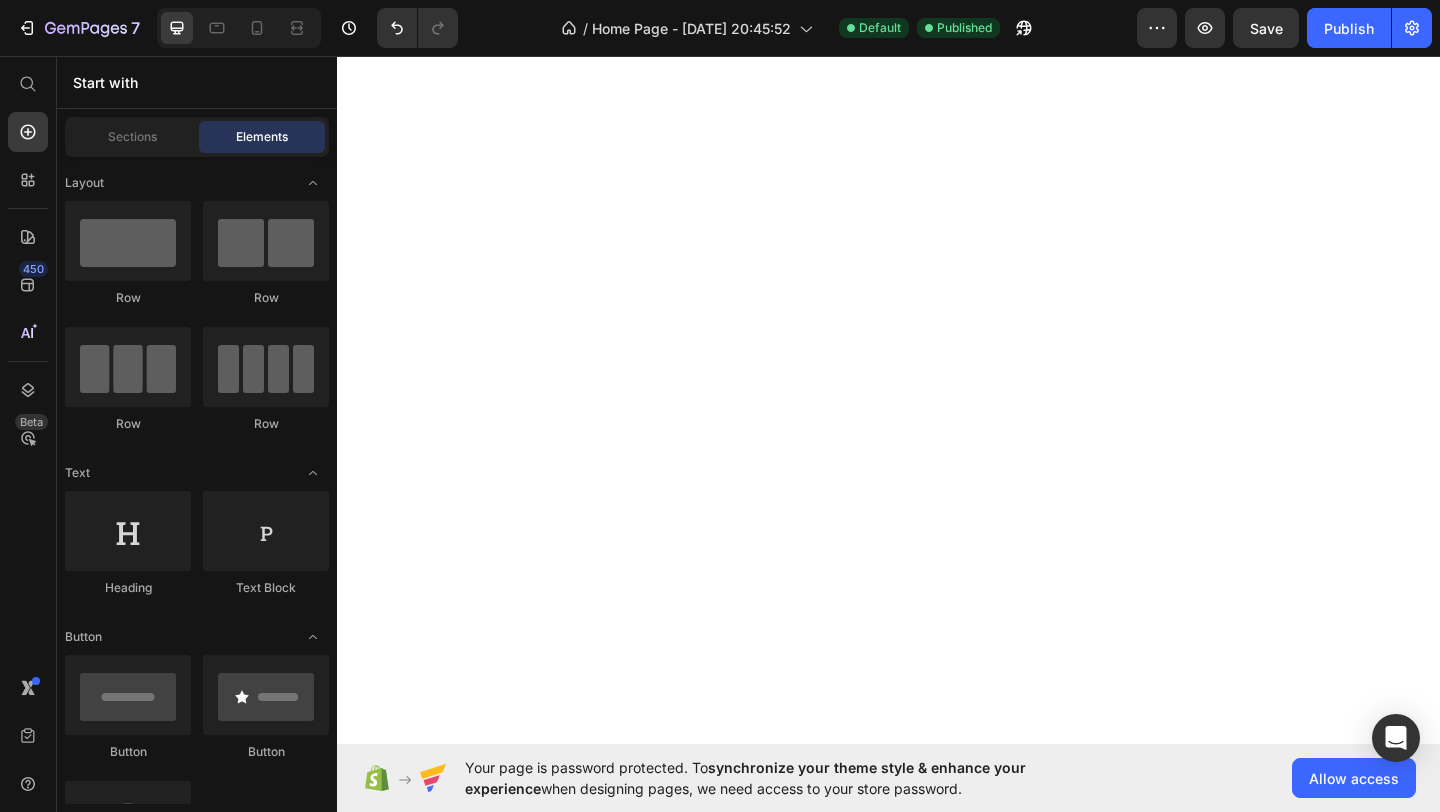 scroll, scrollTop: 0, scrollLeft: 0, axis: both 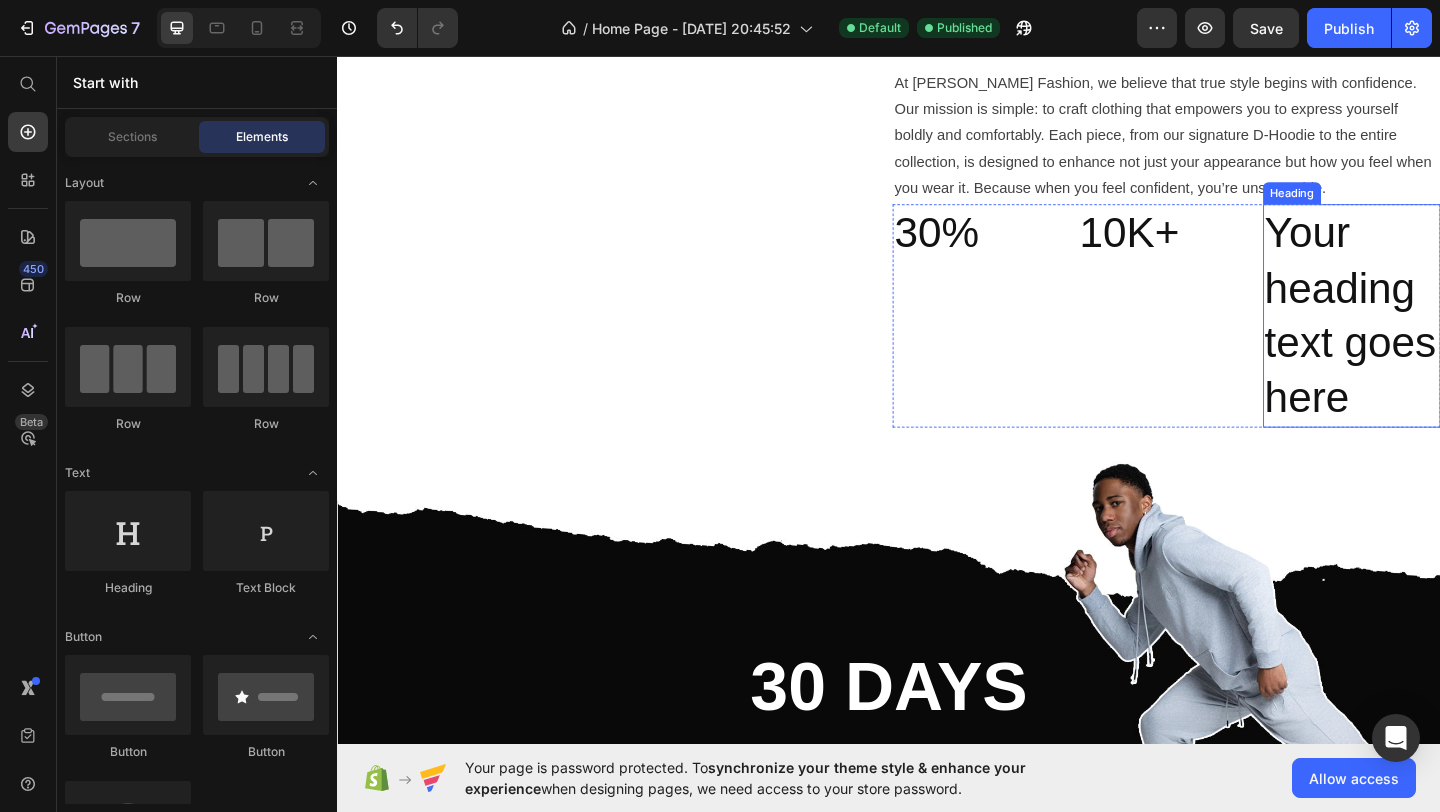 click on "Your heading text goes here" at bounding box center [1440, 338] 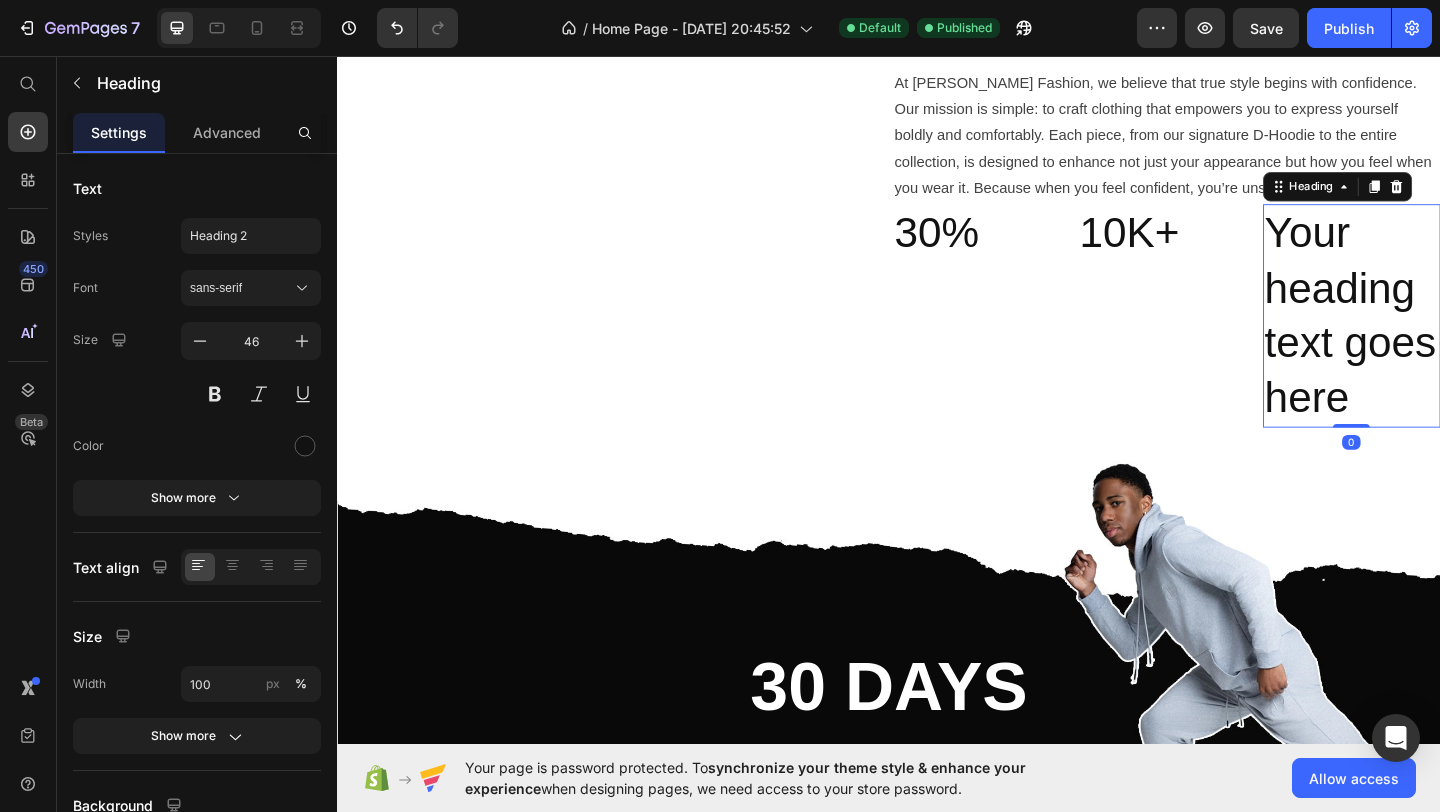 click on "Your heading text goes here" at bounding box center [1440, 338] 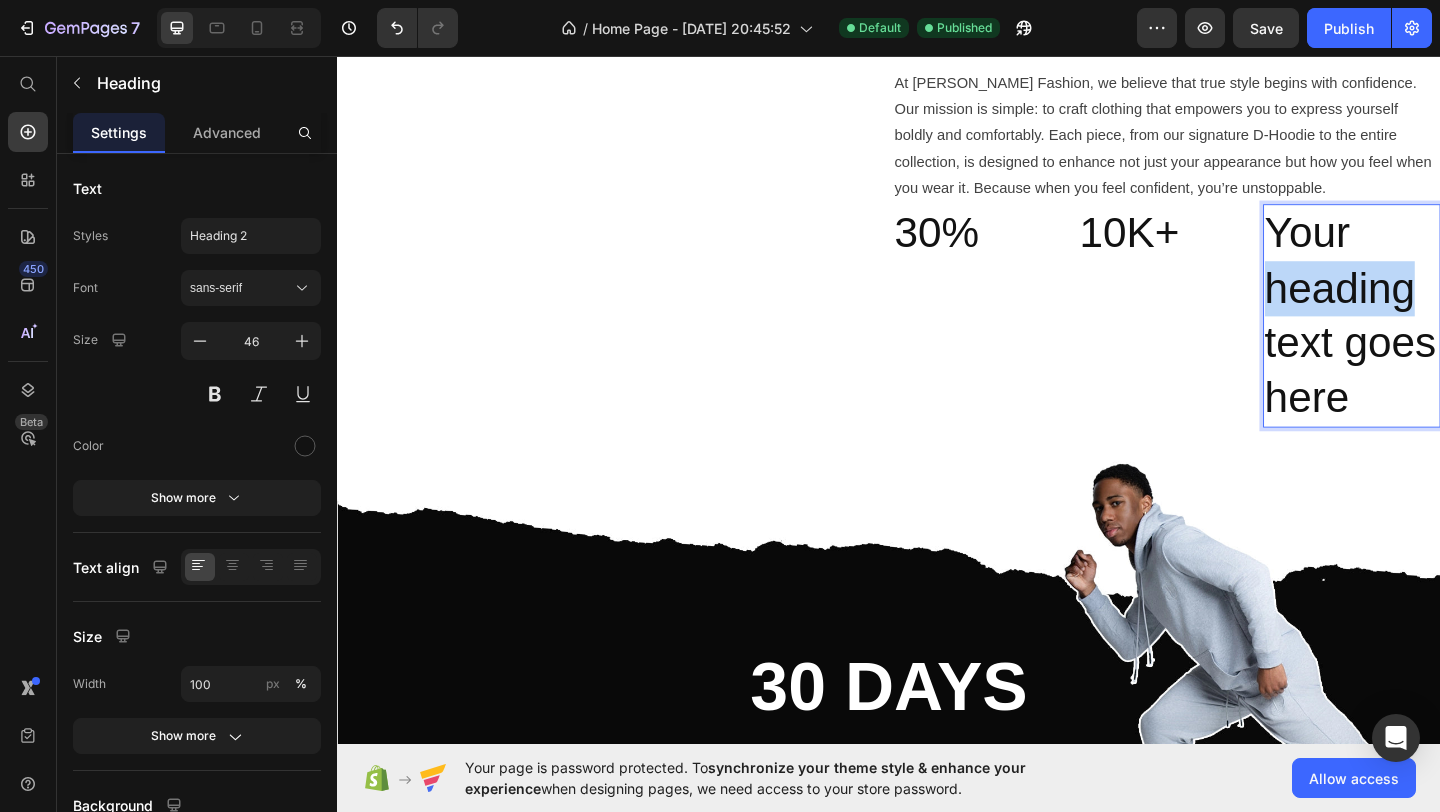 click on "Your heading text goes here" at bounding box center (1440, 338) 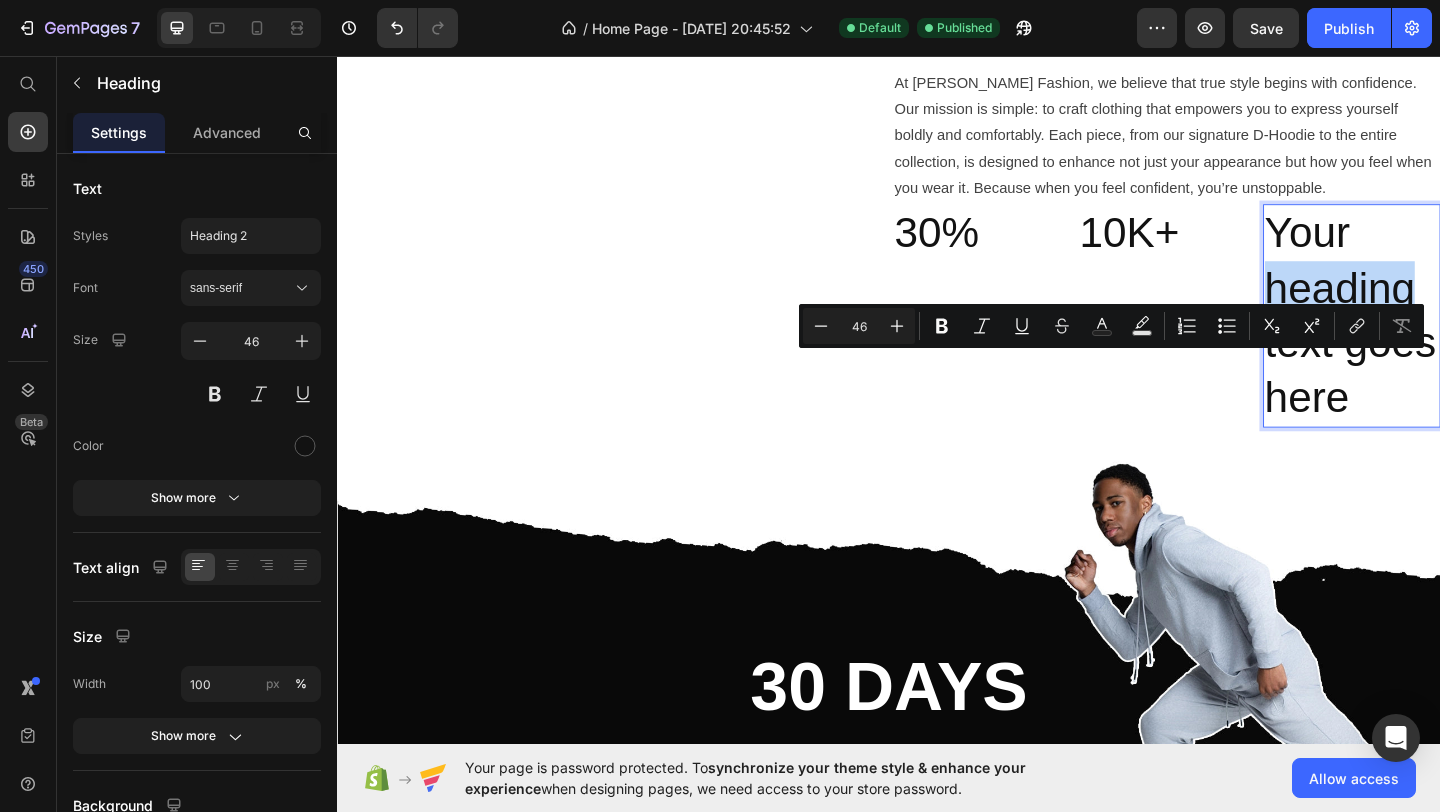 click on "Your heading text goes here" at bounding box center (1440, 338) 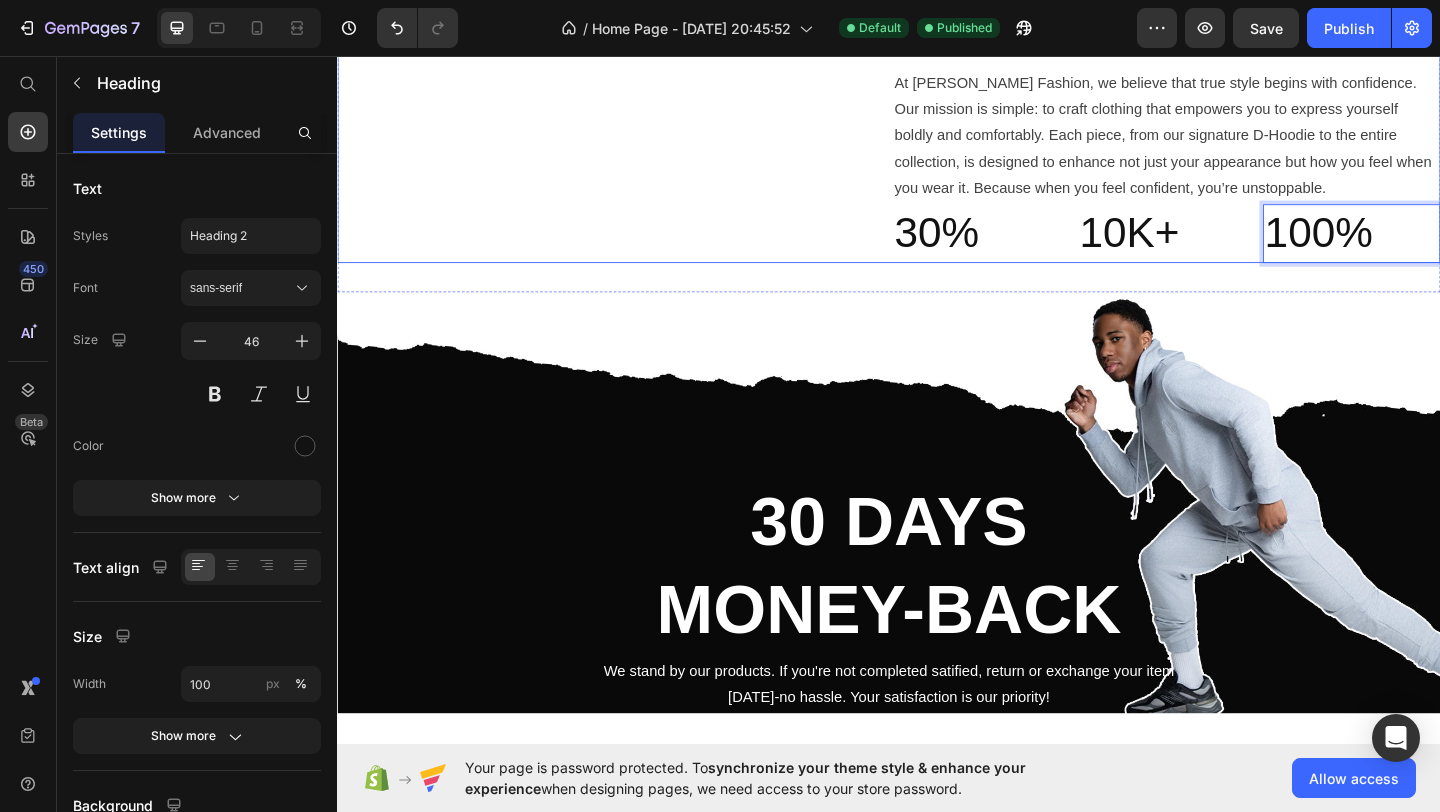 click on "CRAFTING  CONFIDENCE  Heading At Dave Fashion, we believe that true style begins with confidence. Our mission is simple: to craft clothing that empowers you to express yourself boldly and comfortably. Each piece, from our signature D-Hoodie to the entire collection, is designed to enhance not just your appearance but how you feel when you wear it. Because when you feel confident, you’re unstoppable. Text Block 30% Heading 10K+ Heading 100% Heading   0 Row" at bounding box center [1239, 112] 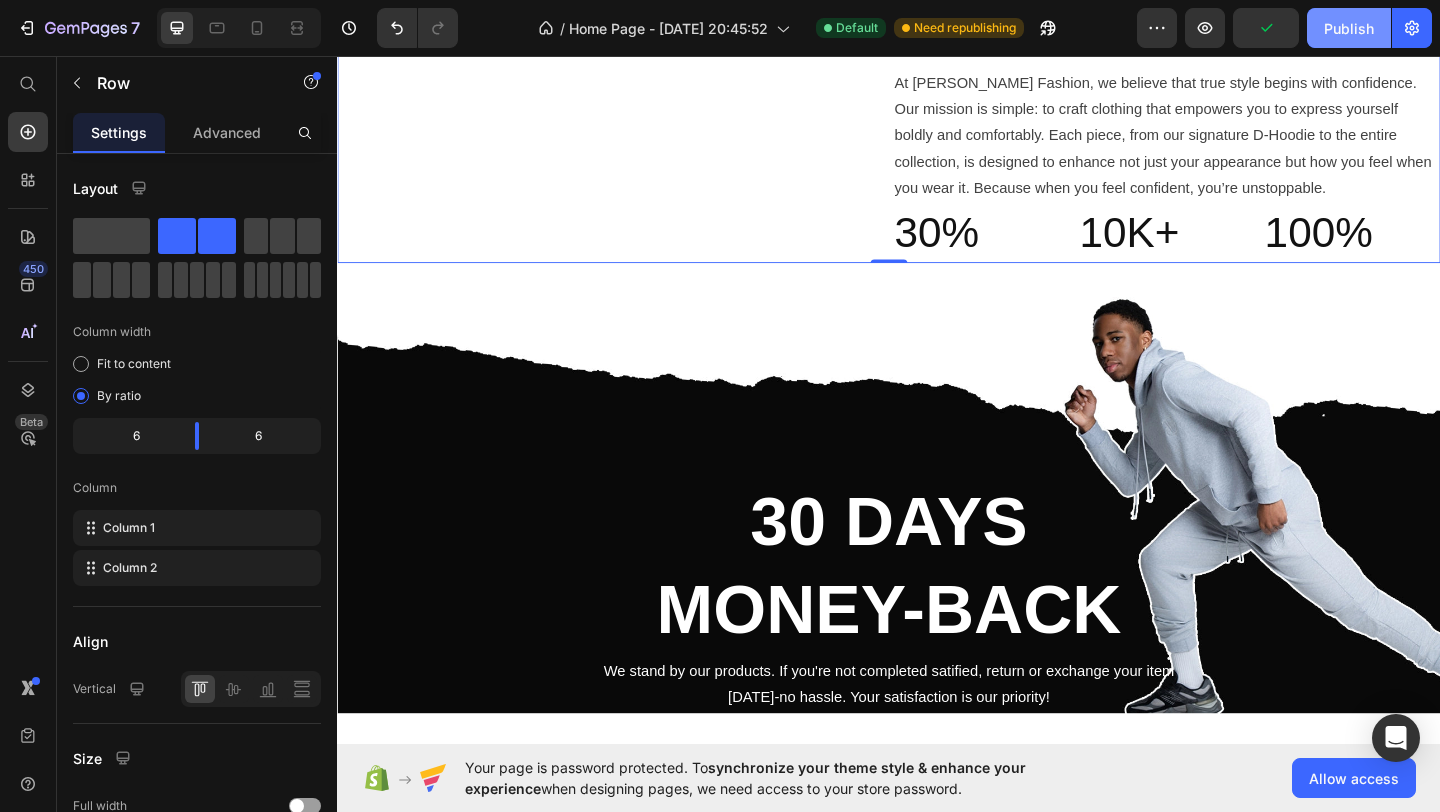 click on "Publish" at bounding box center (1349, 28) 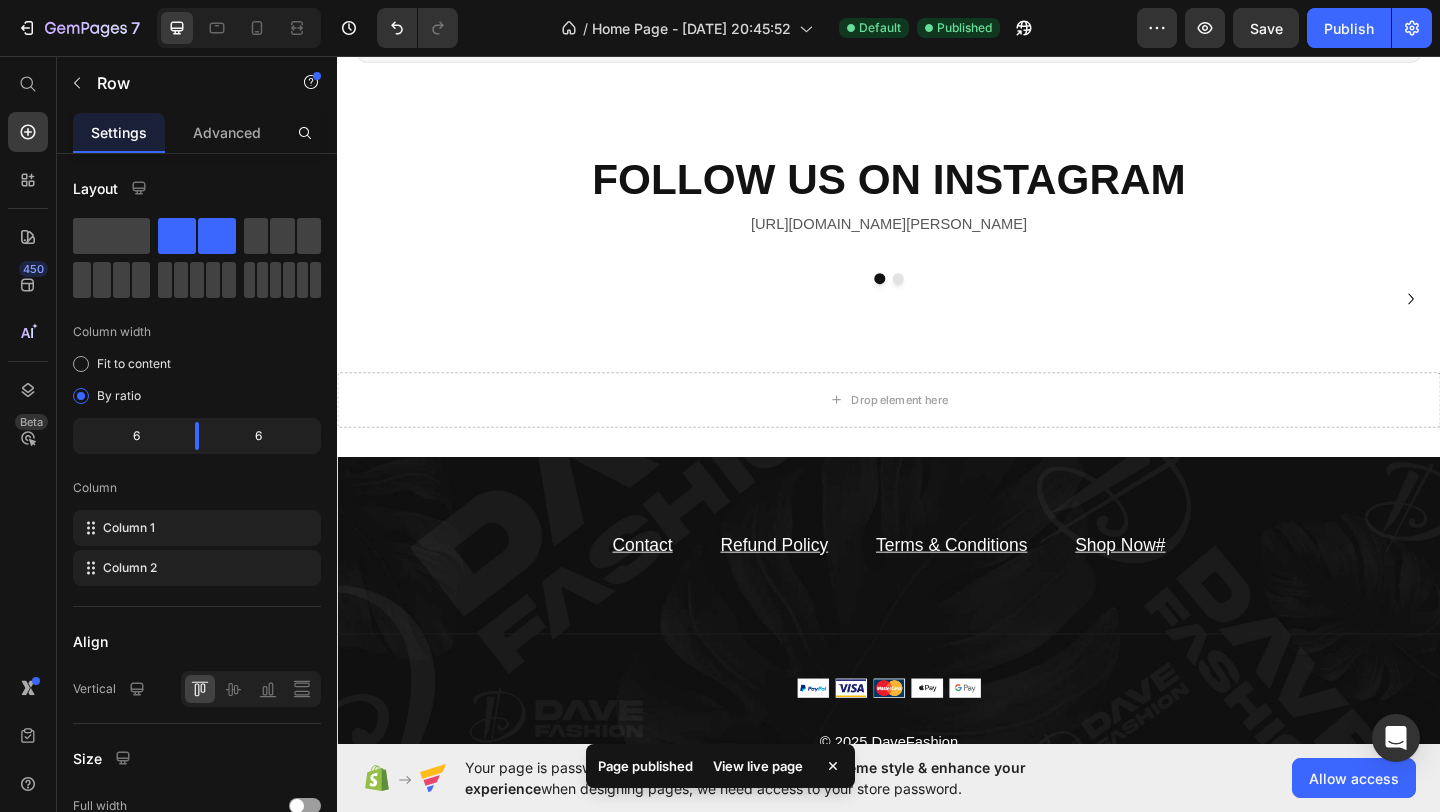 scroll, scrollTop: 3613, scrollLeft: 0, axis: vertical 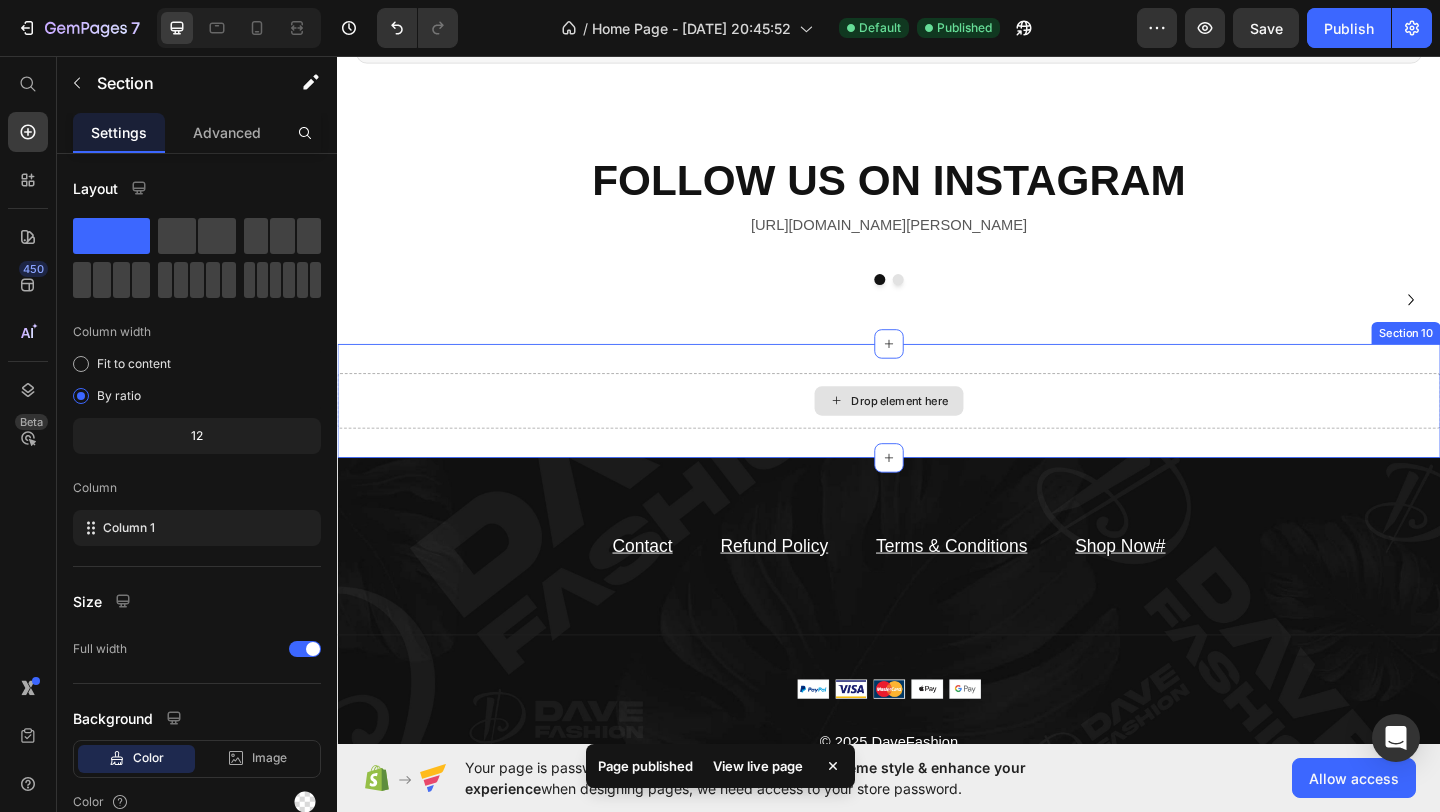 click on "Drop element here" at bounding box center [937, 431] 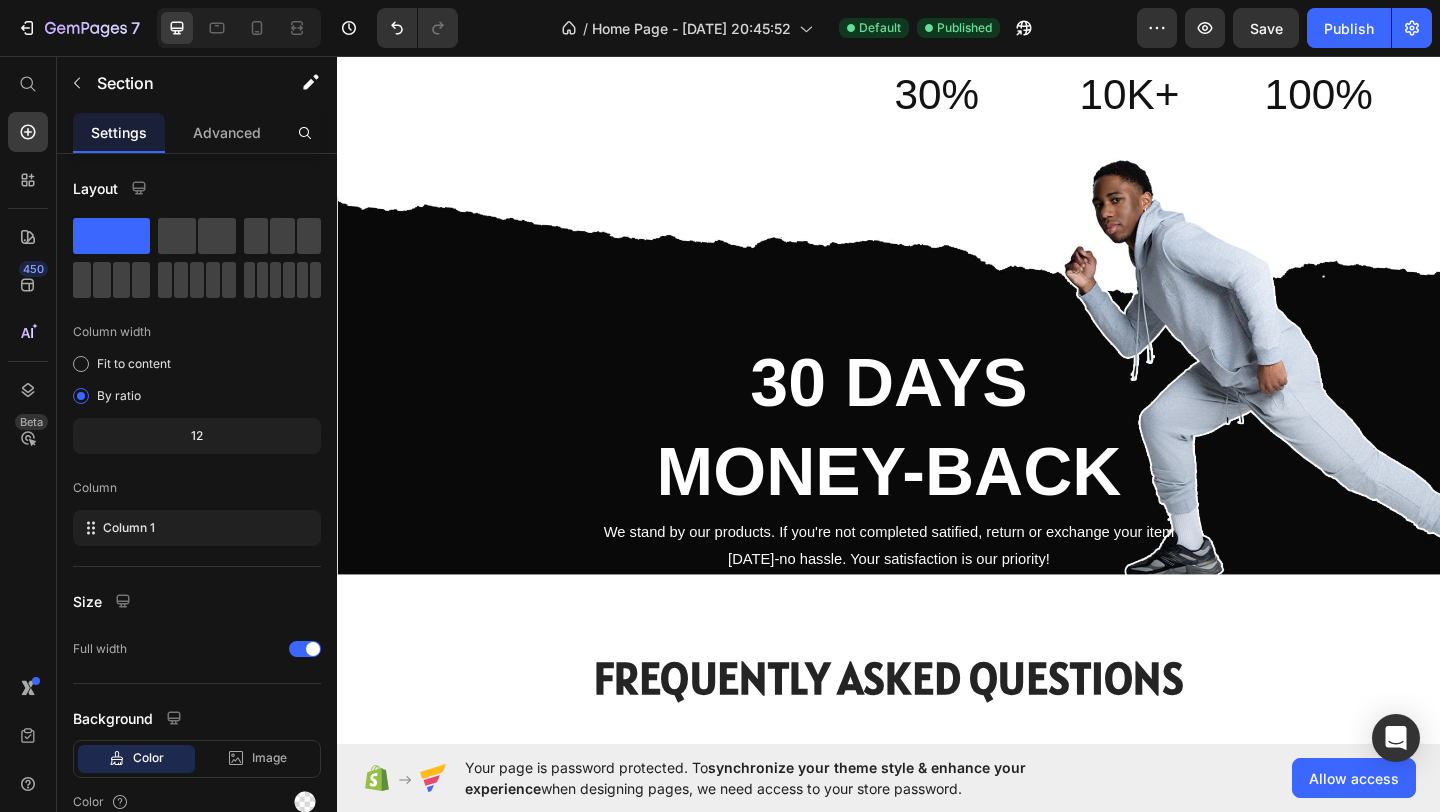 scroll, scrollTop: 1570, scrollLeft: 0, axis: vertical 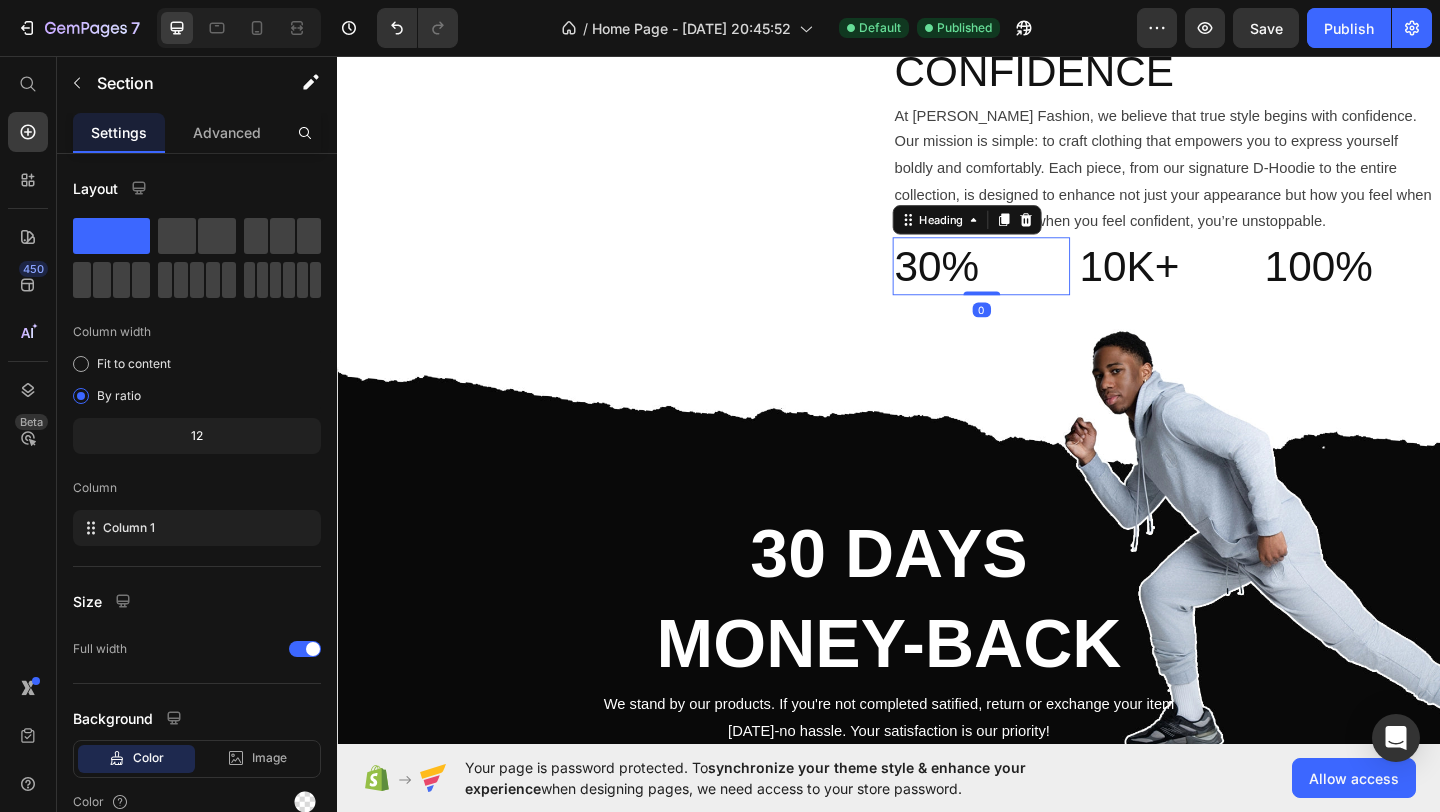 click on "30%" at bounding box center (1037, 285) 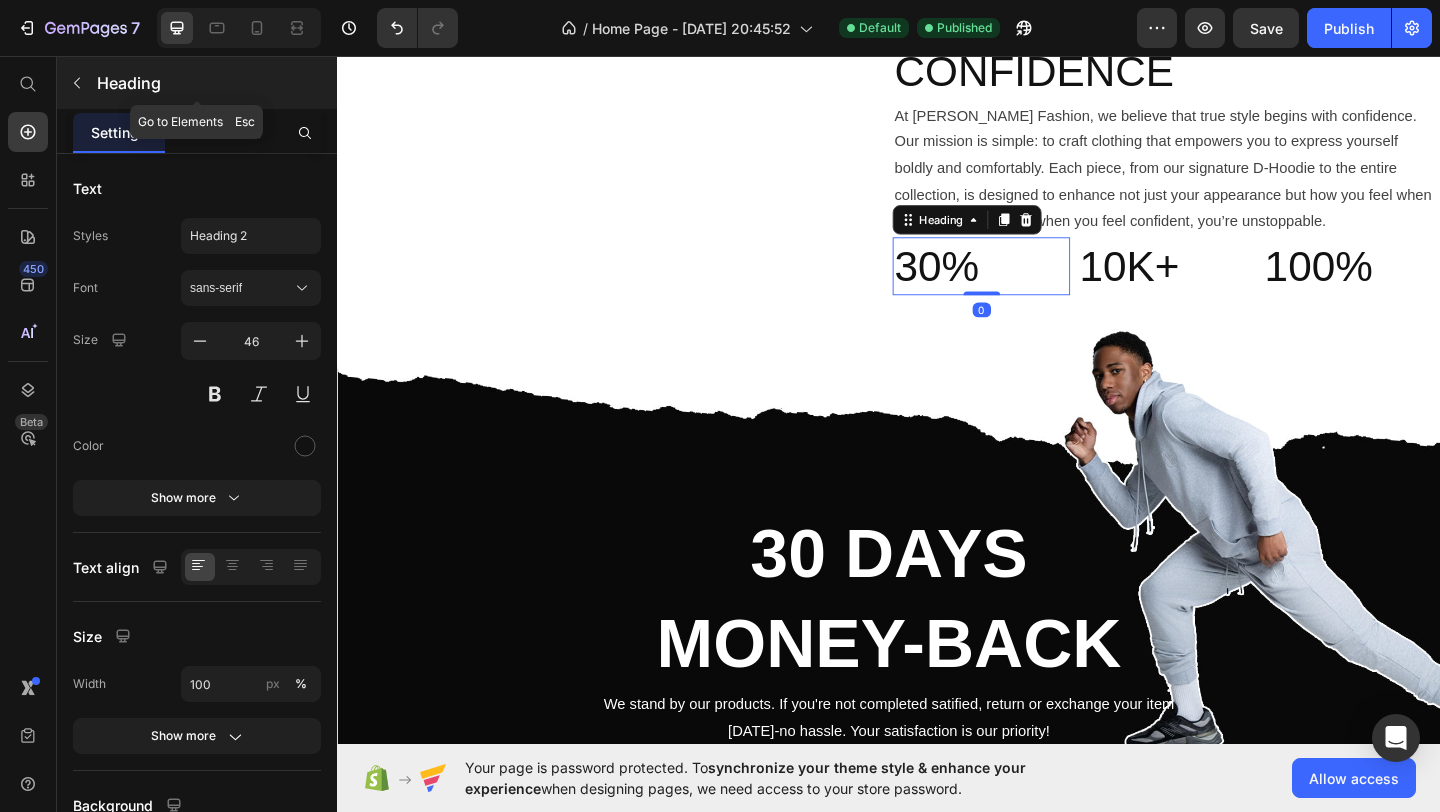 click at bounding box center [77, 83] 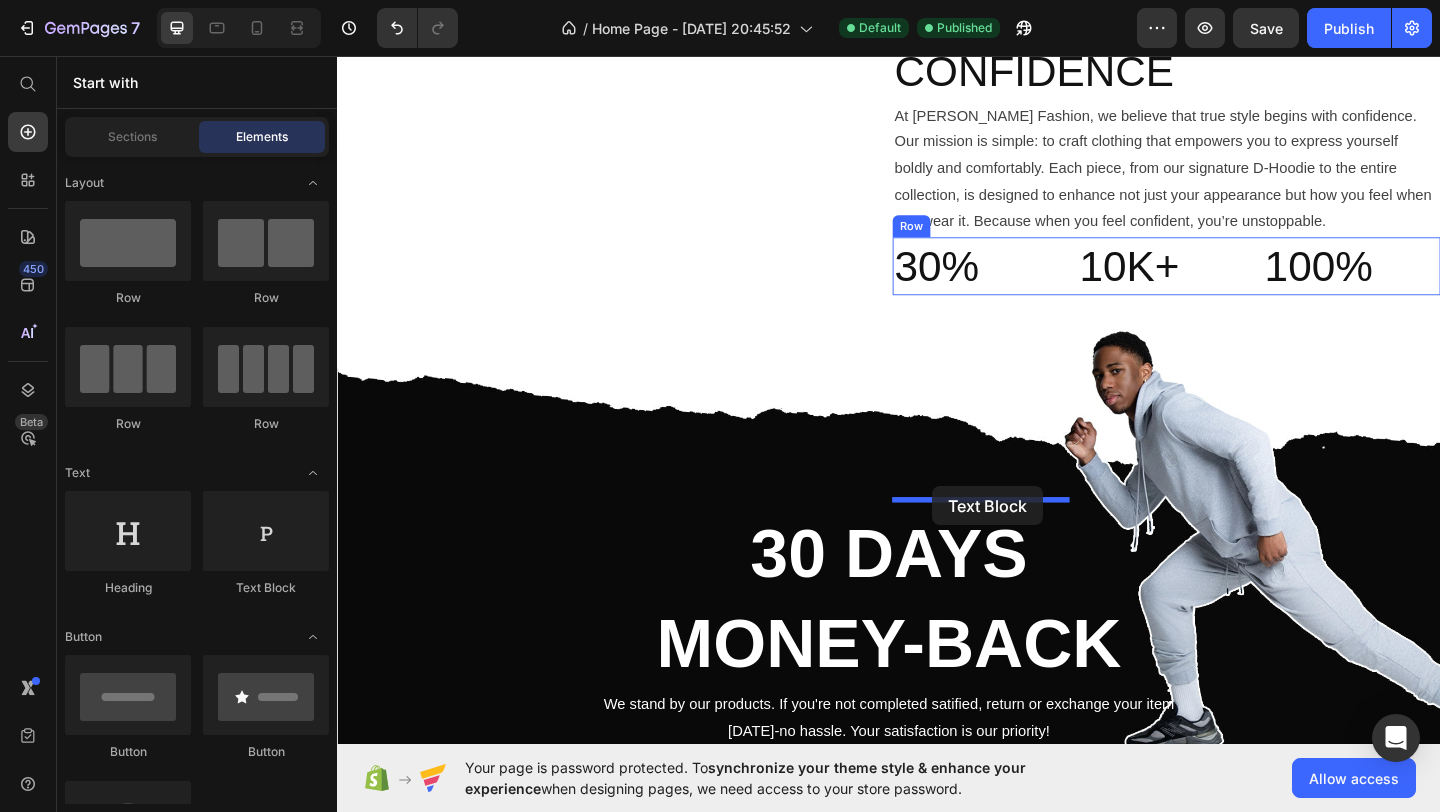 drag, startPoint x: 598, startPoint y: 586, endPoint x: 984, endPoint y: 524, distance: 390.94757 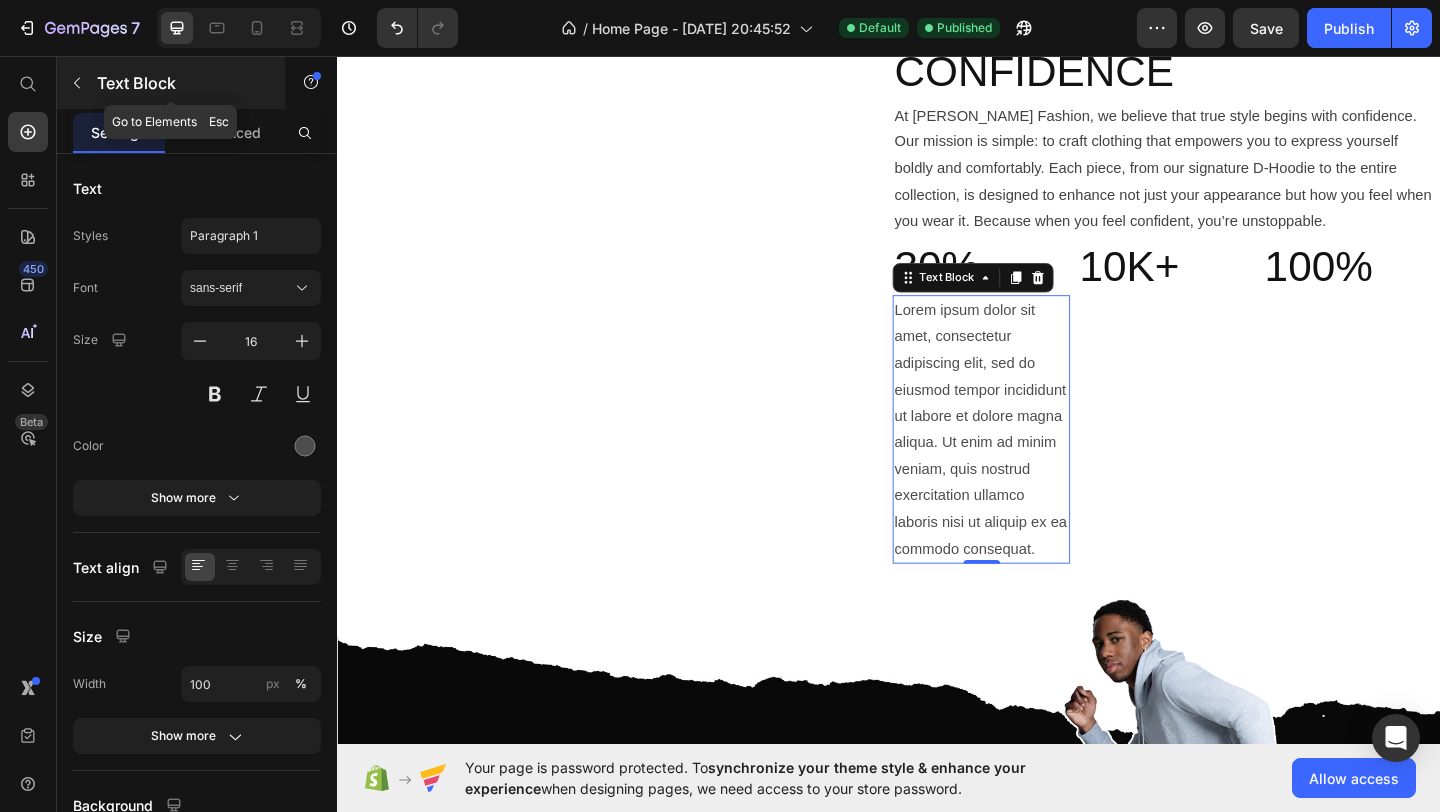 click on "Text Block" at bounding box center [171, 83] 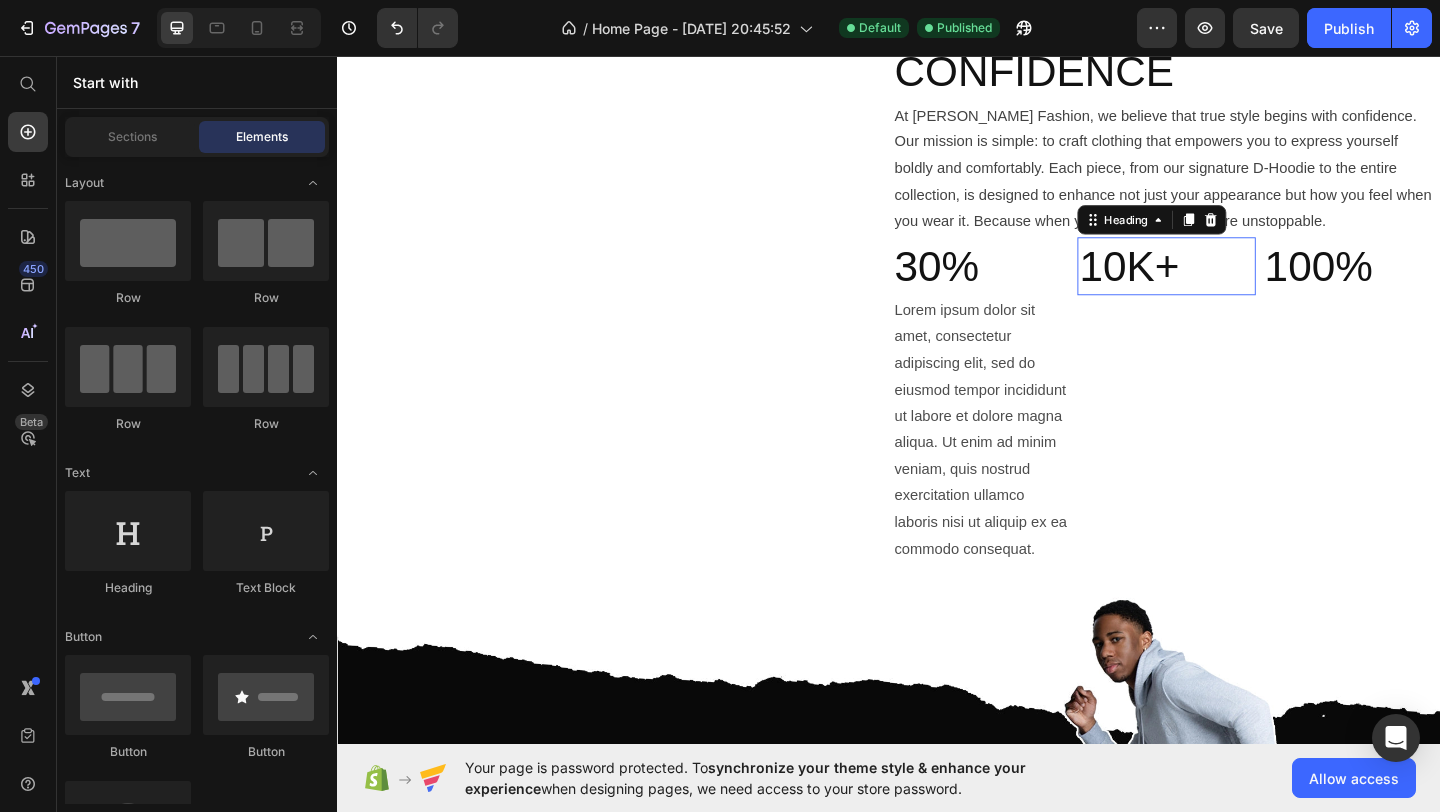 click on "10K+" at bounding box center (1238, 285) 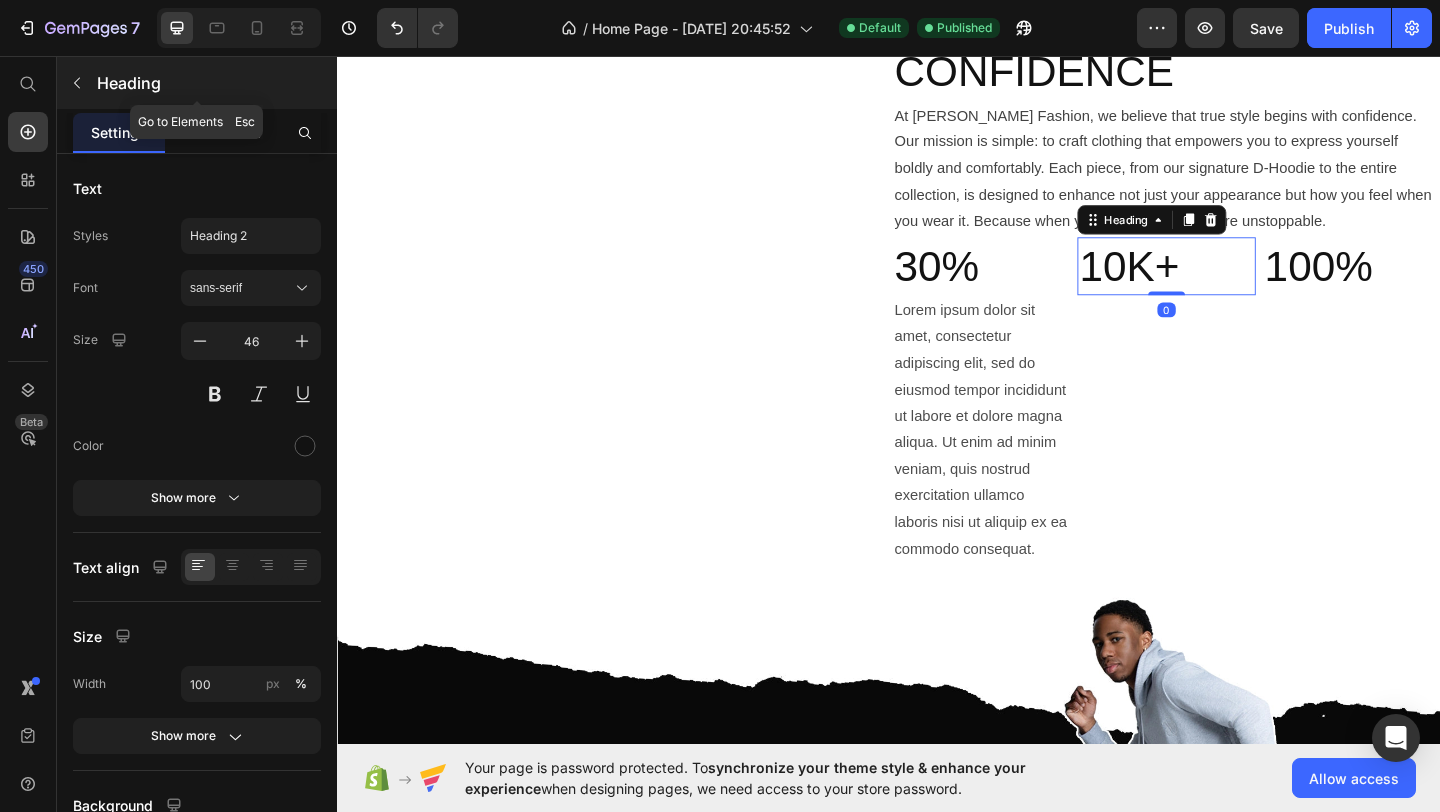 click at bounding box center (77, 83) 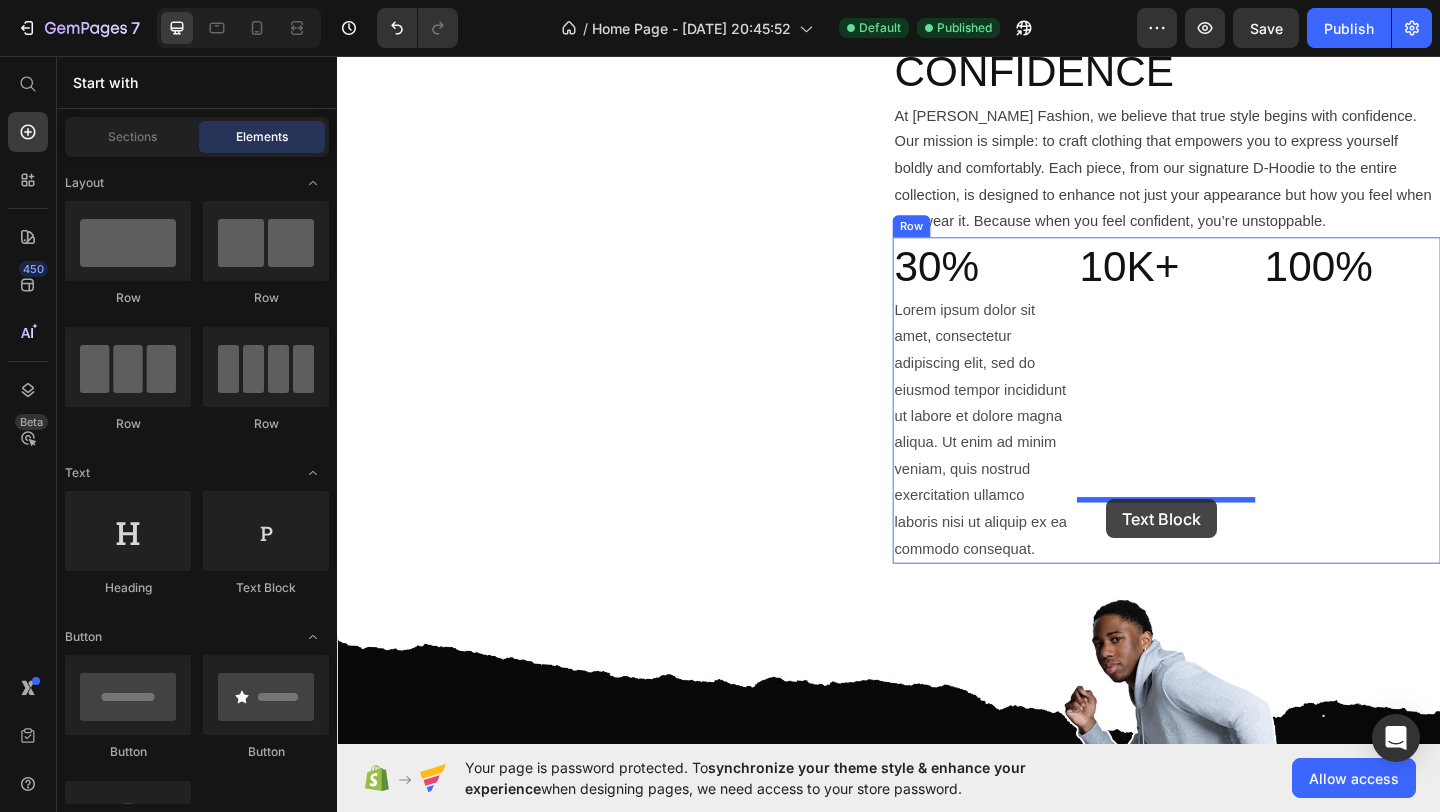 drag, startPoint x: 583, startPoint y: 594, endPoint x: 1174, endPoint y: 537, distance: 593.7424 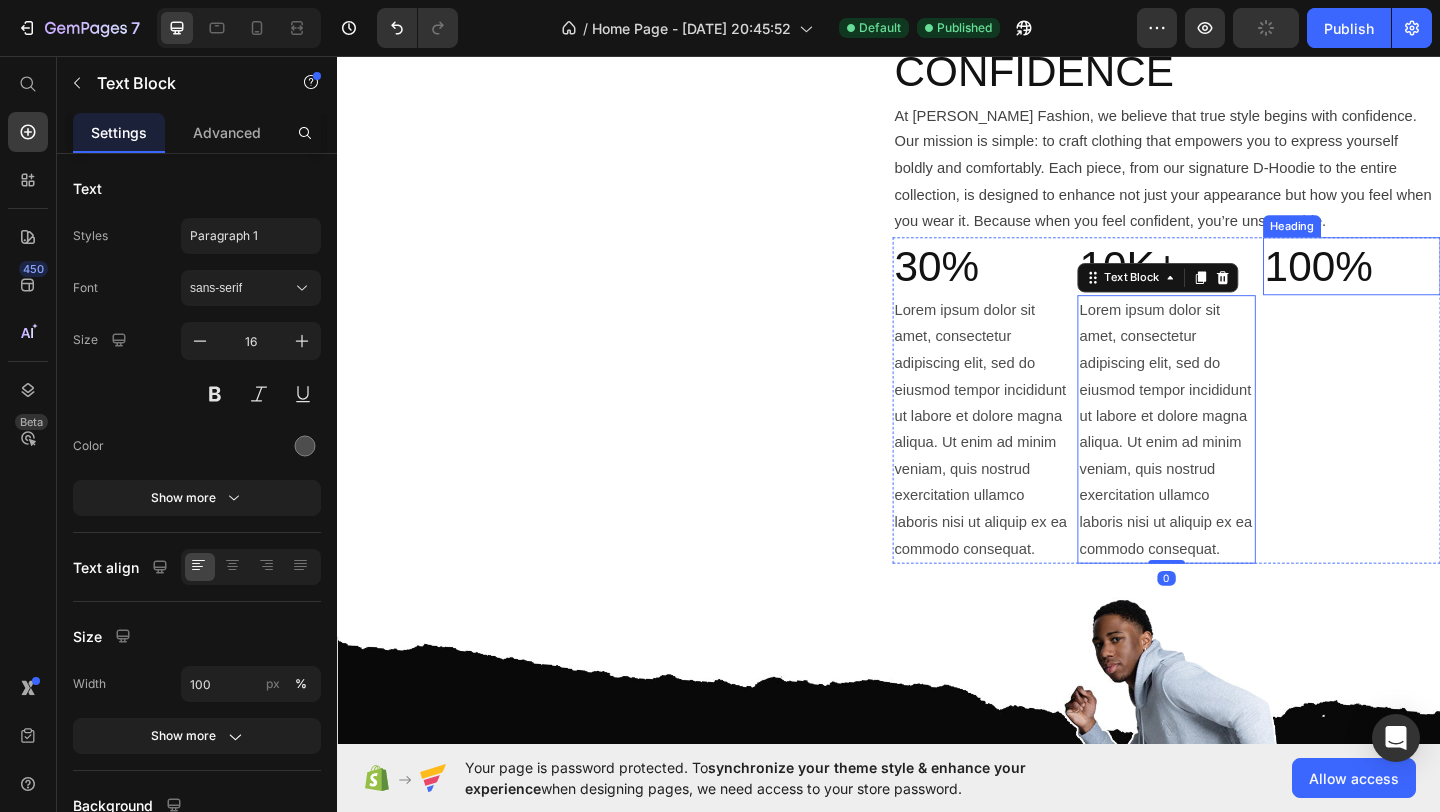 click on "100%" at bounding box center [1440, 285] 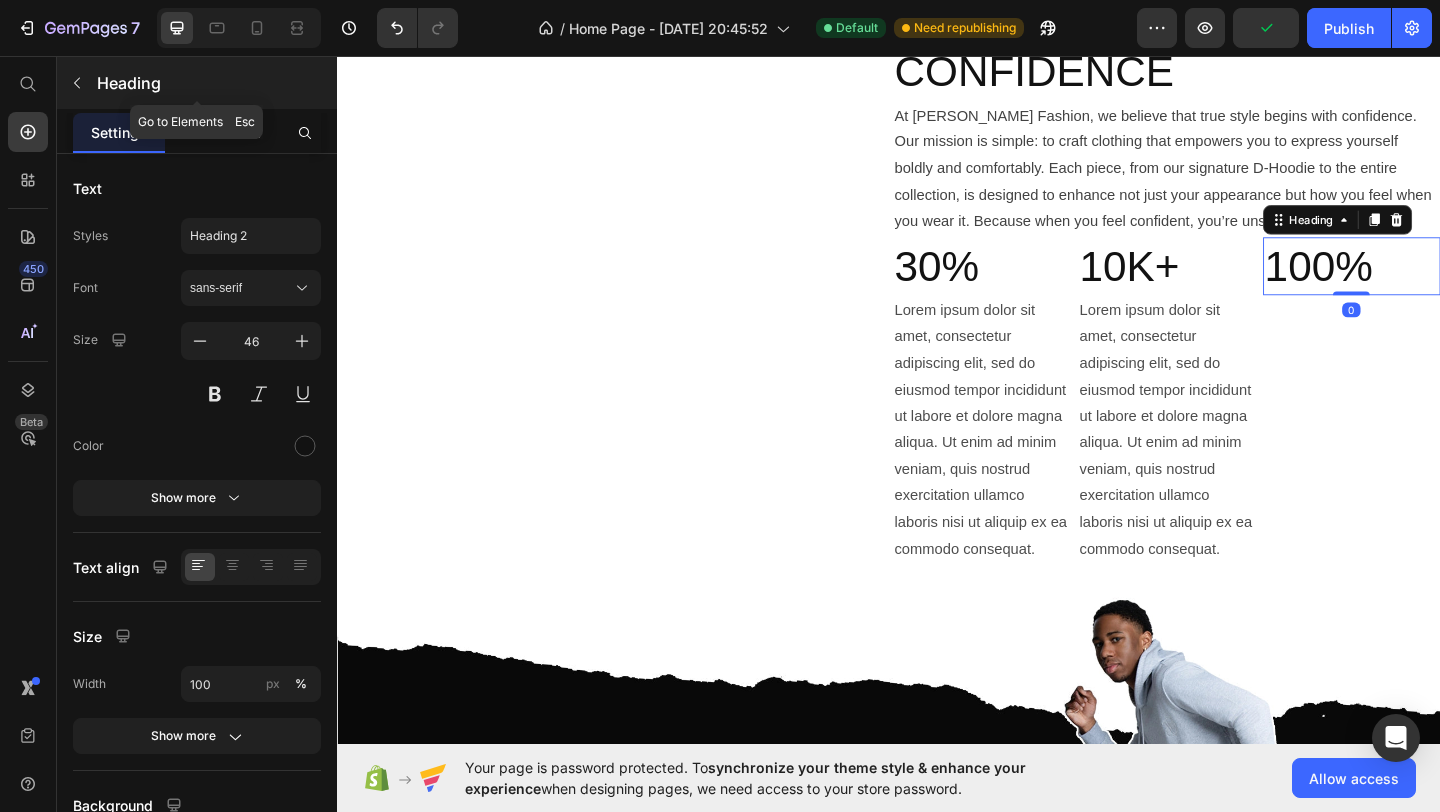click at bounding box center [77, 83] 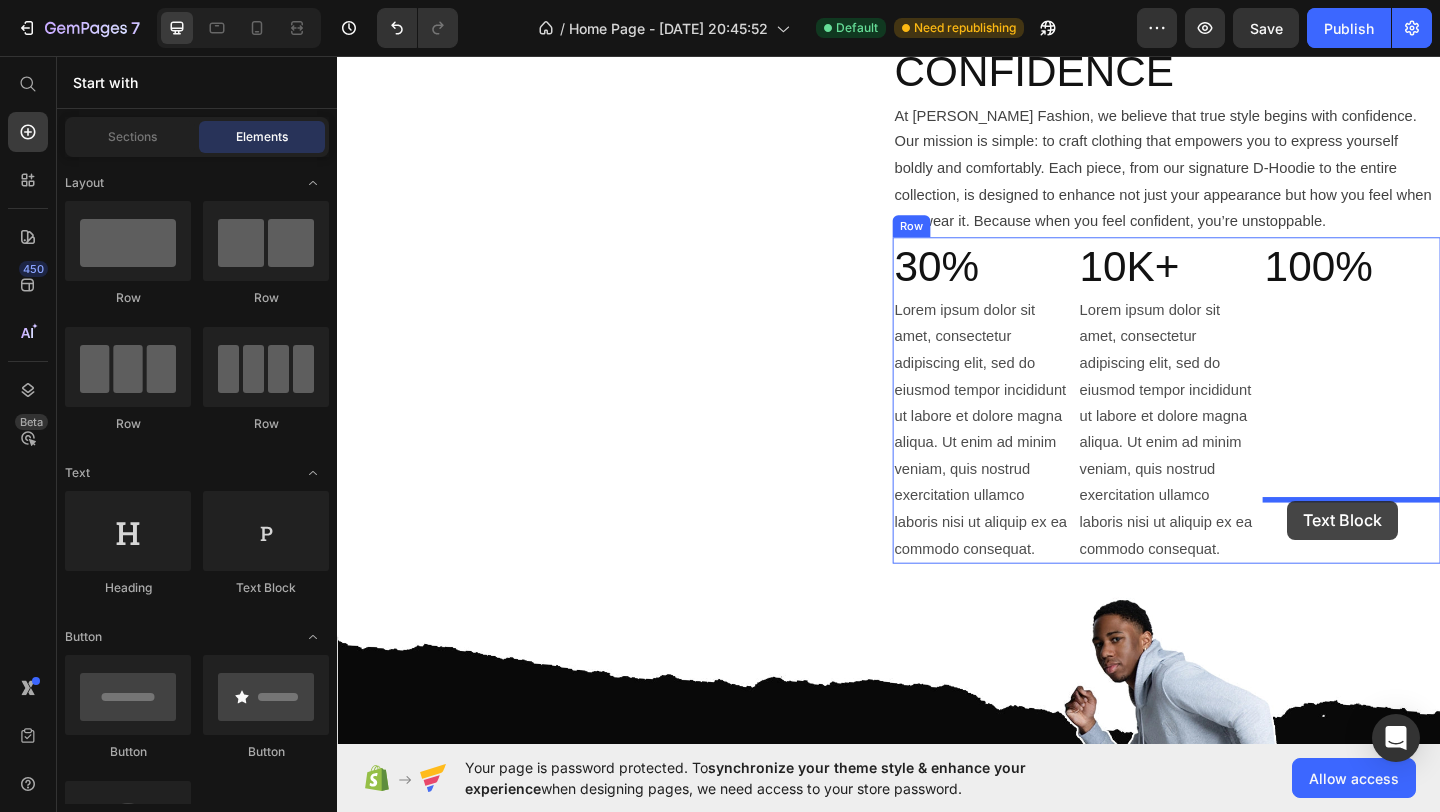 drag, startPoint x: 651, startPoint y: 590, endPoint x: 1371, endPoint y: 540, distance: 721.734 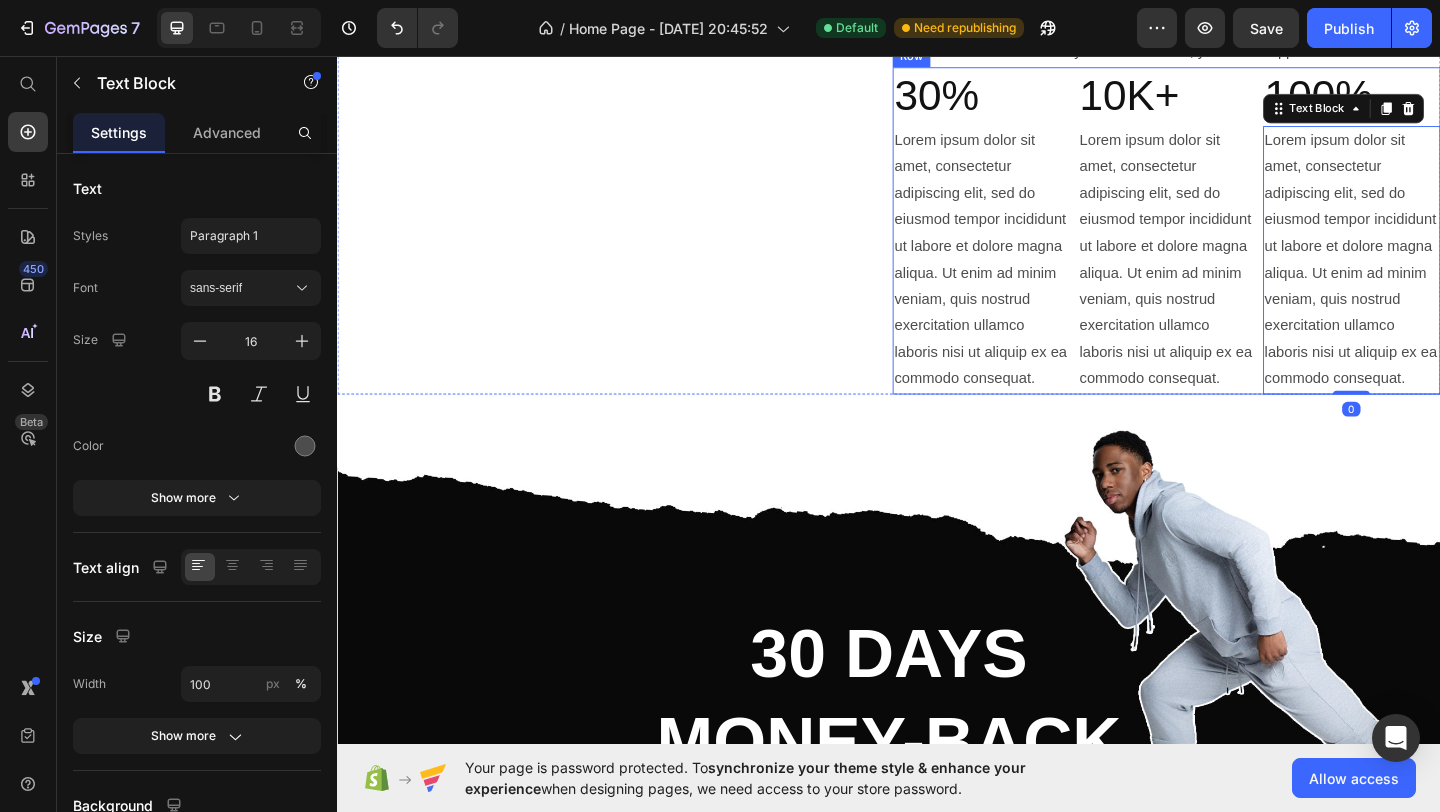 scroll, scrollTop: 1935, scrollLeft: 0, axis: vertical 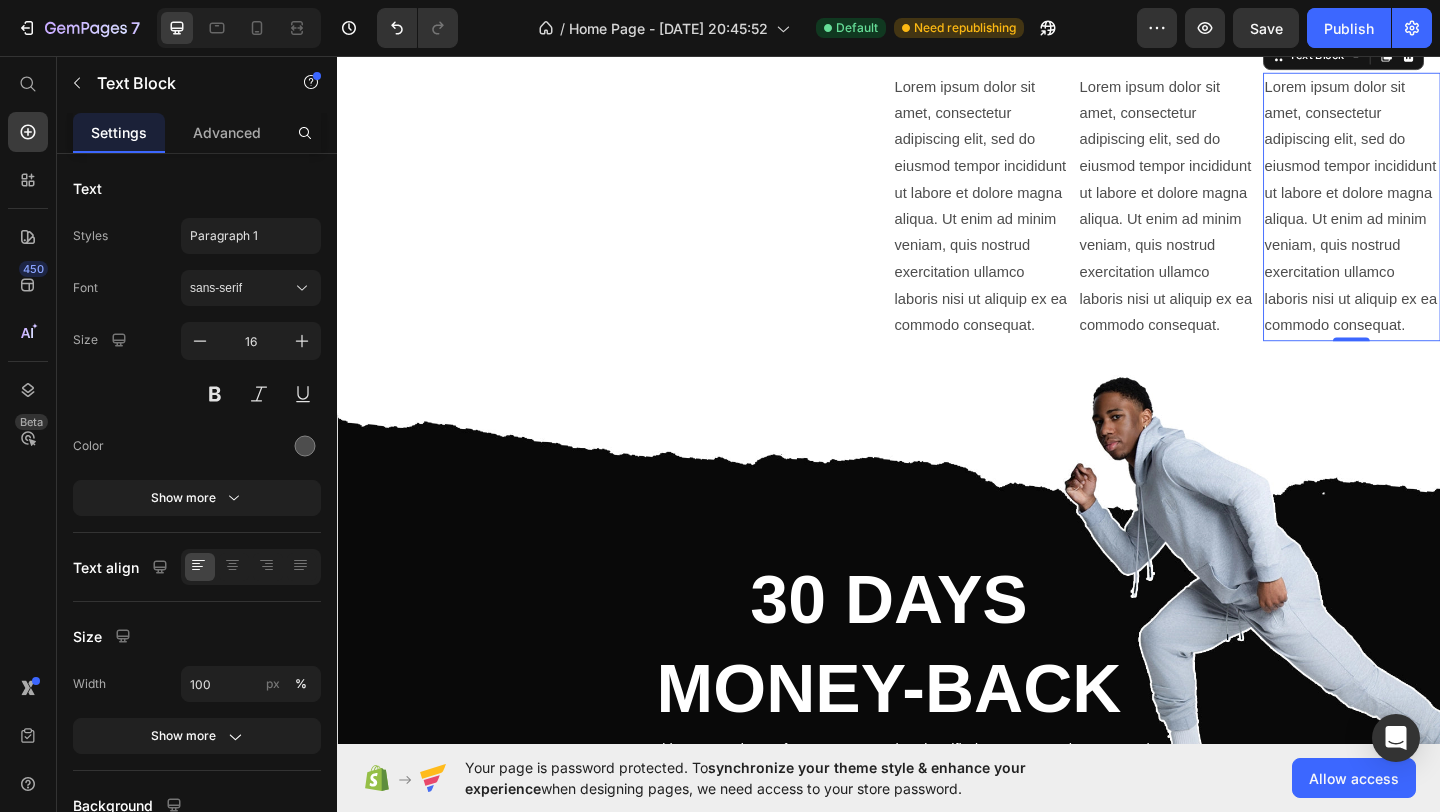 click on "Lorem ipsum dolor sit amet, consectetur adipiscing elit, sed do eiusmod tempor incididunt ut labore et dolore magna aliqua. Ut enim ad minim veniam, quis nostrud exercitation ullamco laboris nisi ut aliquip ex ea commodo consequat." at bounding box center (1440, 220) 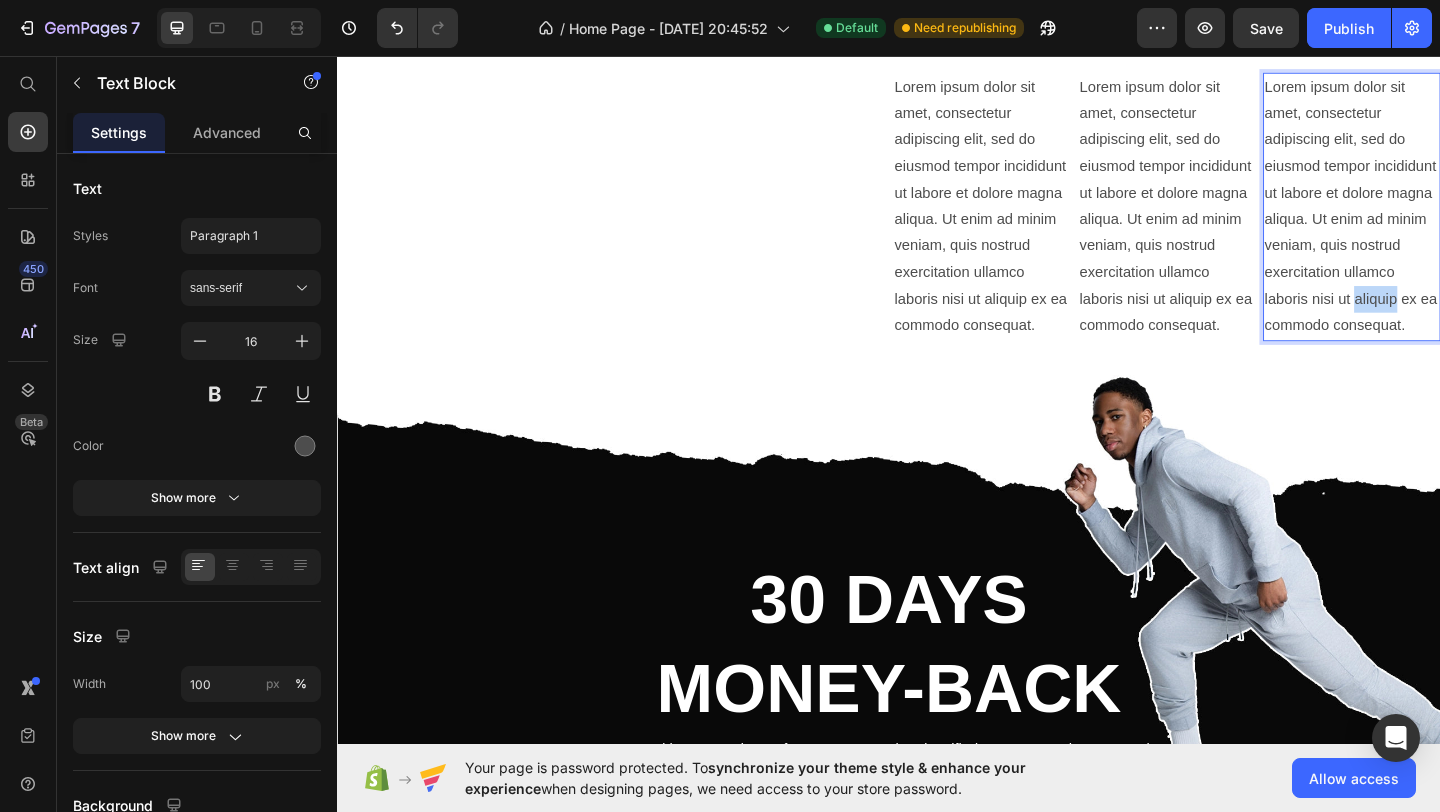 click on "Lorem ipsum dolor sit amet, consectetur adipiscing elit, sed do eiusmod tempor incididunt ut labore et dolore magna aliqua. Ut enim ad minim veniam, quis nostrud exercitation ullamco laboris nisi ut aliquip ex ea commodo consequat." at bounding box center [1440, 220] 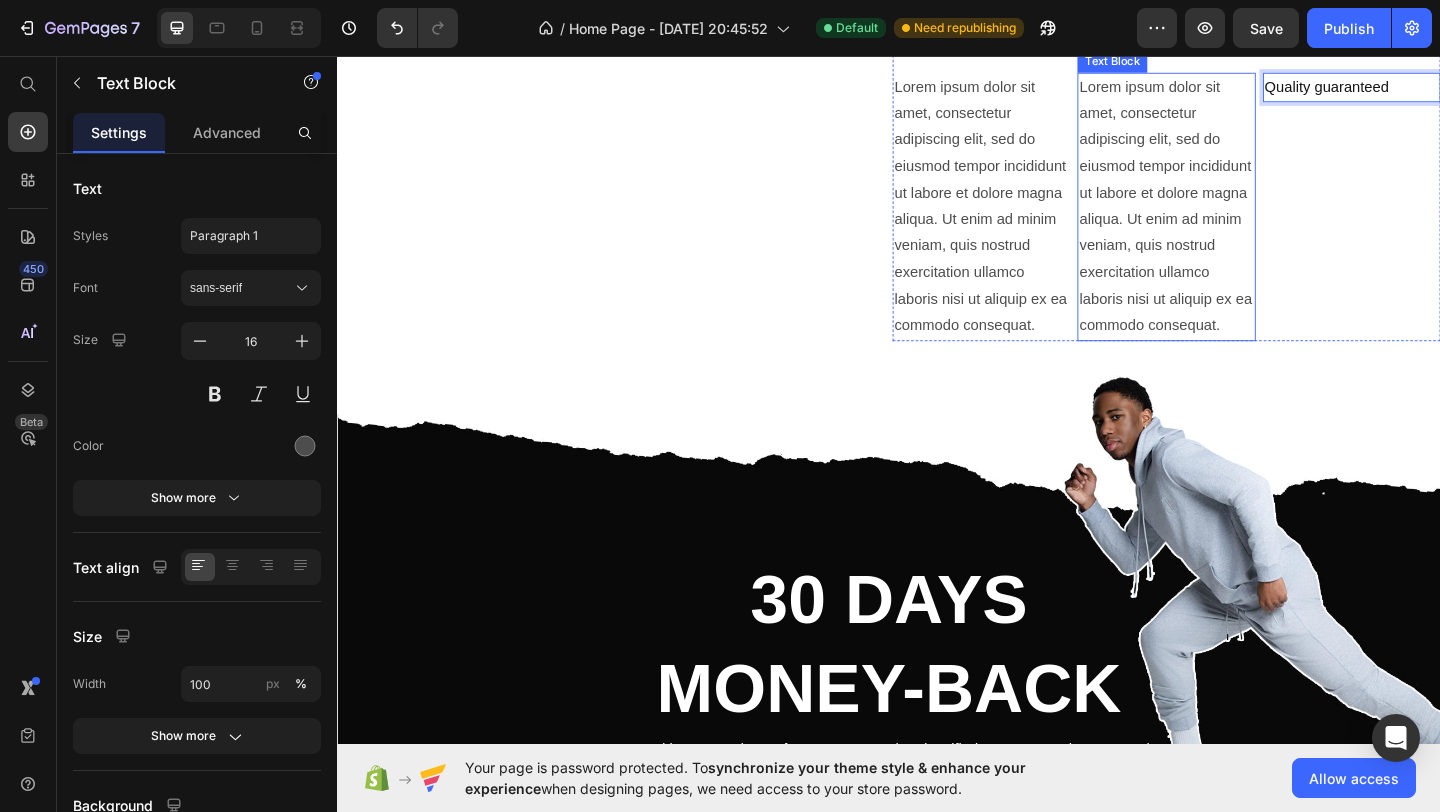 click on "Lorem ipsum dolor sit amet, consectetur adipiscing elit, sed do eiusmod tempor incididunt ut labore et dolore magna aliqua. Ut enim ad minim veniam, quis nostrud exercitation ullamco laboris nisi ut aliquip ex ea commodo consequat." at bounding box center [1238, 220] 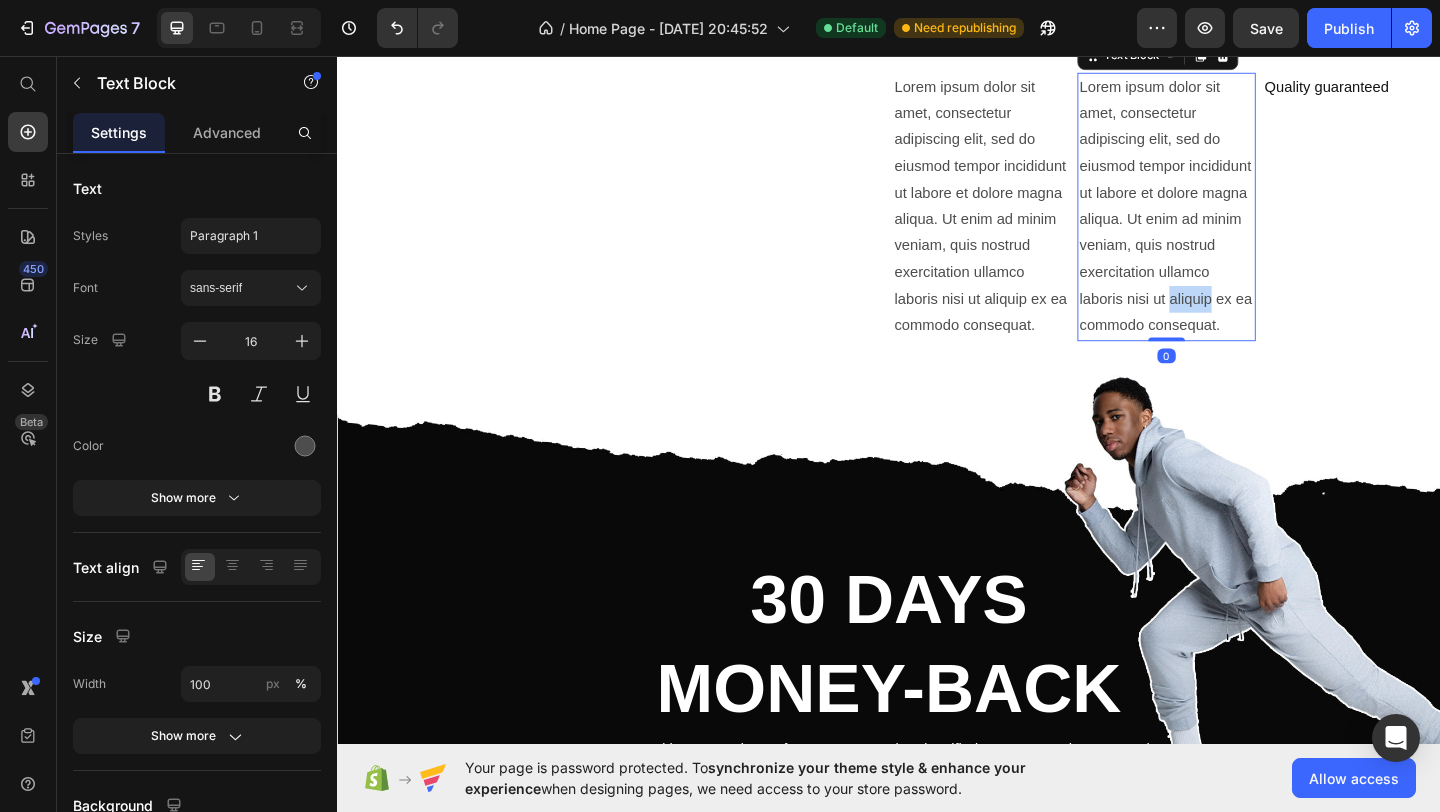 click on "Lorem ipsum dolor sit amet, consectetur adipiscing elit, sed do eiusmod tempor incididunt ut labore et dolore magna aliqua. Ut enim ad minim veniam, quis nostrud exercitation ullamco laboris nisi ut aliquip ex ea commodo consequat." at bounding box center [1238, 220] 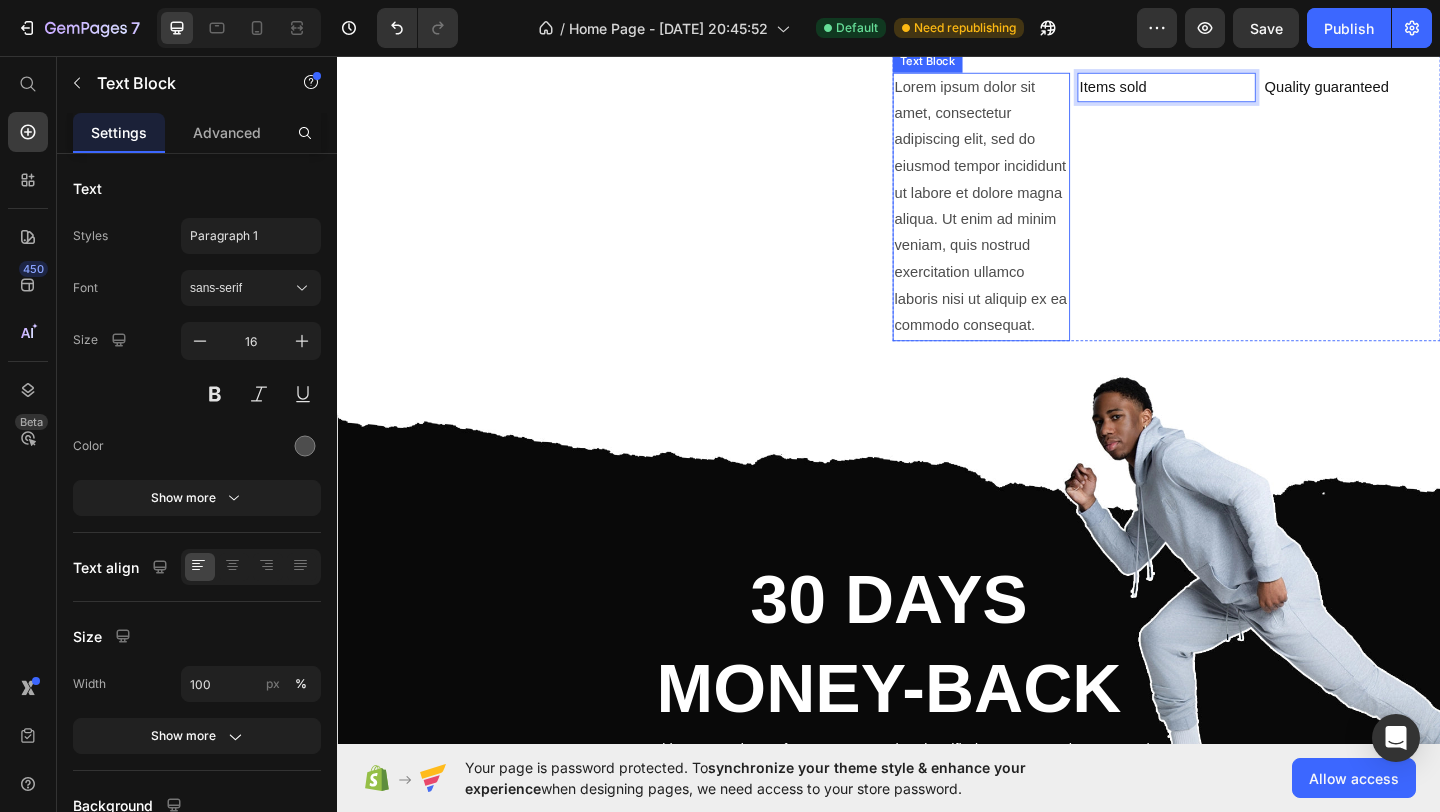 click on "Lorem ipsum dolor sit amet, consectetur adipiscing elit, sed do eiusmod tempor incididunt ut labore et dolore magna aliqua. Ut enim ad minim veniam, quis nostrud exercitation ullamco laboris nisi ut aliquip ex ea commodo consequat." at bounding box center (1037, 220) 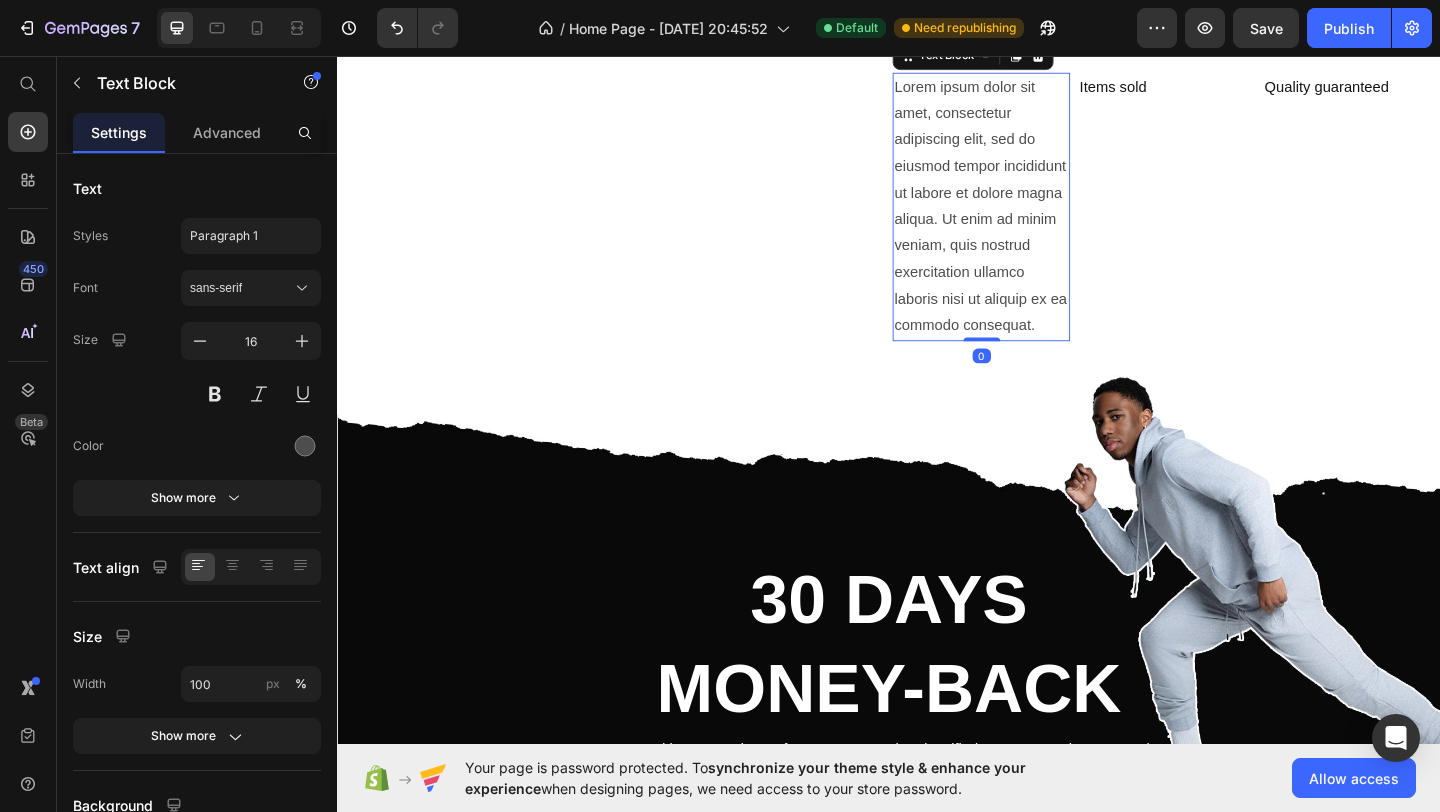 click on "Lorem ipsum dolor sit amet, consectetur adipiscing elit, sed do eiusmod tempor incididunt ut labore et dolore magna aliqua. Ut enim ad minim veniam, quis nostrud exercitation ullamco laboris nisi ut aliquip ex ea commodo consequat." at bounding box center [1037, 220] 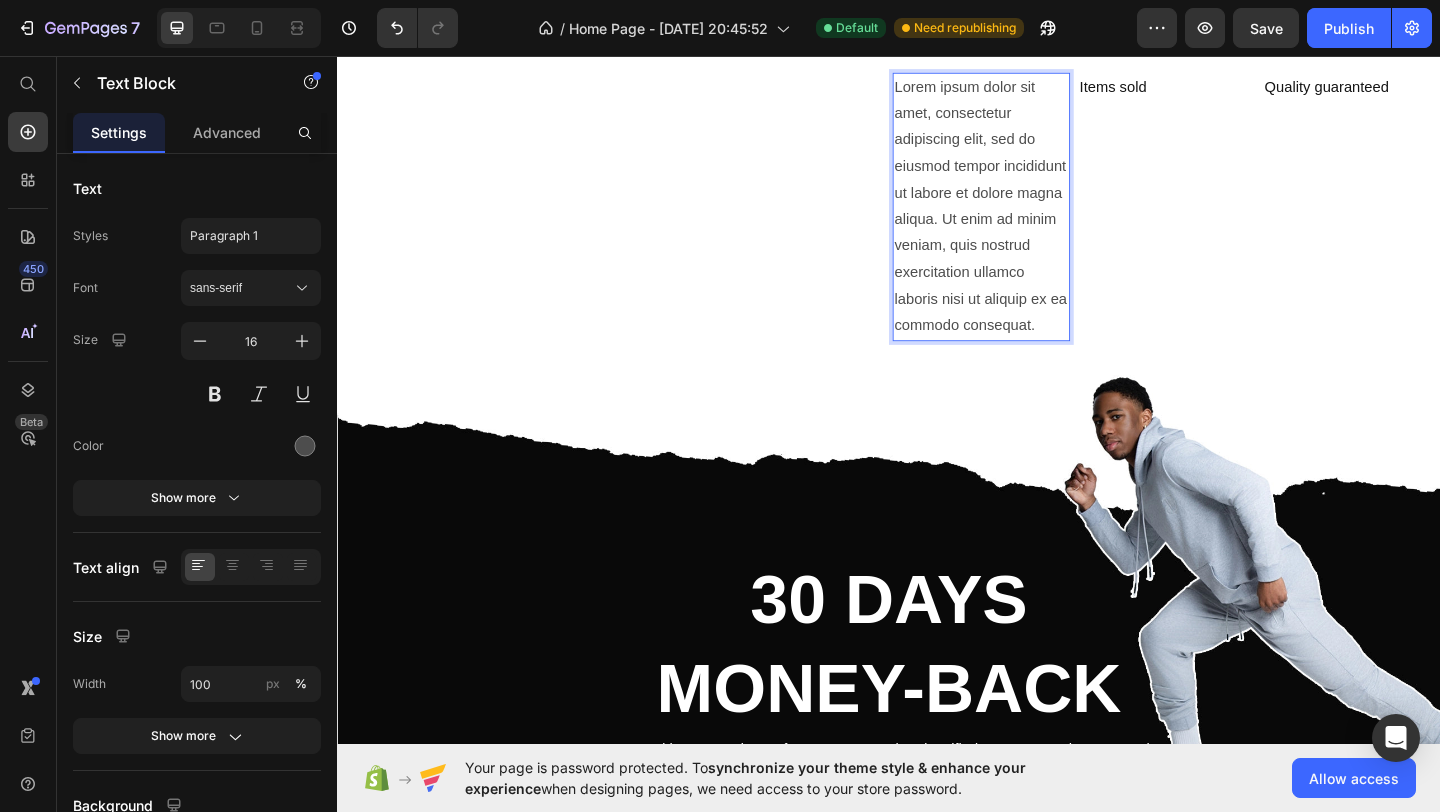 click on "Lorem ipsum dolor sit amet, consectetur adipiscing elit, sed do eiusmod tempor incididunt ut labore et dolore magna aliqua. Ut enim ad minim veniam, quis nostrud exercitation ullamco laboris nisi ut aliquip ex ea commodo consequat." at bounding box center (1037, 220) 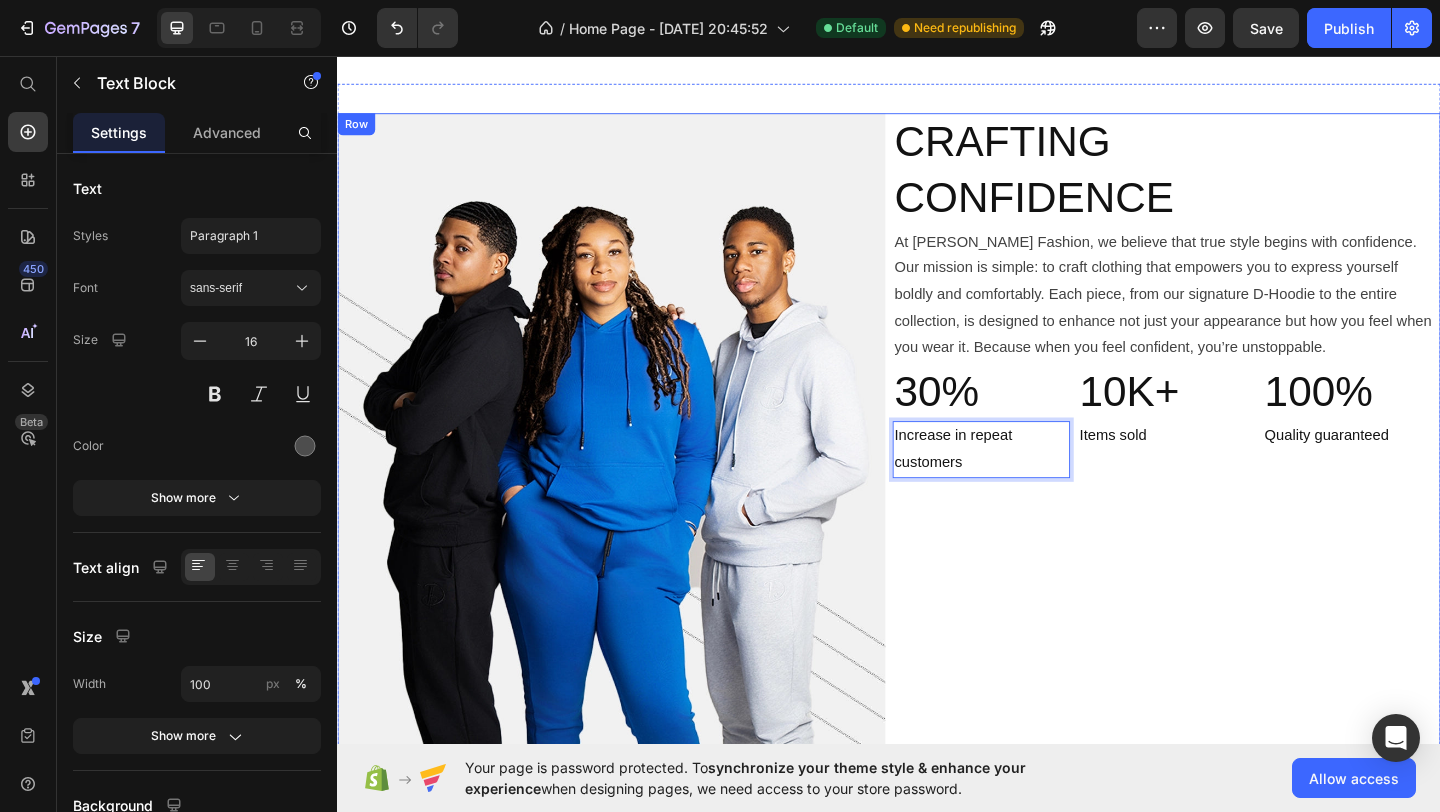 scroll, scrollTop: 1429, scrollLeft: 0, axis: vertical 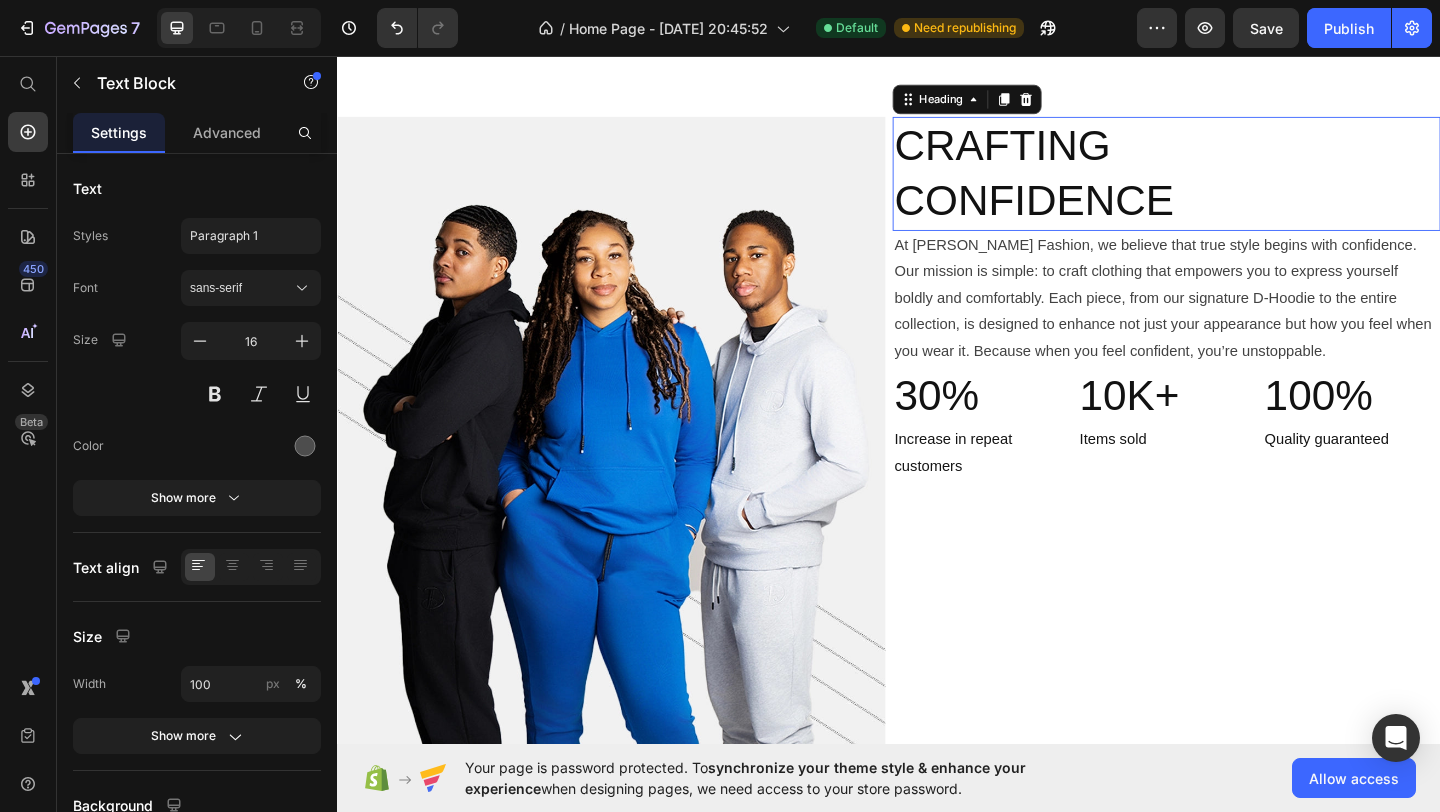 click on "CRAFTING  CONFIDENCE" at bounding box center [1239, 184] 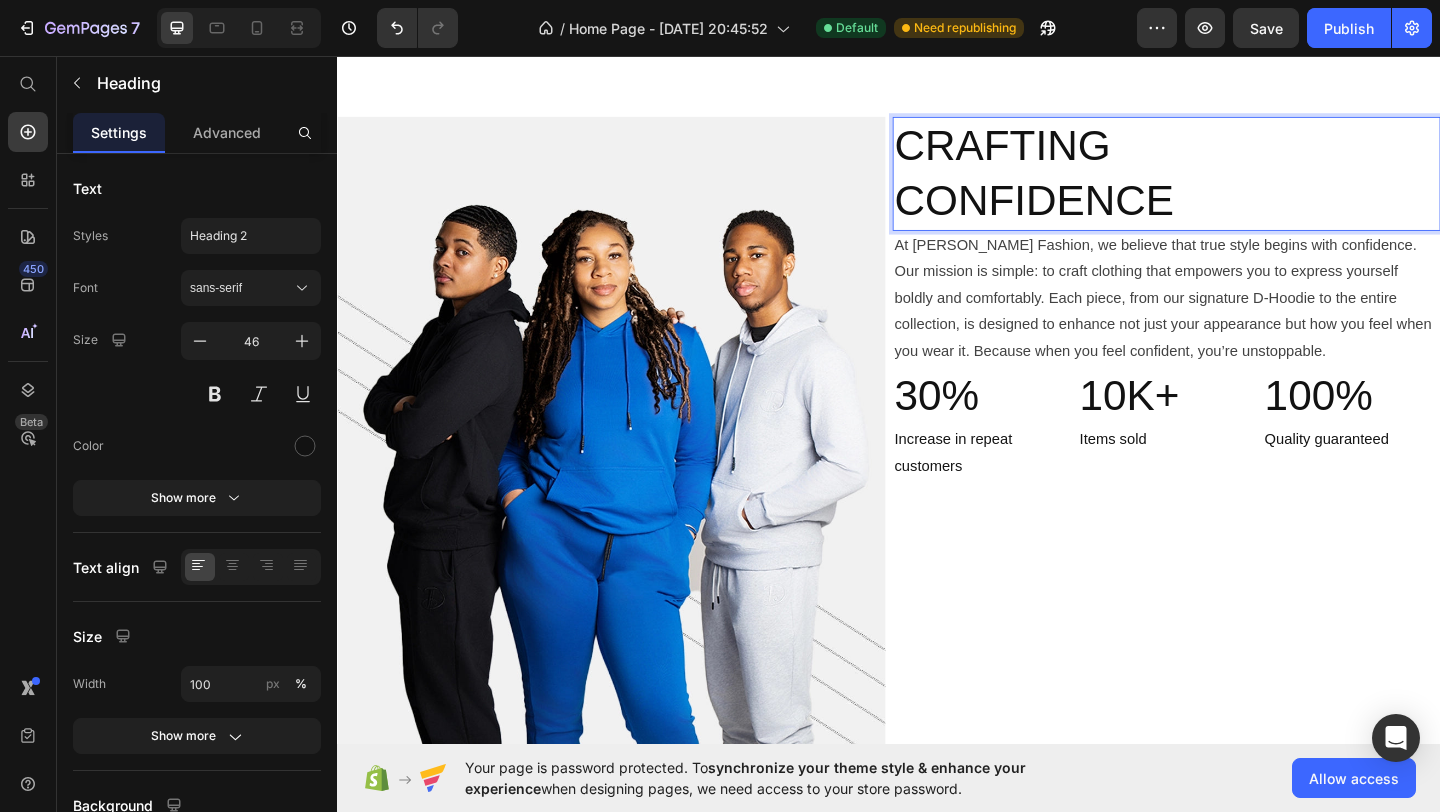 click on "CRAFTING  CONFIDENCE" at bounding box center (1239, 184) 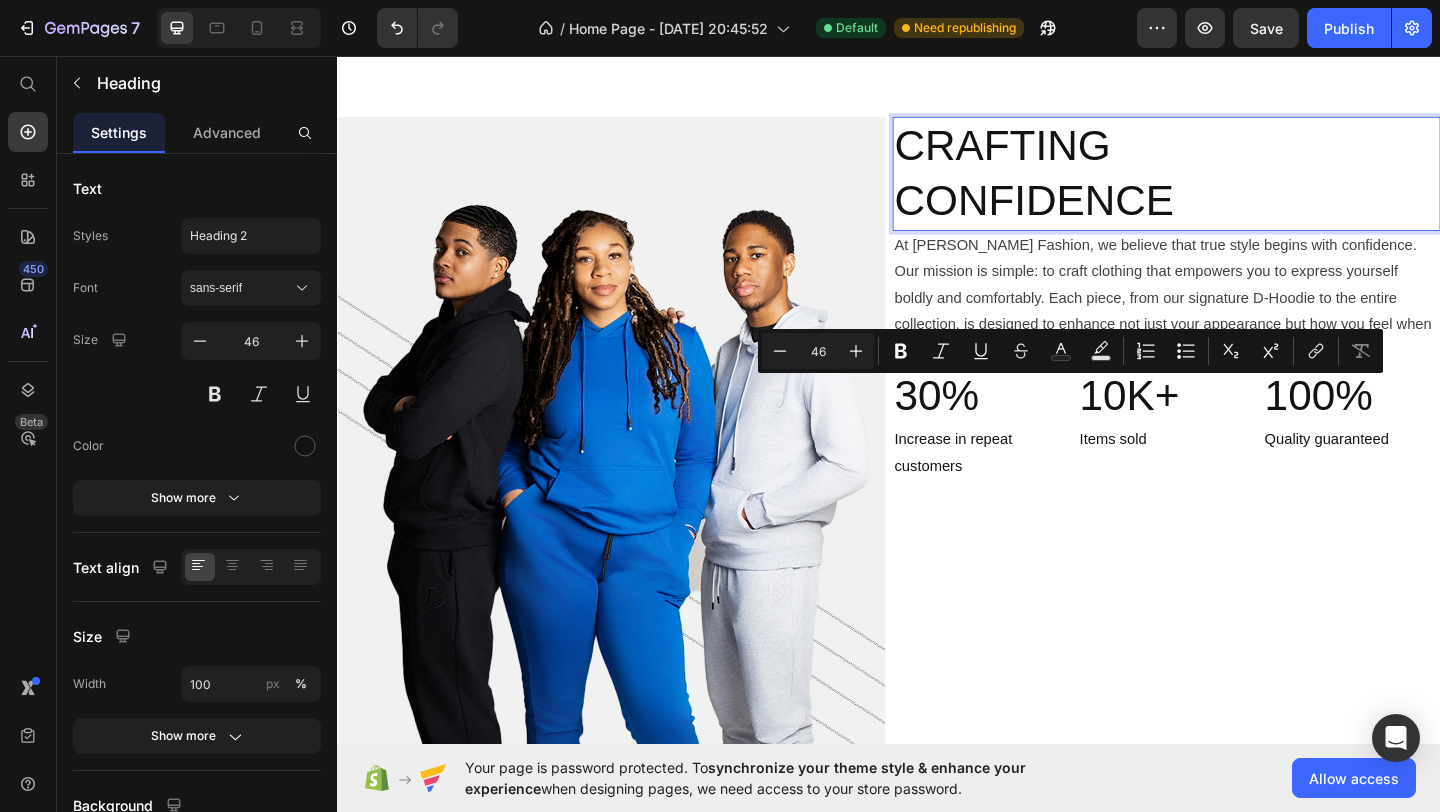 click on "CRAFTING  CONFIDENCE" at bounding box center (1239, 184) 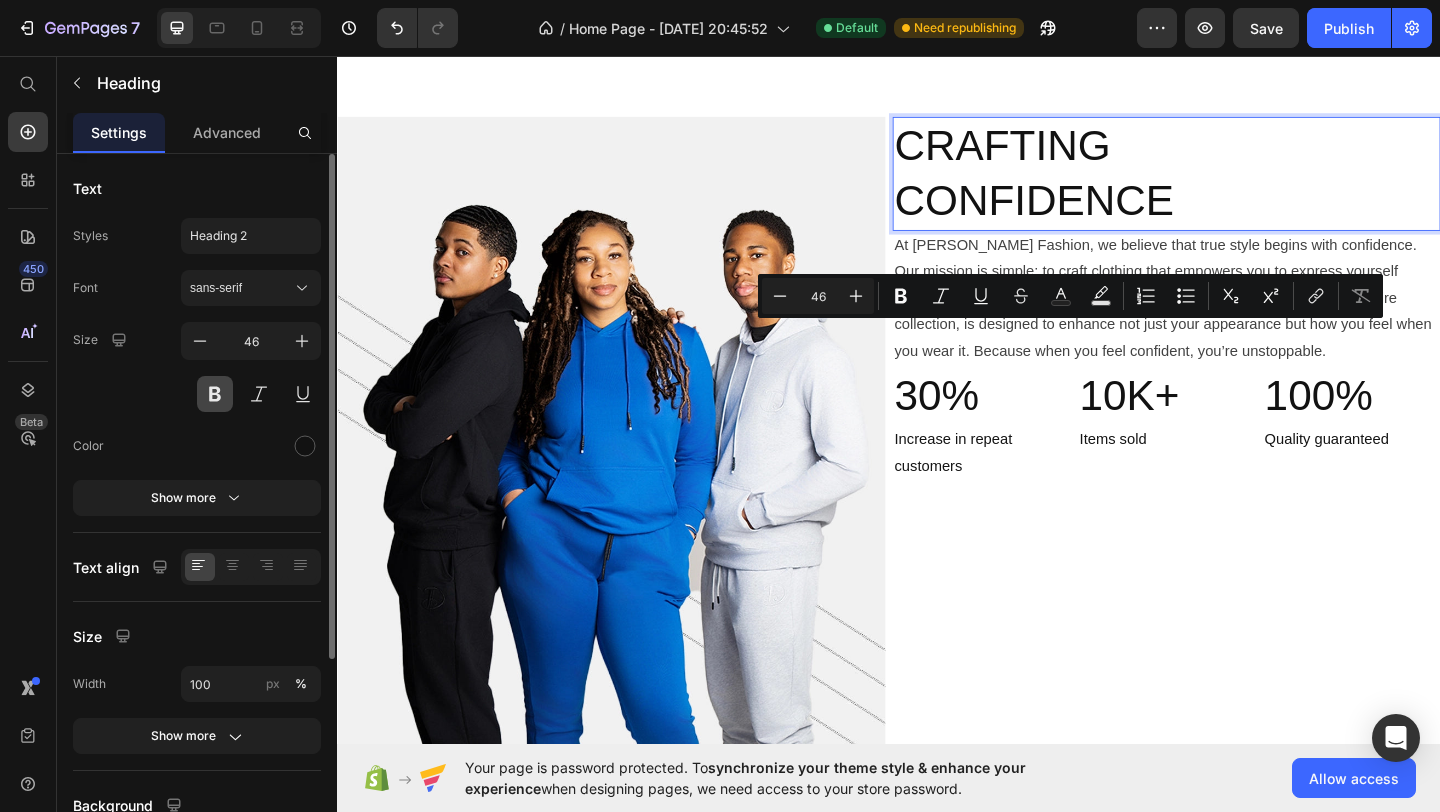 click at bounding box center [215, 394] 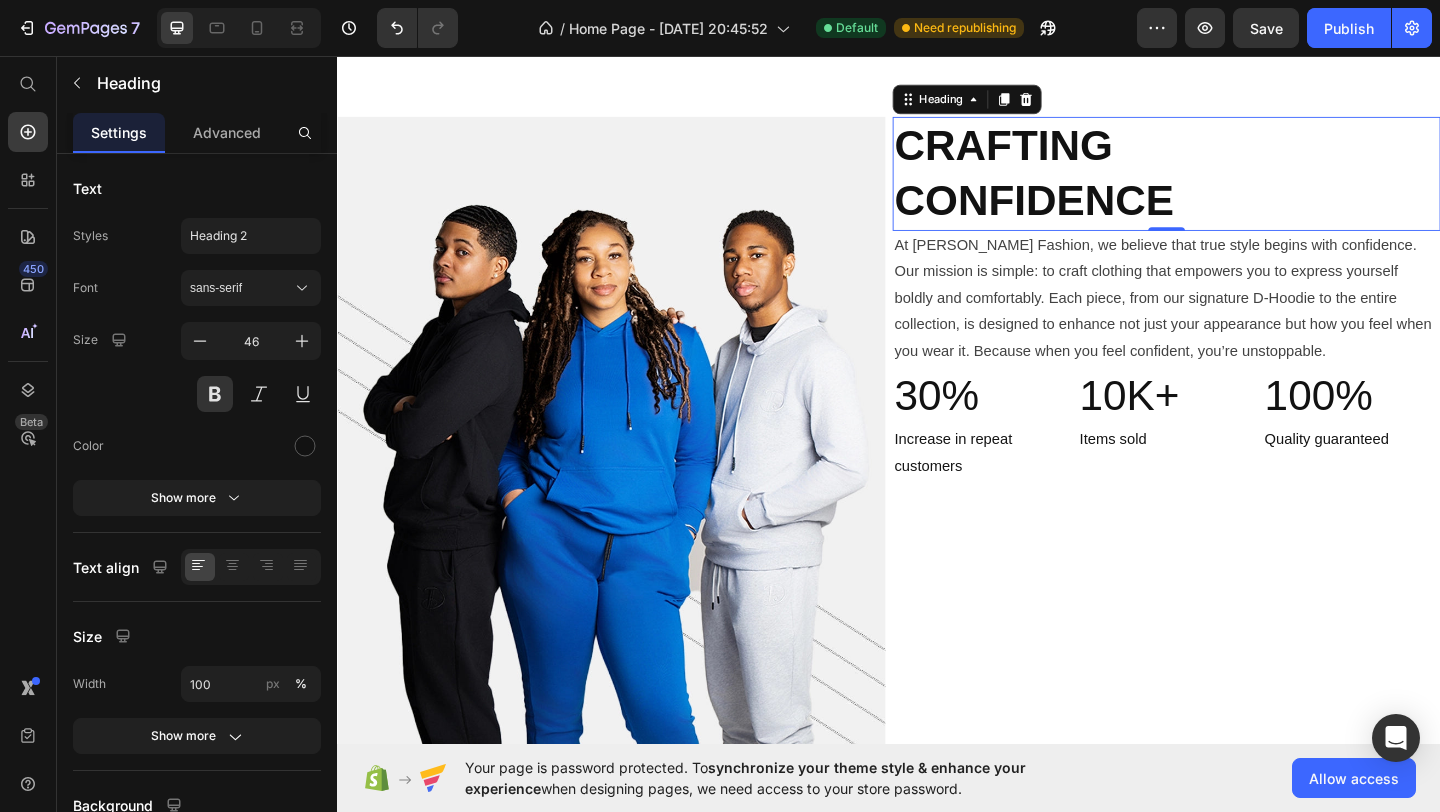 click on "CRAFTING  CONFIDENCE" at bounding box center [1239, 184] 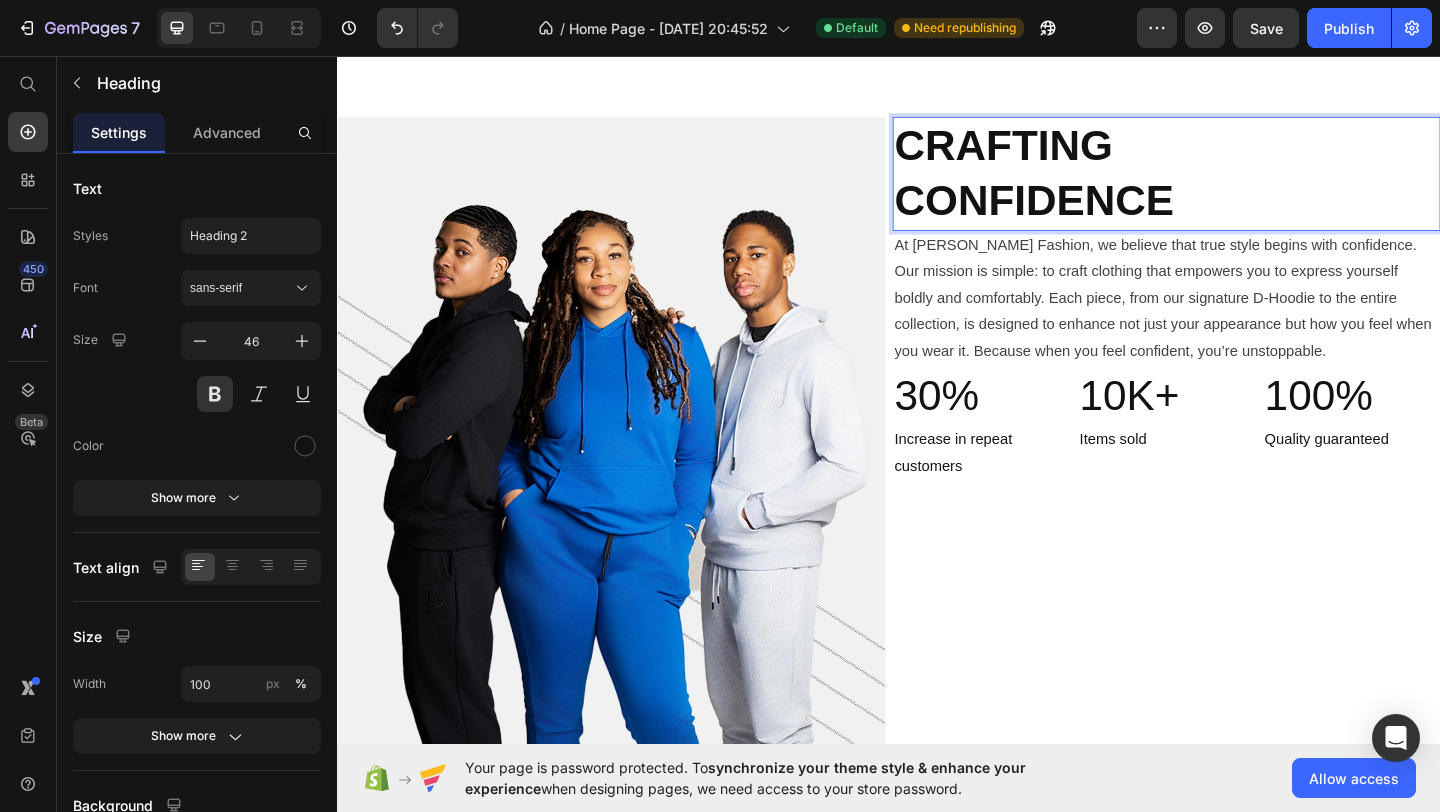 click on "CRAFTING  CONFIDENCE" at bounding box center [1239, 184] 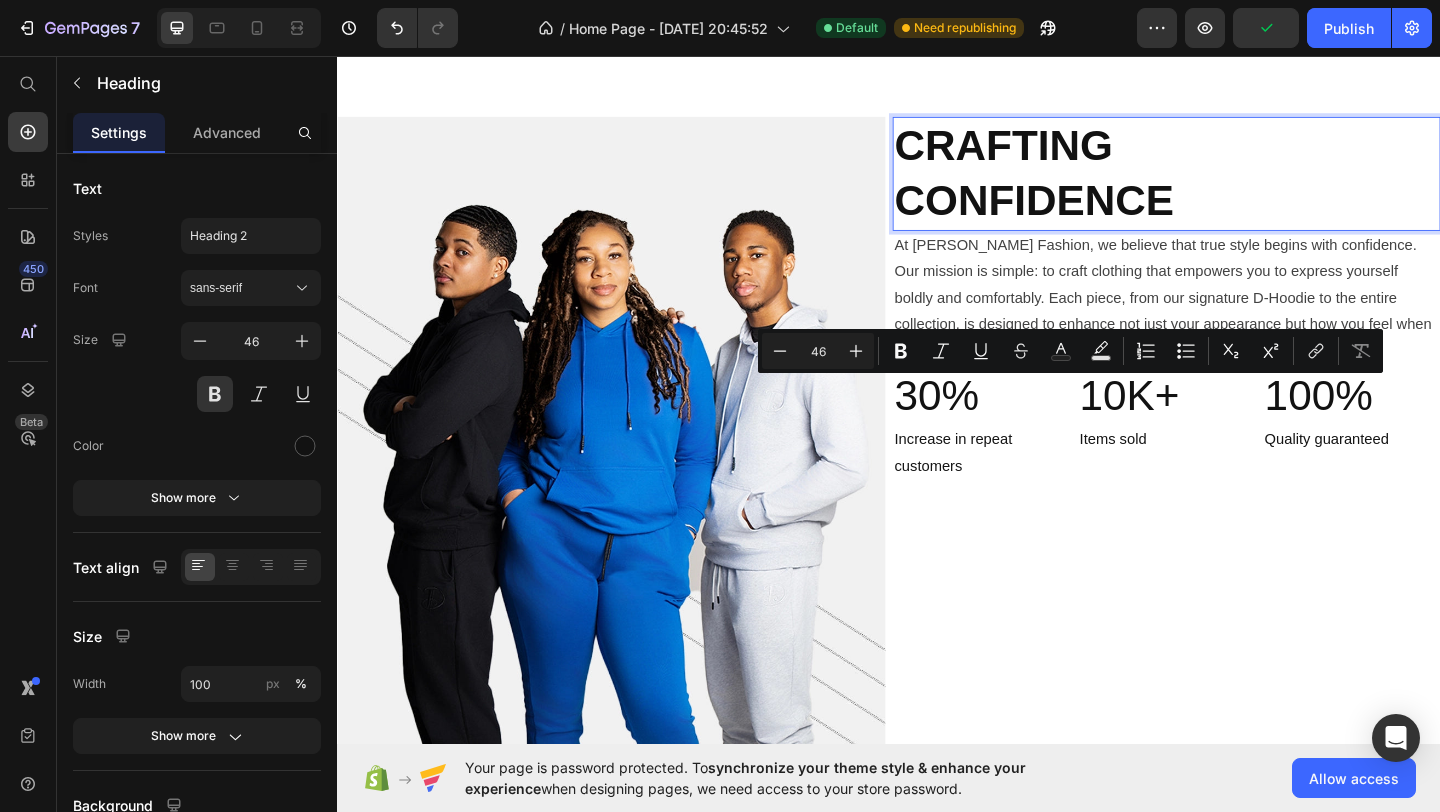 click on "CRAFTING  CONFIDENCE" at bounding box center [1239, 184] 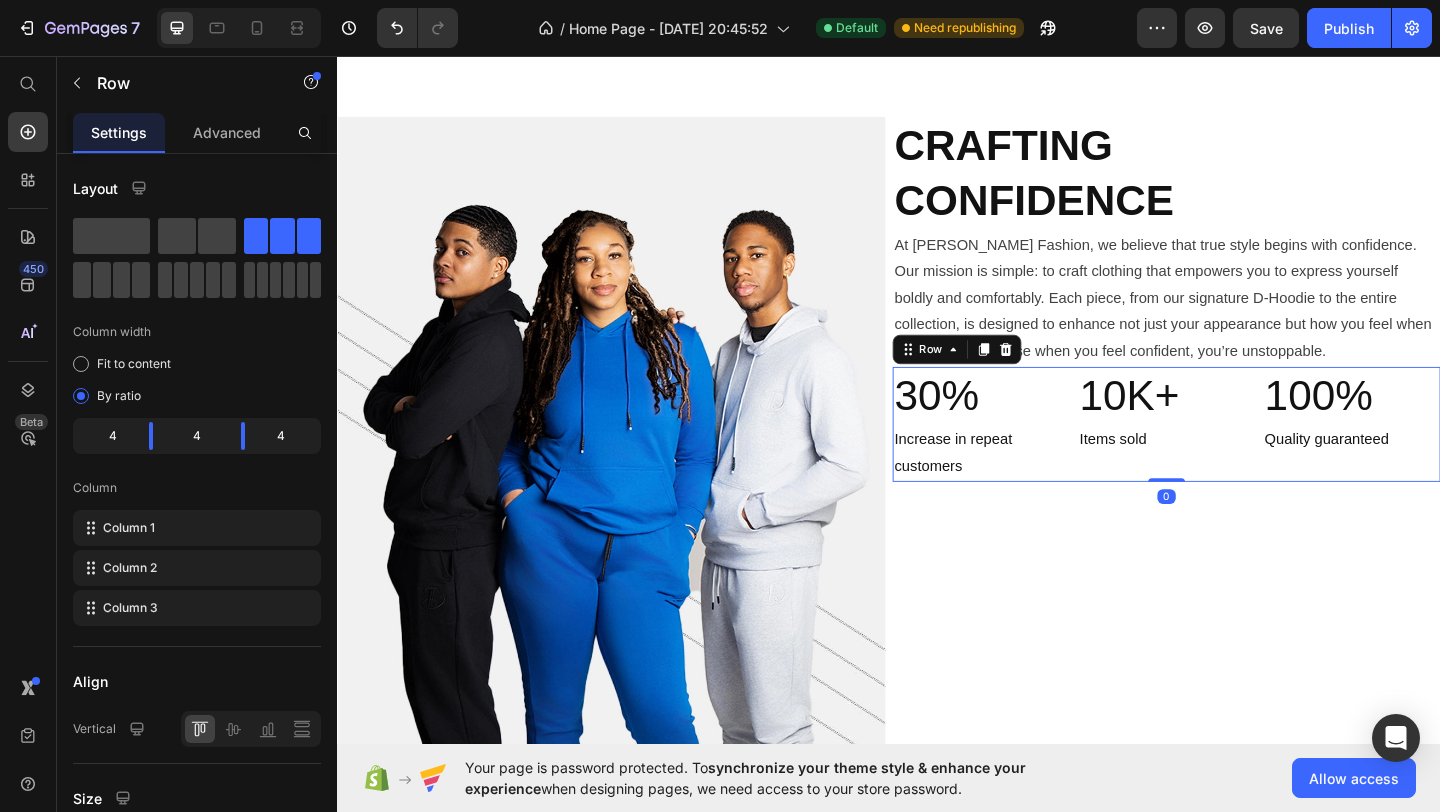 click on "10K+ Heading Items sold Text Block" at bounding box center (1238, 456) 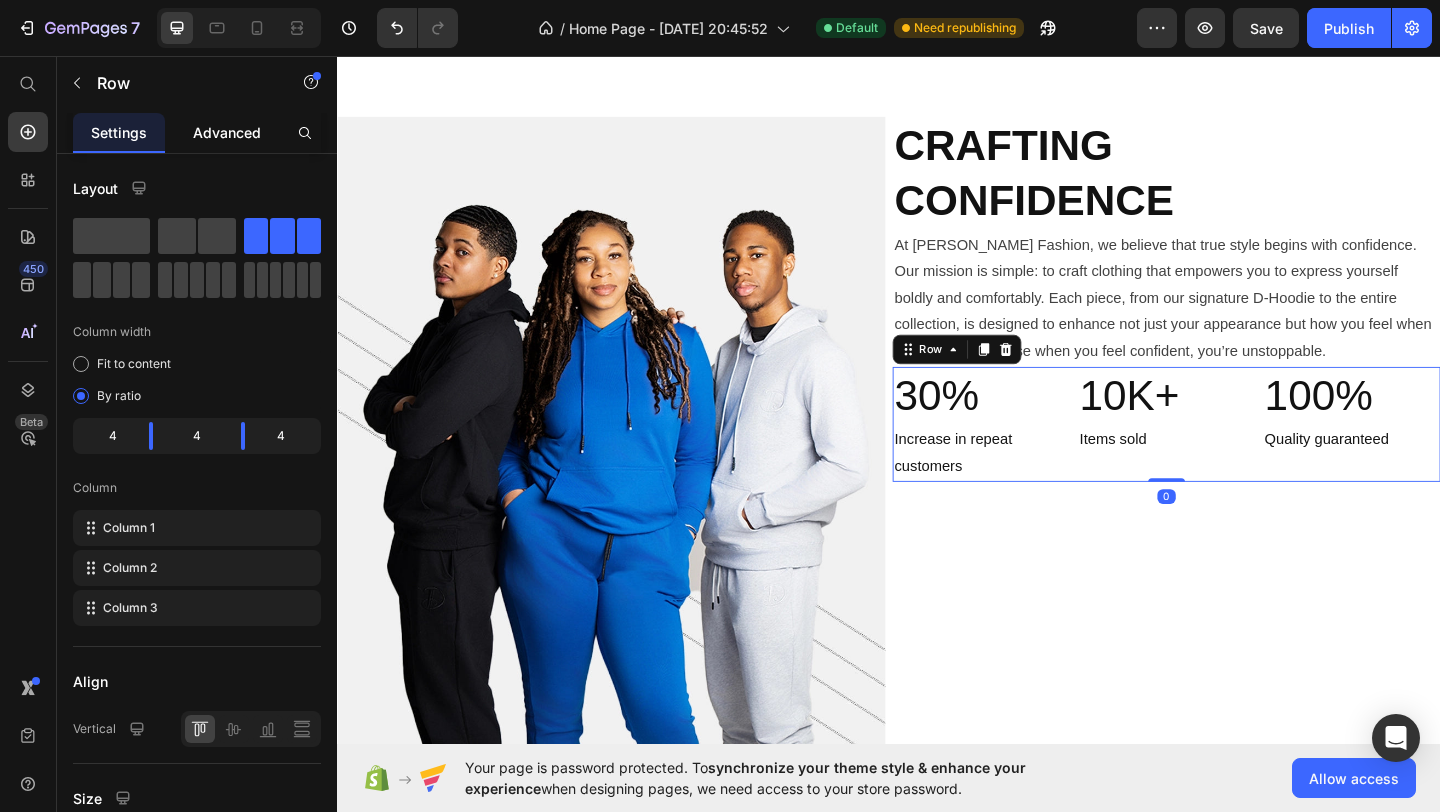 click on "Advanced" at bounding box center [227, 132] 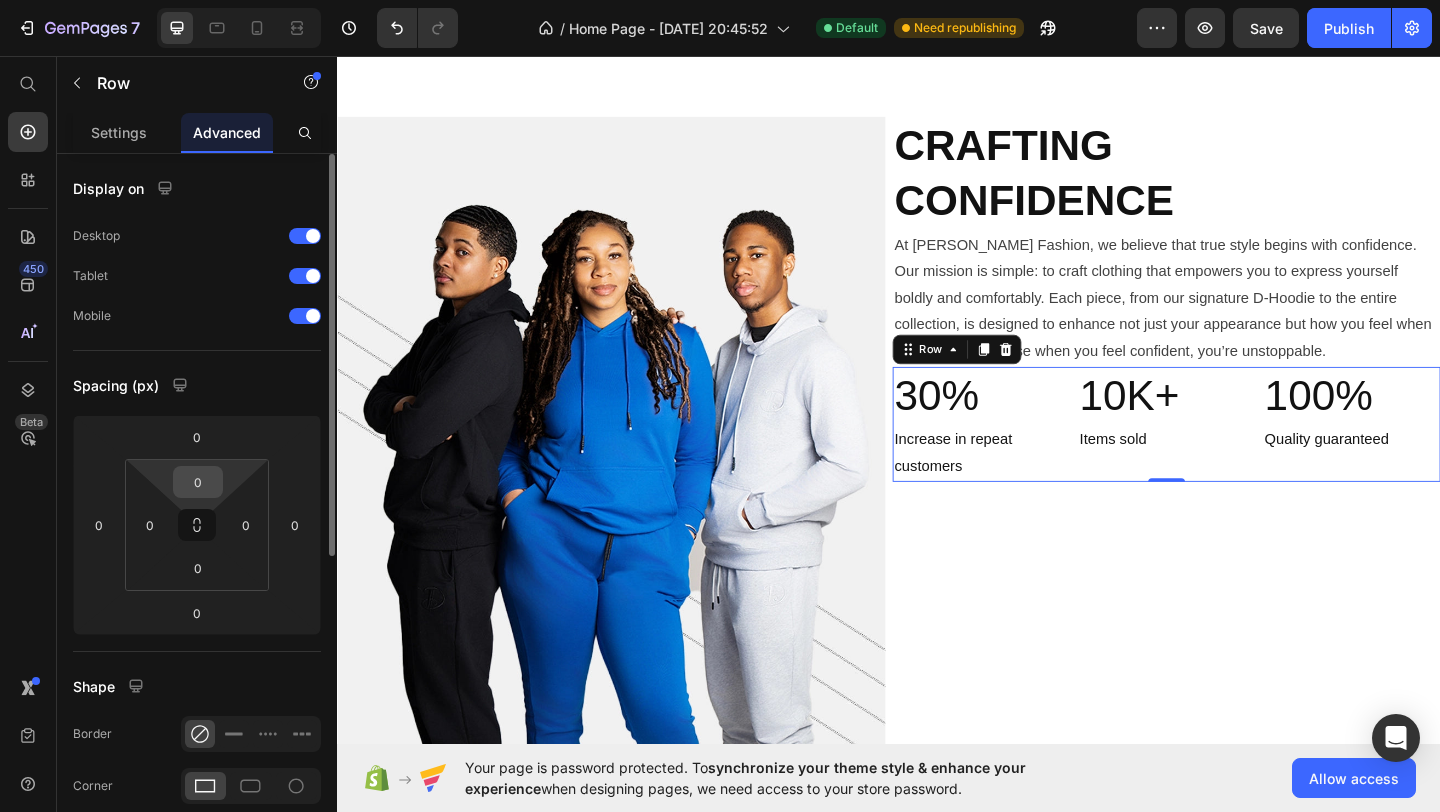 click on "0" at bounding box center [198, 482] 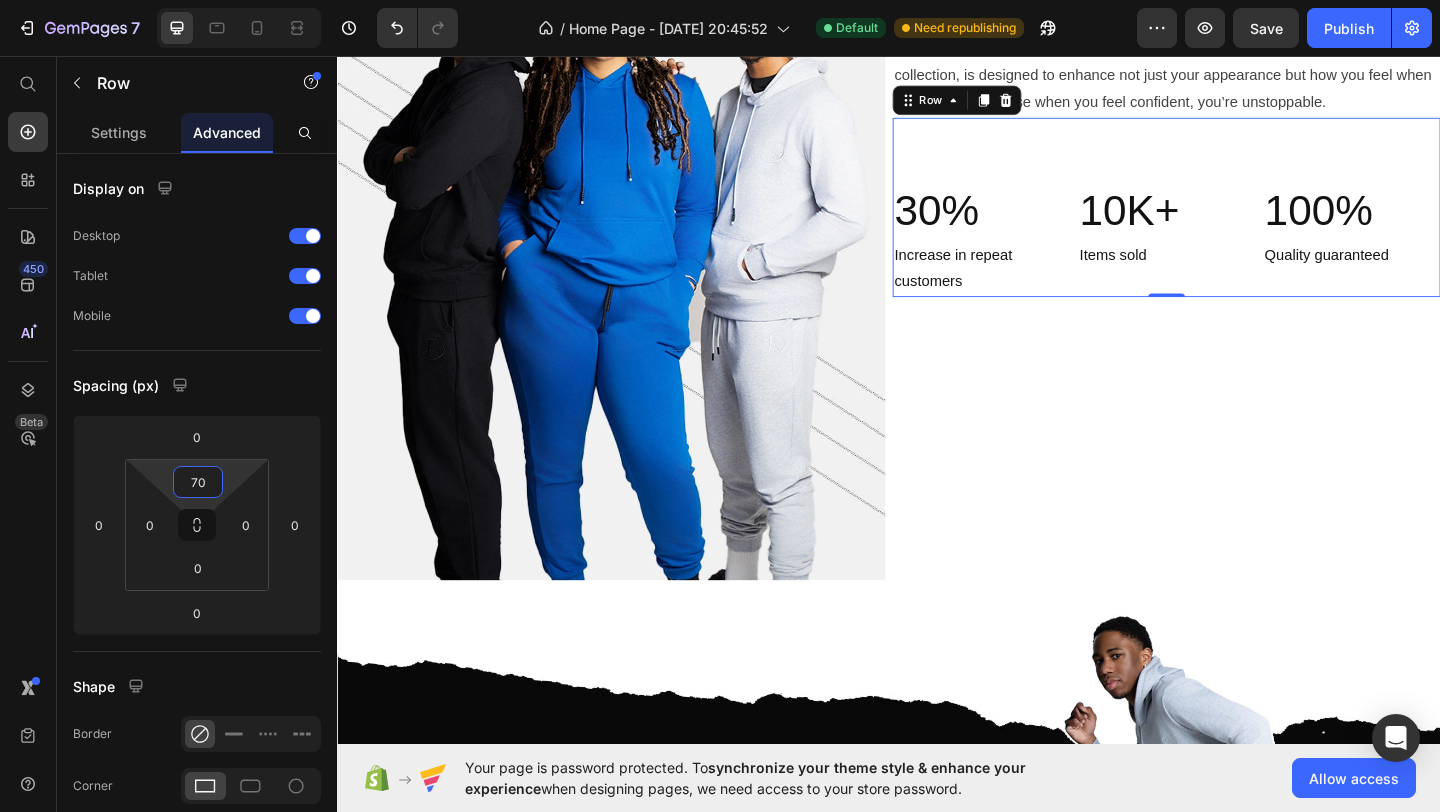 scroll, scrollTop: 1826, scrollLeft: 0, axis: vertical 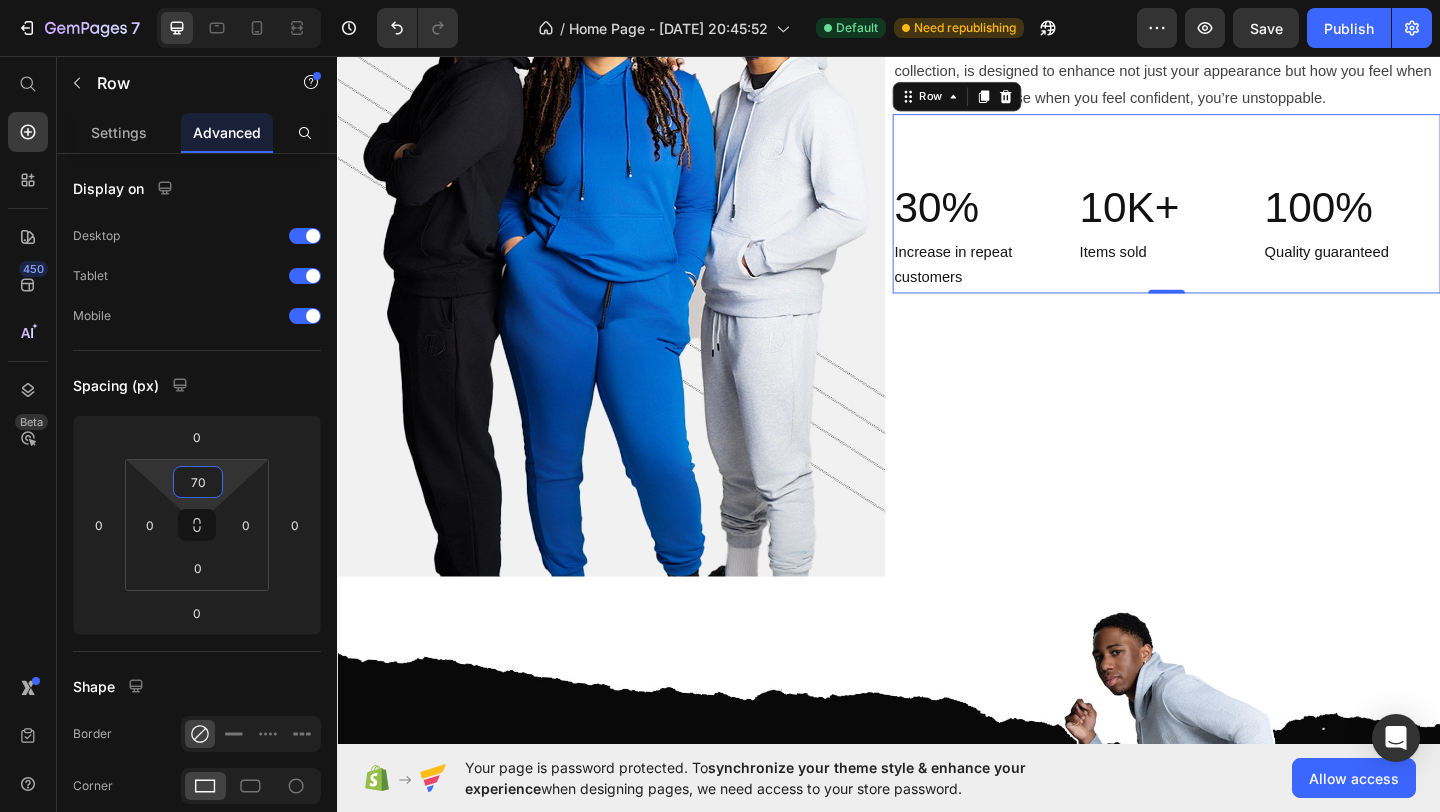 type on "70" 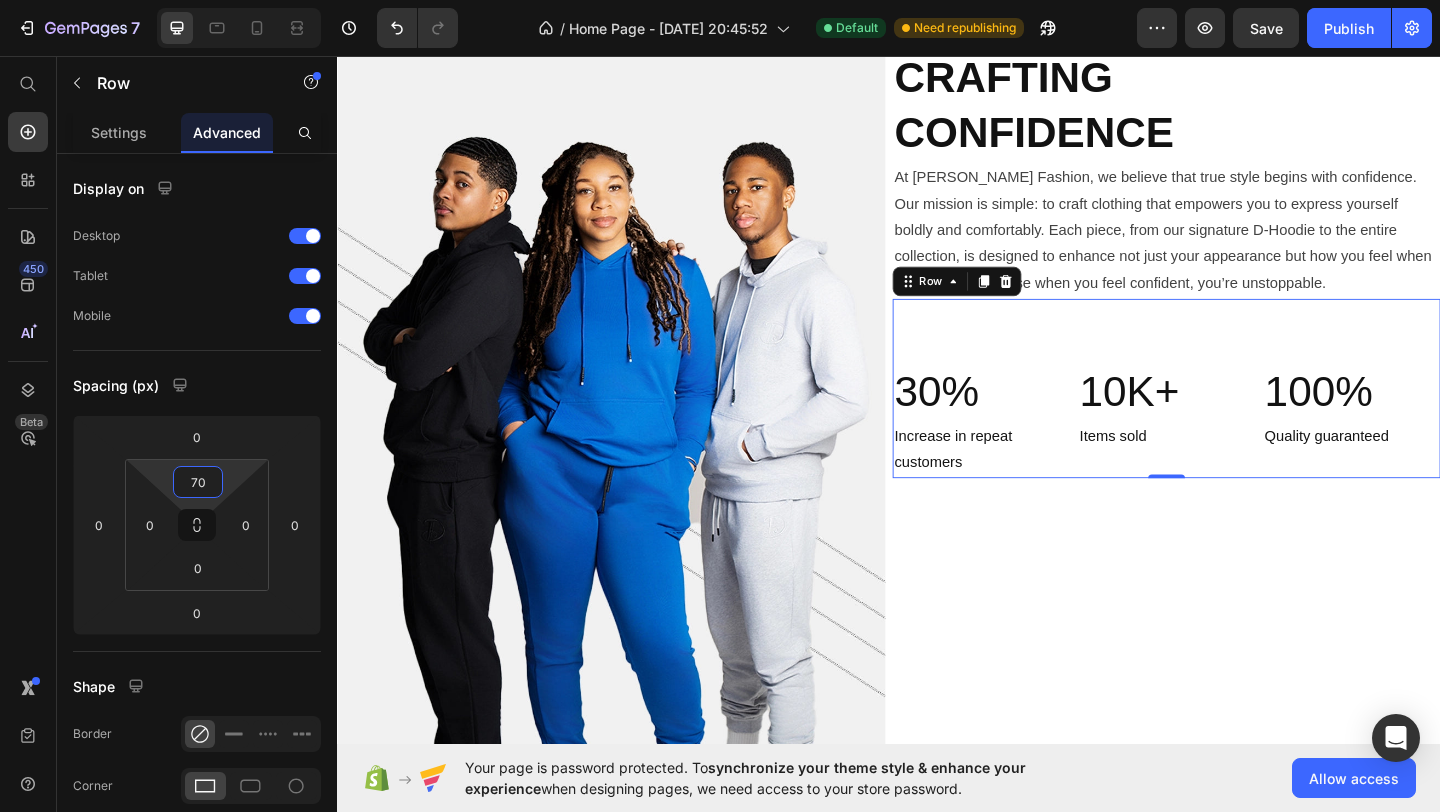 scroll, scrollTop: 1603, scrollLeft: 0, axis: vertical 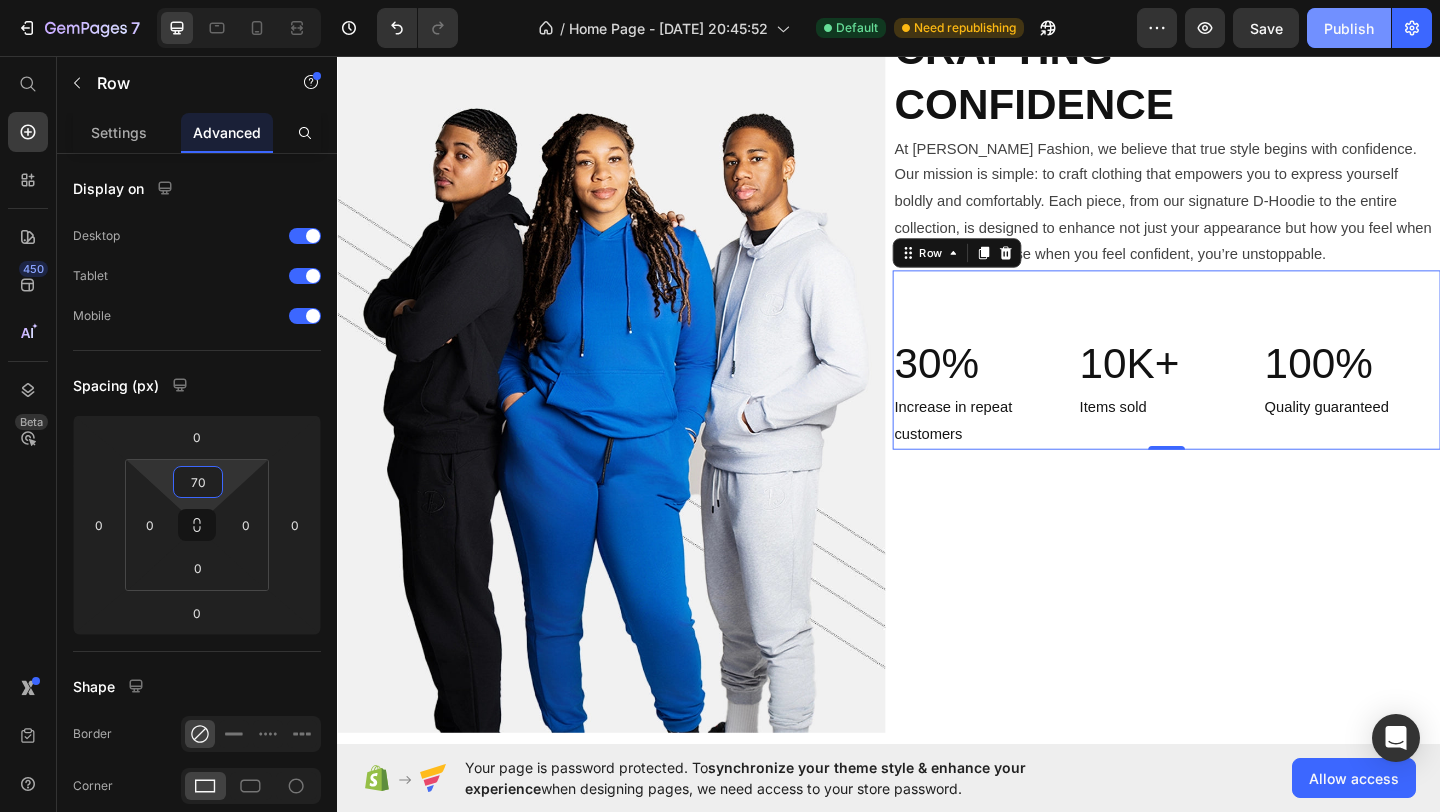 click on "Publish" at bounding box center (1349, 28) 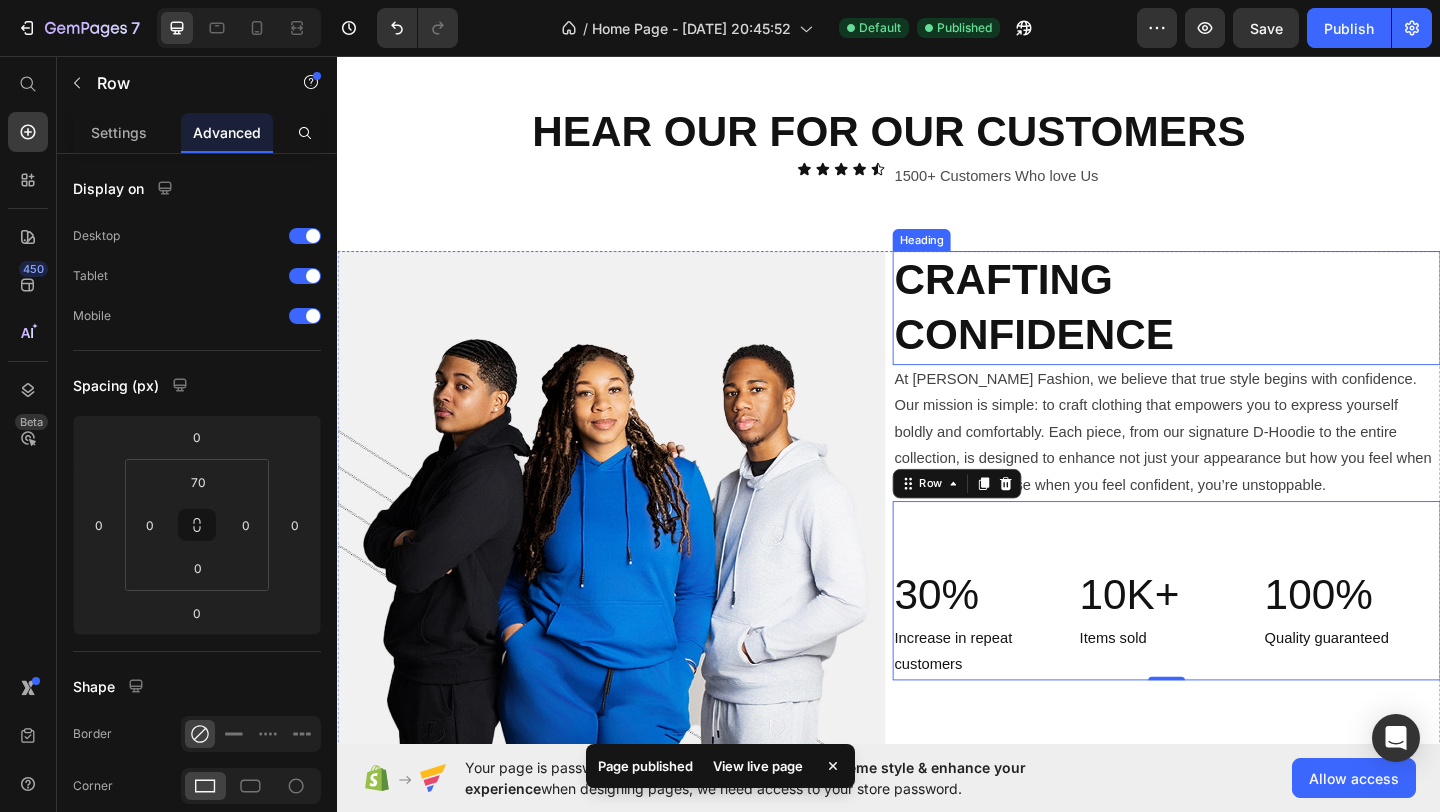 scroll, scrollTop: 909, scrollLeft: 0, axis: vertical 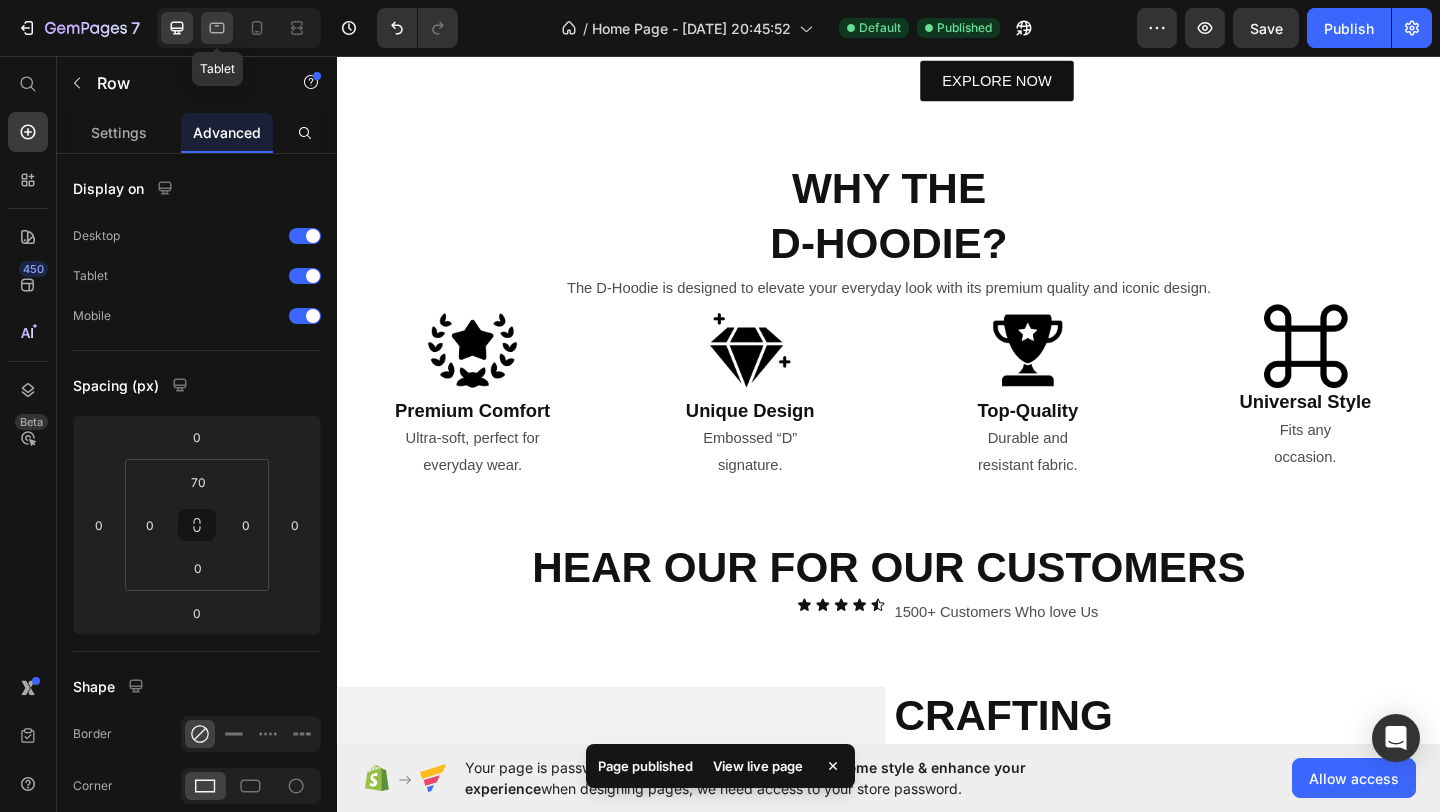click 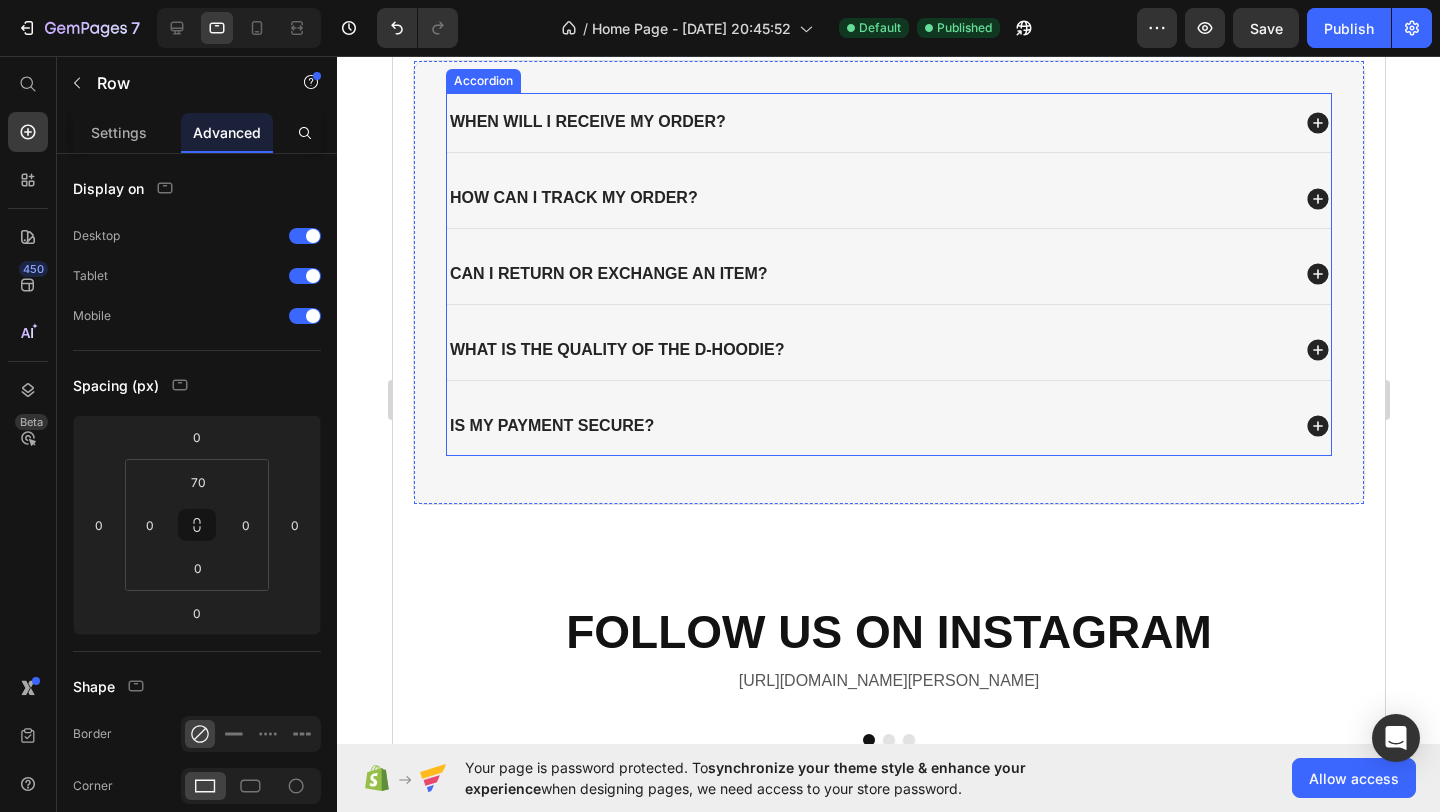 scroll, scrollTop: 2782, scrollLeft: 0, axis: vertical 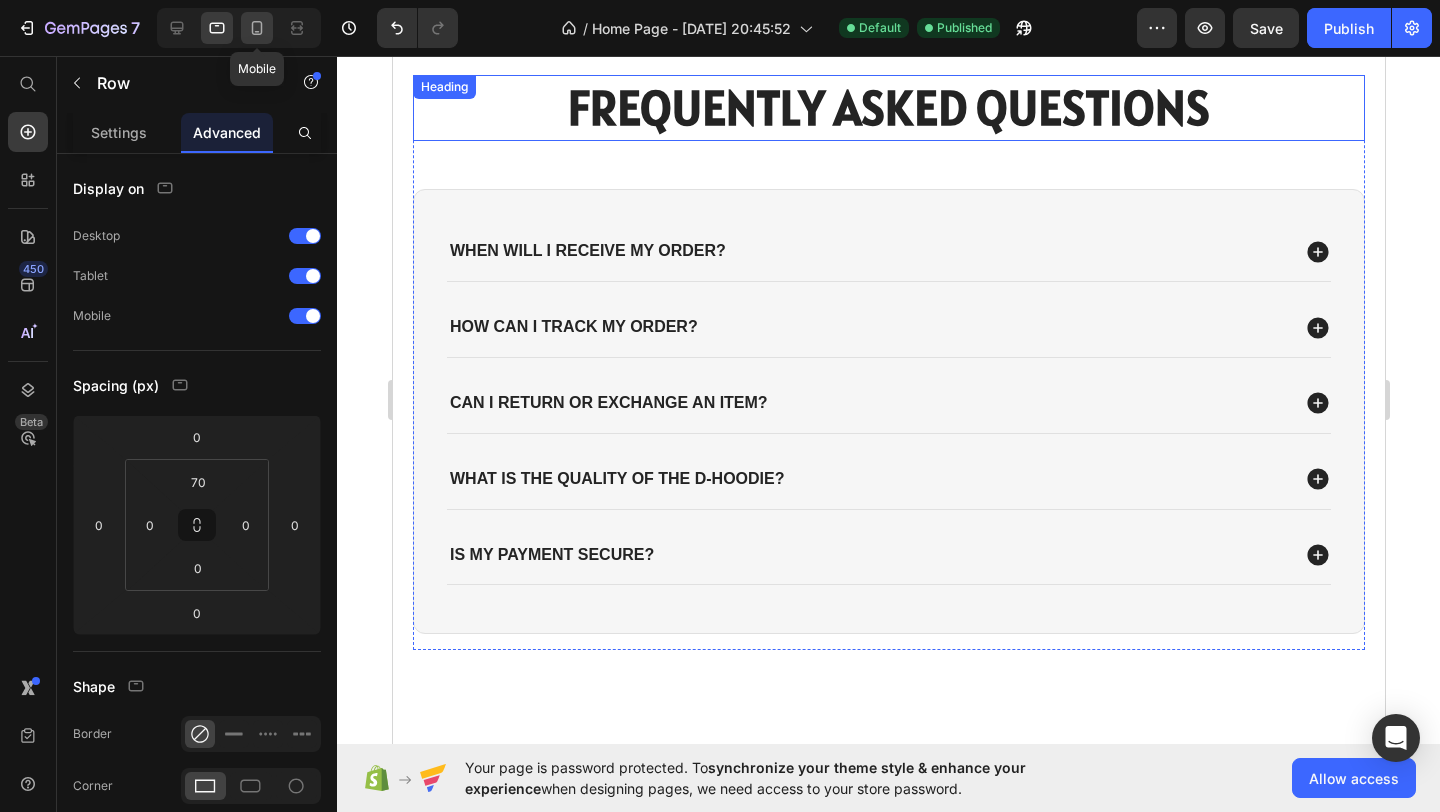 click 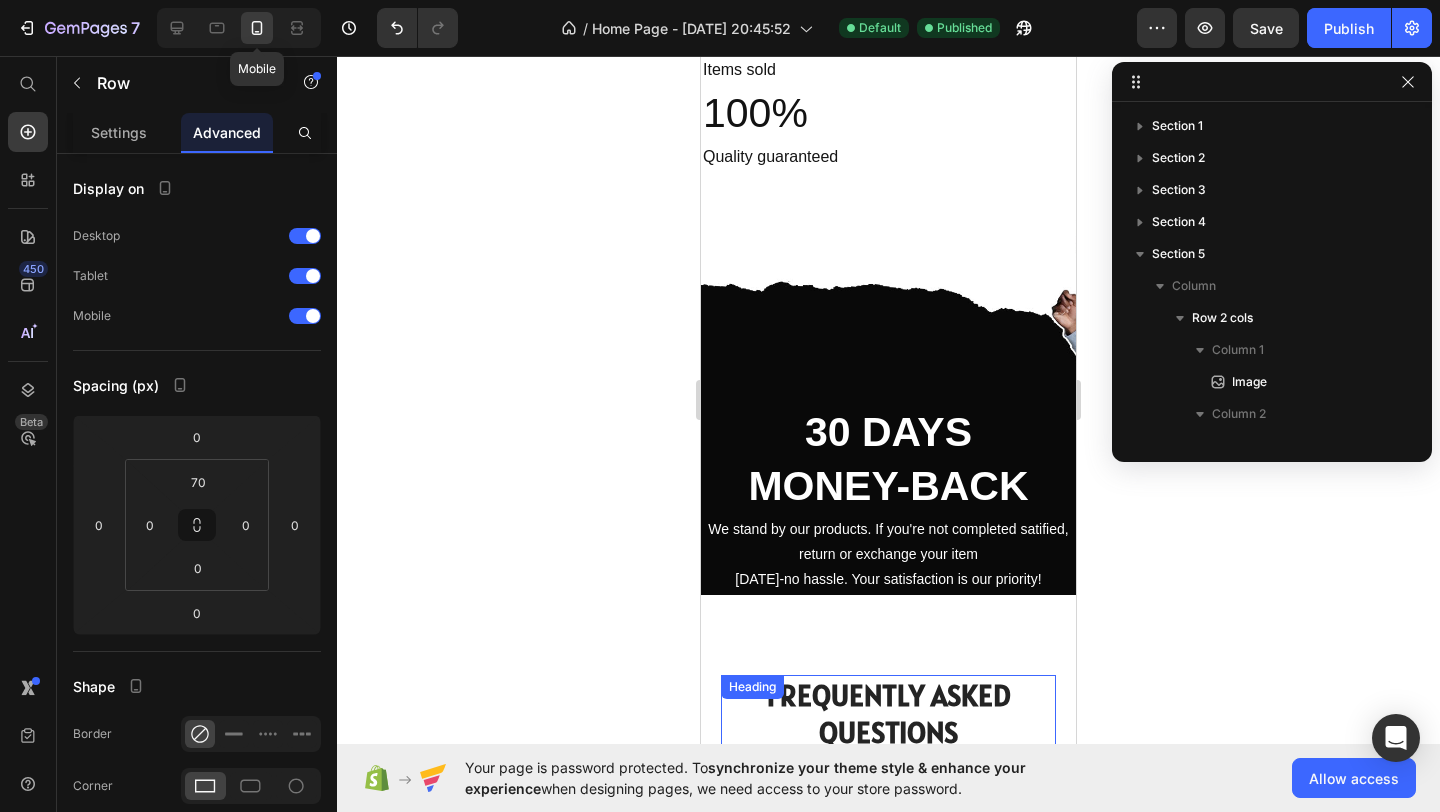 scroll, scrollTop: 2398, scrollLeft: 0, axis: vertical 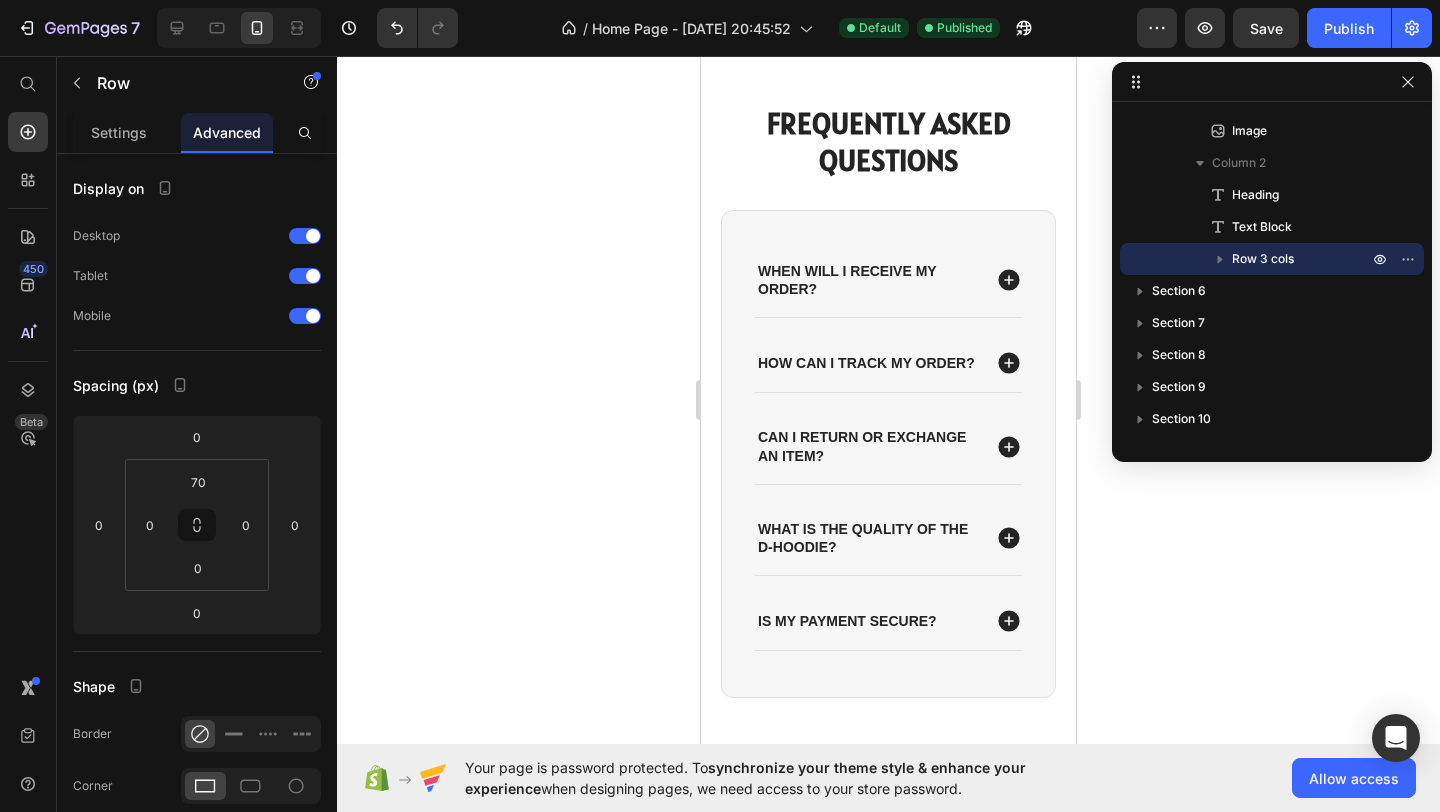 click 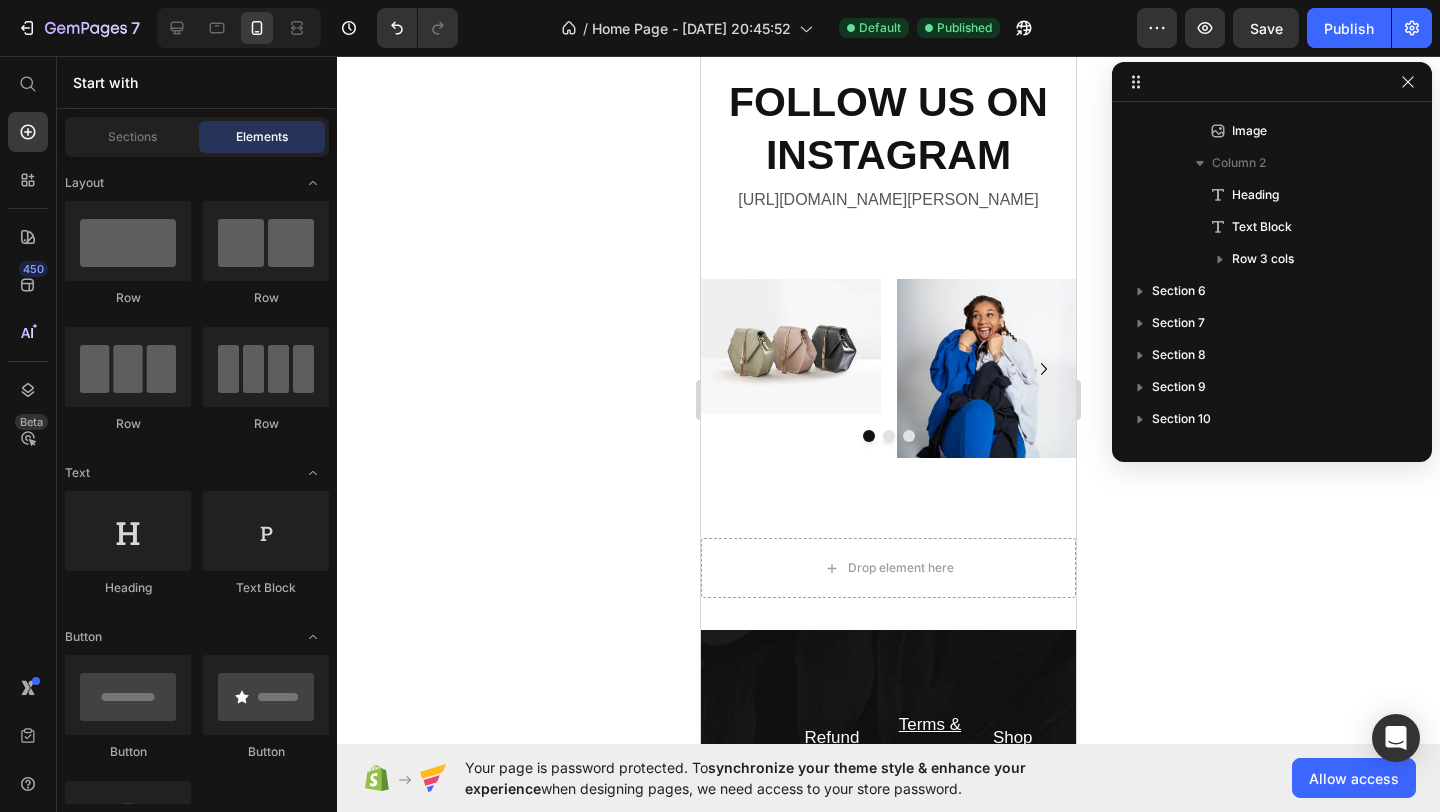scroll, scrollTop: 3950, scrollLeft: 0, axis: vertical 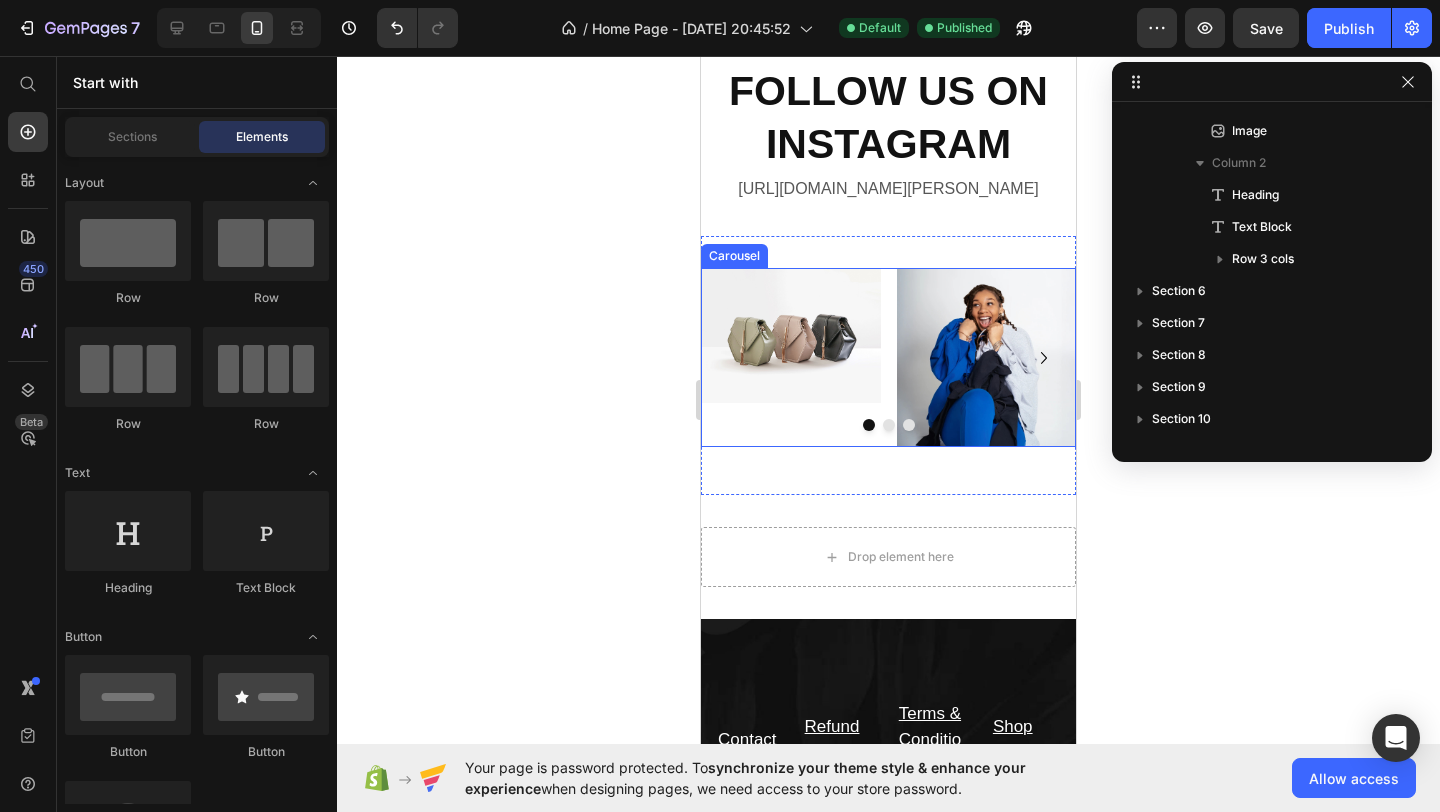 click 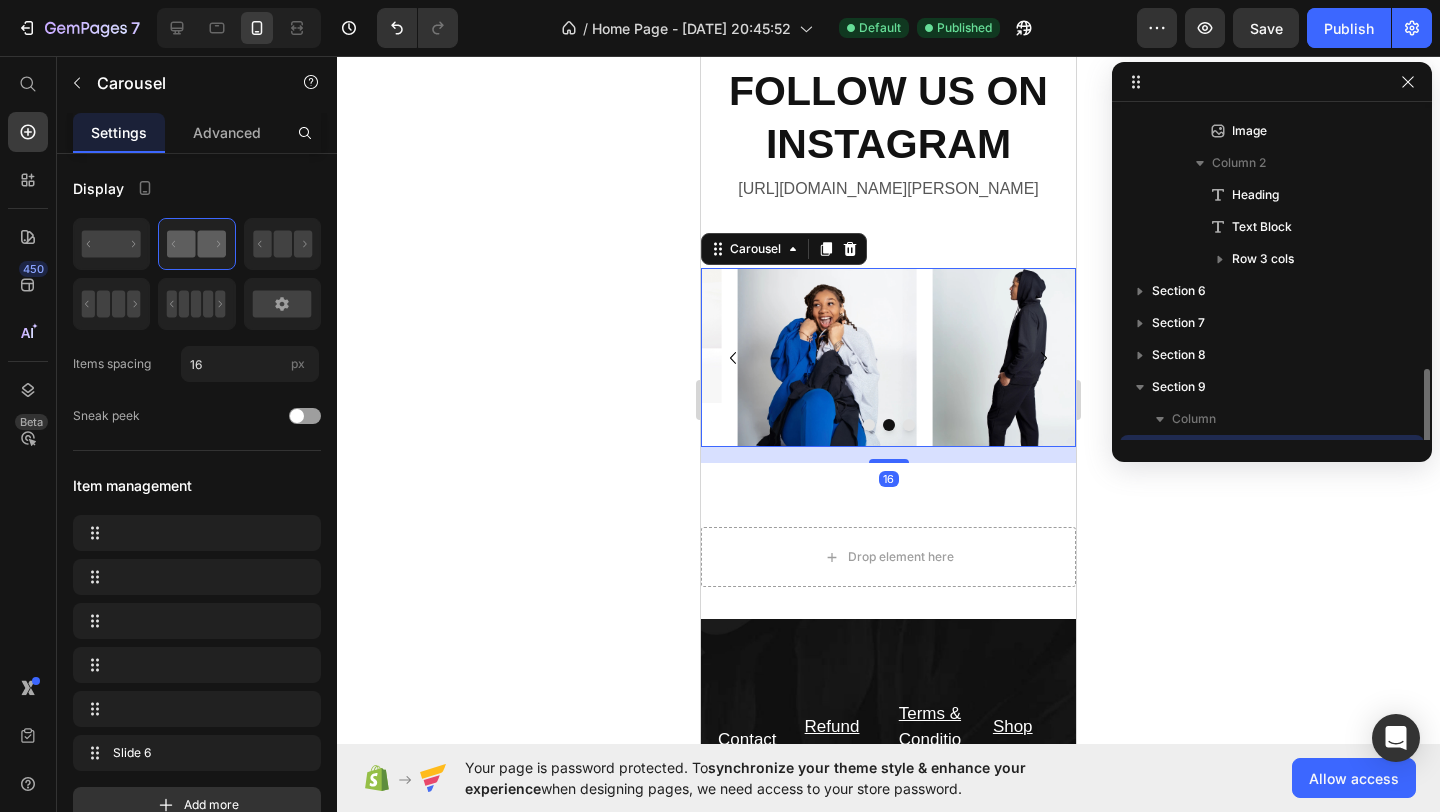 scroll, scrollTop: 342, scrollLeft: 0, axis: vertical 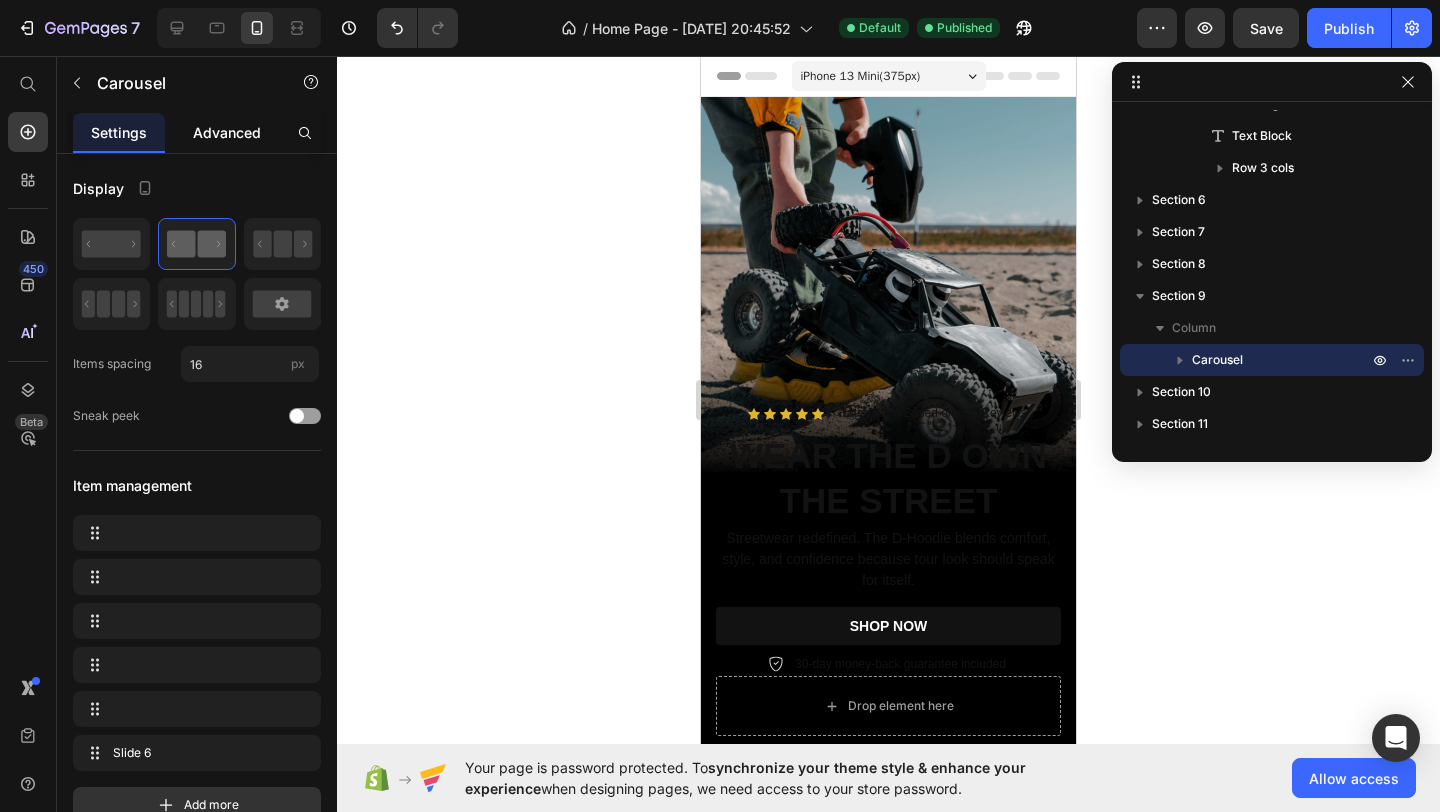 click on "Advanced" at bounding box center [227, 132] 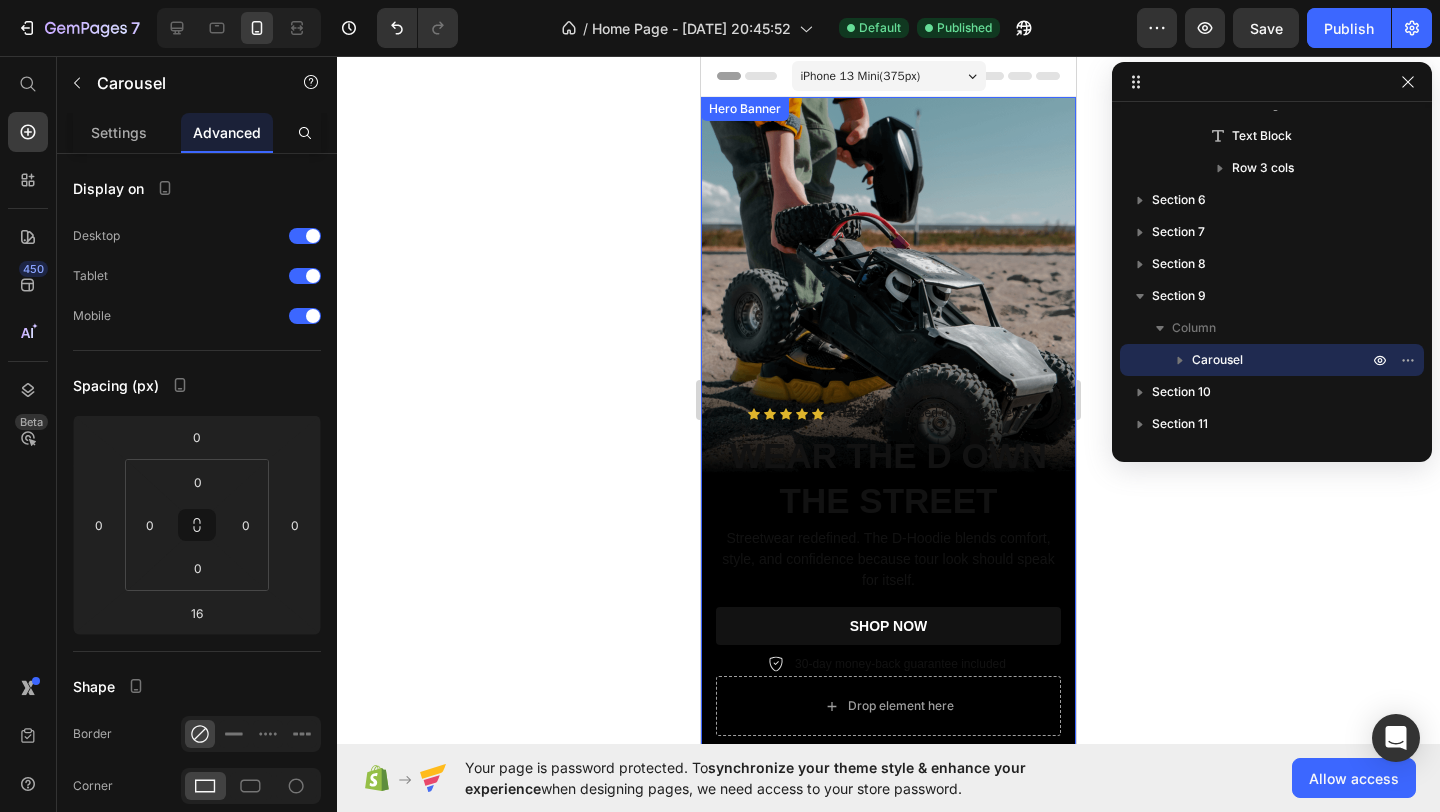 click at bounding box center (888, 430) 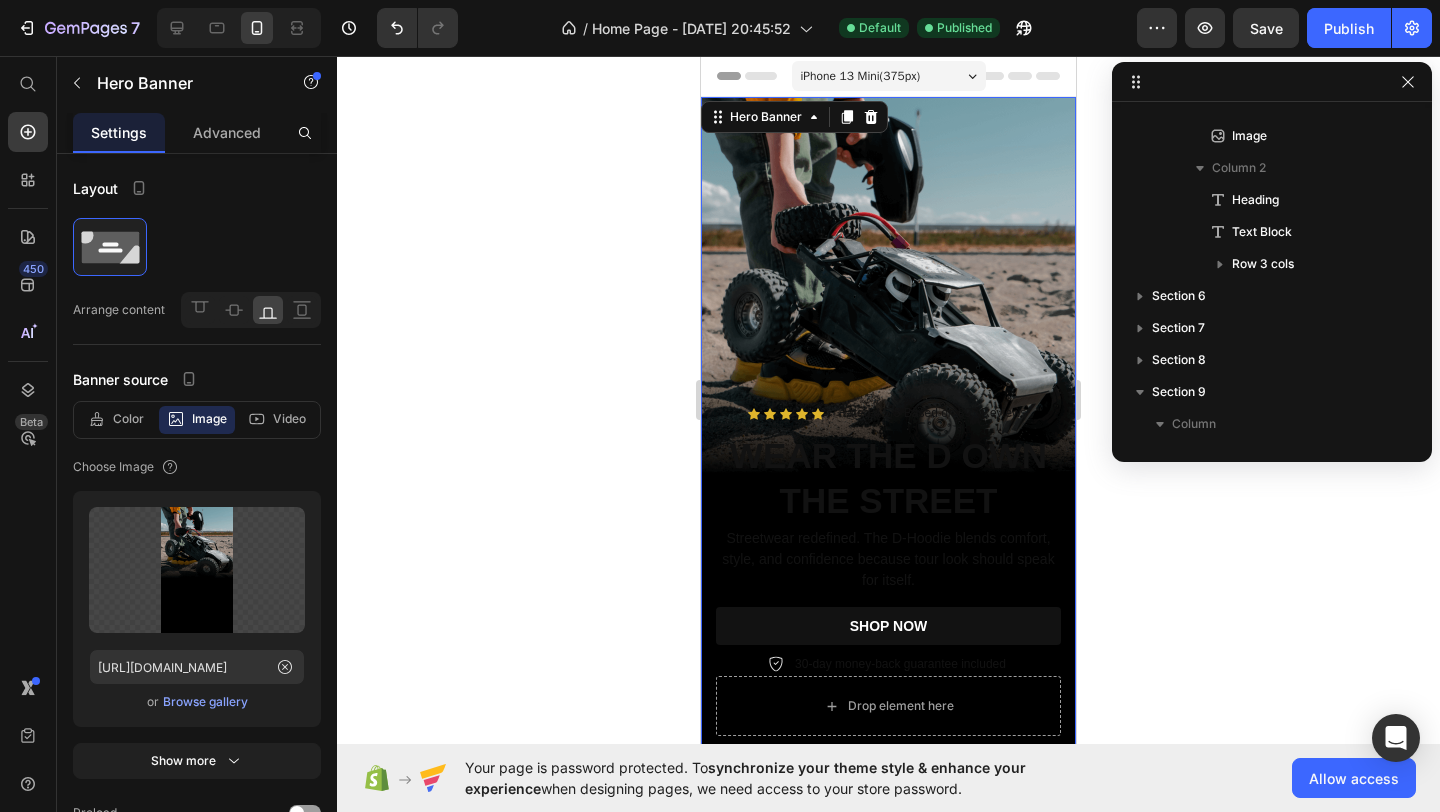 scroll, scrollTop: 0, scrollLeft: 0, axis: both 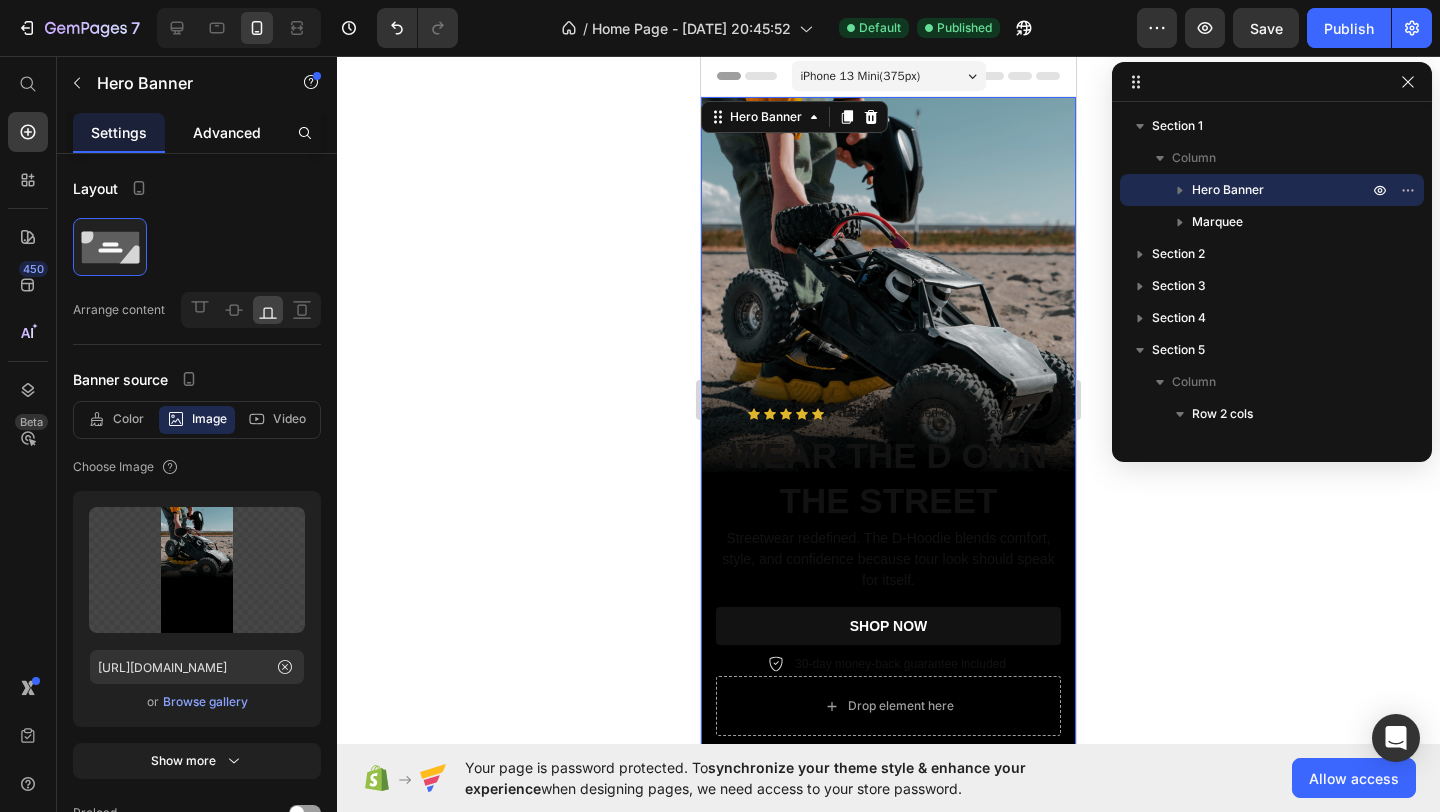 click on "Advanced" at bounding box center (227, 132) 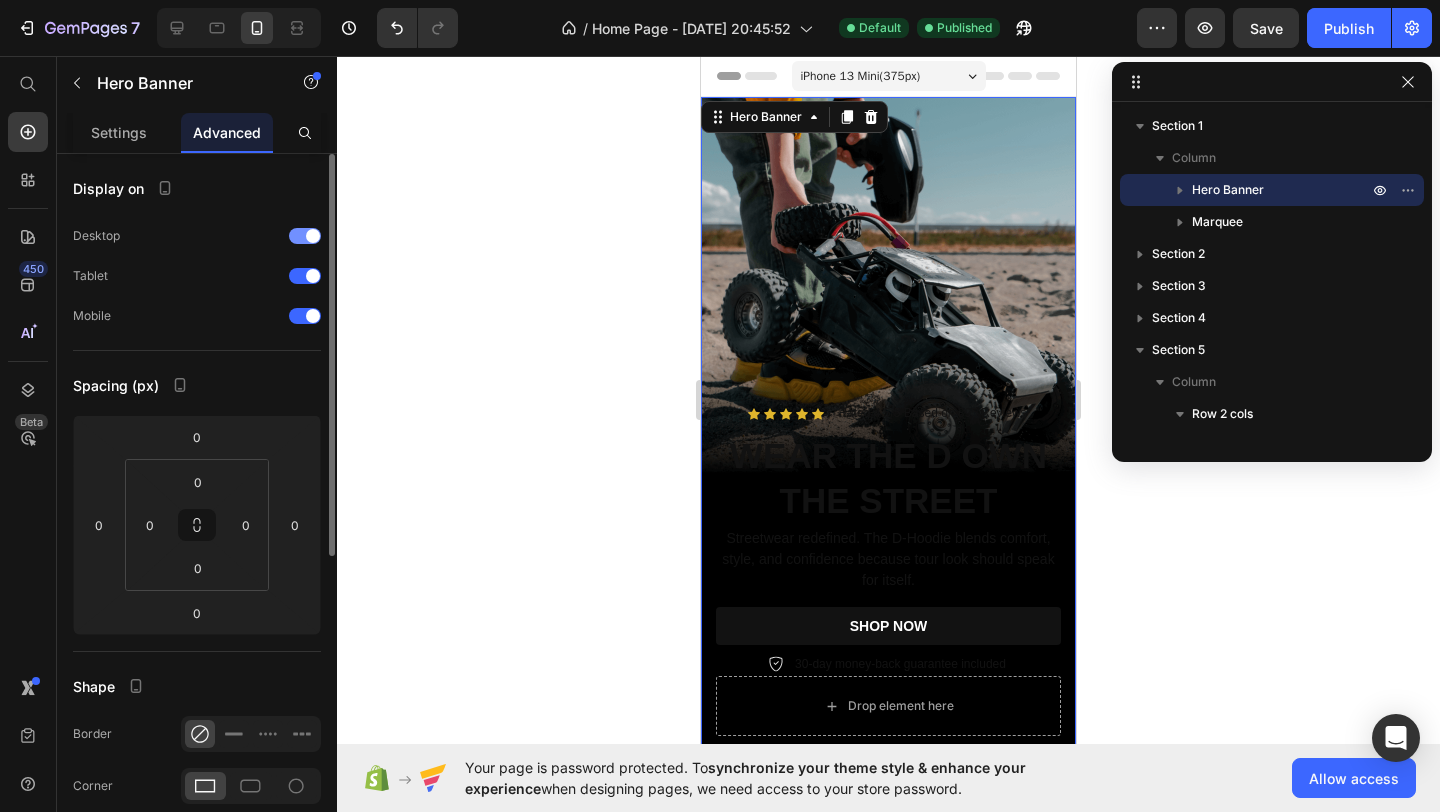 click at bounding box center (313, 236) 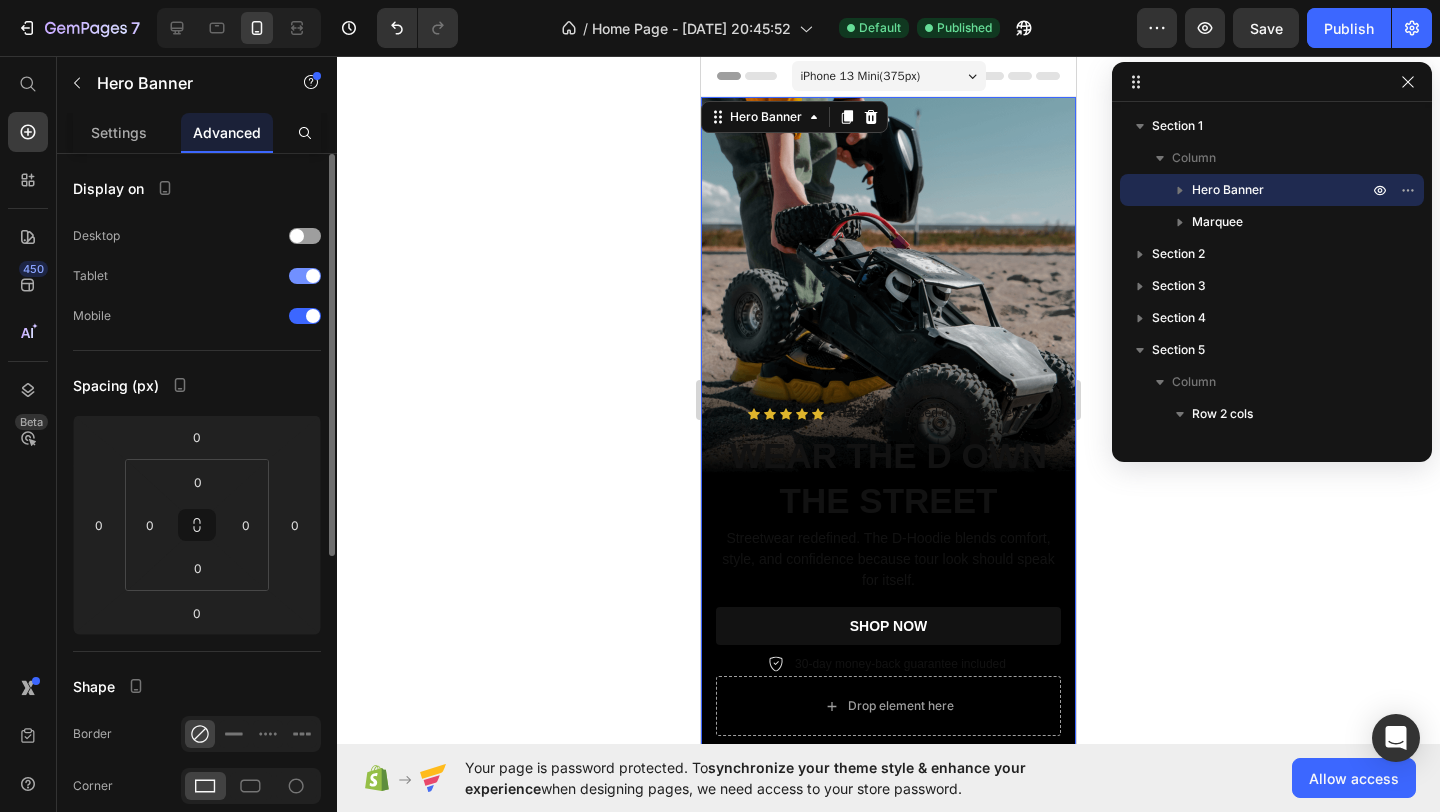 click at bounding box center [313, 276] 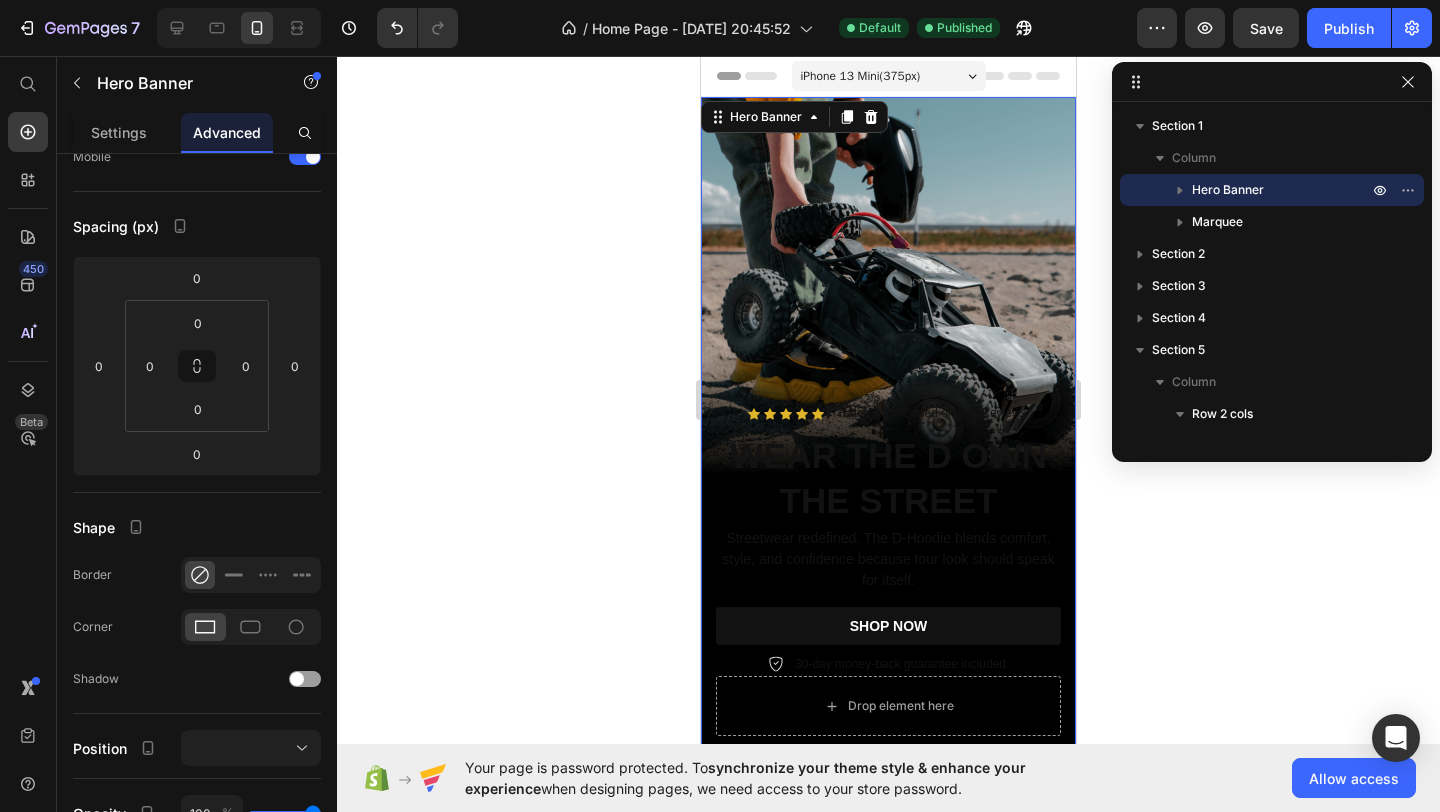 scroll, scrollTop: 554, scrollLeft: 0, axis: vertical 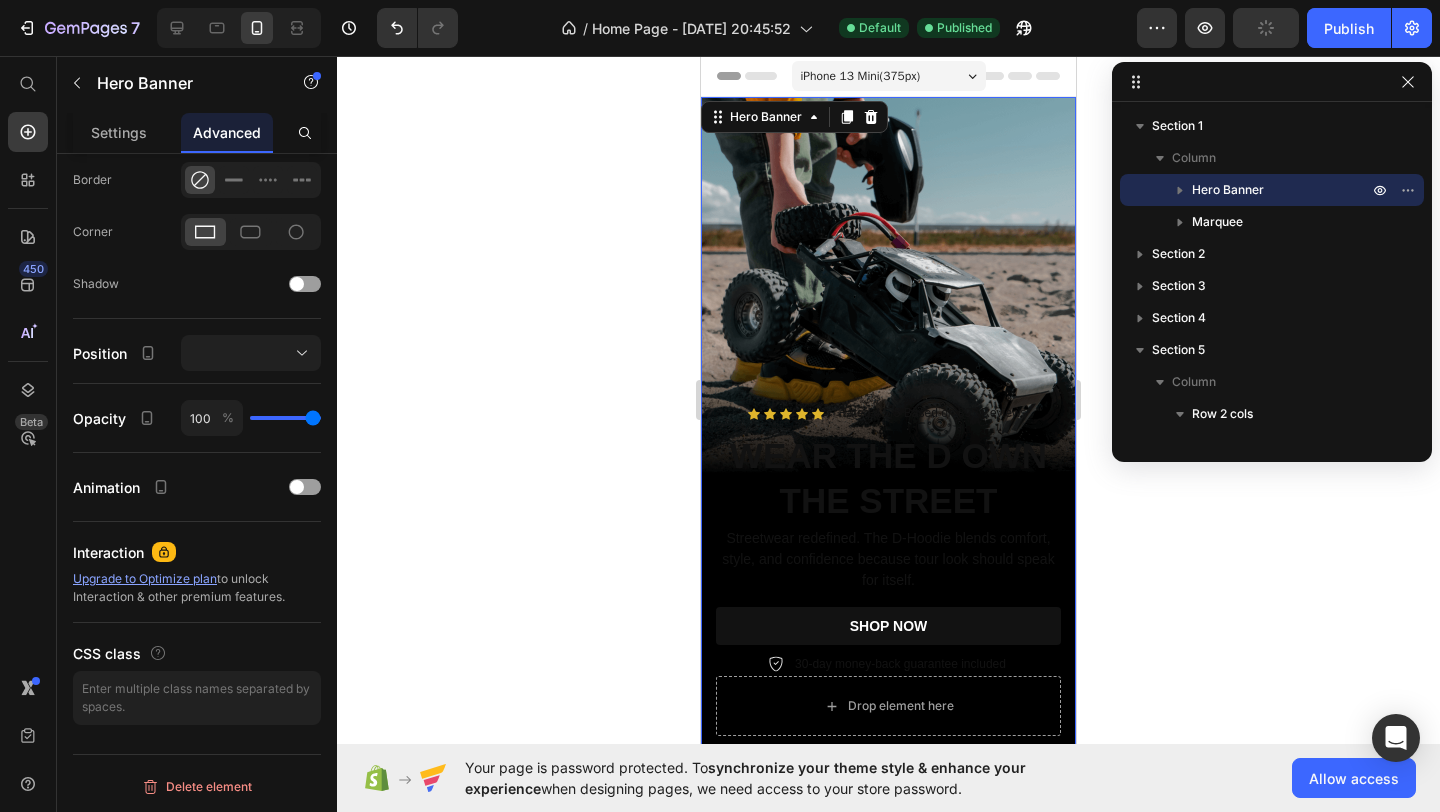 click at bounding box center [888, 430] 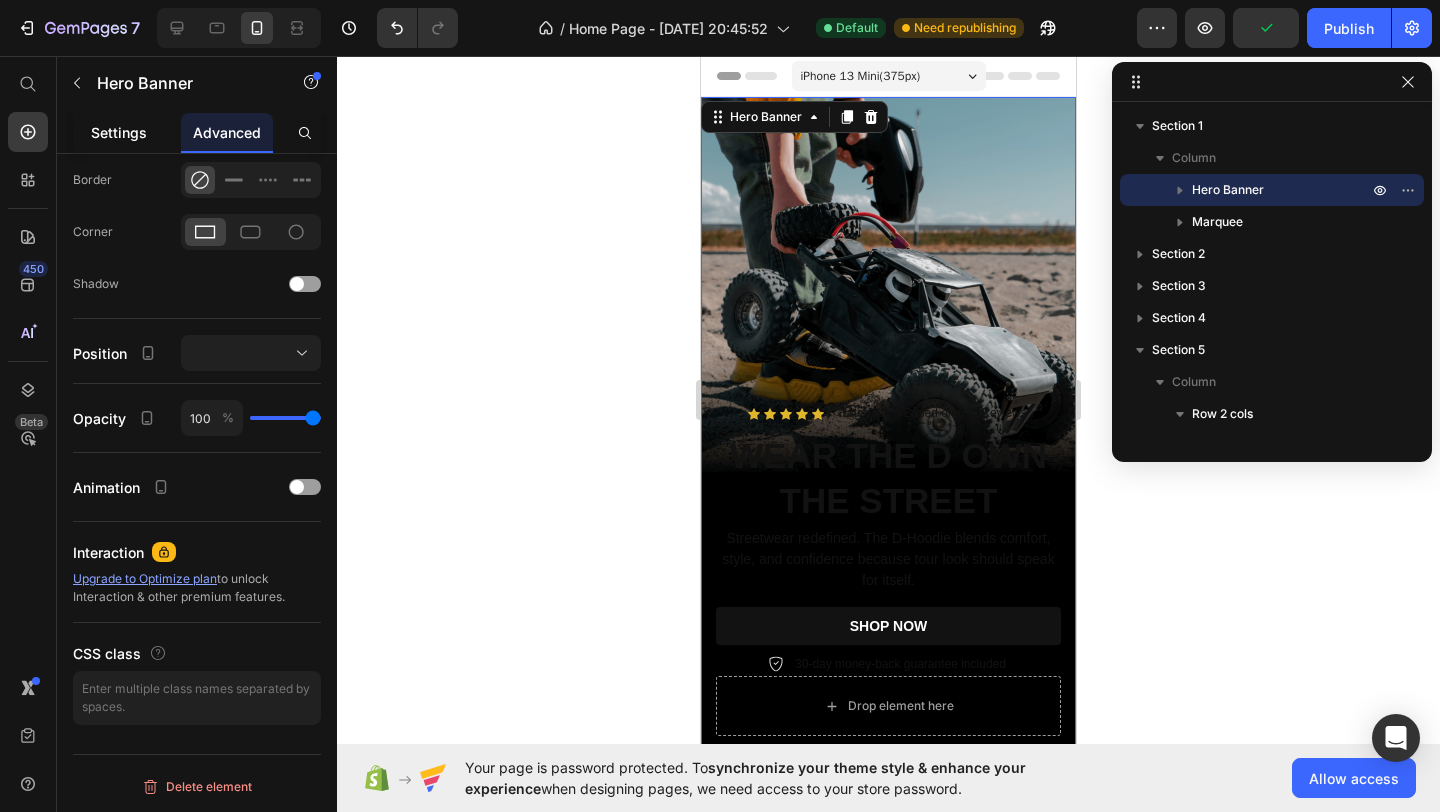 click on "Settings" at bounding box center (119, 132) 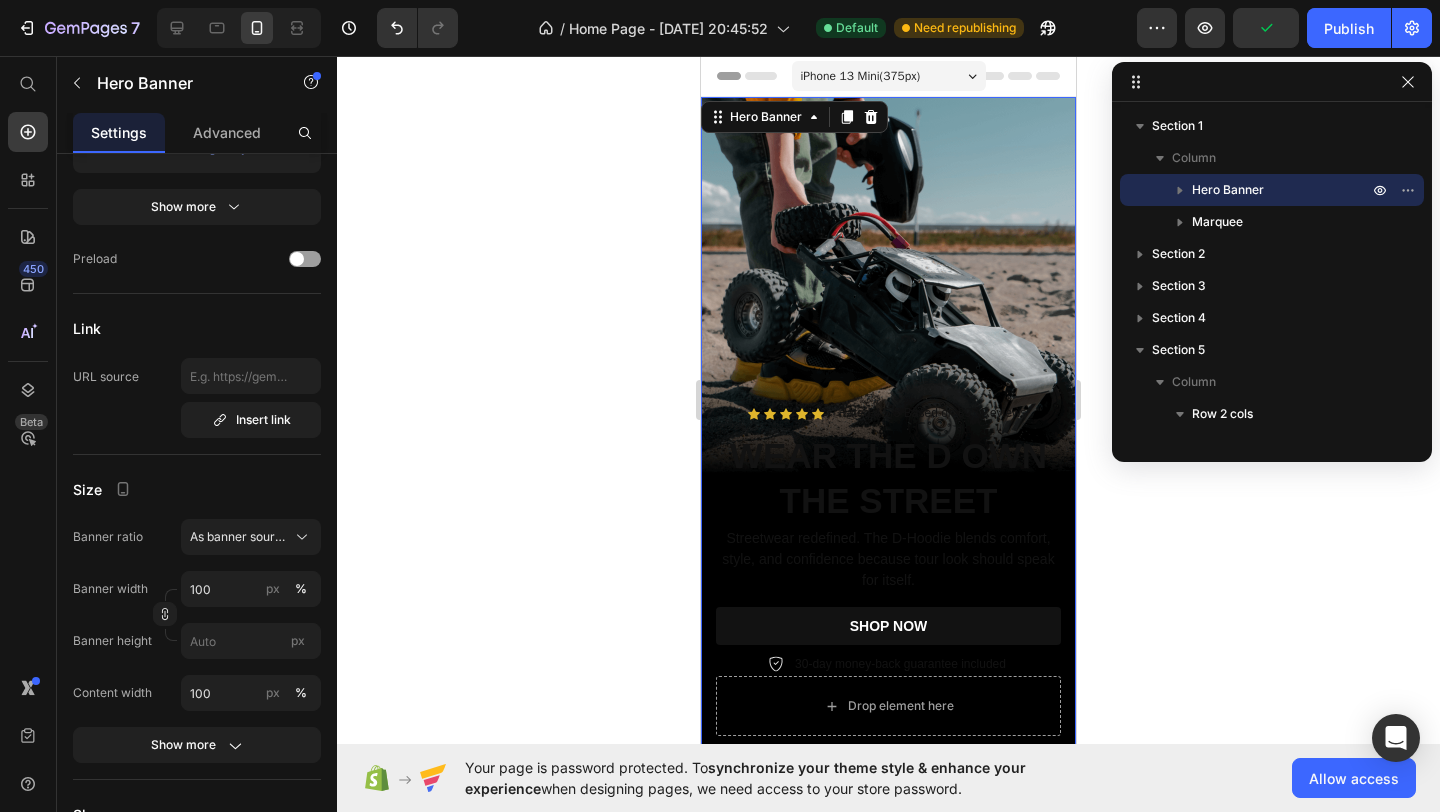 scroll, scrollTop: 0, scrollLeft: 0, axis: both 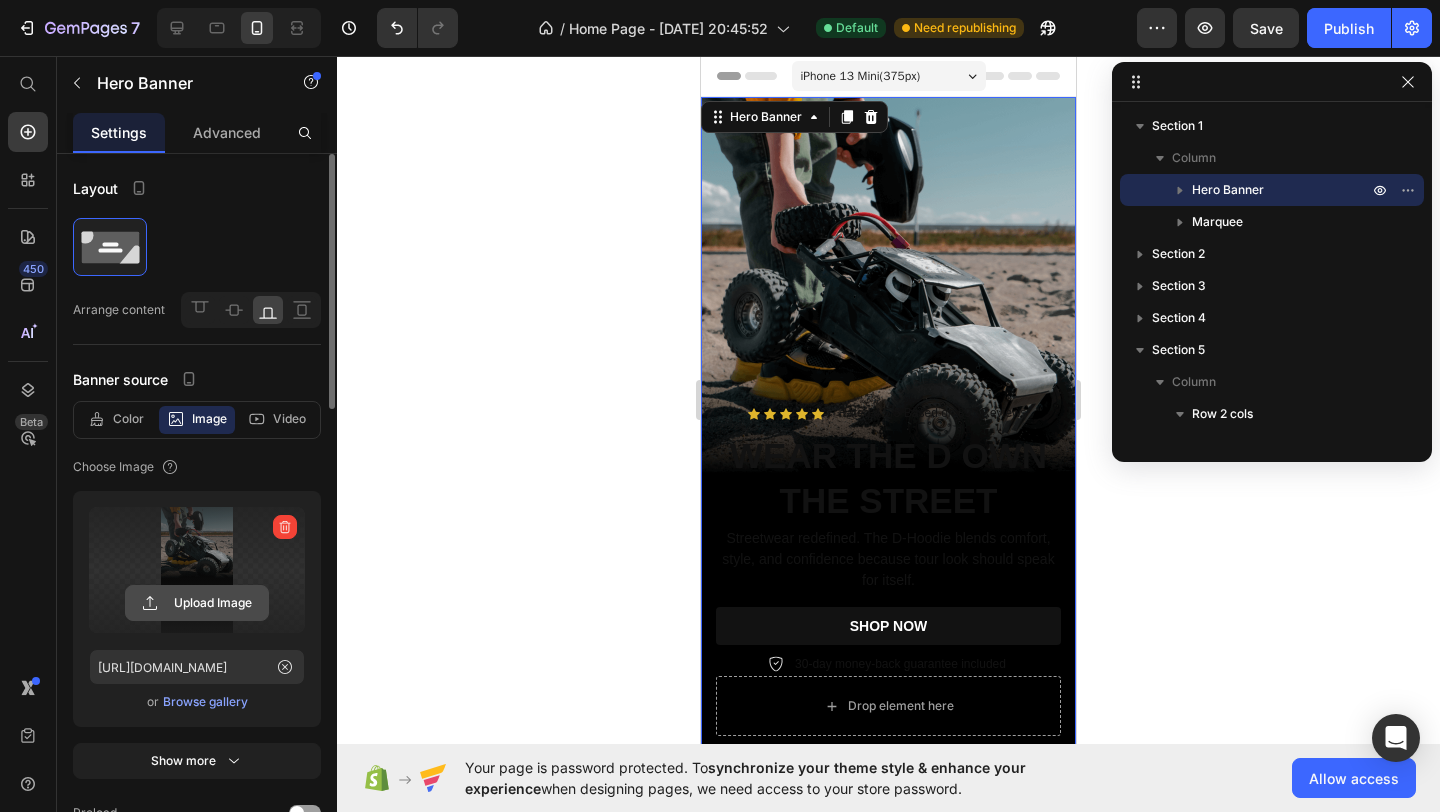 click 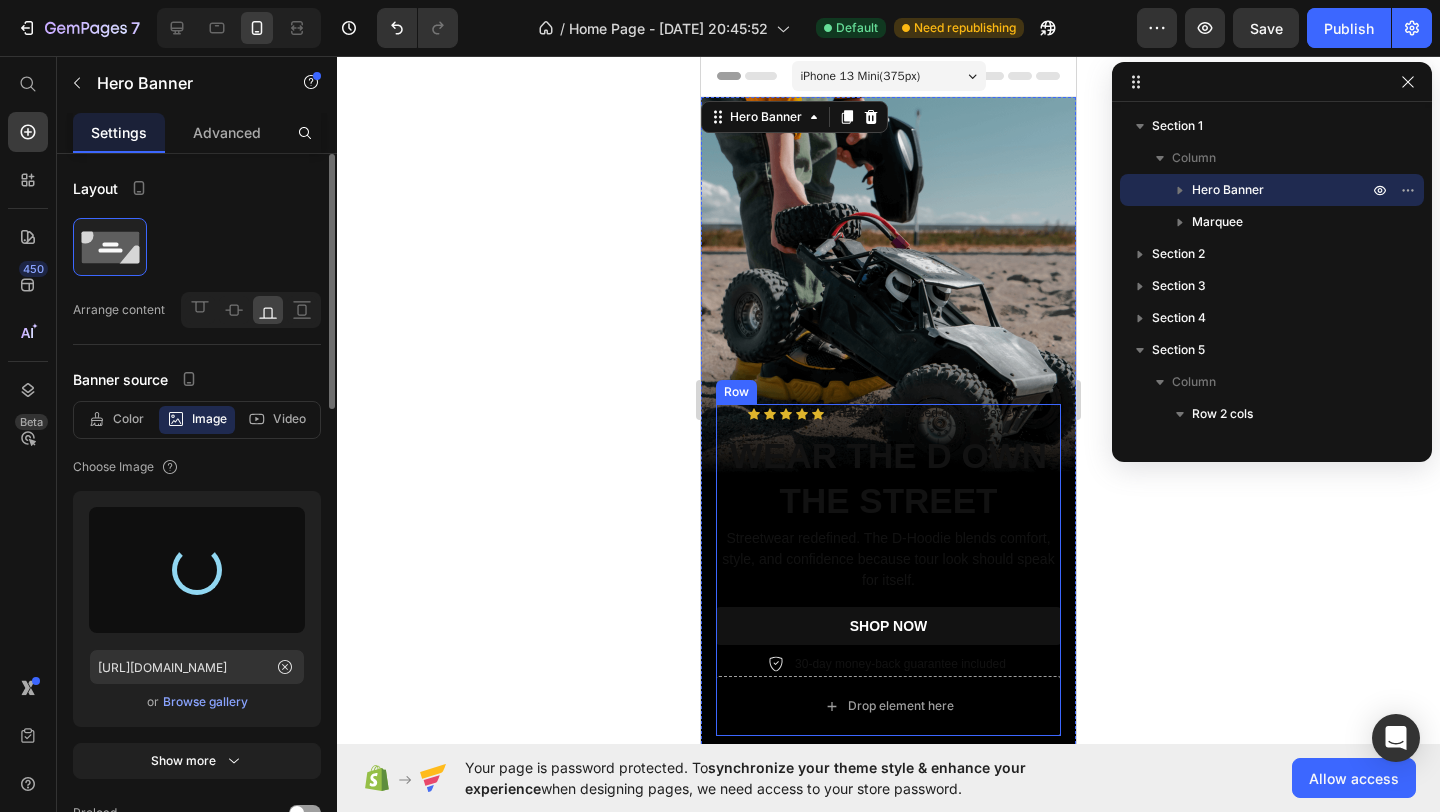 type on "https://cdn.shopify.com/s/files/1/0684/3822/9045/files/gempages_574751050007839856-140582cd-ae52-4e1a-b100-88a0d322bd8d.jpg" 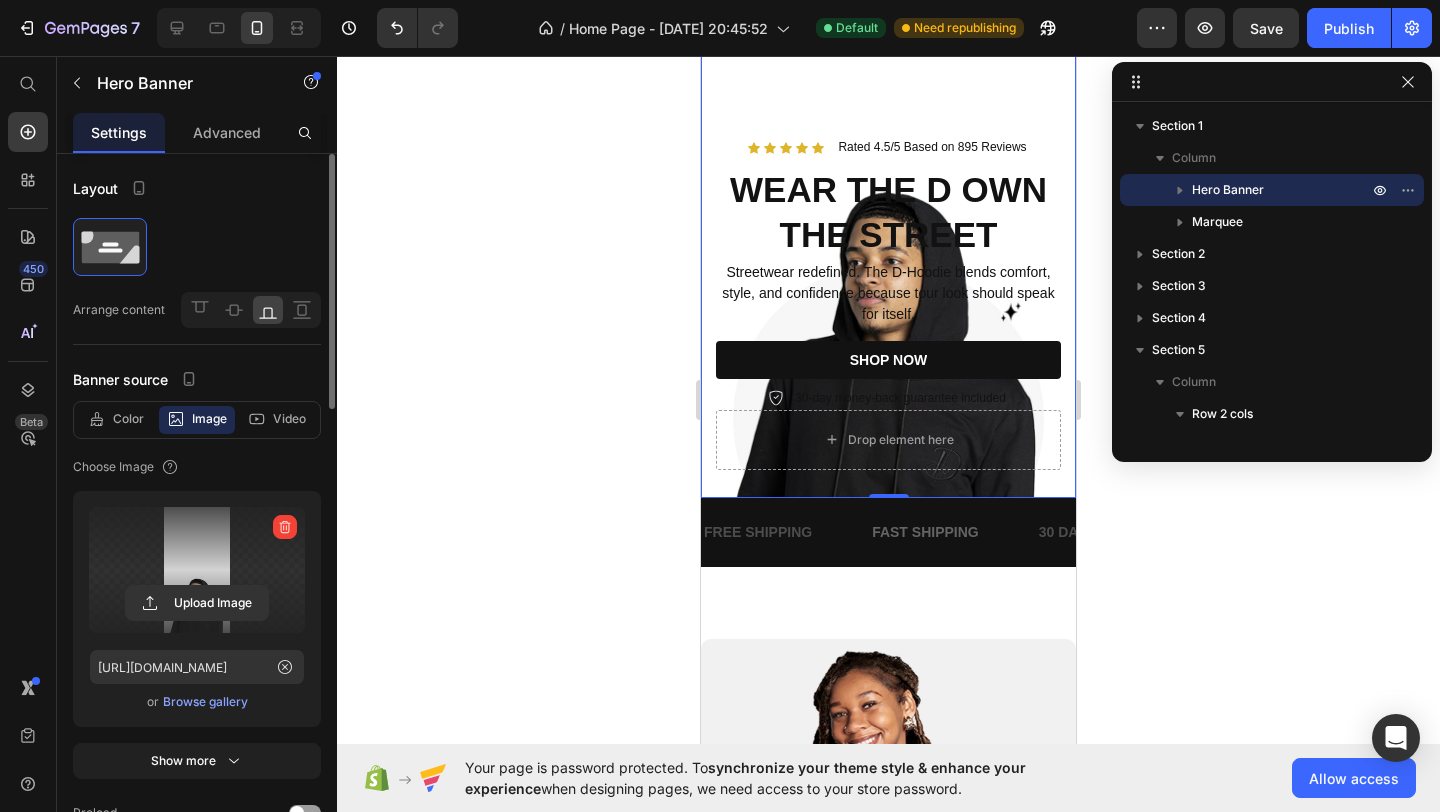 scroll, scrollTop: 290, scrollLeft: 0, axis: vertical 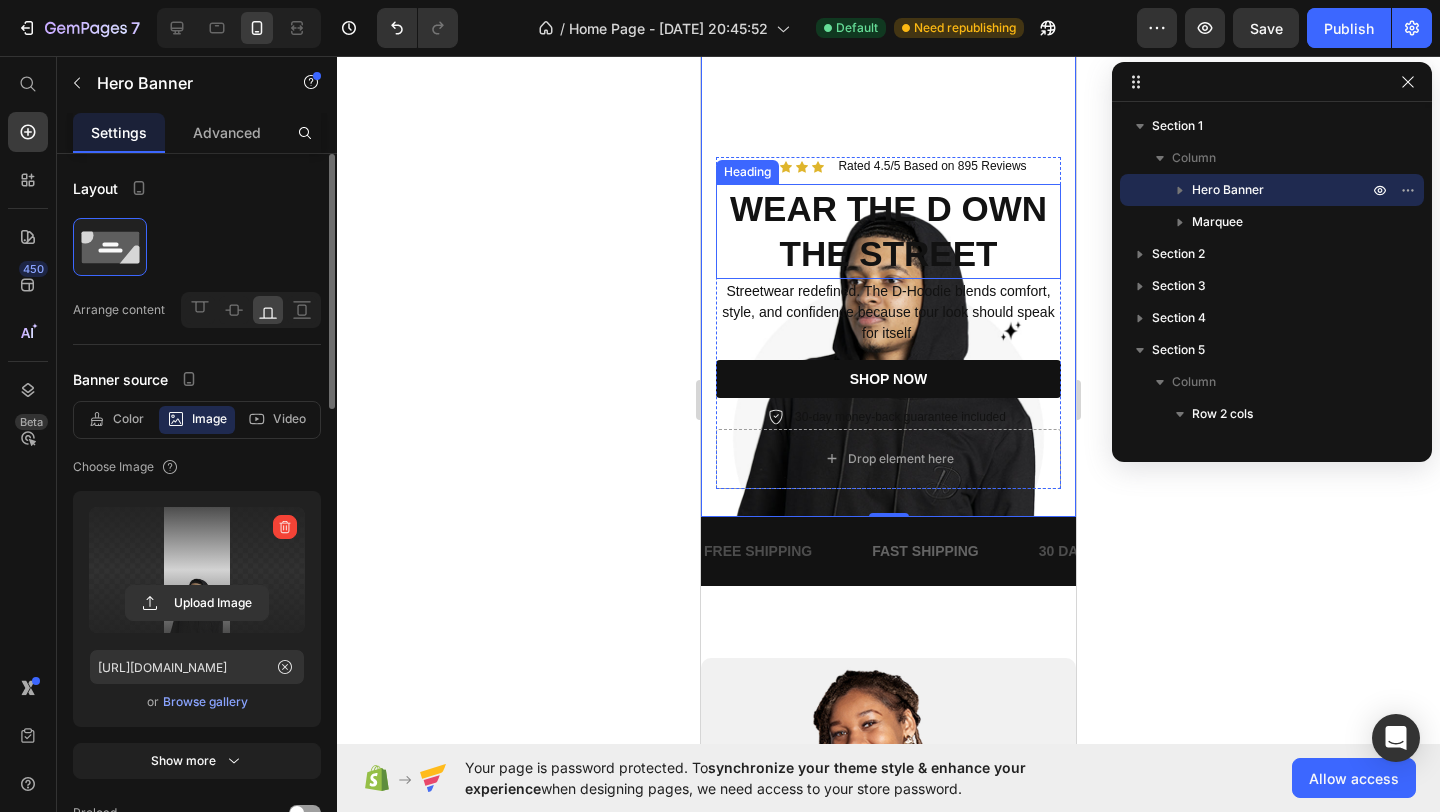 click on "WEAR THE D OWN THE STREET" at bounding box center [888, 231] 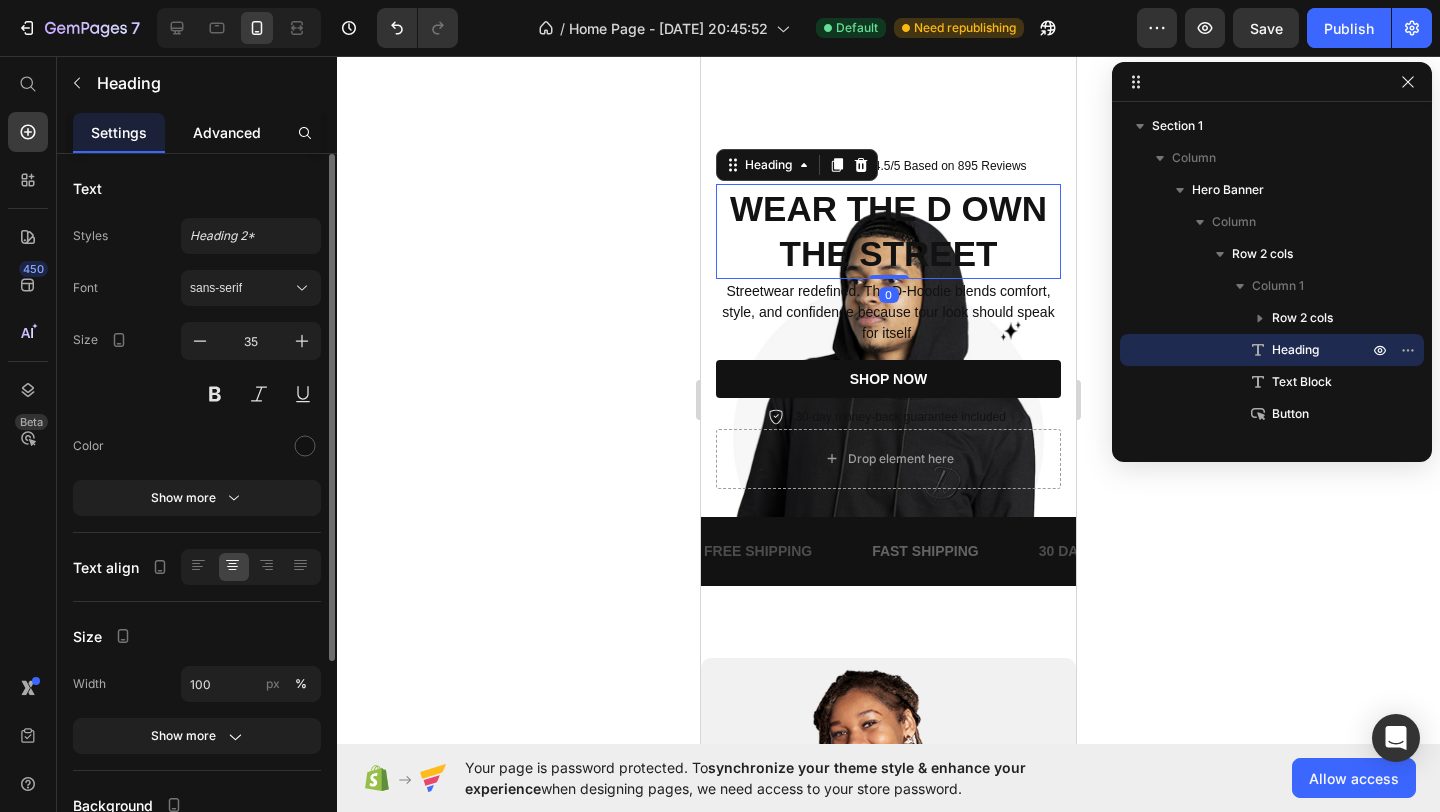 click on "Advanced" at bounding box center (227, 132) 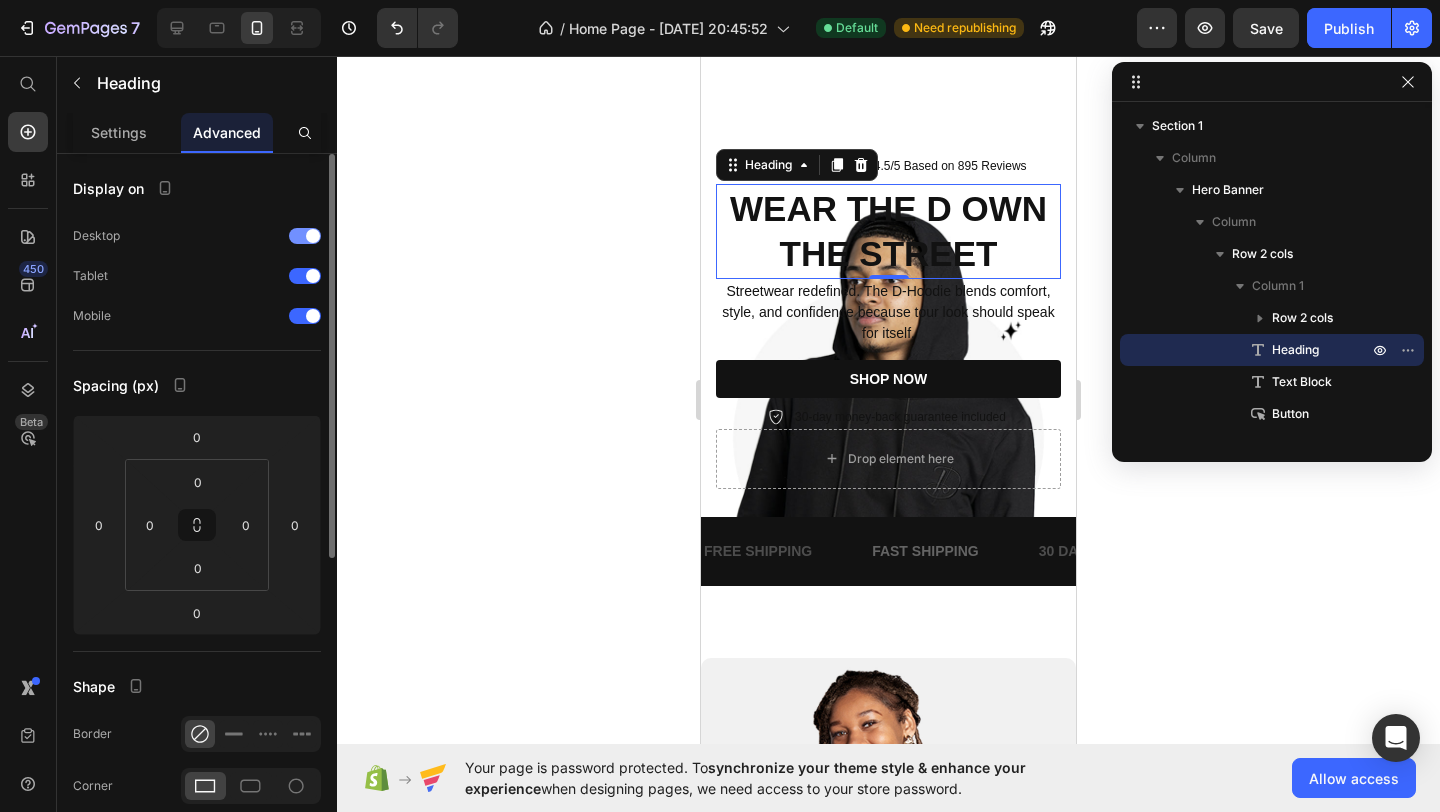 click at bounding box center (313, 236) 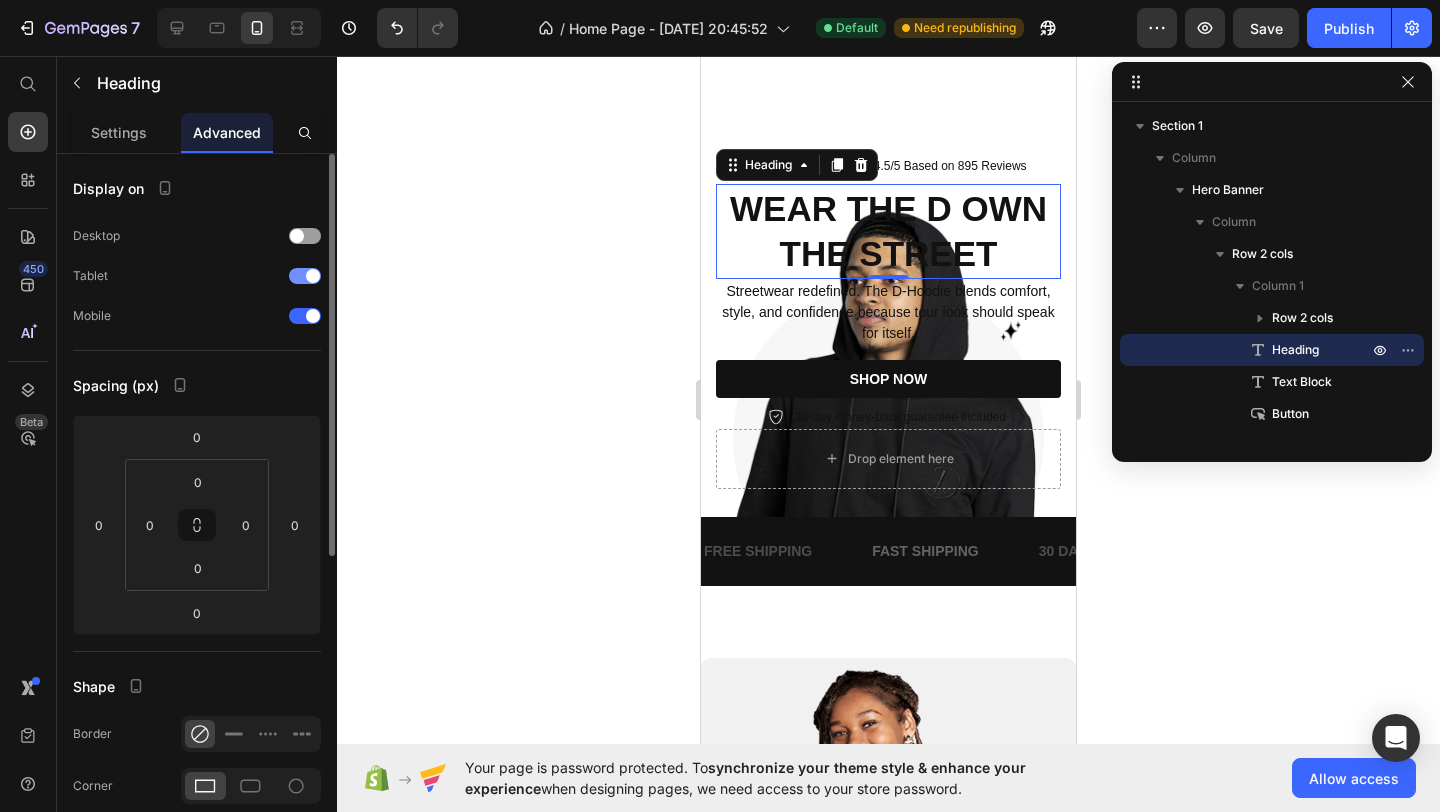 click at bounding box center [313, 276] 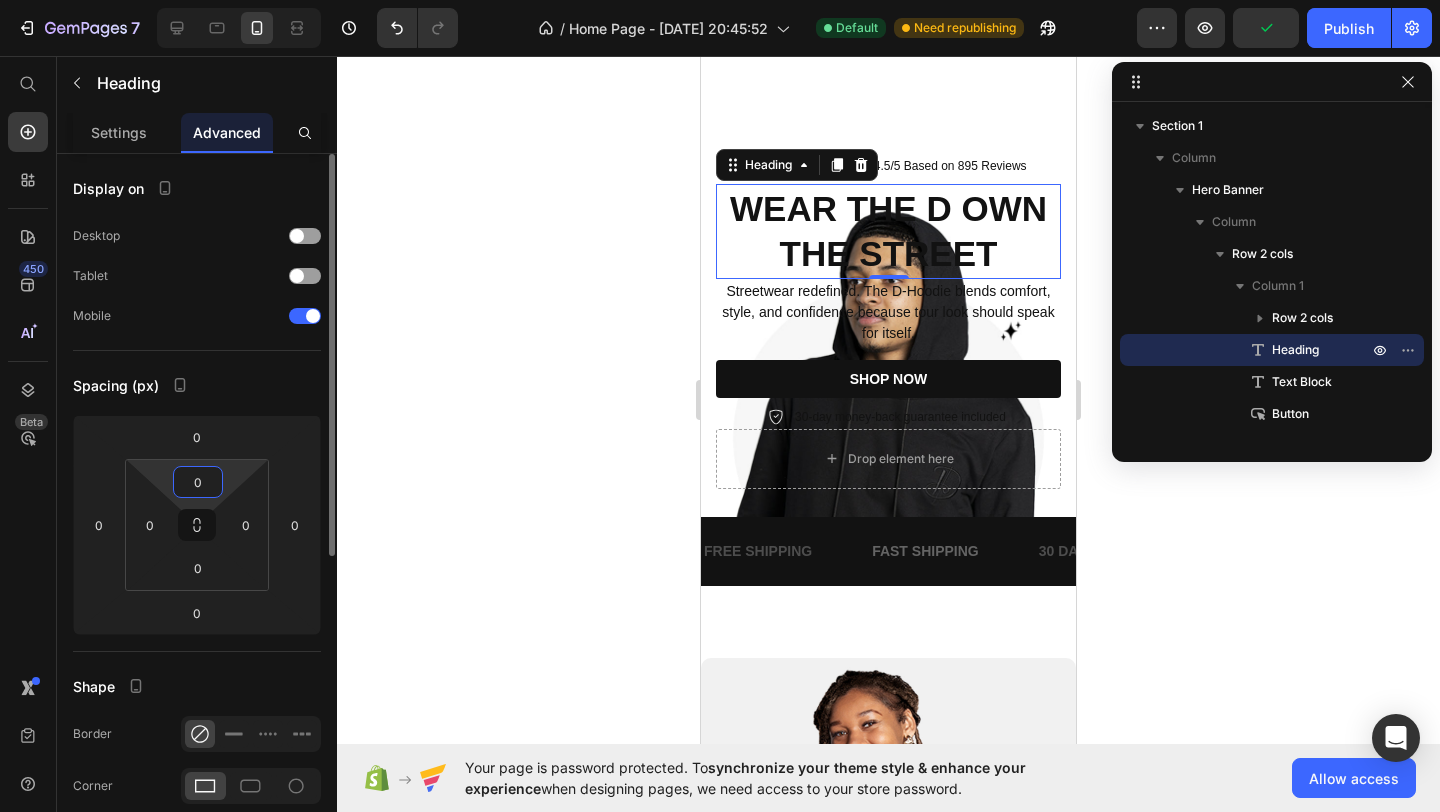 click on "0" at bounding box center (198, 482) 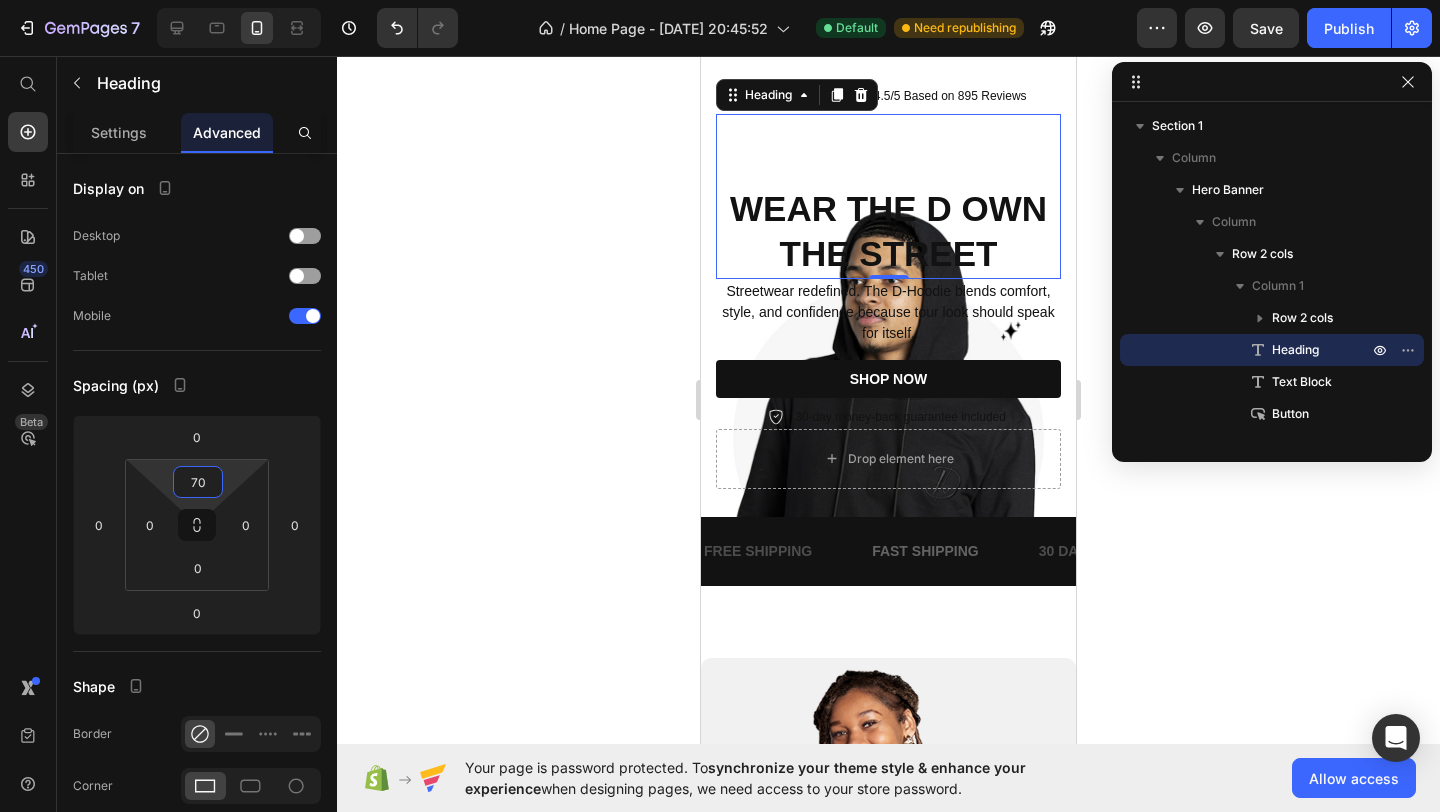 type on "70" 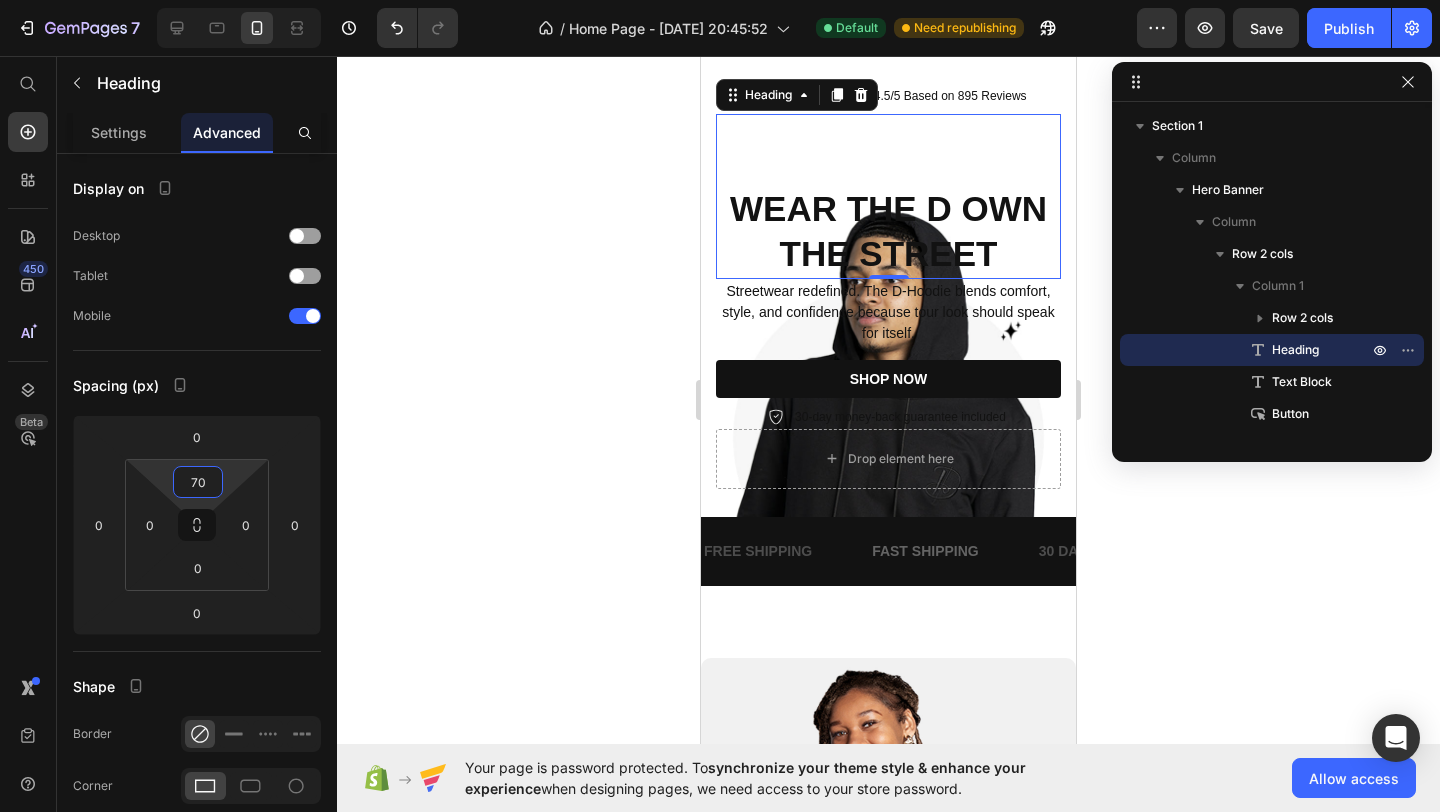 click on "WEAR THE D OWN THE STREET" at bounding box center [888, 231] 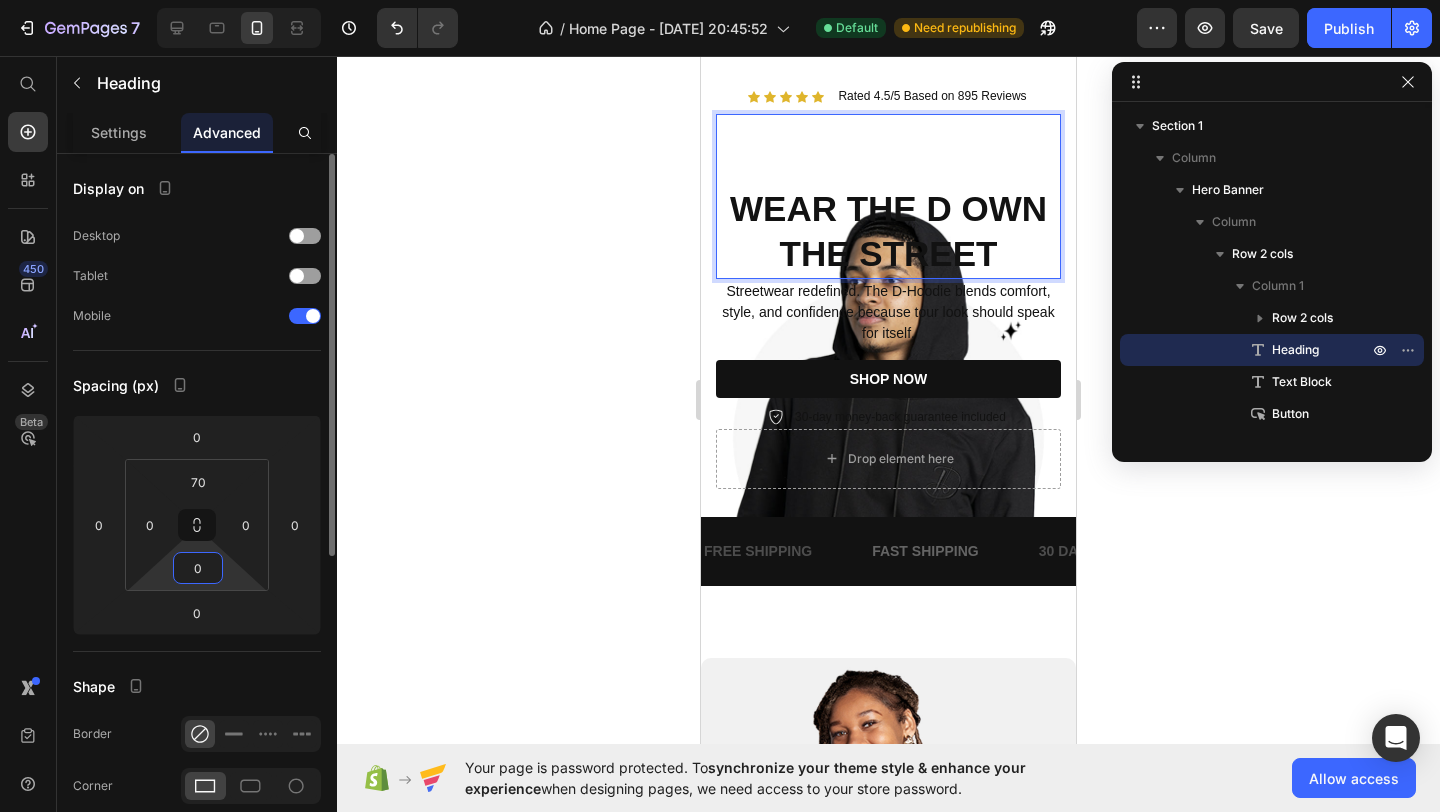 click on "0" at bounding box center (198, 568) 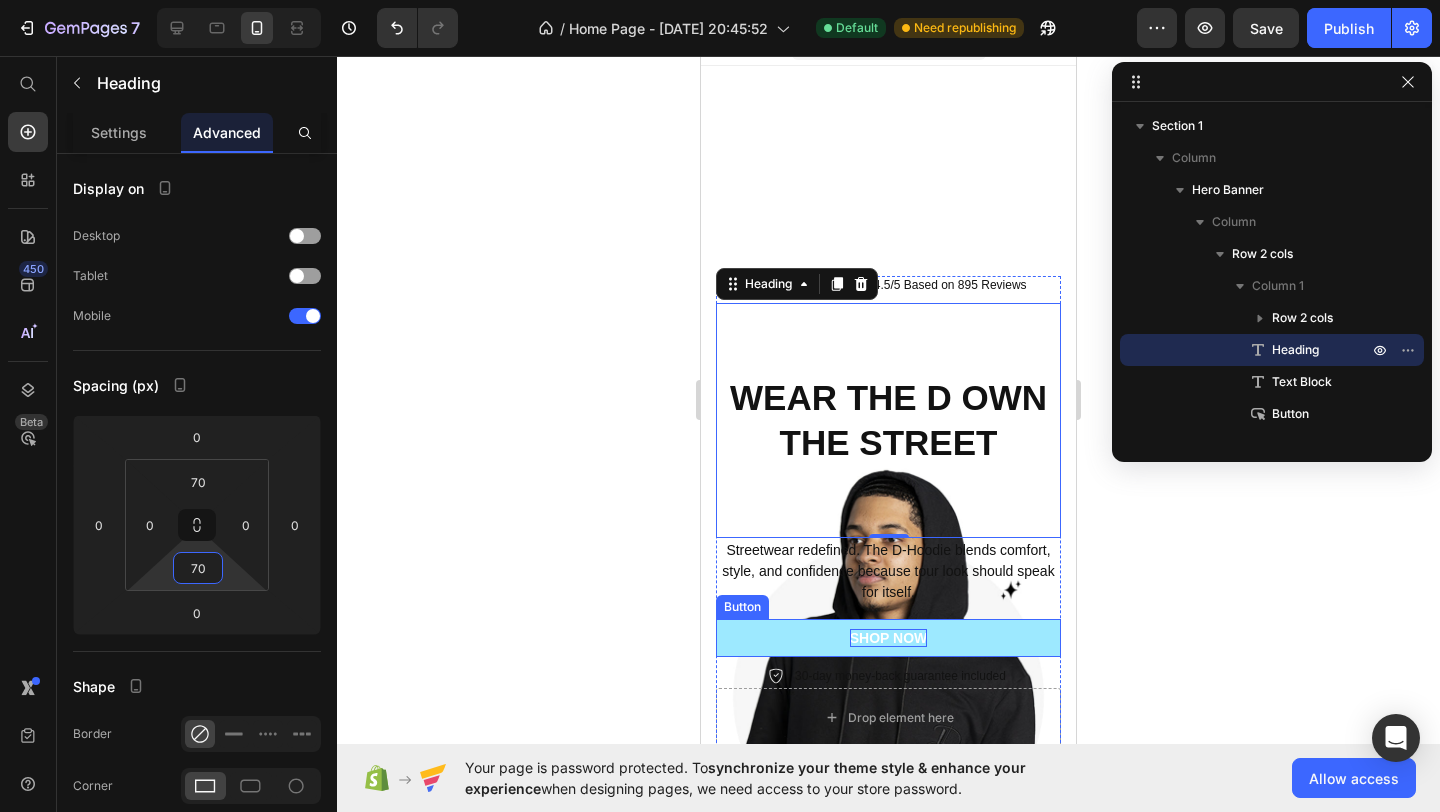 scroll, scrollTop: 0, scrollLeft: 0, axis: both 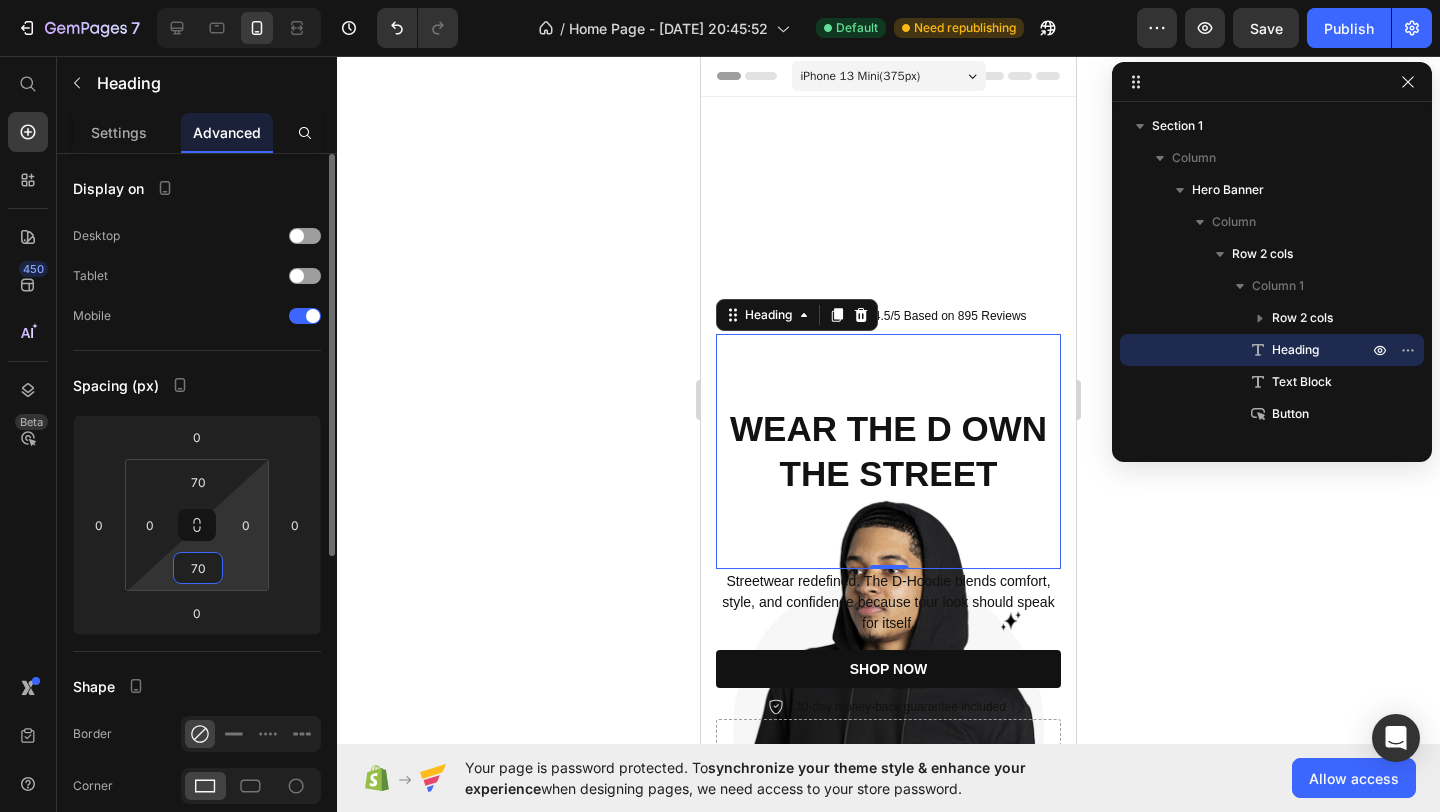 type on "7" 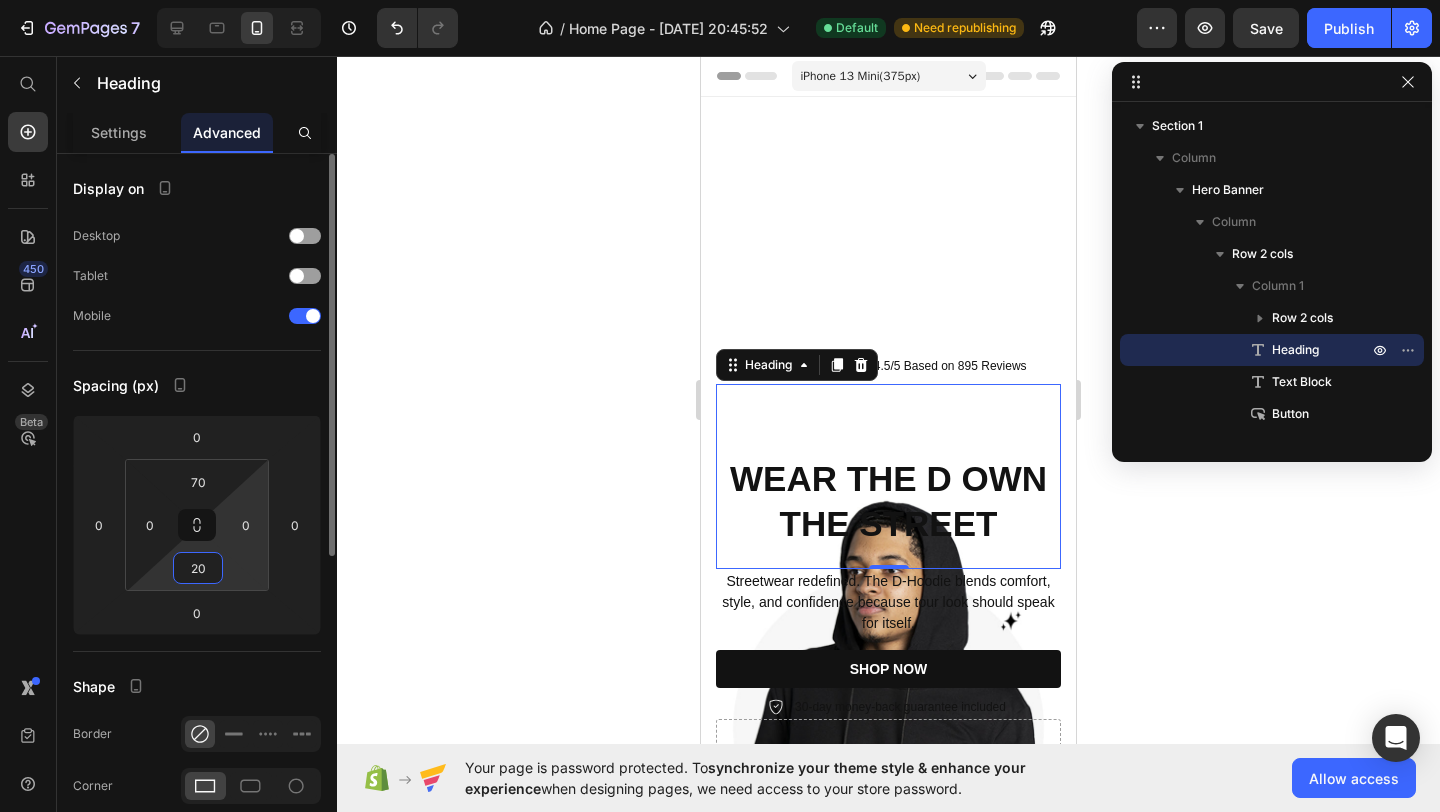 type on "2" 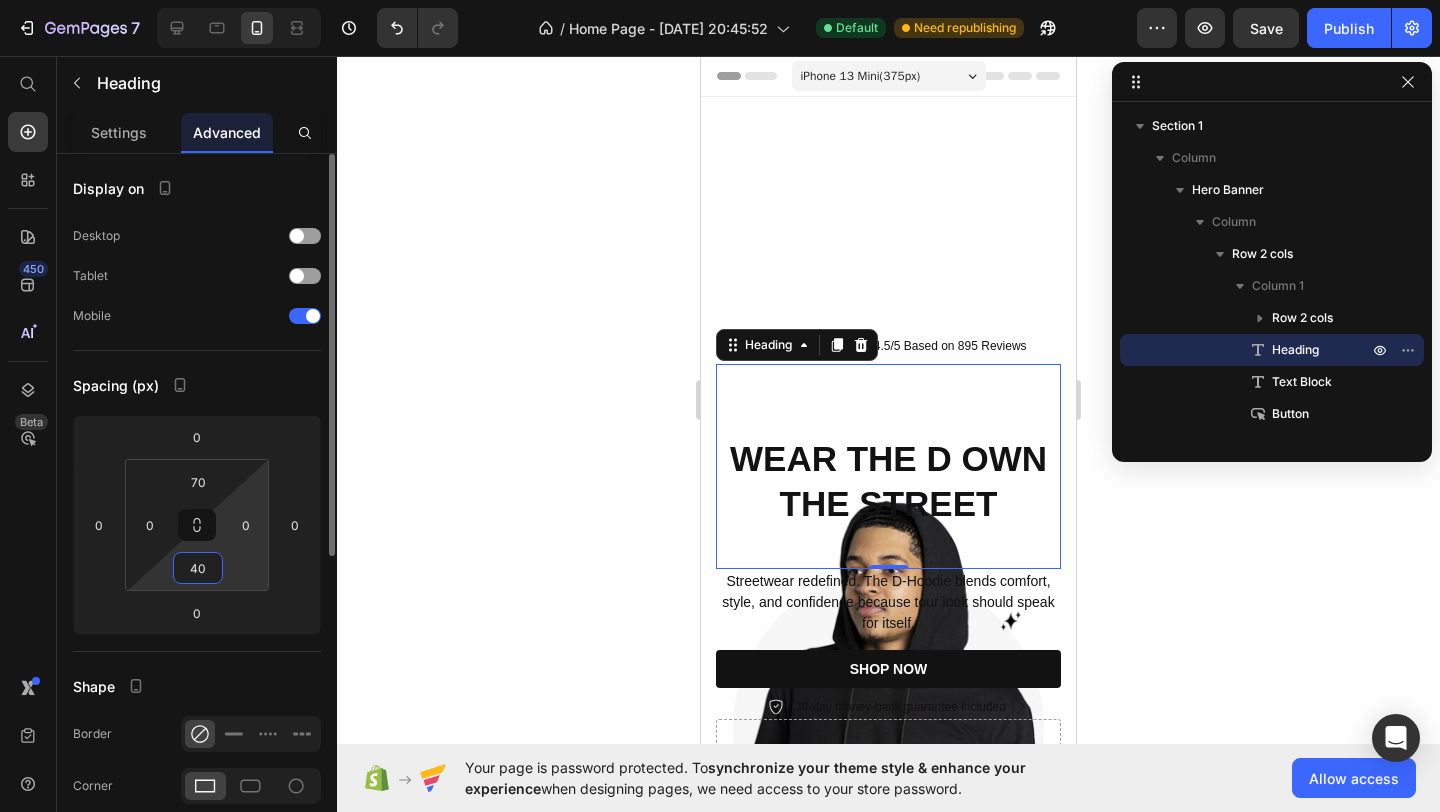 type on "400" 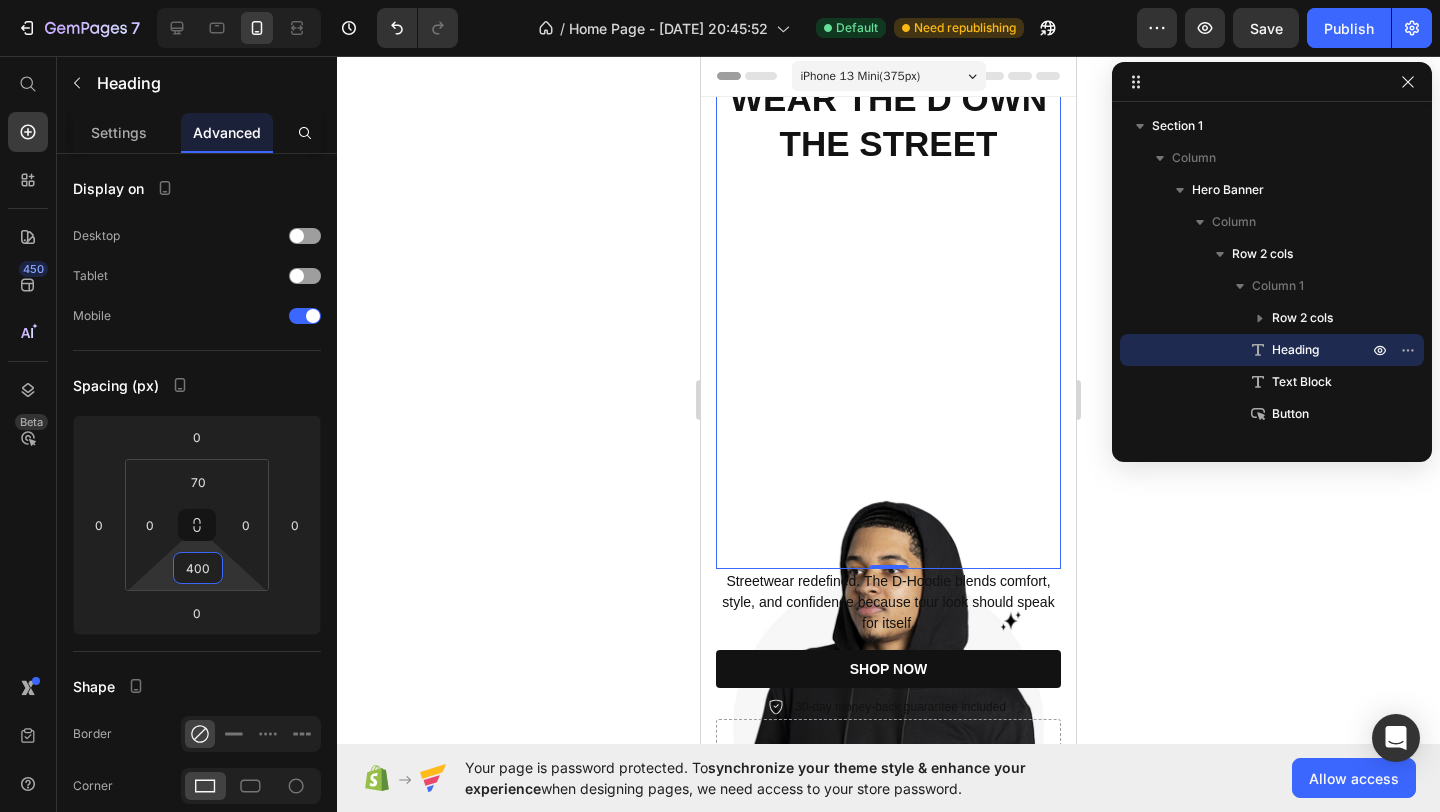click 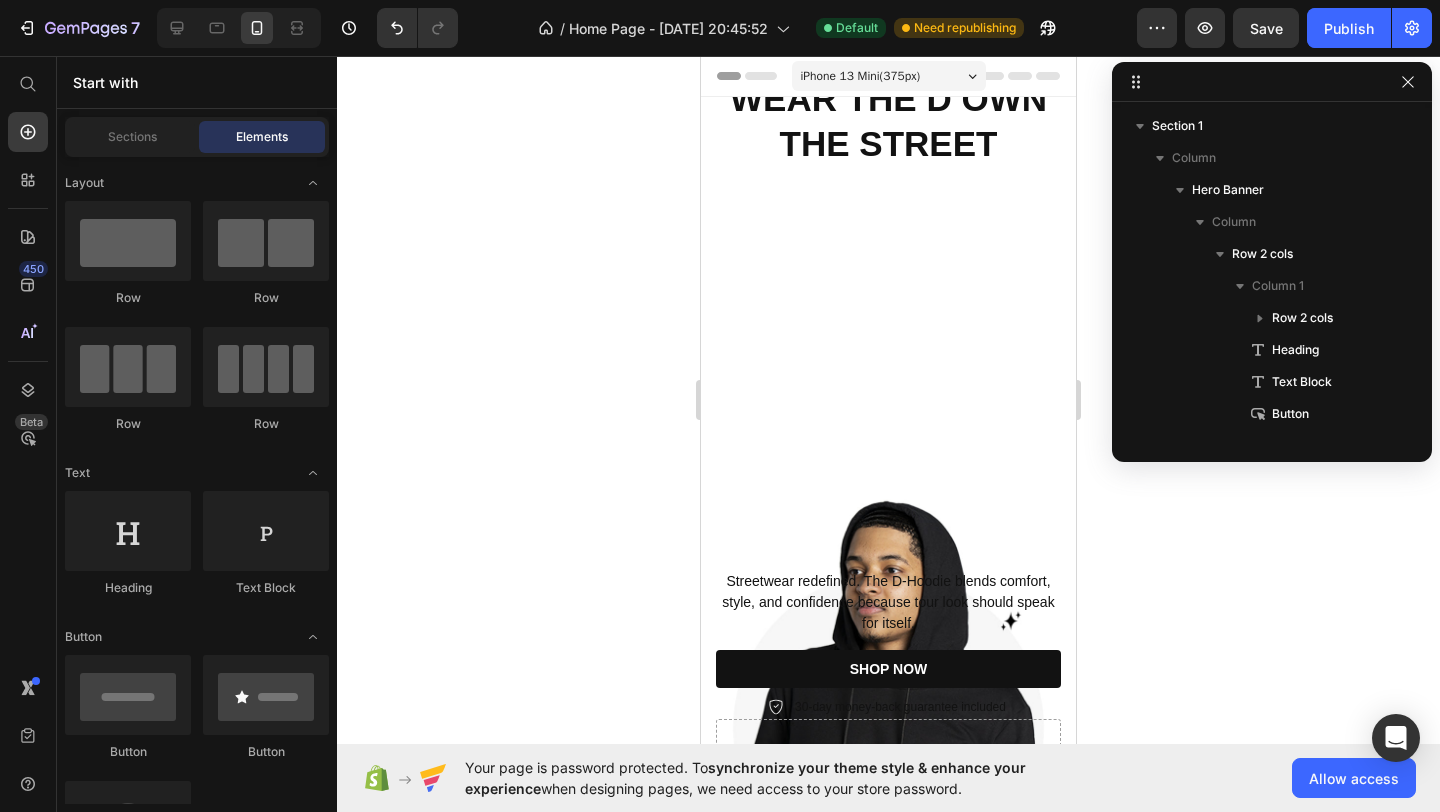 click 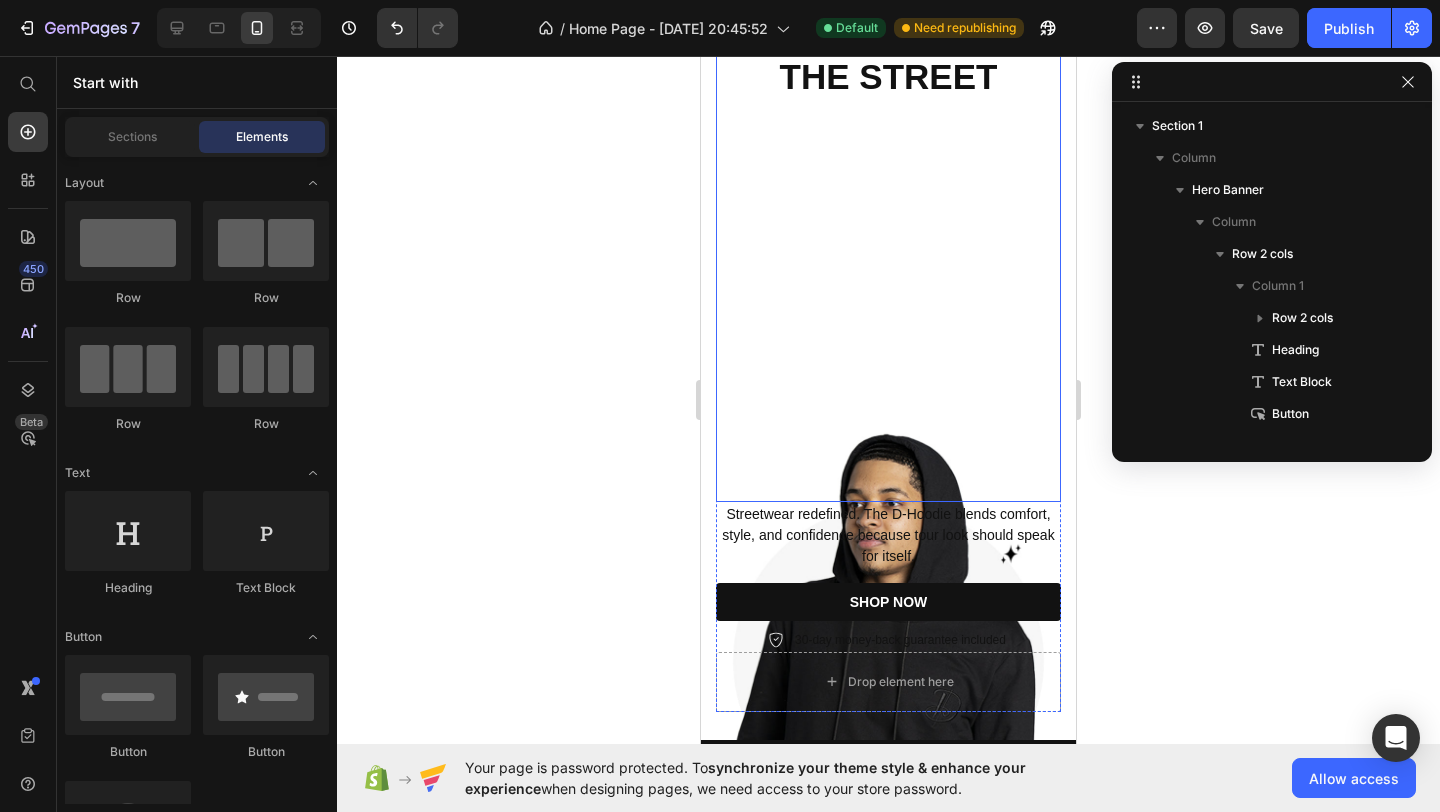 scroll, scrollTop: 0, scrollLeft: 0, axis: both 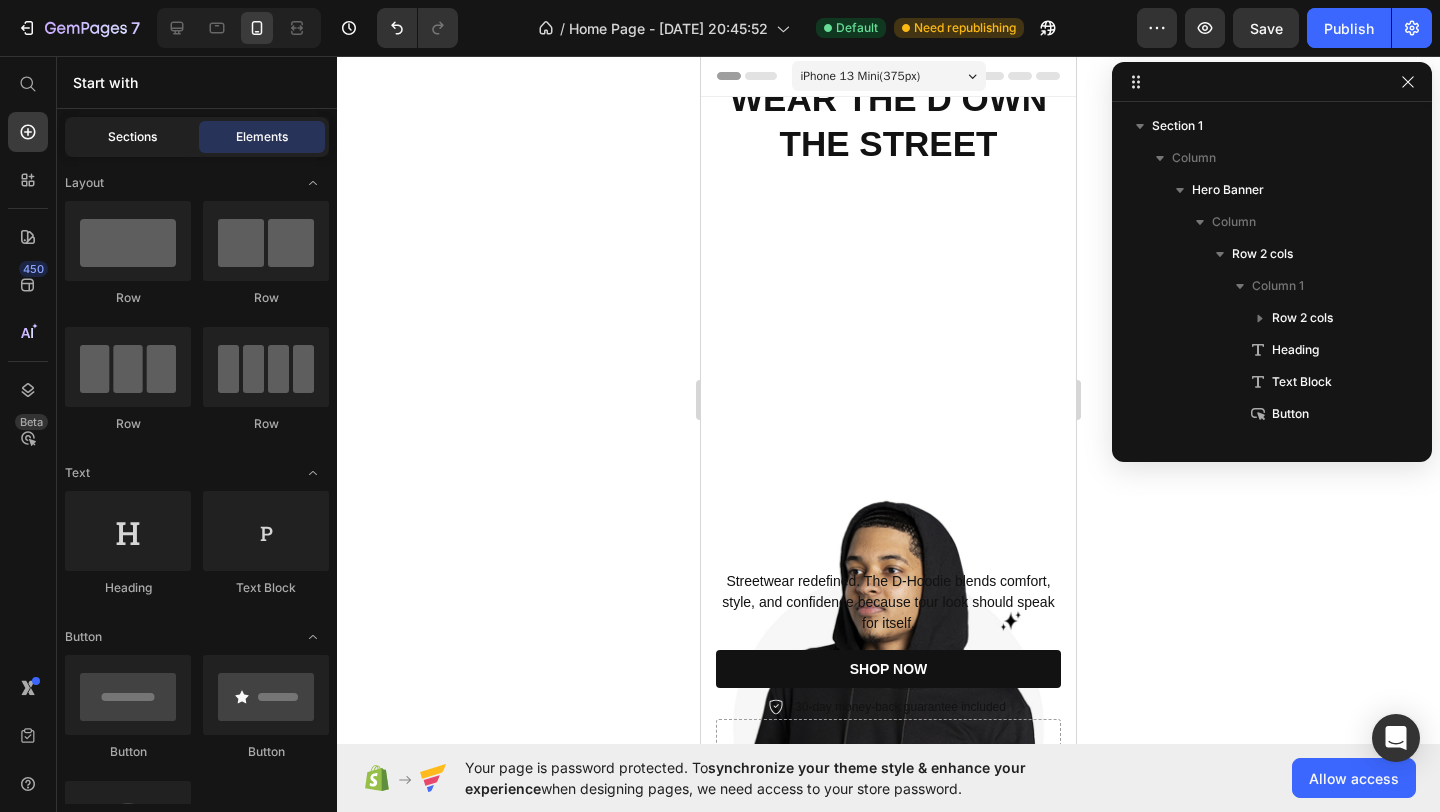 click on "Sections" 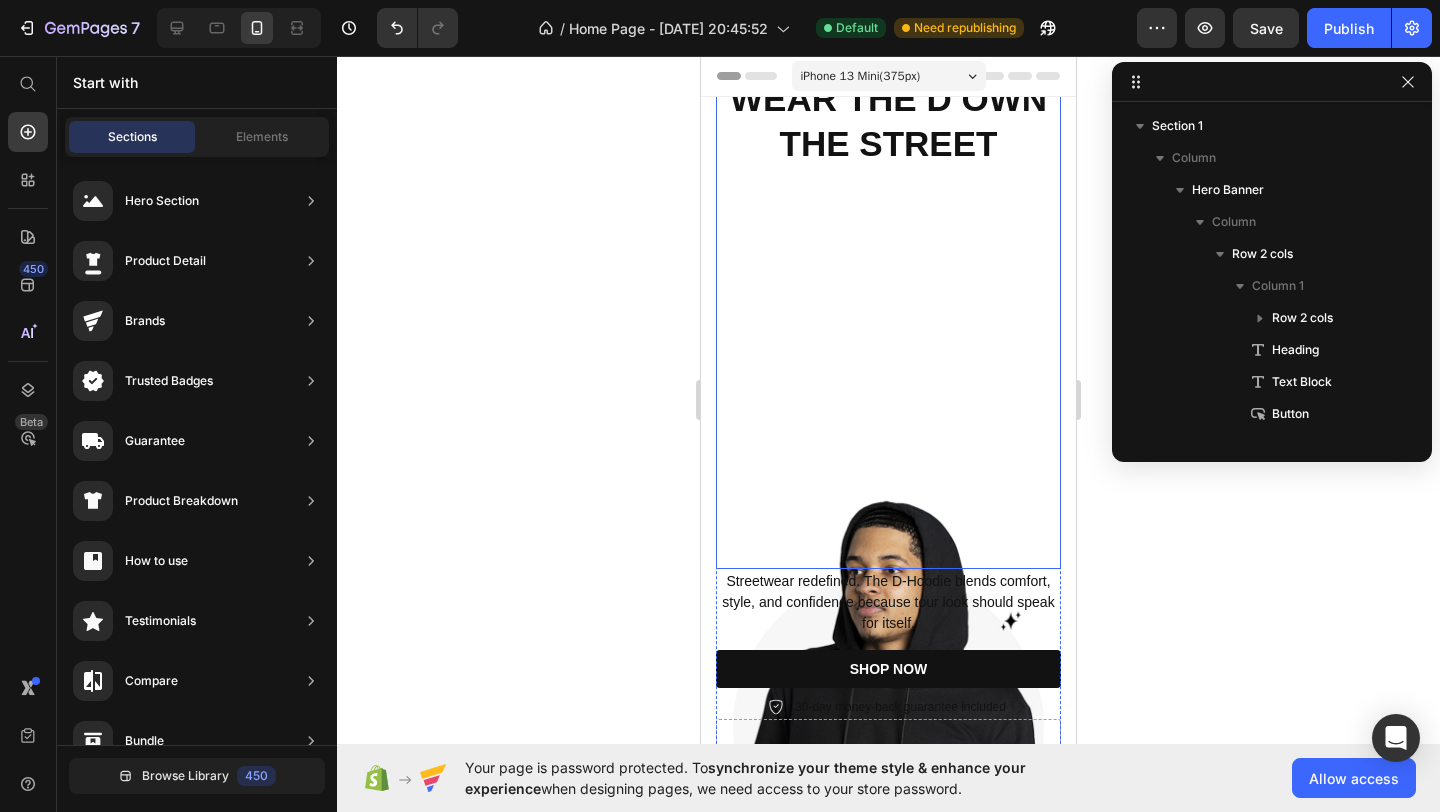 click on "WEAR THE D OWN THE STREET" at bounding box center (888, 121) 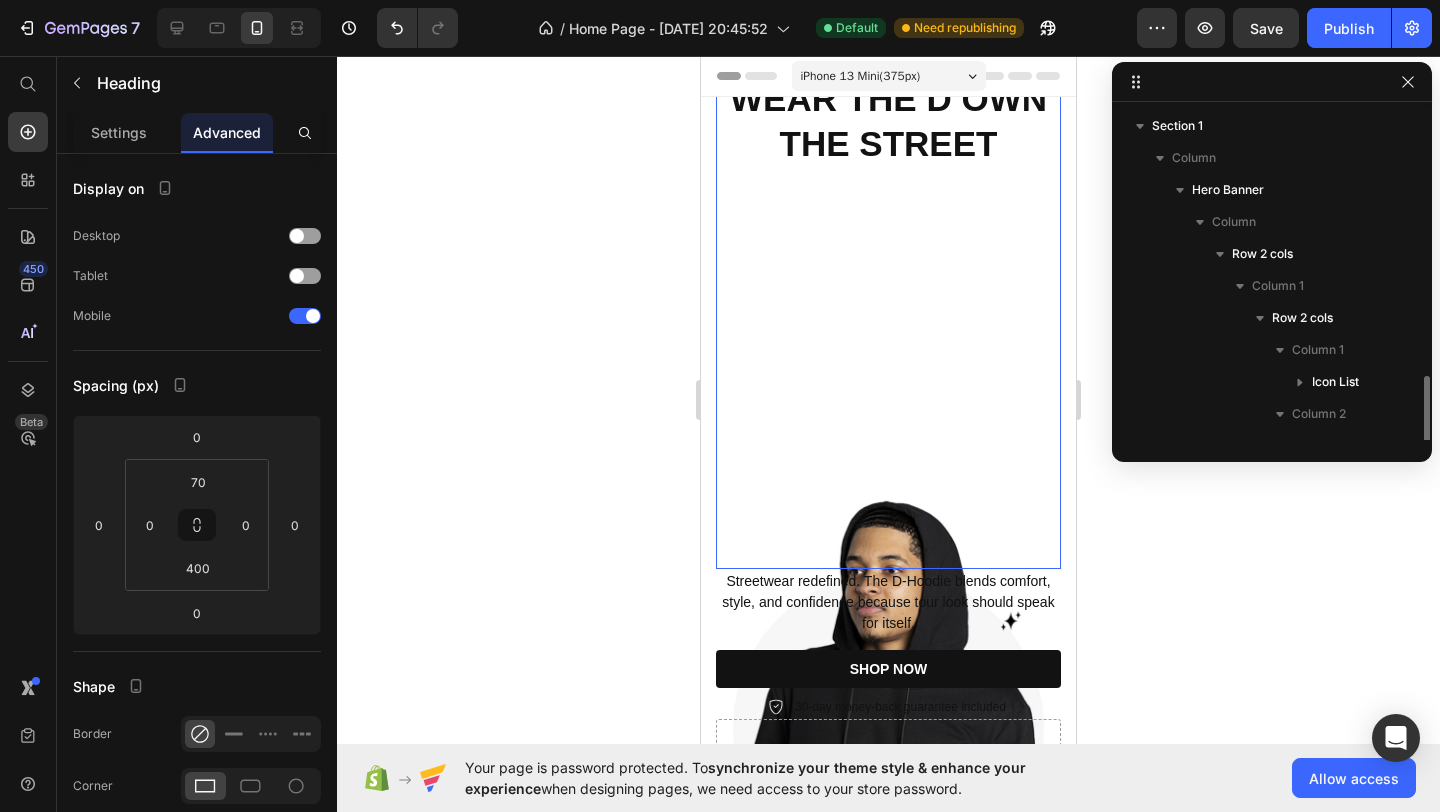 scroll, scrollTop: 219, scrollLeft: 0, axis: vertical 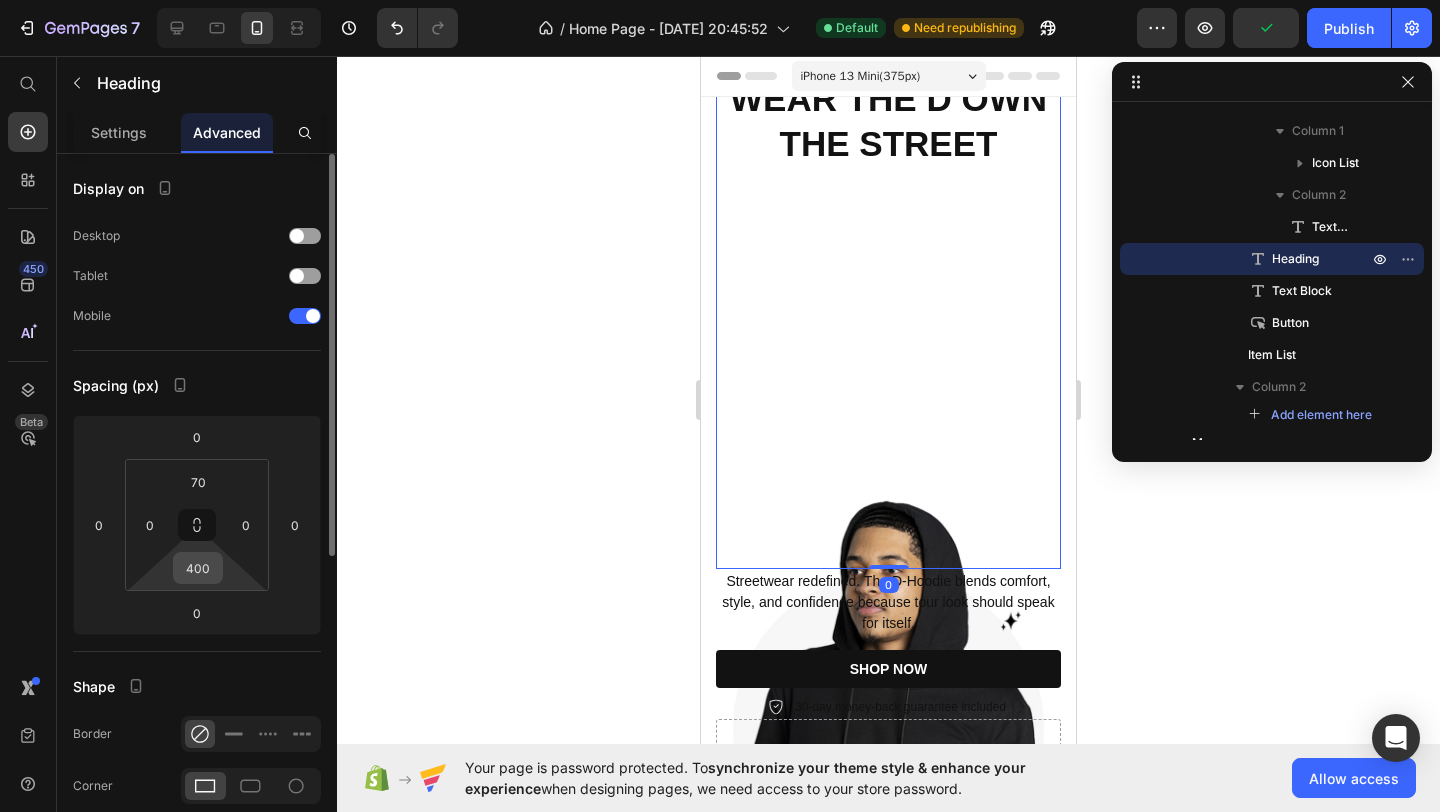 click on "400" at bounding box center (198, 568) 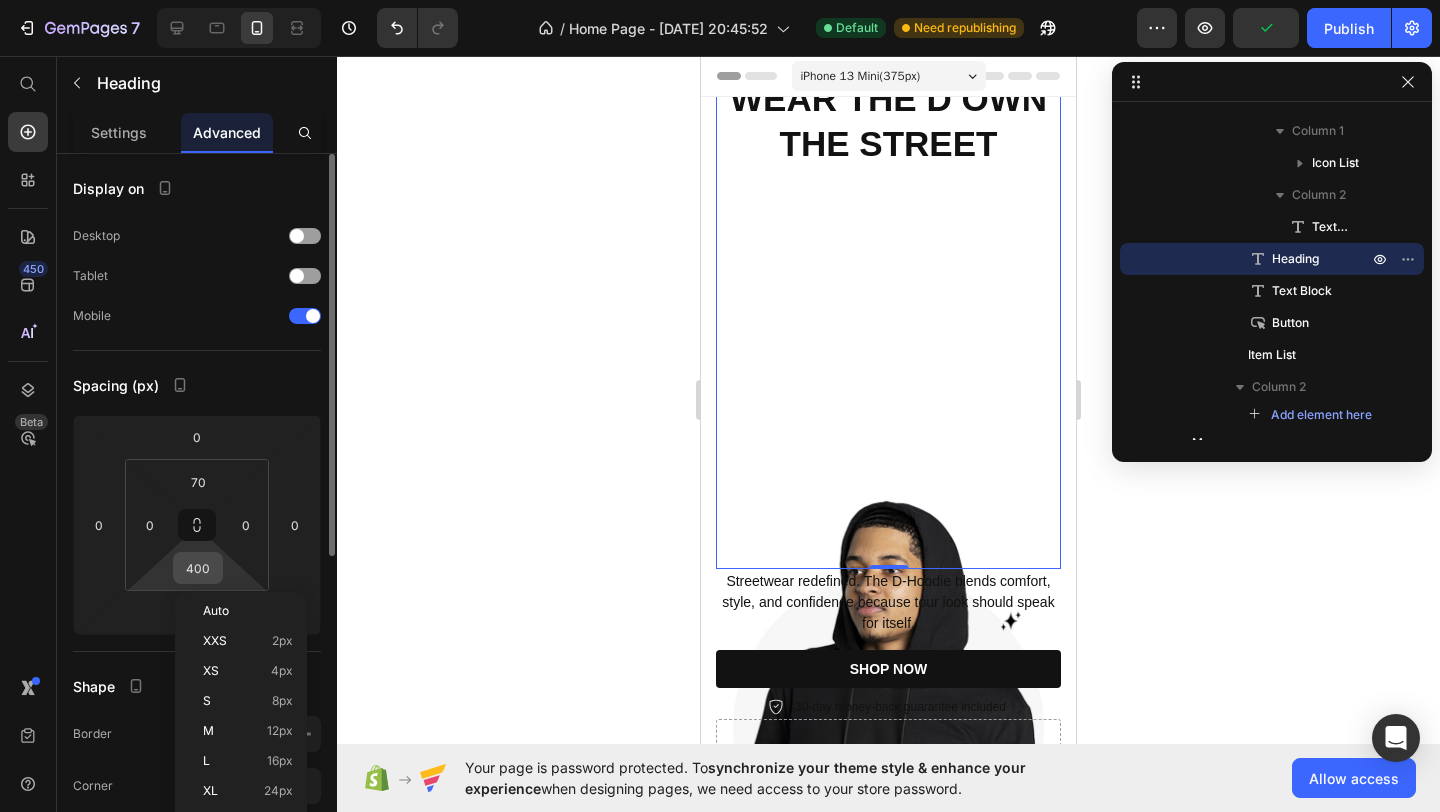 click on "400" at bounding box center [198, 568] 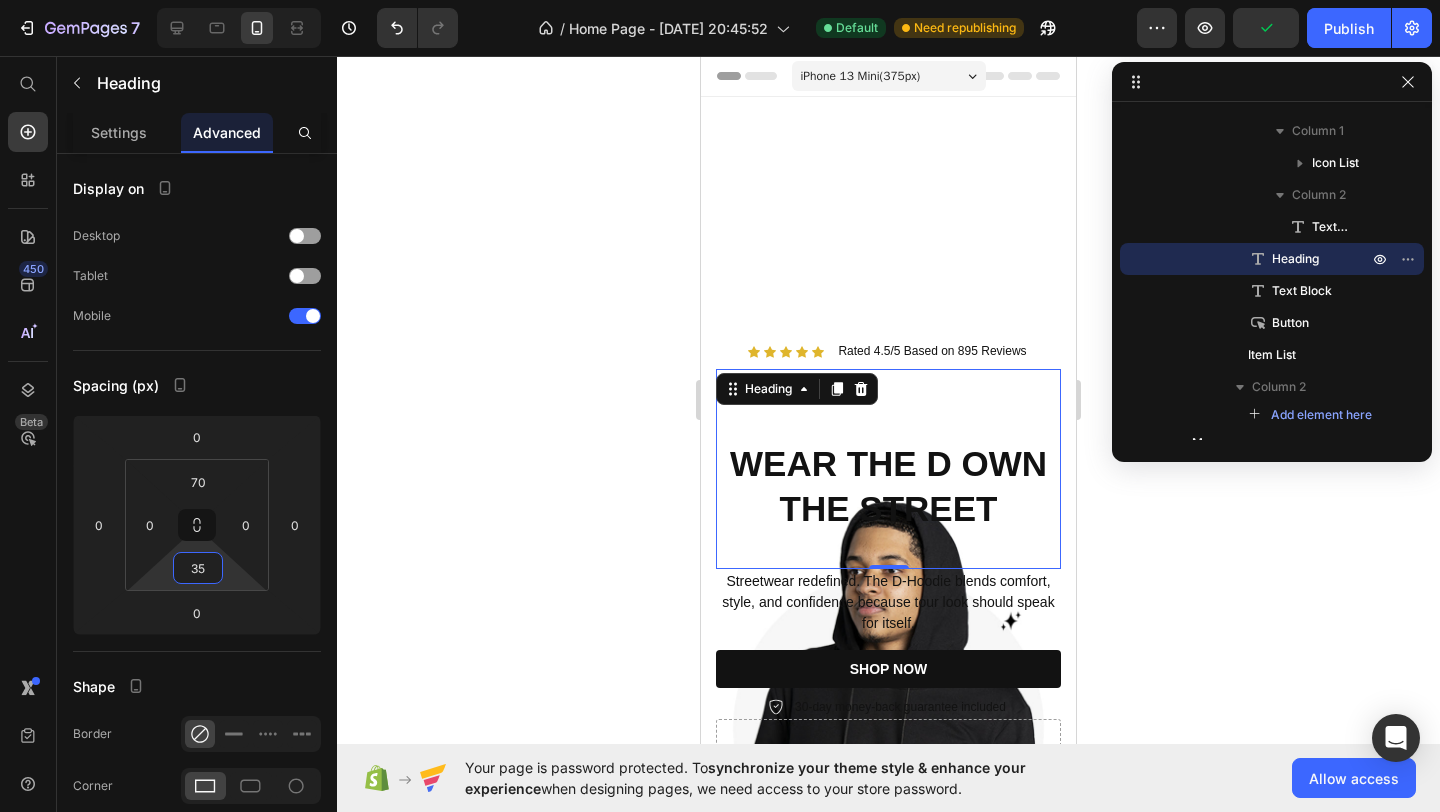 type on "3" 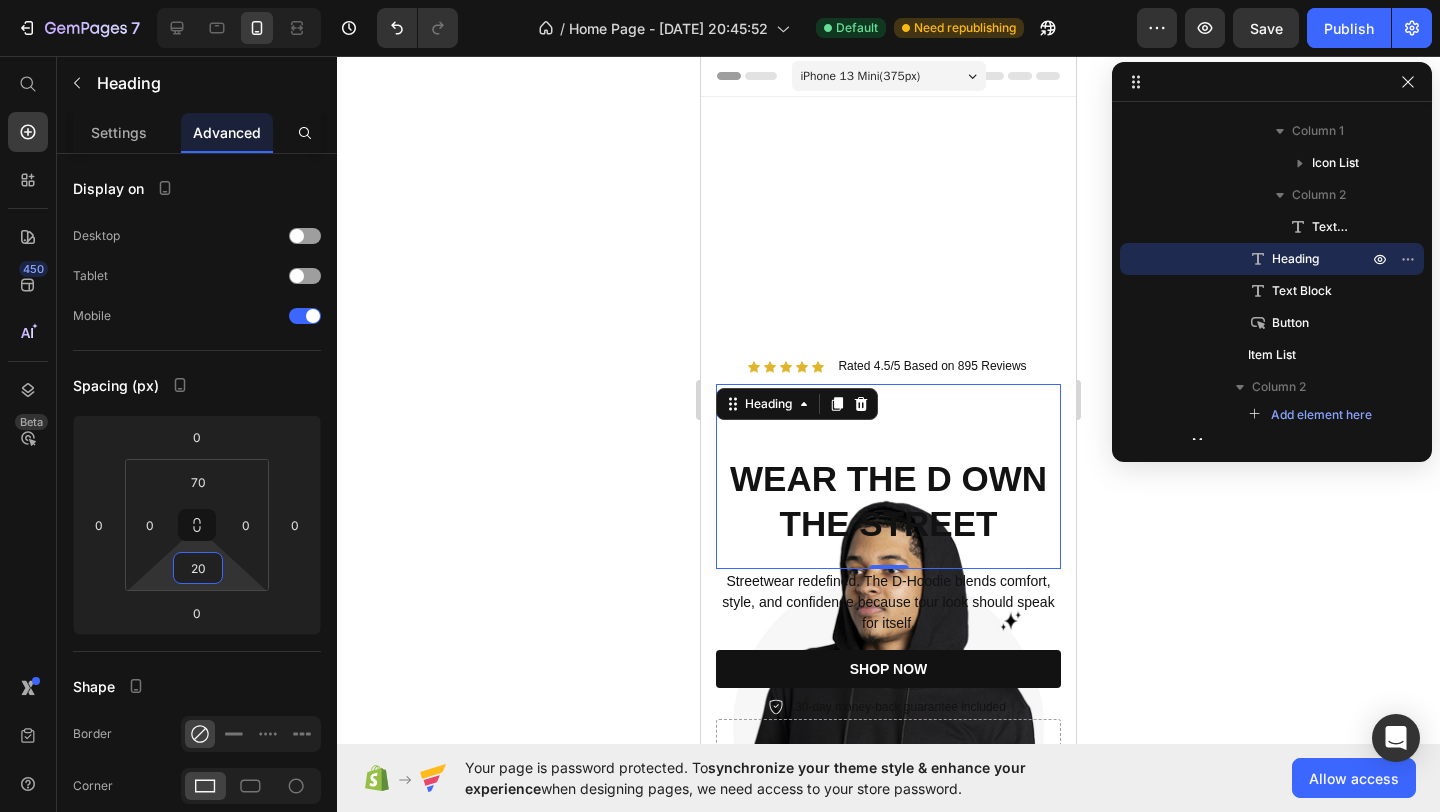 type on "200" 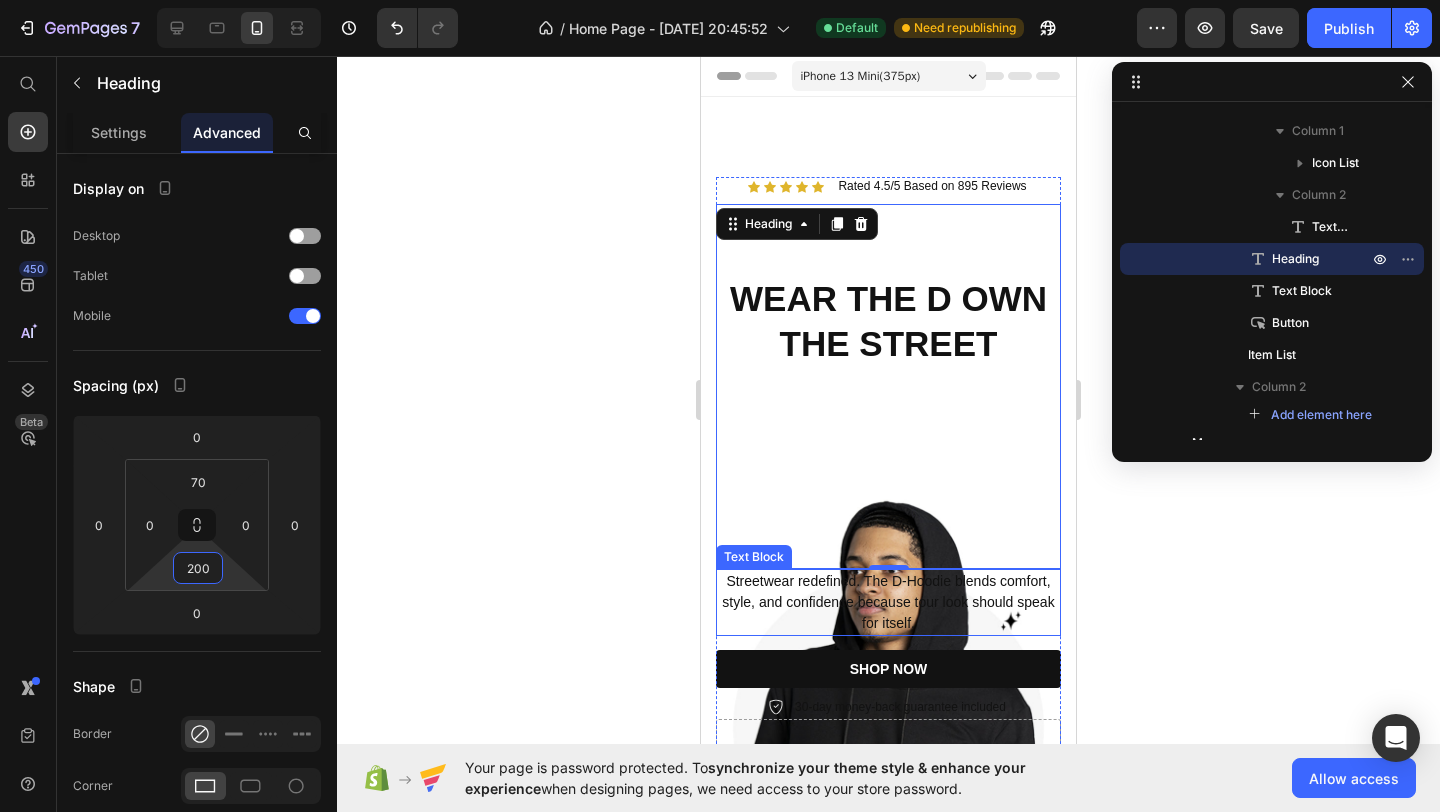 click on "Streetwear redefined. The D-Hoodie blends comfort, style, and confidence because tour look should speak for itself." at bounding box center (888, 602) 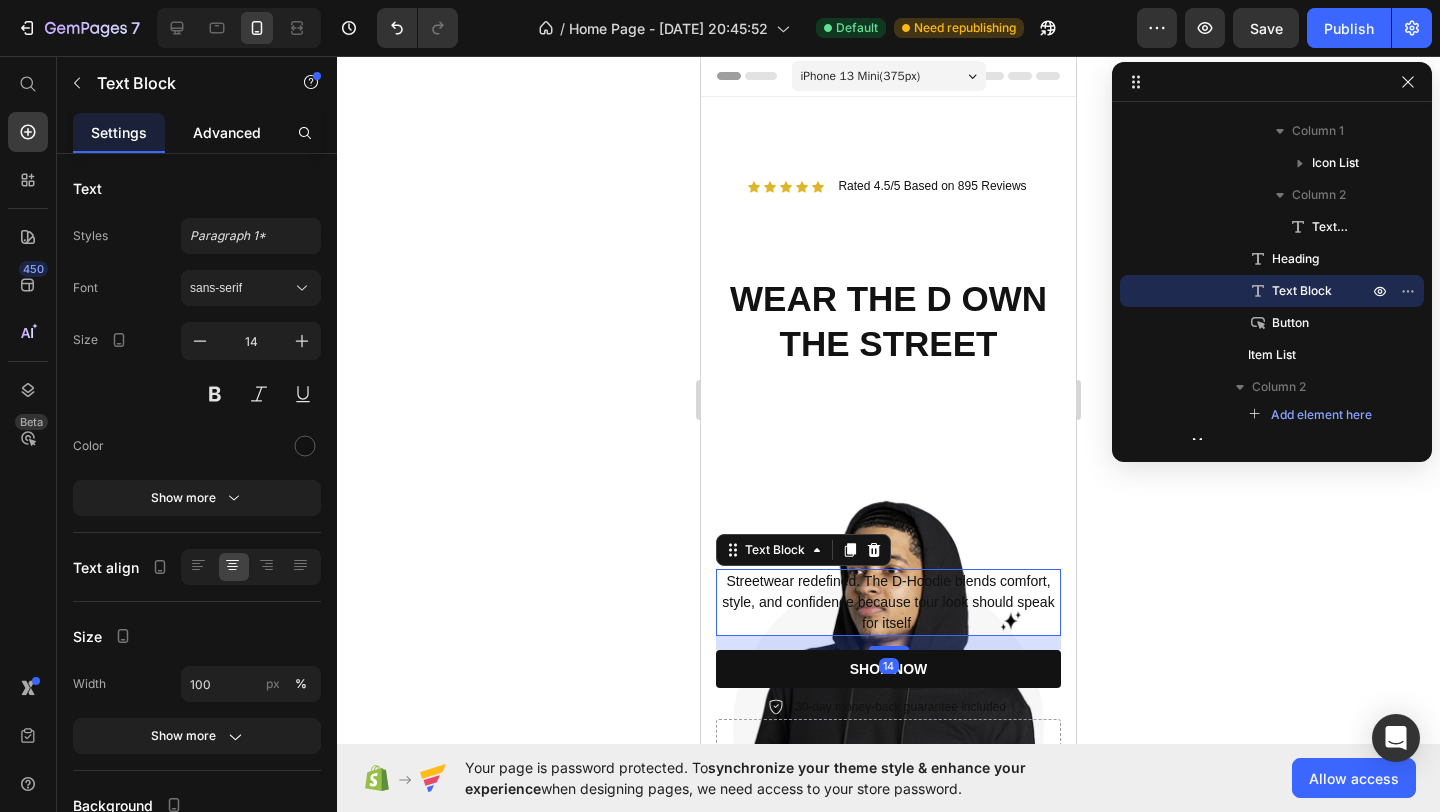 click on "Advanced" 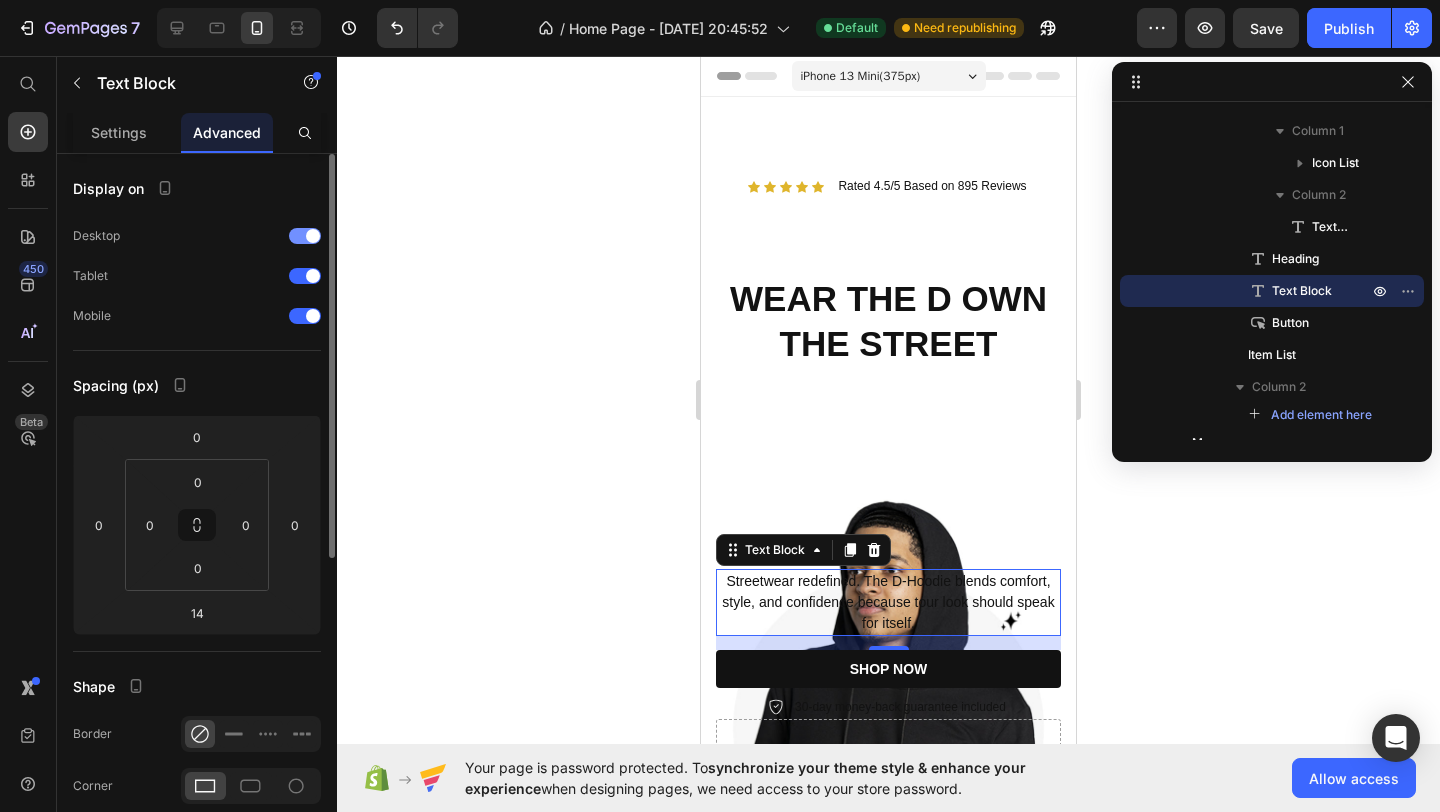 click at bounding box center (305, 236) 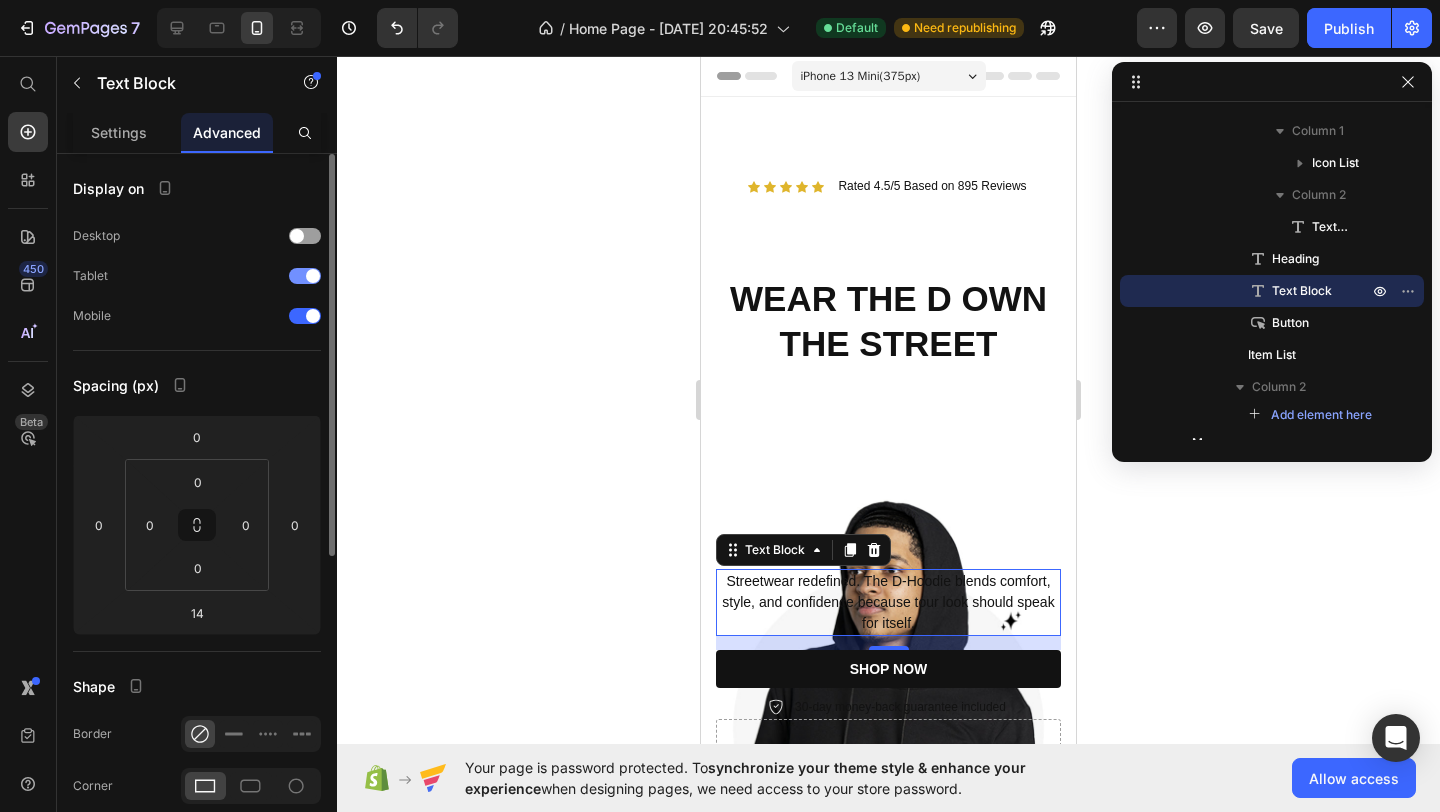 click on "Tablet" at bounding box center (197, 276) 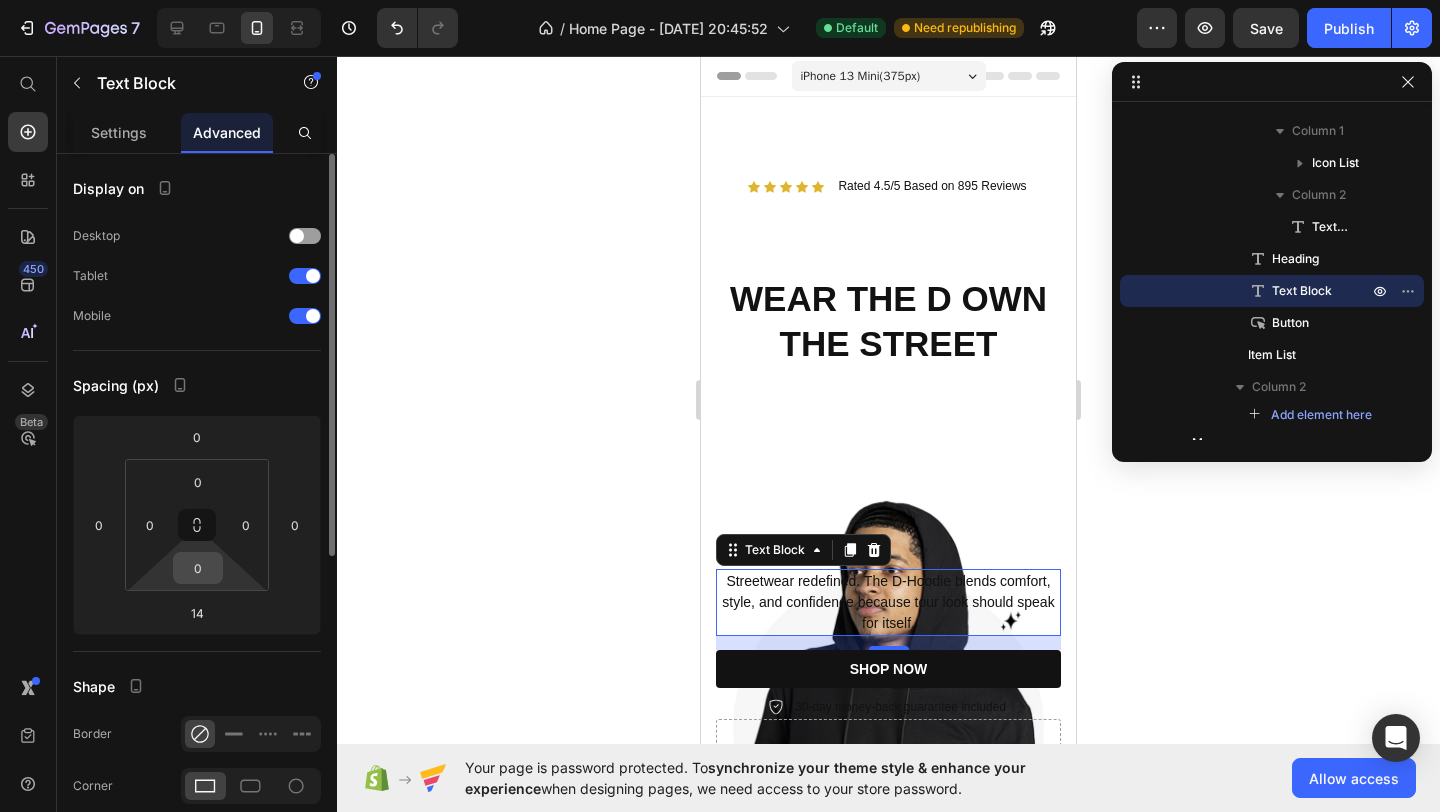 click on "0" at bounding box center (198, 568) 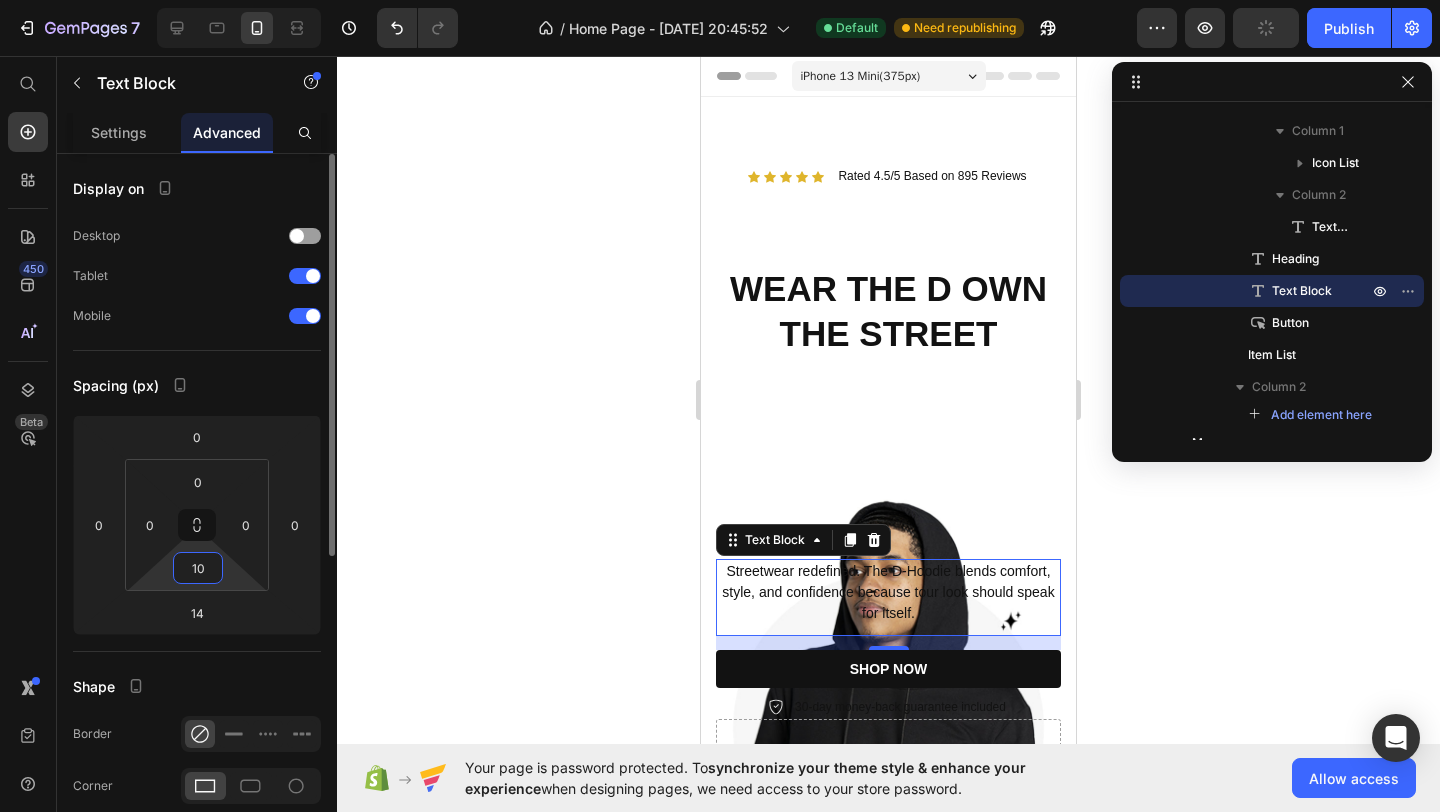 type on "1" 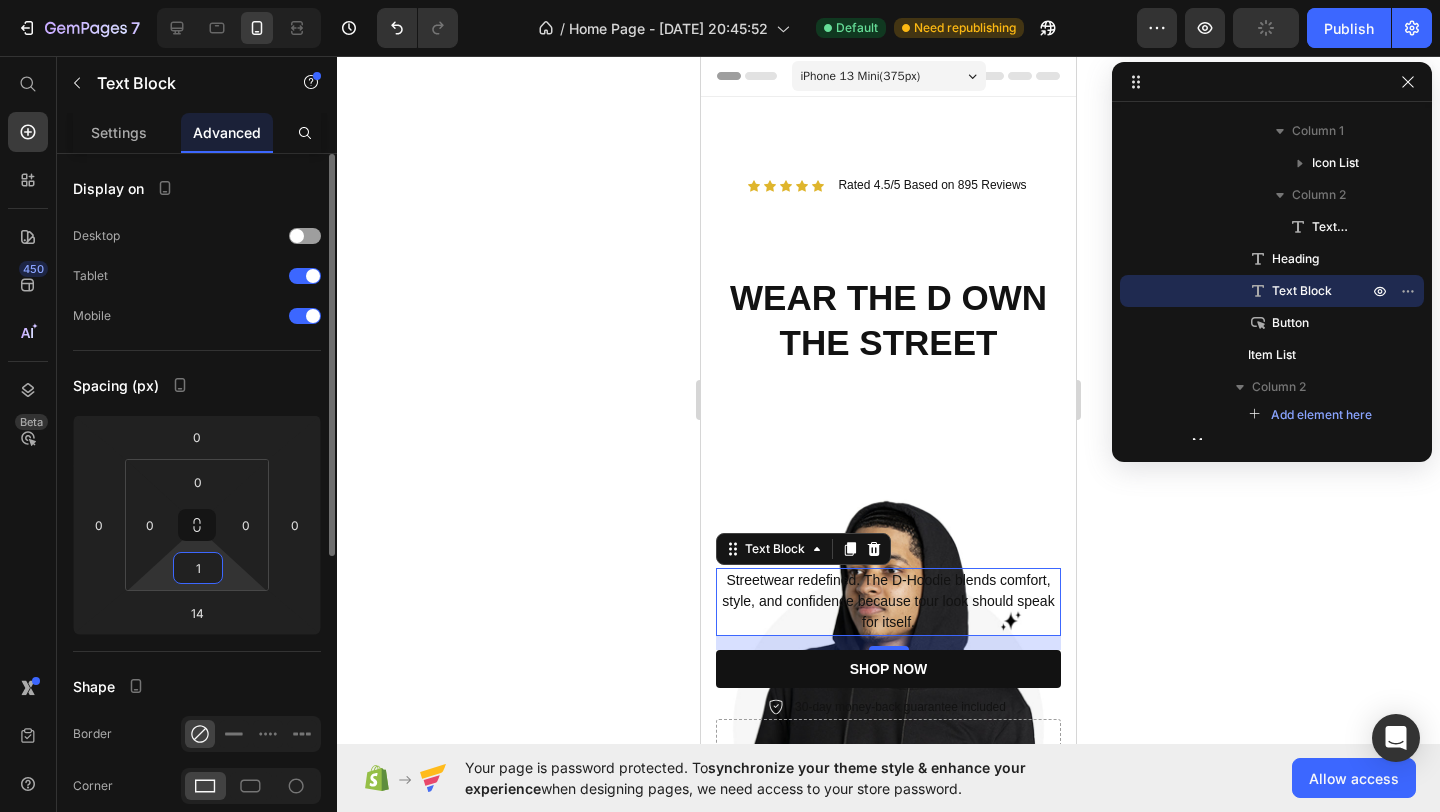 type 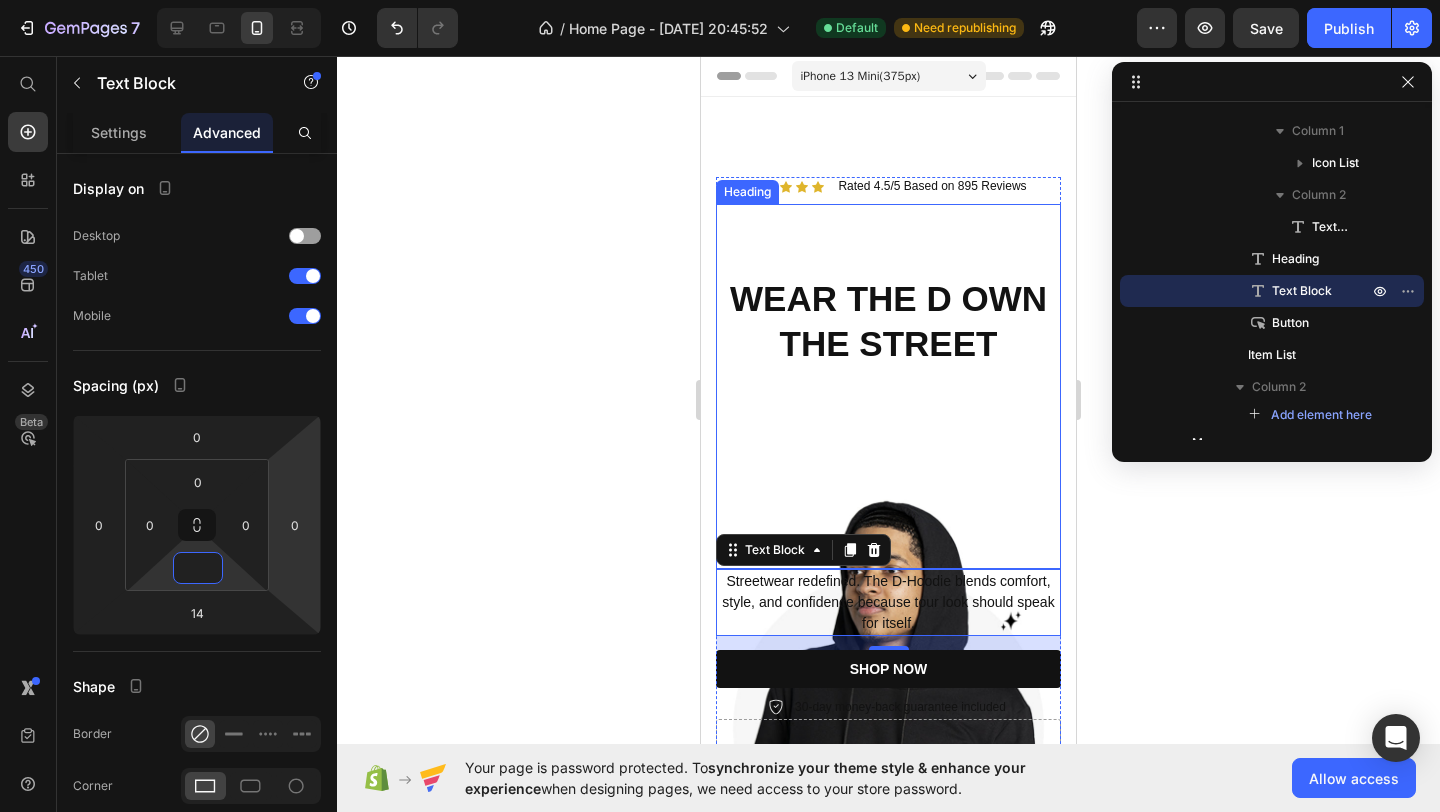 click on "WEAR THE D OWN THE STREET" at bounding box center [888, 321] 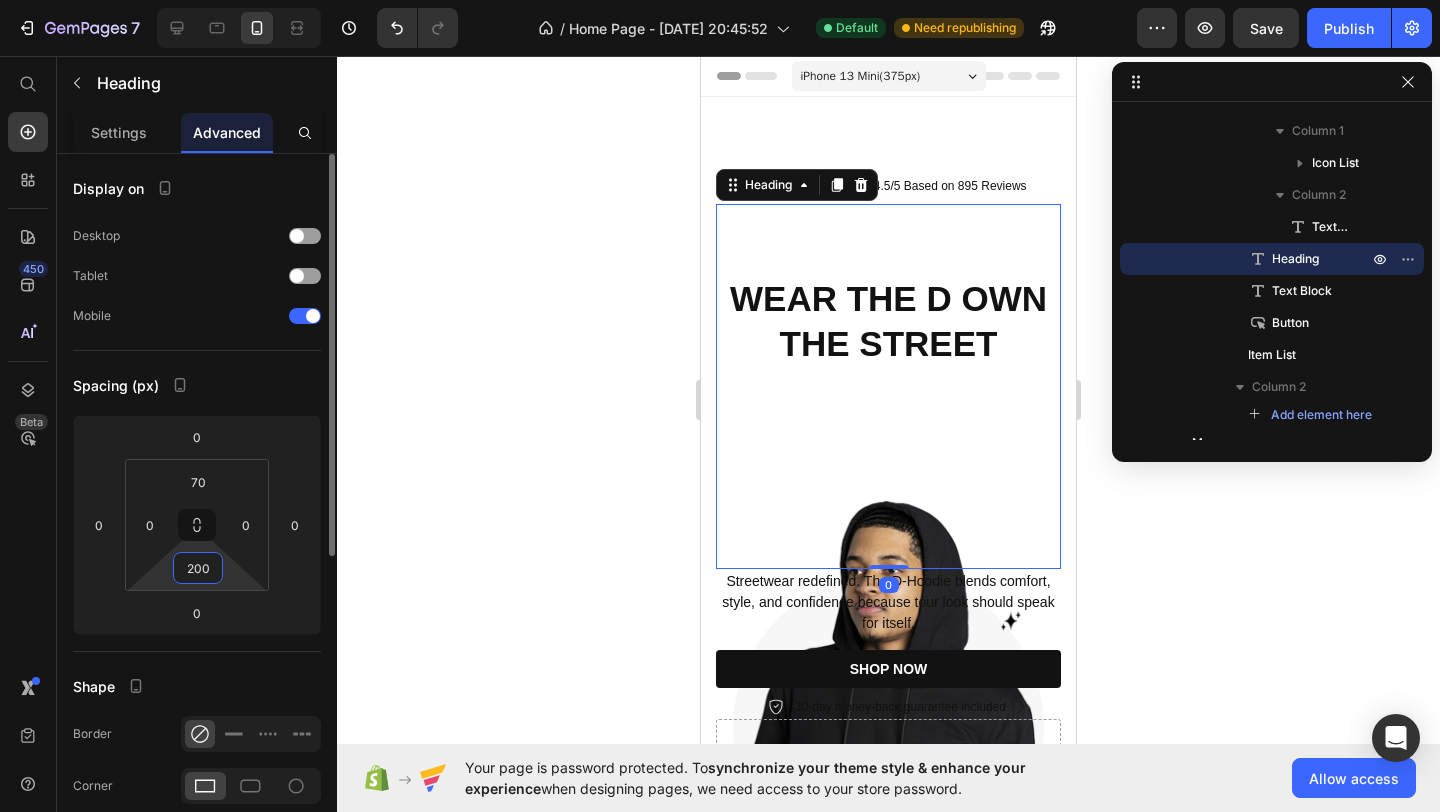 click on "200" at bounding box center [198, 568] 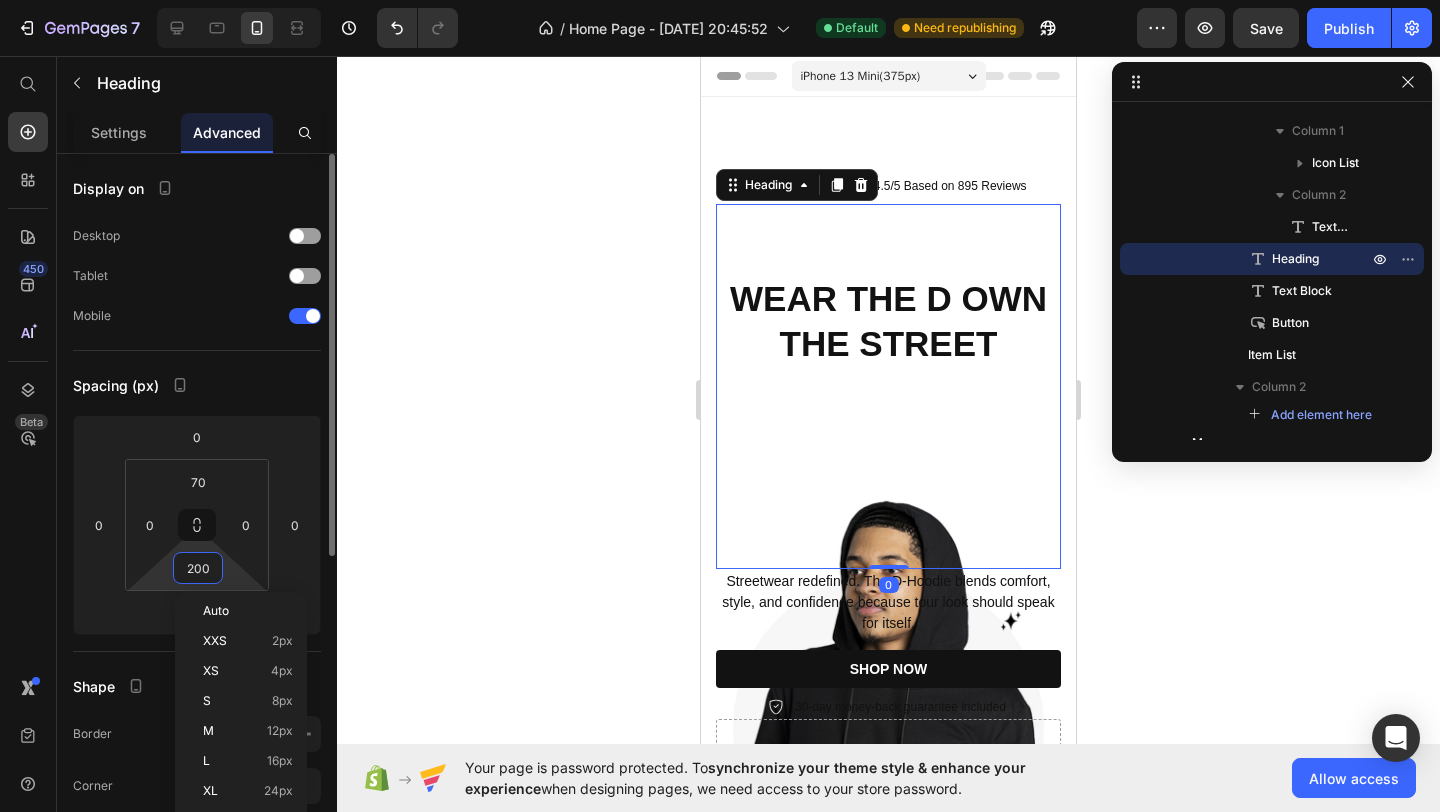 type 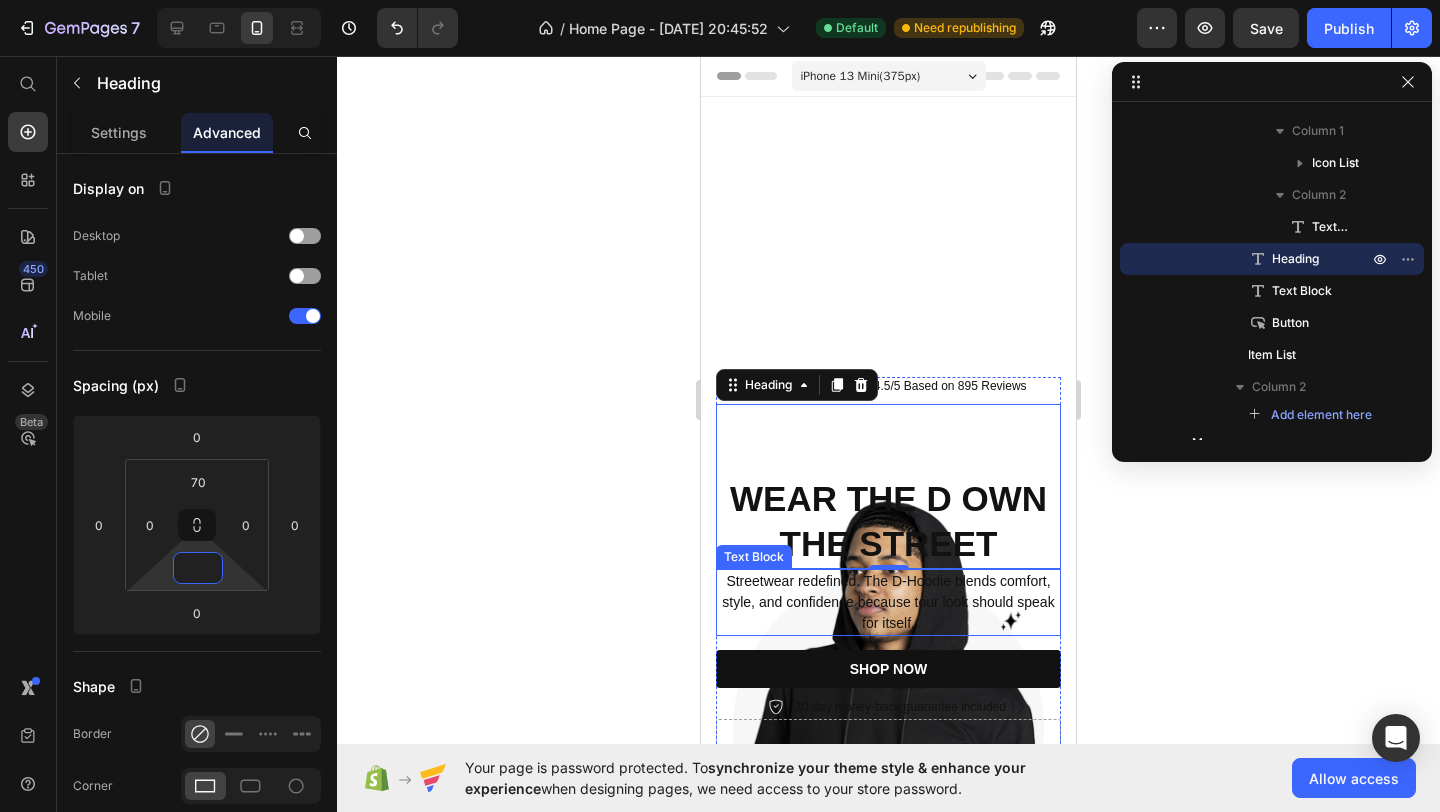 click on "Streetwear redefined. The D-Hoodie blends comfort, style, and confidence because tour look should speak for itself." at bounding box center (888, 602) 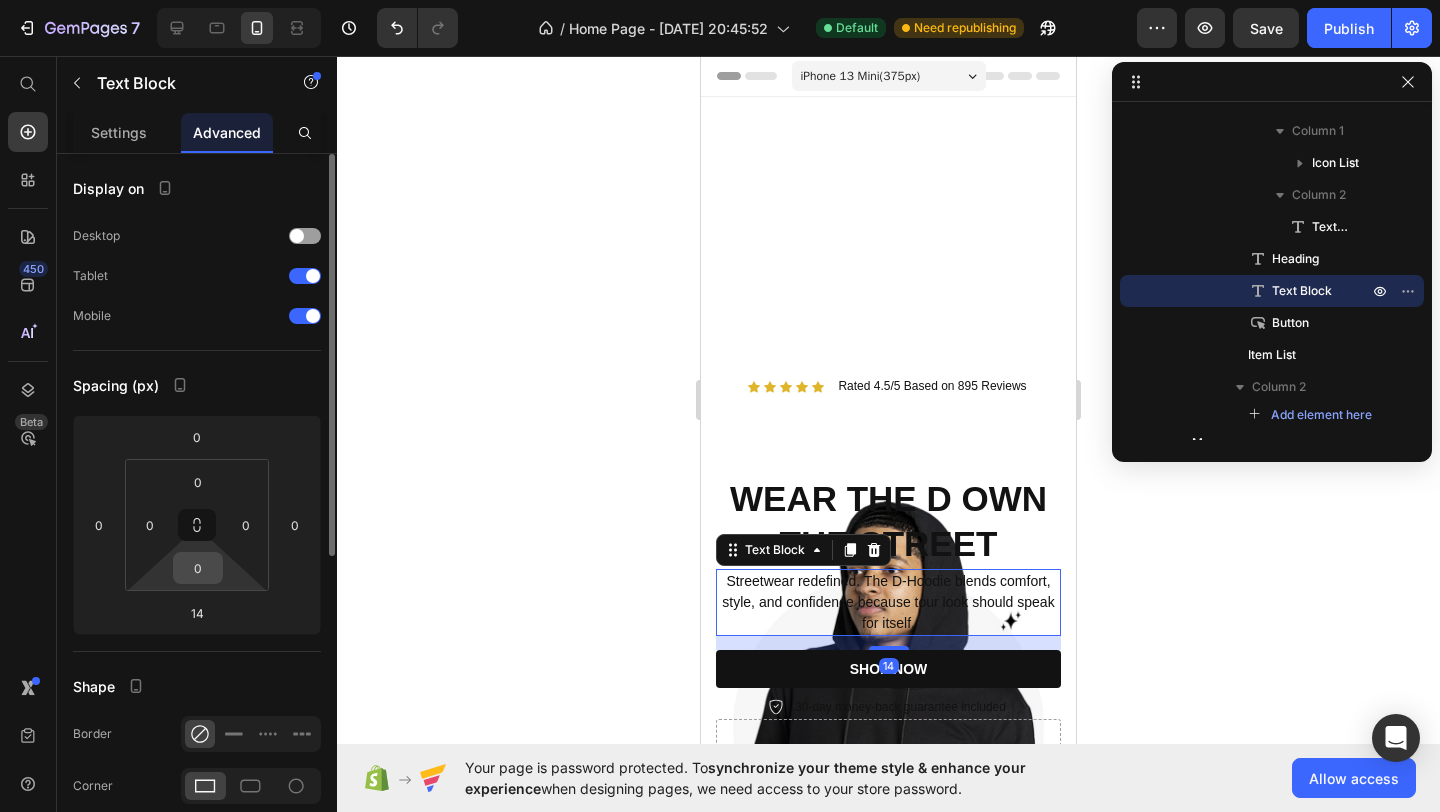 click on "0" at bounding box center (198, 568) 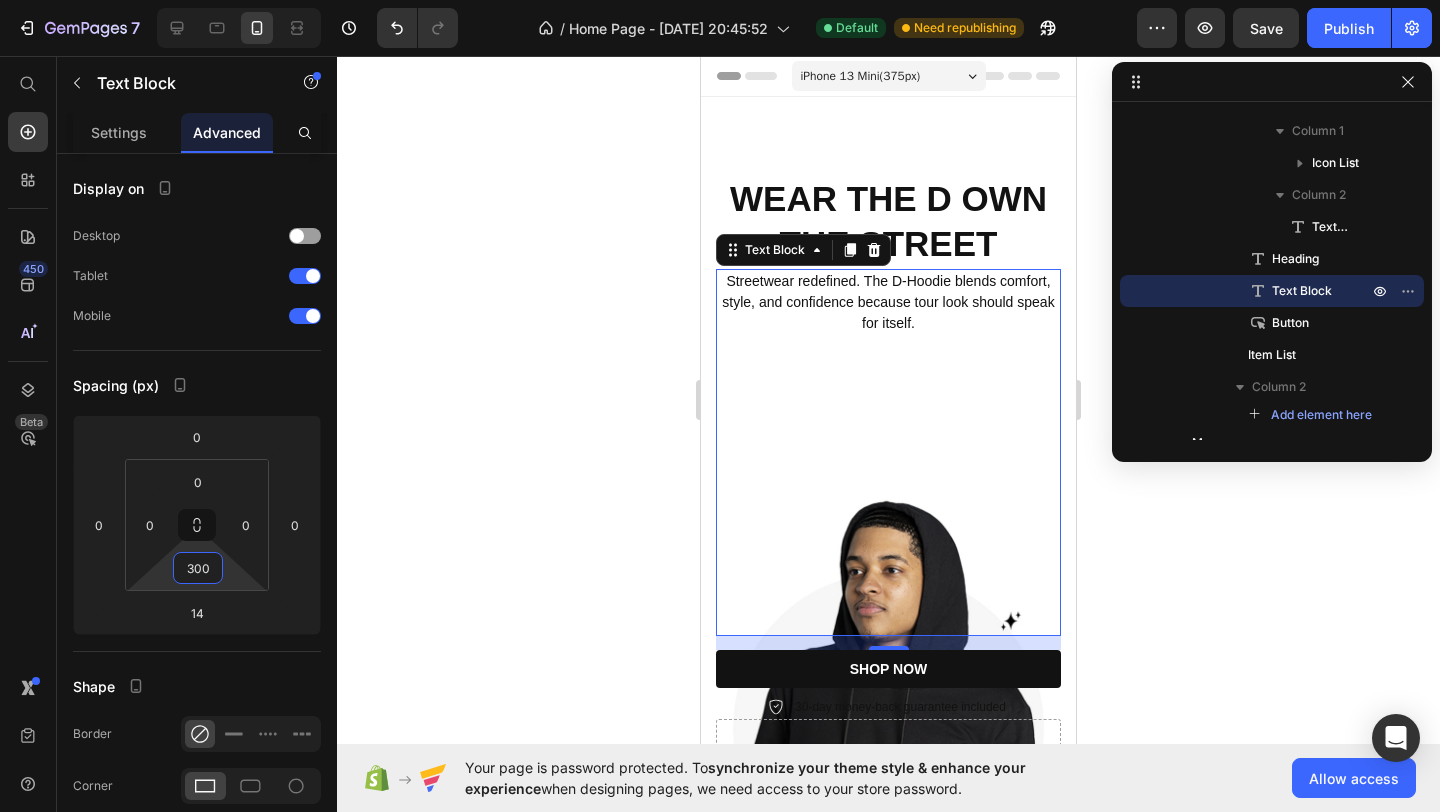 click on "Streetwear redefined. The D-Hoodie blends comfort, style, and confidence because tour look should speak for itself.  Text Block   14" at bounding box center [888, 452] 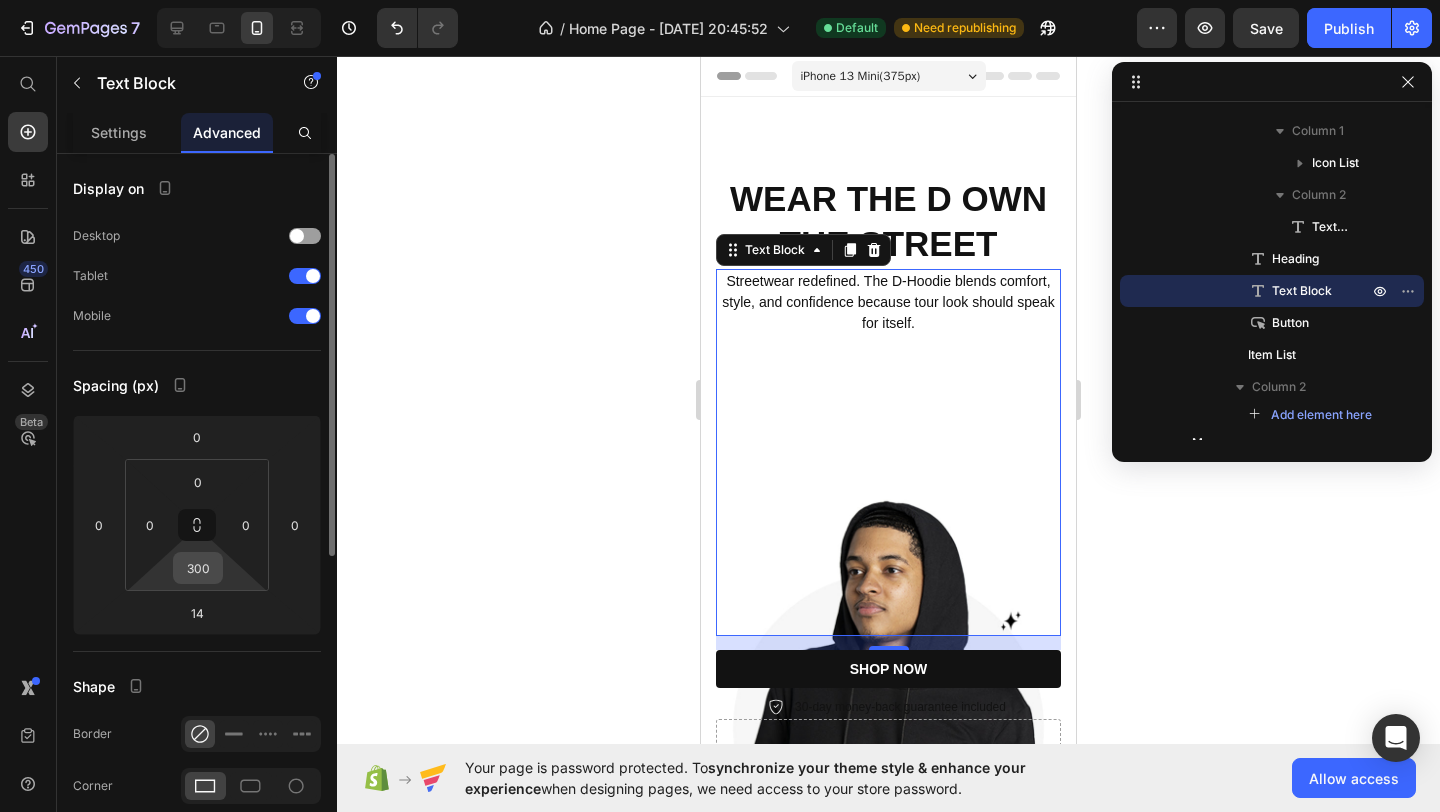 click on "300" at bounding box center (198, 568) 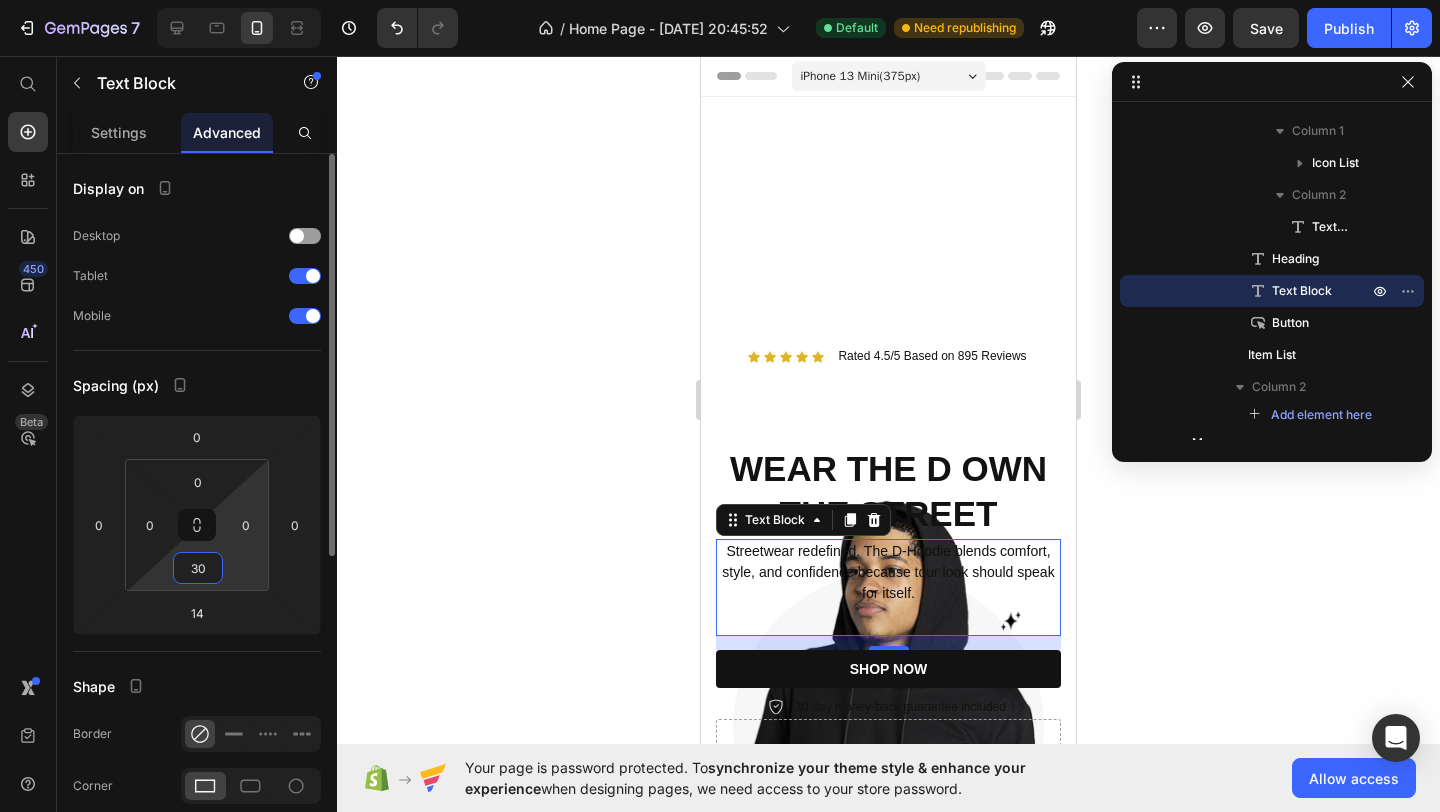 type on "3" 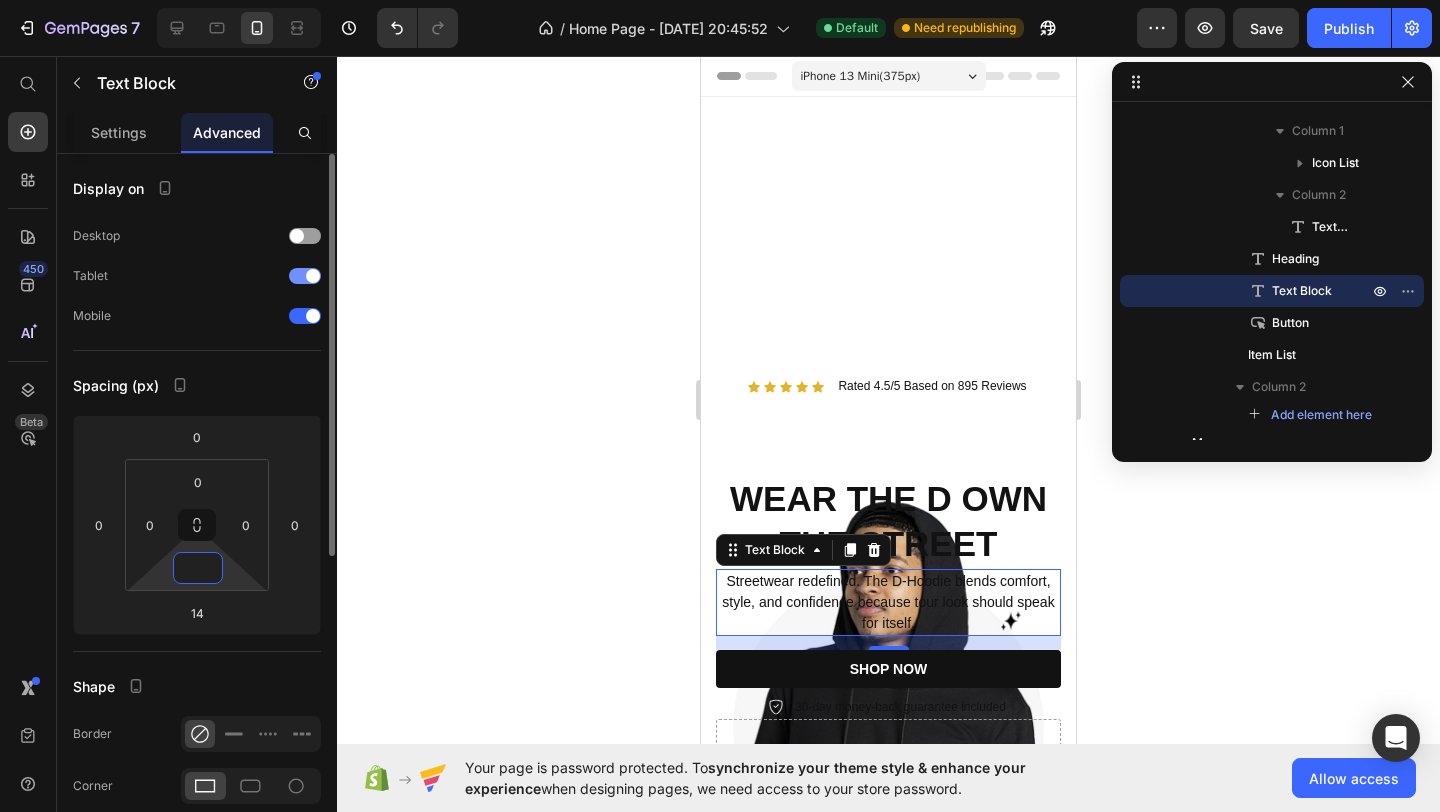 type on "0" 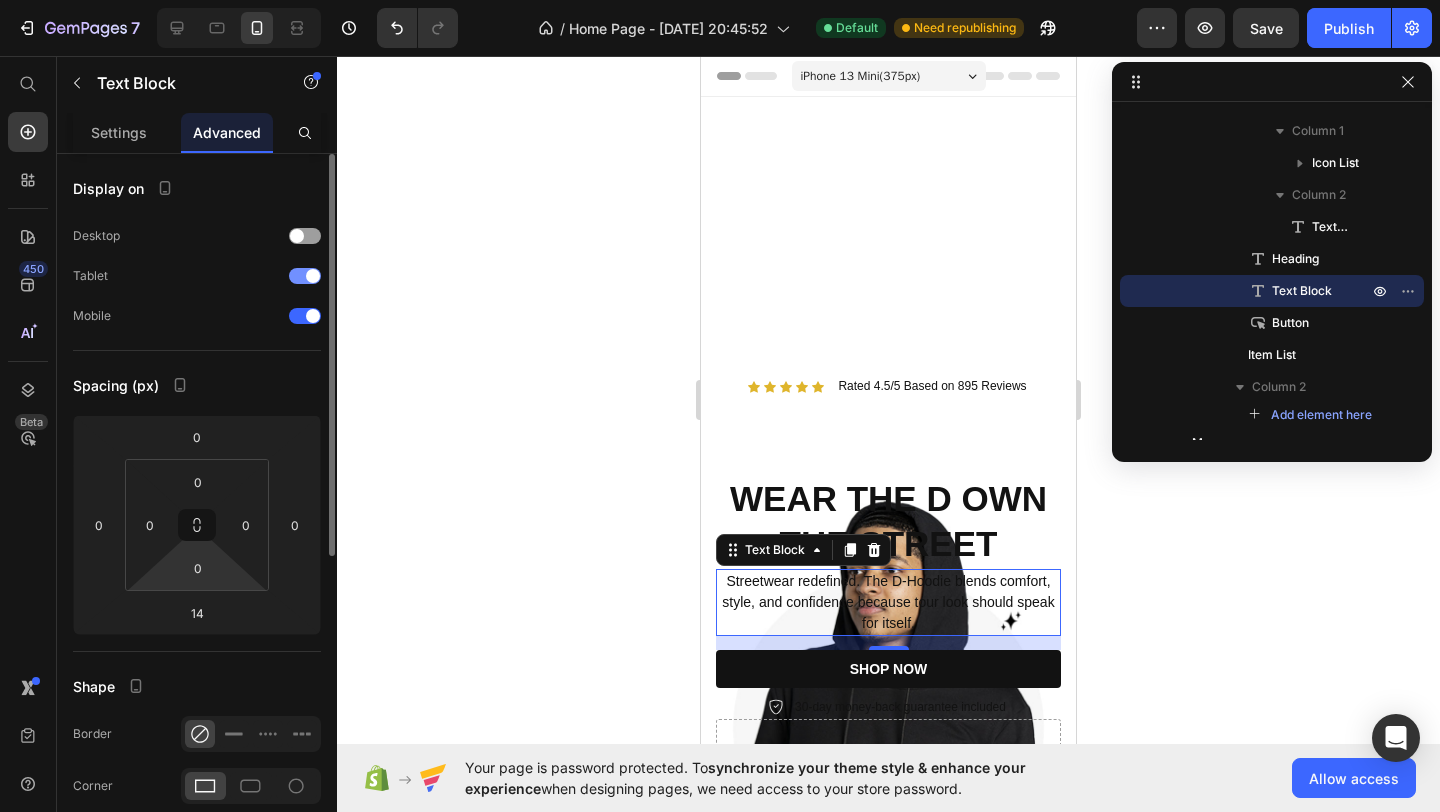 click at bounding box center [313, 276] 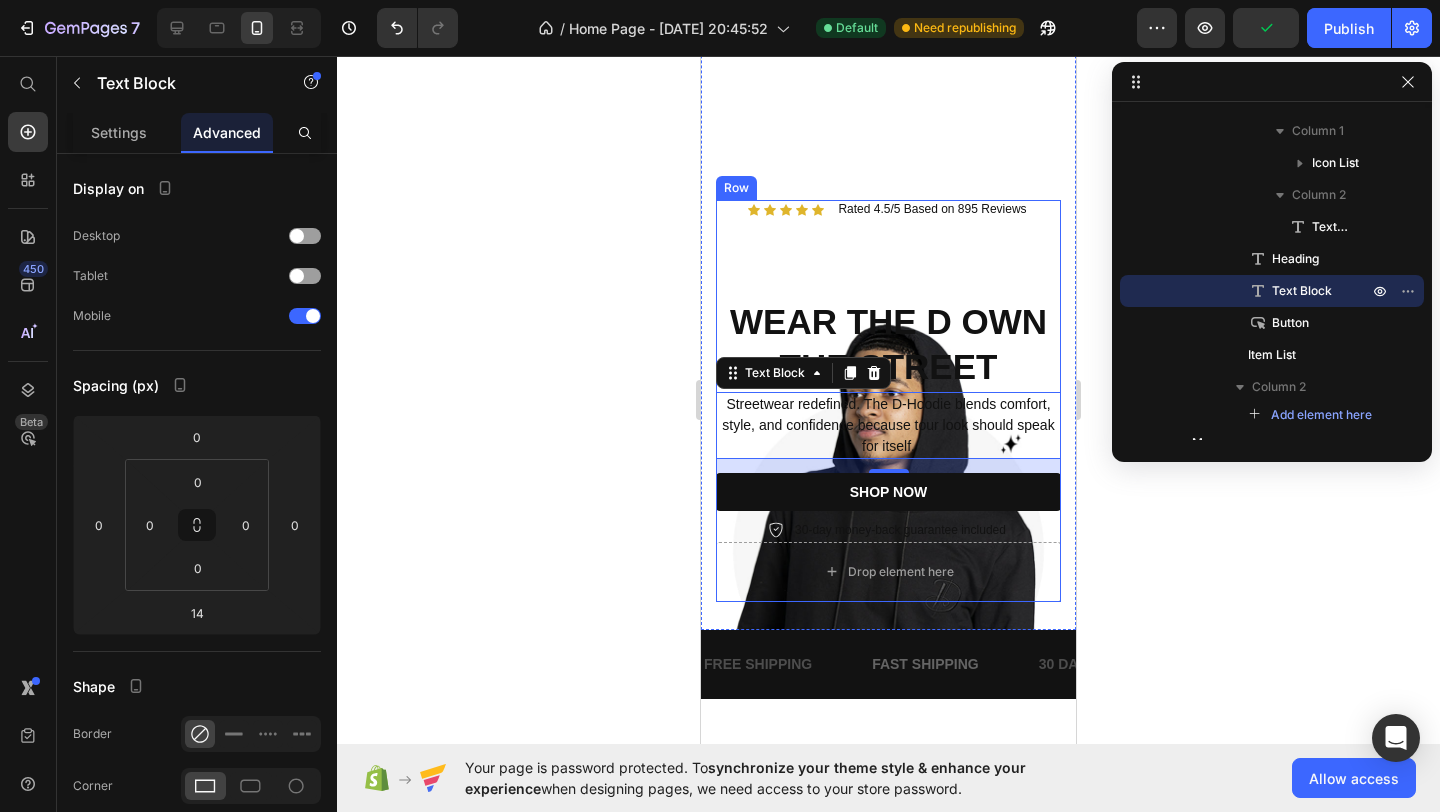 scroll, scrollTop: 203, scrollLeft: 0, axis: vertical 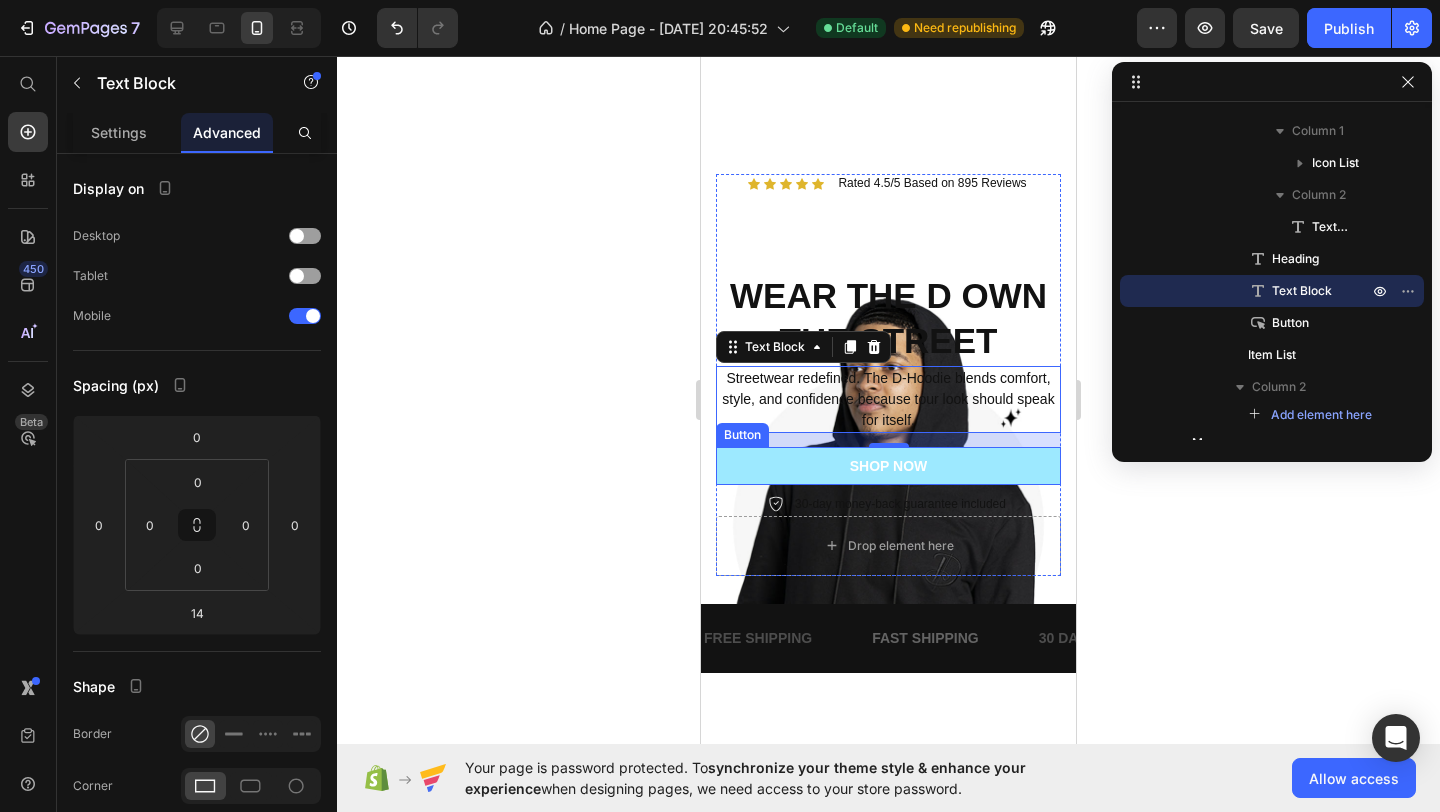 click on "SHOP NOW" at bounding box center [888, 466] 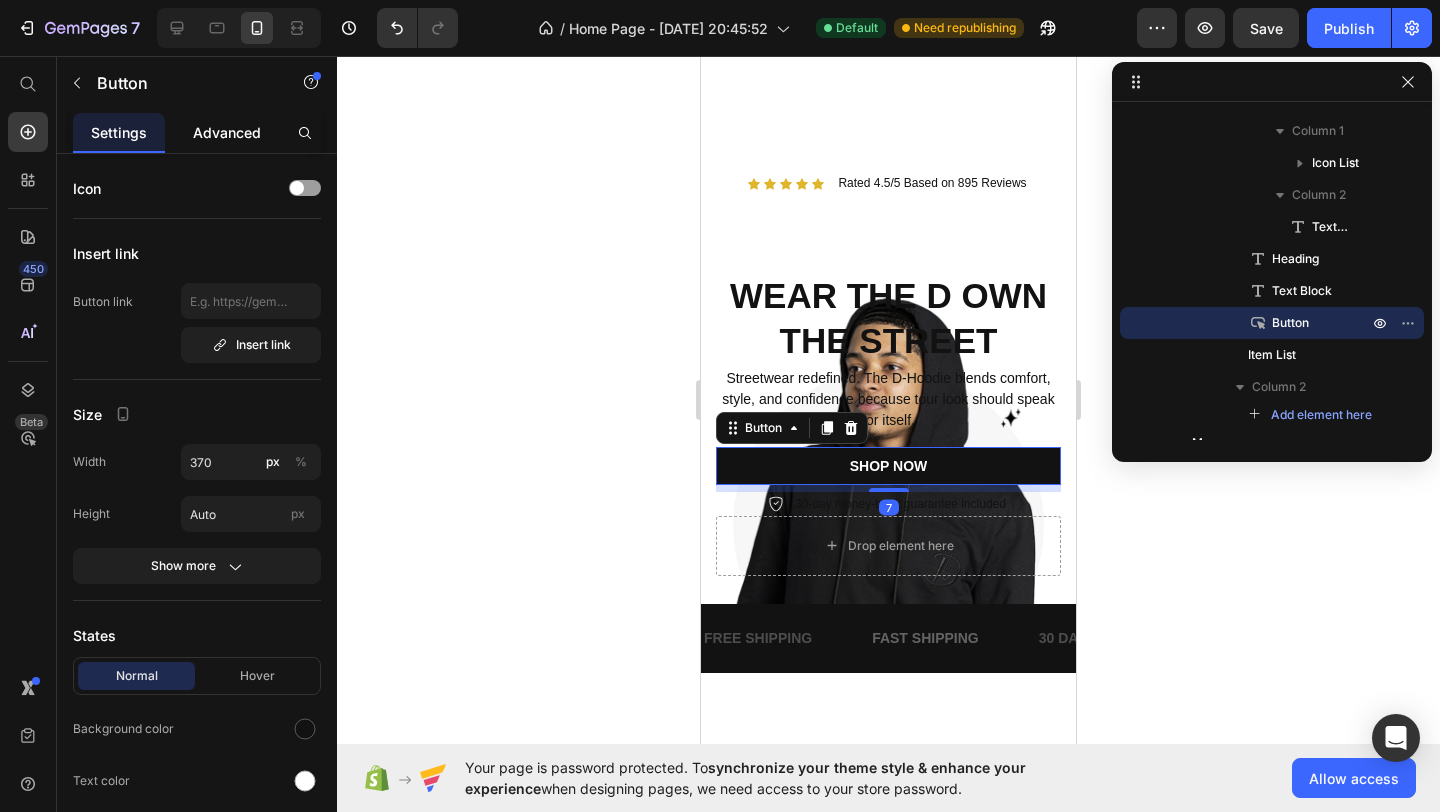 click on "Advanced" 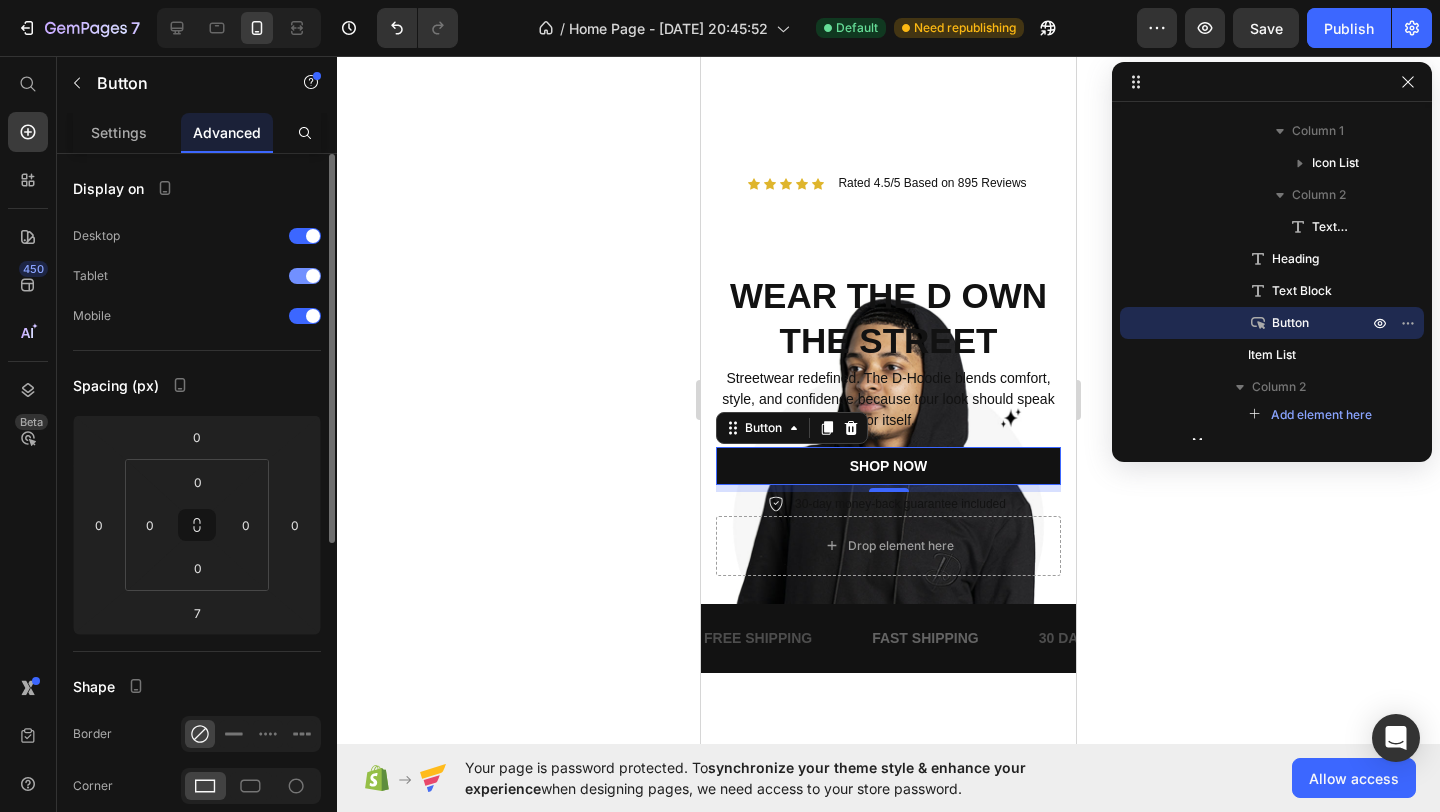 click at bounding box center [313, 276] 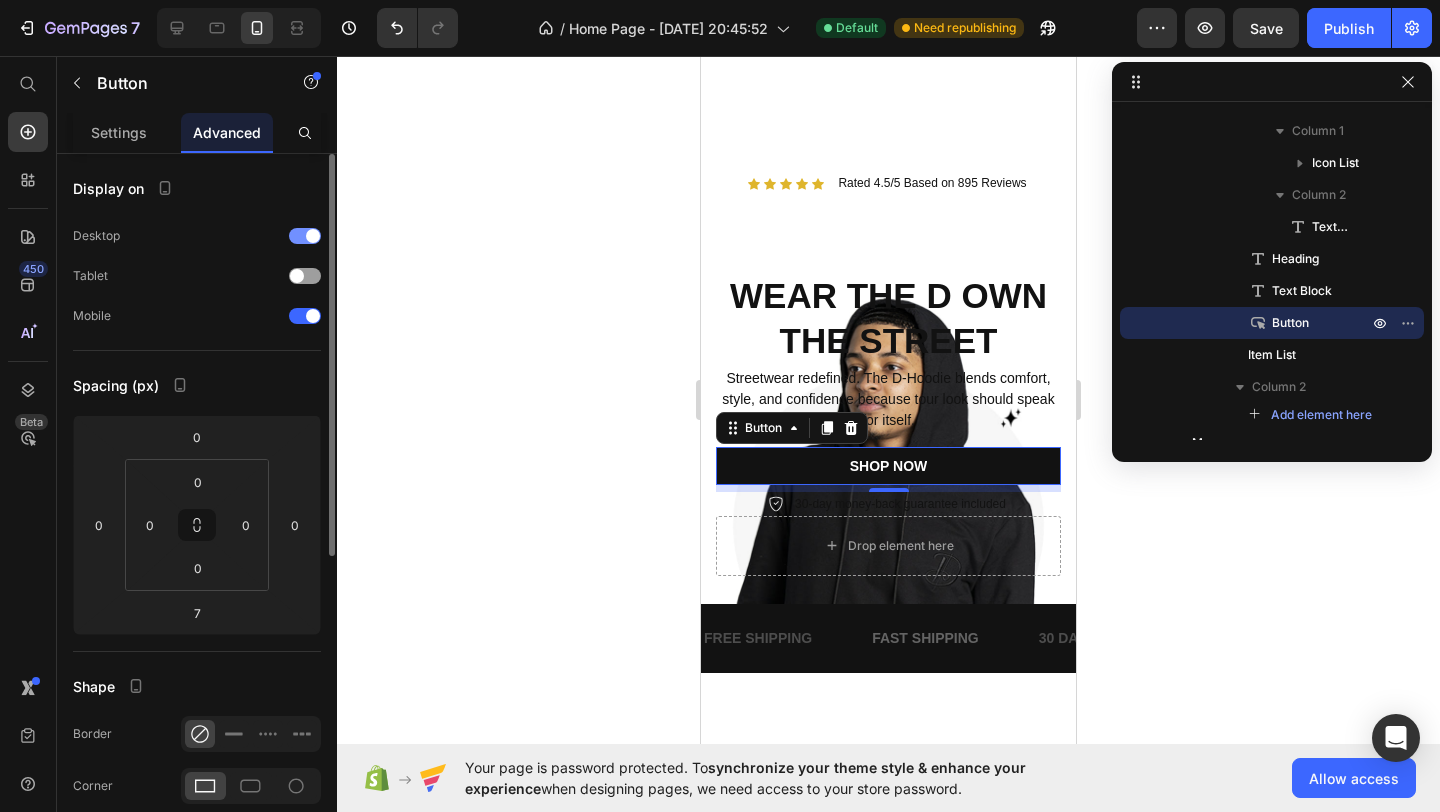 click at bounding box center [313, 236] 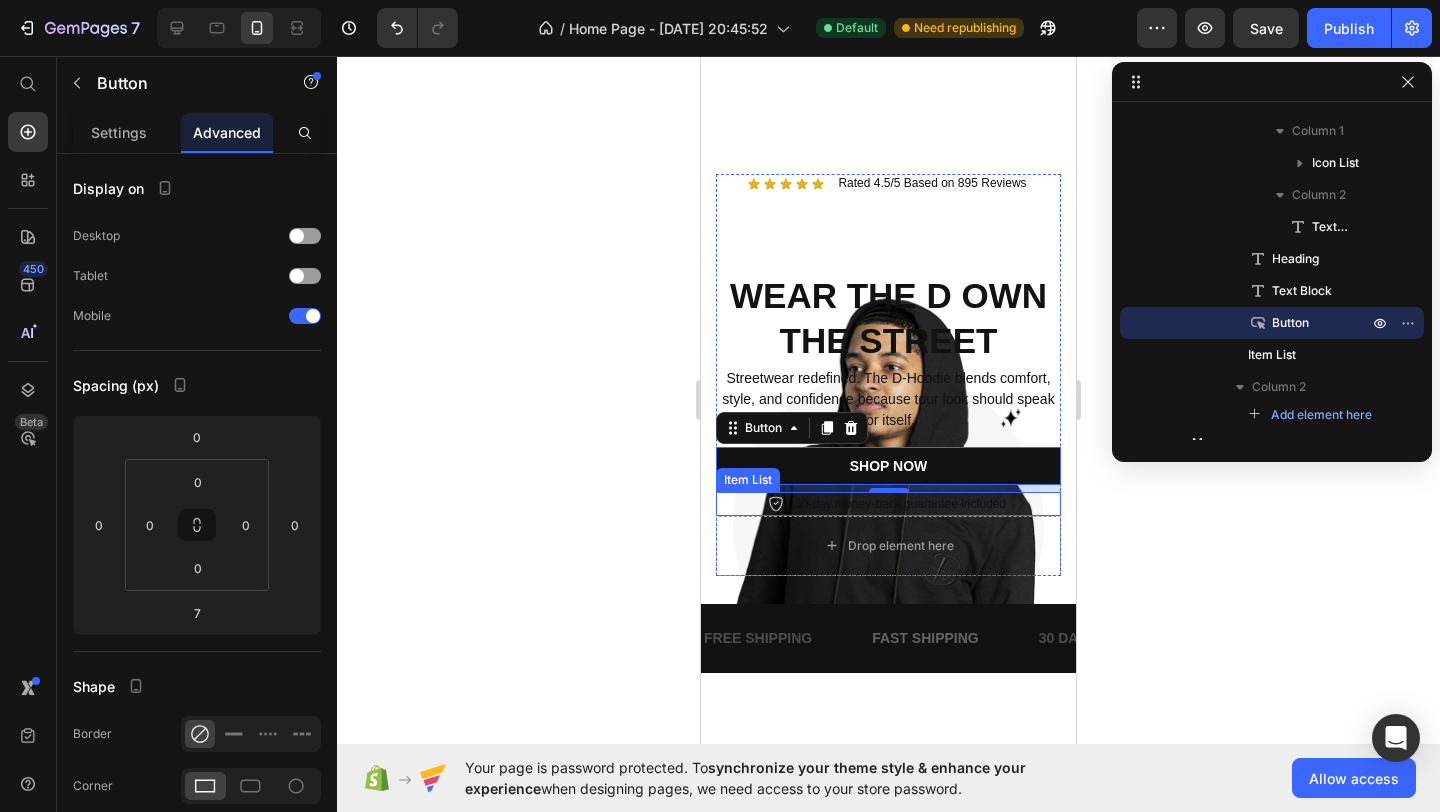 click on "30-day money-back guarantee included" at bounding box center (900, 504) 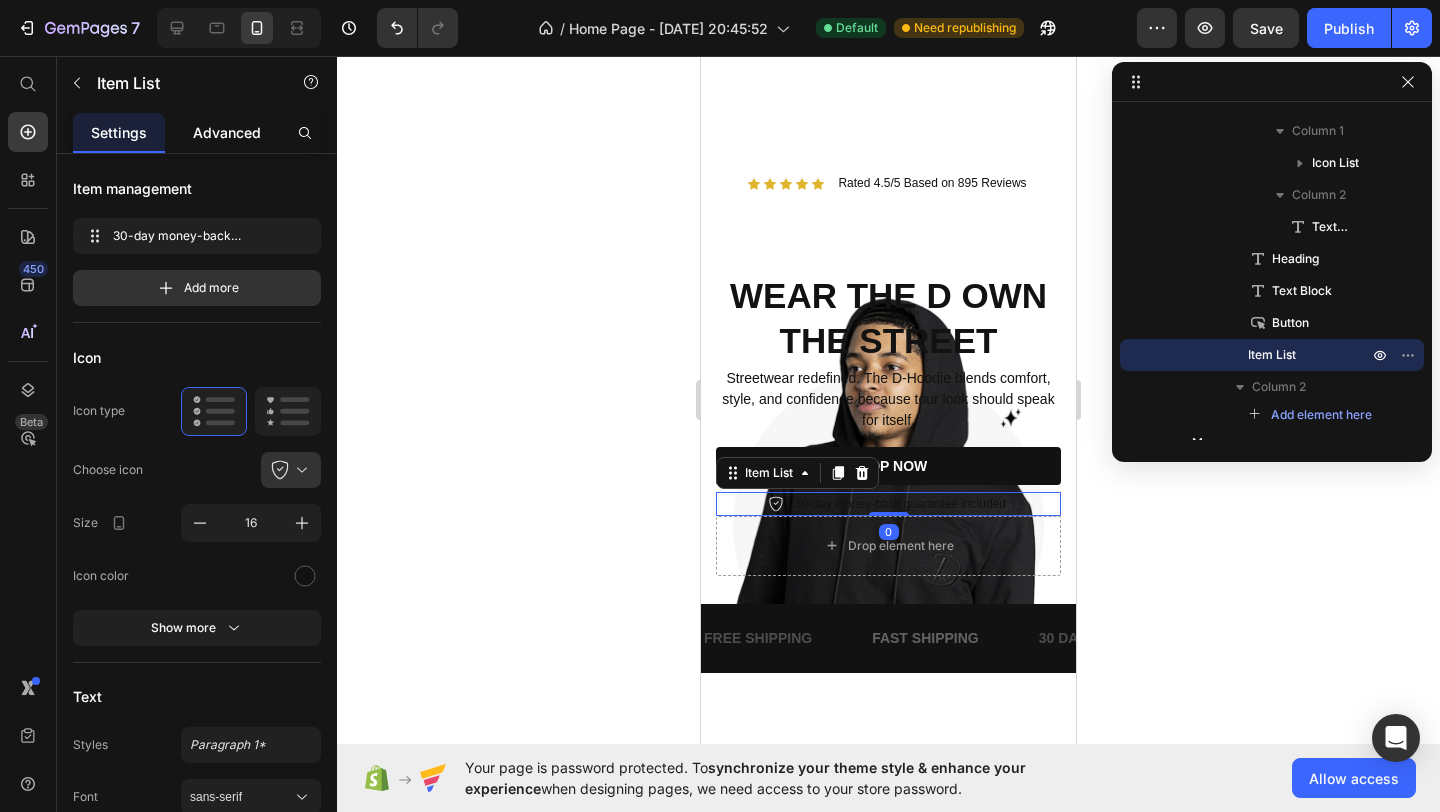 click on "Advanced" at bounding box center [227, 132] 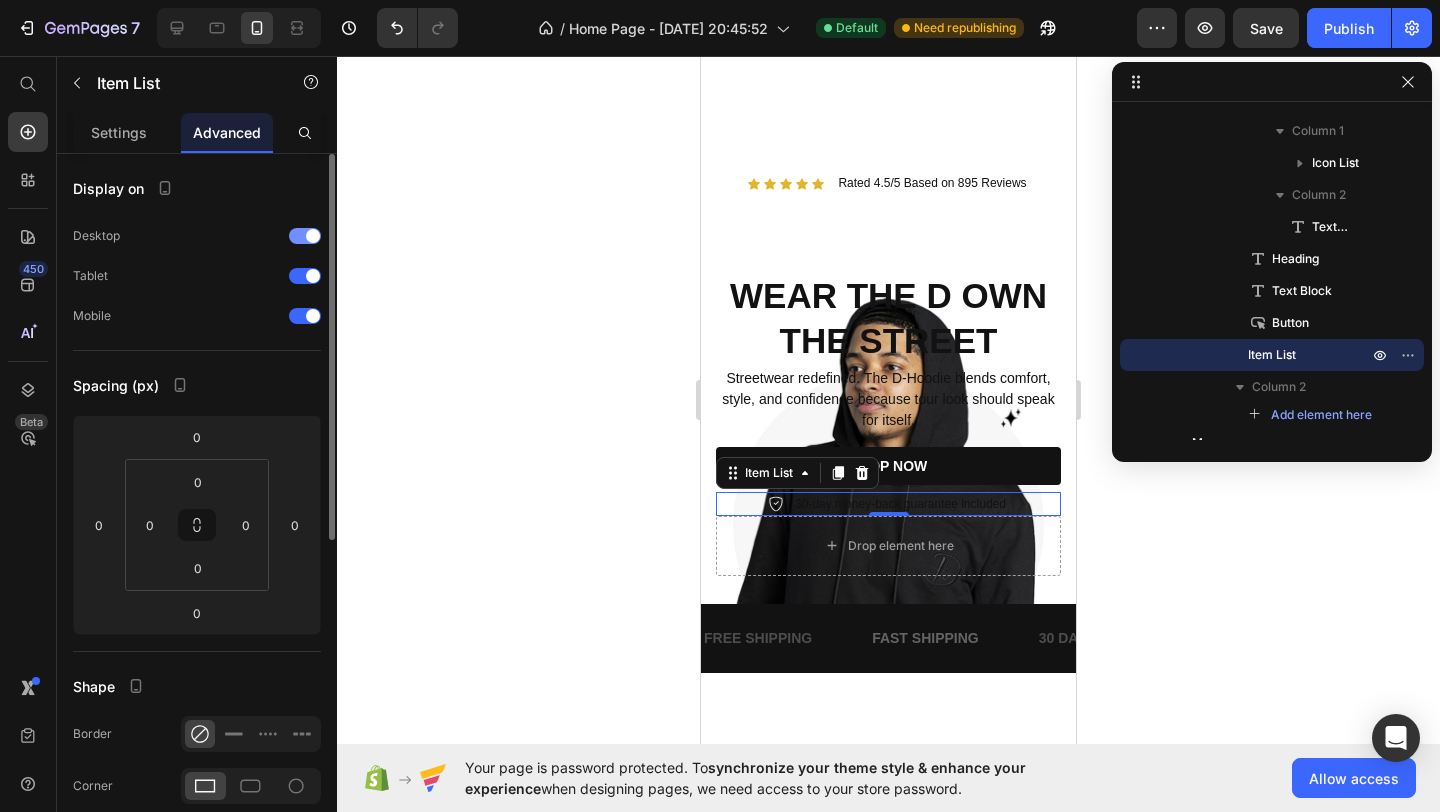 click at bounding box center [305, 236] 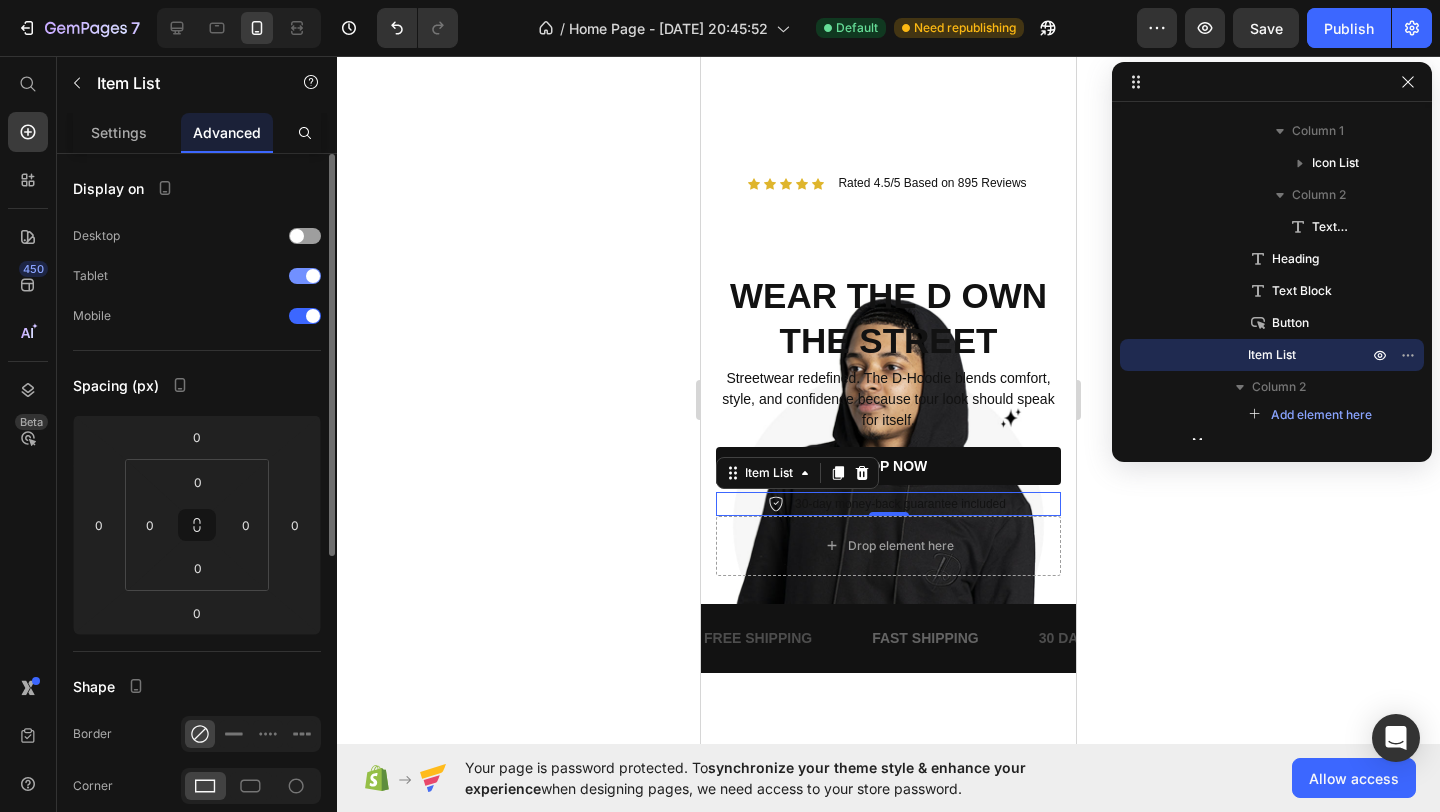 click on "Tablet" at bounding box center [197, 276] 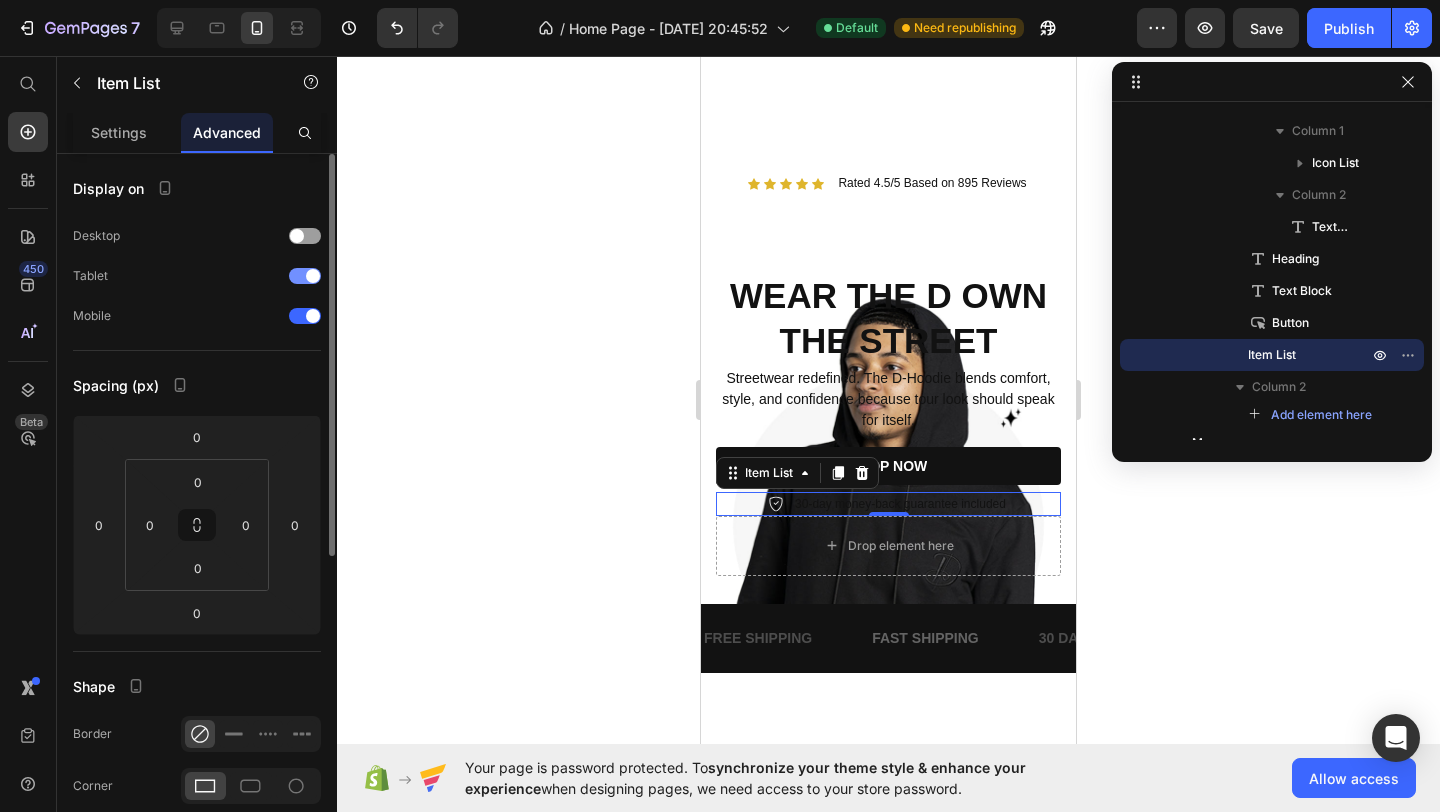 click at bounding box center (313, 276) 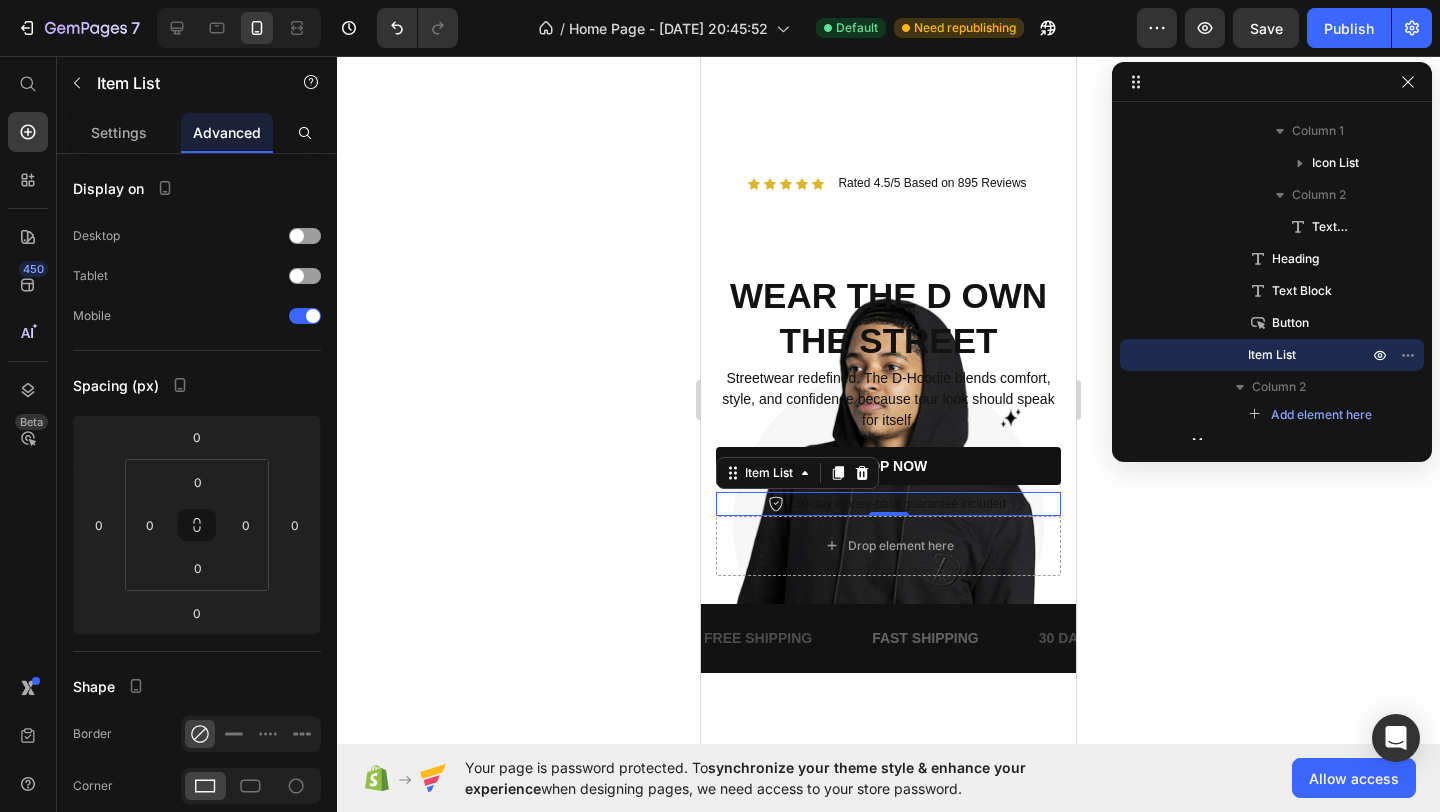 click on "30-day money-back guarantee included" at bounding box center [888, 504] 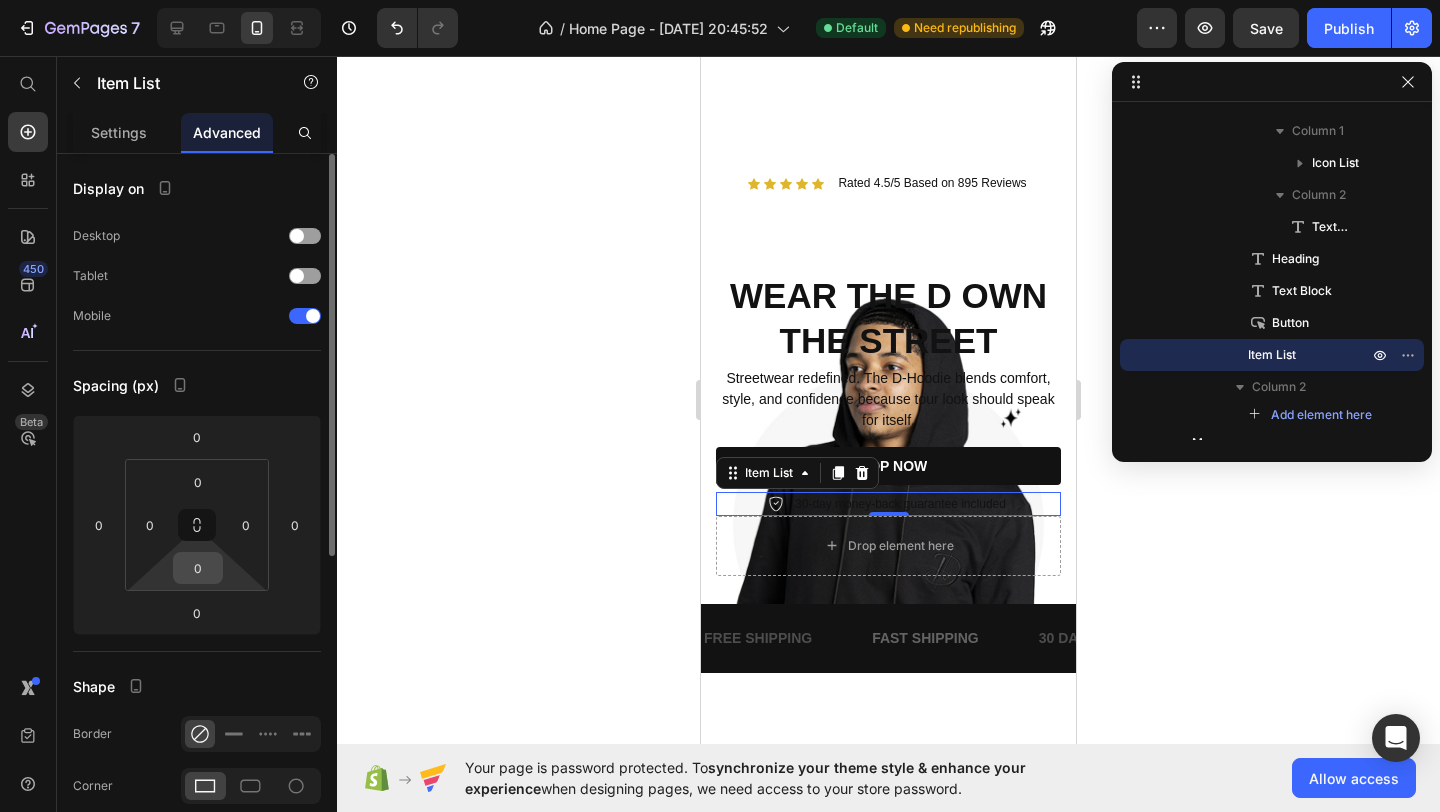 click on "0" at bounding box center (198, 568) 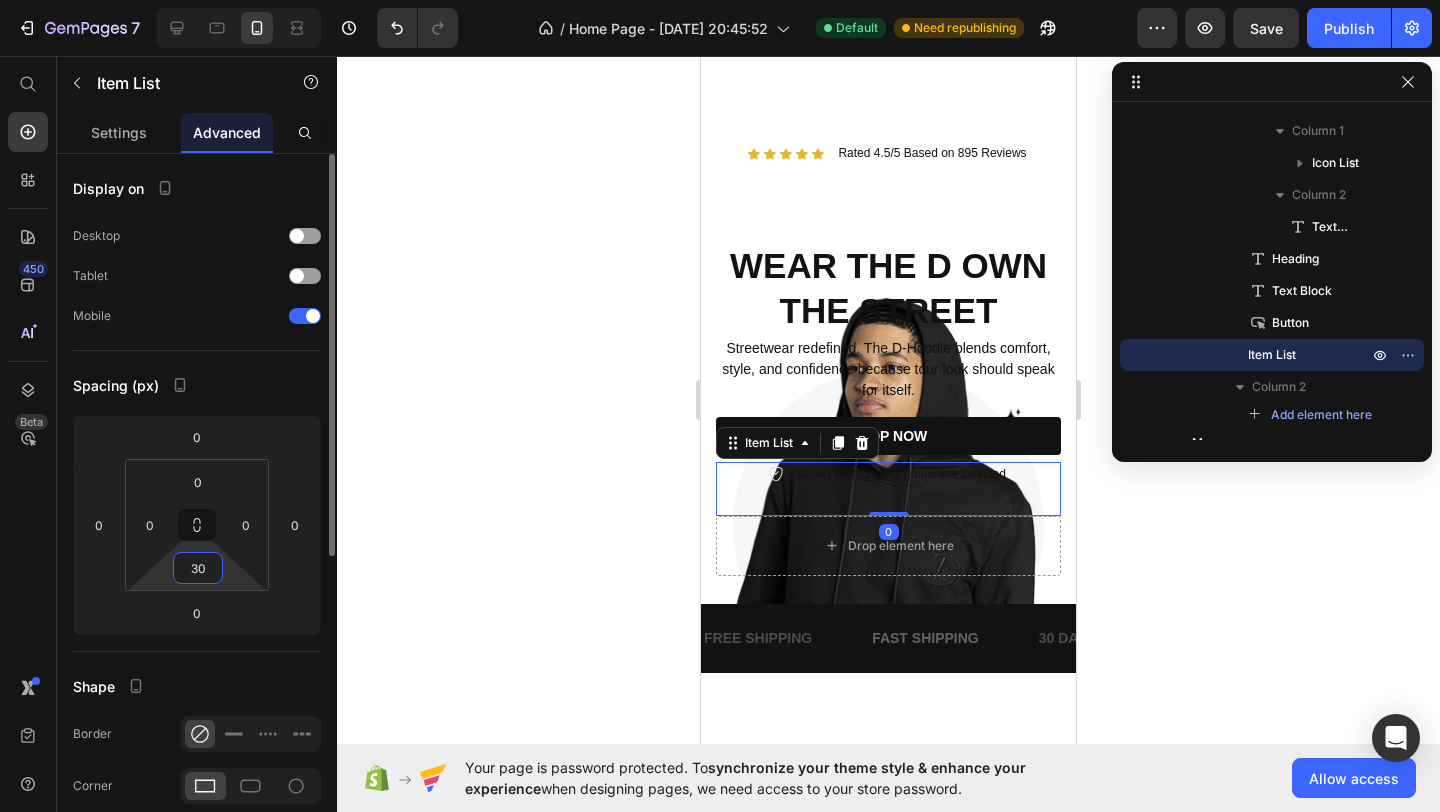 type on "300" 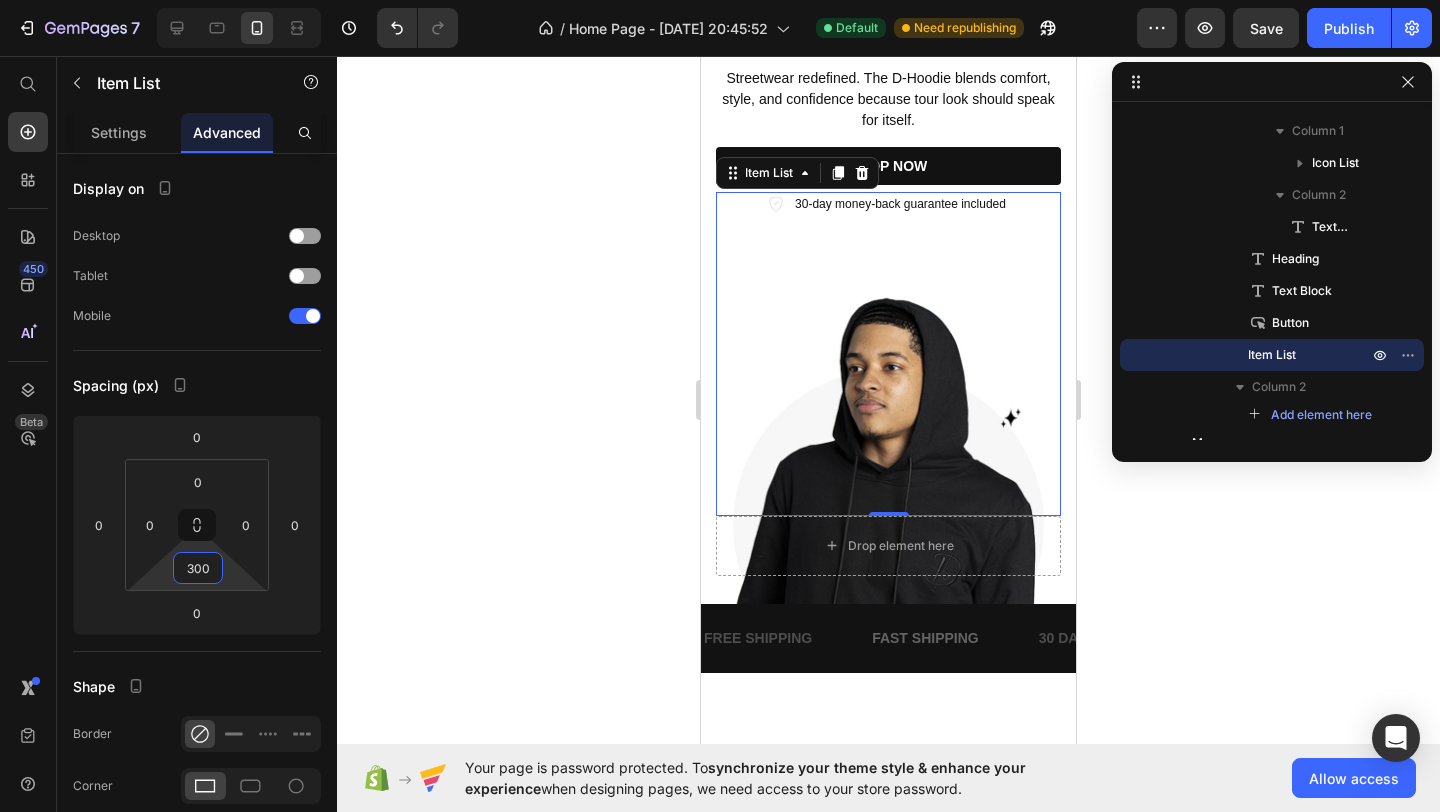 click 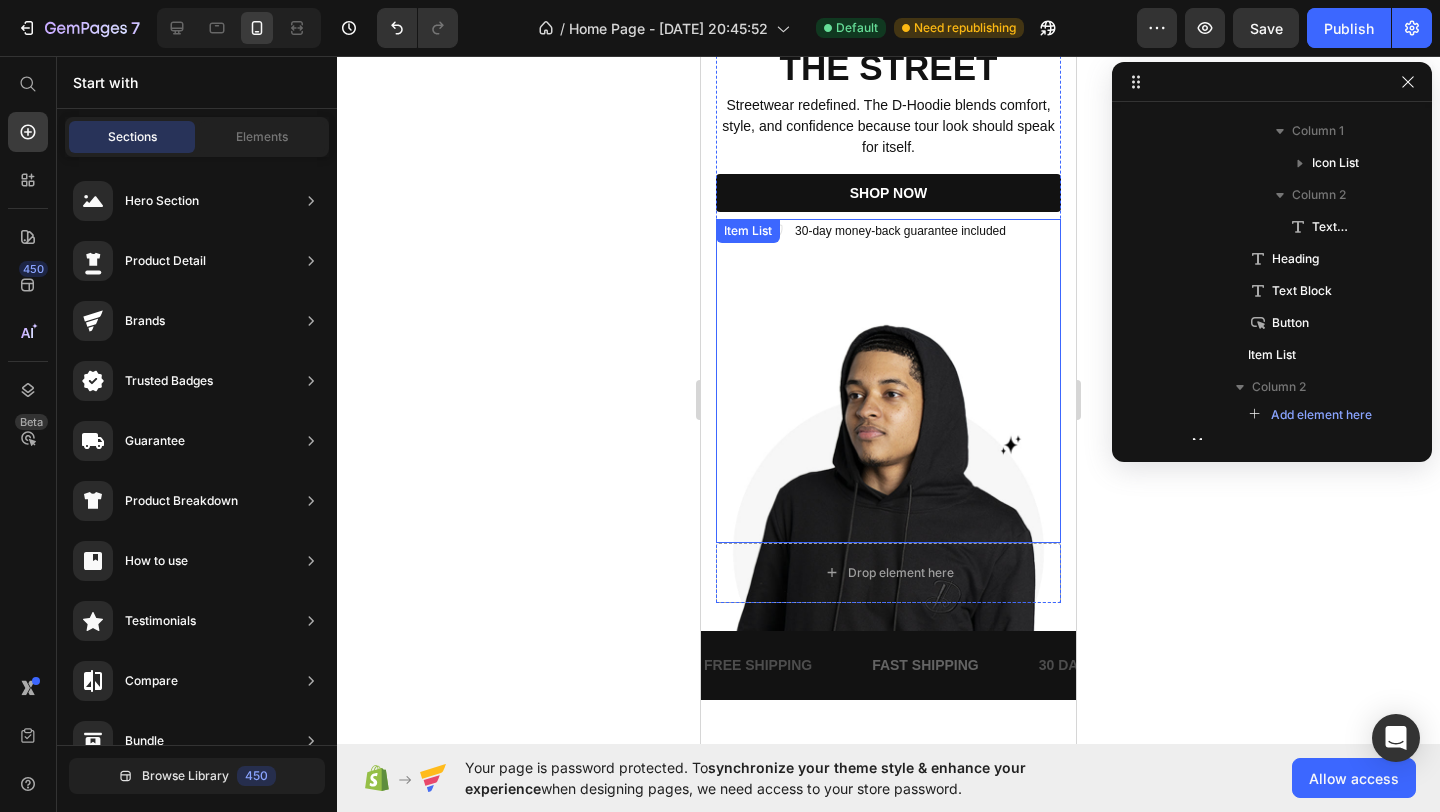 scroll, scrollTop: 175, scrollLeft: 0, axis: vertical 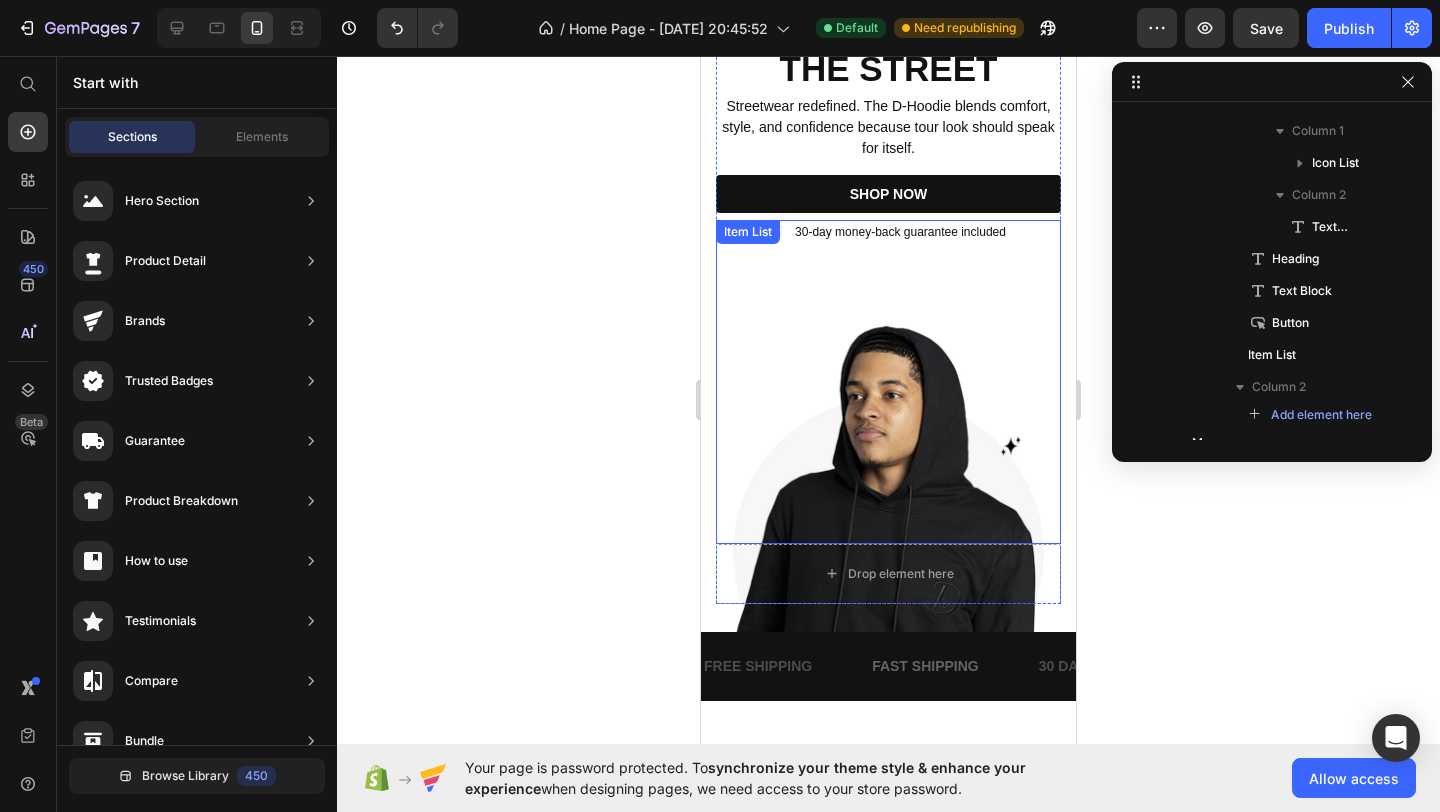 click on "30-day money-back guarantee included" at bounding box center [888, 382] 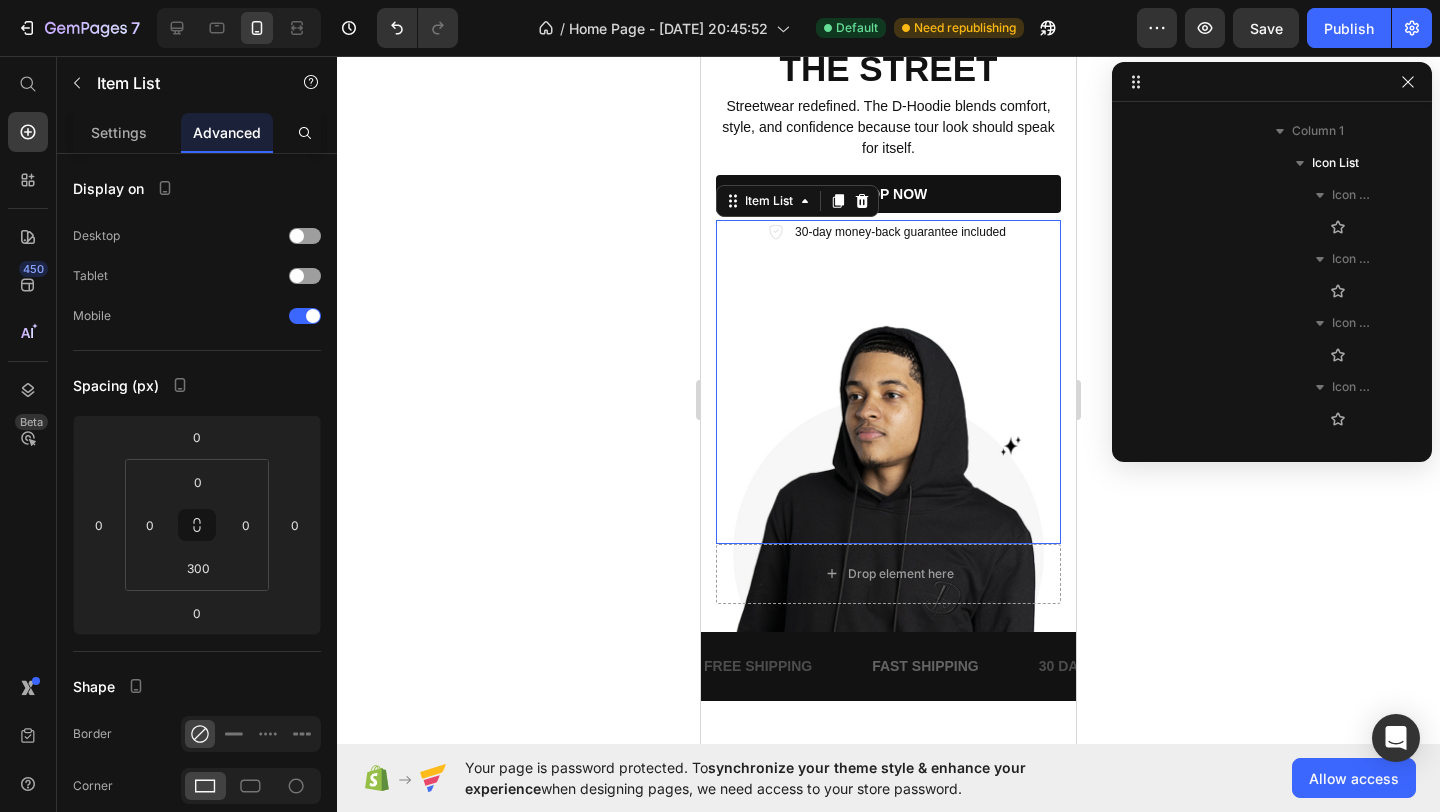 scroll, scrollTop: 635, scrollLeft: 0, axis: vertical 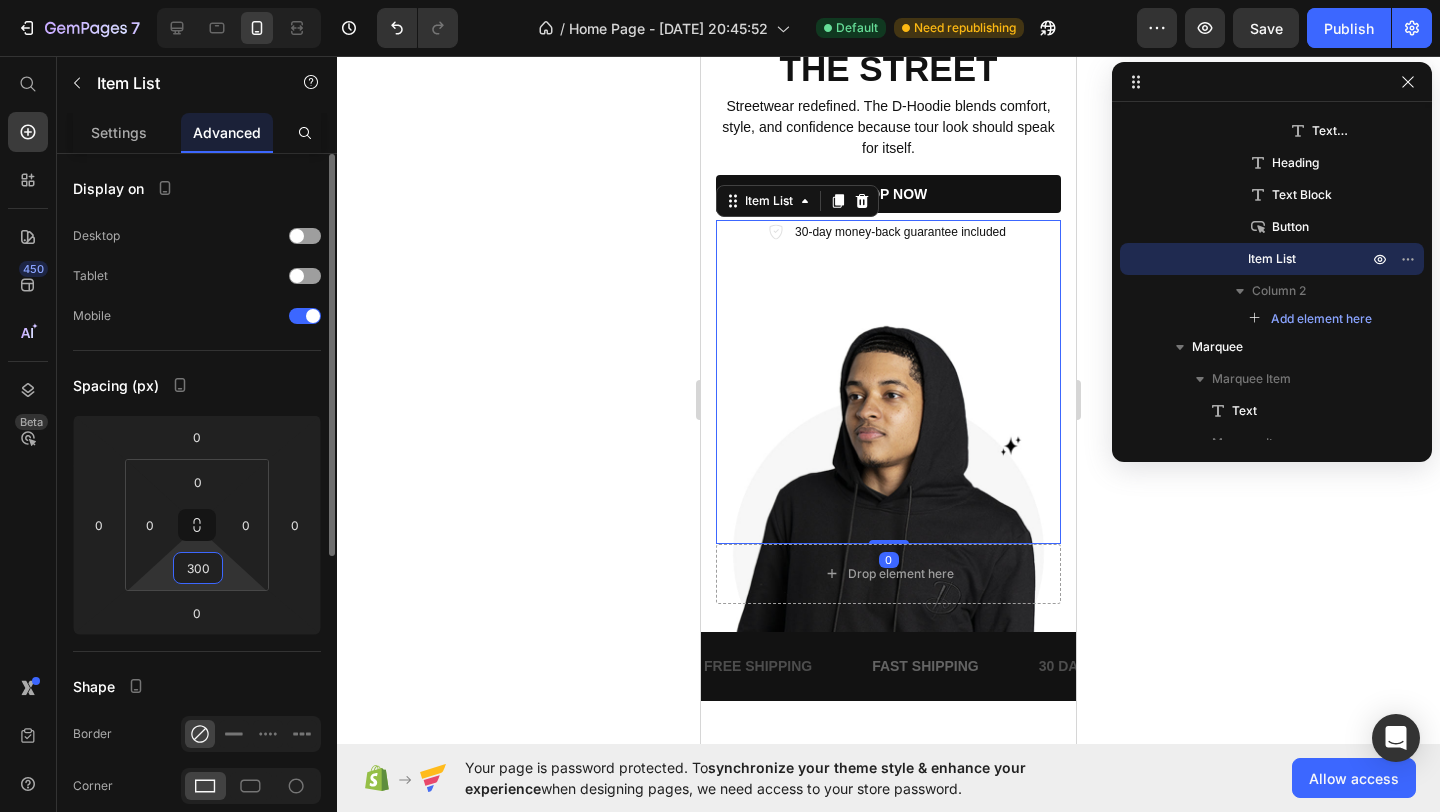 click on "300" at bounding box center [198, 568] 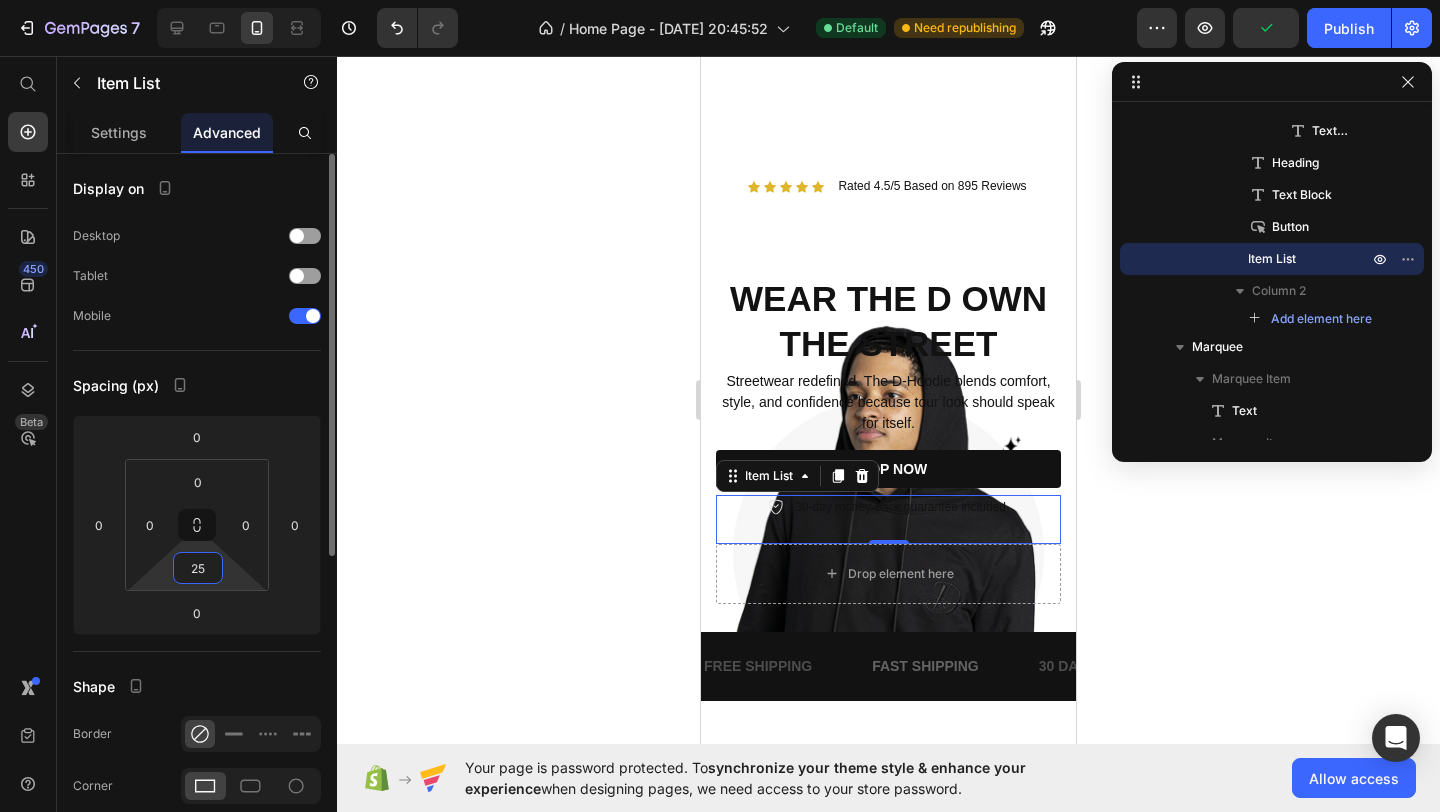 type on "250" 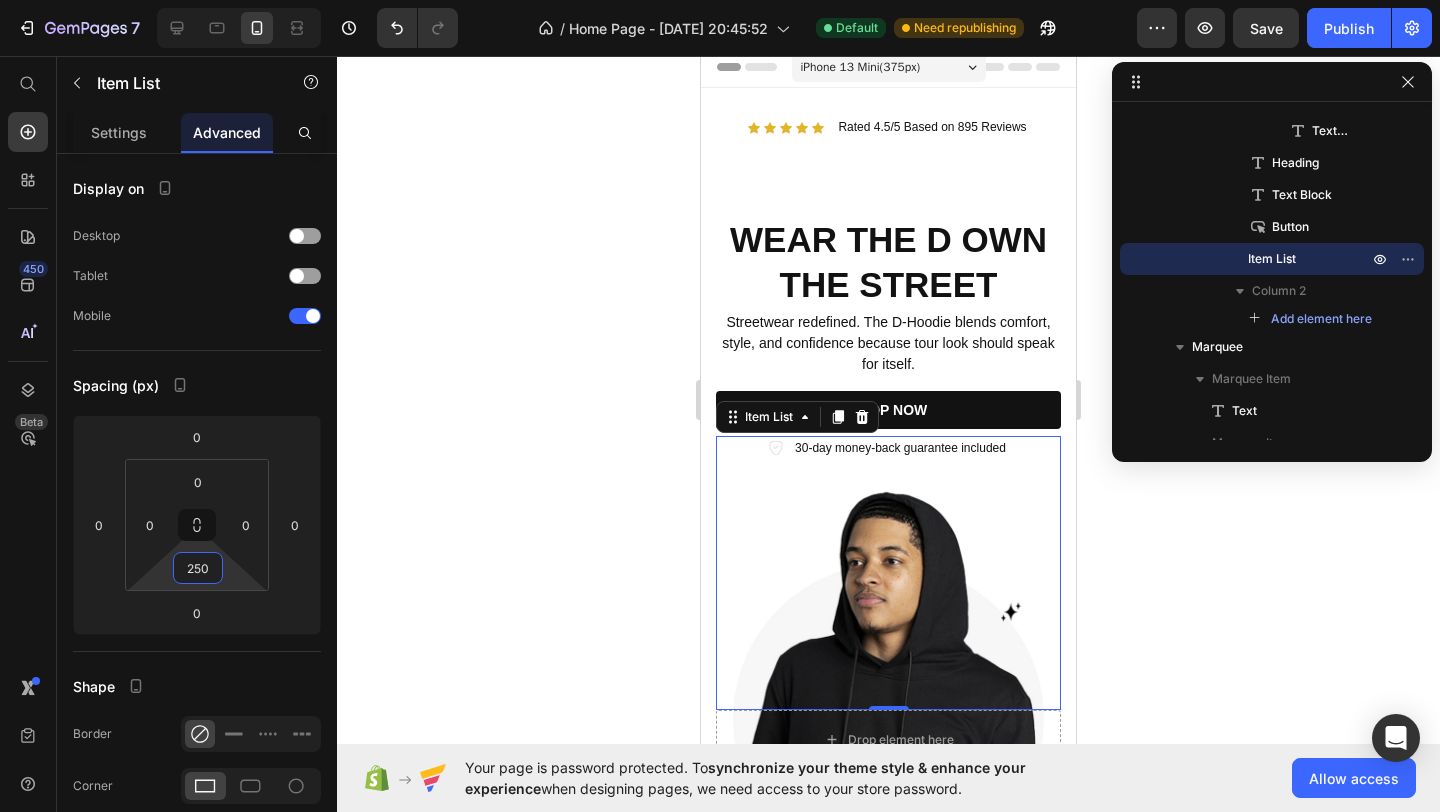 scroll, scrollTop: 4, scrollLeft: 0, axis: vertical 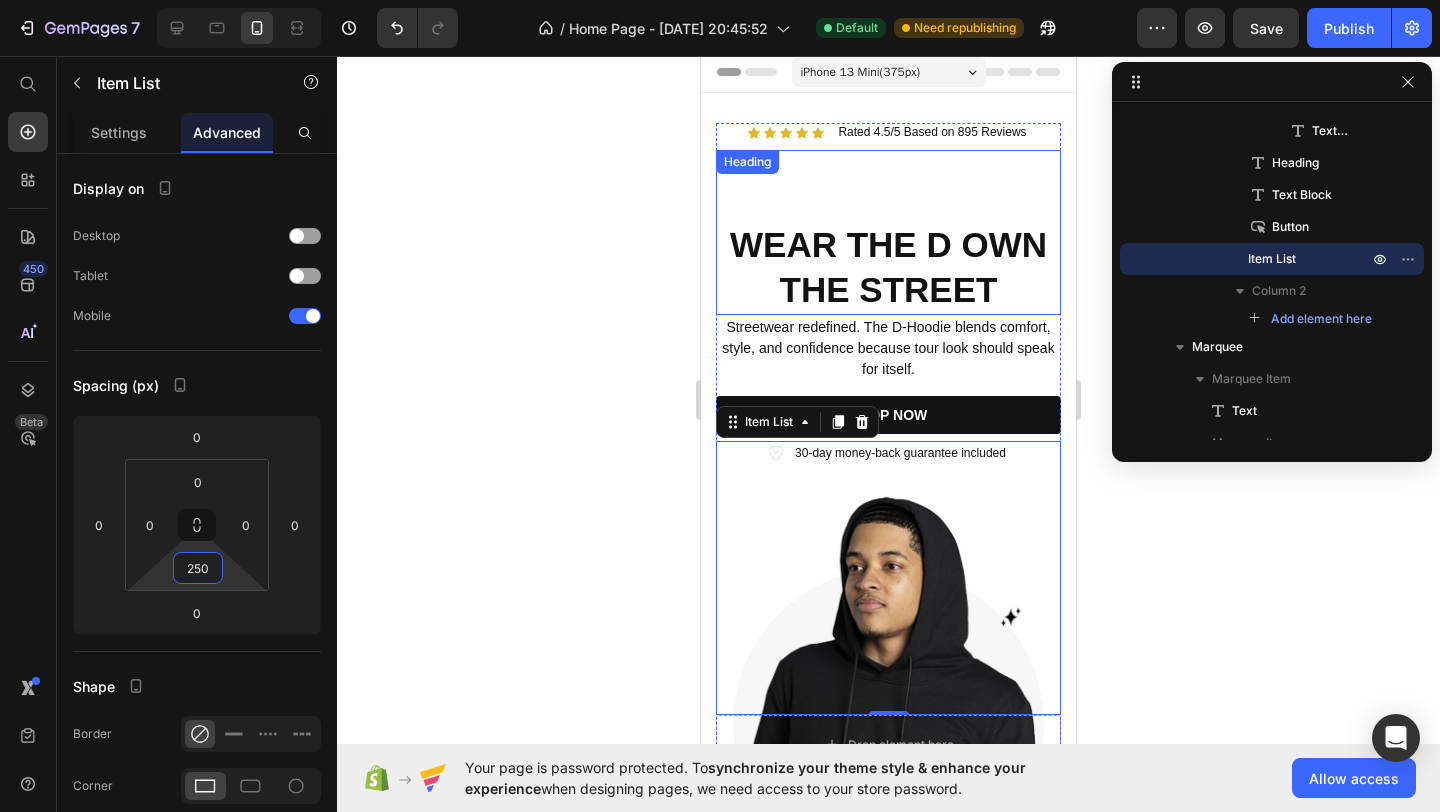 click on "WEAR THE D OWN THE STREET" at bounding box center (888, 267) 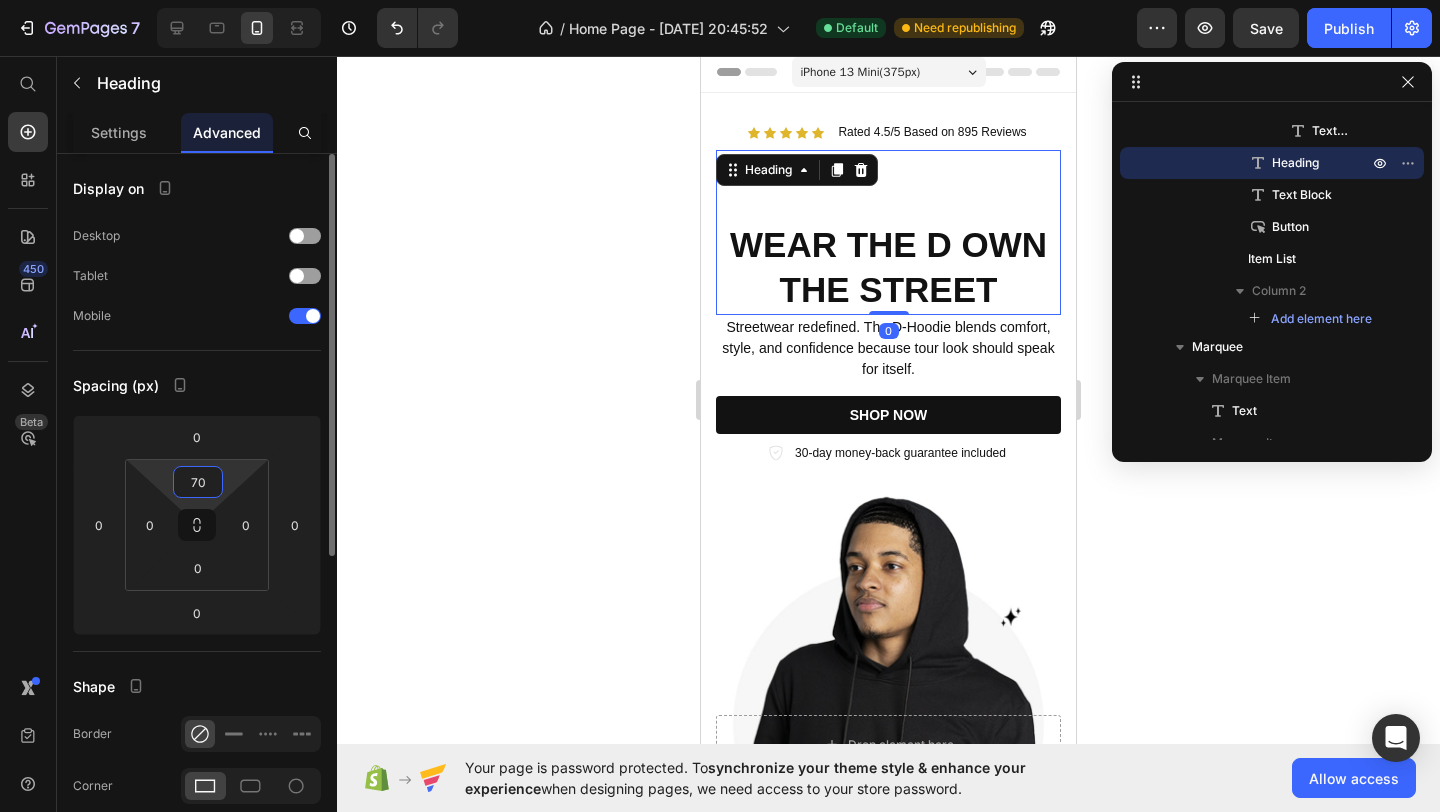 click on "70" at bounding box center (198, 482) 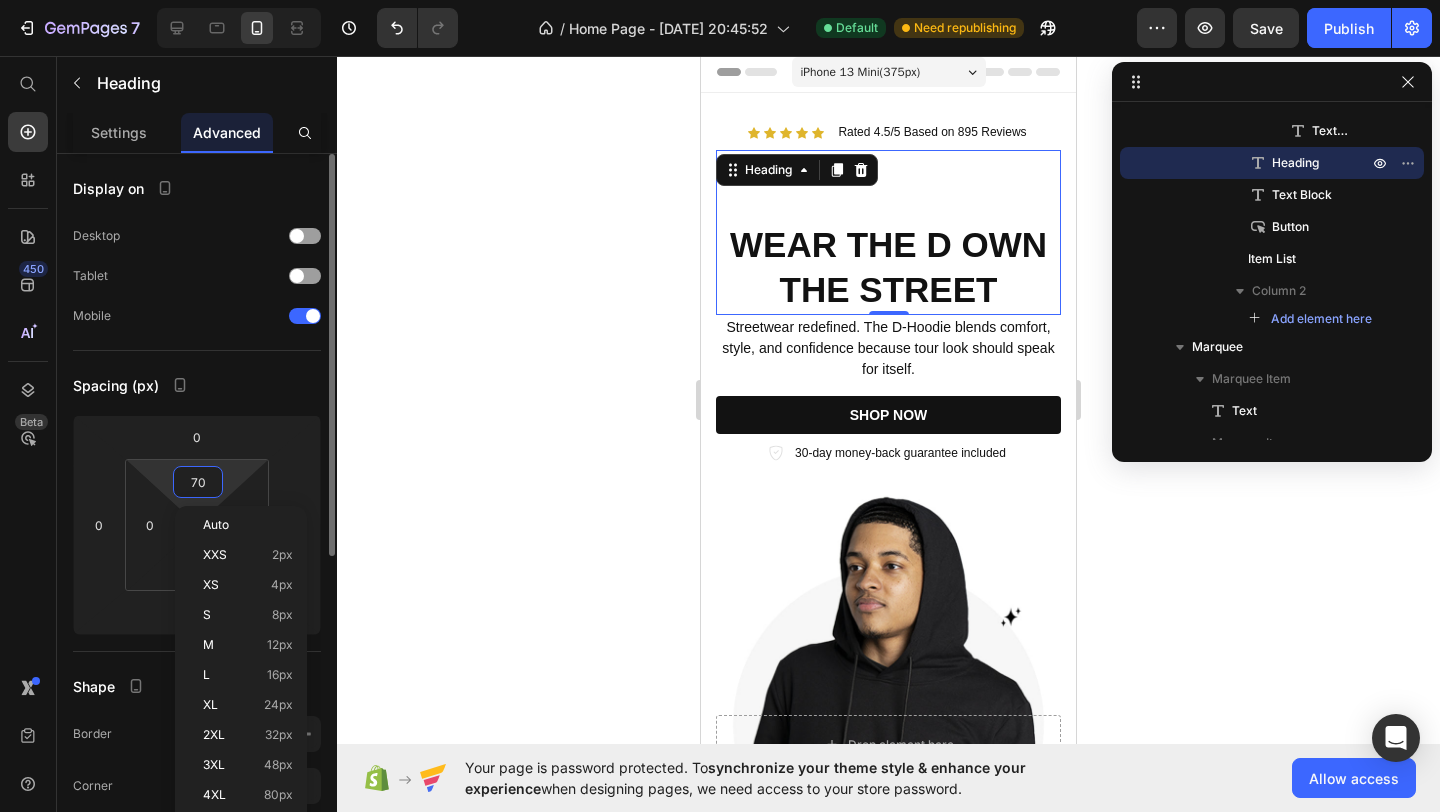 type 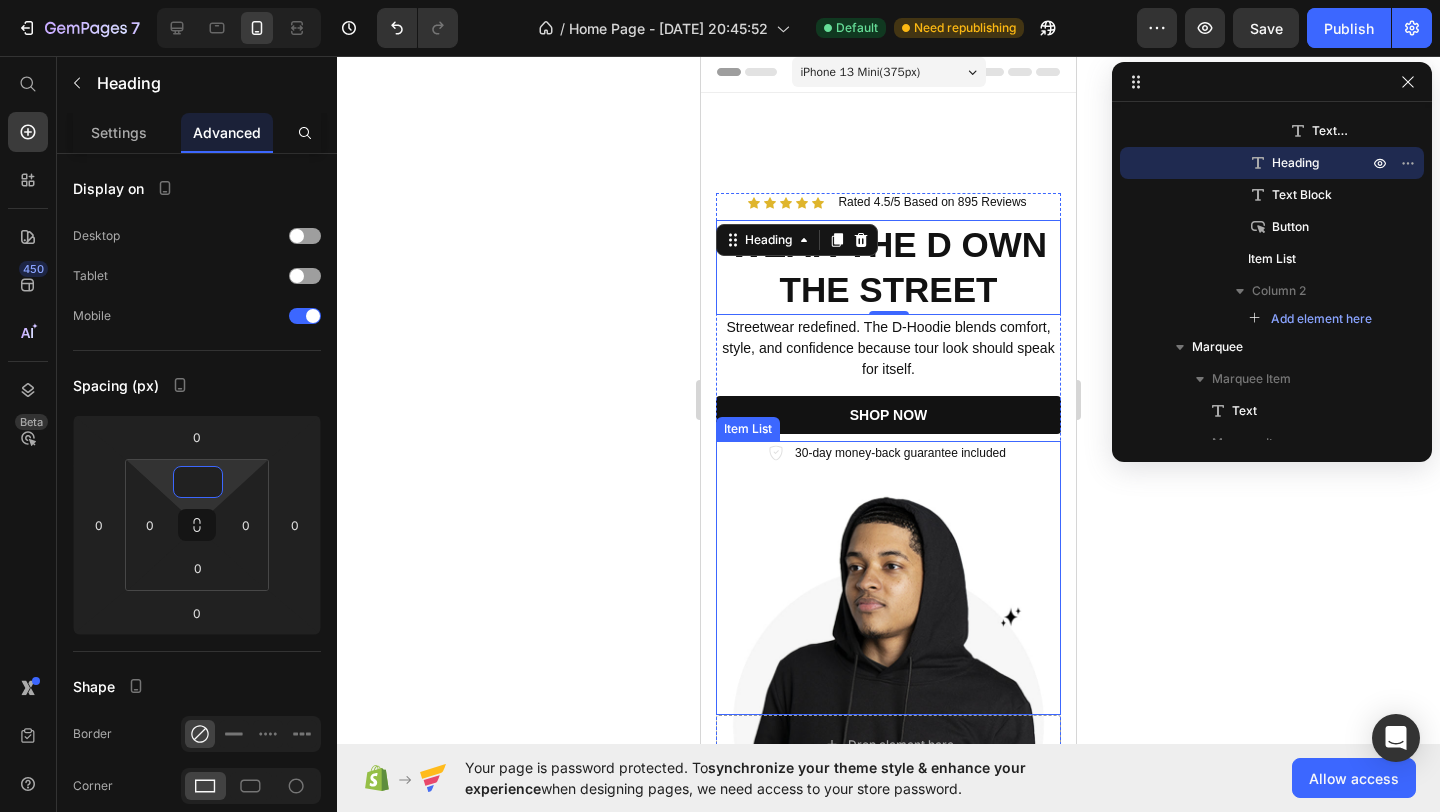 click on "30-day money-back guarantee included" at bounding box center [900, 453] 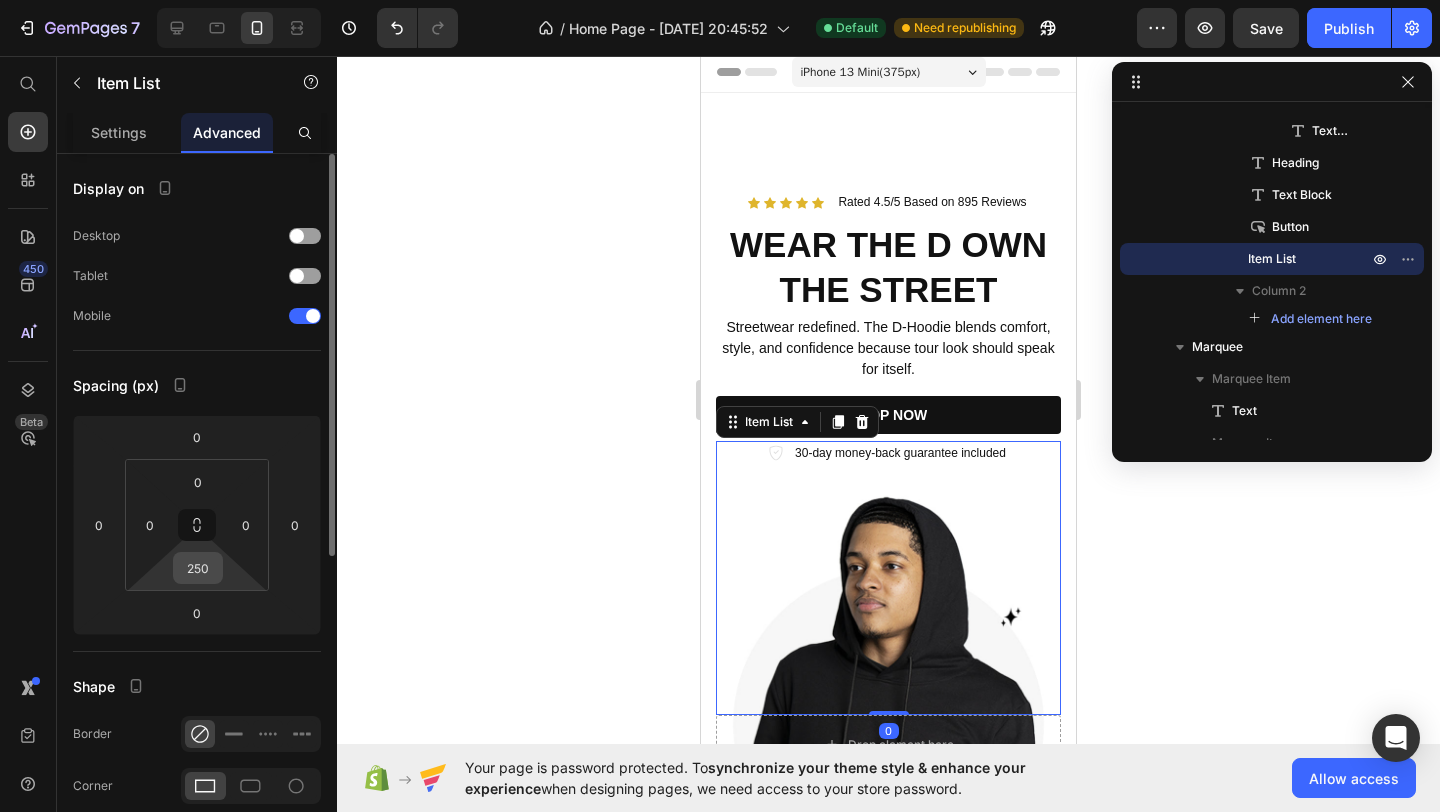 click on "250" at bounding box center (198, 568) 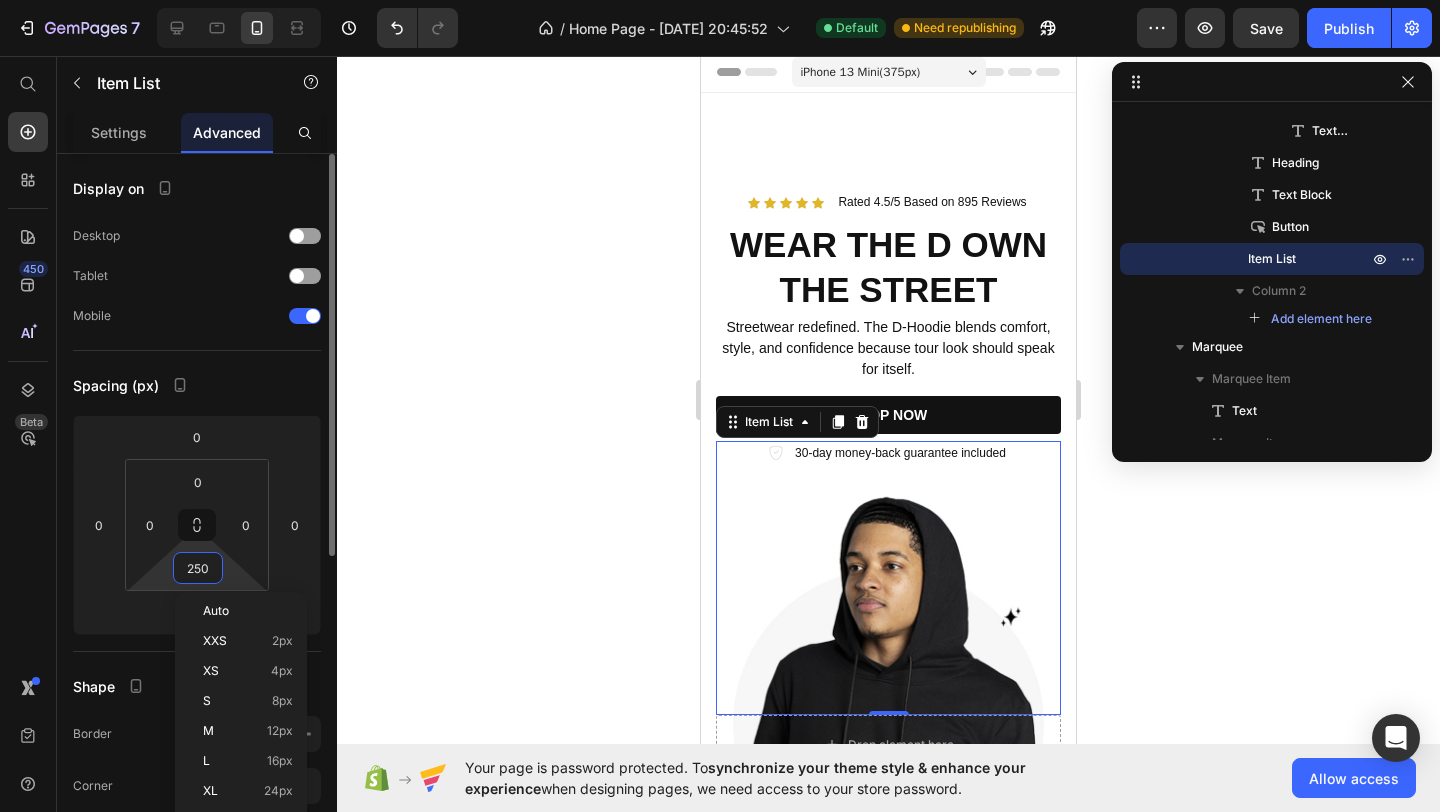 click on "250" at bounding box center [198, 568] 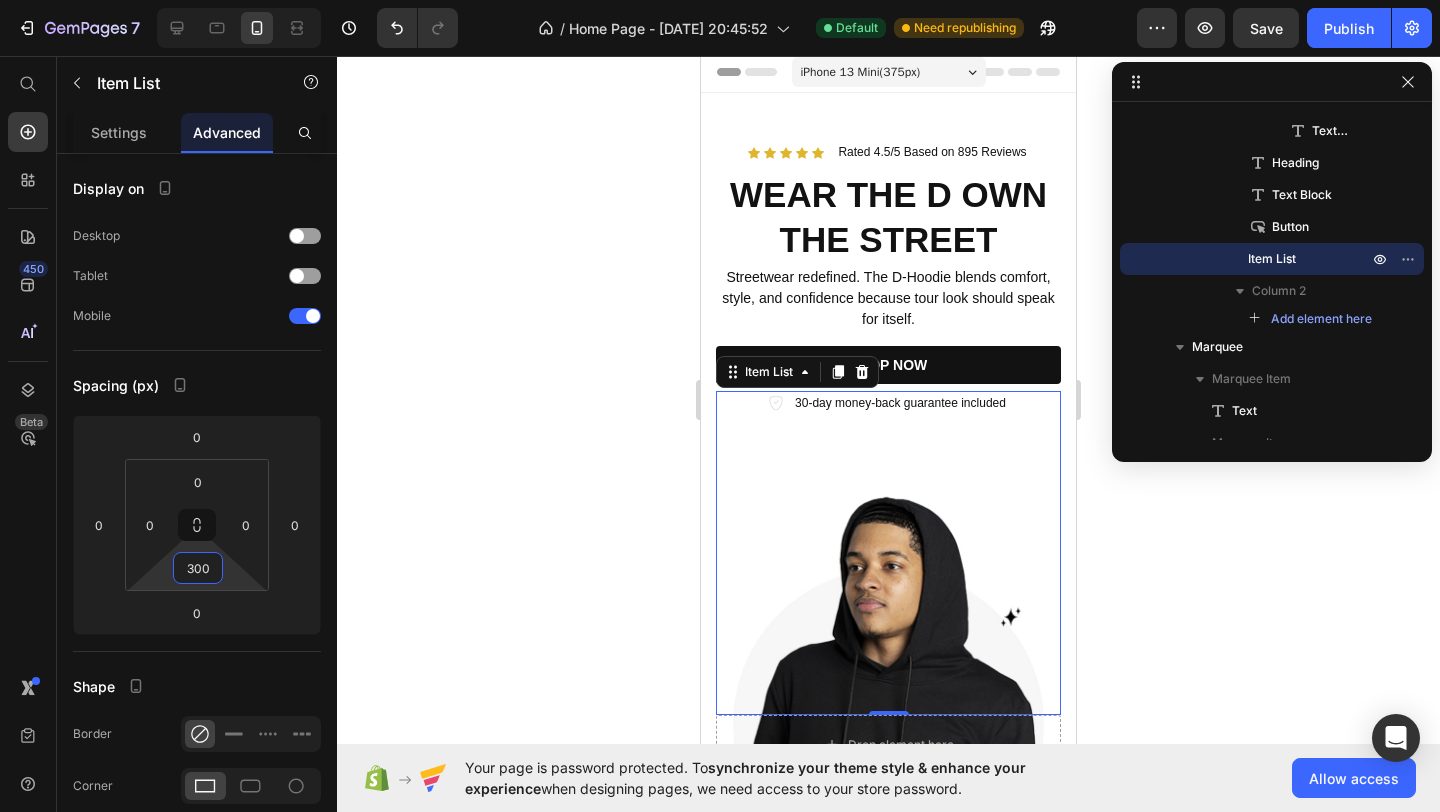 type on "300" 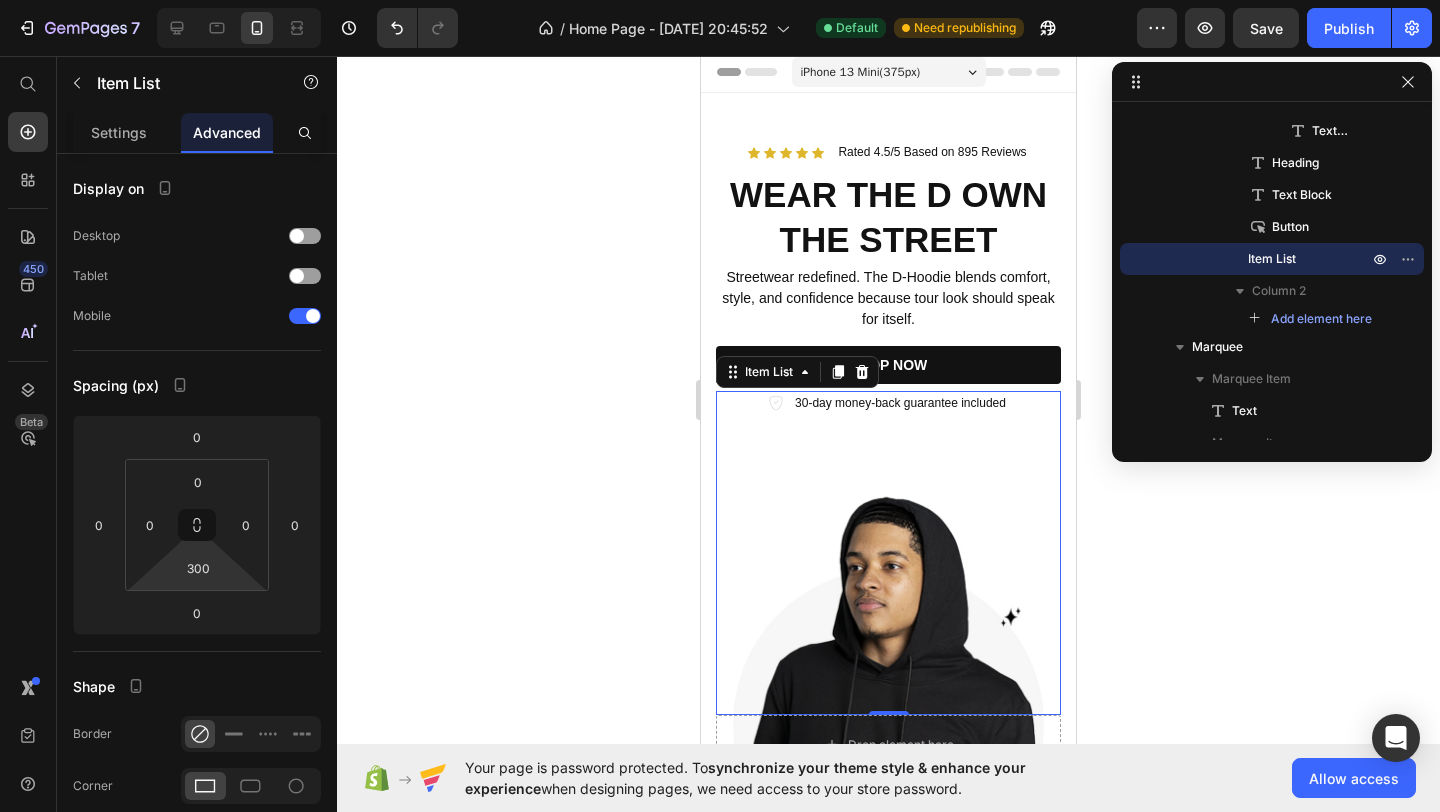 click 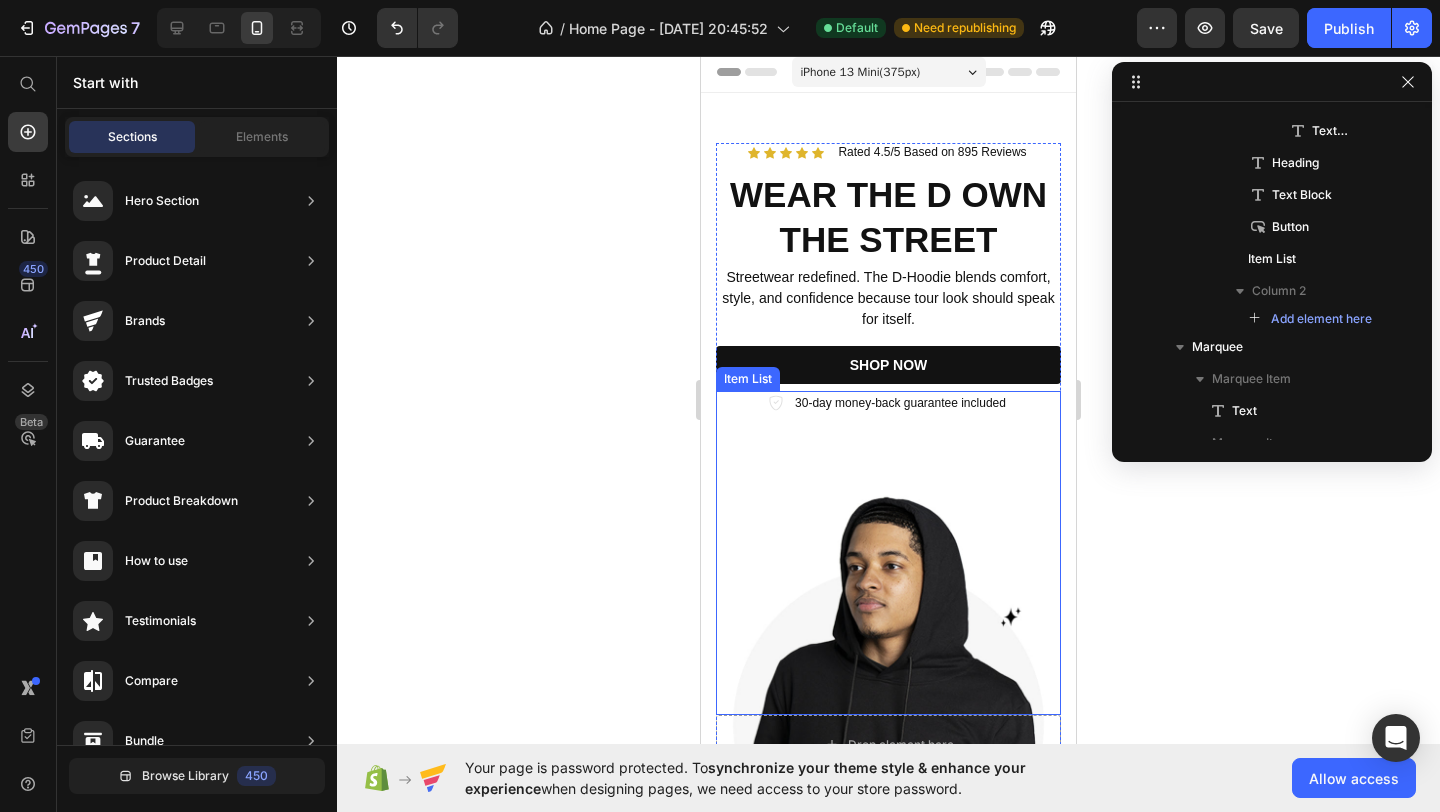 click on "30-day money-back guarantee included" at bounding box center [900, 403] 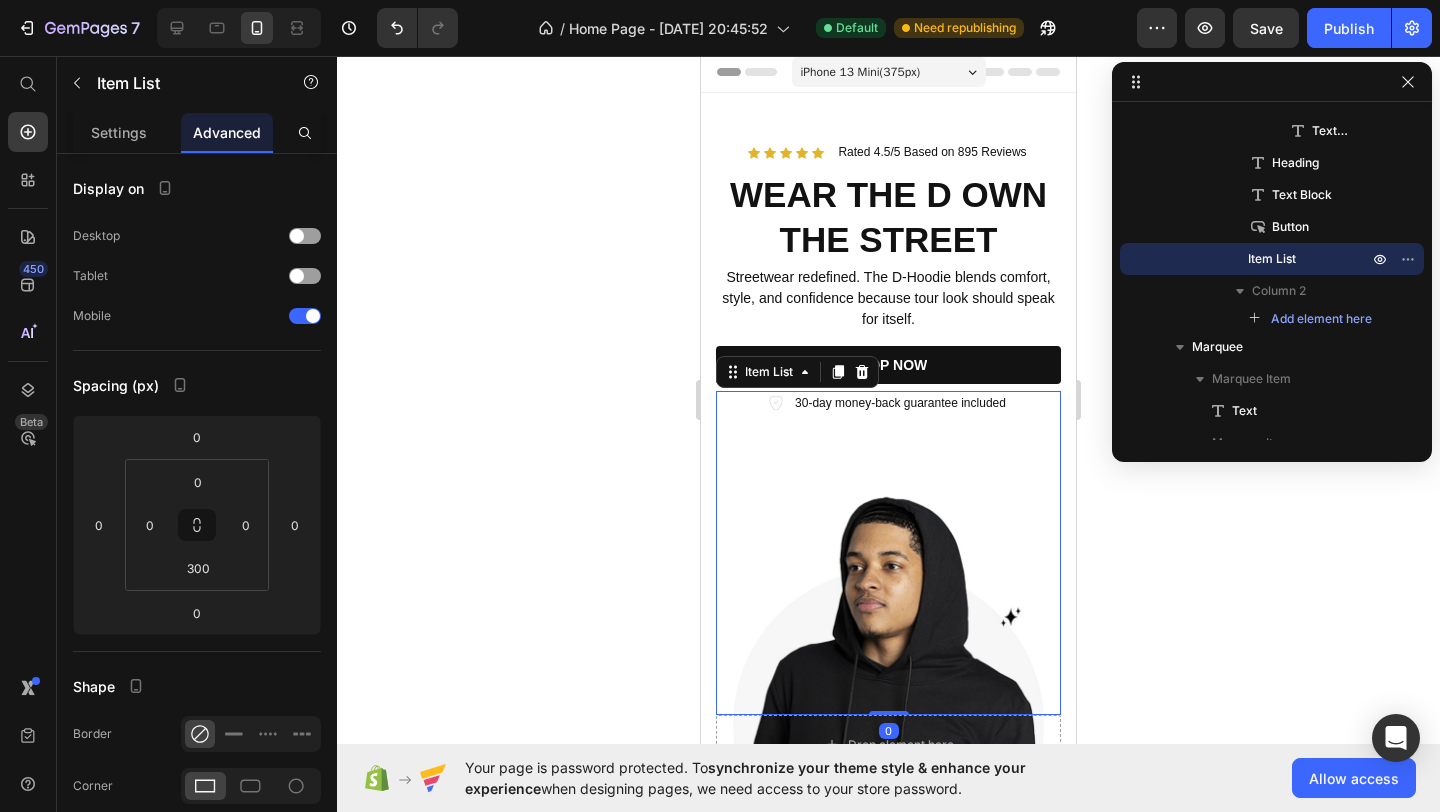 click 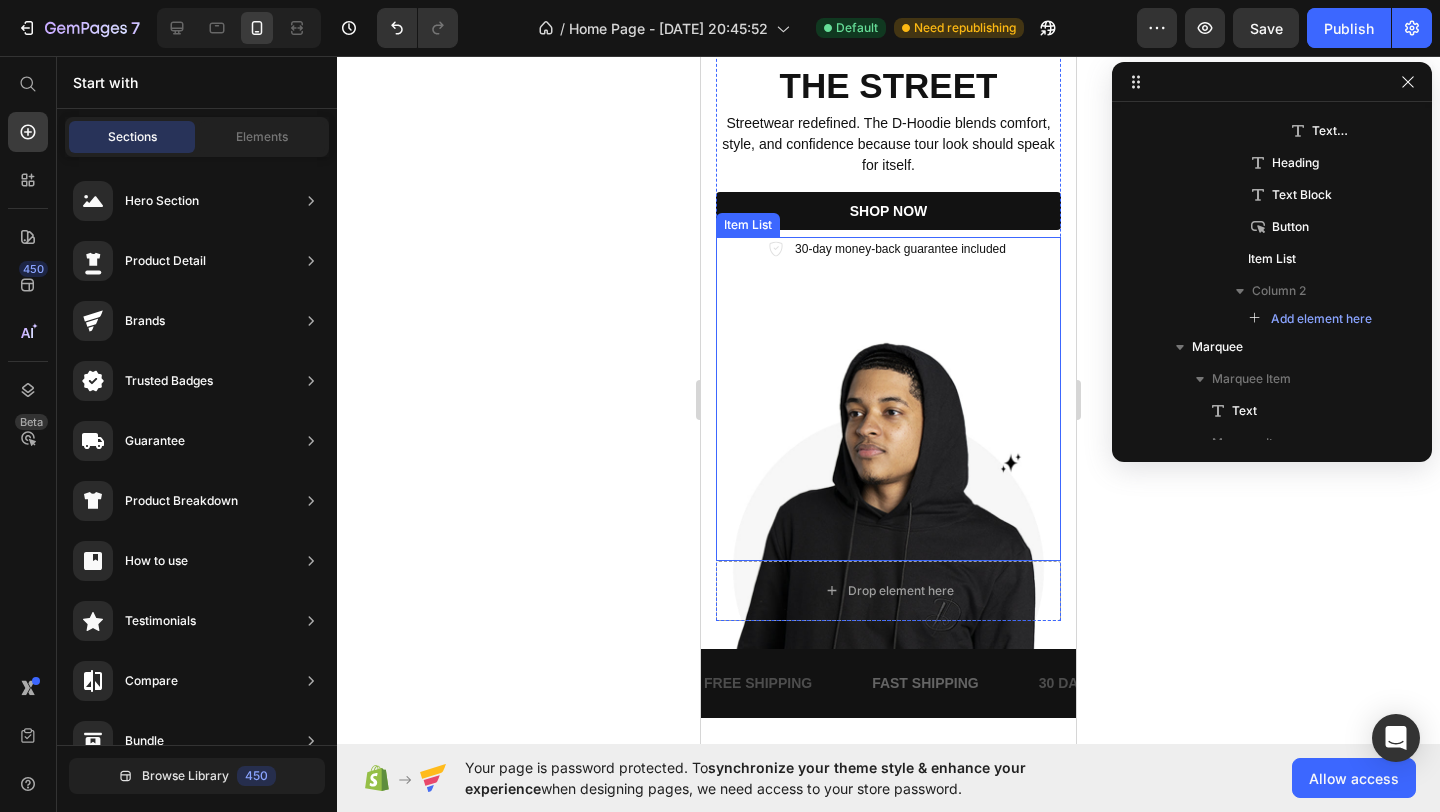 scroll, scrollTop: 0, scrollLeft: 0, axis: both 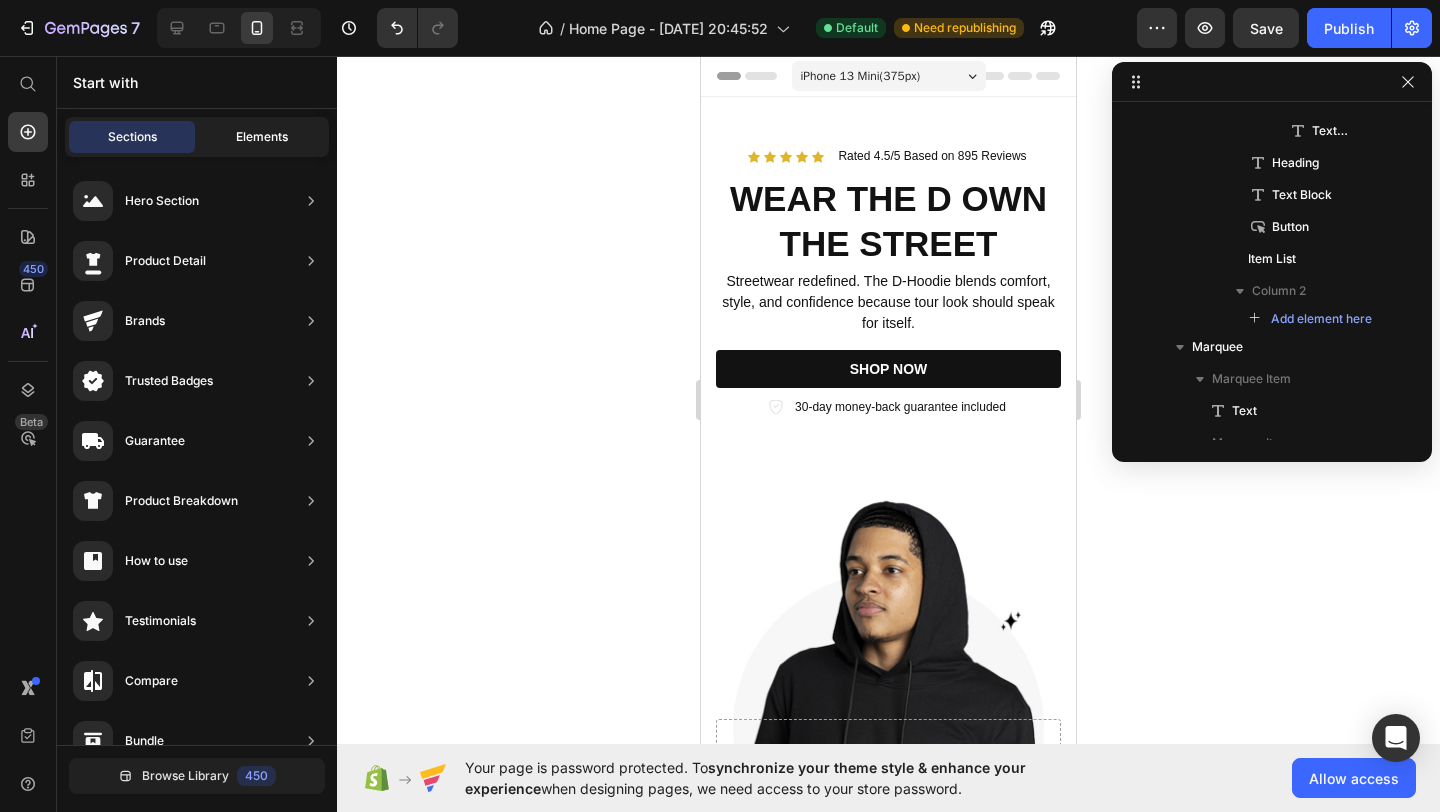 click on "Elements" at bounding box center [262, 137] 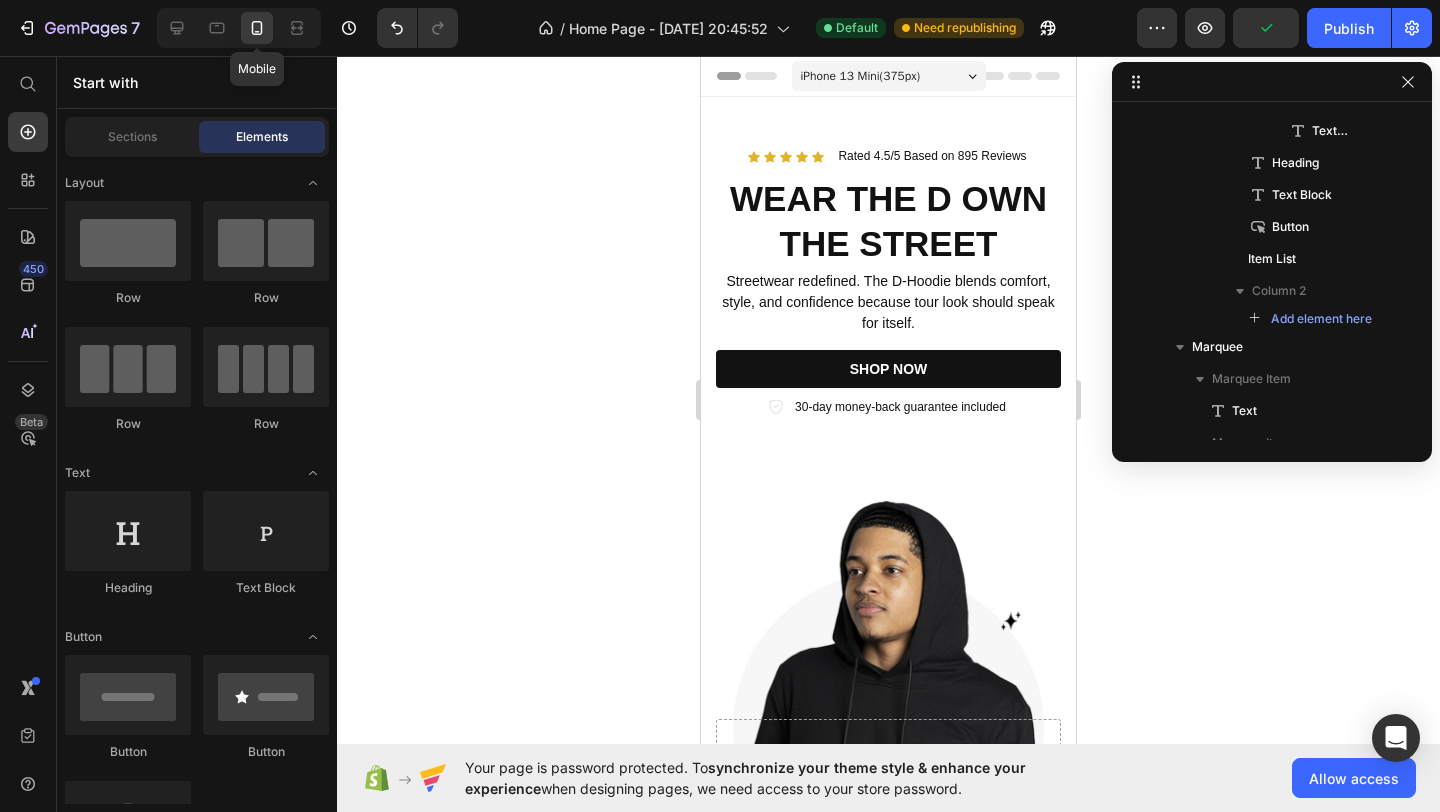 click 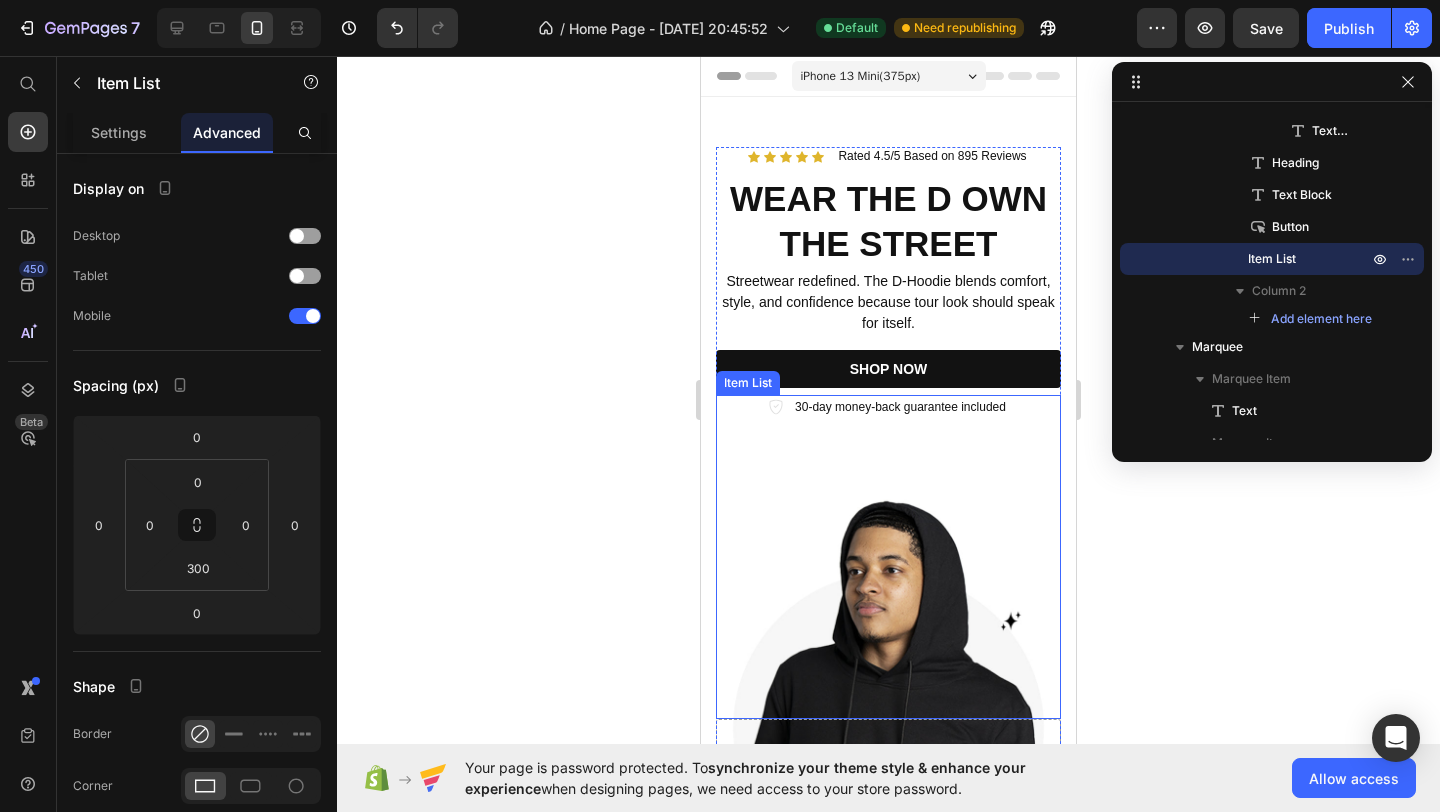 click on "30-day money-back guarantee included" at bounding box center [900, 407] 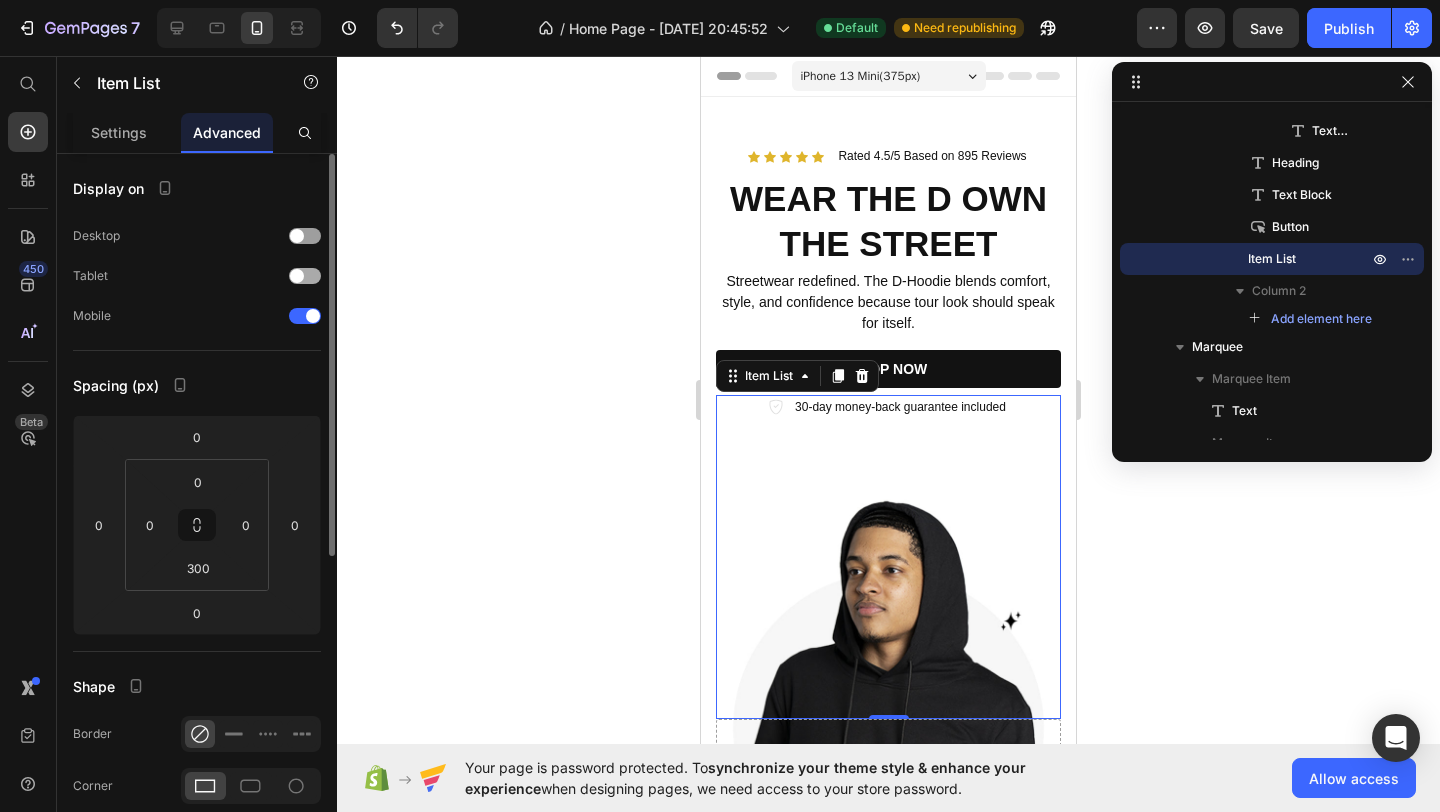 click at bounding box center [297, 276] 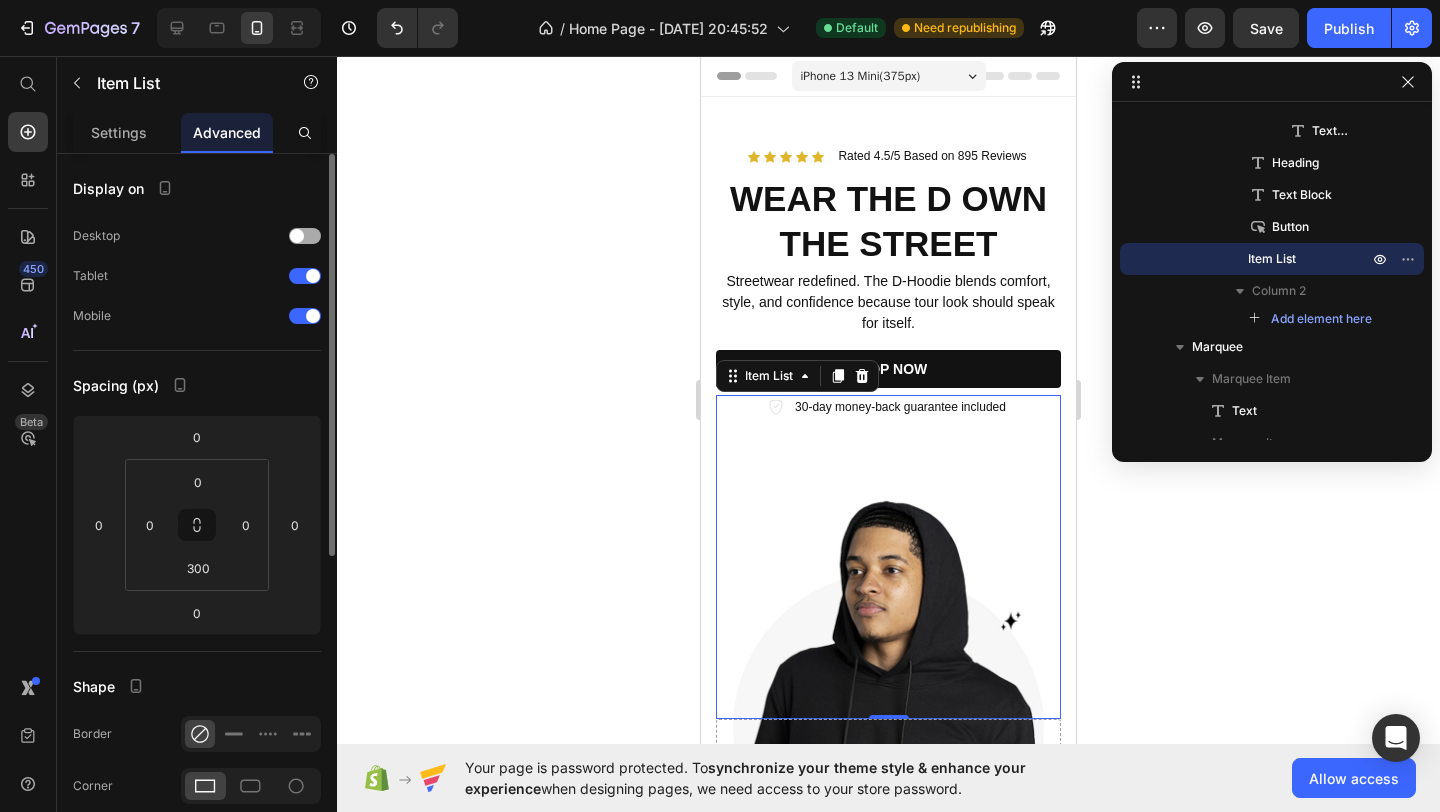 click at bounding box center [297, 236] 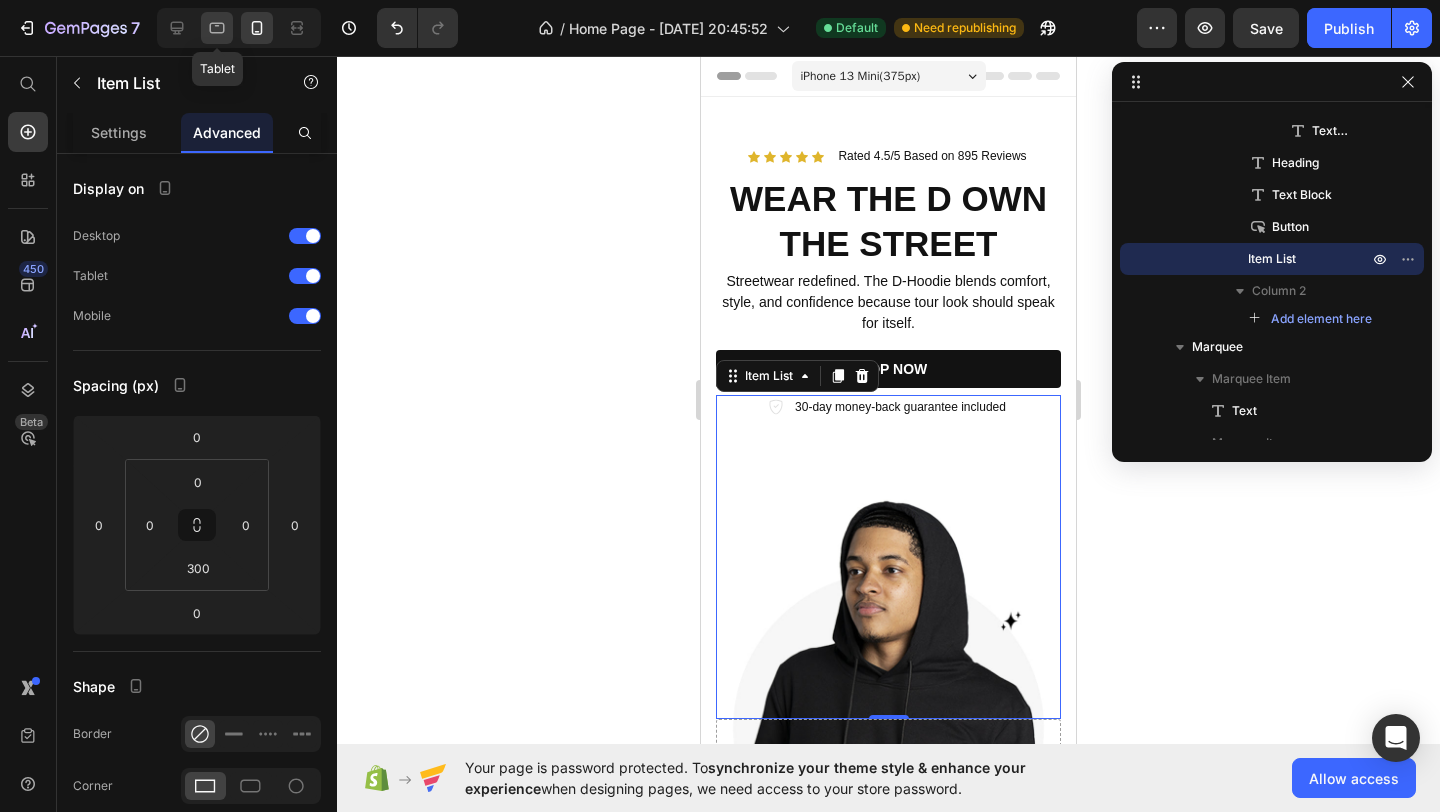 click 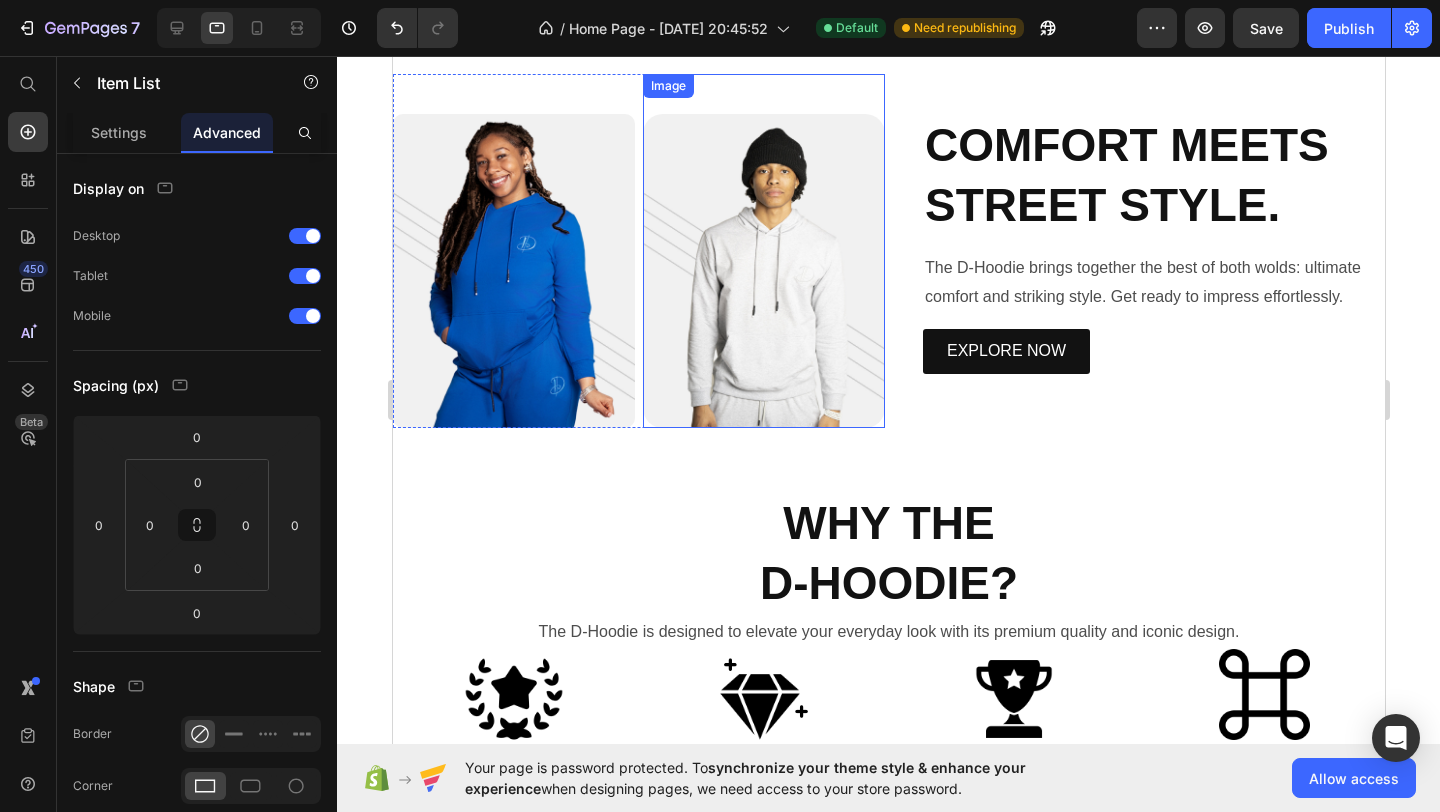 scroll, scrollTop: 143, scrollLeft: 0, axis: vertical 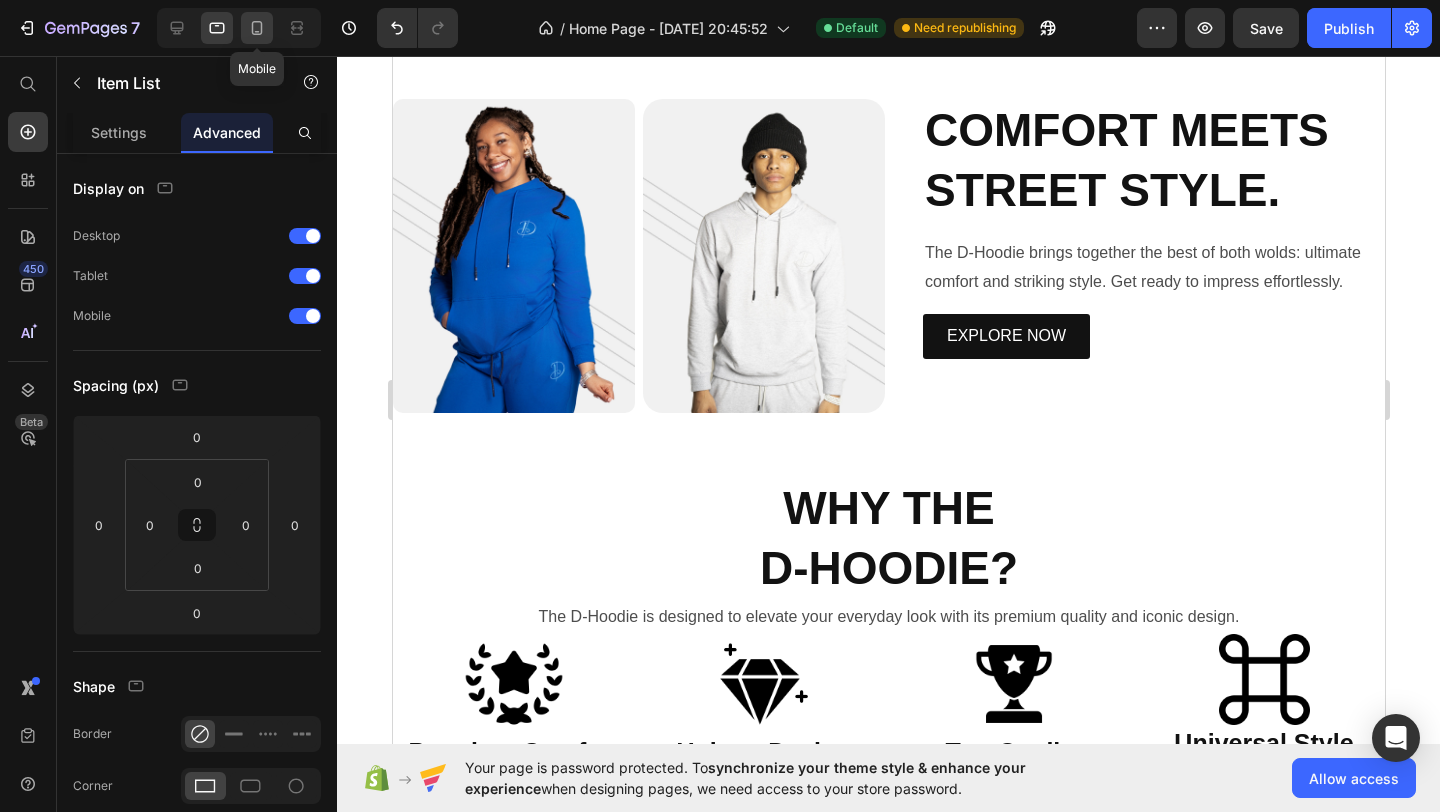 click 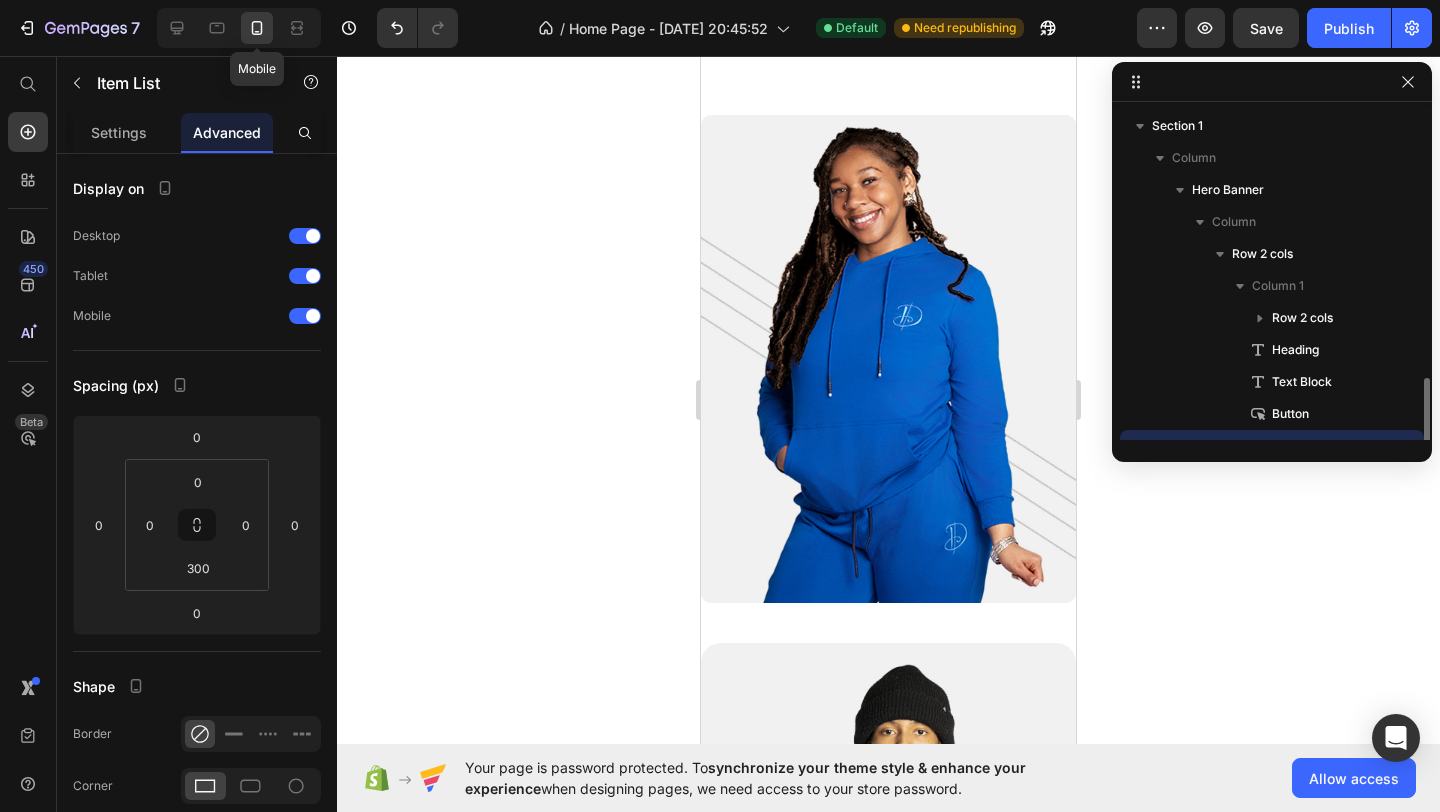scroll, scrollTop: 187, scrollLeft: 0, axis: vertical 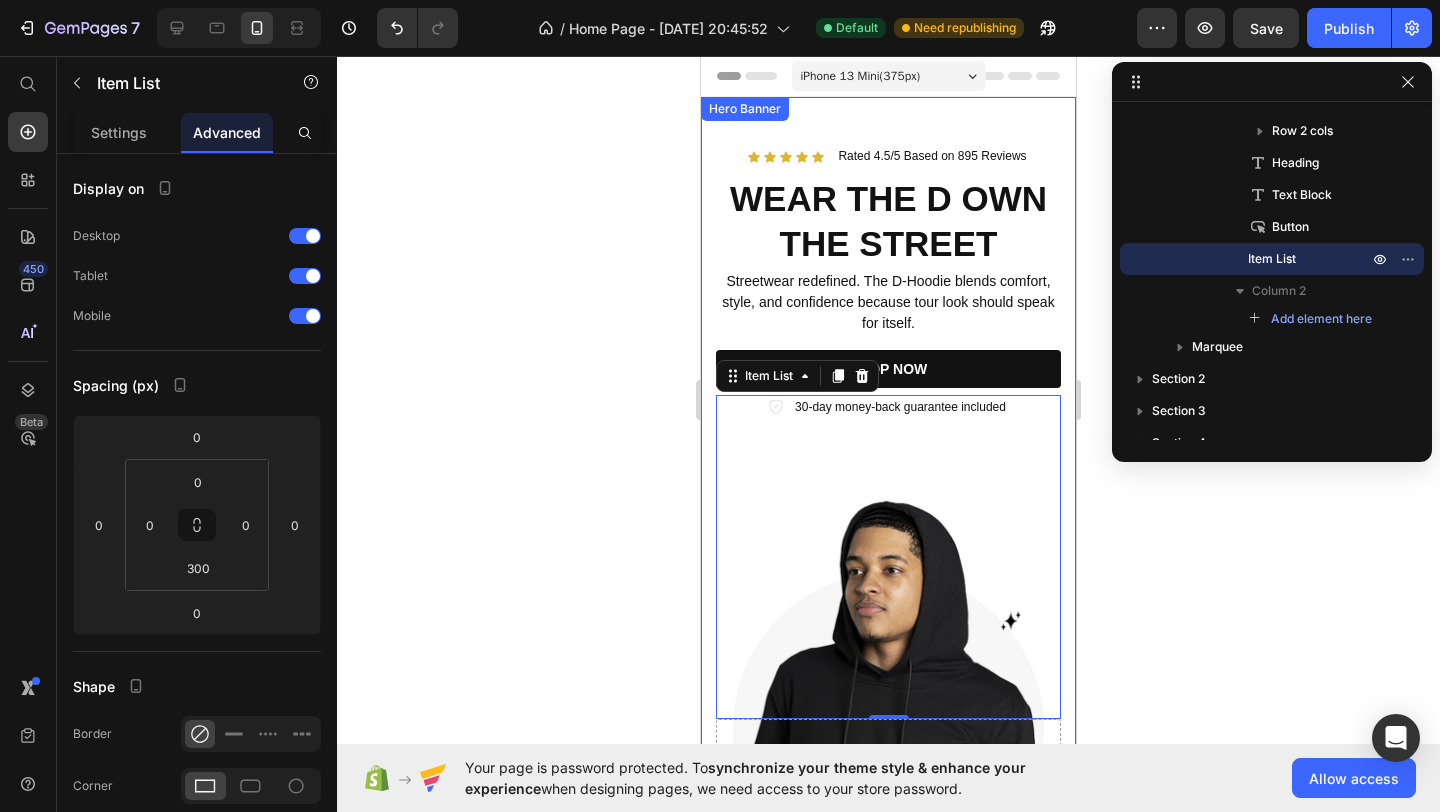 click on "Icon Icon Icon Icon Icon Icon List Rated 4.5/5 Based on 895 Reviews Text Block Row WEAR THE D OWN THE STREET Heading Streetwear redefined. The D-Hoodie blends comfort, style, and confidence because tour look should speak for itself.  Text Block SHOP NOW   Button
30-day money-back guarantee included  Item List   0
Drop element here Row" at bounding box center [888, 463] 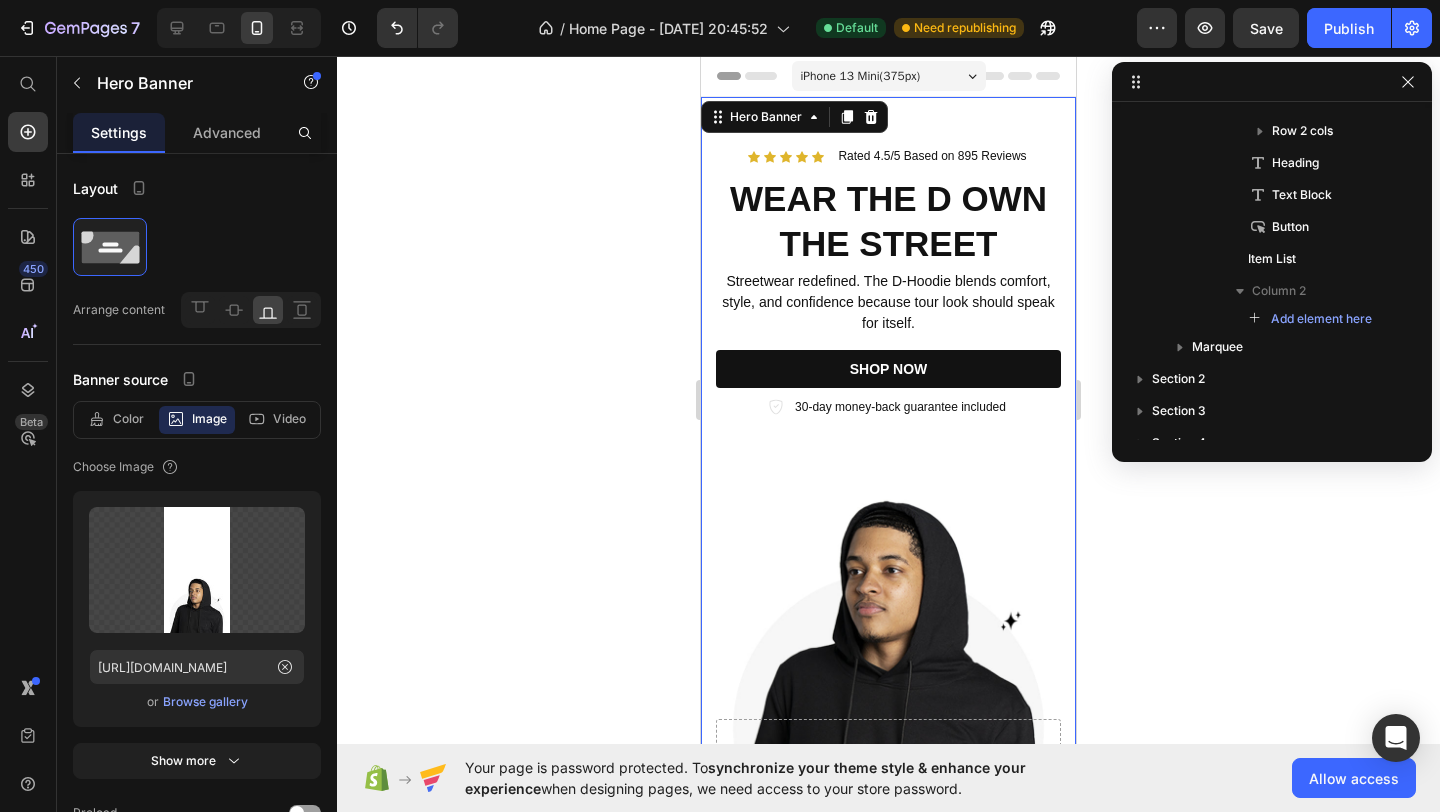 scroll, scrollTop: 0, scrollLeft: 0, axis: both 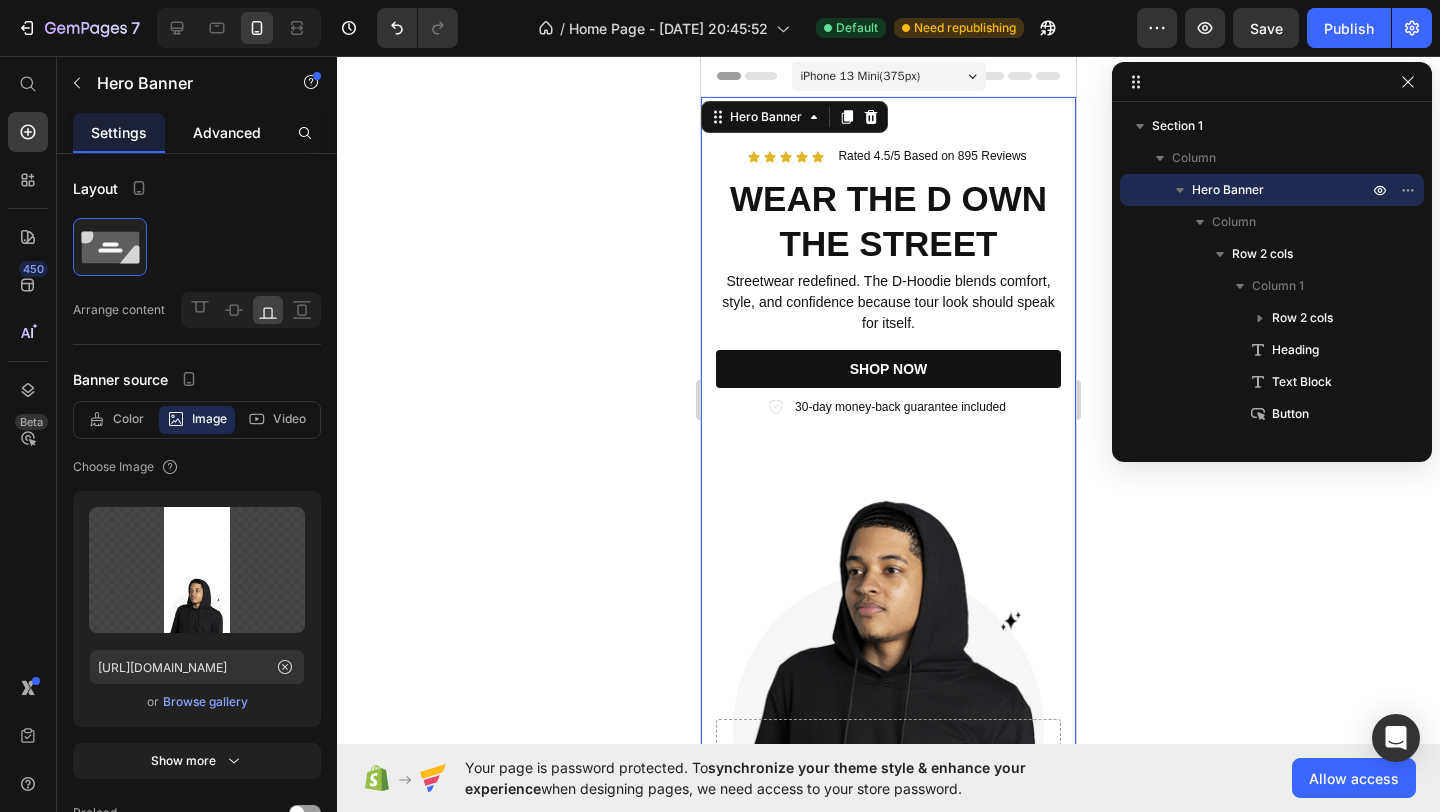 click on "Advanced" 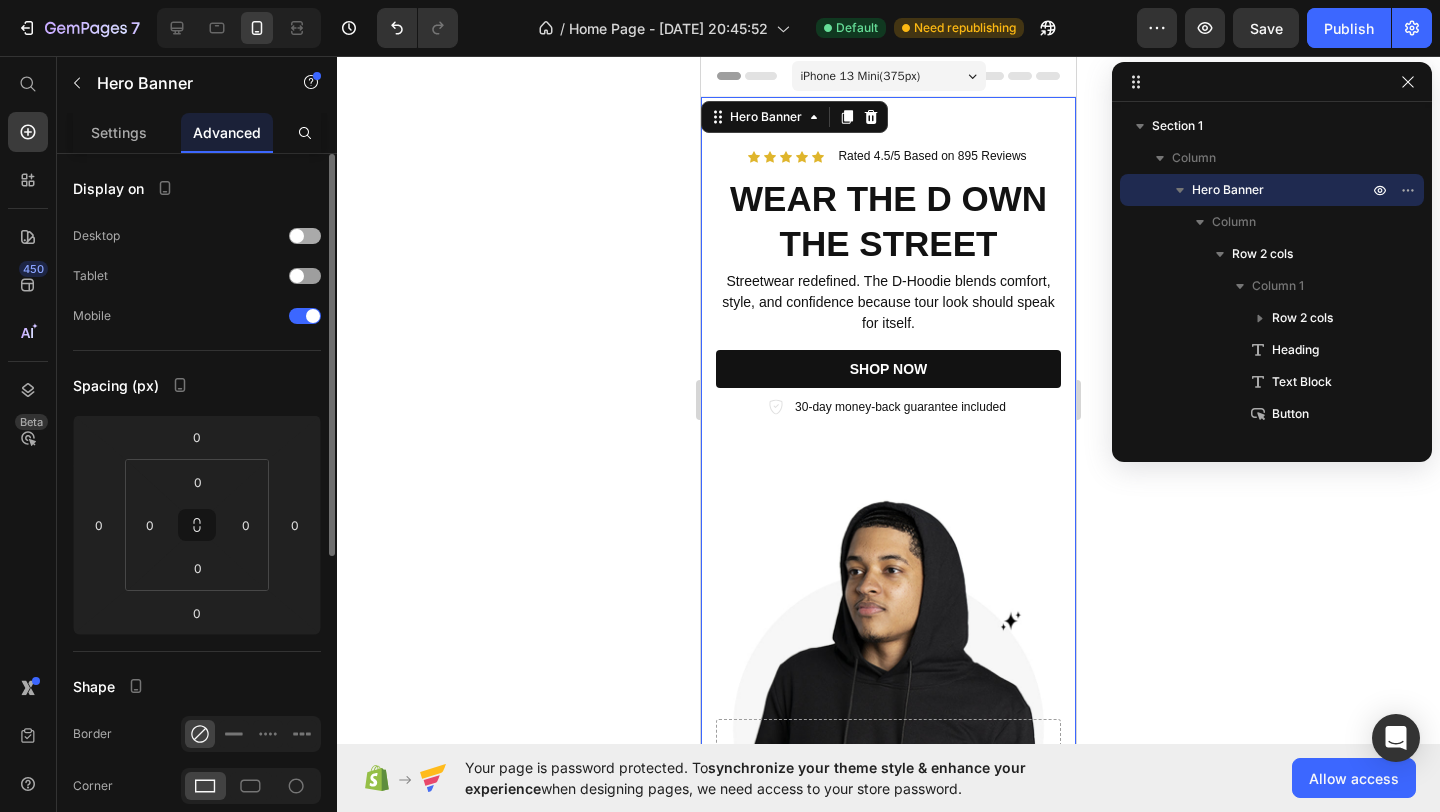 click at bounding box center (297, 236) 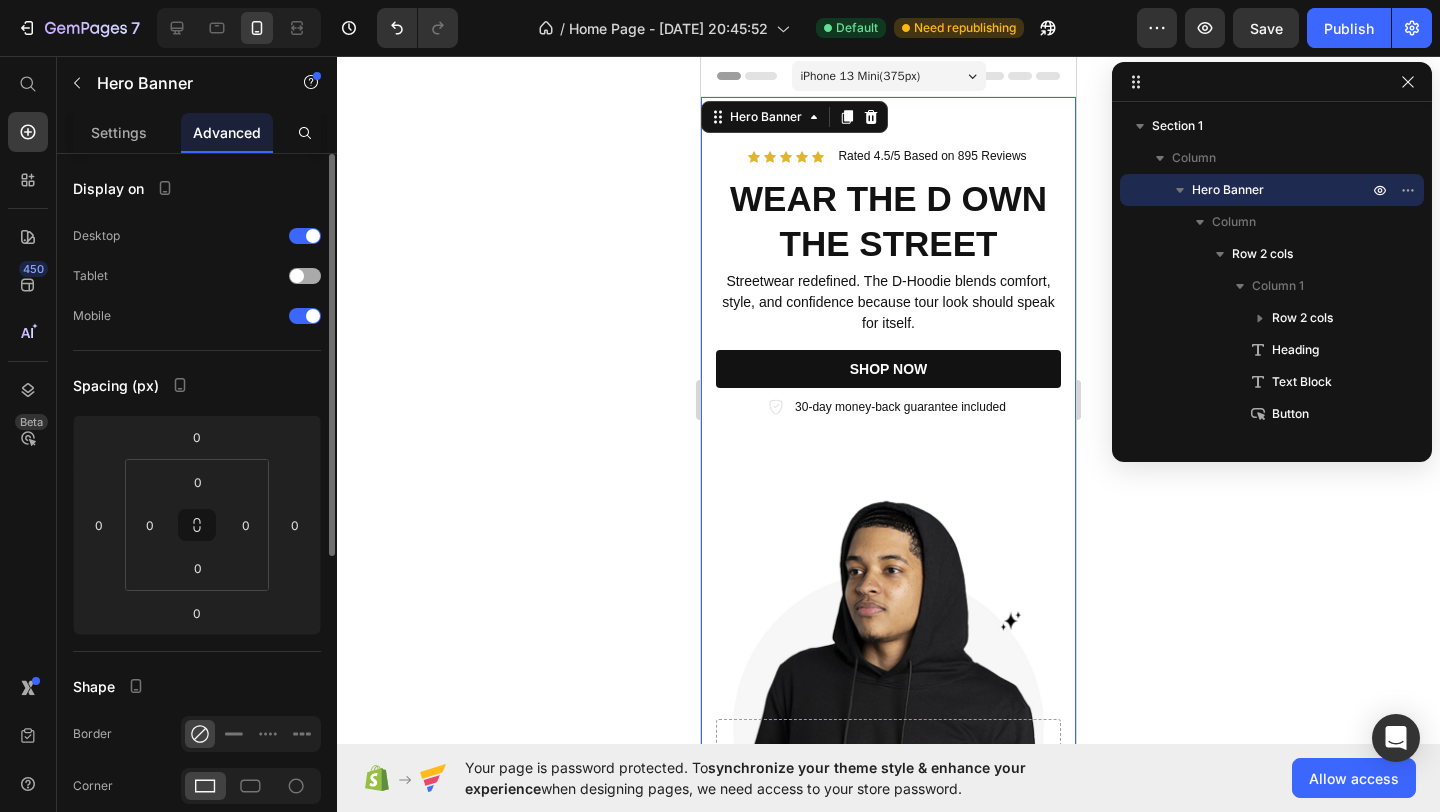 click at bounding box center [297, 276] 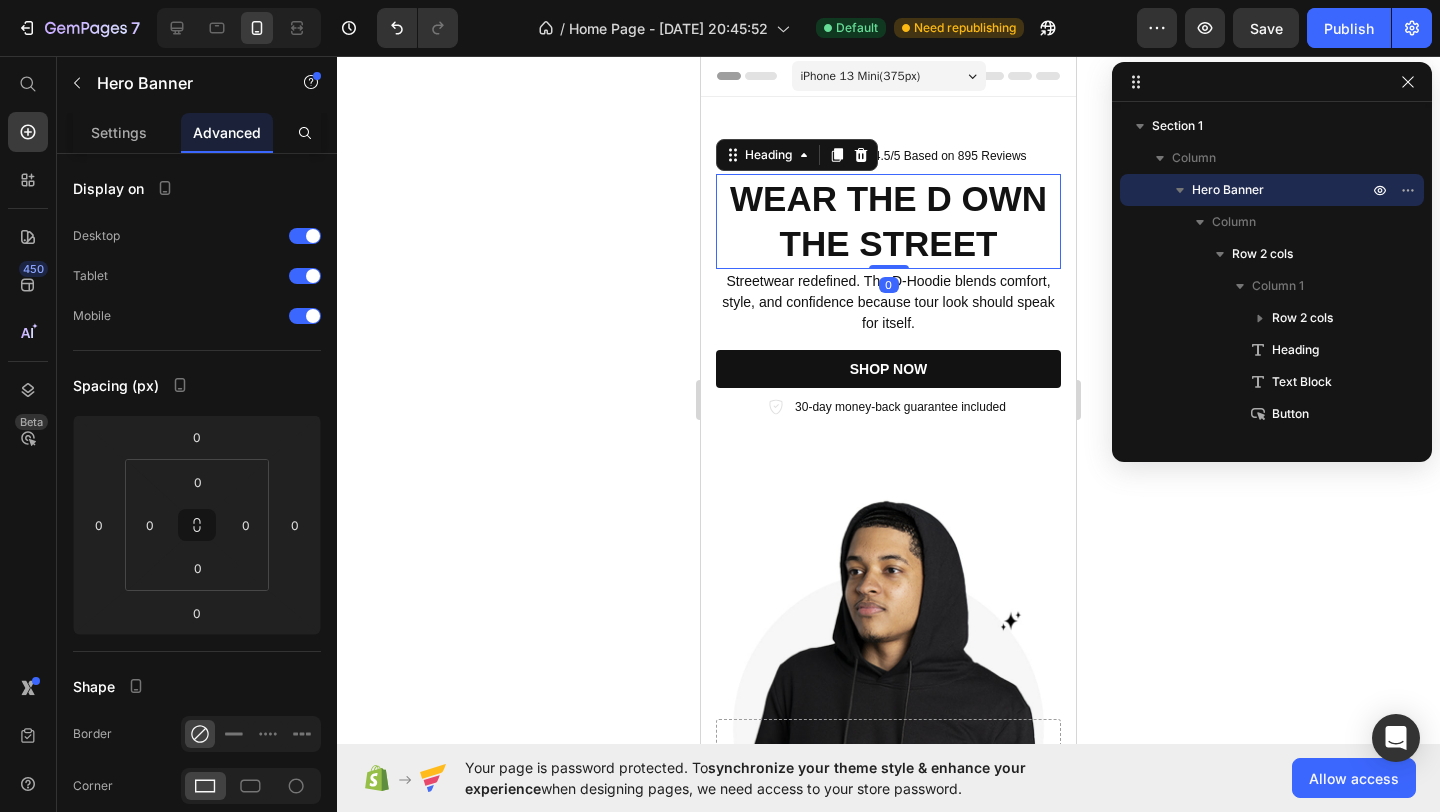 click on "WEAR THE D OWN THE STREET" at bounding box center [888, 221] 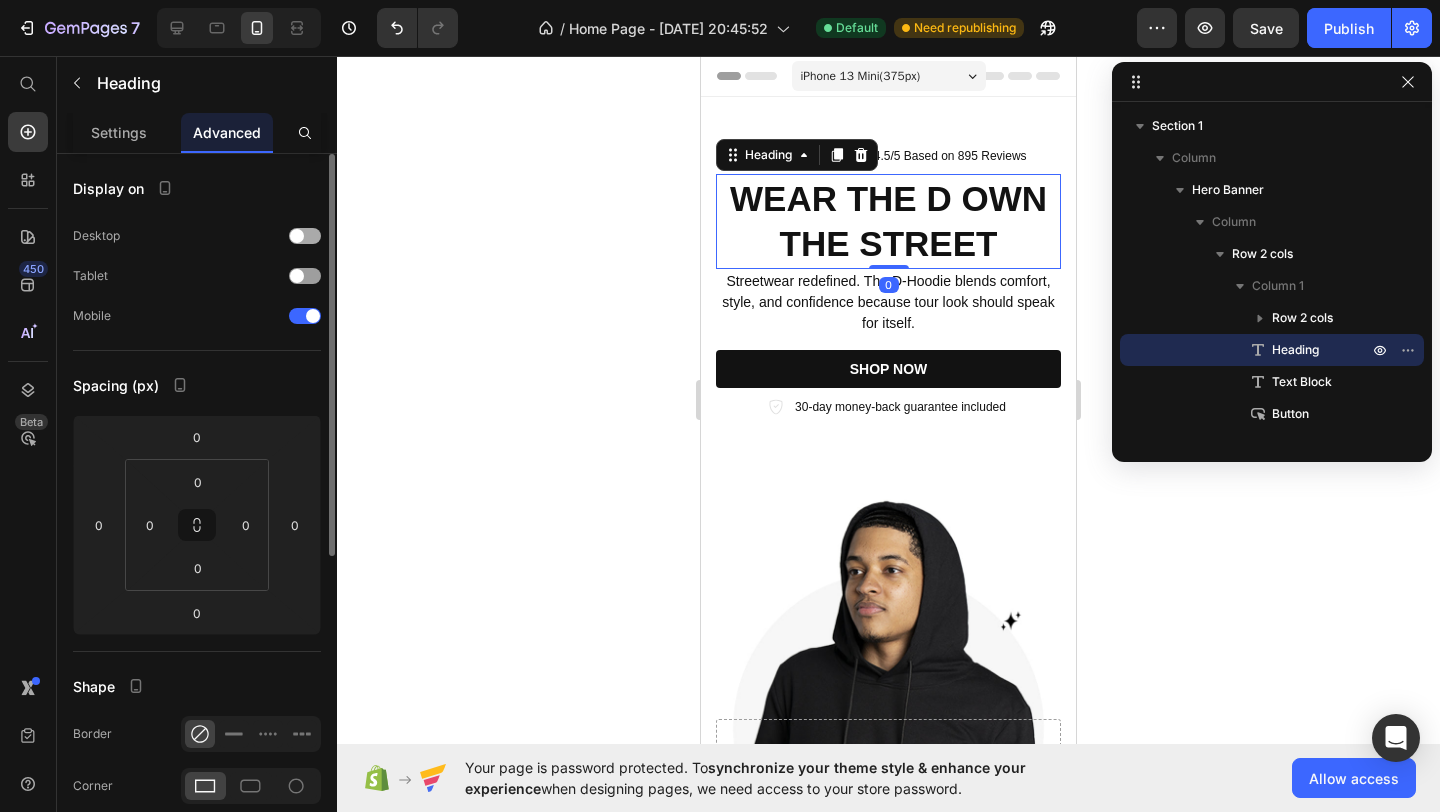 click at bounding box center [297, 236] 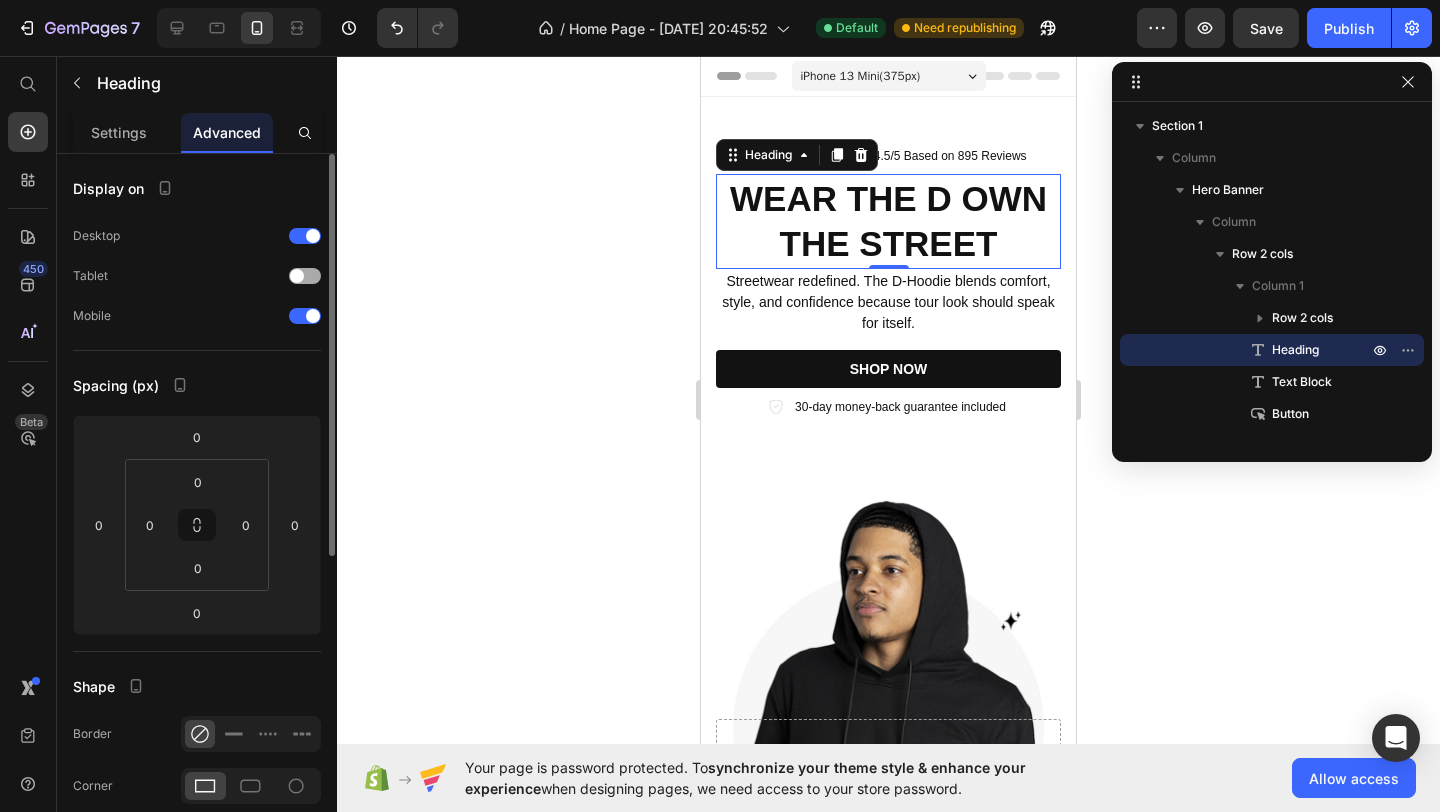 click at bounding box center [297, 276] 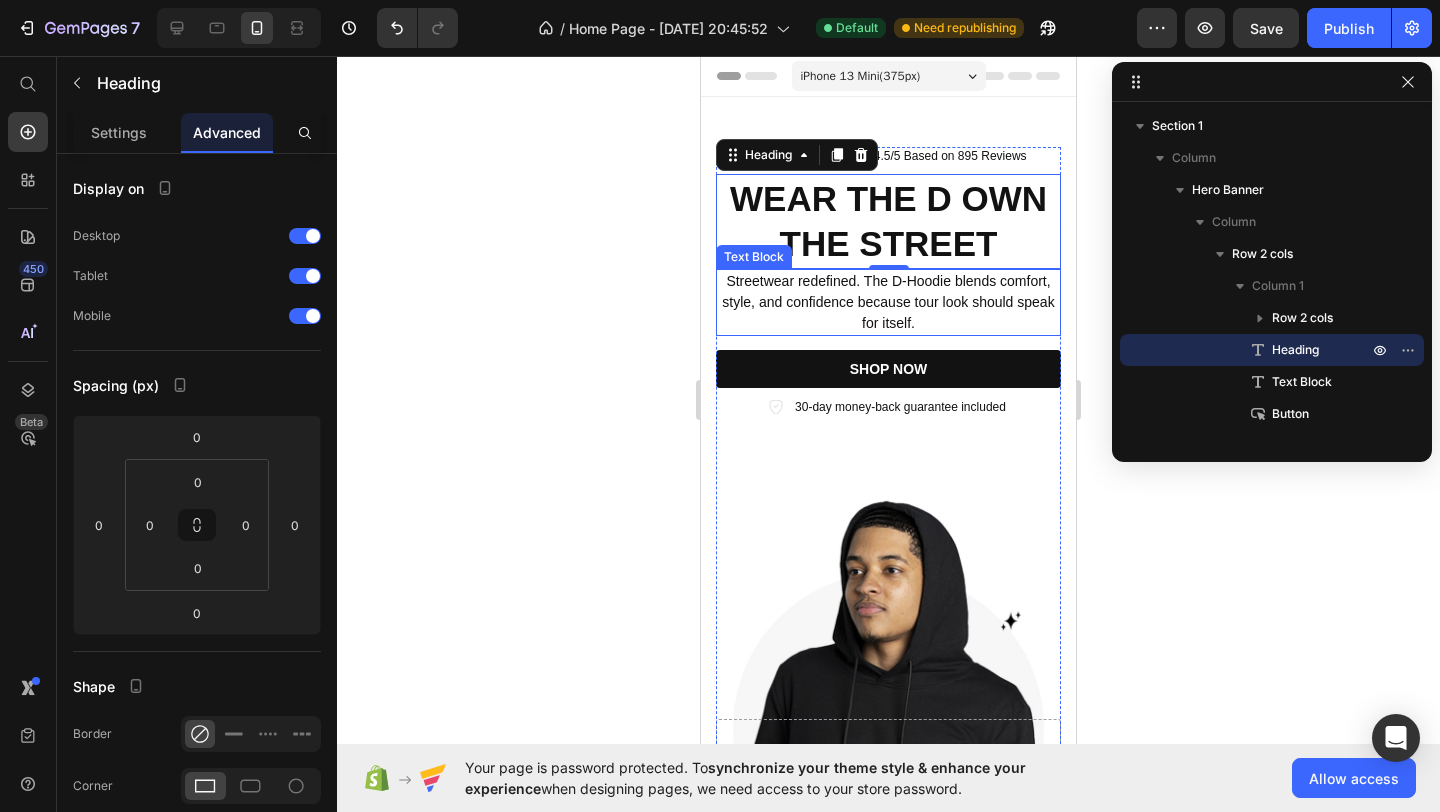 click on "Streetwear redefined. The D-Hoodie blends comfort, style, and confidence because tour look should speak for itself." at bounding box center (888, 302) 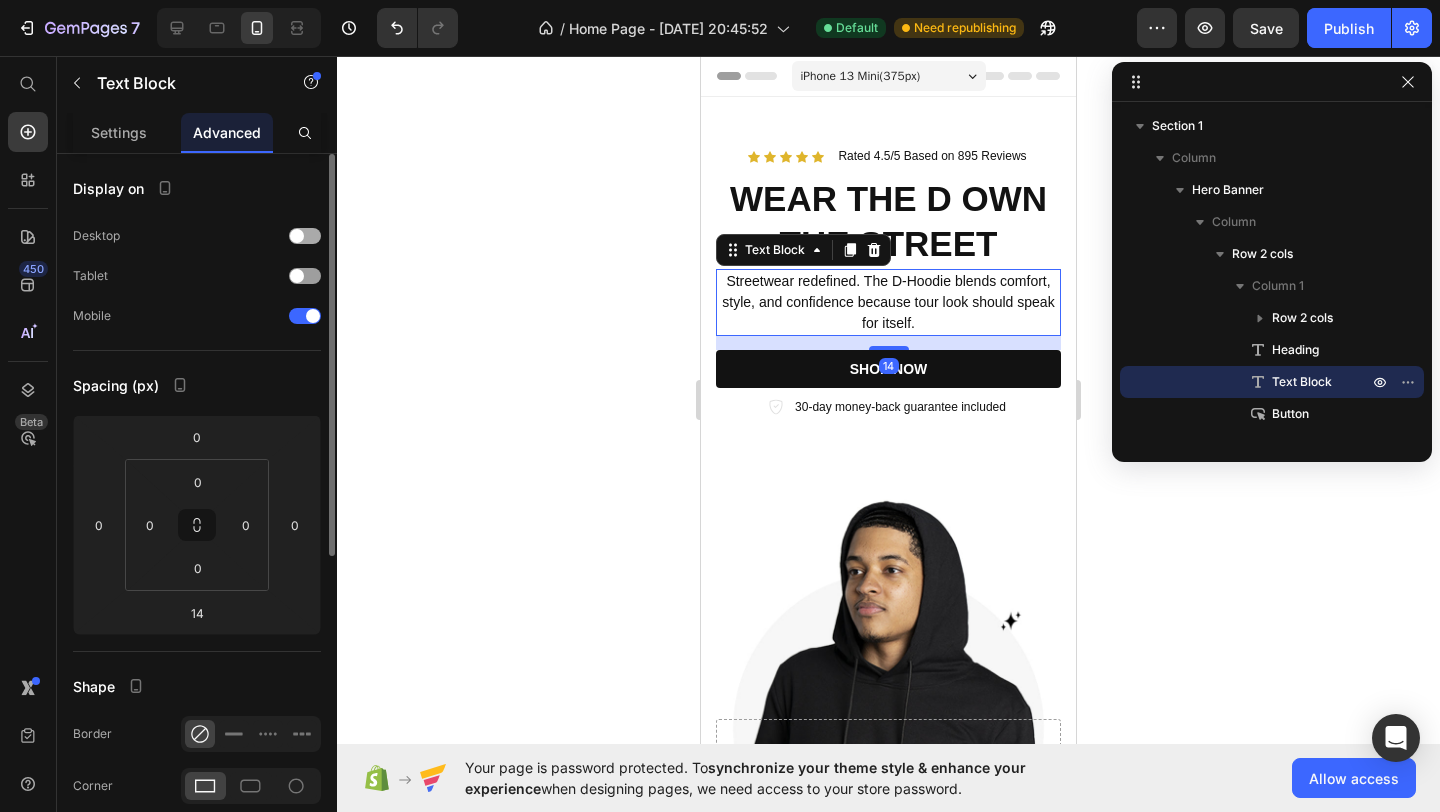 click at bounding box center [297, 236] 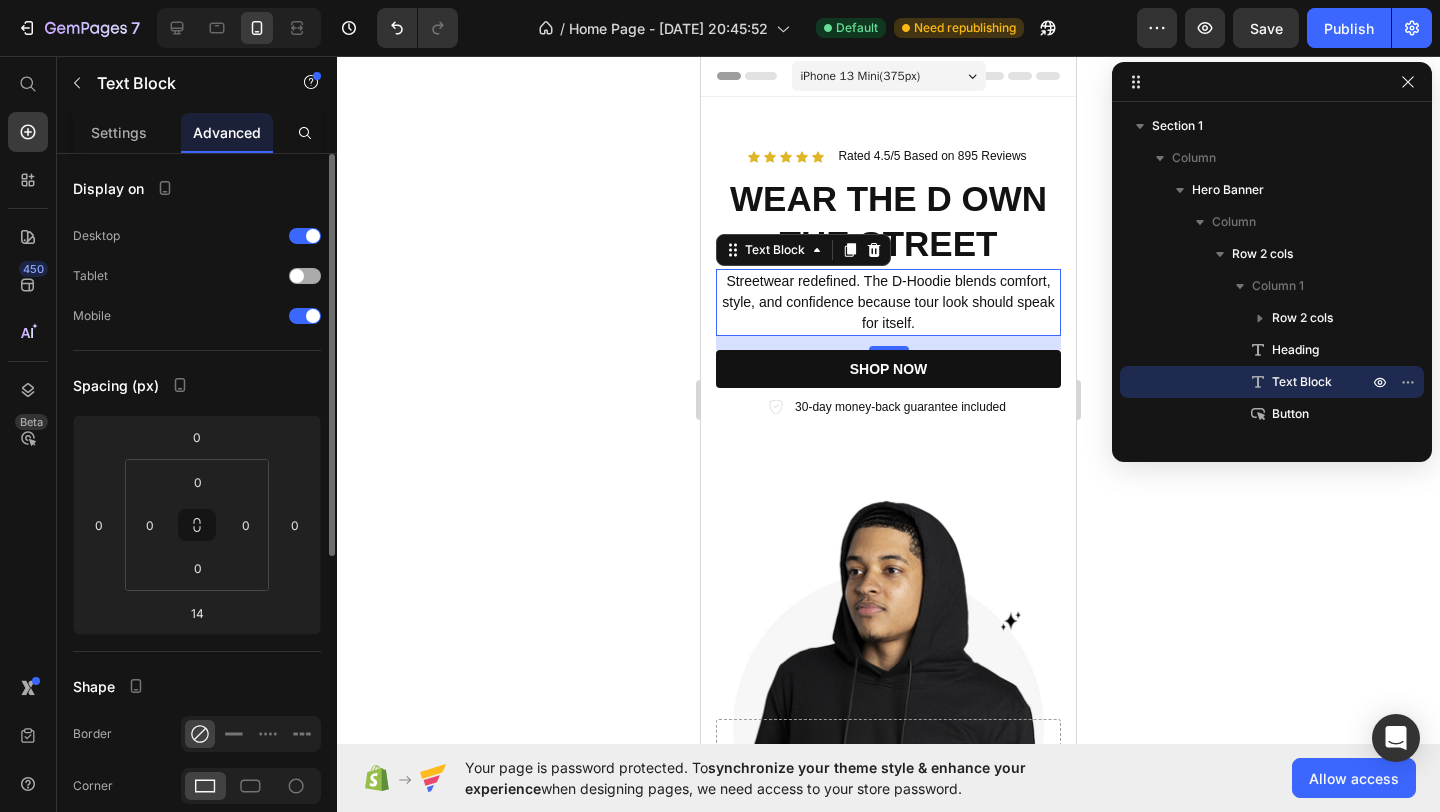 click at bounding box center (297, 276) 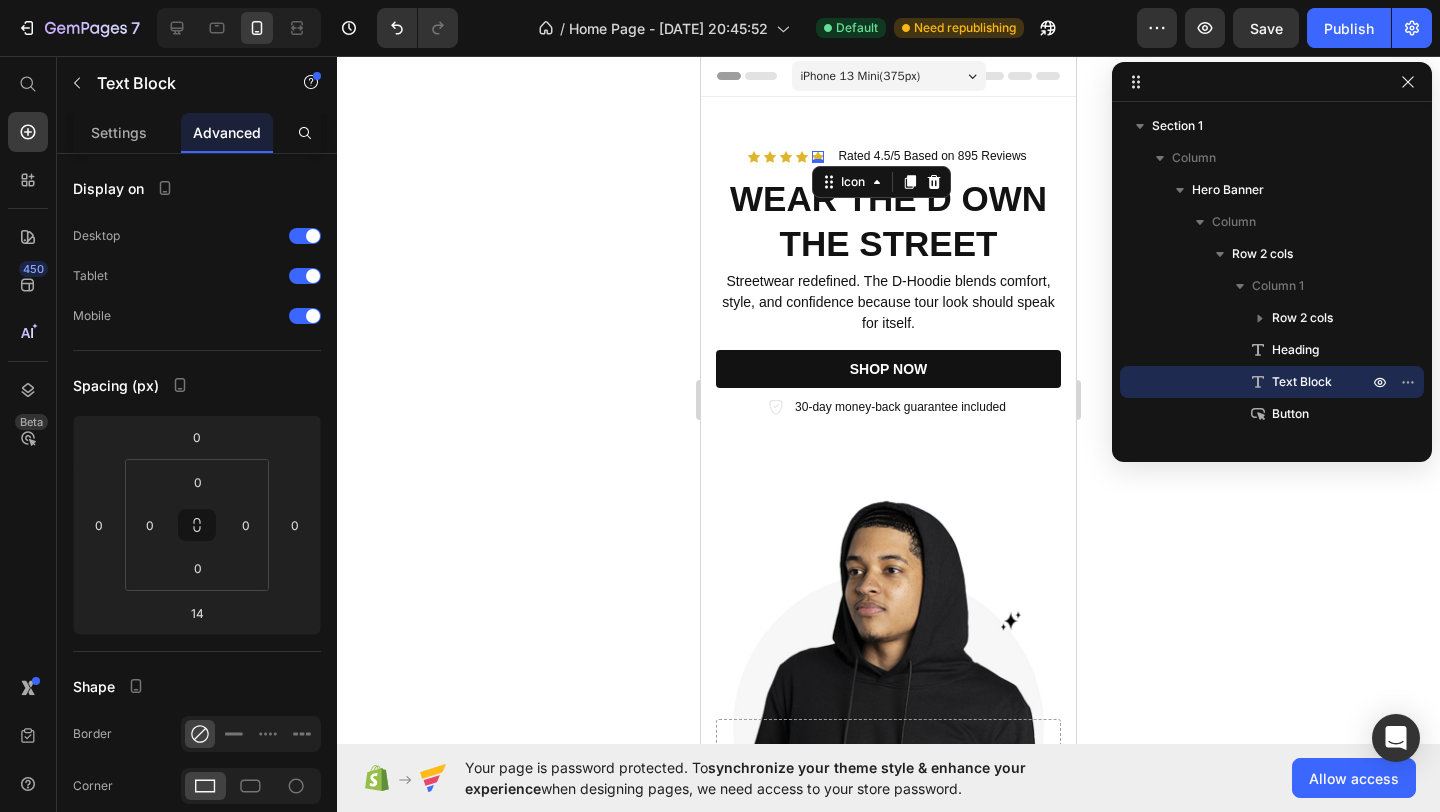 click on "Icon Icon Icon Icon Icon   0 Icon List" at bounding box center [786, 157] 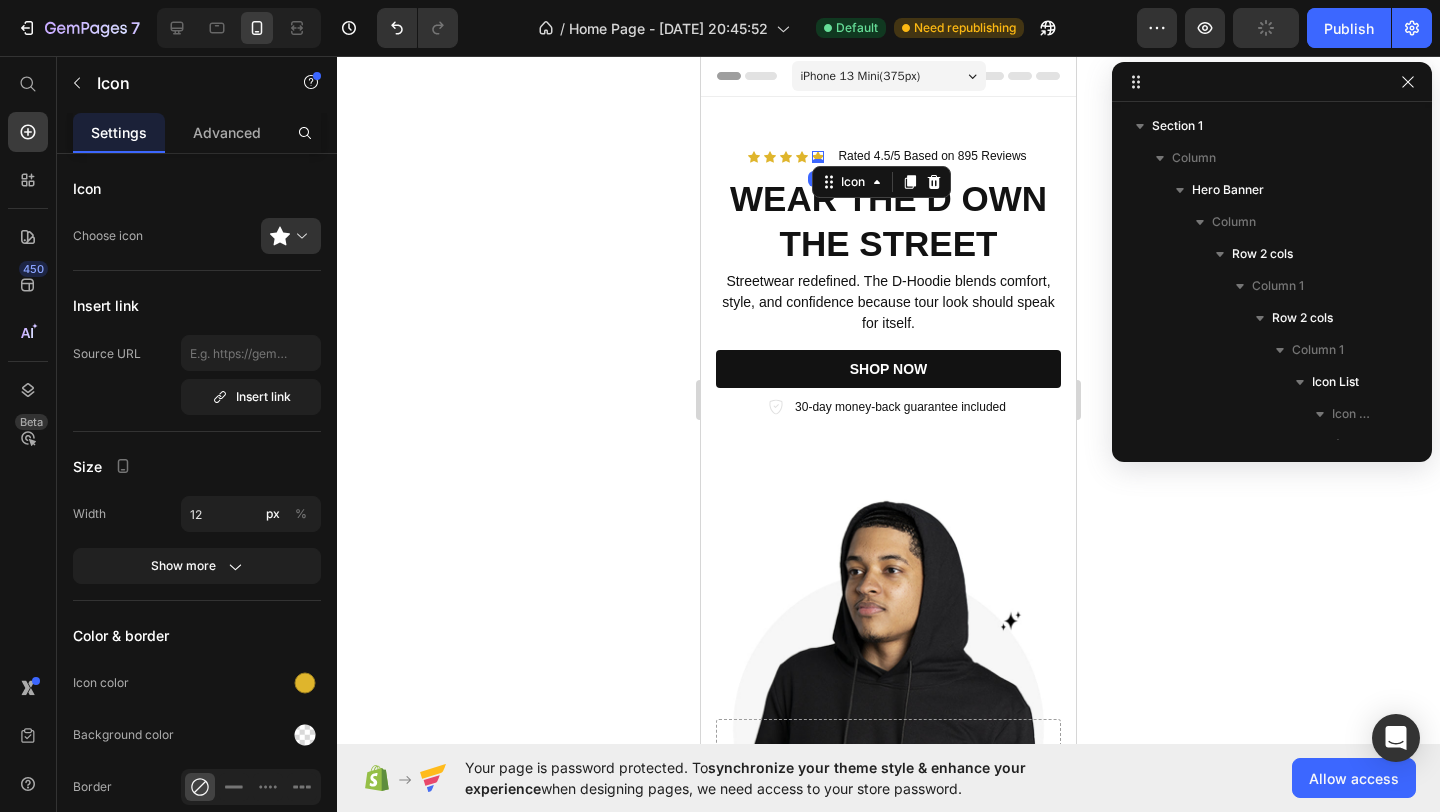 scroll, scrollTop: 443, scrollLeft: 0, axis: vertical 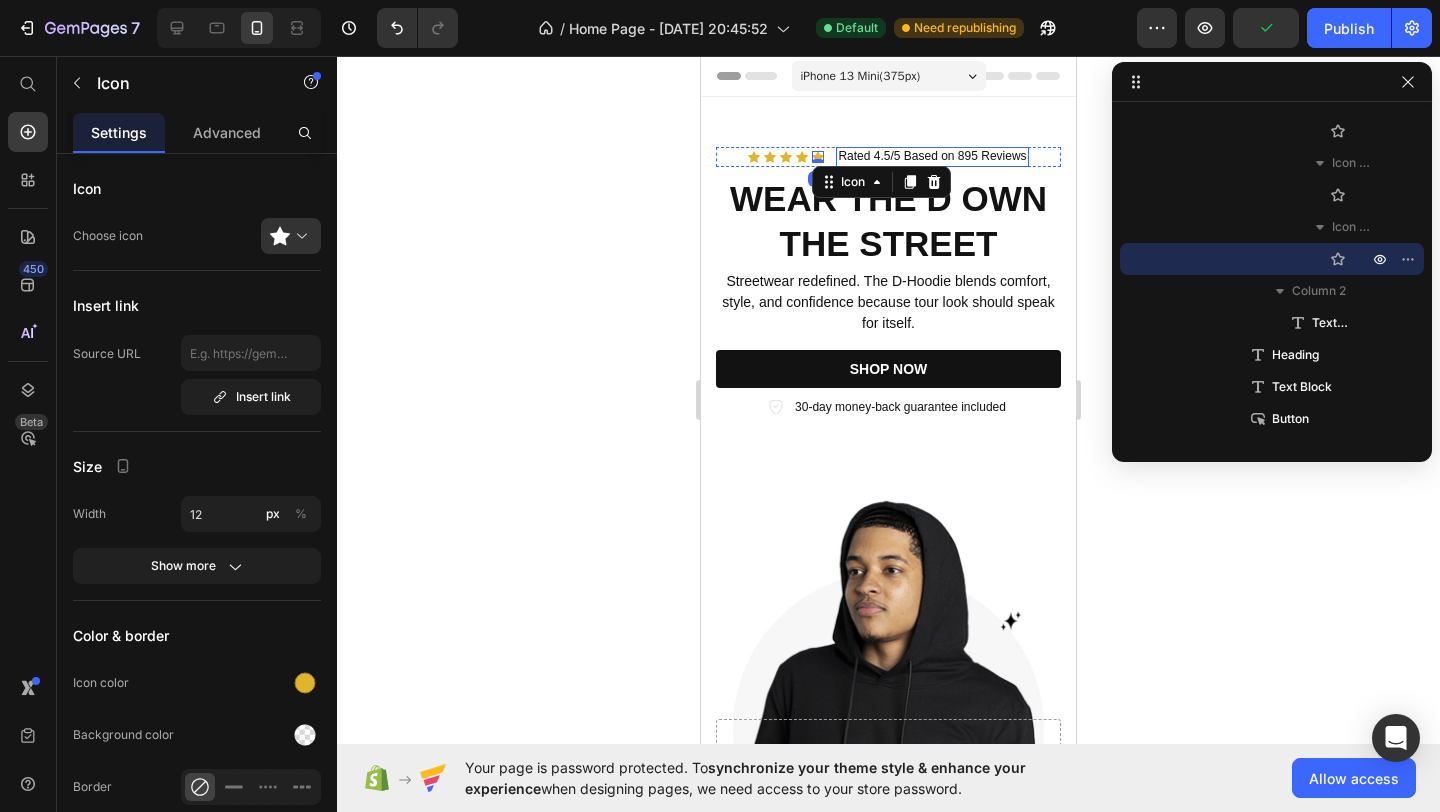 click on "Rated 4.5/5 Based on 895 Reviews" at bounding box center (932, 157) 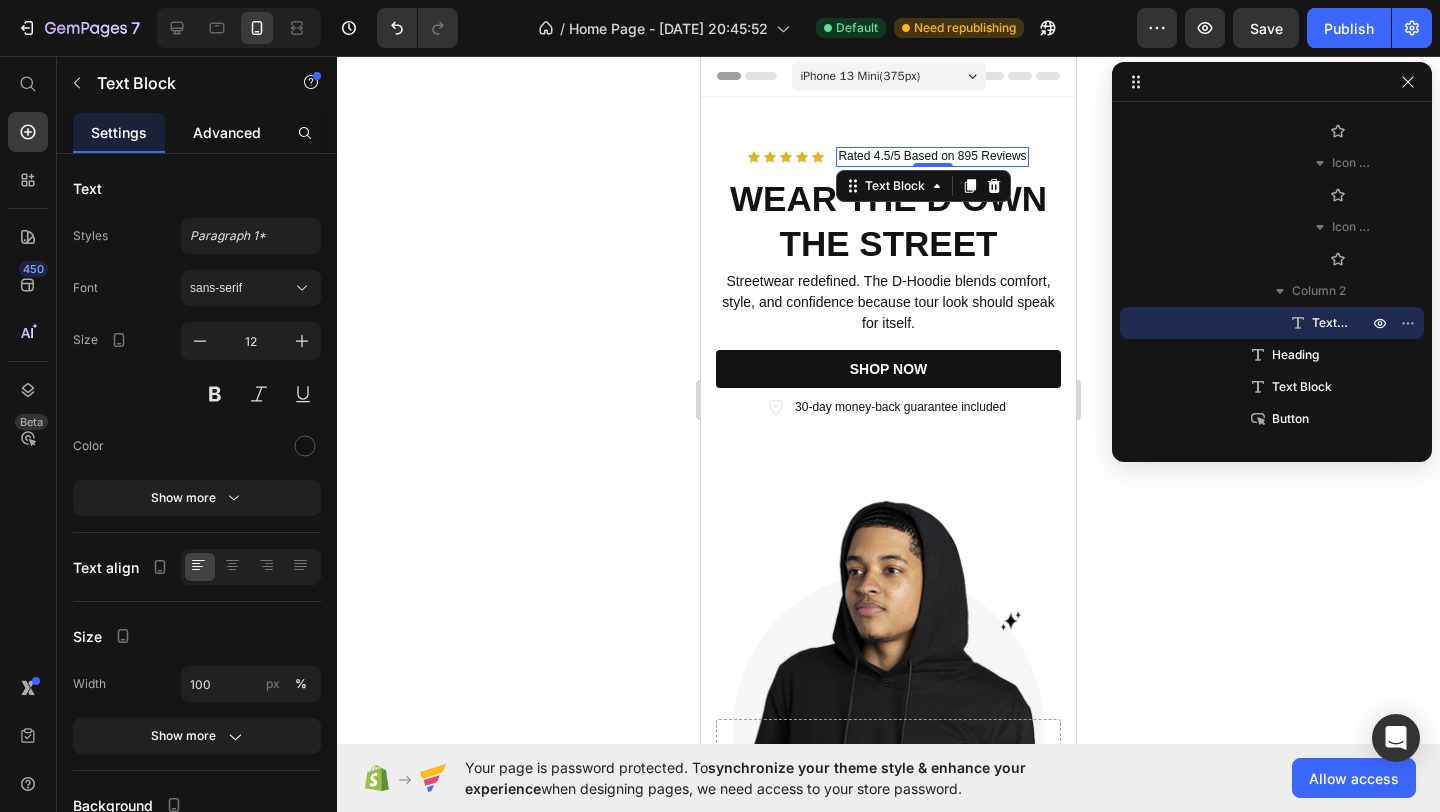 click on "Advanced" at bounding box center [227, 132] 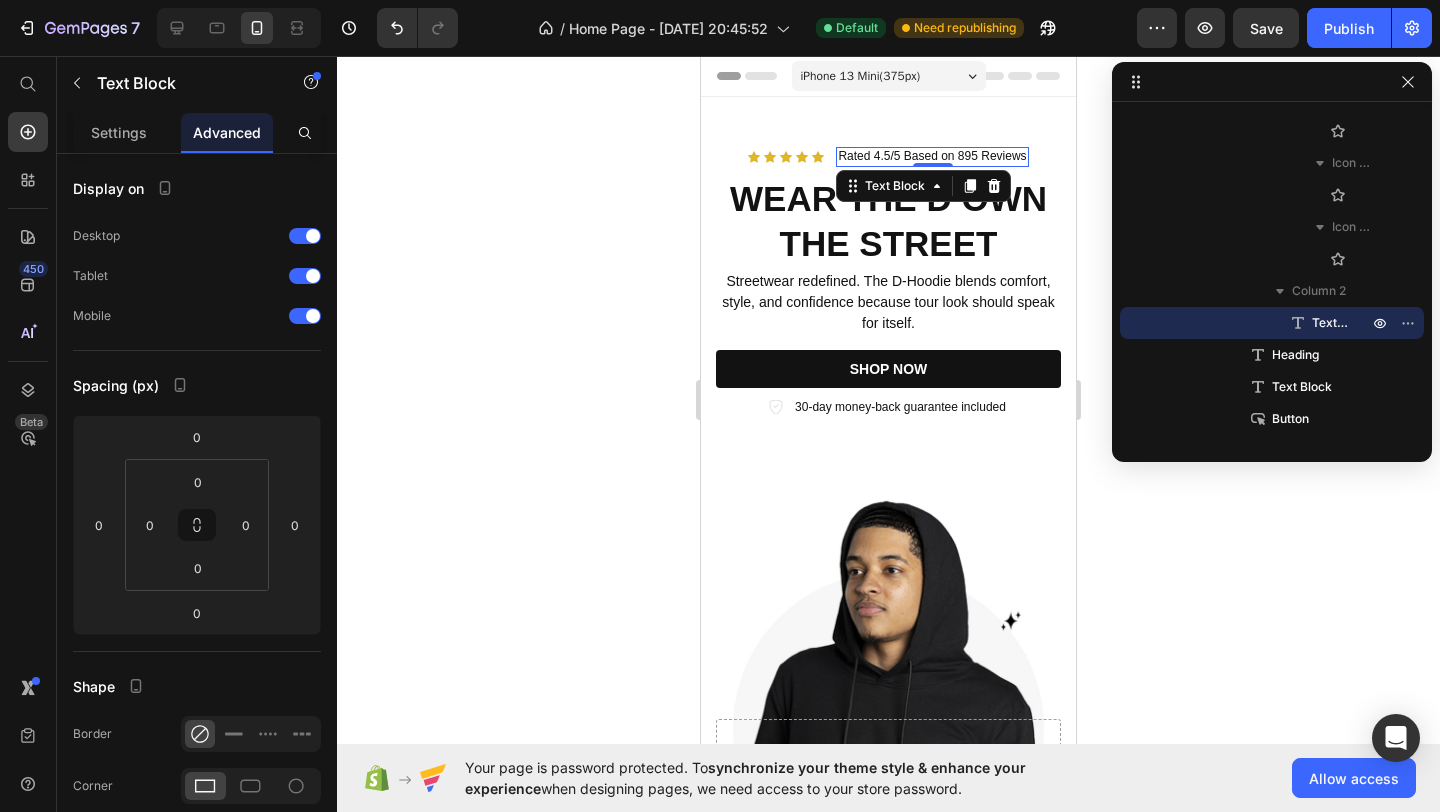 click 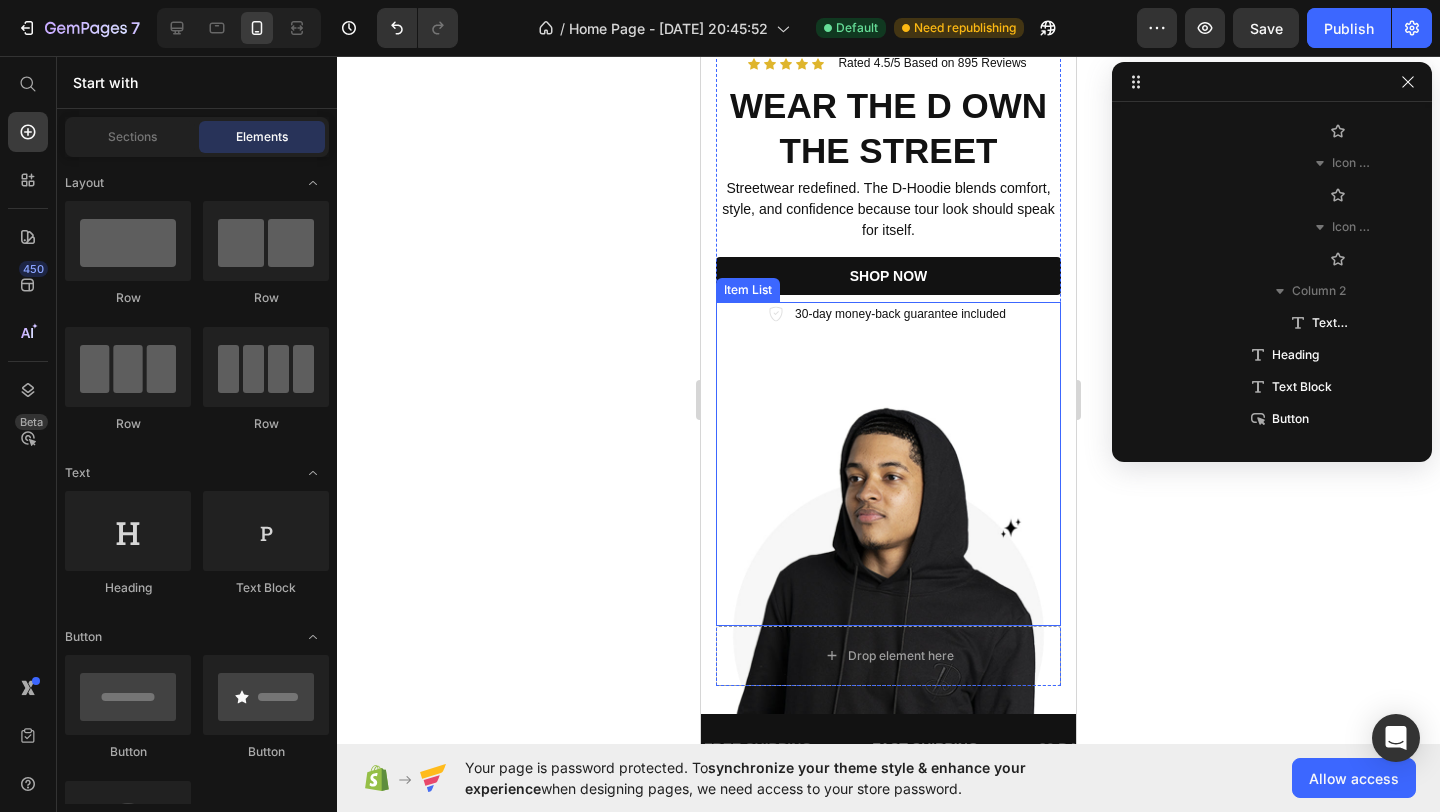 scroll, scrollTop: 172, scrollLeft: 0, axis: vertical 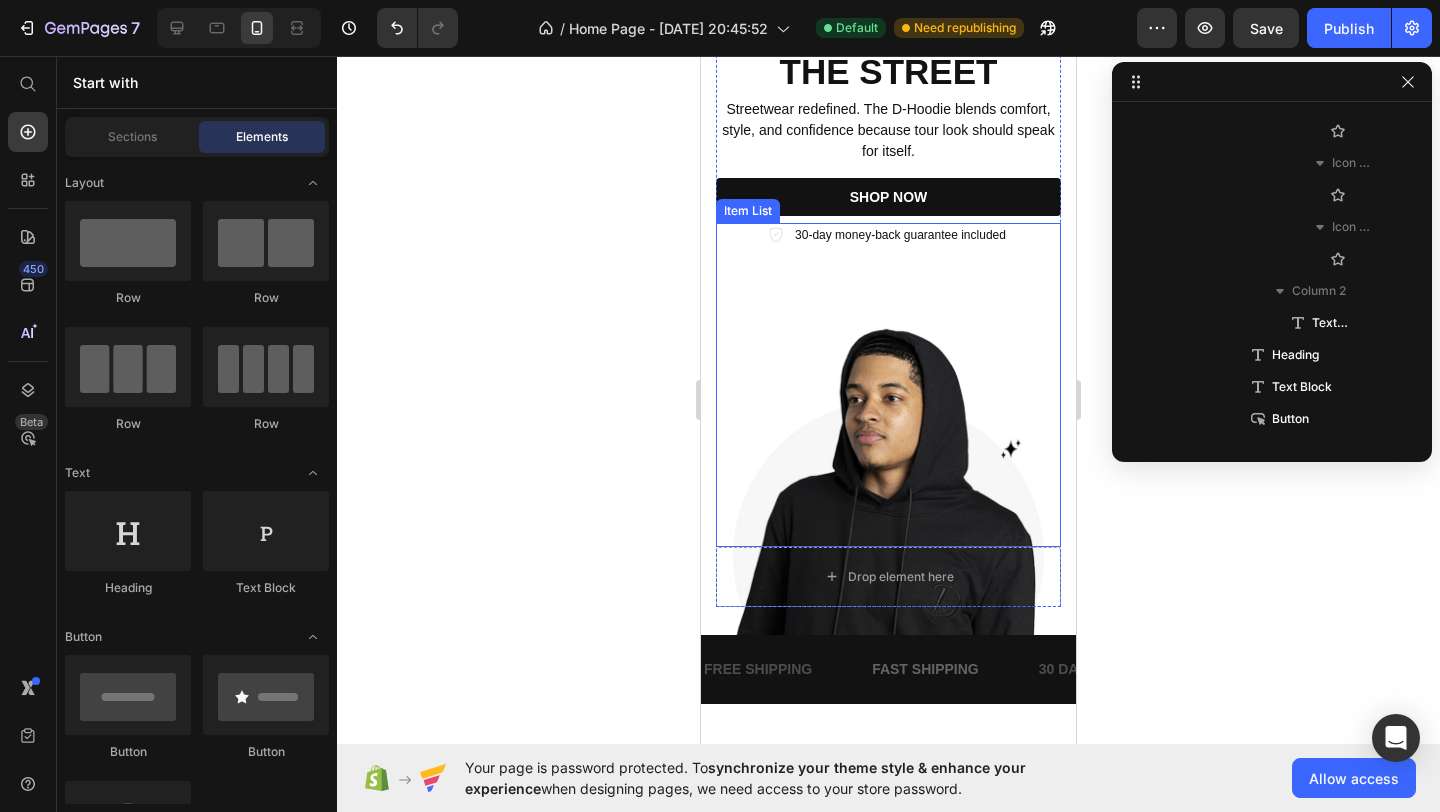 click on "30-day money-back guarantee included" at bounding box center (888, 385) 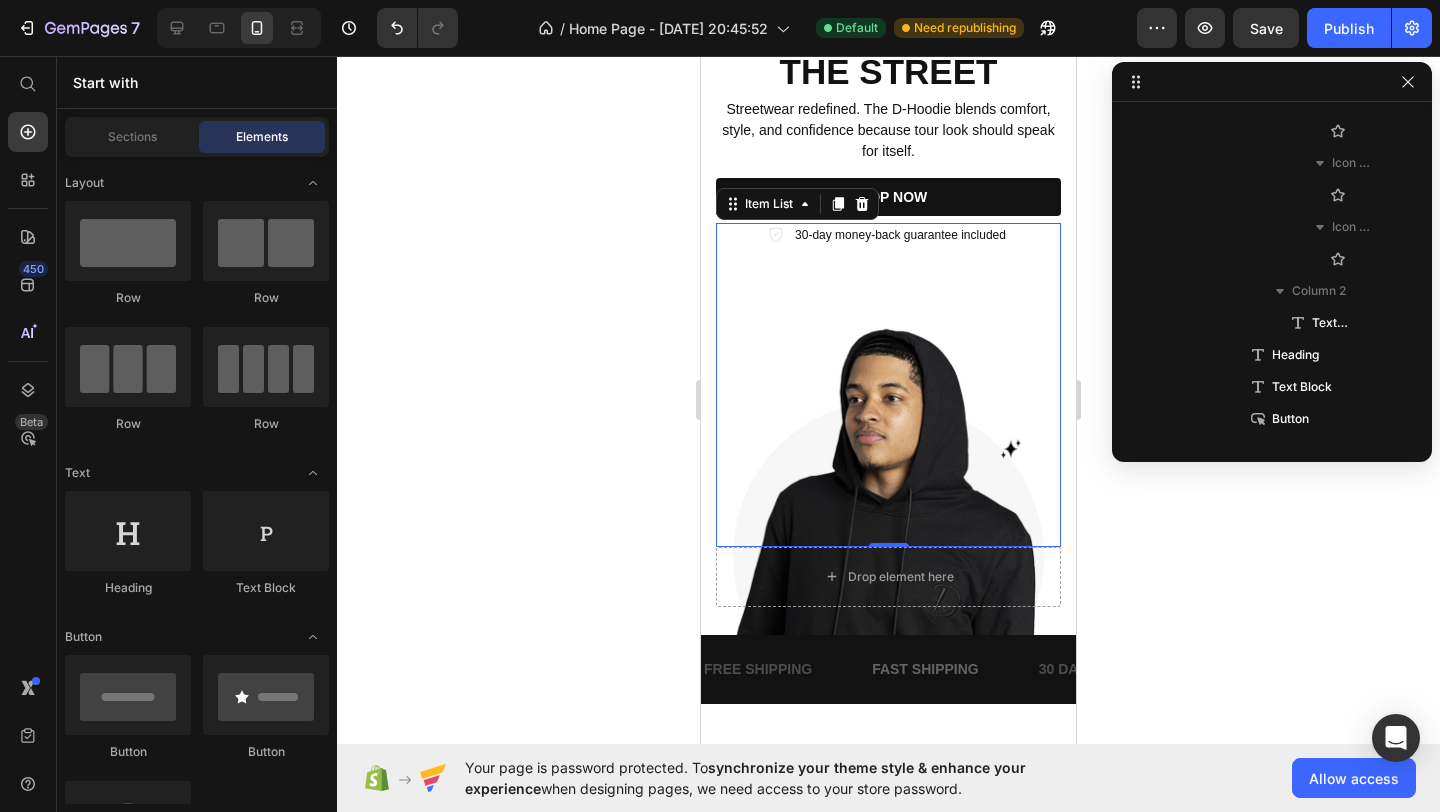 scroll, scrollTop: 635, scrollLeft: 0, axis: vertical 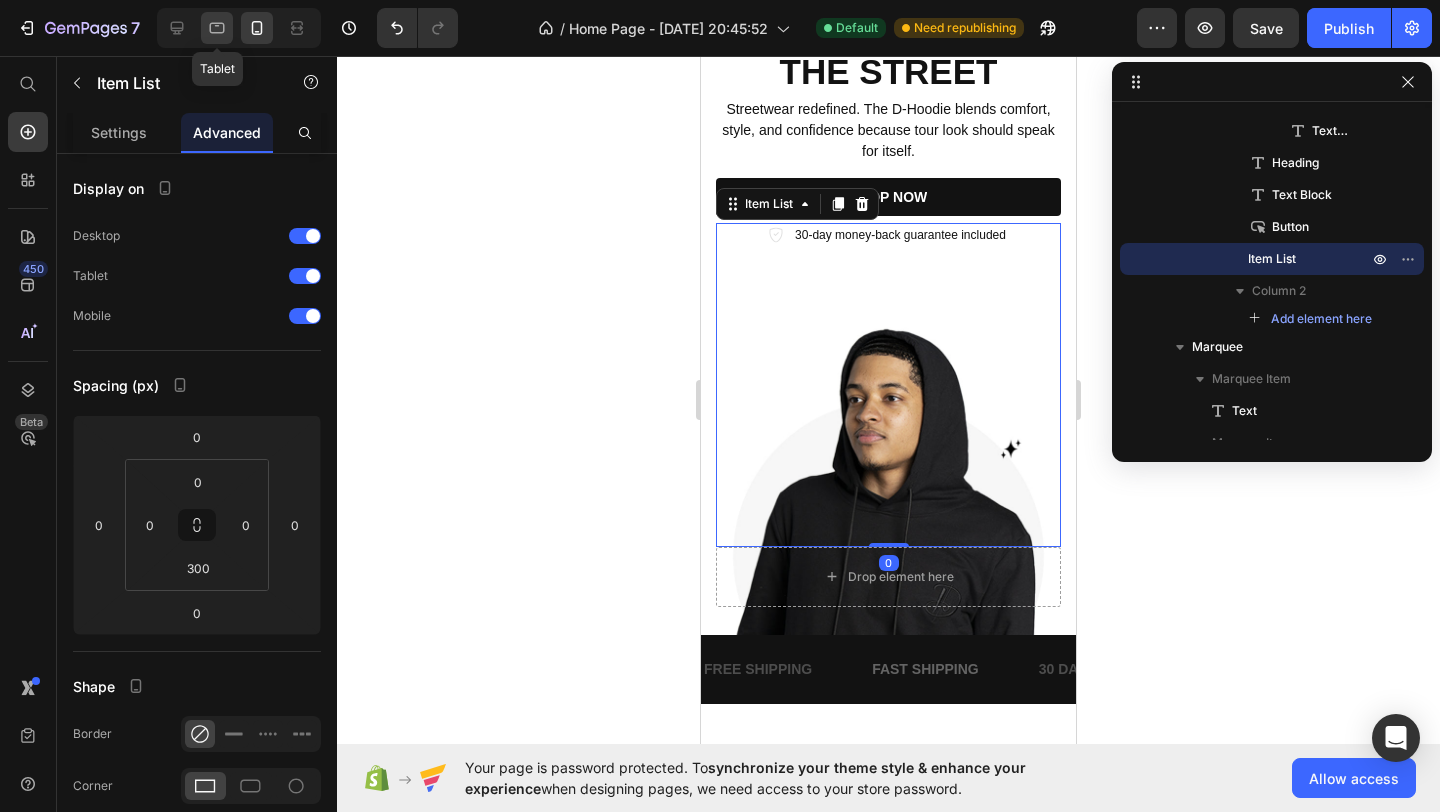 click 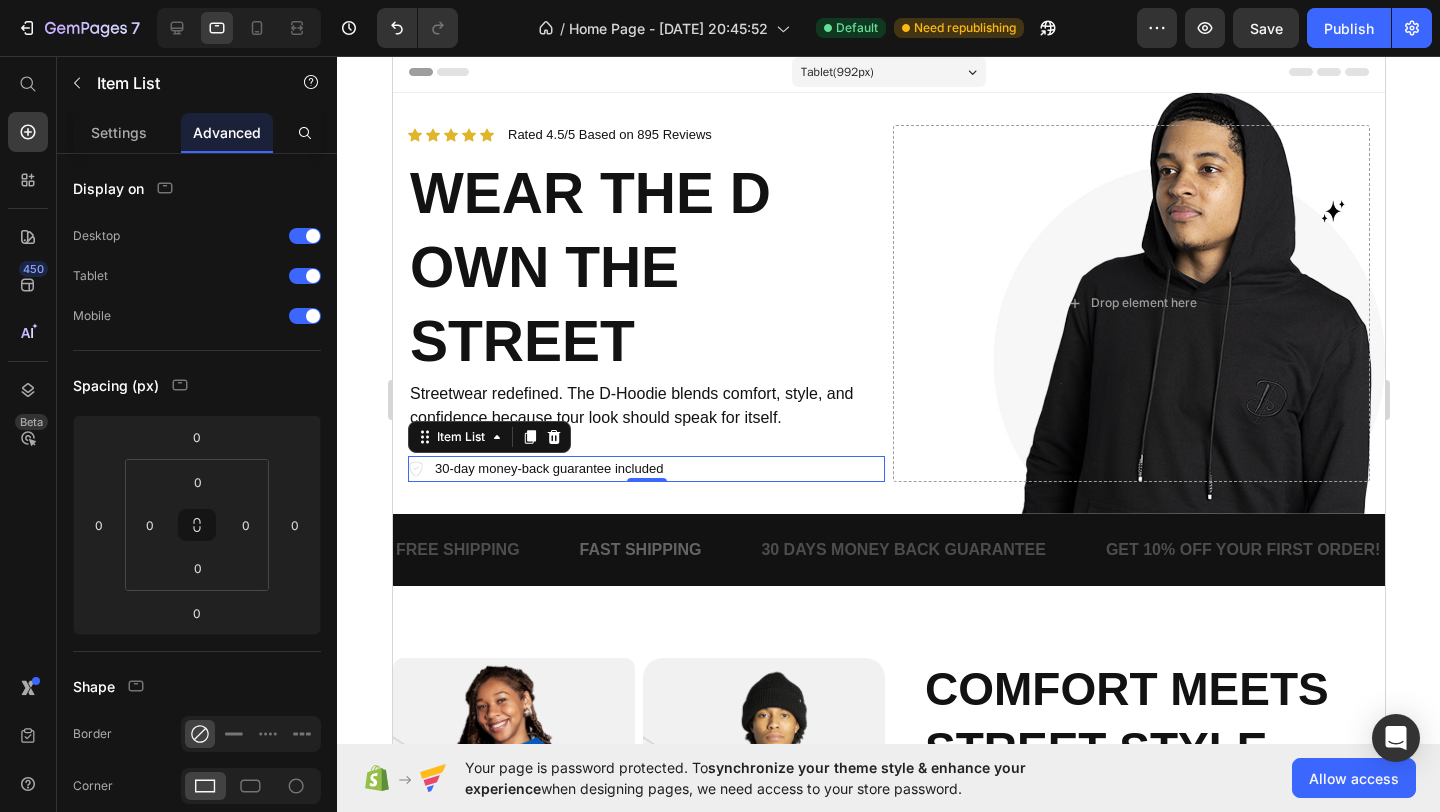 scroll, scrollTop: 0, scrollLeft: 0, axis: both 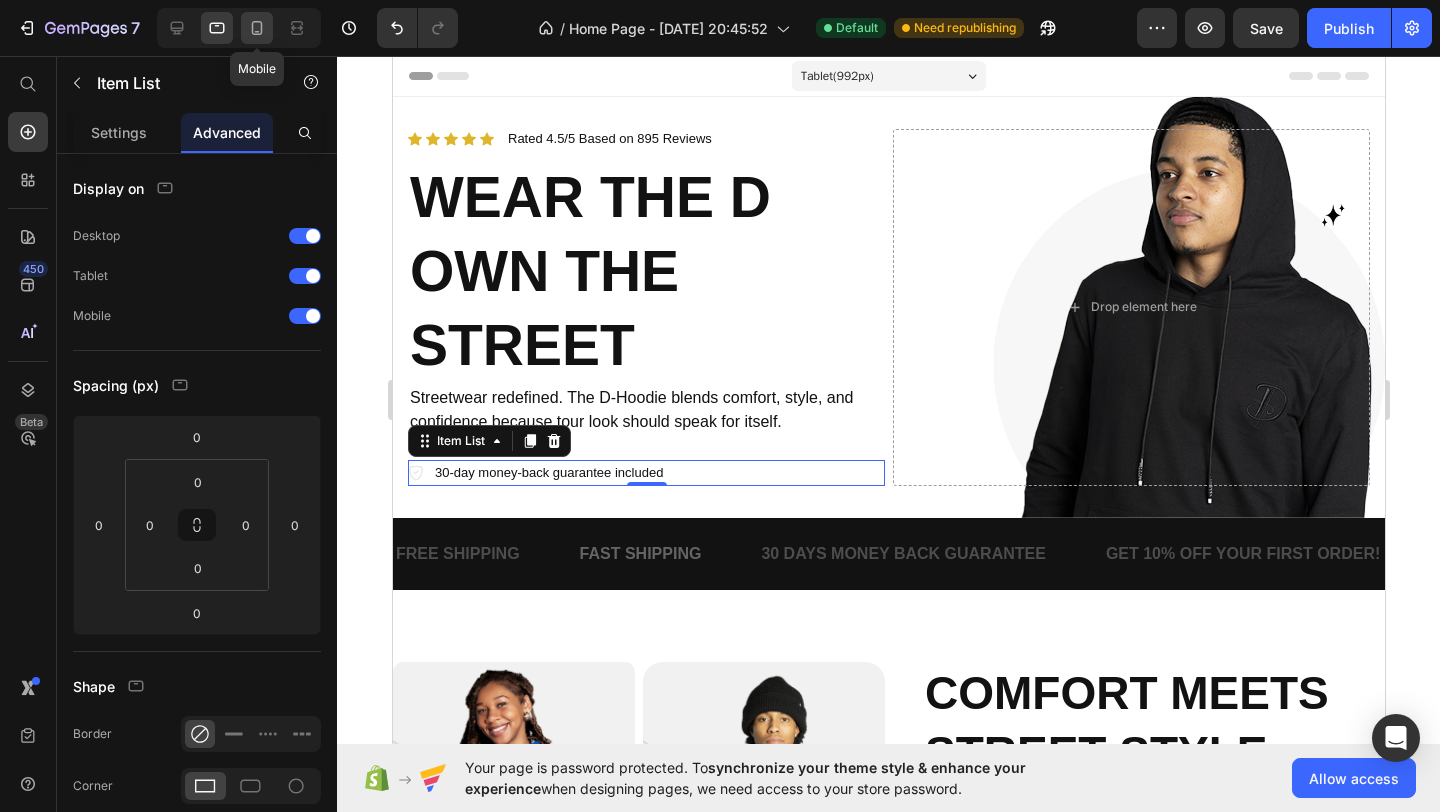 click 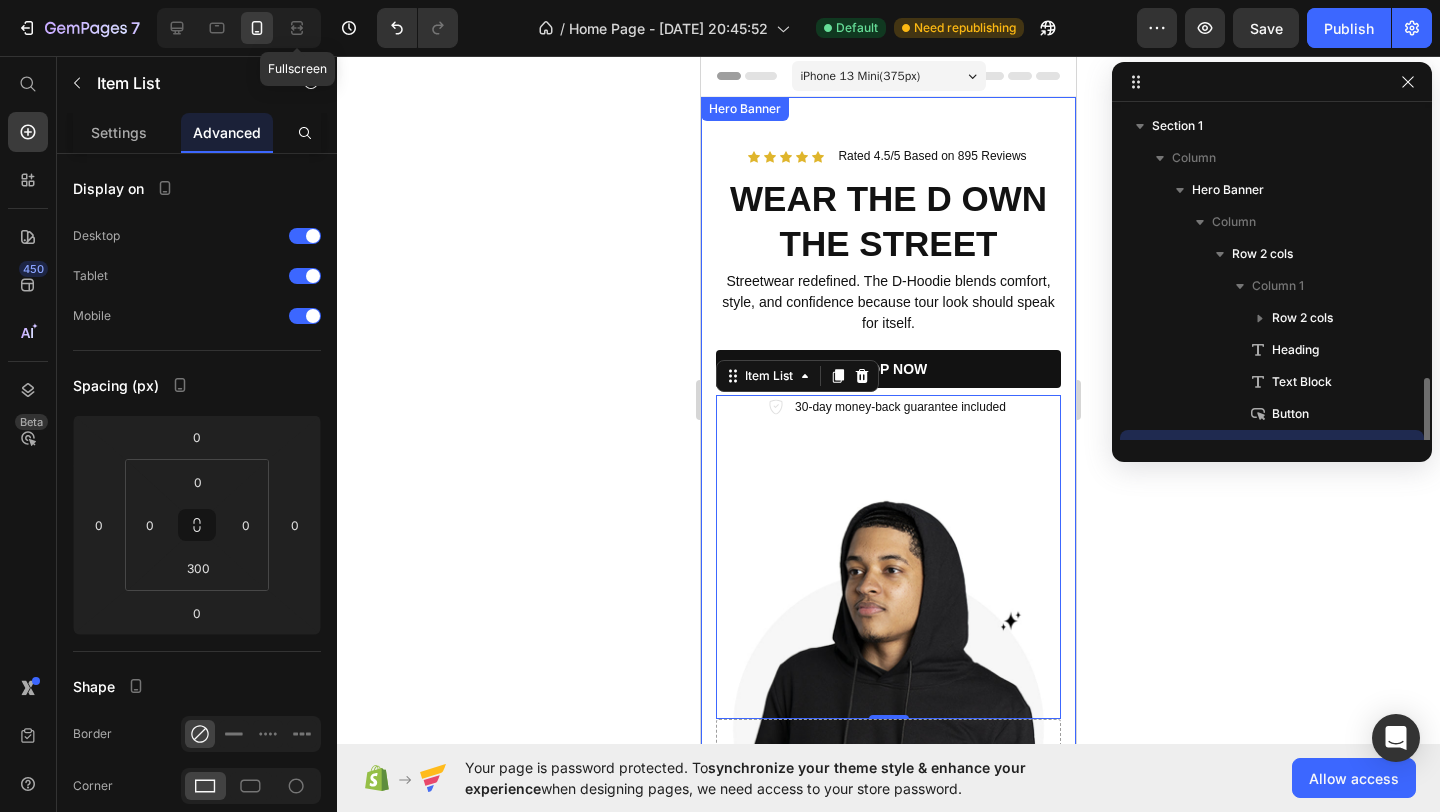 scroll, scrollTop: 187, scrollLeft: 0, axis: vertical 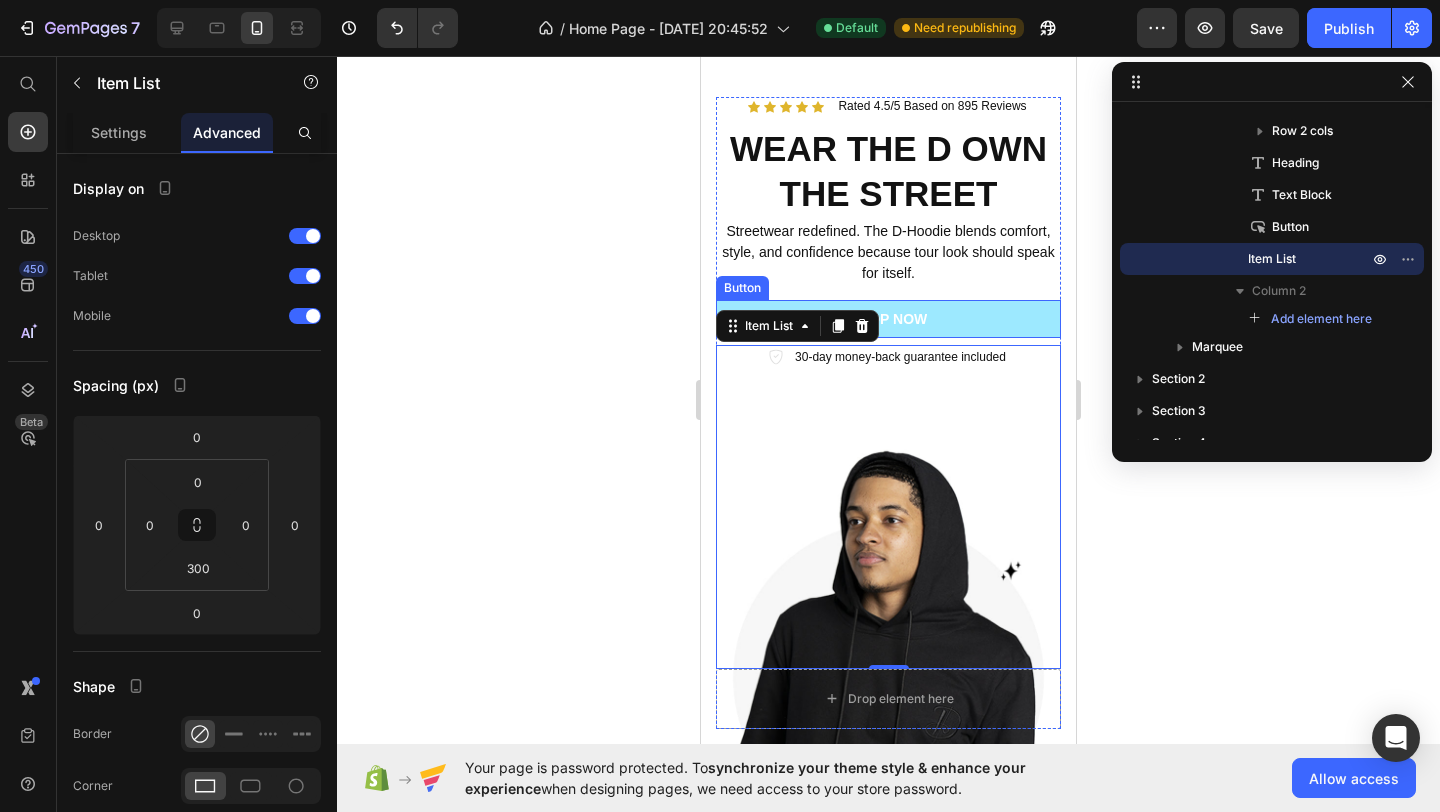 click on "SHOP NOW" at bounding box center (888, 319) 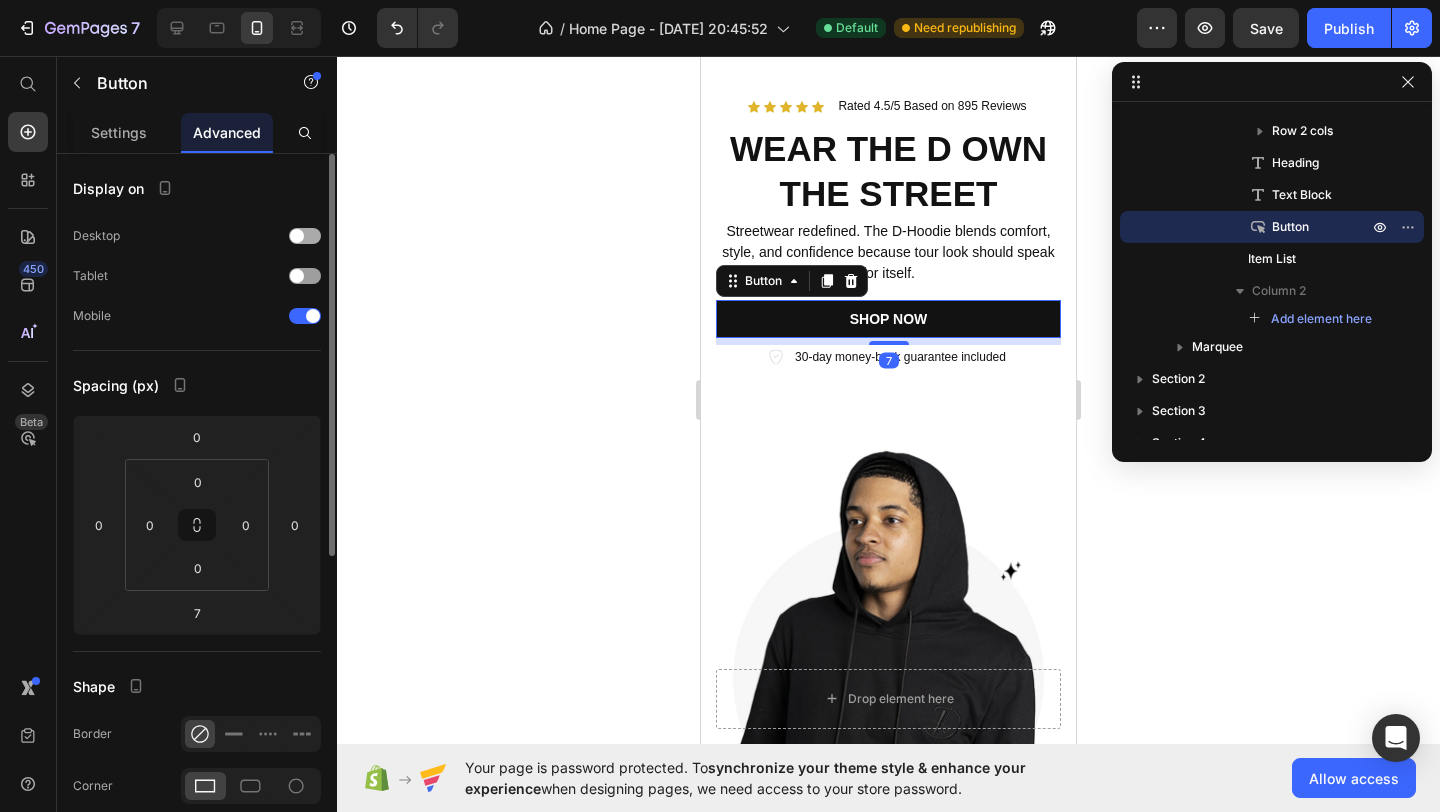 click at bounding box center (297, 236) 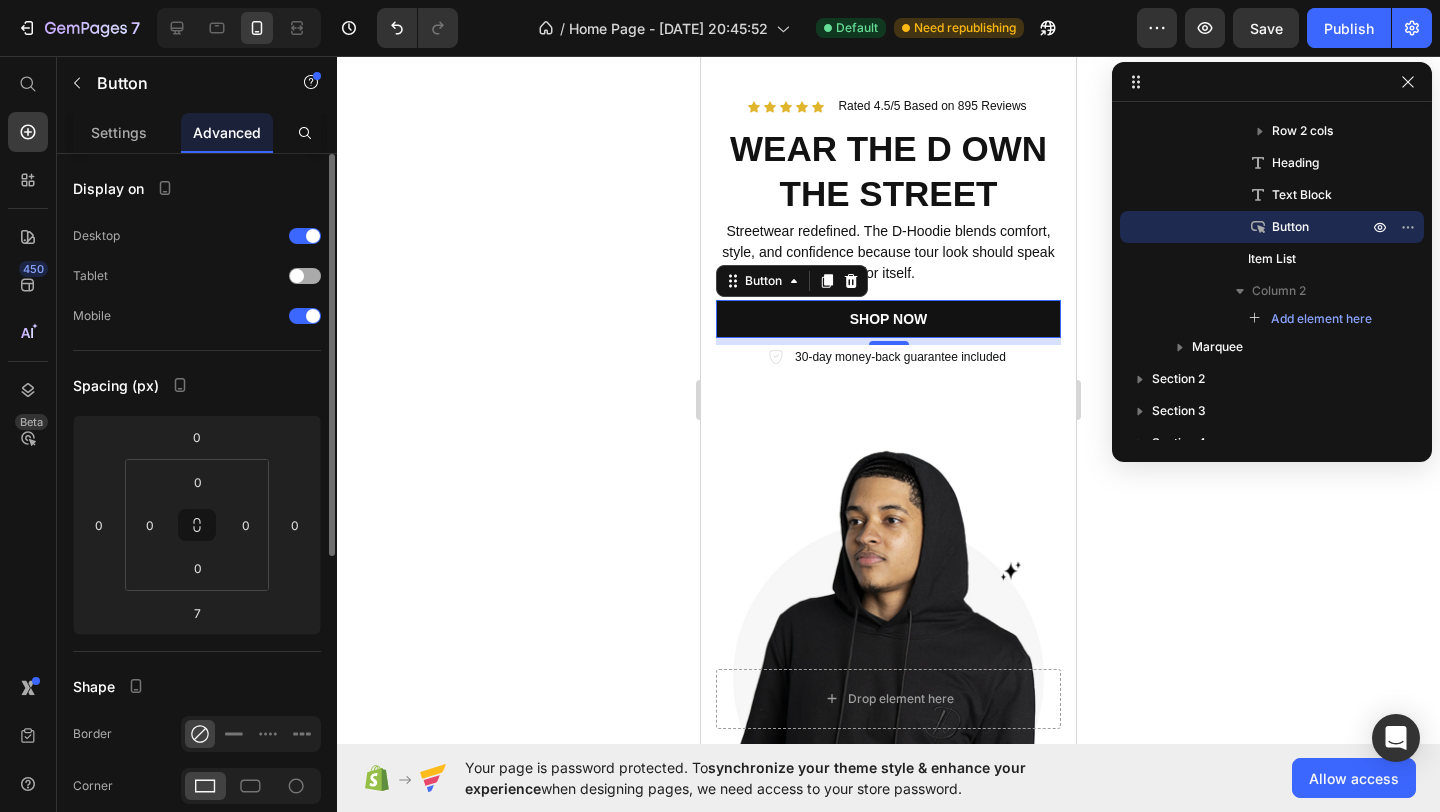 click at bounding box center (297, 276) 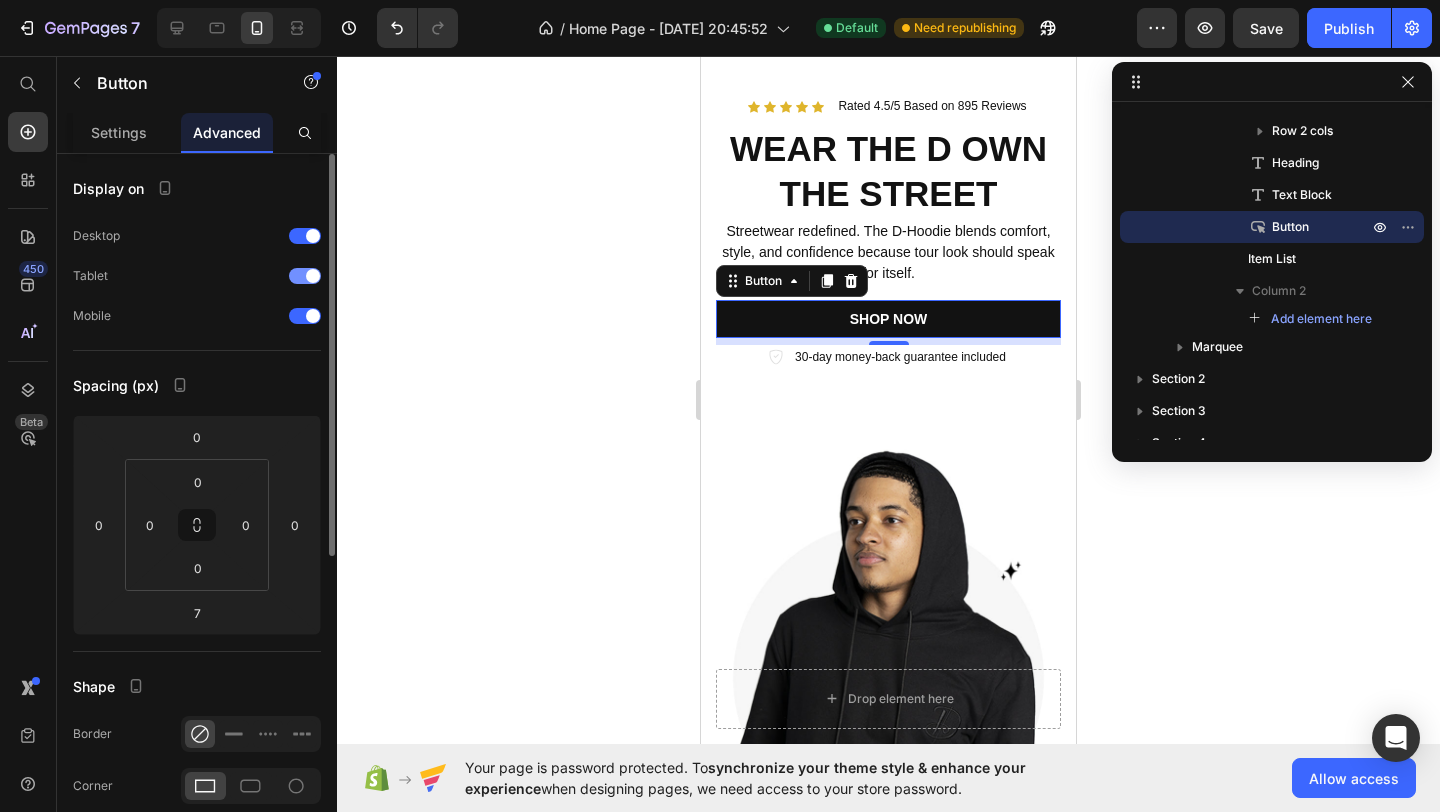 click at bounding box center (305, 276) 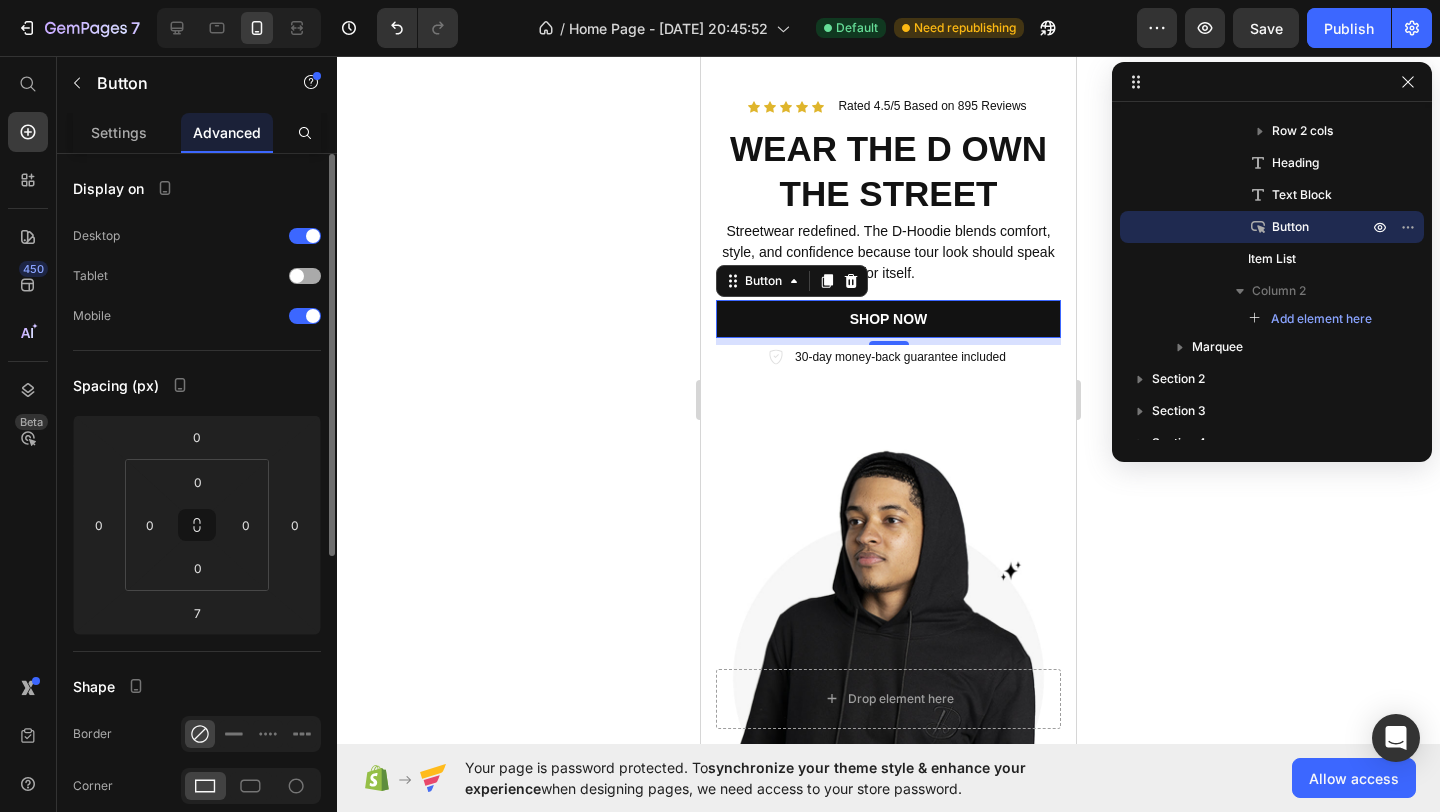 click at bounding box center [297, 276] 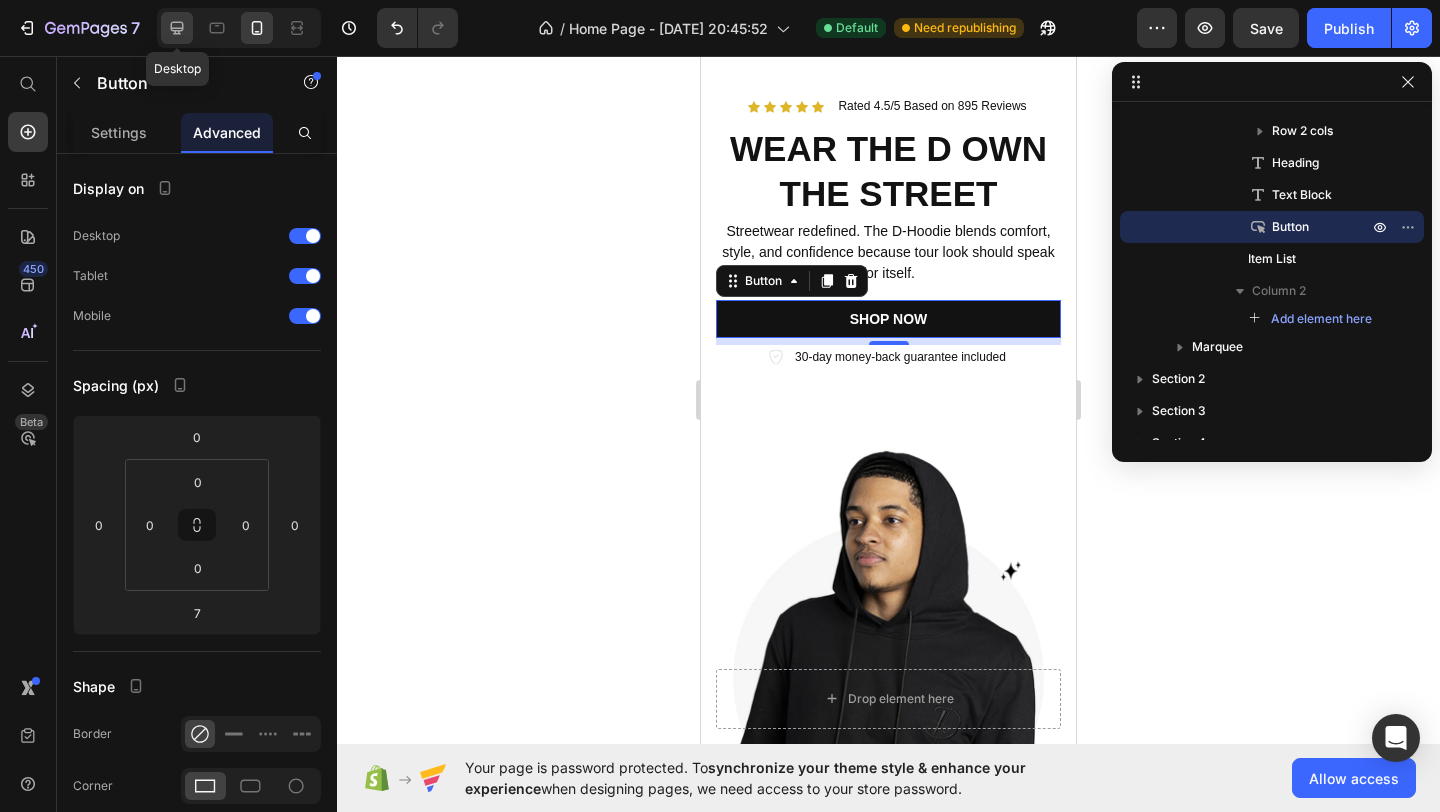 click 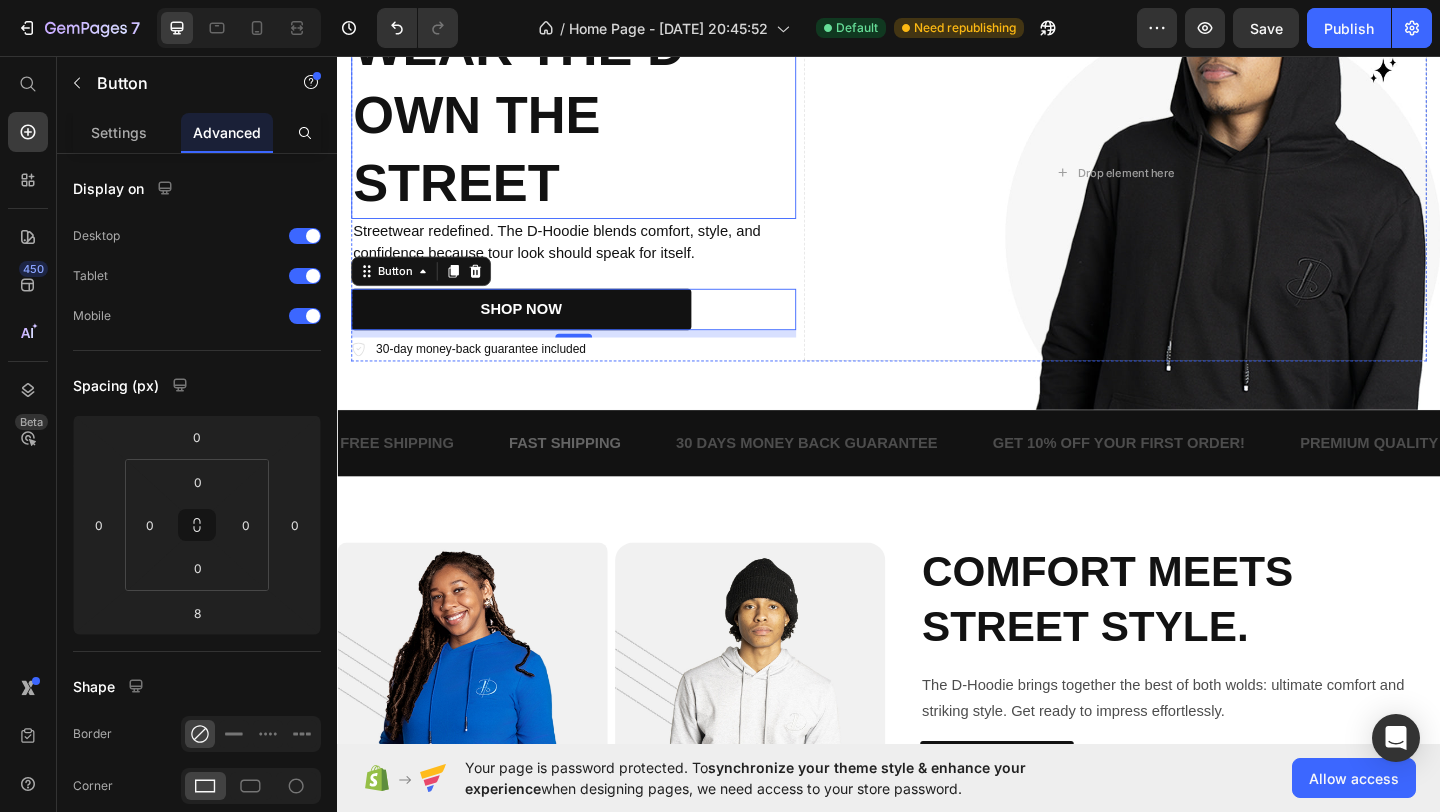scroll, scrollTop: 0, scrollLeft: 0, axis: both 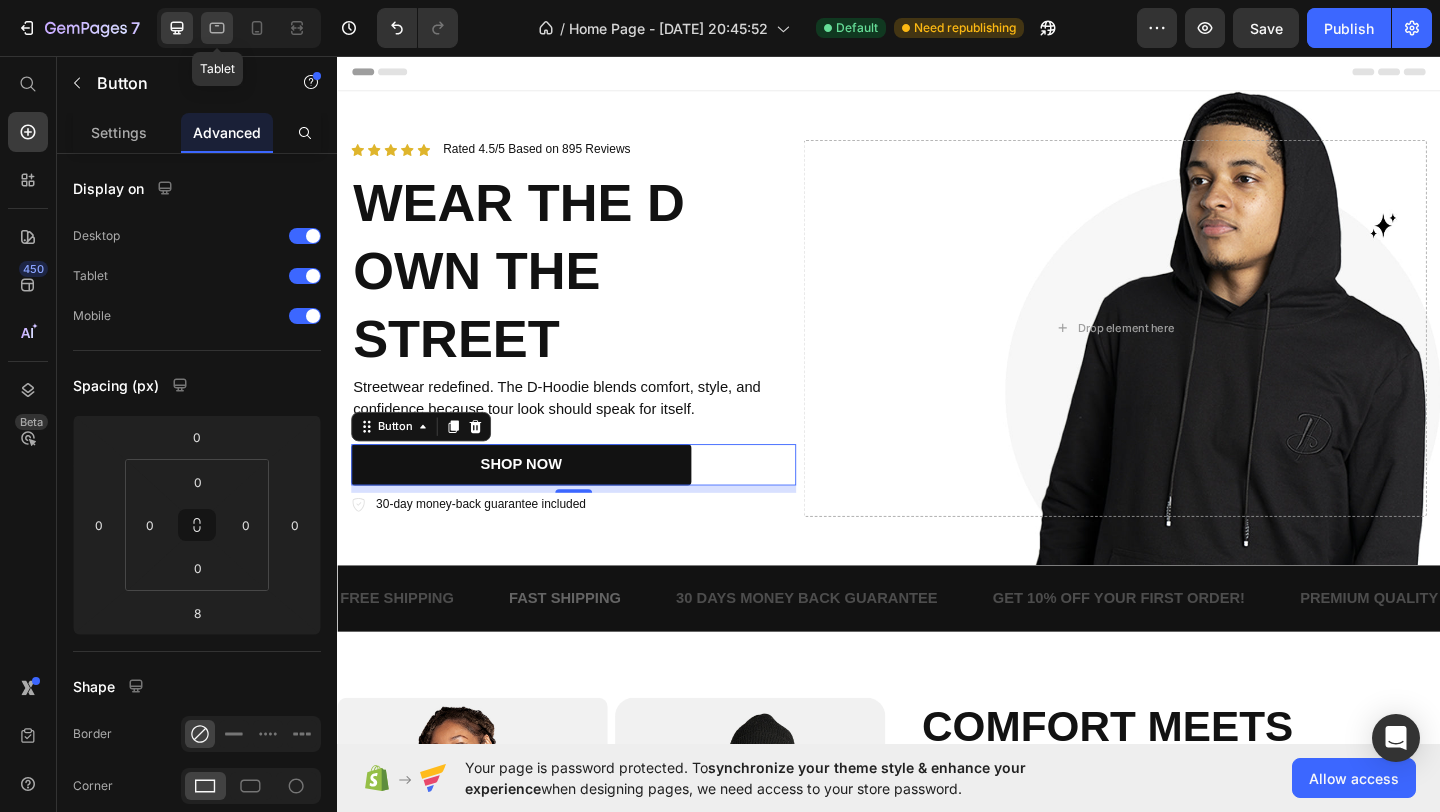 click 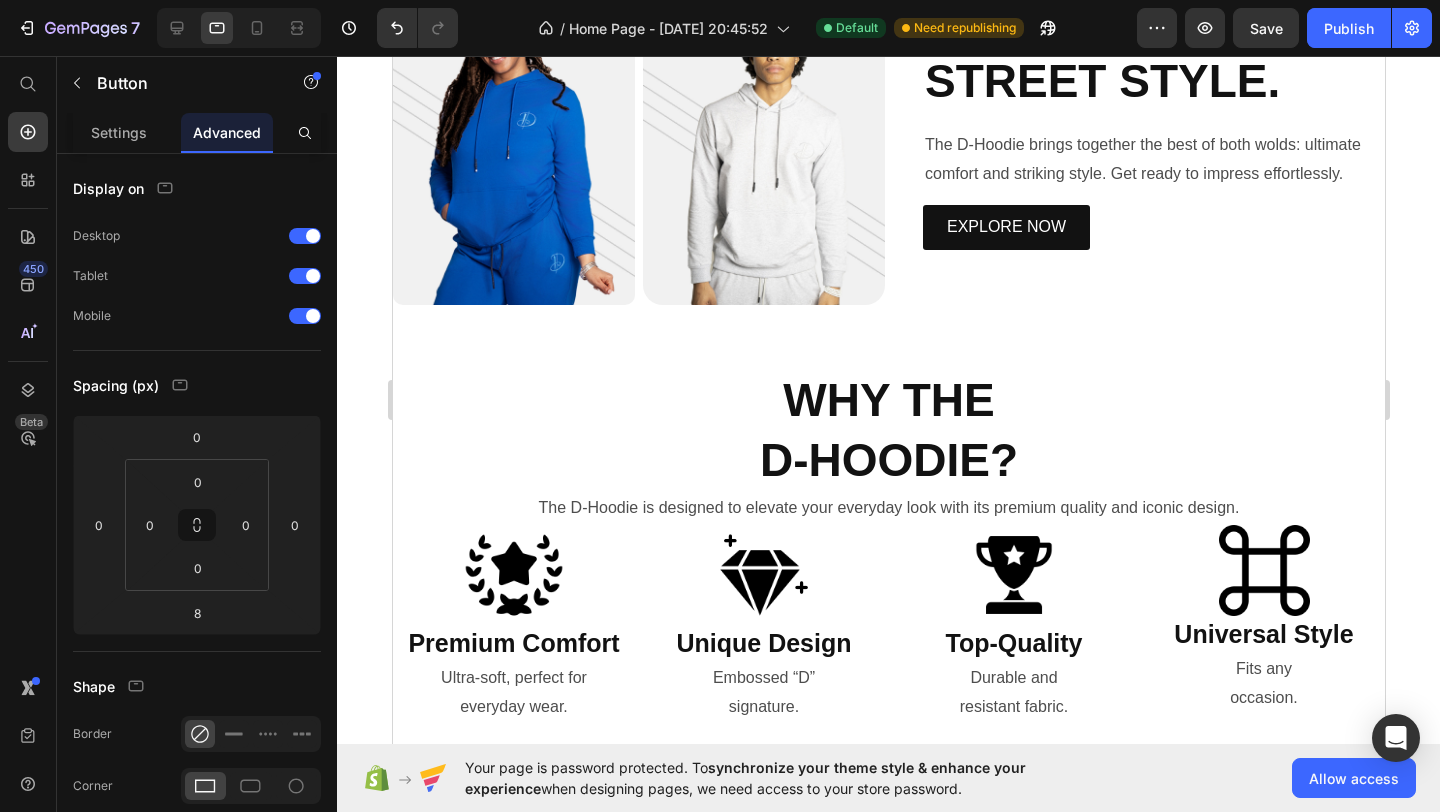 scroll, scrollTop: 711, scrollLeft: 0, axis: vertical 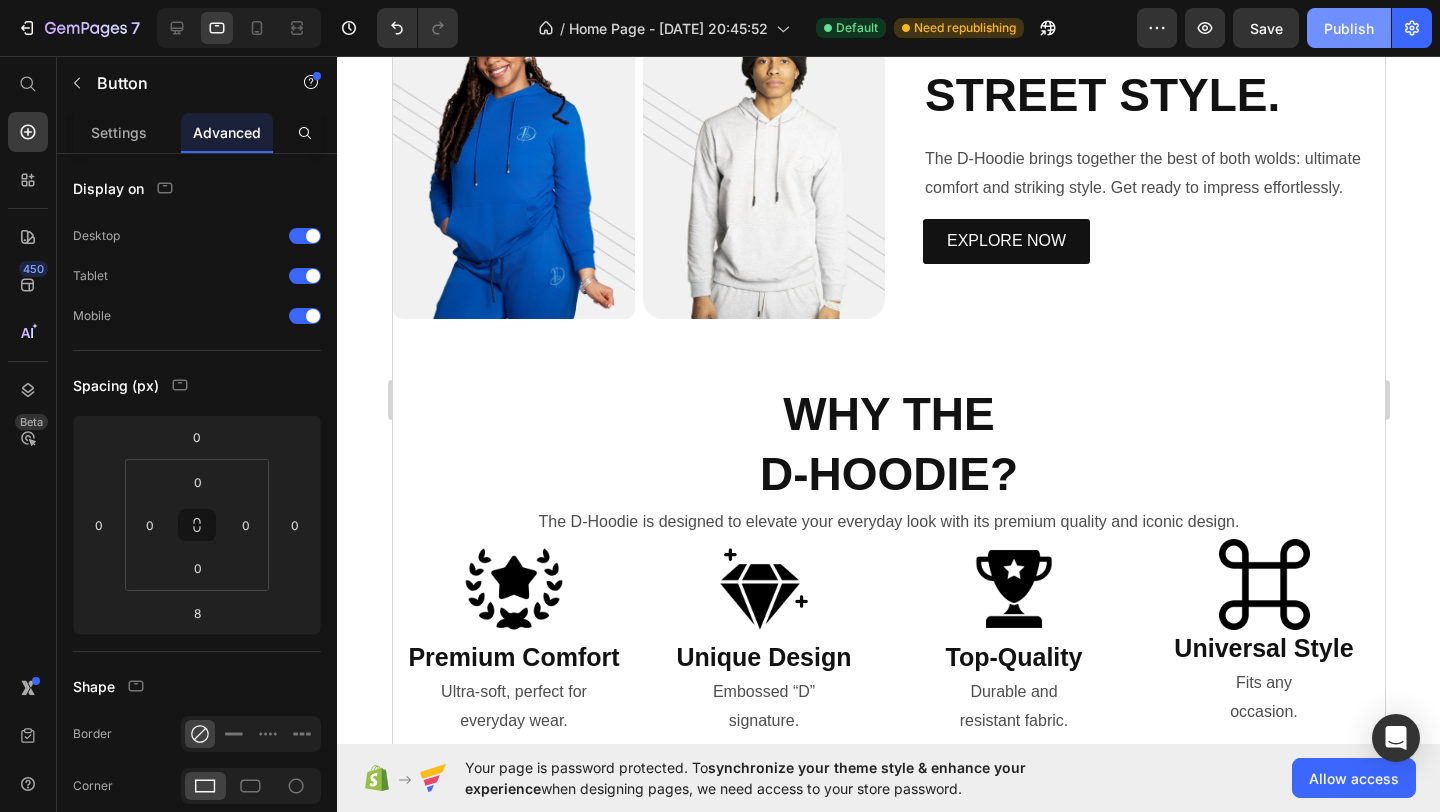 click on "Publish" at bounding box center (1349, 28) 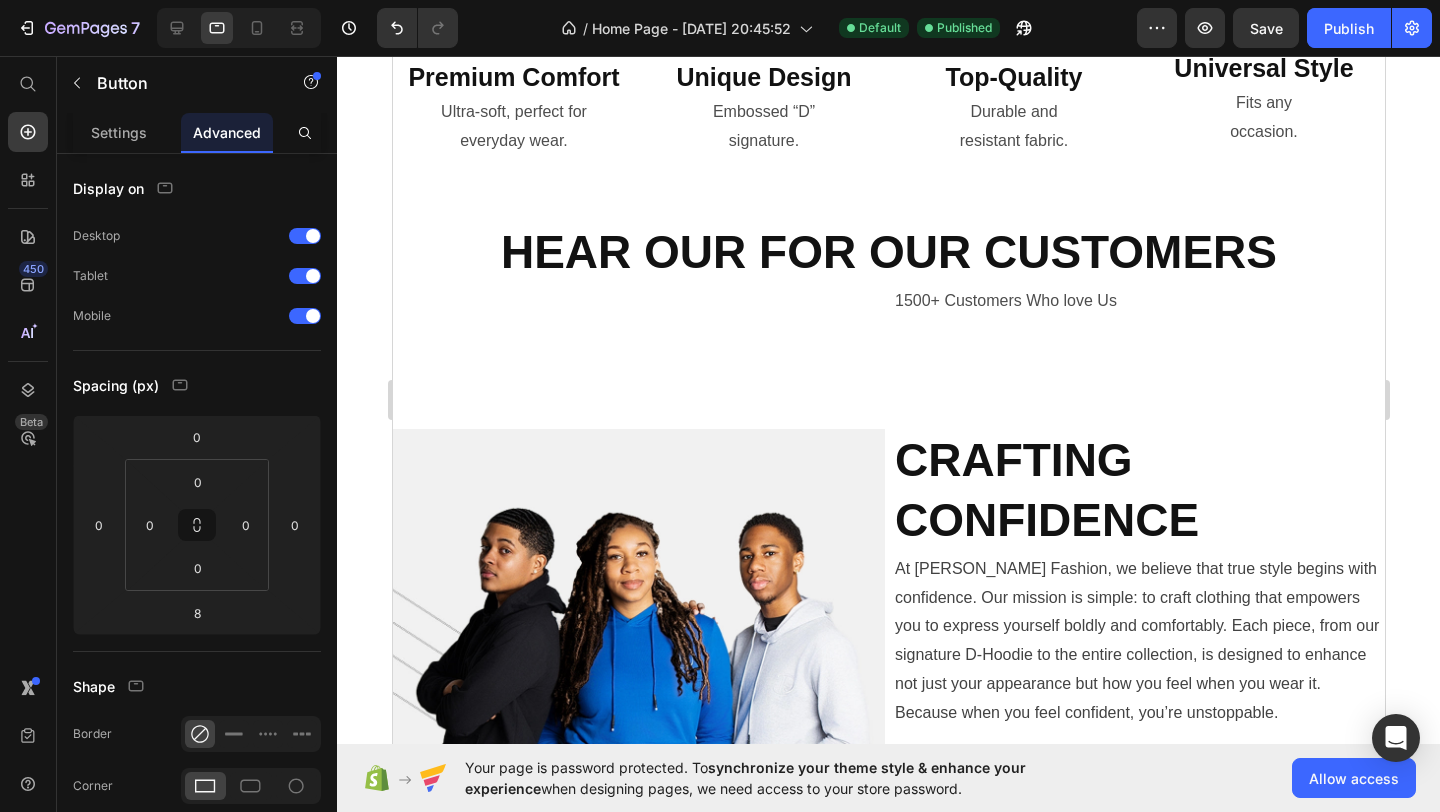 scroll, scrollTop: 1308, scrollLeft: 0, axis: vertical 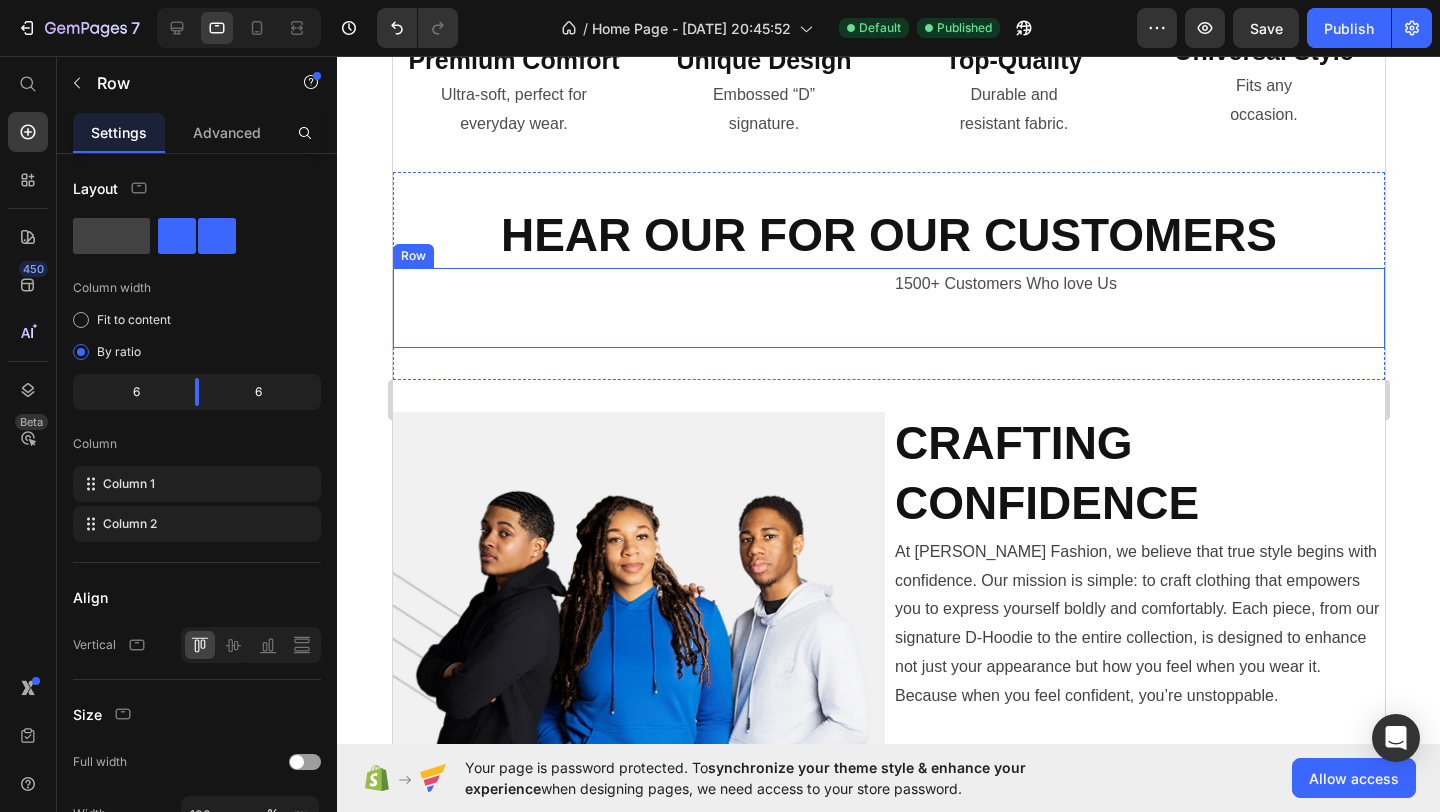 click on "1500+ Customers Who love Us  Text Block" at bounding box center [1138, 308] 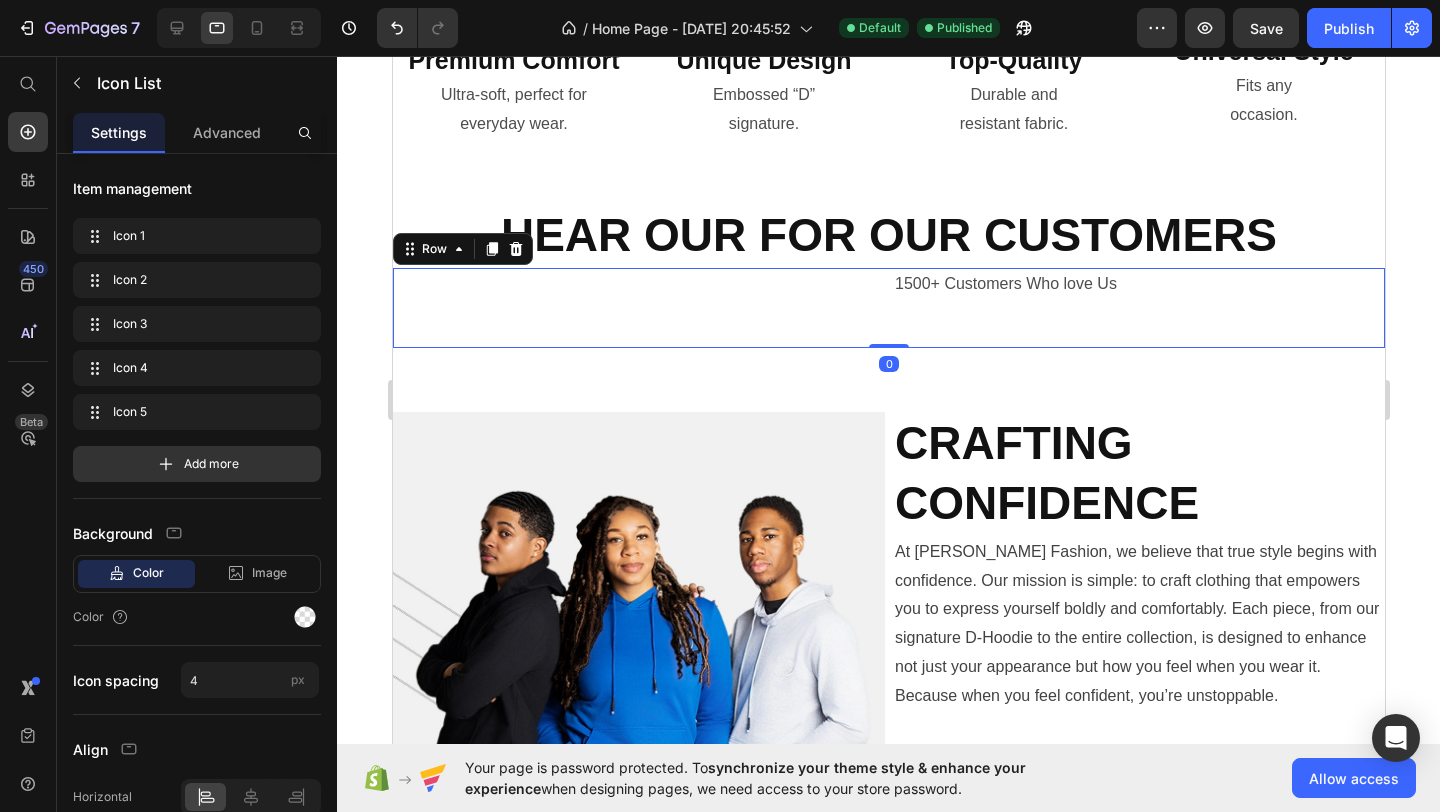 click on "1500+ Customers Who love Us  Text Block" at bounding box center [1138, 308] 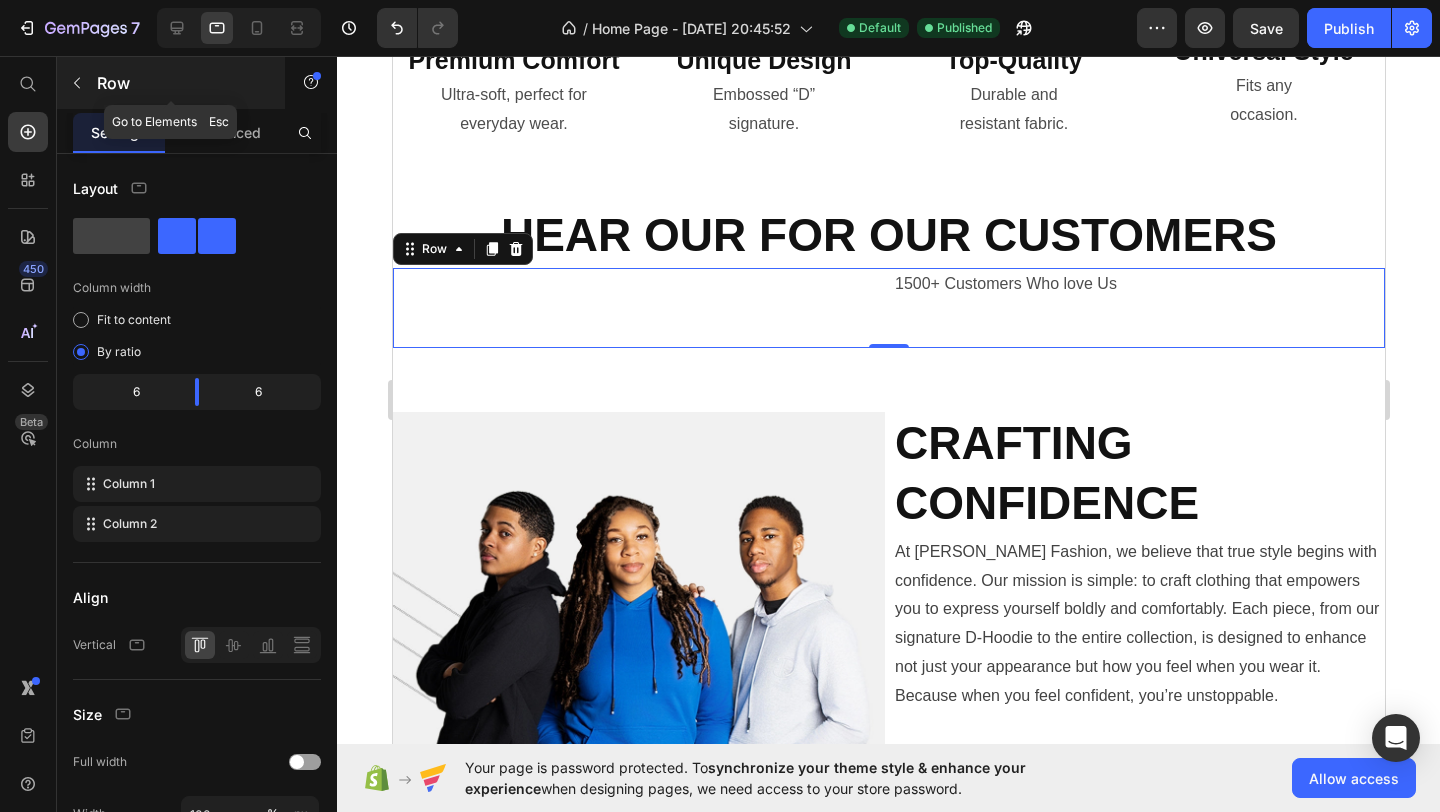 click 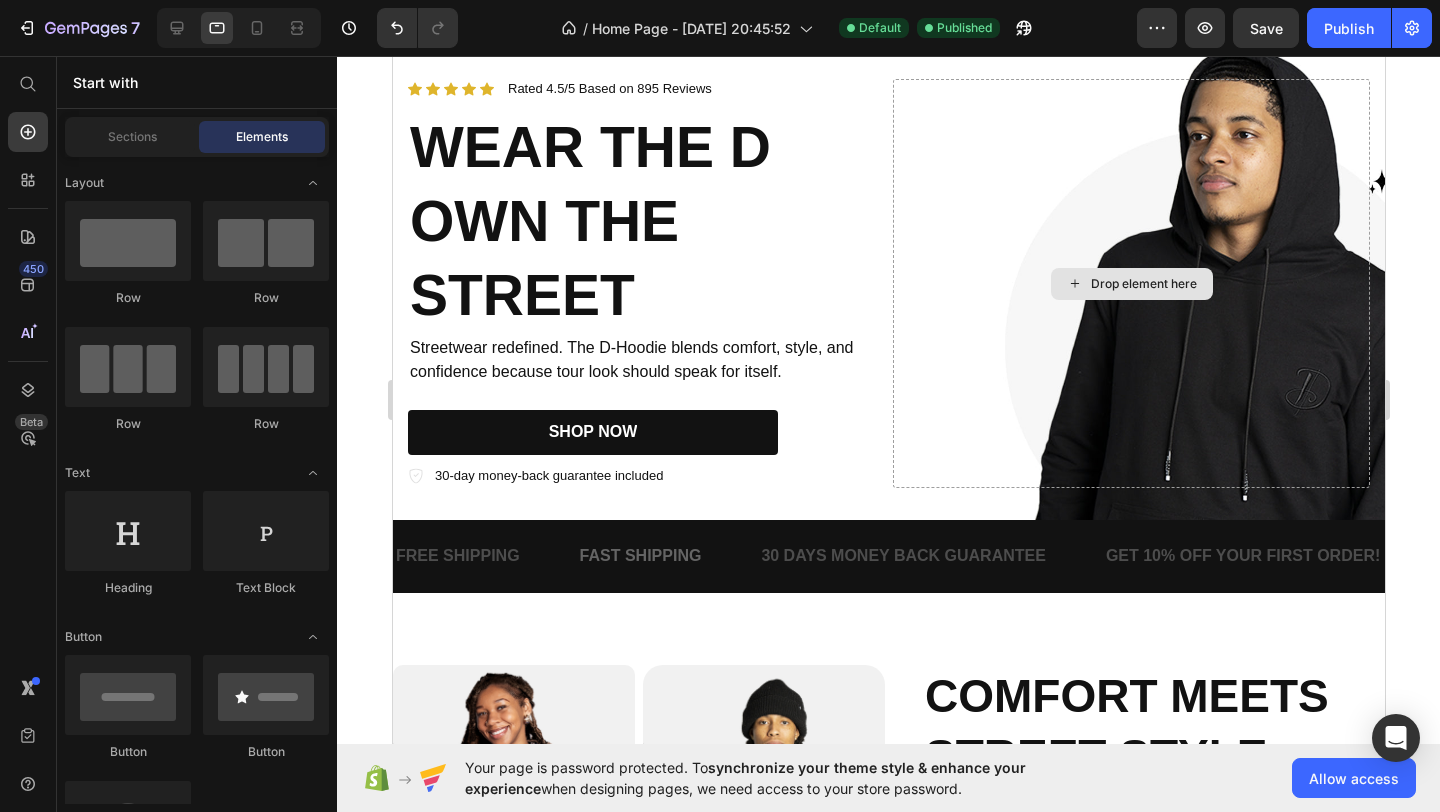 scroll, scrollTop: 0, scrollLeft: 0, axis: both 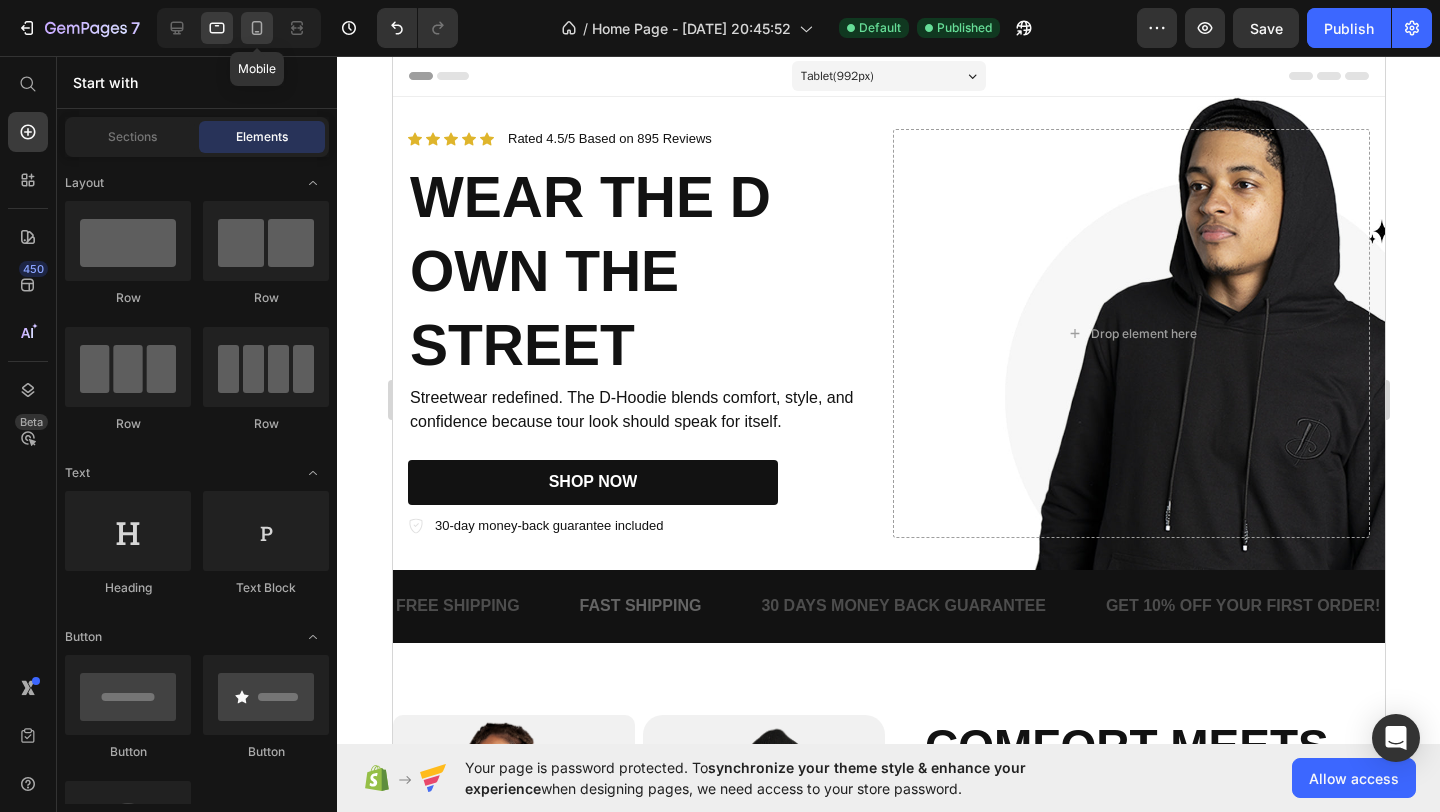 click 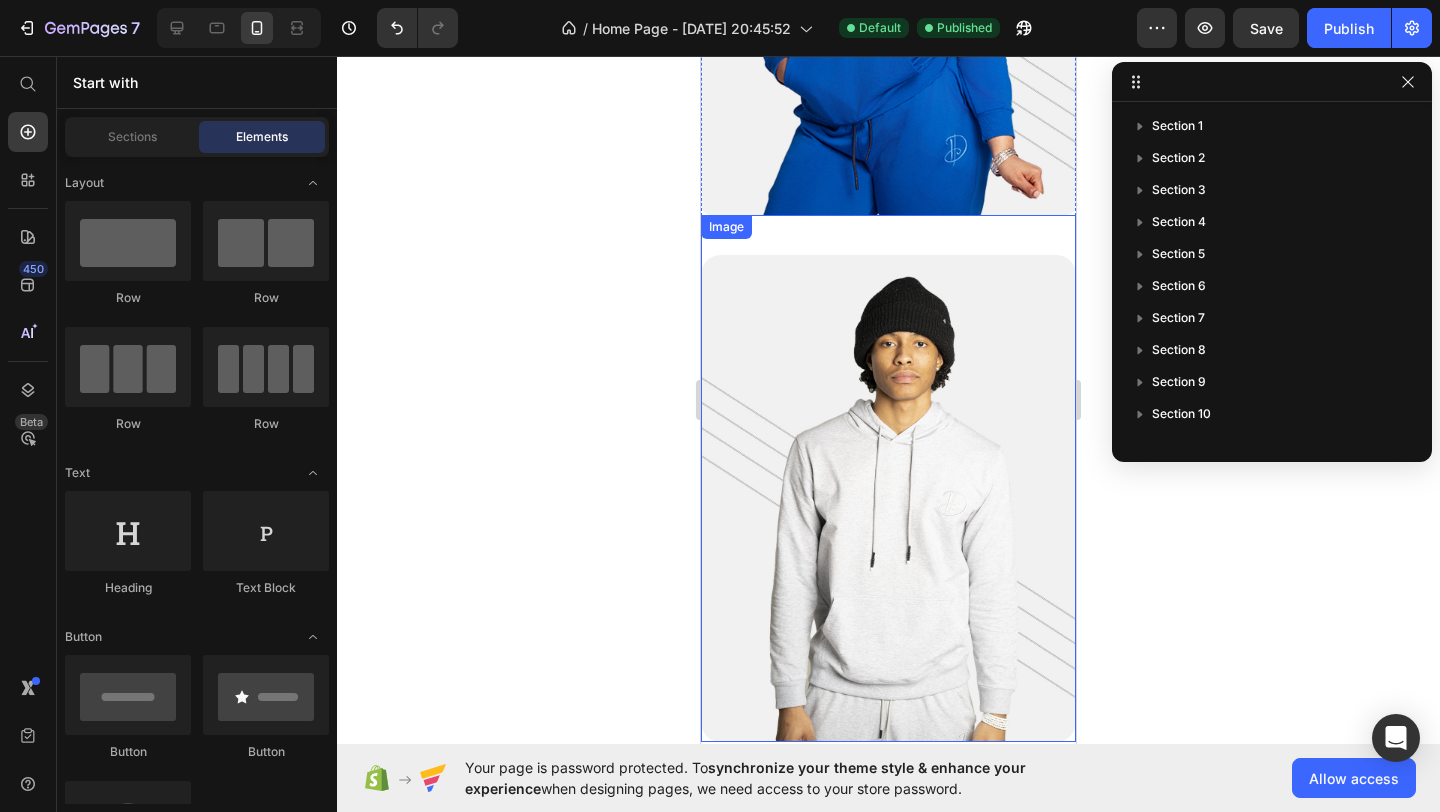 scroll, scrollTop: 1213, scrollLeft: 0, axis: vertical 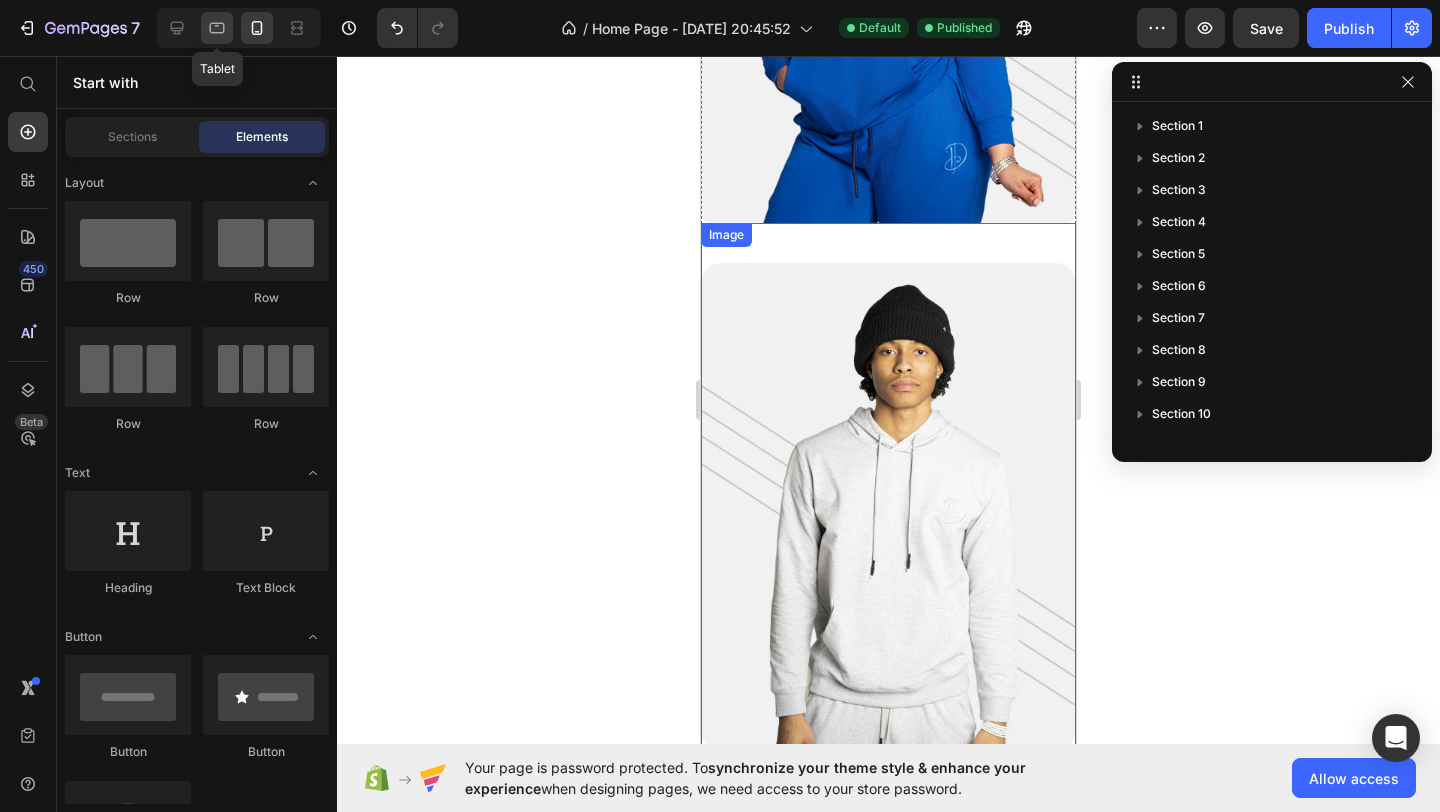 click 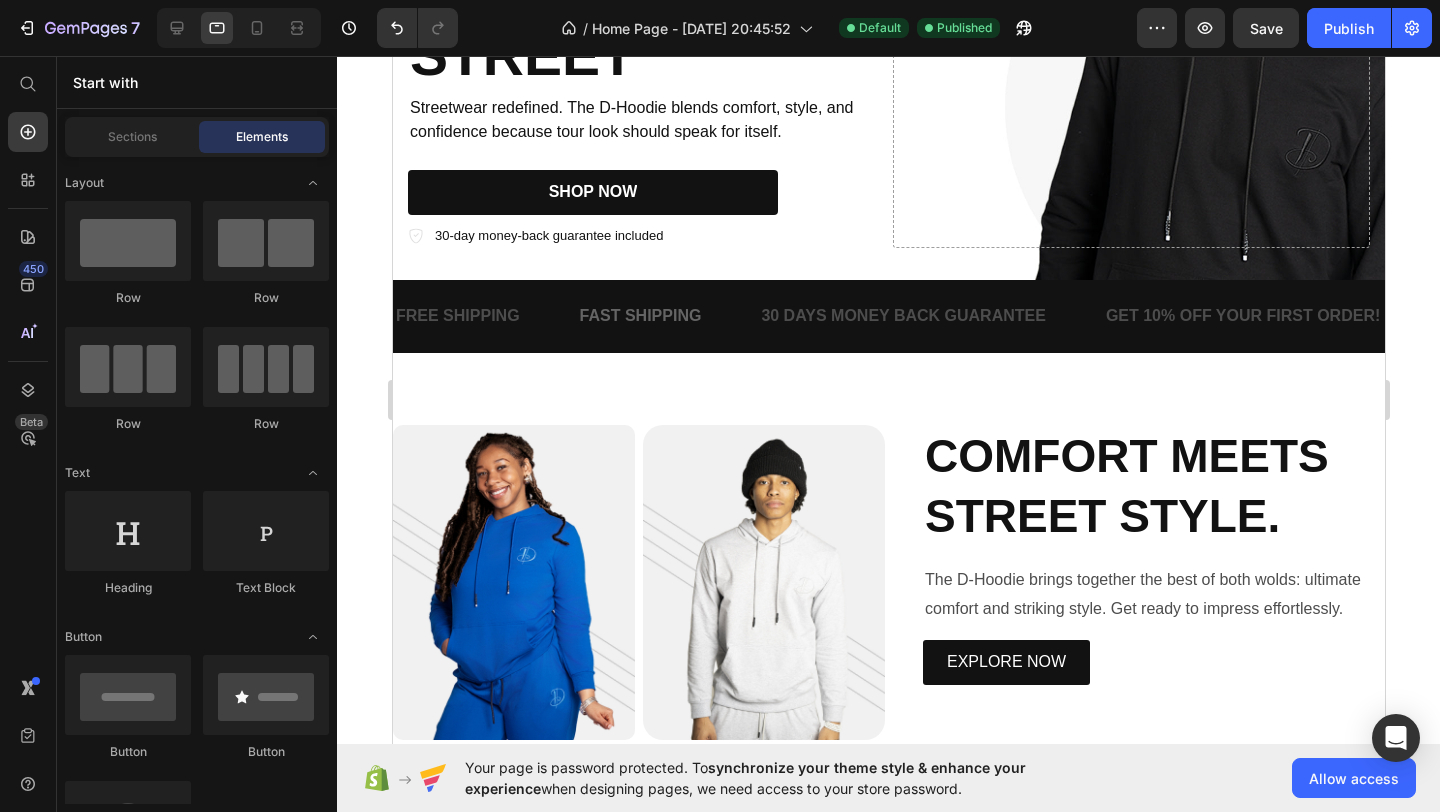 scroll, scrollTop: 294, scrollLeft: 0, axis: vertical 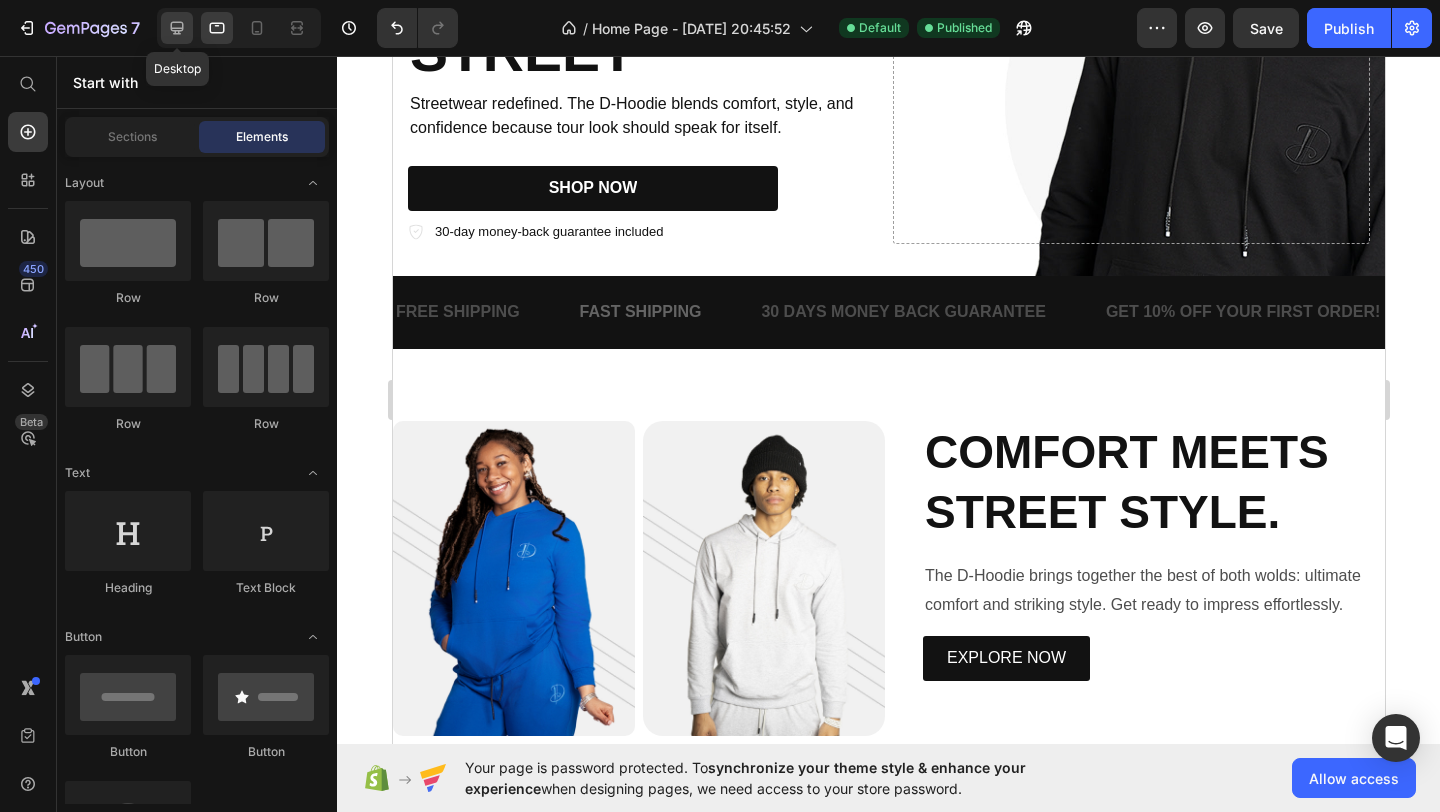 click 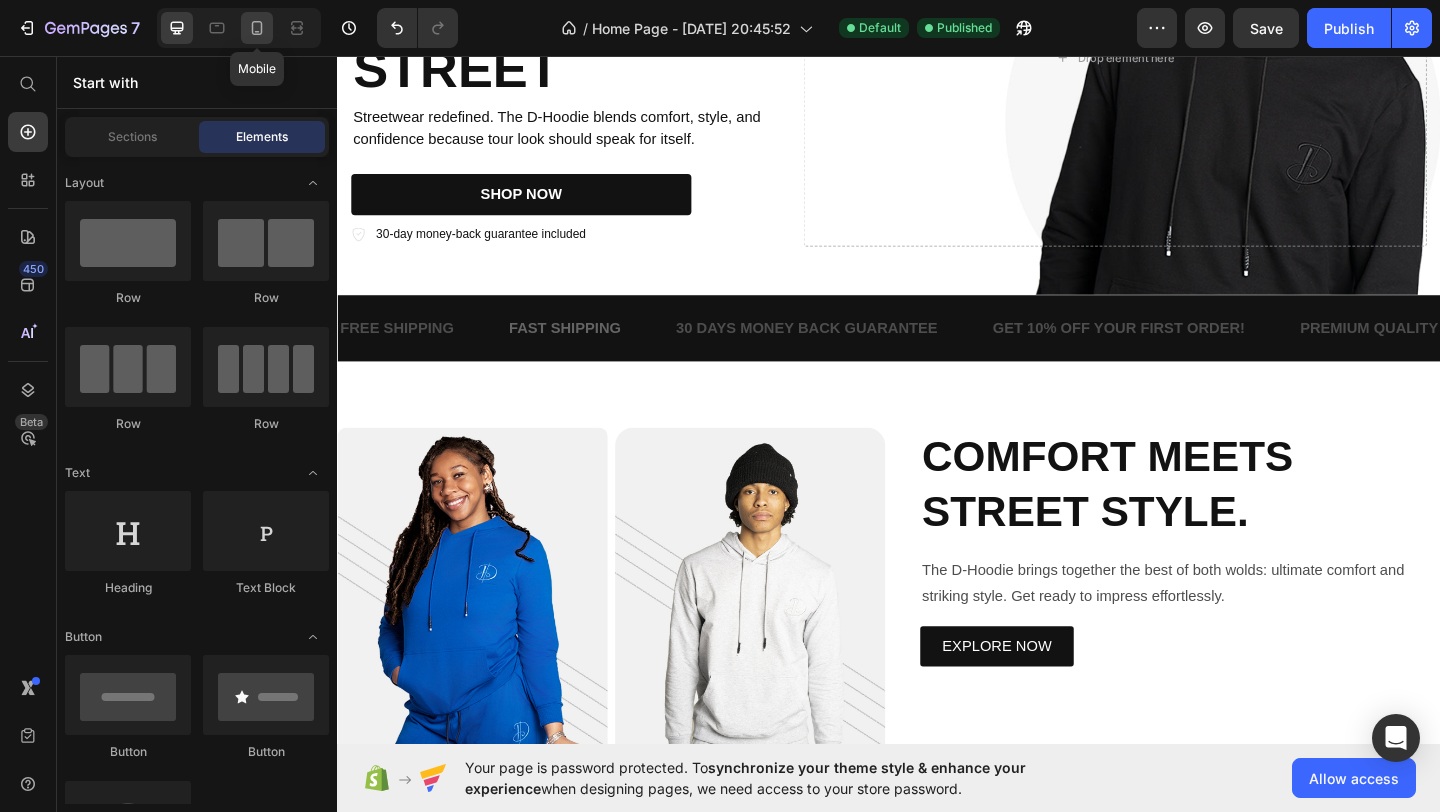 click 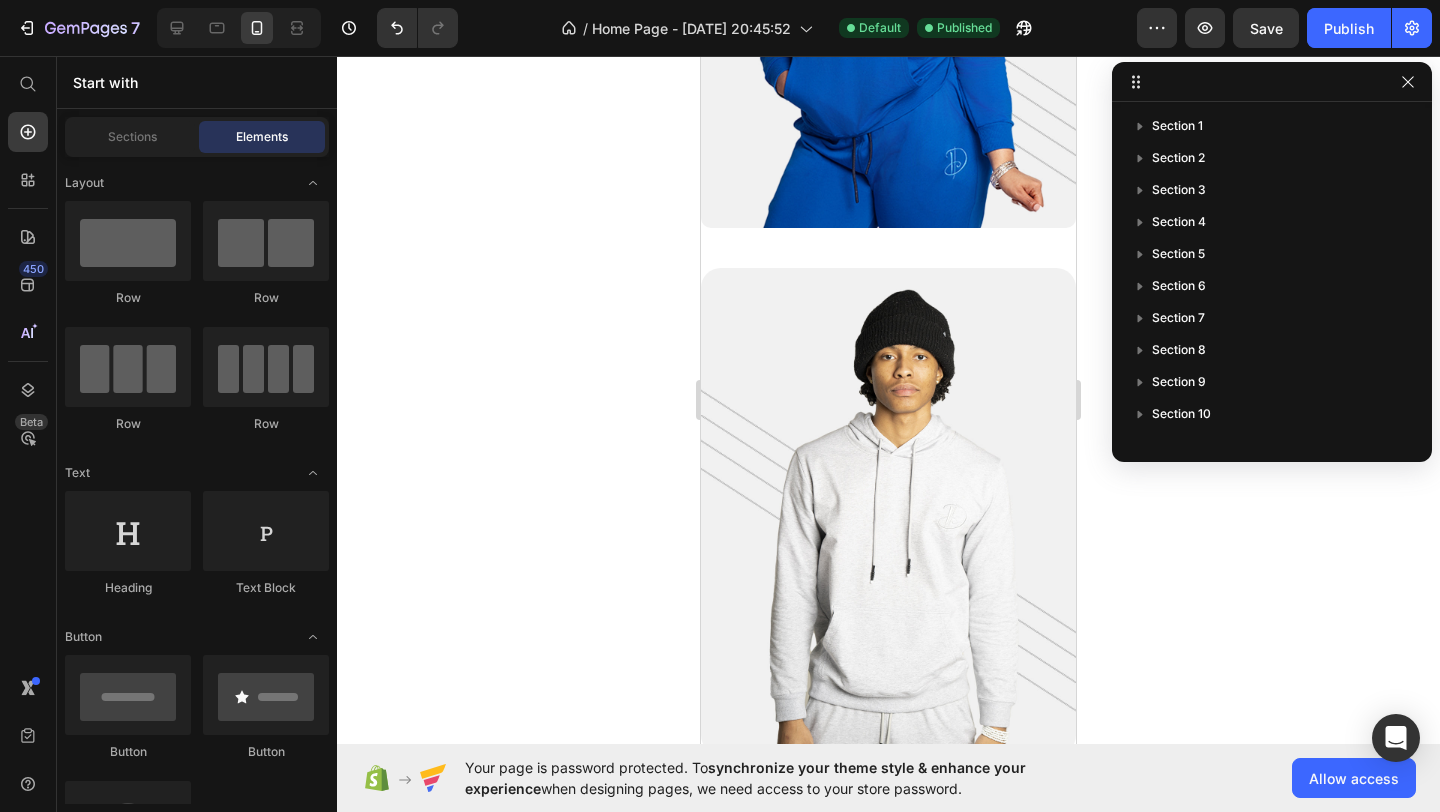 scroll, scrollTop: 1205, scrollLeft: 0, axis: vertical 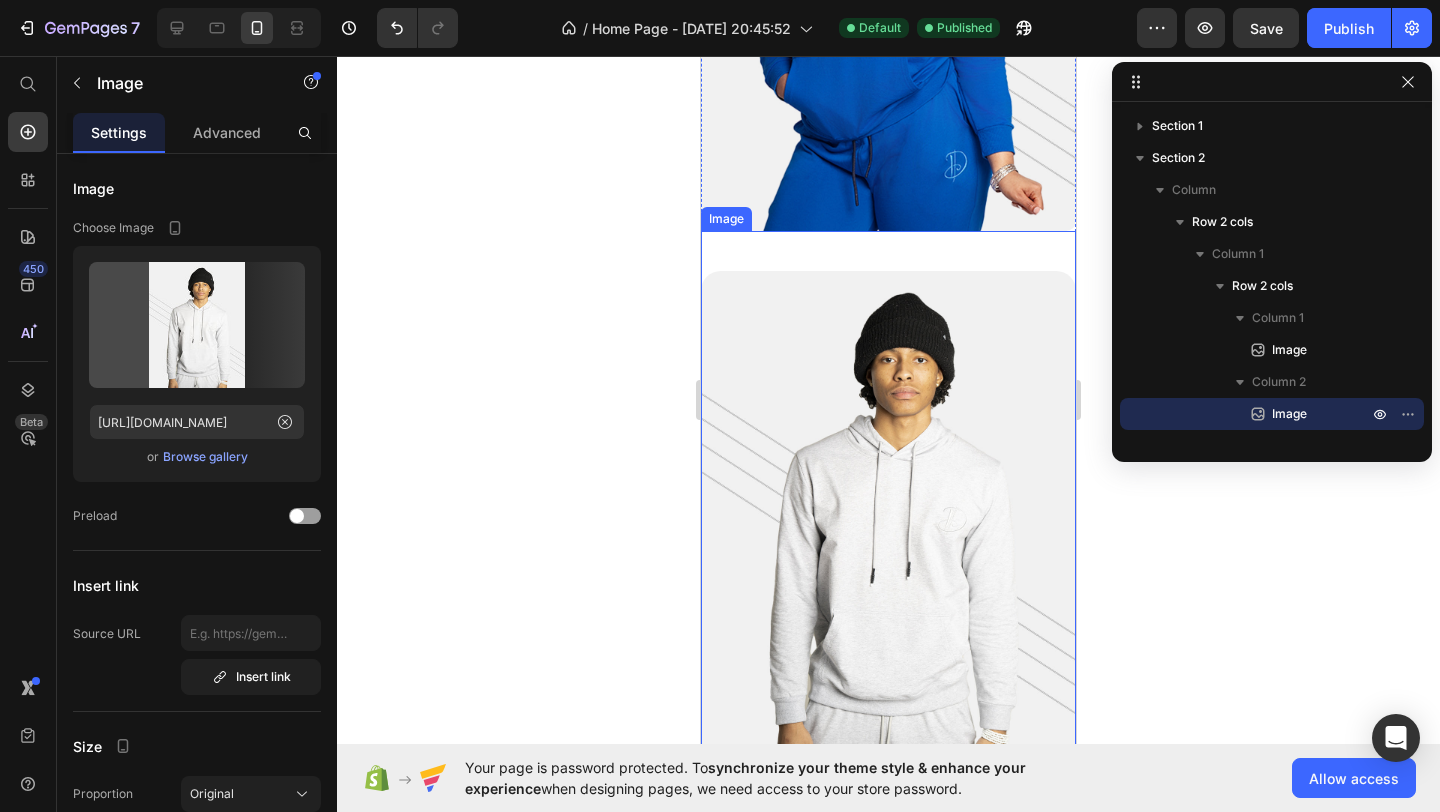 click at bounding box center [888, 495] 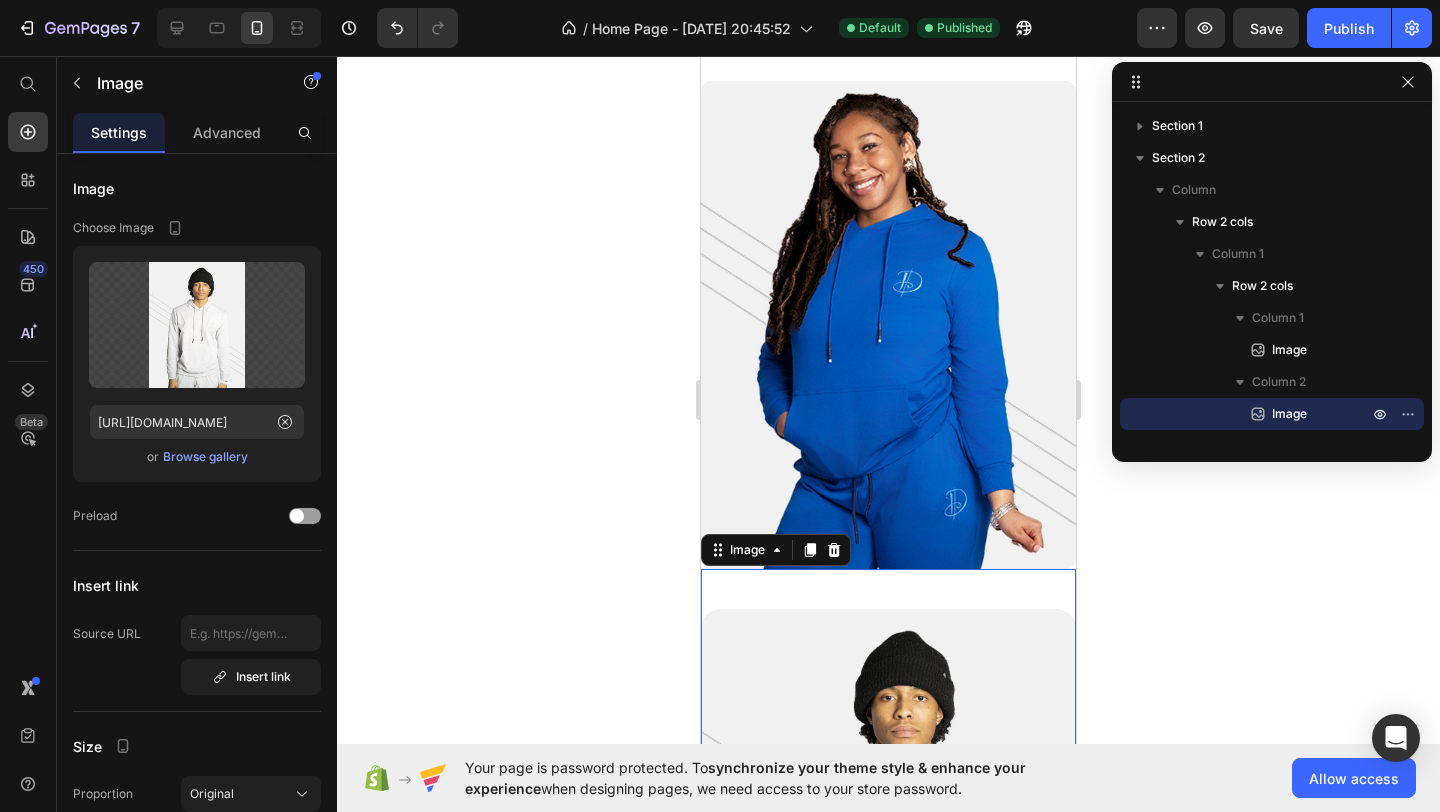scroll, scrollTop: 774, scrollLeft: 0, axis: vertical 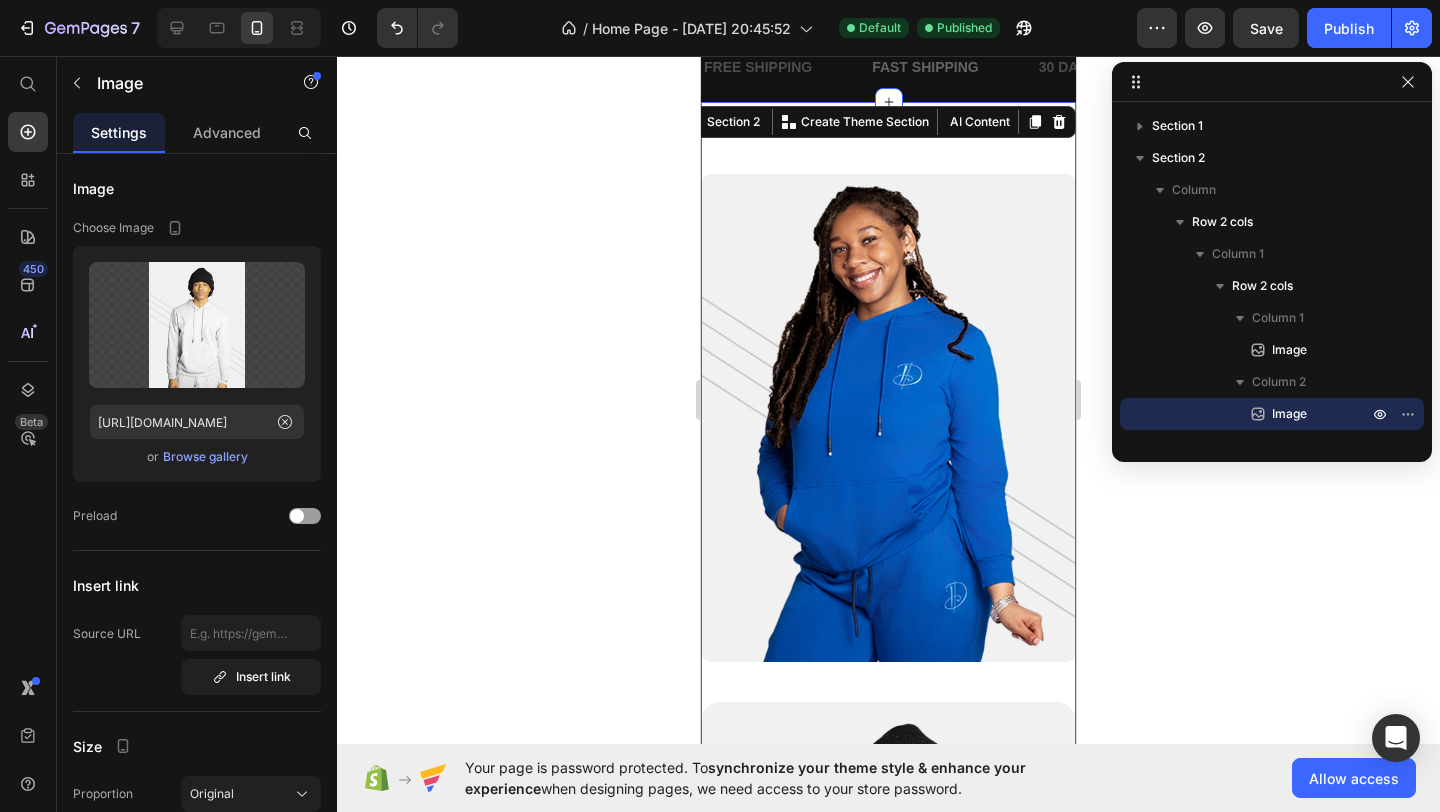 click on "Image Image Row COMFORT MEETS STREET STYLE. Heading The D-Hoodie brings together the best of both wolds: ultimate comfort and striking style. Get ready to impress effortlessly. Text Block EXPLORE NOW   Button Row Section 2   You can create reusable sections Create Theme Section AI Content Write with GemAI What would you like to describe here? Tone and Voice Persuasive Product Show more Generate" at bounding box center [888, 839] 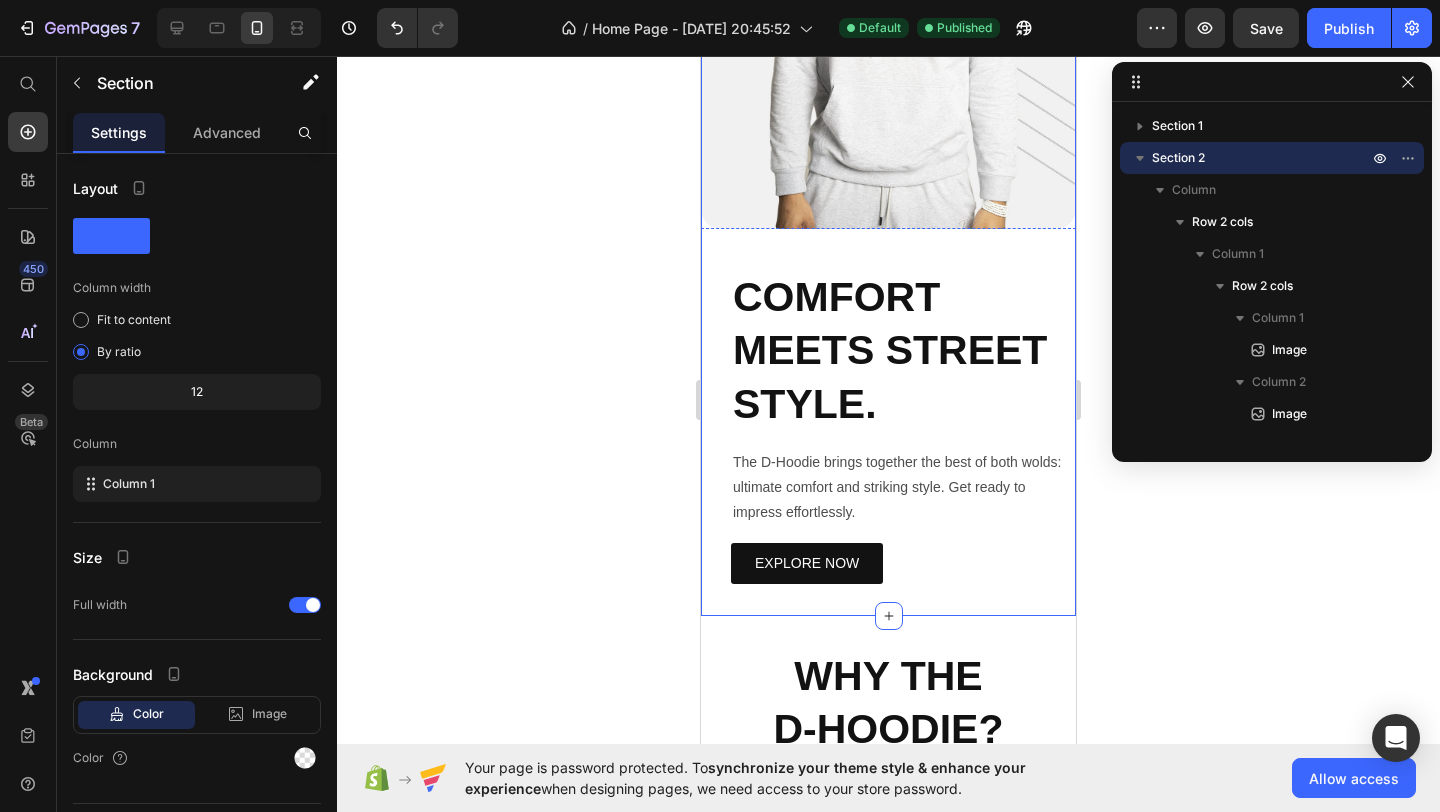 scroll, scrollTop: 1736, scrollLeft: 0, axis: vertical 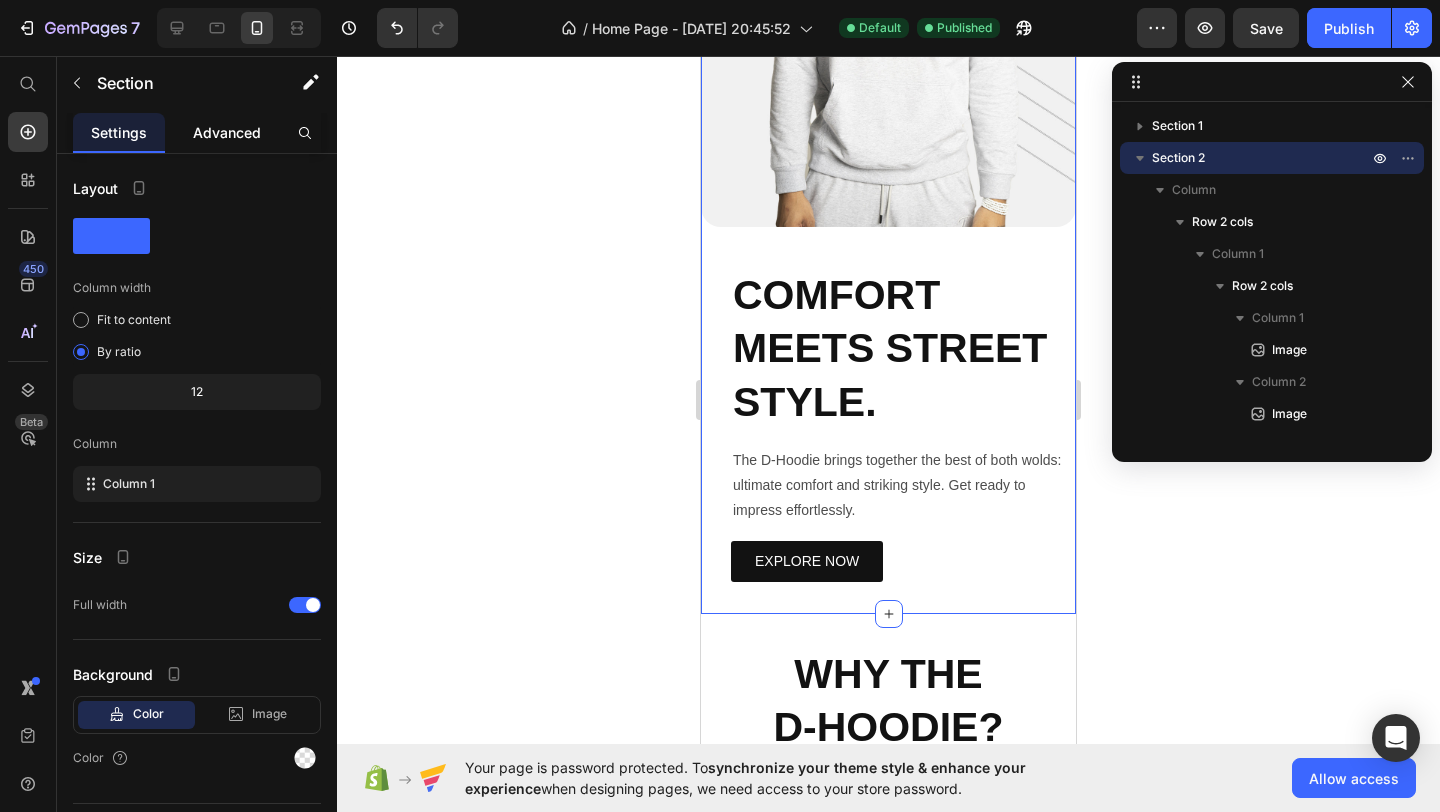 click on "Advanced" at bounding box center [227, 132] 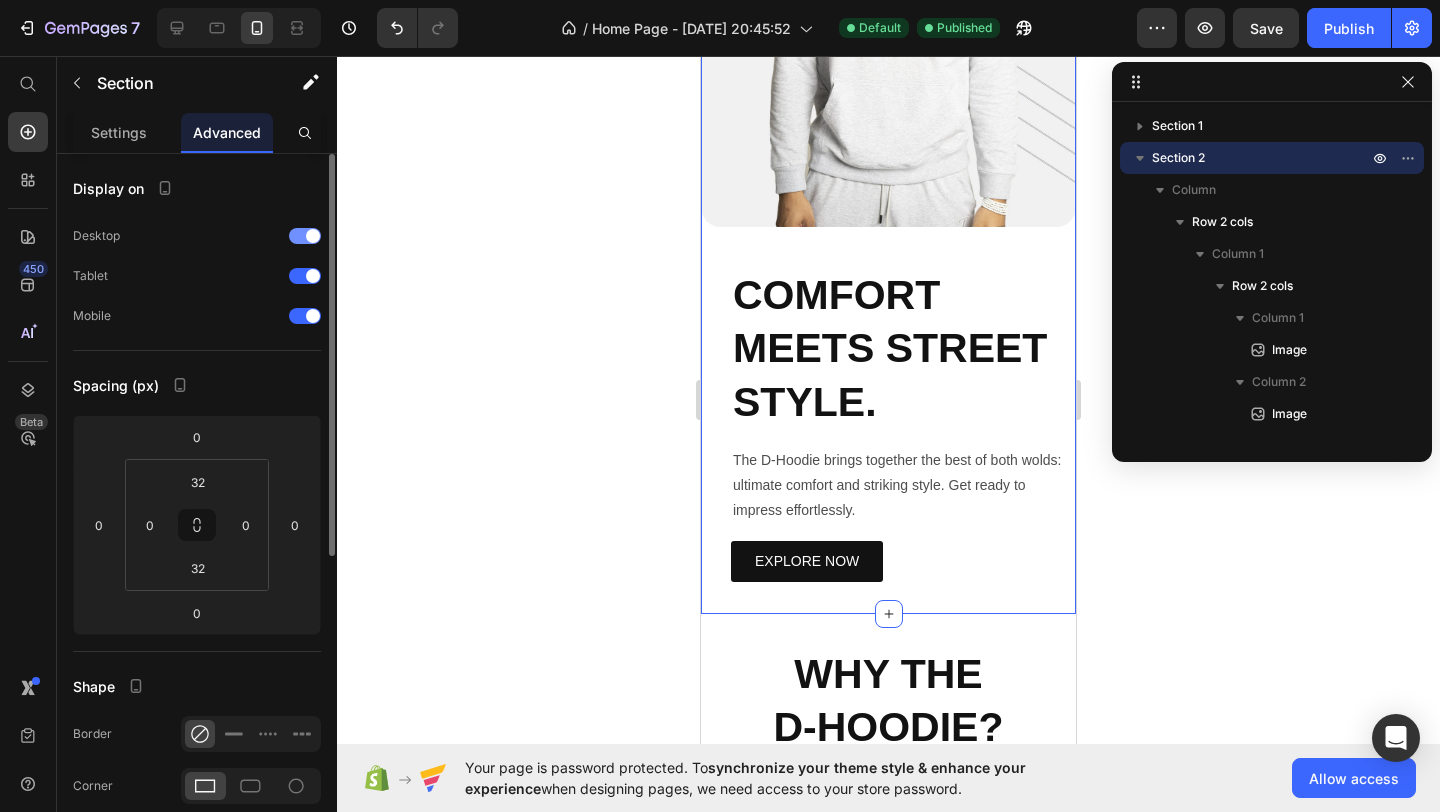 click at bounding box center [305, 236] 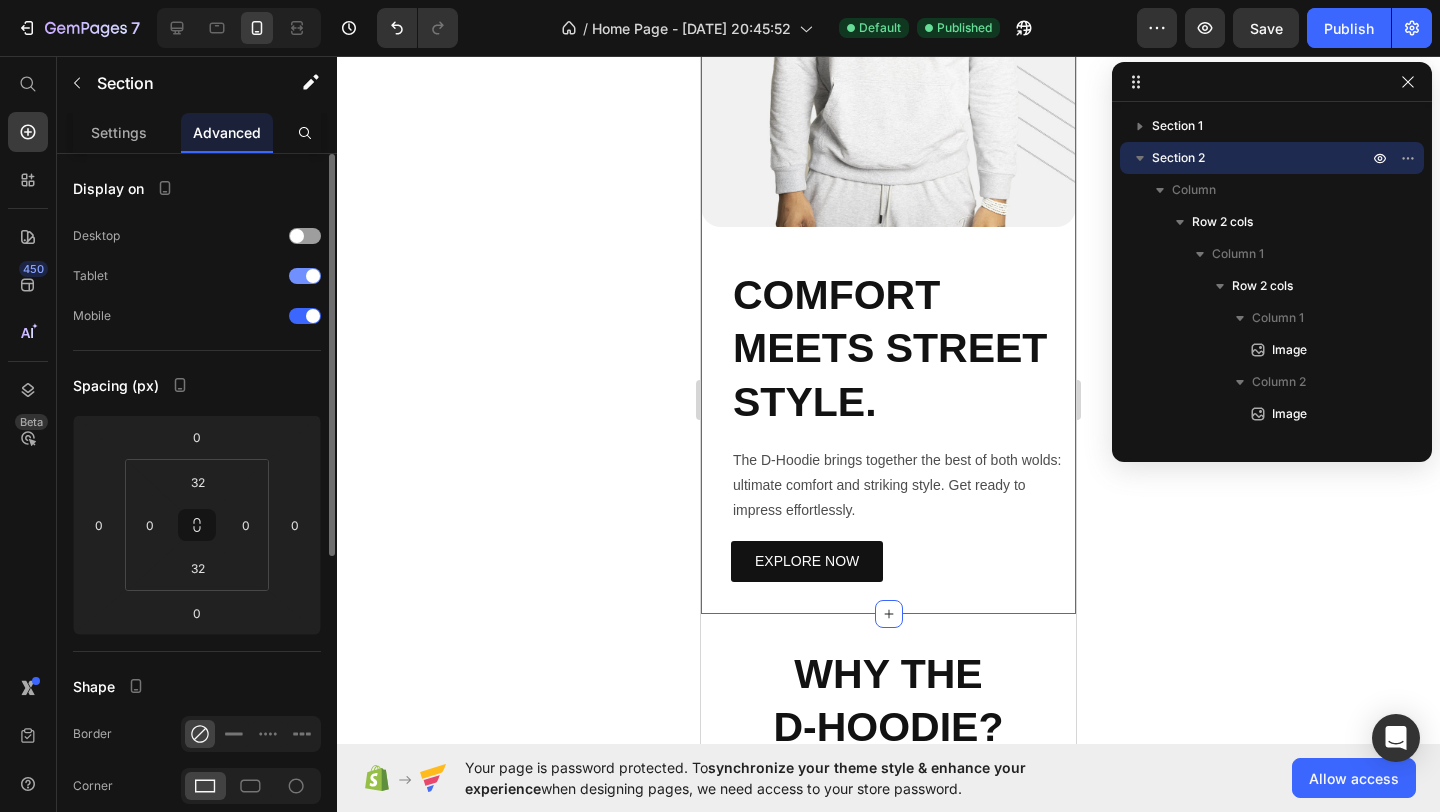 click at bounding box center [313, 276] 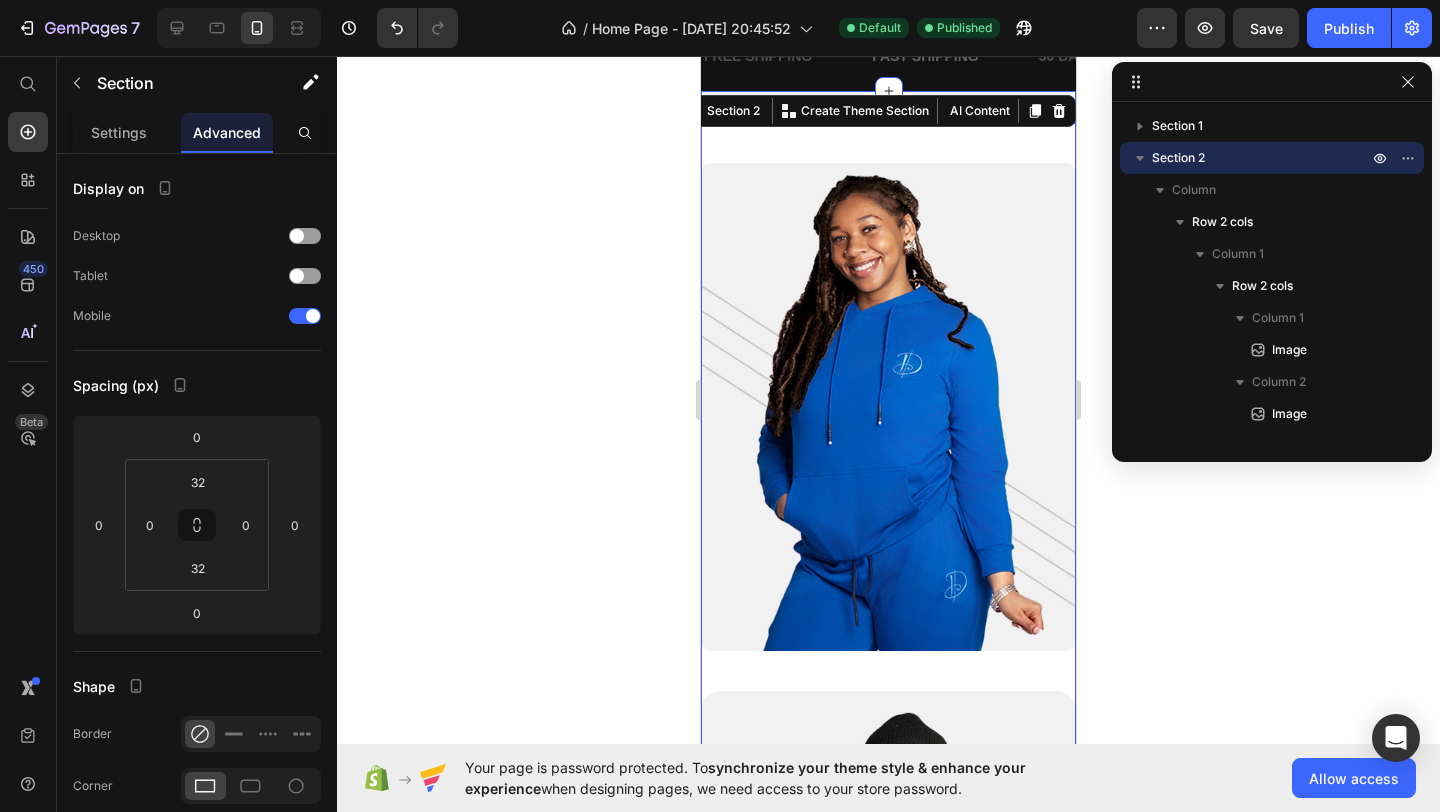 scroll, scrollTop: 782, scrollLeft: 0, axis: vertical 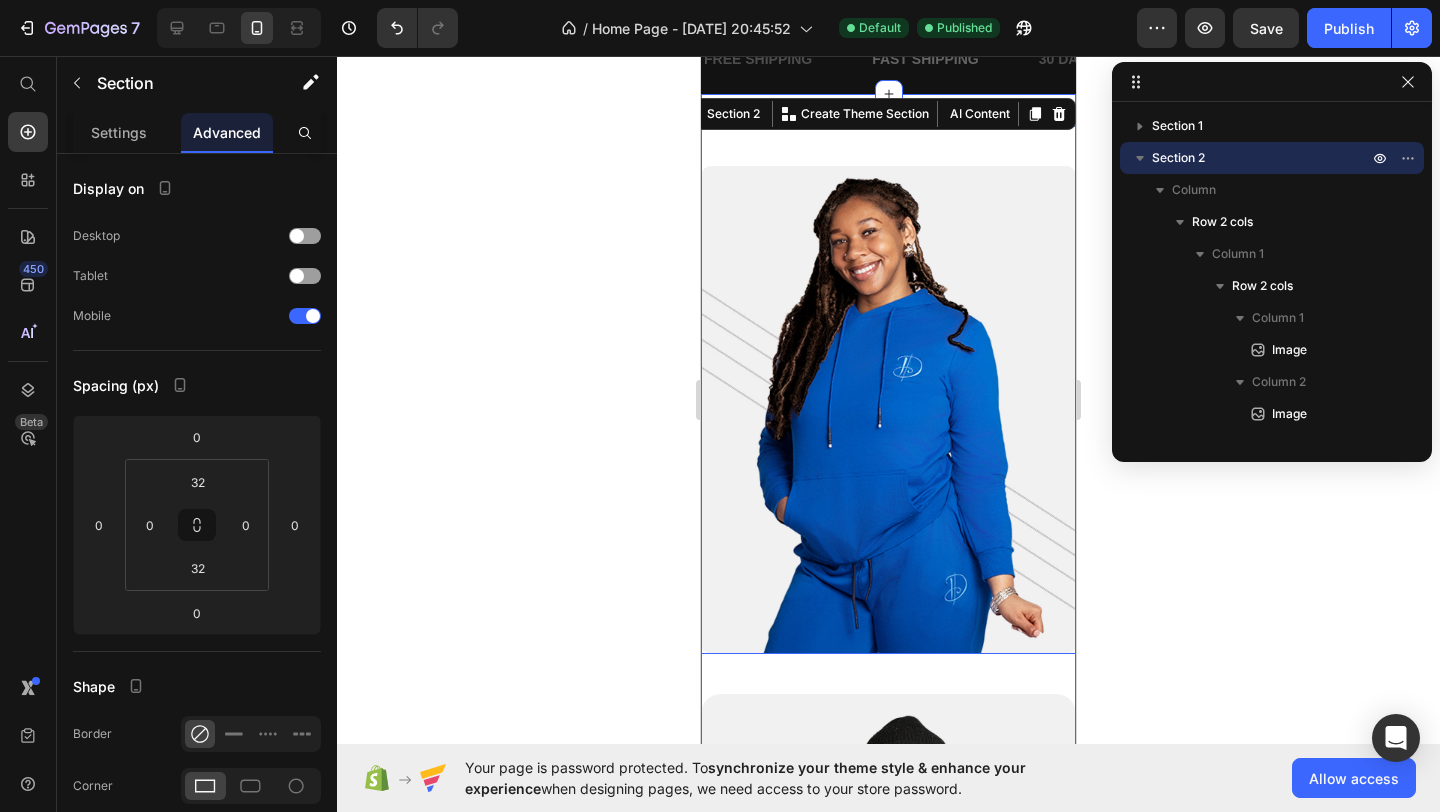 click at bounding box center [888, 390] 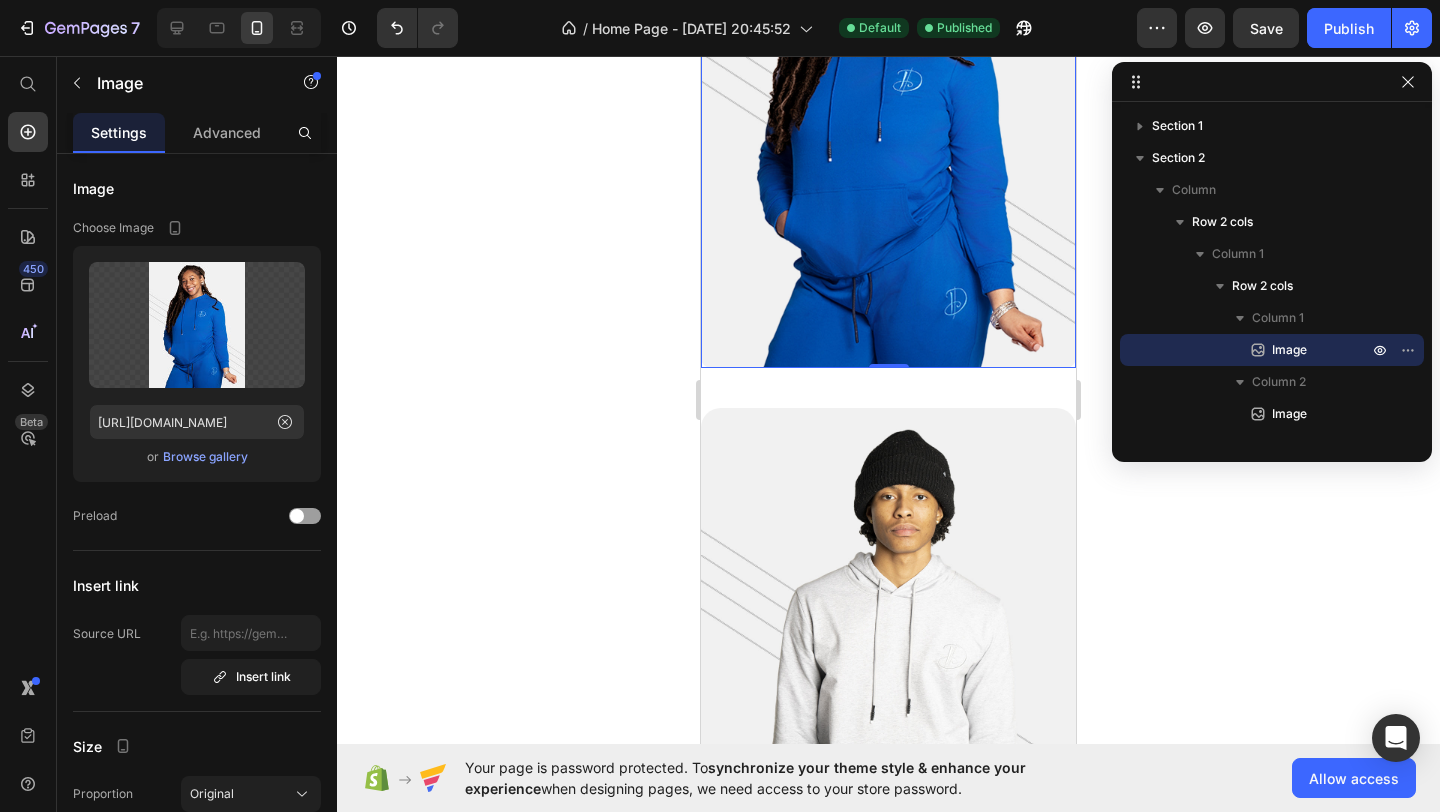 scroll, scrollTop: 1075, scrollLeft: 0, axis: vertical 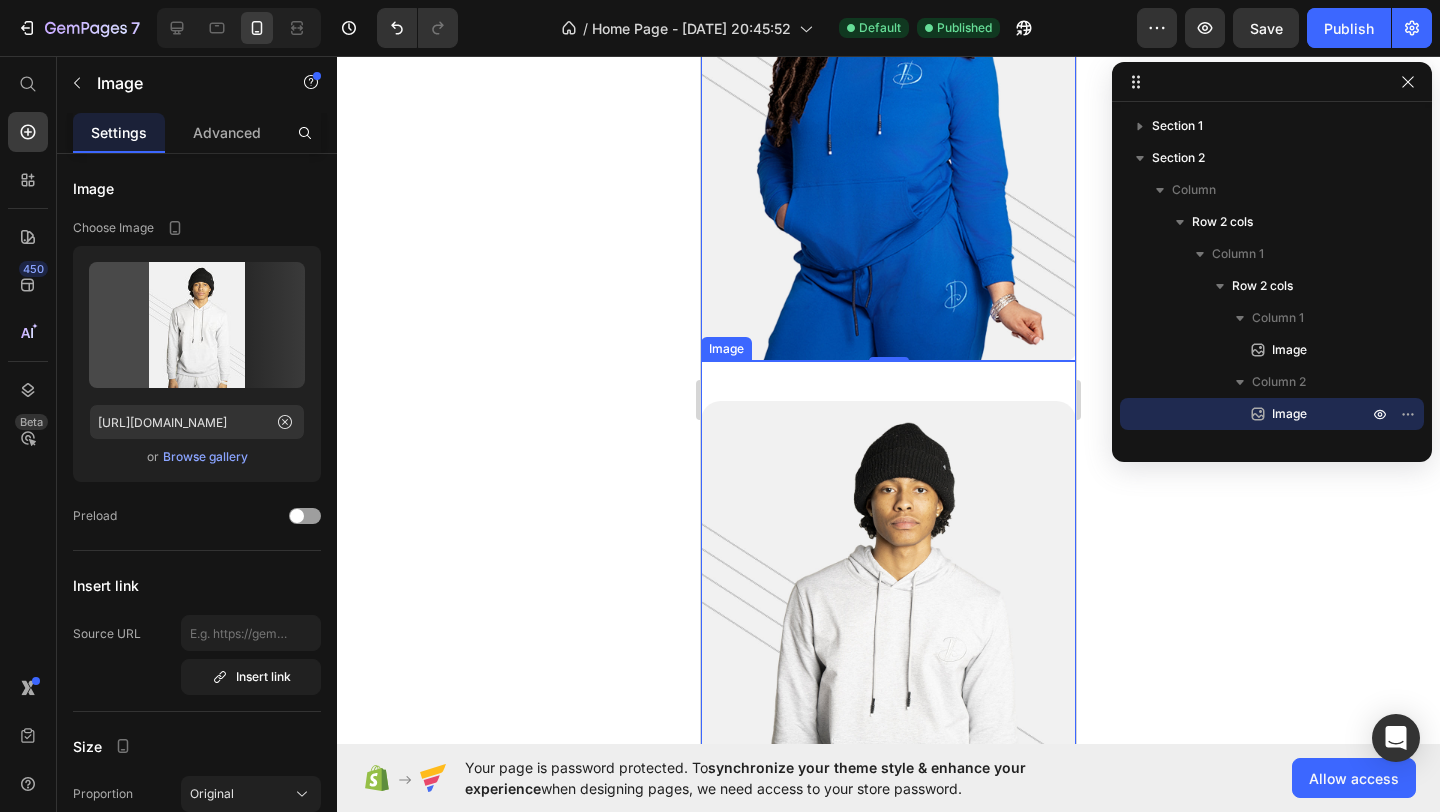 click at bounding box center [888, 625] 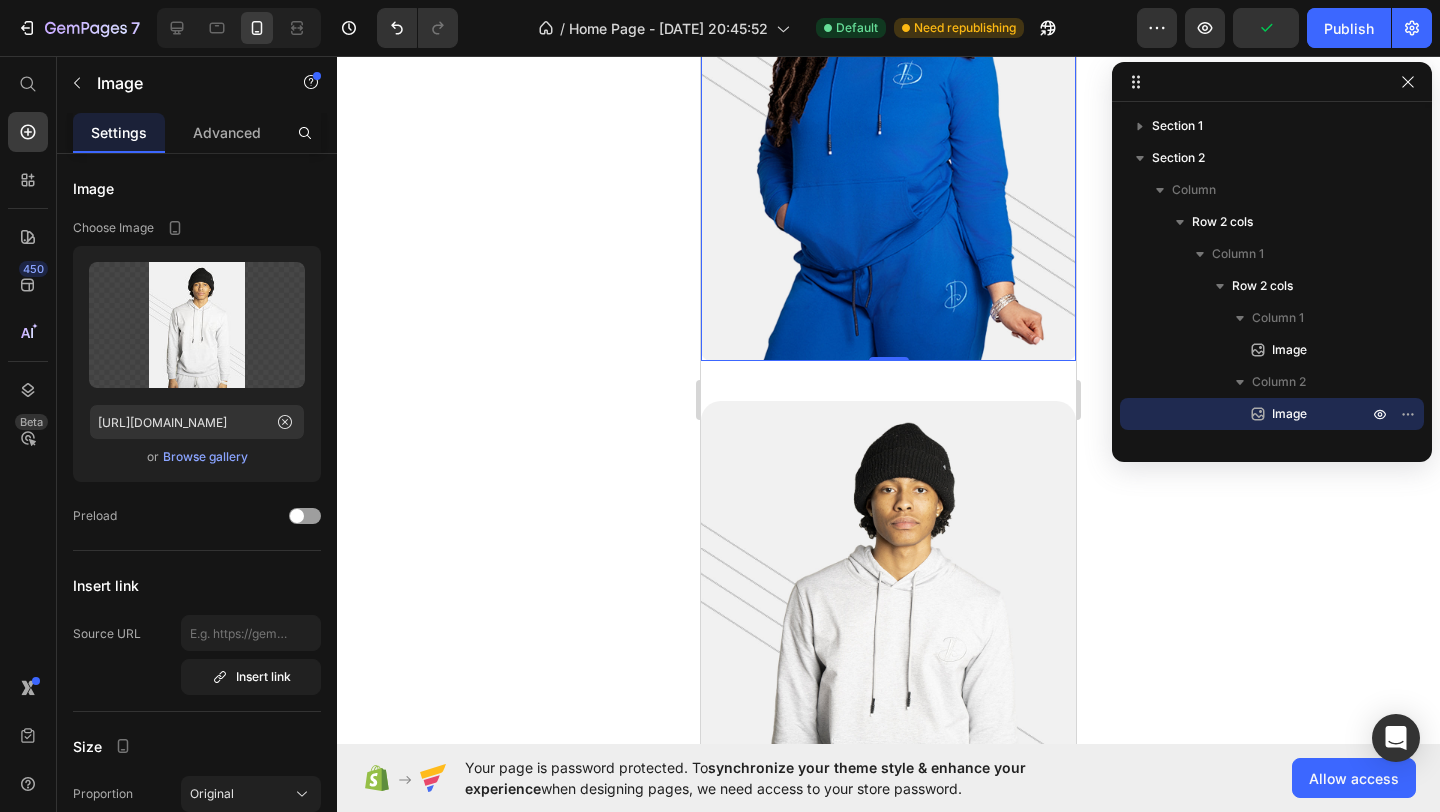 click at bounding box center (888, 97) 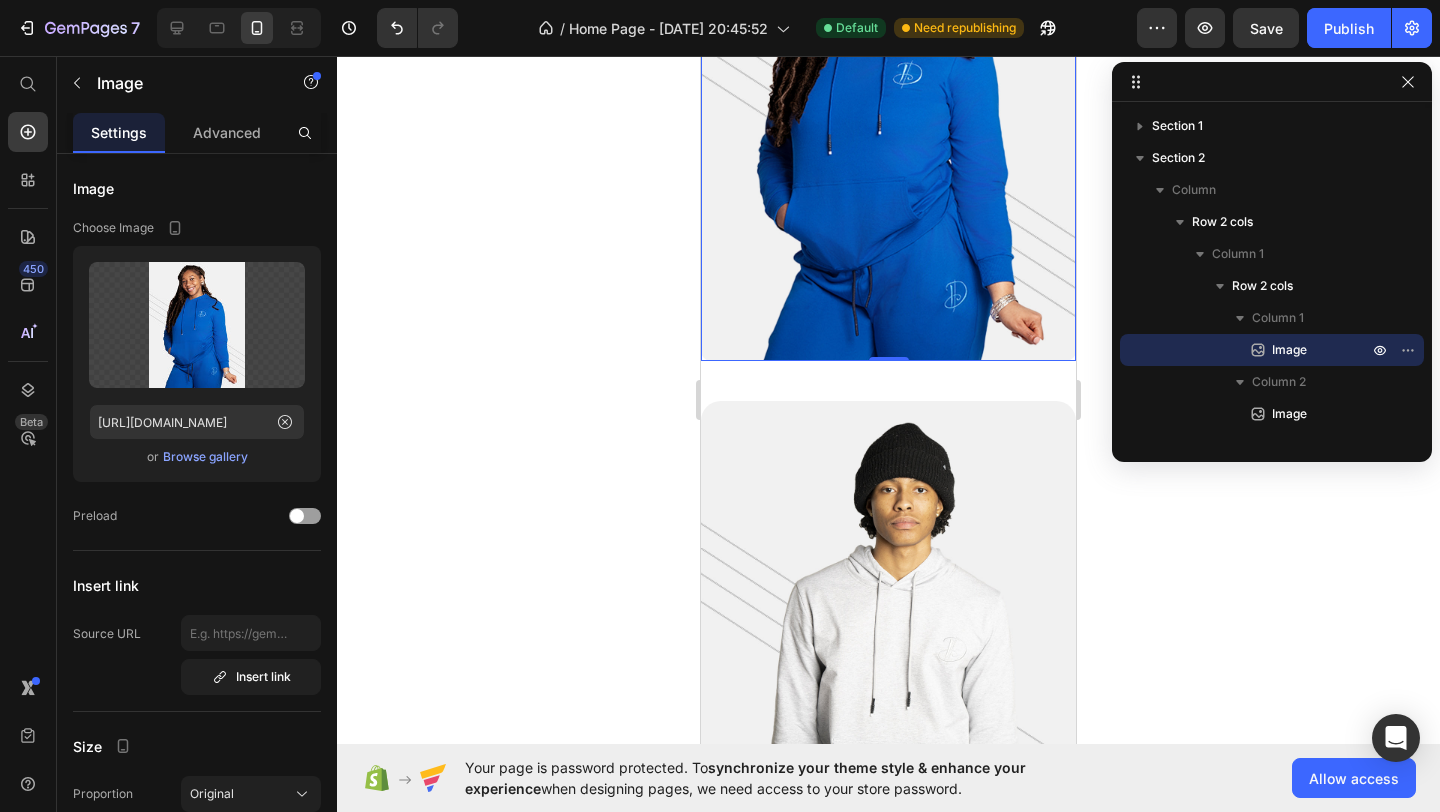 click at bounding box center [888, 97] 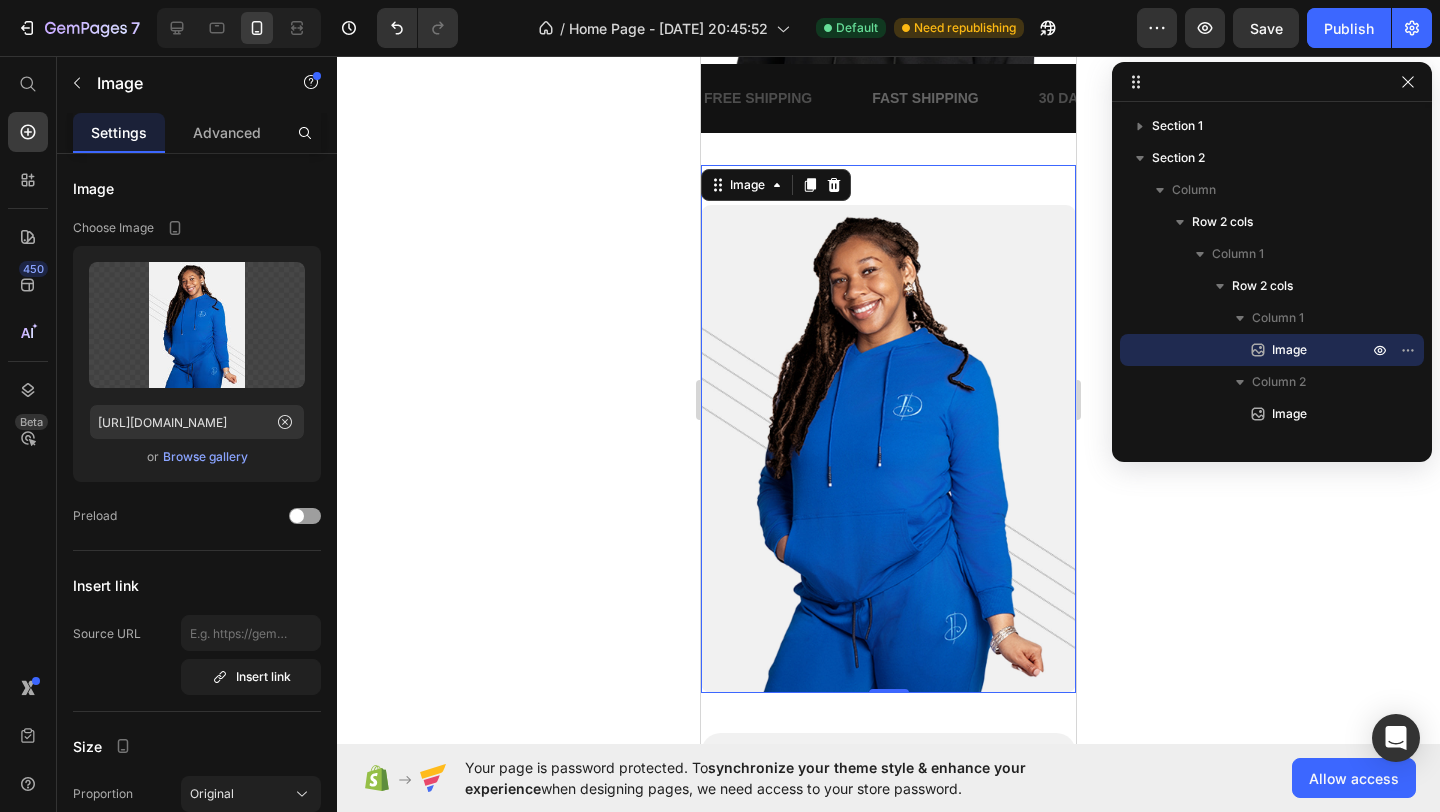 scroll, scrollTop: 650, scrollLeft: 0, axis: vertical 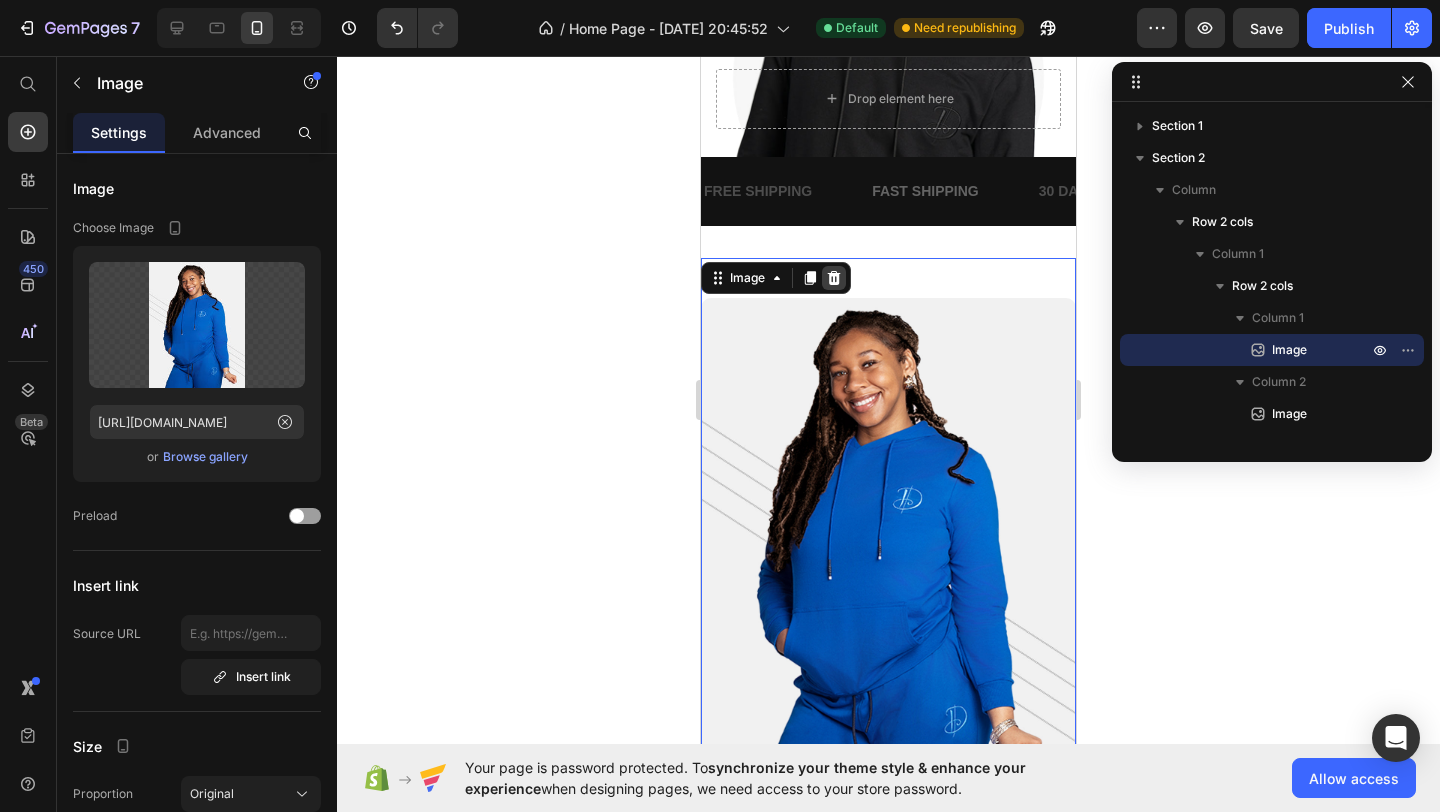 click 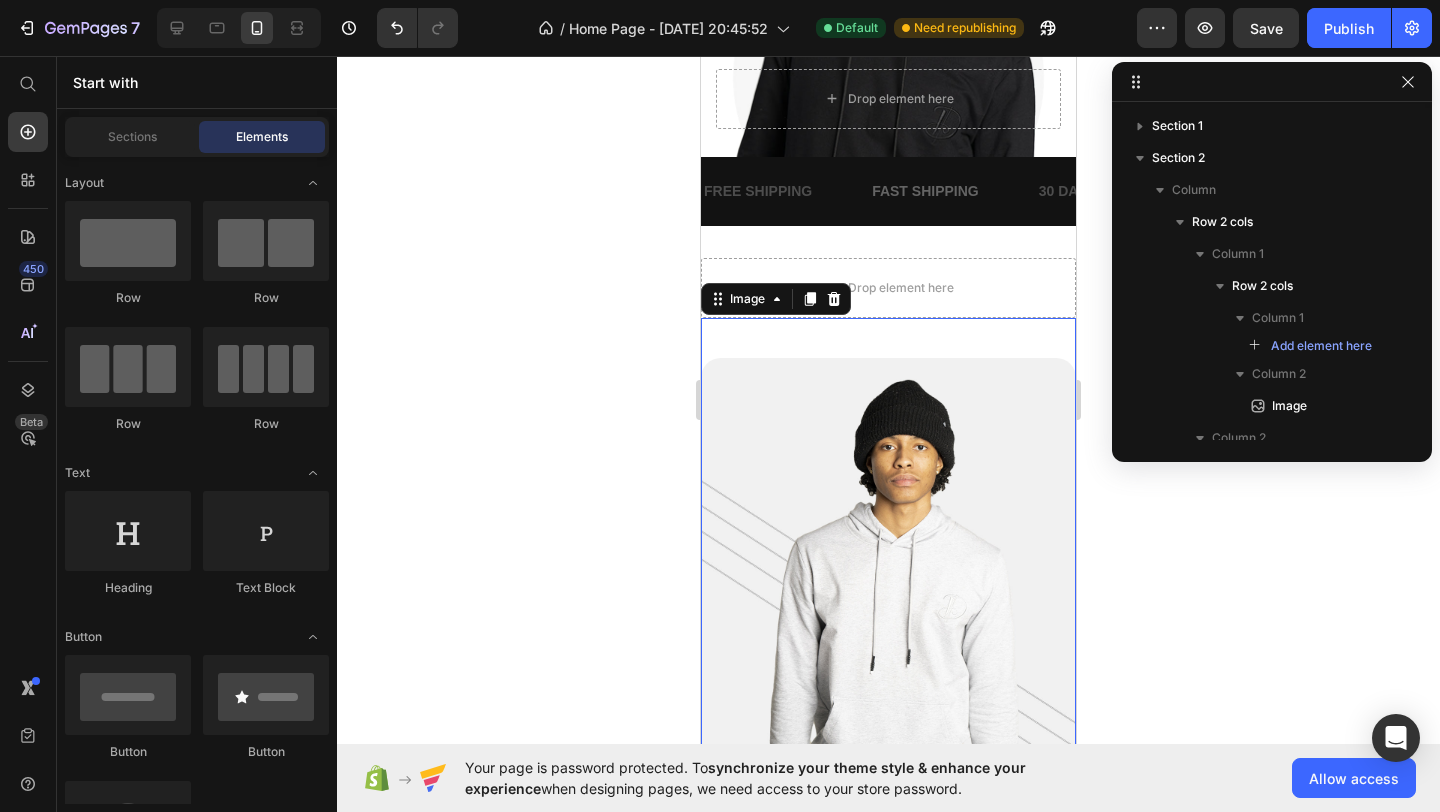 click at bounding box center [888, 582] 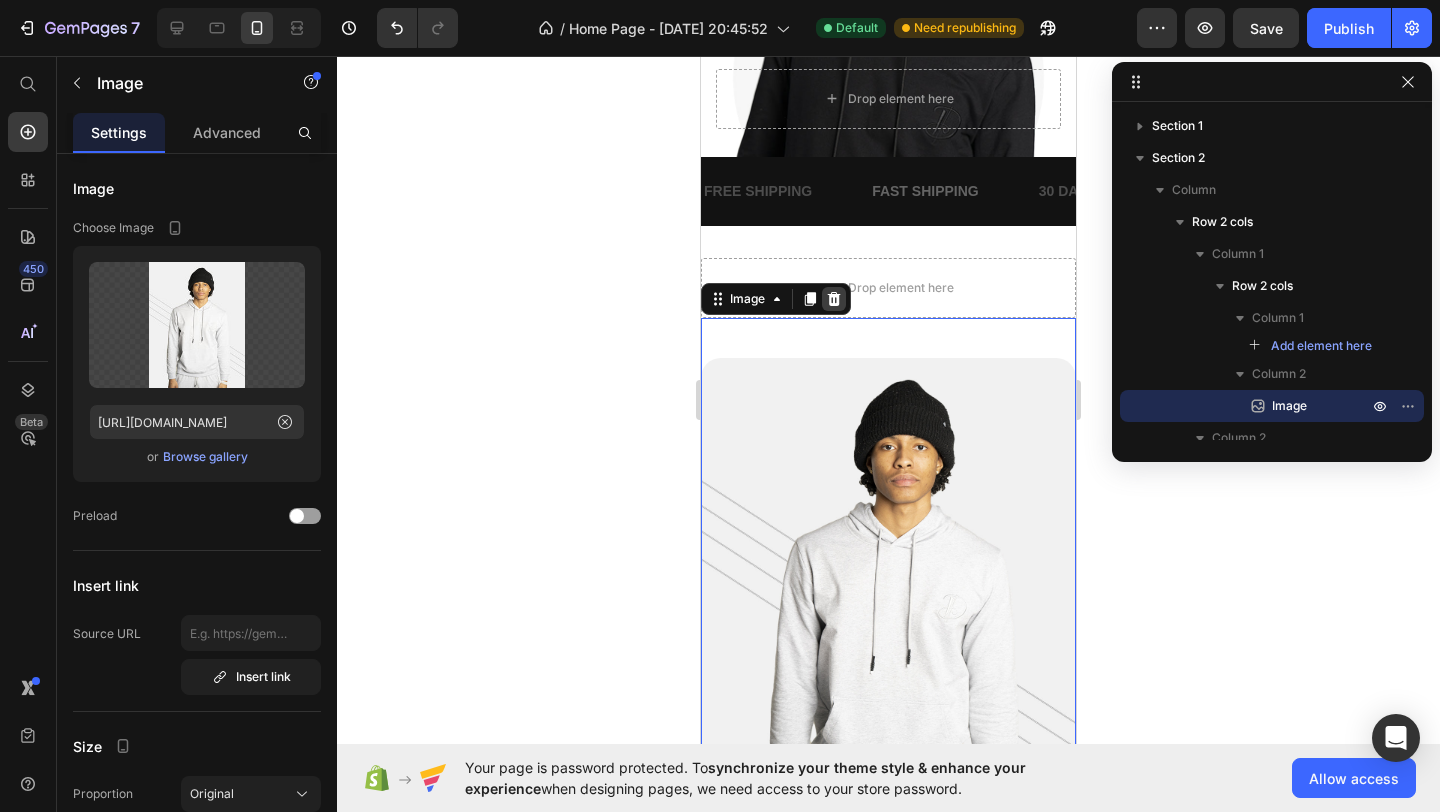 click 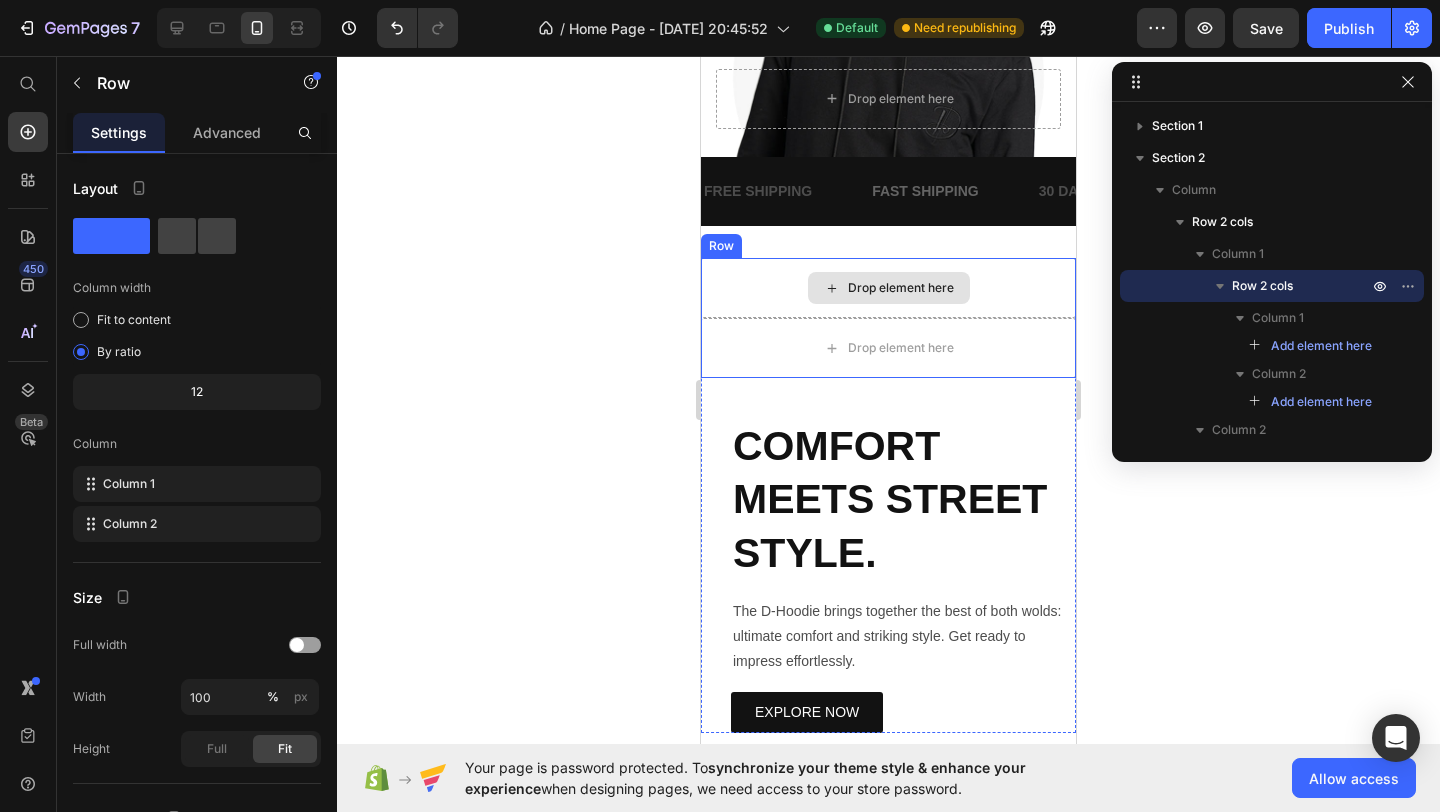 click on "Drop element here" at bounding box center (888, 288) 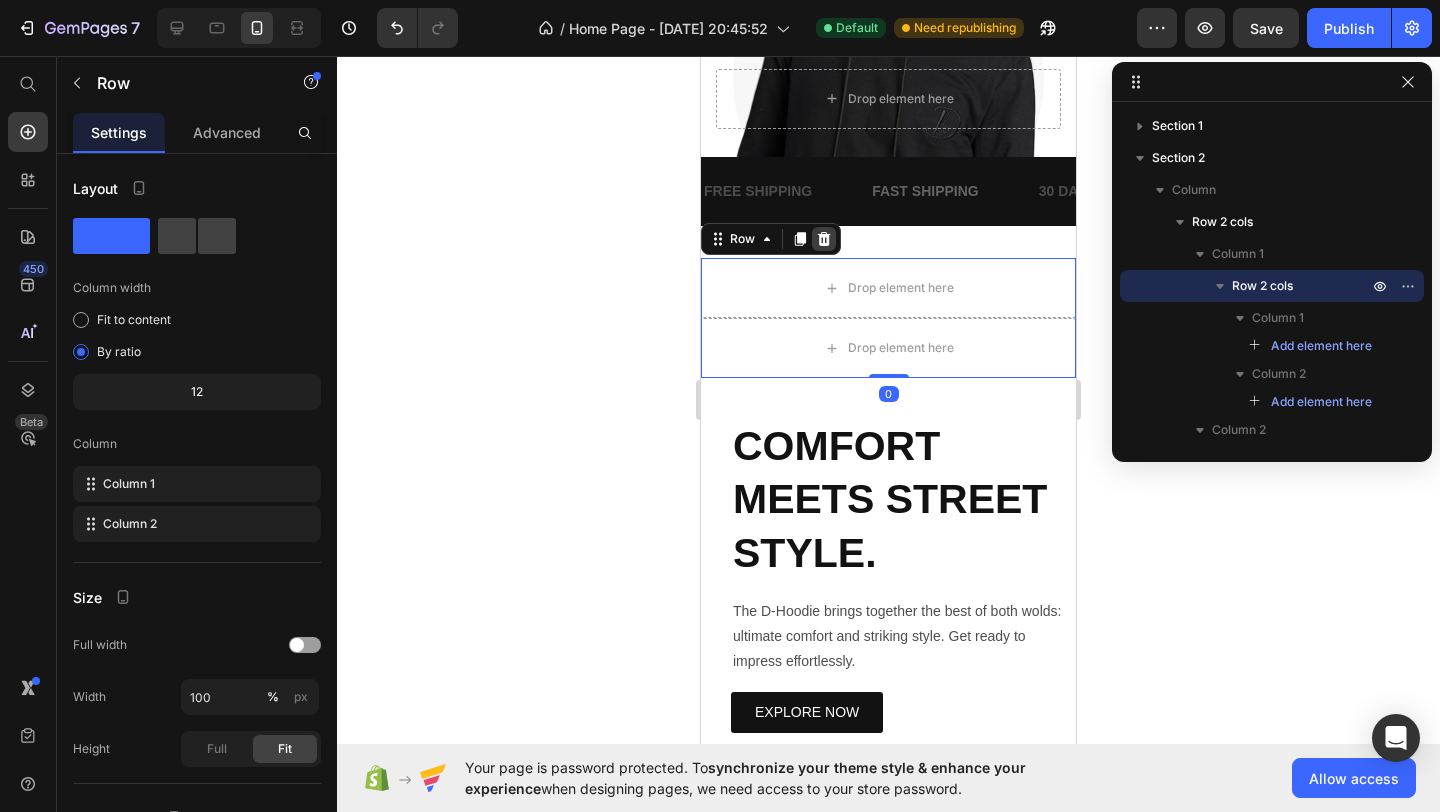 click 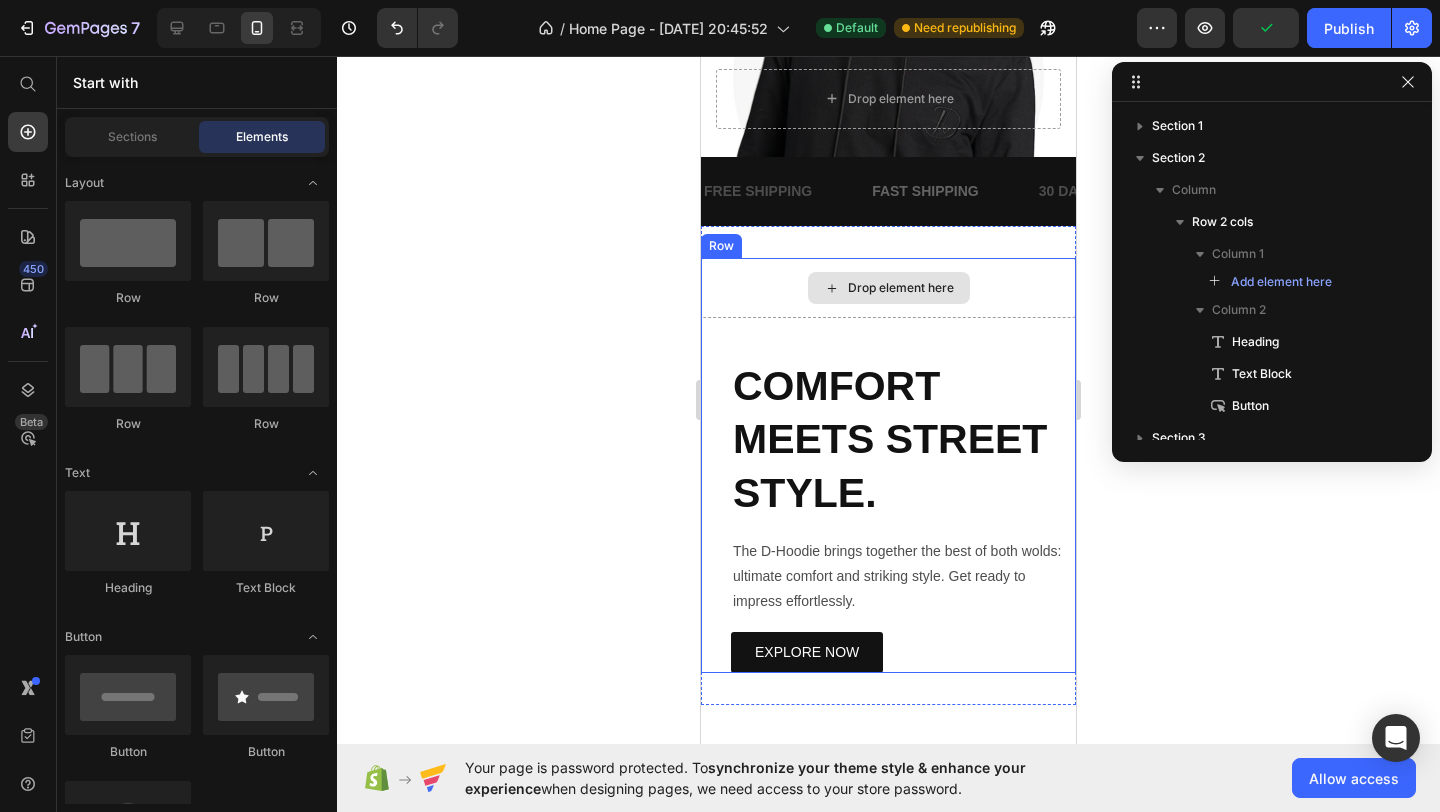 click on "Drop element here" at bounding box center (901, 288) 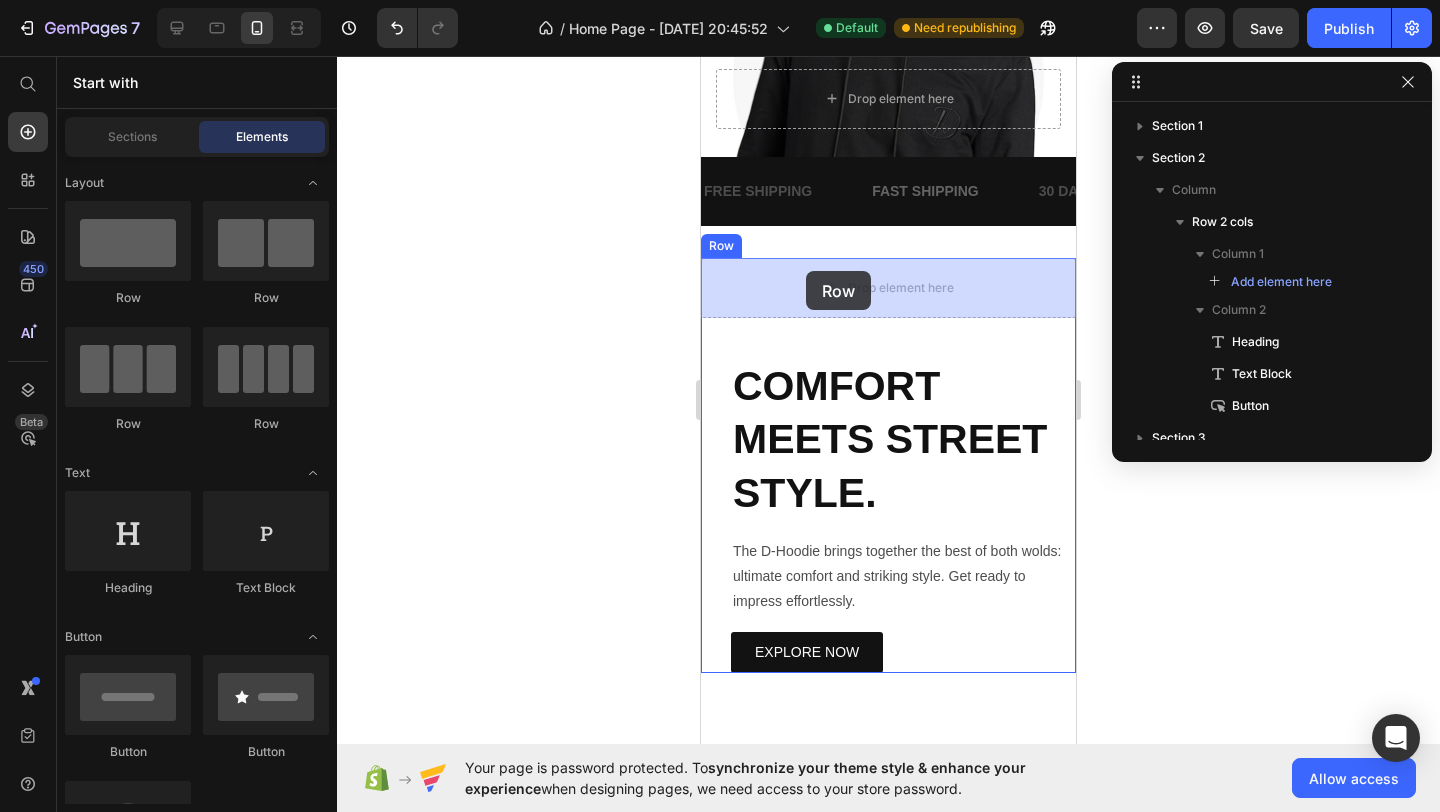 drag, startPoint x: 970, startPoint y: 319, endPoint x: 807, endPoint y: 271, distance: 169.92056 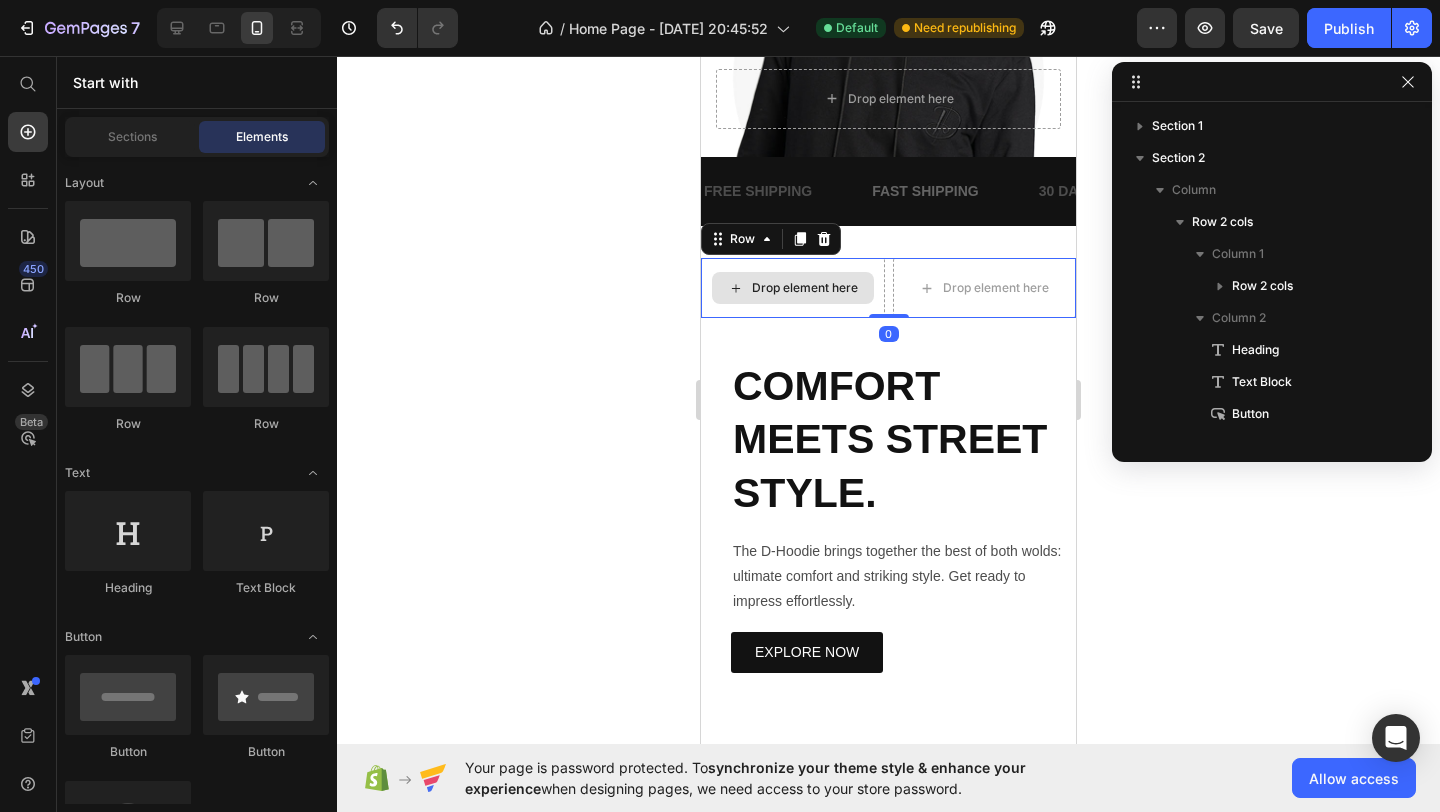 click on "Drop element here" at bounding box center (805, 288) 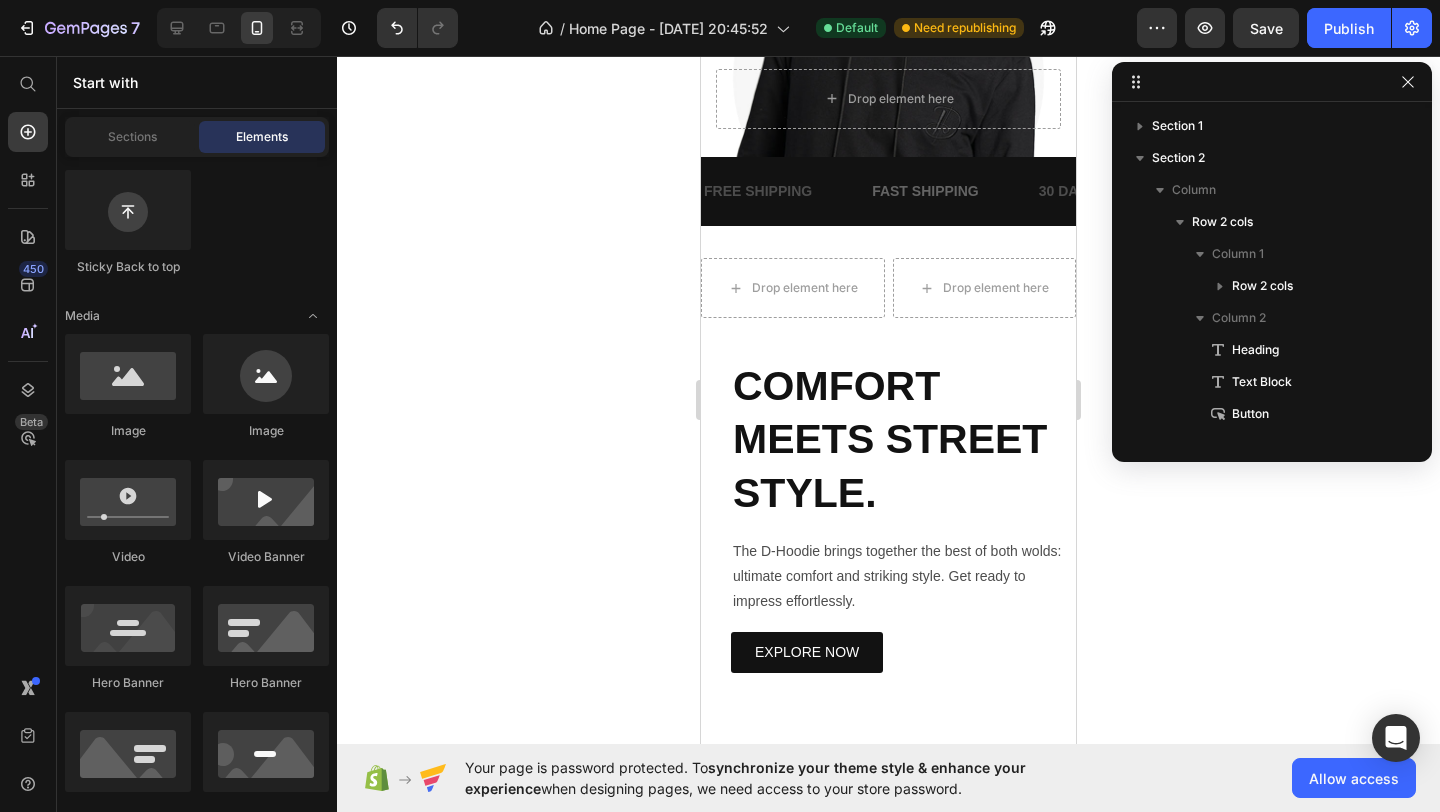 scroll, scrollTop: 309, scrollLeft: 0, axis: vertical 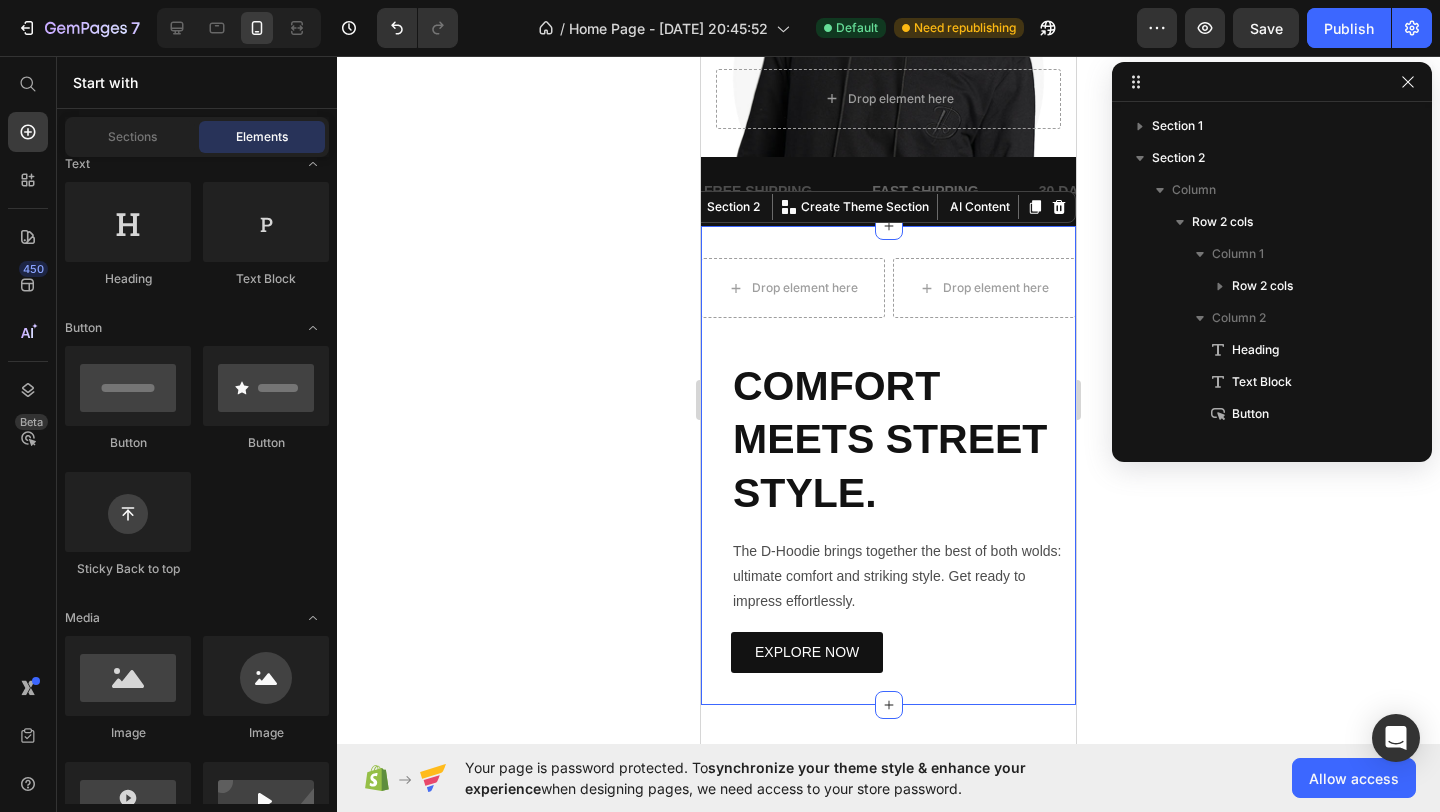 click on "Drop element here
Drop element here Row COMFORT MEETS STREET STYLE. Heading The D-Hoodie brings together the best of both wolds: ultimate comfort and striking style. Get ready to impress effortlessly. Text Block EXPLORE NOW   Button Row Section 2   You can create reusable sections Create Theme Section AI Content Write with GemAI What would you like to describe here? Tone and Voice Persuasive Product Show more Generate" at bounding box center [888, 465] 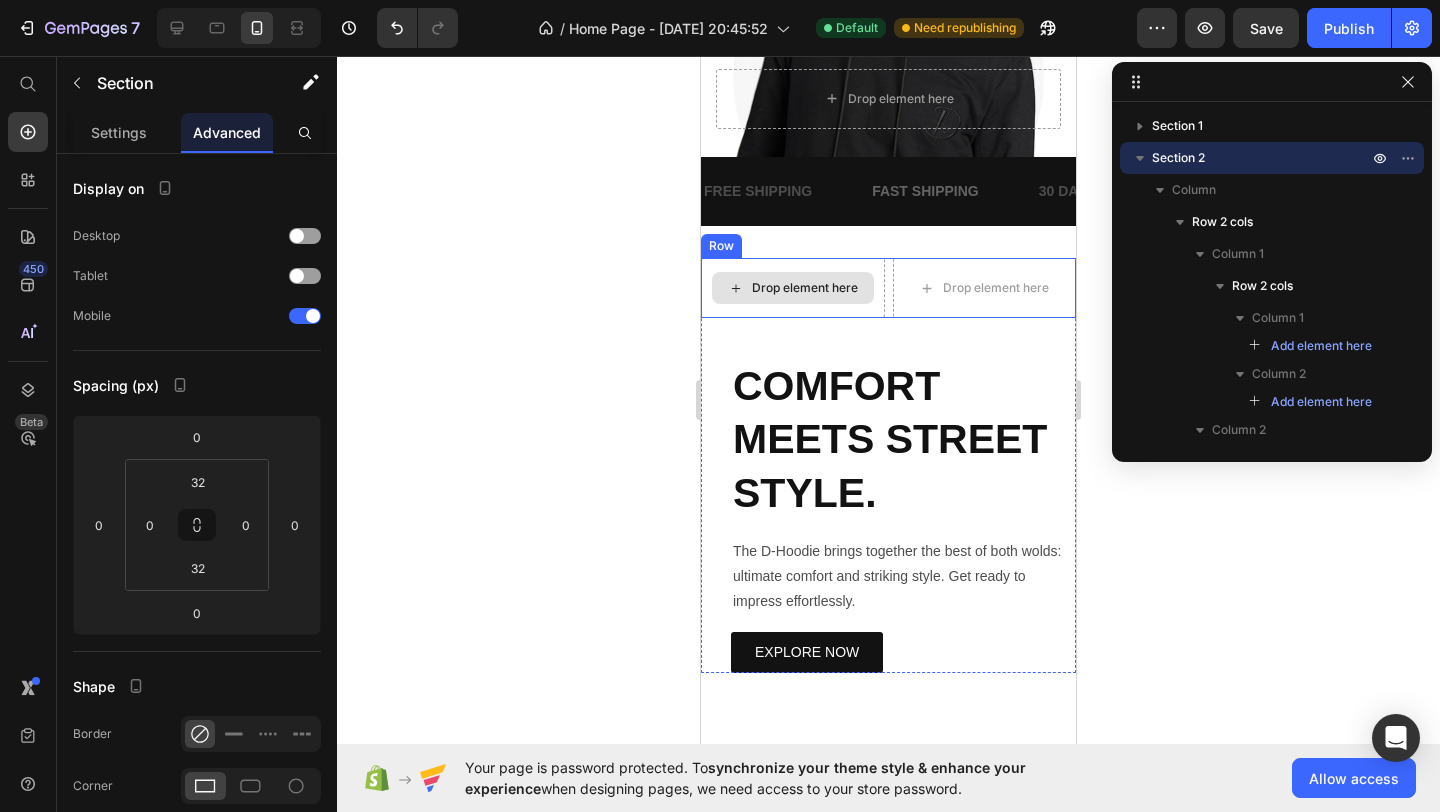 click on "Drop element here" at bounding box center [805, 288] 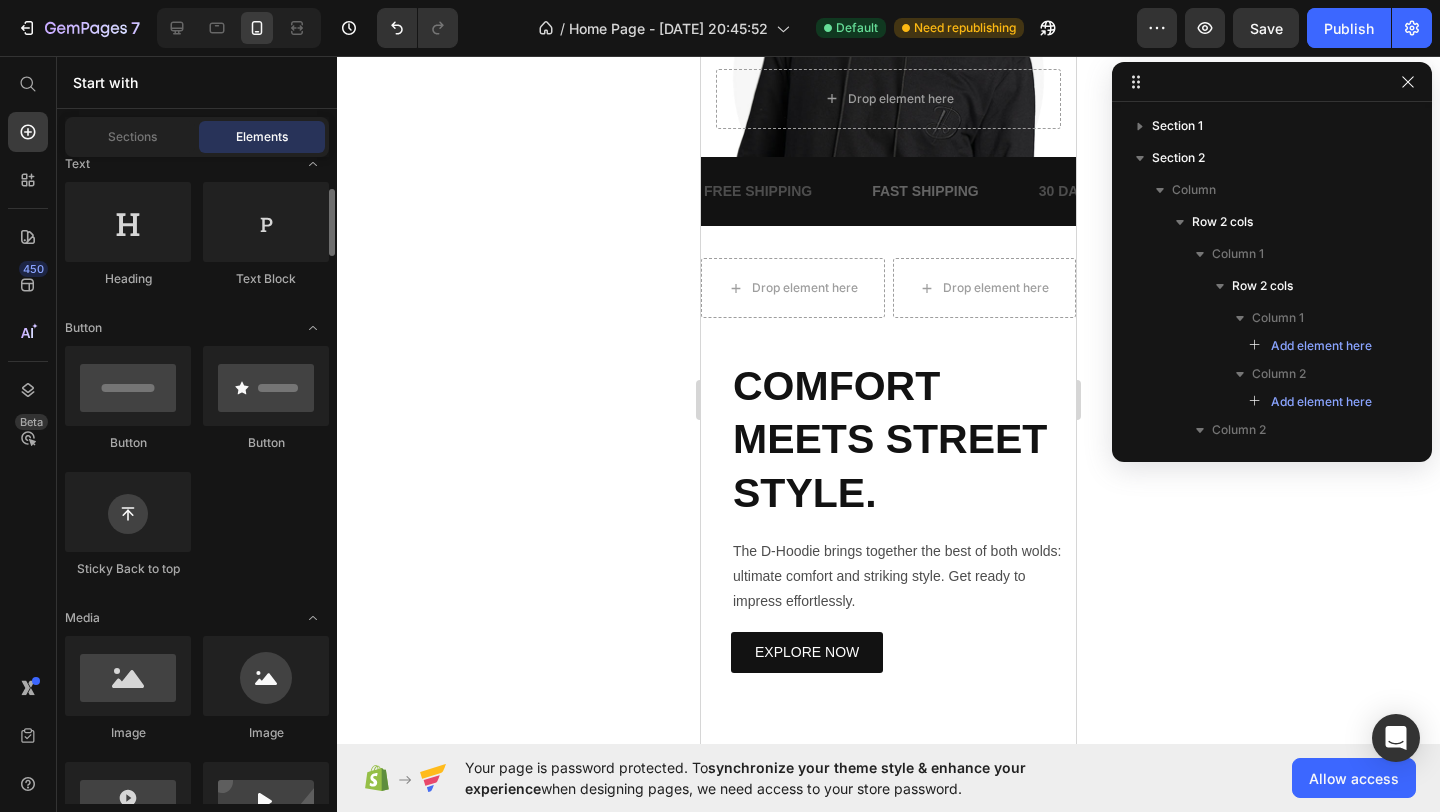 scroll, scrollTop: 355, scrollLeft: 0, axis: vertical 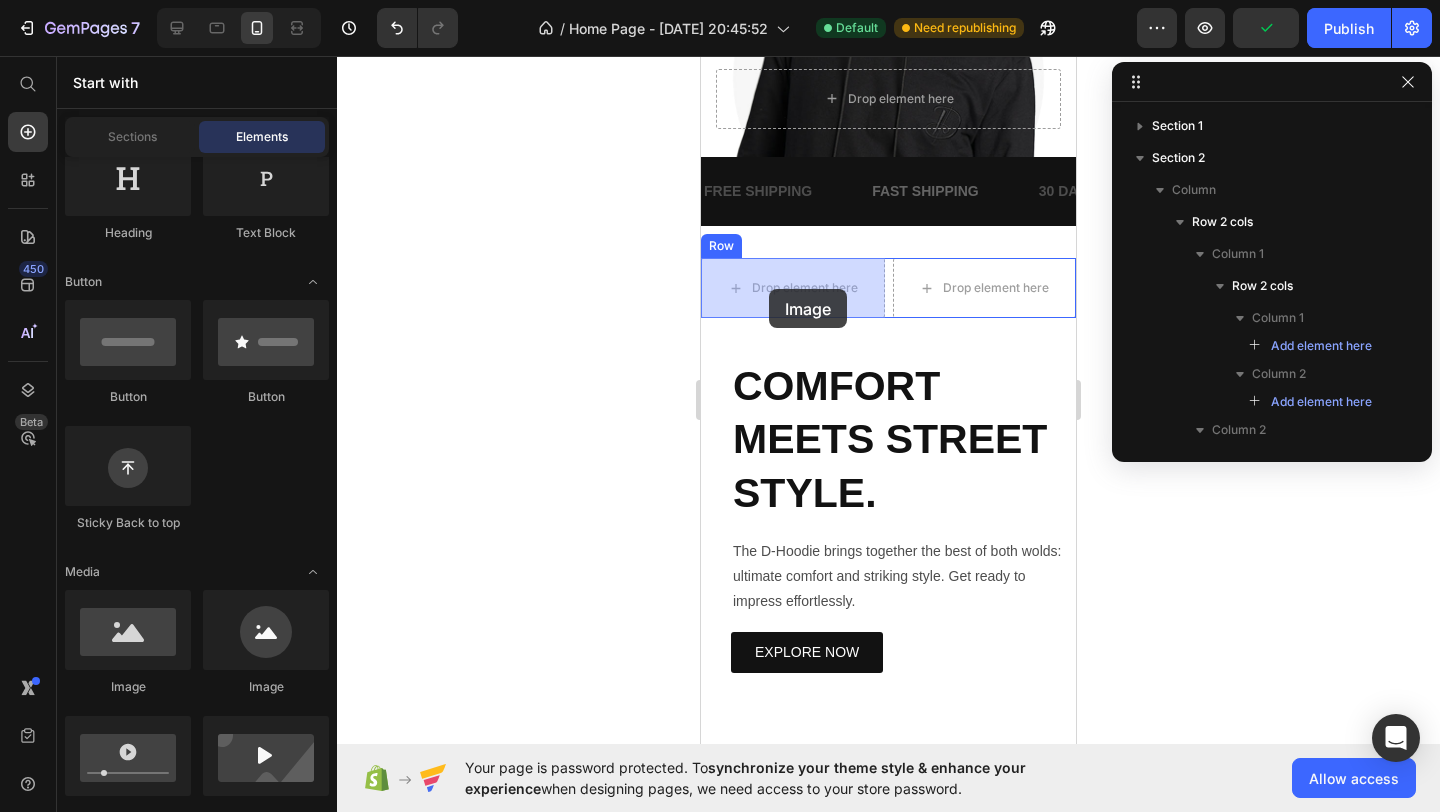 drag, startPoint x: 834, startPoint y: 682, endPoint x: 768, endPoint y: 290, distance: 397.5173 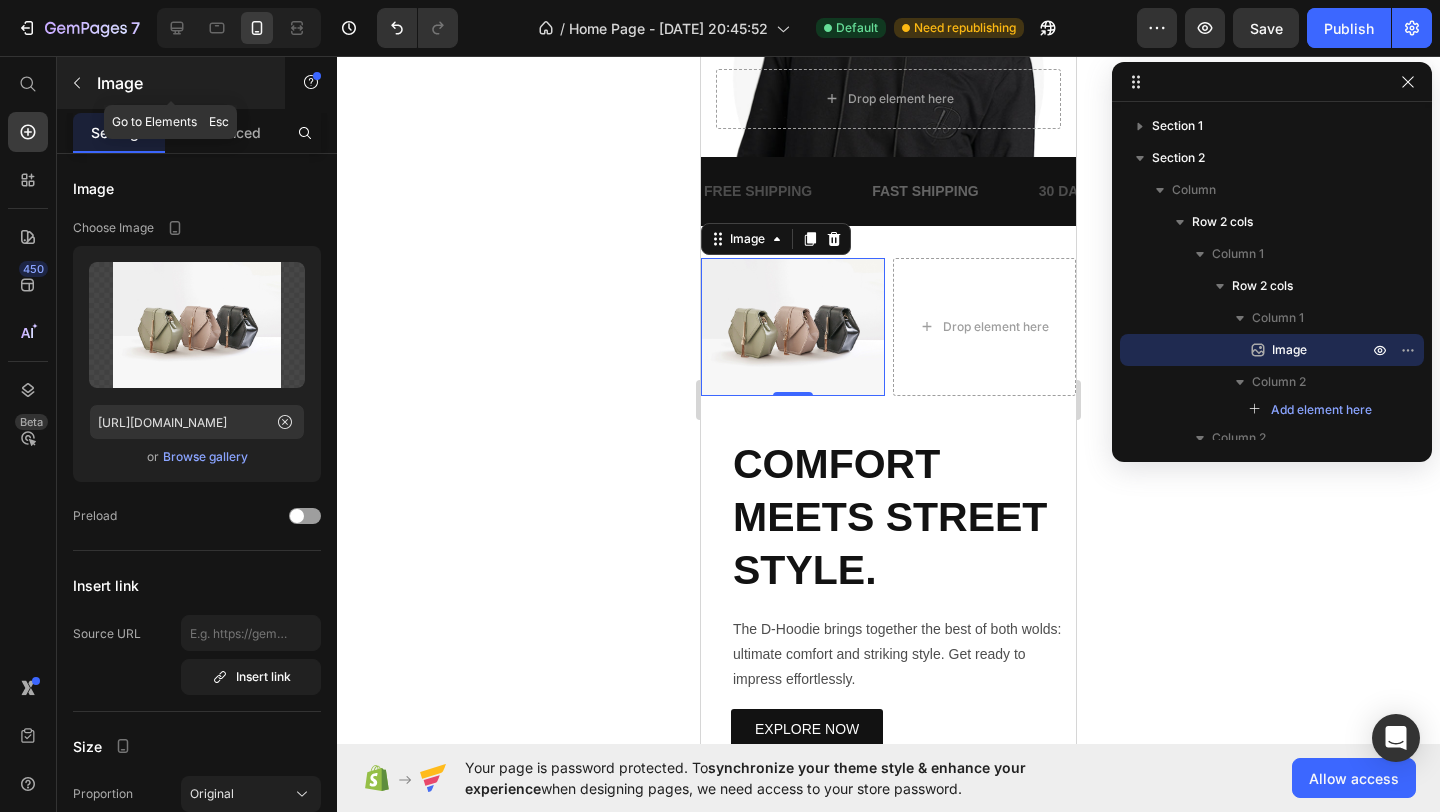 click 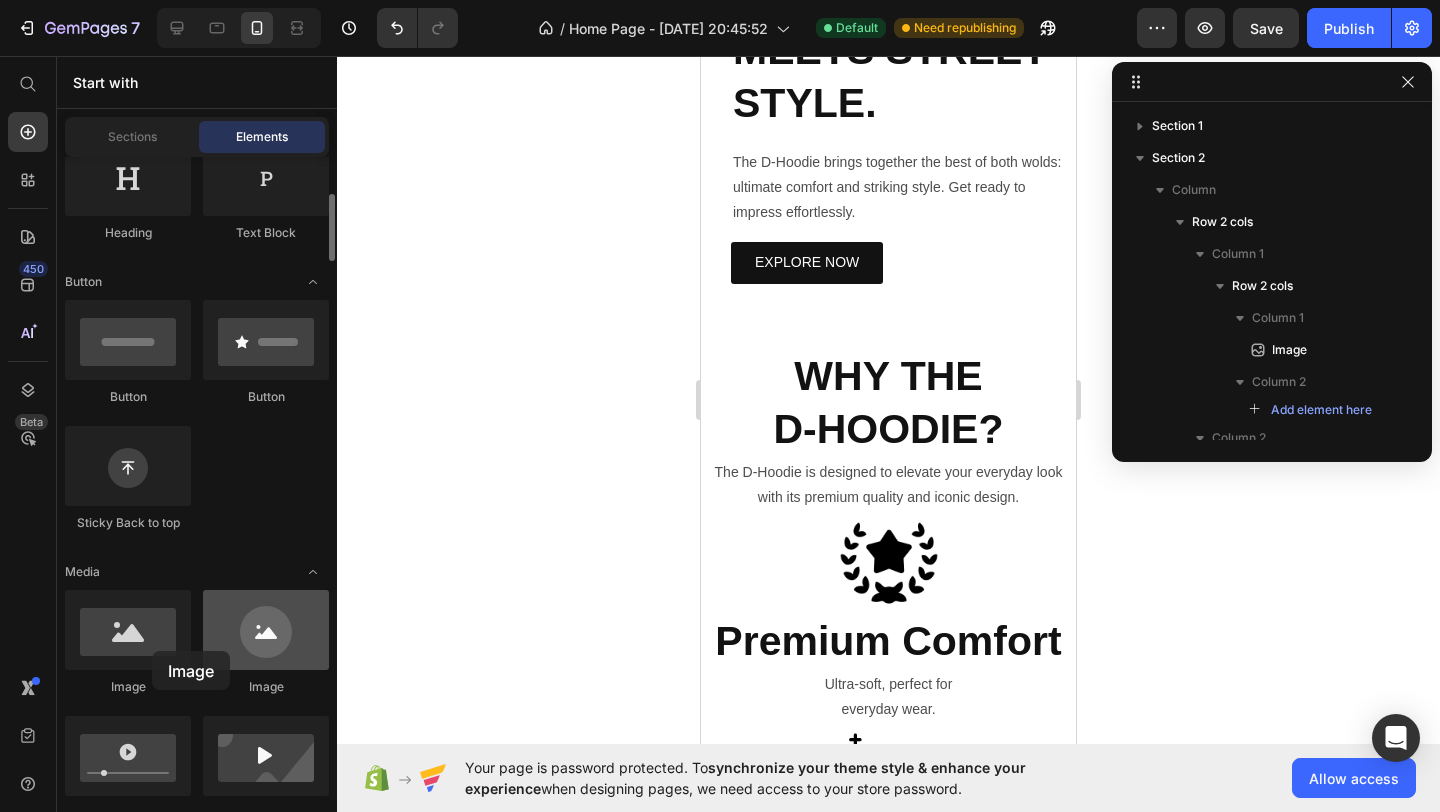 drag, startPoint x: 169, startPoint y: 675, endPoint x: 213, endPoint y: 640, distance: 56.22277 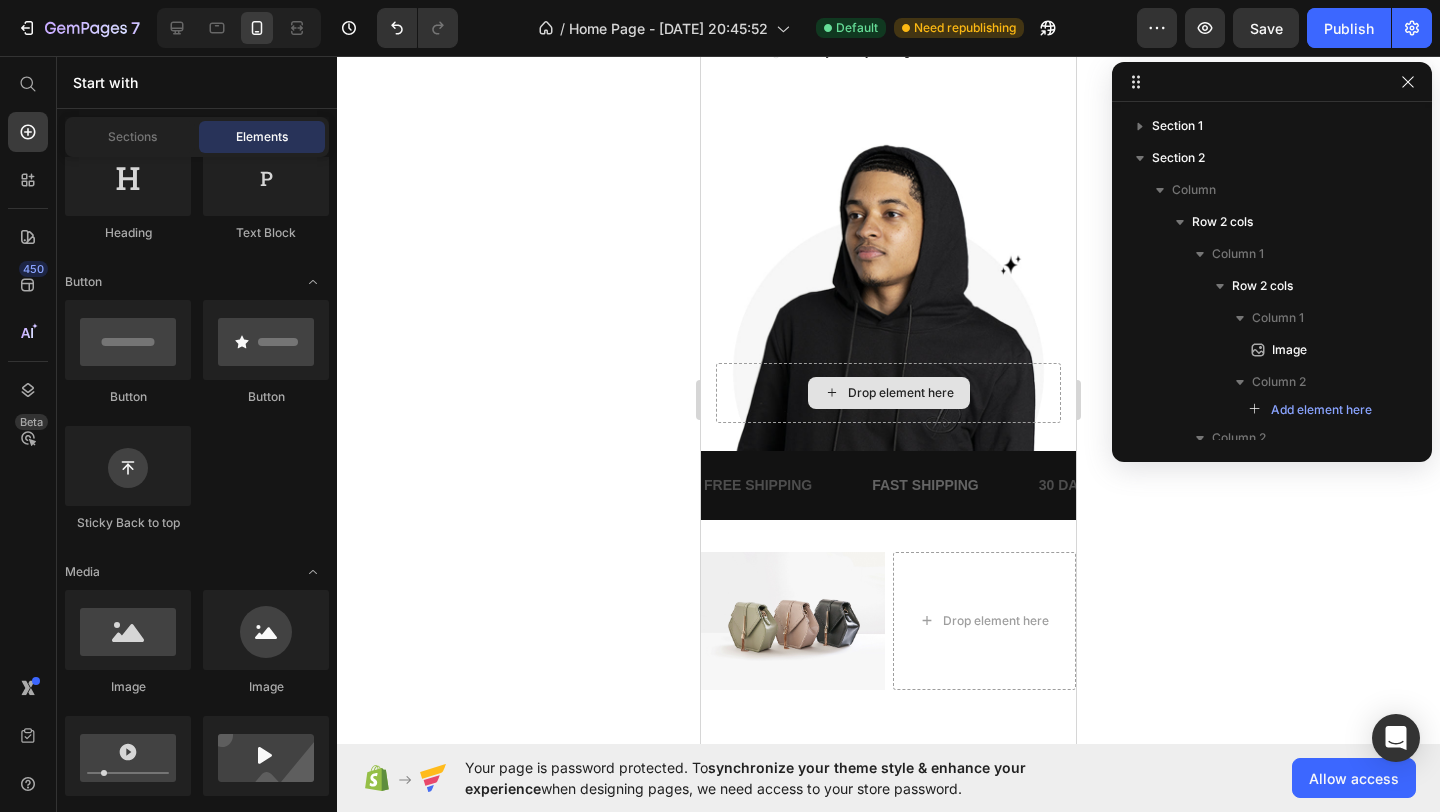 scroll, scrollTop: 363, scrollLeft: 0, axis: vertical 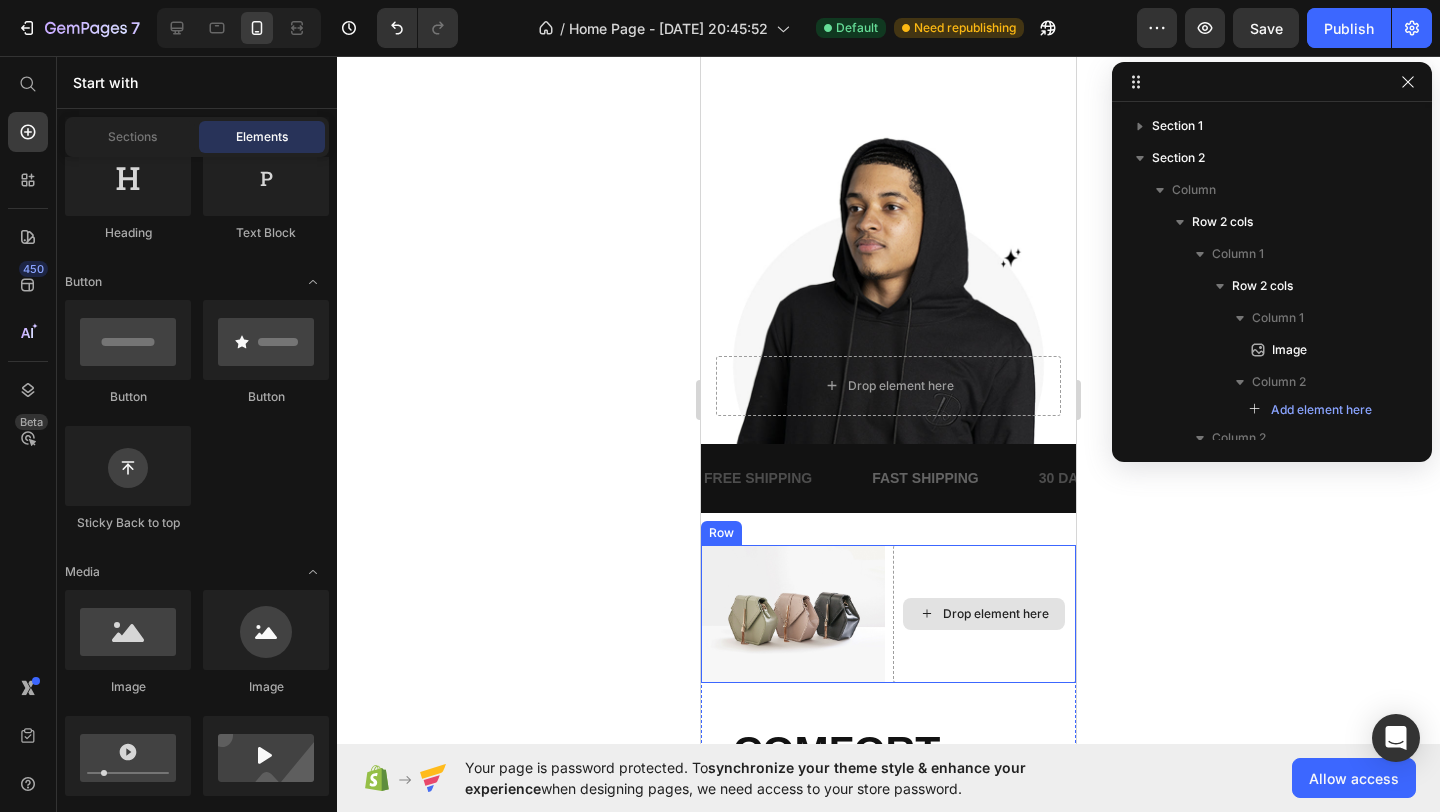 click on "Drop element here" at bounding box center (984, 614) 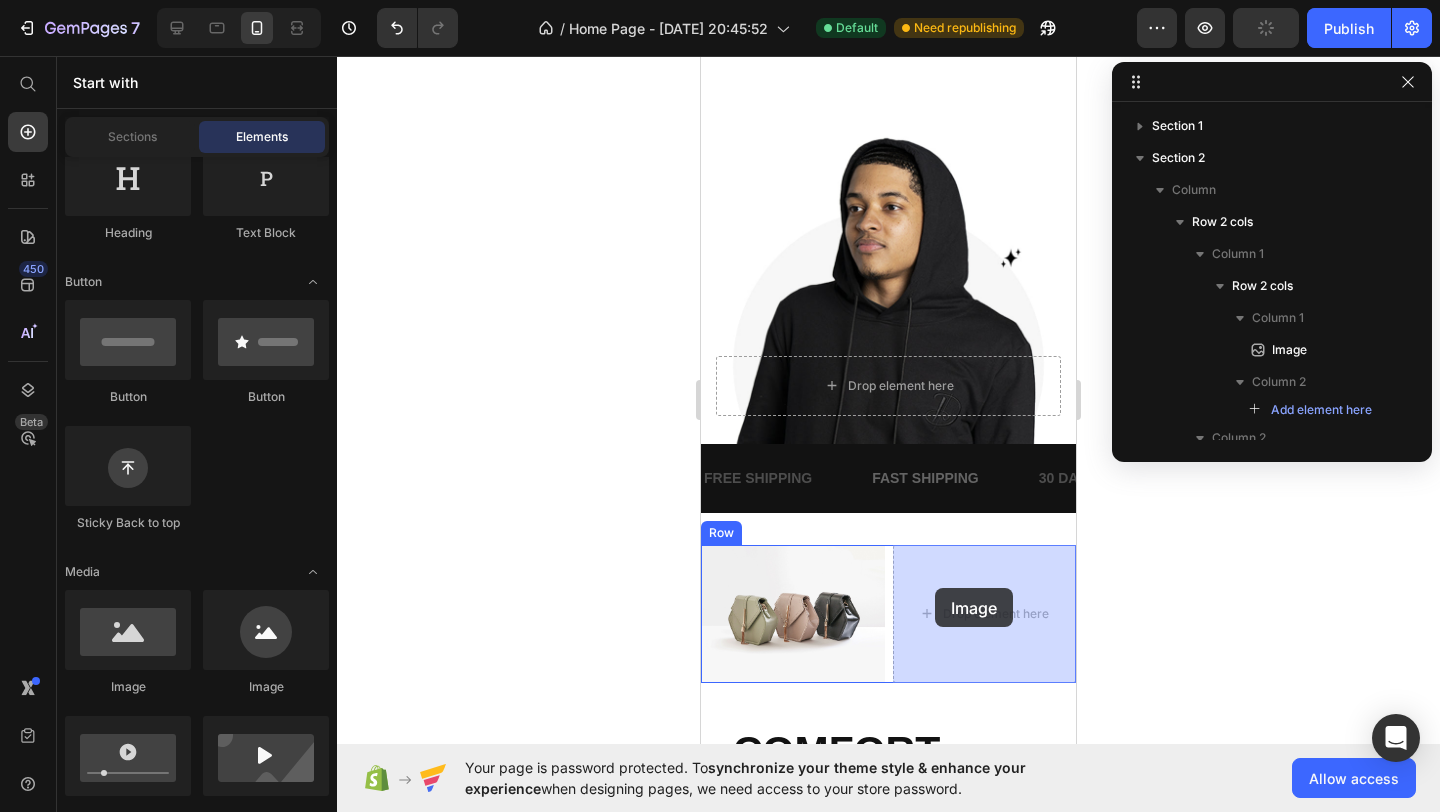 drag, startPoint x: 835, startPoint y: 698, endPoint x: 935, endPoint y: 588, distance: 148.66069 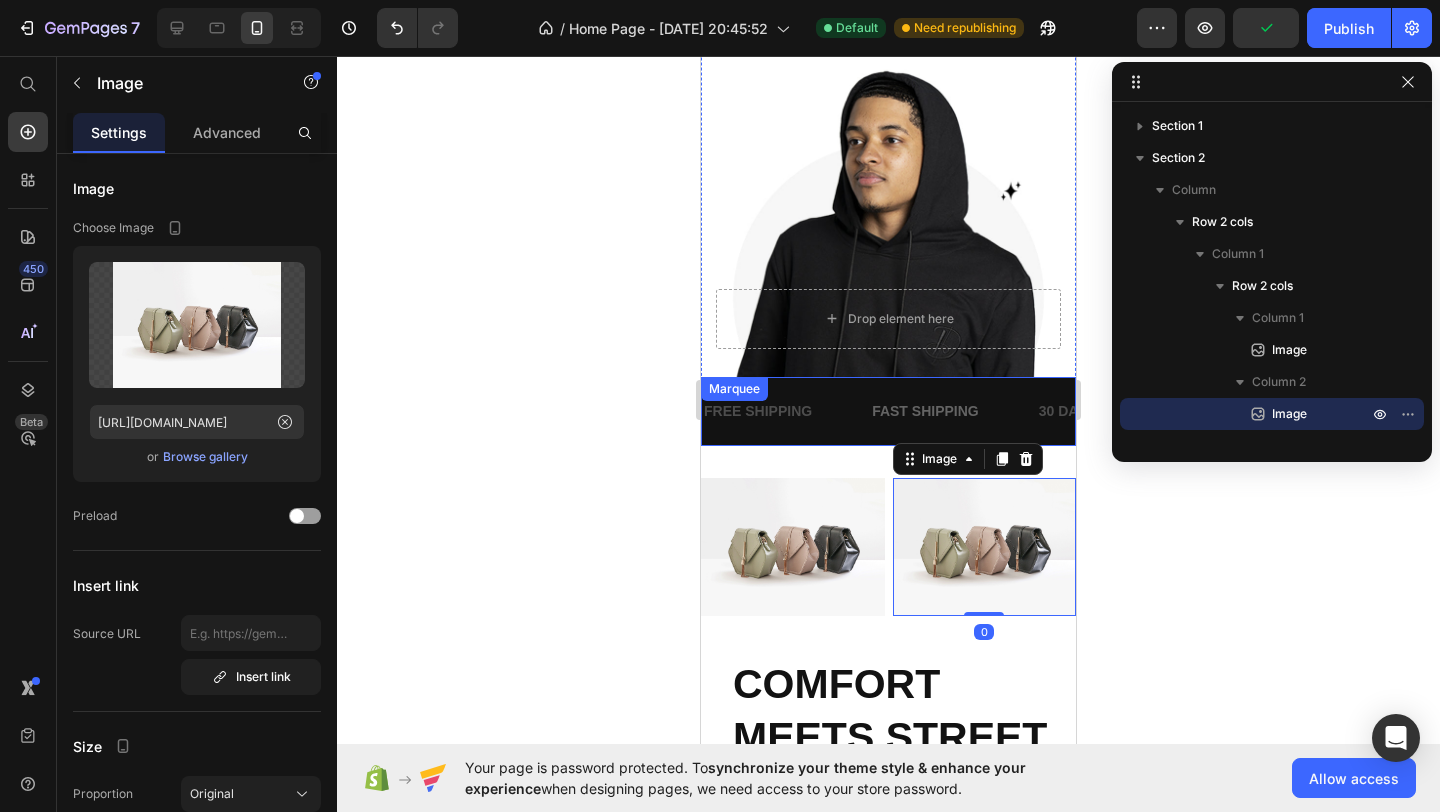 scroll, scrollTop: 435, scrollLeft: 0, axis: vertical 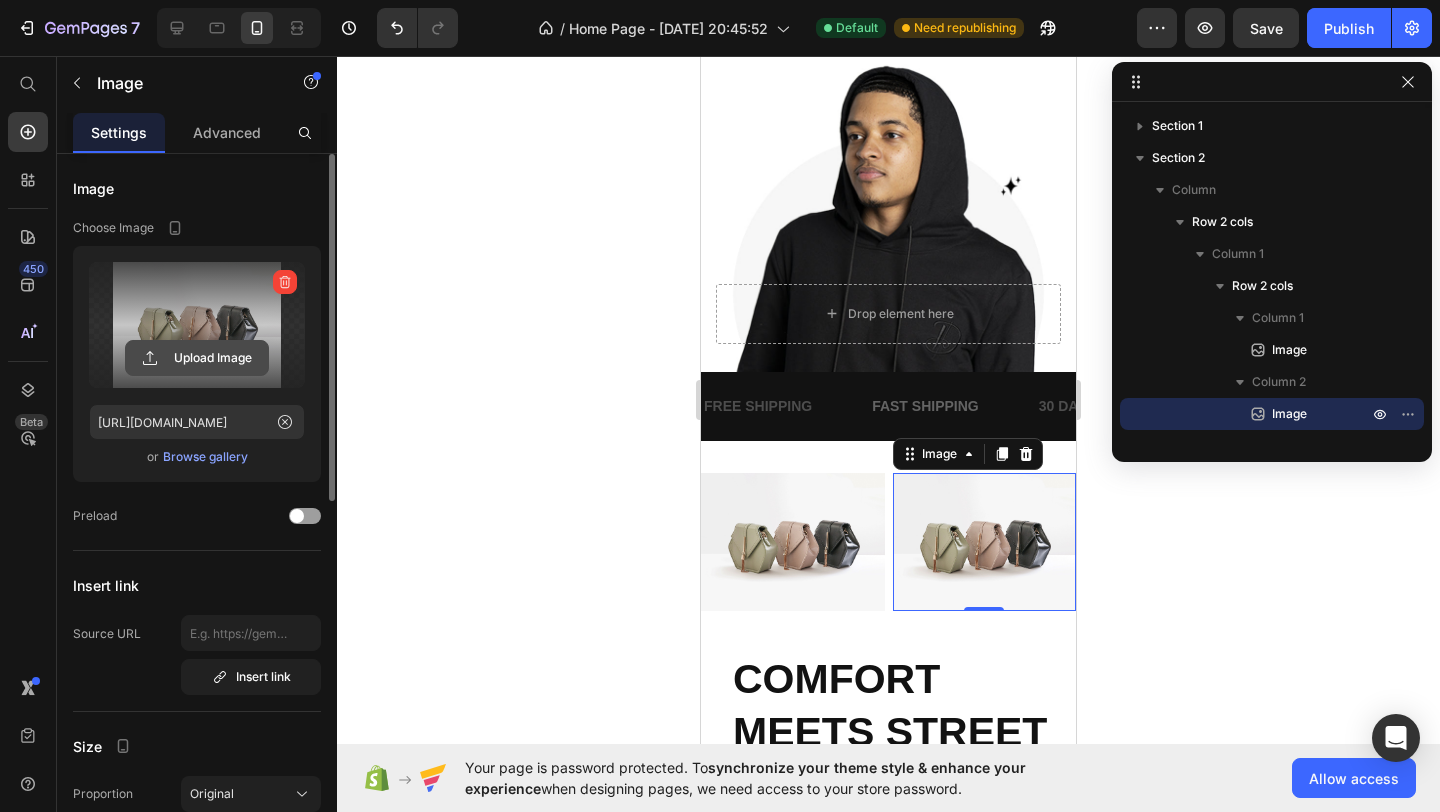 click 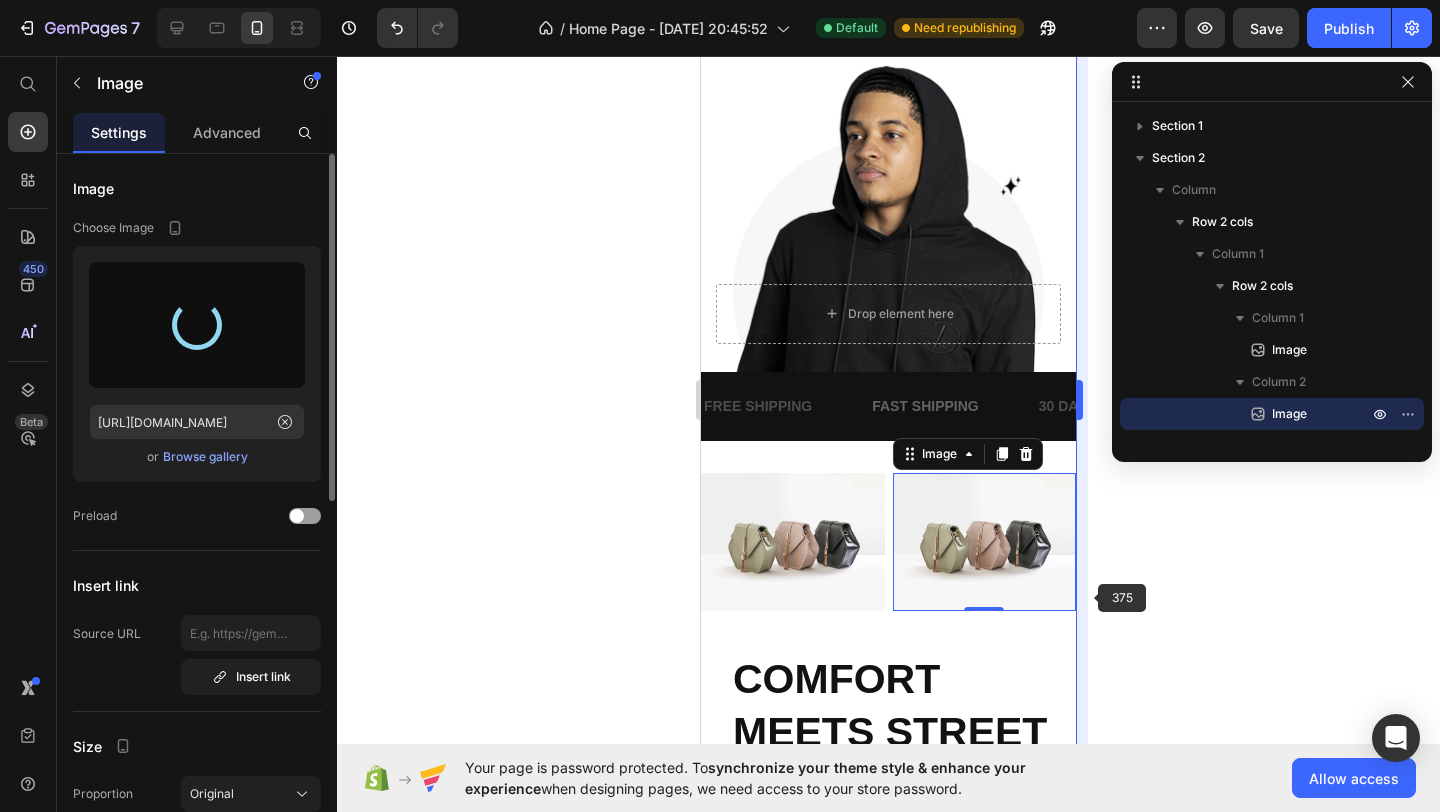 type on "https://cdn.shopify.com/s/files/1/0684/3822/9045/files/gempages_574751050007839856-8d86ea09-fe81-4ce6-9b6e-a5606df5e473.jpg" 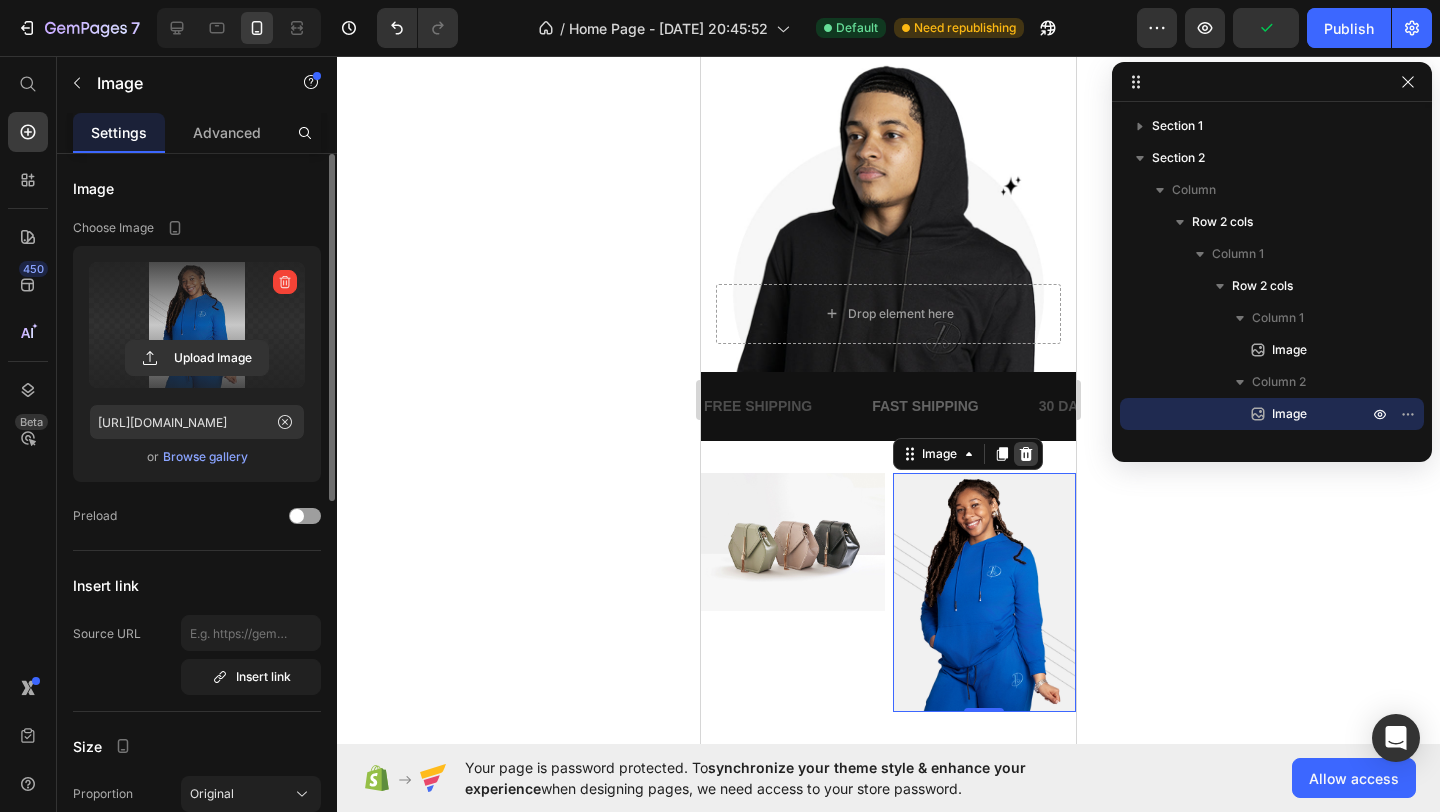 click 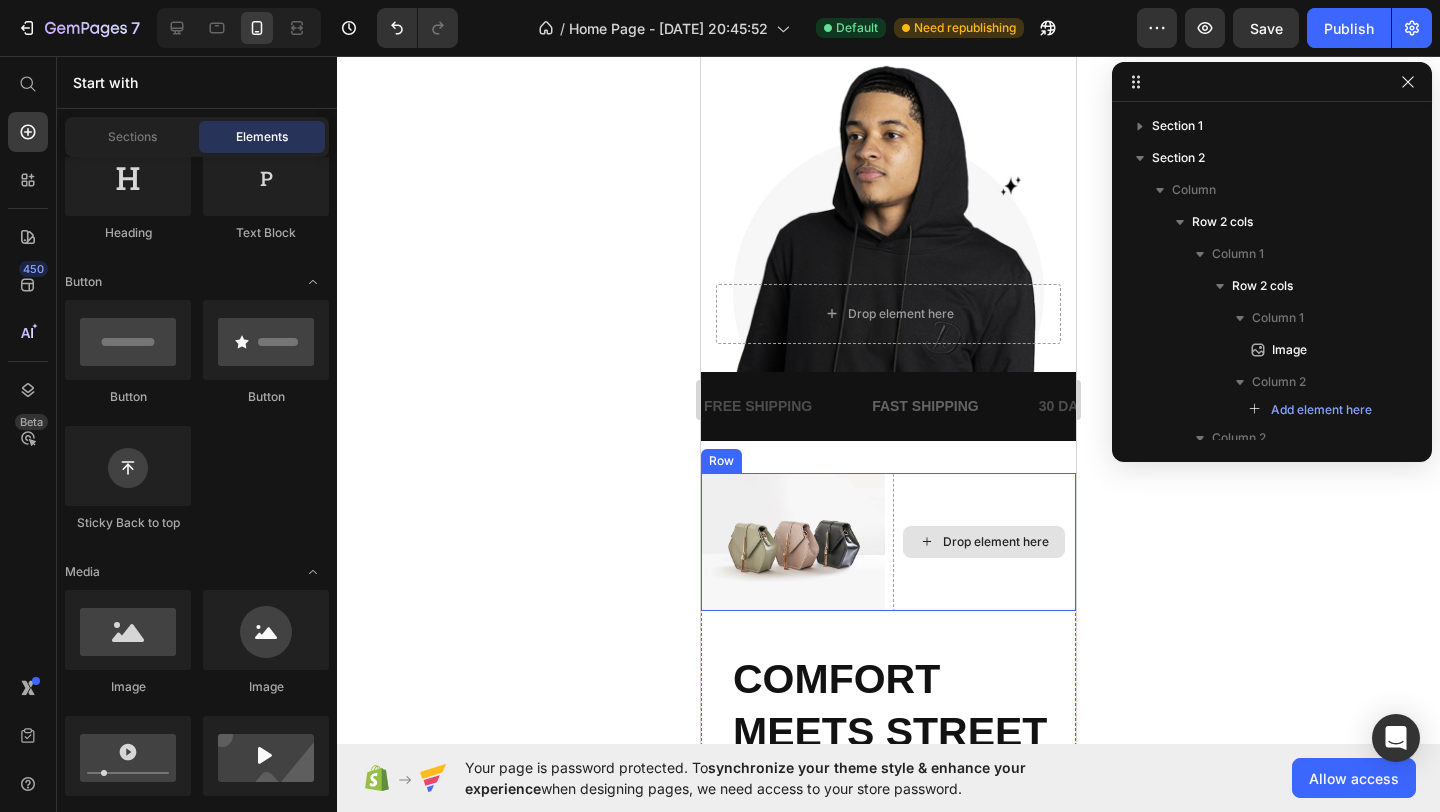 click on "Drop element here" at bounding box center [996, 542] 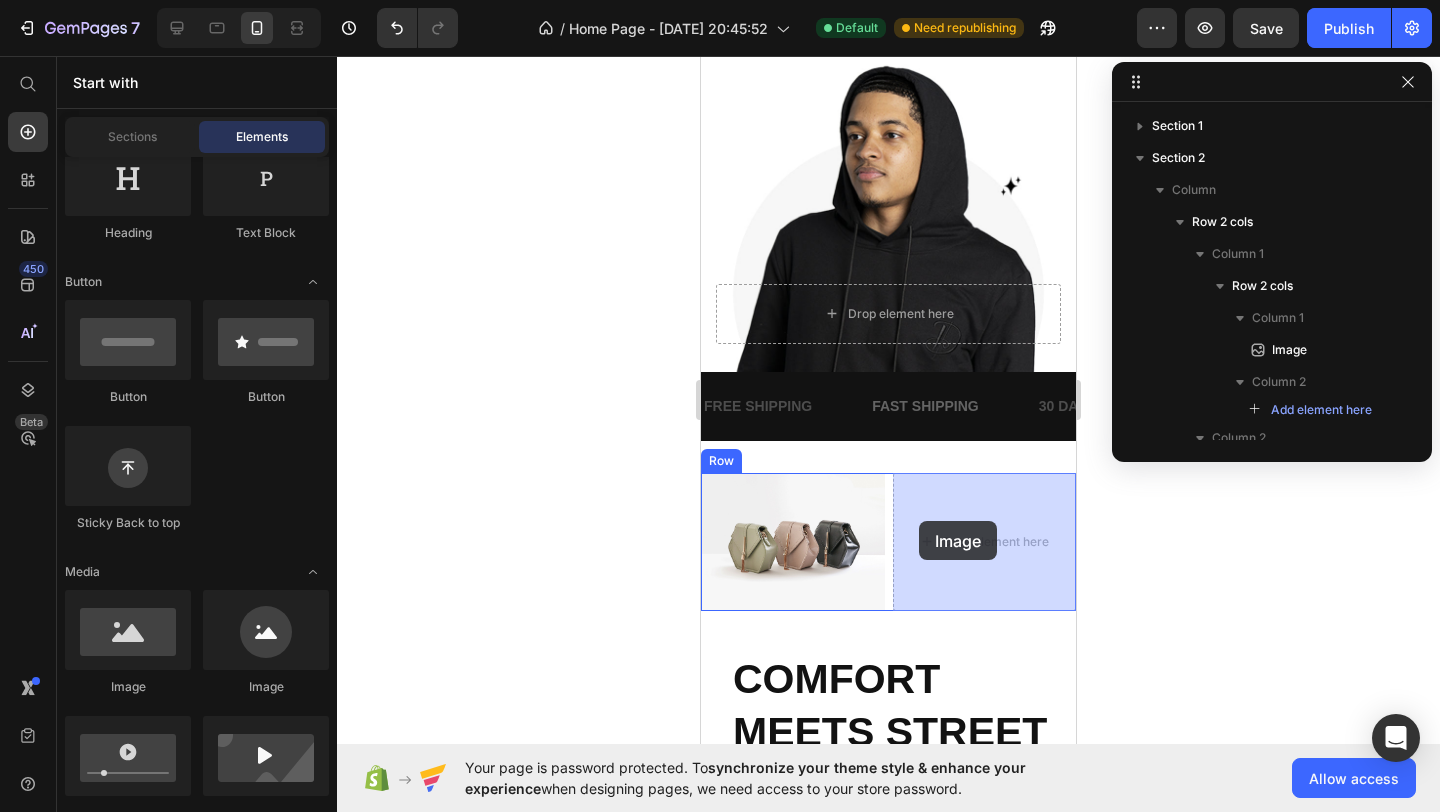 drag, startPoint x: 849, startPoint y: 705, endPoint x: 923, endPoint y: 521, distance: 198.32297 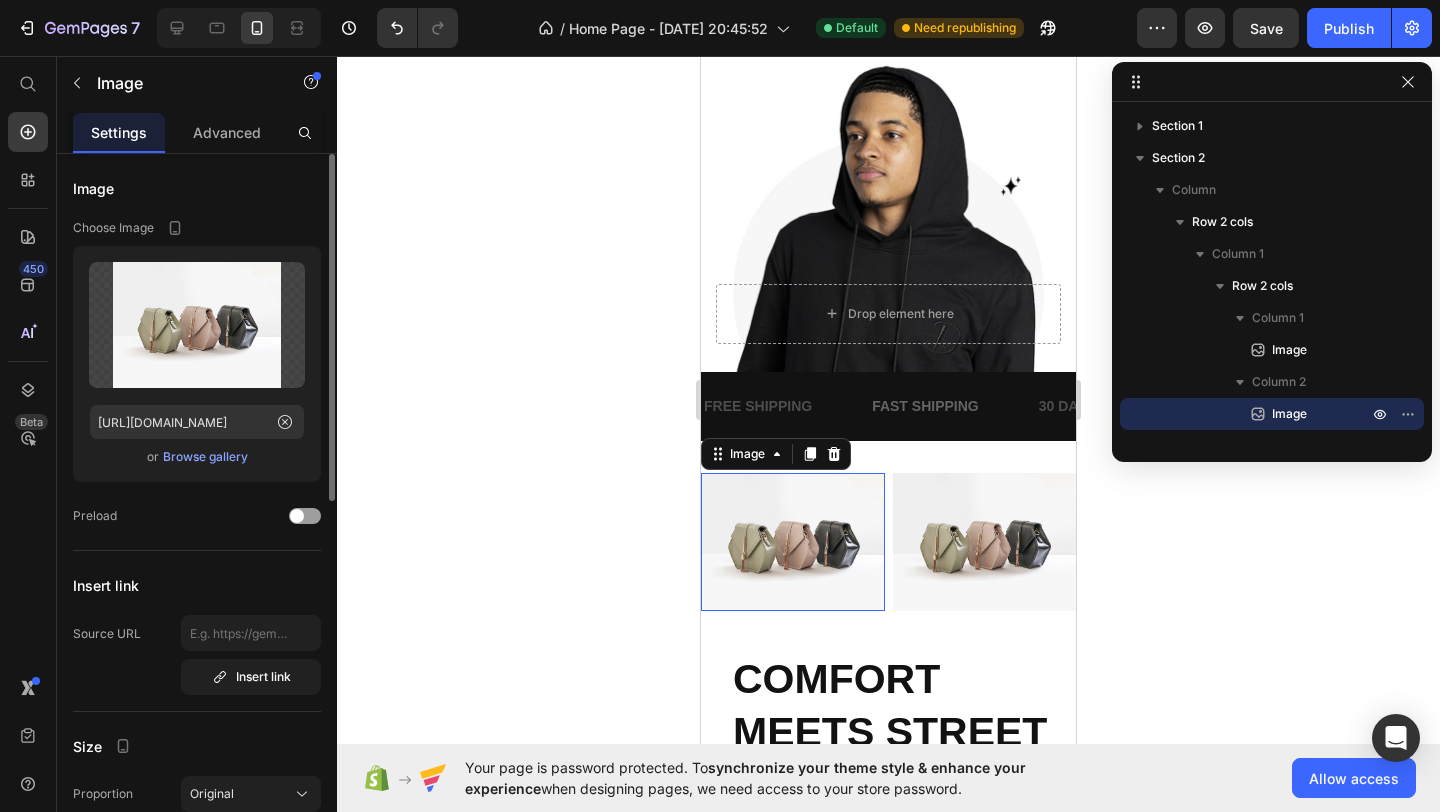 click at bounding box center [793, 542] 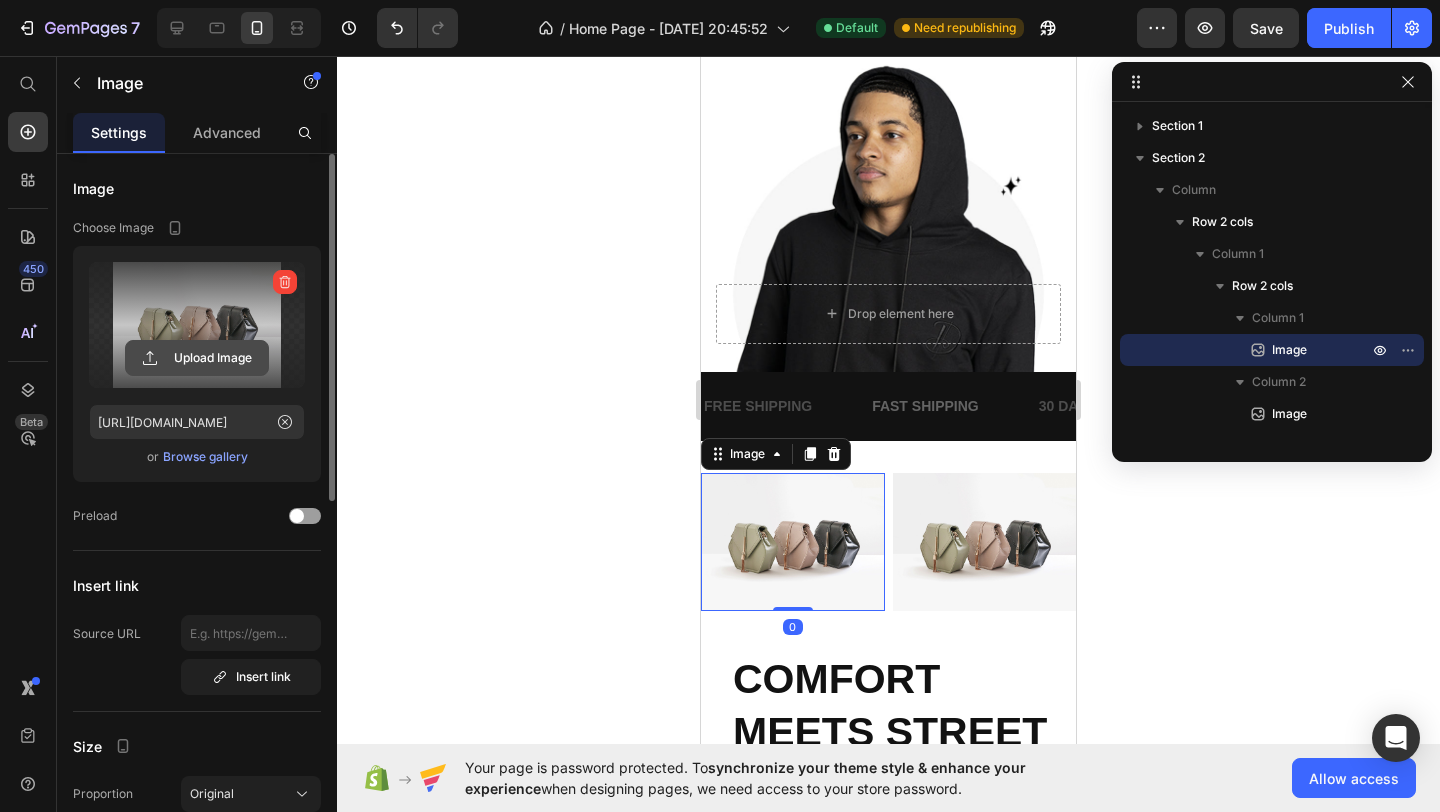 click 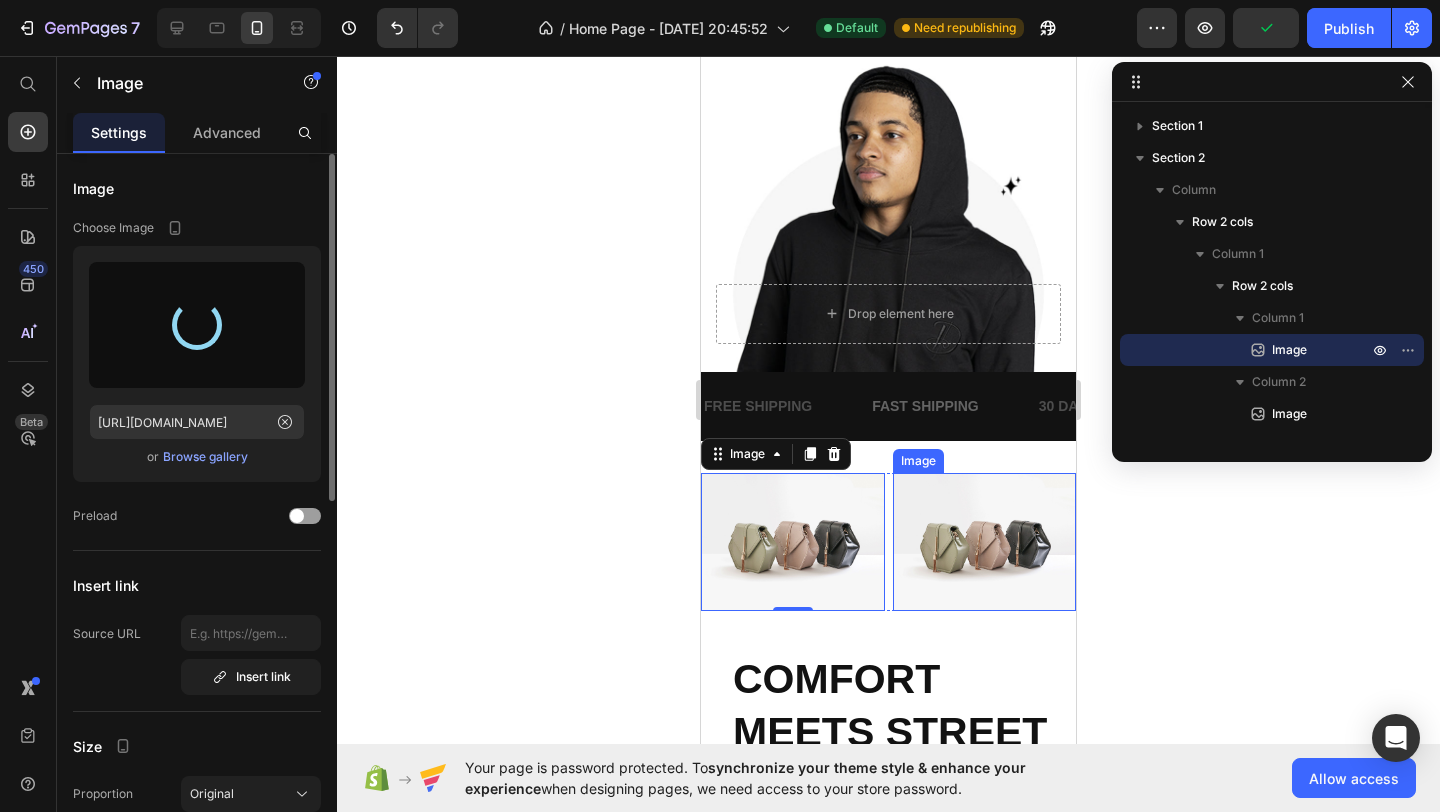 type on "https://cdn.shopify.com/s/files/1/0684/3822/9045/files/gempages_574751050007839856-8d86ea09-fe81-4ce6-9b6e-a5606df5e473.jpg" 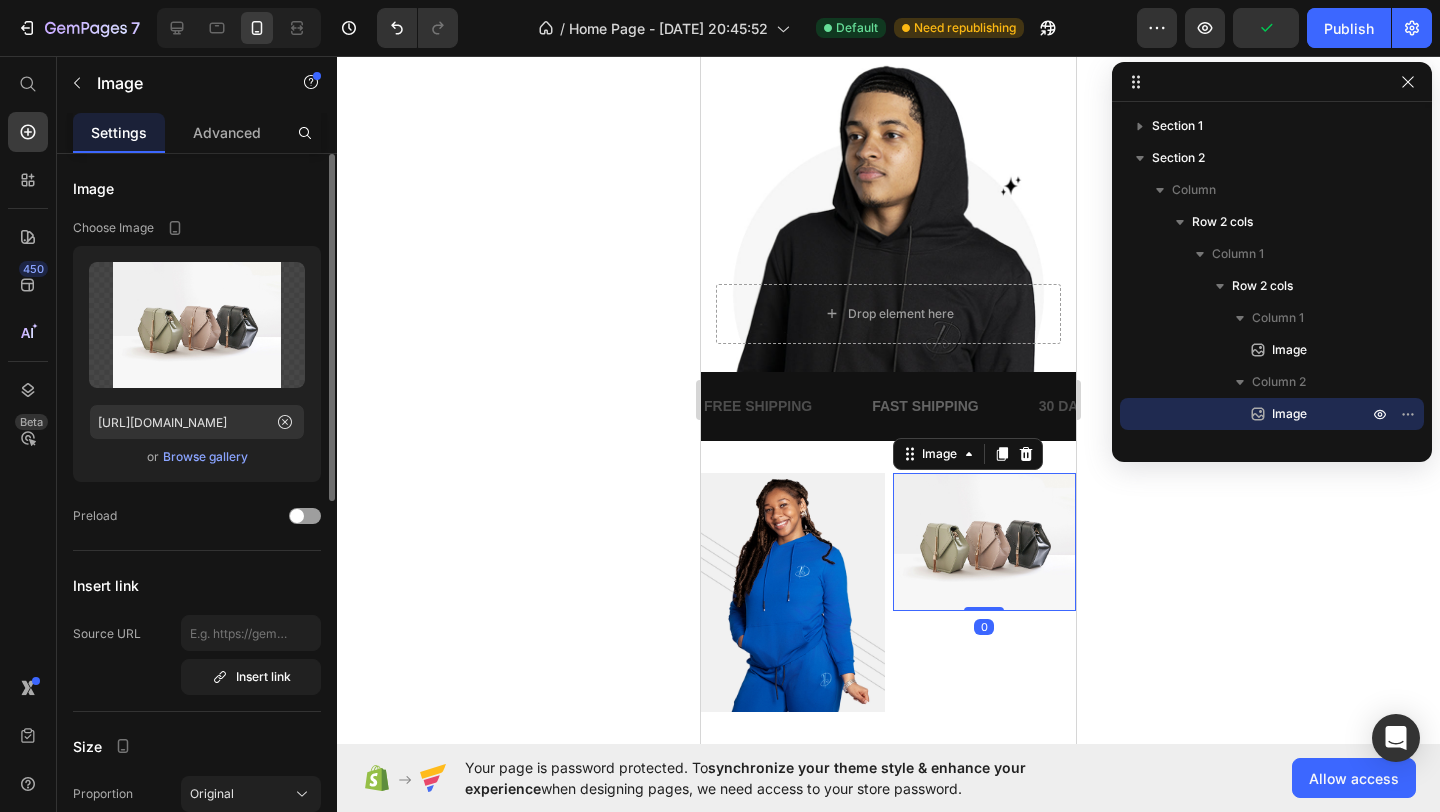 click at bounding box center (985, 542) 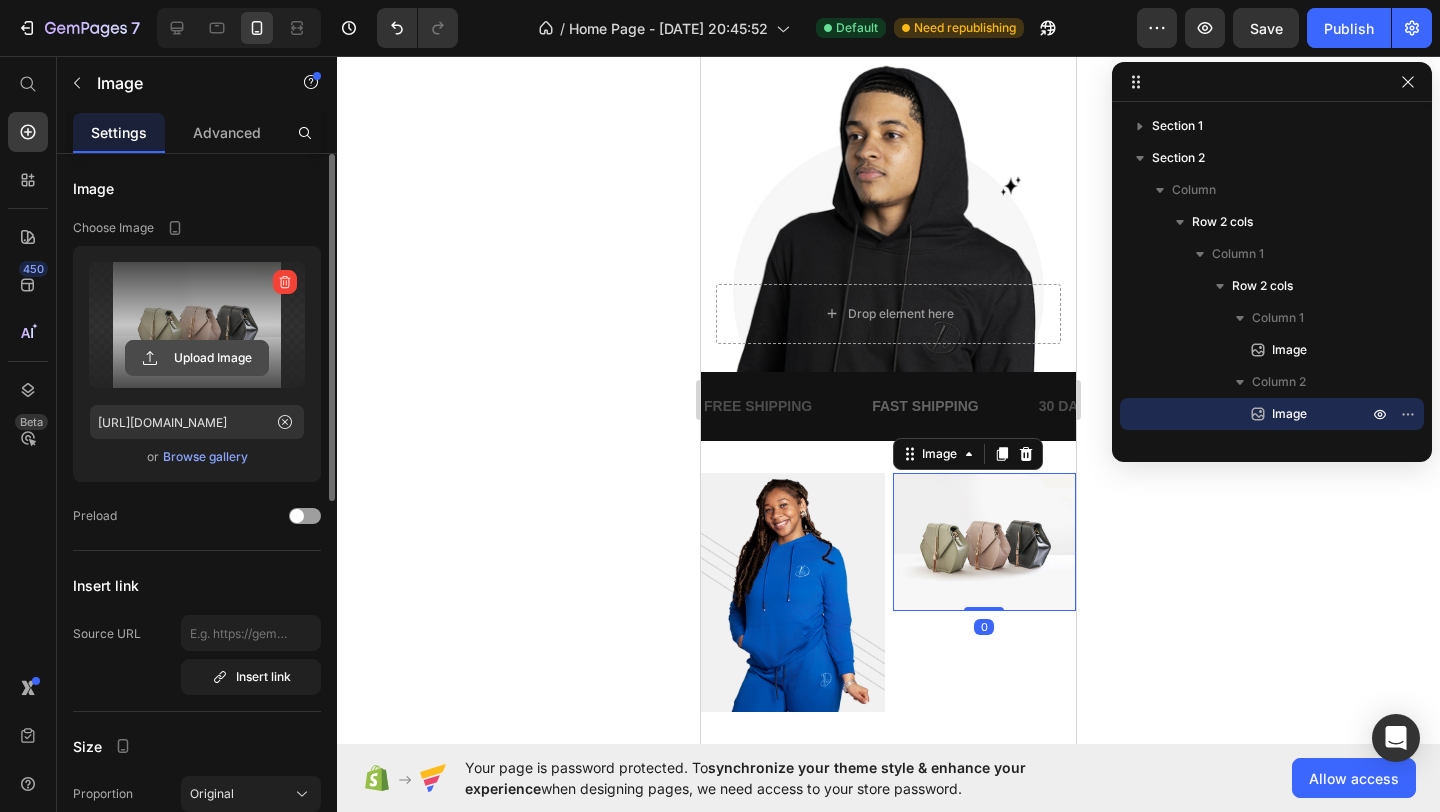 click 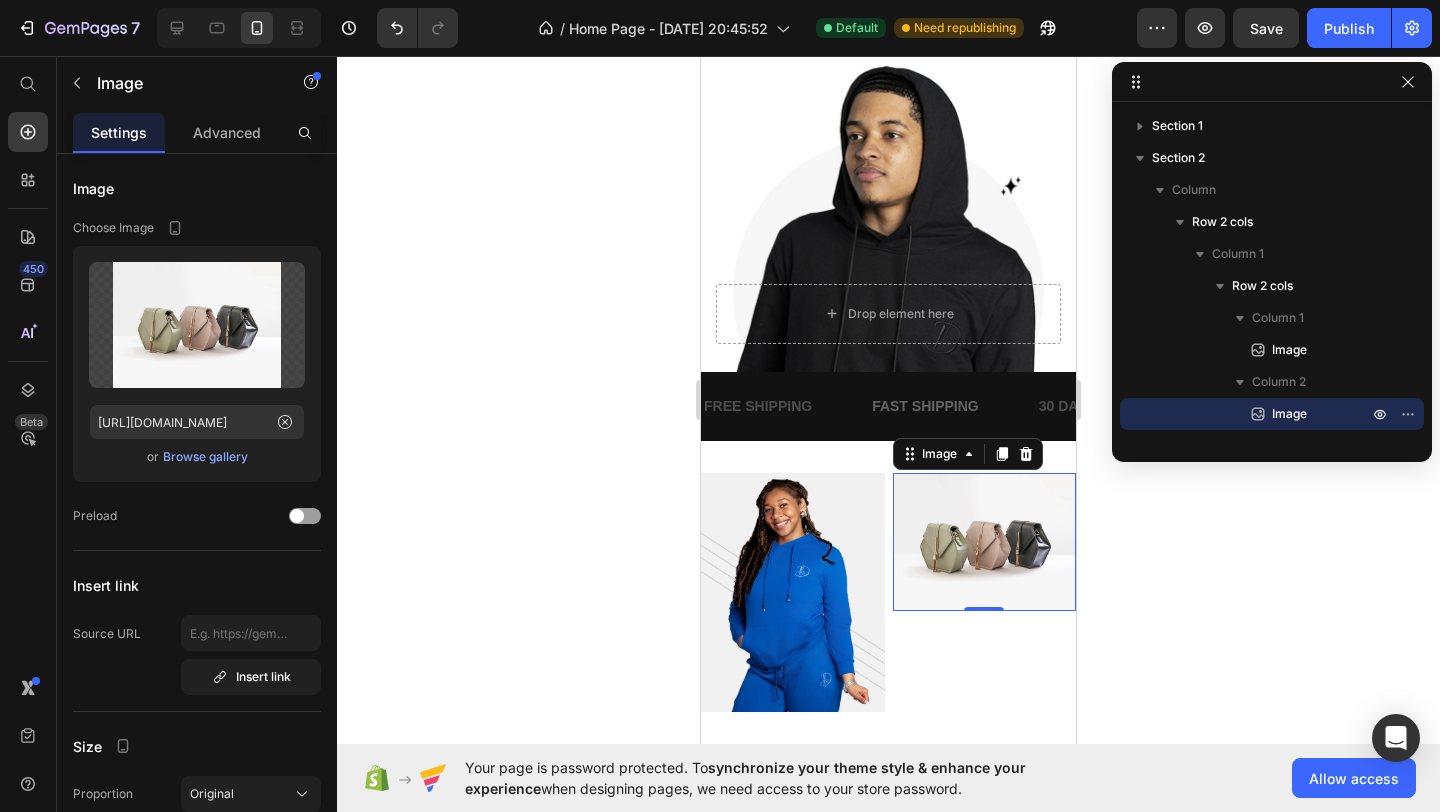 type on "https://cdn.shopify.com/s/files/1/0684/3822/9045/files/gempages_574751050007839856-6eb534b5-24c3-4c75-a6ef-38b596c995c2.jpg" 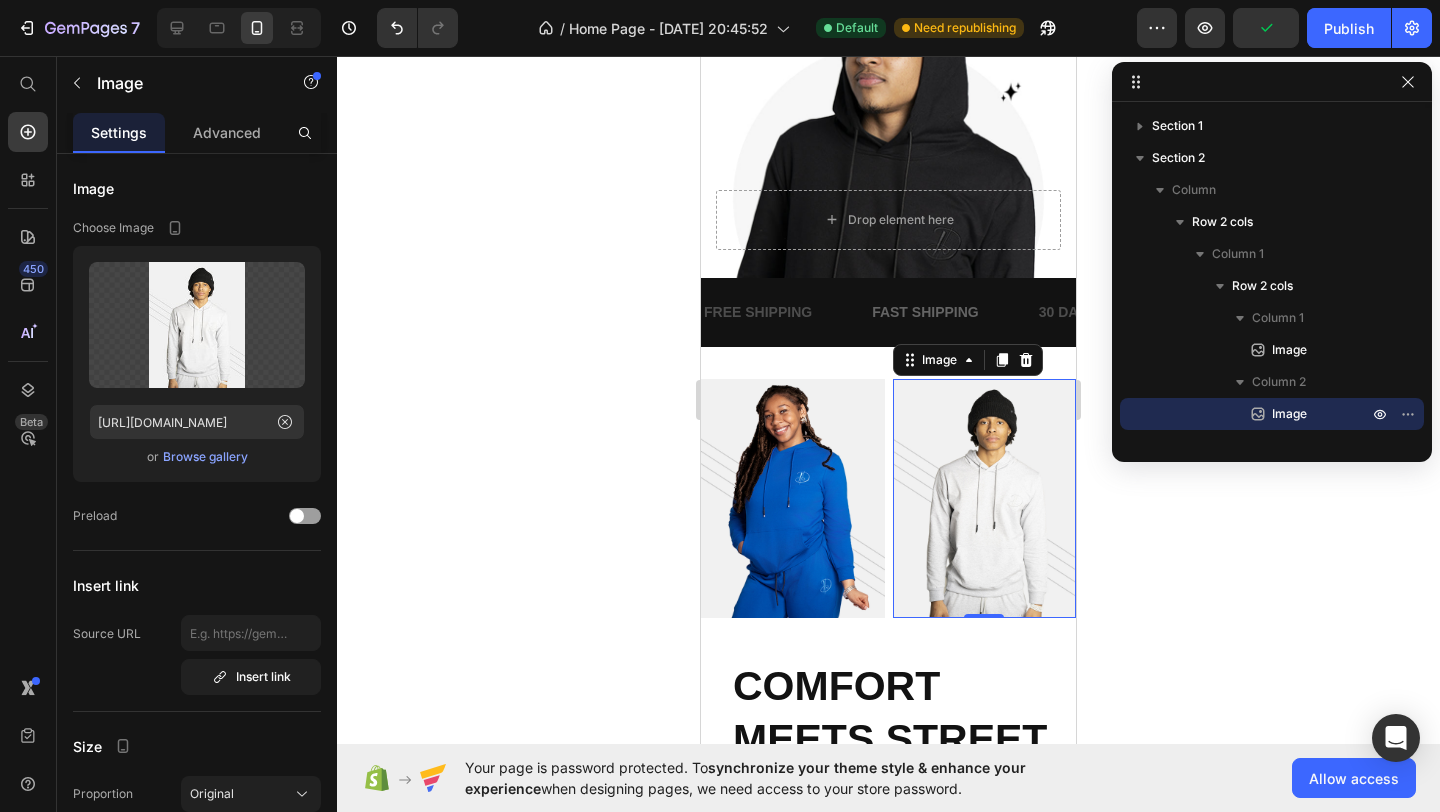 scroll, scrollTop: 545, scrollLeft: 0, axis: vertical 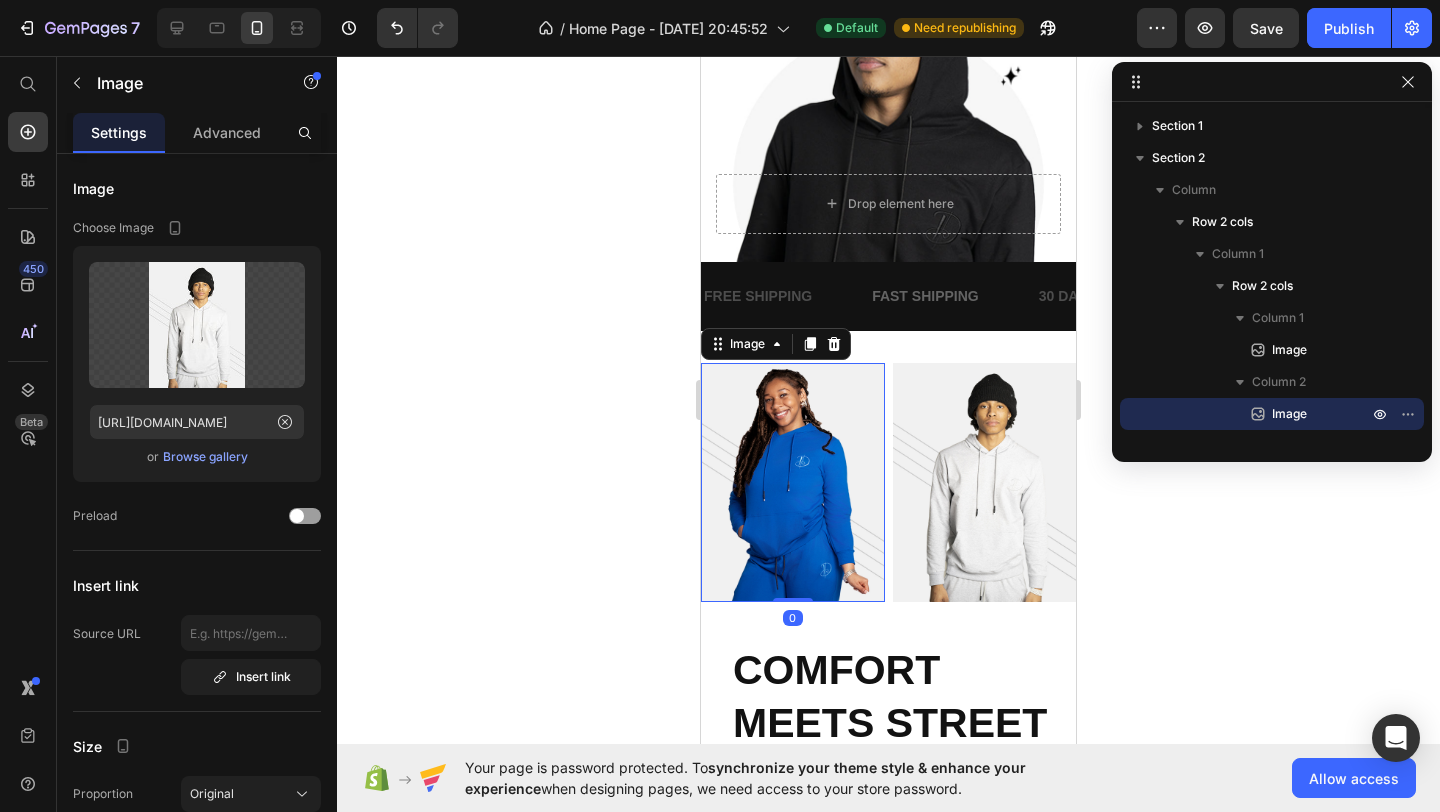 click at bounding box center (793, 482) 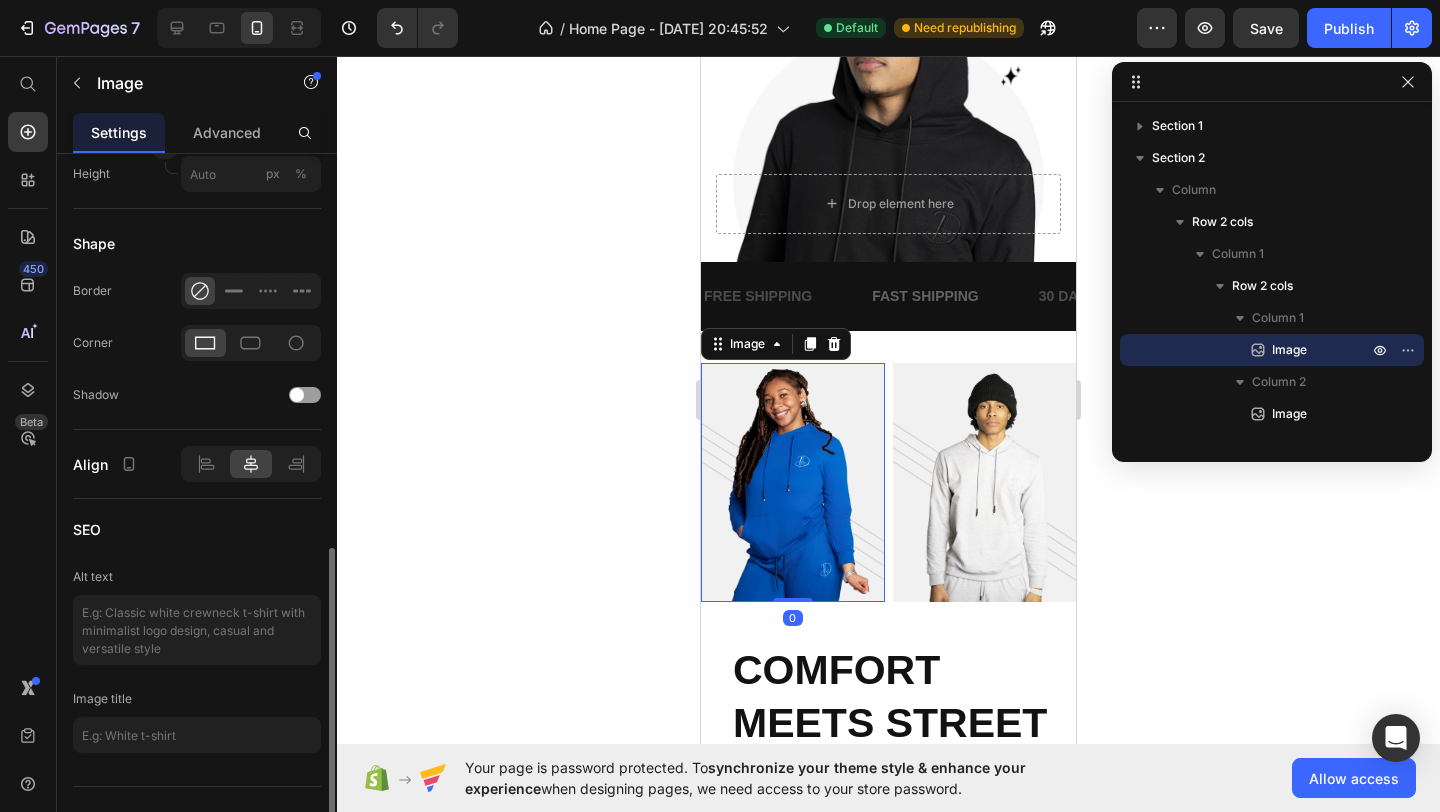 scroll, scrollTop: 756, scrollLeft: 0, axis: vertical 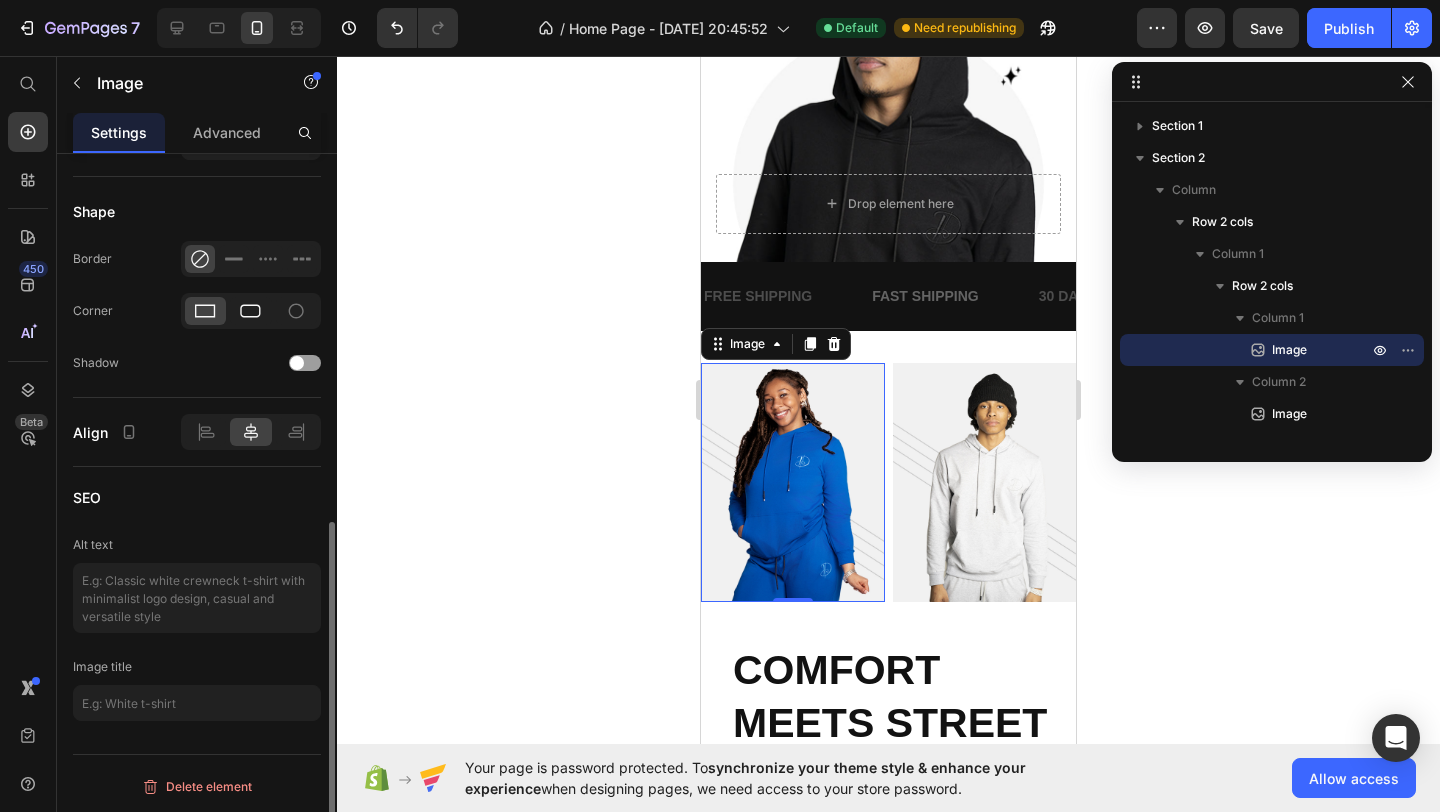 click 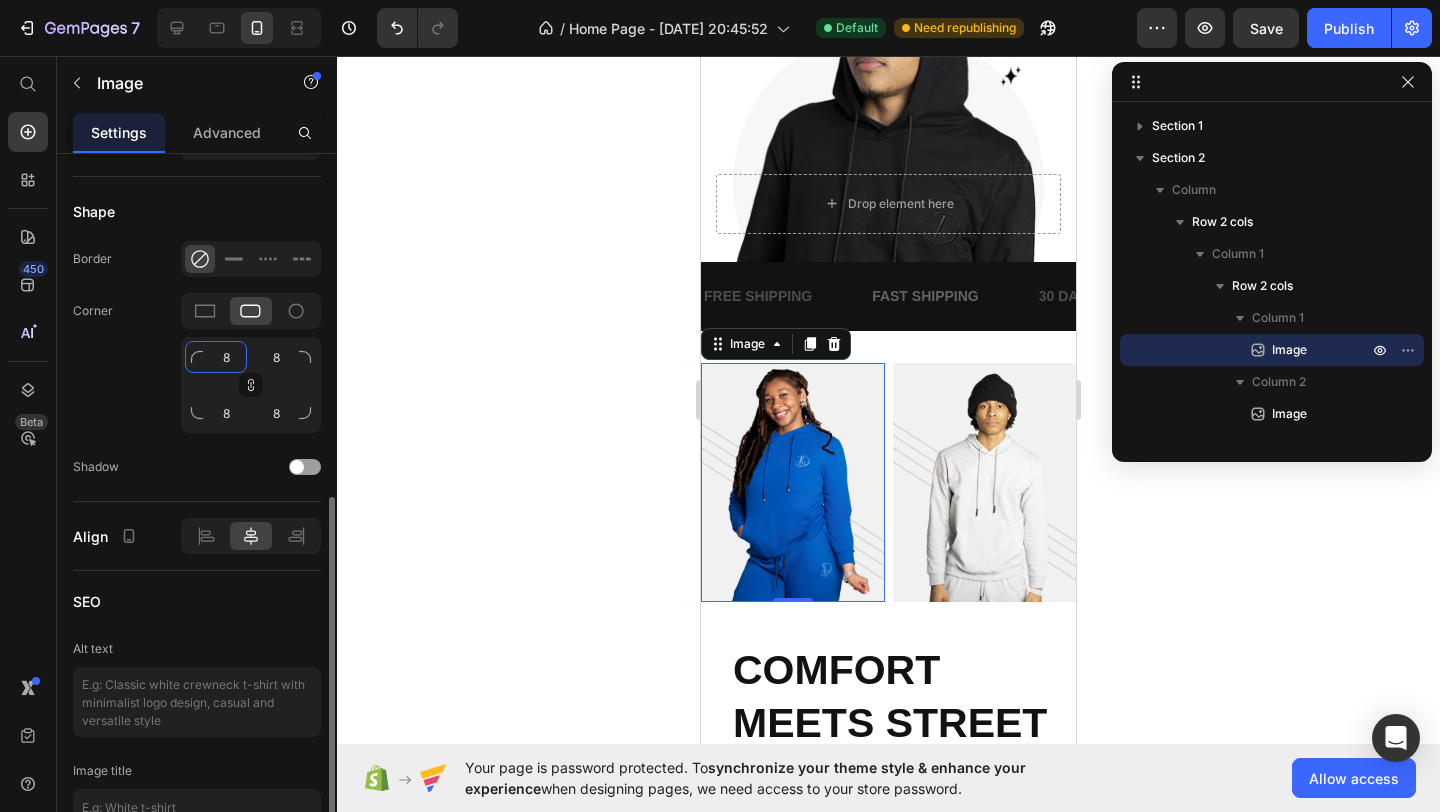 click on "8" 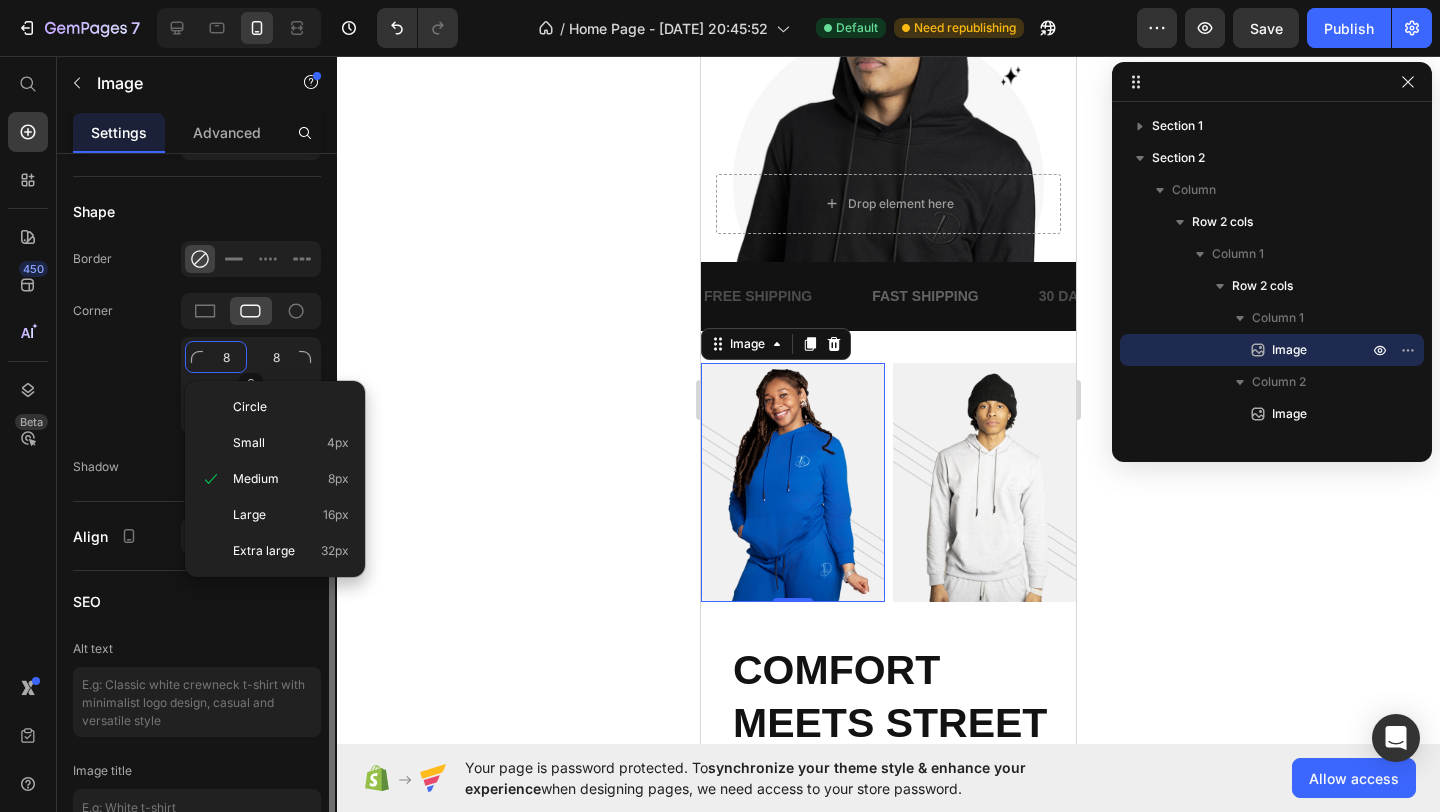 type 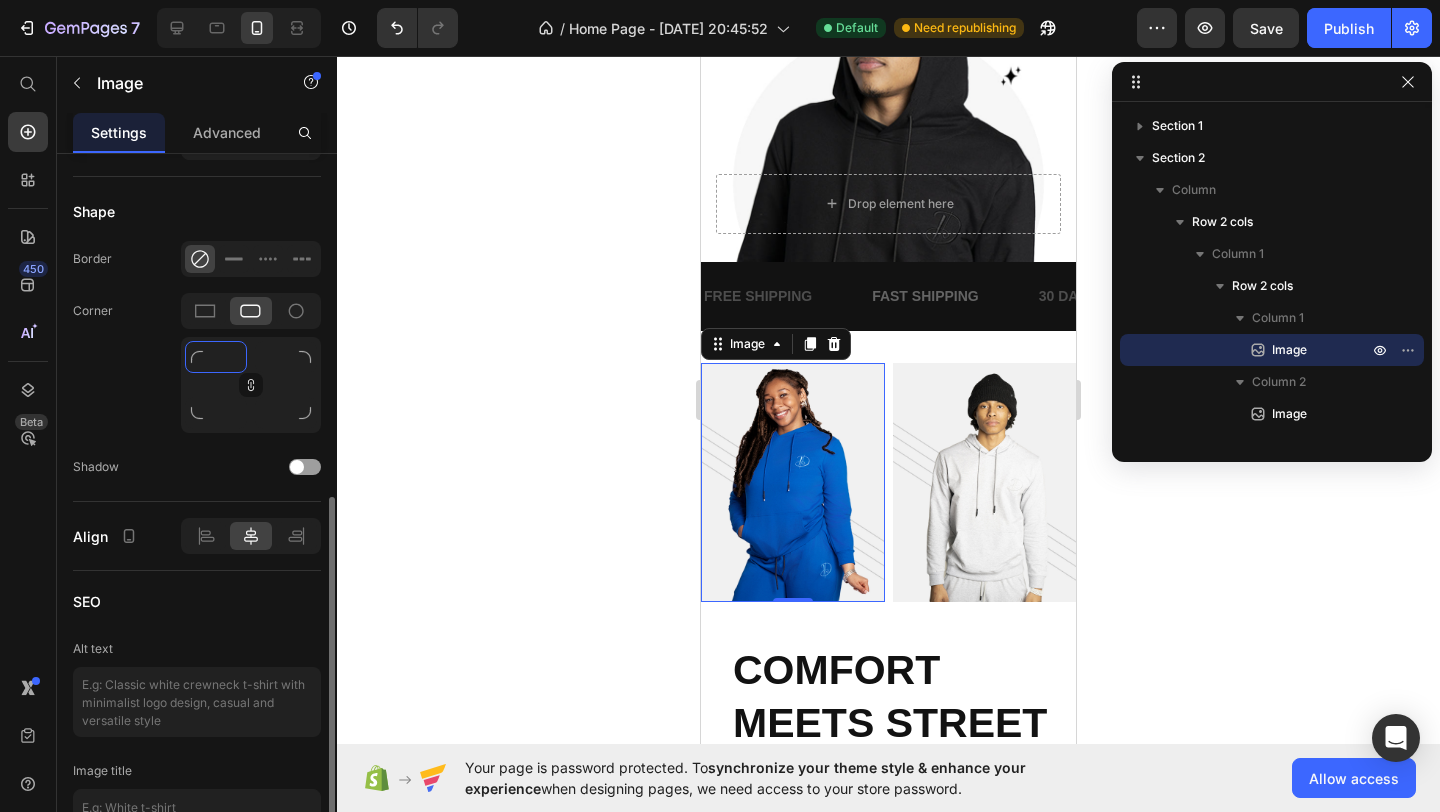 type on "2" 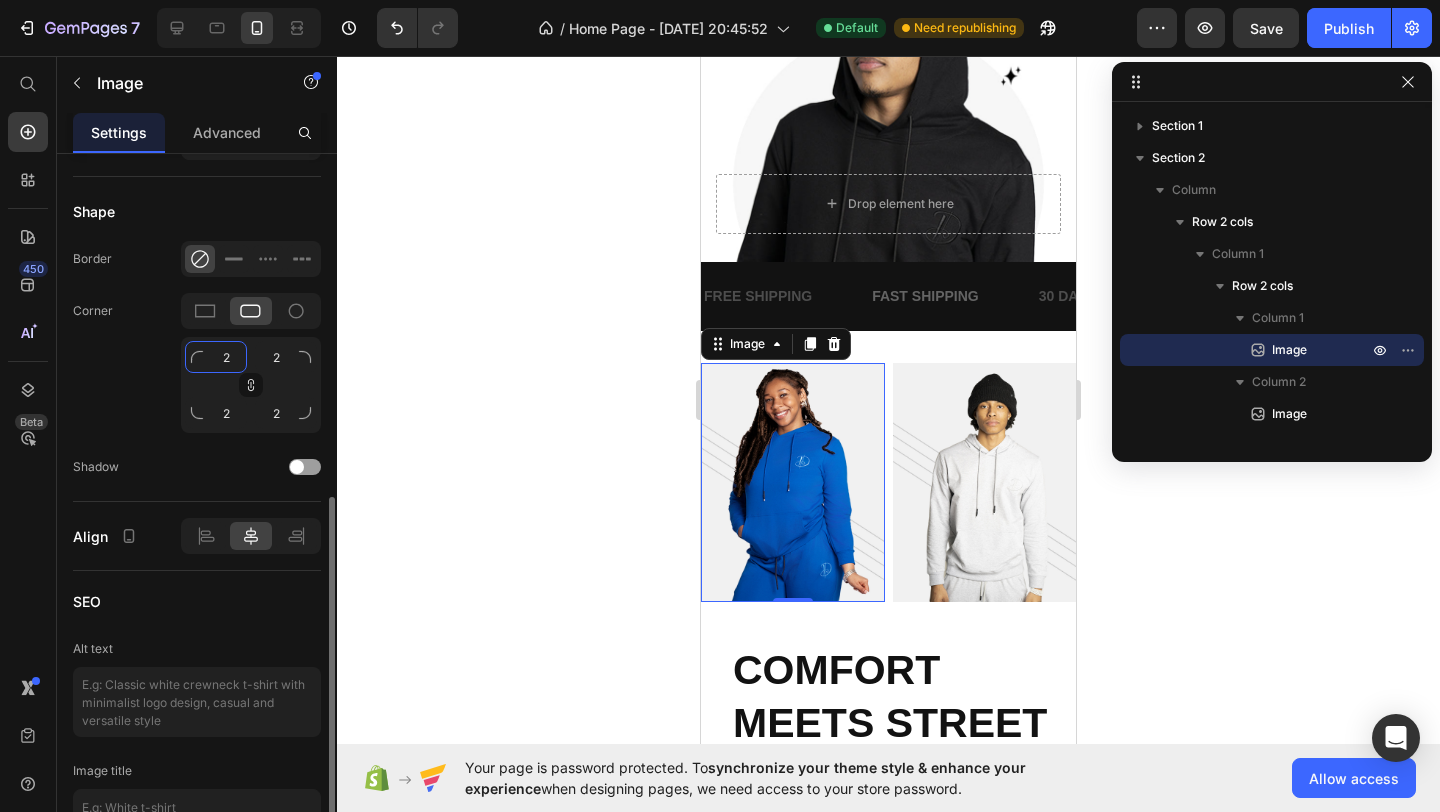 type on "20" 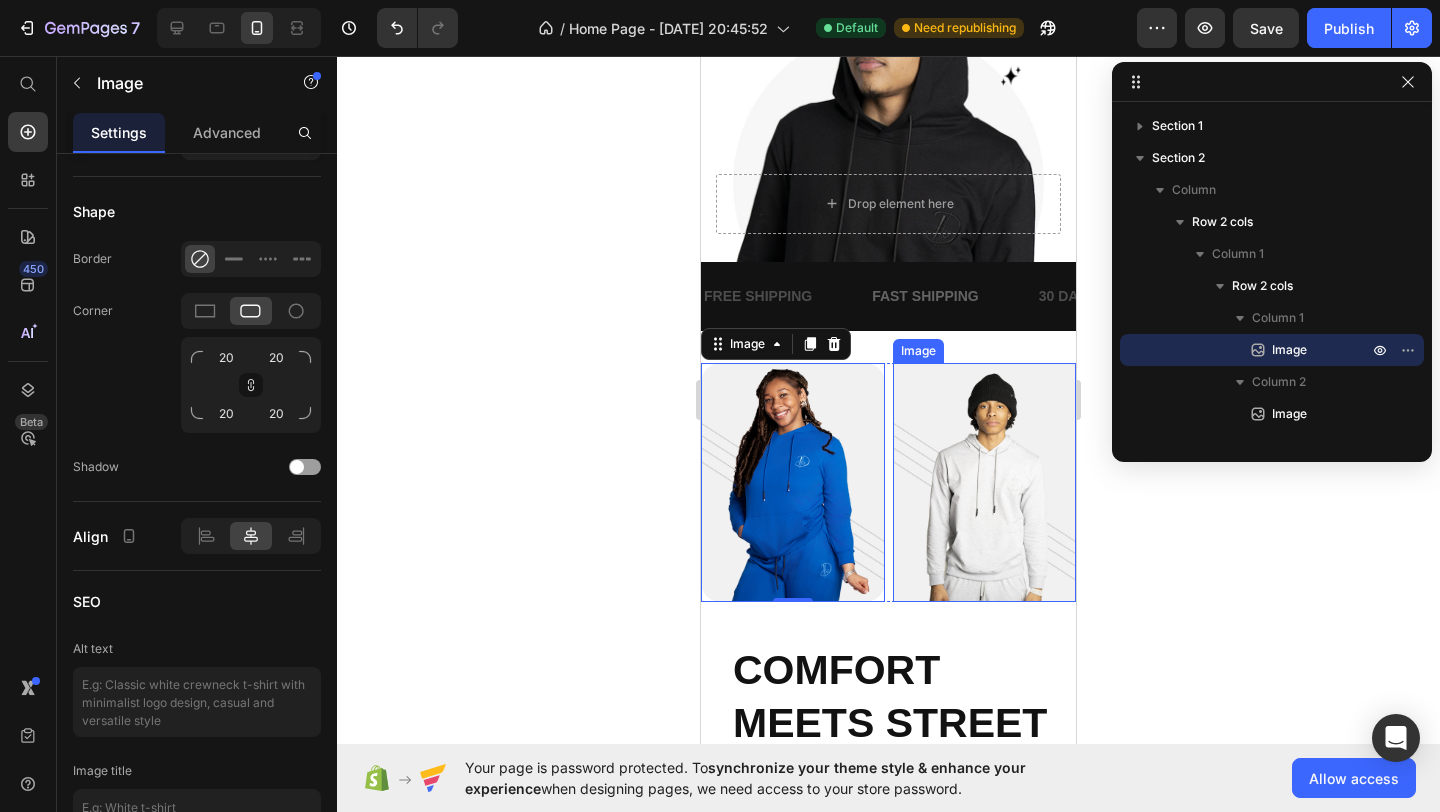 click at bounding box center (985, 482) 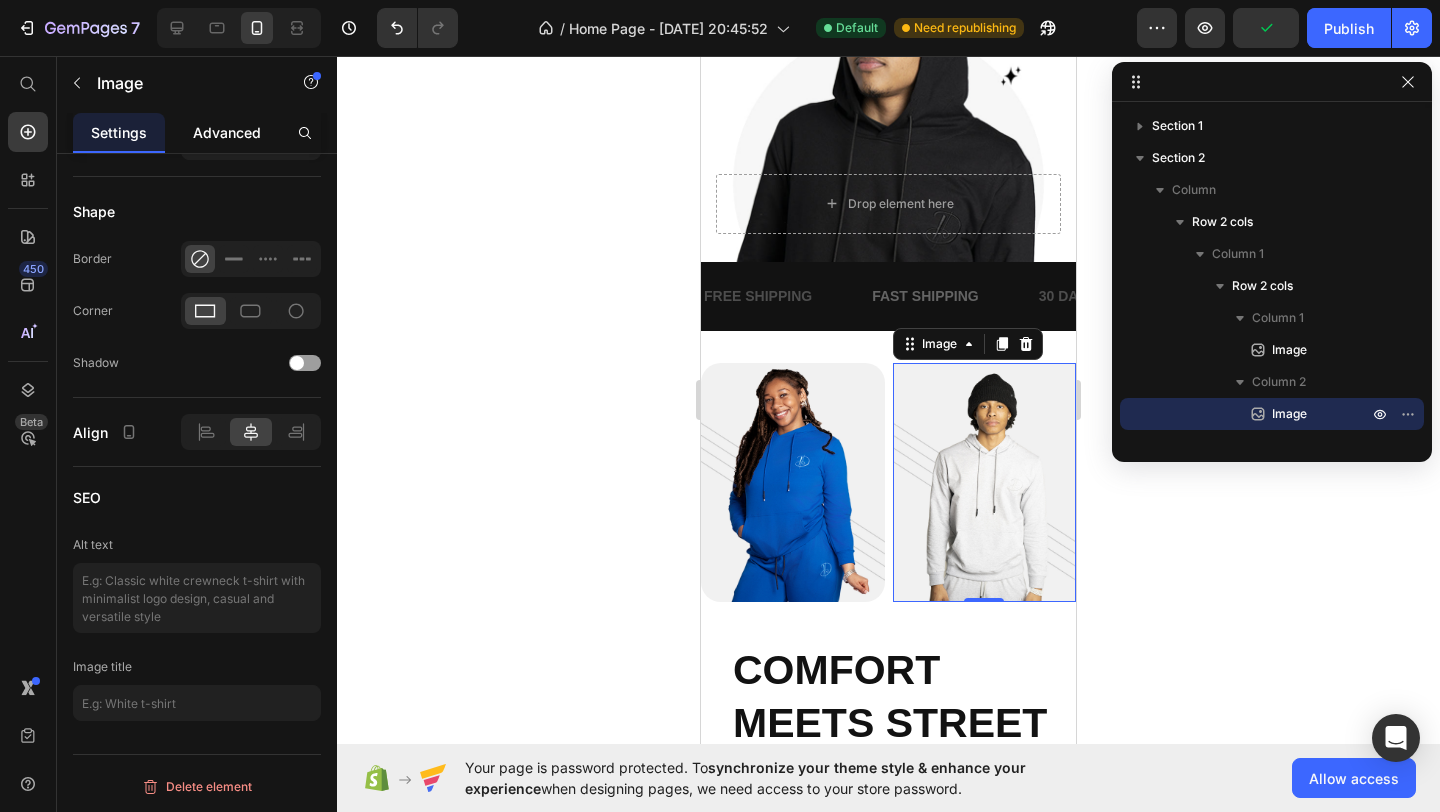 click on "Advanced" at bounding box center (227, 132) 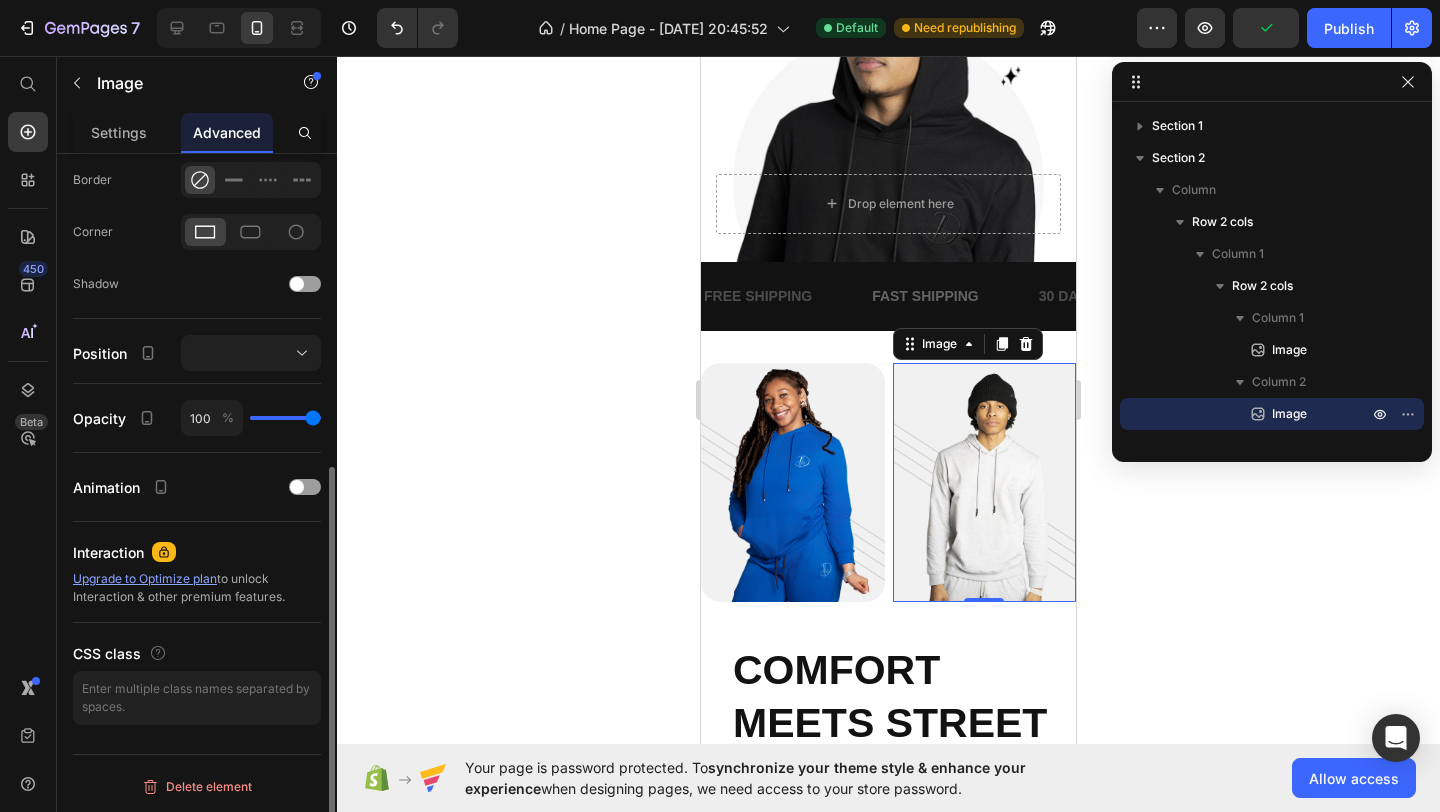 scroll, scrollTop: 0, scrollLeft: 0, axis: both 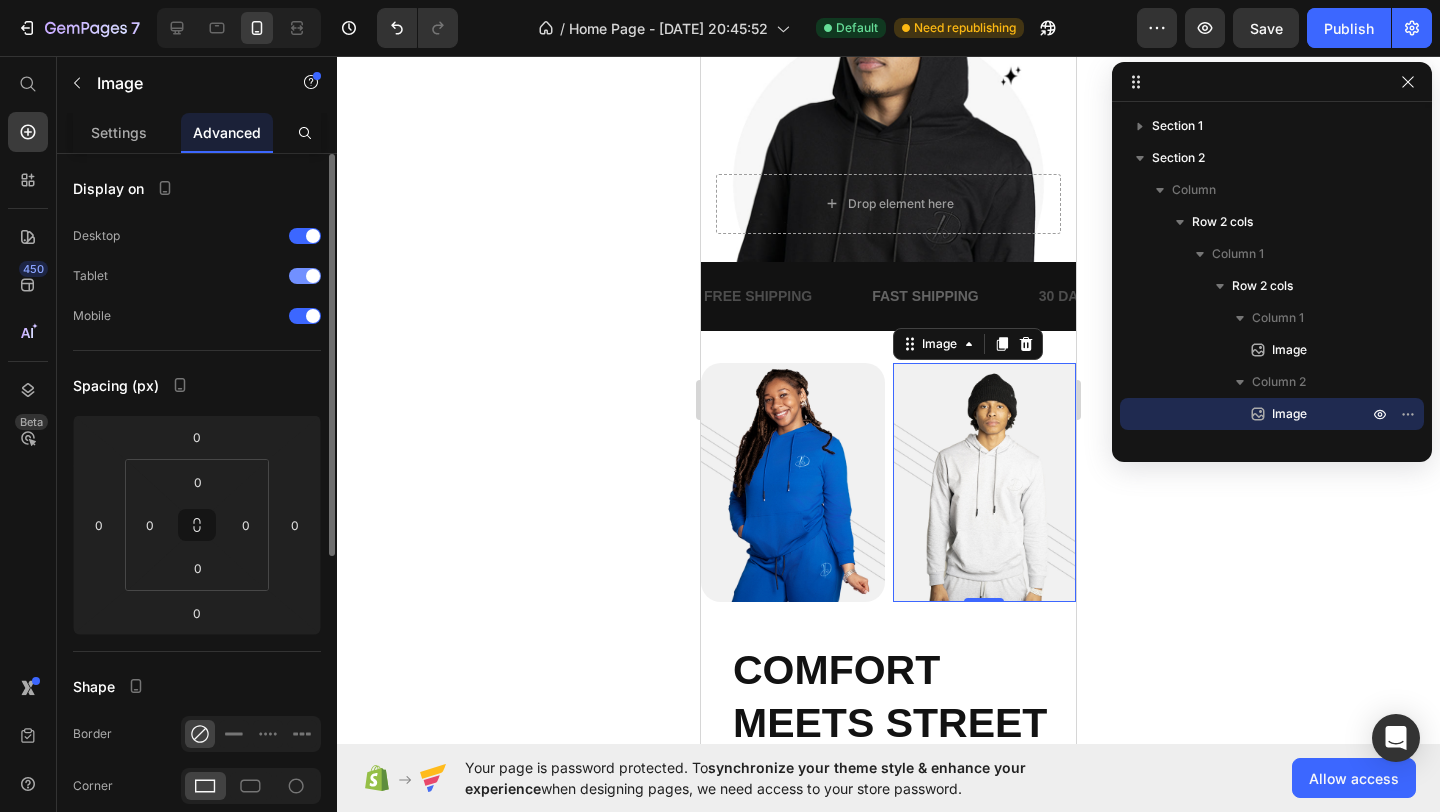 click at bounding box center [313, 276] 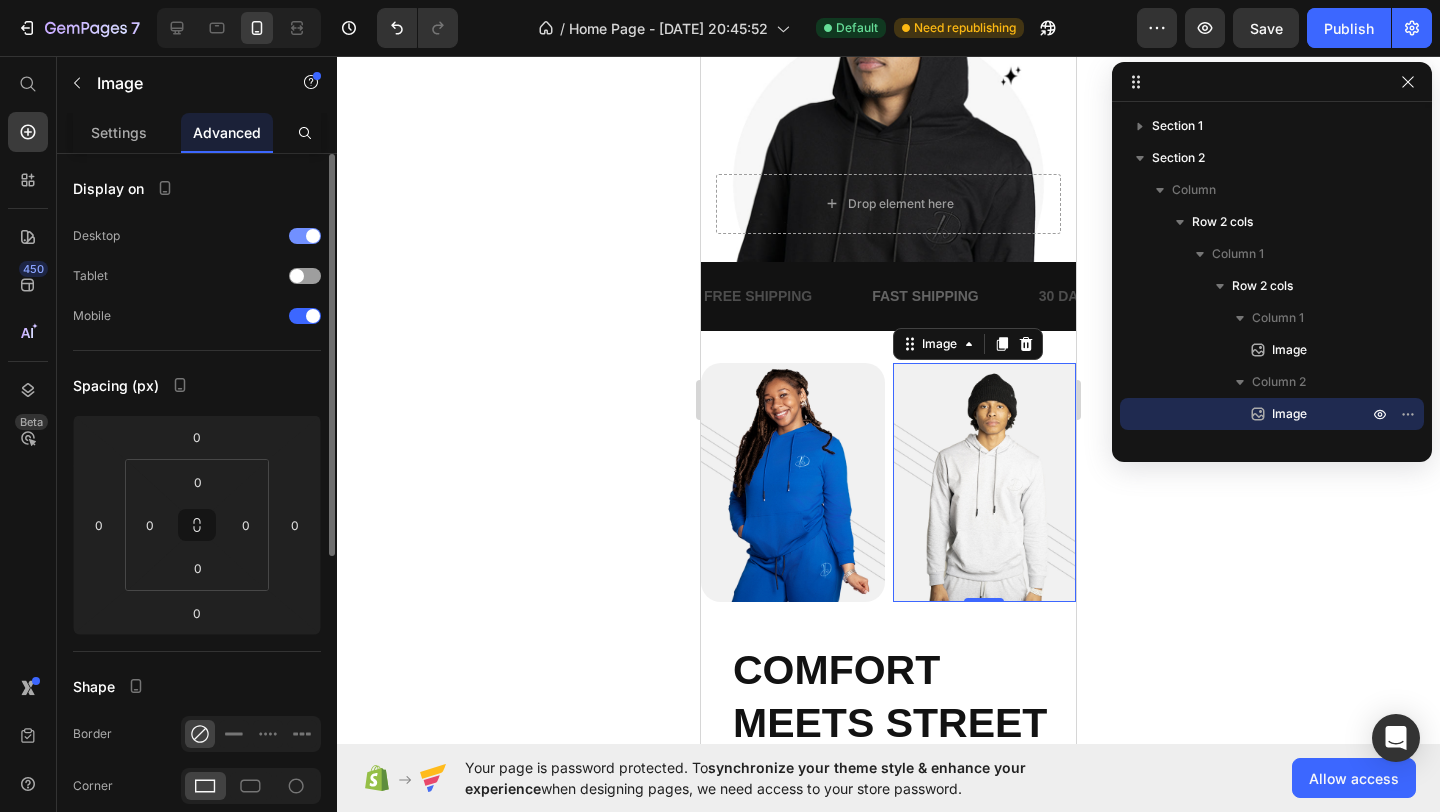 click at bounding box center (313, 236) 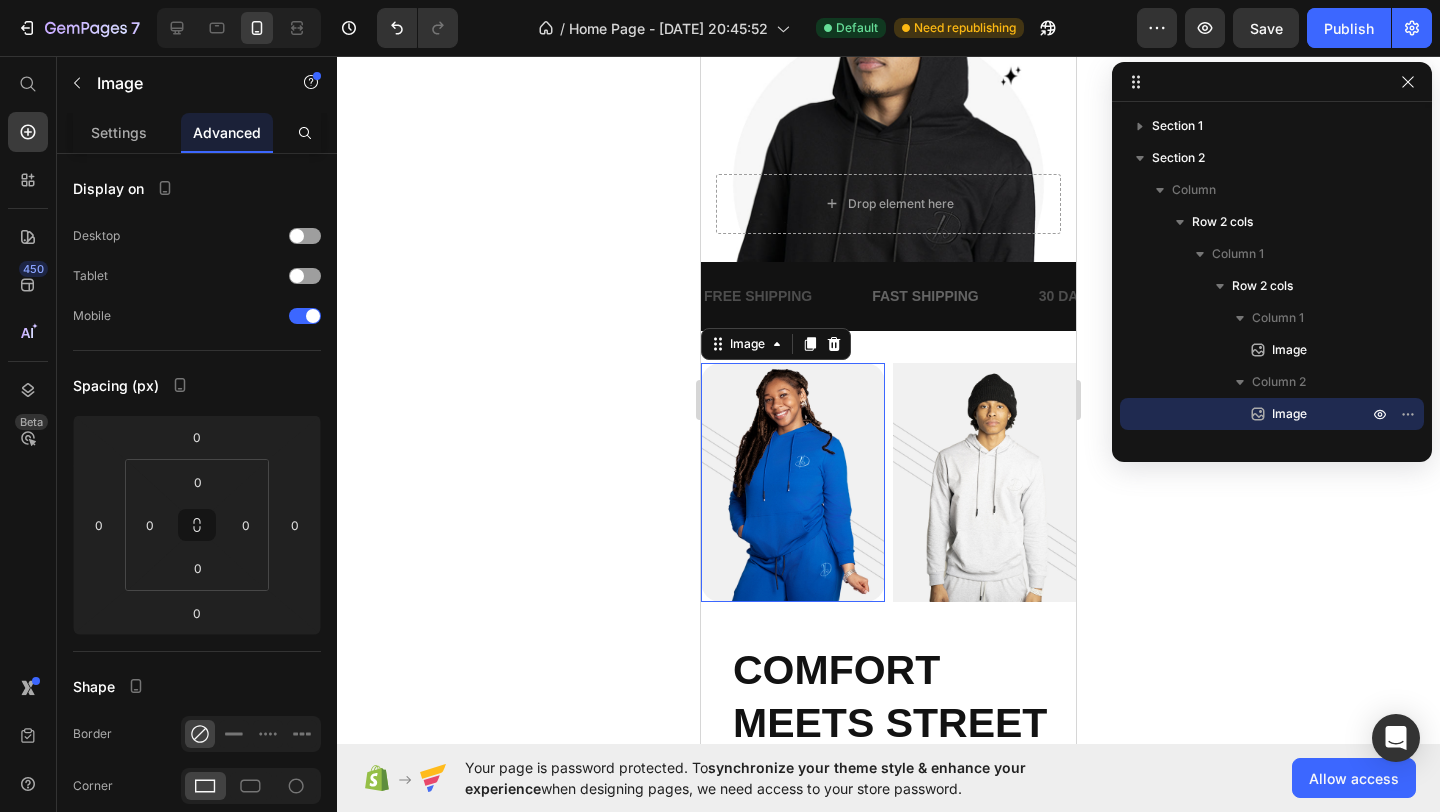 click at bounding box center (793, 482) 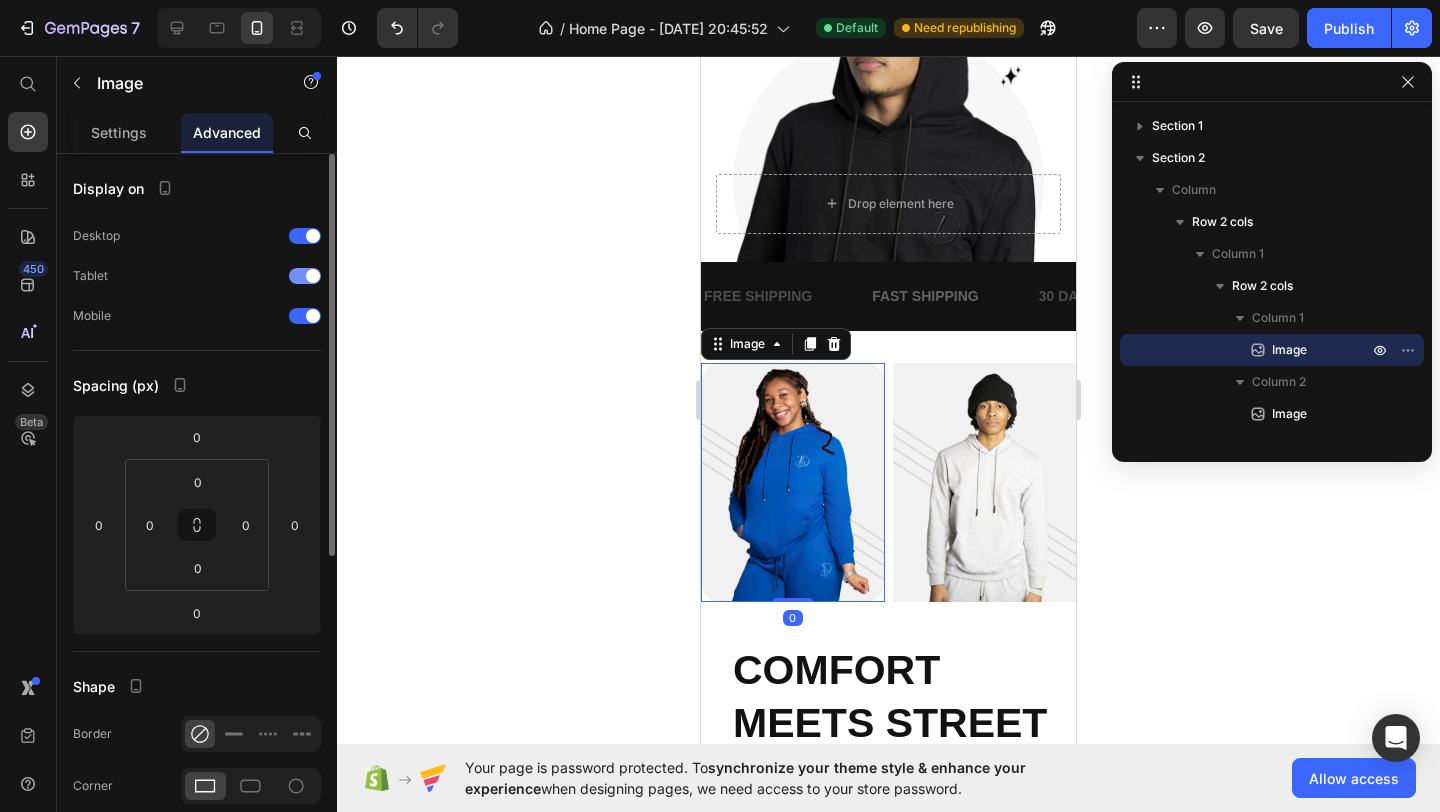 click at bounding box center [313, 276] 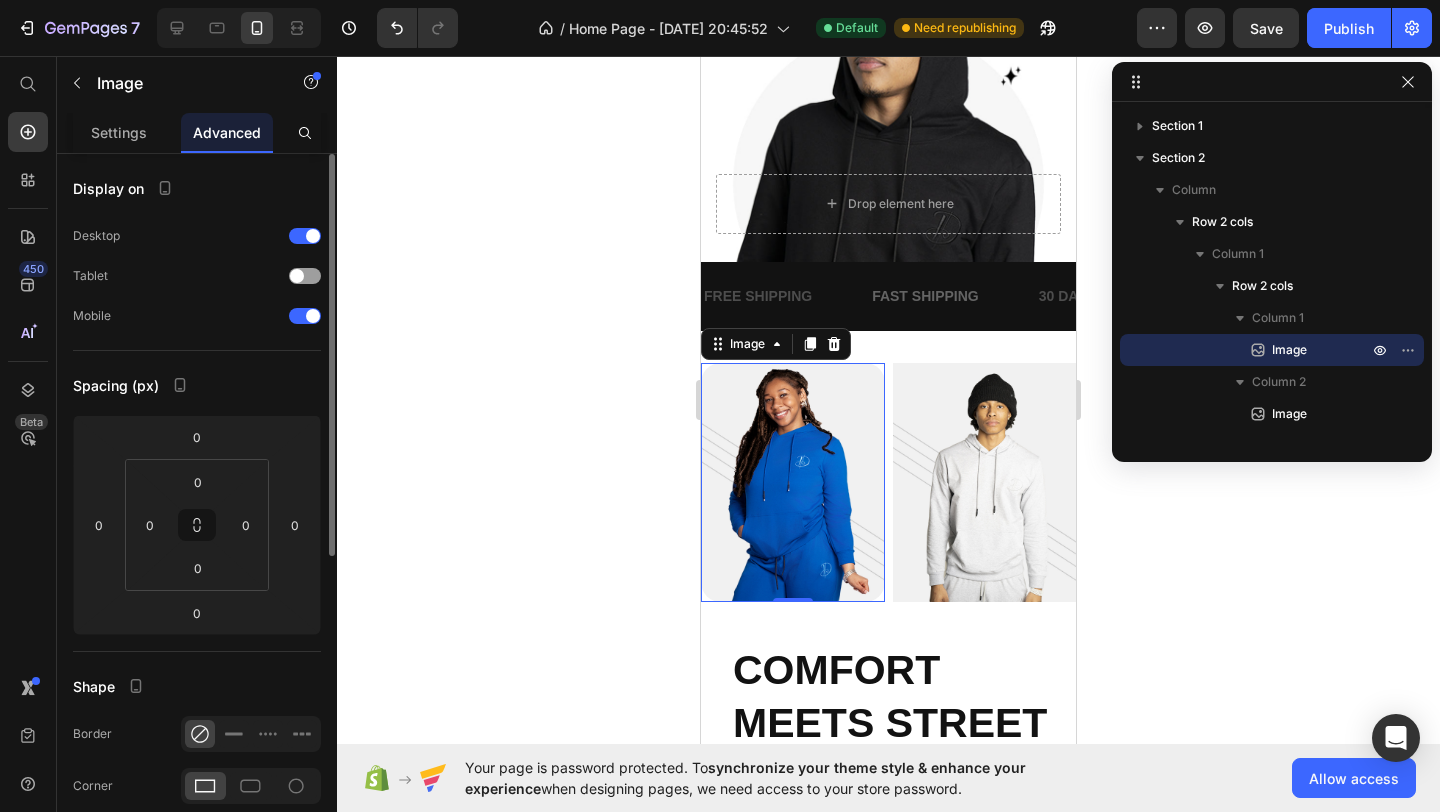 click on "Display on Desktop Tablet Mobile" 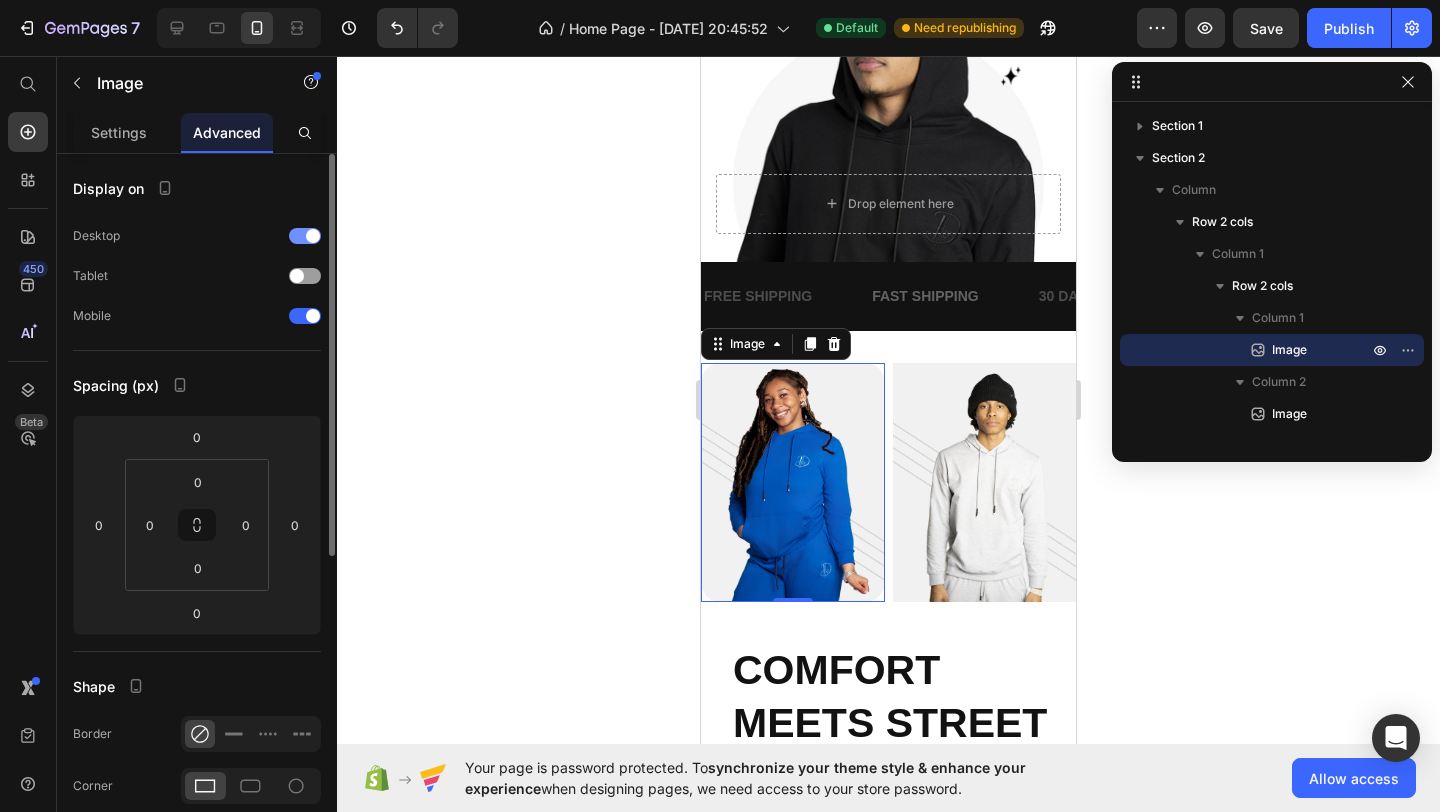click at bounding box center [313, 236] 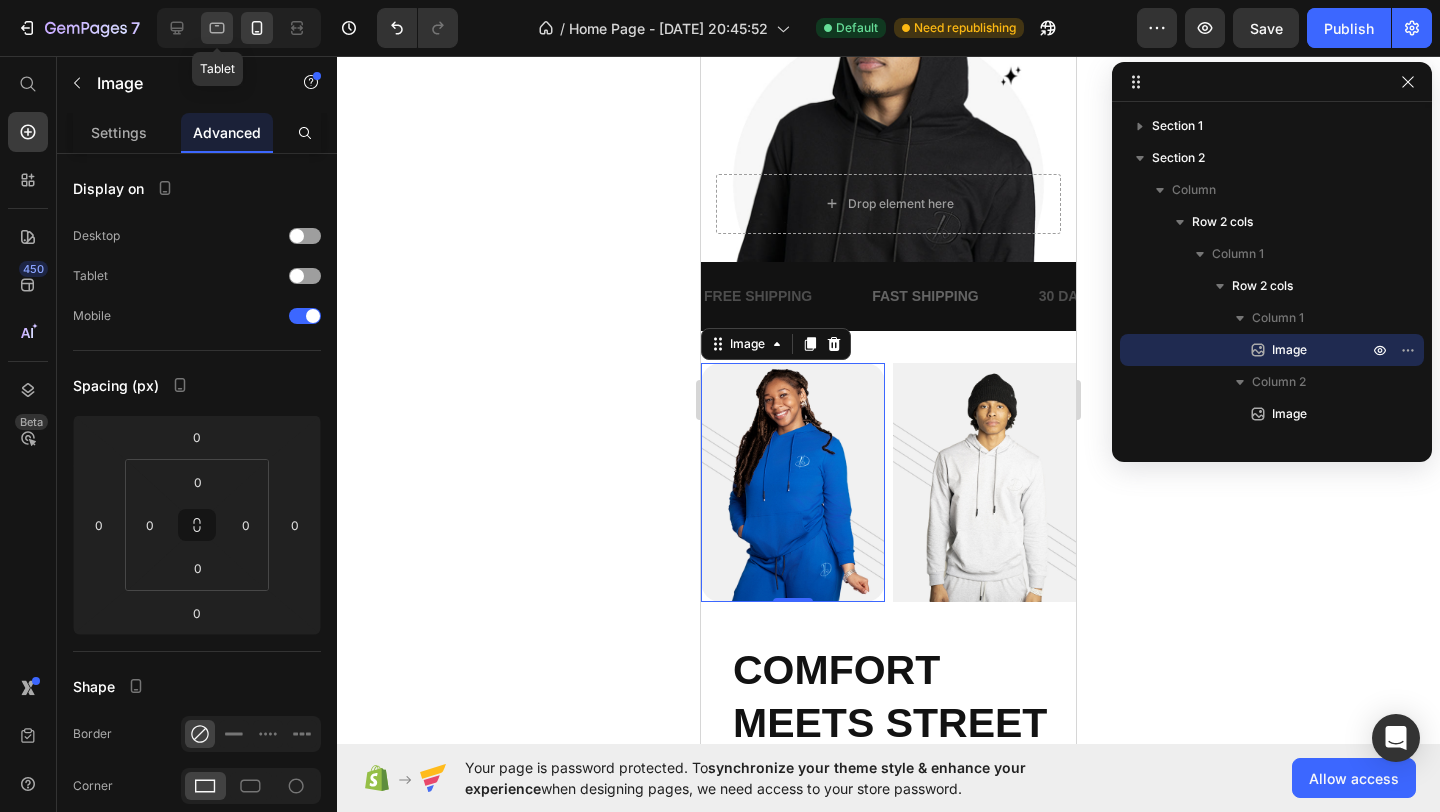 click 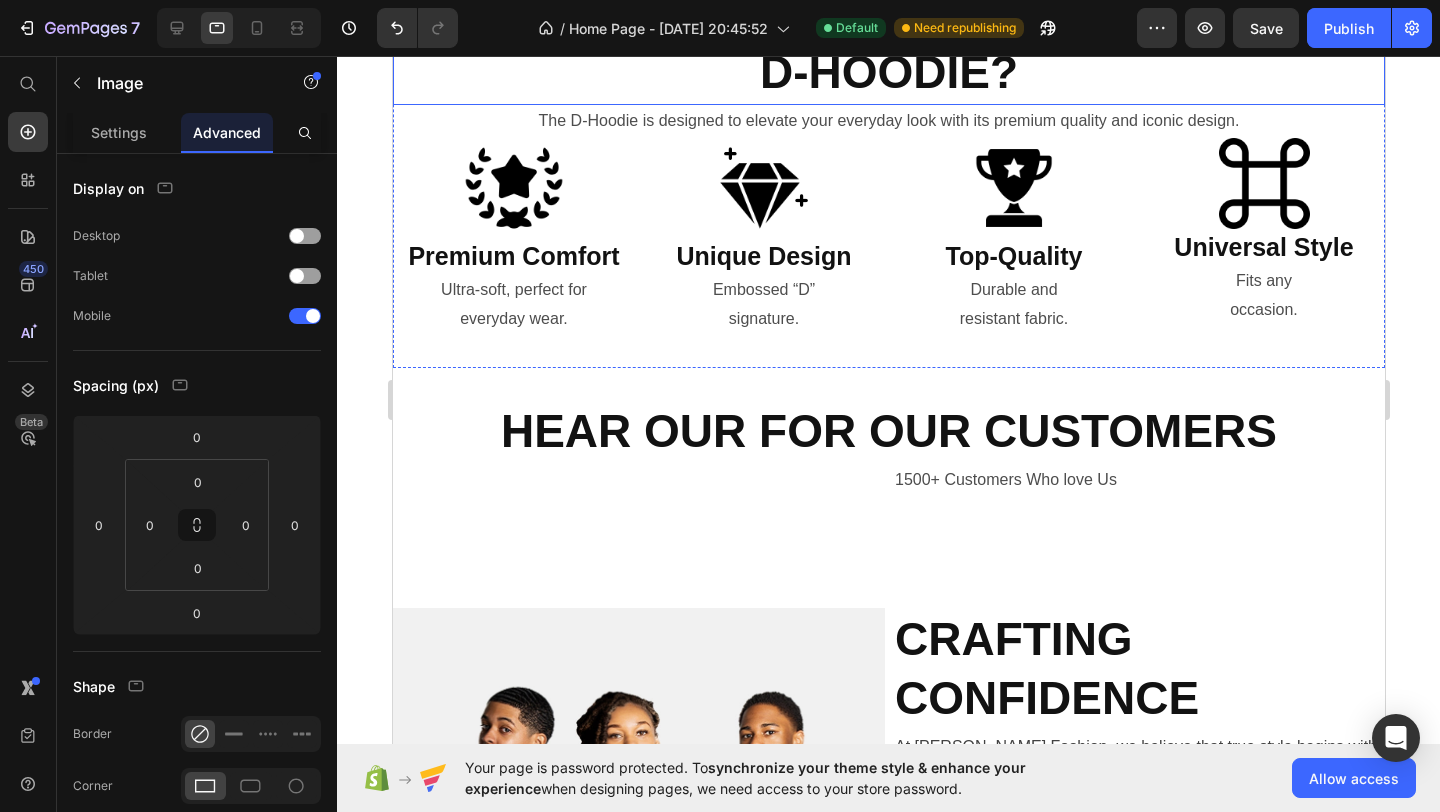 scroll, scrollTop: 621, scrollLeft: 0, axis: vertical 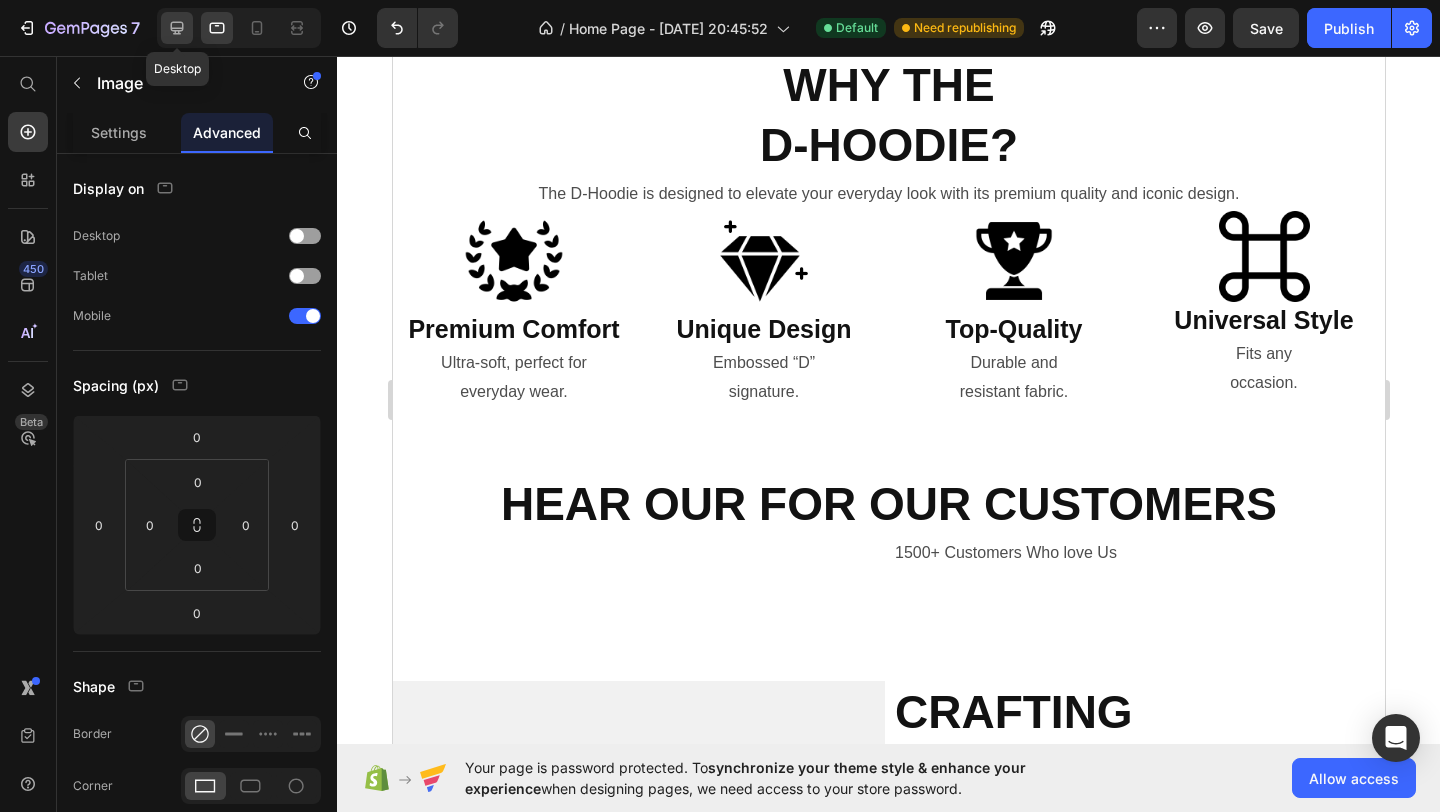 click 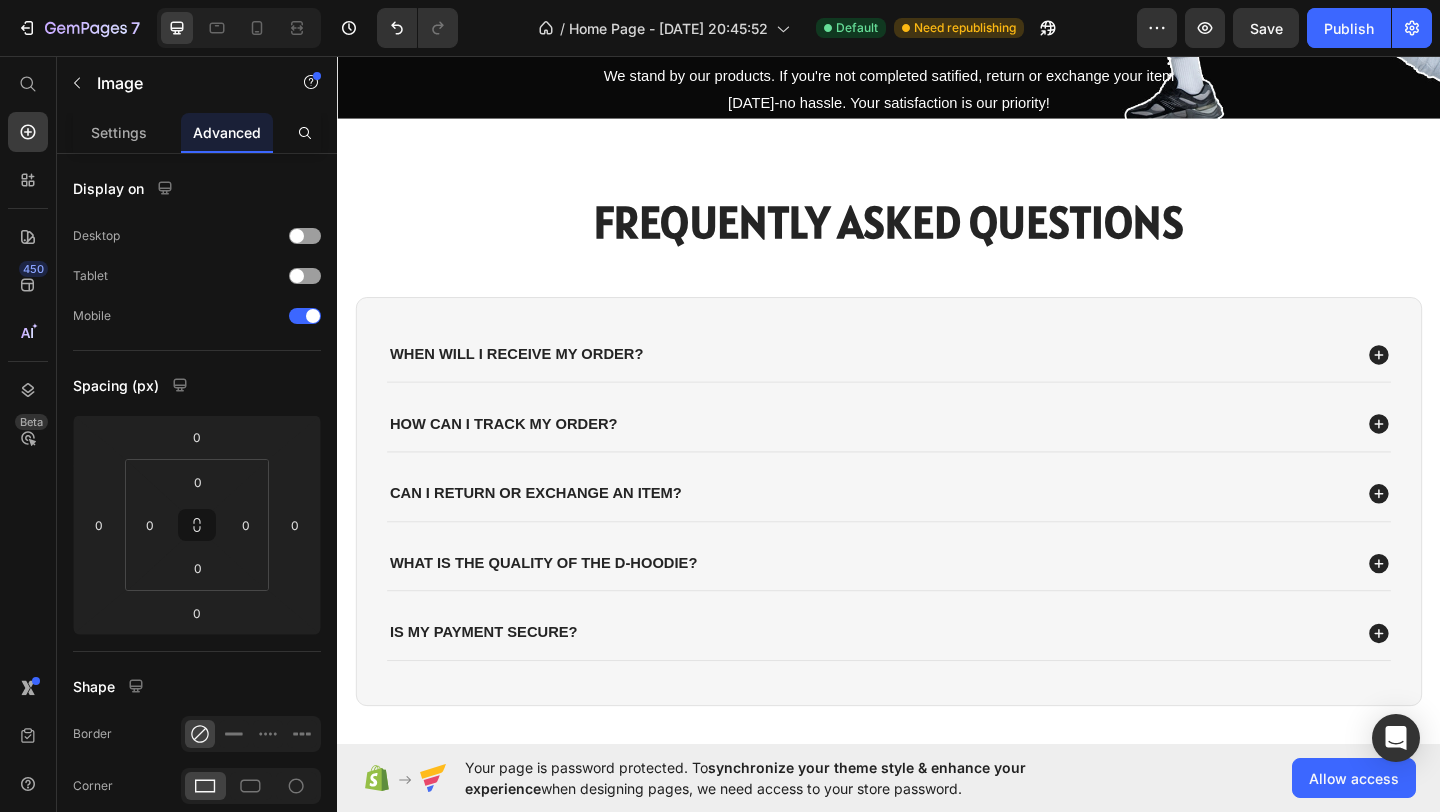 scroll, scrollTop: 2474, scrollLeft: 0, axis: vertical 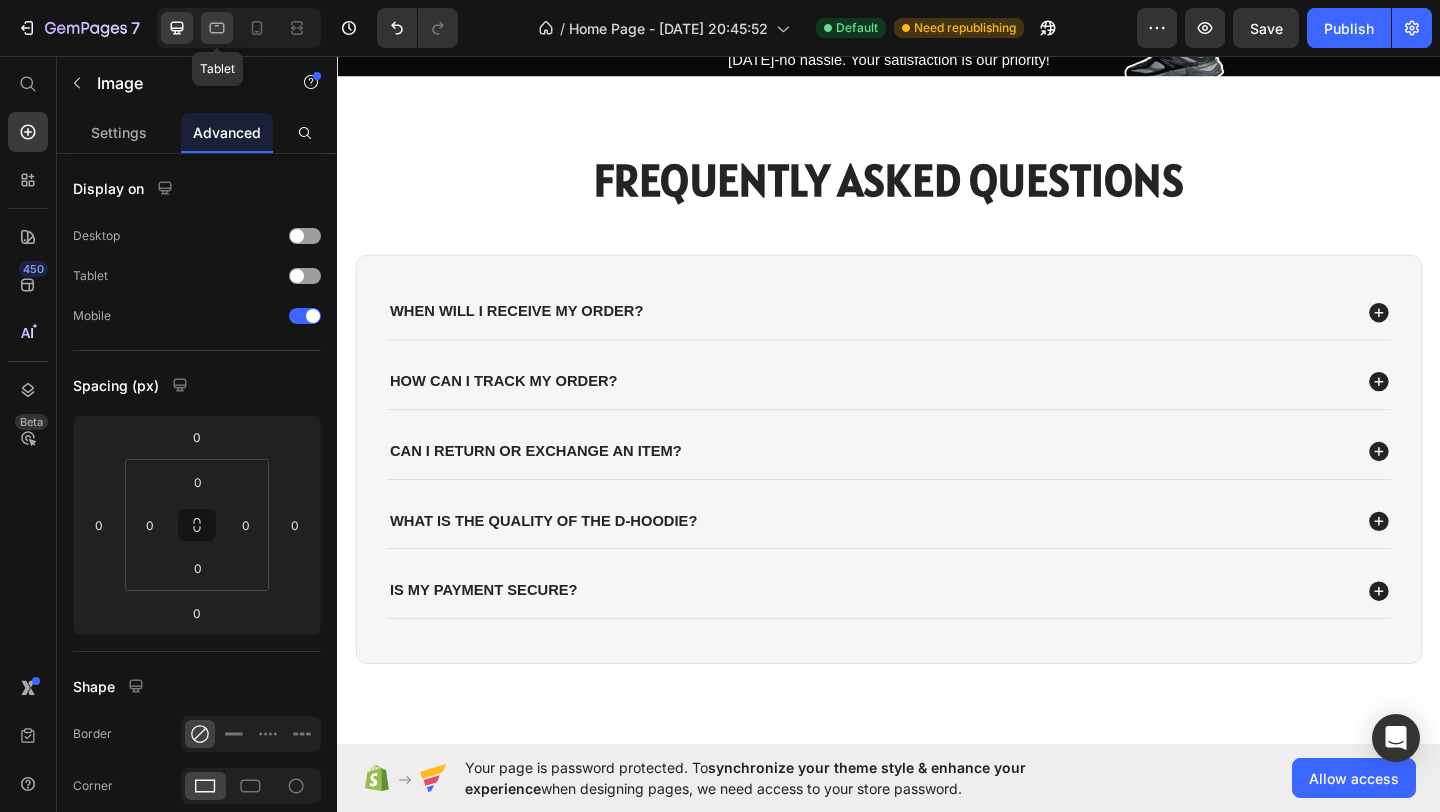 click 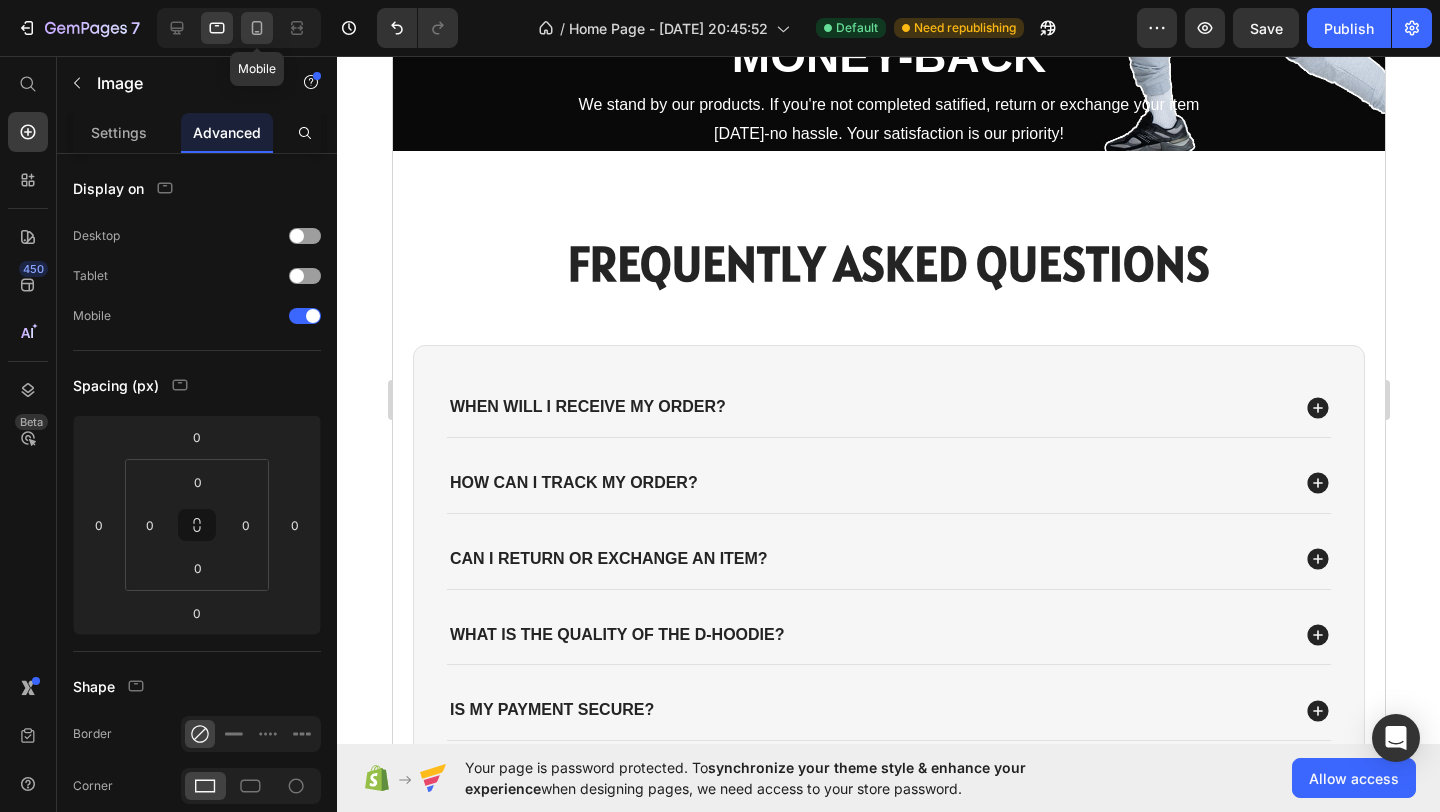 click 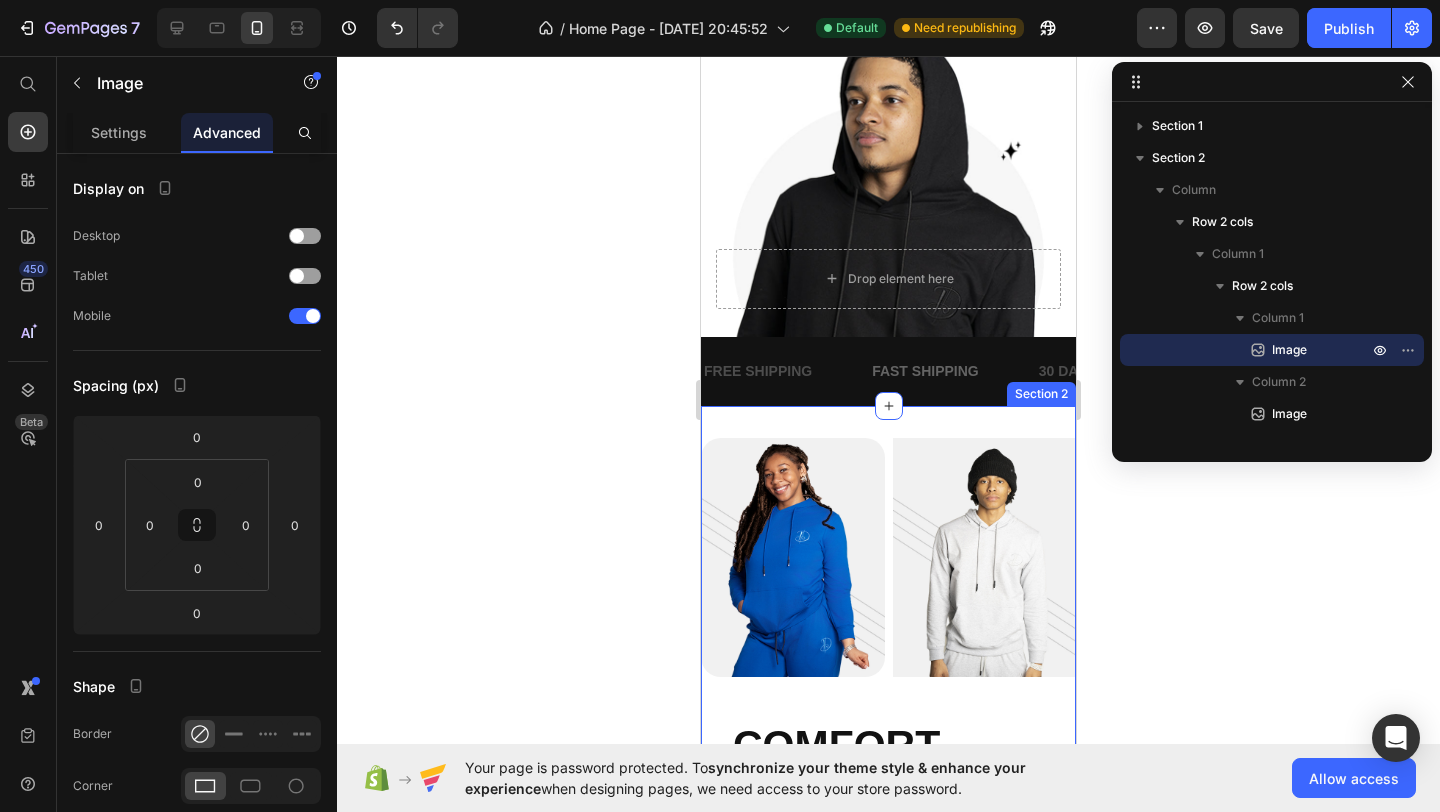 scroll, scrollTop: 469, scrollLeft: 0, axis: vertical 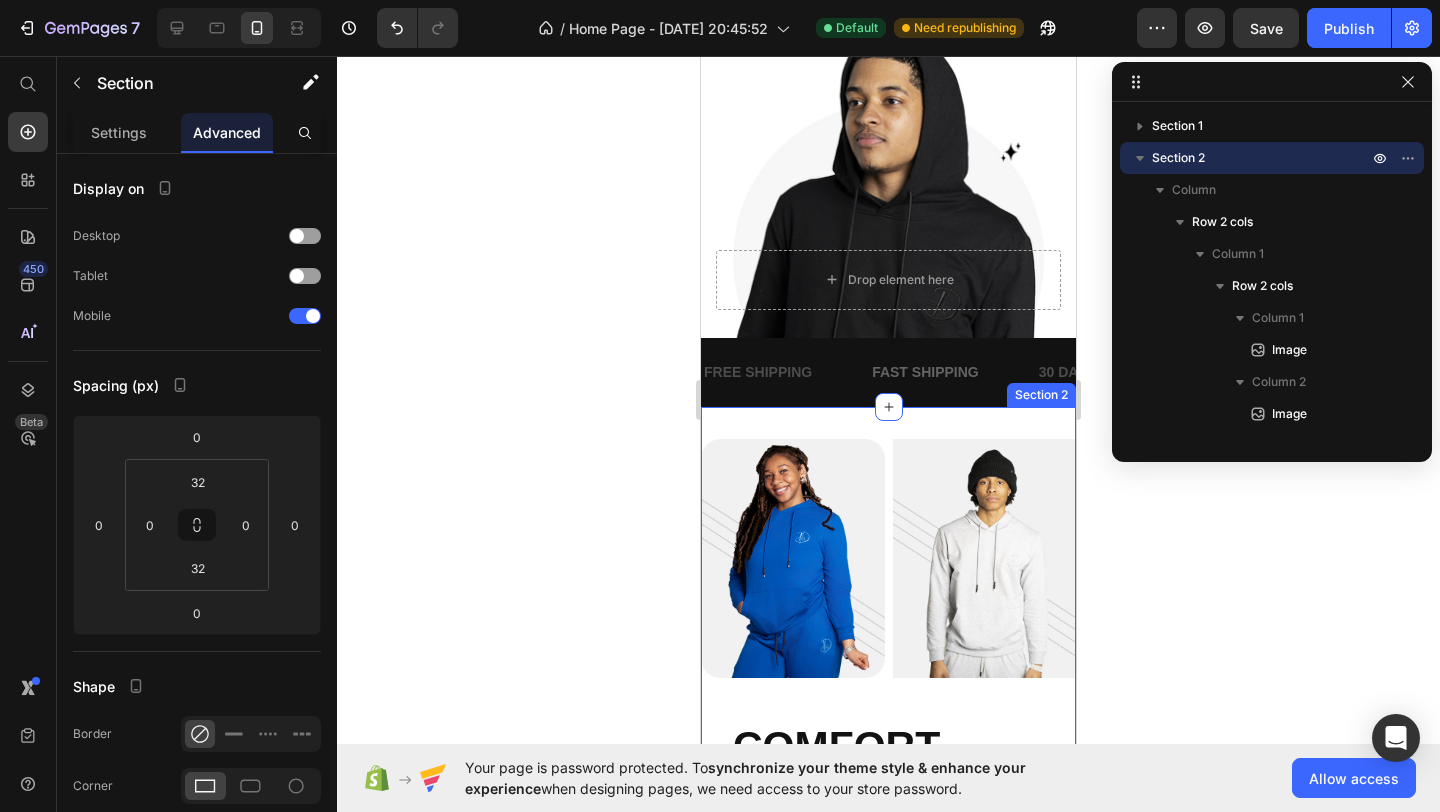 click on "Image Image Row COMFORT MEETS STREET STYLE. Heading The D-Hoodie brings together the best of both wolds: ultimate comfort and striking style. Get ready to impress effortlessly. Text Block EXPLORE NOW   Button Row Section 2" at bounding box center [888, 735] 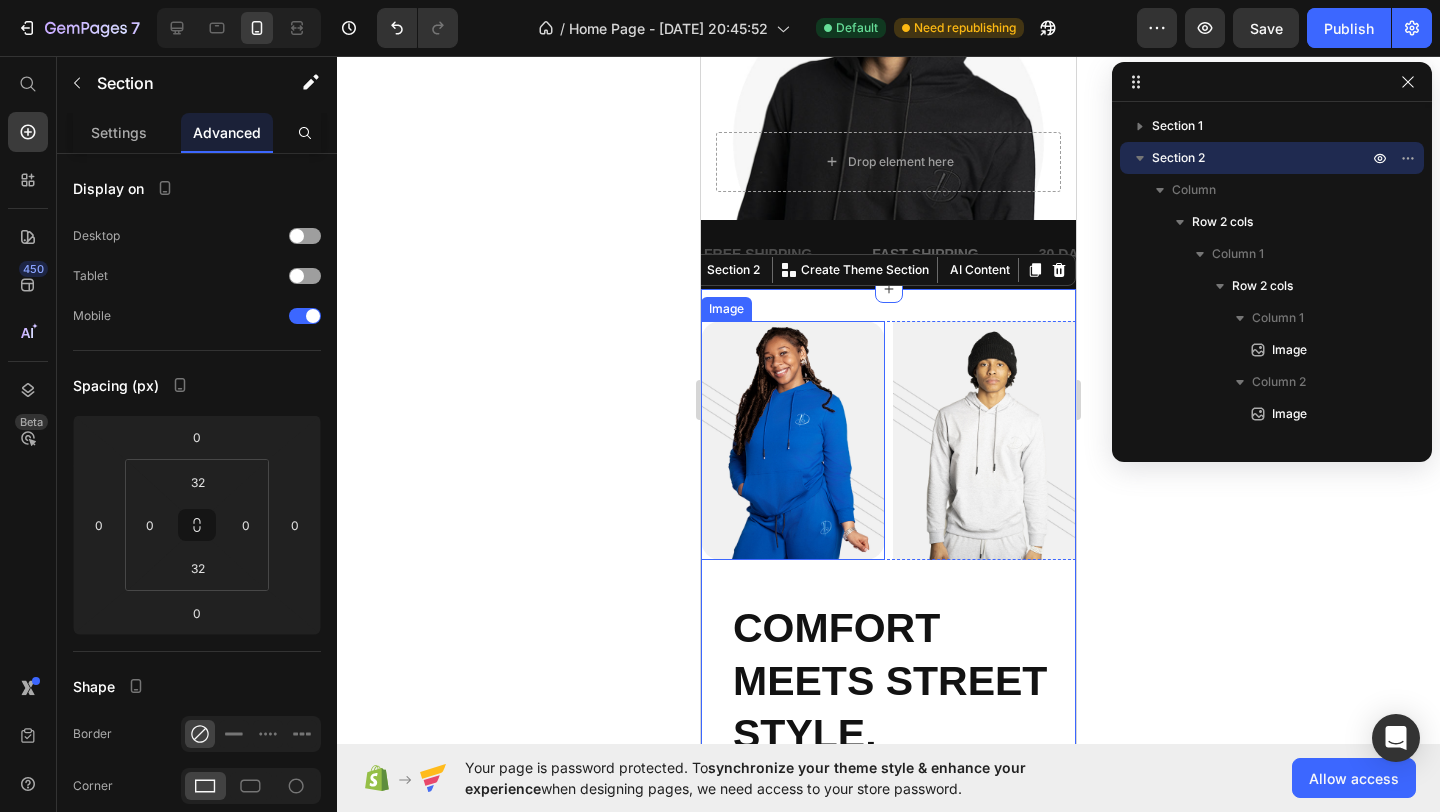 scroll, scrollTop: 665, scrollLeft: 0, axis: vertical 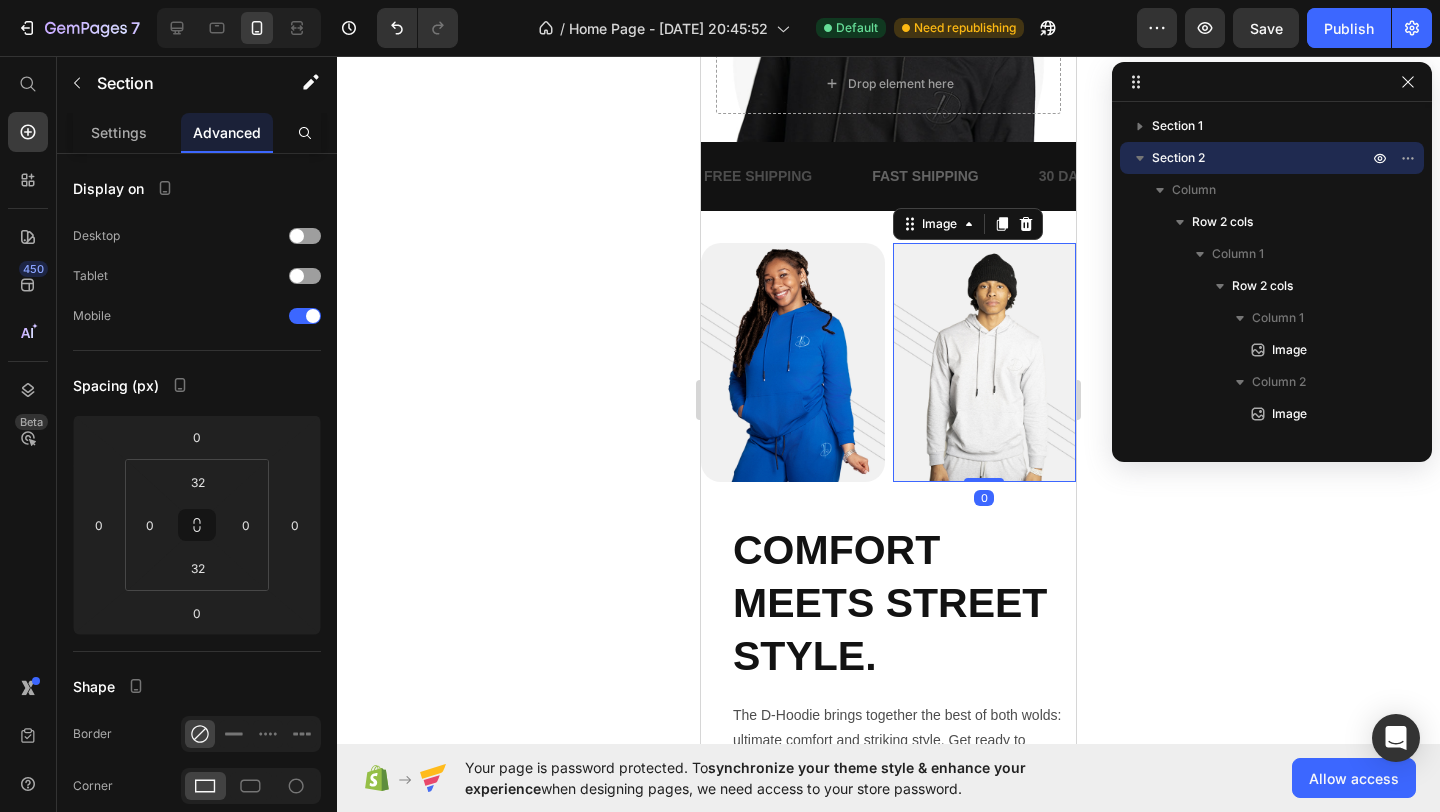 click at bounding box center [985, 362] 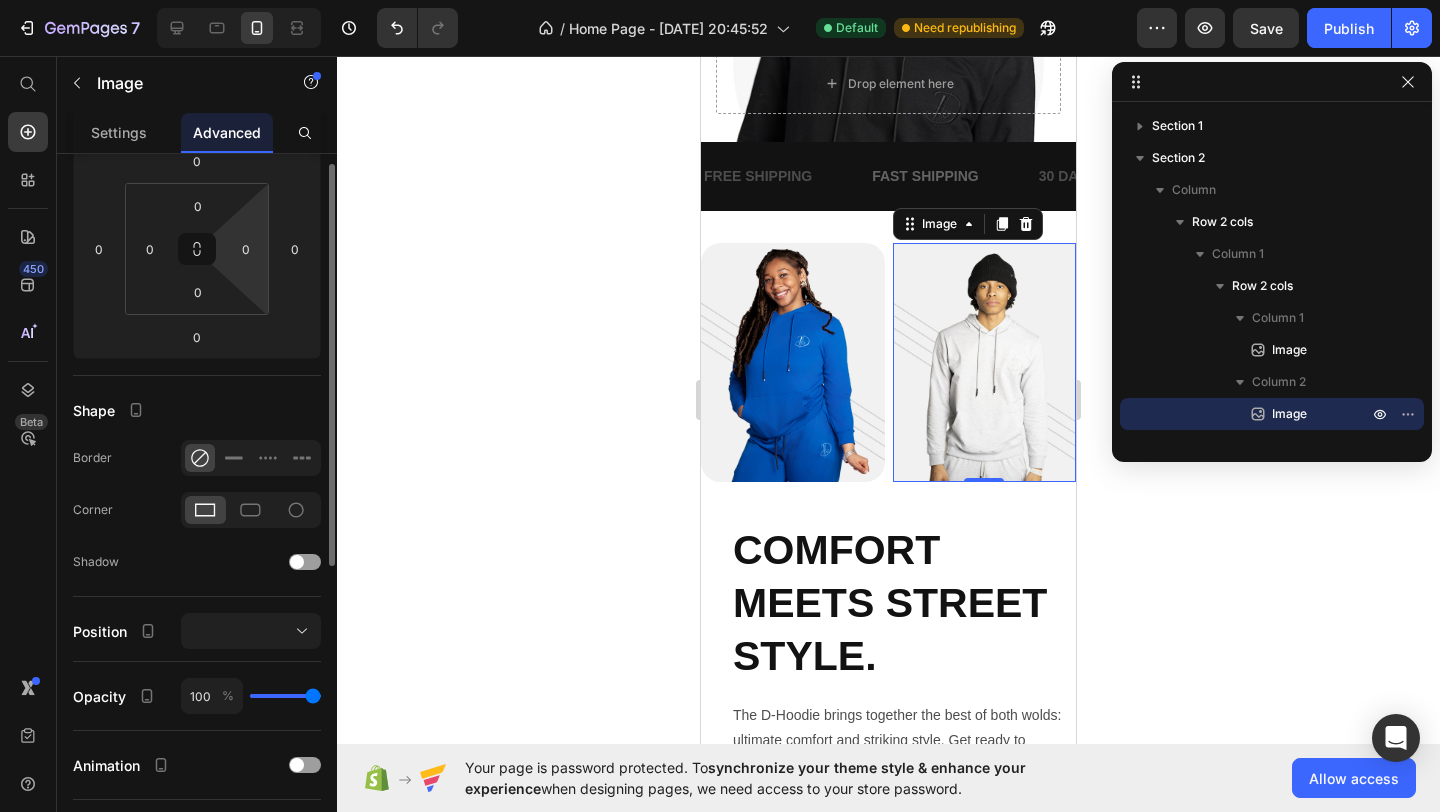 scroll, scrollTop: 310, scrollLeft: 0, axis: vertical 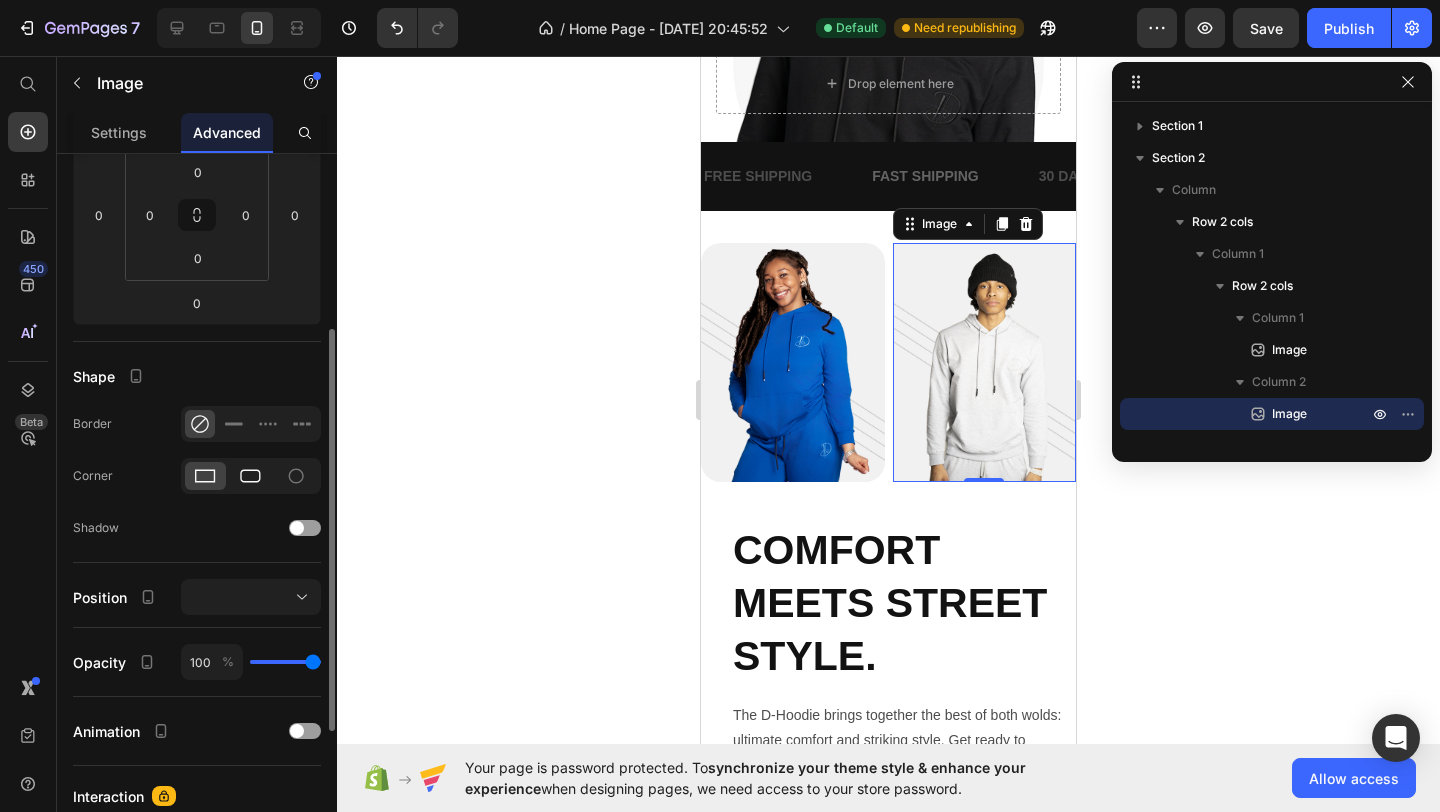 click 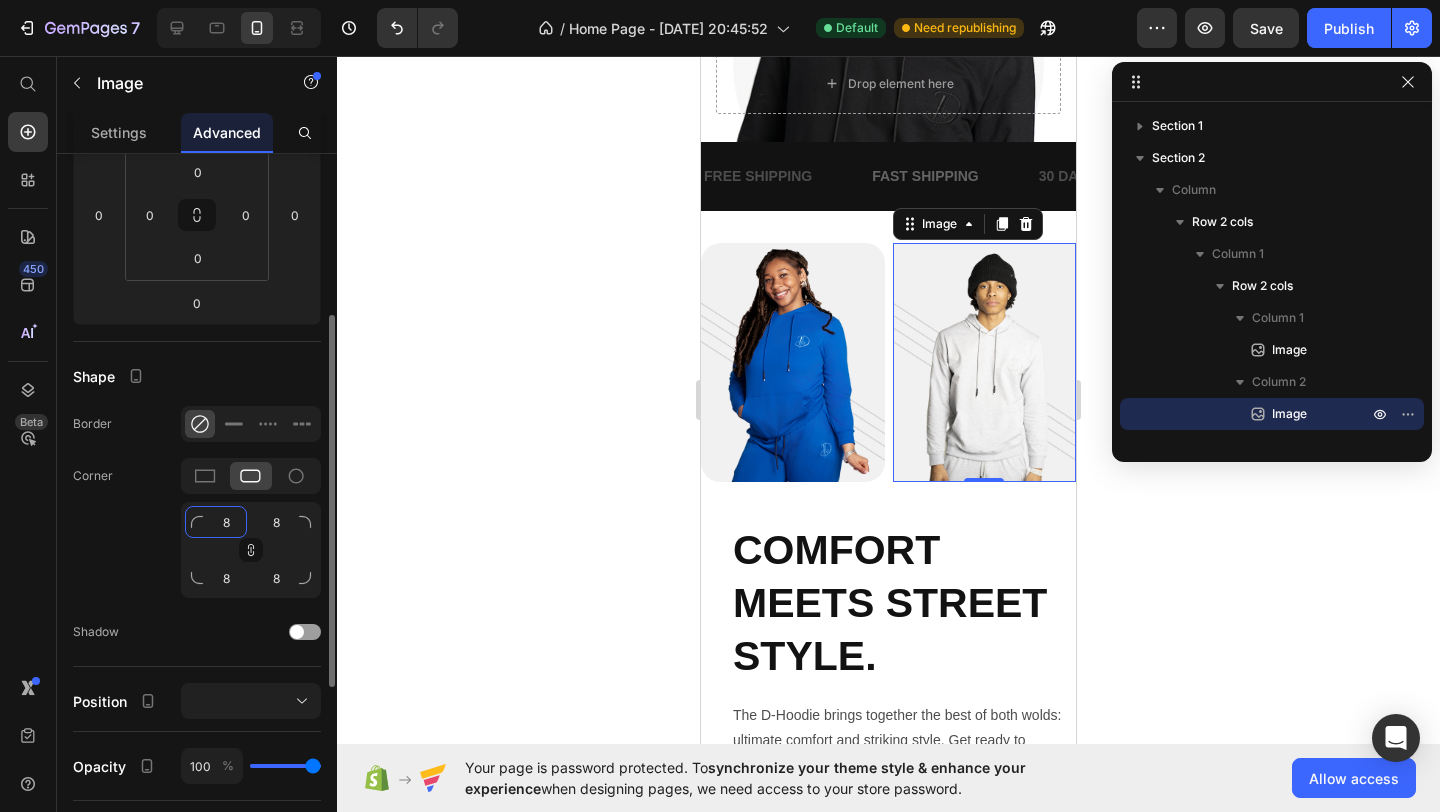 click on "8" 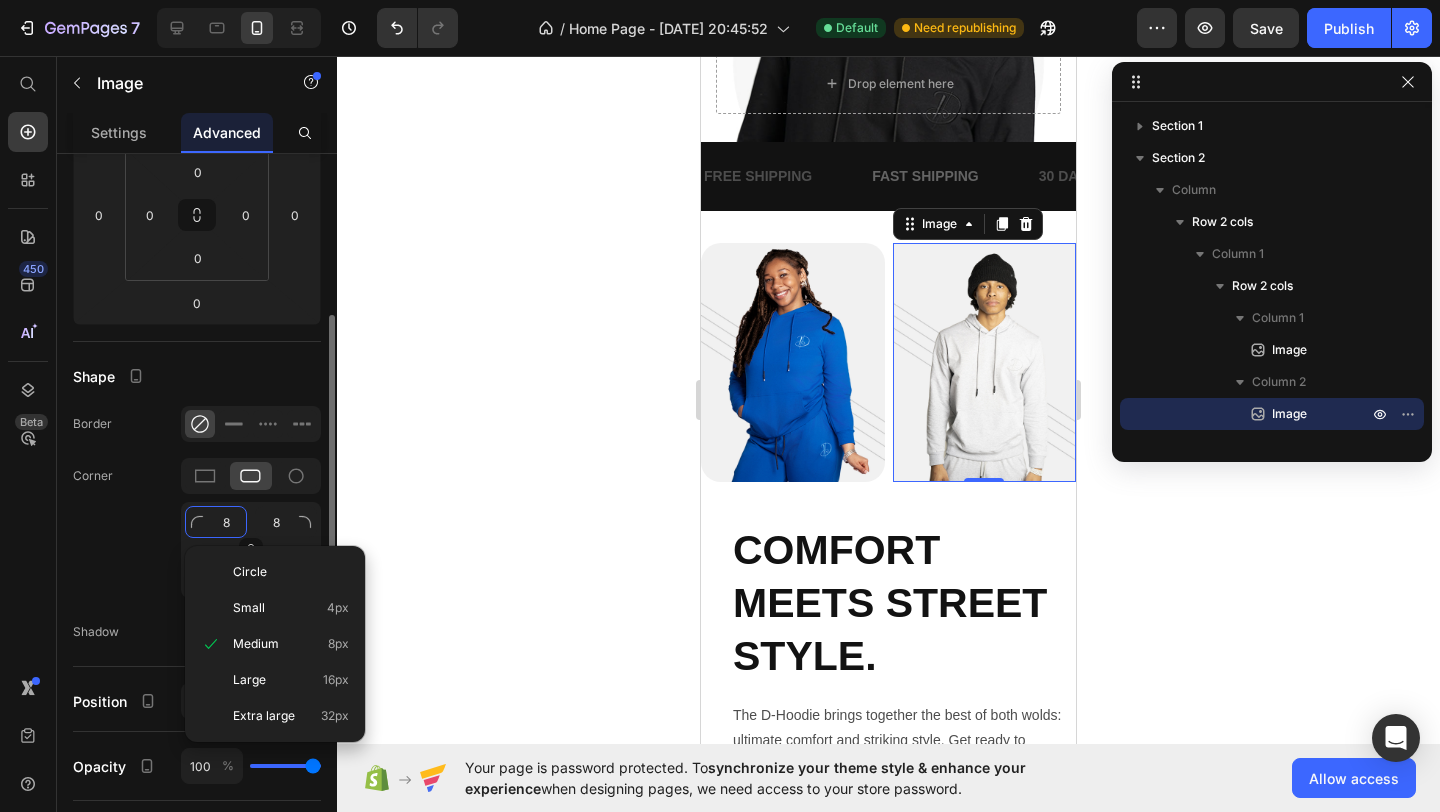 type 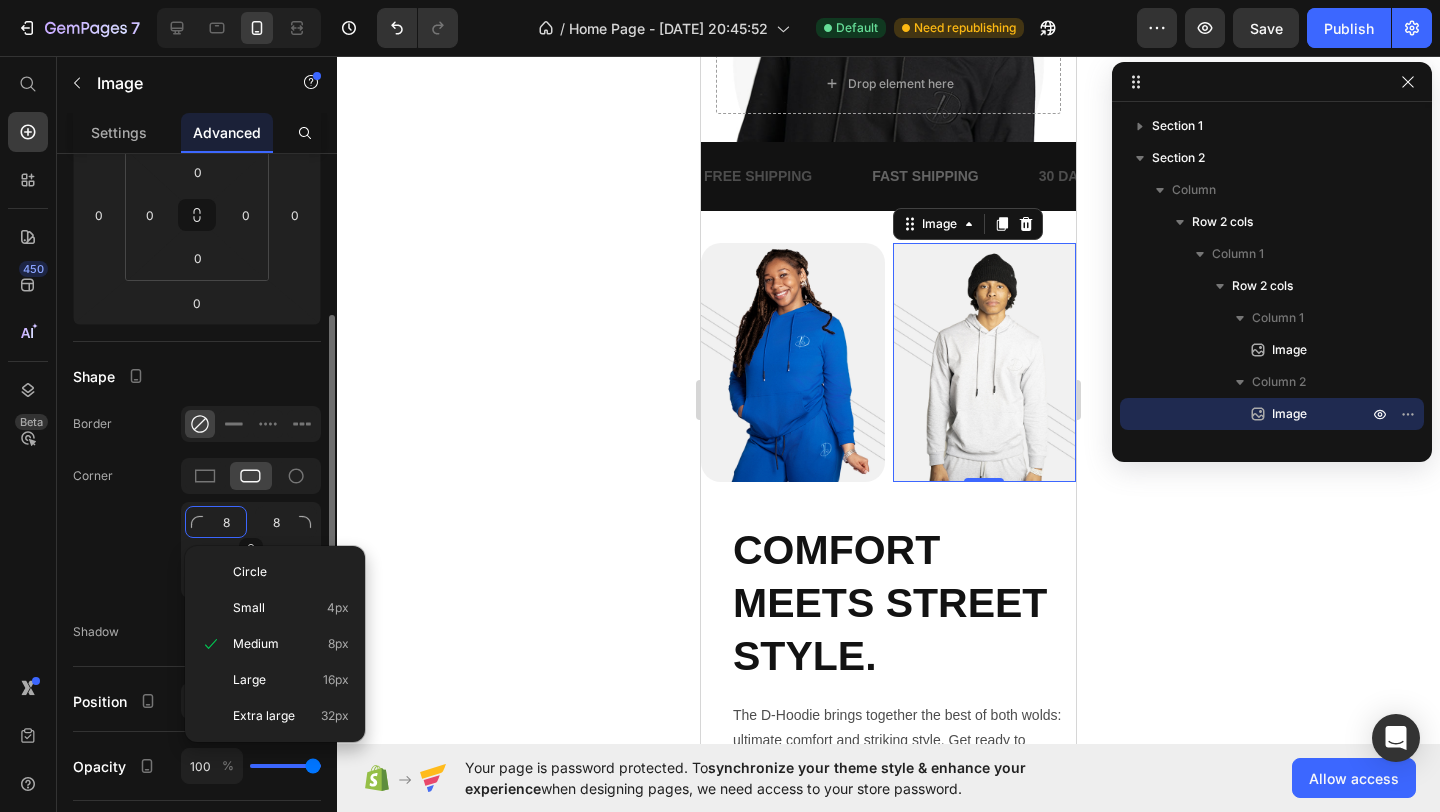 type 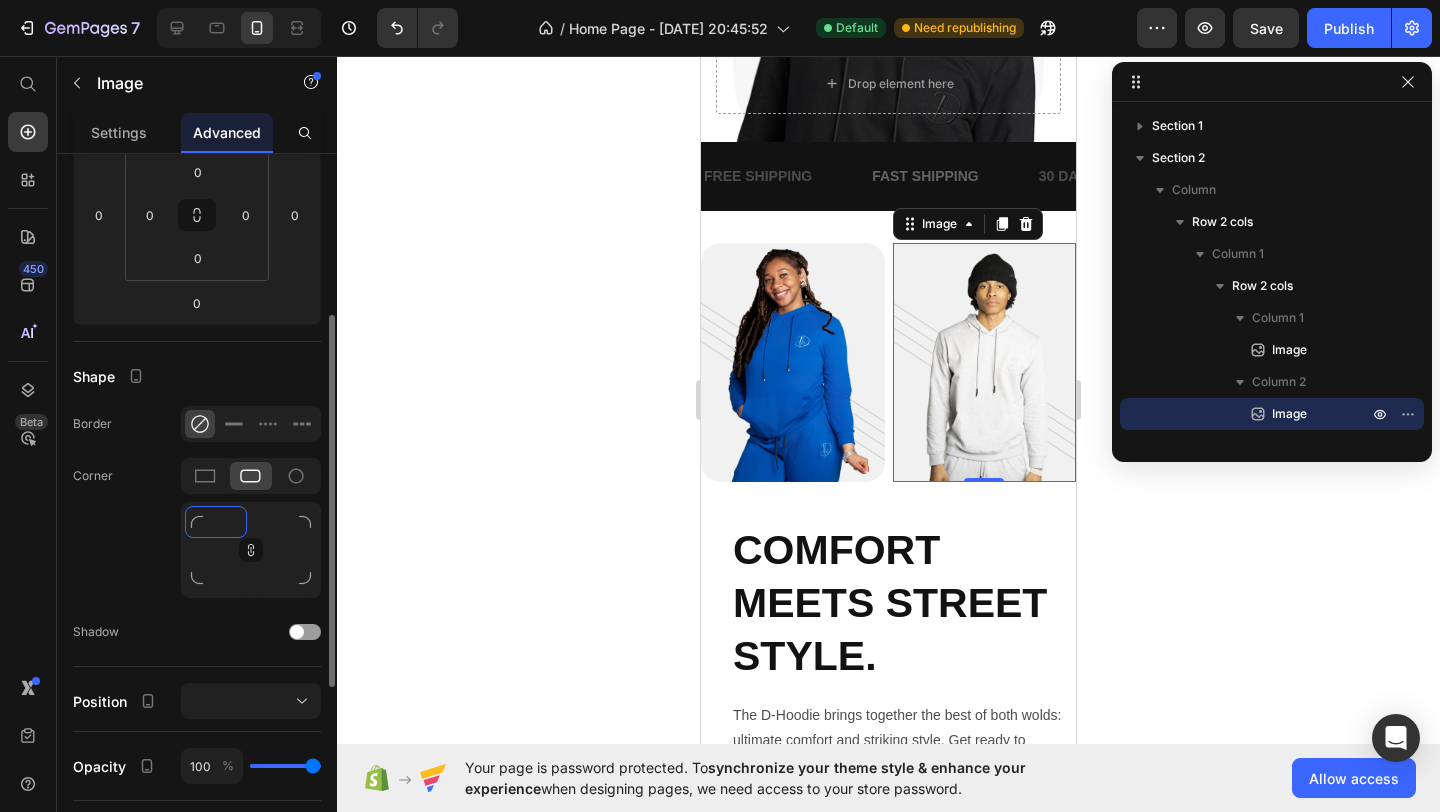 type on "2" 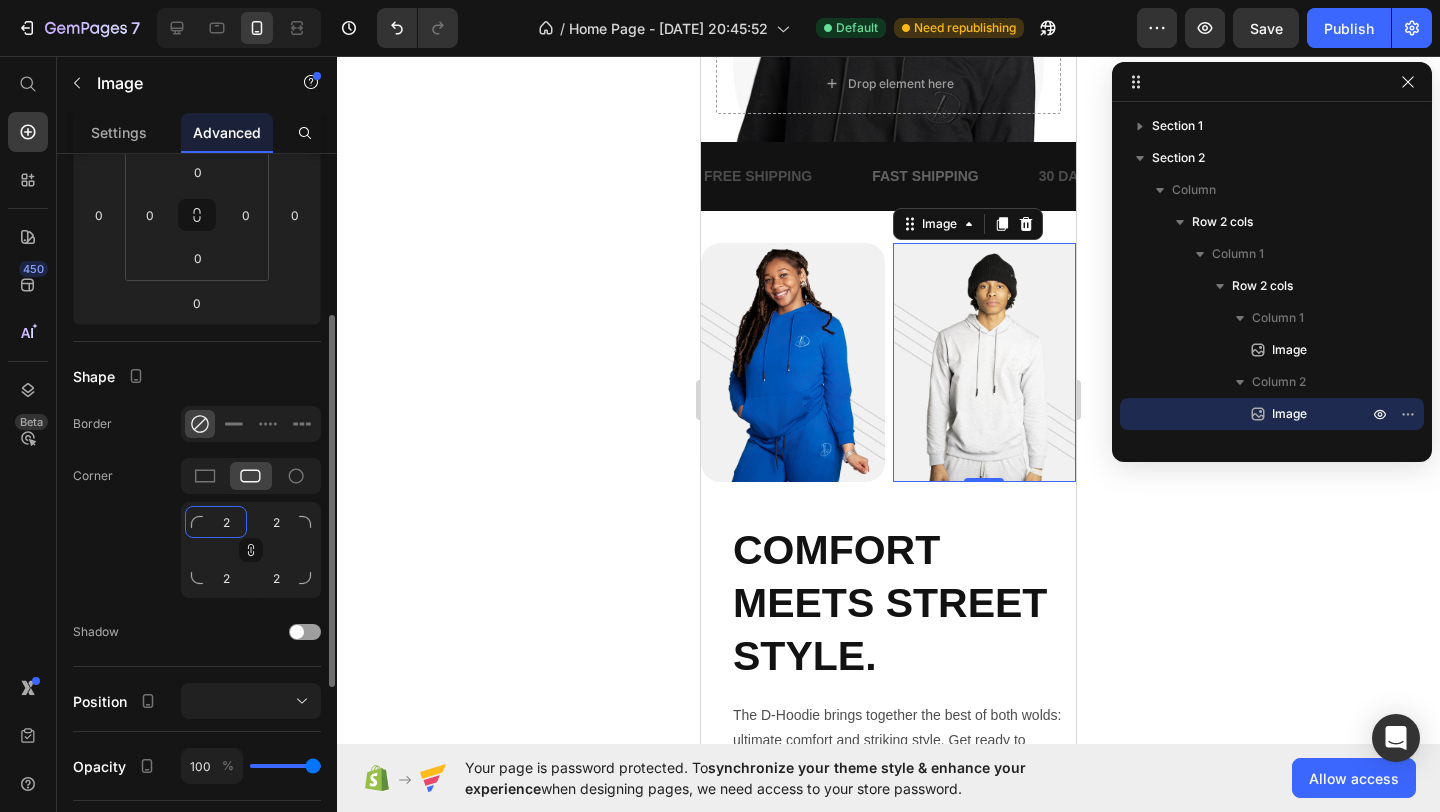type on "20" 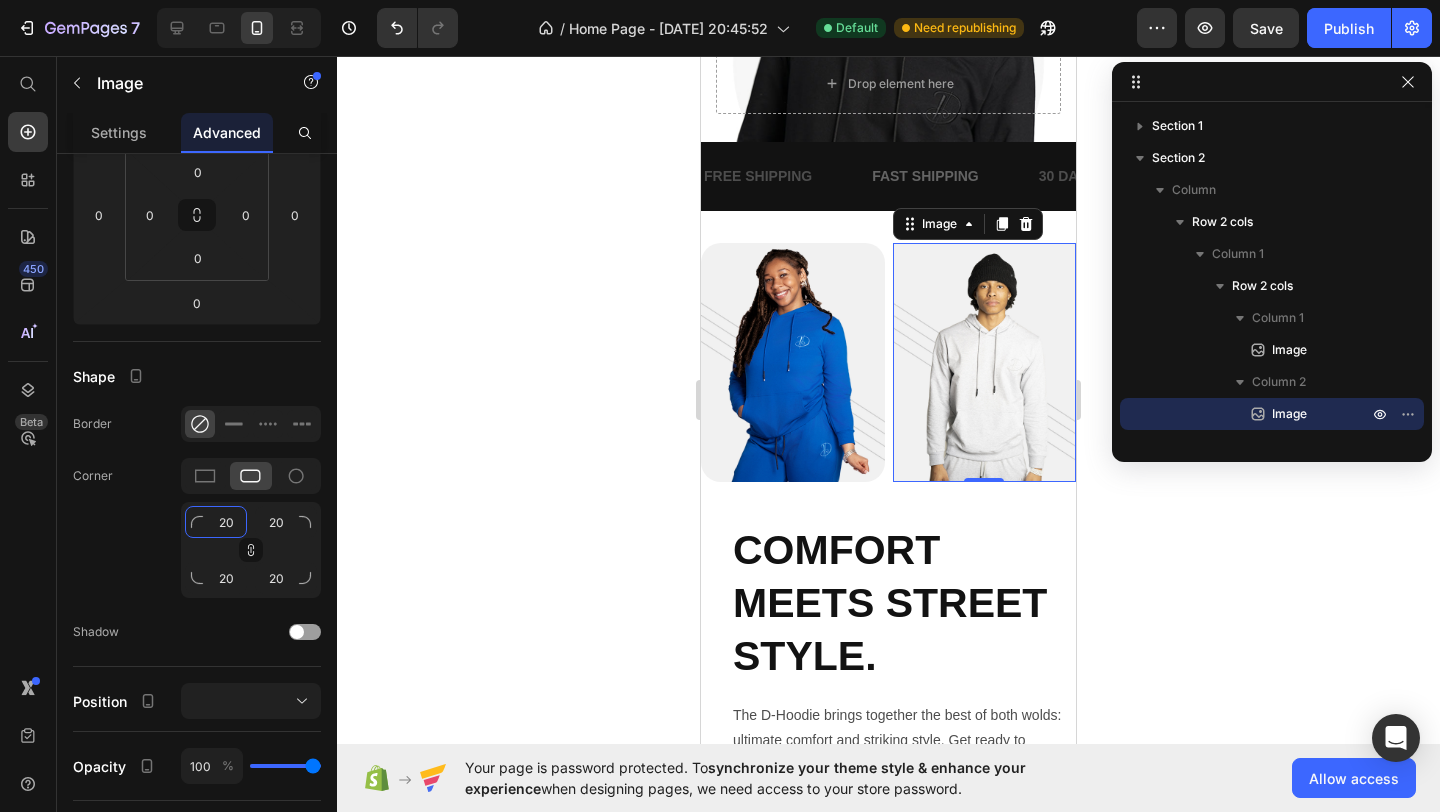 type on "20" 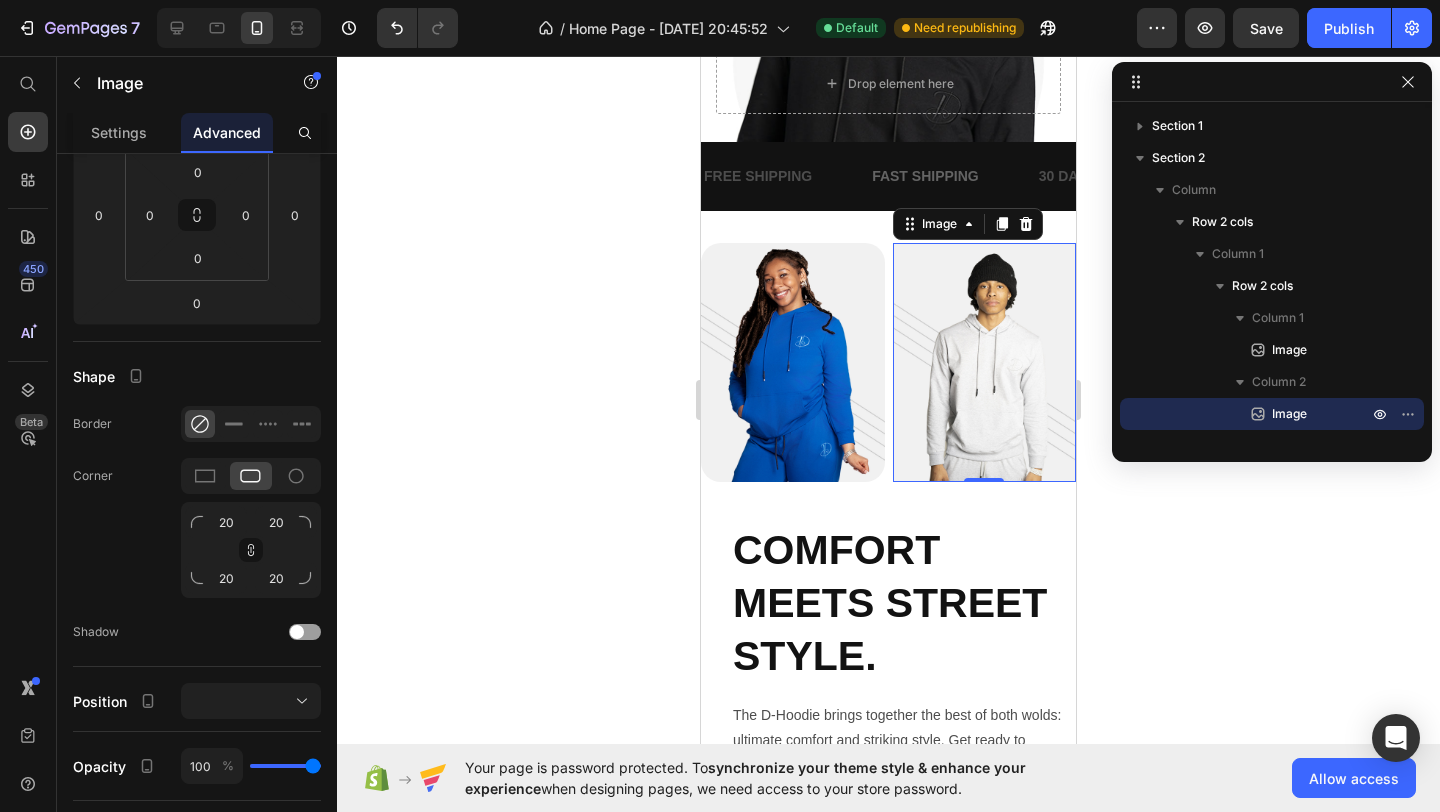click 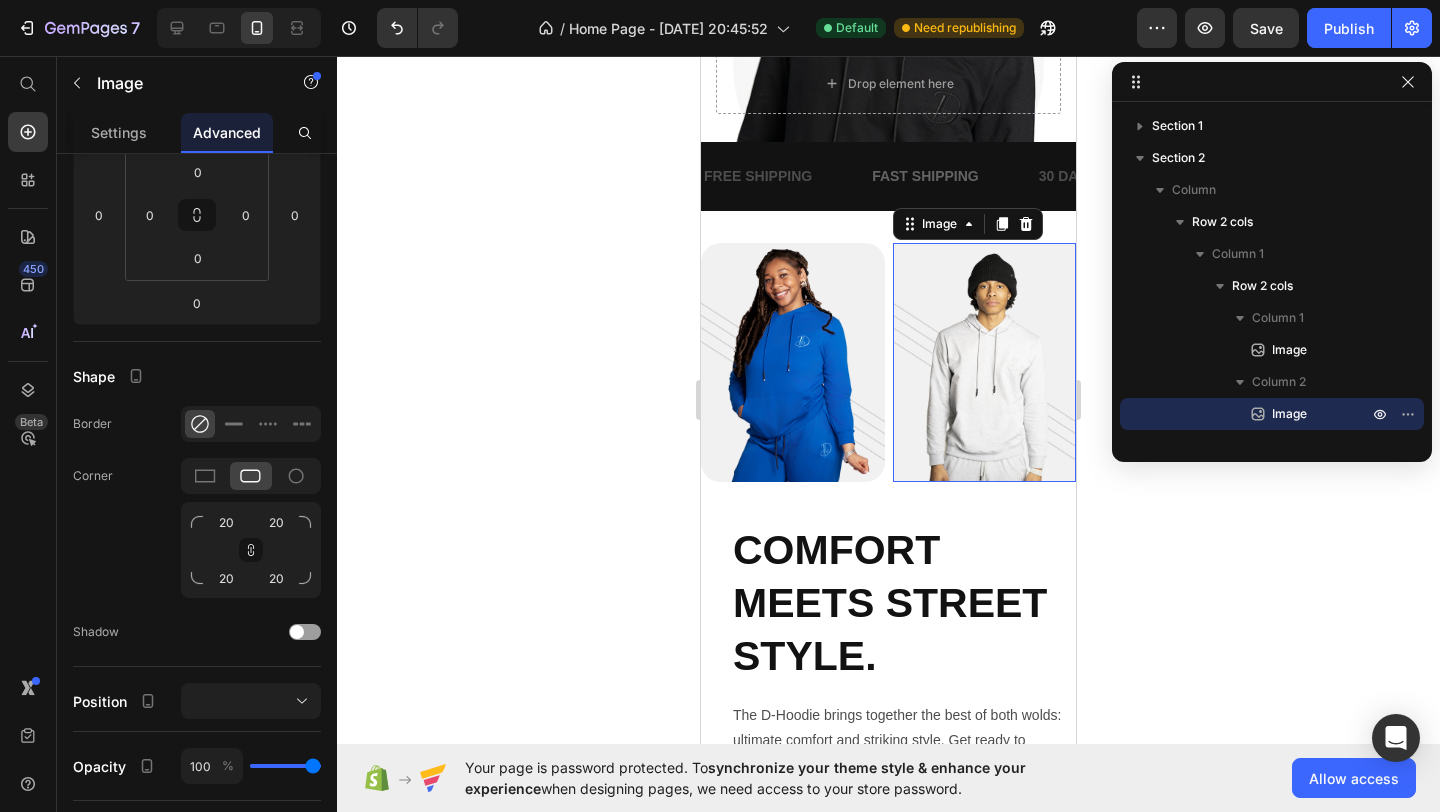 click at bounding box center (985, 362) 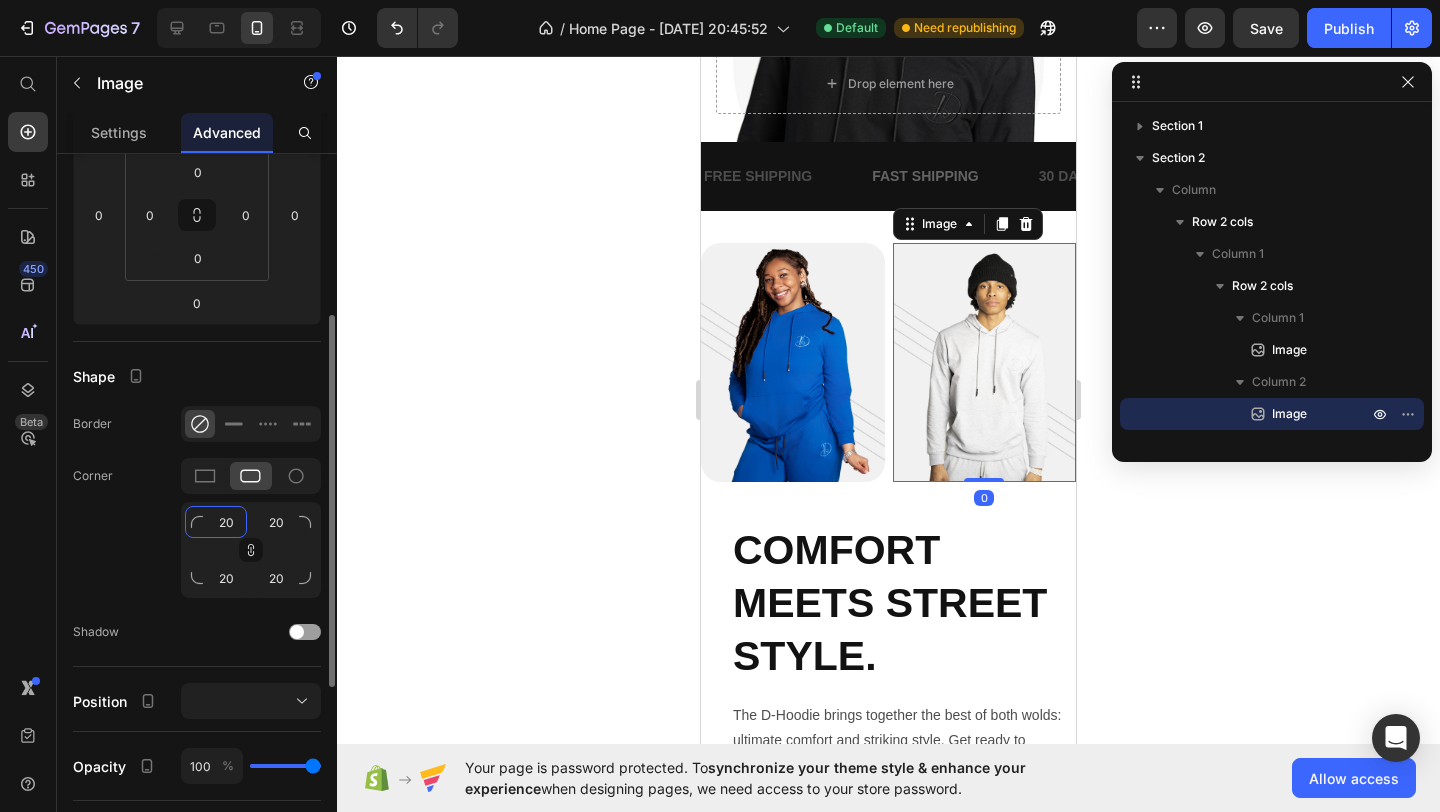 click on "20" 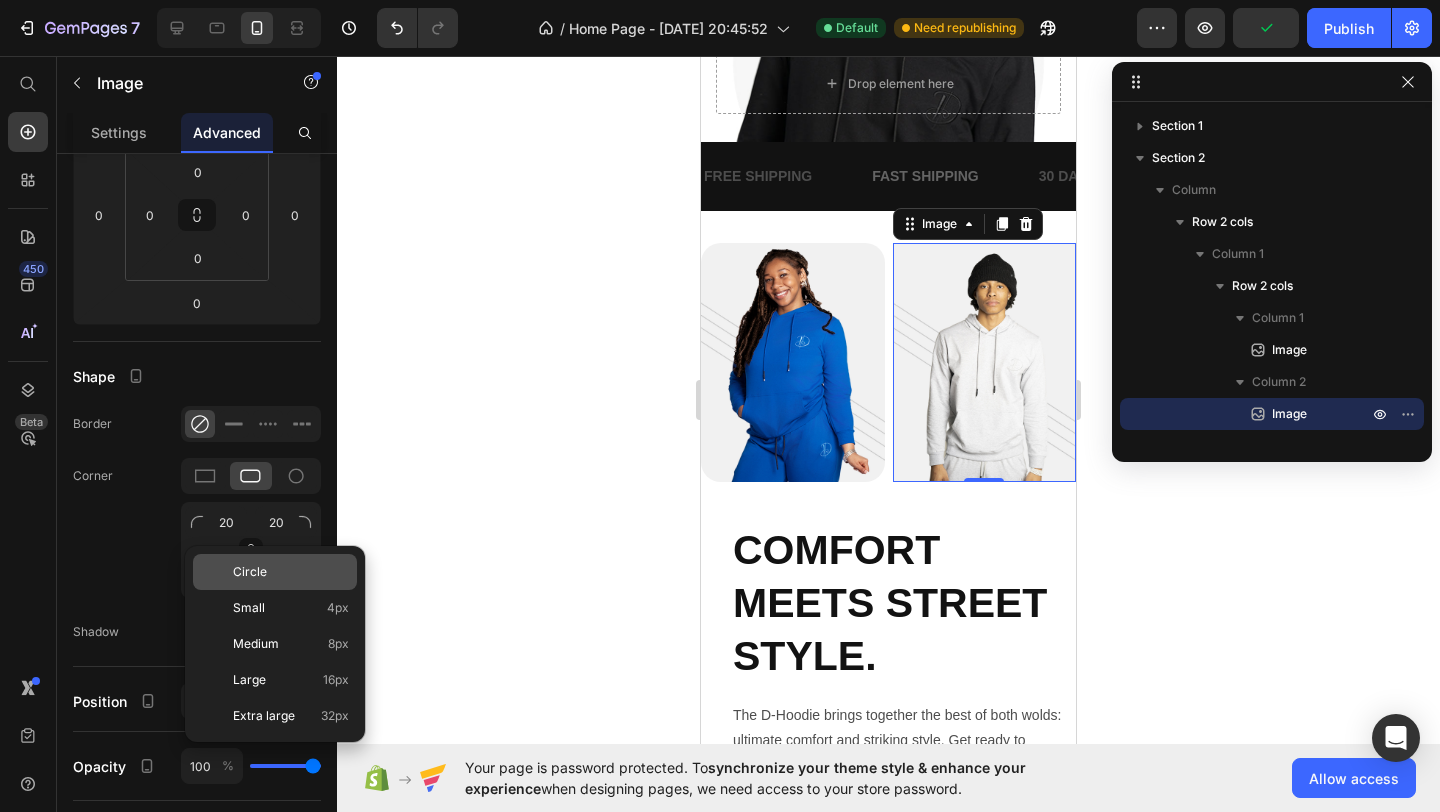 click on "Circle" at bounding box center [291, 572] 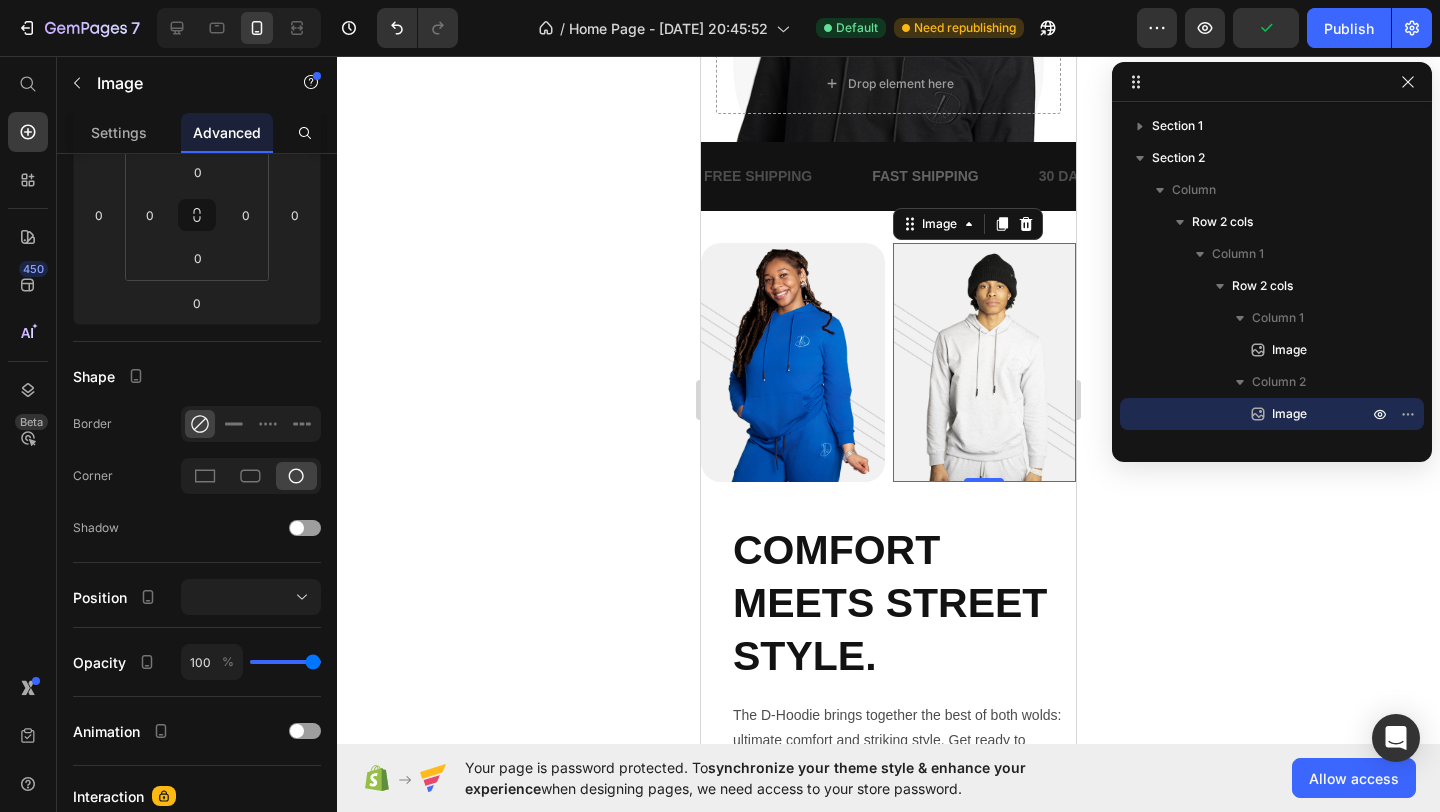 click at bounding box center (985, 362) 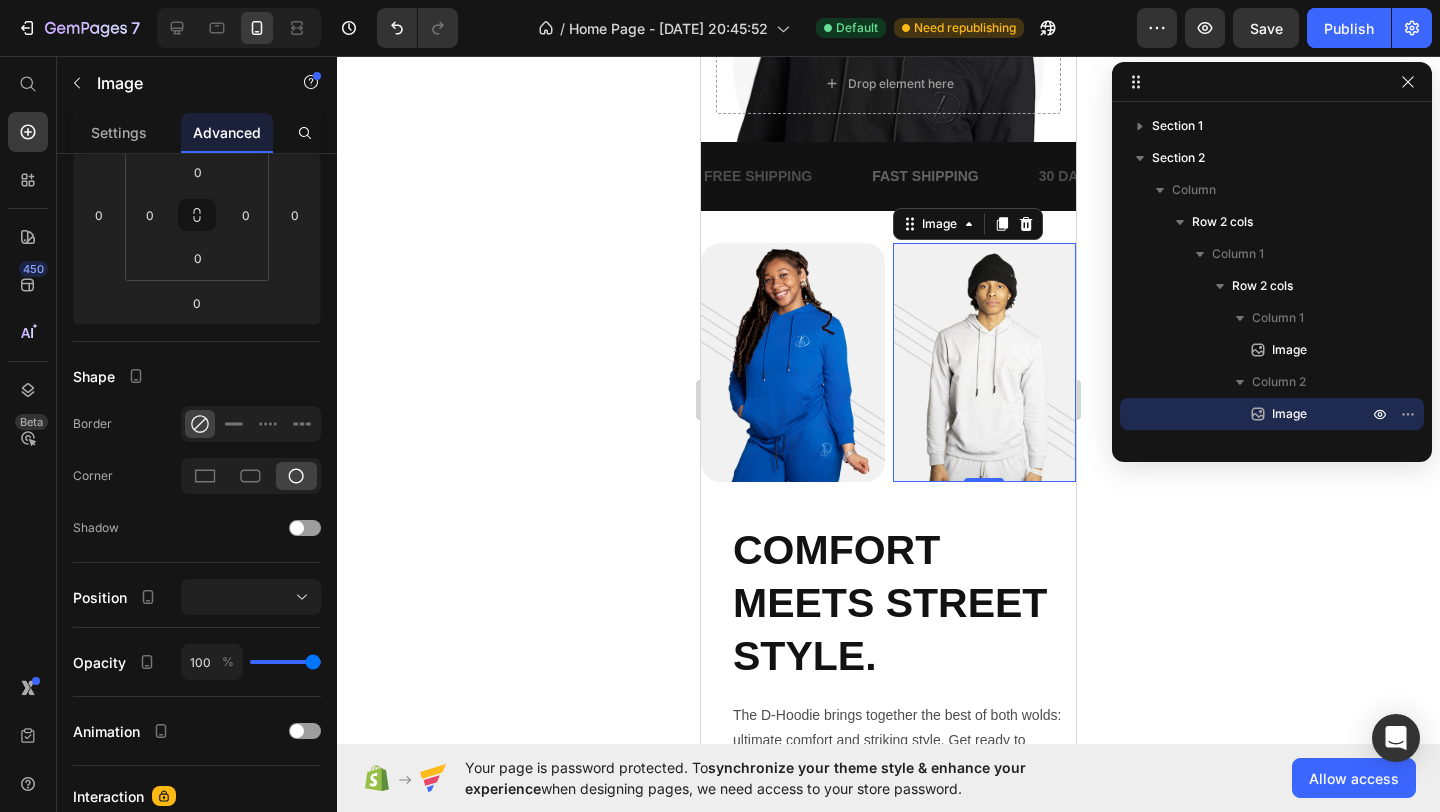 click at bounding box center [985, 362] 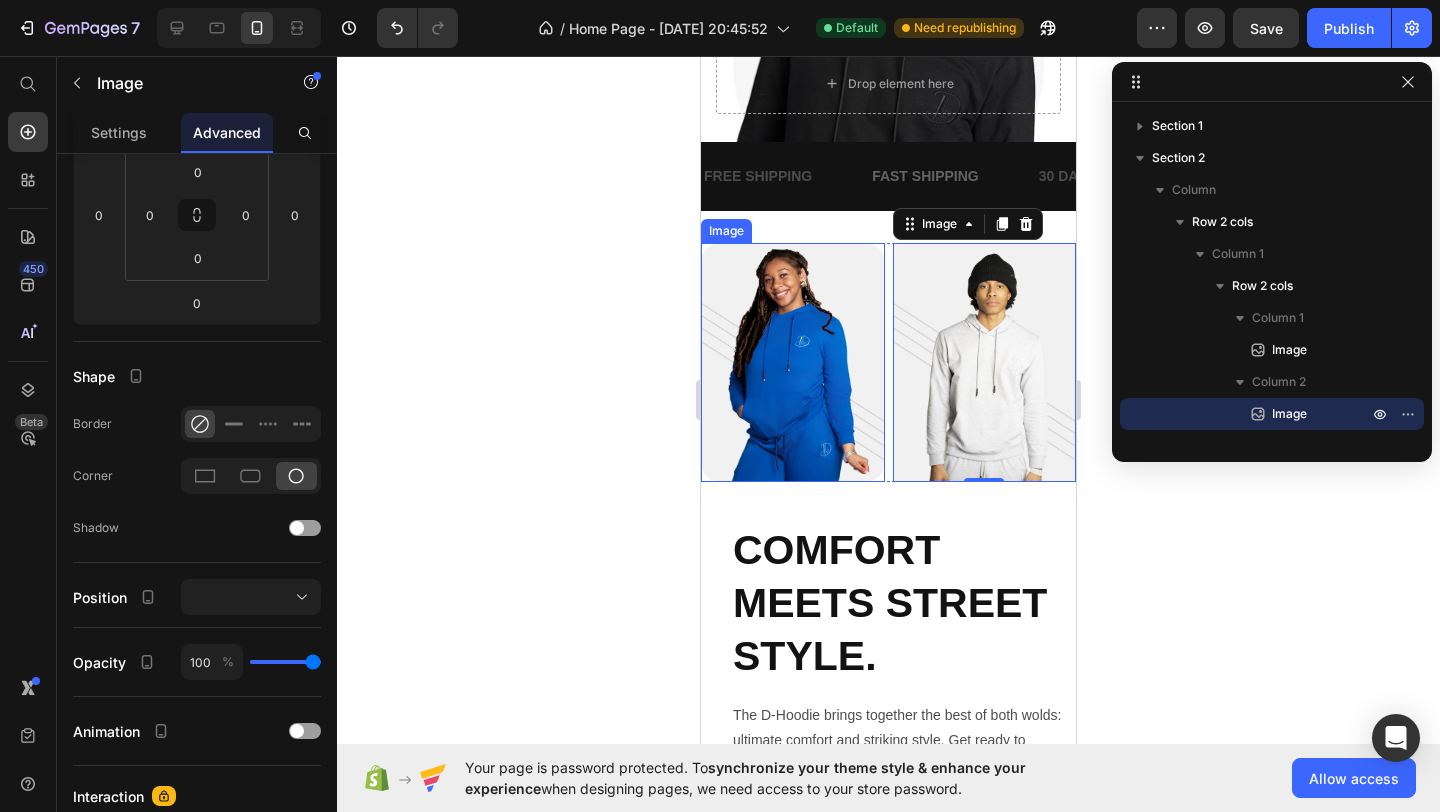 click at bounding box center (793, 362) 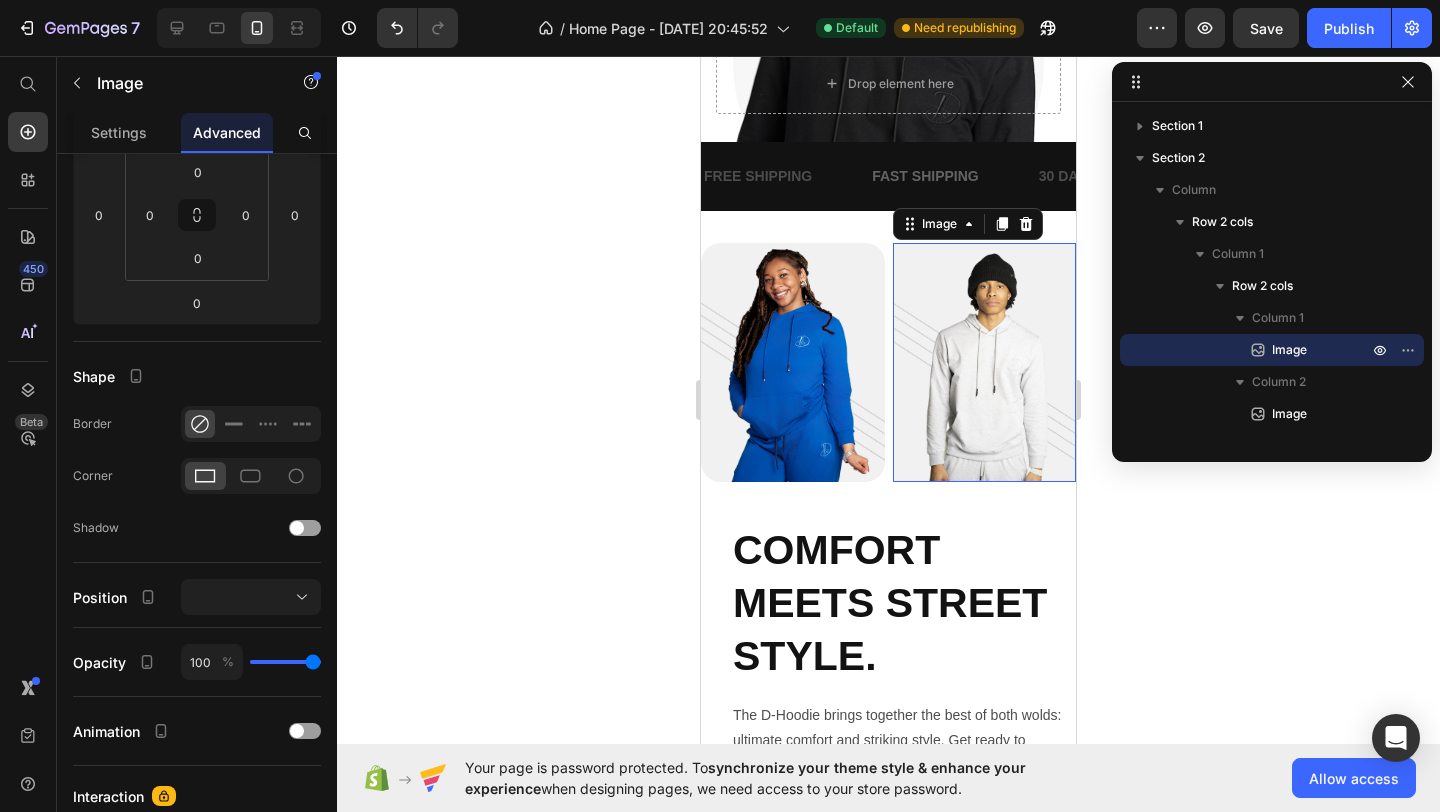click at bounding box center (985, 362) 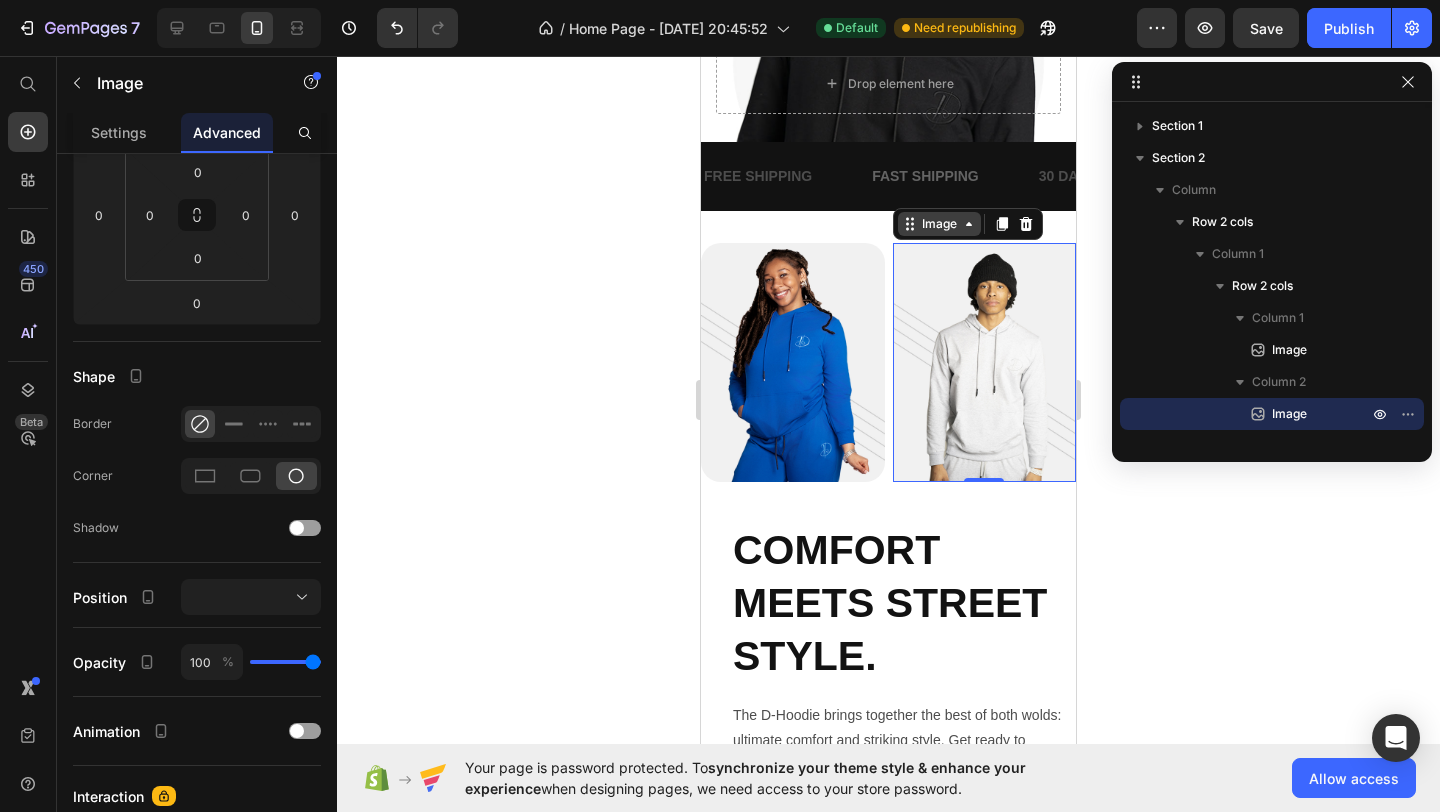 click on "Image" at bounding box center (939, 224) 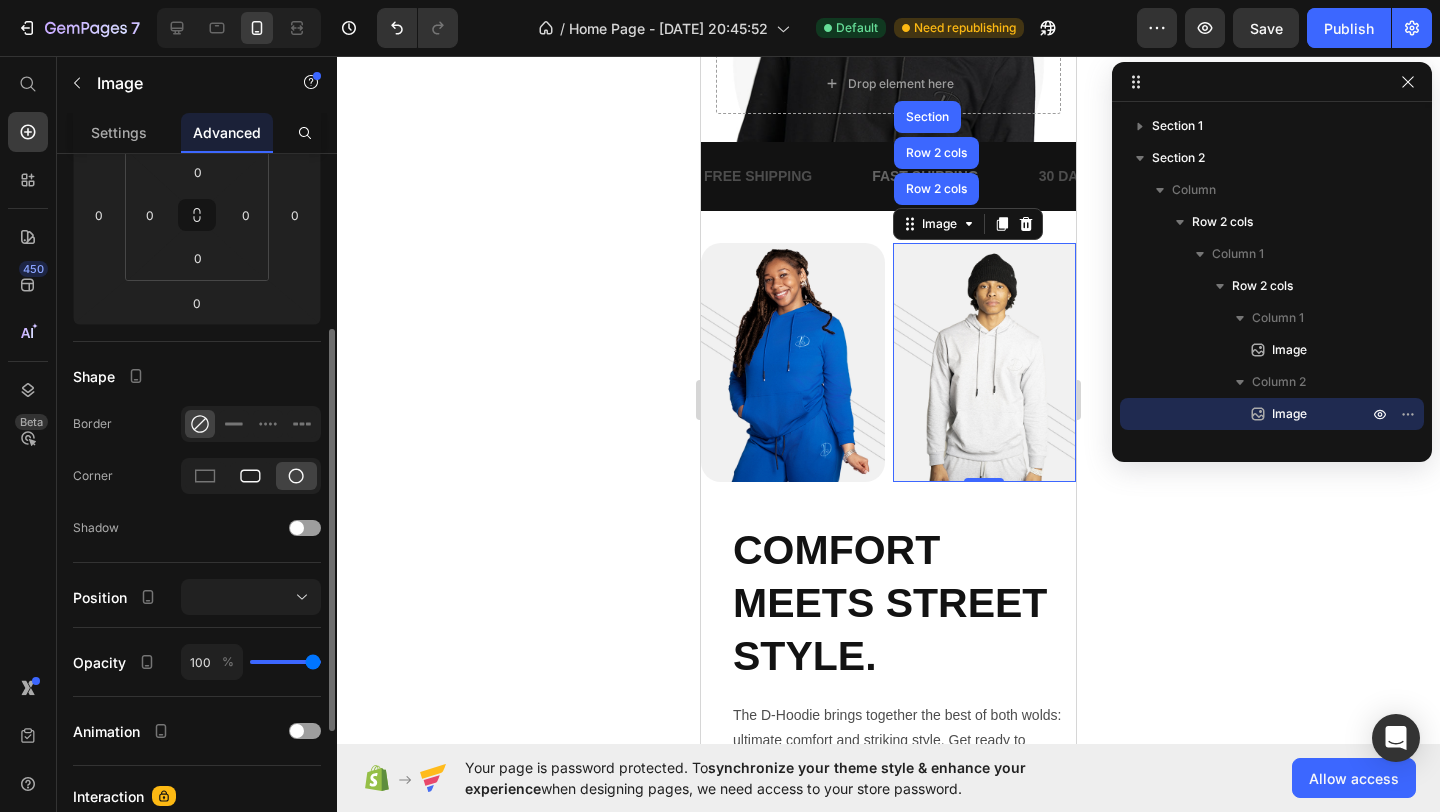 click 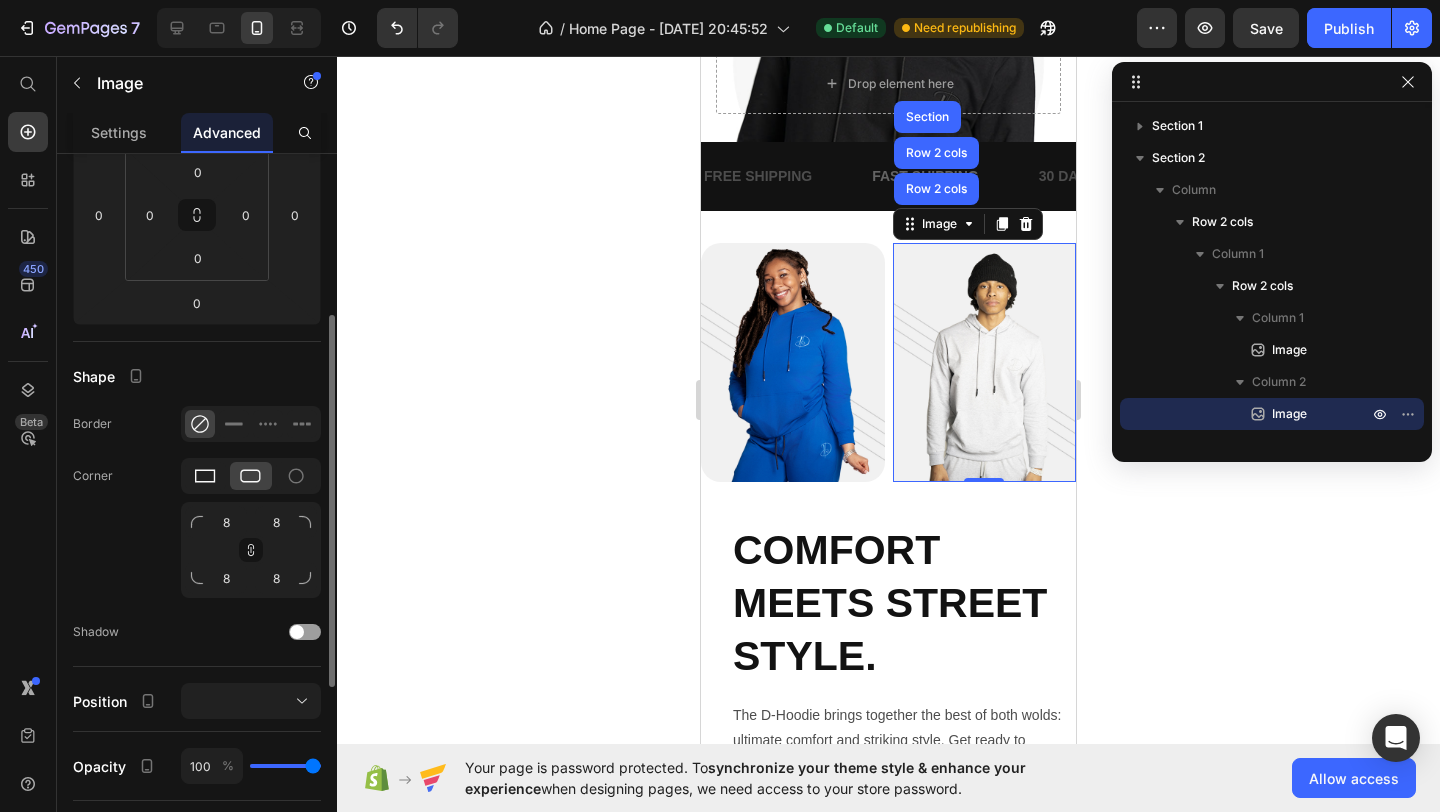 click 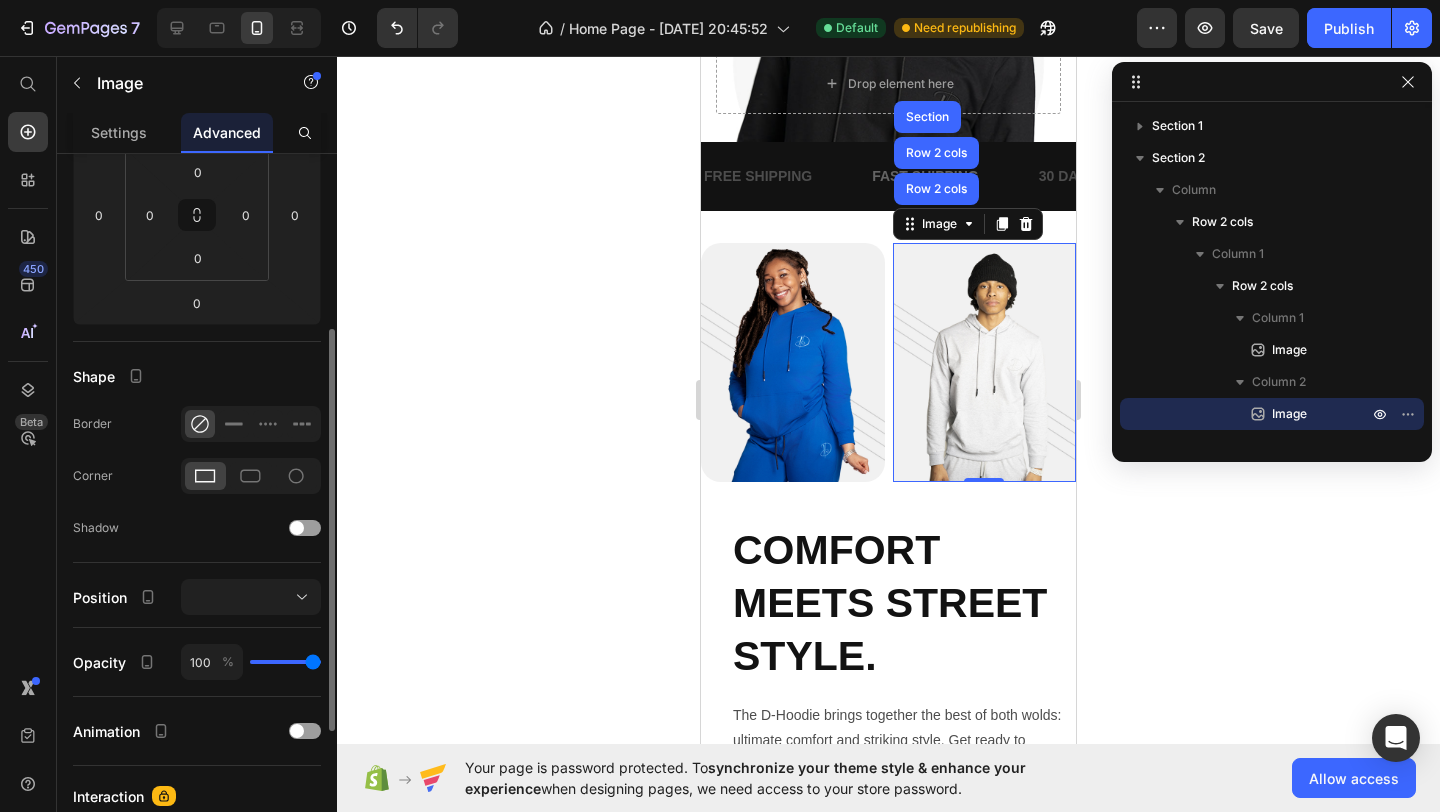 click 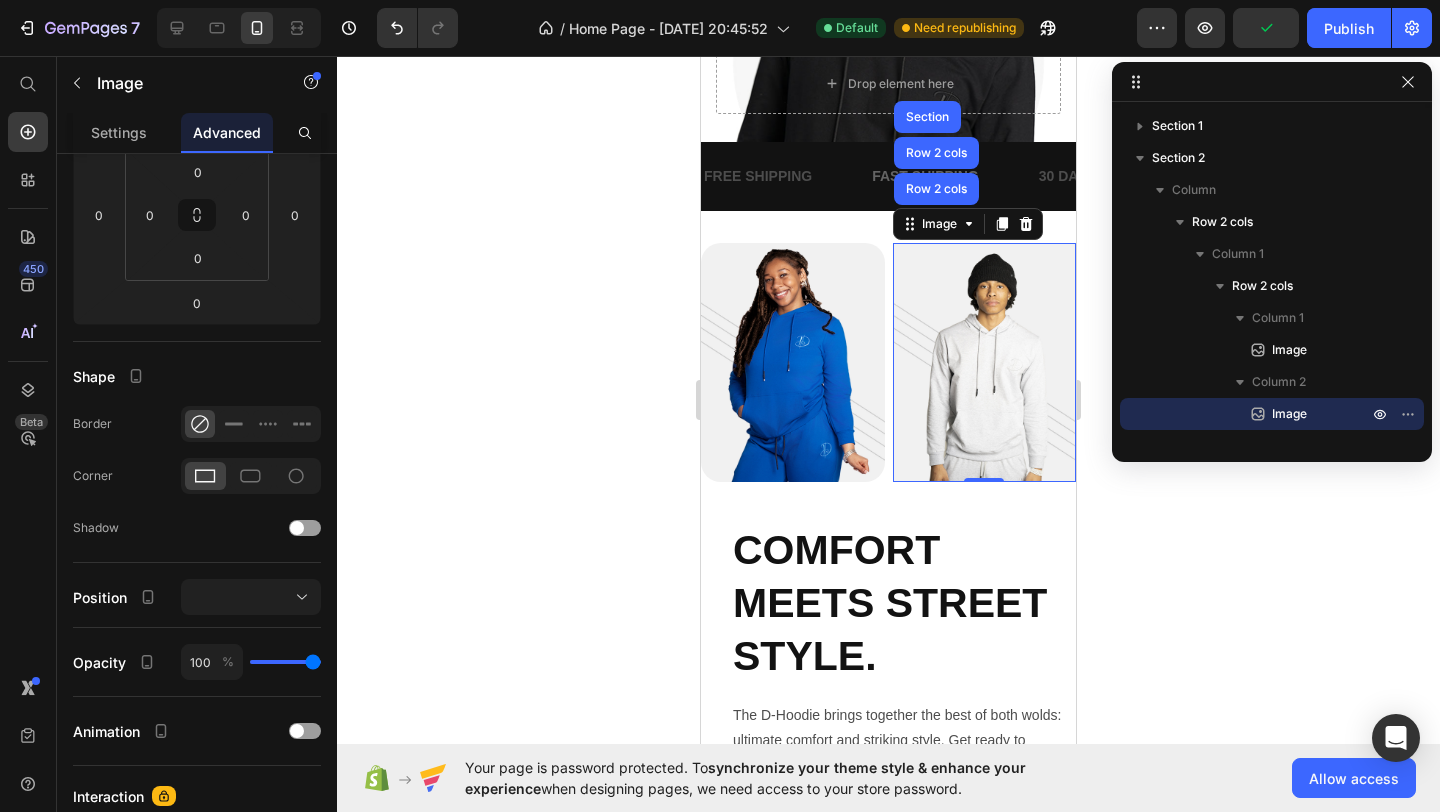 drag, startPoint x: 296, startPoint y: 531, endPoint x: 337, endPoint y: 531, distance: 41 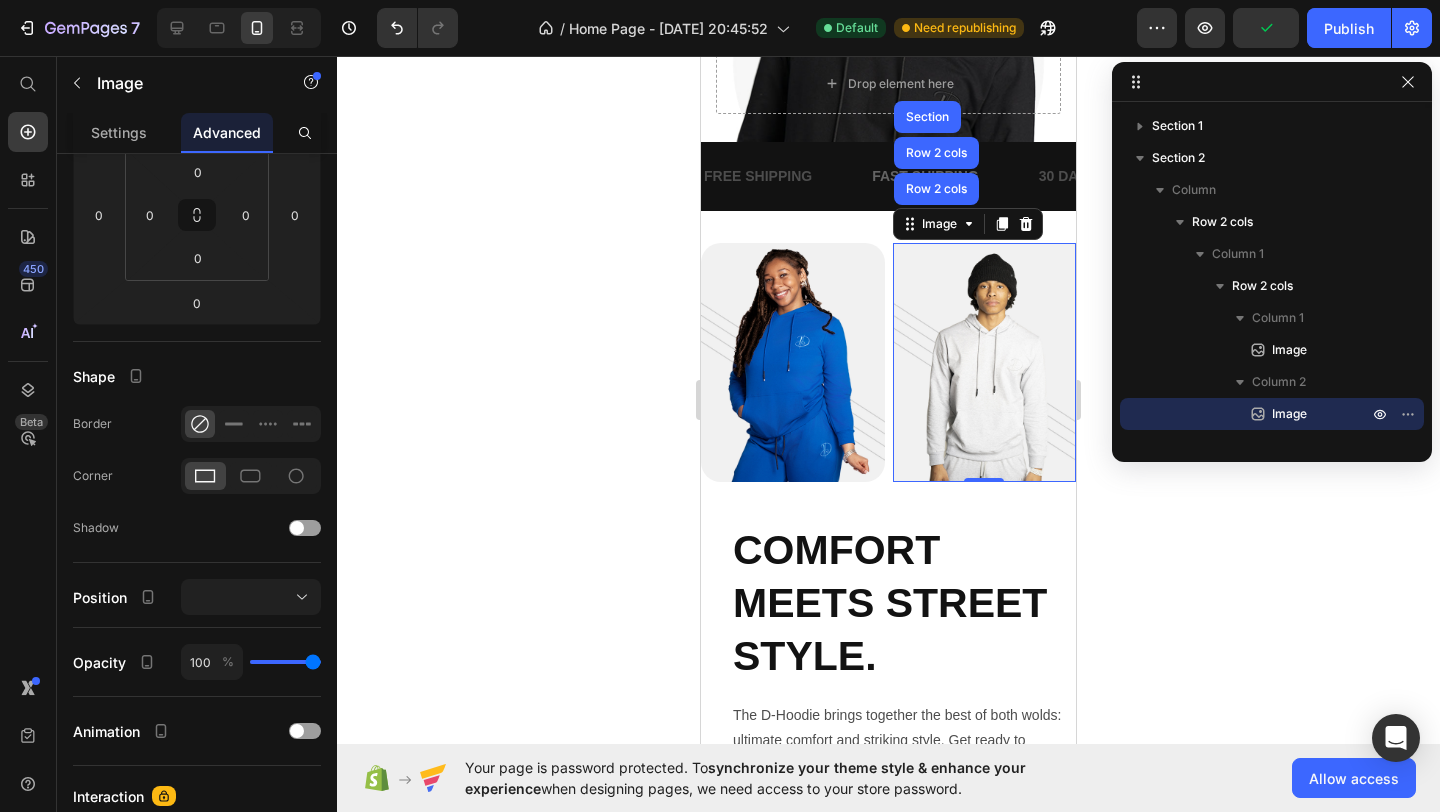 click on "7  Version history  /  Home Page - Jul 9, 20:45:52 Default Need republishing Preview  Publish  450 Beta Start with Sections Elements Hero Section Product Detail Brands Trusted Badges Guarantee Product Breakdown How to use Testimonials Compare Bundle FAQs Social Proof Brand Story Product List Collection Blog List Contact Sticky Add to Cart Custom Footer Browse Library 450 Layout
Row
Row
Row
Row Text
Heading
Text Block Button
Button
Button
Sticky Back to top Media
Image" 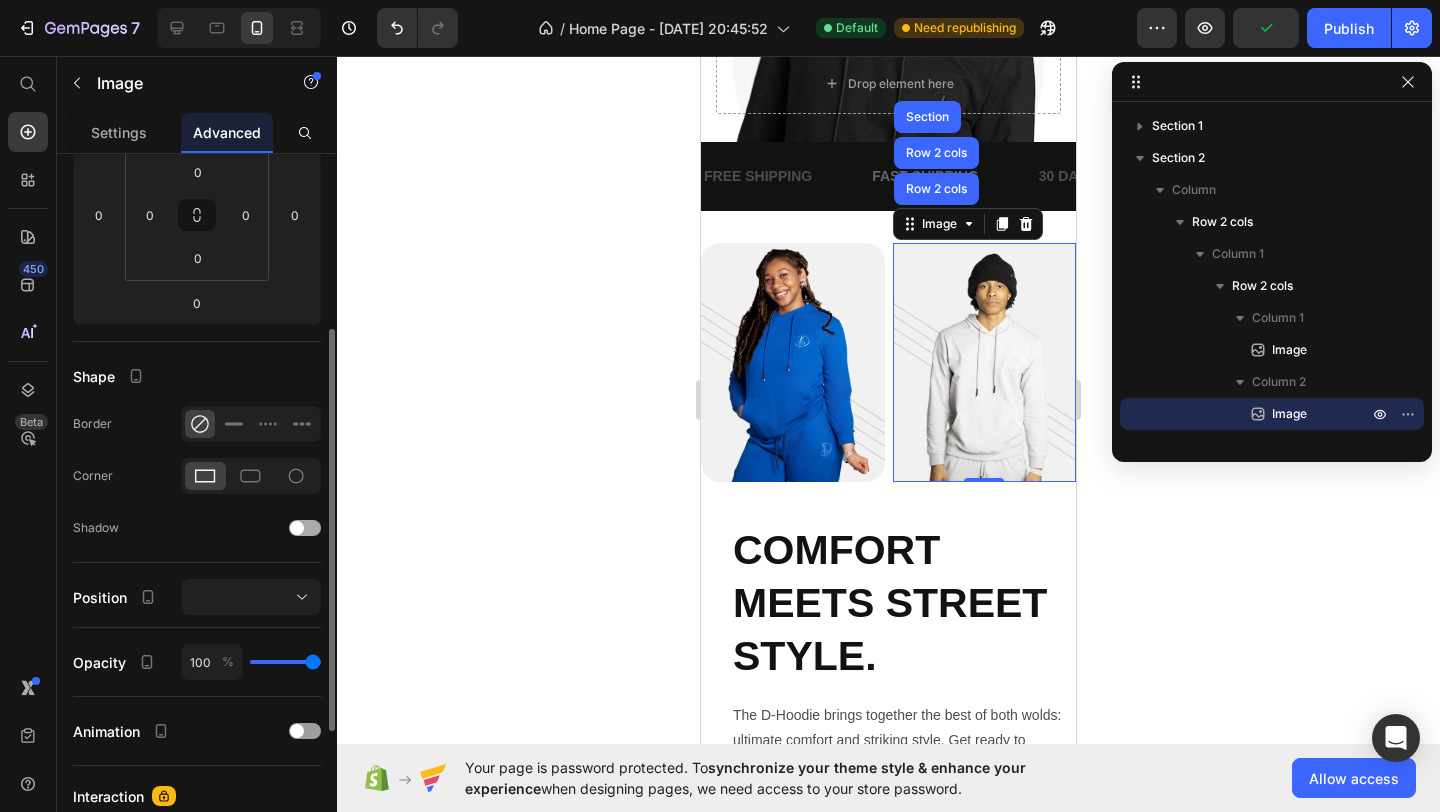 click at bounding box center (305, 528) 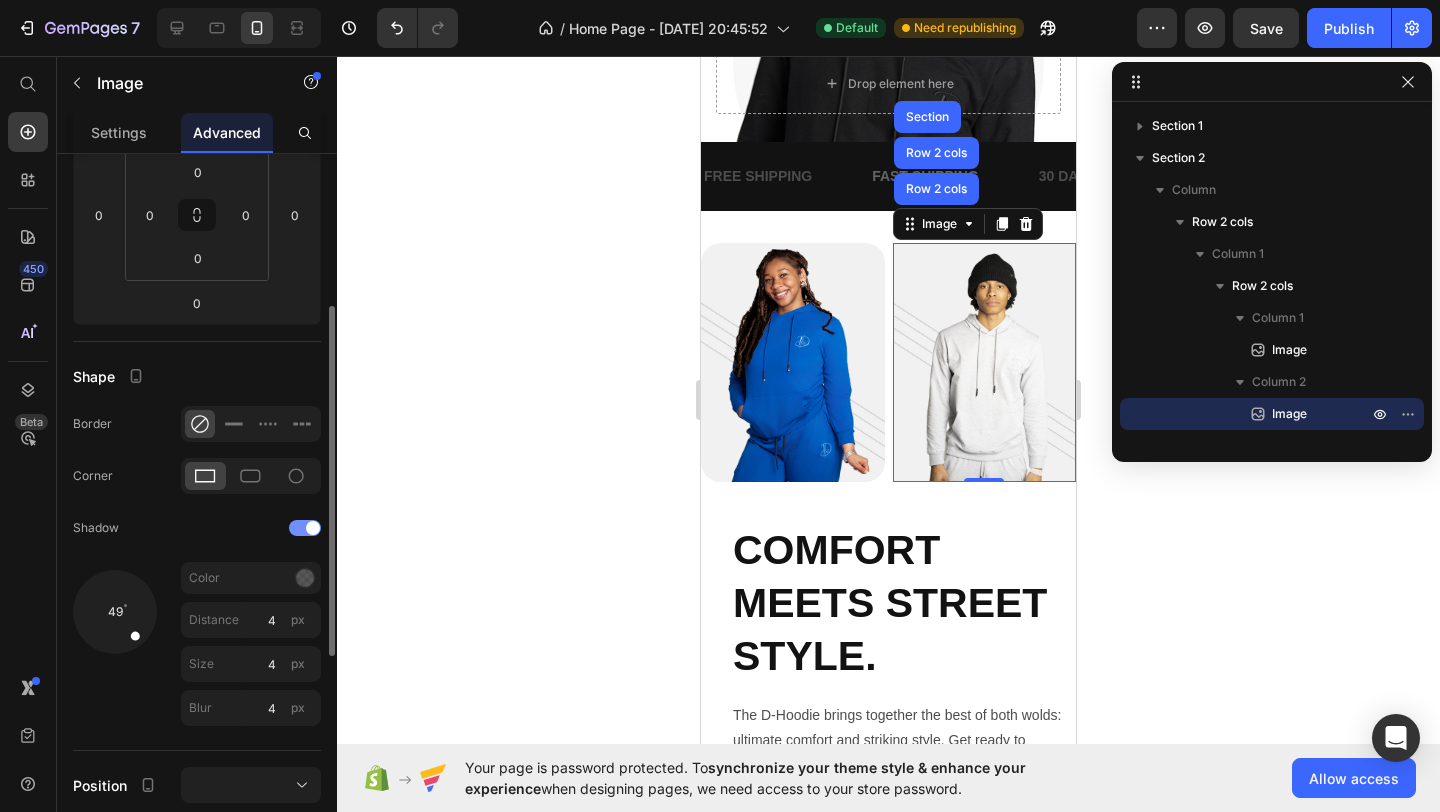 drag, startPoint x: 307, startPoint y: 529, endPoint x: 276, endPoint y: 528, distance: 31.016125 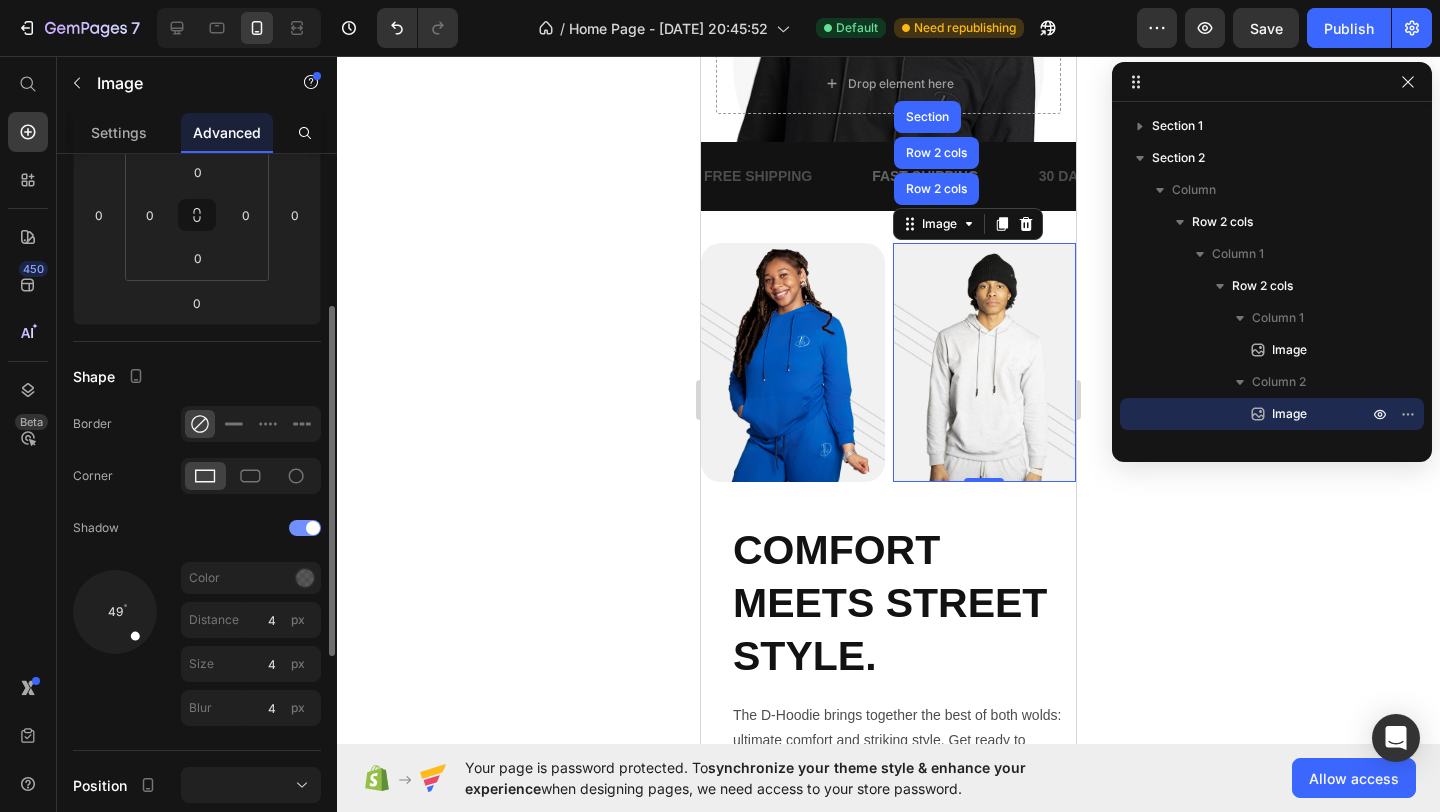 click on "Shadow" 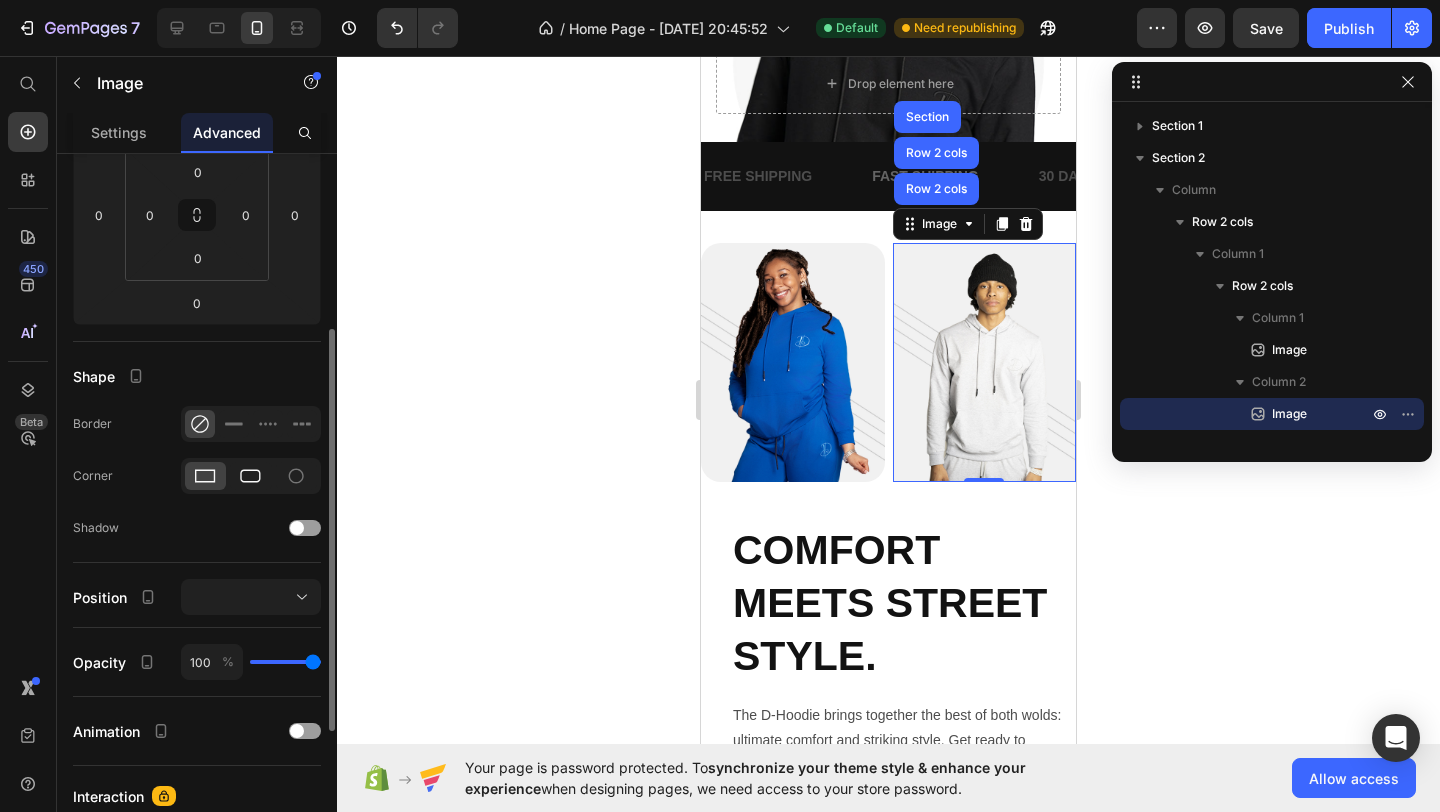 click 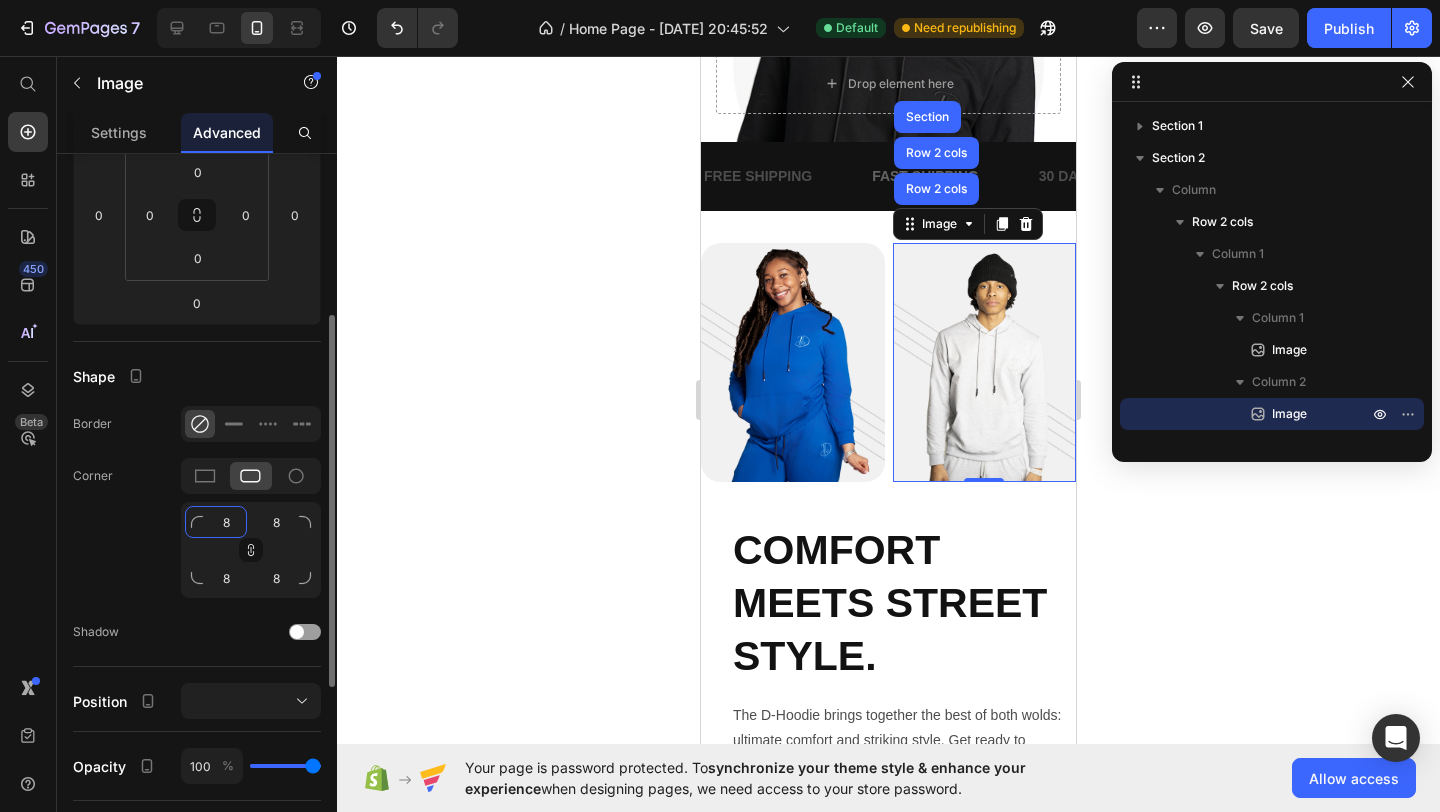 click on "8" 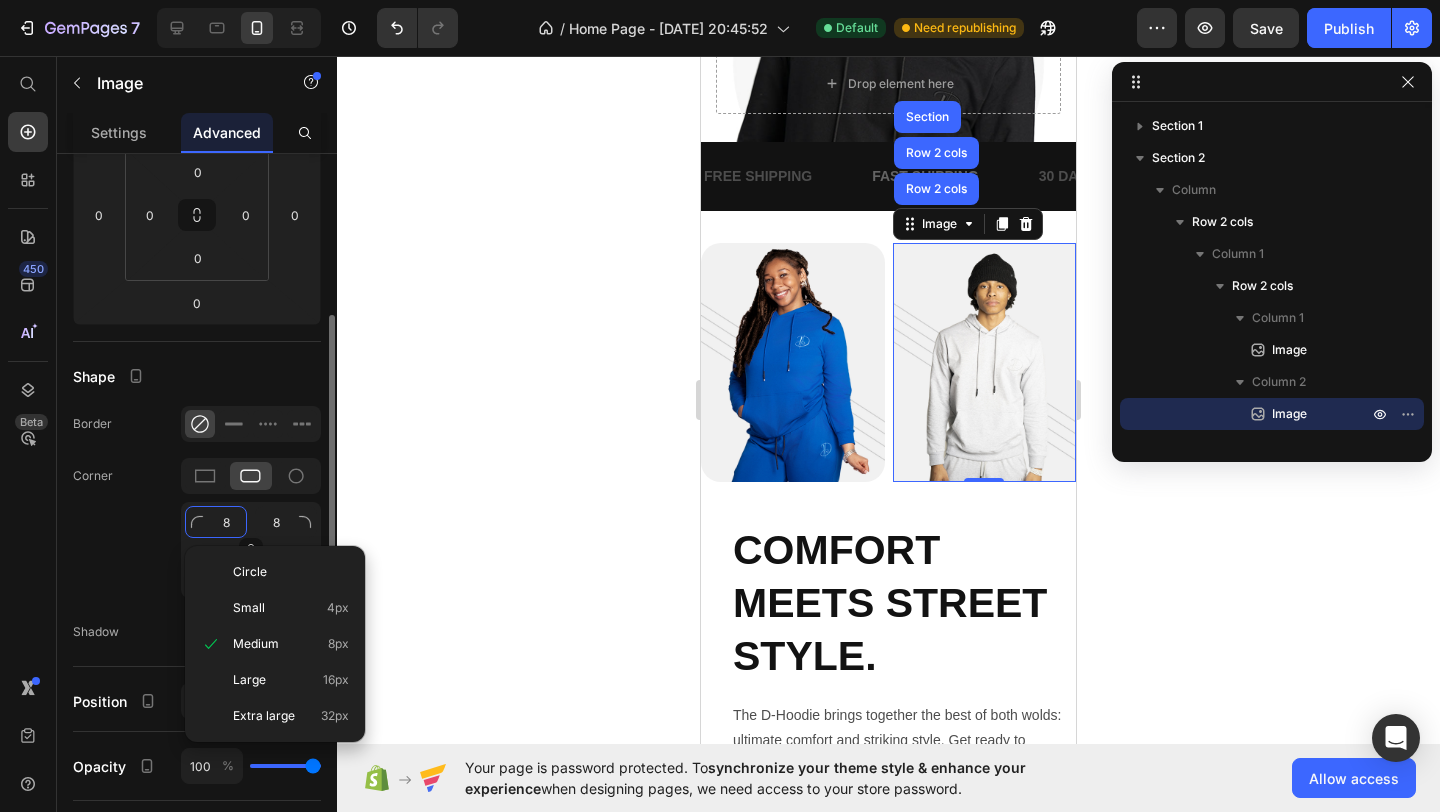 type 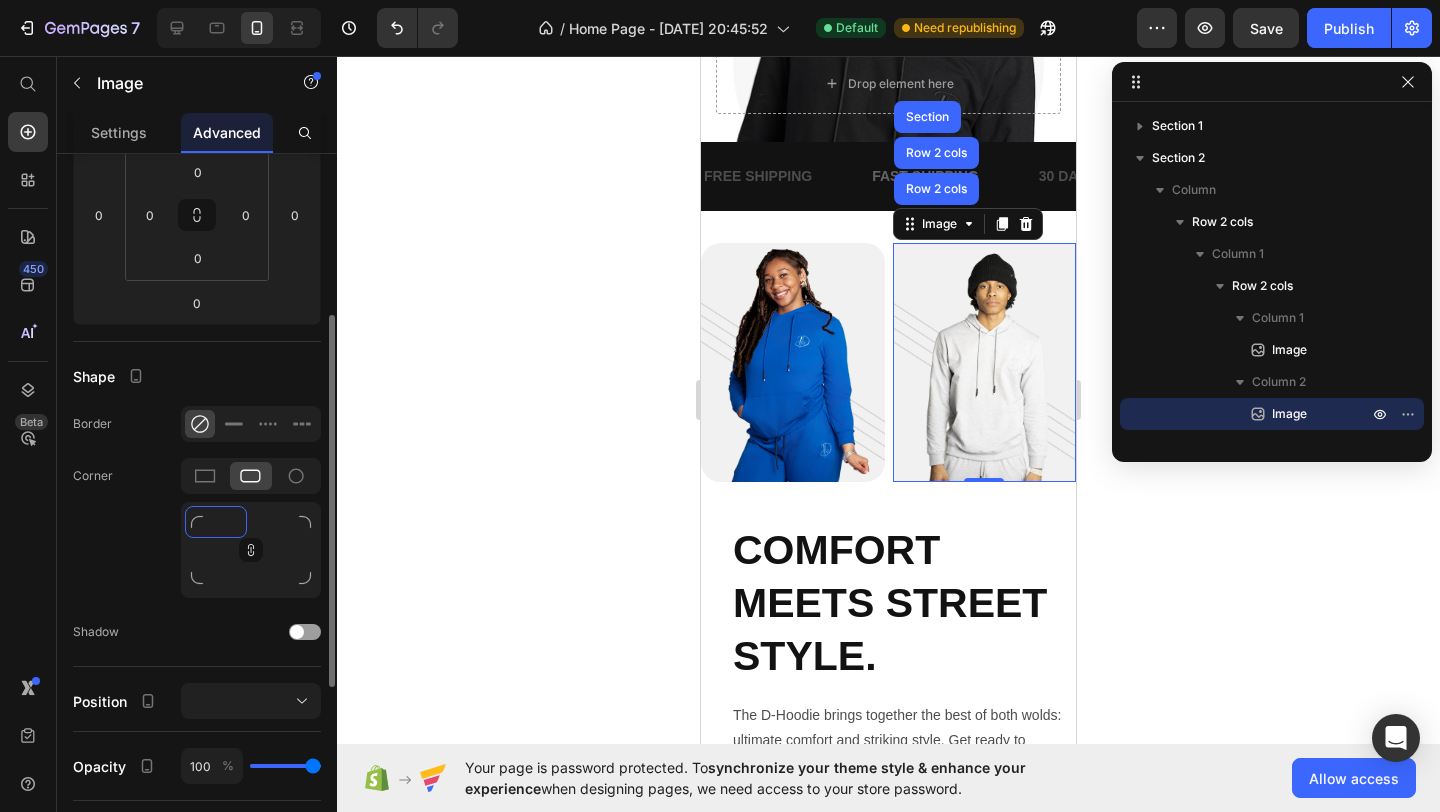 type on "2" 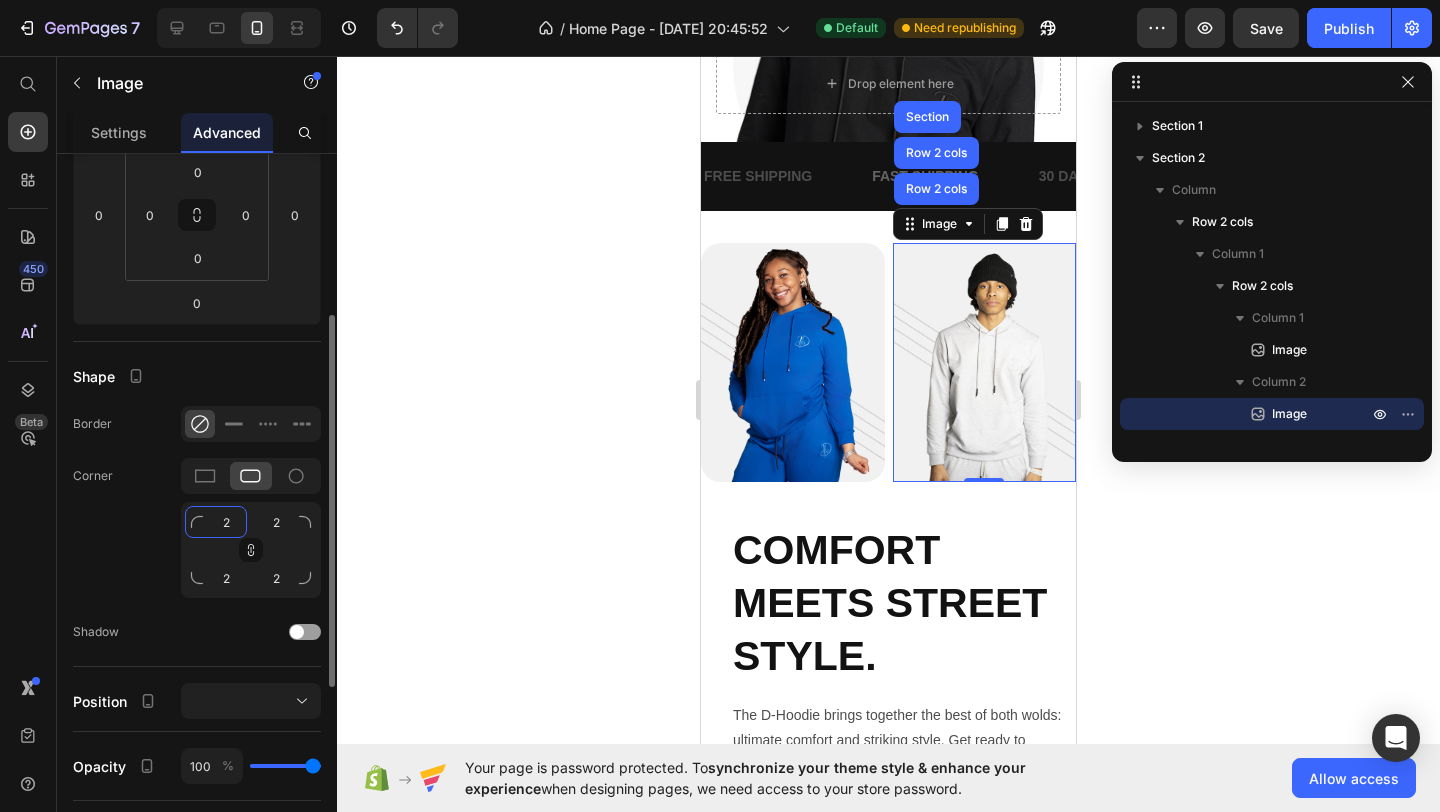 type on "20" 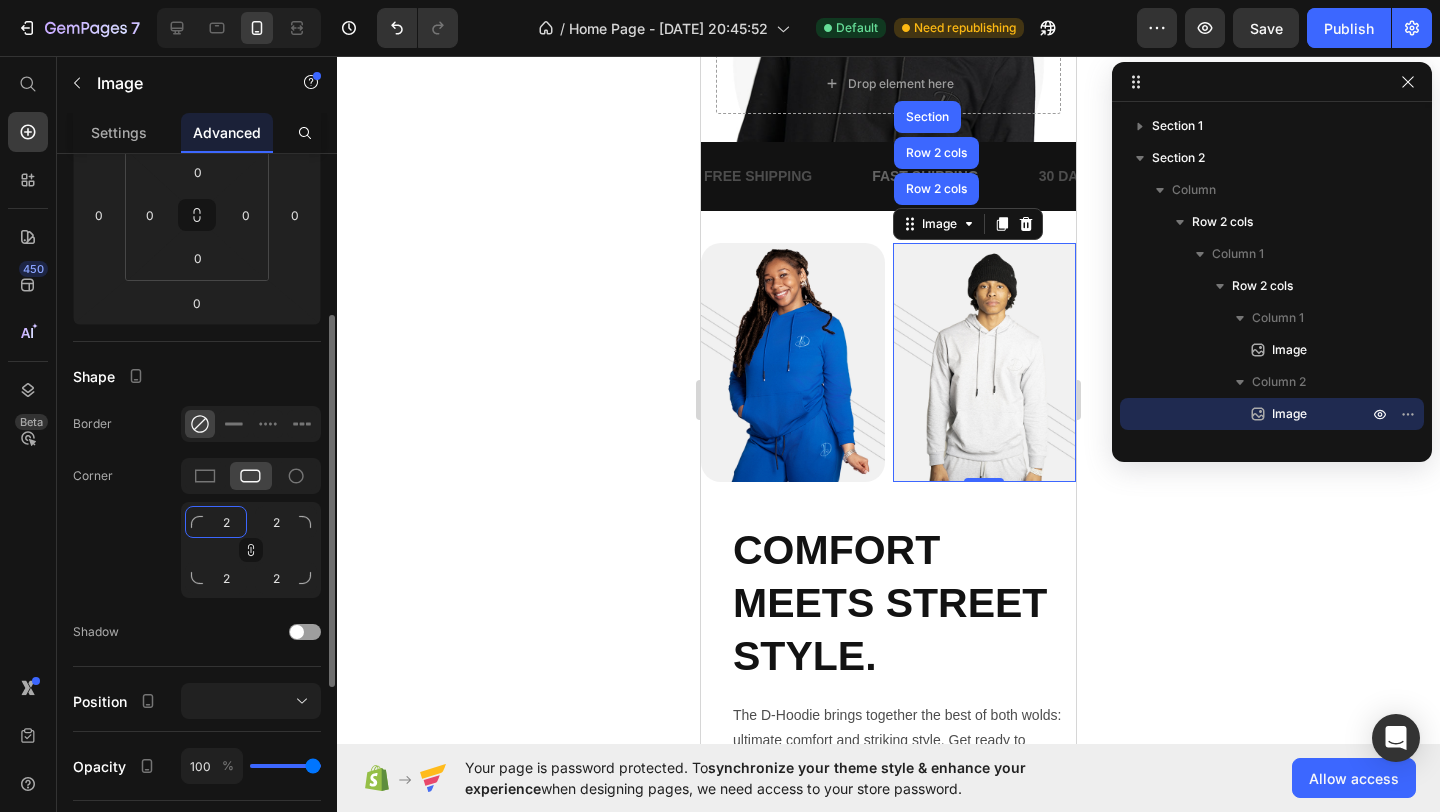 type on "20" 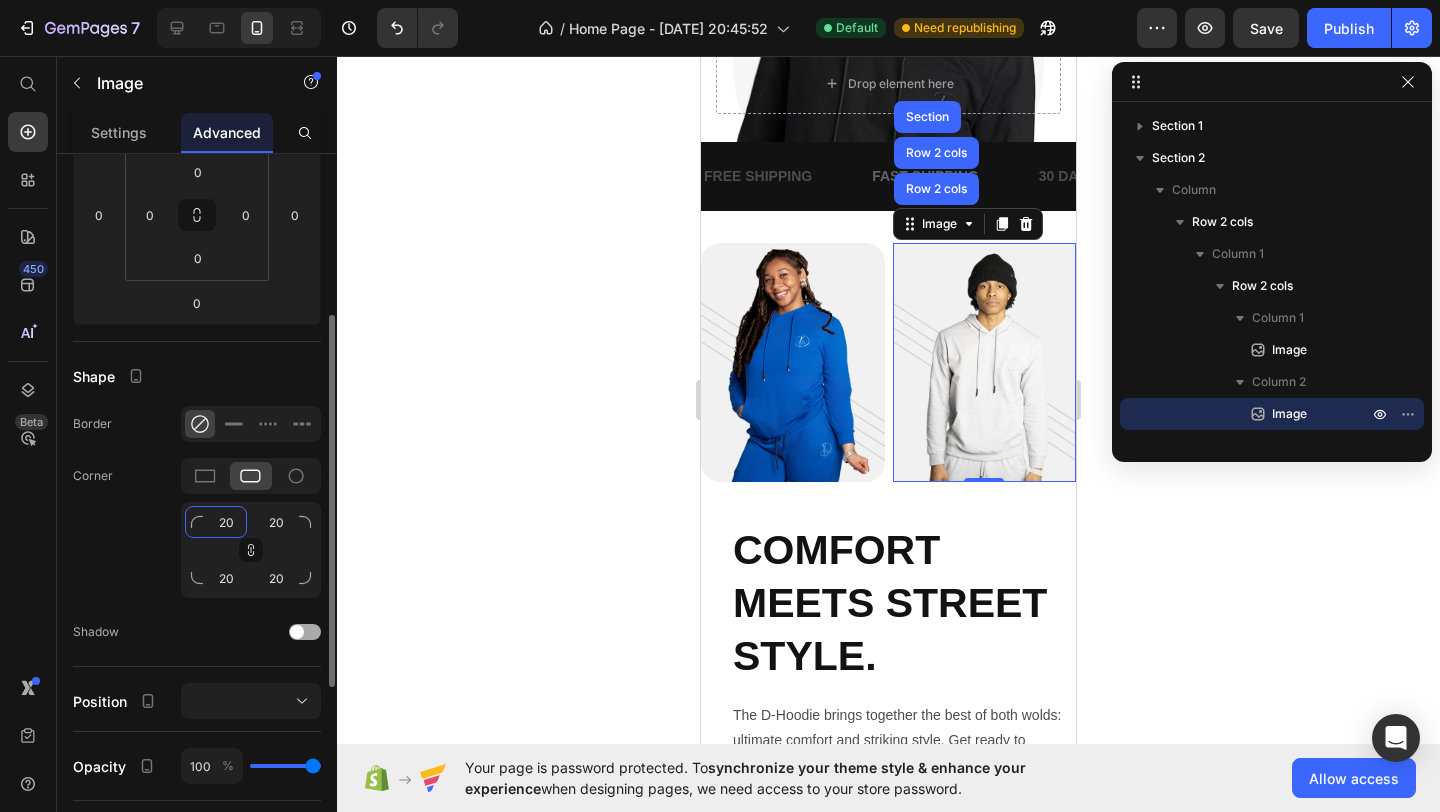 type on "20" 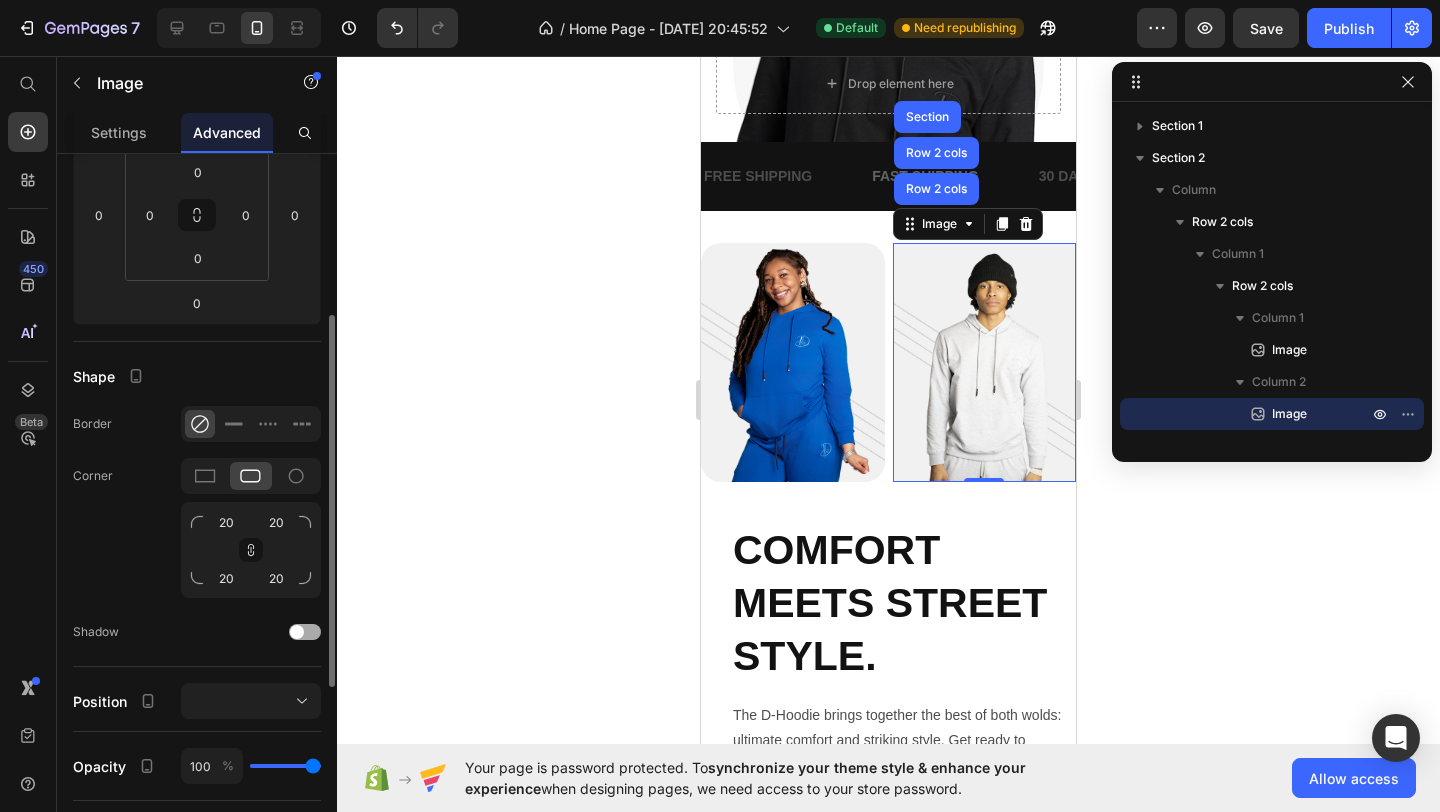 click at bounding box center [297, 632] 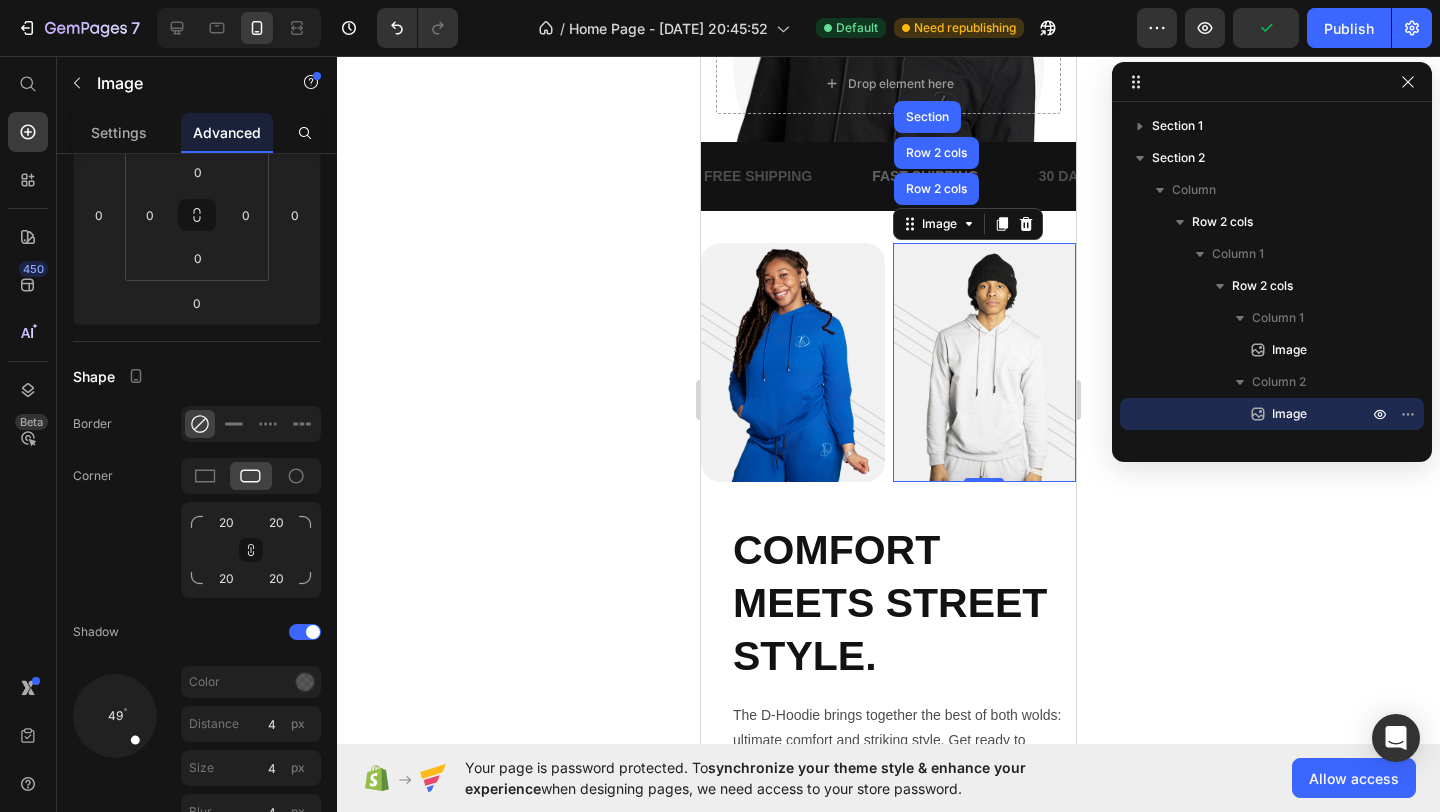 click at bounding box center [985, 362] 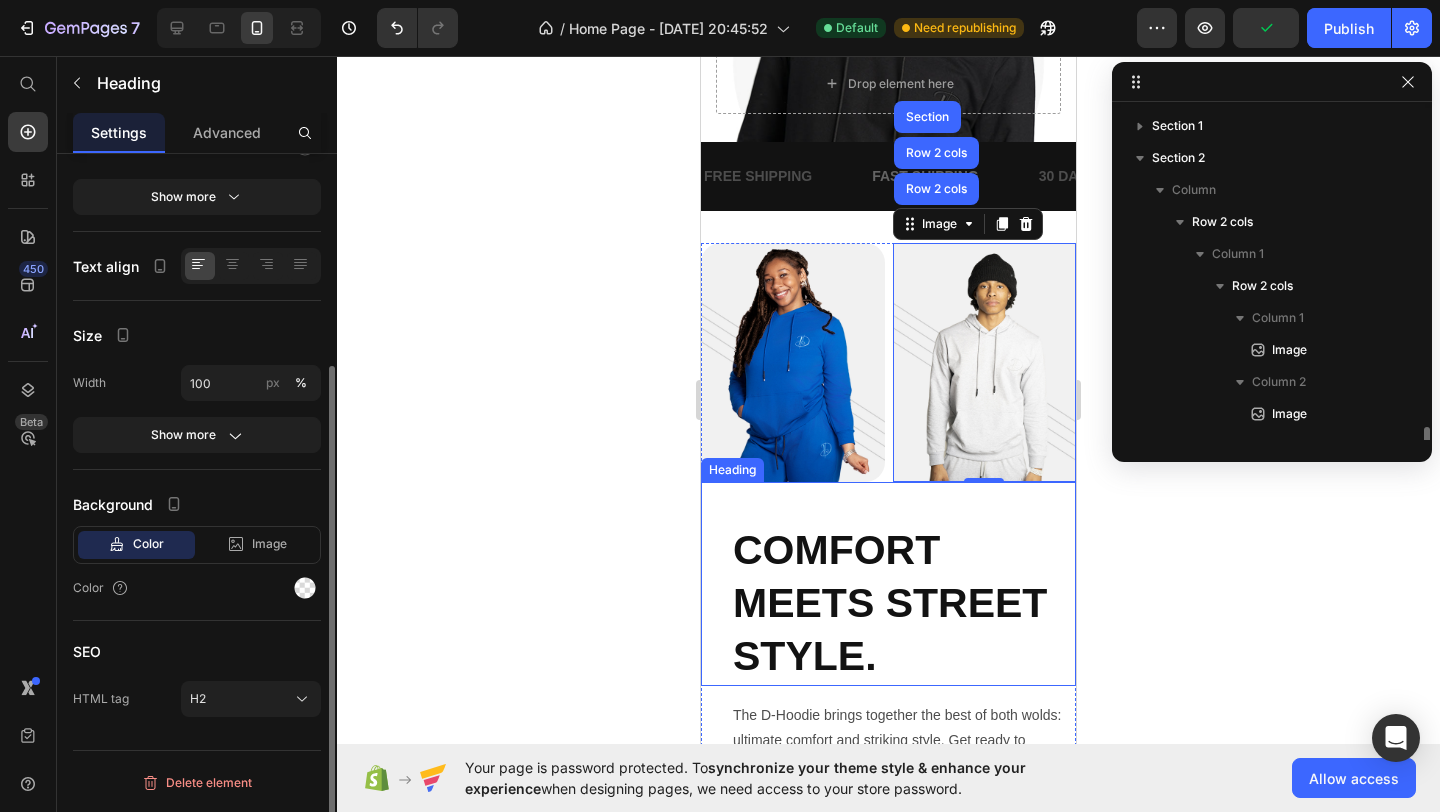 click on "COMFORT MEETS STREET STYLE." at bounding box center [903, 604] 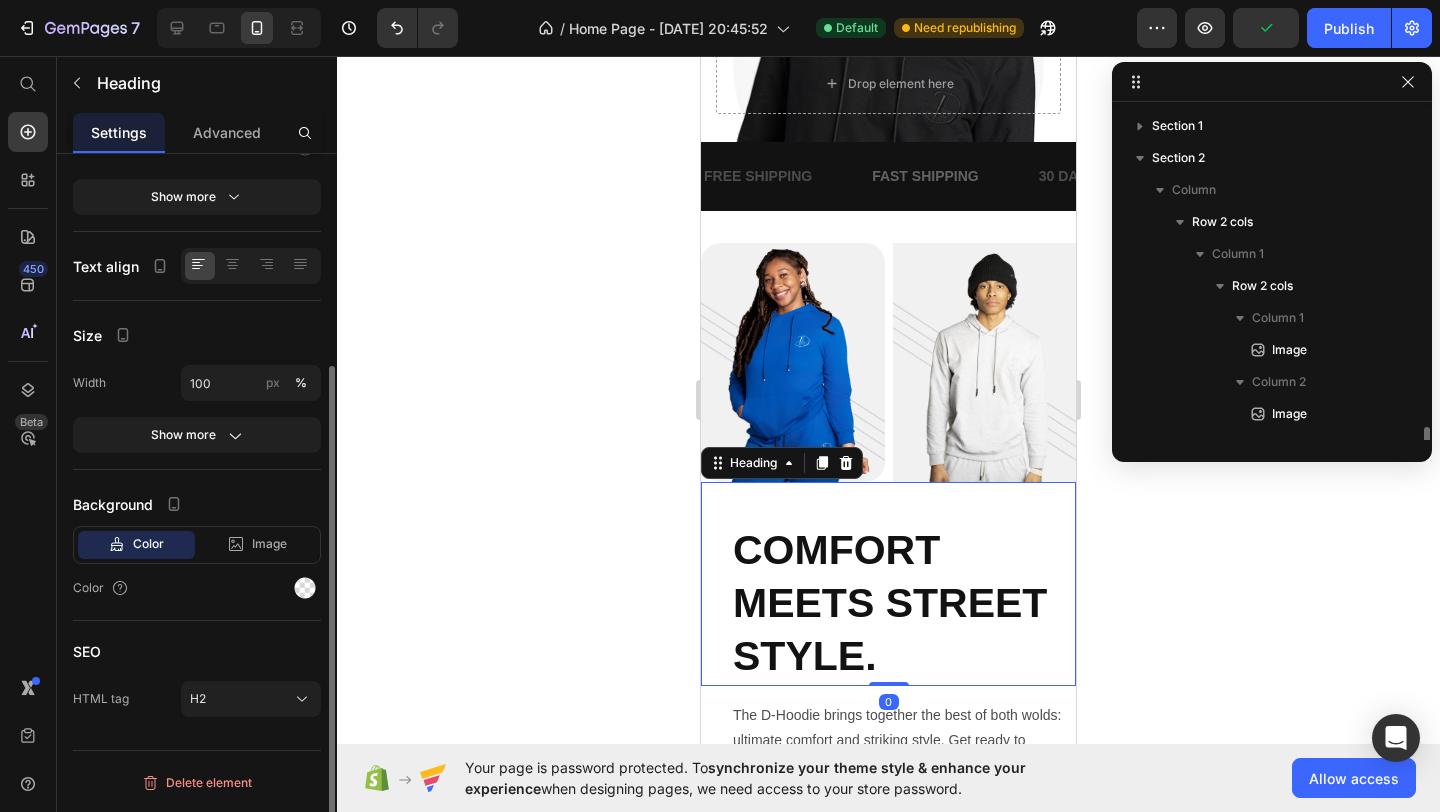 scroll, scrollTop: 219, scrollLeft: 0, axis: vertical 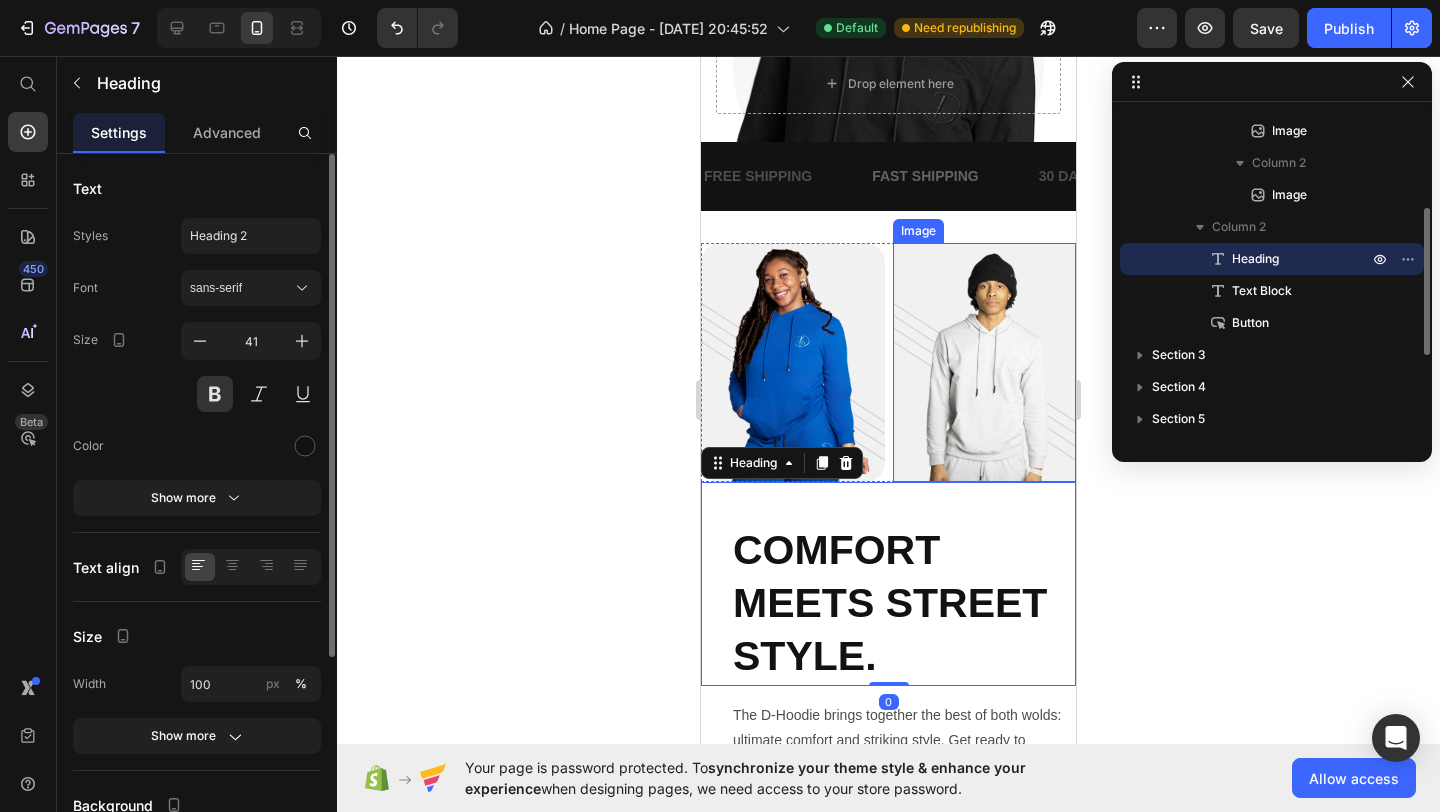 click at bounding box center (985, 362) 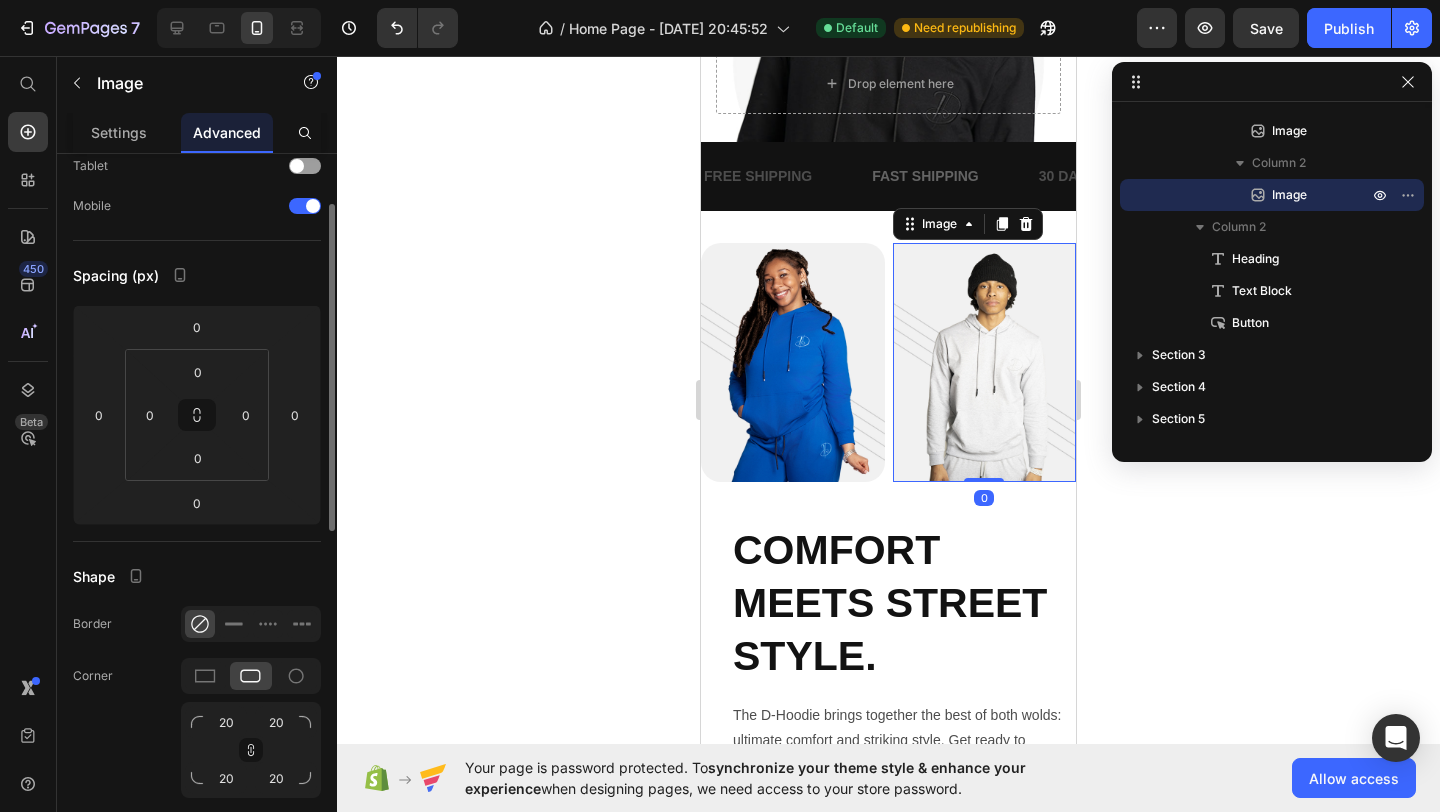 scroll, scrollTop: 138, scrollLeft: 0, axis: vertical 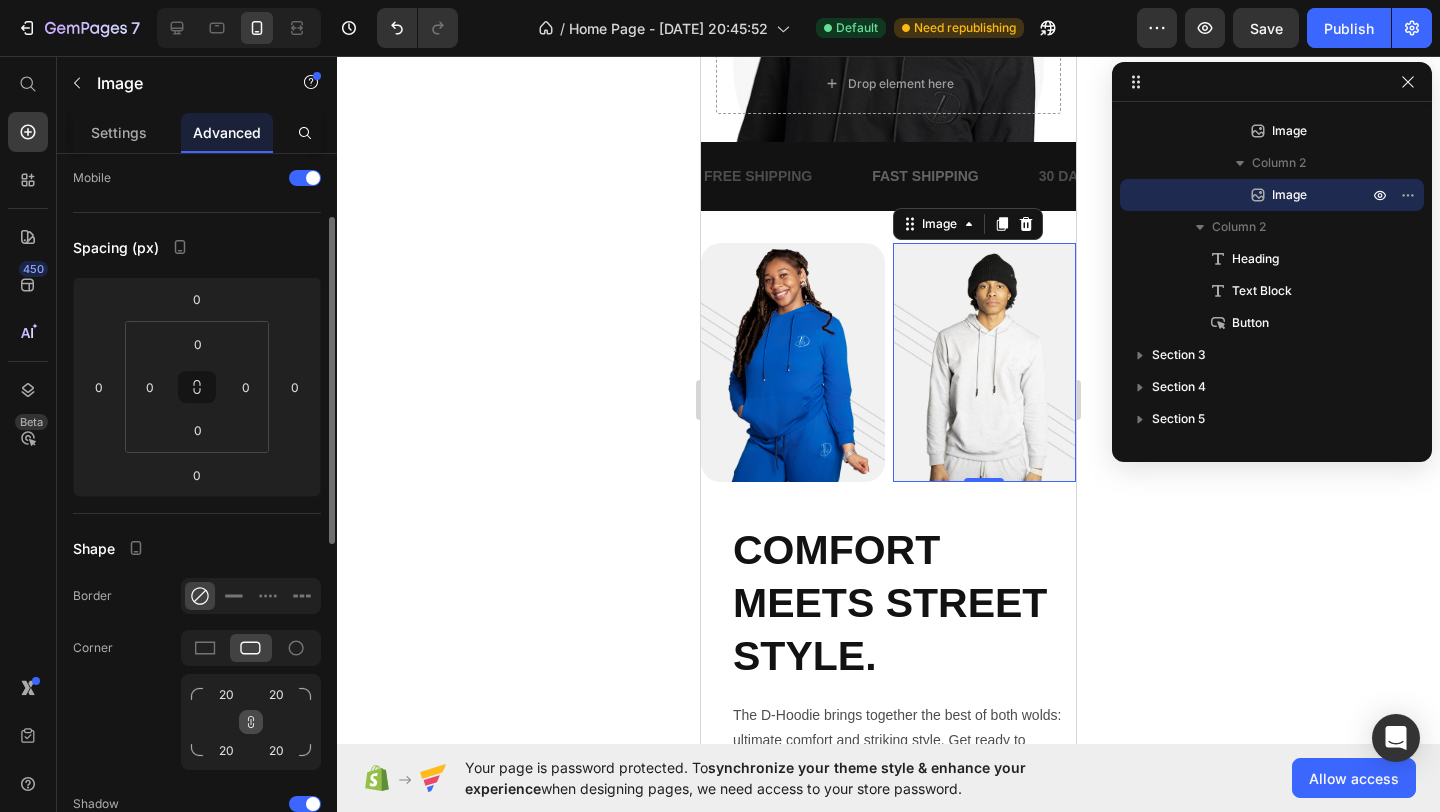 click 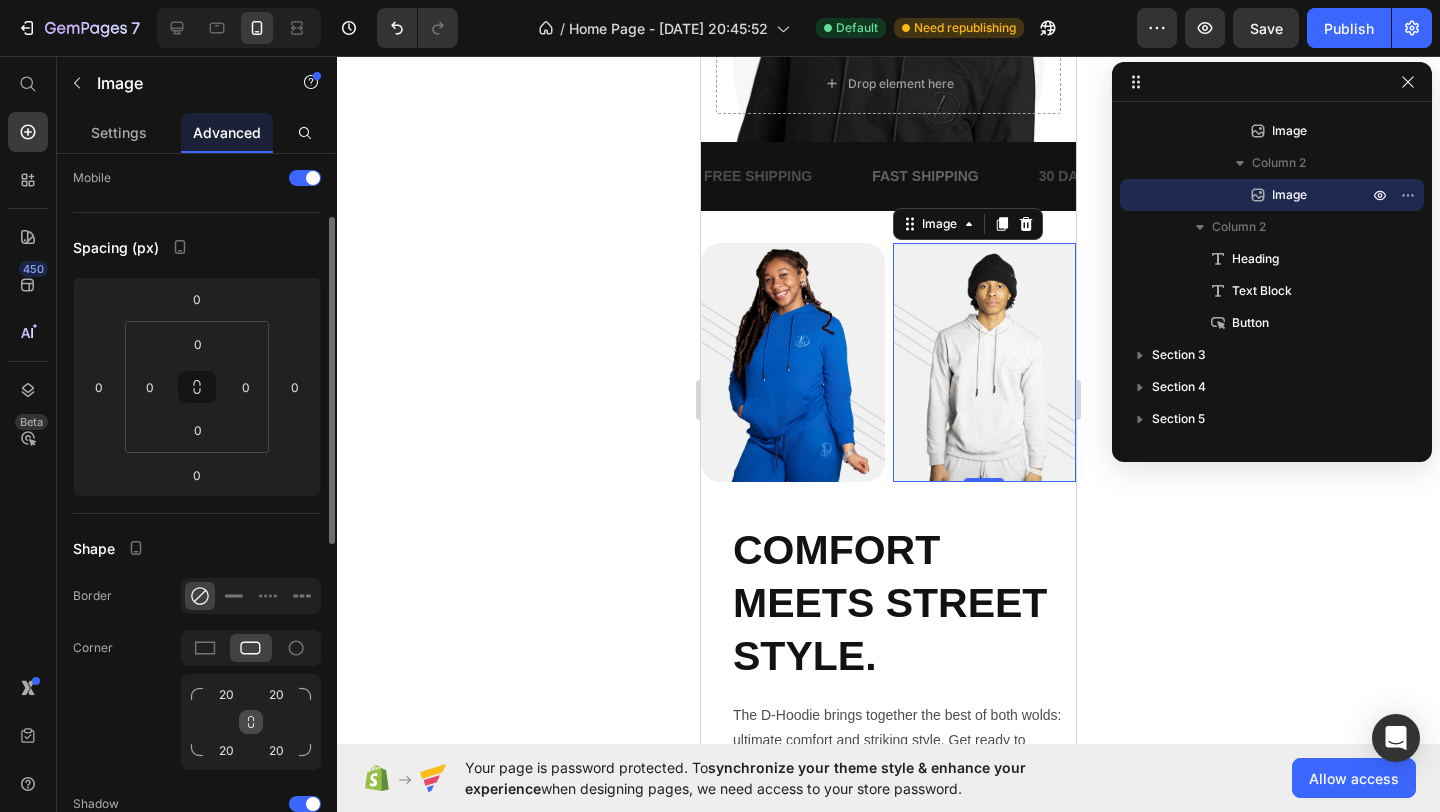 click 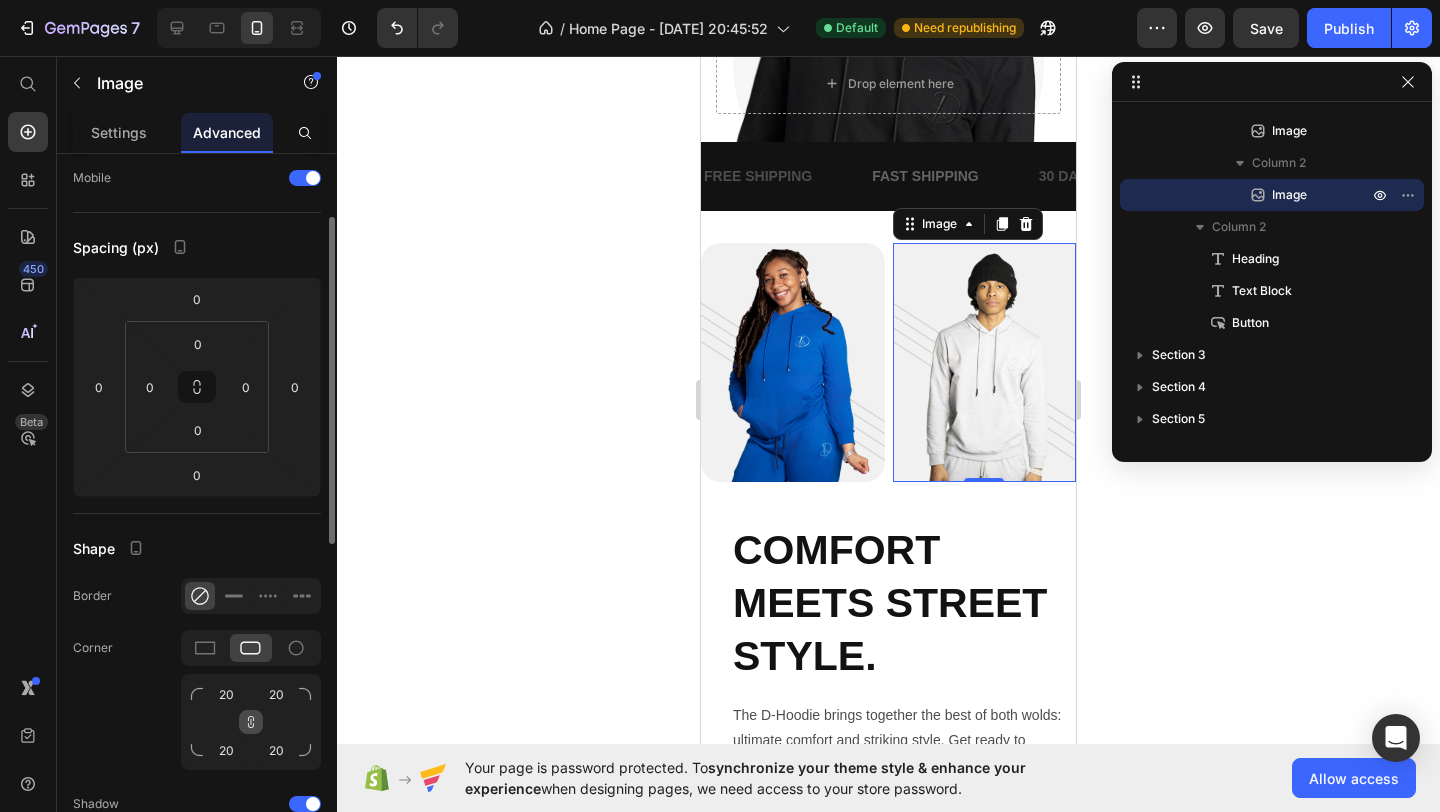 click 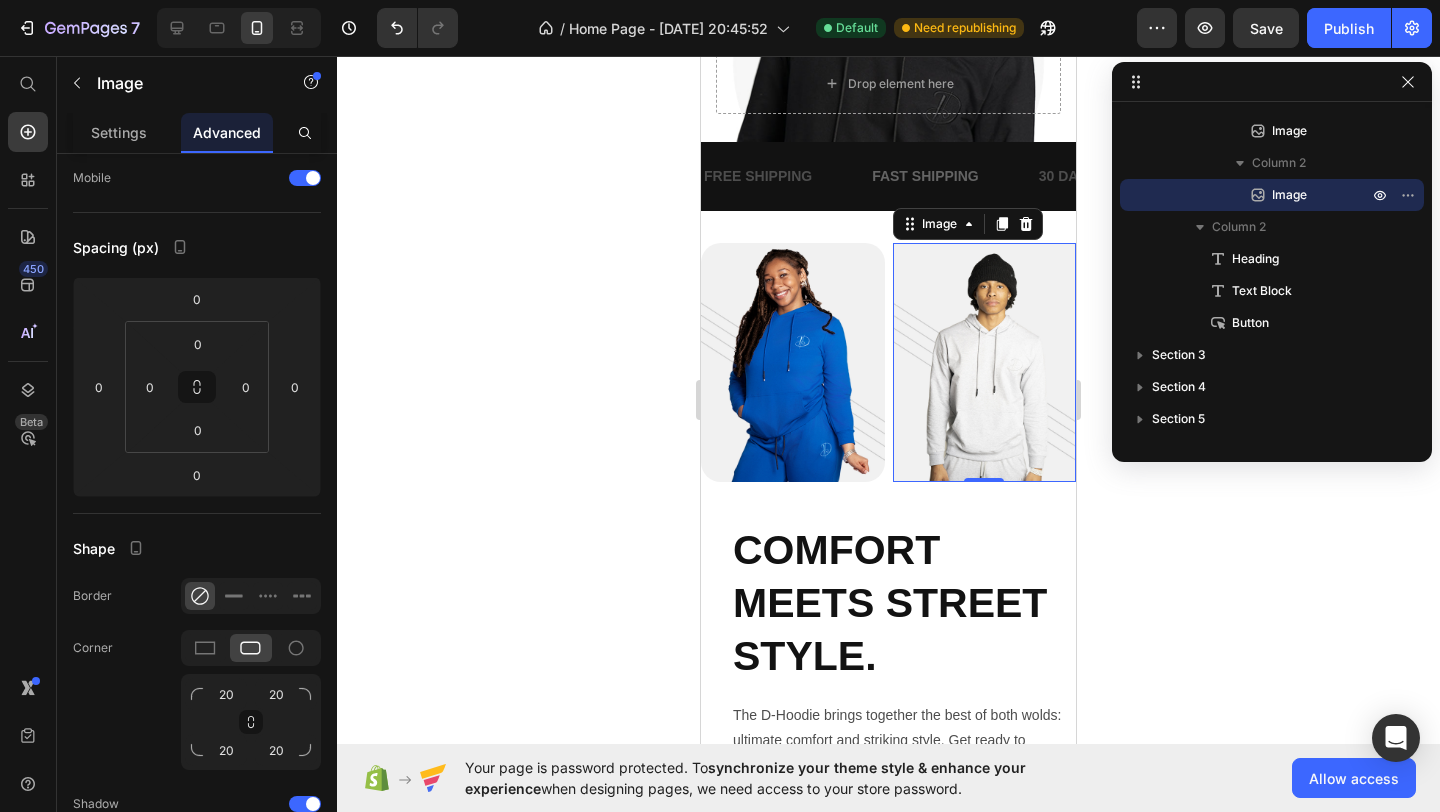 click 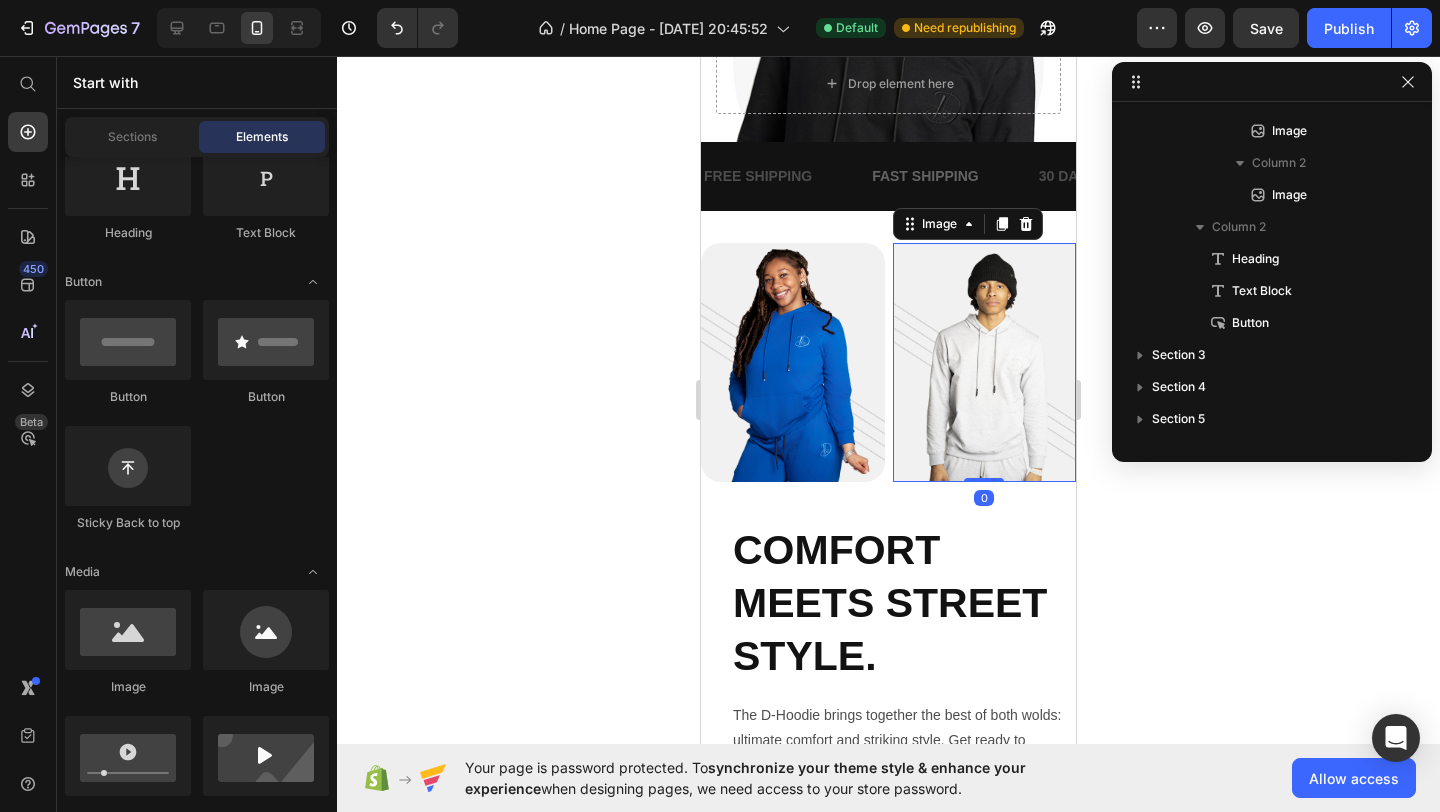 click at bounding box center (985, 362) 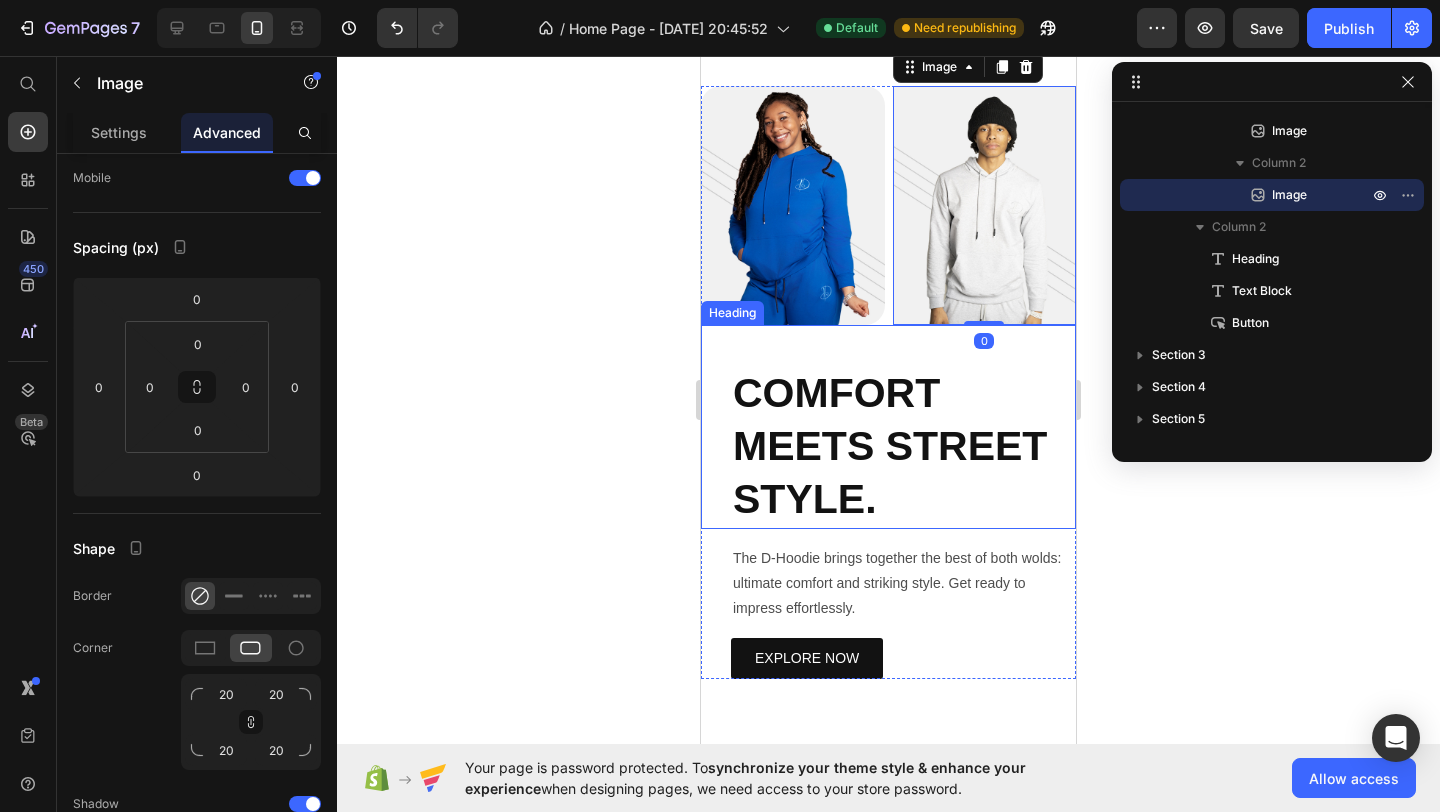 scroll, scrollTop: 828, scrollLeft: 0, axis: vertical 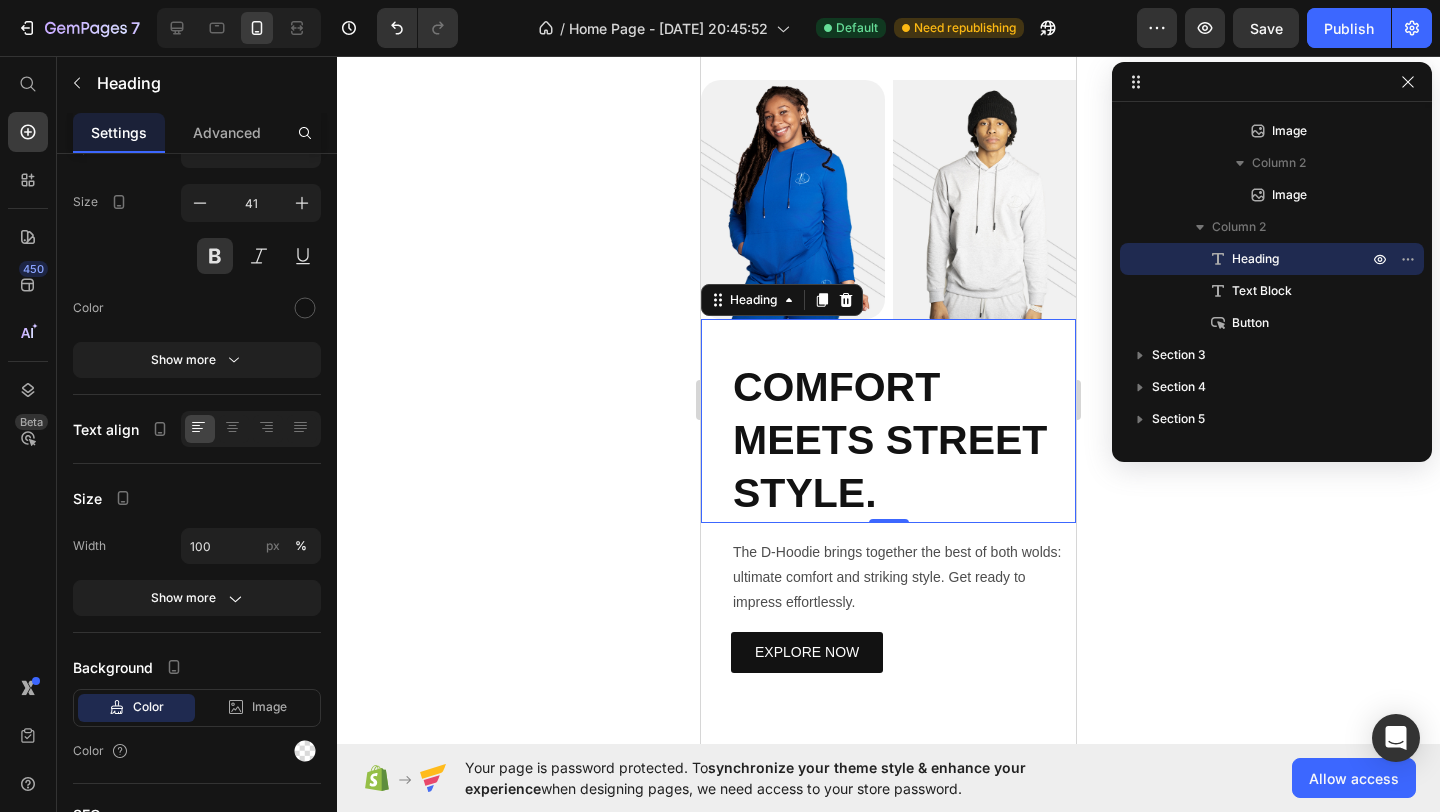 click on "COMFORT MEETS STREET STYLE." at bounding box center [903, 441] 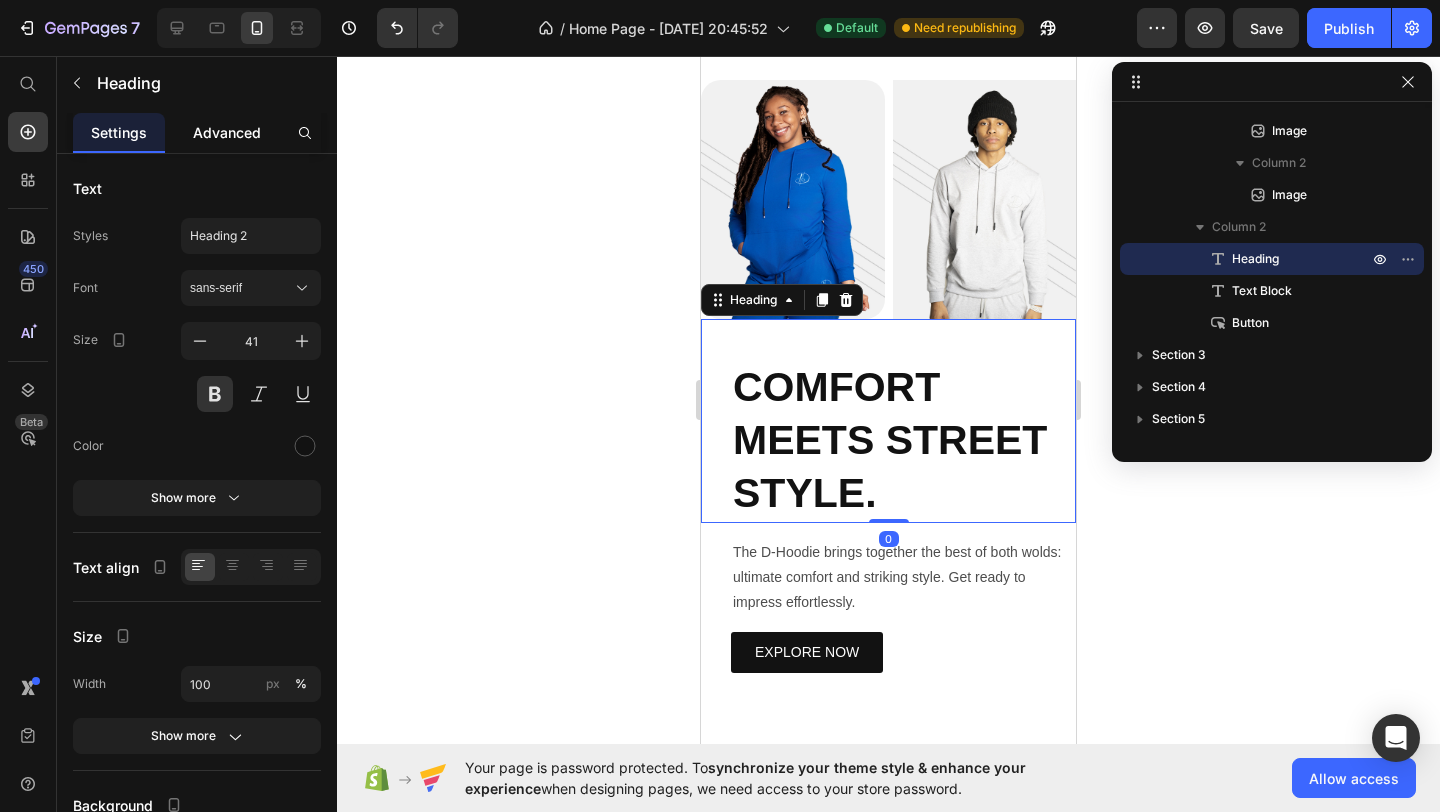 click on "Advanced" at bounding box center [227, 132] 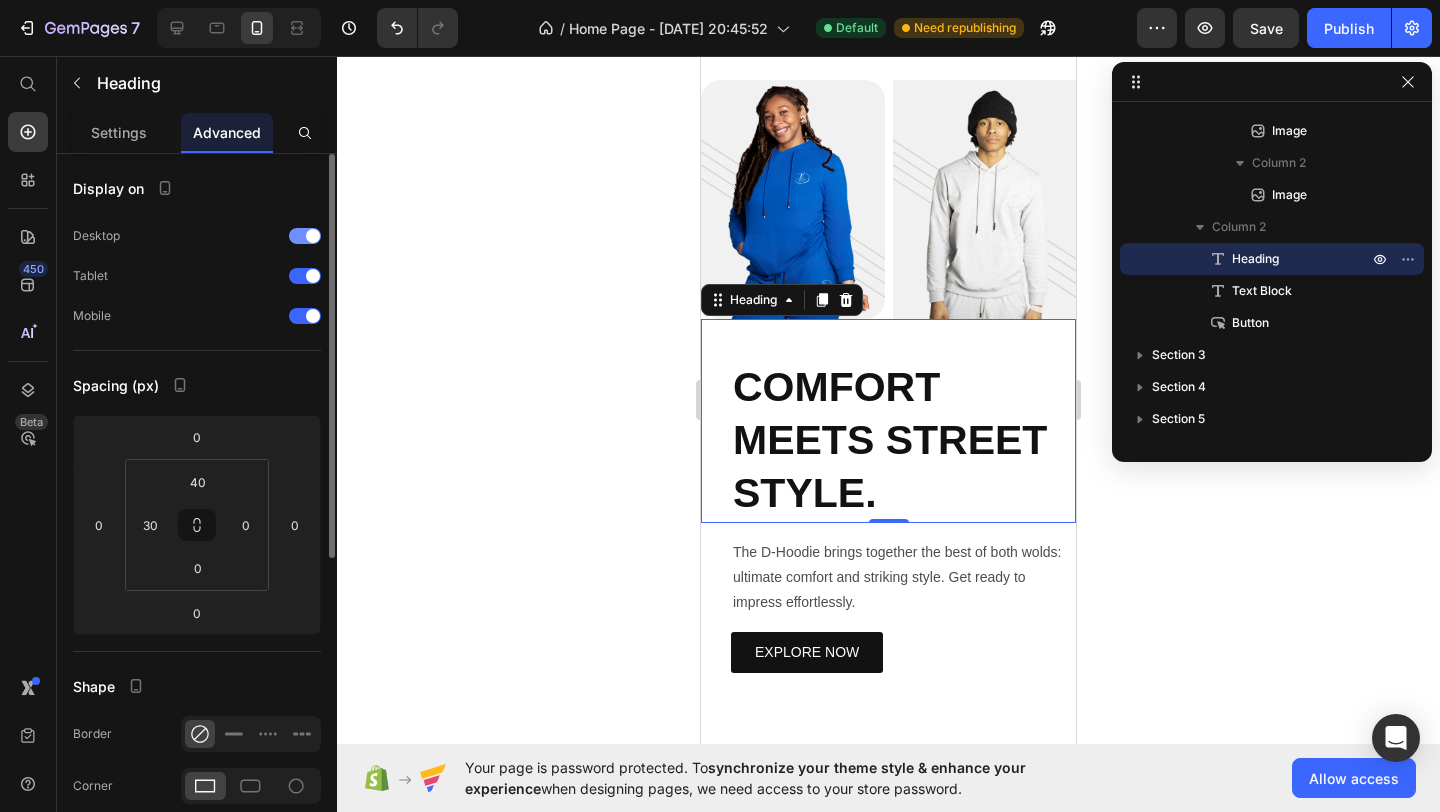 click at bounding box center (313, 236) 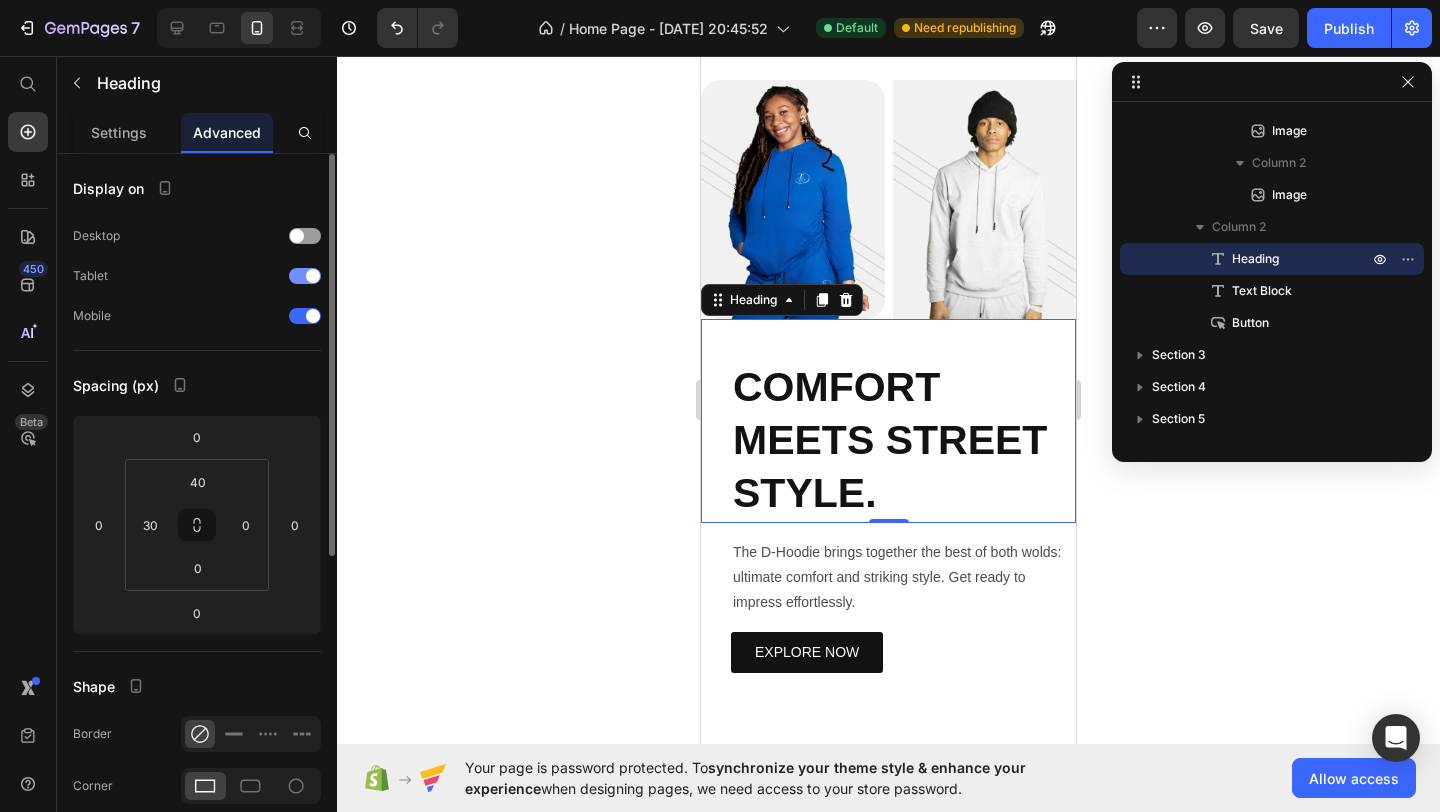 click at bounding box center [313, 276] 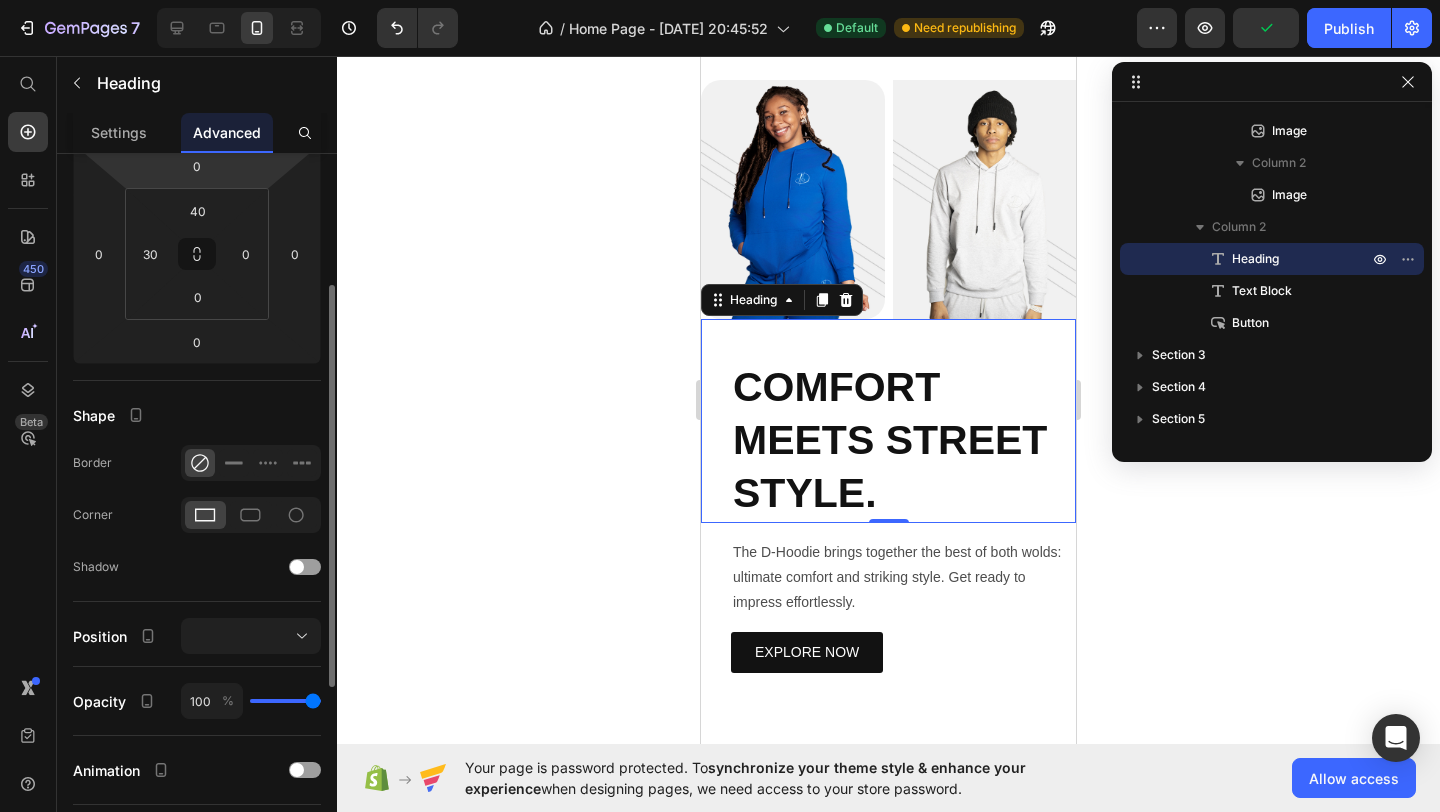 scroll, scrollTop: 284, scrollLeft: 0, axis: vertical 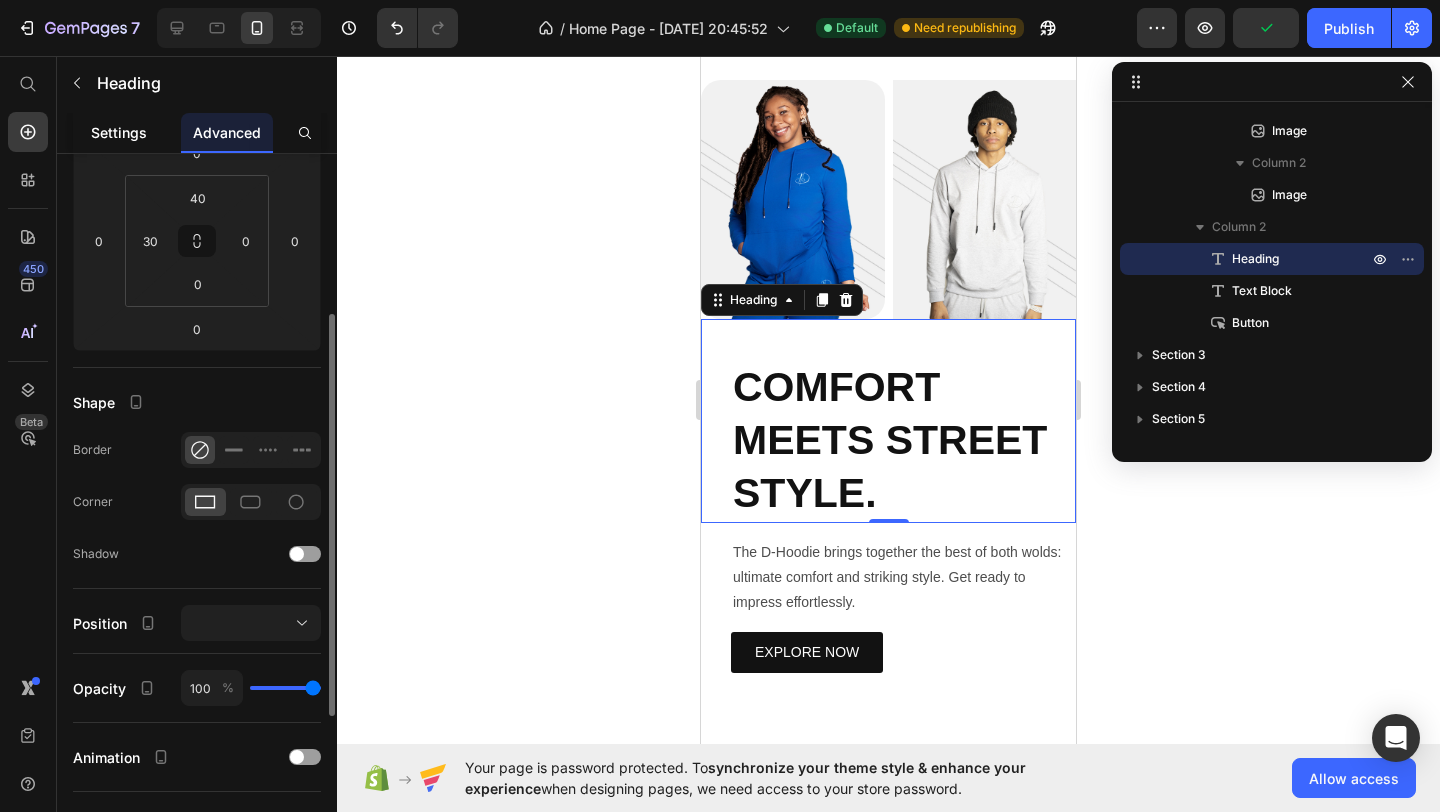 click on "Settings" at bounding box center (119, 132) 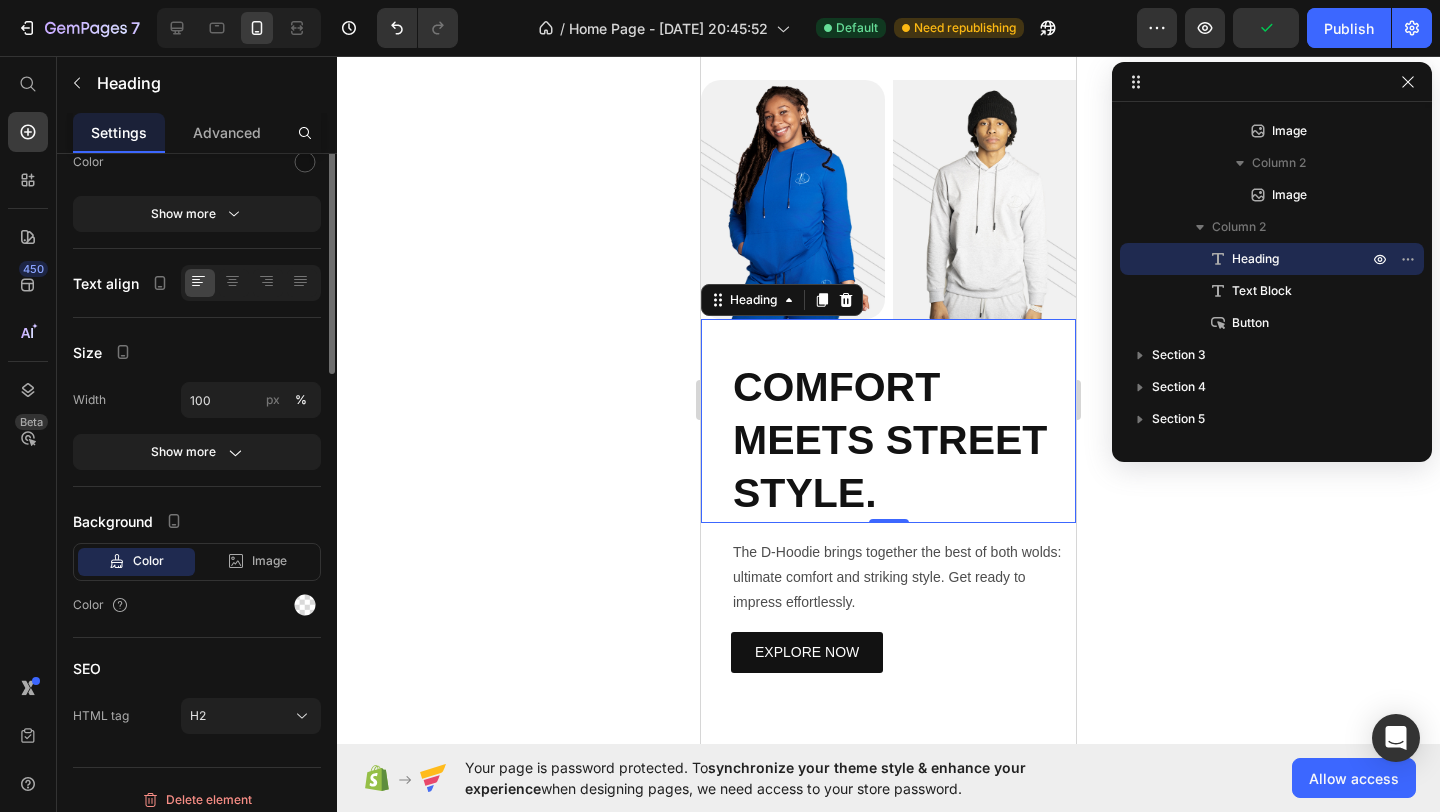scroll, scrollTop: 0, scrollLeft: 0, axis: both 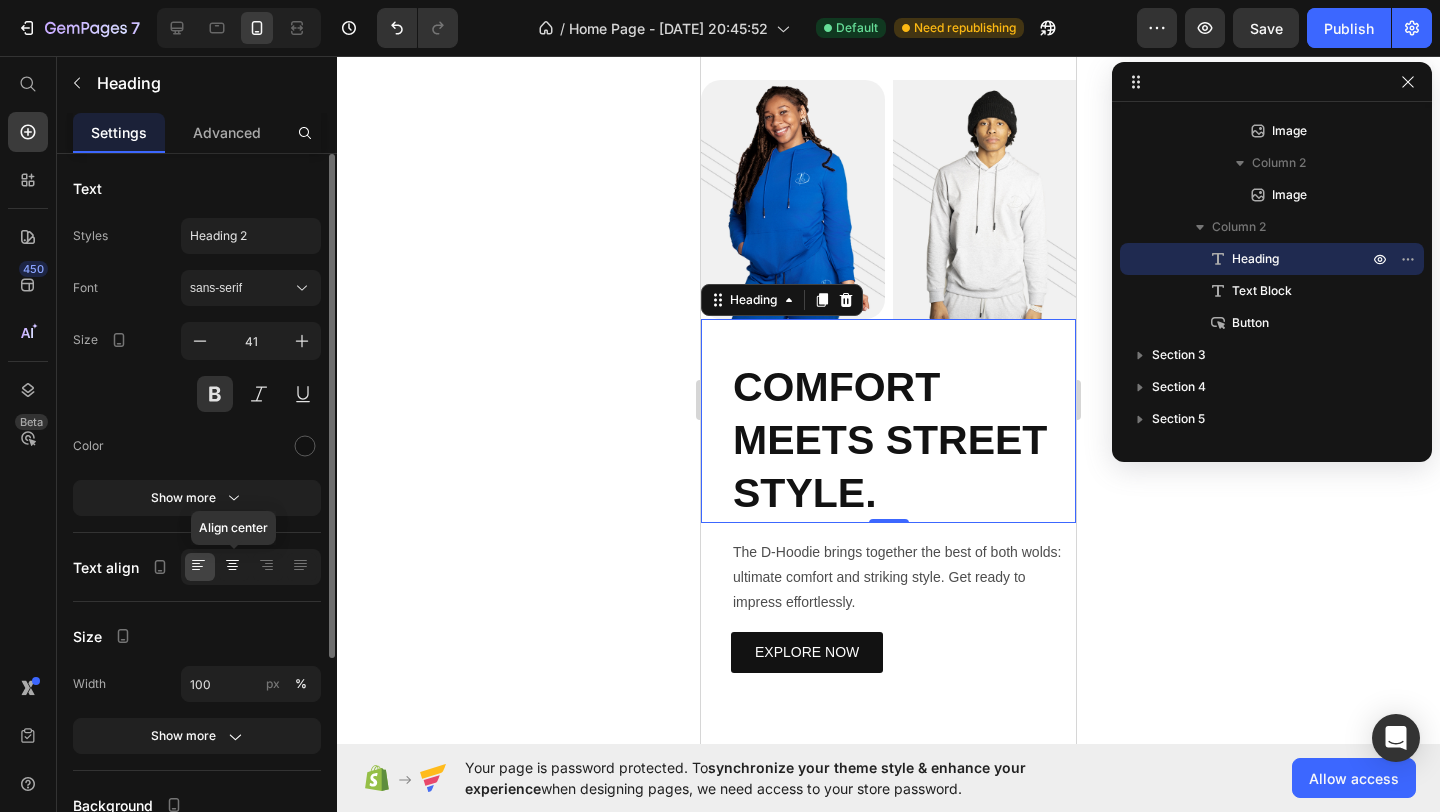 click 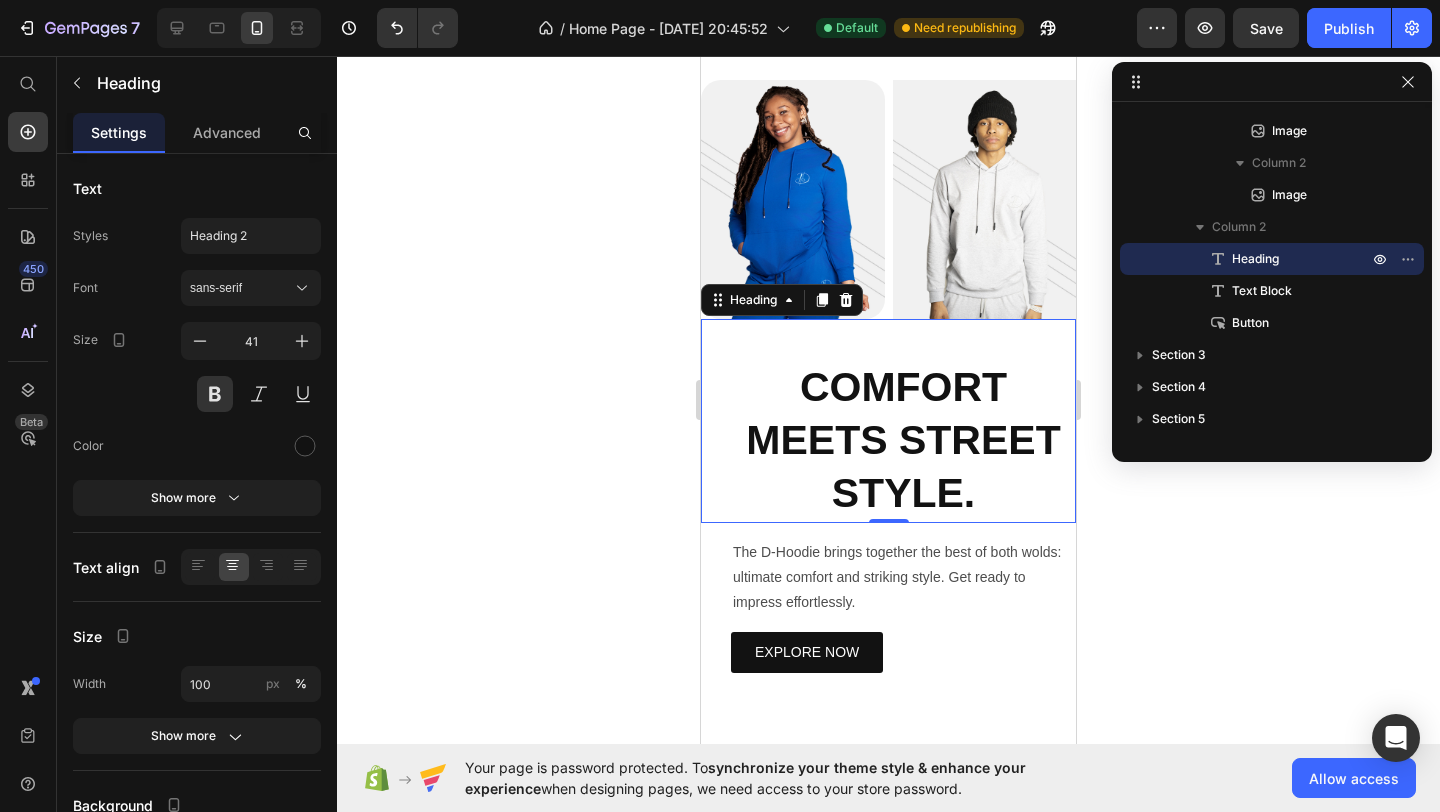 click on "COMFORT MEETS STREET STYLE." at bounding box center [903, 441] 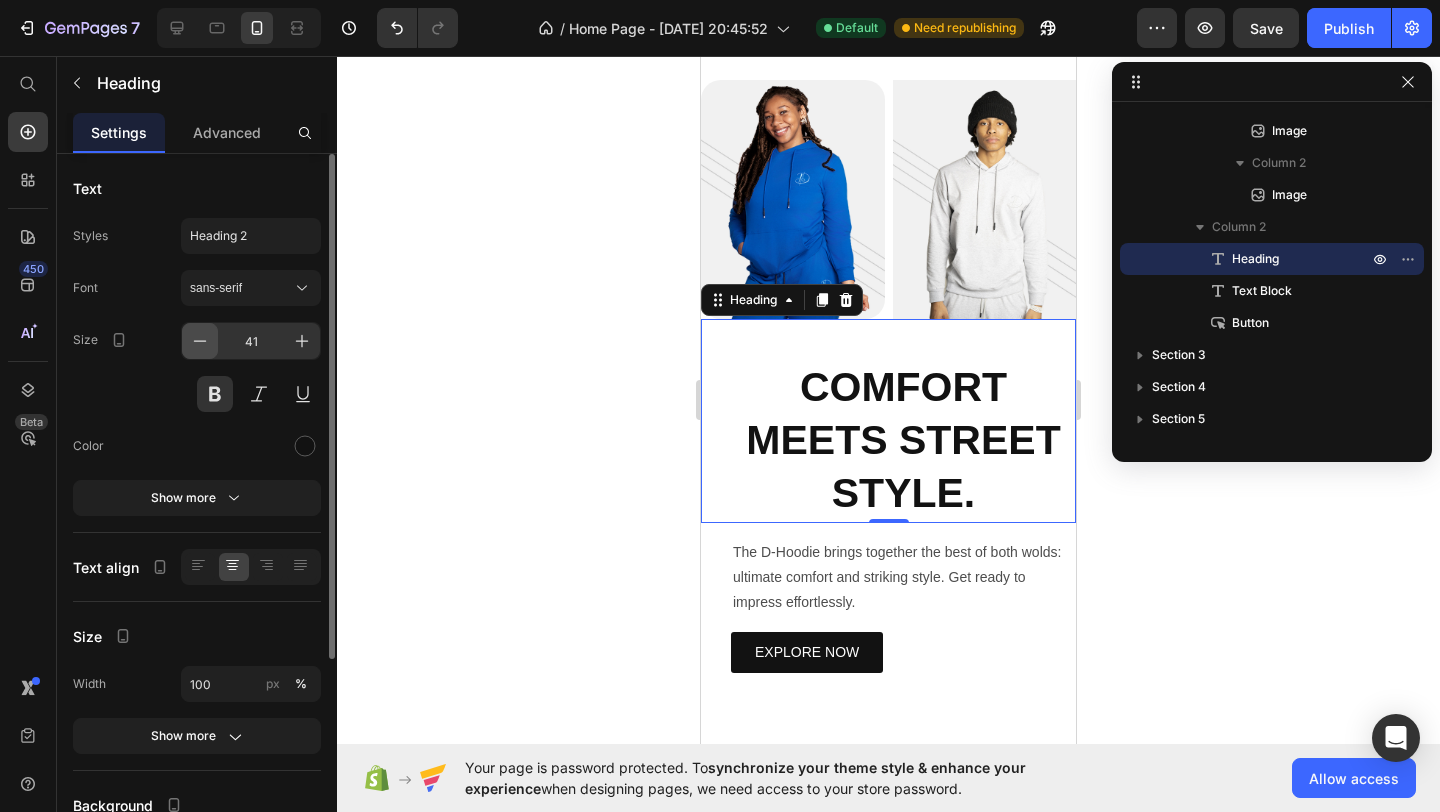 click 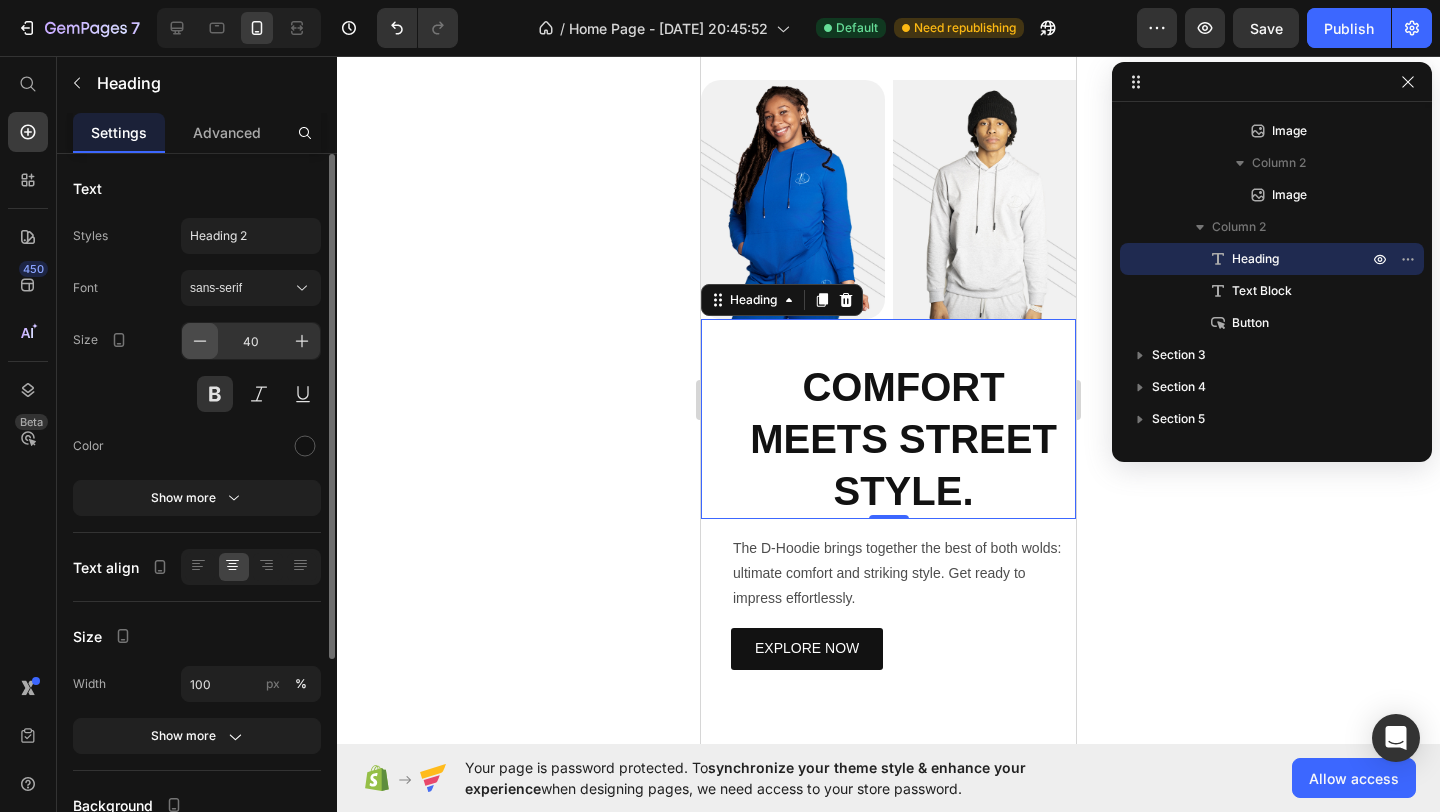 click 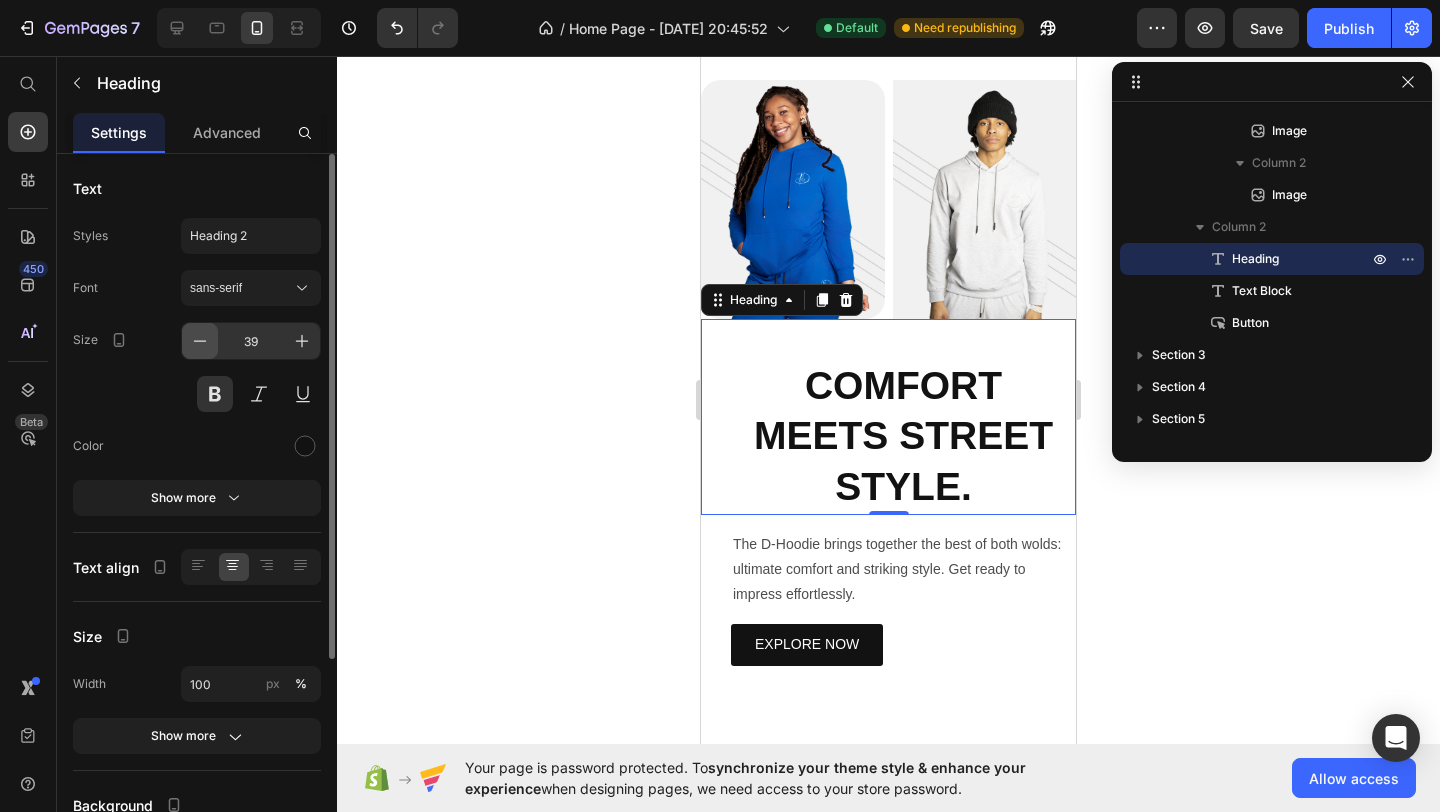 click 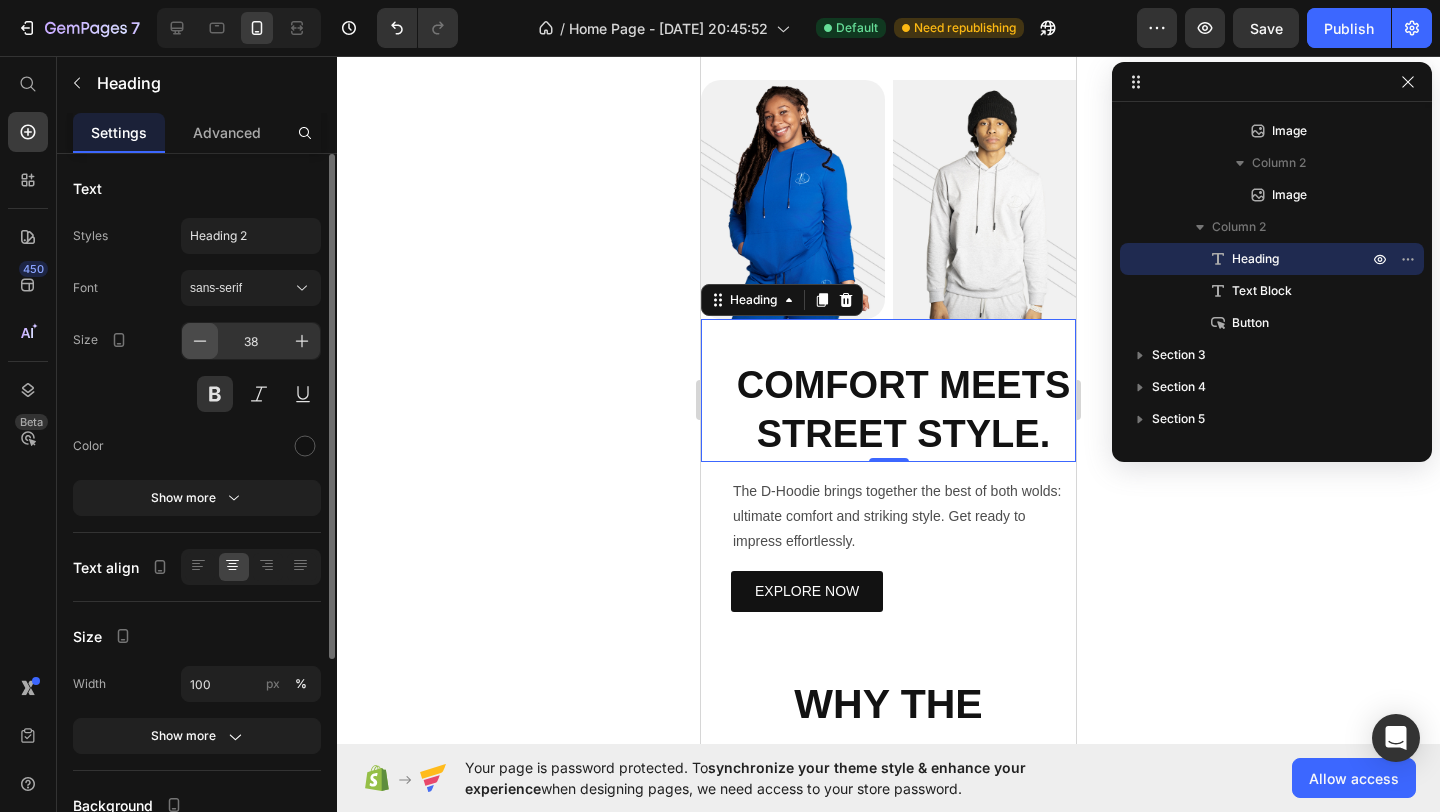 click 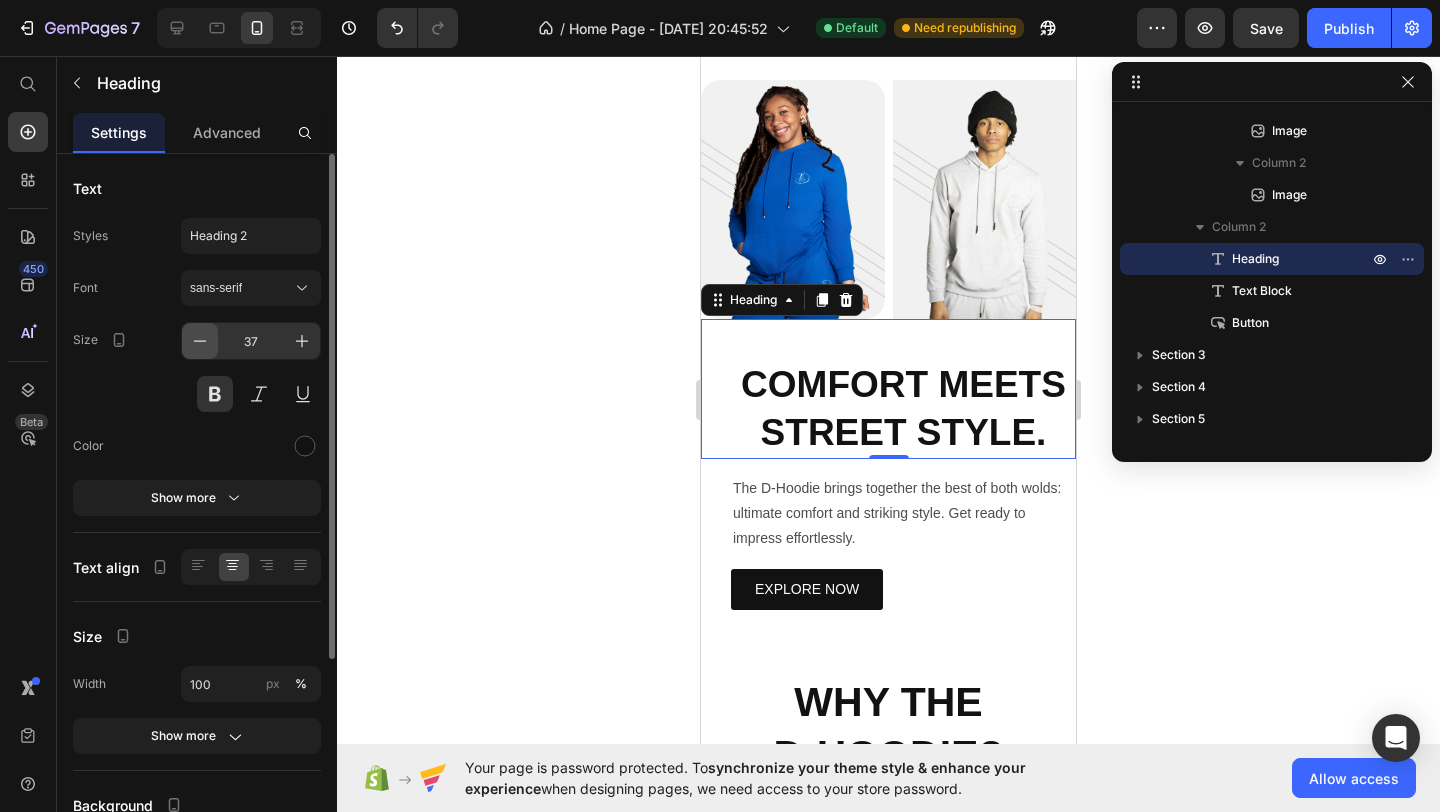 click 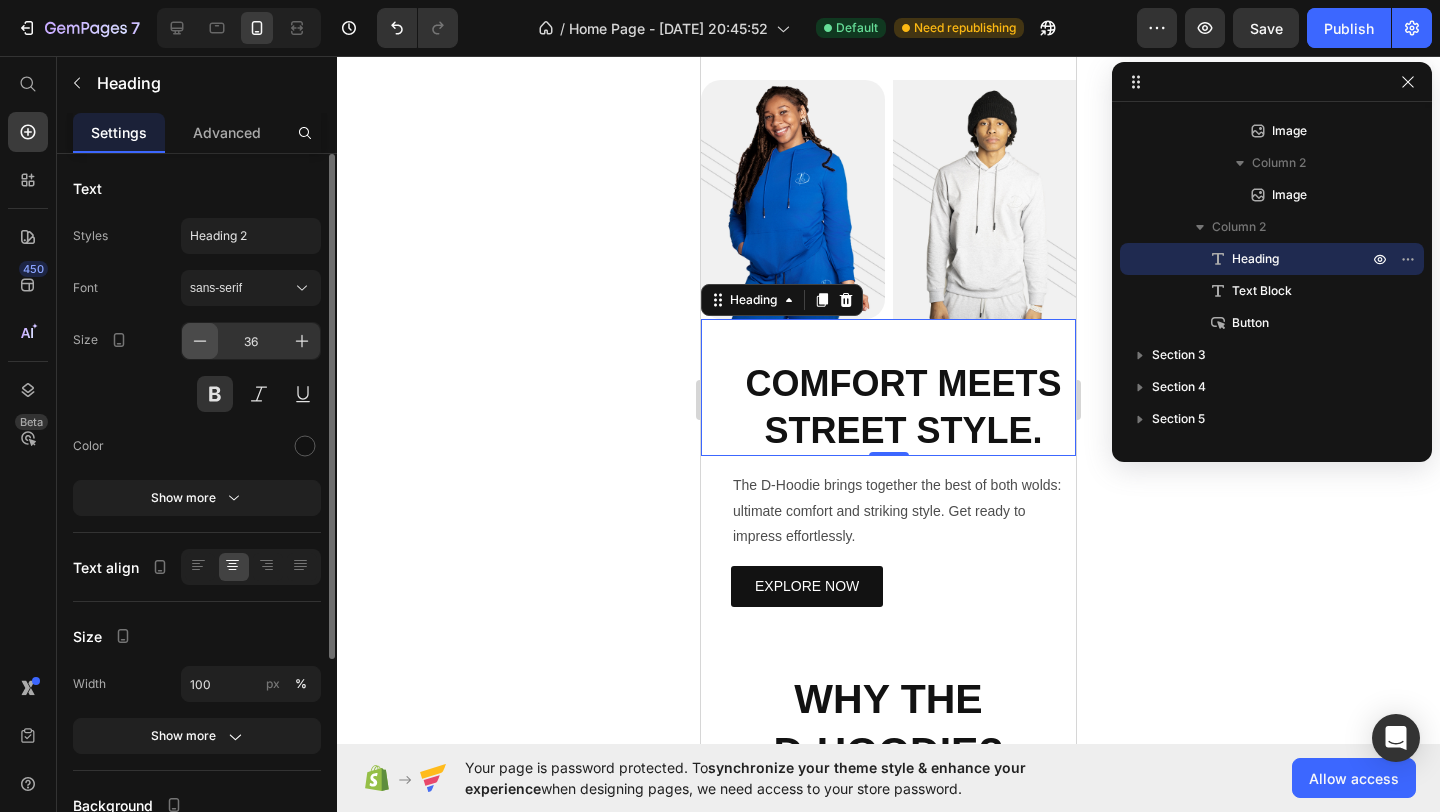 click 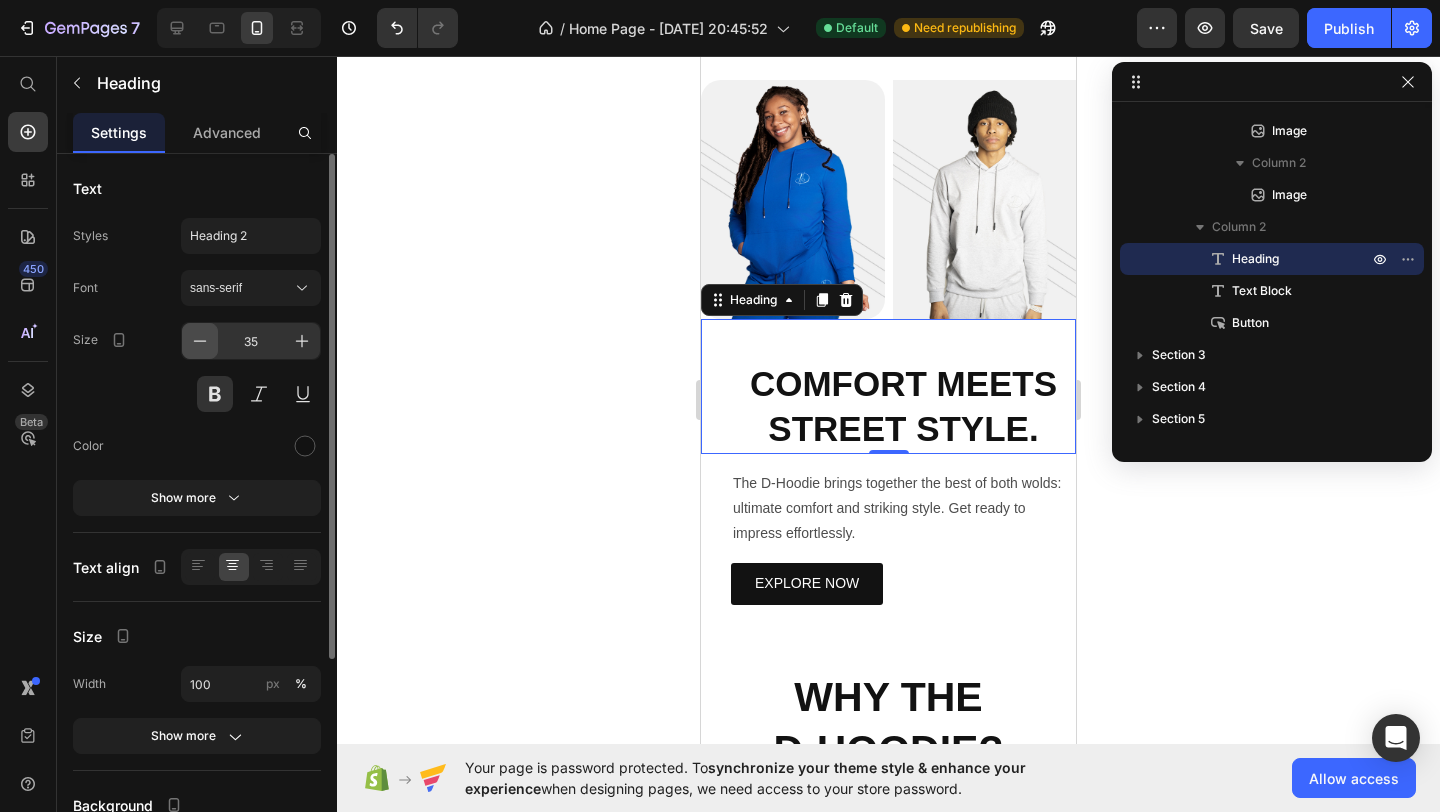 click 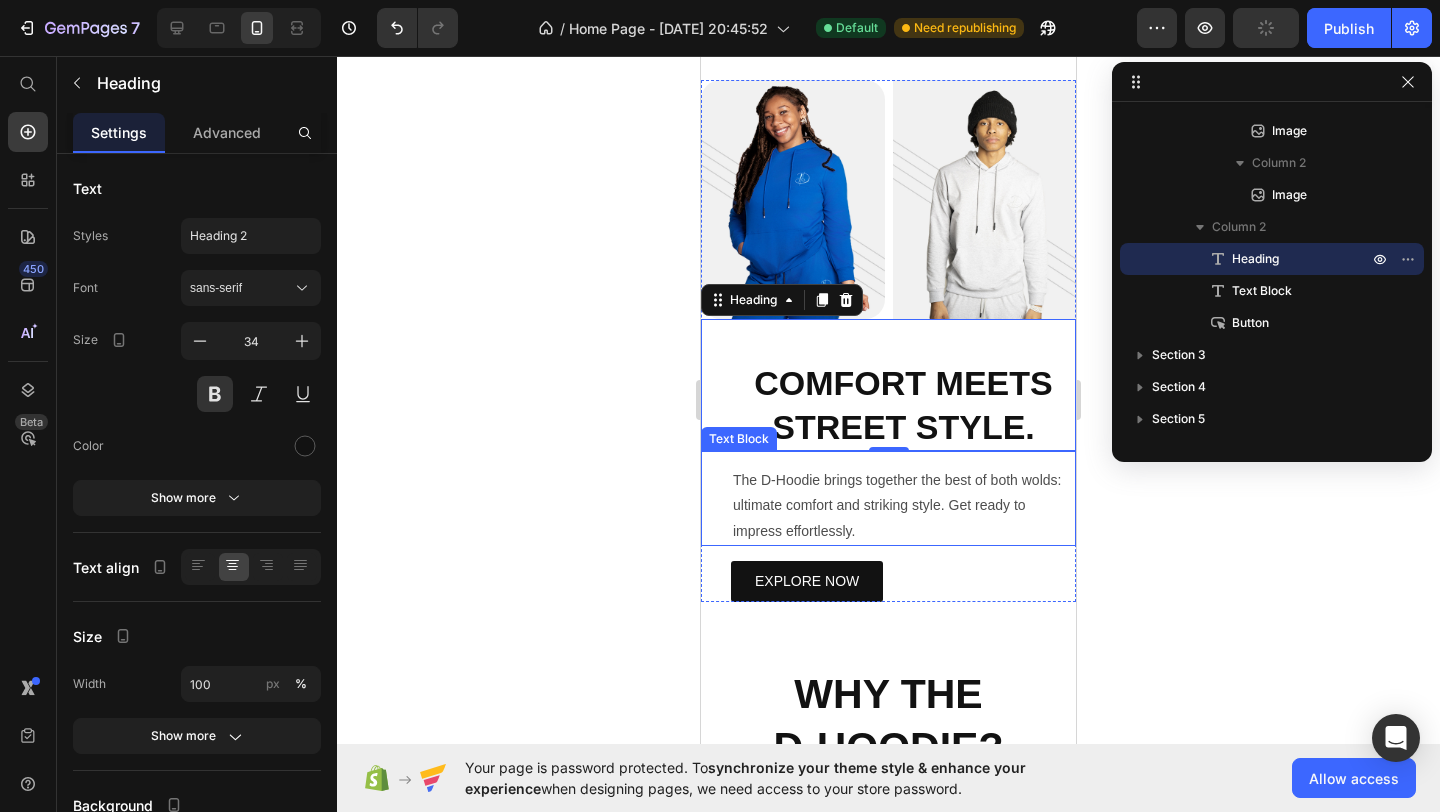 click on "The D-Hoodie brings together the best of both wolds: ultimate comfort and striking style. Get ready to impress effortlessly." at bounding box center [903, 506] 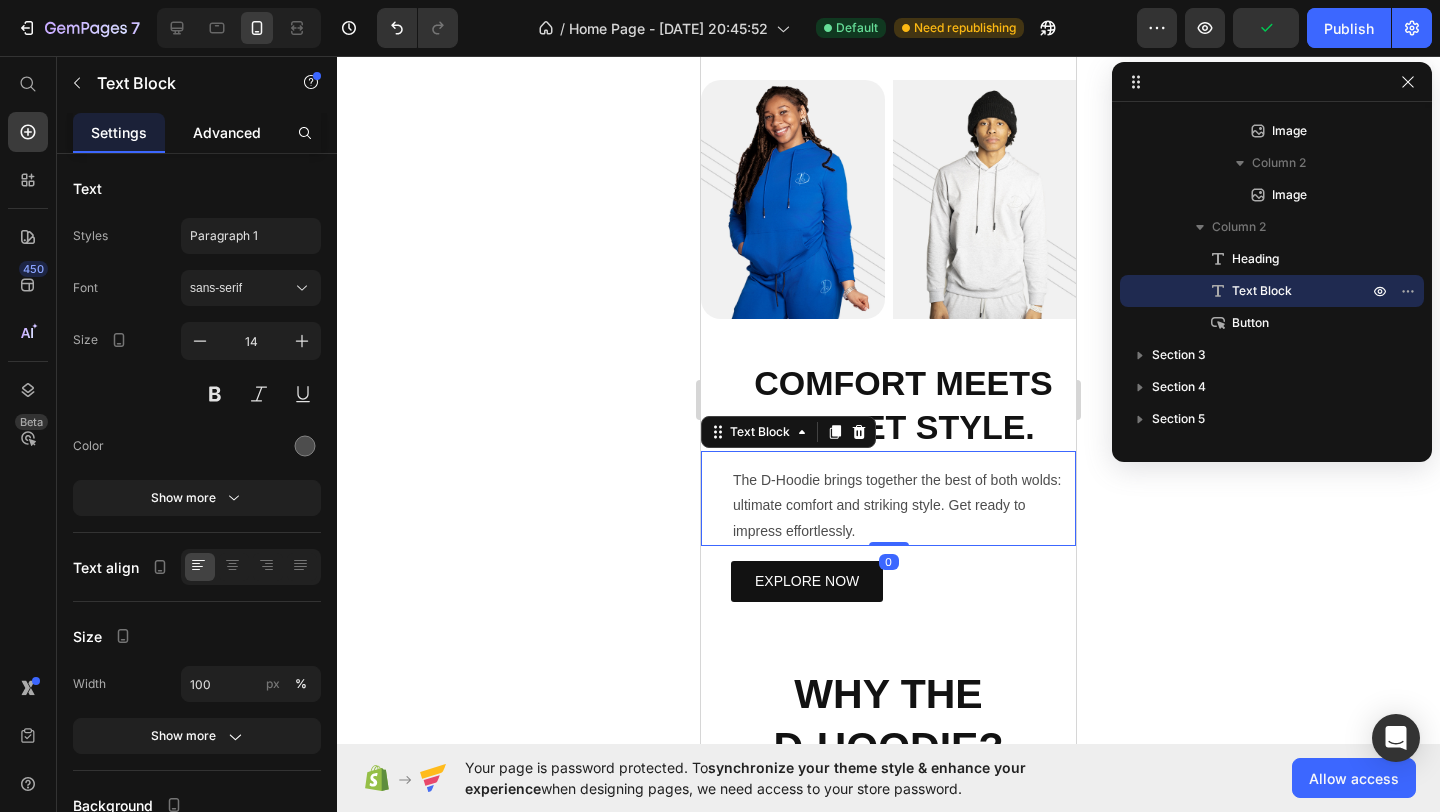 click on "Advanced" at bounding box center [227, 132] 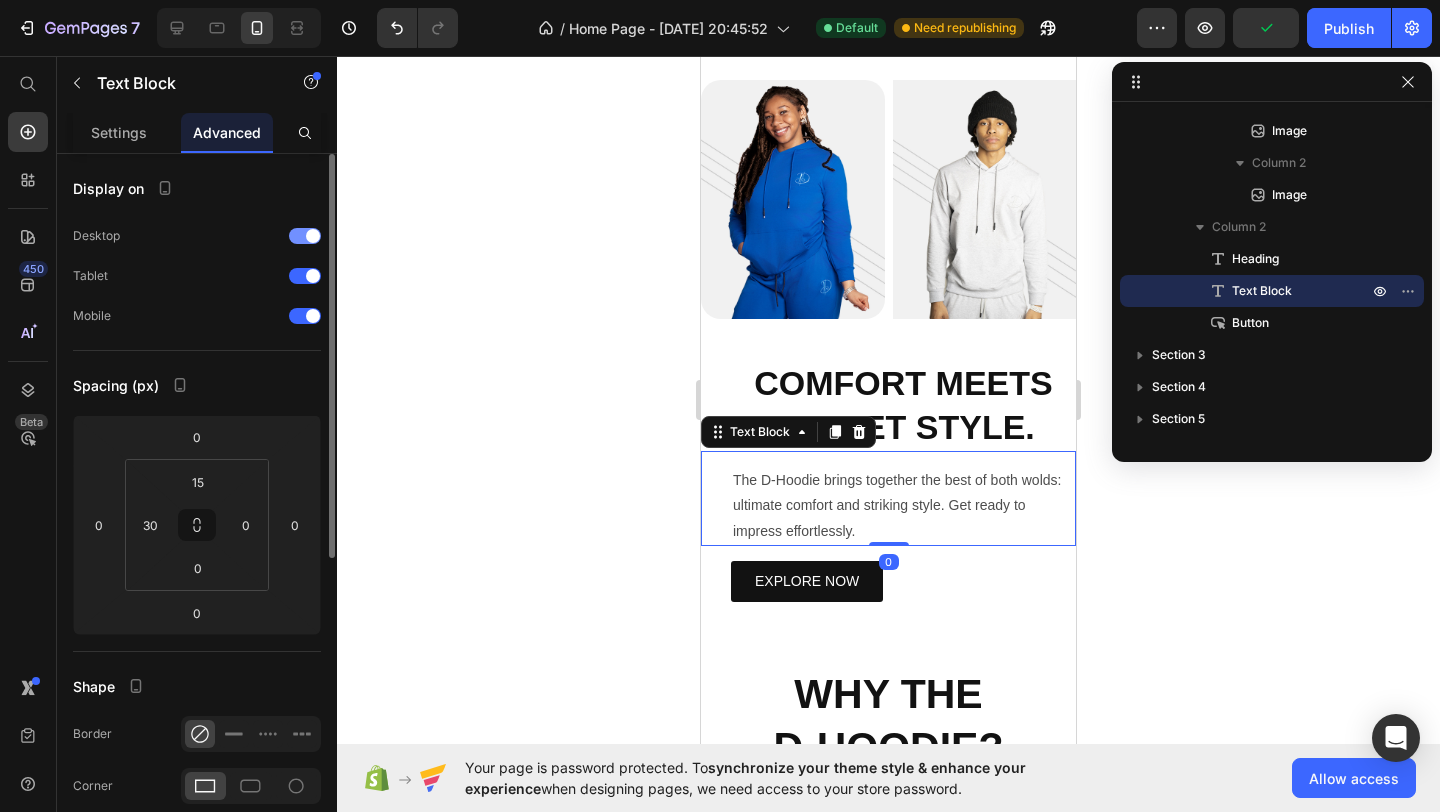 click at bounding box center (313, 236) 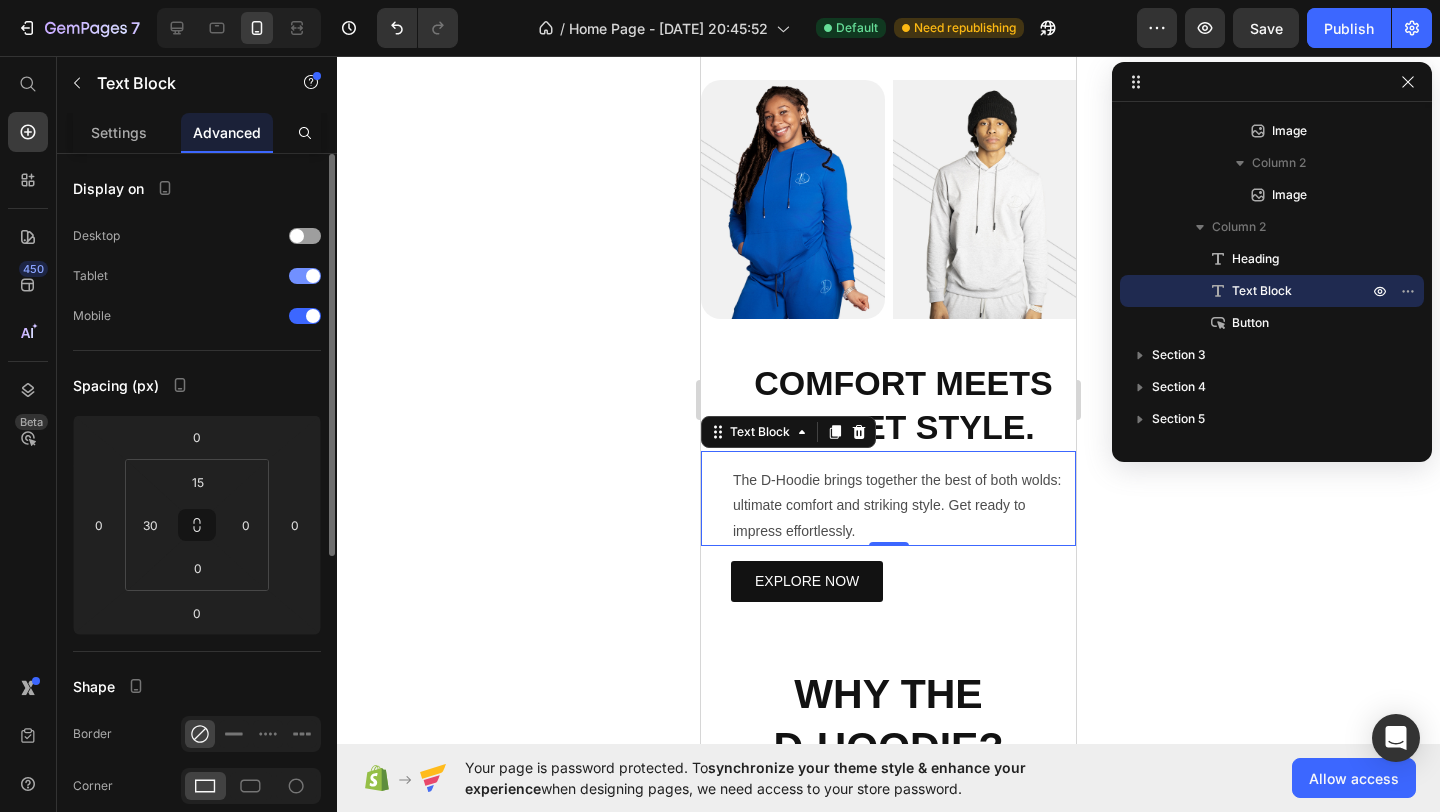 click at bounding box center [313, 276] 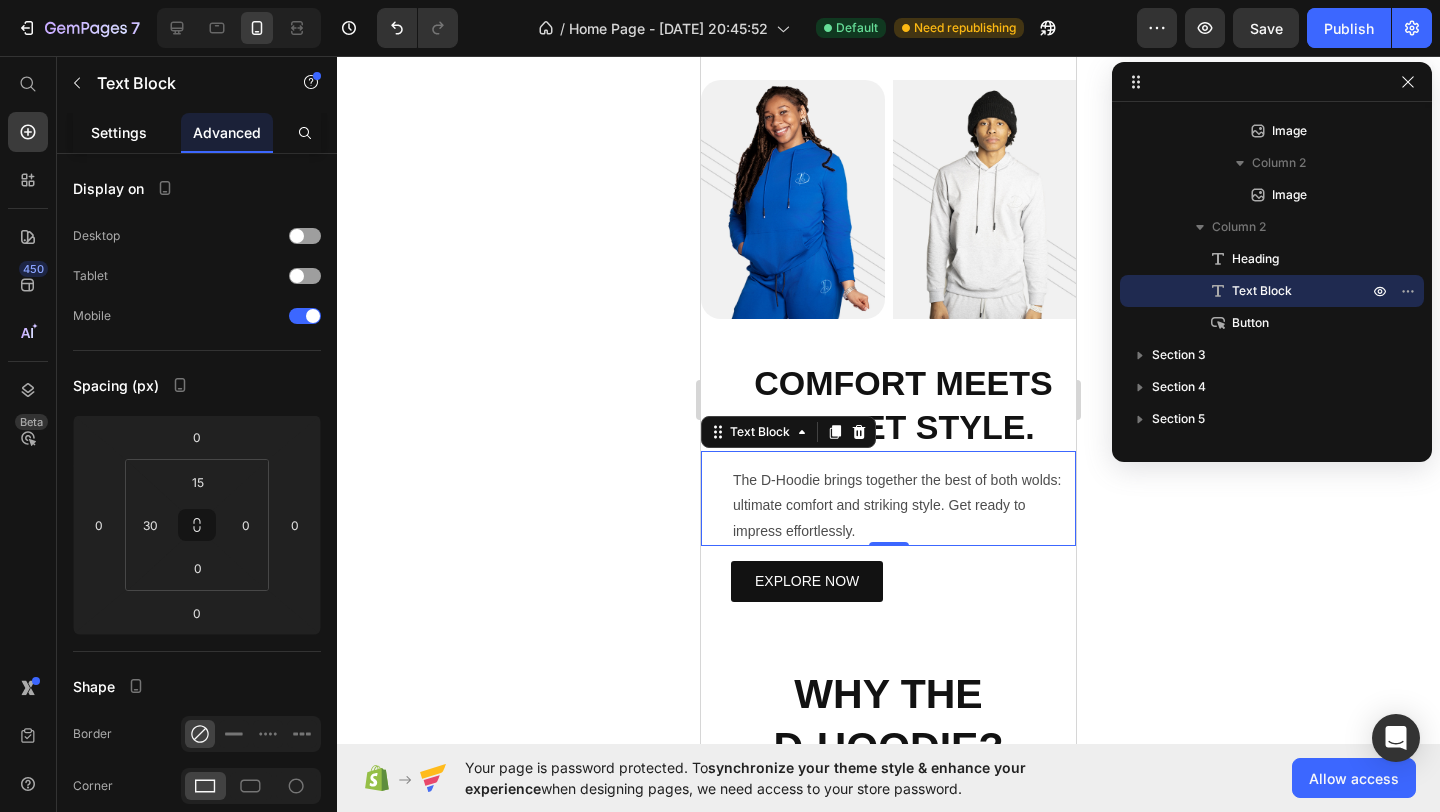 click on "Settings" at bounding box center (119, 132) 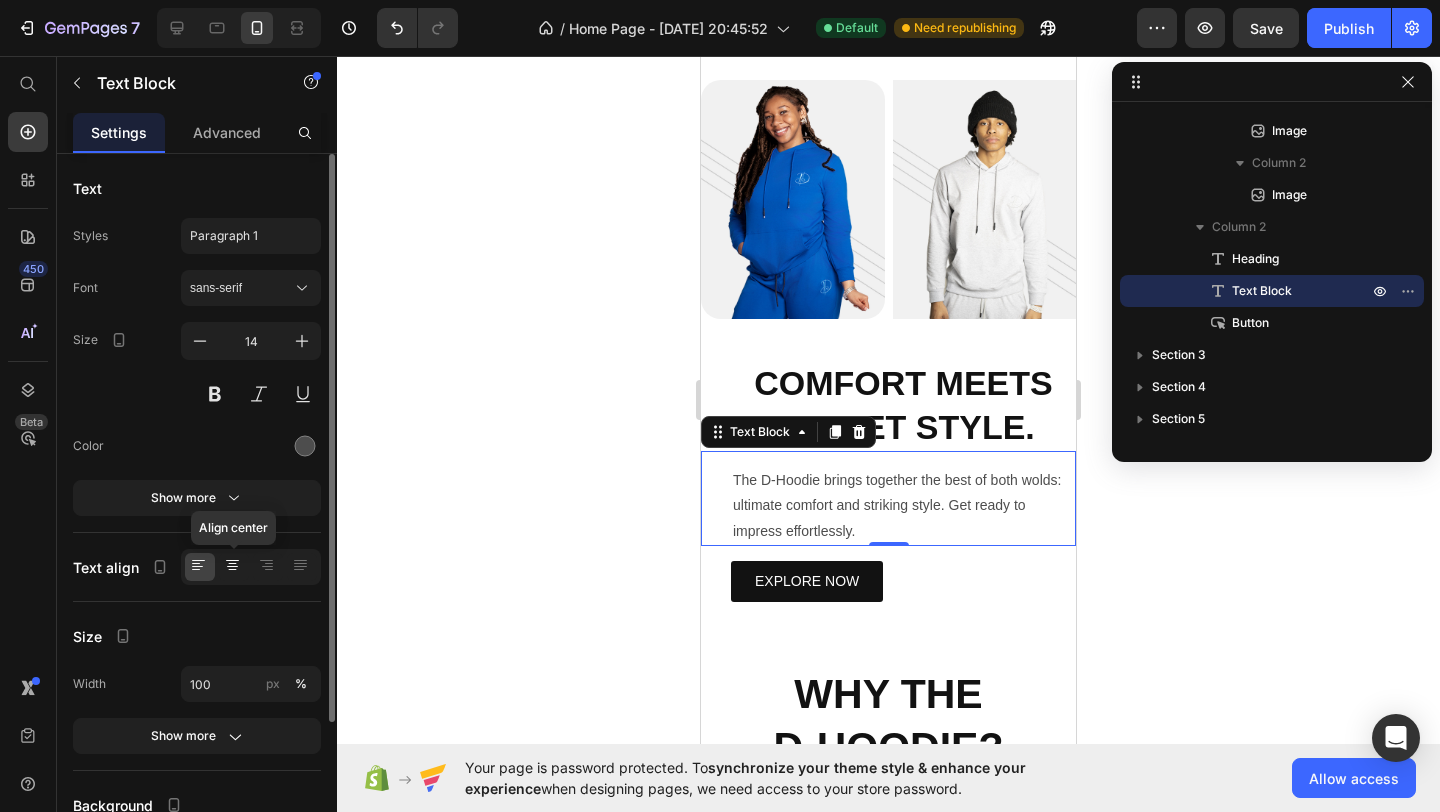 click 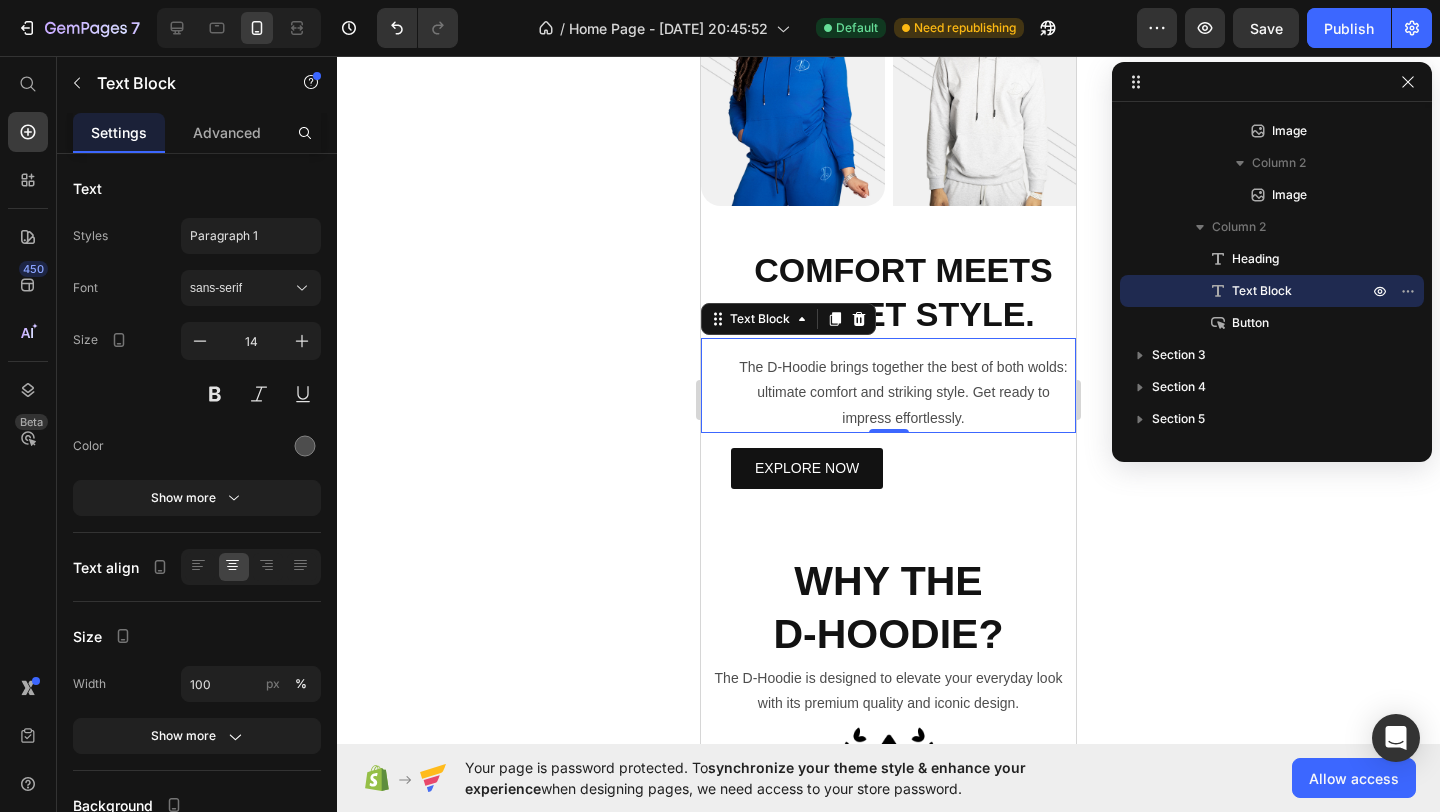 scroll, scrollTop: 940, scrollLeft: 0, axis: vertical 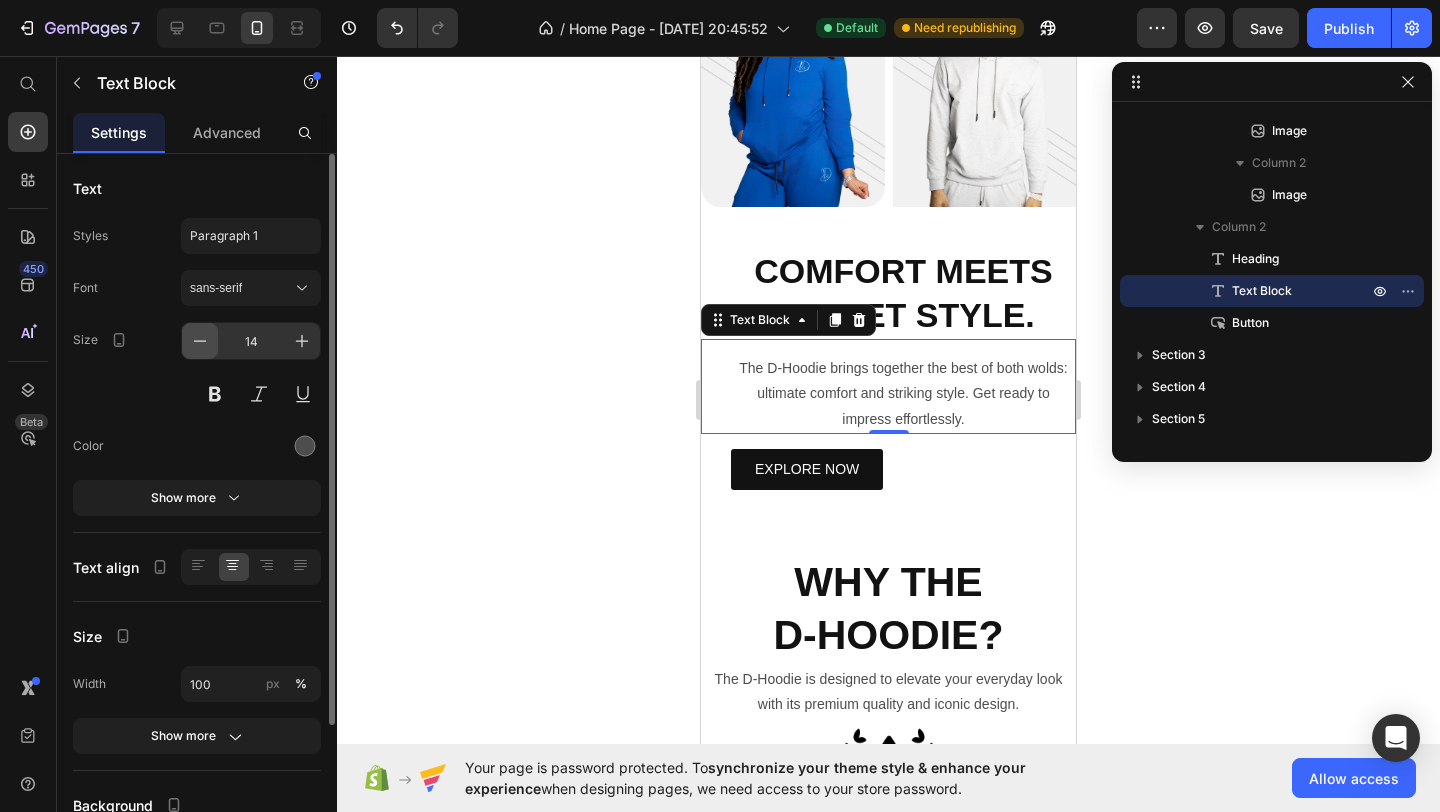 click 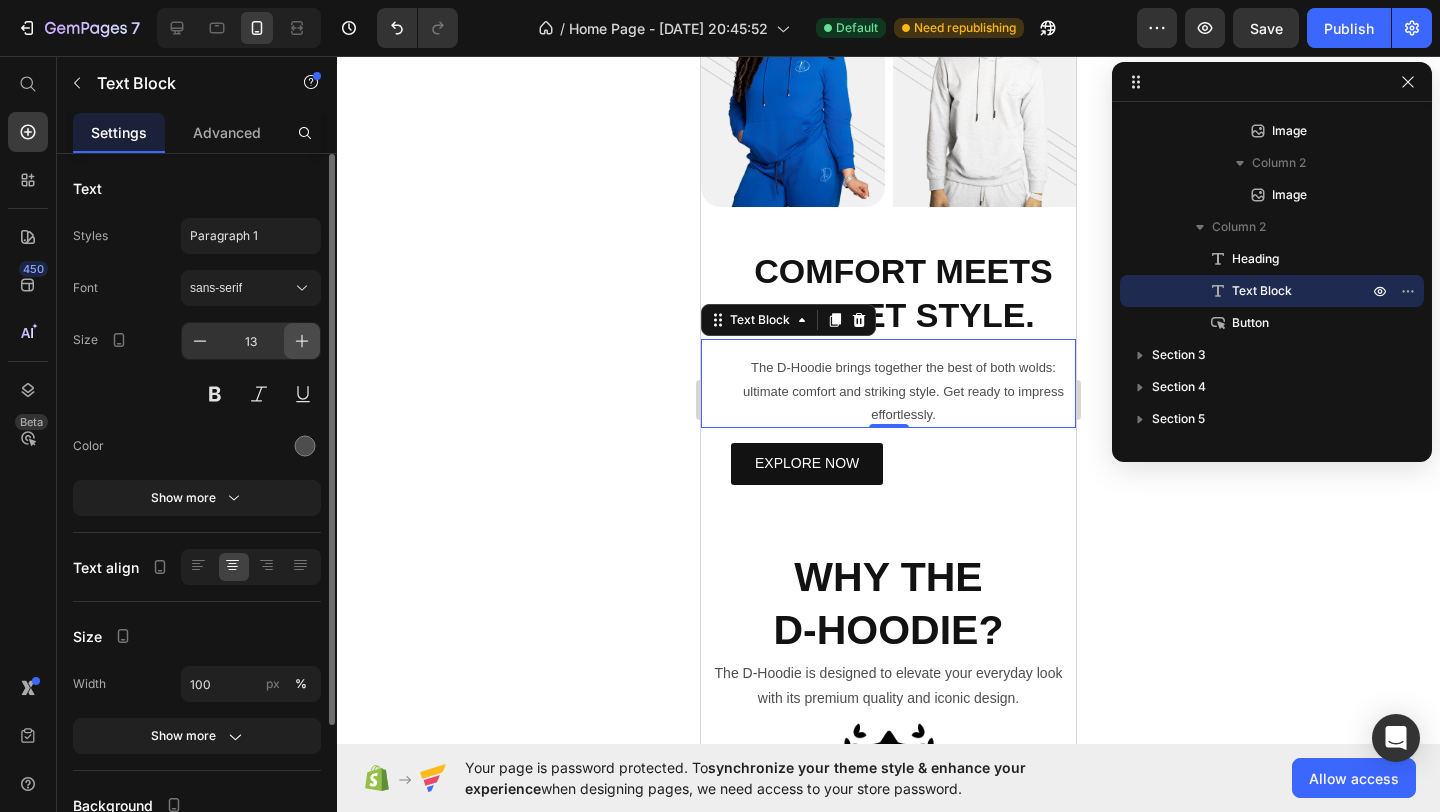 click 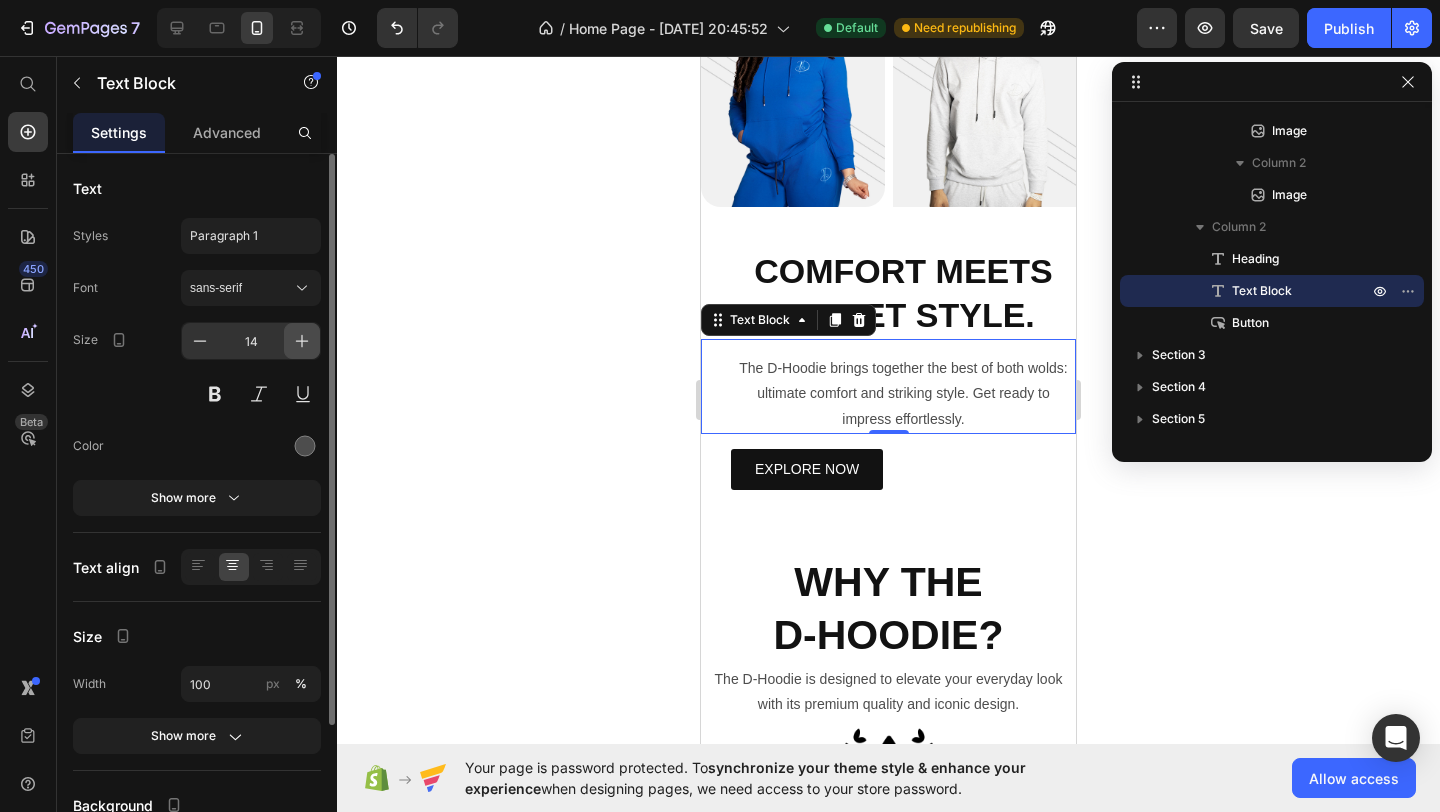 click 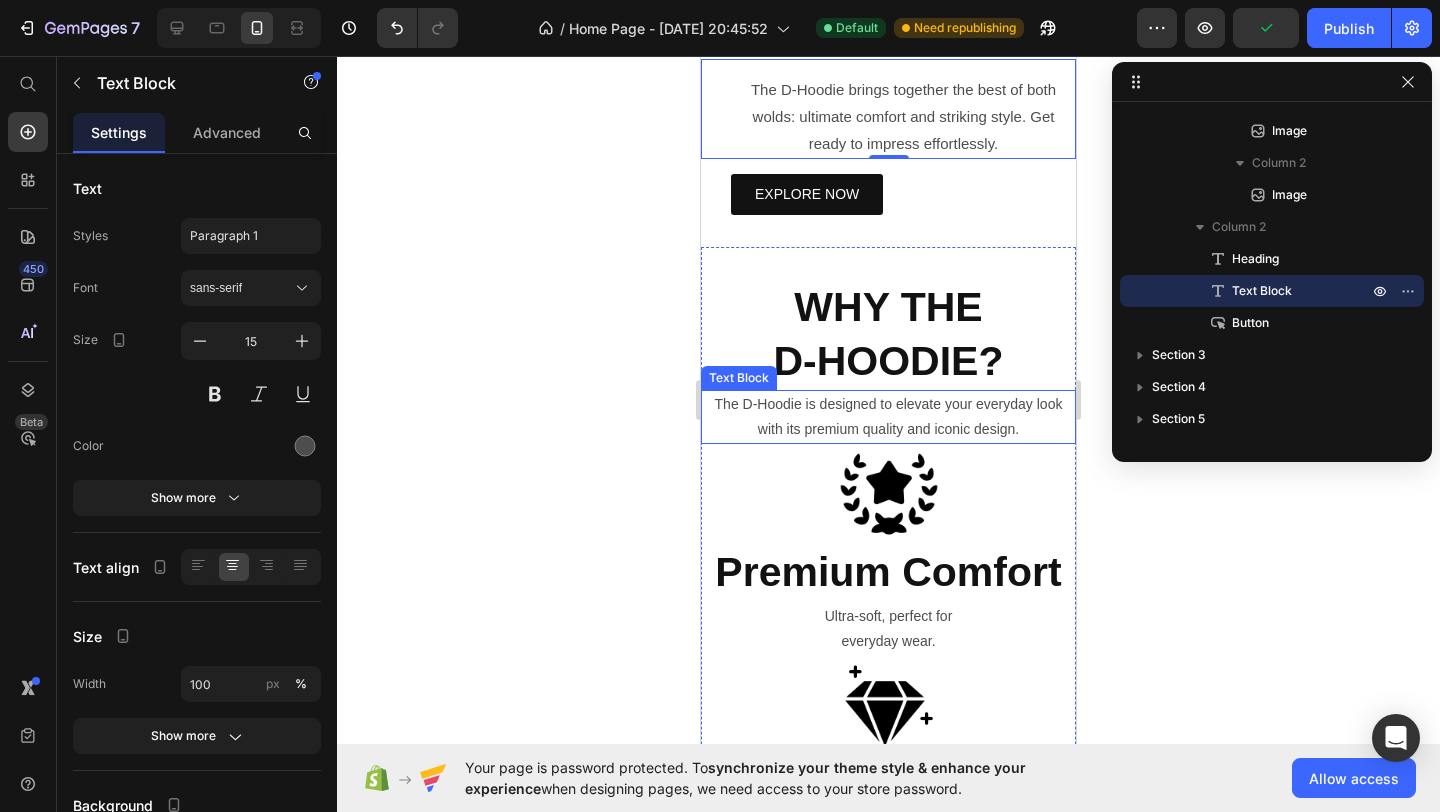 scroll, scrollTop: 1221, scrollLeft: 0, axis: vertical 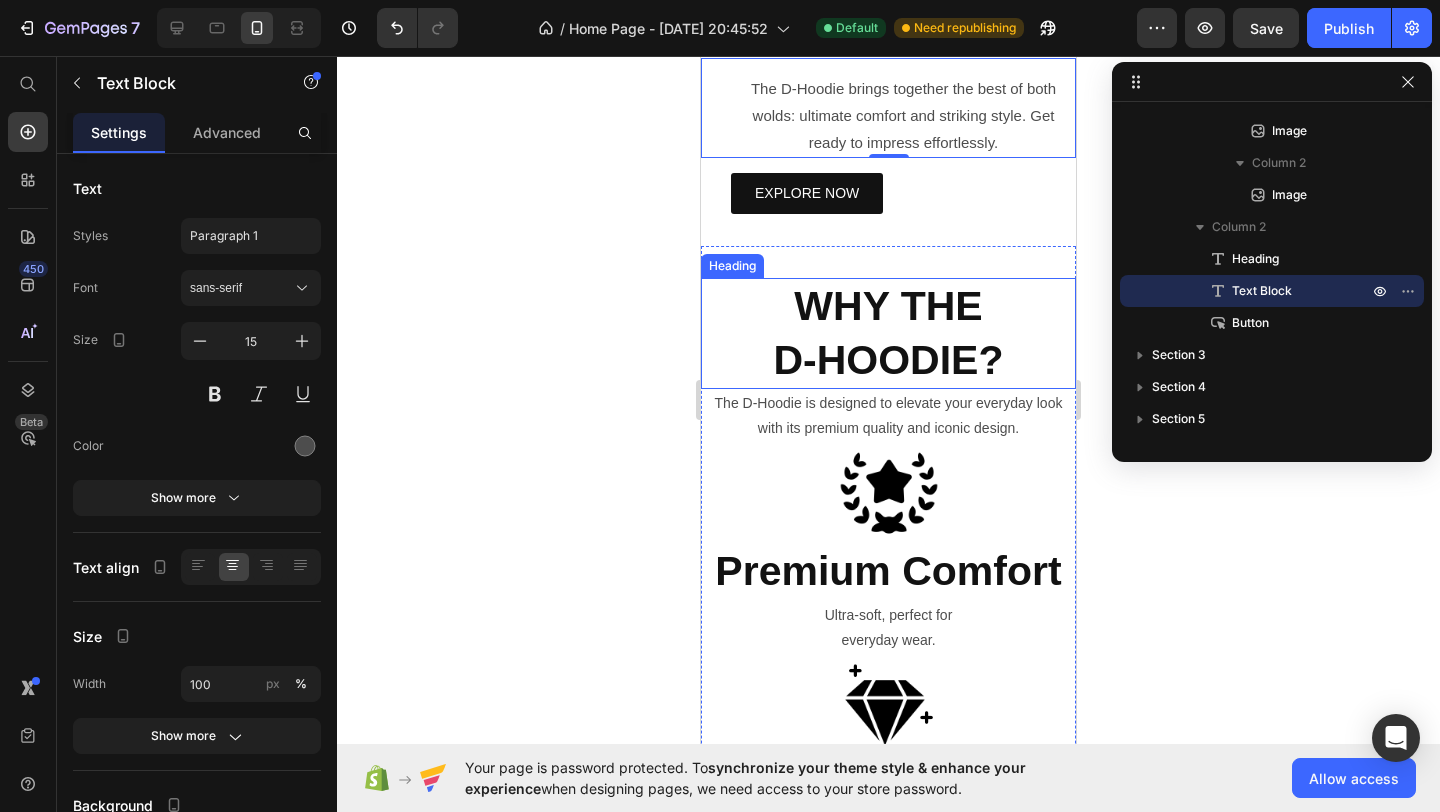 click on "WHY THE  D-HOODIE?" at bounding box center (888, 333) 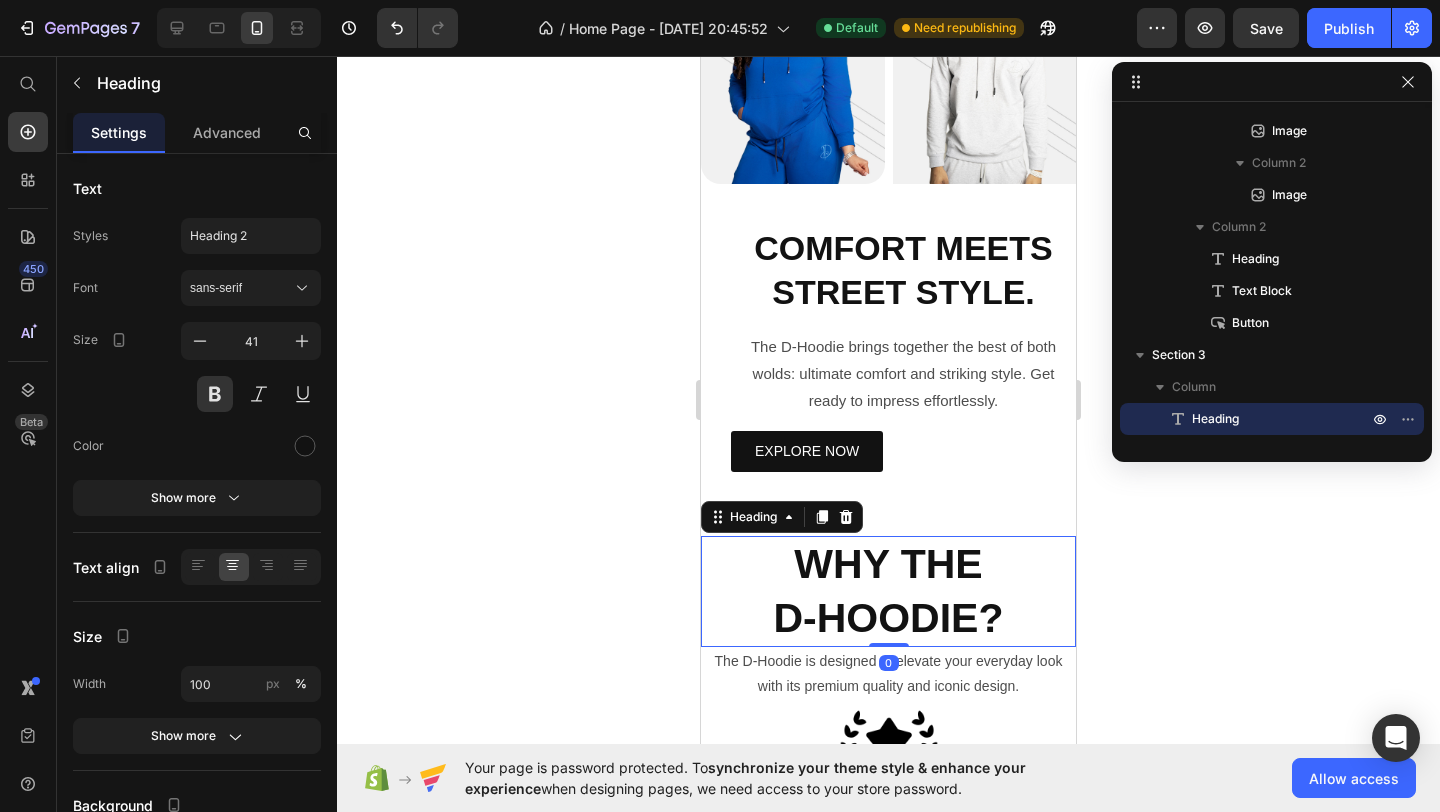 scroll, scrollTop: 627, scrollLeft: 0, axis: vertical 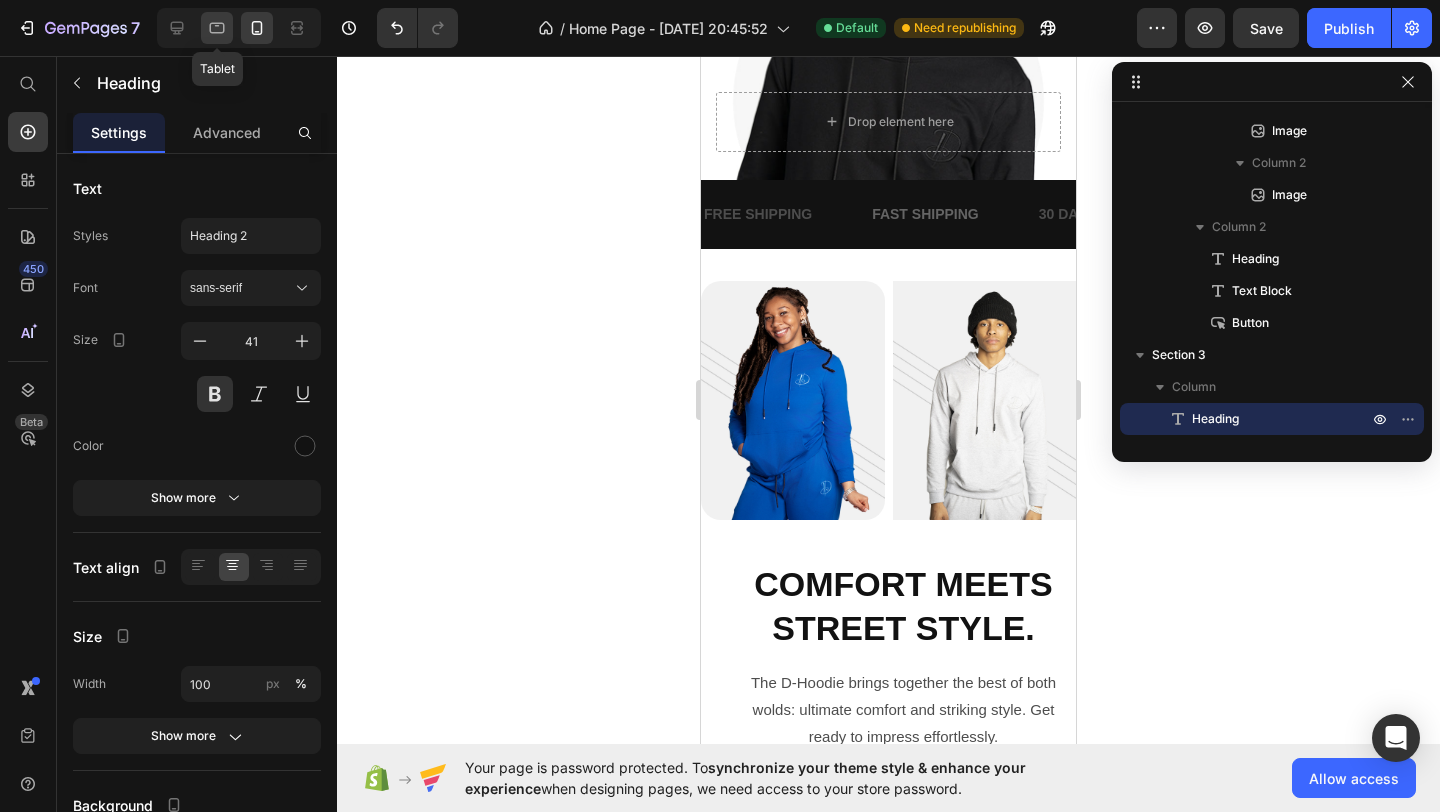 click 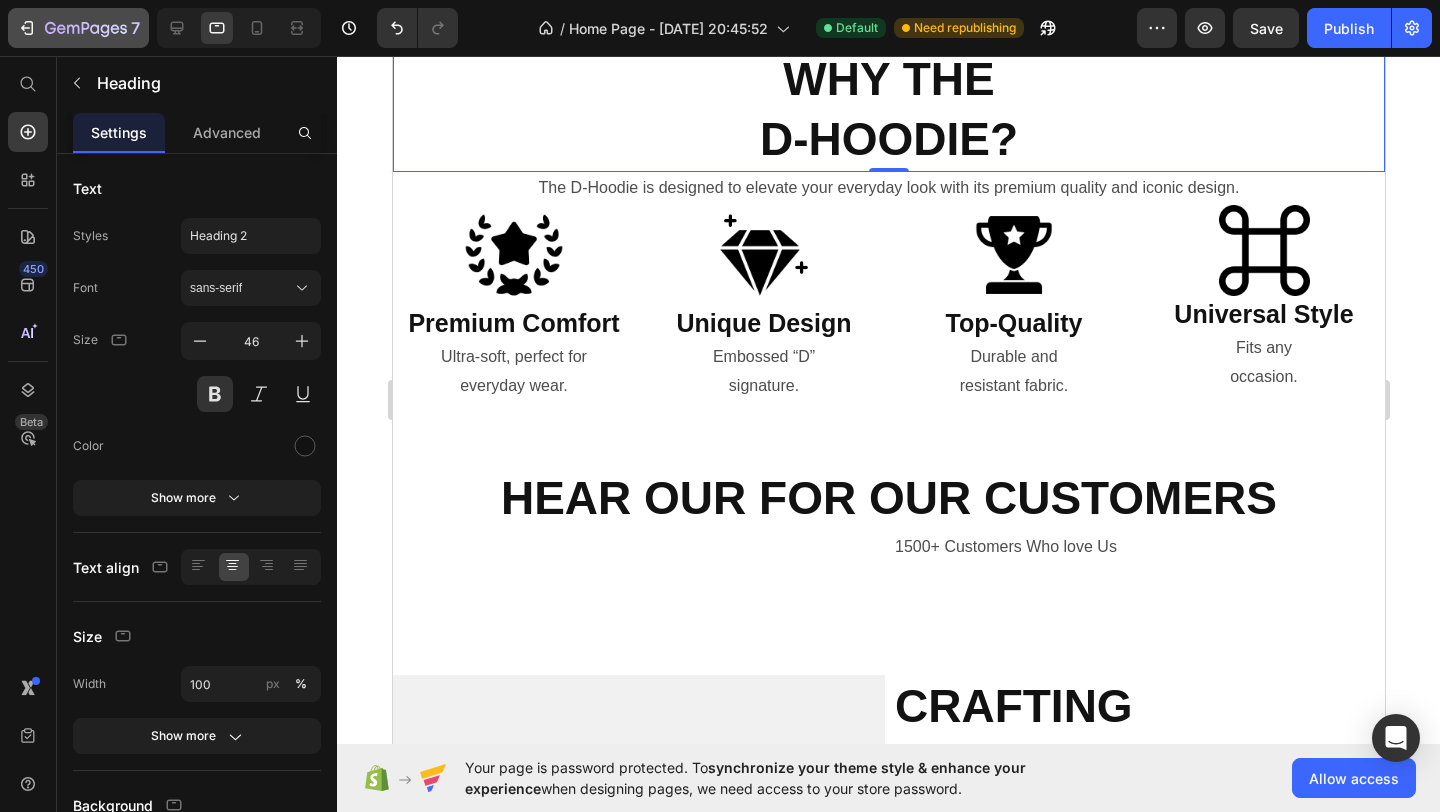 scroll, scrollTop: 549, scrollLeft: 0, axis: vertical 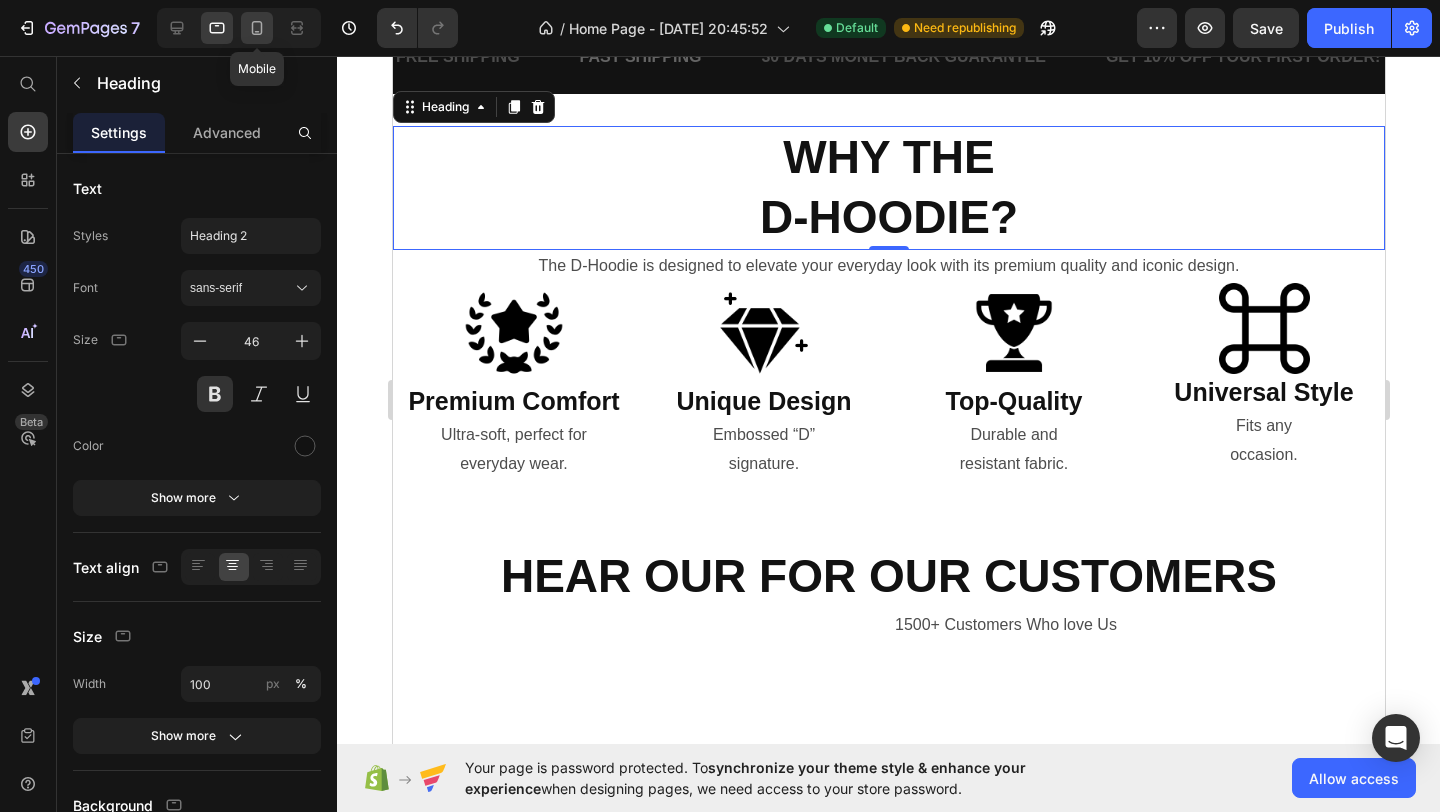 click 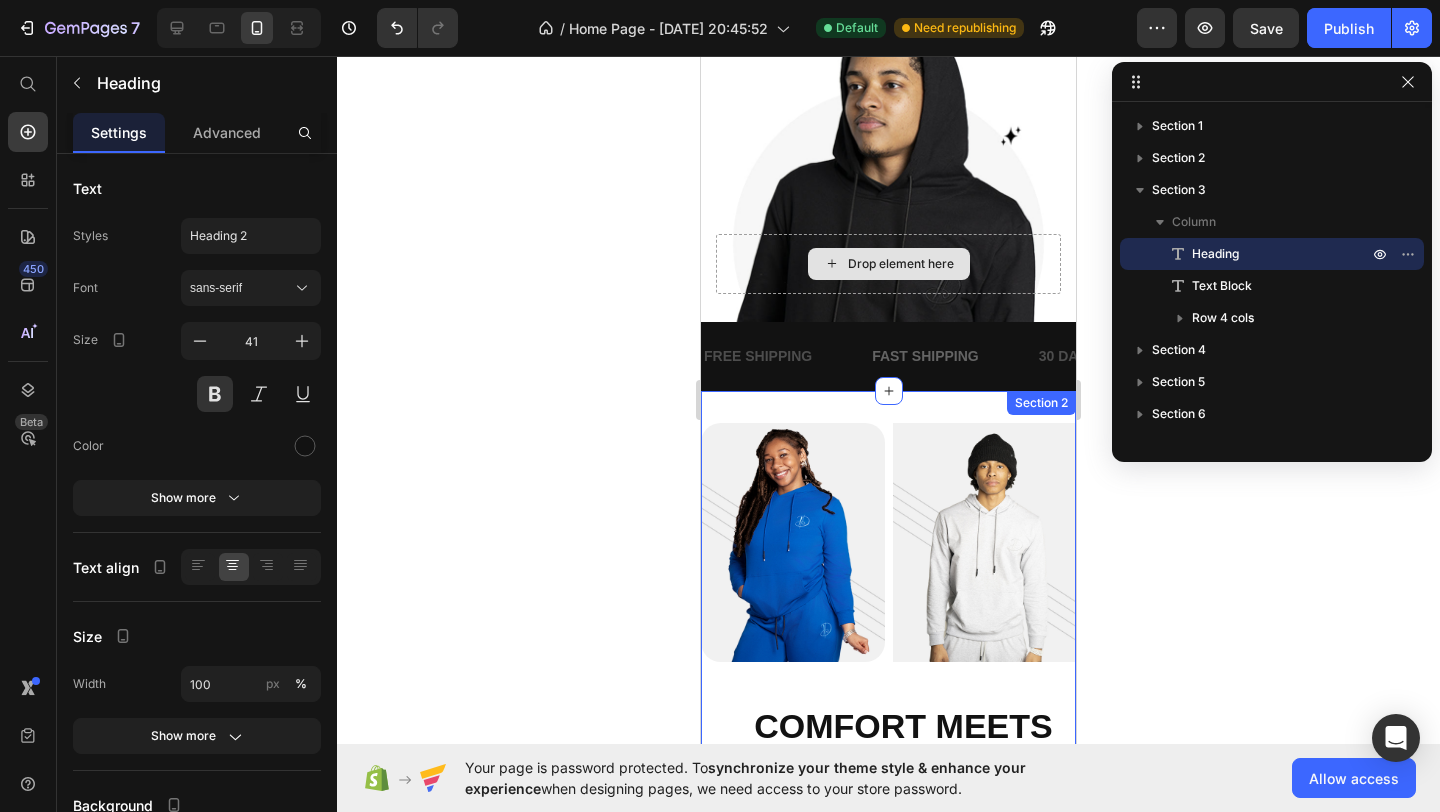 scroll, scrollTop: 565, scrollLeft: 0, axis: vertical 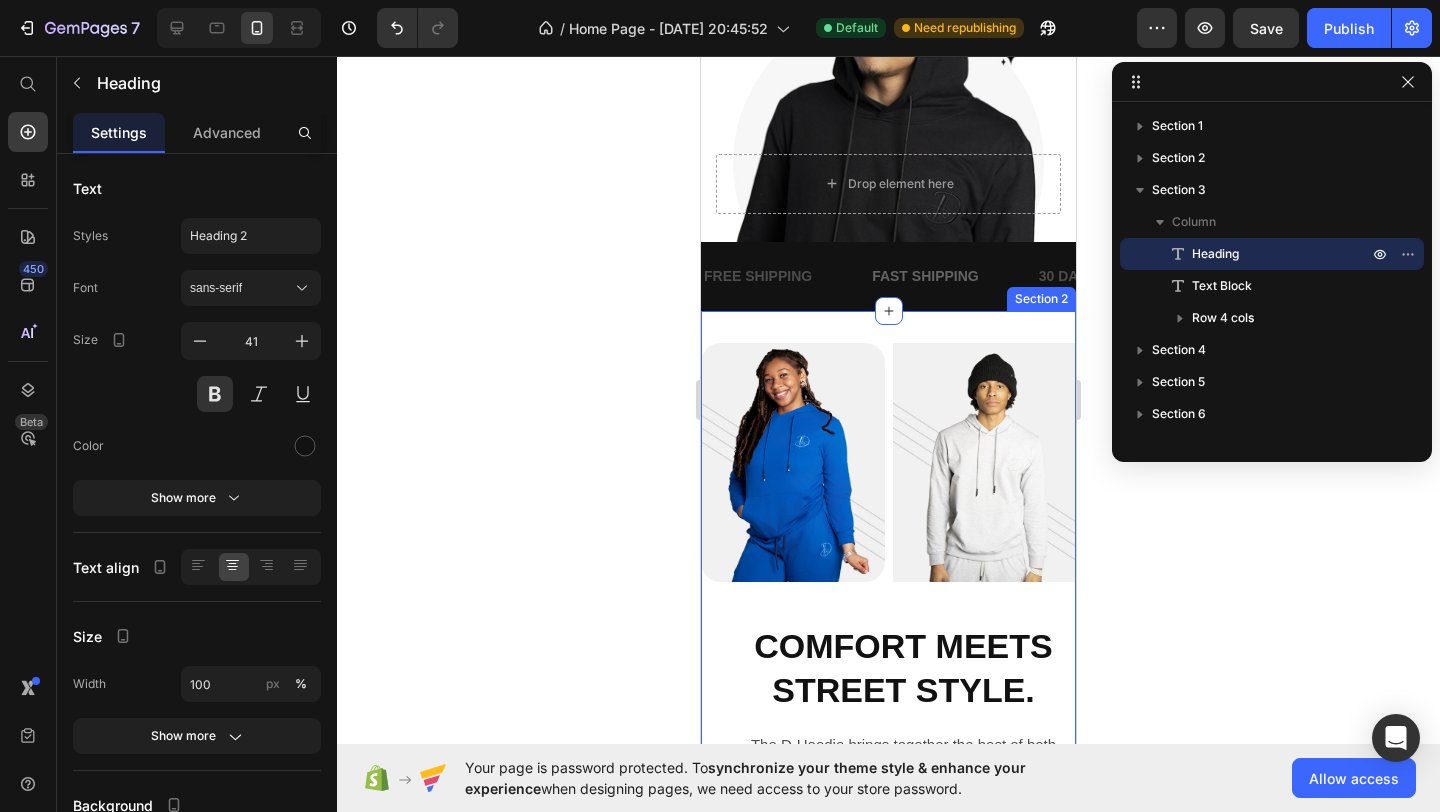 click on "Image Image Row COMFORT MEETS STREET STYLE. Heading The D-Hoodie brings together the best of both wolds: ultimate comfort and striking style. Get ready to impress effortlessly. Text Block EXPLORE NOW   Button Row Section 2" at bounding box center (888, 606) 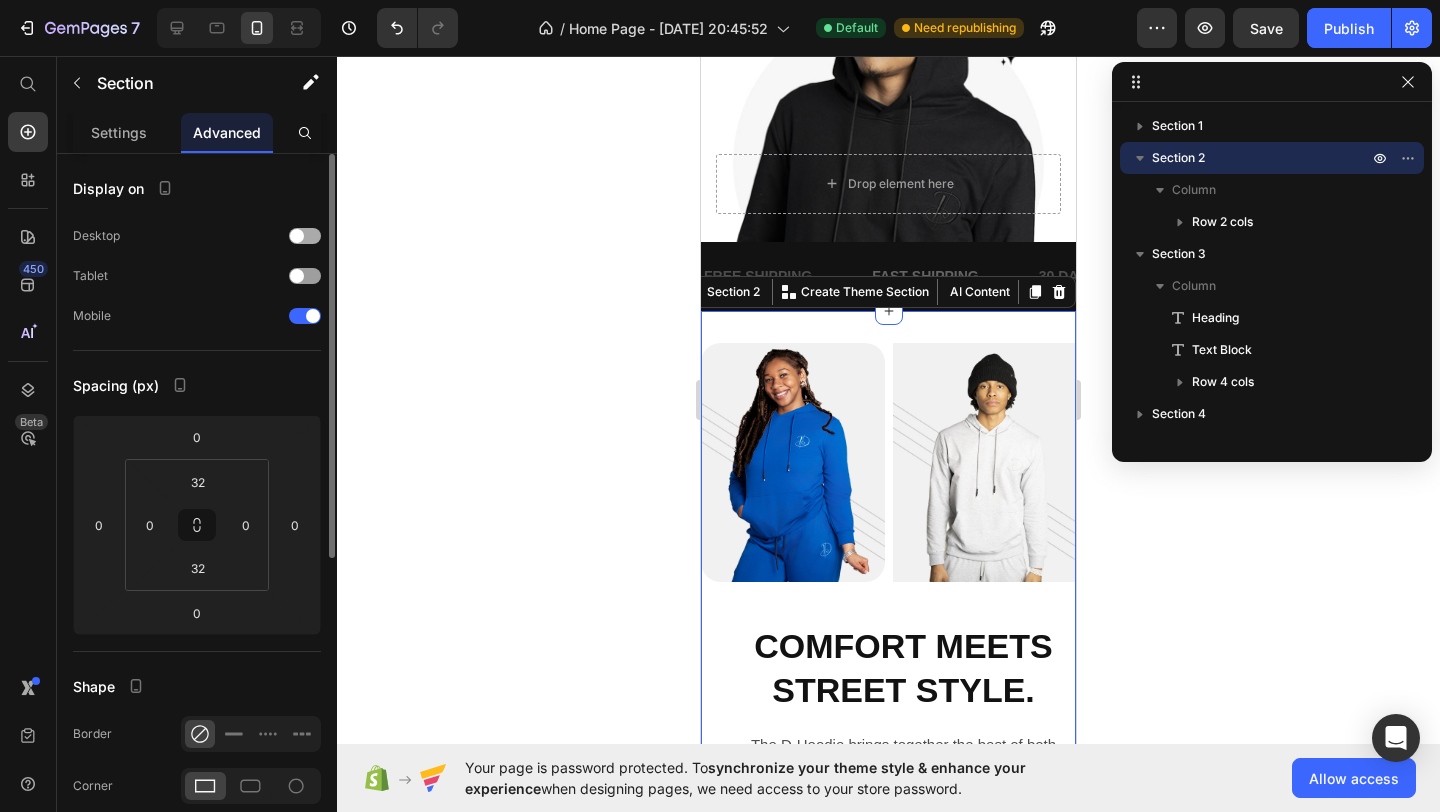 click at bounding box center (297, 236) 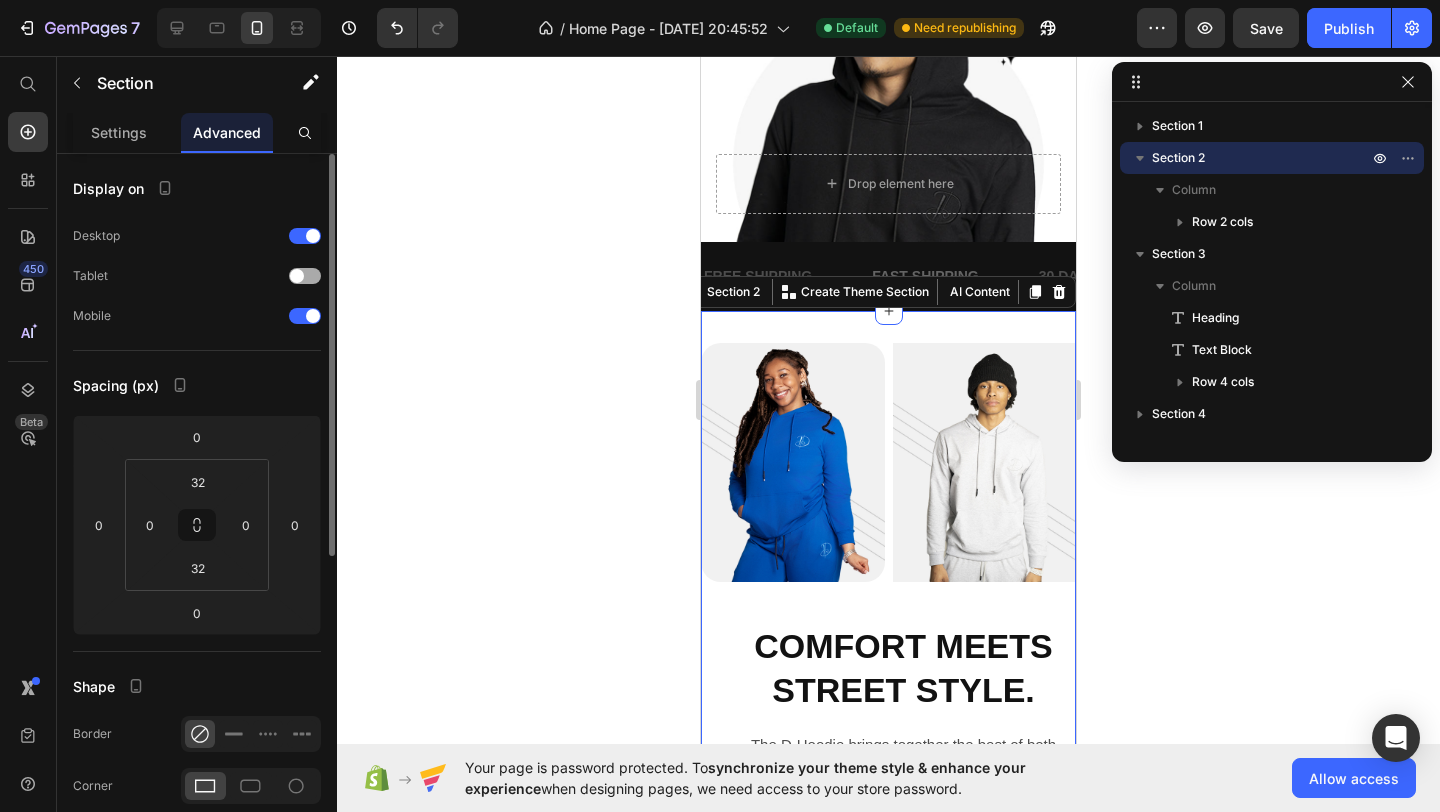 click at bounding box center (297, 276) 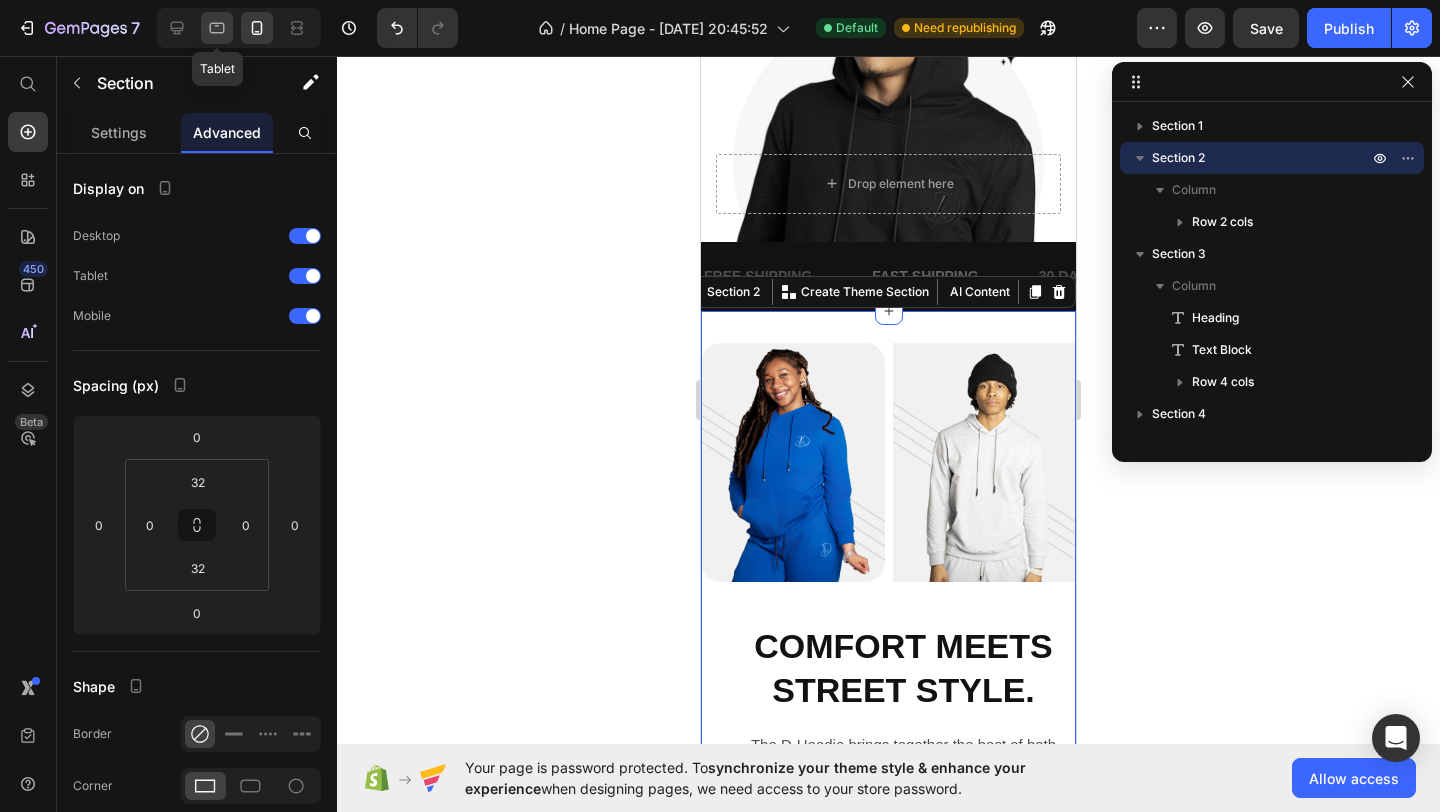 click 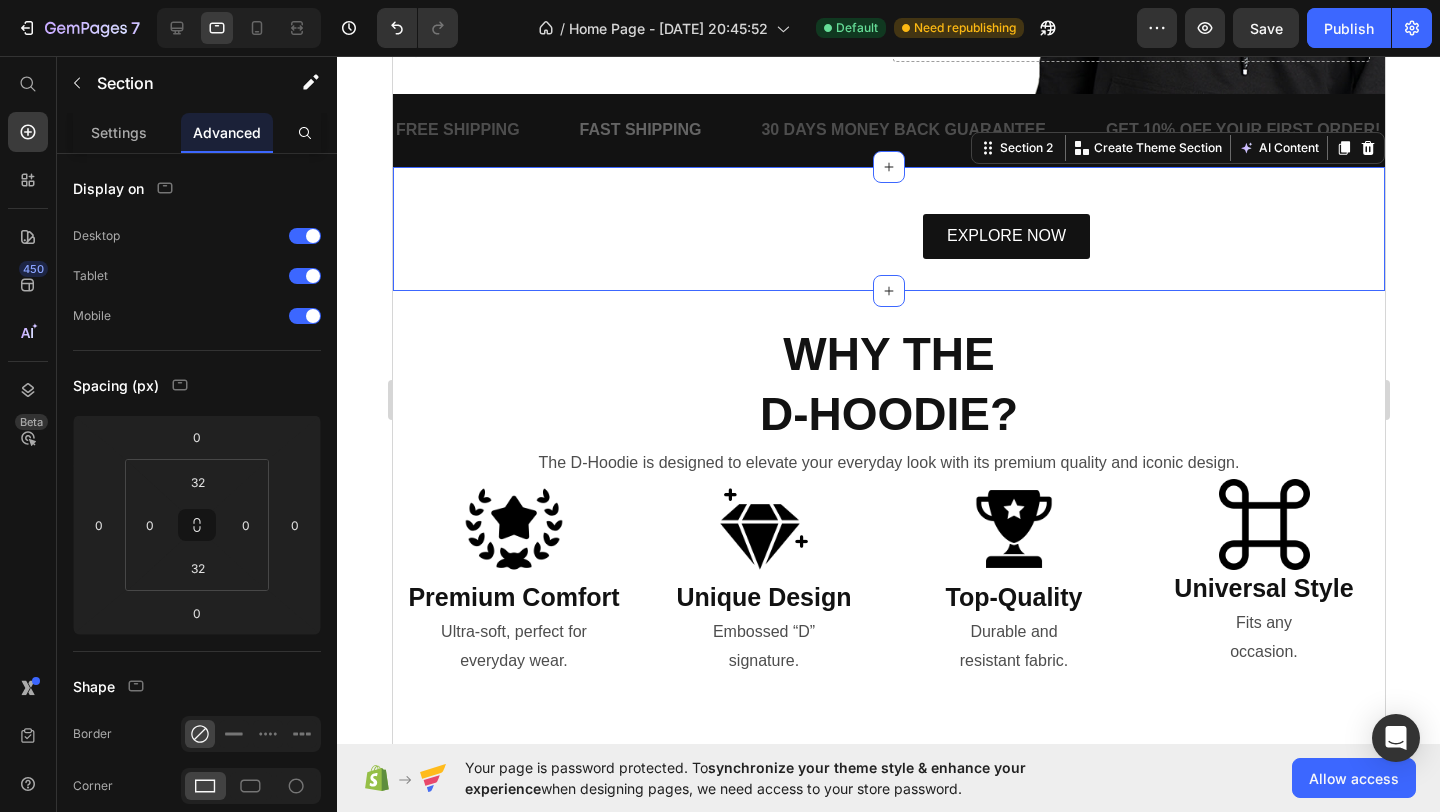 scroll, scrollTop: 472, scrollLeft: 0, axis: vertical 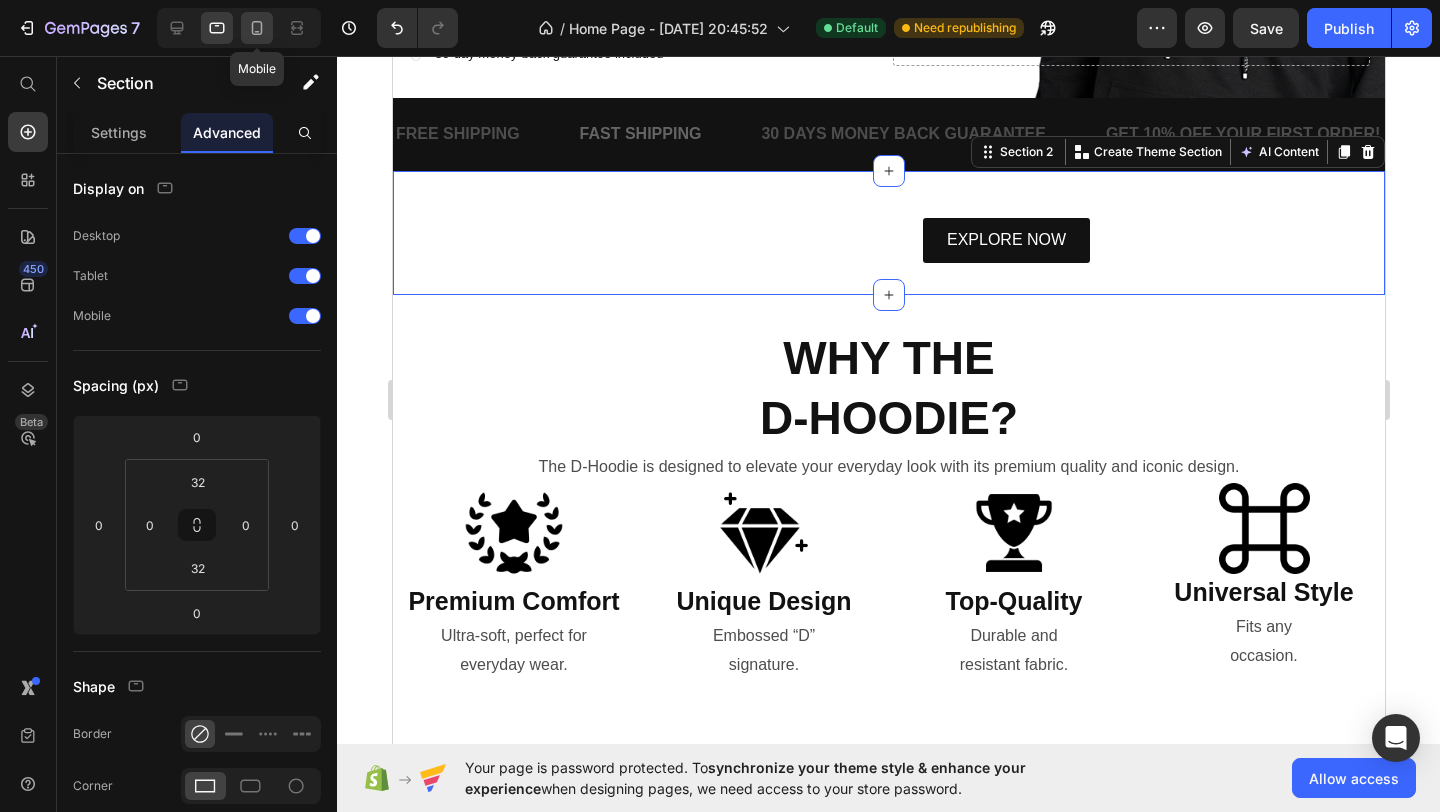 click 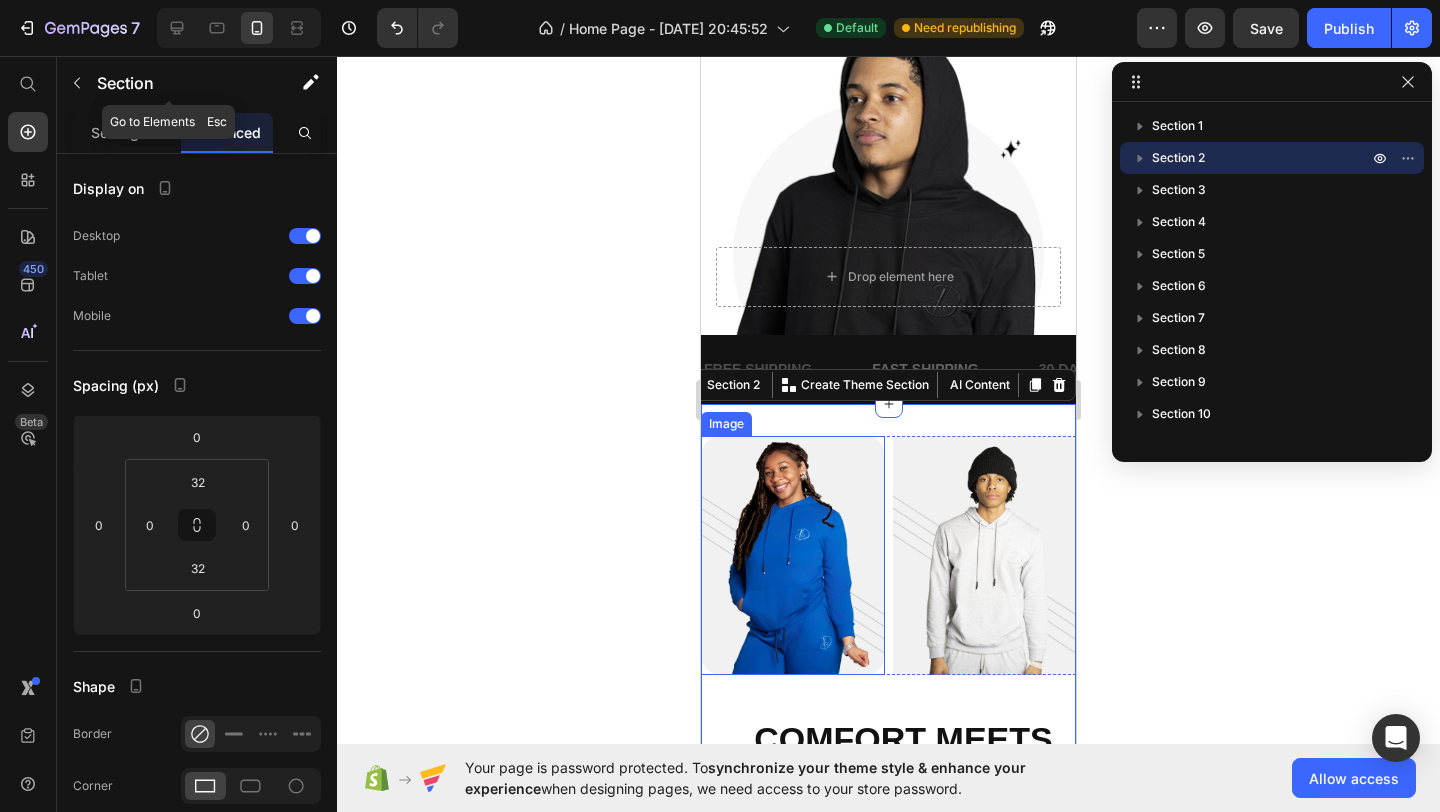 scroll, scrollTop: 750, scrollLeft: 0, axis: vertical 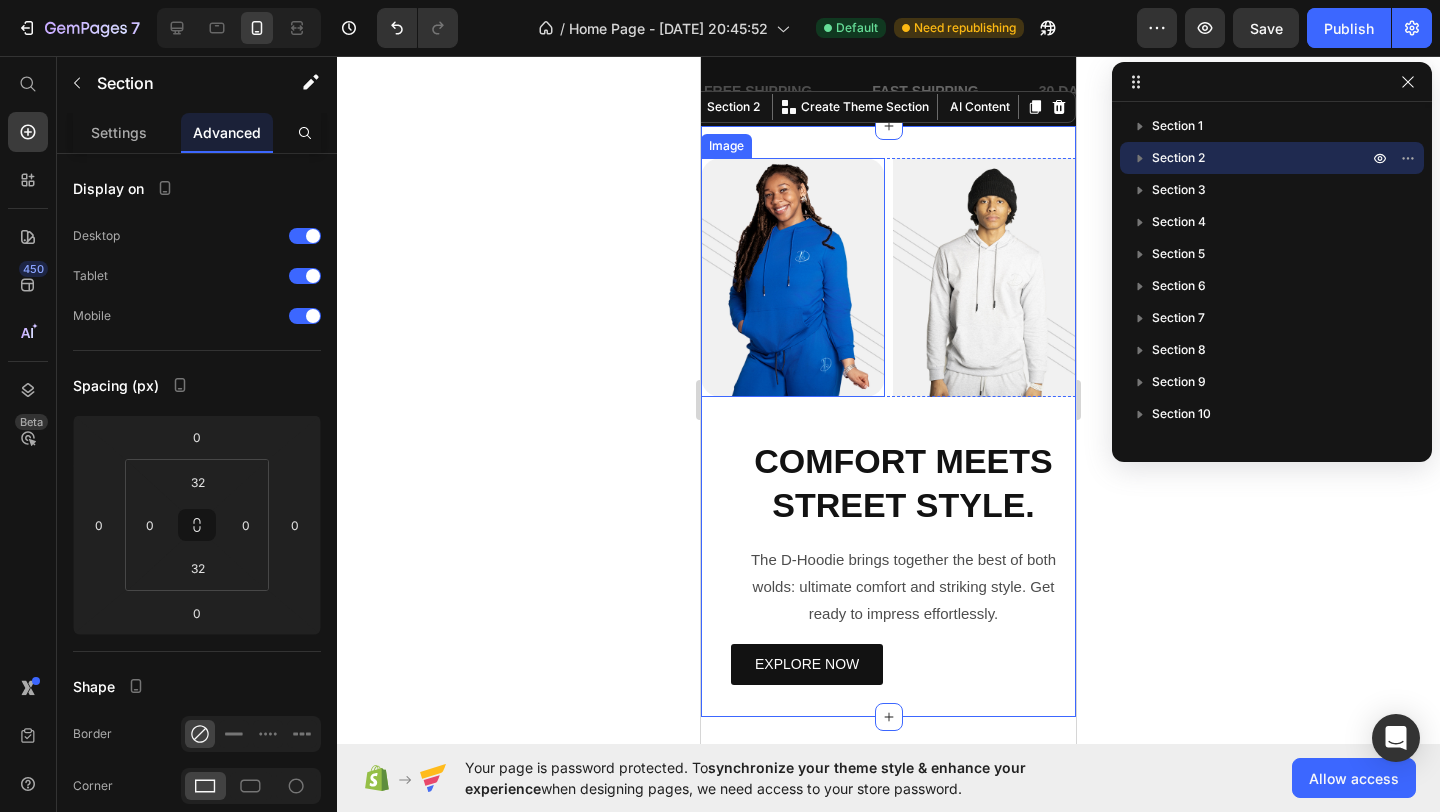 click at bounding box center (793, 277) 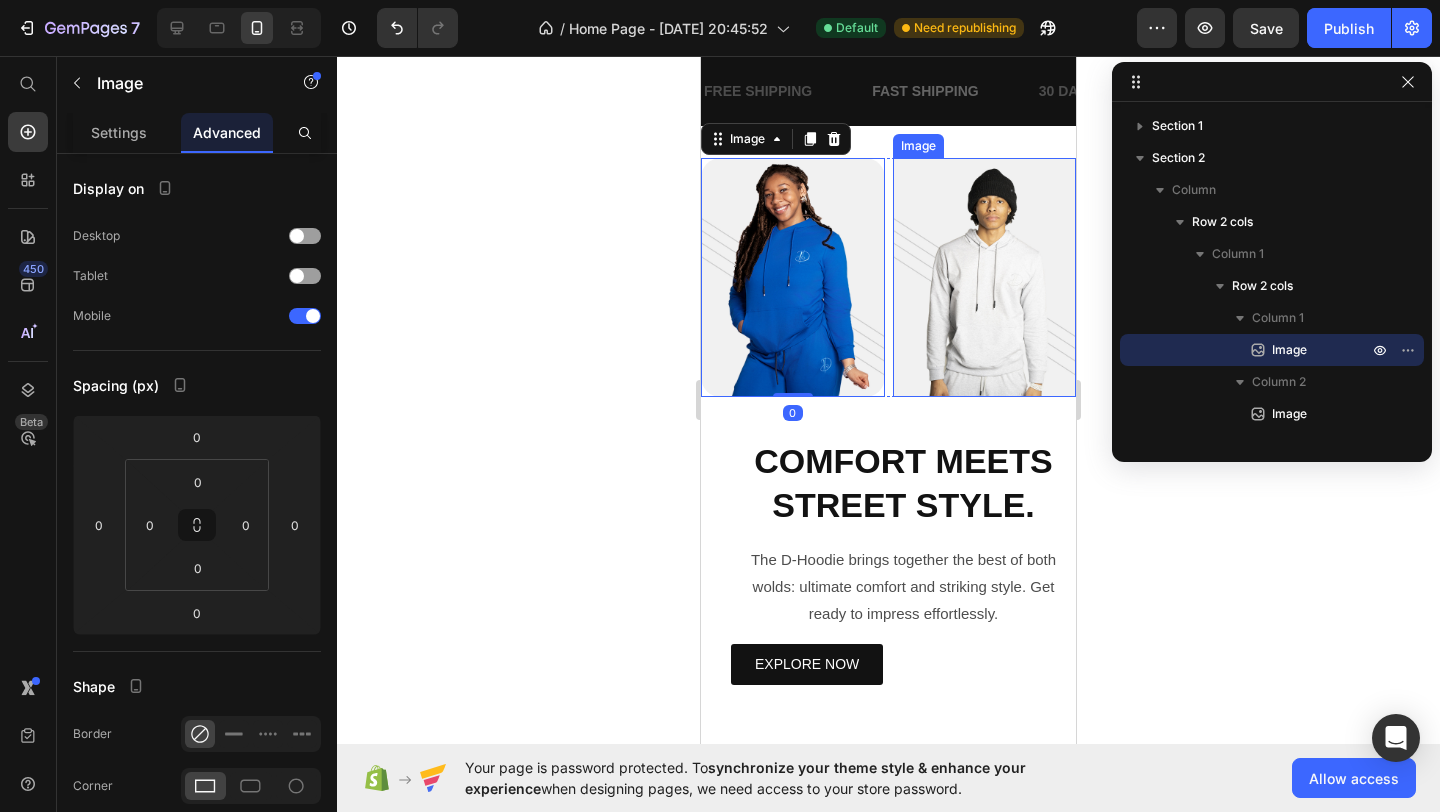 click at bounding box center [985, 277] 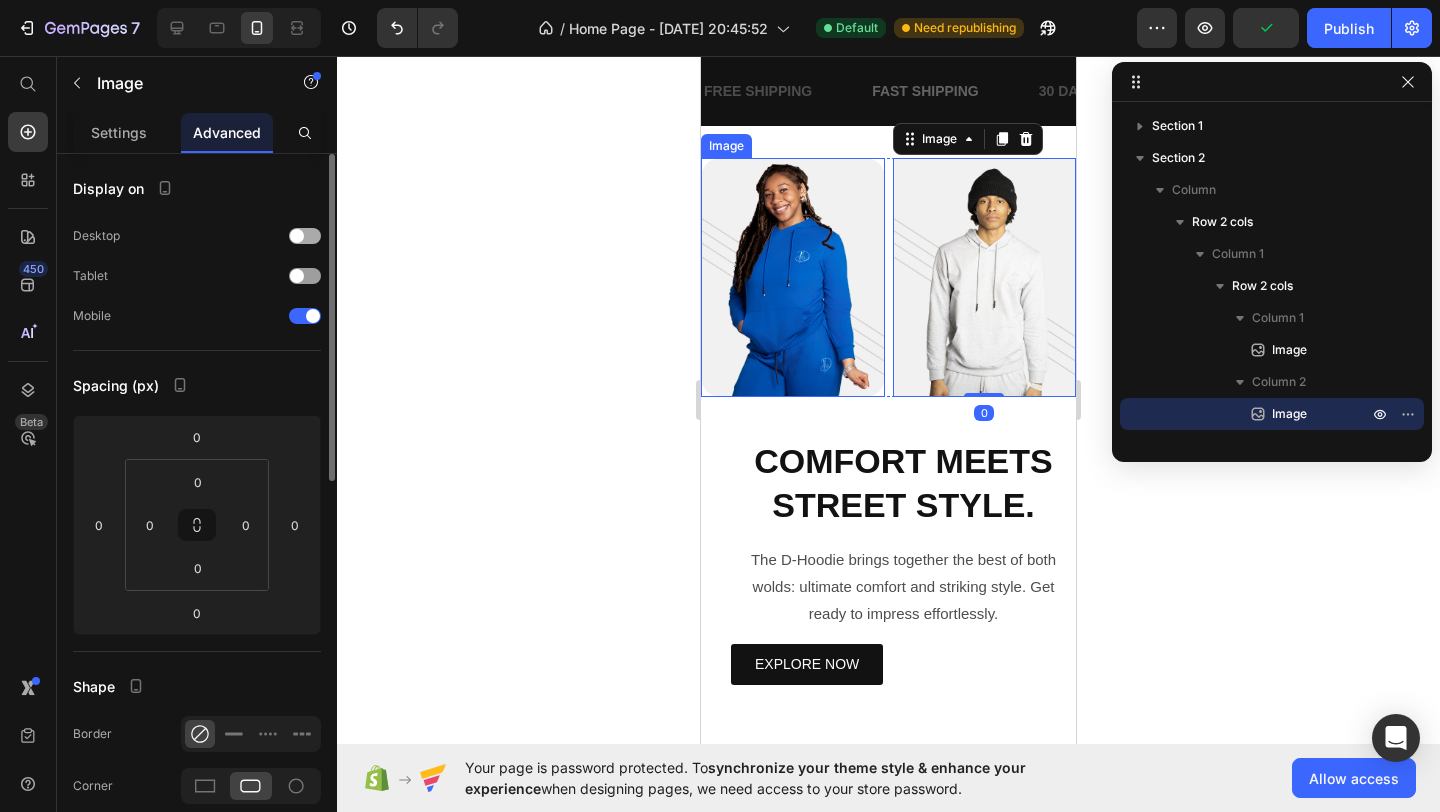click at bounding box center [297, 236] 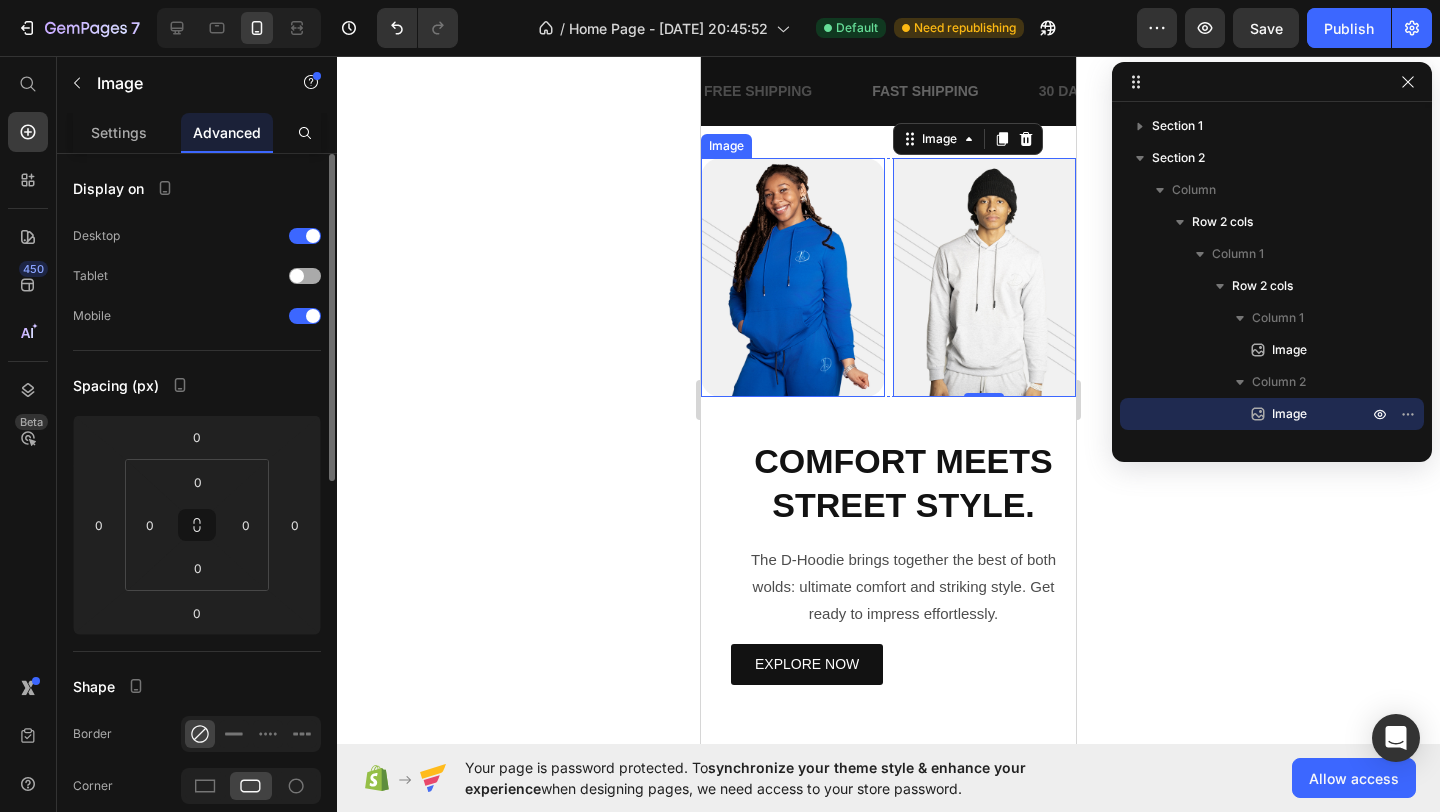 click at bounding box center [305, 276] 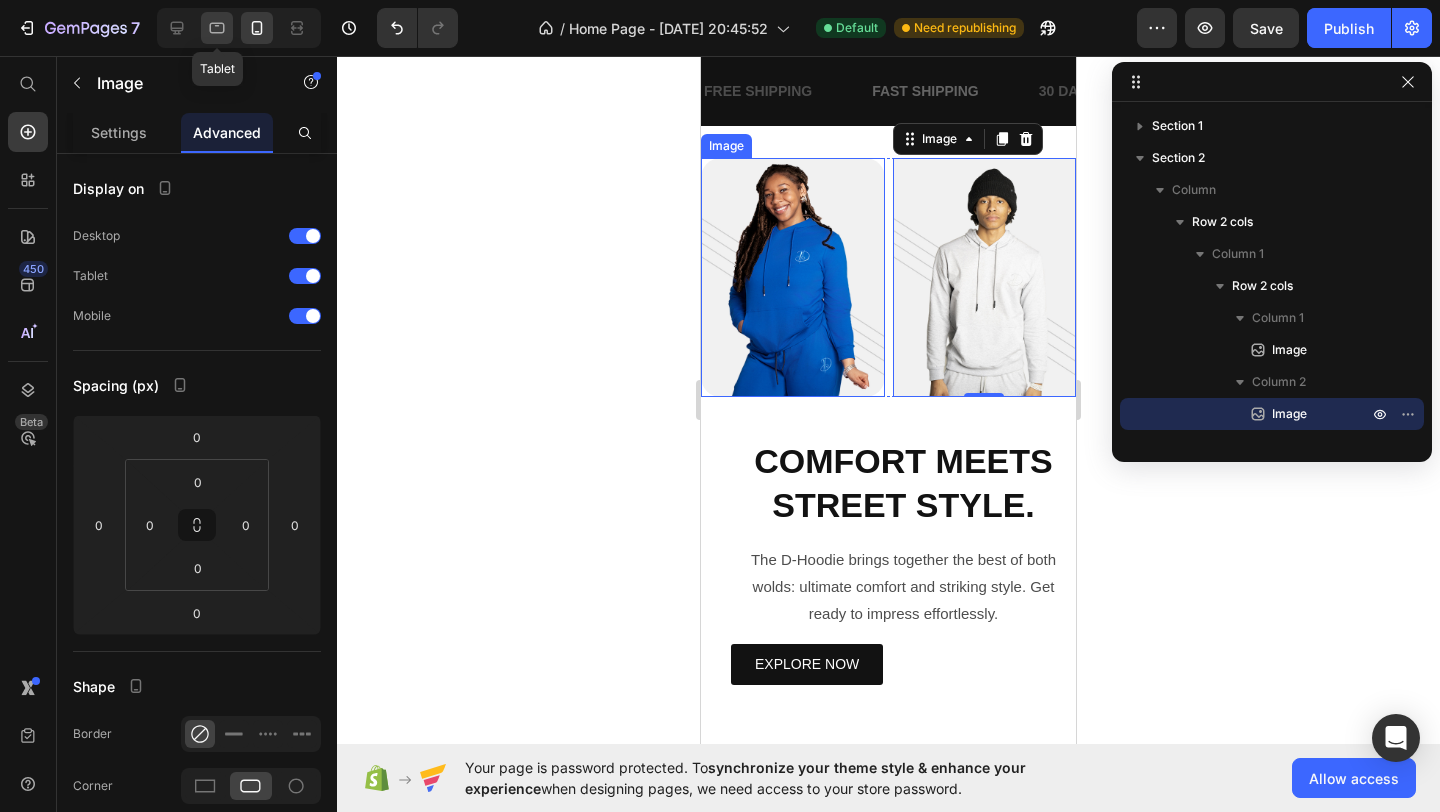 click 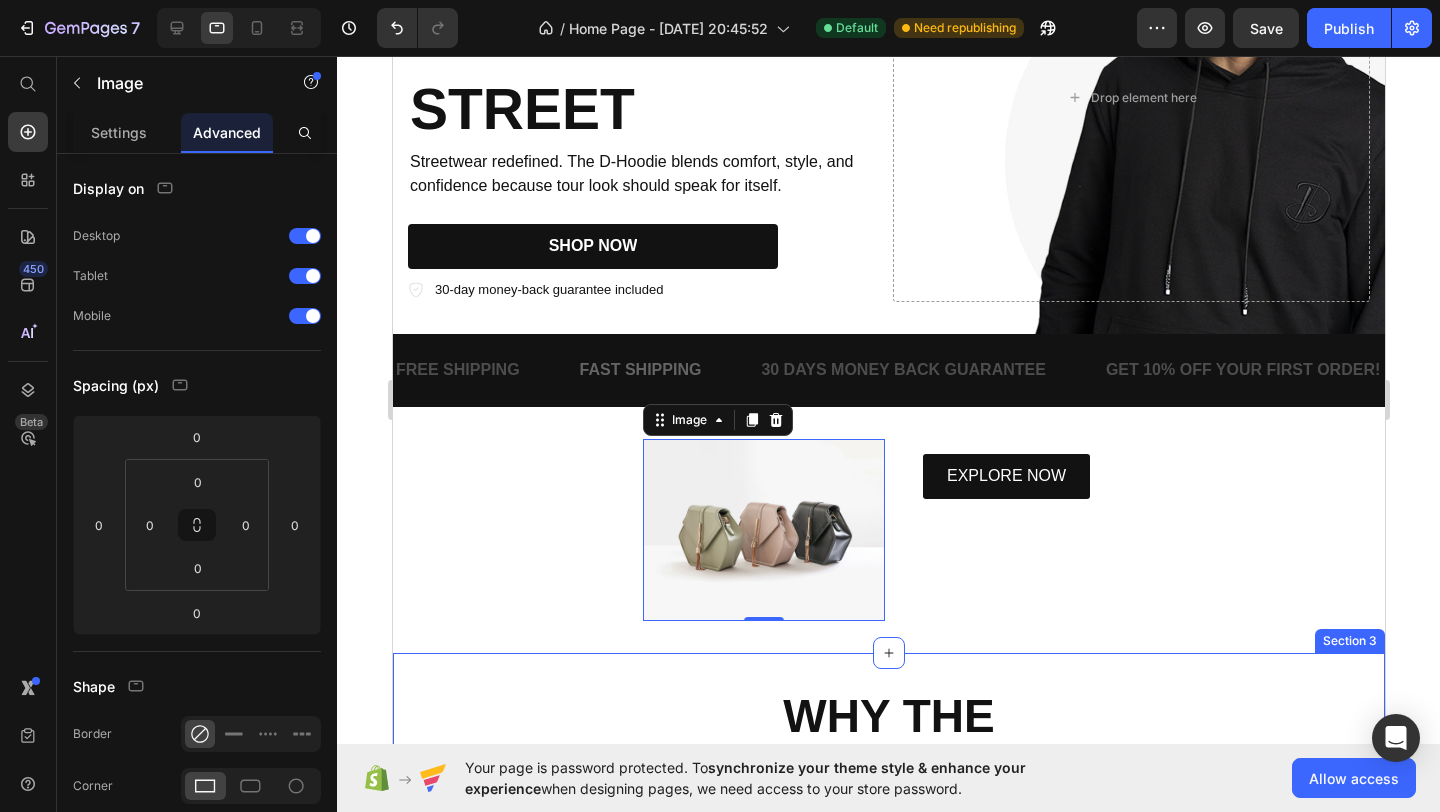 scroll, scrollTop: 239, scrollLeft: 0, axis: vertical 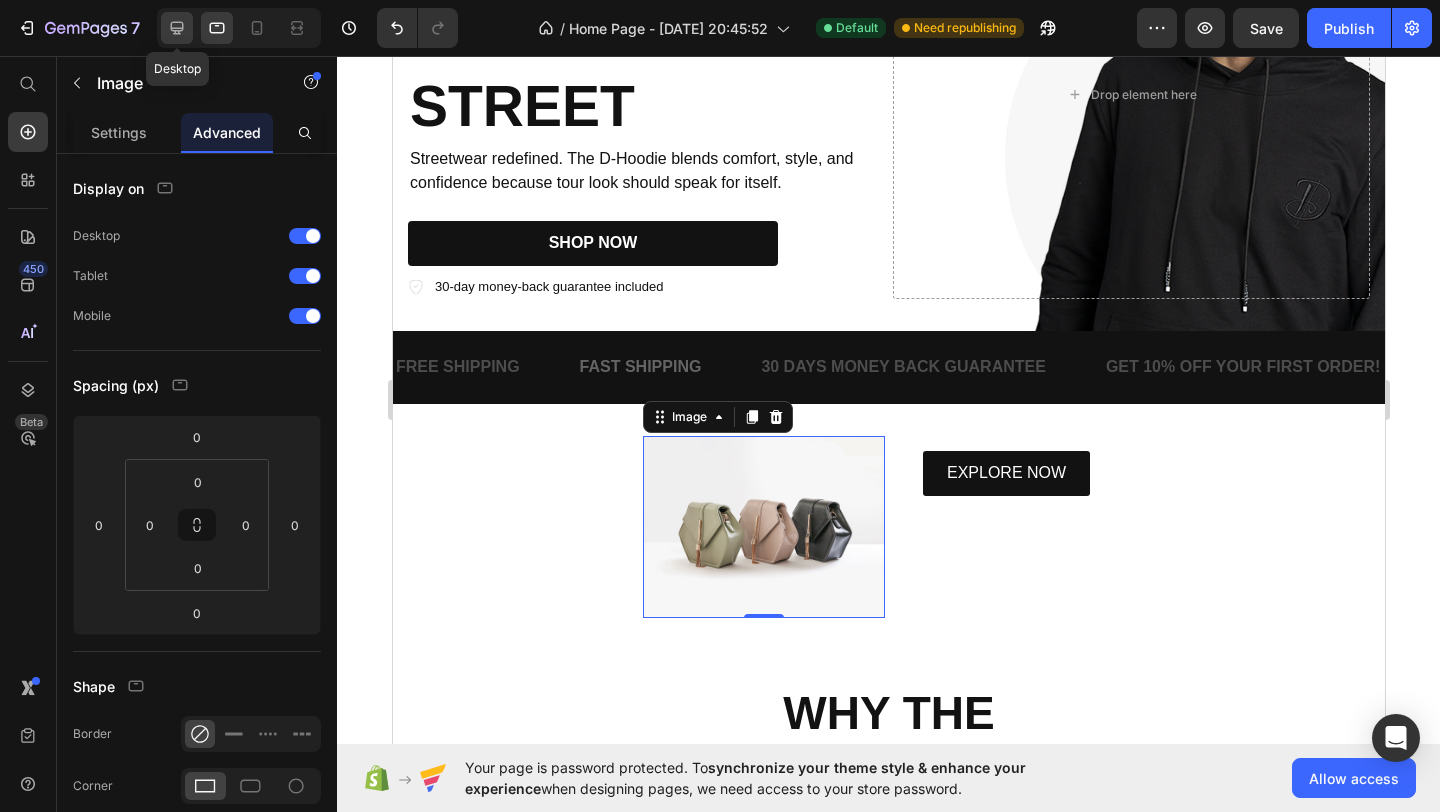 click 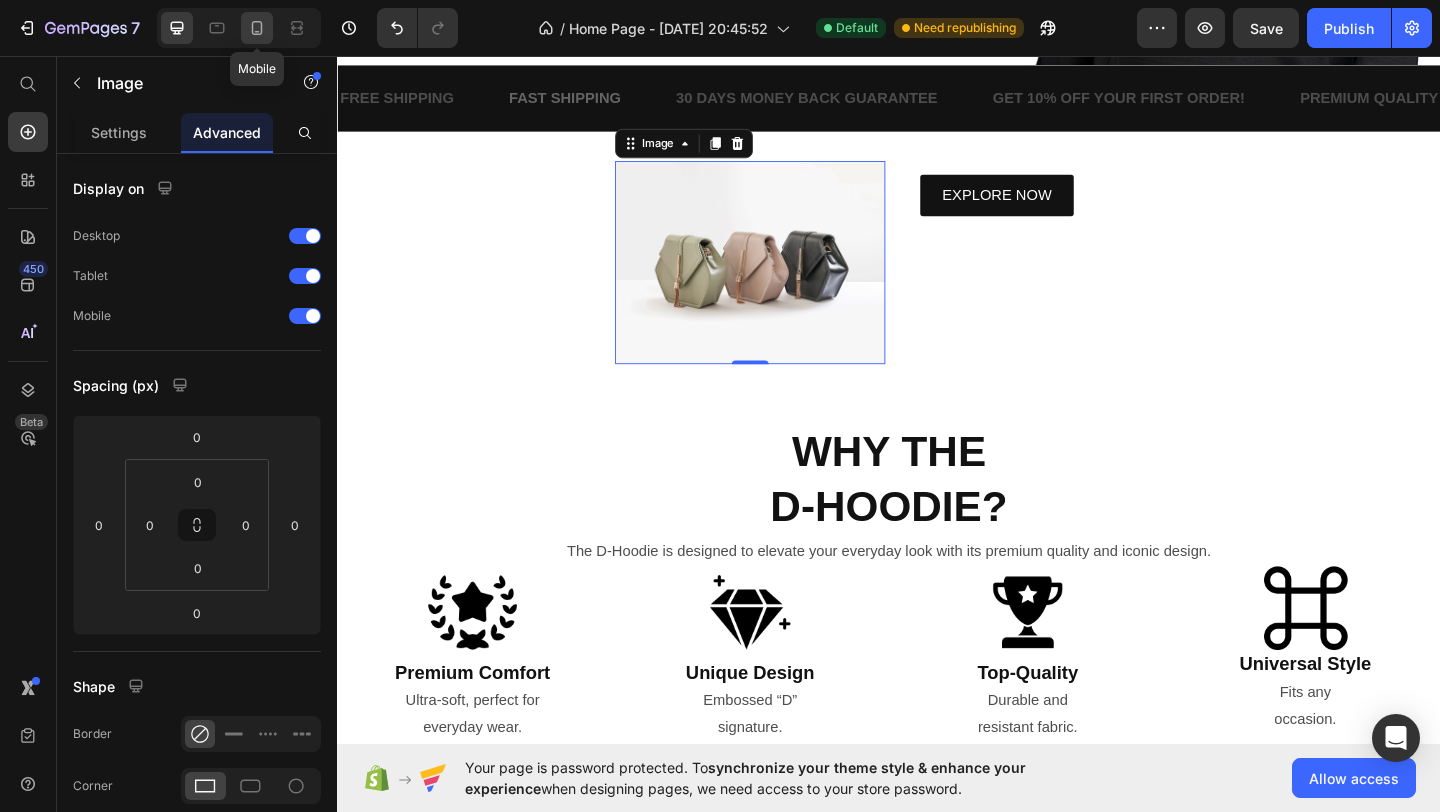 scroll, scrollTop: 591, scrollLeft: 0, axis: vertical 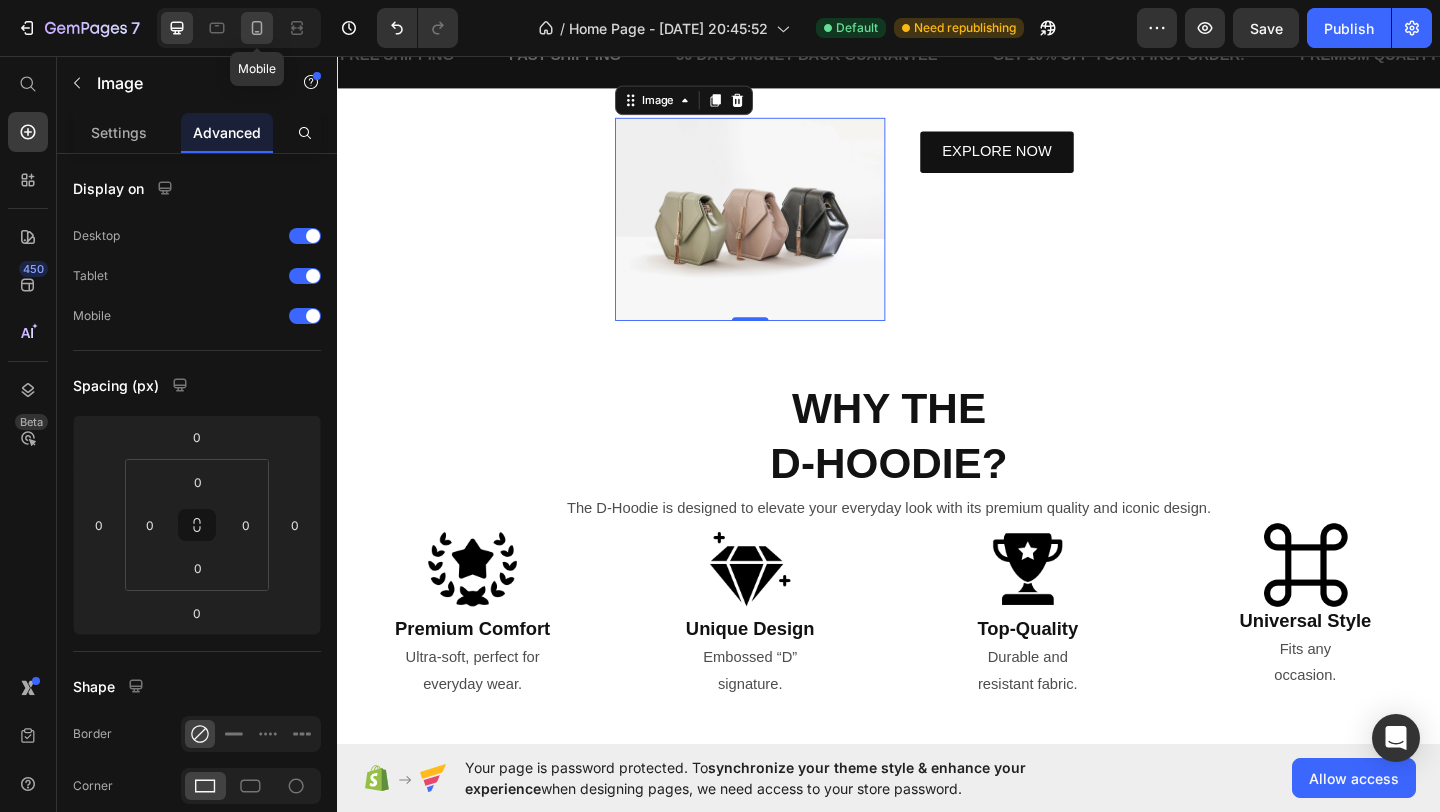 click 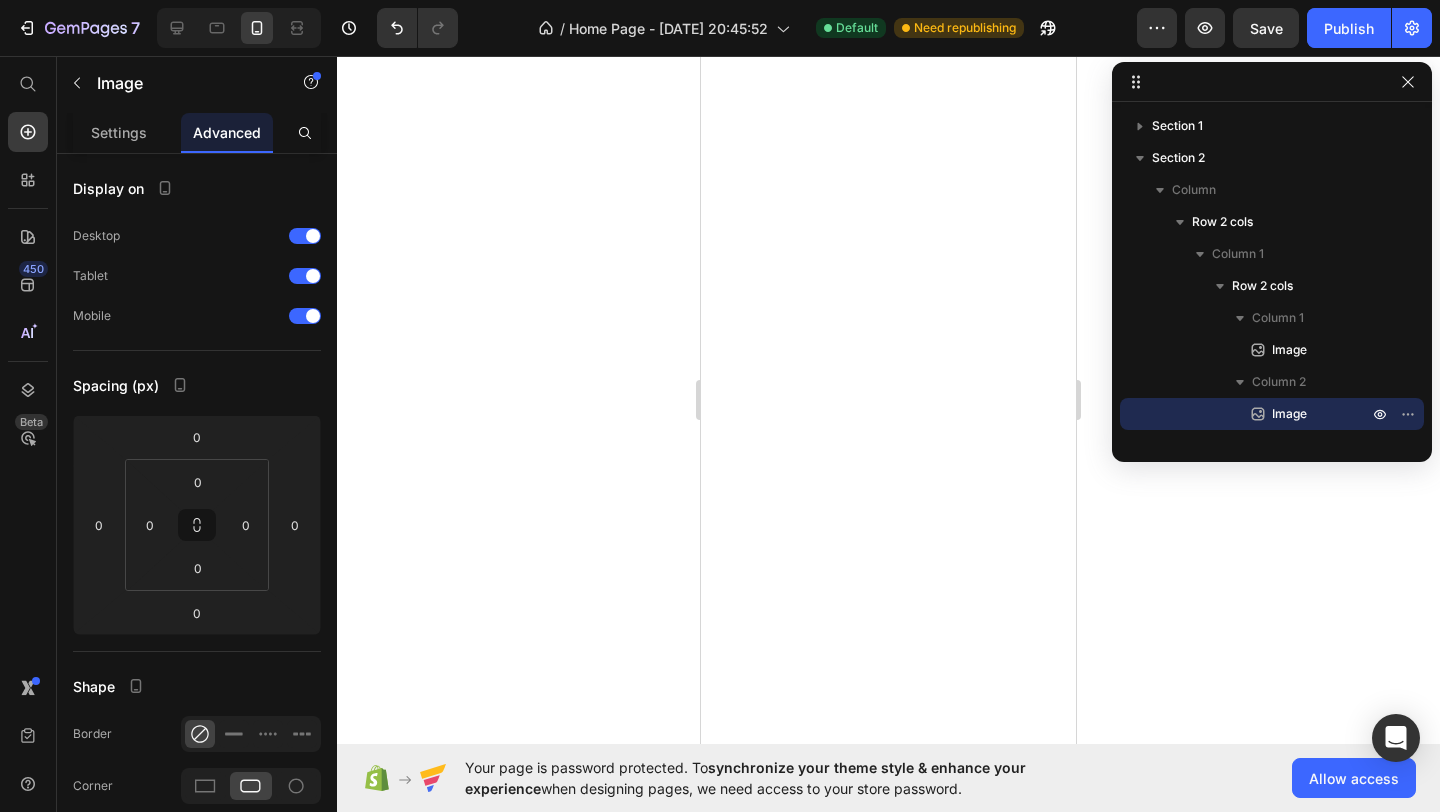 scroll, scrollTop: 0, scrollLeft: 0, axis: both 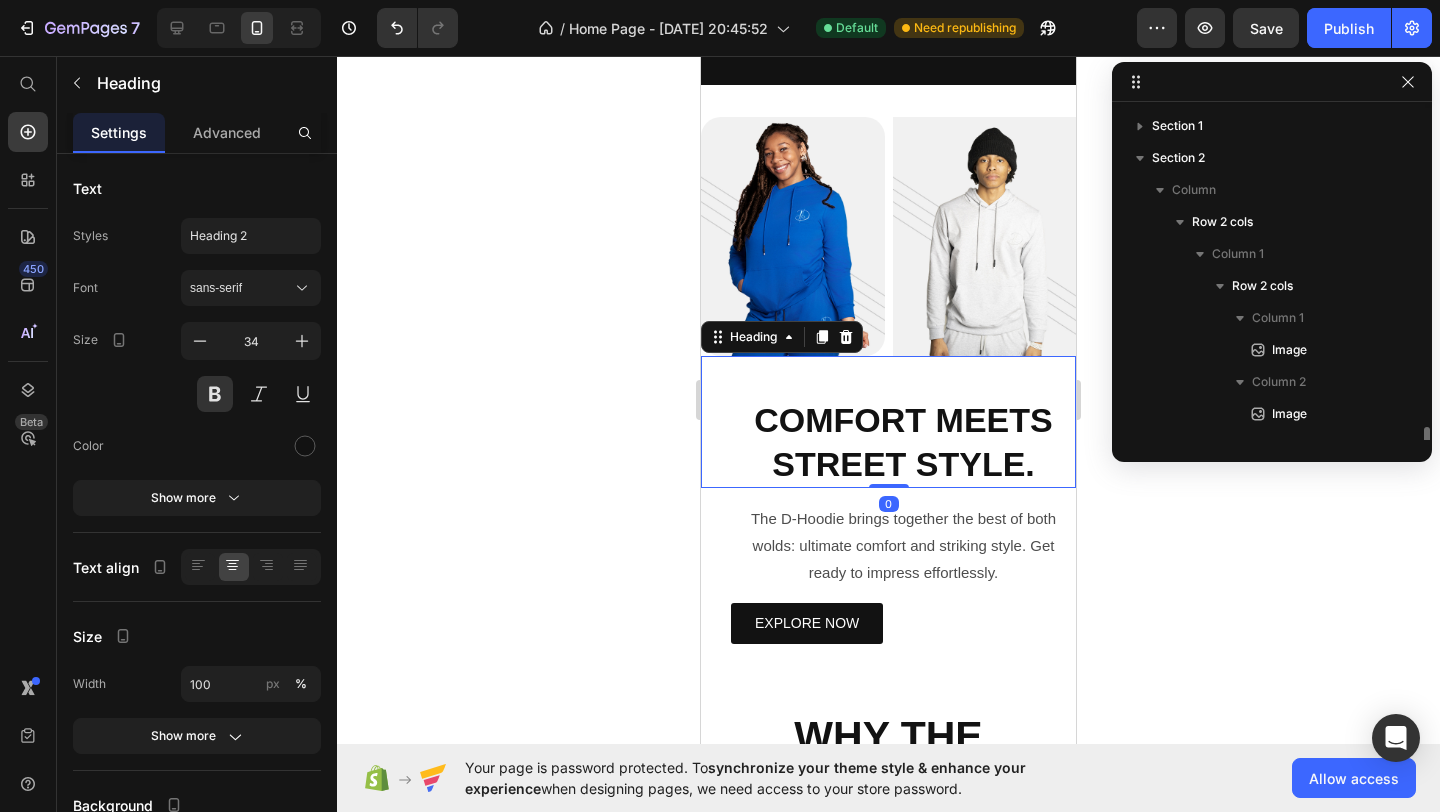 click on "COMFORT MEETS STREET STYLE." at bounding box center [903, 442] 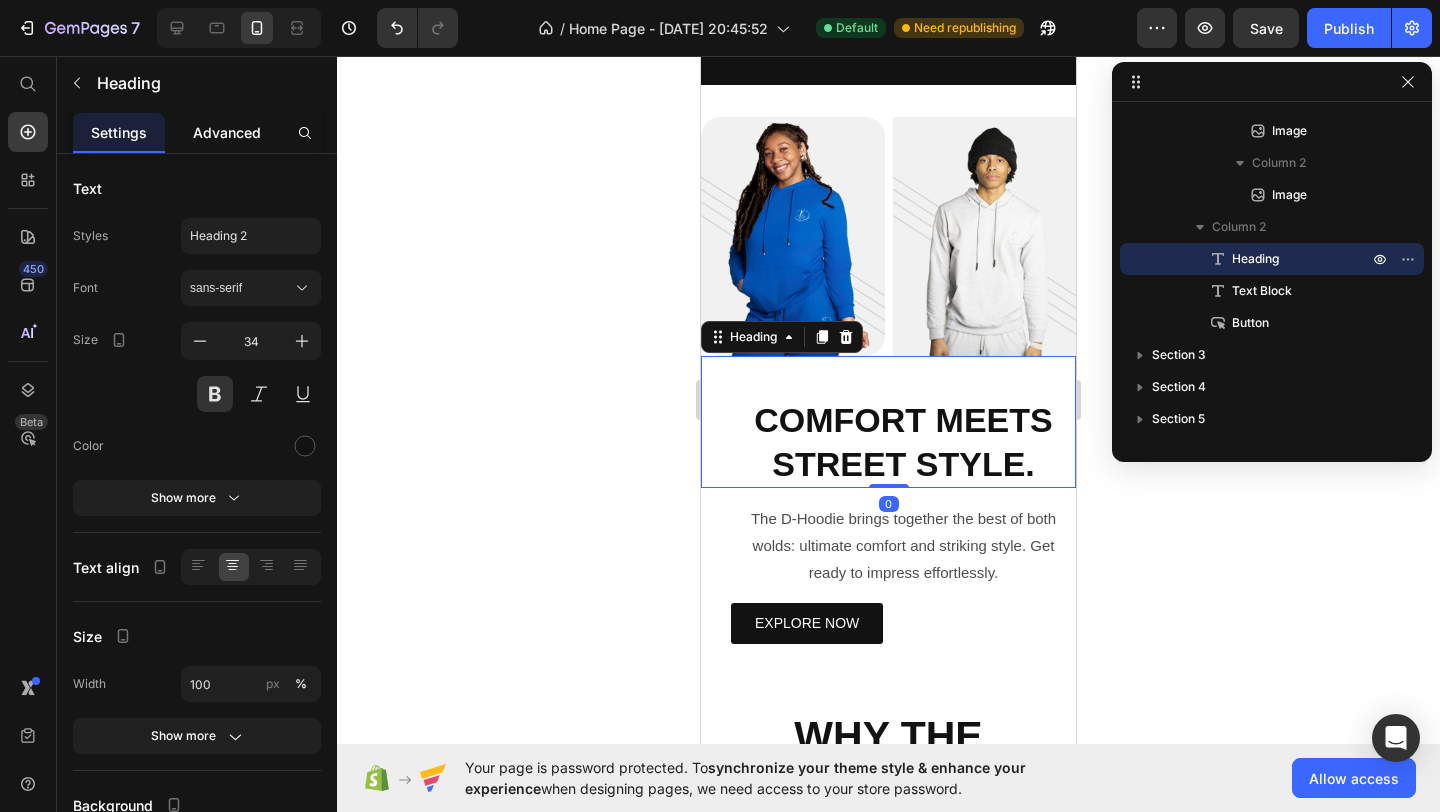 click on "Advanced" at bounding box center (227, 132) 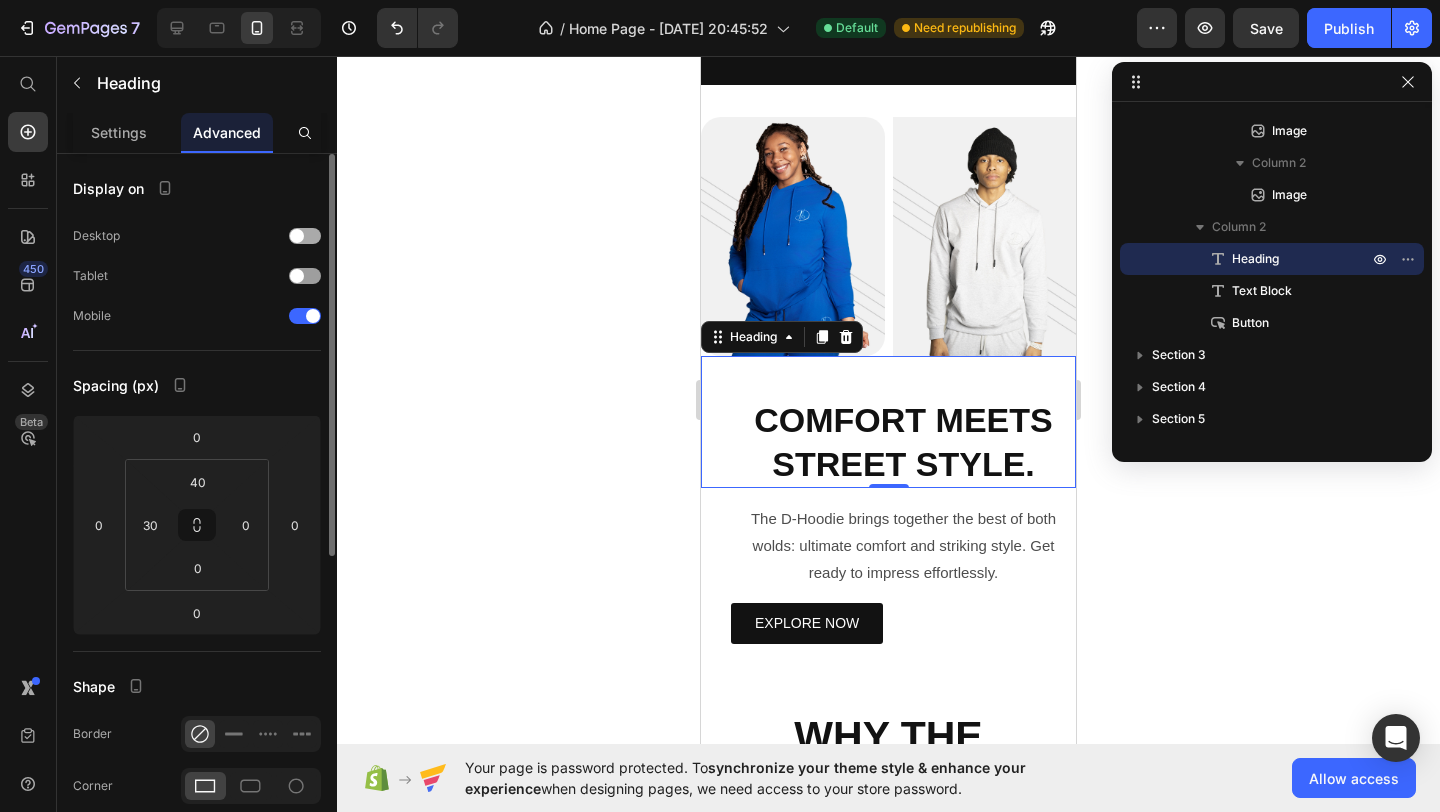 click at bounding box center (297, 236) 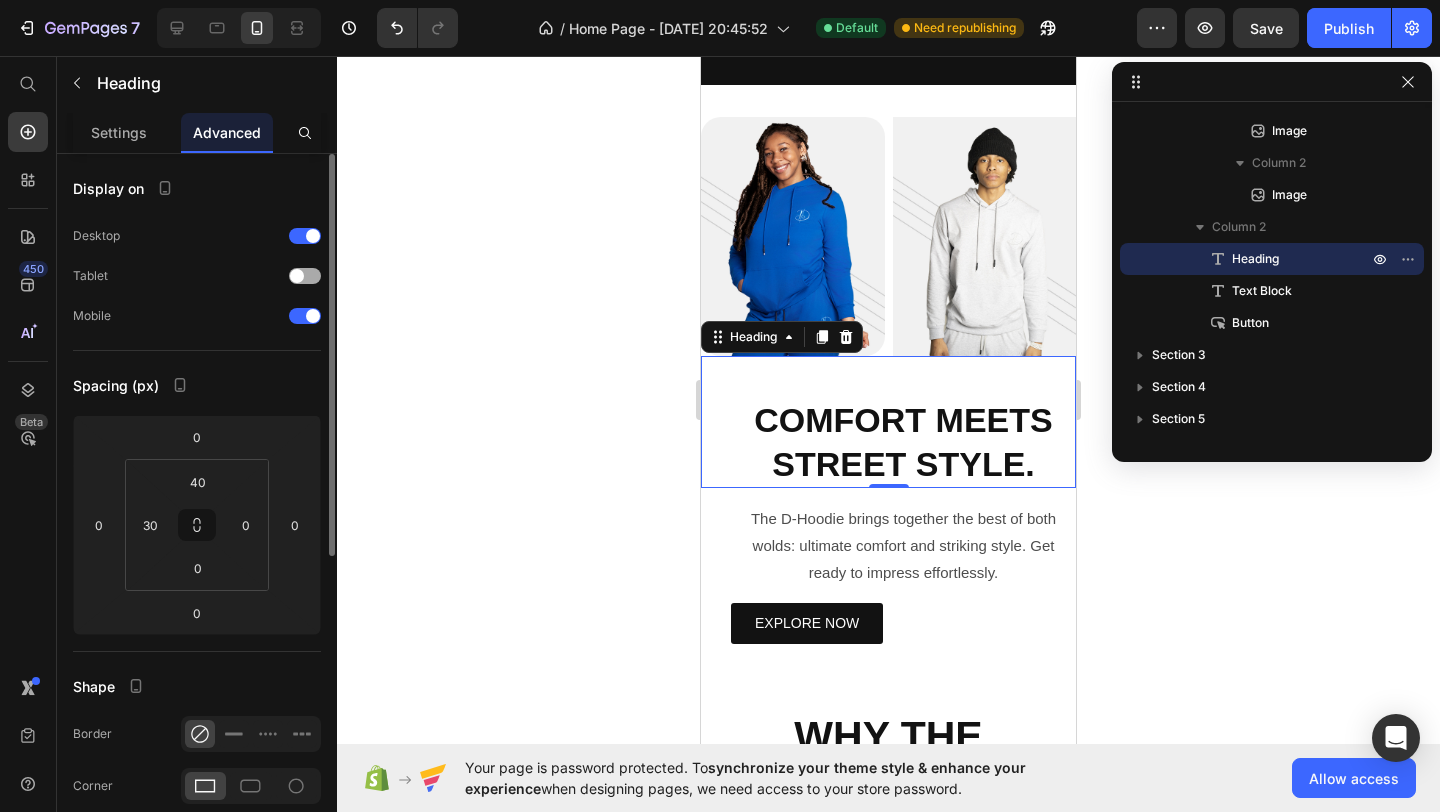 click at bounding box center (297, 276) 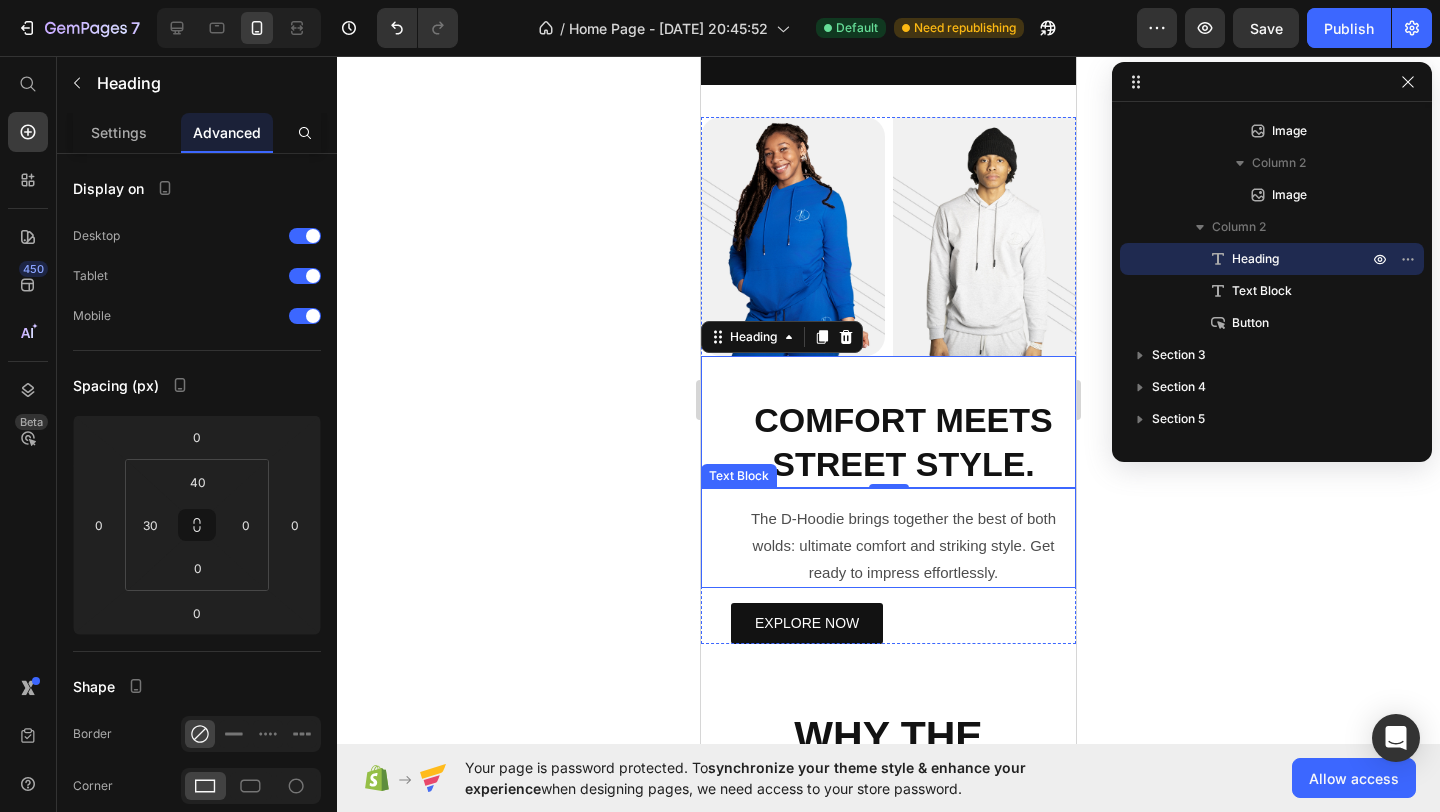 click on "The D-Hoodie brings together the best of both wolds: ultimate comfort and striking style. Get ready to impress effortlessly." at bounding box center (903, 545) 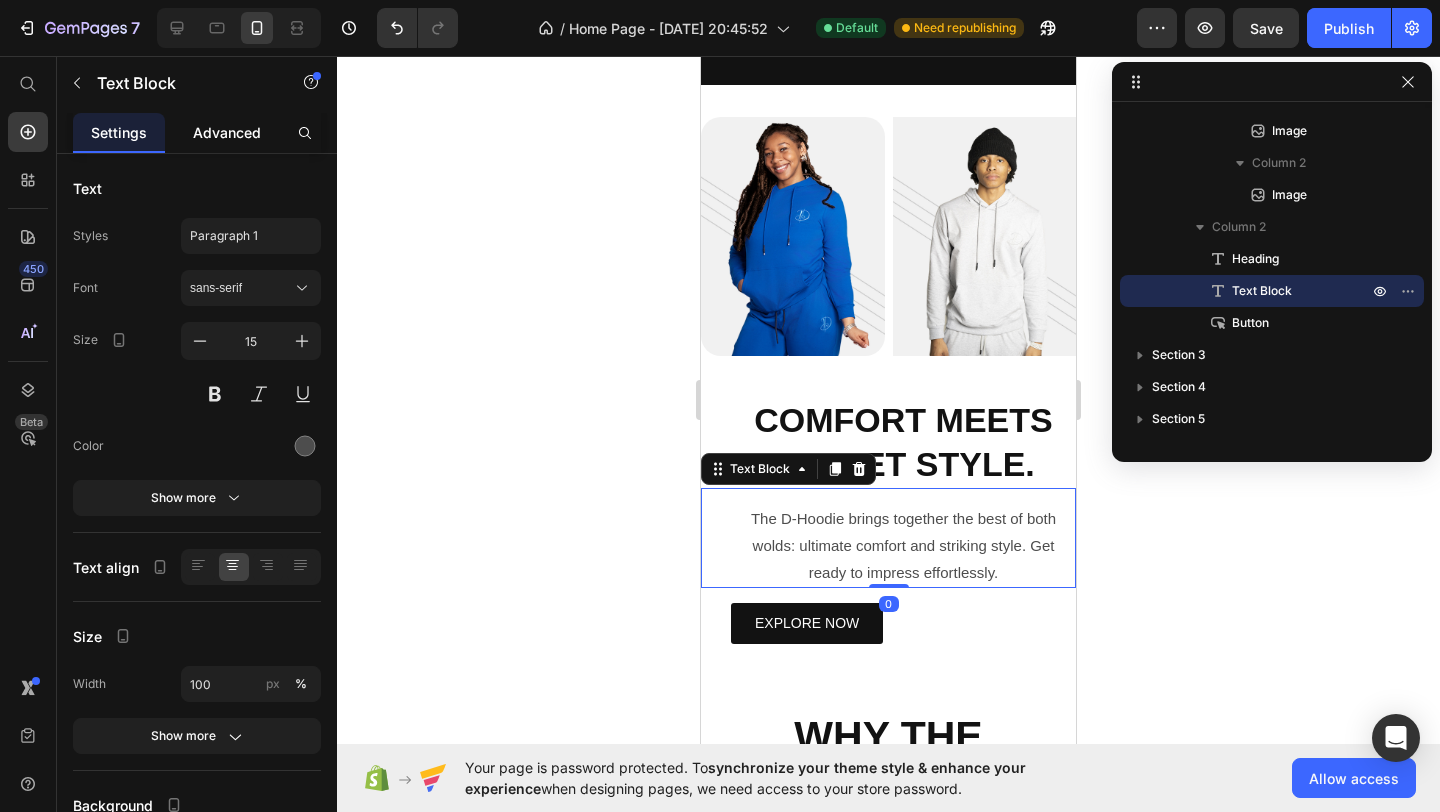 click on "Advanced" 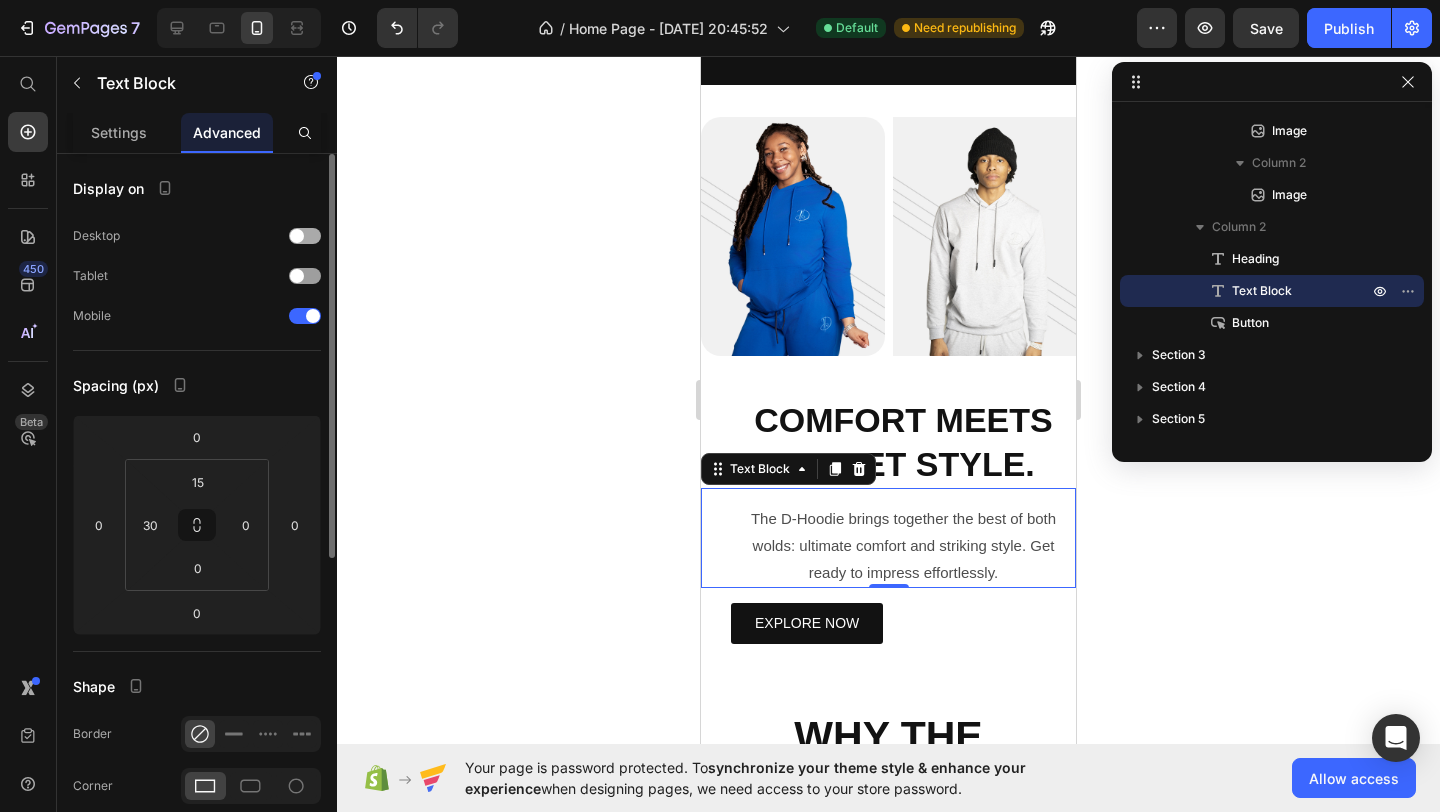 click at bounding box center (305, 236) 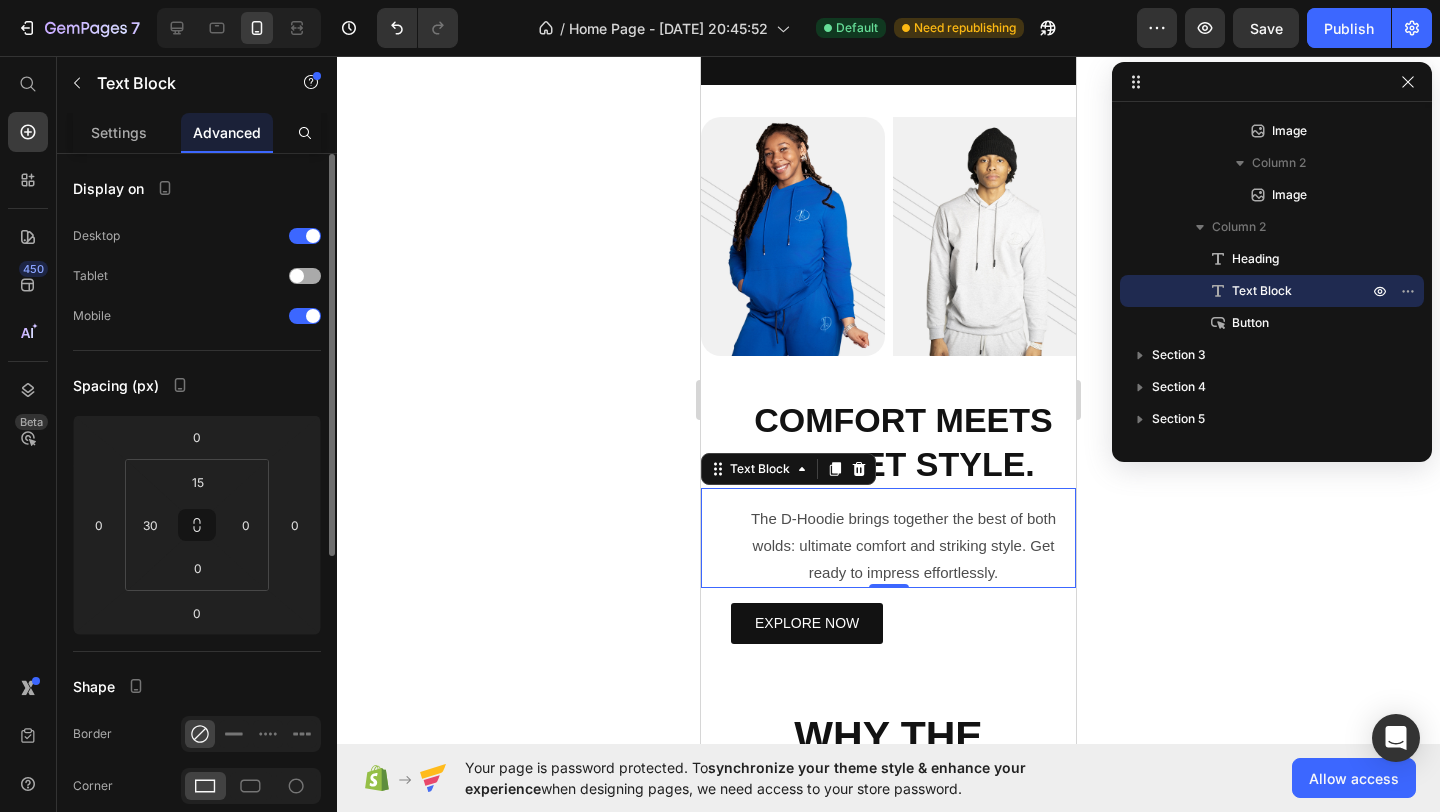 click at bounding box center [297, 276] 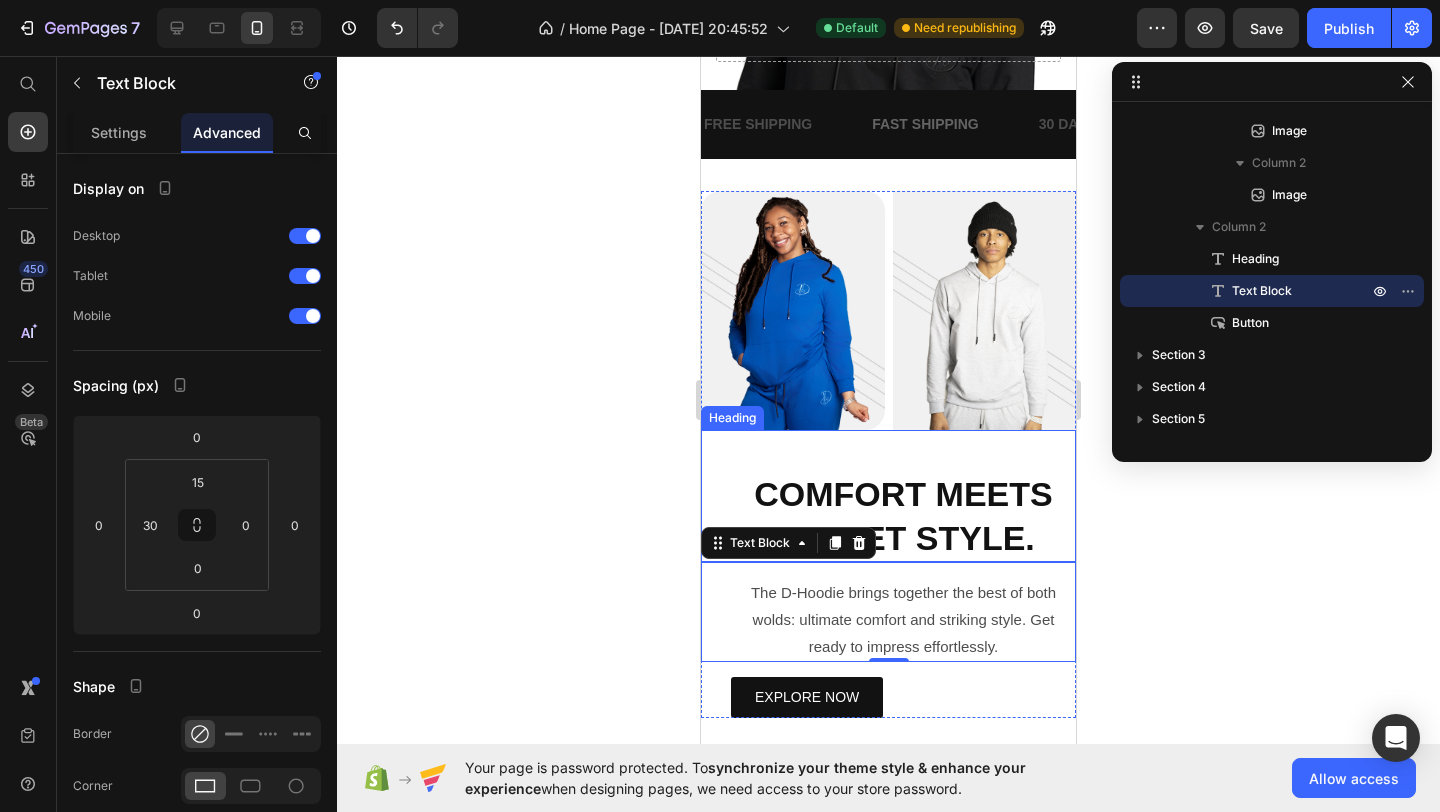 scroll, scrollTop: 716, scrollLeft: 0, axis: vertical 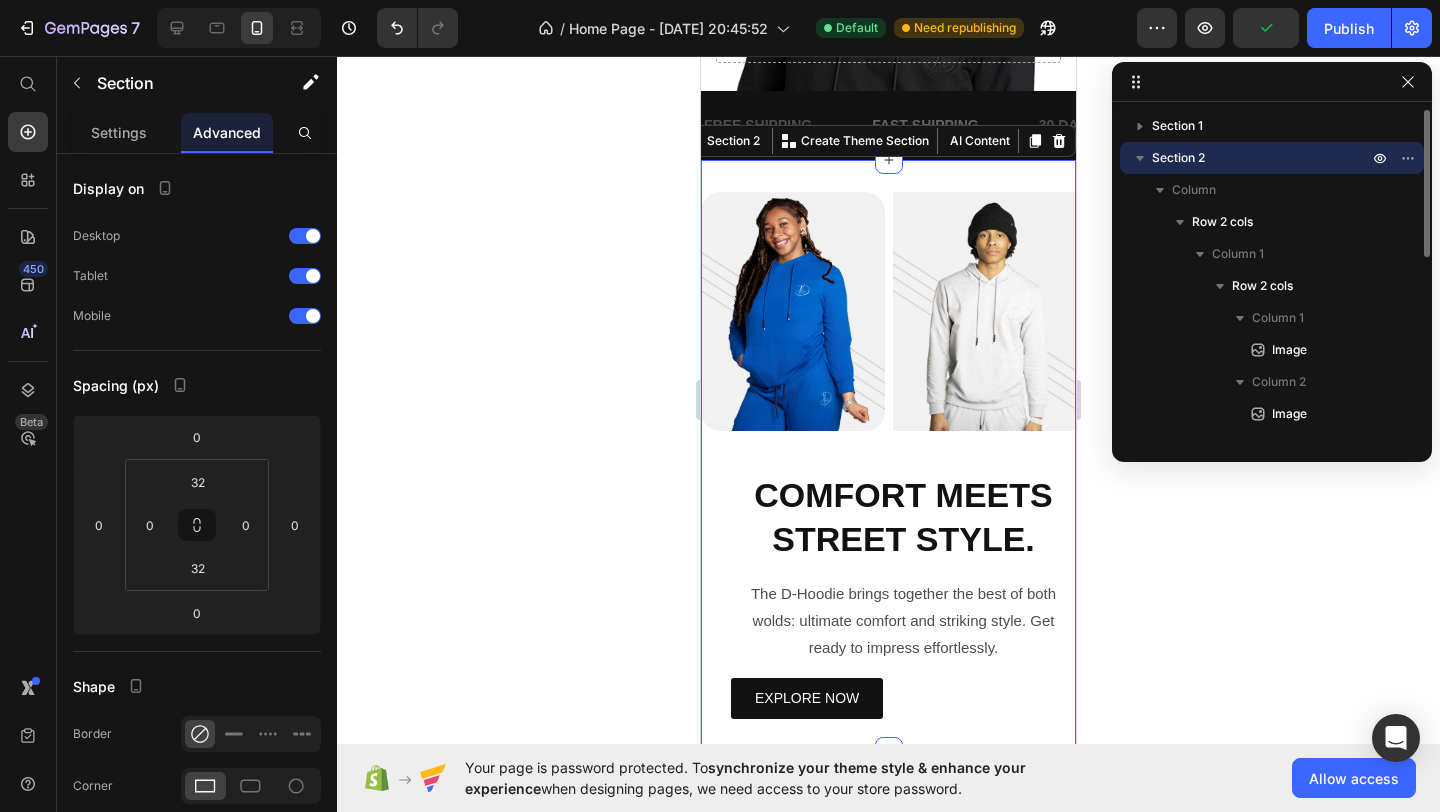 click on "Image Image Row COMFORT MEETS STREET STYLE. Heading The D-Hoodie brings together the best of both wolds: ultimate comfort and striking style. Get ready to impress effortlessly. Text Block EXPLORE NOW   Button Row Section 2   You can create reusable sections Create Theme Section AI Content Write with GemAI What would you like to describe here? Tone and Voice Persuasive Product Show more Generate" at bounding box center [888, 455] 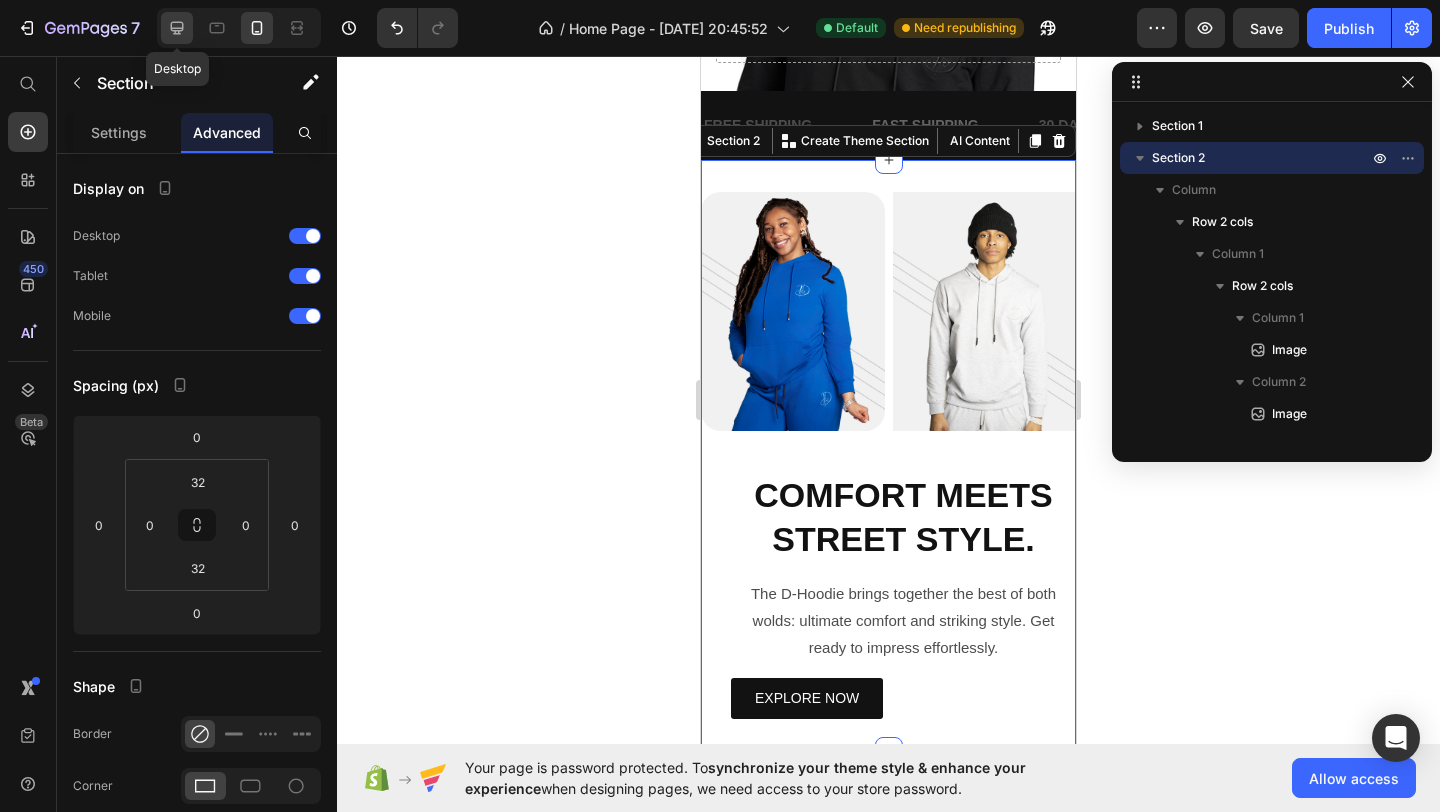 click 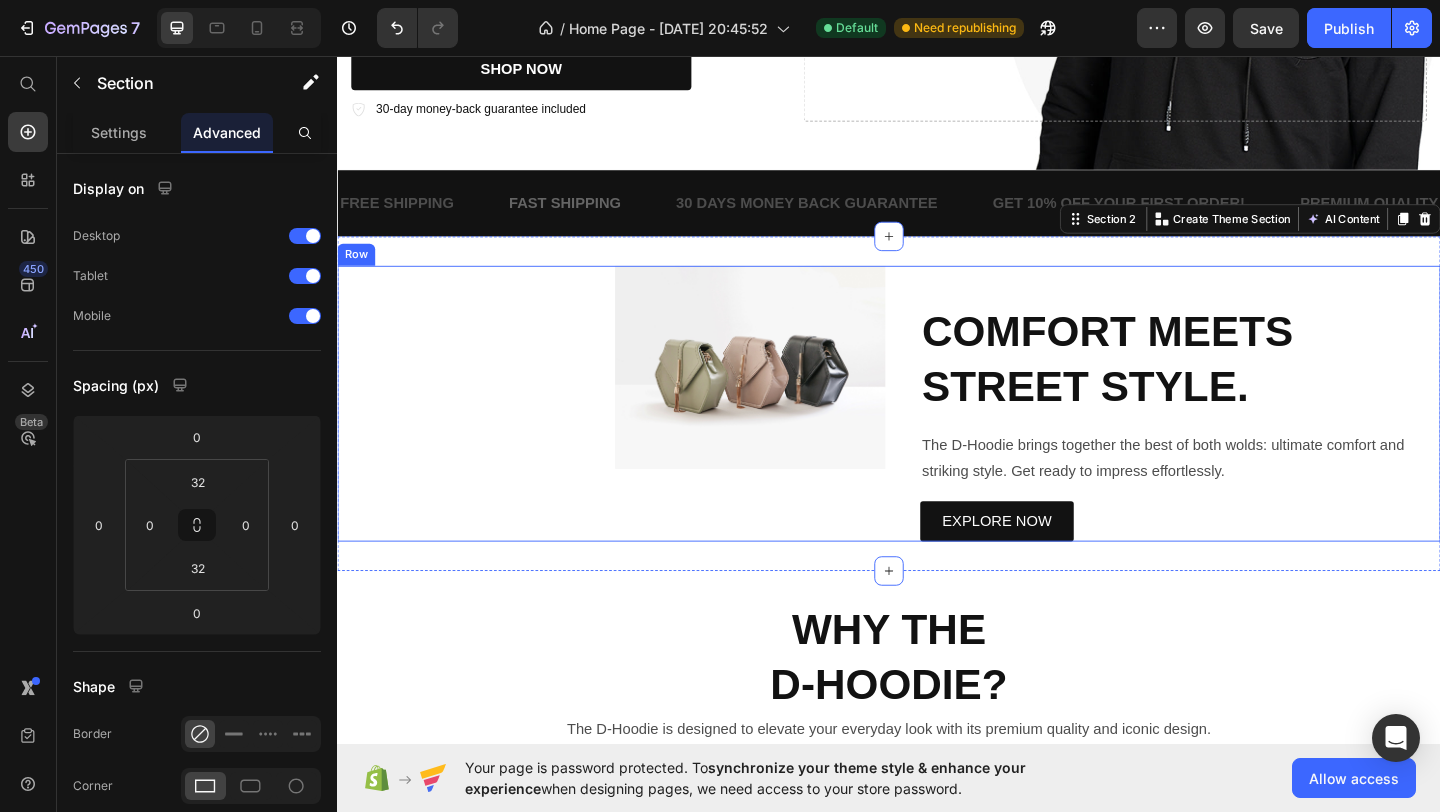 scroll, scrollTop: 427, scrollLeft: 0, axis: vertical 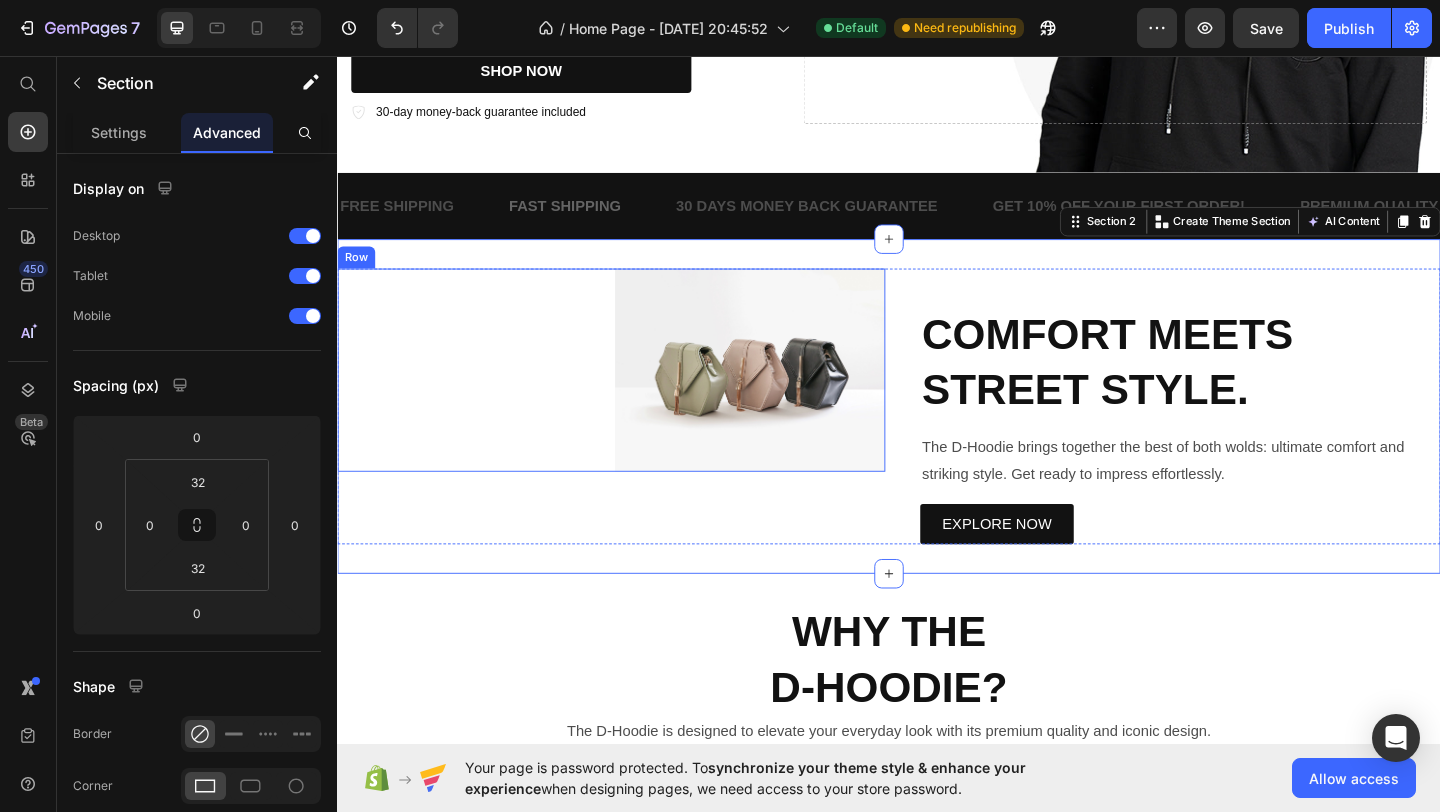 click on "Image" at bounding box center [484, 397] 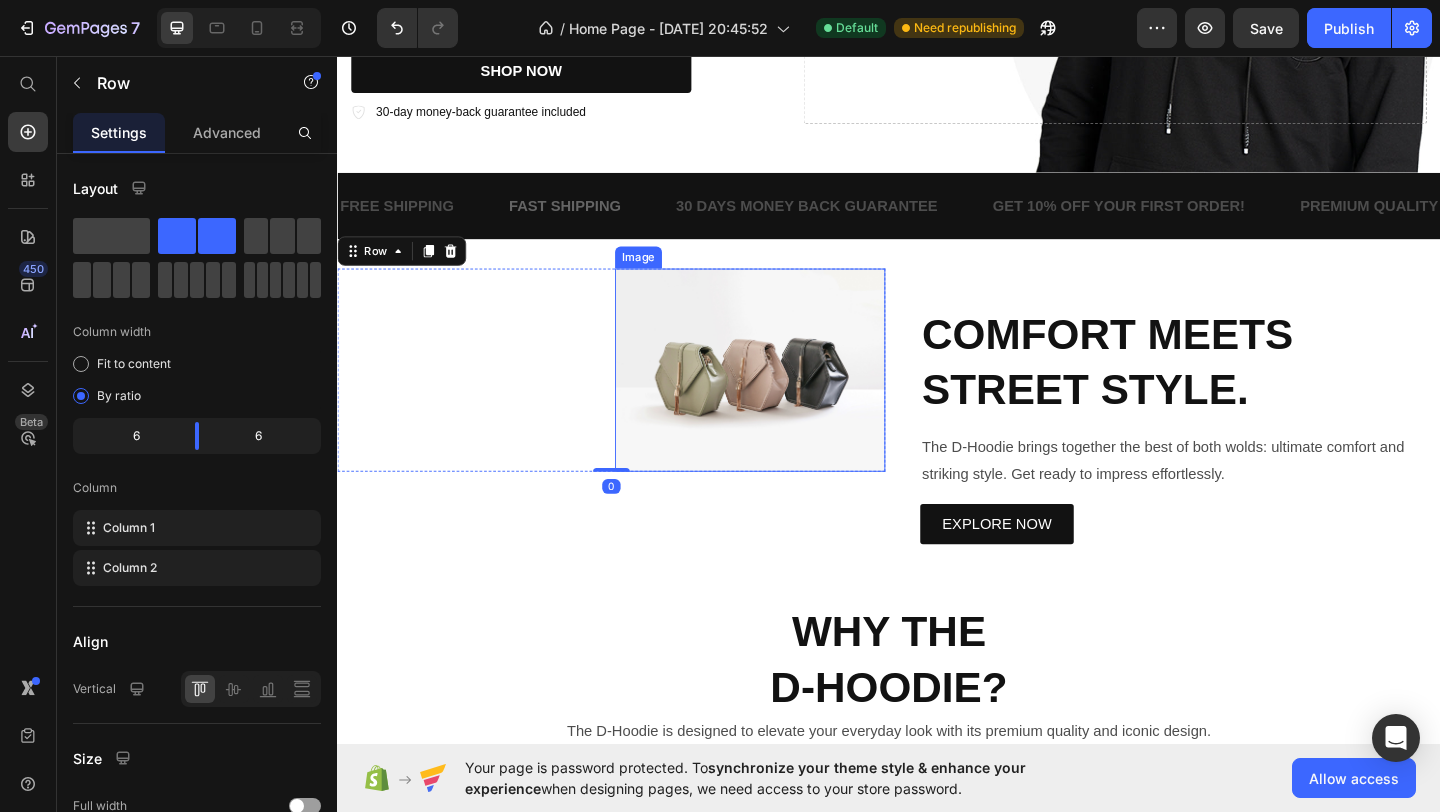 click at bounding box center (786, 397) 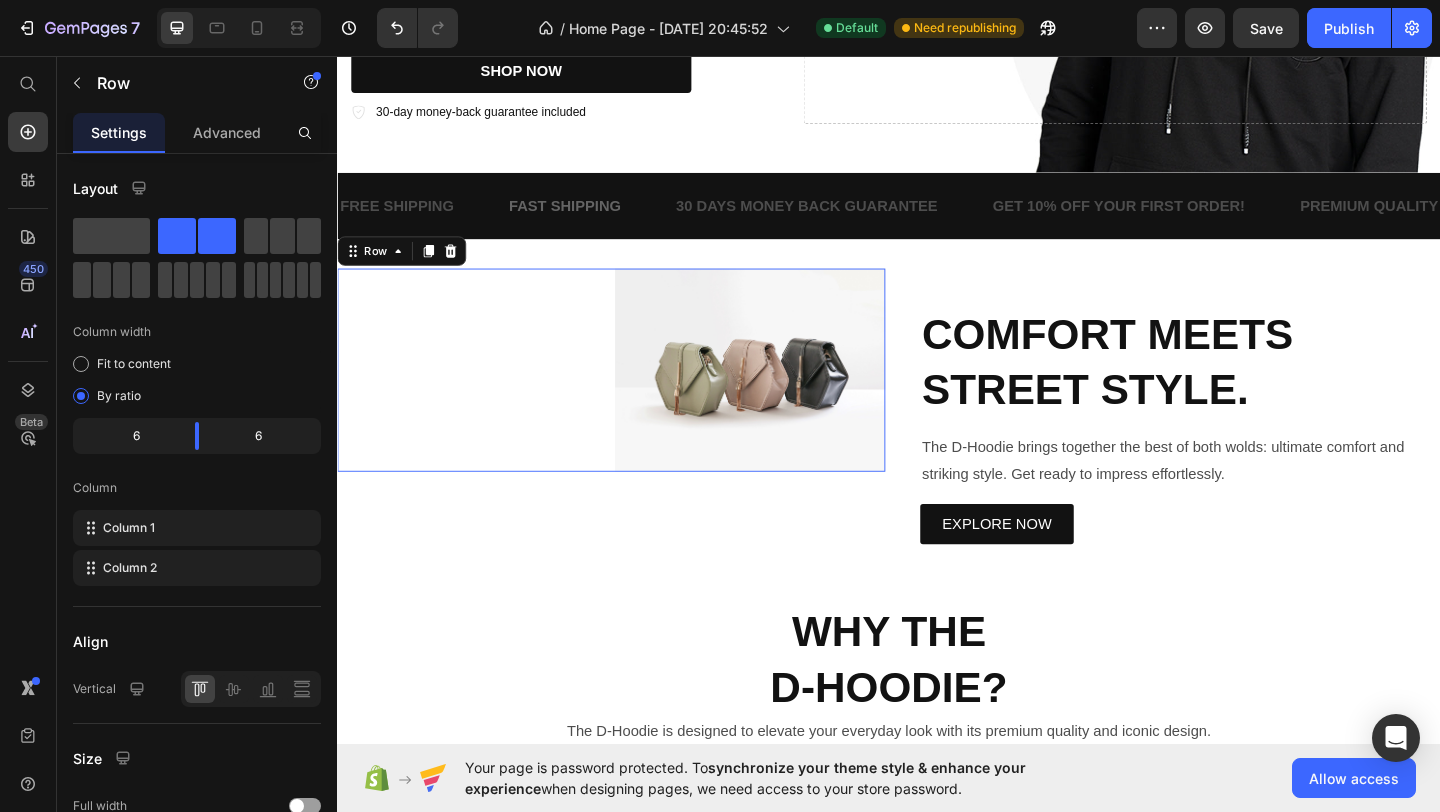 click on "Image" at bounding box center [484, 397] 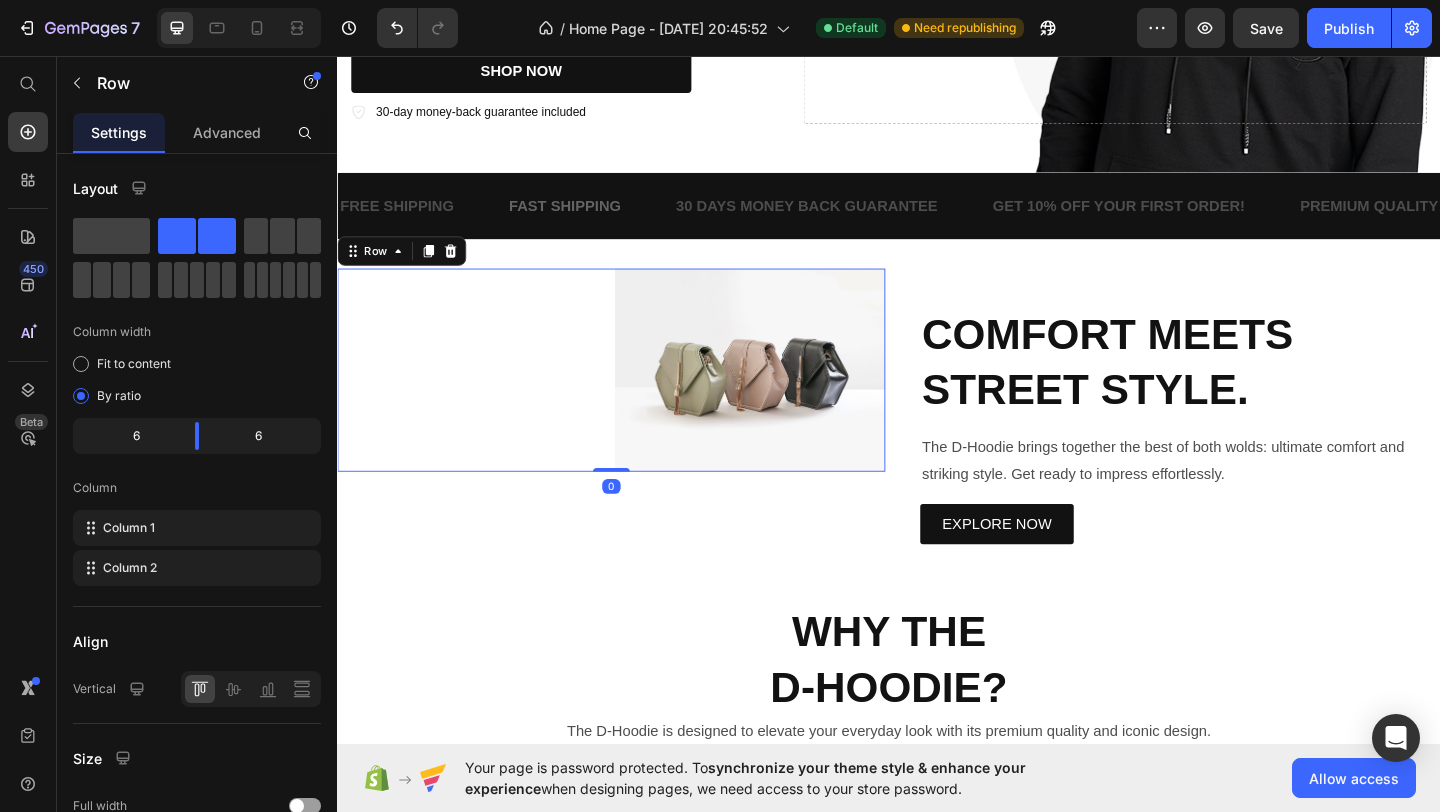 click on "Image" at bounding box center (484, 397) 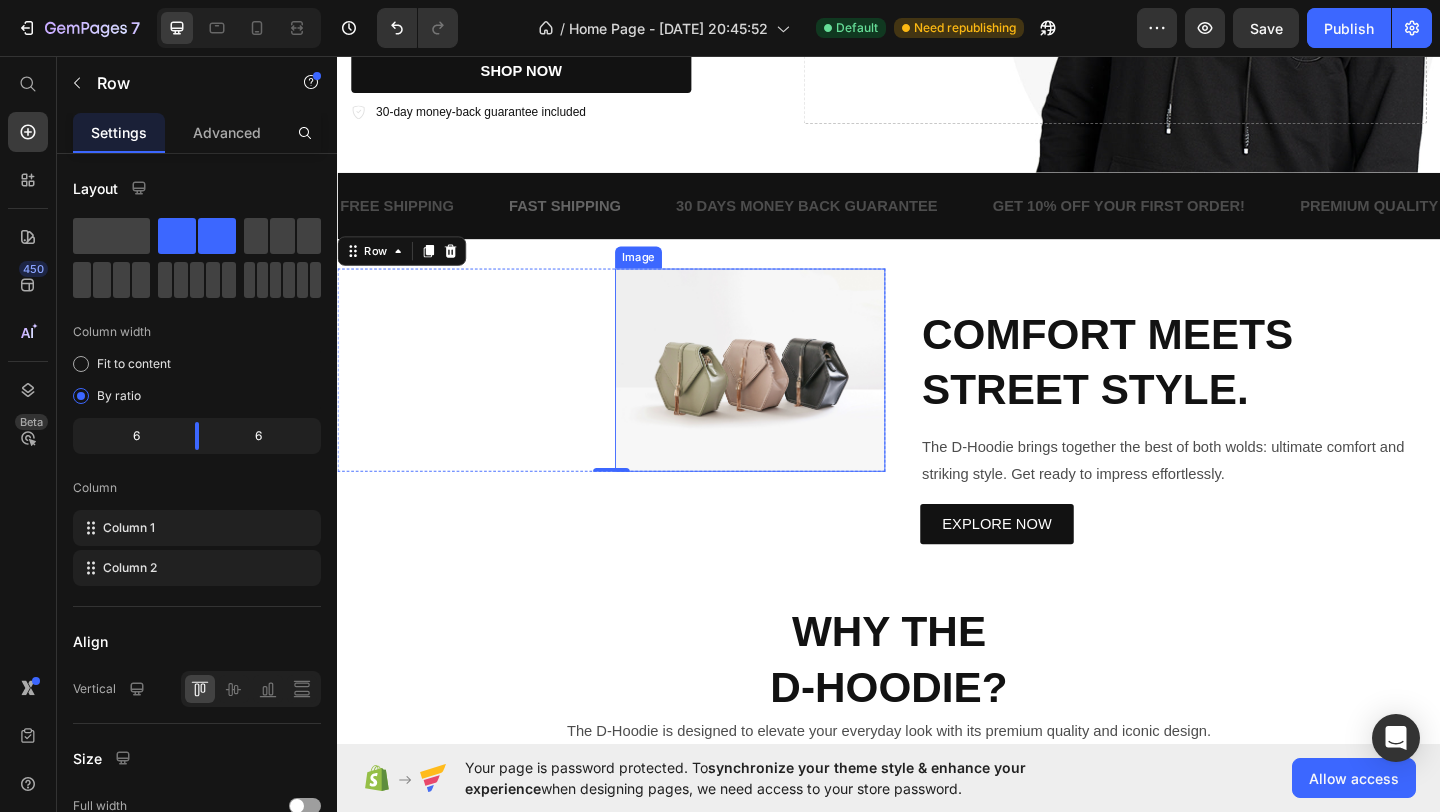 click at bounding box center [786, 397] 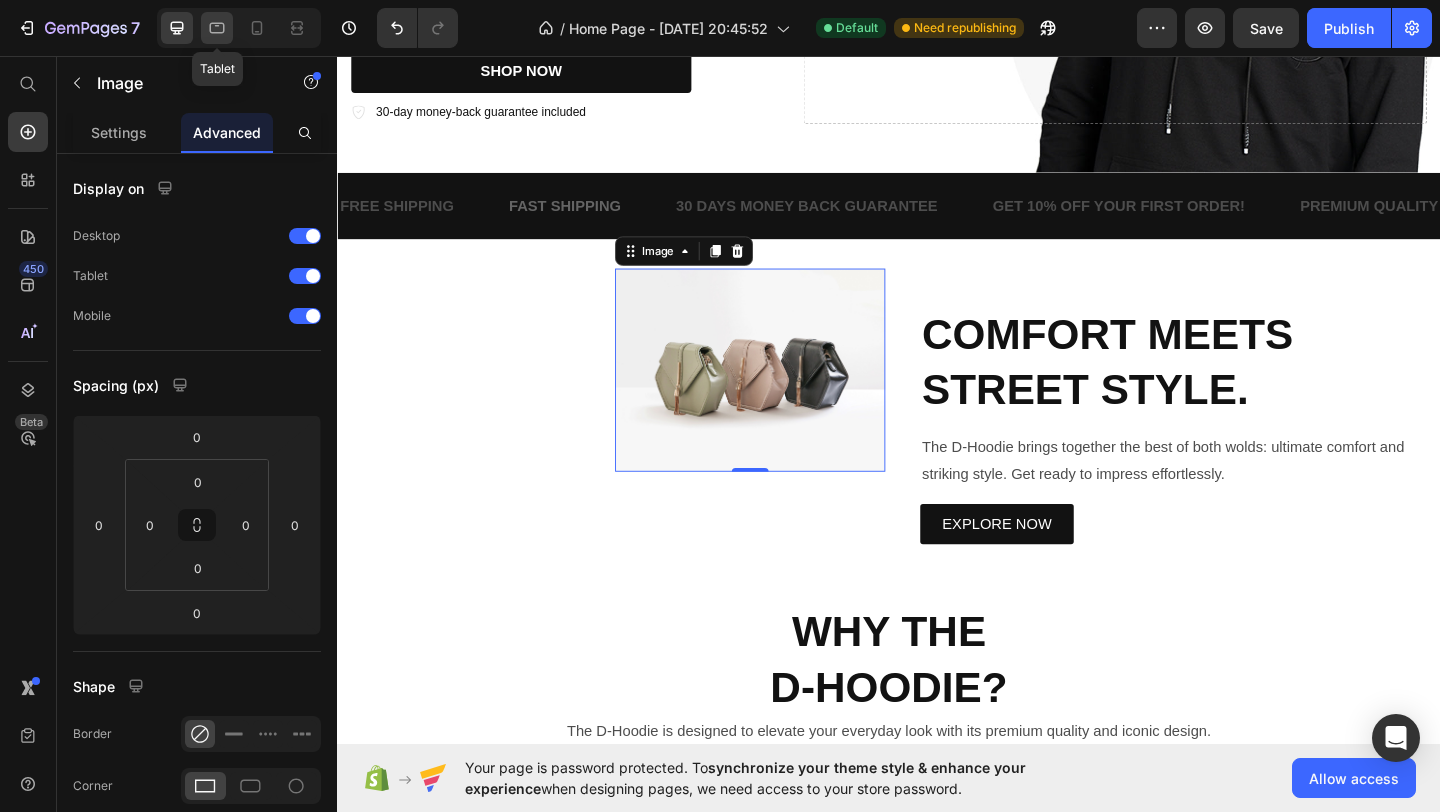 click 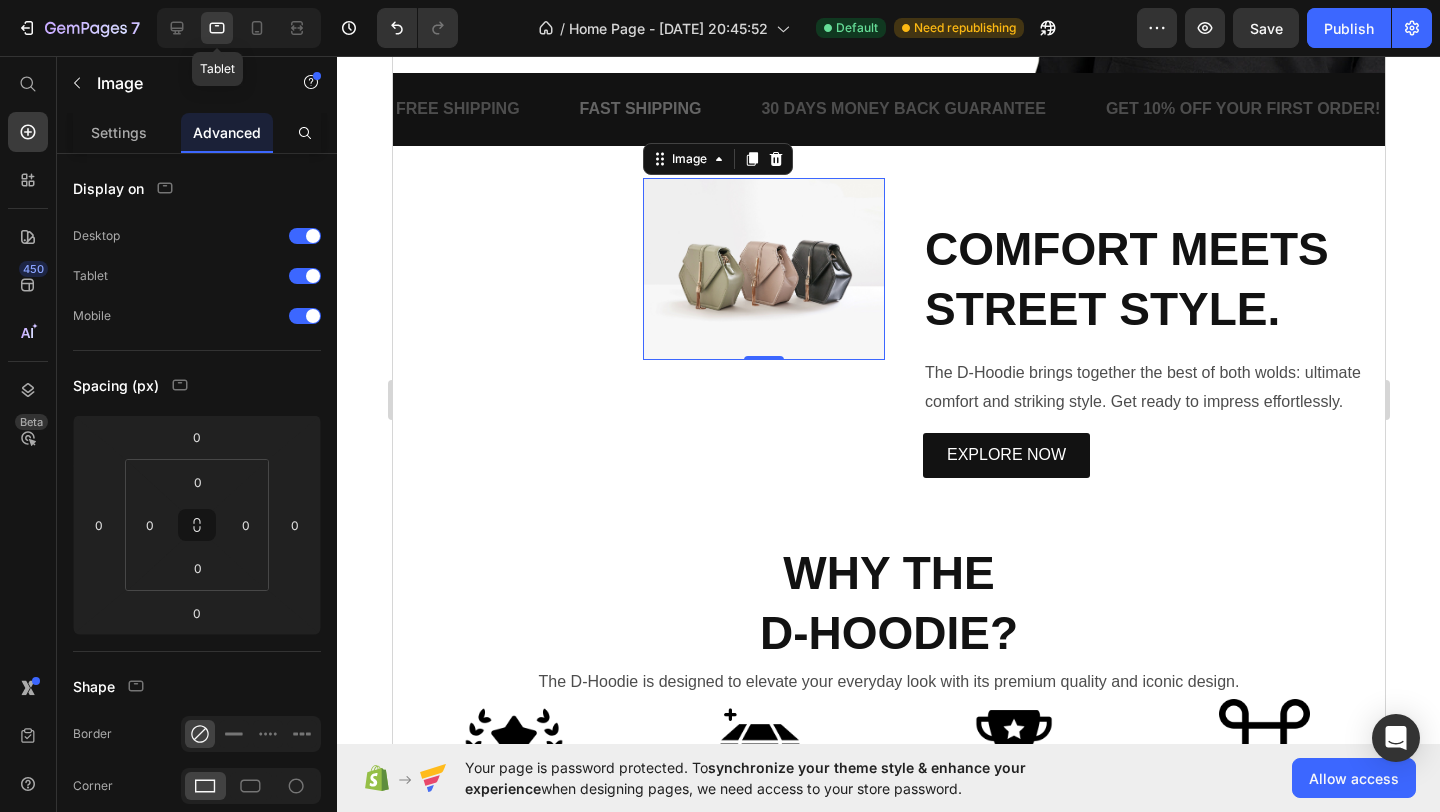 scroll, scrollTop: 549, scrollLeft: 0, axis: vertical 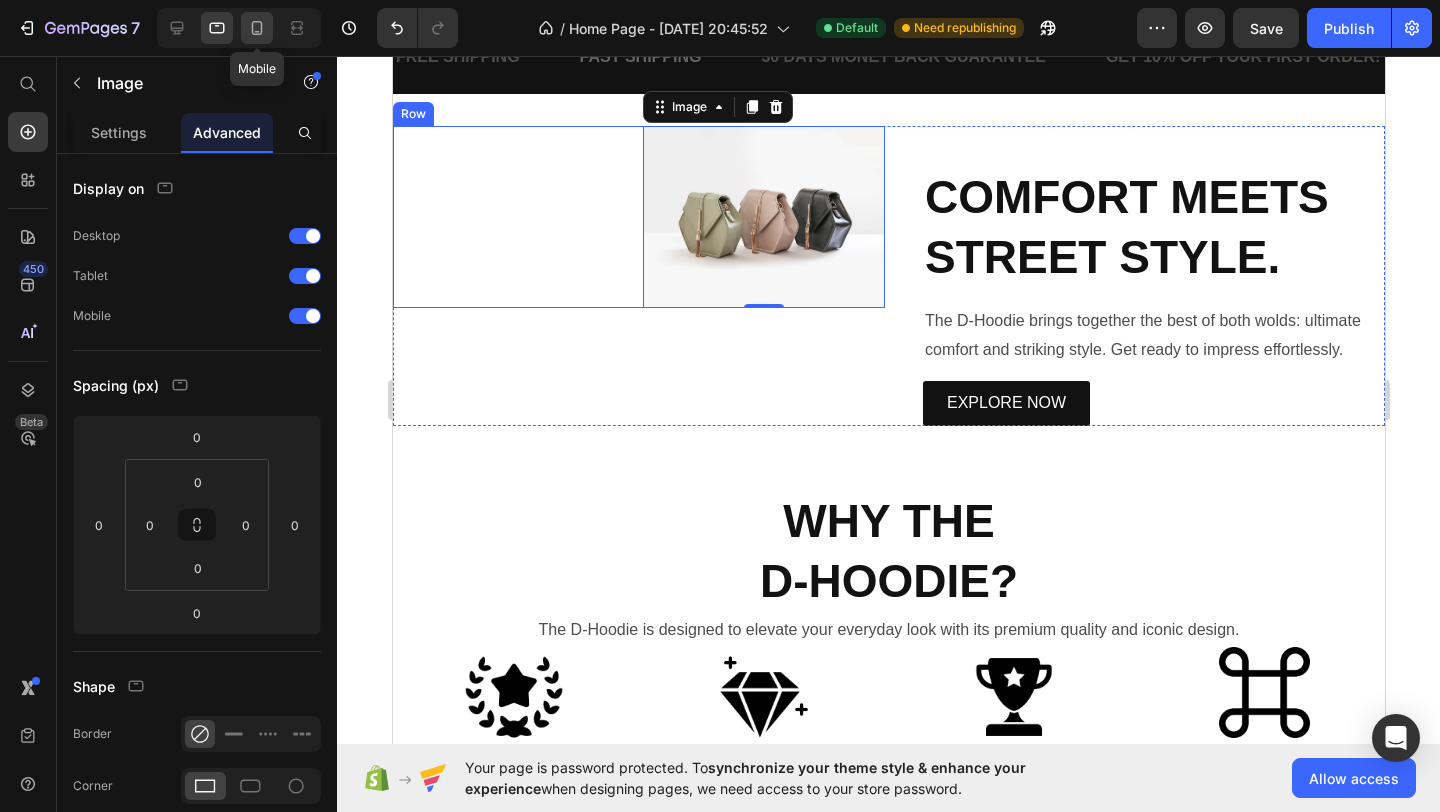 click 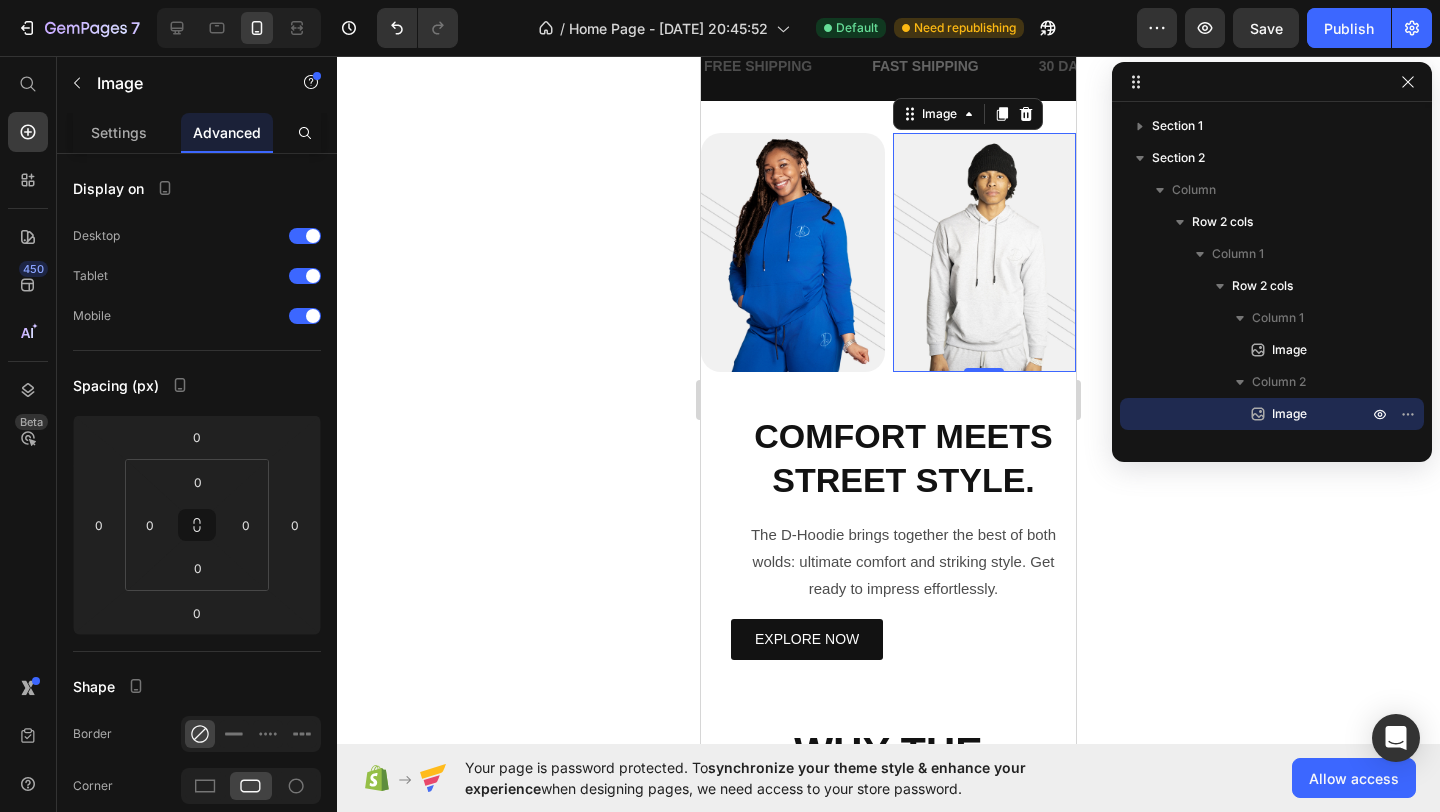 scroll, scrollTop: 816, scrollLeft: 0, axis: vertical 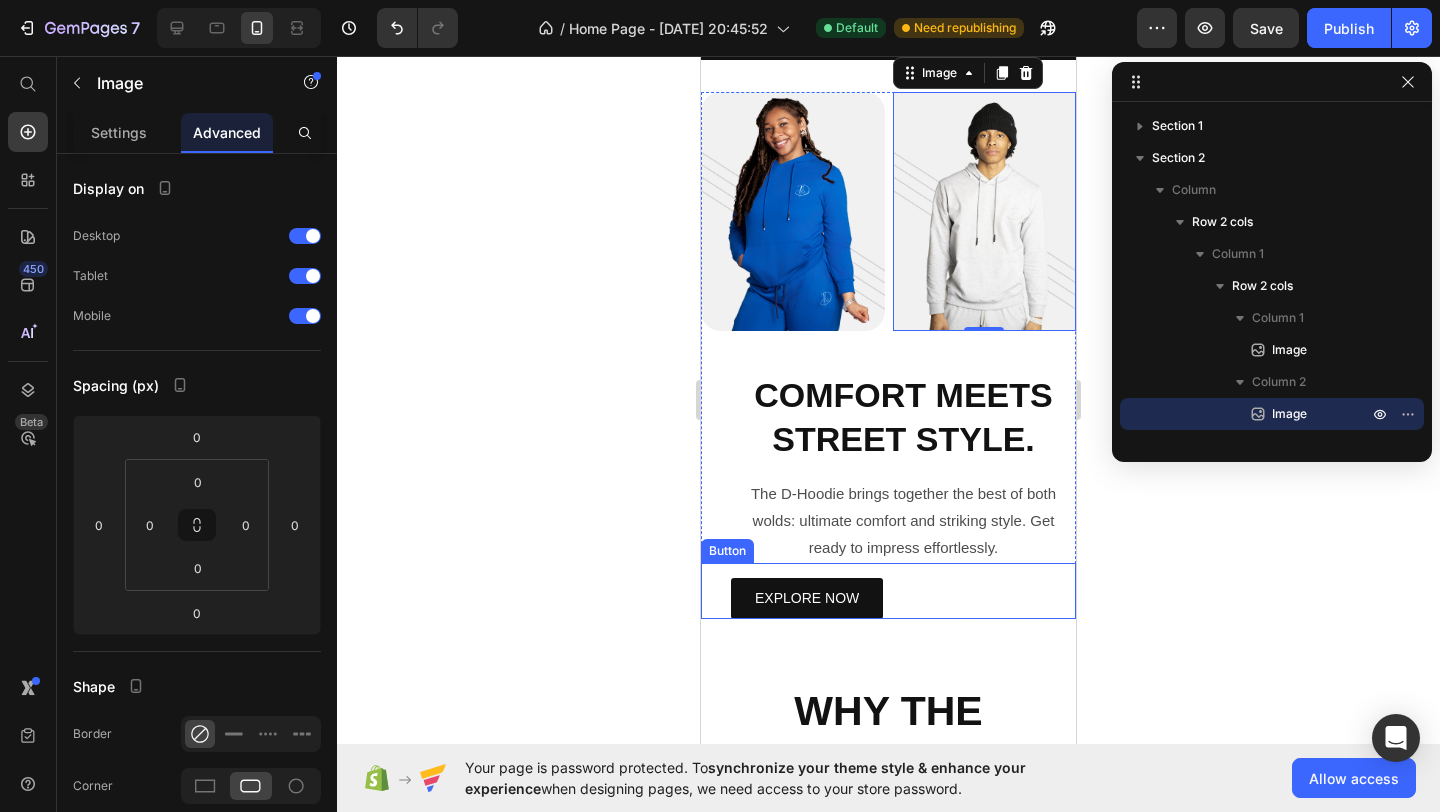 click on "EXPLORE NOW   Button" at bounding box center (888, 591) 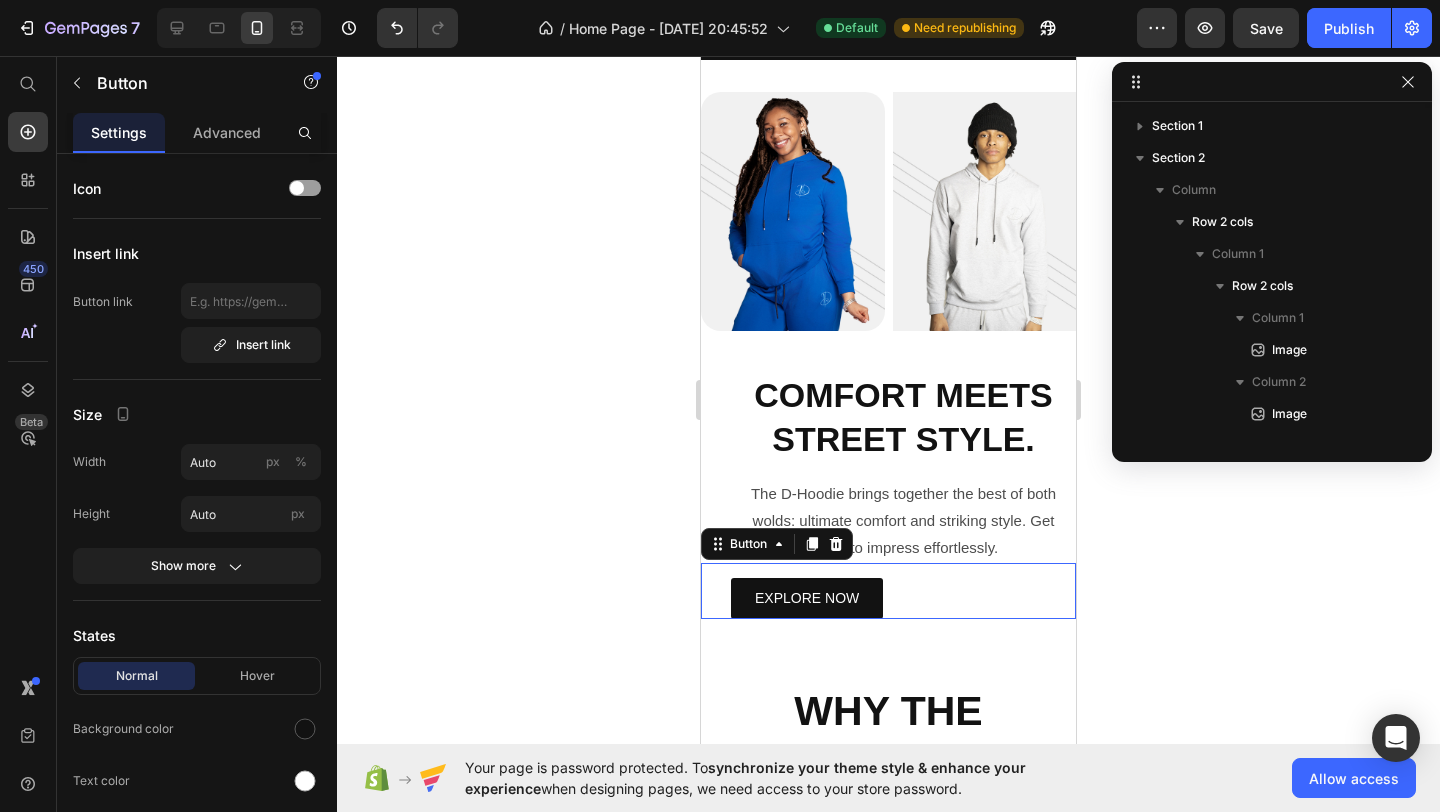 scroll, scrollTop: 283, scrollLeft: 0, axis: vertical 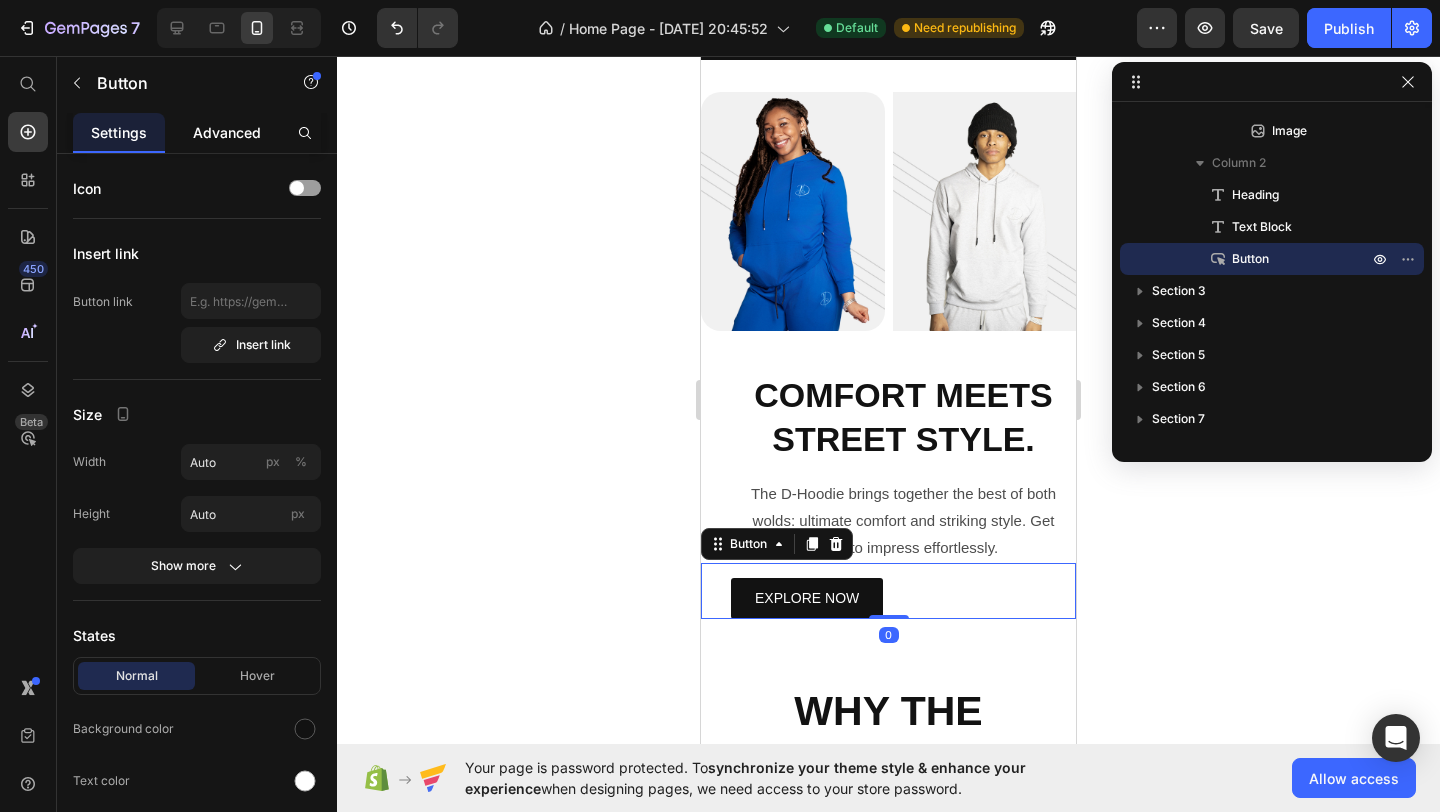 click on "Advanced" 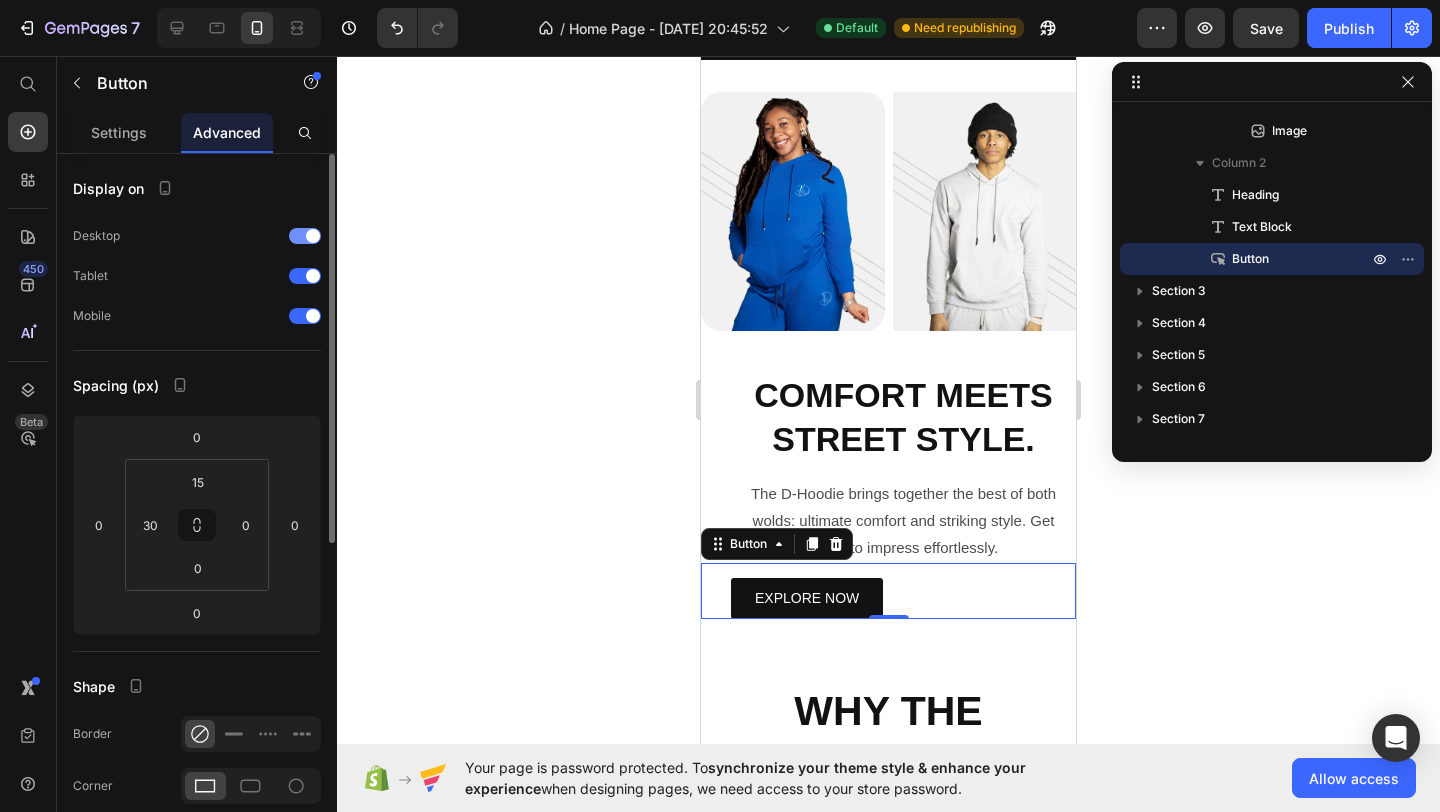 click at bounding box center [313, 236] 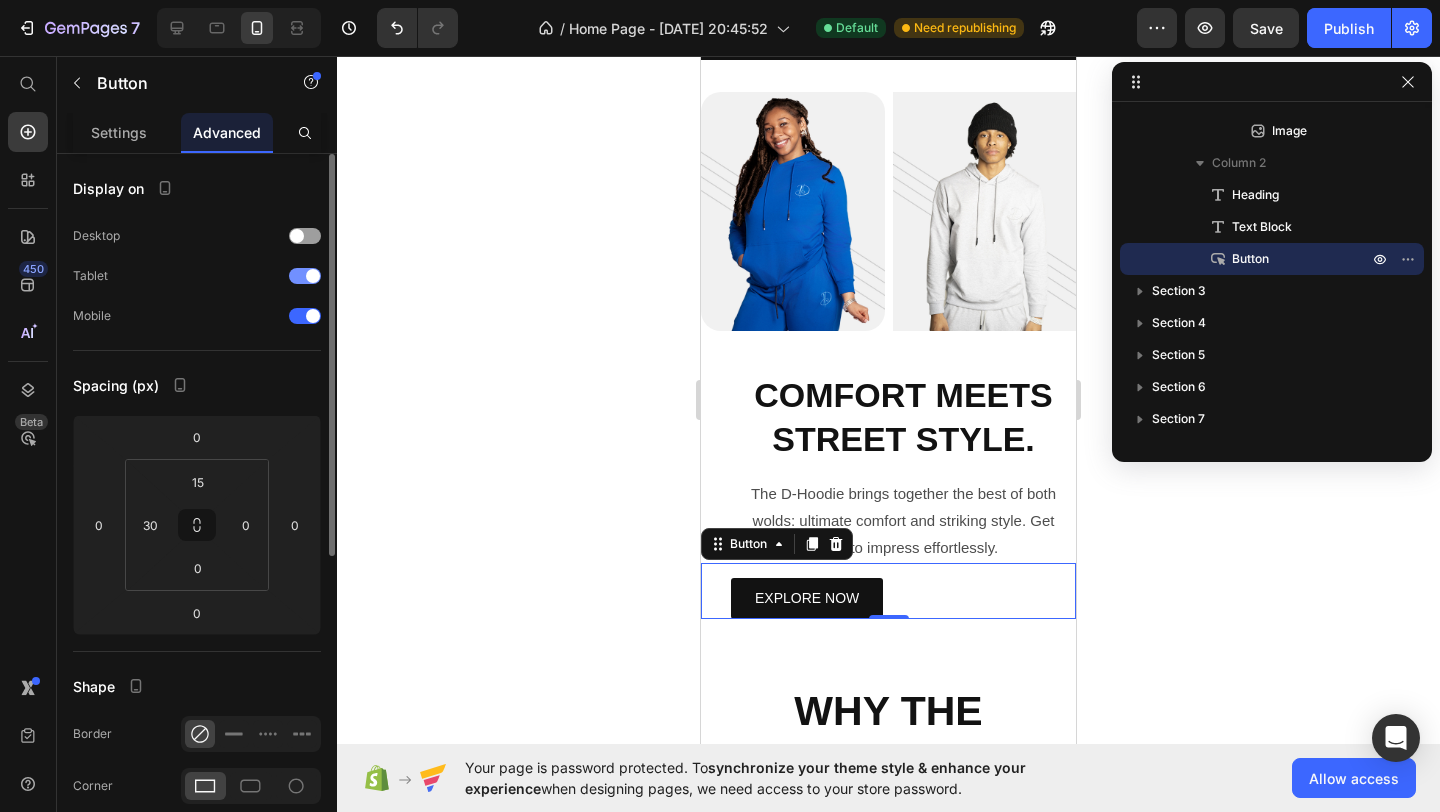 click at bounding box center (313, 276) 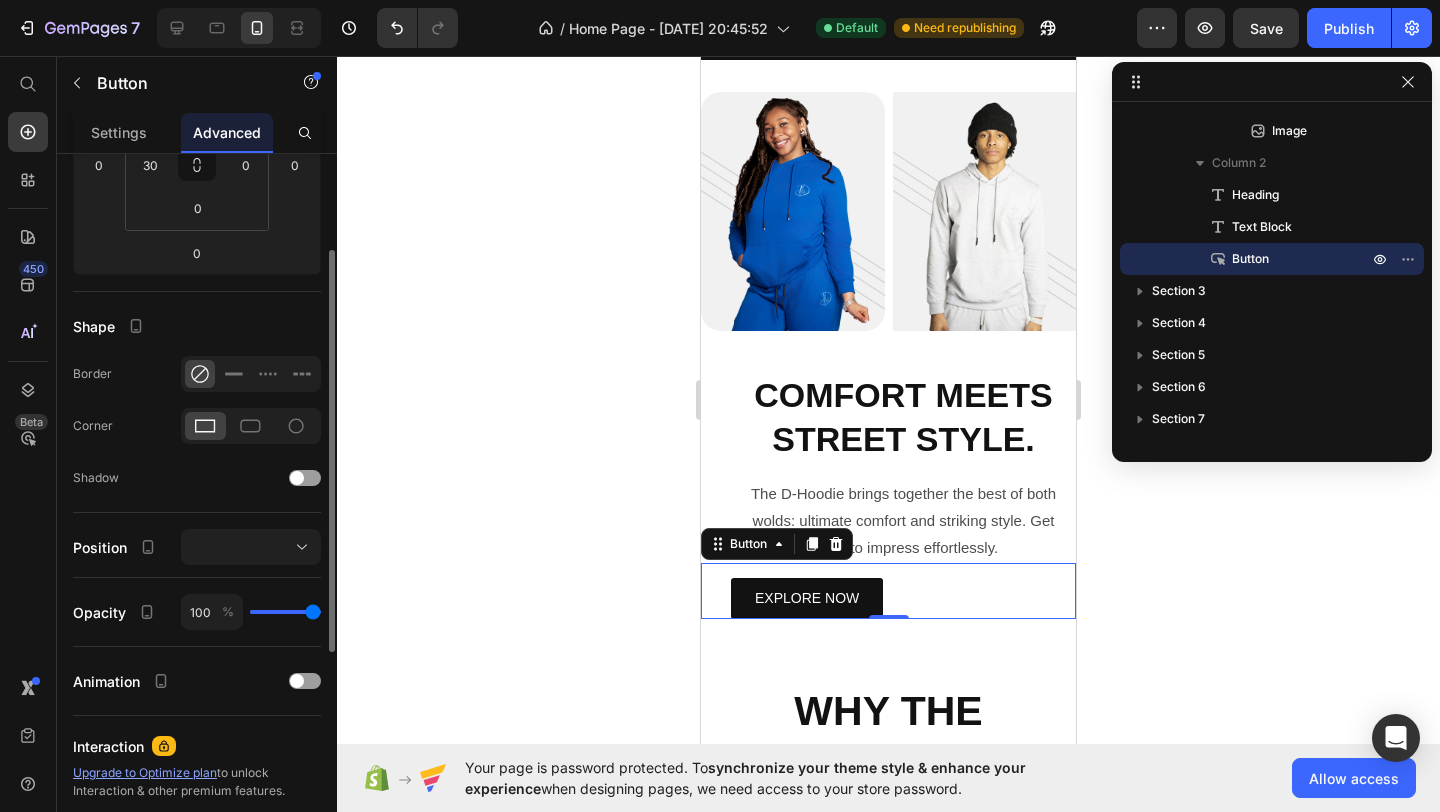 scroll, scrollTop: 34, scrollLeft: 0, axis: vertical 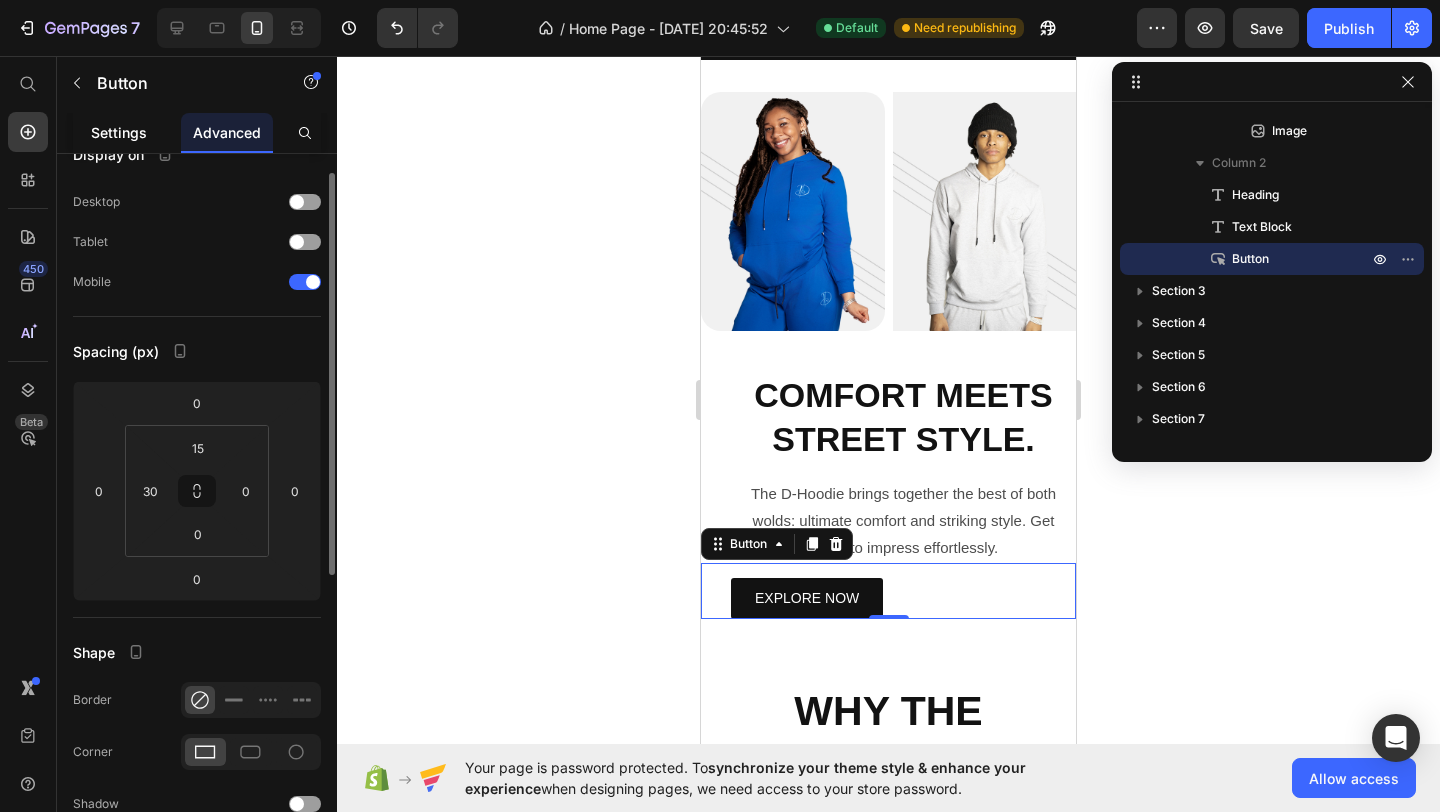click on "Settings" at bounding box center (119, 132) 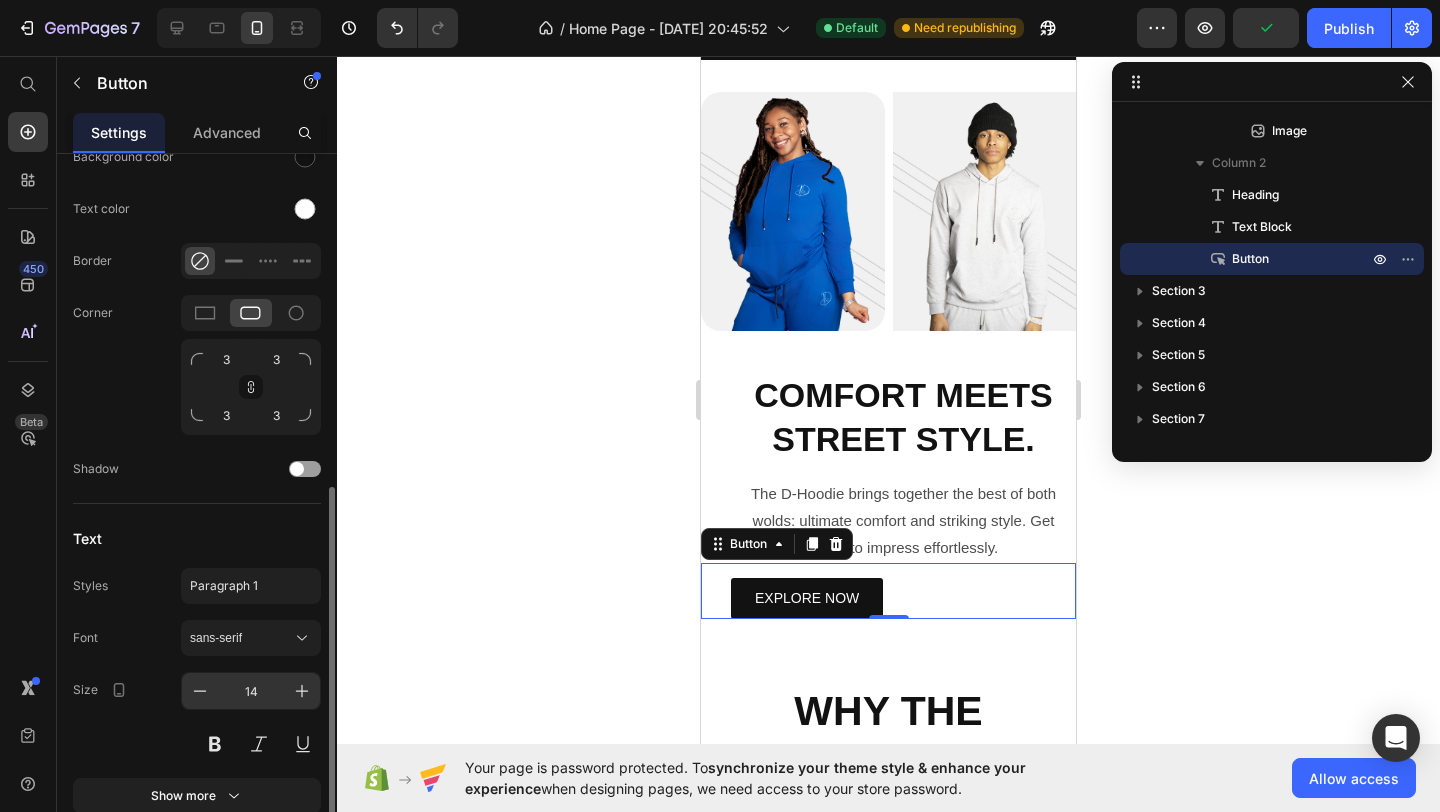 scroll, scrollTop: 655, scrollLeft: 0, axis: vertical 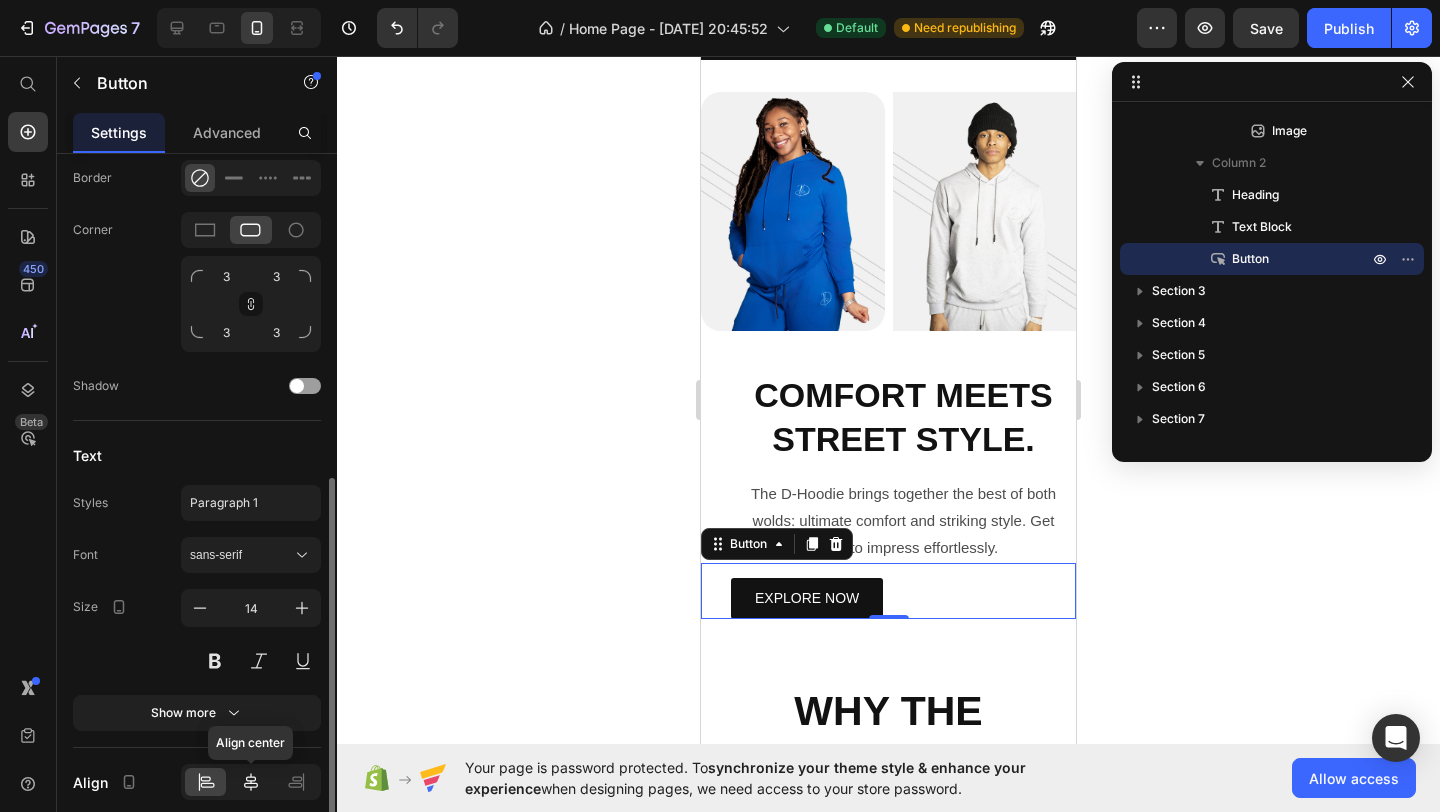 click 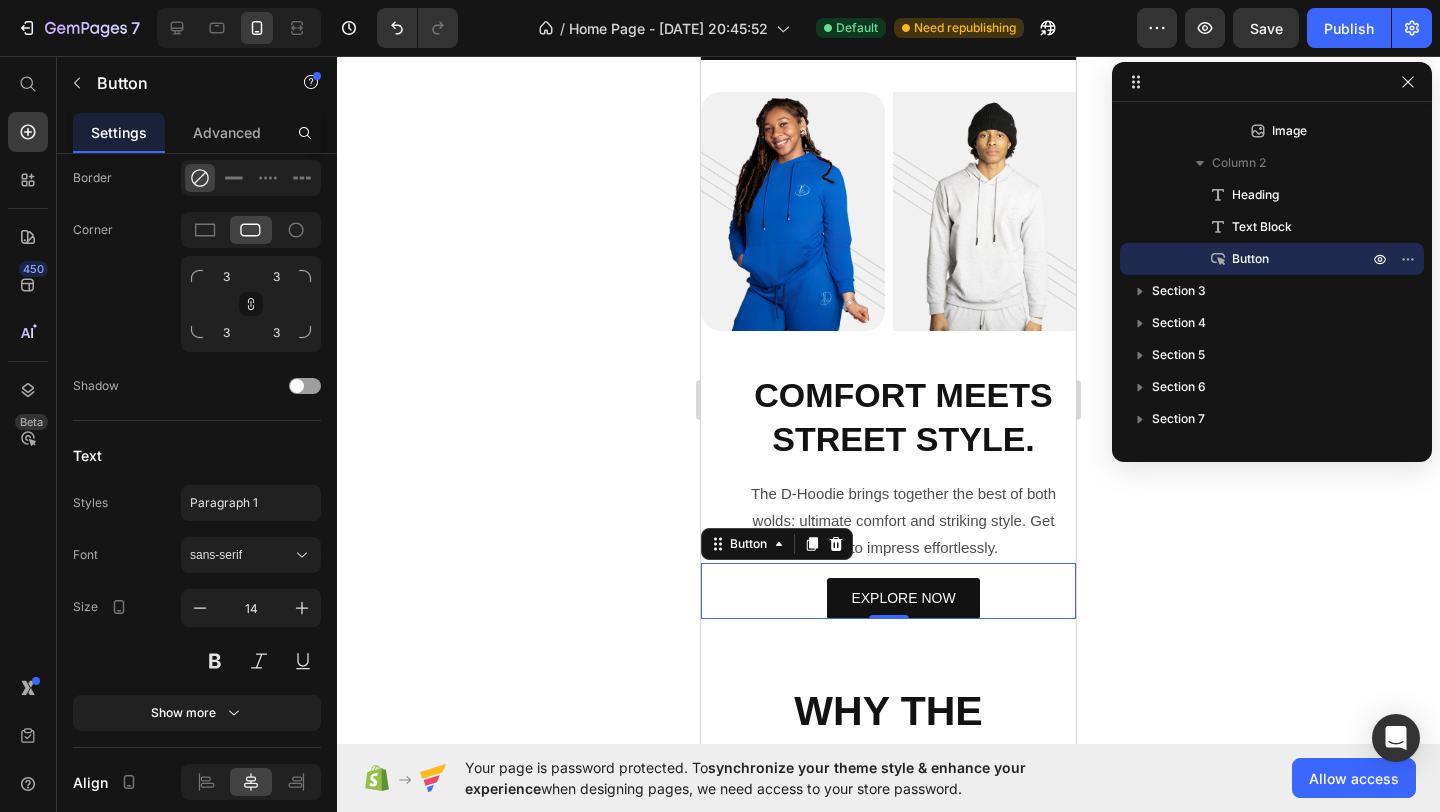 click 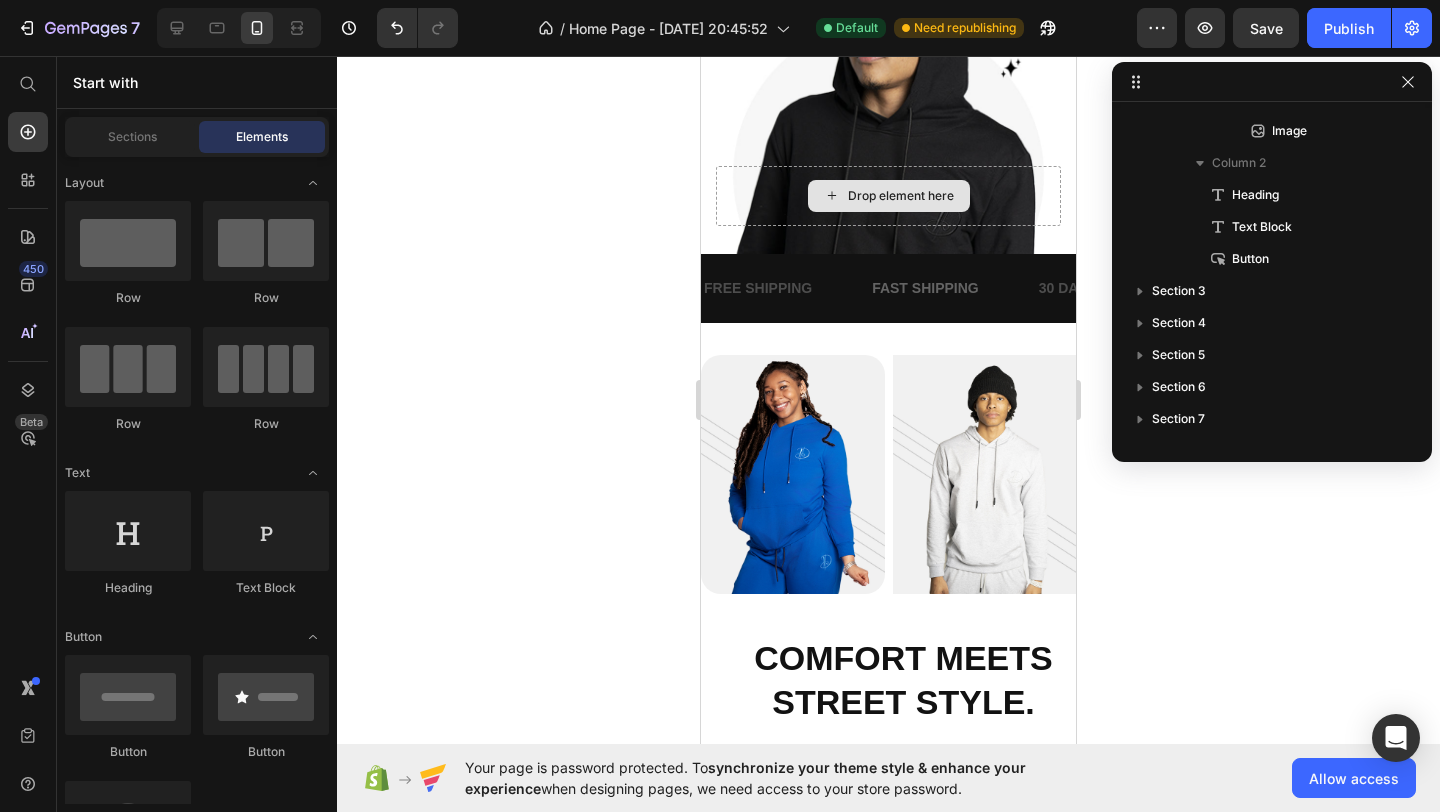 scroll, scrollTop: 506, scrollLeft: 0, axis: vertical 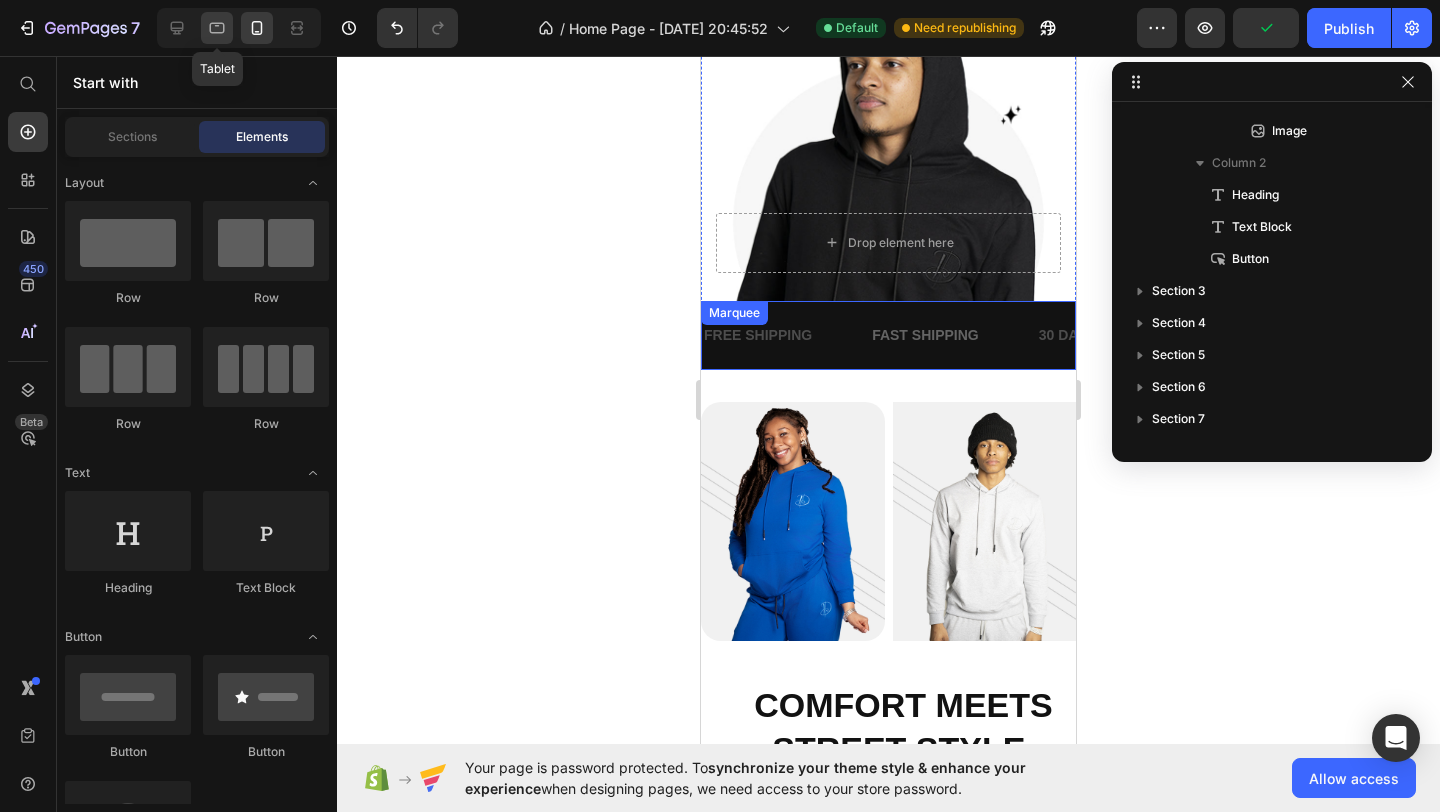 click 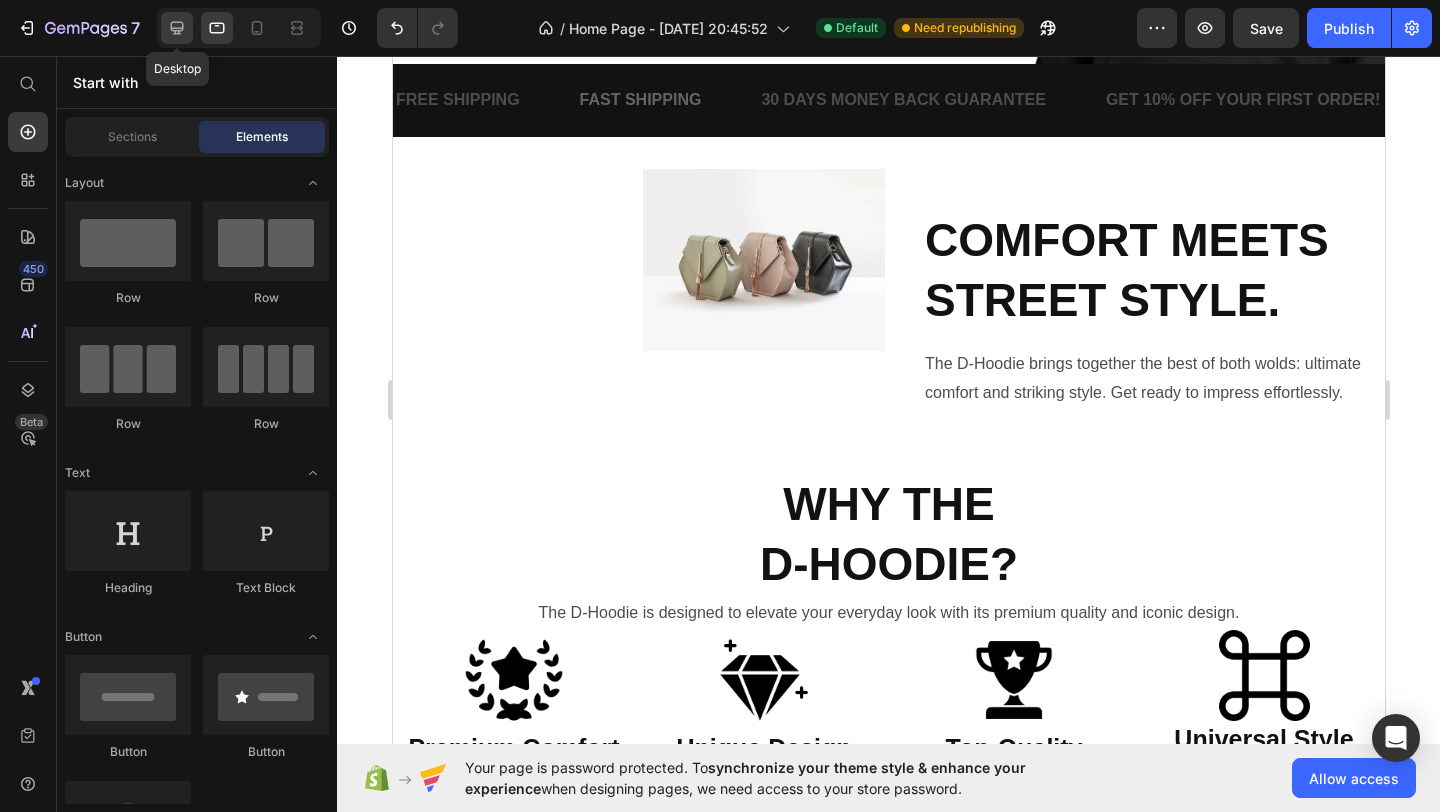 click 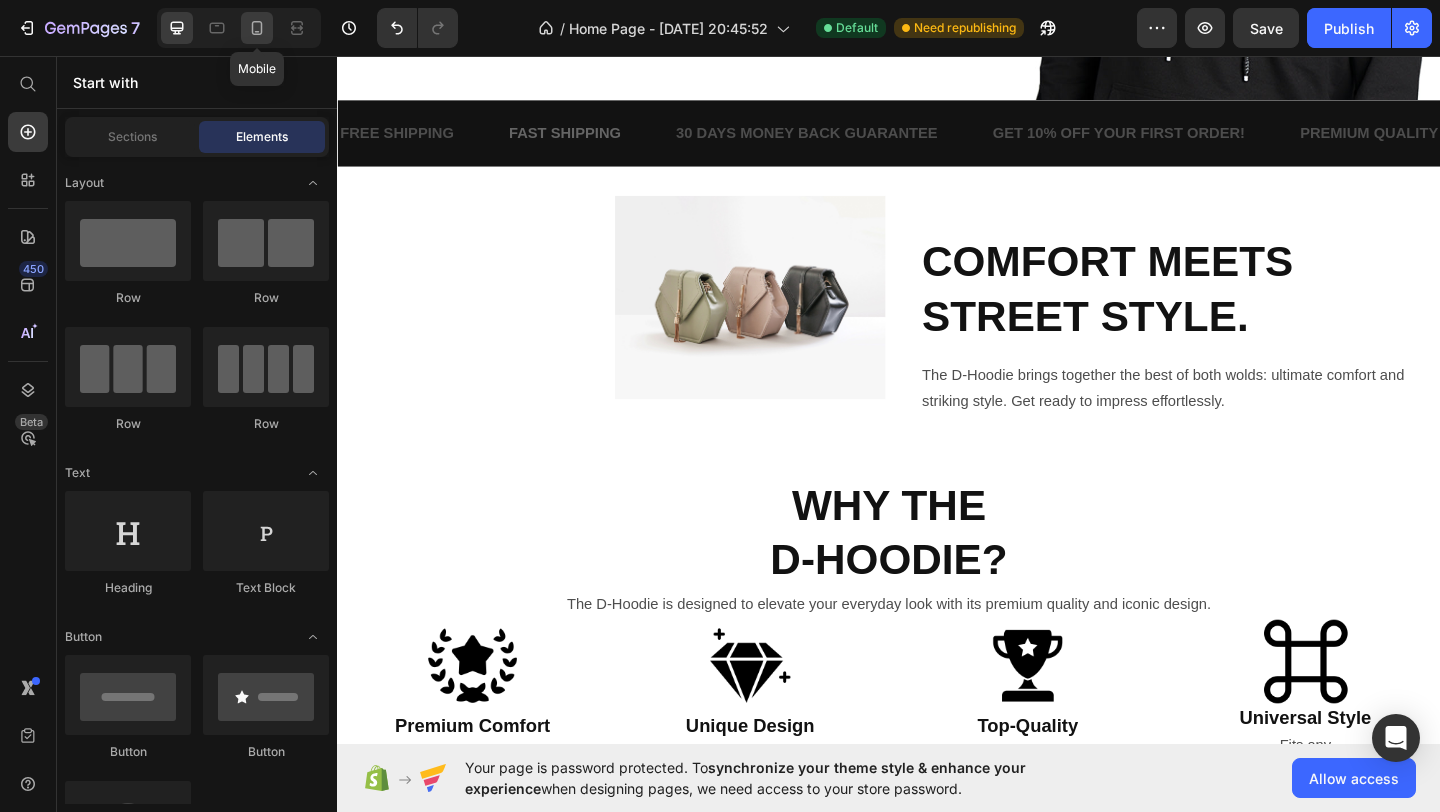 click 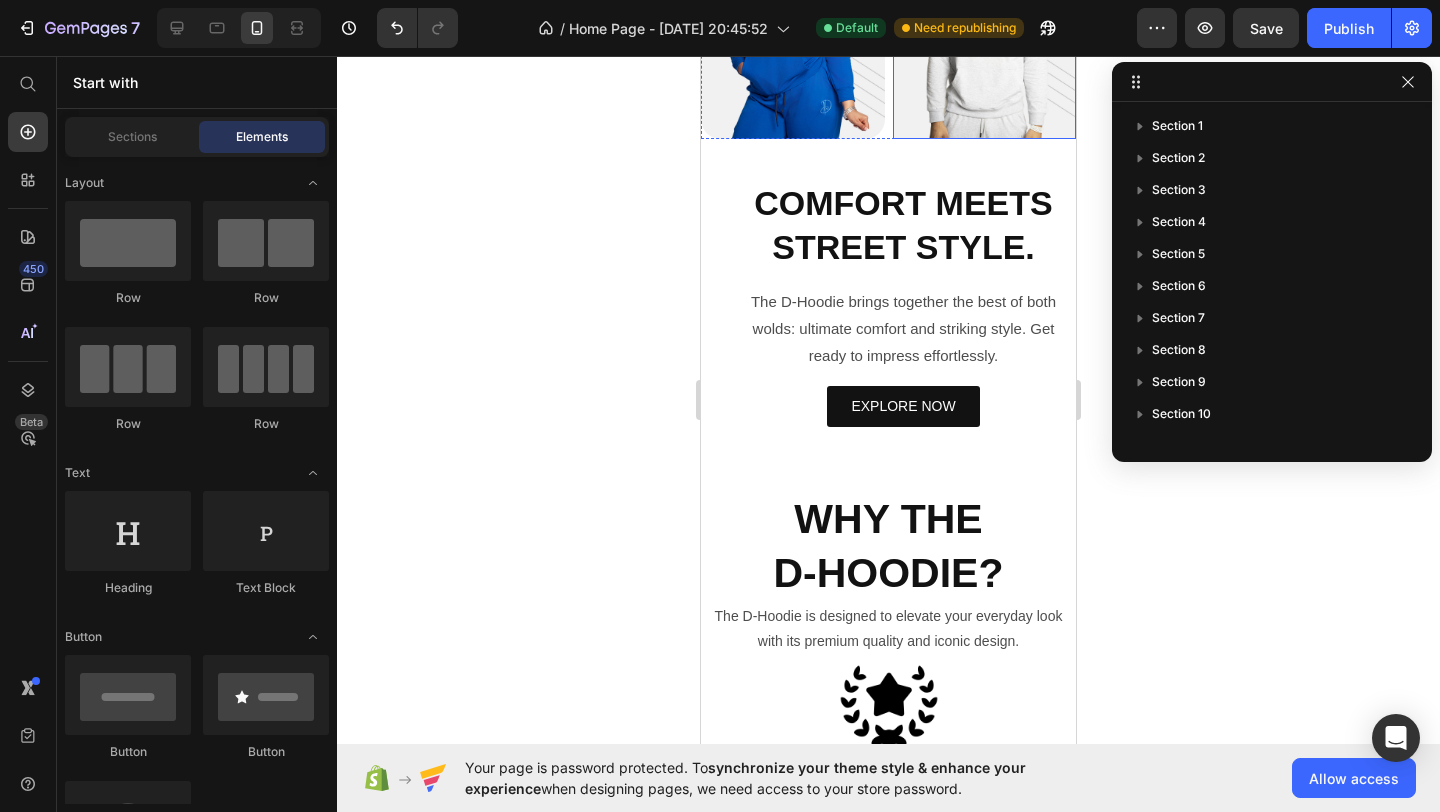 scroll, scrollTop: 1038, scrollLeft: 0, axis: vertical 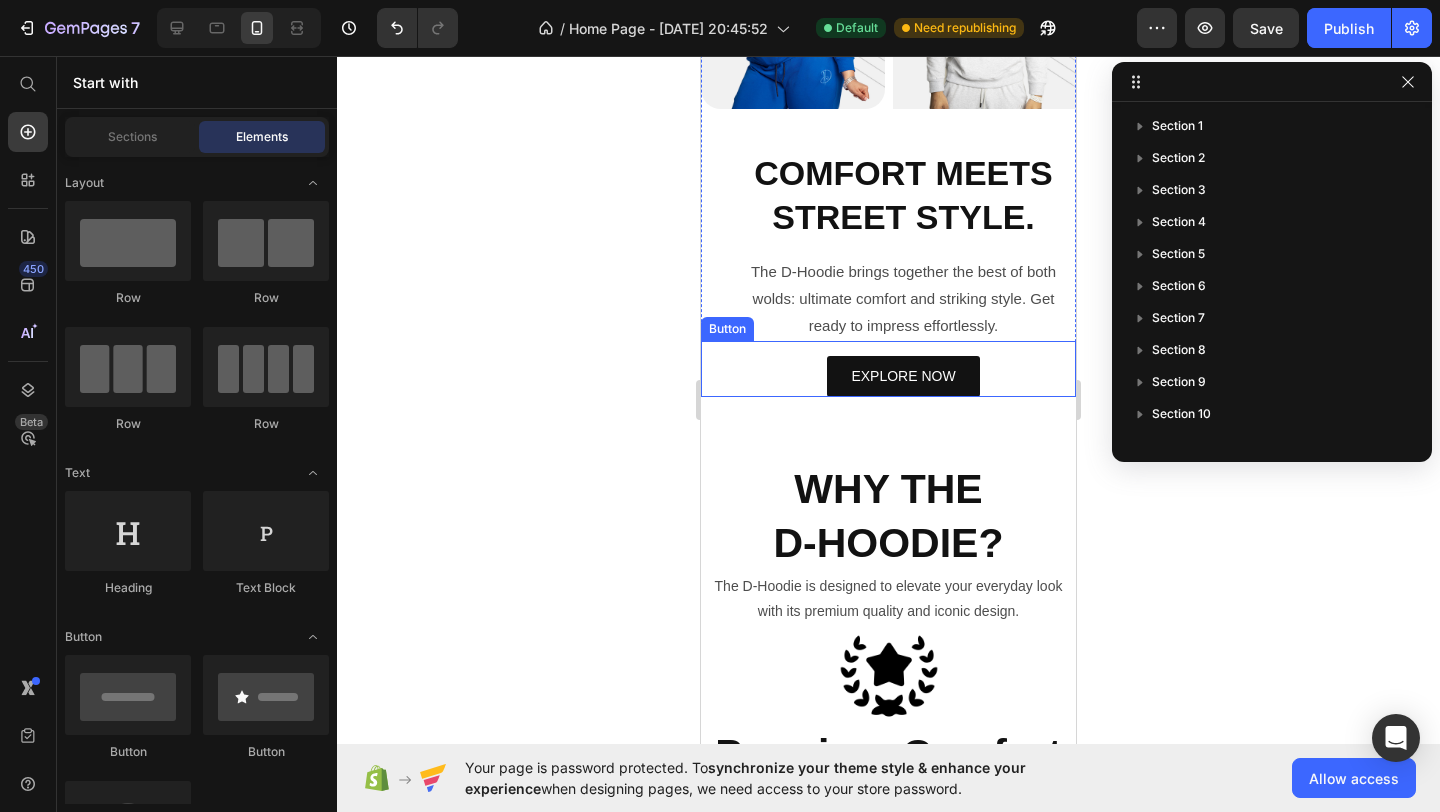 click on "EXPLORE NOW   Button" at bounding box center [888, 369] 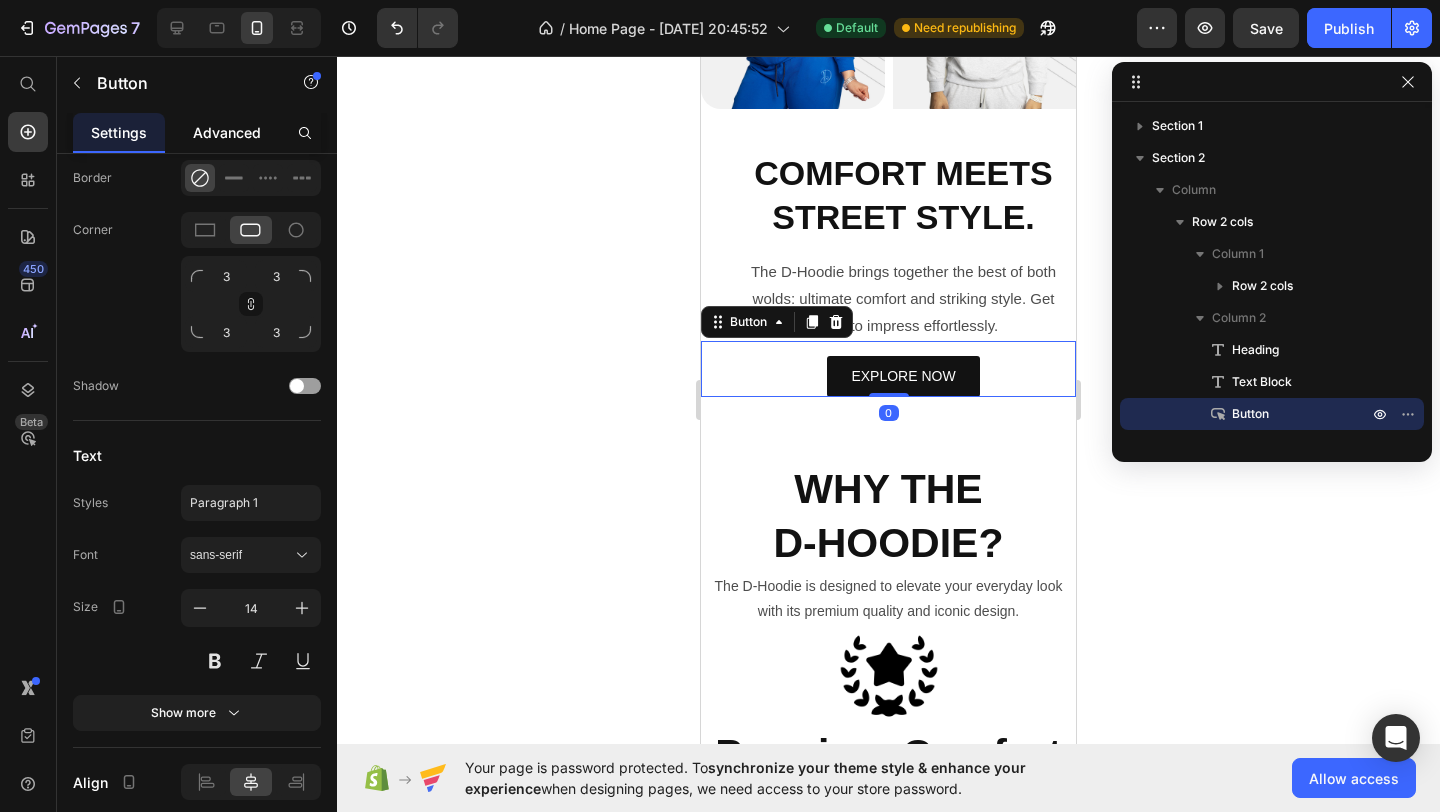 click on "Advanced" at bounding box center [227, 132] 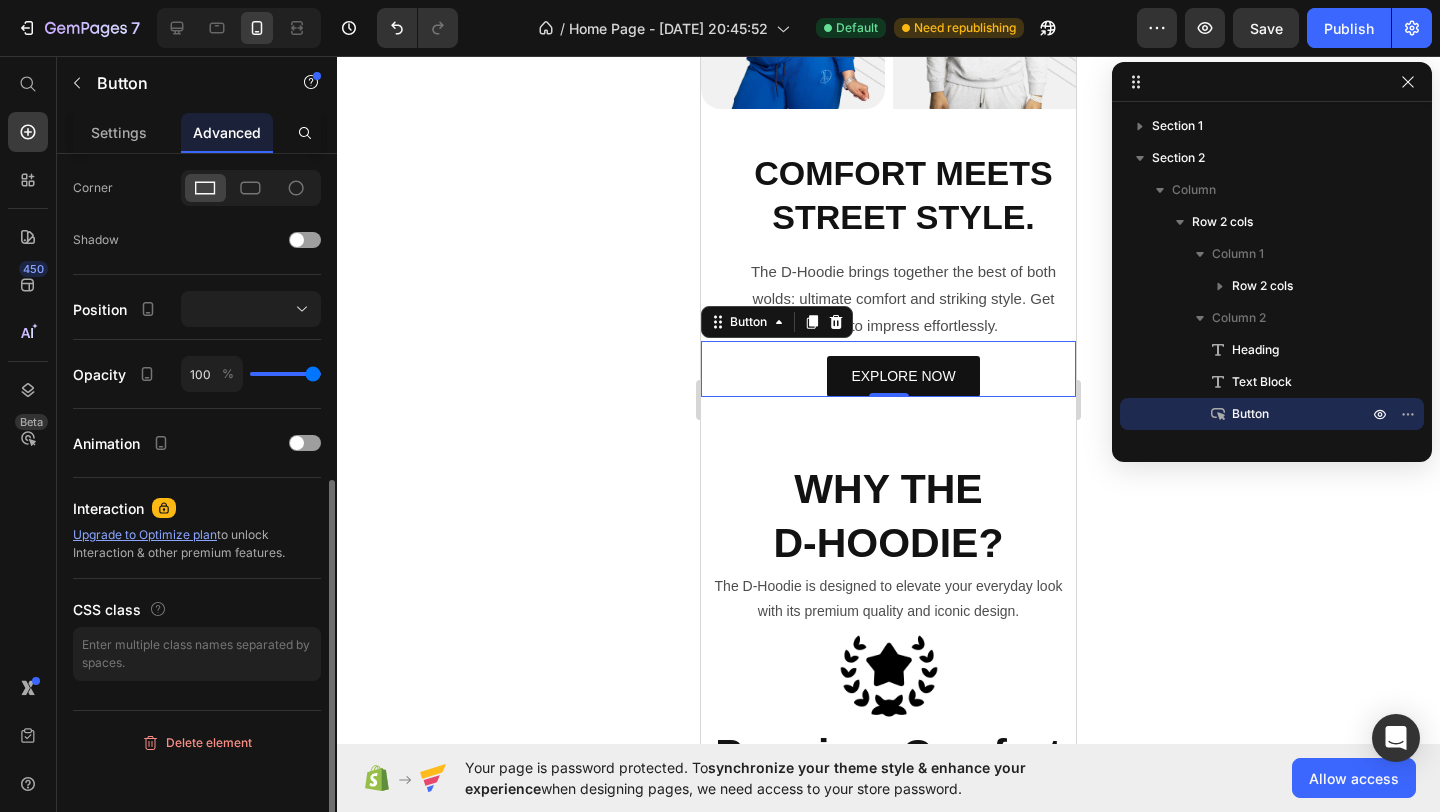 scroll, scrollTop: 0, scrollLeft: 0, axis: both 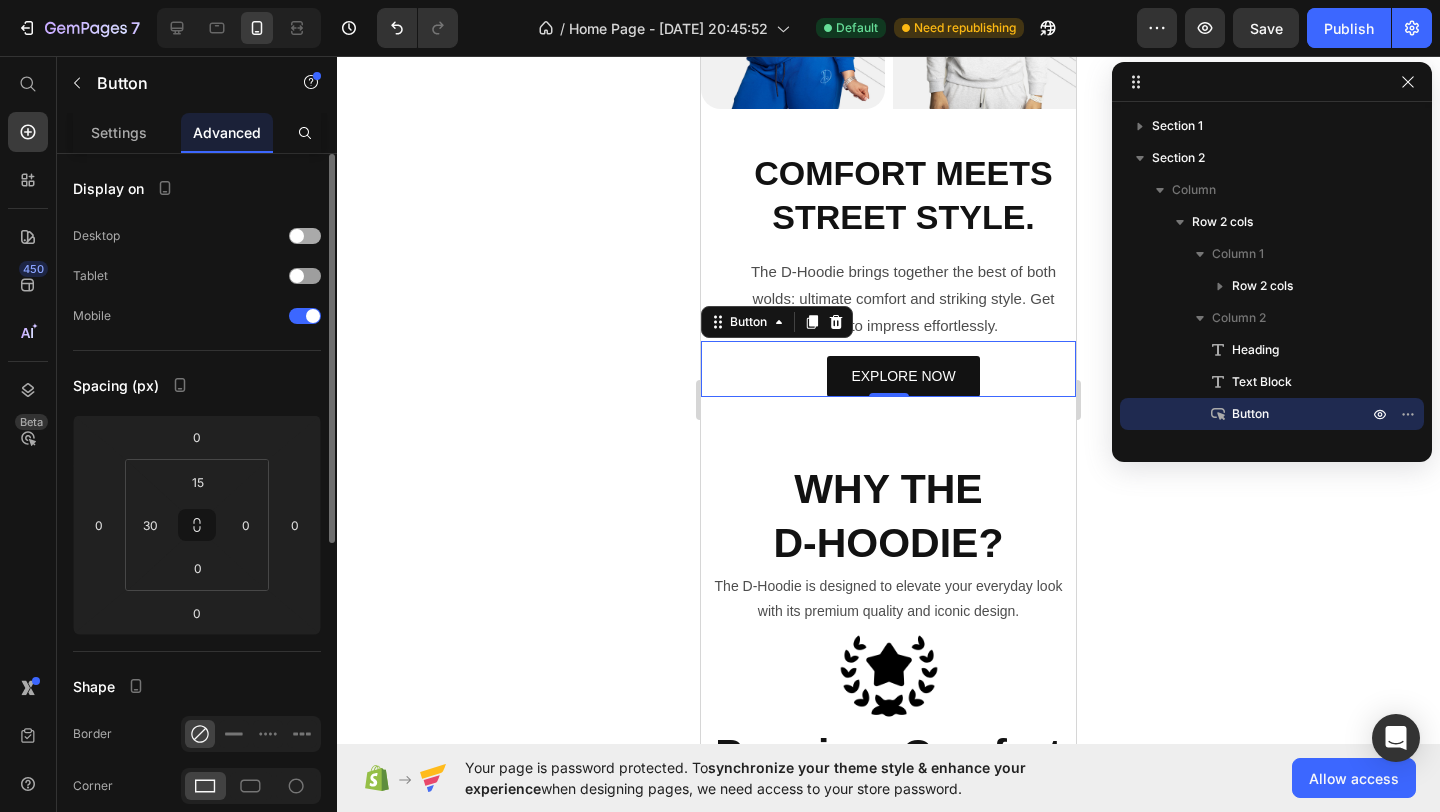 click at bounding box center [297, 236] 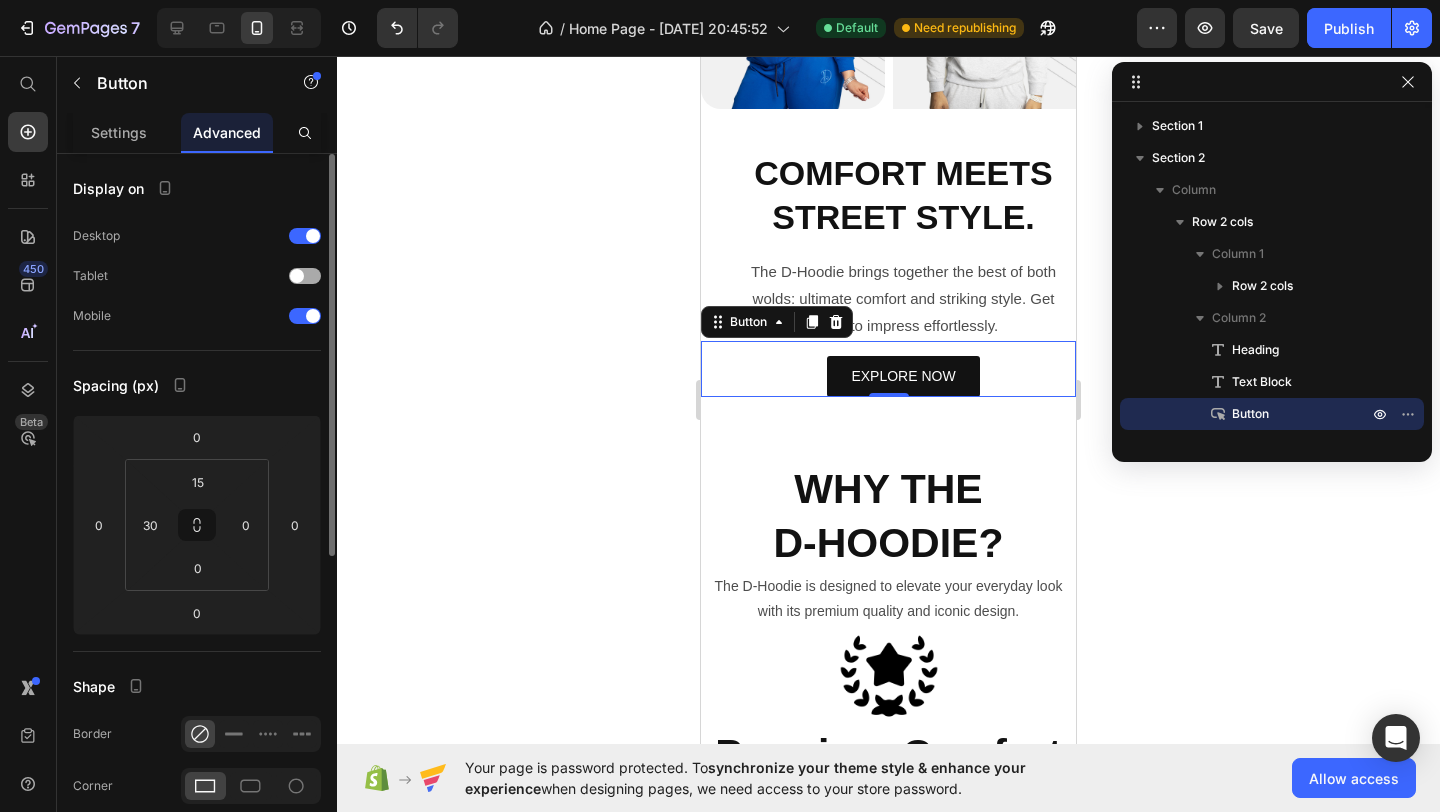 click at bounding box center (305, 276) 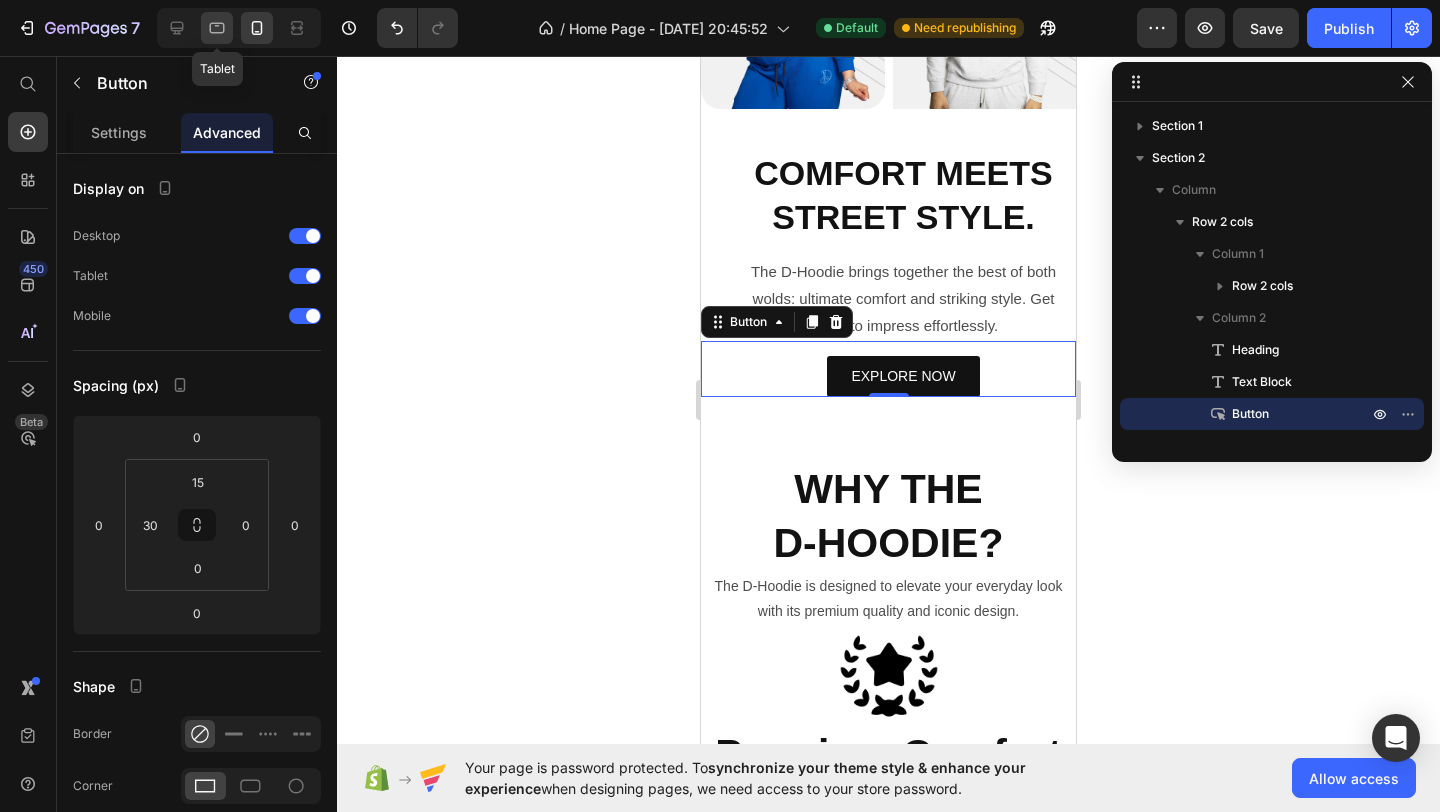 click 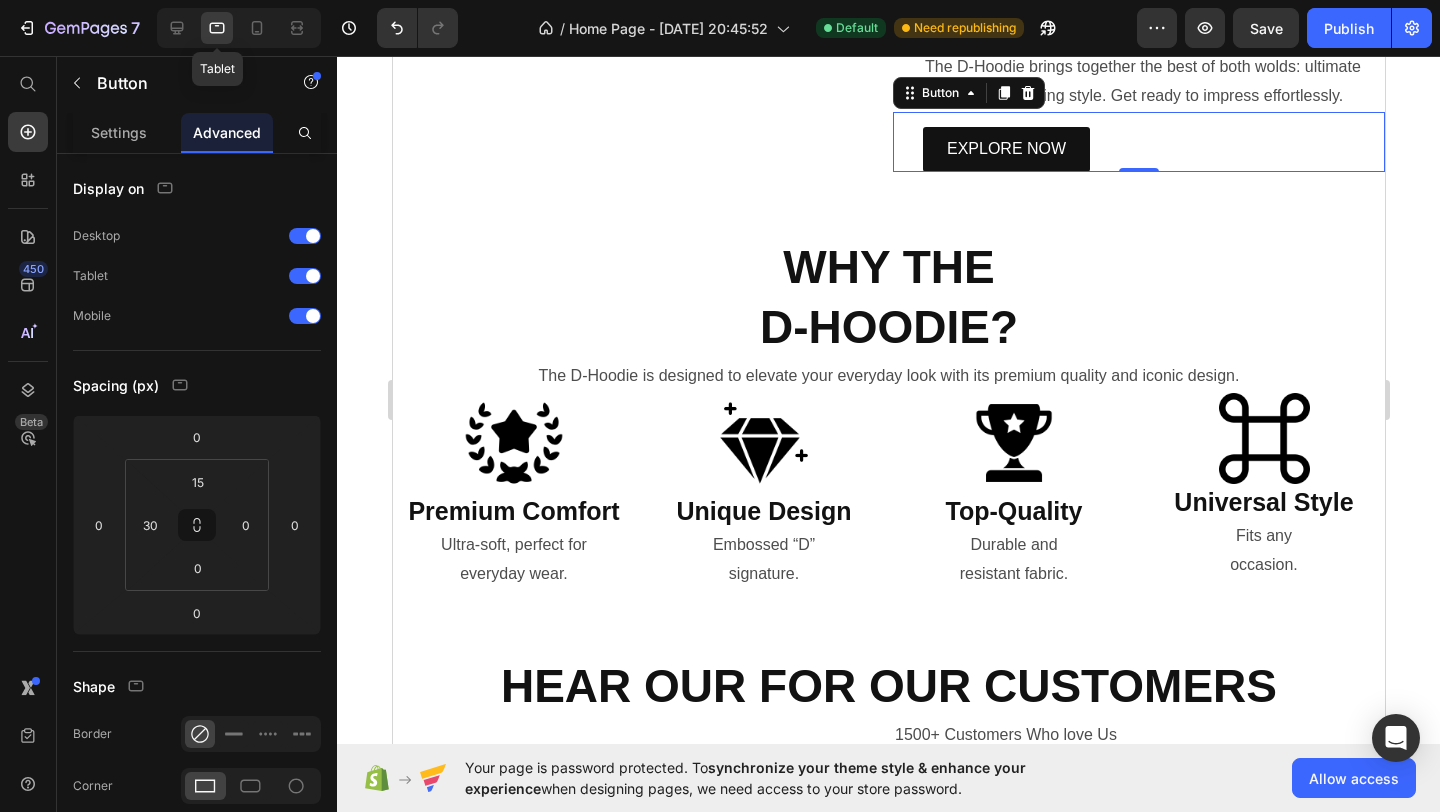 scroll, scrollTop: 789, scrollLeft: 0, axis: vertical 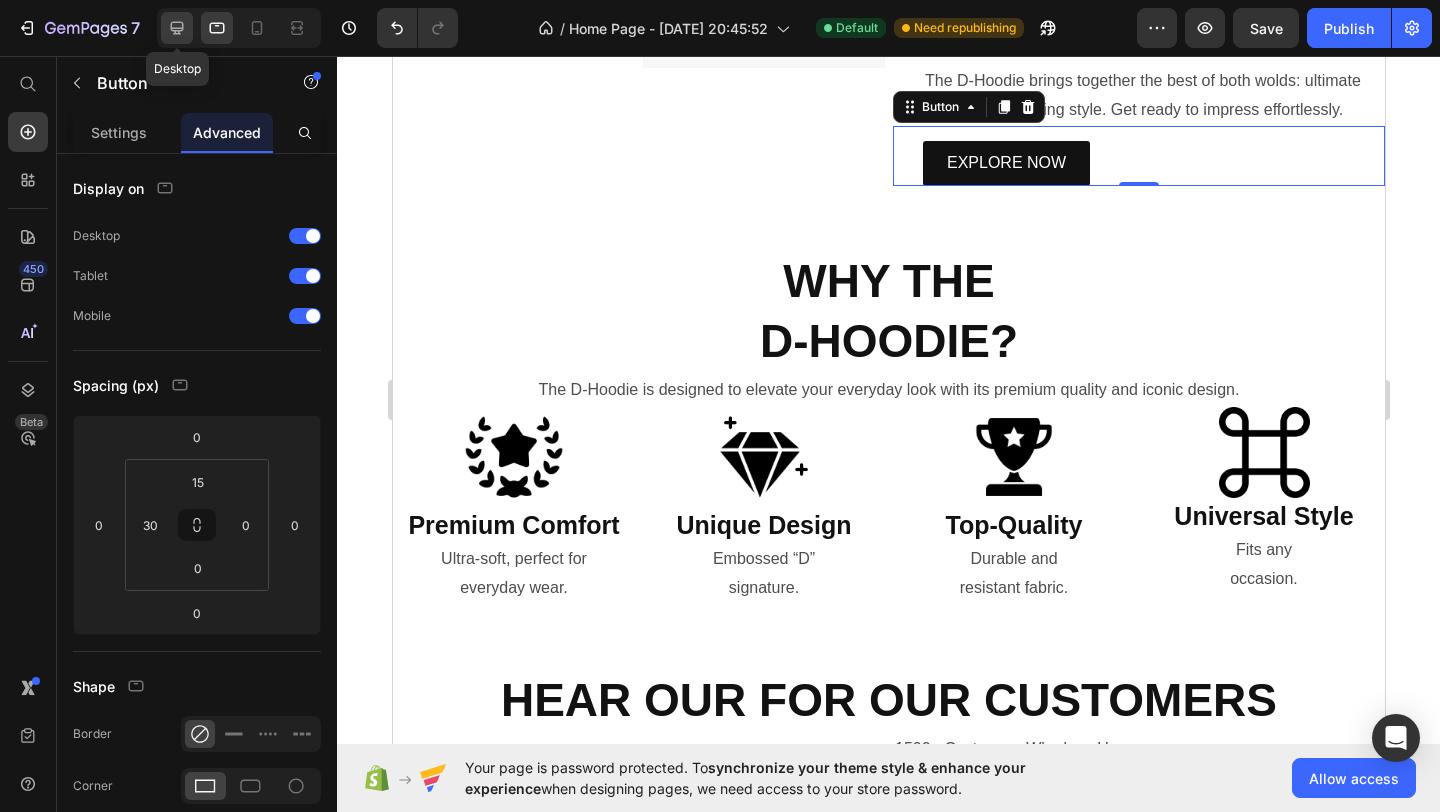 click 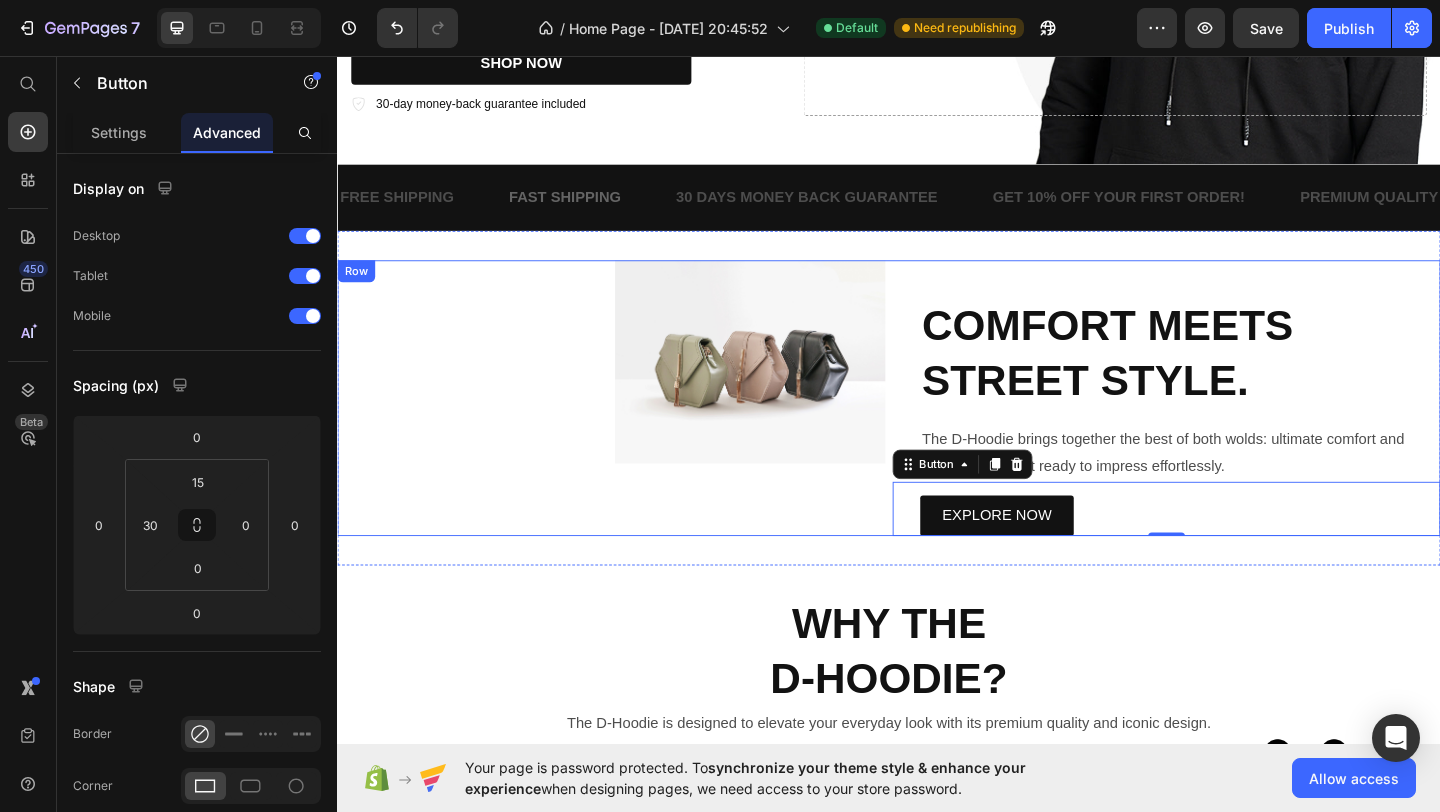 scroll, scrollTop: 432, scrollLeft: 0, axis: vertical 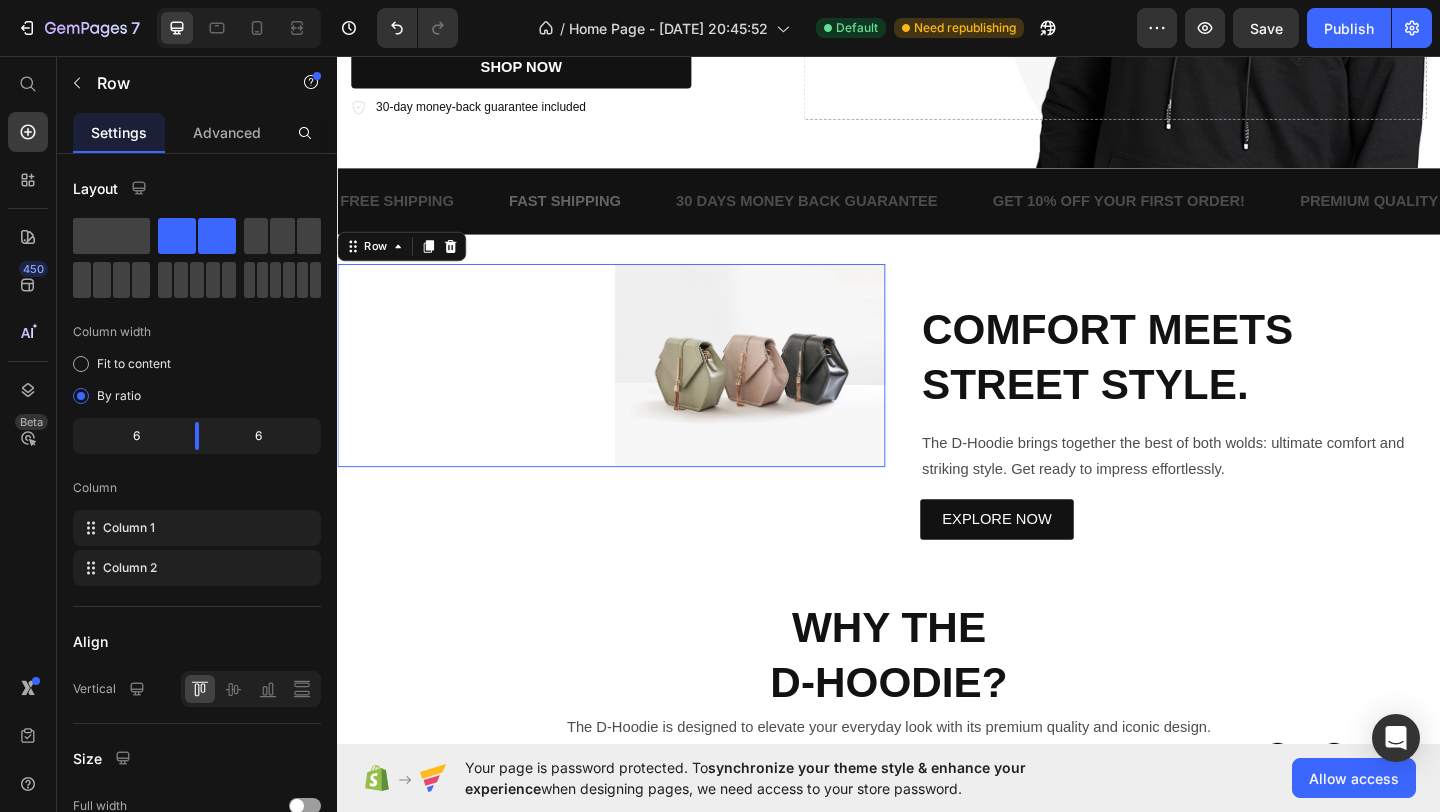 click on "Image" at bounding box center (484, 392) 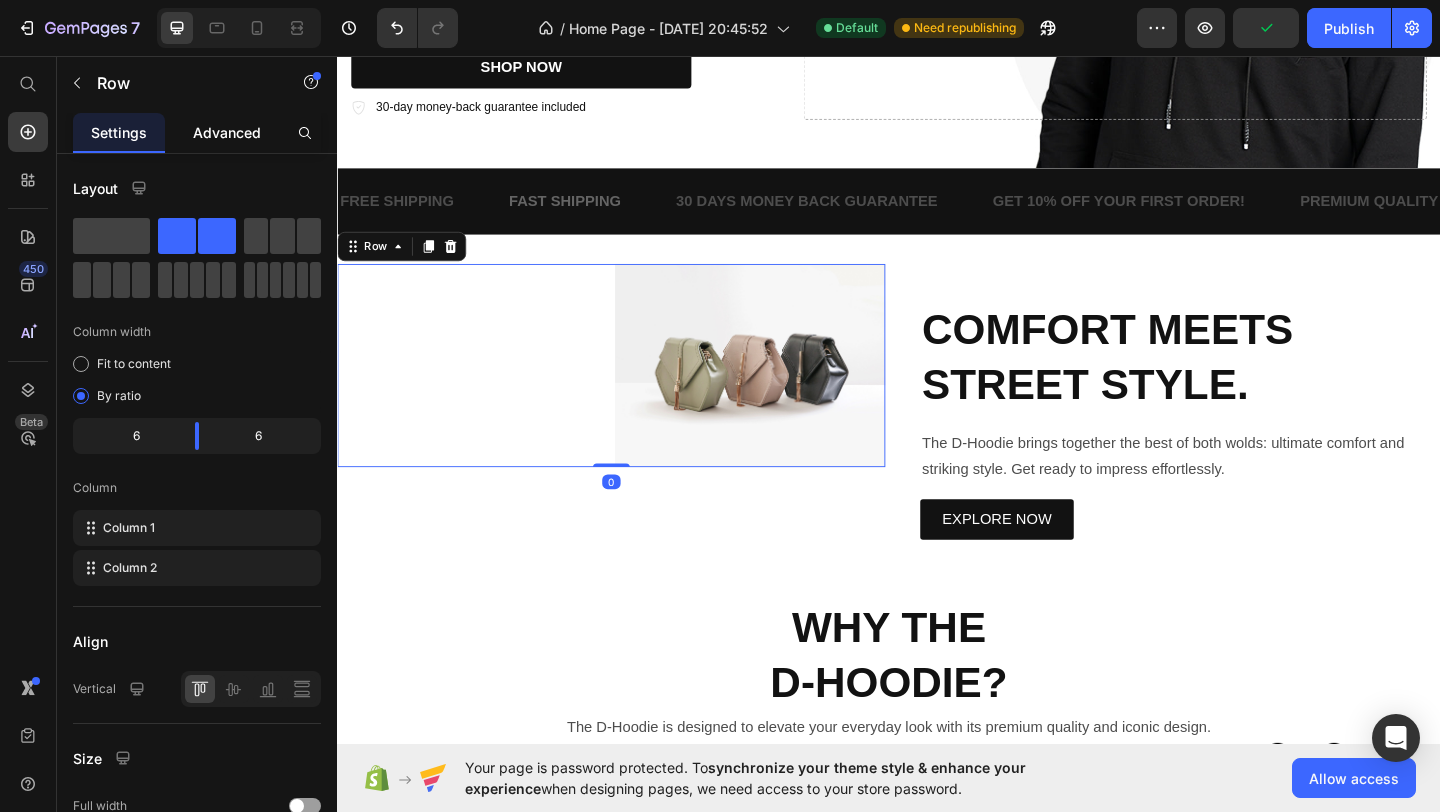 click on "Advanced" at bounding box center [227, 132] 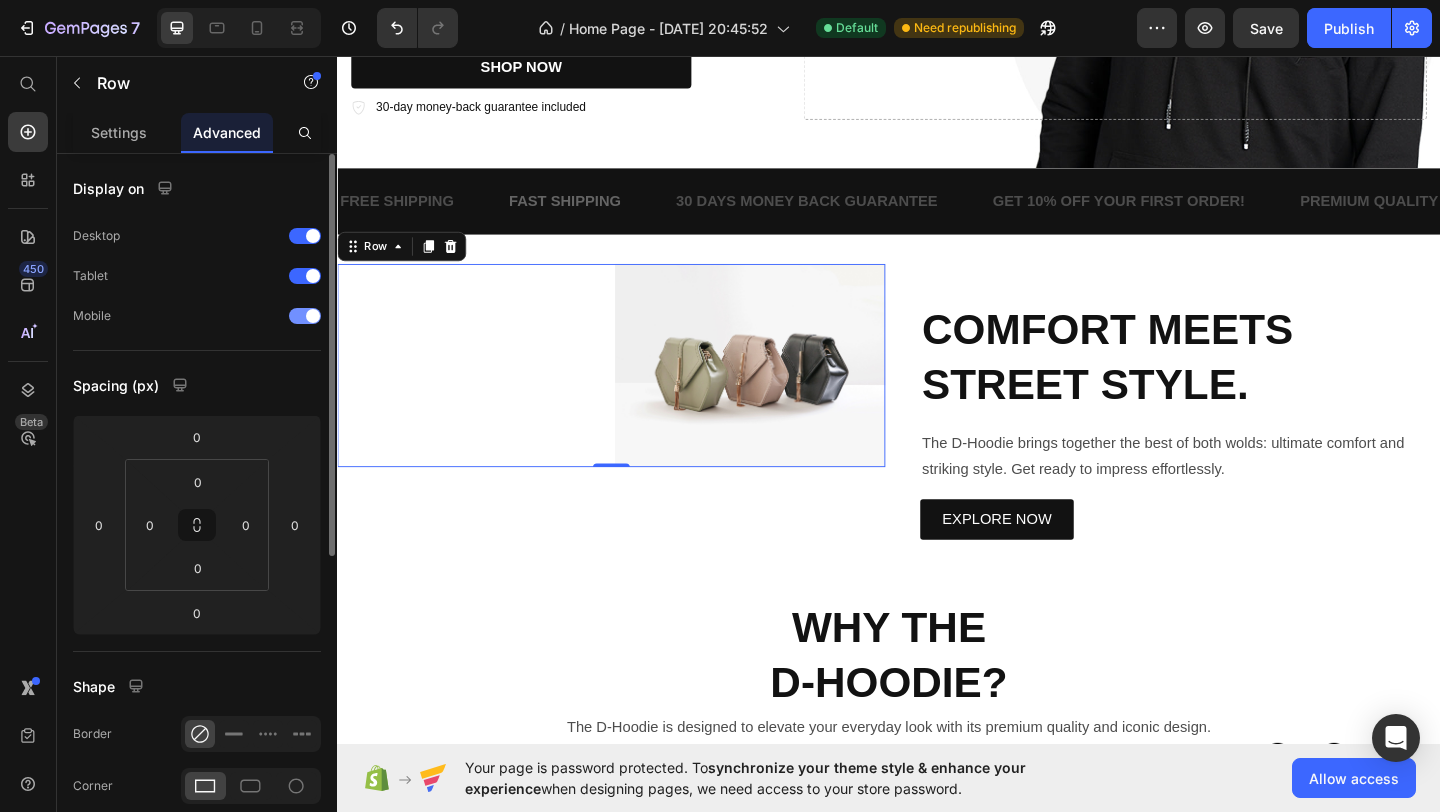 click at bounding box center [313, 316] 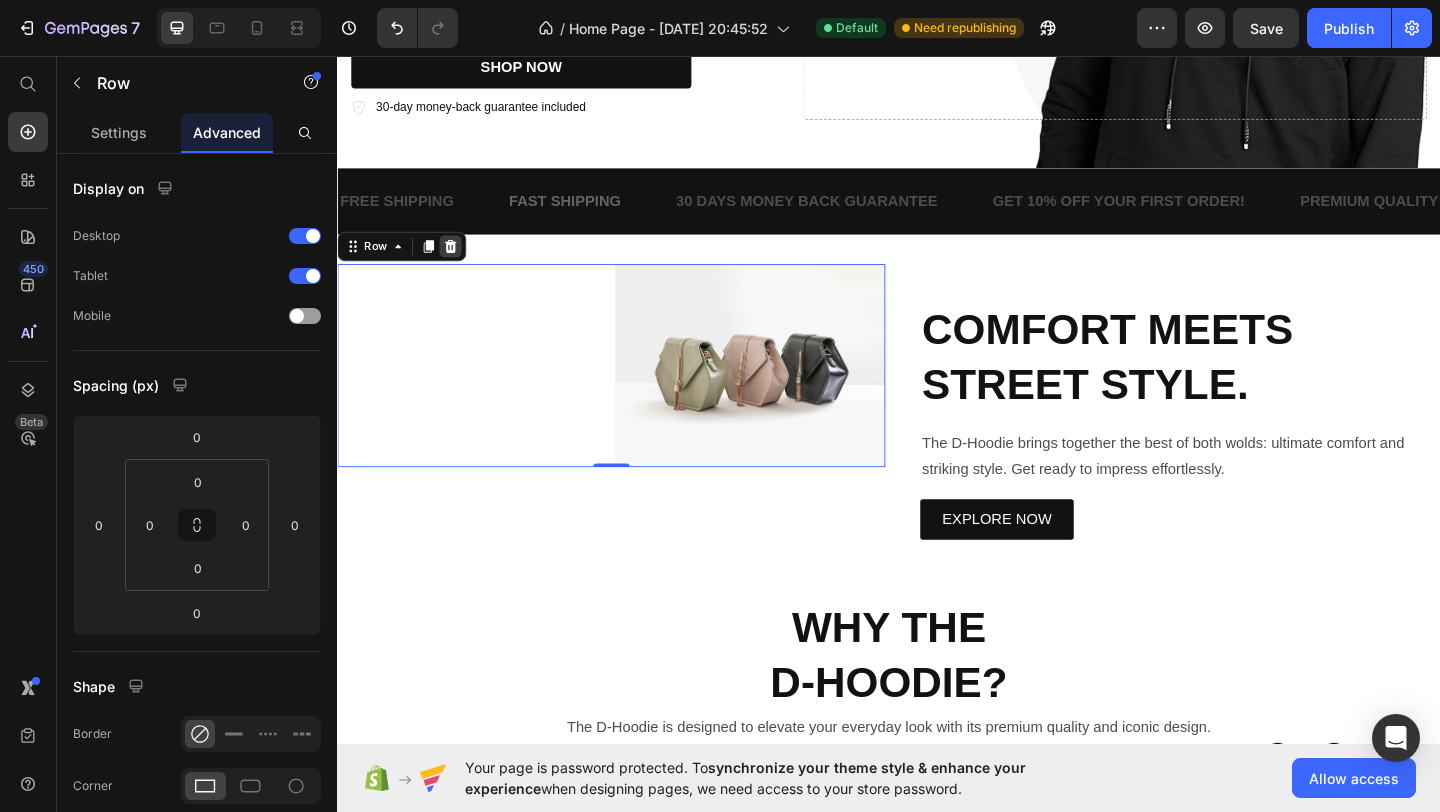 click 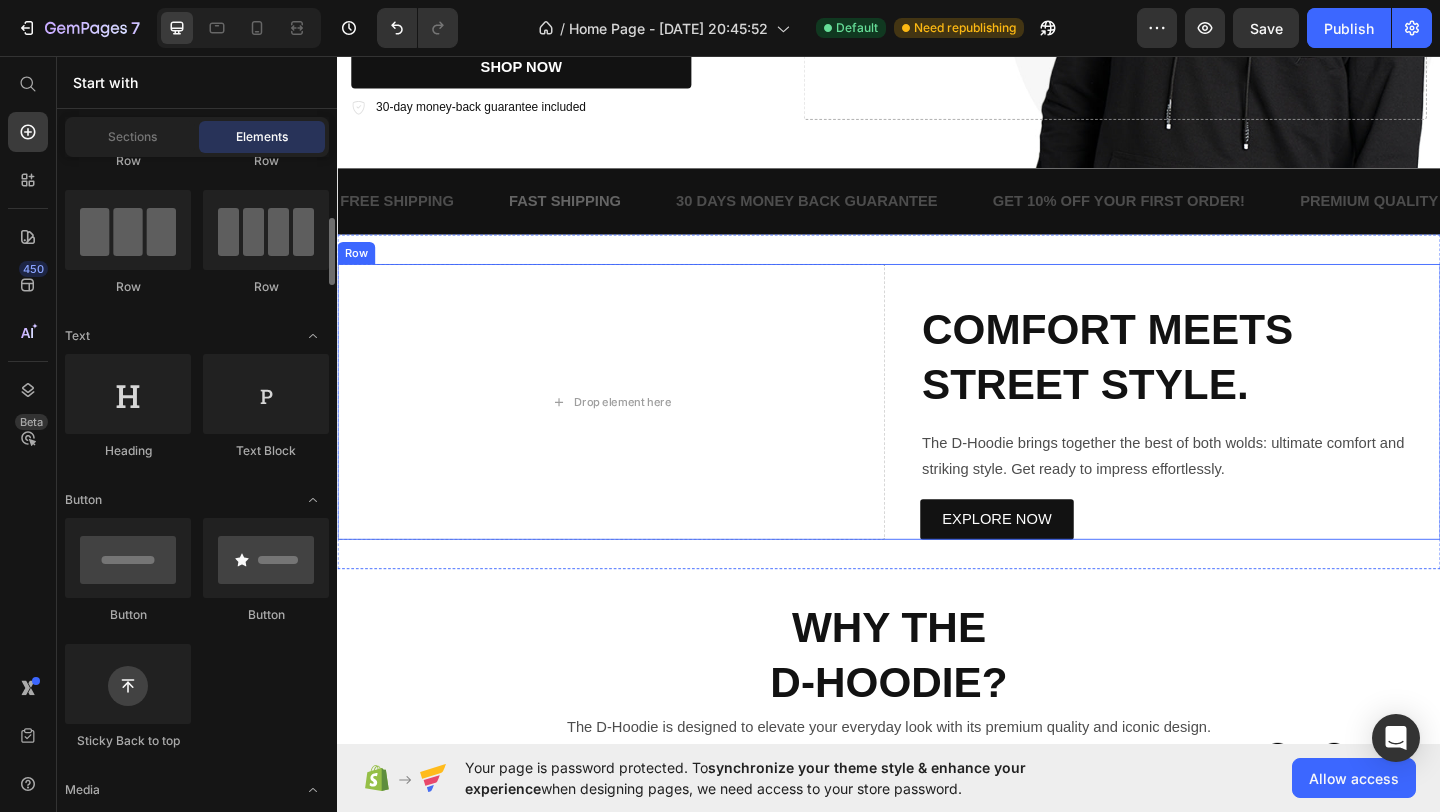 scroll, scrollTop: 15, scrollLeft: 0, axis: vertical 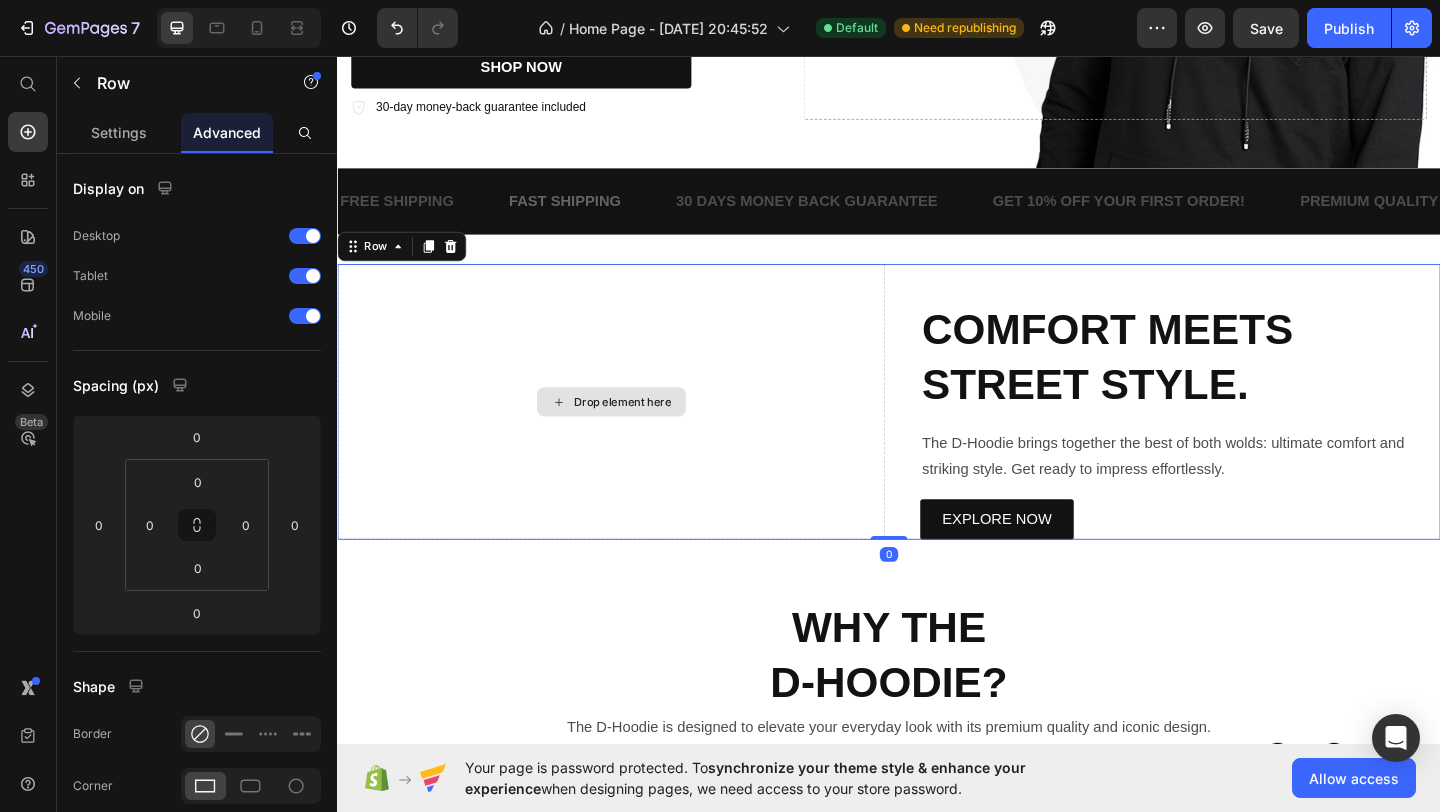 click on "Drop element here" at bounding box center [635, 432] 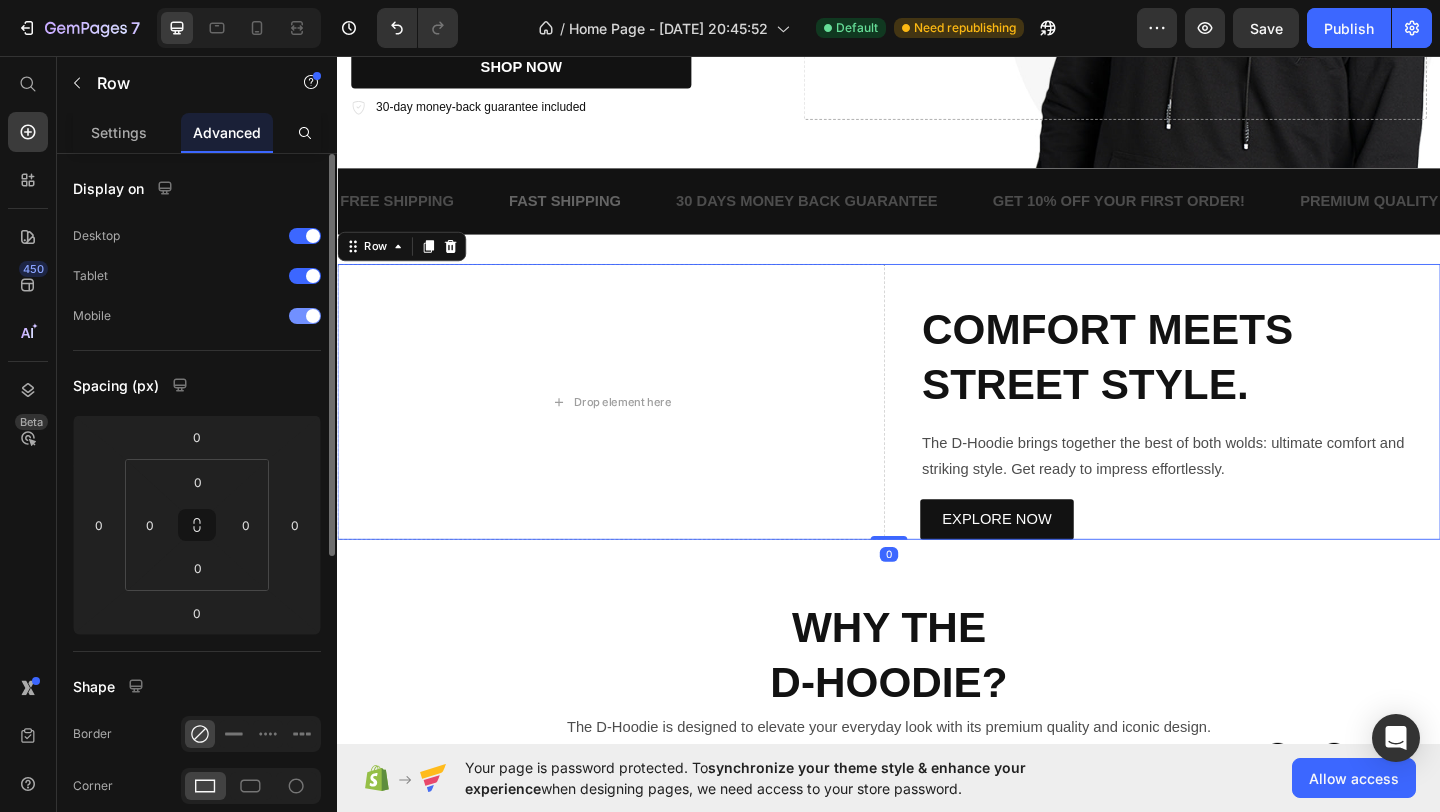 click at bounding box center (313, 316) 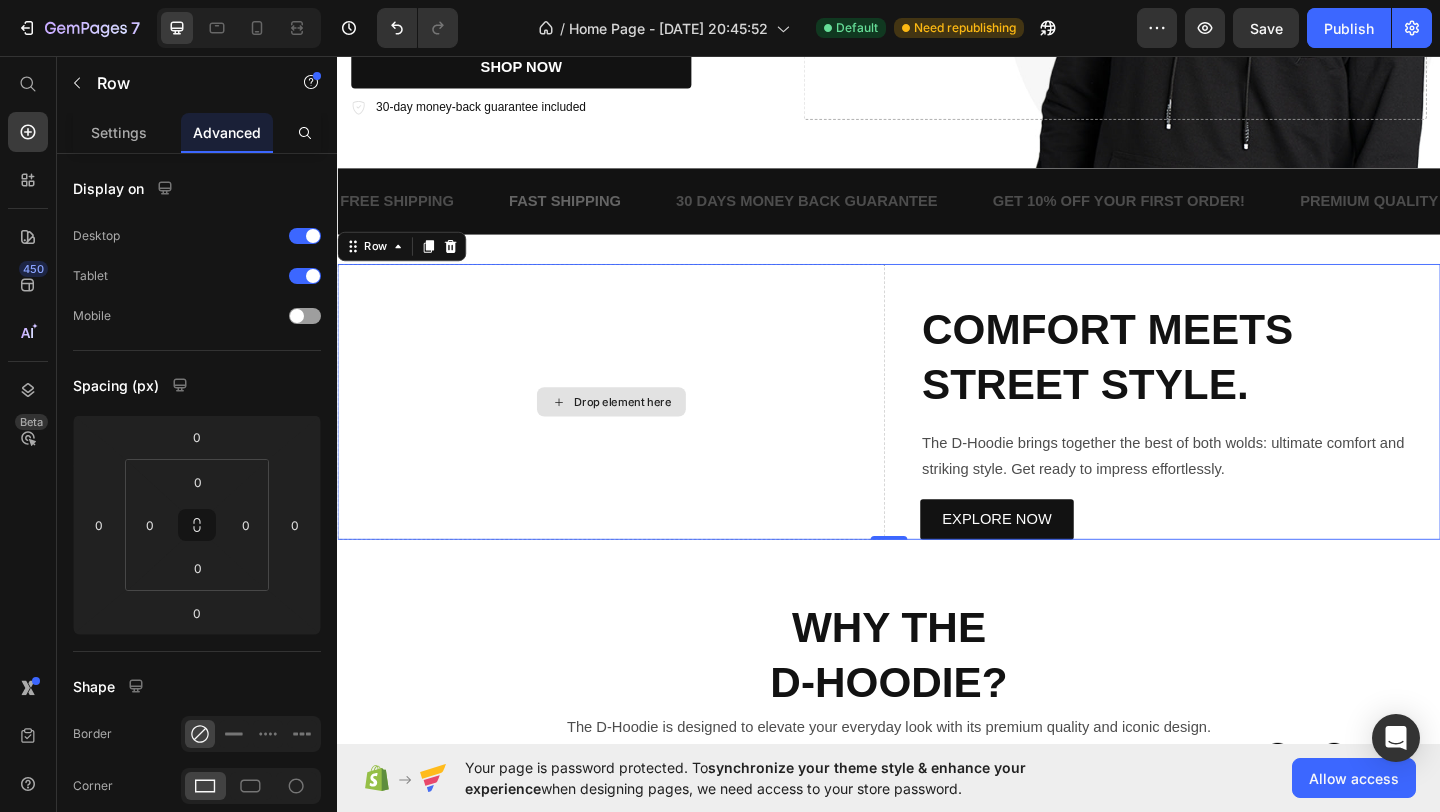 click on "Drop element here" at bounding box center [647, 432] 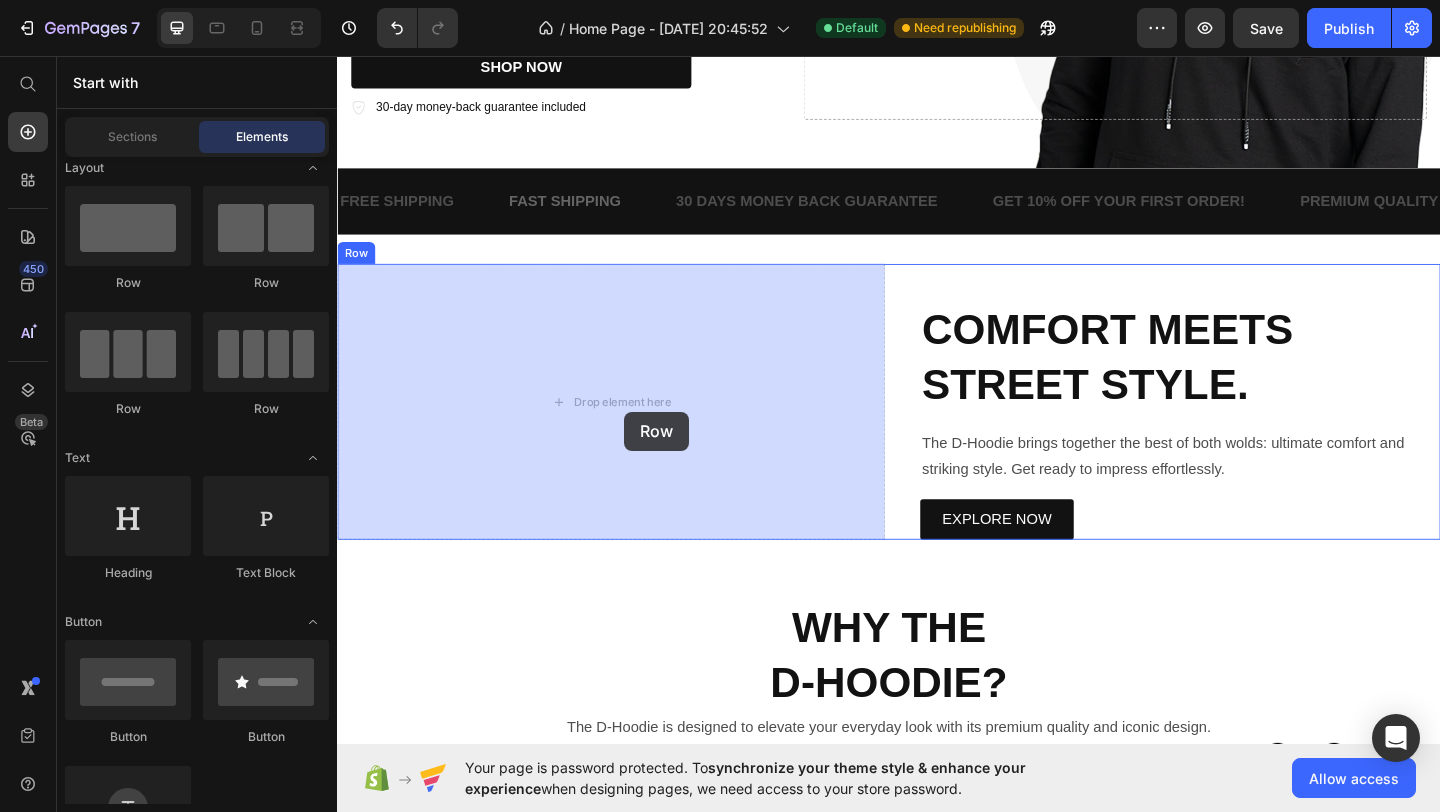 drag, startPoint x: 603, startPoint y: 298, endPoint x: 648, endPoint y: 442, distance: 150.8675 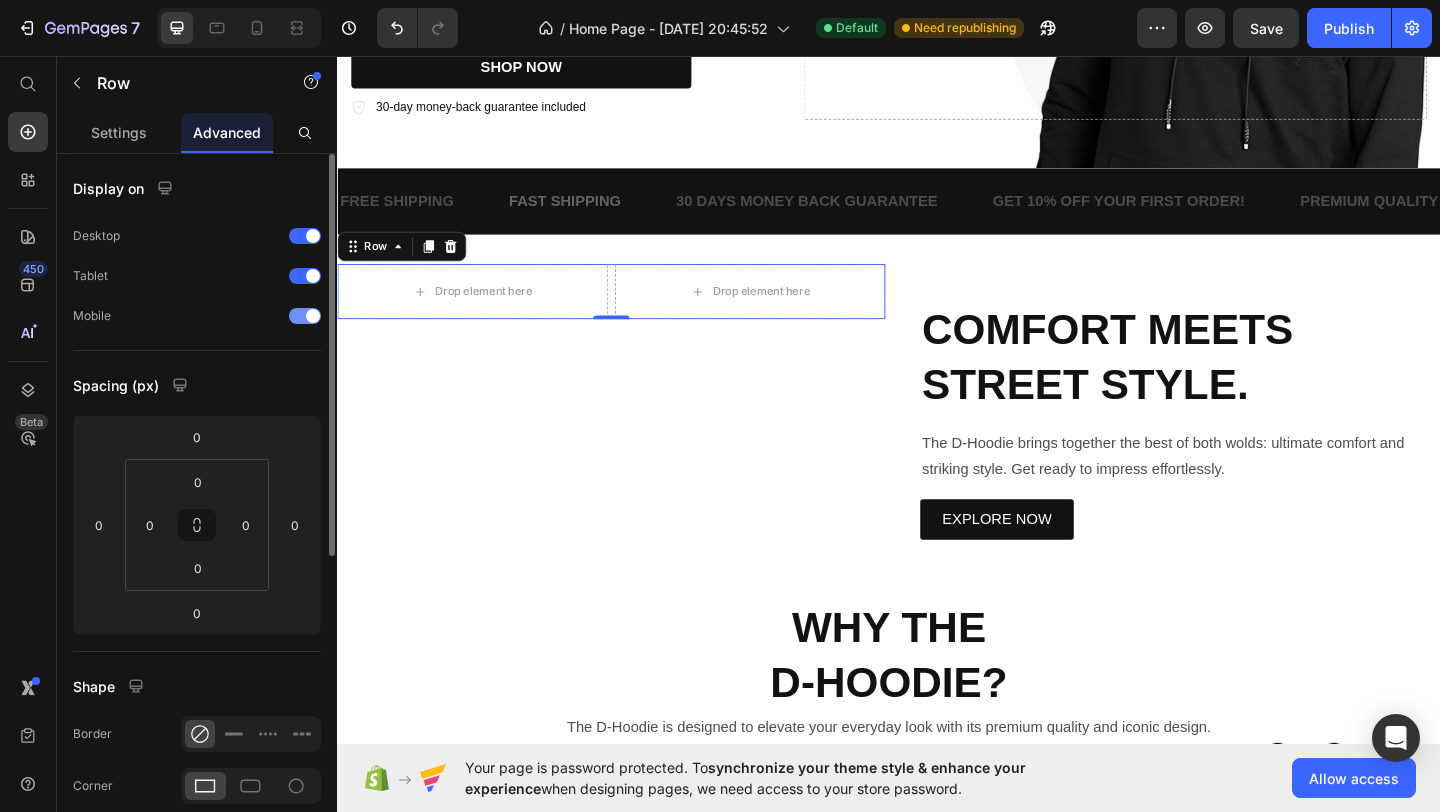 click at bounding box center [313, 316] 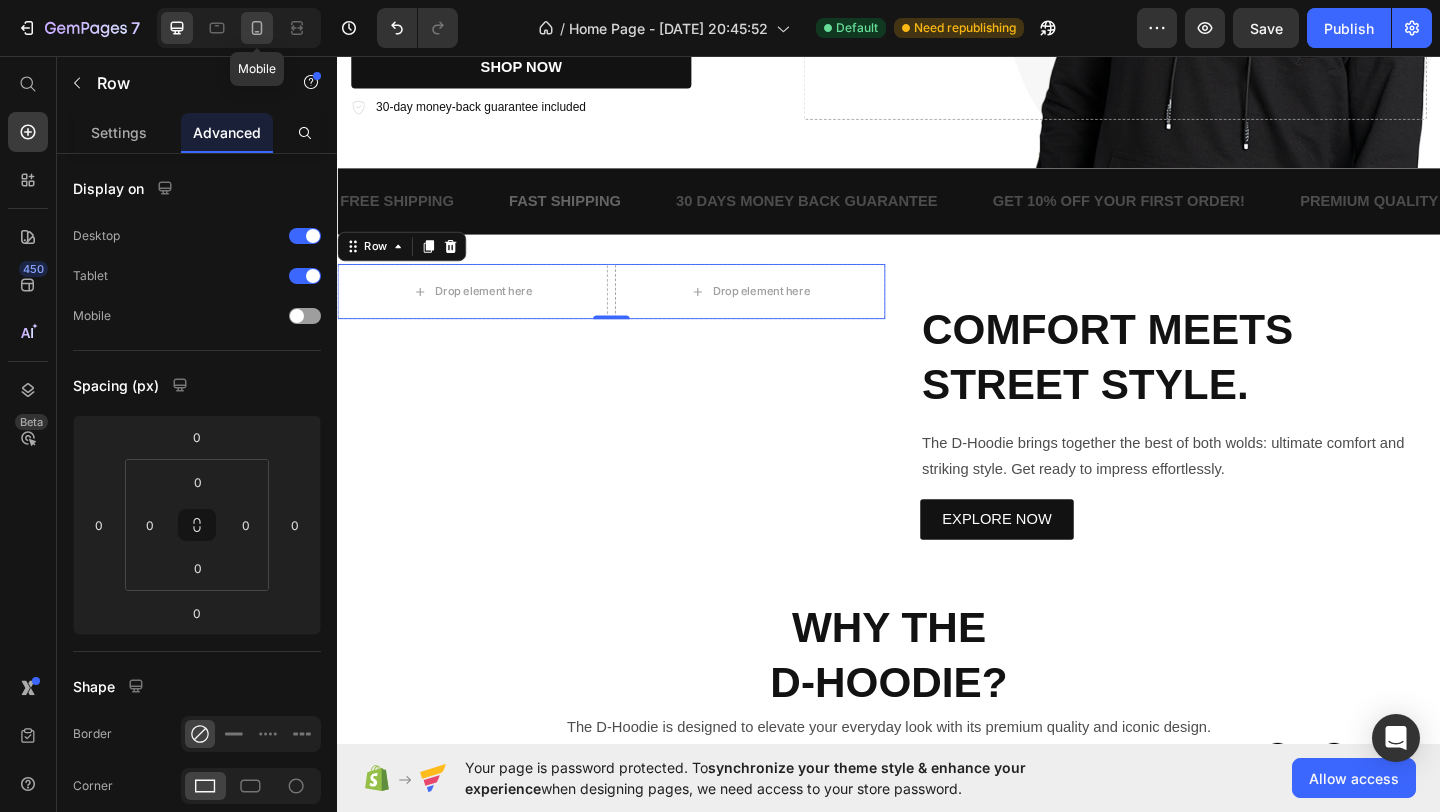 click 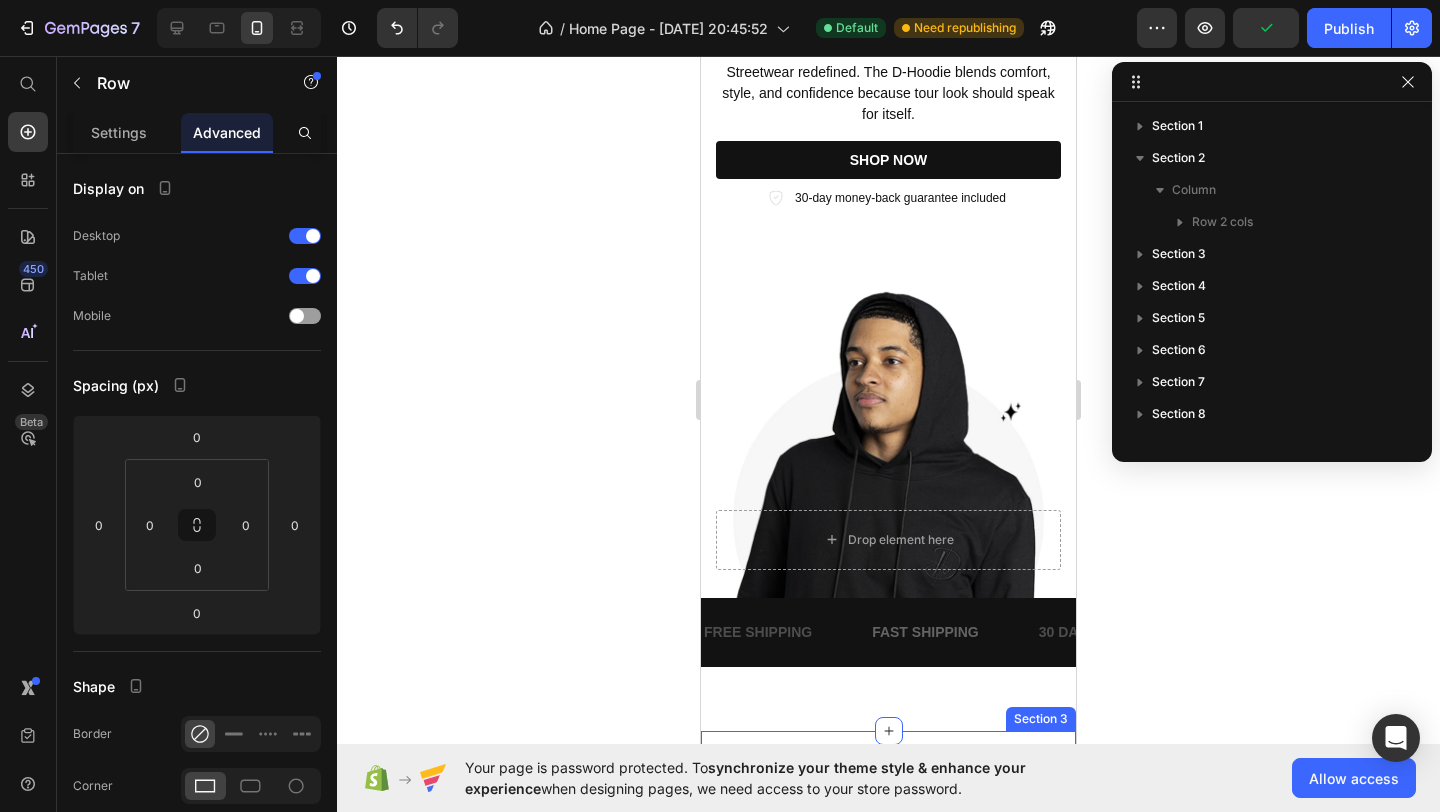 scroll, scrollTop: 66, scrollLeft: 0, axis: vertical 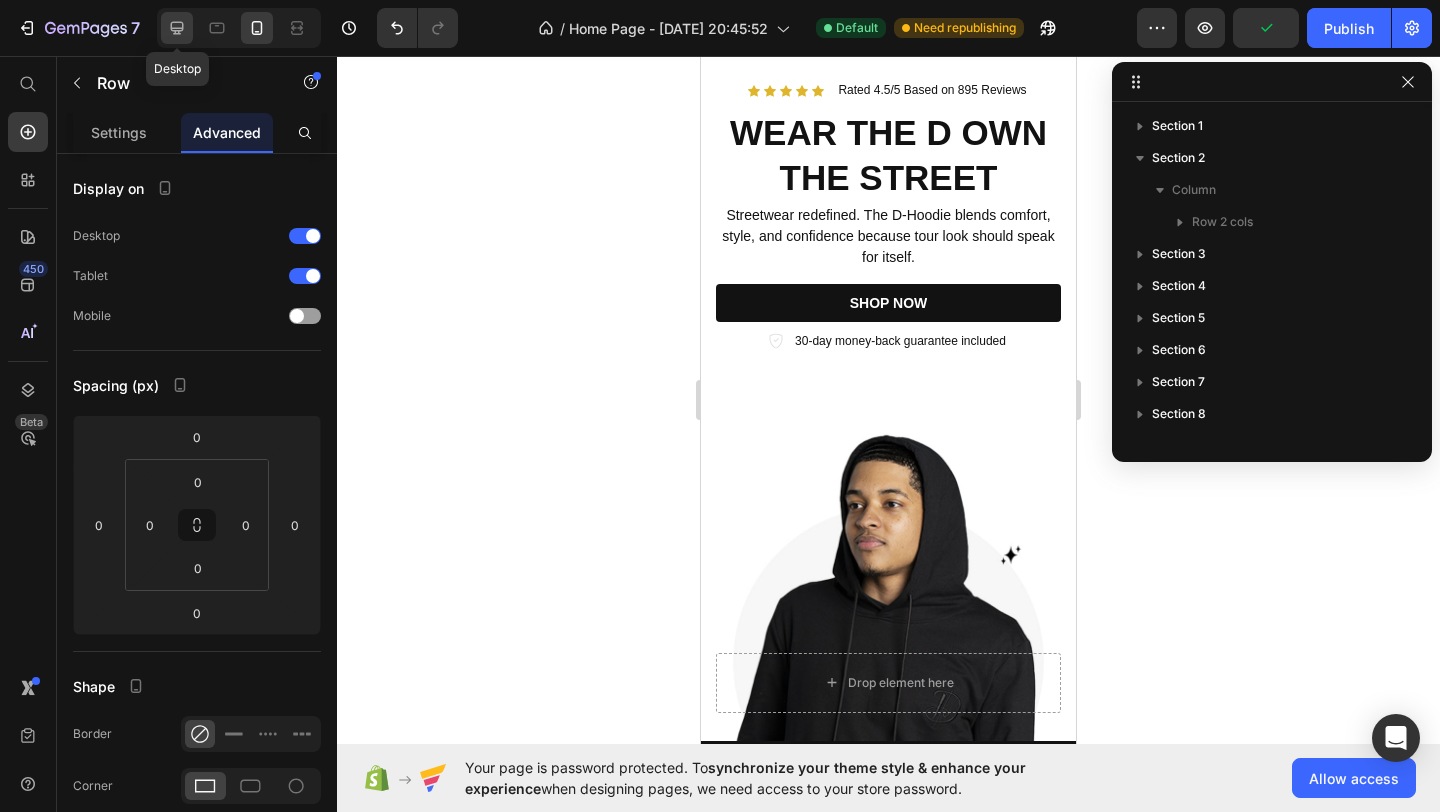 click 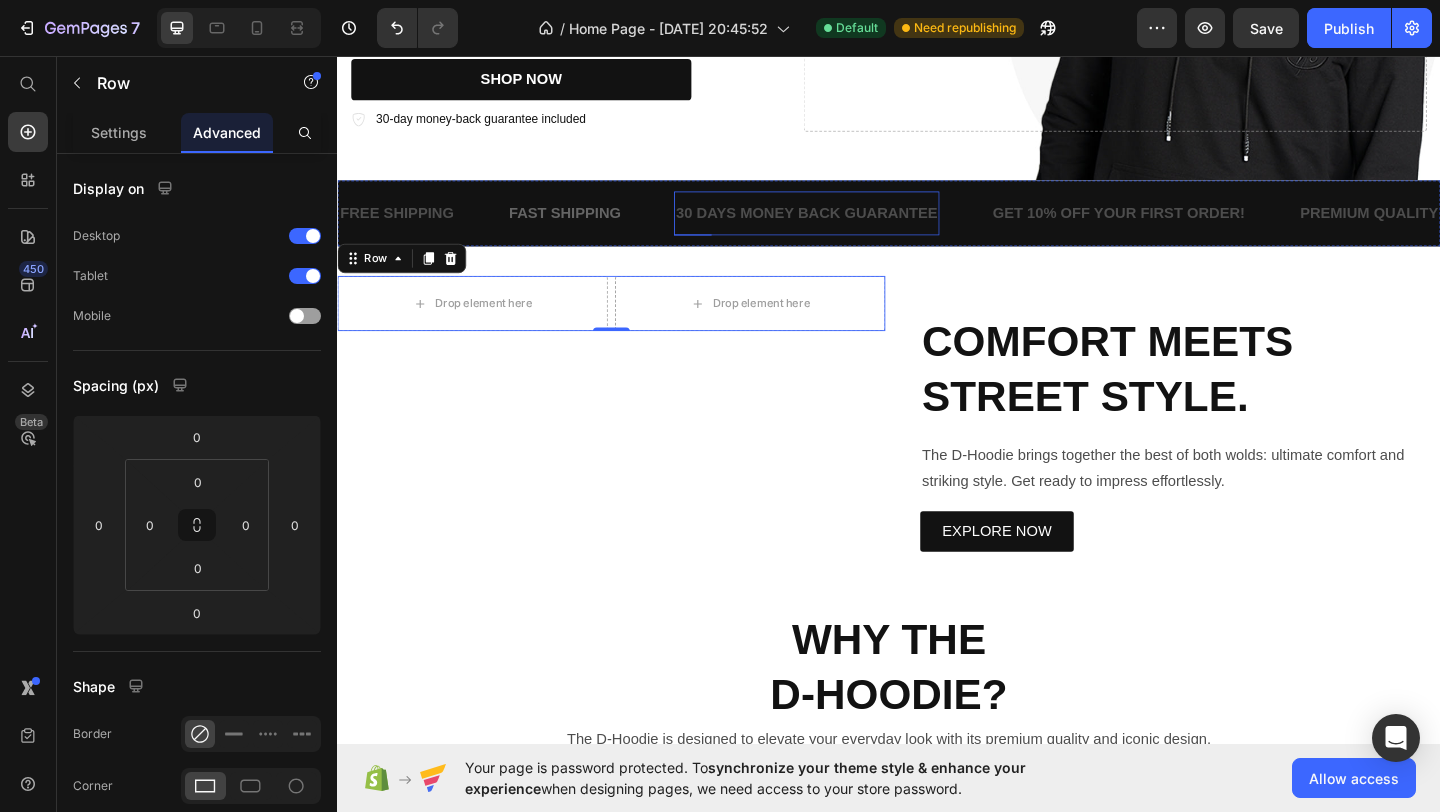 scroll, scrollTop: 413, scrollLeft: 0, axis: vertical 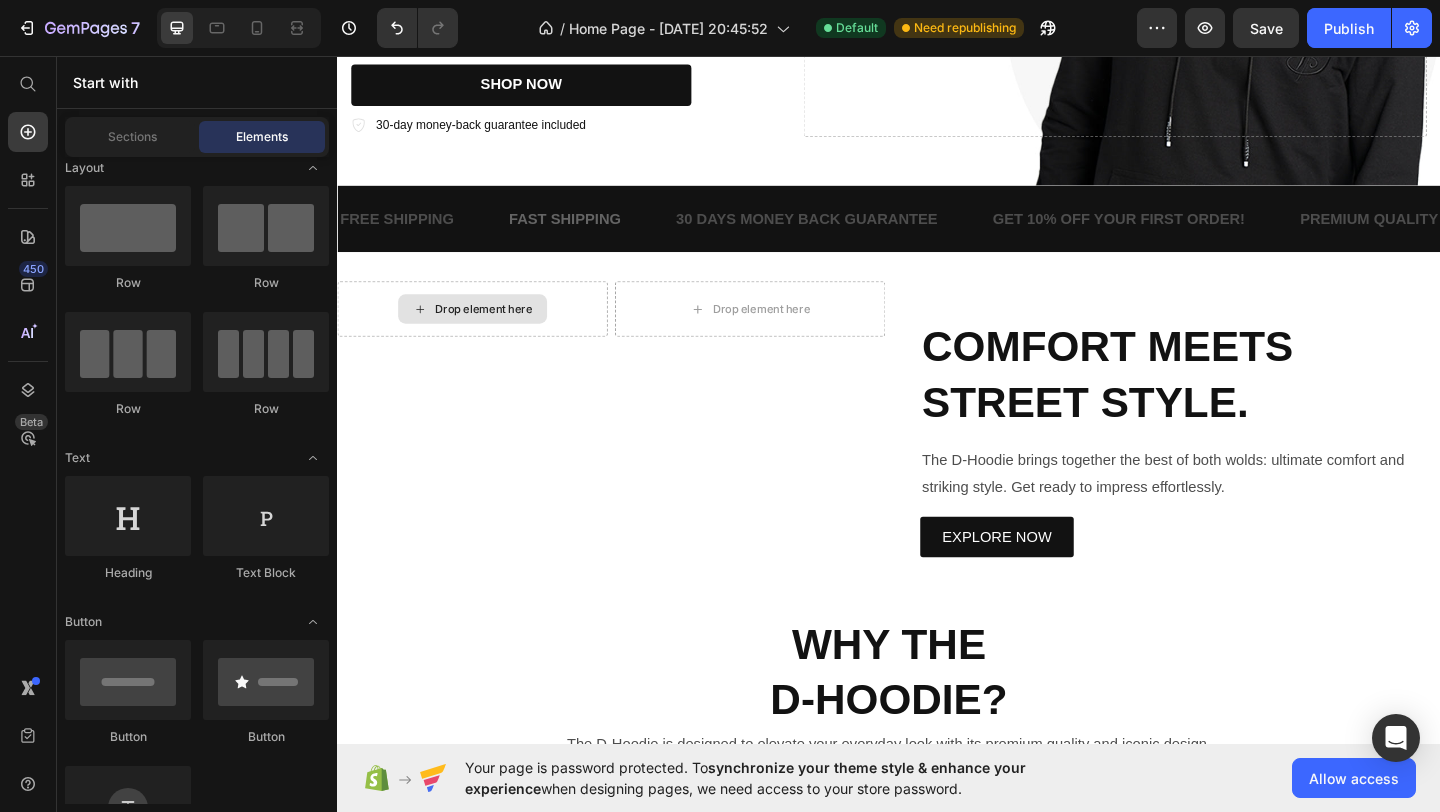 click on "Drop element here" at bounding box center [496, 331] 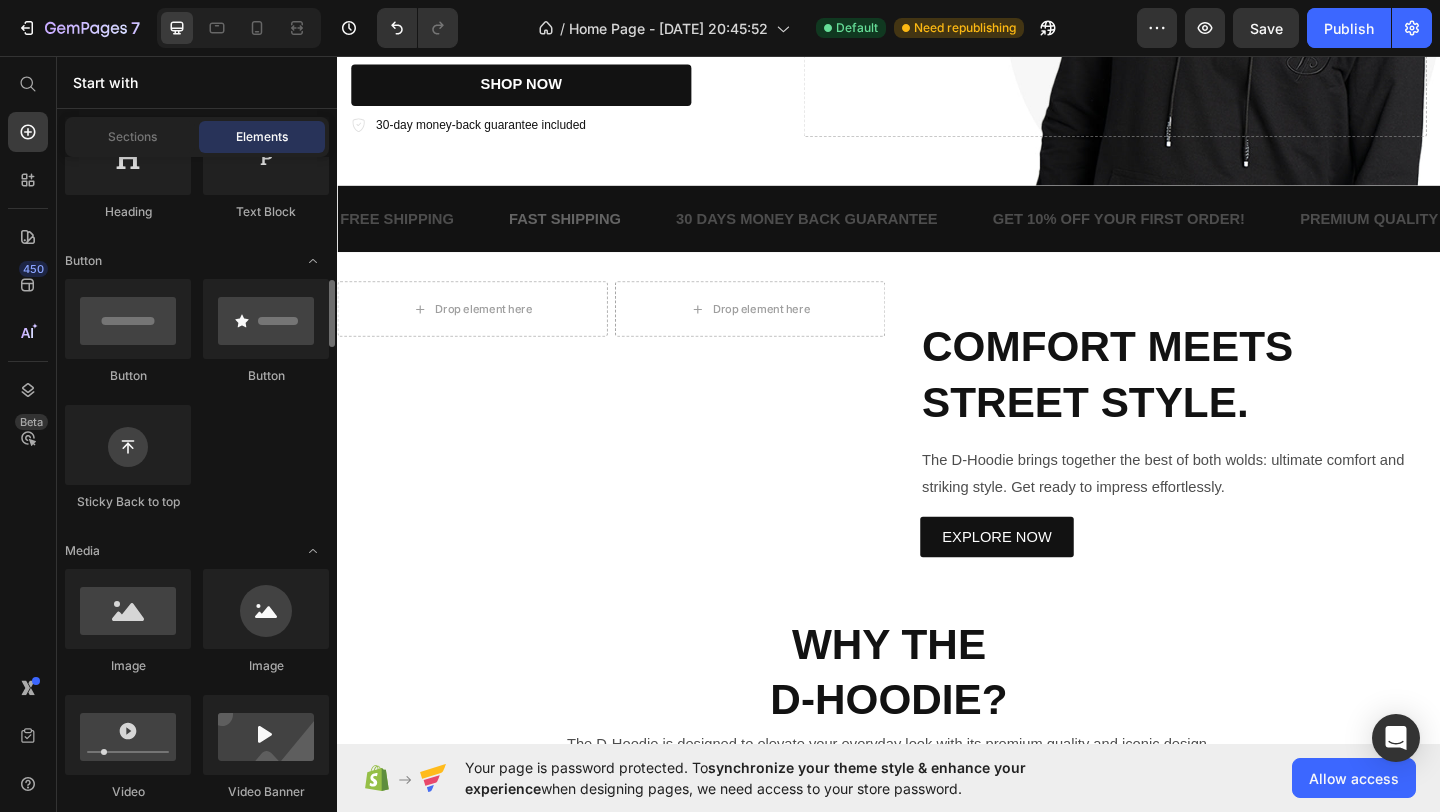 scroll, scrollTop: 452, scrollLeft: 0, axis: vertical 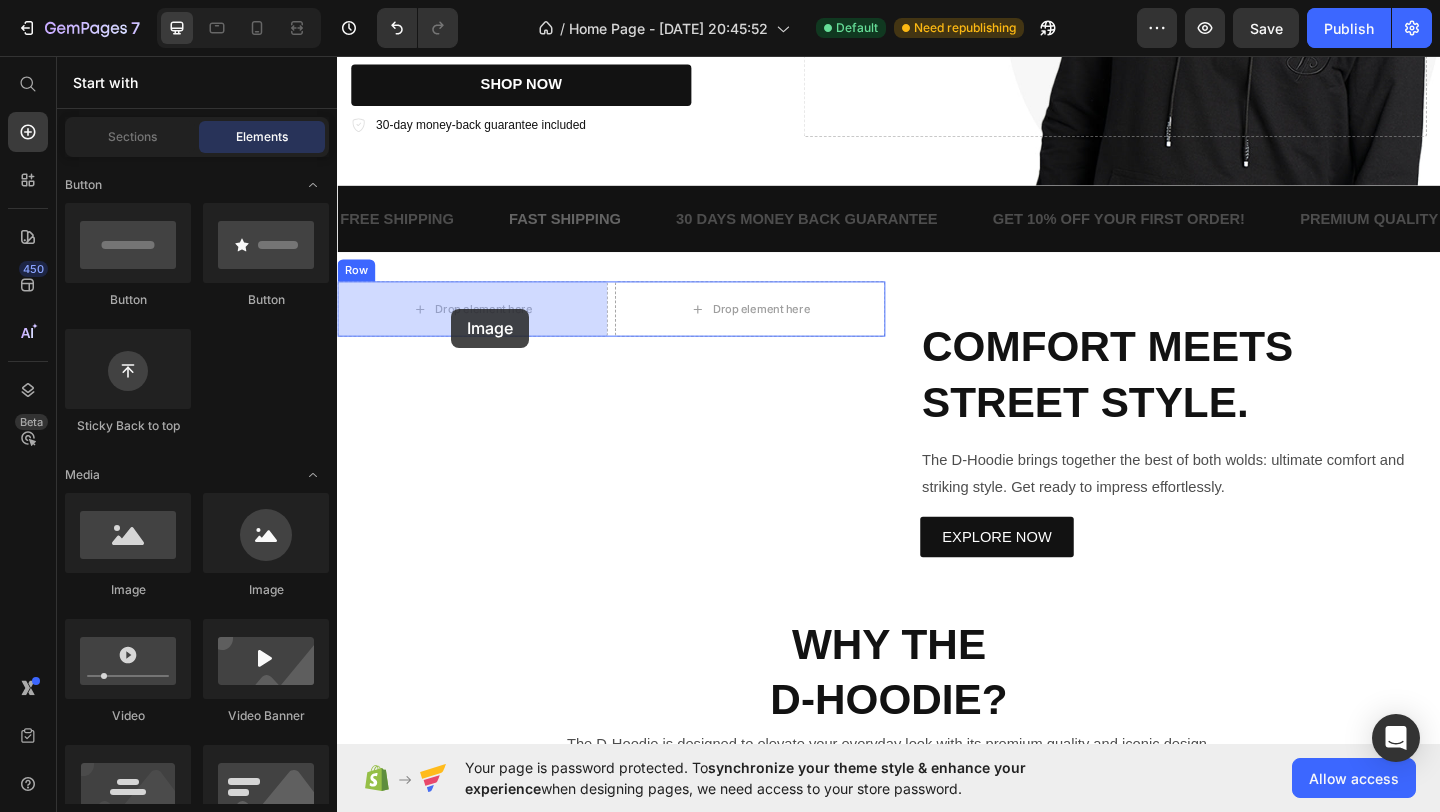 drag, startPoint x: 468, startPoint y: 608, endPoint x: 462, endPoint y: 331, distance: 277.06497 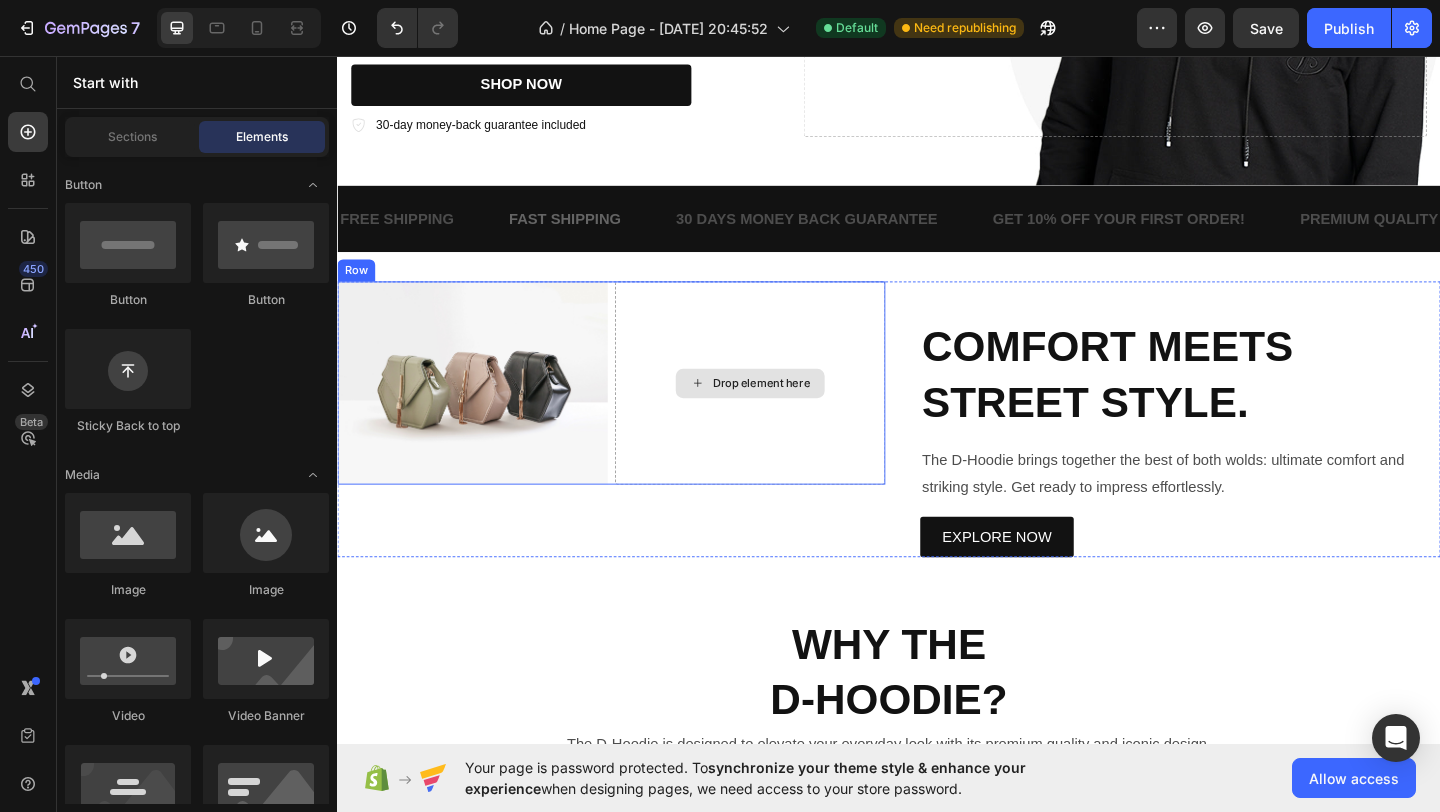 click on "Drop element here" at bounding box center [786, 412] 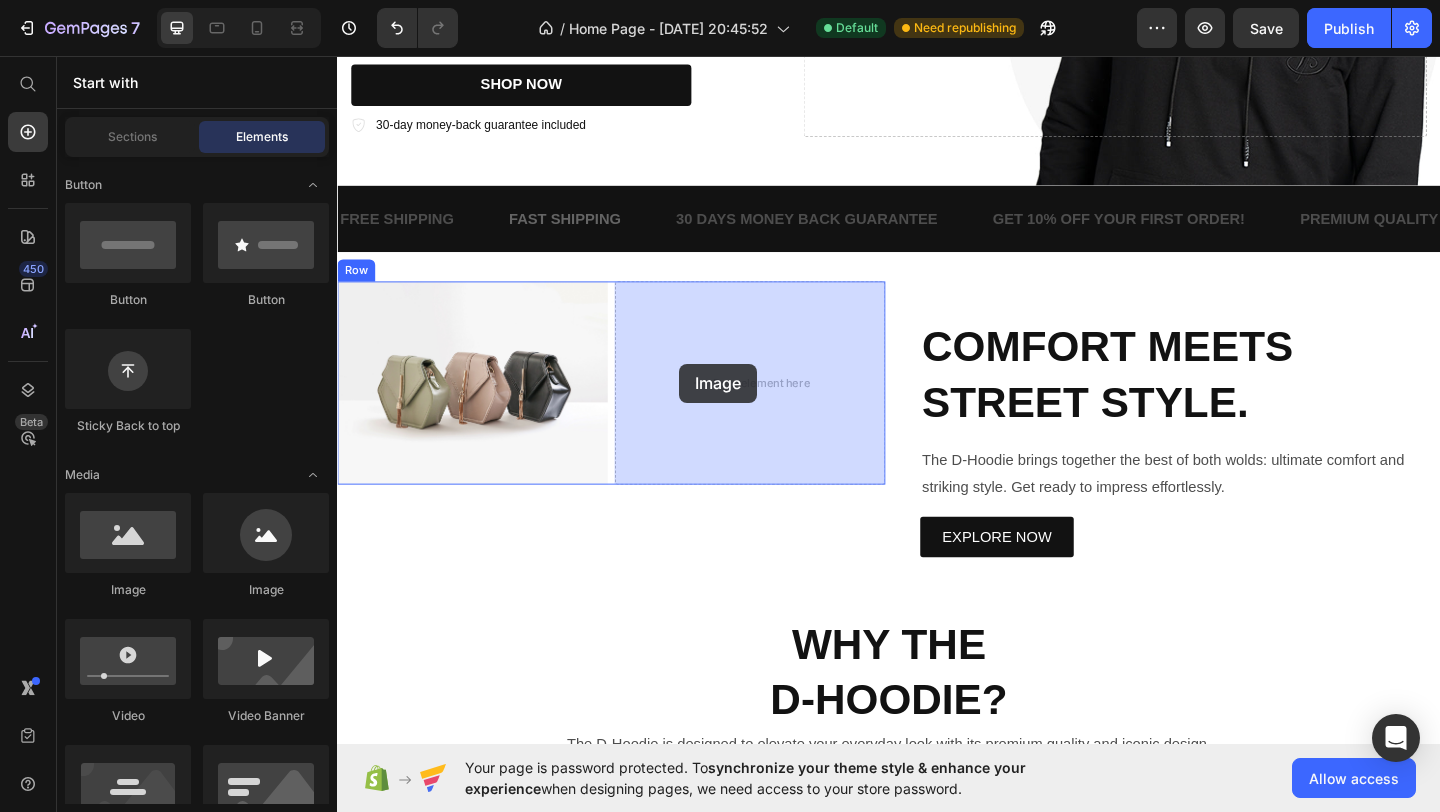 drag, startPoint x: 478, startPoint y: 592, endPoint x: 709, endPoint y: 391, distance: 306.2058 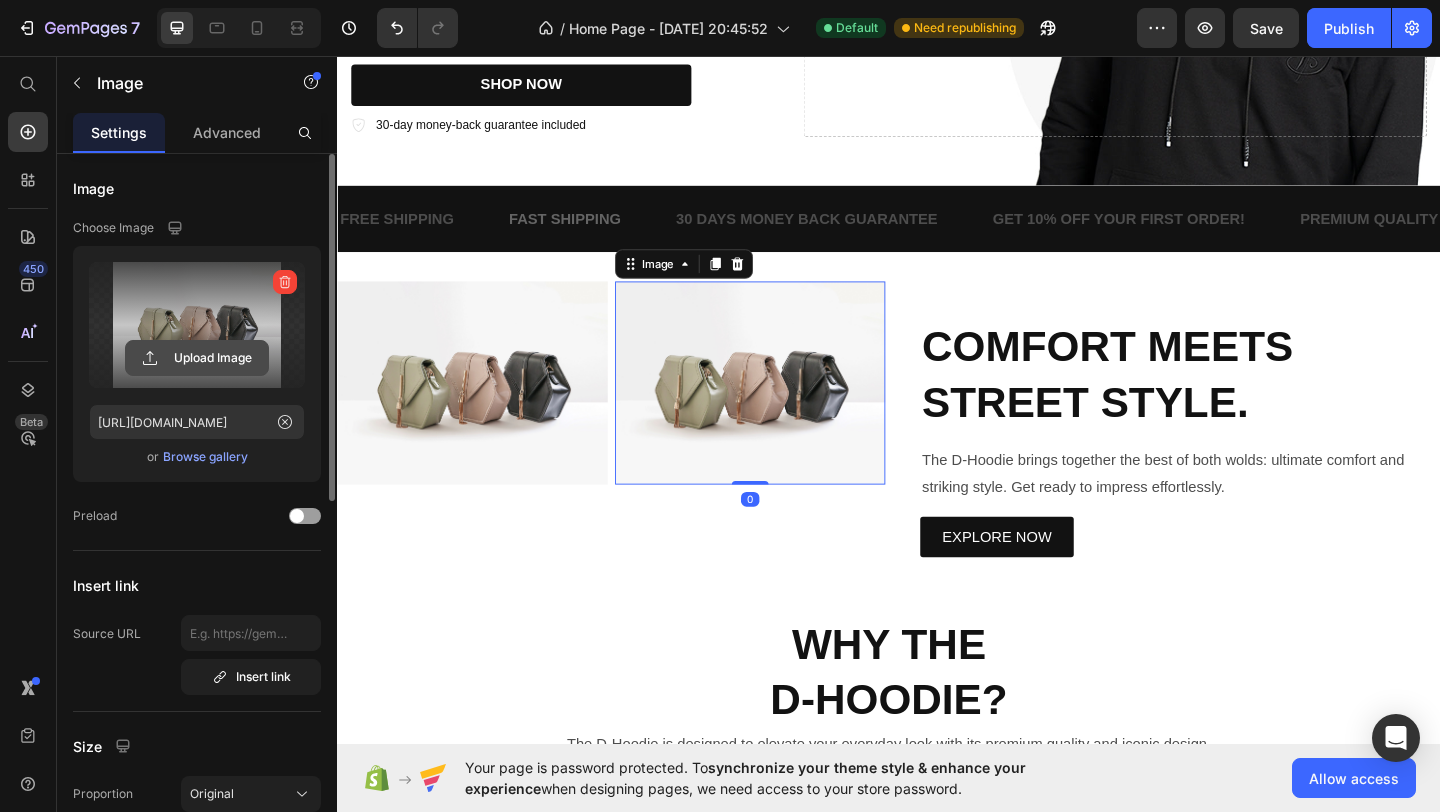 click 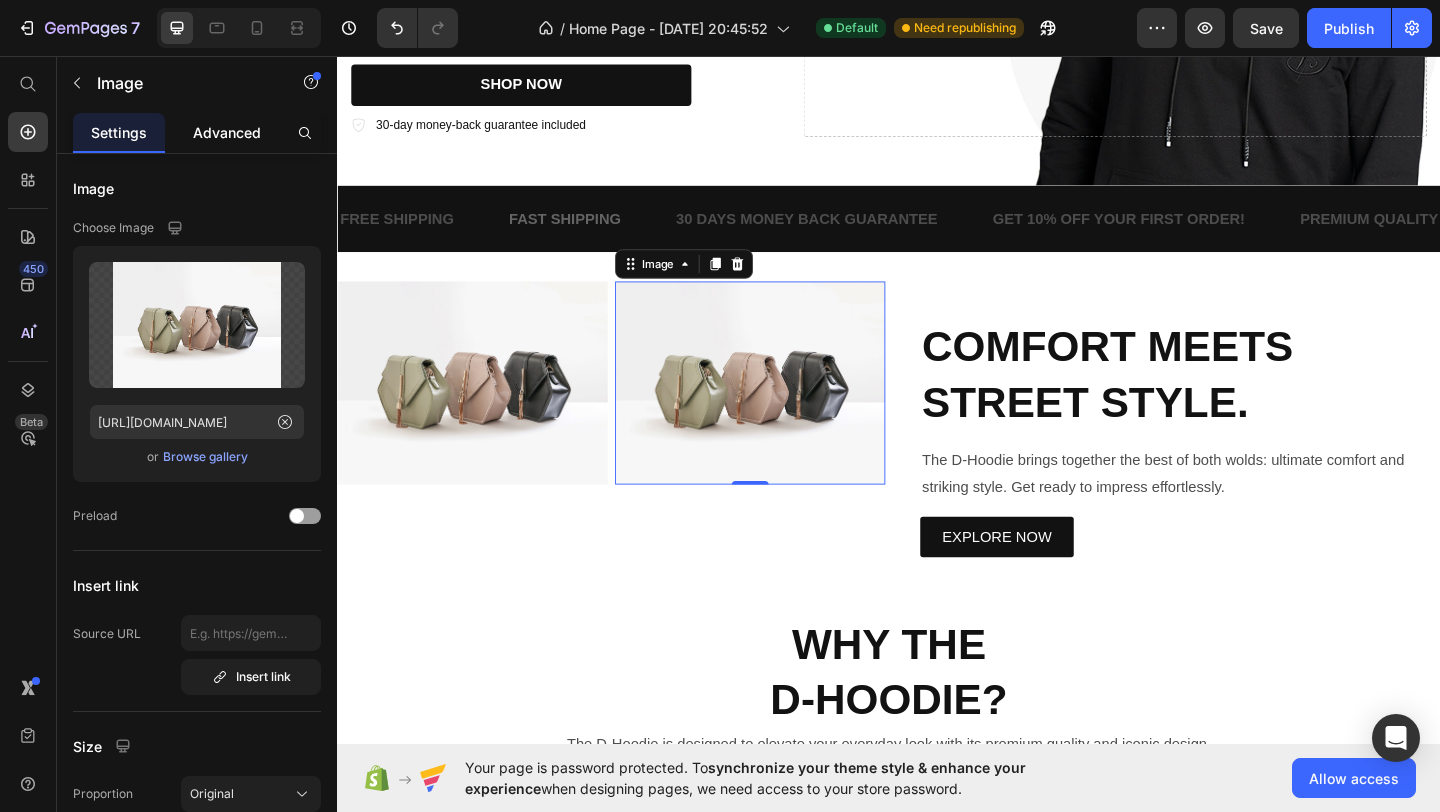 click on "Advanced" 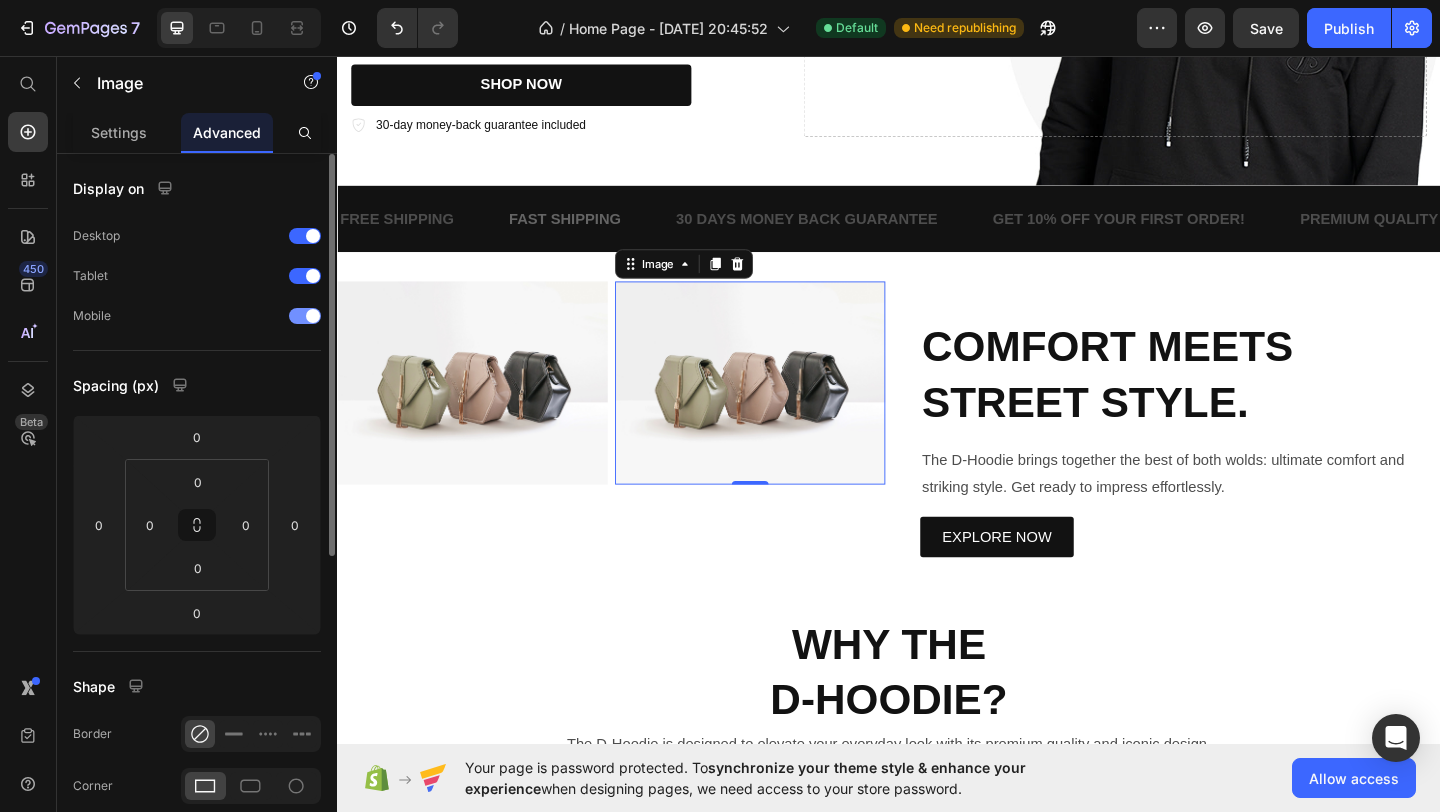 click at bounding box center [313, 316] 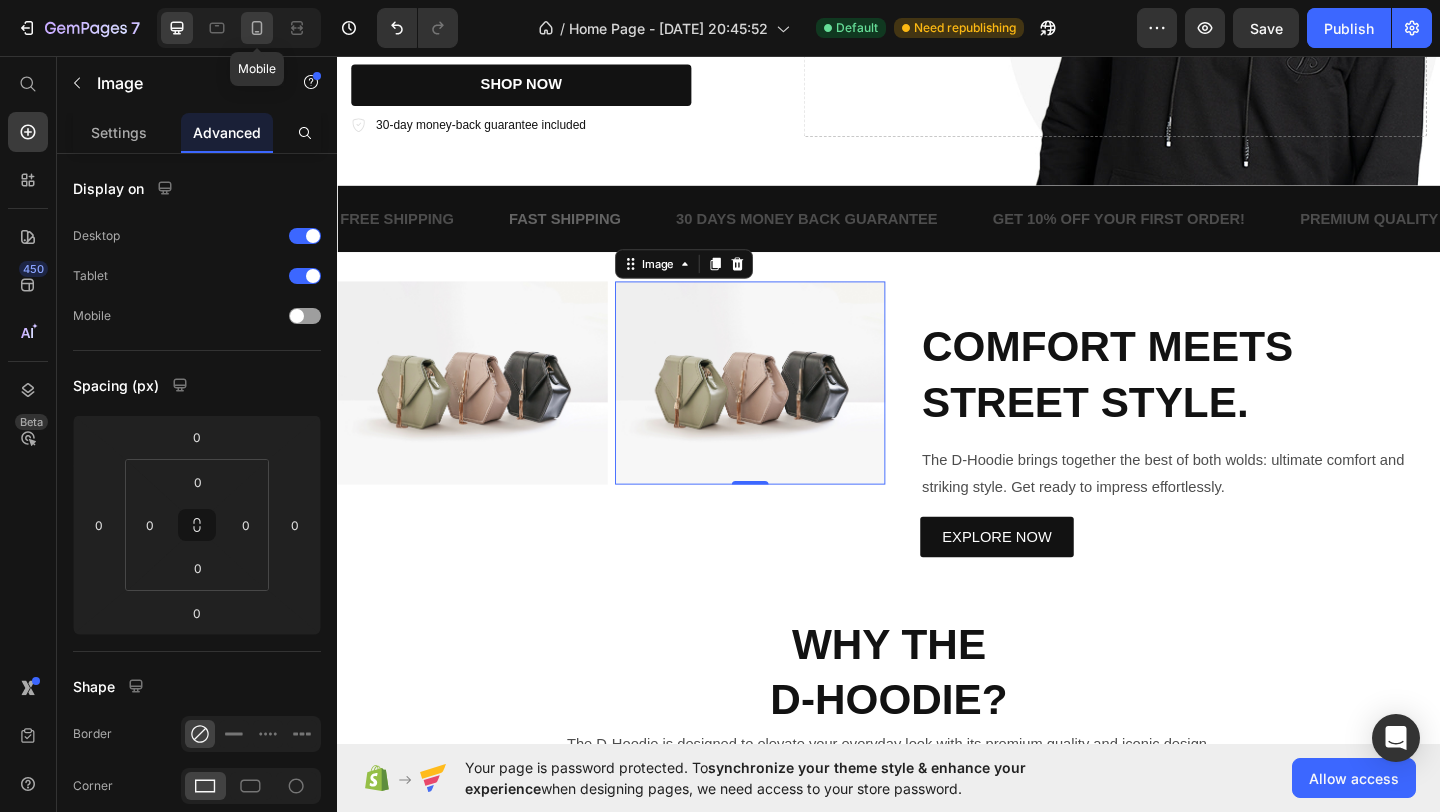 click 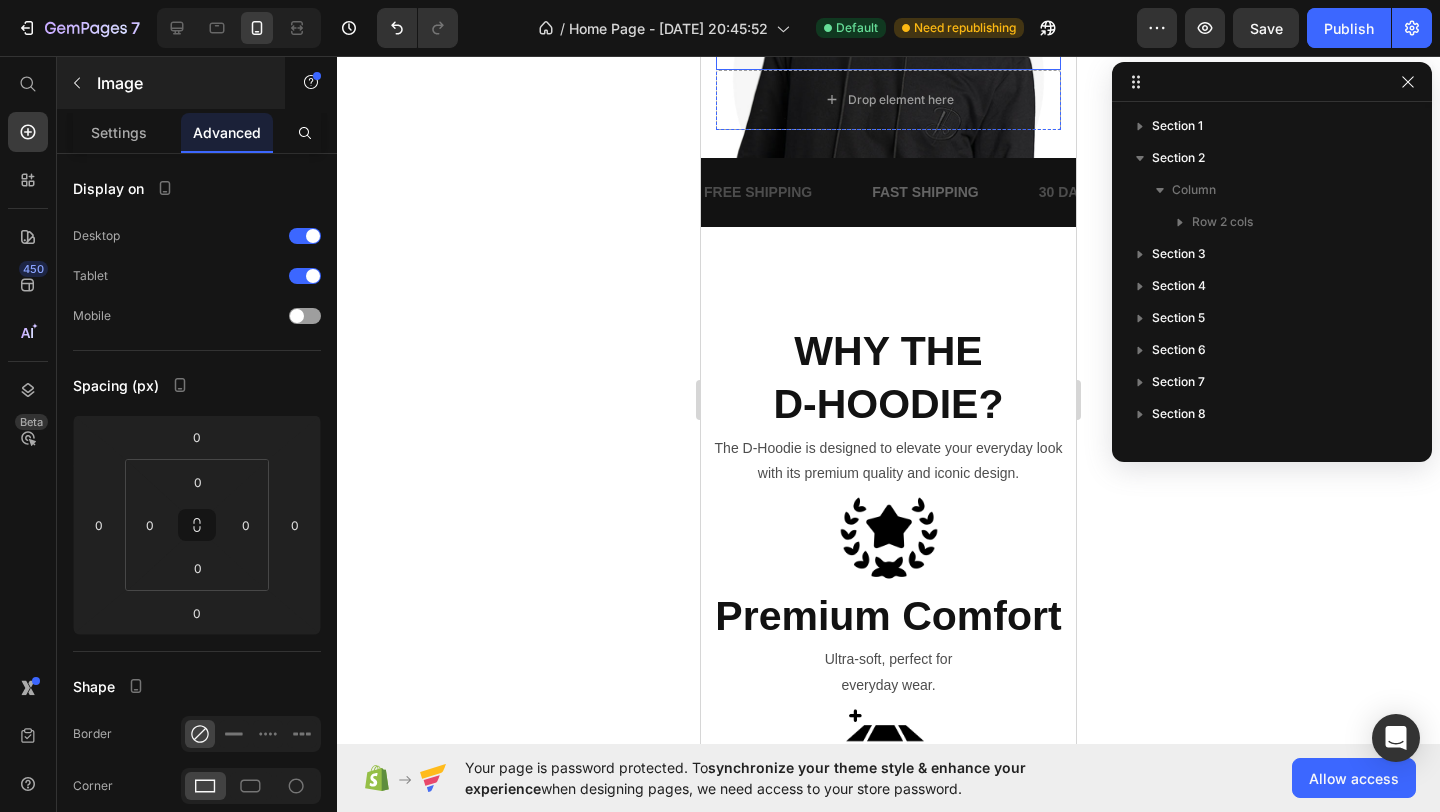 scroll, scrollTop: 606, scrollLeft: 0, axis: vertical 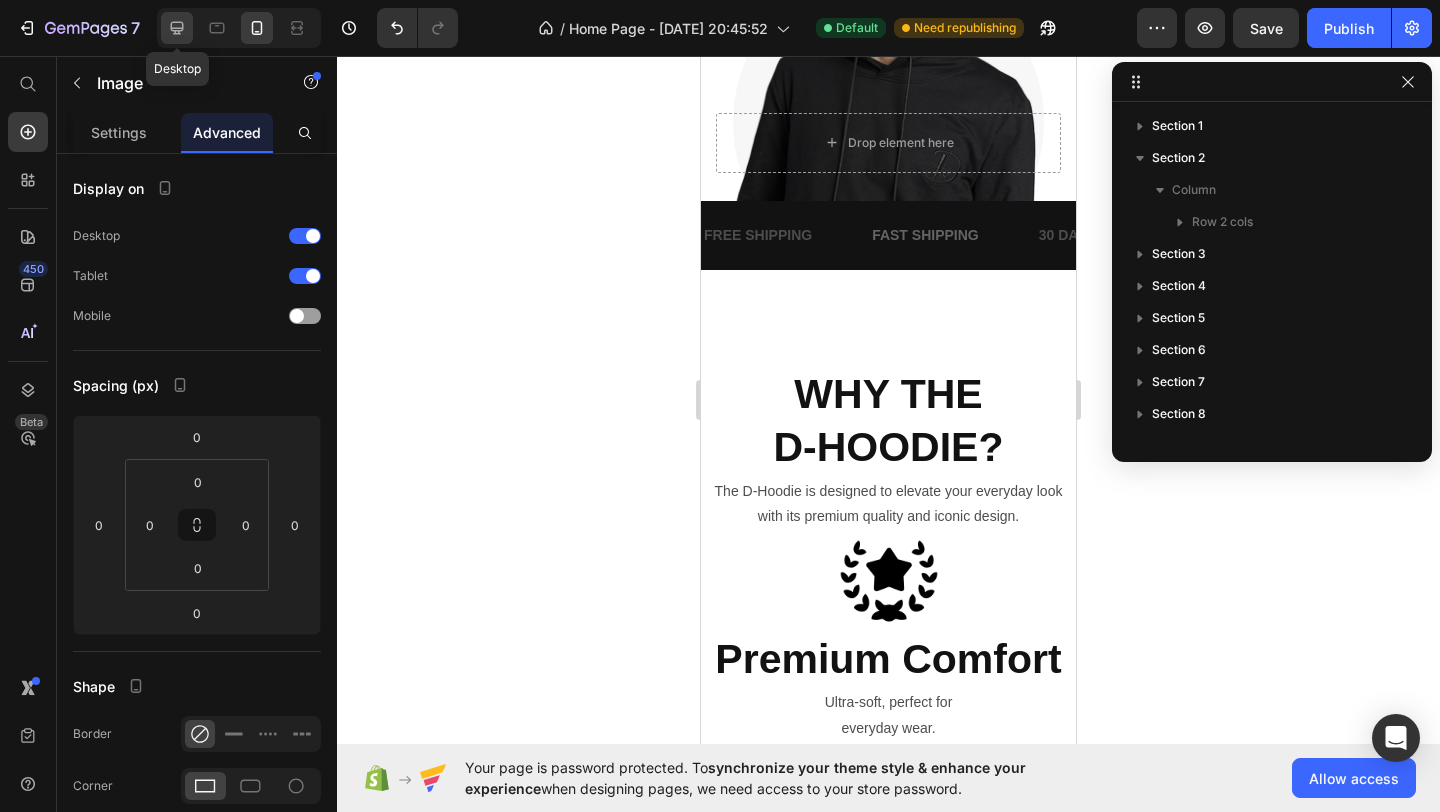 click 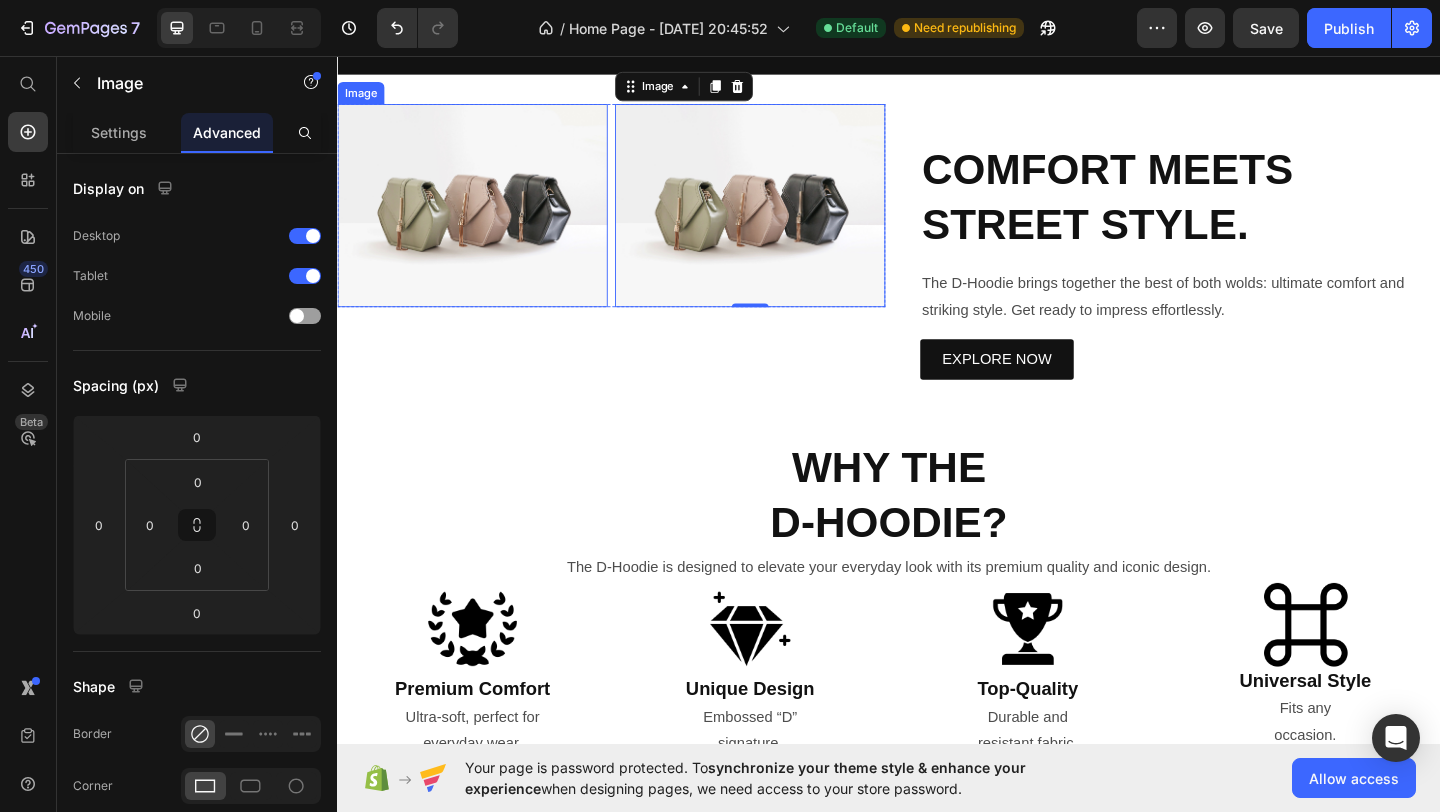 scroll, scrollTop: 591, scrollLeft: 0, axis: vertical 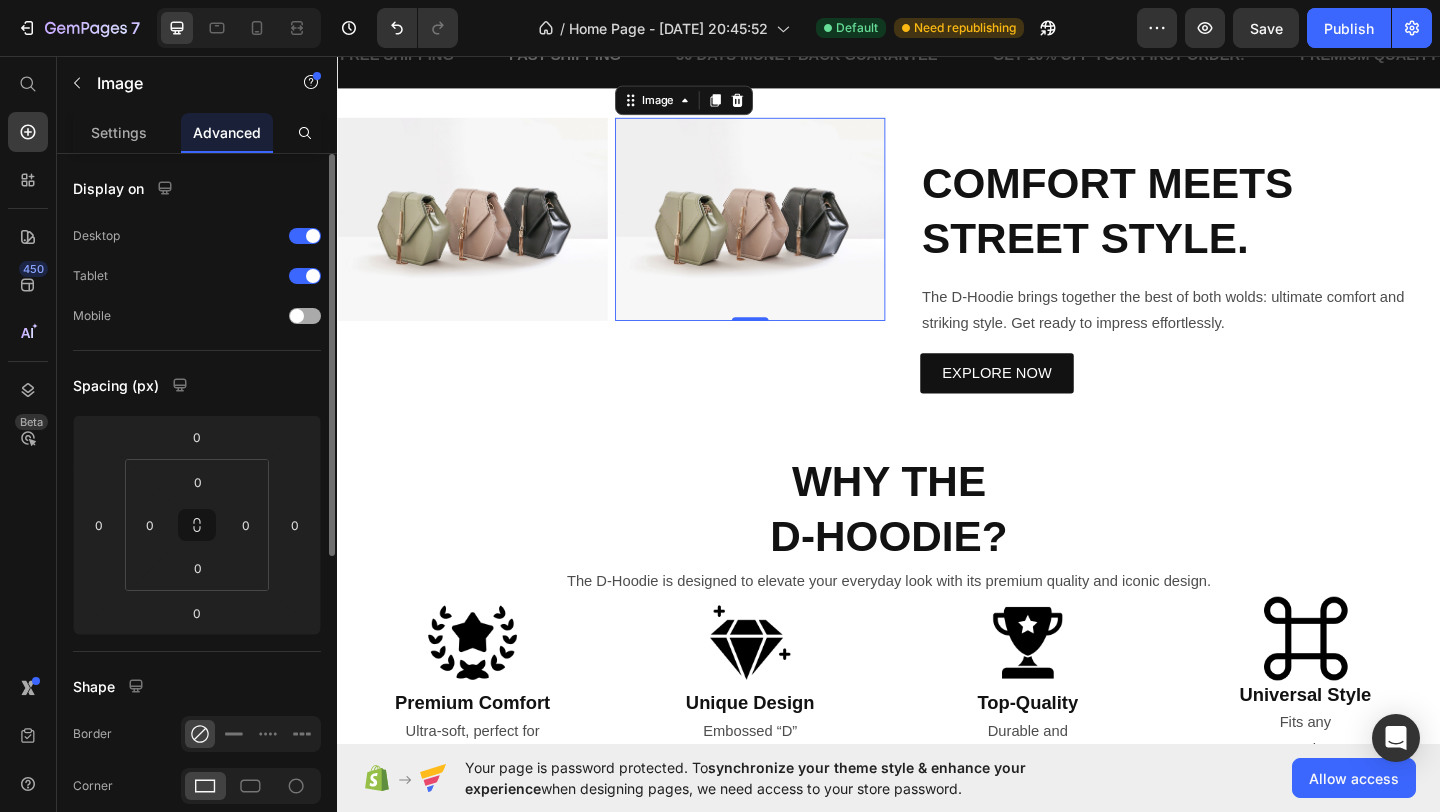 click at bounding box center (297, 316) 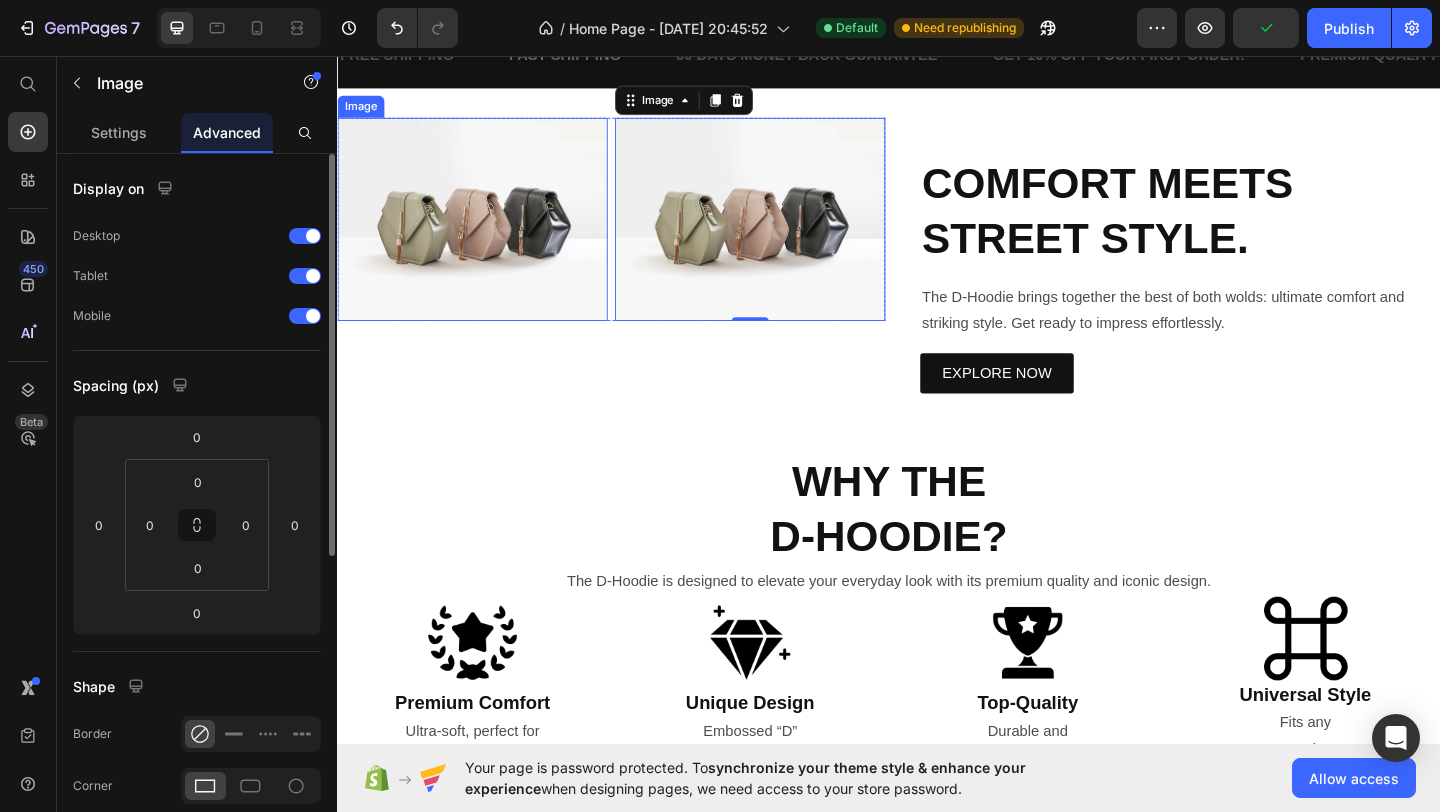 click at bounding box center [484, 233] 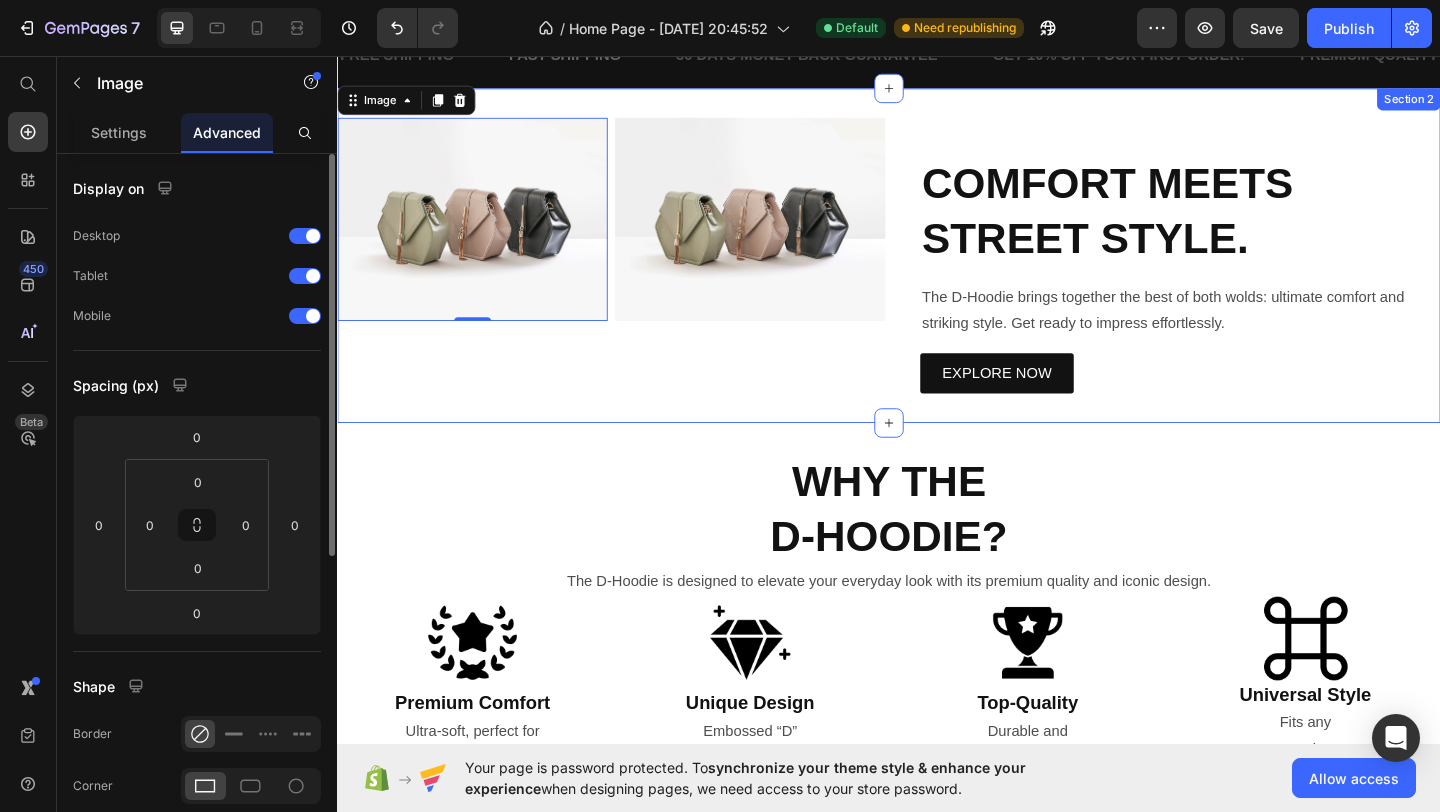 click on "Image   0 Image Row COMFORT MEETS STREET STYLE. Heading The D-Hoodie brings together the best of both wolds: ultimate comfort and striking style. Get ready to impress effortlessly. Text Block EXPLORE NOW   Button Row Section 2" at bounding box center (937, 273) 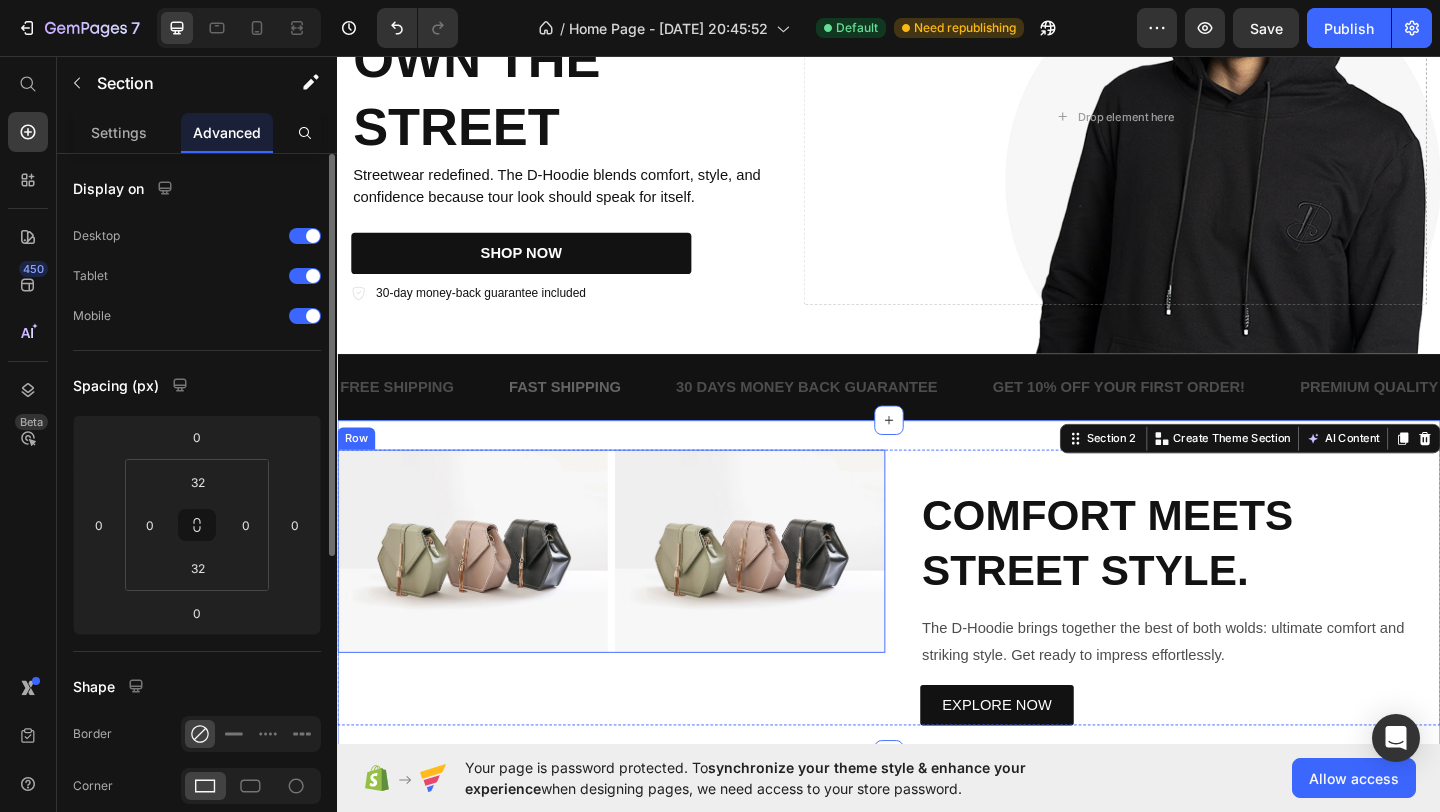 scroll, scrollTop: 229, scrollLeft: 0, axis: vertical 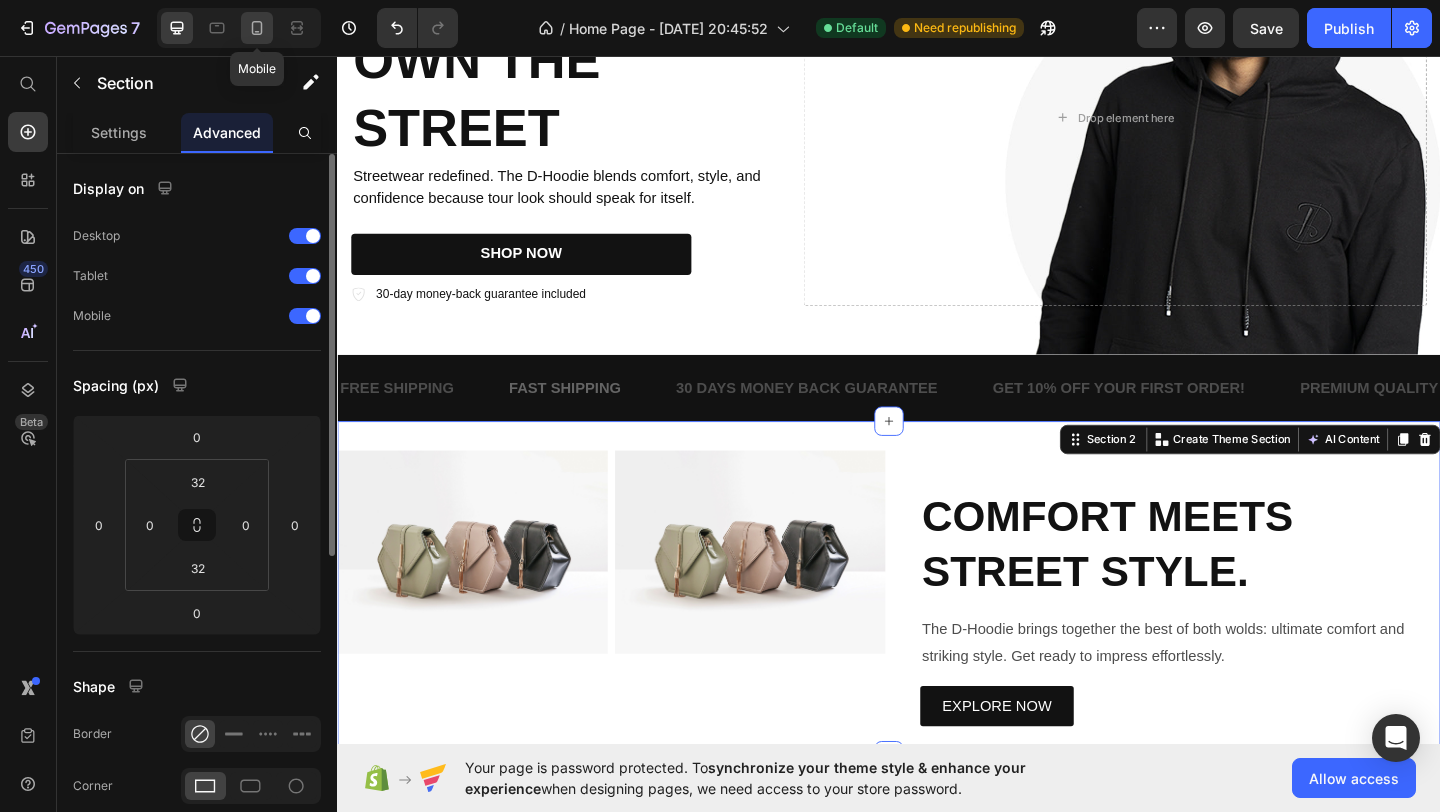 click 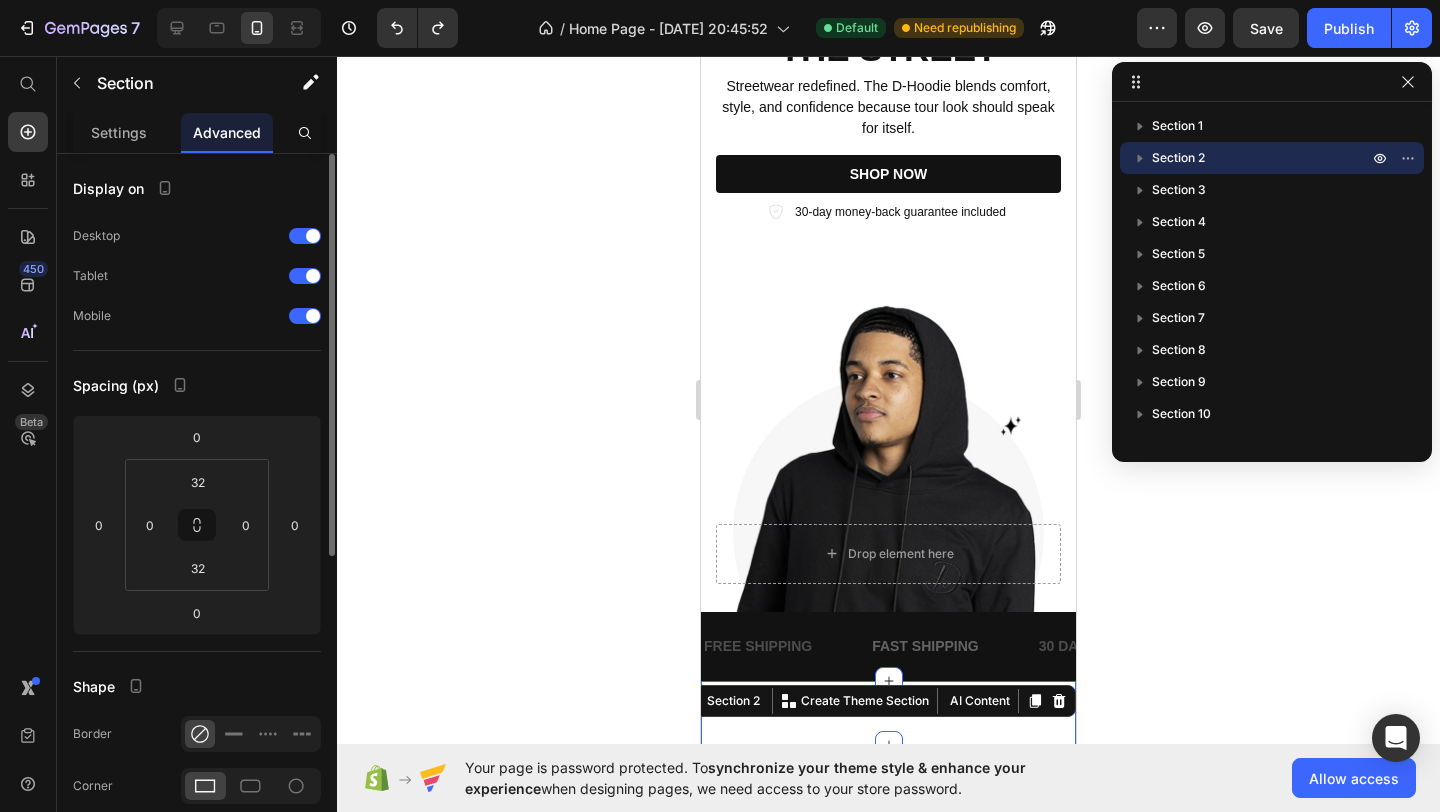 scroll, scrollTop: 153, scrollLeft: 0, axis: vertical 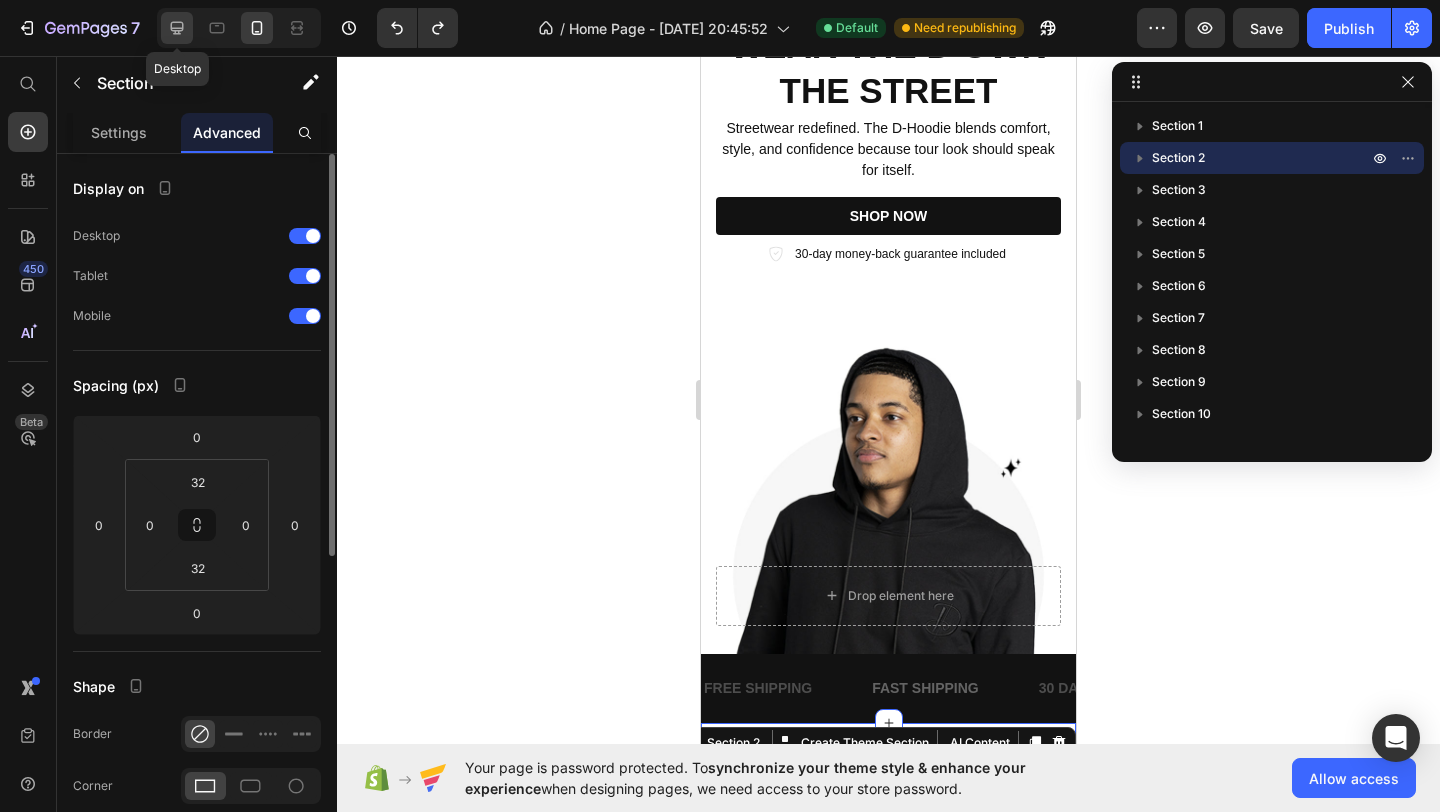 click 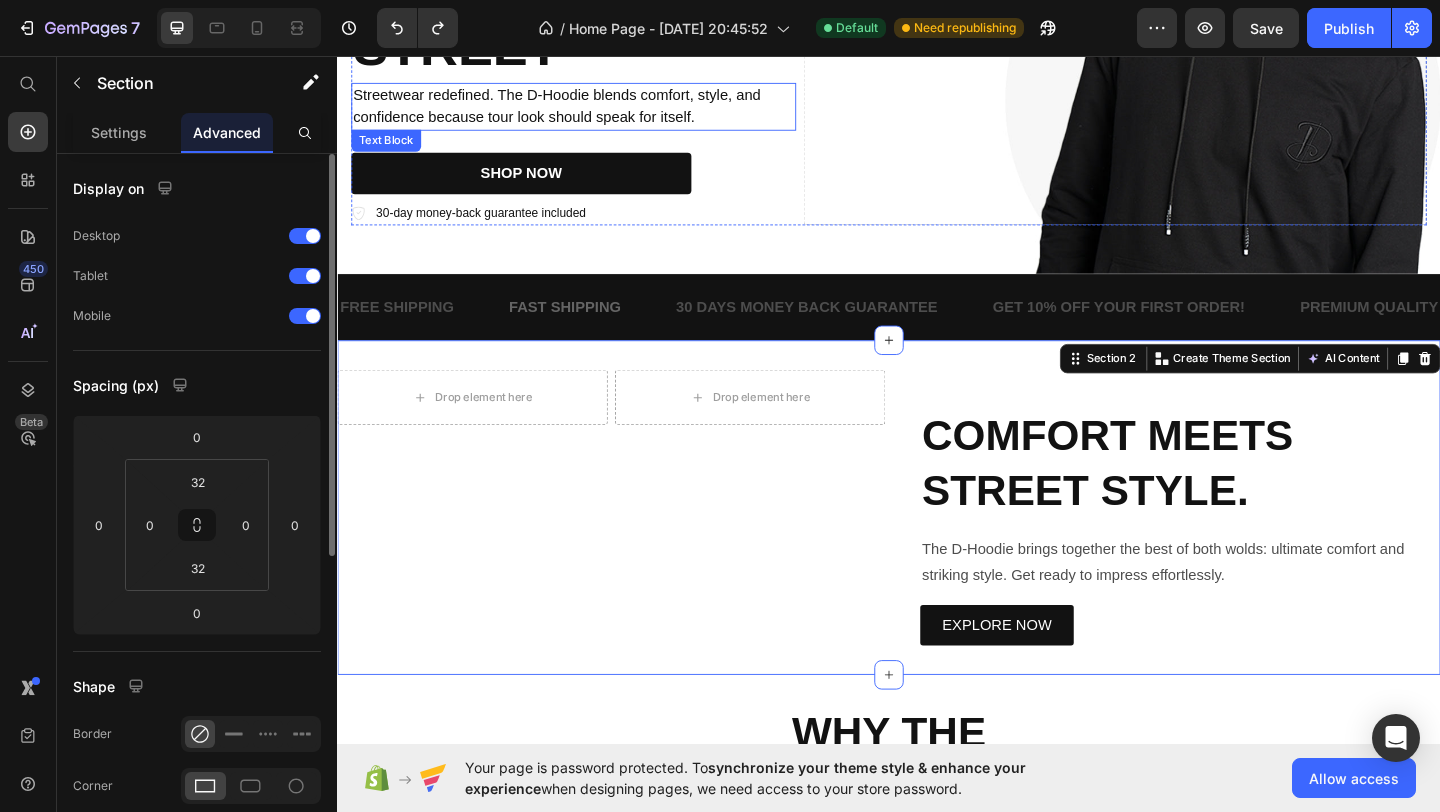 scroll, scrollTop: 559, scrollLeft: 0, axis: vertical 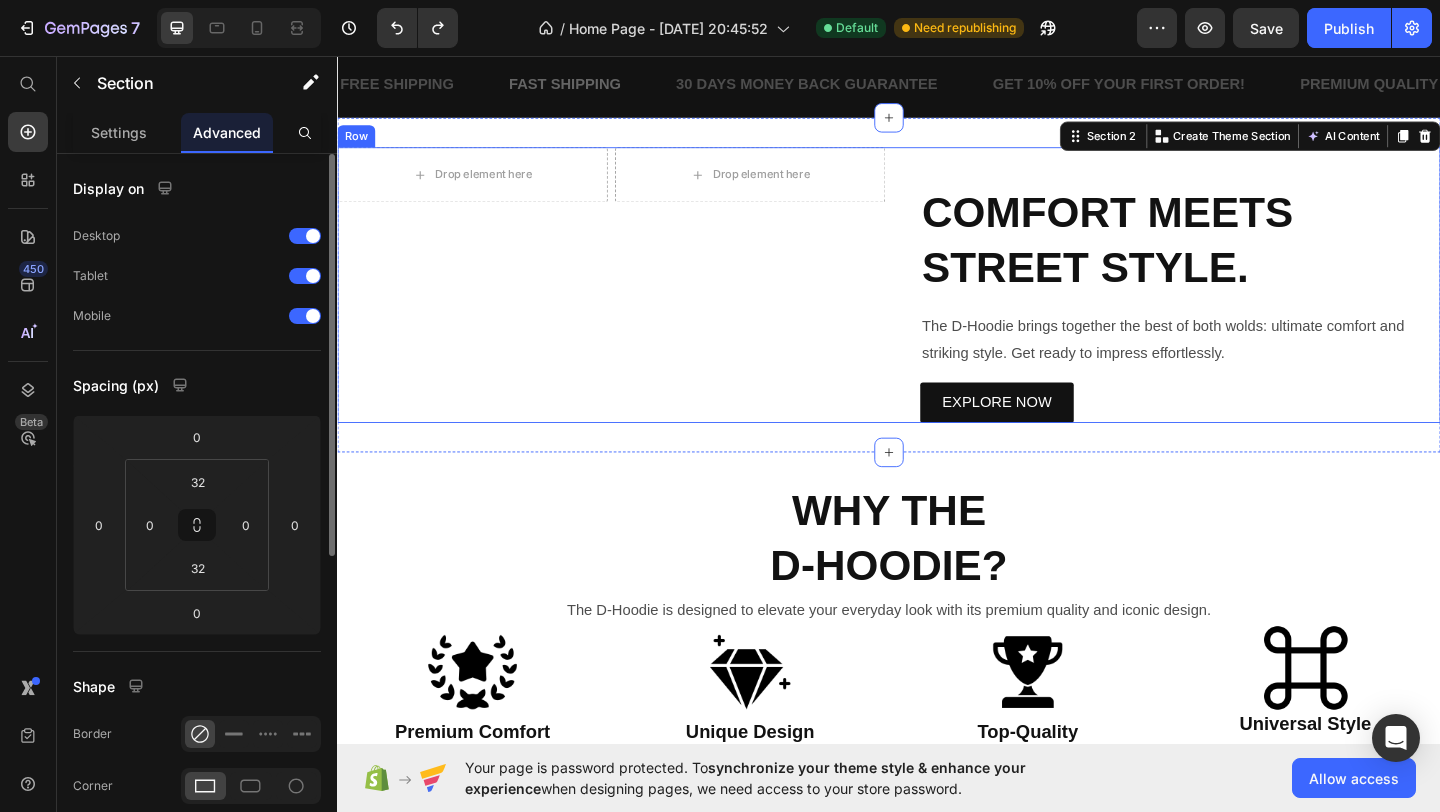 click on "Drop element here
Drop element here Row" at bounding box center [635, 305] 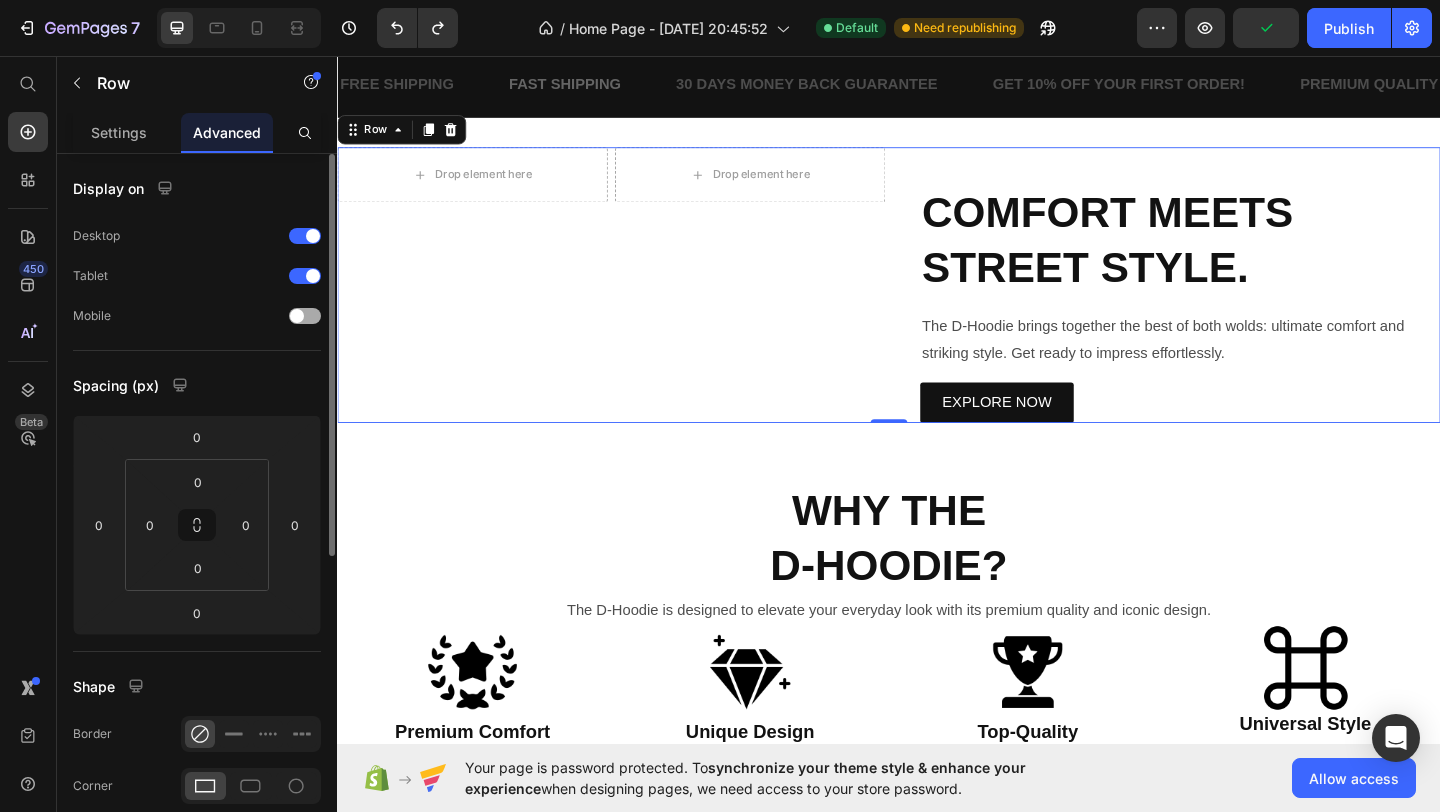 click at bounding box center [305, 316] 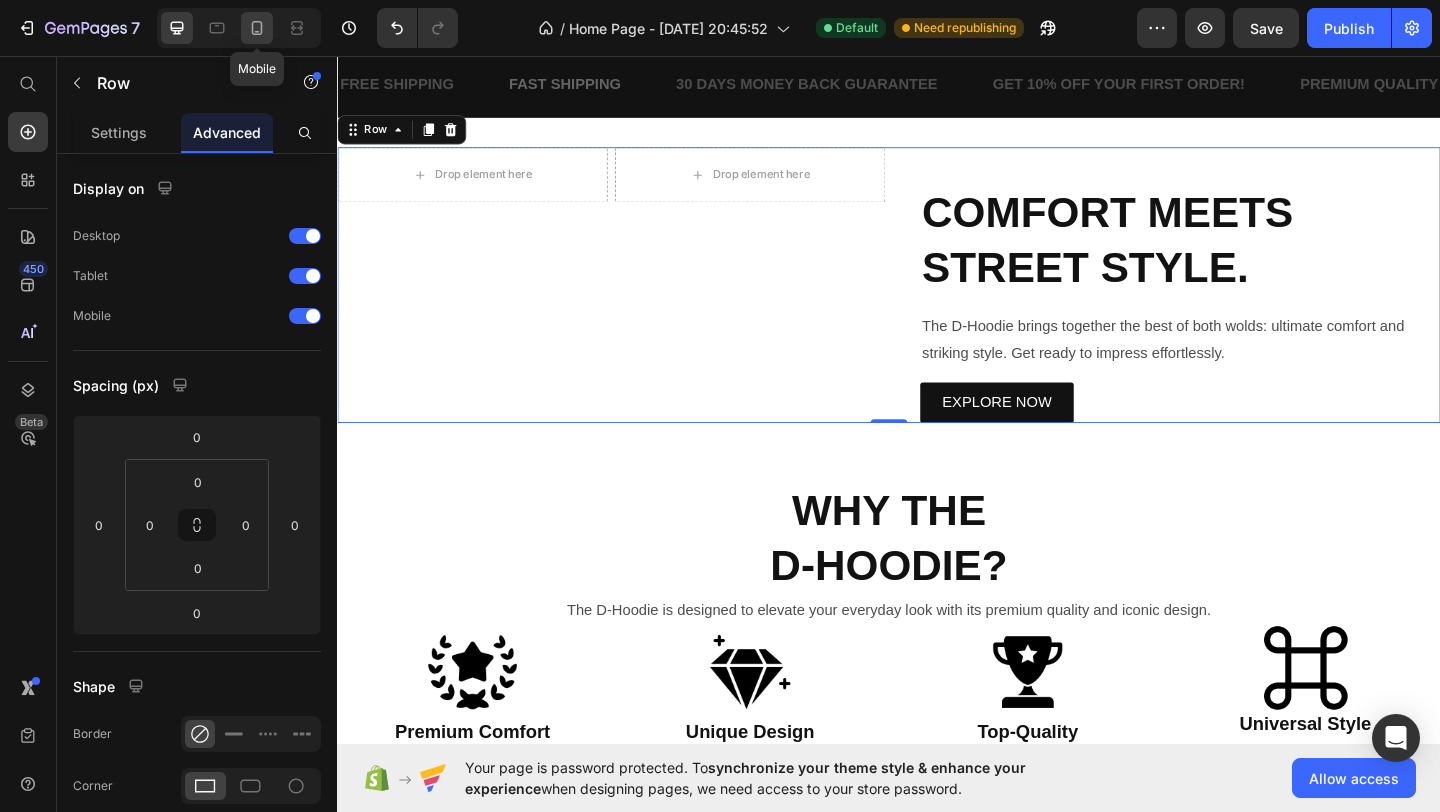 click 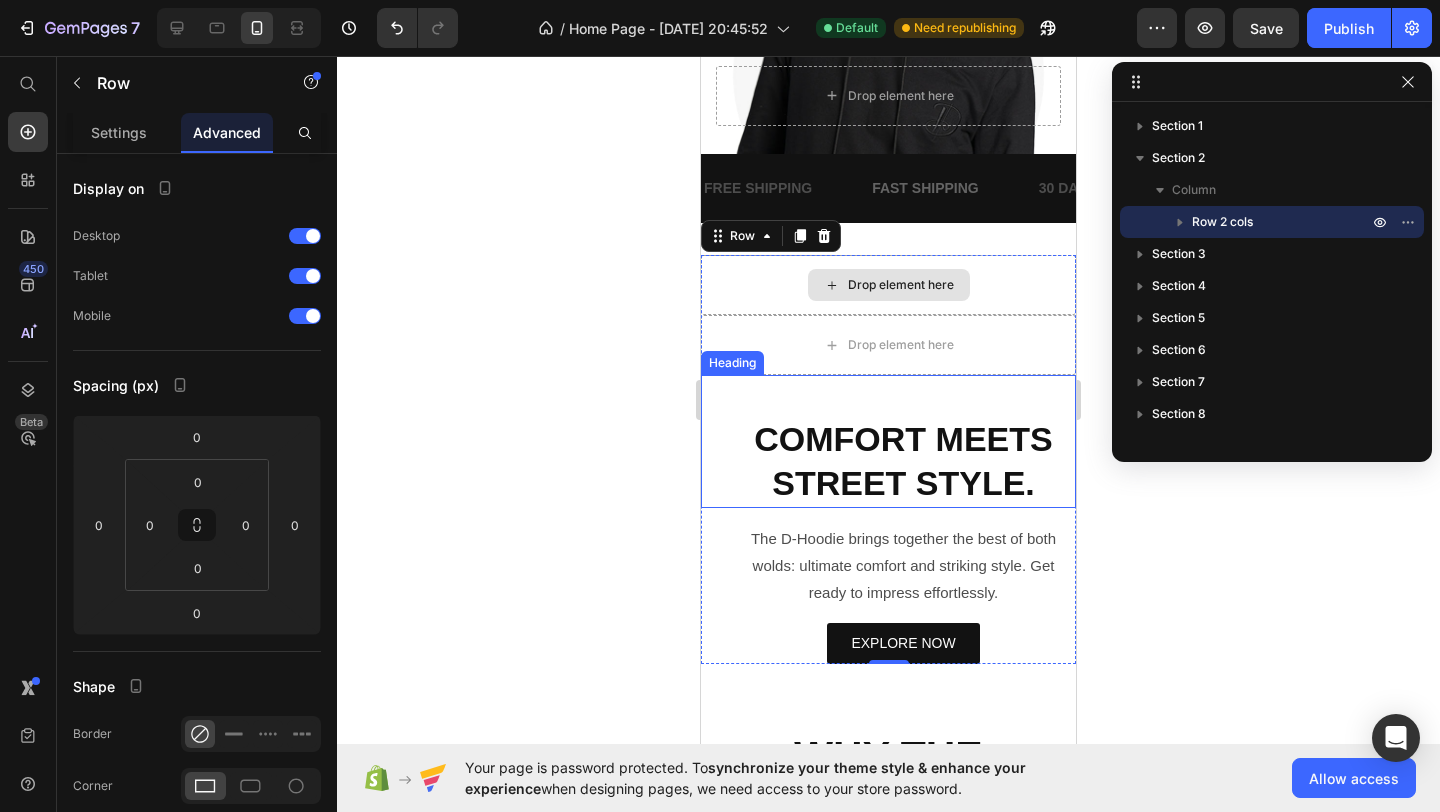 scroll, scrollTop: 652, scrollLeft: 0, axis: vertical 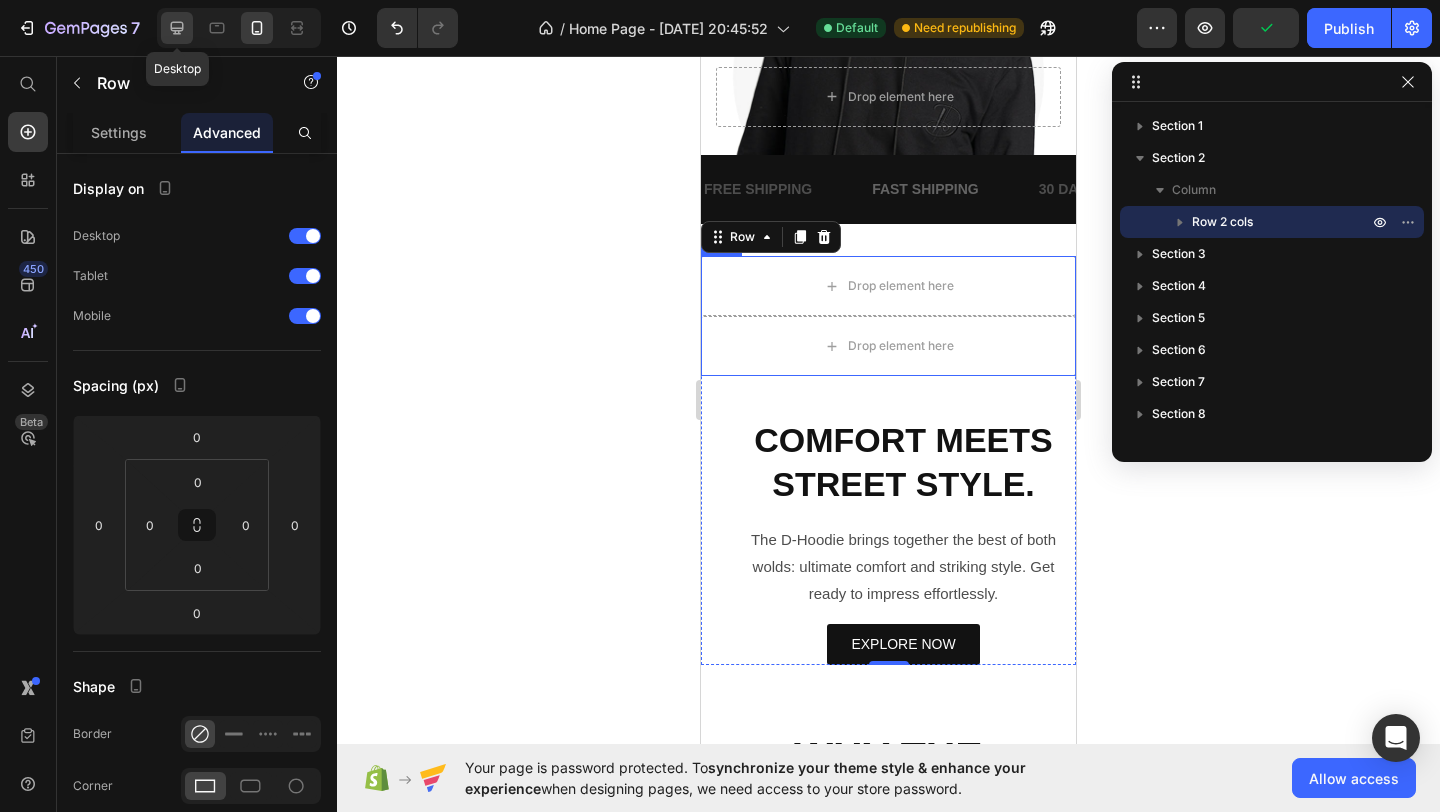 click 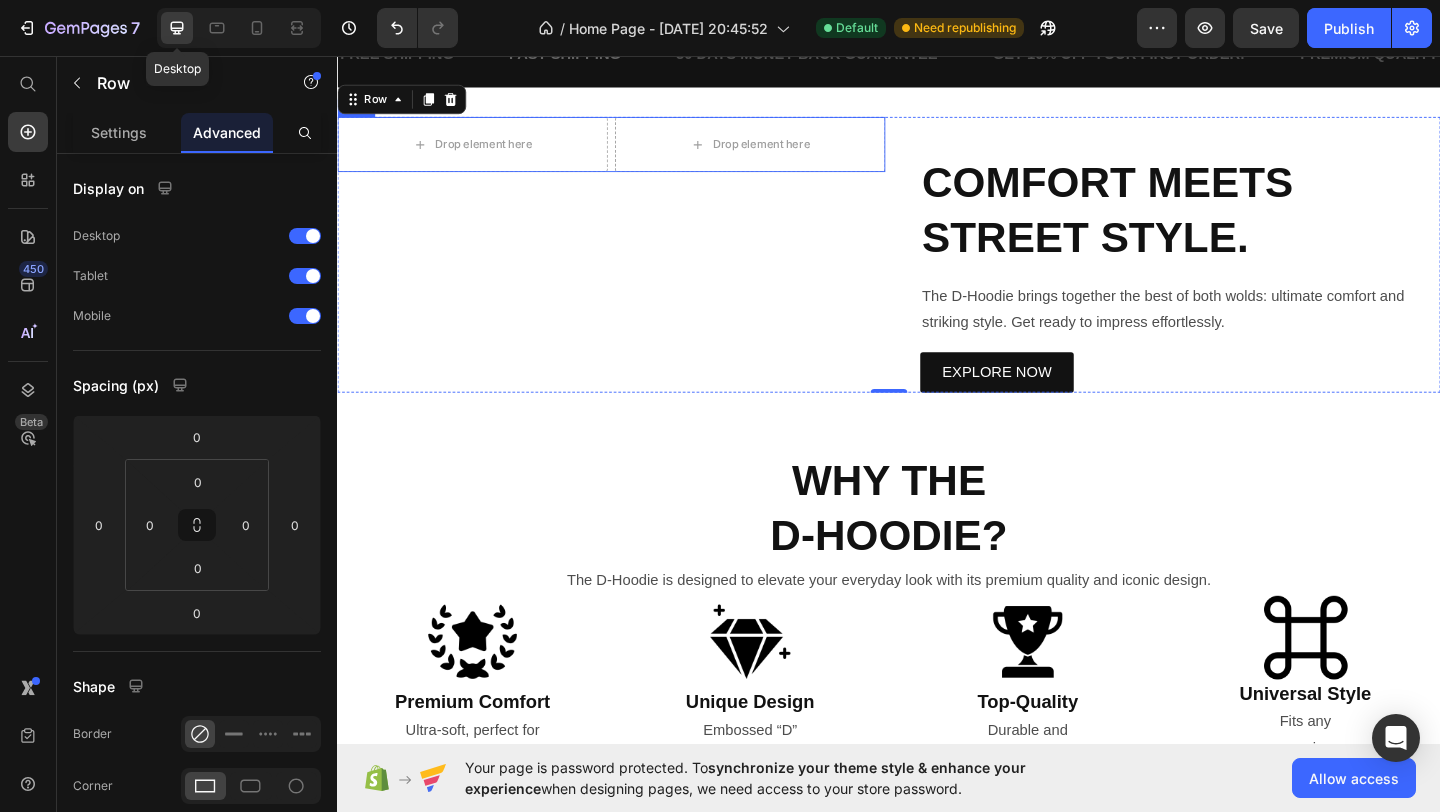 scroll, scrollTop: 591, scrollLeft: 0, axis: vertical 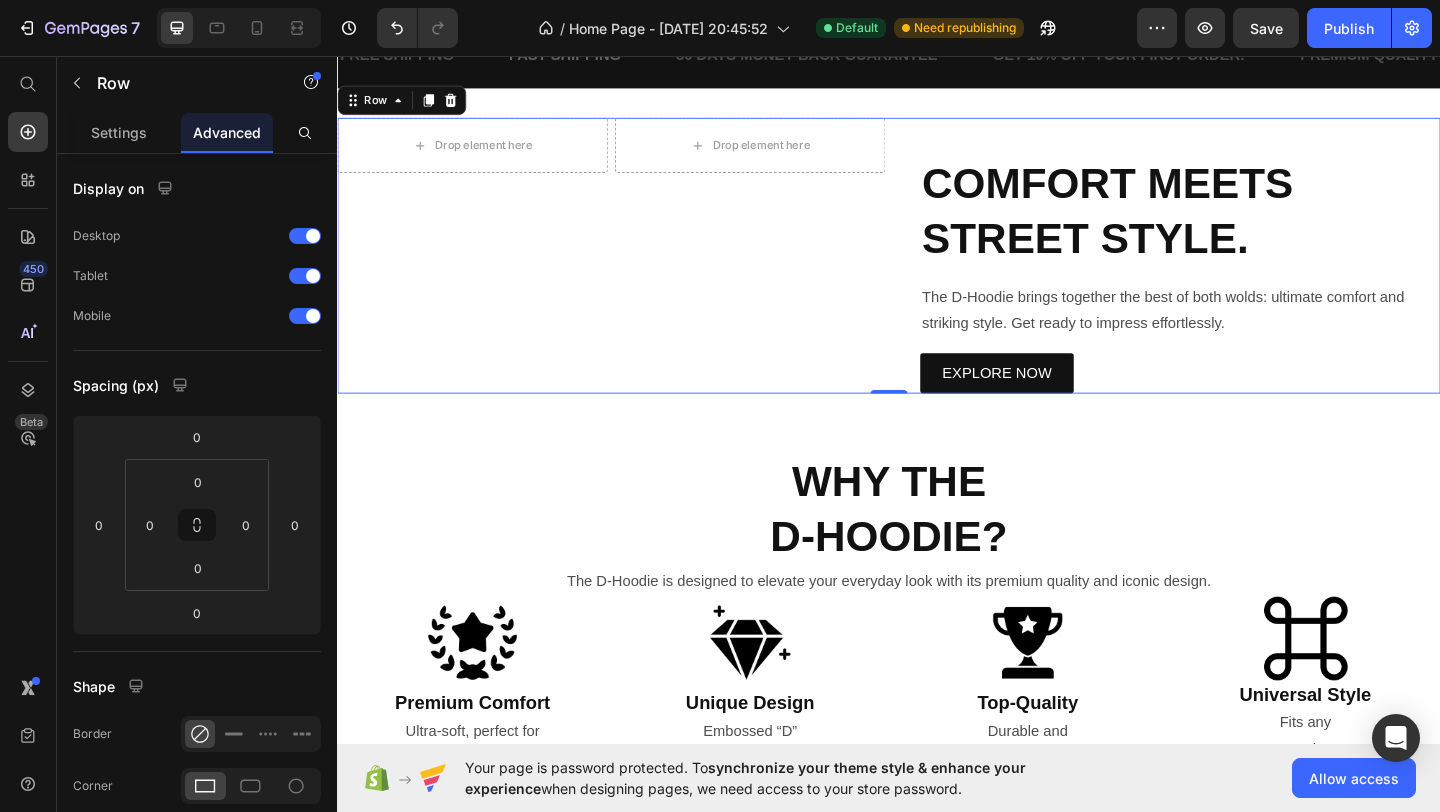 click on "Drop element here
Drop element here Row" at bounding box center [635, 273] 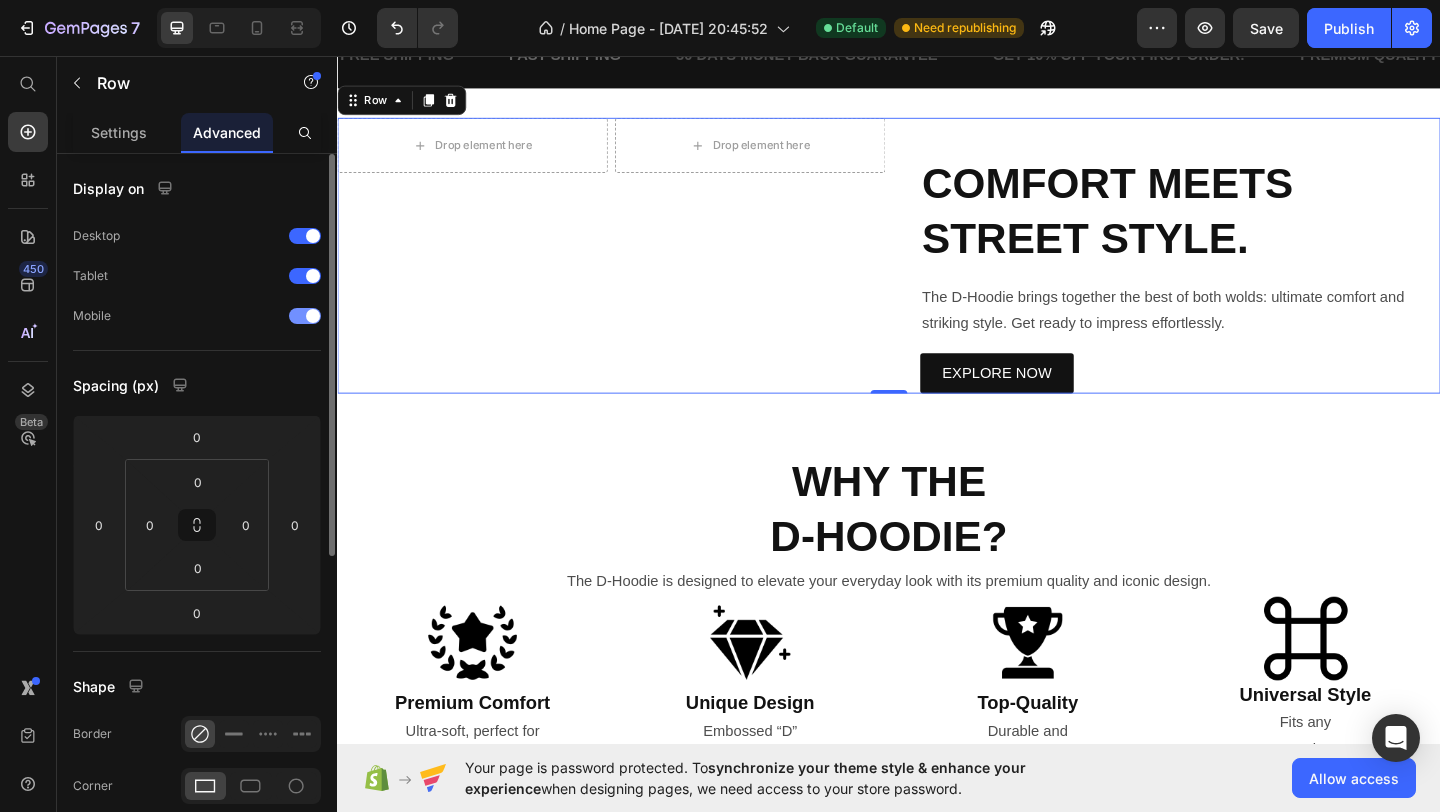 click at bounding box center [313, 316] 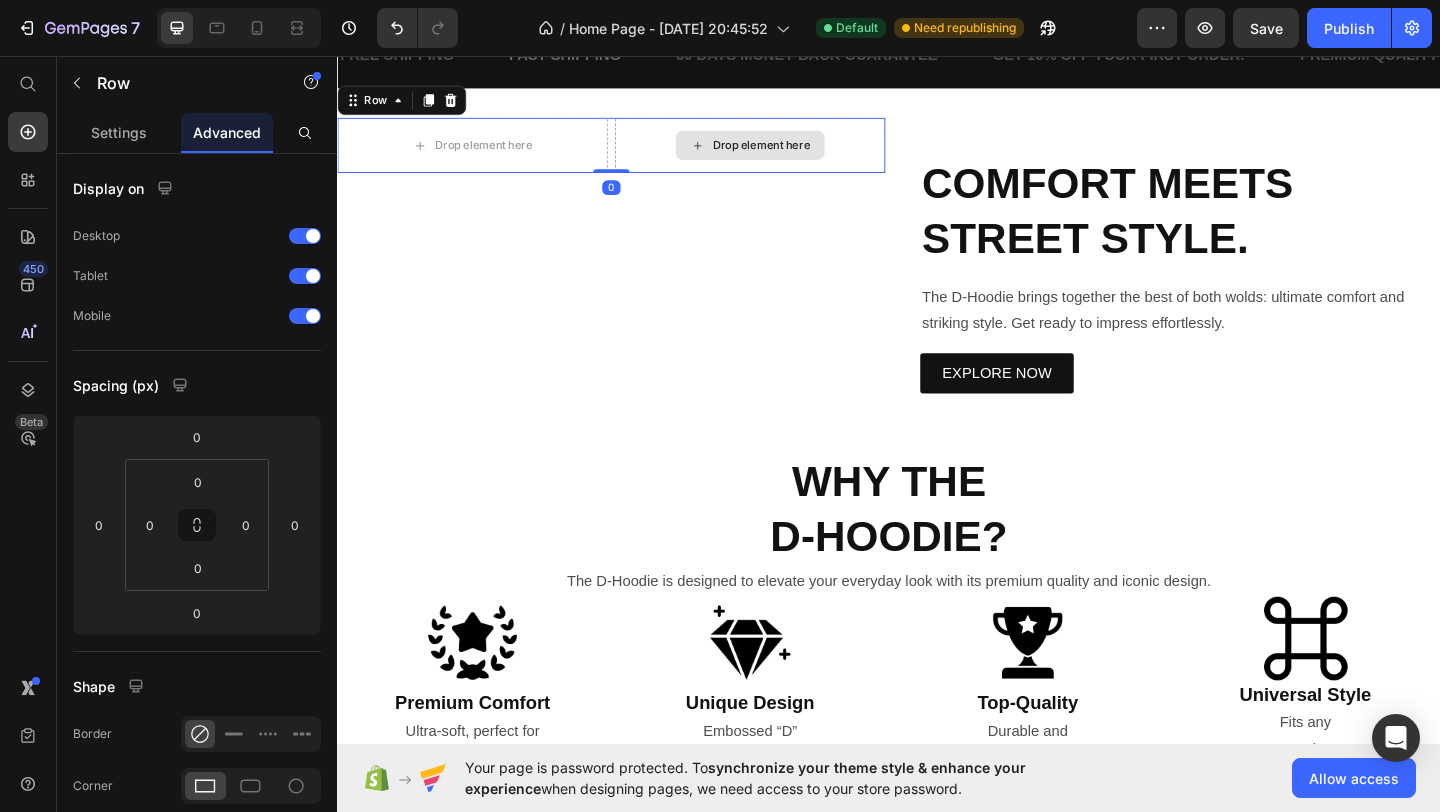 click on "Drop element here" at bounding box center [786, 153] 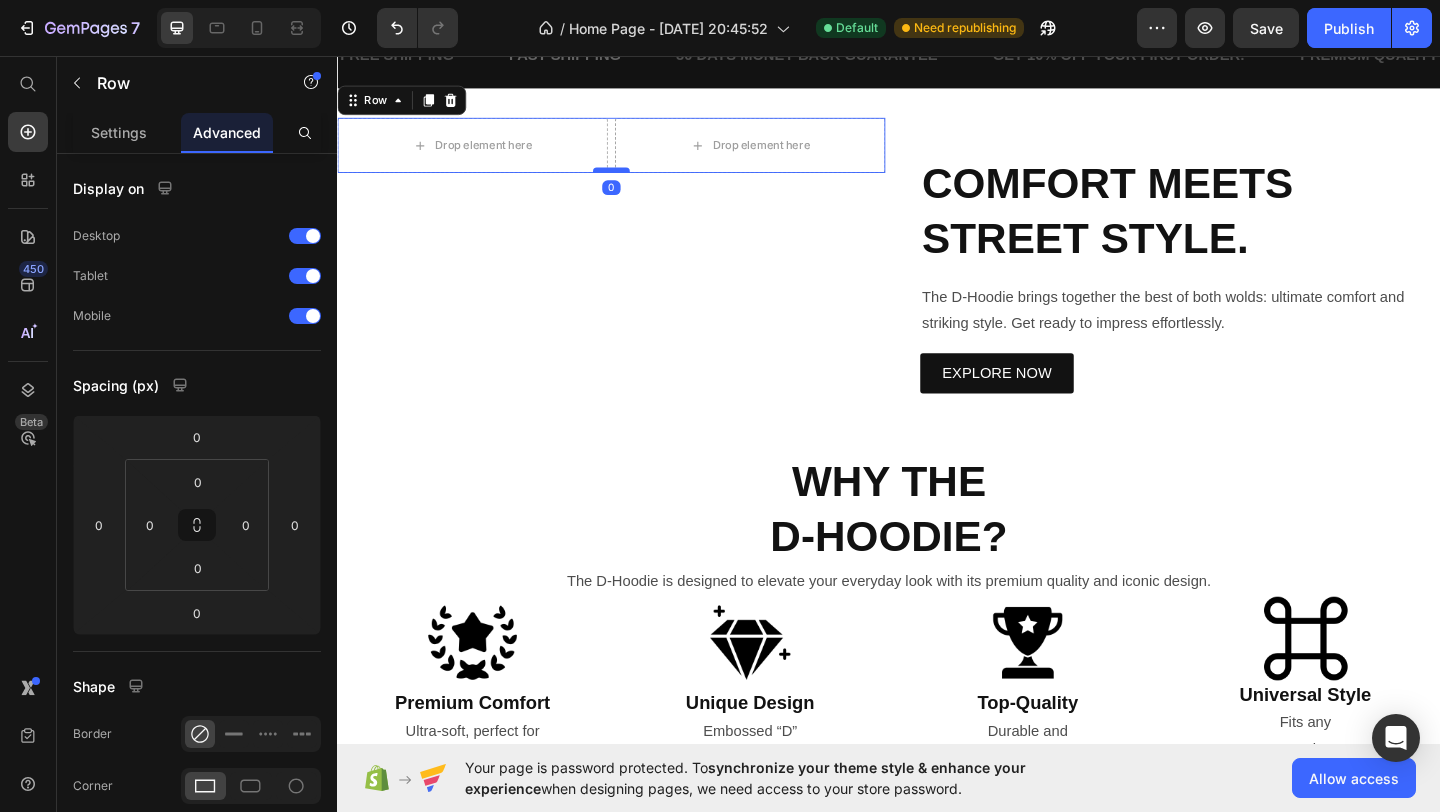 click at bounding box center (635, 180) 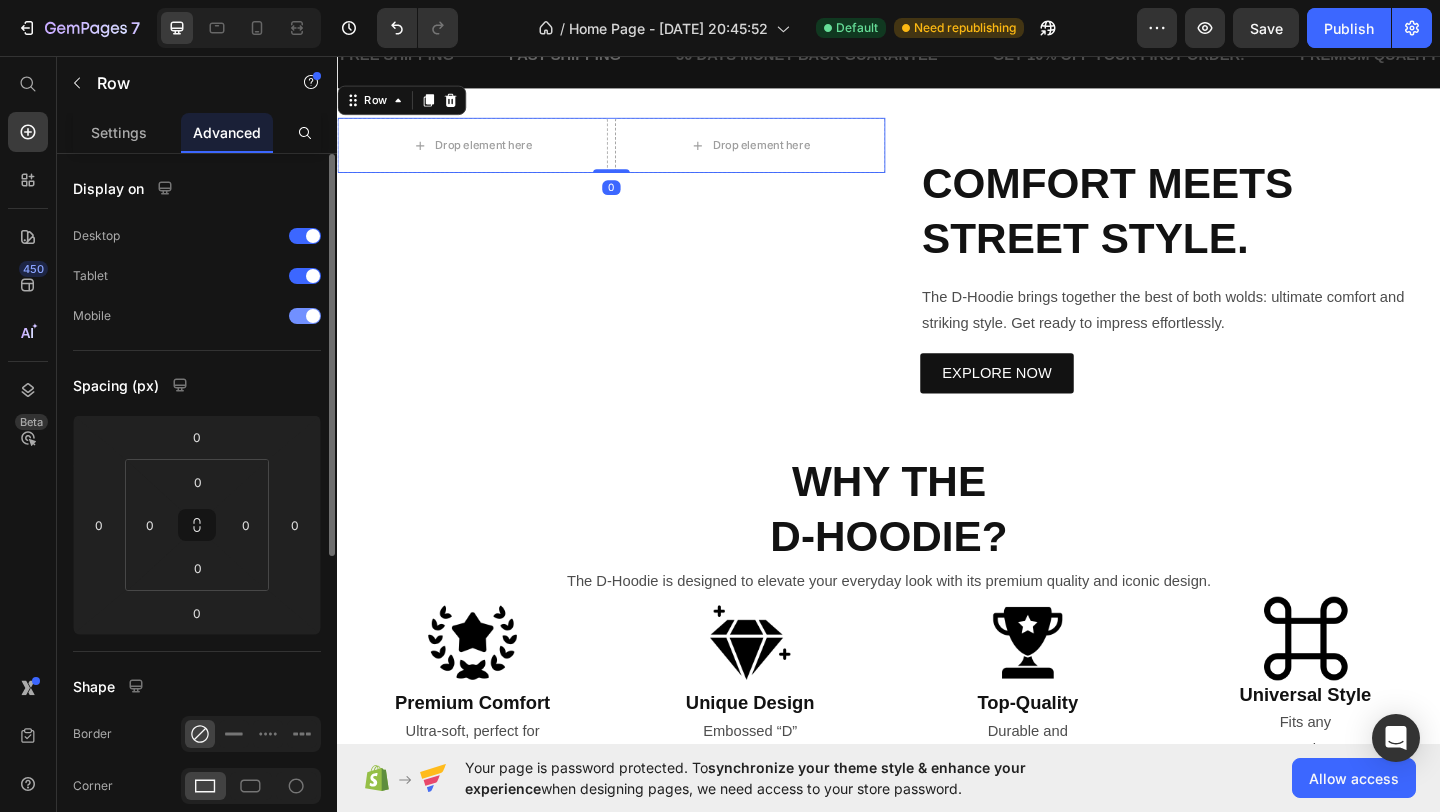 click at bounding box center [313, 316] 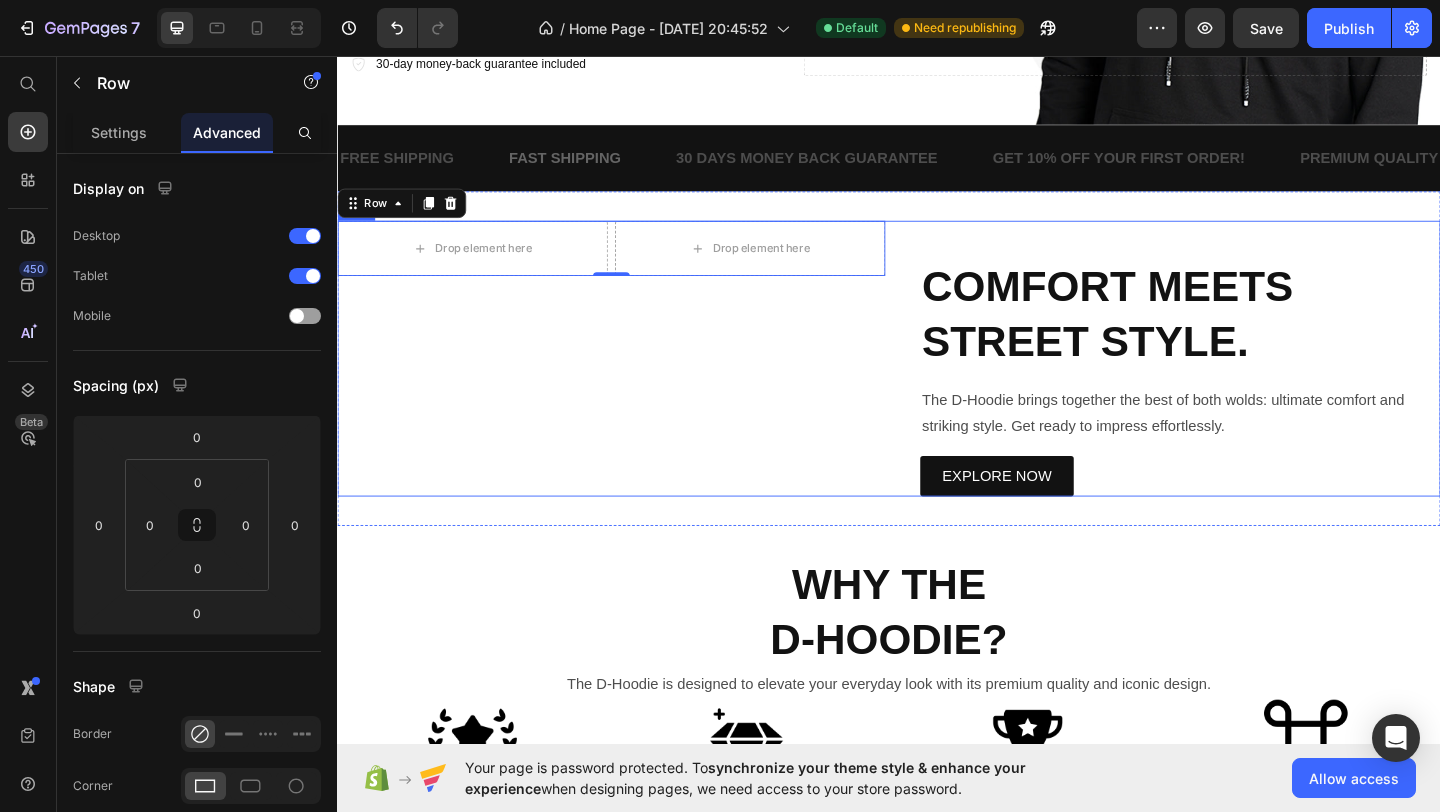 scroll, scrollTop: 468, scrollLeft: 0, axis: vertical 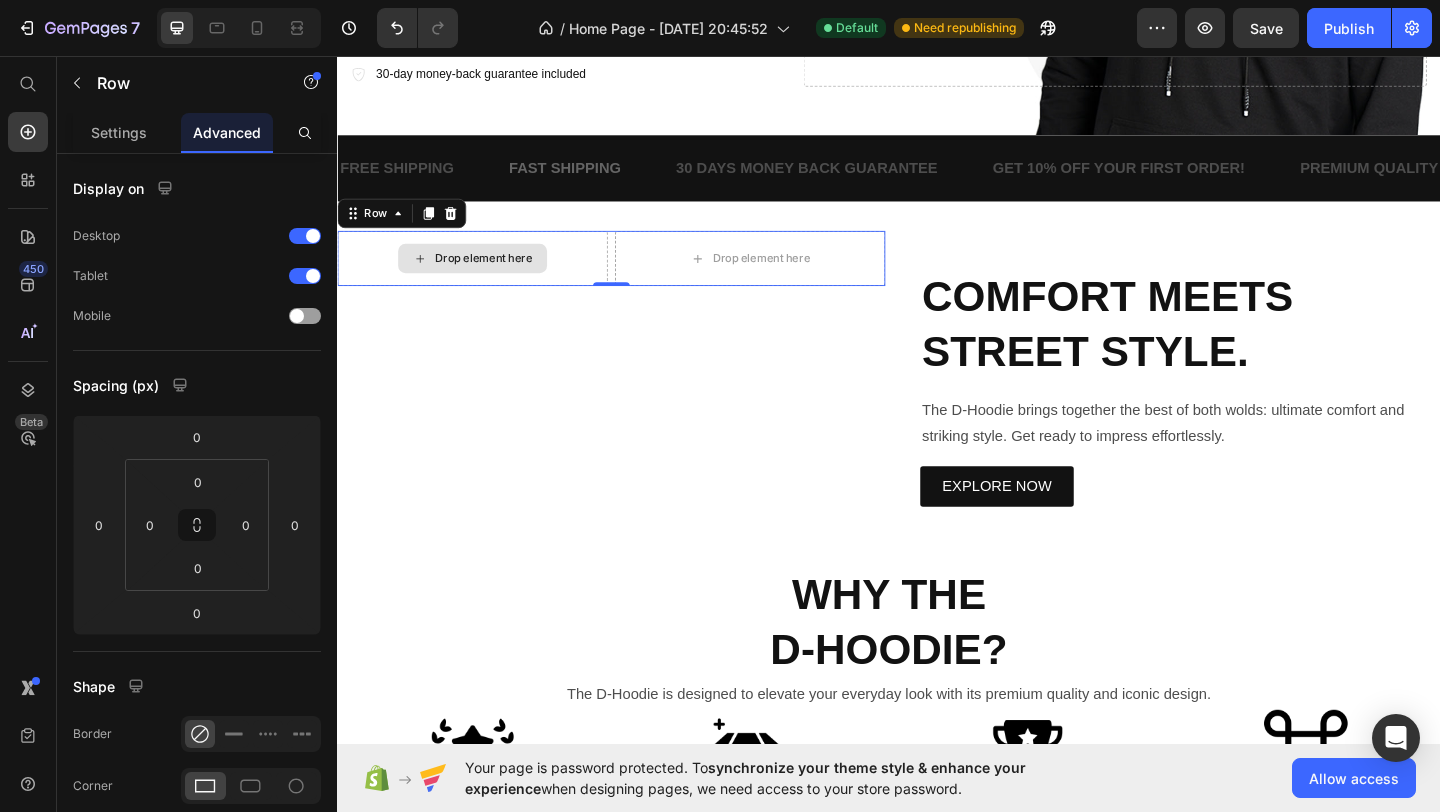 click on "Drop element here" at bounding box center (496, 276) 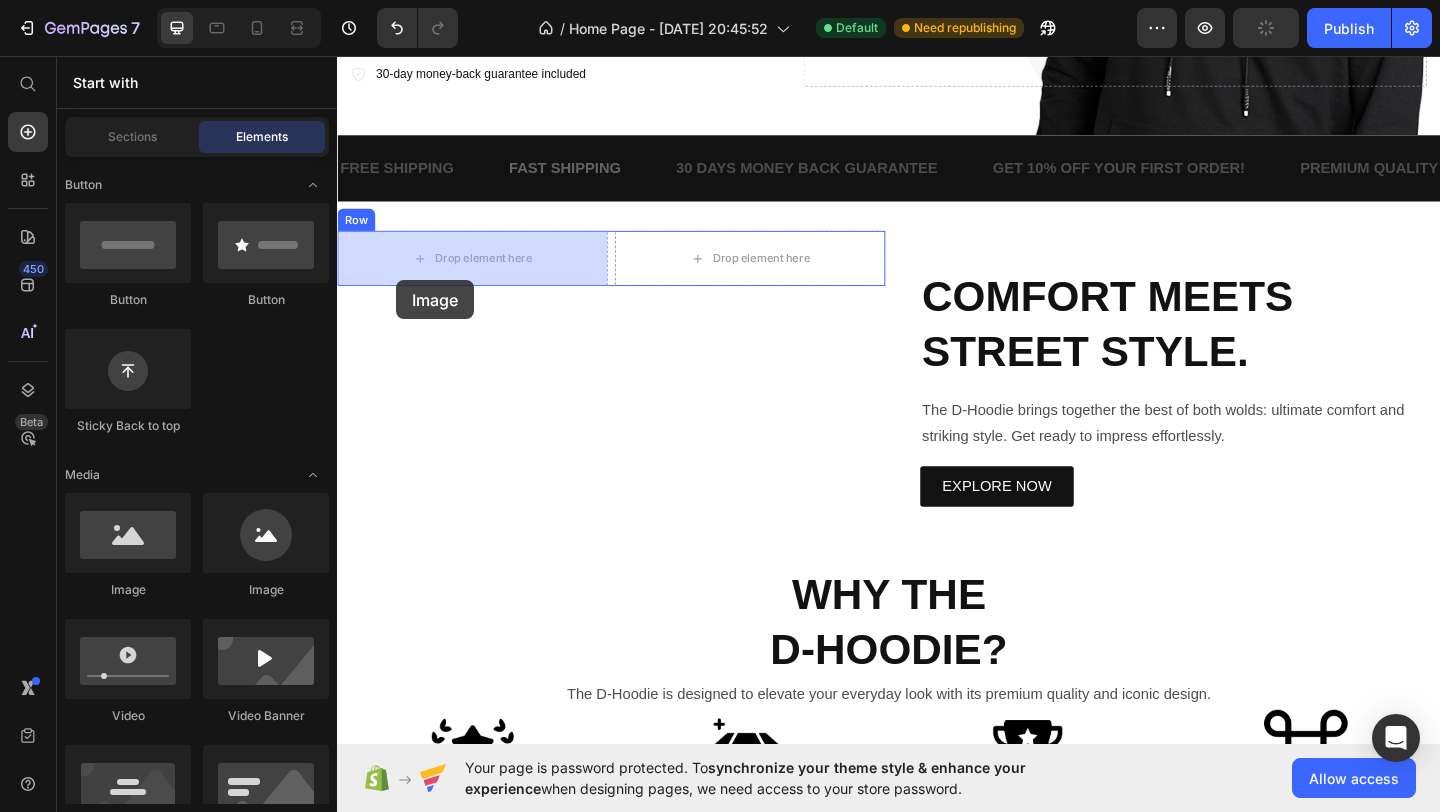 drag, startPoint x: 473, startPoint y: 602, endPoint x: 402, endPoint y: 293, distance: 317.05203 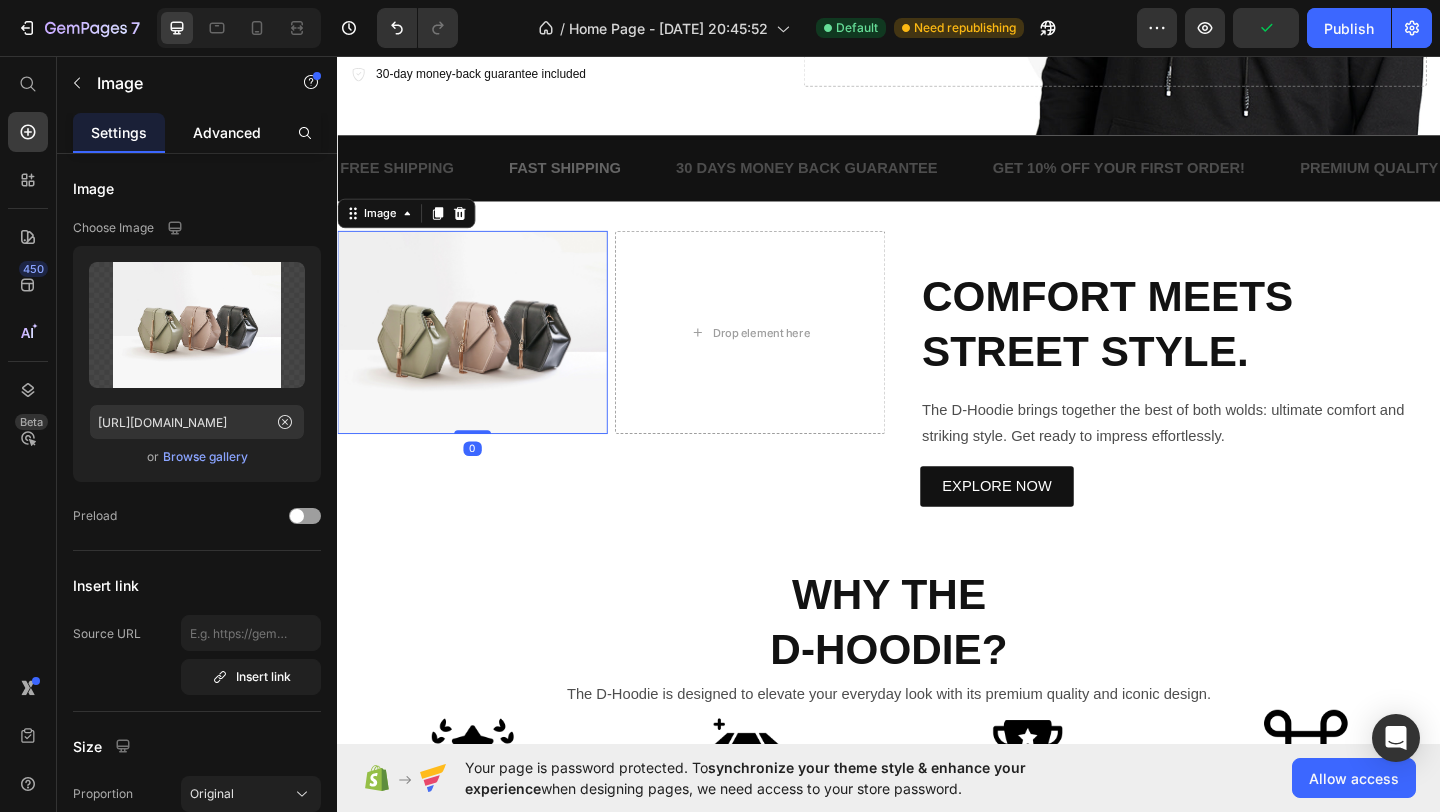 click on "Advanced" at bounding box center (227, 132) 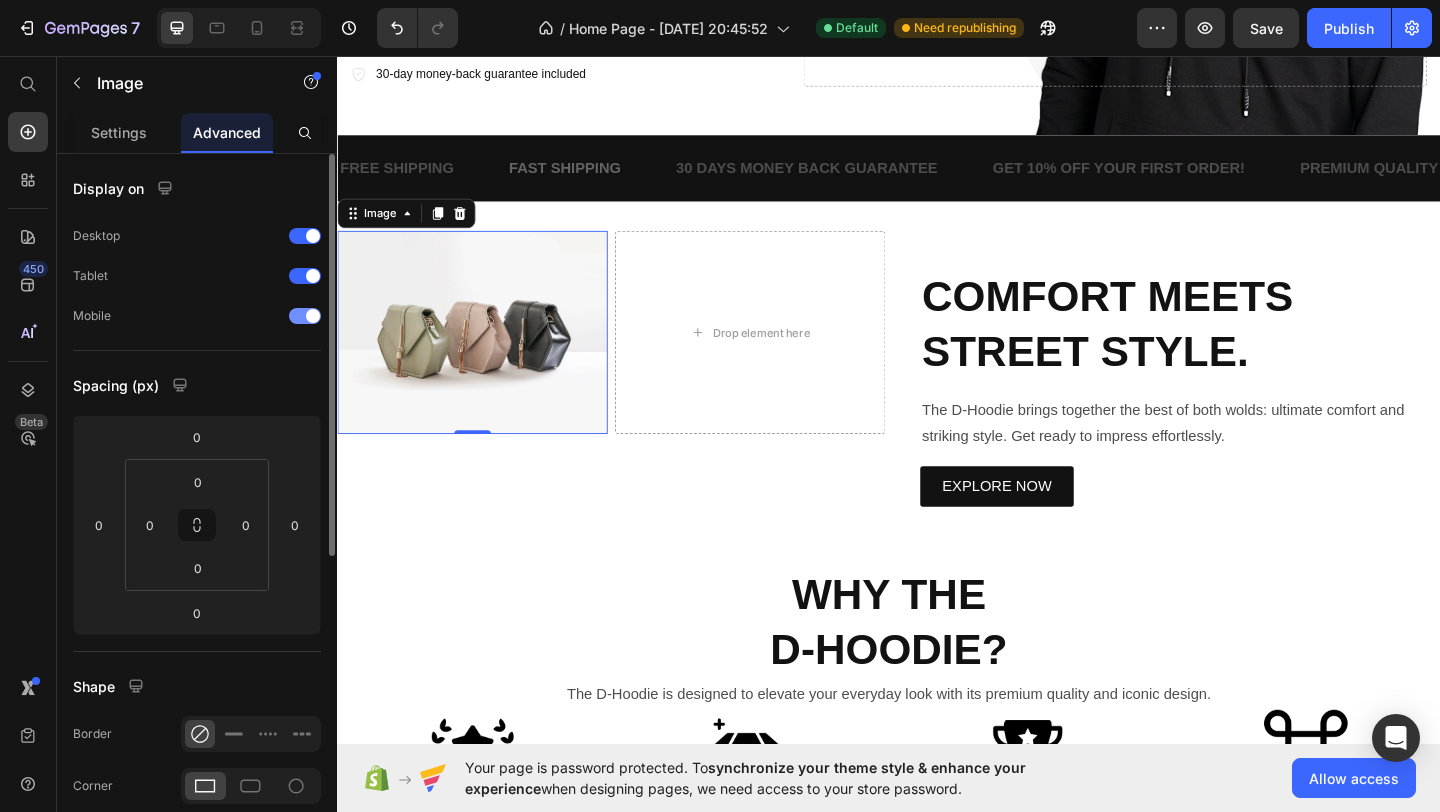 click at bounding box center [313, 316] 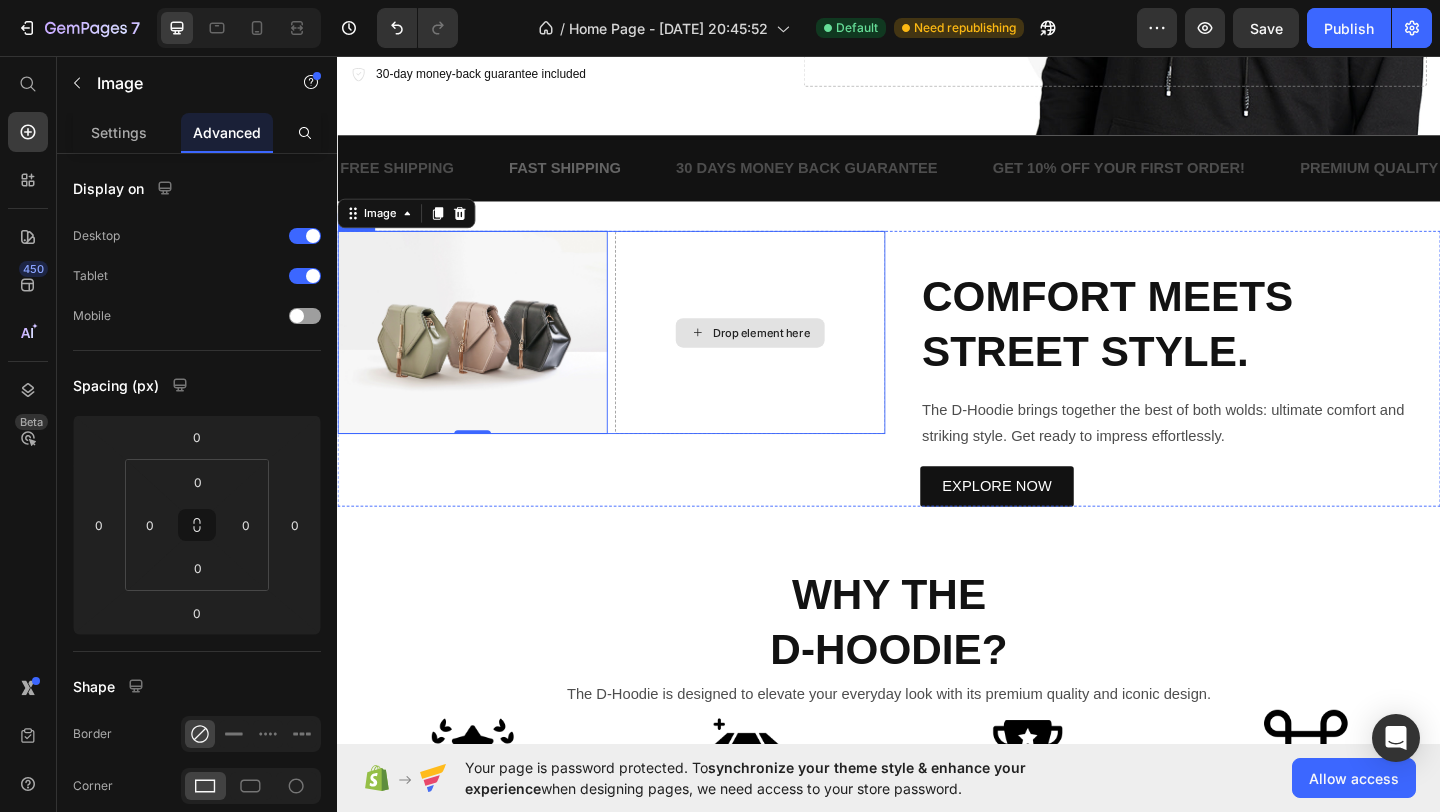 click on "Drop element here" at bounding box center [798, 357] 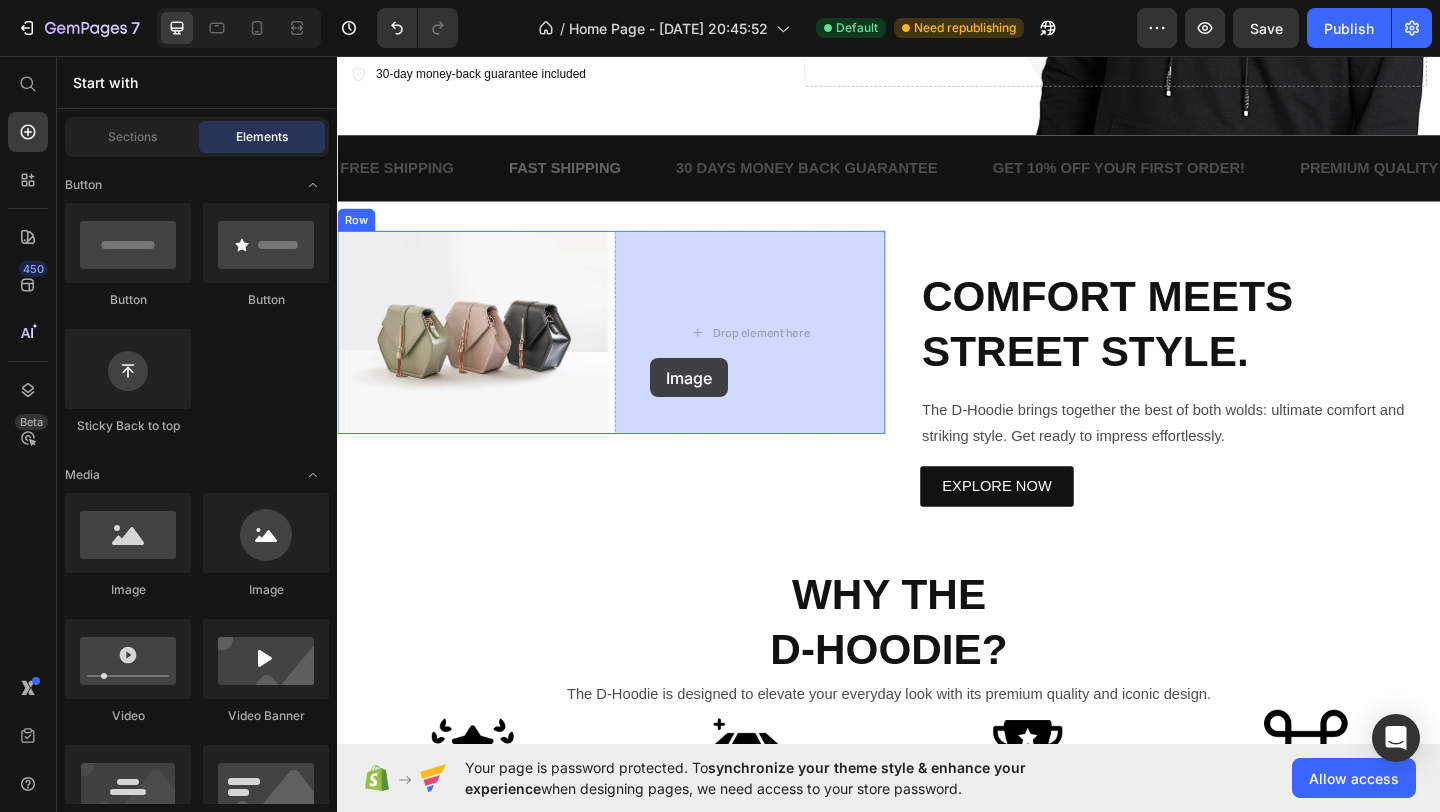 drag, startPoint x: 485, startPoint y: 605, endPoint x: 563, endPoint y: 378, distance: 240.02708 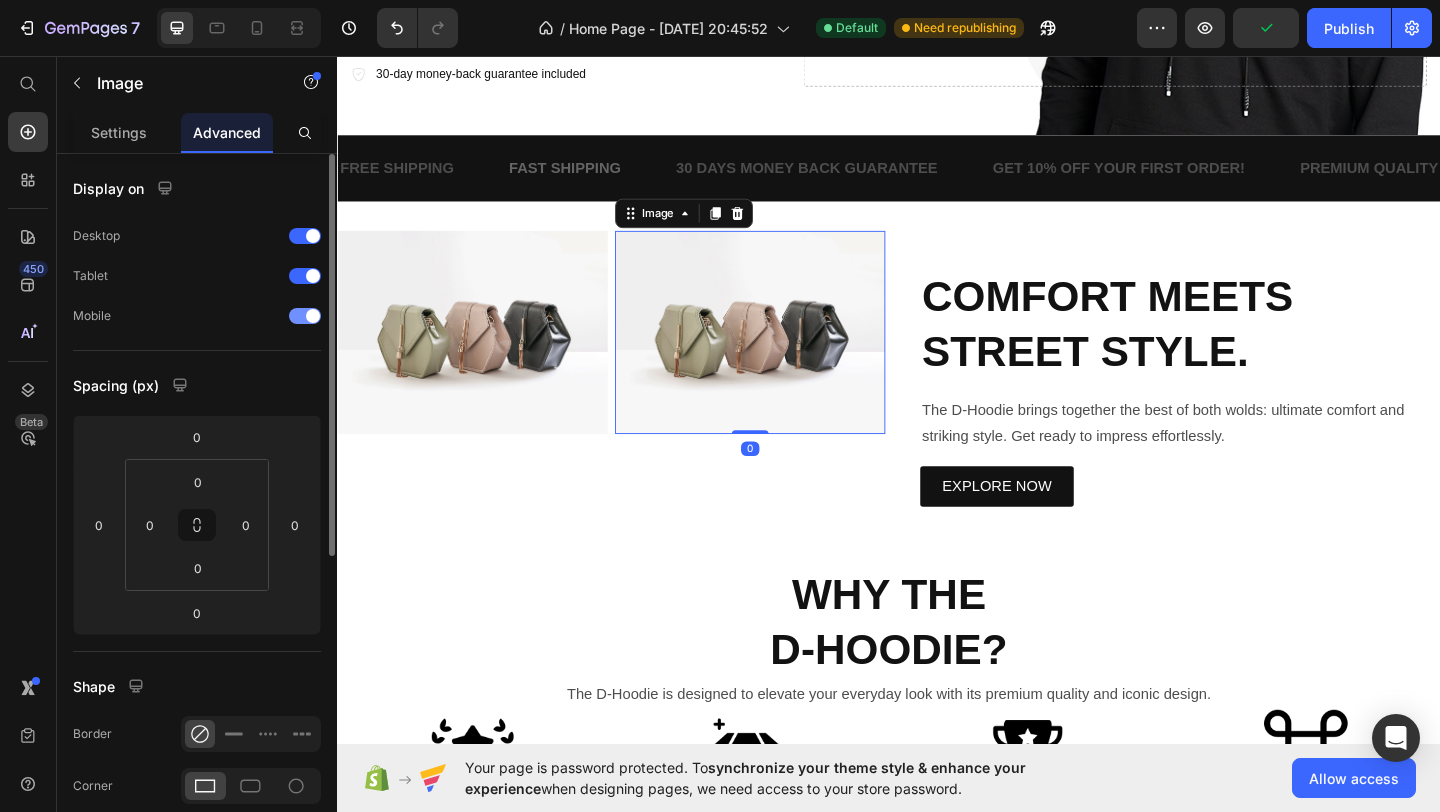 click at bounding box center [305, 316] 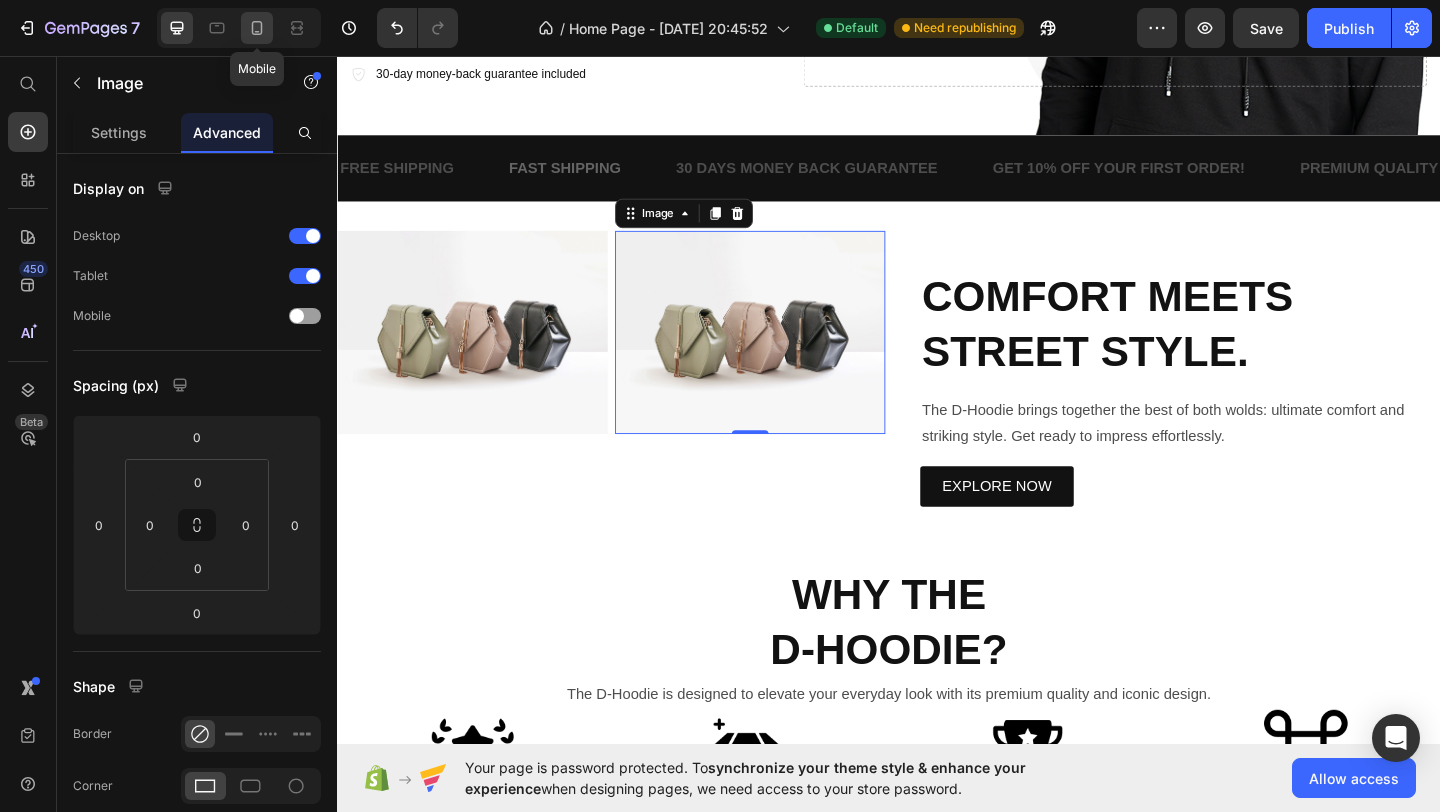 click 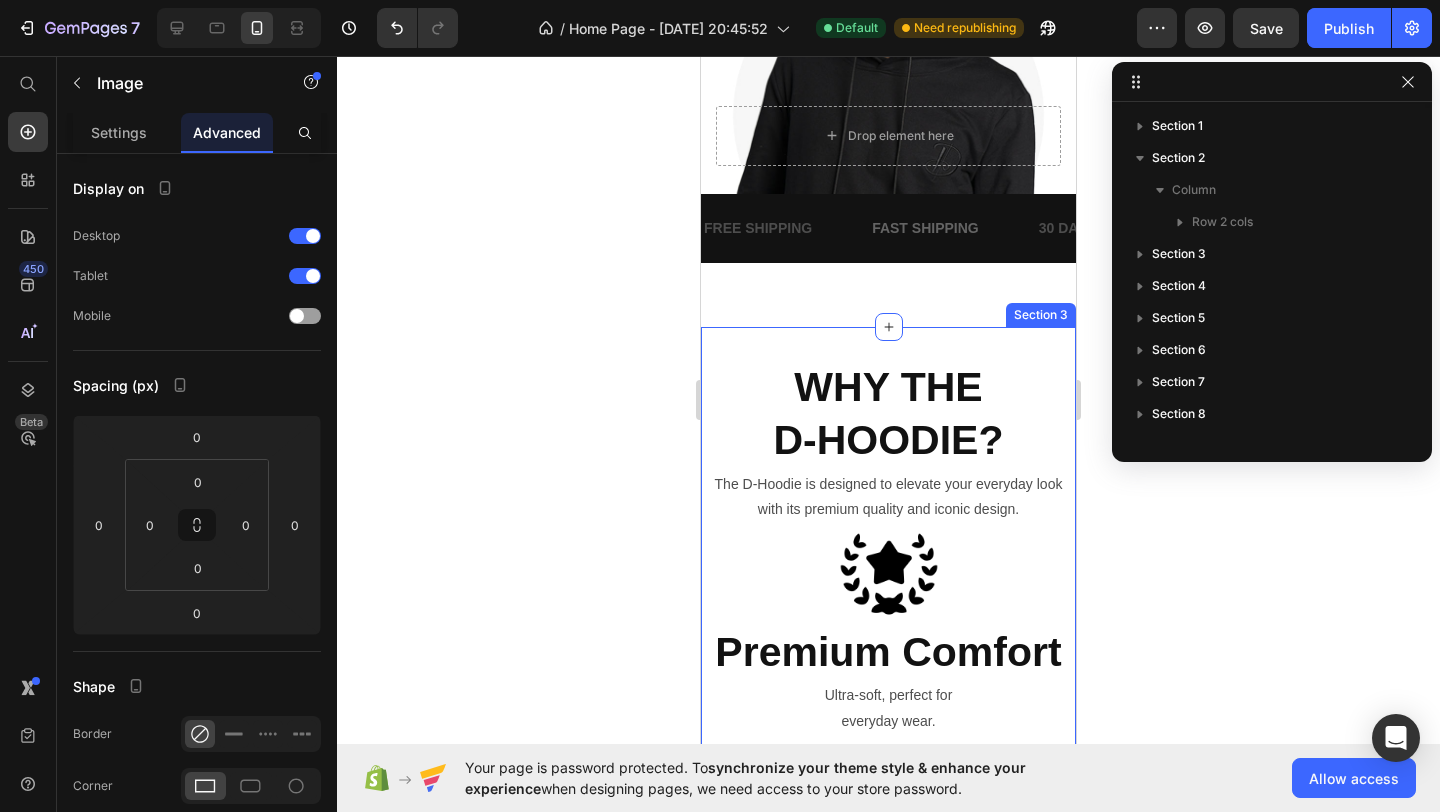 scroll, scrollTop: 606, scrollLeft: 0, axis: vertical 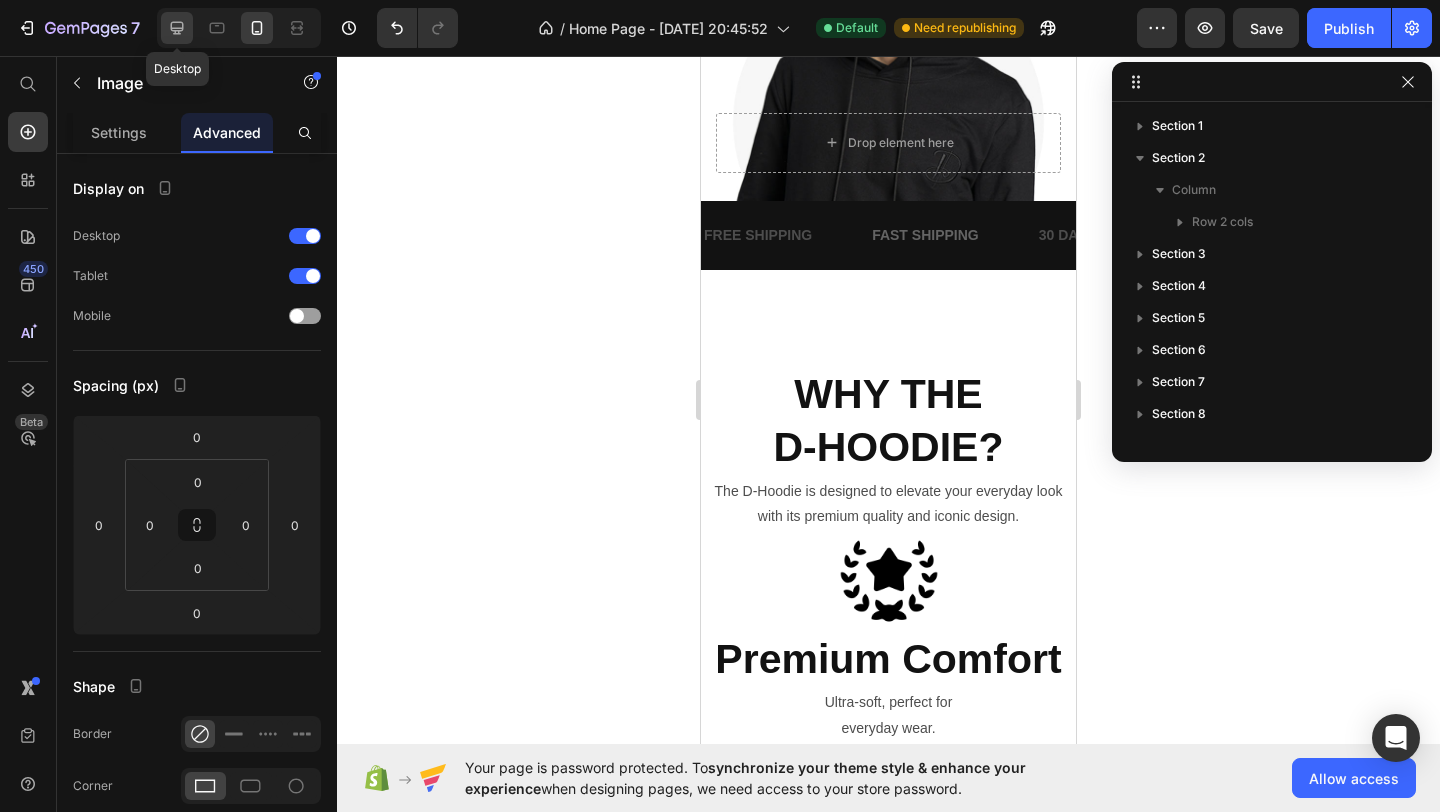 click 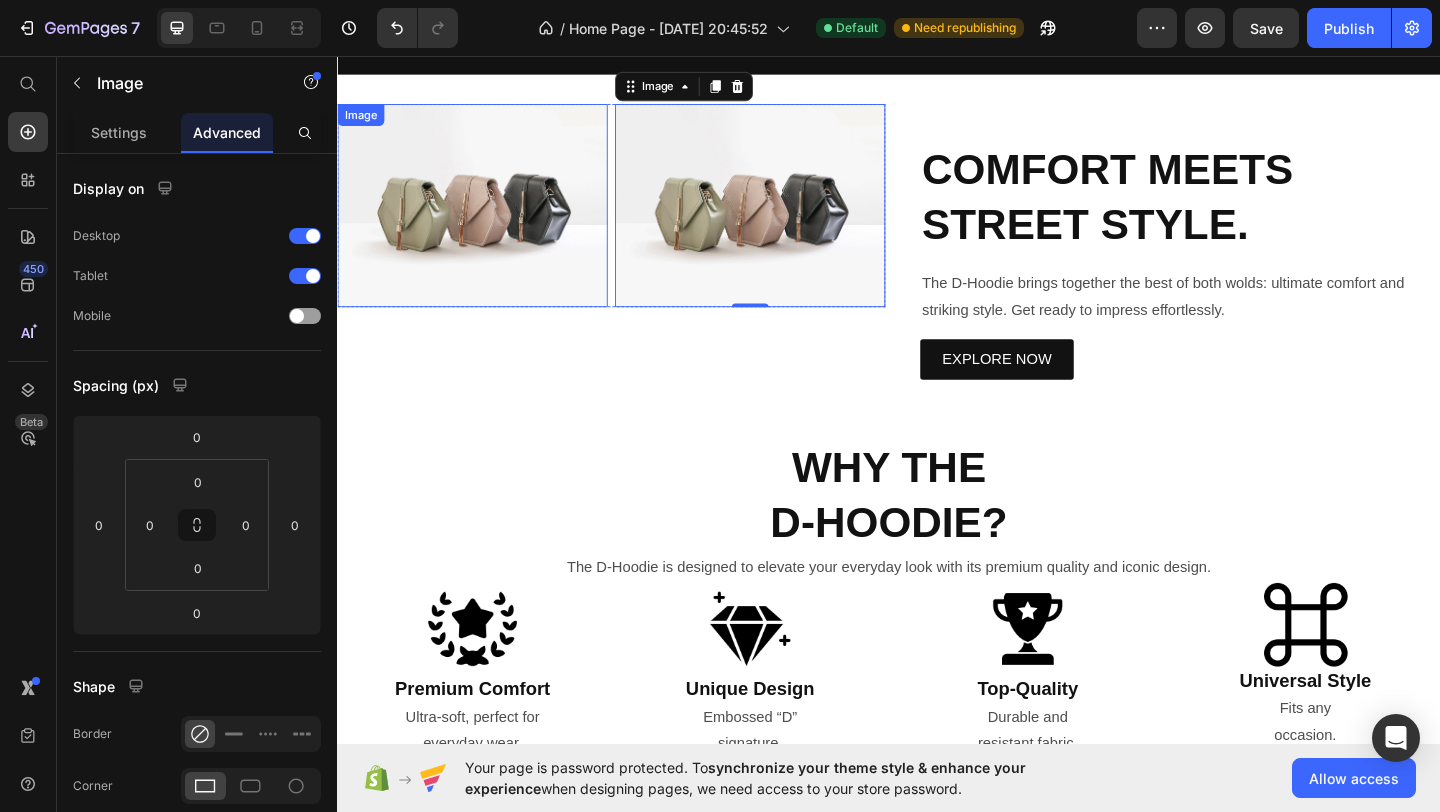 scroll, scrollTop: 591, scrollLeft: 0, axis: vertical 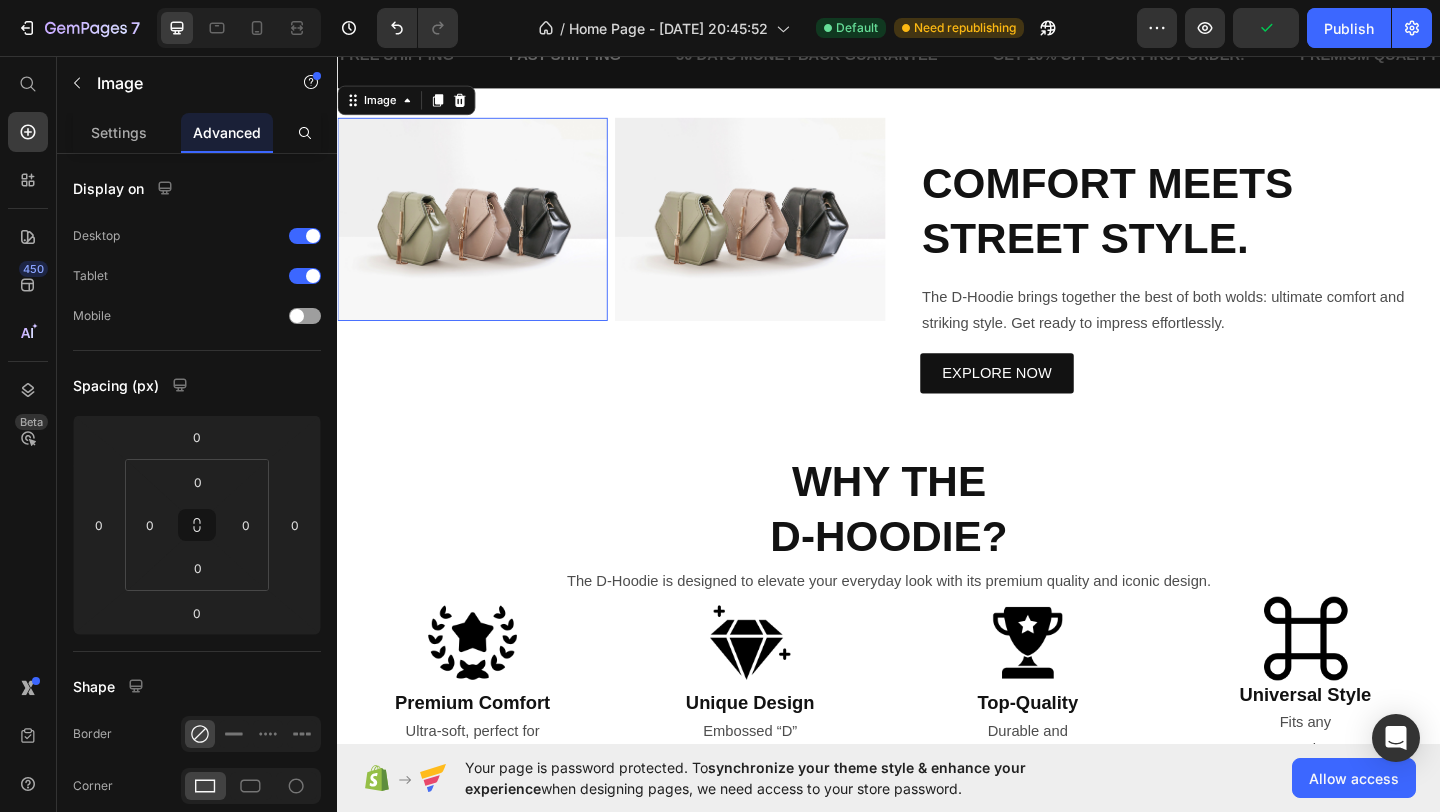 click at bounding box center [484, 233] 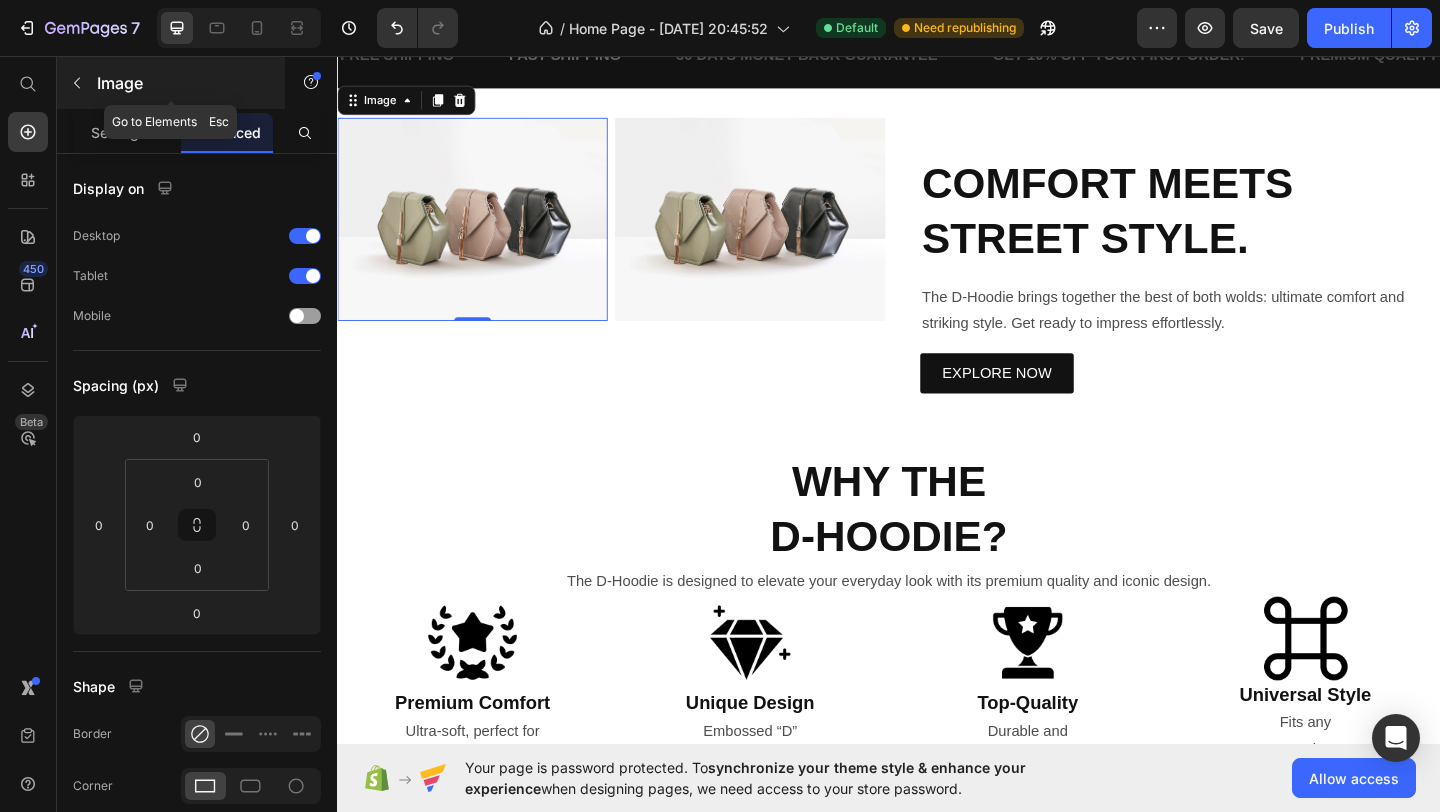 click at bounding box center (77, 83) 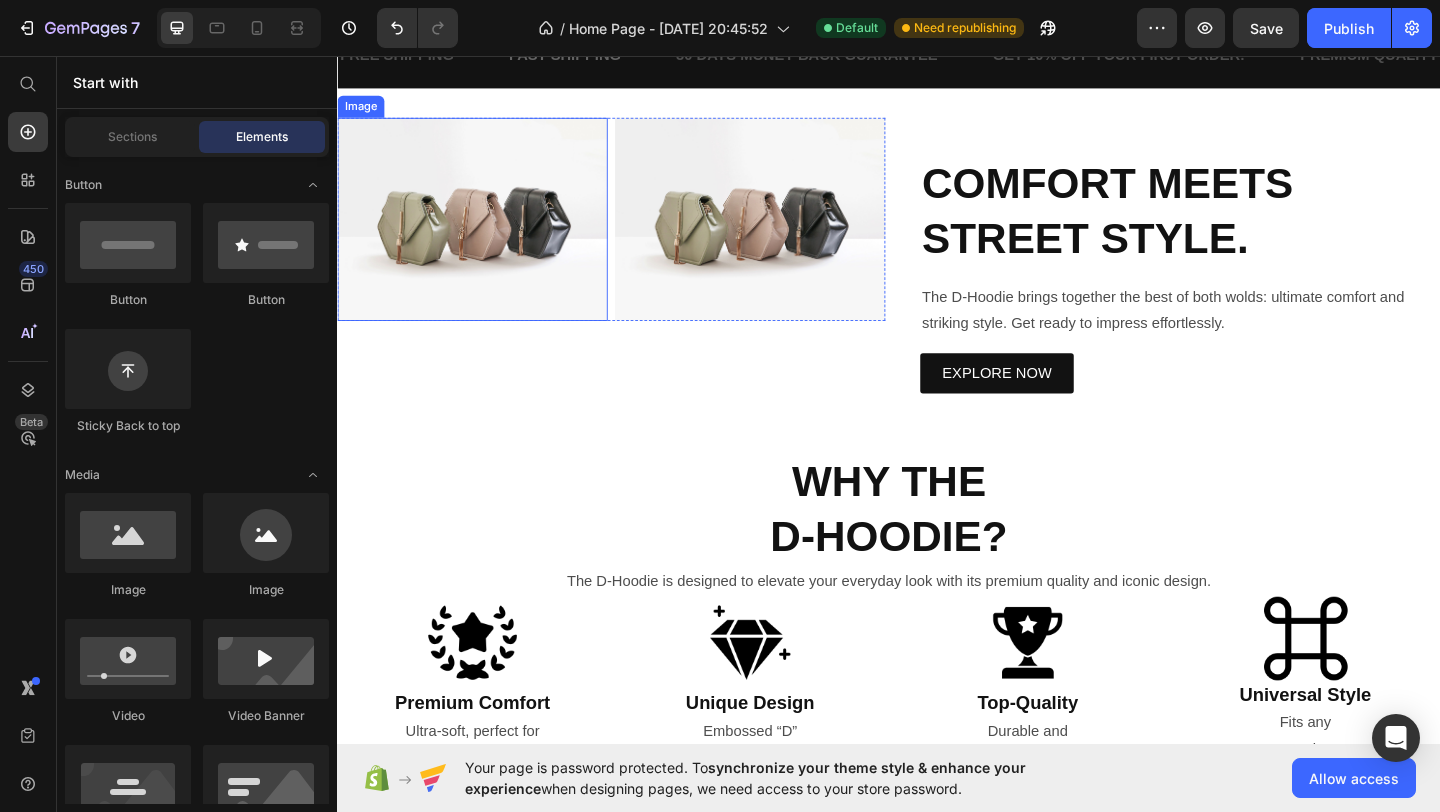 click at bounding box center [484, 233] 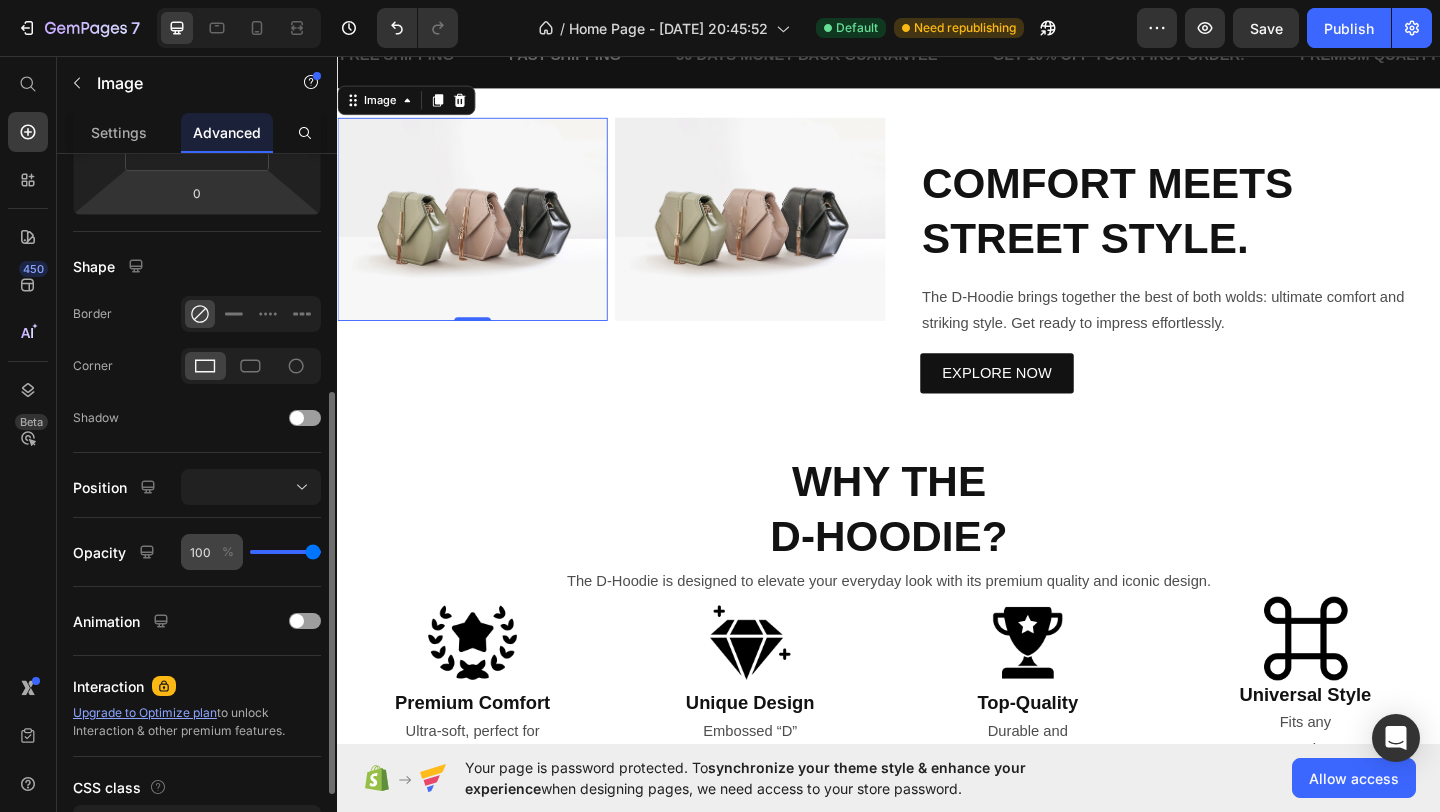scroll, scrollTop: 554, scrollLeft: 0, axis: vertical 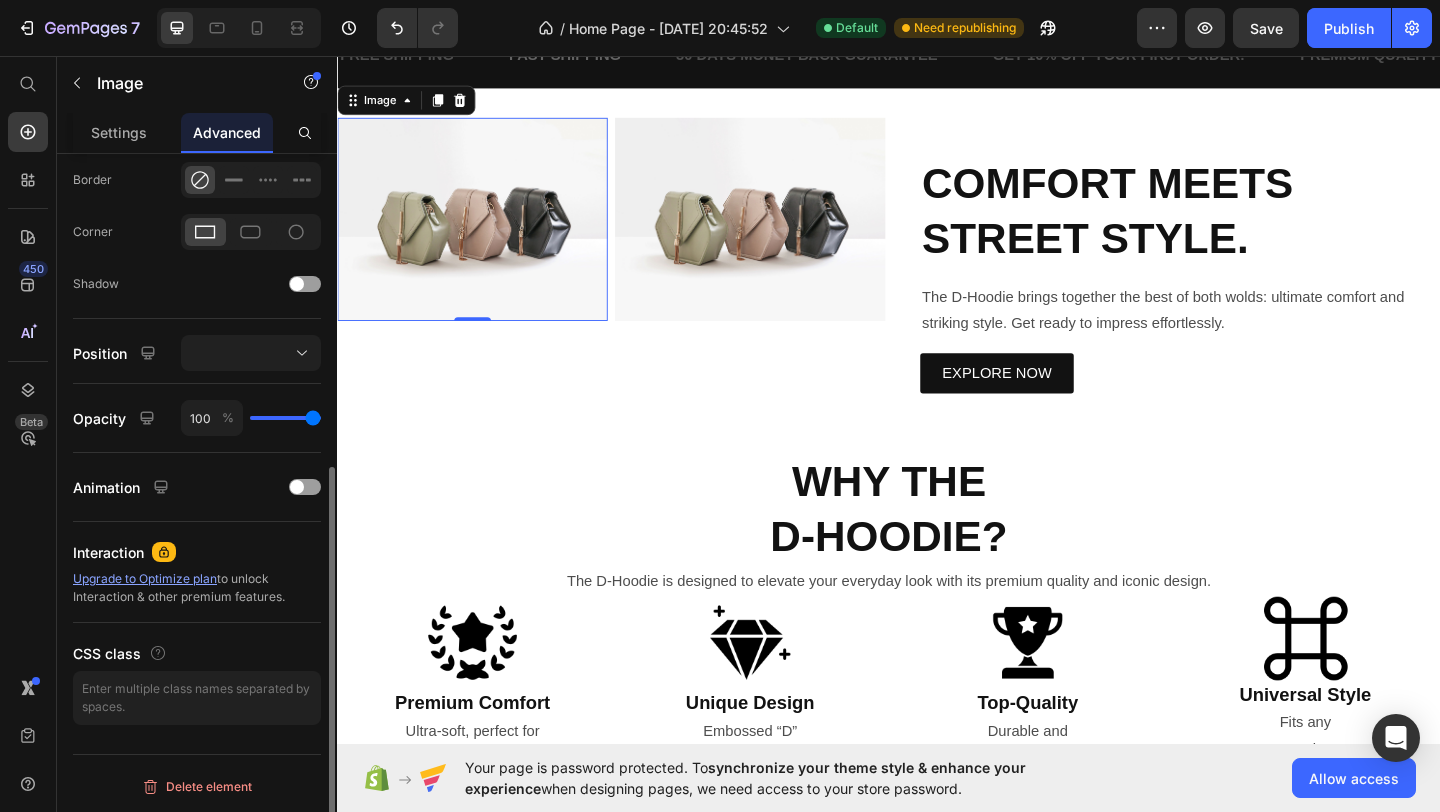 click at bounding box center (484, 233) 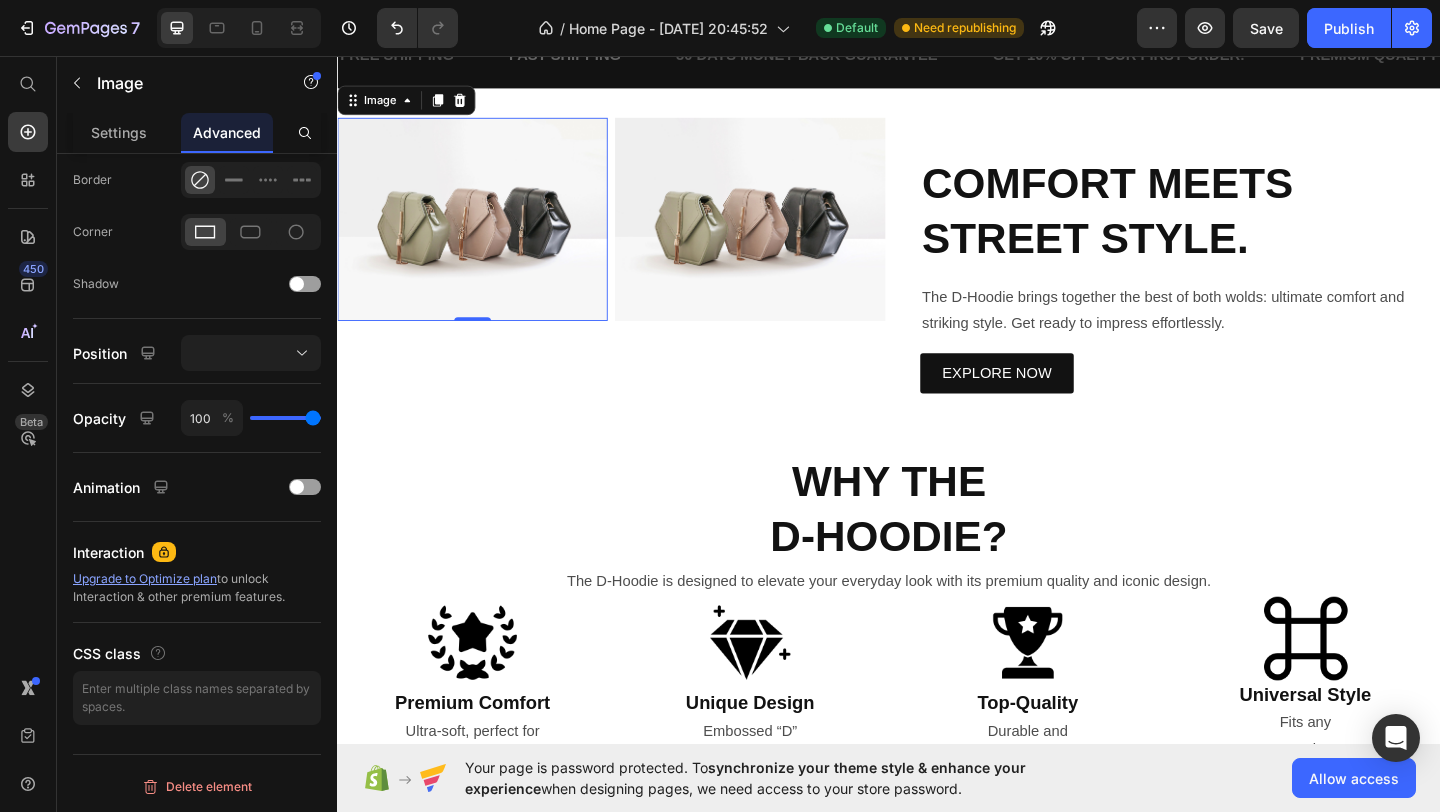 click at bounding box center [484, 233] 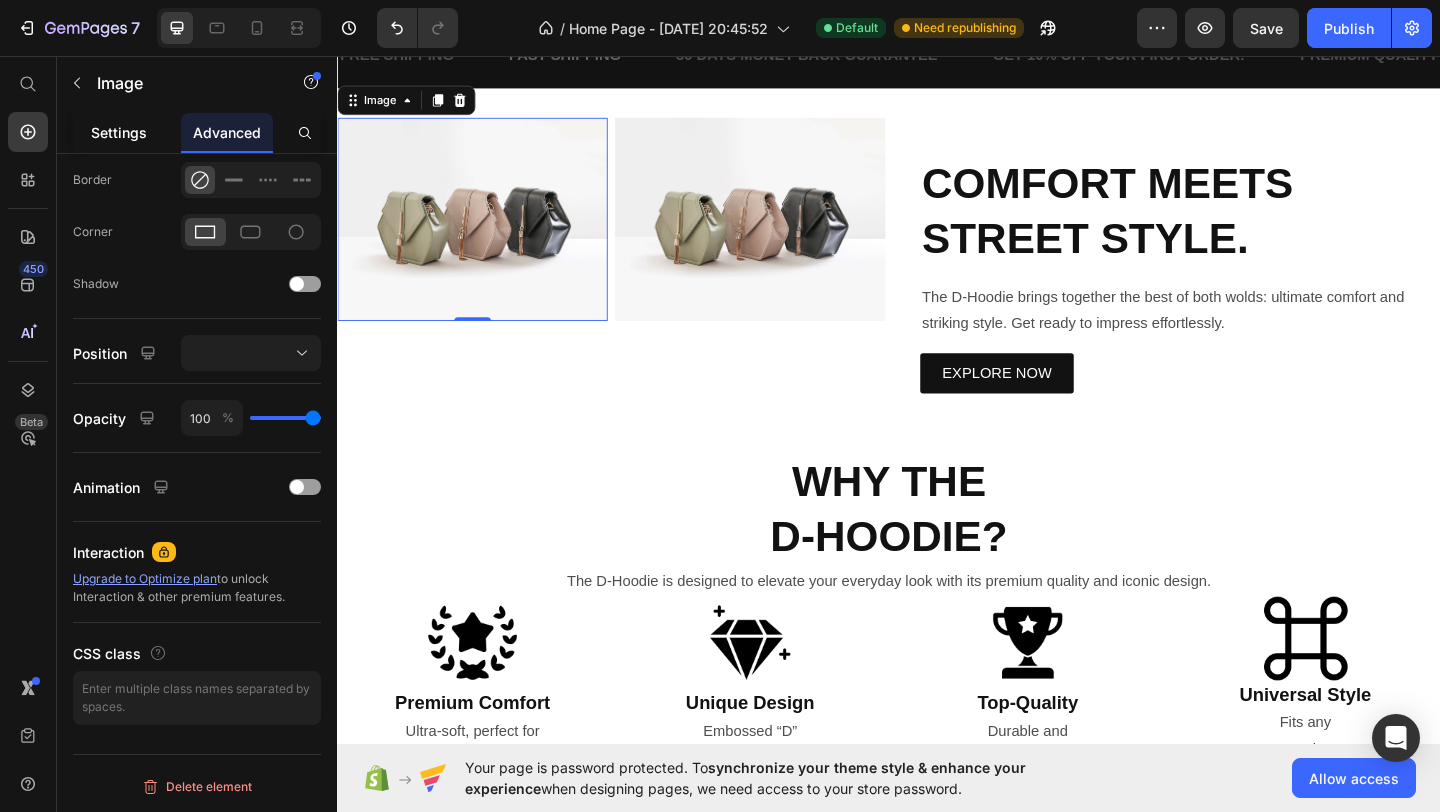 click on "Settings" at bounding box center (119, 132) 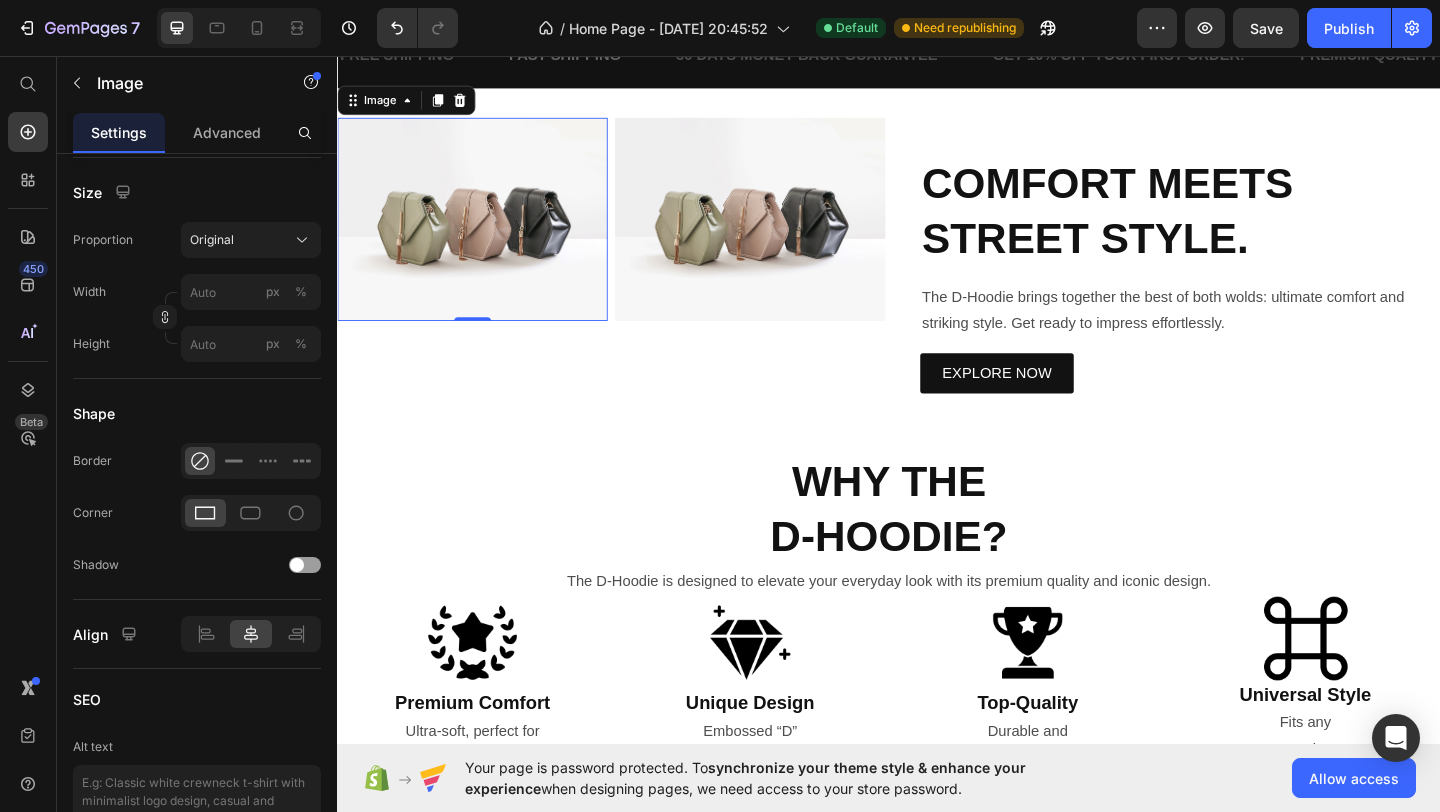 scroll, scrollTop: 0, scrollLeft: 0, axis: both 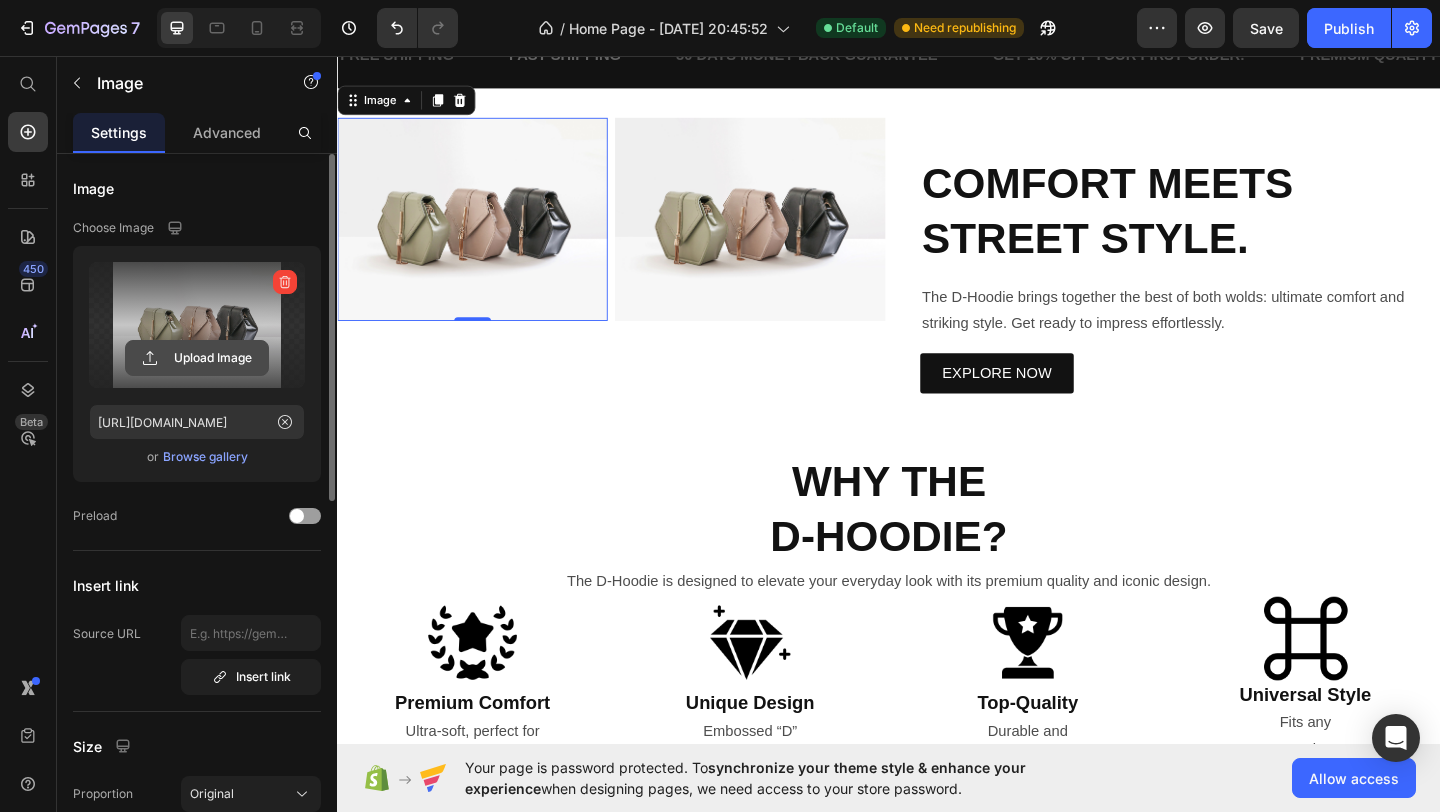 click 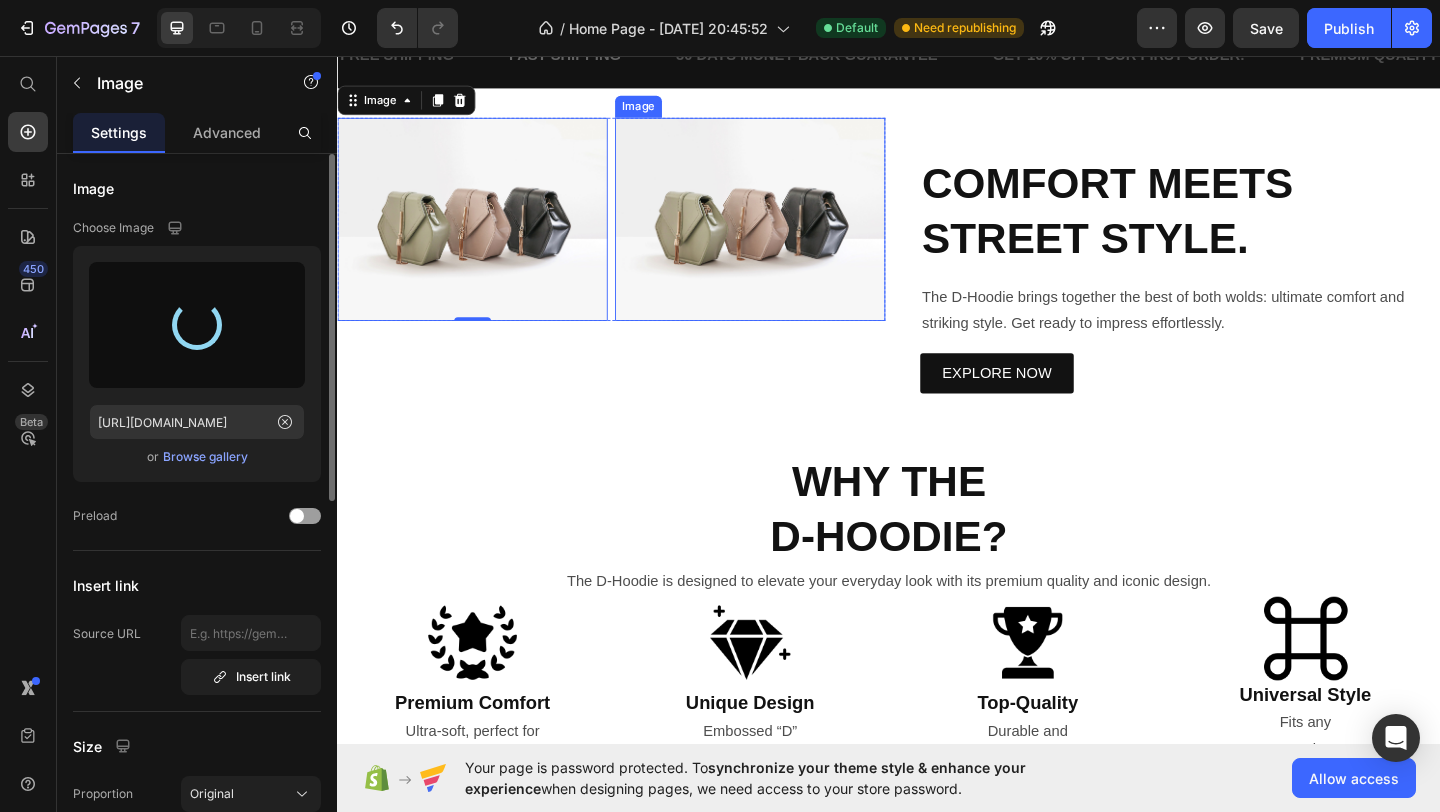 type on "[URL][DOMAIN_NAME]" 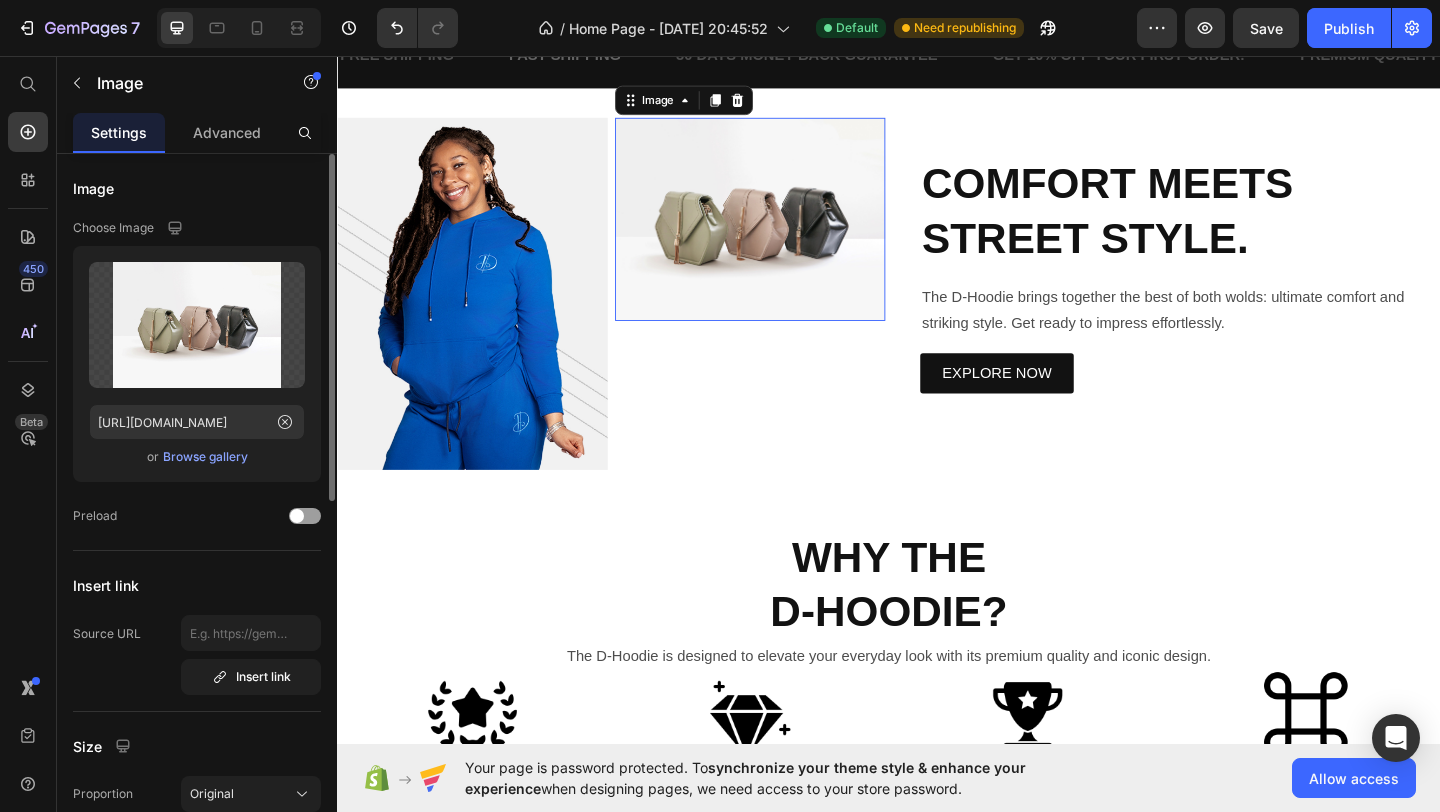 click at bounding box center [786, 233] 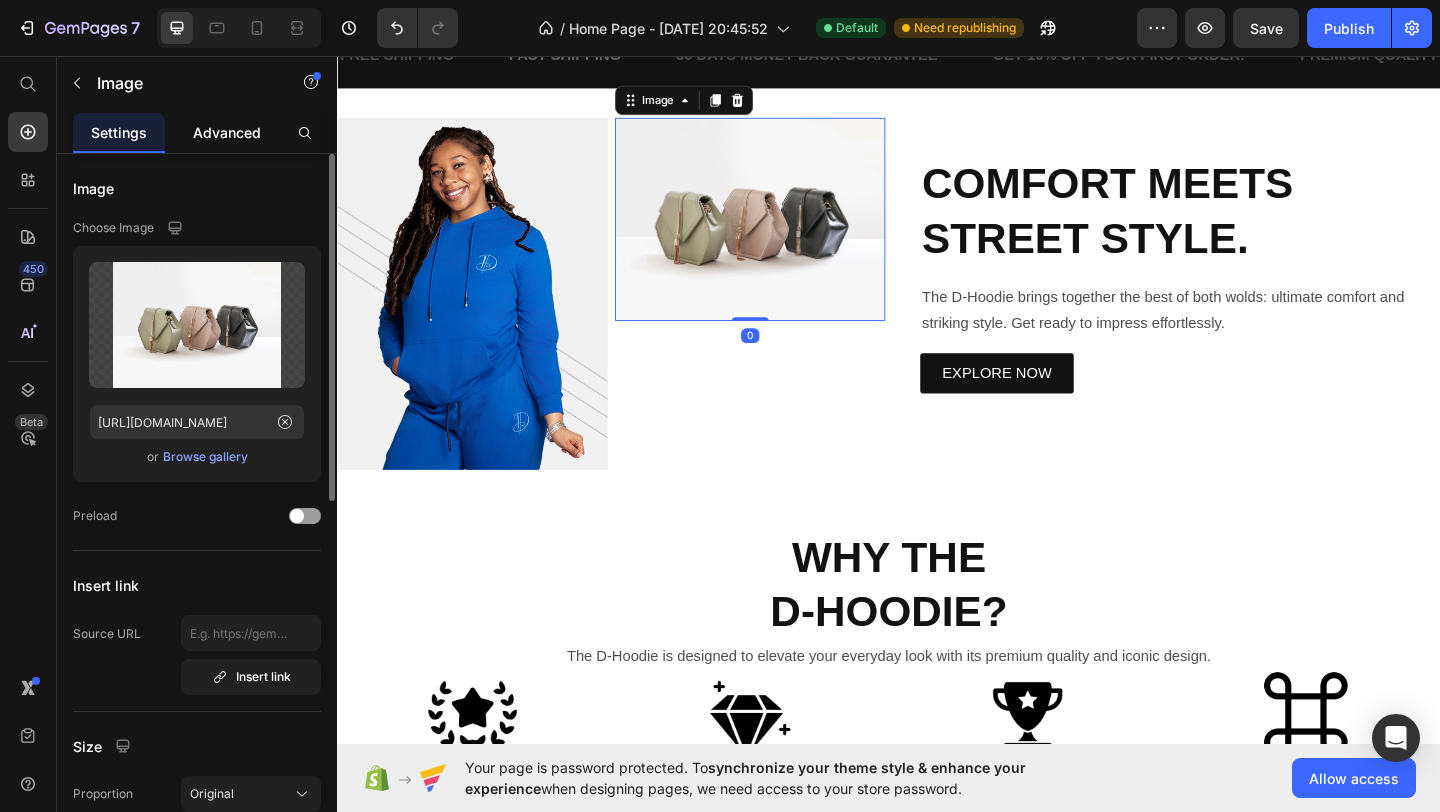 click on "Advanced" at bounding box center [227, 132] 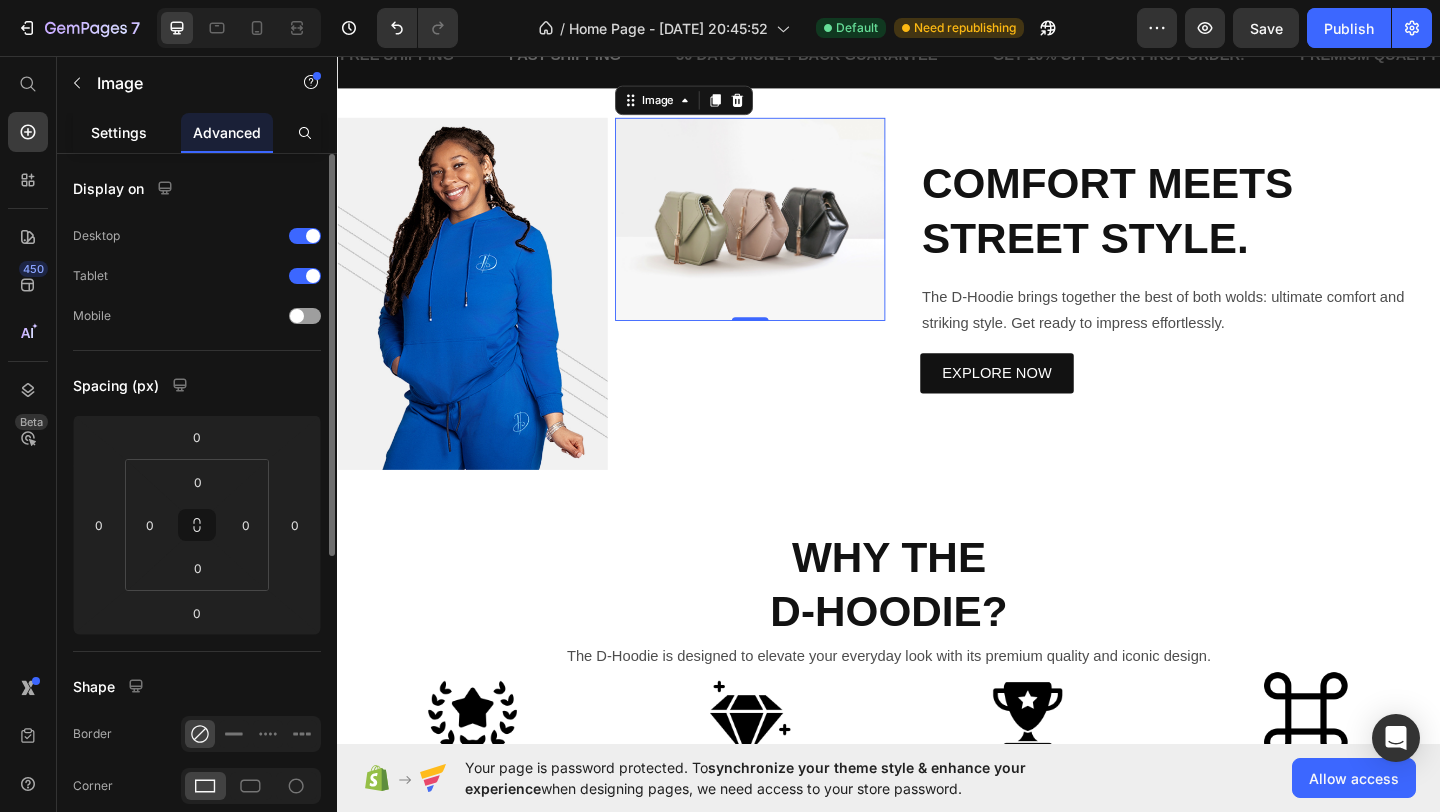 click on "Settings" at bounding box center [119, 132] 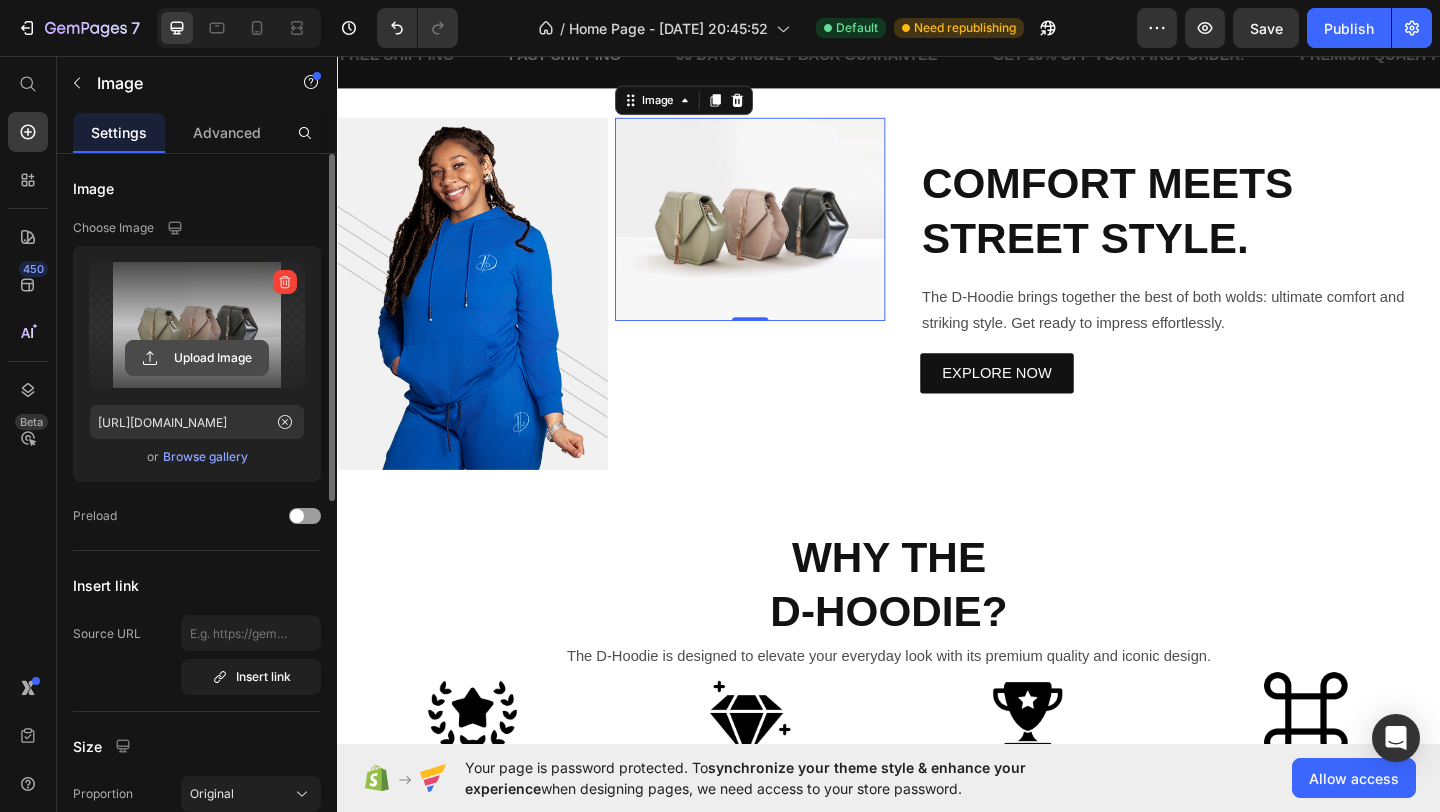 click 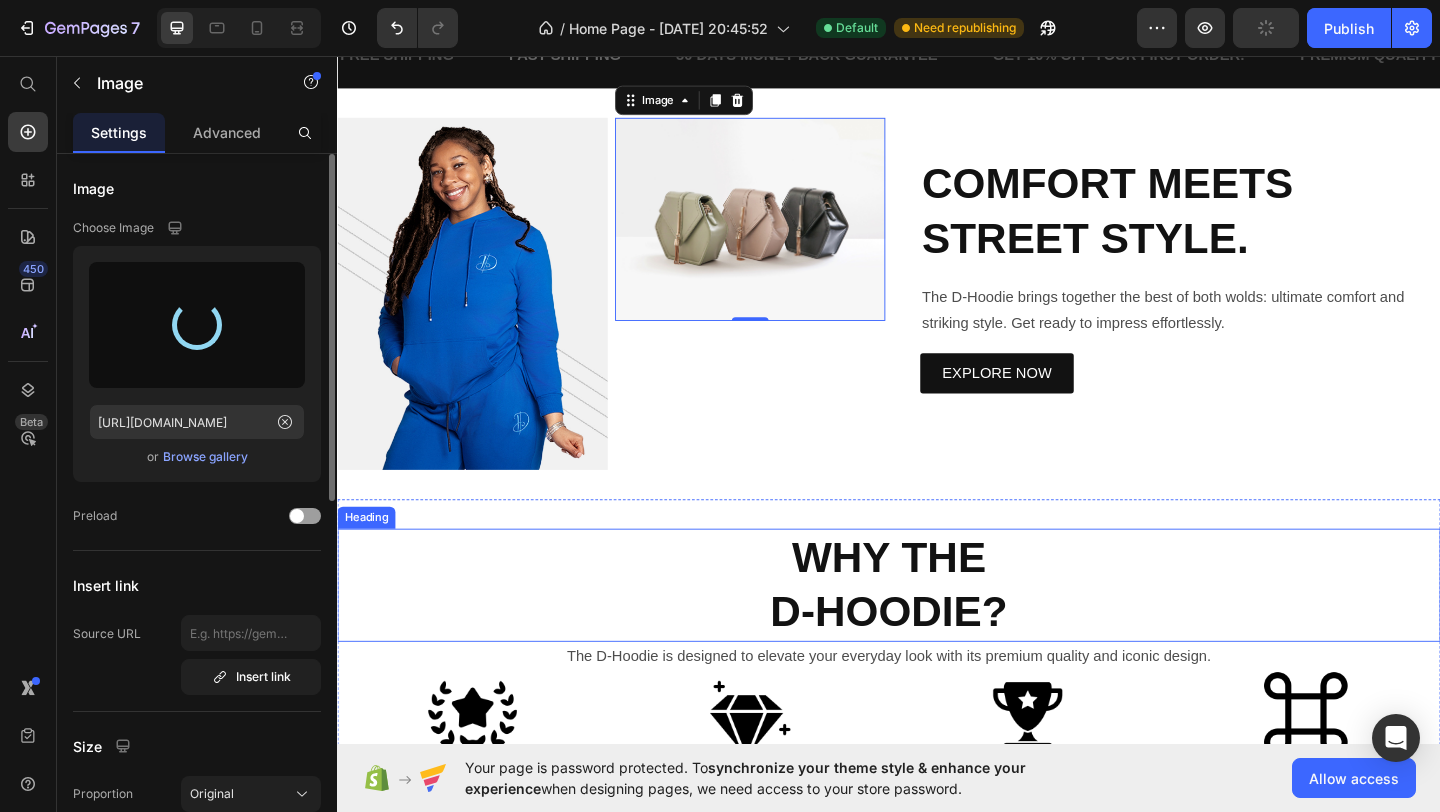 type on "[URL][DOMAIN_NAME]" 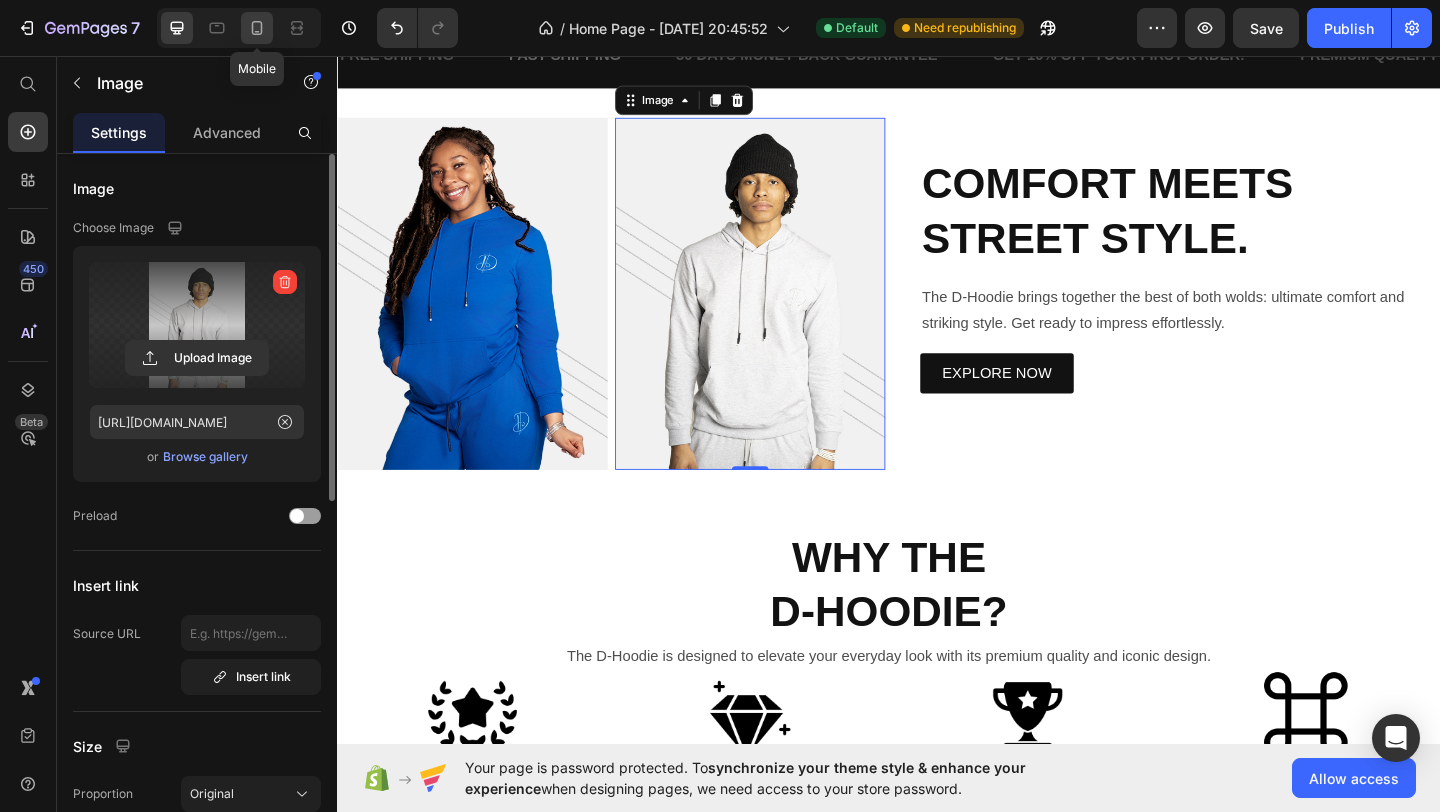 click 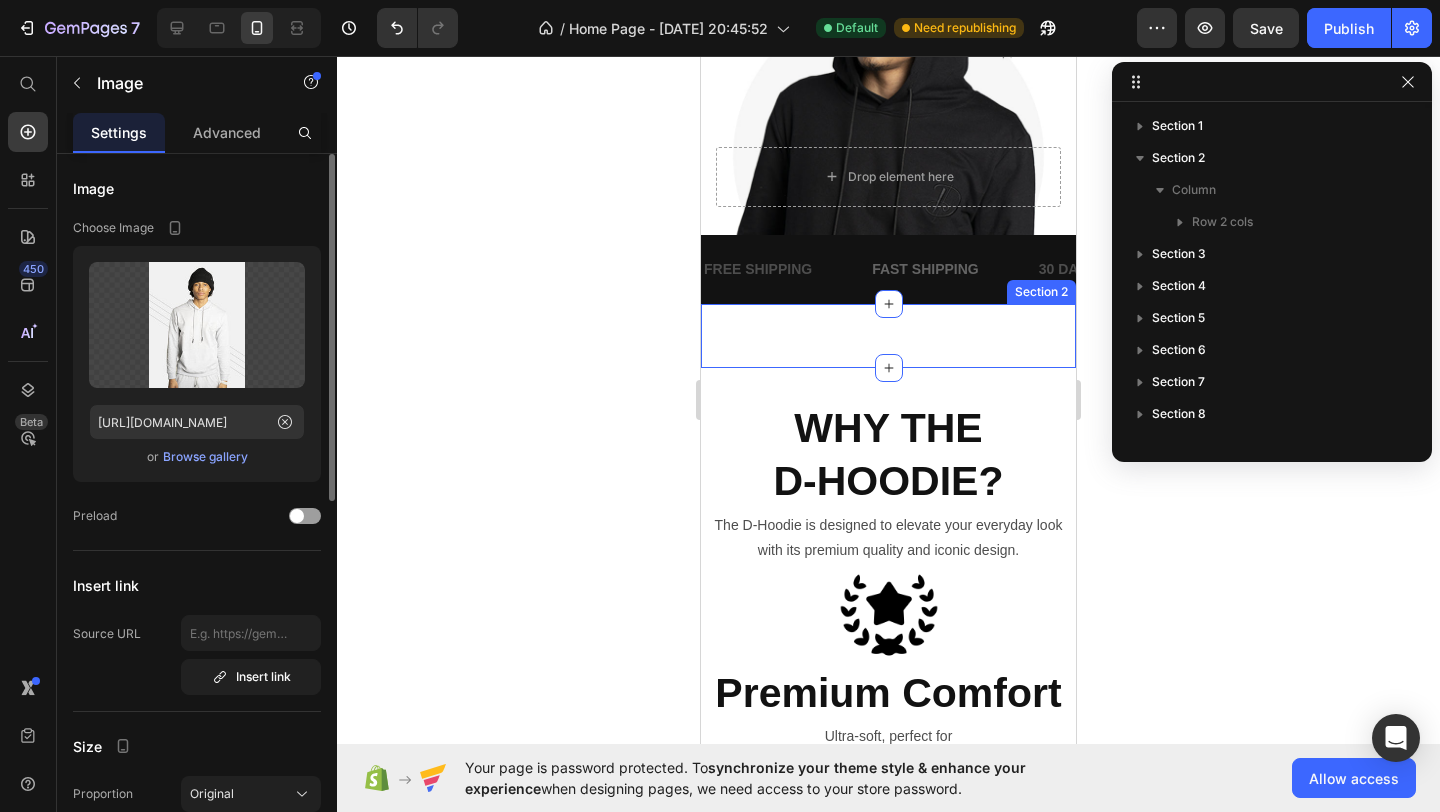 scroll, scrollTop: 614, scrollLeft: 0, axis: vertical 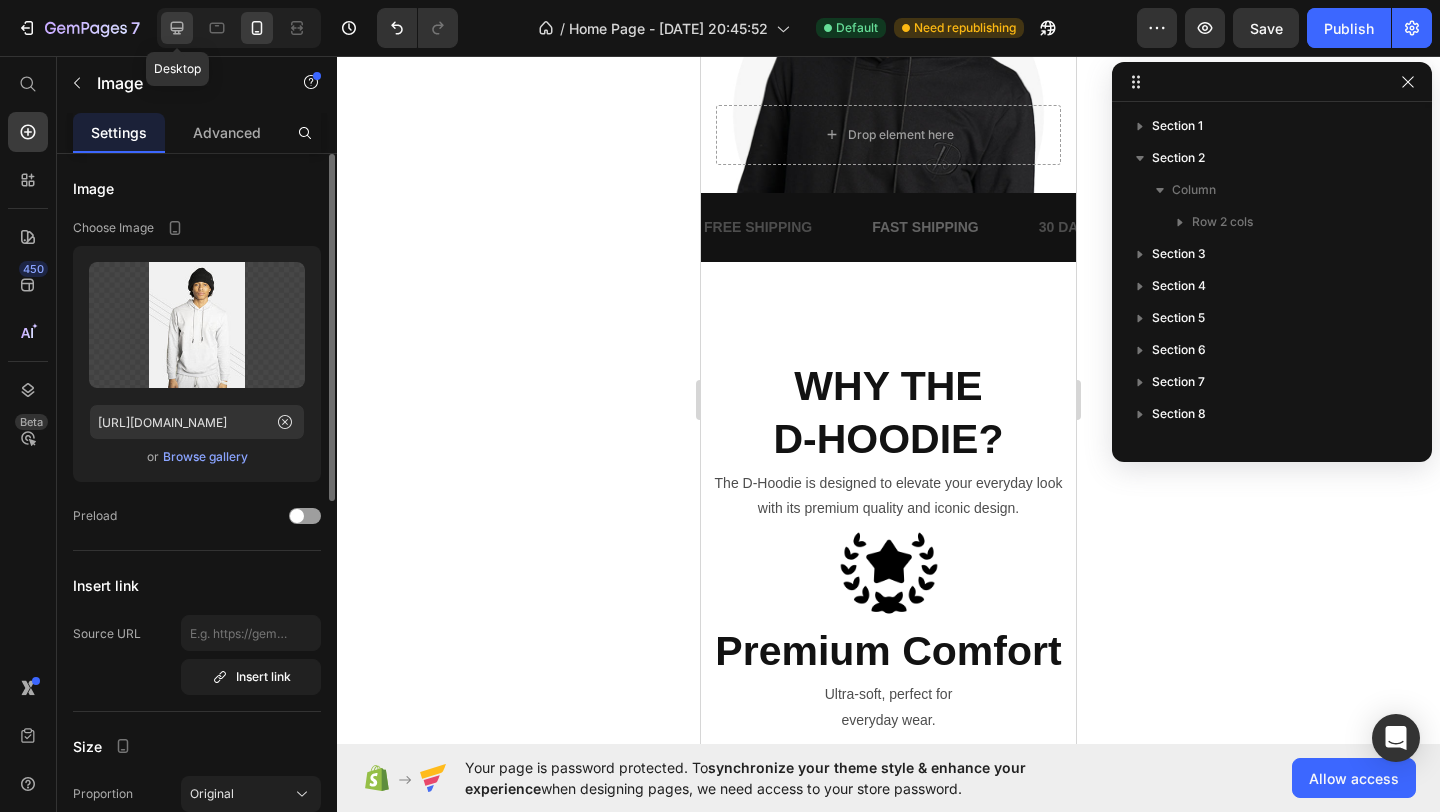 click 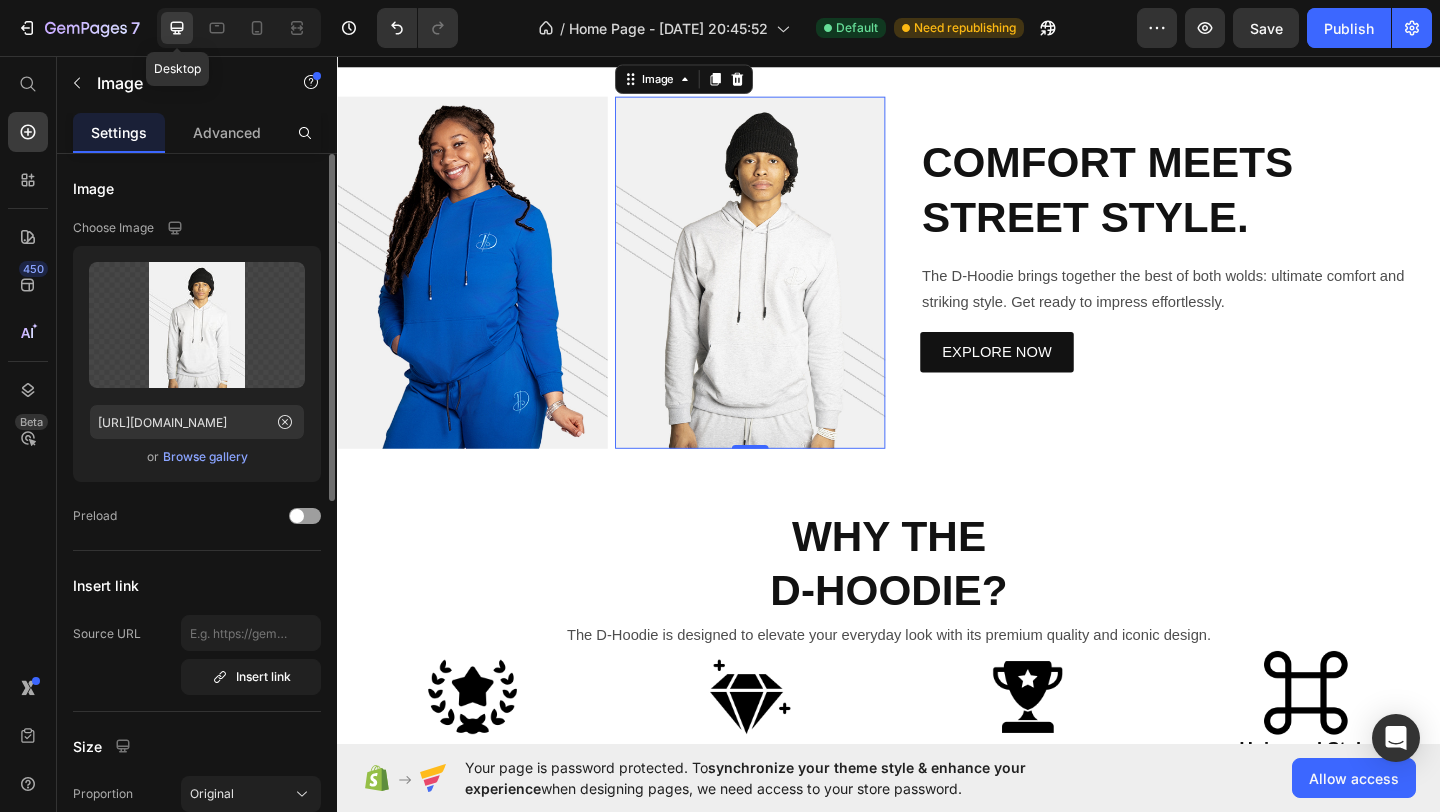 scroll, scrollTop: 591, scrollLeft: 0, axis: vertical 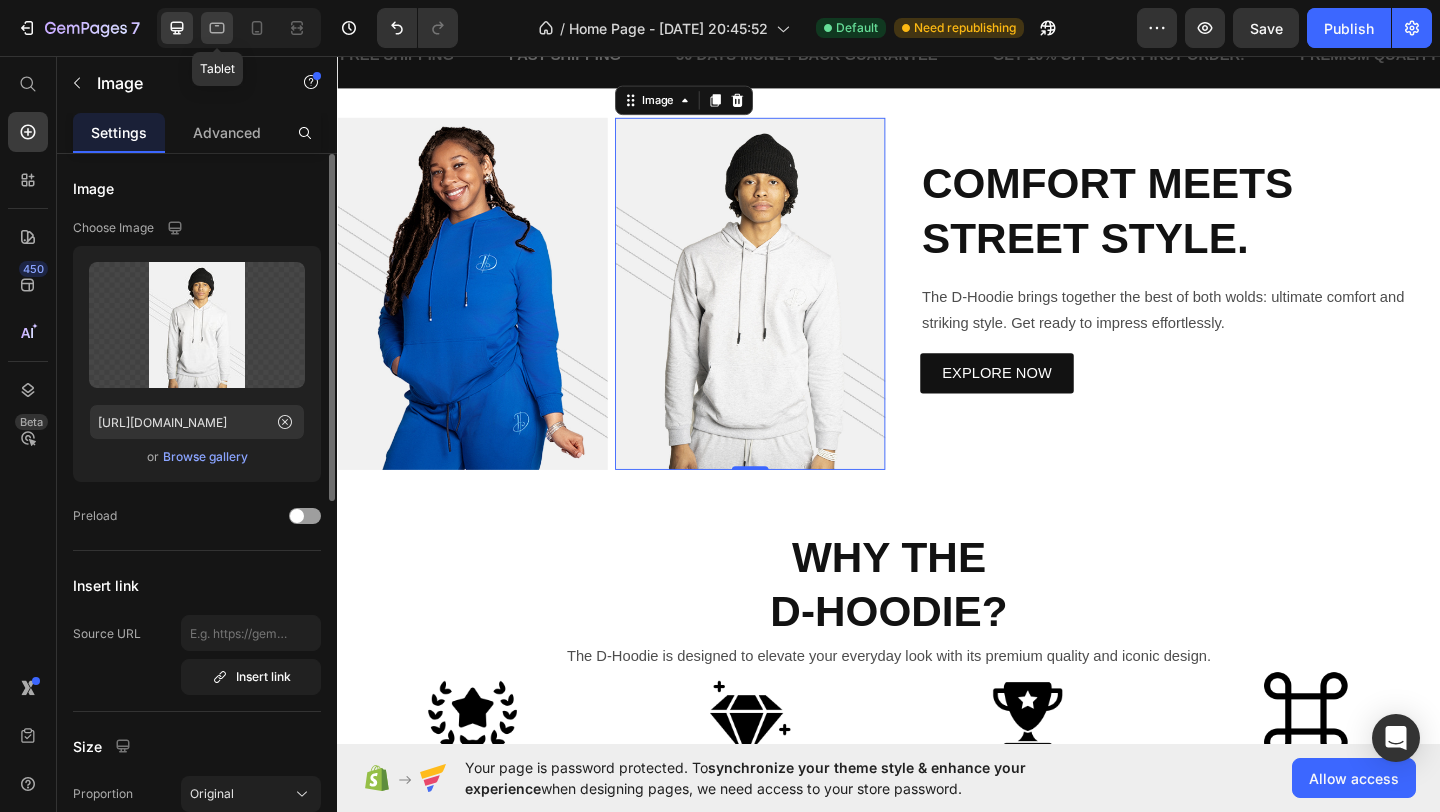 click 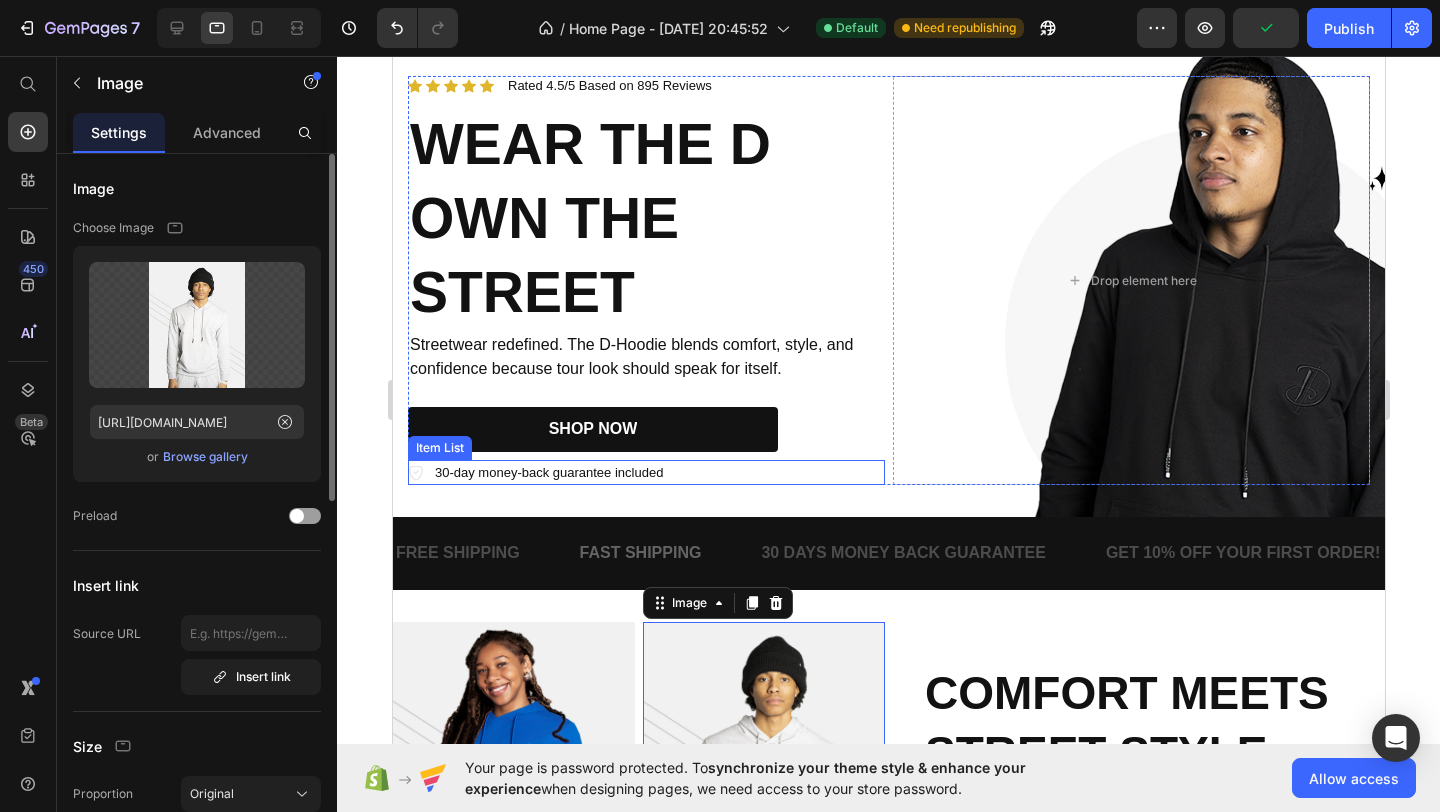 scroll, scrollTop: 0, scrollLeft: 0, axis: both 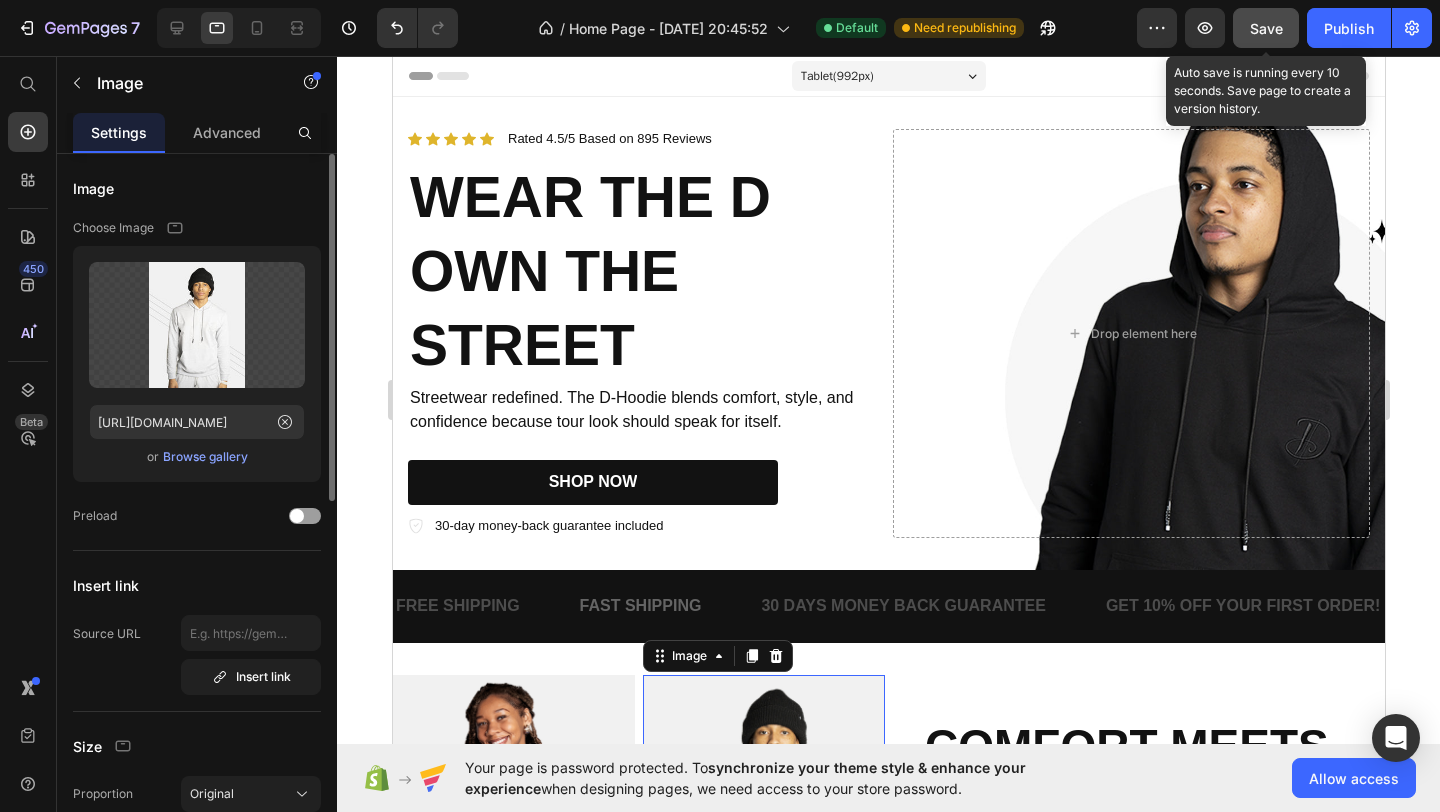 click on "Save" at bounding box center (1266, 28) 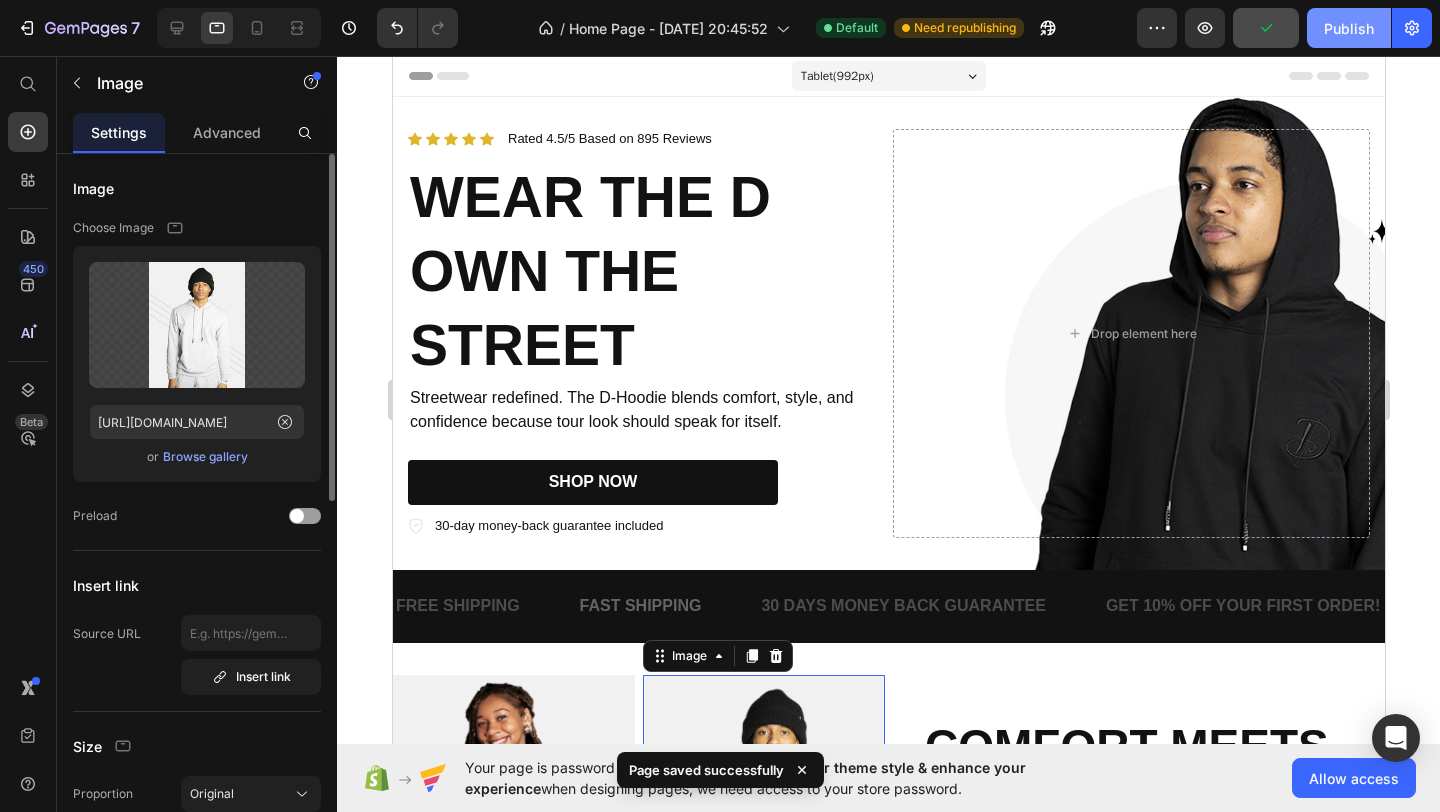 click on "Publish" at bounding box center (1349, 28) 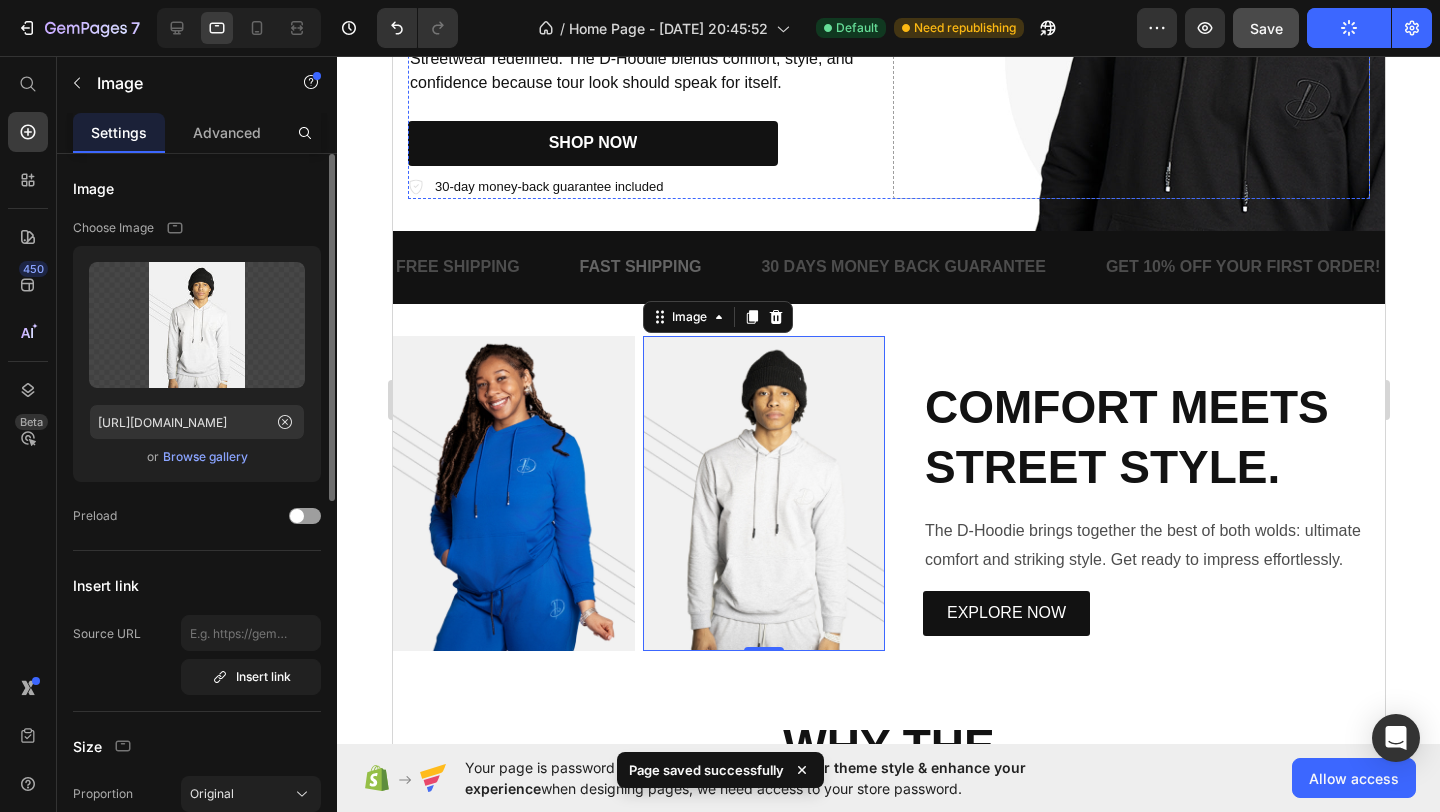 scroll, scrollTop: 344, scrollLeft: 0, axis: vertical 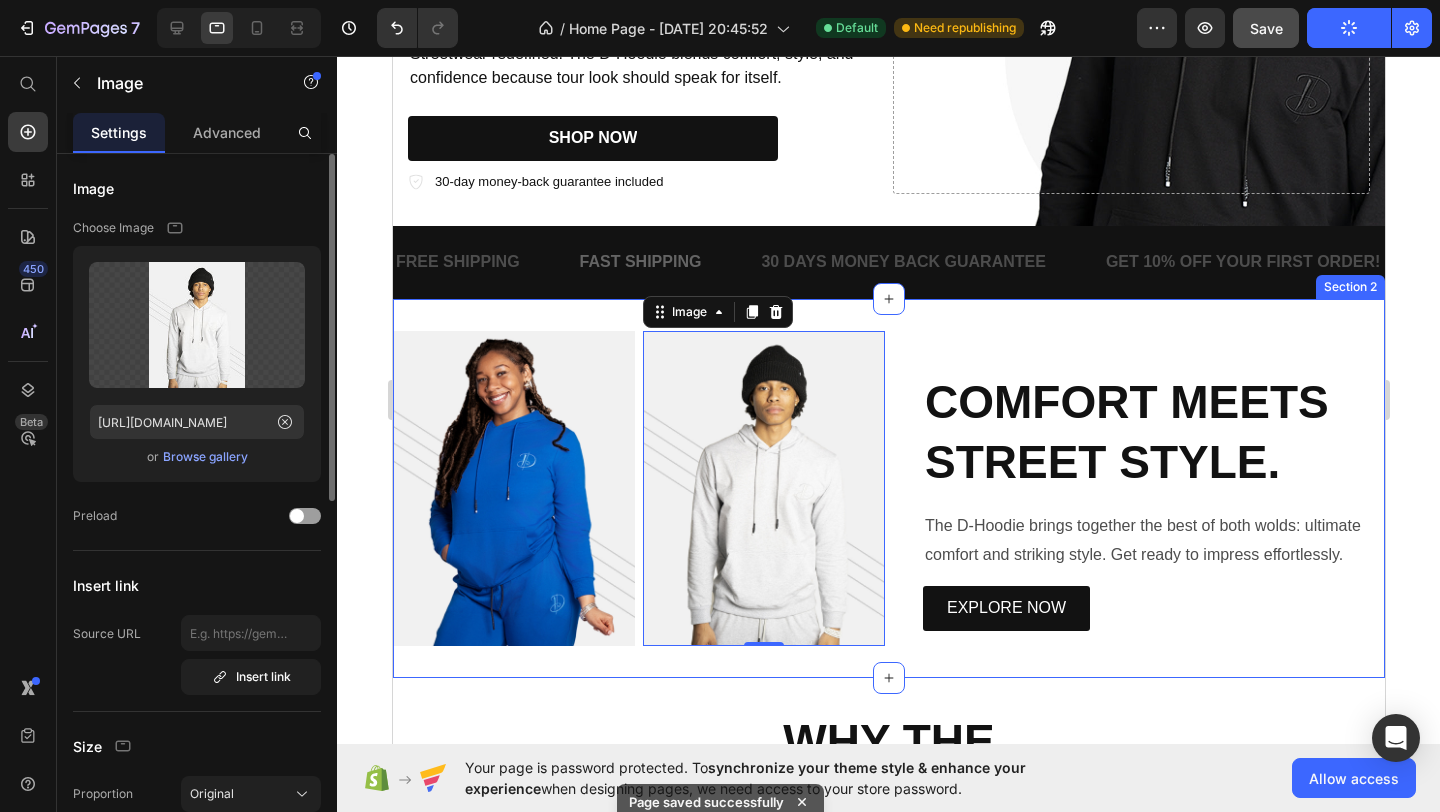click on "Image Image   0 Row COMFORT MEETS STREET STYLE. Heading The D-Hoodie brings together the best of both wolds: ultimate comfort and striking style. Get ready to impress effortlessly. Text Block EXPLORE NOW   Button Row Section 2" at bounding box center (888, 488) 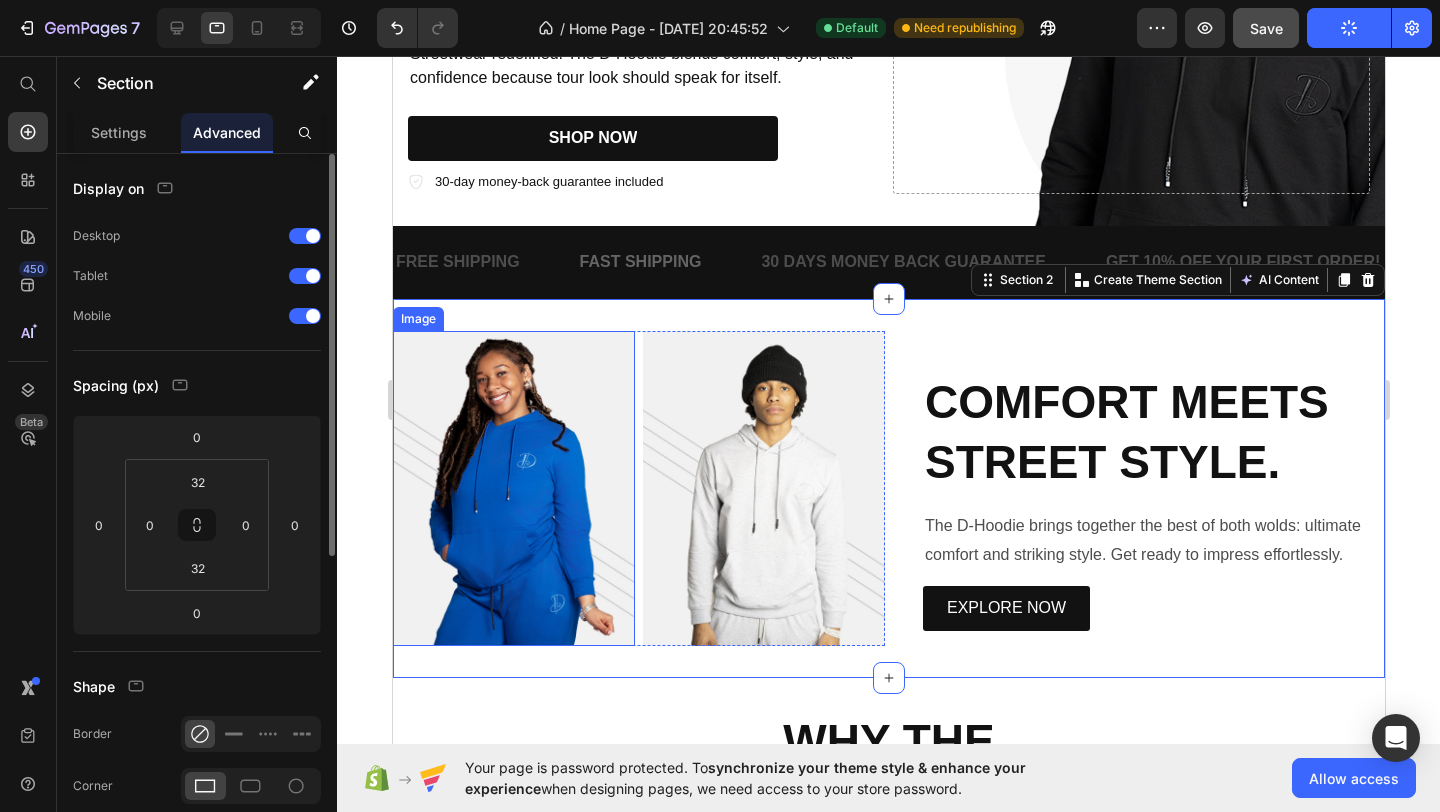 click at bounding box center [513, 488] 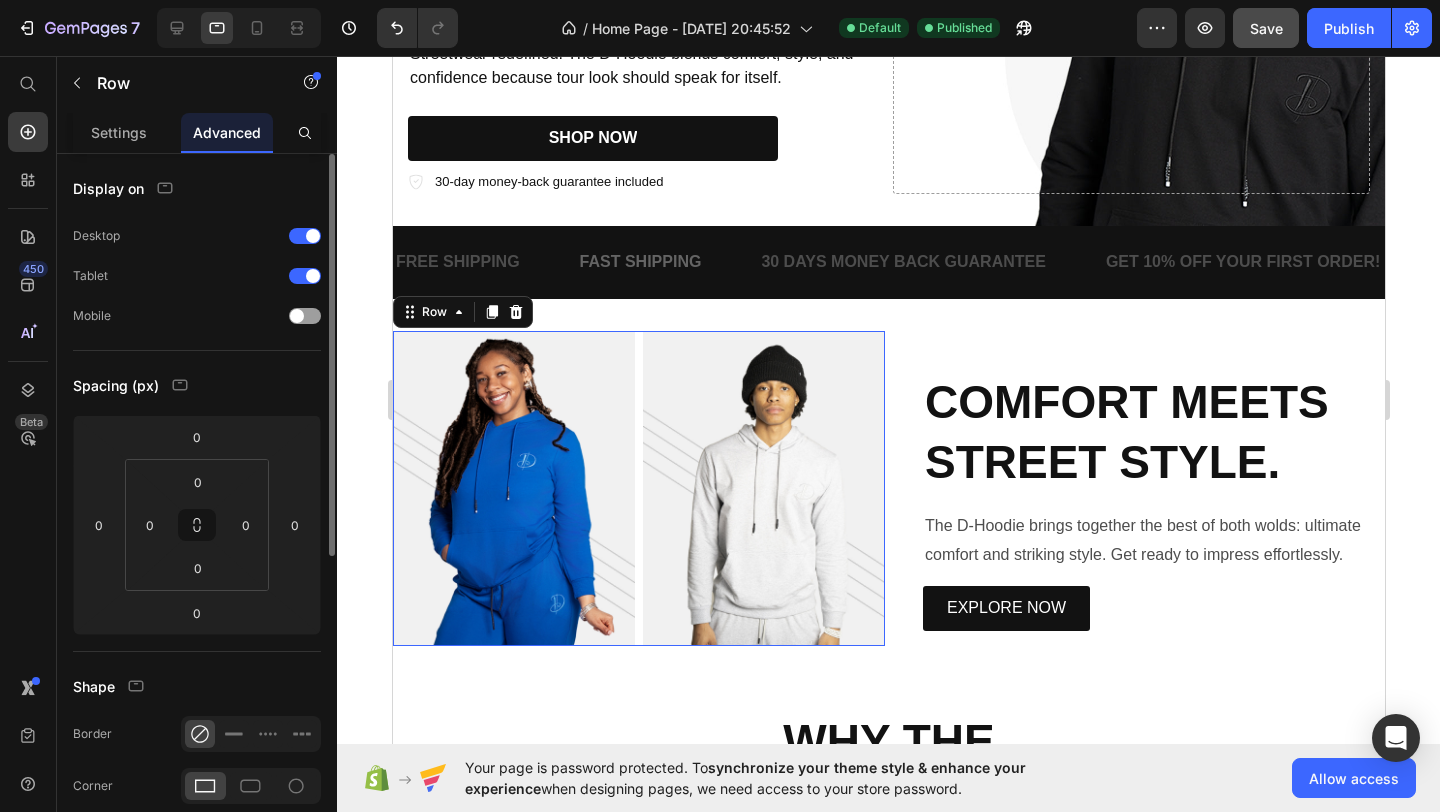 click on "Image Image Row   0" at bounding box center (638, 488) 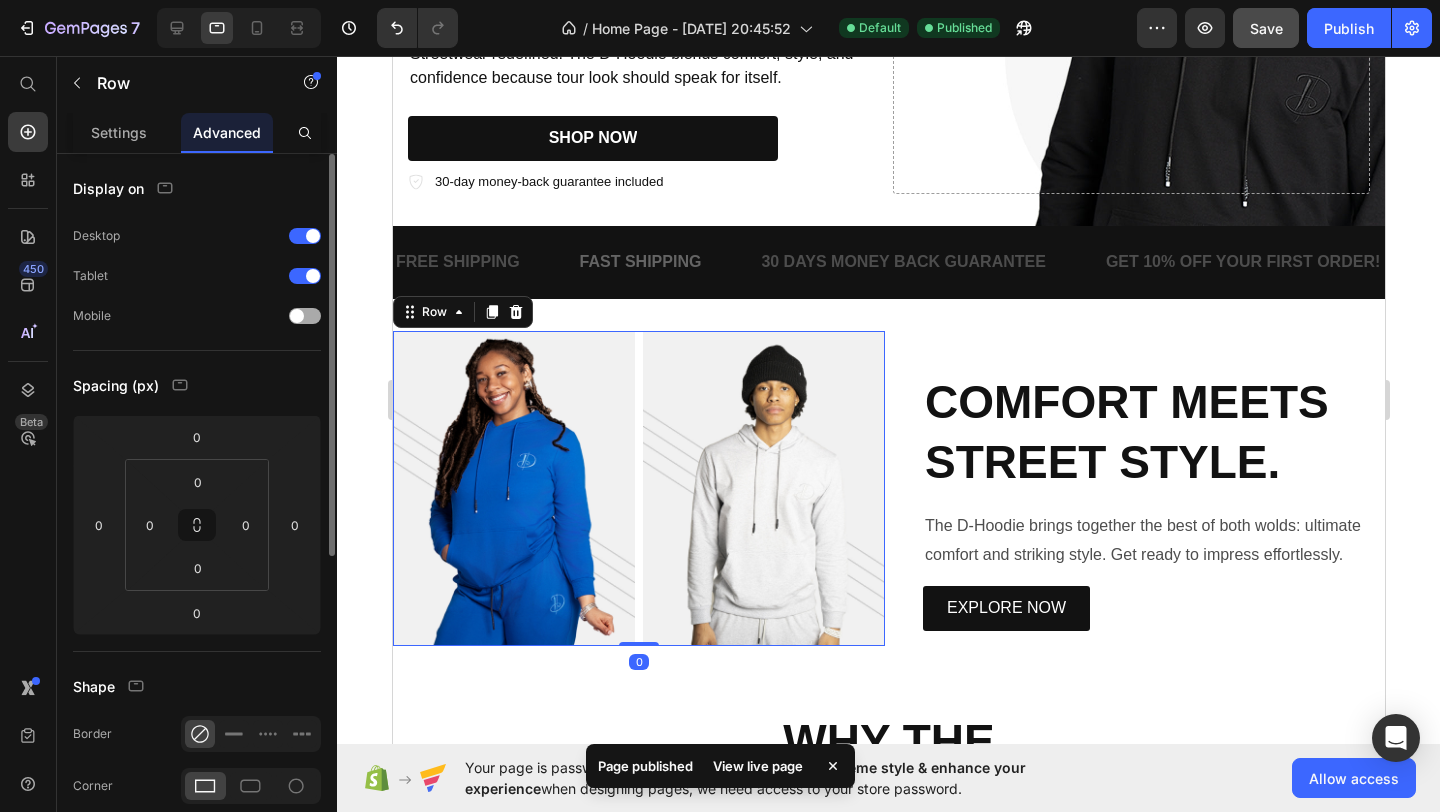 click at bounding box center [297, 316] 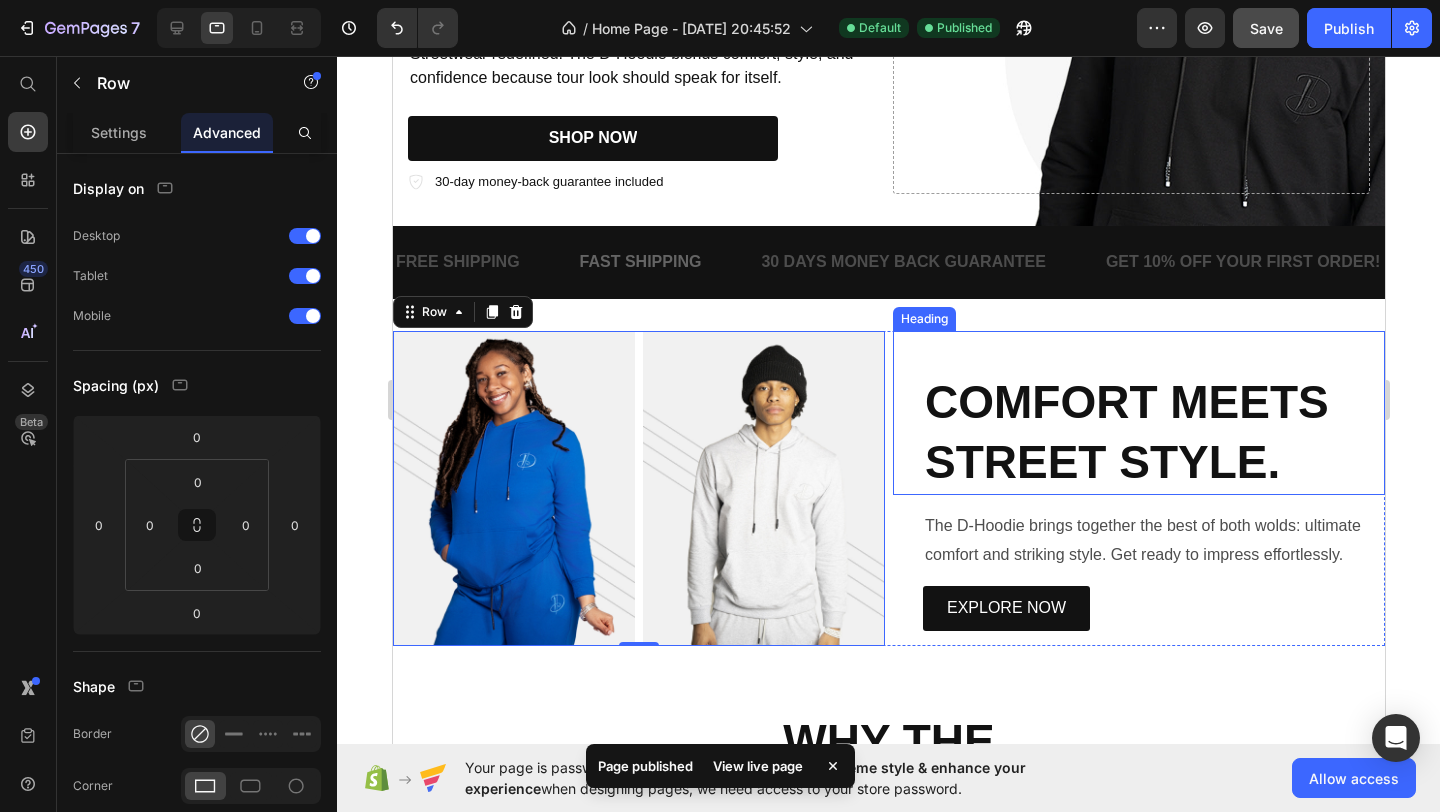 click on "COMFORT MEETS STREET STYLE. Heading" at bounding box center (1138, 413) 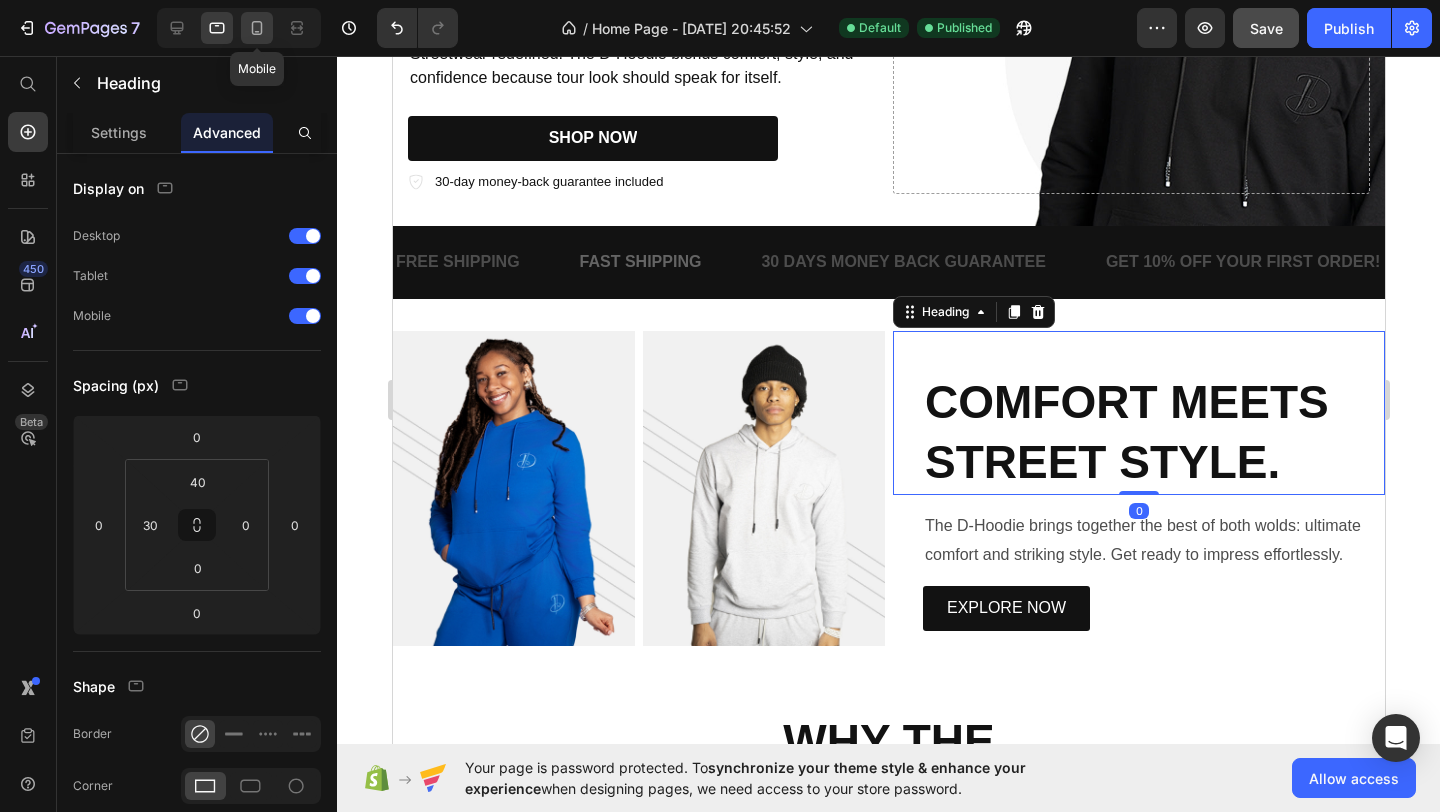 click 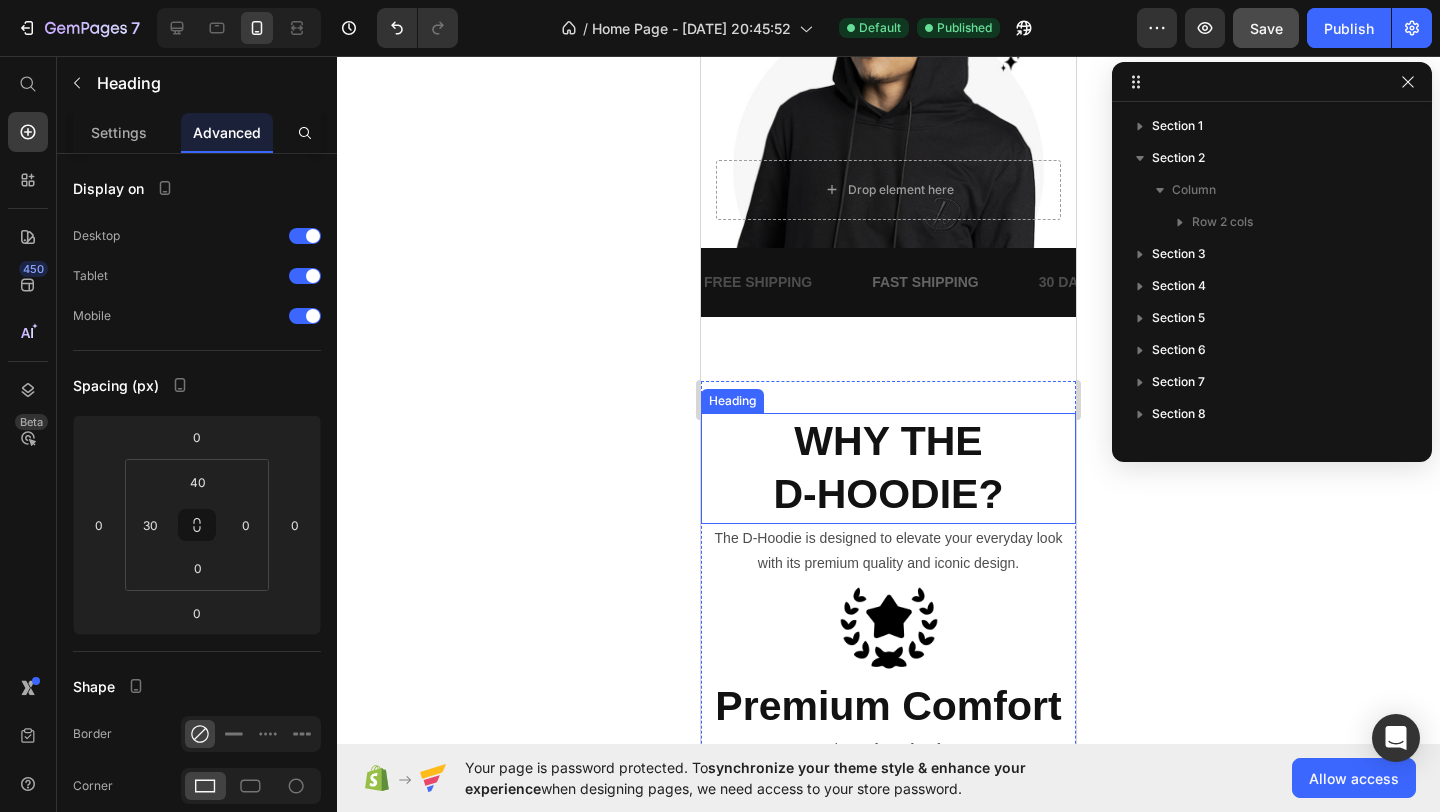 scroll, scrollTop: 573, scrollLeft: 0, axis: vertical 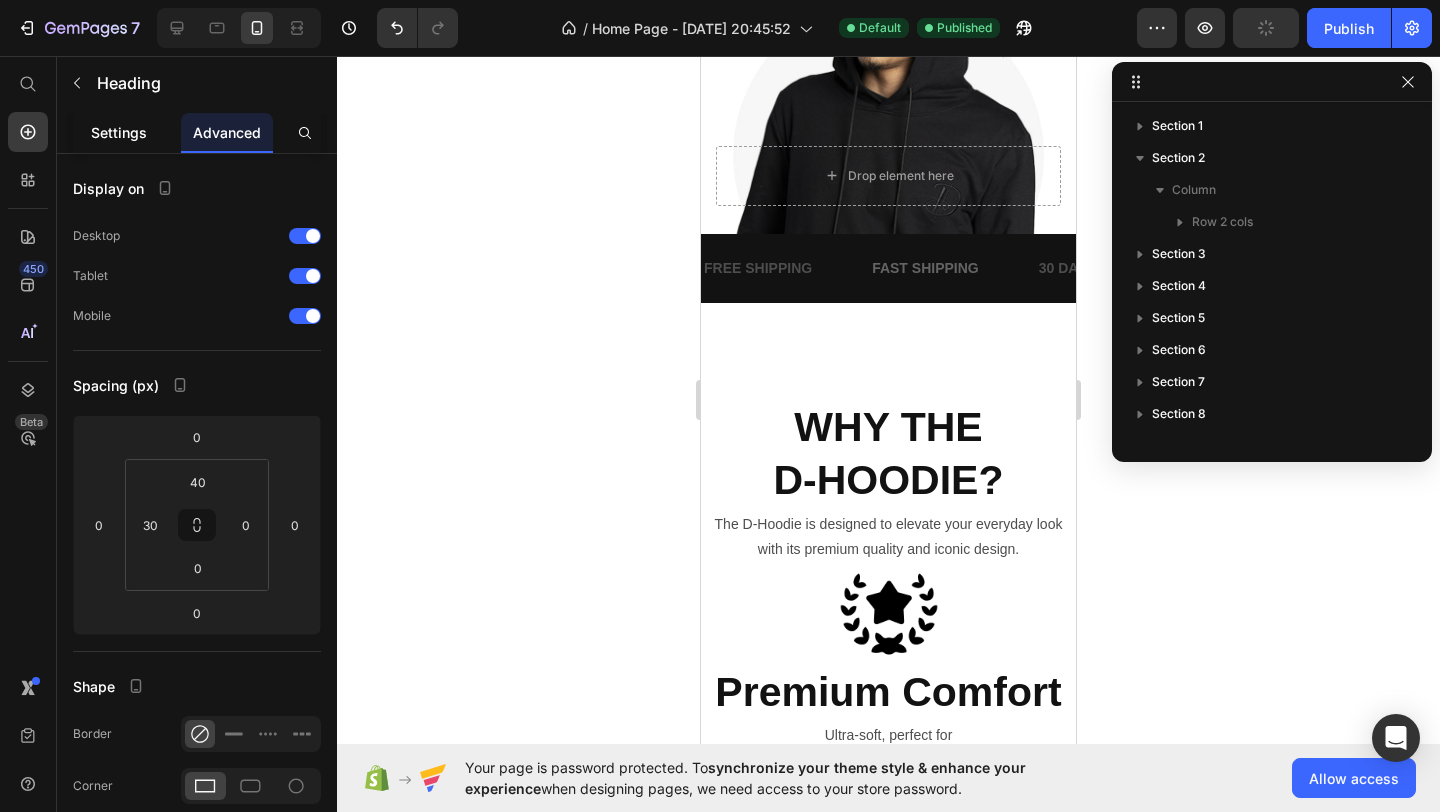 click on "Settings" at bounding box center [119, 132] 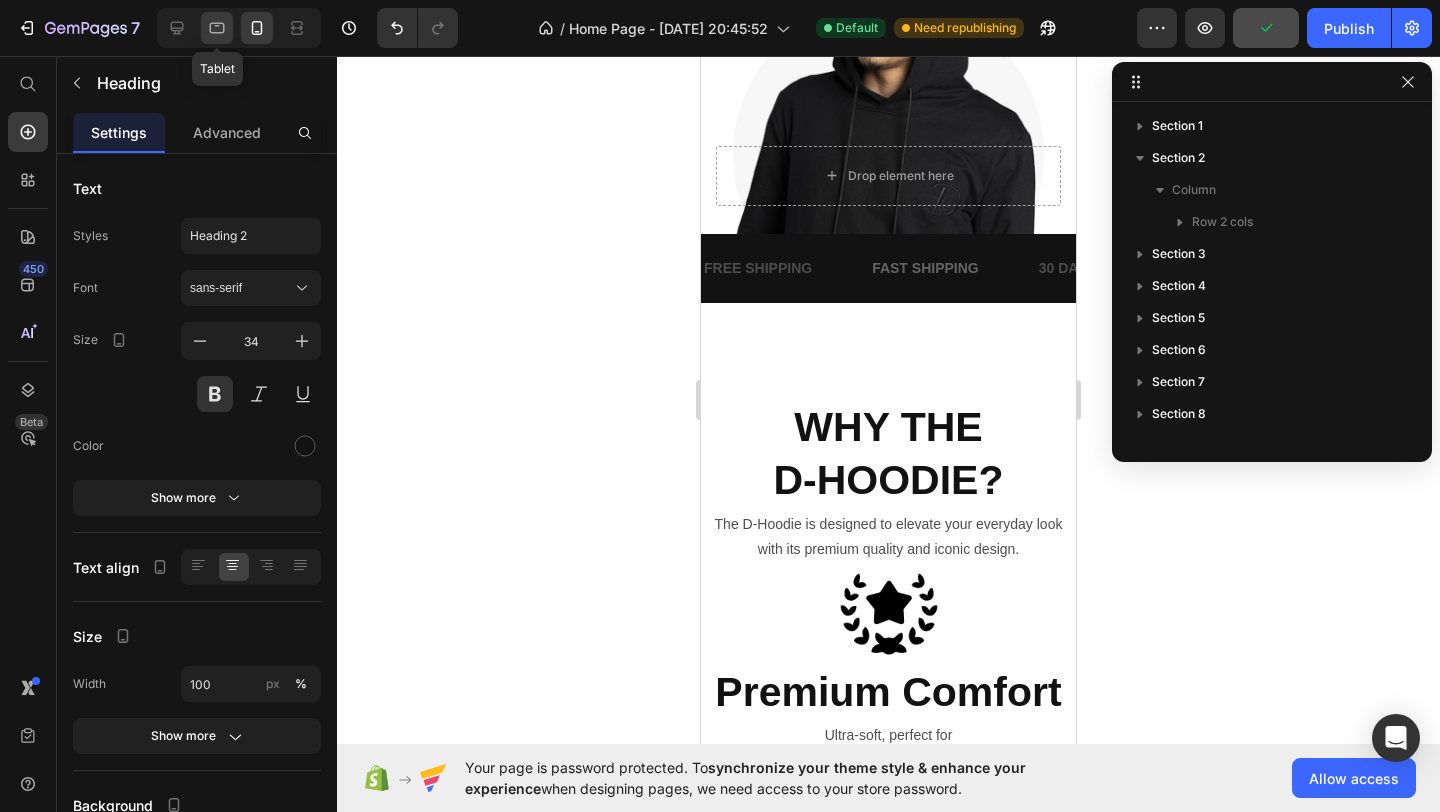 click 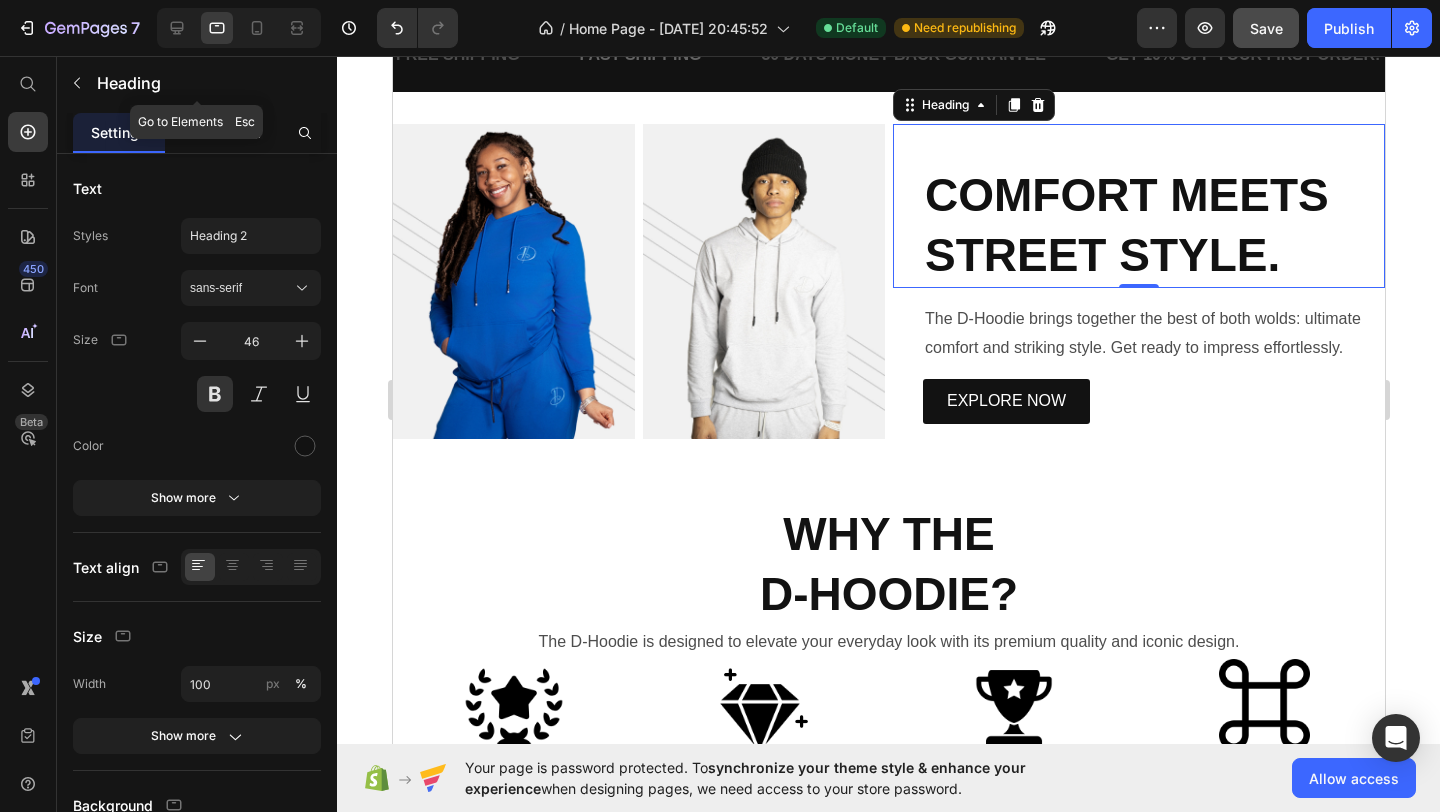 scroll, scrollTop: 549, scrollLeft: 0, axis: vertical 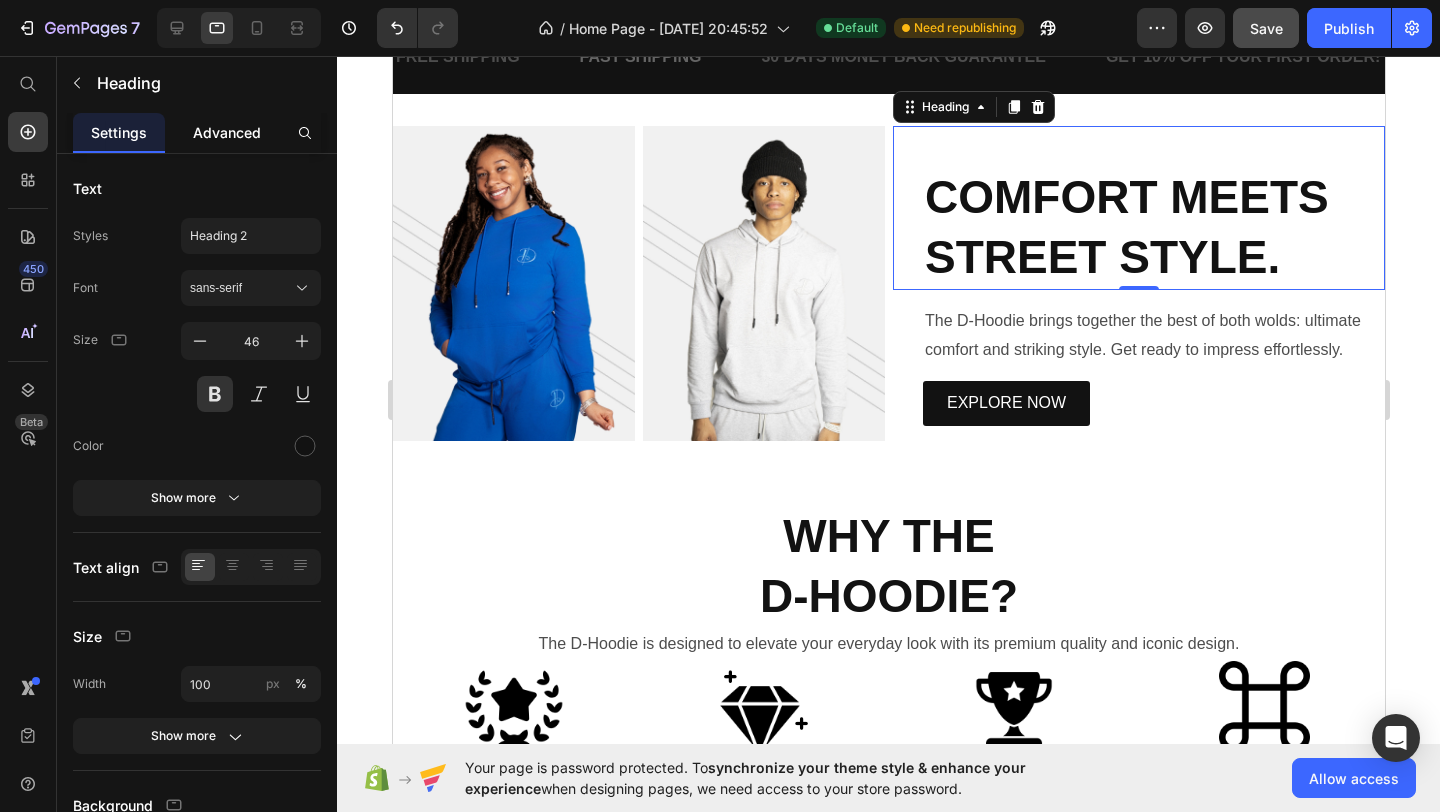 click on "Advanced" at bounding box center [227, 132] 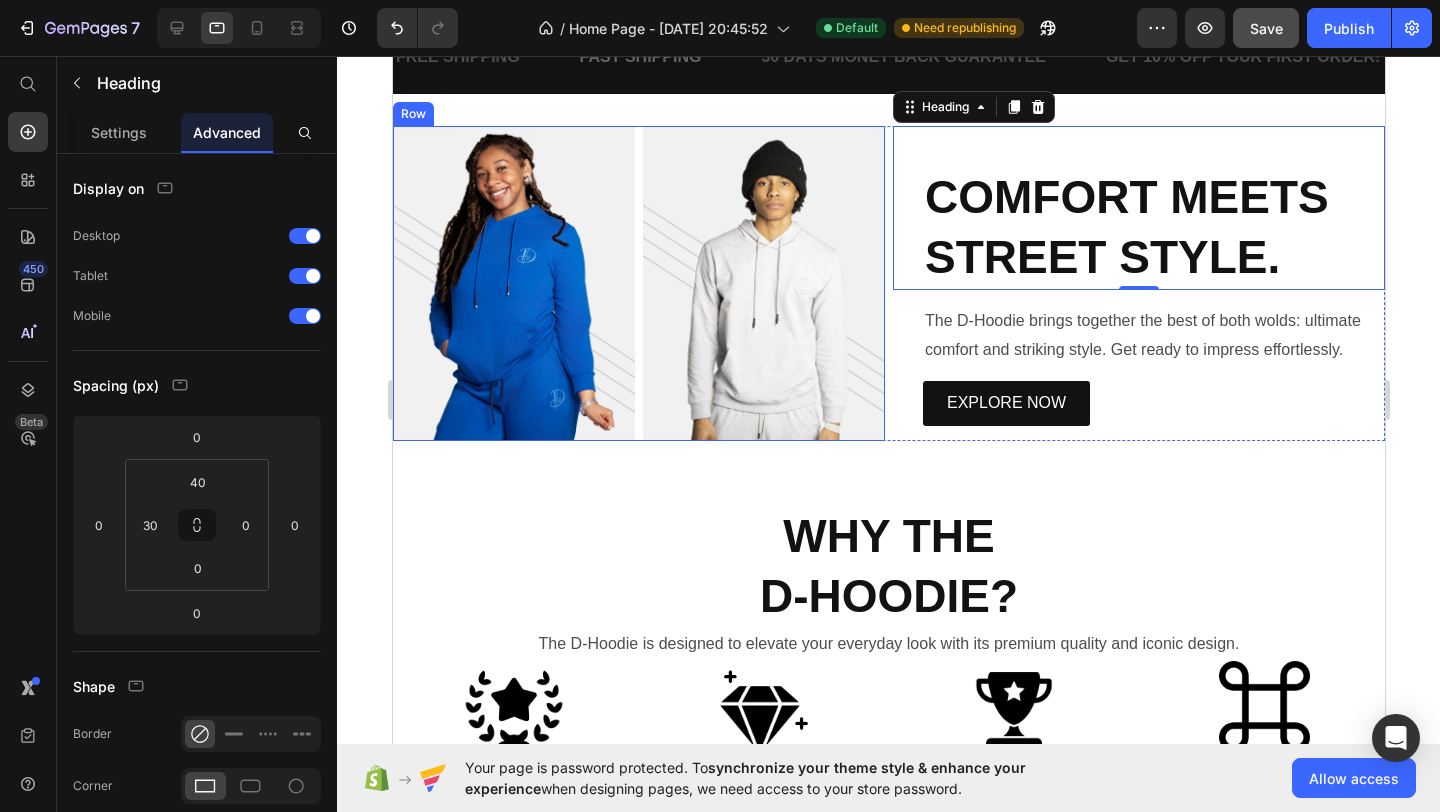 click on "Image Image Row" at bounding box center (638, 283) 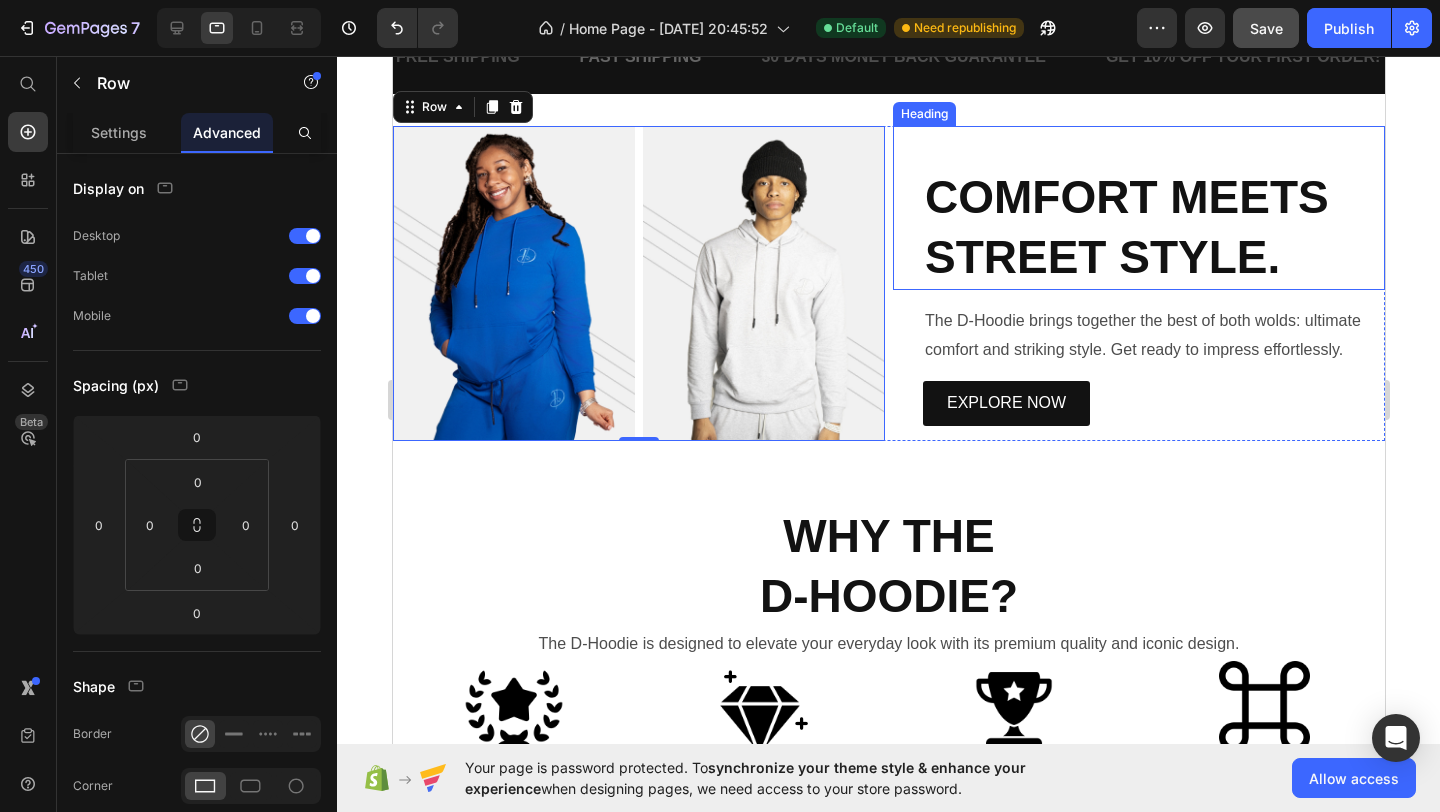 click on "COMFORT MEETS STREET STYLE." at bounding box center [1153, 228] 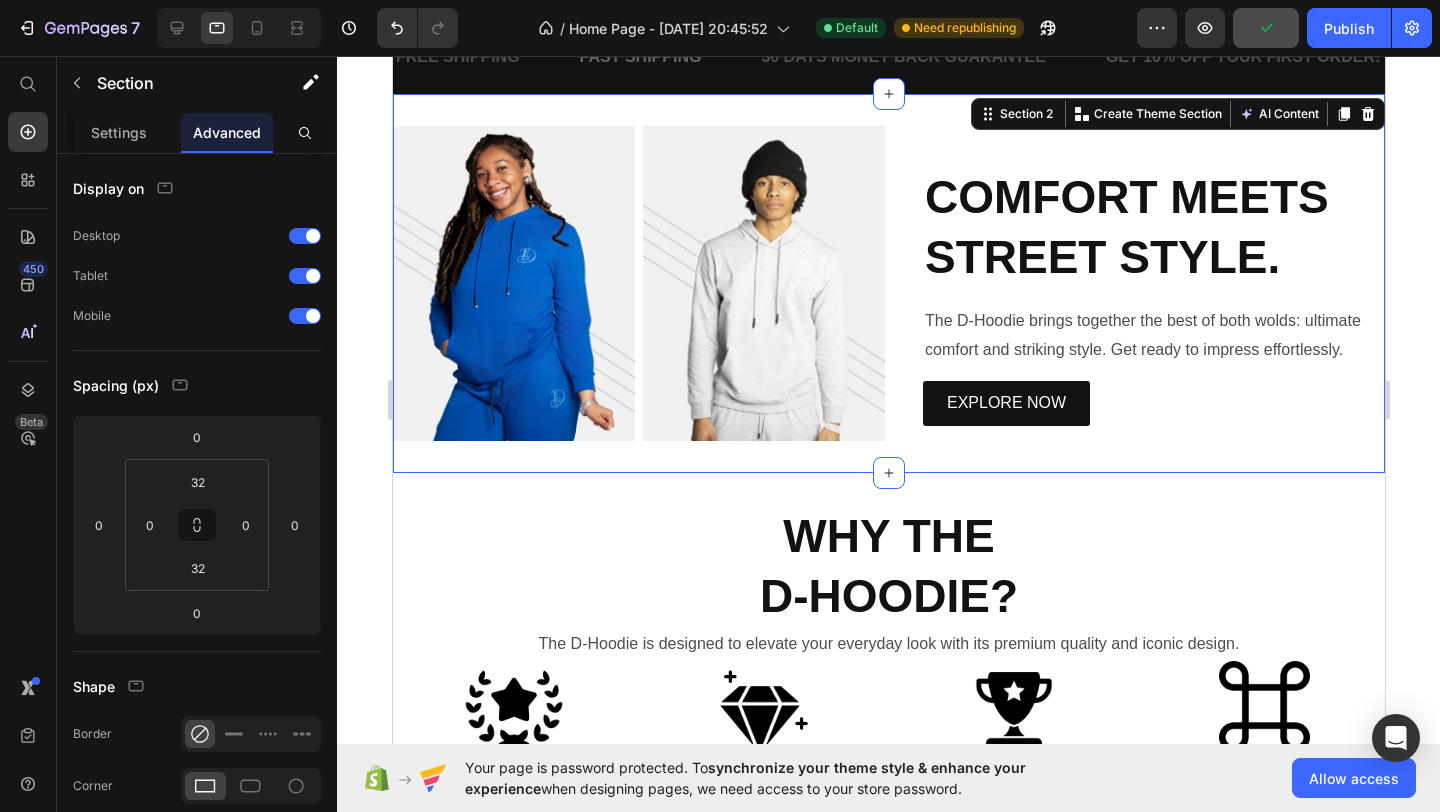 click on "Image Image Row COMFORT MEETS STREET STYLE. Heading The D-Hoodie brings together the best of both wolds: ultimate comfort and striking style. Get ready to impress effortlessly. Text Block EXPLORE NOW   Button Row Section 2   You can create reusable sections Create Theme Section AI Content Write with GemAI What would you like to describe here? Tone and Voice Persuasive Product Show more Generate" at bounding box center [888, 283] 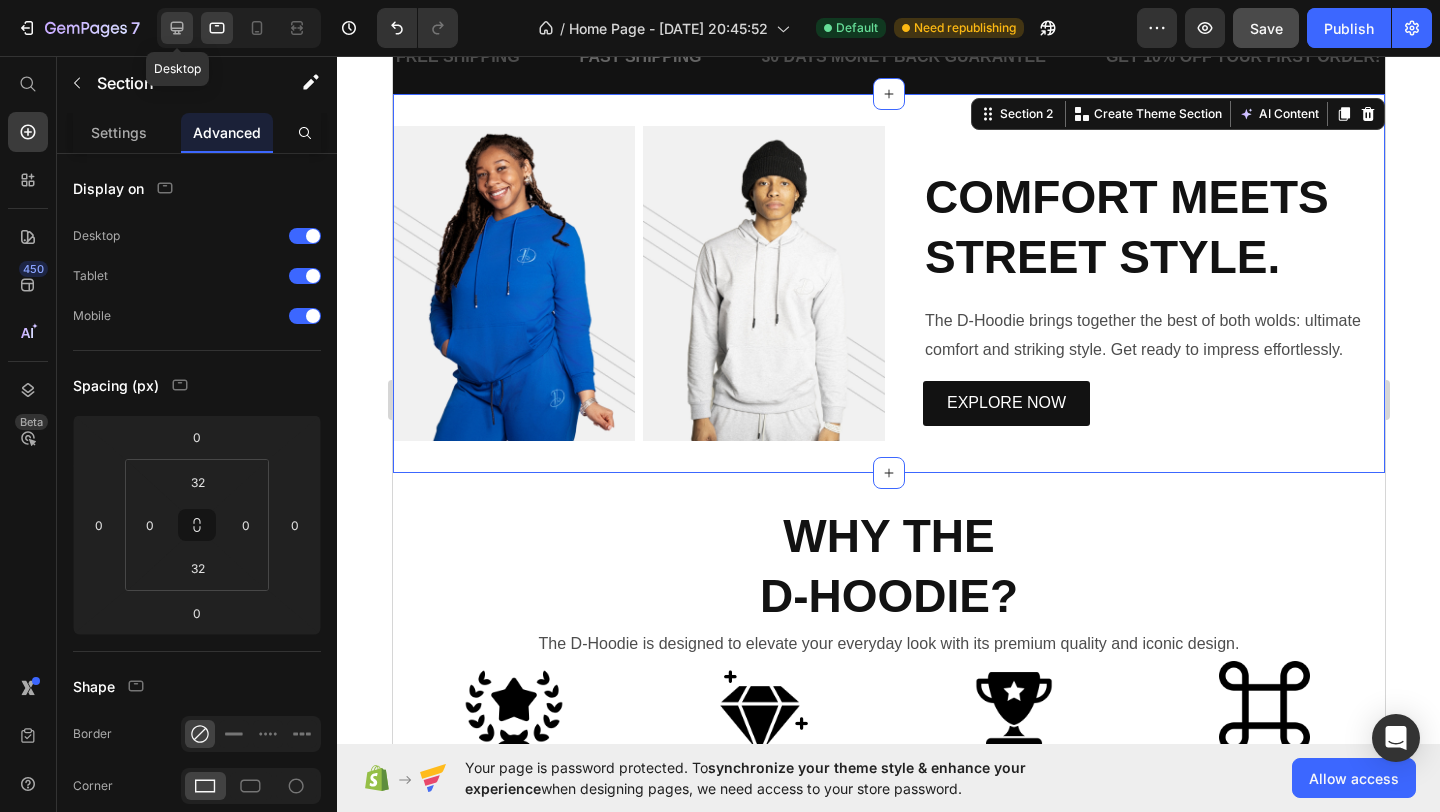 click 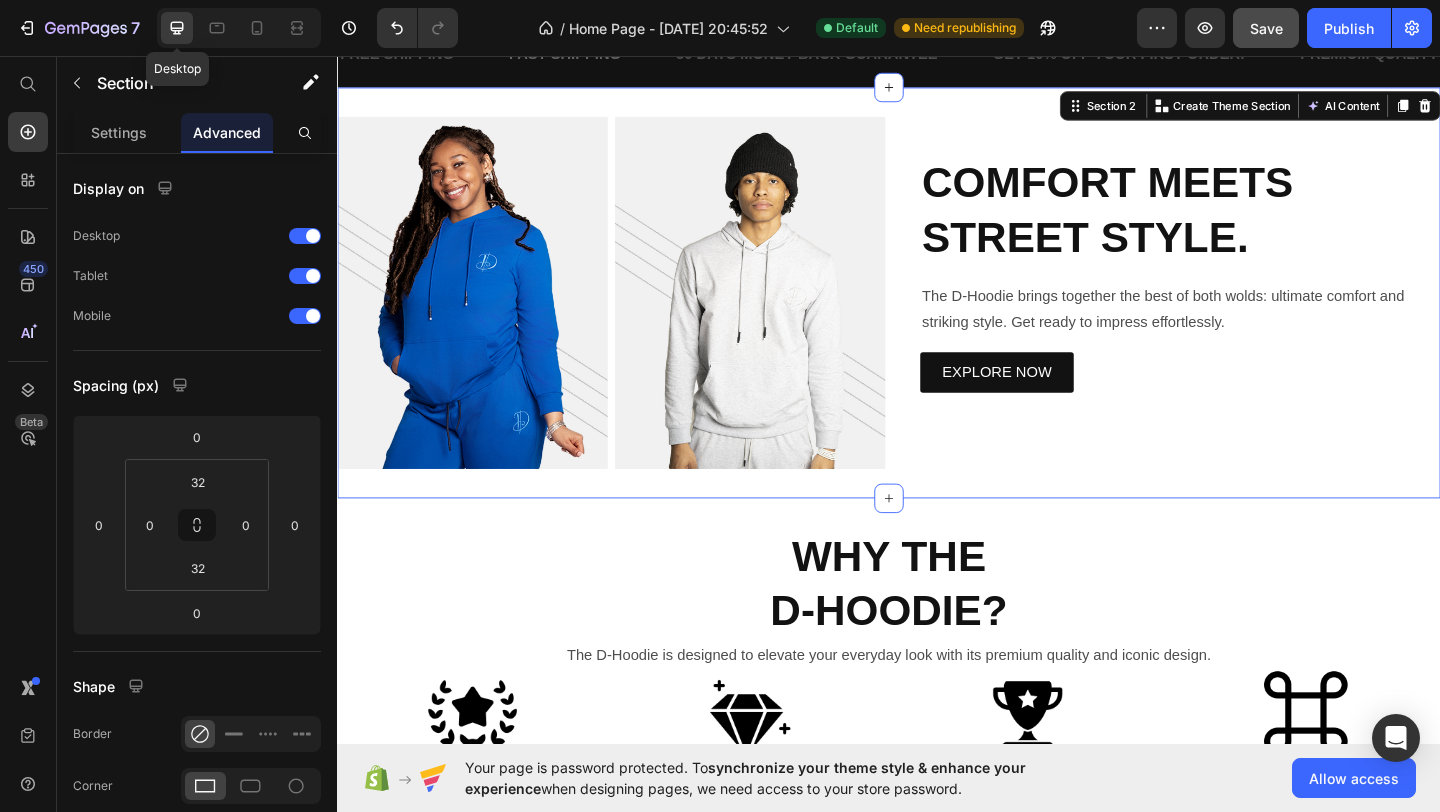 scroll, scrollTop: 559, scrollLeft: 0, axis: vertical 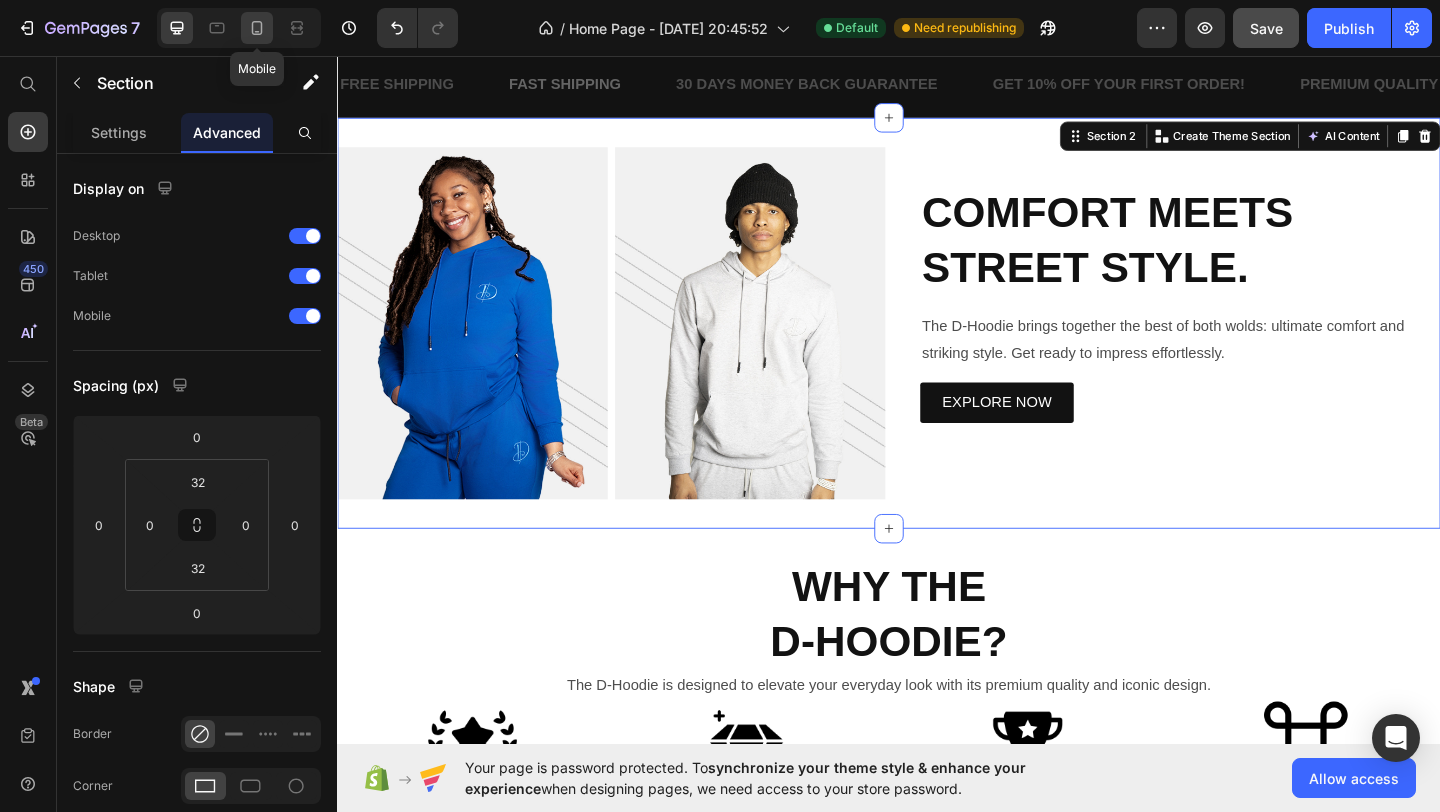 click 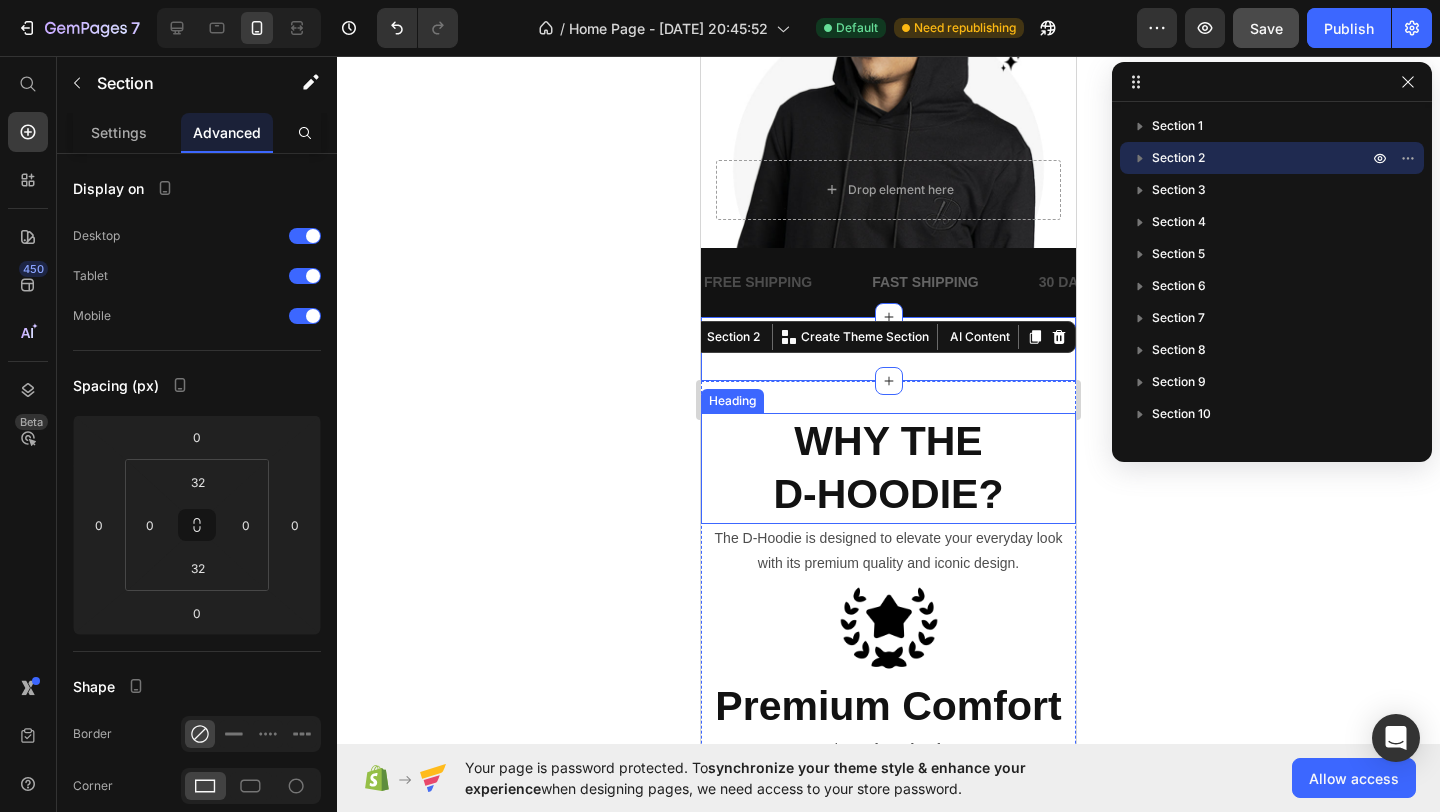 scroll, scrollTop: 558, scrollLeft: 0, axis: vertical 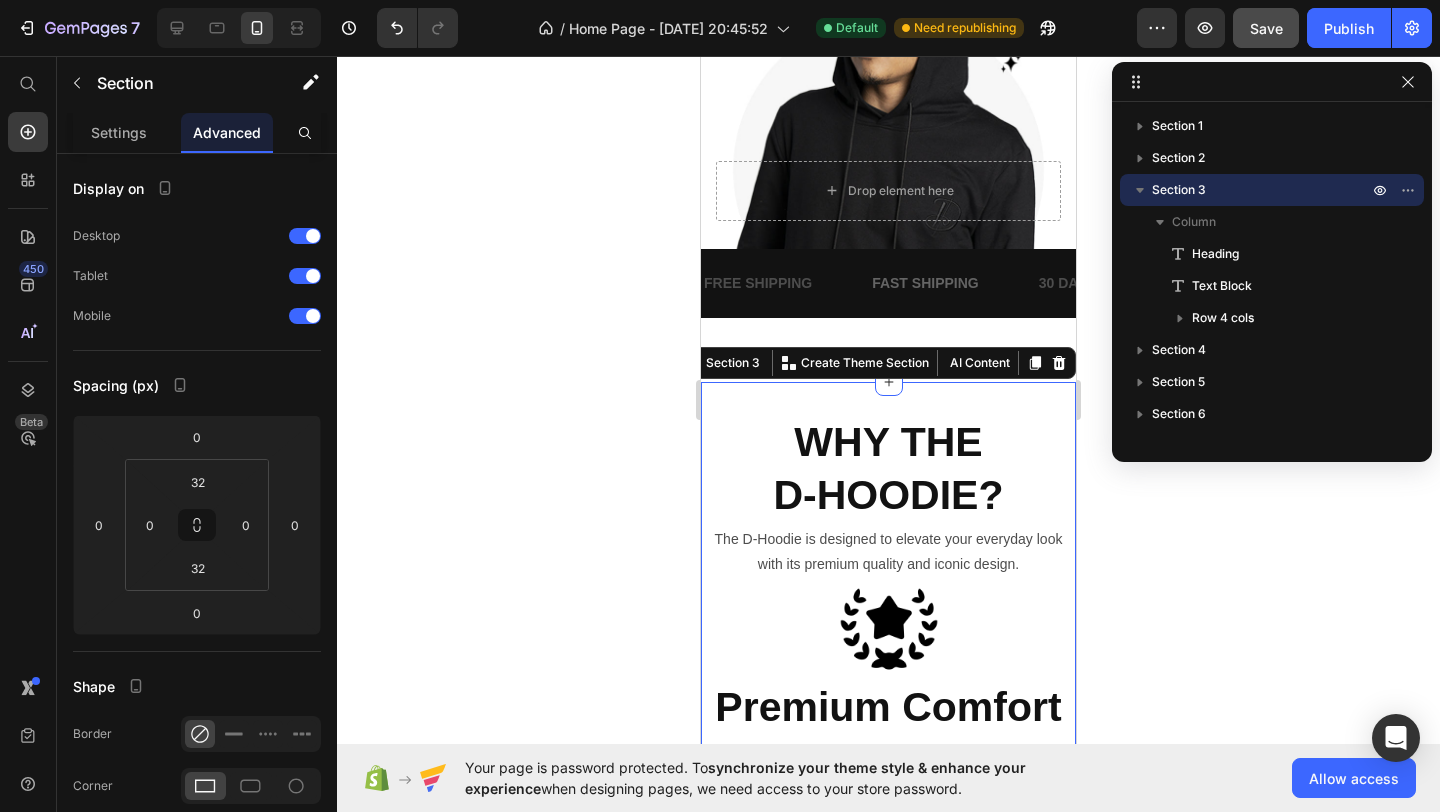 click on "WHY THE  D-HOODIE? Heading The D-Hoodie is designed to elevate your everyday look with its premium quality and iconic design. Text Block Image Premium Comfort  Heading Ultra-soft, perfect for  everyday wear. Text Block Image Unique Design  Heading Embossed “D”  signature. Text Block Image Top-Quality Heading Durable and  resistant fabric. Text Block Image Universal Style  Heading Fits any occasion. Text Block Row Section 3   You can create reusable sections Create Theme Section AI Content Write with GemAI What would you like to describe here? Tone and Voice Persuasive Product Show more Generate" at bounding box center [888, 915] 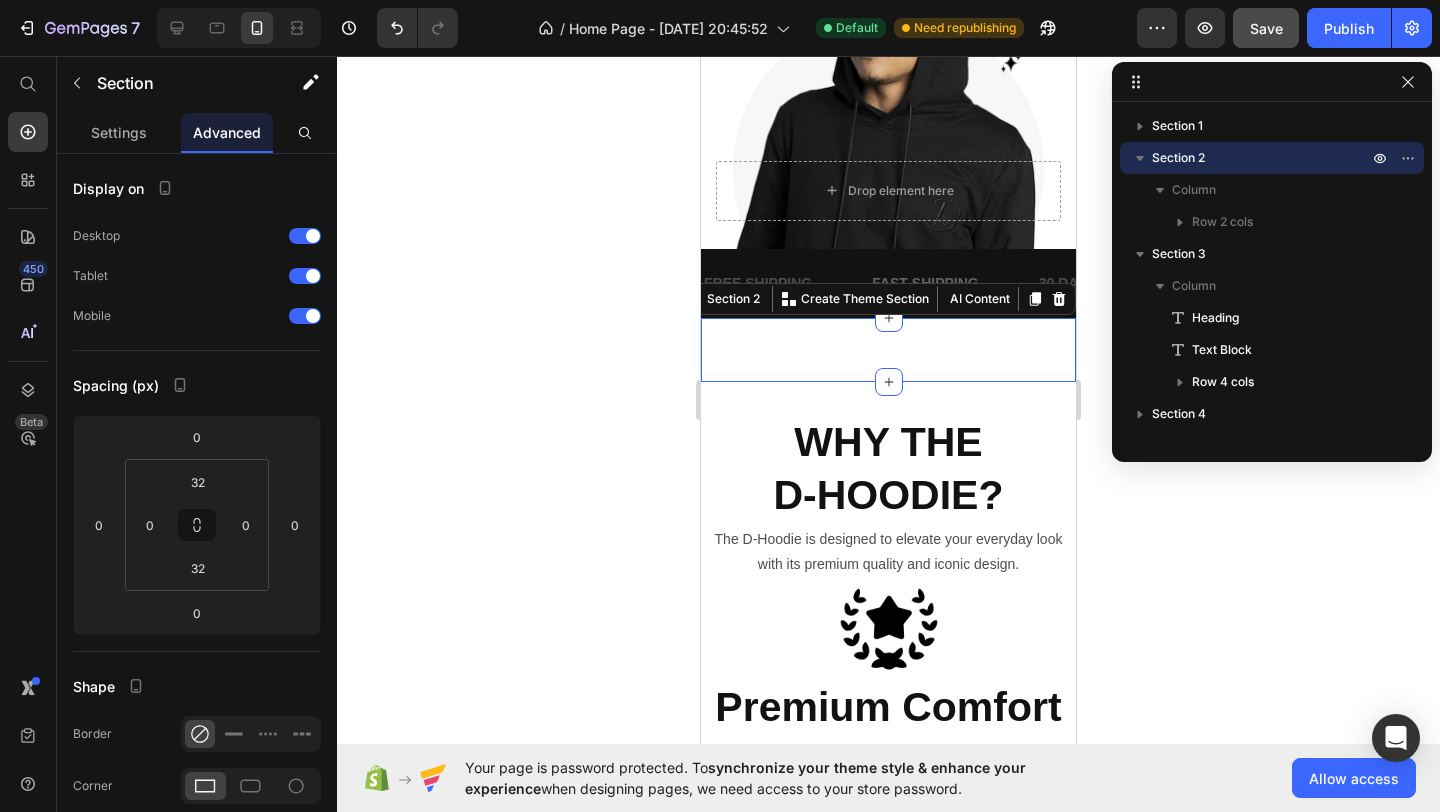 click on "Image Image Row COMFORT MEETS STREET STYLE. Heading The D-Hoodie brings together the best of both wolds: ultimate comfort and striking style. Get ready to impress effortlessly. Text Block EXPLORE NOW   Button Row Section 2   You can create reusable sections Create Theme Section AI Content Write with GemAI What would you like to describe here? Tone and Voice Persuasive Product Show more Generate" at bounding box center [888, 350] 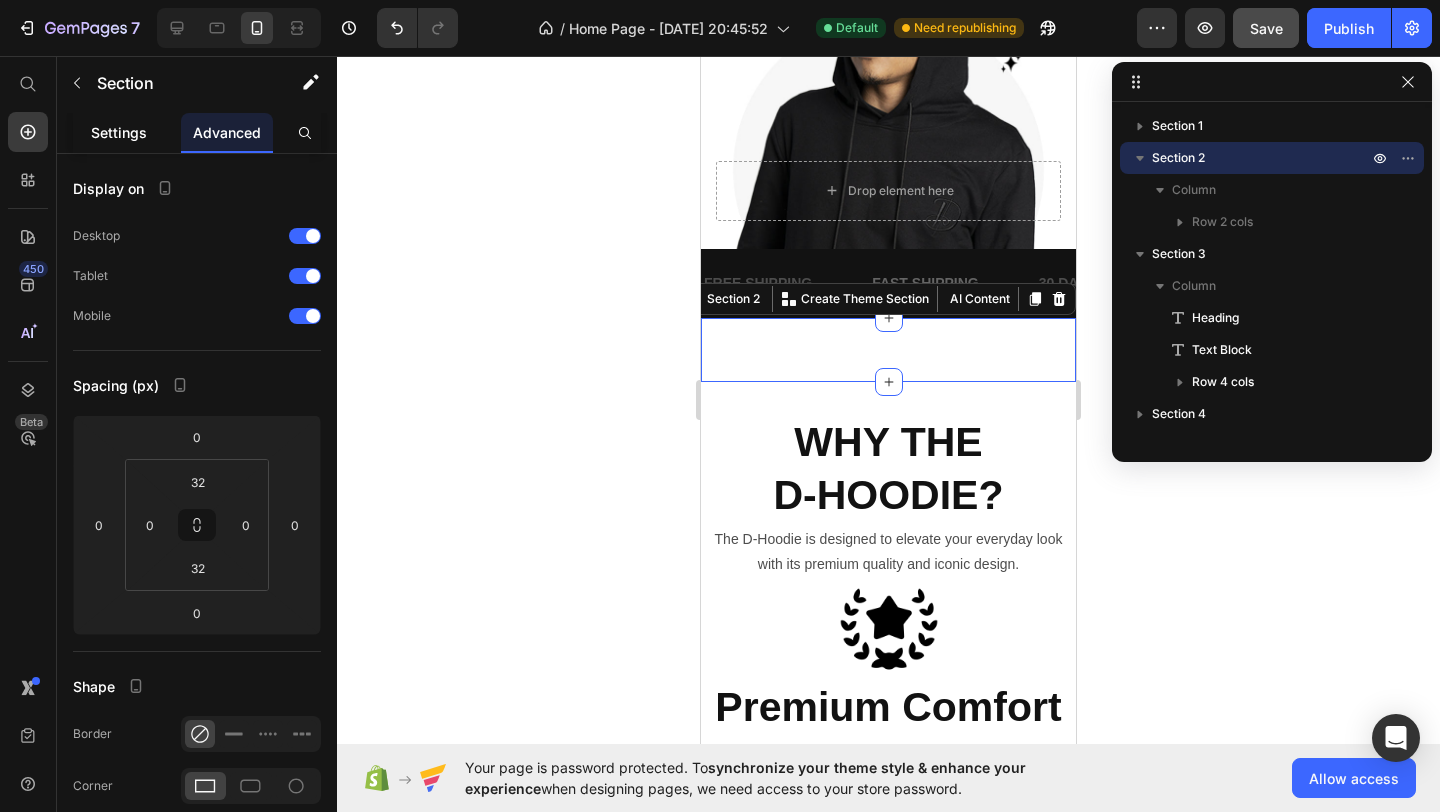 click on "Settings" at bounding box center [119, 132] 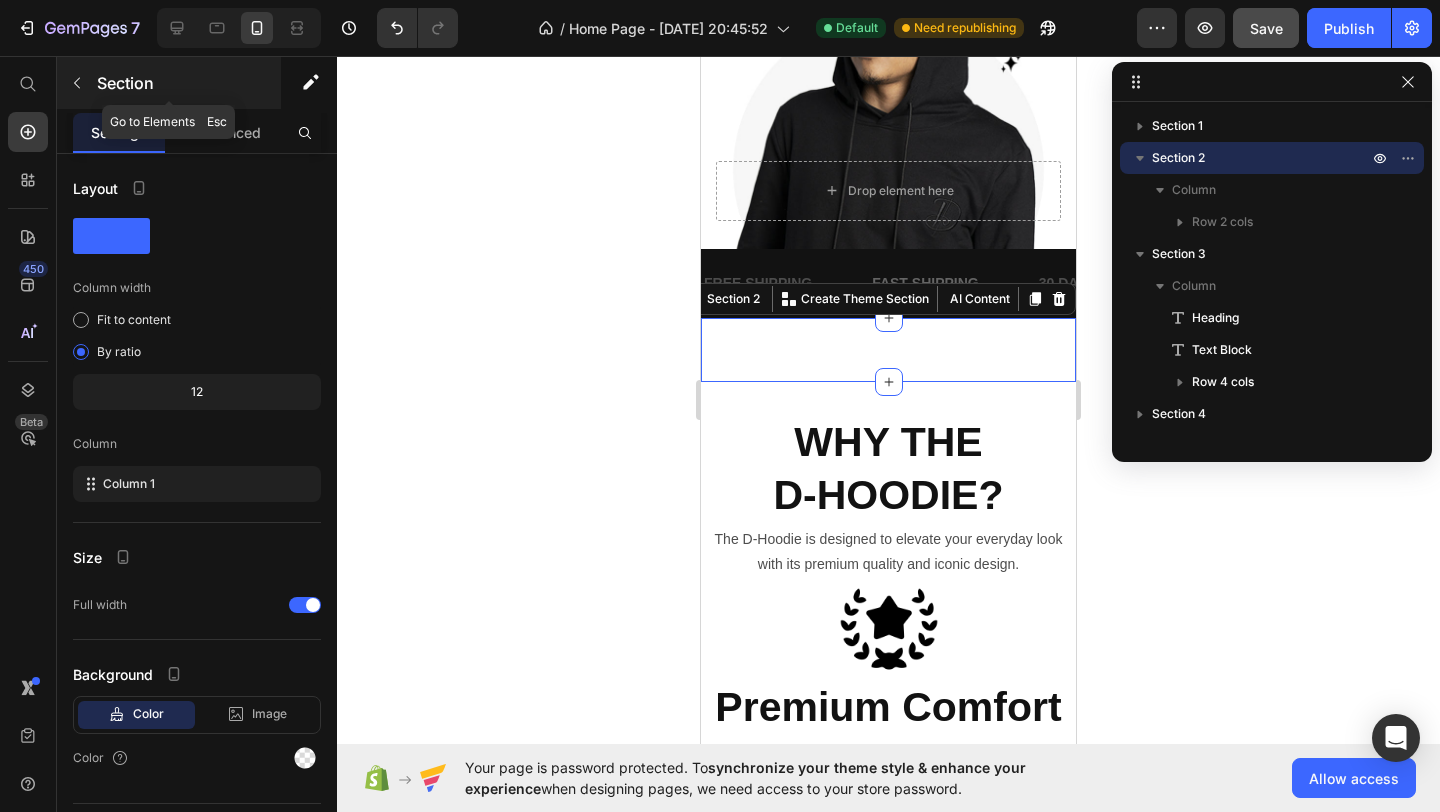 click on "Section" at bounding box center [169, 83] 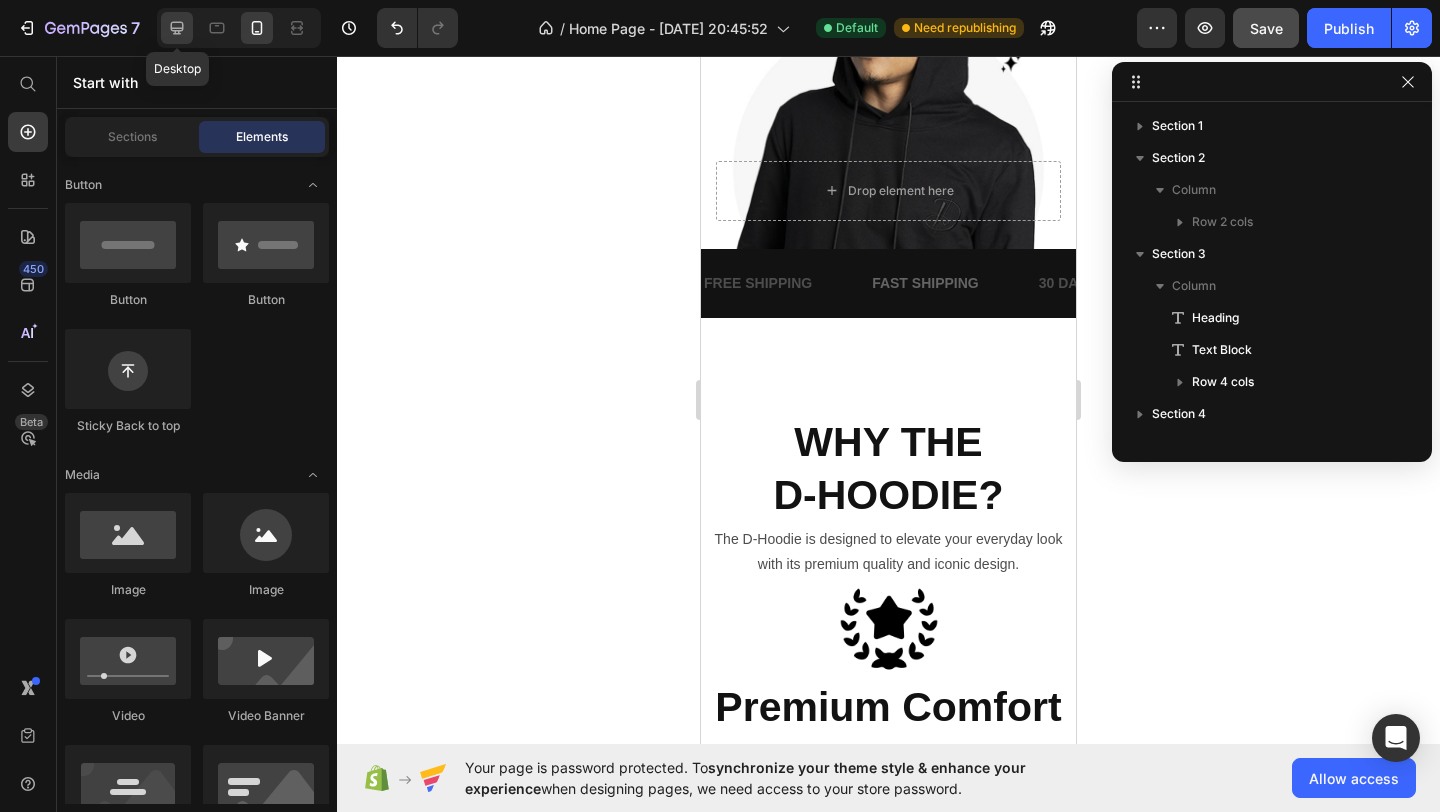 click 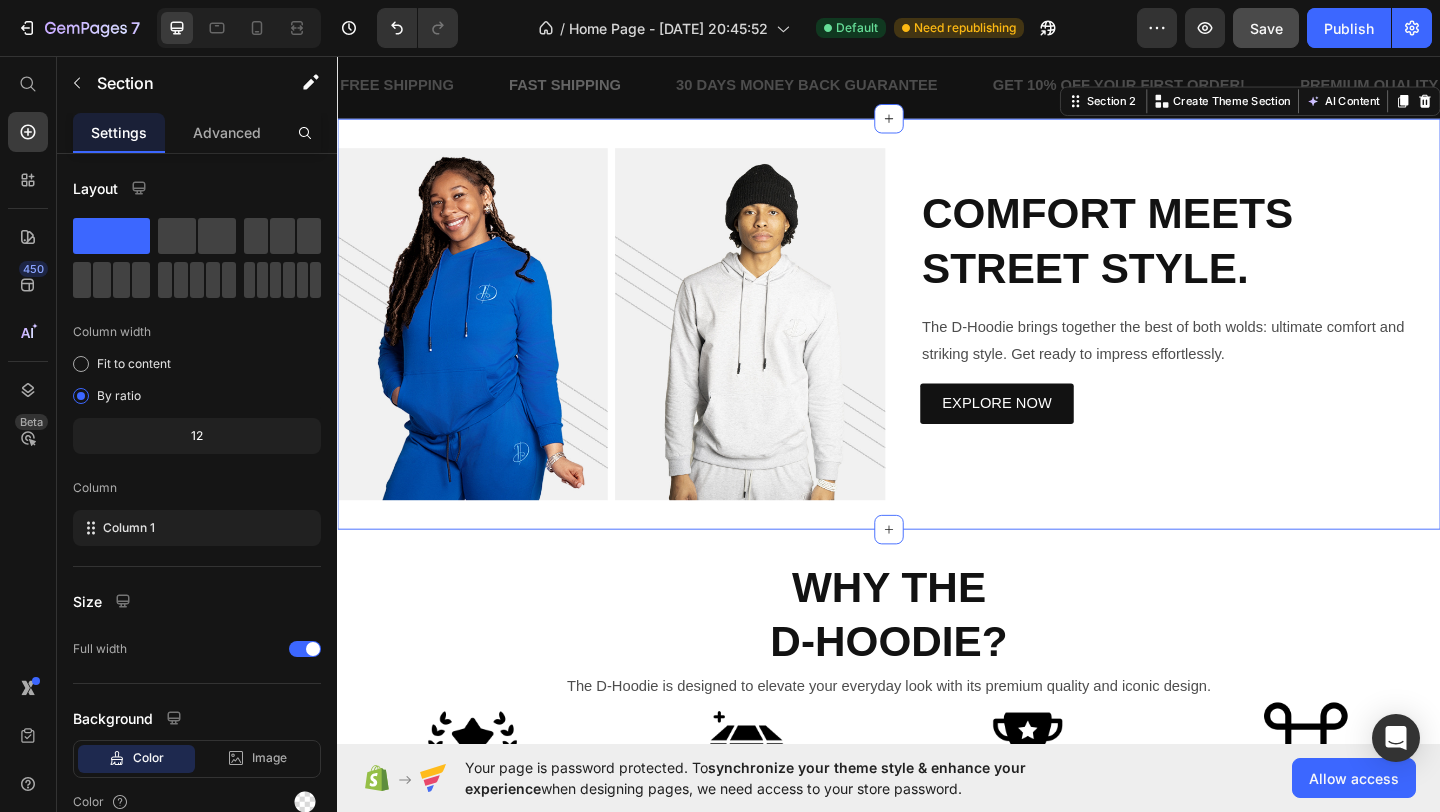 click on "Image Image Row COMFORT MEETS STREET STYLE. Heading The D-Hoodie brings together the best of both wolds: ultimate comfort and striking style. Get ready to impress effortlessly. Text Block EXPLORE NOW   Button Row Section 2   You can create reusable sections Create Theme Section AI Content Write with GemAI What would you like to describe here? Tone and Voice Persuasive Product Show more Generate" at bounding box center (937, 347) 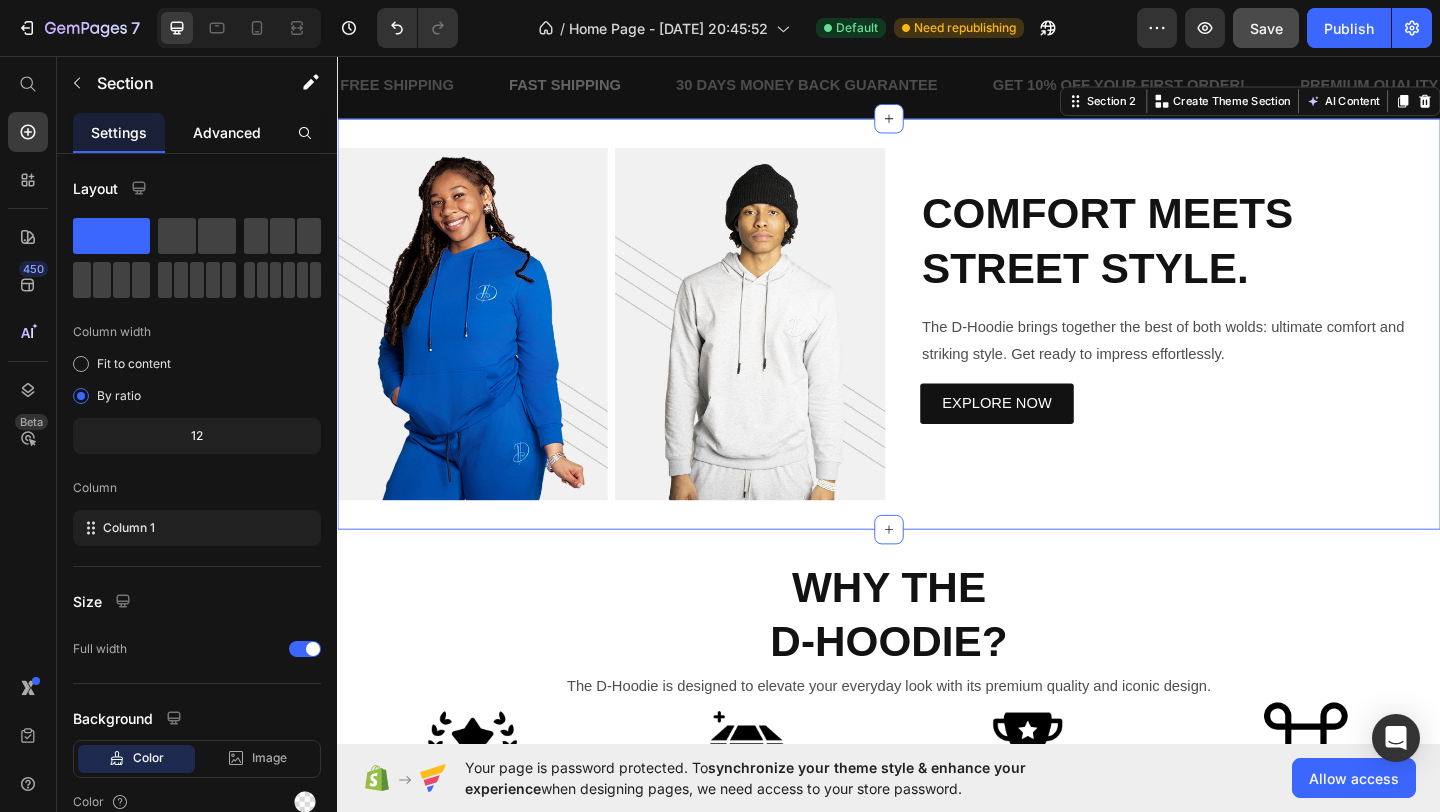 click on "Advanced" 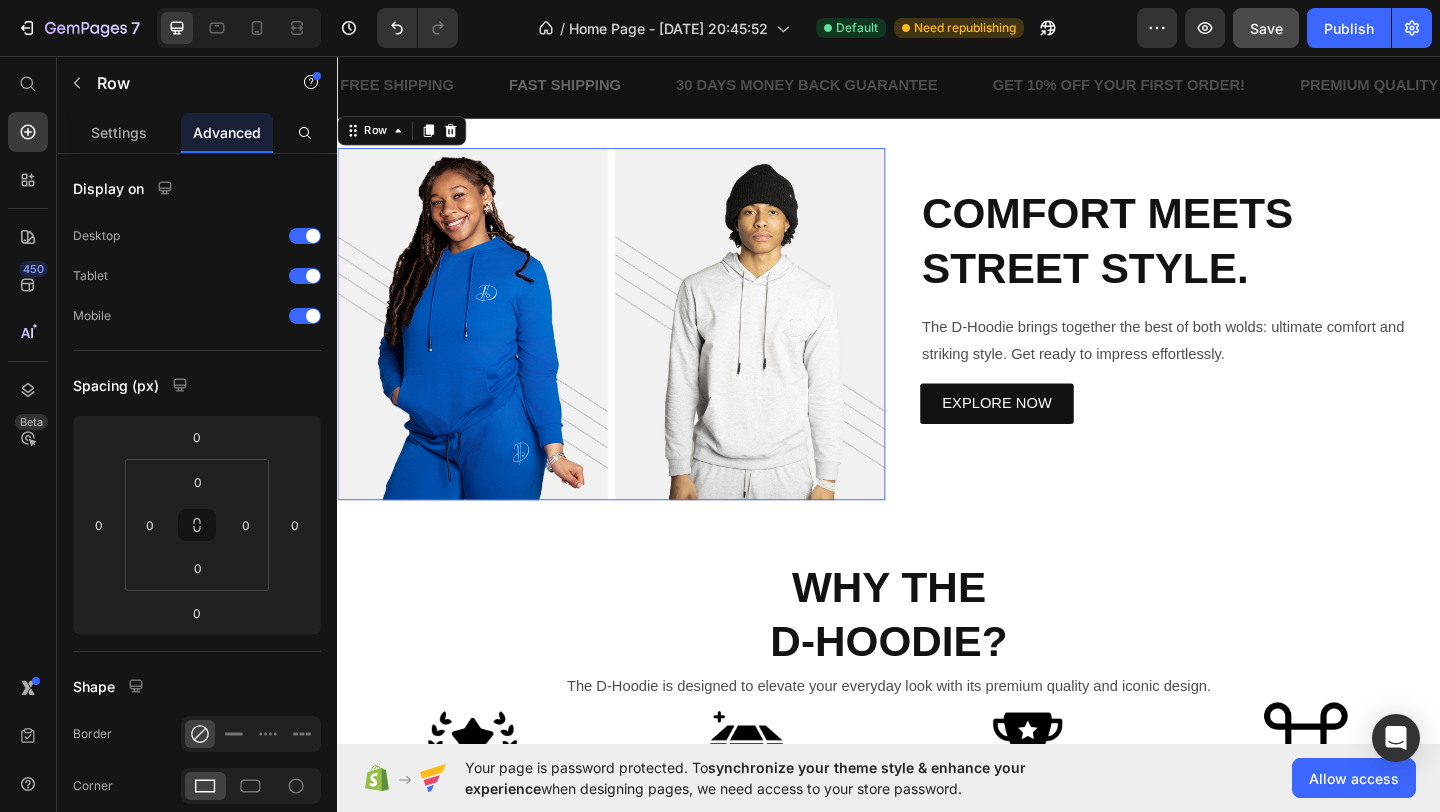 click on "Image Image Row   0" at bounding box center [635, 347] 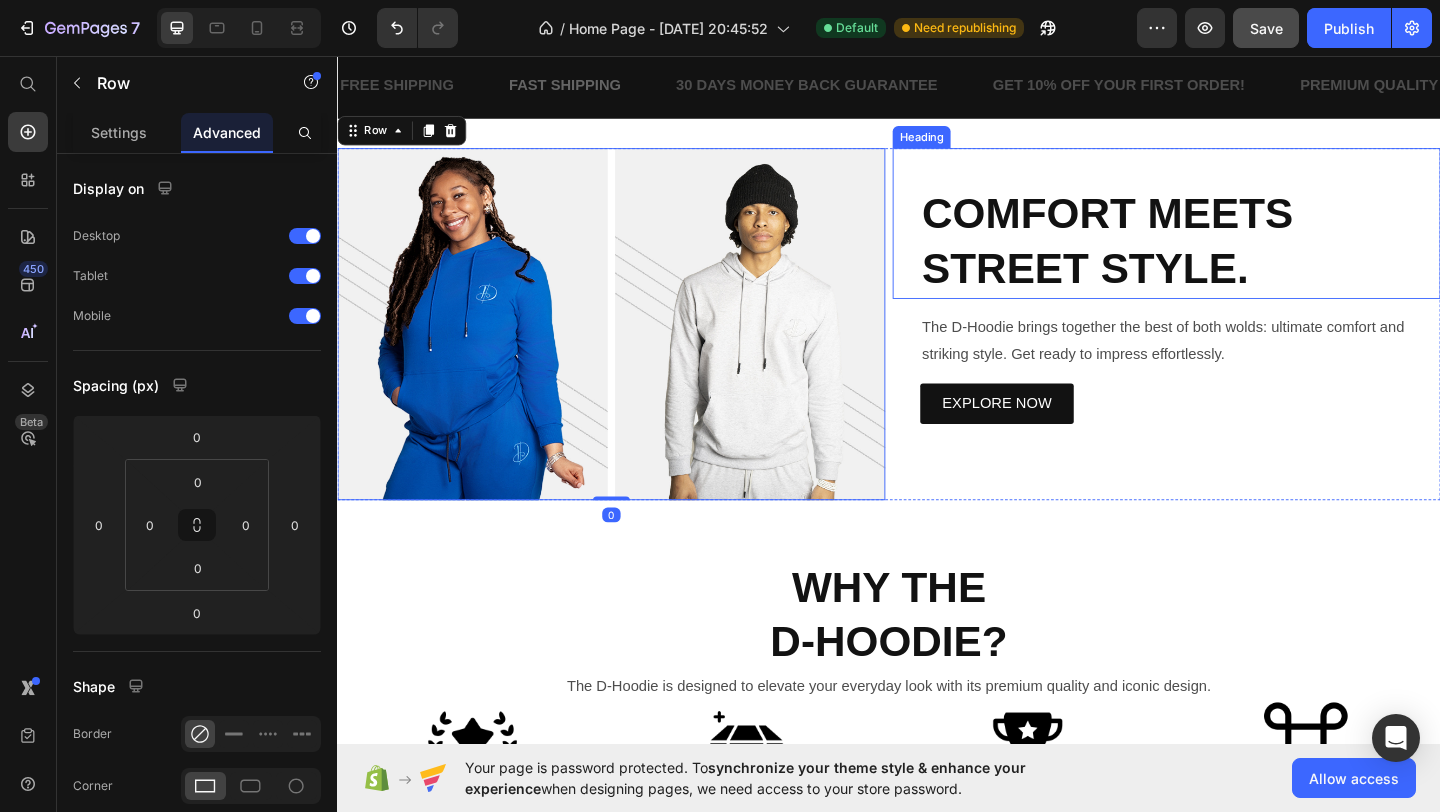 click on "COMFORT MEETS STREET STYLE." at bounding box center (1254, 258) 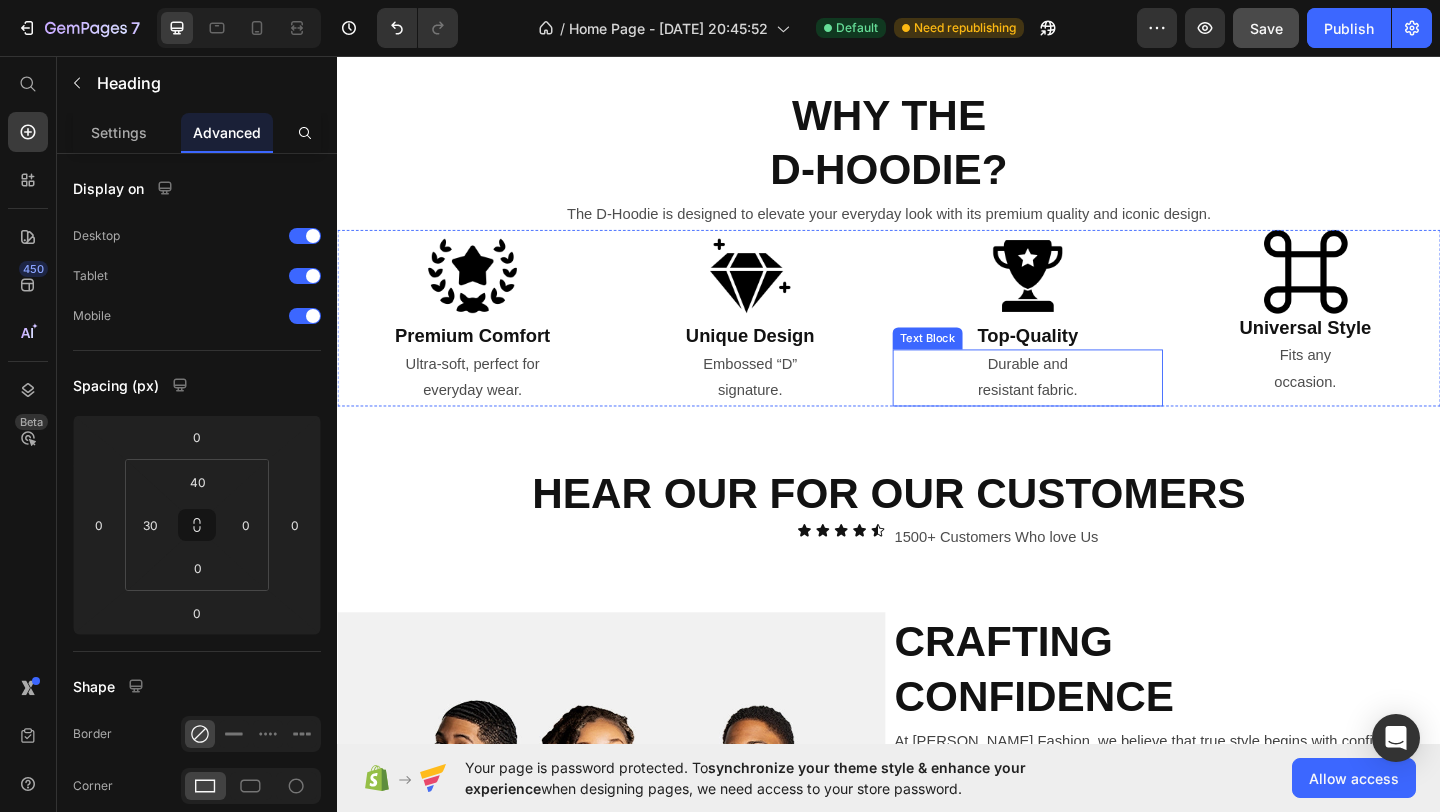 scroll, scrollTop: 1074, scrollLeft: 0, axis: vertical 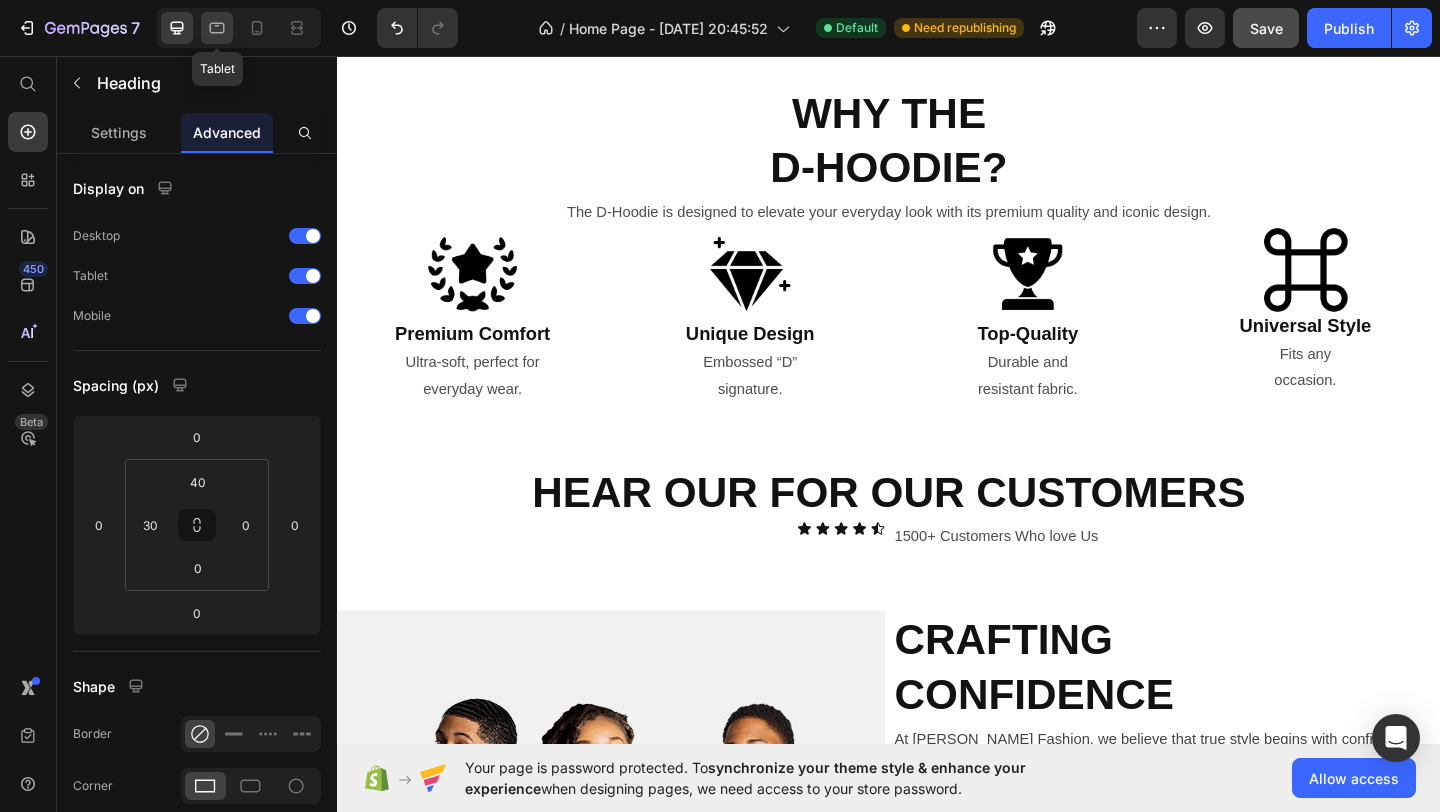 click 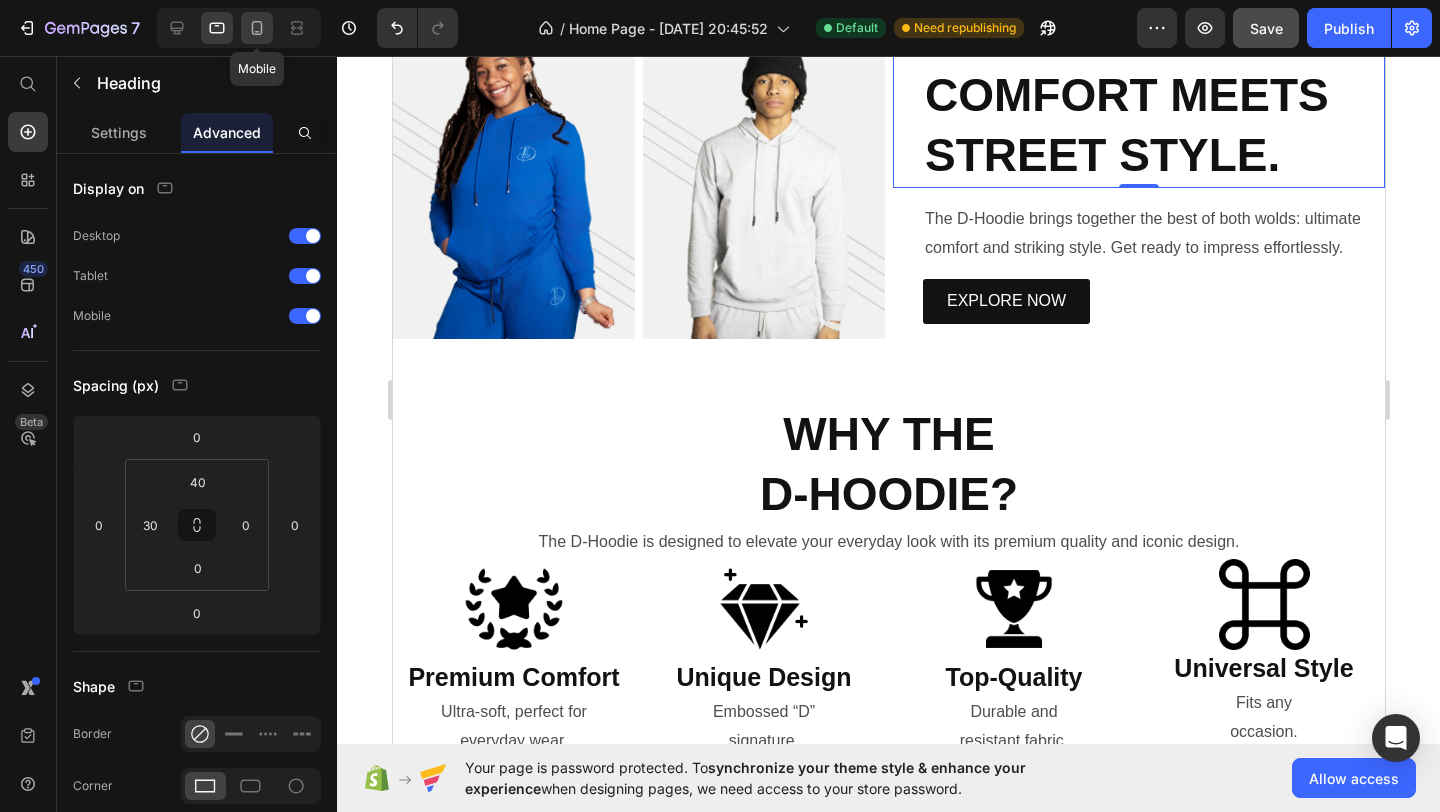 scroll, scrollTop: 549, scrollLeft: 0, axis: vertical 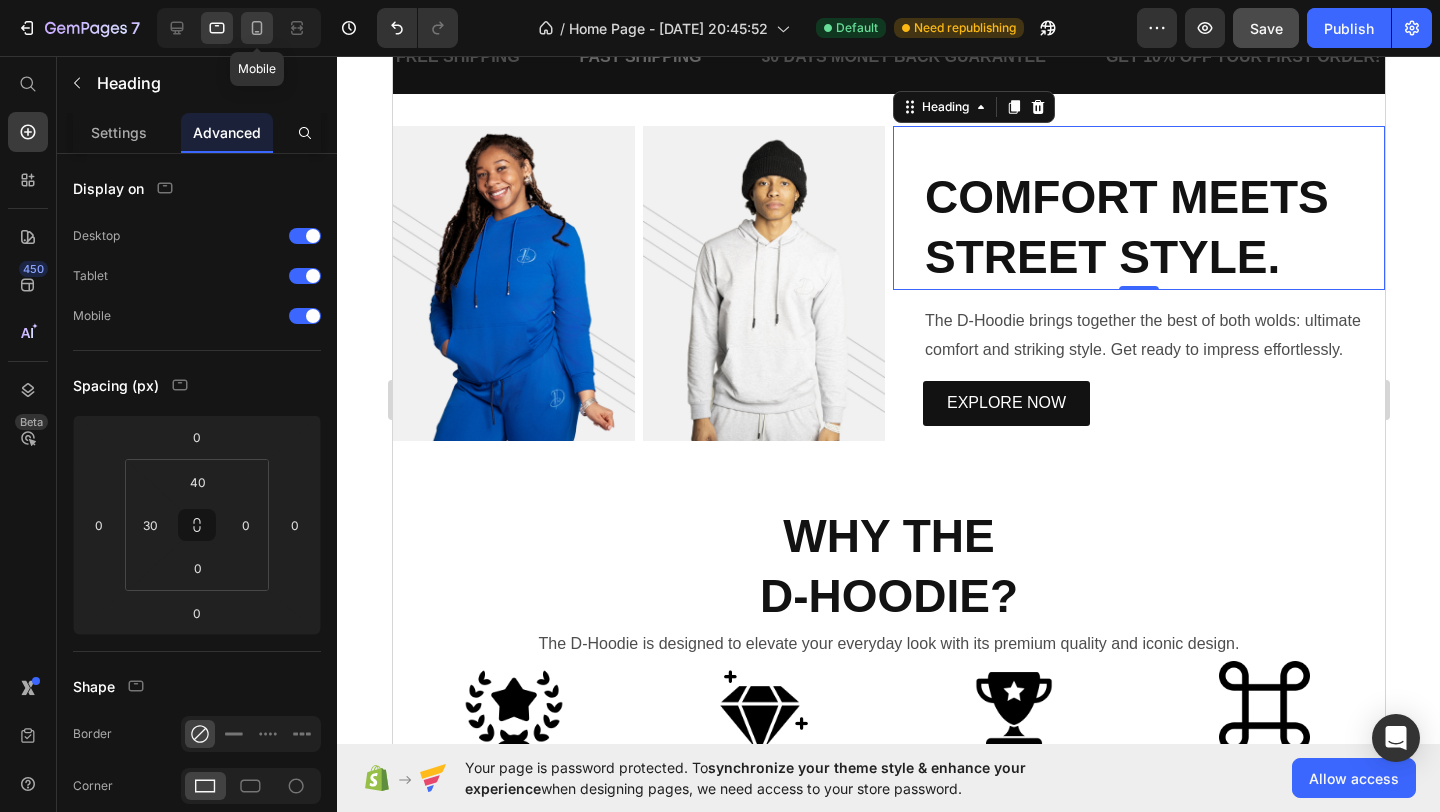 click 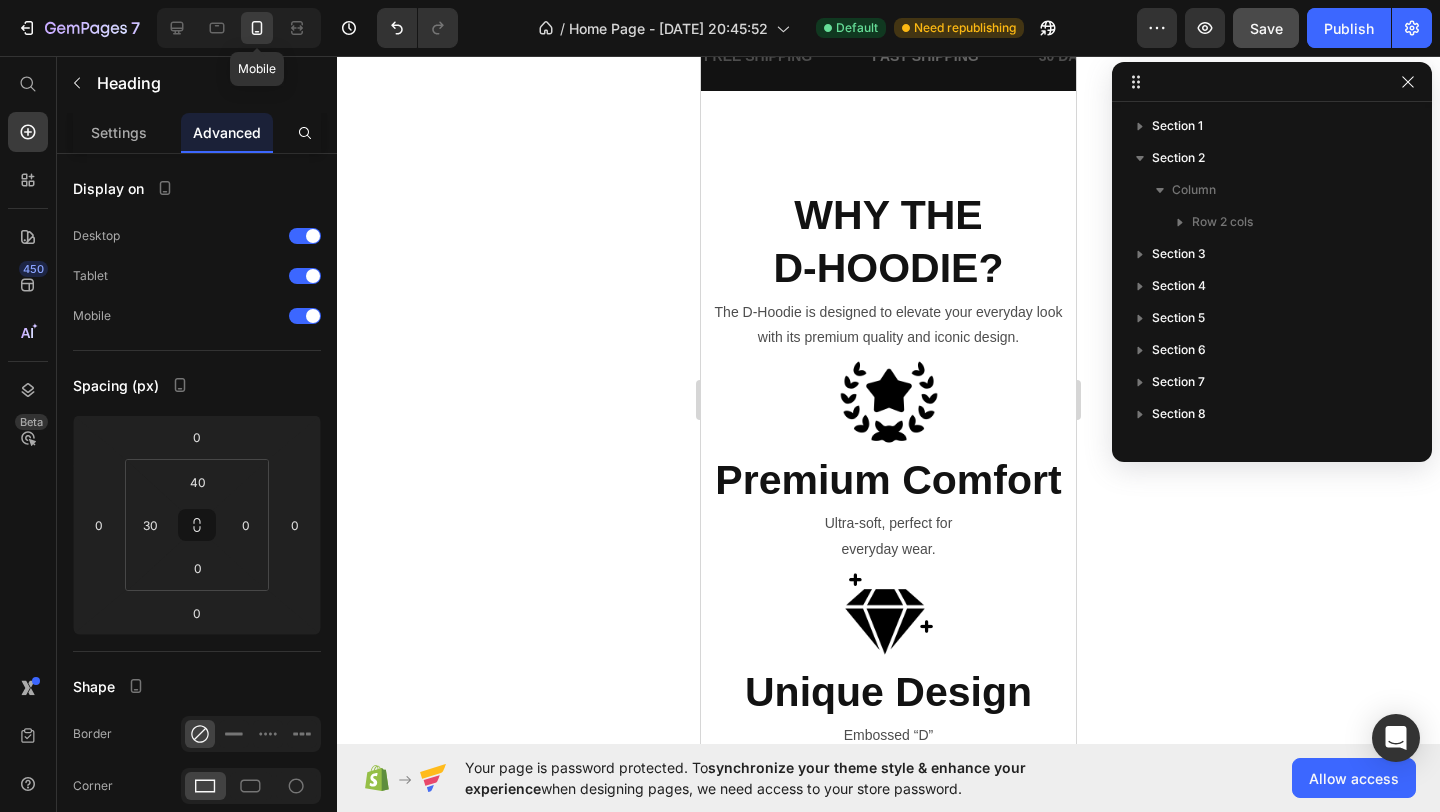 scroll, scrollTop: 715, scrollLeft: 0, axis: vertical 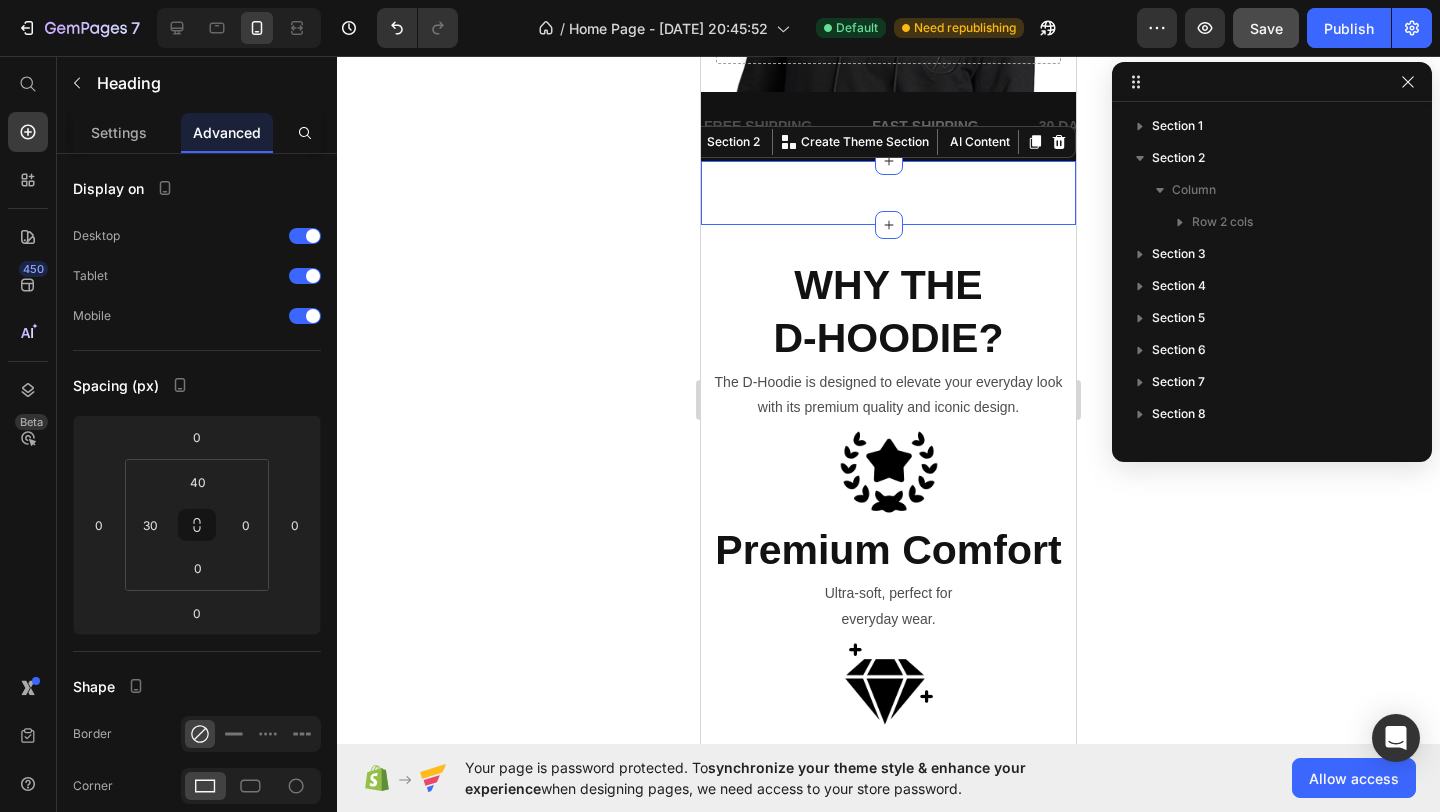 click on "Image Image Row COMFORT MEETS STREET STYLE. Heading The D-Hoodie brings together the best of both wolds: ultimate comfort and striking style. Get ready to impress effortlessly. Text Block EXPLORE NOW   Button Row Section 2   You can create reusable sections Create Theme Section AI Content Write with GemAI What would you like to describe here? Tone and Voice Persuasive Product Show more Generate" at bounding box center [888, 193] 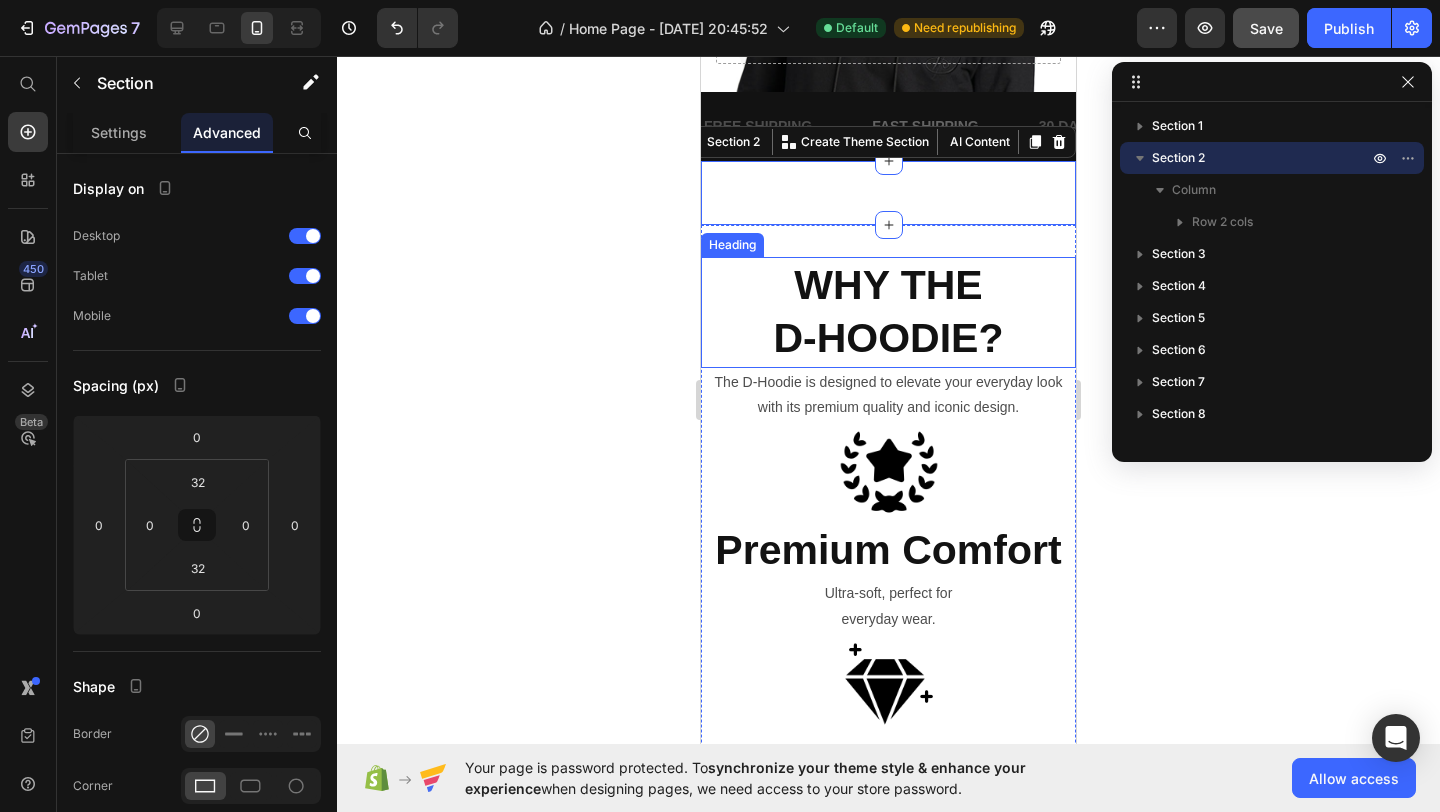 click on "WHY THE  D-HOODIE?" at bounding box center [888, 312] 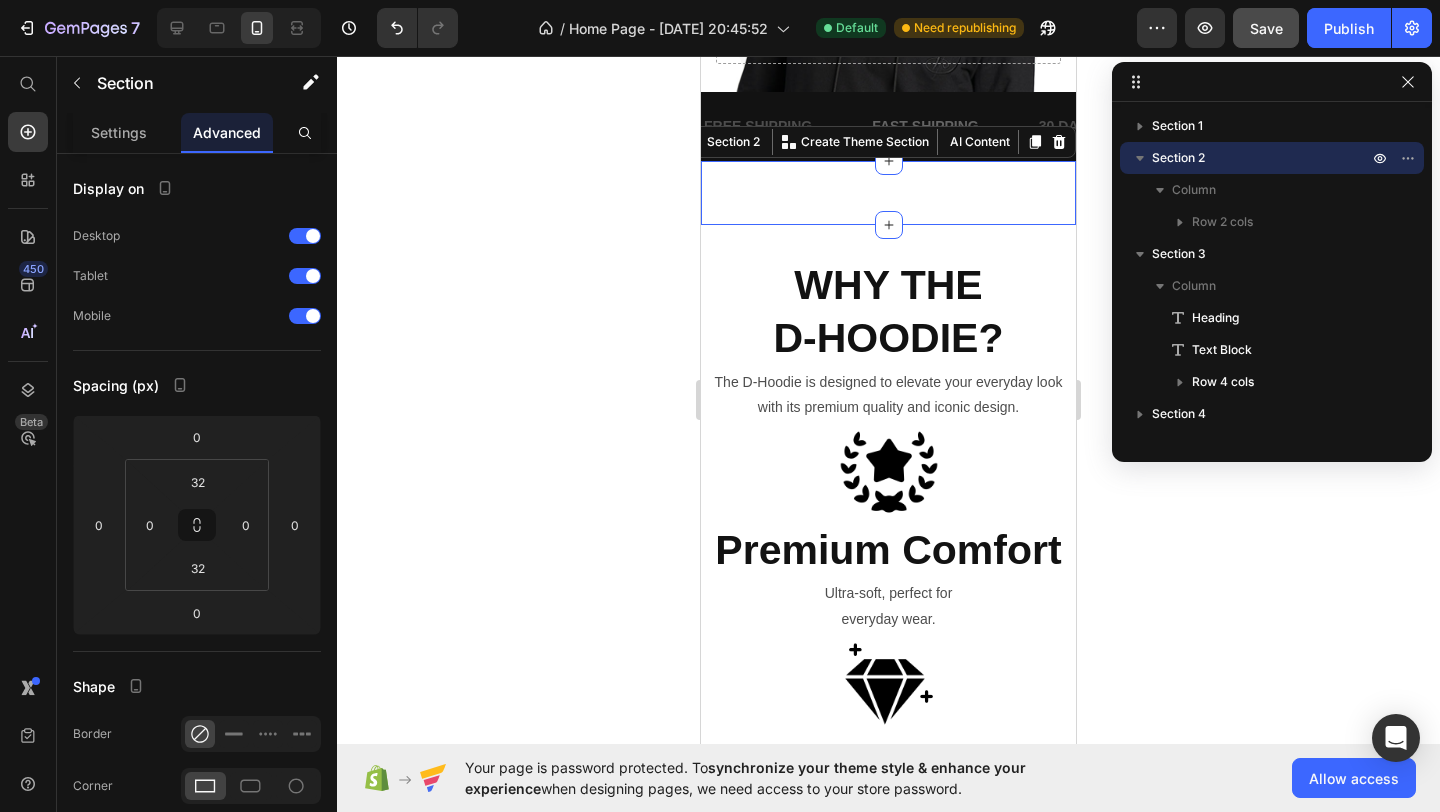 click on "Image Image Row COMFORT MEETS STREET STYLE. Heading The D-Hoodie brings together the best of both wolds: ultimate comfort and striking style. Get ready to impress effortlessly. Text Block EXPLORE NOW   Button Row Section 2   You can create reusable sections Create Theme Section AI Content Write with GemAI What would you like to describe here? Tone and Voice Persuasive Product Show more Generate" at bounding box center [888, 193] 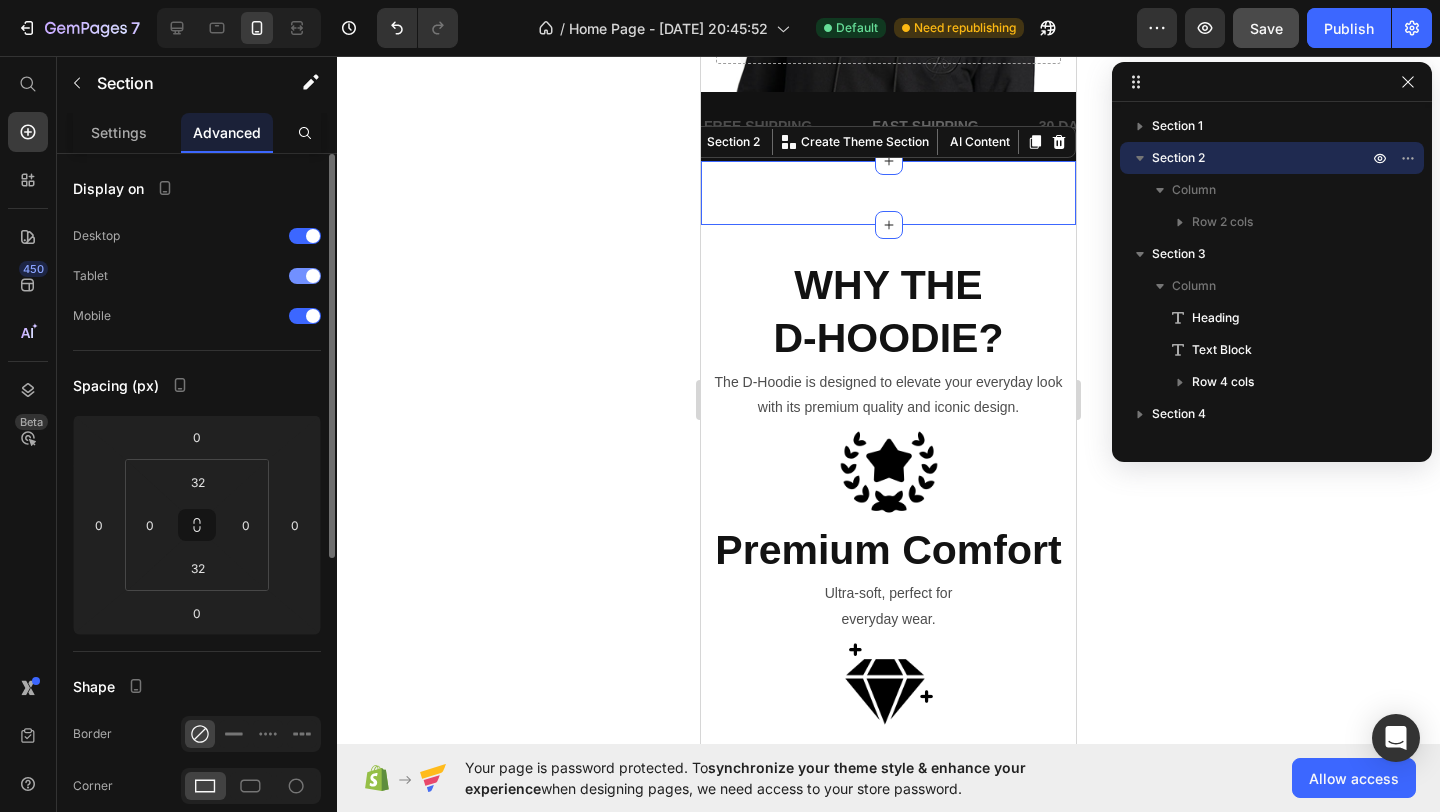 click at bounding box center (313, 276) 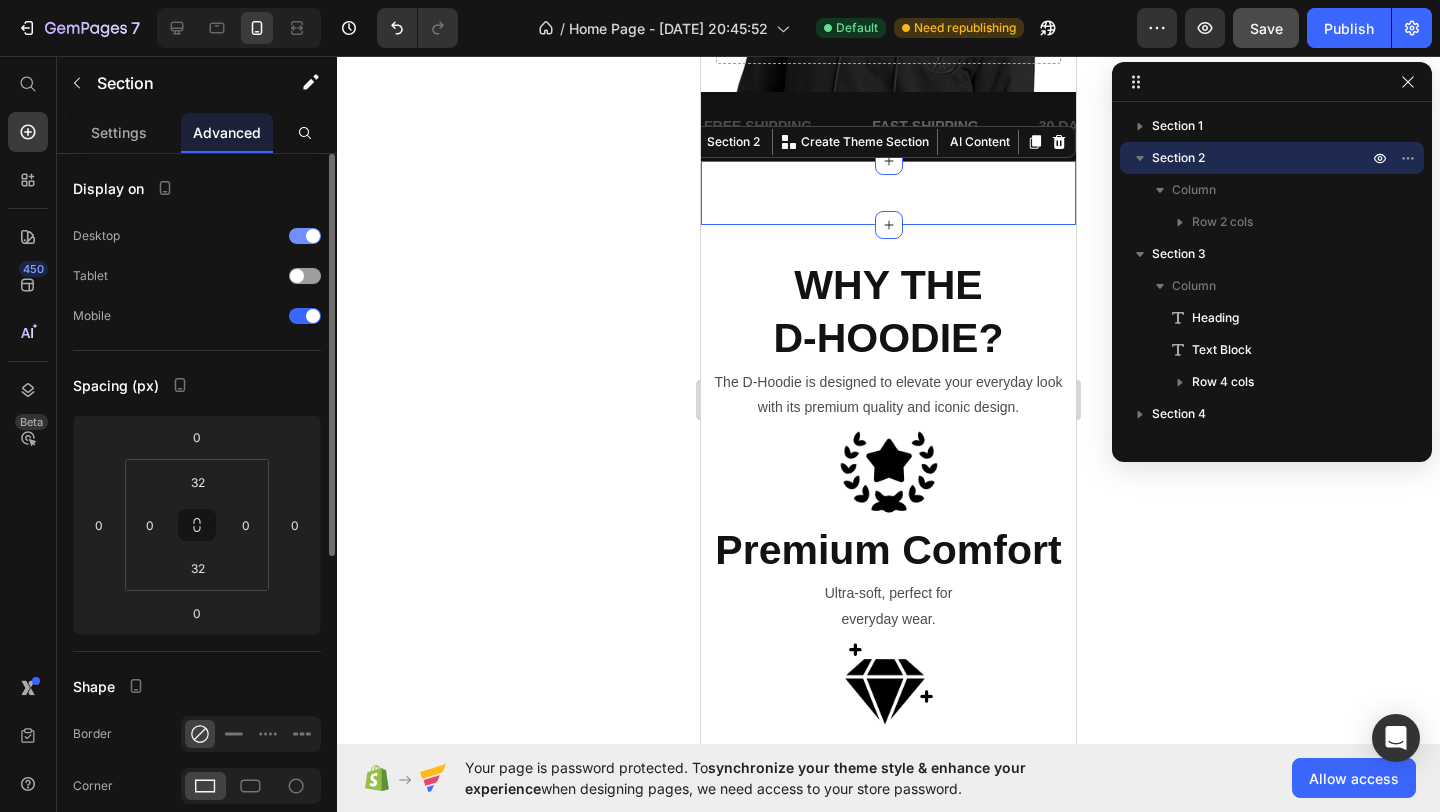click at bounding box center [313, 236] 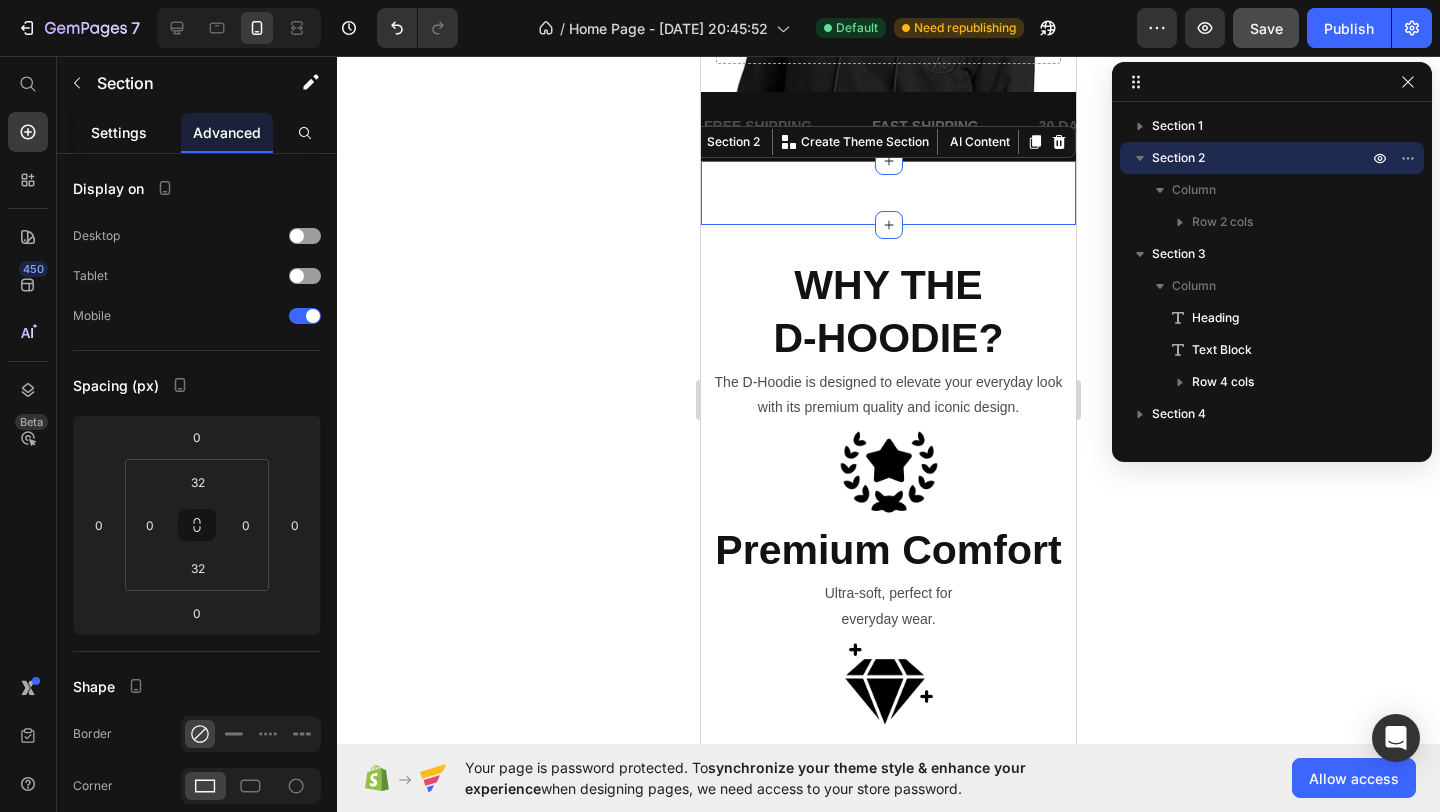 click on "Settings" at bounding box center [119, 132] 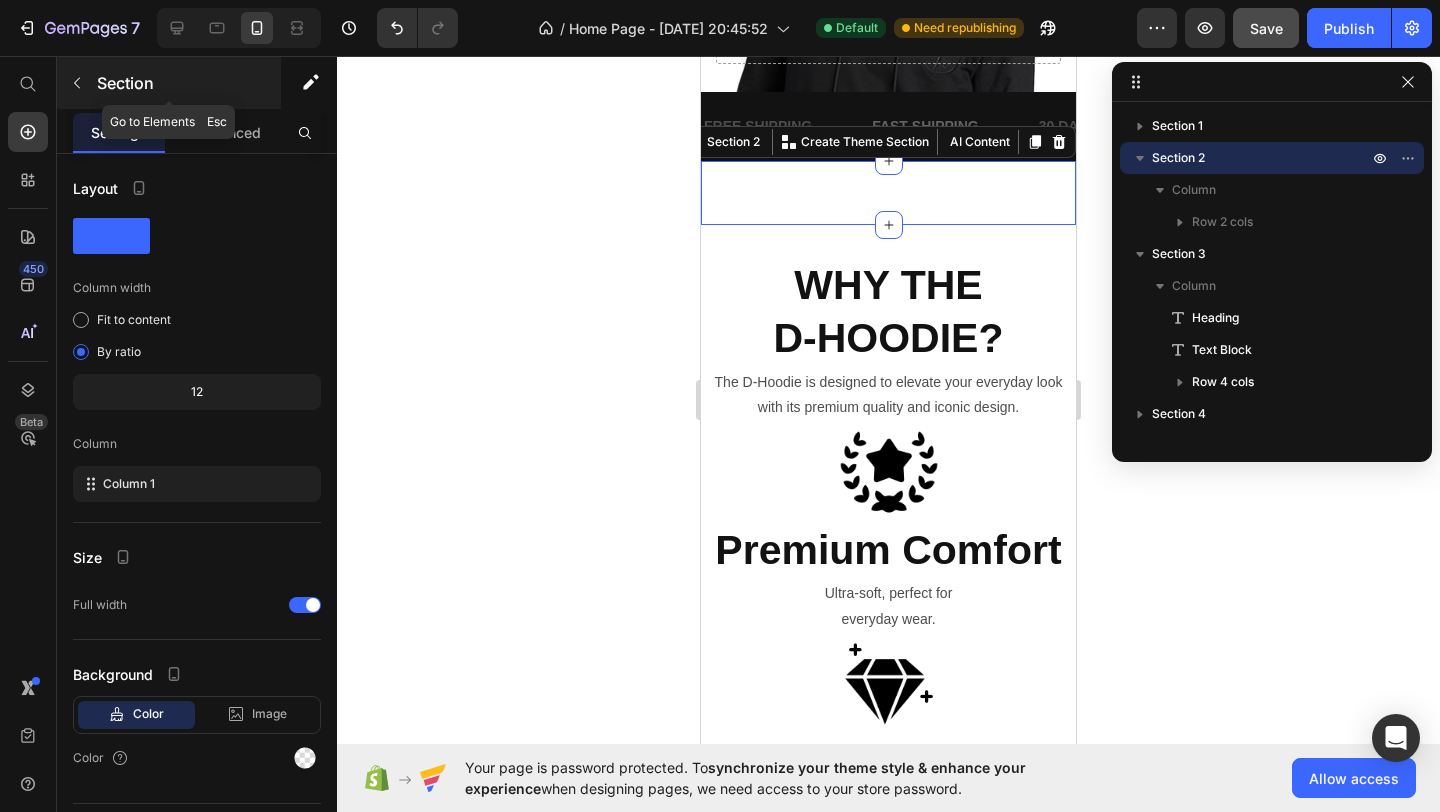 click 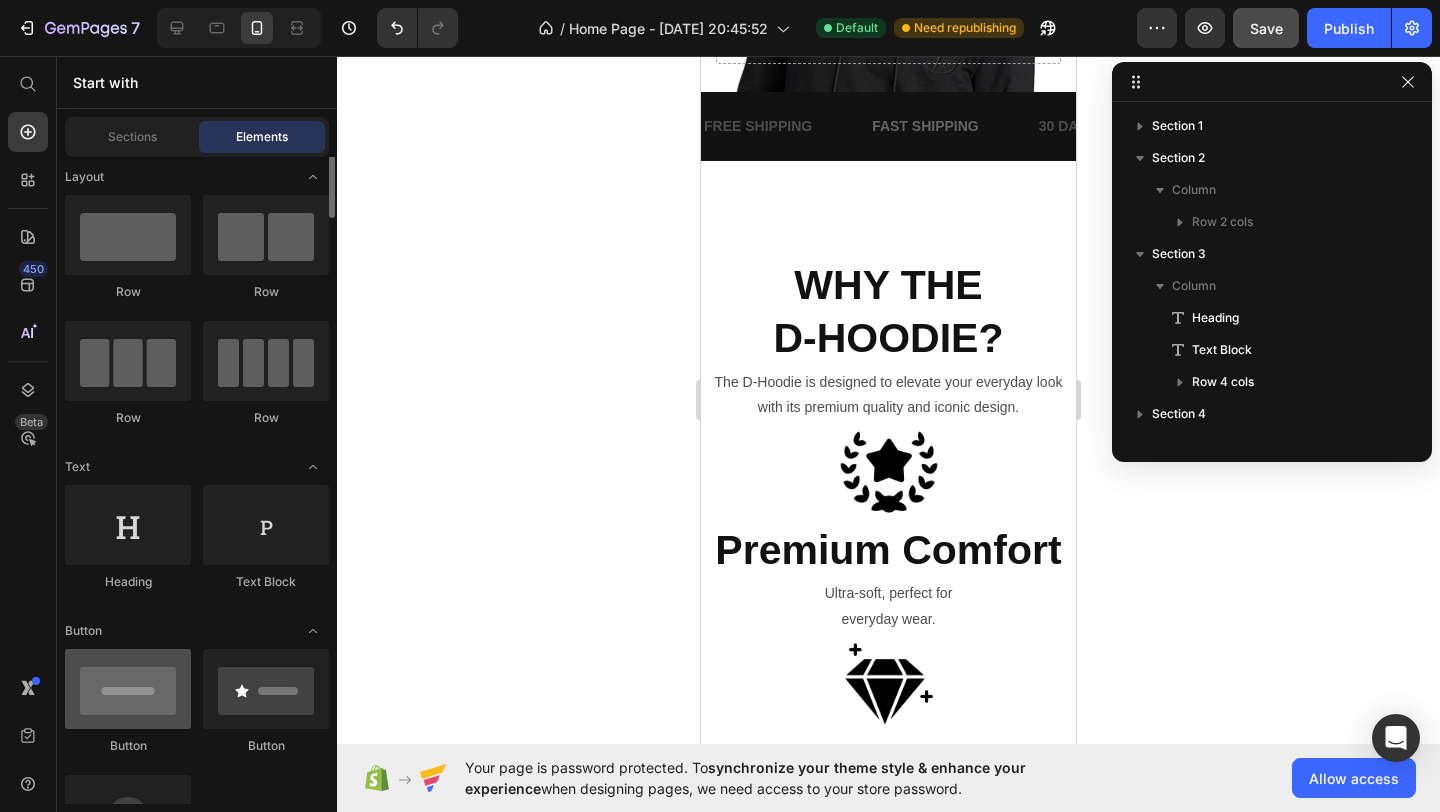 scroll, scrollTop: 0, scrollLeft: 0, axis: both 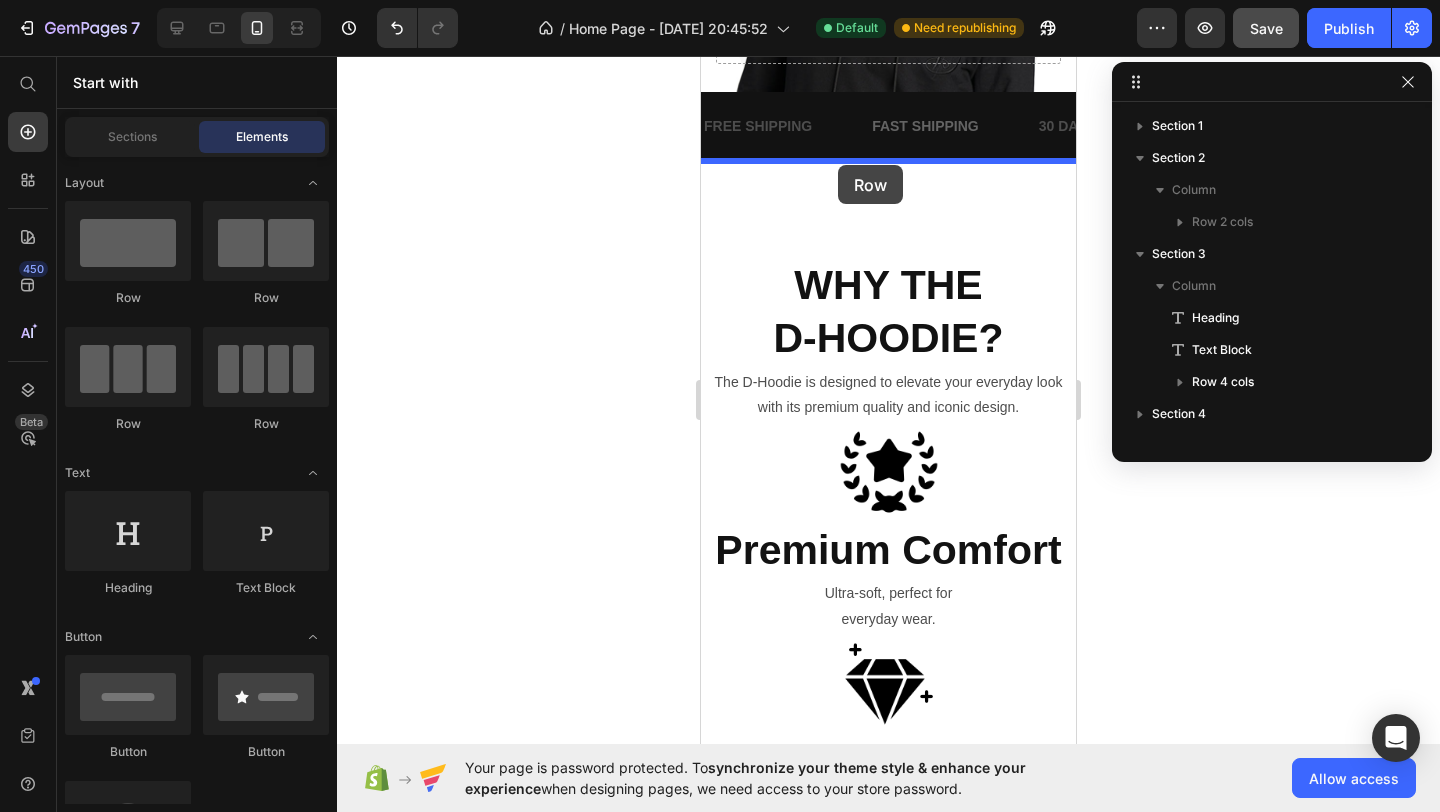 drag, startPoint x: 967, startPoint y: 298, endPoint x: 838, endPoint y: 165, distance: 185.28357 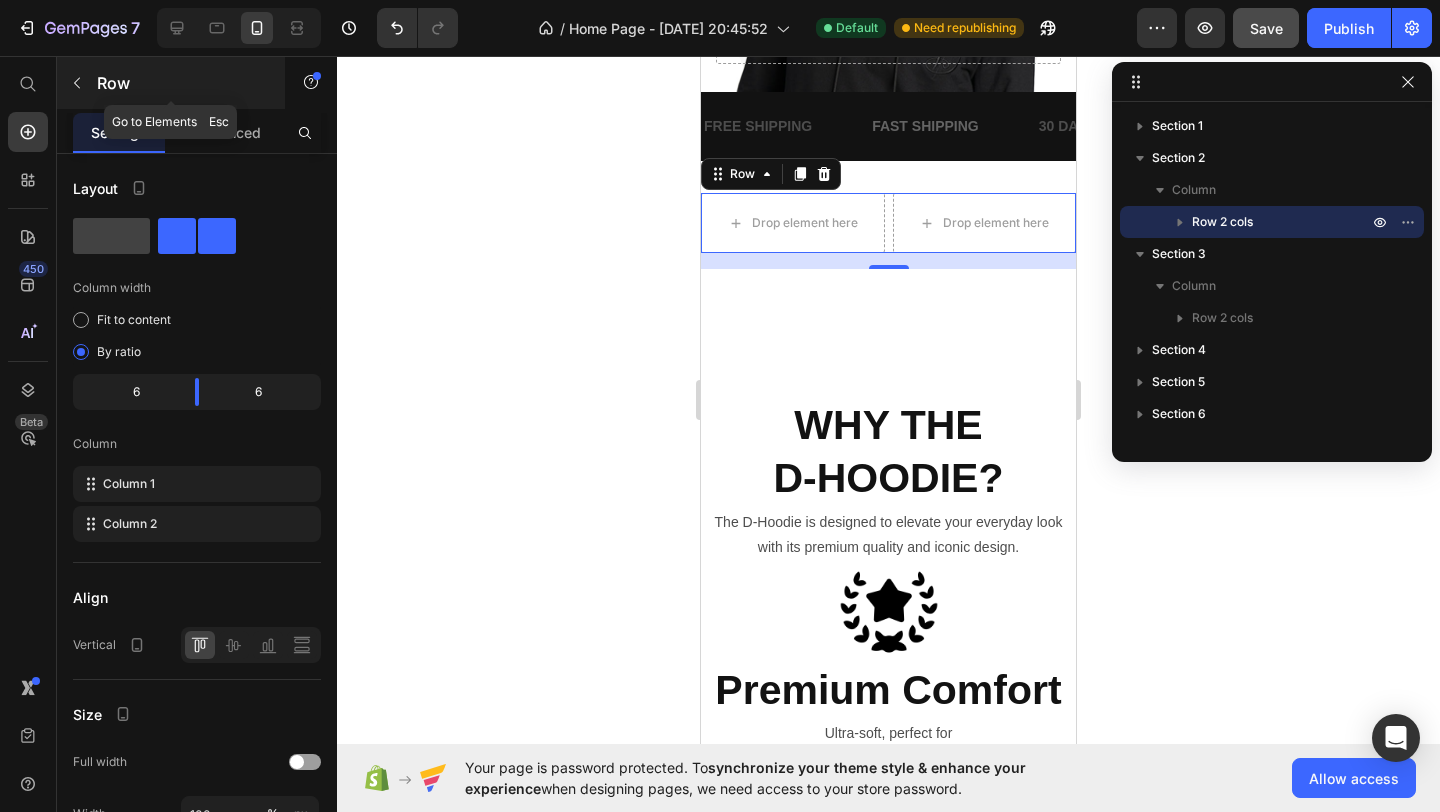click on "Row" at bounding box center [171, 83] 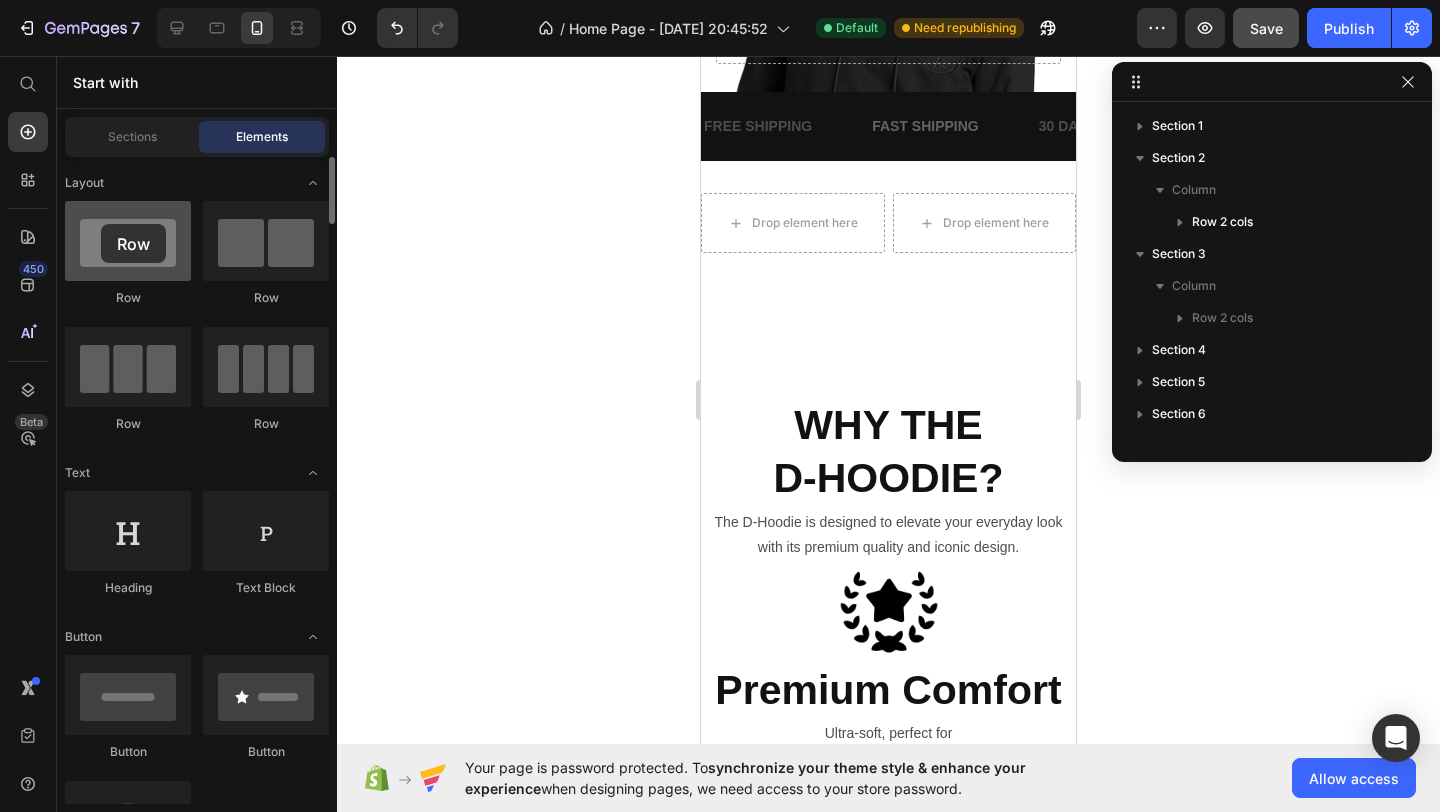 drag, startPoint x: 170, startPoint y: 257, endPoint x: 101, endPoint y: 224, distance: 76.48529 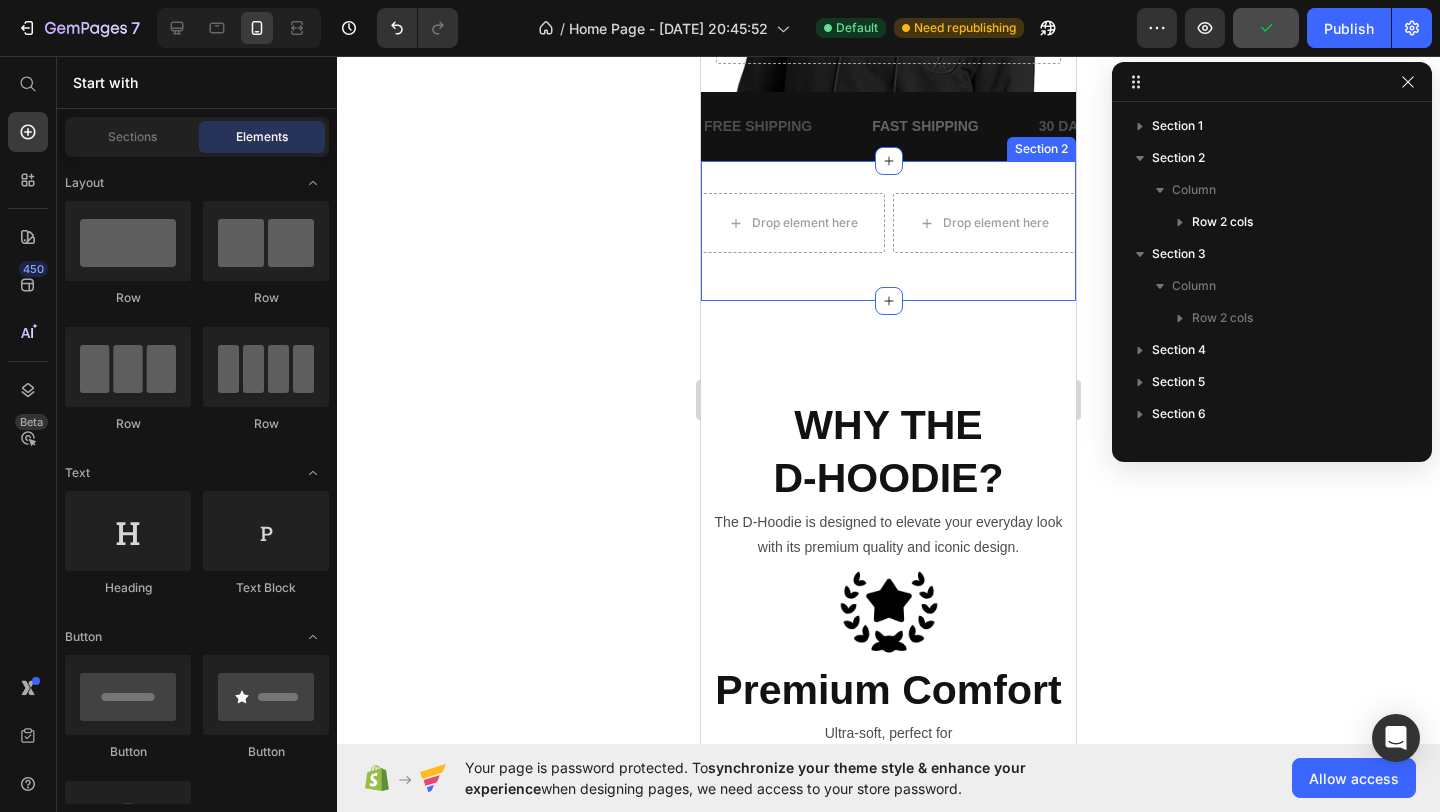 click on "Drop element here
Drop element here Row Section 2" at bounding box center (888, 231) 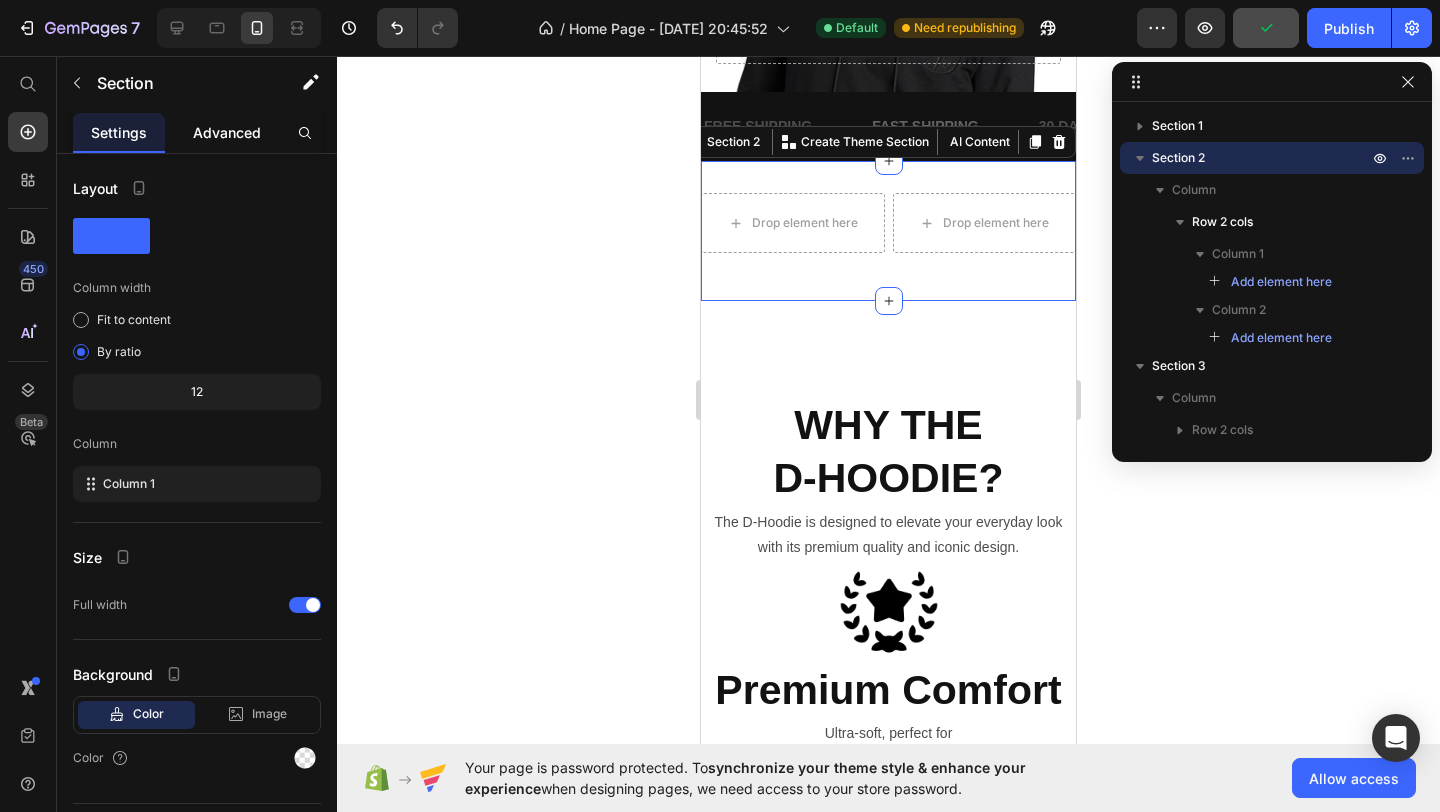 click on "Advanced" at bounding box center [227, 132] 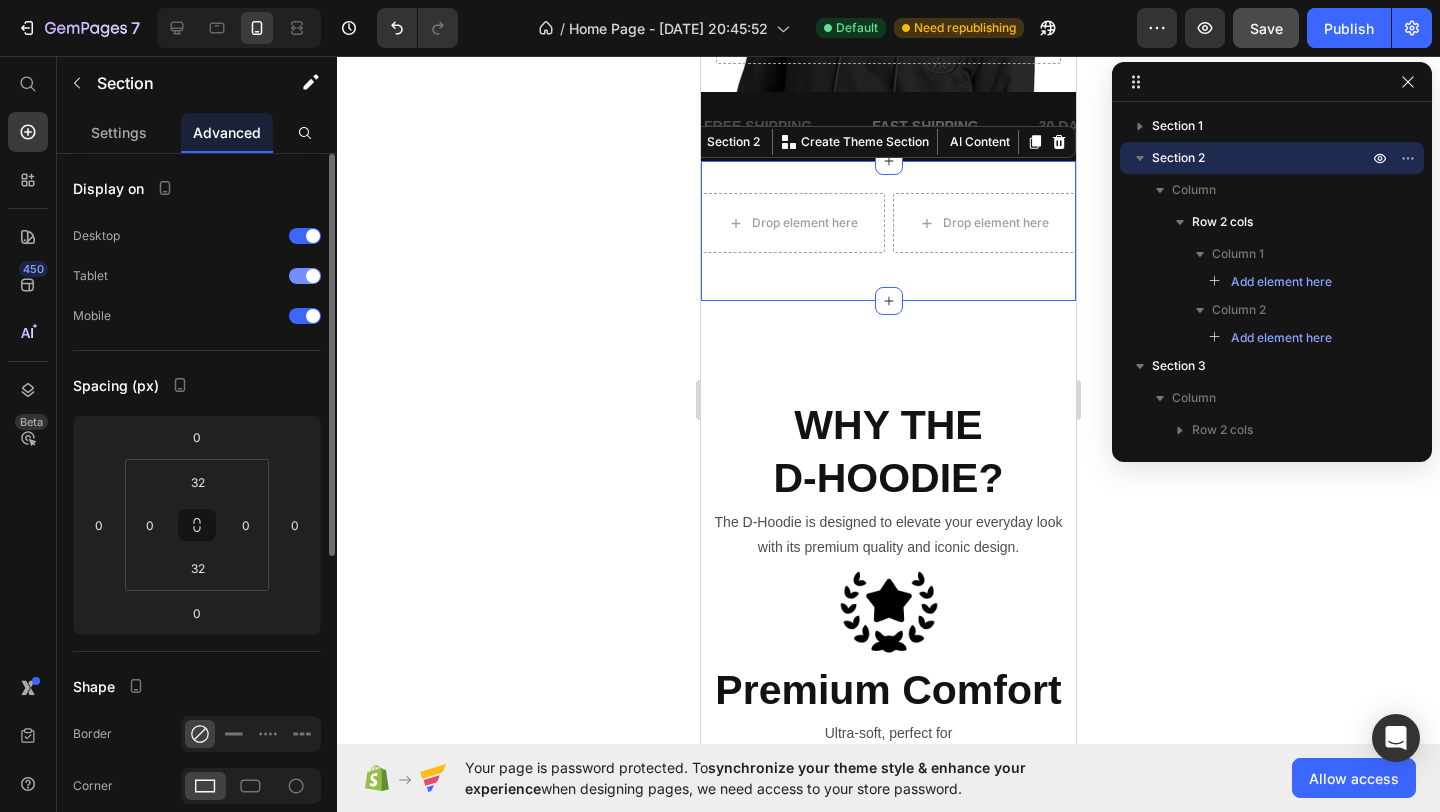 click at bounding box center (313, 276) 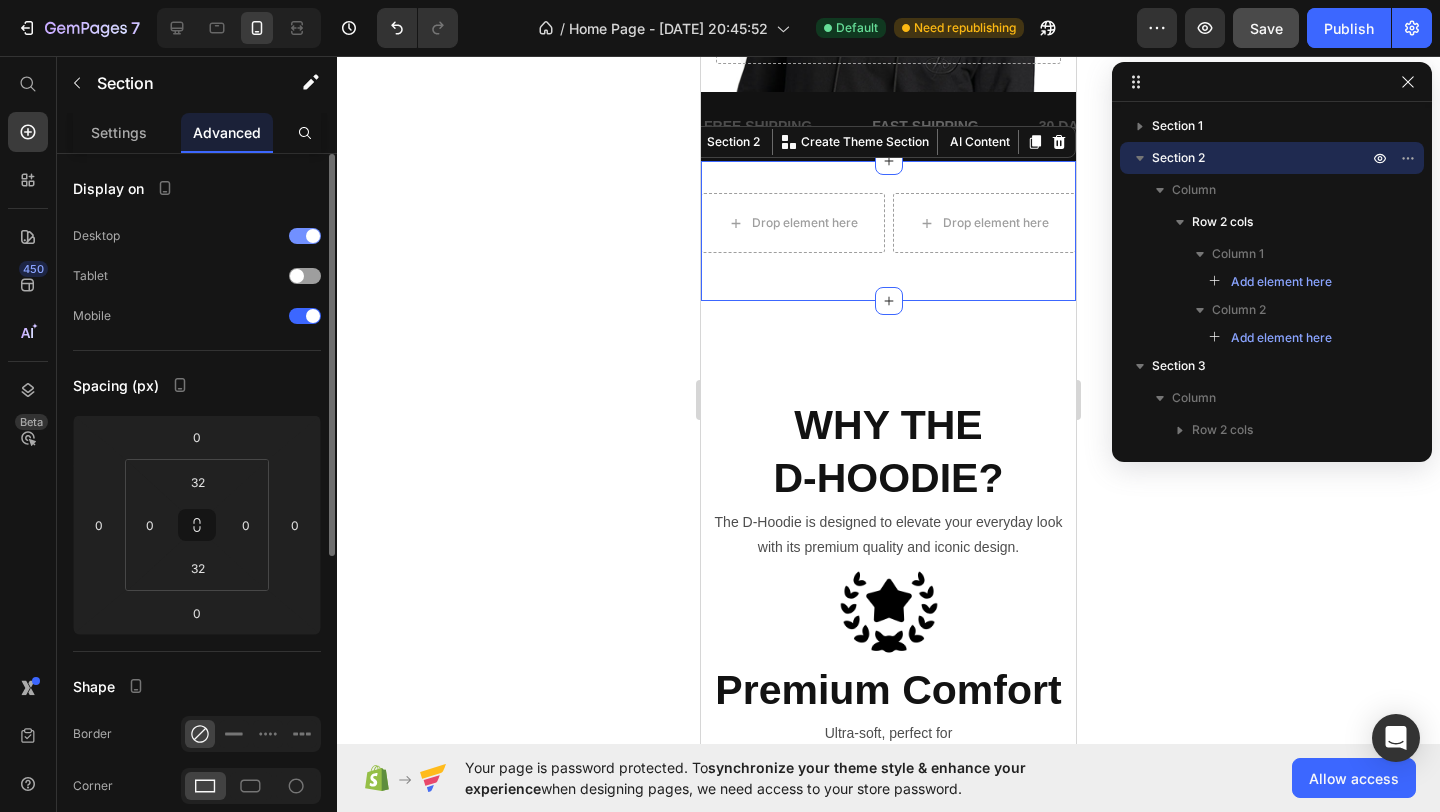 click at bounding box center [313, 236] 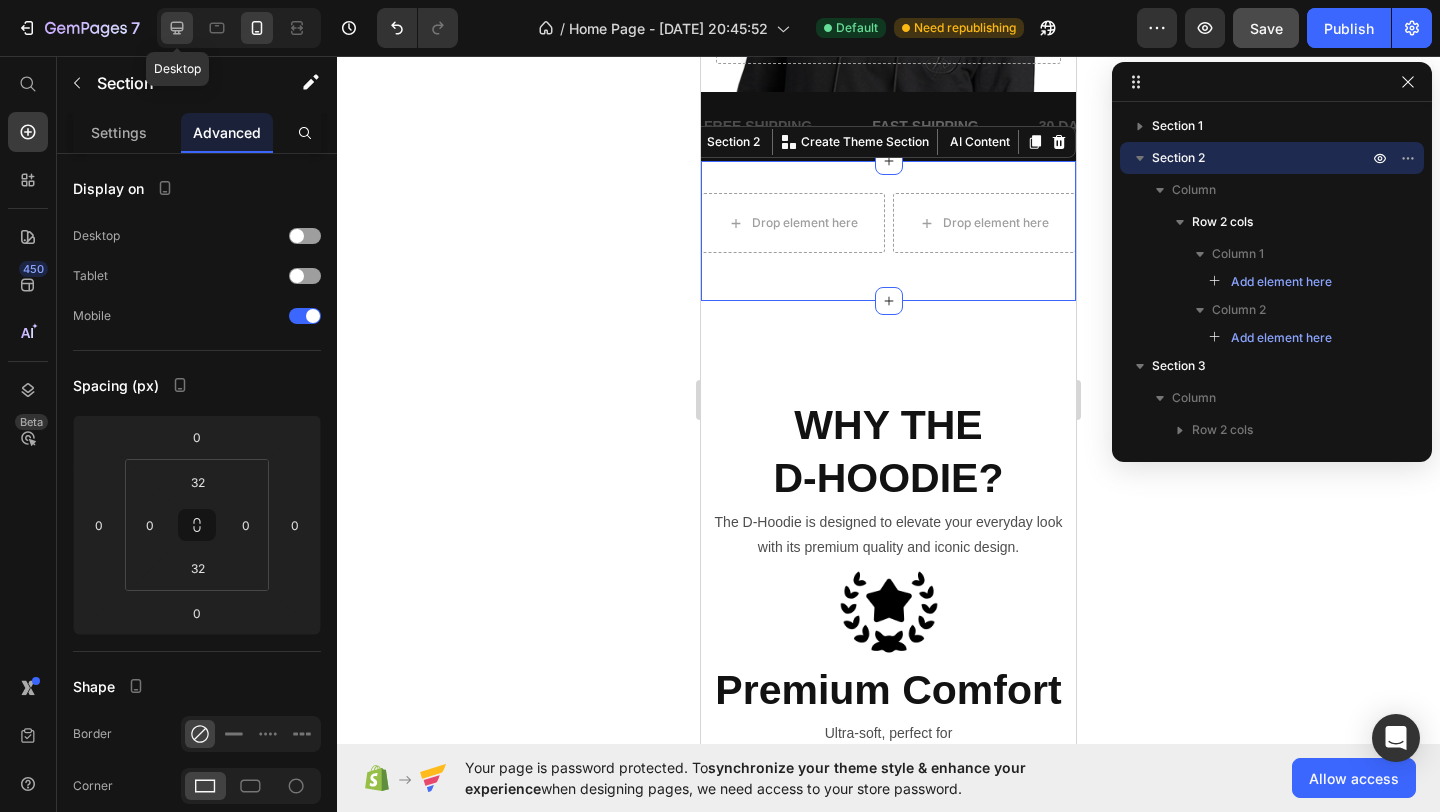 click 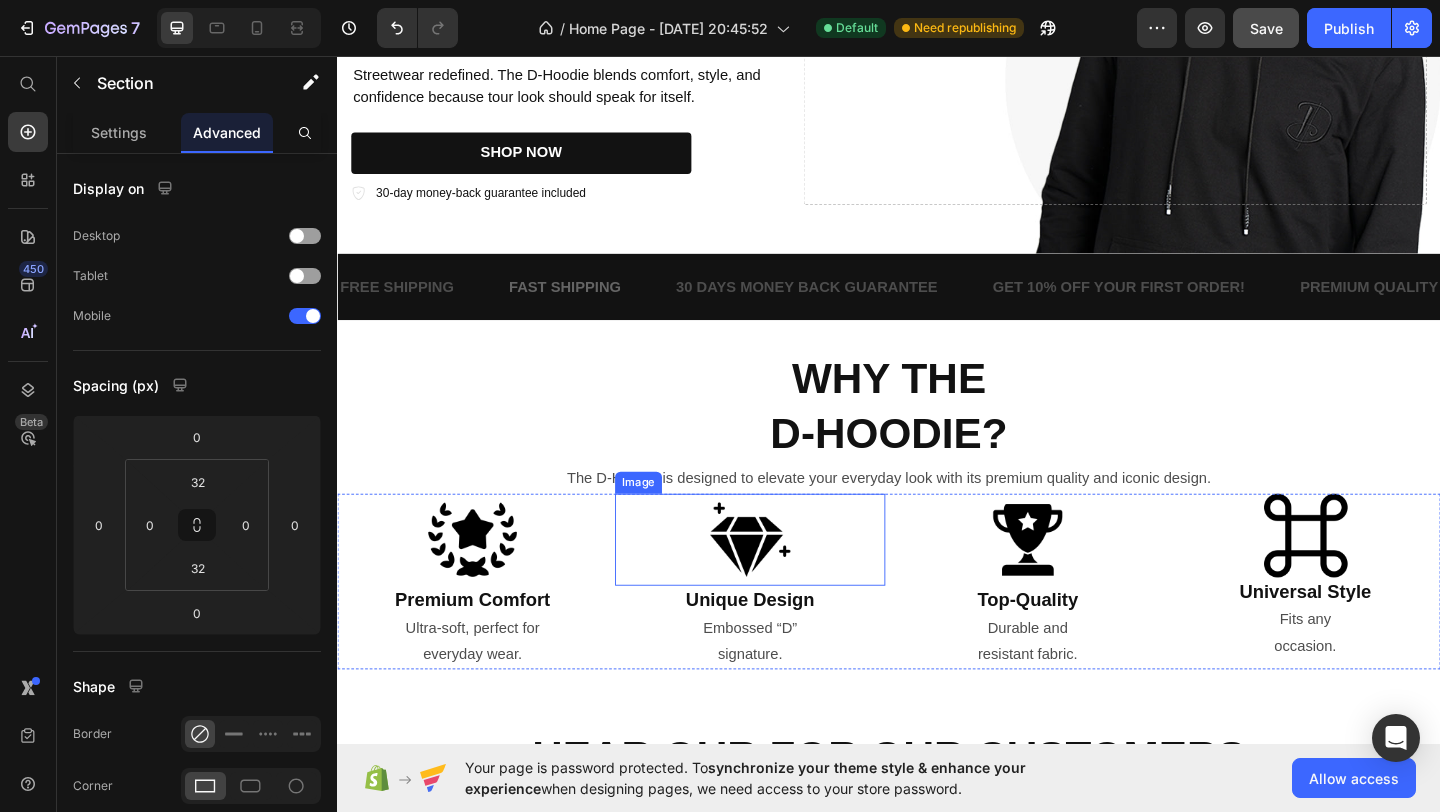 scroll, scrollTop: 375, scrollLeft: 0, axis: vertical 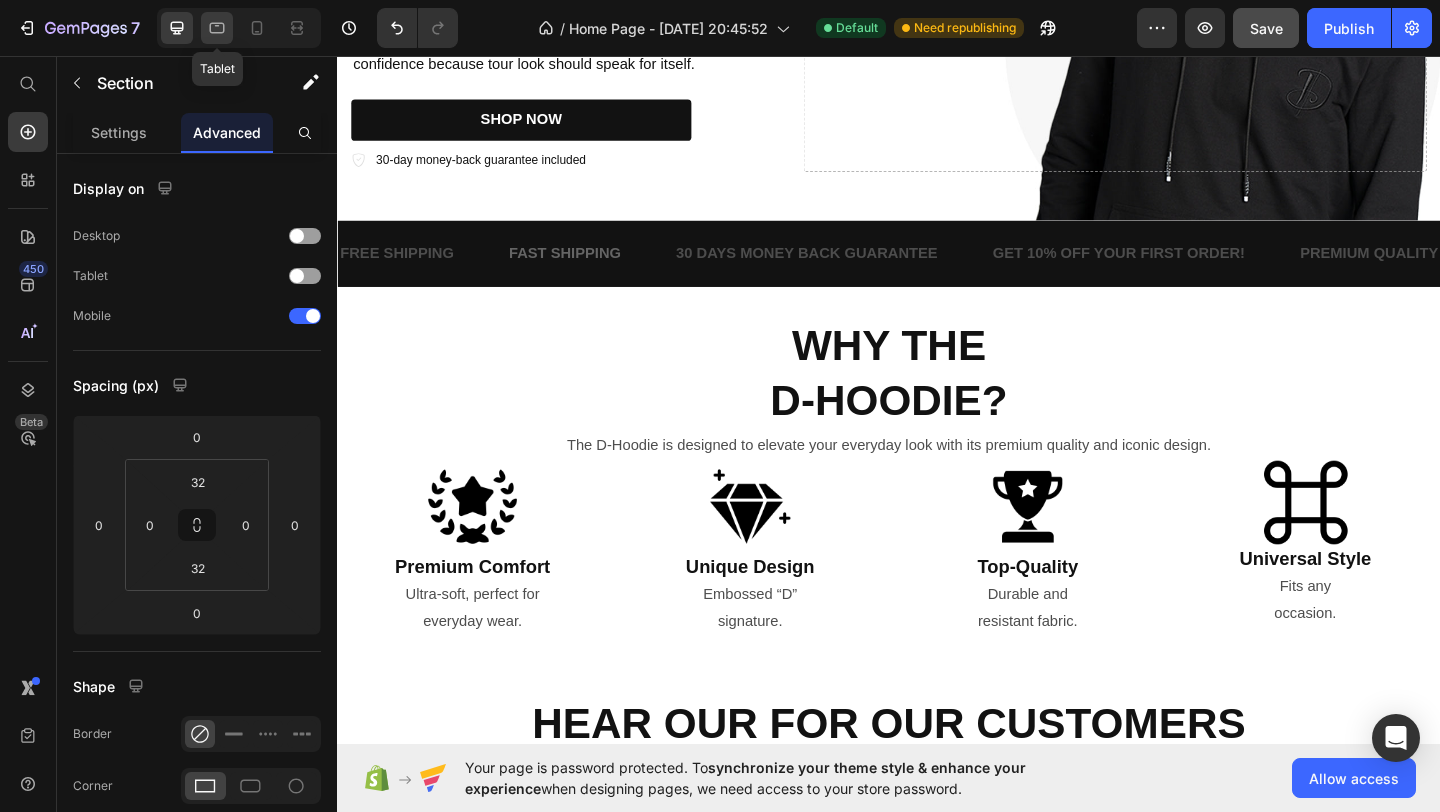 click 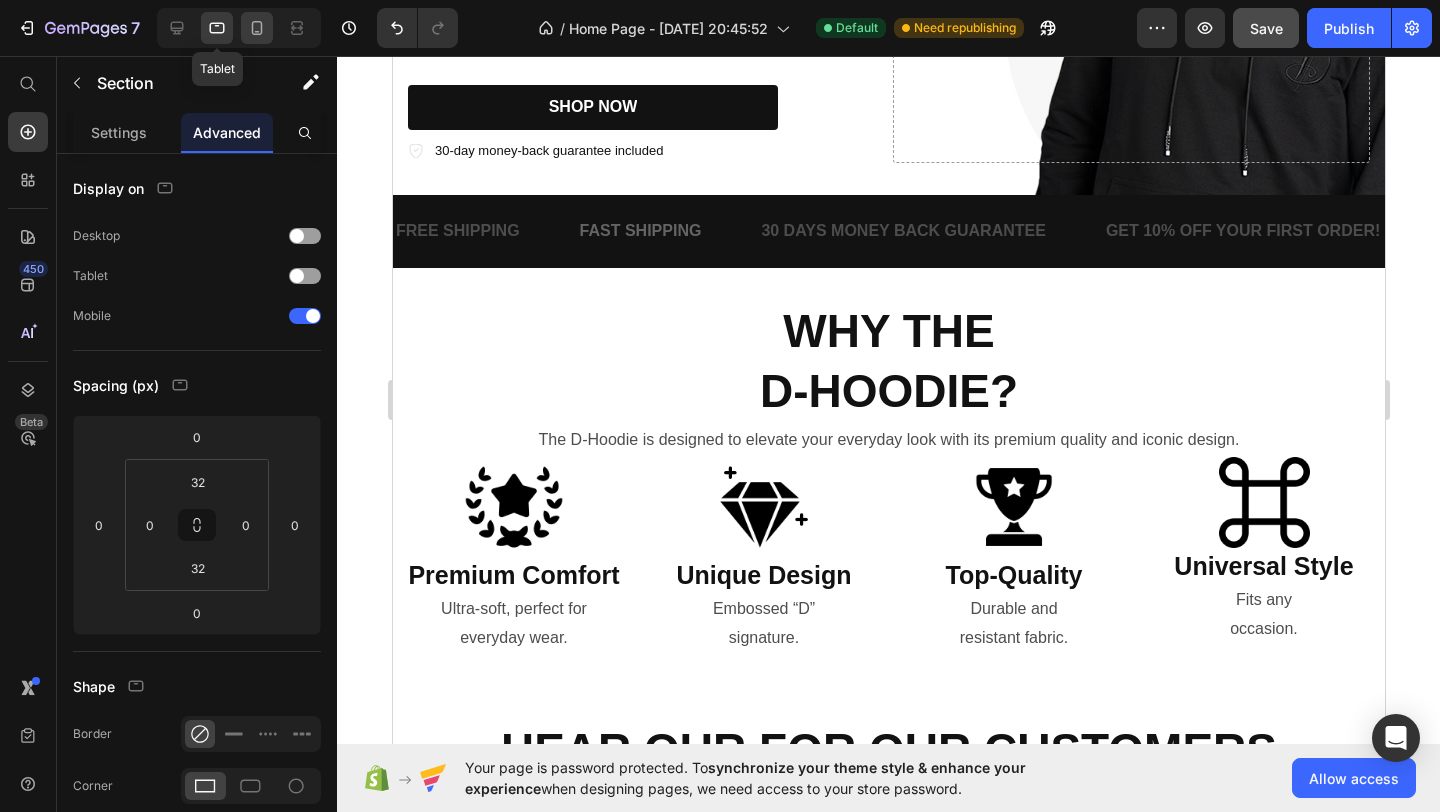 scroll, scrollTop: 305, scrollLeft: 0, axis: vertical 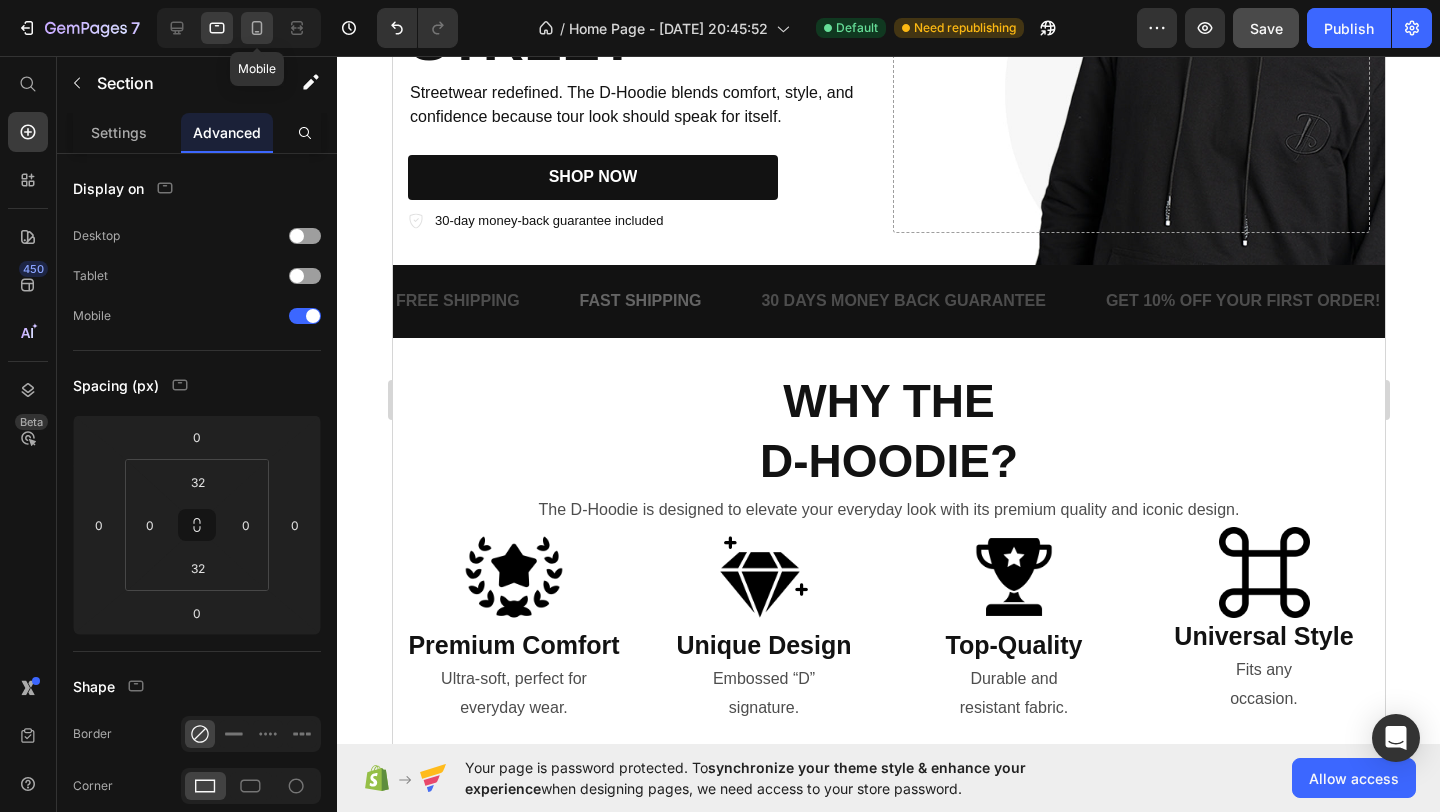click 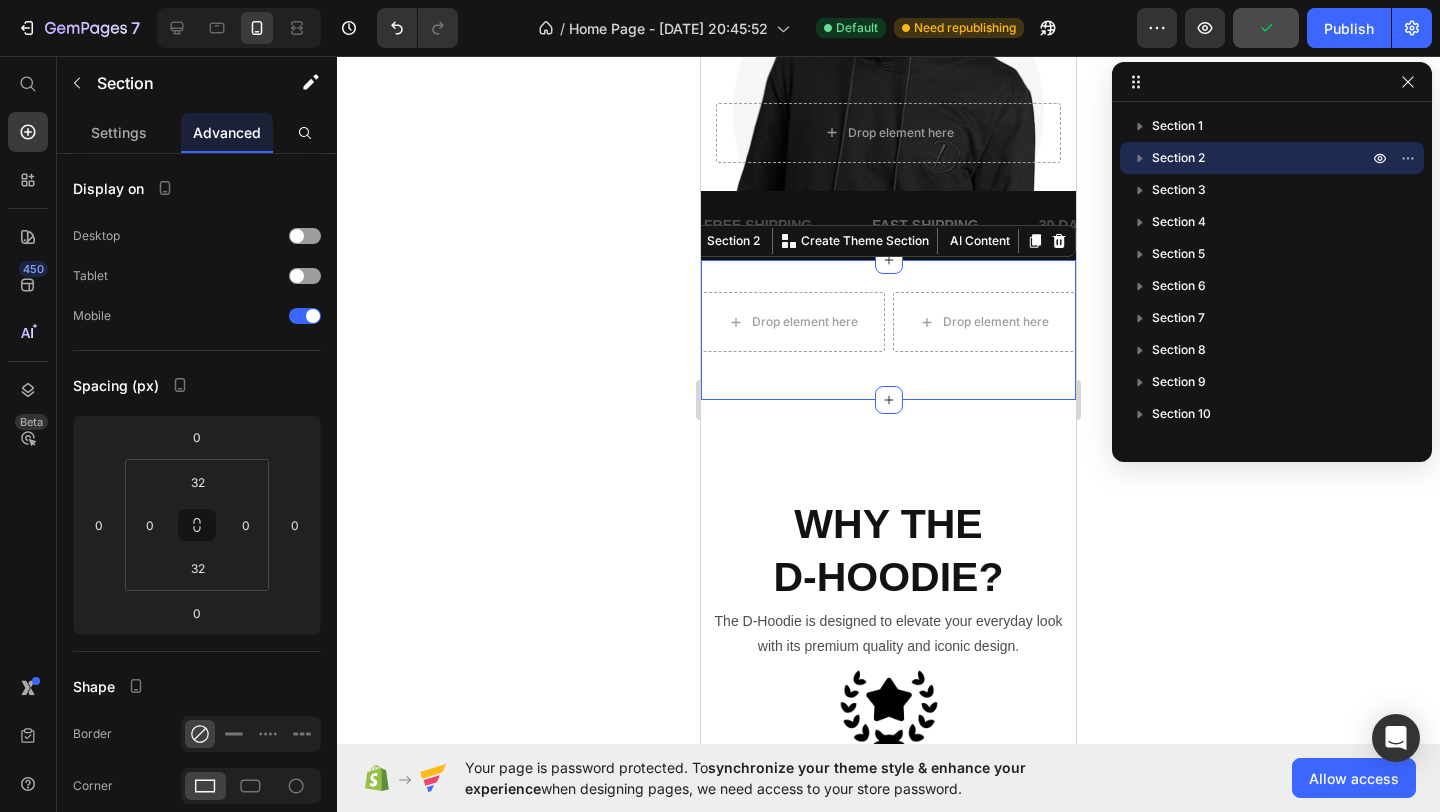 scroll, scrollTop: 750, scrollLeft: 0, axis: vertical 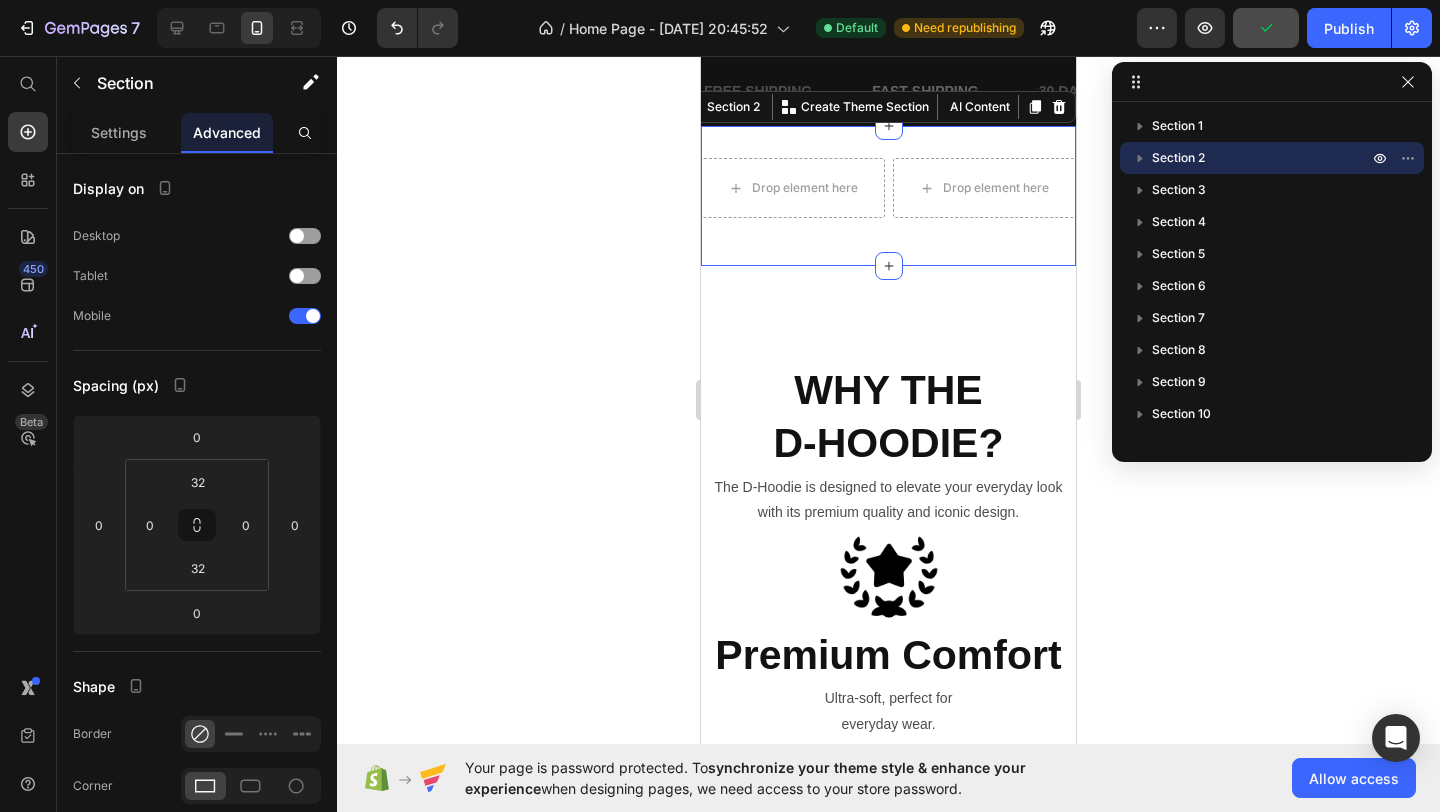 click on "Drop element here
Drop element here Row Section 2   You can create reusable sections Create Theme Section AI Content Write with GemAI What would you like to describe here? Tone and Voice Persuasive Product Show more Generate" at bounding box center (888, 196) 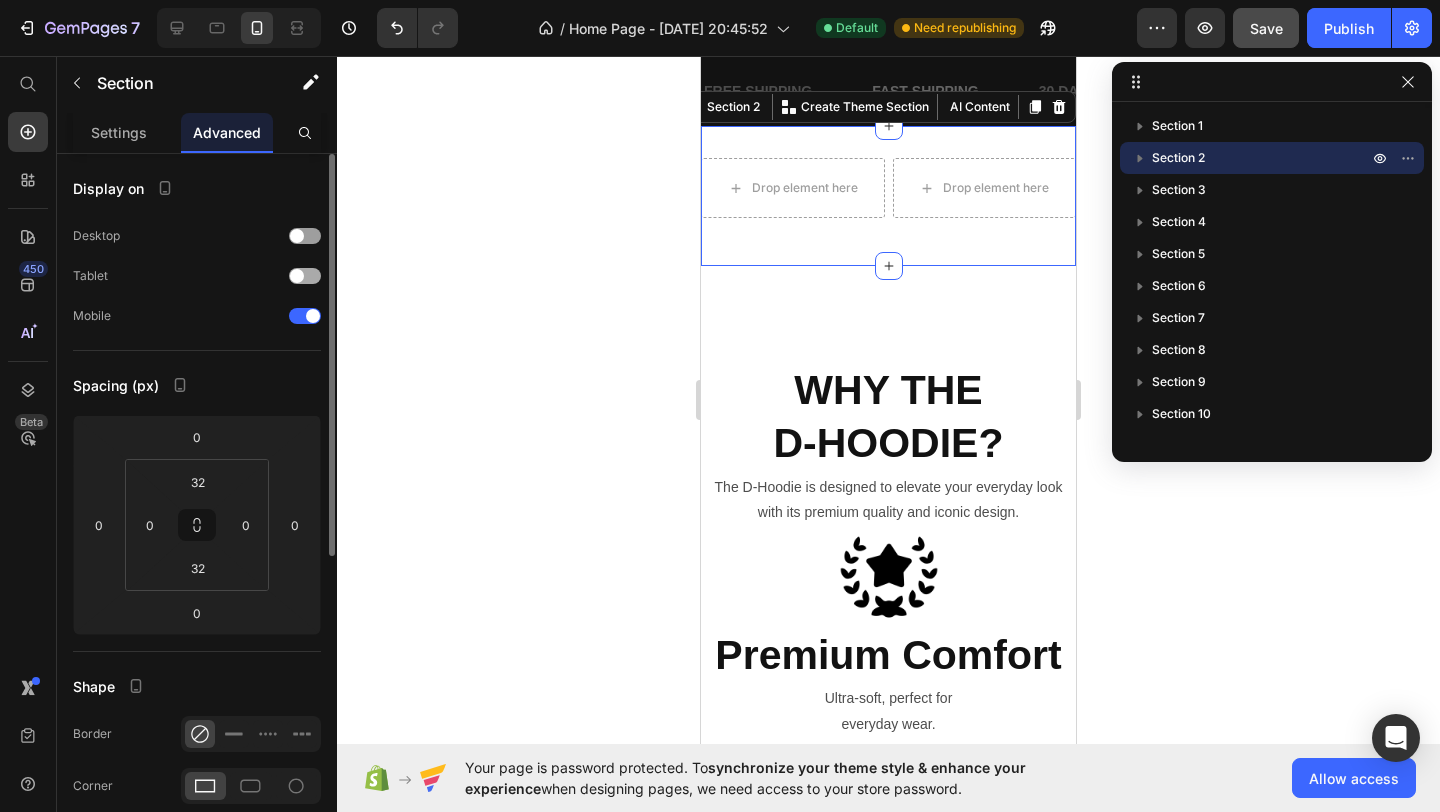 click at bounding box center [297, 276] 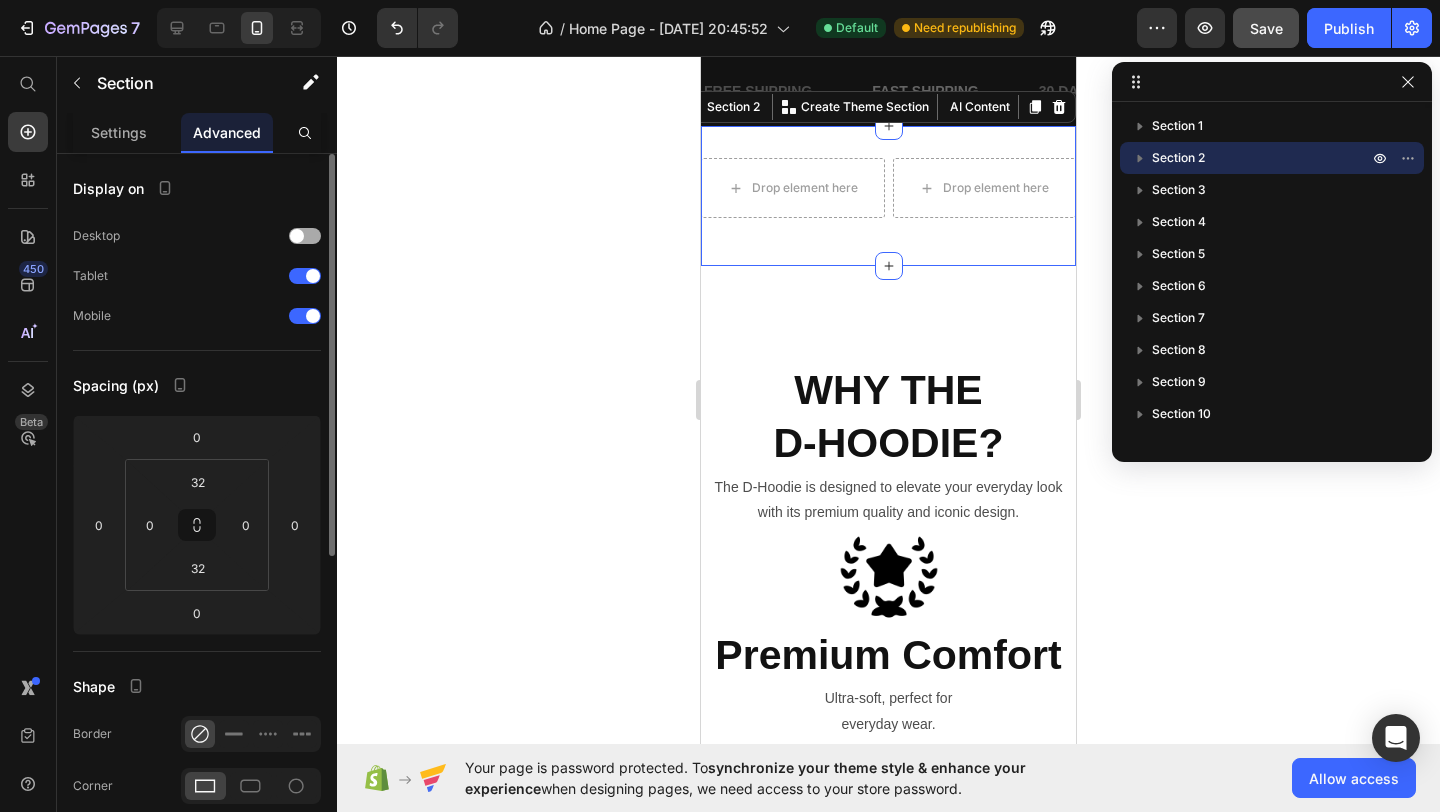 click at bounding box center [305, 236] 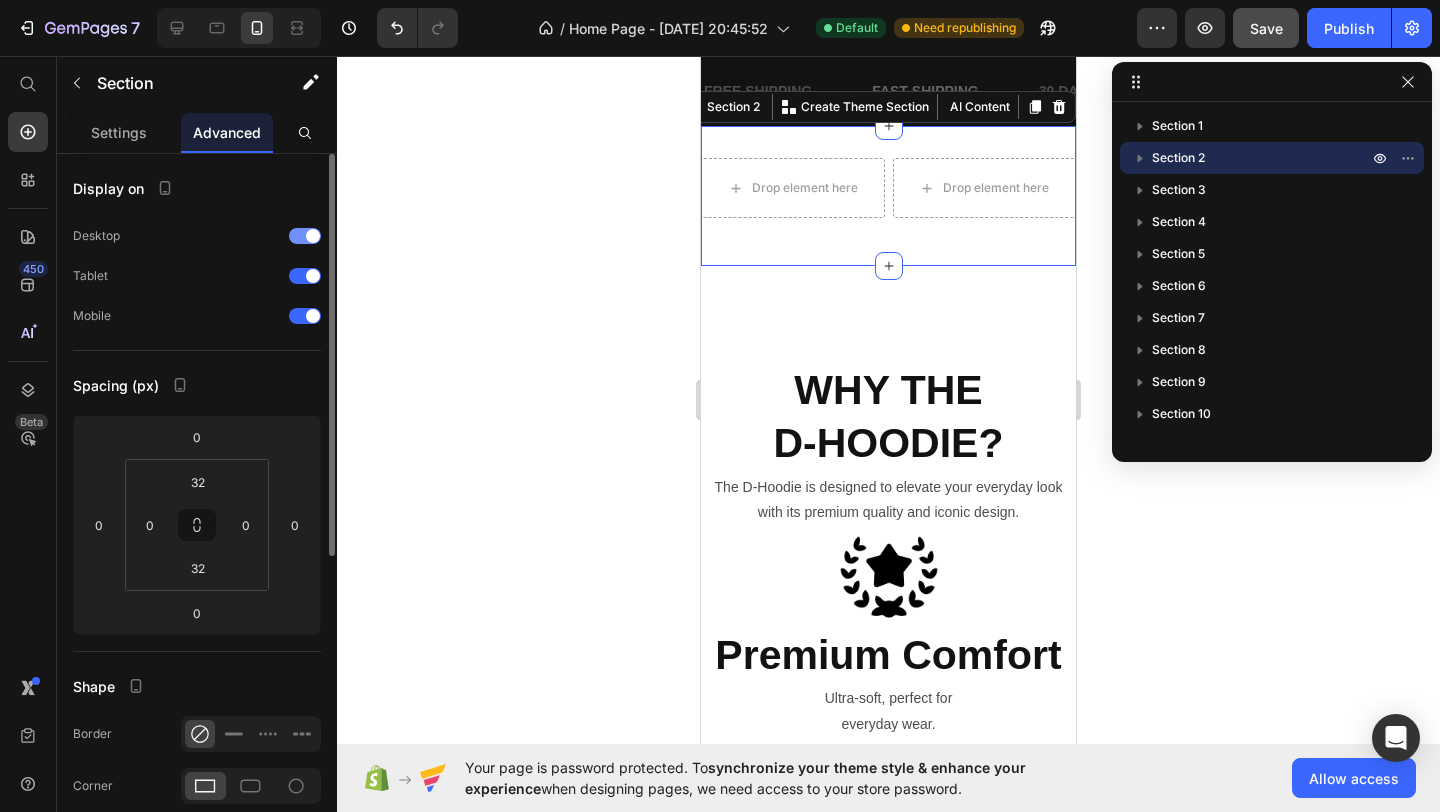 click at bounding box center [305, 236] 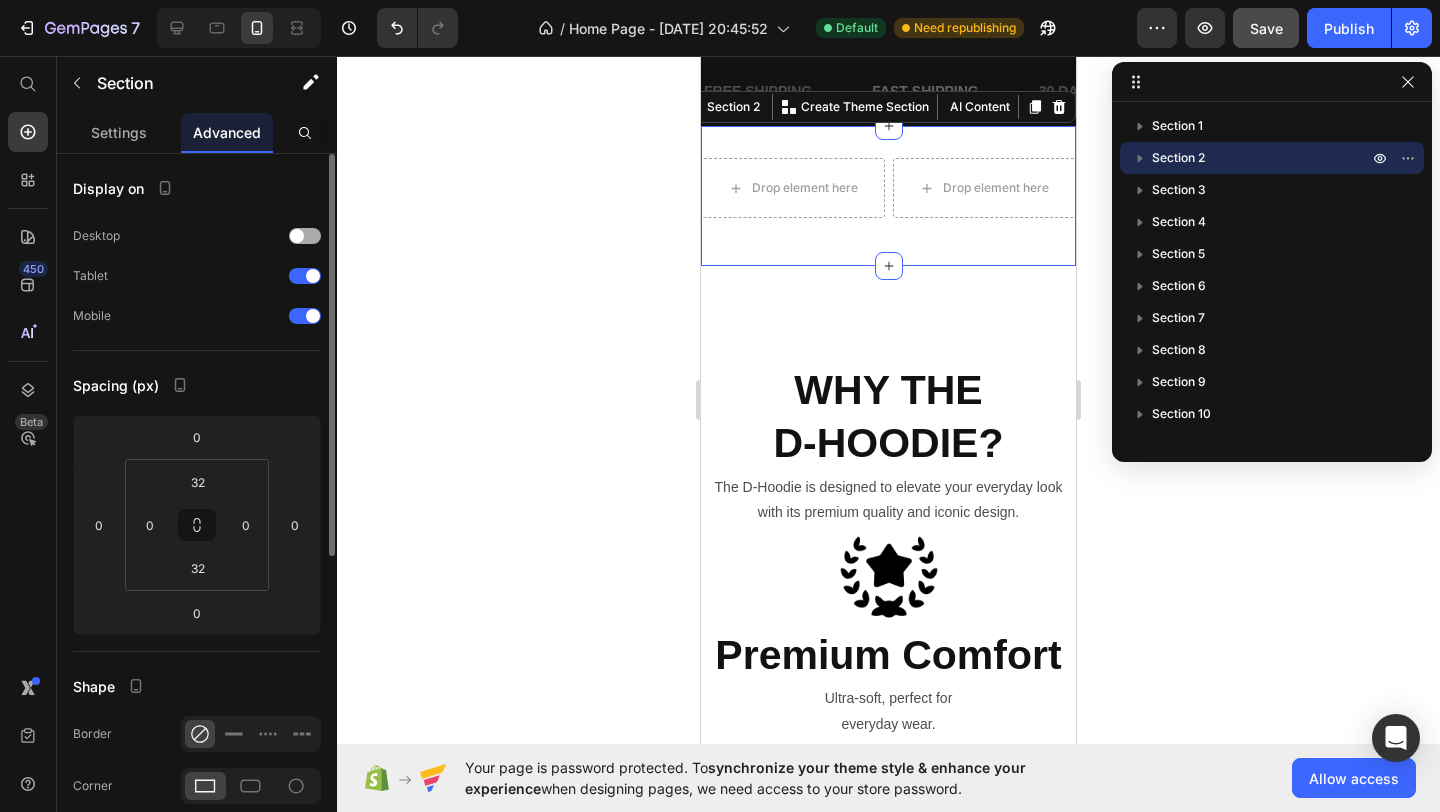 click at bounding box center [305, 236] 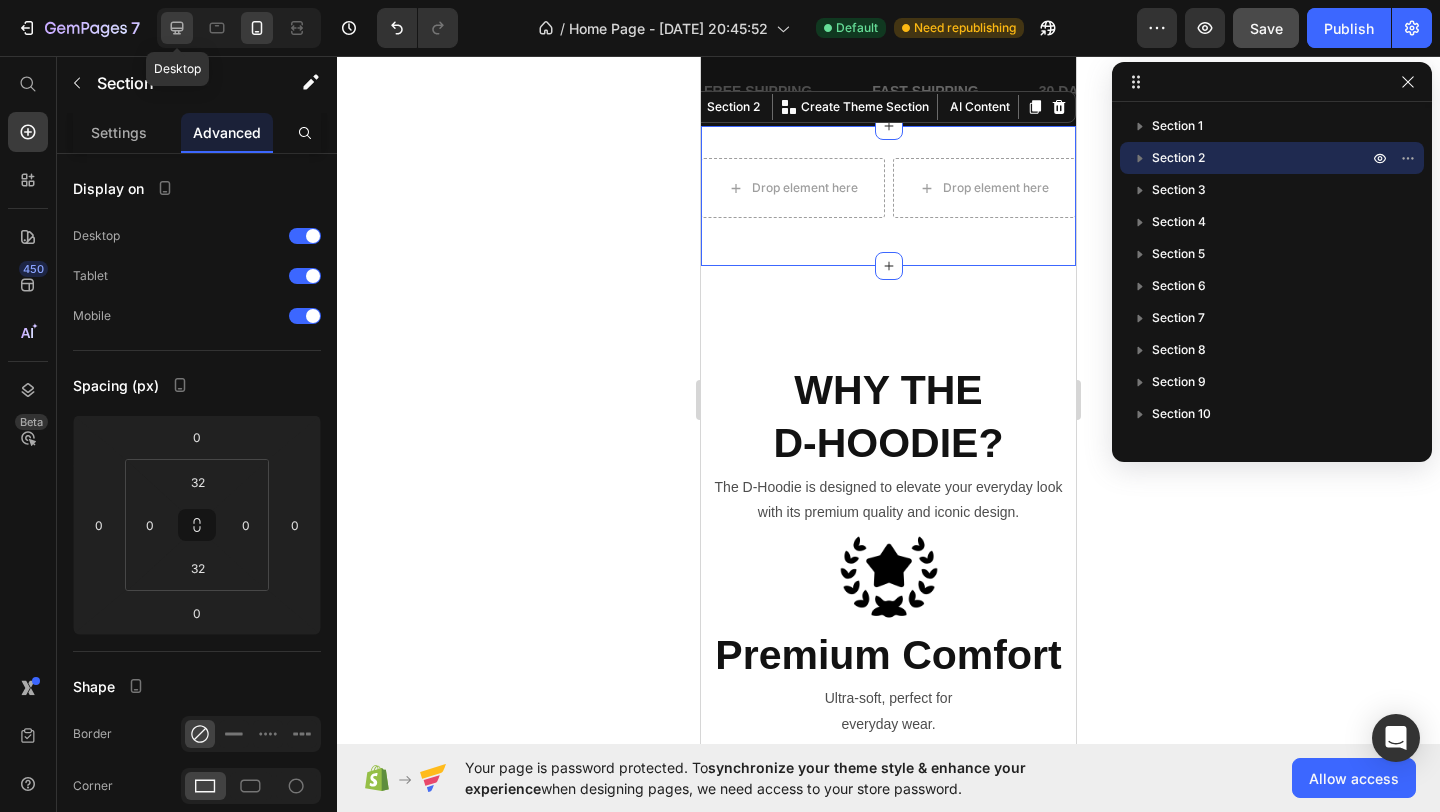 click 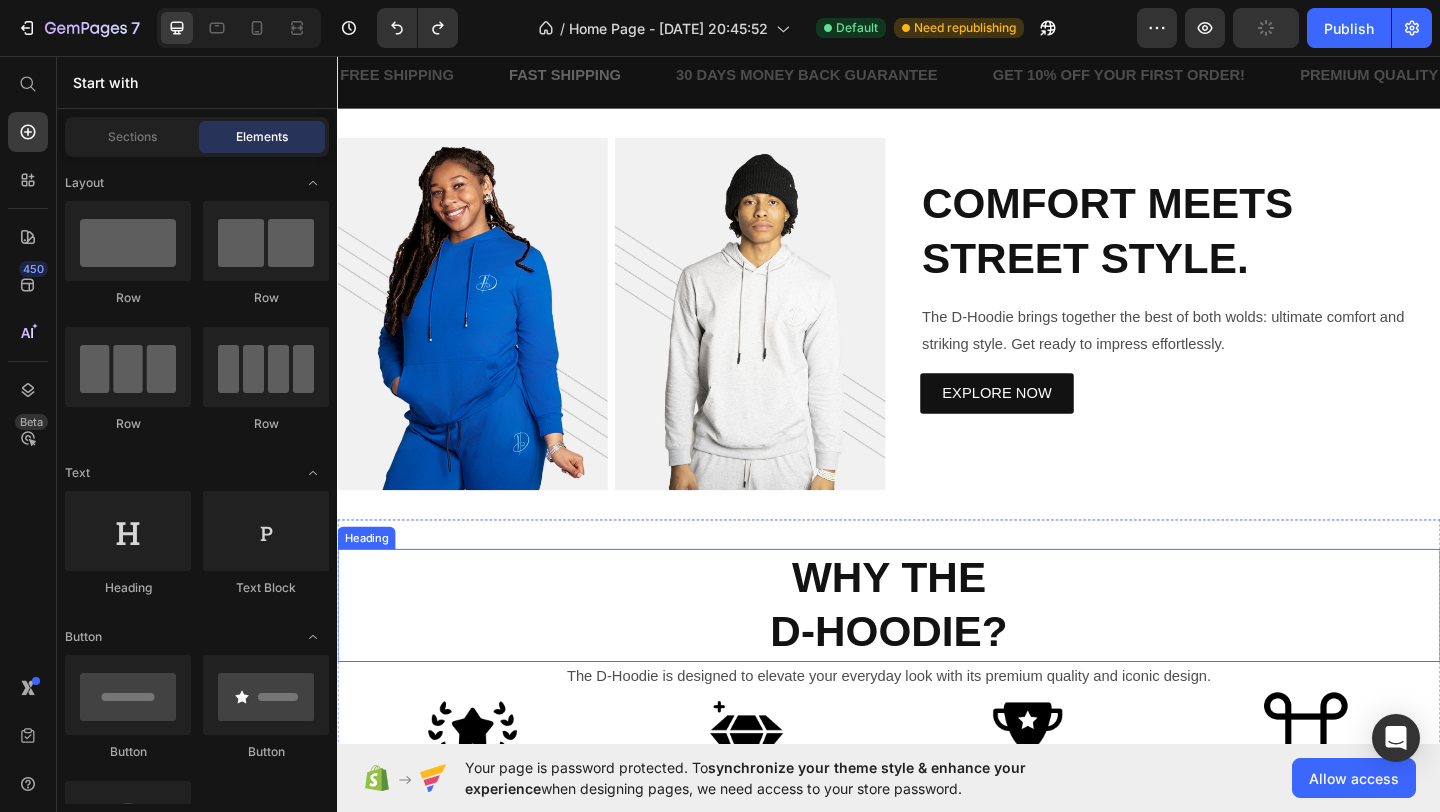 scroll, scrollTop: 572, scrollLeft: 0, axis: vertical 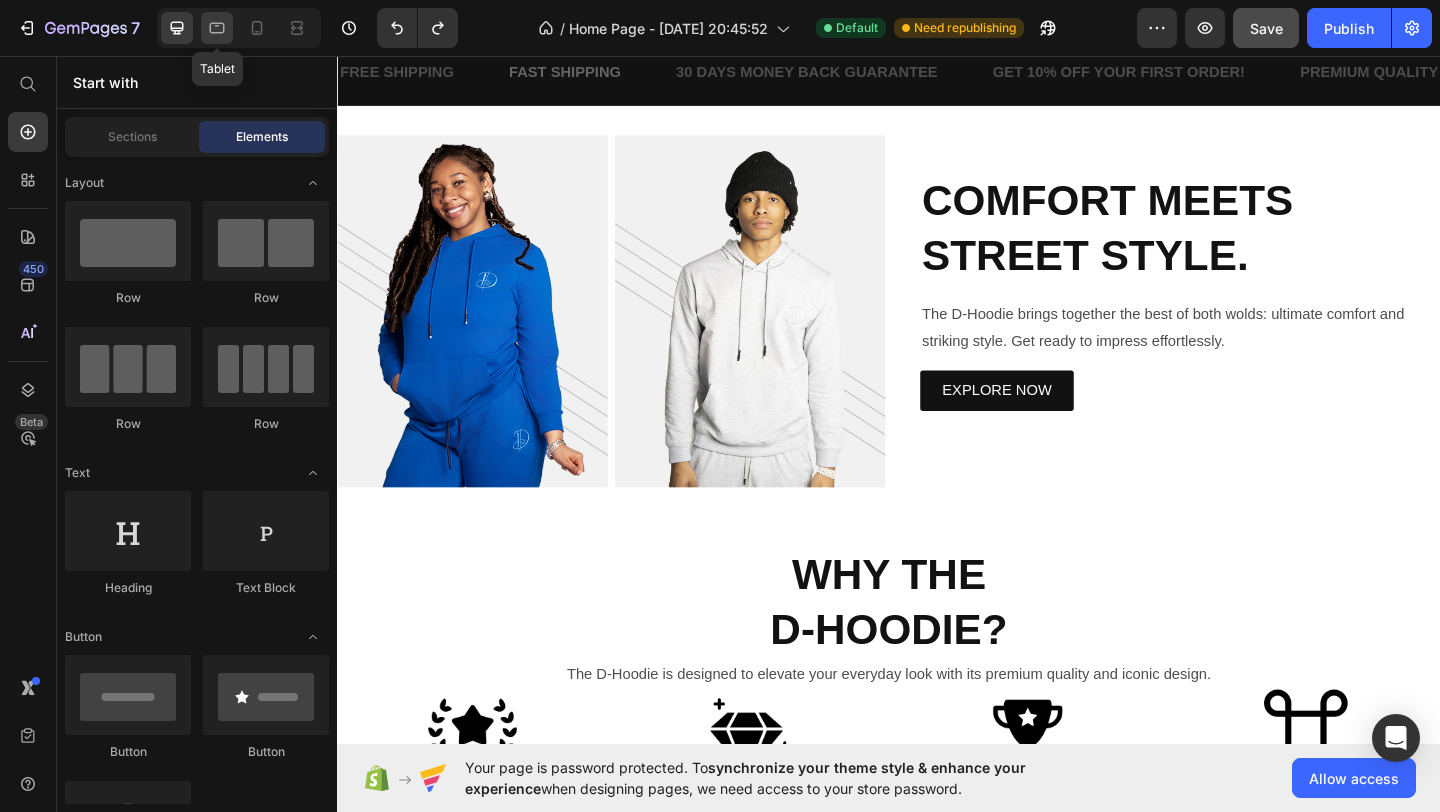 click 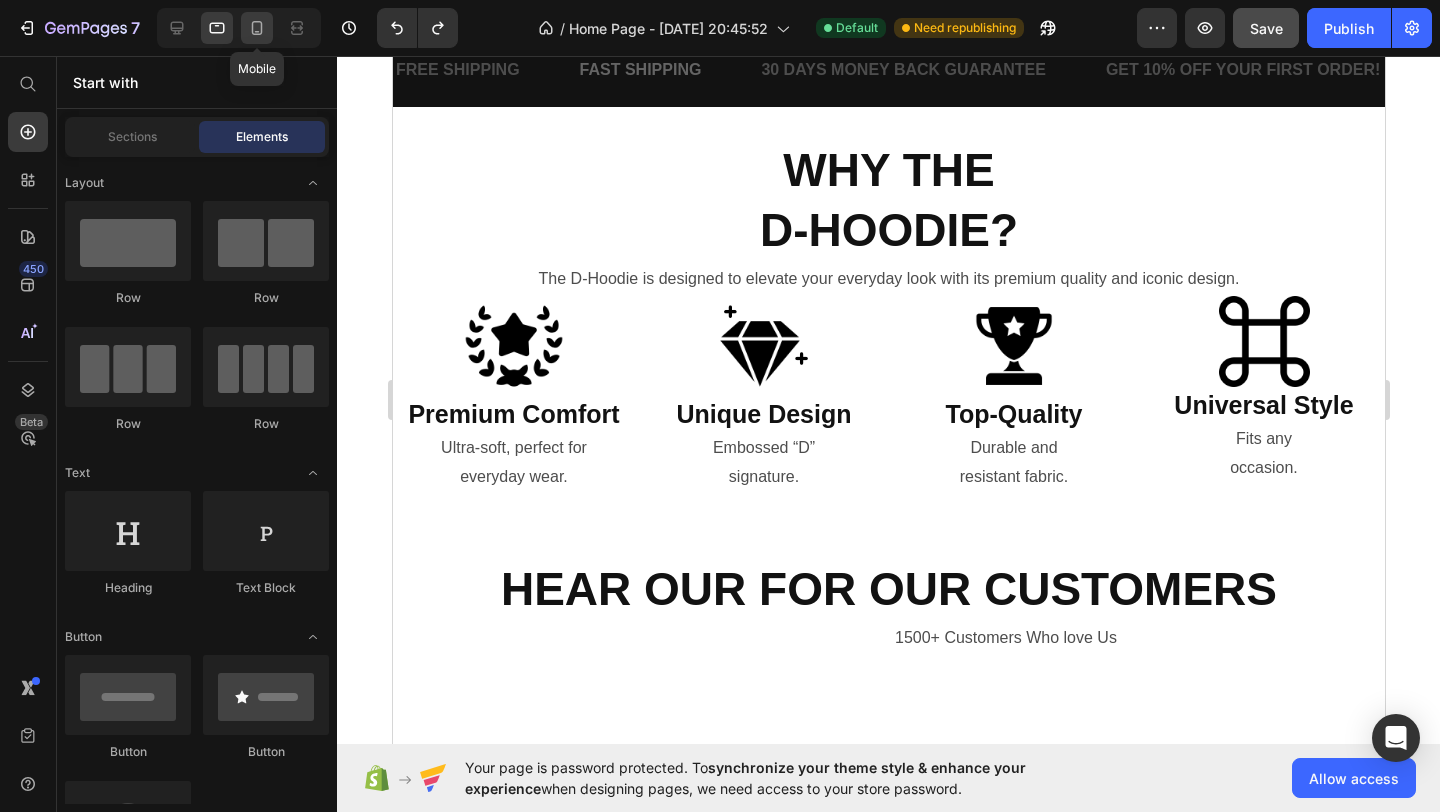 scroll, scrollTop: 529, scrollLeft: 0, axis: vertical 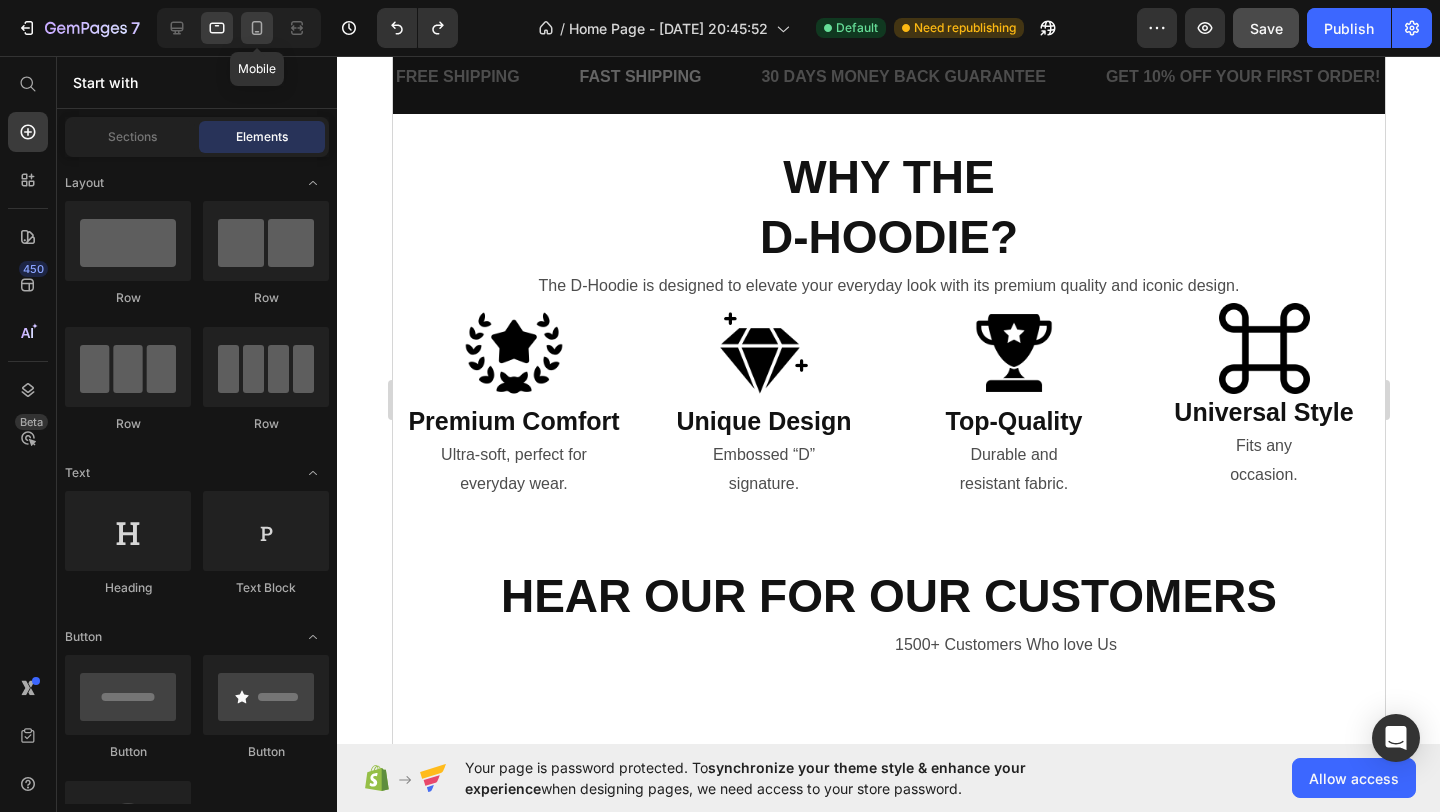 click 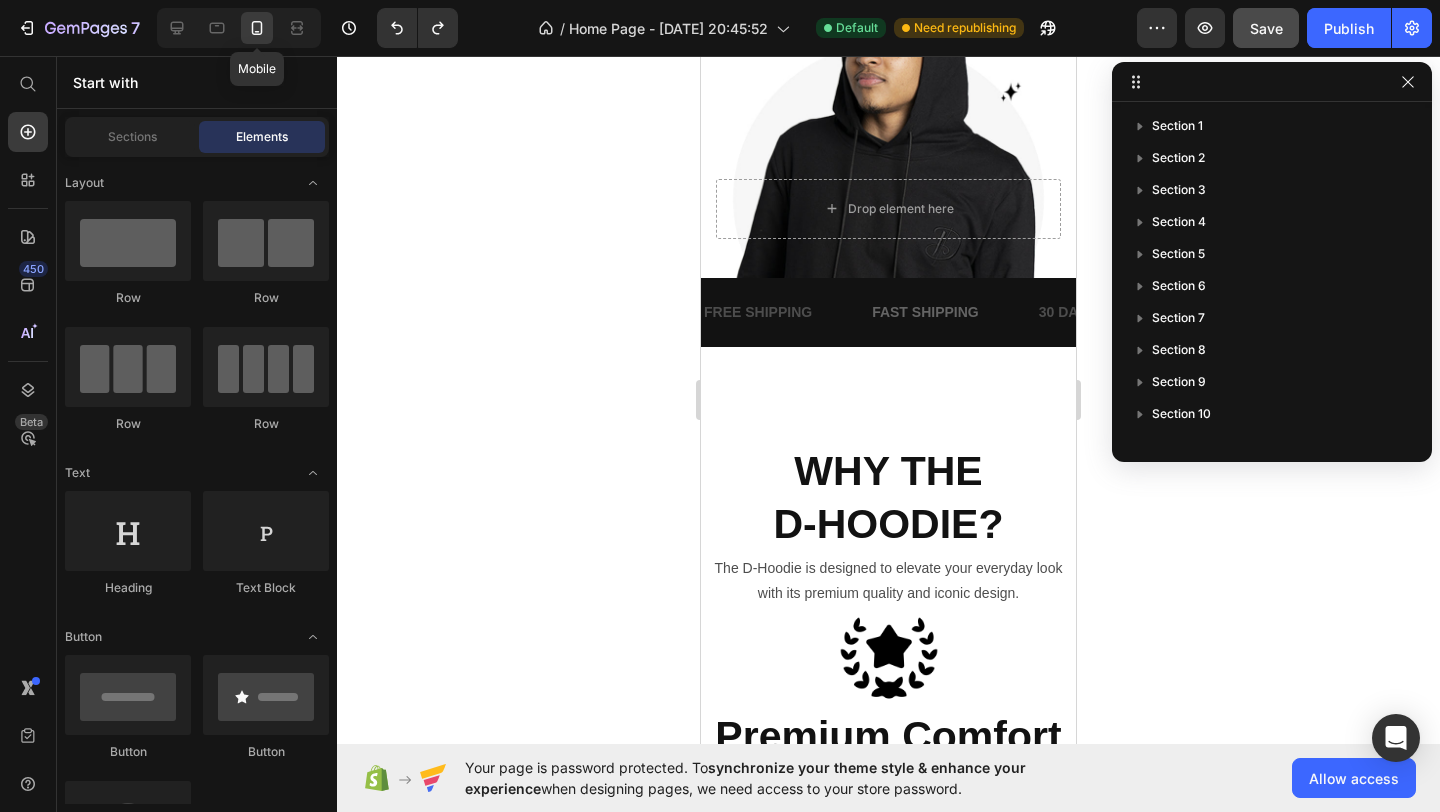 scroll, scrollTop: 766, scrollLeft: 0, axis: vertical 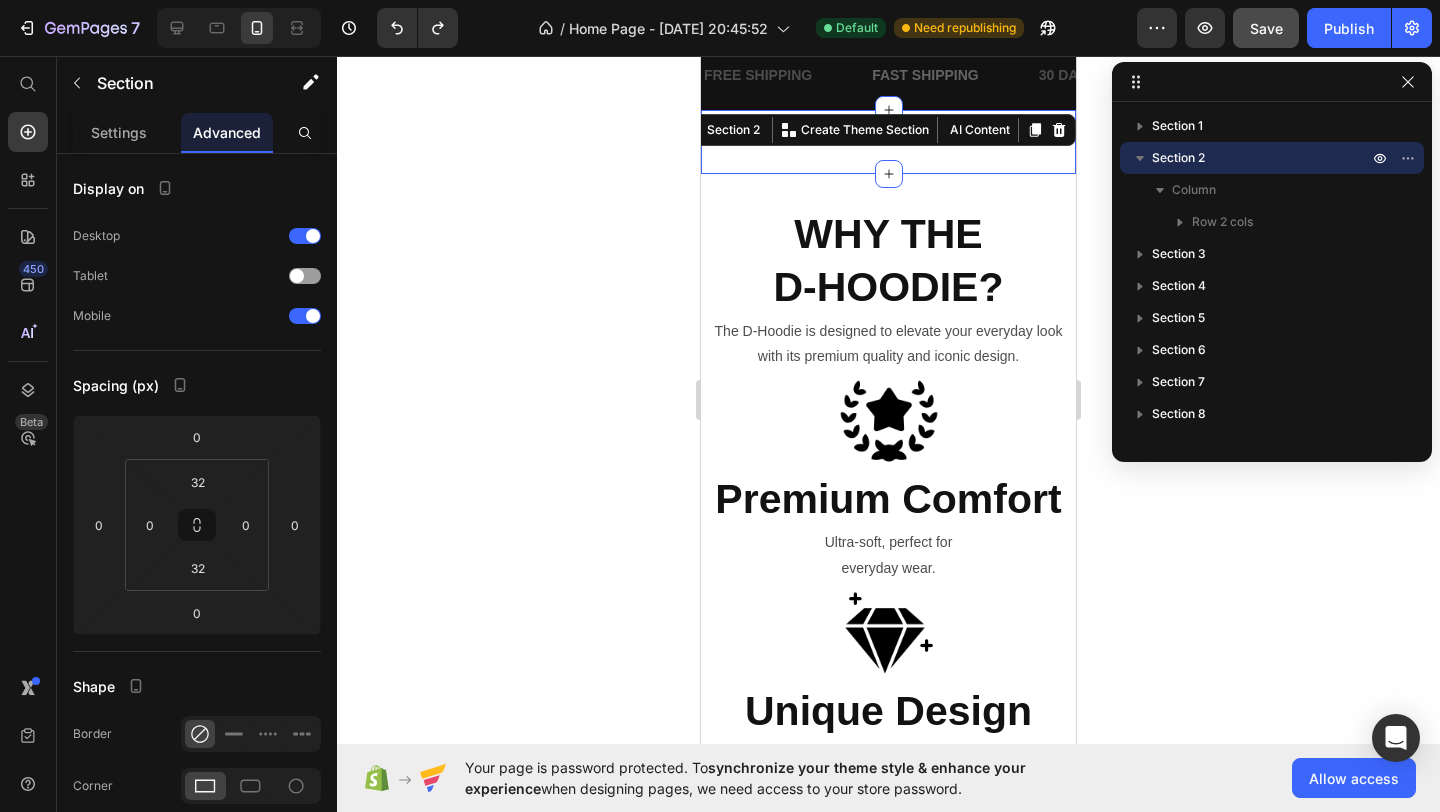 click on "Image Image Row COMFORT MEETS STREET STYLE. Heading The D-Hoodie brings together the best of both wolds: ultimate comfort and striking style. Get ready to impress effortlessly. Text Block EXPLORE NOW   Button Row Section 2   You can create reusable sections Create Theme Section AI Content Write with GemAI What would you like to describe here? Tone and Voice Persuasive Product Show more Generate" at bounding box center [888, 142] 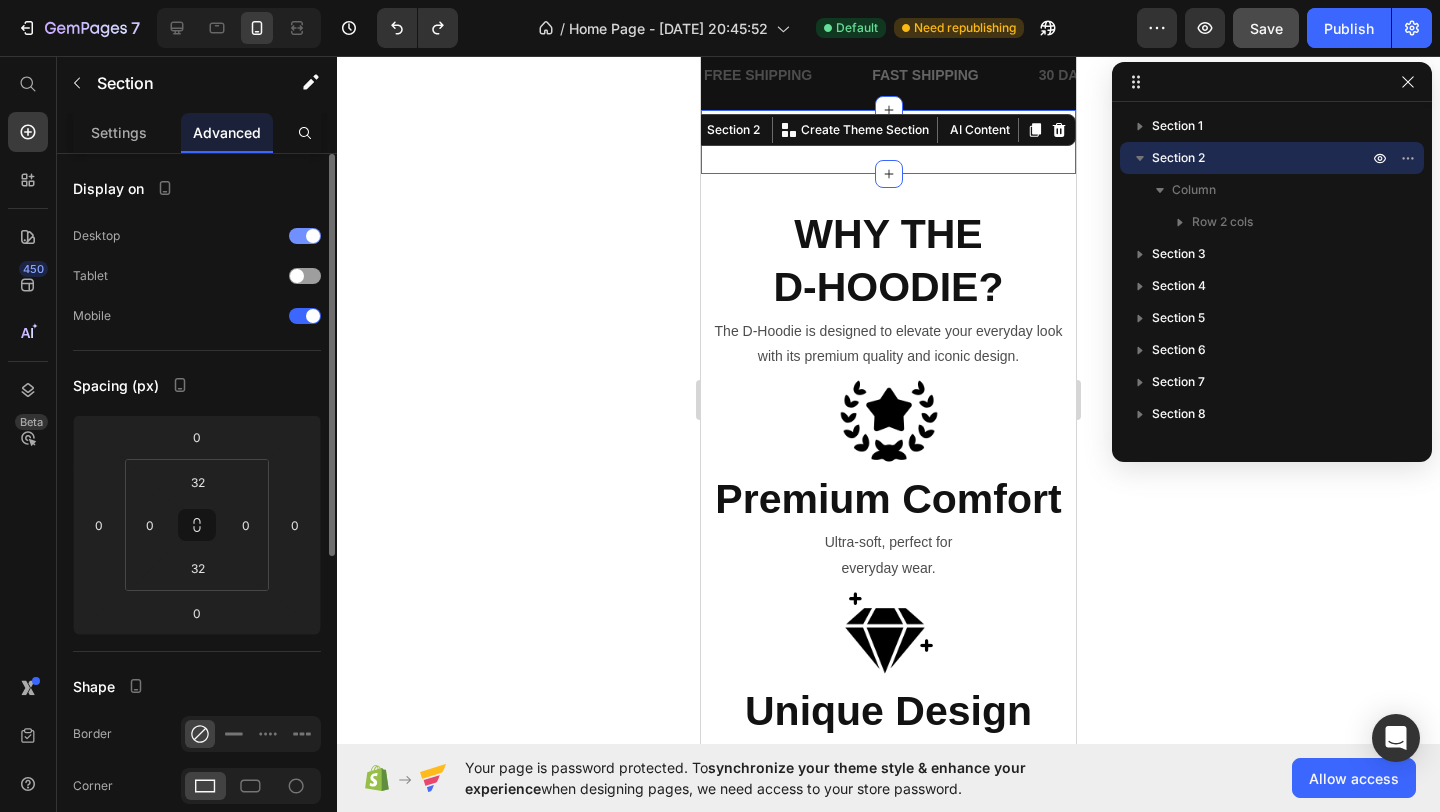 click at bounding box center [313, 236] 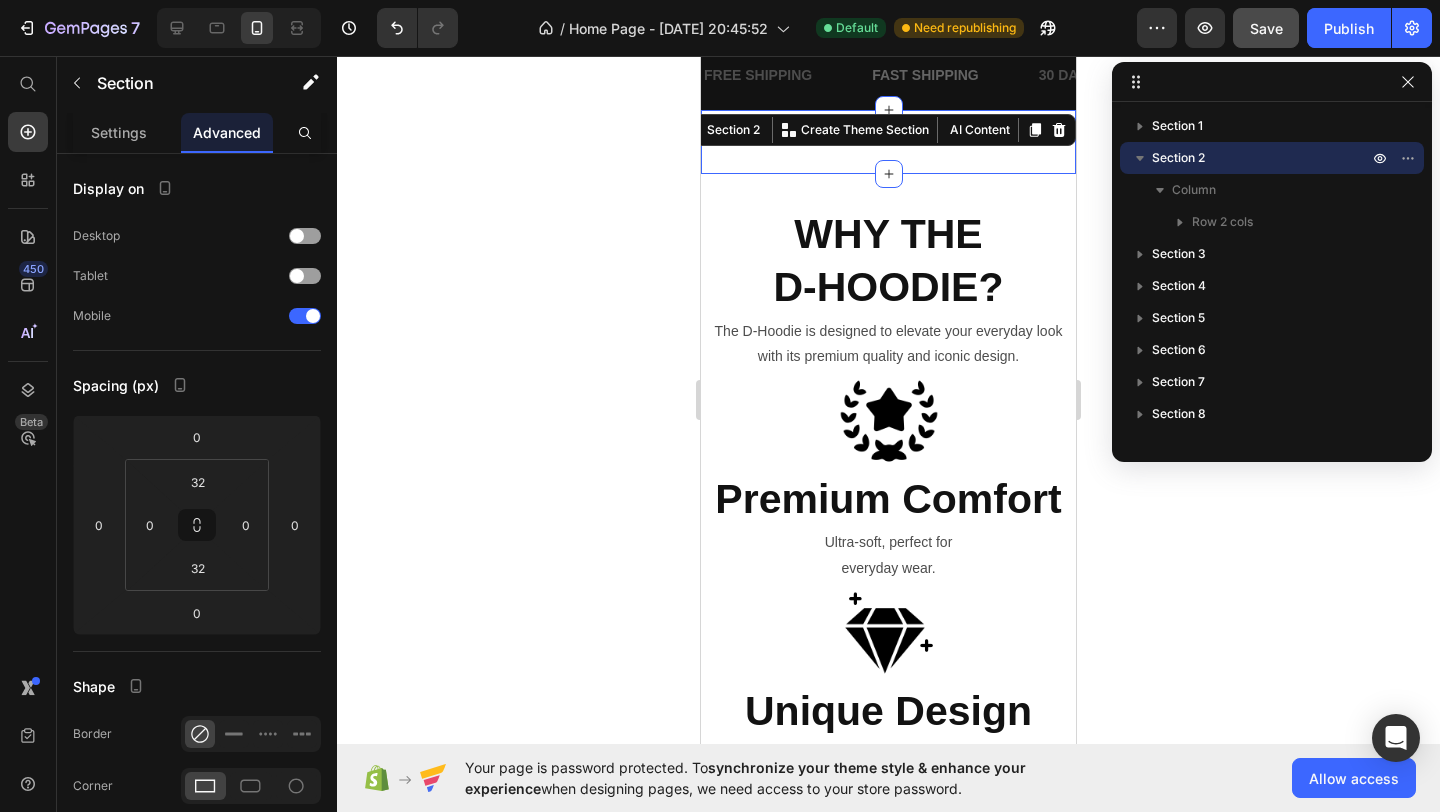 click on "Image Image Row COMFORT MEETS STREET STYLE. Heading The D-Hoodie brings together the best of both wolds: ultimate comfort and striking style. Get ready to impress effortlessly. Text Block EXPLORE NOW   Button Row Section 2   You can create reusable sections Create Theme Section AI Content Write with GemAI What would you like to describe here? Tone and Voice Persuasive Product Show more Generate" at bounding box center [888, 142] 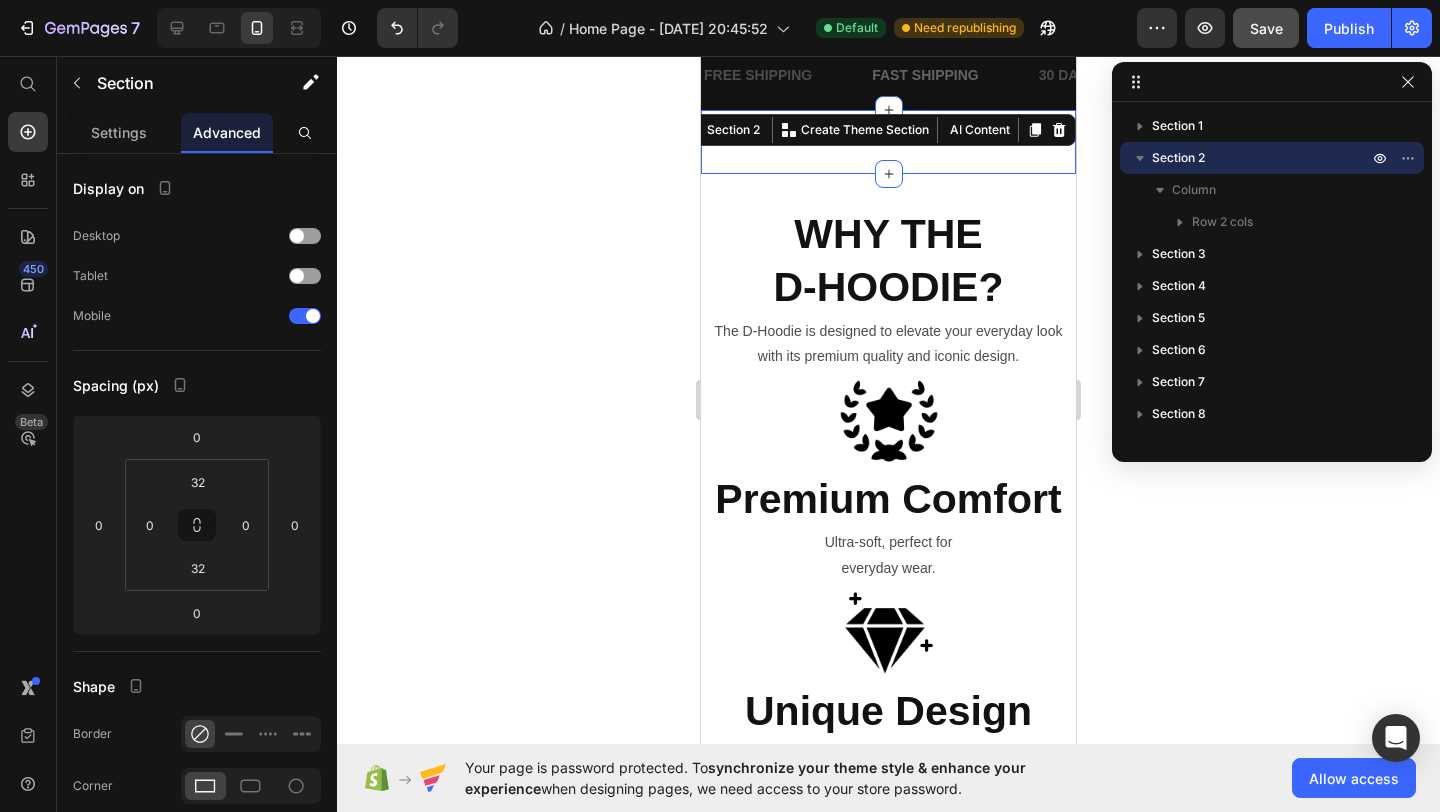 click 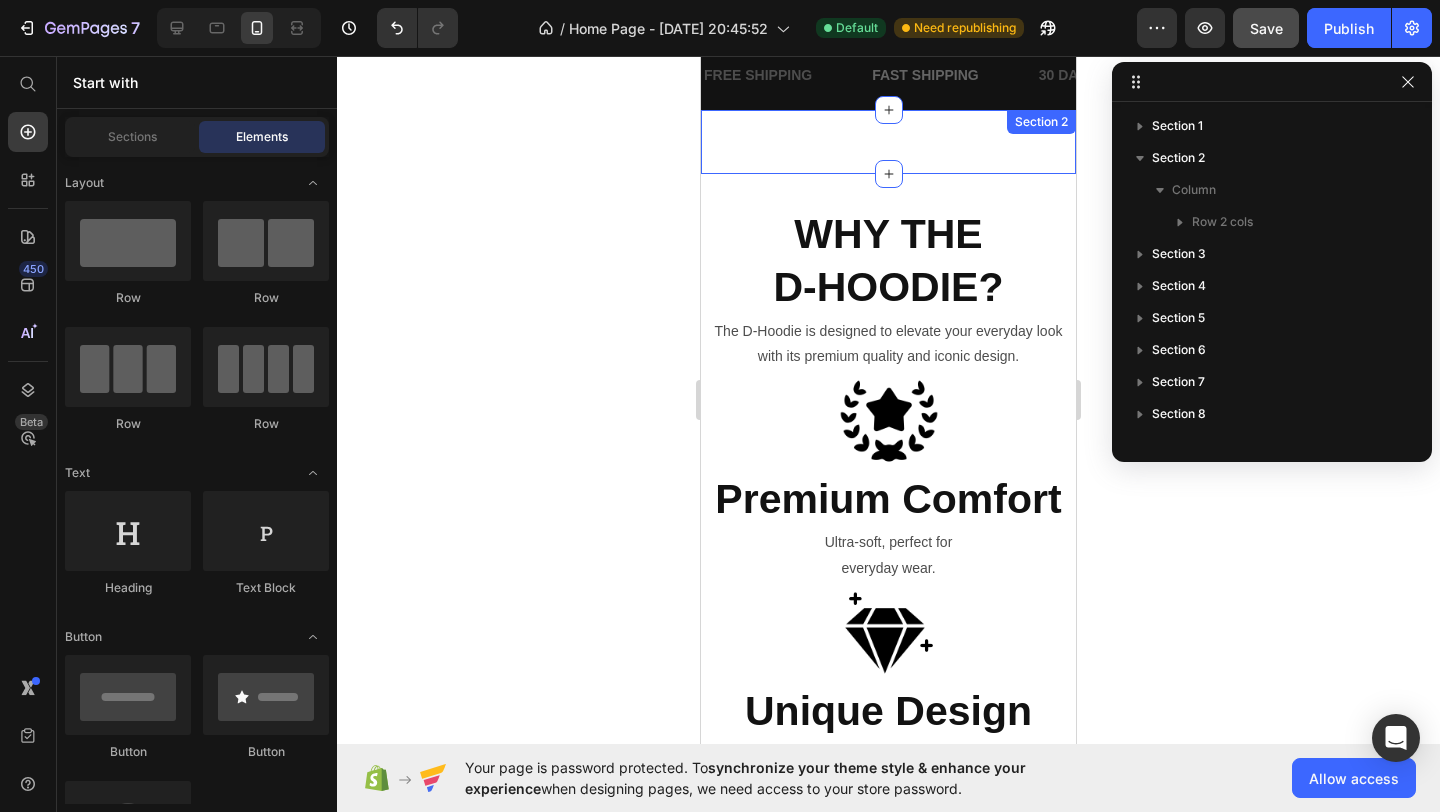 click on "Image Image Row COMFORT MEETS STREET STYLE. Heading The D-Hoodie brings together the best of both wolds: ultimate comfort and striking style. Get ready to impress effortlessly. Text Block EXPLORE NOW   Button Row Section 2" at bounding box center (888, 142) 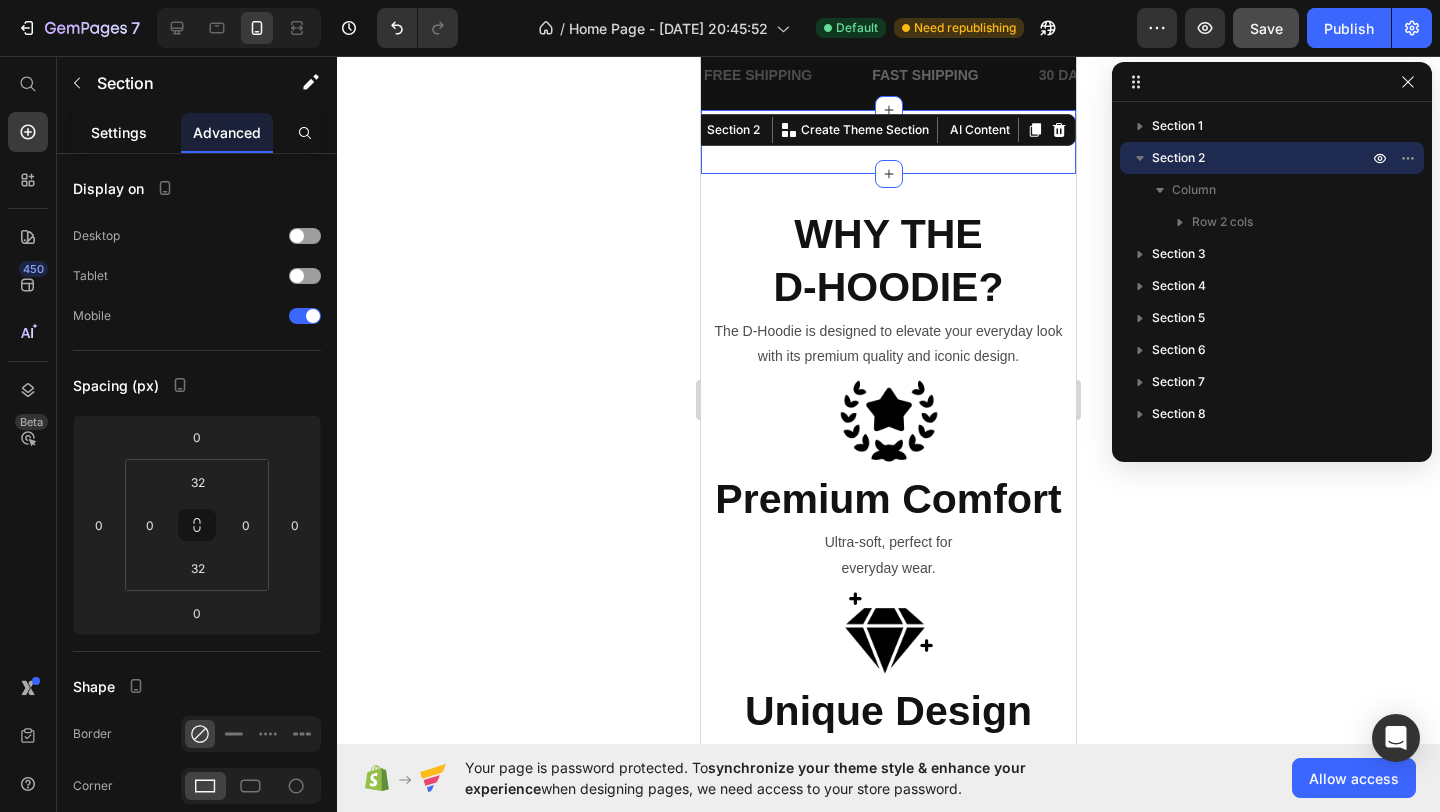 click on "Settings" at bounding box center (119, 132) 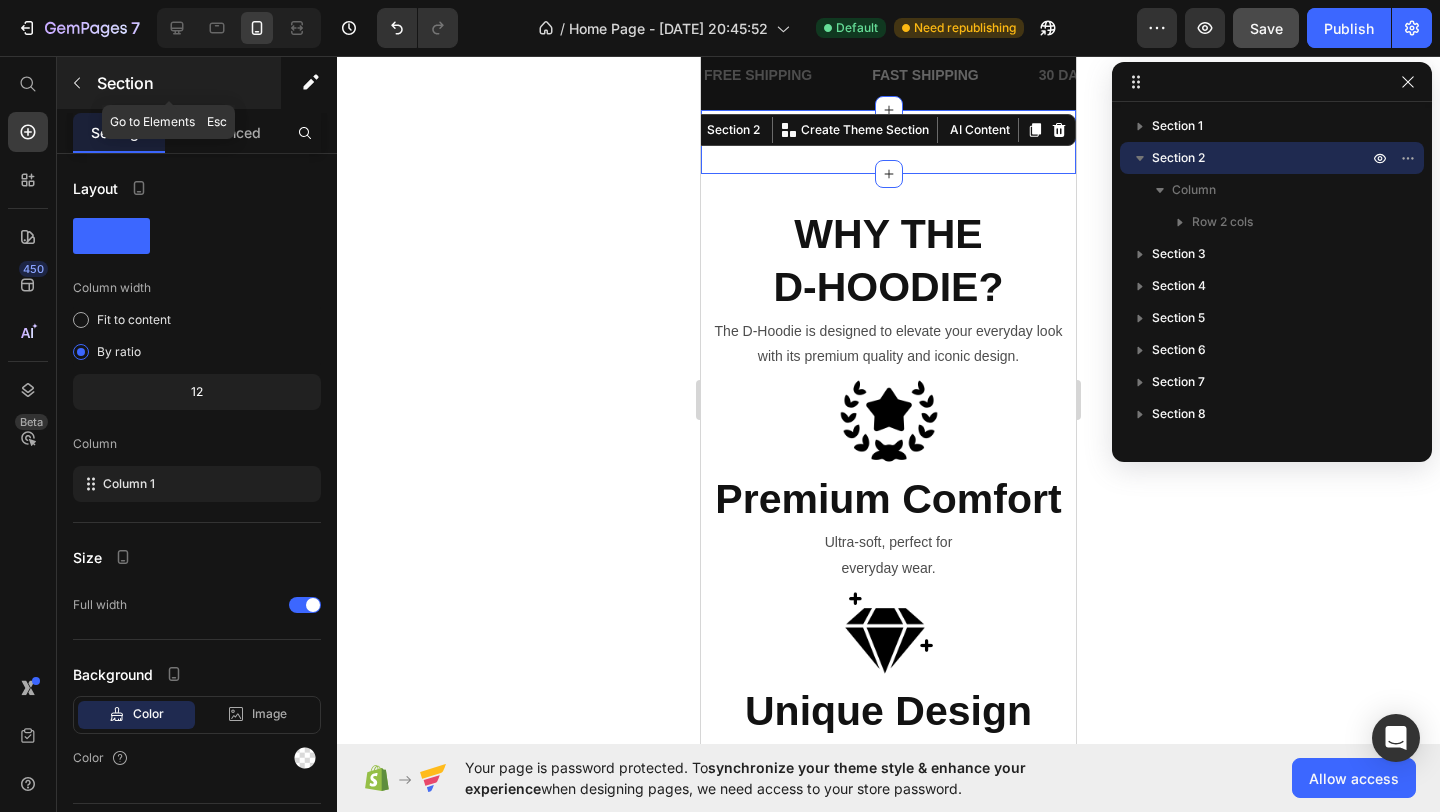 click at bounding box center (77, 83) 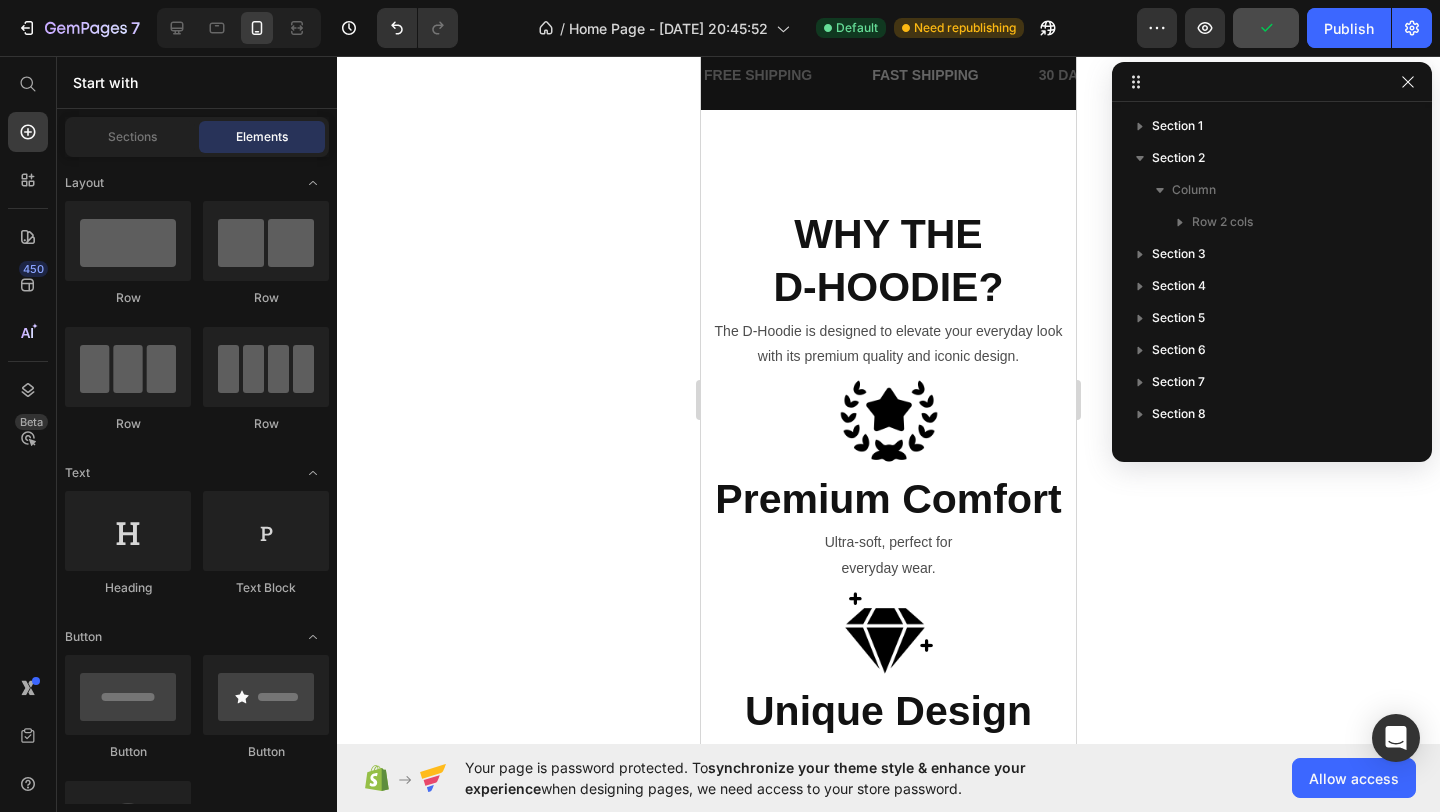 click on "Elements" at bounding box center [262, 137] 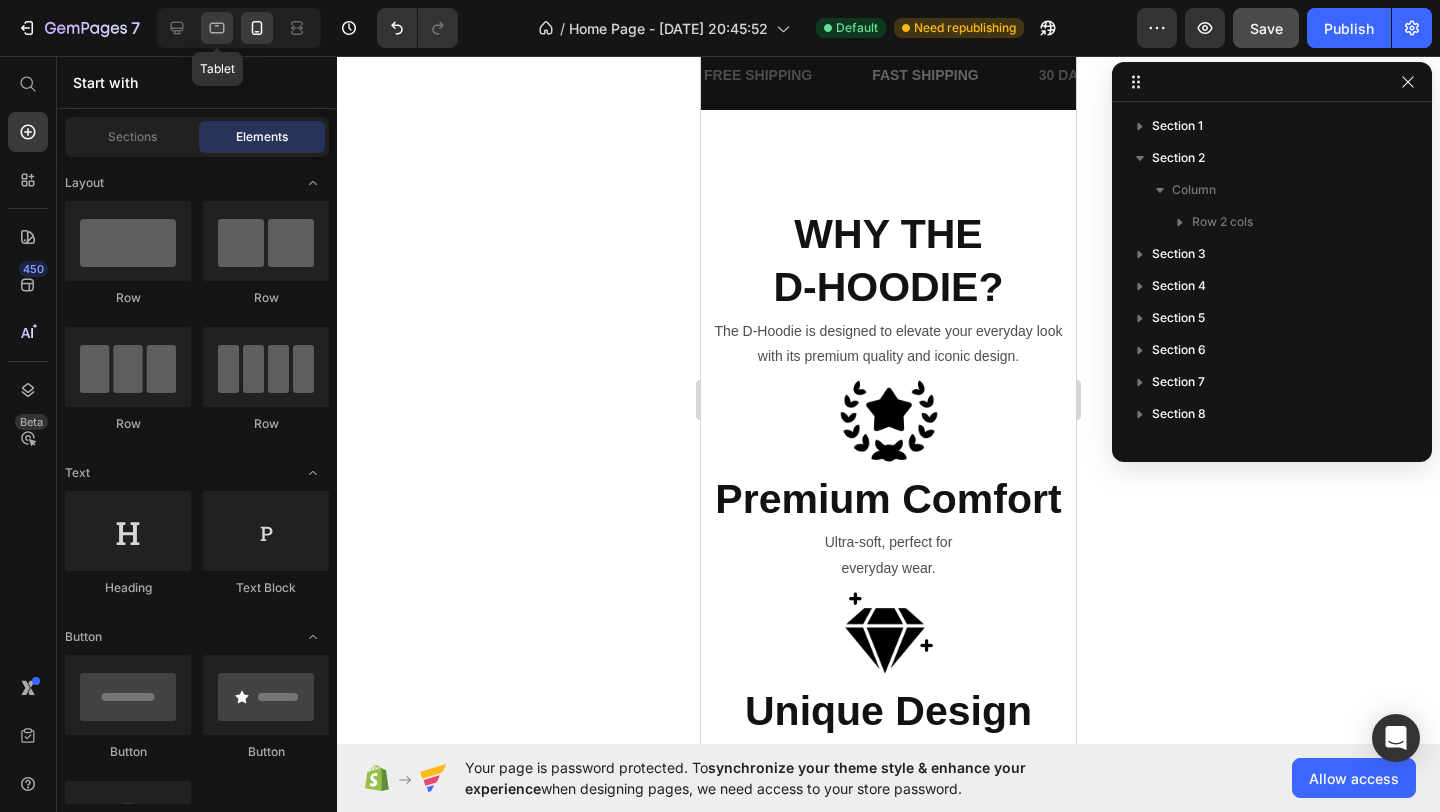click 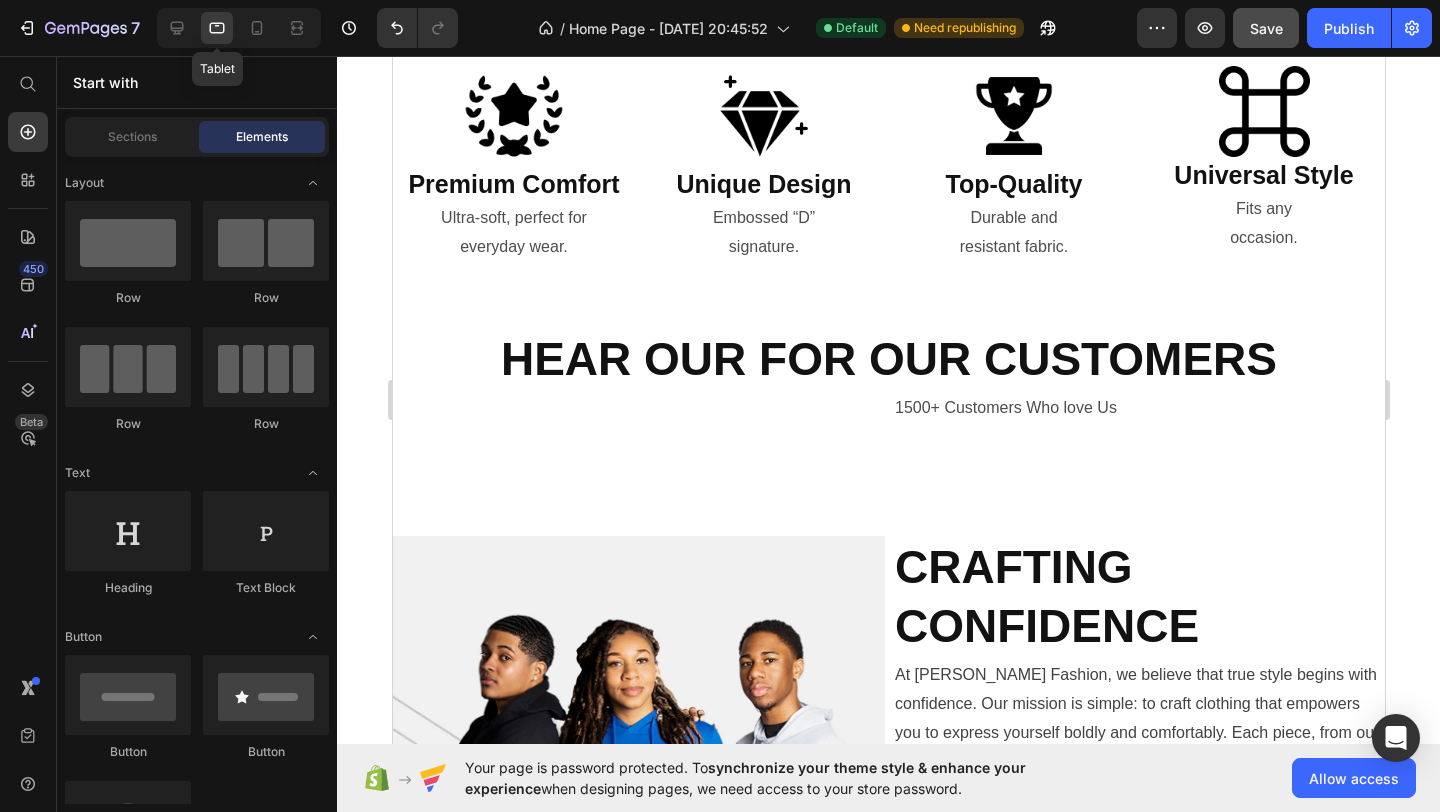 scroll, scrollTop: 529, scrollLeft: 0, axis: vertical 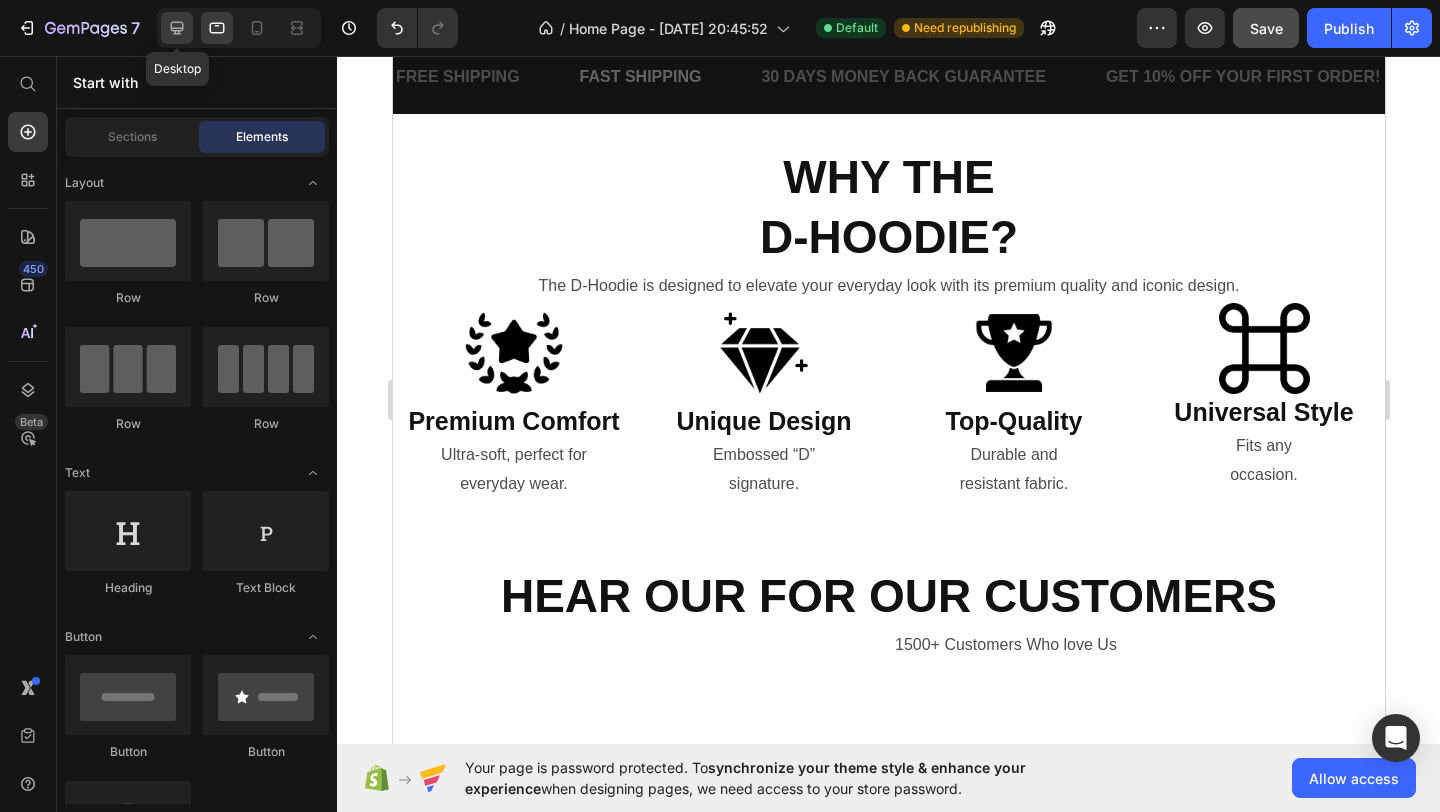 click 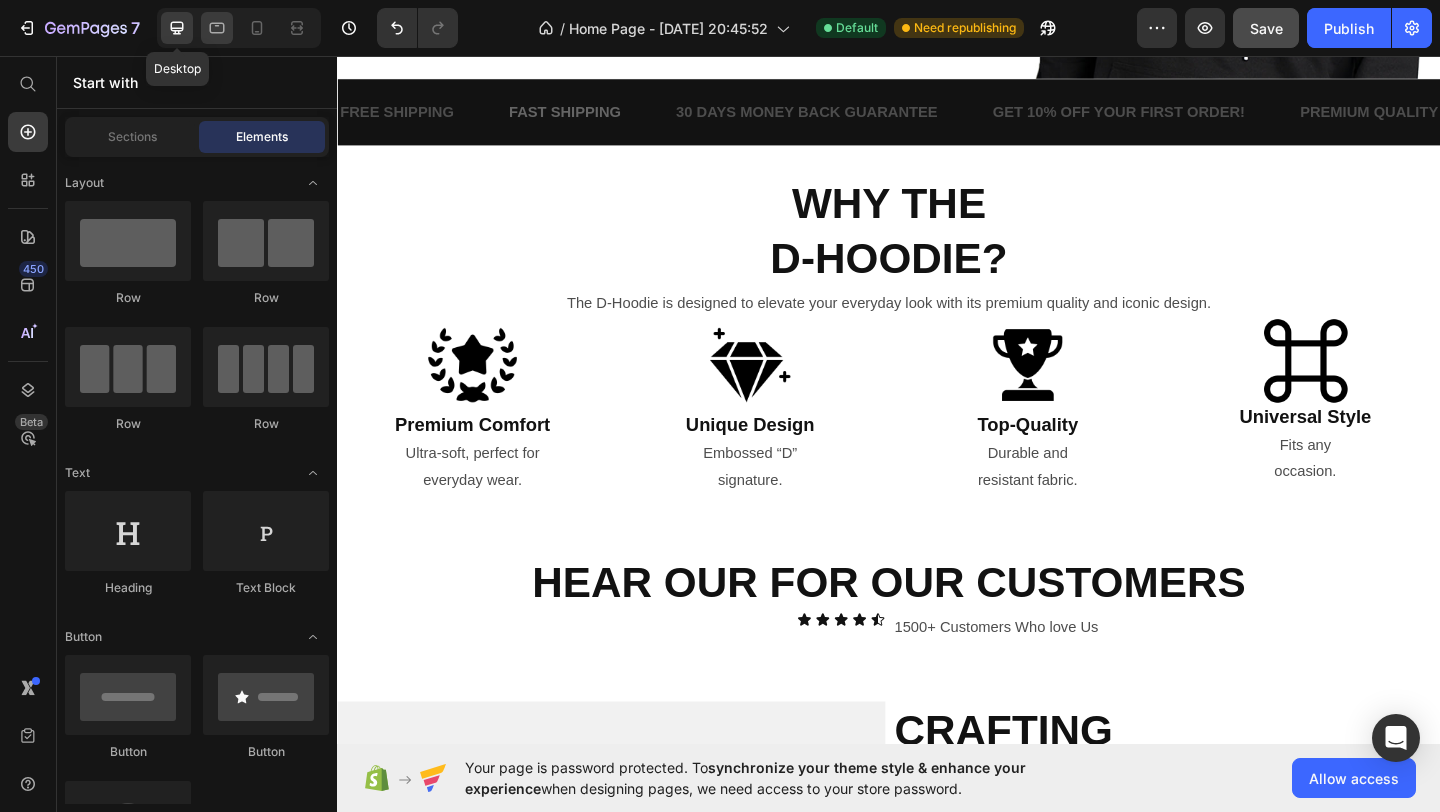 scroll, scrollTop: 572, scrollLeft: 0, axis: vertical 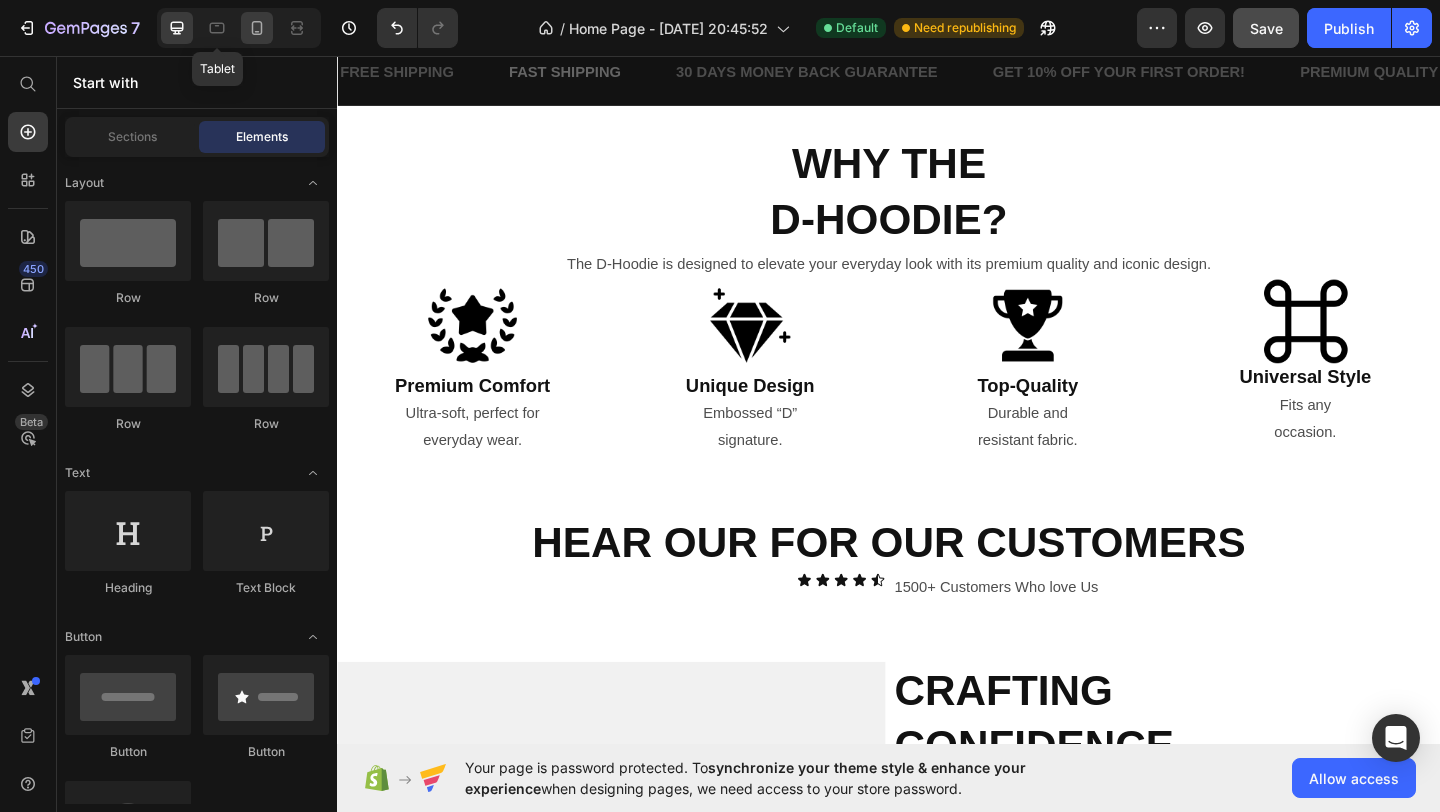 click 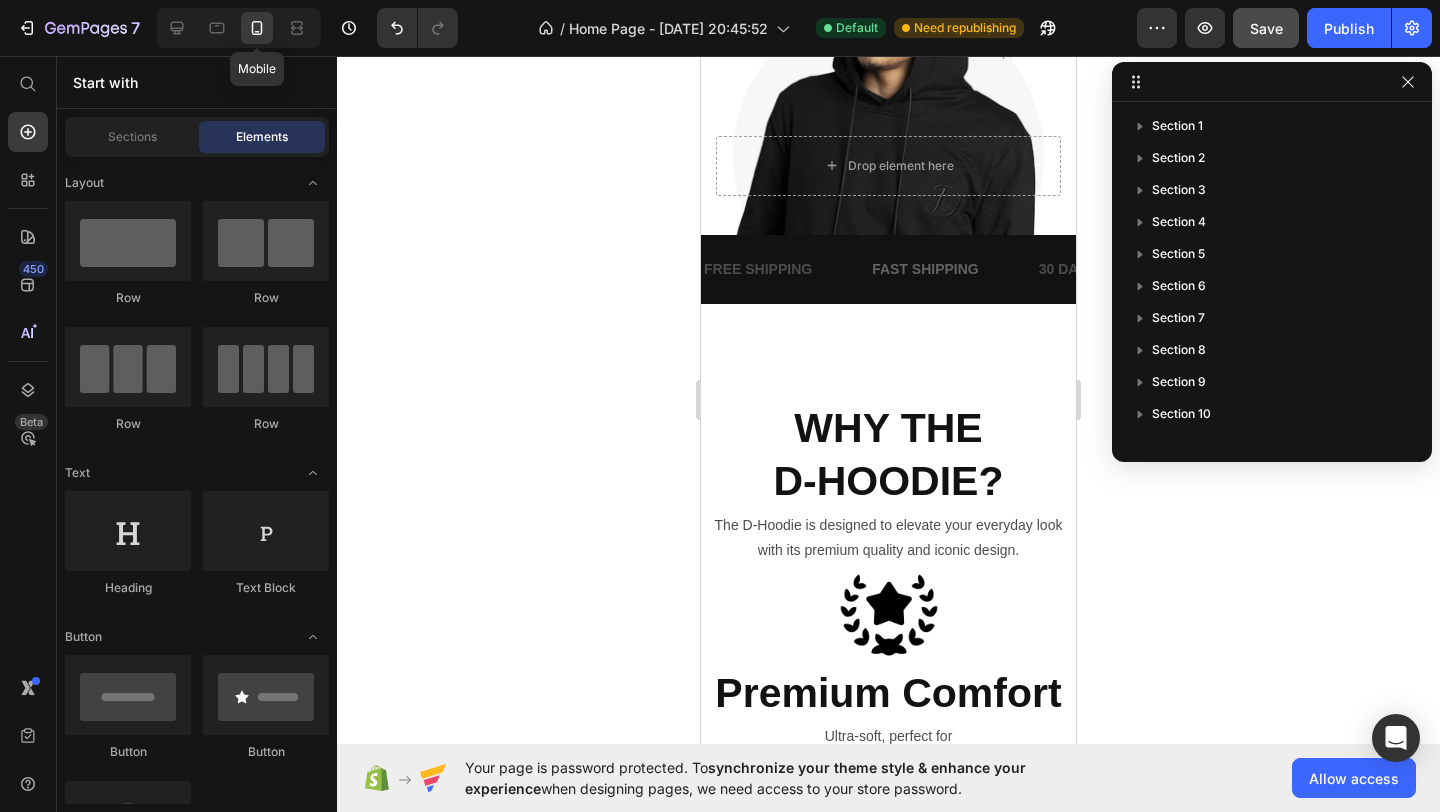 scroll, scrollTop: 766, scrollLeft: 0, axis: vertical 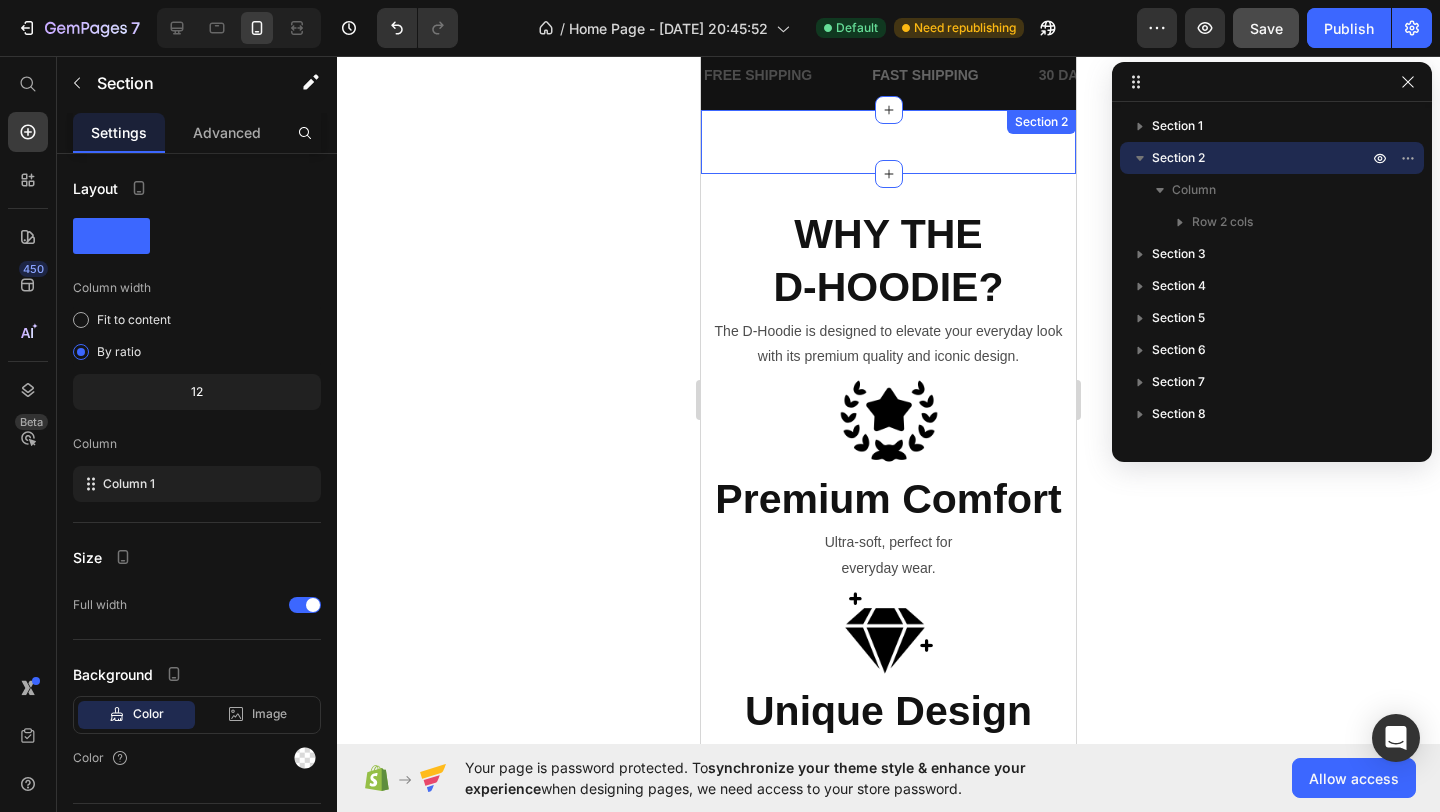 click on "Image Image Row COMFORT MEETS STREET STYLE. Heading The D-Hoodie brings together the best of both wolds: ultimate comfort and striking style. Get ready to impress effortlessly. Text Block EXPLORE NOW   Button Row Section 2" at bounding box center [888, 142] 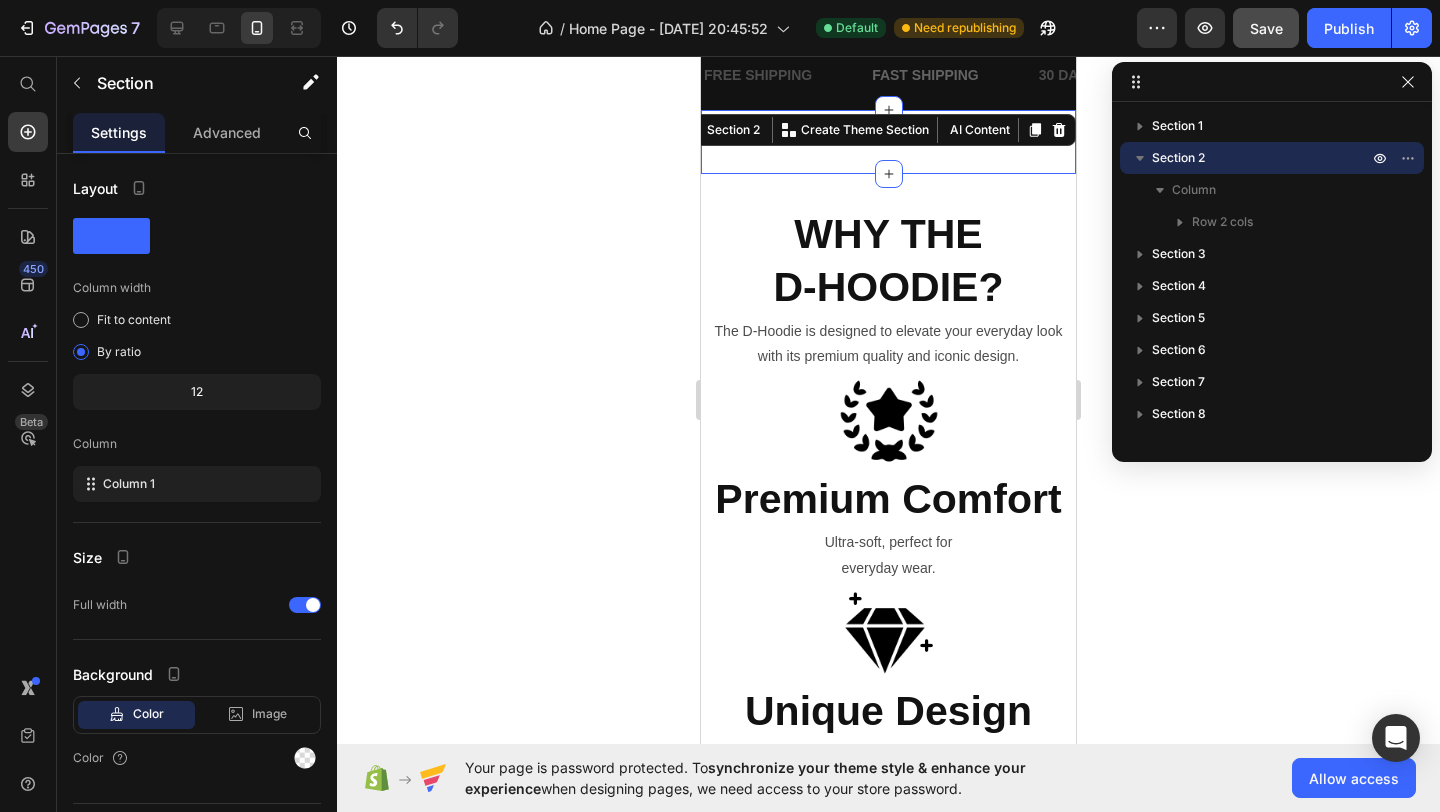 click on "Image Image Row COMFORT MEETS STREET STYLE. Heading The D-Hoodie brings together the best of both wolds: ultimate comfort and striking style. Get ready to impress effortlessly. Text Block EXPLORE NOW   Button Row Section 2   You can create reusable sections Create Theme Section AI Content Write with GemAI What would you like to describe here? Tone and Voice Persuasive Product Show more Generate" at bounding box center [888, 142] 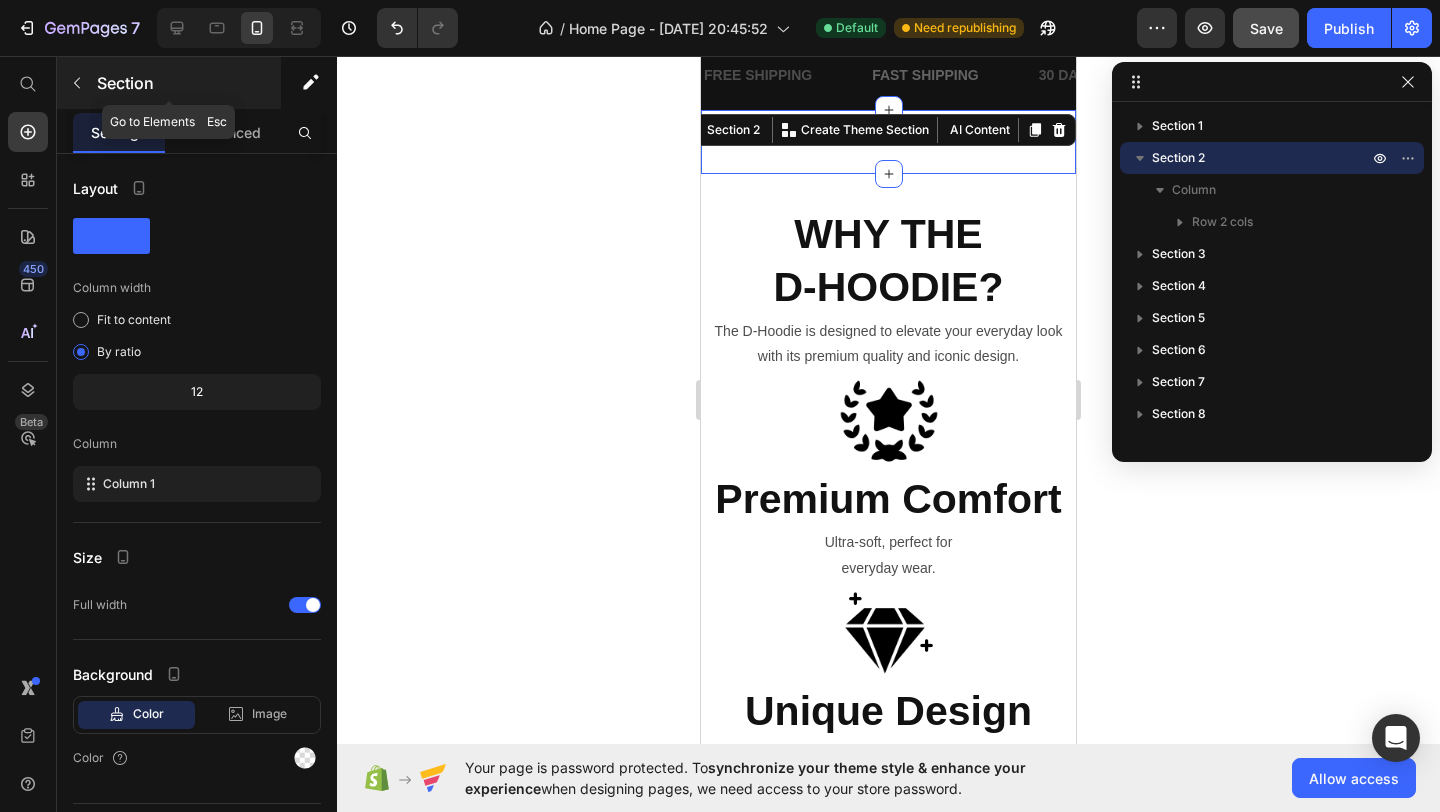 click on "Section" at bounding box center [169, 83] 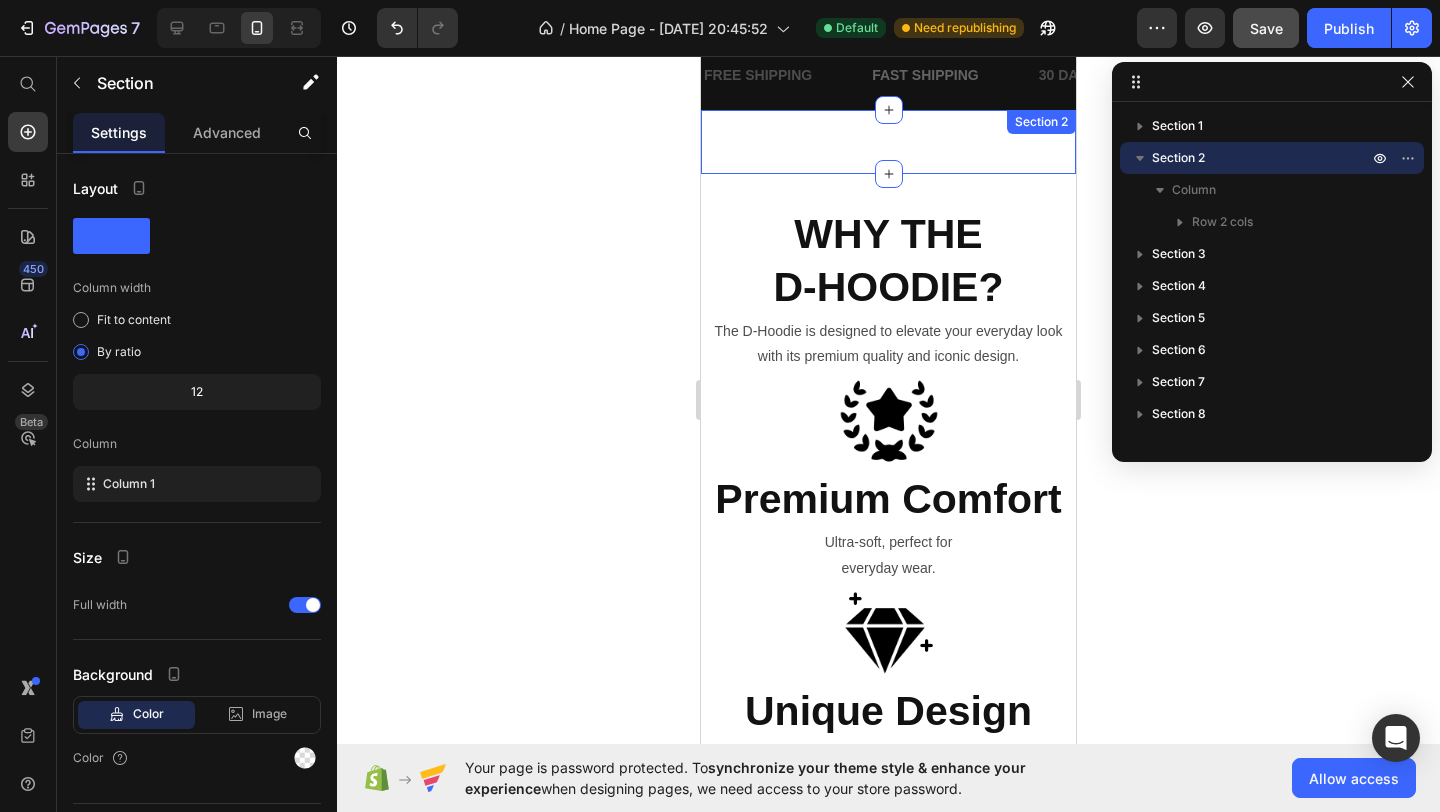 click on "Image Image Row COMFORT MEETS STREET STYLE. Heading The D-Hoodie brings together the best of both wolds: ultimate comfort and striking style. Get ready to impress effortlessly. Text Block EXPLORE NOW   Button Row Section 2" at bounding box center [888, 142] 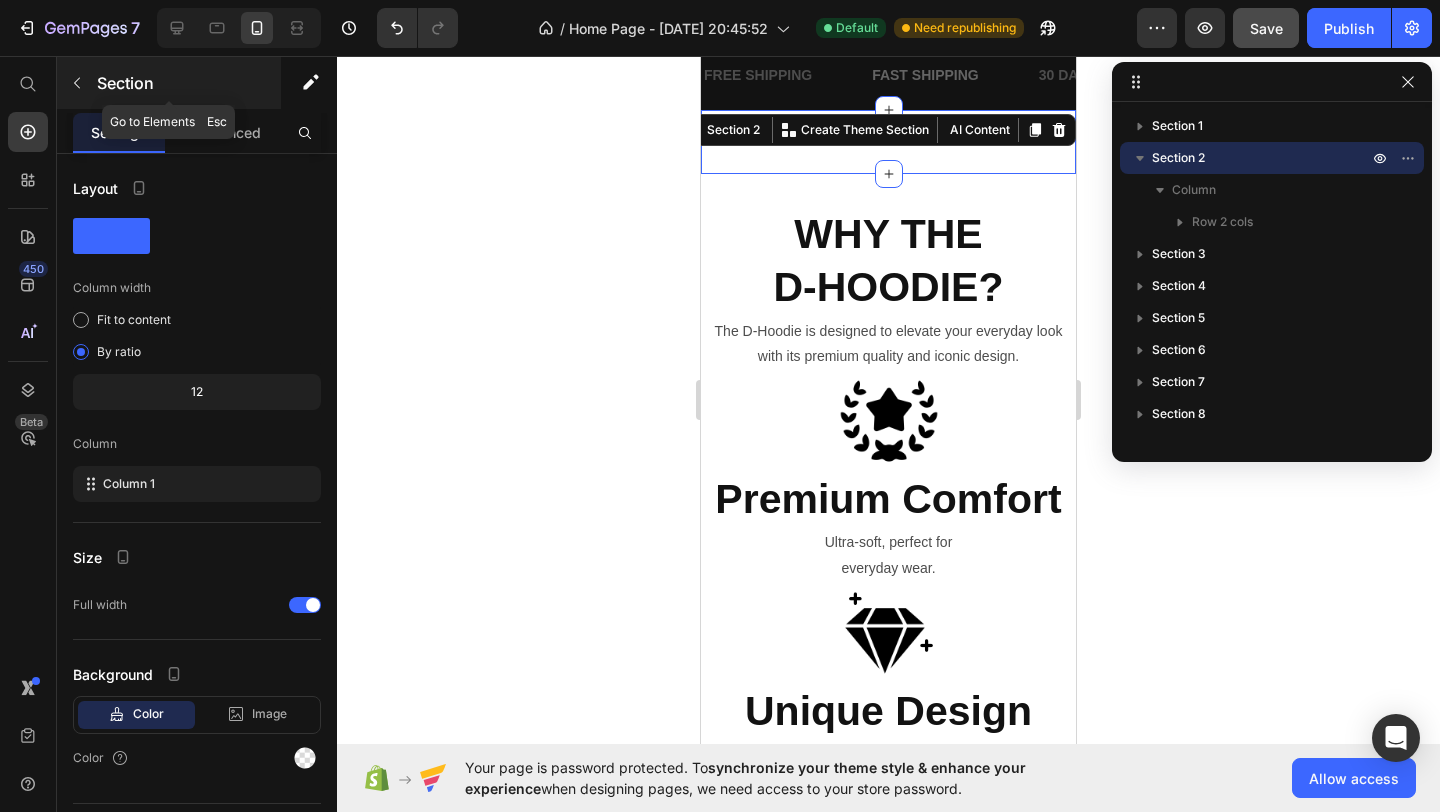 click 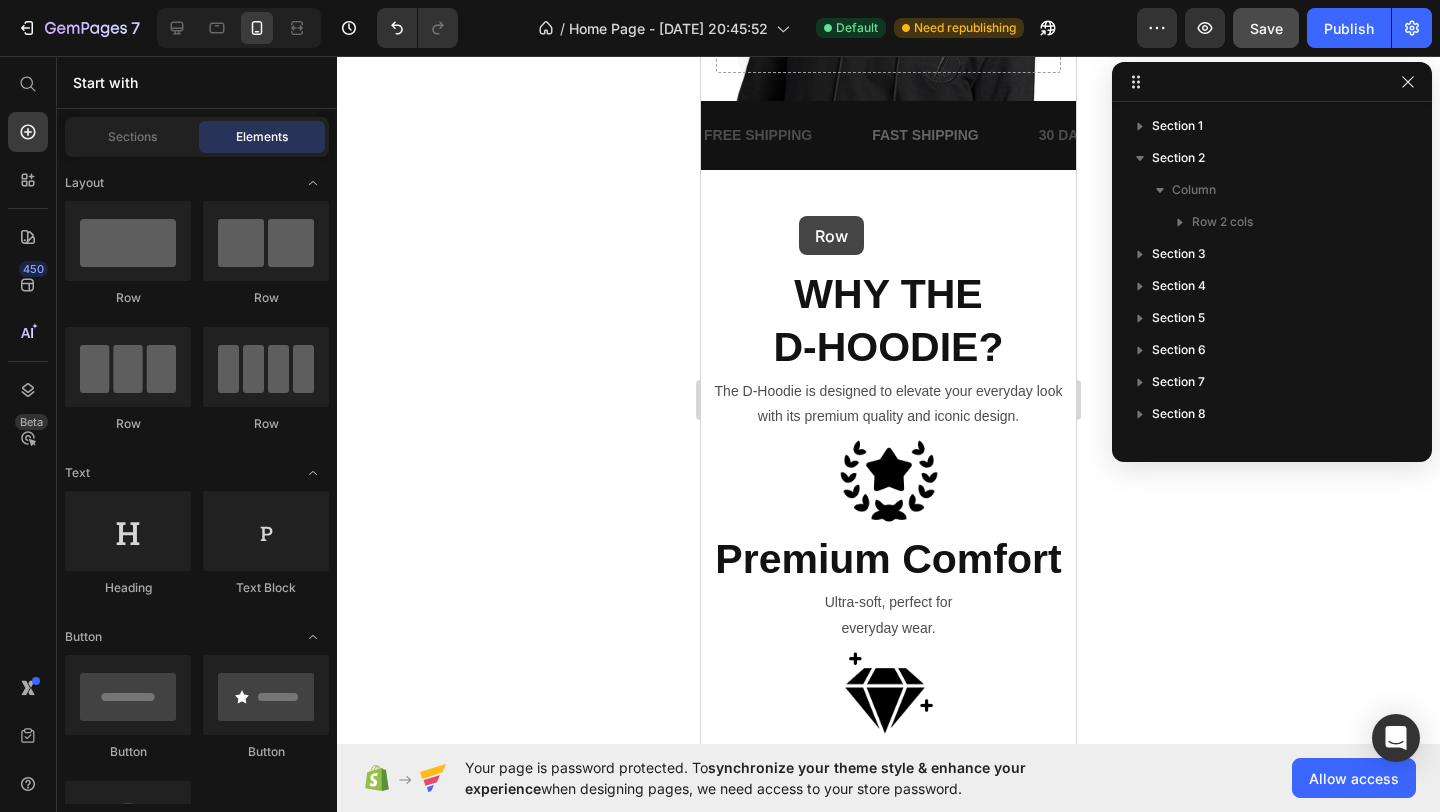 scroll, scrollTop: 685, scrollLeft: 0, axis: vertical 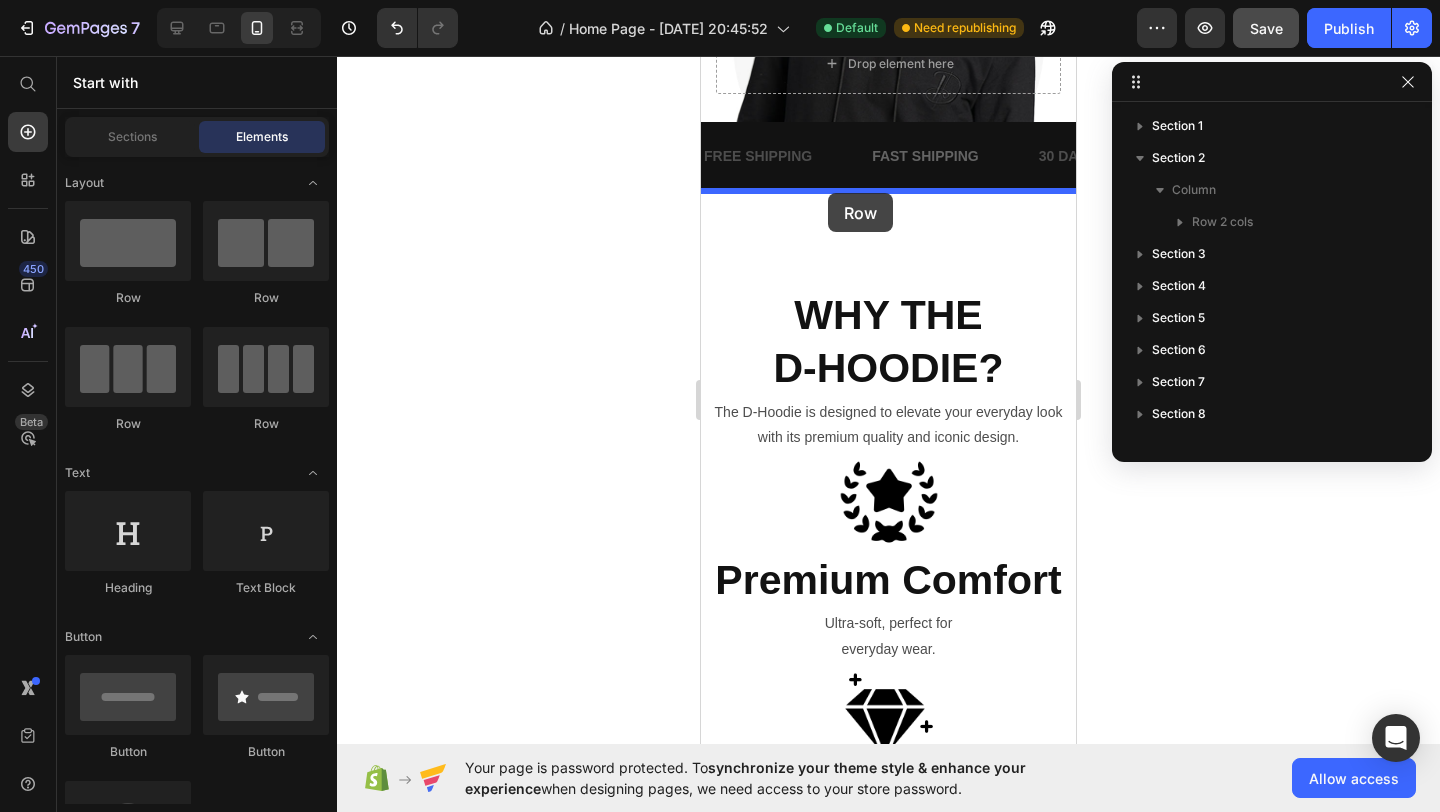 drag, startPoint x: 978, startPoint y: 327, endPoint x: 828, endPoint y: 193, distance: 201.13676 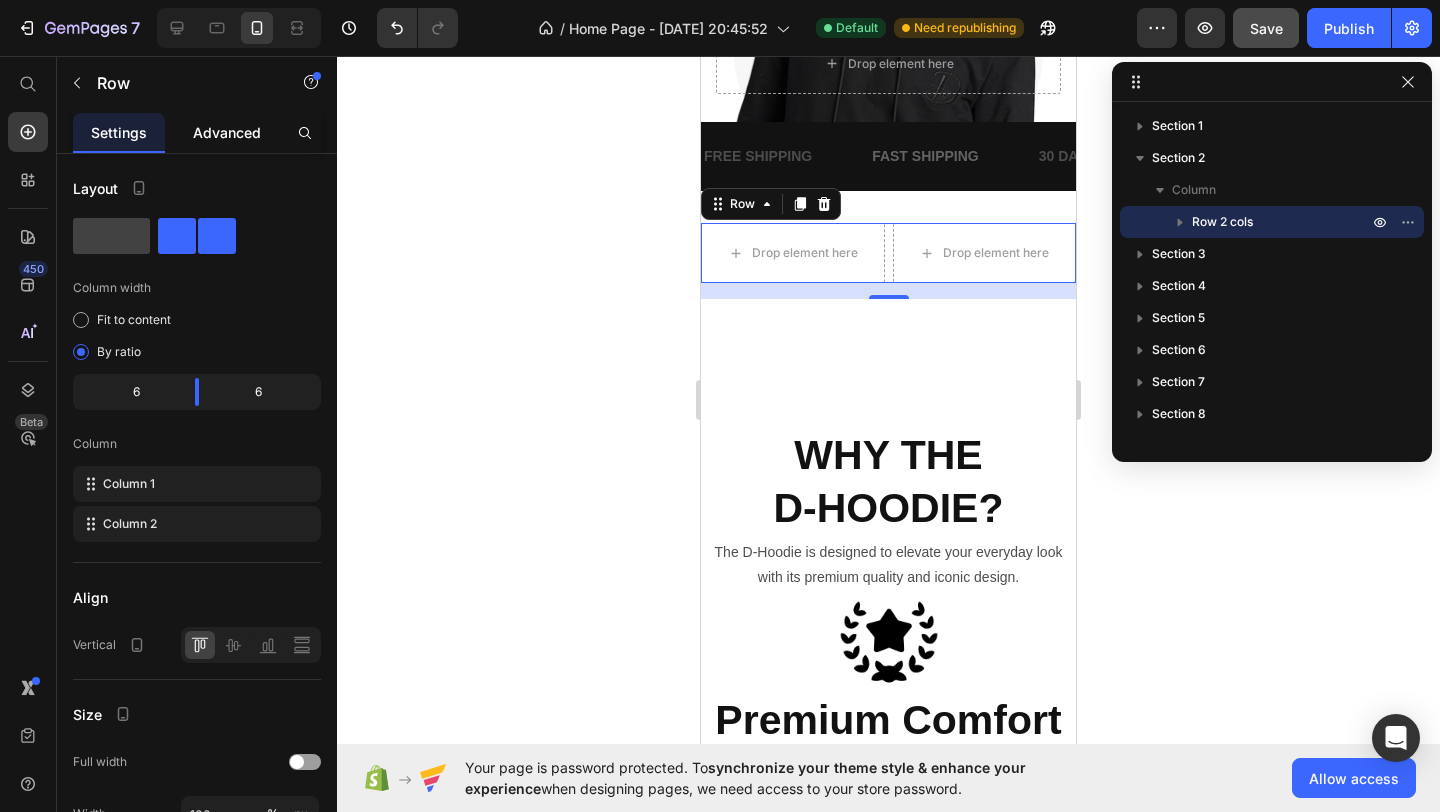 click on "Advanced" at bounding box center [227, 132] 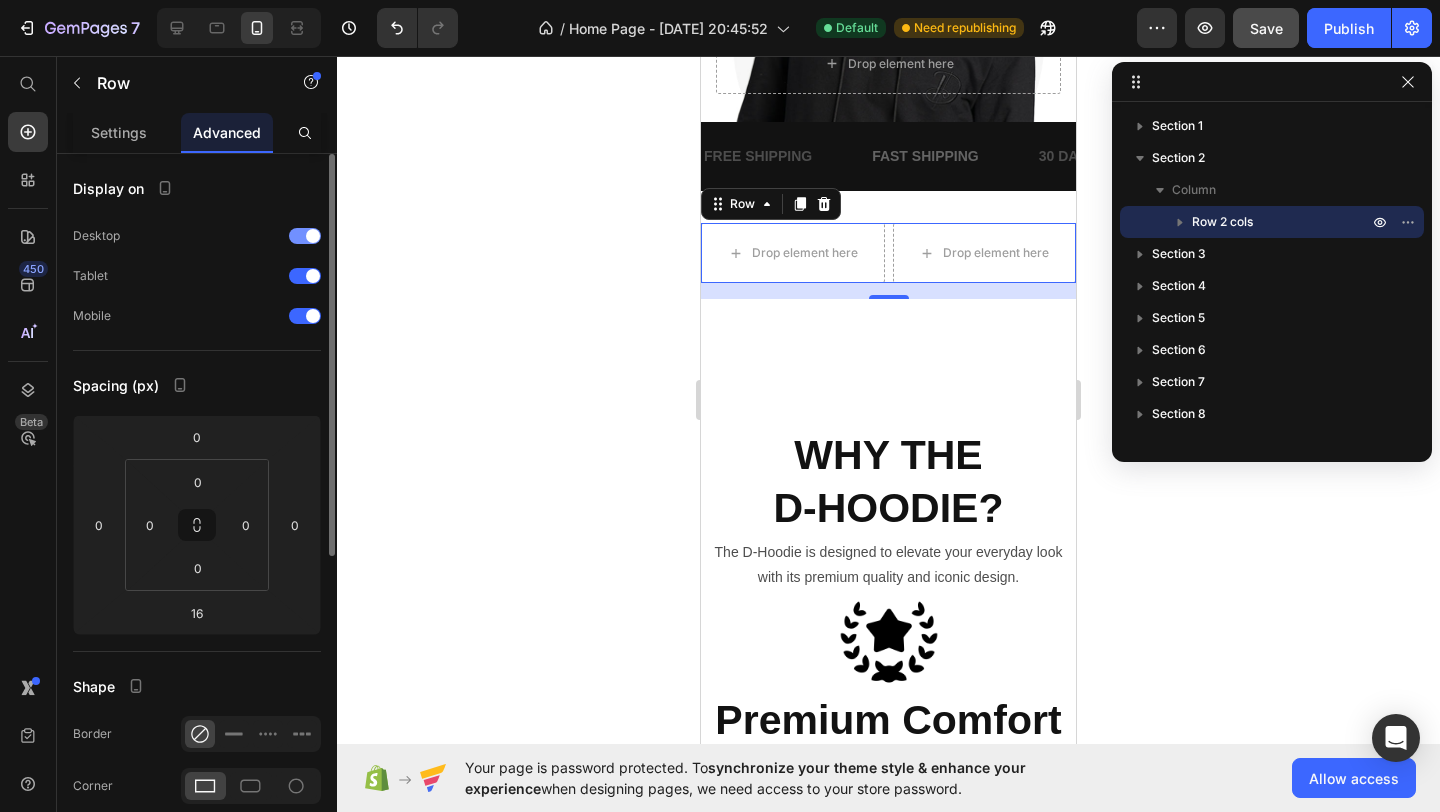 click at bounding box center [313, 236] 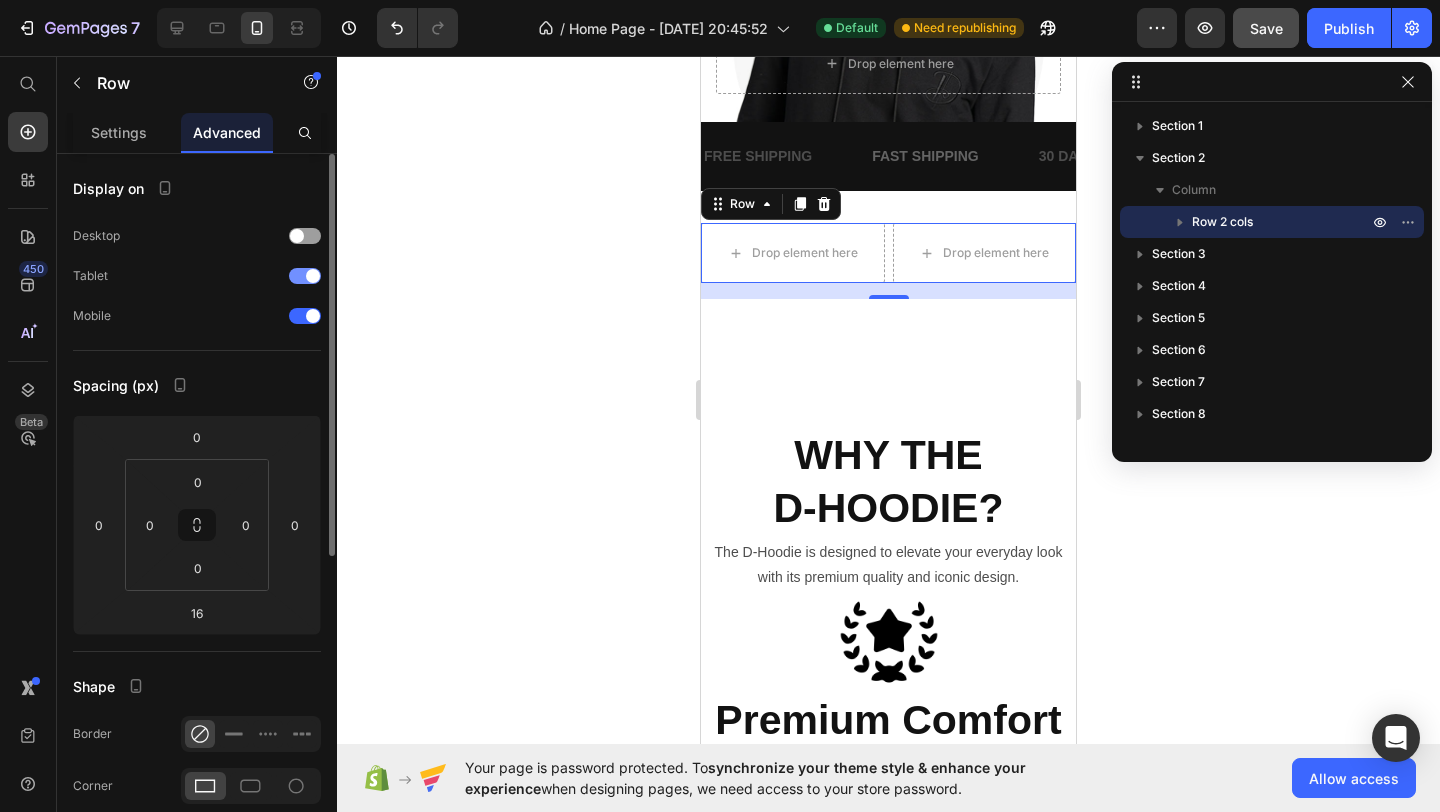 click at bounding box center (313, 276) 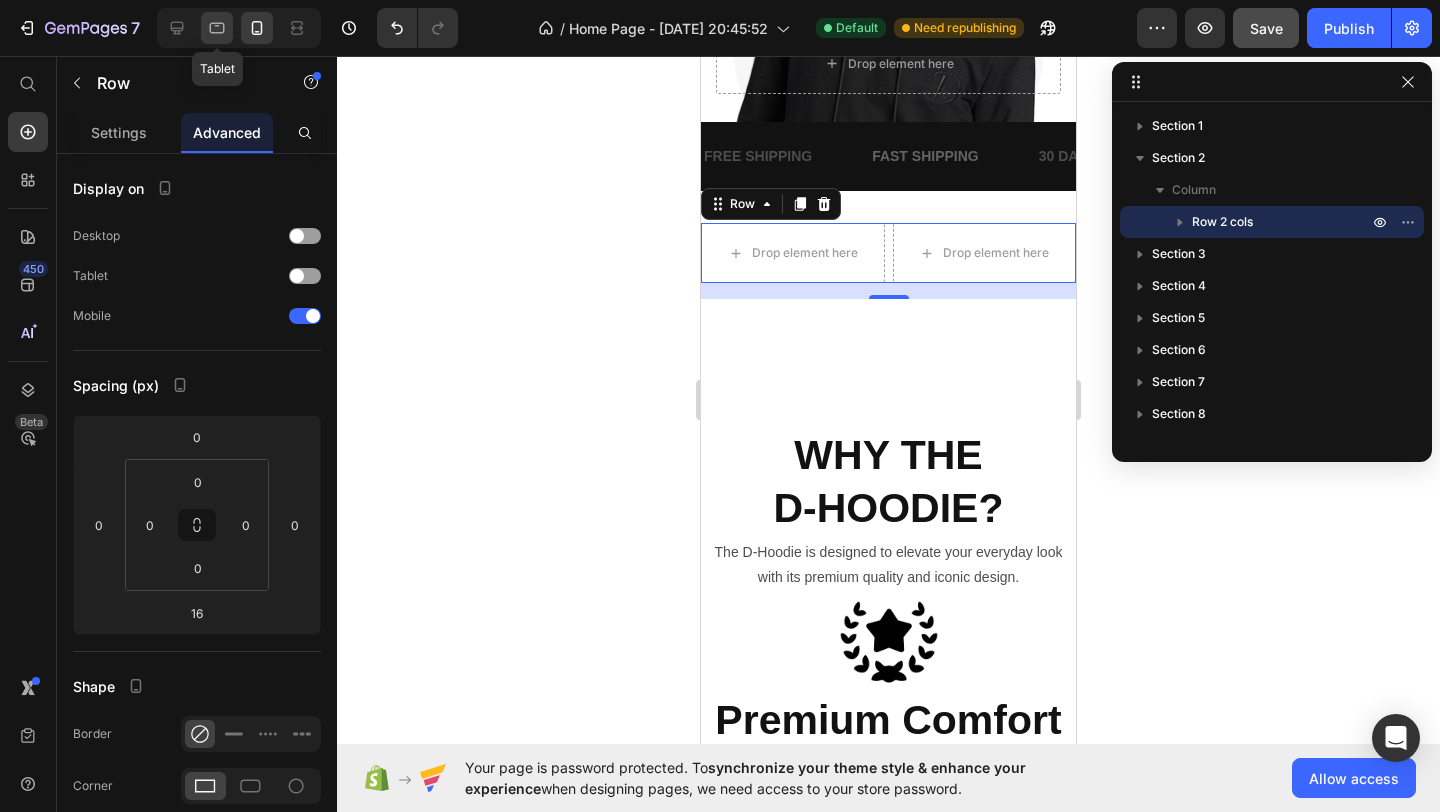click 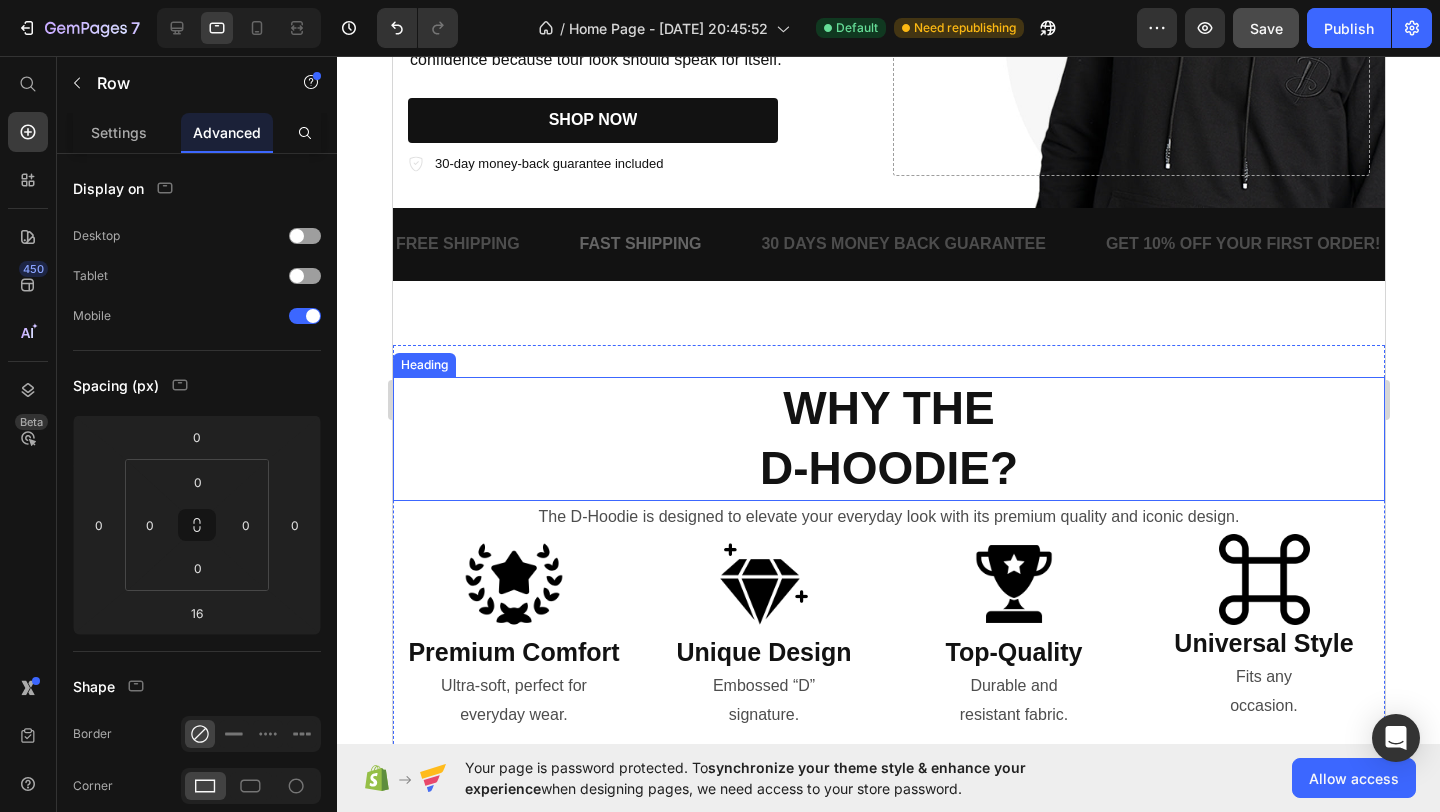scroll, scrollTop: 343, scrollLeft: 0, axis: vertical 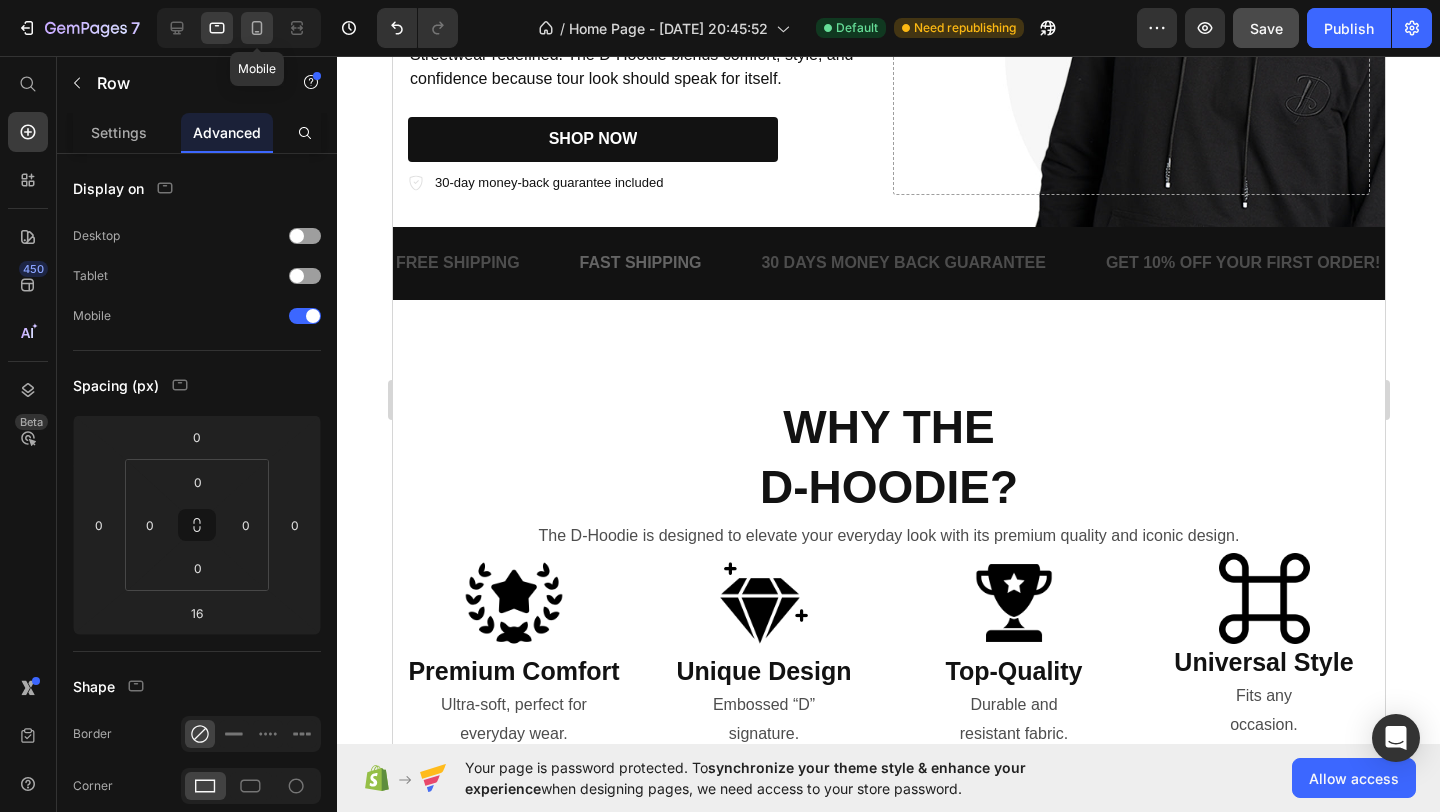 click 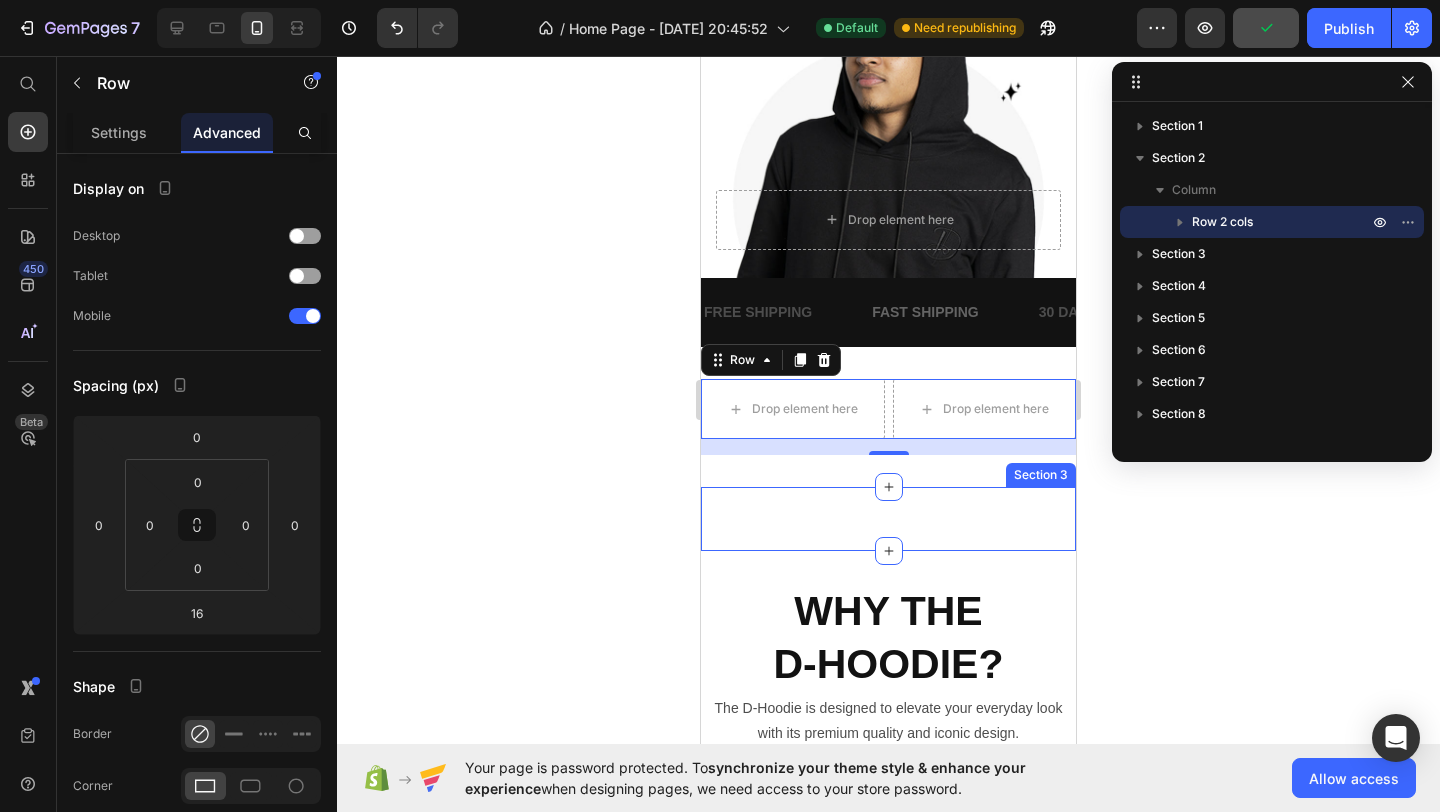 scroll, scrollTop: 515, scrollLeft: 0, axis: vertical 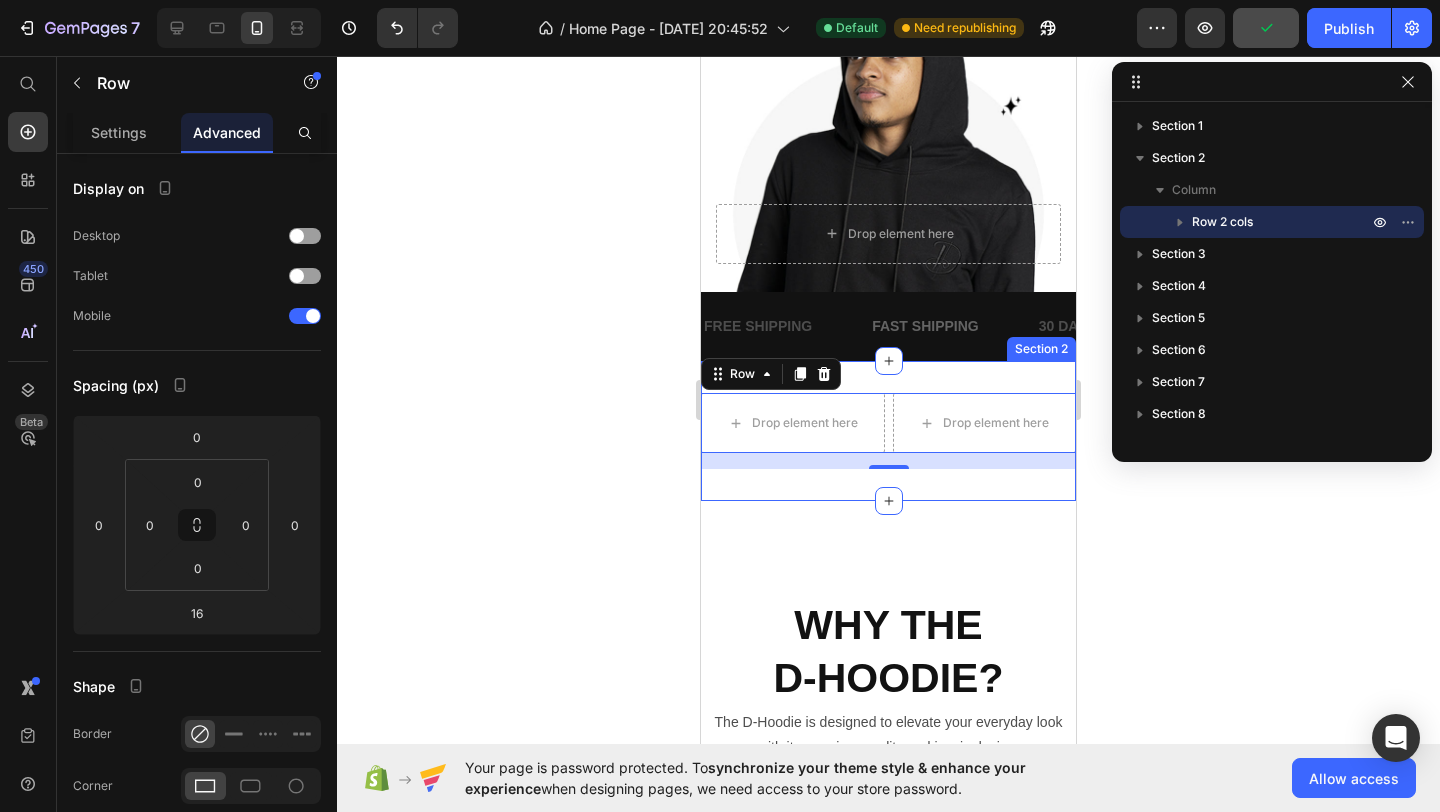 click on "Drop element here
Drop element here Row   16 Section 2" at bounding box center [888, 431] 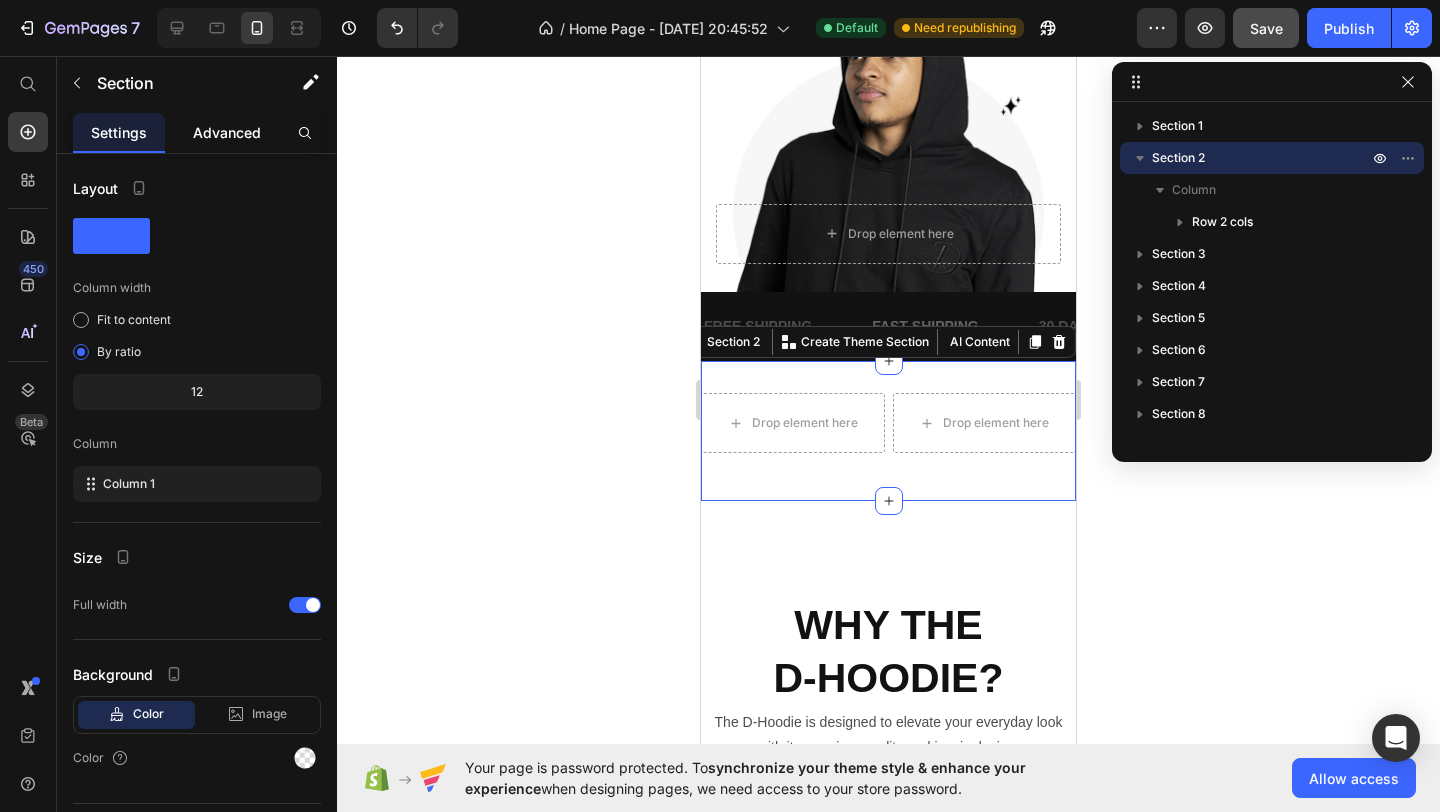 click on "Advanced" at bounding box center [227, 132] 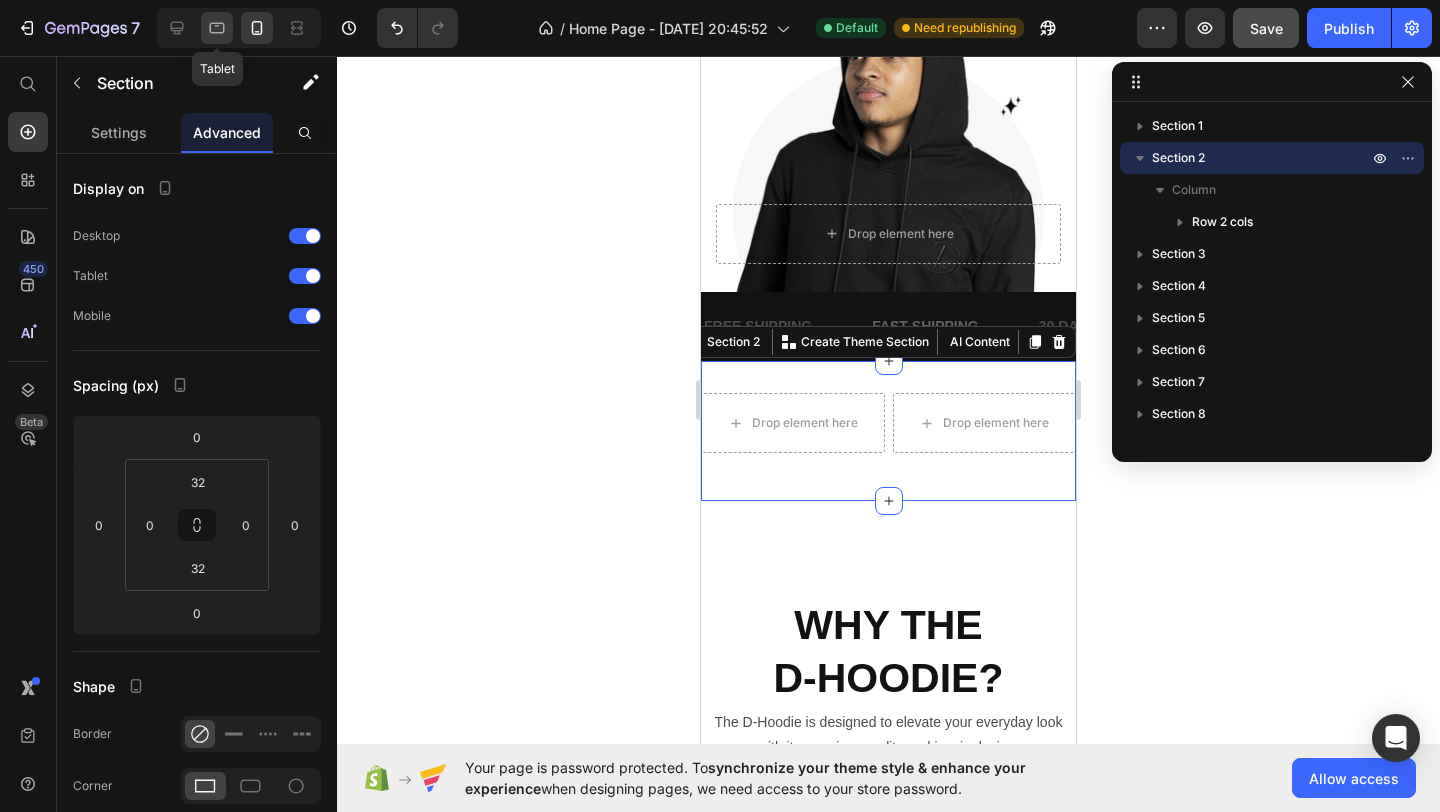 click 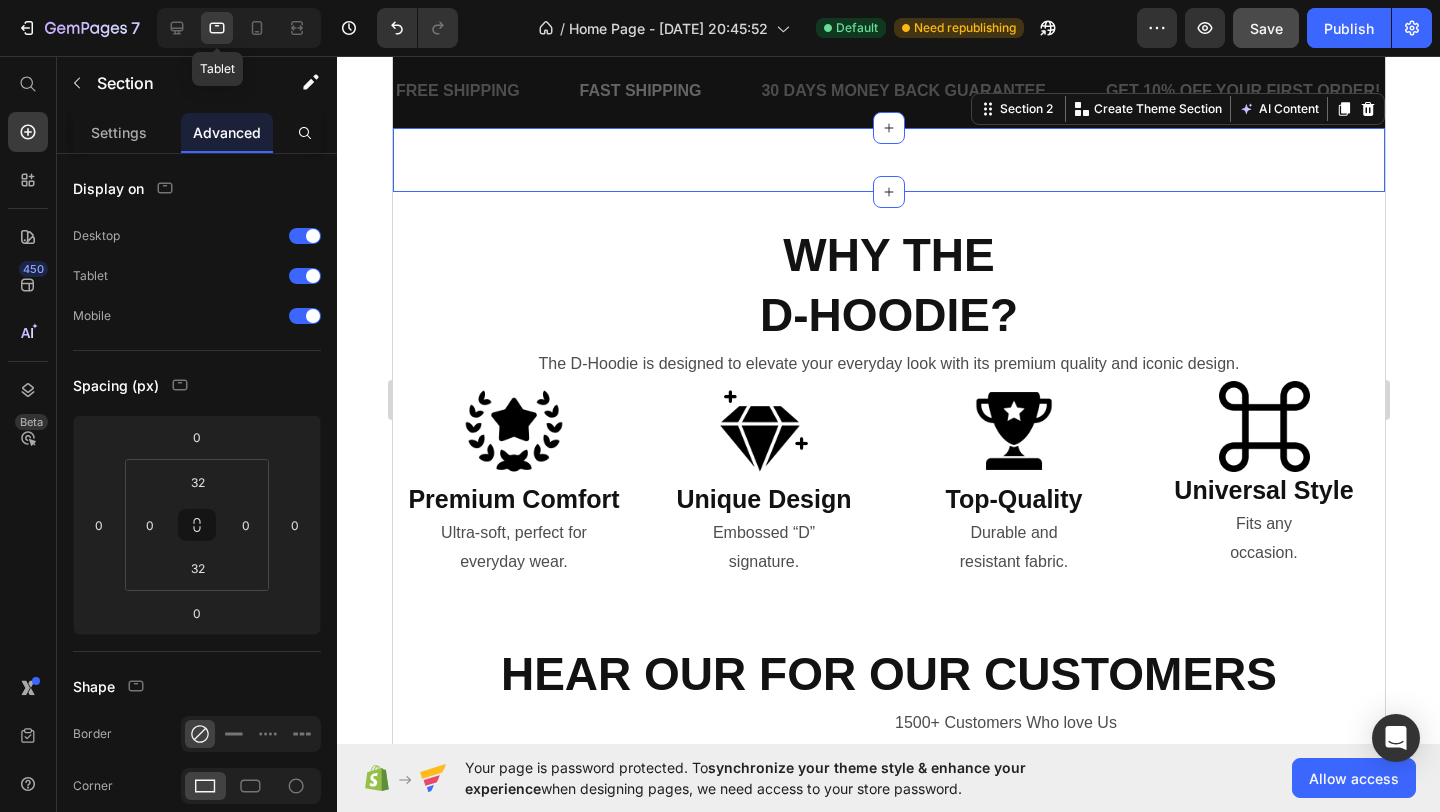 scroll, scrollTop: 517, scrollLeft: 0, axis: vertical 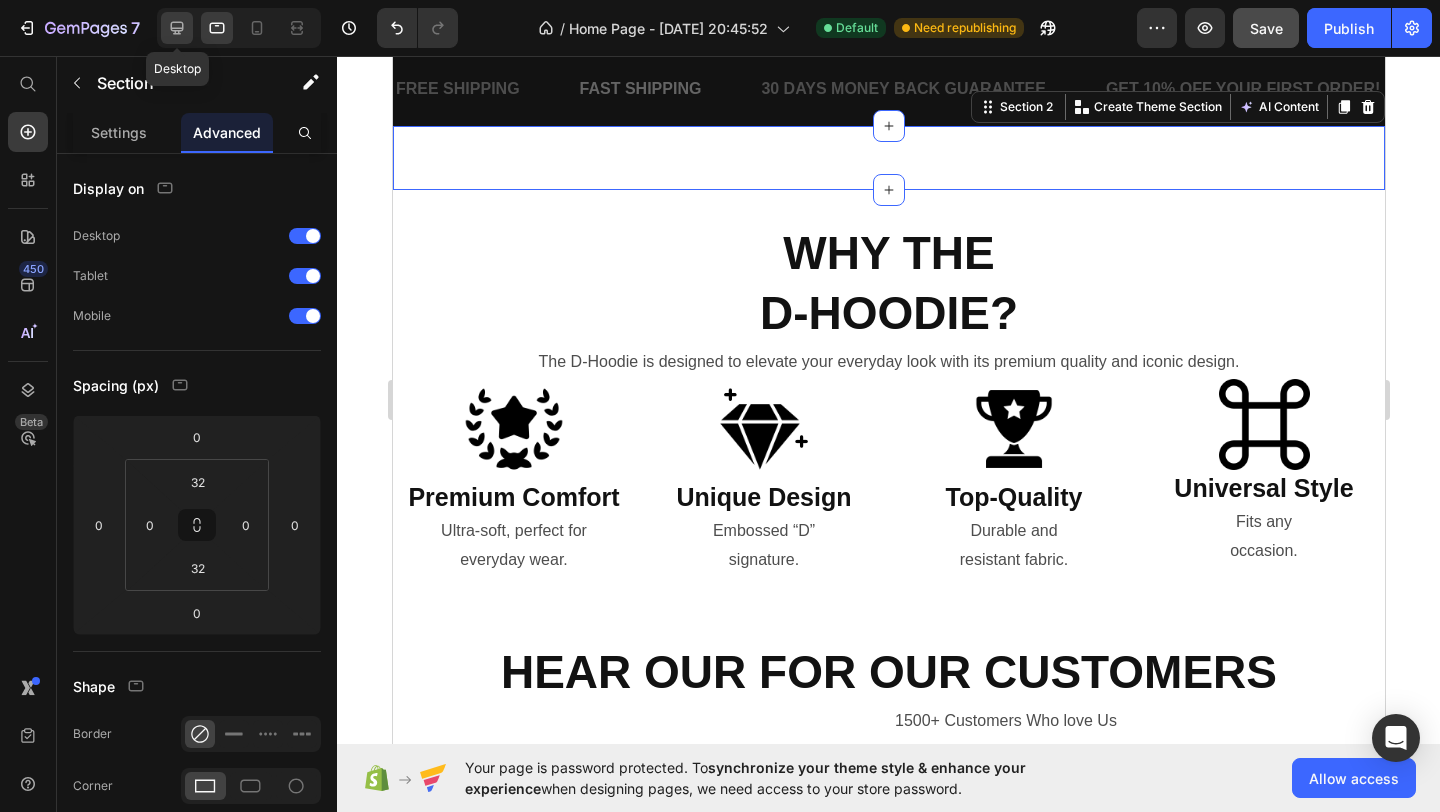 click 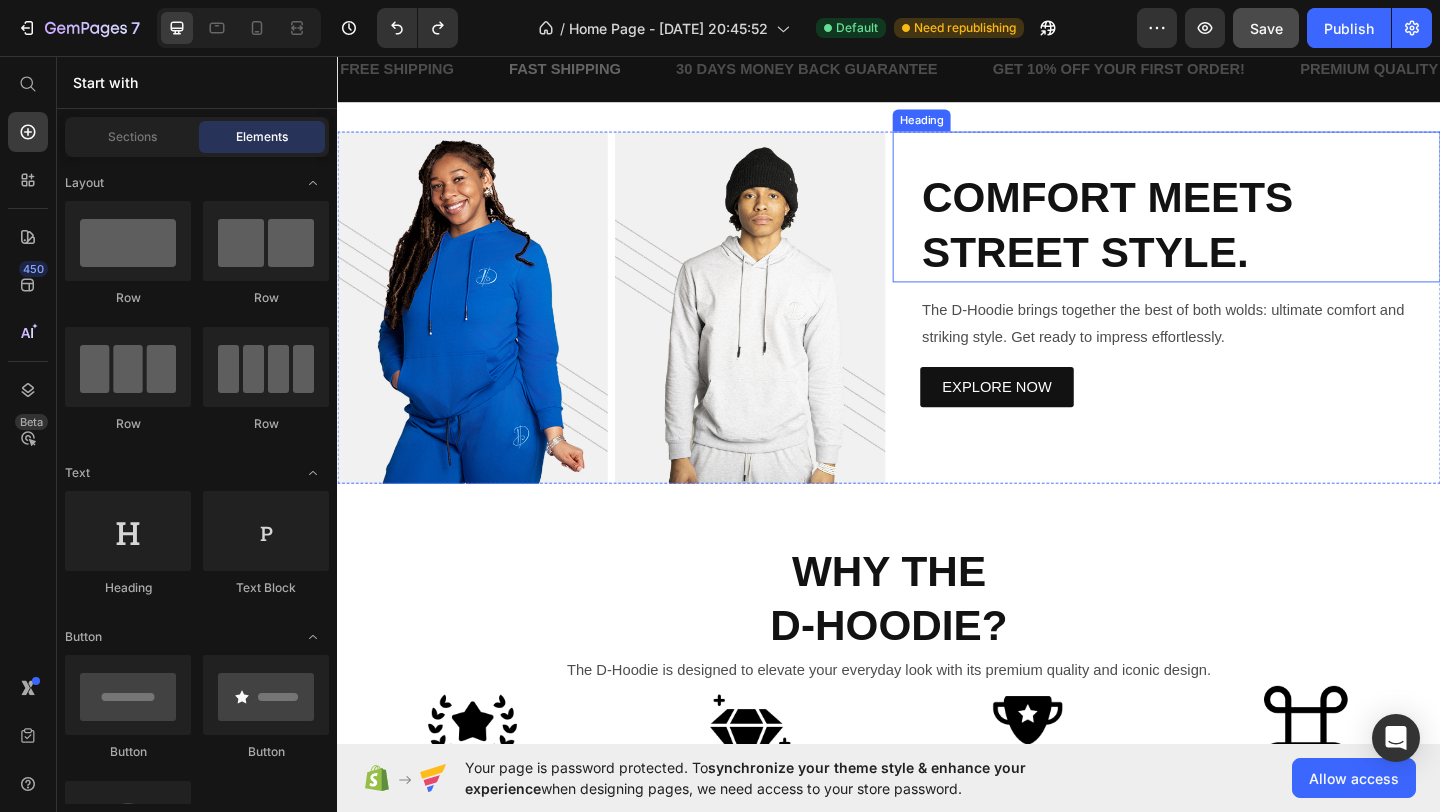scroll, scrollTop: 591, scrollLeft: 0, axis: vertical 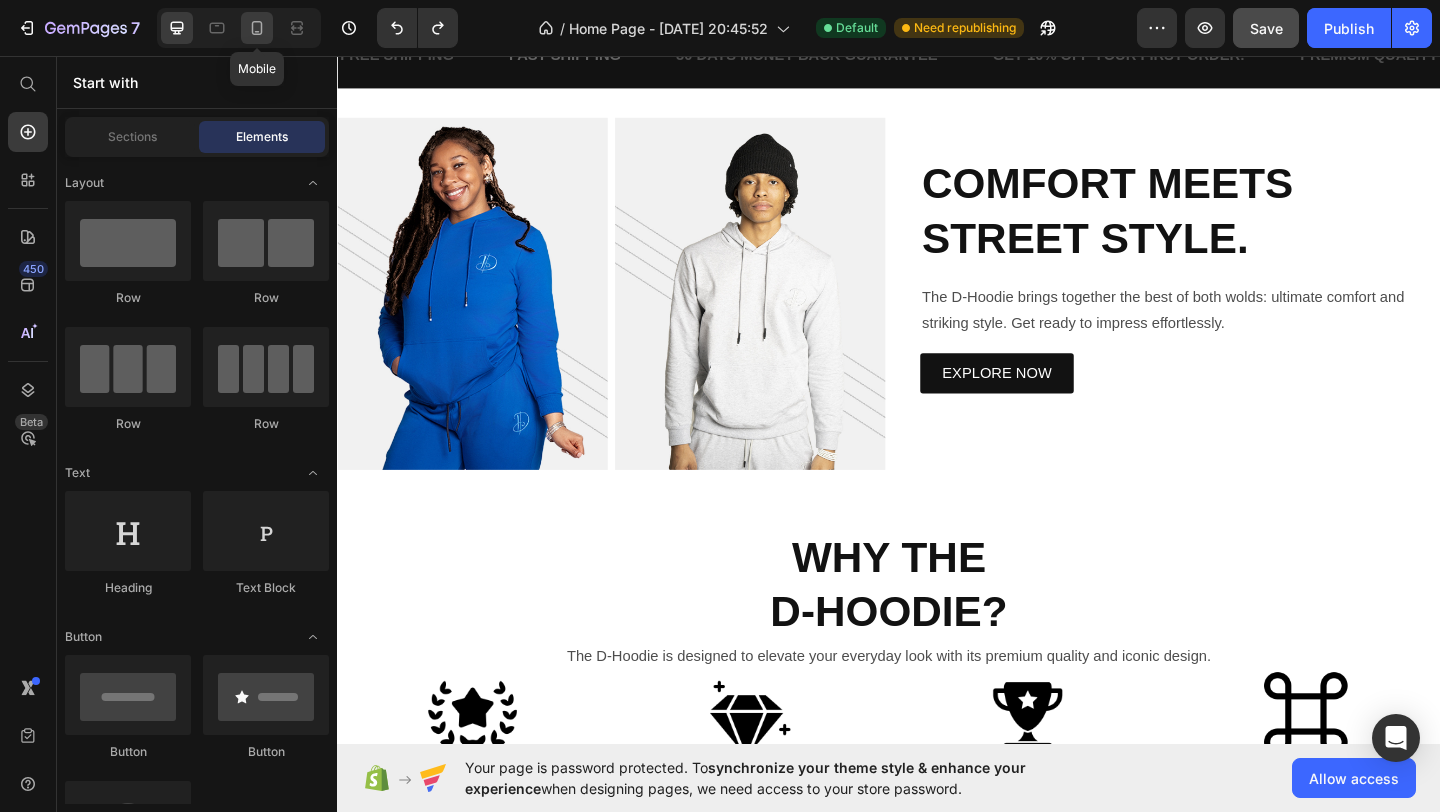 click 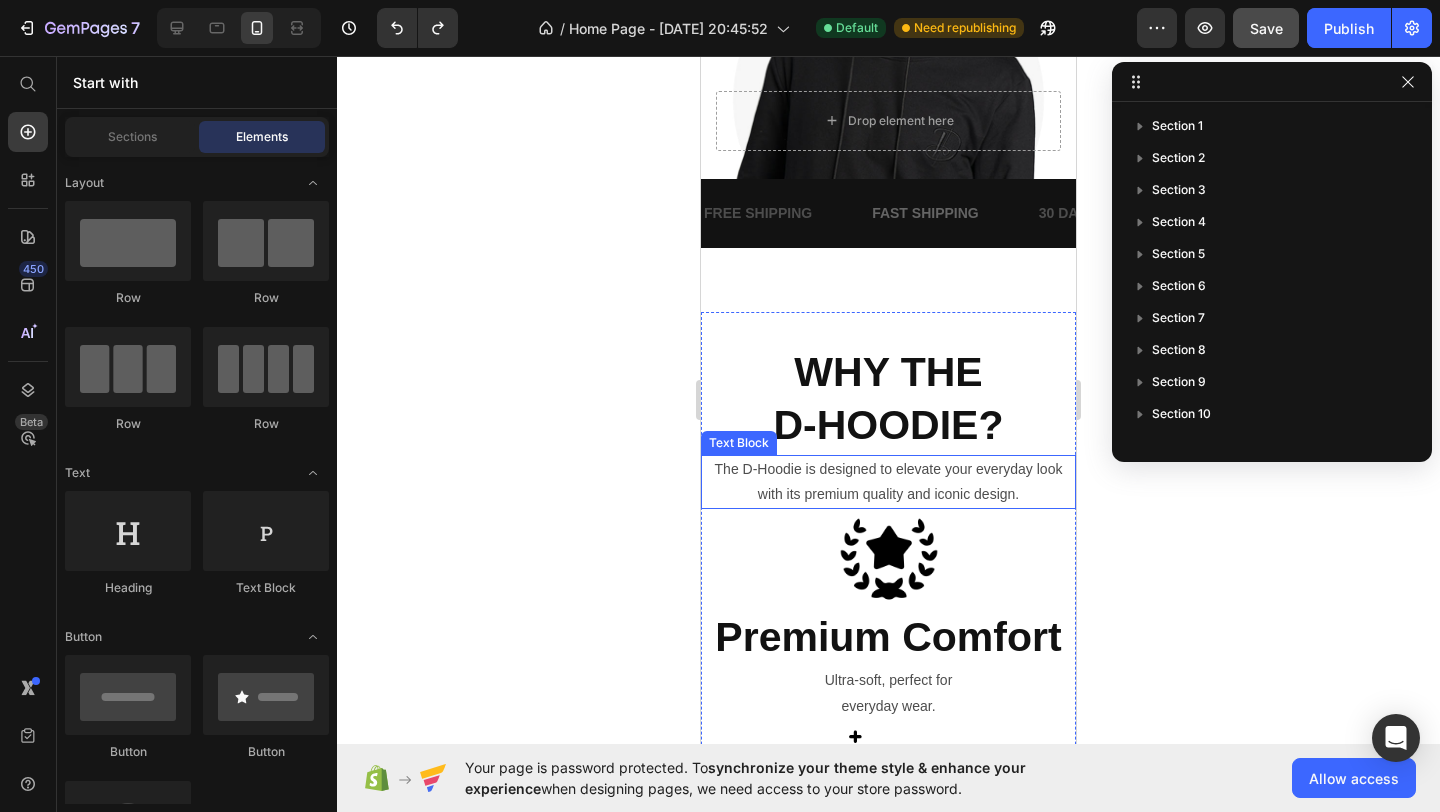 scroll, scrollTop: 601, scrollLeft: 0, axis: vertical 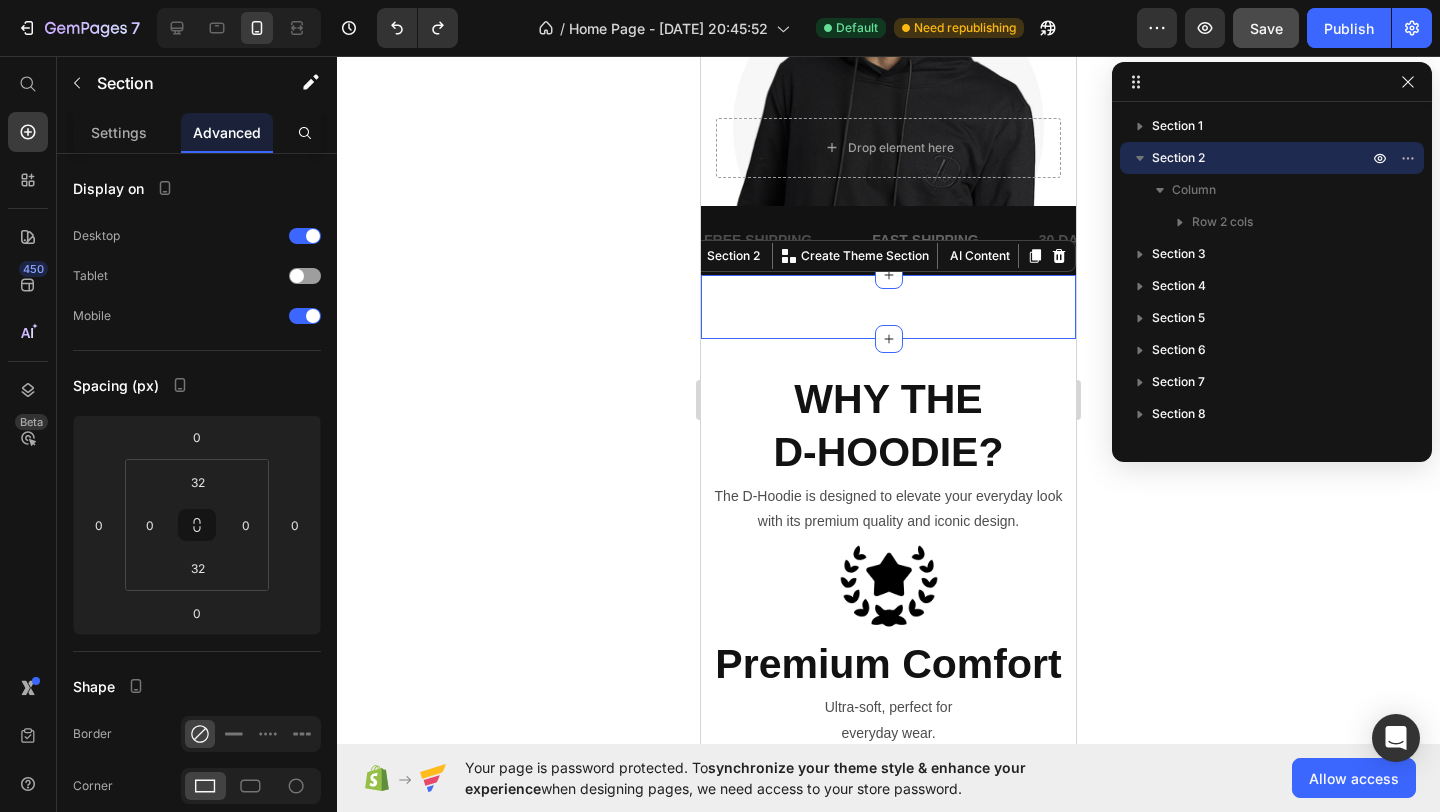 click on "Image Image Row COMFORT MEETS STREET STYLE. Heading The D-Hoodie brings together the best of both wolds: ultimate comfort and striking style. Get ready to impress effortlessly. Text Block EXPLORE NOW   Button Row Section 2   You can create reusable sections Create Theme Section AI Content Write with GemAI What would you like to describe here? Tone and Voice Persuasive Product Show more Generate" at bounding box center (888, 307) 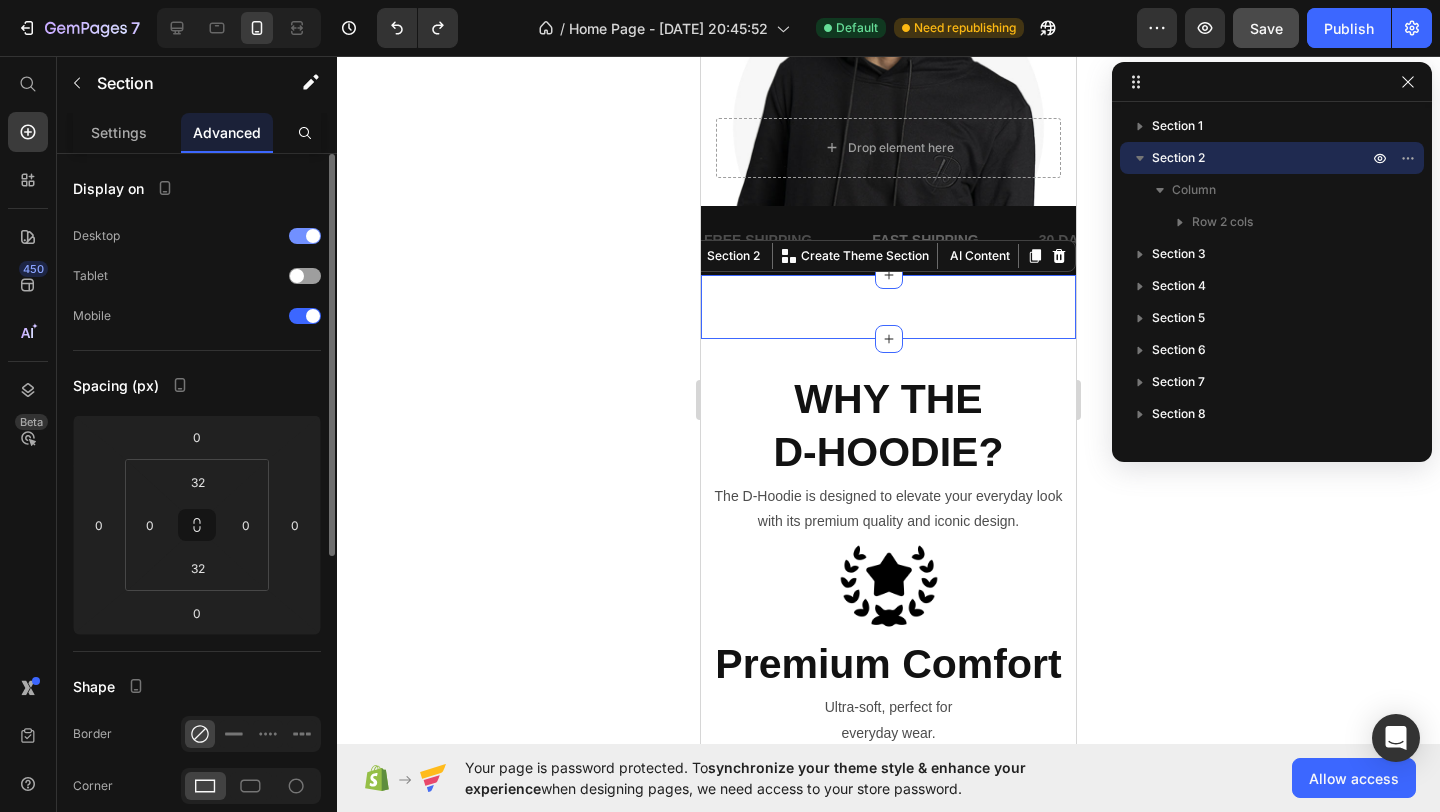 click at bounding box center (313, 236) 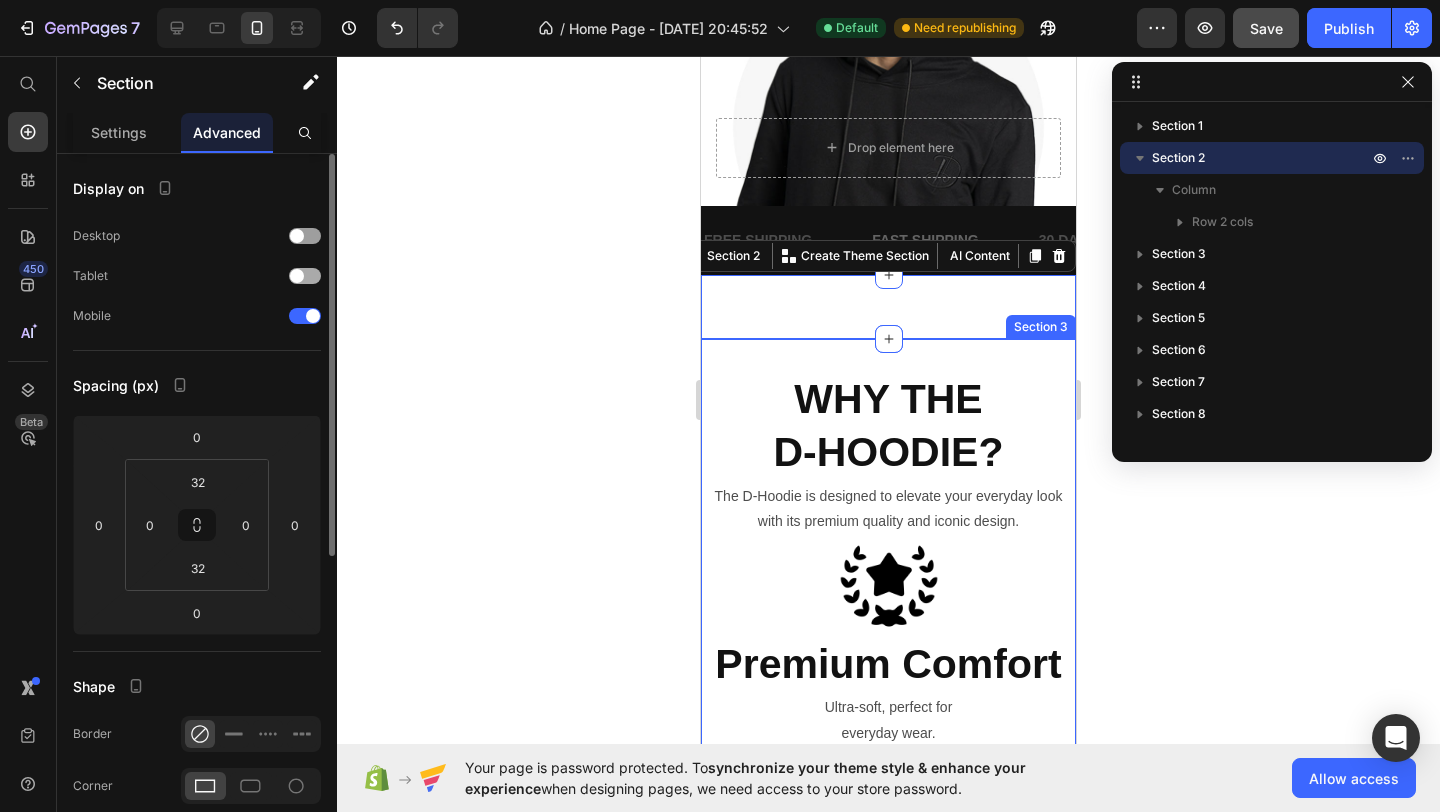 click at bounding box center [305, 276] 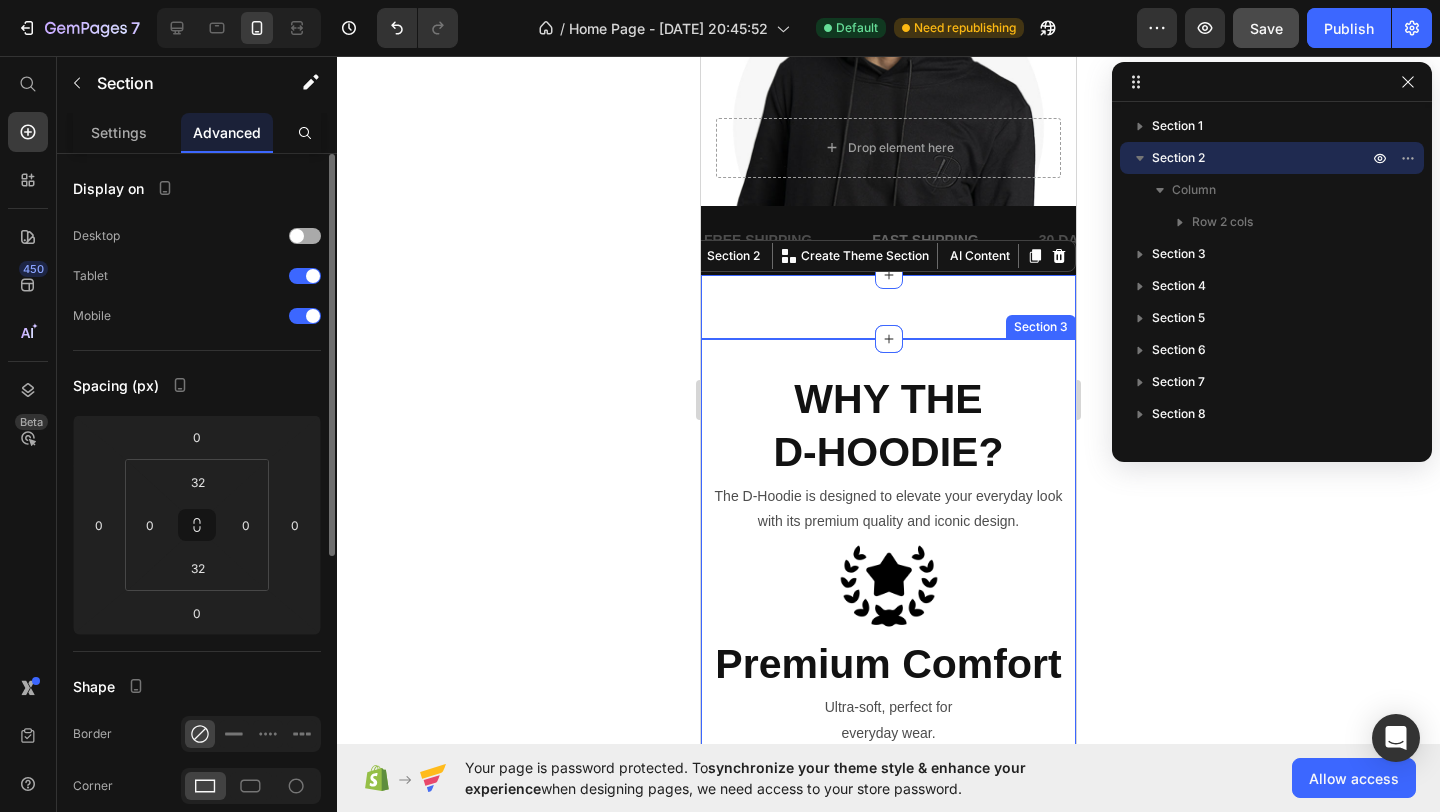 click at bounding box center (305, 236) 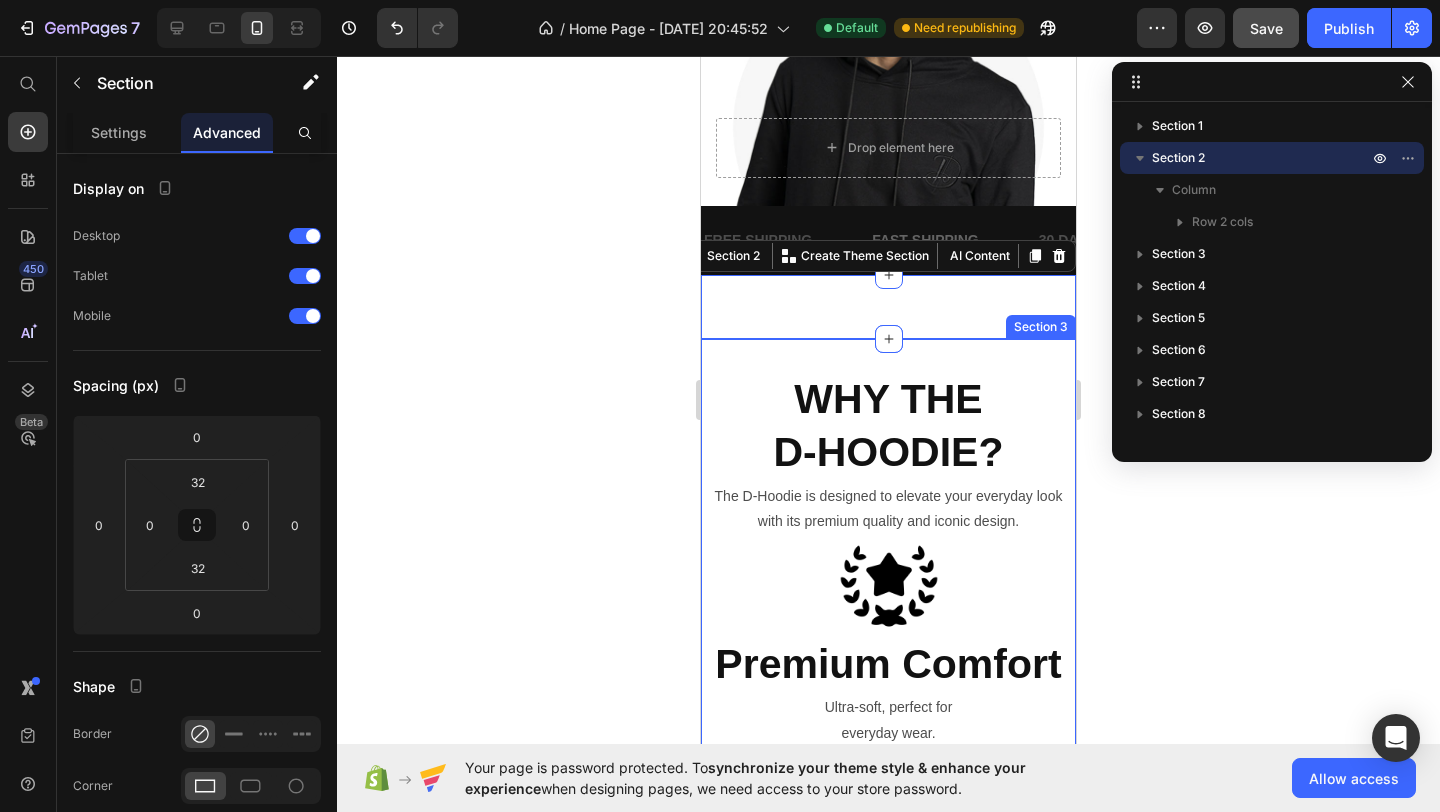 click 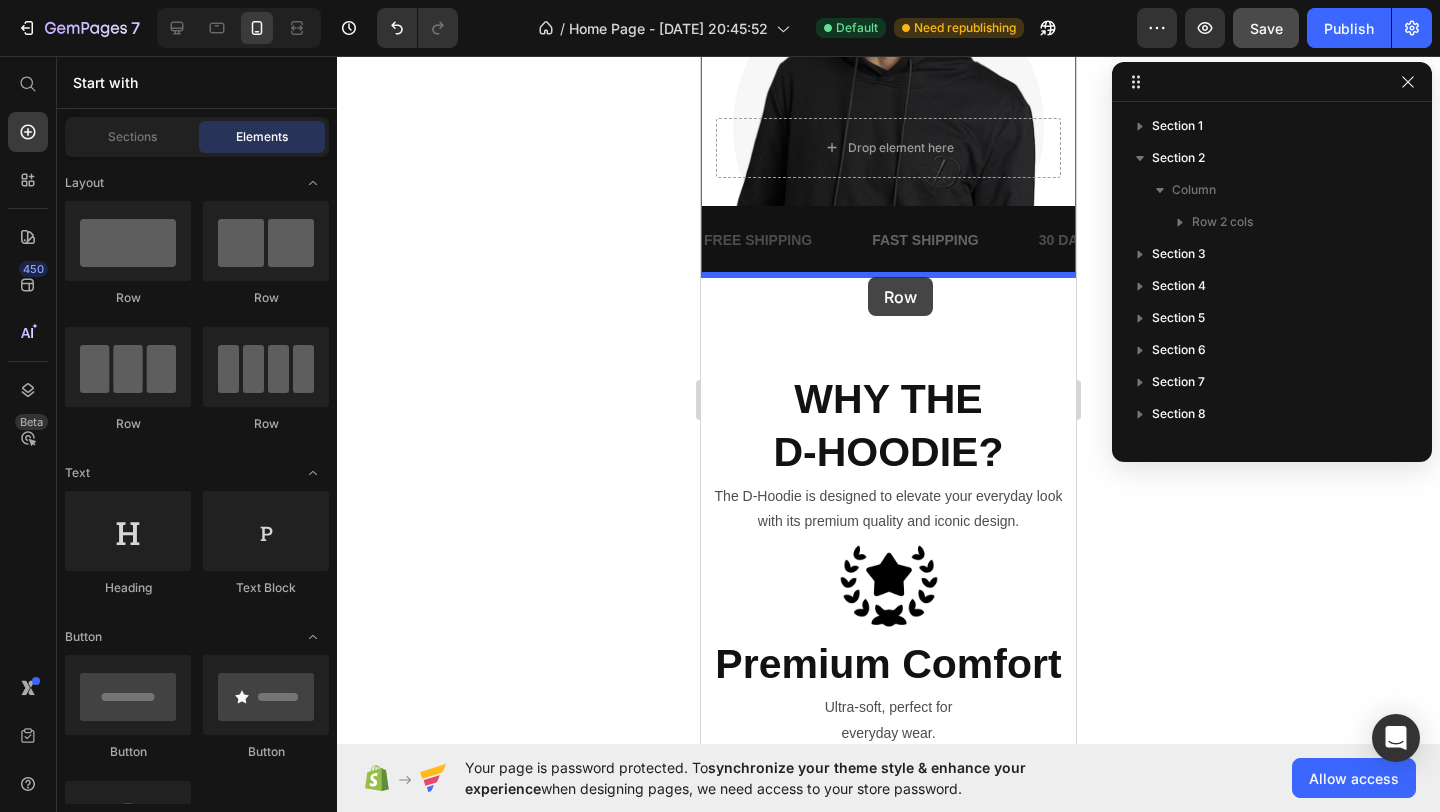 drag, startPoint x: 968, startPoint y: 318, endPoint x: 868, endPoint y: 278, distance: 107.70329 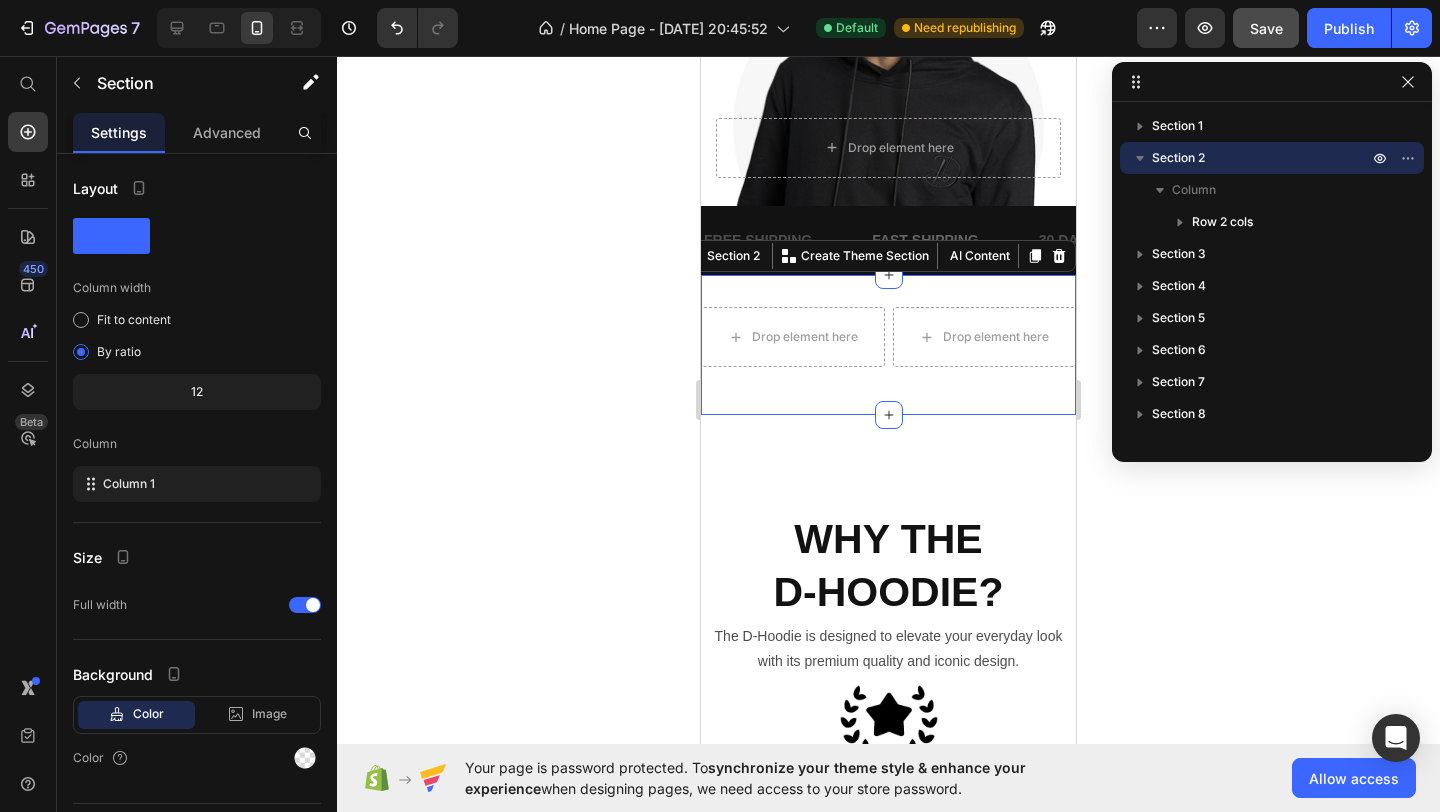 click on "Drop element here
Drop element here Row Section 2   You can create reusable sections Create Theme Section AI Content Write with GemAI What would you like to describe here? Tone and Voice Persuasive Product Show more Generate" at bounding box center (888, 345) 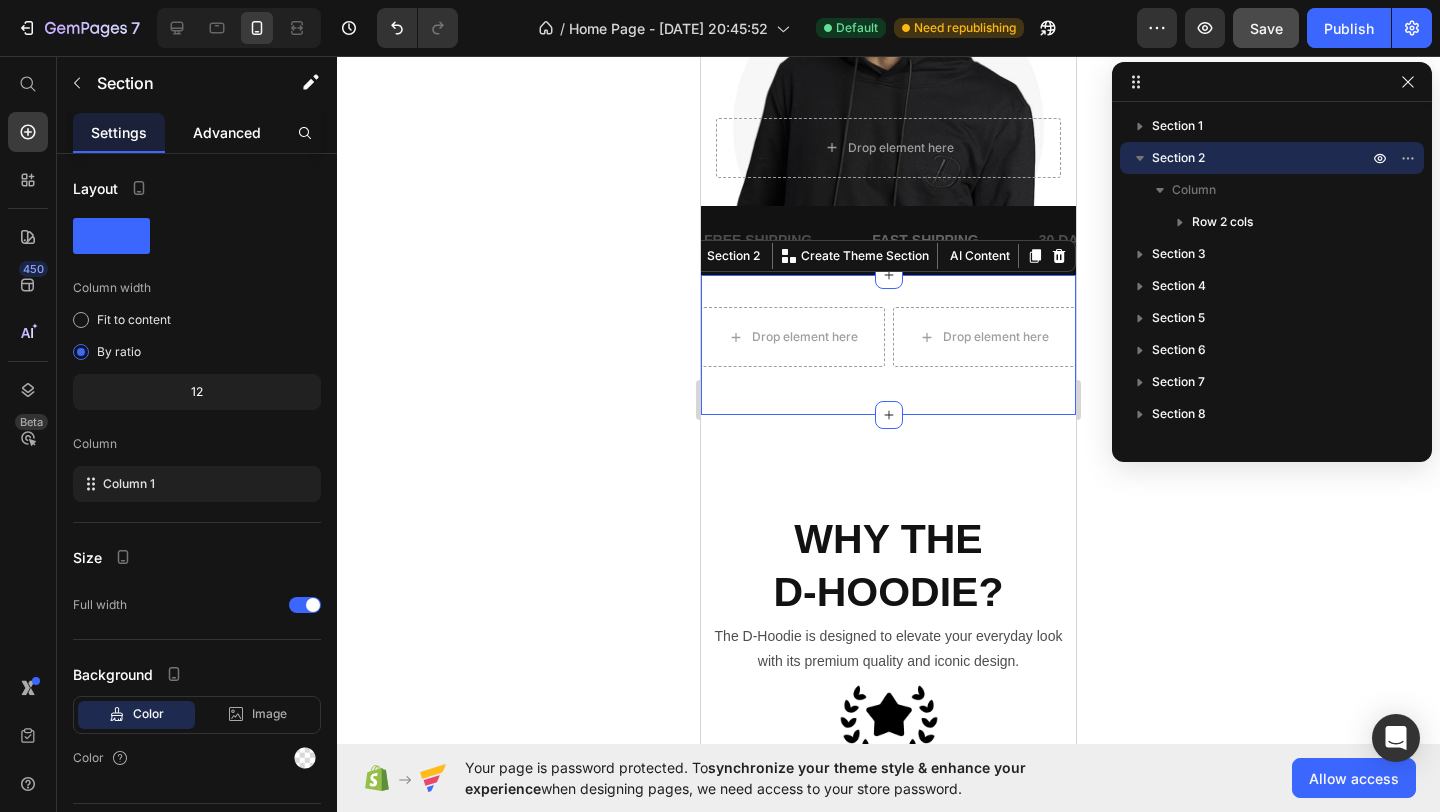 click on "Advanced" 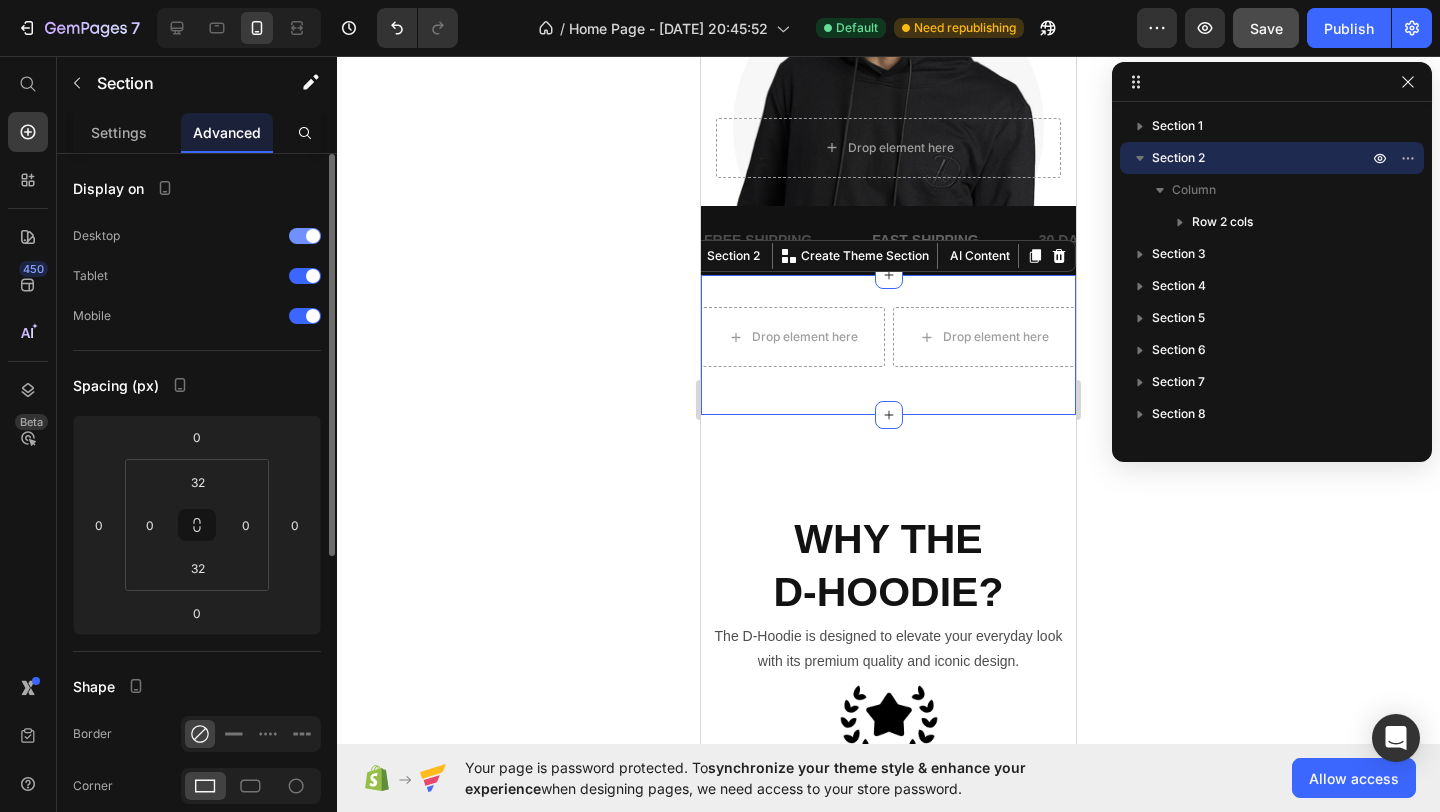 click at bounding box center [305, 236] 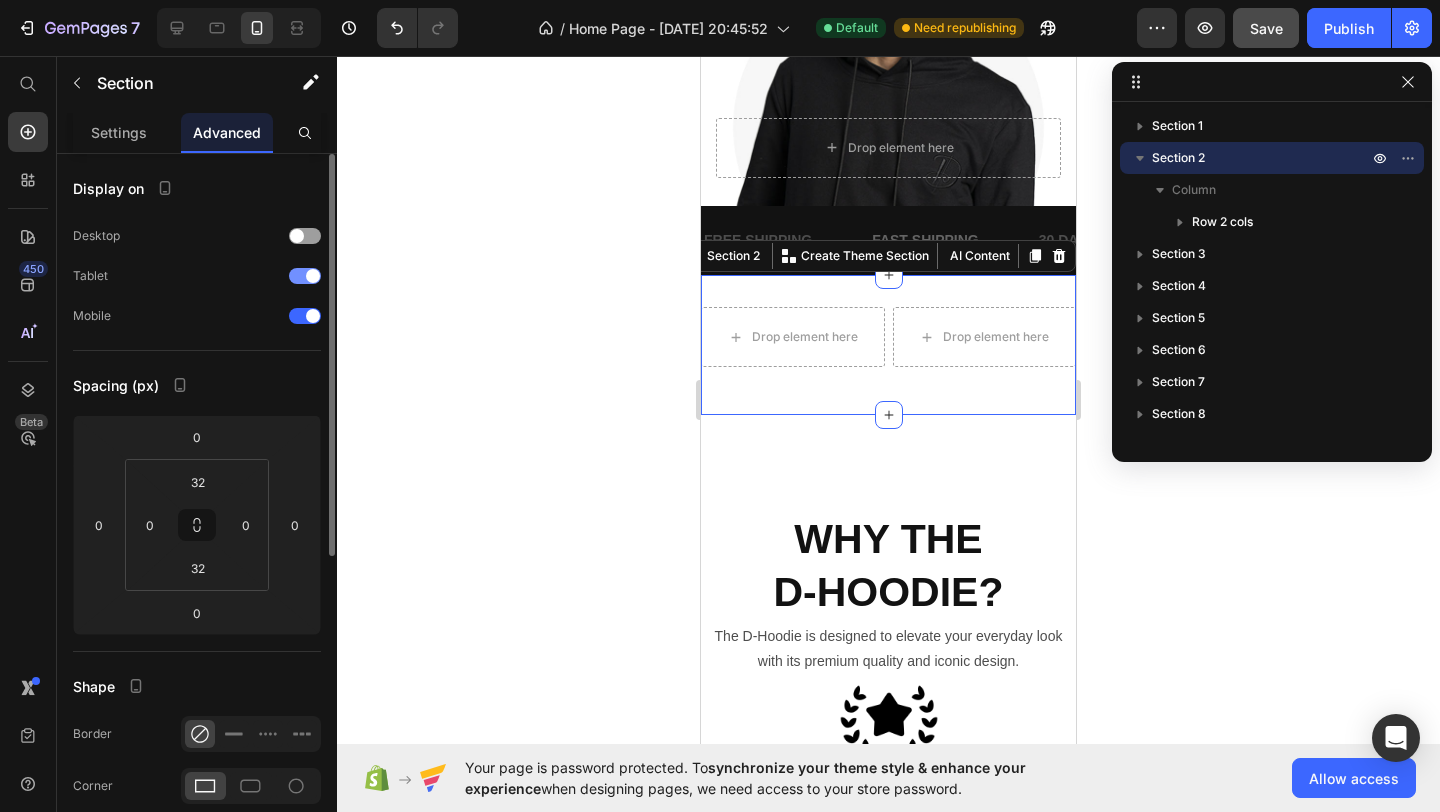 click at bounding box center (313, 276) 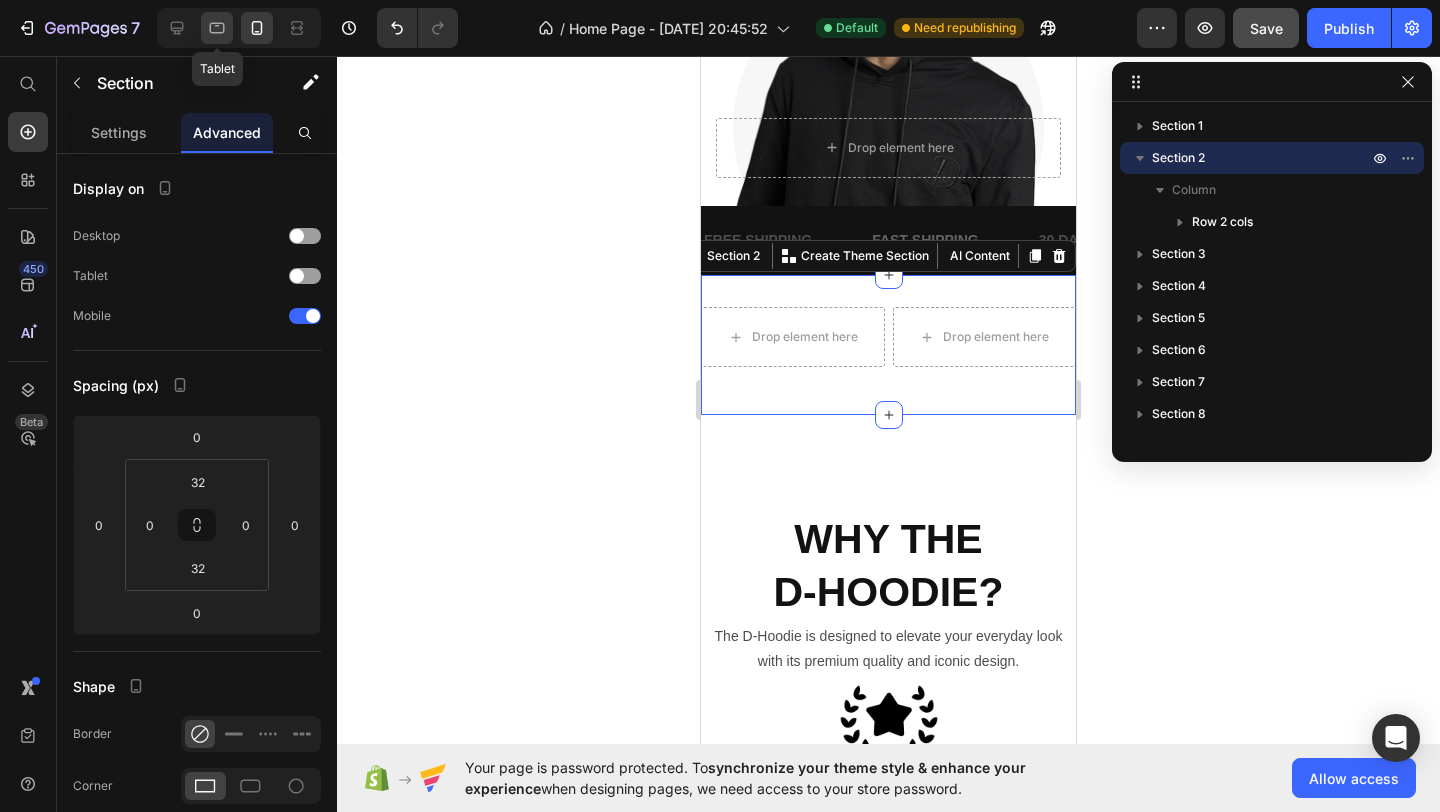 click 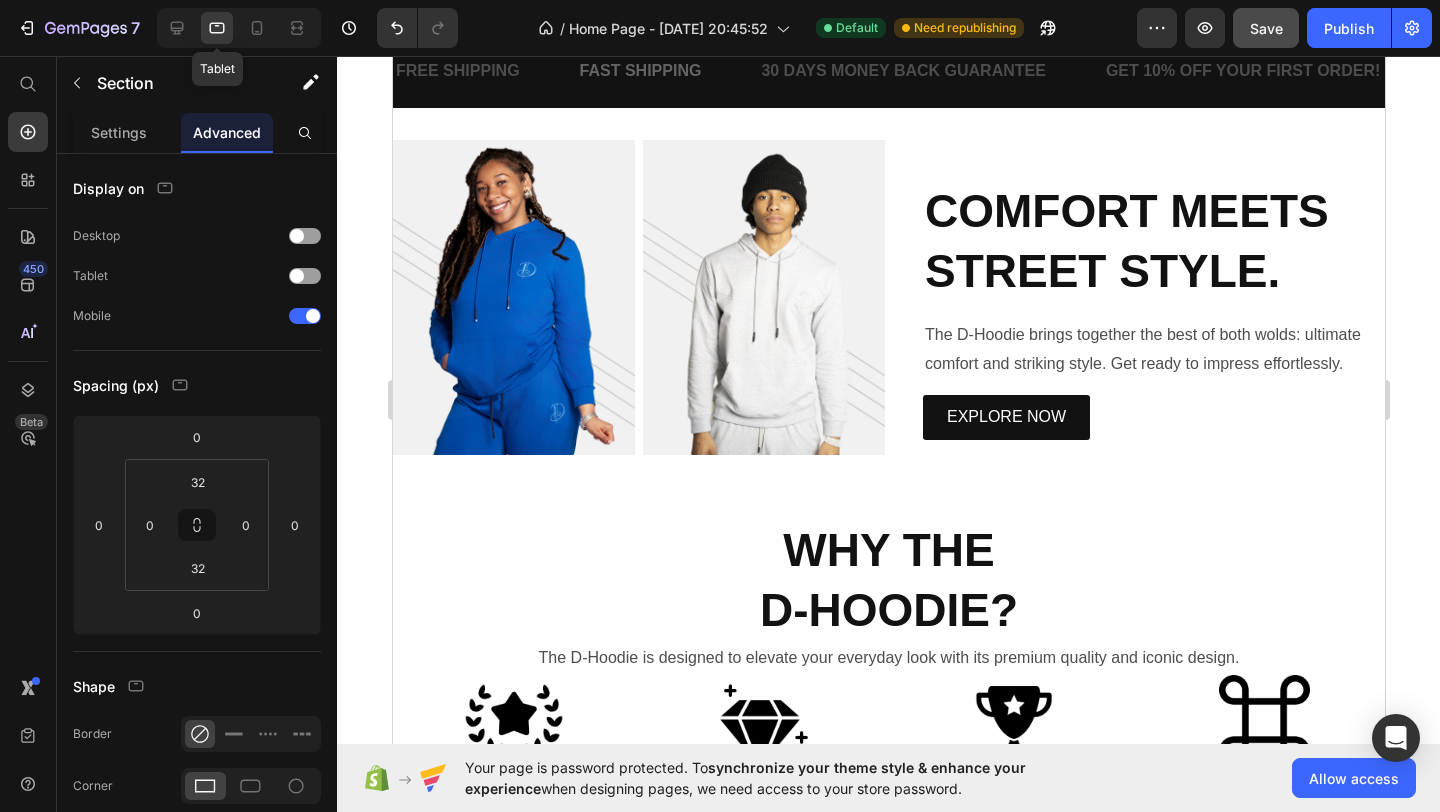 scroll, scrollTop: 531, scrollLeft: 0, axis: vertical 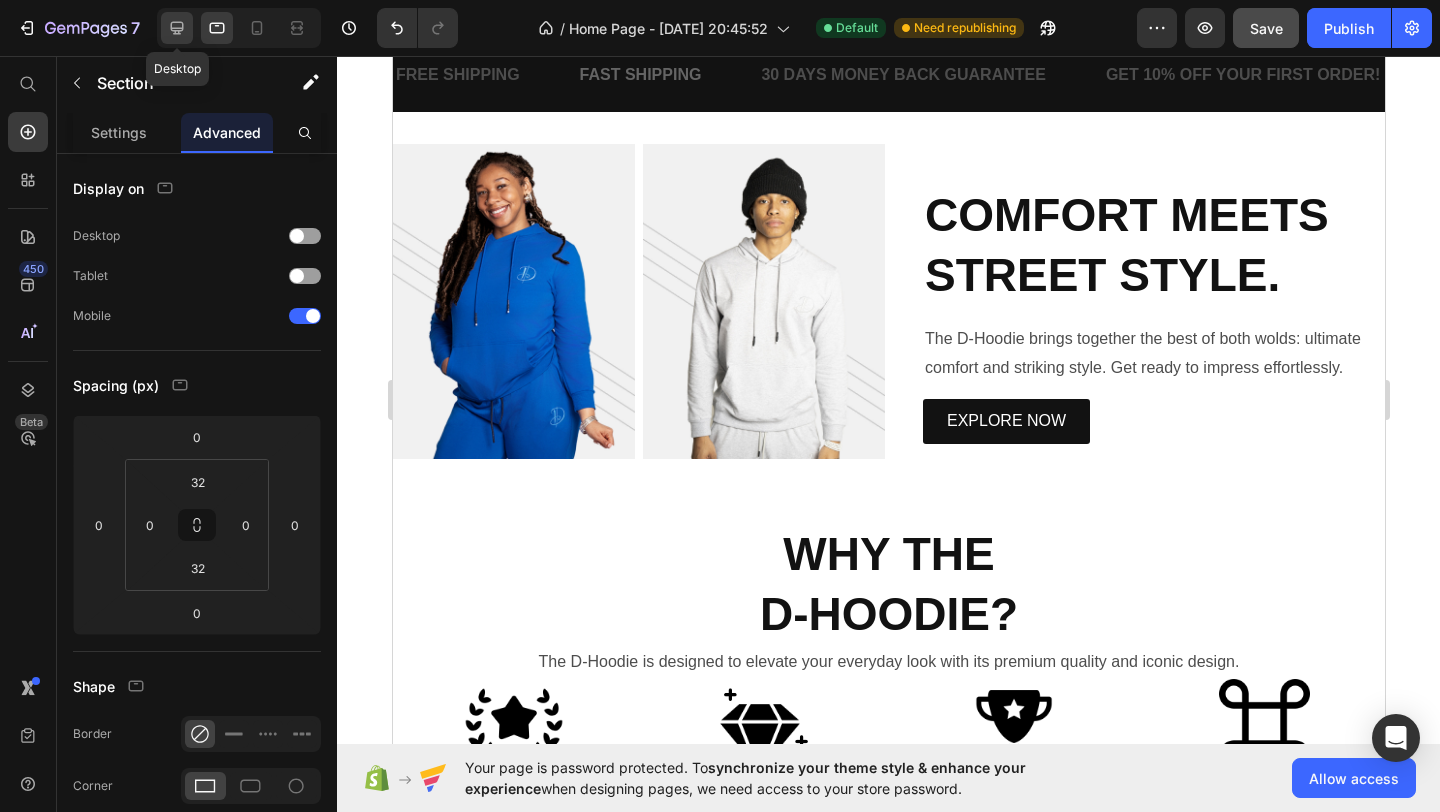 click 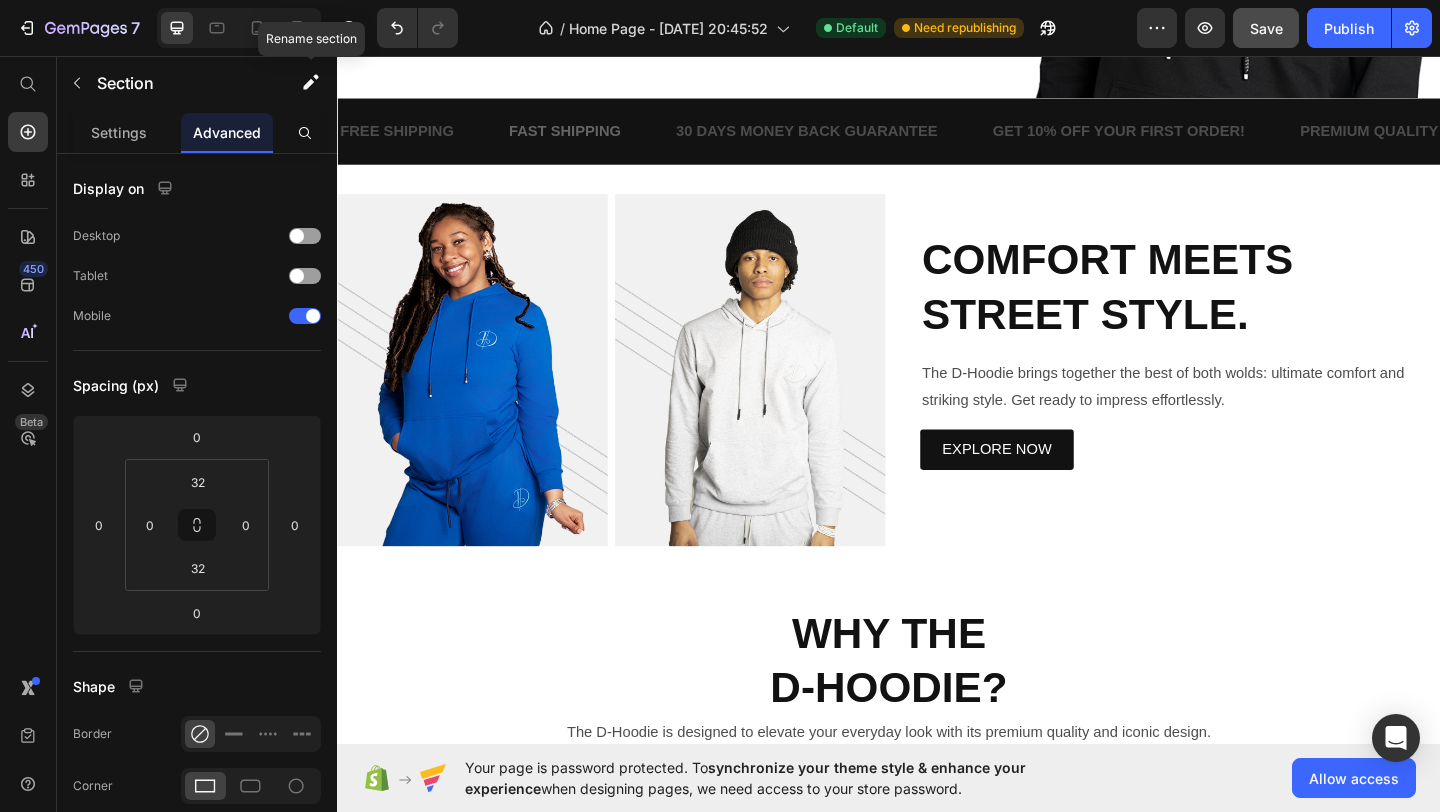 scroll, scrollTop: 504, scrollLeft: 0, axis: vertical 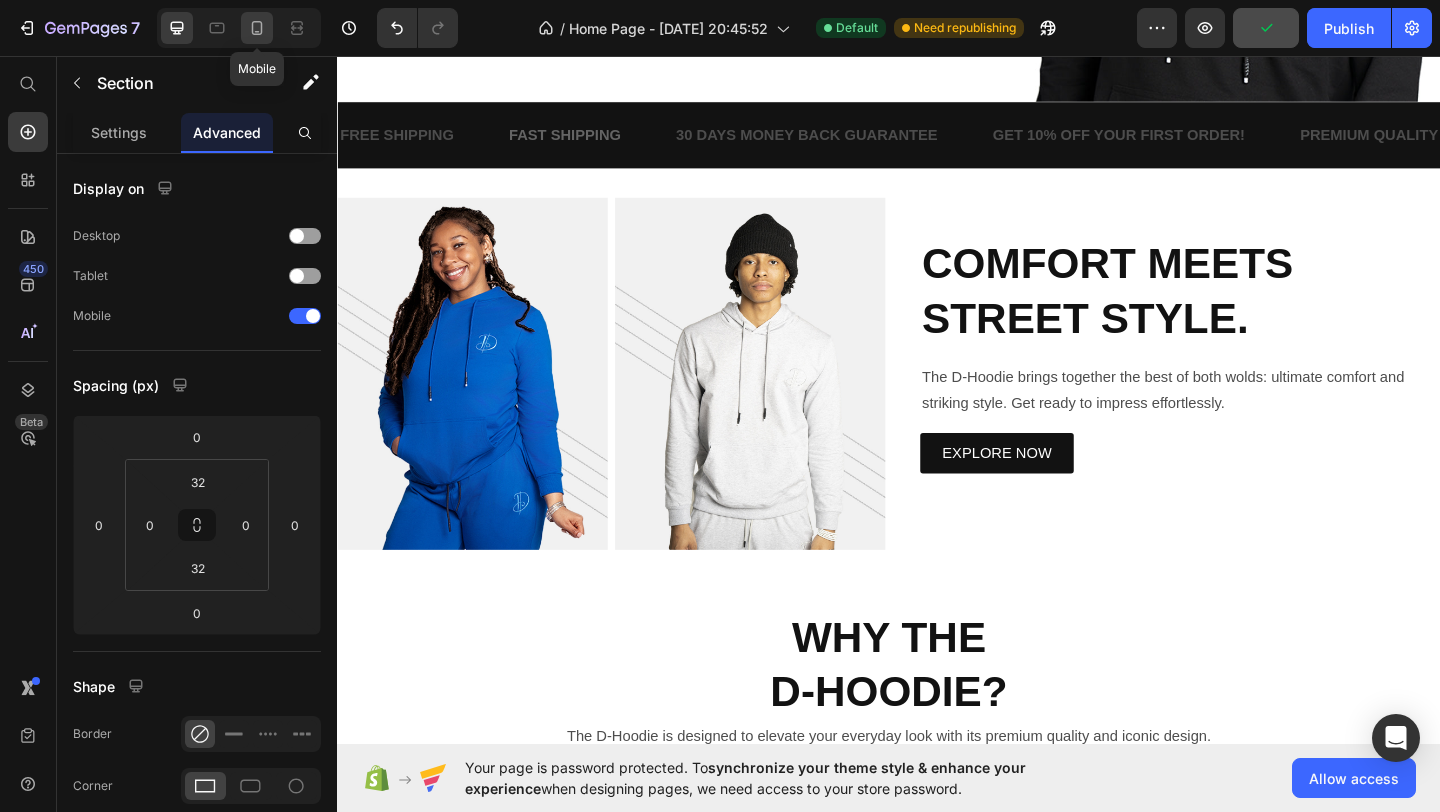 click 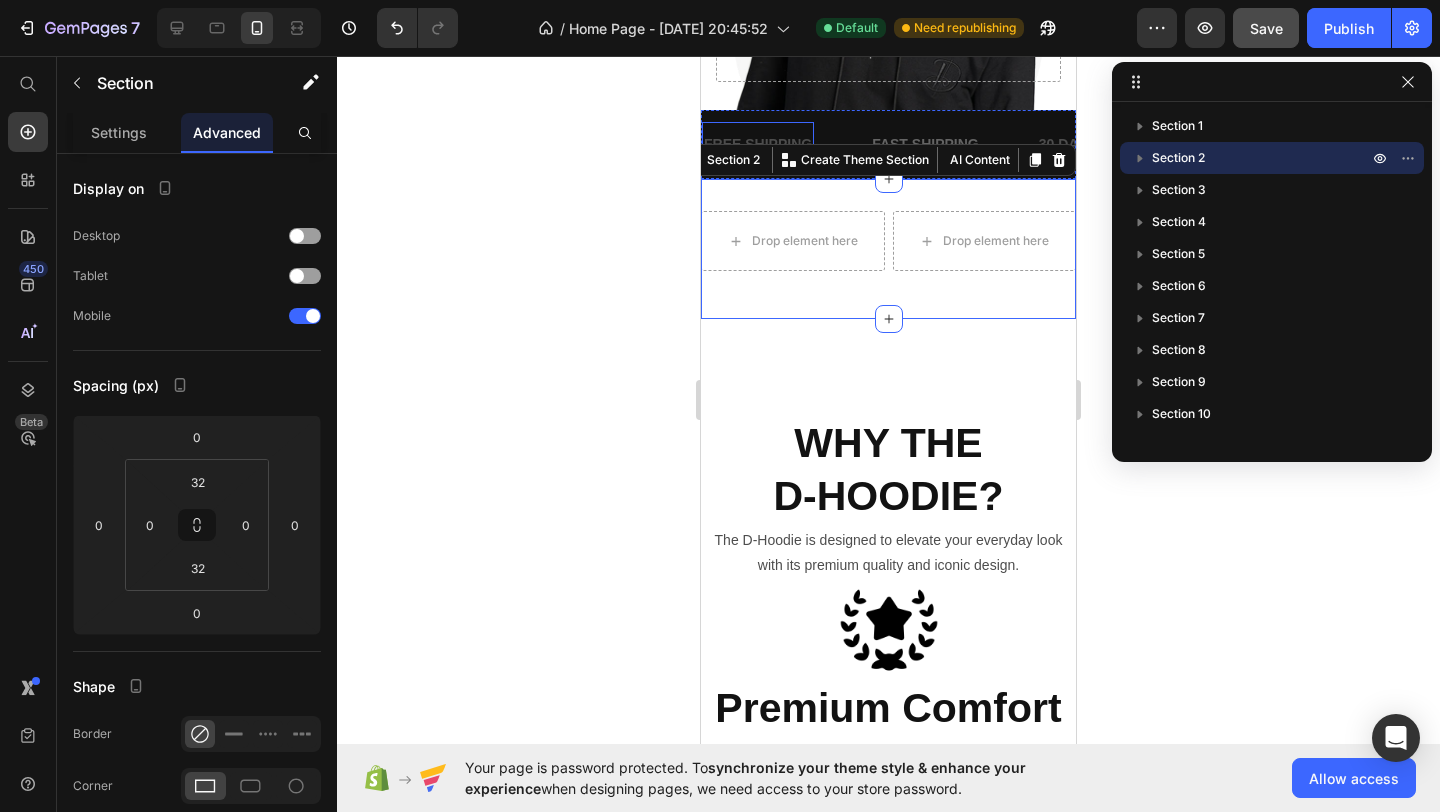 scroll, scrollTop: 693, scrollLeft: 0, axis: vertical 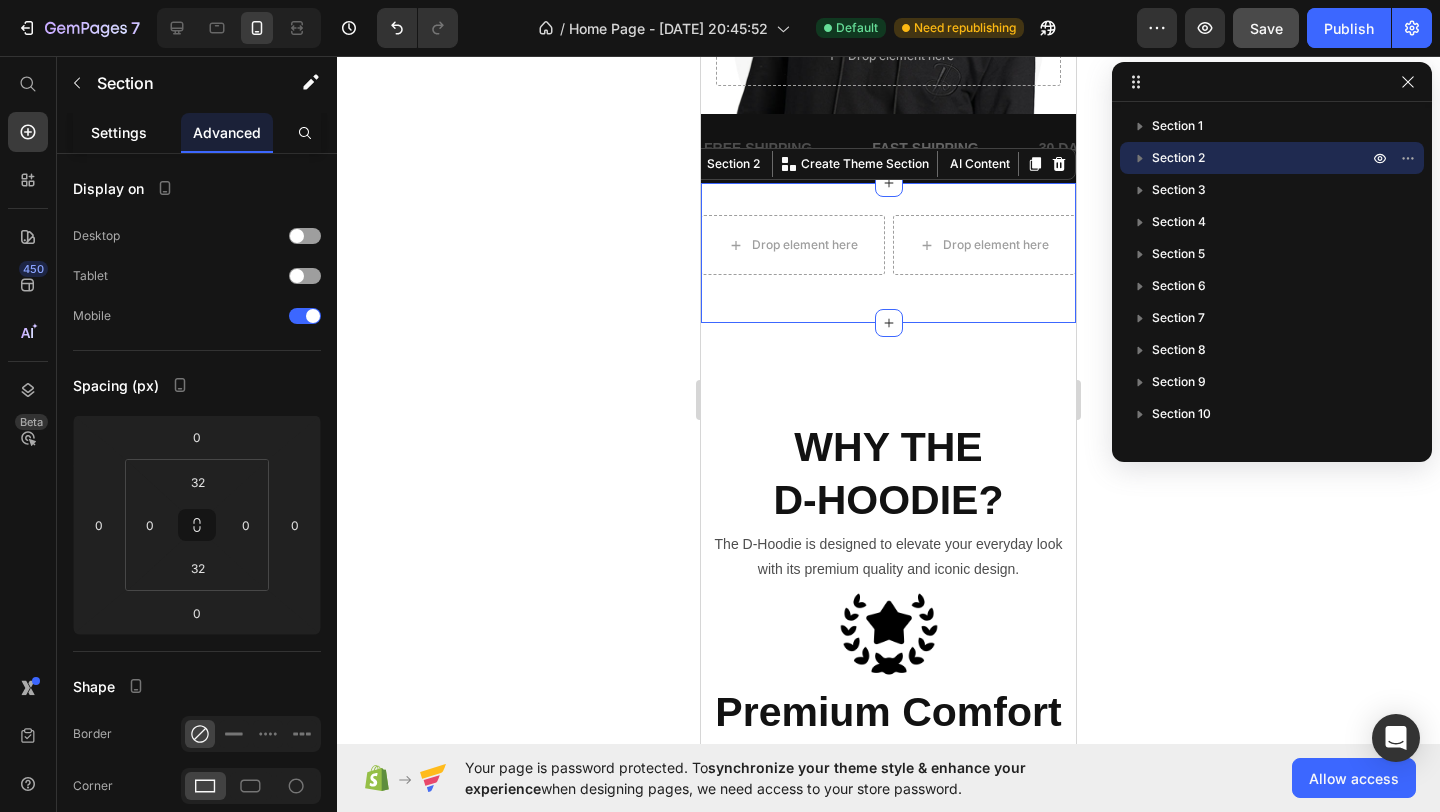 click on "Settings" at bounding box center [119, 132] 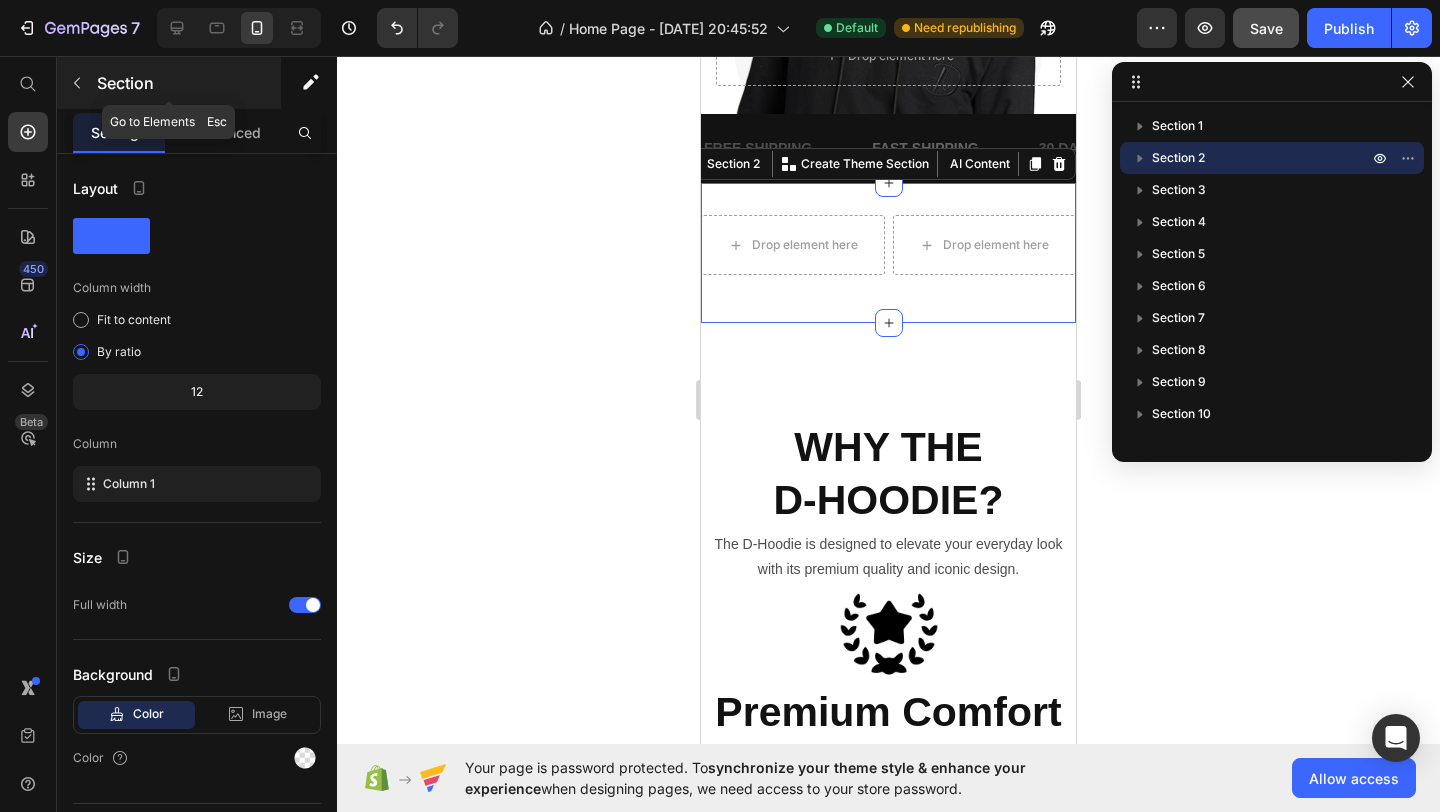 click at bounding box center (77, 83) 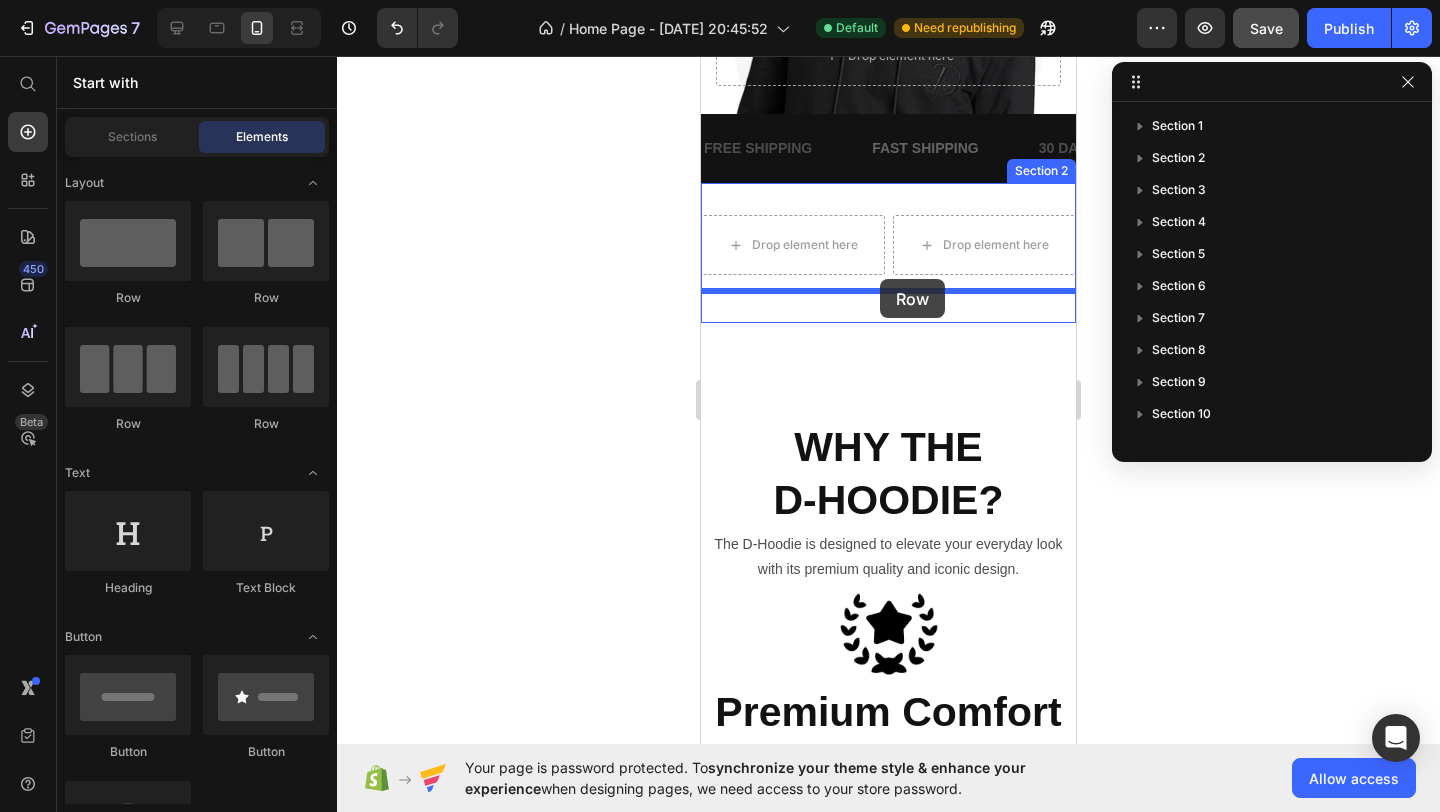 drag, startPoint x: 848, startPoint y: 309, endPoint x: 880, endPoint y: 279, distance: 43.863426 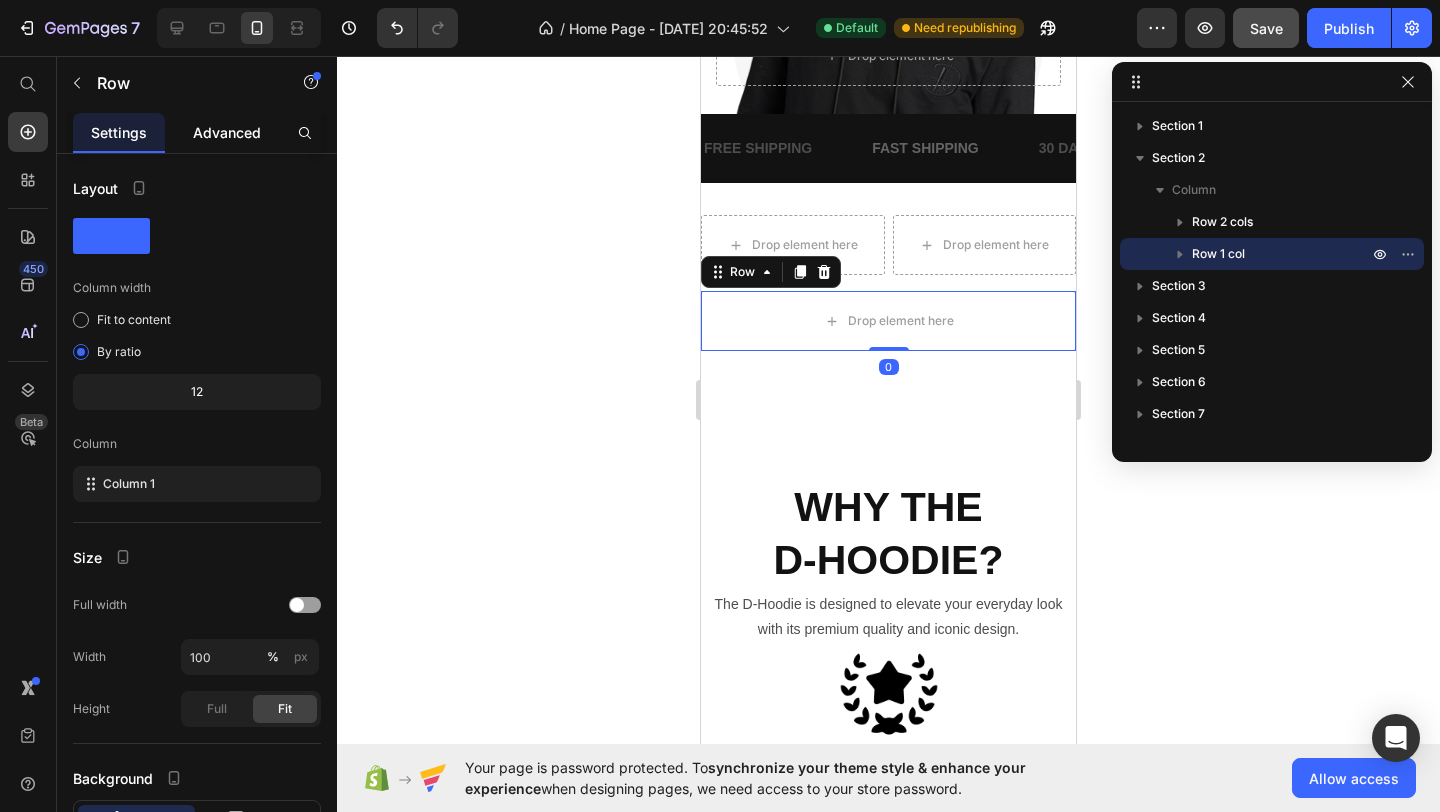 click on "Advanced" at bounding box center [227, 132] 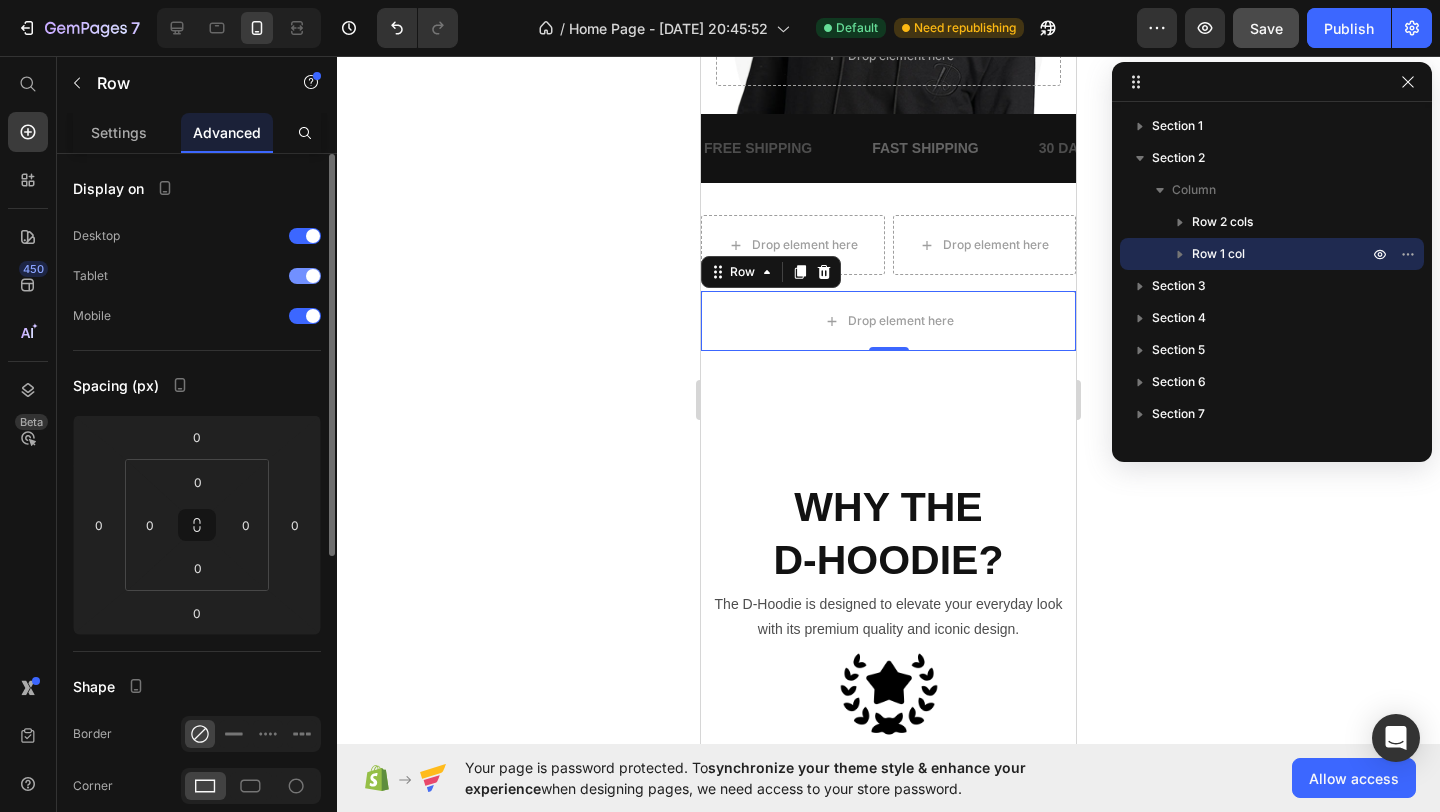 click at bounding box center [313, 276] 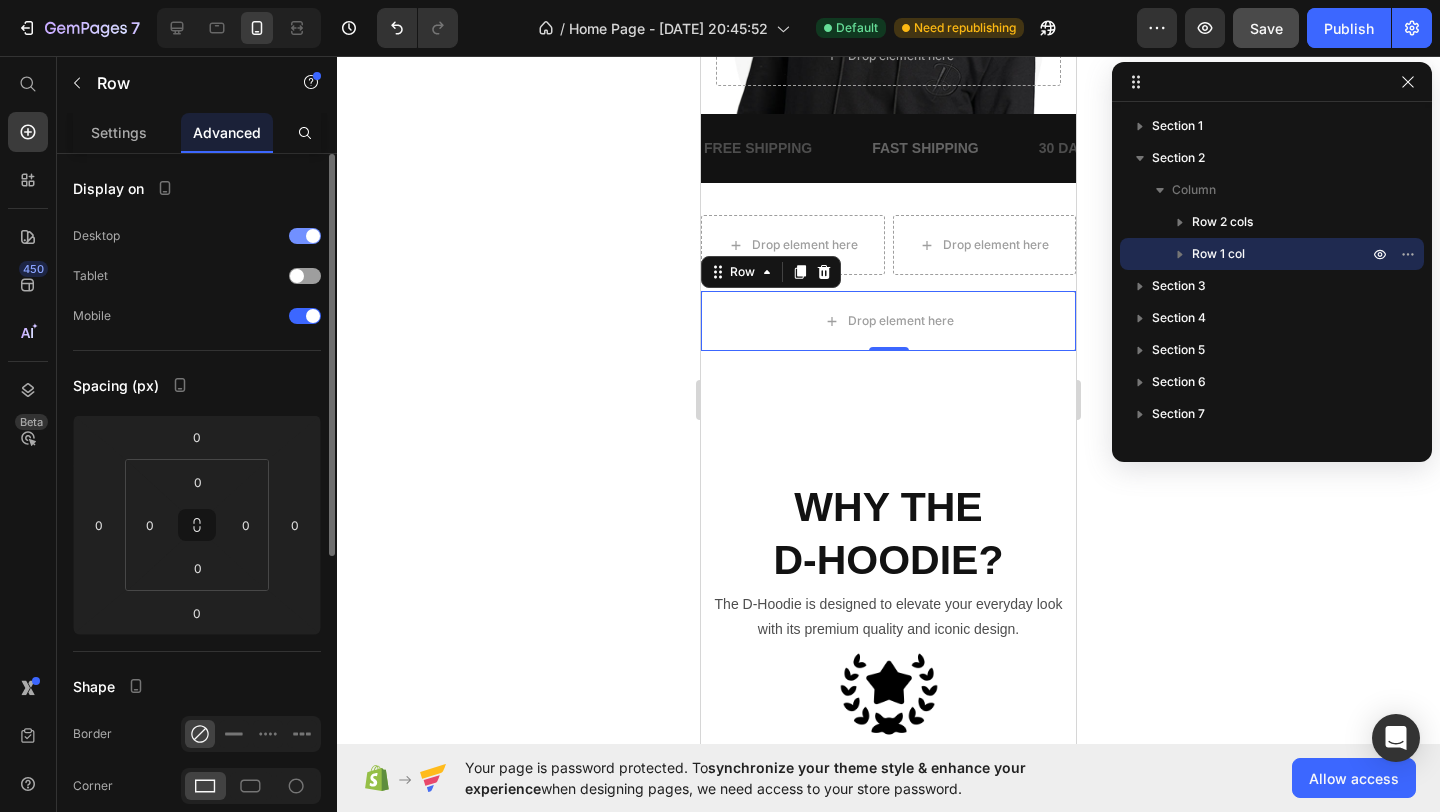 click at bounding box center [313, 236] 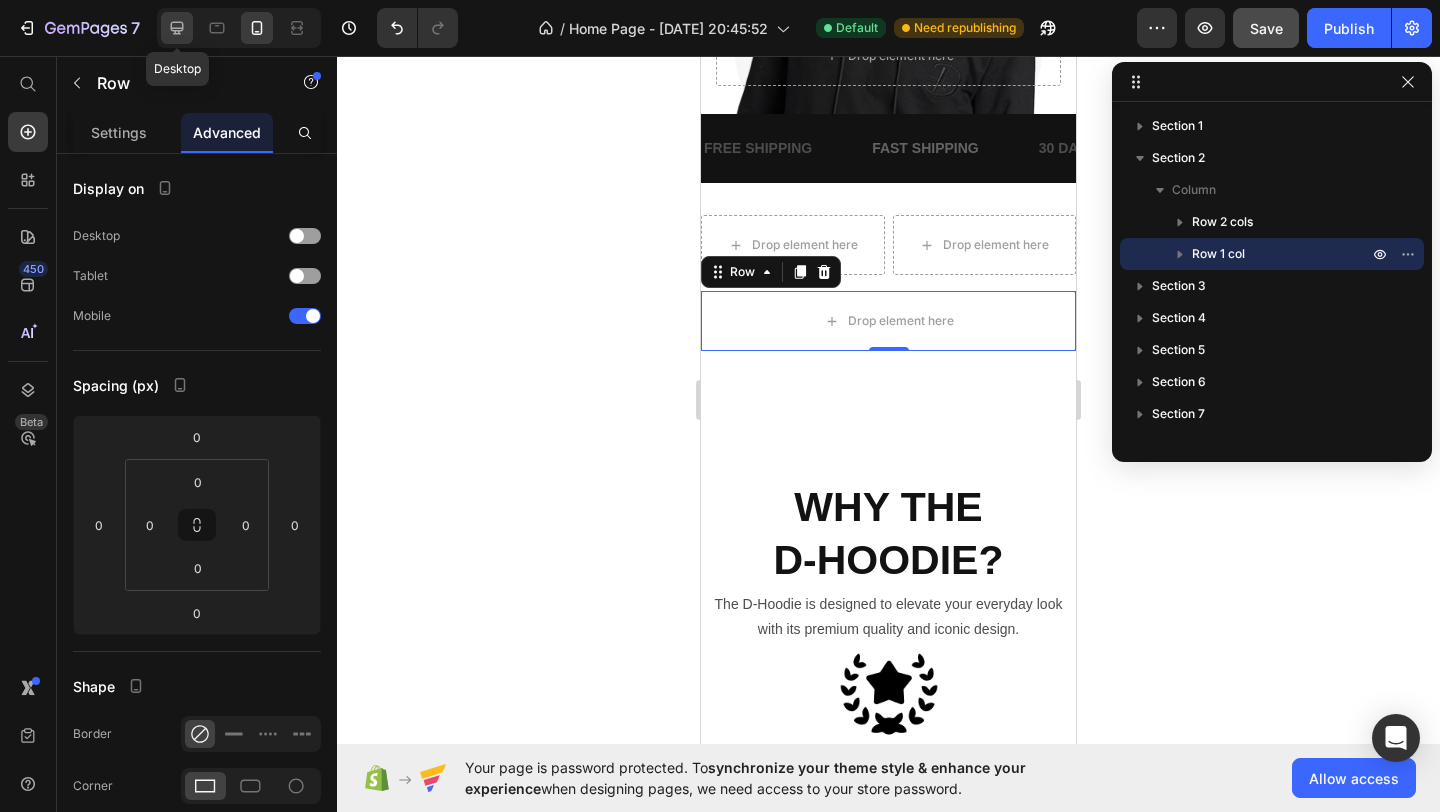 click 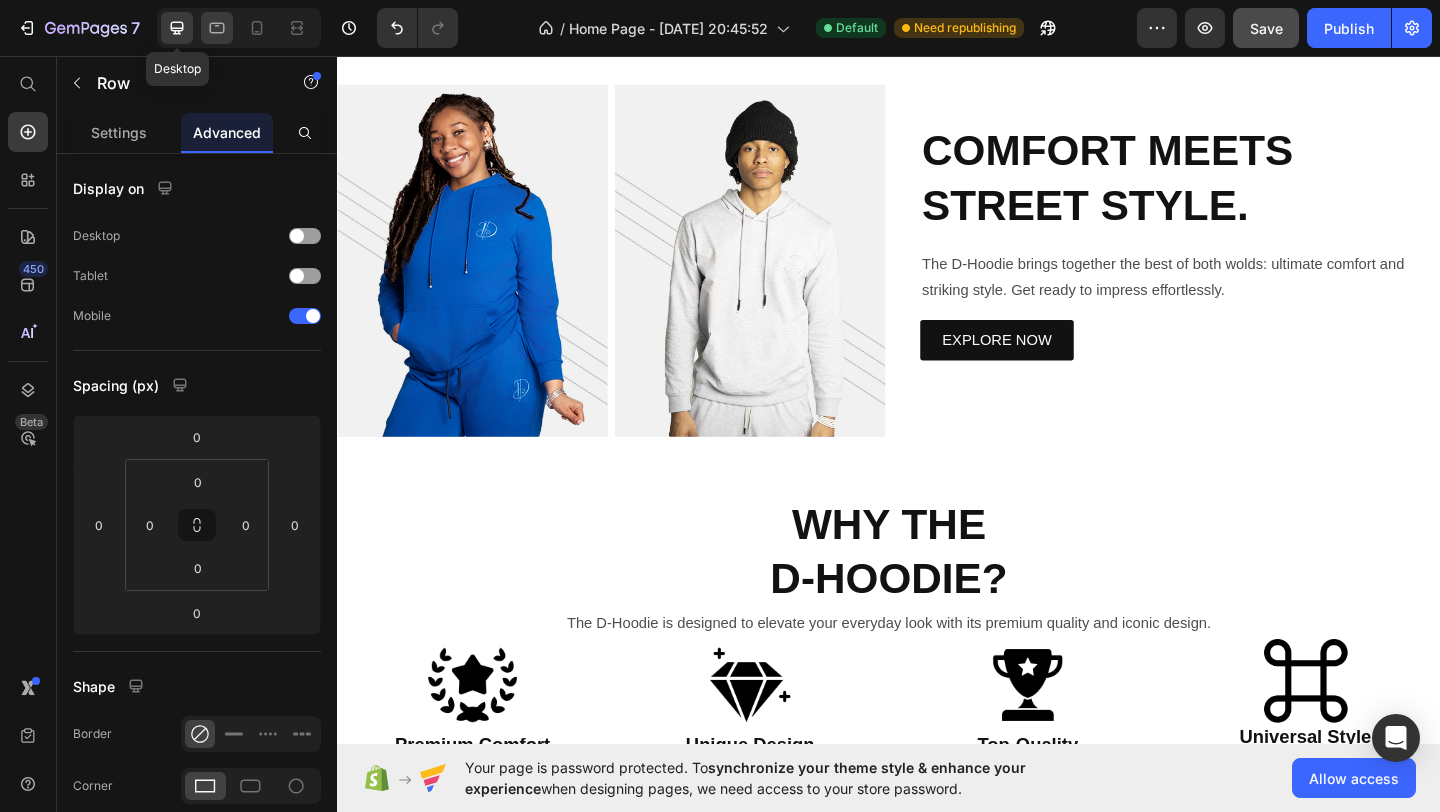 scroll, scrollTop: 623, scrollLeft: 0, axis: vertical 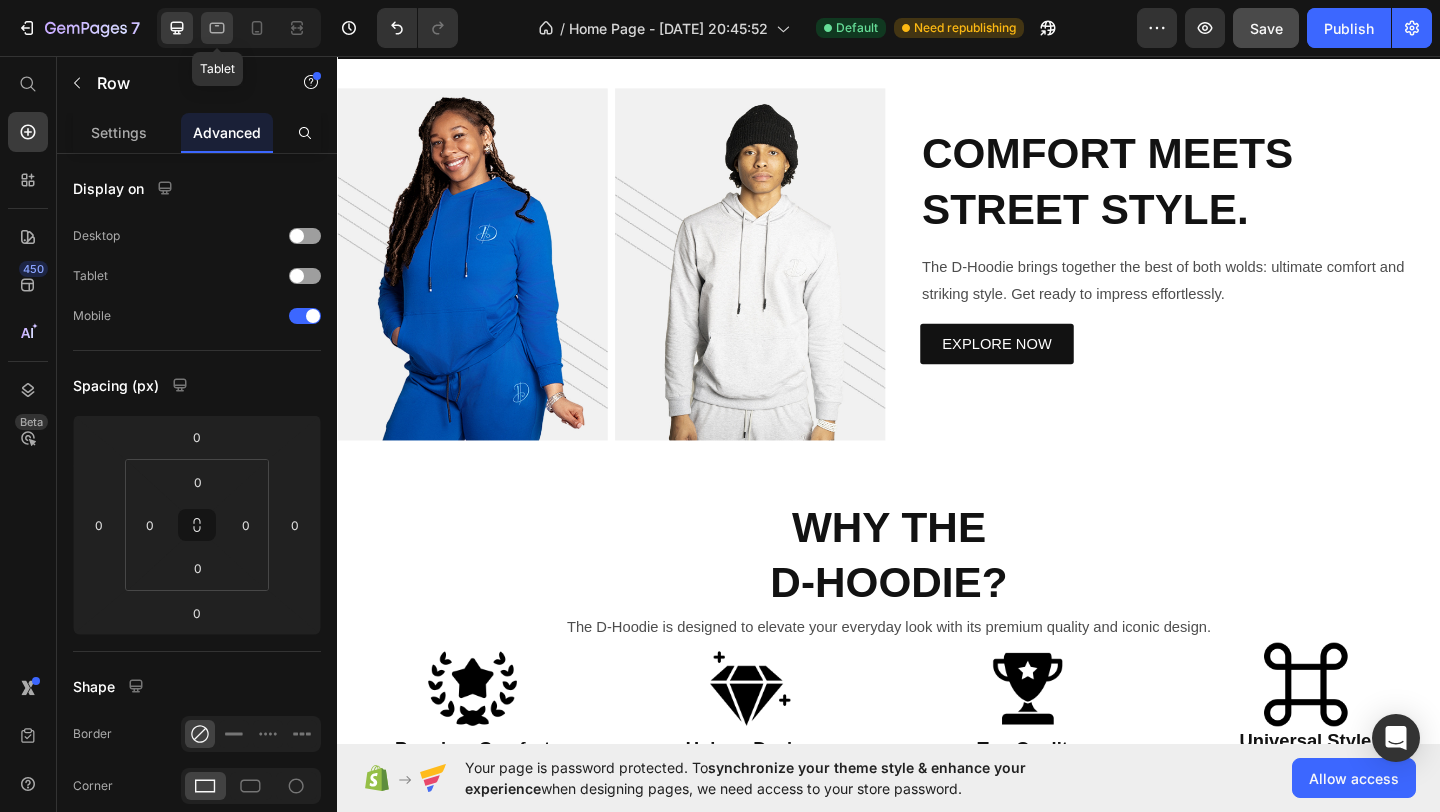 click 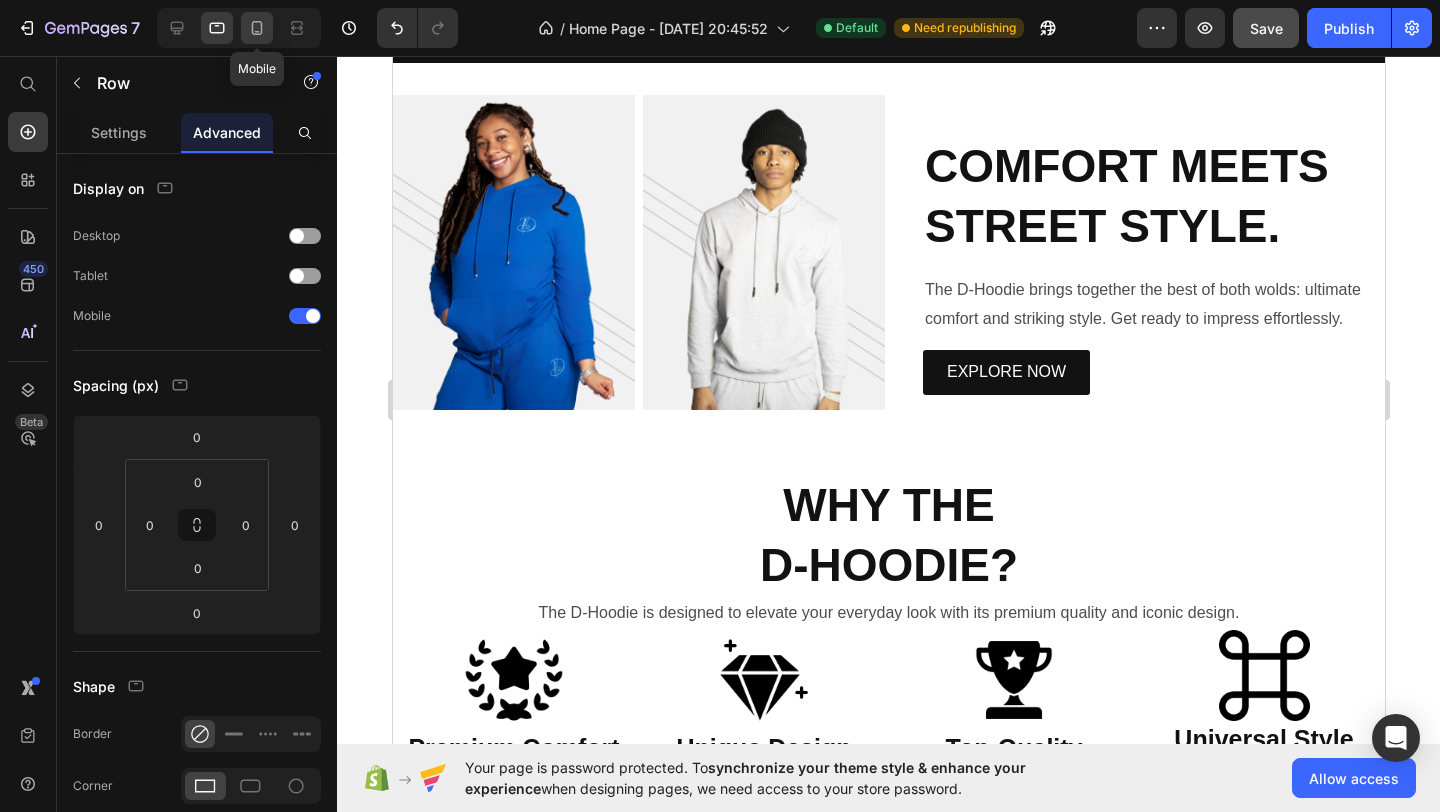 scroll, scrollTop: 510, scrollLeft: 0, axis: vertical 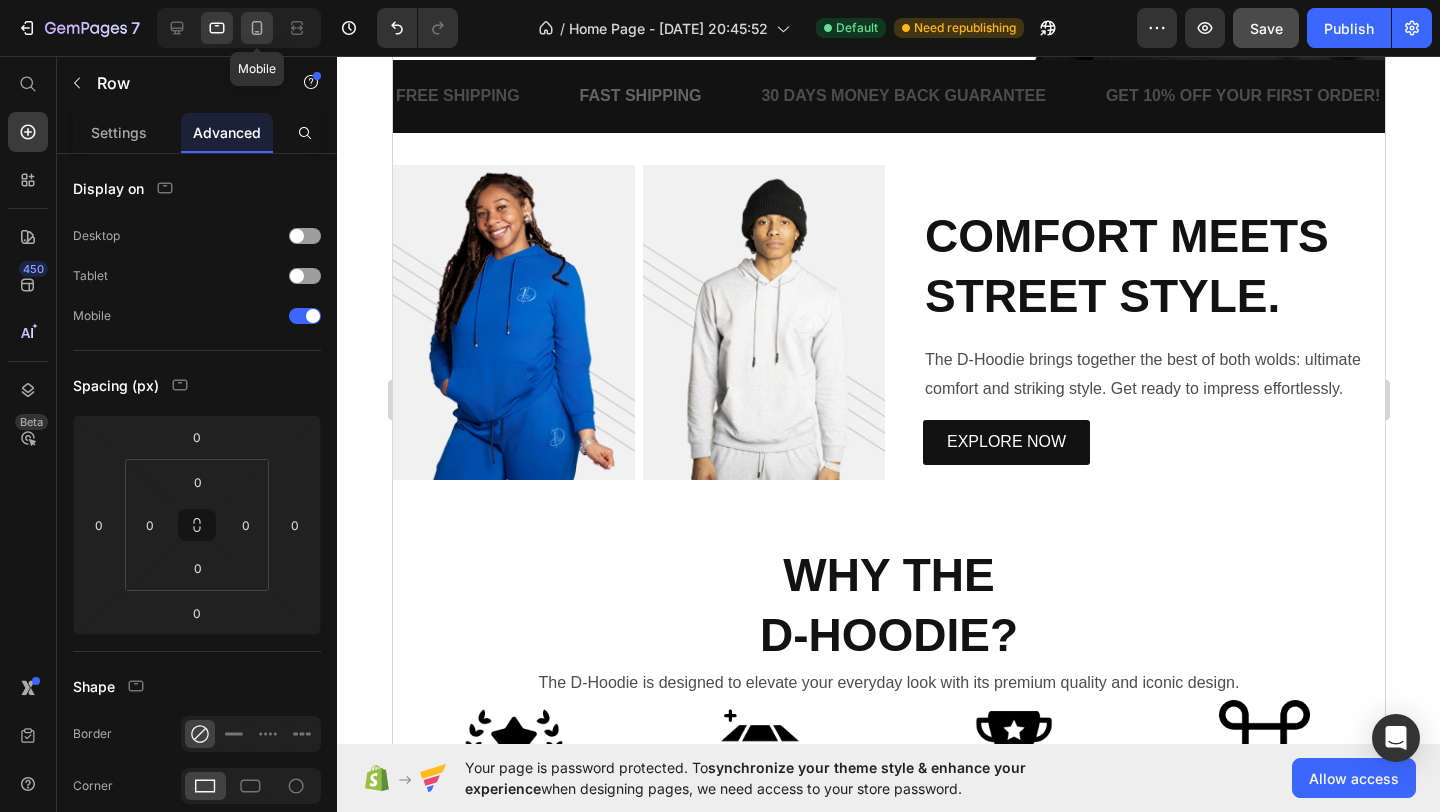 click 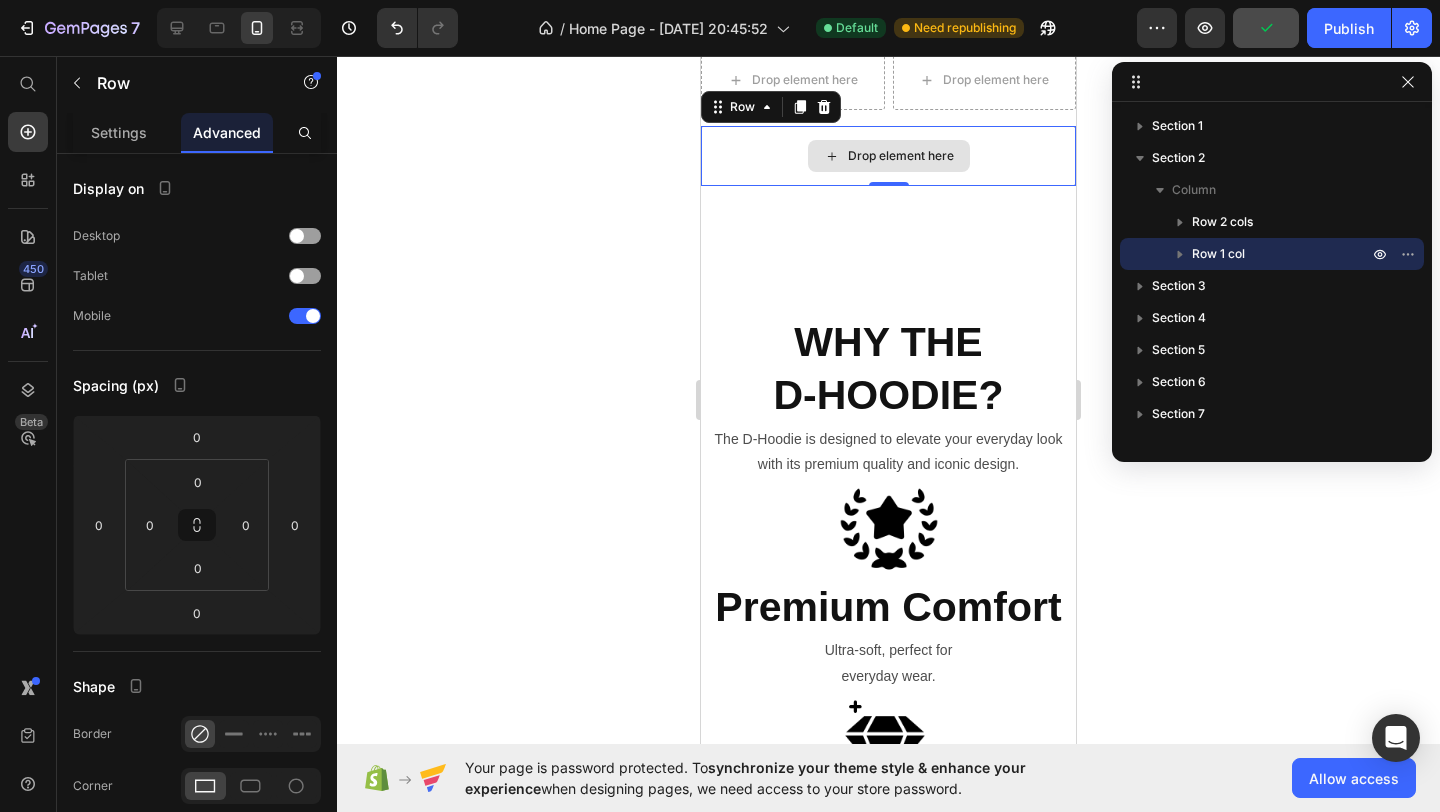 scroll, scrollTop: 727, scrollLeft: 0, axis: vertical 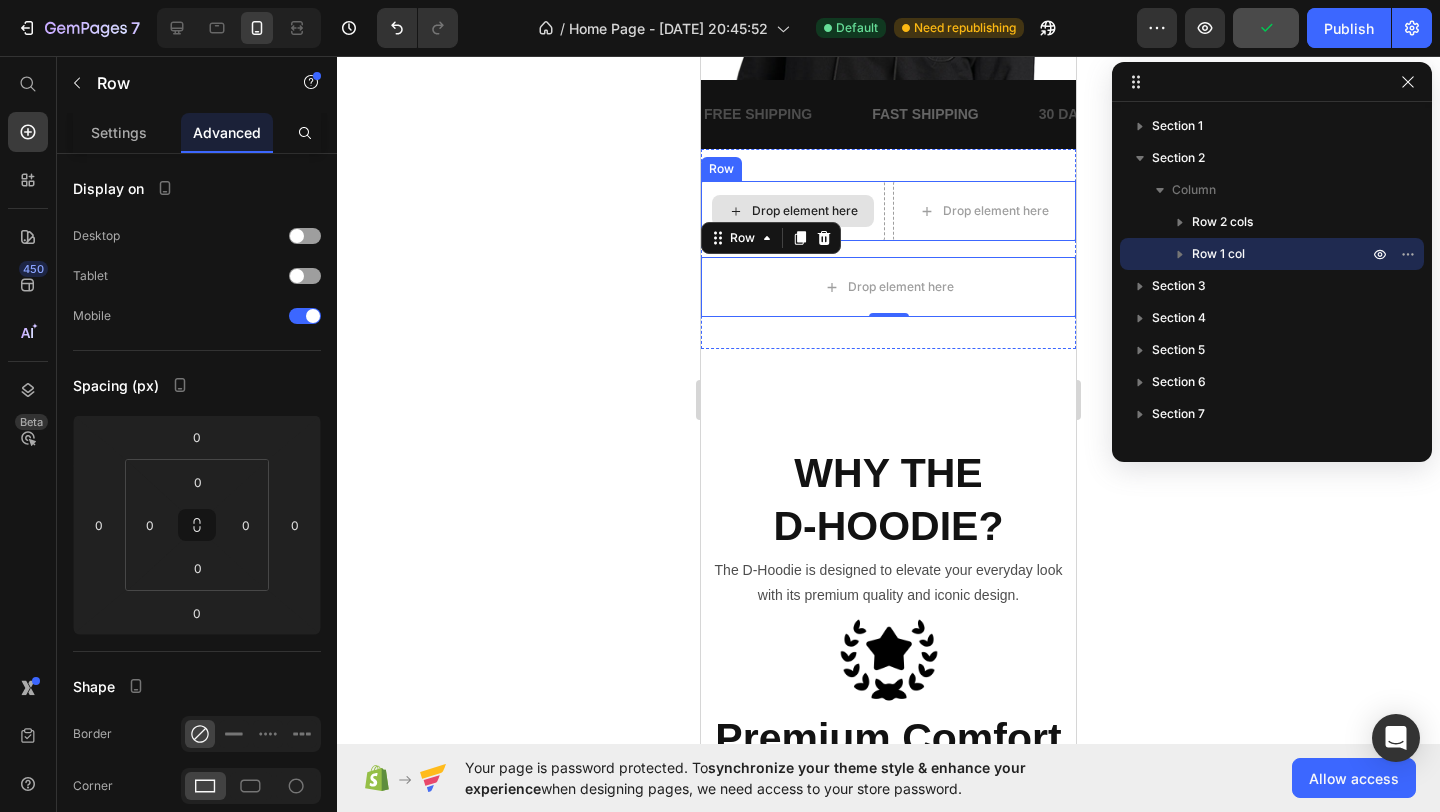 click on "Drop element here" at bounding box center [805, 211] 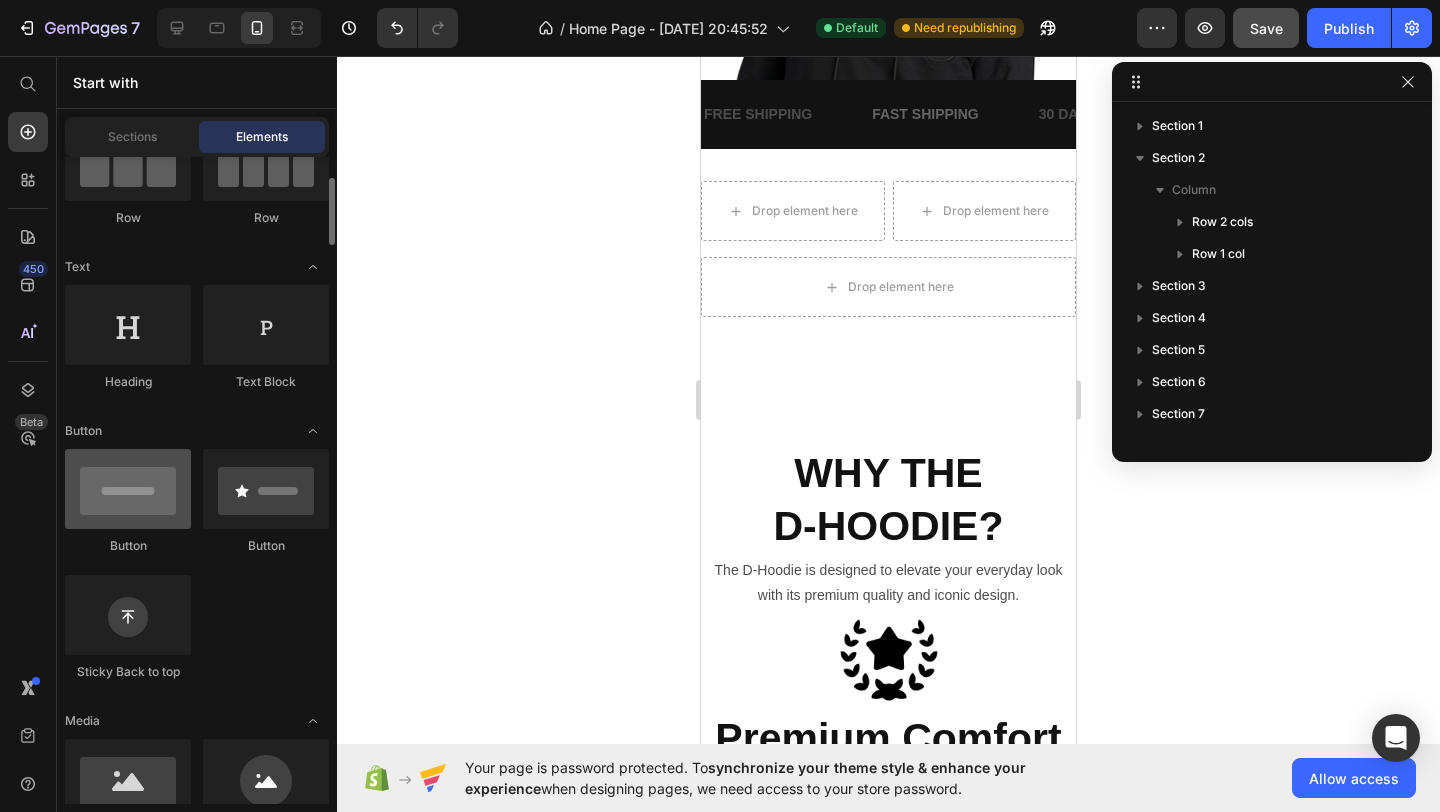 scroll, scrollTop: 210, scrollLeft: 0, axis: vertical 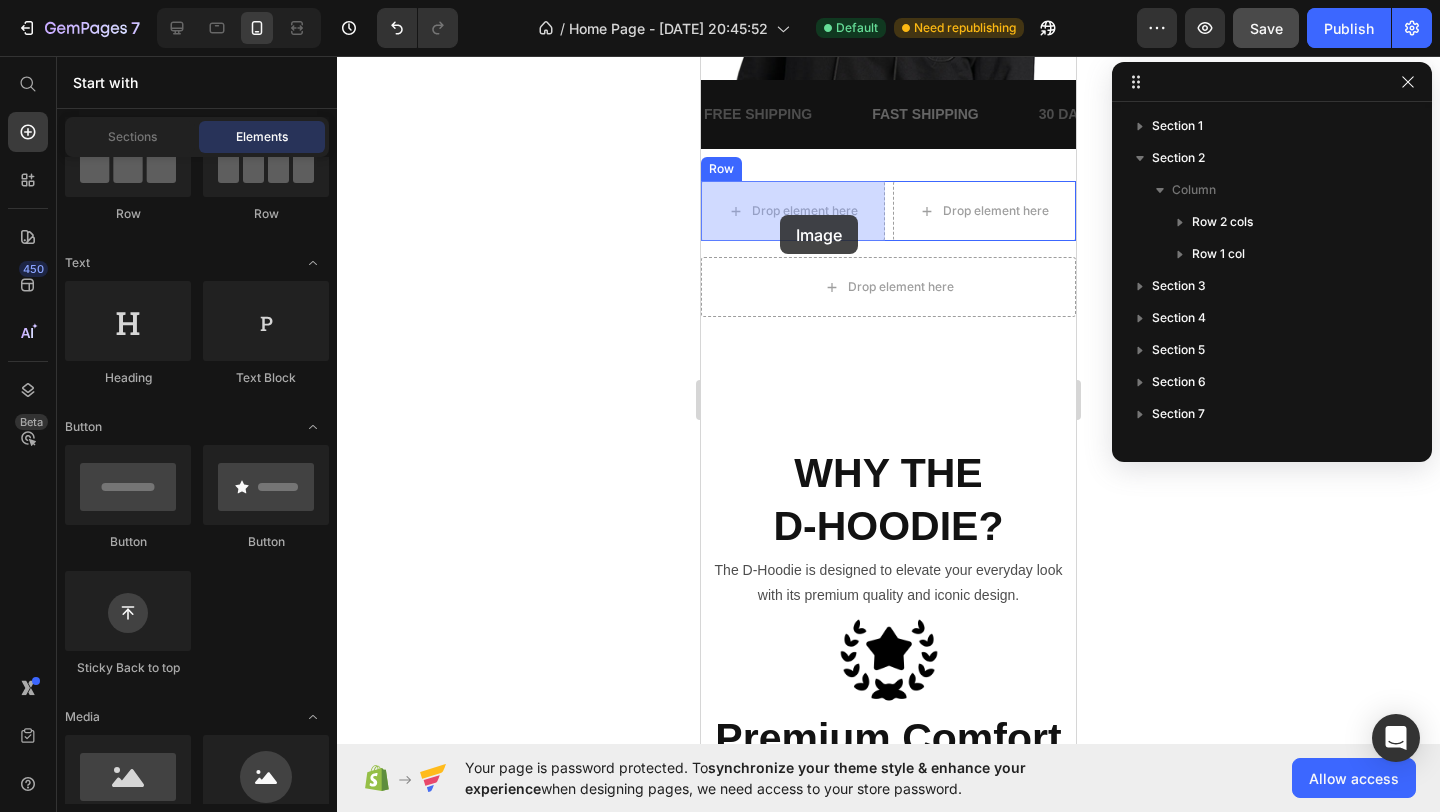 drag, startPoint x: 847, startPoint y: 835, endPoint x: 779, endPoint y: 215, distance: 623.7179 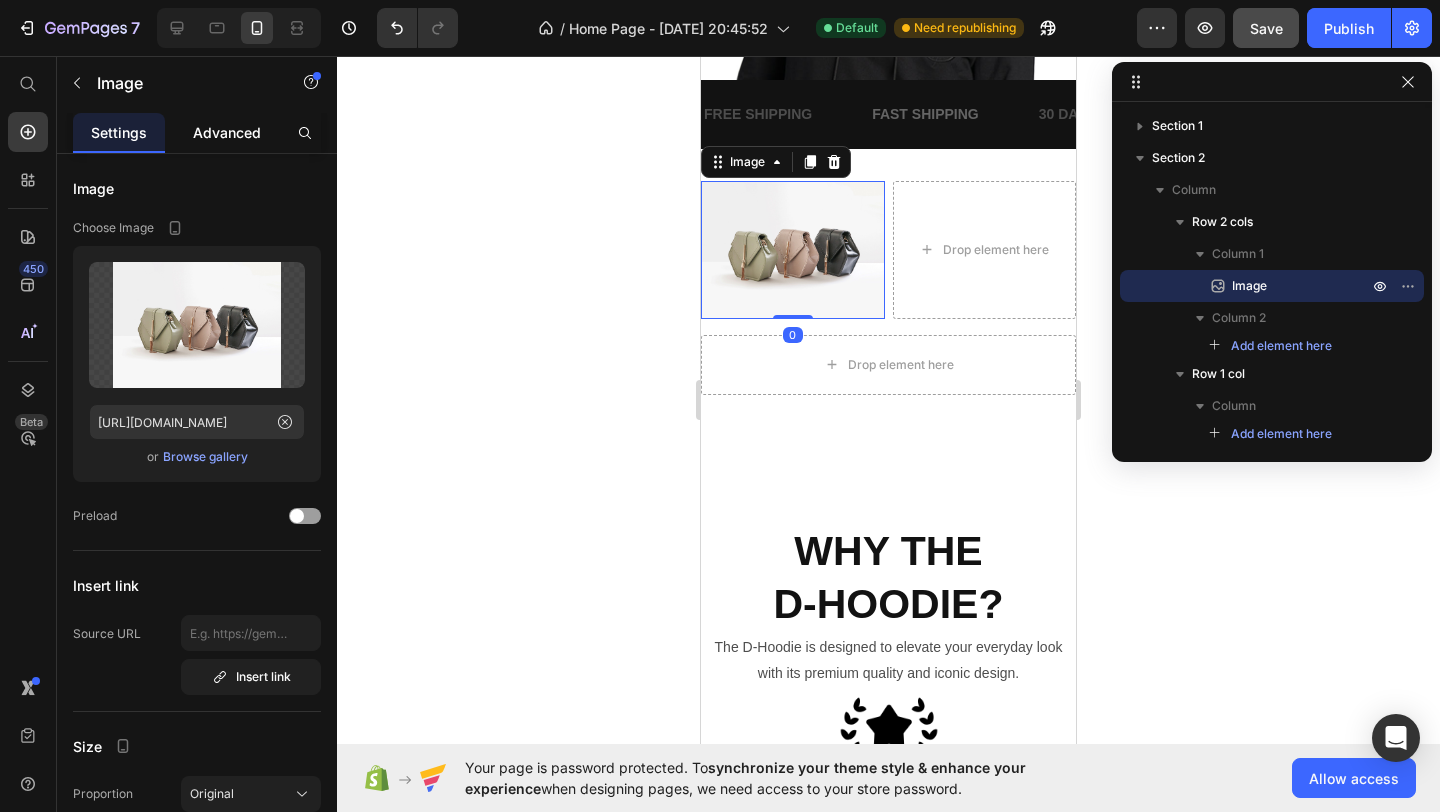 click on "Advanced" at bounding box center (227, 132) 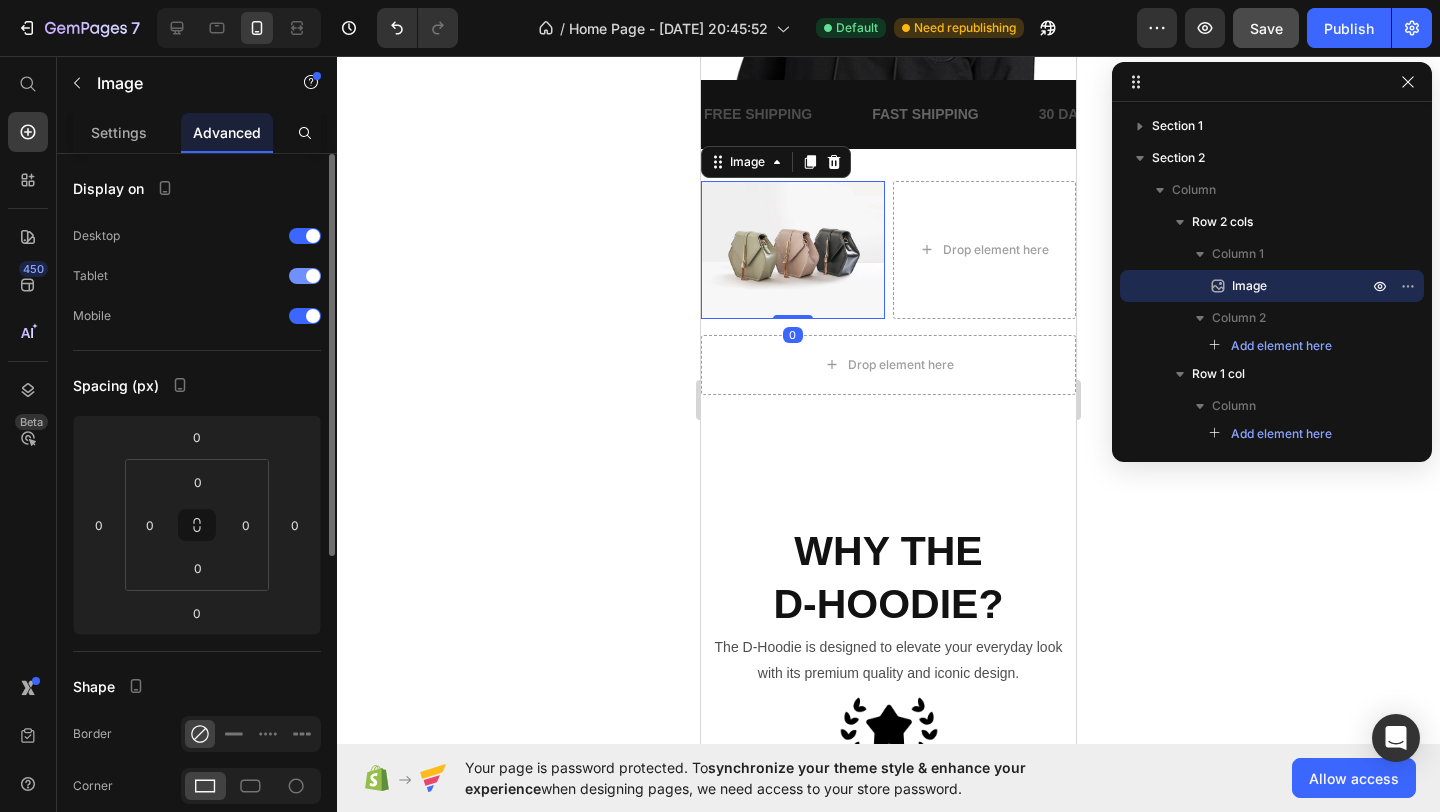 click at bounding box center [313, 276] 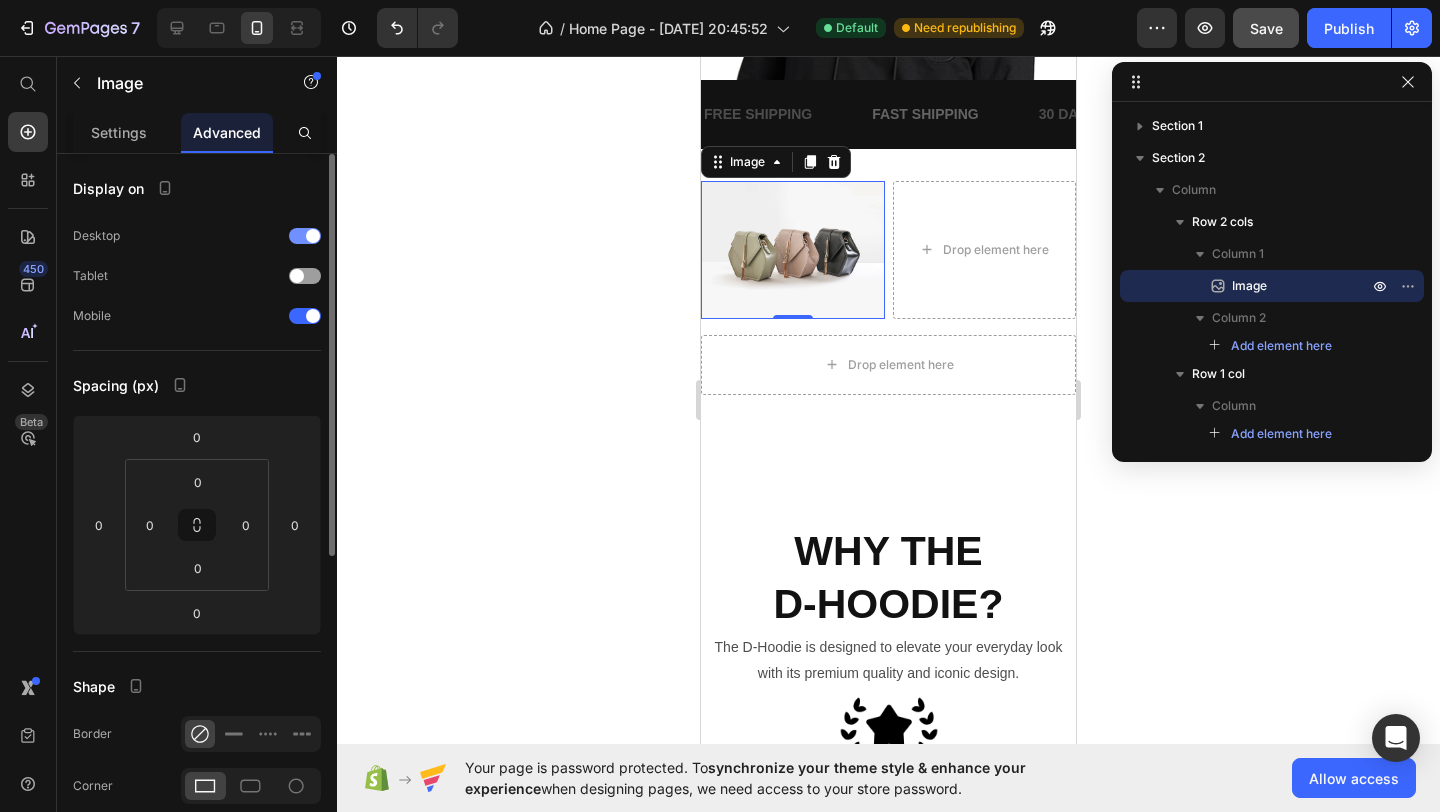 click at bounding box center [305, 236] 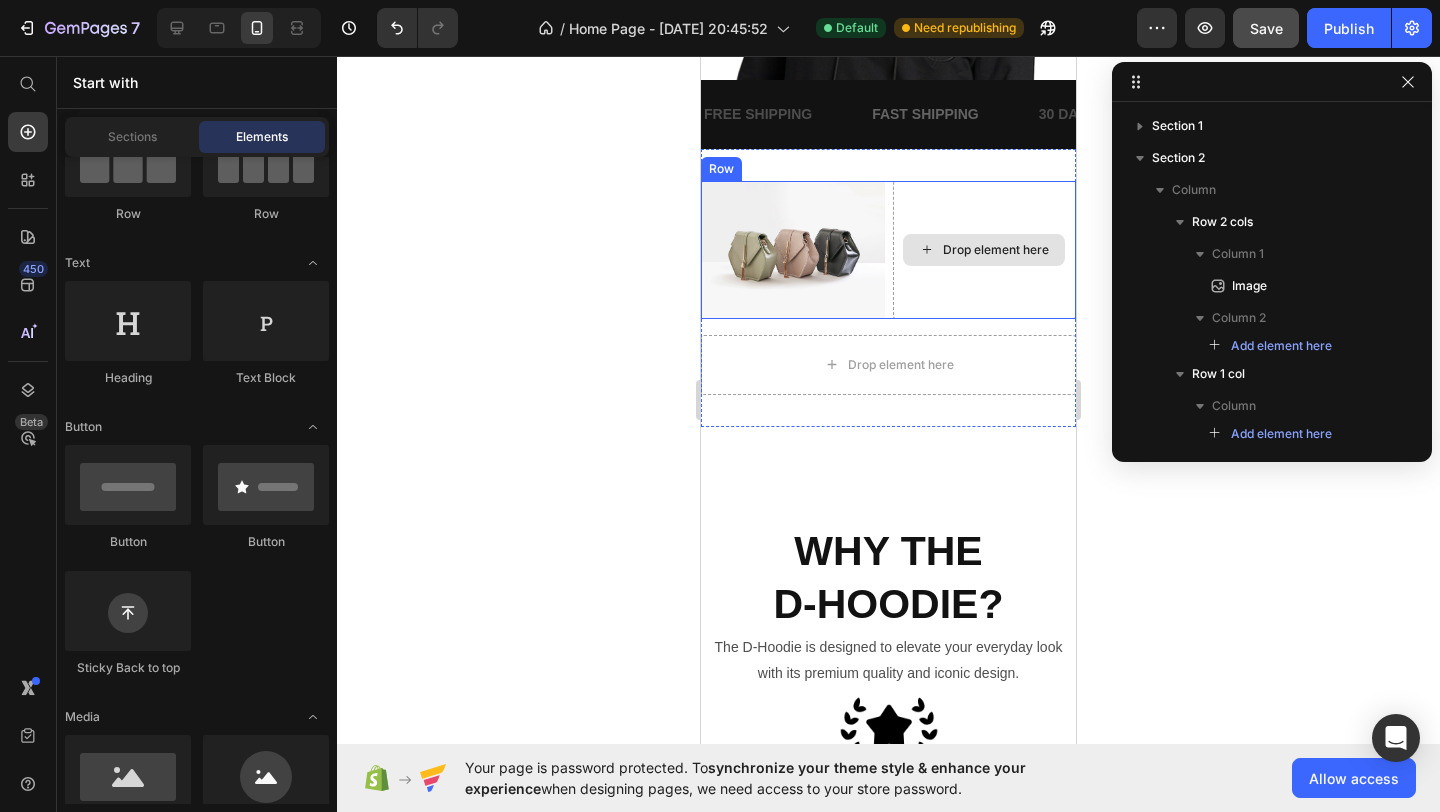 click on "Drop element here" at bounding box center [984, 250] 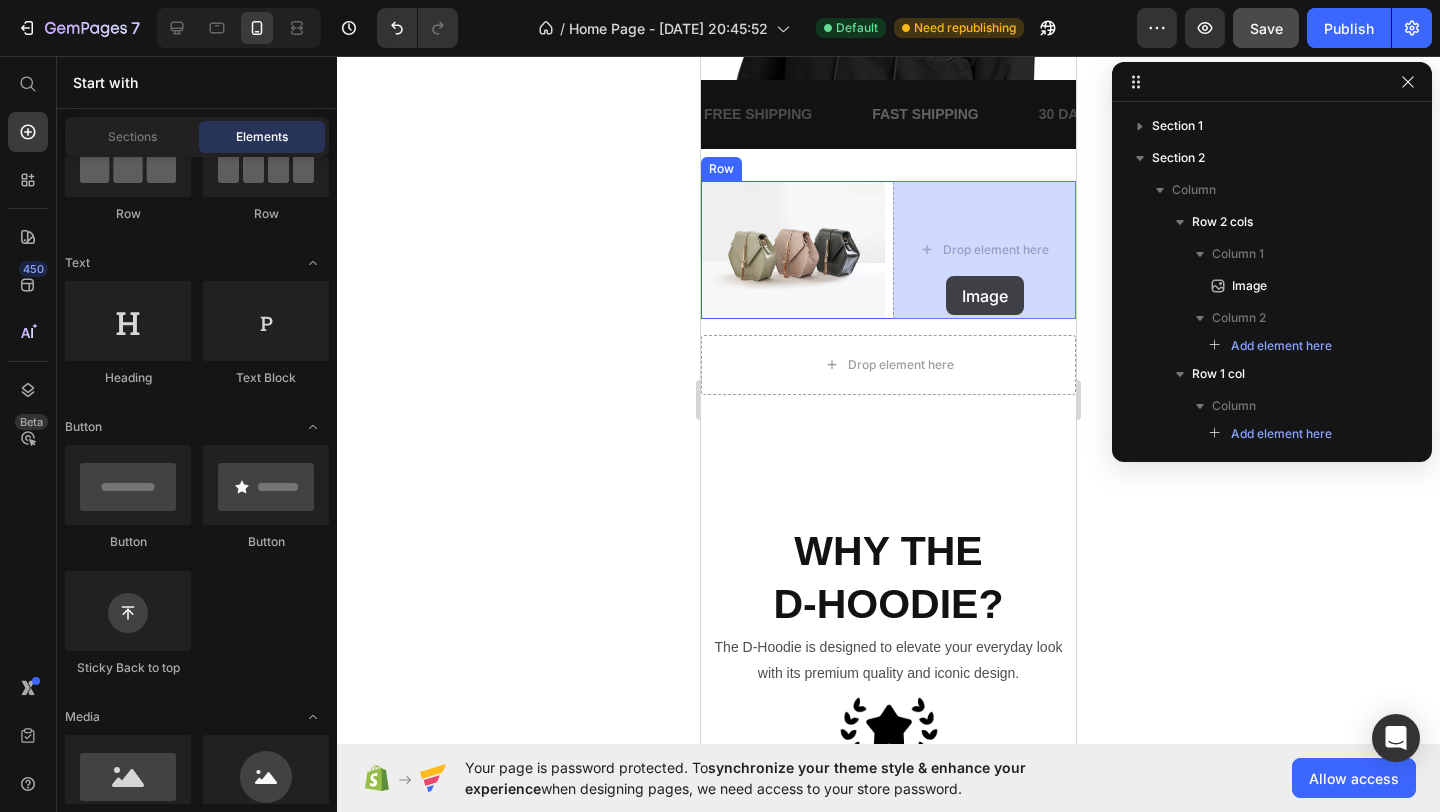 drag, startPoint x: 837, startPoint y: 817, endPoint x: 946, endPoint y: 277, distance: 550.8911 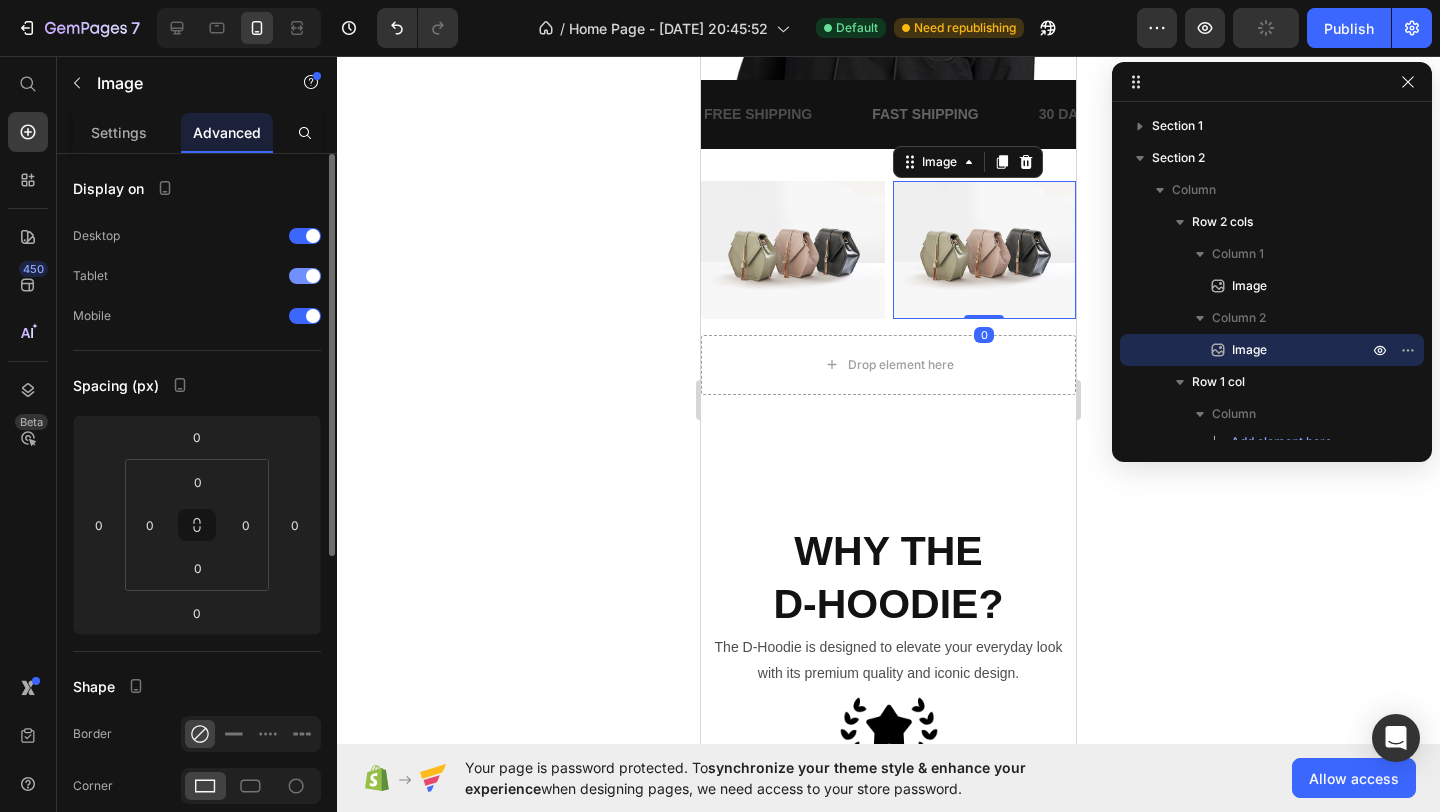 click at bounding box center [305, 276] 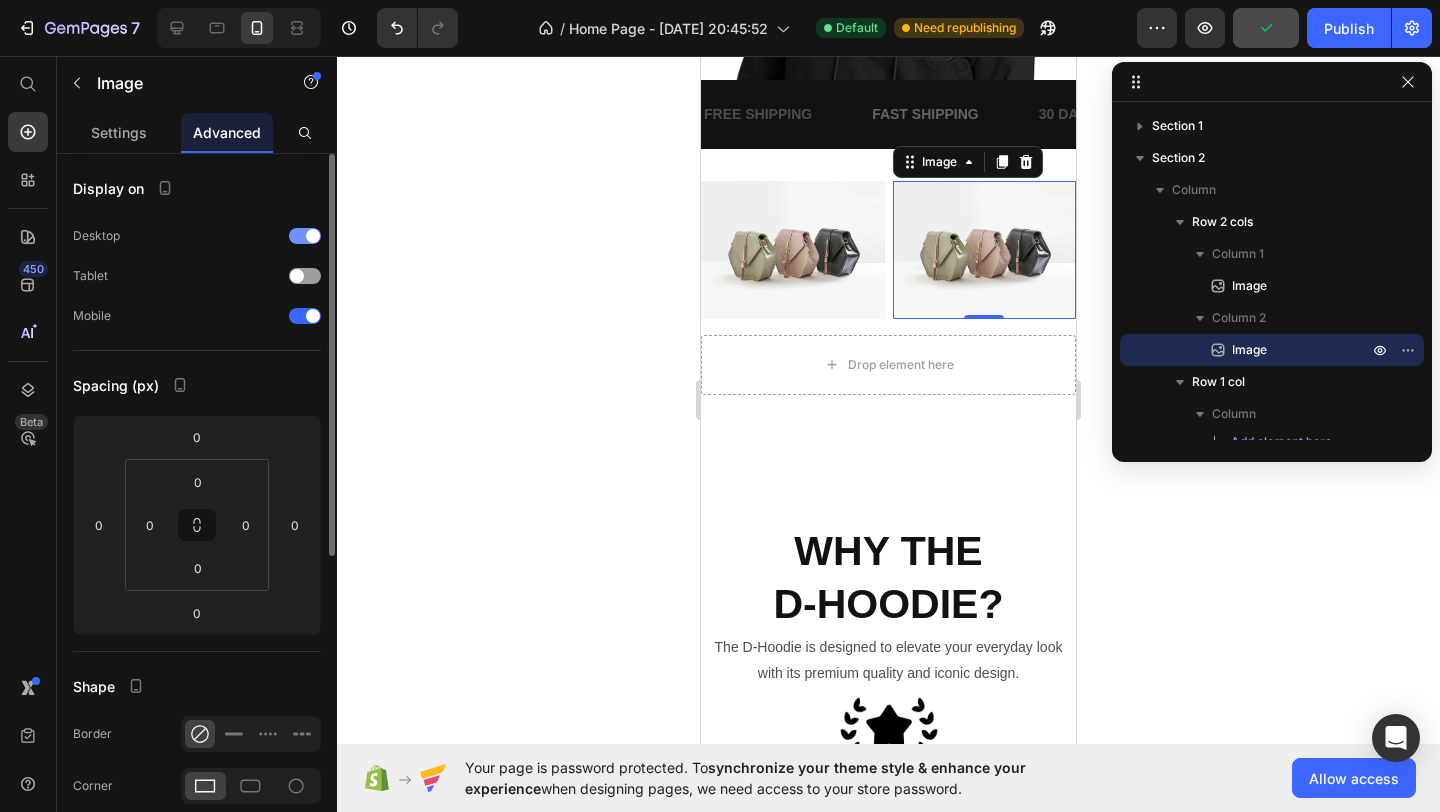 click at bounding box center [313, 236] 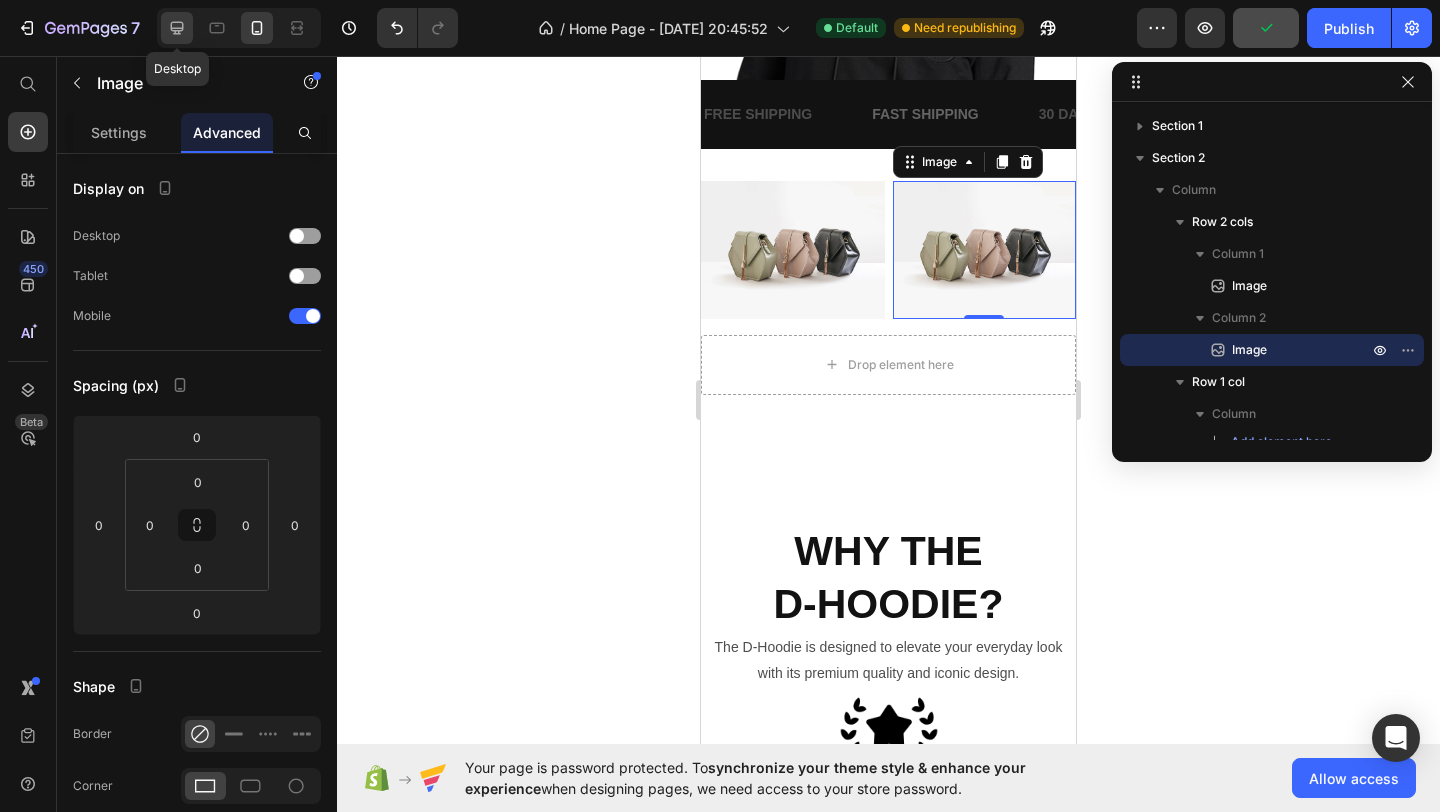 click 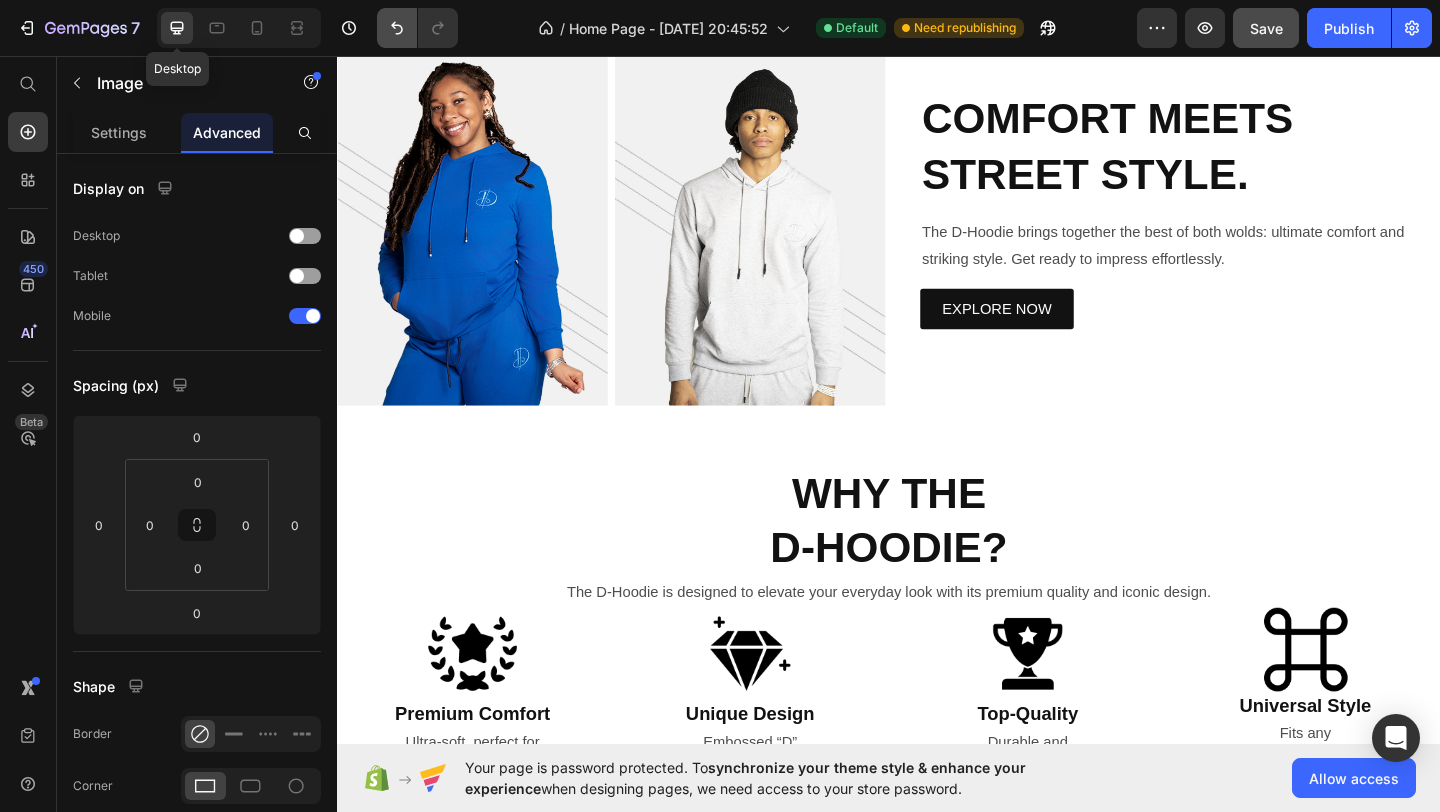 scroll, scrollTop: 657, scrollLeft: 0, axis: vertical 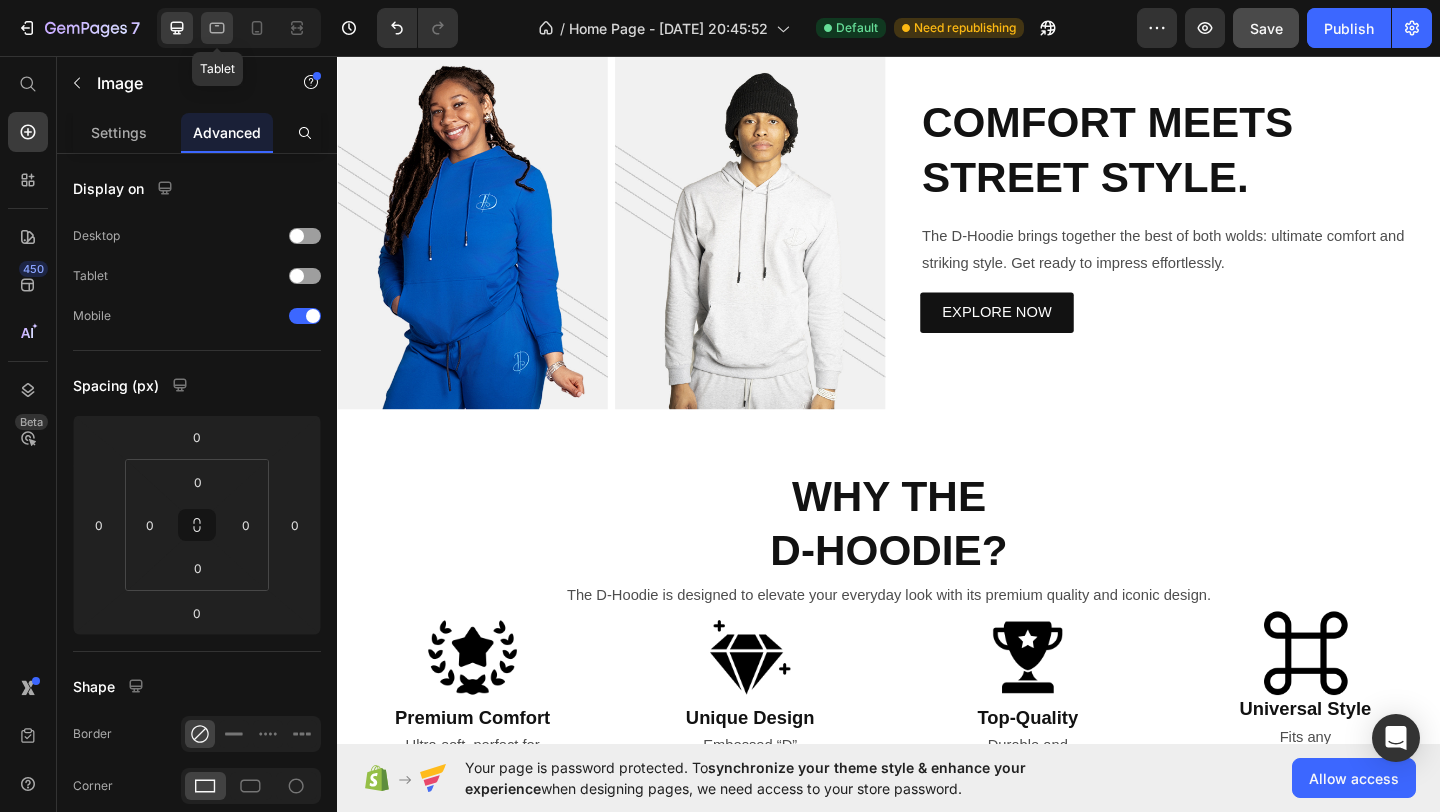 click 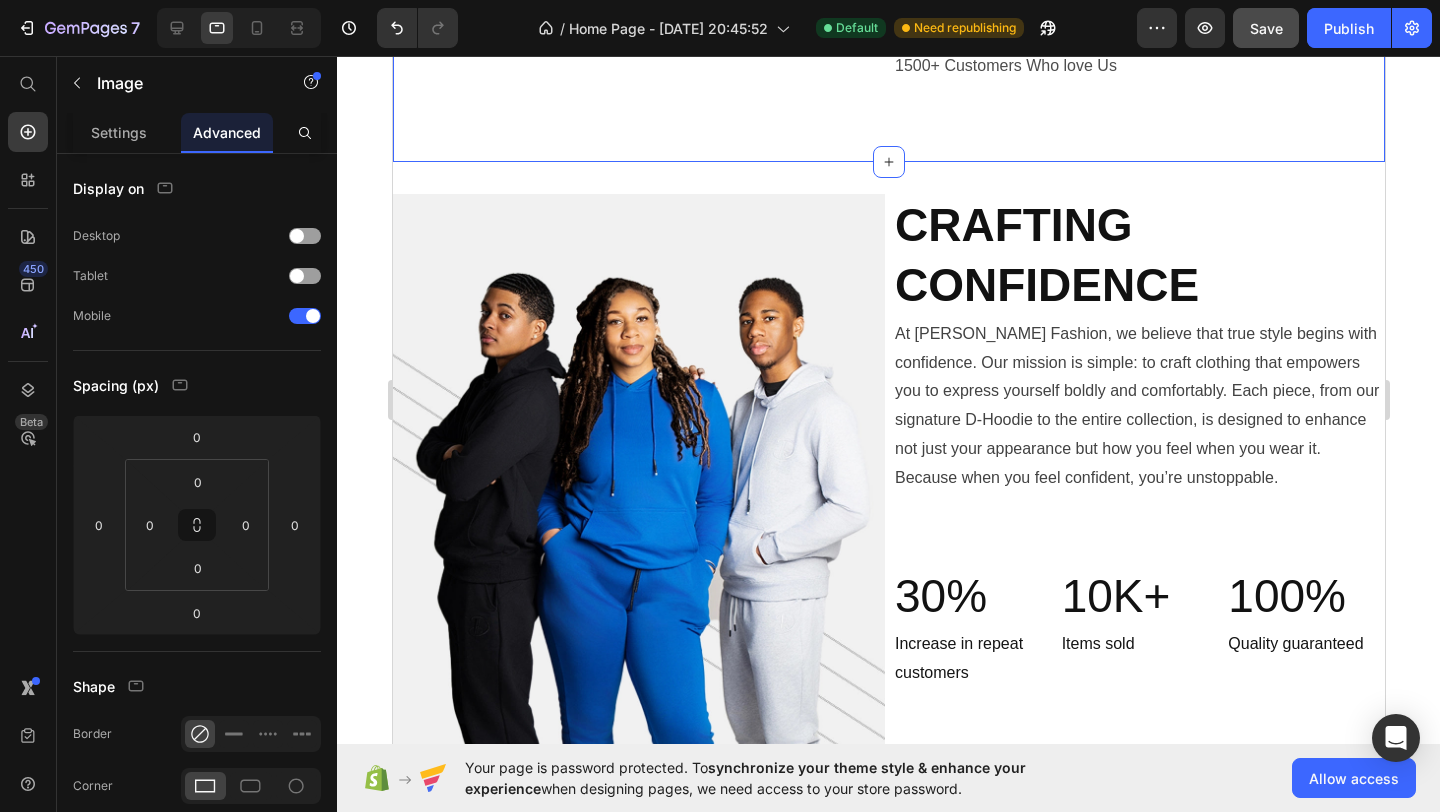scroll, scrollTop: 1551, scrollLeft: 0, axis: vertical 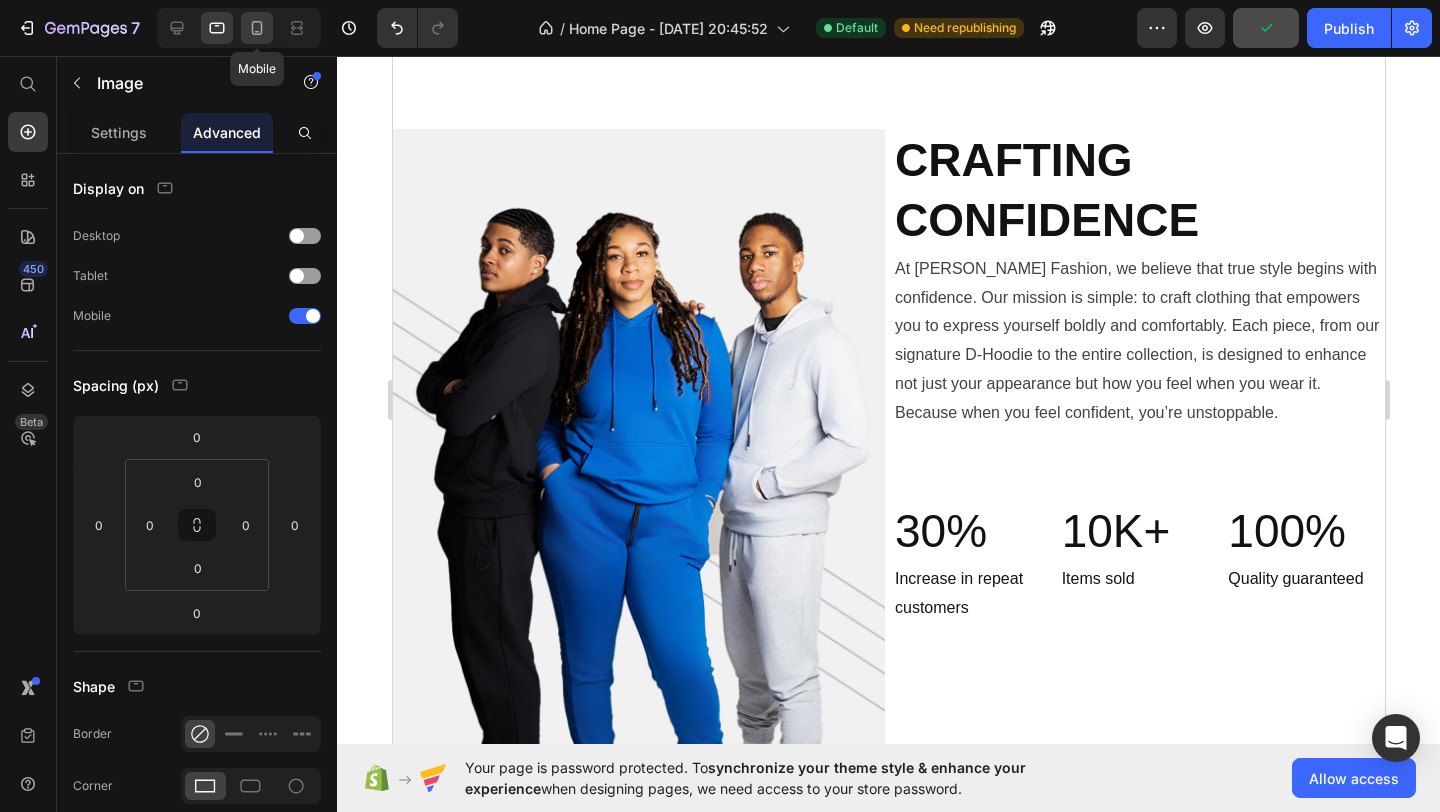click 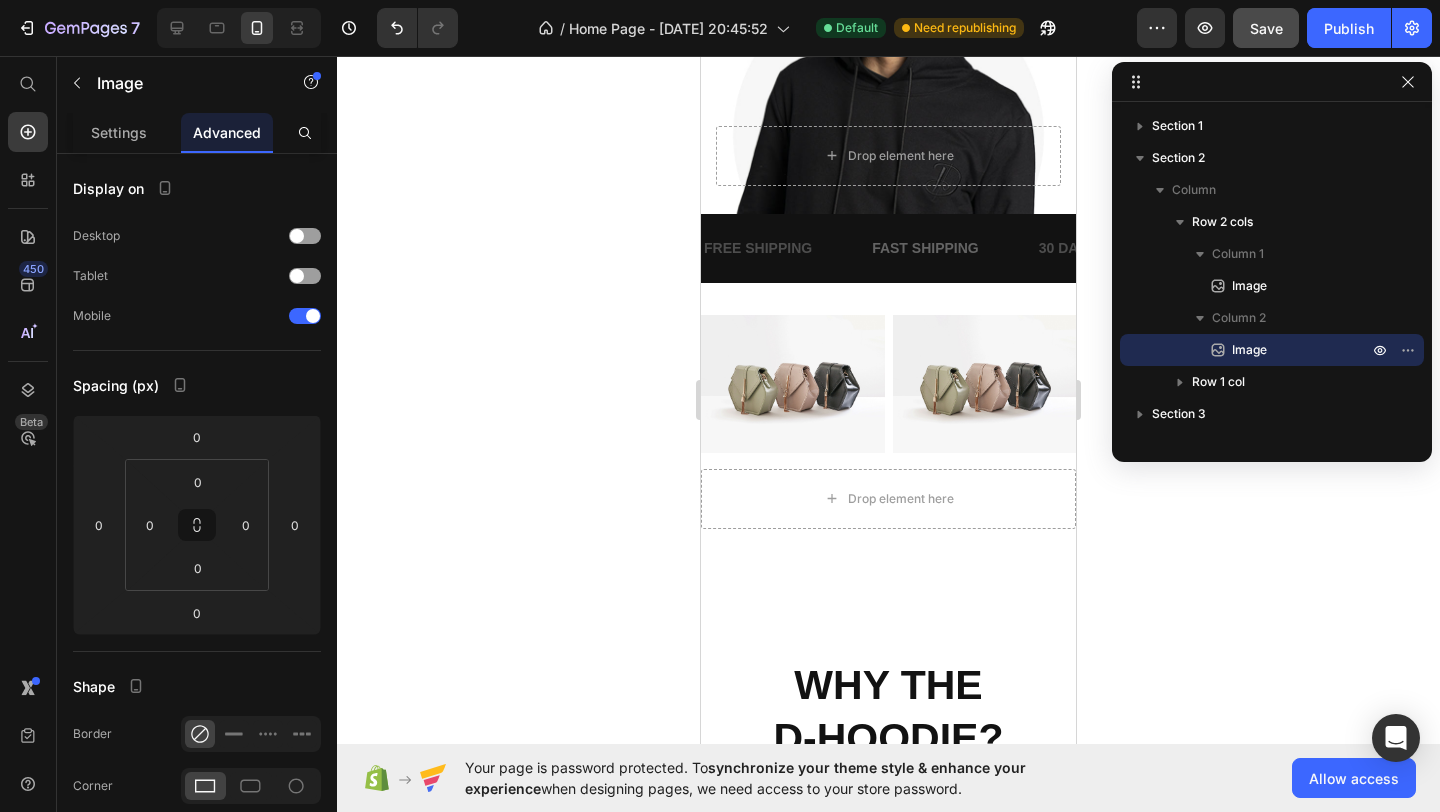 scroll, scrollTop: 617, scrollLeft: 0, axis: vertical 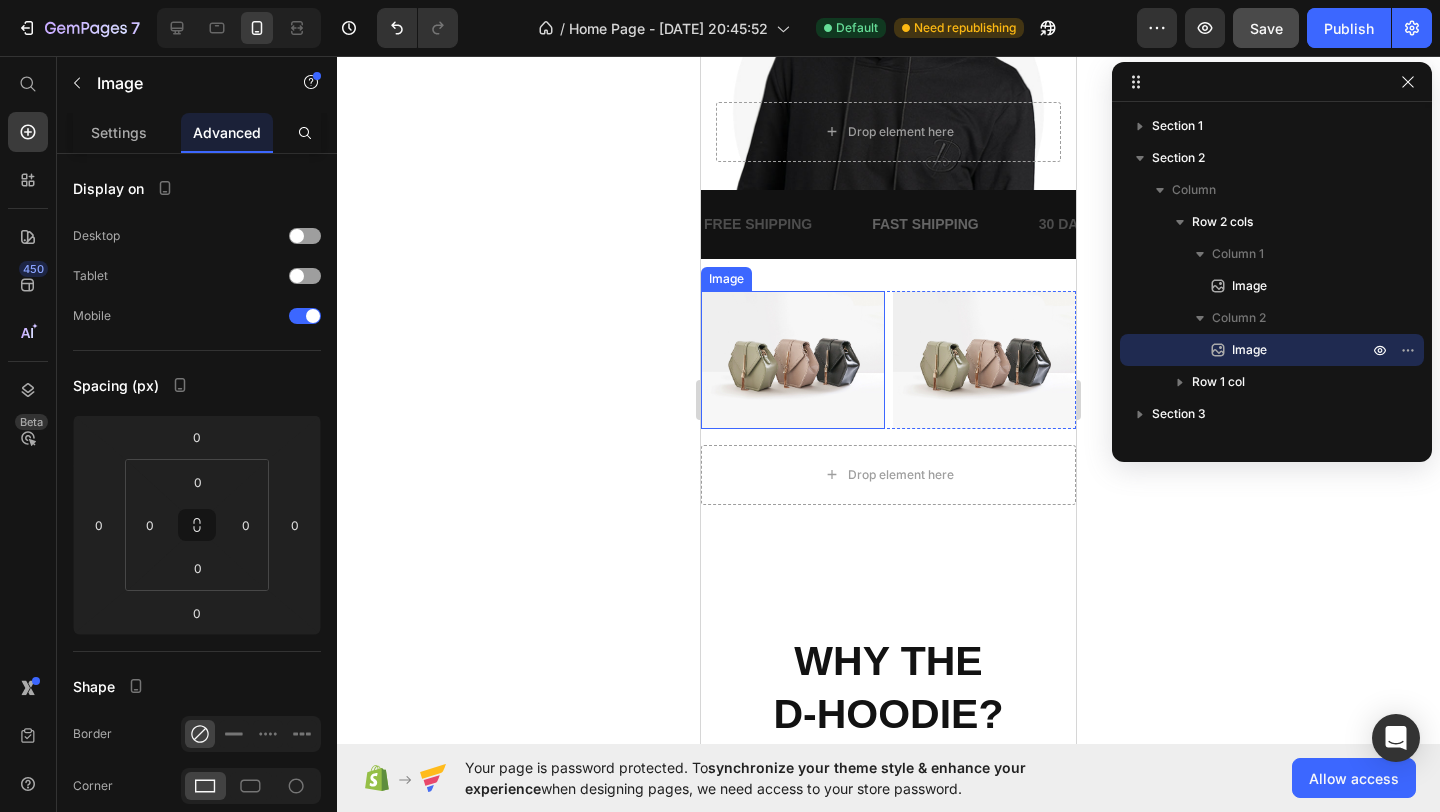 click at bounding box center [793, 360] 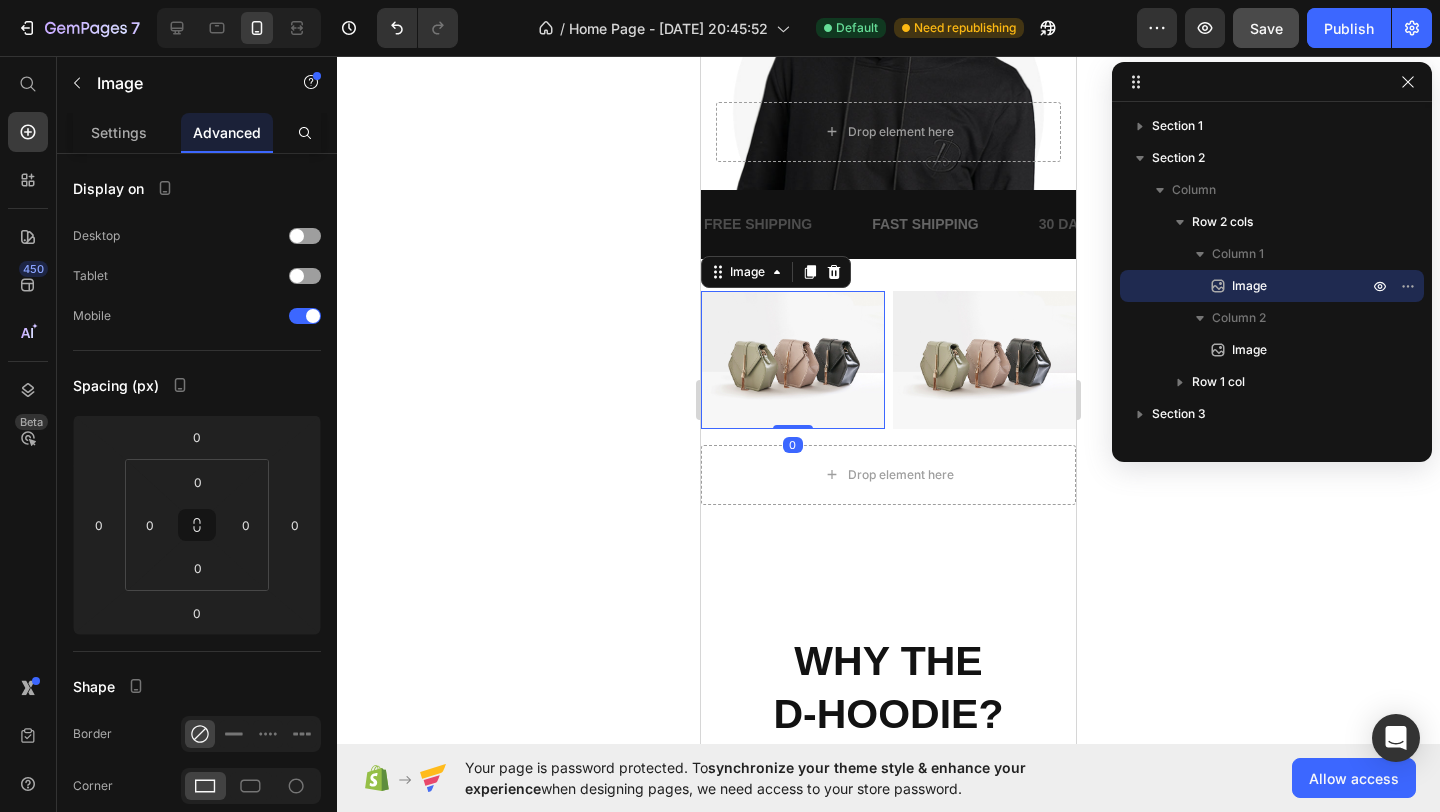 click at bounding box center [793, 360] 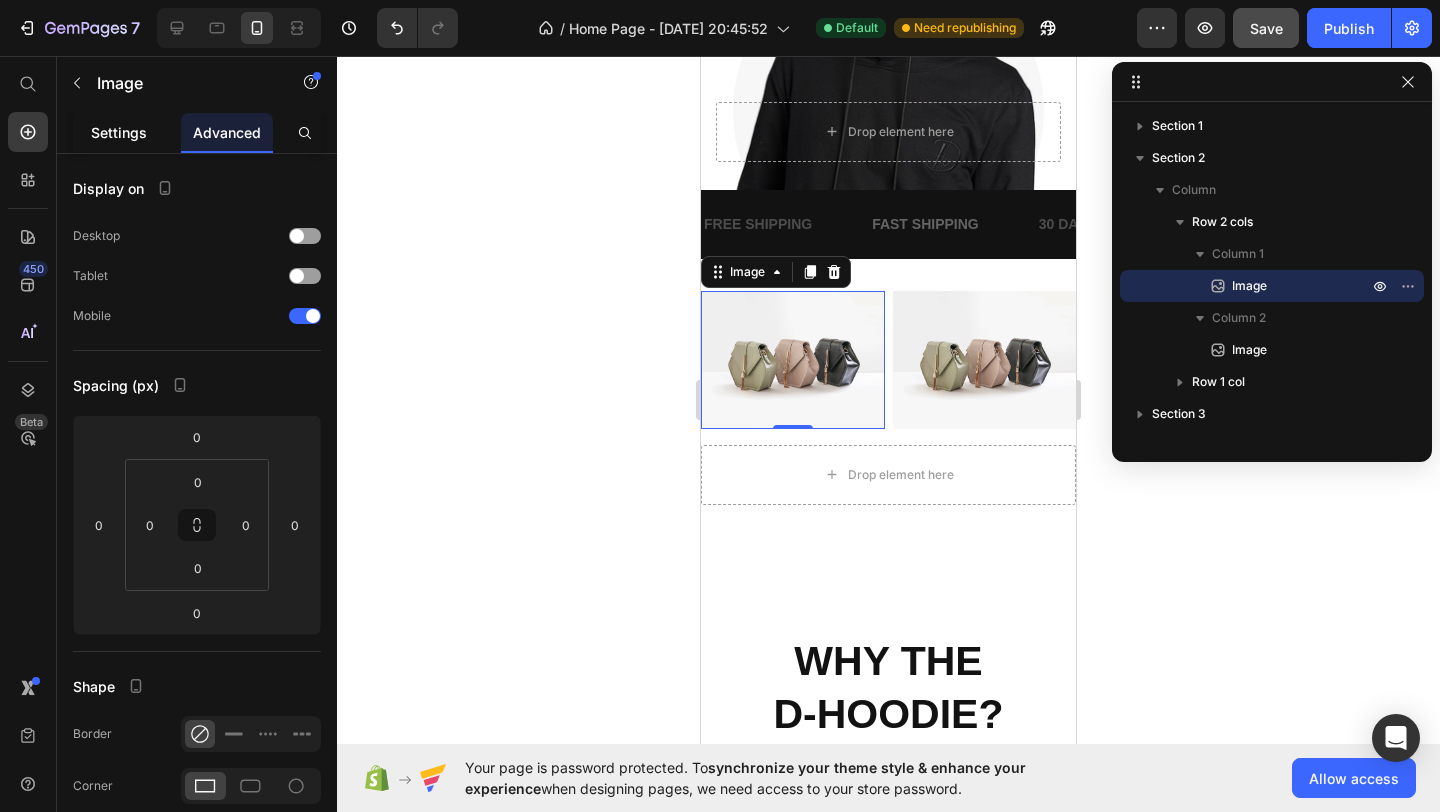click on "Settings" at bounding box center (119, 132) 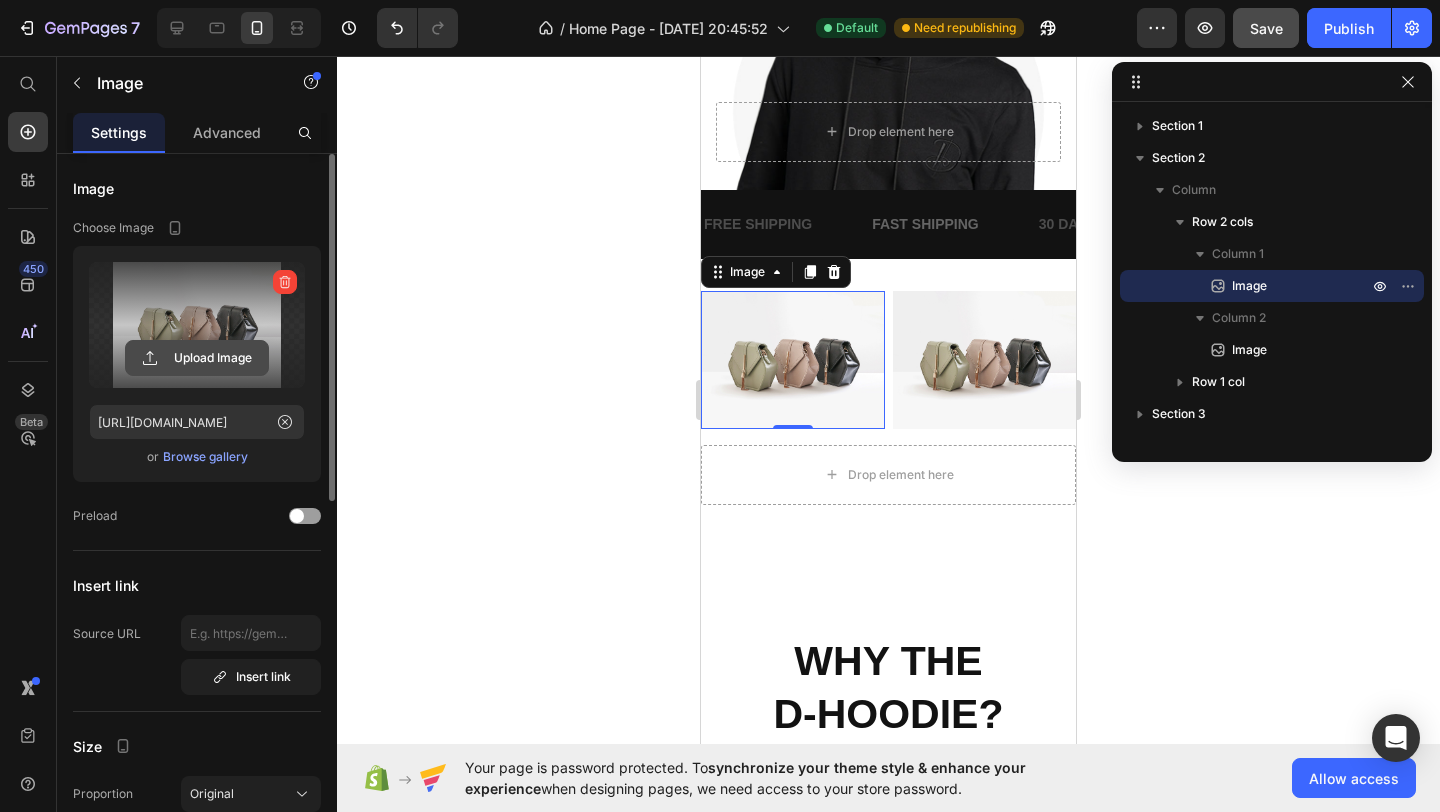 click 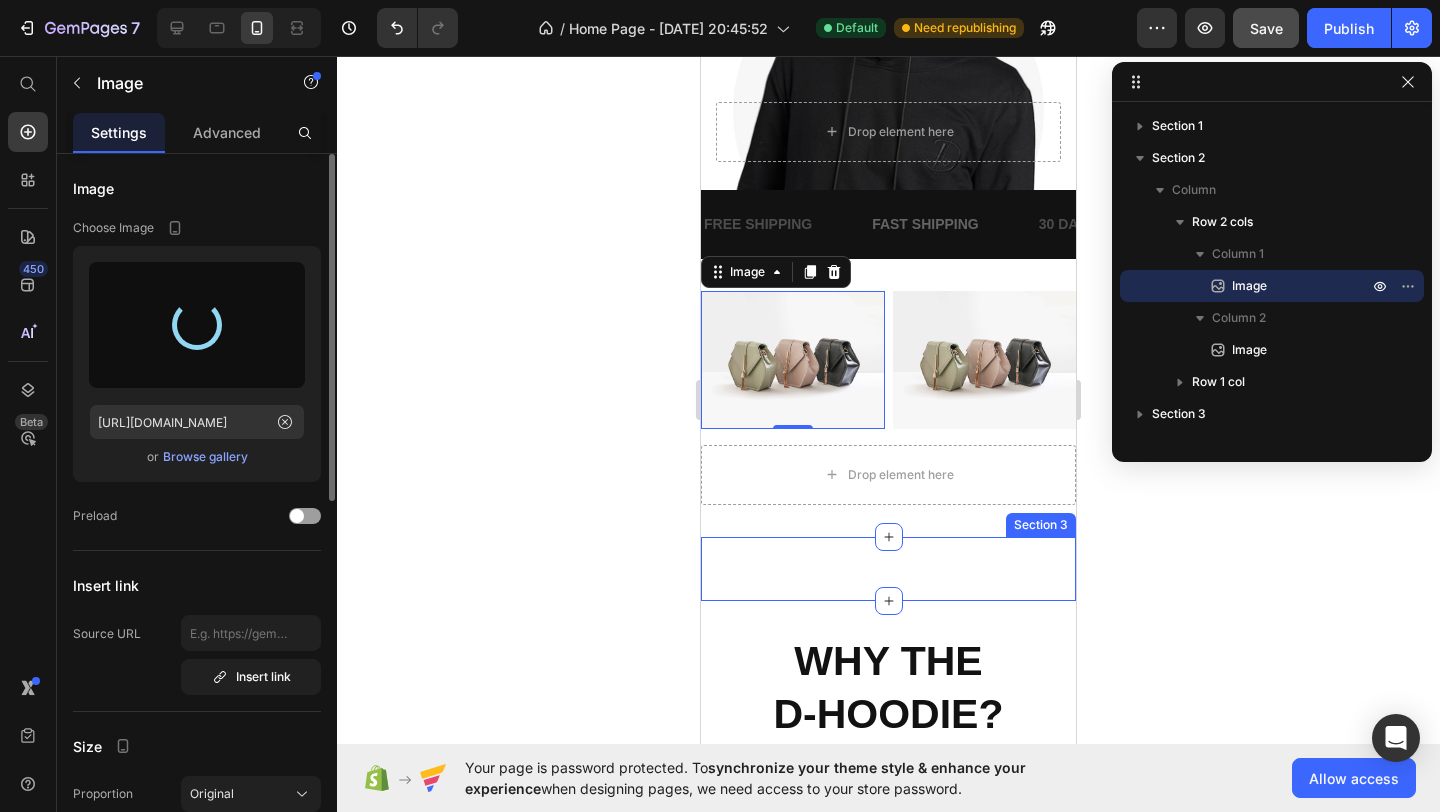 type on "https://cdn.shopify.com/s/files/1/0684/3822/9045/files/gempages_574751050007839856-8d86ea09-fe81-4ce6-9b6e-a5606df5e473.jpg" 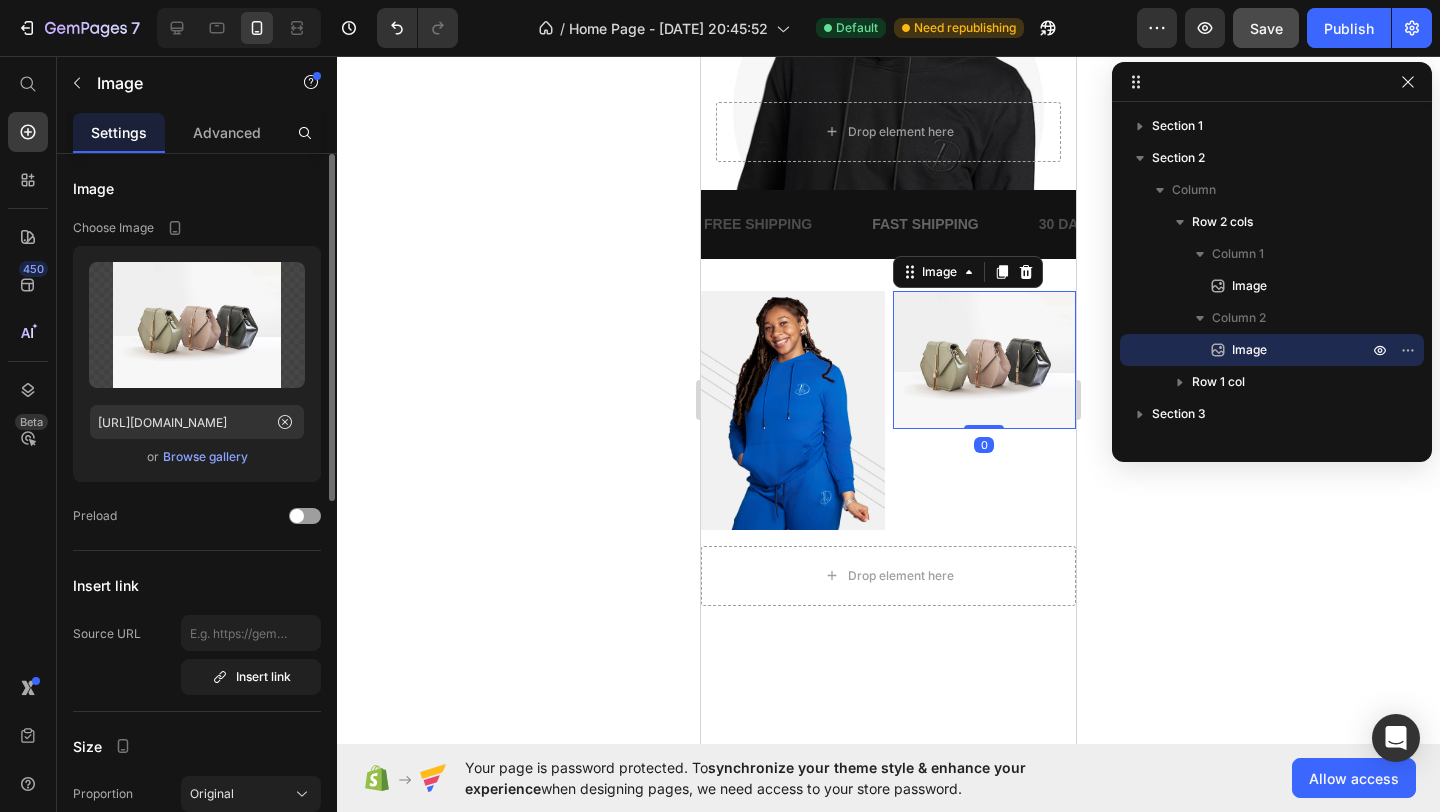 click at bounding box center [985, 360] 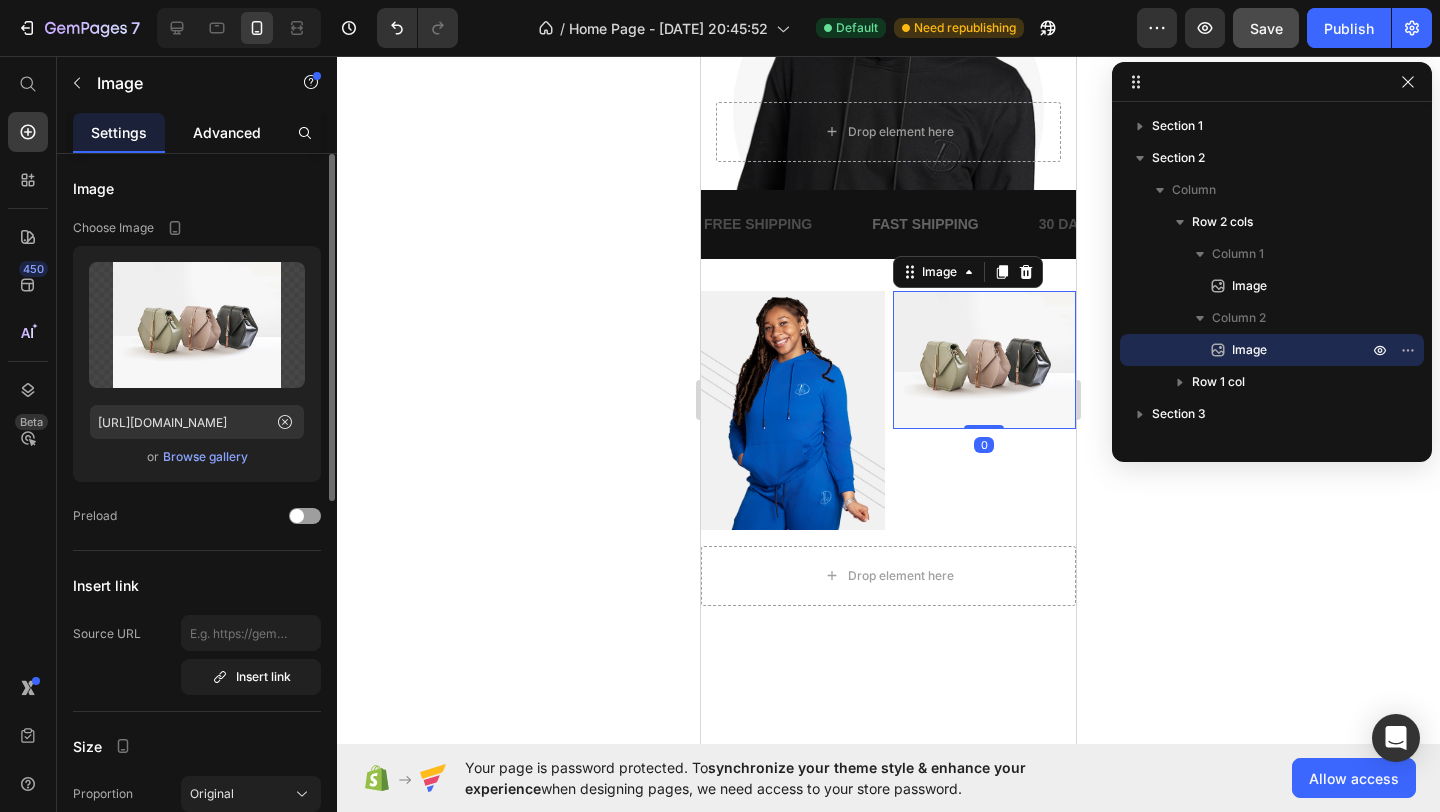 click on "Advanced" at bounding box center (227, 132) 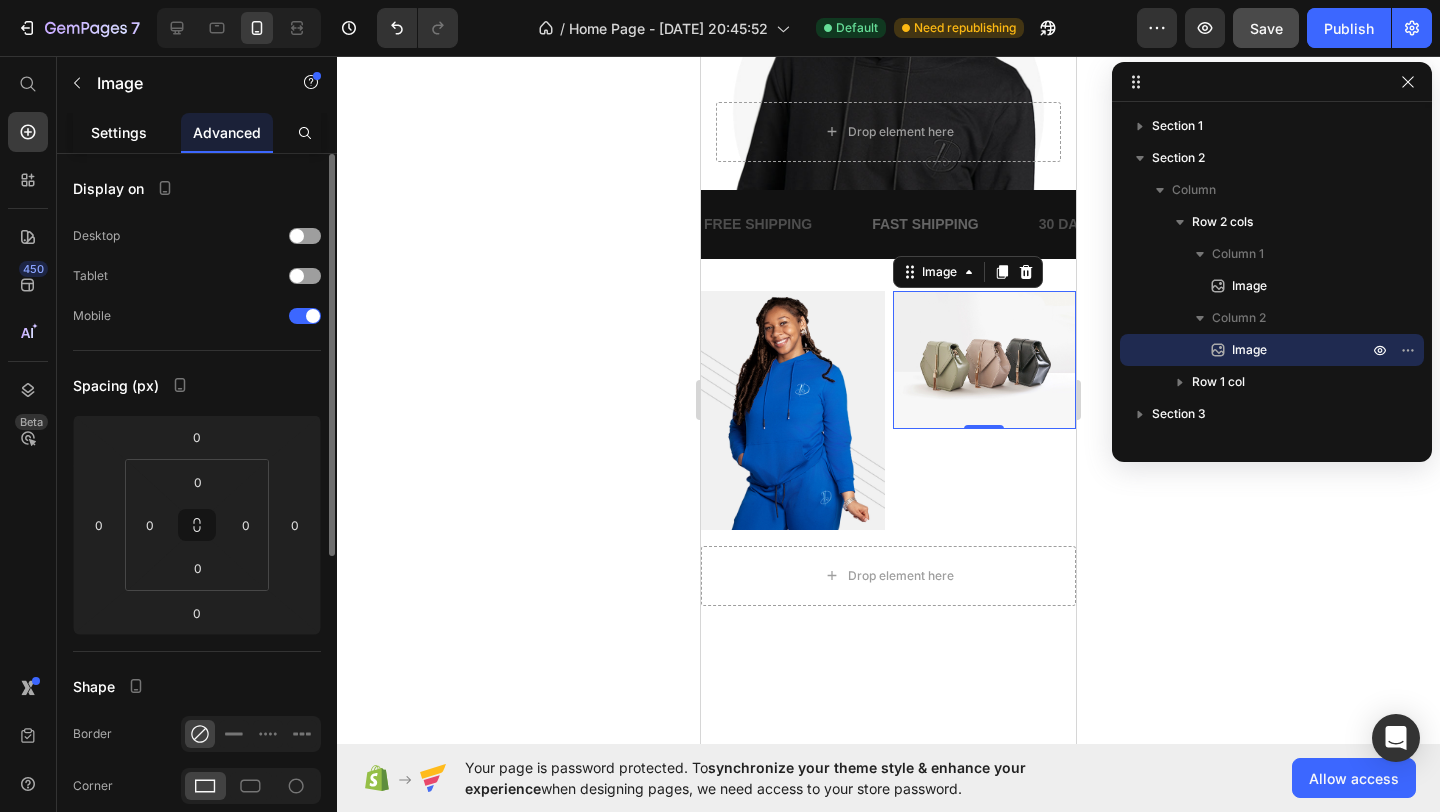 click on "Settings" at bounding box center [119, 132] 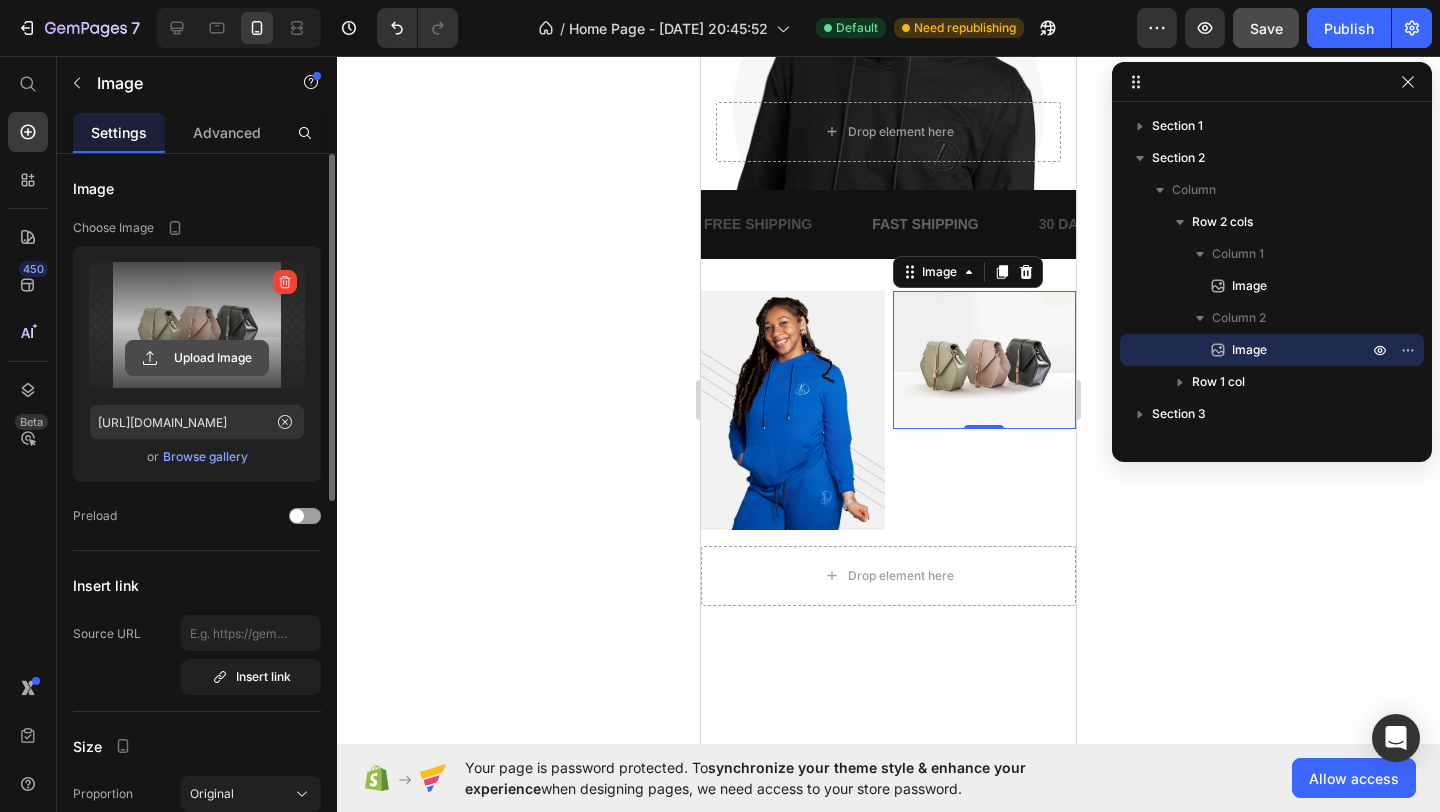click 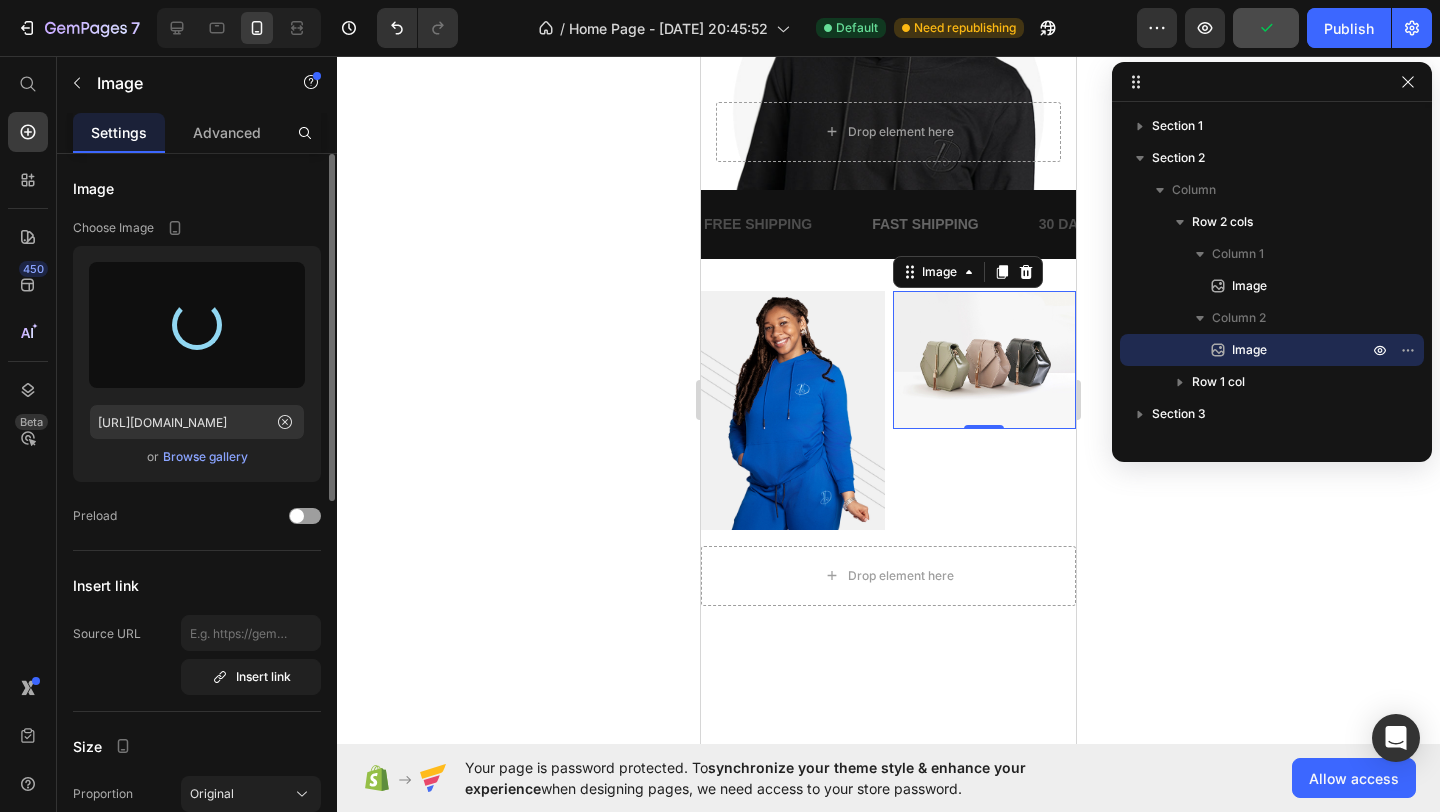 type on "https://cdn.shopify.com/s/files/1/0684/3822/9045/files/gempages_574751050007839856-6eb534b5-24c3-4c75-a6ef-38b596c995c2.jpg" 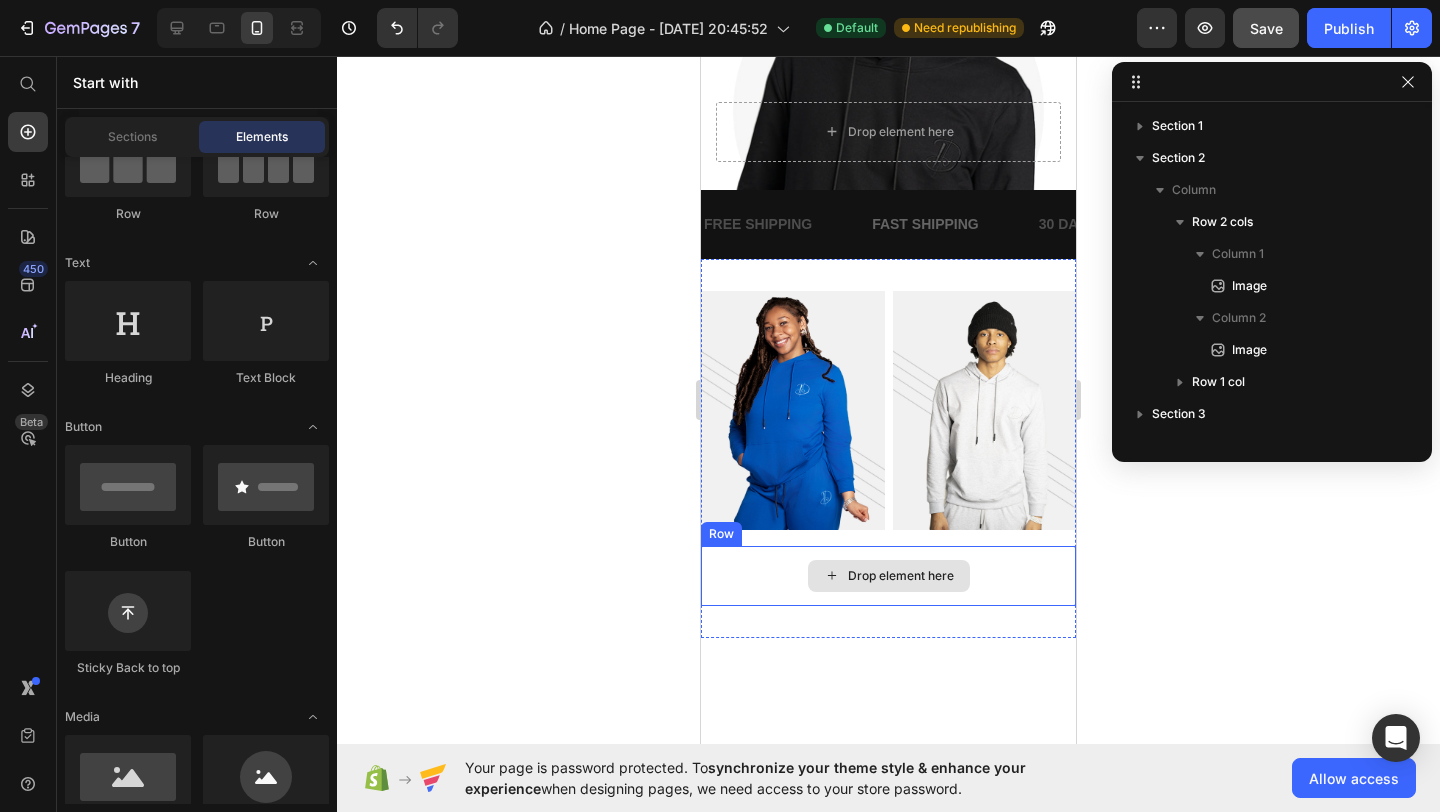 click on "Drop element here" at bounding box center [901, 576] 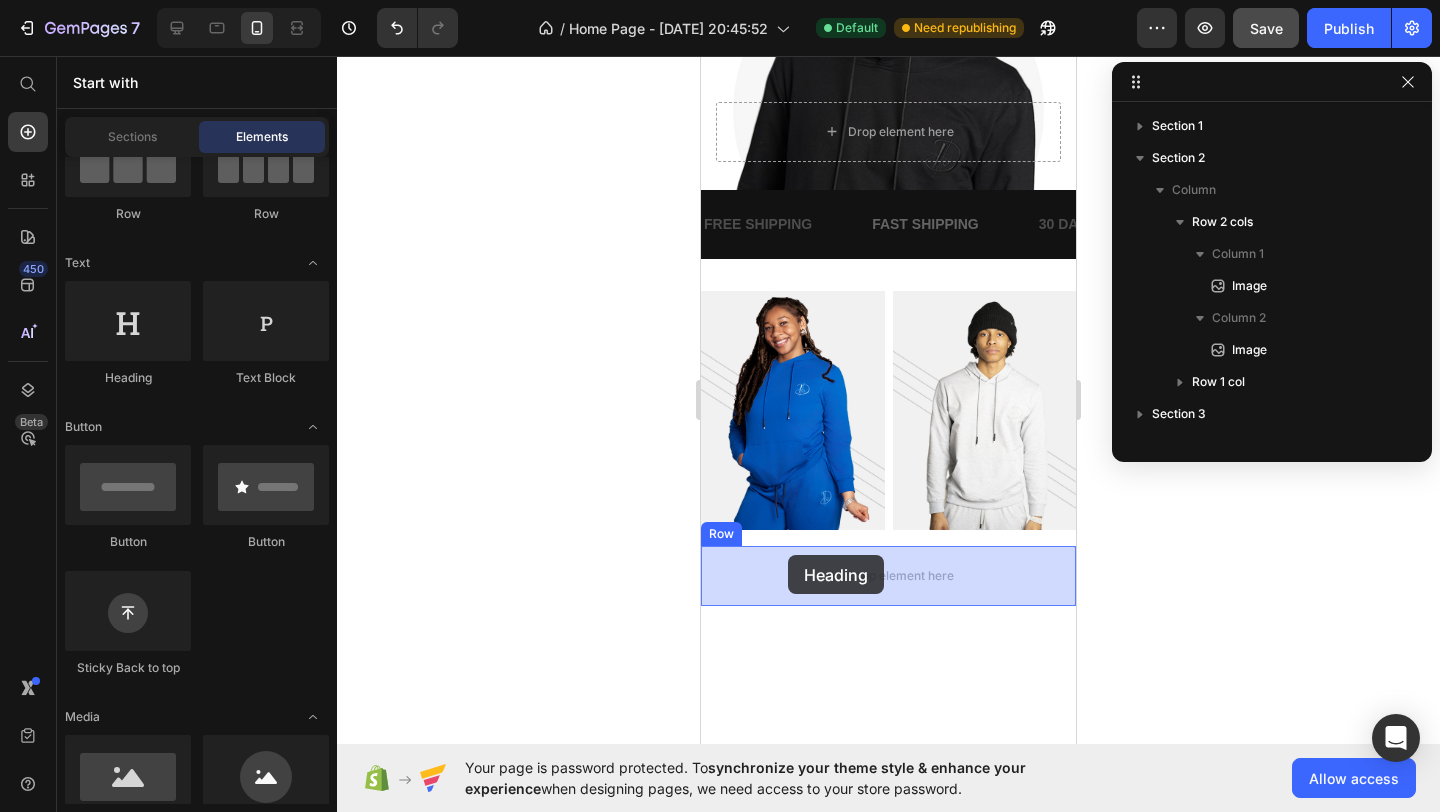 drag, startPoint x: 841, startPoint y: 392, endPoint x: 788, endPoint y: 555, distance: 171.40012 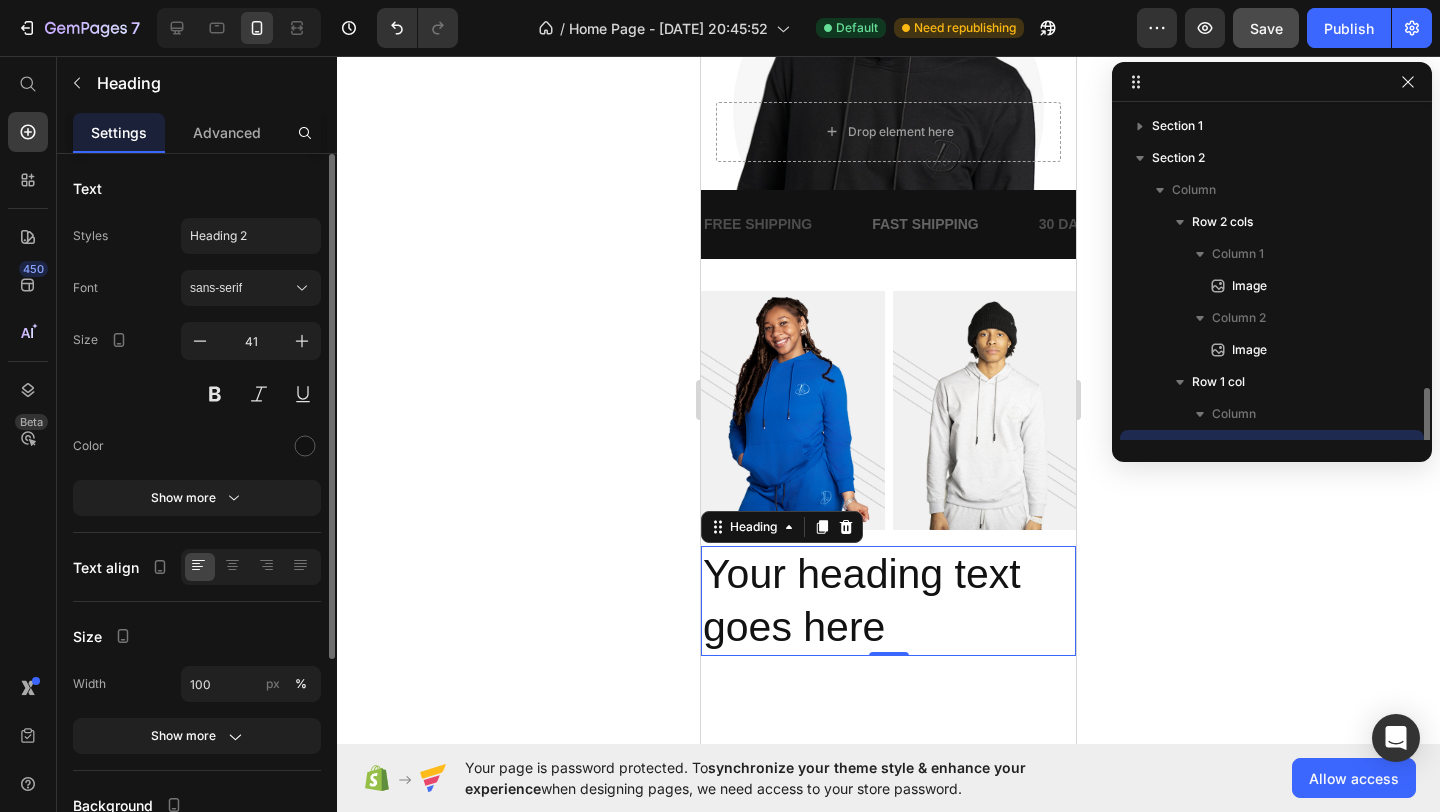scroll, scrollTop: 187, scrollLeft: 0, axis: vertical 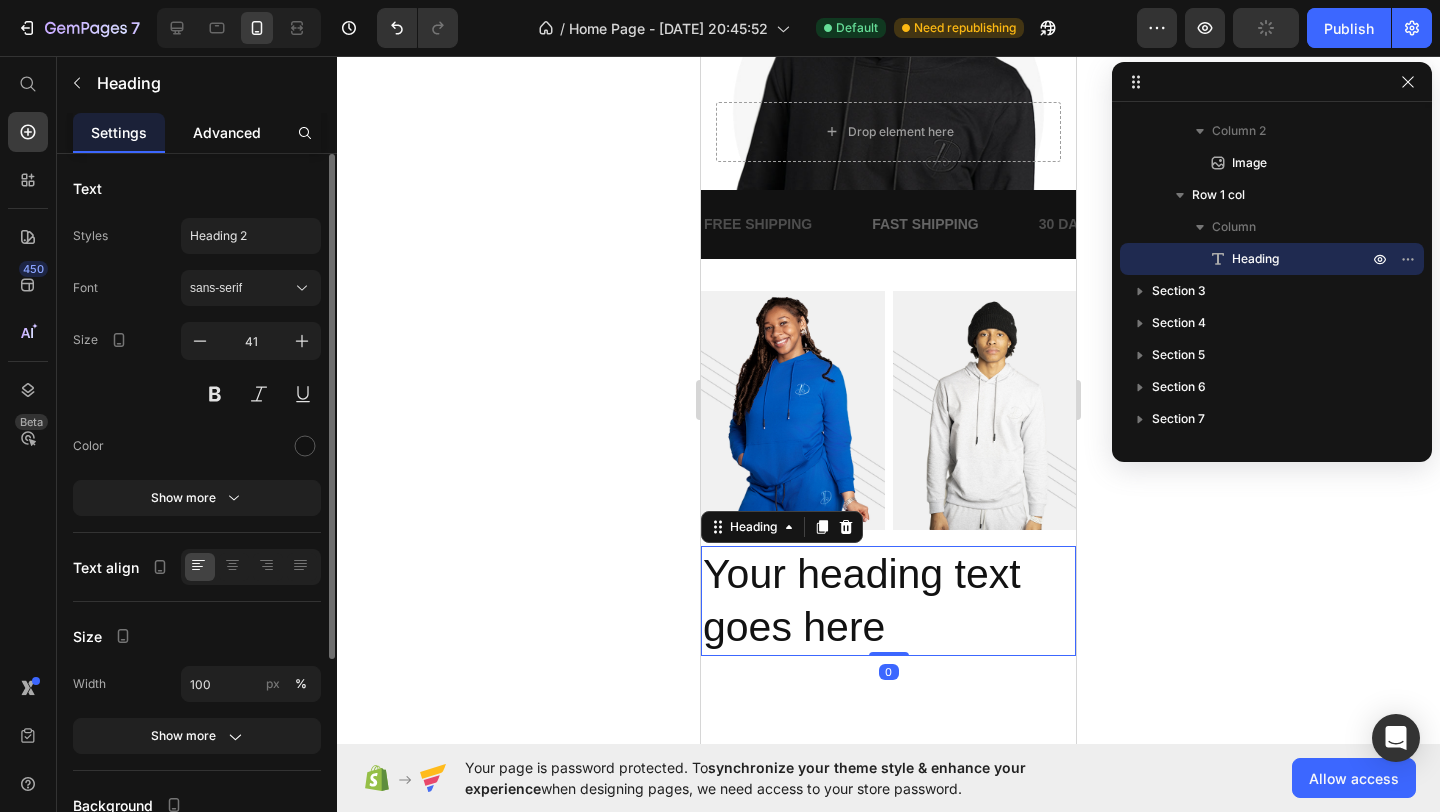 click on "Advanced" at bounding box center [227, 132] 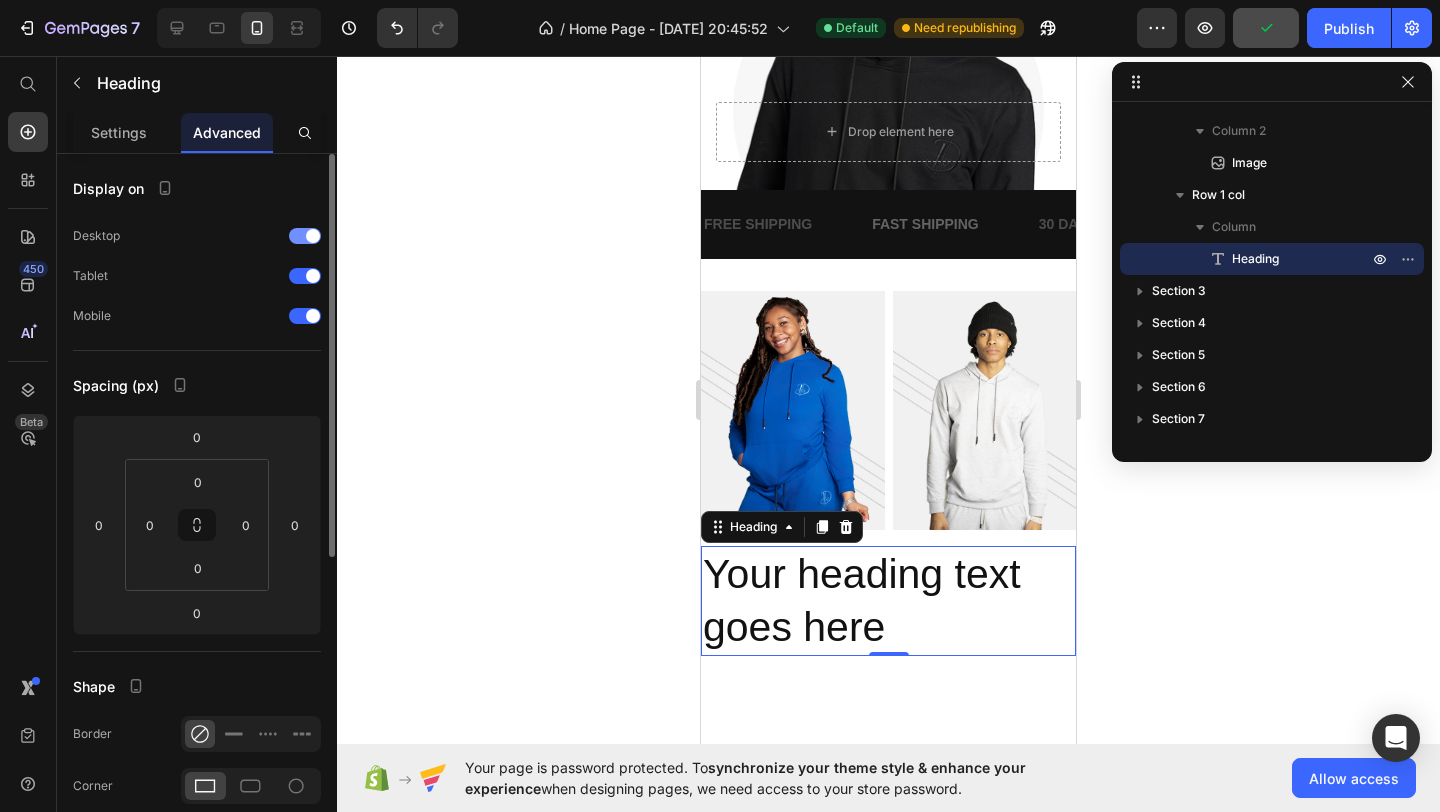 click at bounding box center (305, 236) 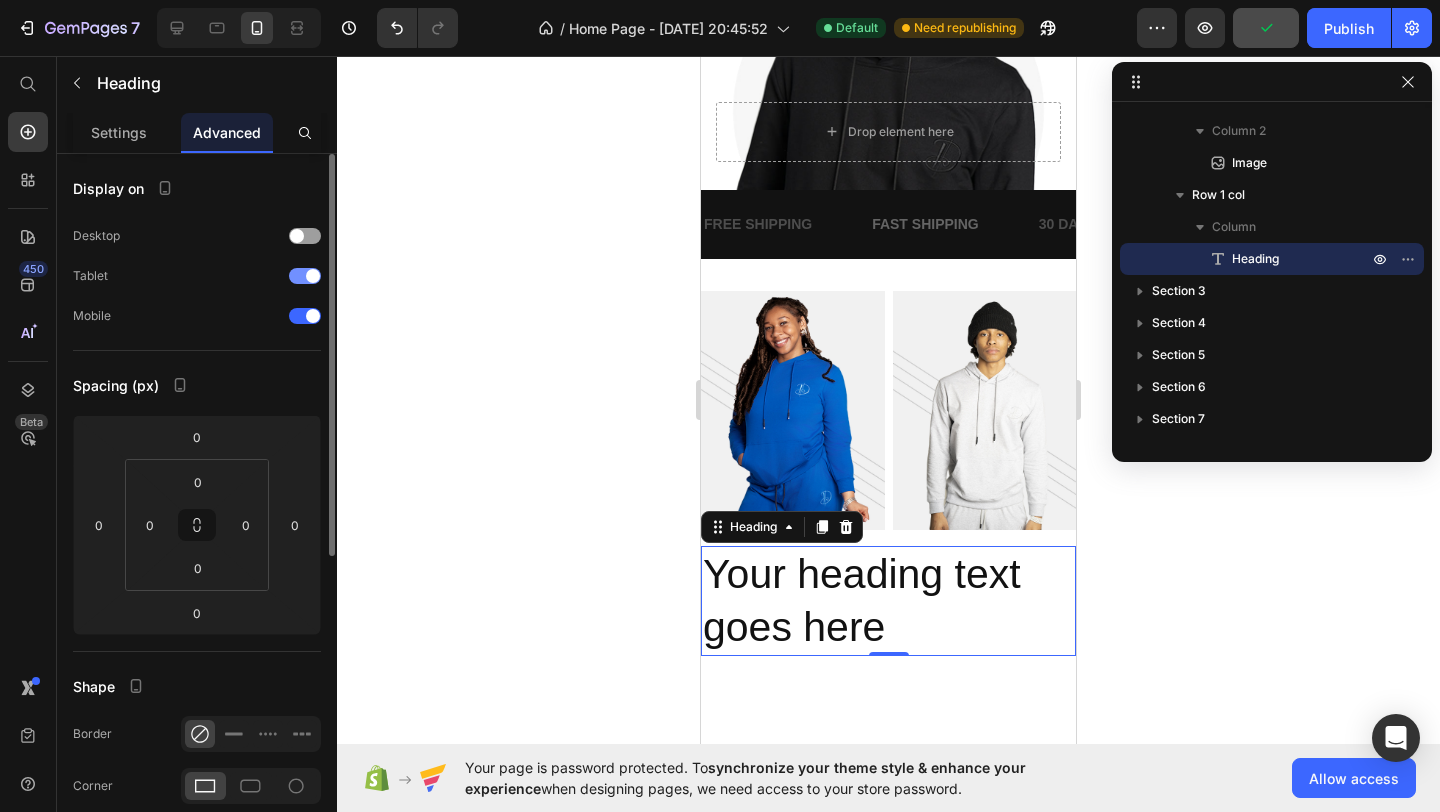 click at bounding box center (313, 276) 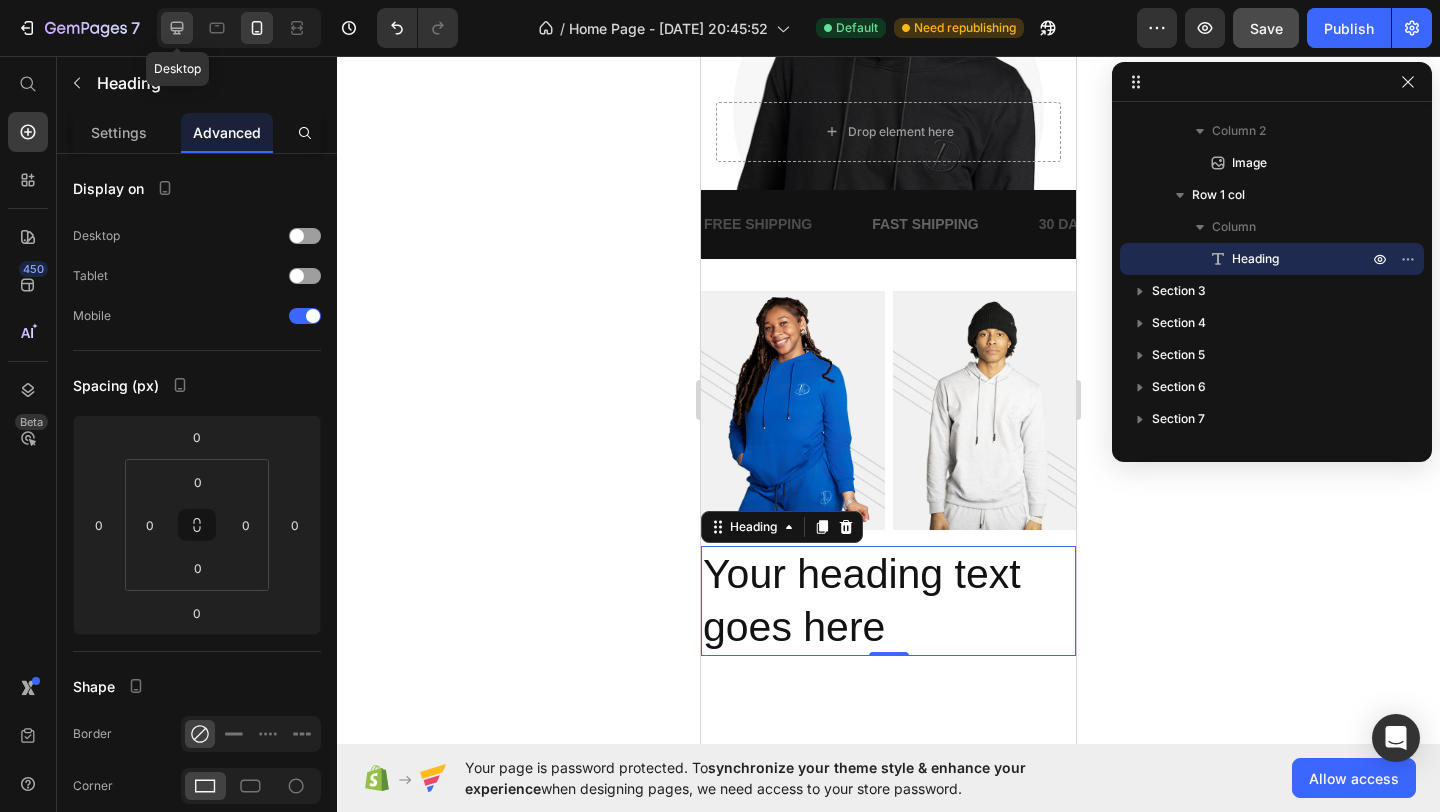 click 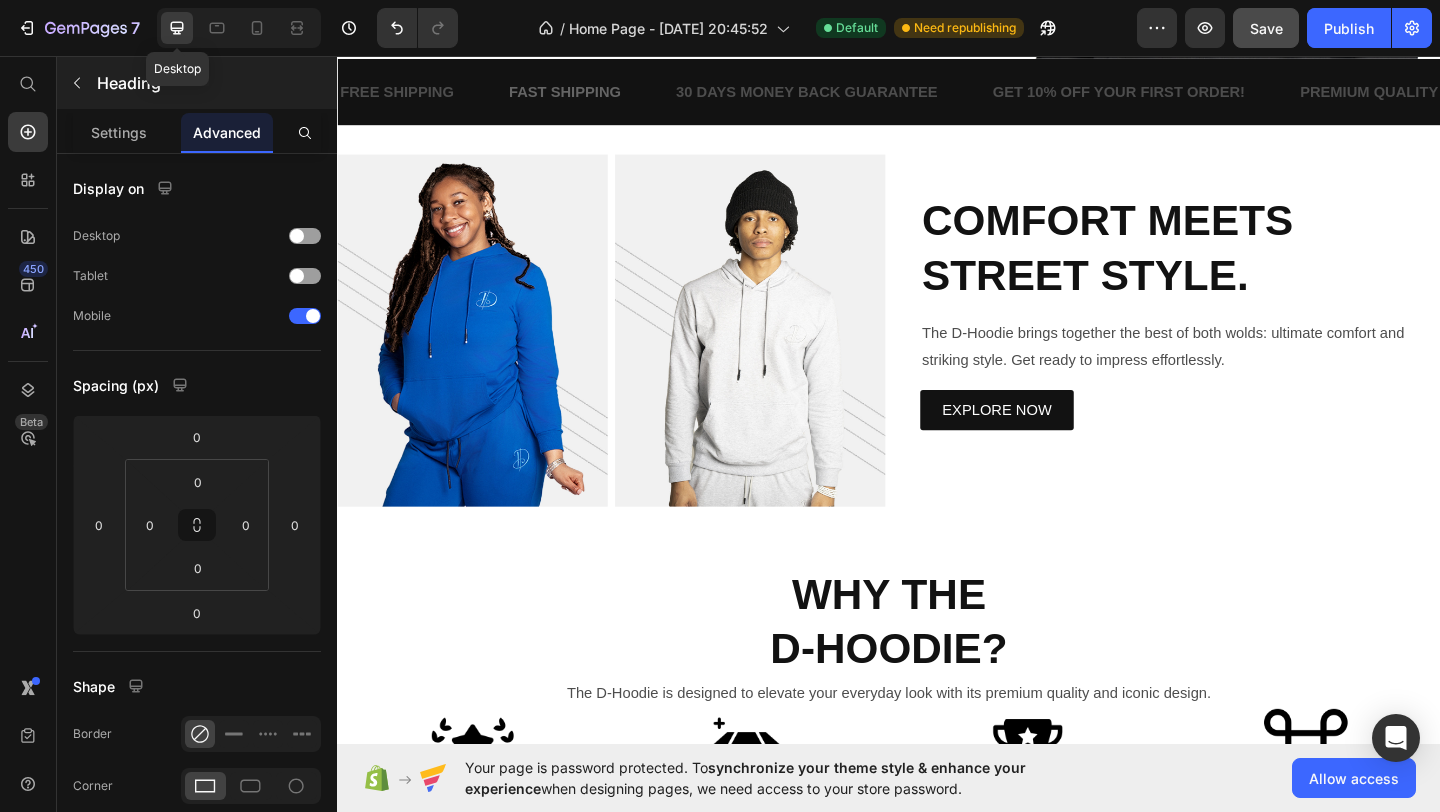 scroll, scrollTop: 547, scrollLeft: 0, axis: vertical 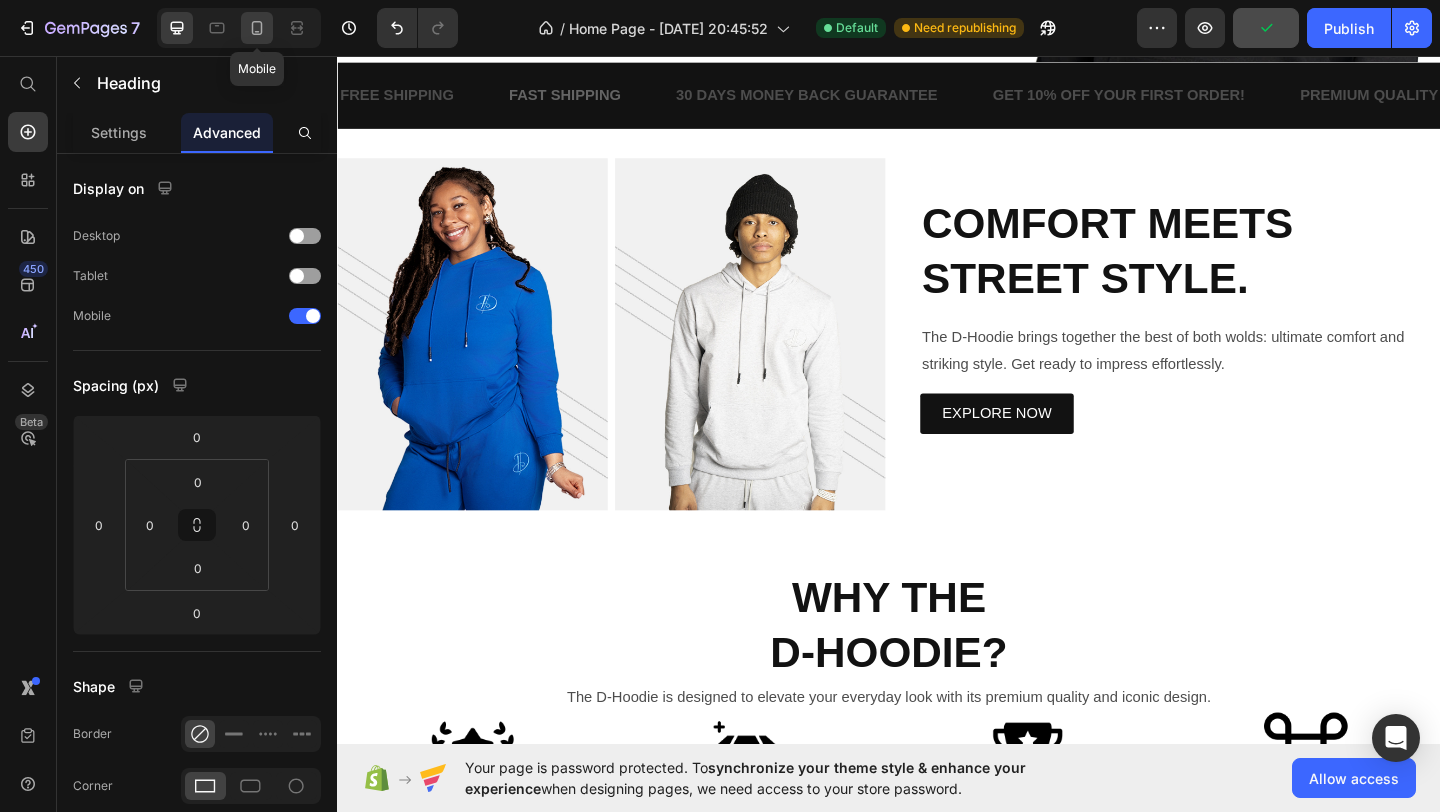 click 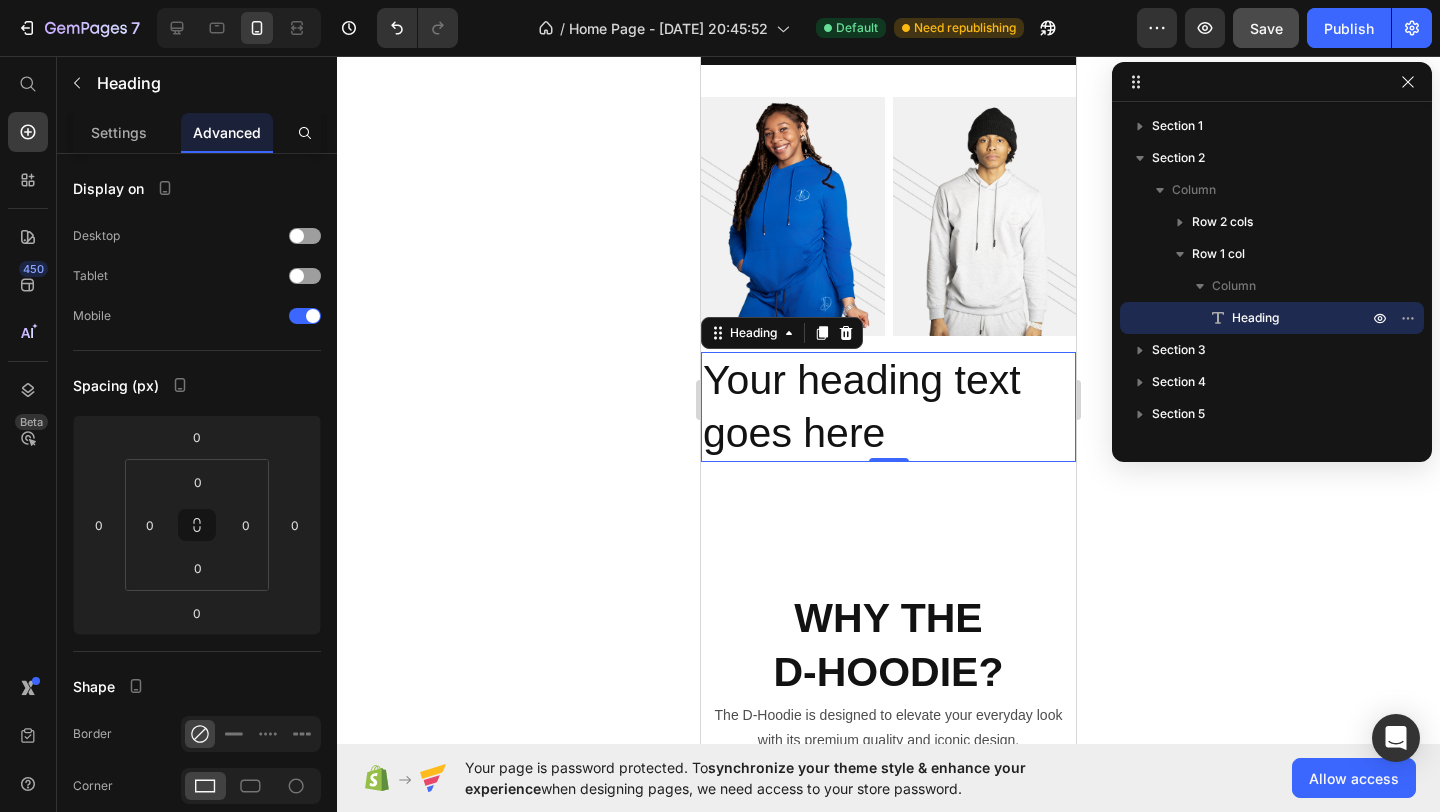 scroll, scrollTop: 805, scrollLeft: 0, axis: vertical 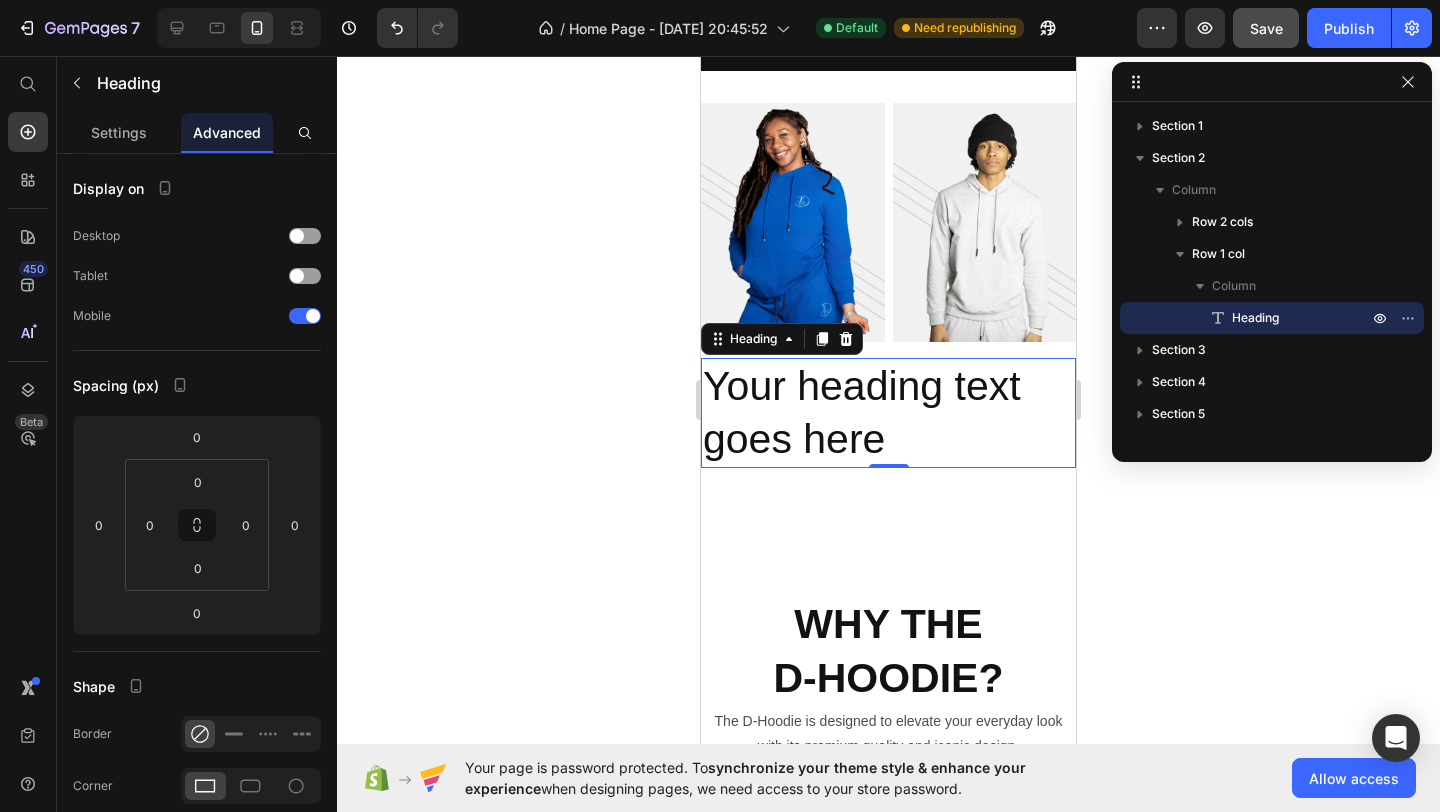 click on "Your heading text goes here" at bounding box center (888, 413) 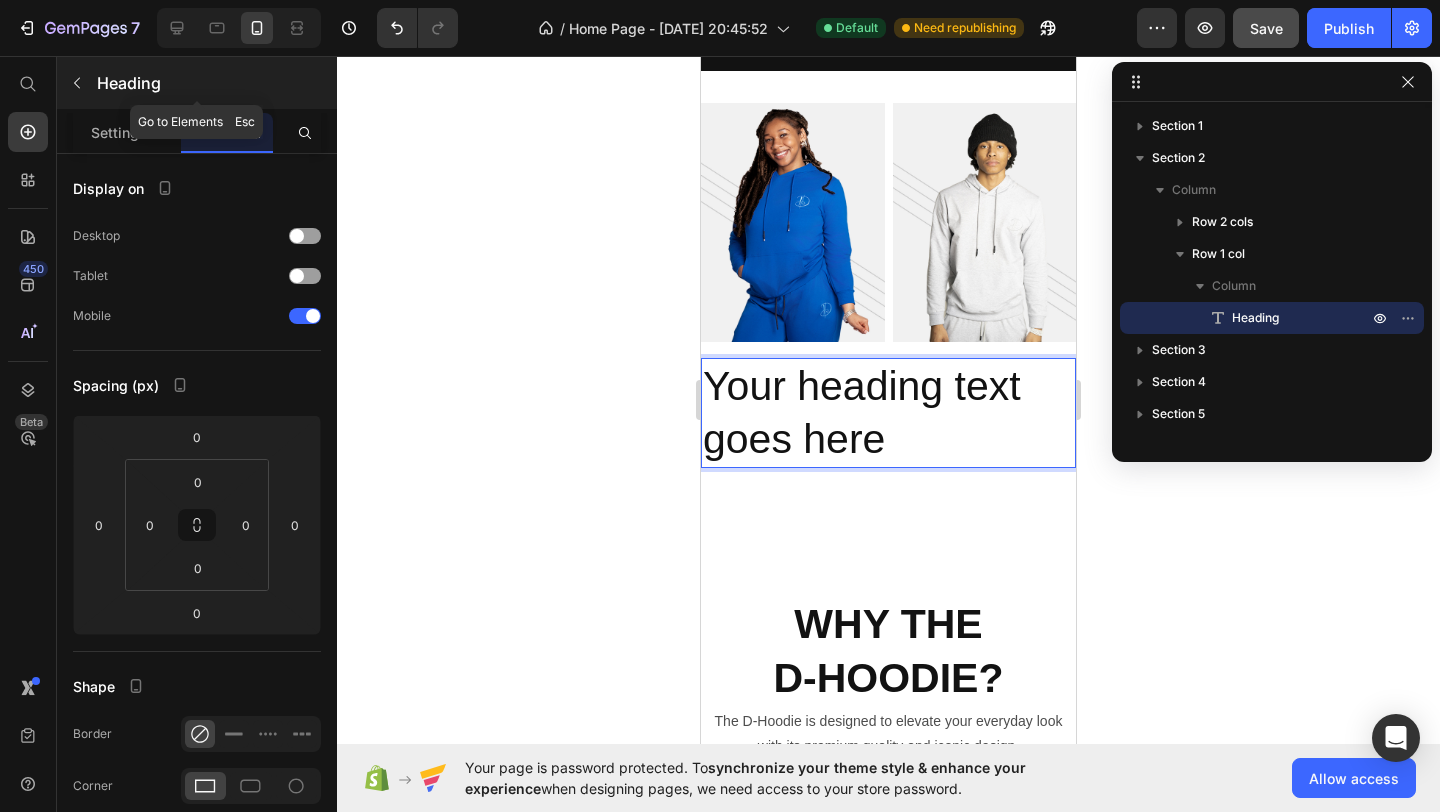 click at bounding box center [77, 83] 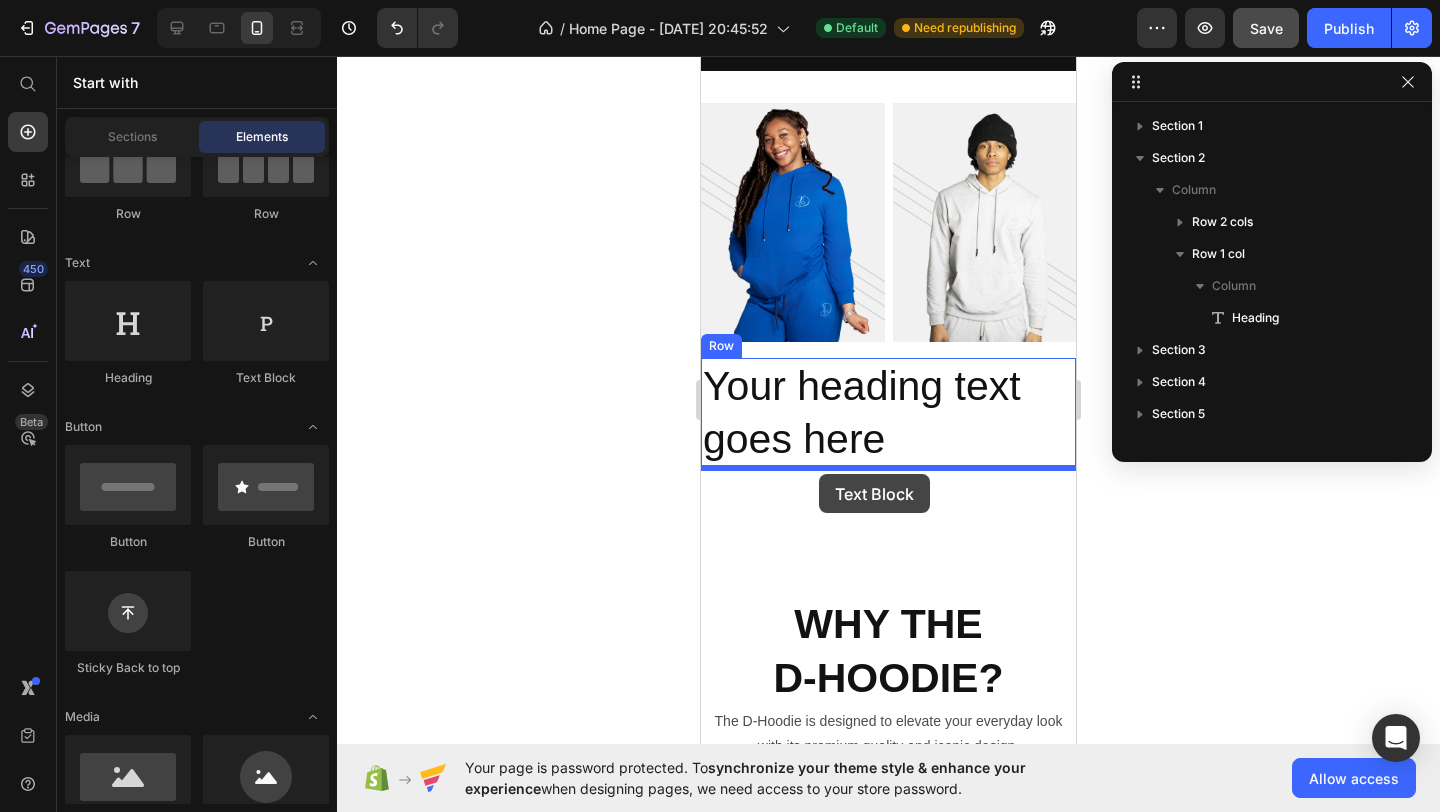 drag, startPoint x: 971, startPoint y: 397, endPoint x: 819, endPoint y: 474, distance: 170.39073 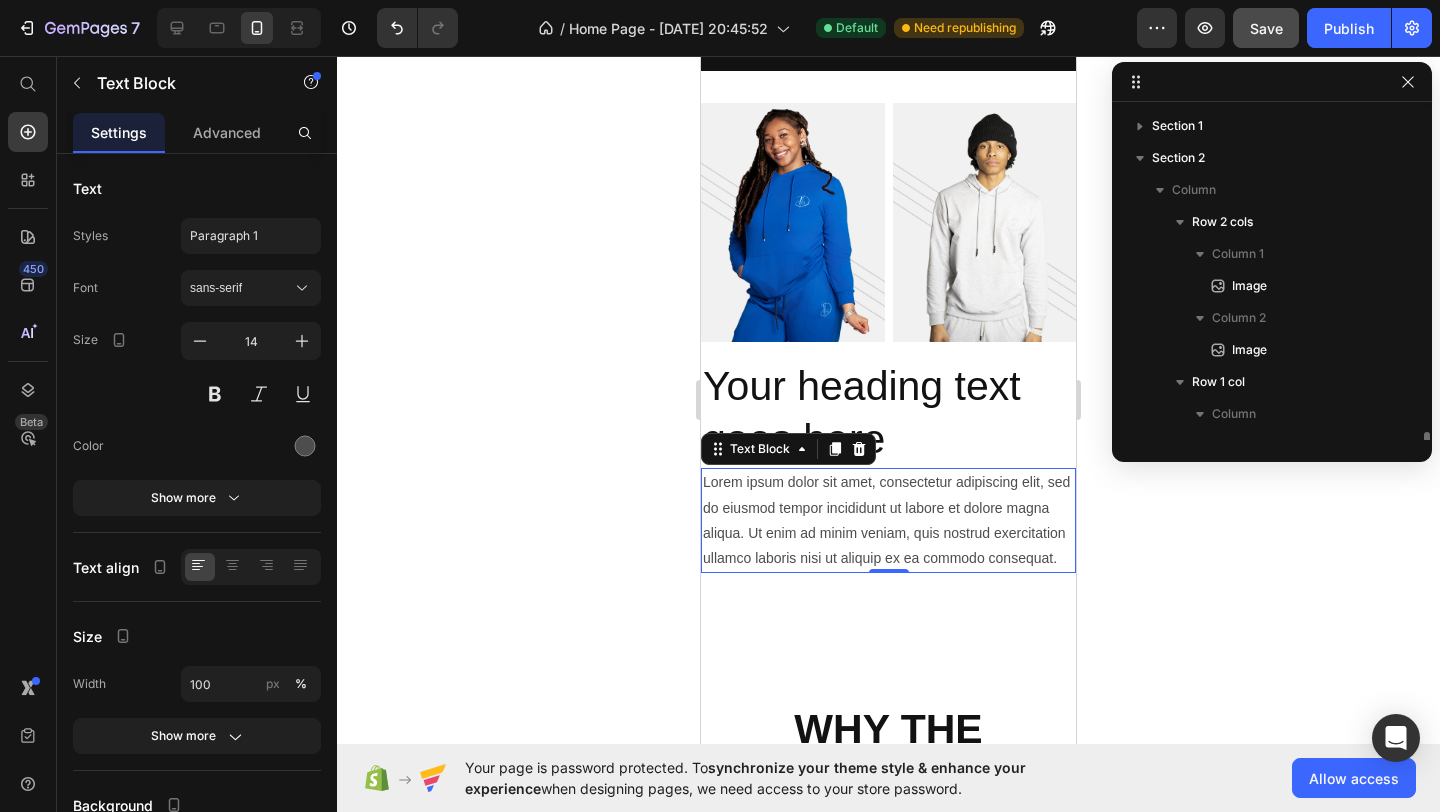 scroll, scrollTop: 219, scrollLeft: 0, axis: vertical 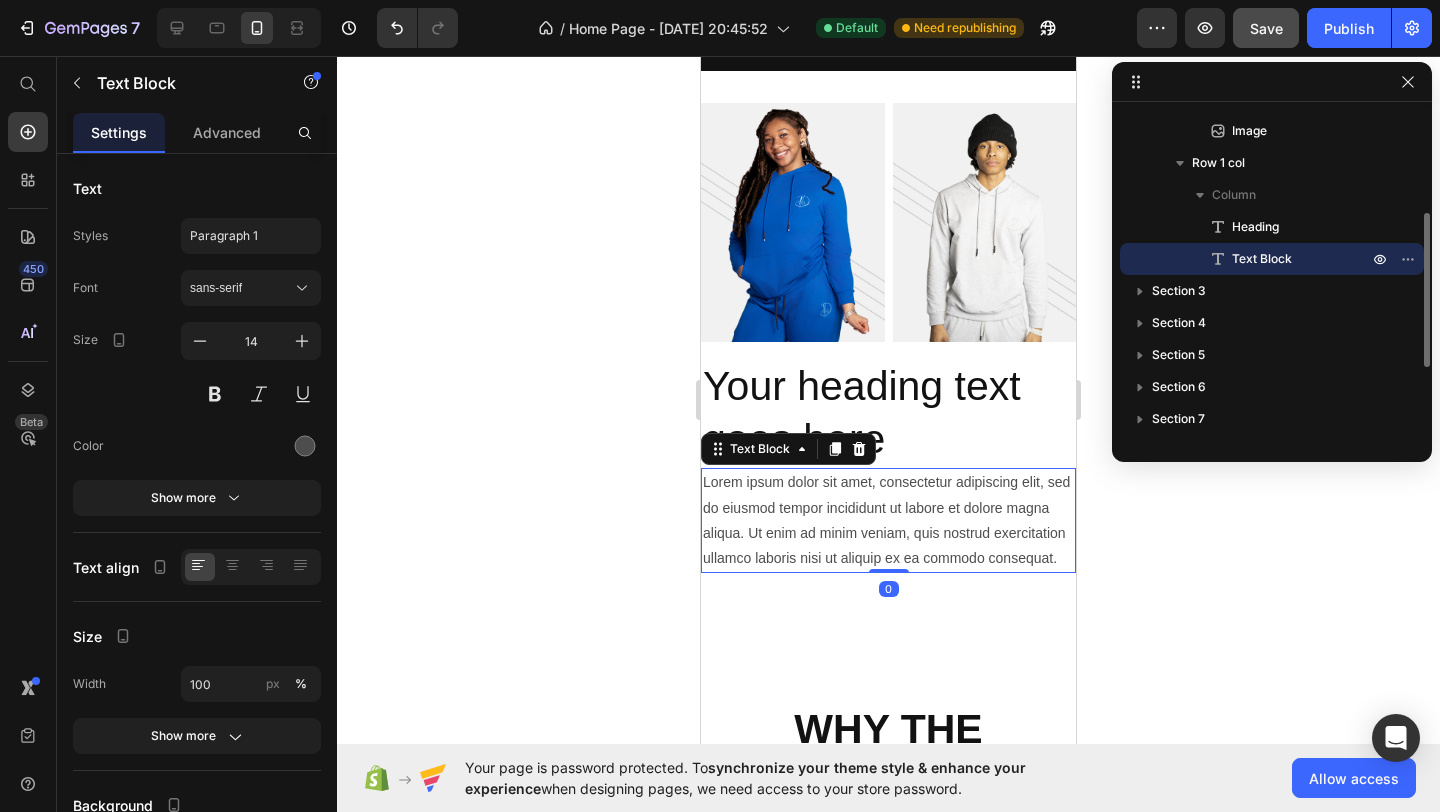 click on "Lorem ipsum dolor sit amet, consectetur adipiscing elit, sed do eiusmod tempor incididunt ut labore et dolore magna aliqua. Ut enim ad minim veniam, quis nostrud exercitation ullamco laboris nisi ut aliquip ex ea commodo consequat." at bounding box center (888, 520) 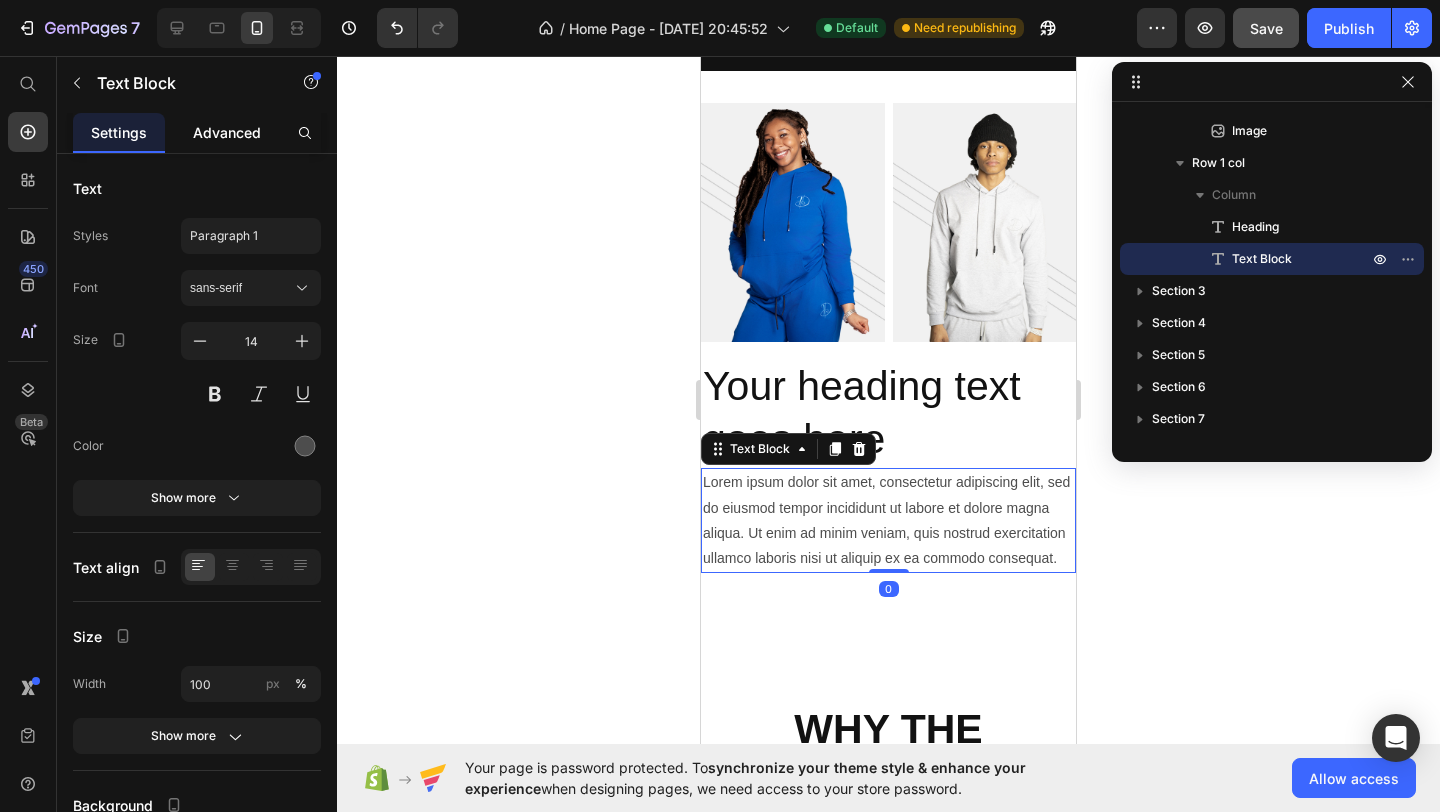 click on "Advanced" at bounding box center (227, 132) 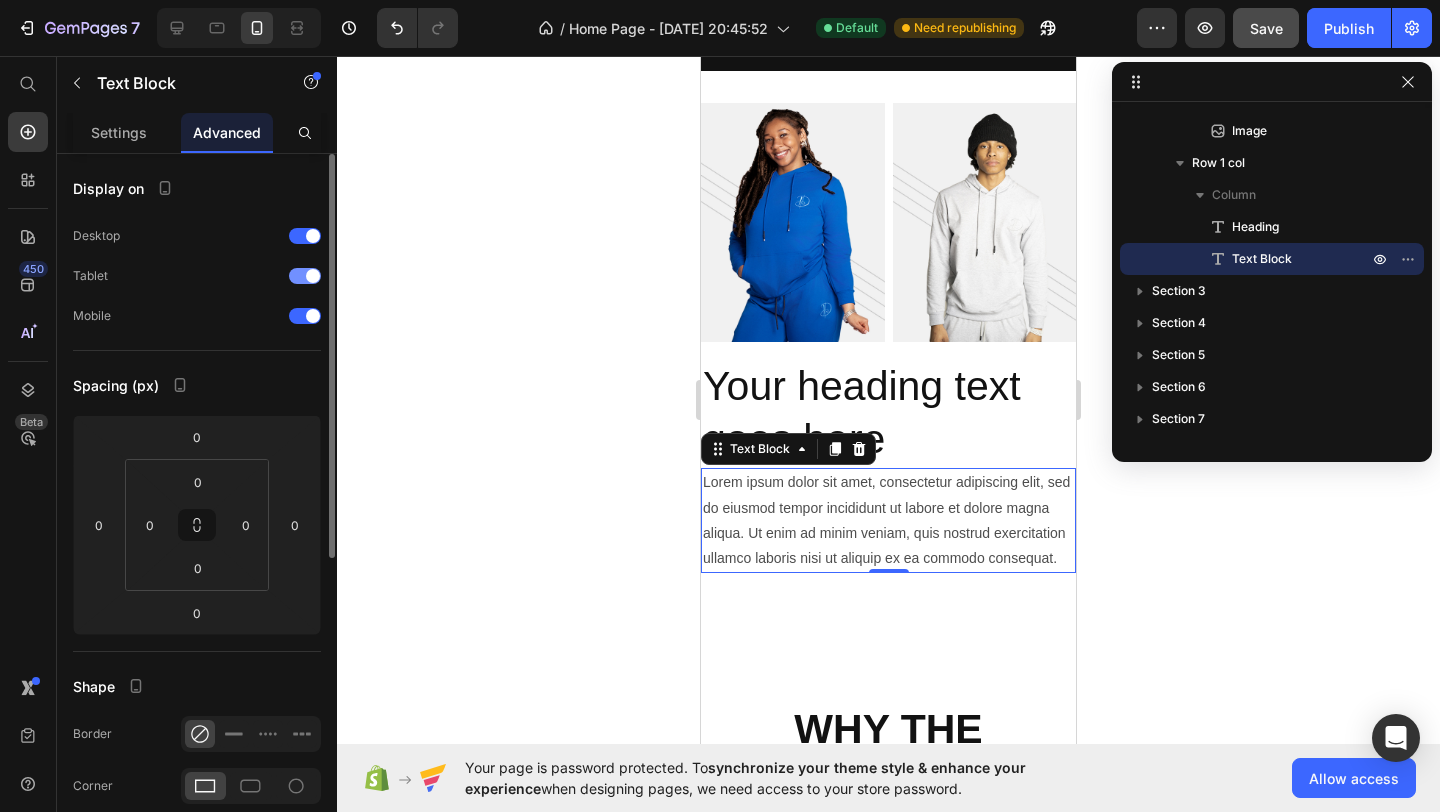 click at bounding box center [313, 276] 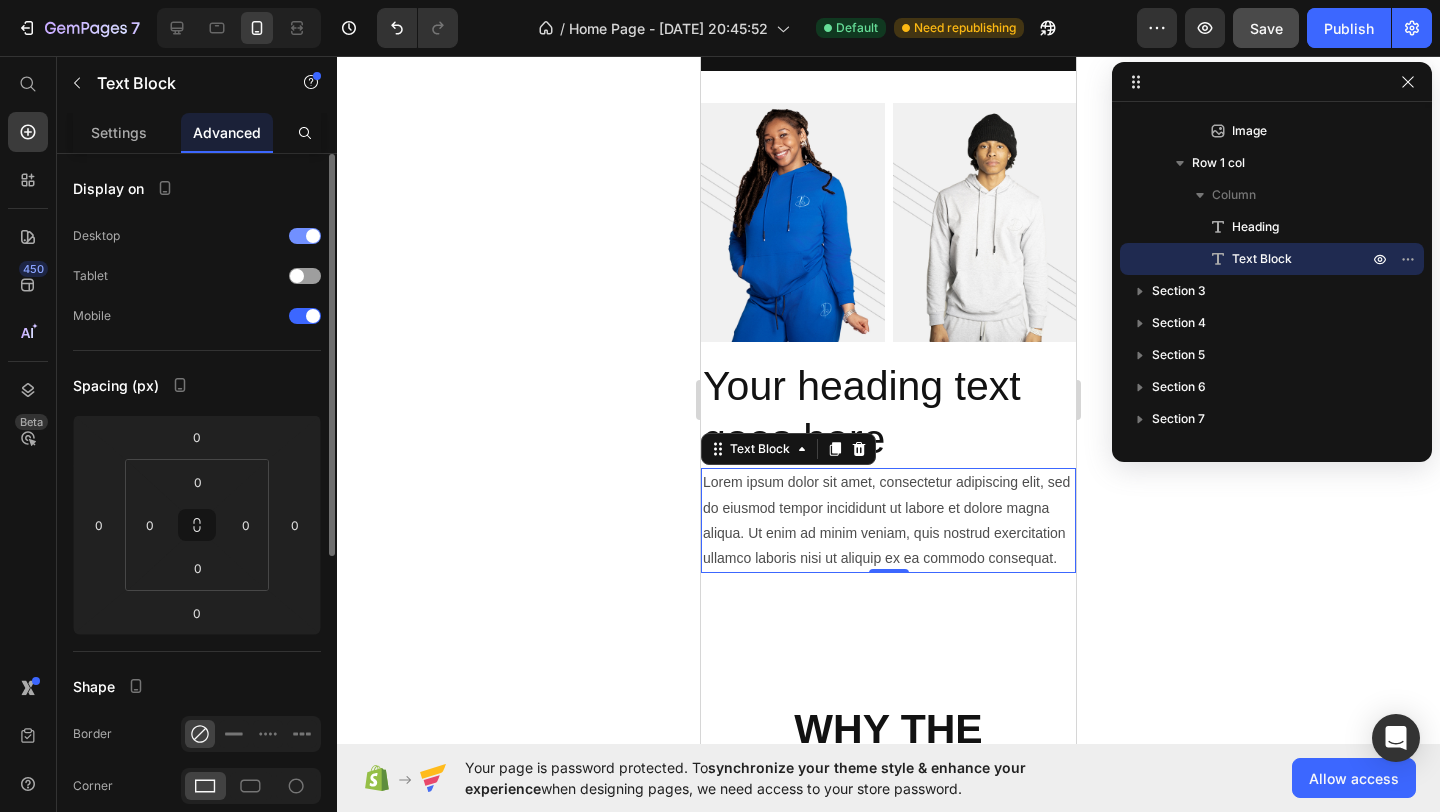 click at bounding box center [313, 236] 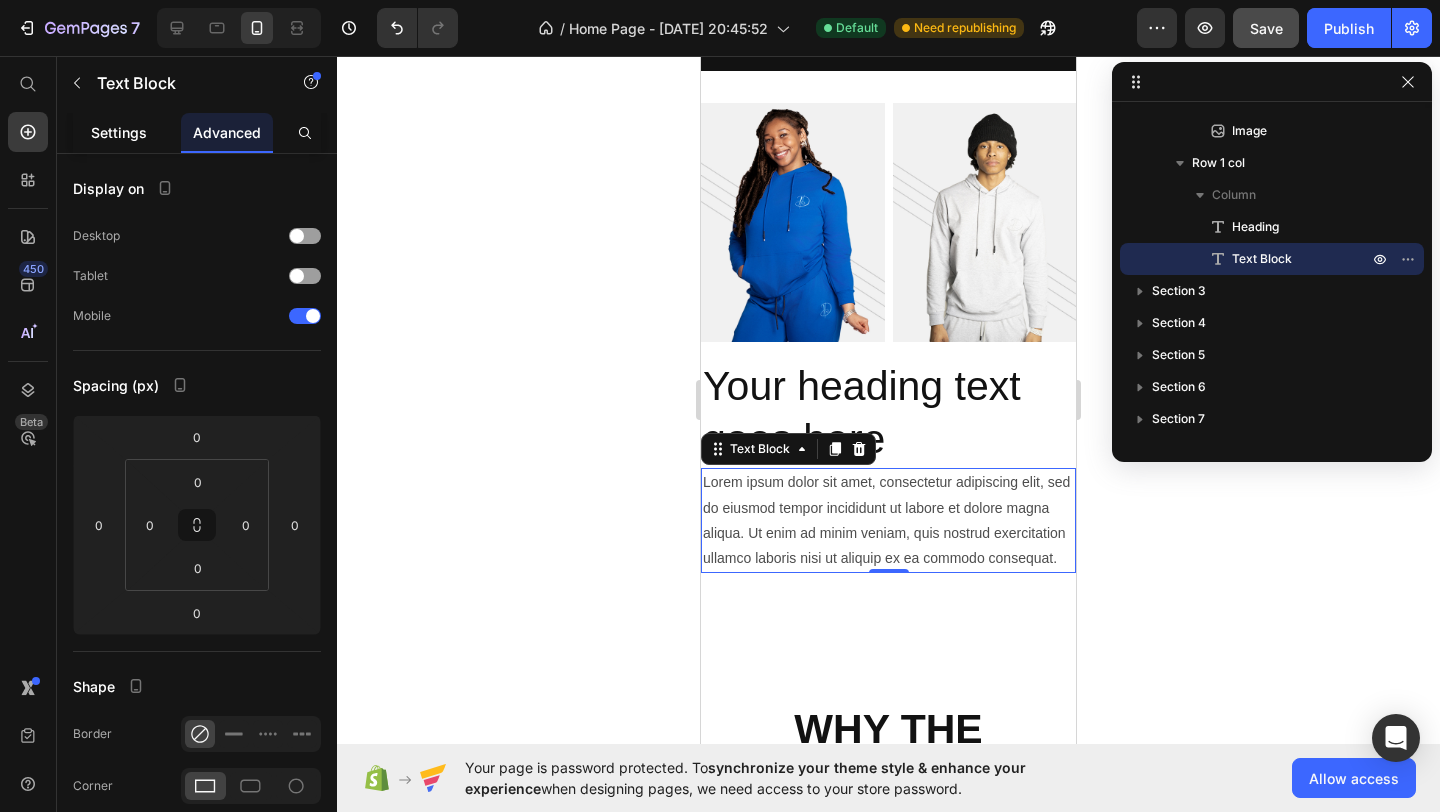 click on "Settings" at bounding box center [119, 132] 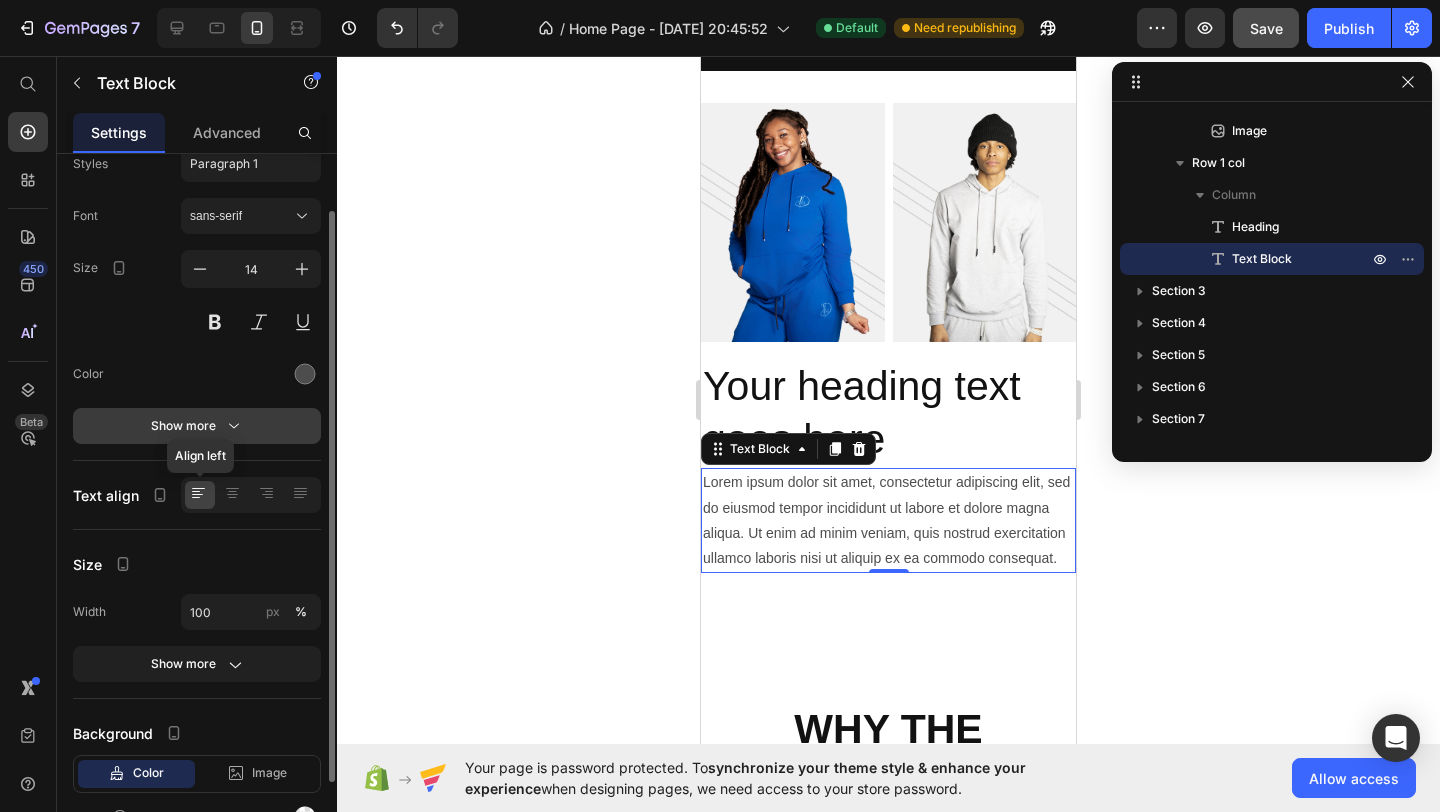 scroll, scrollTop: 180, scrollLeft: 0, axis: vertical 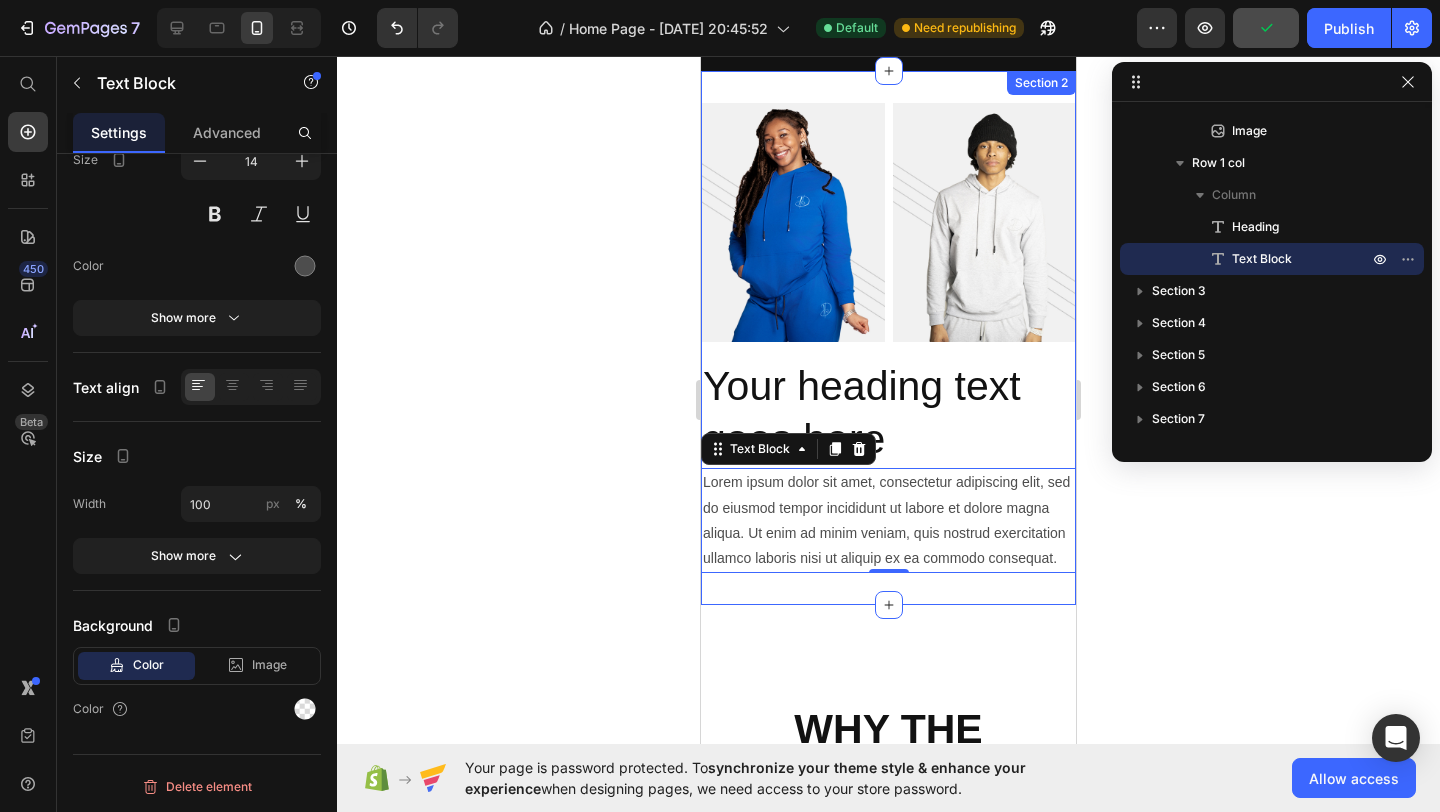 click on "Image Image Row Your heading text goes here Heading Lorem ipsum dolor sit amet, consectetur adipiscing elit, sed do eiusmod tempor incididunt ut labore et dolore magna aliqua. Ut enim ad minim veniam, quis nostrud exercitation ullamco laboris nisi ut aliquip ex ea commodo consequat. Text Block   0 Row Section 2" at bounding box center [888, 338] 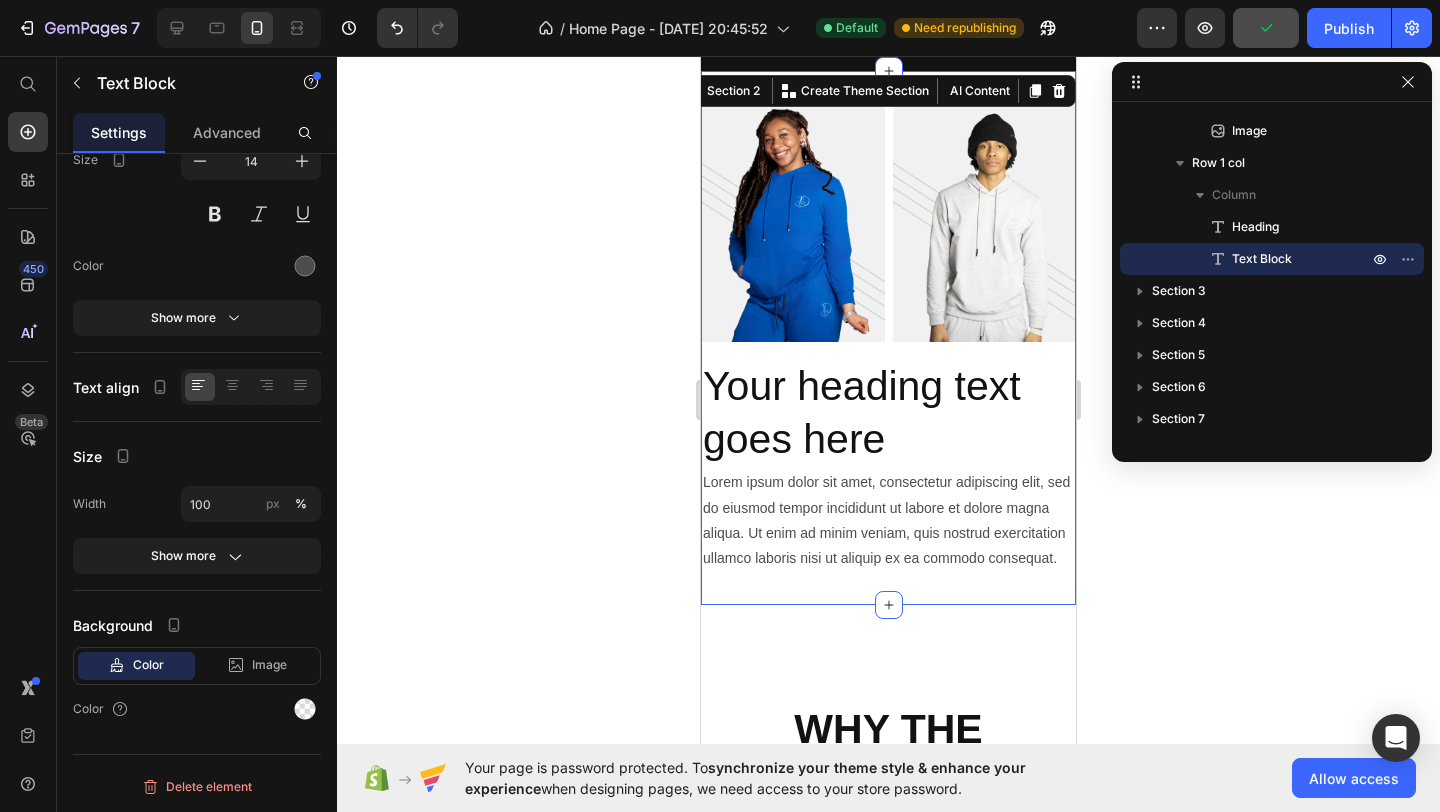 scroll, scrollTop: 0, scrollLeft: 0, axis: both 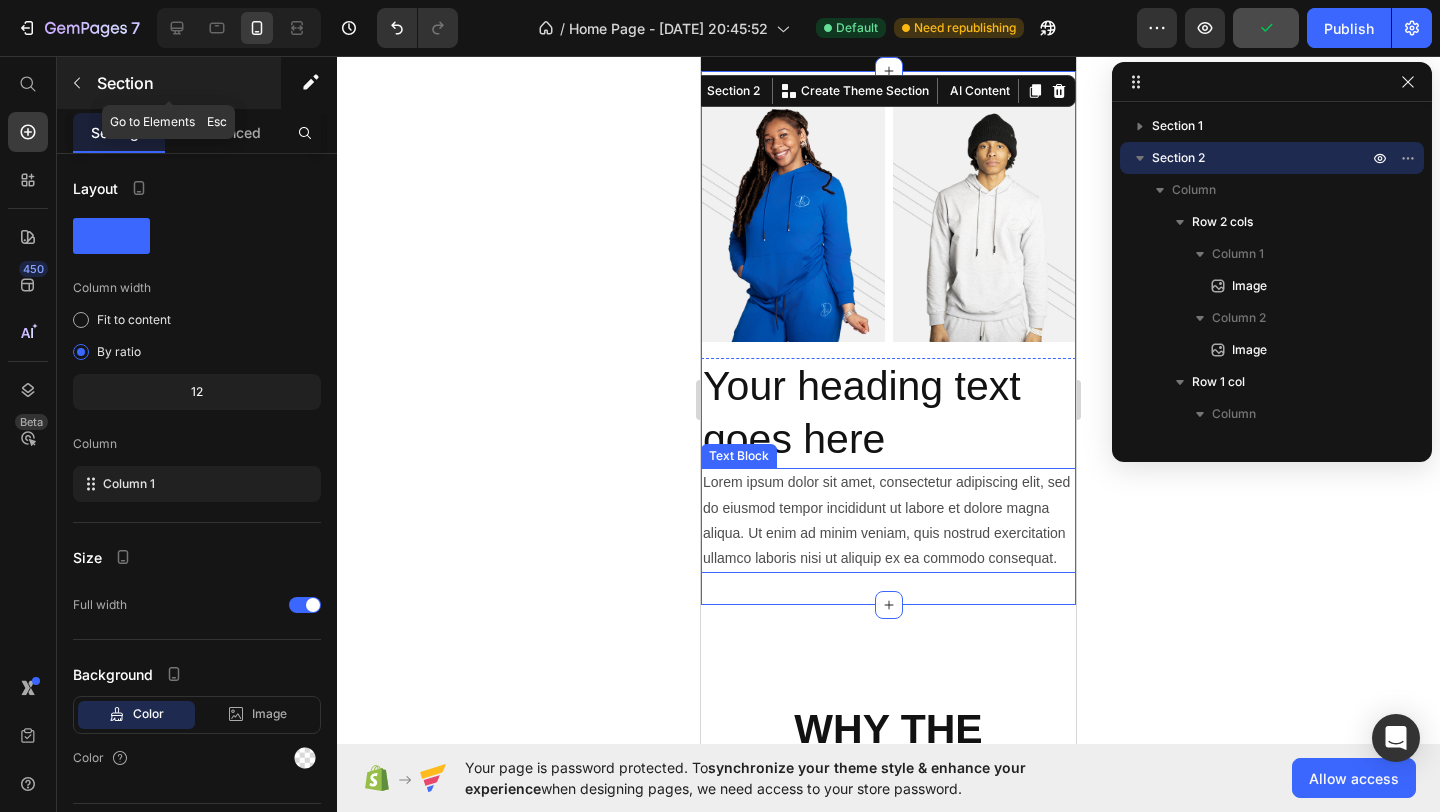 click on "Section" at bounding box center [169, 83] 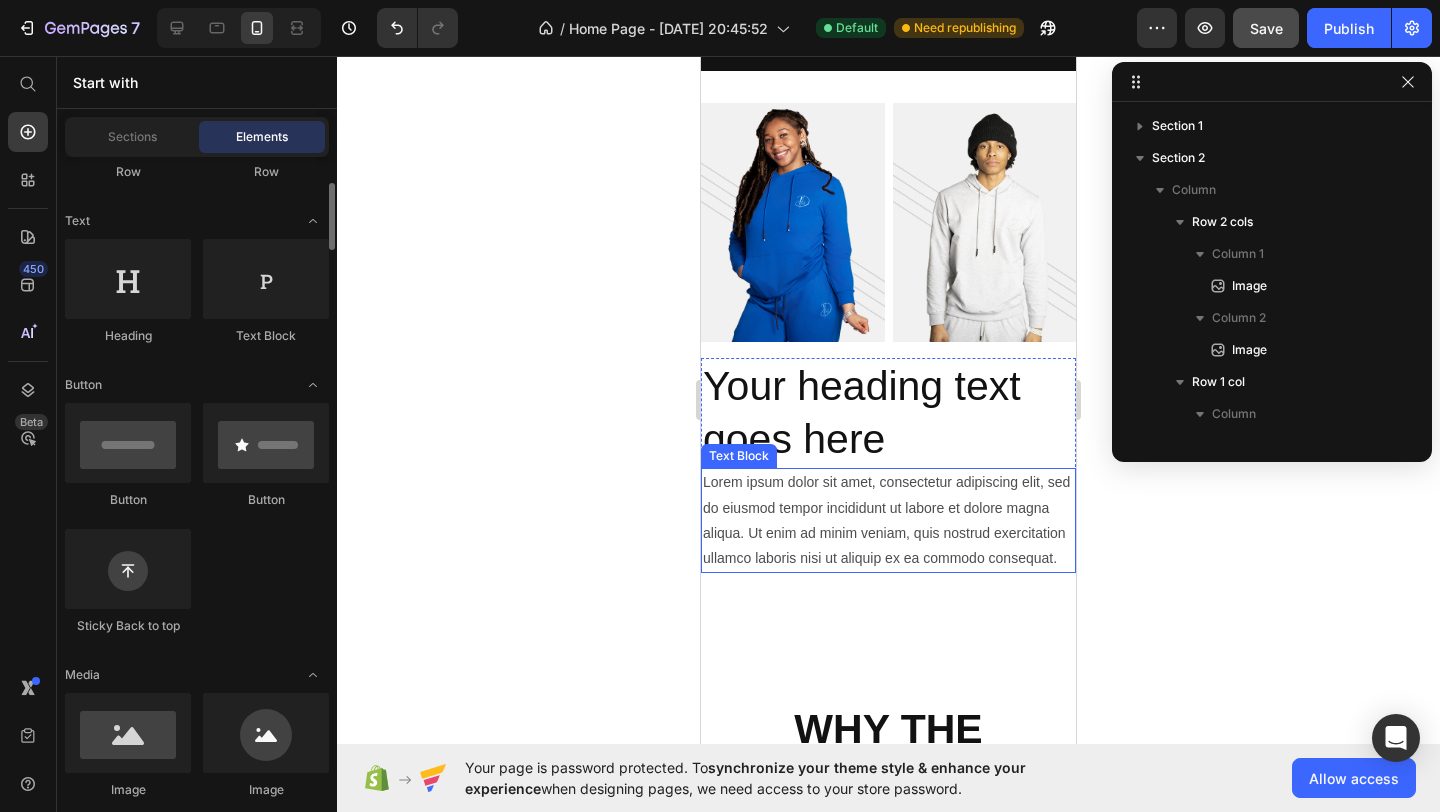 scroll, scrollTop: 273, scrollLeft: 0, axis: vertical 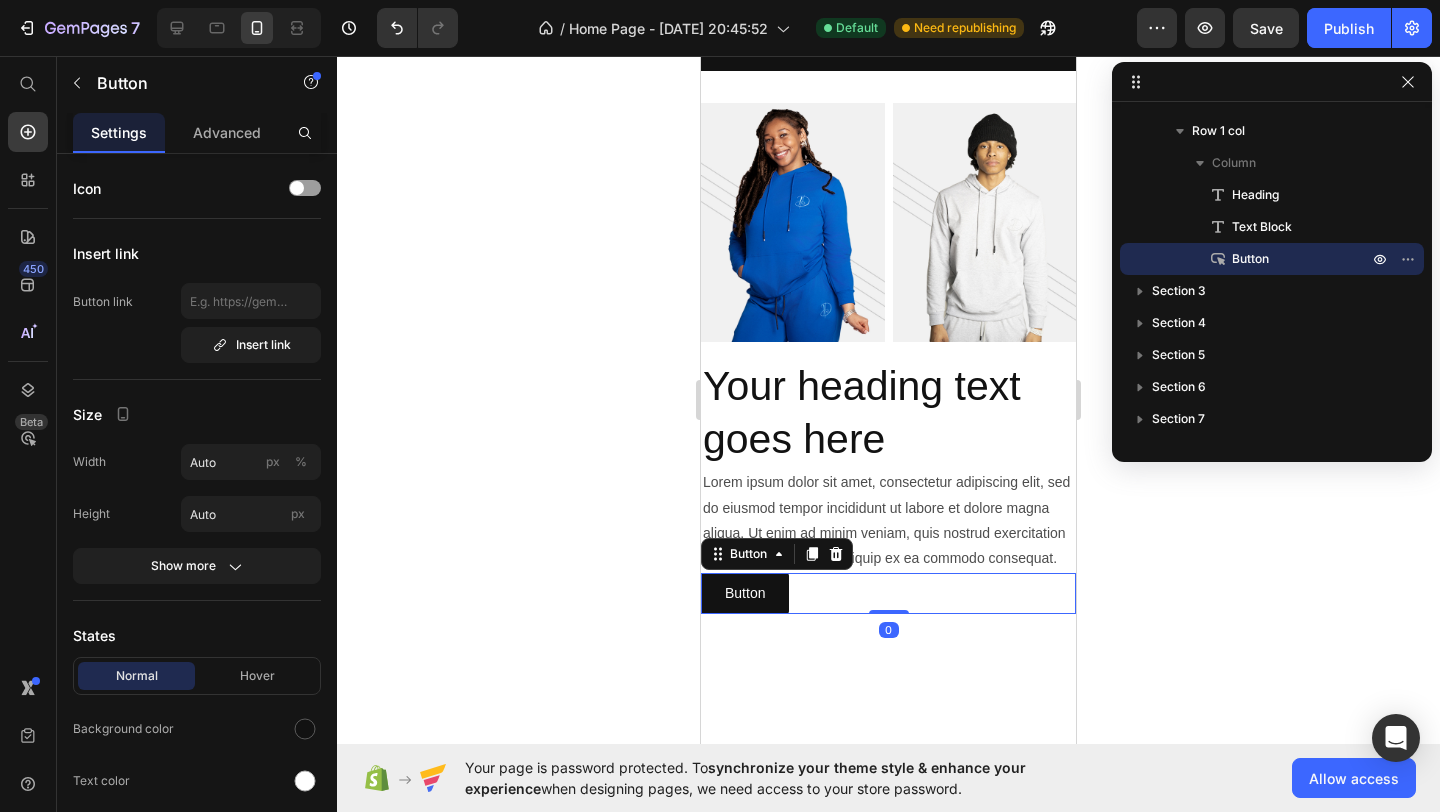 click on "Button Button   0" at bounding box center [888, 593] 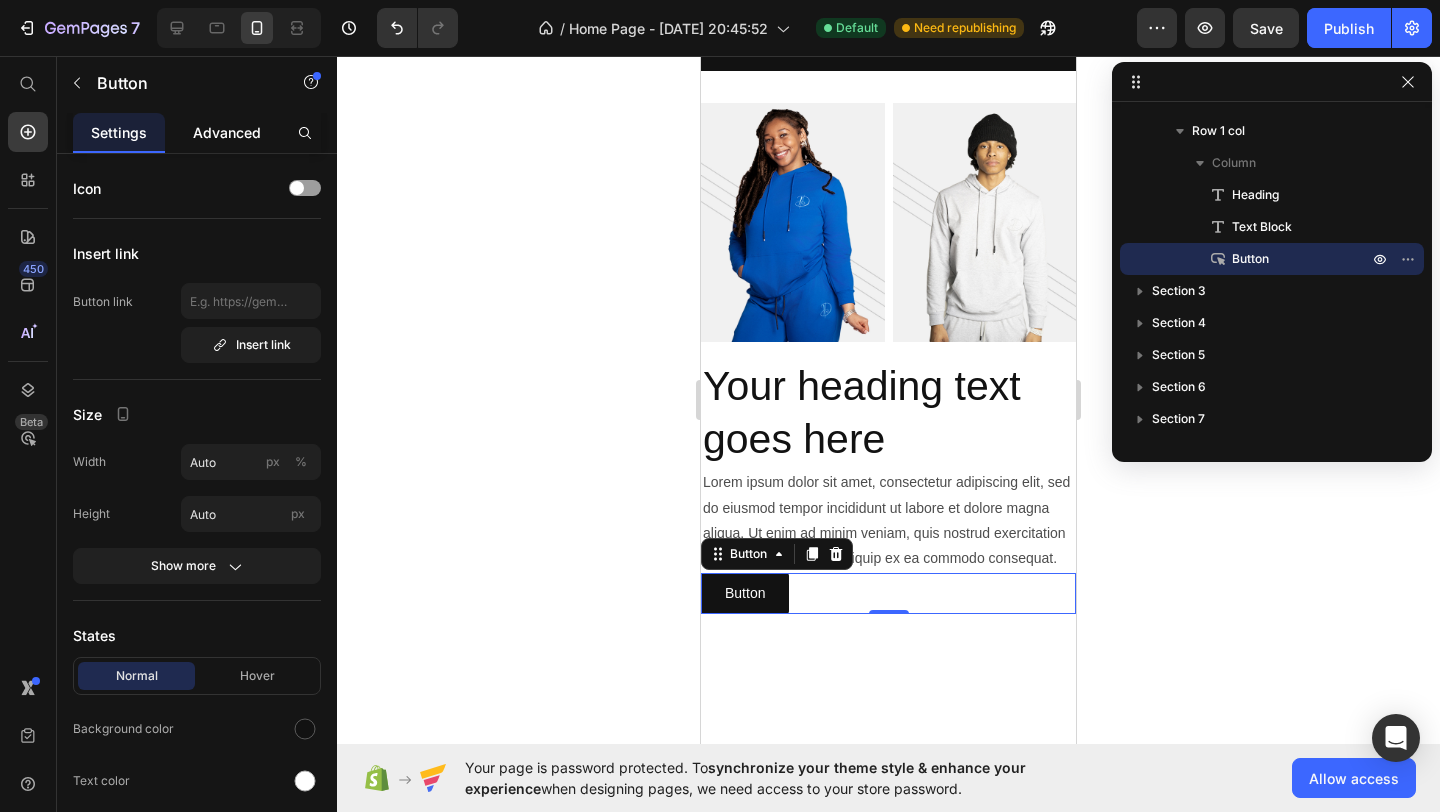 click on "Advanced" at bounding box center [227, 132] 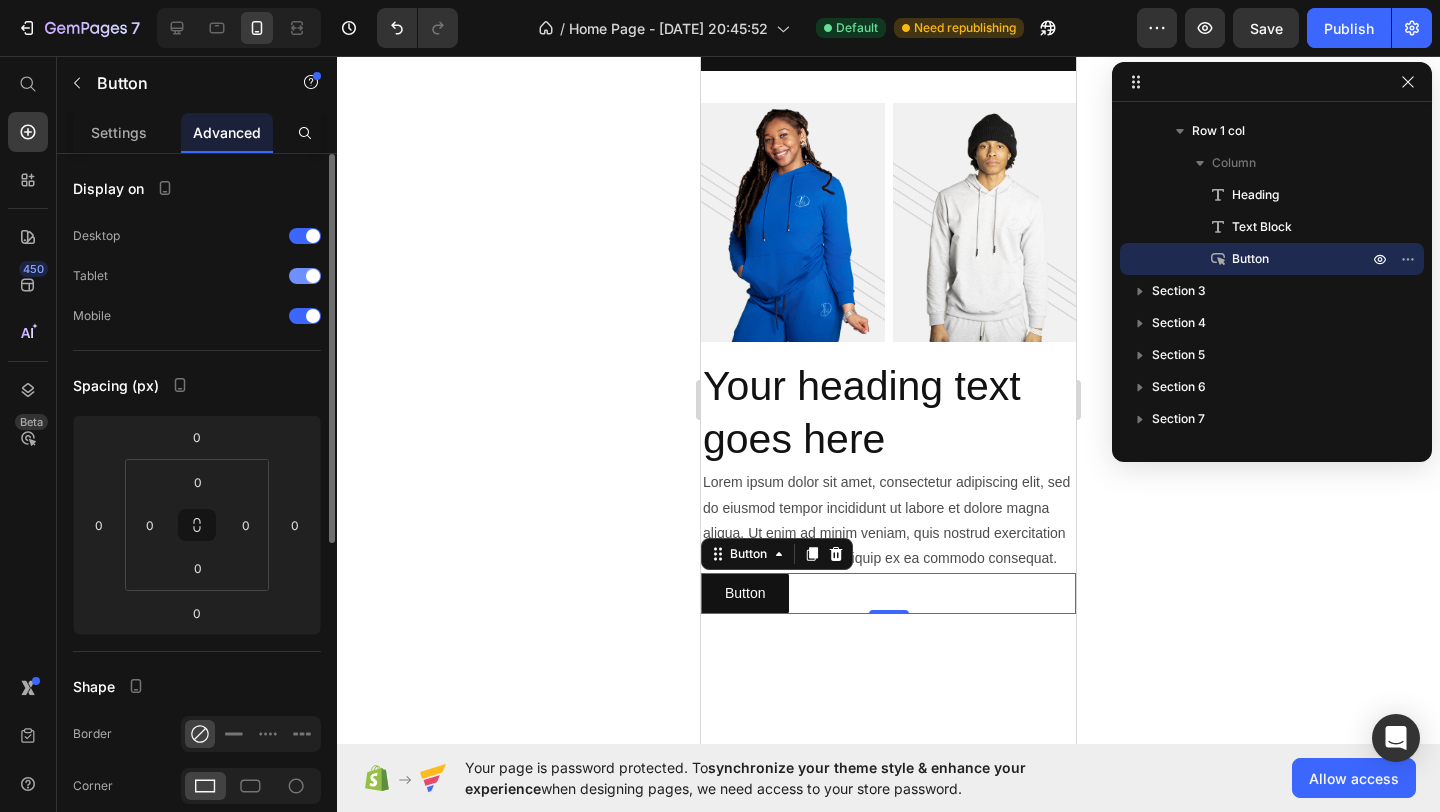 click at bounding box center [313, 276] 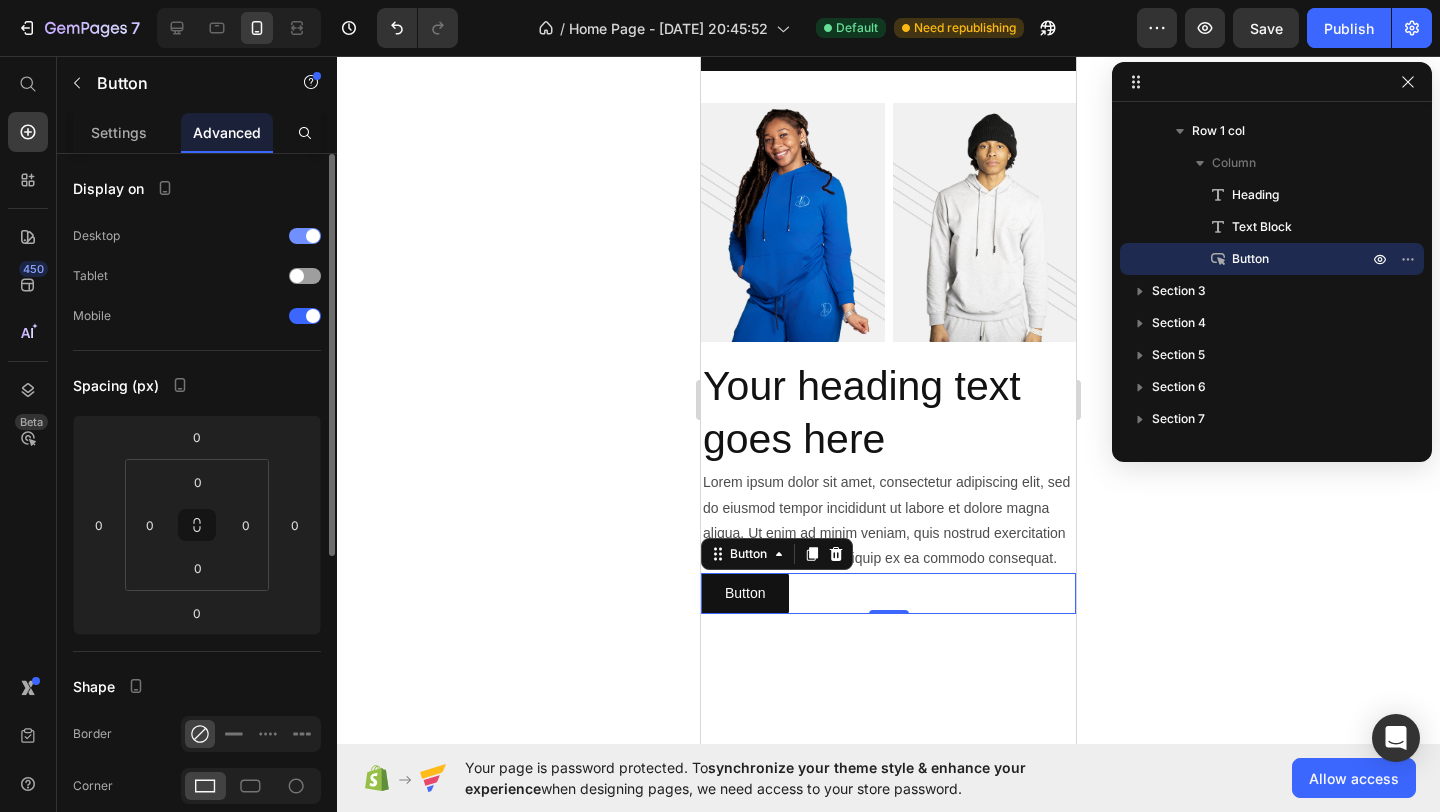 click on "Desktop" at bounding box center (197, 236) 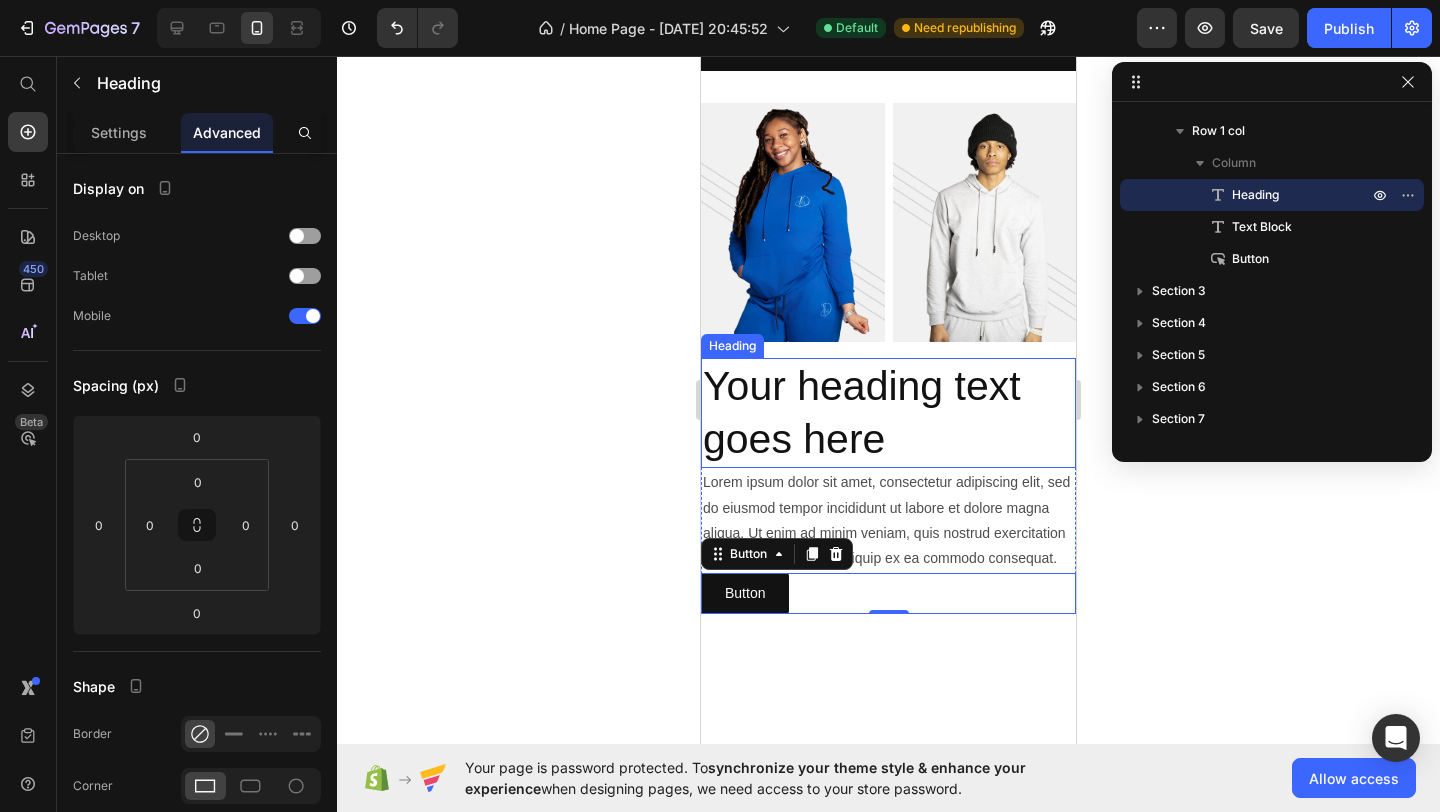 click on "Your heading text goes here" at bounding box center (888, 413) 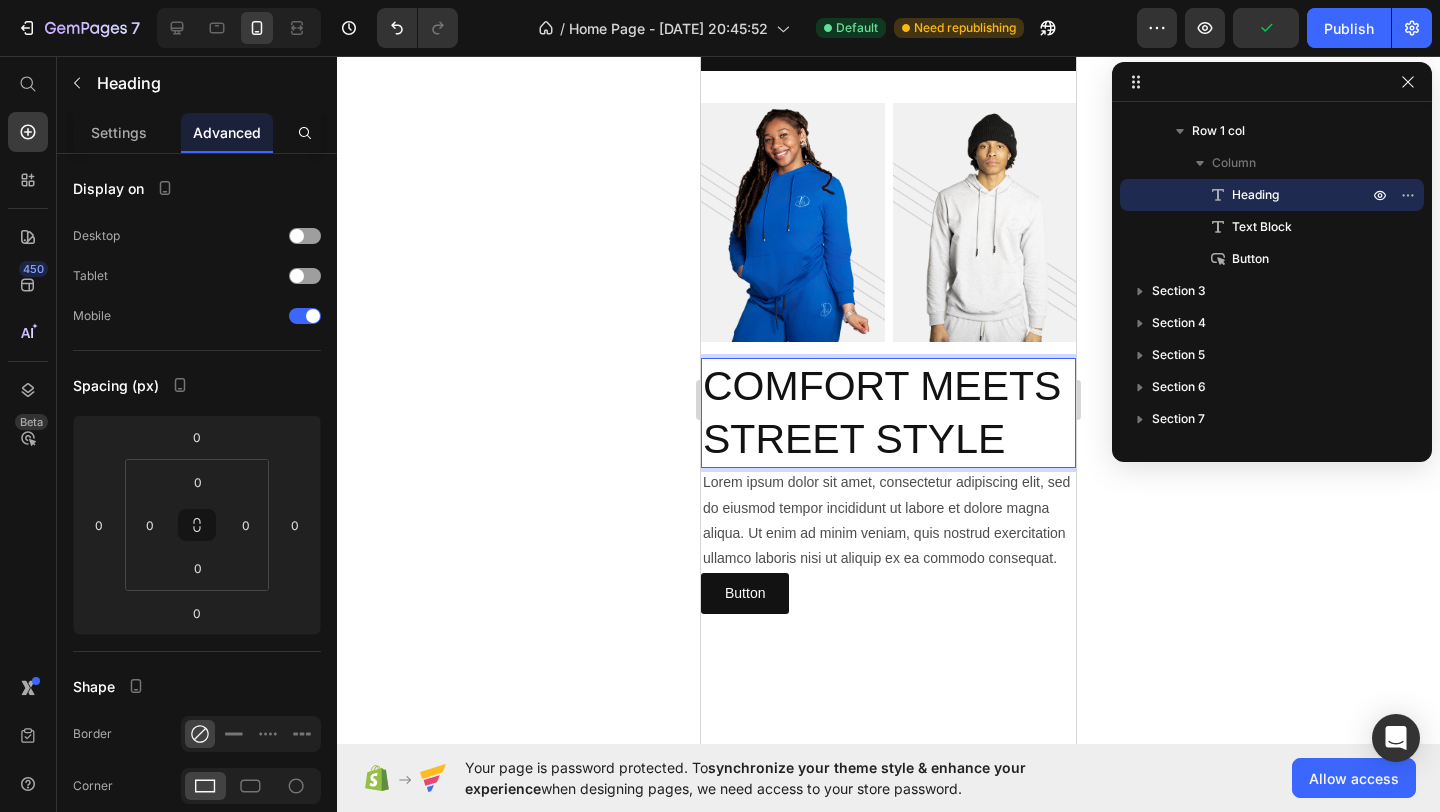 click on "COMFORT MEETS STREET STYLE" at bounding box center (888, 413) 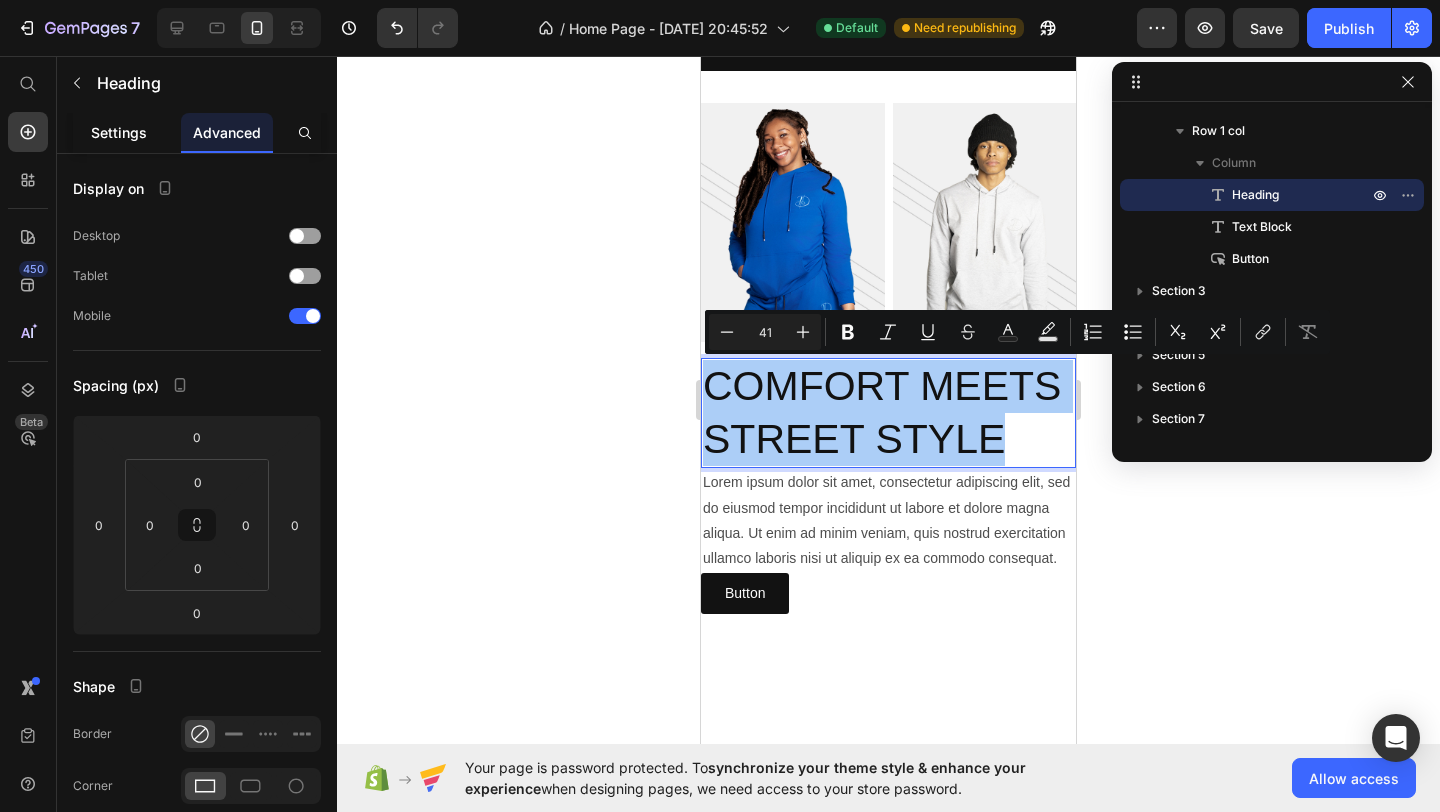 click on "Settings" at bounding box center (119, 132) 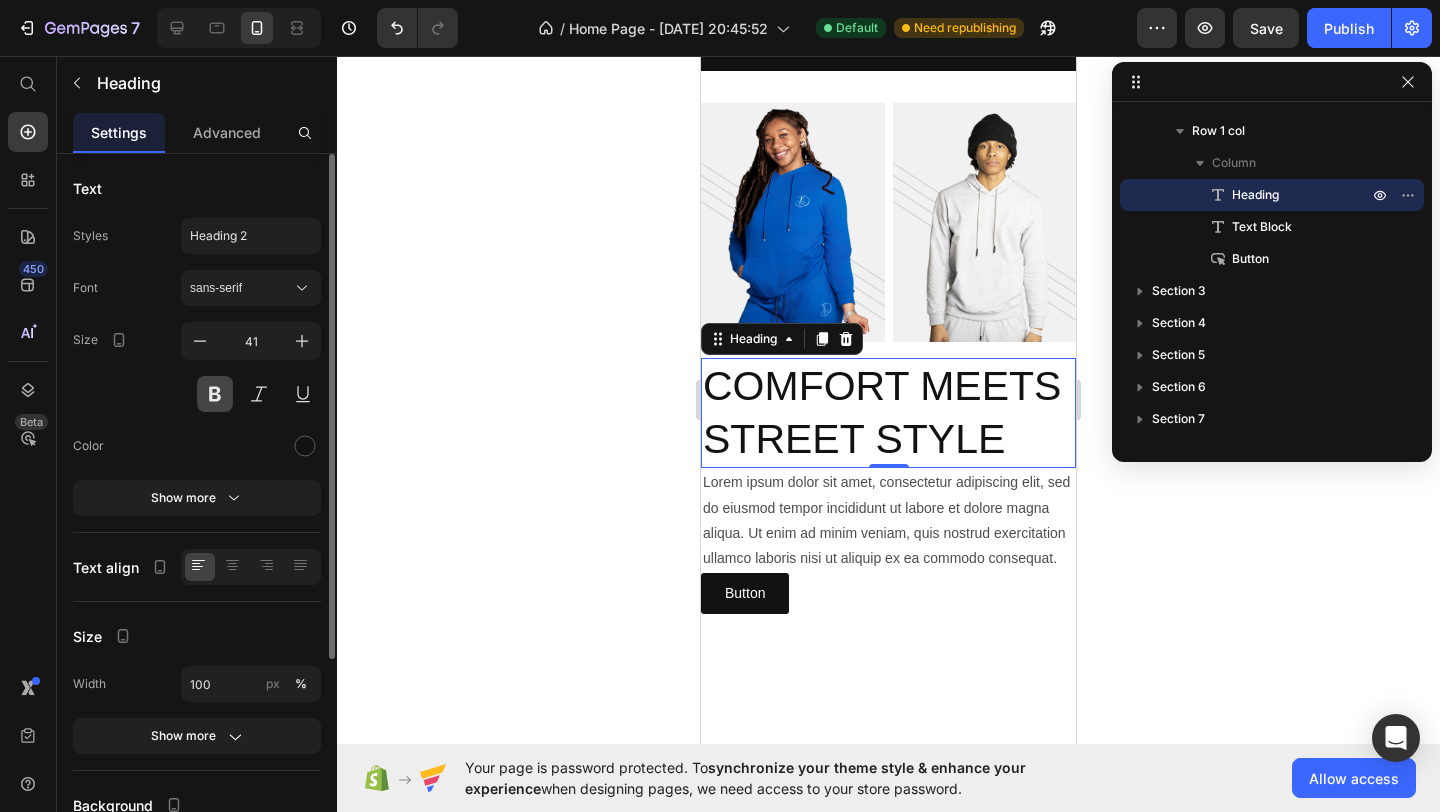 click at bounding box center [215, 394] 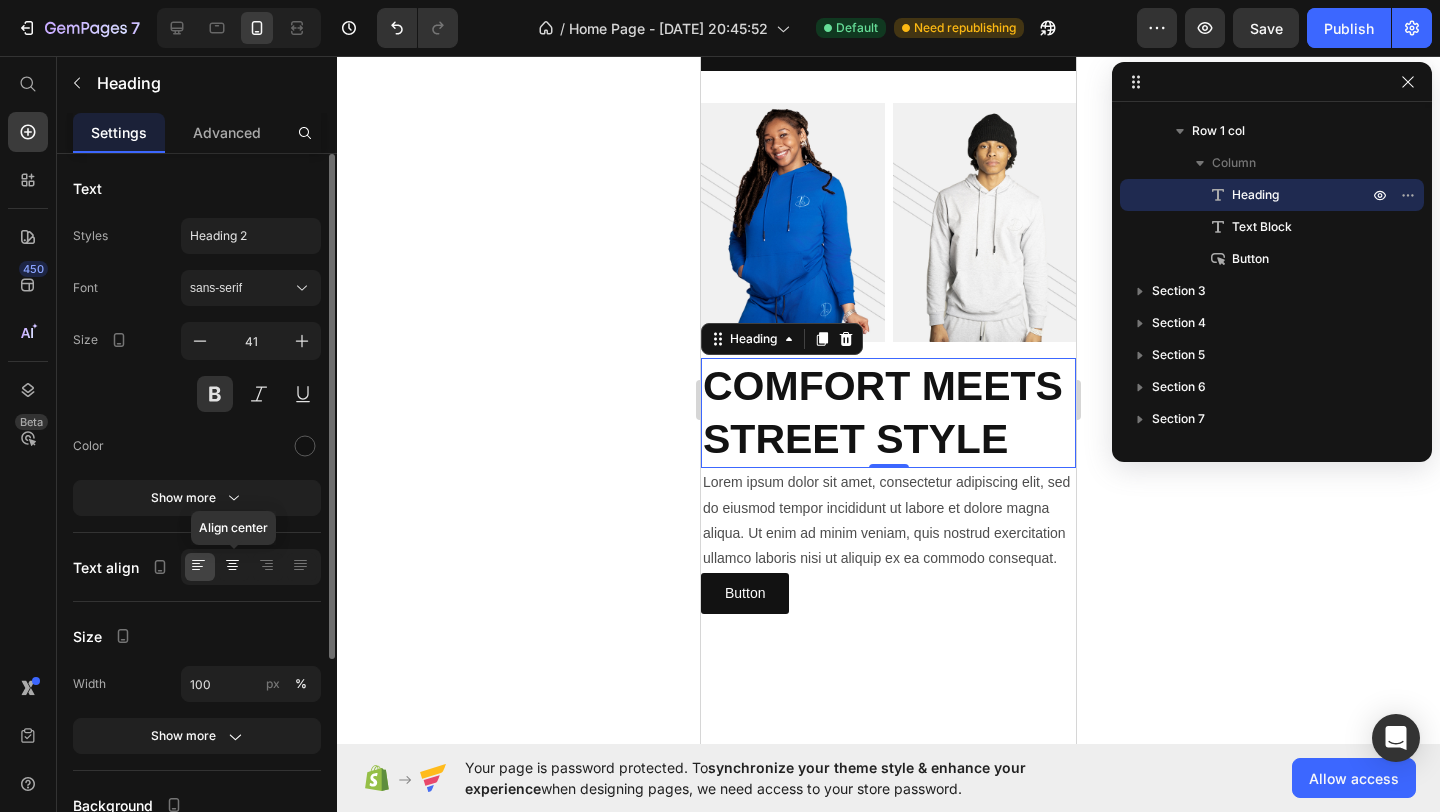 click 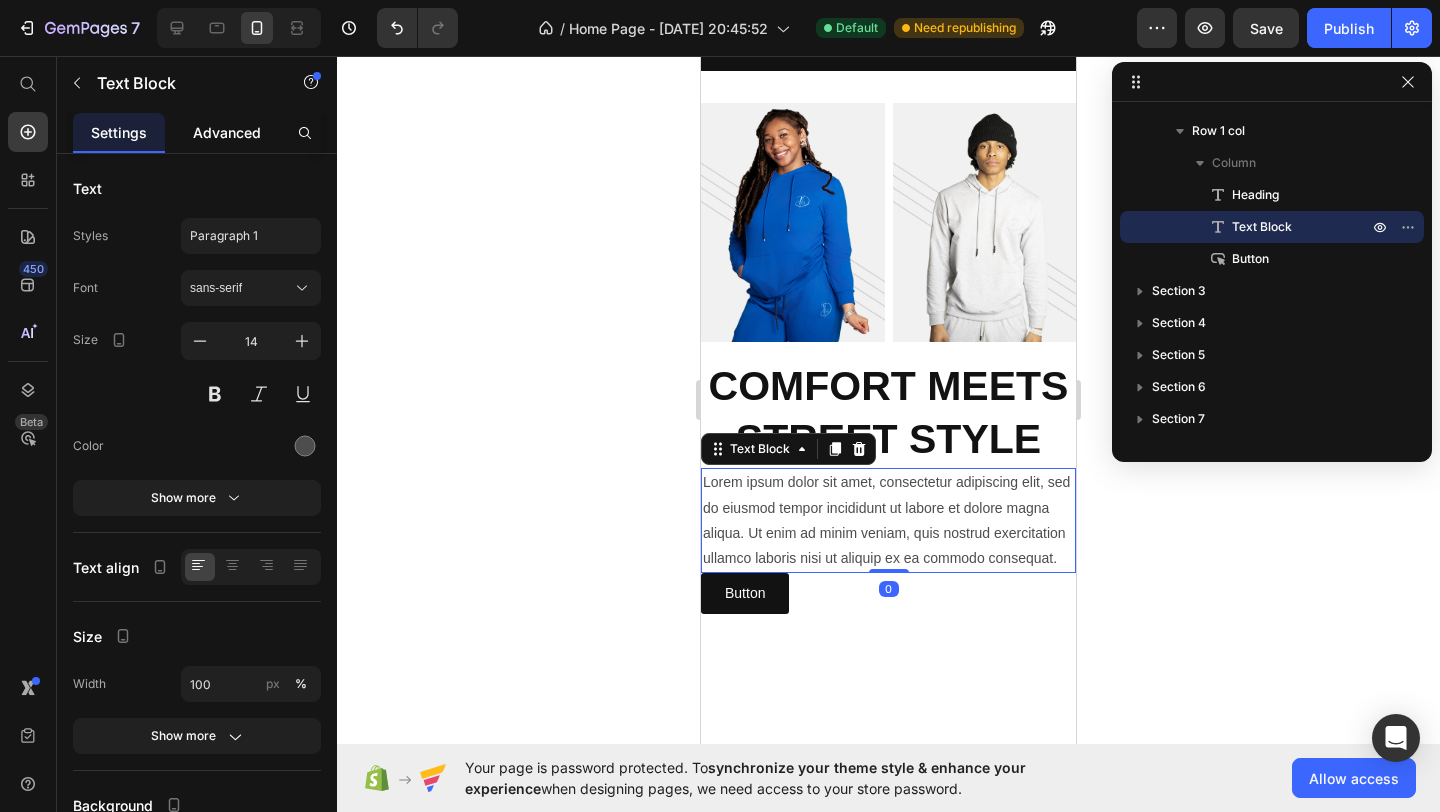 click on "Advanced" at bounding box center [227, 132] 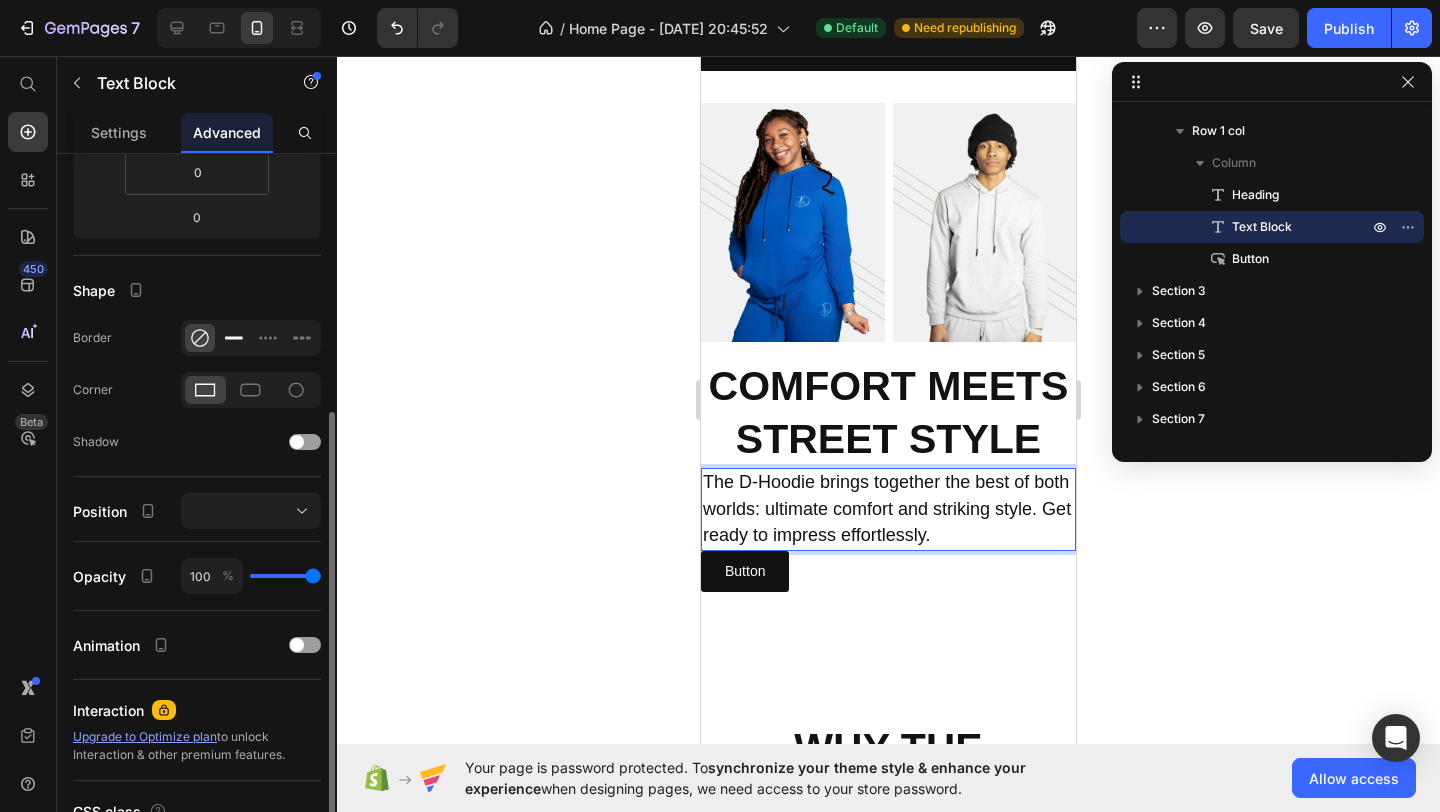 scroll, scrollTop: 554, scrollLeft: 0, axis: vertical 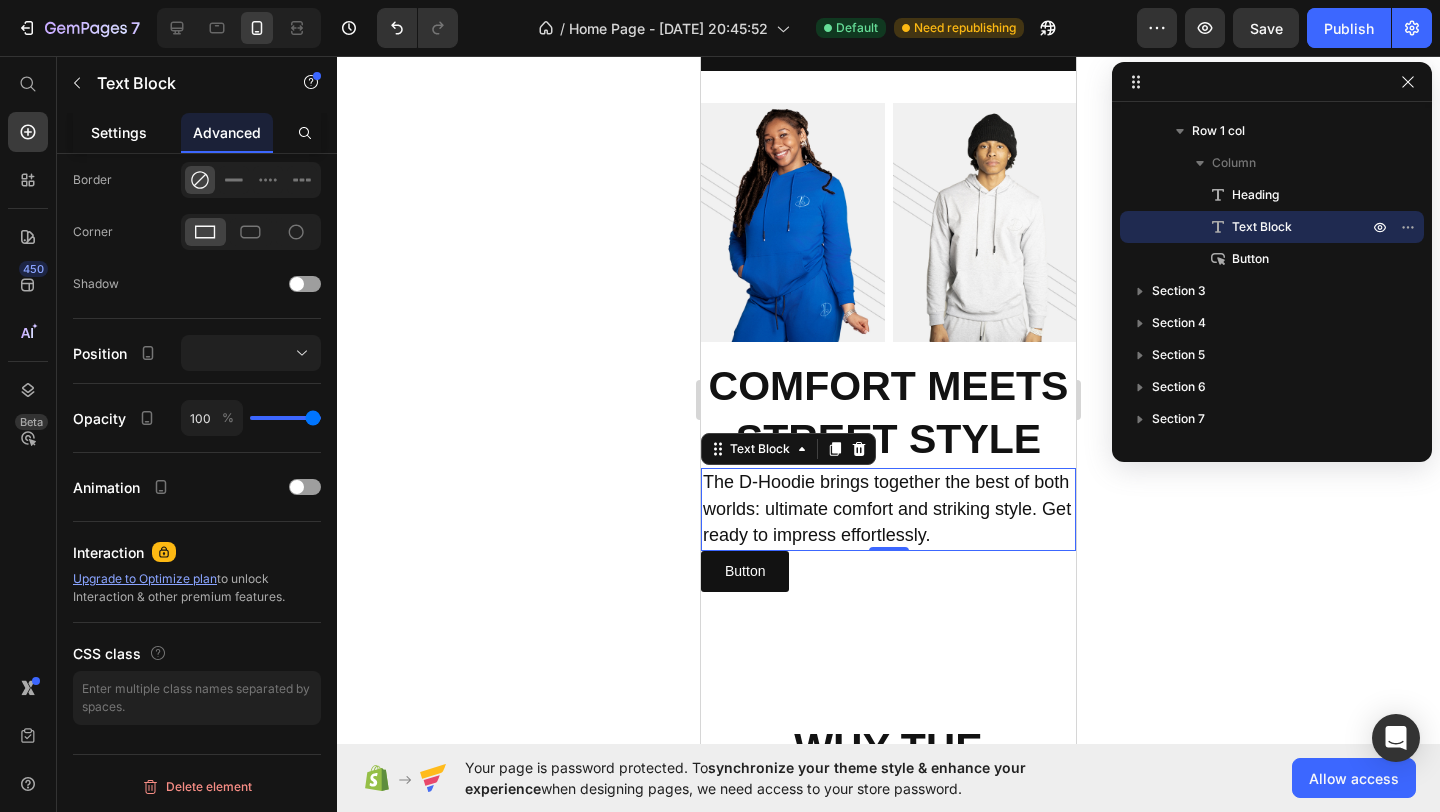 click on "Settings" at bounding box center [119, 132] 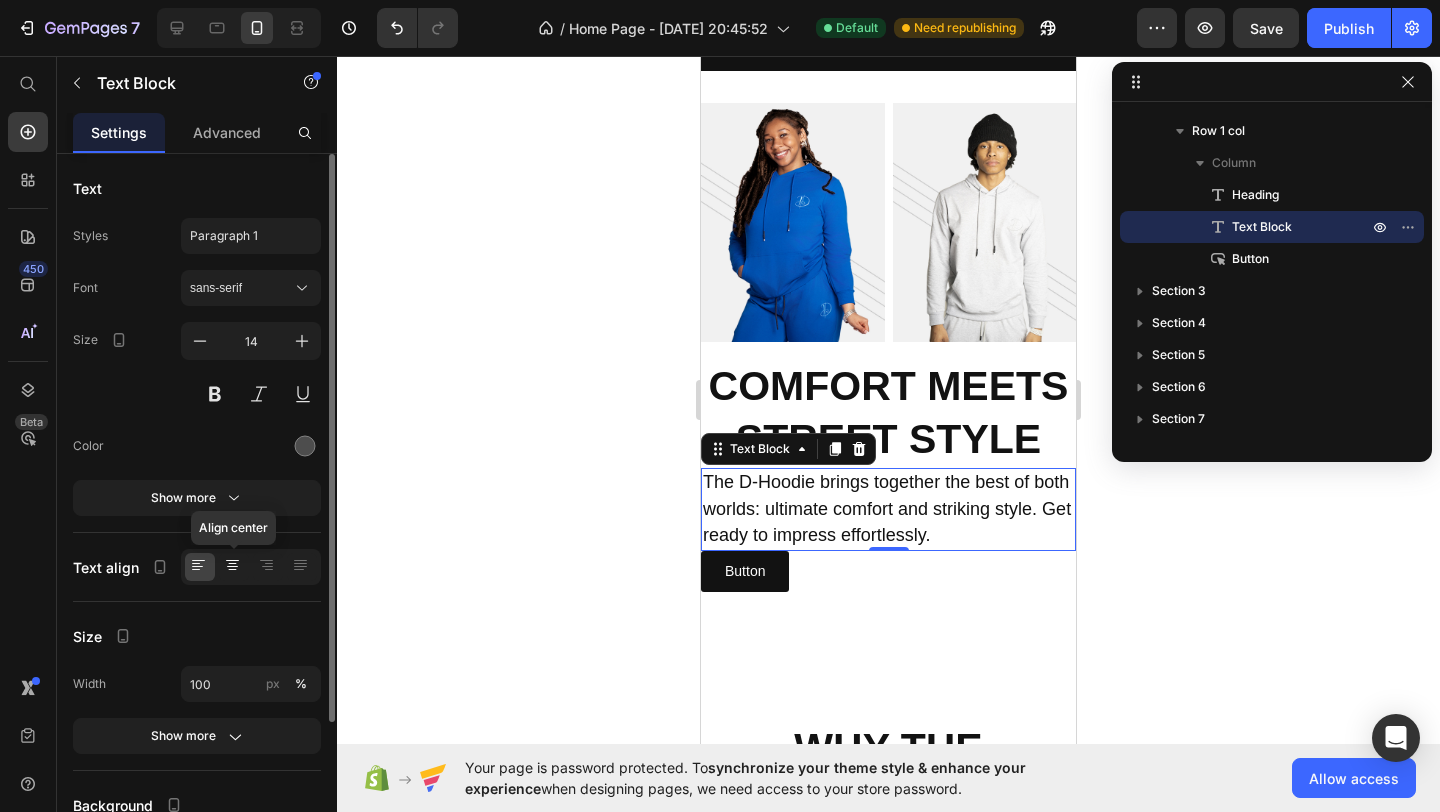 click 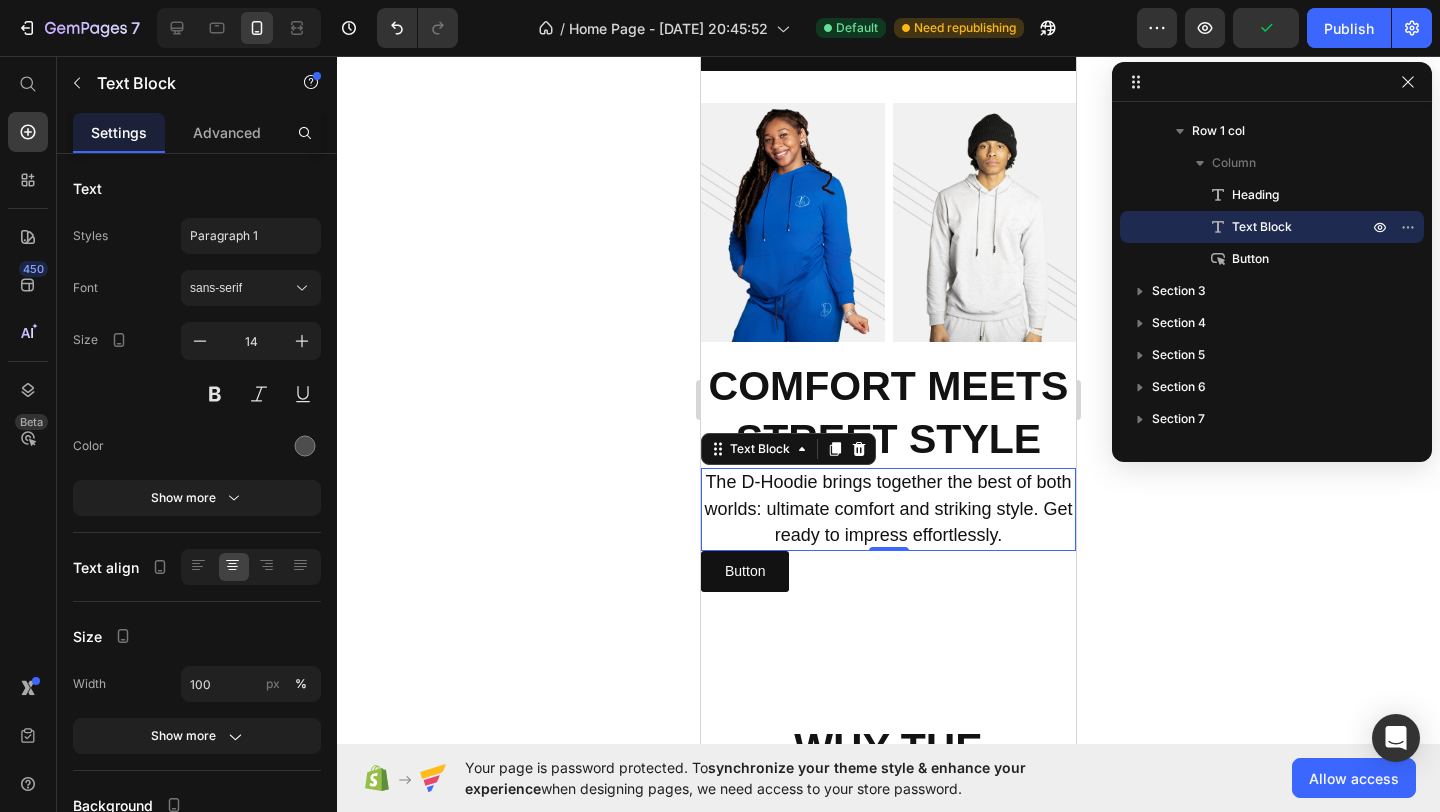 click 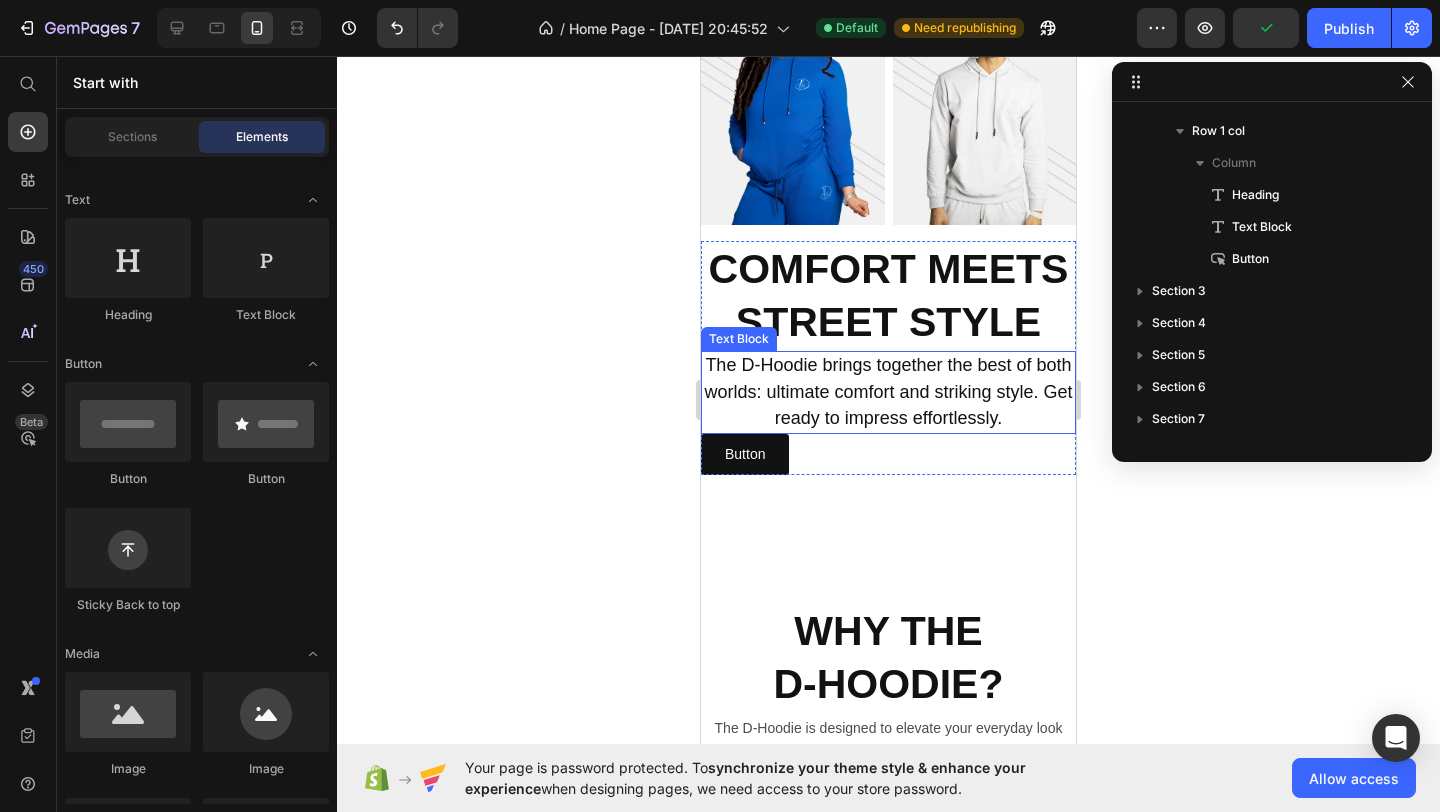 scroll, scrollTop: 942, scrollLeft: 0, axis: vertical 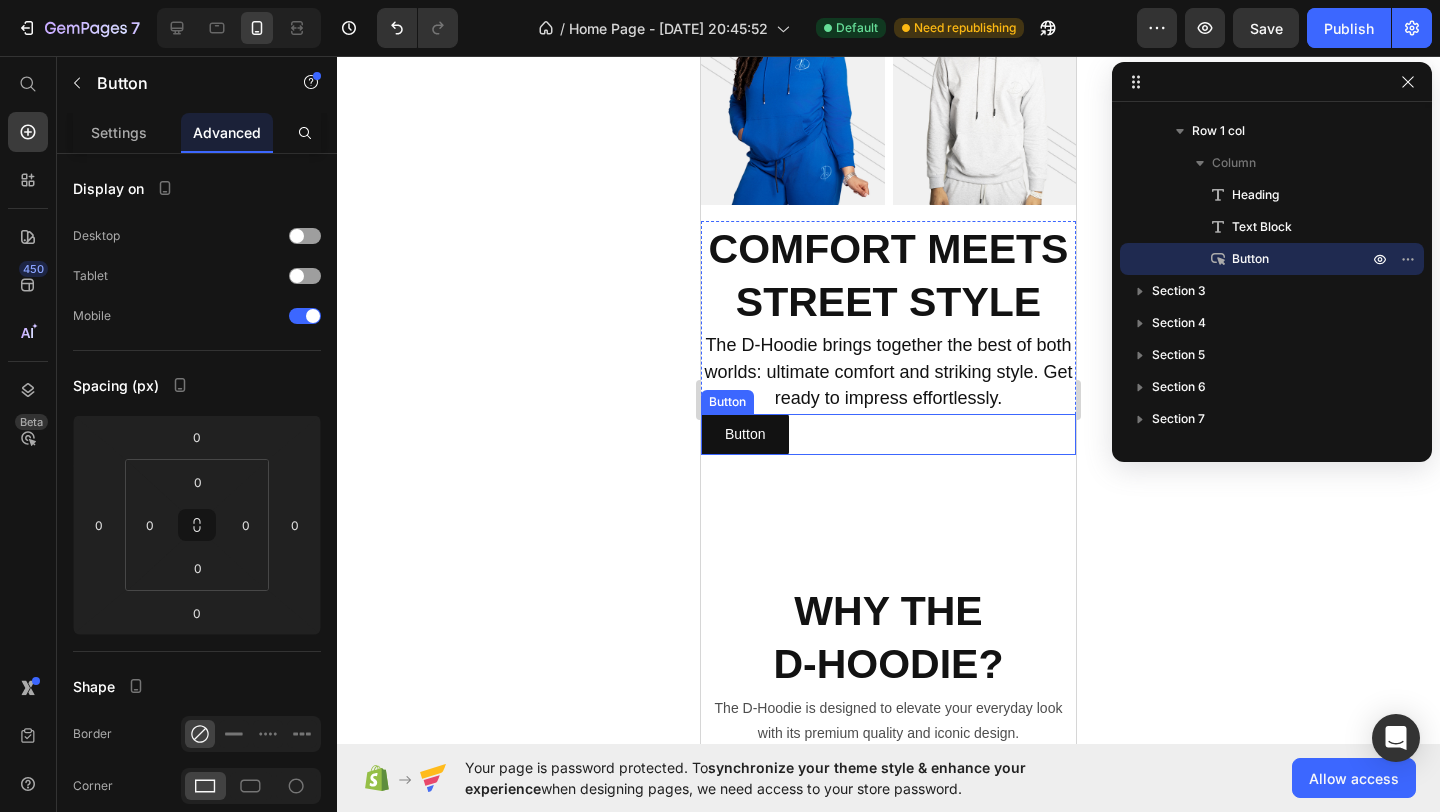 click on "Button Button" at bounding box center [888, 434] 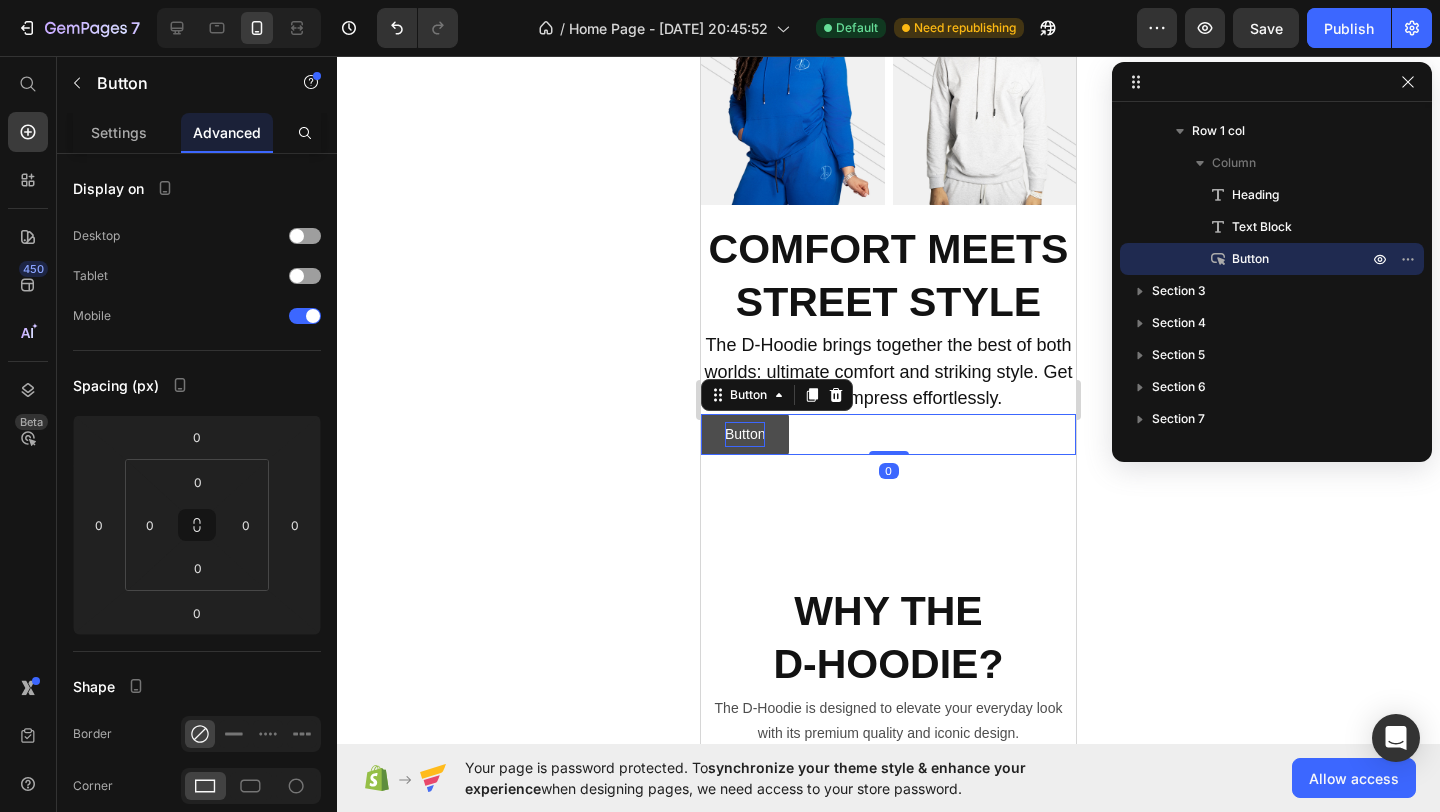 click on "Button" at bounding box center [745, 434] 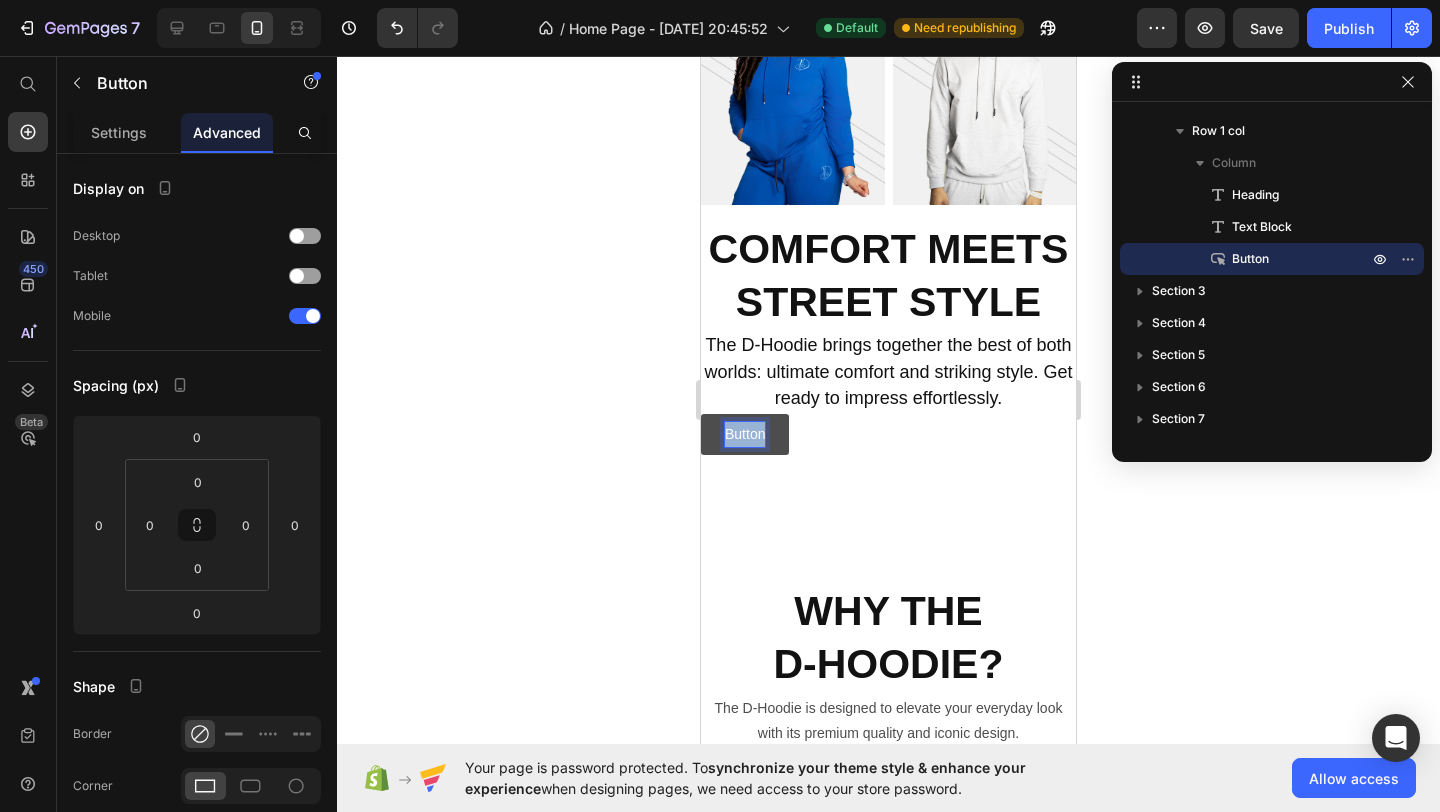 click on "Button" at bounding box center [745, 434] 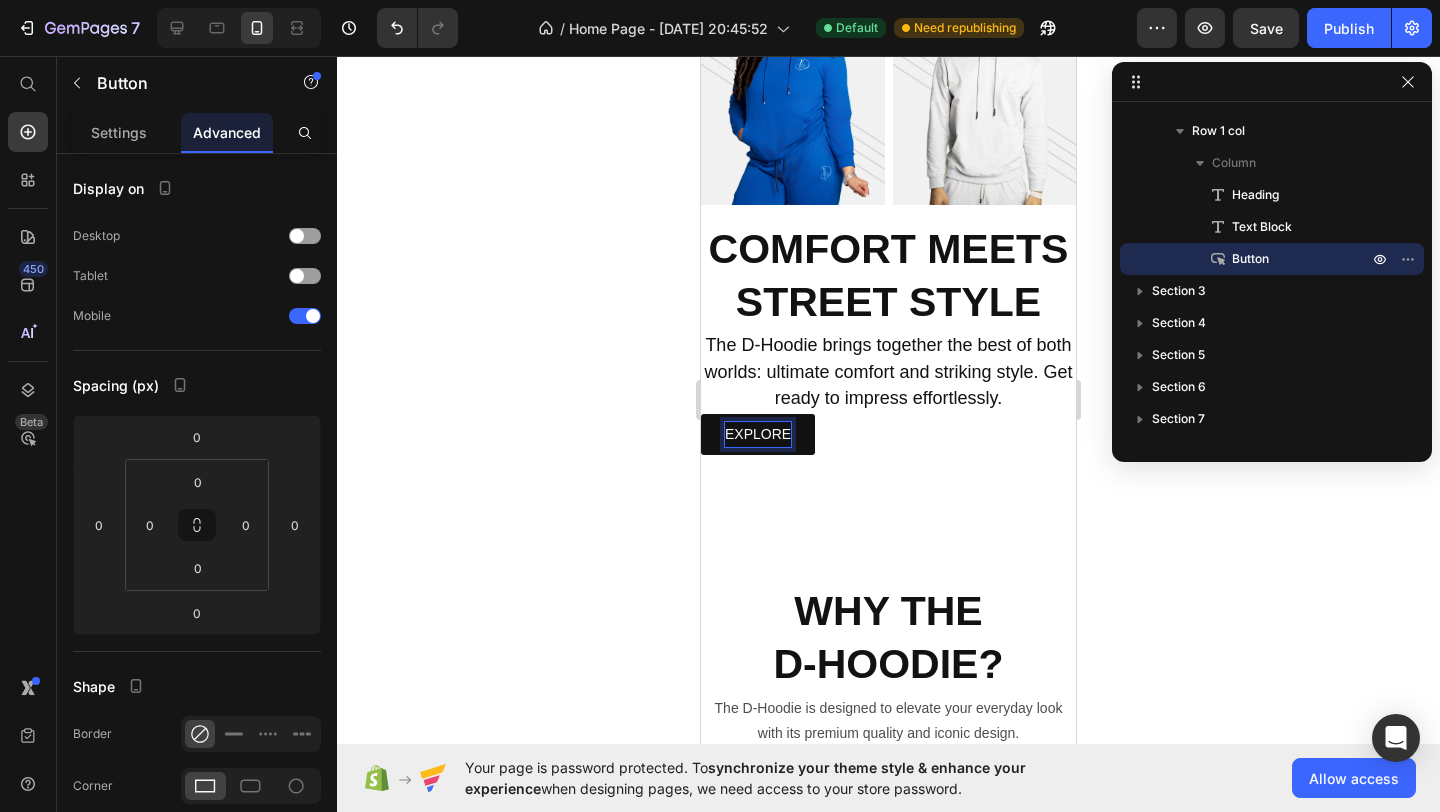 click on "EXPLORE" at bounding box center (758, 434) 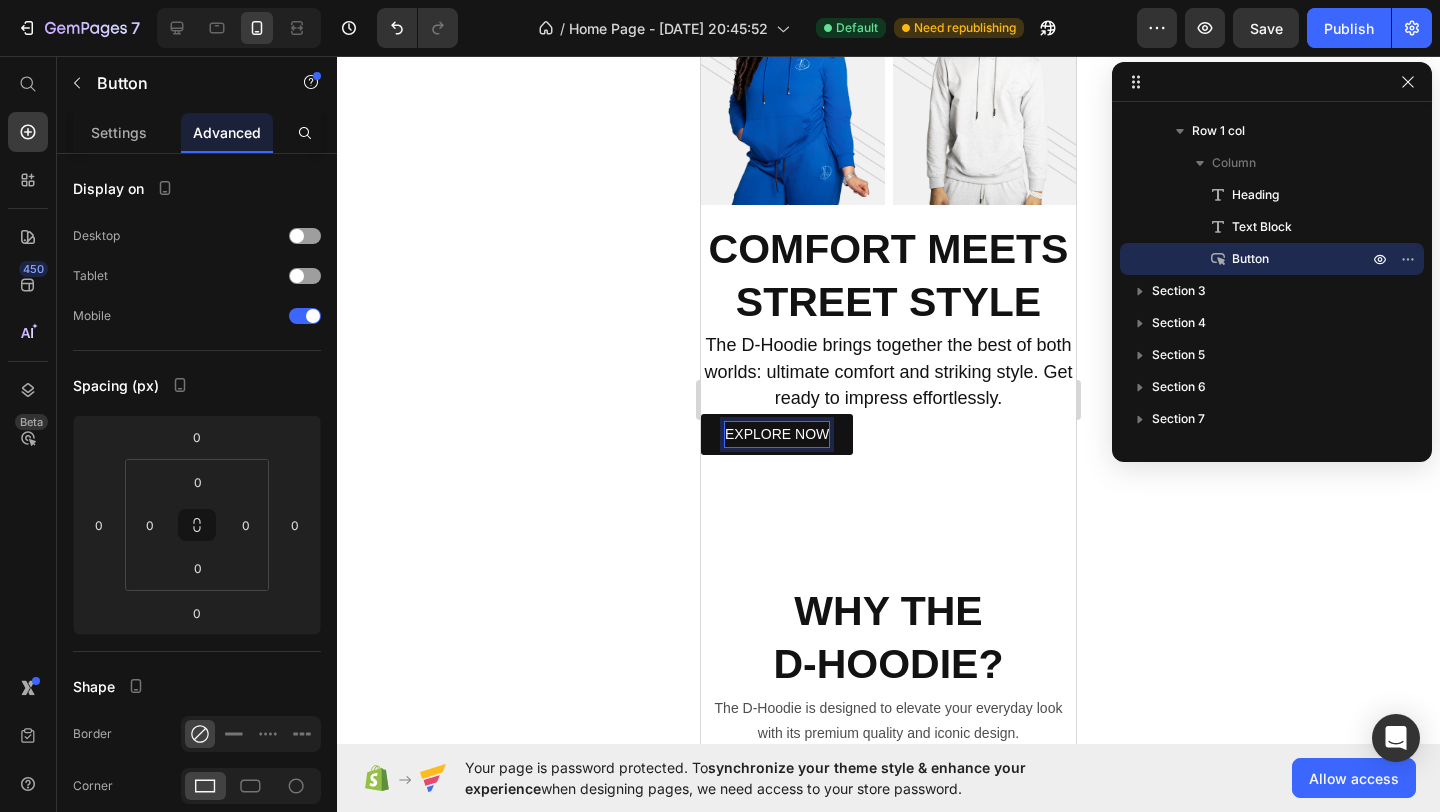click on "EXPLORE NOW" at bounding box center (777, 434) 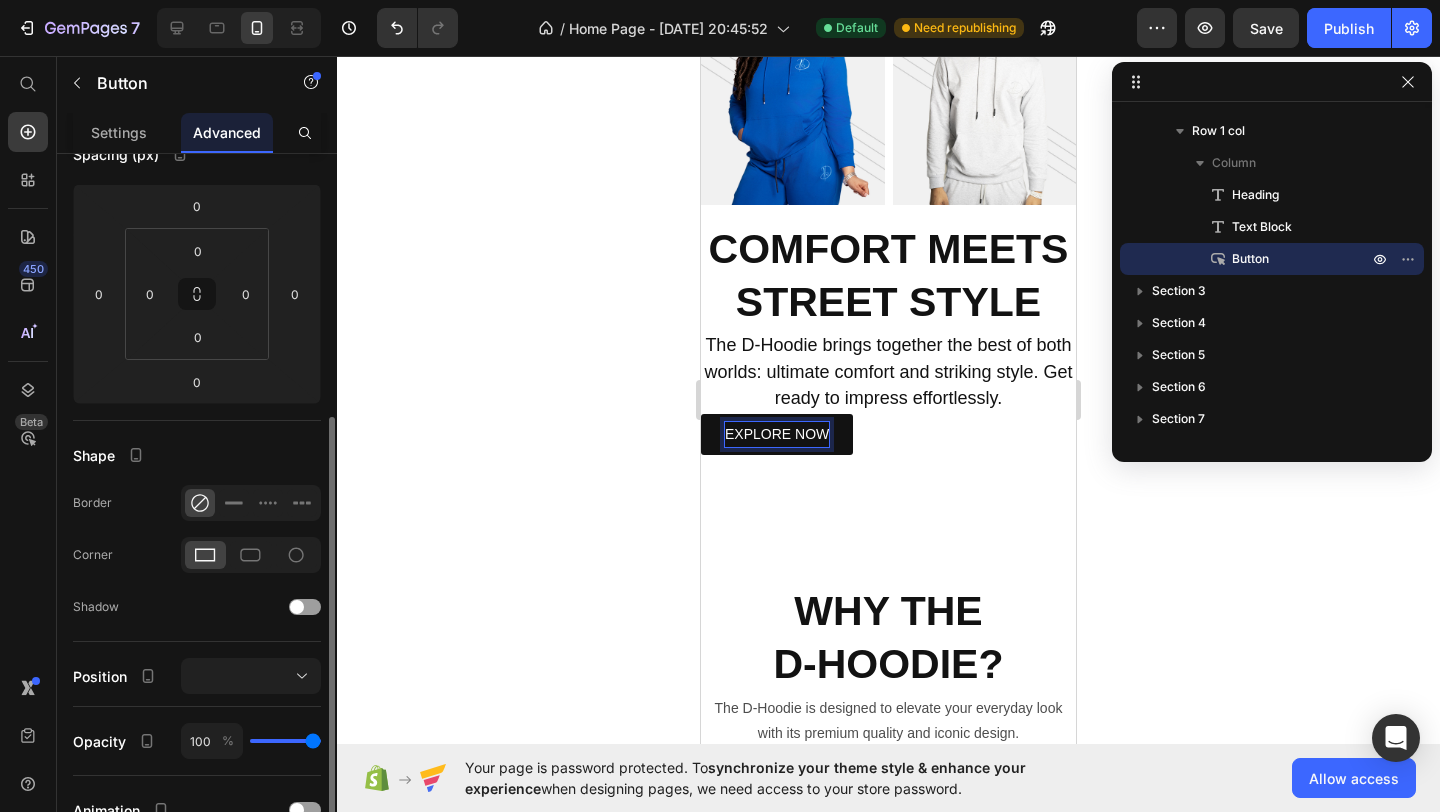 scroll, scrollTop: 428, scrollLeft: 0, axis: vertical 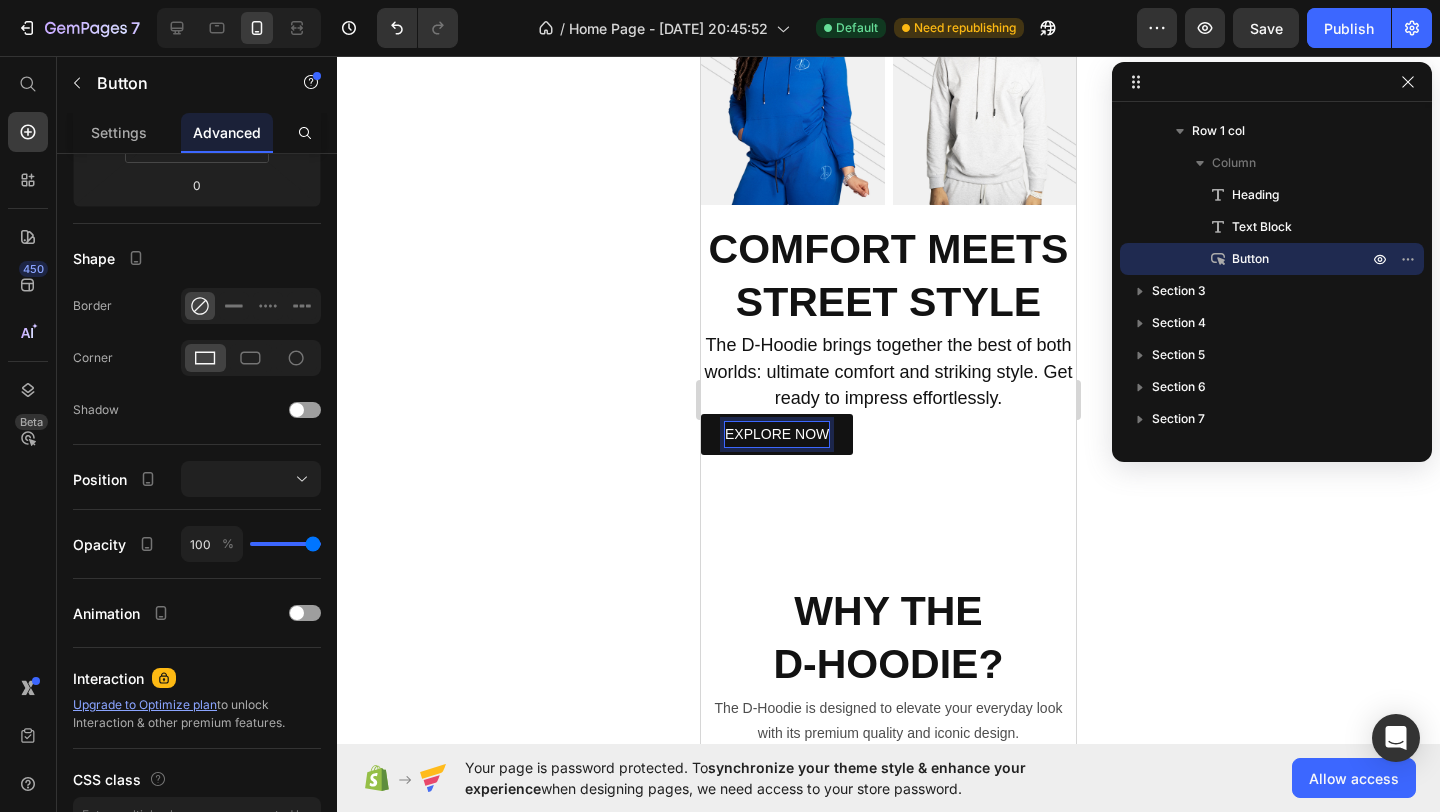 click on "EXPLORE NOW  Button   0" at bounding box center (888, 434) 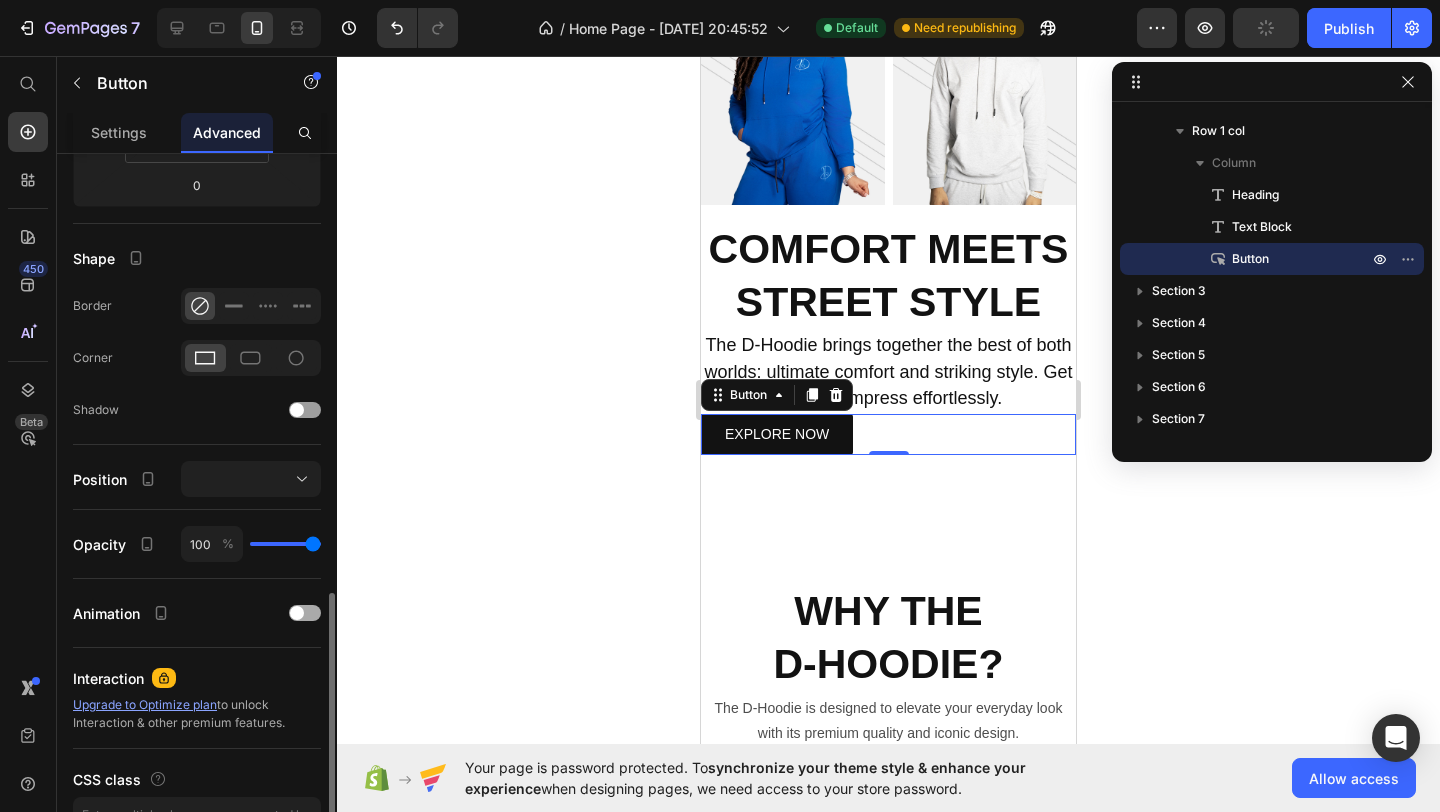 scroll, scrollTop: 554, scrollLeft: 0, axis: vertical 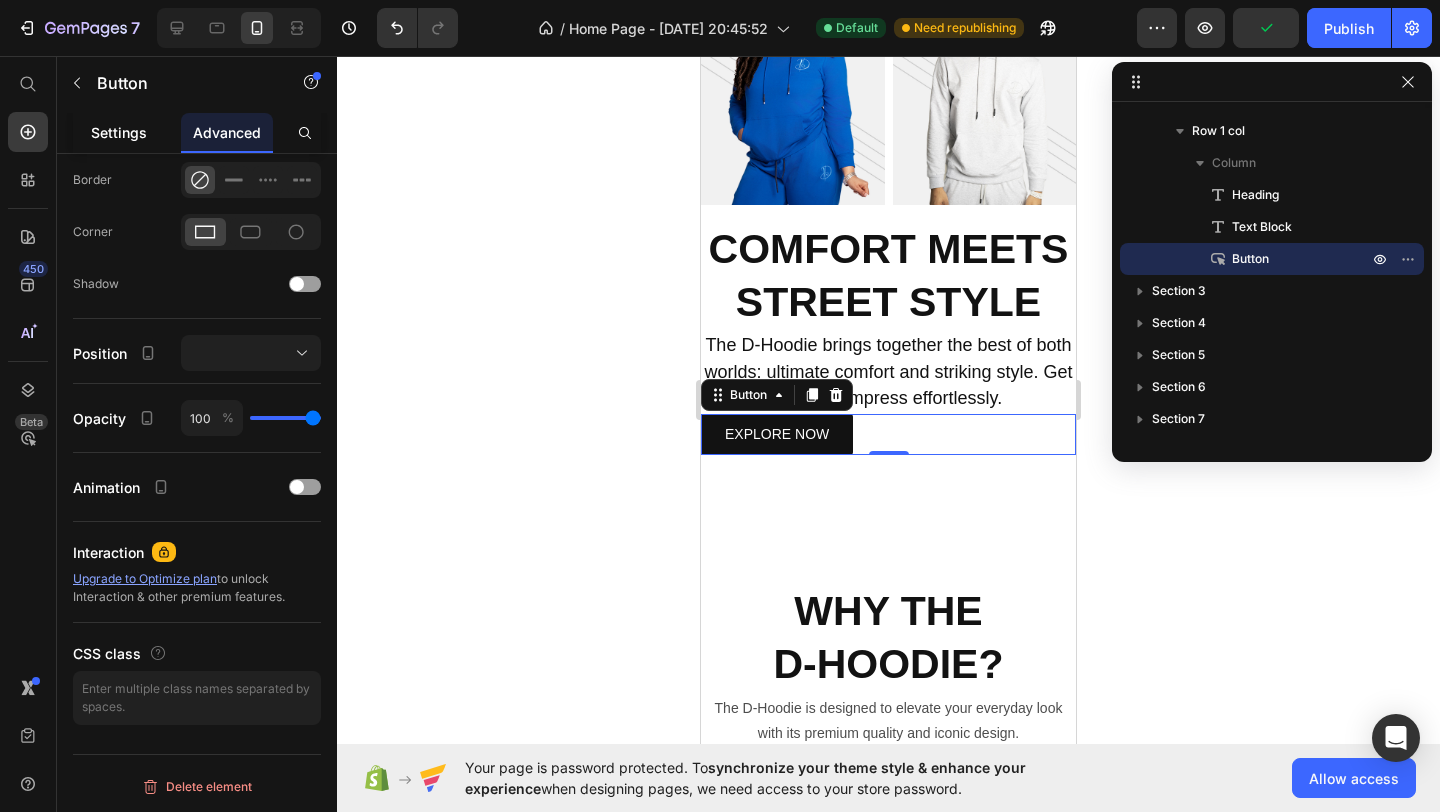 click on "Settings" at bounding box center [119, 132] 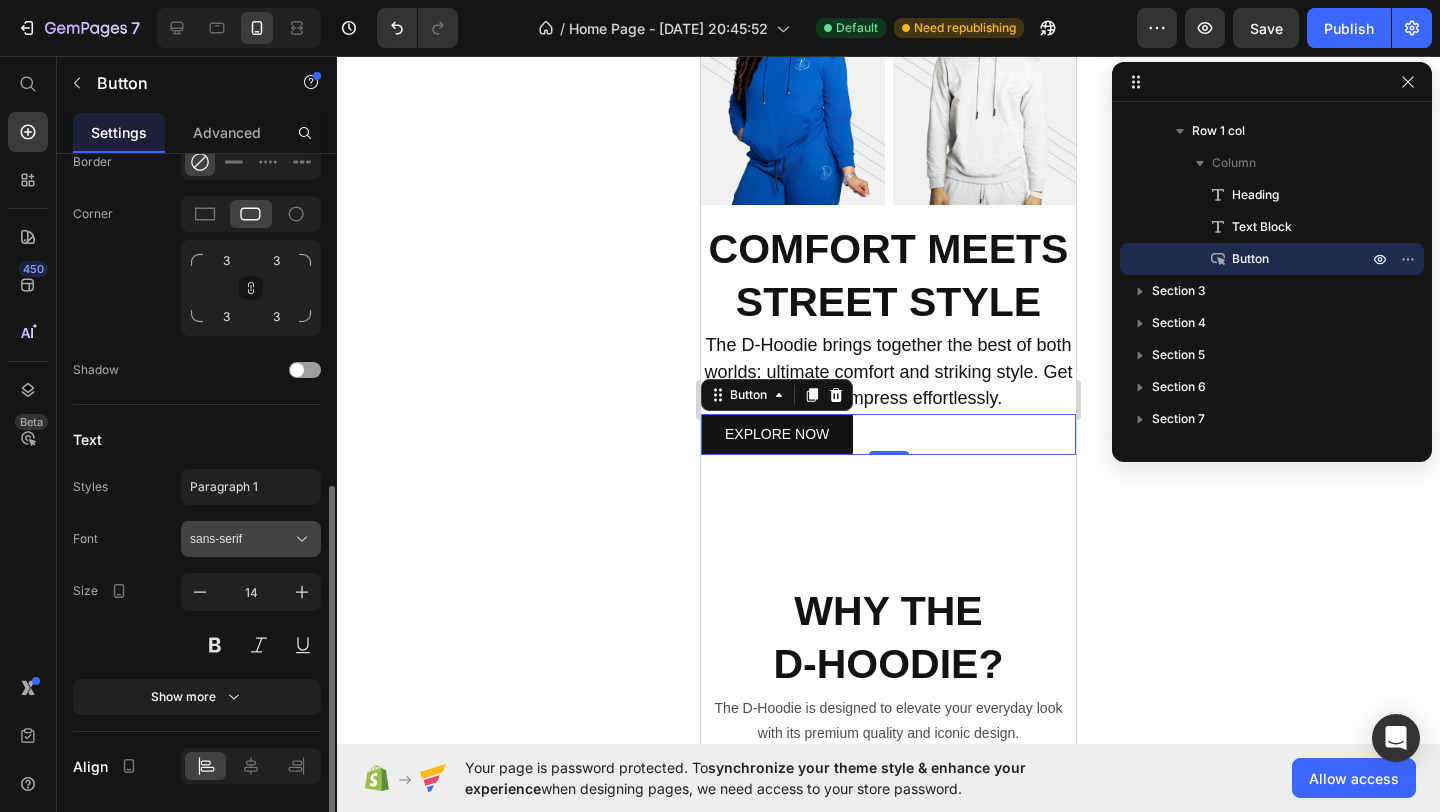 scroll, scrollTop: 730, scrollLeft: 0, axis: vertical 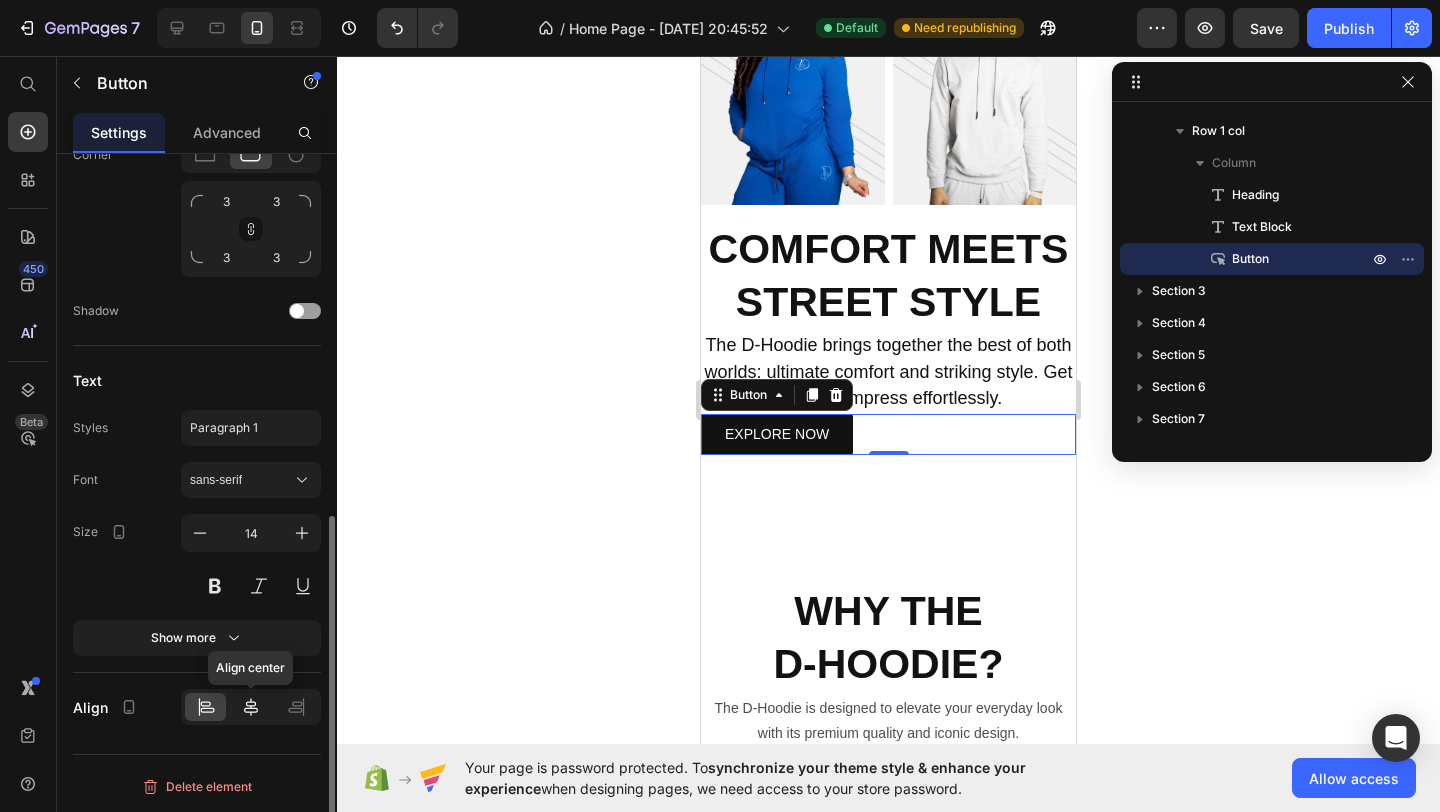 click 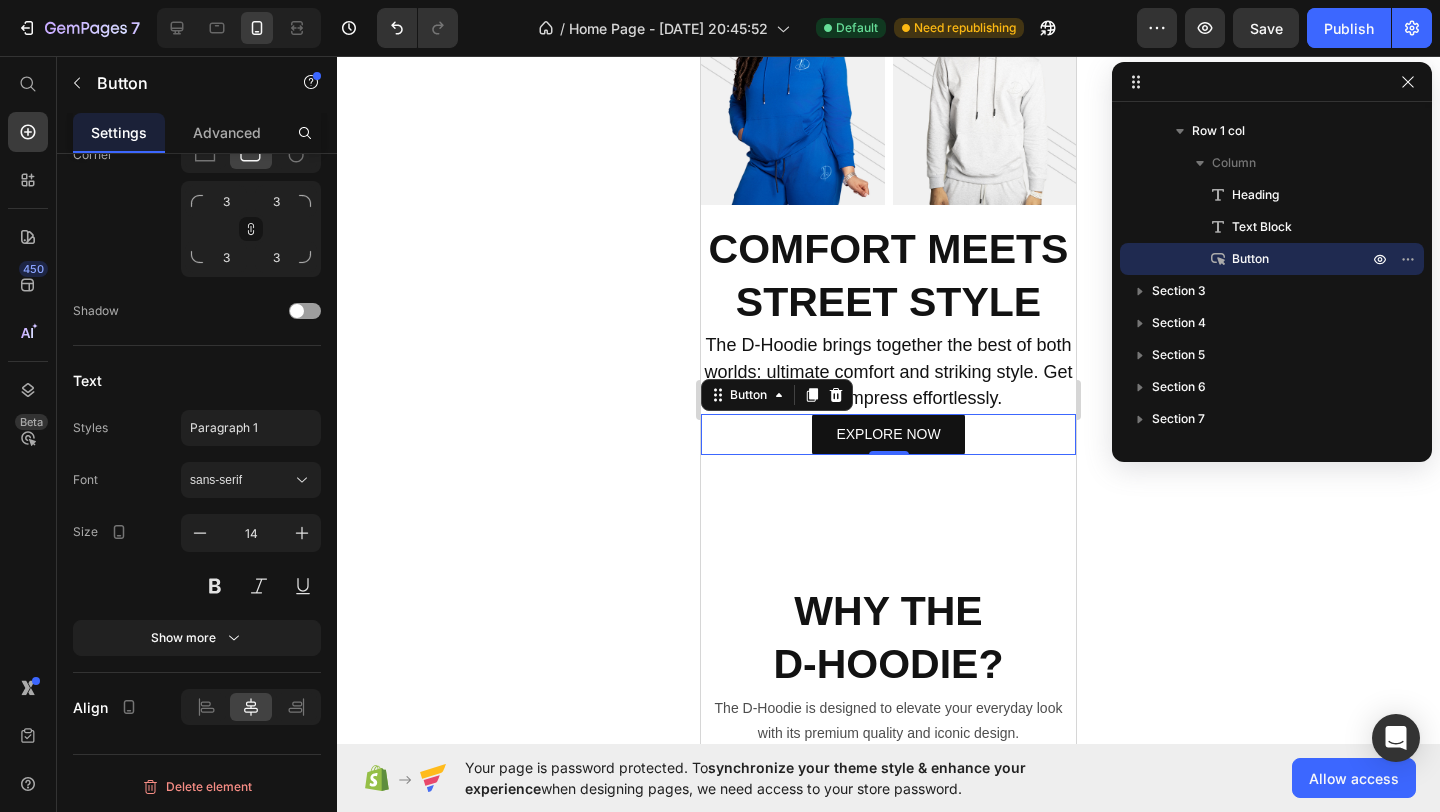 click 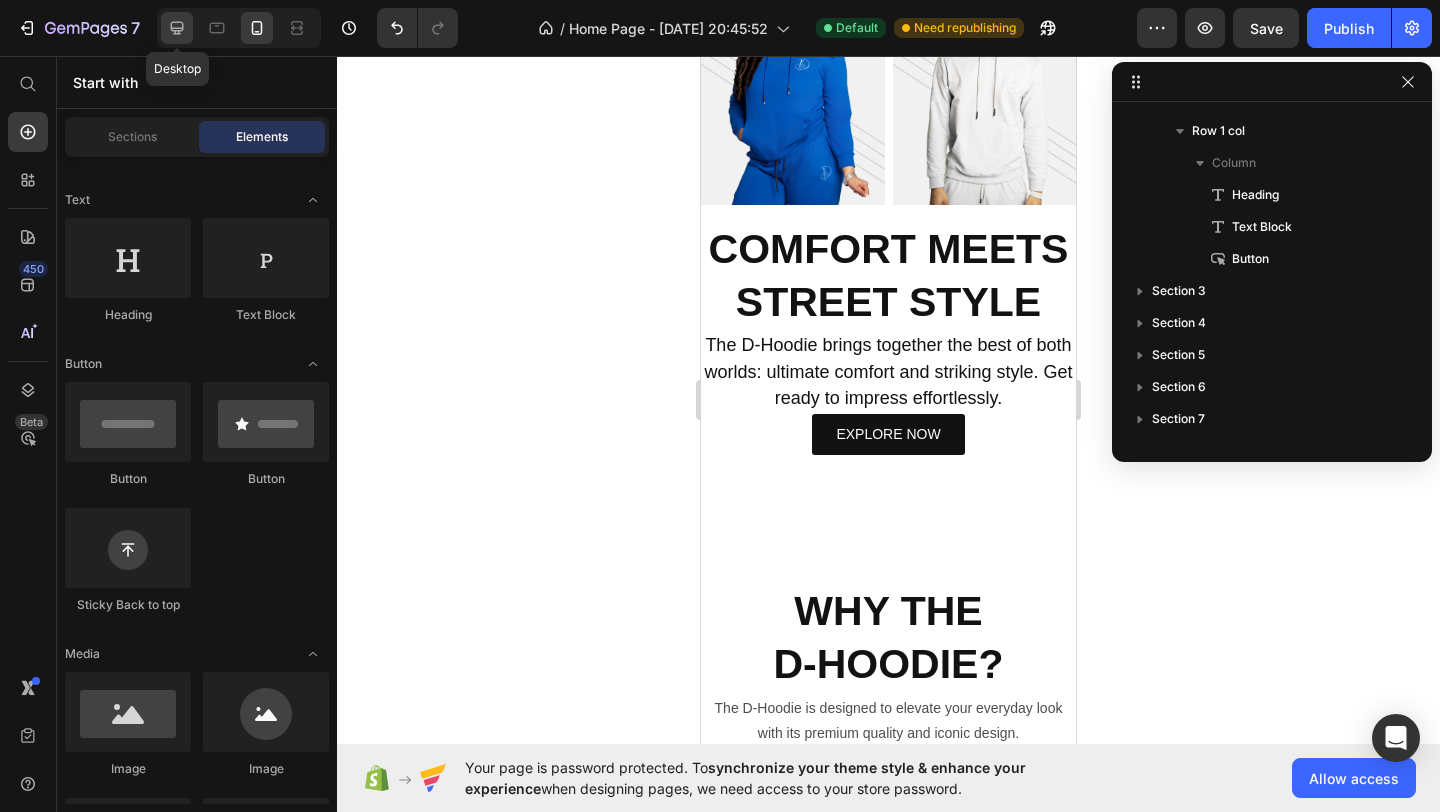 click 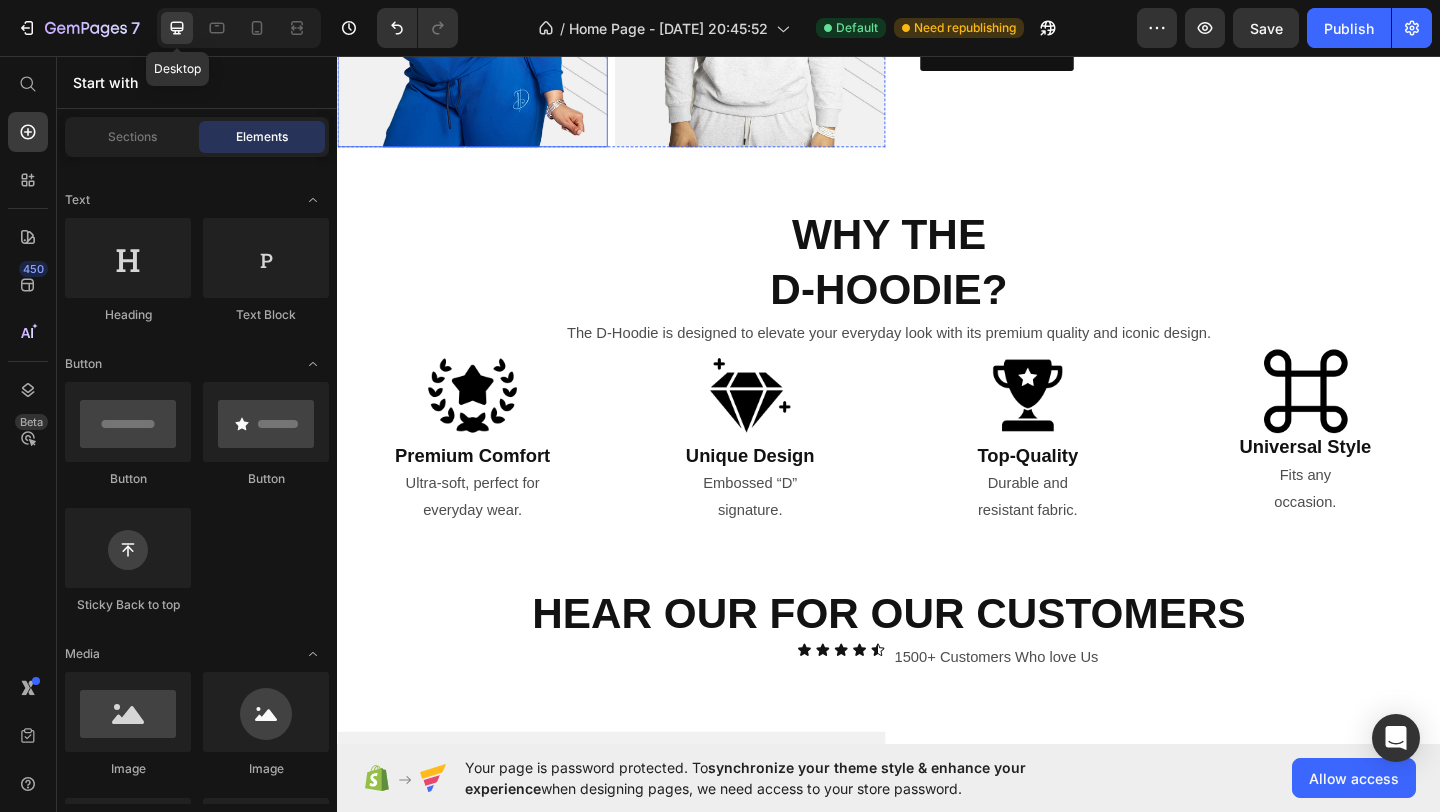 scroll, scrollTop: 751, scrollLeft: 0, axis: vertical 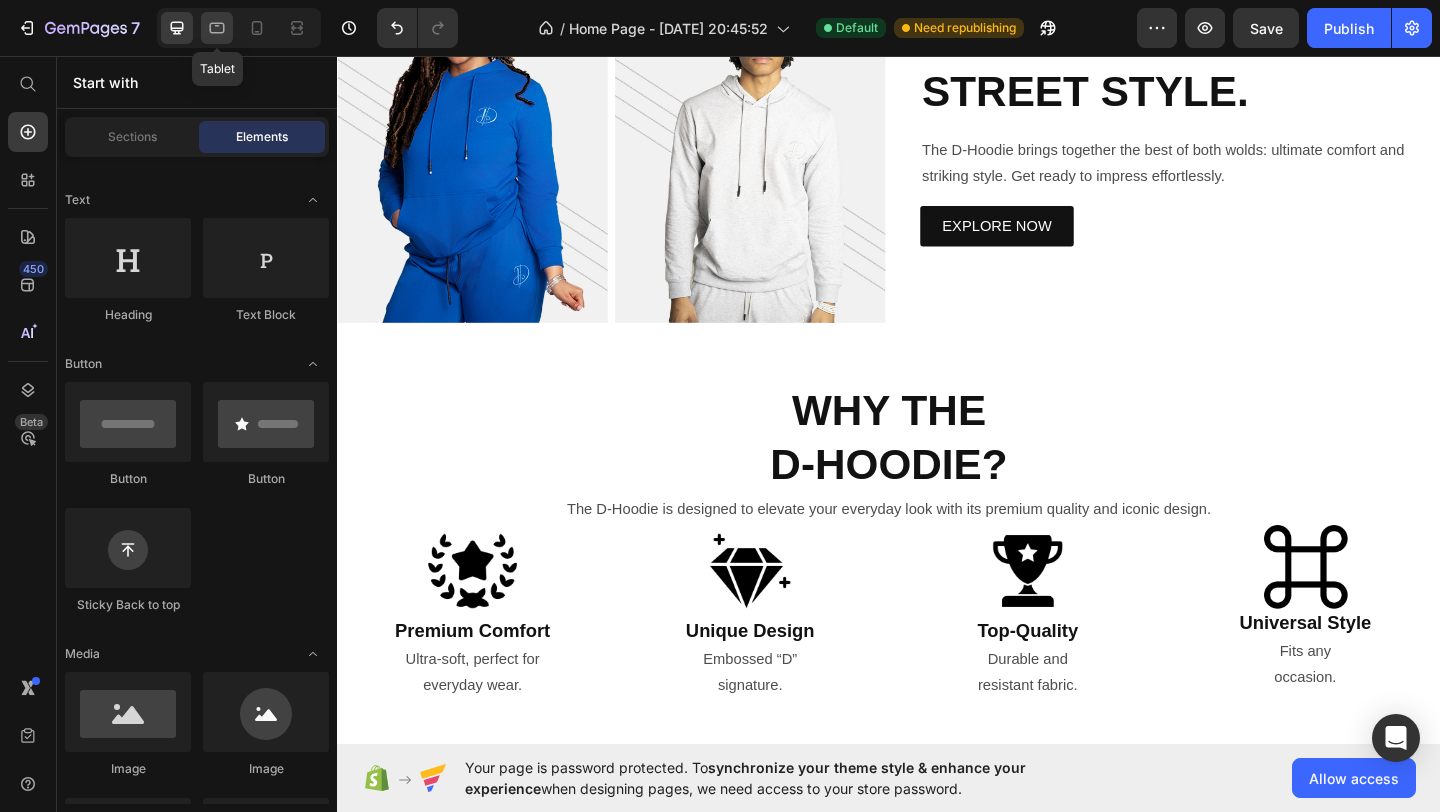click 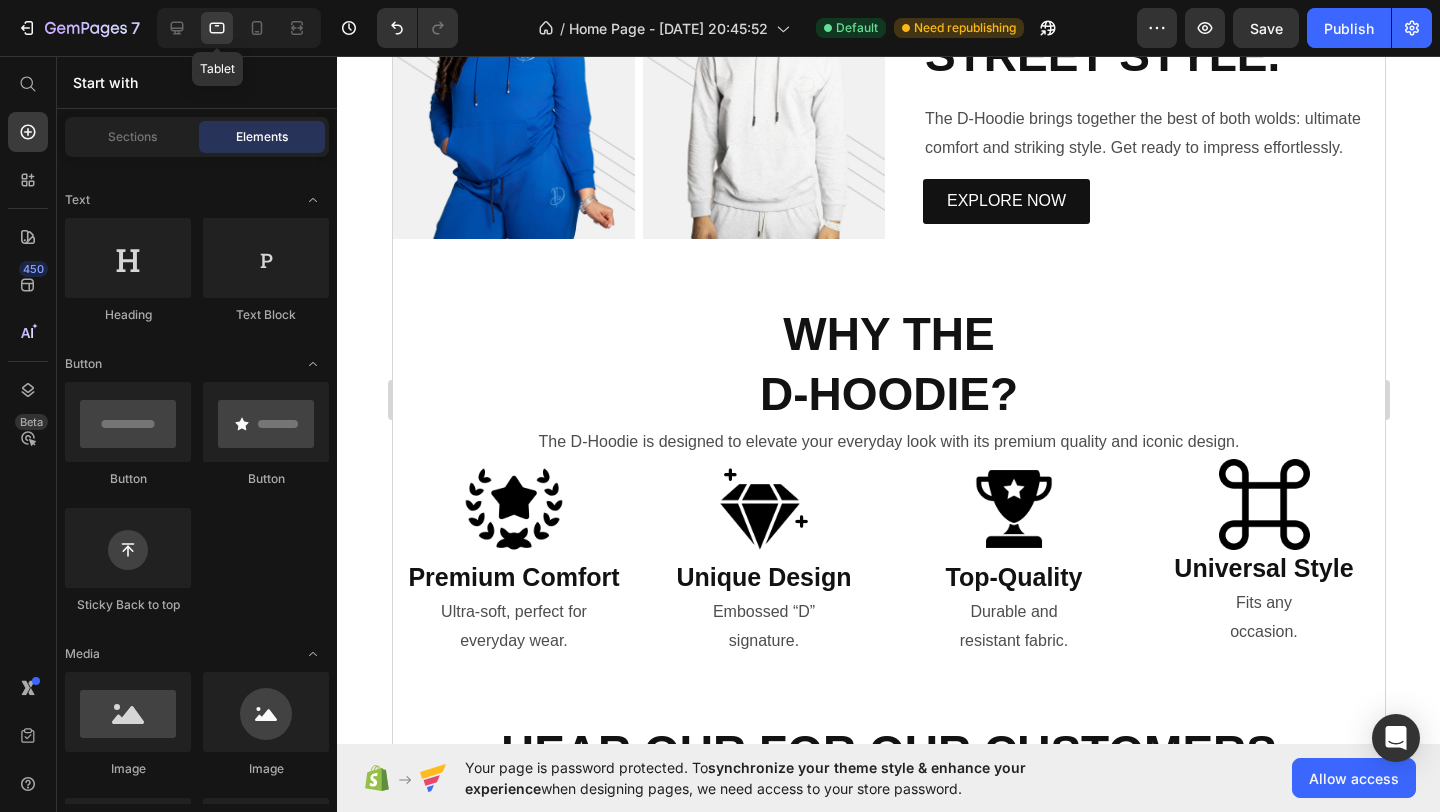 scroll, scrollTop: 709, scrollLeft: 0, axis: vertical 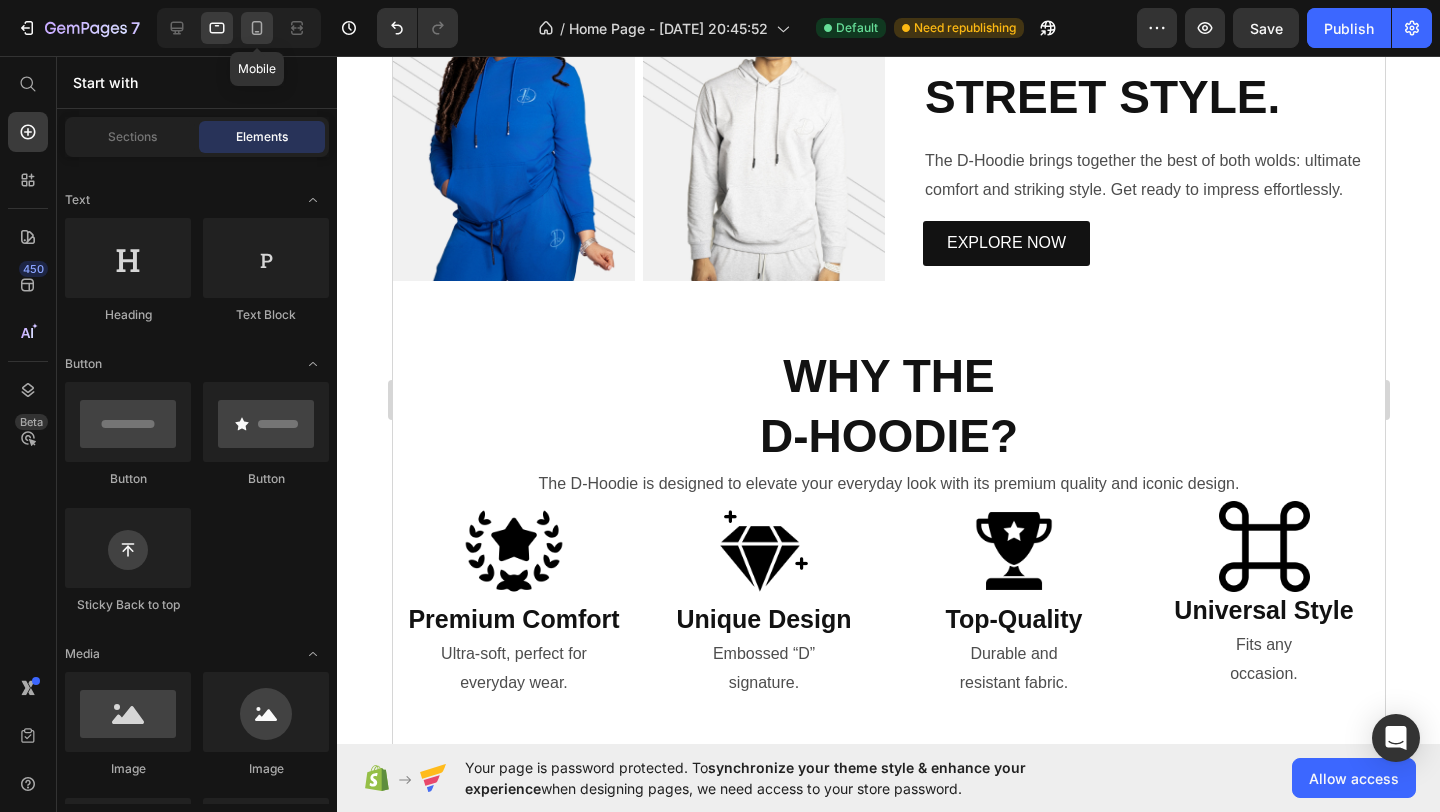 click 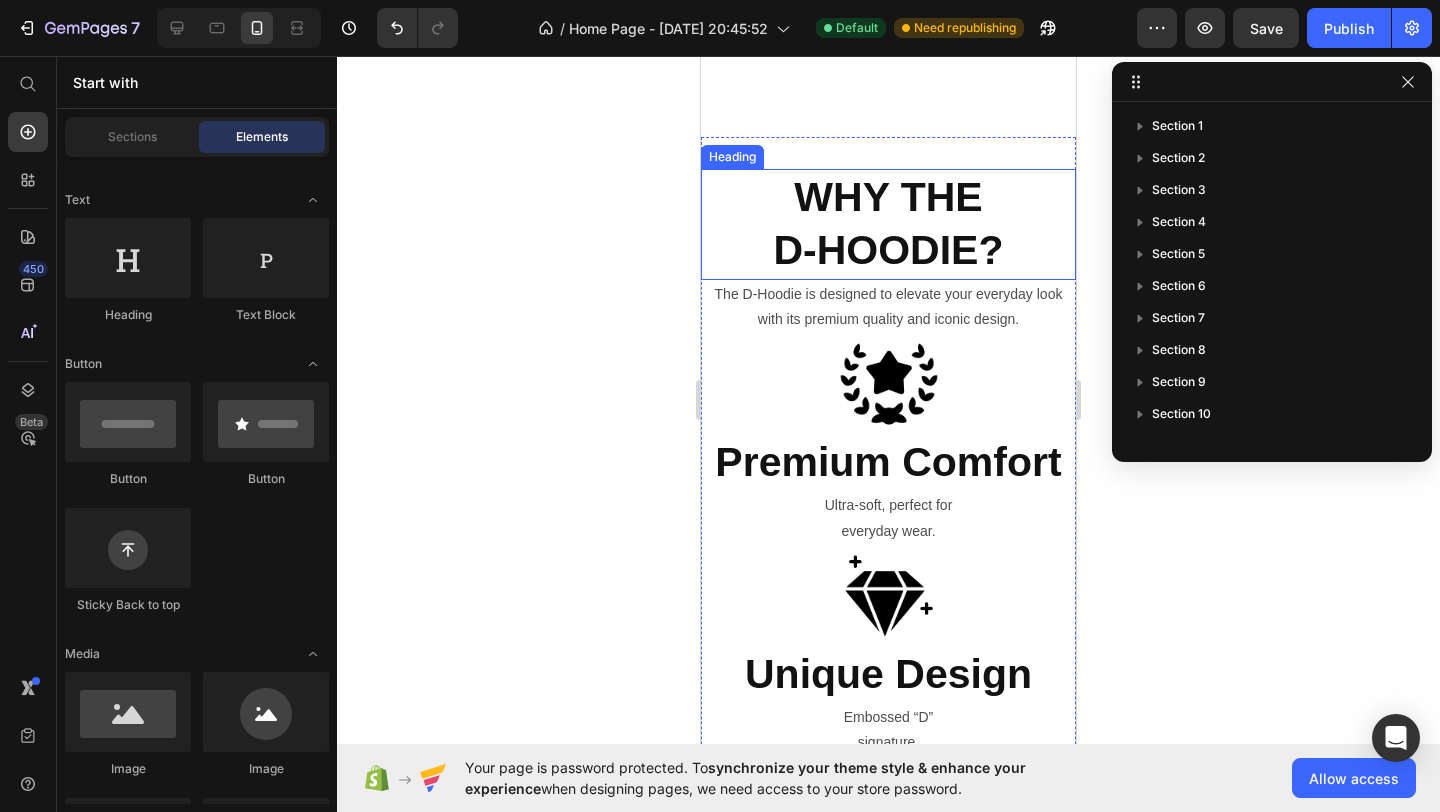 scroll, scrollTop: 1360, scrollLeft: 0, axis: vertical 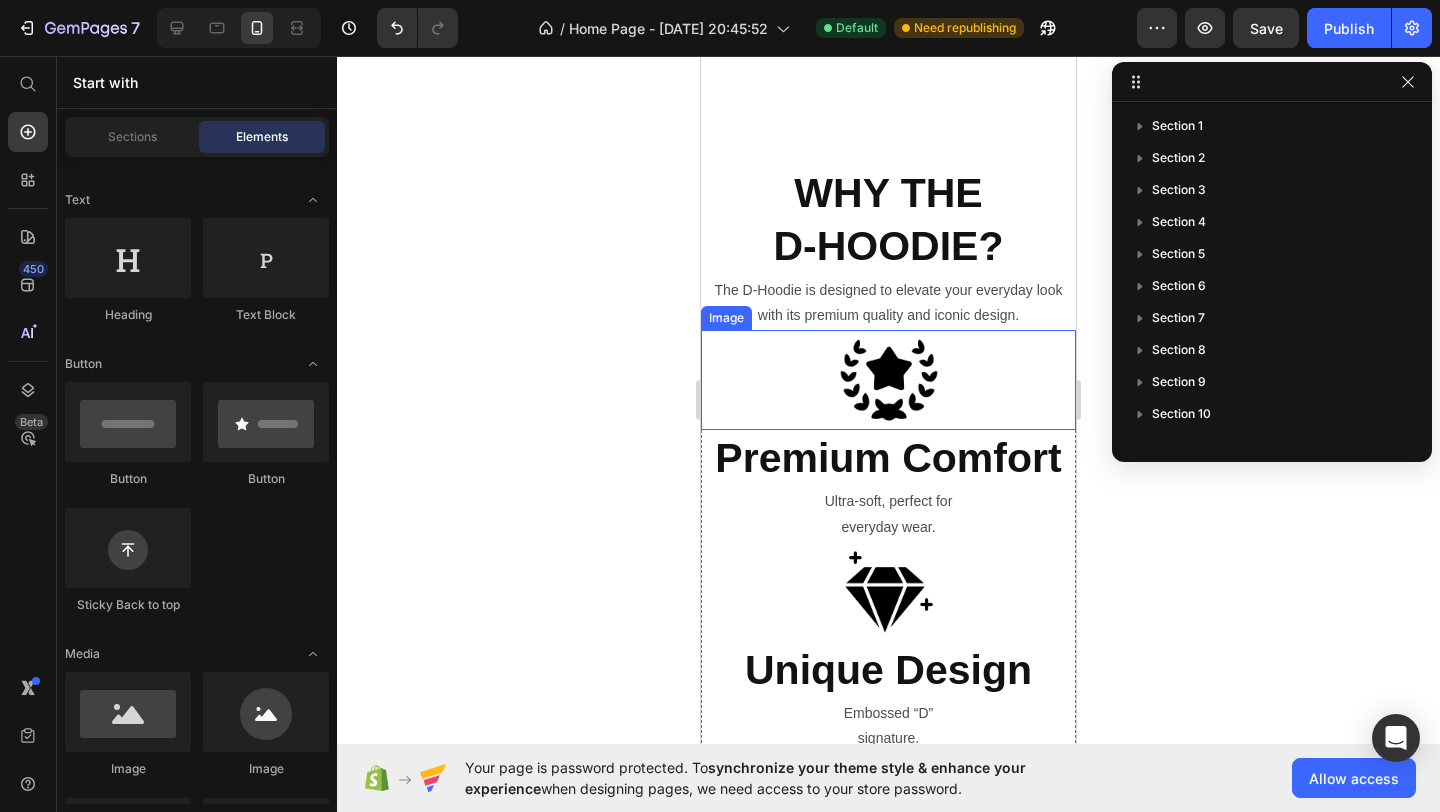 click at bounding box center [888, 380] 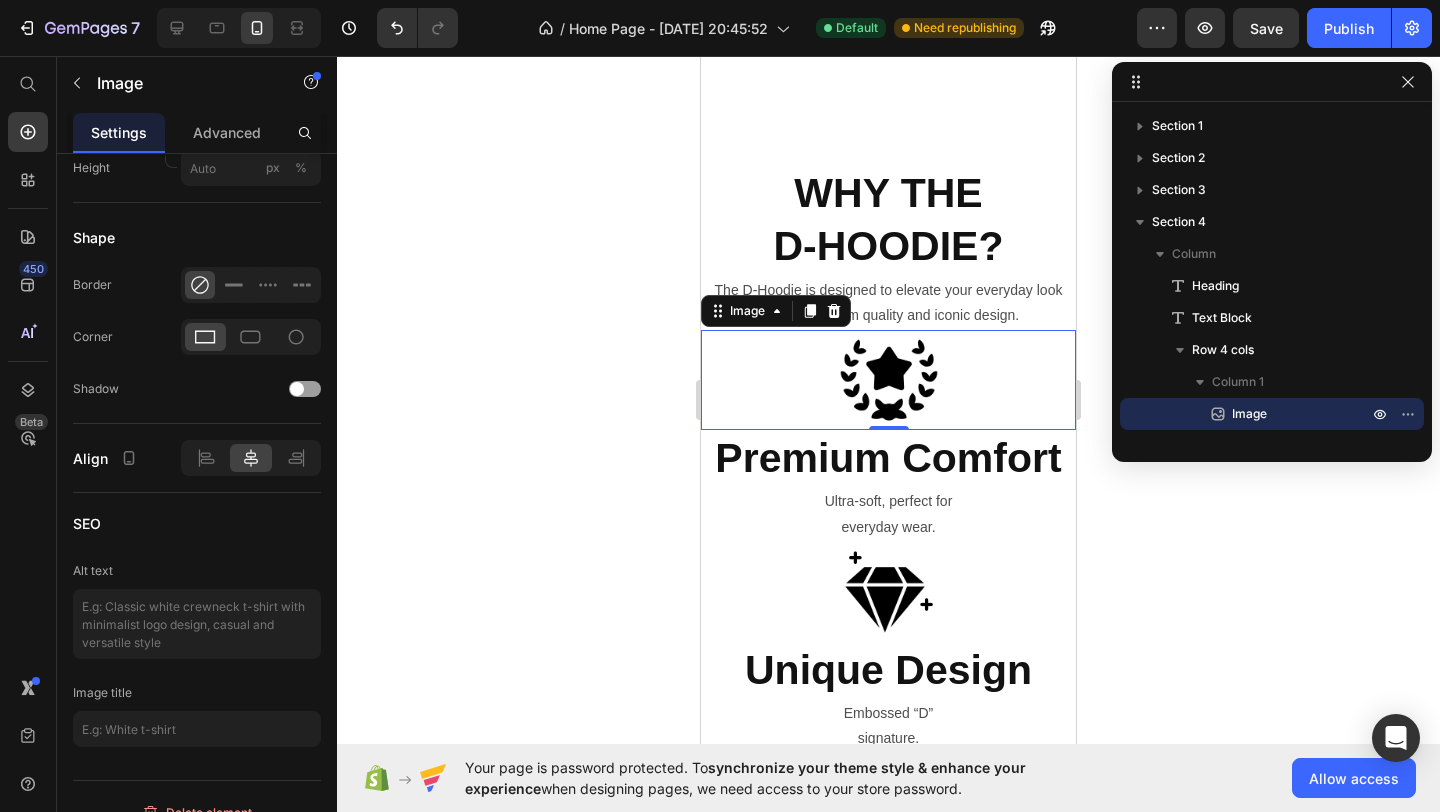 scroll, scrollTop: 0, scrollLeft: 0, axis: both 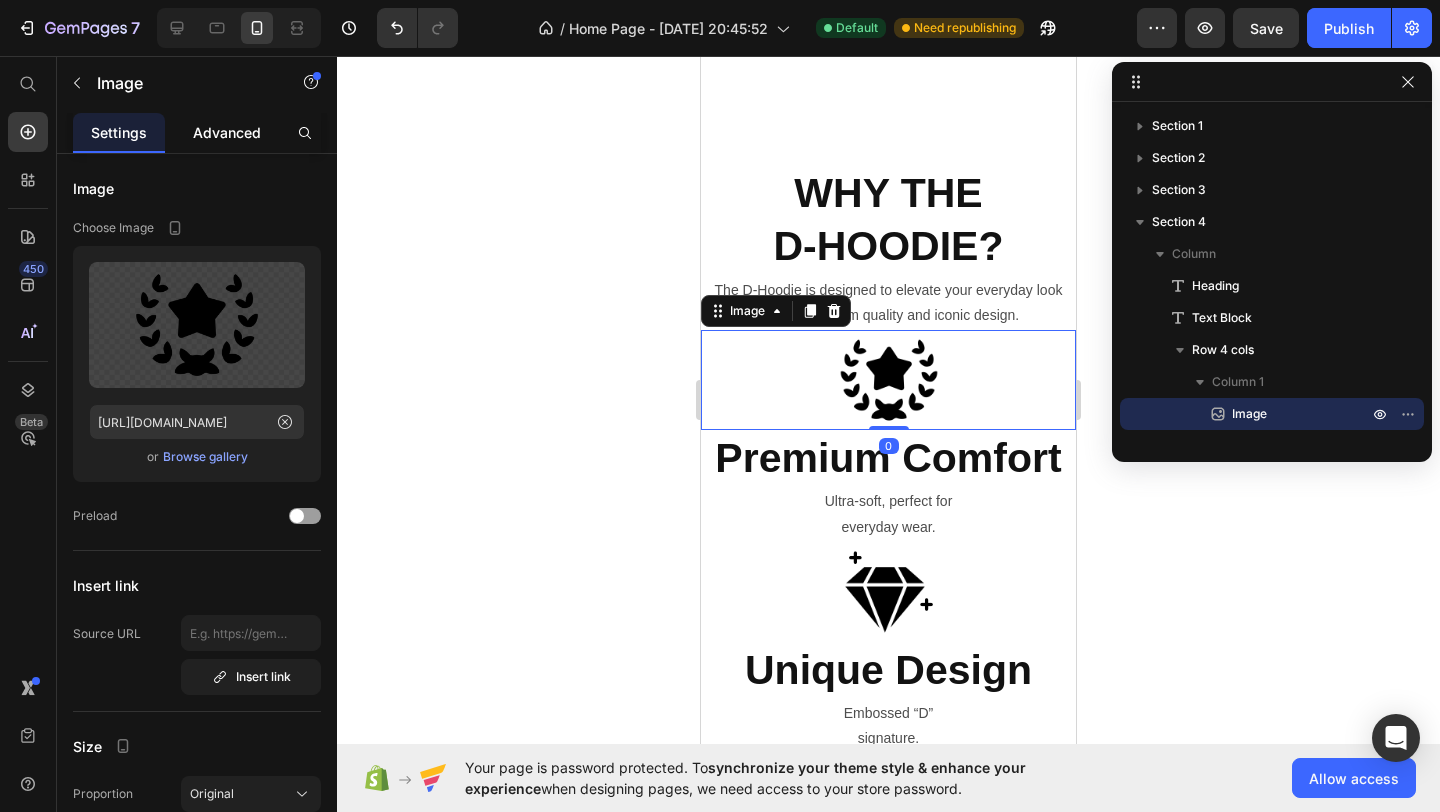 click on "Advanced" at bounding box center [227, 132] 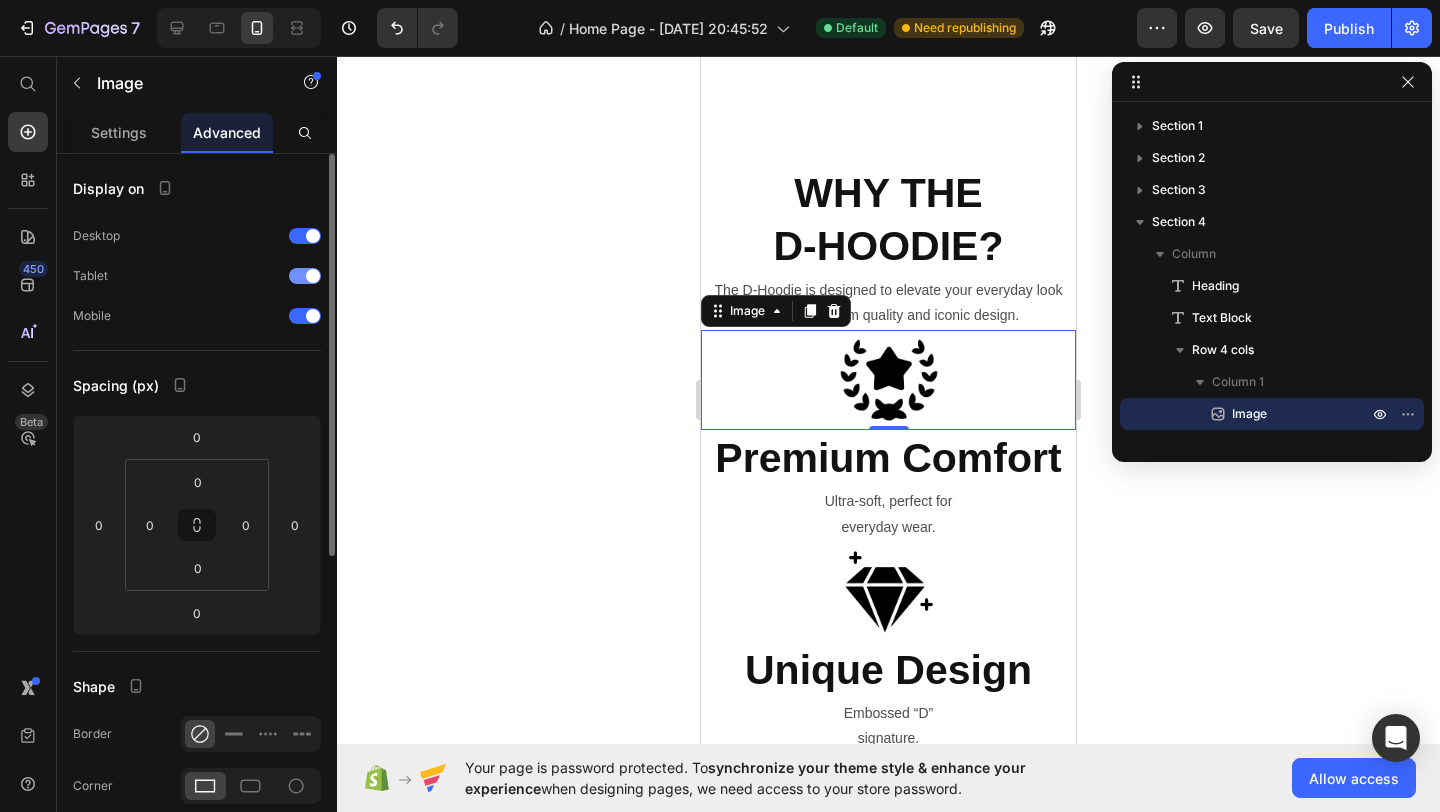 click at bounding box center (313, 276) 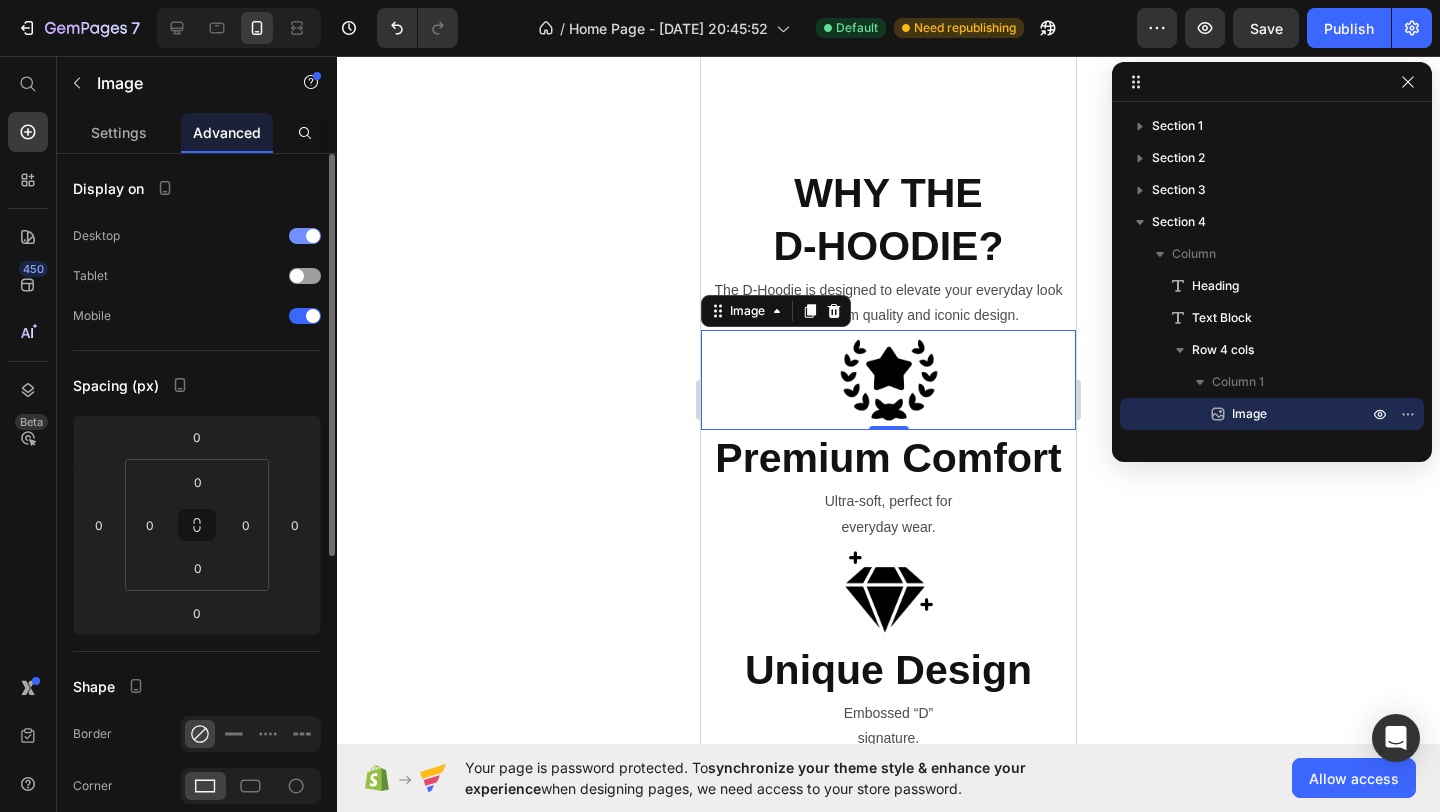 click at bounding box center [313, 236] 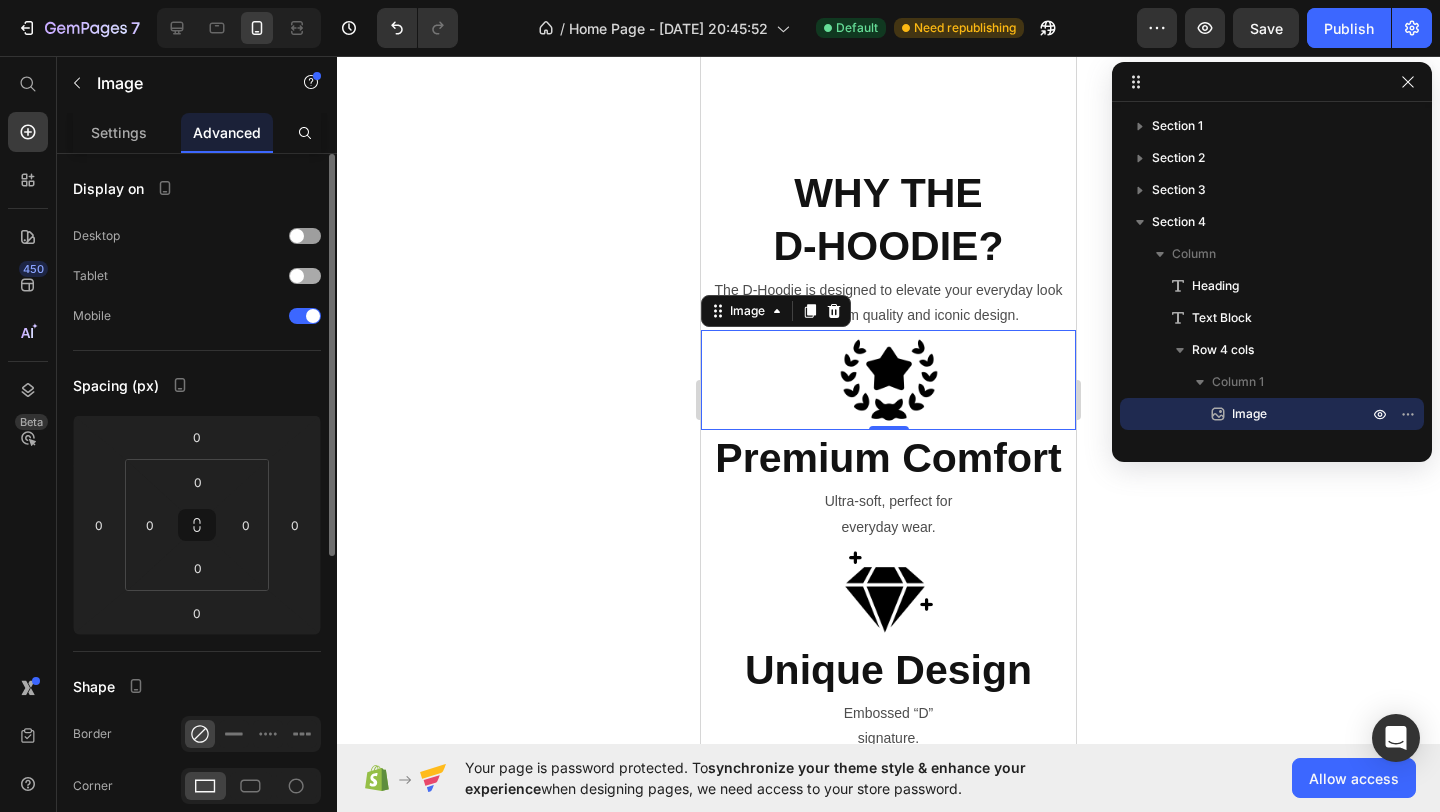 click at bounding box center [297, 276] 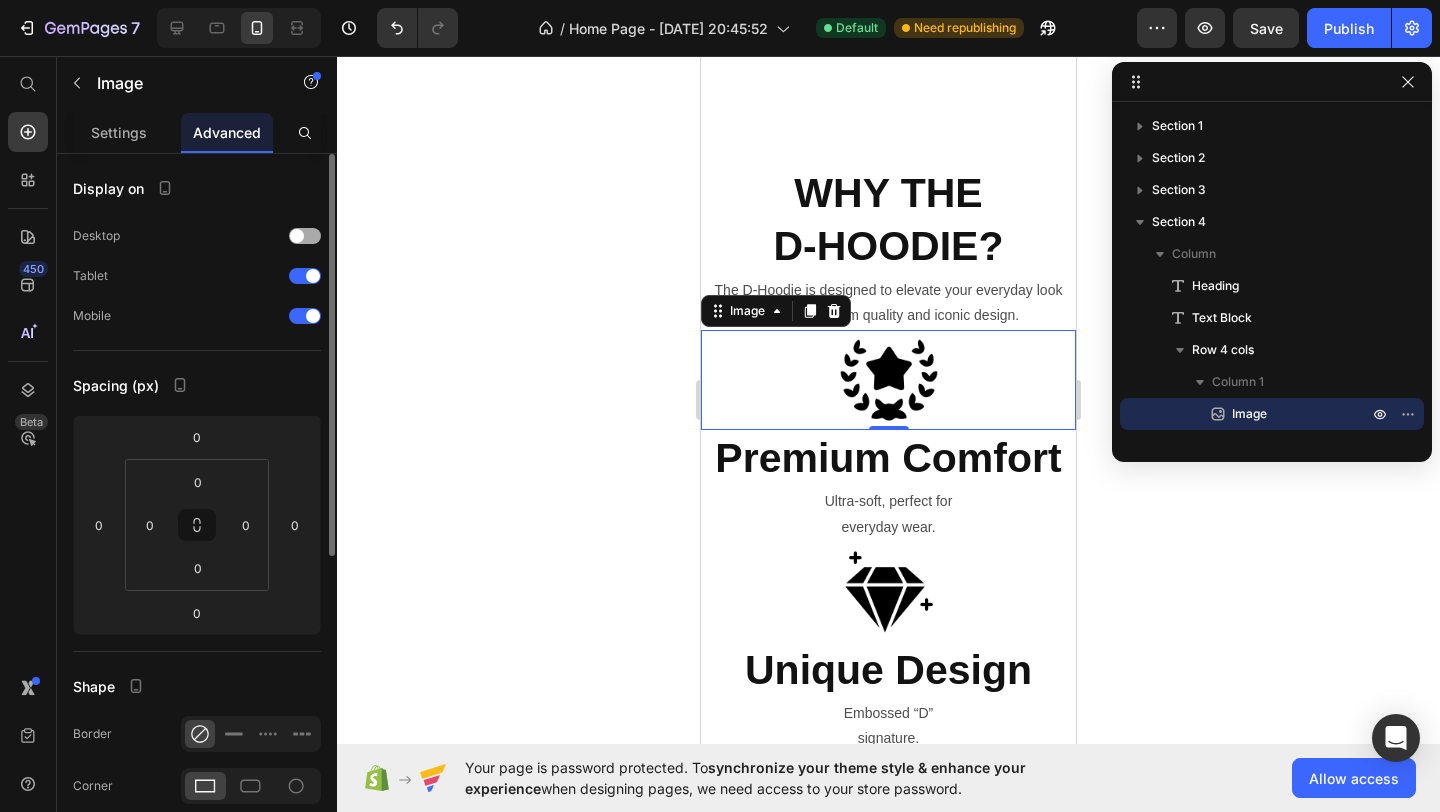 click at bounding box center (305, 236) 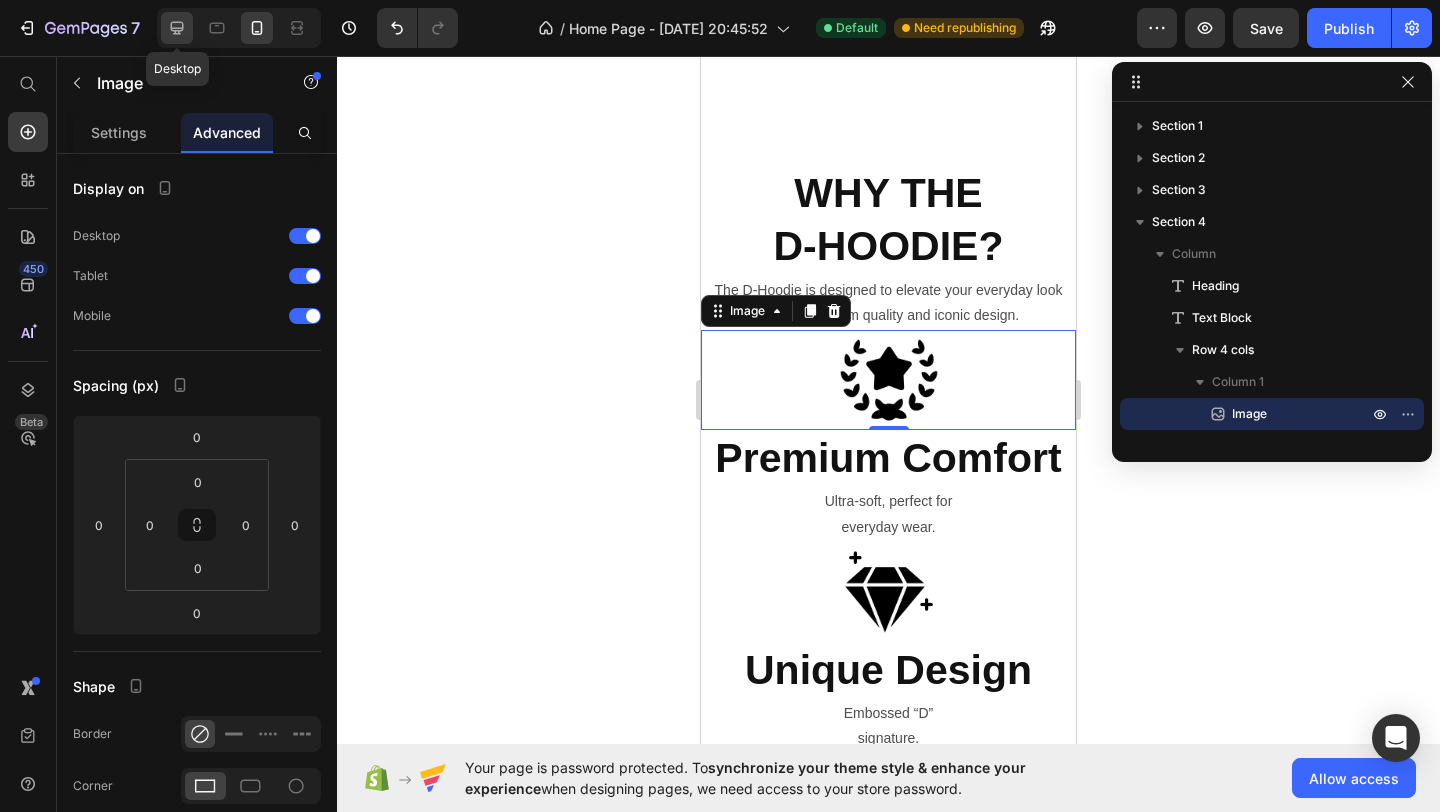 click 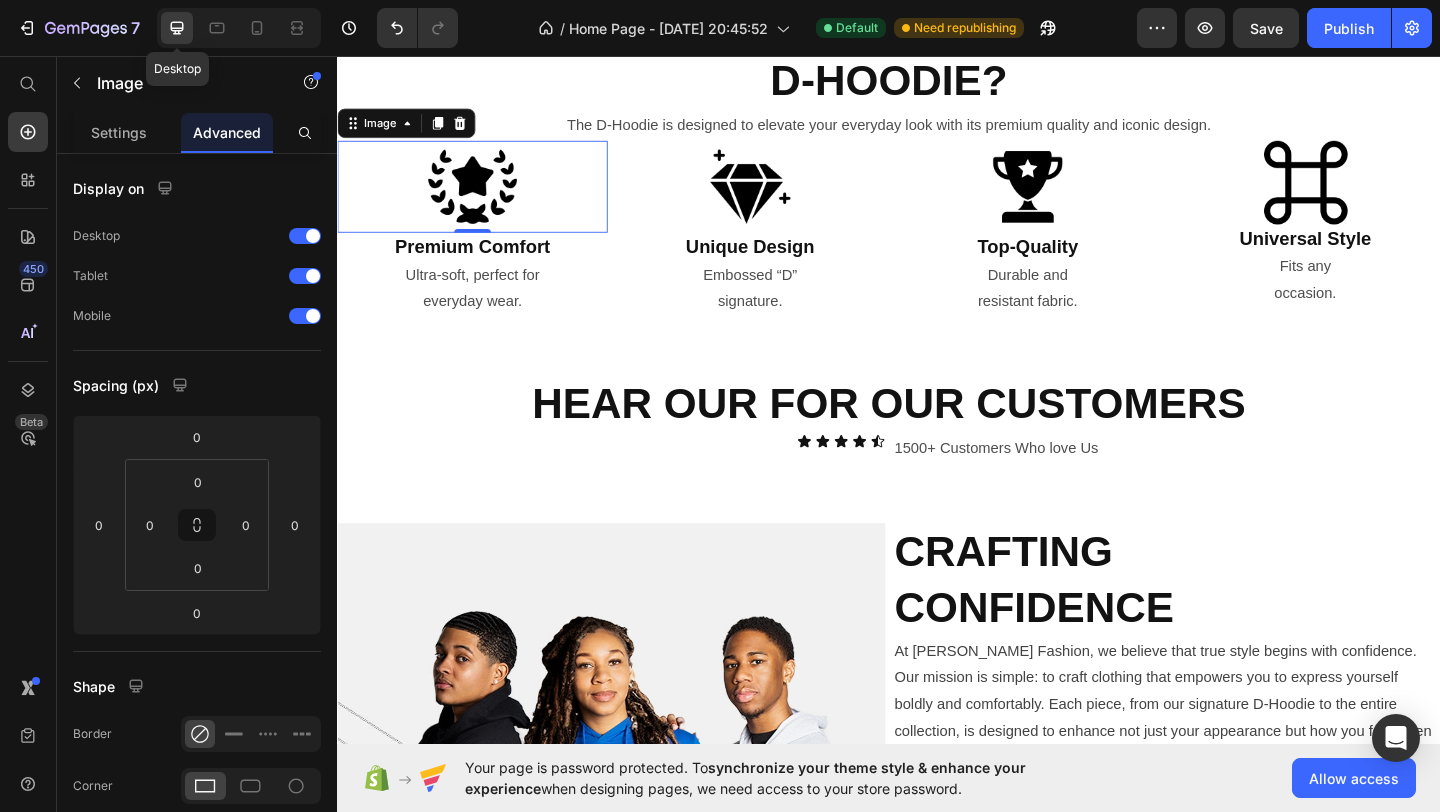 scroll, scrollTop: 1385, scrollLeft: 0, axis: vertical 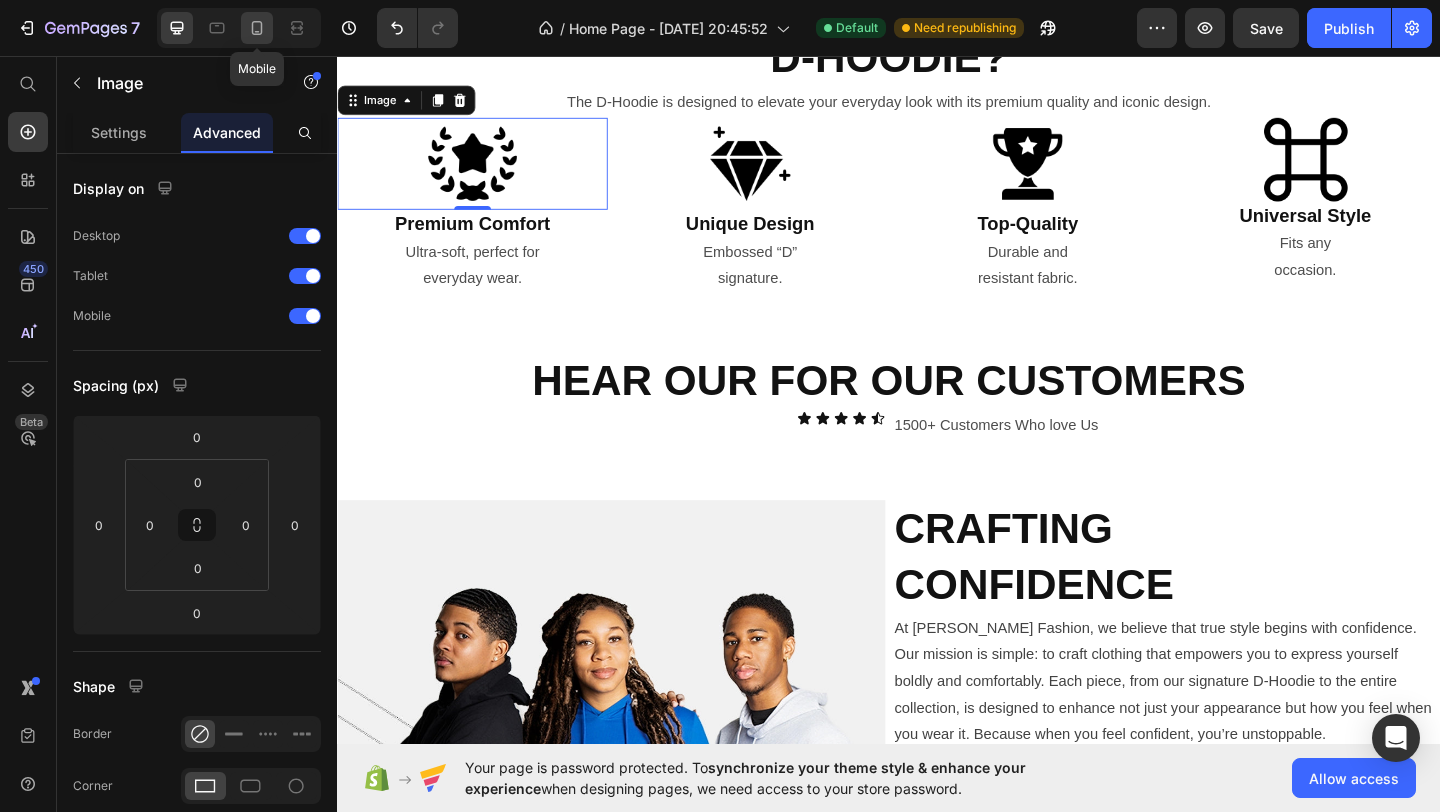 click 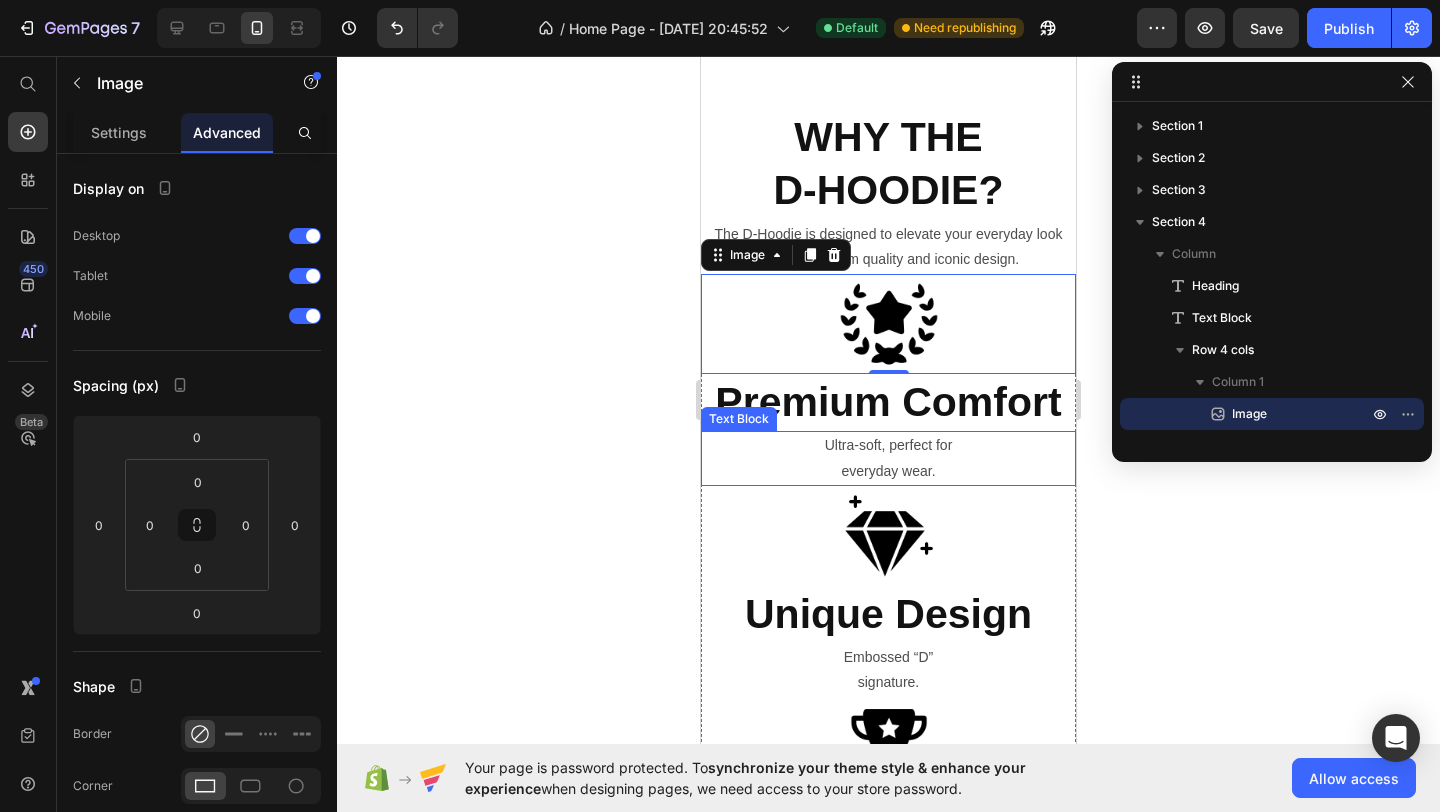 scroll, scrollTop: 1419, scrollLeft: 0, axis: vertical 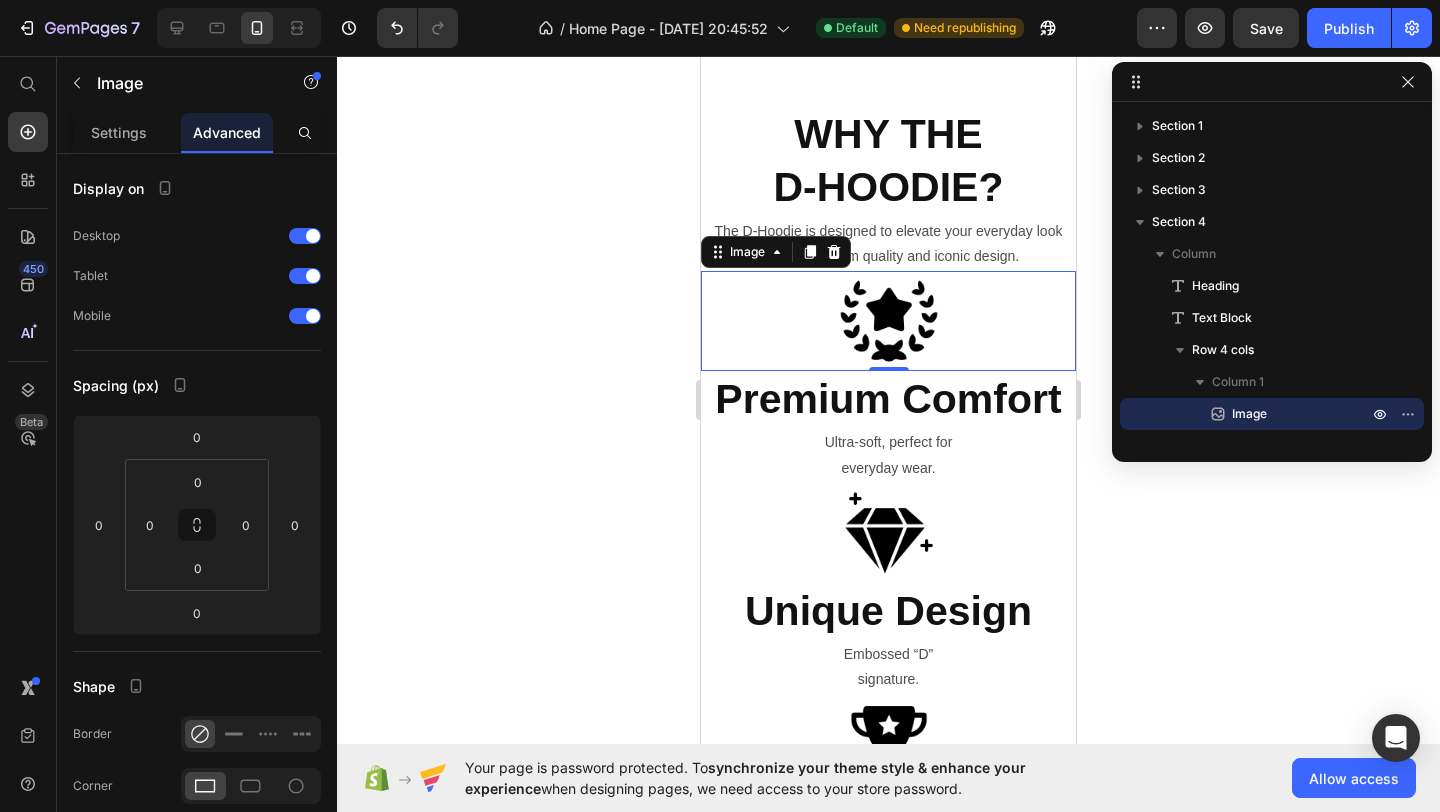 click 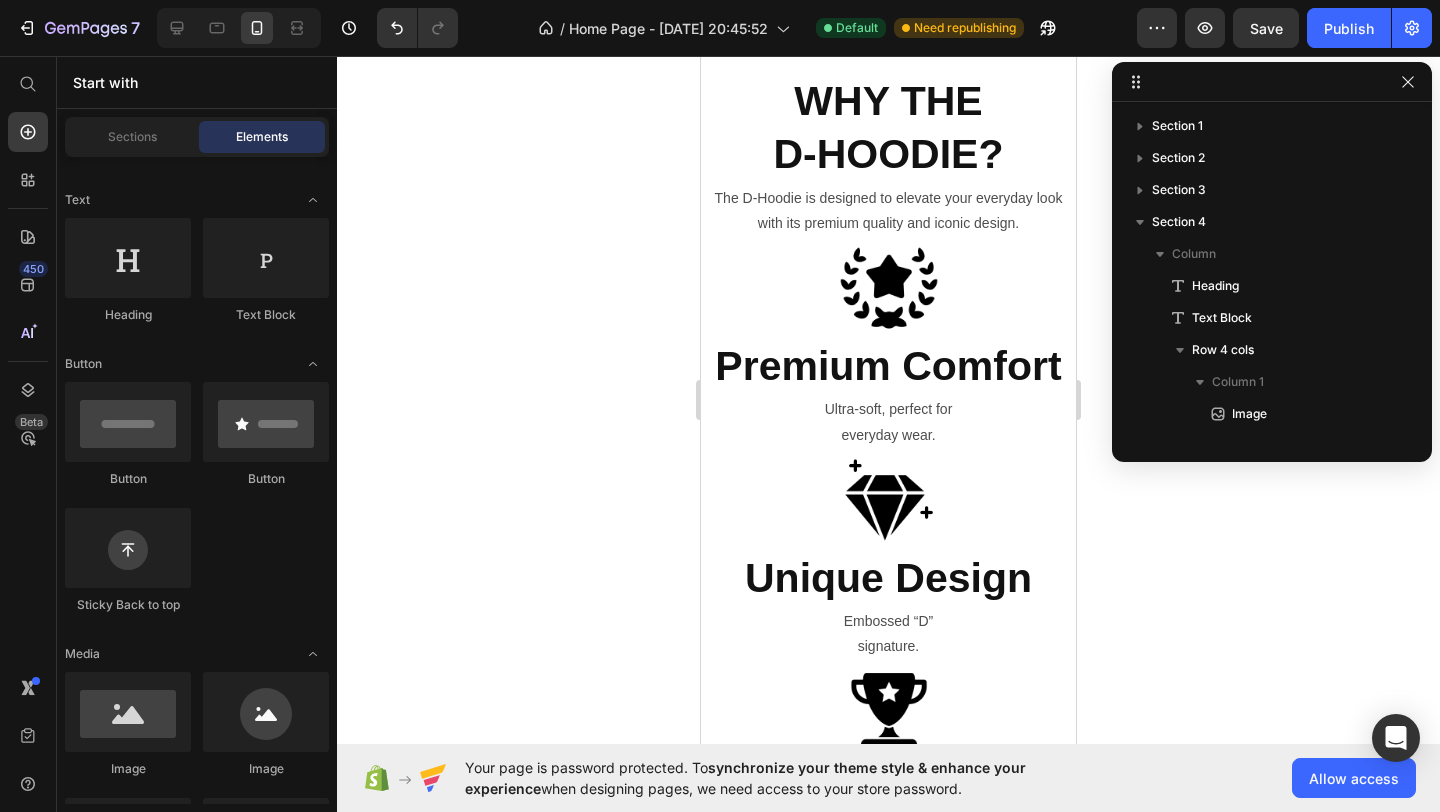 scroll, scrollTop: 1481, scrollLeft: 0, axis: vertical 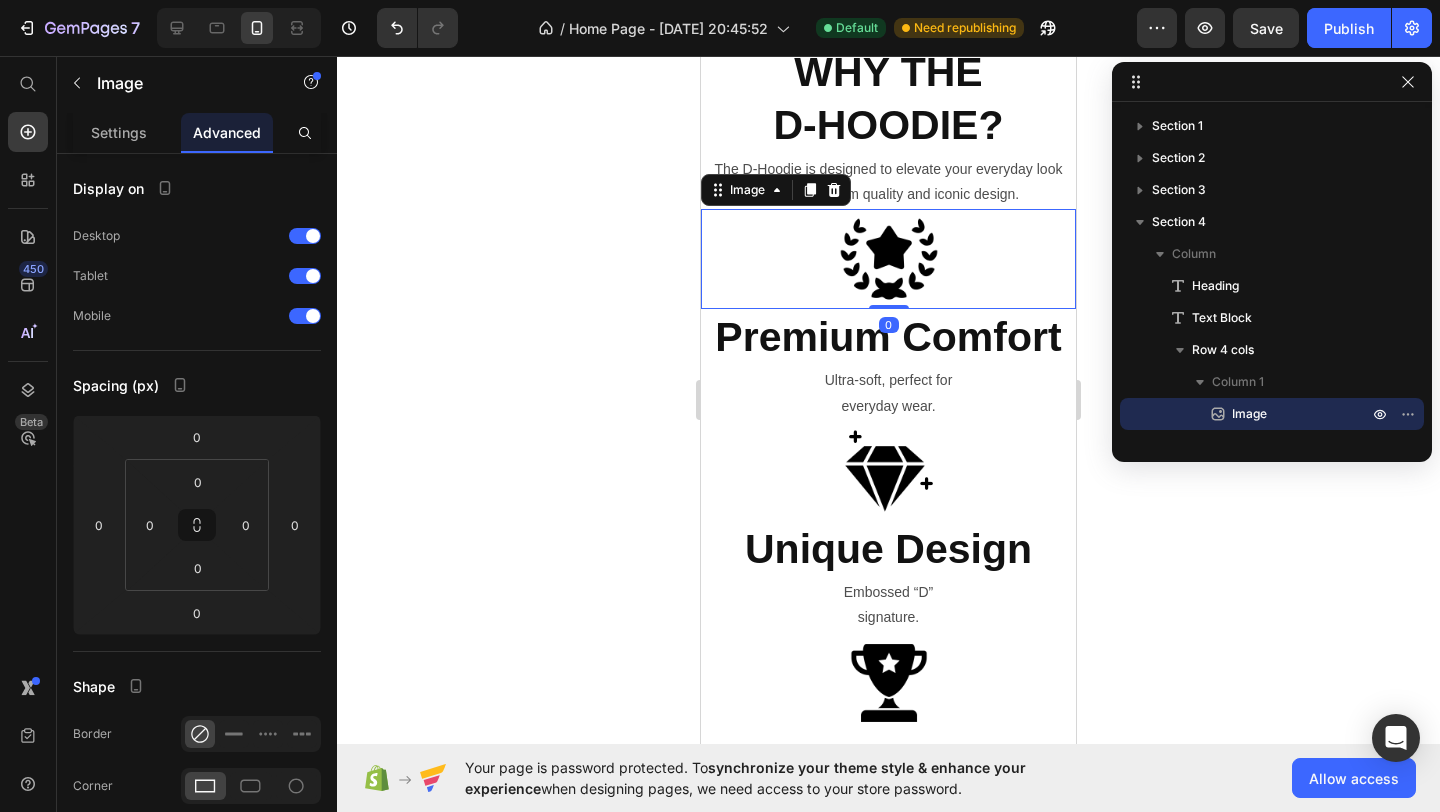 click at bounding box center [888, 259] 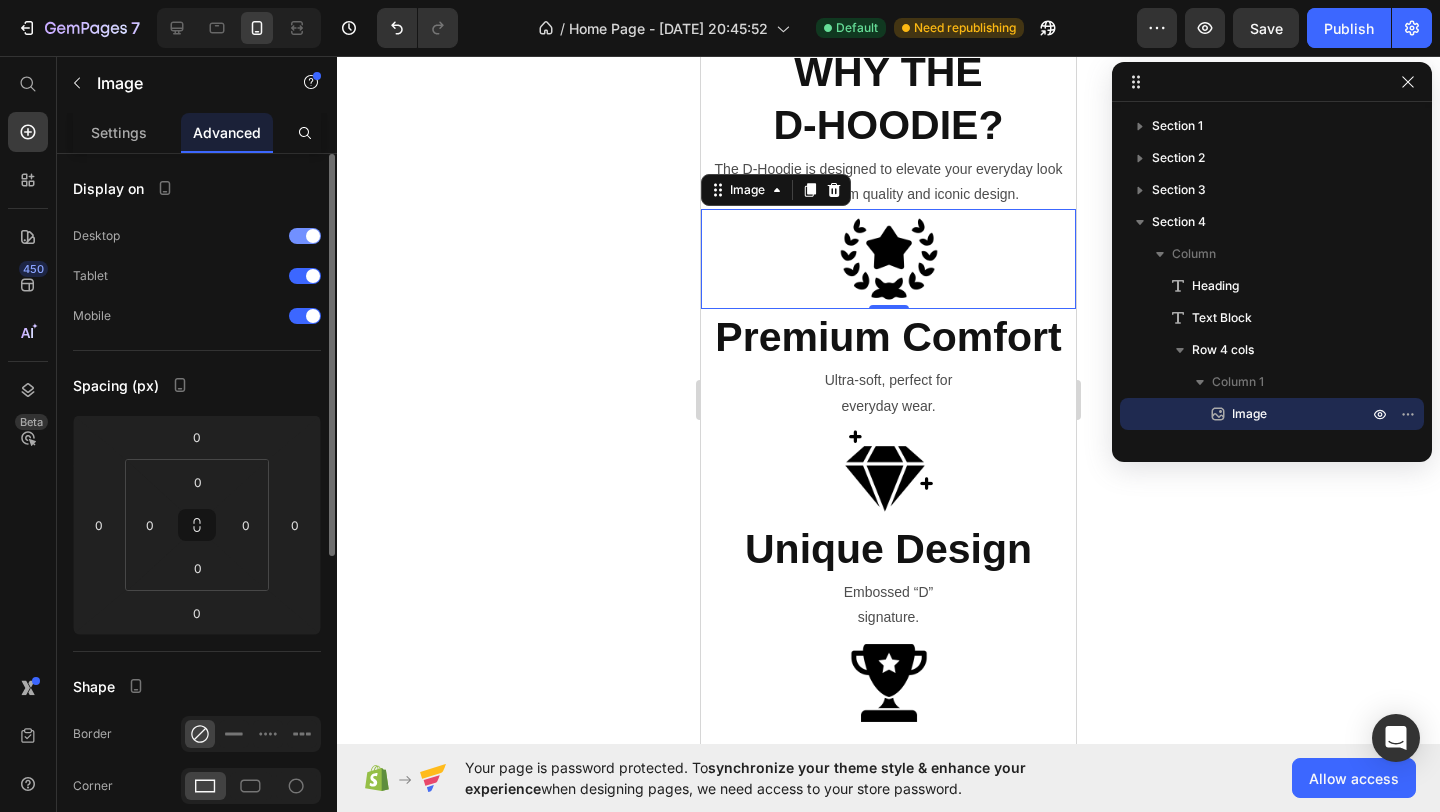 click at bounding box center (313, 236) 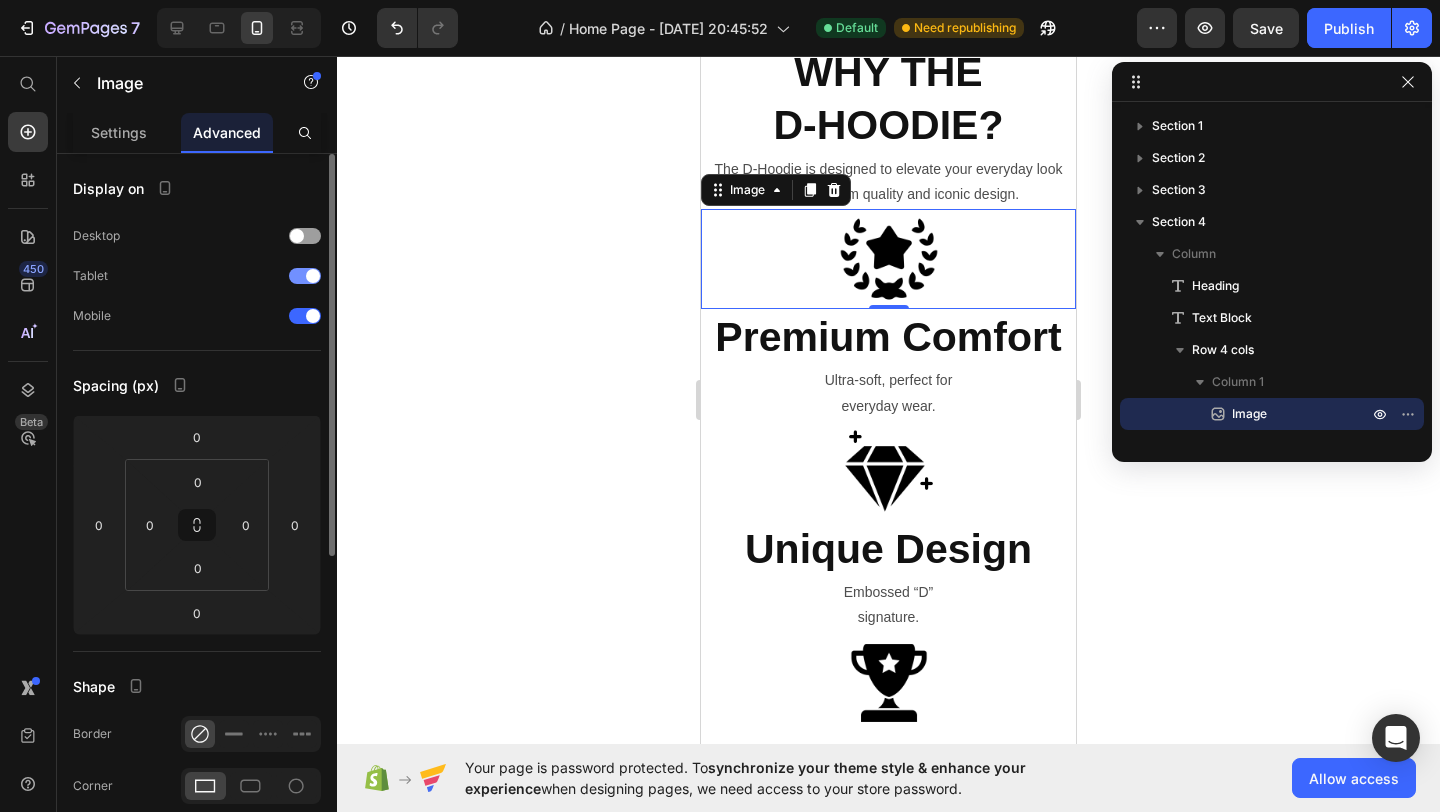 click at bounding box center (313, 276) 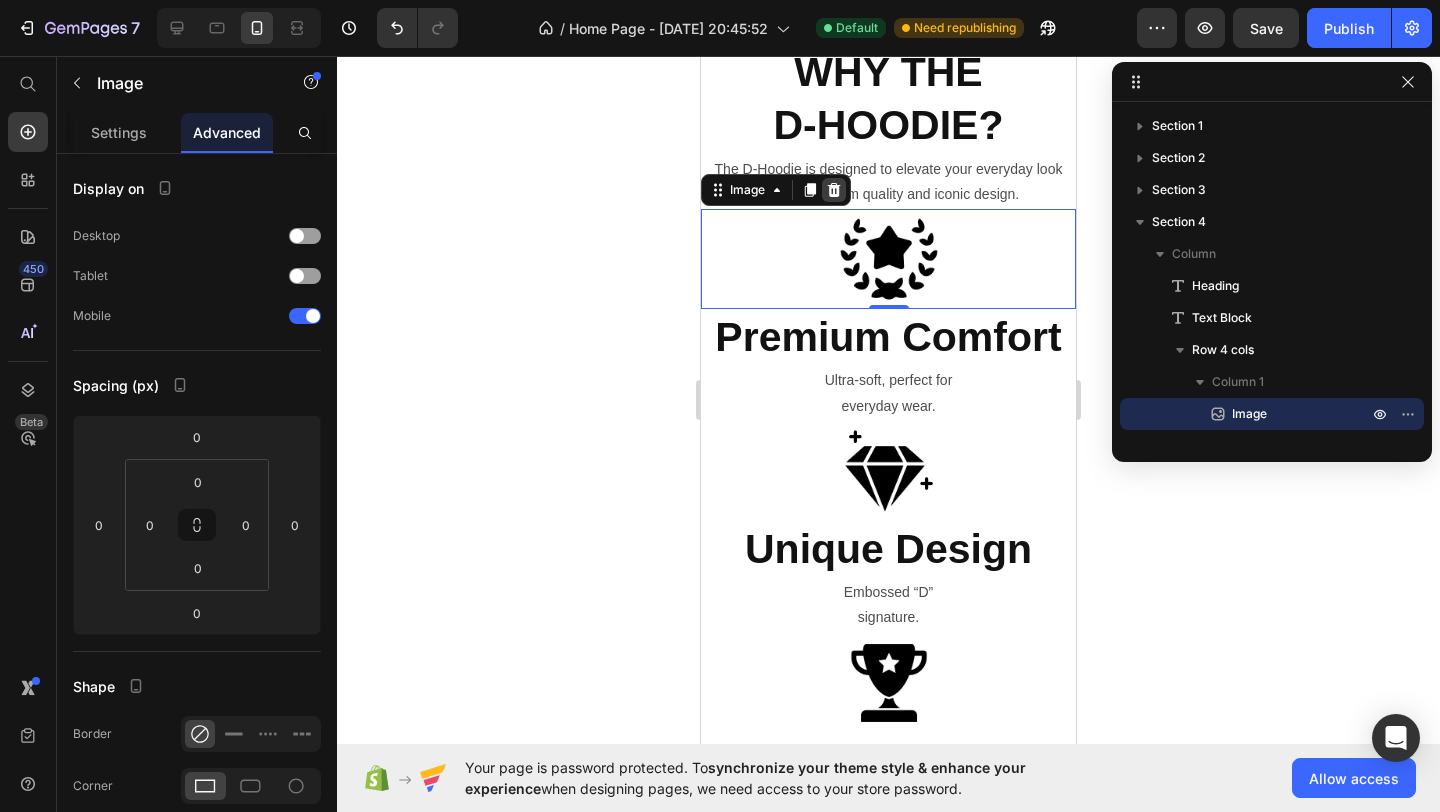 click 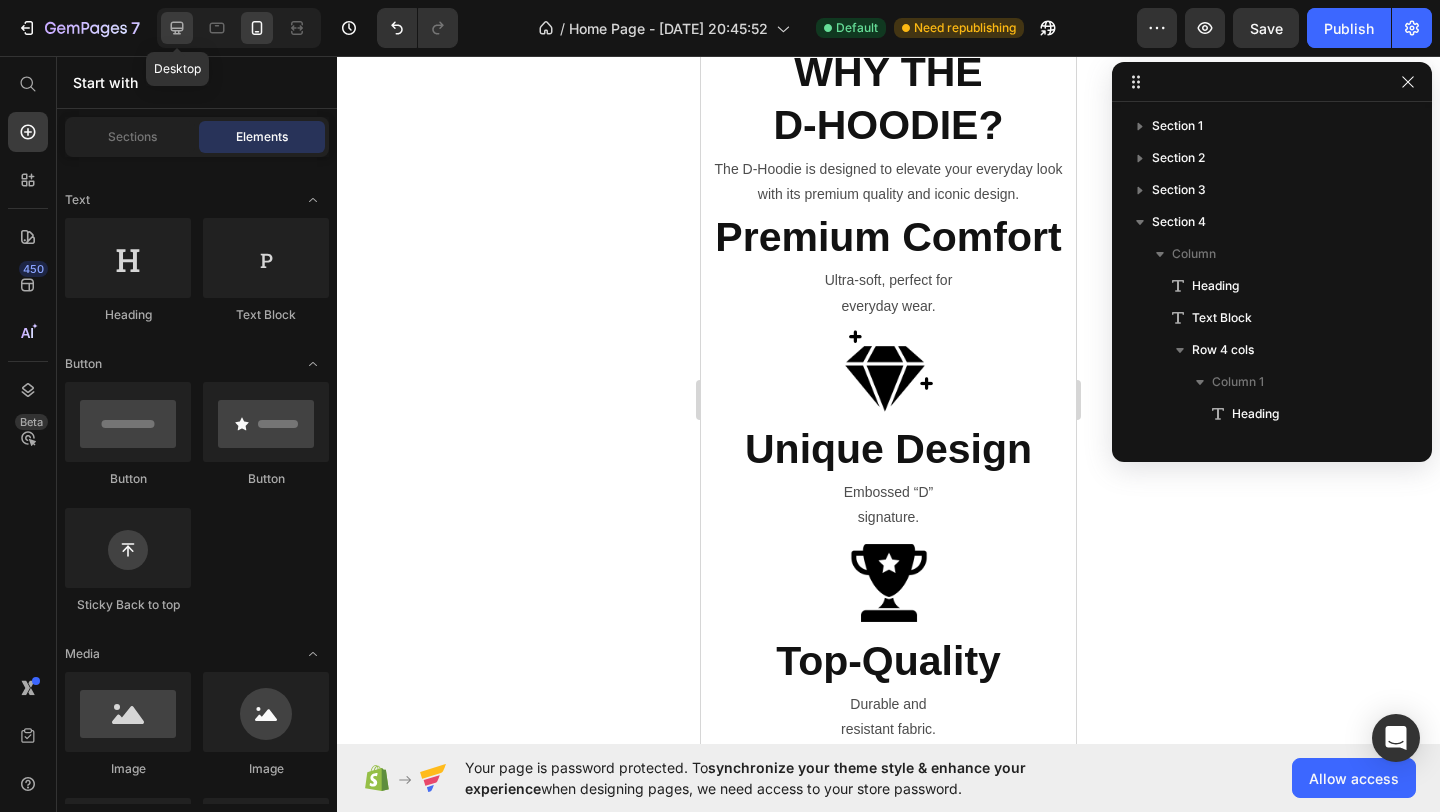click 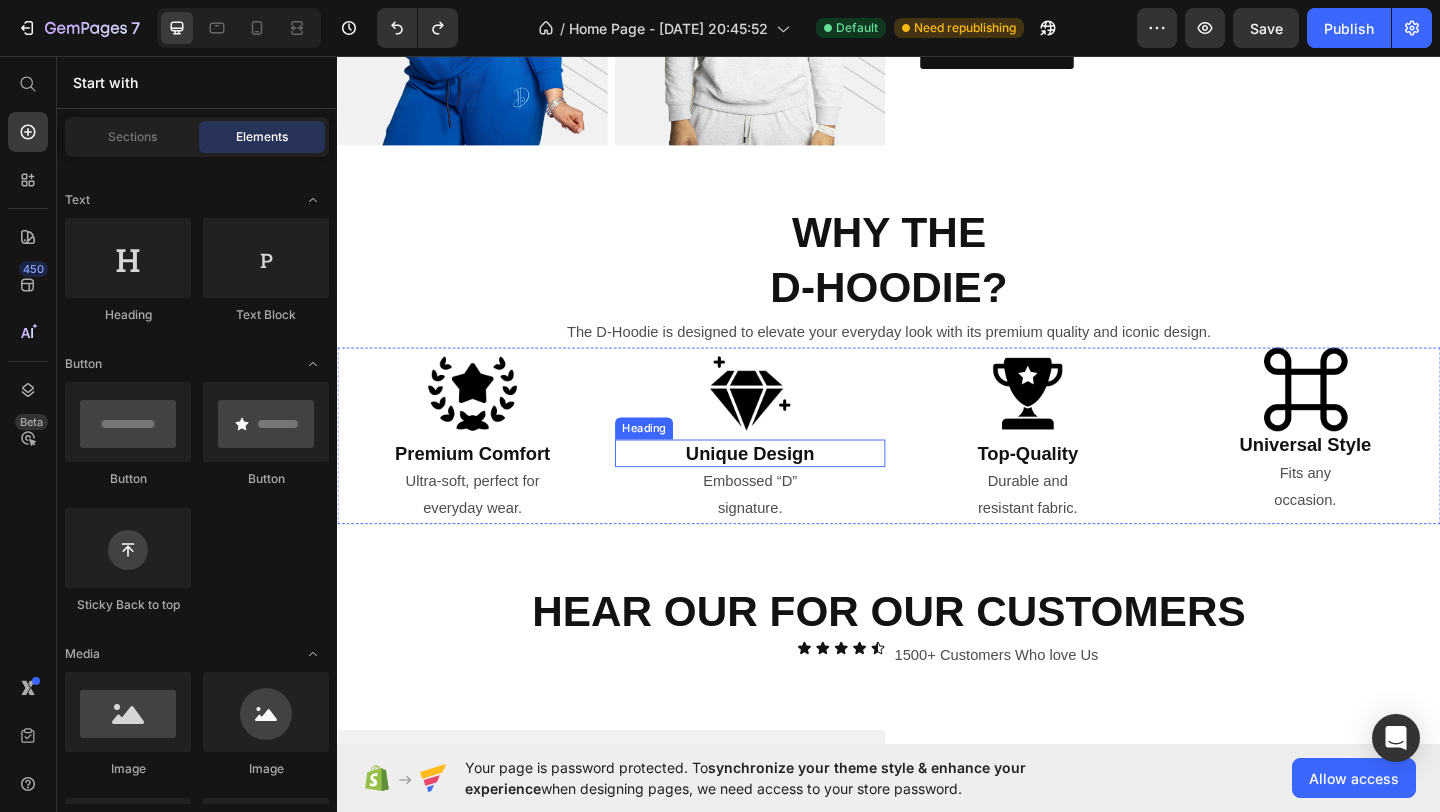scroll, scrollTop: 889, scrollLeft: 0, axis: vertical 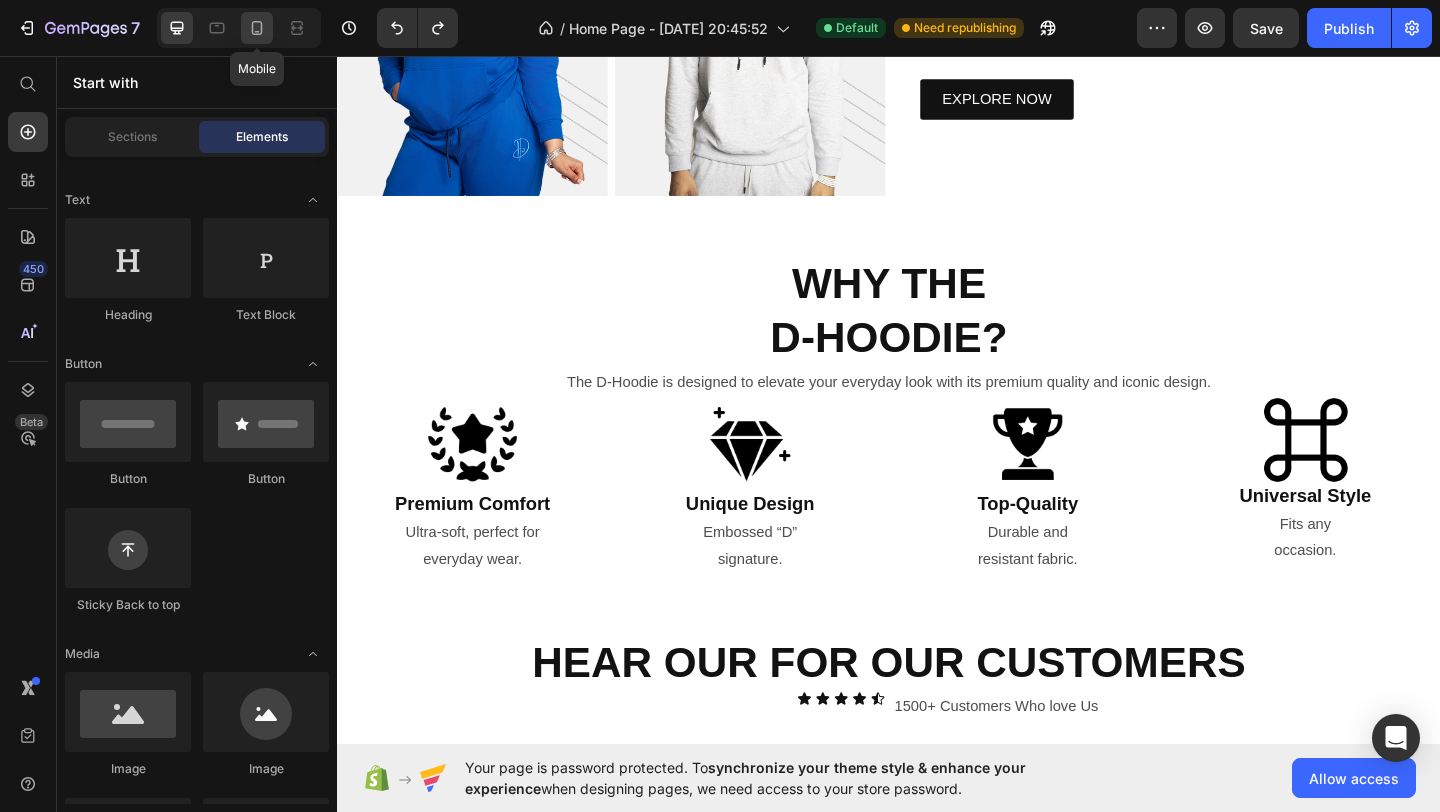 click 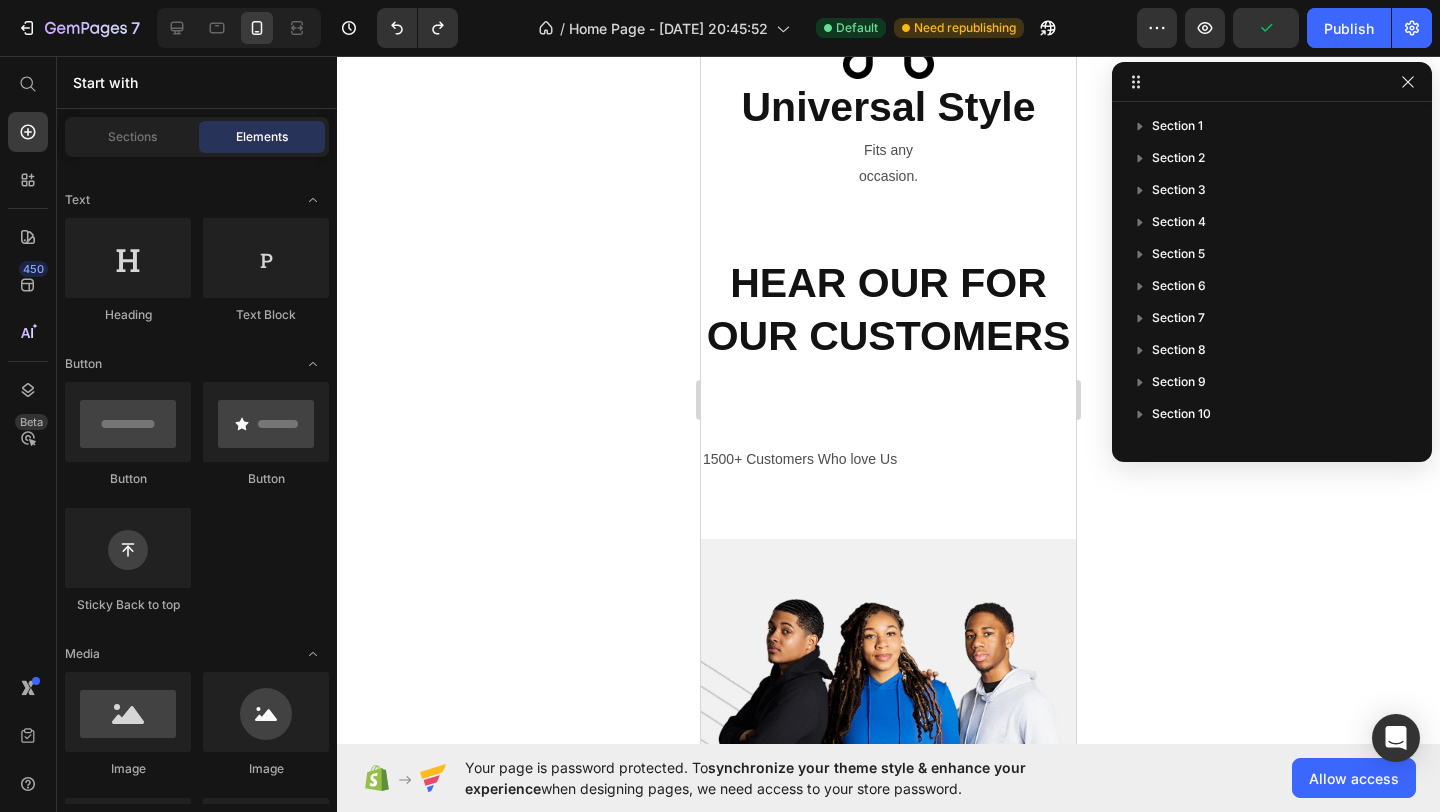 scroll, scrollTop: 2249, scrollLeft: 0, axis: vertical 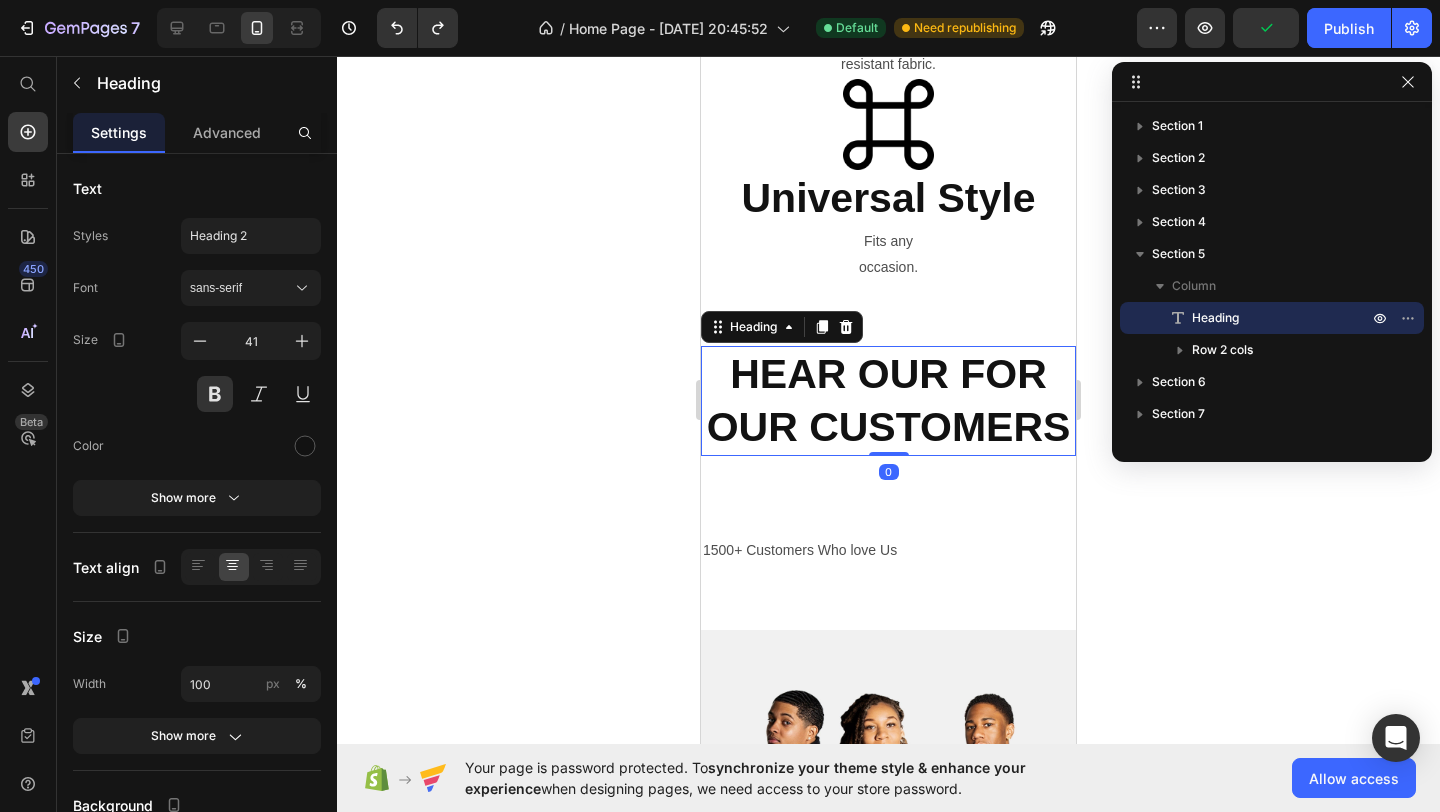 click on "HEAR OUR FOR OUR CUSTOMERS" at bounding box center (888, 401) 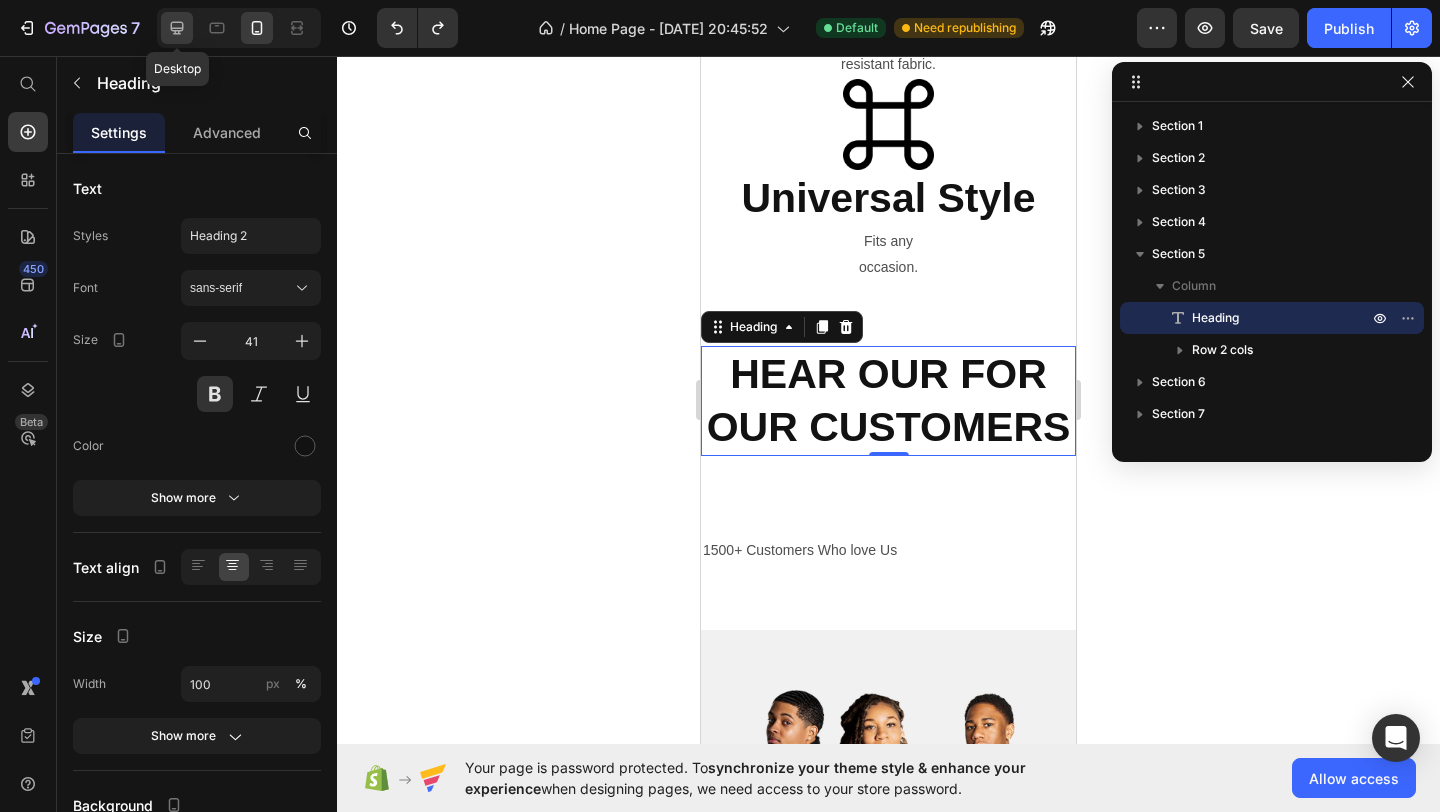 click 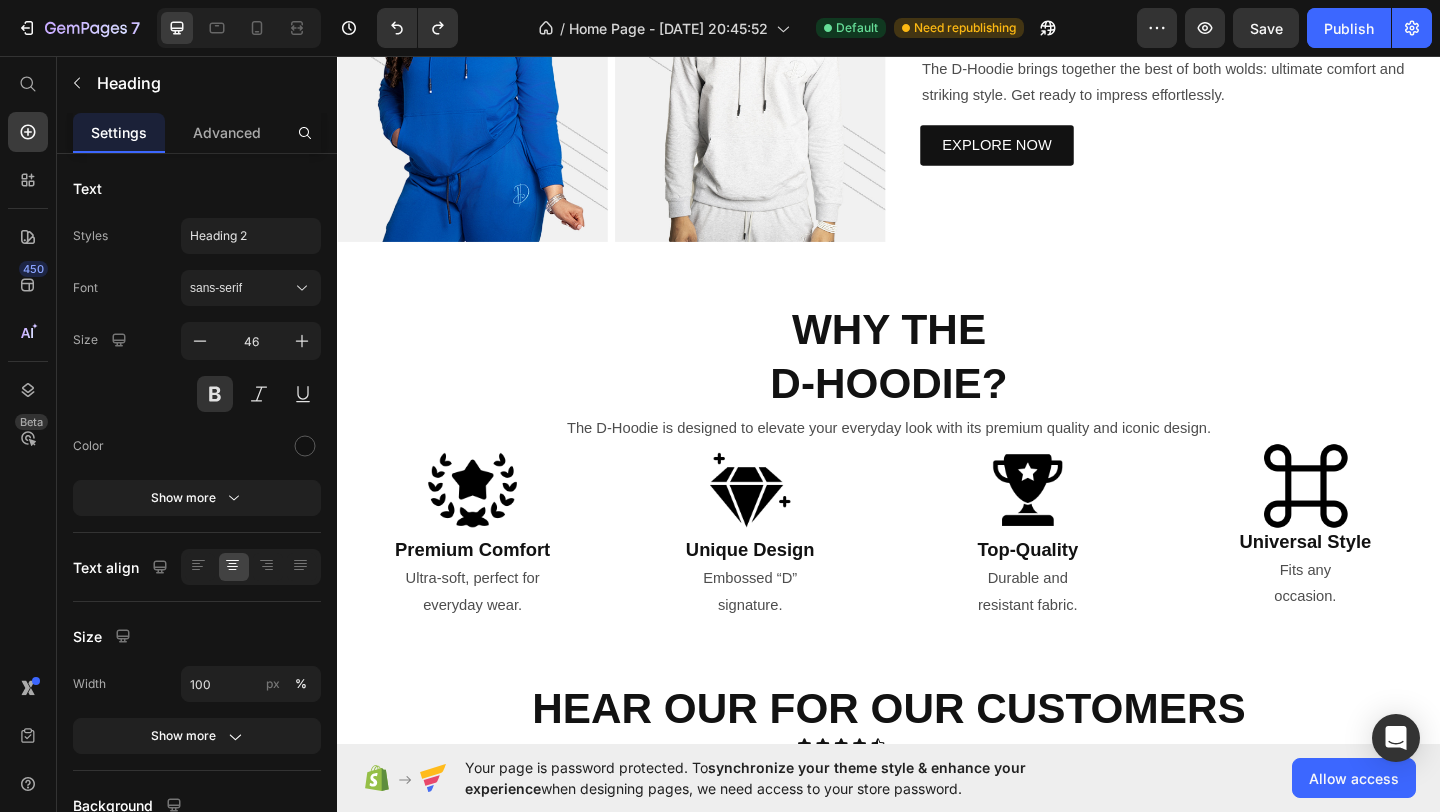 scroll, scrollTop: 902, scrollLeft: 0, axis: vertical 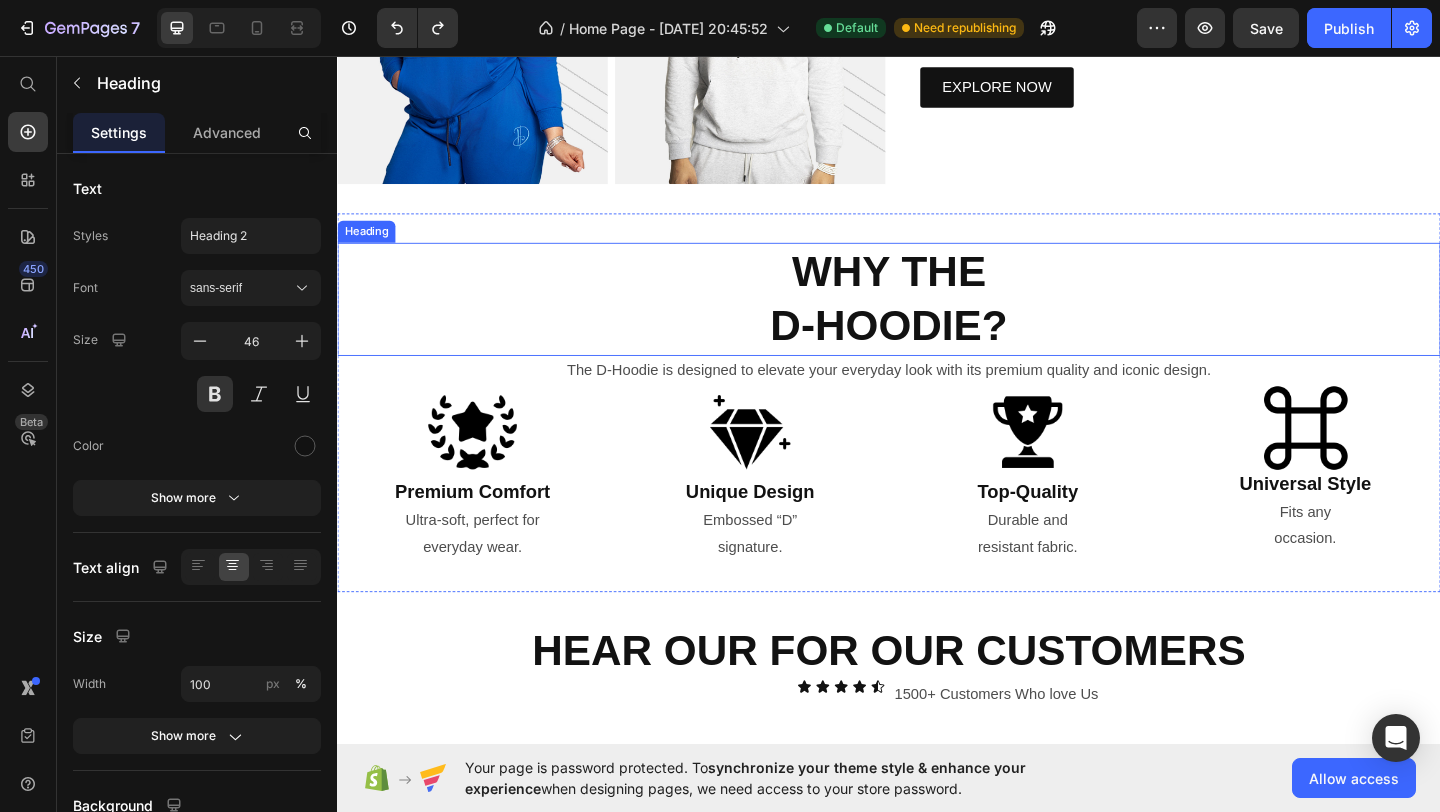 click on "WHY THE  D-HOODIE?" at bounding box center (937, 321) 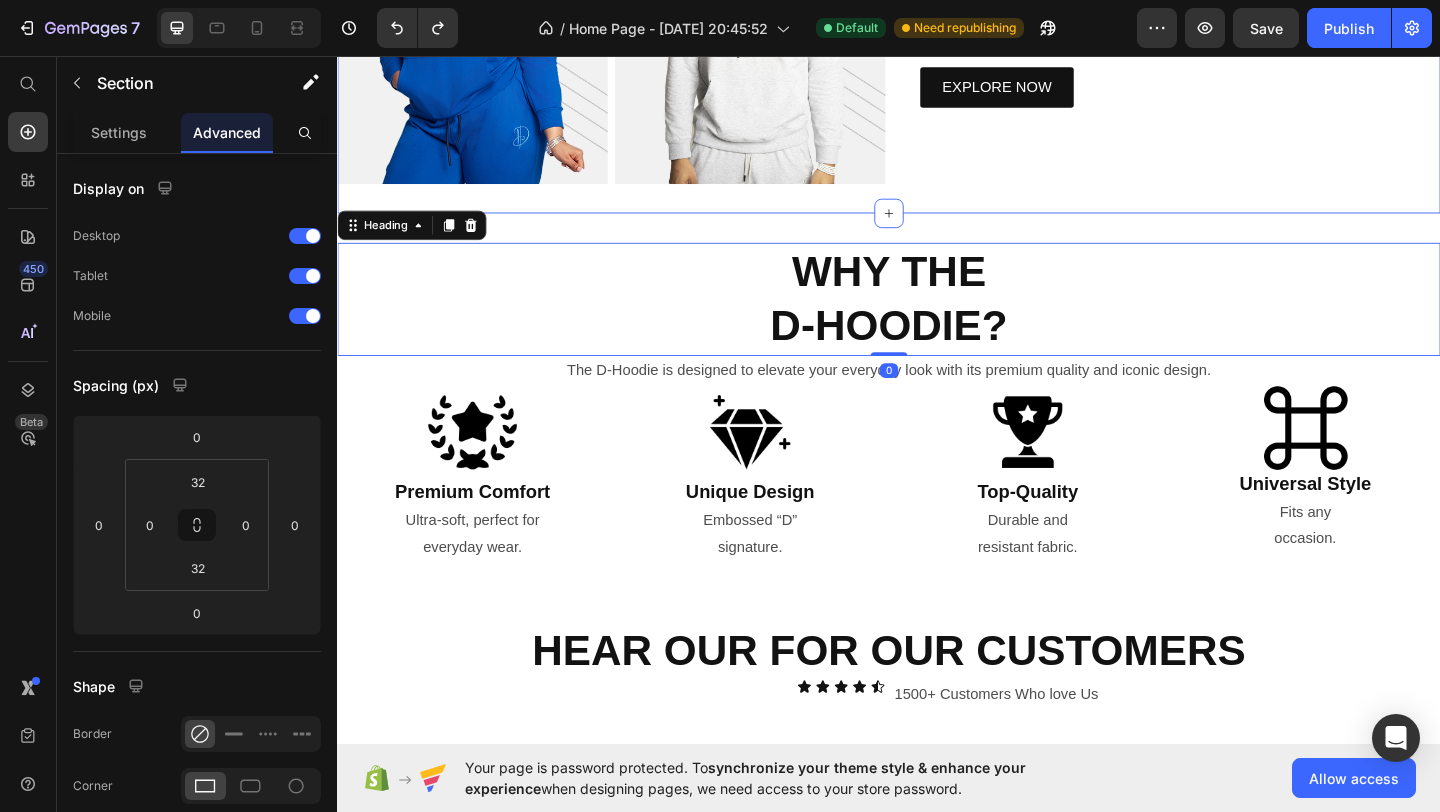 click on "WHY THE  D-HOODIE? Heading   0 The D-Hoodie is designed to elevate your everyday look with its premium quality and iconic design. Text Block Image Premium Comfort  Heading Ultra-soft, perfect for  everyday wear. Text Block Image Unique Design  Heading Embossed “D”  signature. Text Block Image Top-Quality Heading Durable and  resistant fabric. Text Block Image Universal Style  Heading Fits any occasion. Text Block Row Section 4" at bounding box center [937, 433] 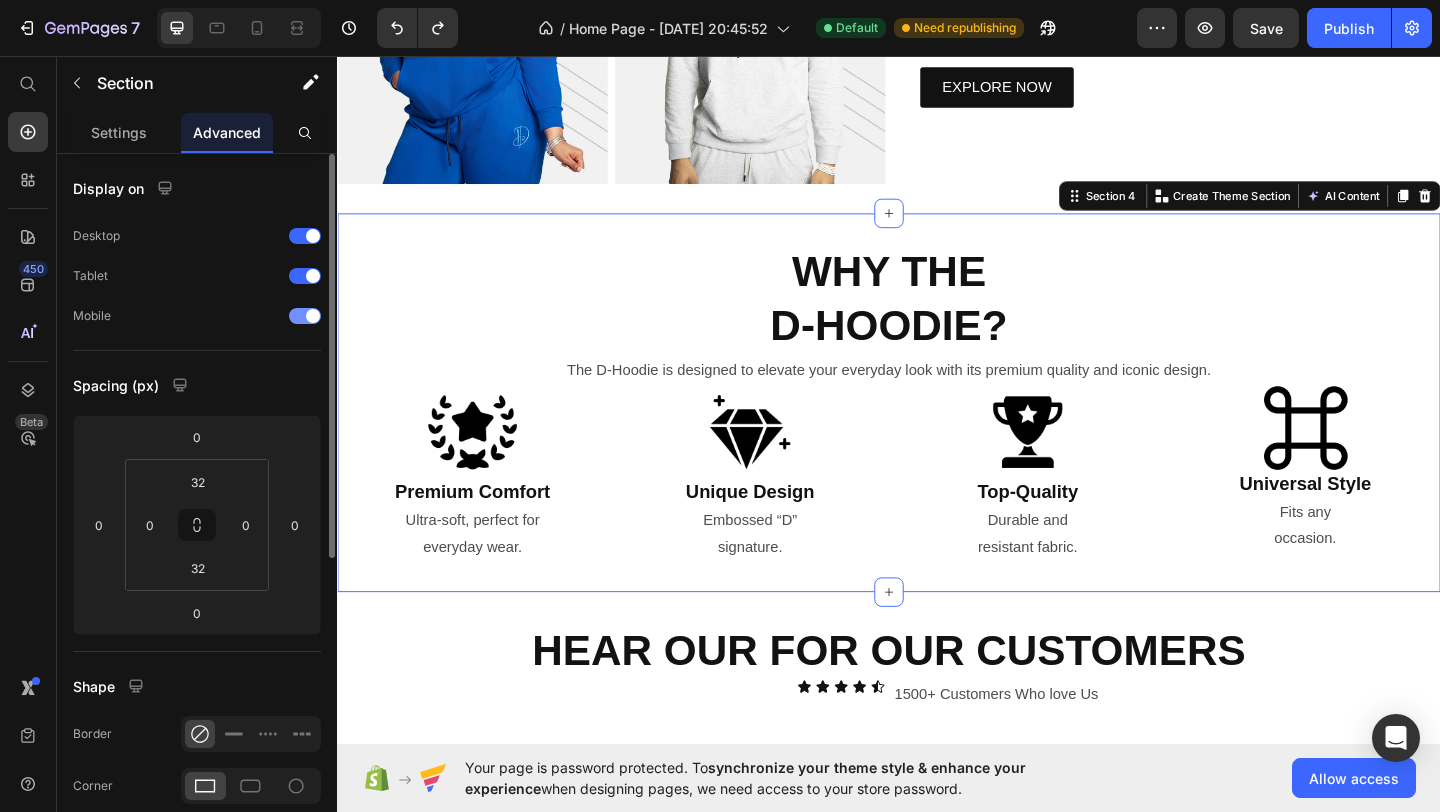 click at bounding box center [313, 316] 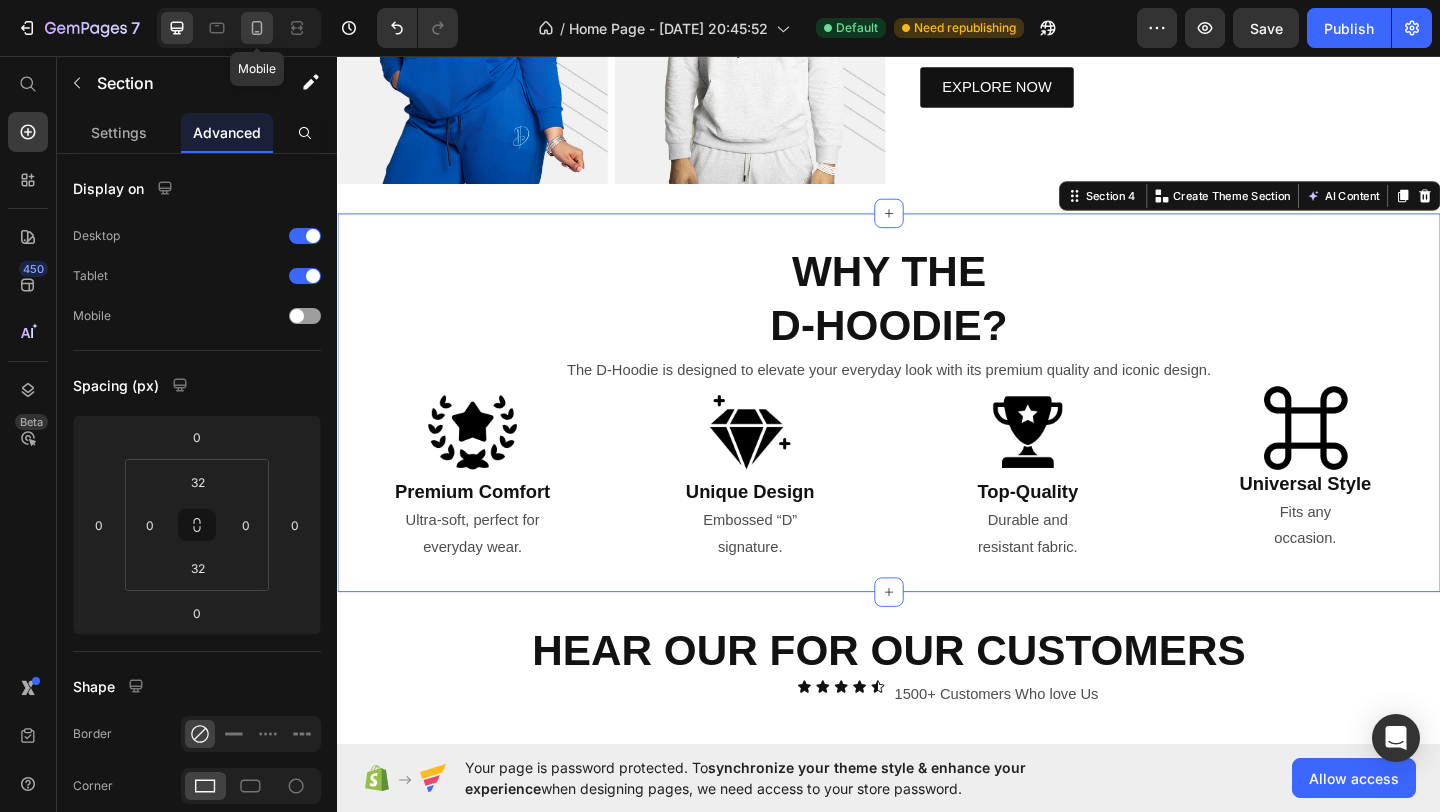 click 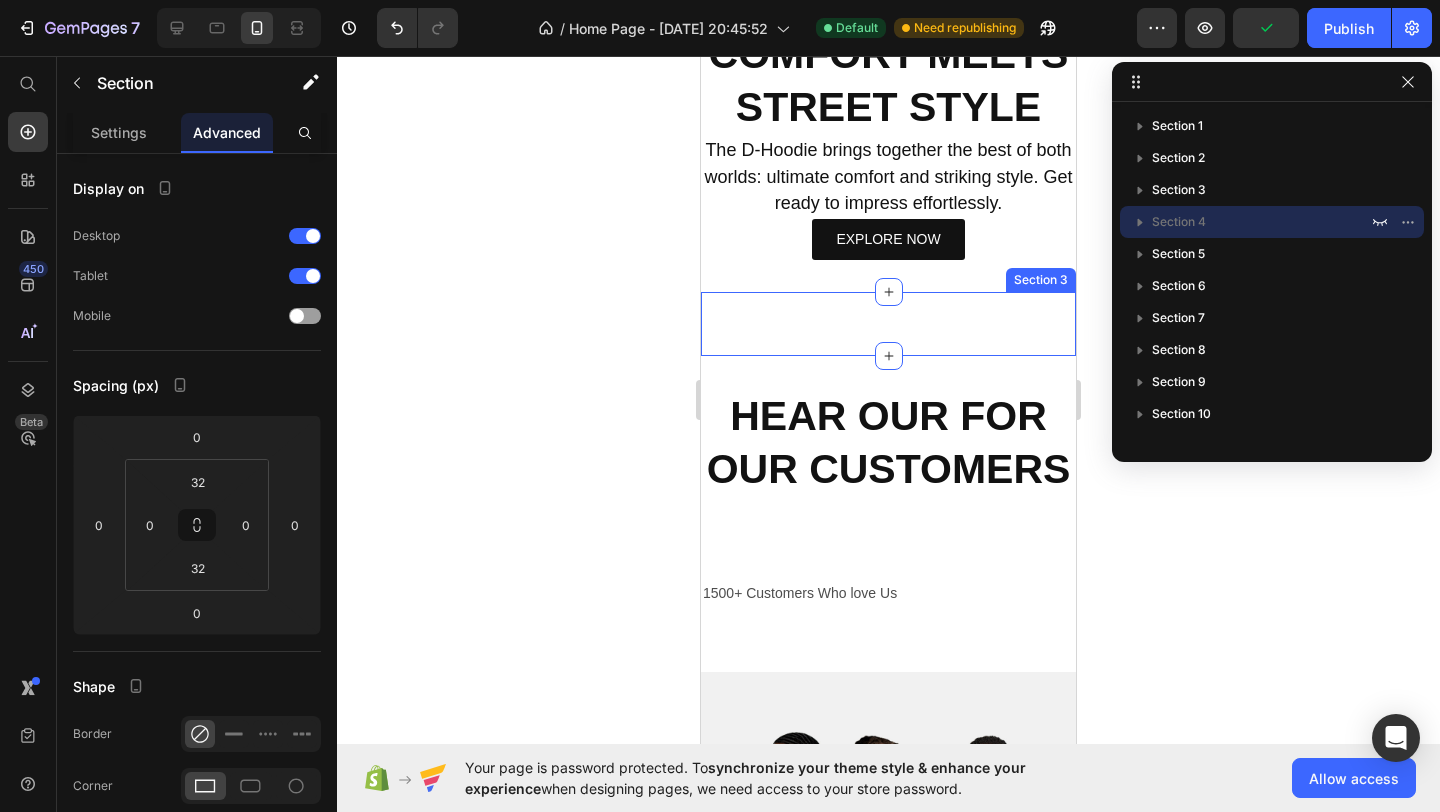 scroll, scrollTop: 1136, scrollLeft: 0, axis: vertical 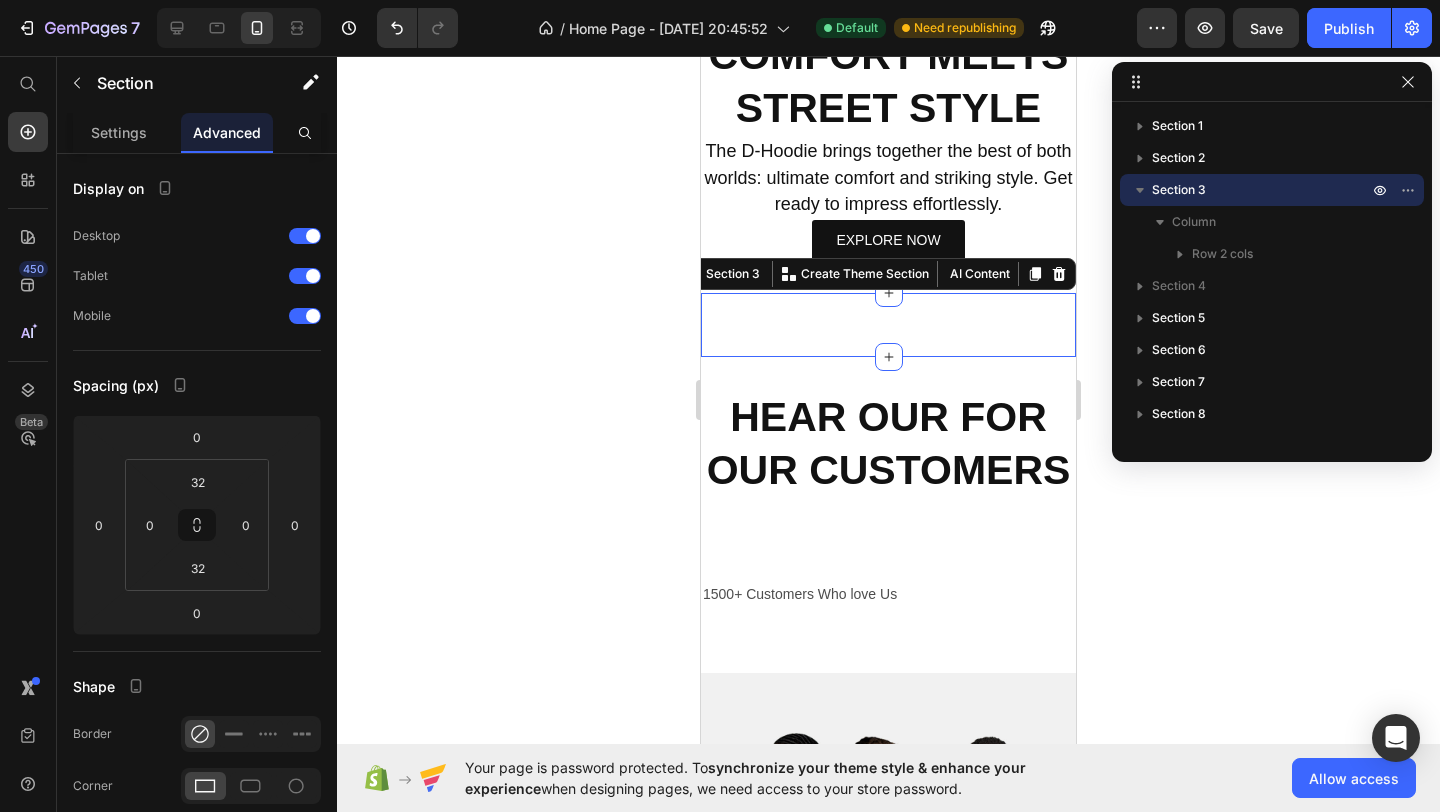 click 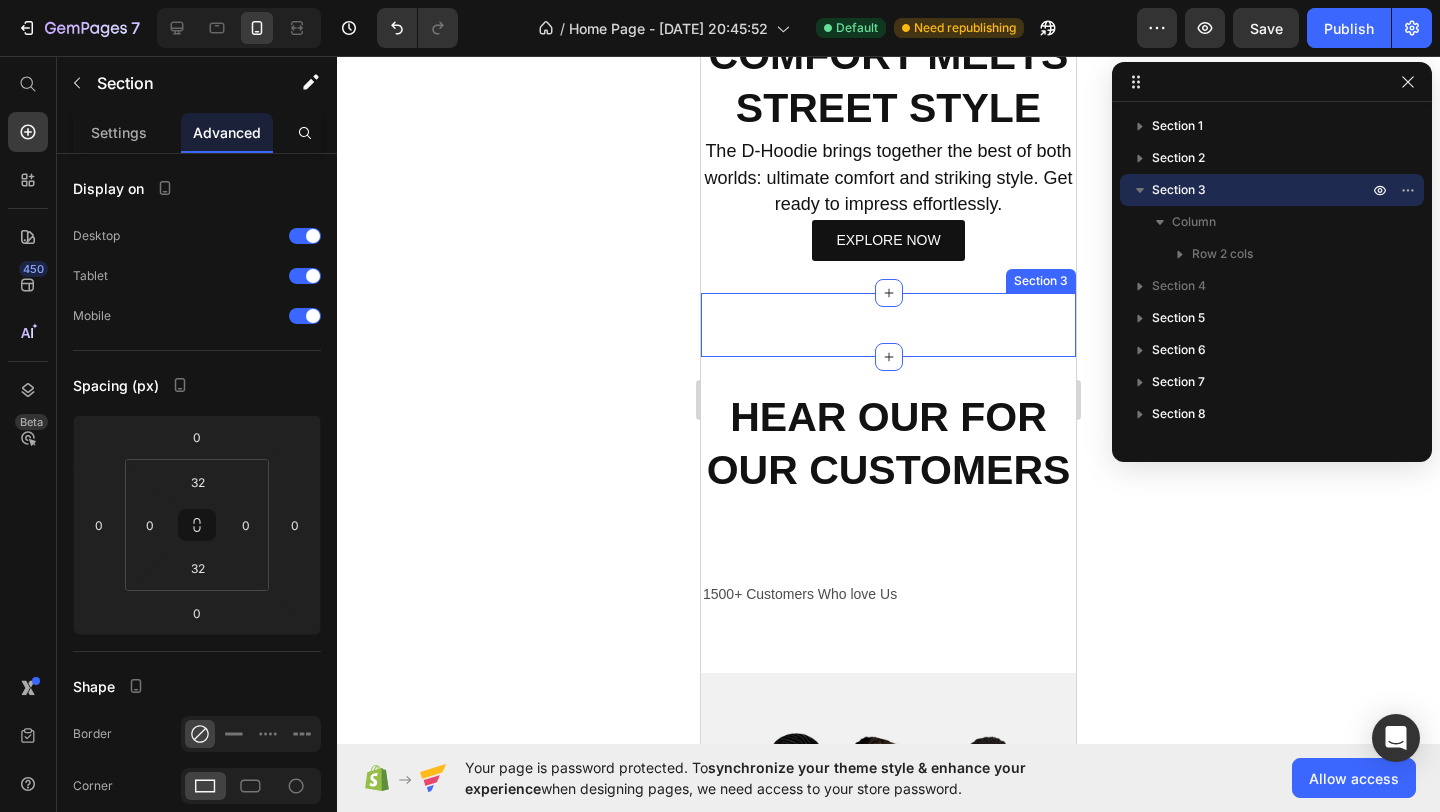 click on "Image Image Row COMFORT MEETS STREET STYLE. Heading The D-Hoodie brings together the best of both wolds: ultimate comfort and striking style. Get ready to impress effortlessly. Text Block EXPLORE NOW   Button Row Section 3" at bounding box center [888, 325] 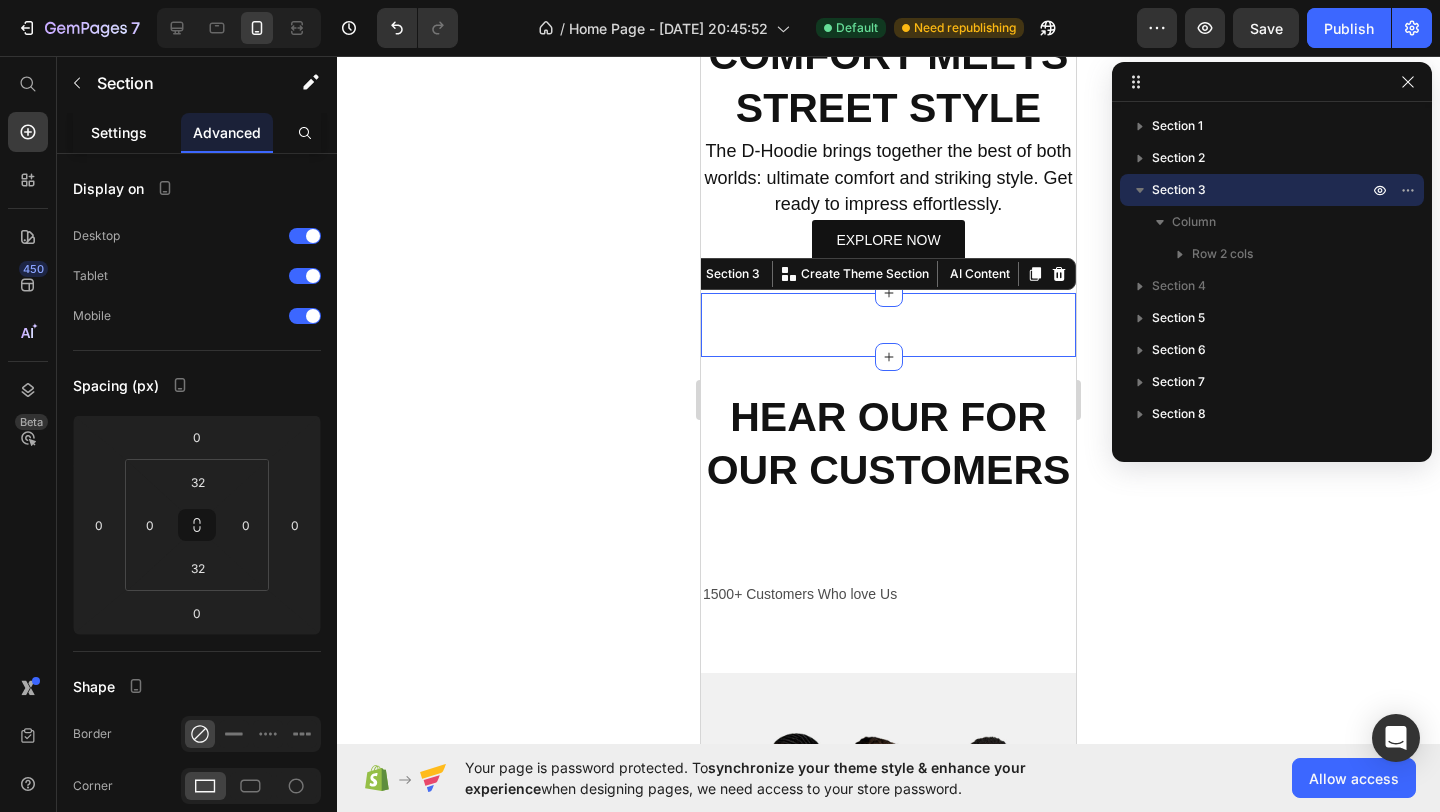 click on "Settings" at bounding box center [119, 132] 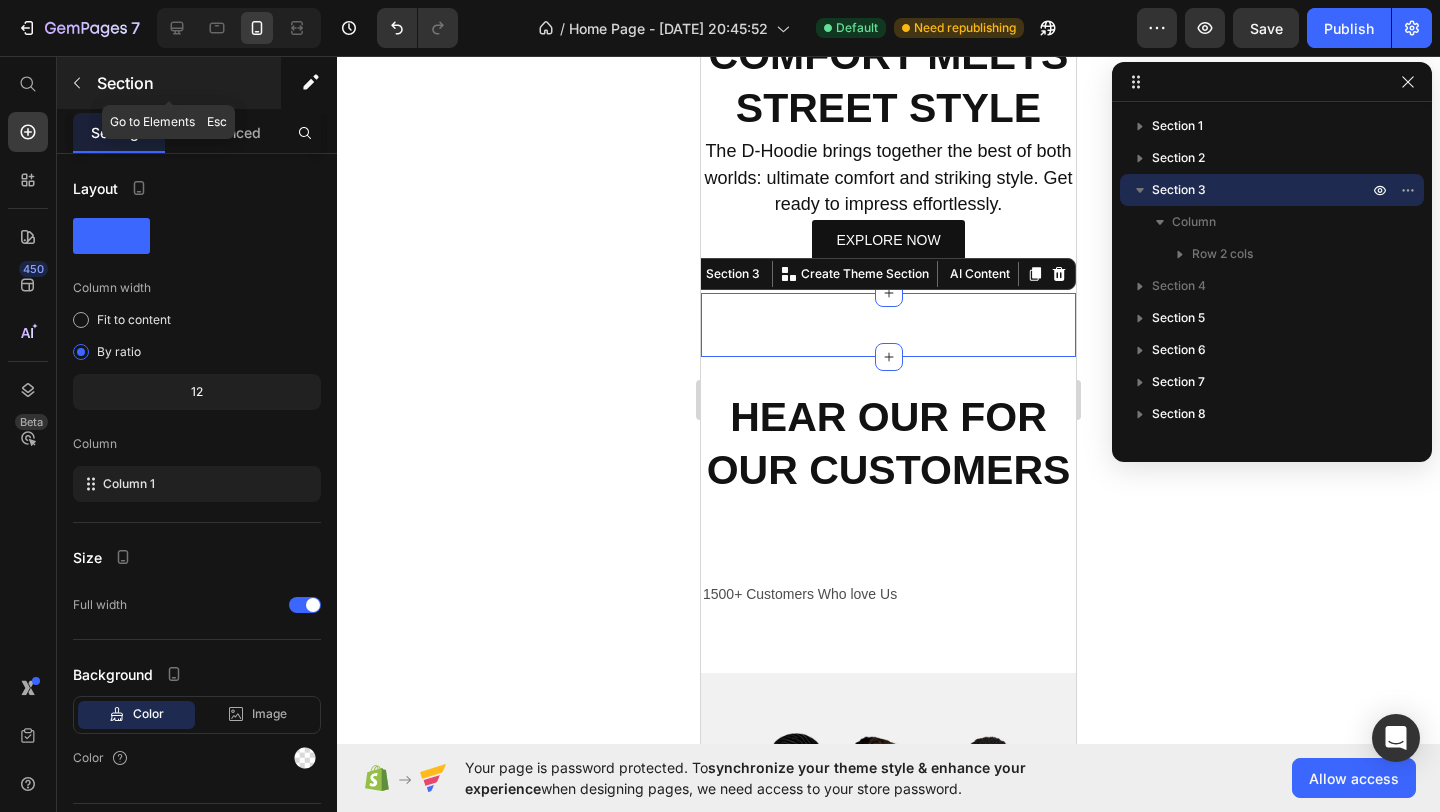 click on "Section" at bounding box center [187, 83] 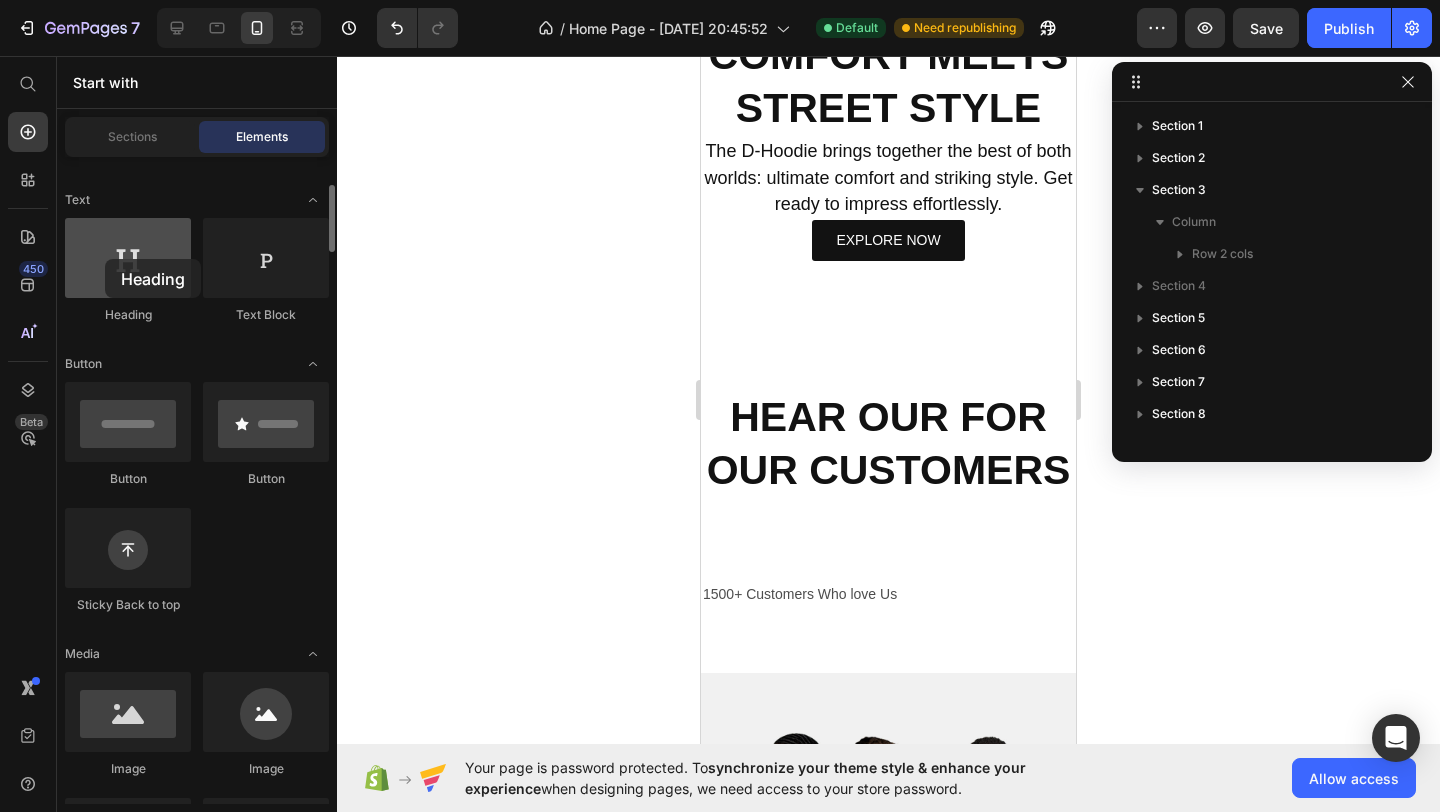 drag, startPoint x: 151, startPoint y: 272, endPoint x: 106, endPoint y: 261, distance: 46.32494 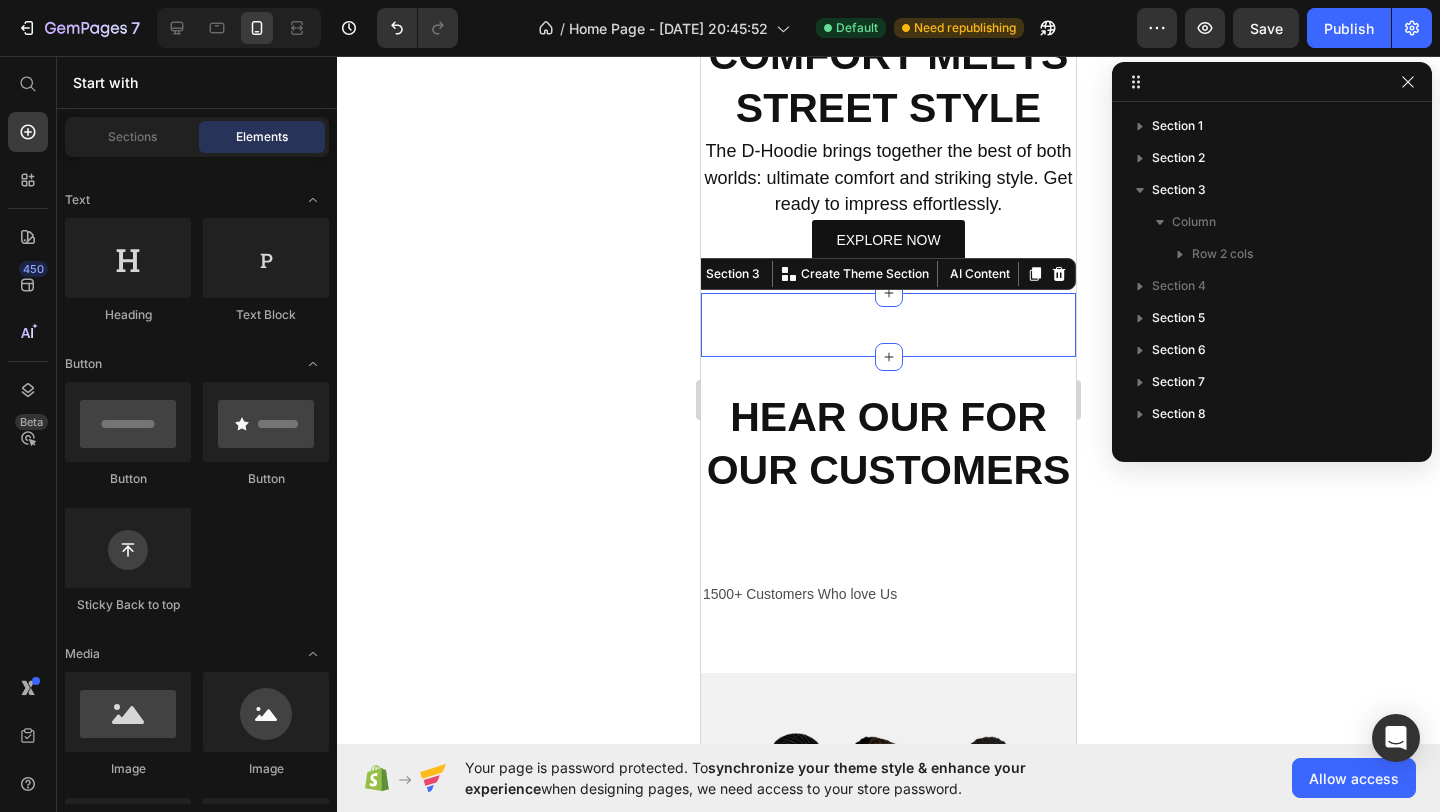 click on "Image Image Row COMFORT MEETS STREET STYLE. Heading The D-Hoodie brings together the best of both wolds: ultimate comfort and striking style. Get ready to impress effortlessly. Text Block EXPLORE NOW   Button Row Section 3   You can create reusable sections Create Theme Section AI Content Write with GemAI What would you like to describe here? Tone and Voice Persuasive Product Show more Generate" at bounding box center (888, 325) 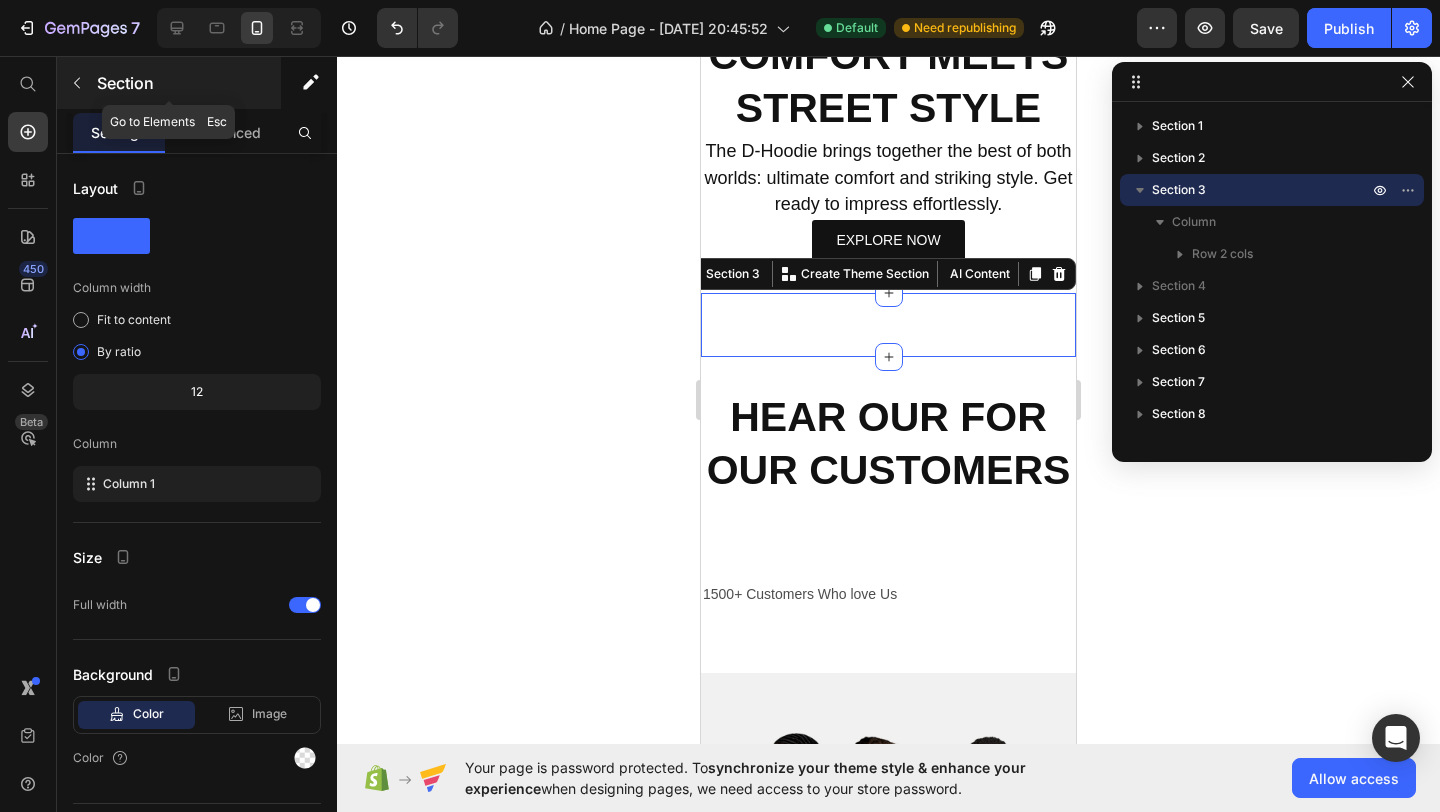 click 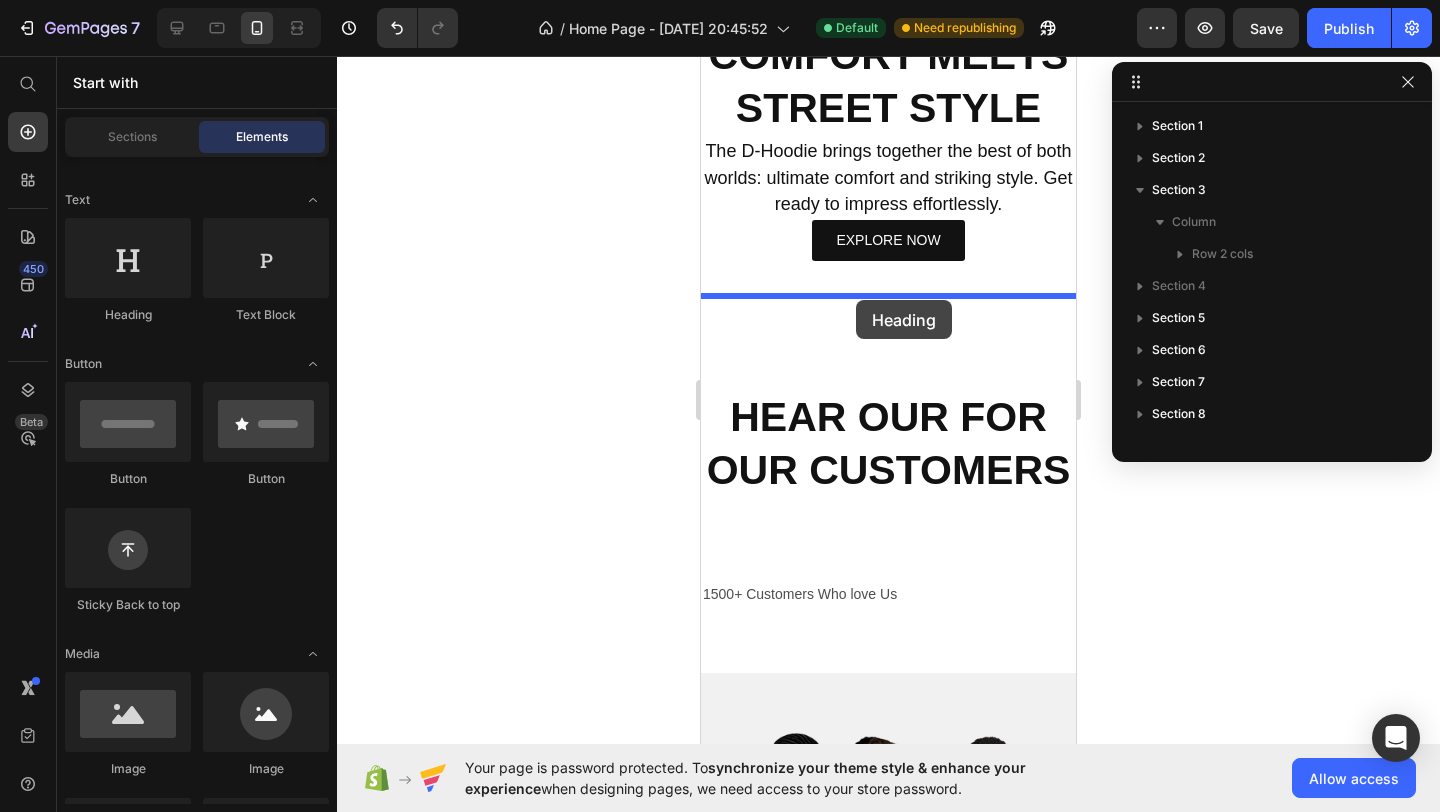 drag, startPoint x: 820, startPoint y: 333, endPoint x: 856, endPoint y: 300, distance: 48.83646 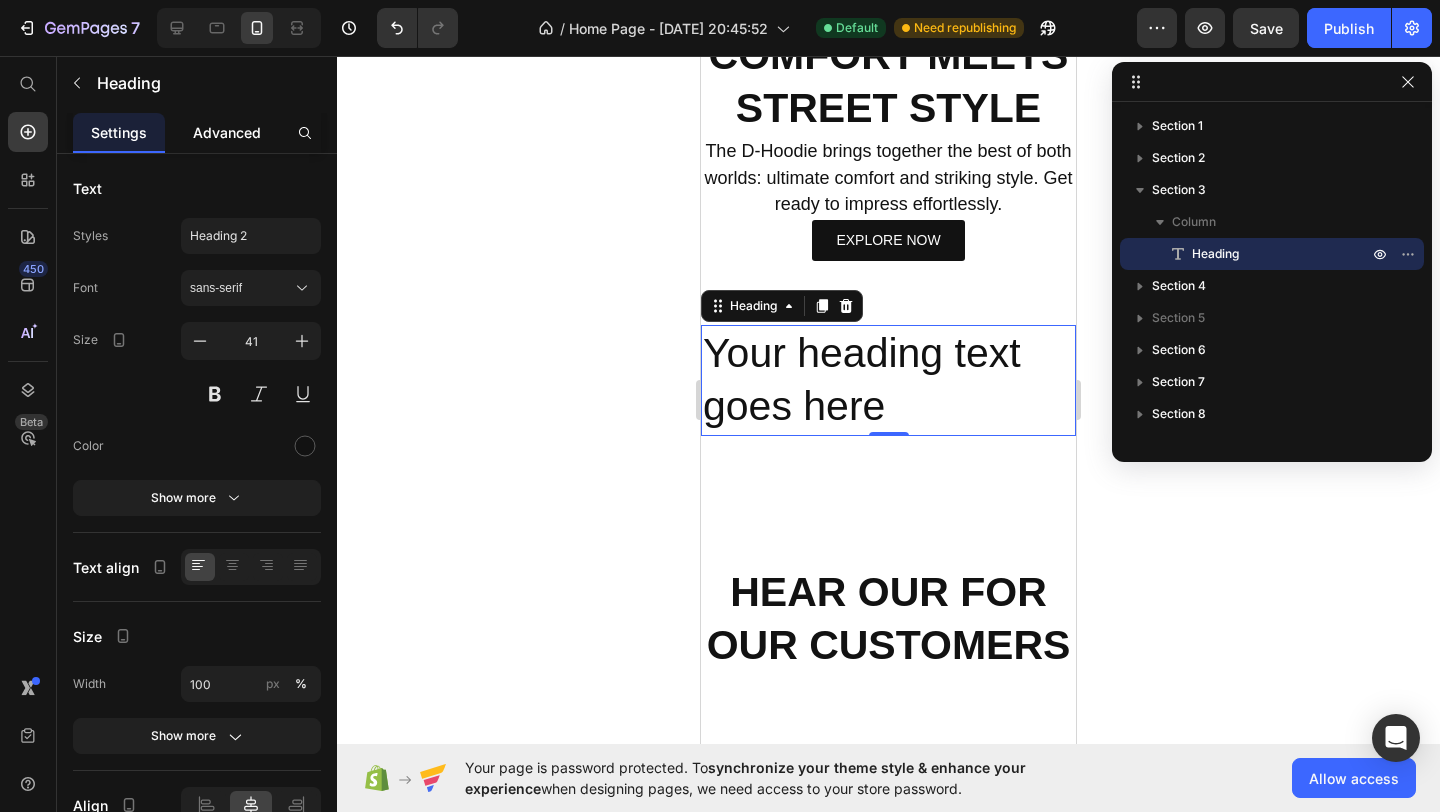 click on "Advanced" 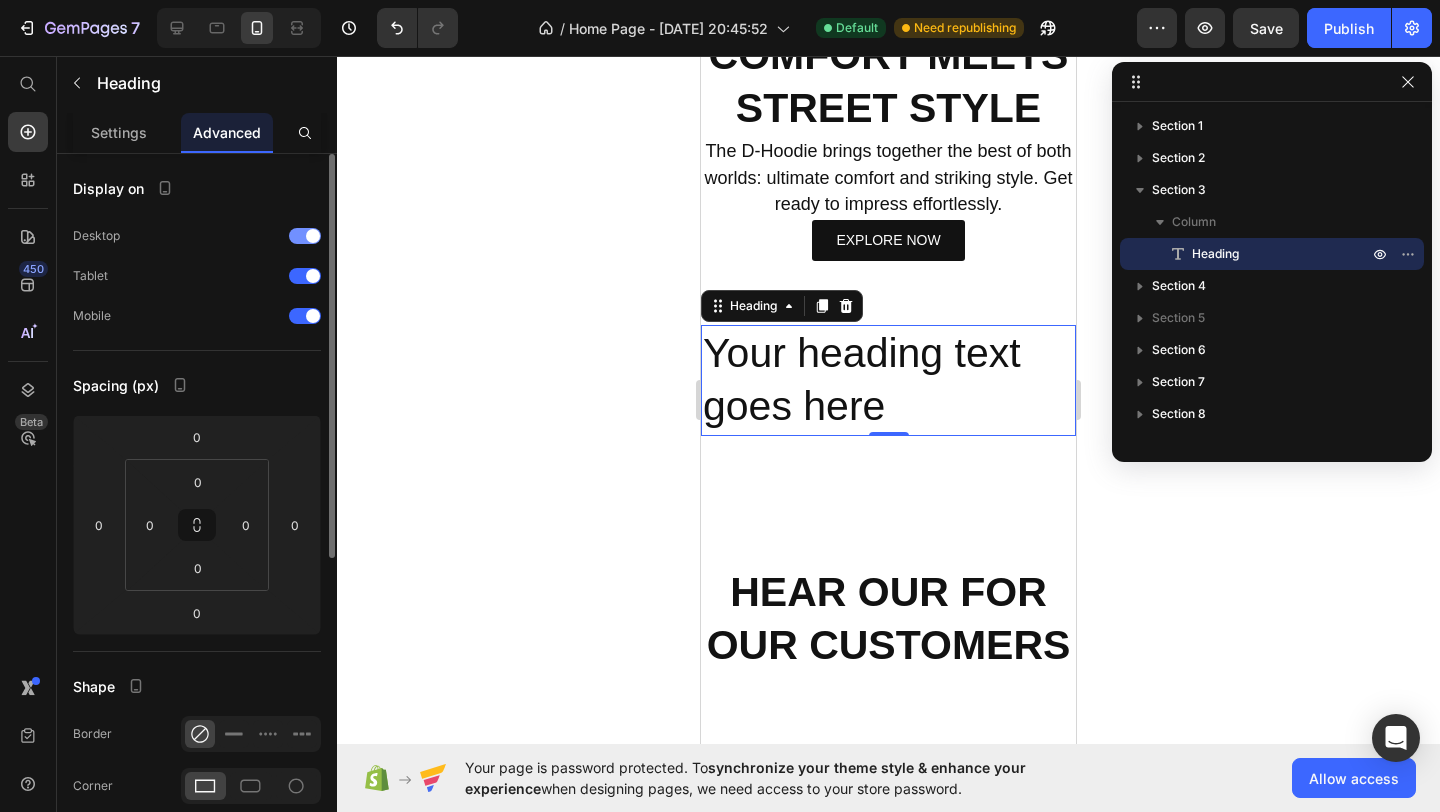 click at bounding box center (305, 236) 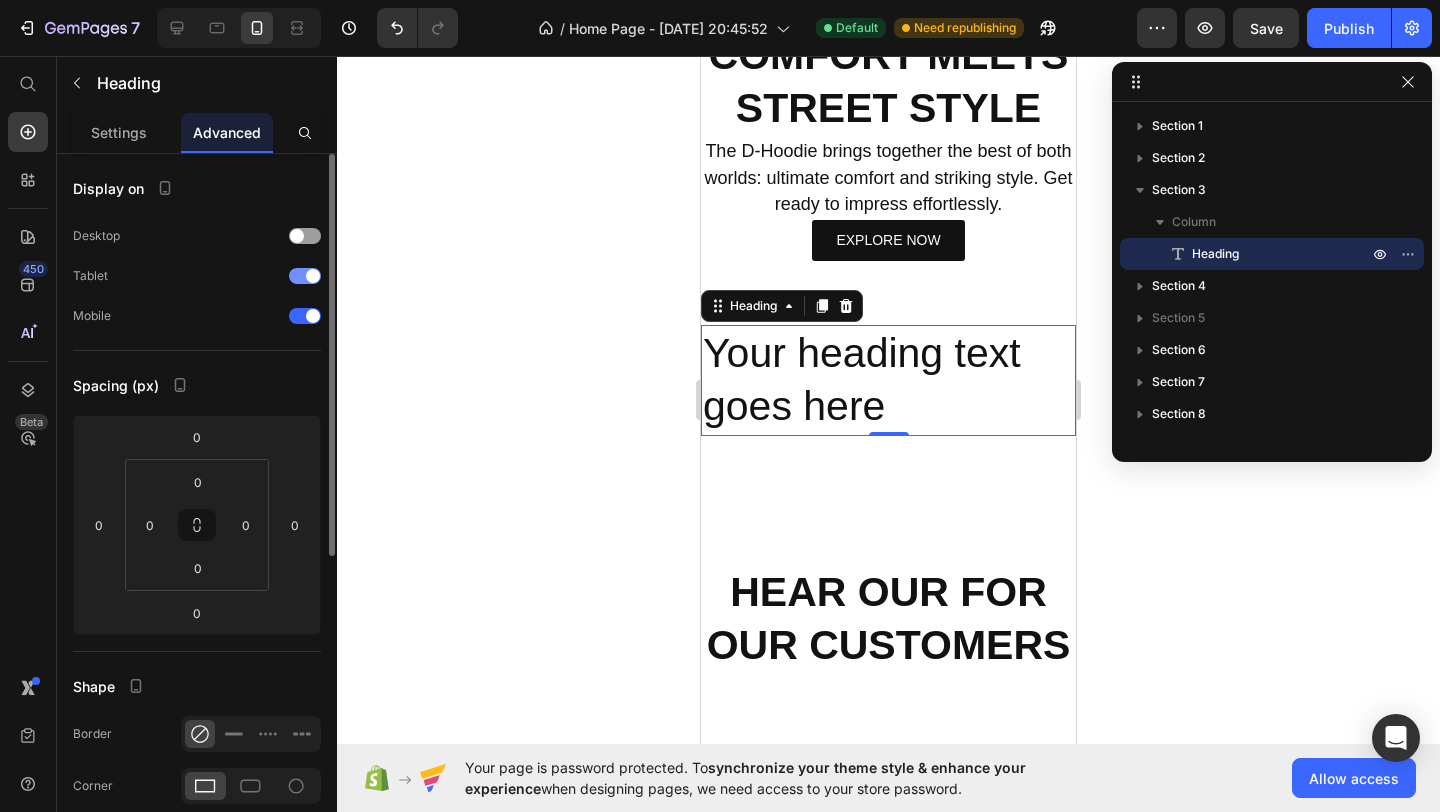 click at bounding box center (313, 276) 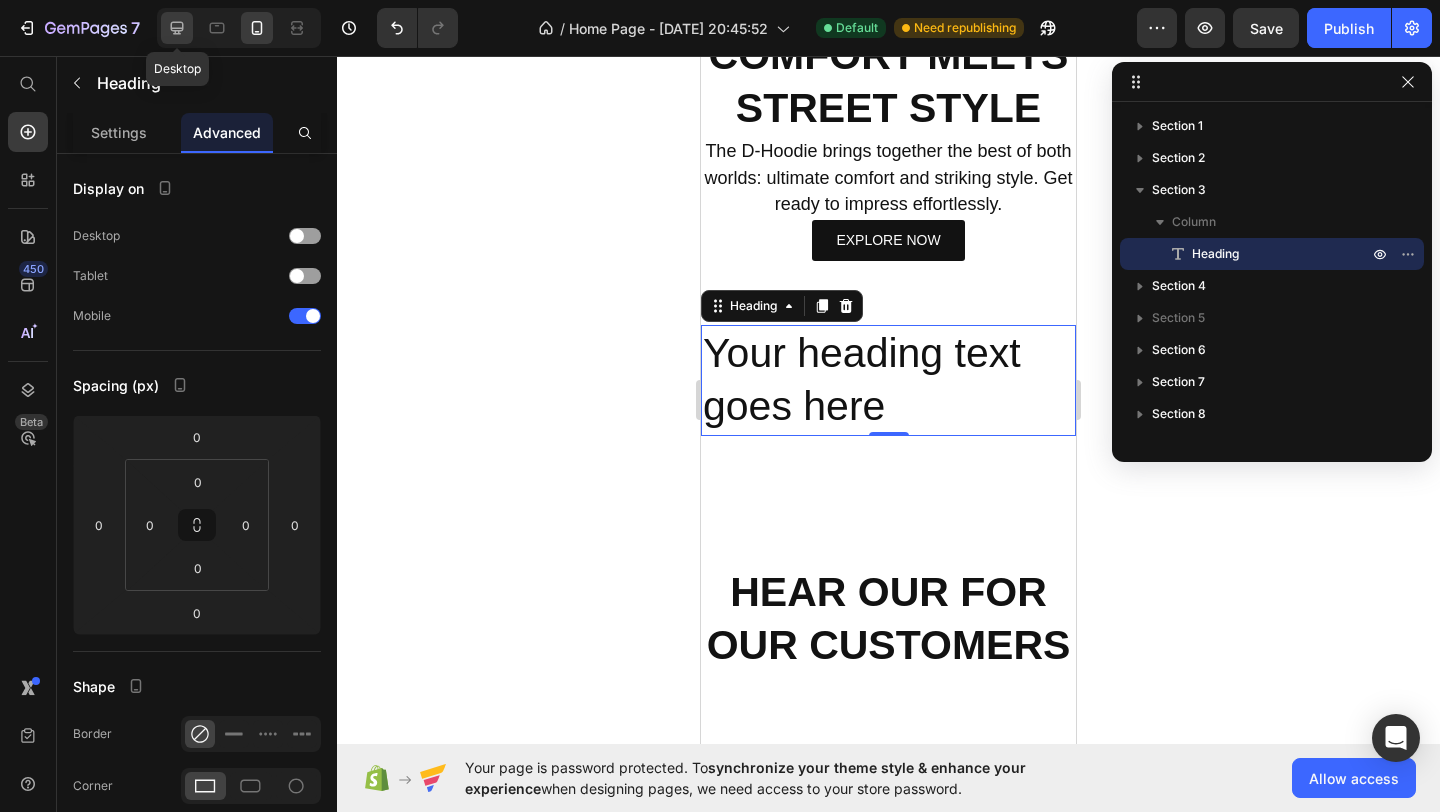 click 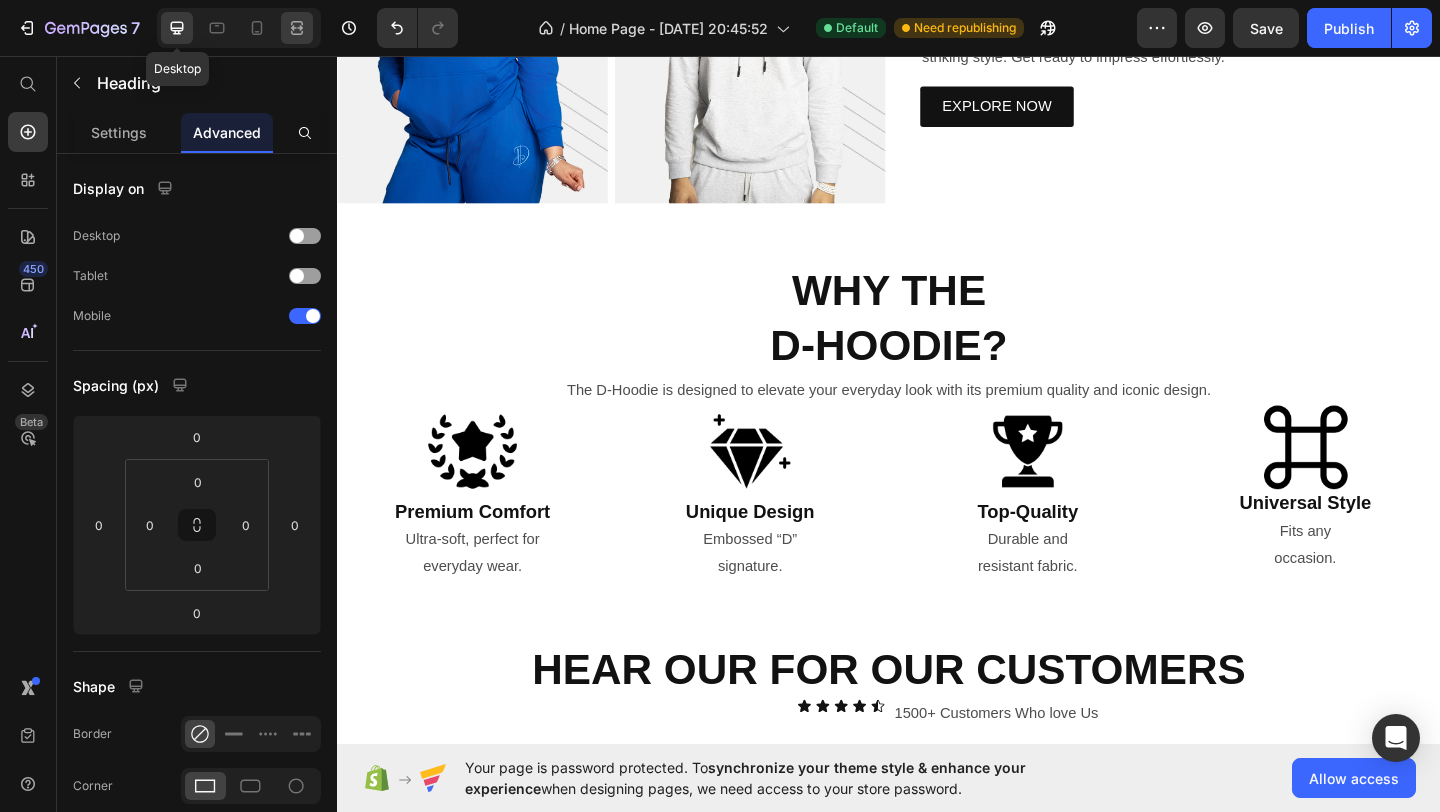 scroll, scrollTop: 875, scrollLeft: 0, axis: vertical 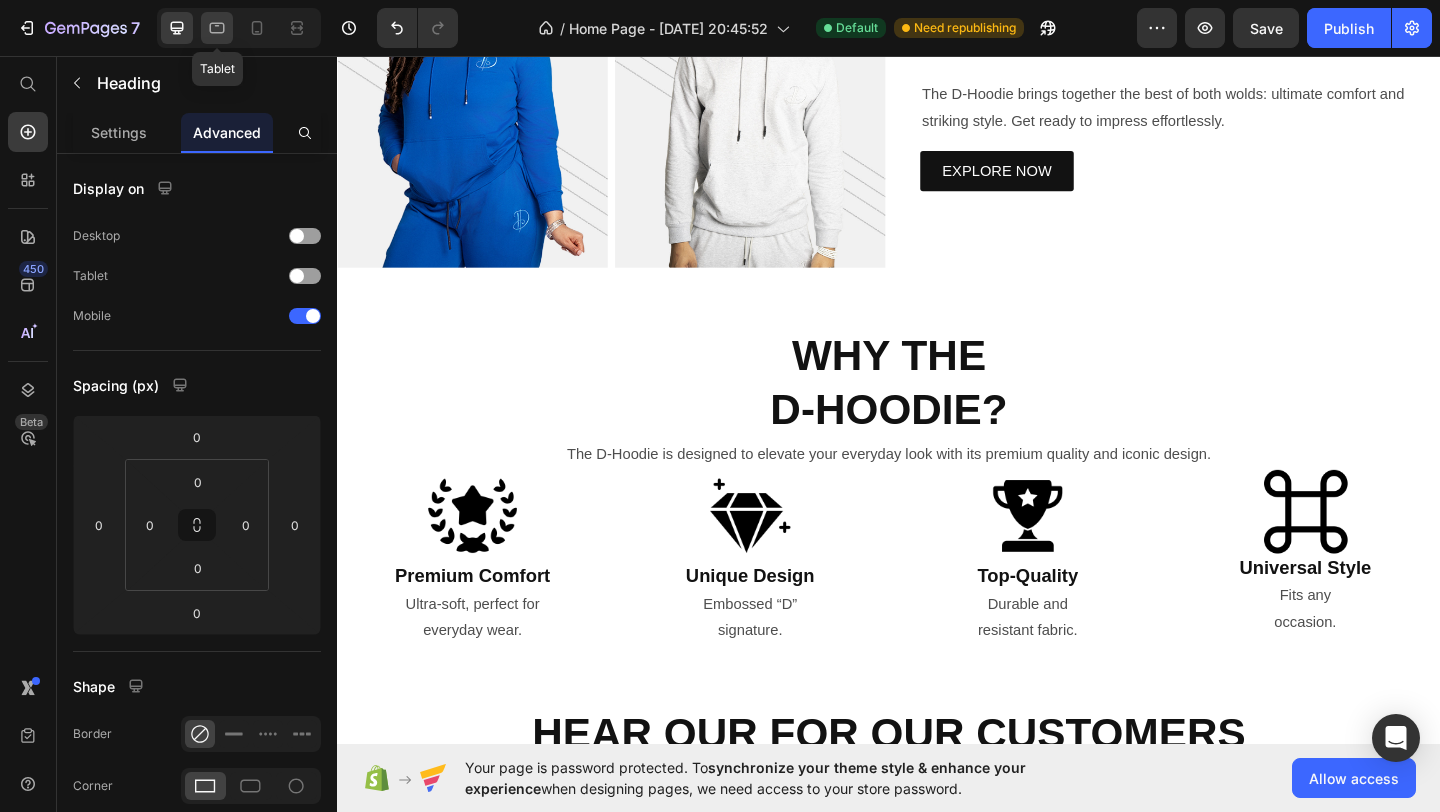 click 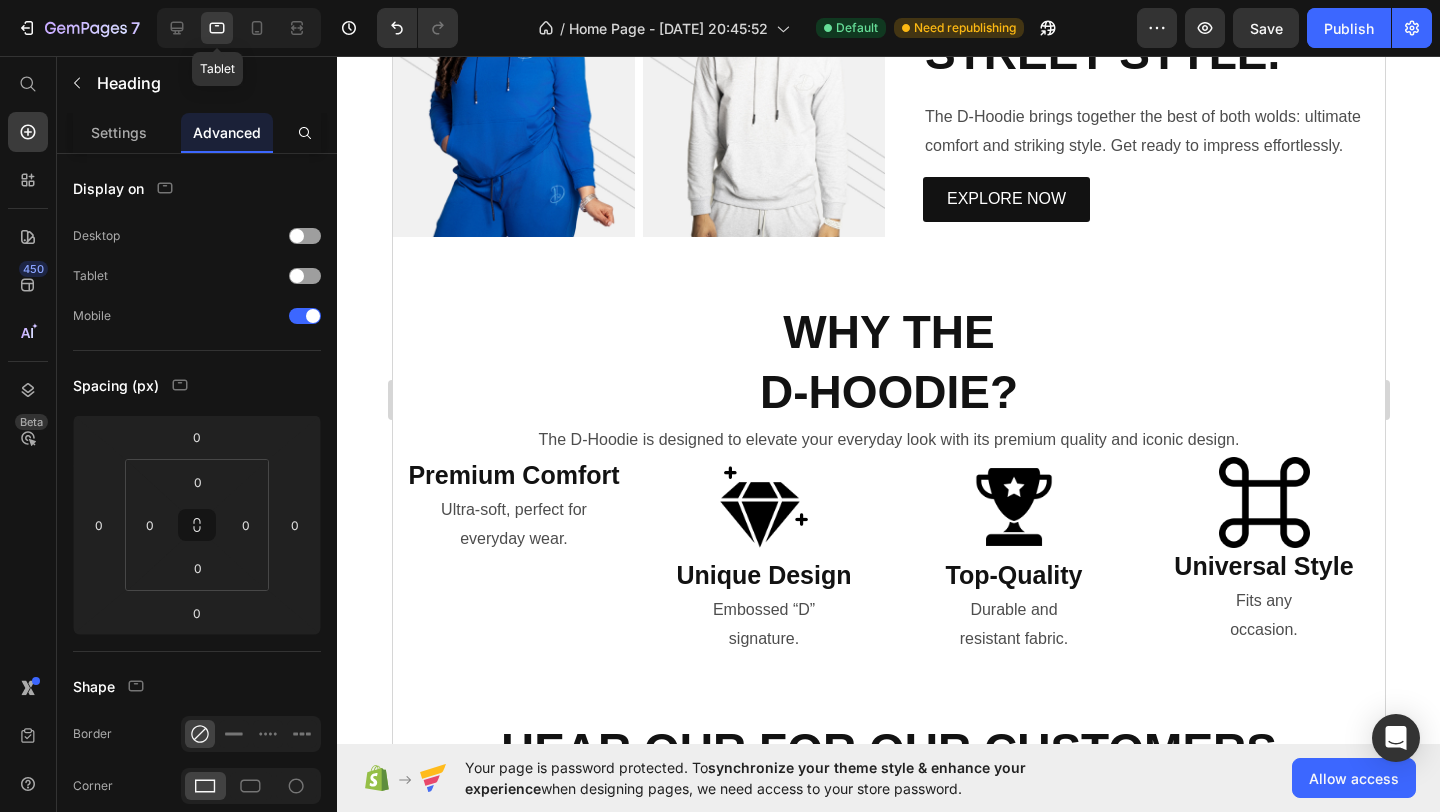 scroll, scrollTop: 805, scrollLeft: 0, axis: vertical 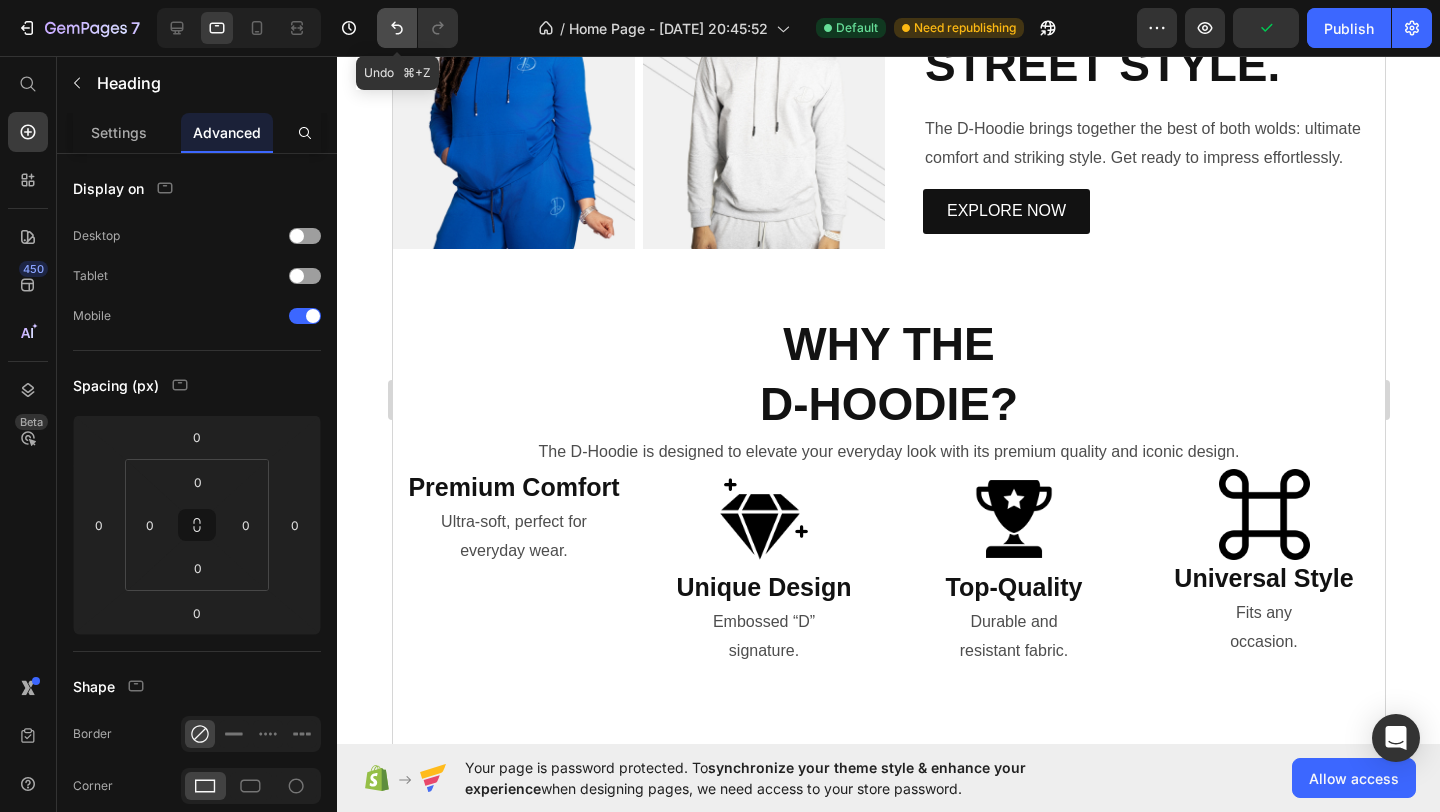 click 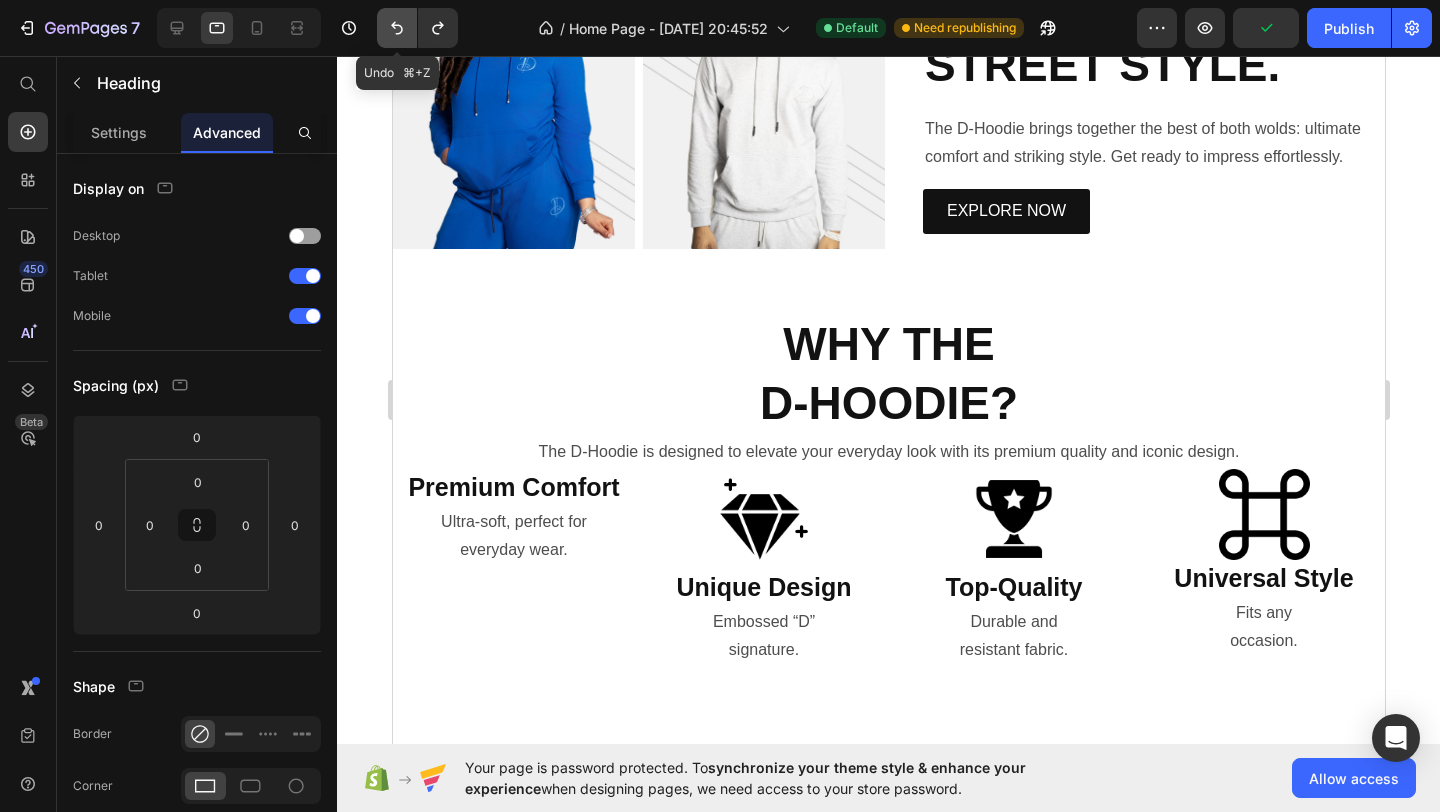 click 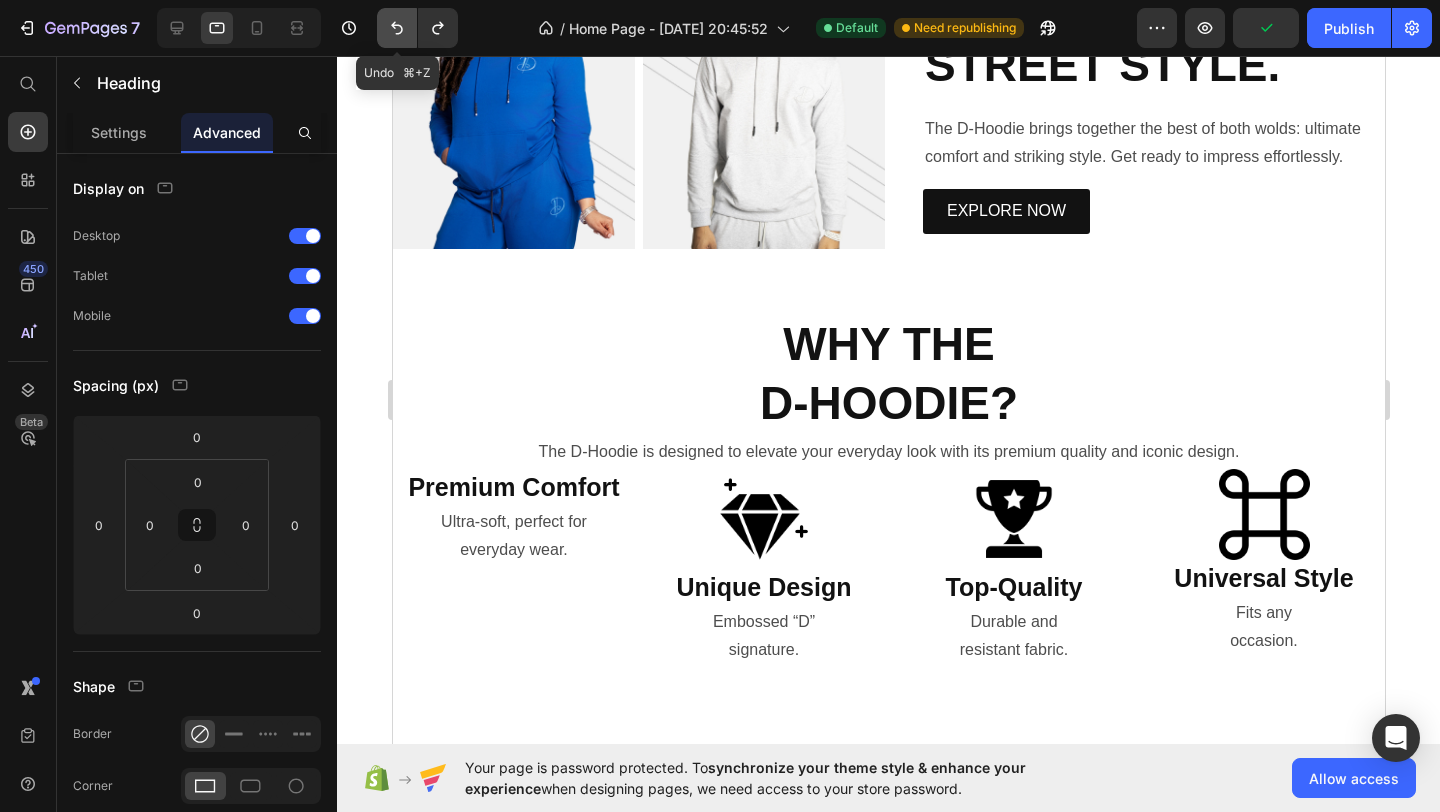 click 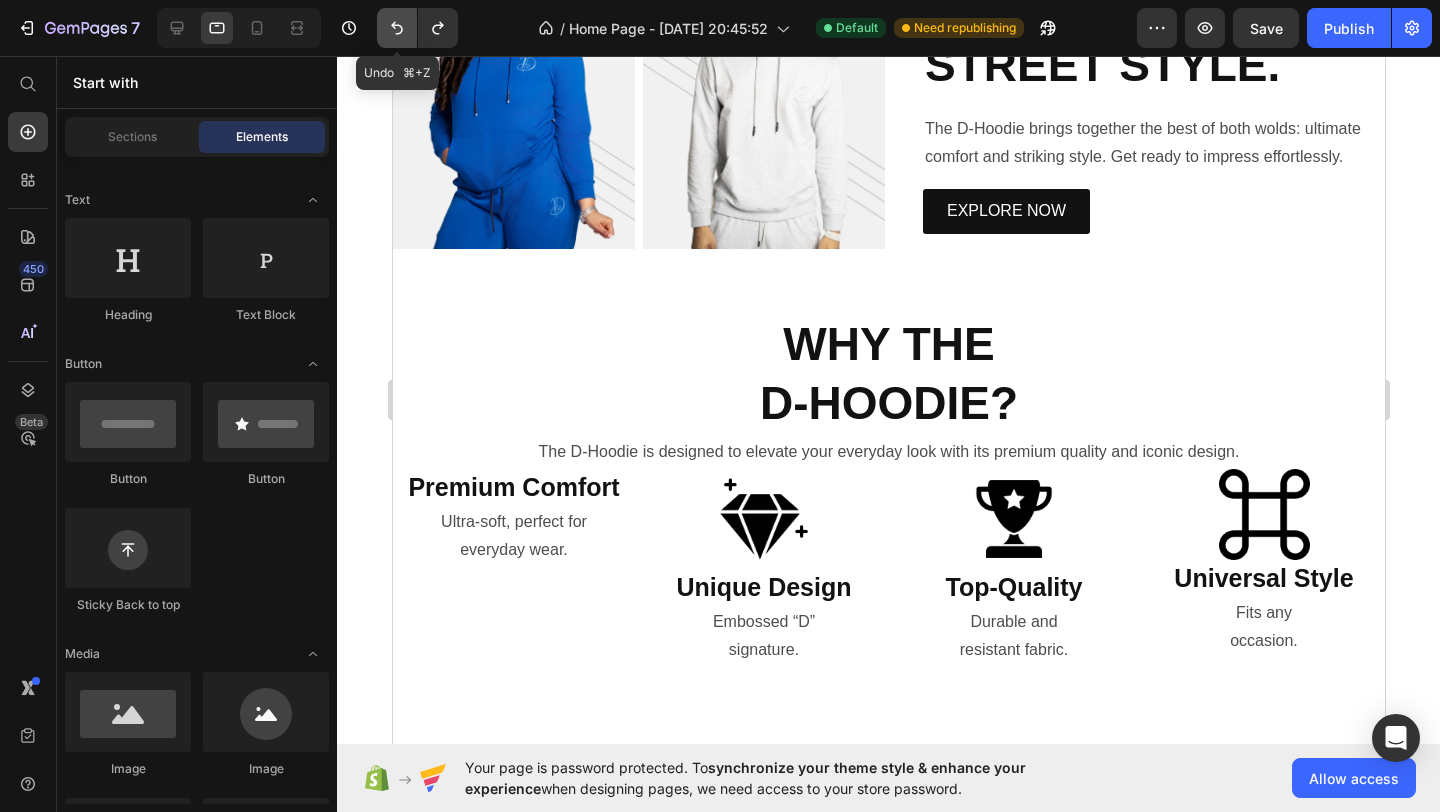 scroll, scrollTop: 741, scrollLeft: 0, axis: vertical 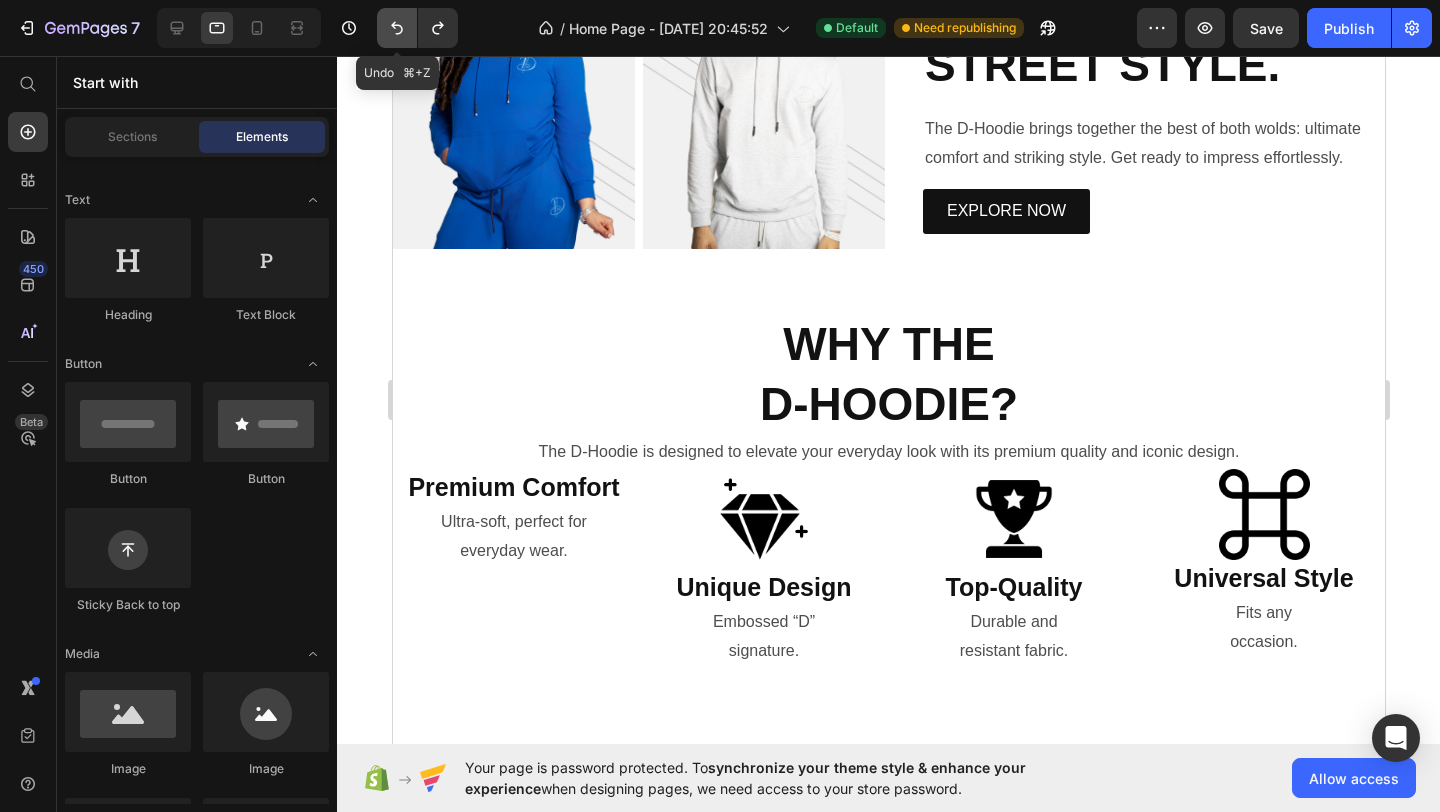 click 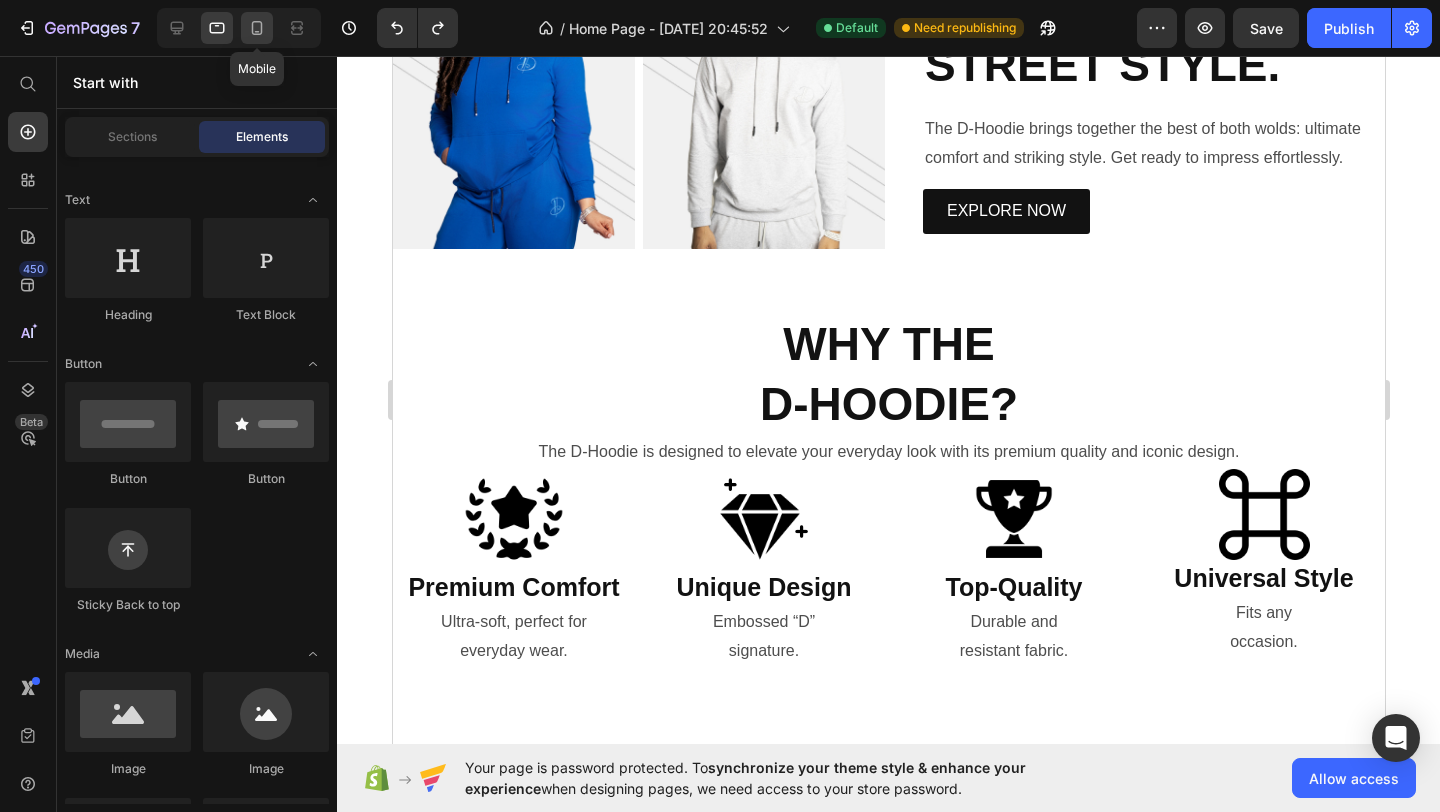 click 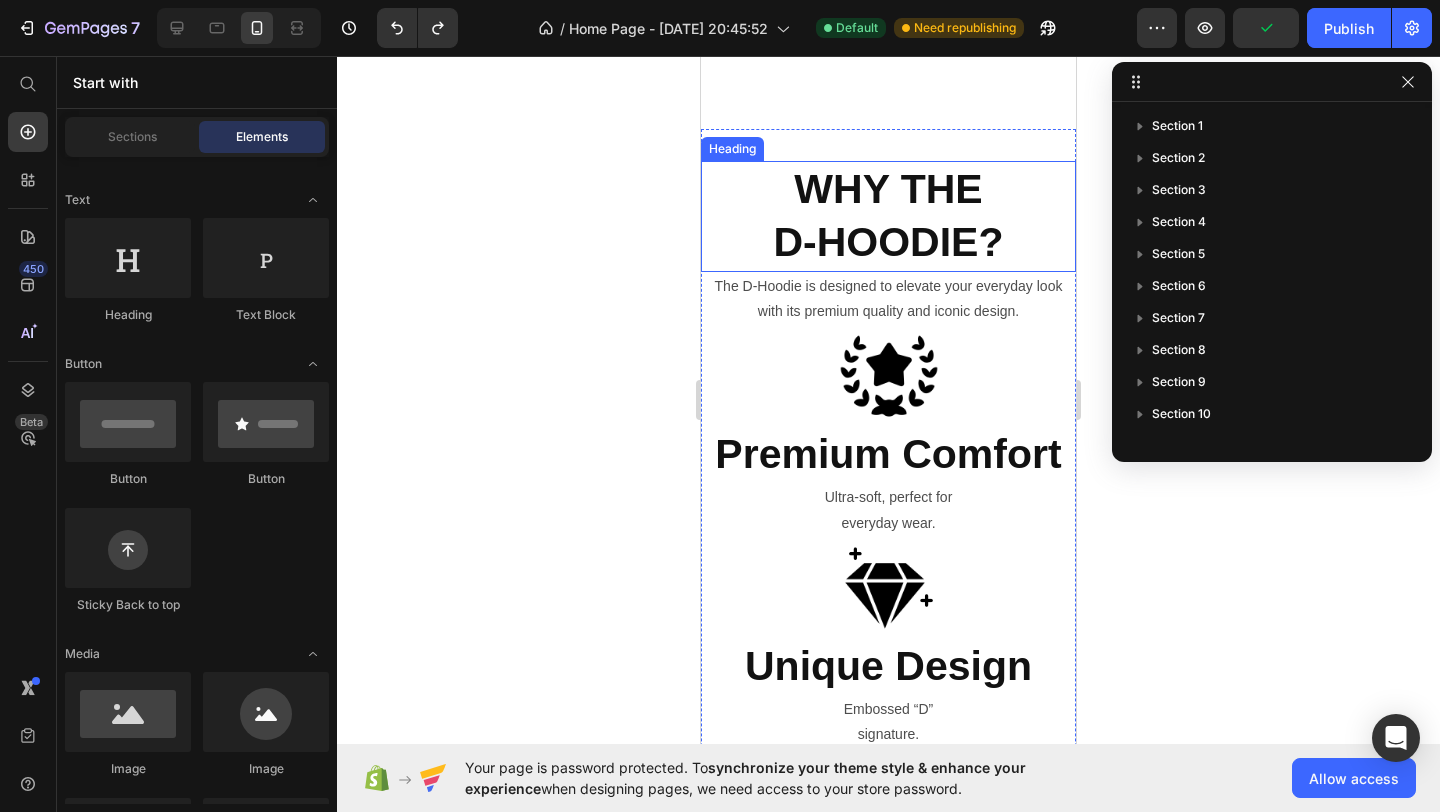 scroll, scrollTop: 1391, scrollLeft: 0, axis: vertical 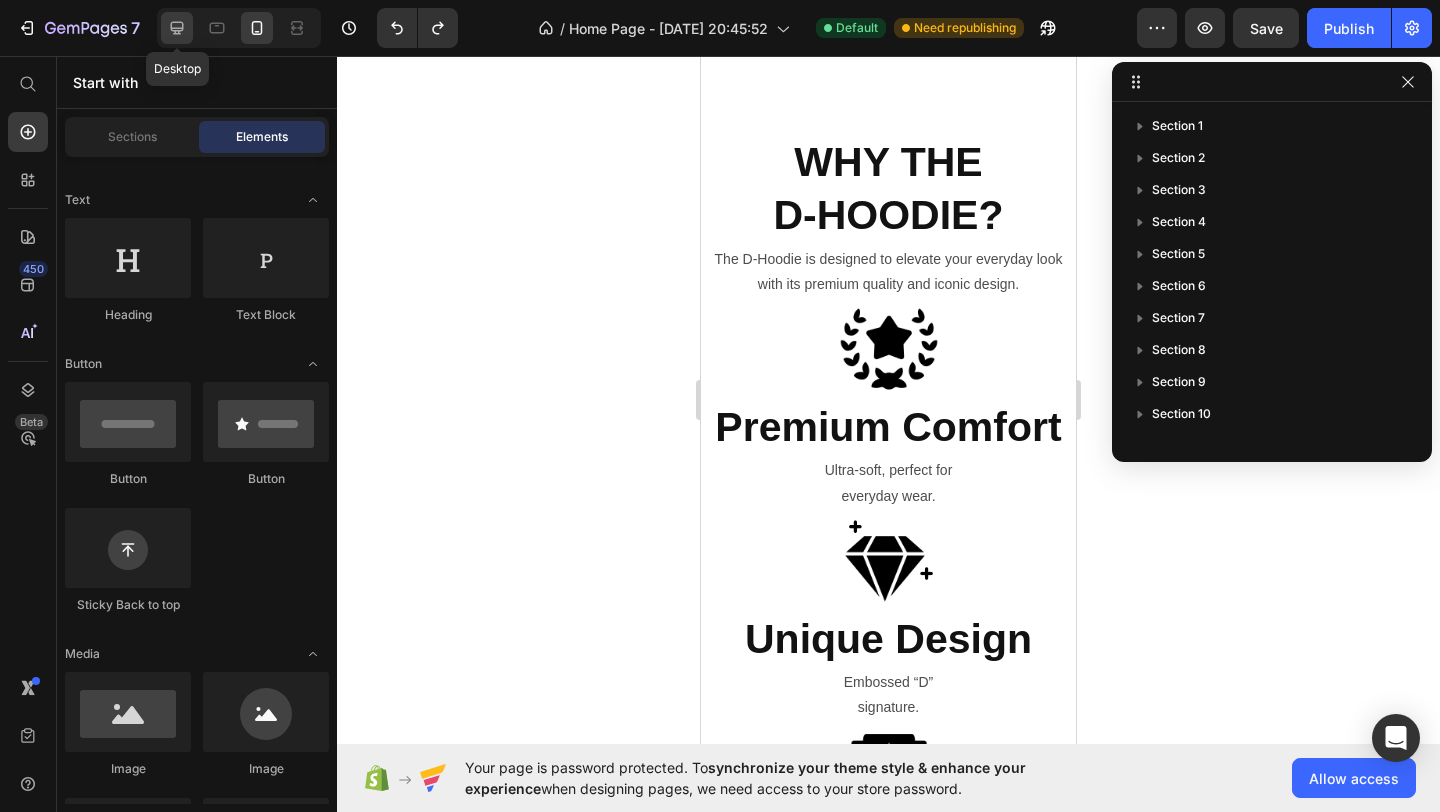 click 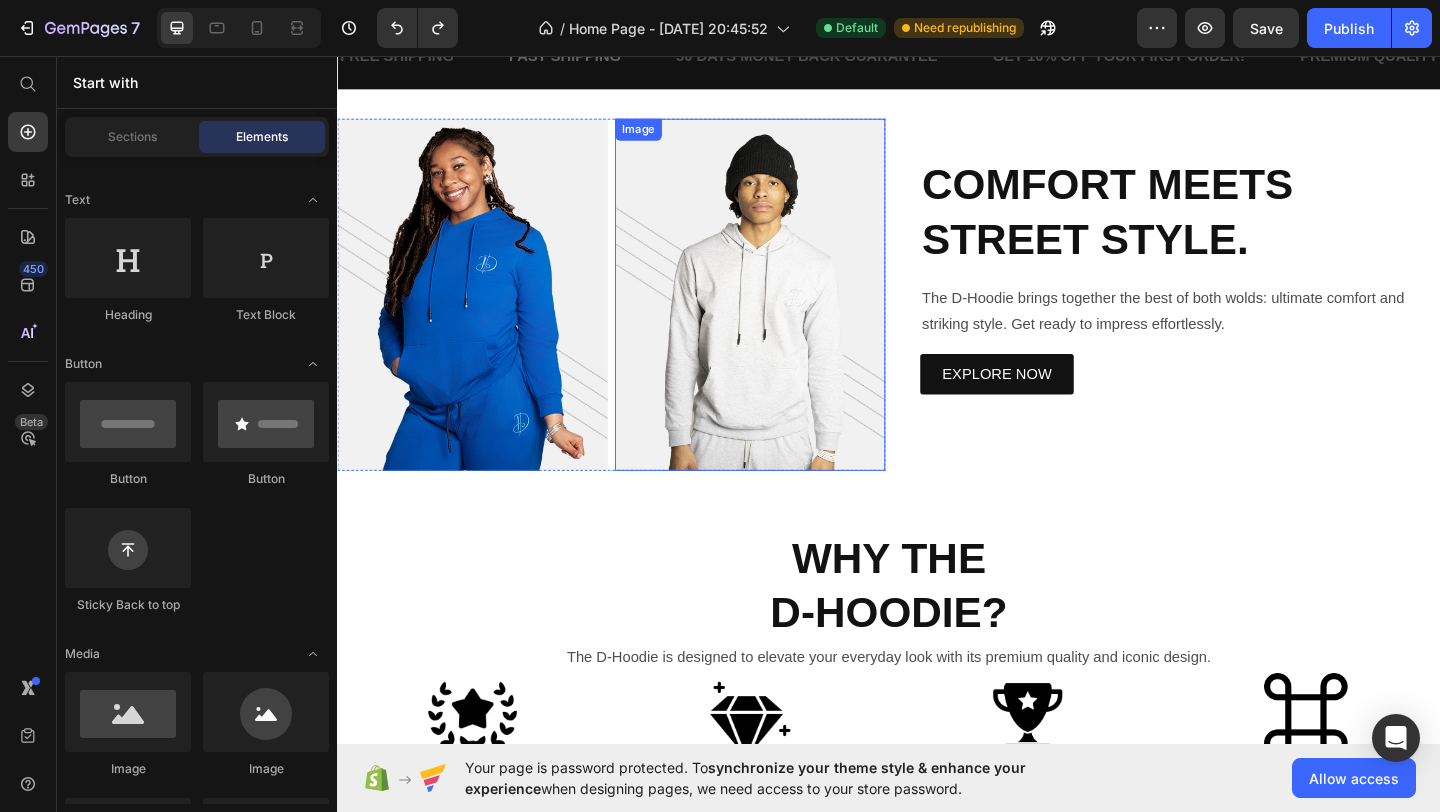scroll, scrollTop: 686, scrollLeft: 0, axis: vertical 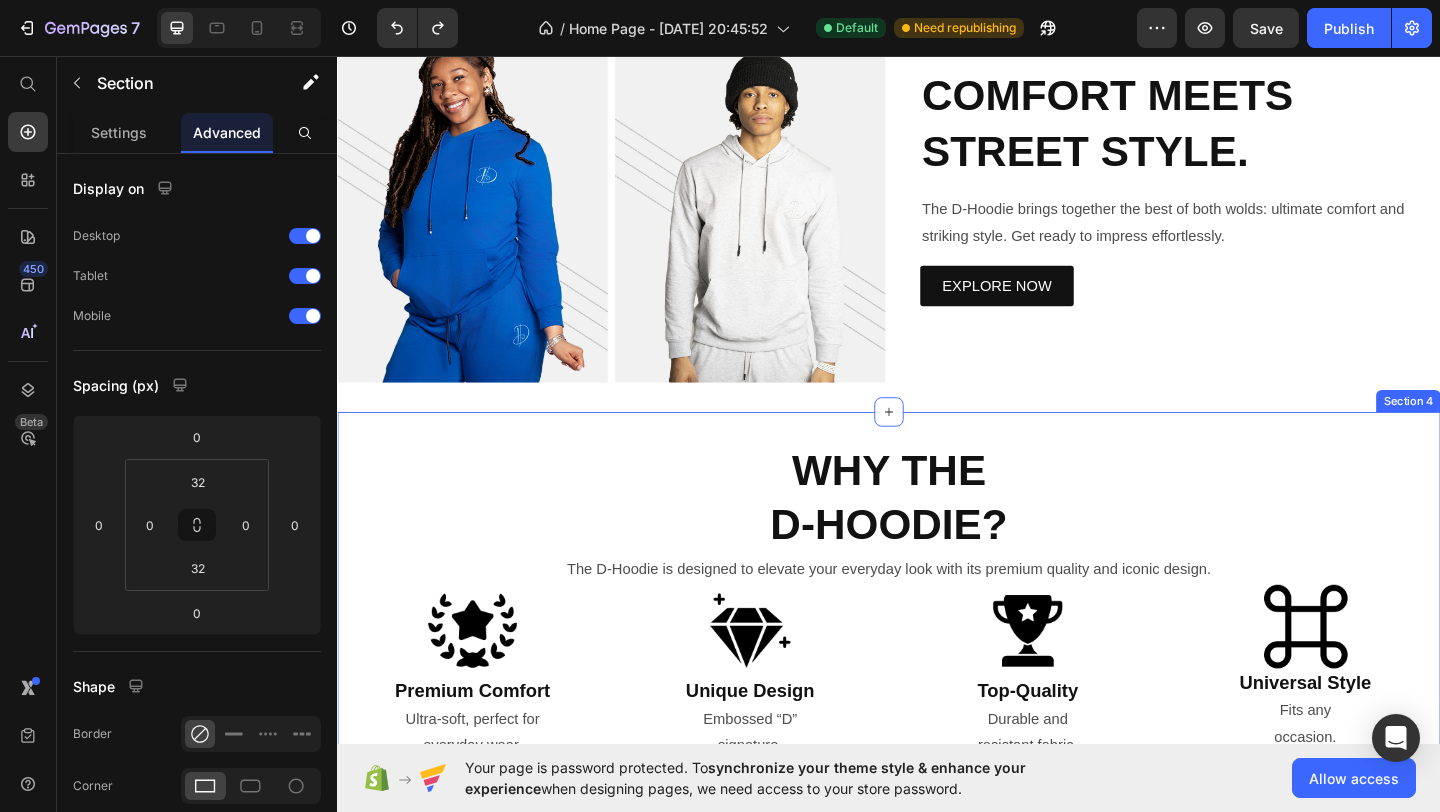 click on "WHY THE  D-HOODIE? Heading The D-Hoodie is designed to elevate your everyday look with its premium quality and iconic design. Text Block Image Premium Comfort  Heading Ultra-soft, perfect for  everyday wear. Text Block Image Unique Design  Heading Embossed “D”  signature. Text Block Image Top-Quality Heading Durable and  resistant fabric. Text Block Image Universal Style  Heading Fits any occasion. Text Block Row Section 4" at bounding box center (937, 649) 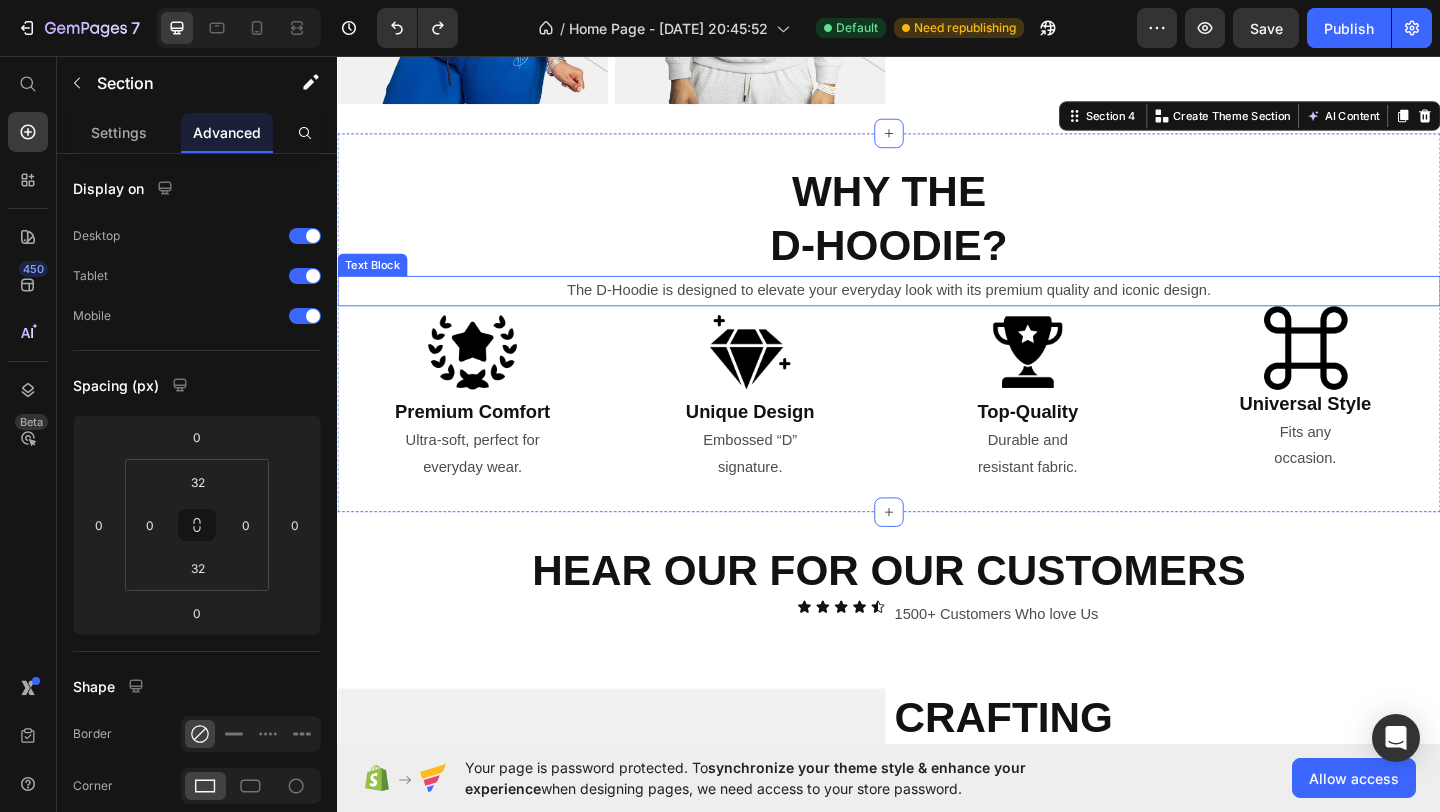 scroll, scrollTop: 993, scrollLeft: 0, axis: vertical 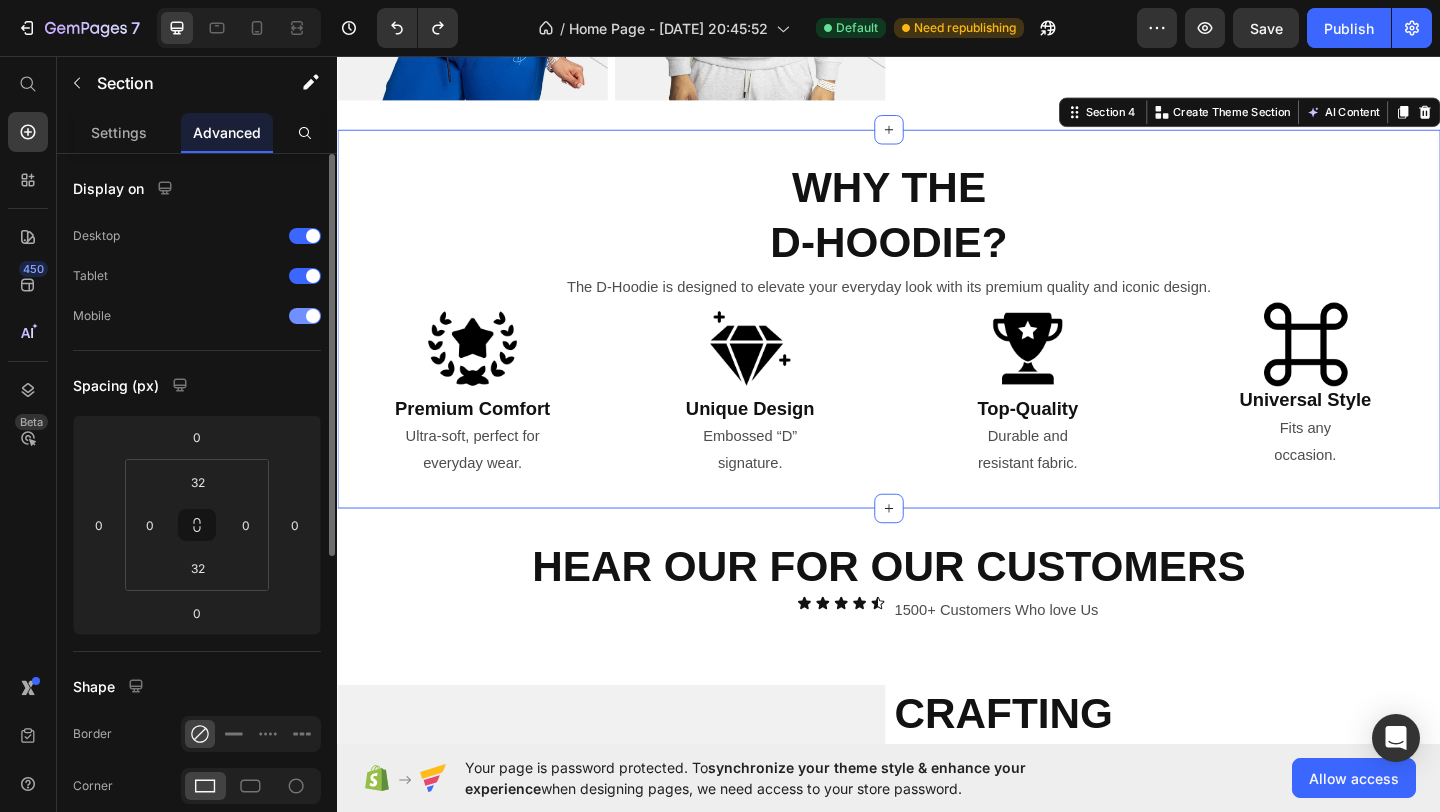 click at bounding box center (313, 316) 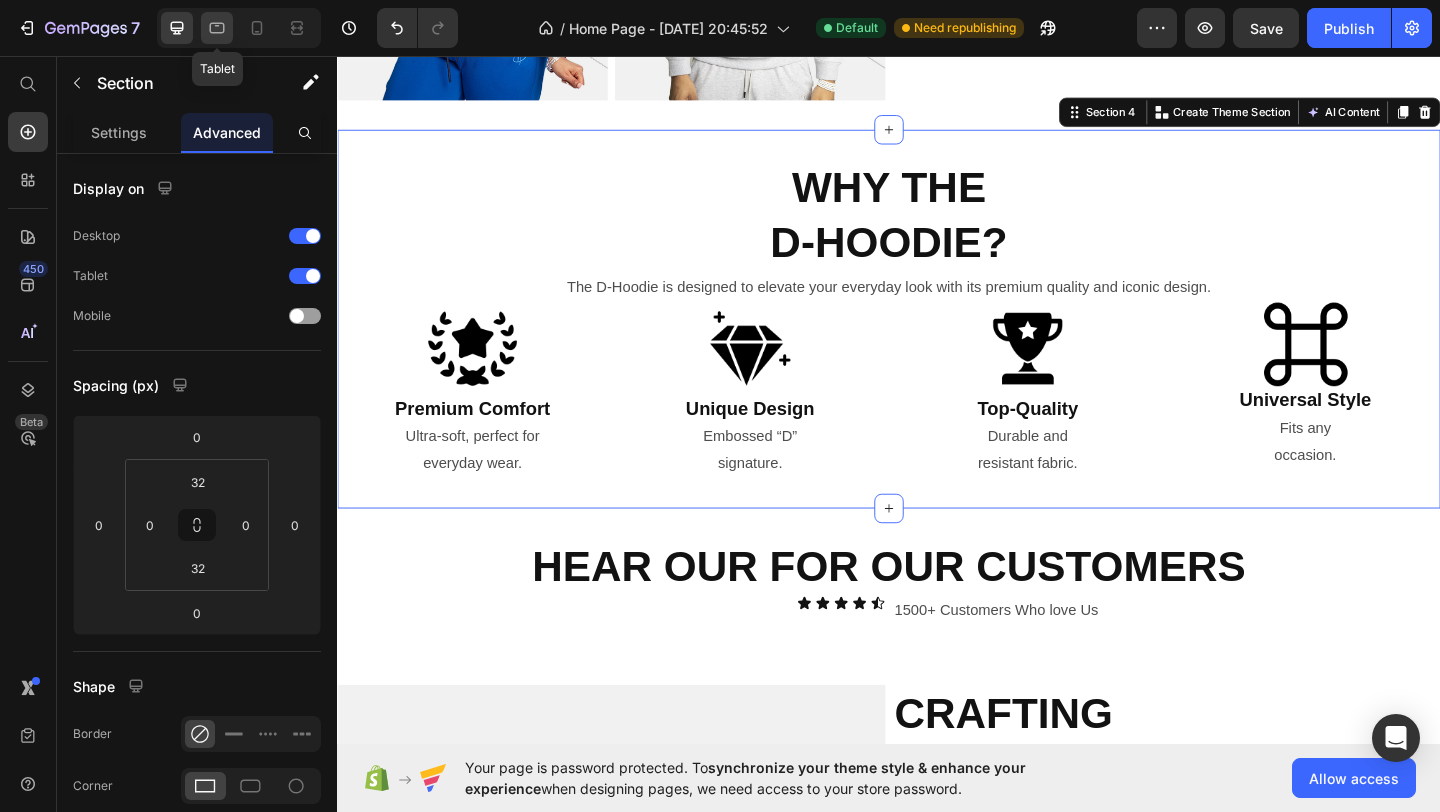 click 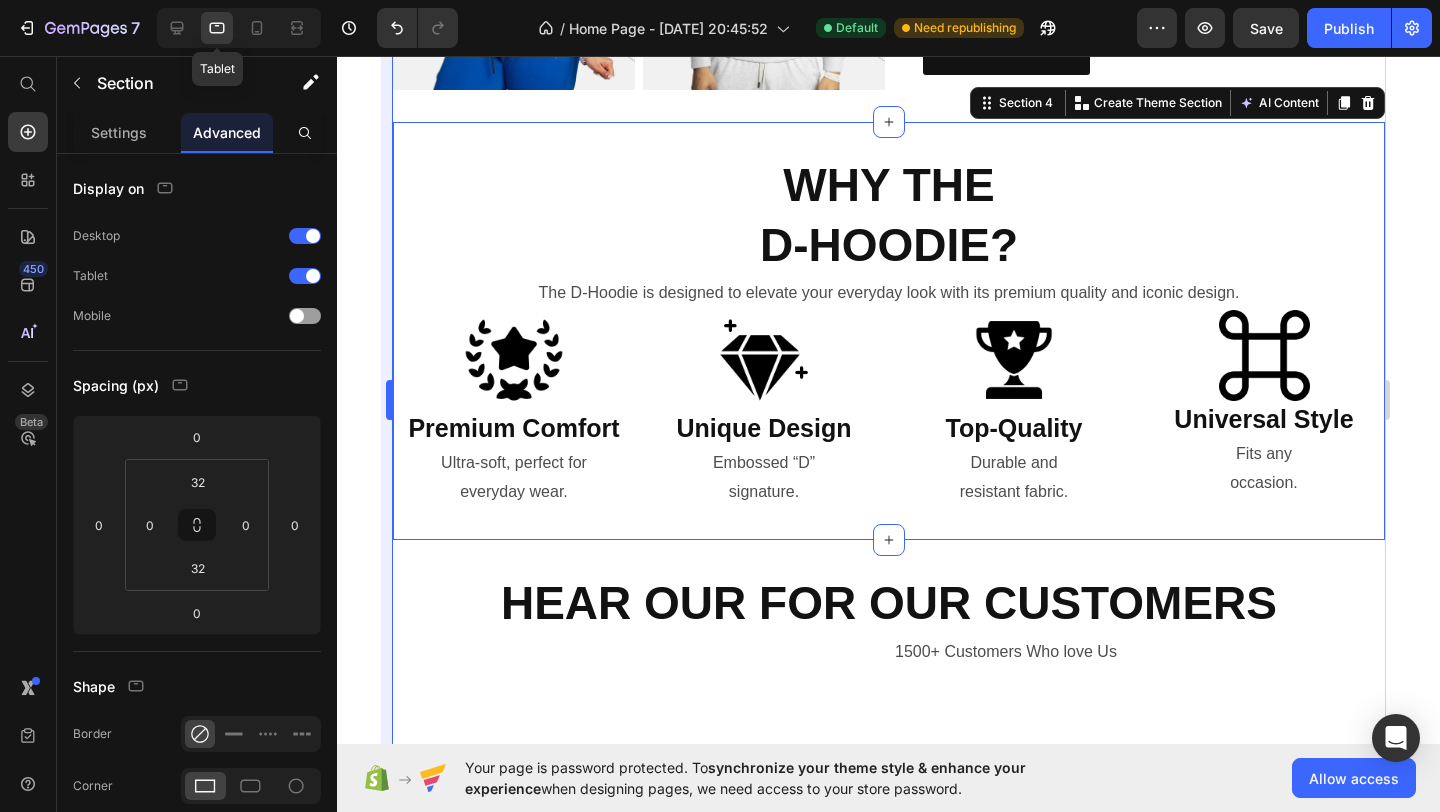 scroll, scrollTop: 896, scrollLeft: 0, axis: vertical 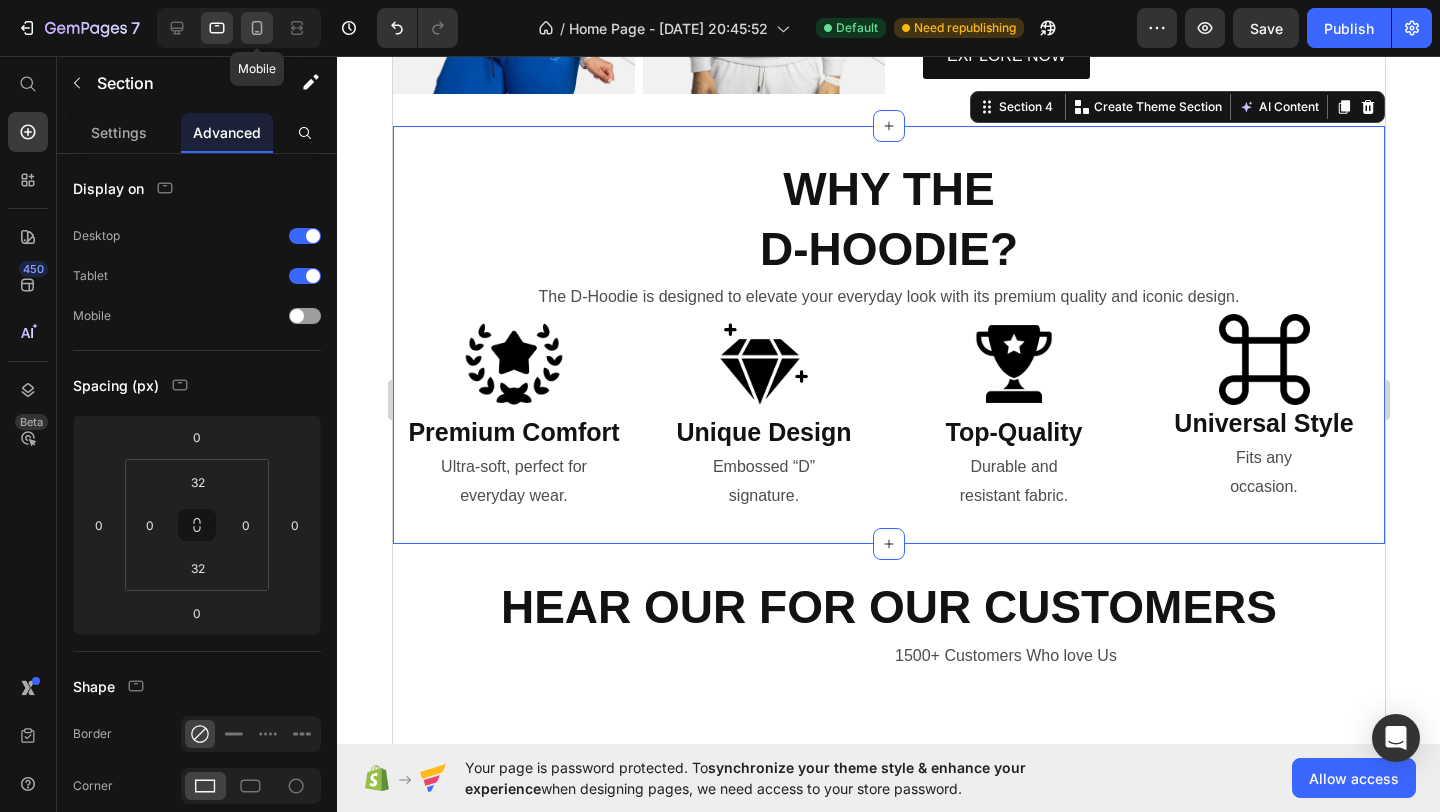 click 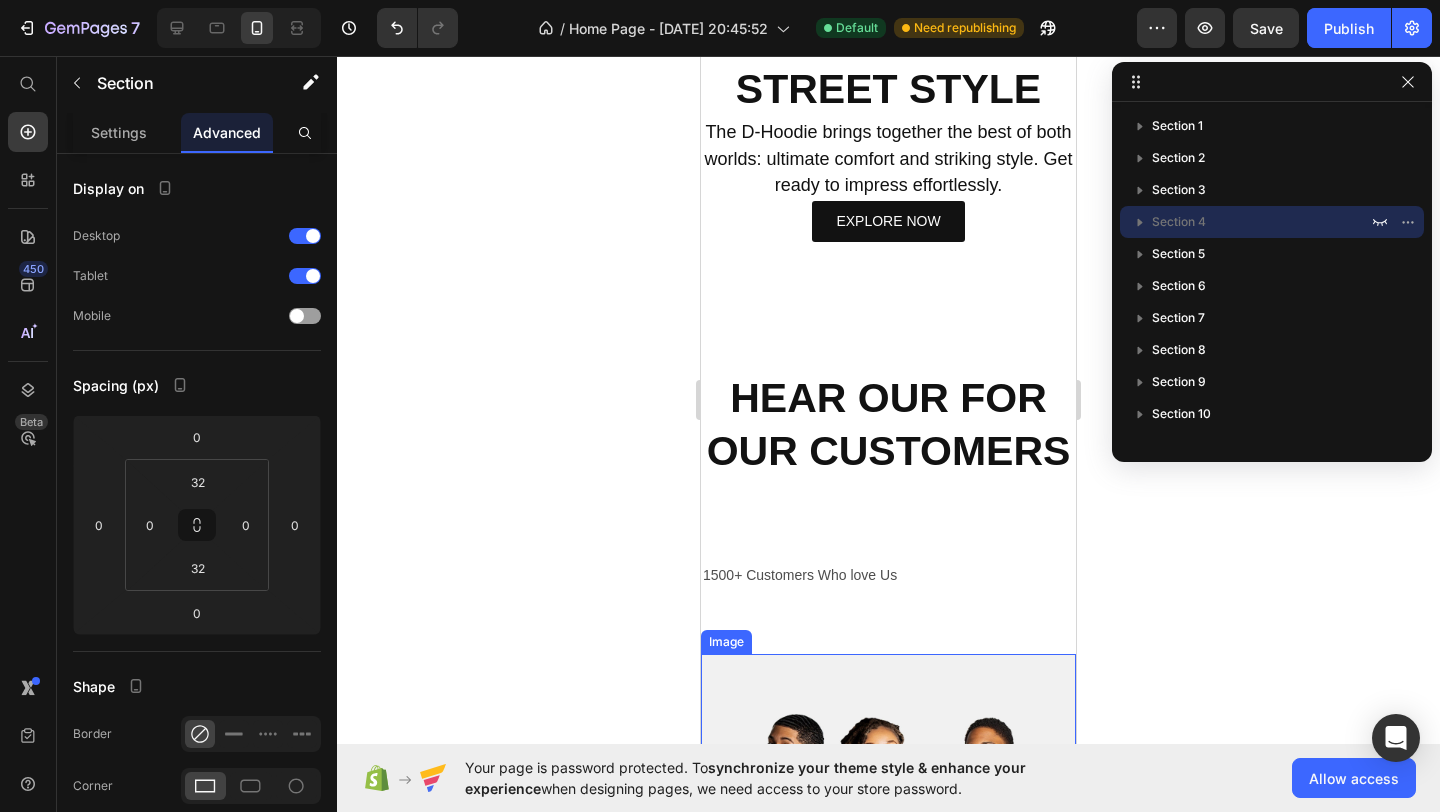 scroll, scrollTop: 1132, scrollLeft: 0, axis: vertical 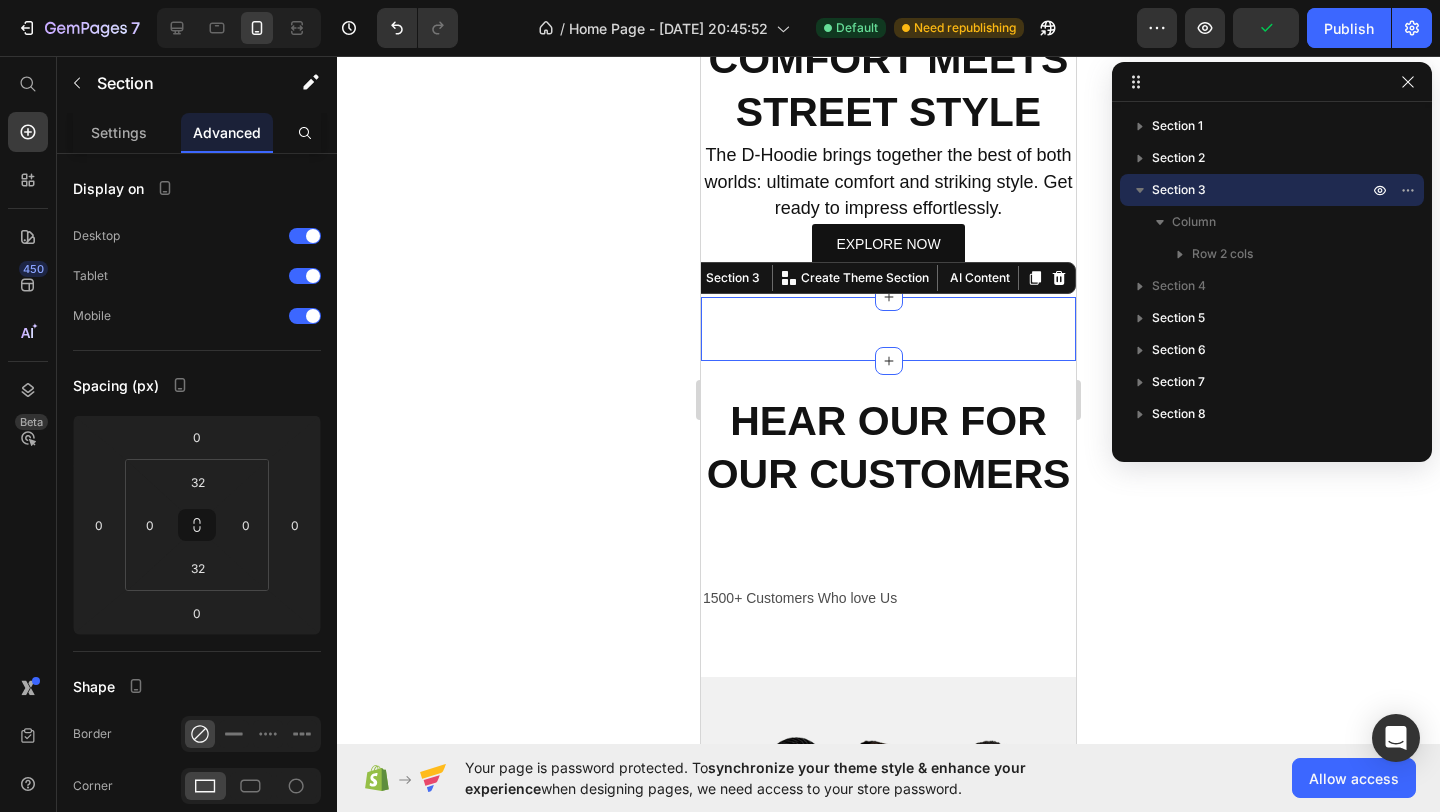 click on "Image Image Row COMFORT MEETS STREET STYLE. Heading The D-Hoodie brings together the best of both wolds: ultimate comfort and striking style. Get ready to impress effortlessly. Text Block EXPLORE NOW   Button Row Section 3   You can create reusable sections Create Theme Section AI Content Write with GemAI What would you like to describe here? Tone and Voice Persuasive Product Show more Generate" at bounding box center (888, 329) 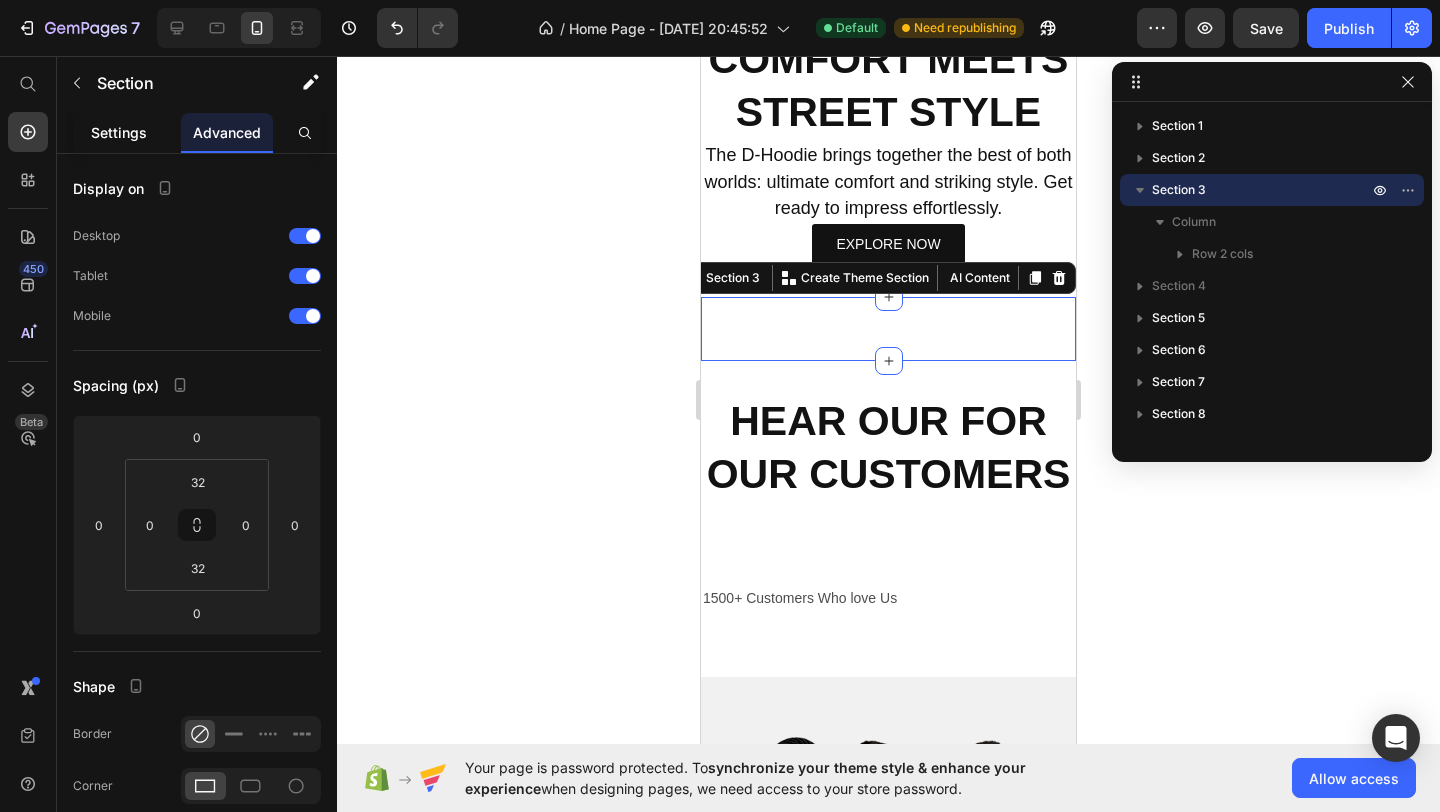 click on "Settings" 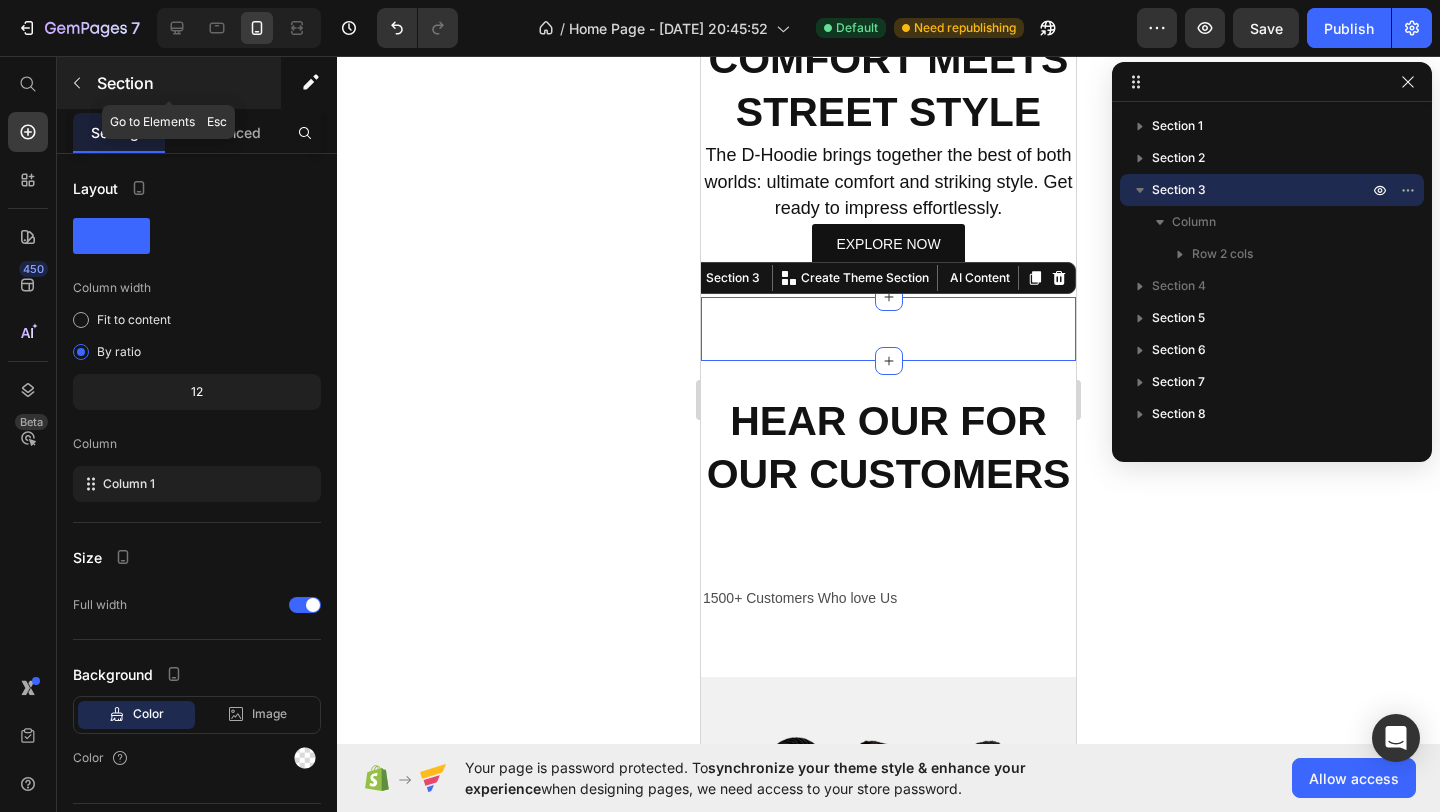 click at bounding box center [77, 83] 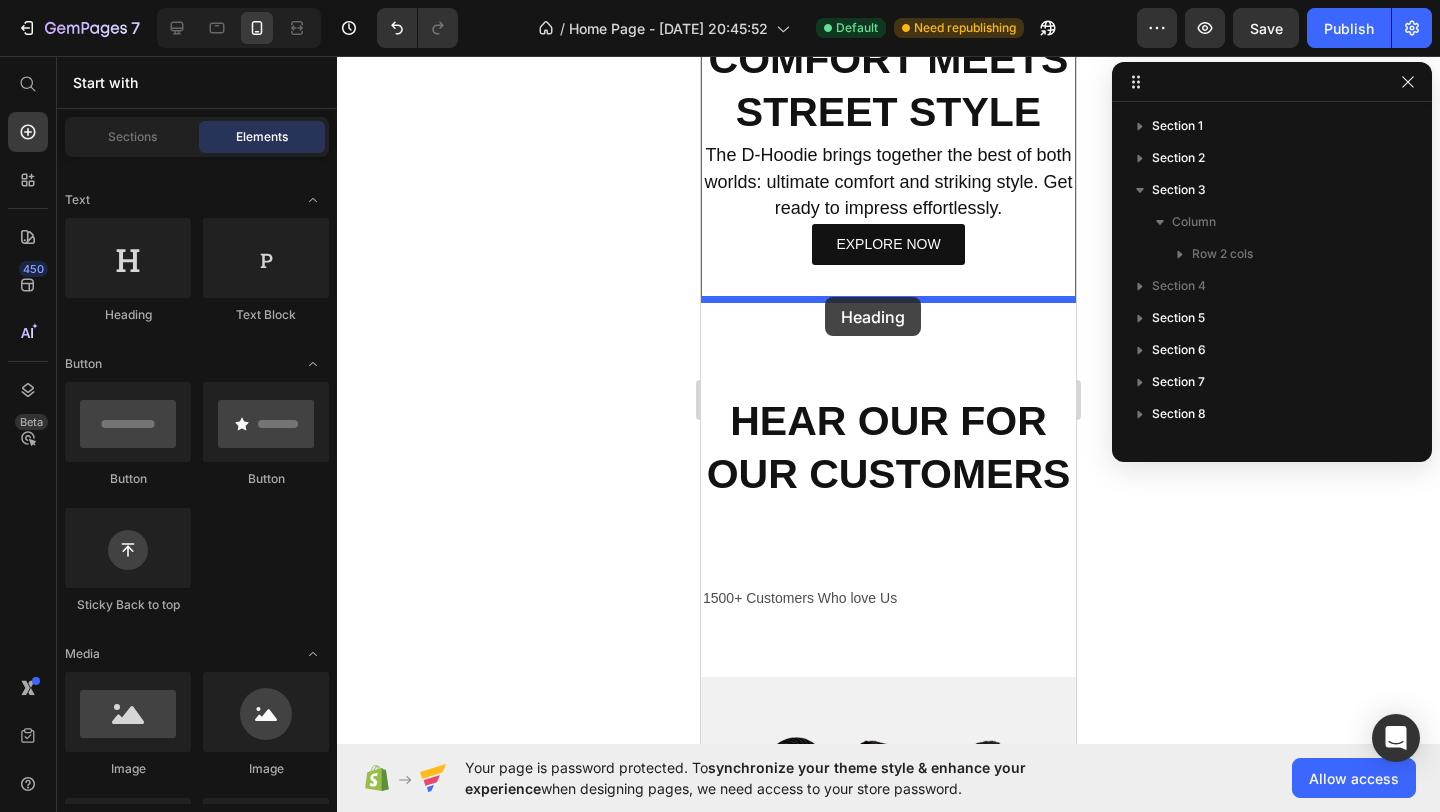 drag, startPoint x: 851, startPoint y: 315, endPoint x: 825, endPoint y: 297, distance: 31.622776 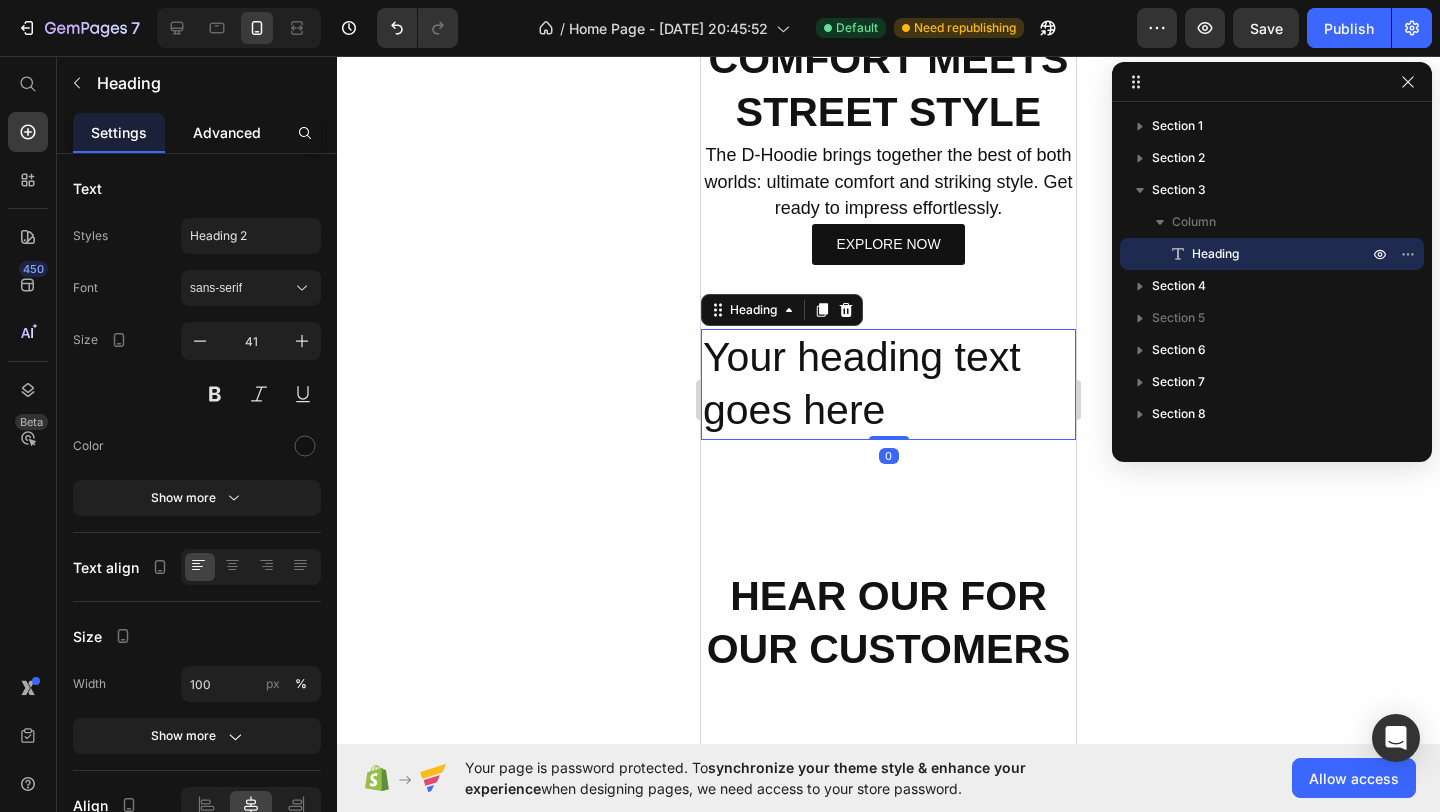 click on "Advanced" at bounding box center [227, 132] 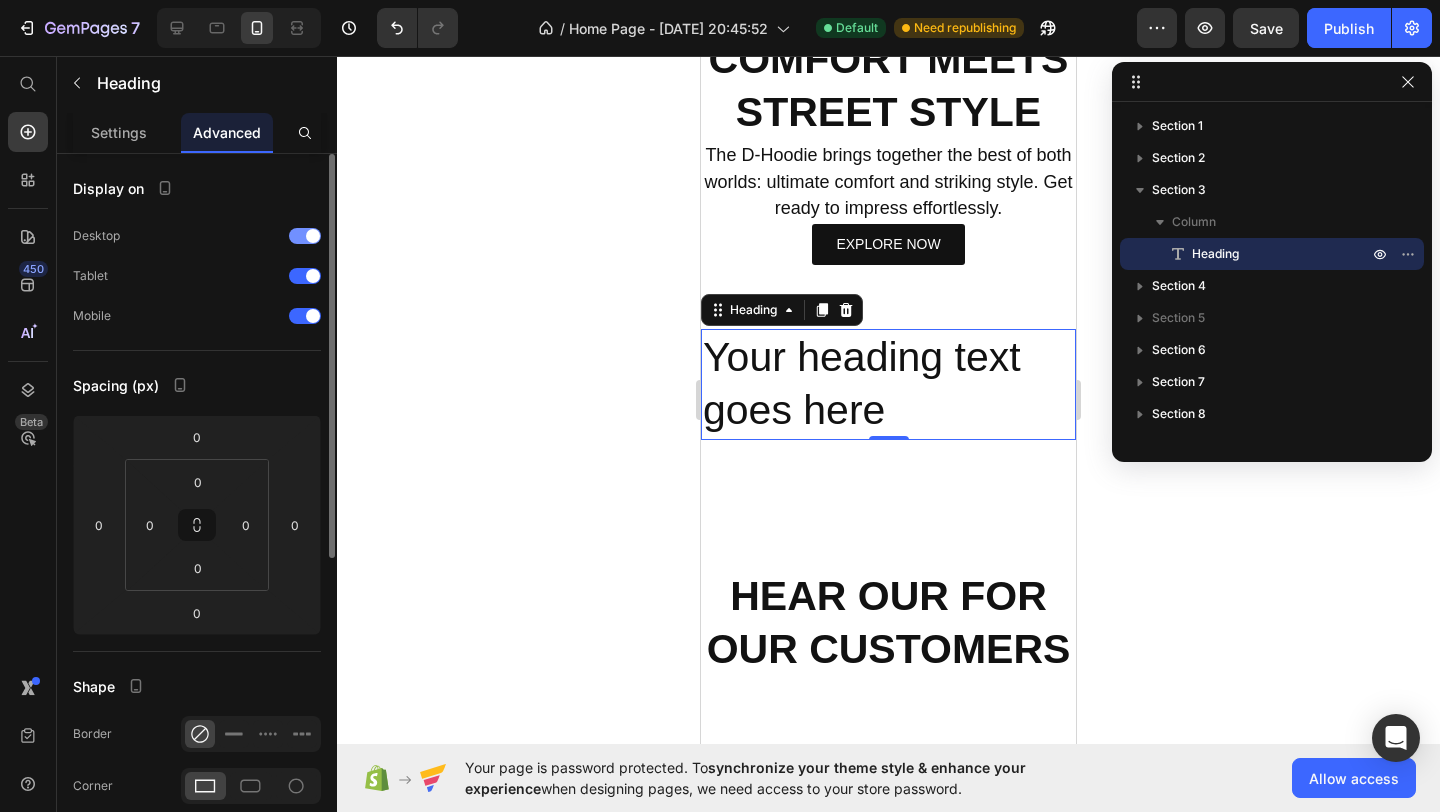click at bounding box center [313, 236] 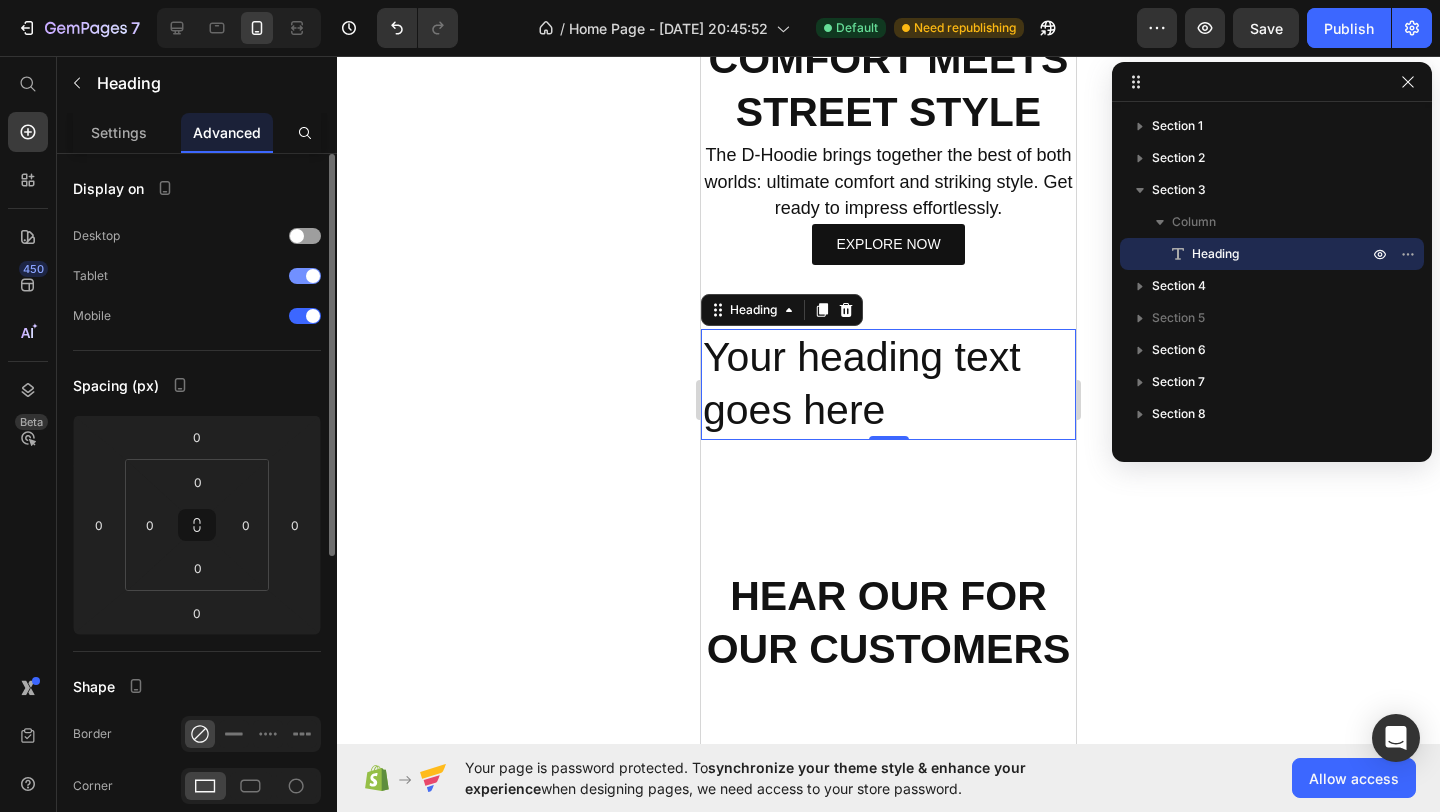 click at bounding box center (305, 276) 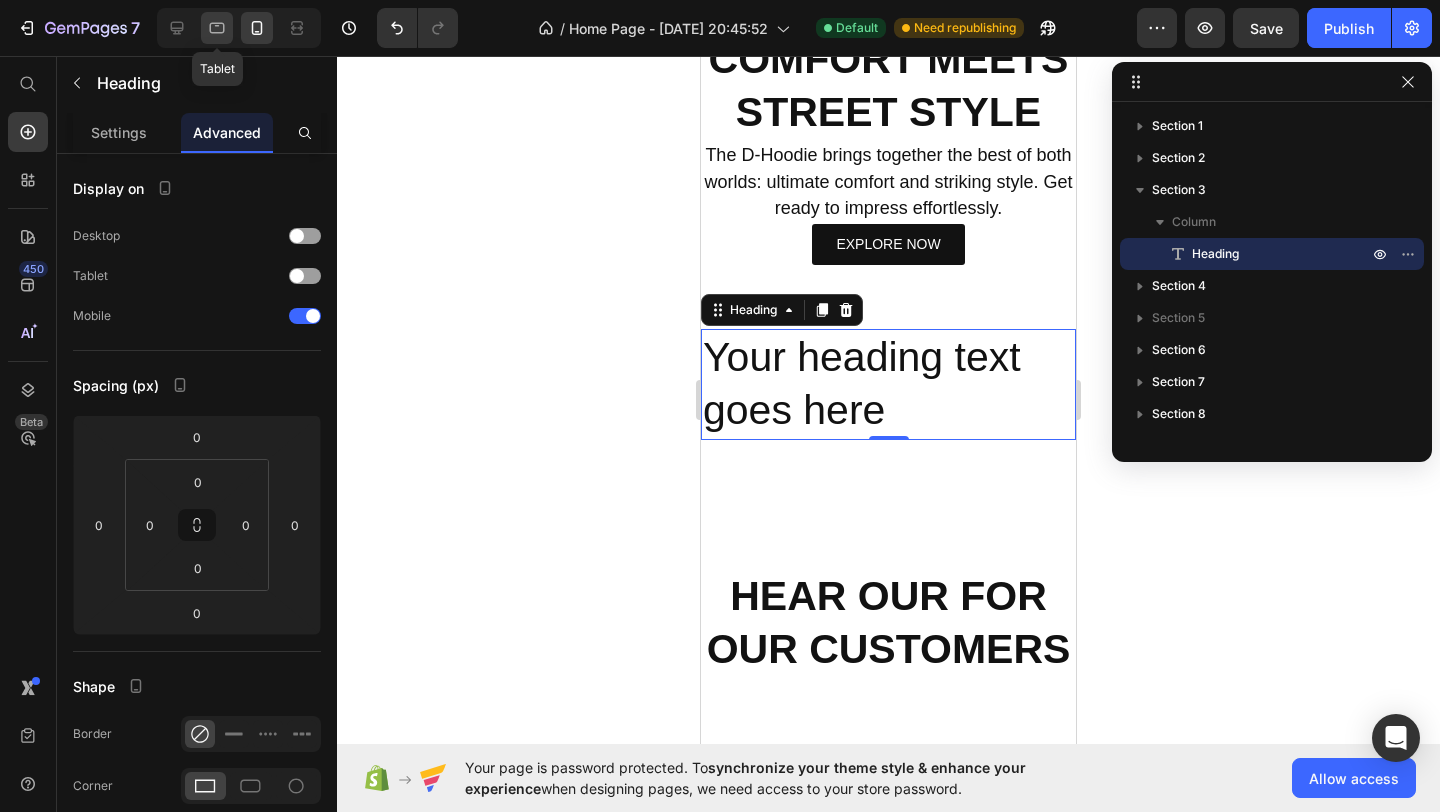 click 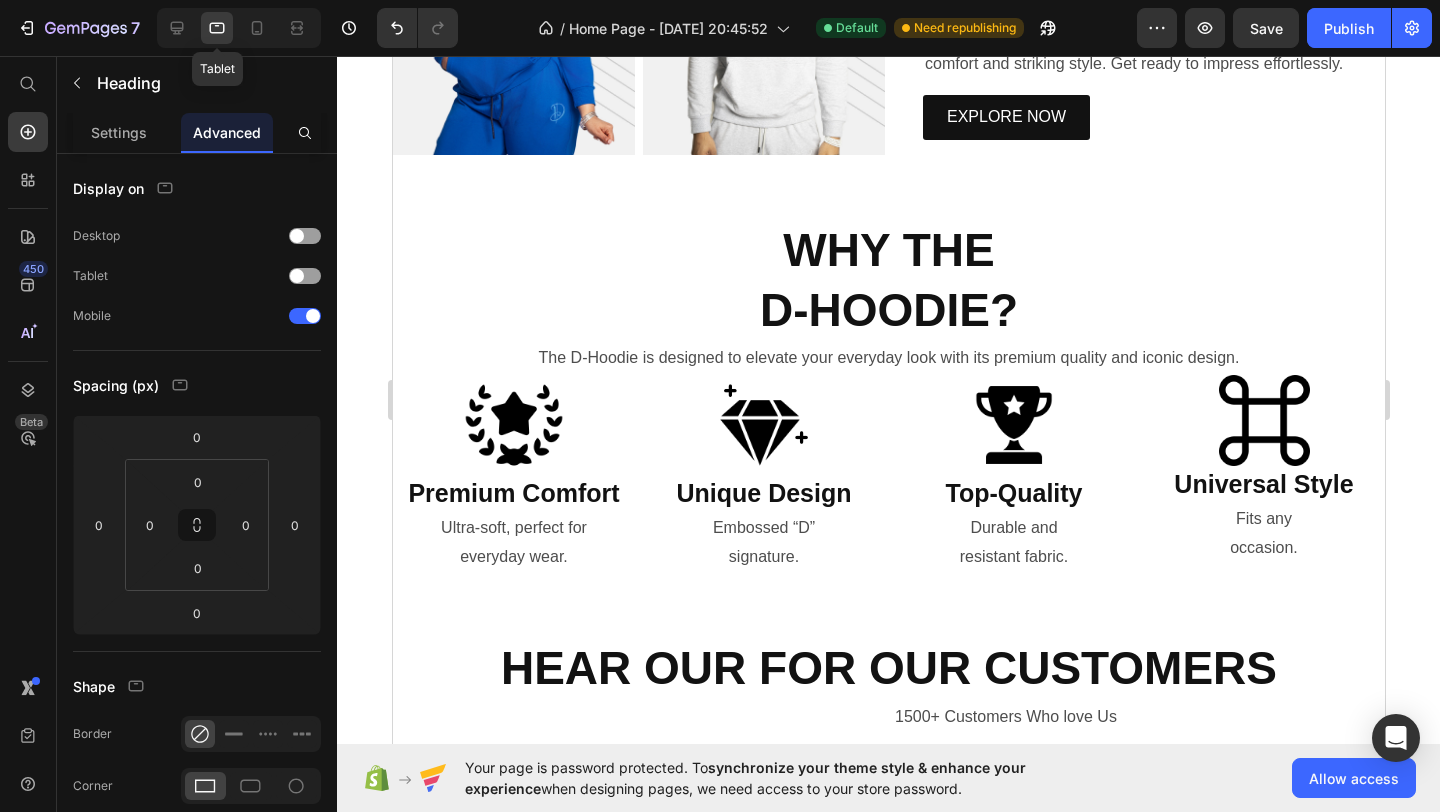 scroll, scrollTop: 829, scrollLeft: 0, axis: vertical 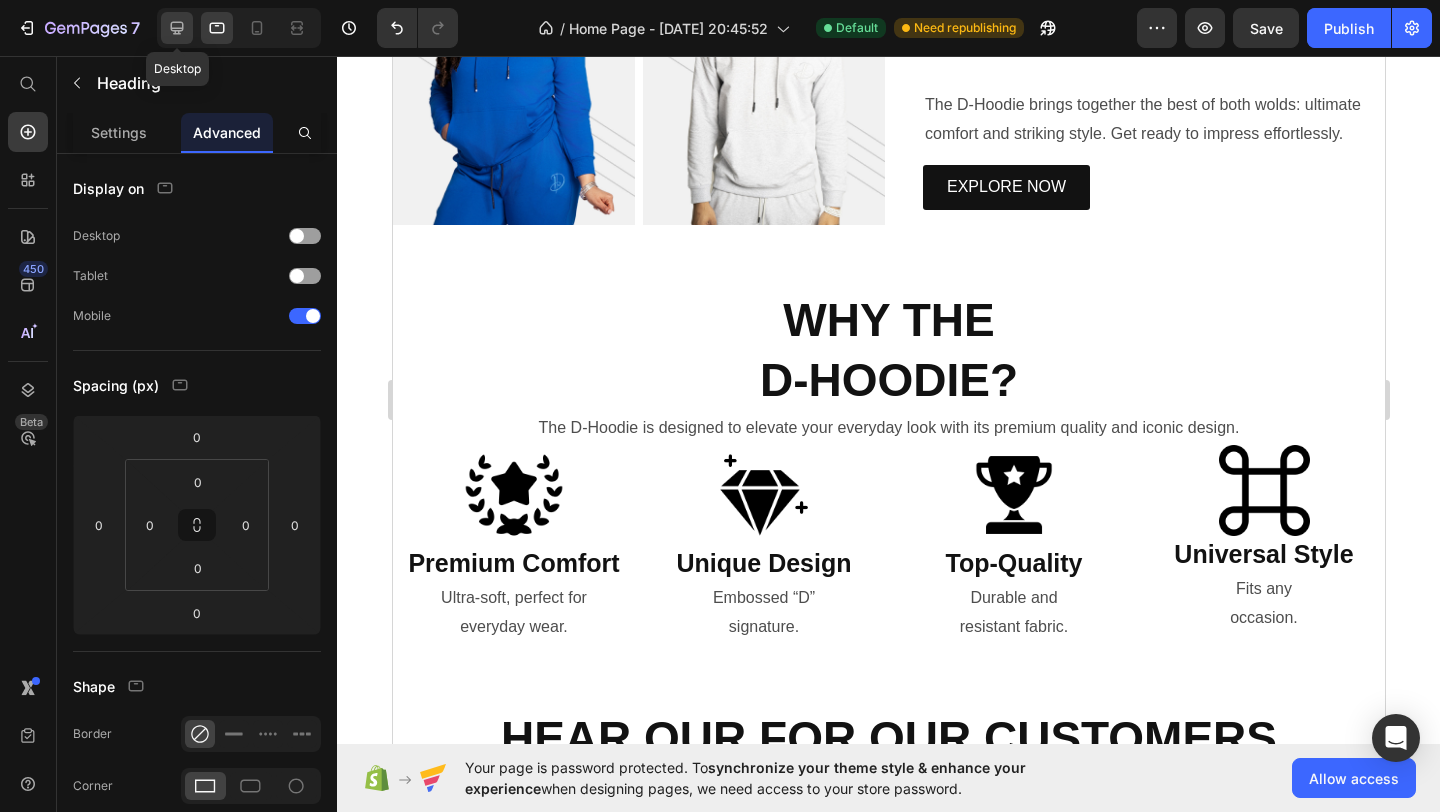 click 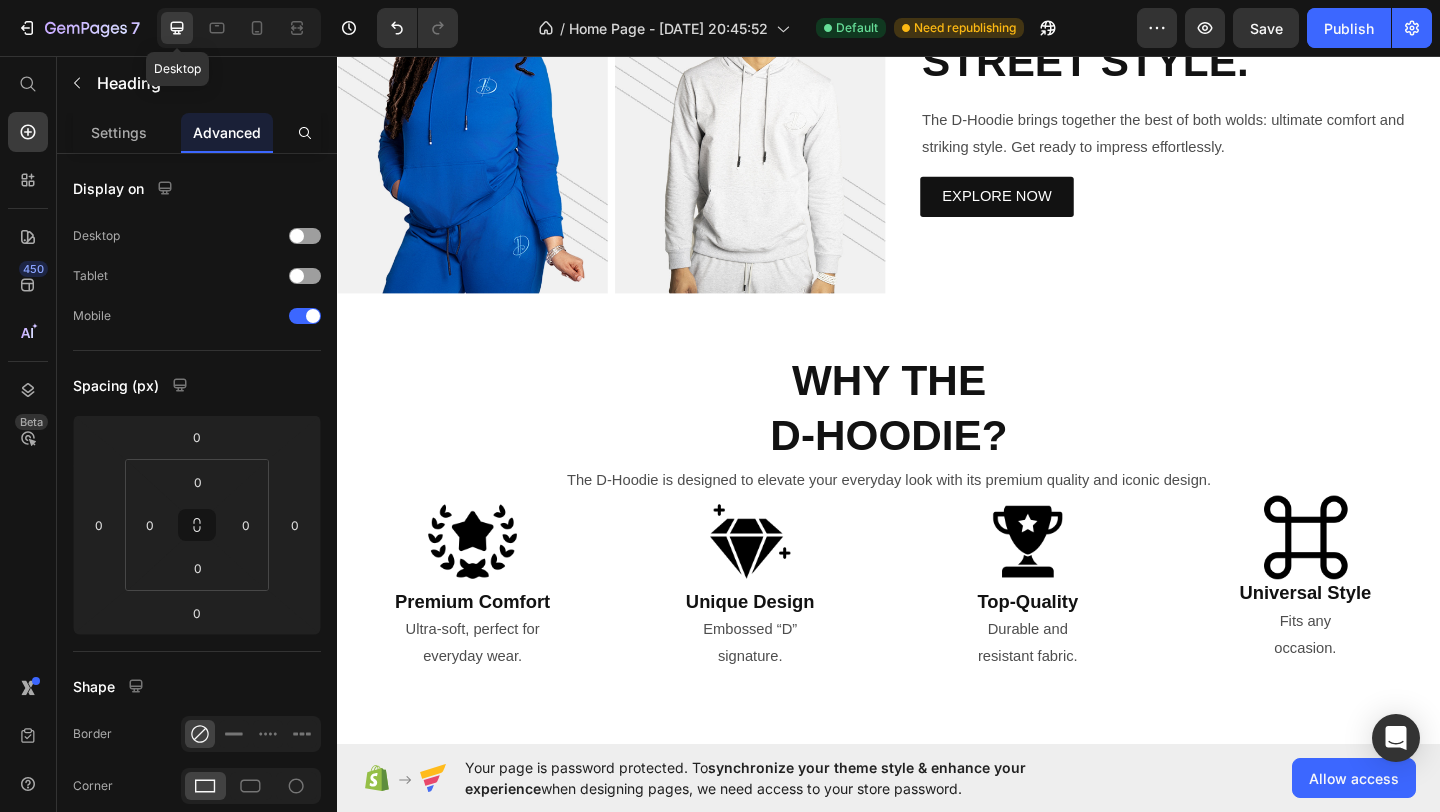 scroll, scrollTop: 777, scrollLeft: 0, axis: vertical 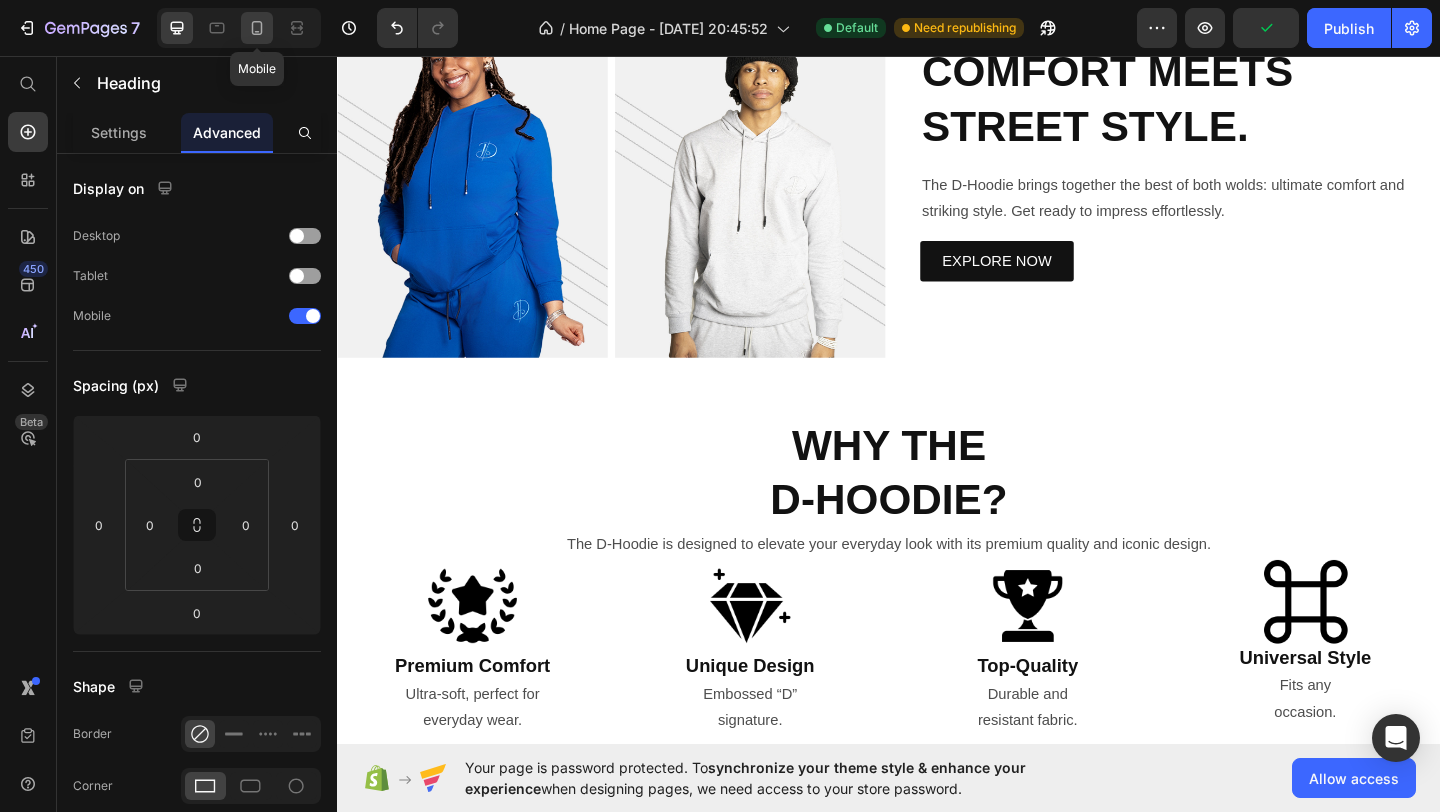click 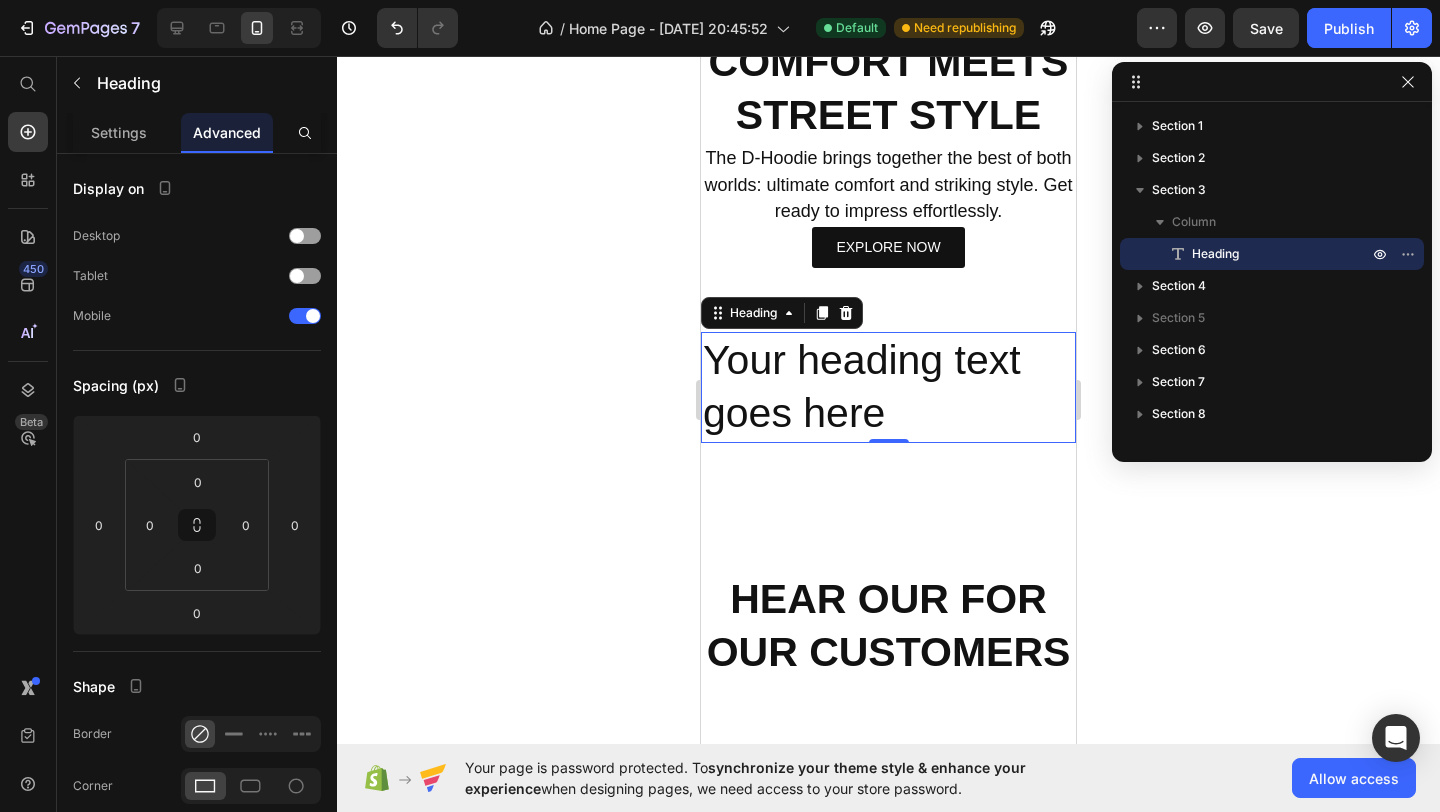 scroll, scrollTop: 1152, scrollLeft: 0, axis: vertical 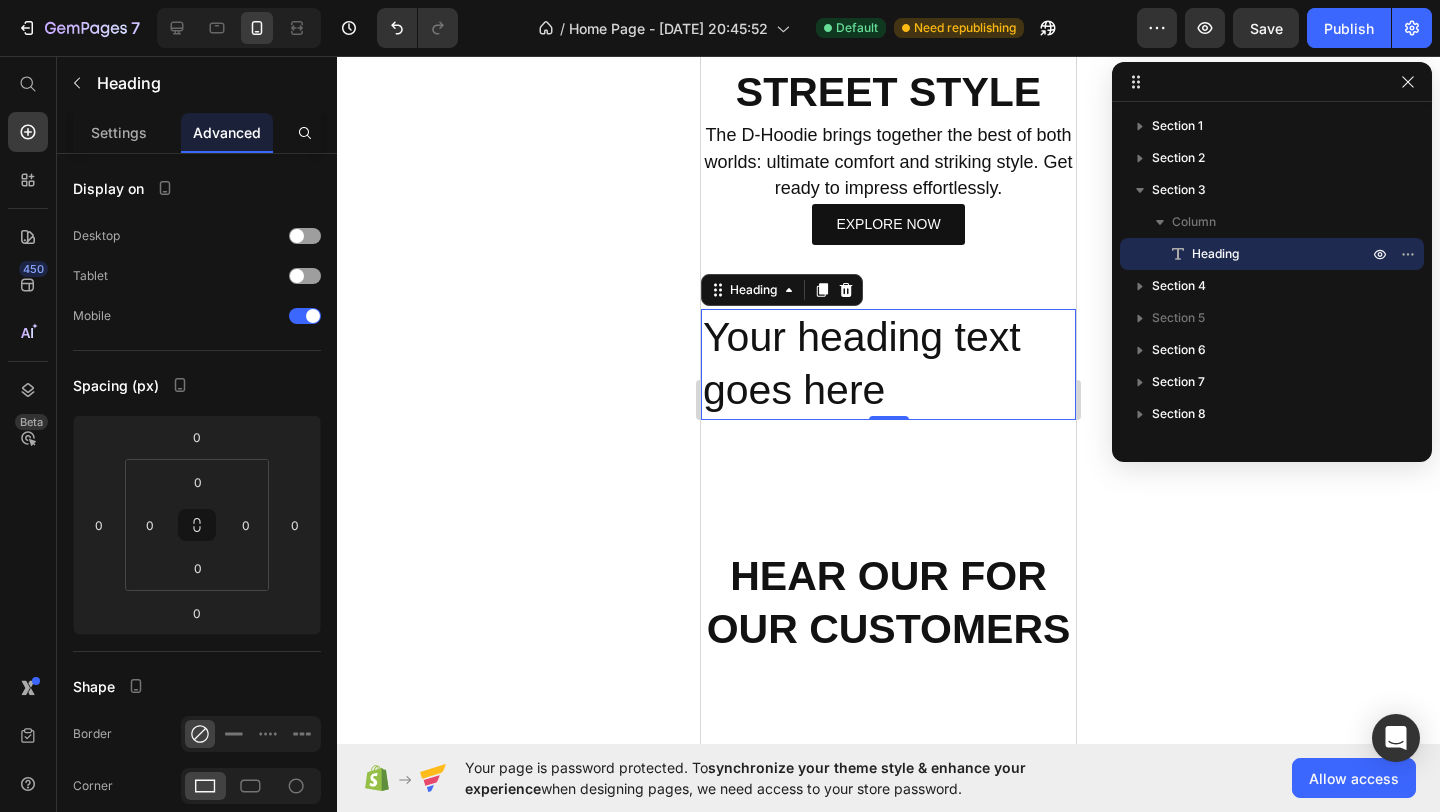 click on "Your heading text goes here" at bounding box center (888, 364) 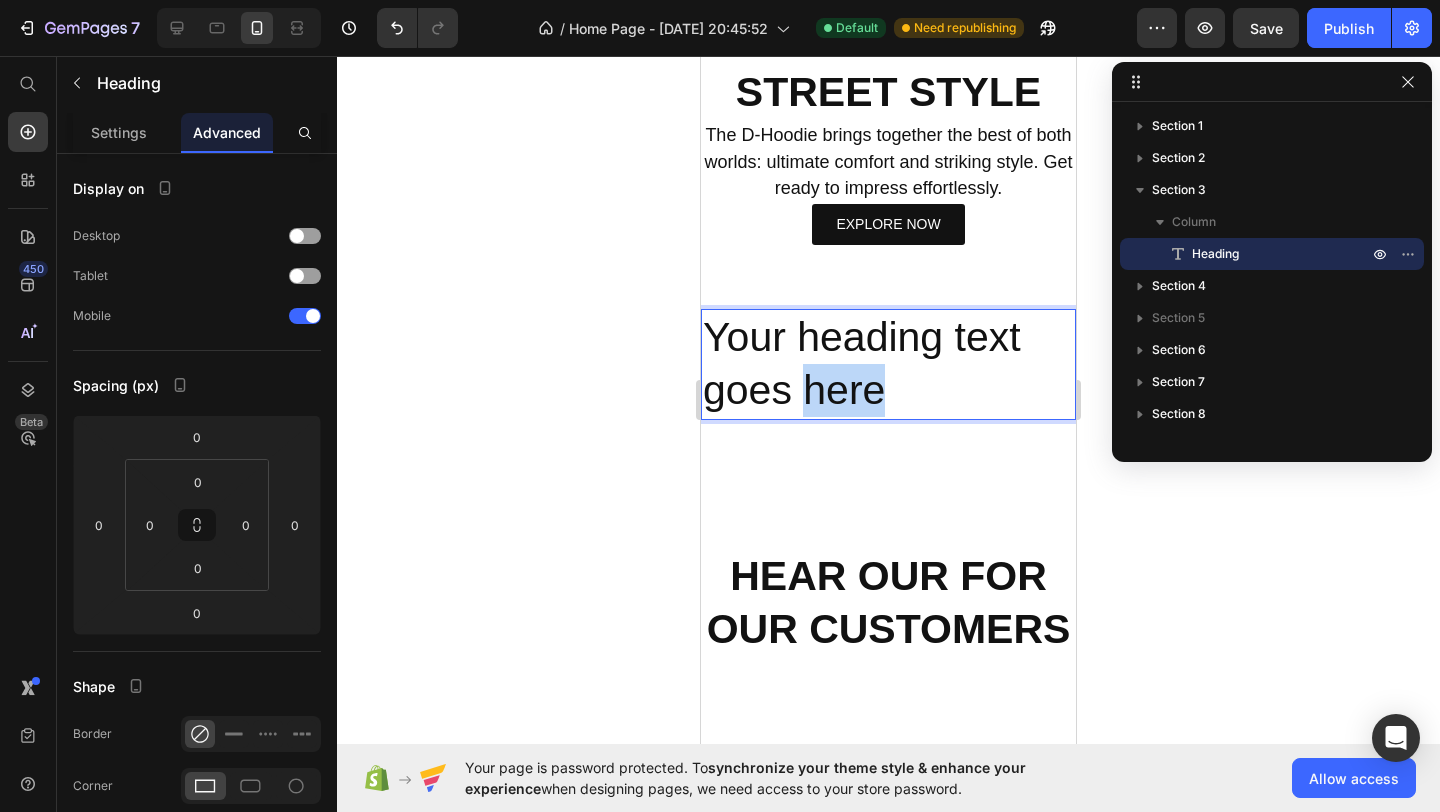 click on "Your heading text goes here" at bounding box center (888, 364) 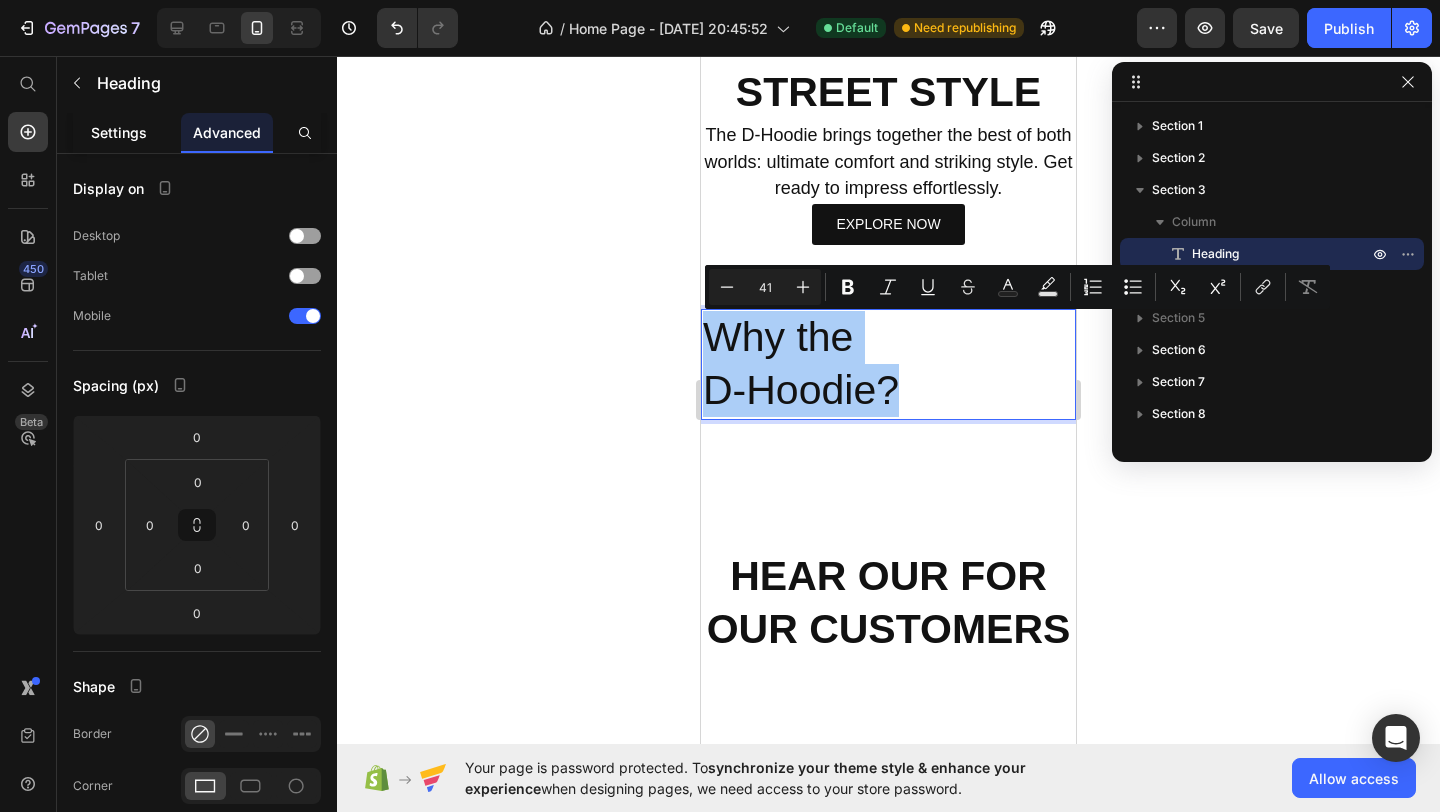 click on "Settings" 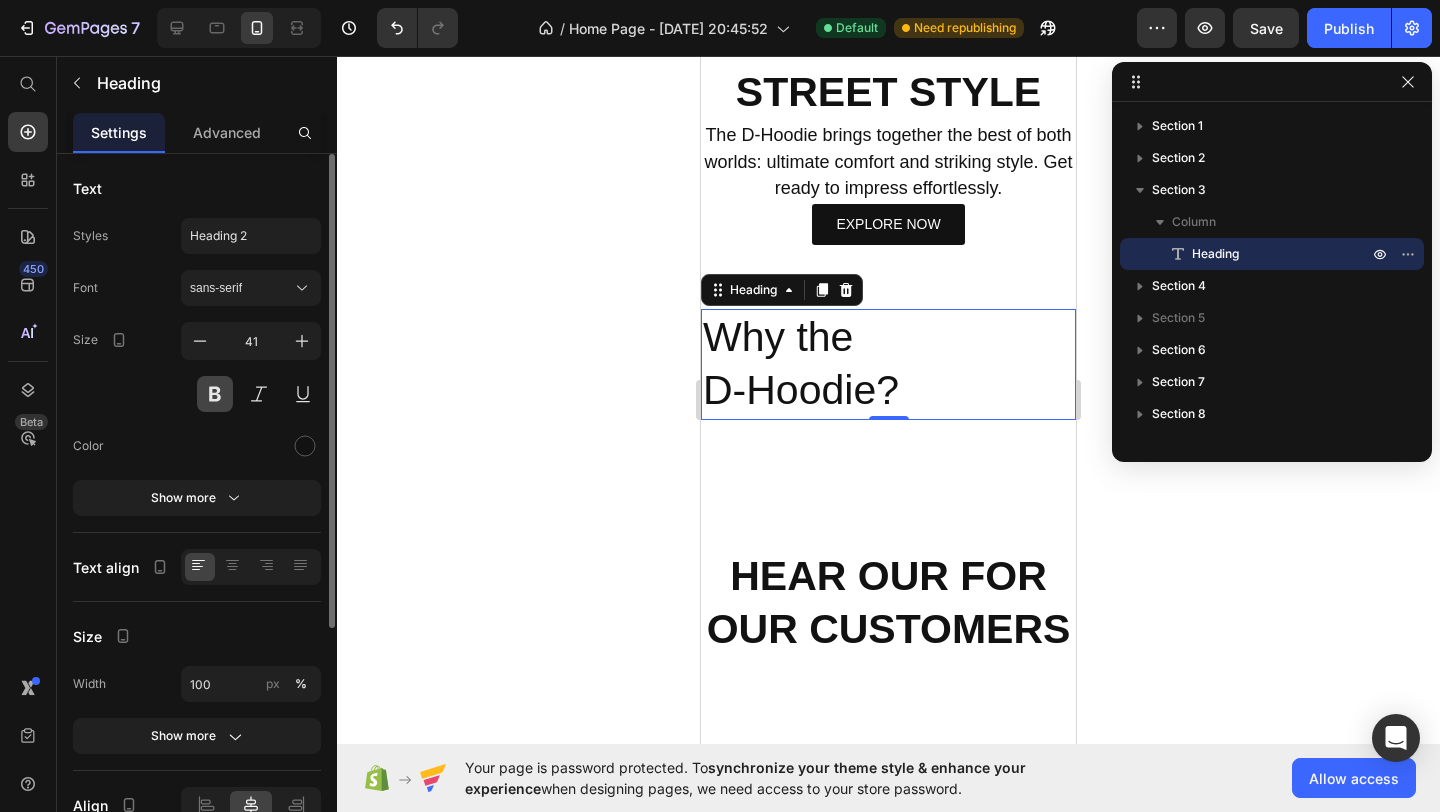 click at bounding box center [215, 394] 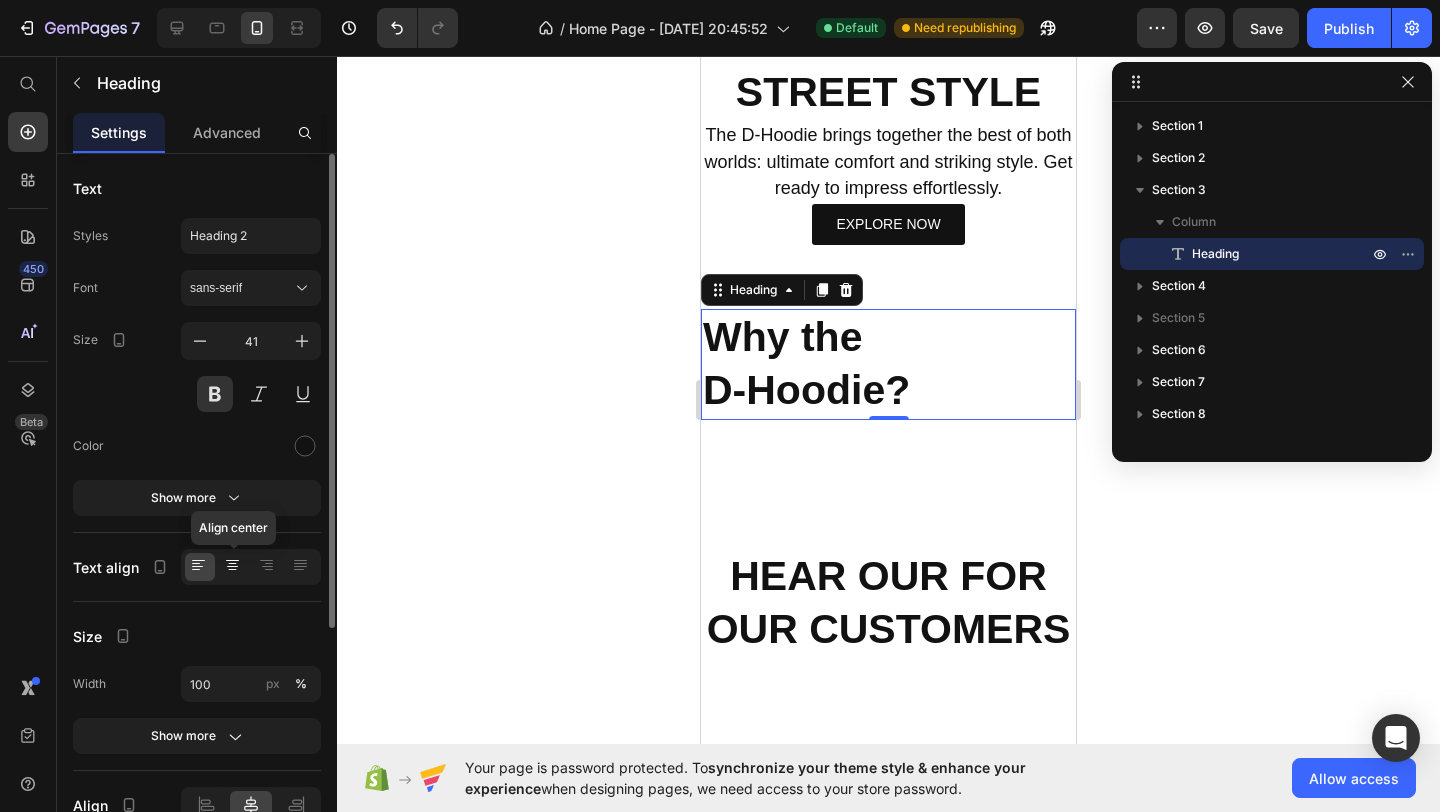 click 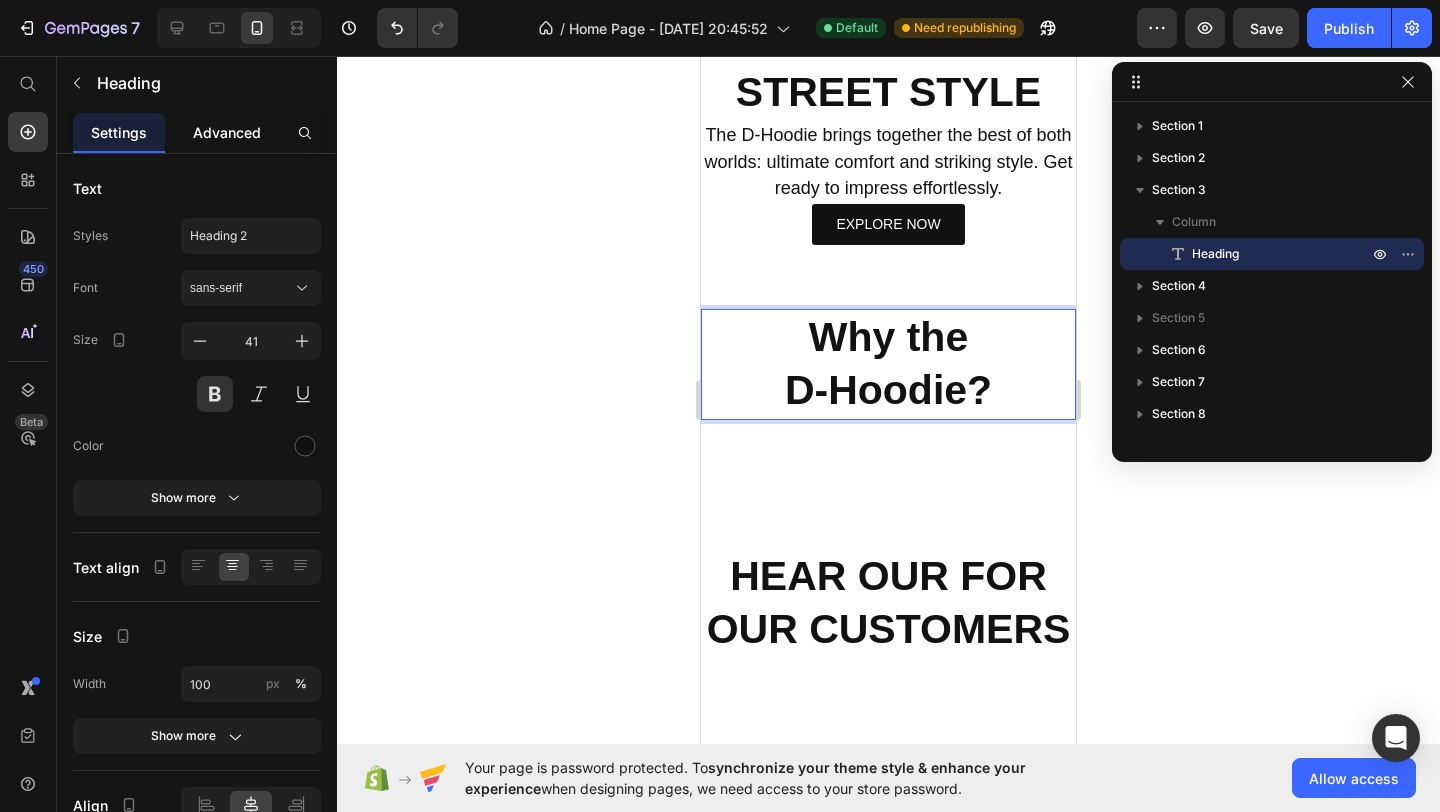 click on "Advanced" at bounding box center (227, 132) 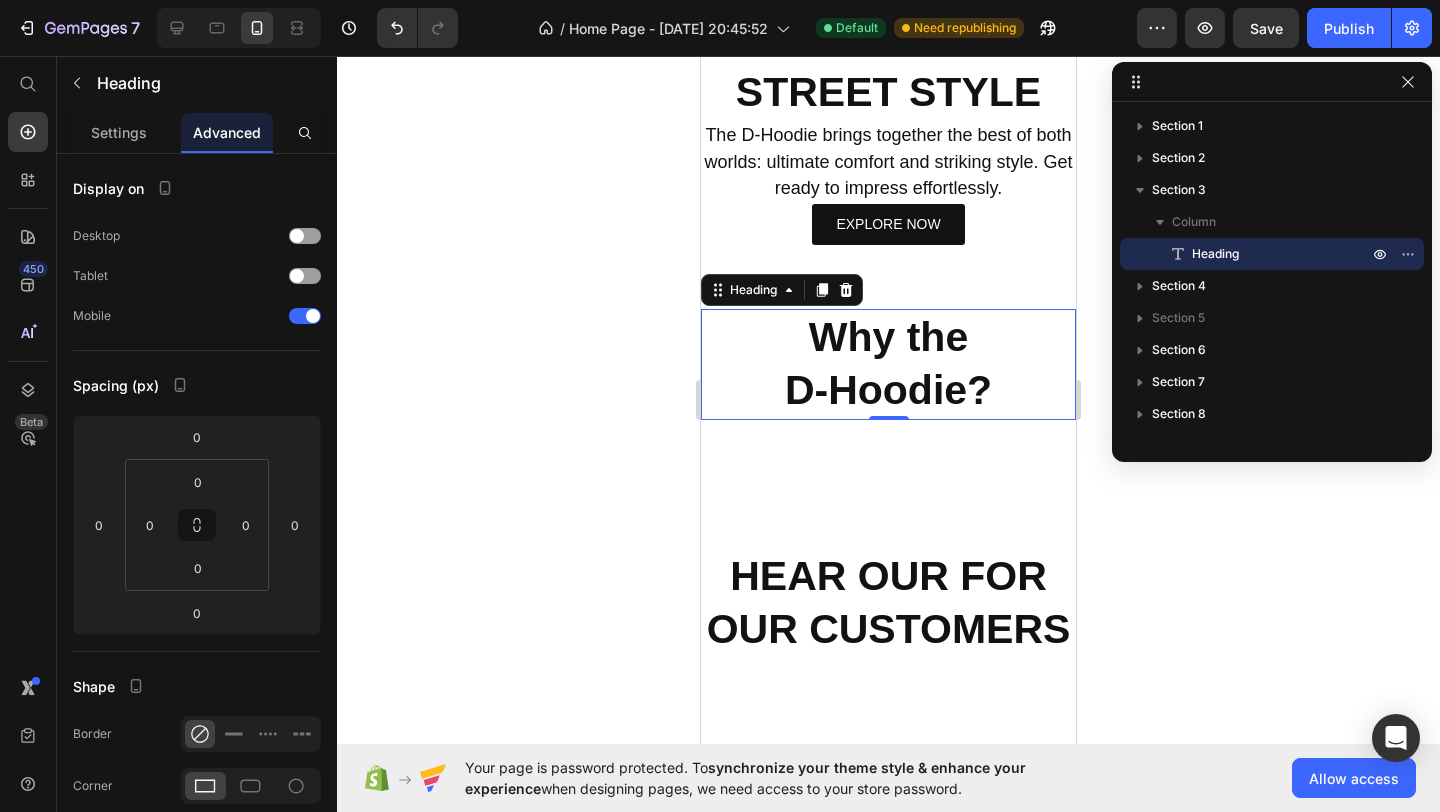 click on "7  Version history  /  Home Page - Jul 9, 20:45:52 Default Need republishing Preview  Save   Publish" 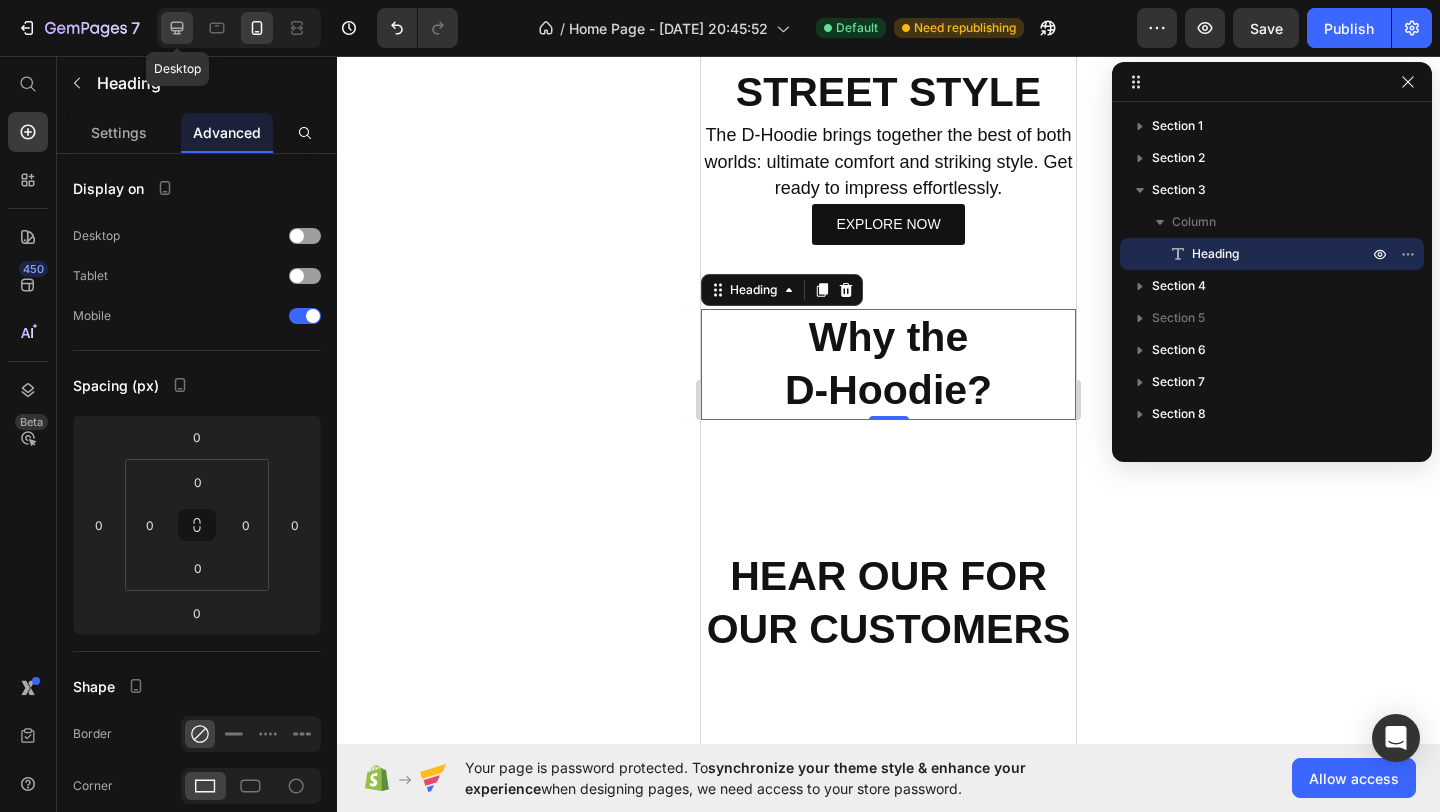 click 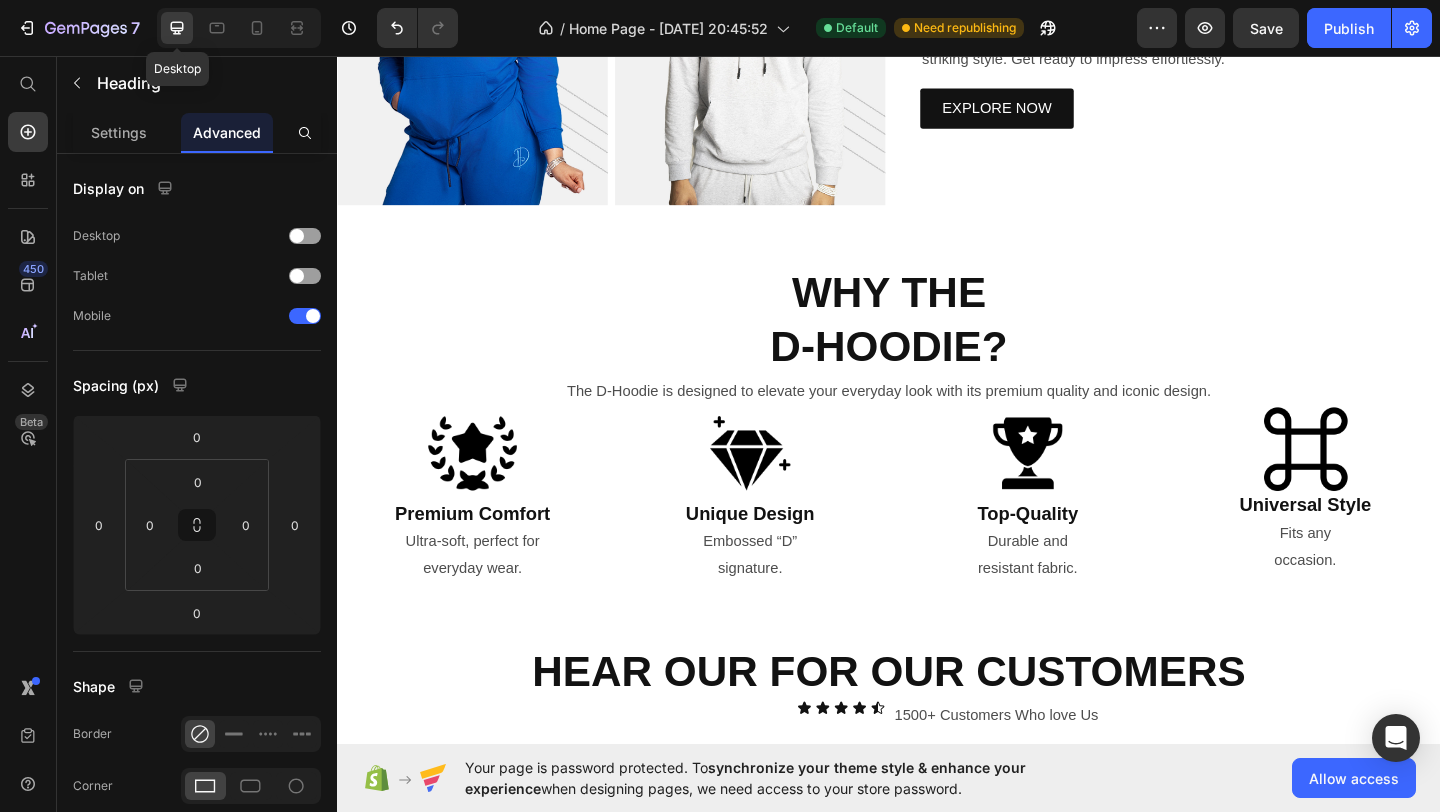 scroll, scrollTop: 891, scrollLeft: 0, axis: vertical 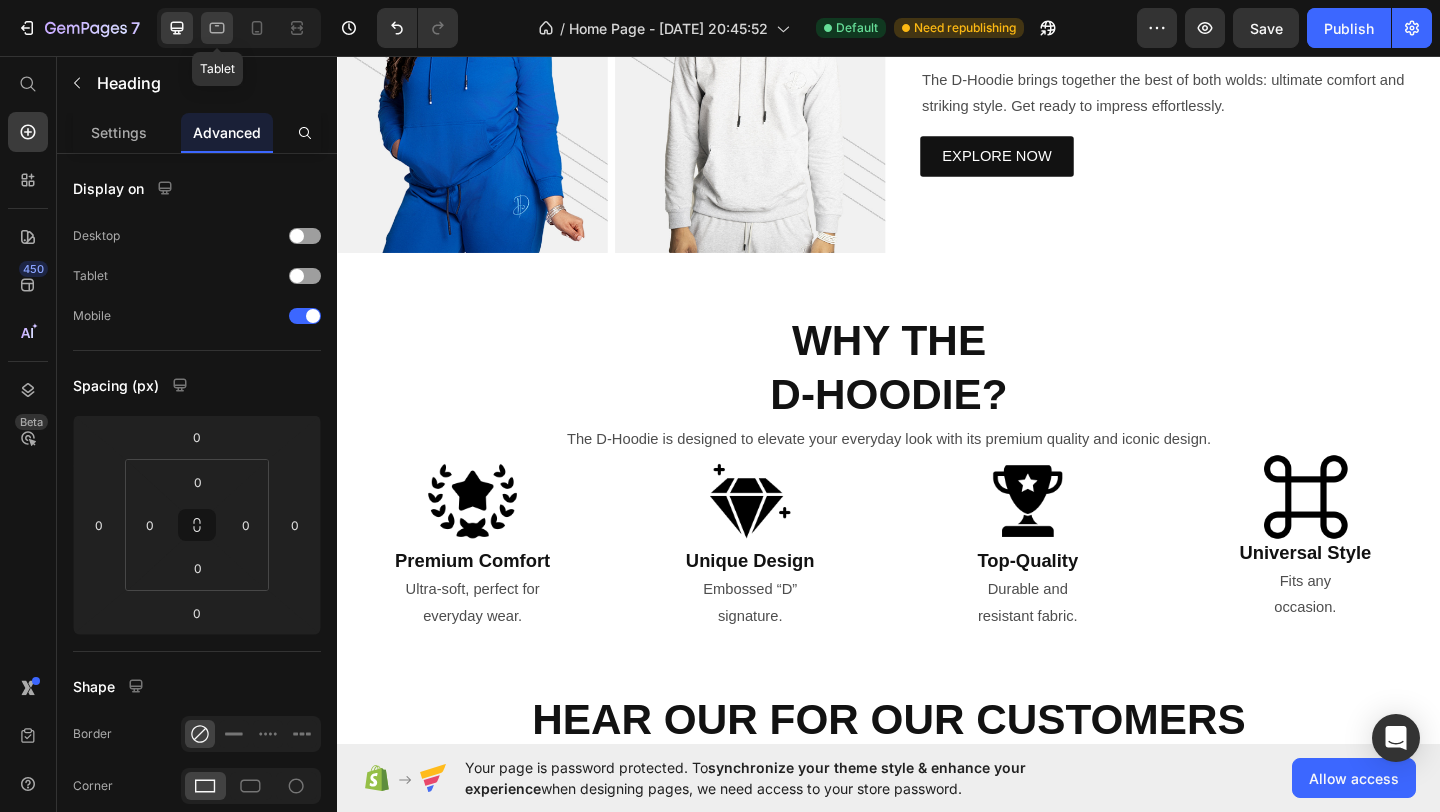 click 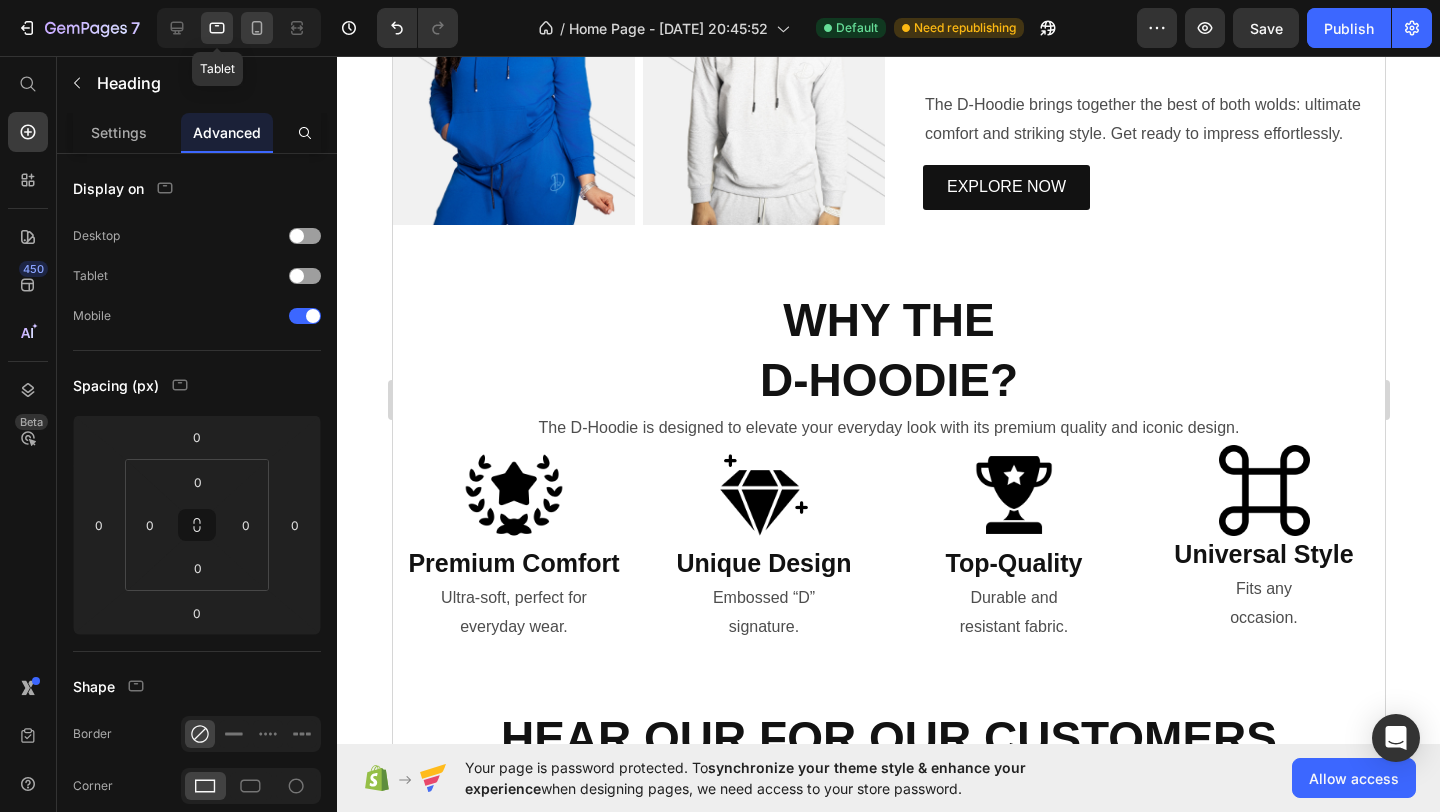 scroll, scrollTop: 759, scrollLeft: 0, axis: vertical 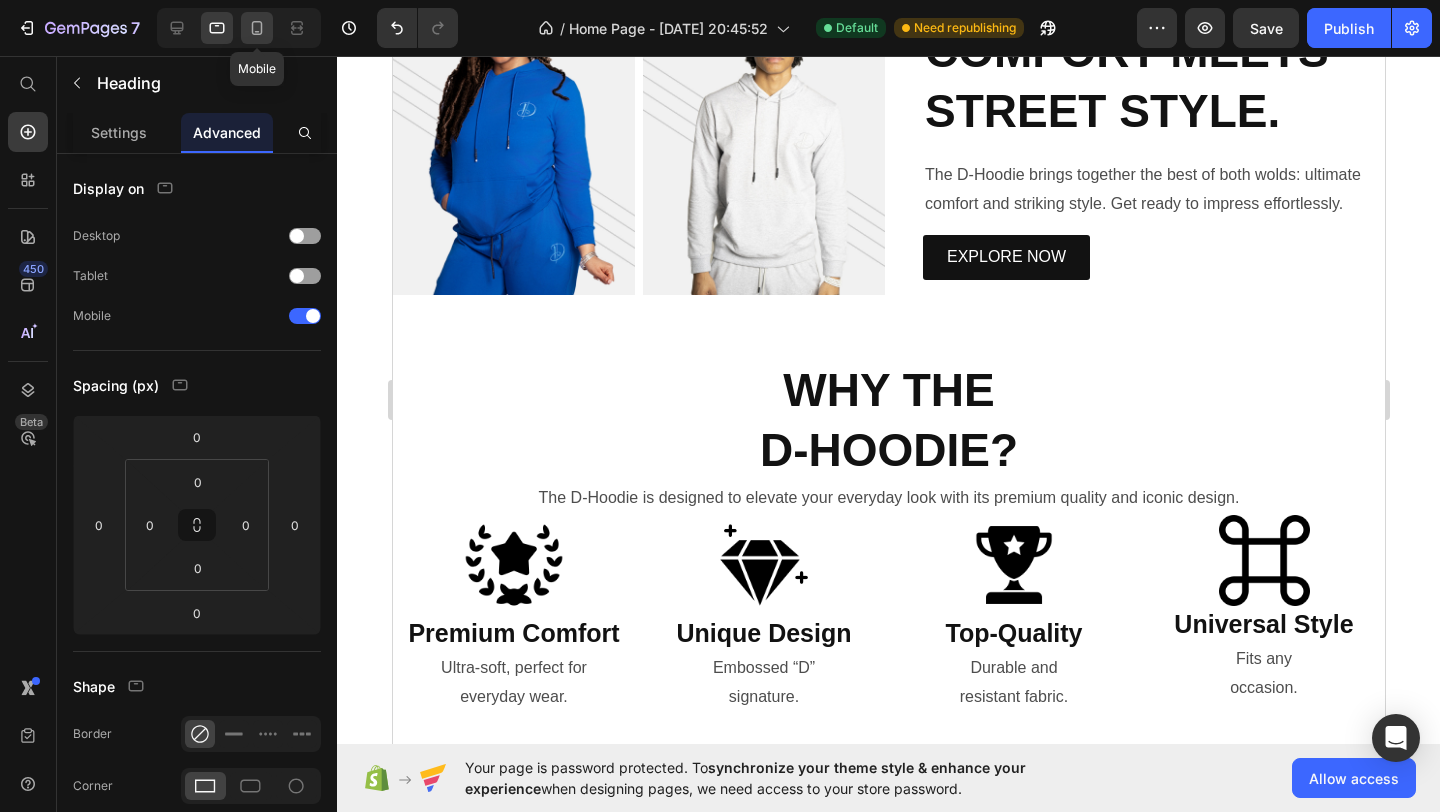 click 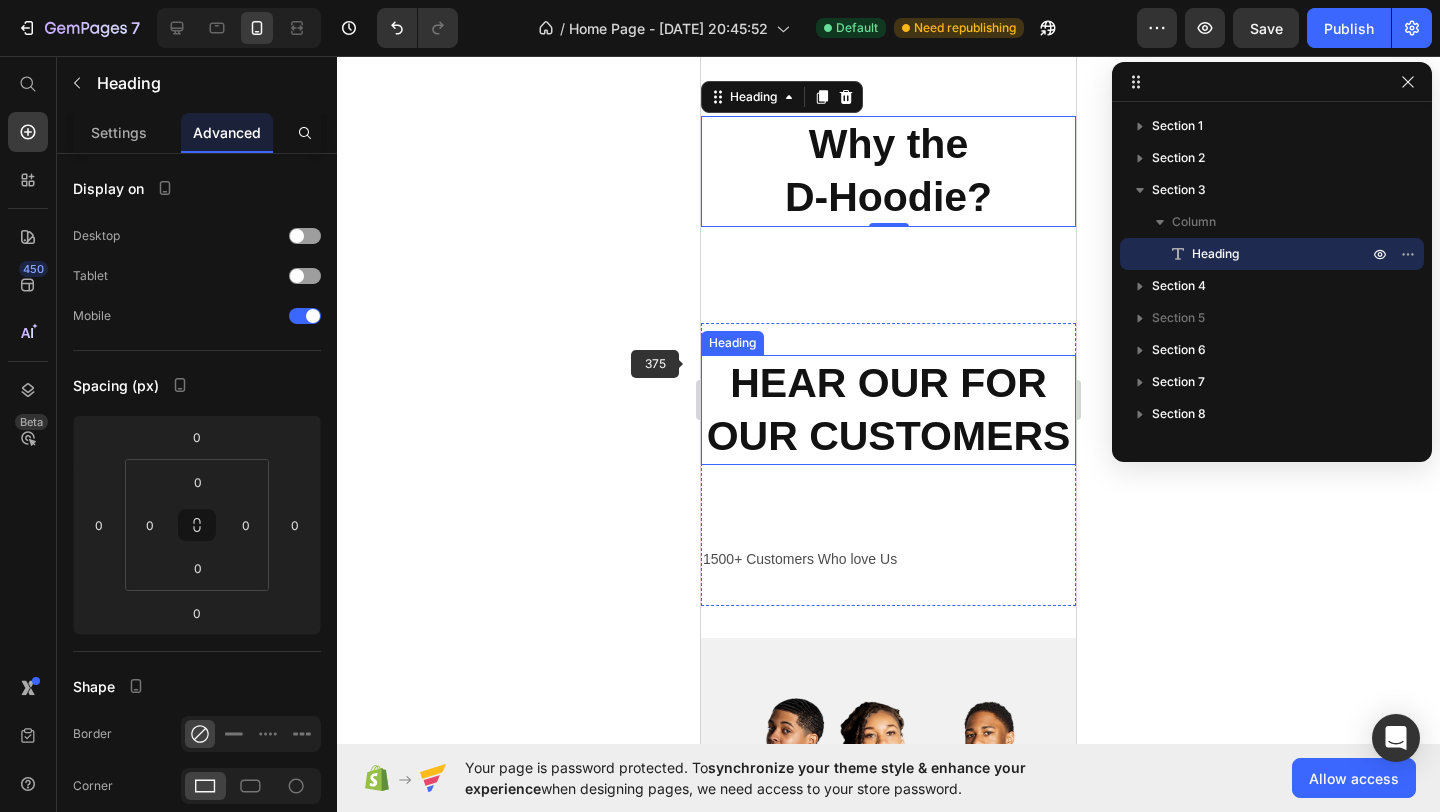 scroll, scrollTop: 1338, scrollLeft: 0, axis: vertical 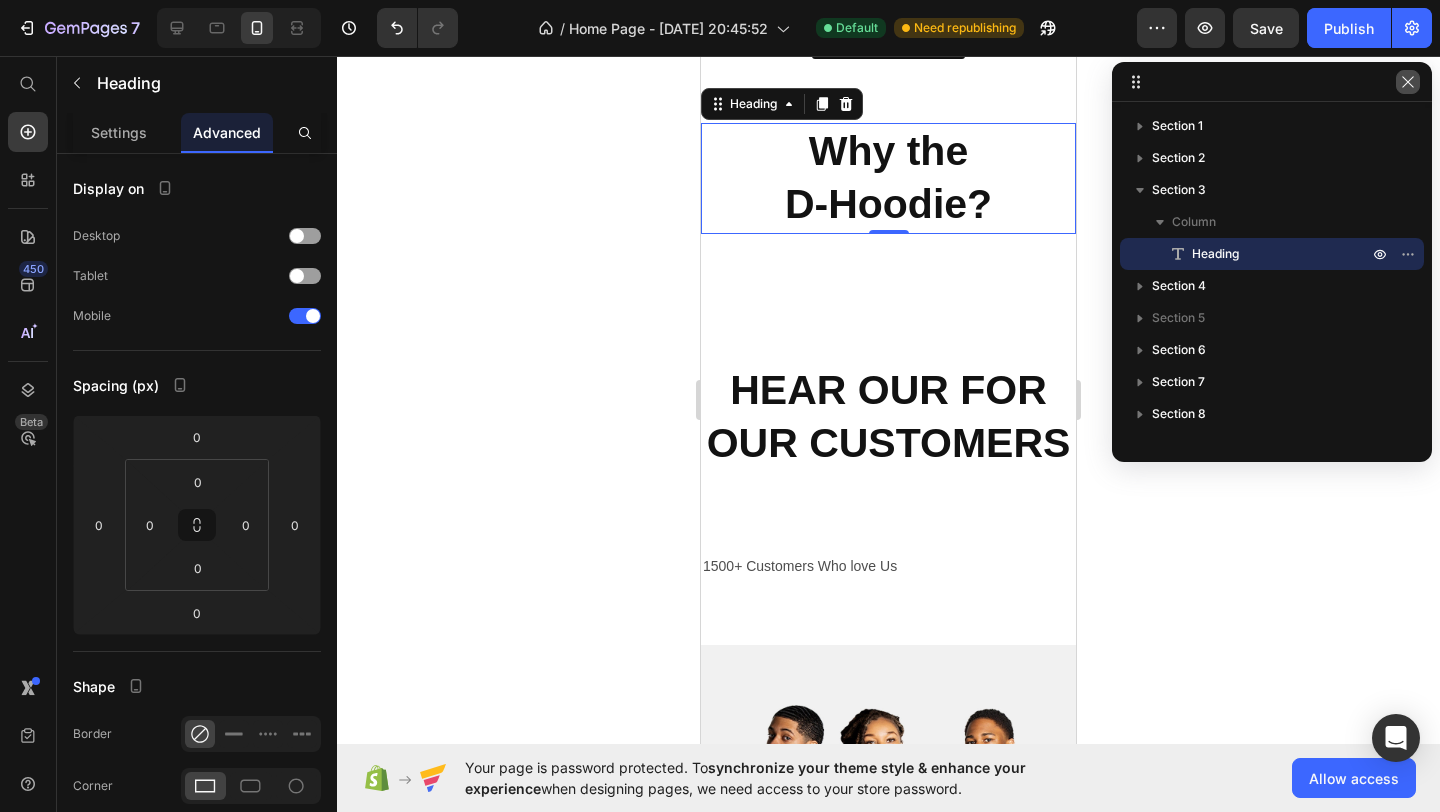 click 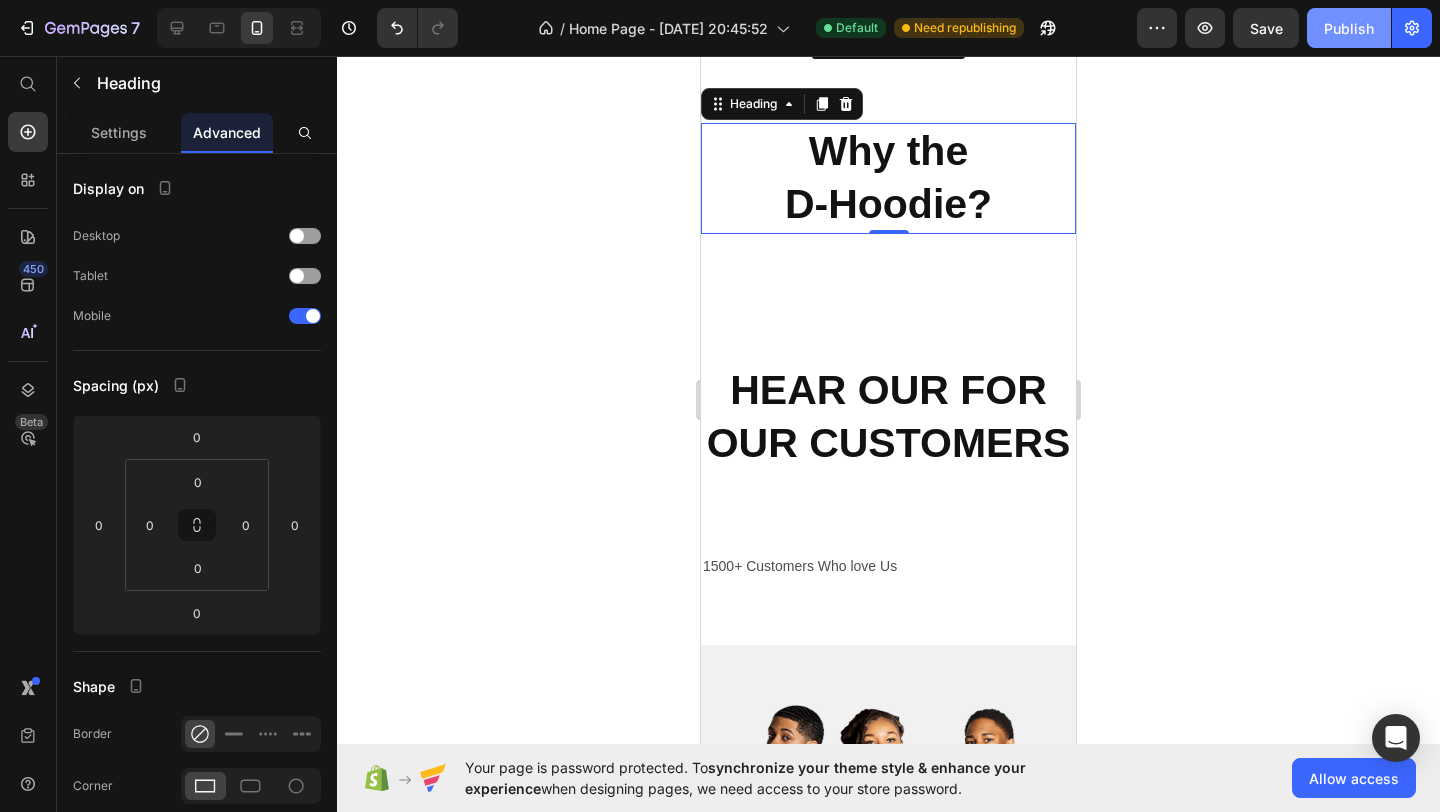 click on "Publish" 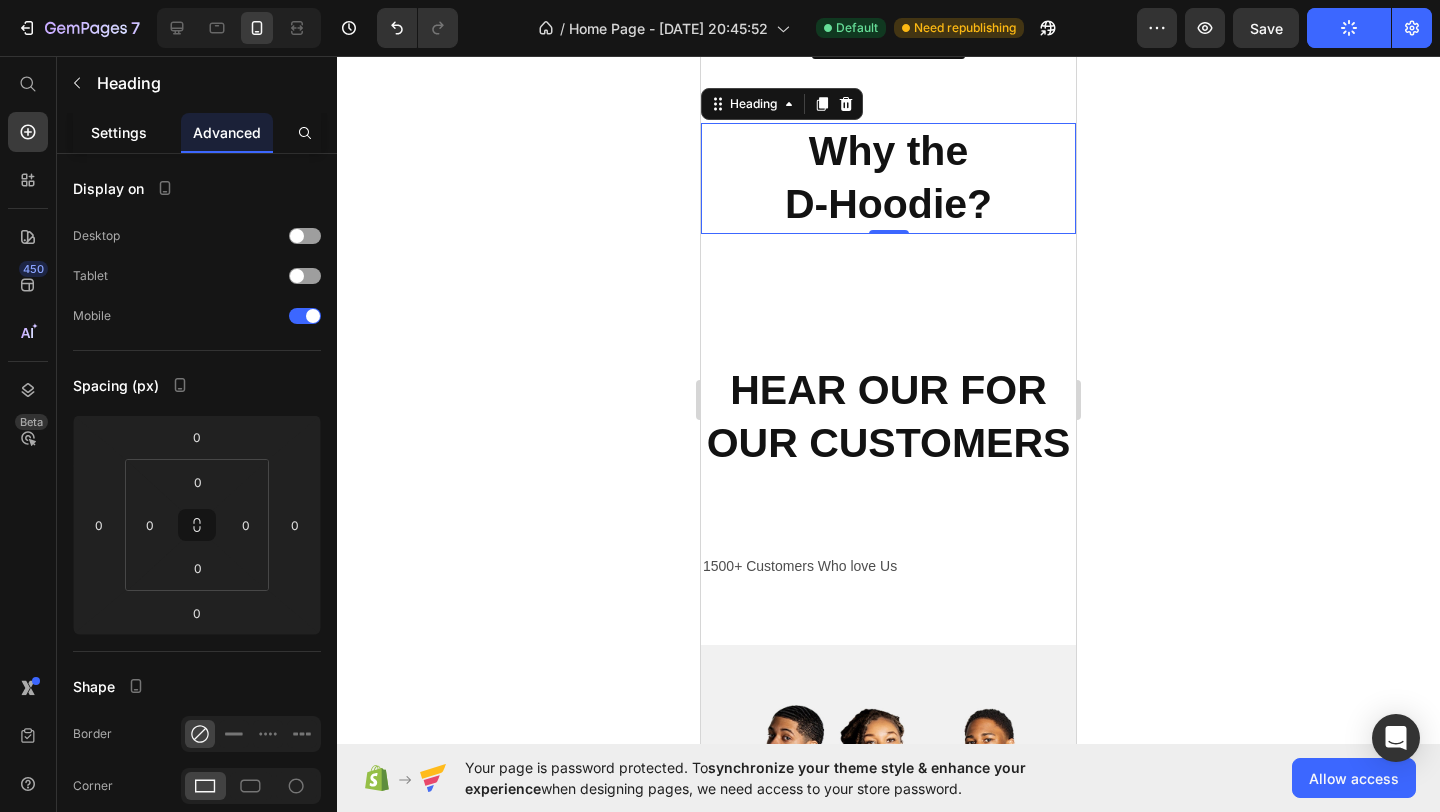 click on "Settings" at bounding box center [119, 132] 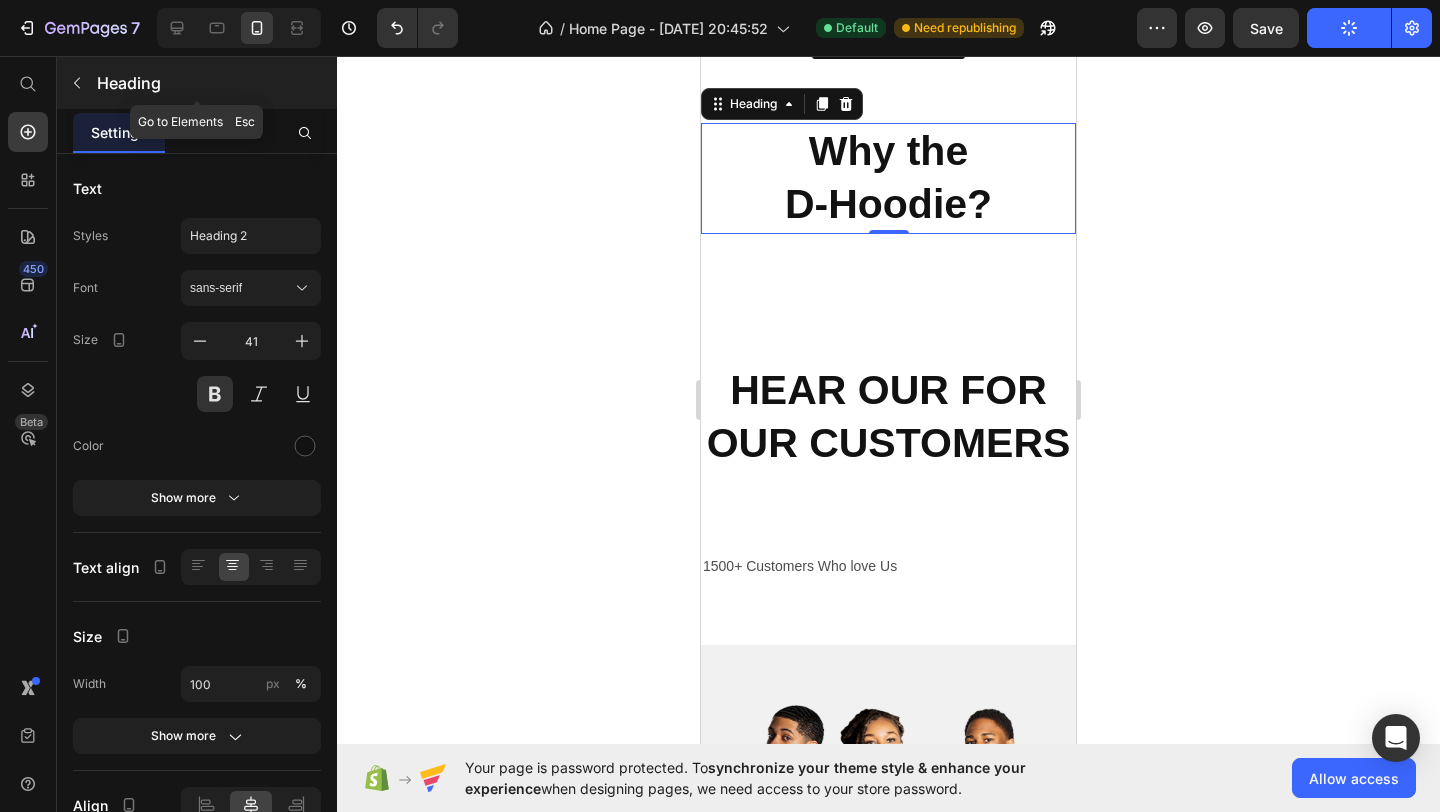 click at bounding box center [77, 83] 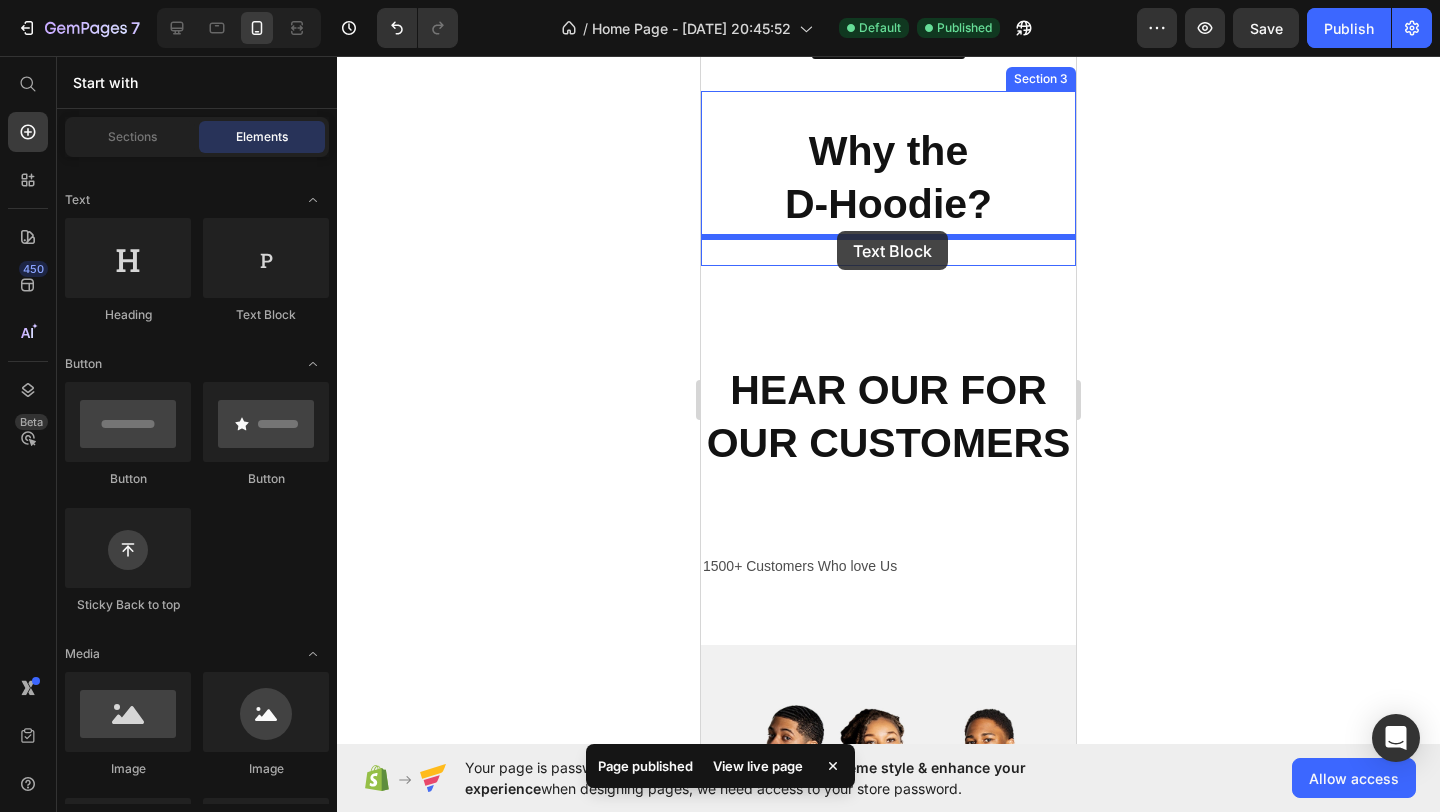 drag, startPoint x: 967, startPoint y: 352, endPoint x: 837, endPoint y: 231, distance: 177.59785 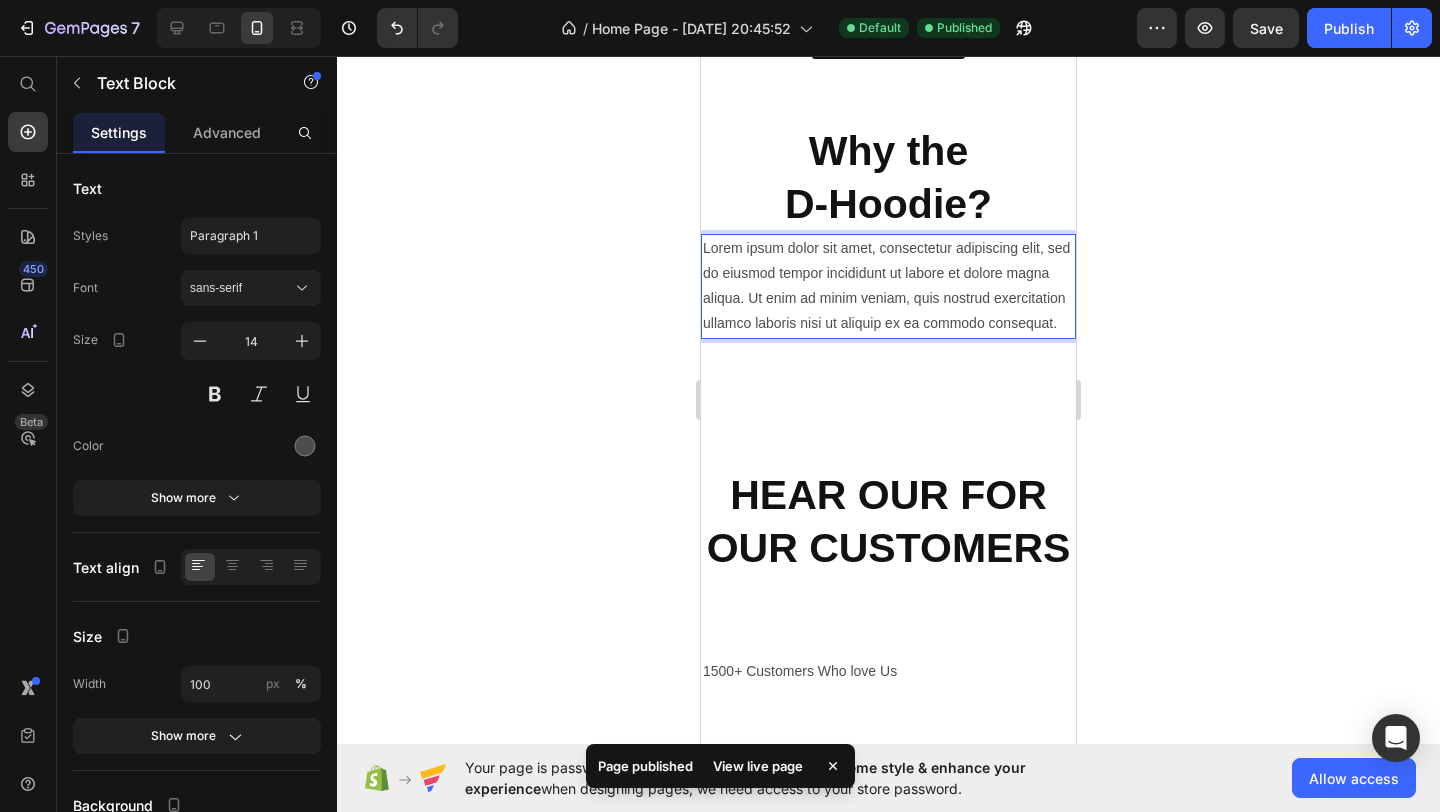 click on "Lorem ipsum dolor sit amet, consectetur adipiscing elit, sed do eiusmod tempor incididunt ut labore et dolore magna aliqua. Ut enim ad minim veniam, quis nostrud exercitation ullamco laboris nisi ut aliquip ex ea commodo consequat." at bounding box center (888, 286) 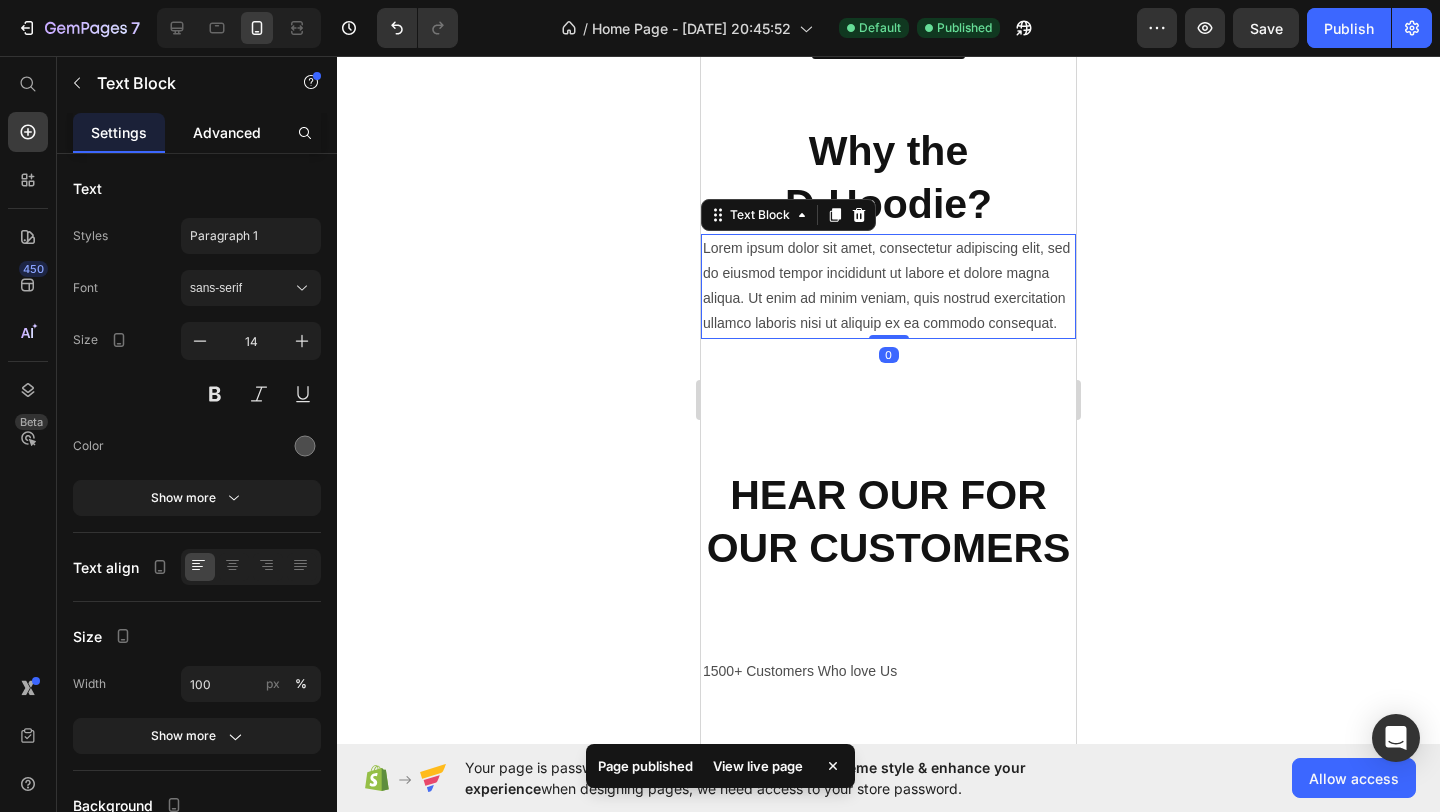 click on "Advanced" at bounding box center (227, 132) 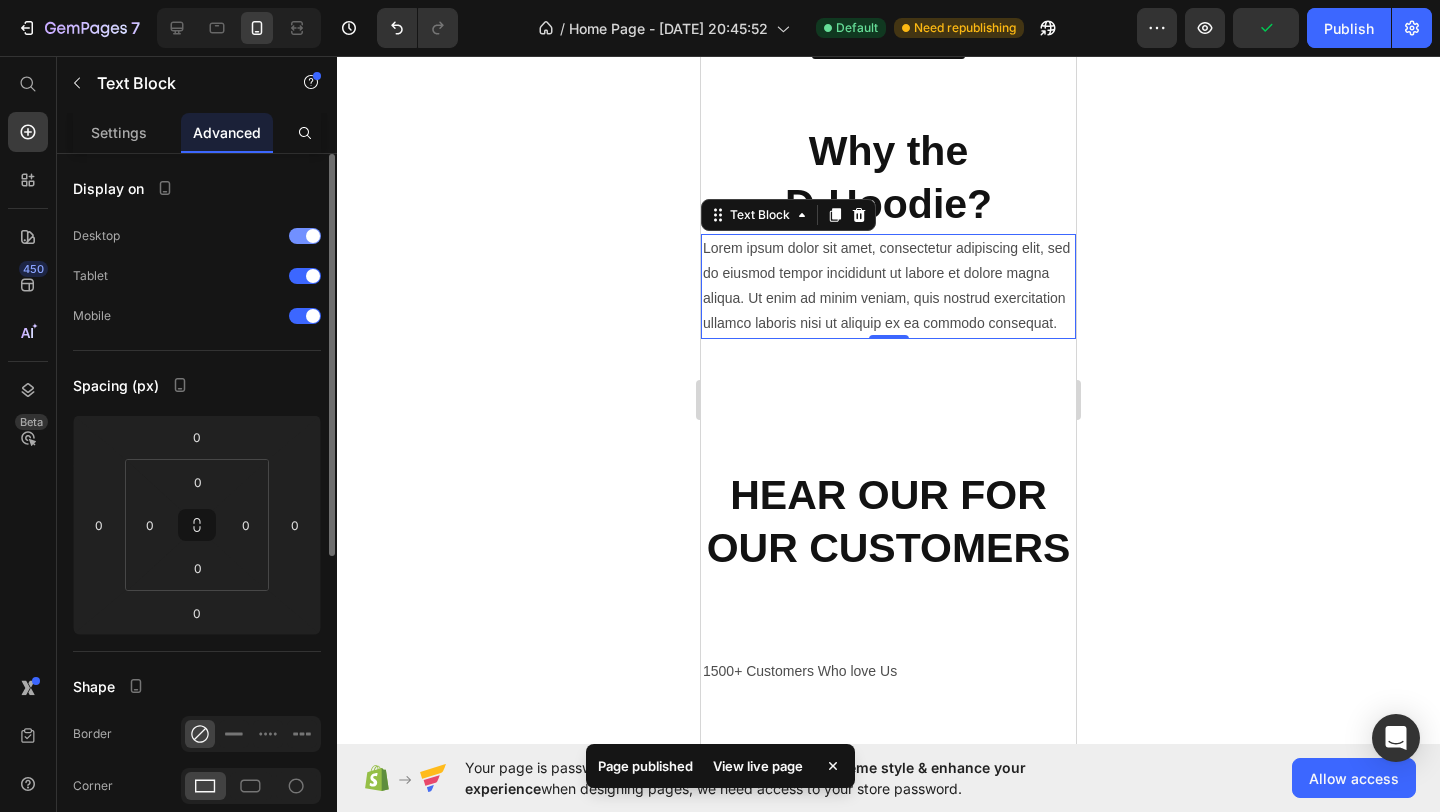 click at bounding box center [305, 236] 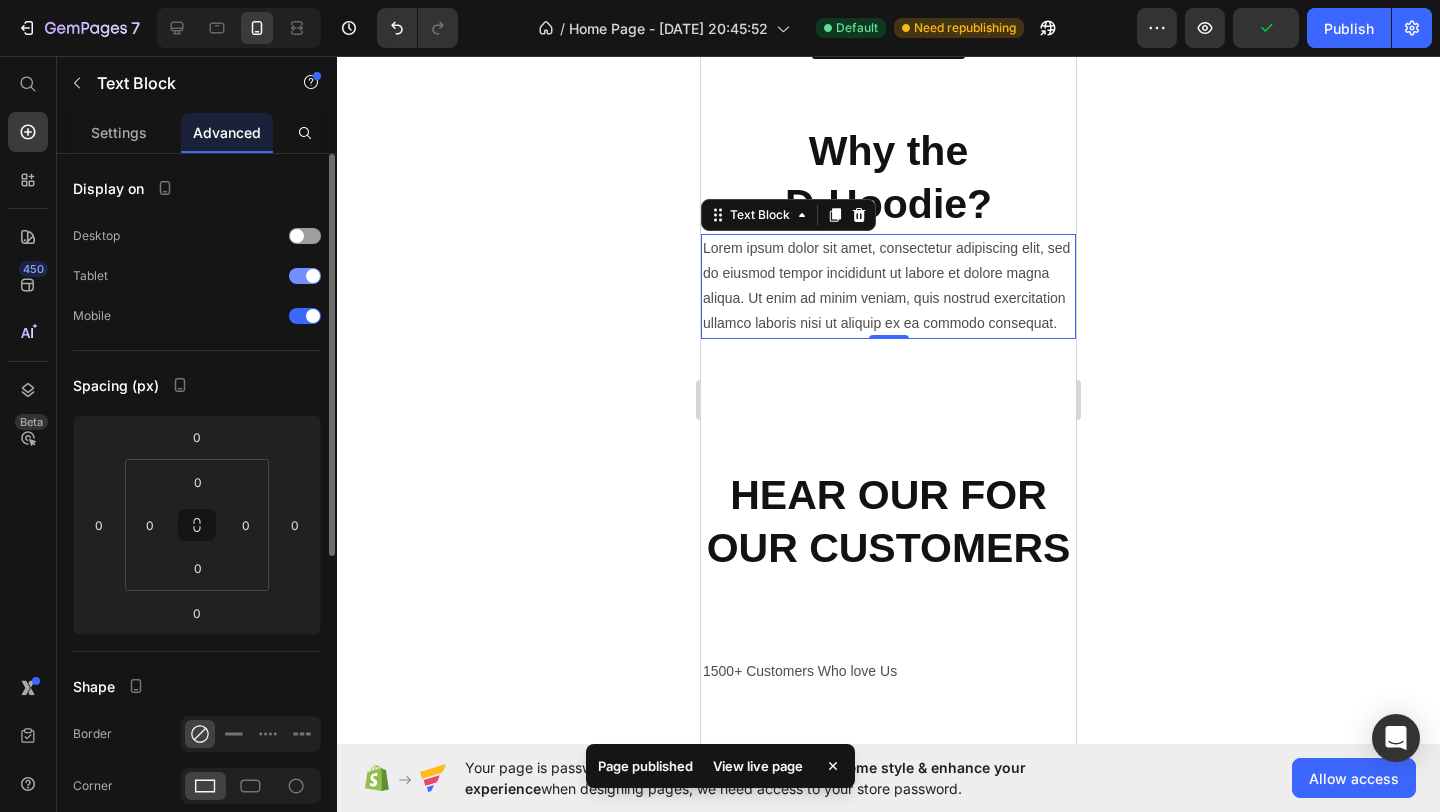 click at bounding box center (313, 276) 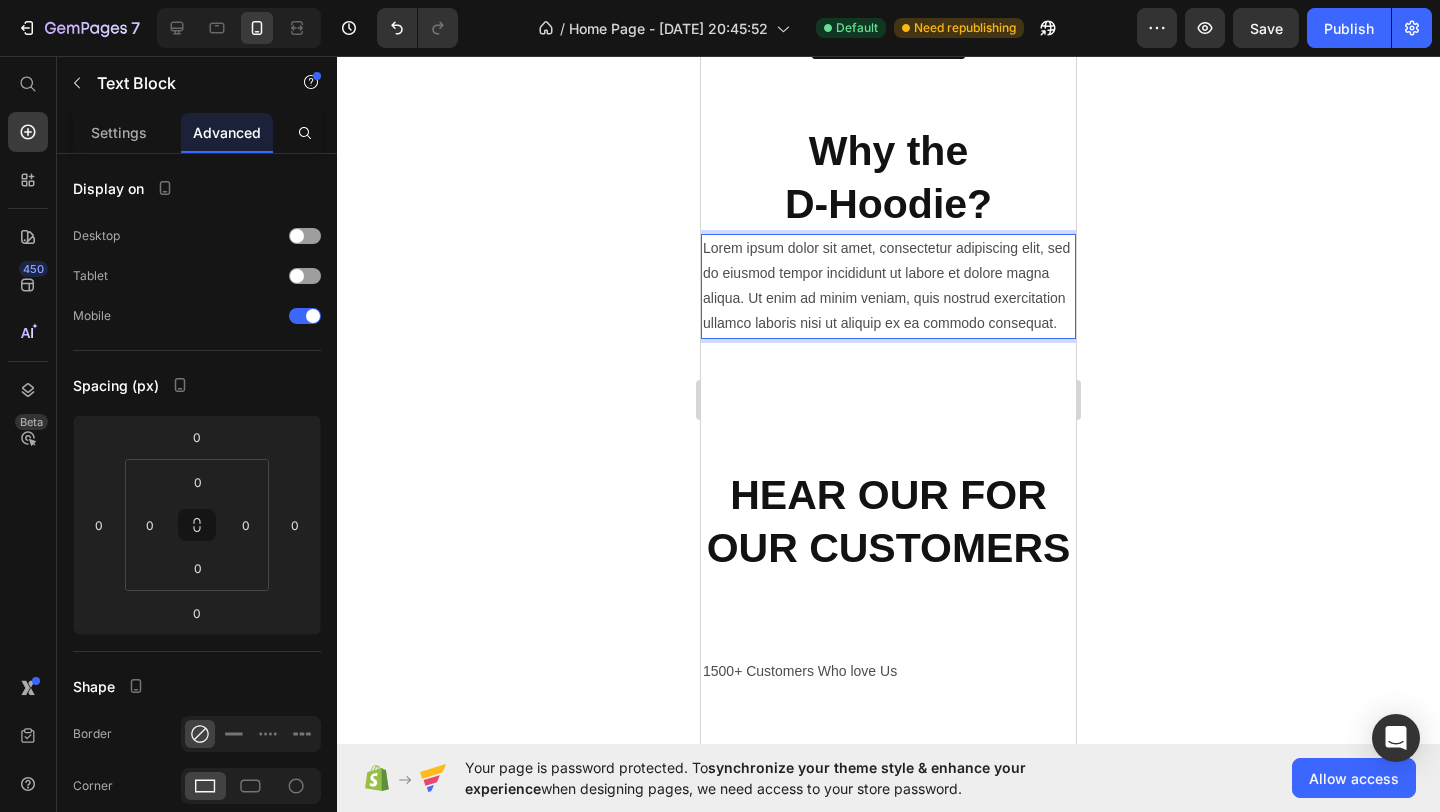 click on "Lorem ipsum dolor sit amet, consectetur adipiscing elit, sed do eiusmod tempor incididunt ut labore et dolore magna aliqua. Ut enim ad minim veniam, quis nostrud exercitation ullamco laboris nisi ut aliquip ex ea commodo consequat." at bounding box center (888, 286) 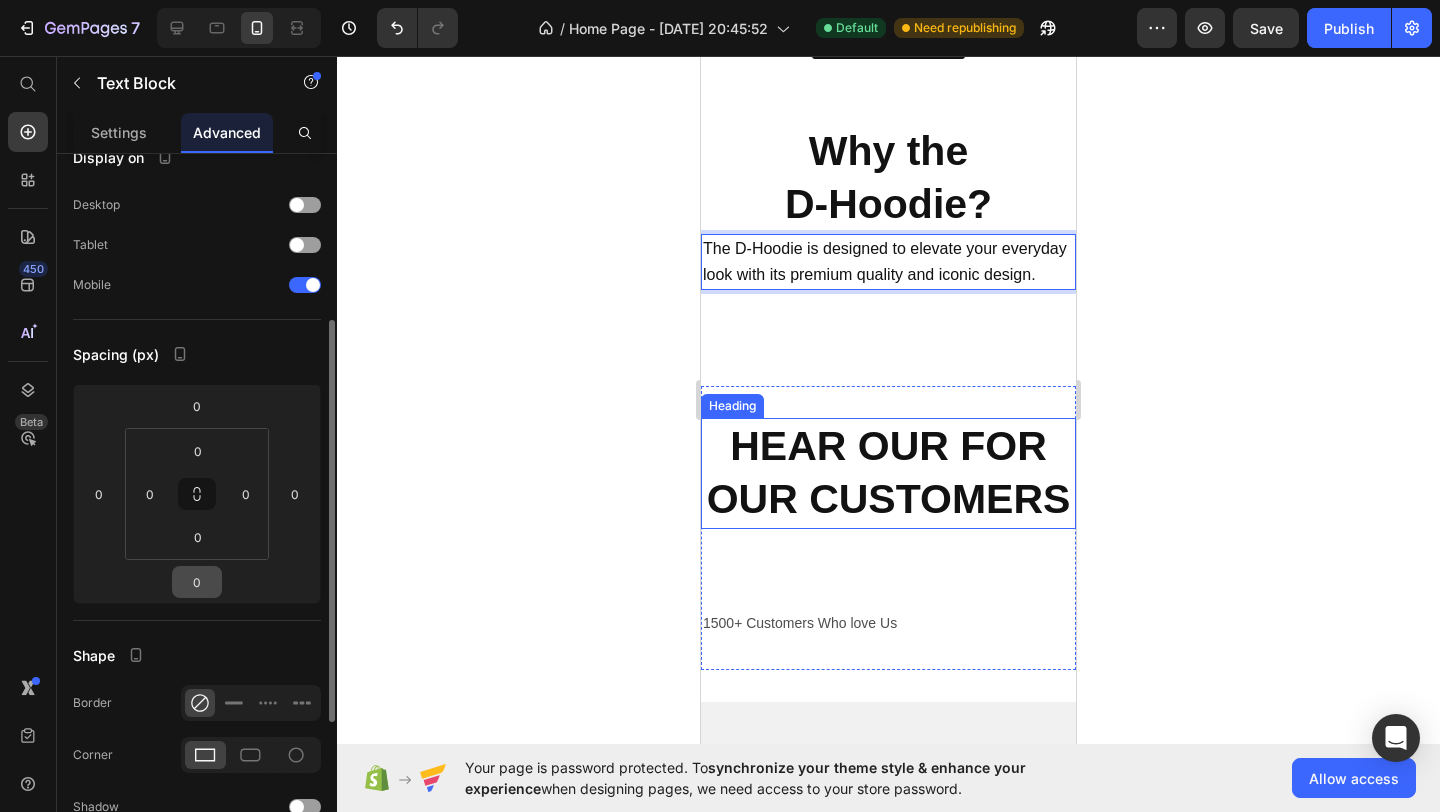 scroll, scrollTop: 0, scrollLeft: 0, axis: both 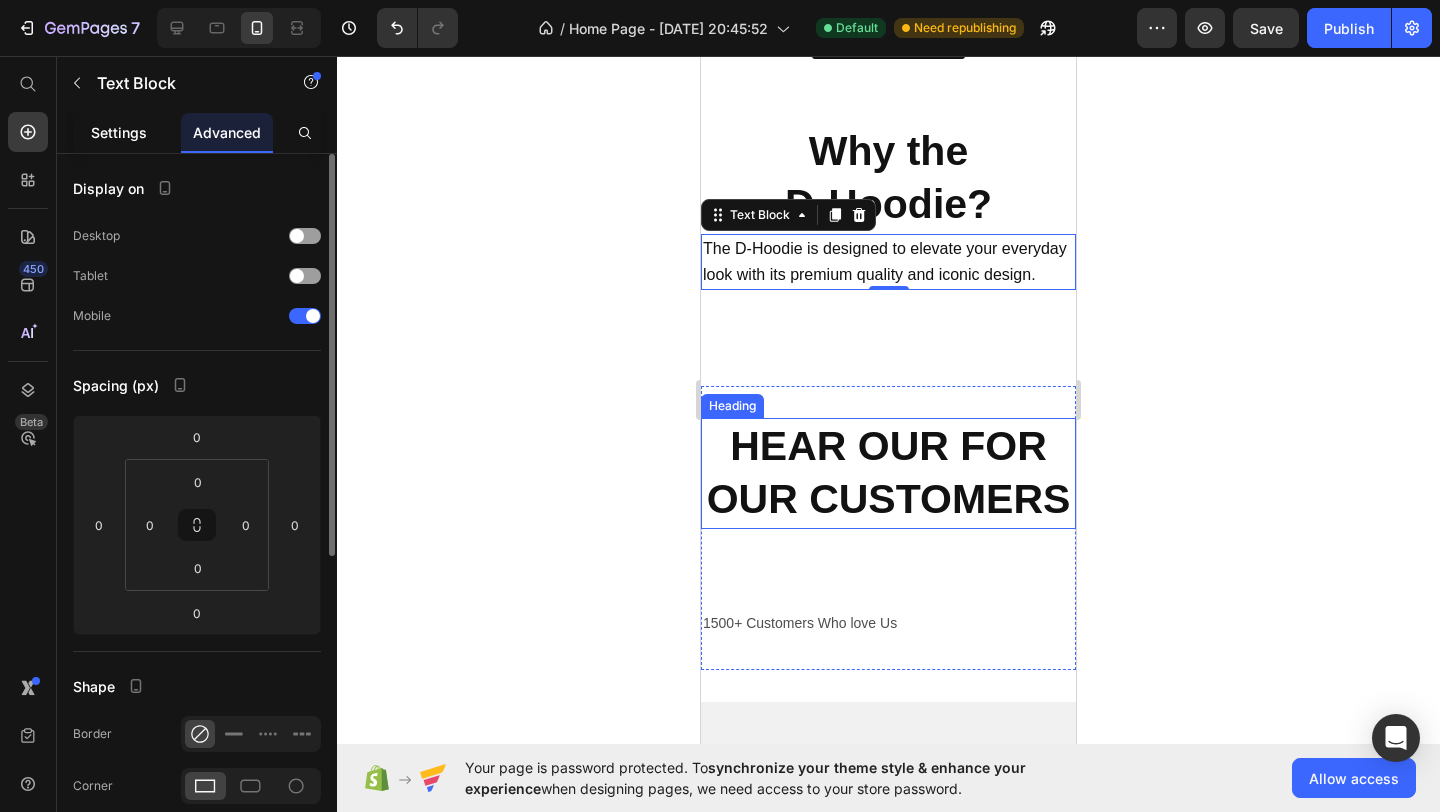click on "Settings" at bounding box center (119, 132) 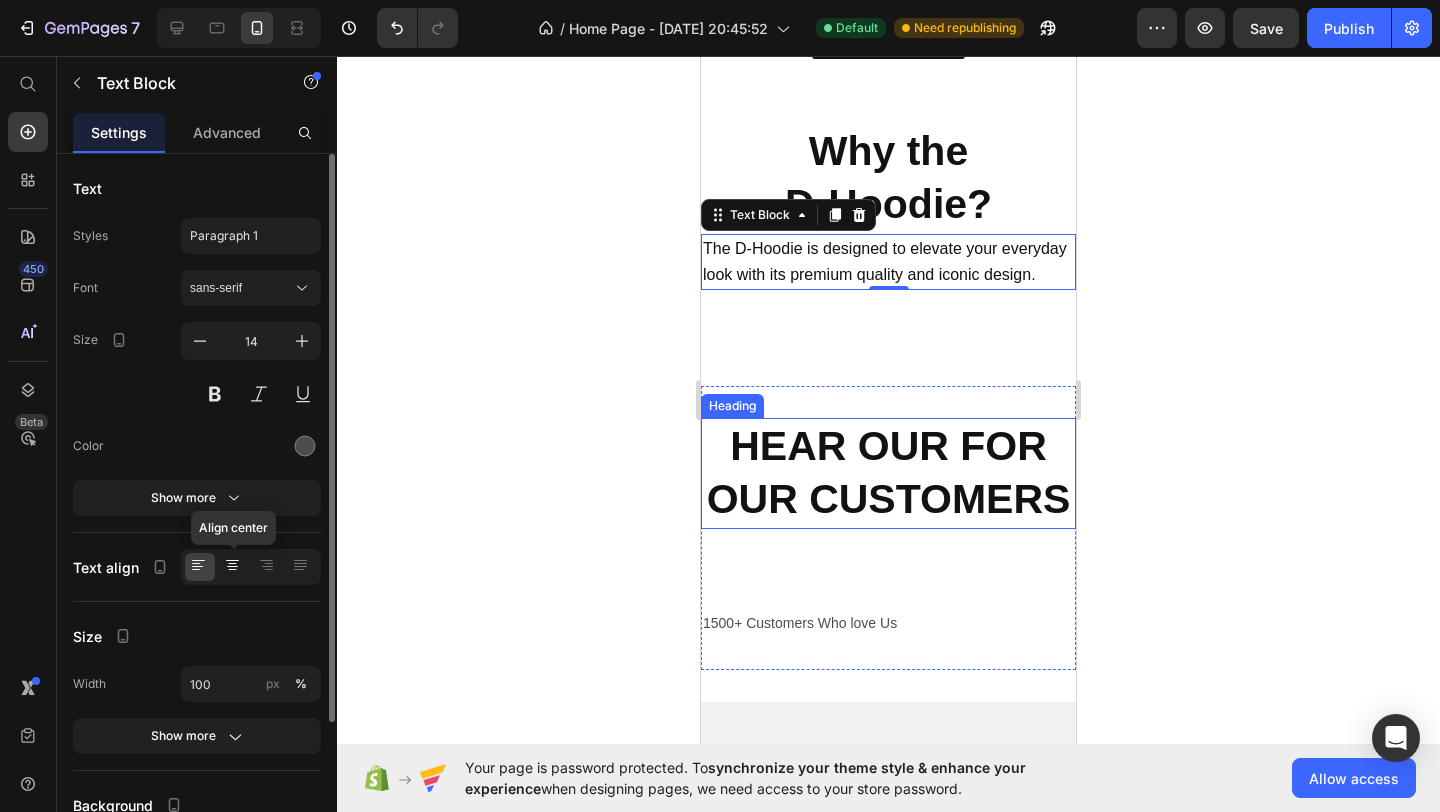 click 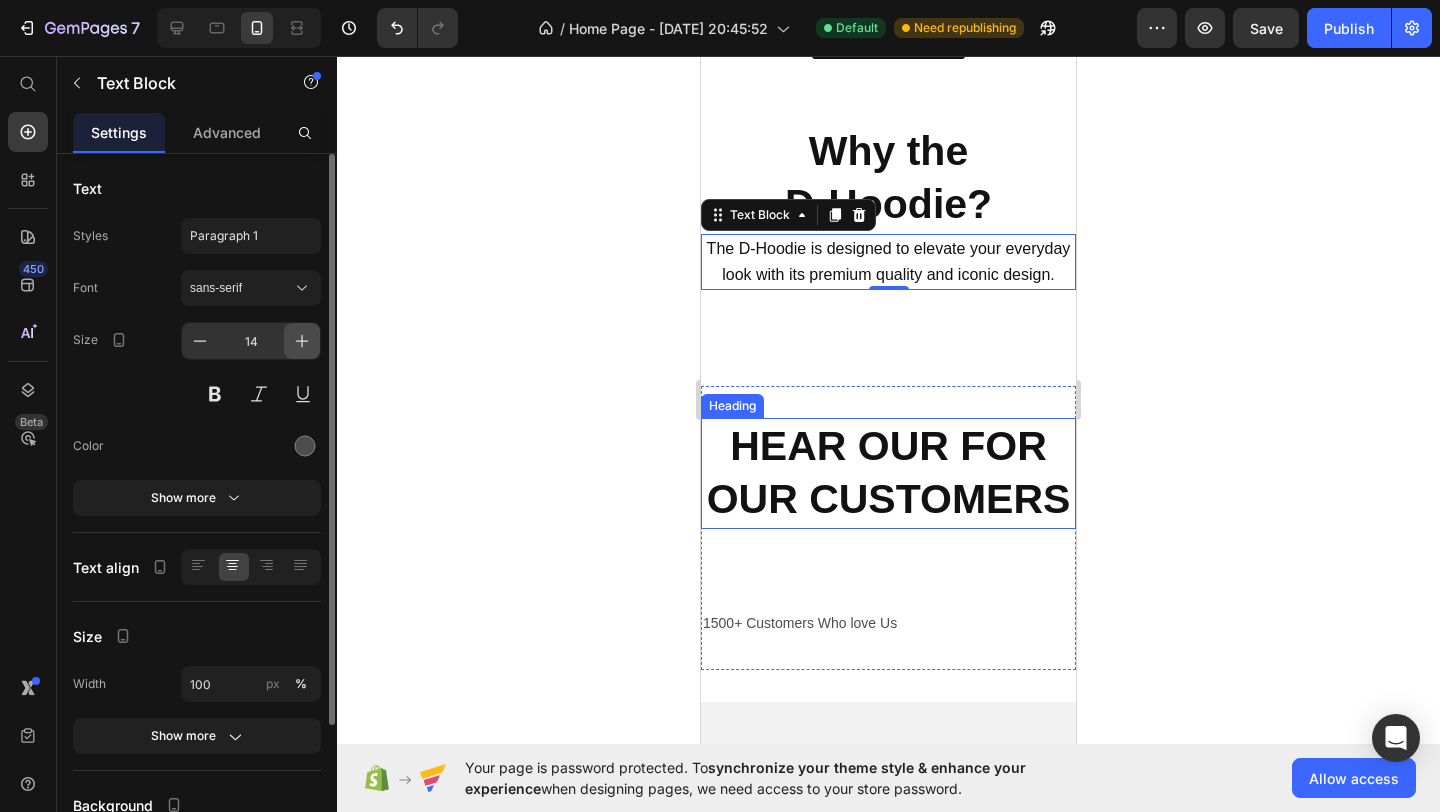 click 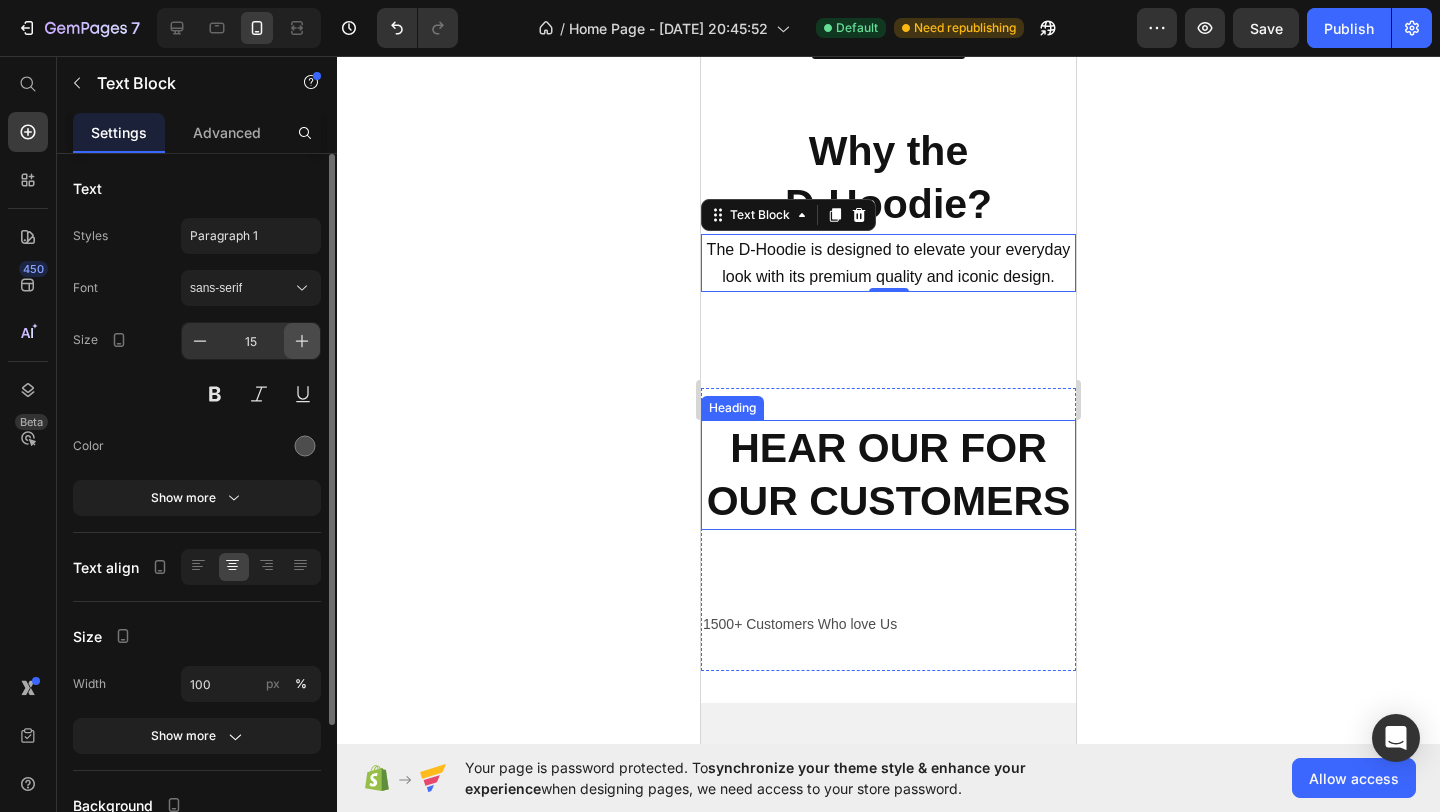 click 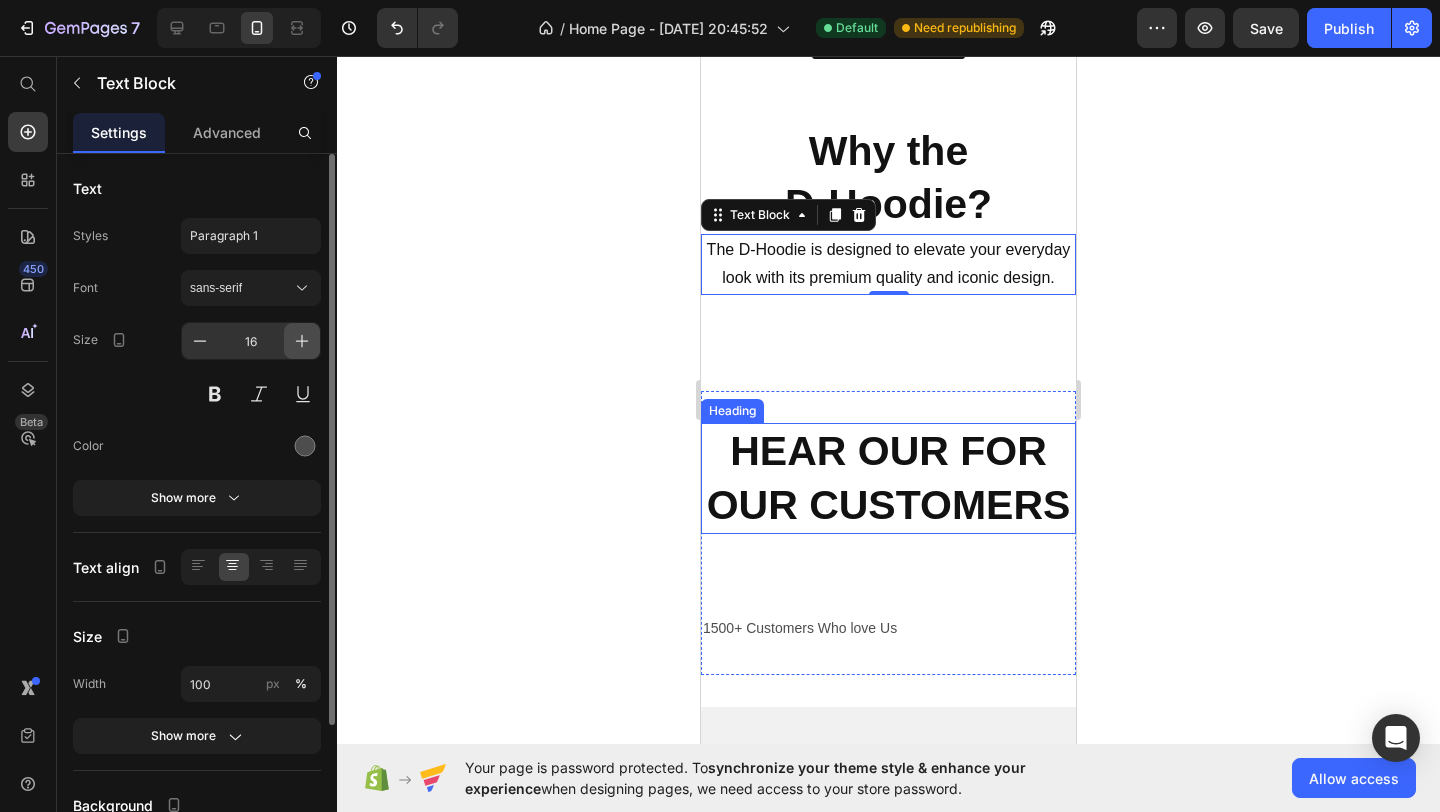 click 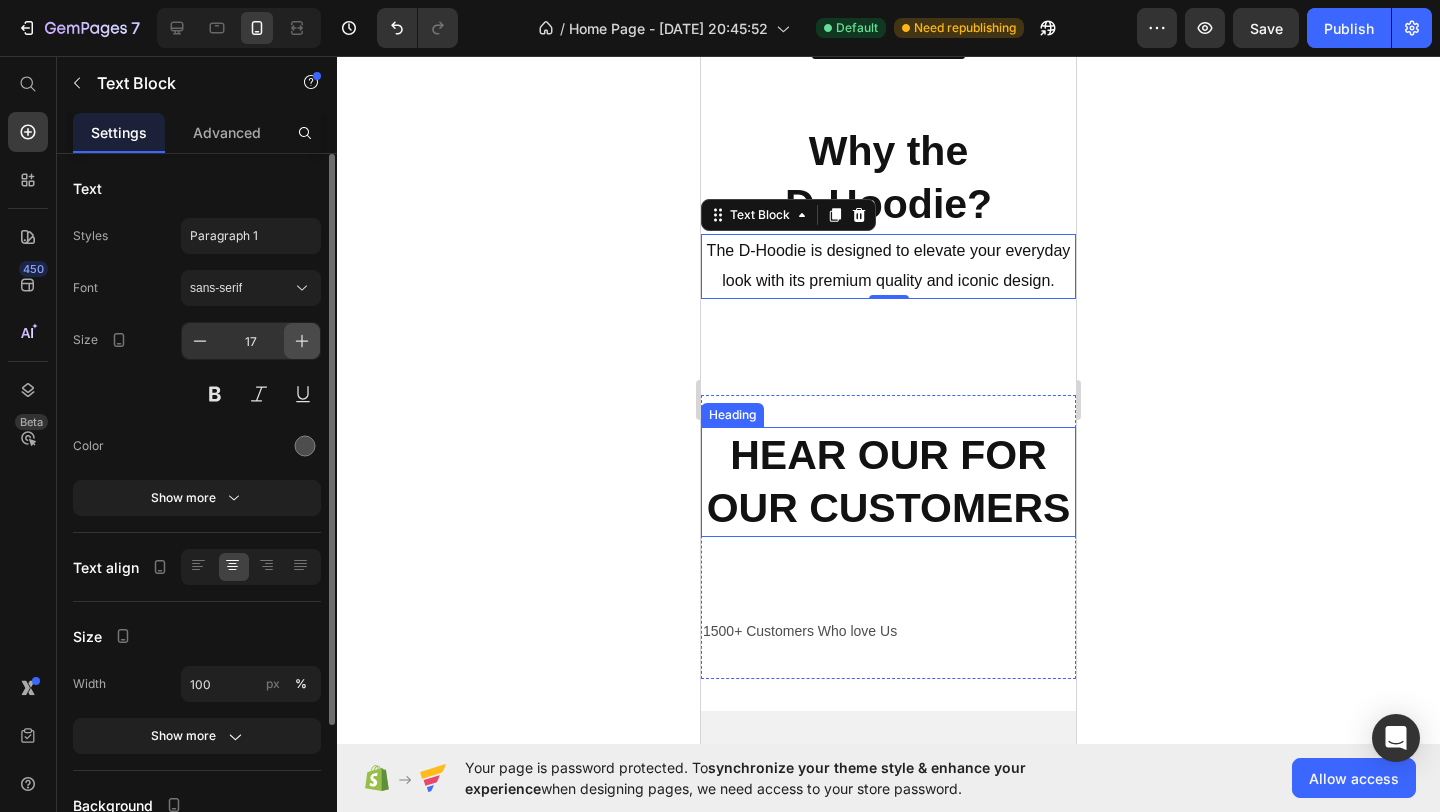 click 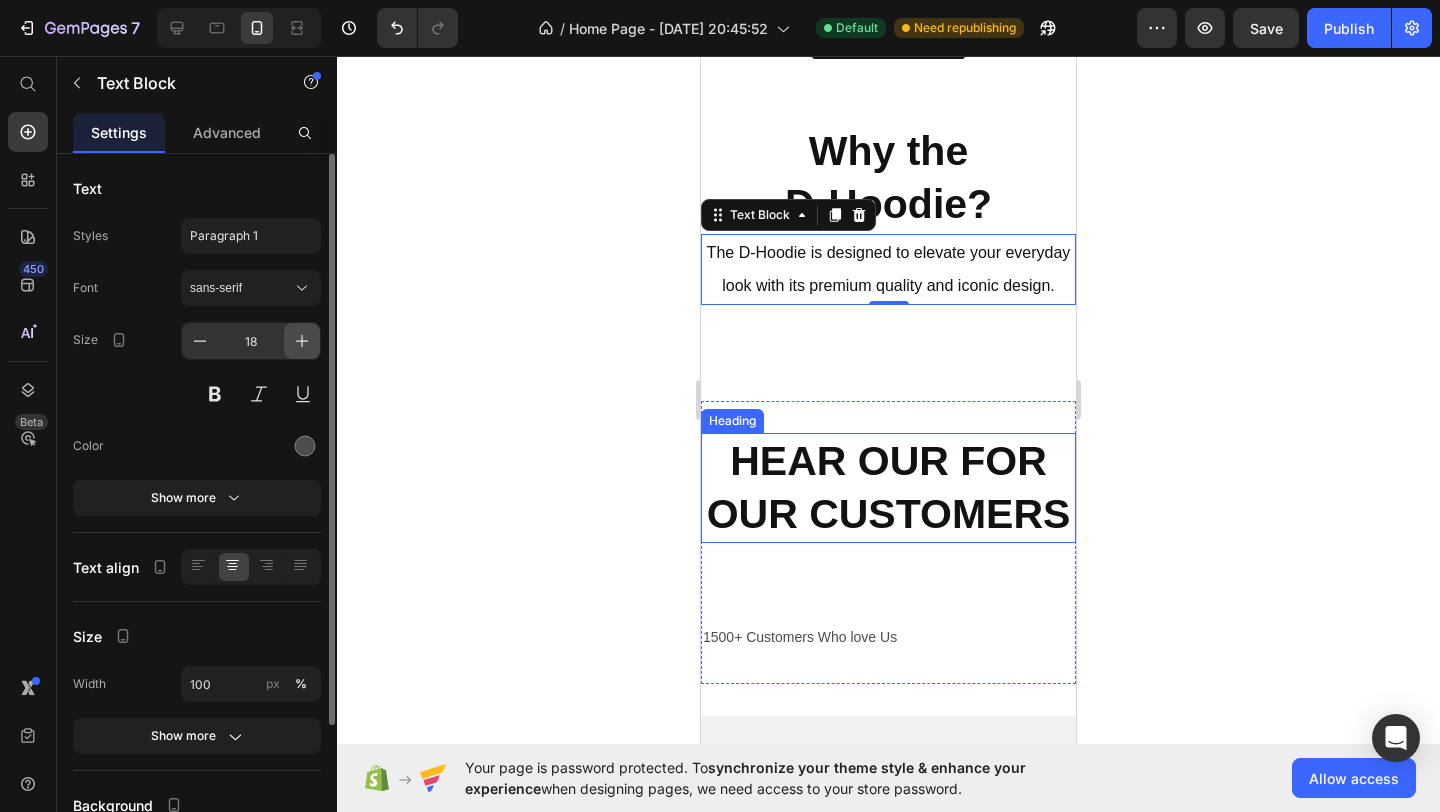 click 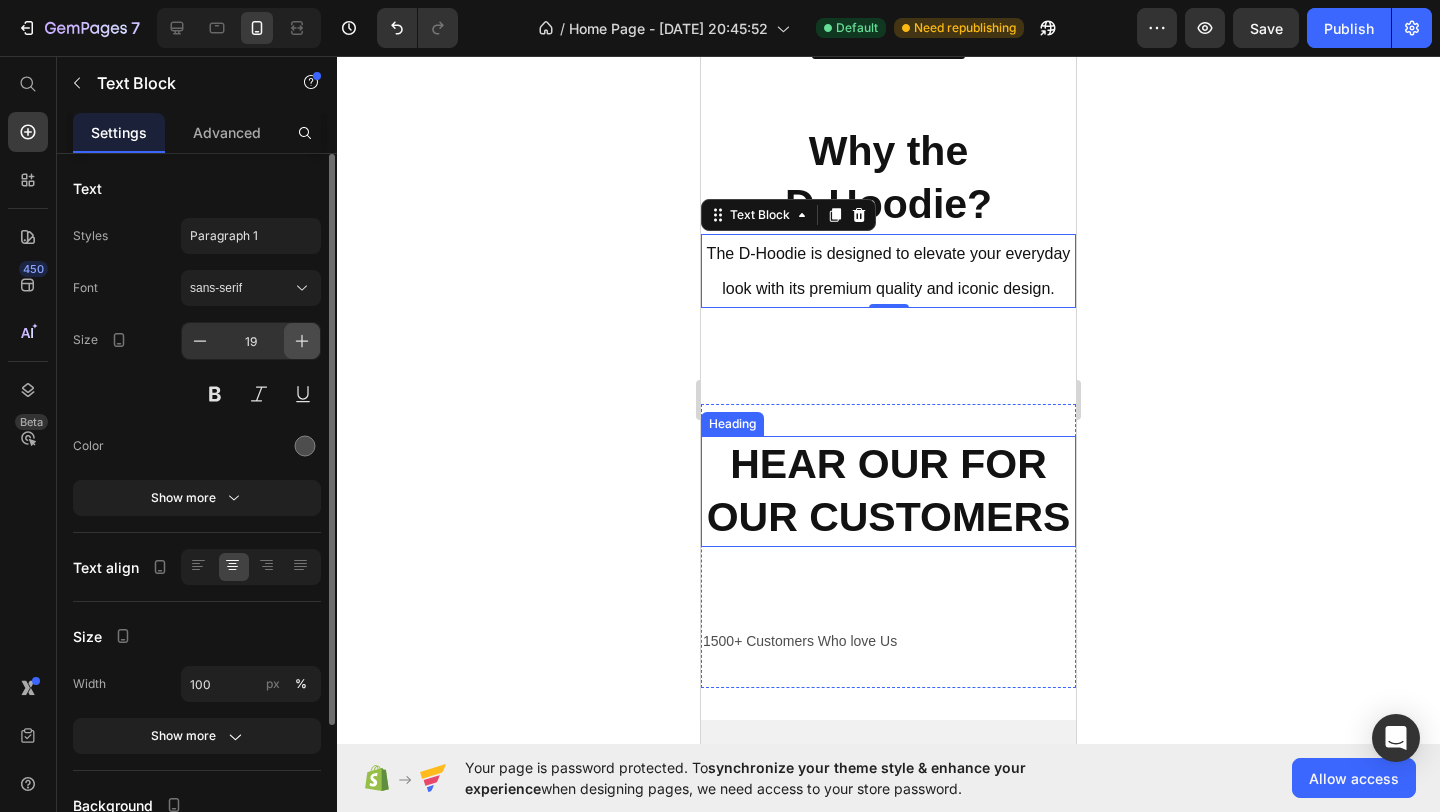 click 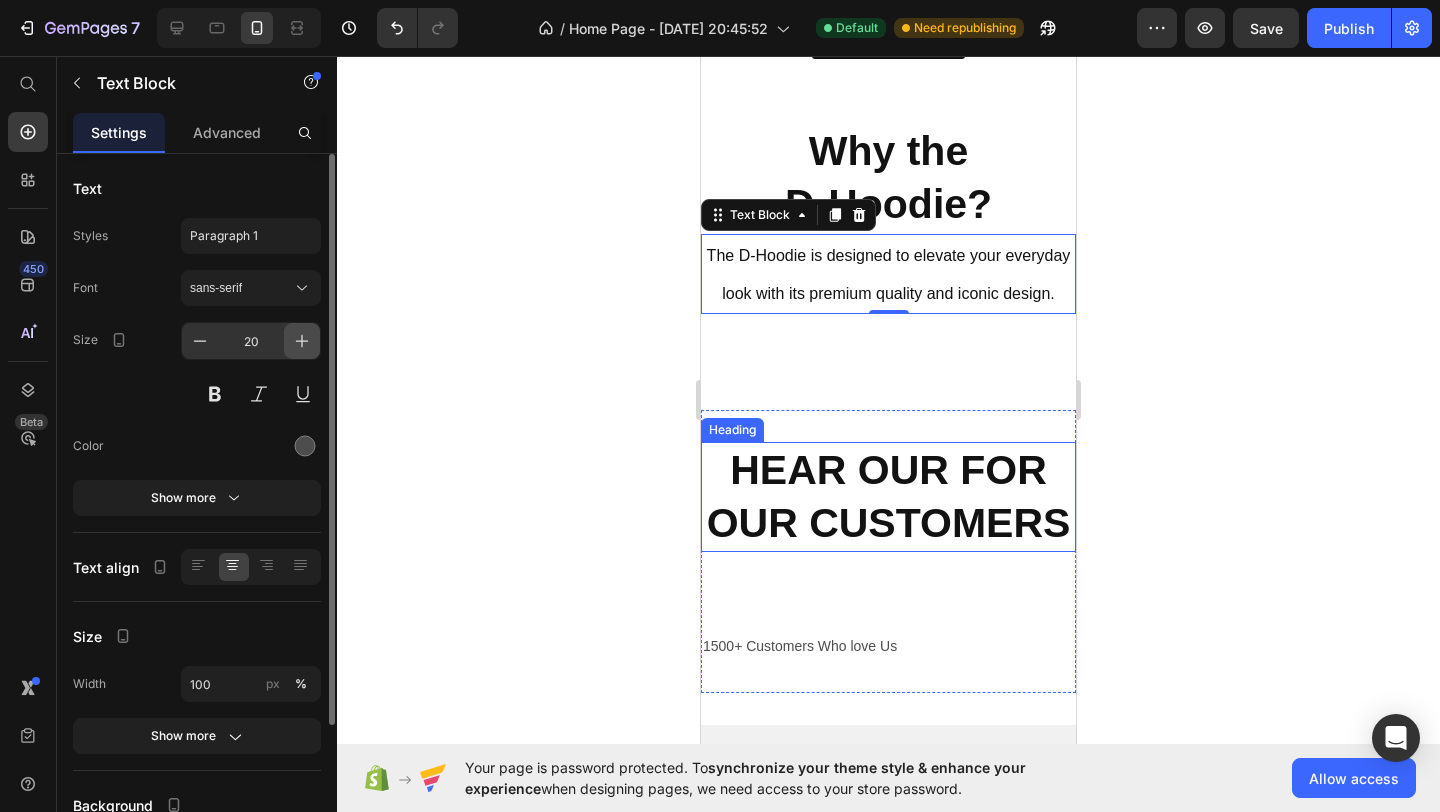 click 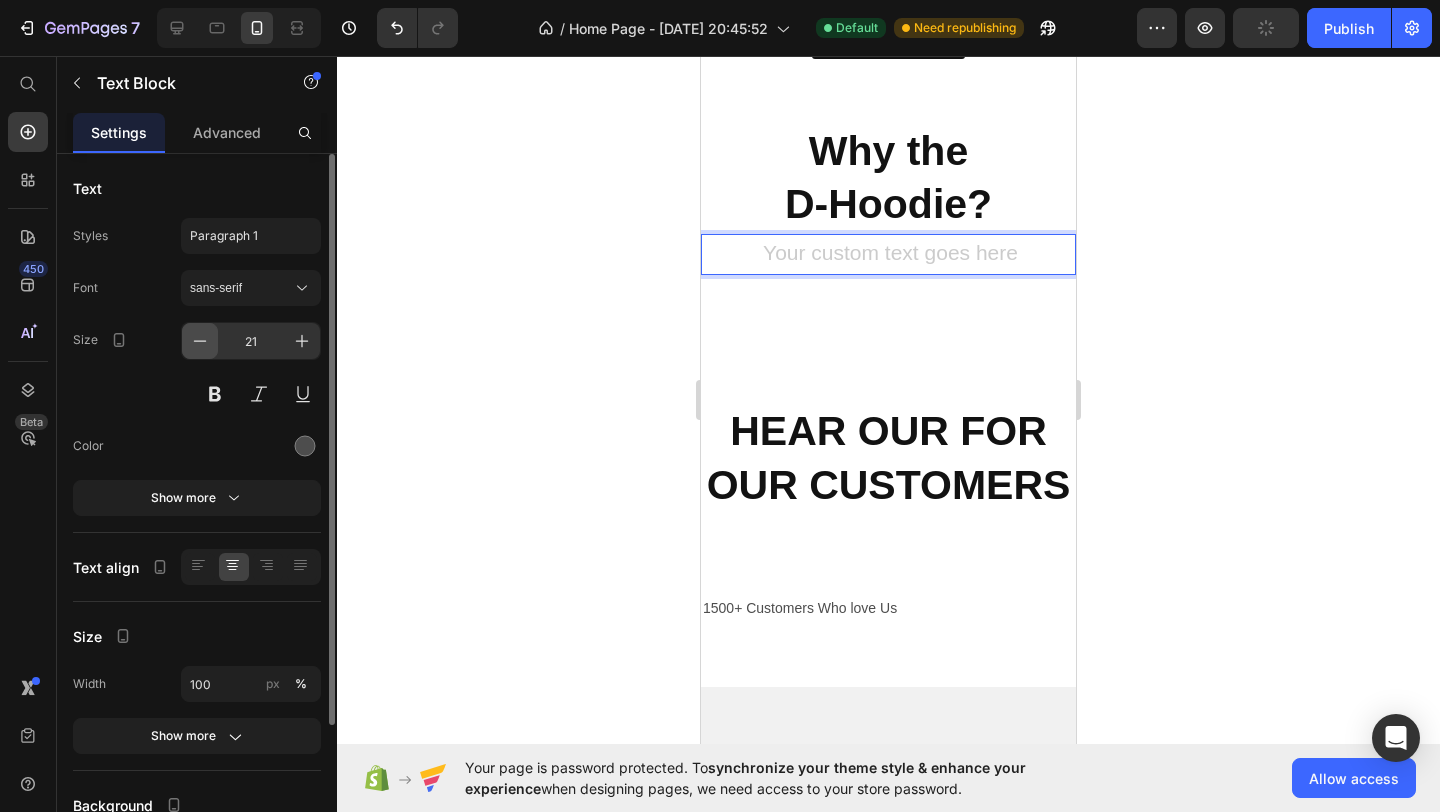 click 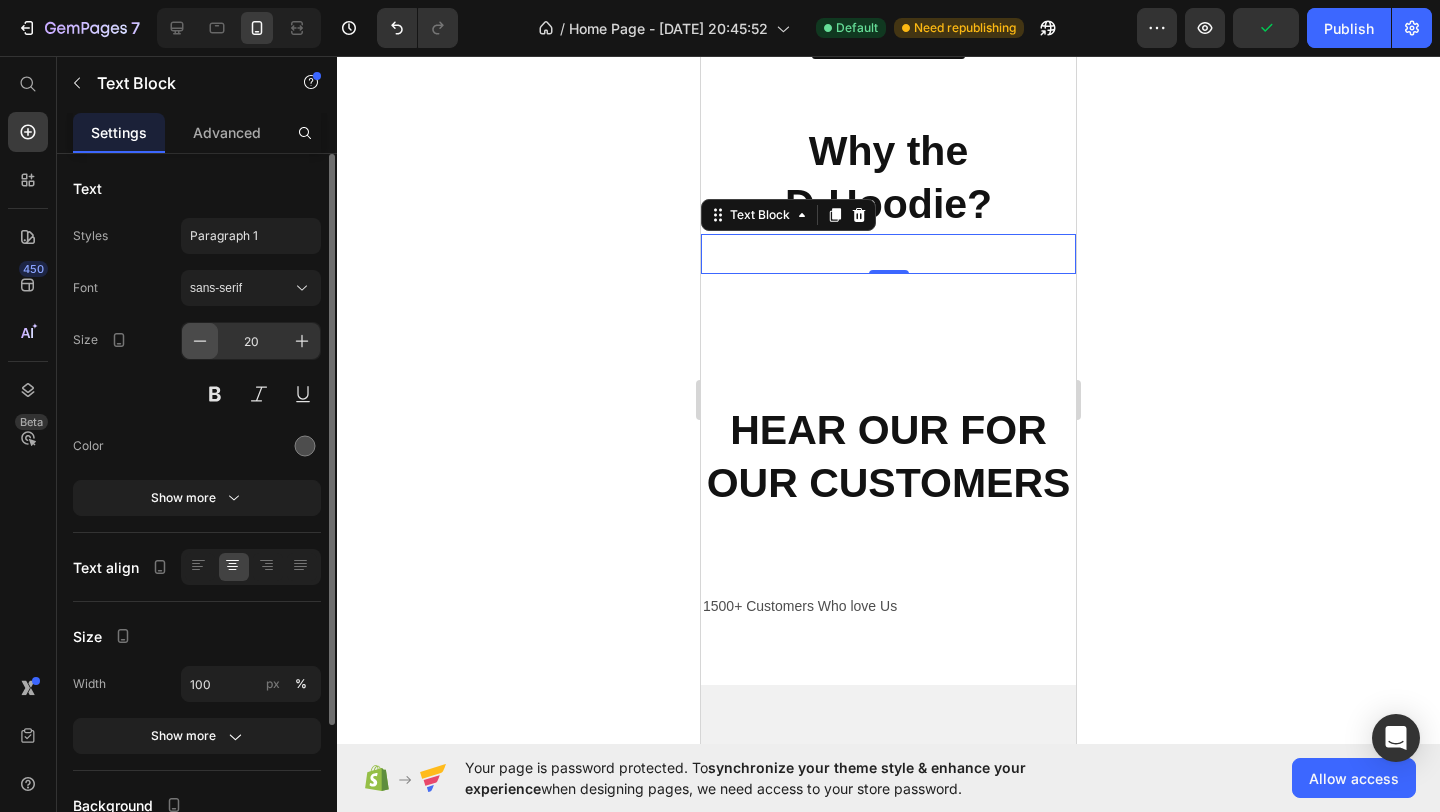 click 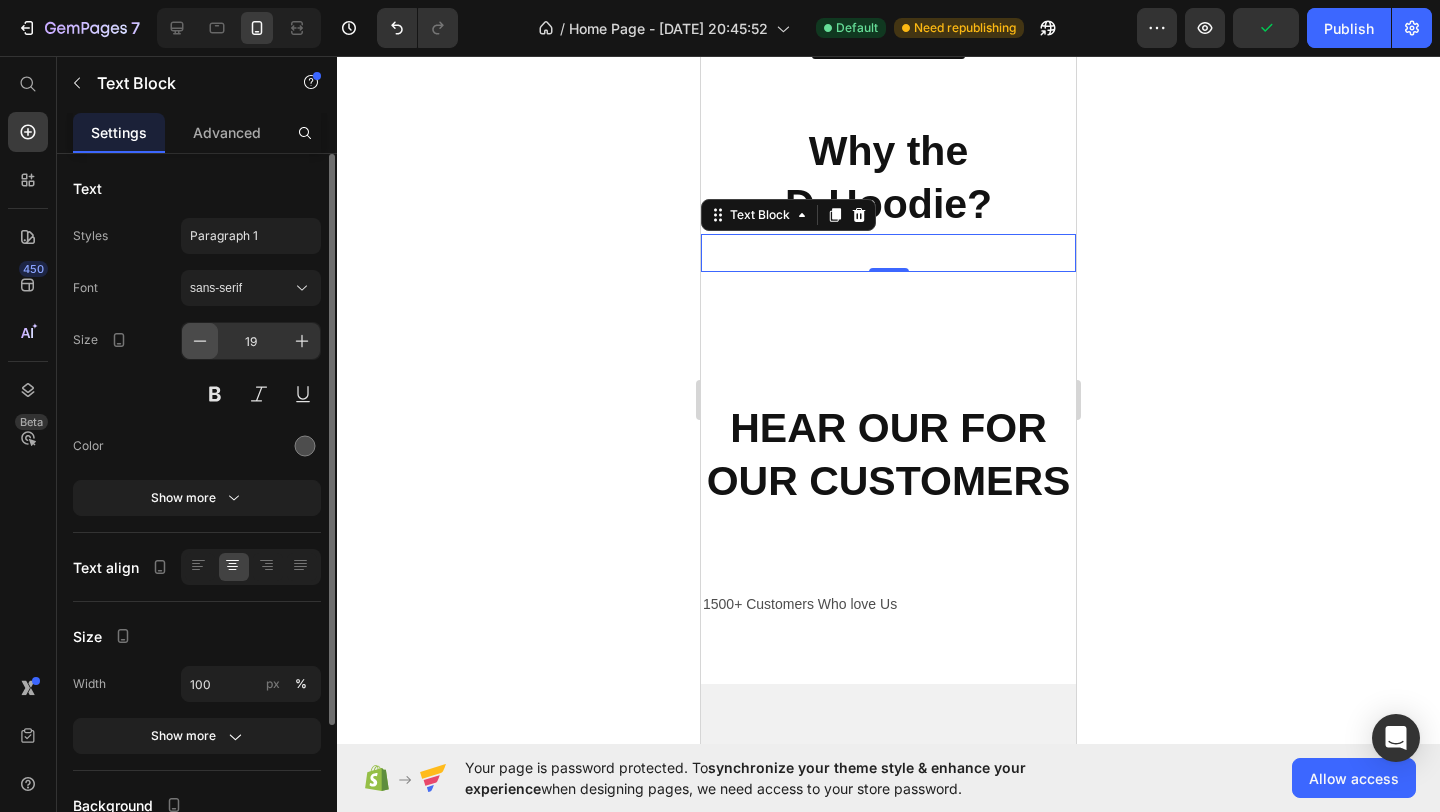 click 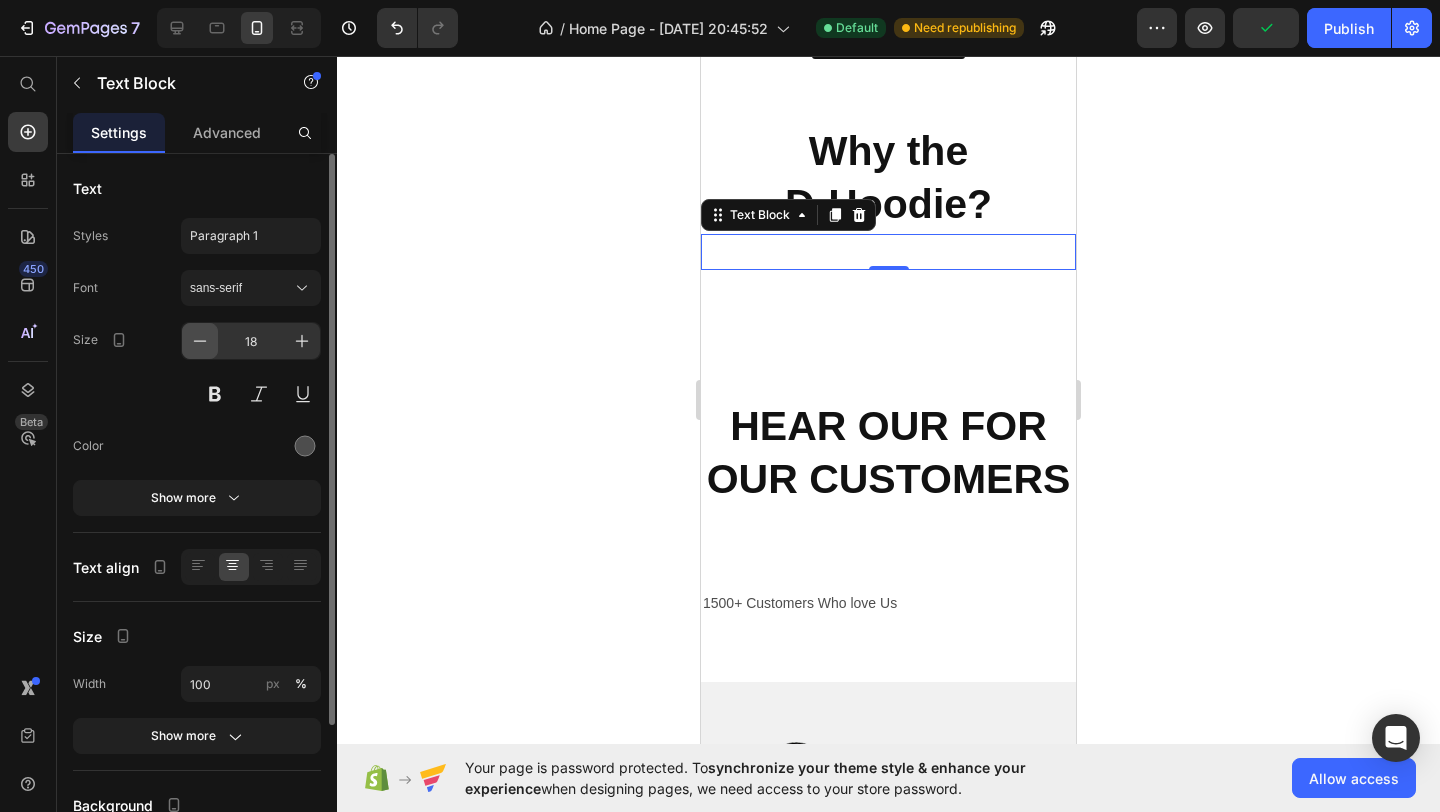click 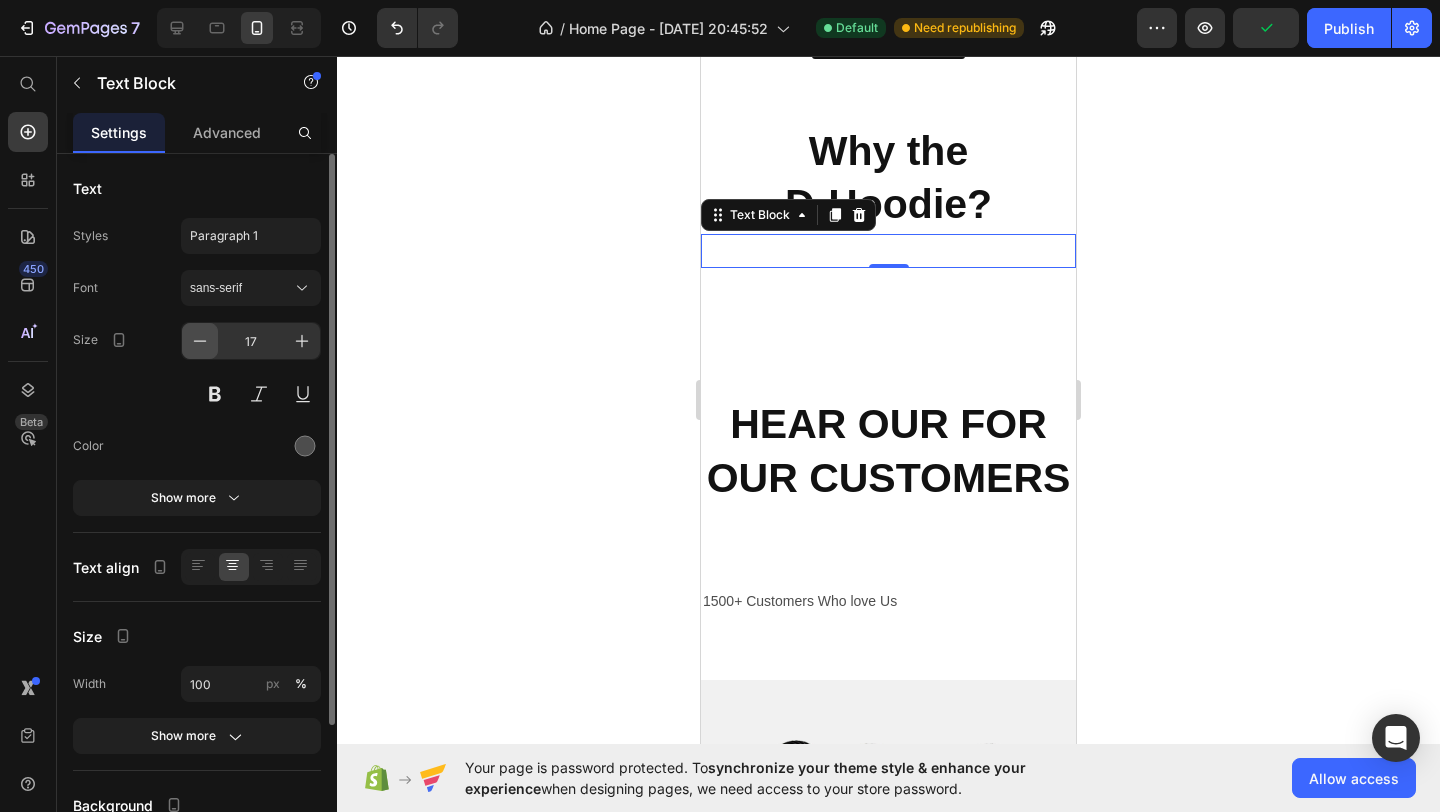 click 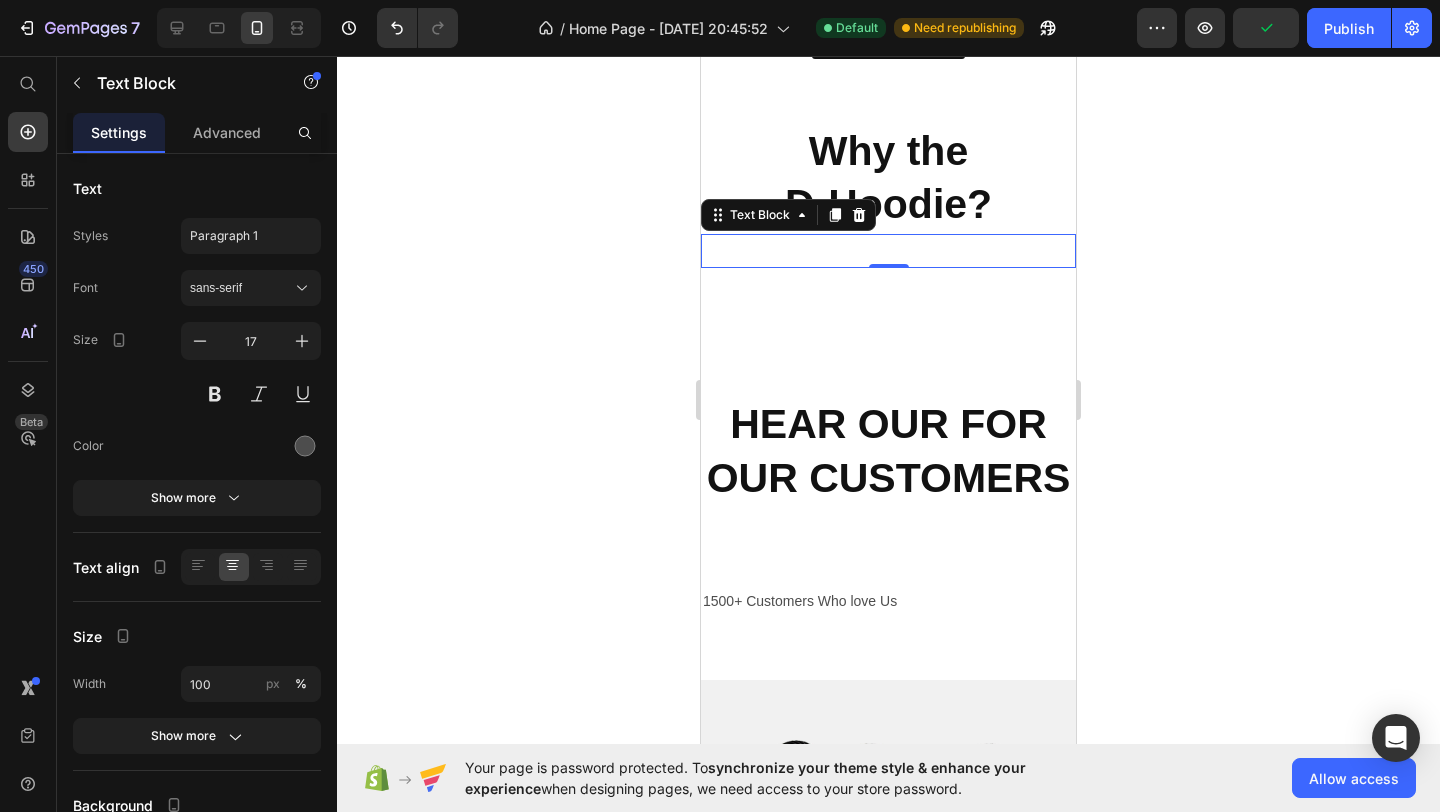 type on "15" 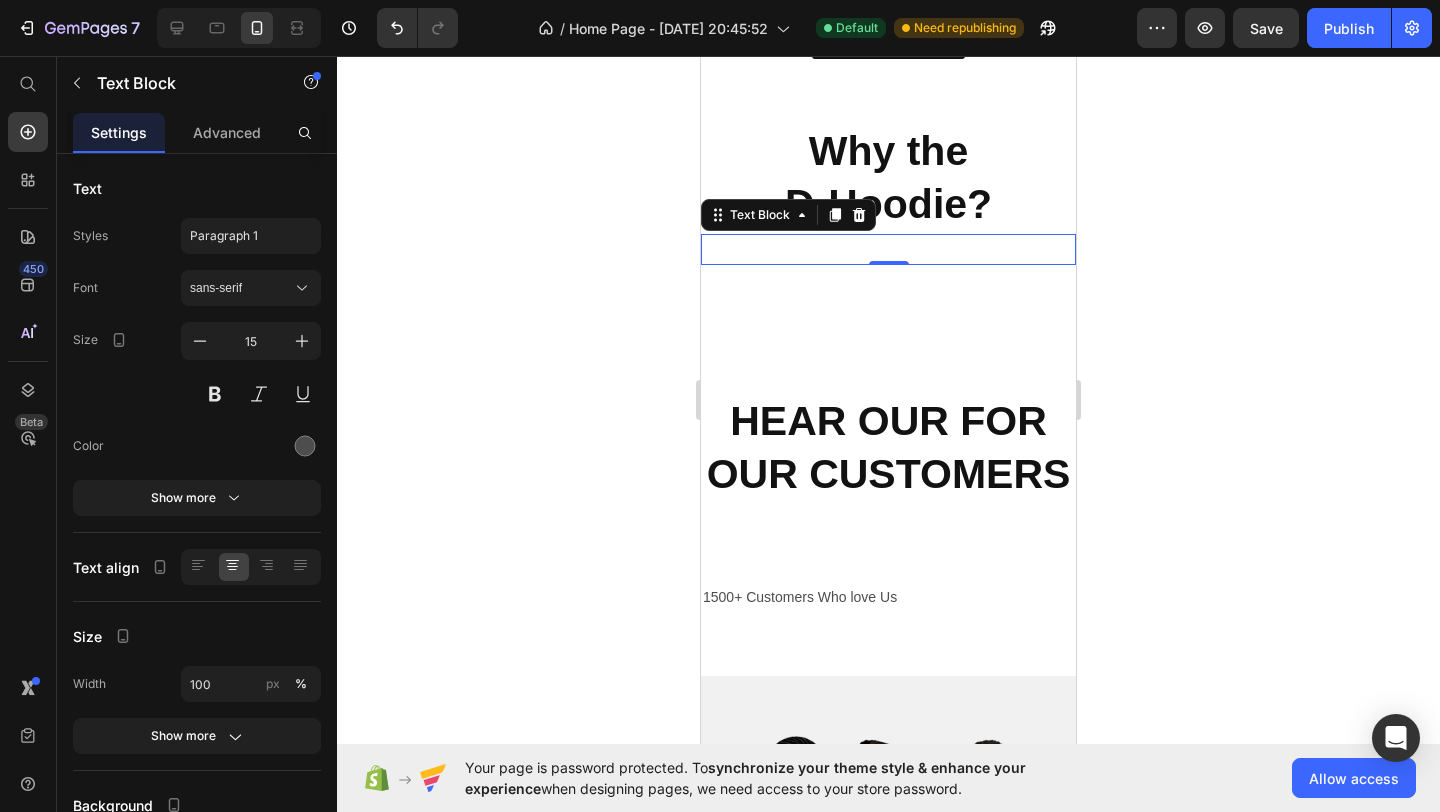 click at bounding box center [888, 249] 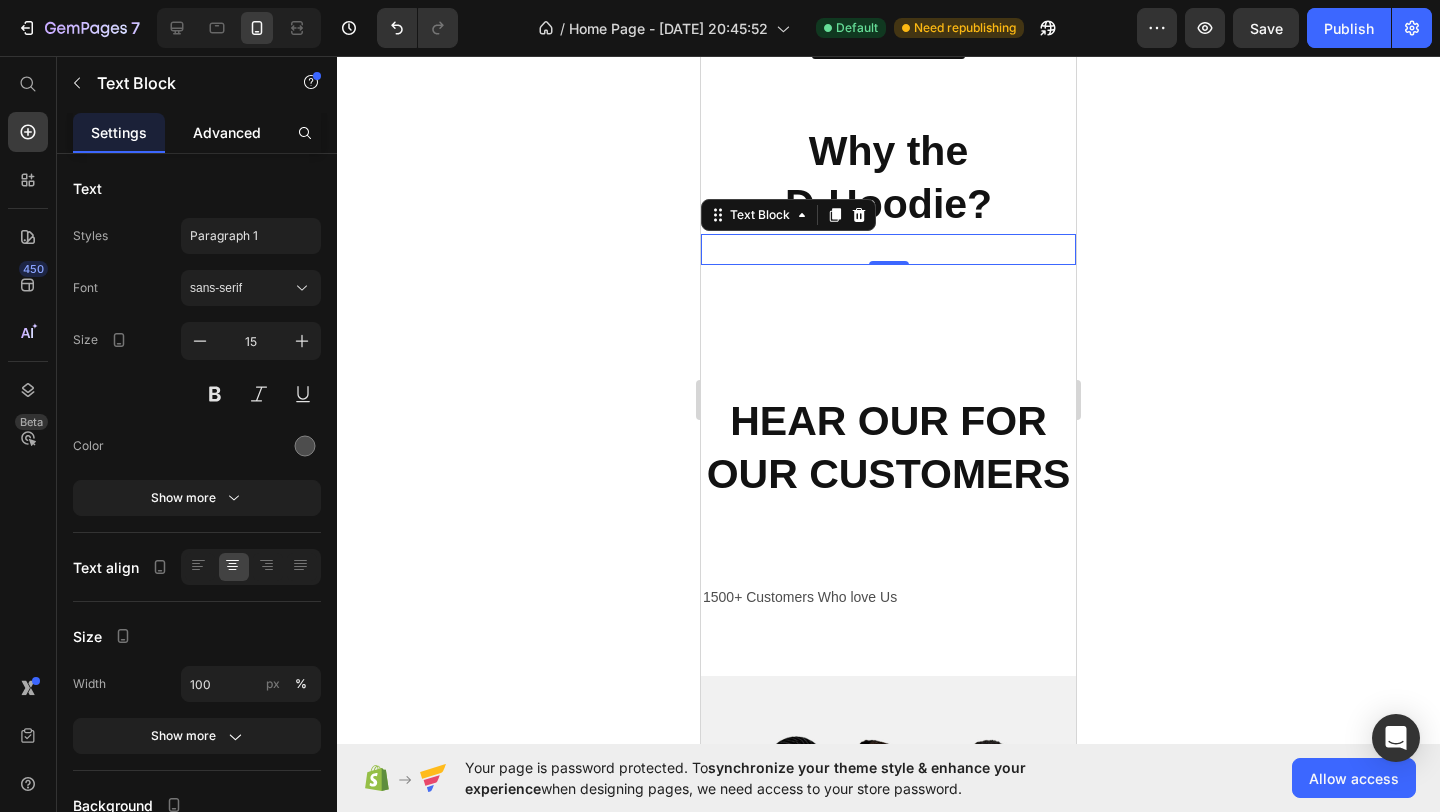 click on "Advanced" at bounding box center (227, 132) 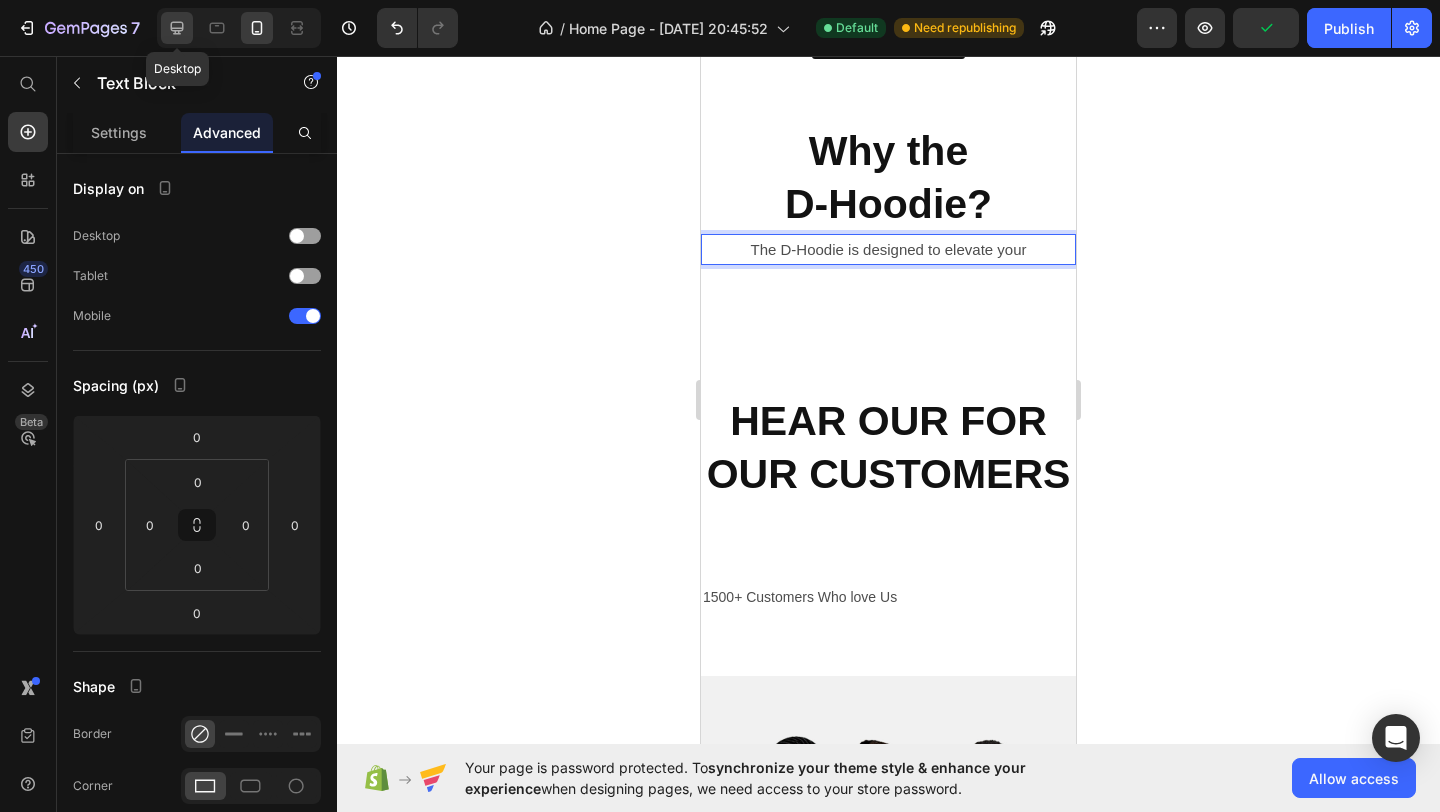 click 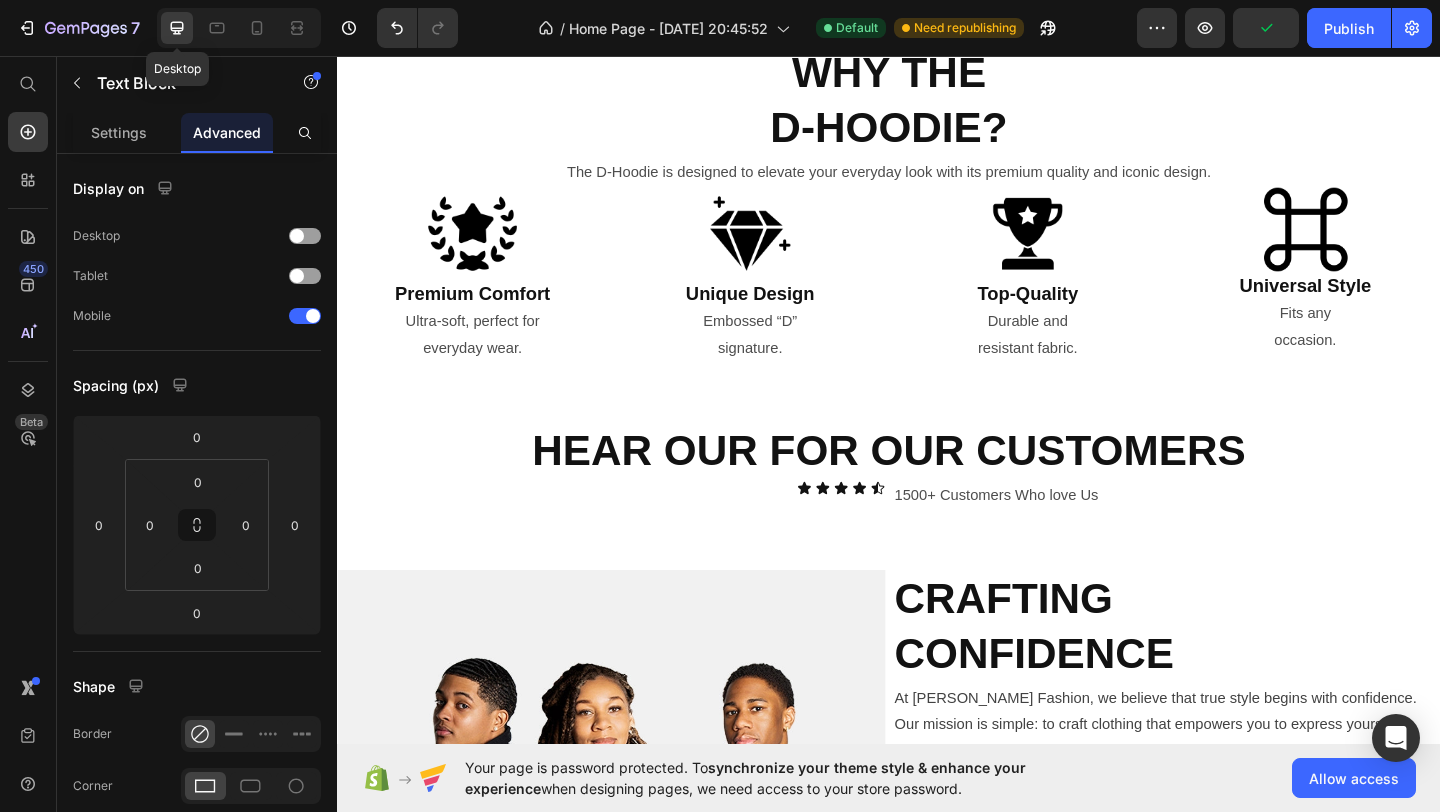 scroll, scrollTop: 1112, scrollLeft: 0, axis: vertical 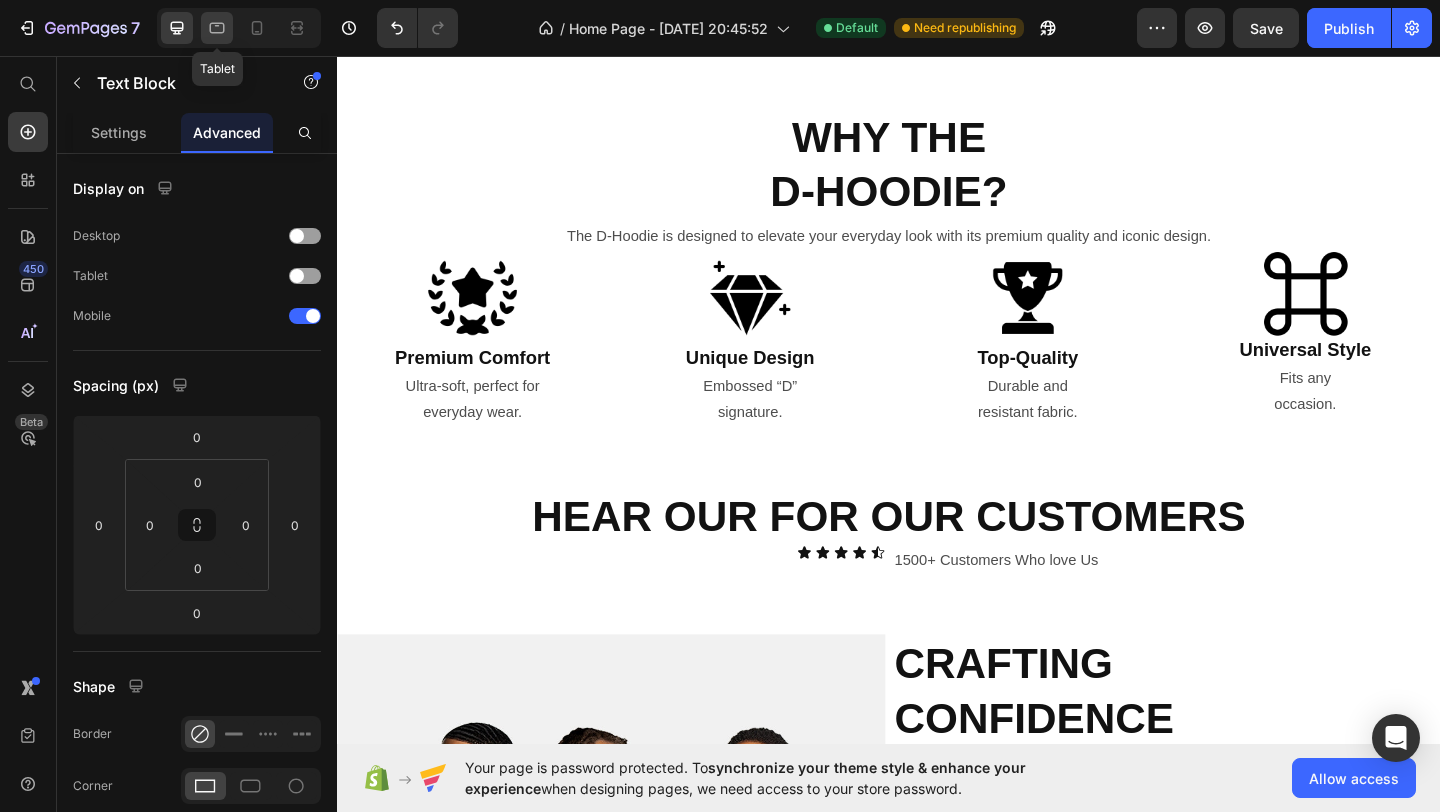 click 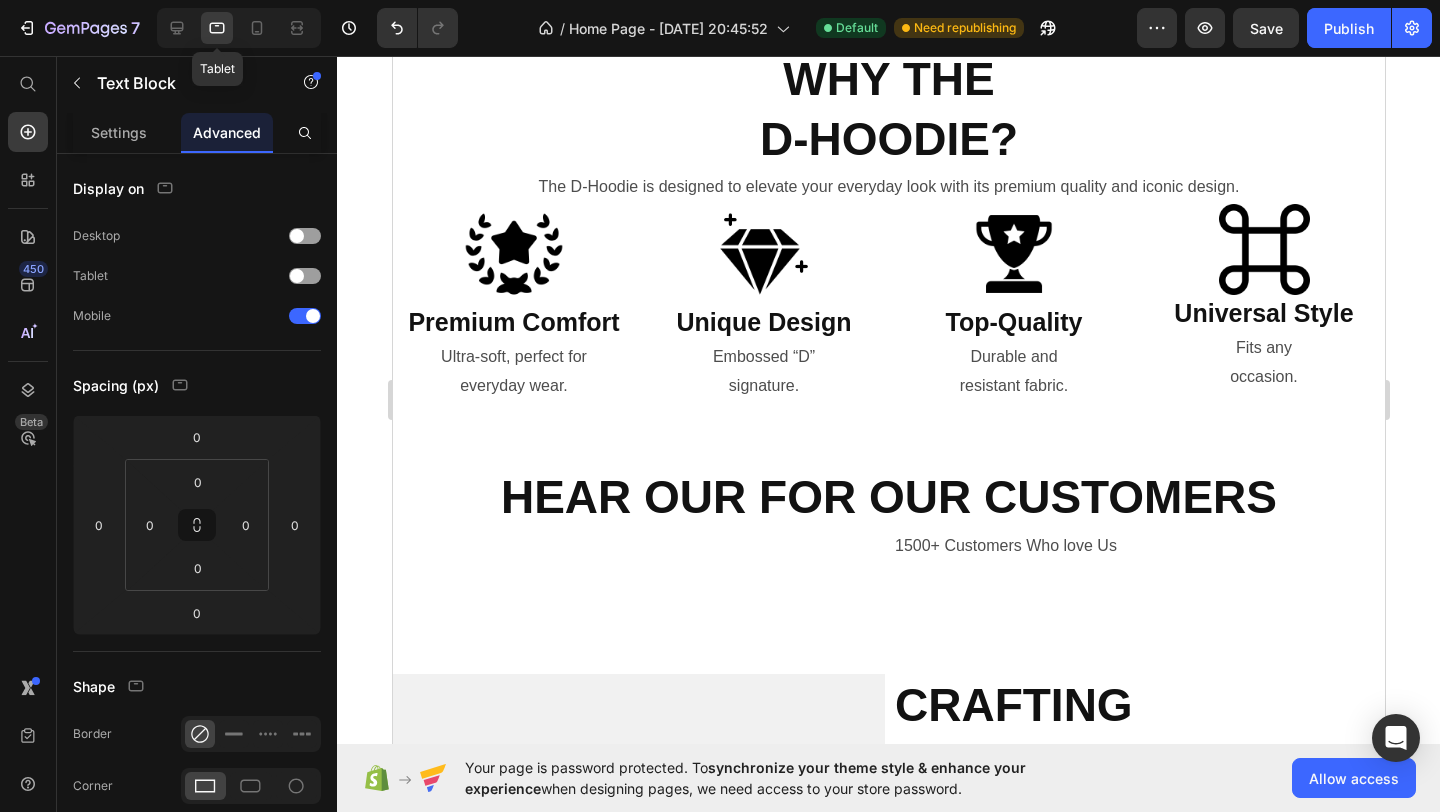 scroll, scrollTop: 1000, scrollLeft: 0, axis: vertical 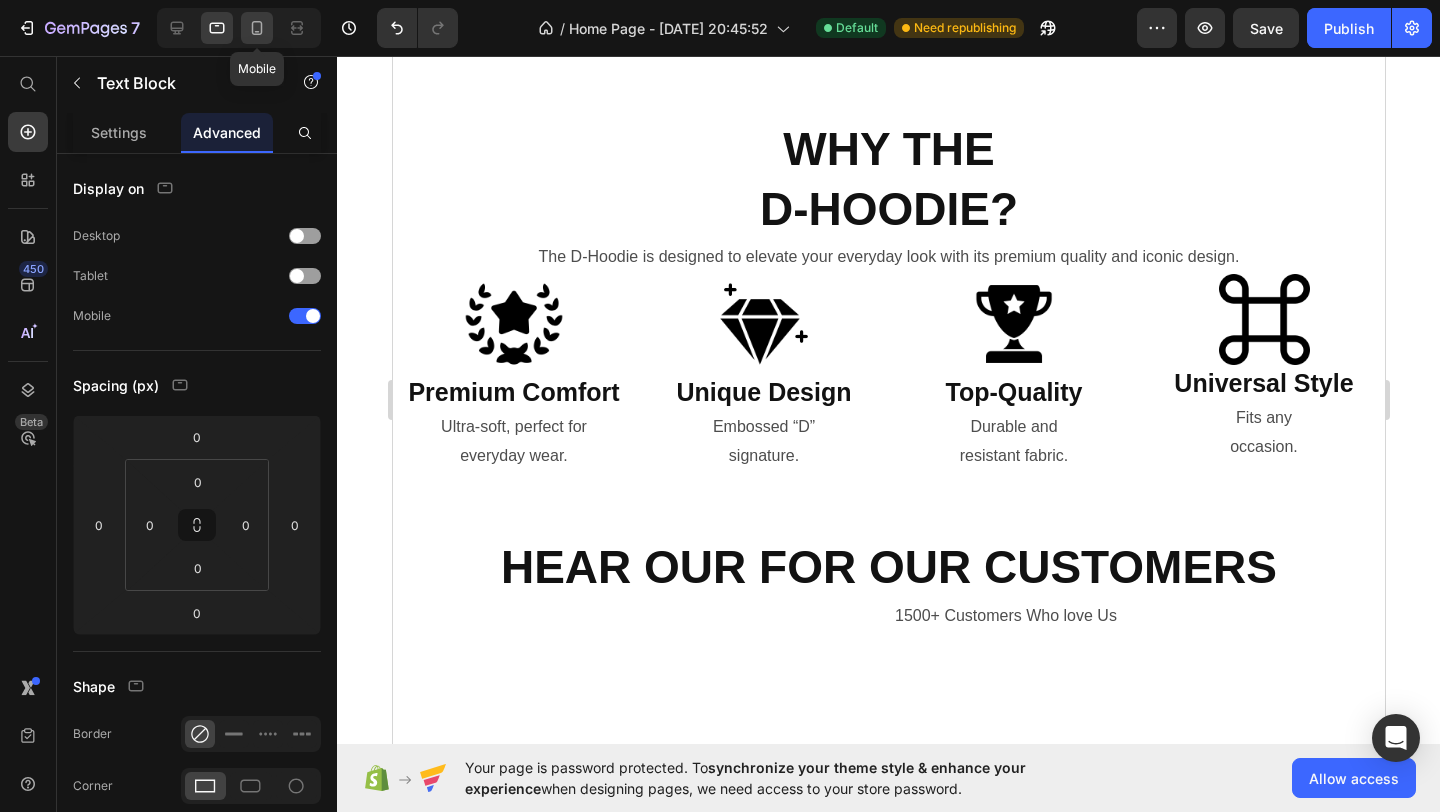 click 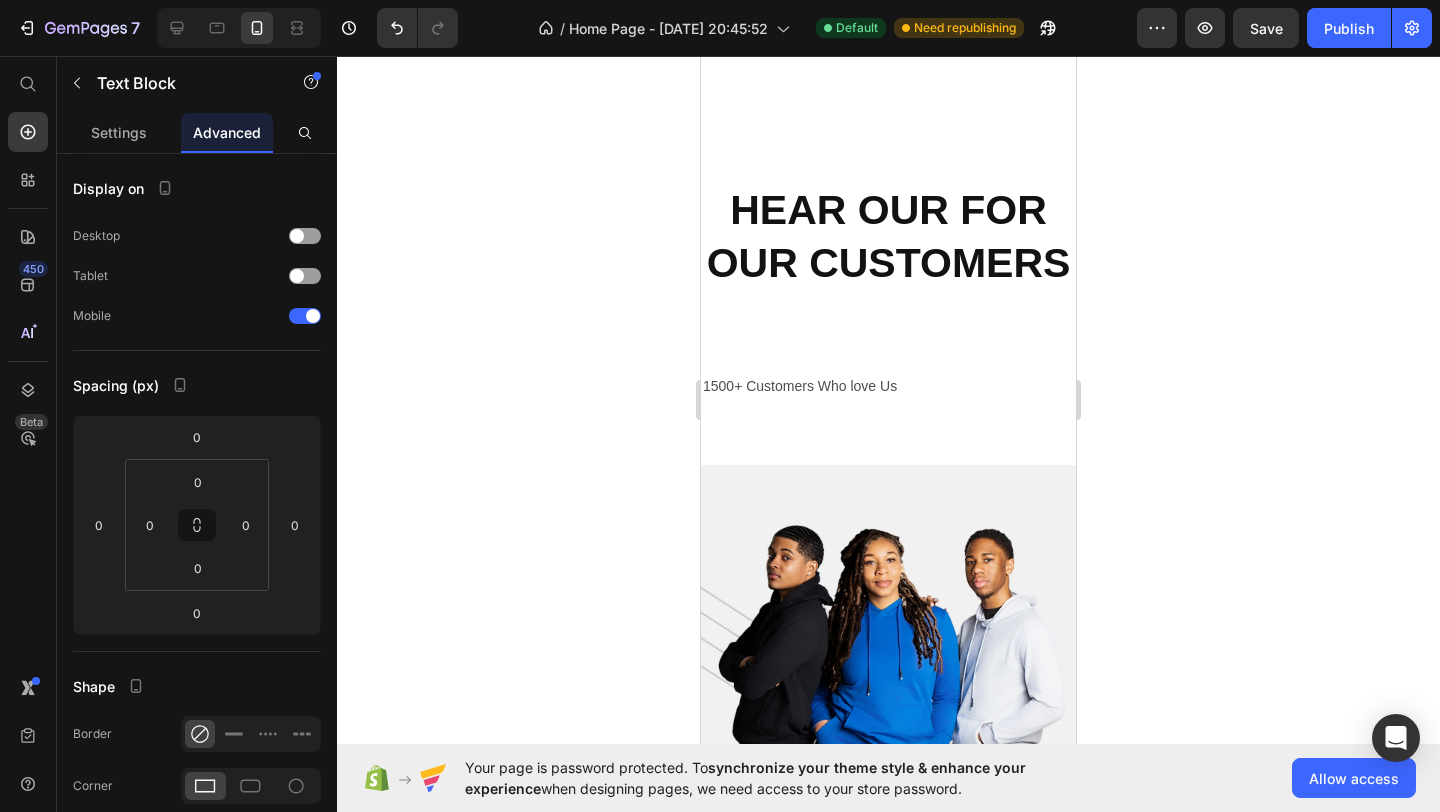 scroll, scrollTop: 1449, scrollLeft: 0, axis: vertical 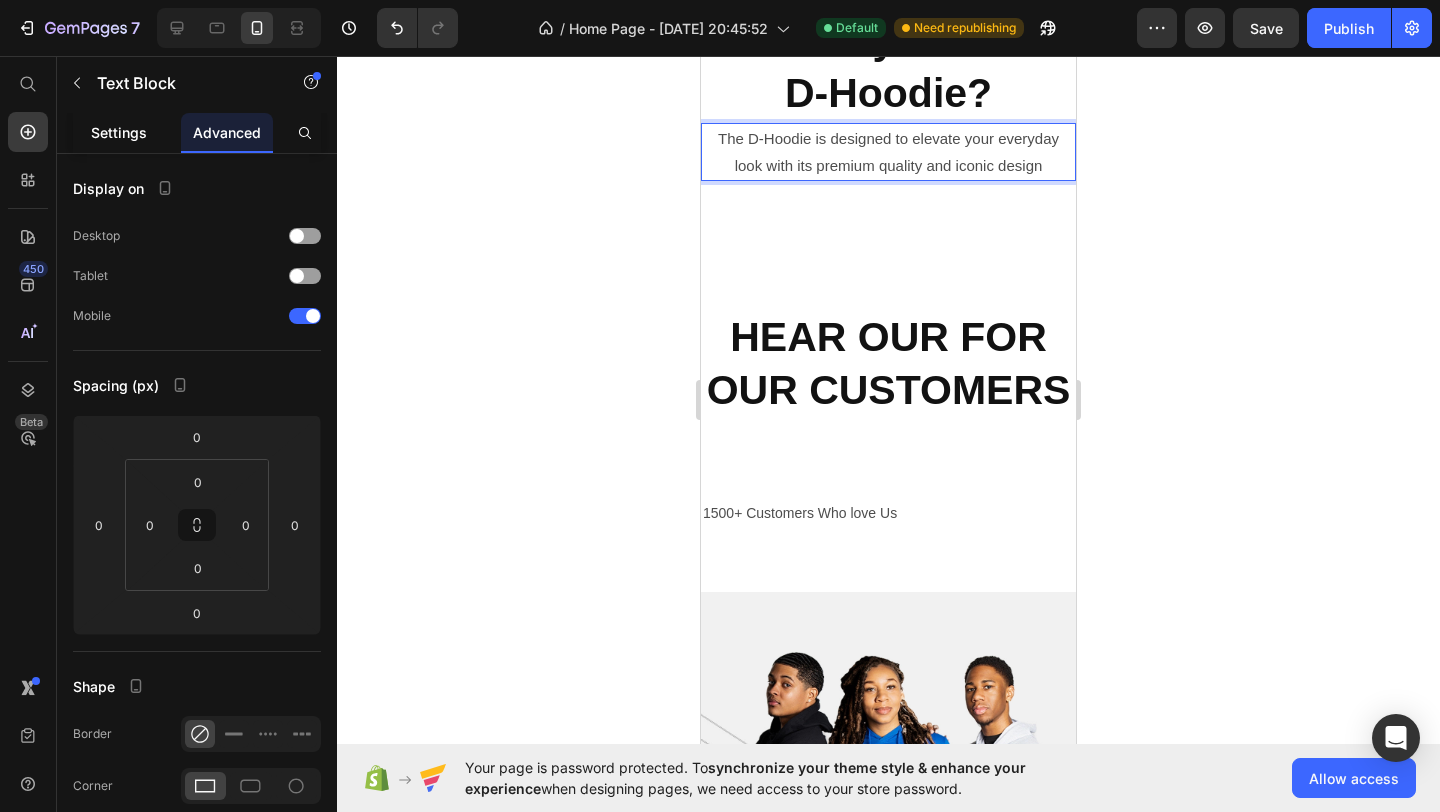 click on "Settings" 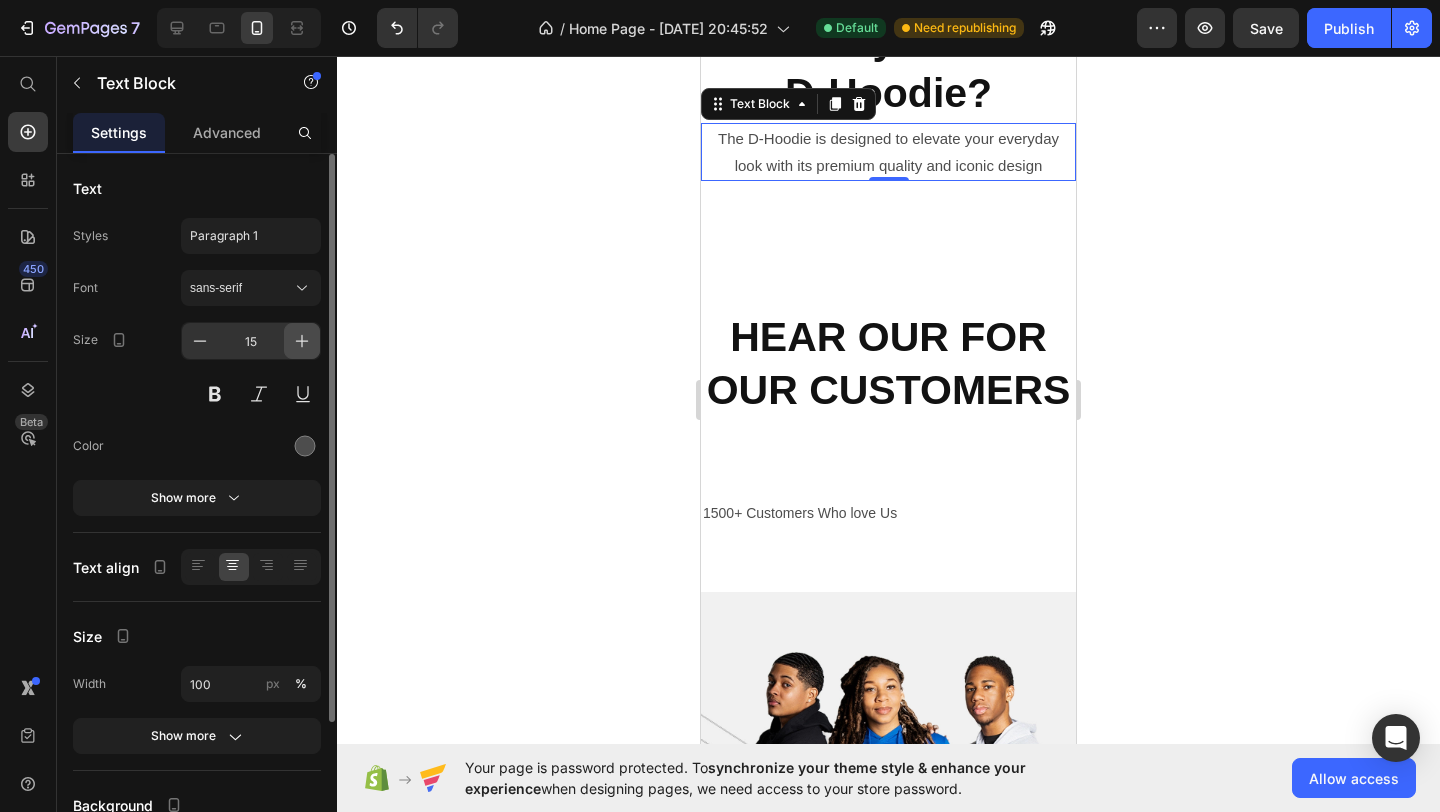 click 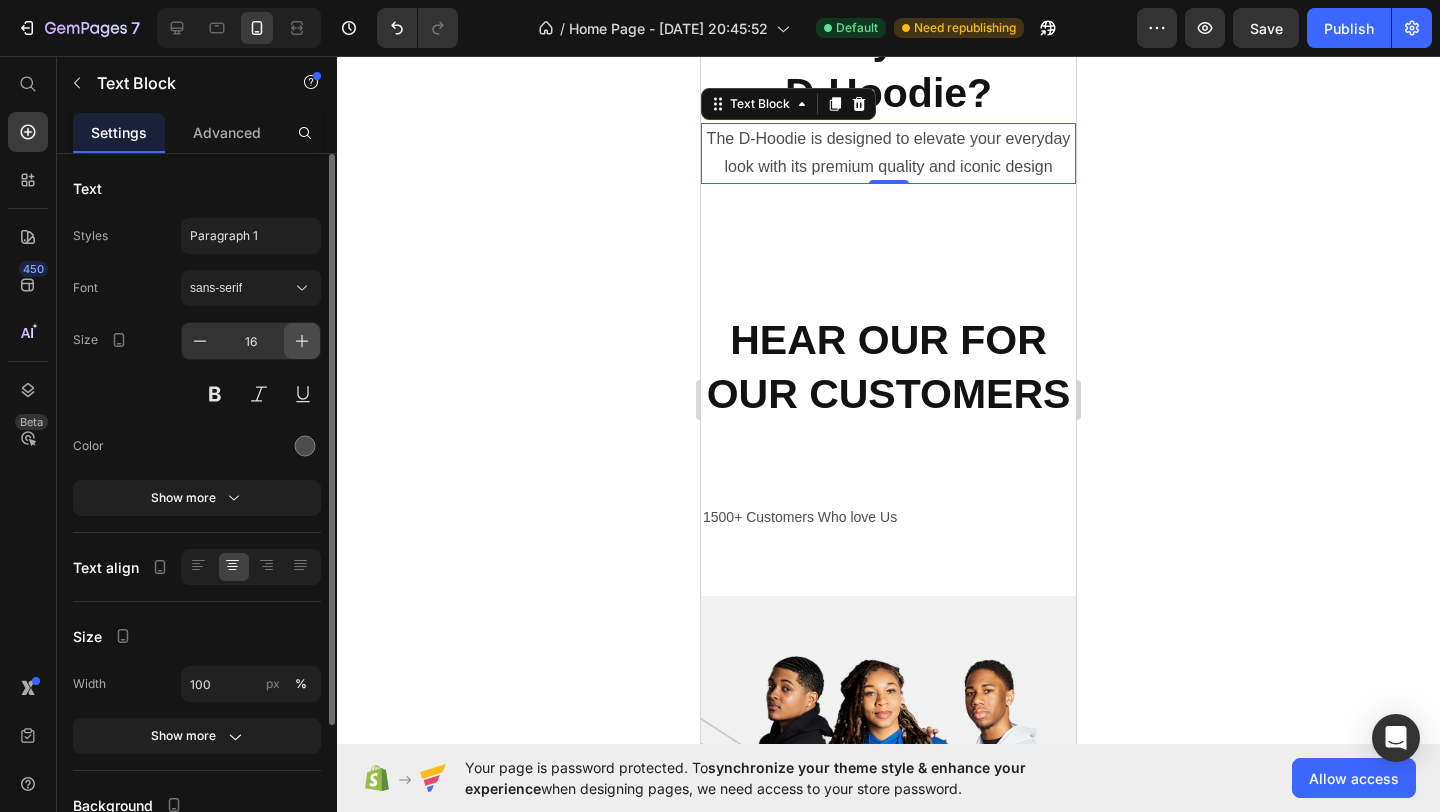 click 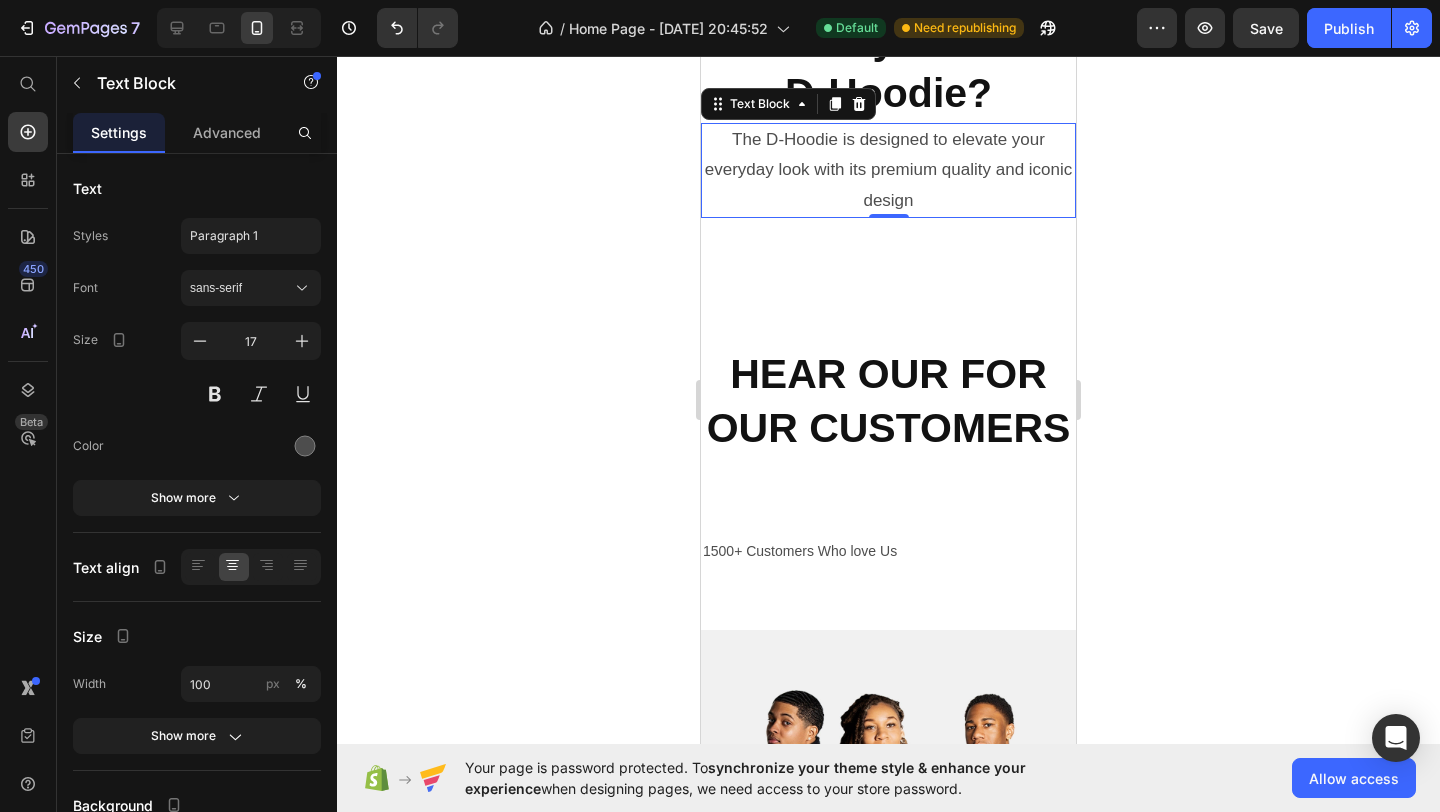 click 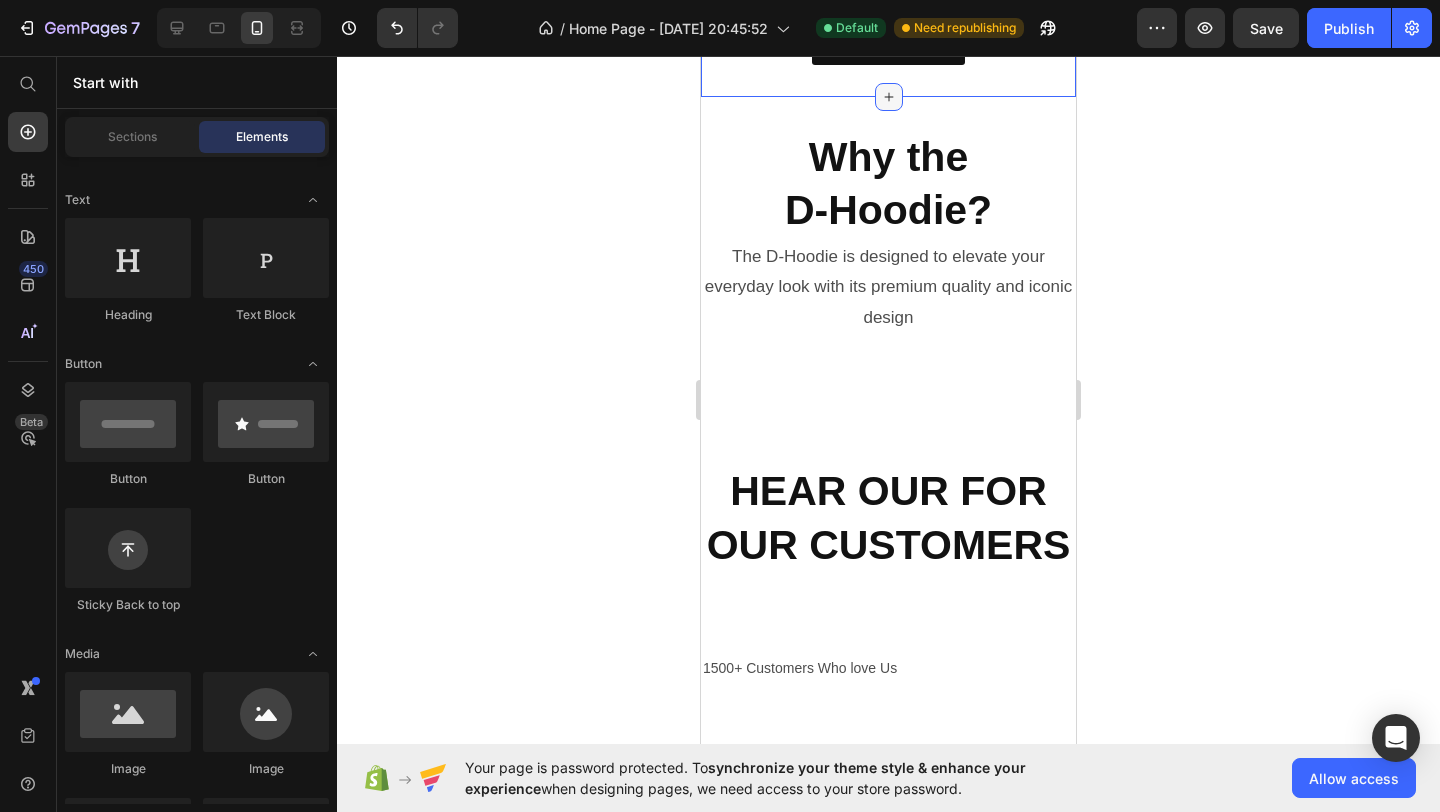 scroll, scrollTop: 1374, scrollLeft: 0, axis: vertical 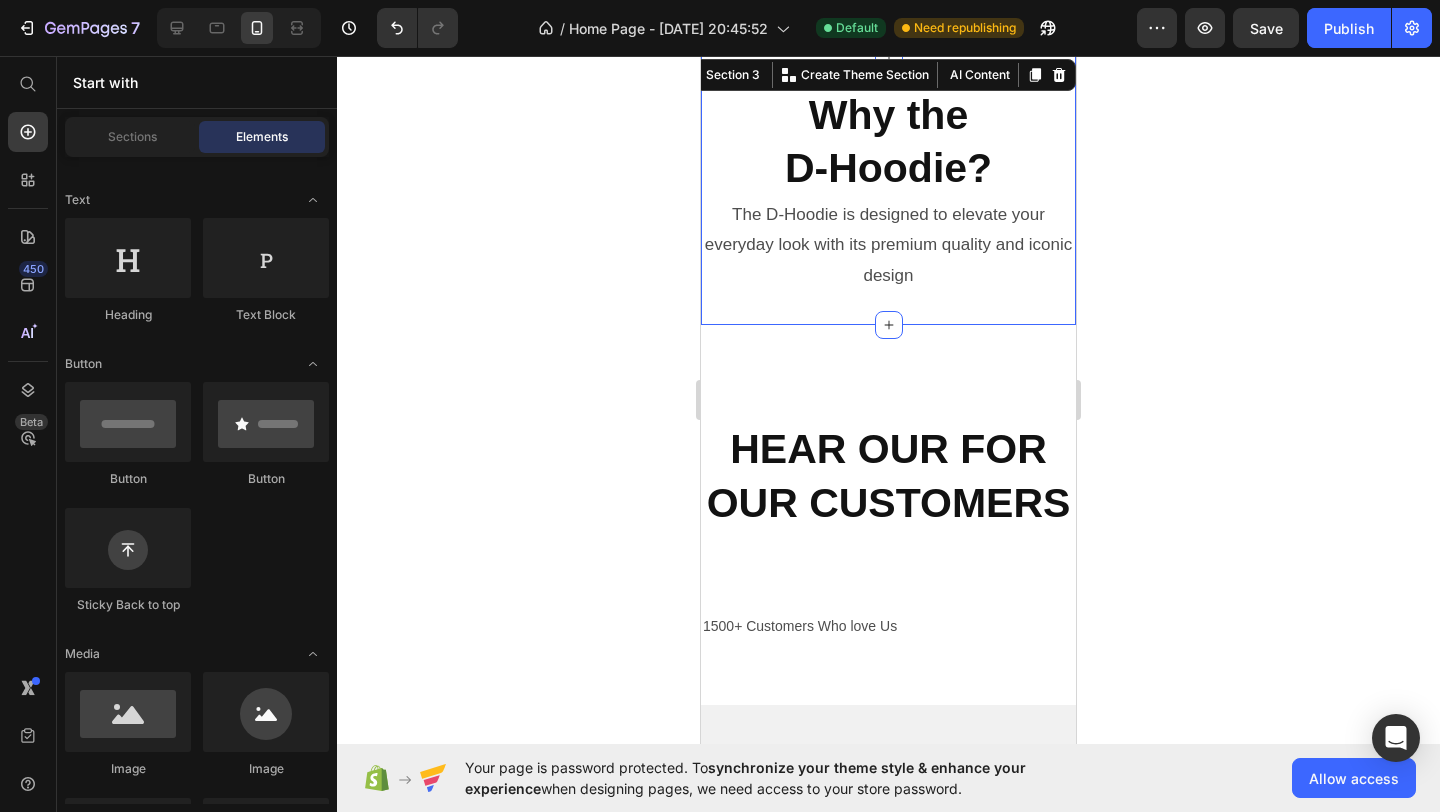 click on "Why the  D-Hoodie? Heading The D-Hoodie is designed to elevate your everyday look with its premium quality and iconic design  Text Block Section 3   You can create reusable sections Create Theme Section AI Content Write with GemAI What would you like to describe here? Tone and Voice Persuasive Product Show more Generate" at bounding box center (888, 190) 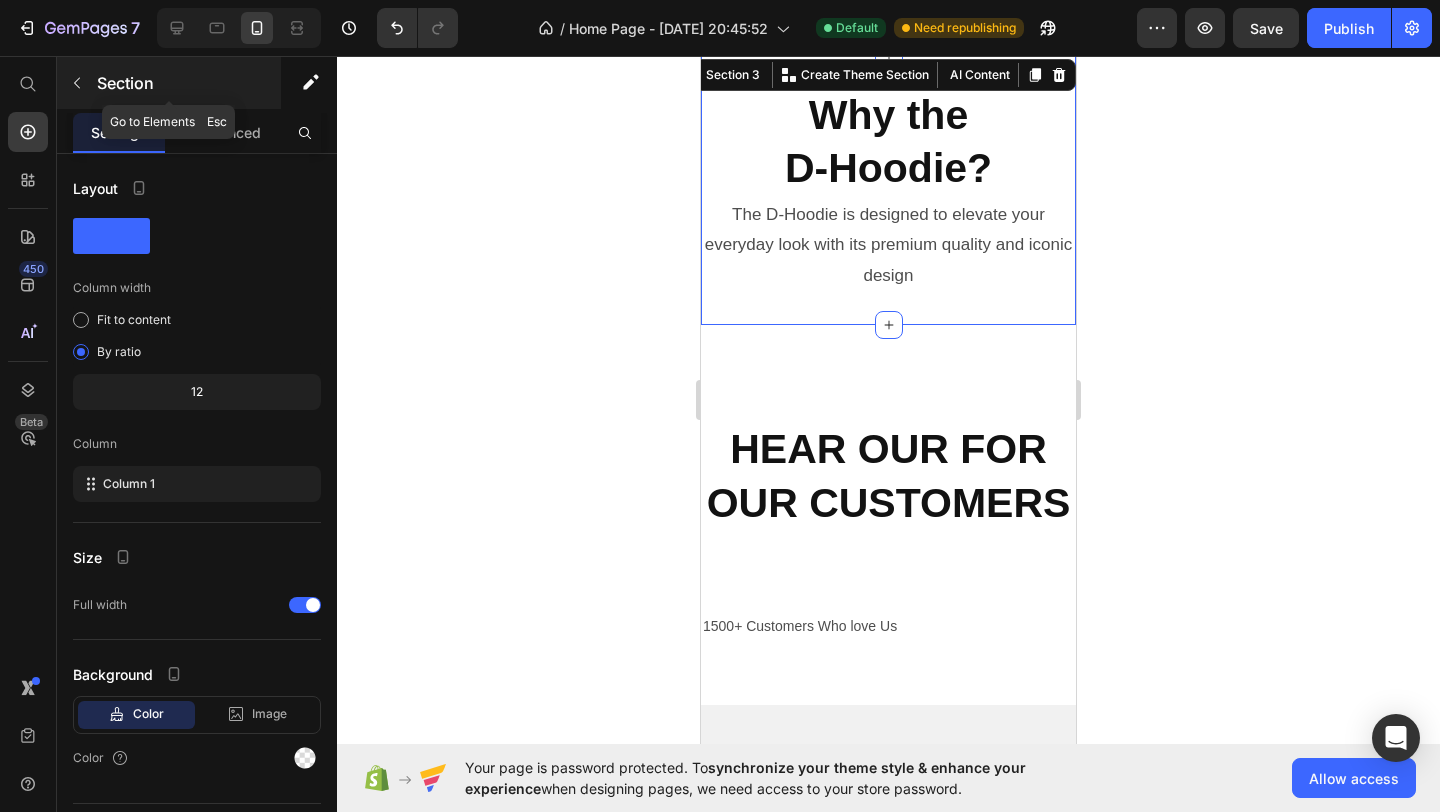 click on "Section" at bounding box center (169, 83) 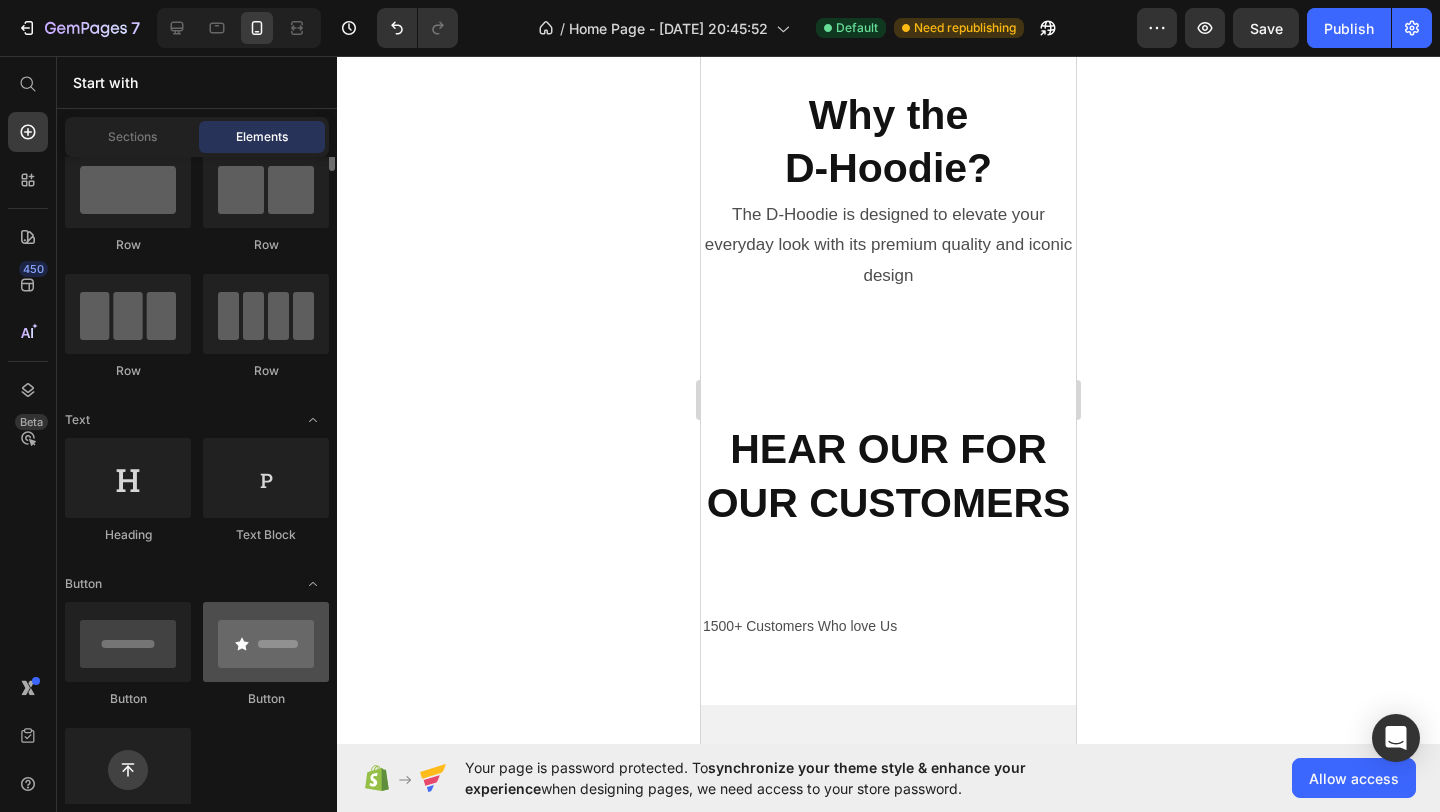 scroll, scrollTop: 0, scrollLeft: 0, axis: both 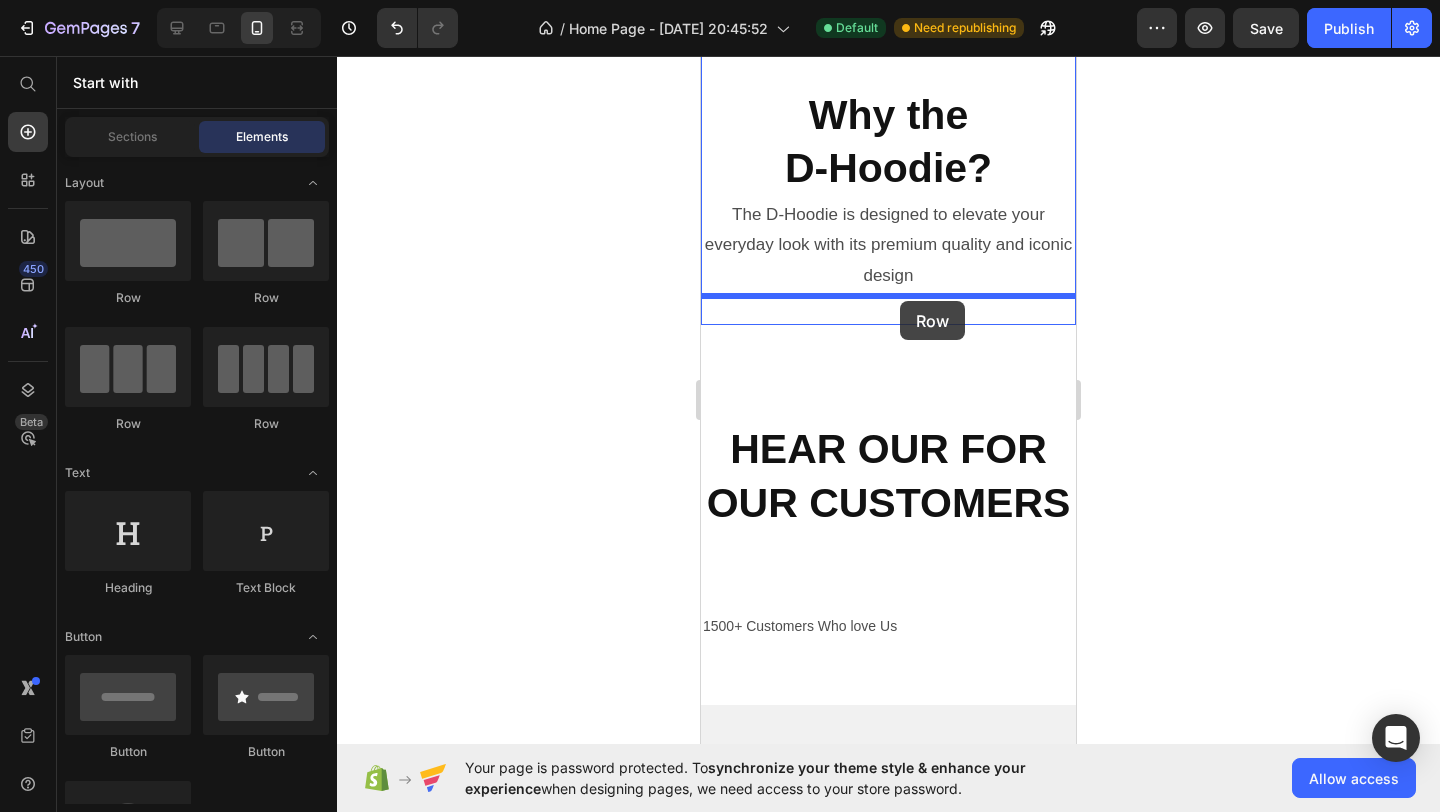 drag, startPoint x: 980, startPoint y: 324, endPoint x: 900, endPoint y: 301, distance: 83.240616 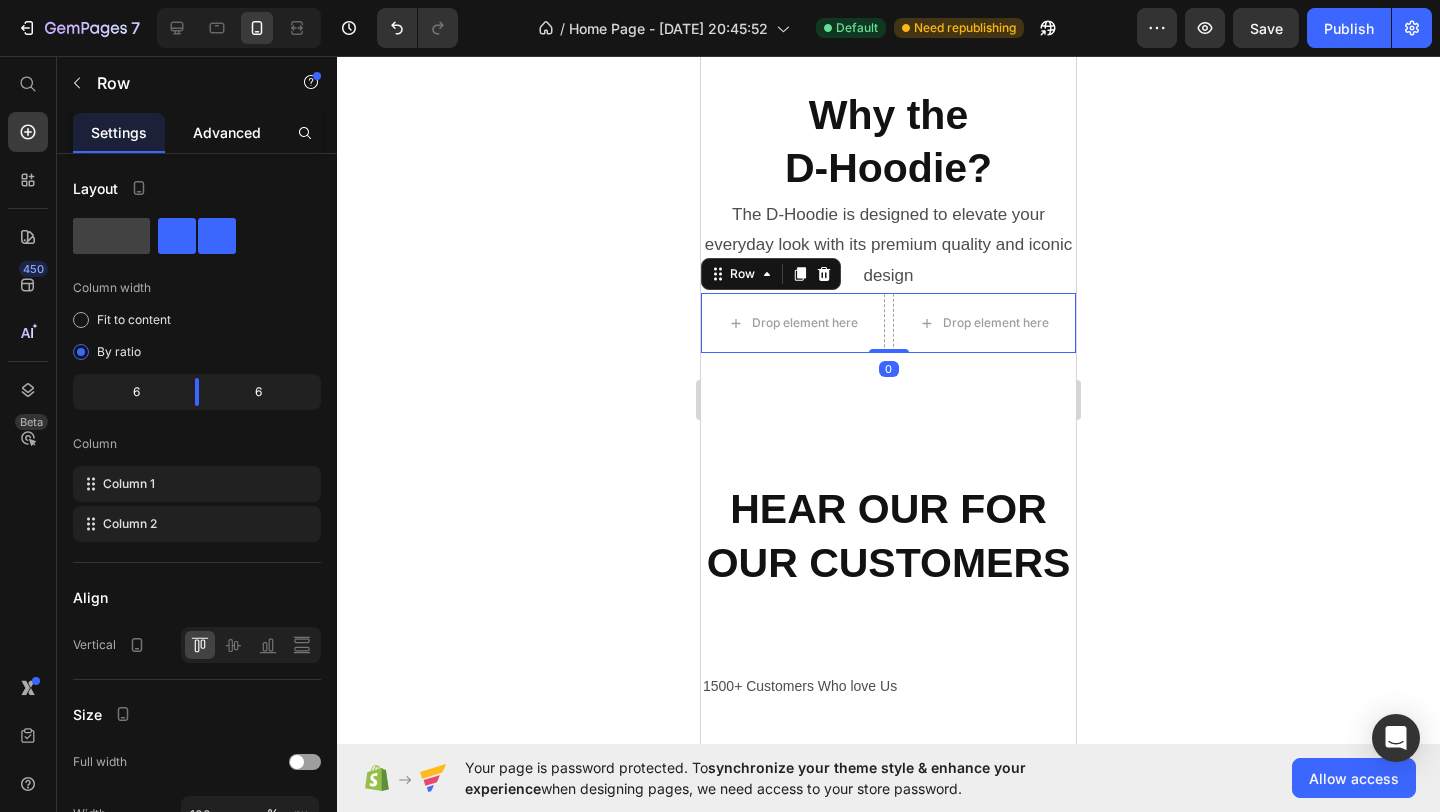 click on "Advanced" 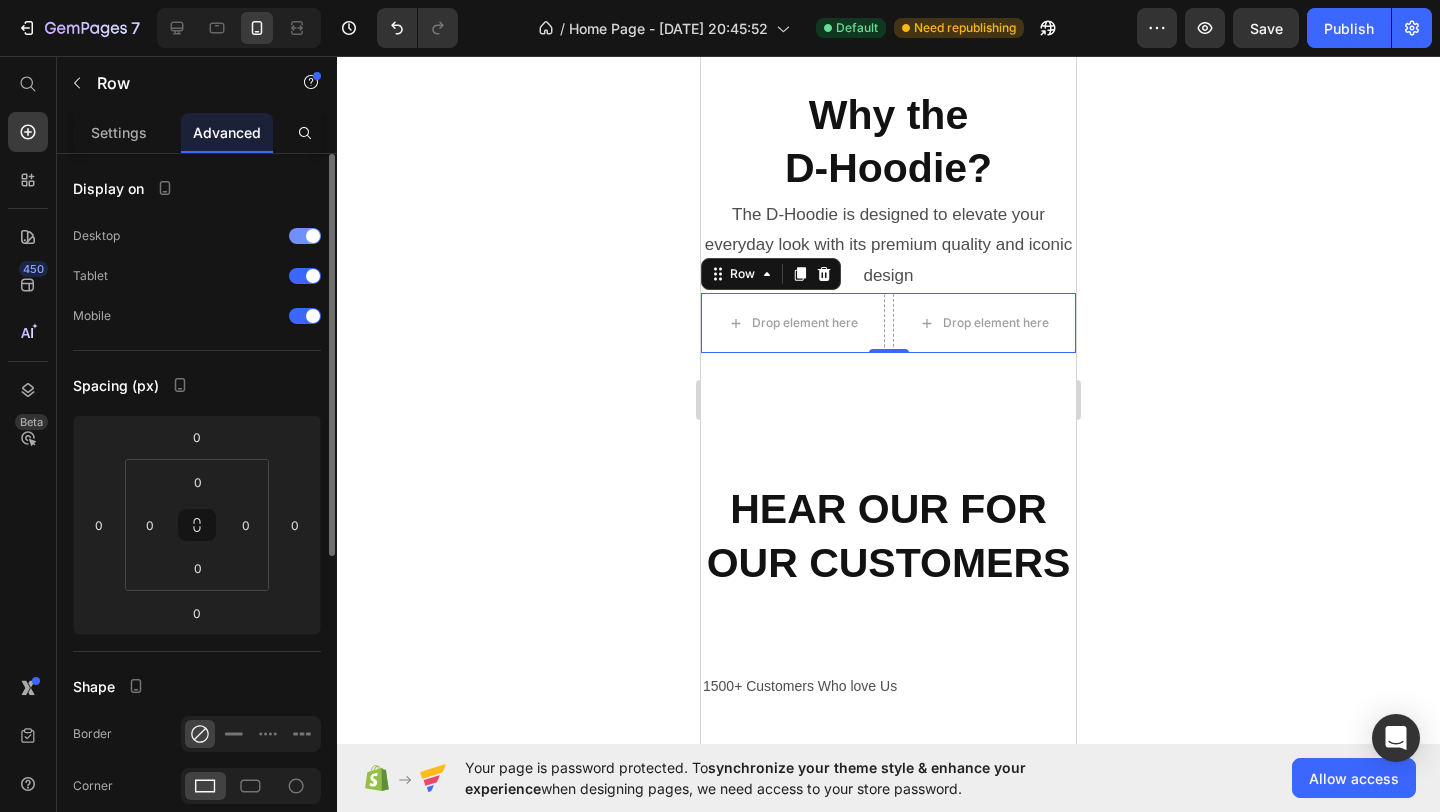 click at bounding box center (313, 236) 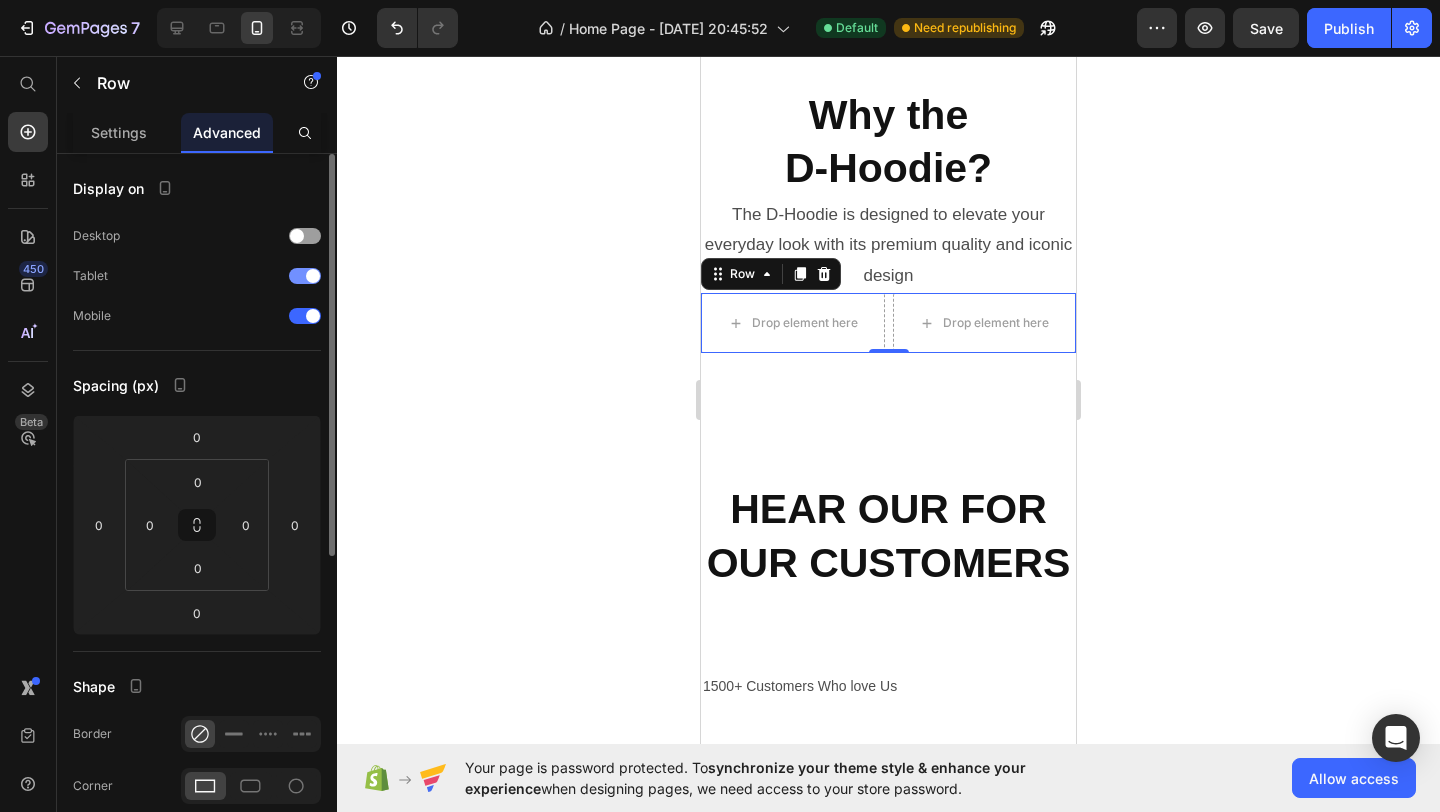 click at bounding box center (313, 276) 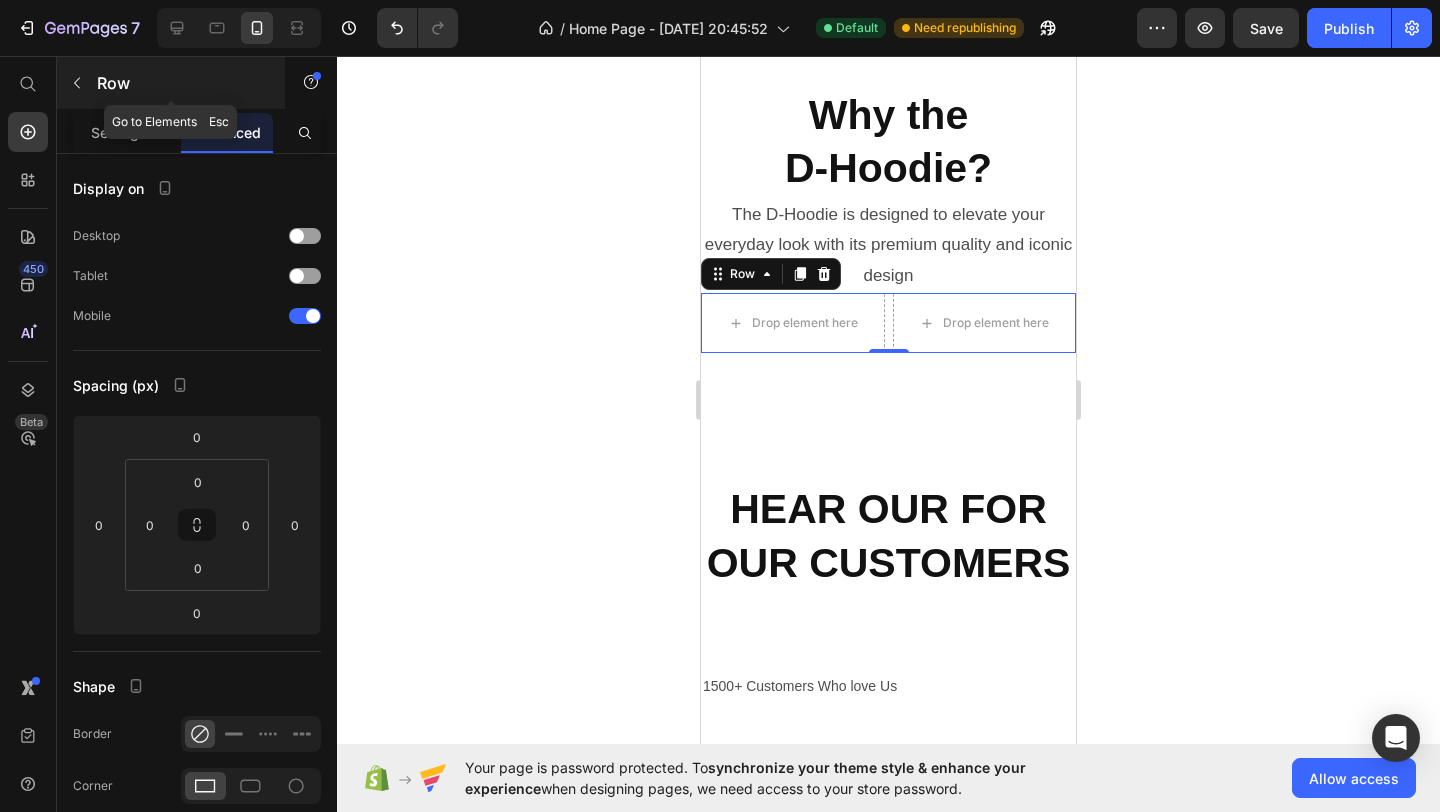 click on "Row" at bounding box center [171, 83] 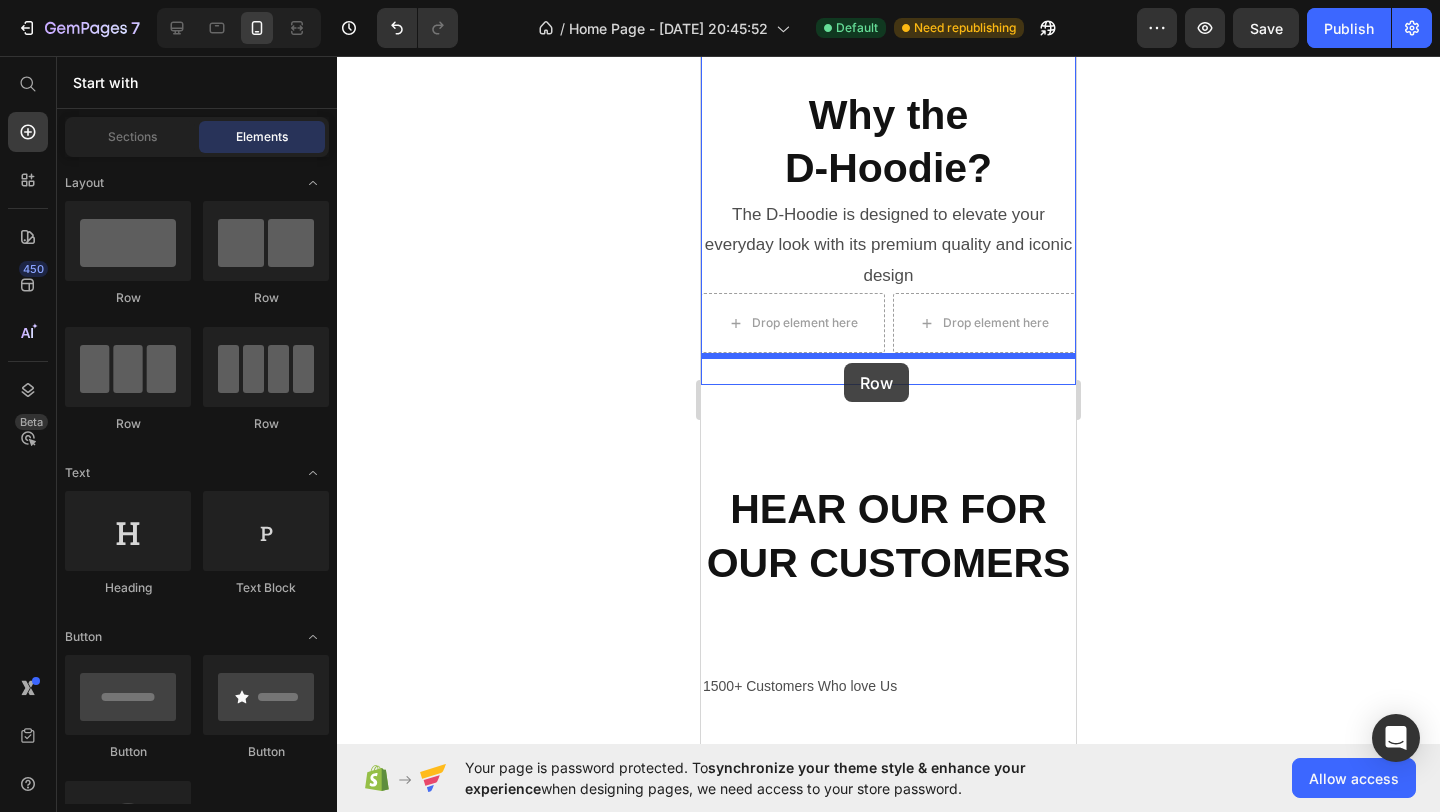 drag, startPoint x: 955, startPoint y: 305, endPoint x: 844, endPoint y: 363, distance: 125.23977 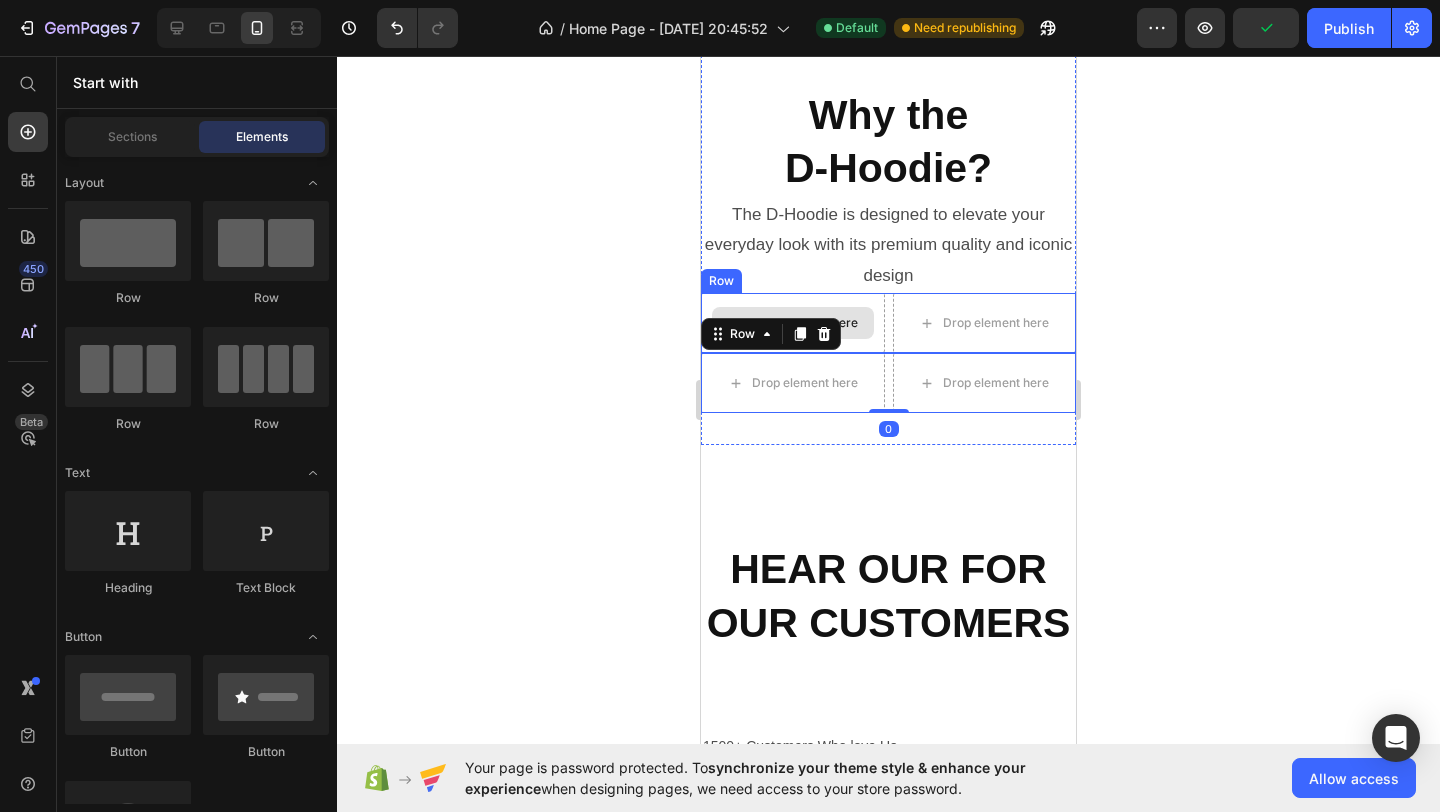 click on "Drop element here" at bounding box center [805, 323] 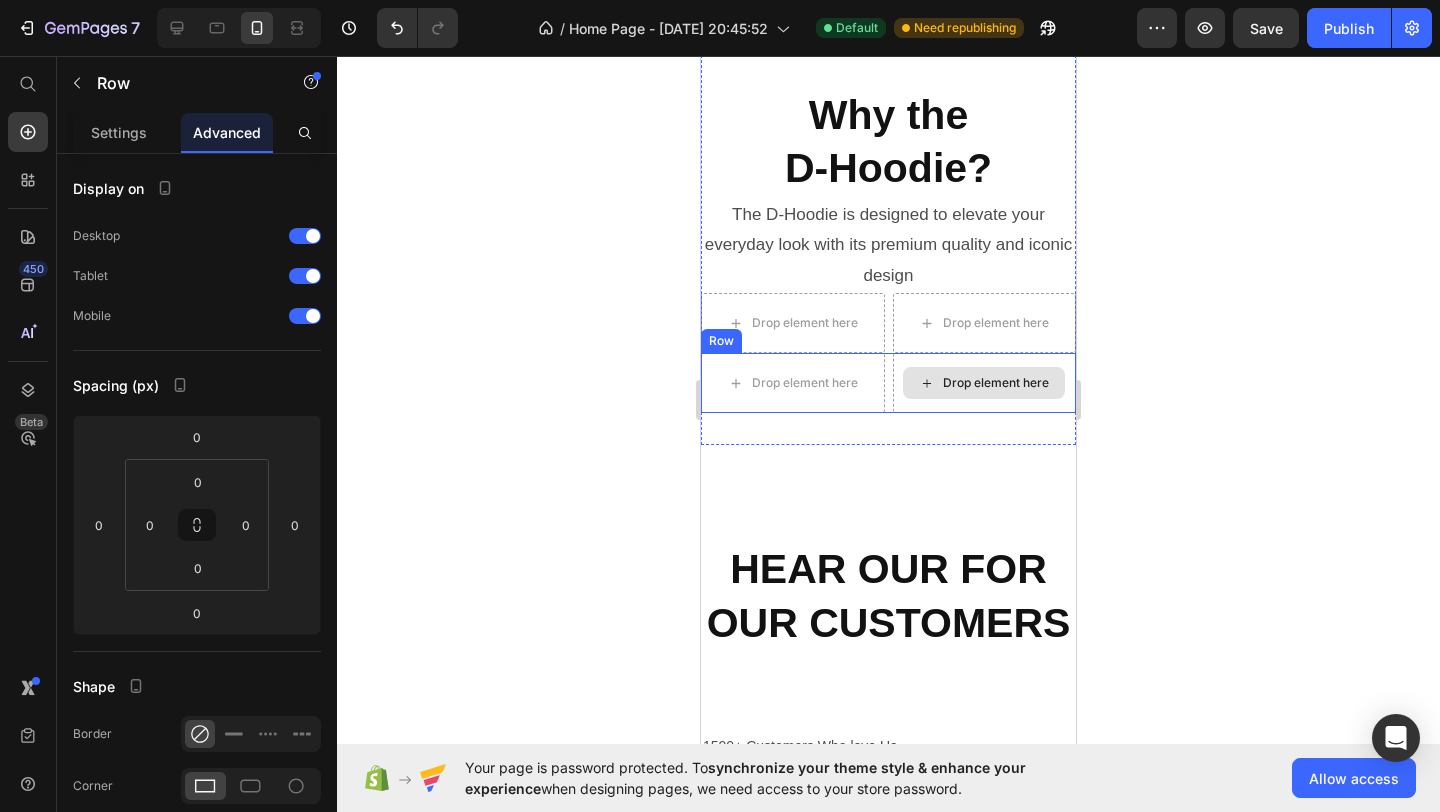 click on "Drop element here" at bounding box center [985, 383] 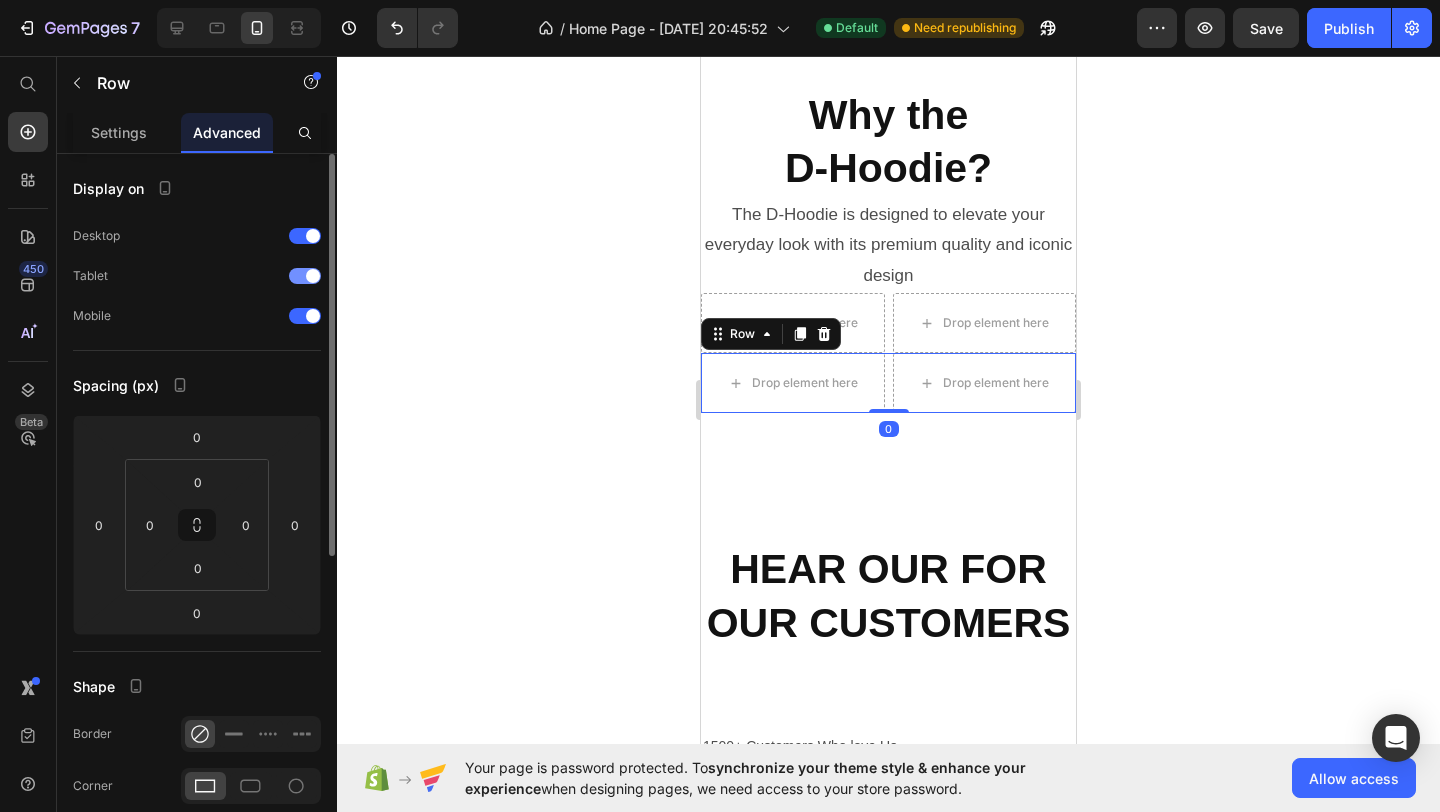 click at bounding box center [313, 276] 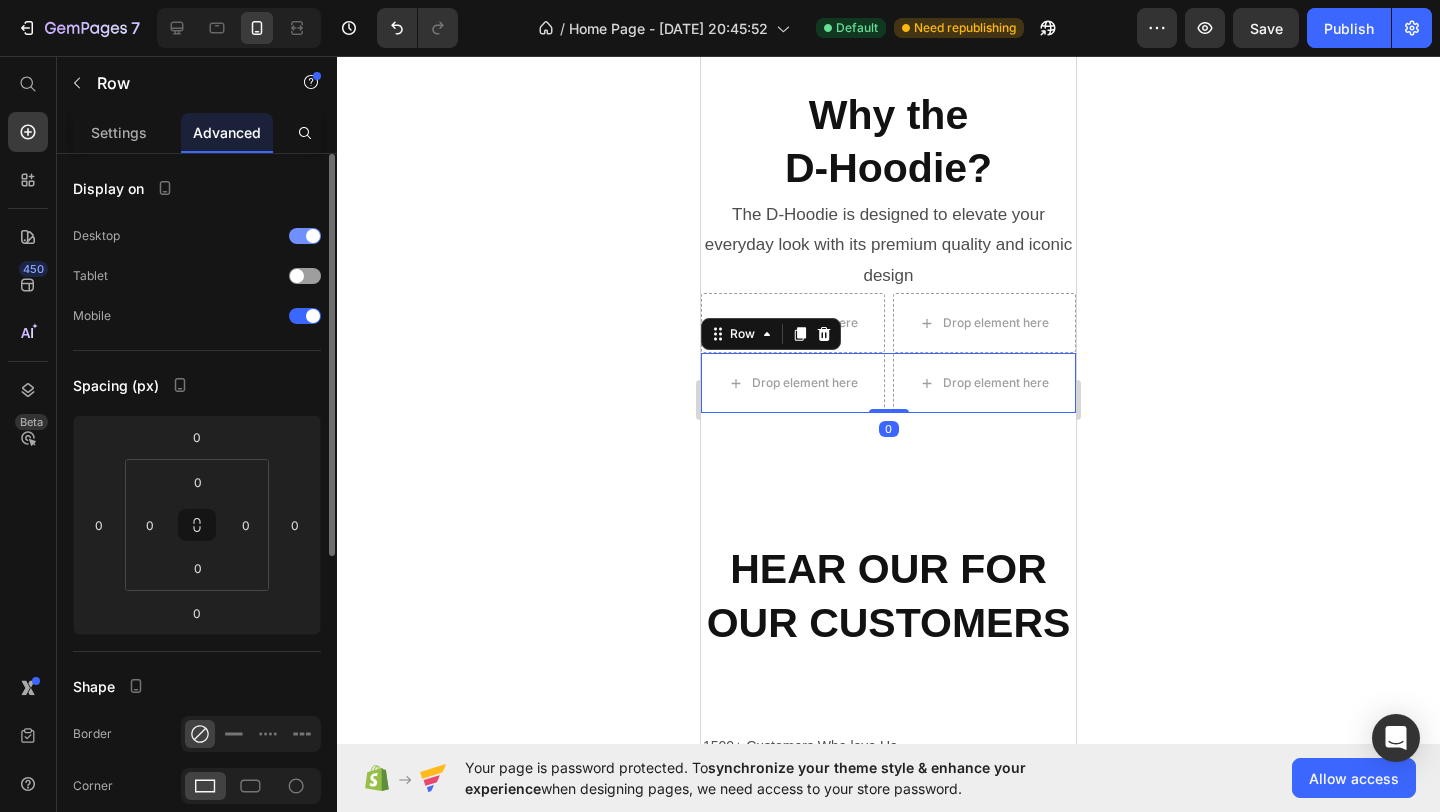 click at bounding box center (313, 236) 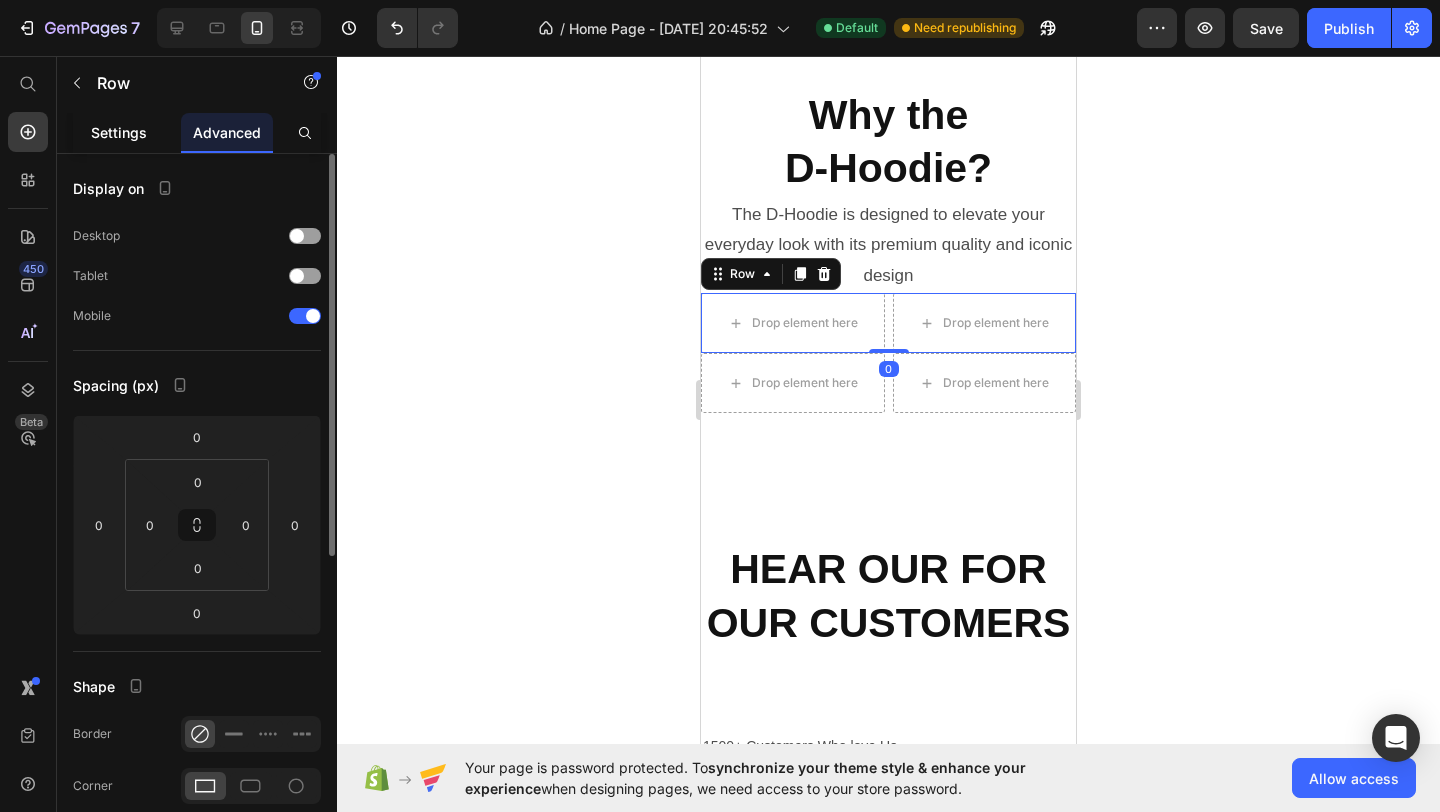click on "Settings" at bounding box center (119, 132) 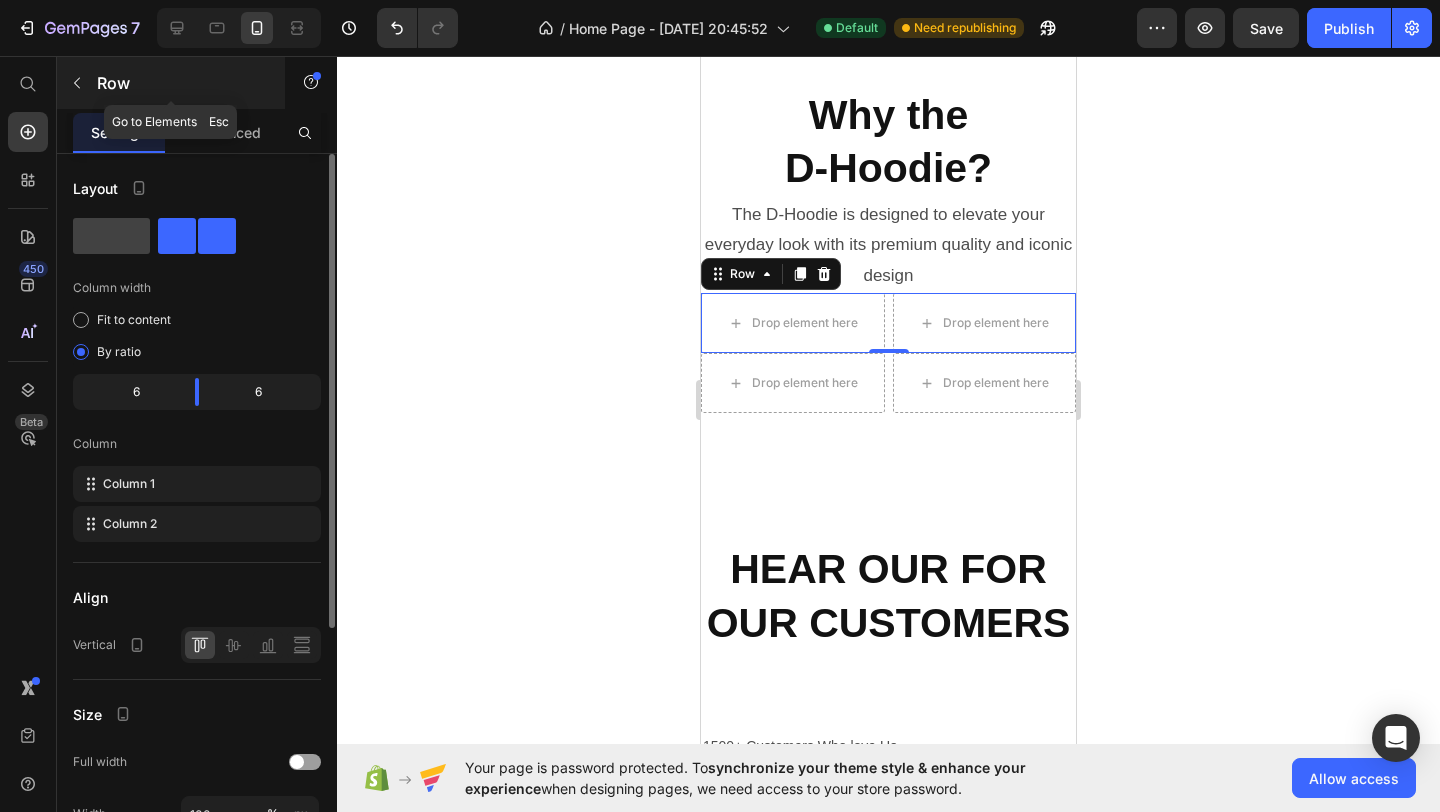 click 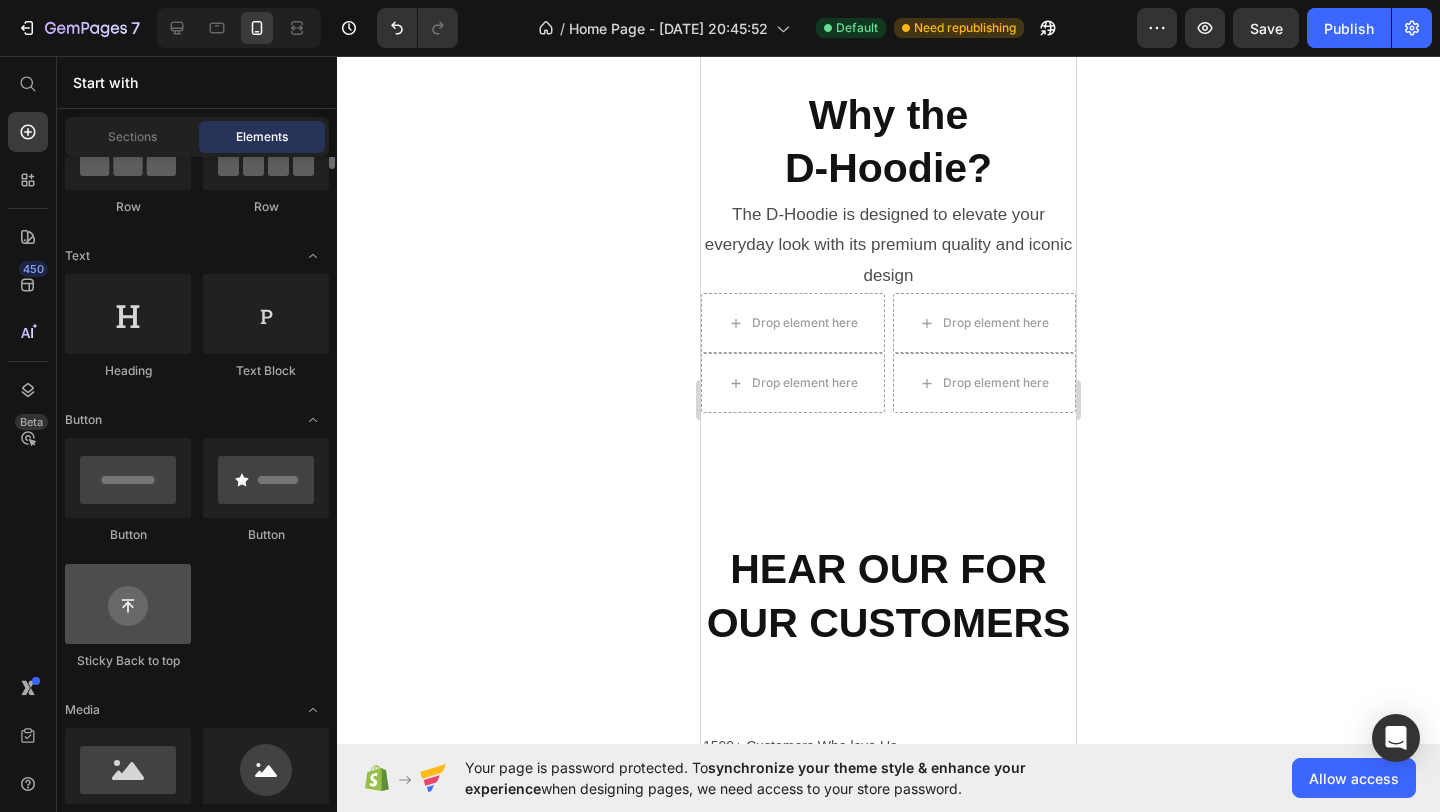 scroll, scrollTop: 247, scrollLeft: 0, axis: vertical 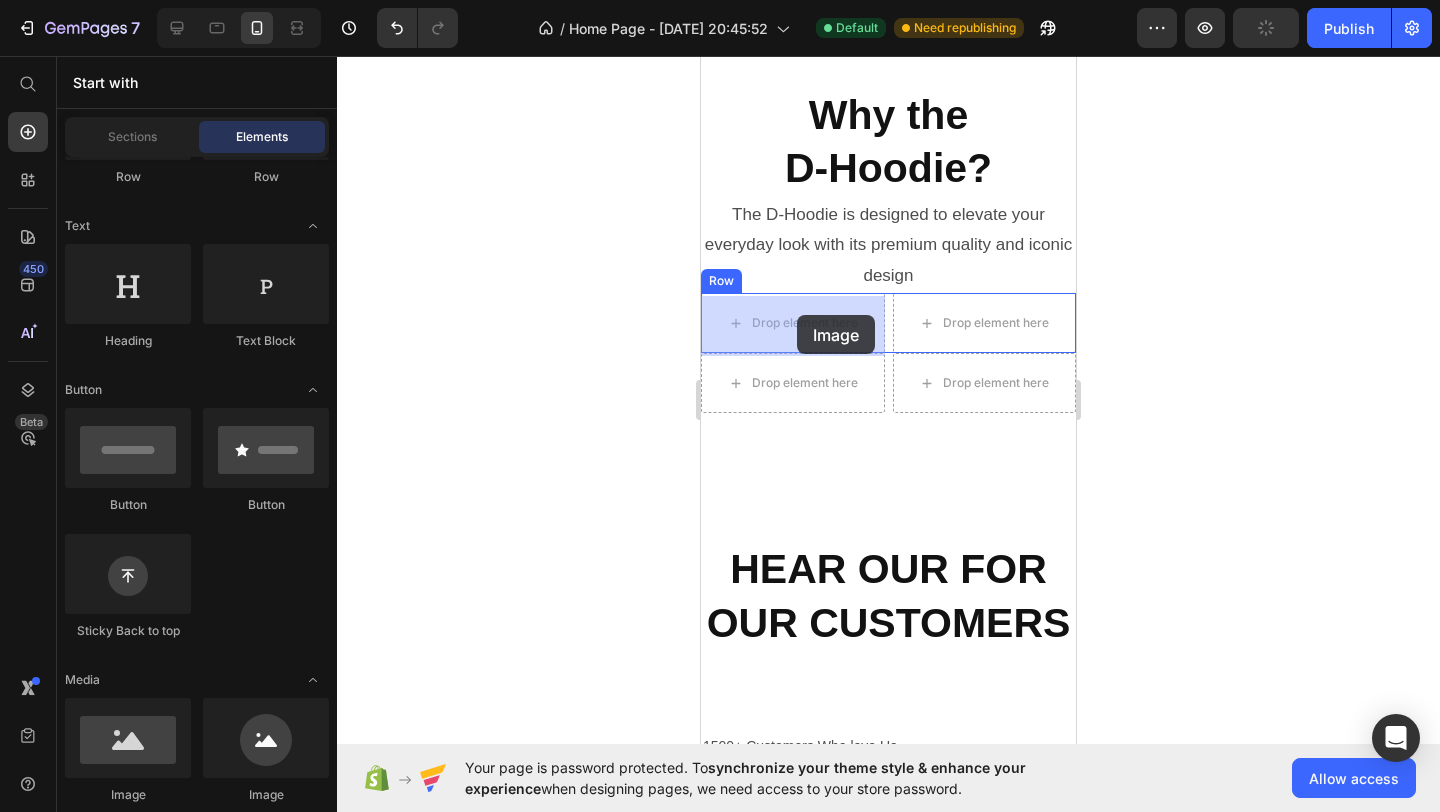 drag, startPoint x: 831, startPoint y: 786, endPoint x: 797, endPoint y: 315, distance: 472.2256 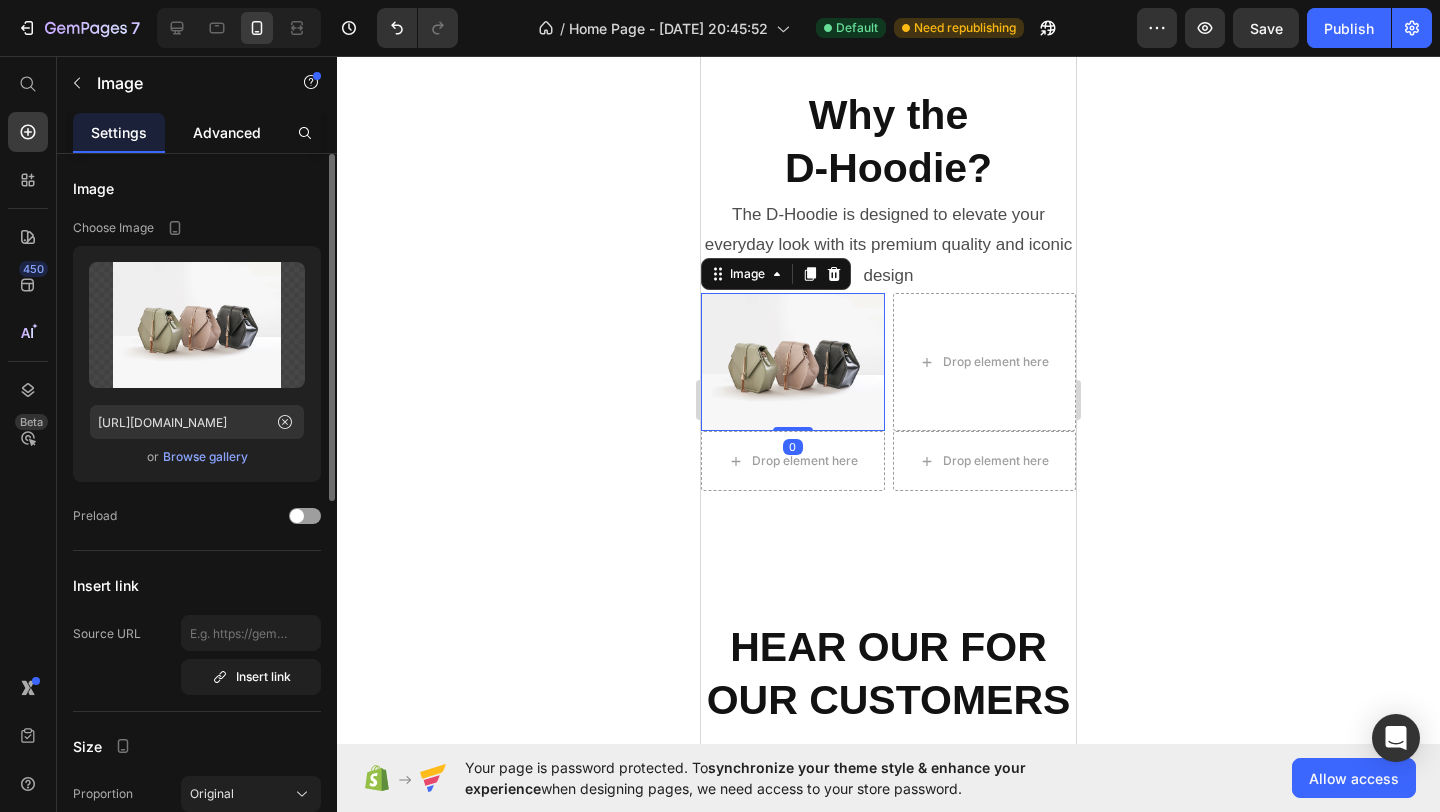 click on "Advanced" at bounding box center [227, 132] 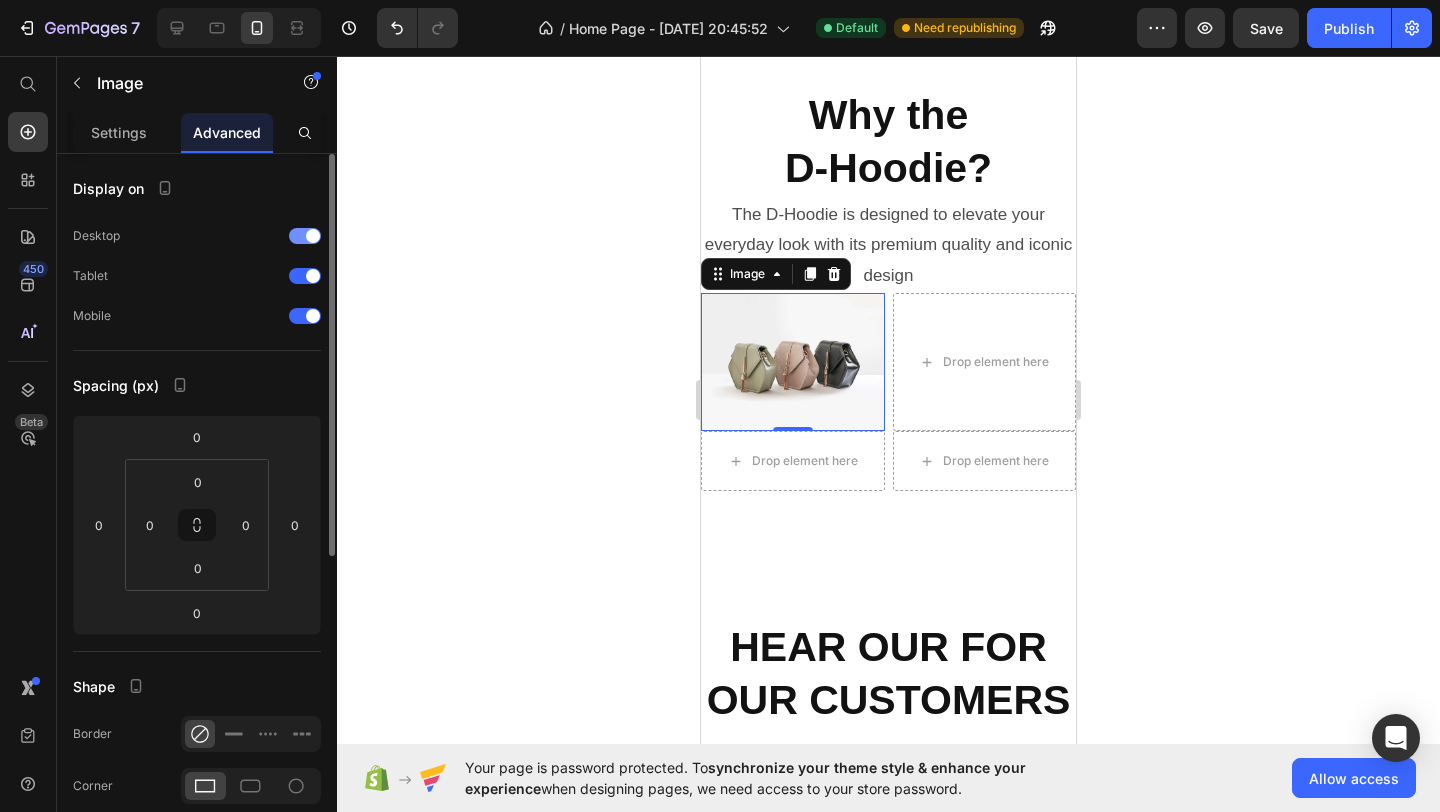 click at bounding box center [305, 236] 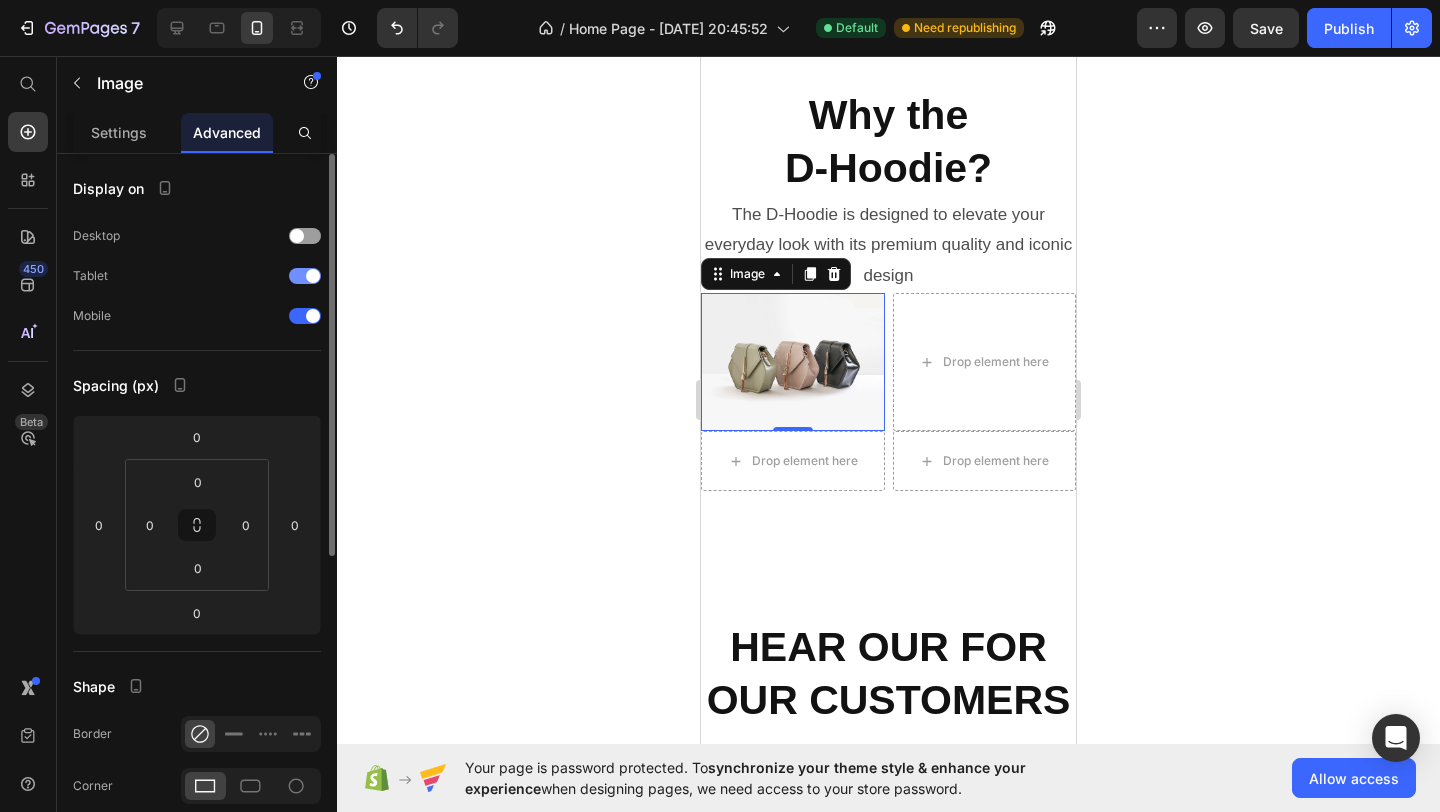 click at bounding box center [313, 276] 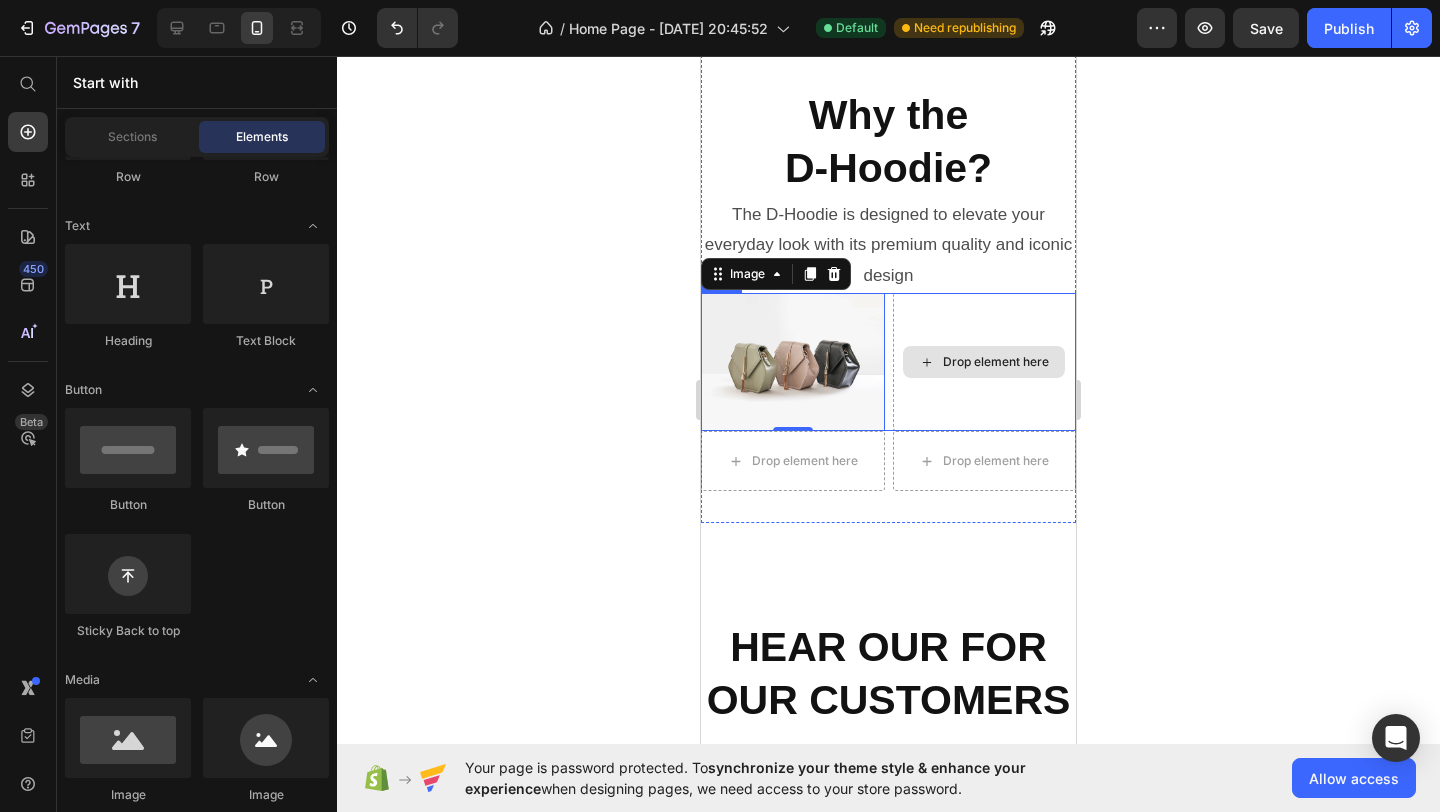 click on "Drop element here" at bounding box center (996, 362) 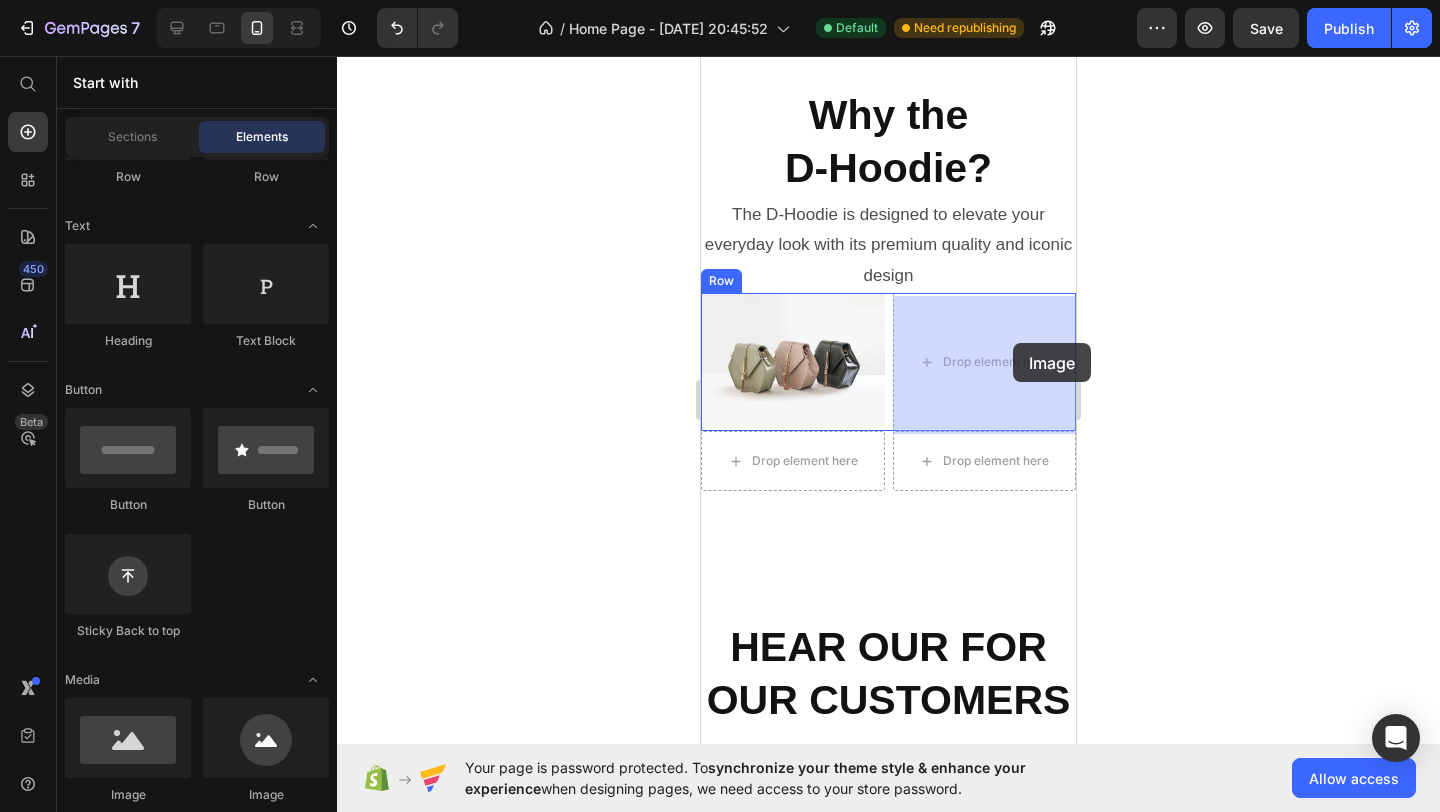 drag, startPoint x: 857, startPoint y: 781, endPoint x: 981, endPoint y: 351, distance: 447.52206 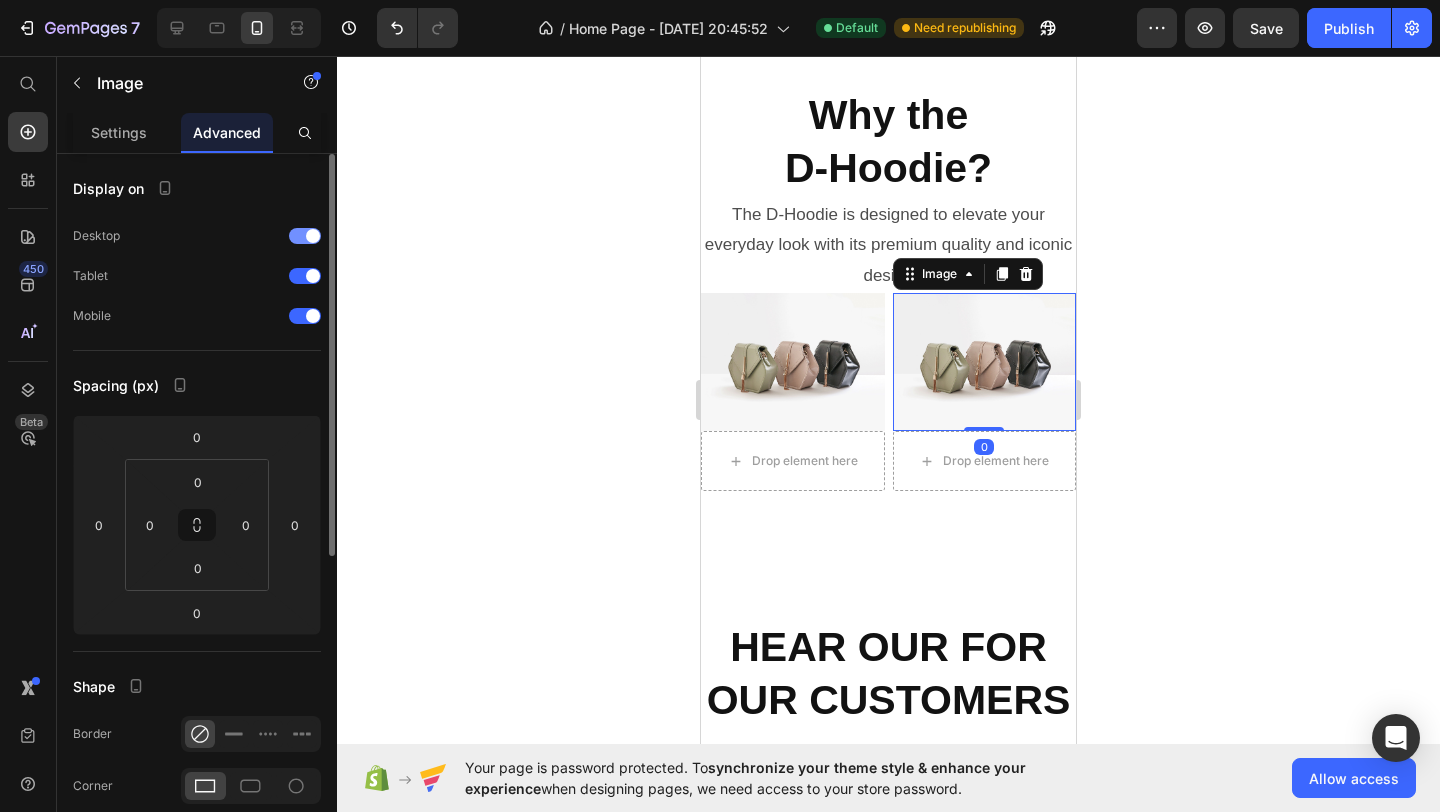 click at bounding box center (313, 236) 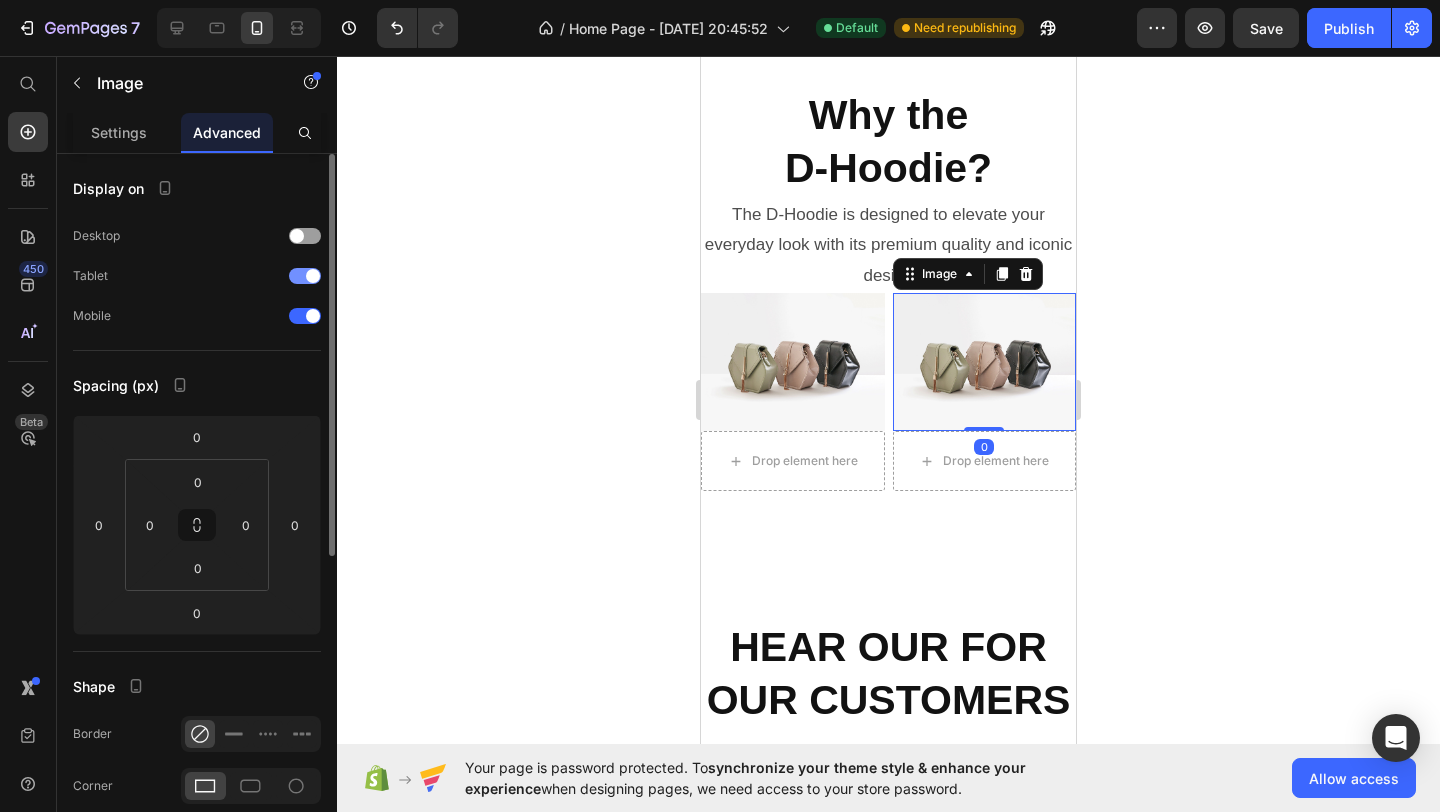 click at bounding box center (313, 276) 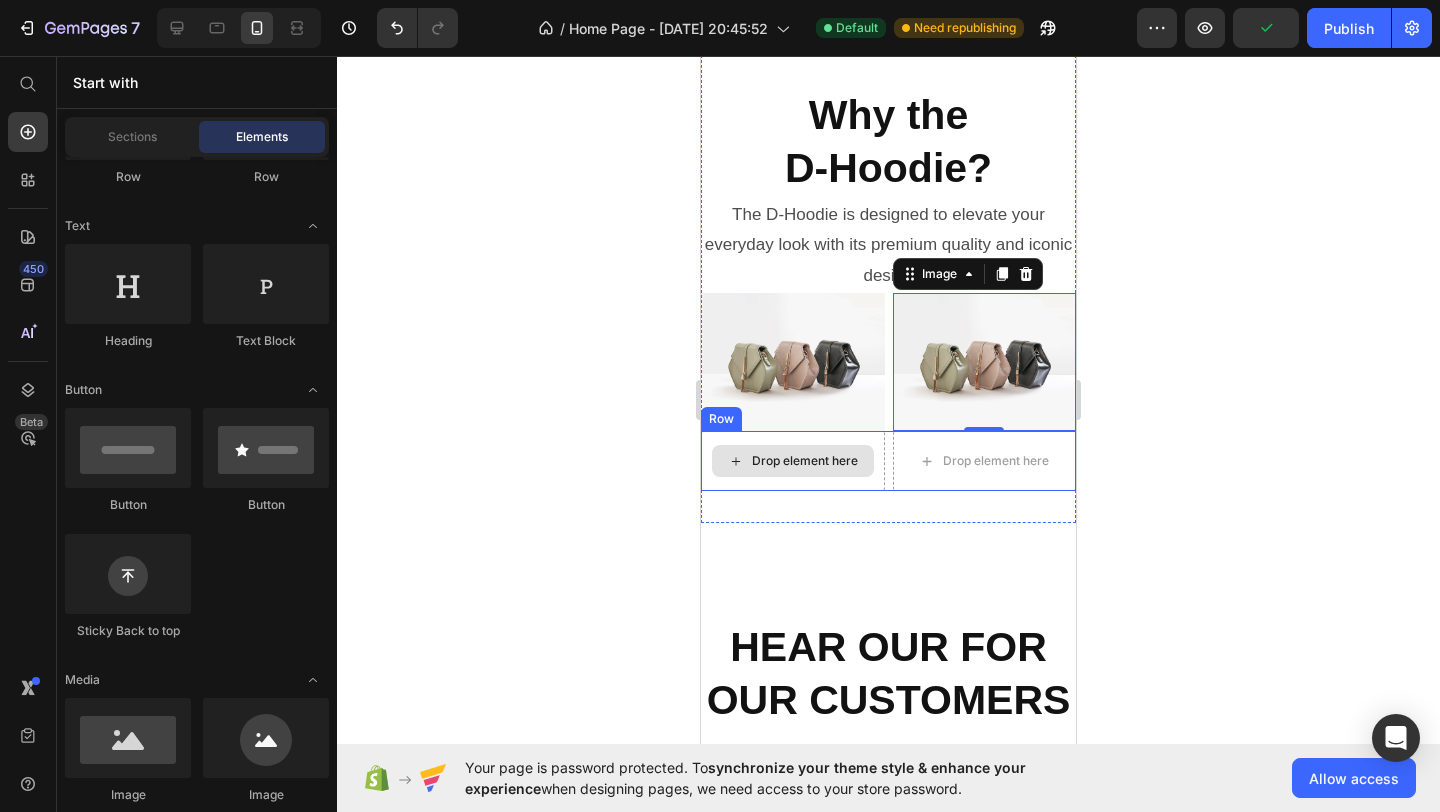 click on "Drop element here" at bounding box center [805, 461] 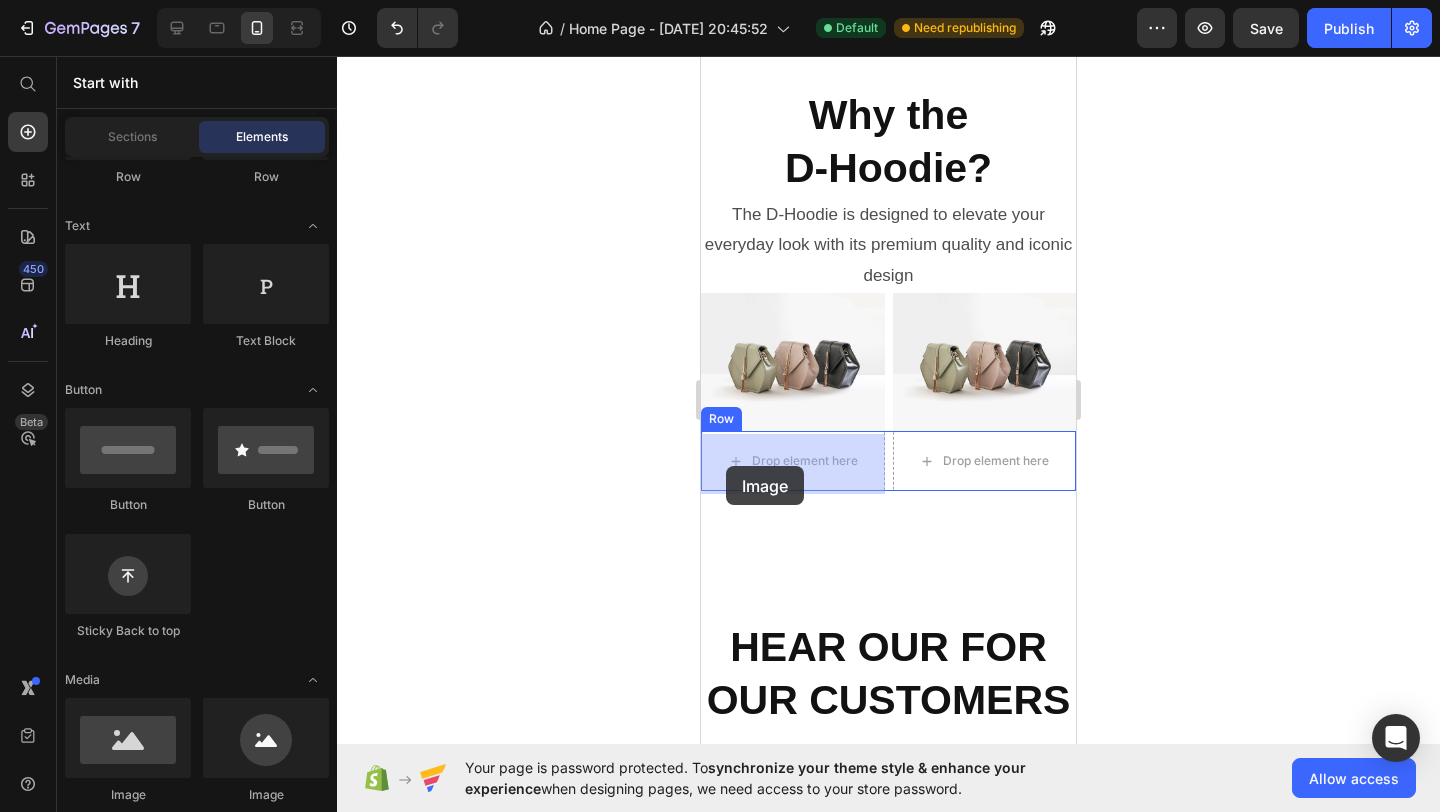 drag, startPoint x: 839, startPoint y: 794, endPoint x: 1001, endPoint y: 456, distance: 374.8173 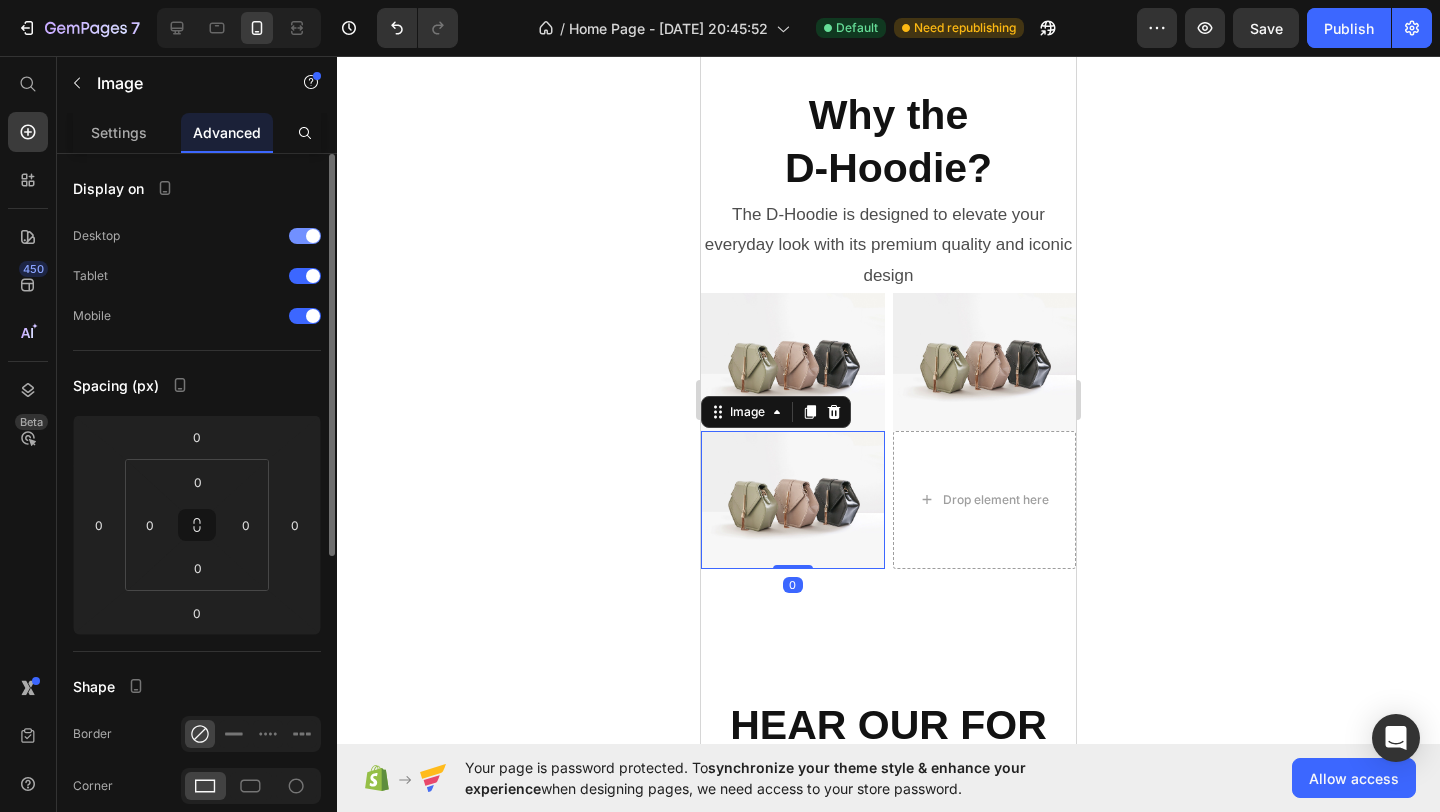 click at bounding box center (305, 236) 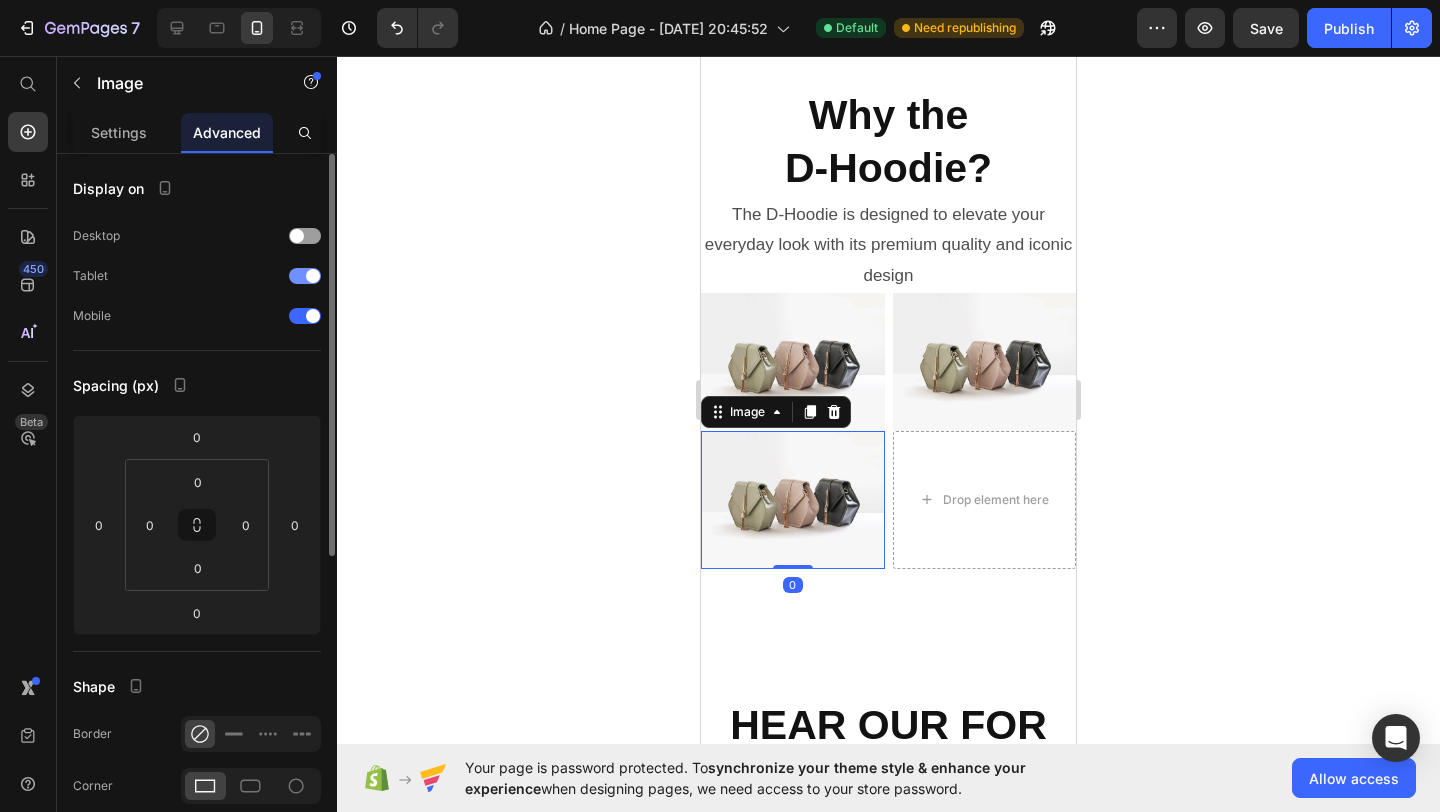 click at bounding box center (305, 276) 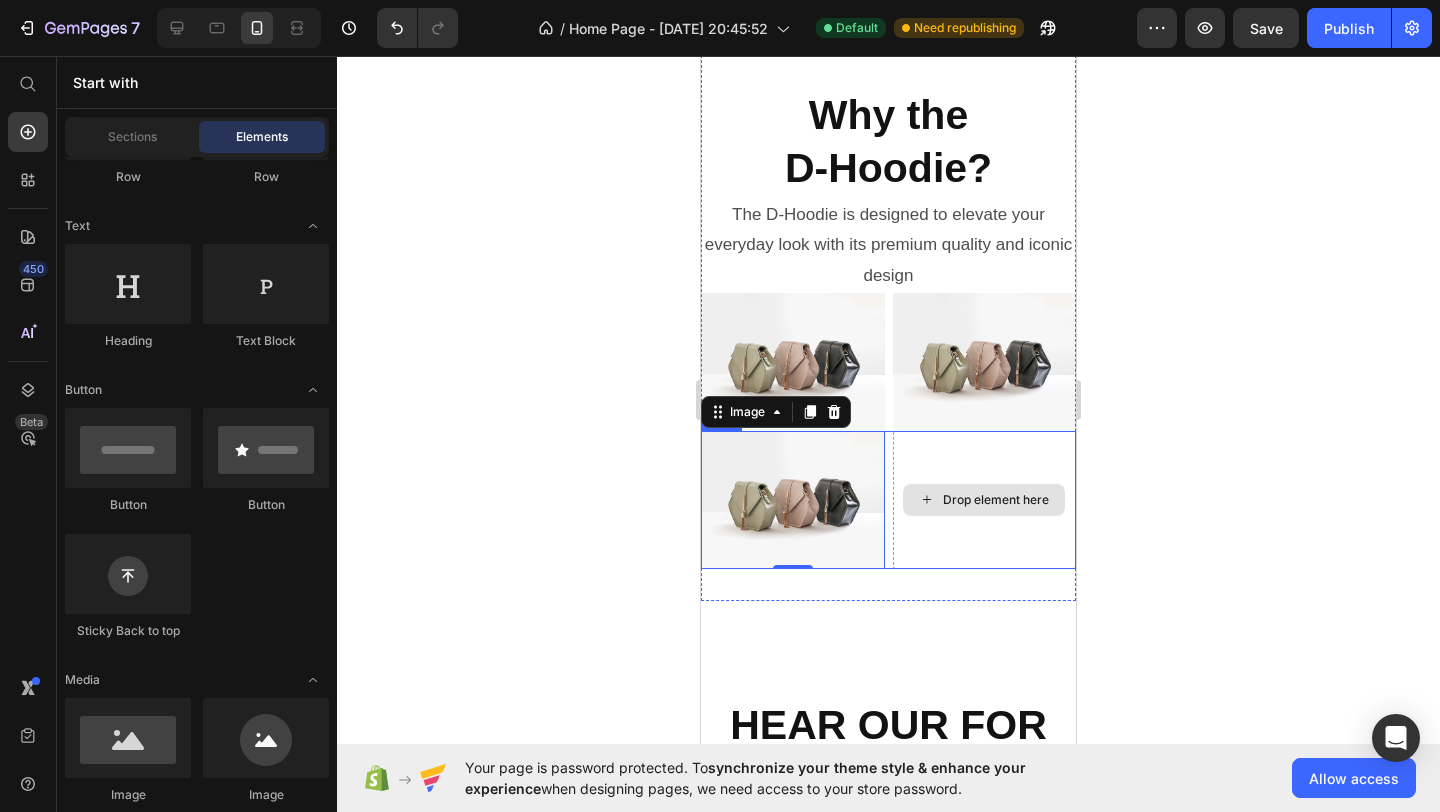 click on "Drop element here" at bounding box center [996, 500] 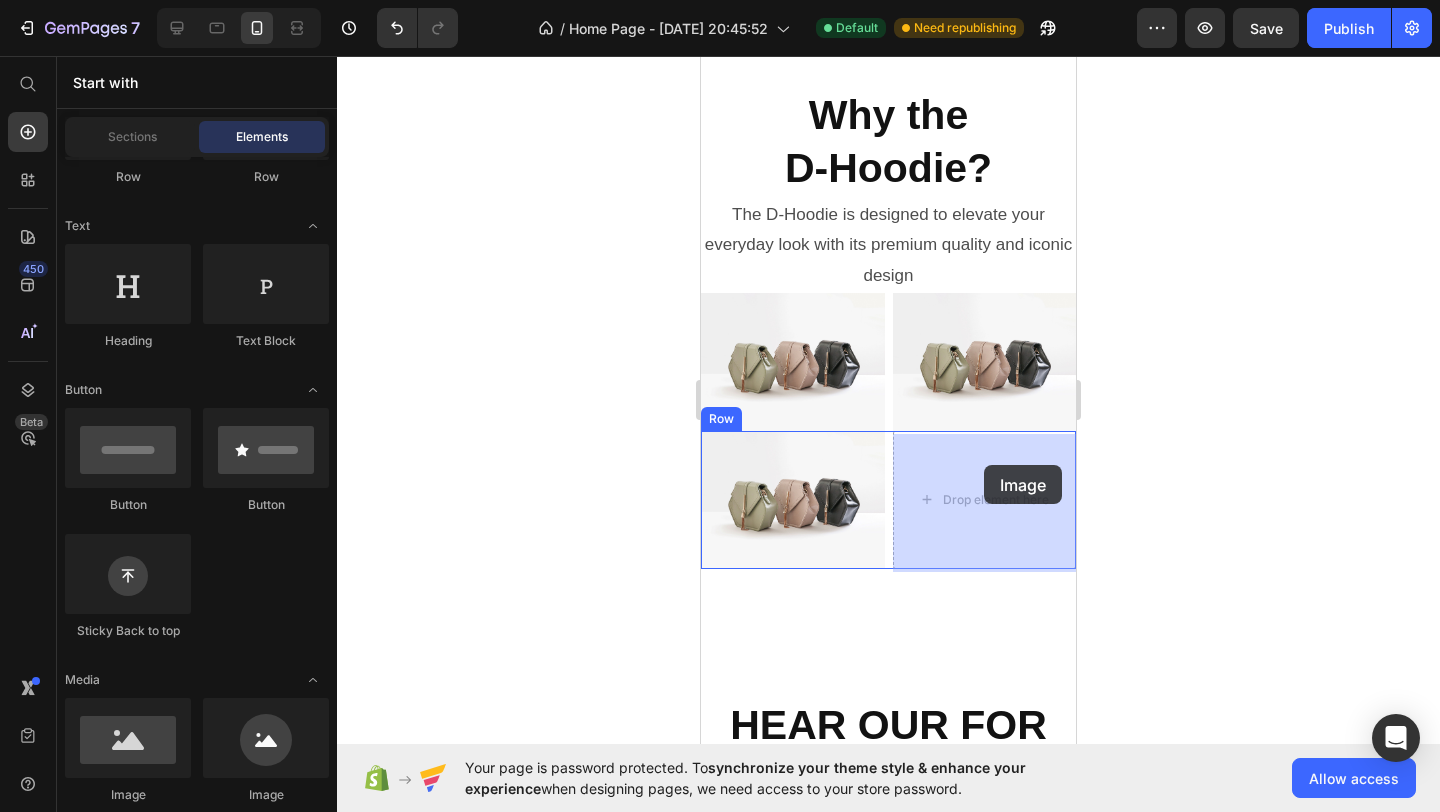 drag, startPoint x: 845, startPoint y: 771, endPoint x: 982, endPoint y: 467, distance: 333.44415 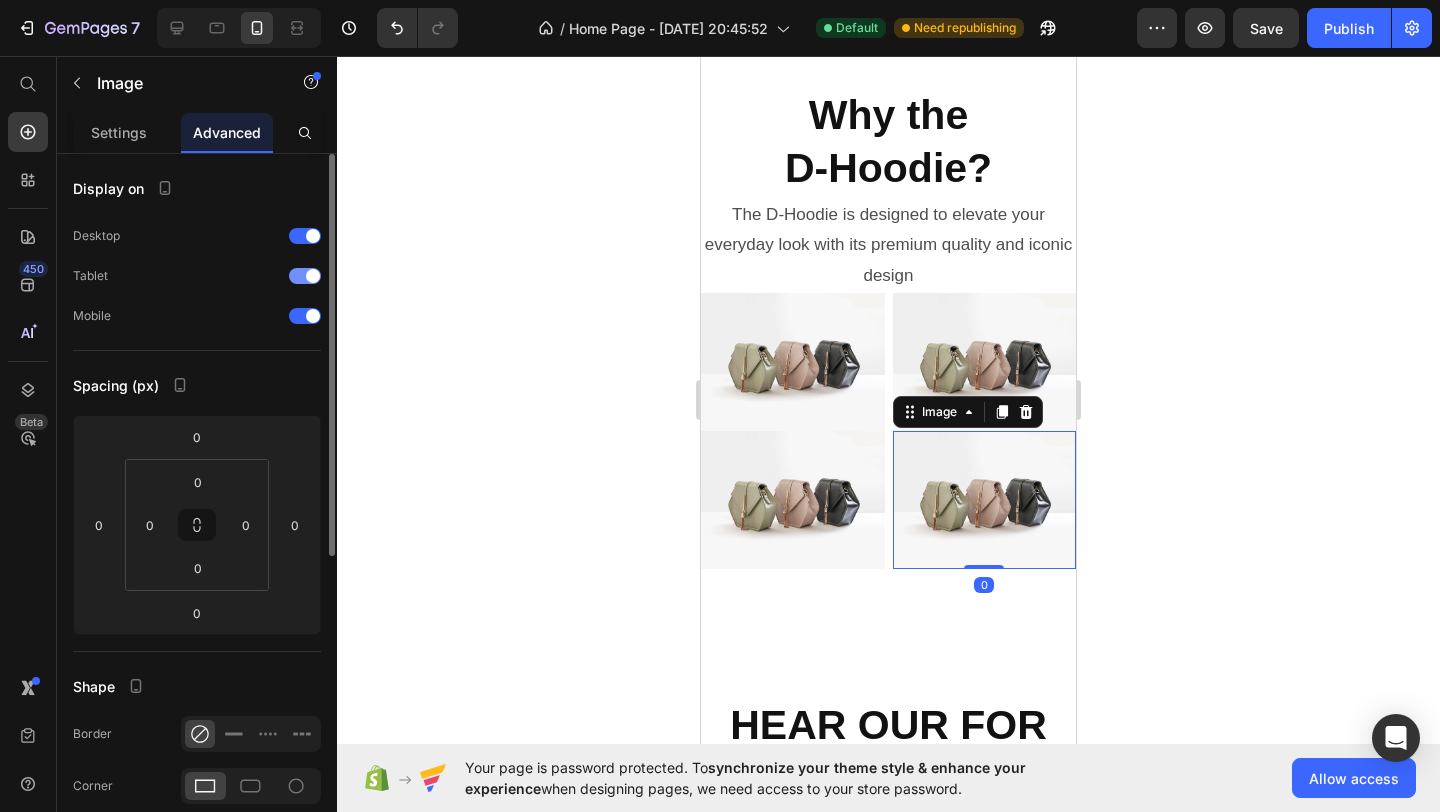 click at bounding box center (313, 276) 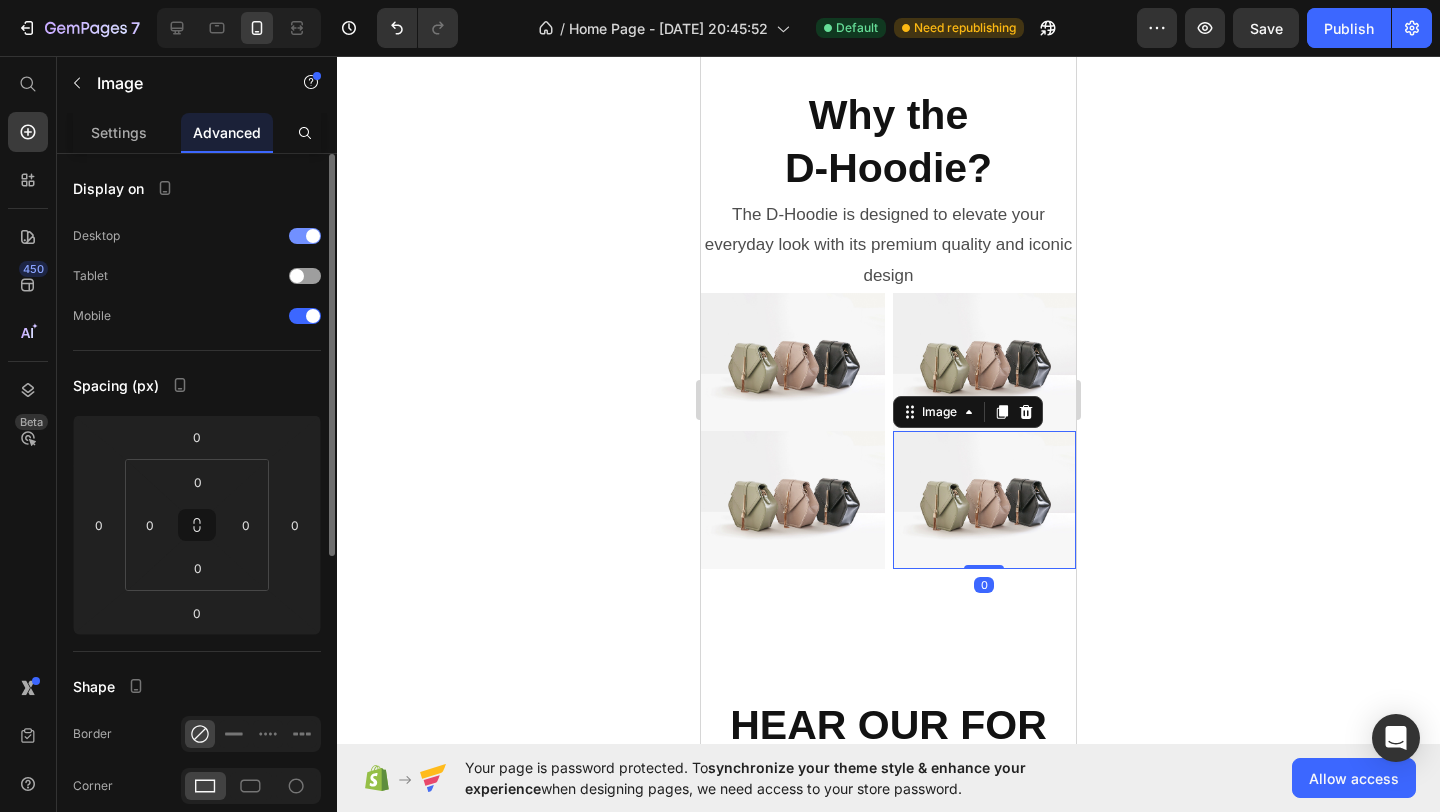 click at bounding box center [313, 236] 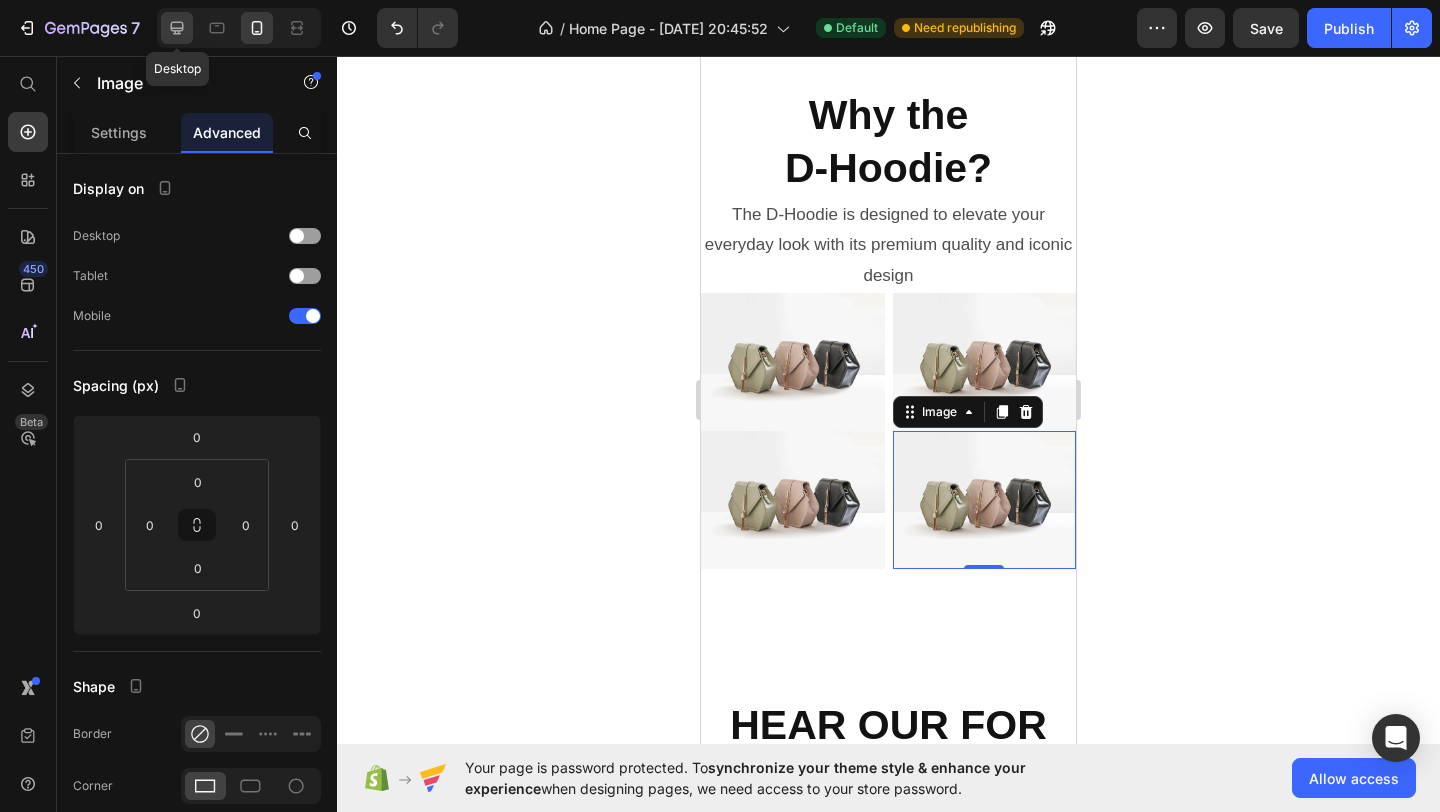 click 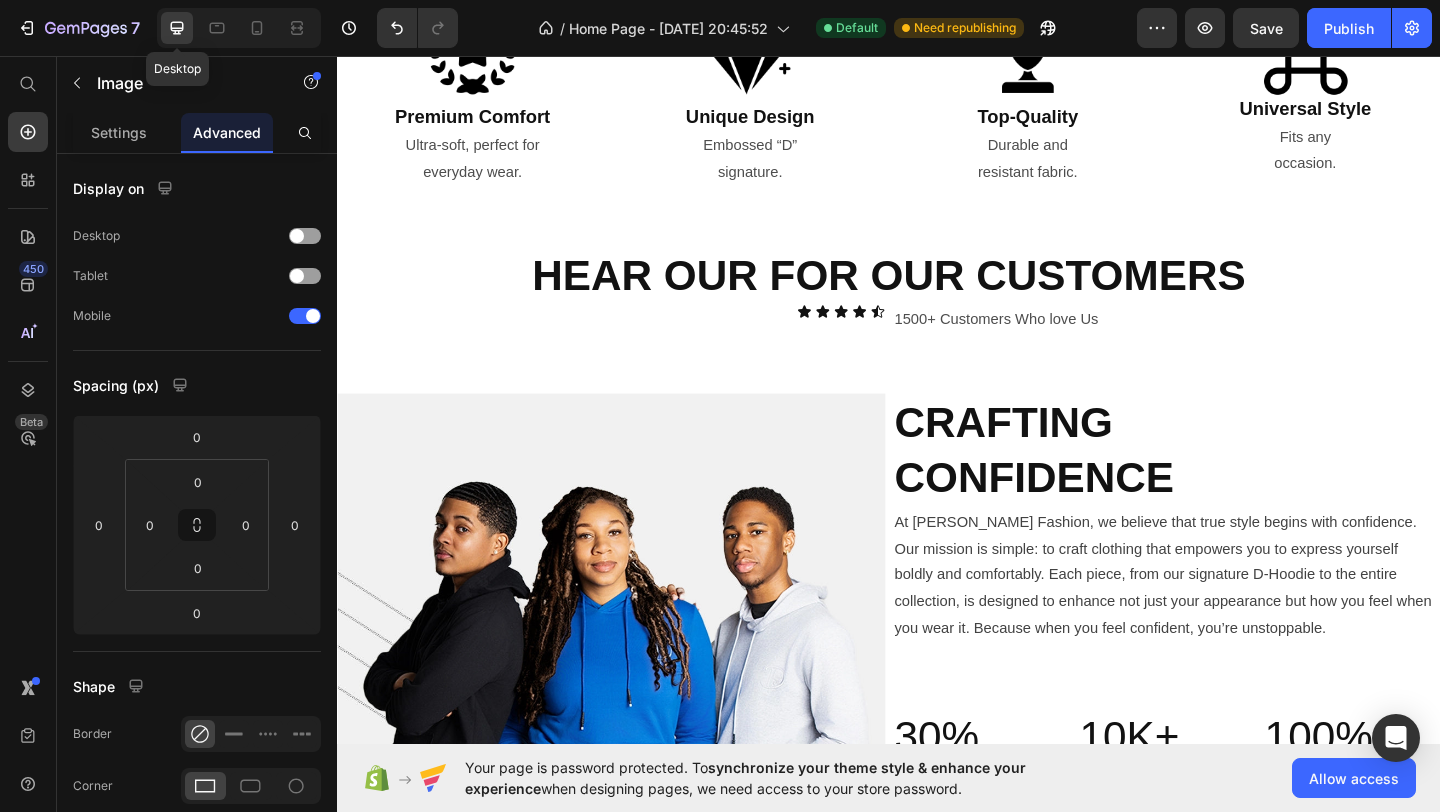scroll, scrollTop: 1113, scrollLeft: 0, axis: vertical 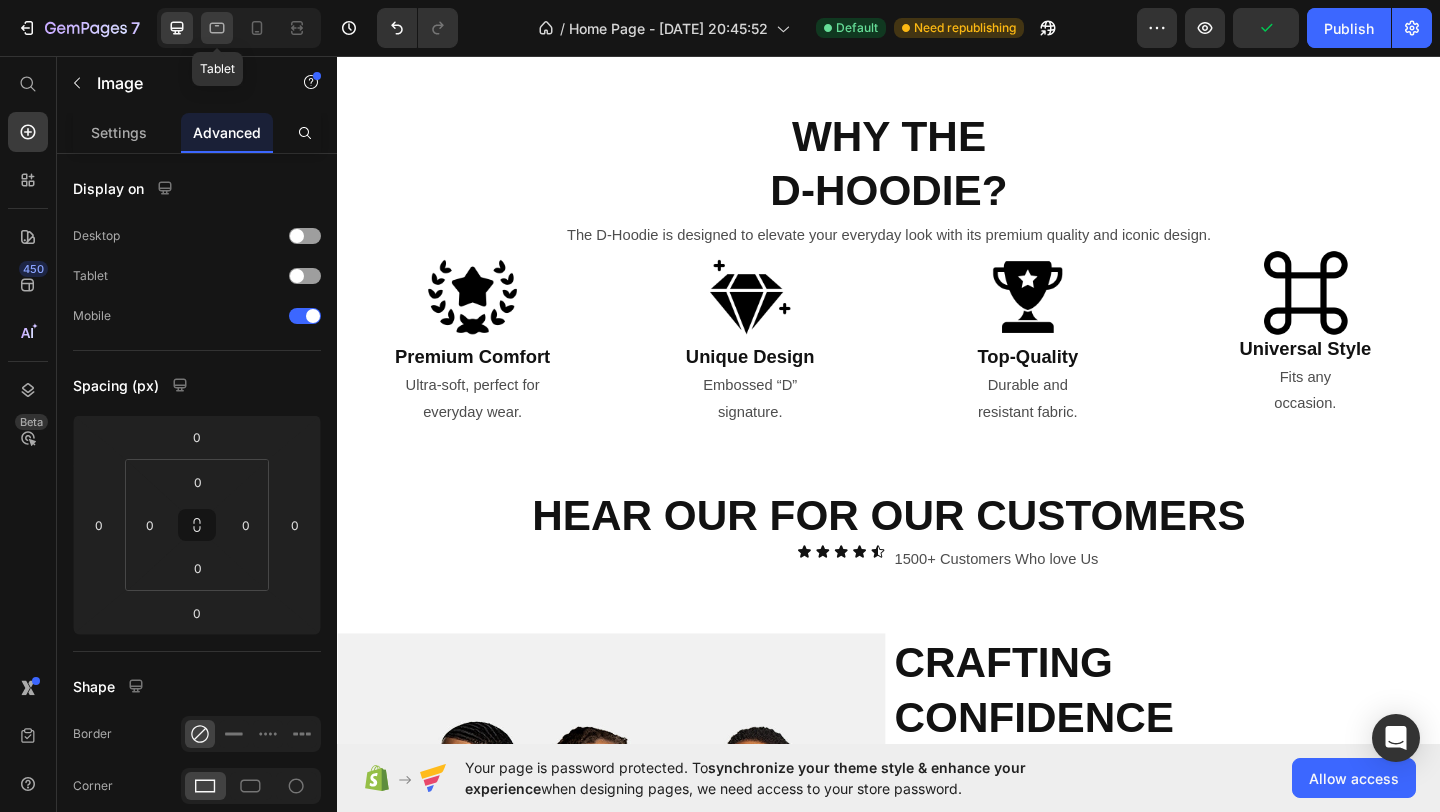 click 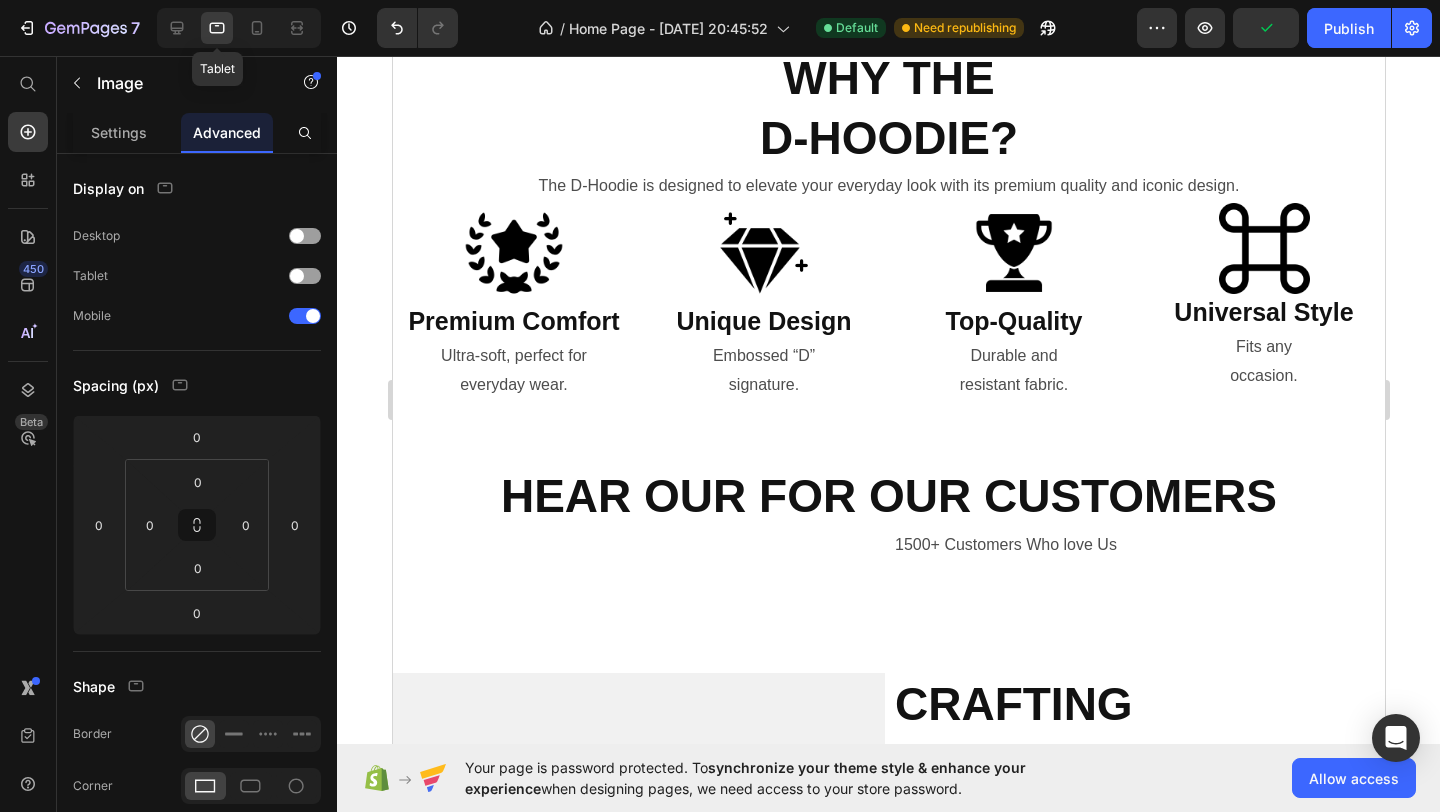 scroll, scrollTop: 1001, scrollLeft: 0, axis: vertical 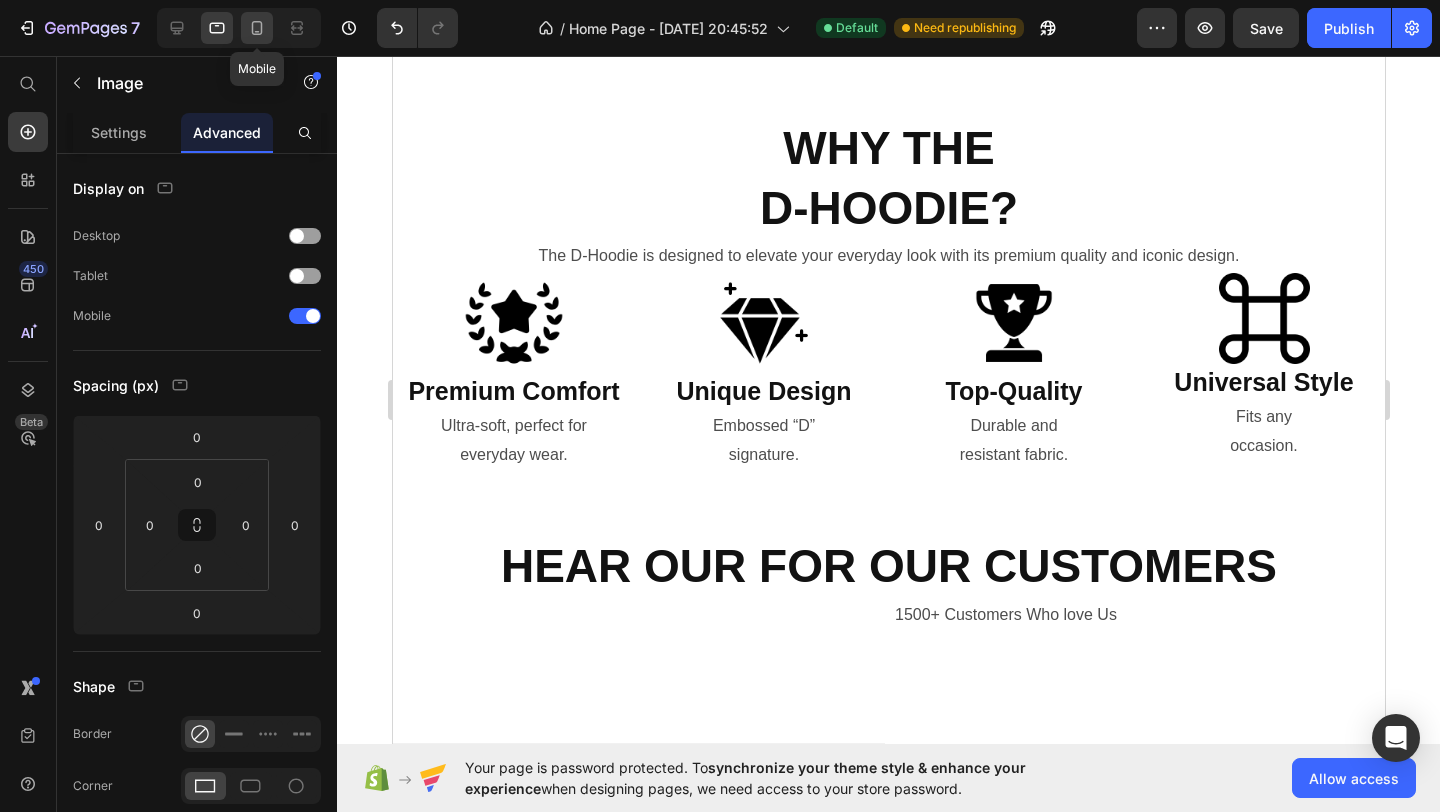 click 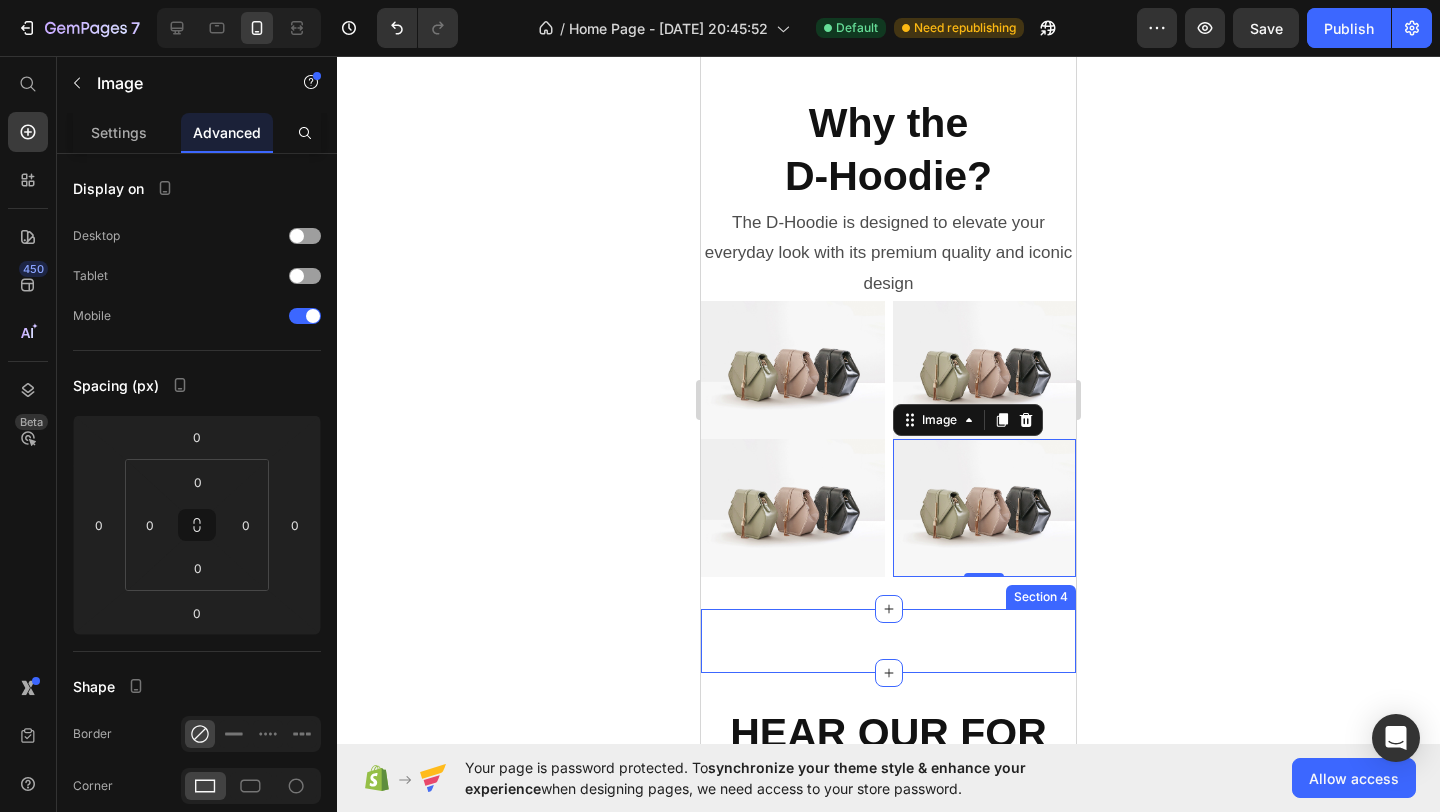 scroll, scrollTop: 1358, scrollLeft: 0, axis: vertical 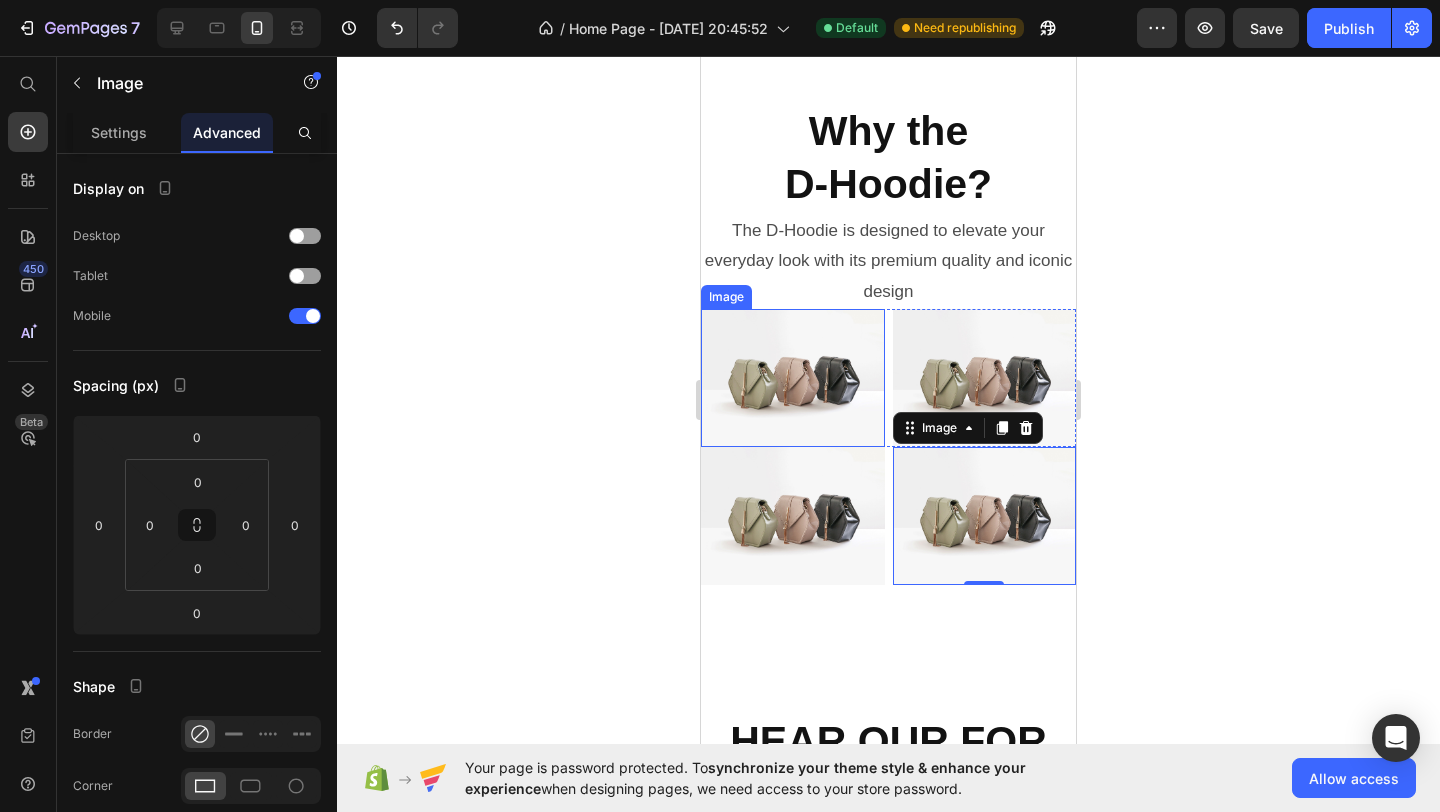 click at bounding box center (793, 378) 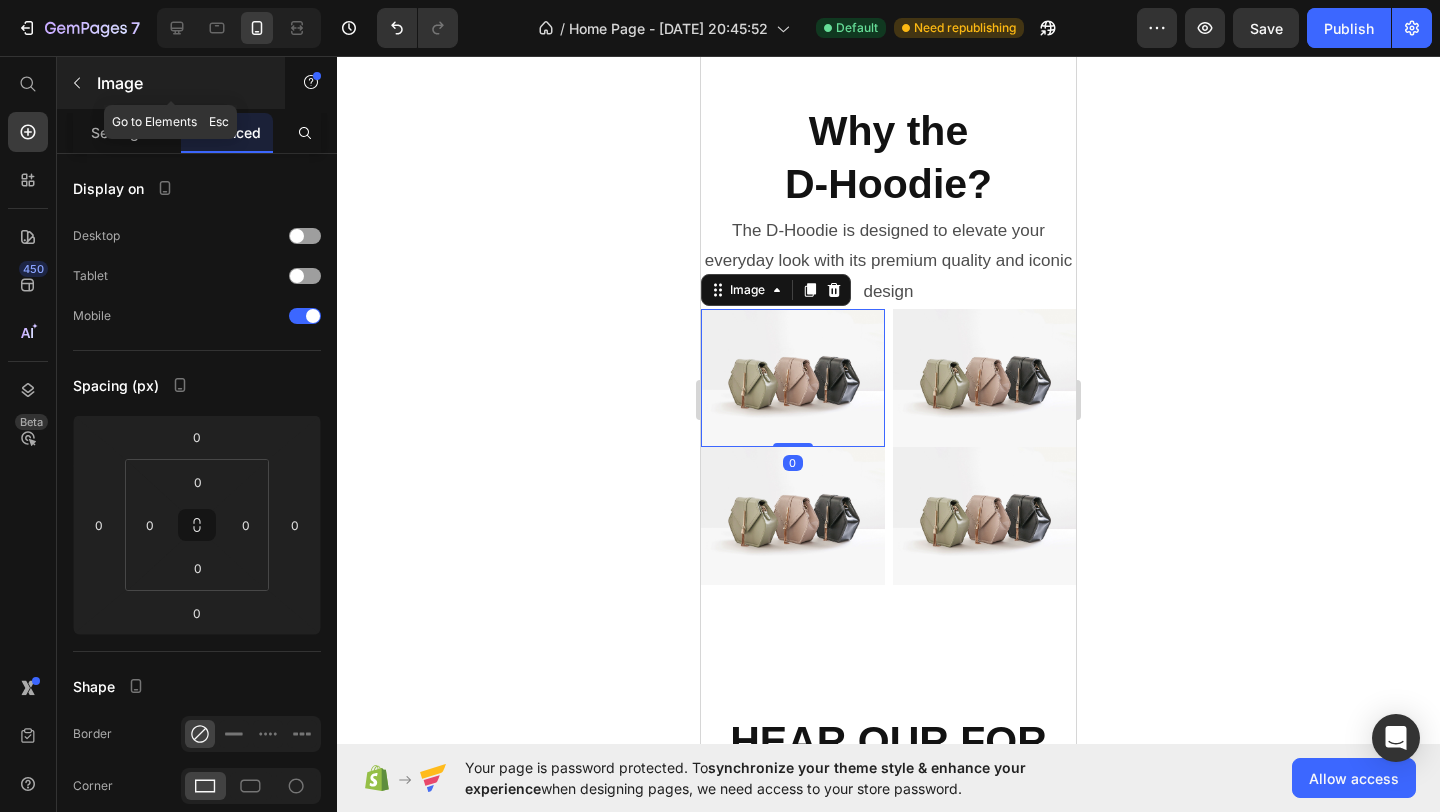 click on "Image" at bounding box center (182, 83) 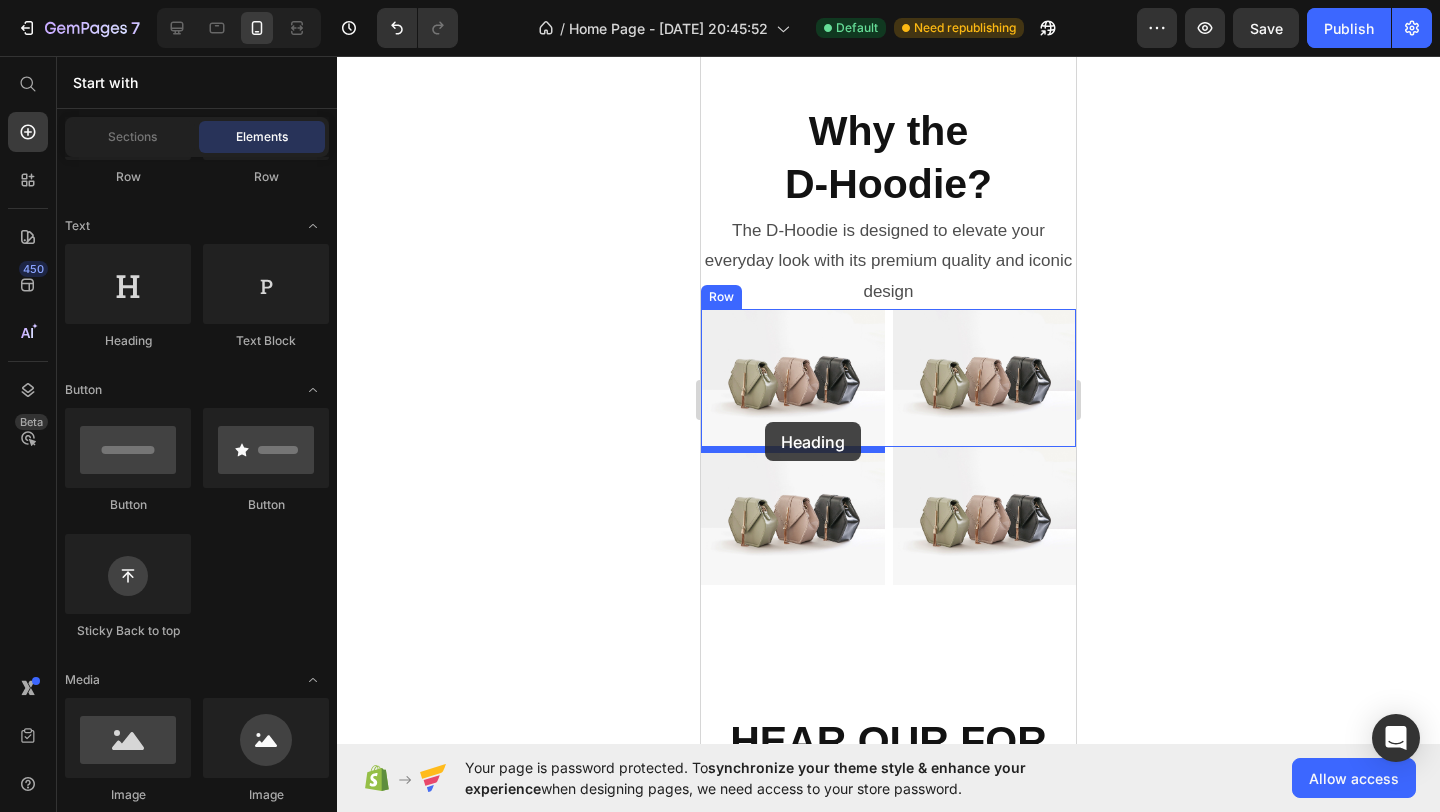 drag, startPoint x: 858, startPoint y: 376, endPoint x: 765, endPoint y: 422, distance: 103.75452 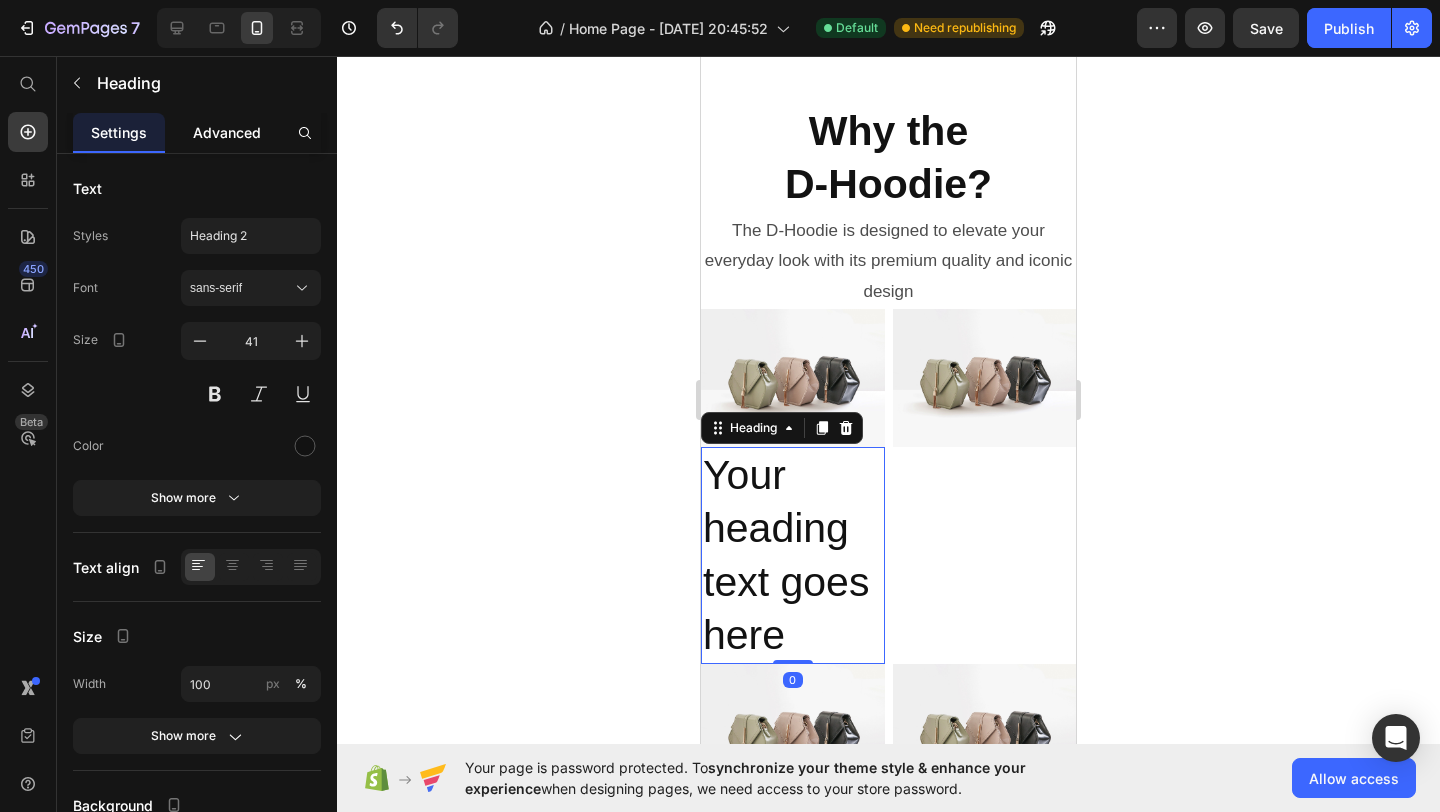 click on "Advanced" at bounding box center [227, 132] 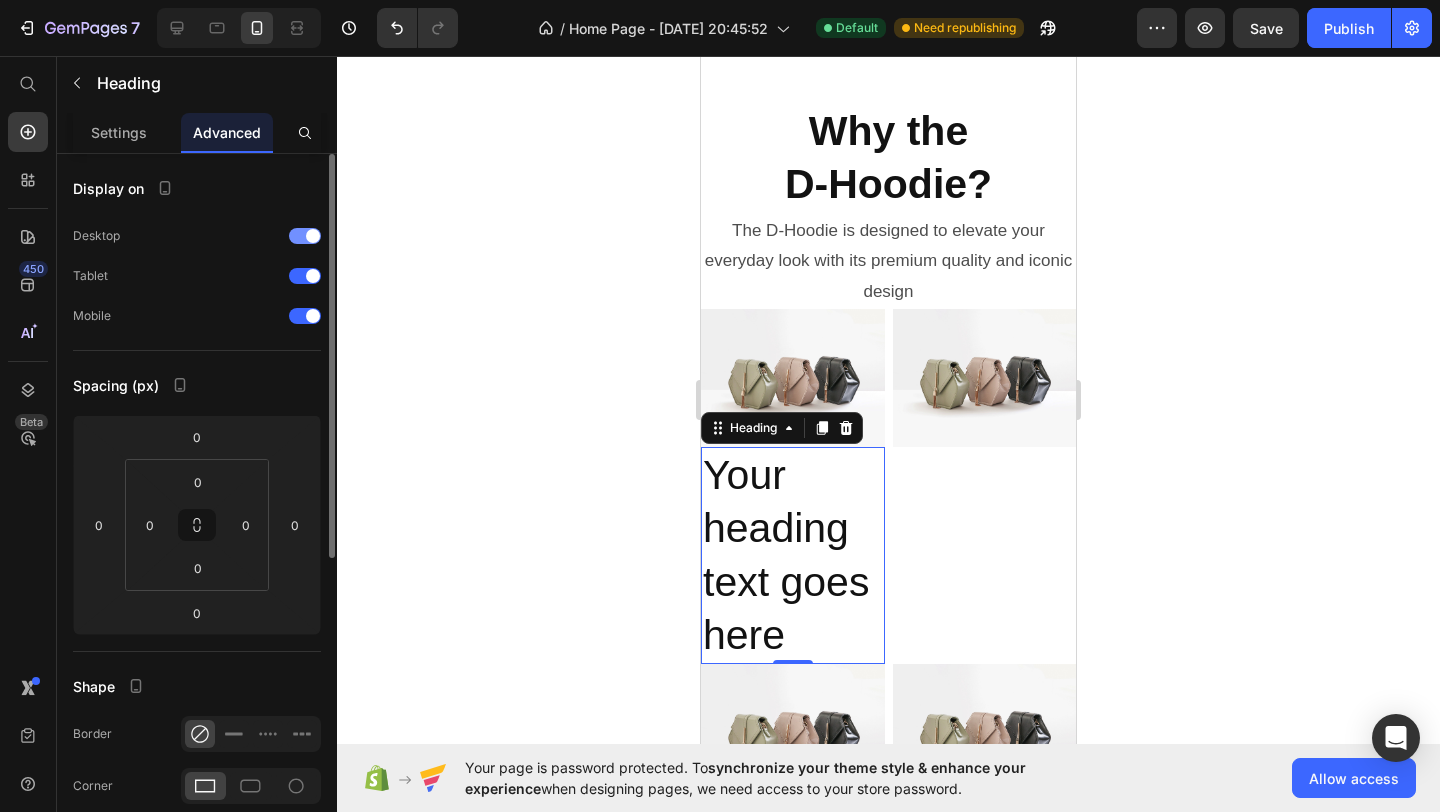 click at bounding box center [313, 236] 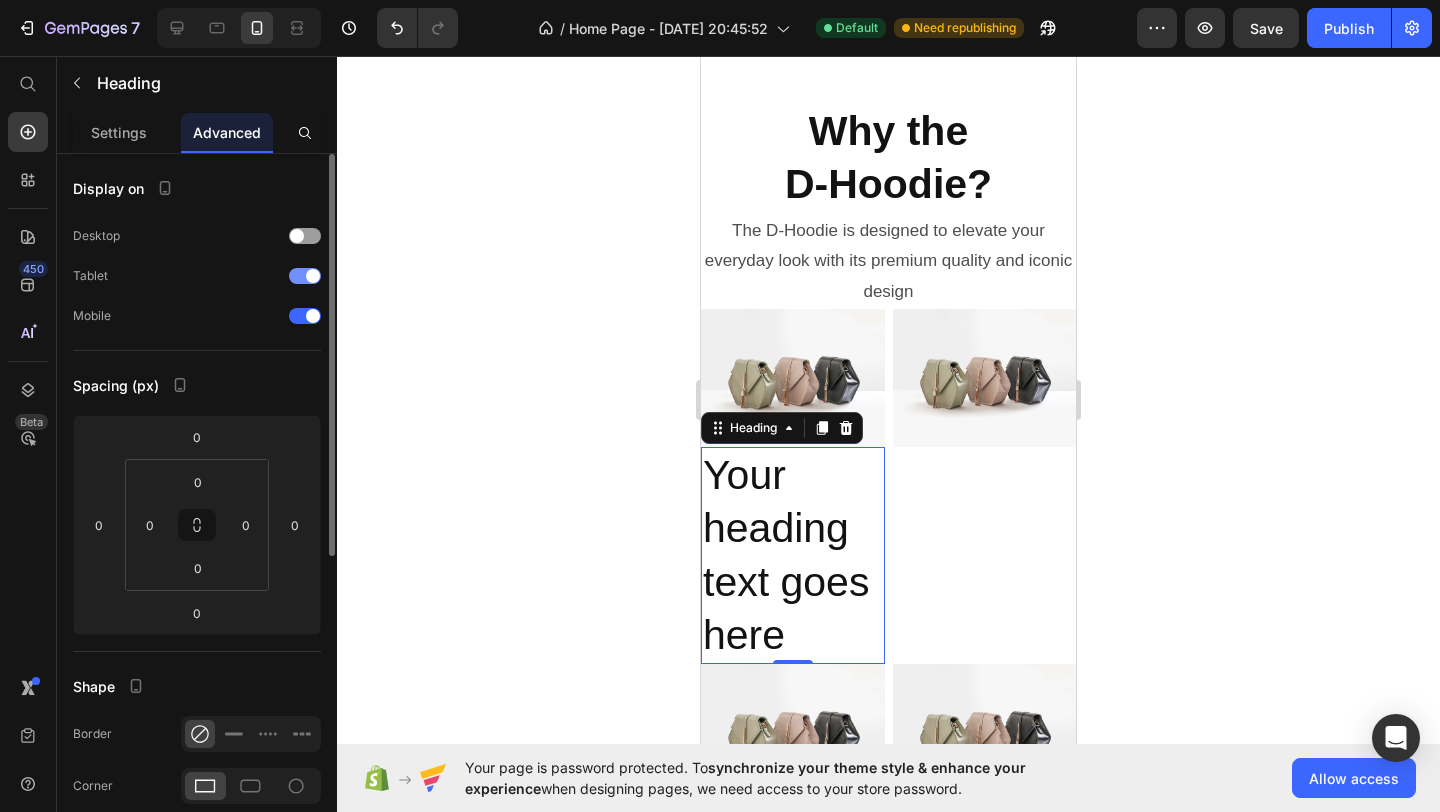 click at bounding box center (313, 276) 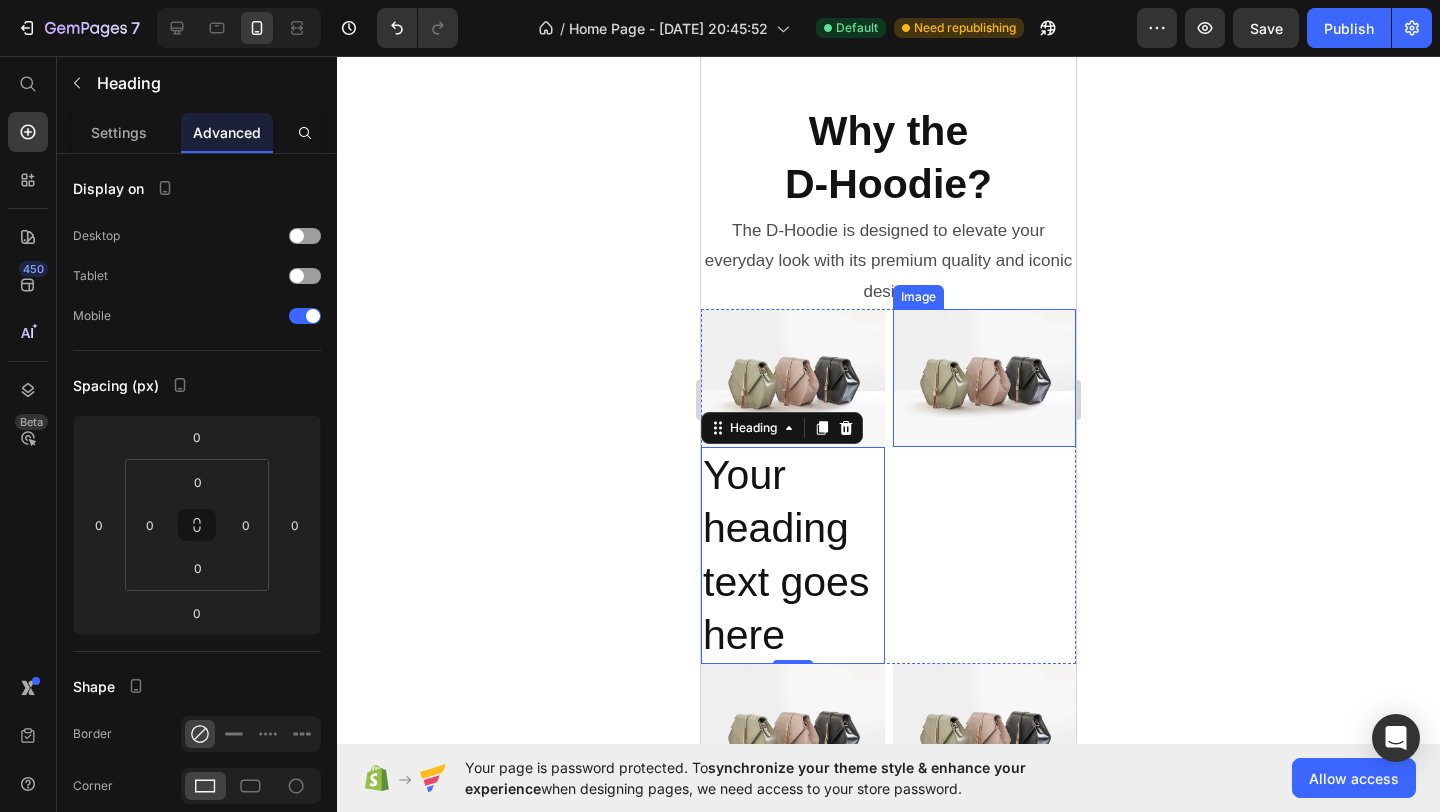click at bounding box center [985, 378] 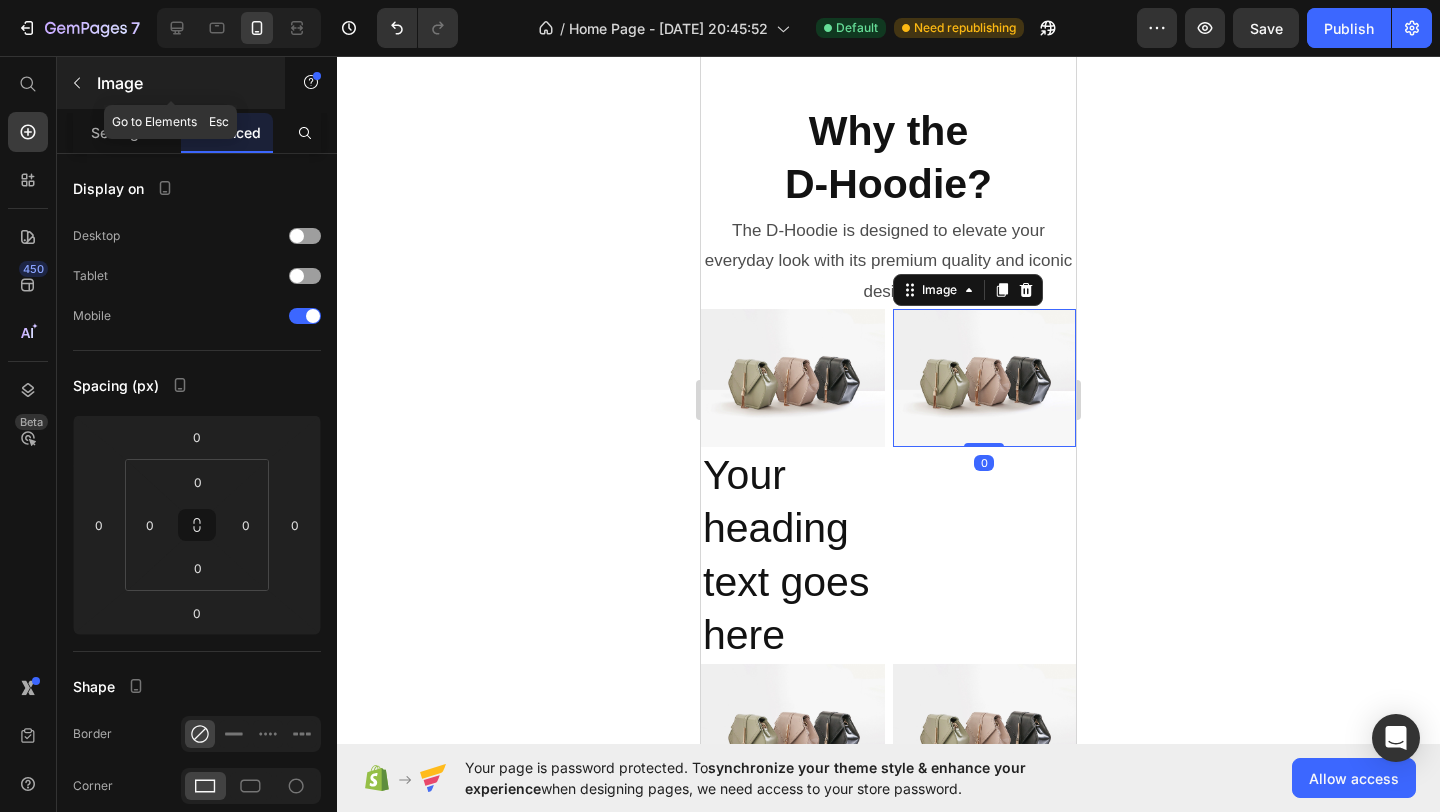 click on "Image" at bounding box center [182, 83] 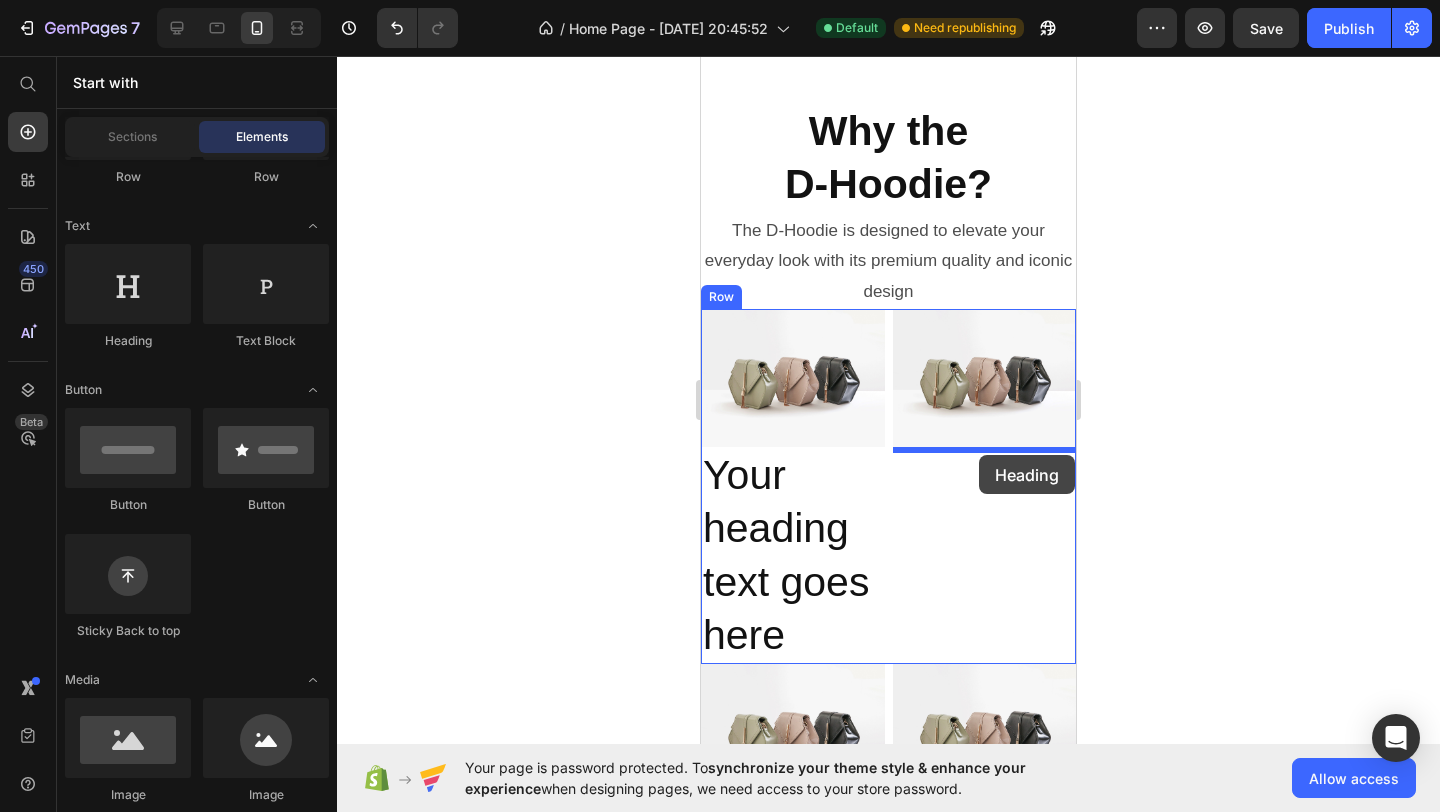 drag, startPoint x: 849, startPoint y: 338, endPoint x: 979, endPoint y: 455, distance: 174.89711 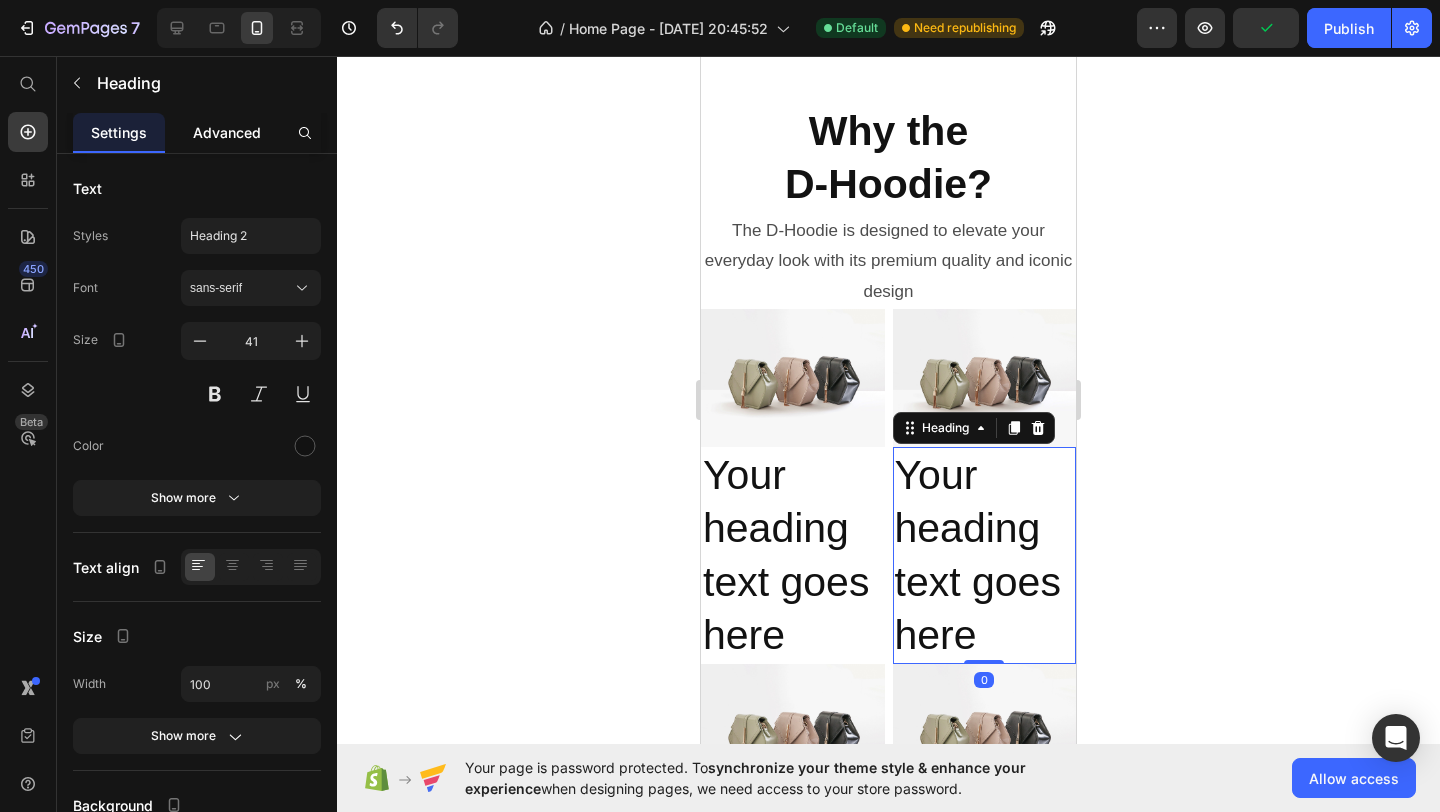 click on "Advanced" at bounding box center [227, 132] 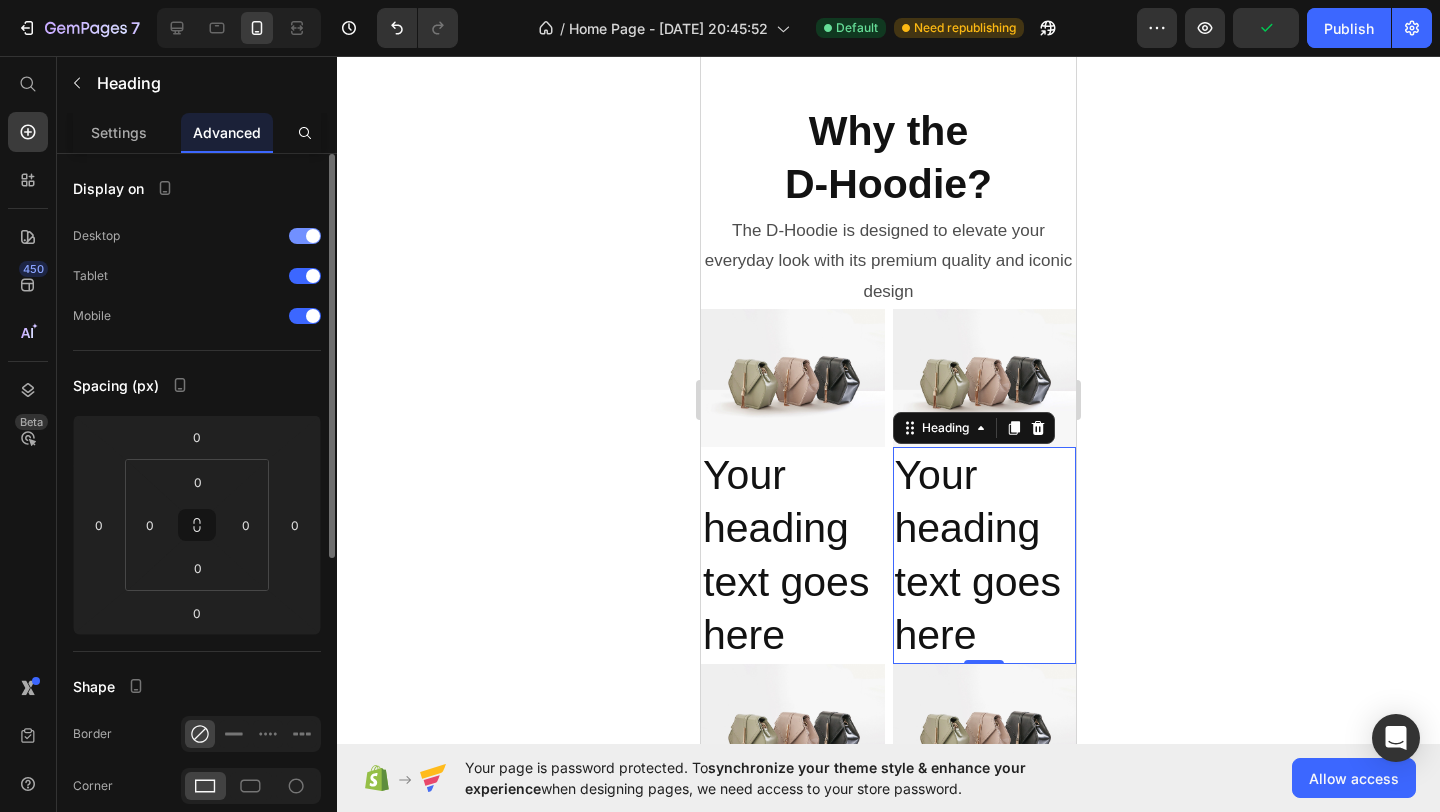 click at bounding box center (305, 236) 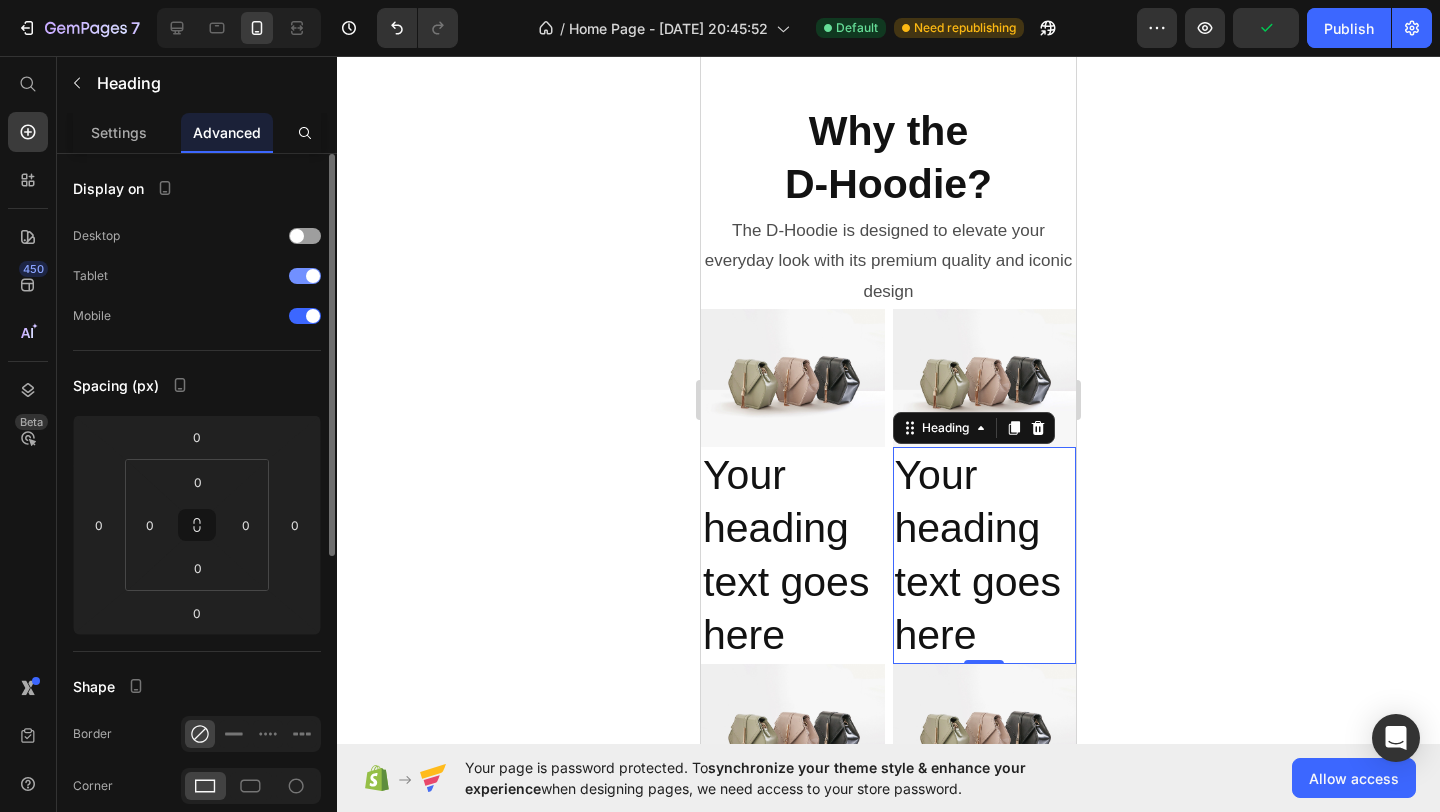 click at bounding box center [313, 276] 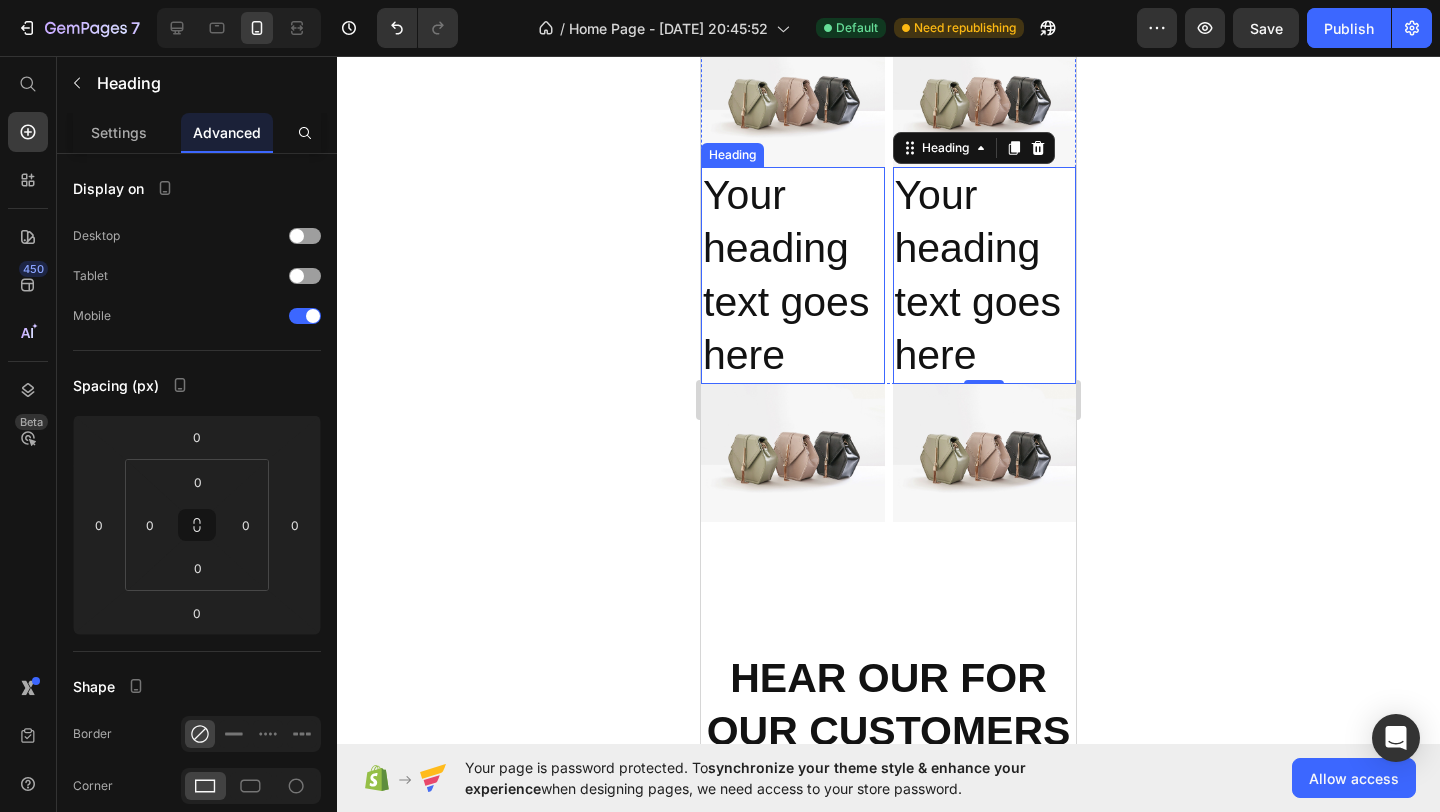 scroll, scrollTop: 1780, scrollLeft: 0, axis: vertical 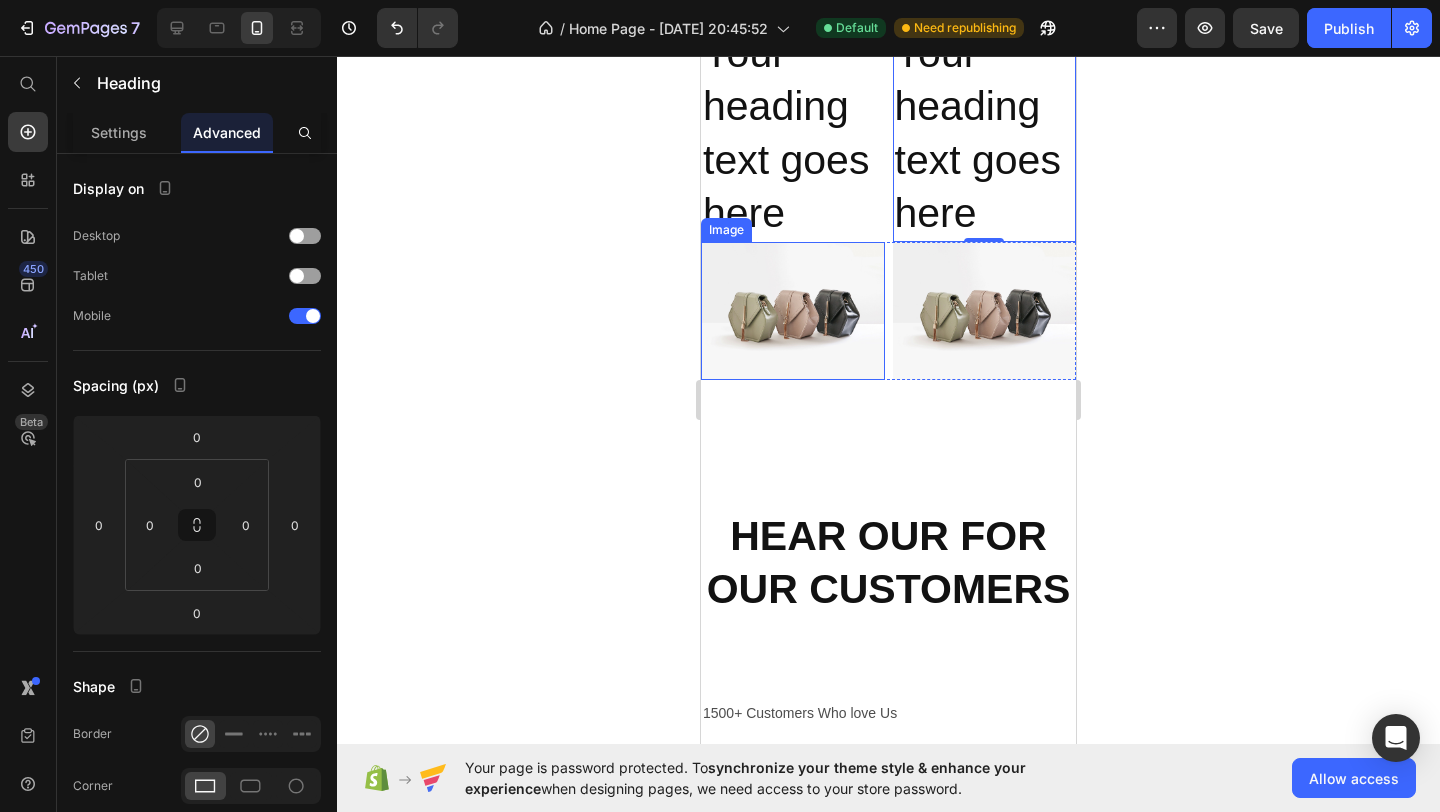 click at bounding box center (793, 311) 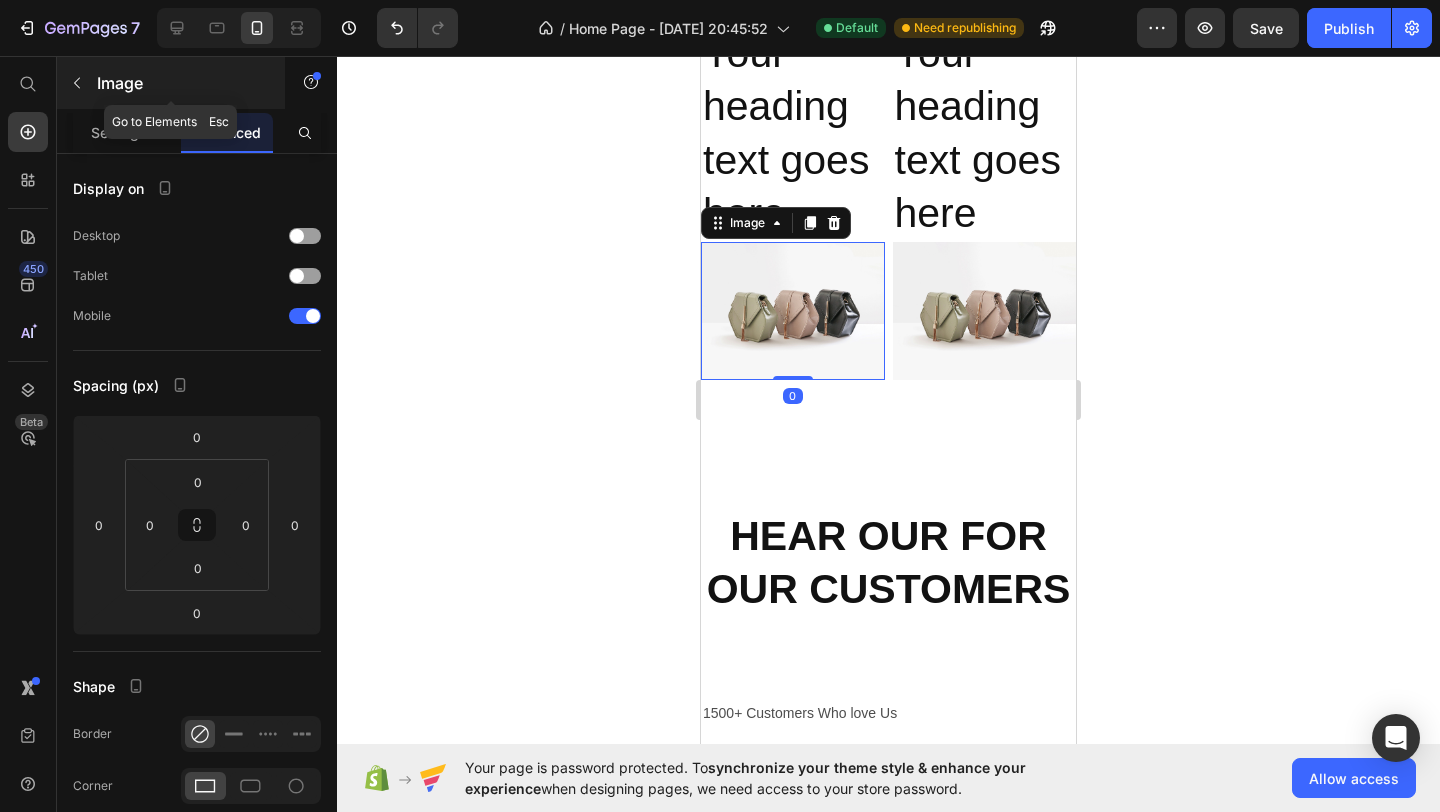click at bounding box center [77, 83] 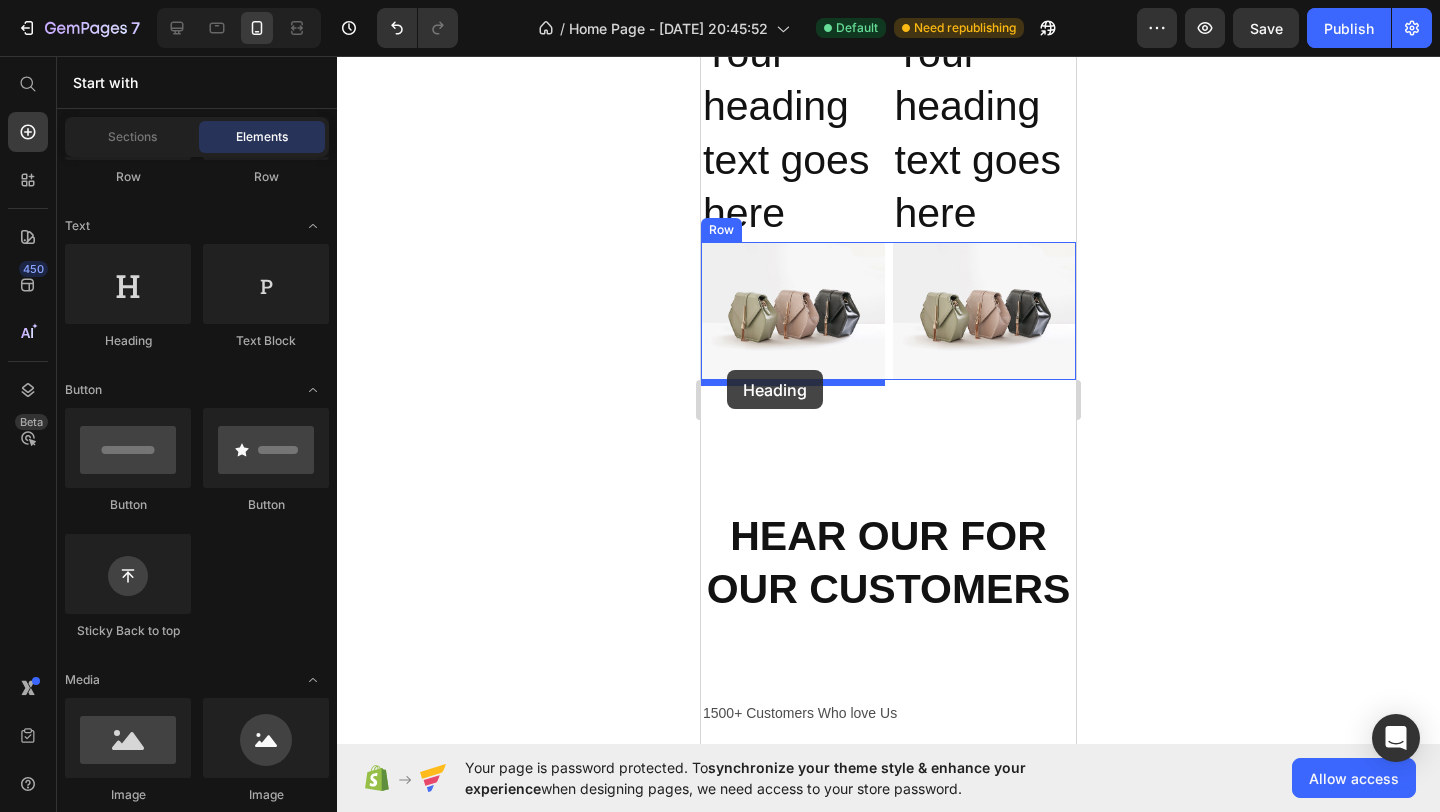 drag, startPoint x: 861, startPoint y: 345, endPoint x: 727, endPoint y: 370, distance: 136.31215 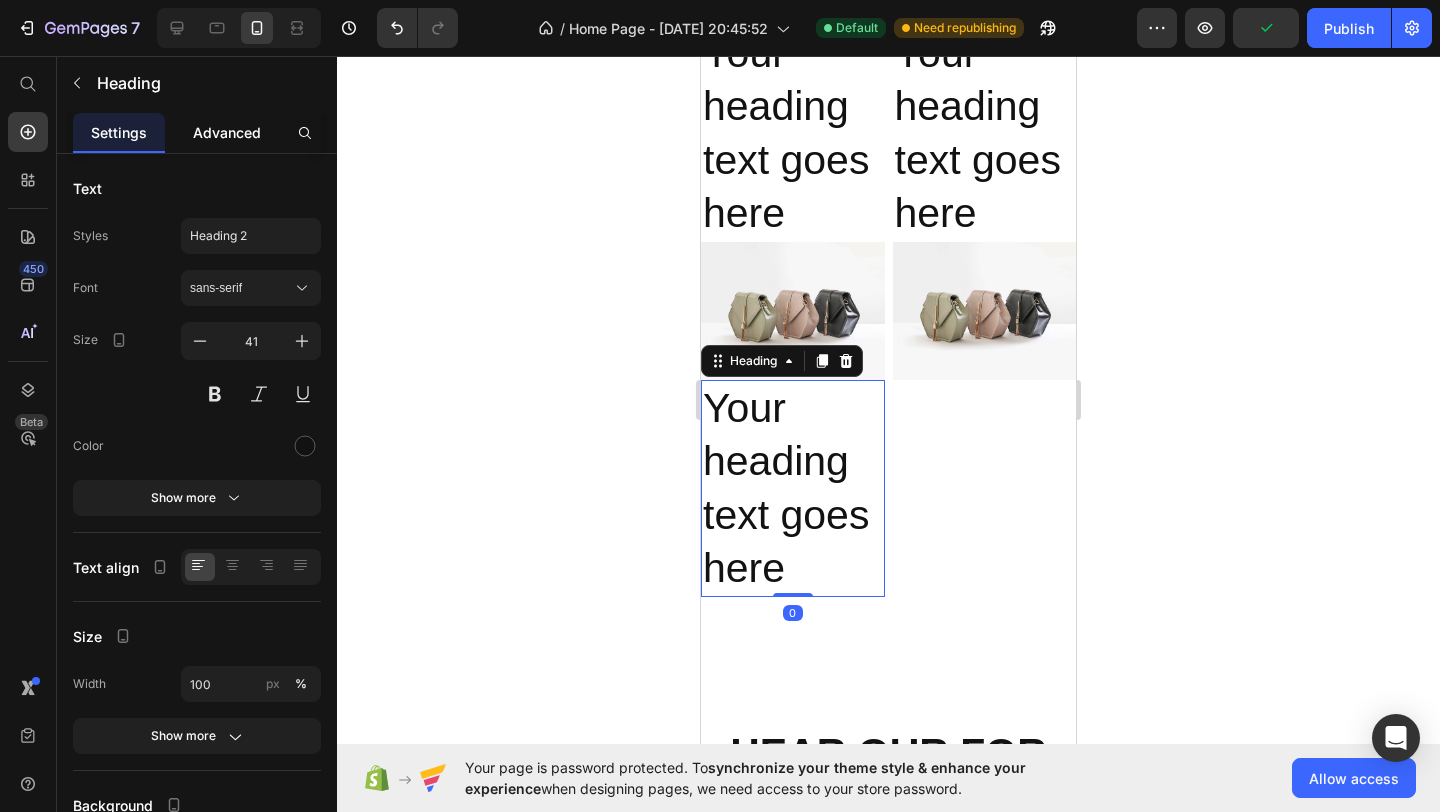 click on "Advanced" at bounding box center [227, 132] 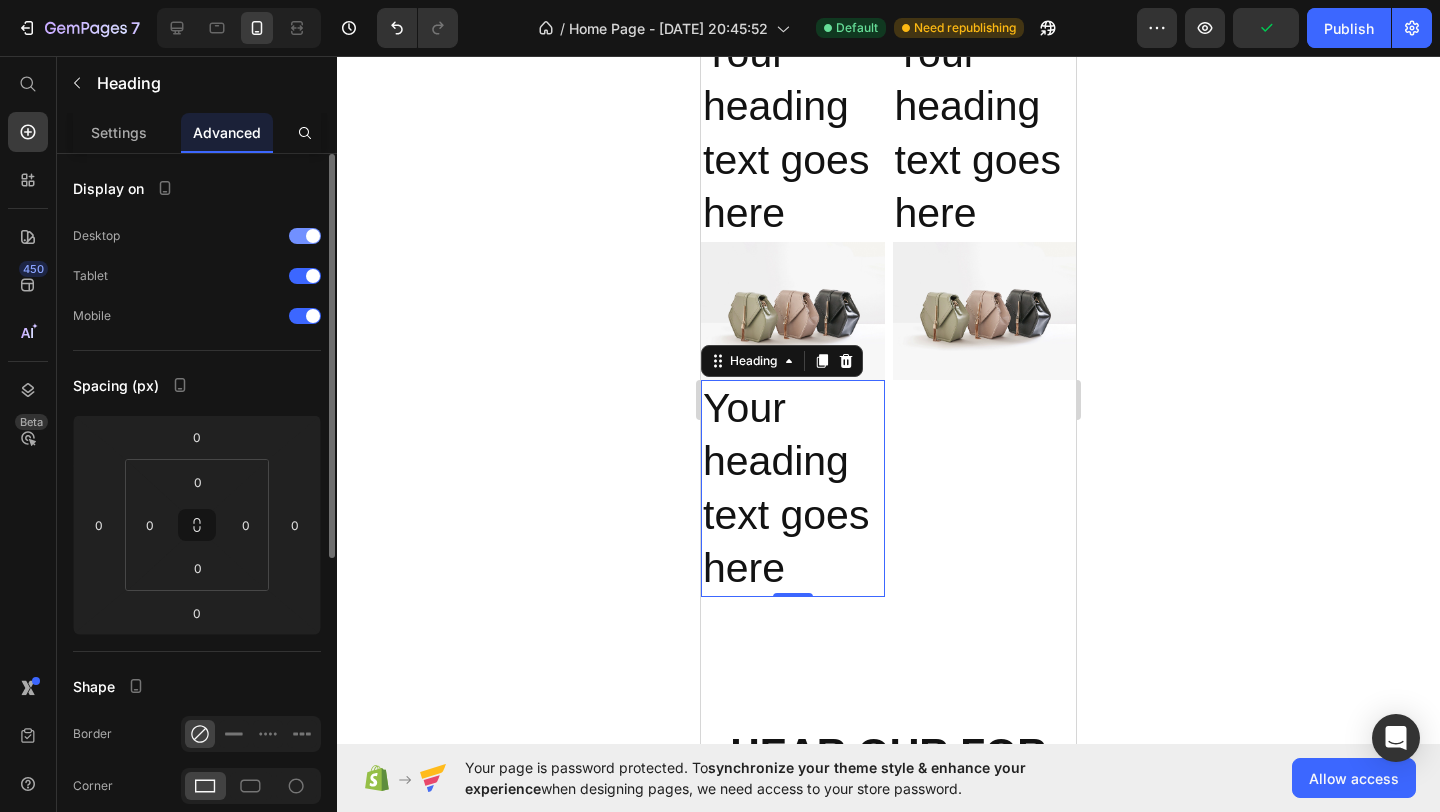 click at bounding box center (305, 236) 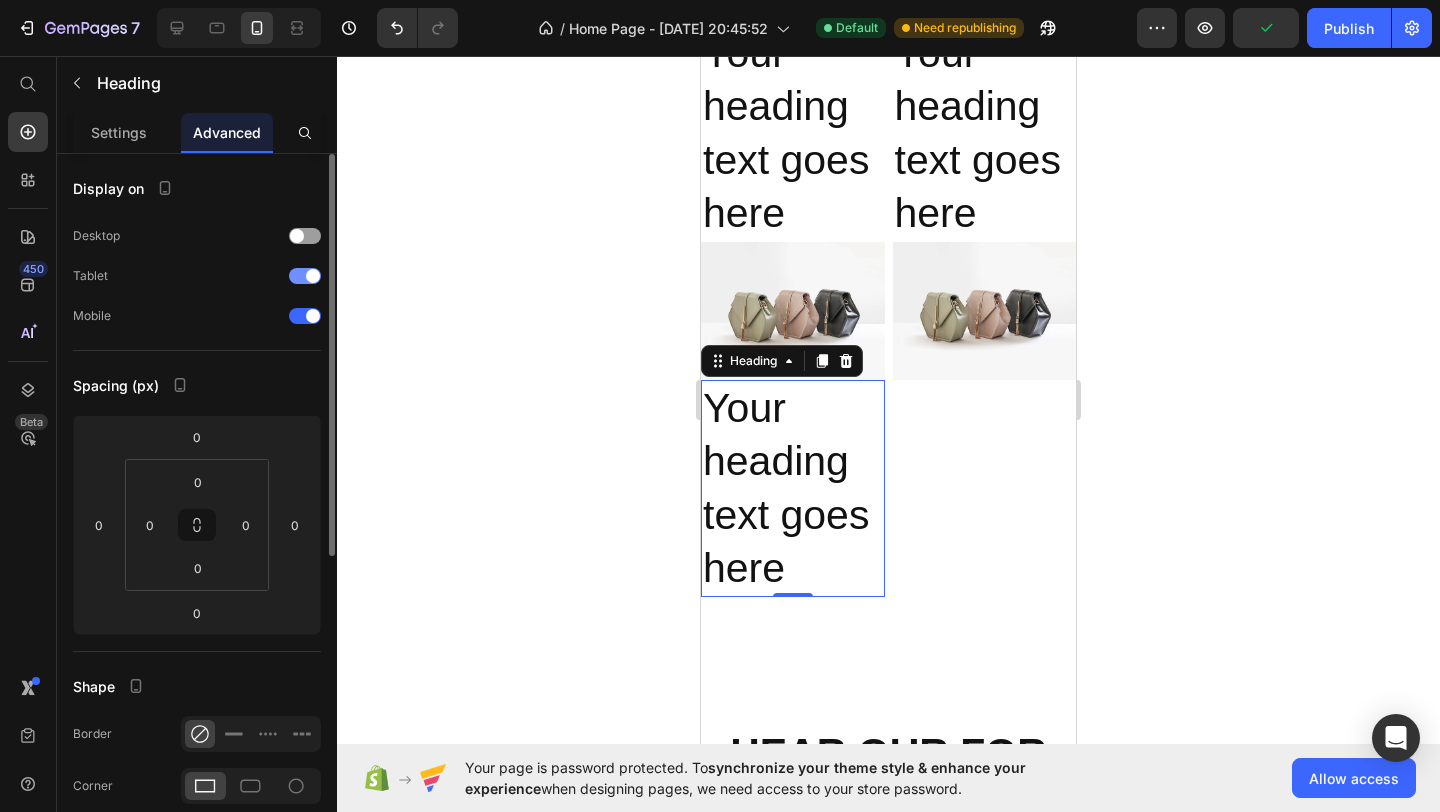 click at bounding box center [313, 276] 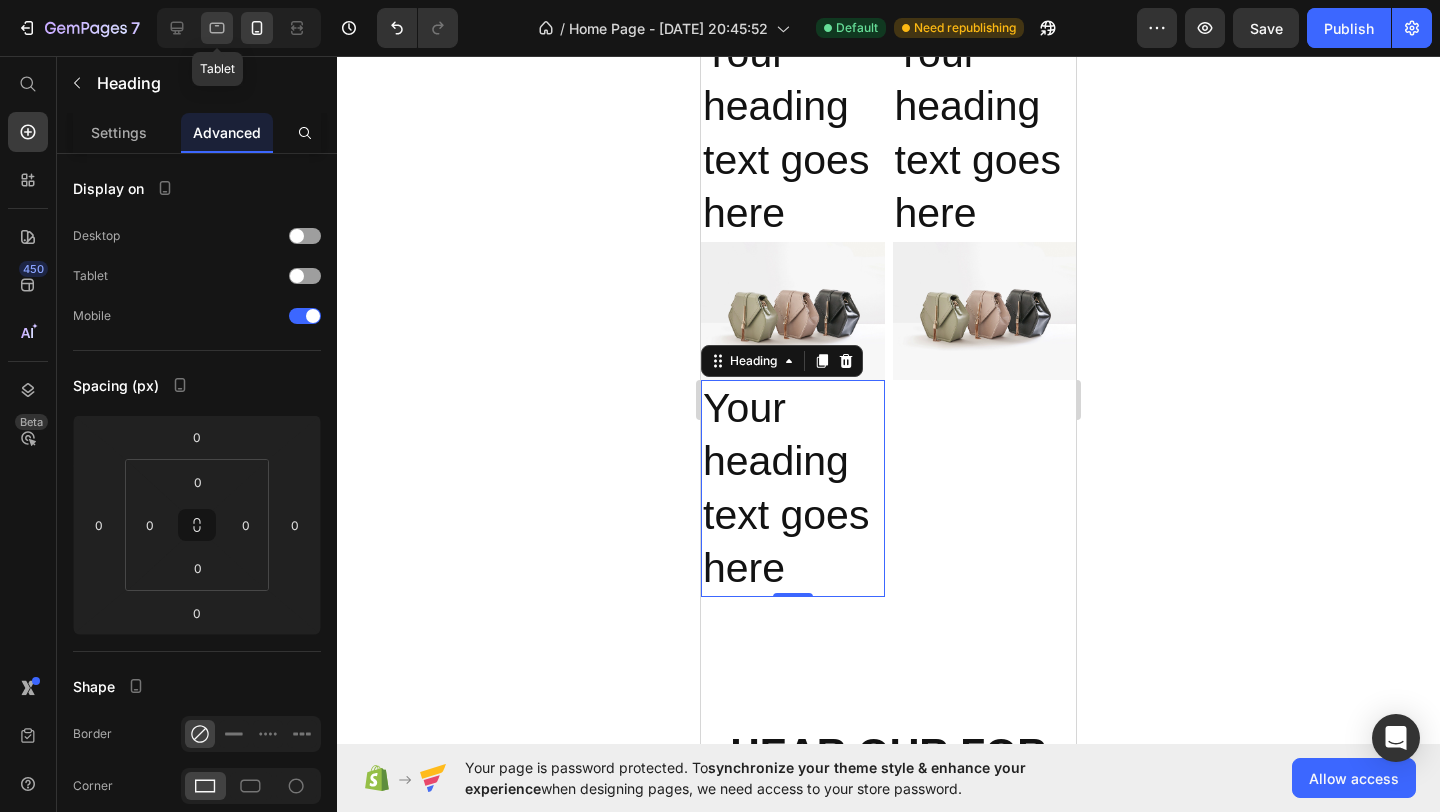 click 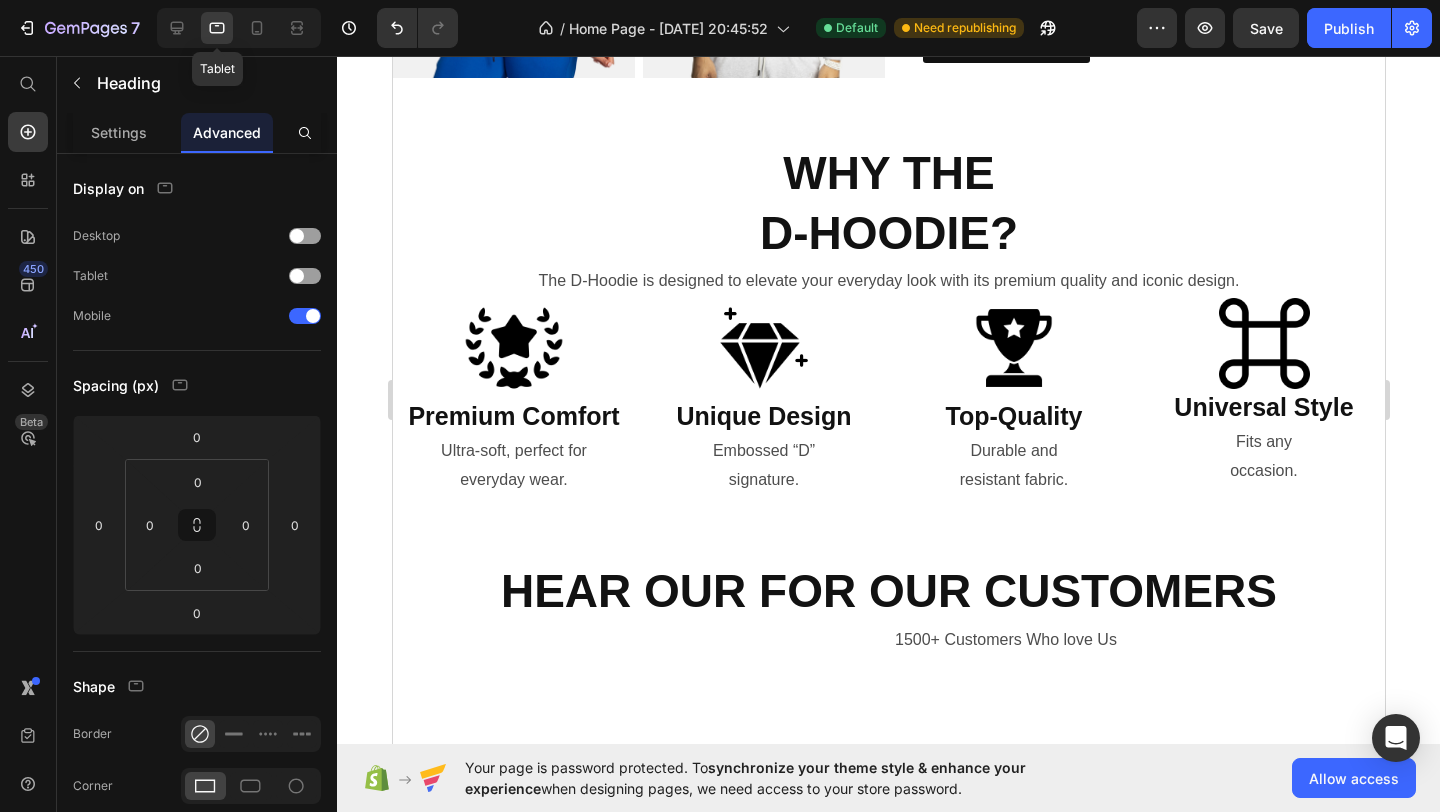 scroll, scrollTop: 906, scrollLeft: 0, axis: vertical 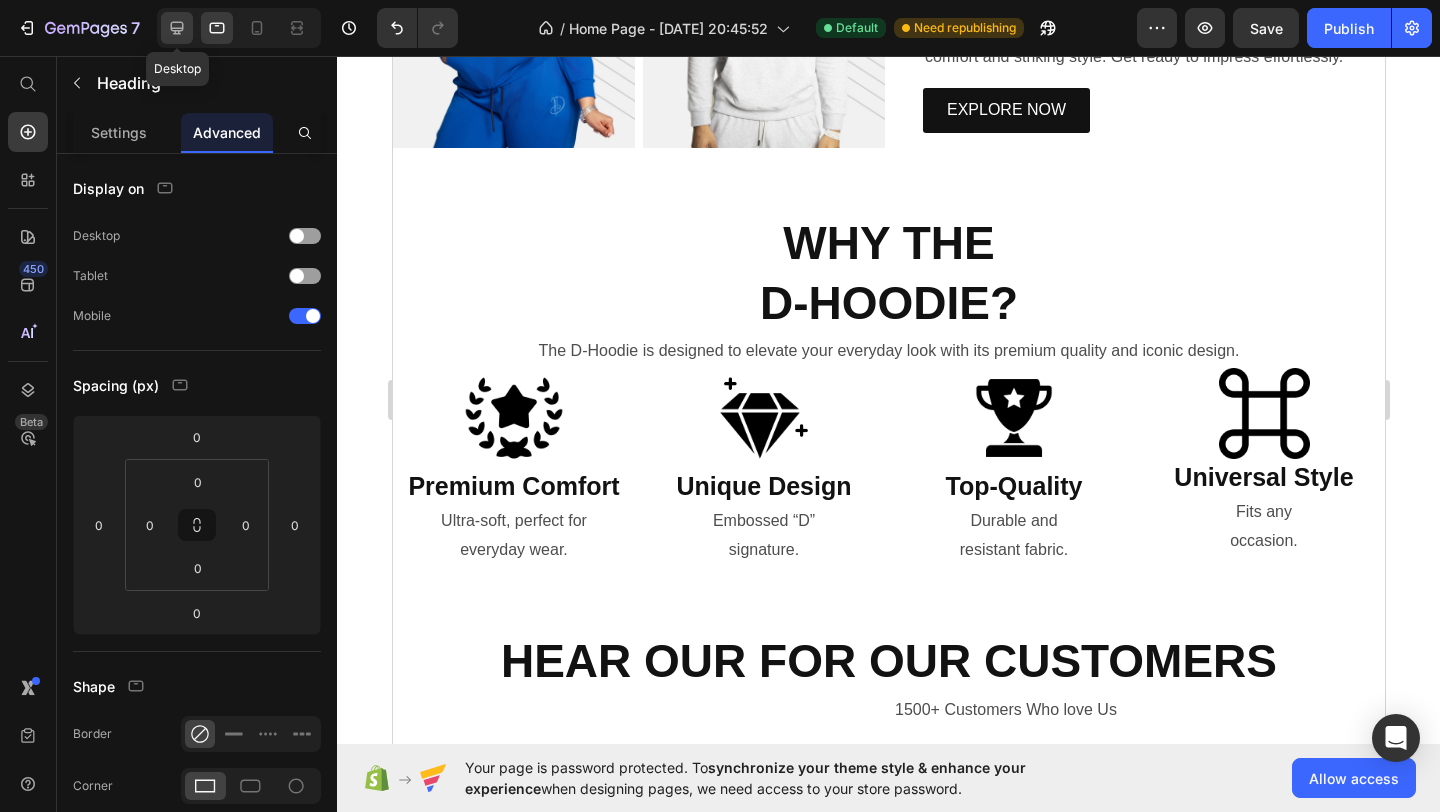 click 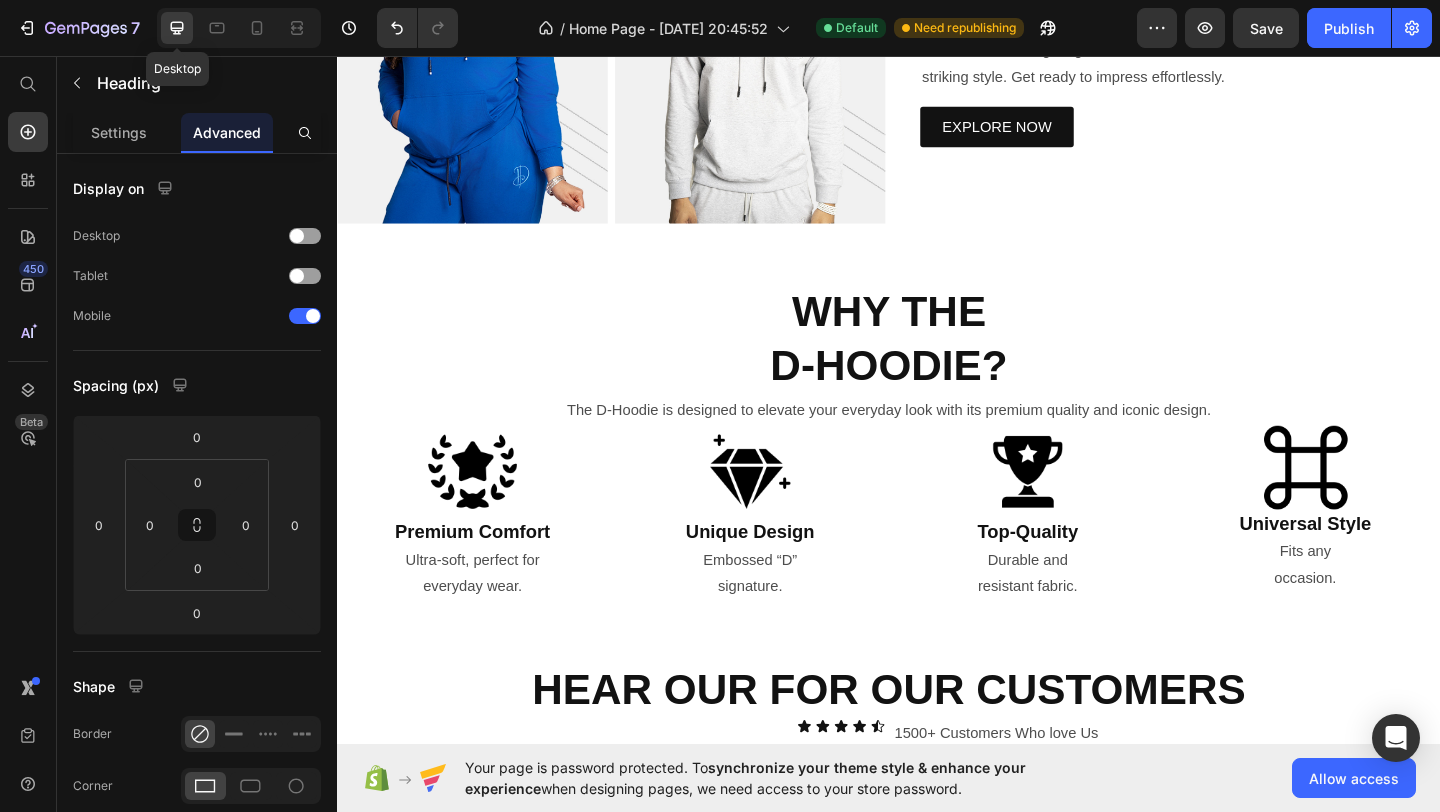 scroll, scrollTop: 853, scrollLeft: 0, axis: vertical 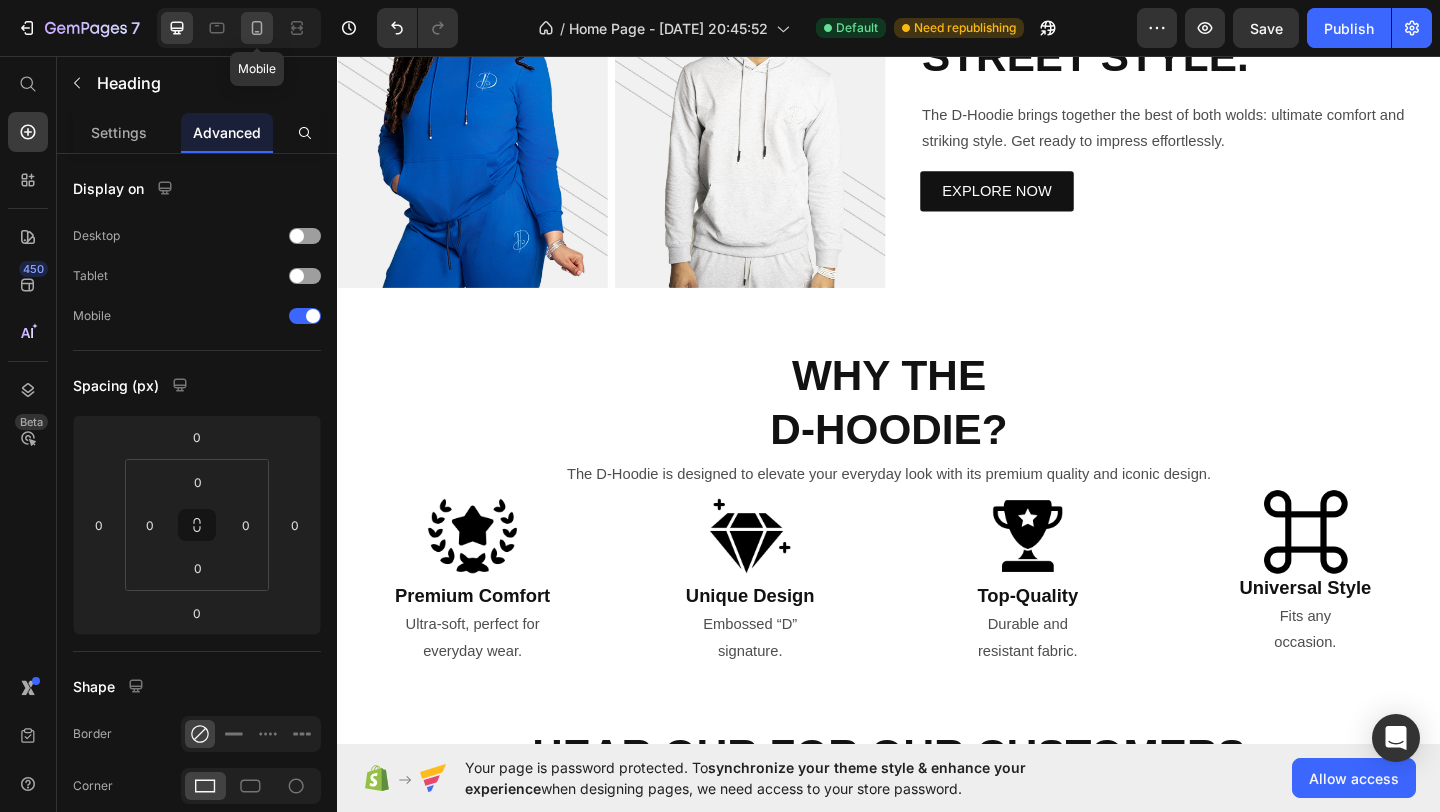 click 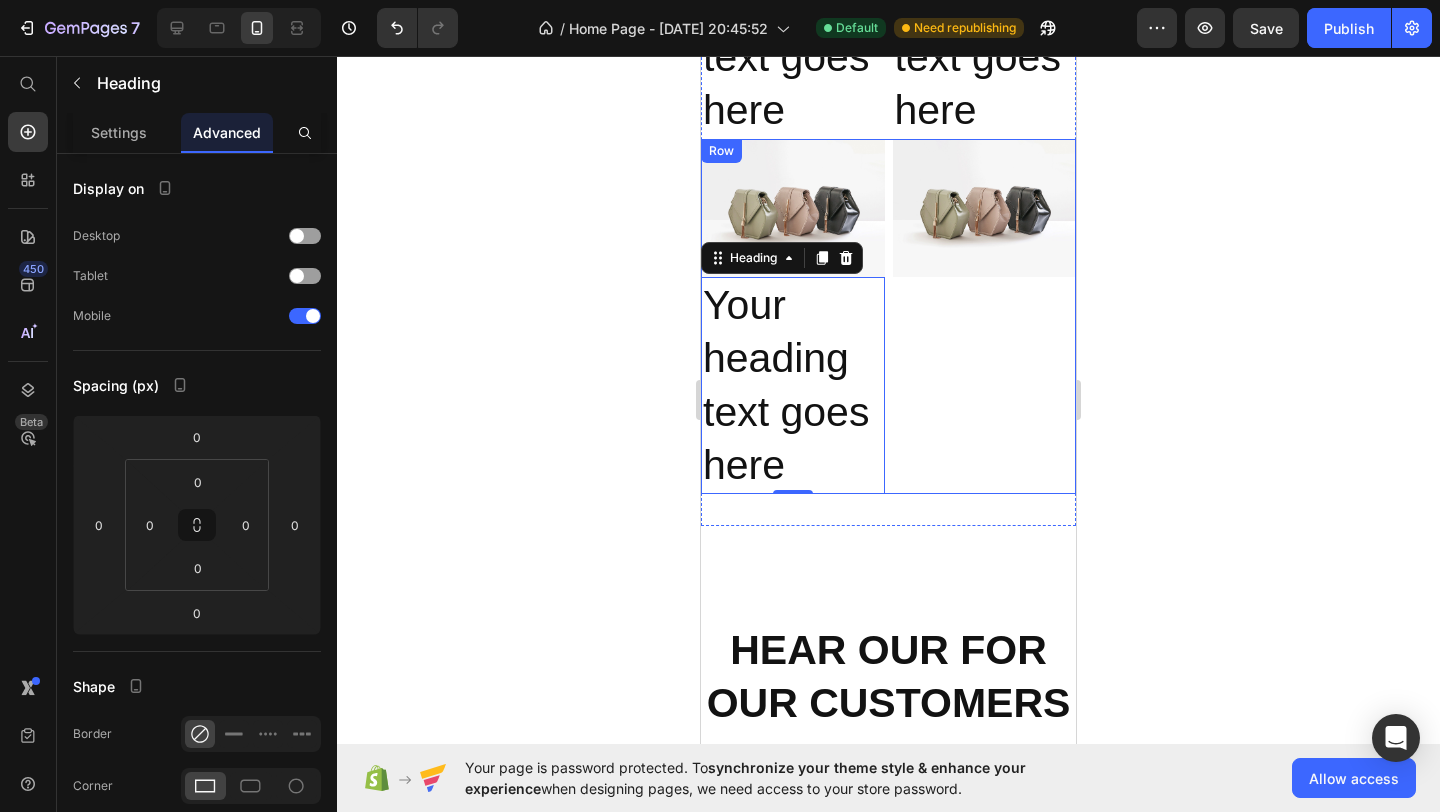 scroll, scrollTop: 1881, scrollLeft: 0, axis: vertical 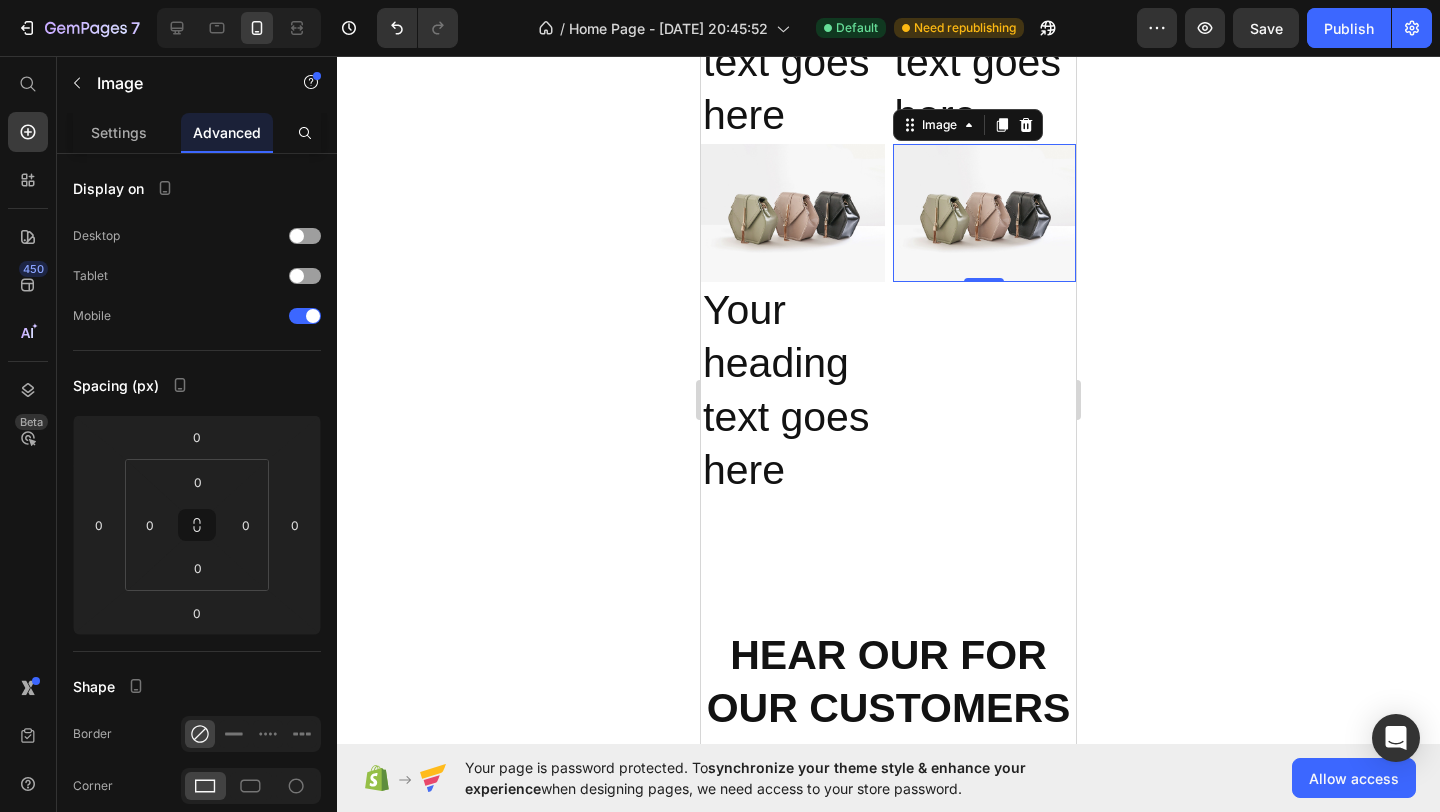 click at bounding box center (985, 213) 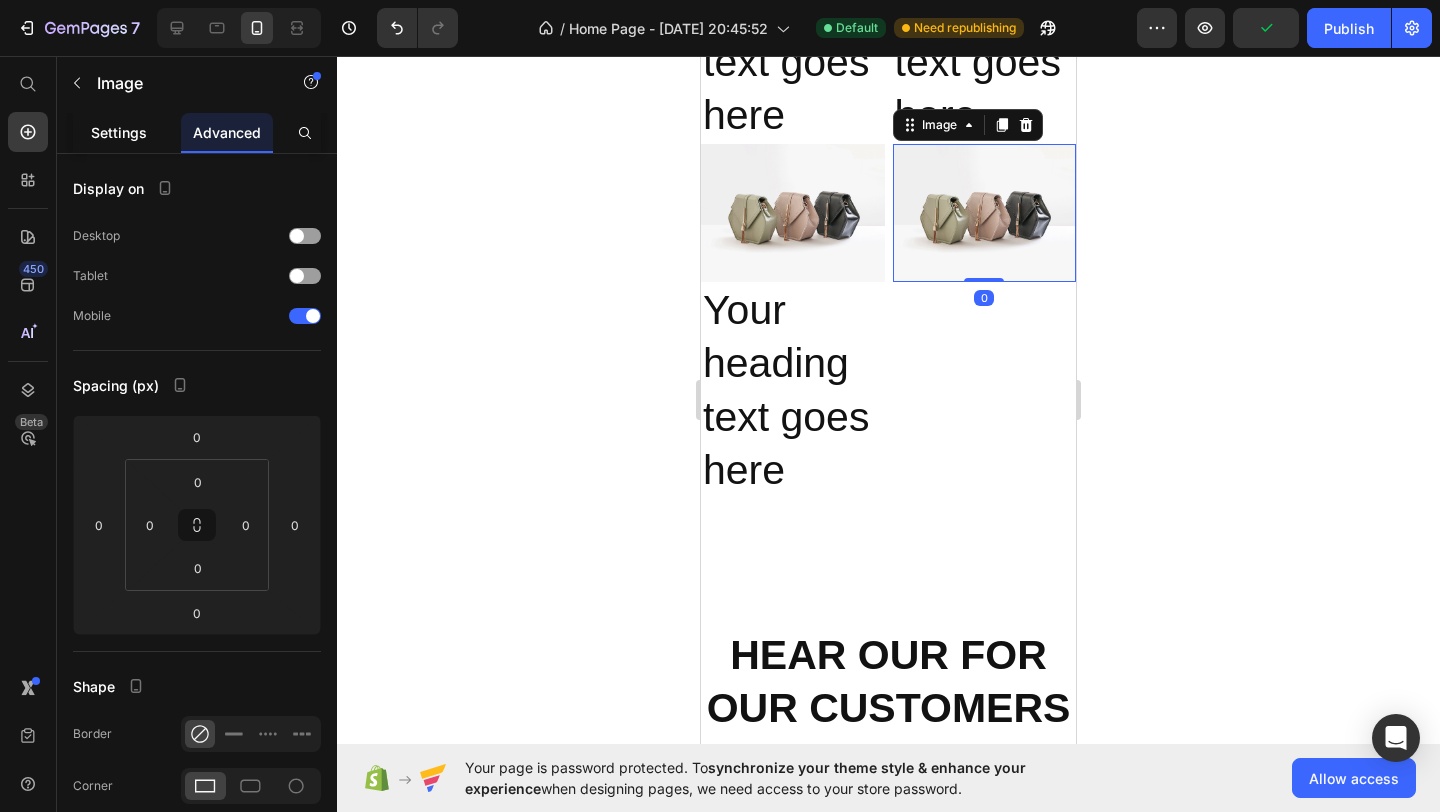 click on "Settings" at bounding box center (119, 132) 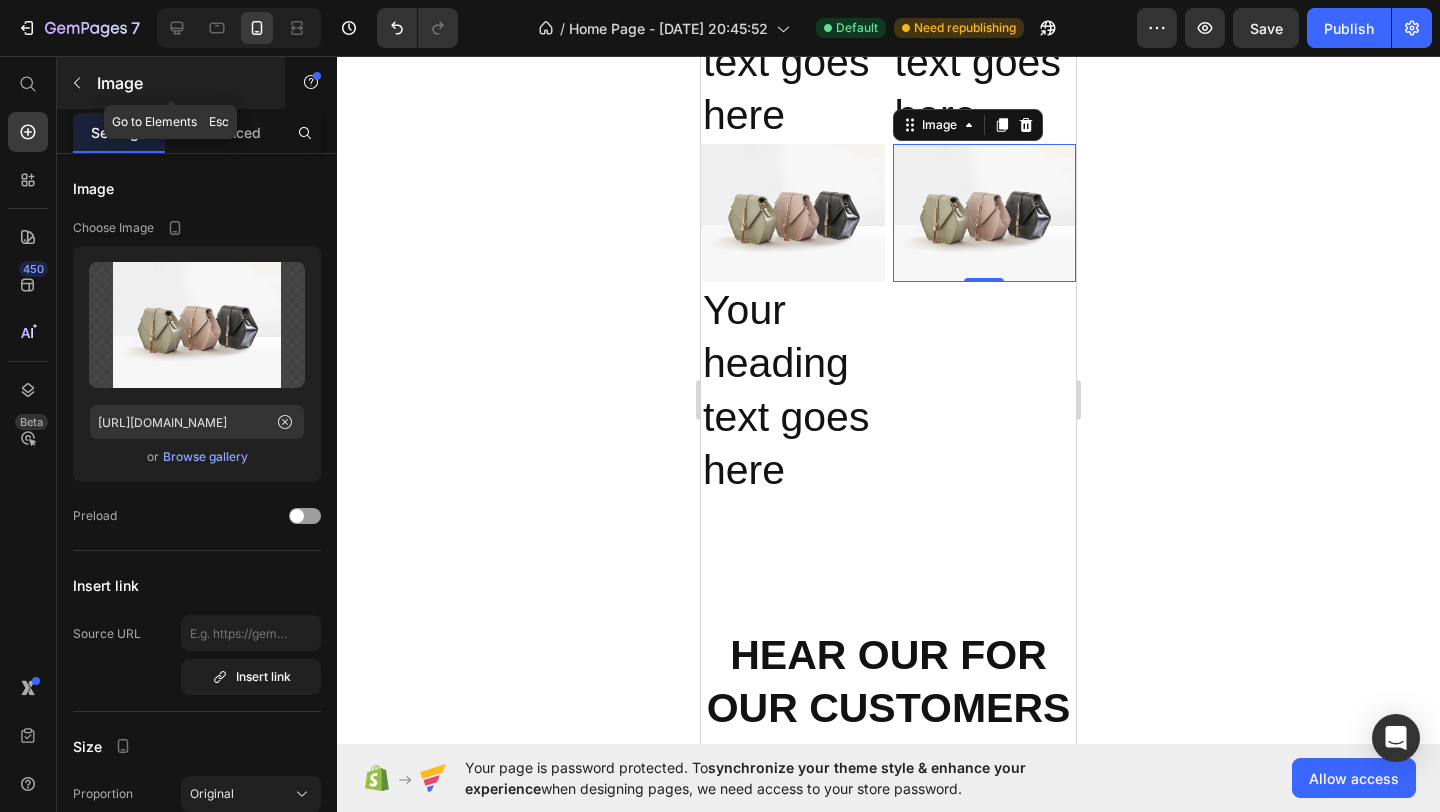 click on "Image" at bounding box center [171, 83] 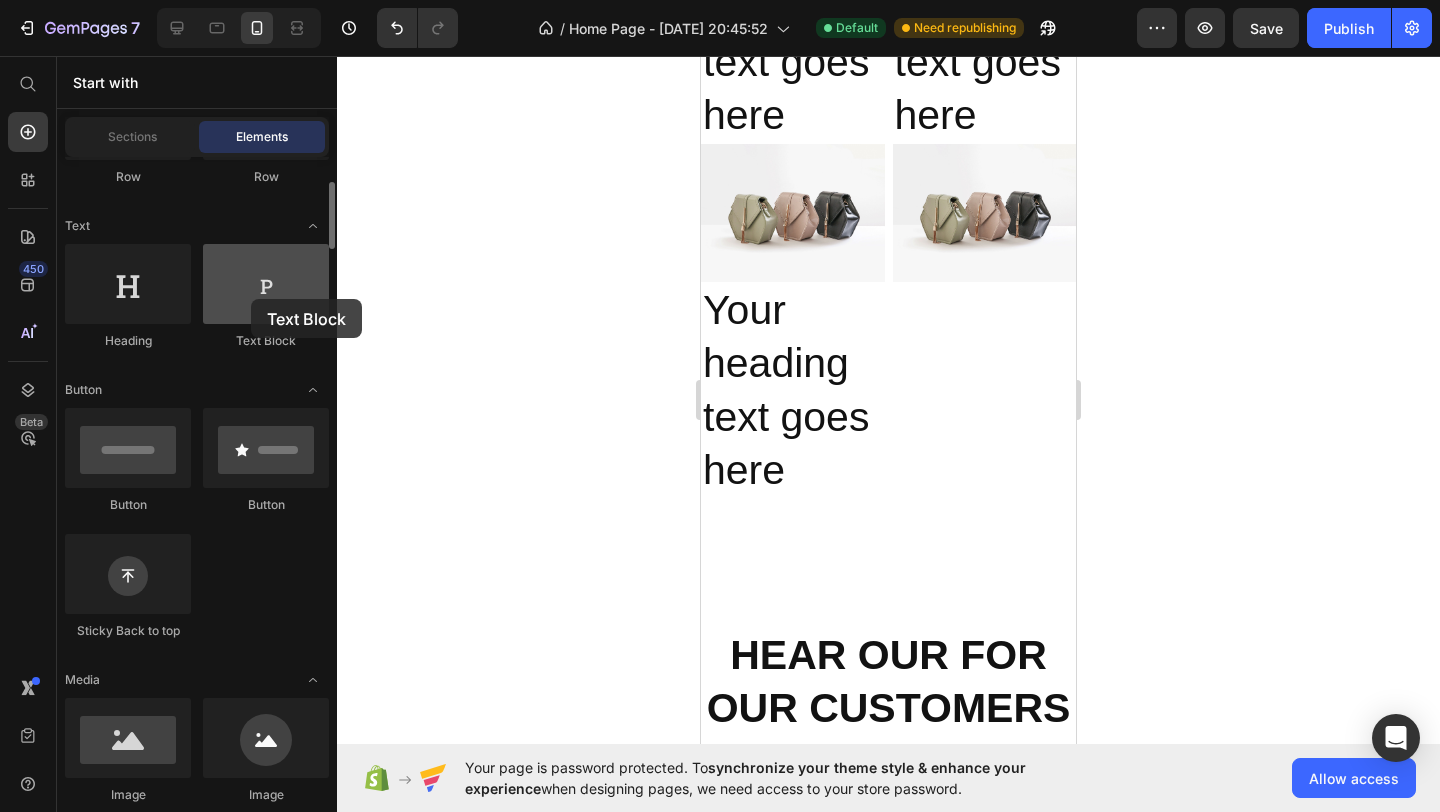 drag, startPoint x: 268, startPoint y: 314, endPoint x: 251, endPoint y: 299, distance: 22.671568 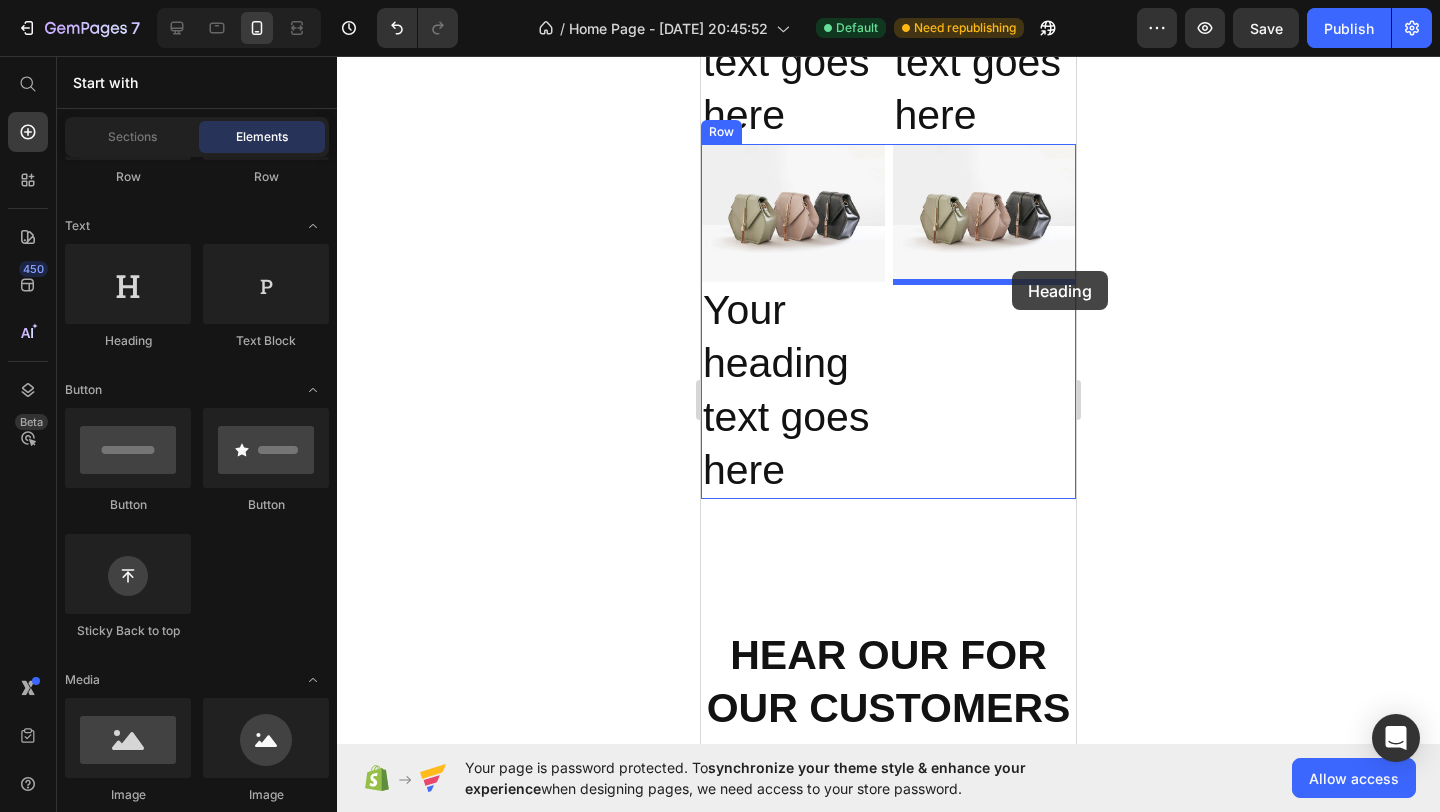 drag, startPoint x: 836, startPoint y: 350, endPoint x: 1011, endPoint y: 272, distance: 191.59593 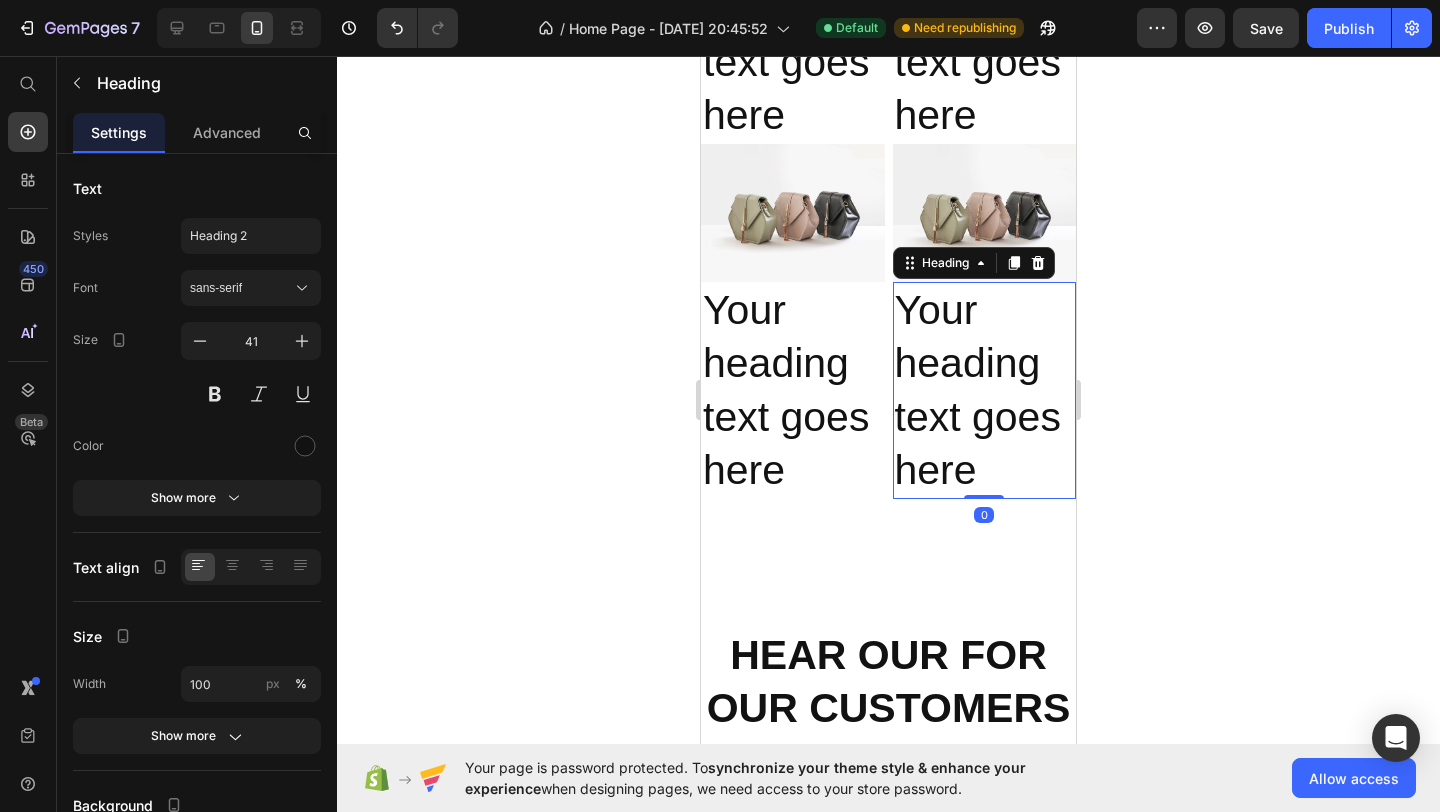 click on "Your heading text goes here" at bounding box center [985, 390] 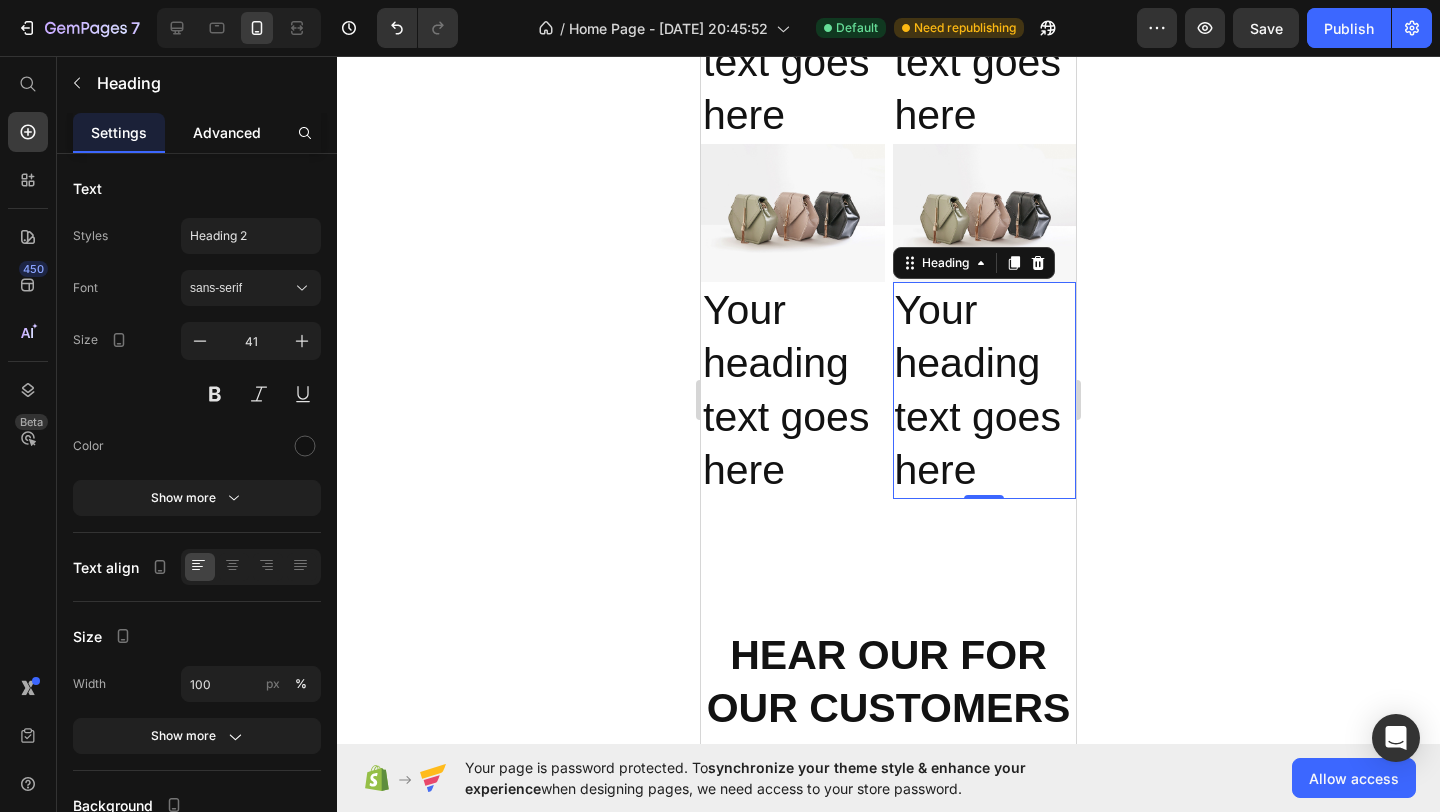 click on "Advanced" 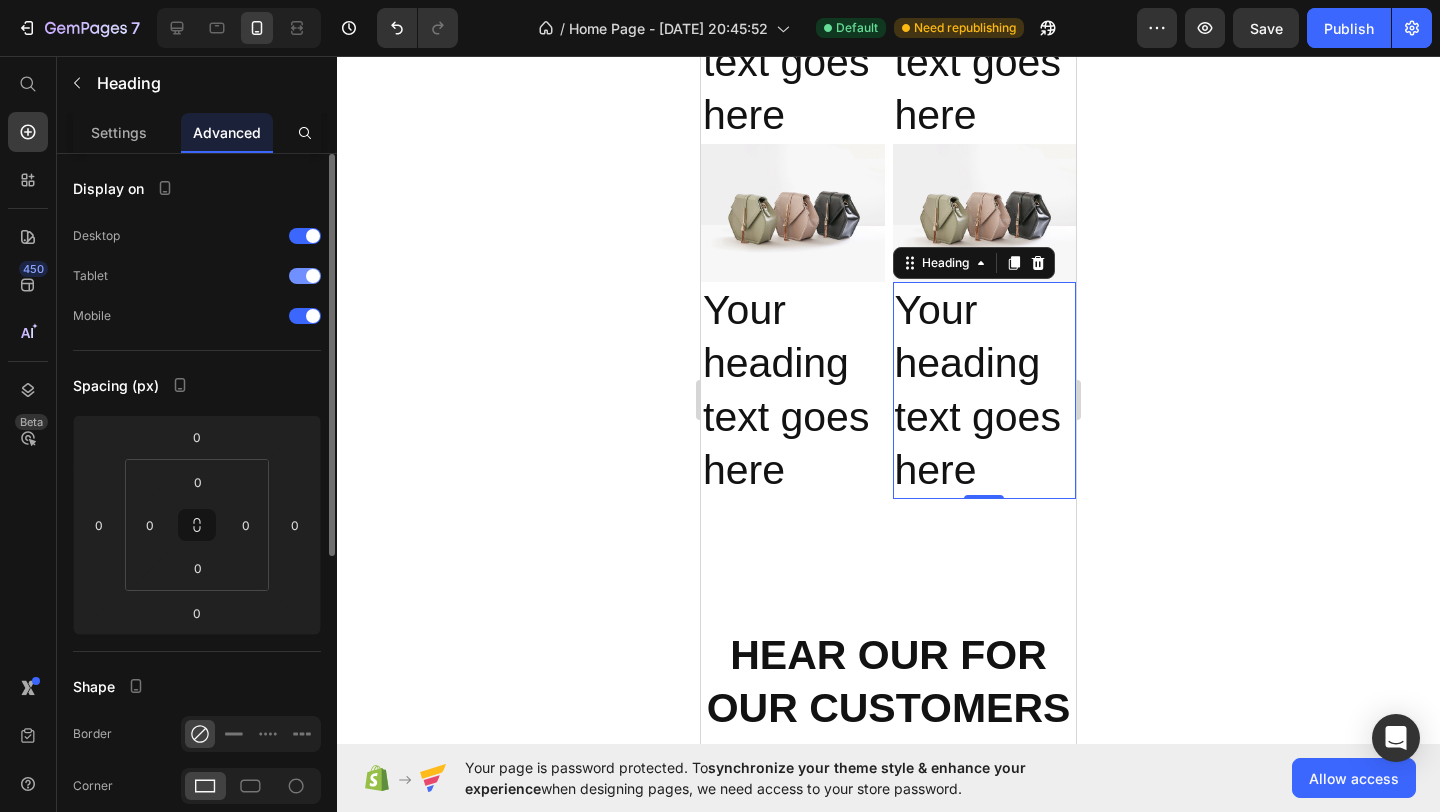 click on "Tablet" at bounding box center [197, 276] 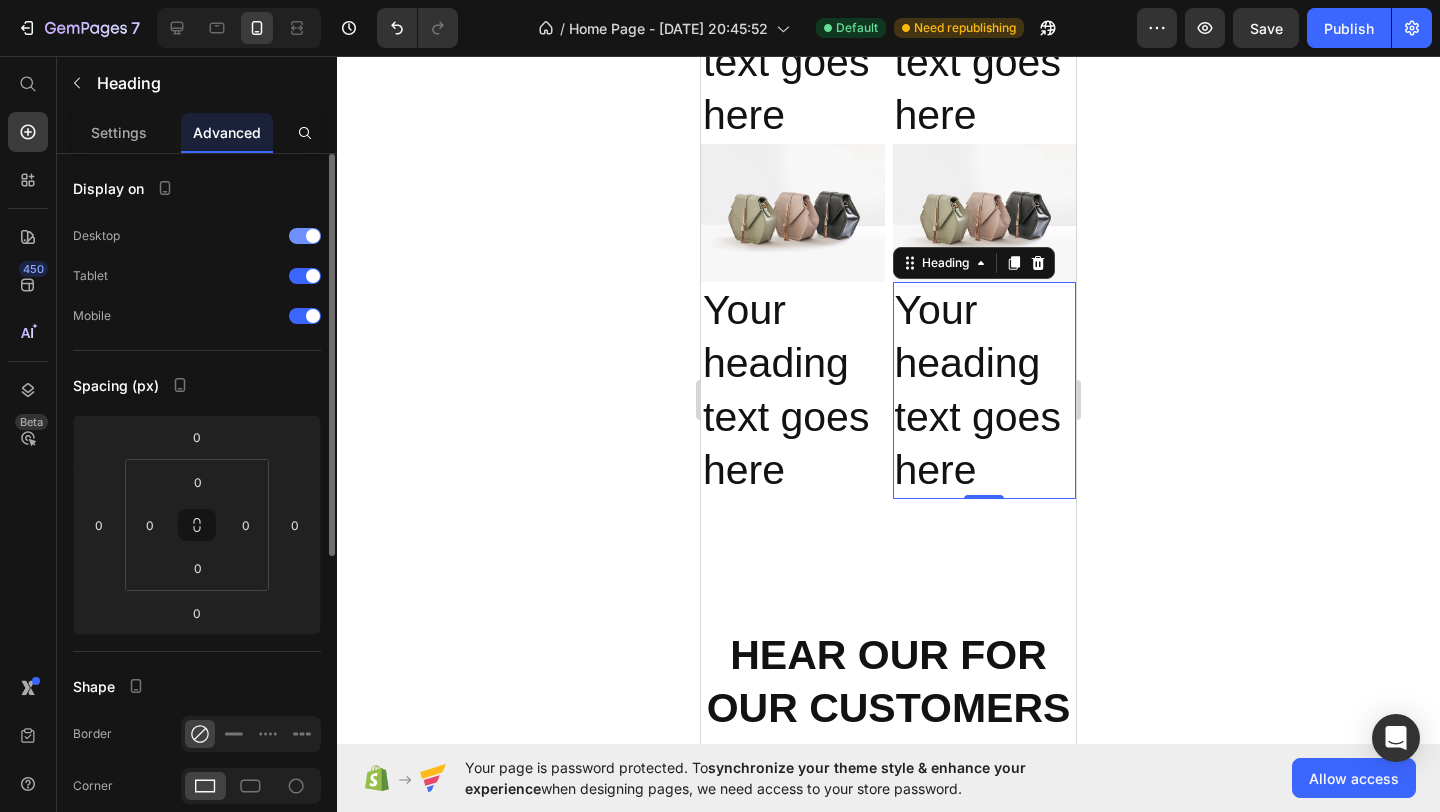 click on "Desktop" at bounding box center [197, 236] 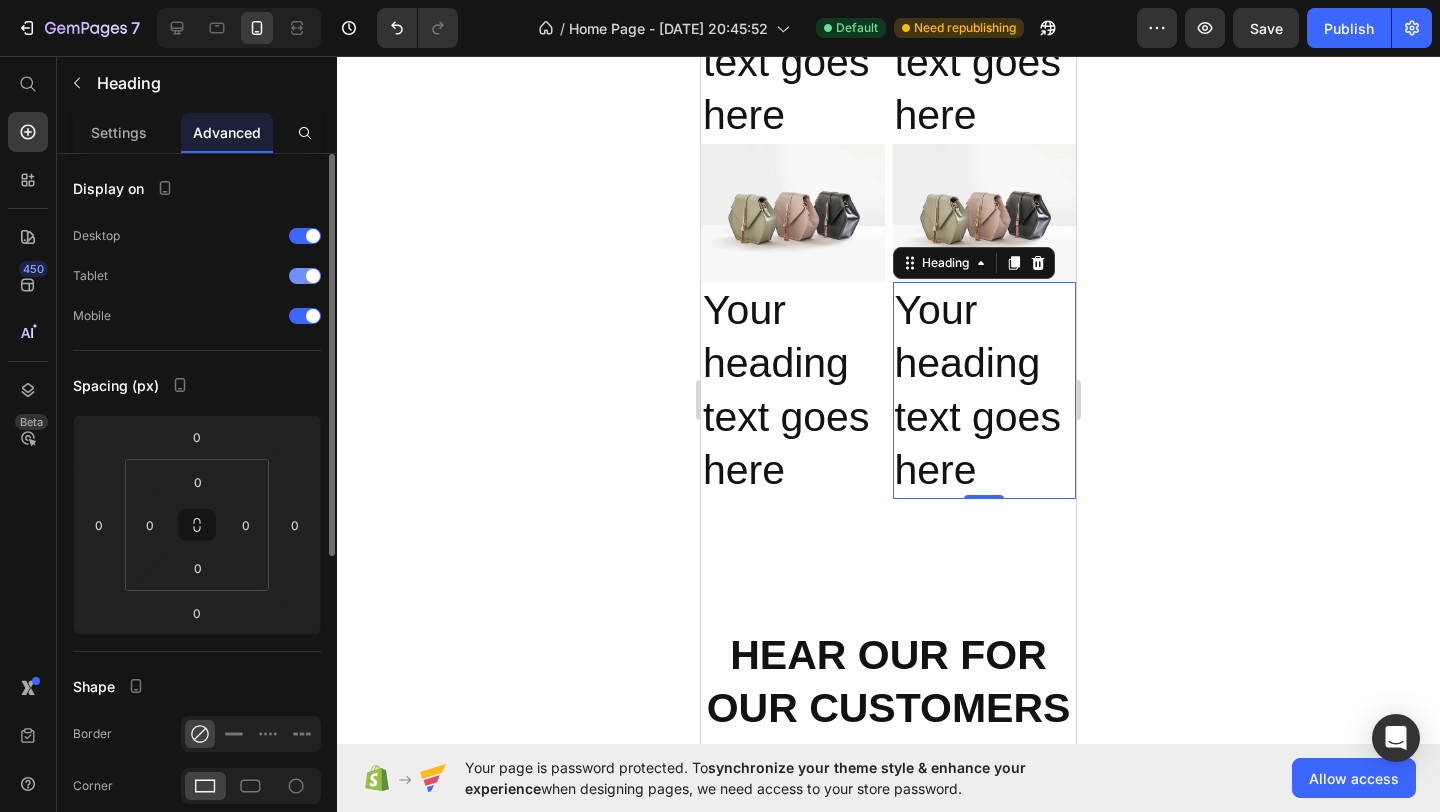 click at bounding box center [313, 276] 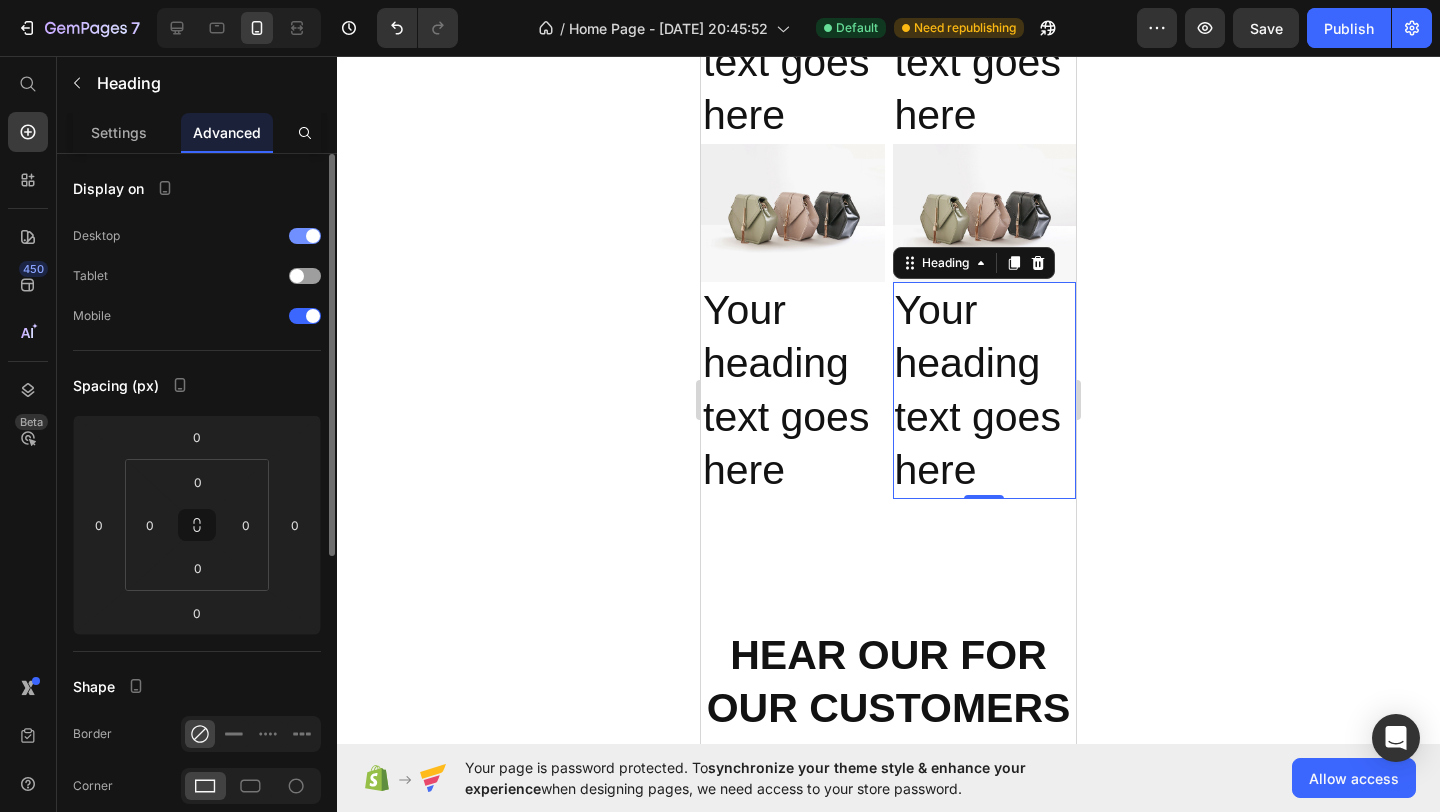 click at bounding box center (305, 236) 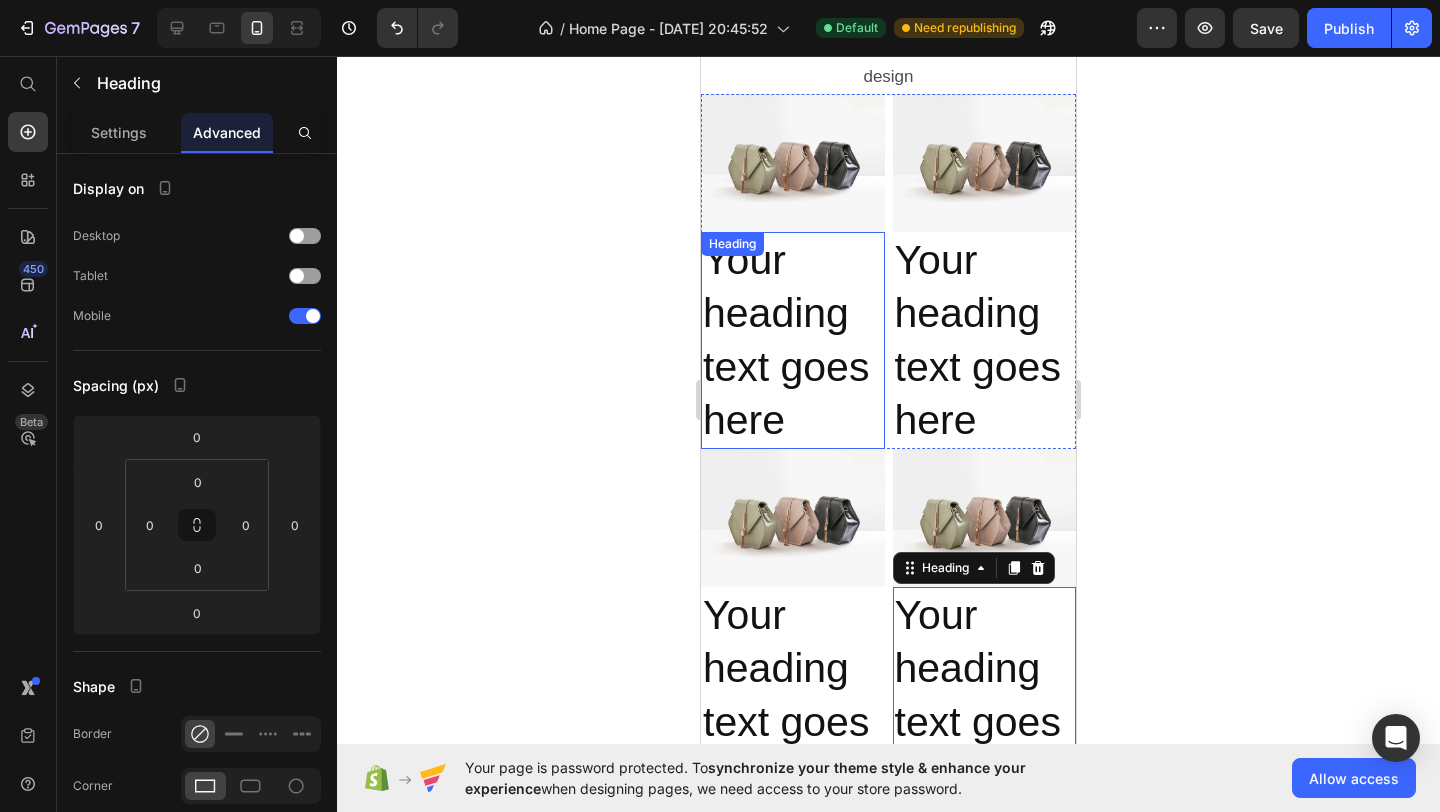 scroll, scrollTop: 1461, scrollLeft: 0, axis: vertical 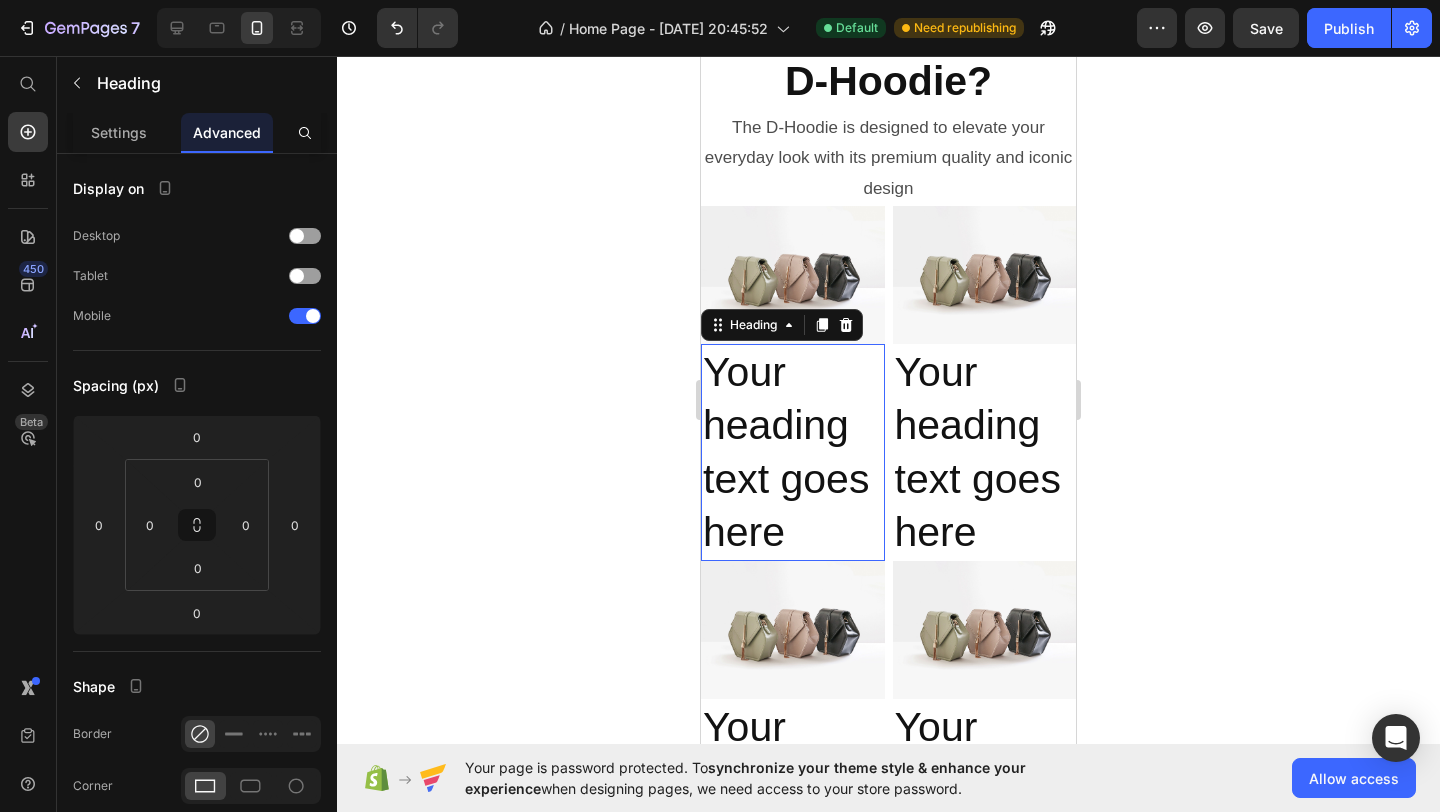 click on "Your heading text goes here" at bounding box center (793, 452) 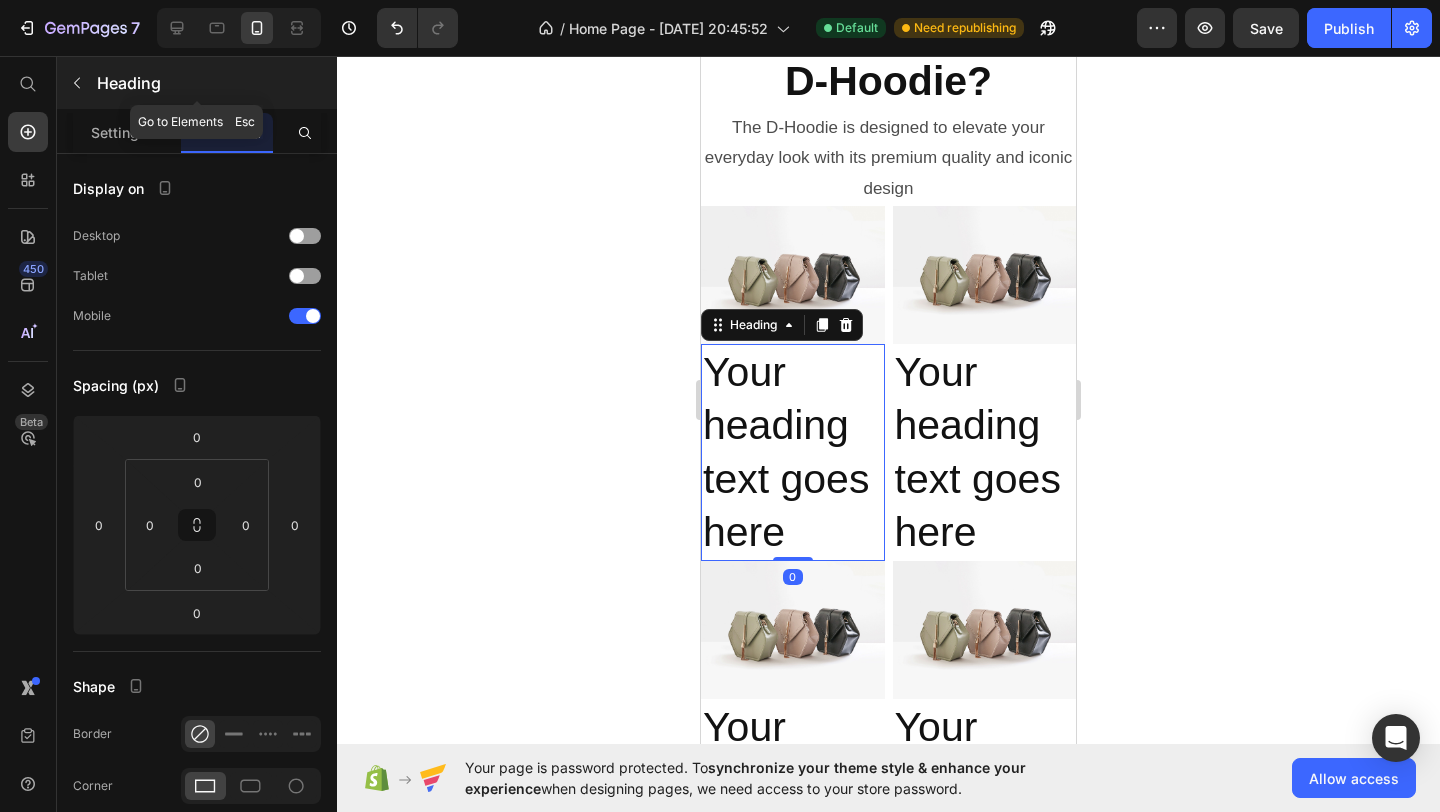 click at bounding box center [77, 83] 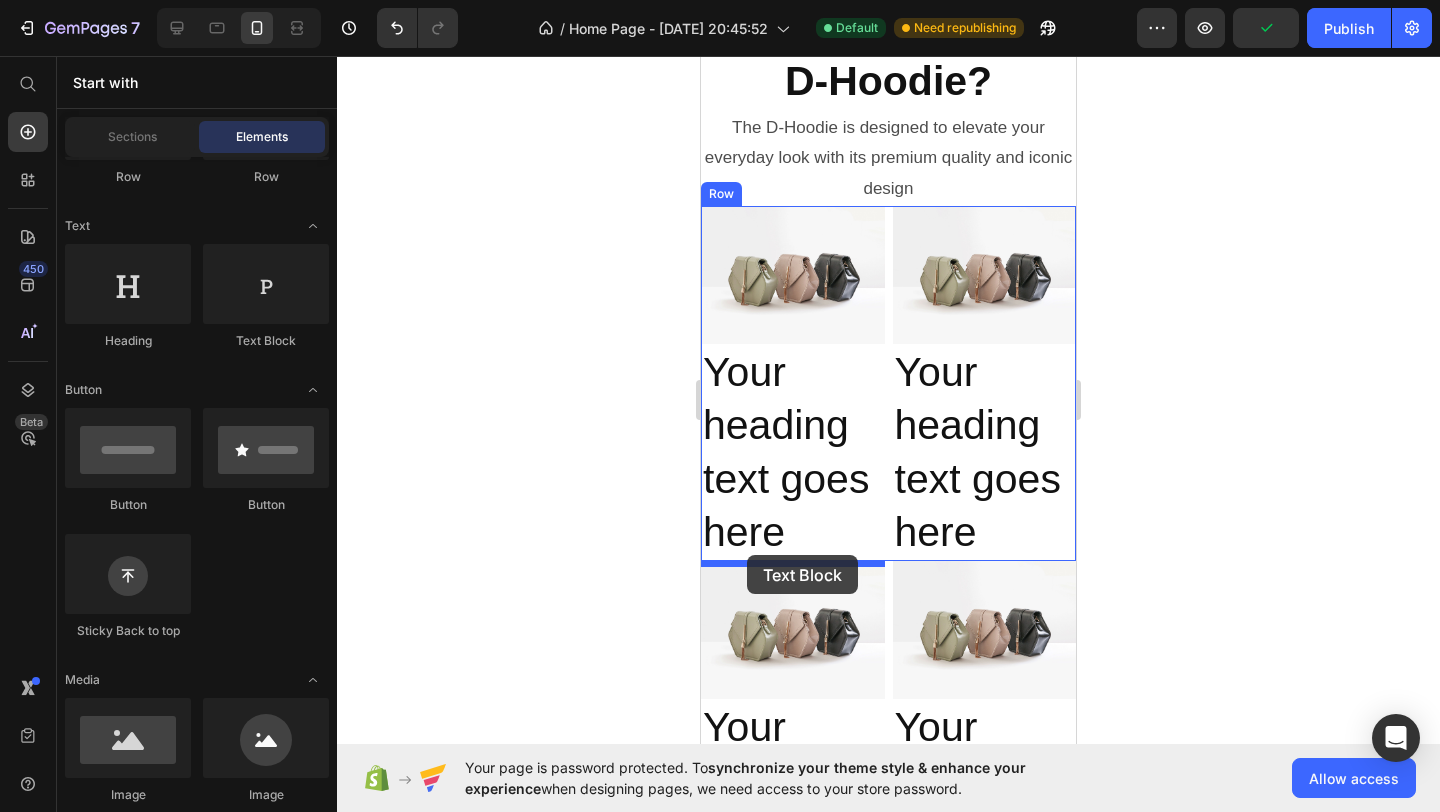 drag, startPoint x: 966, startPoint y: 344, endPoint x: 747, endPoint y: 555, distance: 304.10852 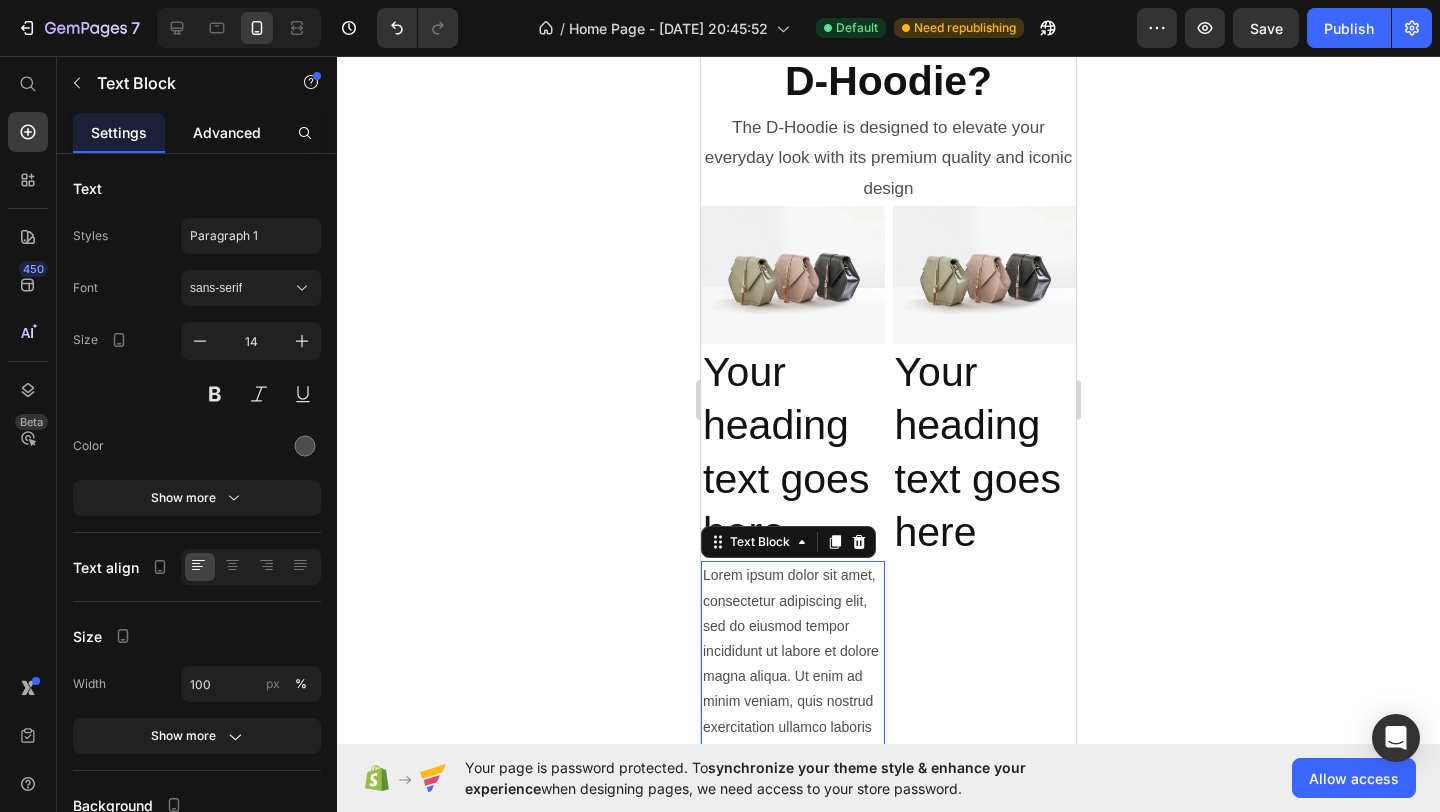 click on "Advanced" 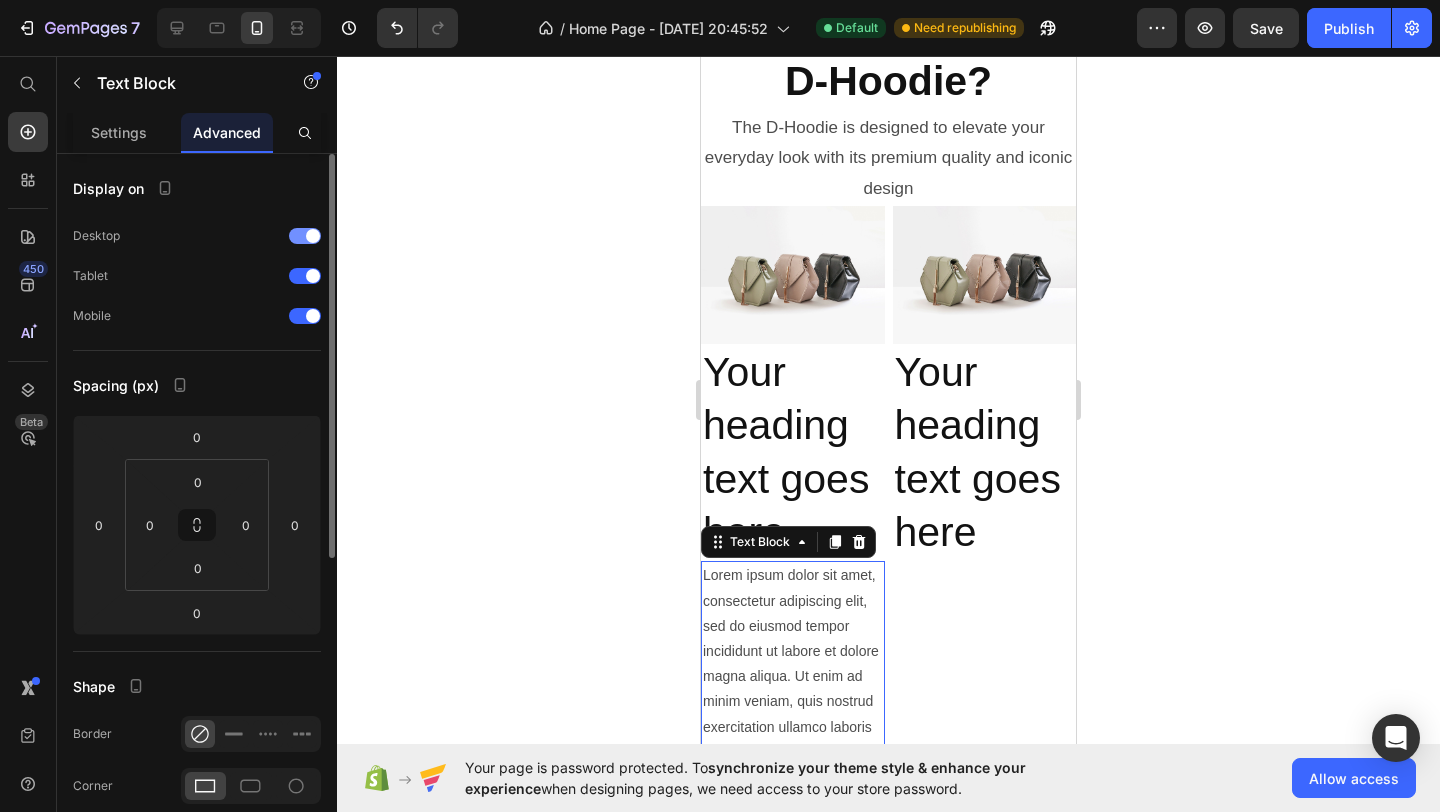 click at bounding box center (313, 236) 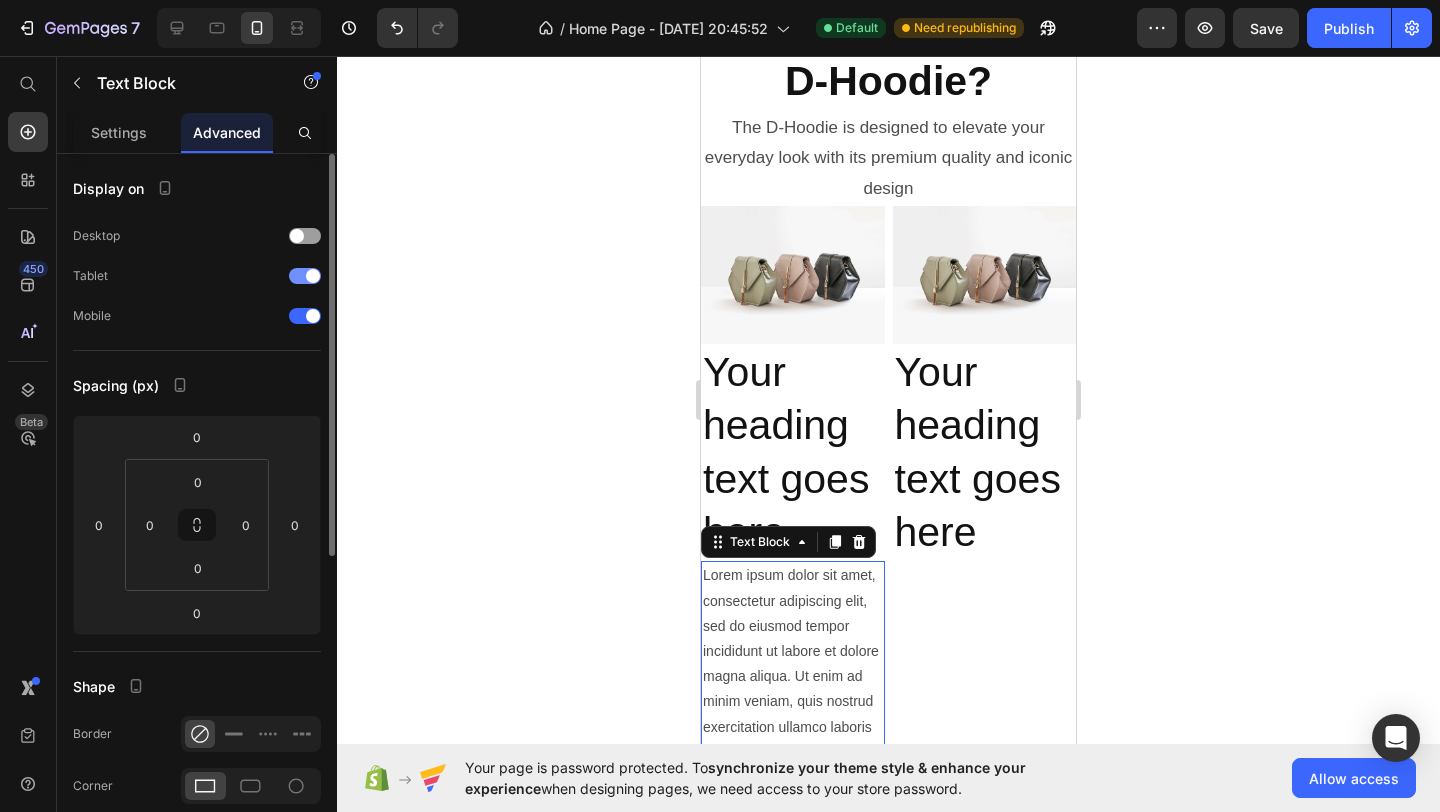 click at bounding box center (313, 276) 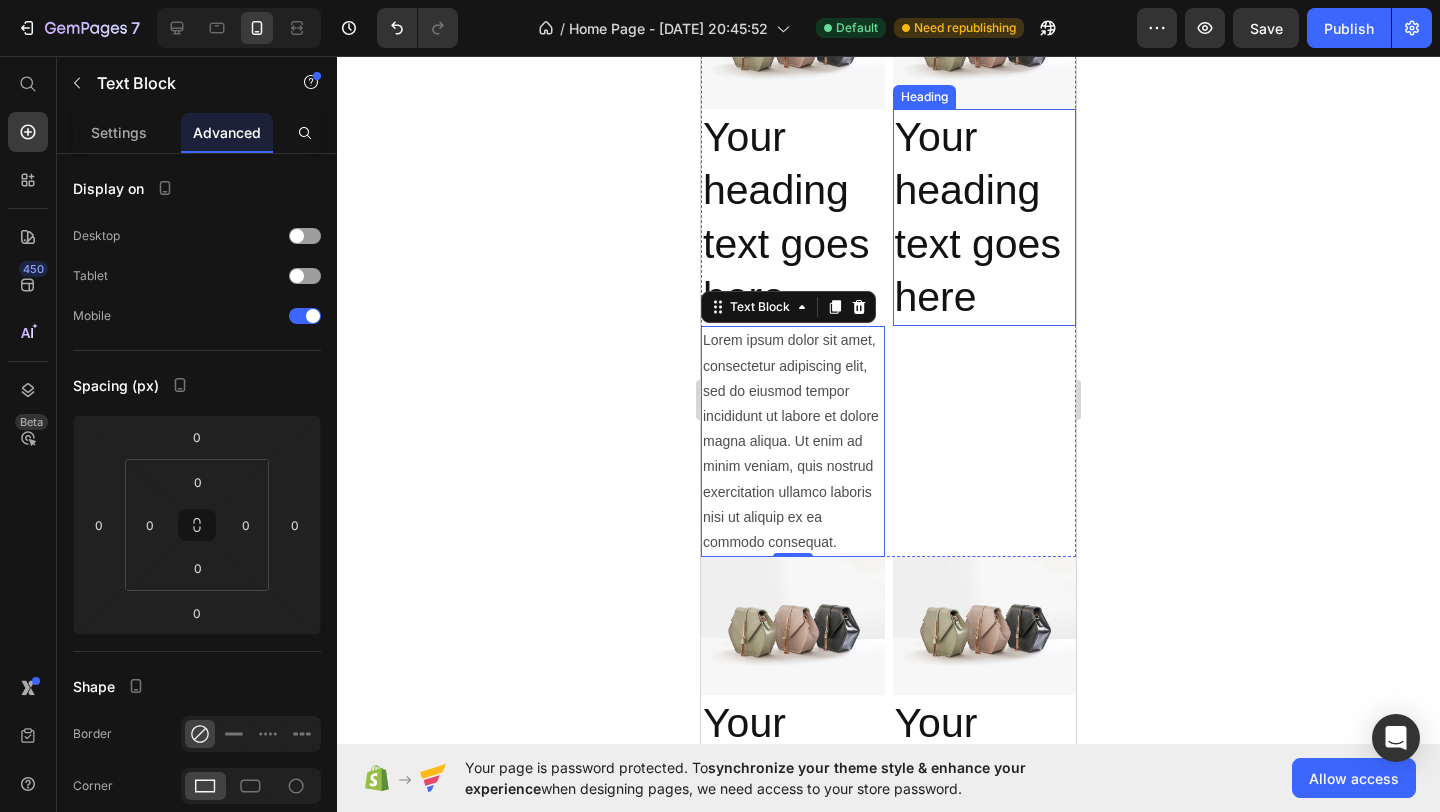 scroll, scrollTop: 1704, scrollLeft: 0, axis: vertical 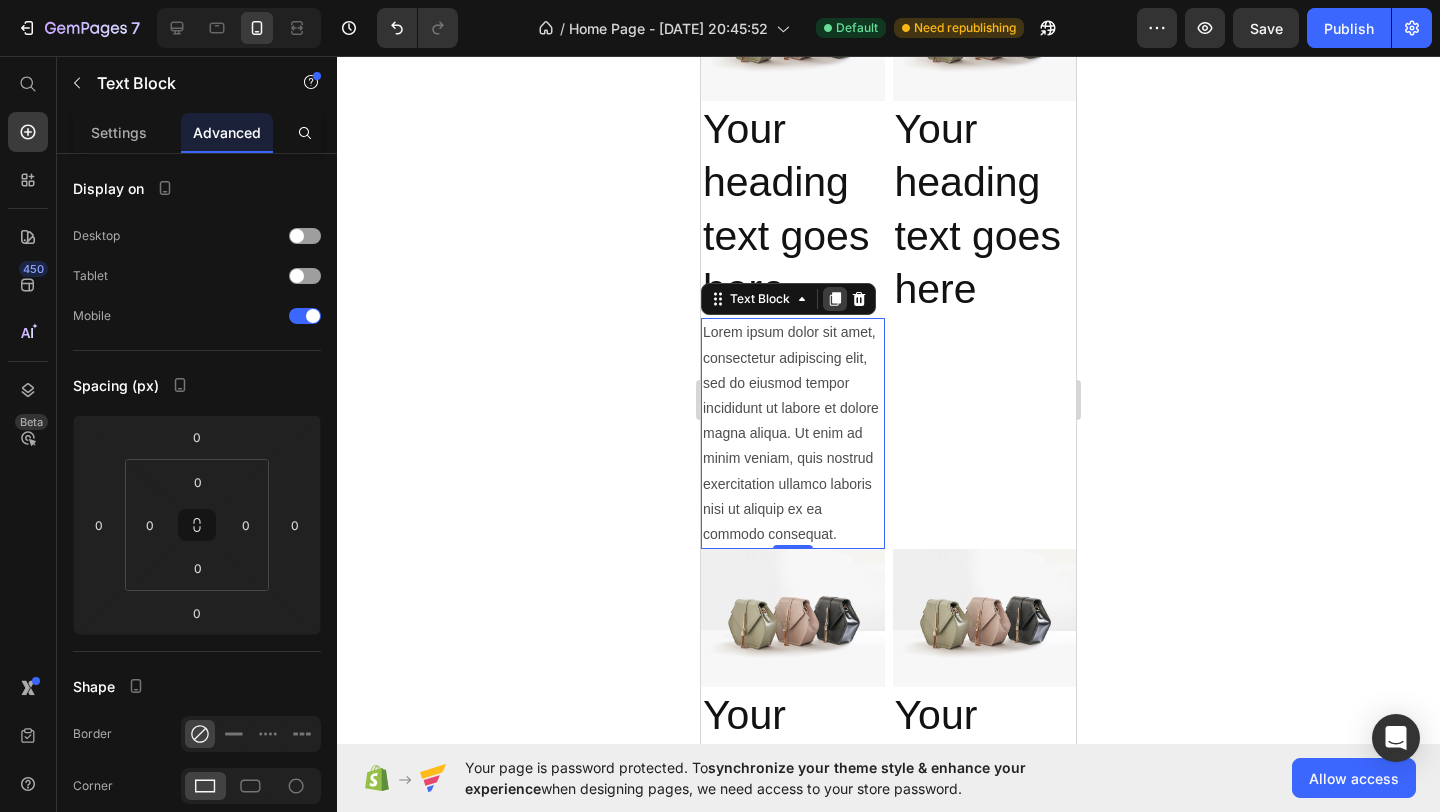 click 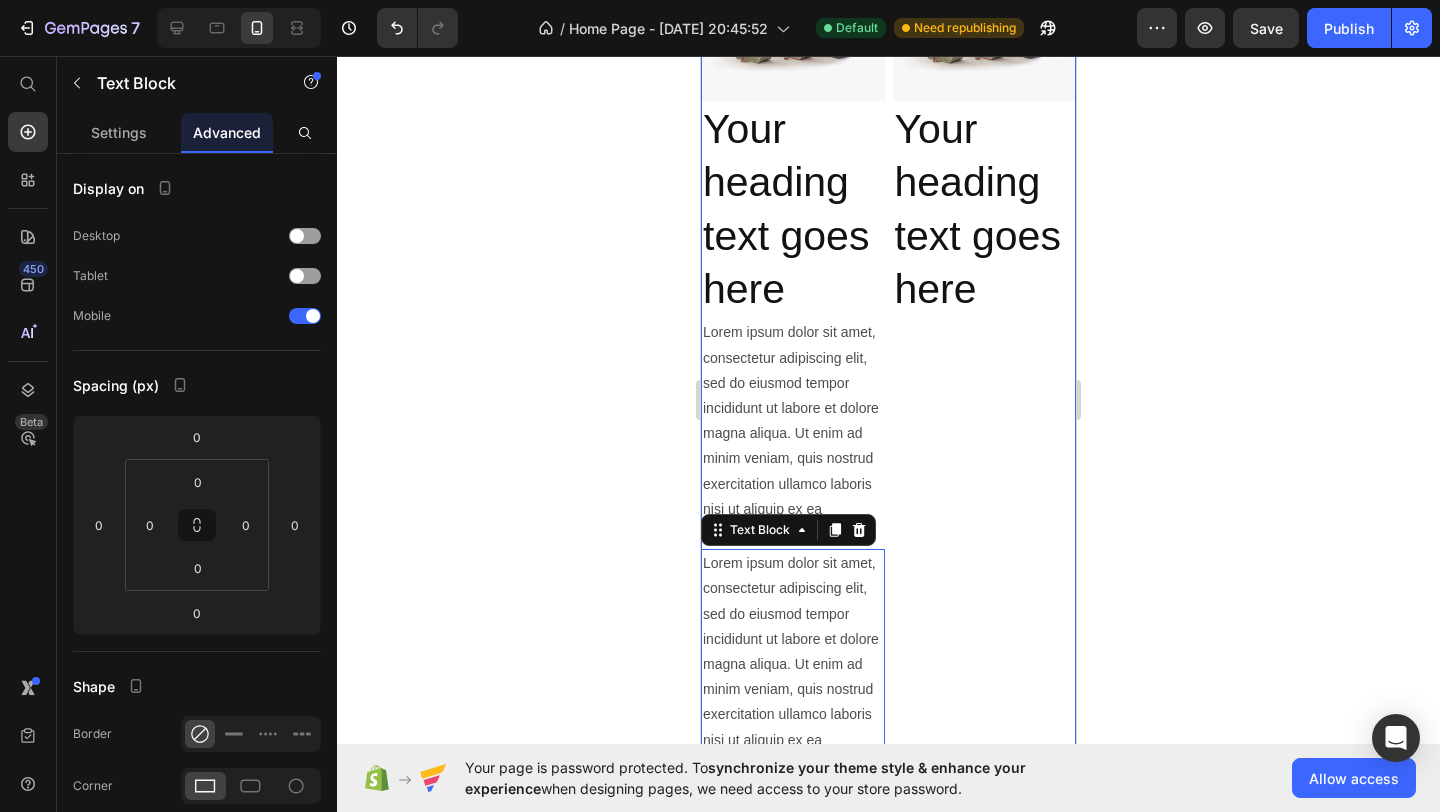 scroll, scrollTop: 1758, scrollLeft: 0, axis: vertical 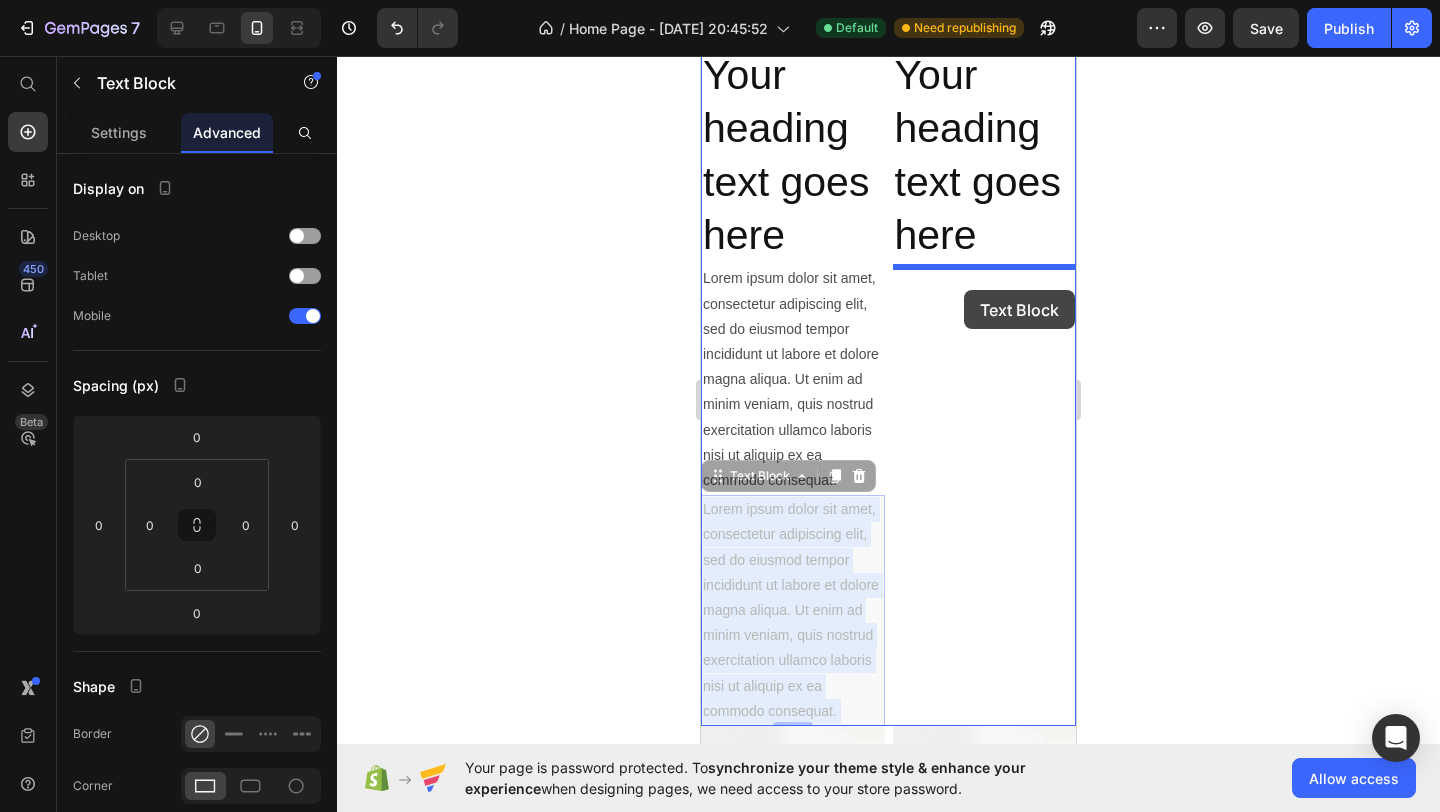 drag, startPoint x: 832, startPoint y: 595, endPoint x: 964, endPoint y: 291, distance: 331.42117 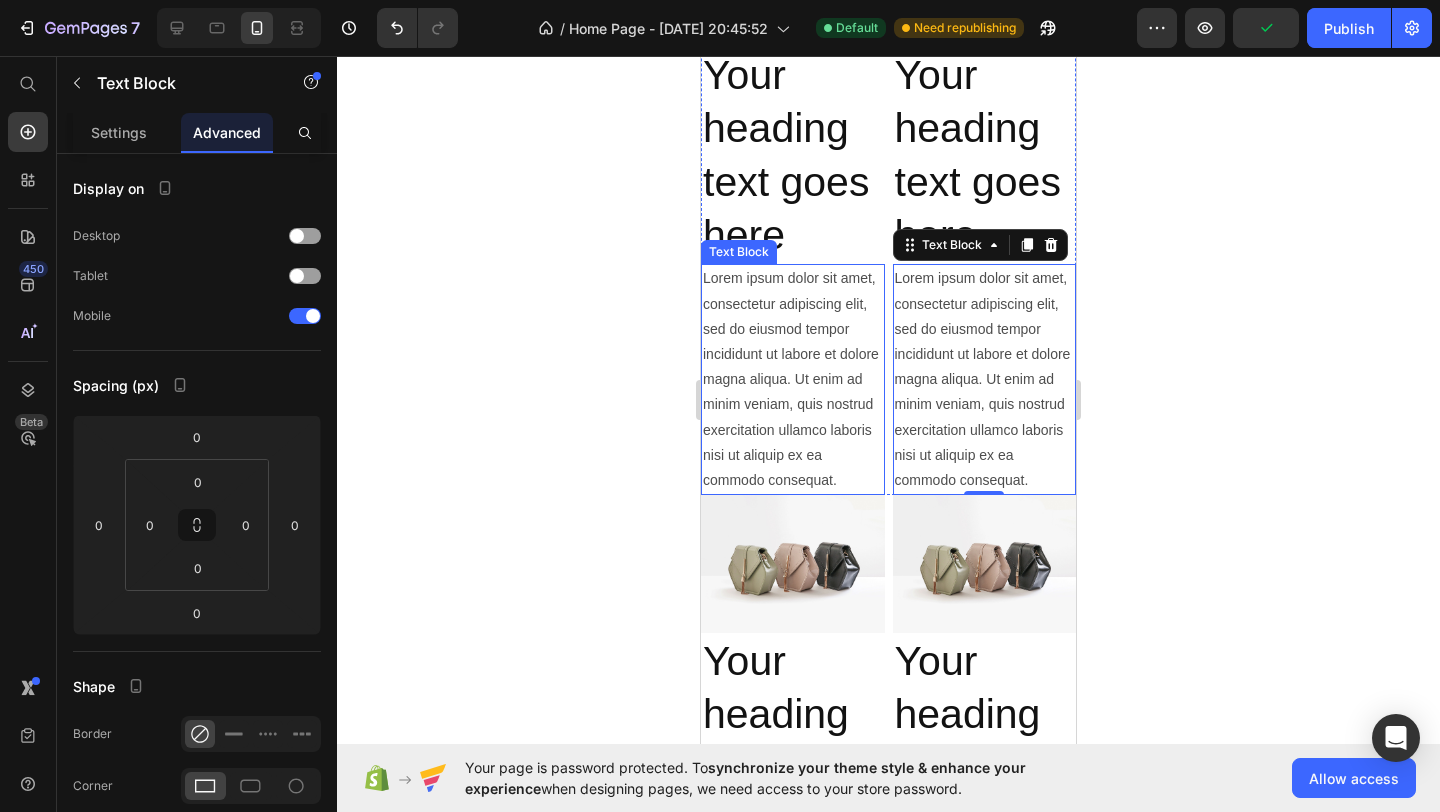 scroll, scrollTop: 1818, scrollLeft: 0, axis: vertical 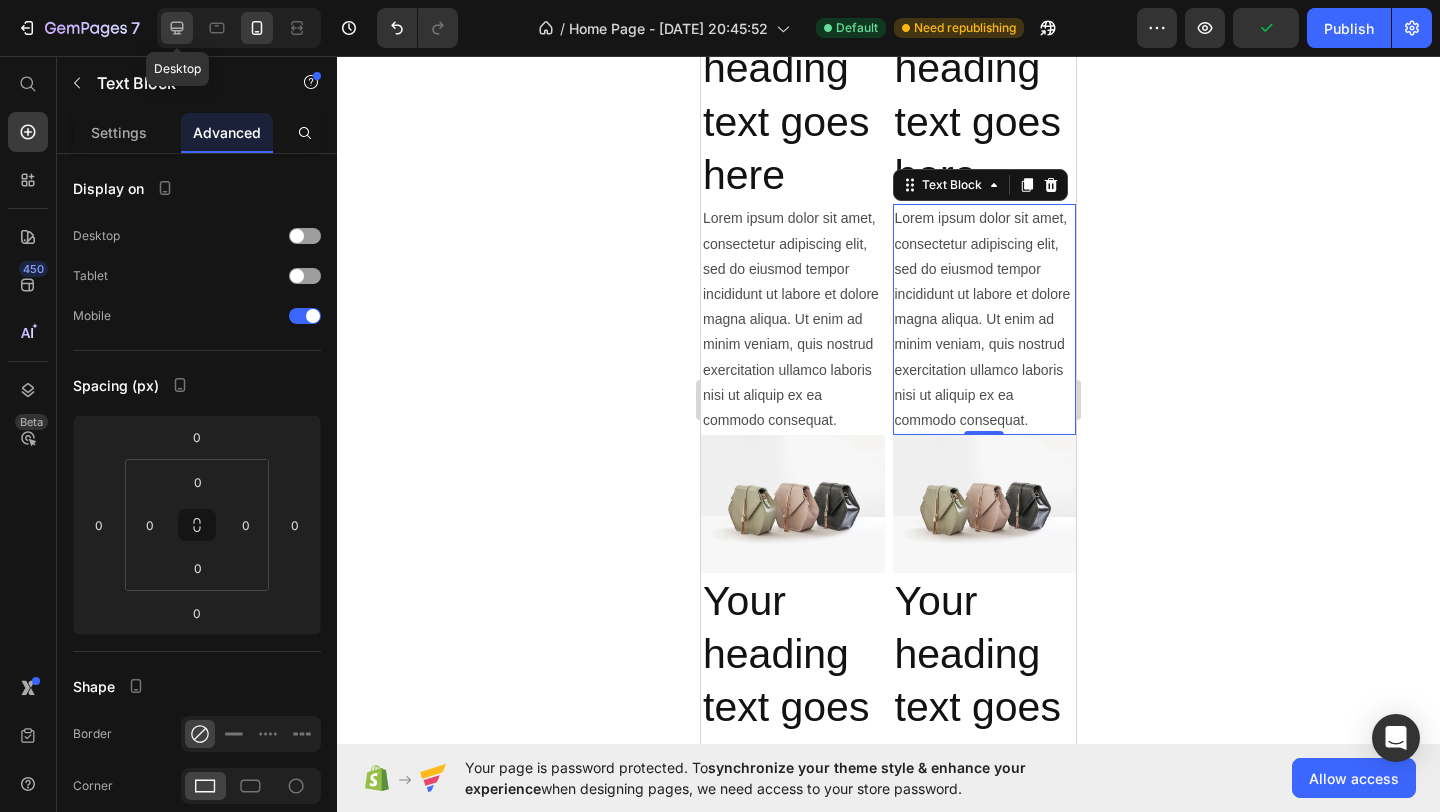 click 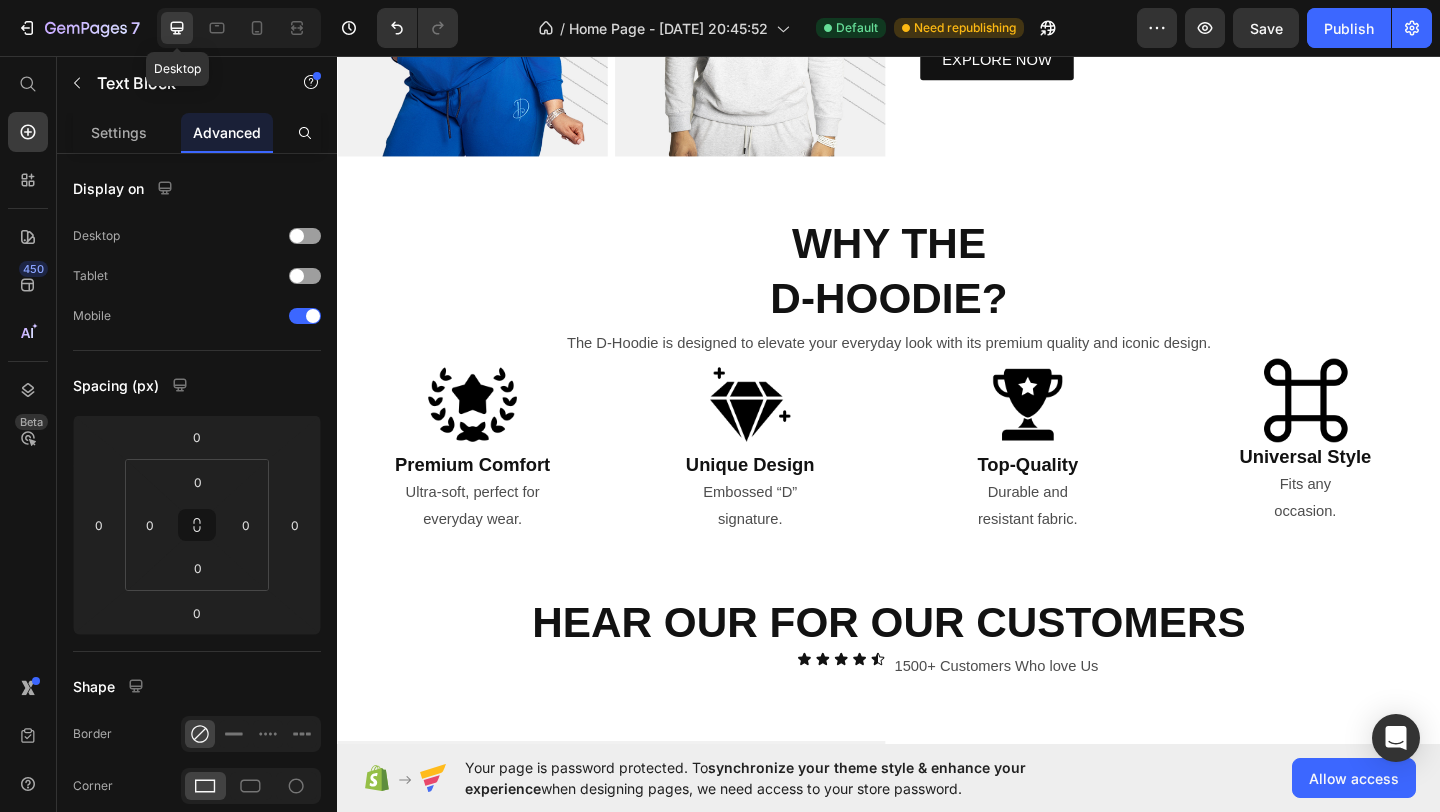 scroll, scrollTop: 992, scrollLeft: 0, axis: vertical 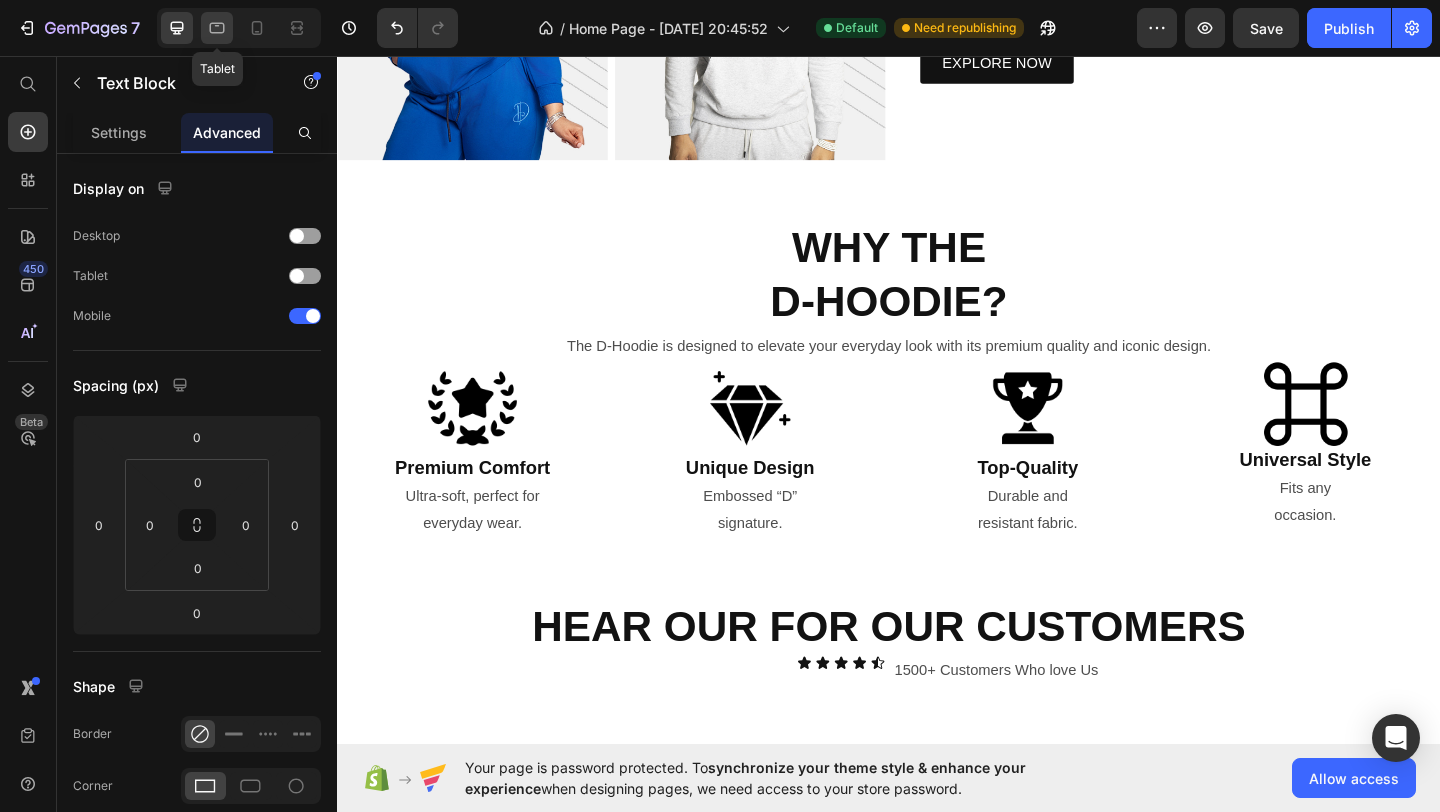 click 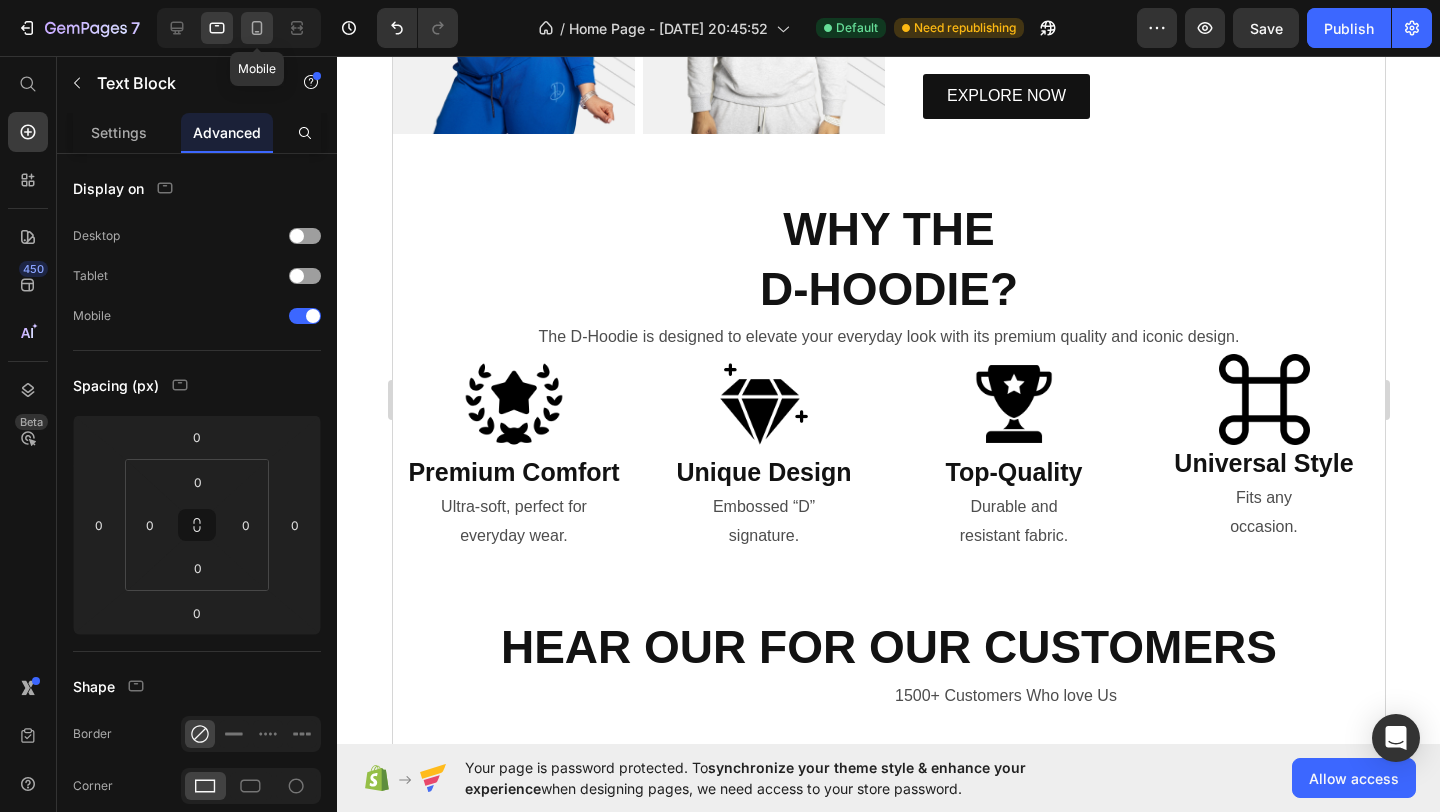 scroll, scrollTop: 850, scrollLeft: 0, axis: vertical 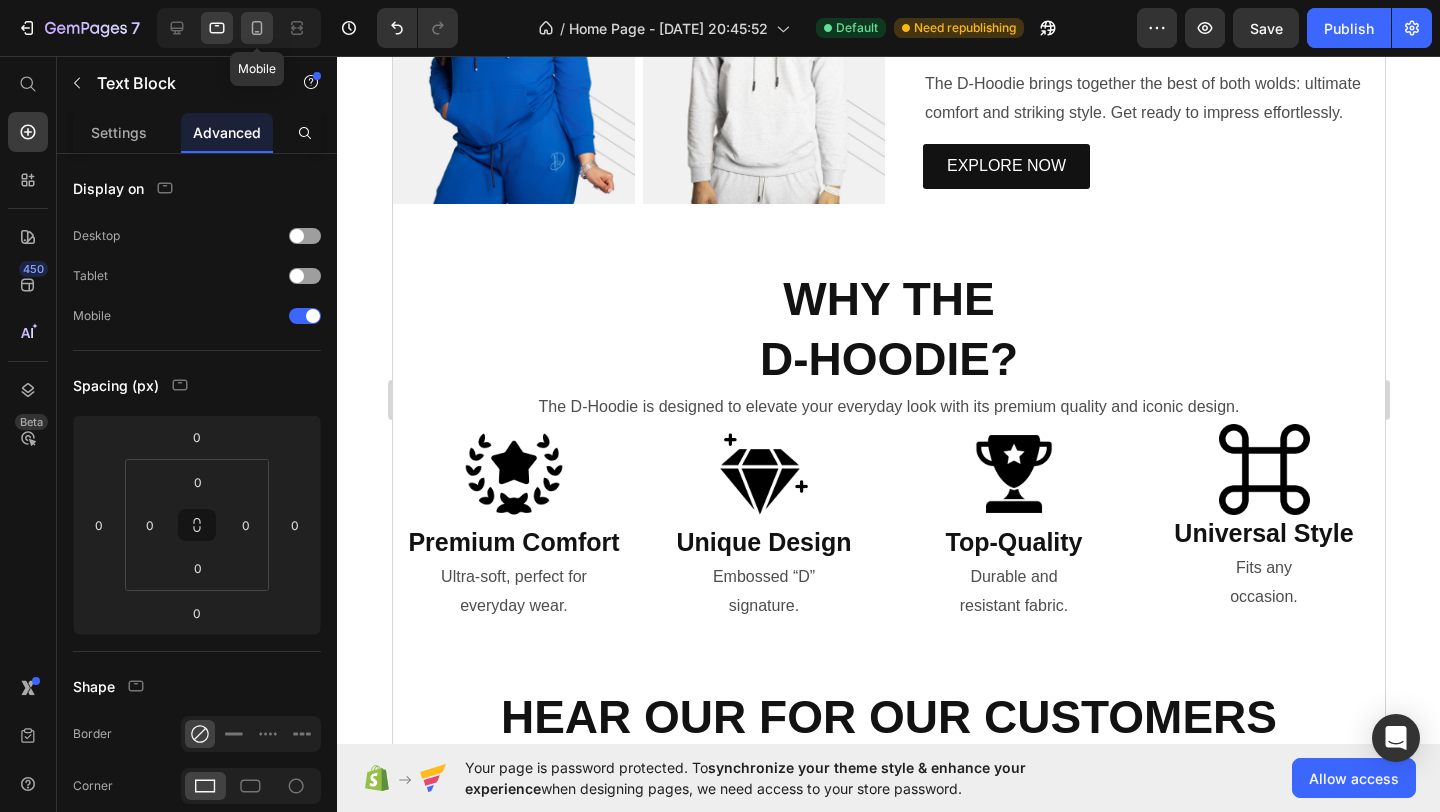 click 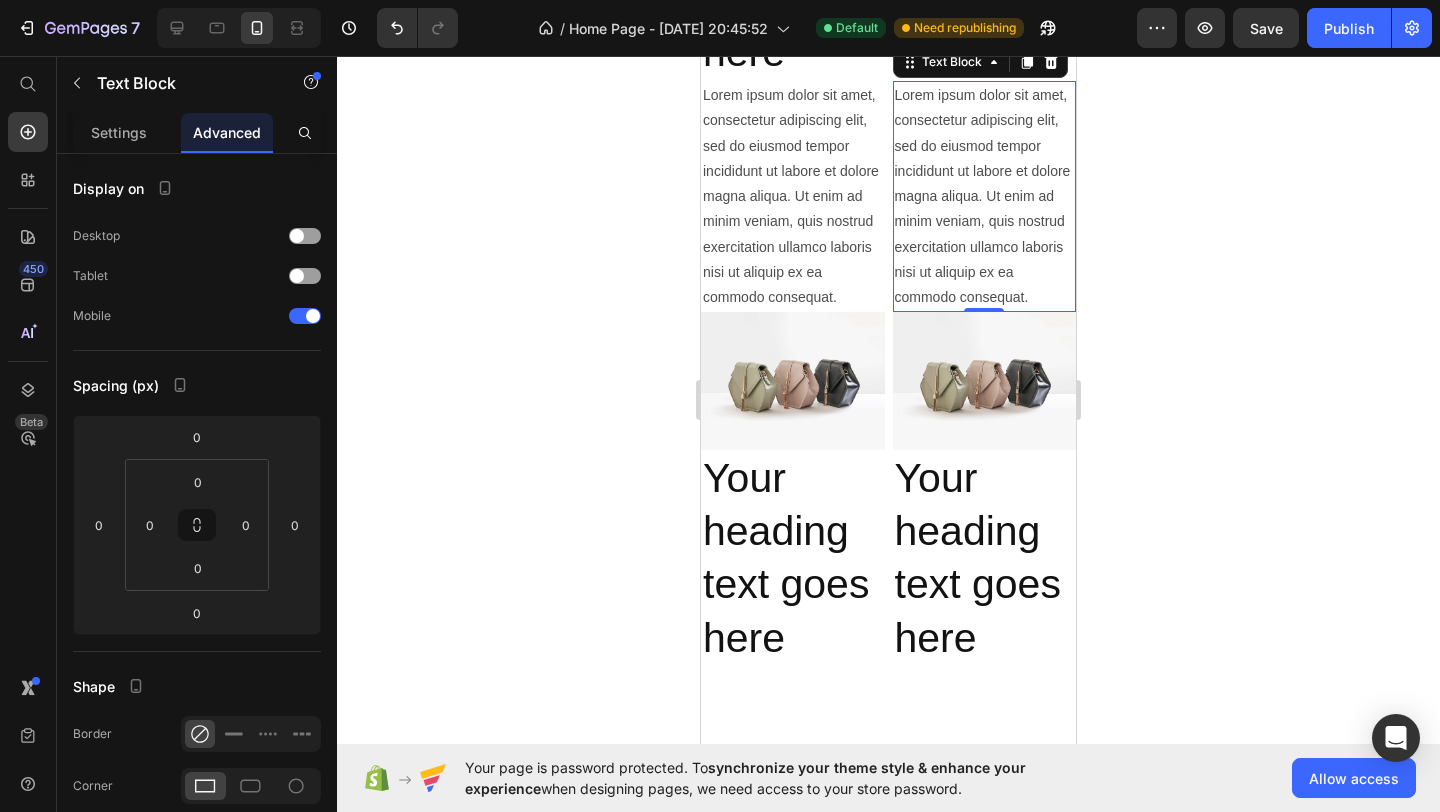 scroll, scrollTop: 1946, scrollLeft: 0, axis: vertical 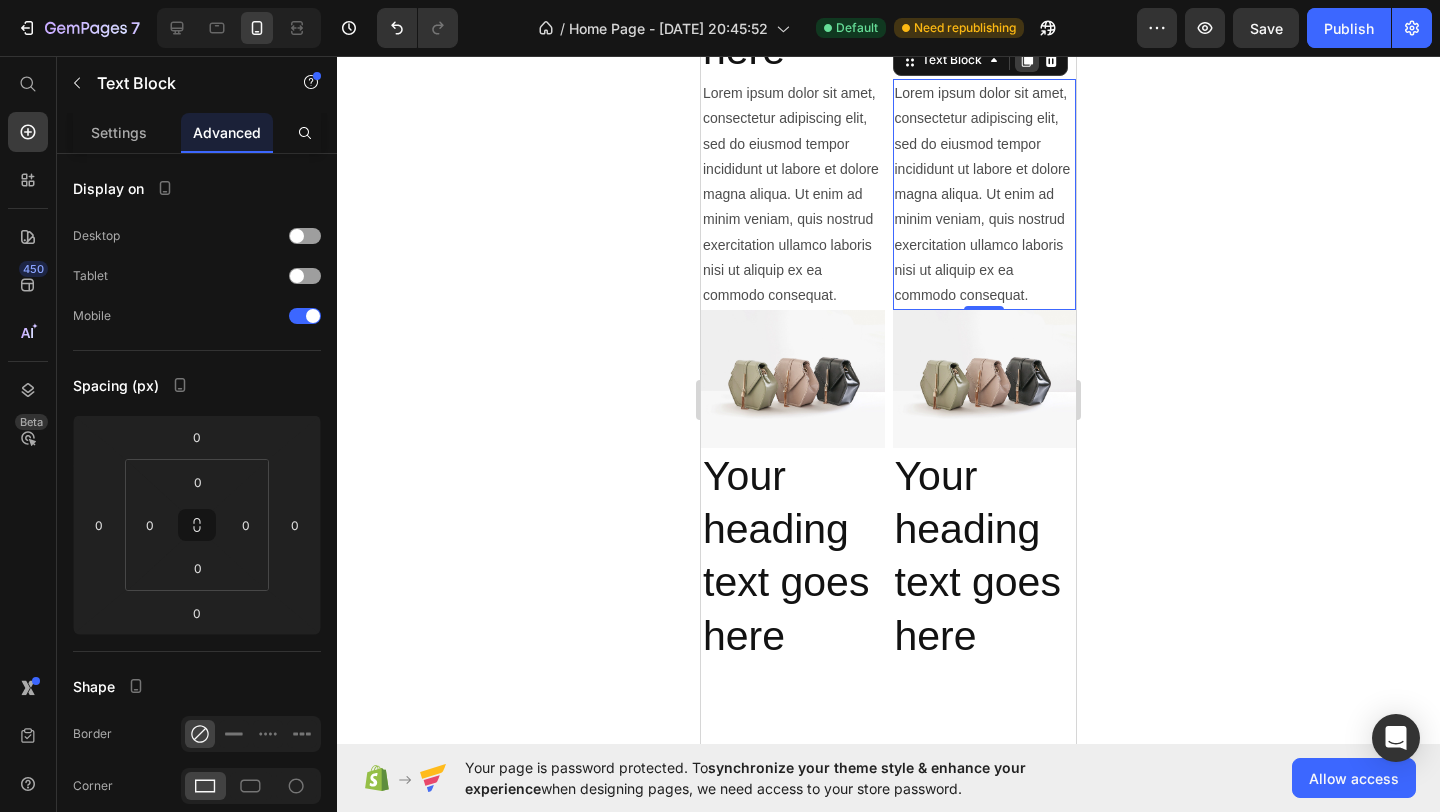 click at bounding box center [1027, 60] 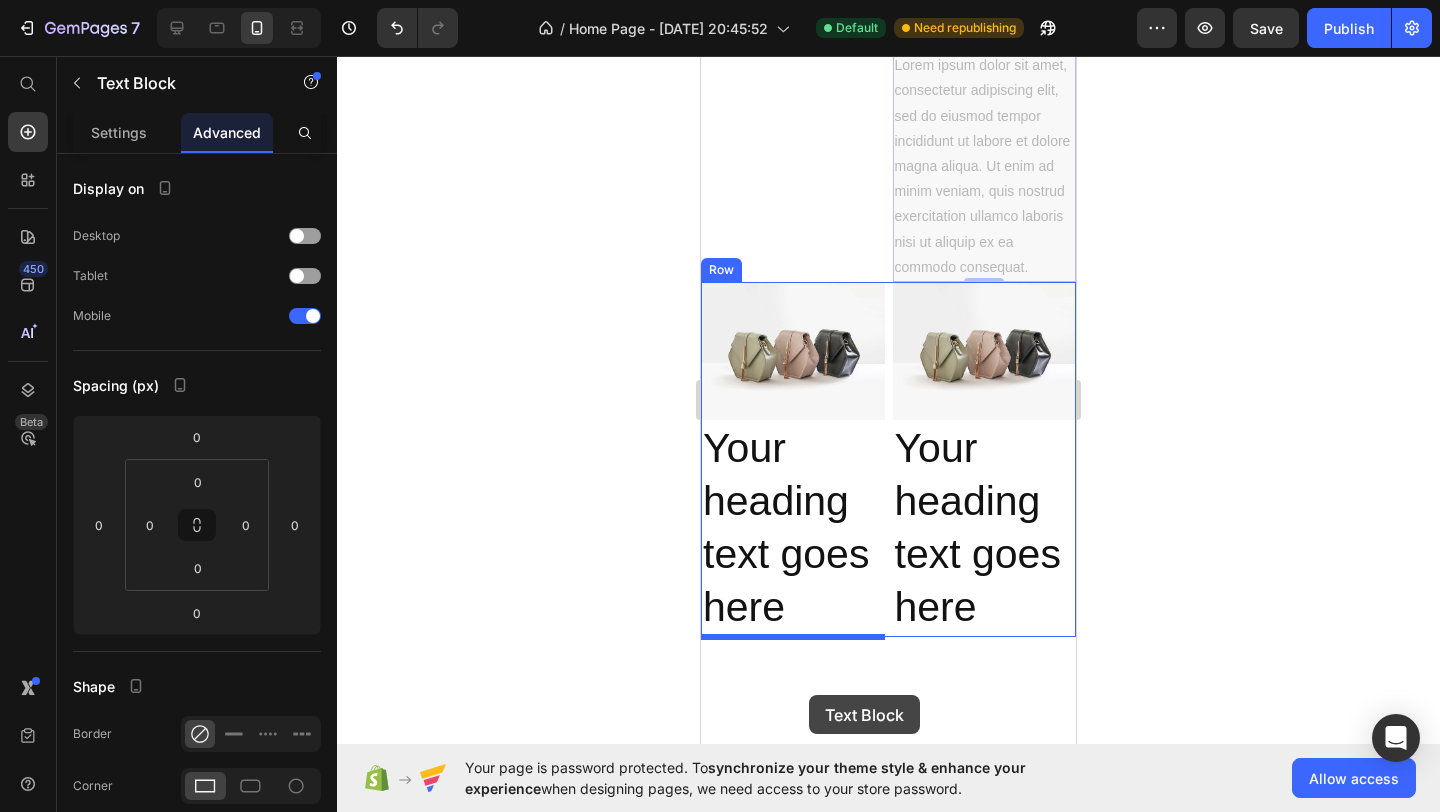 scroll, scrollTop: 2290, scrollLeft: 0, axis: vertical 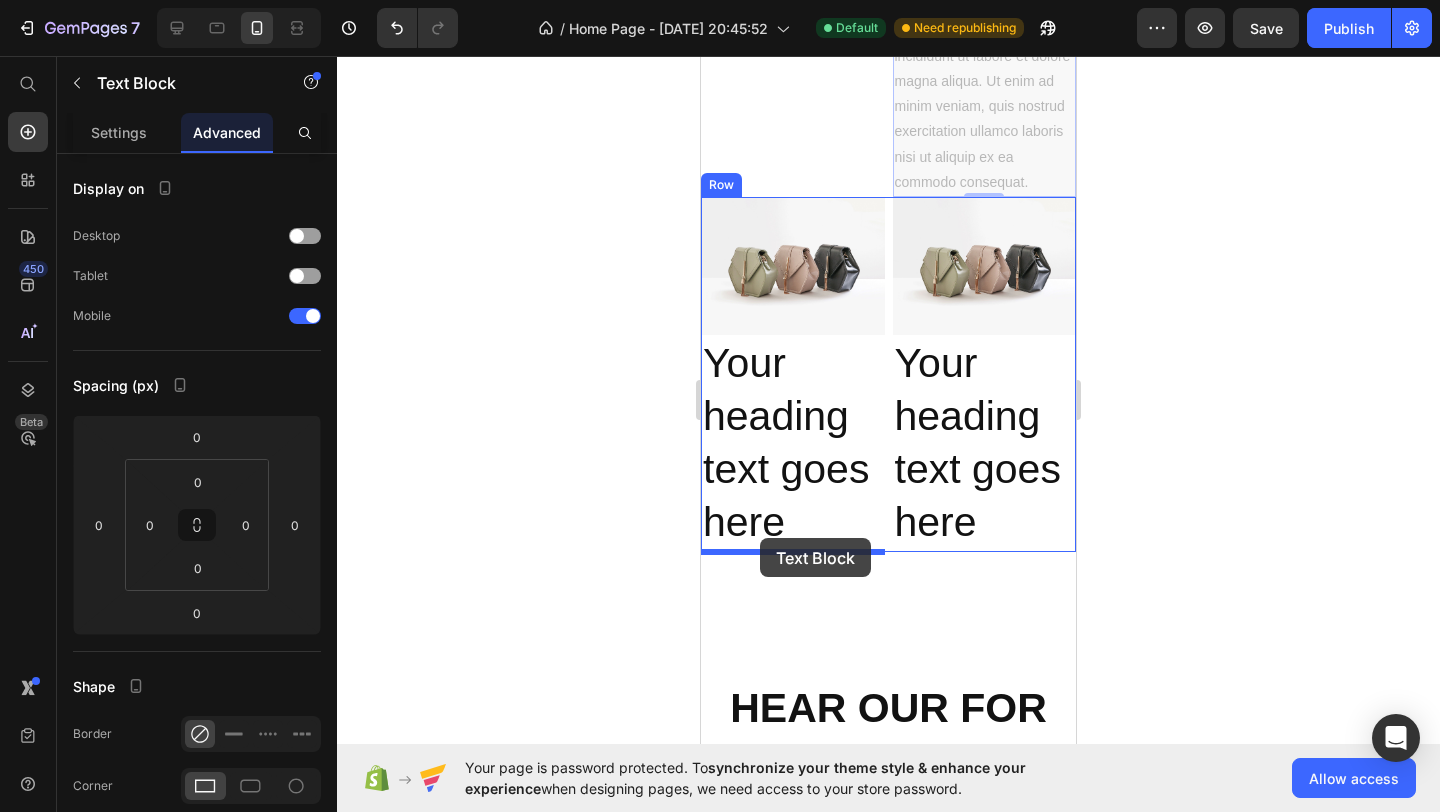 drag, startPoint x: 1003, startPoint y: 439, endPoint x: 760, endPoint y: 538, distance: 262.39282 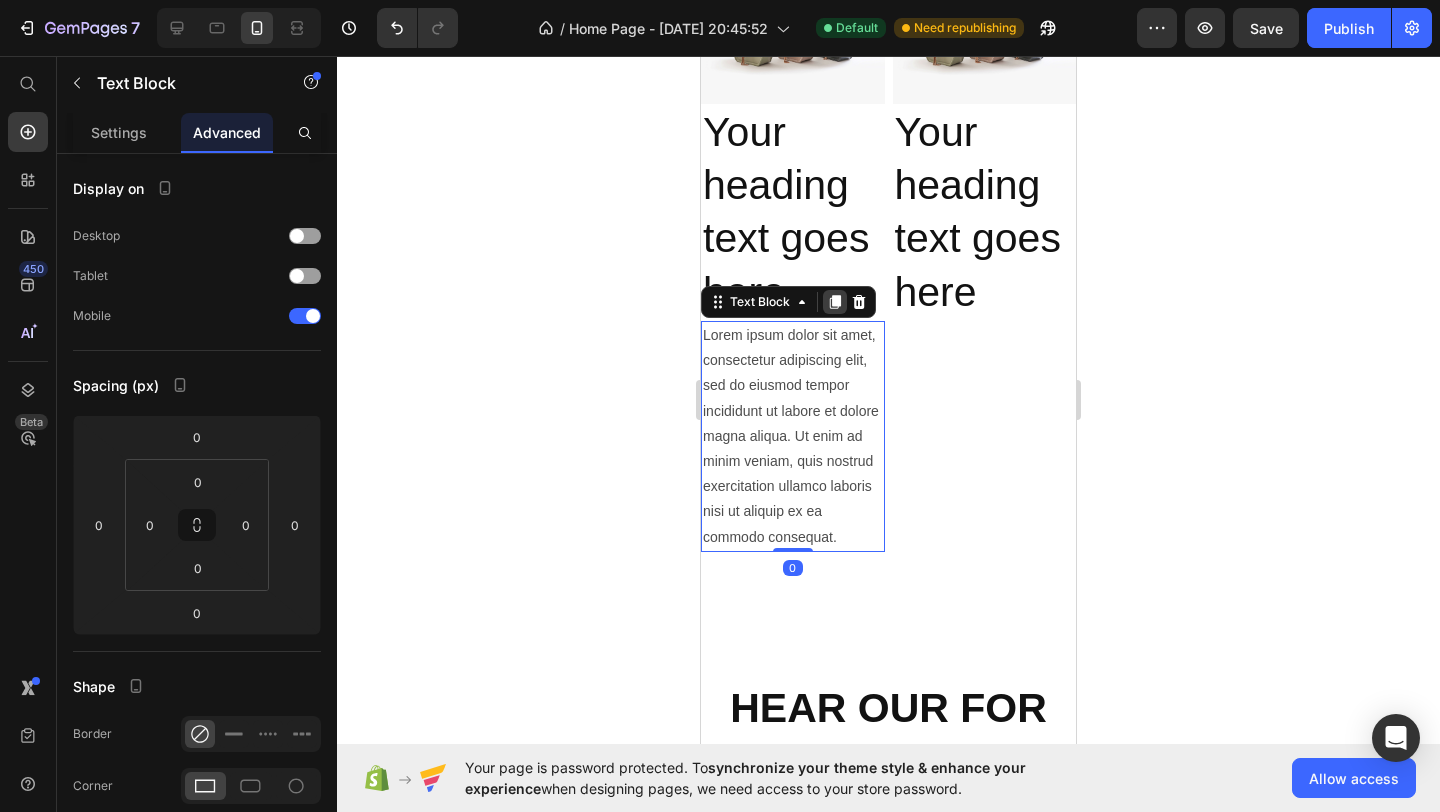 click 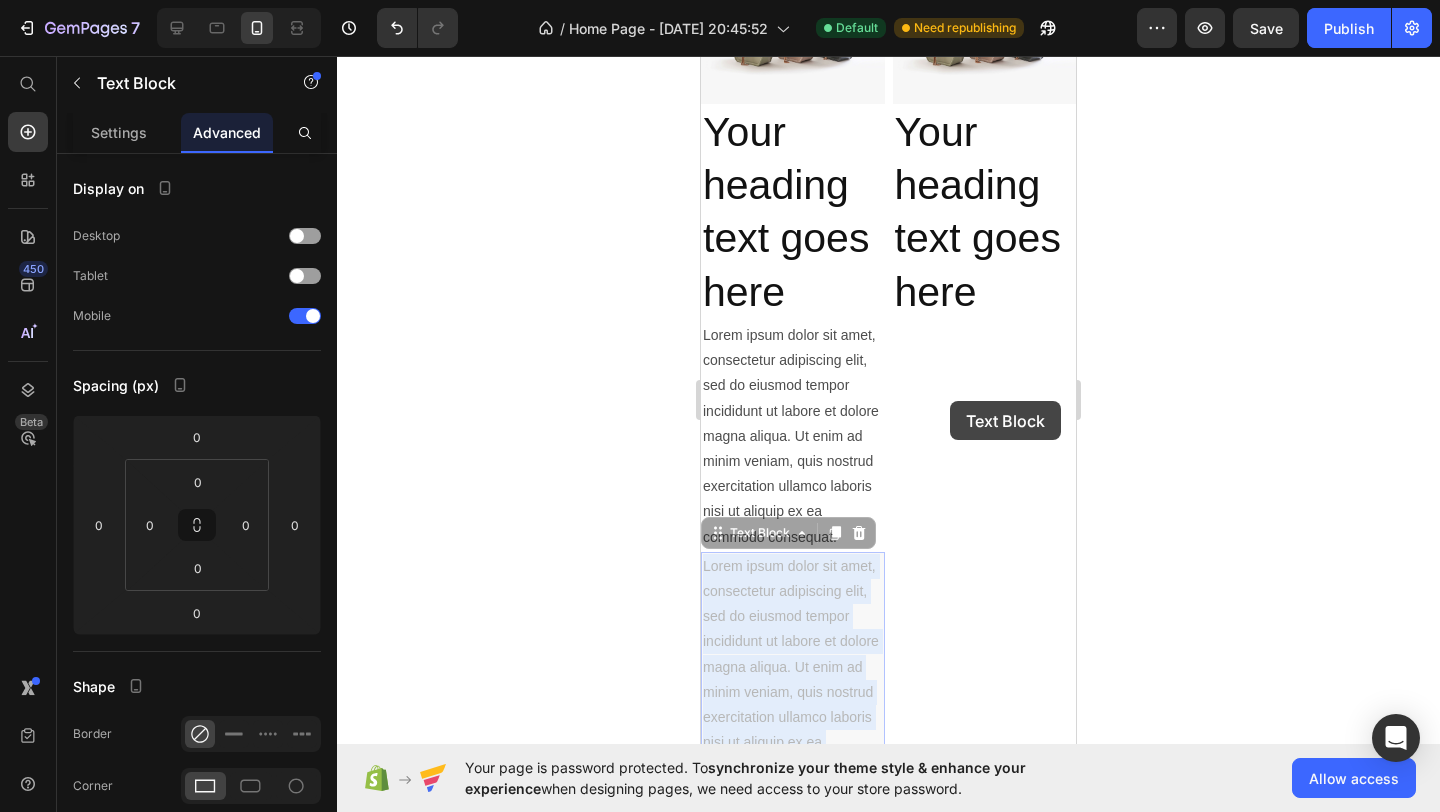 type on "16" 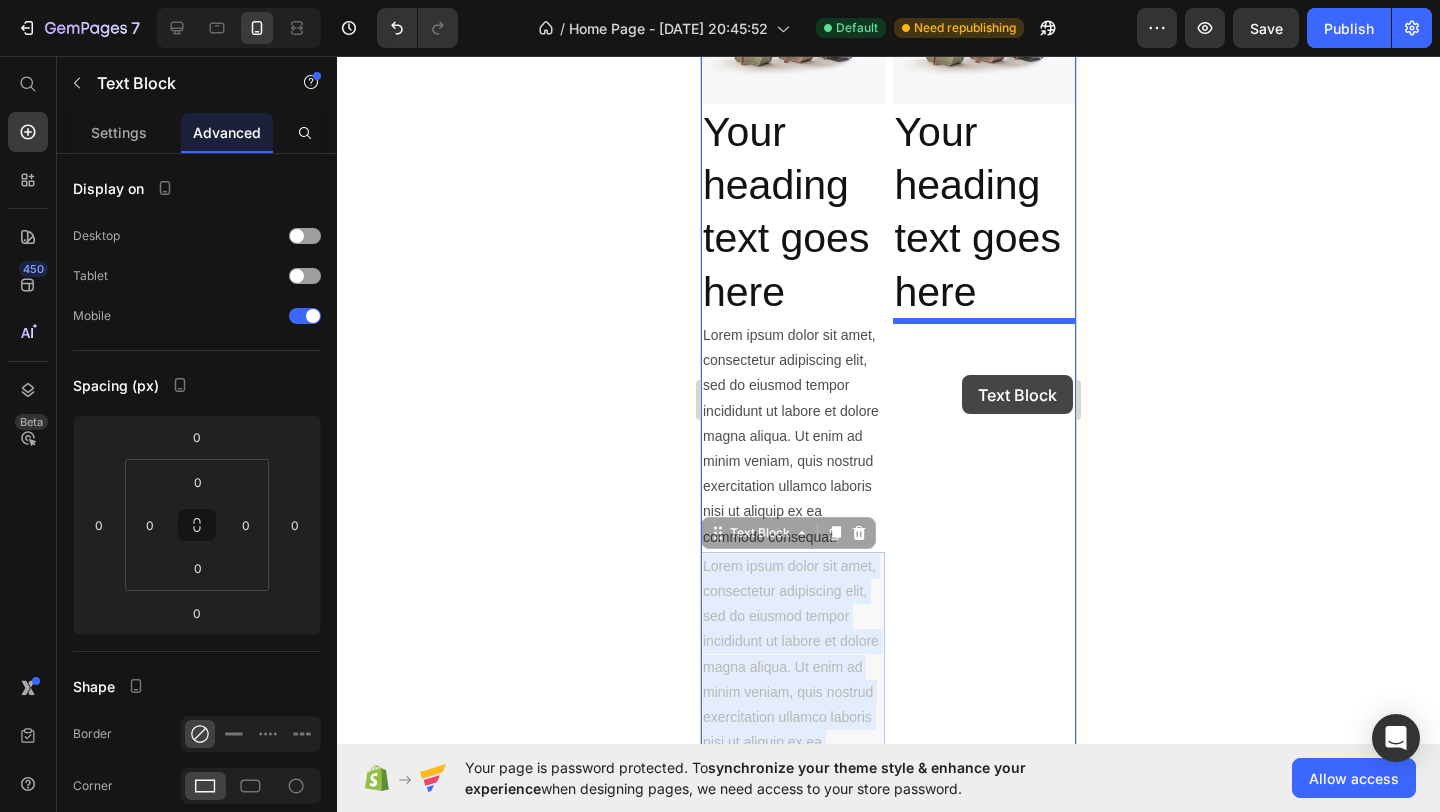 drag, startPoint x: 813, startPoint y: 582, endPoint x: 962, endPoint y: 375, distance: 255.04901 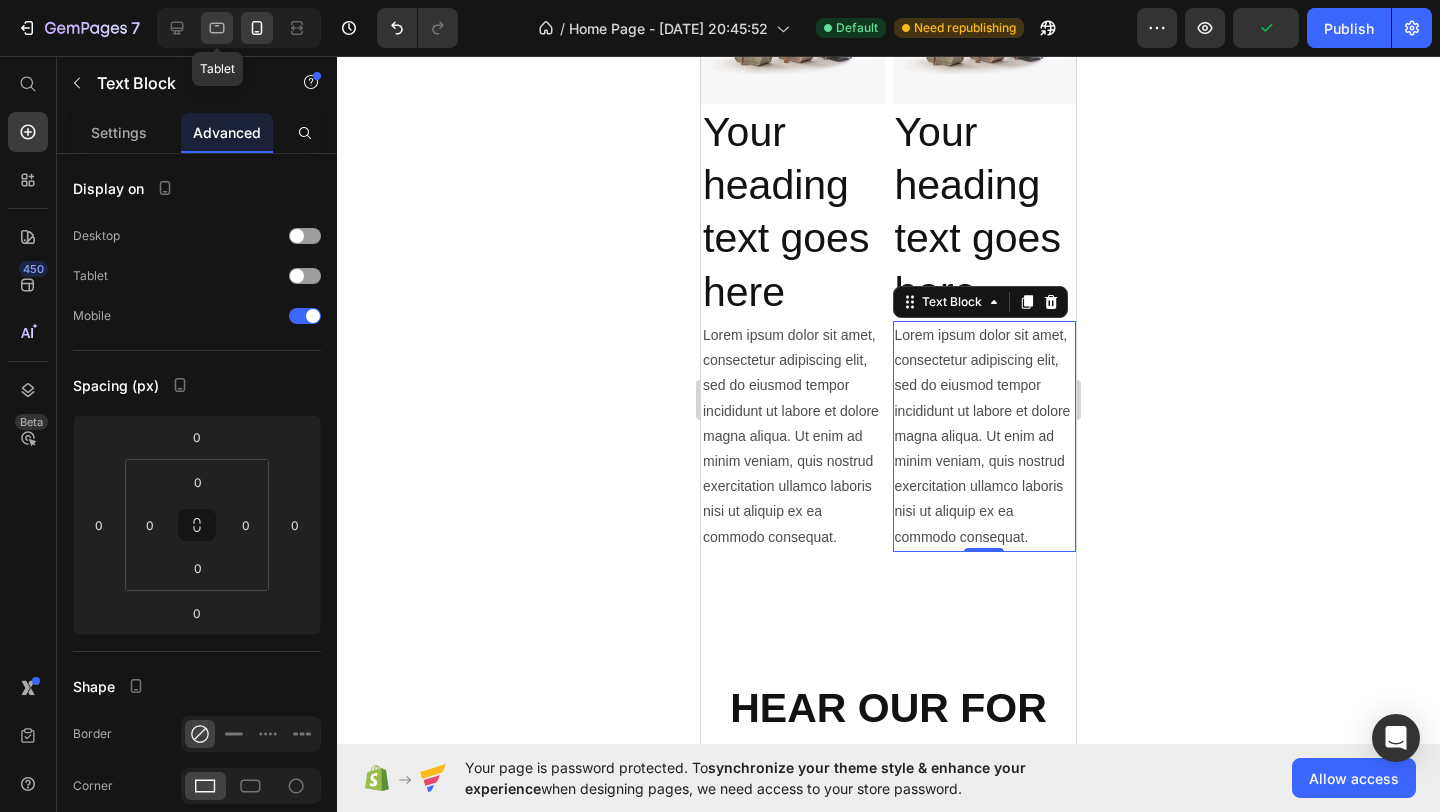click 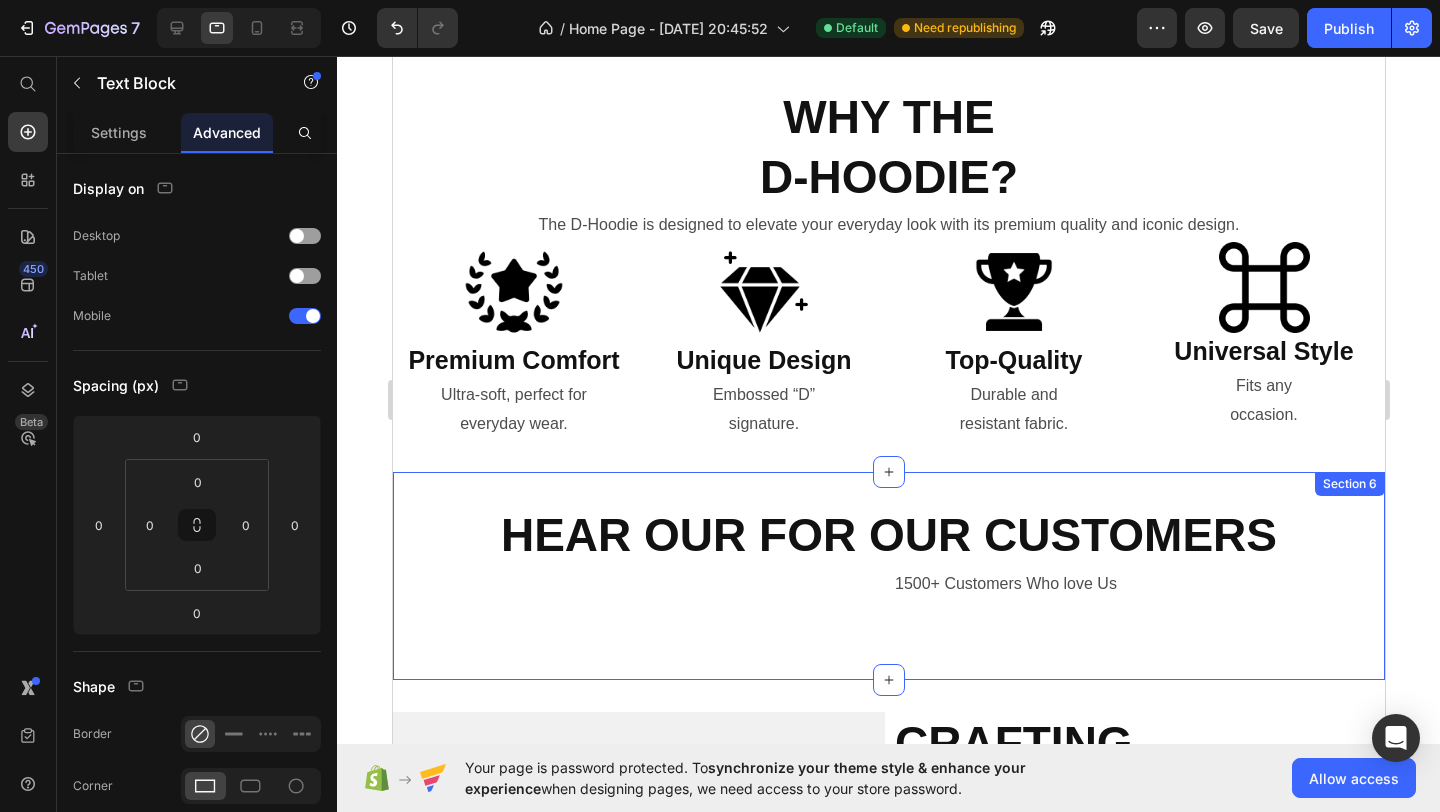 scroll, scrollTop: 1026, scrollLeft: 0, axis: vertical 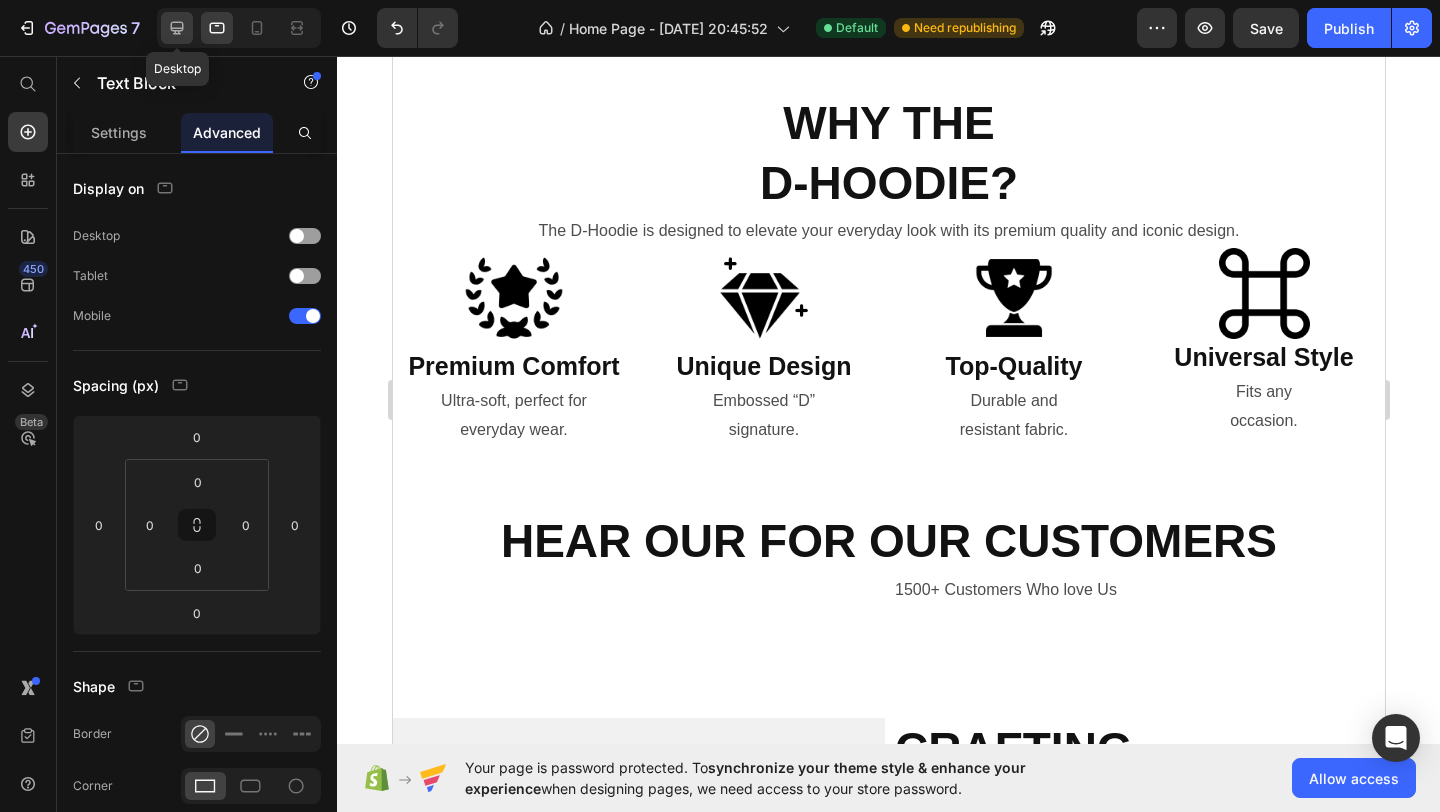 click 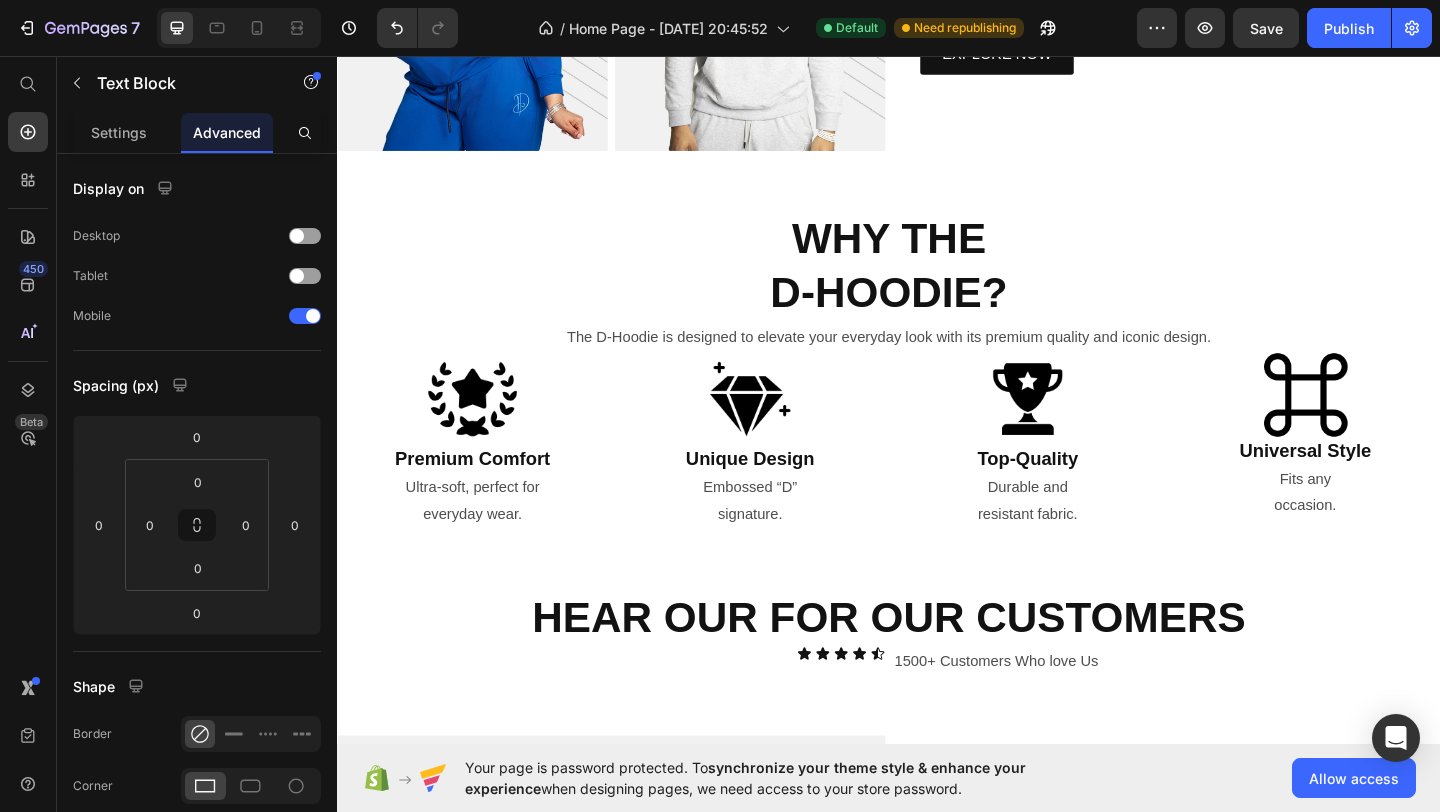 scroll, scrollTop: 998, scrollLeft: 0, axis: vertical 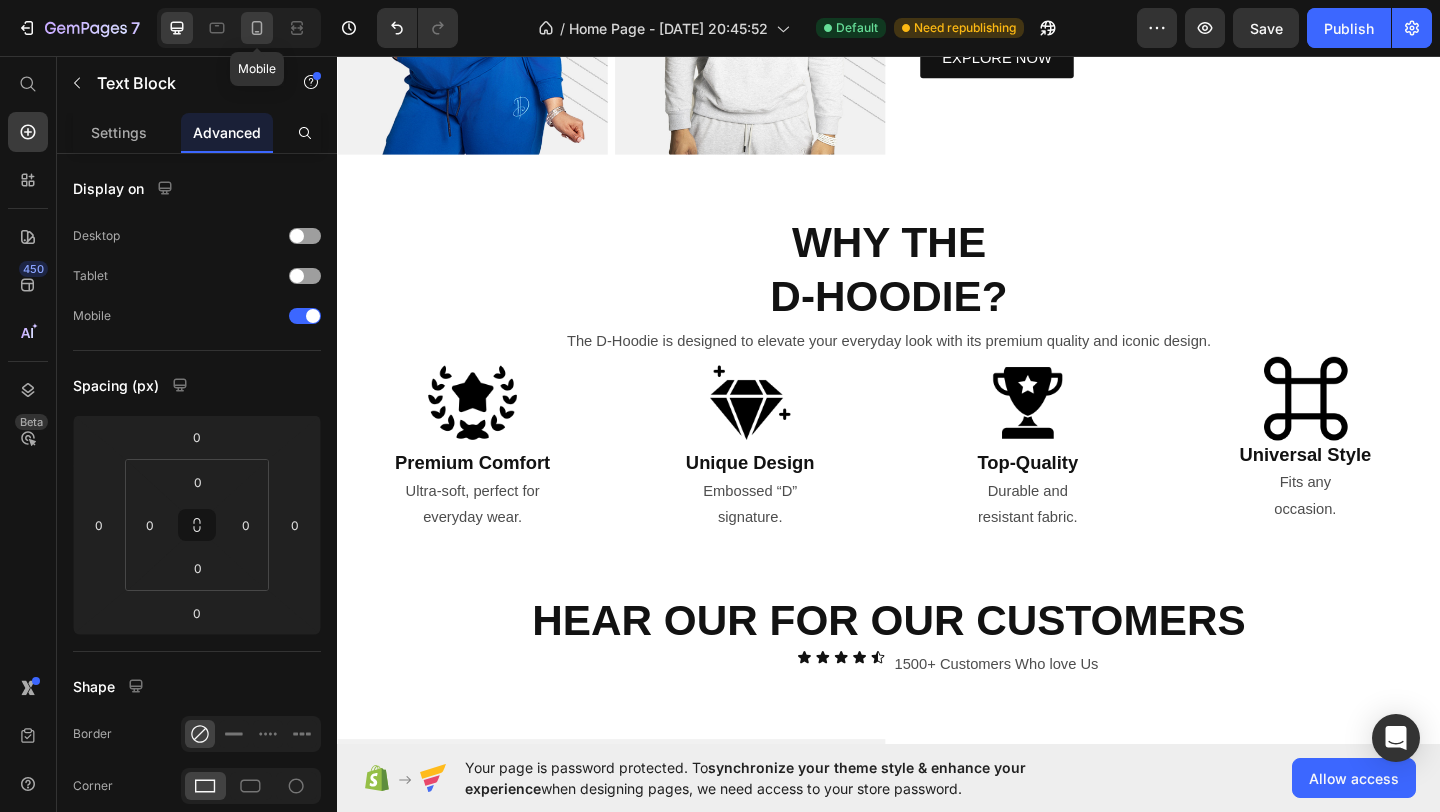 click 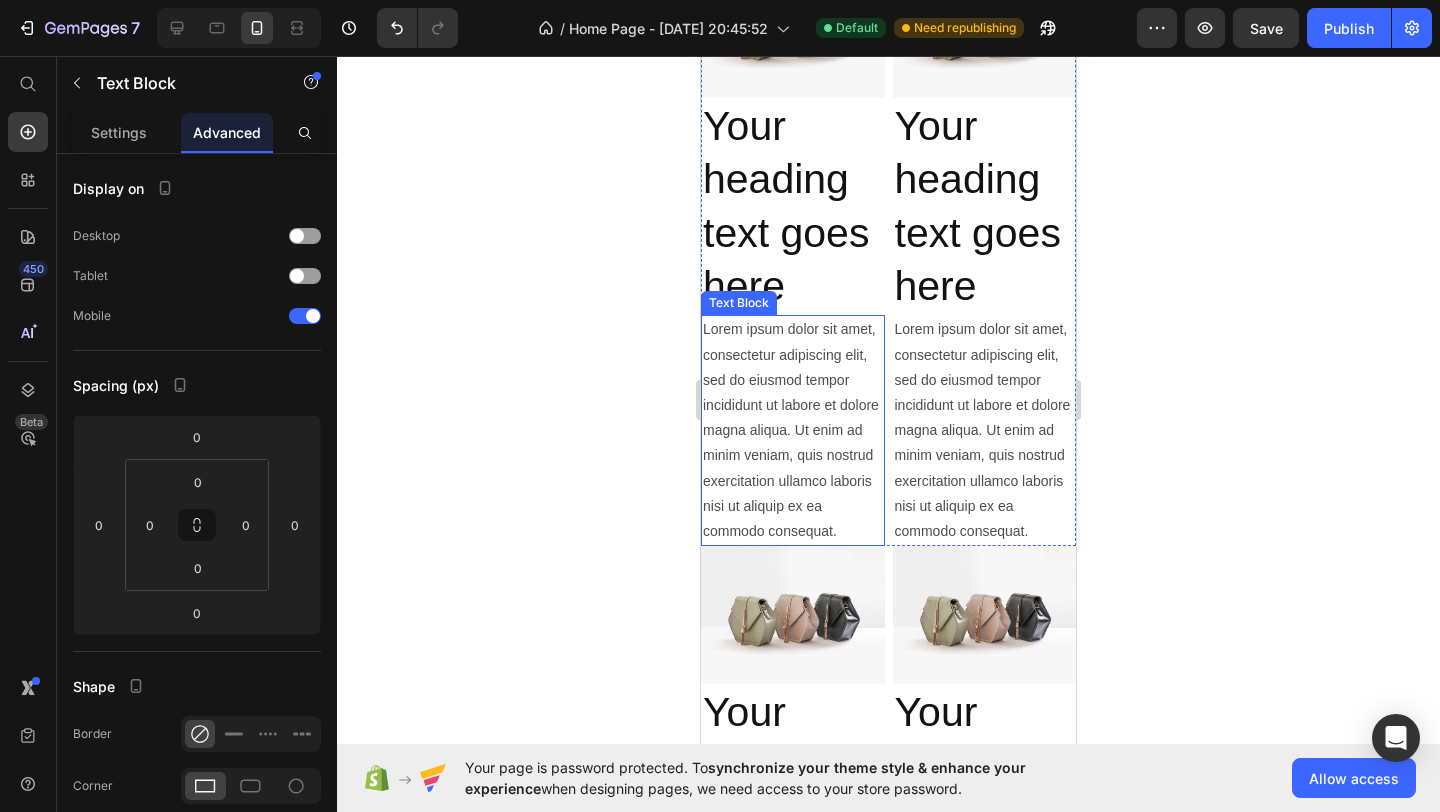 scroll, scrollTop: 1546, scrollLeft: 0, axis: vertical 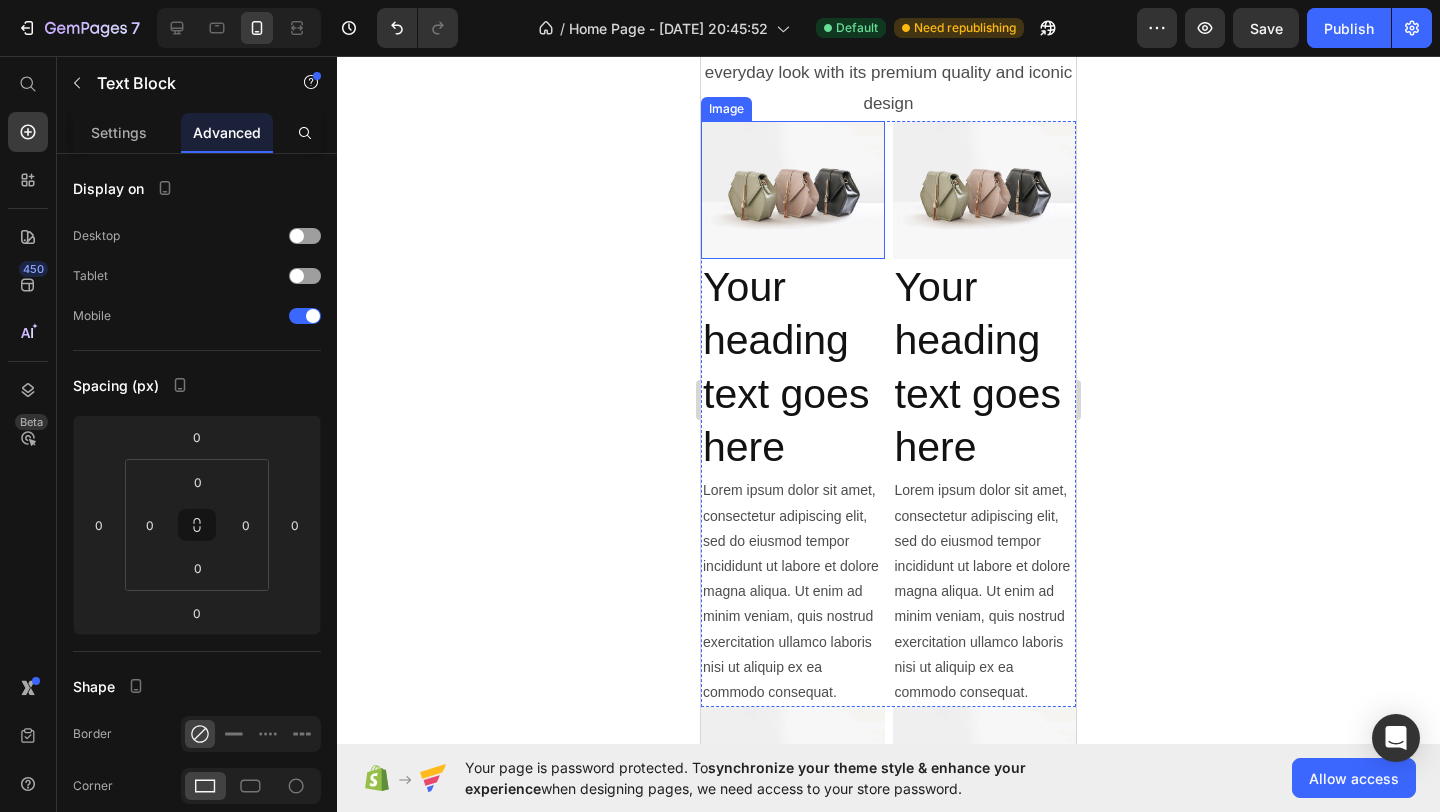 click at bounding box center (793, 190) 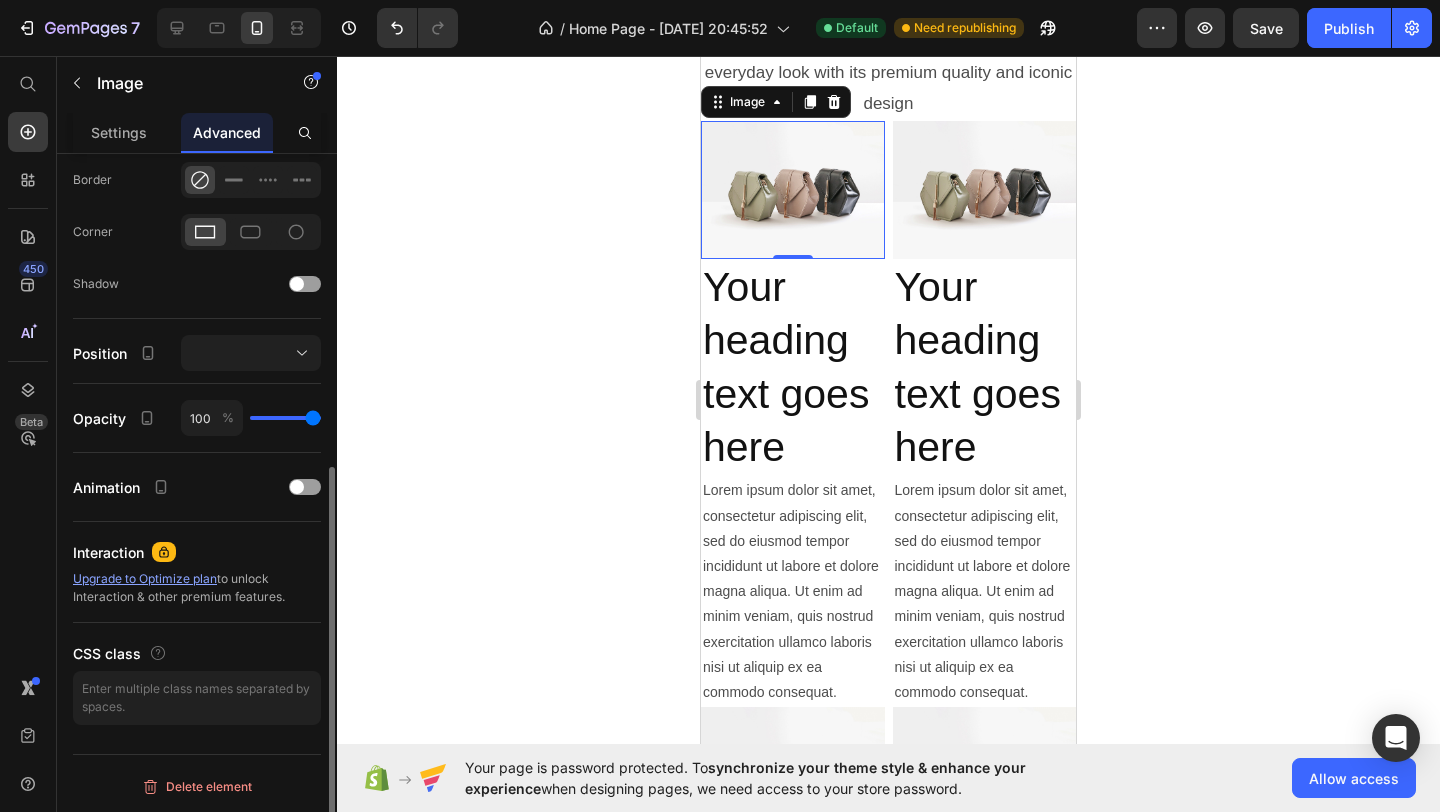 scroll, scrollTop: 549, scrollLeft: 0, axis: vertical 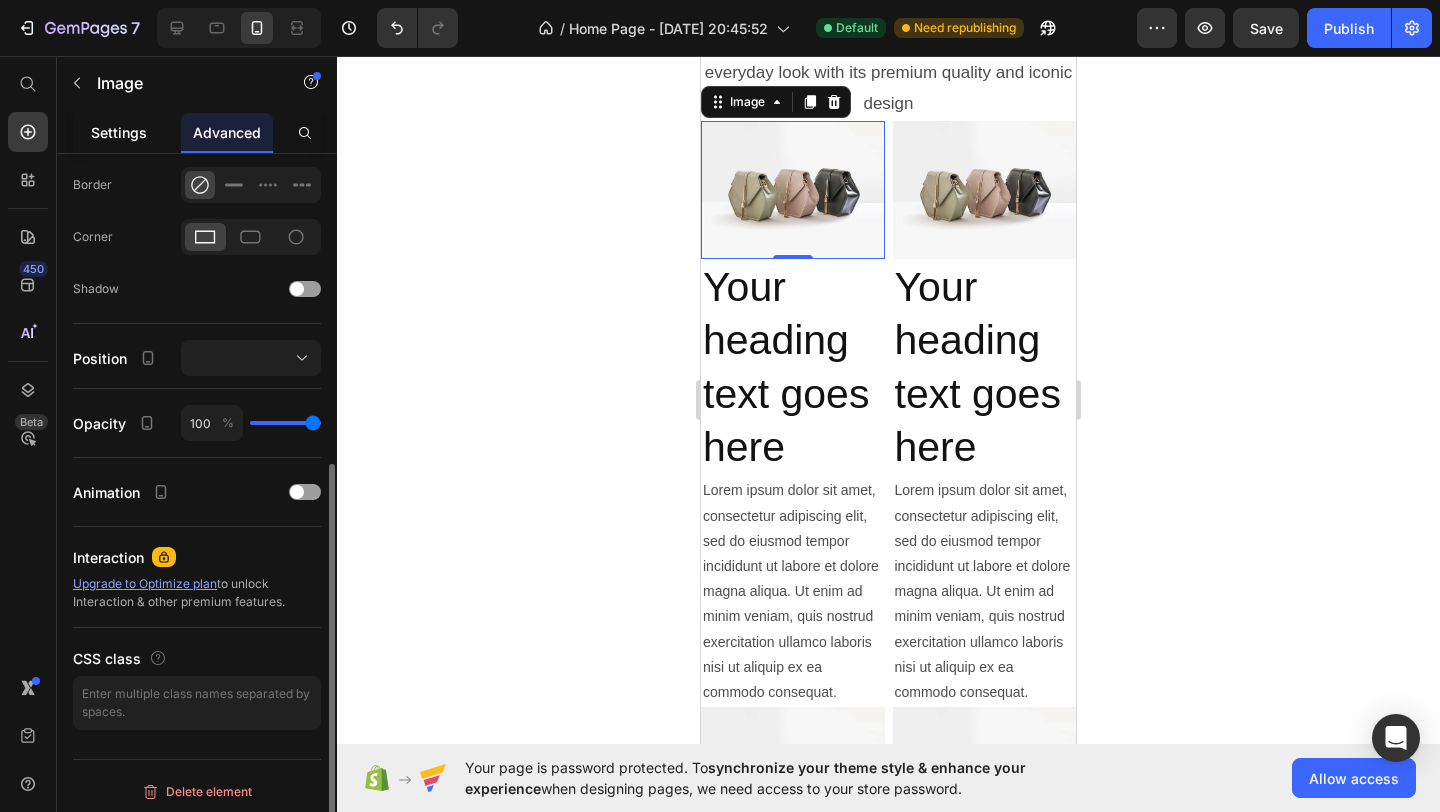 click on "Settings" at bounding box center (119, 132) 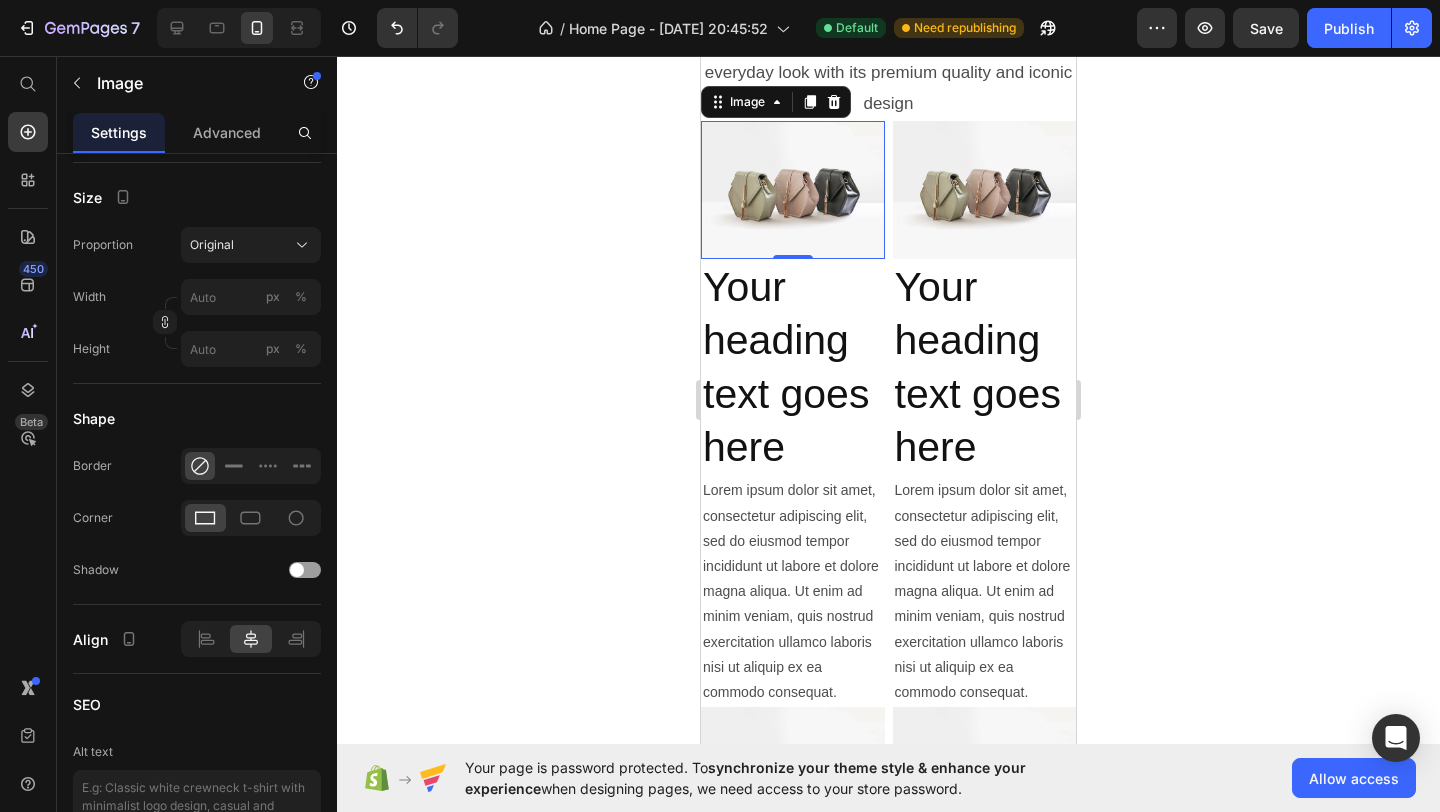 scroll, scrollTop: 0, scrollLeft: 0, axis: both 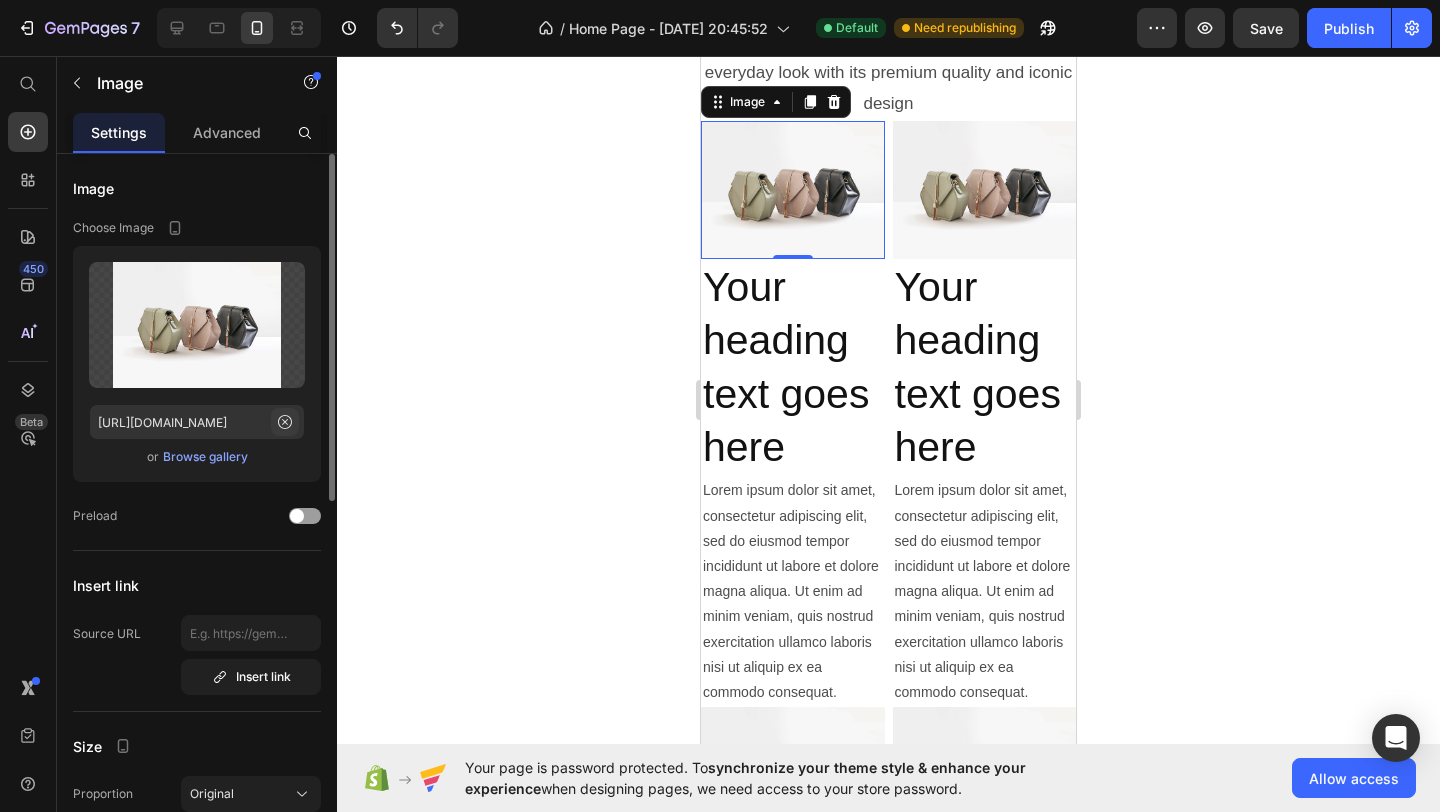 click 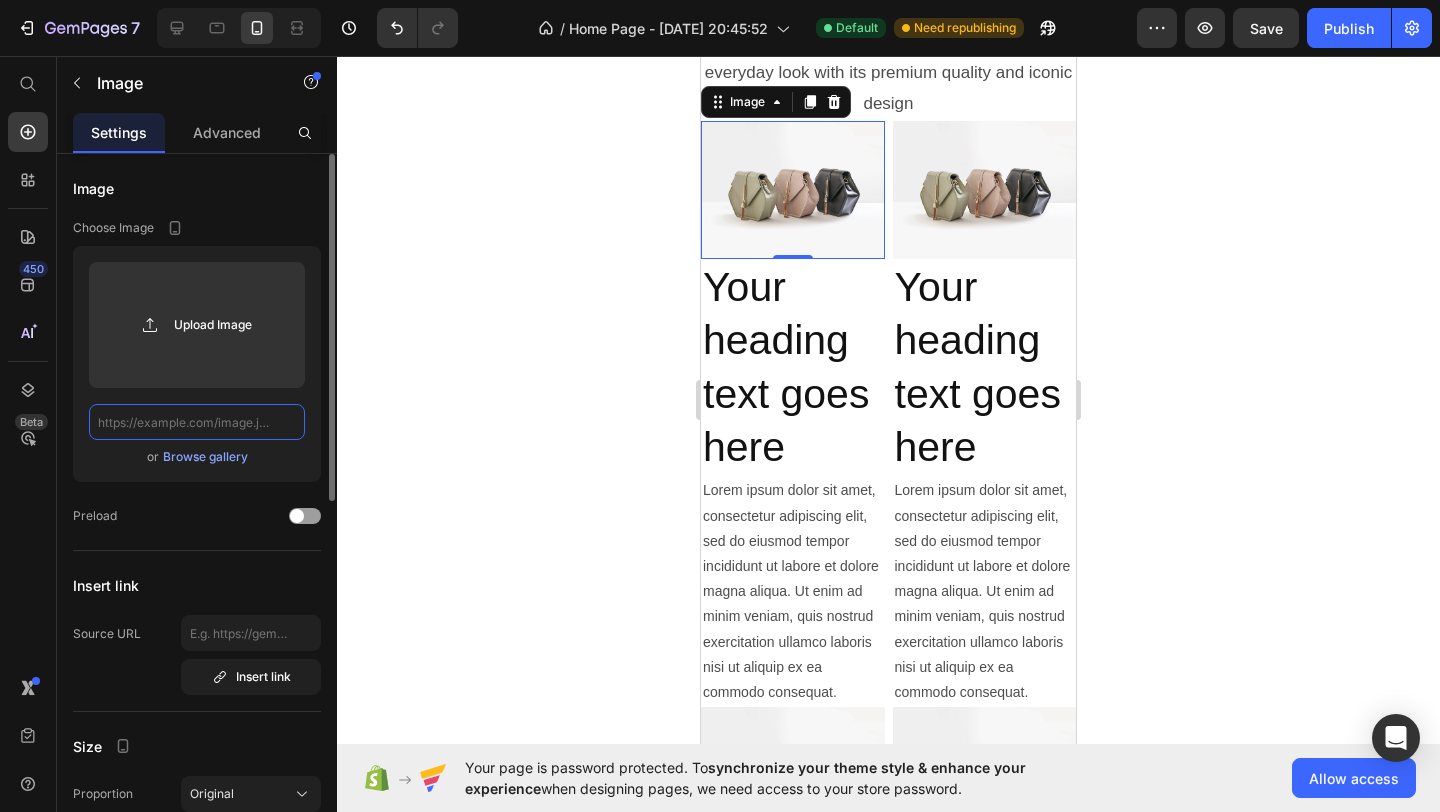 scroll, scrollTop: 0, scrollLeft: 0, axis: both 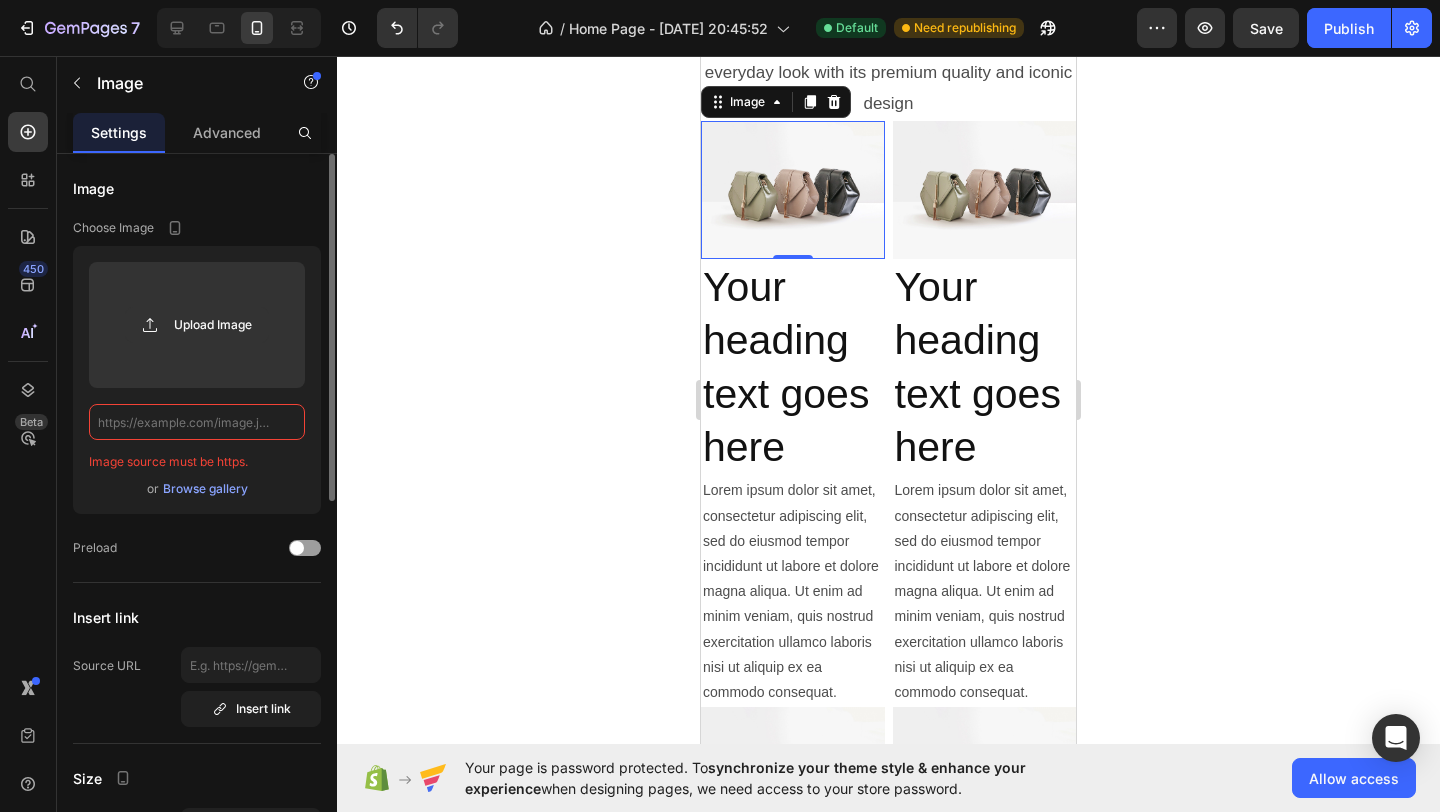 click 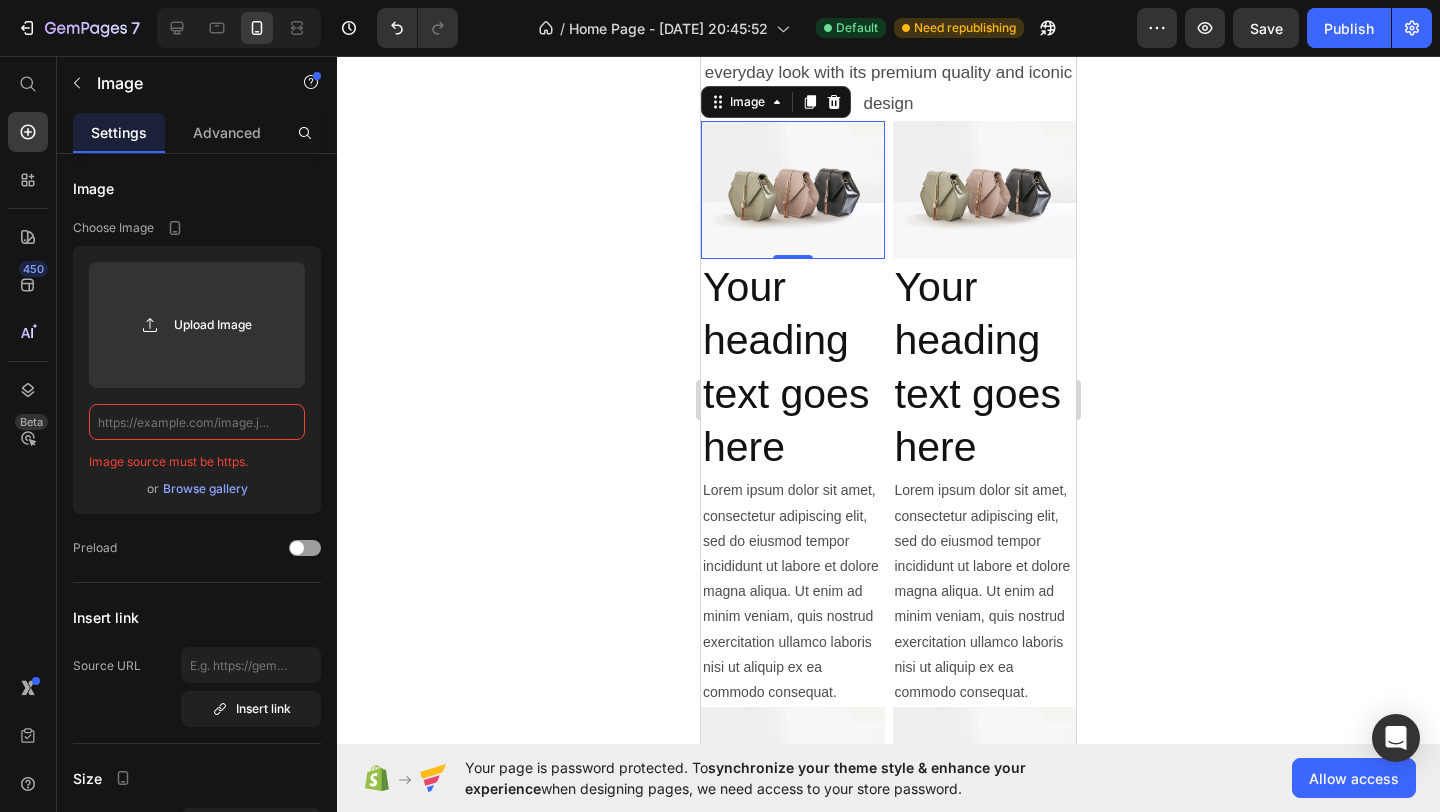 paste on "https://davefashions-tore.myshopify.com/cdn/shop/files/gempages_558620029185164190-a7e86927-d1a1-460b-8ae2-6c2d9dd2948c.png?v=18098922757974527878" 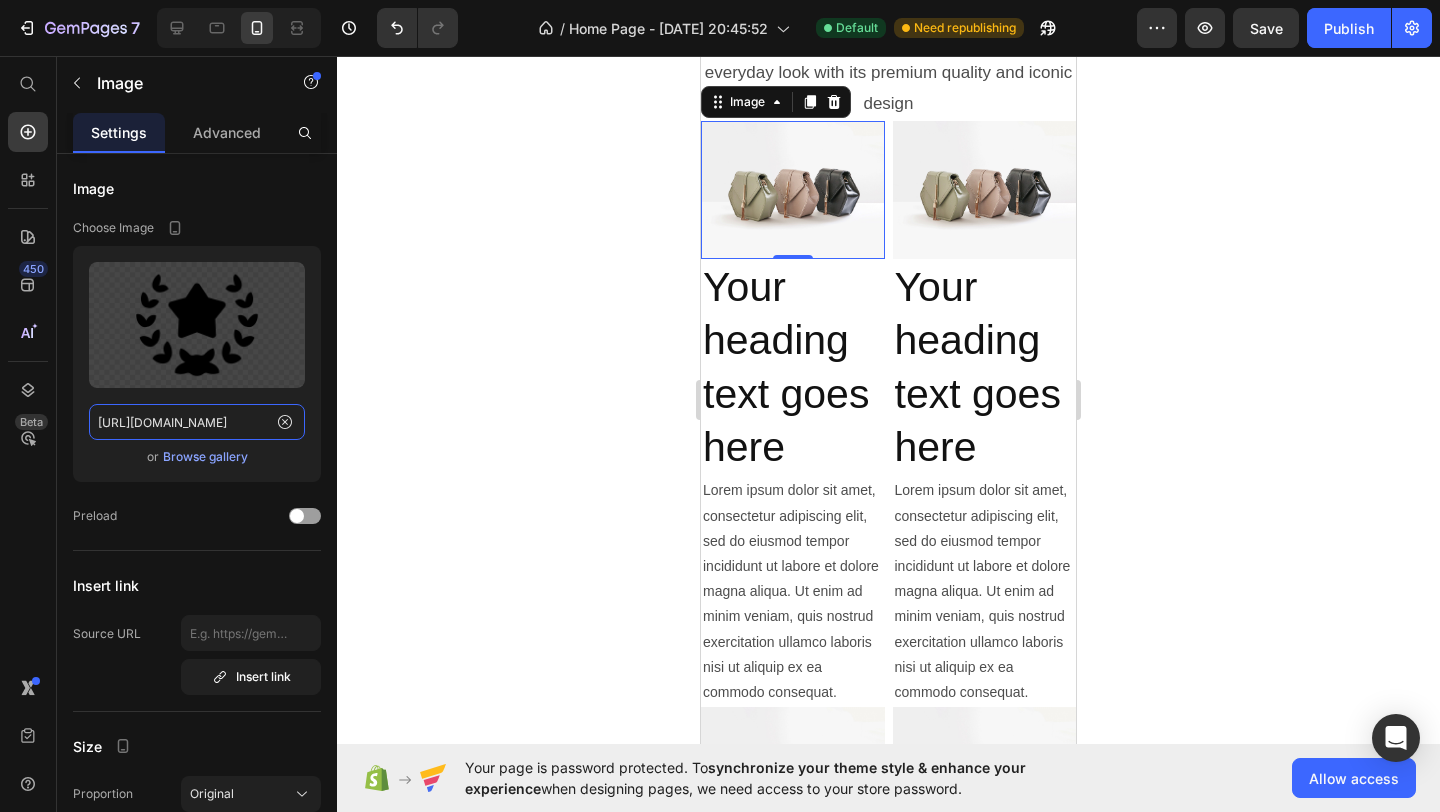 scroll, scrollTop: 0, scrollLeft: 780, axis: horizontal 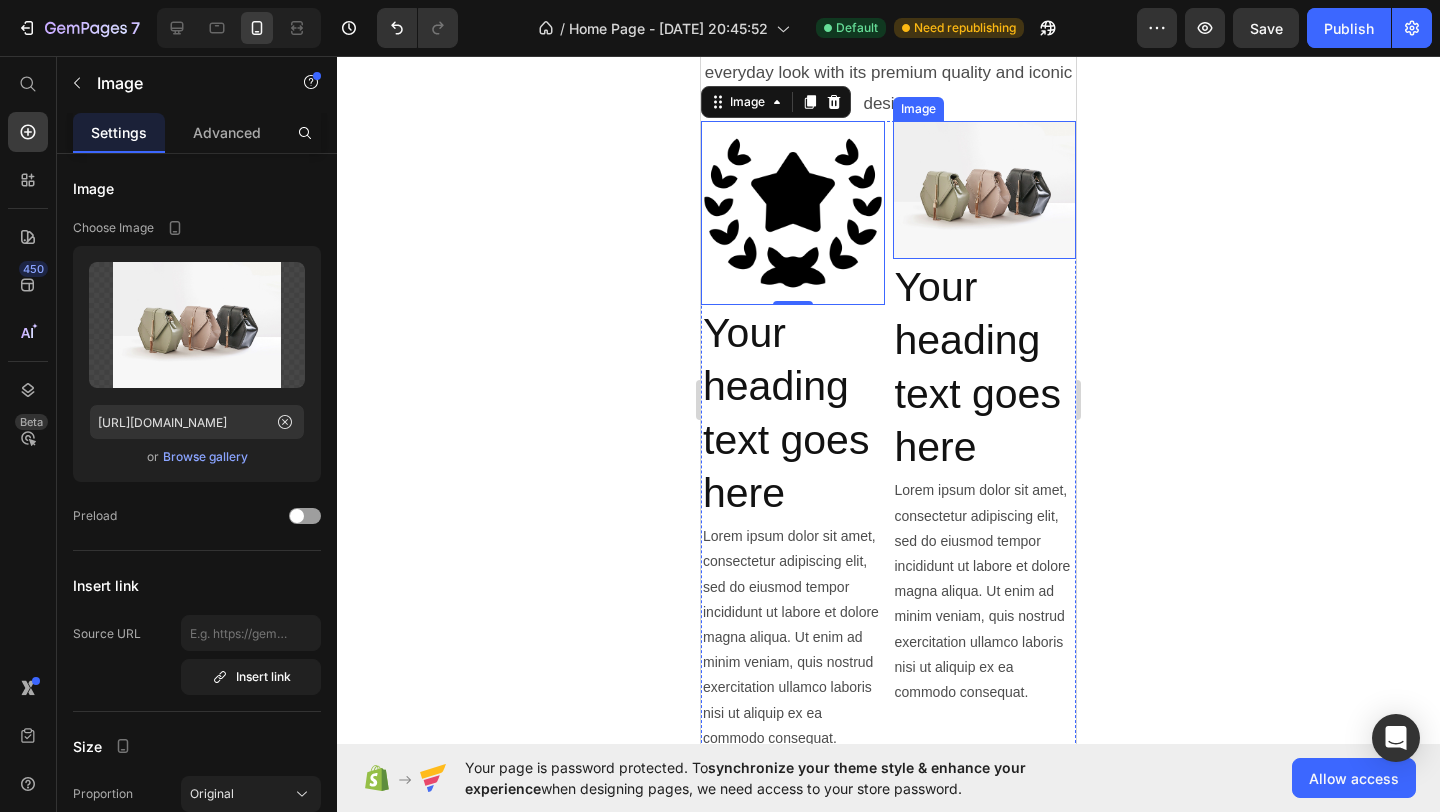 click at bounding box center [985, 190] 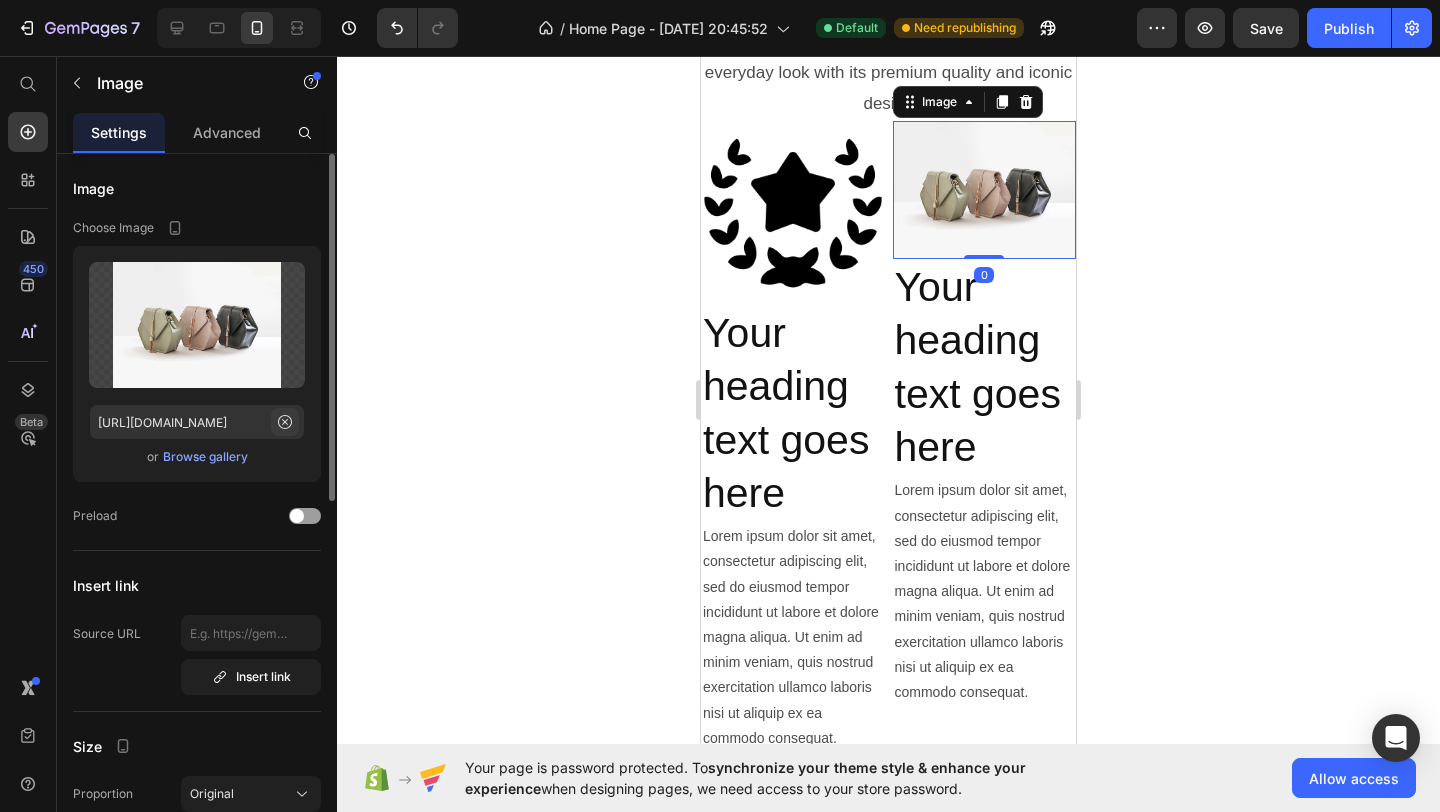 click 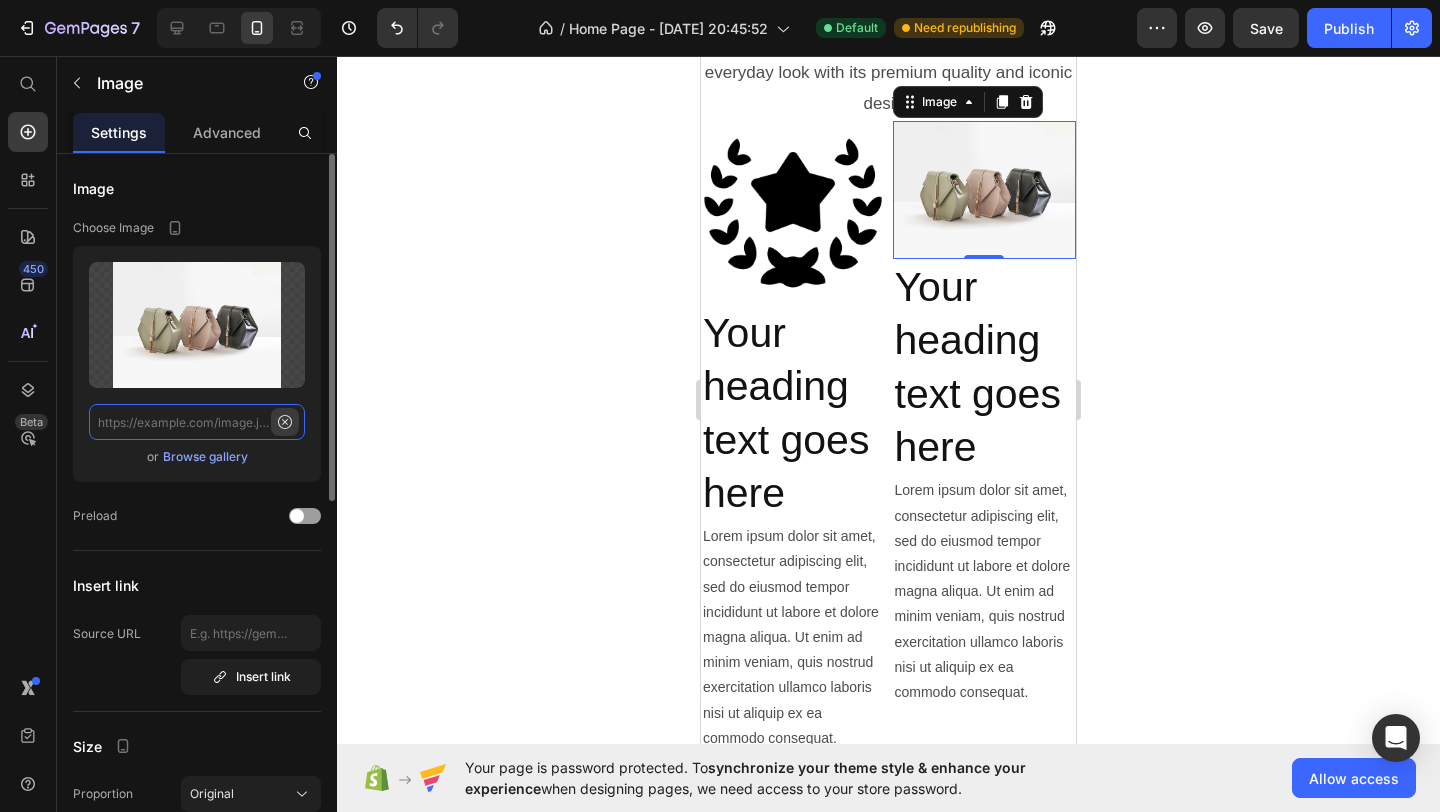 scroll, scrollTop: 0, scrollLeft: 0, axis: both 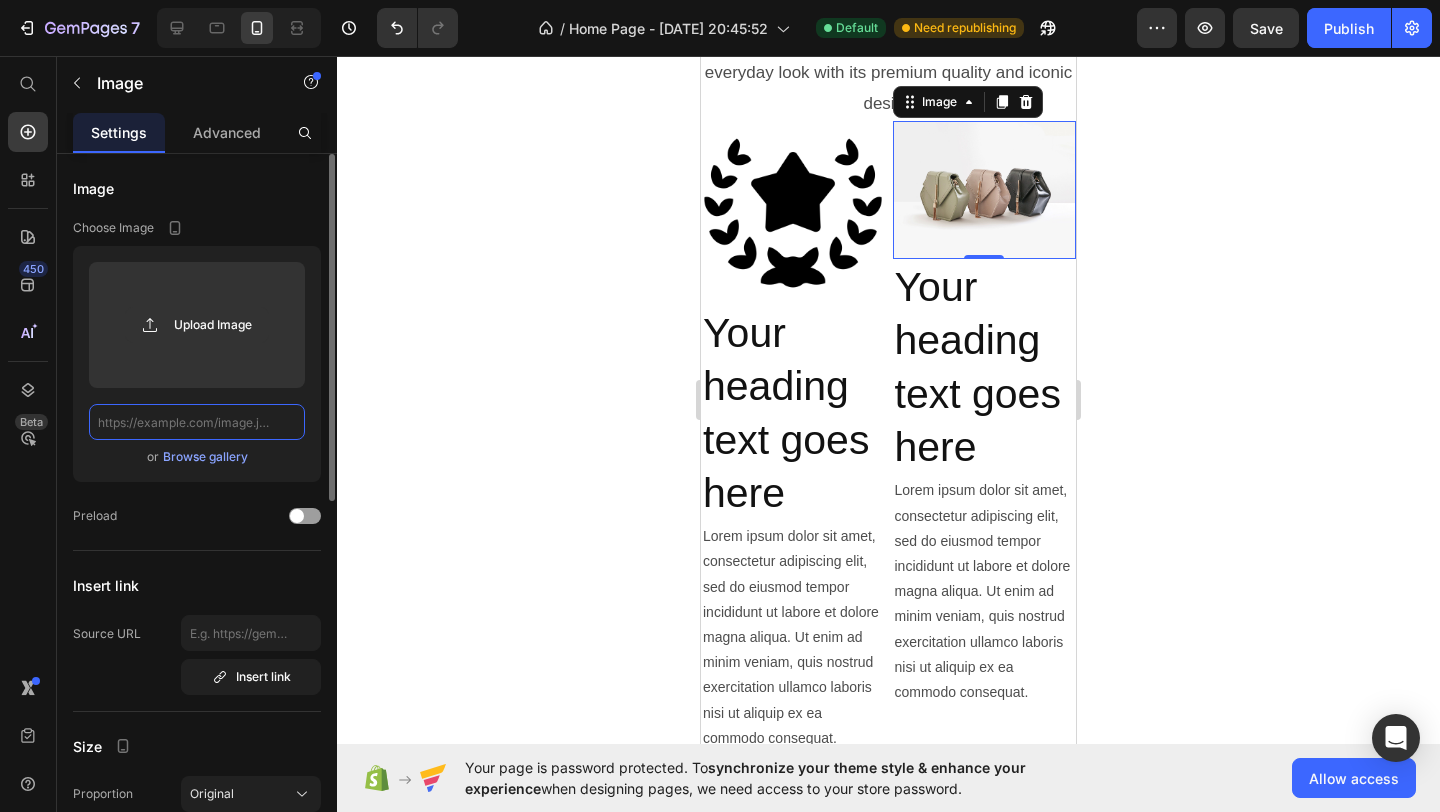 paste on "https://davefashions-tore.myshopify.com/cdn/shop/files/gempages_558620029185164190-ad2fdc11-5210-4b90-bf3b-11c9d7e23c36.png?v=5989224983283830472" 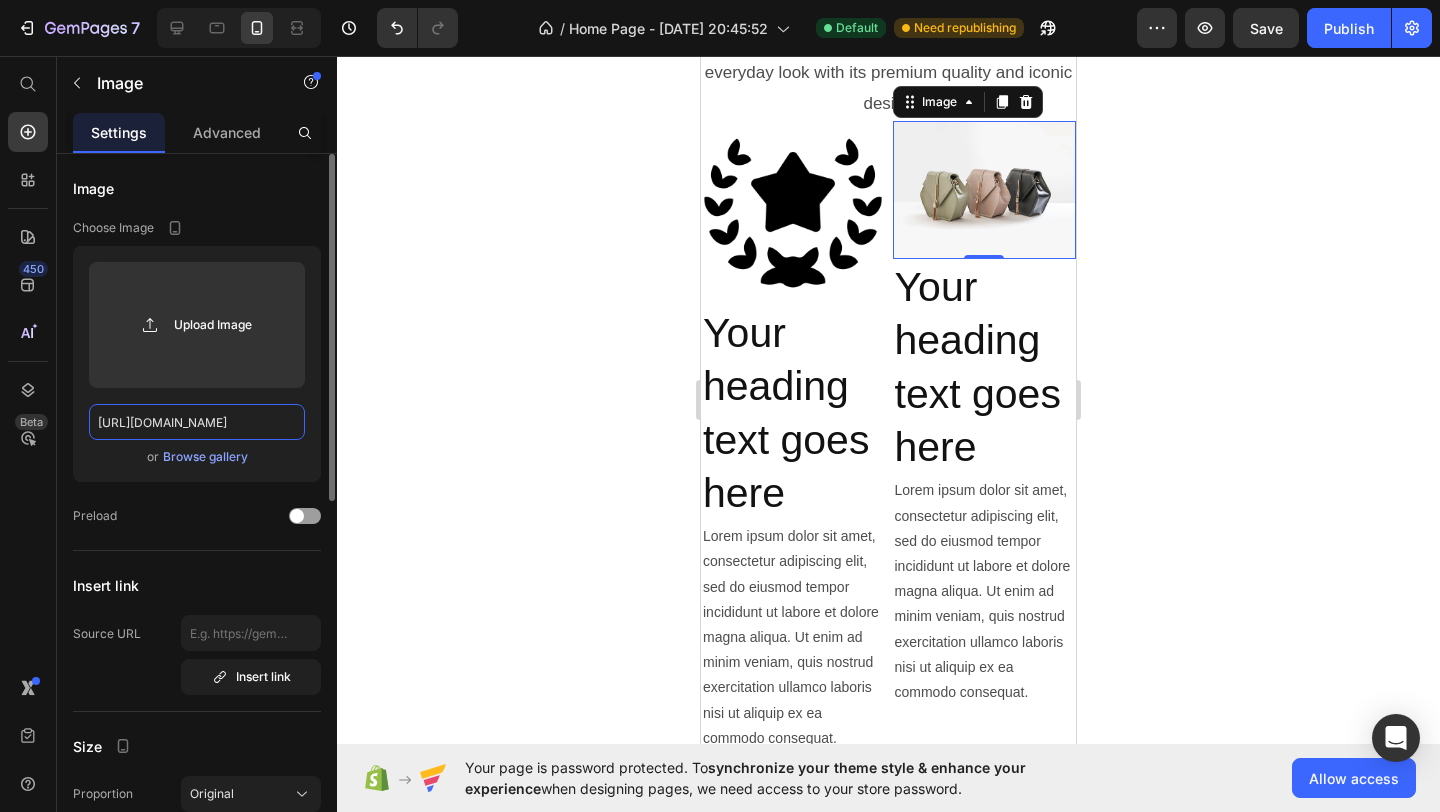 scroll, scrollTop: 0, scrollLeft: 767, axis: horizontal 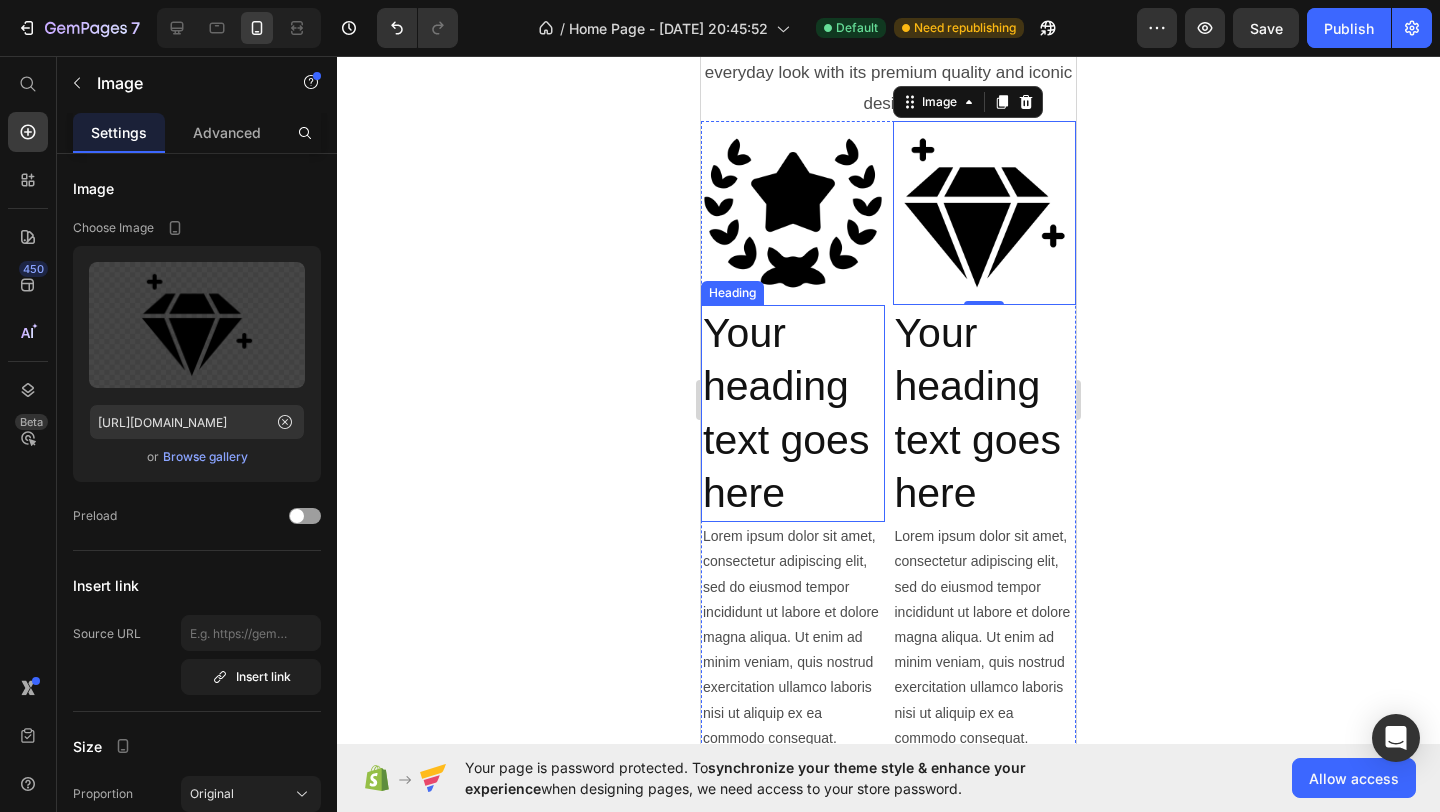 click on "Your heading text goes here" at bounding box center [793, 413] 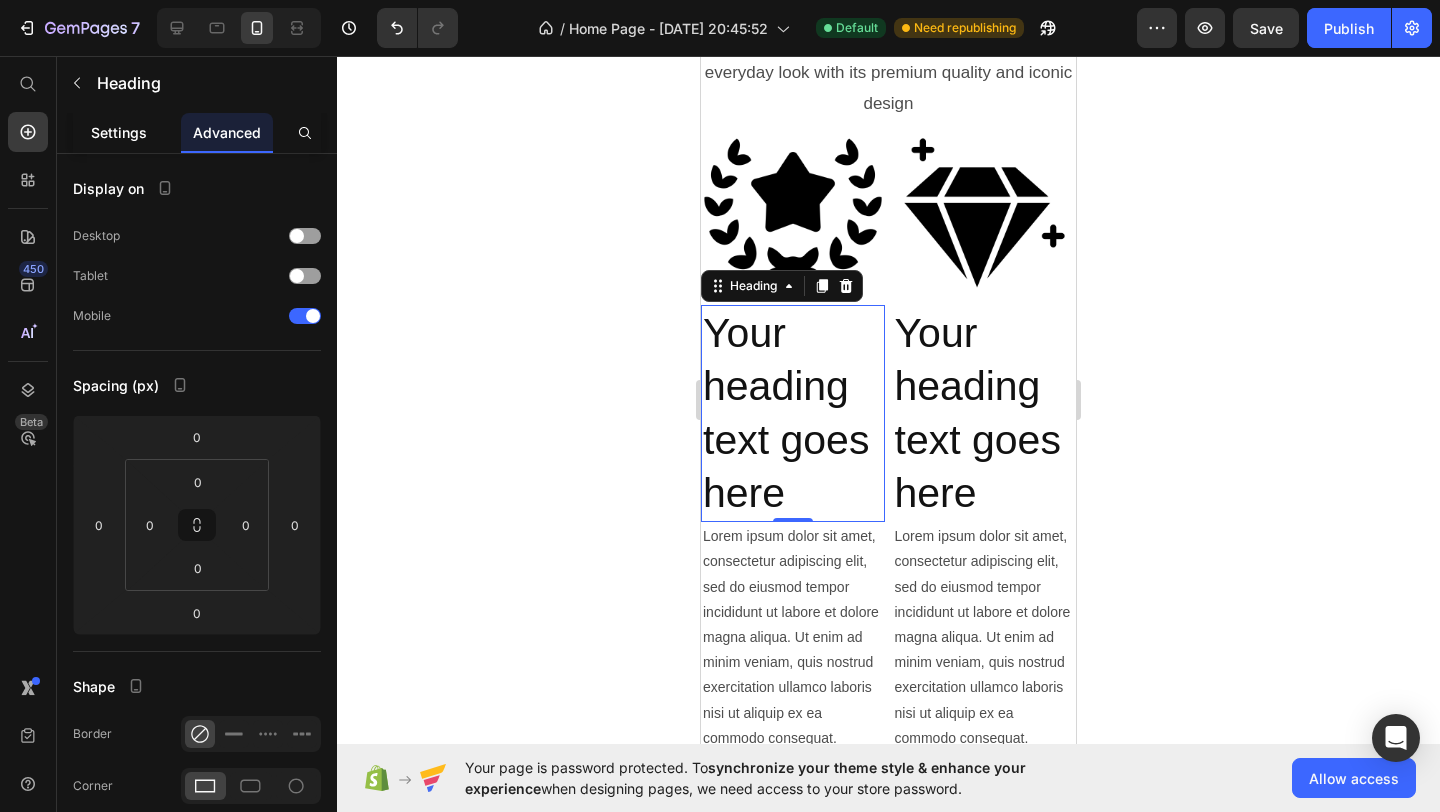 click on "Settings" at bounding box center (119, 132) 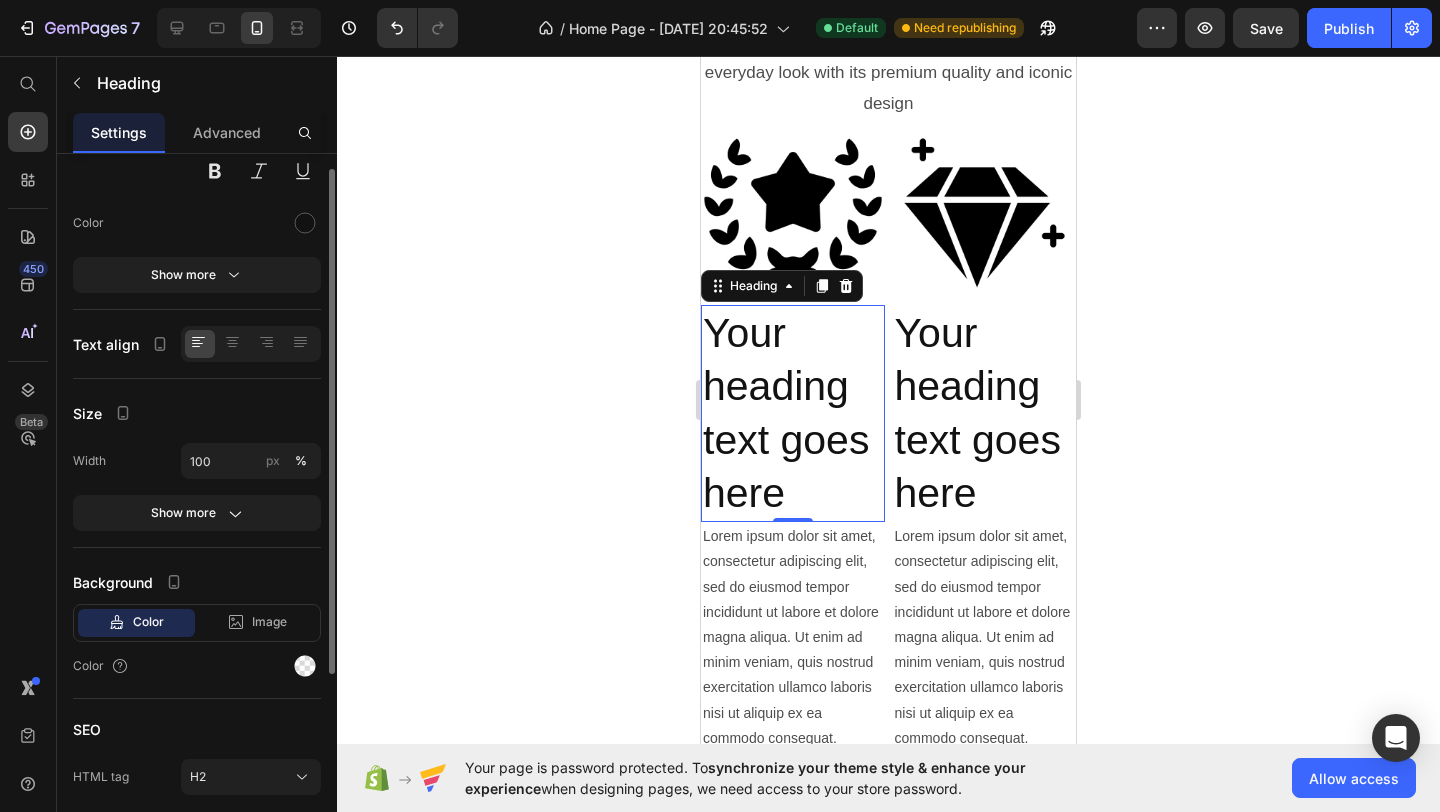 scroll, scrollTop: 297, scrollLeft: 0, axis: vertical 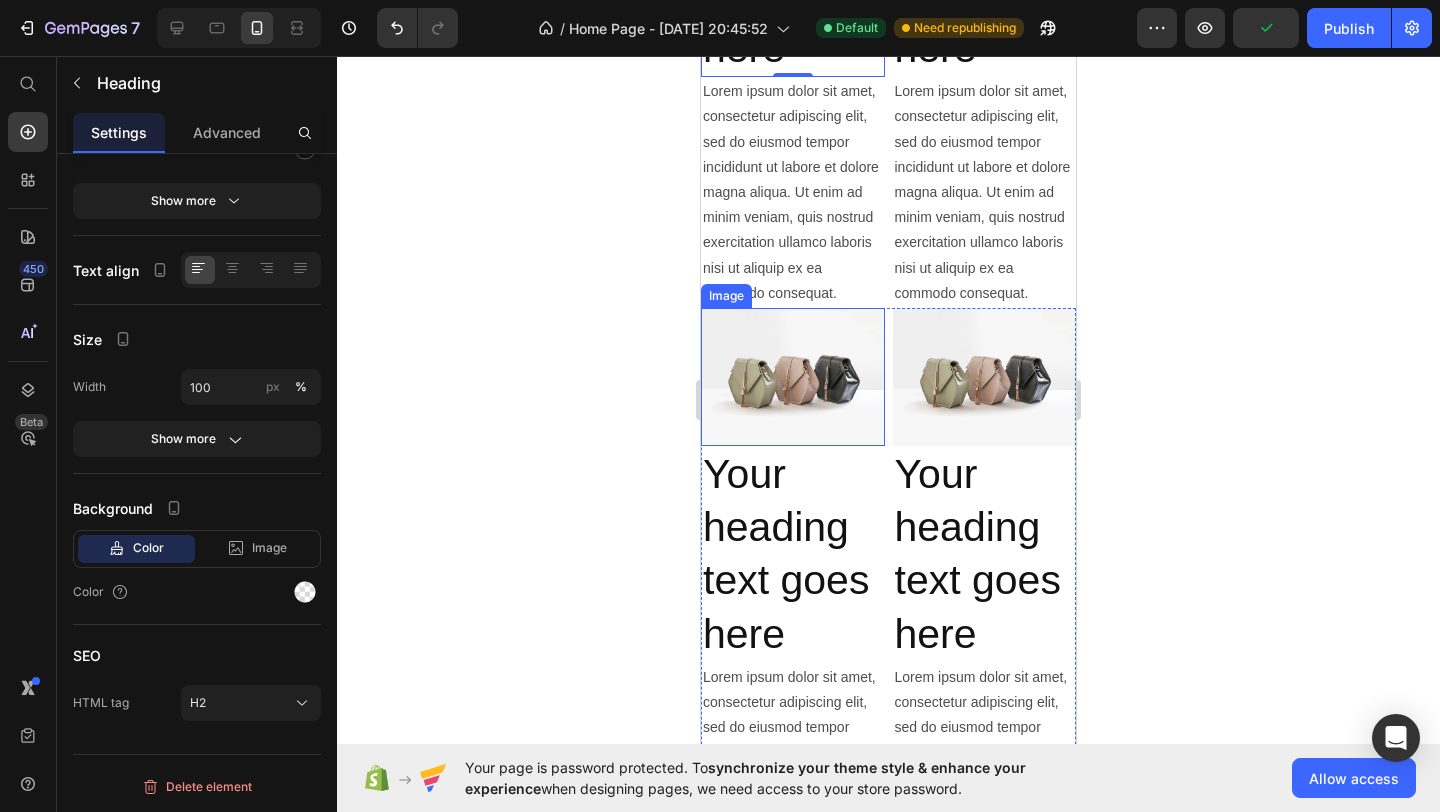 click at bounding box center (793, 377) 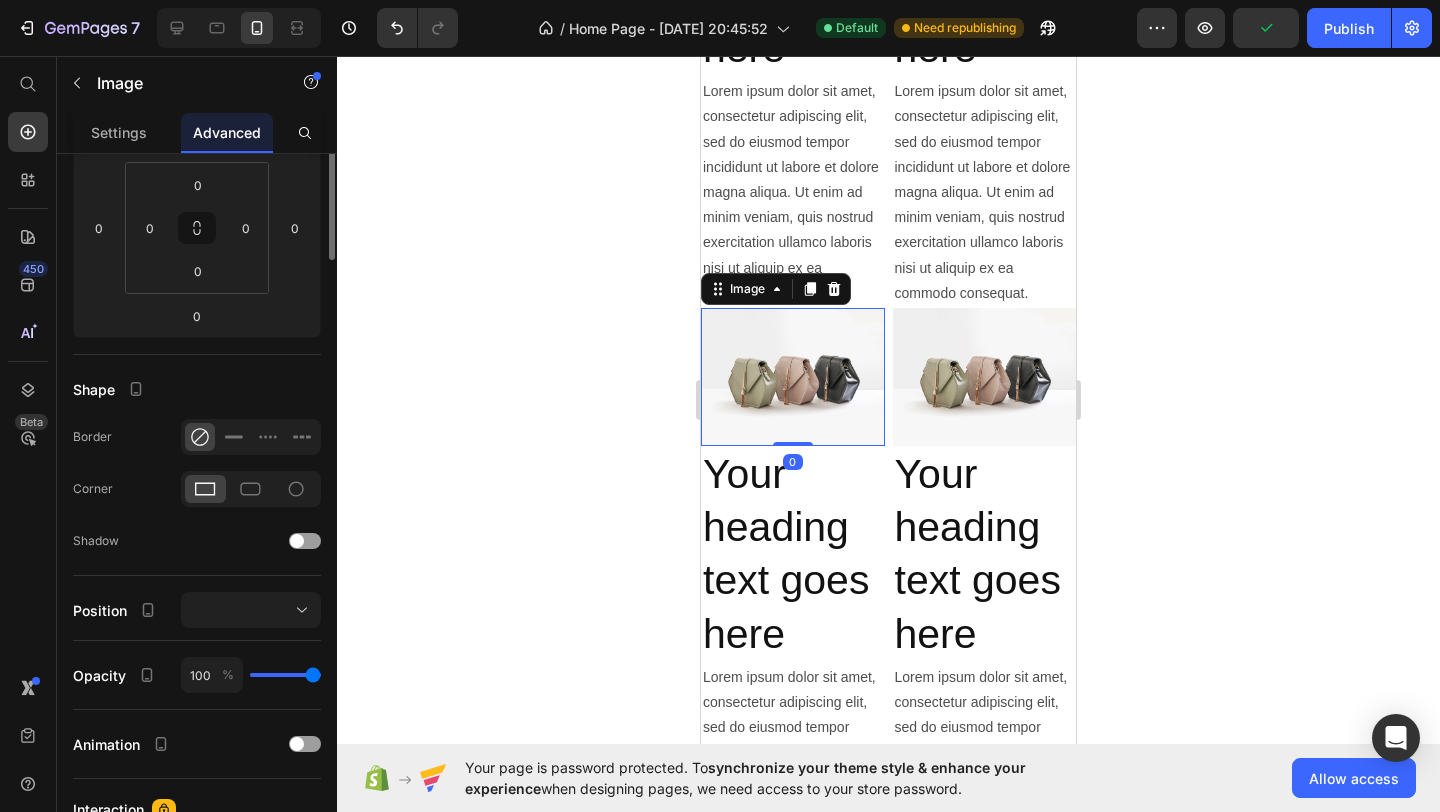 scroll, scrollTop: 0, scrollLeft: 0, axis: both 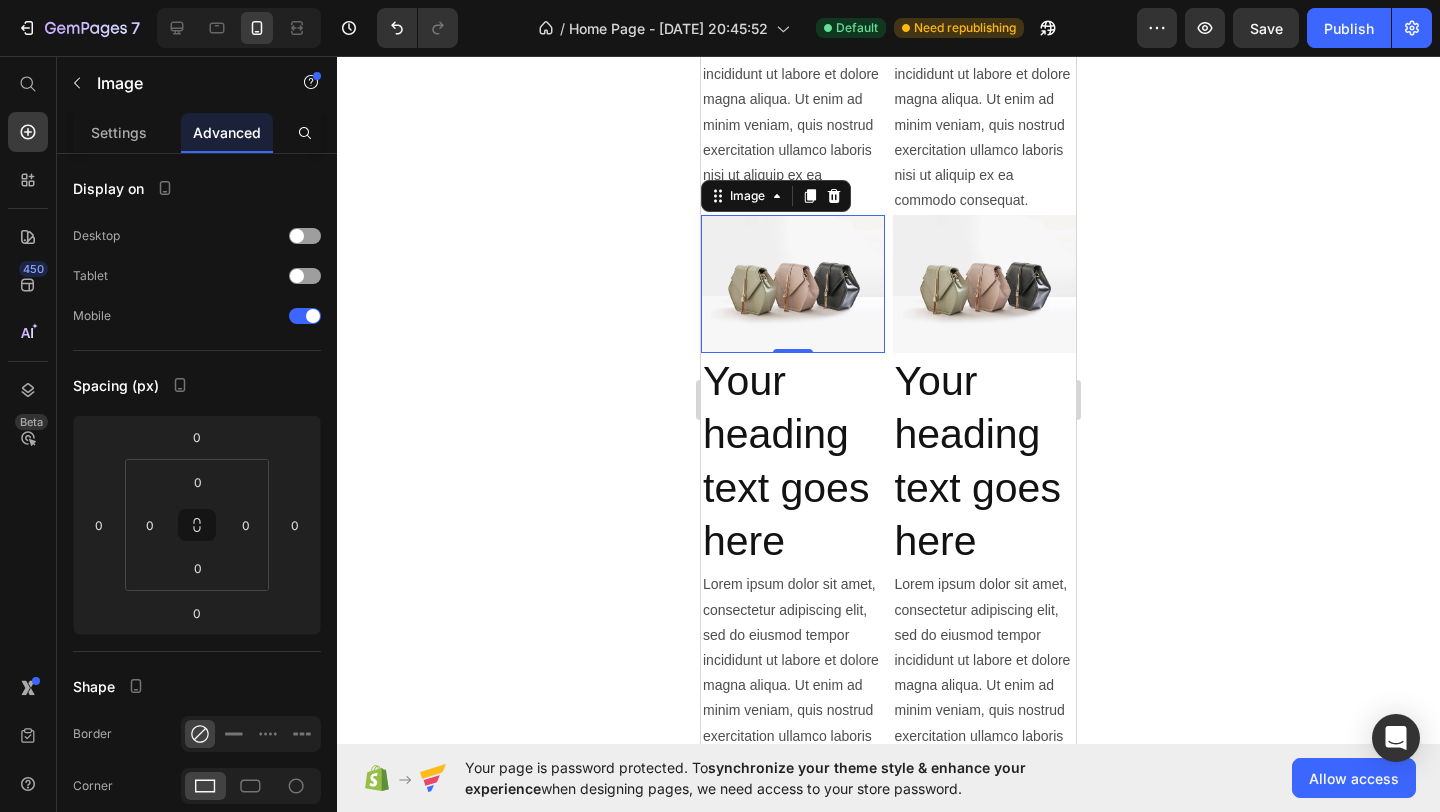 click at bounding box center [793, 284] 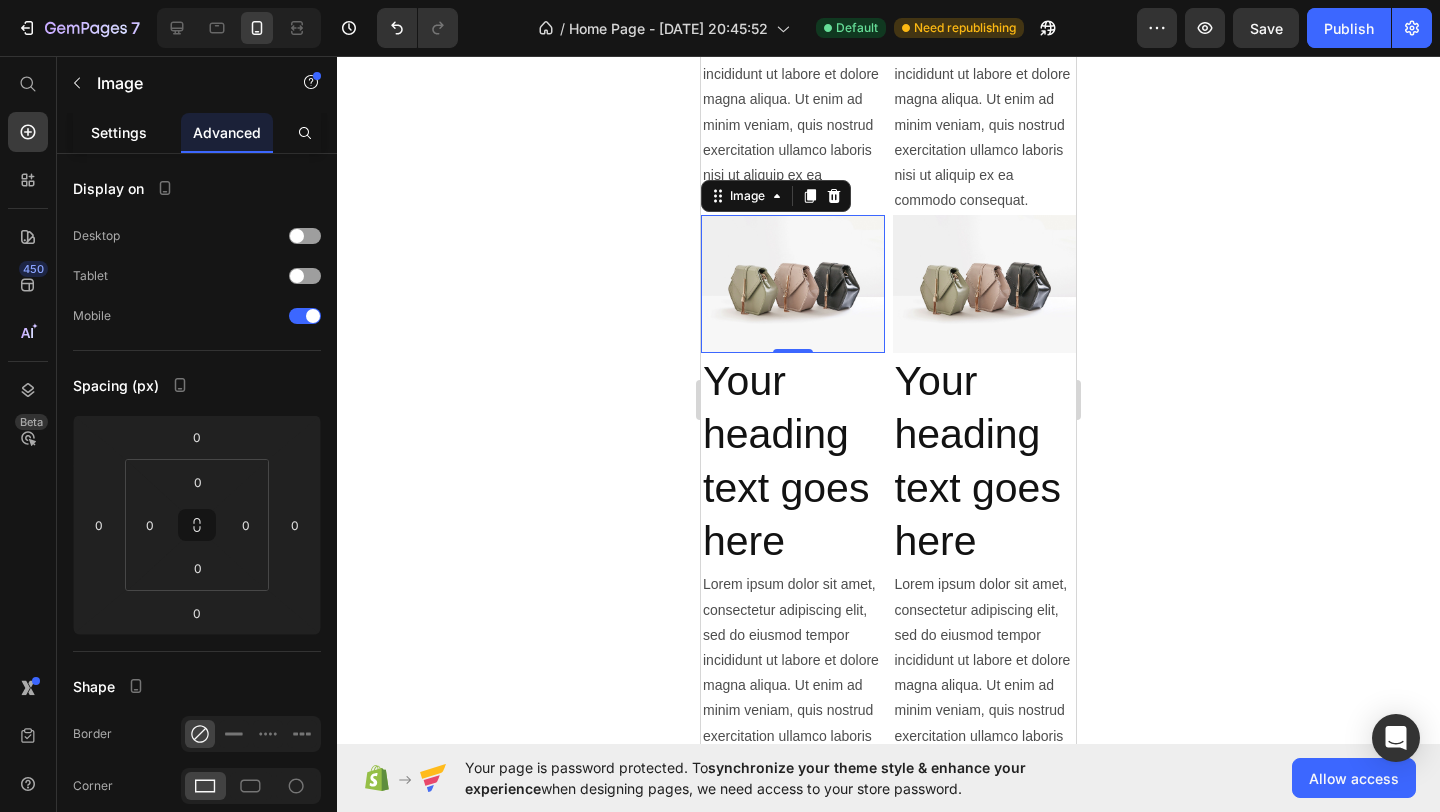 click on "Settings" at bounding box center (119, 132) 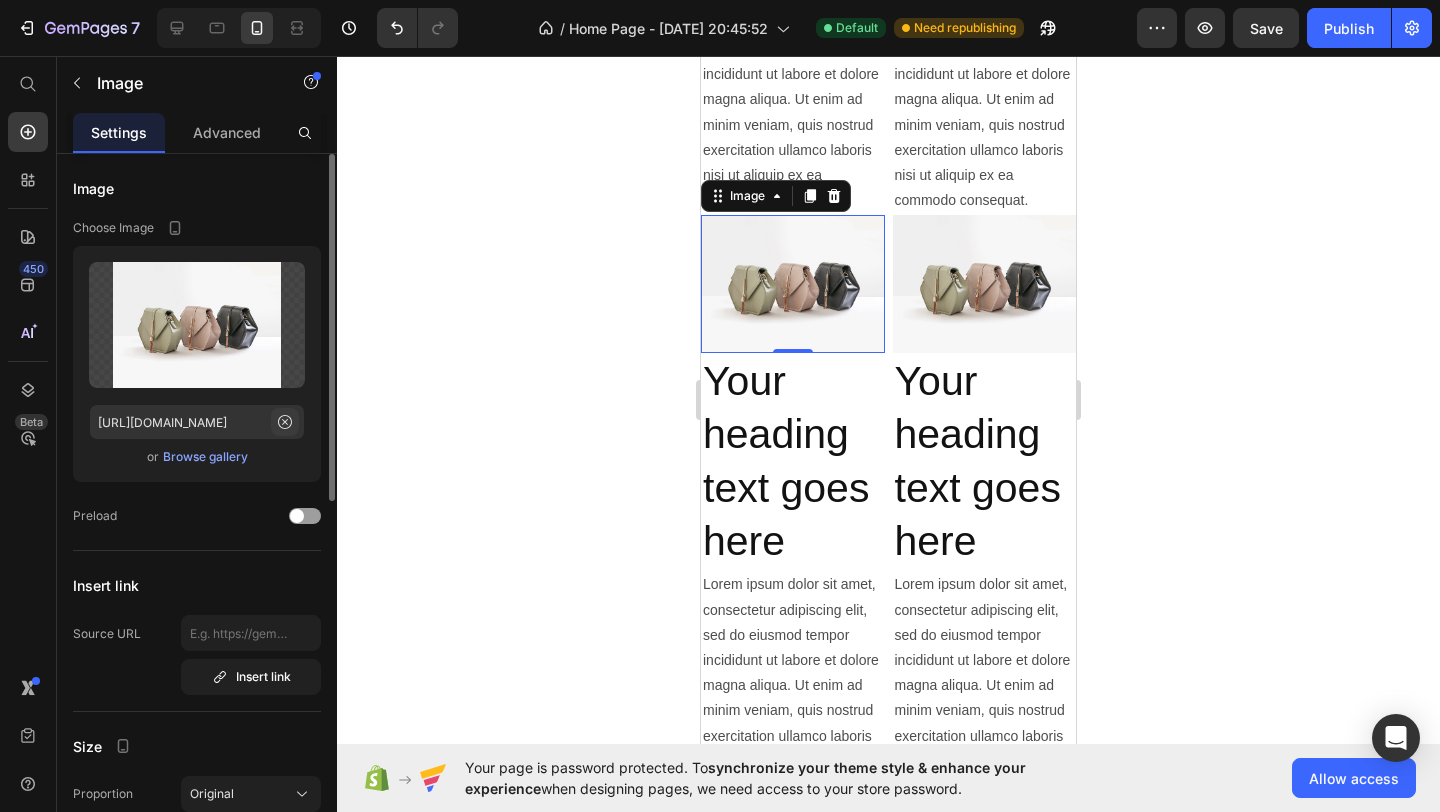 click 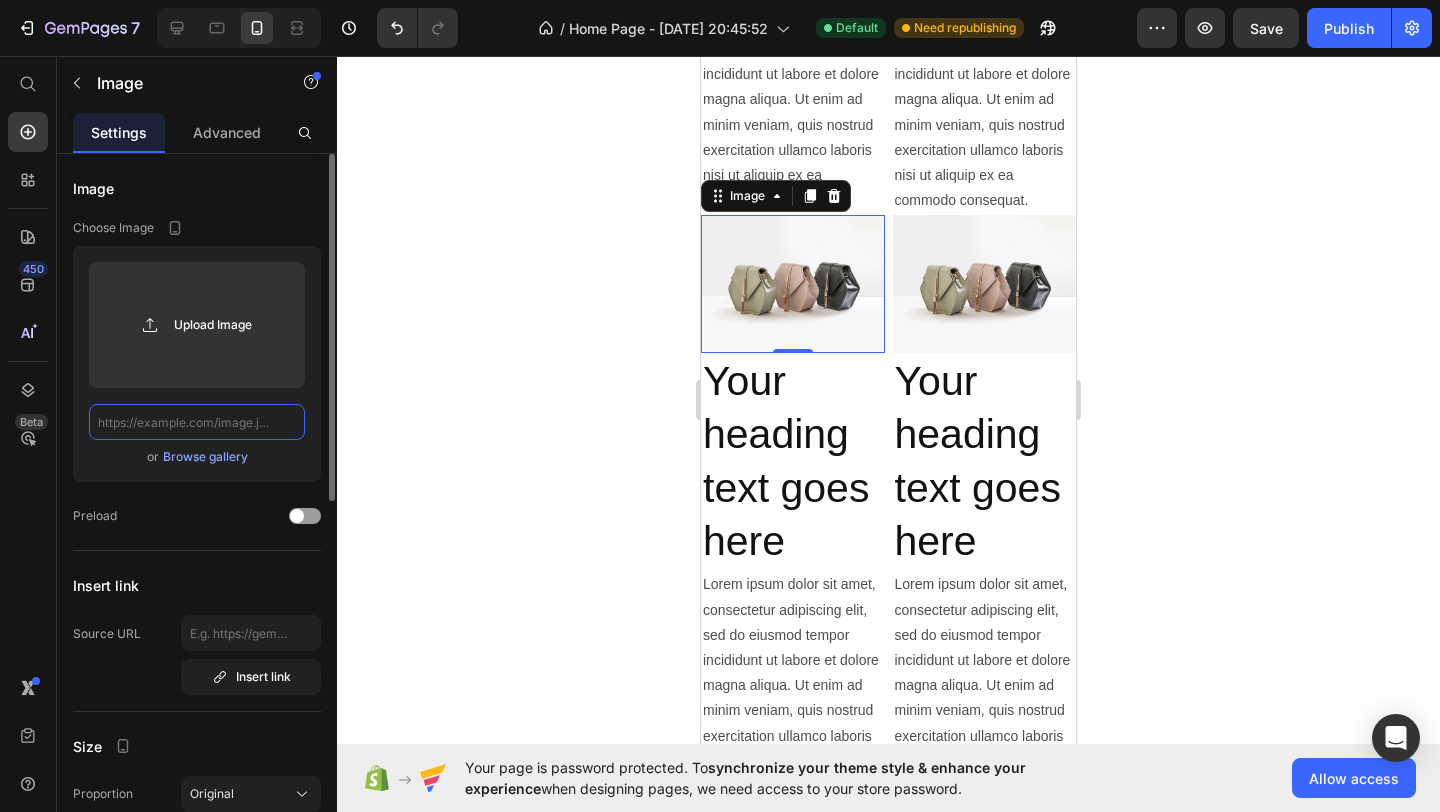 scroll, scrollTop: 0, scrollLeft: 0, axis: both 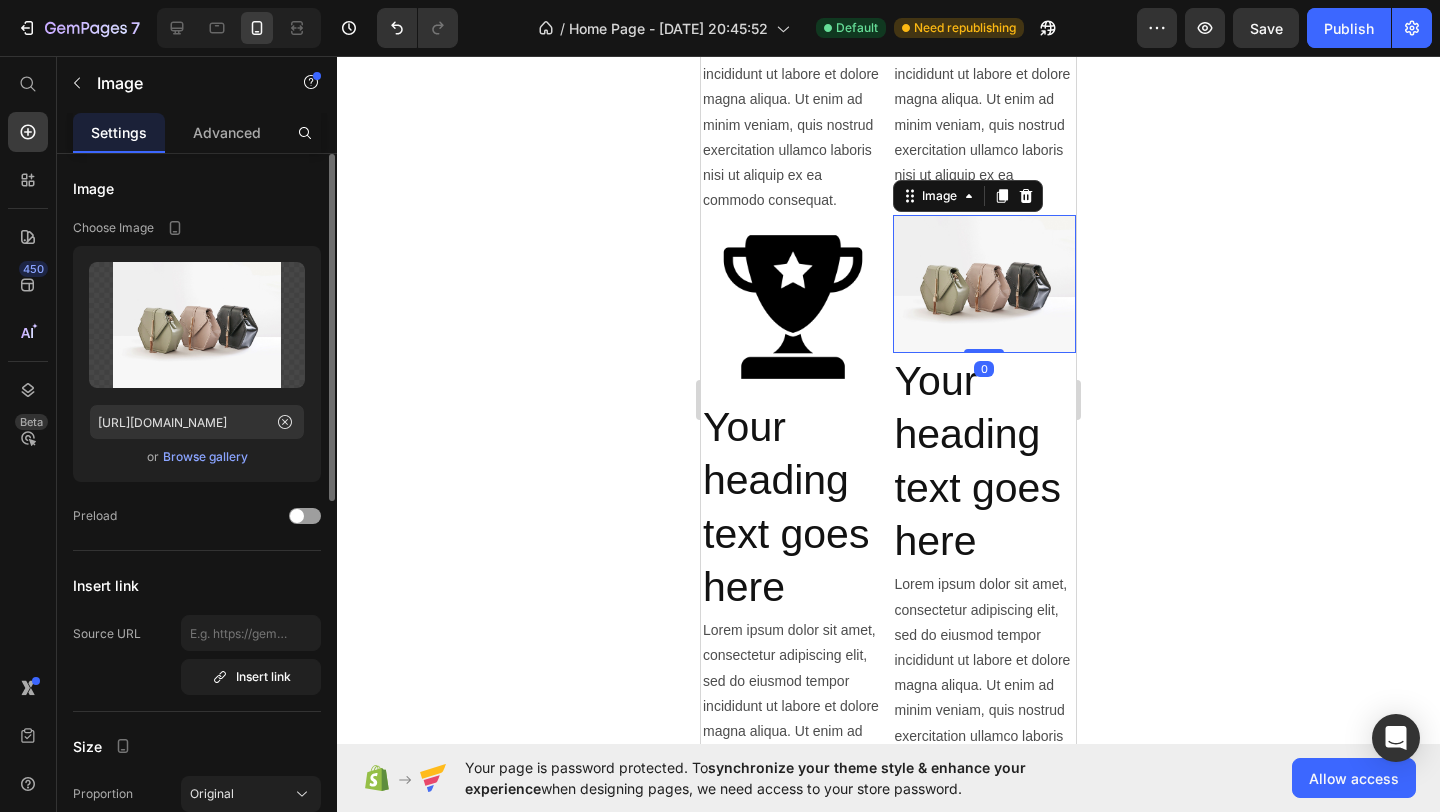 click at bounding box center (985, 284) 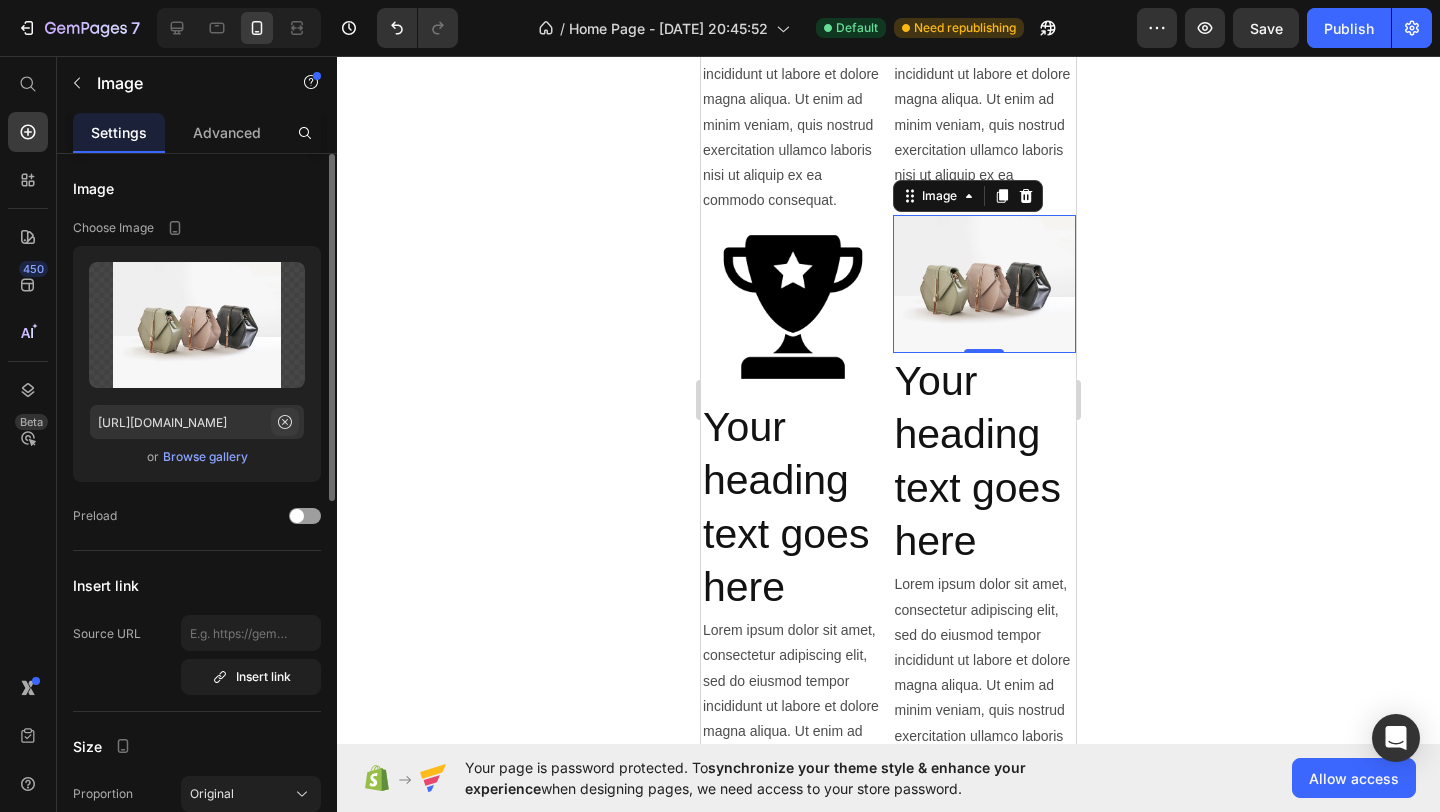 click 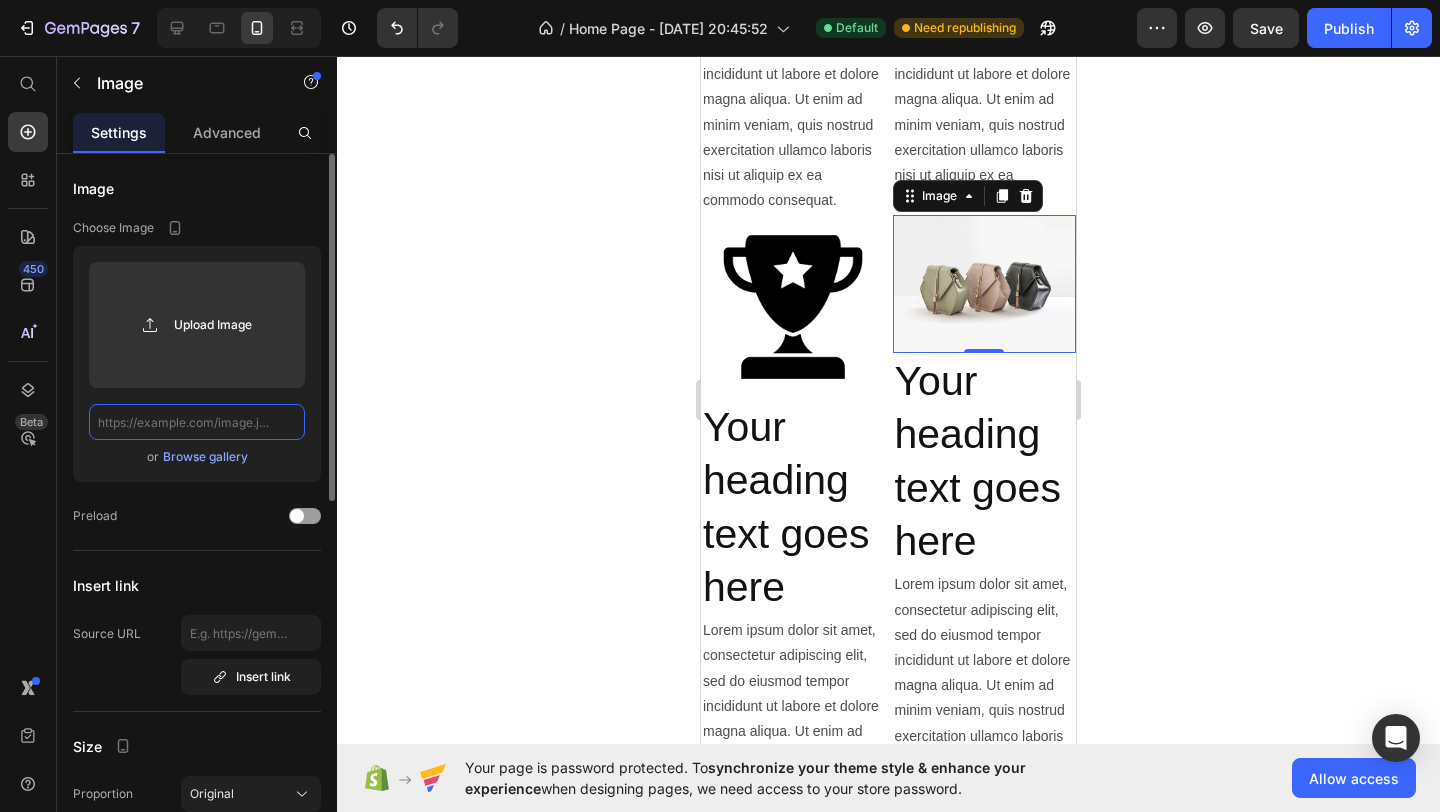 scroll, scrollTop: 0, scrollLeft: 0, axis: both 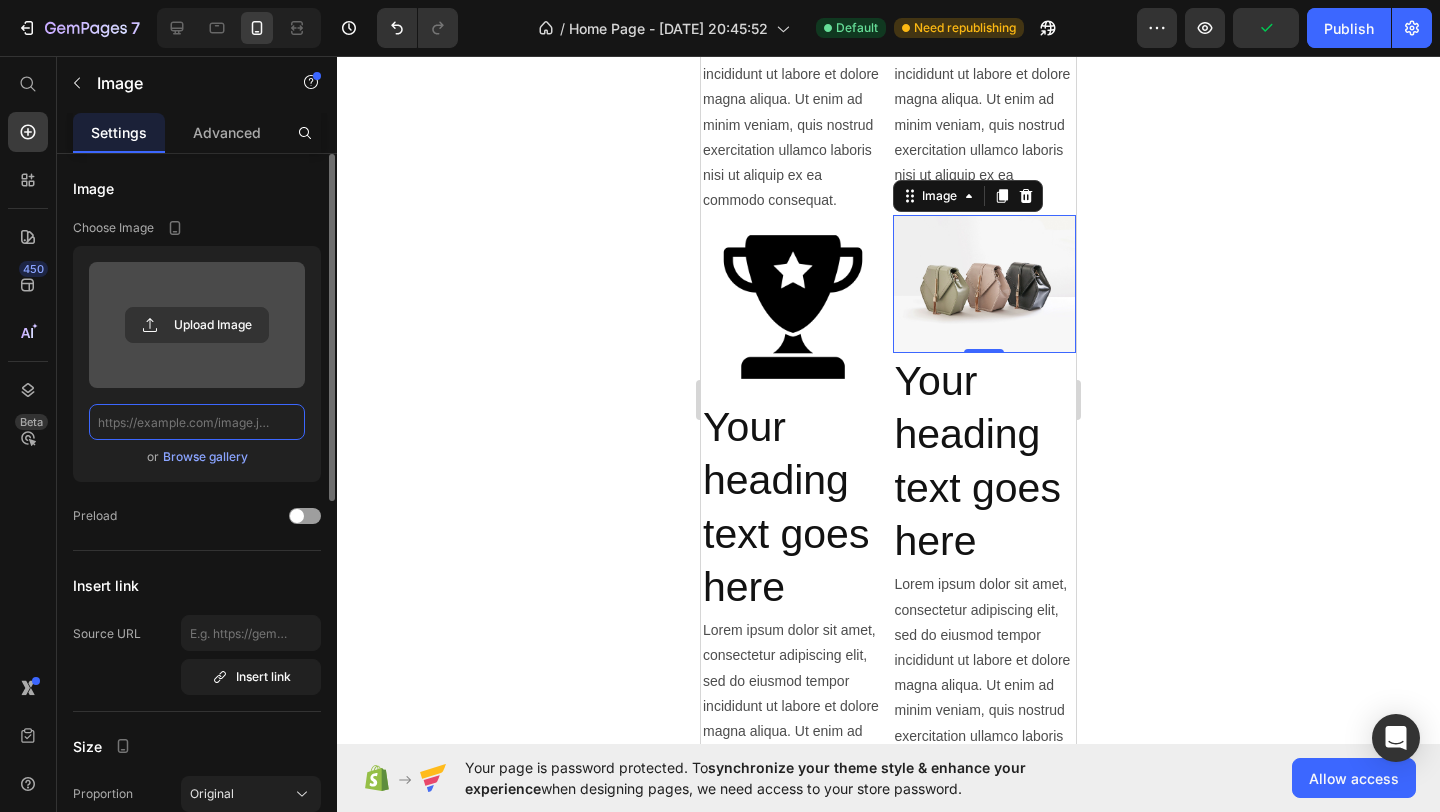 paste on "https://davefashions-tore.myshopify.com/cdn/shop/files/gempages_558620029185164190-78ed04ef-1a00-455c-a57a-68adf0b145ed.png?v=13916253832420360789" 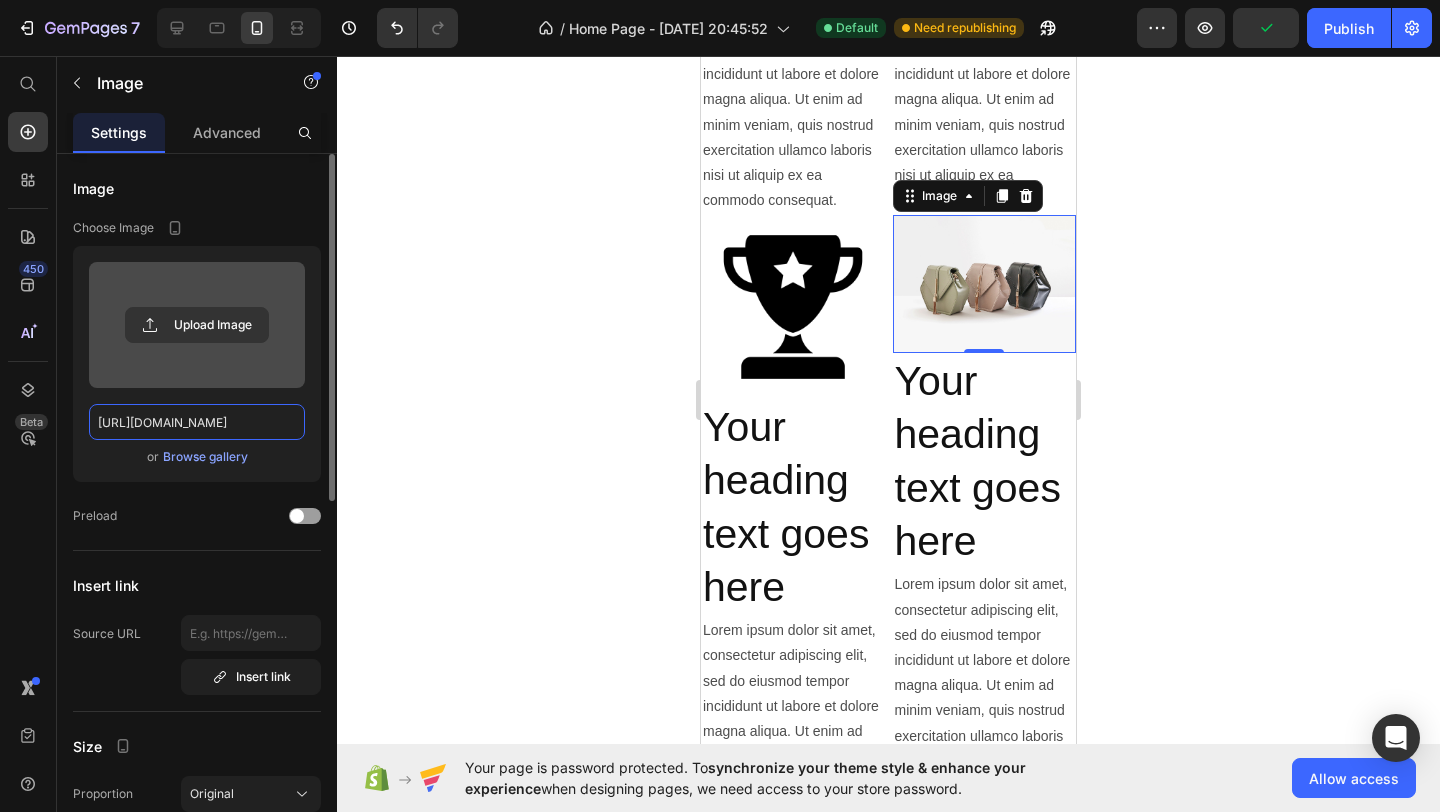 scroll, scrollTop: 0, scrollLeft: 774, axis: horizontal 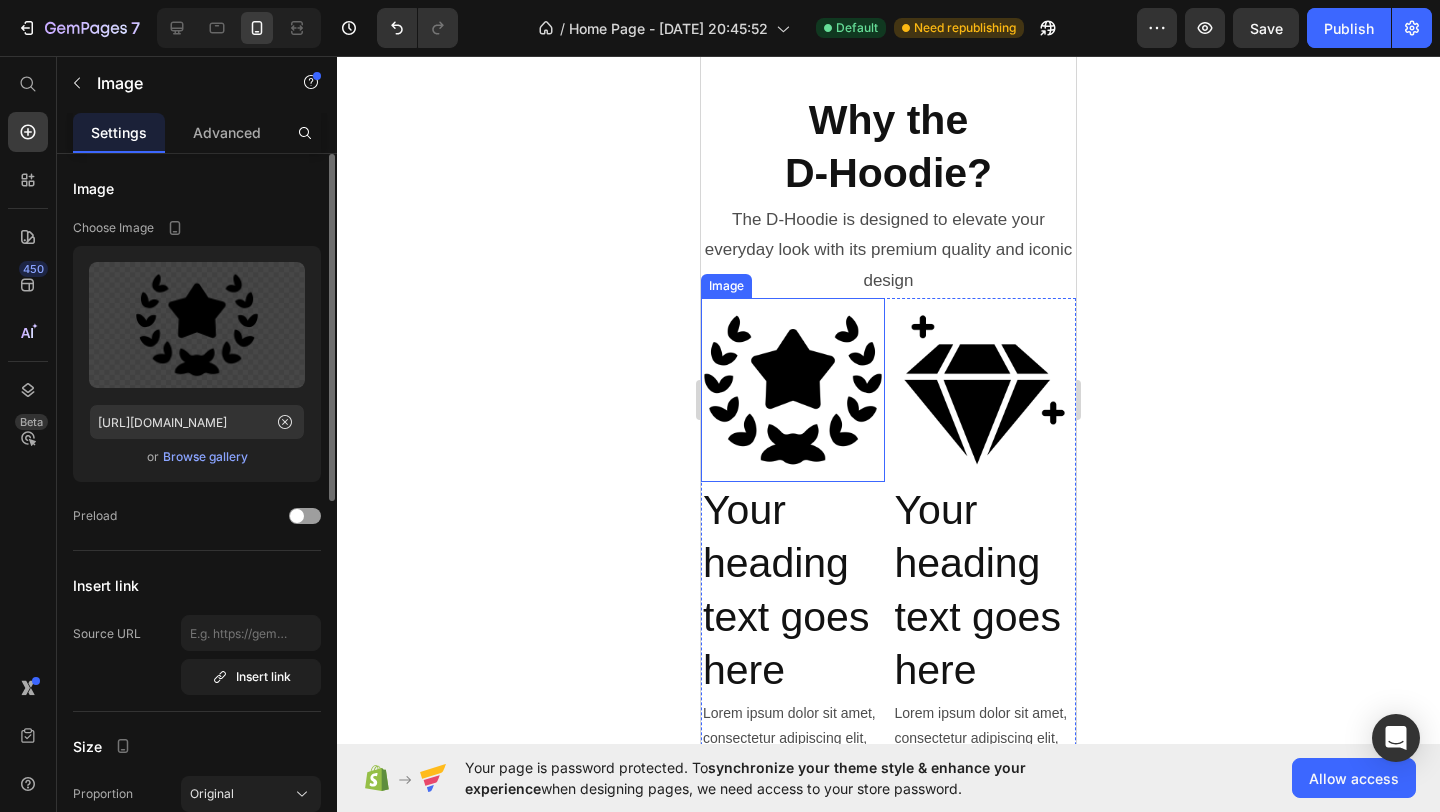 click at bounding box center [793, 390] 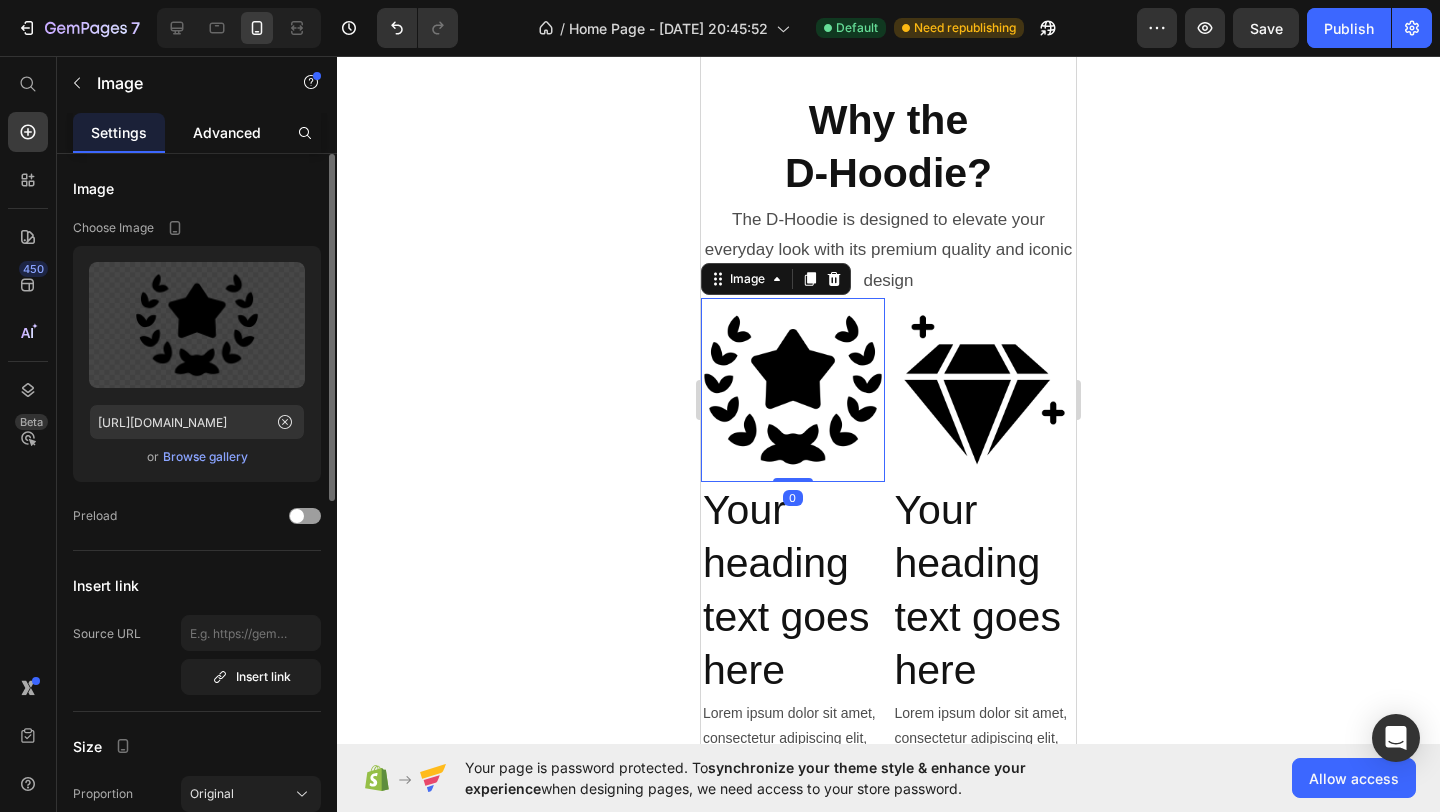 click on "Advanced" 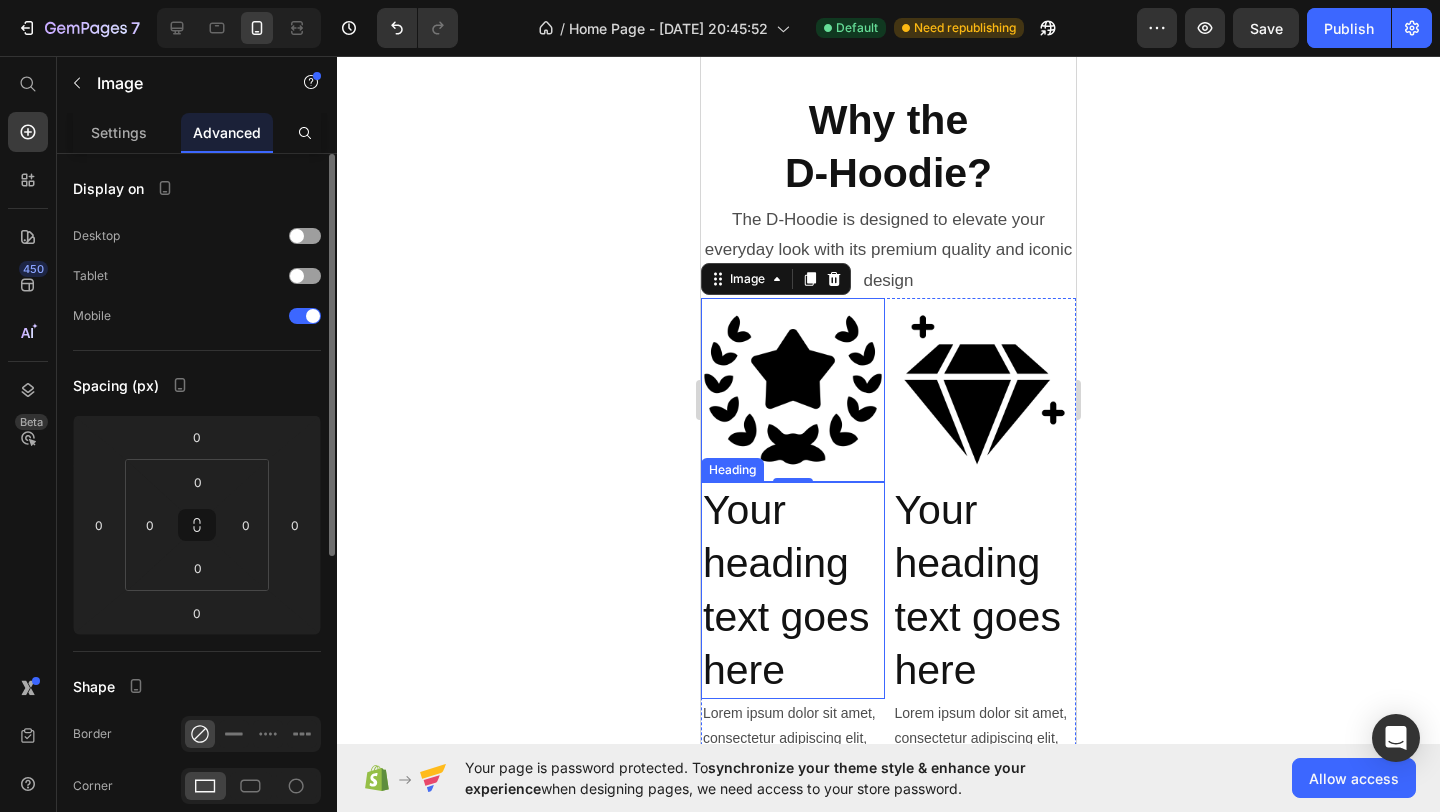 click on "Your heading text goes here" at bounding box center (793, 590) 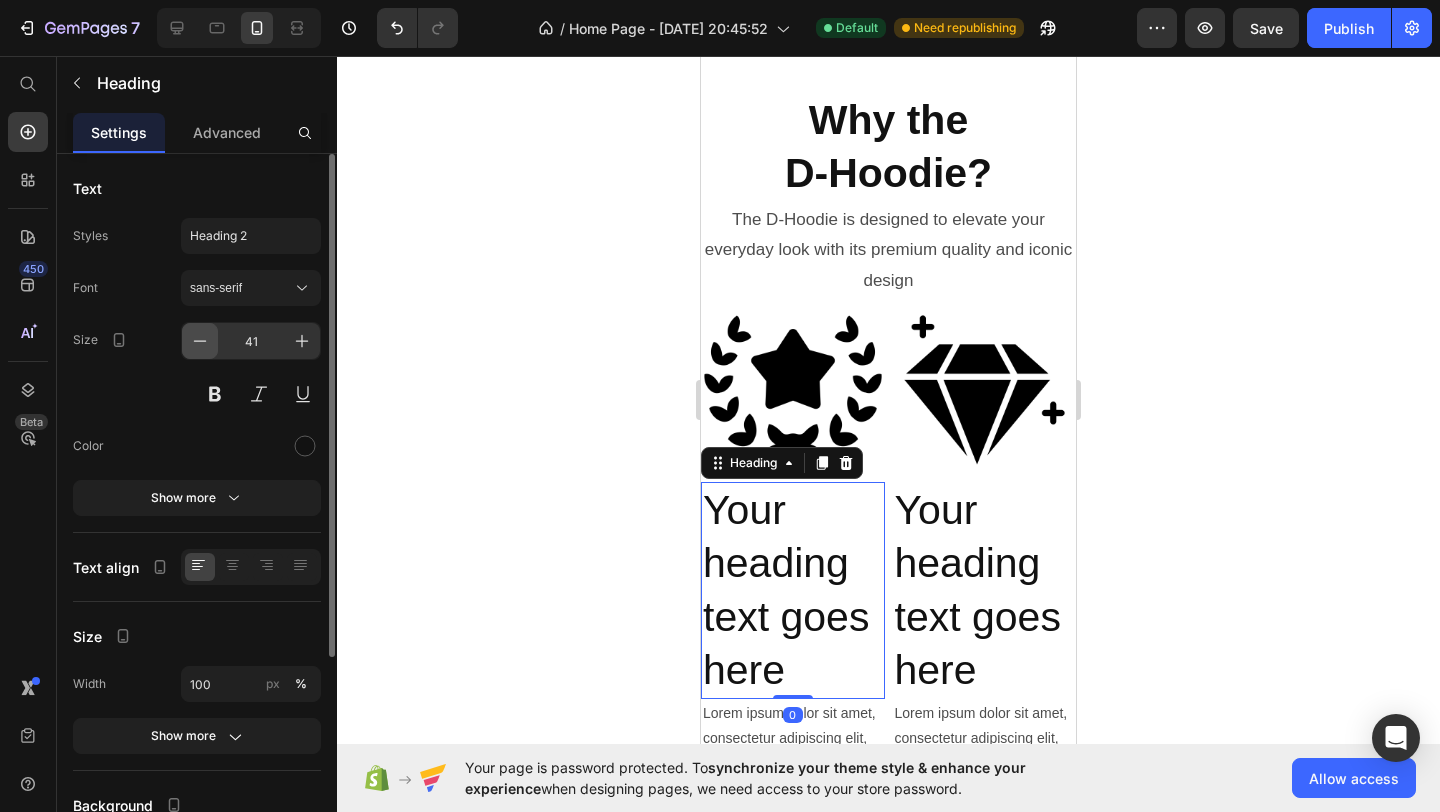 click at bounding box center [200, 341] 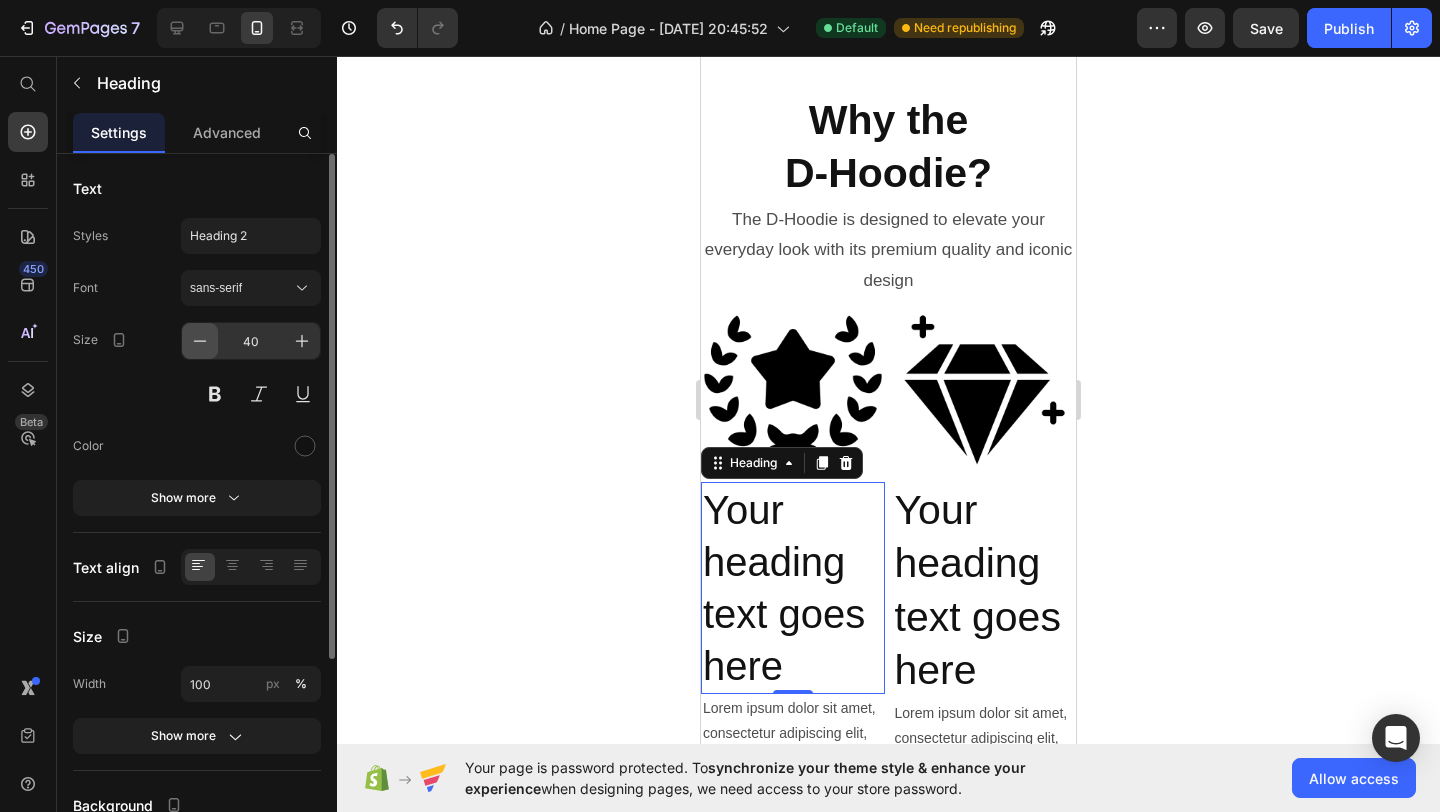 click at bounding box center (200, 341) 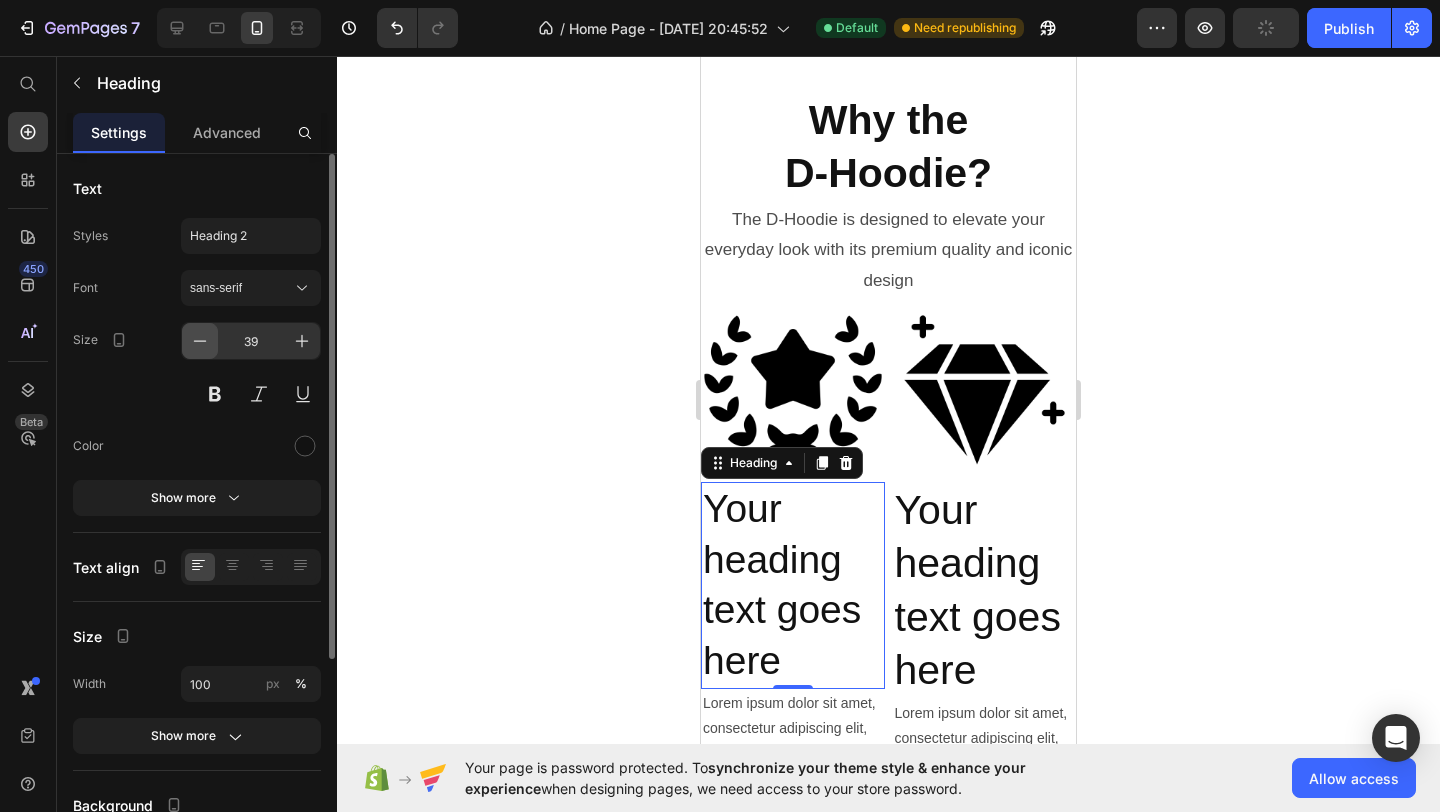click at bounding box center [200, 341] 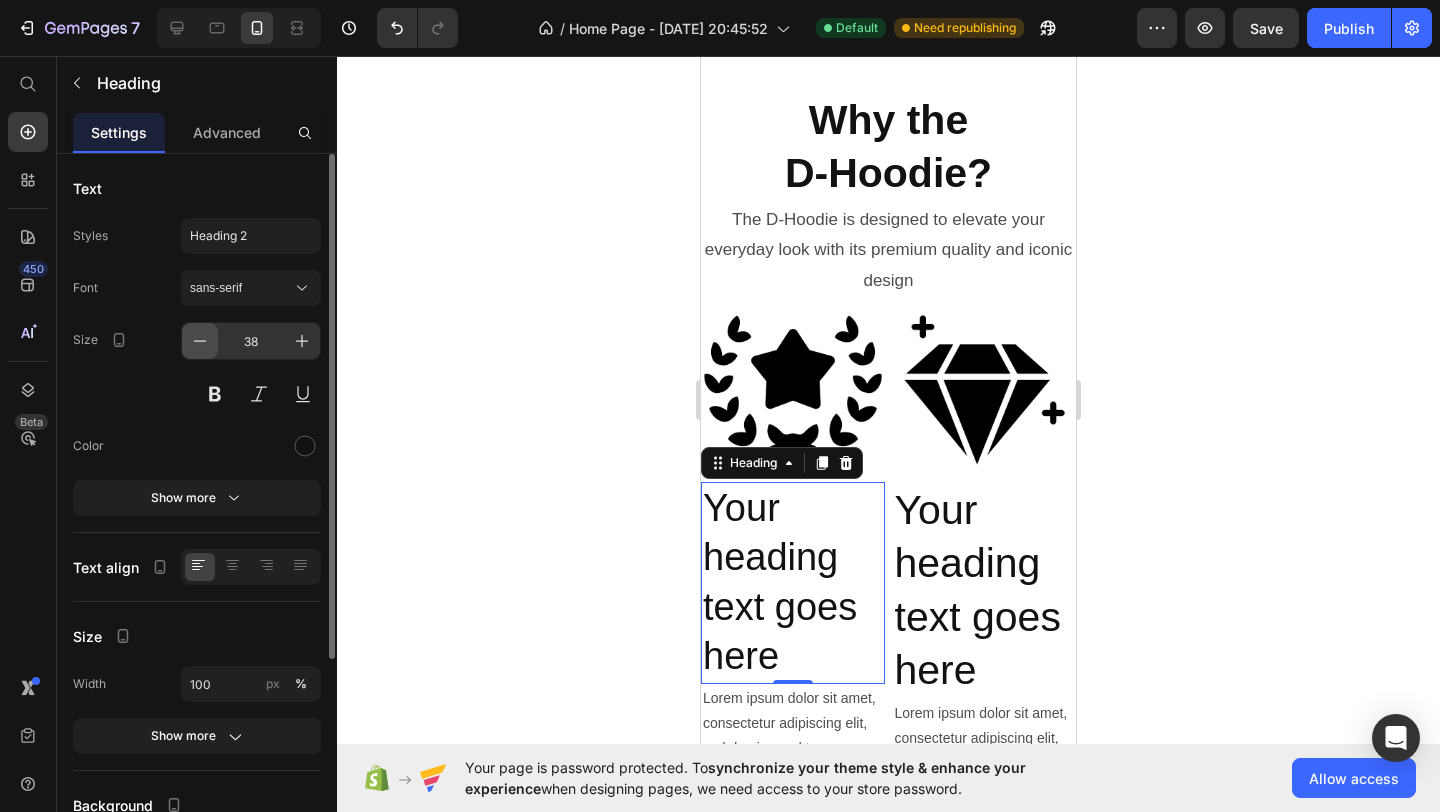 click at bounding box center (200, 341) 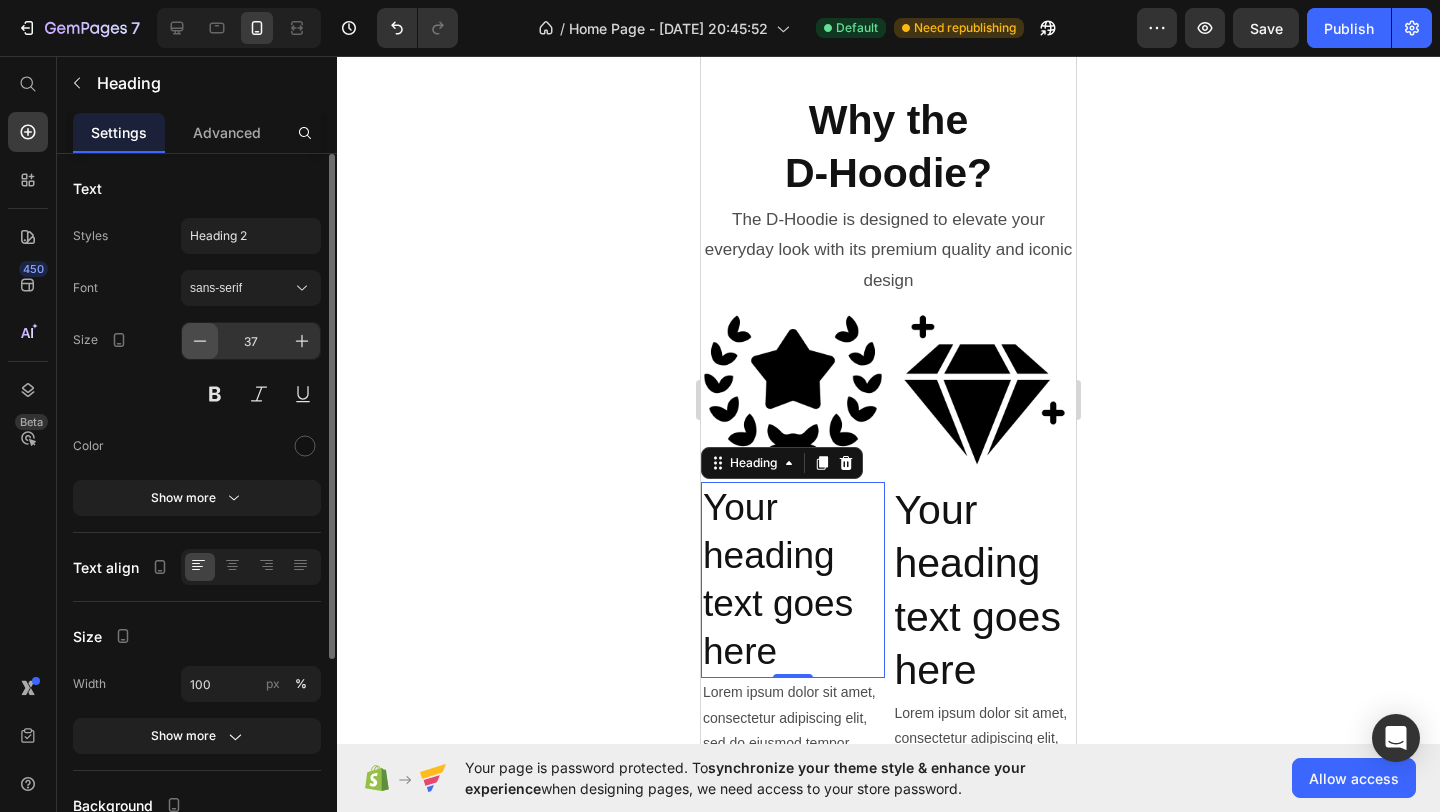 click at bounding box center [200, 341] 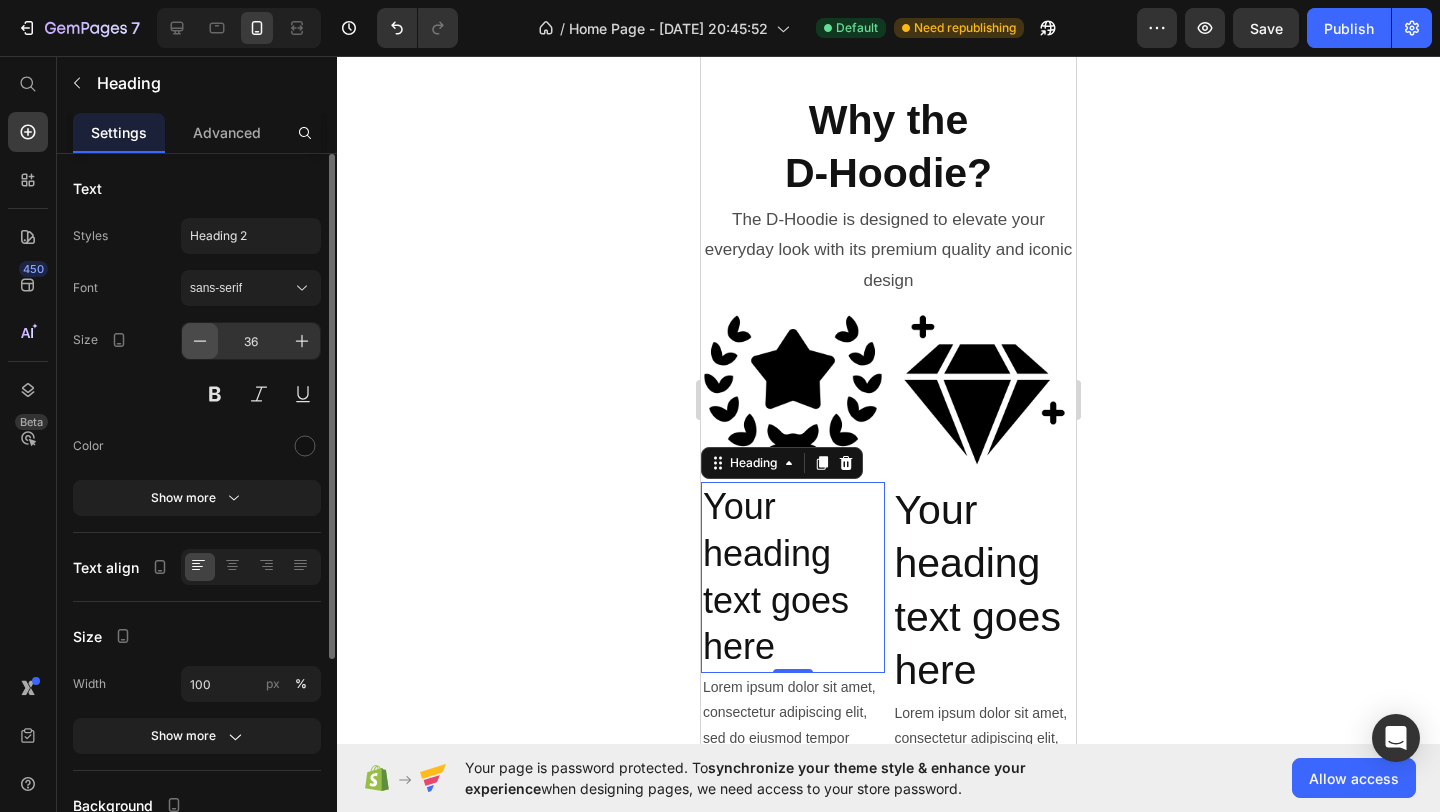 click at bounding box center (200, 341) 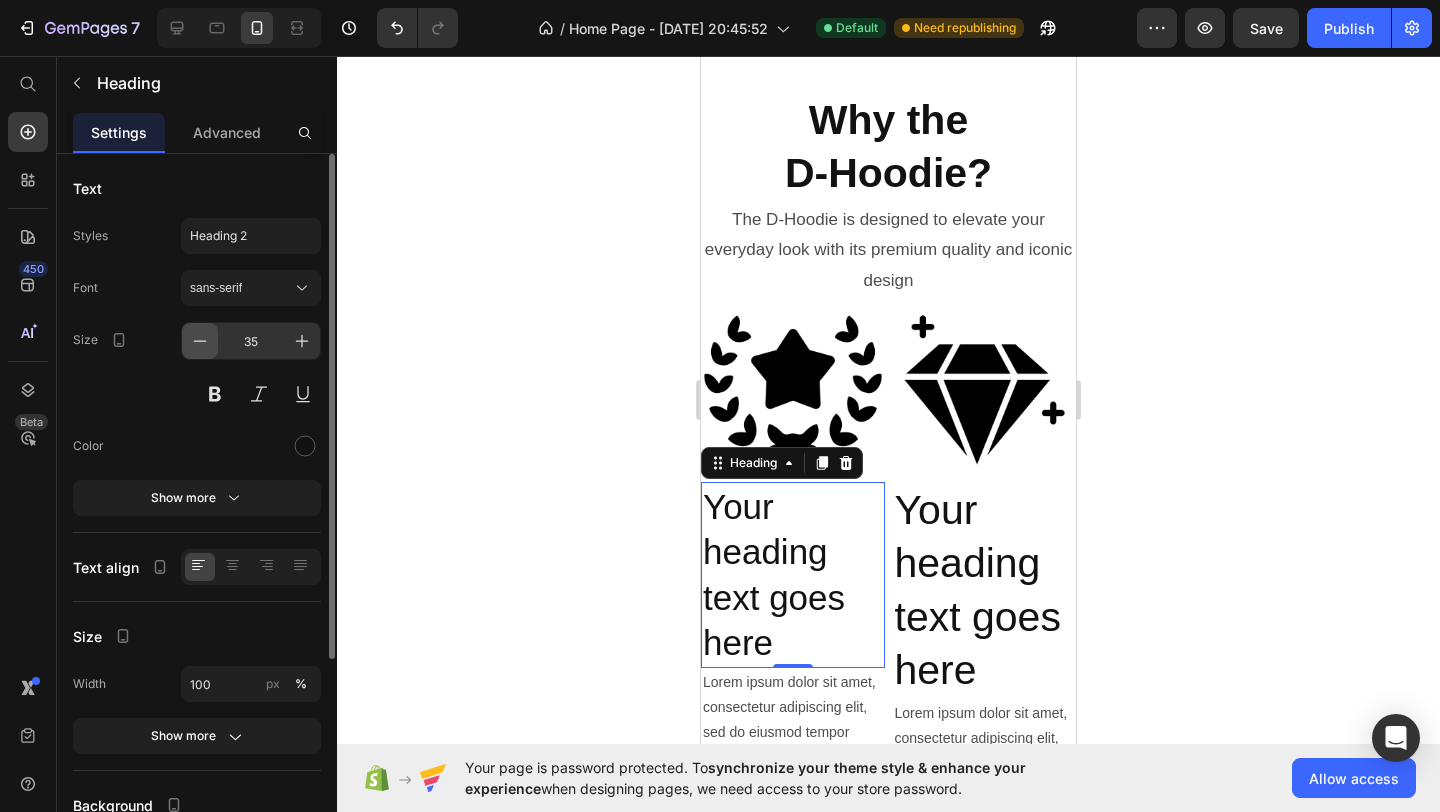 click 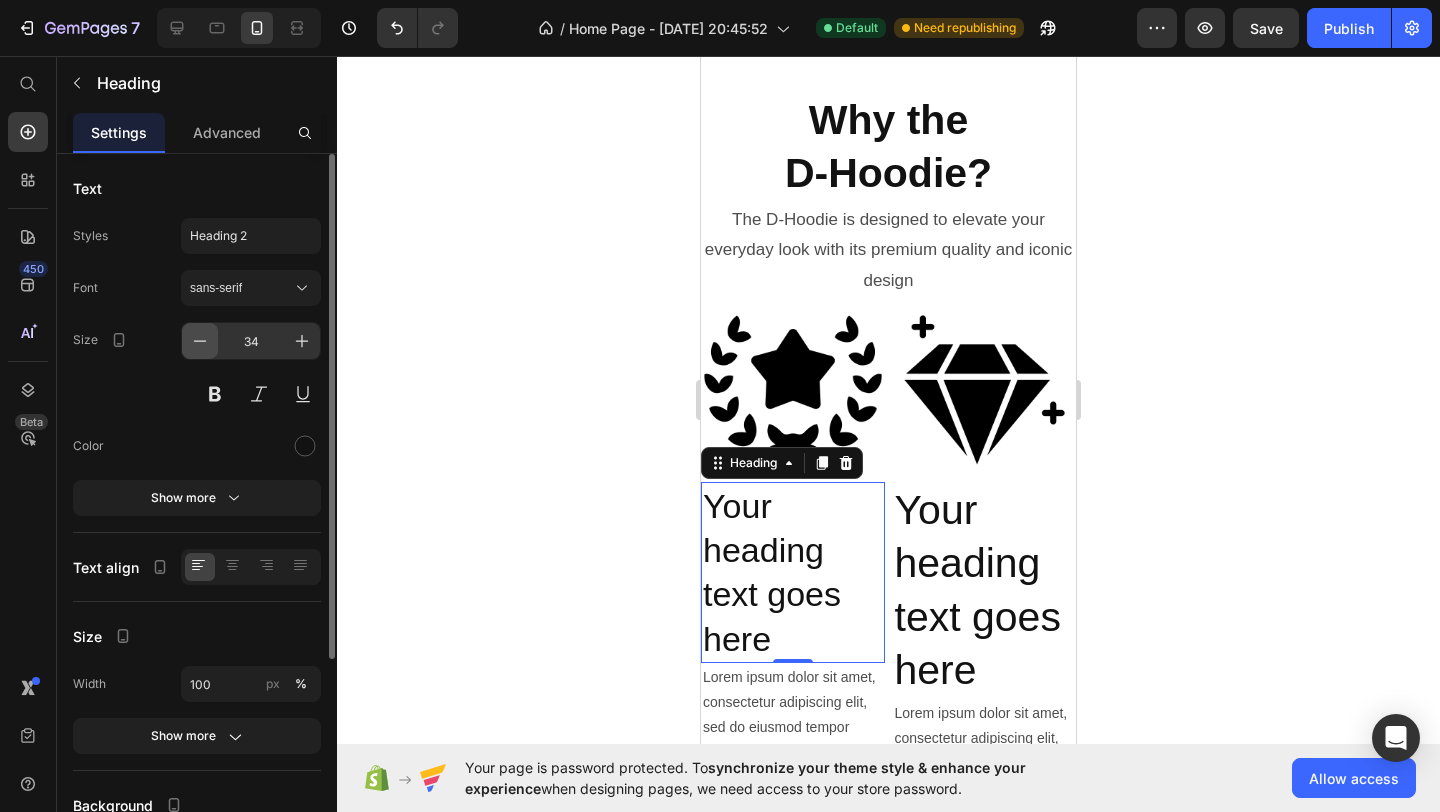click 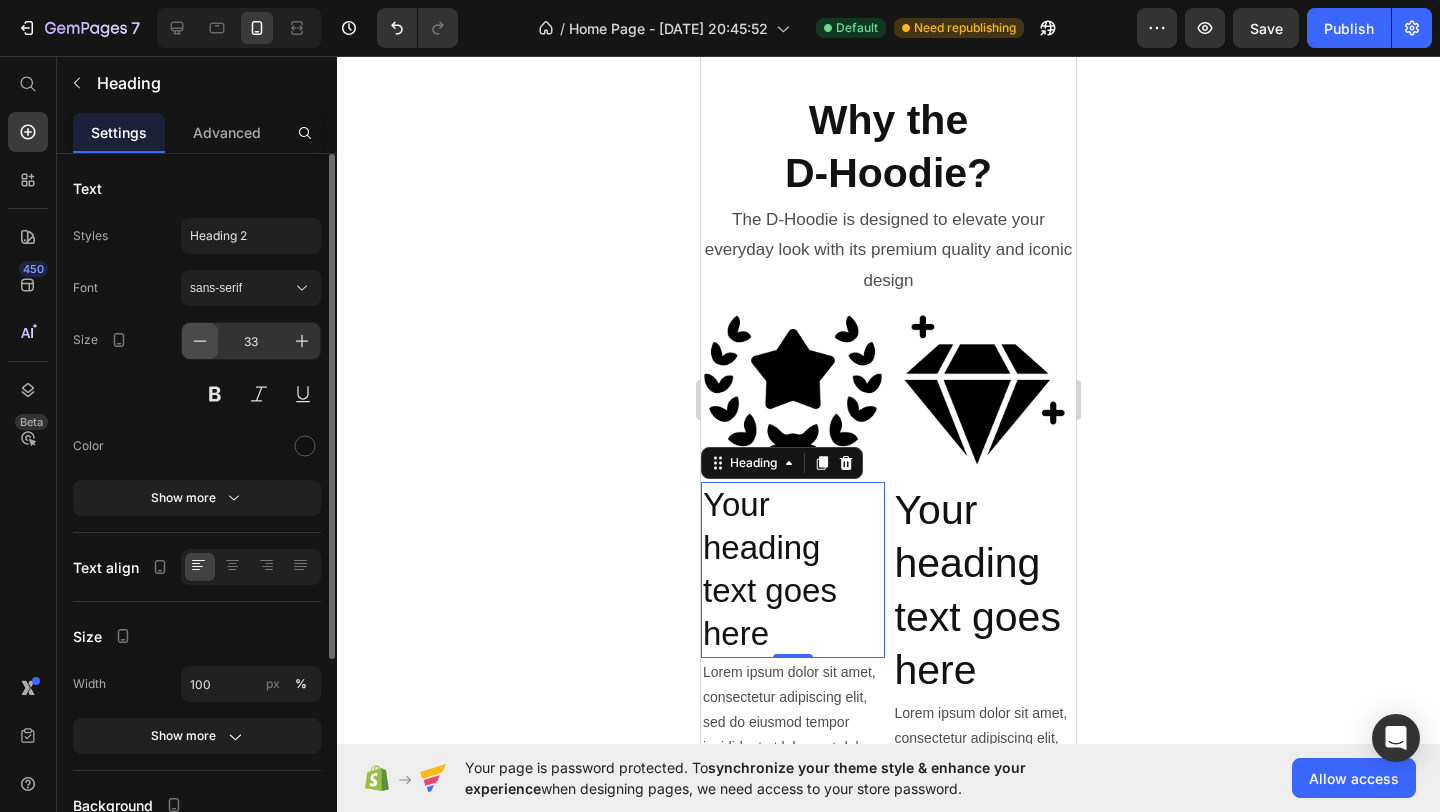 click 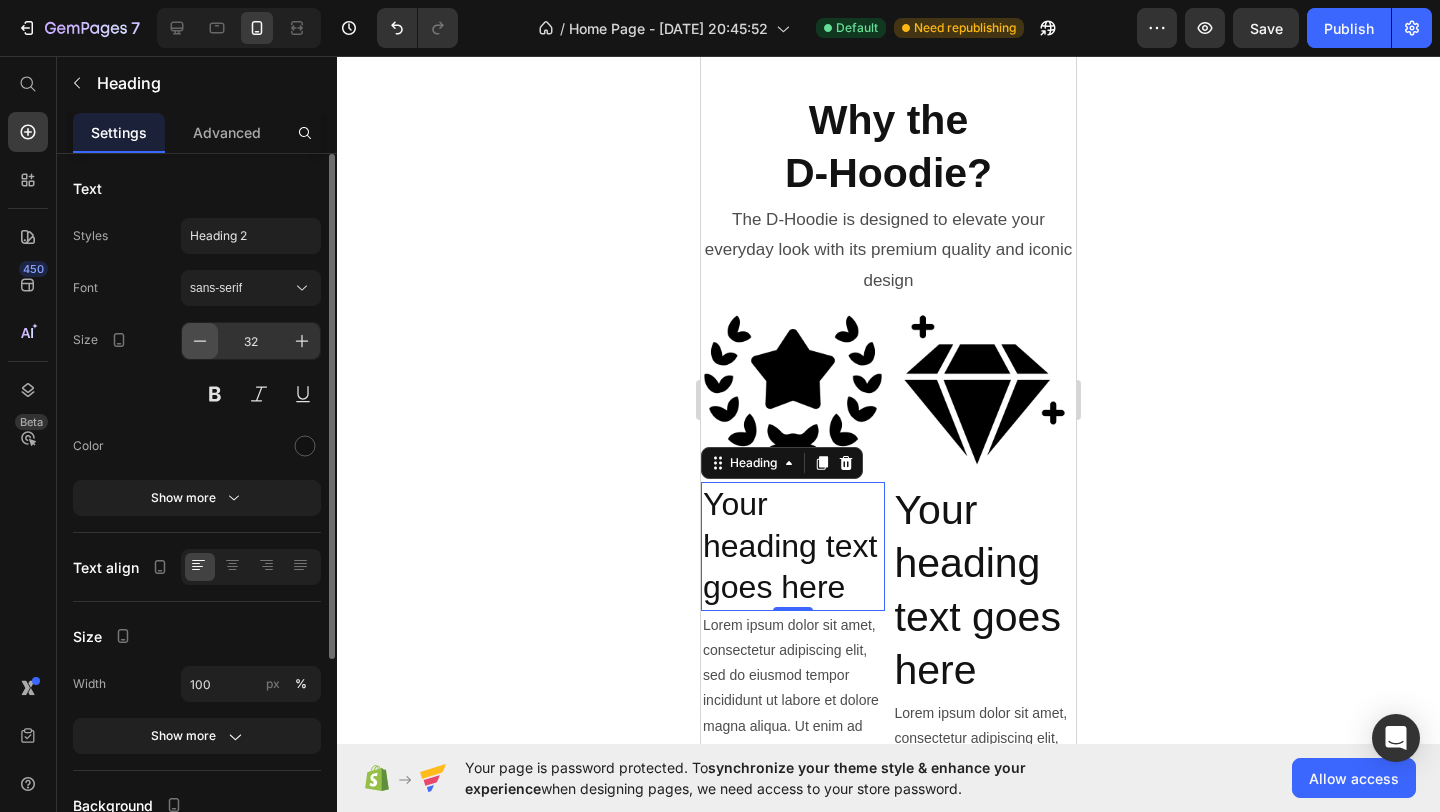 click 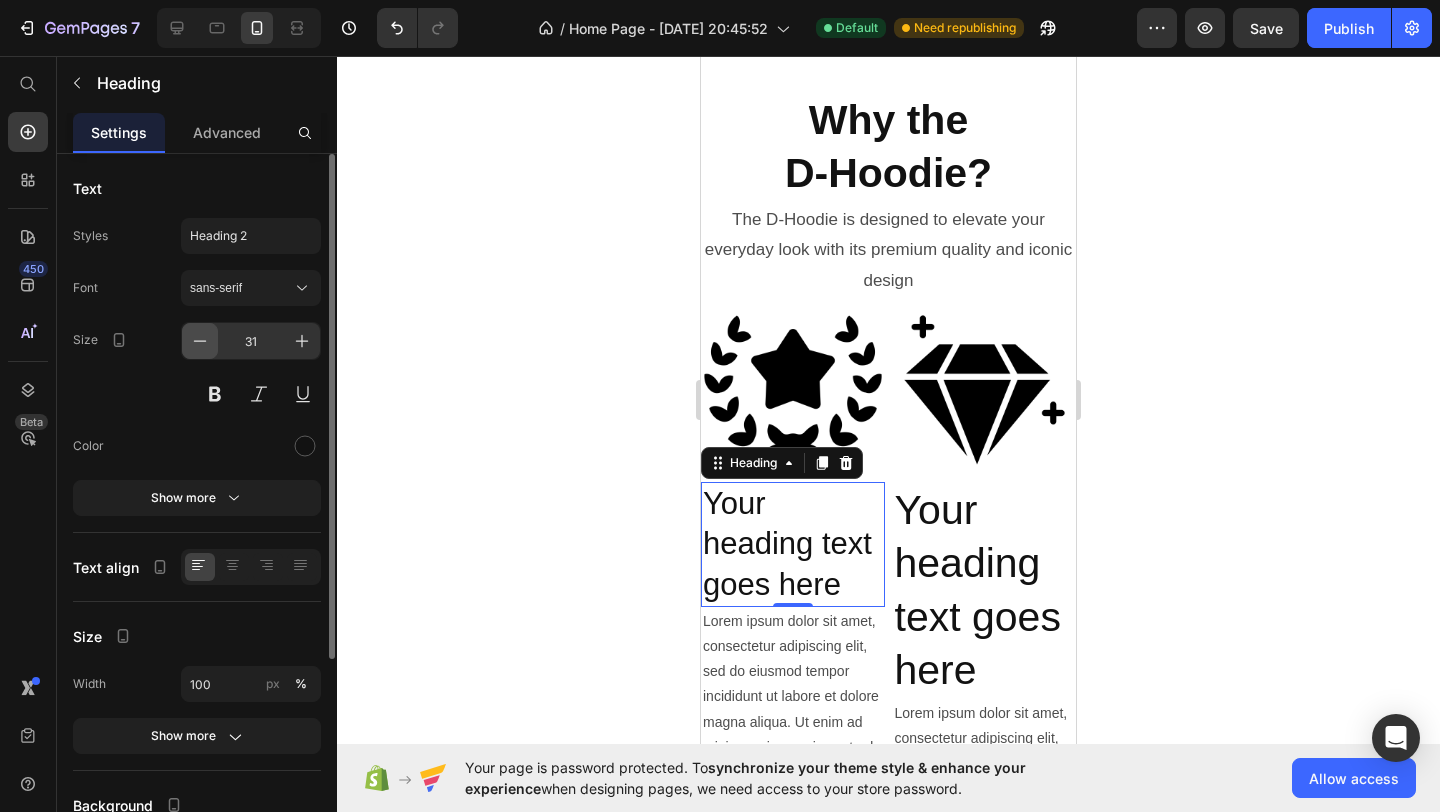 click 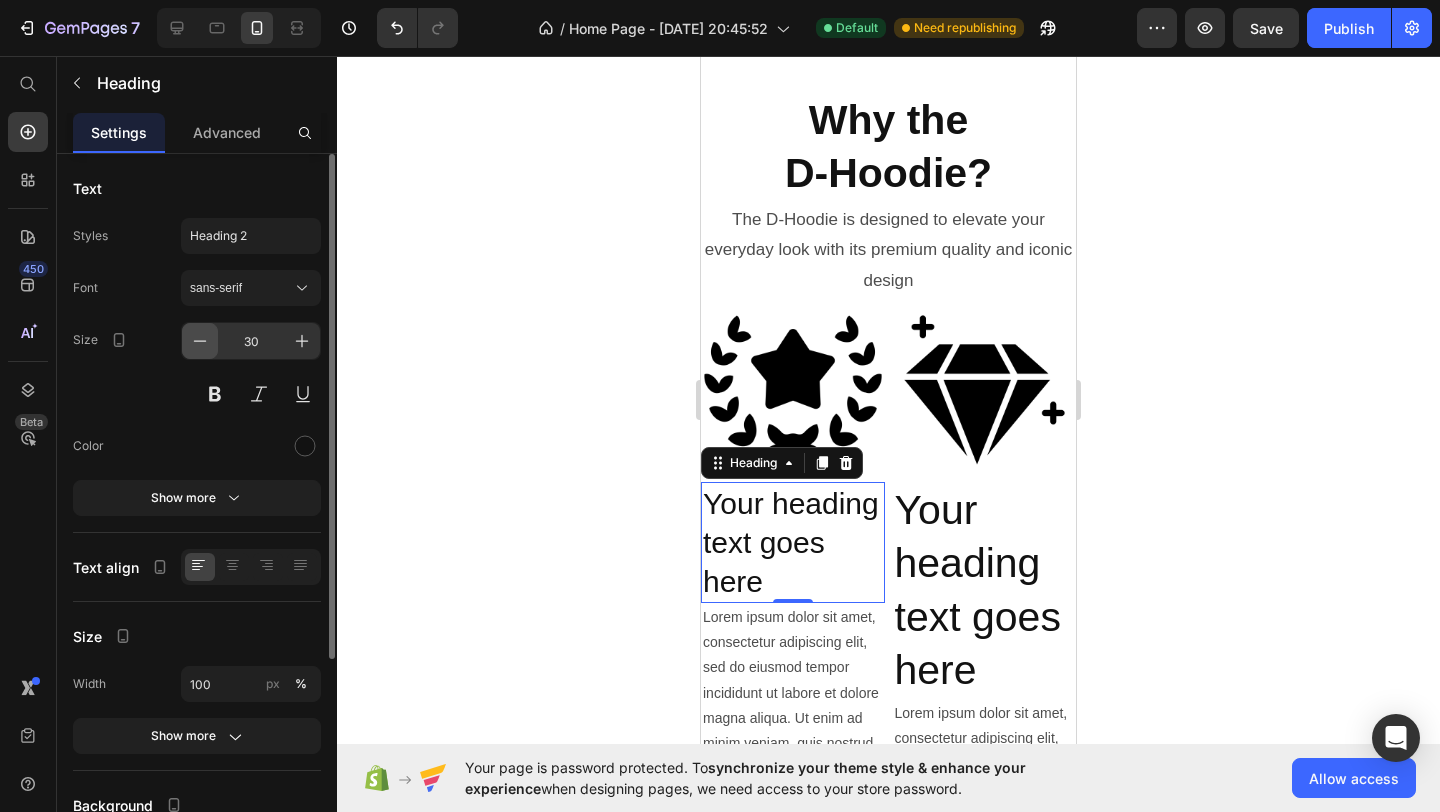 click 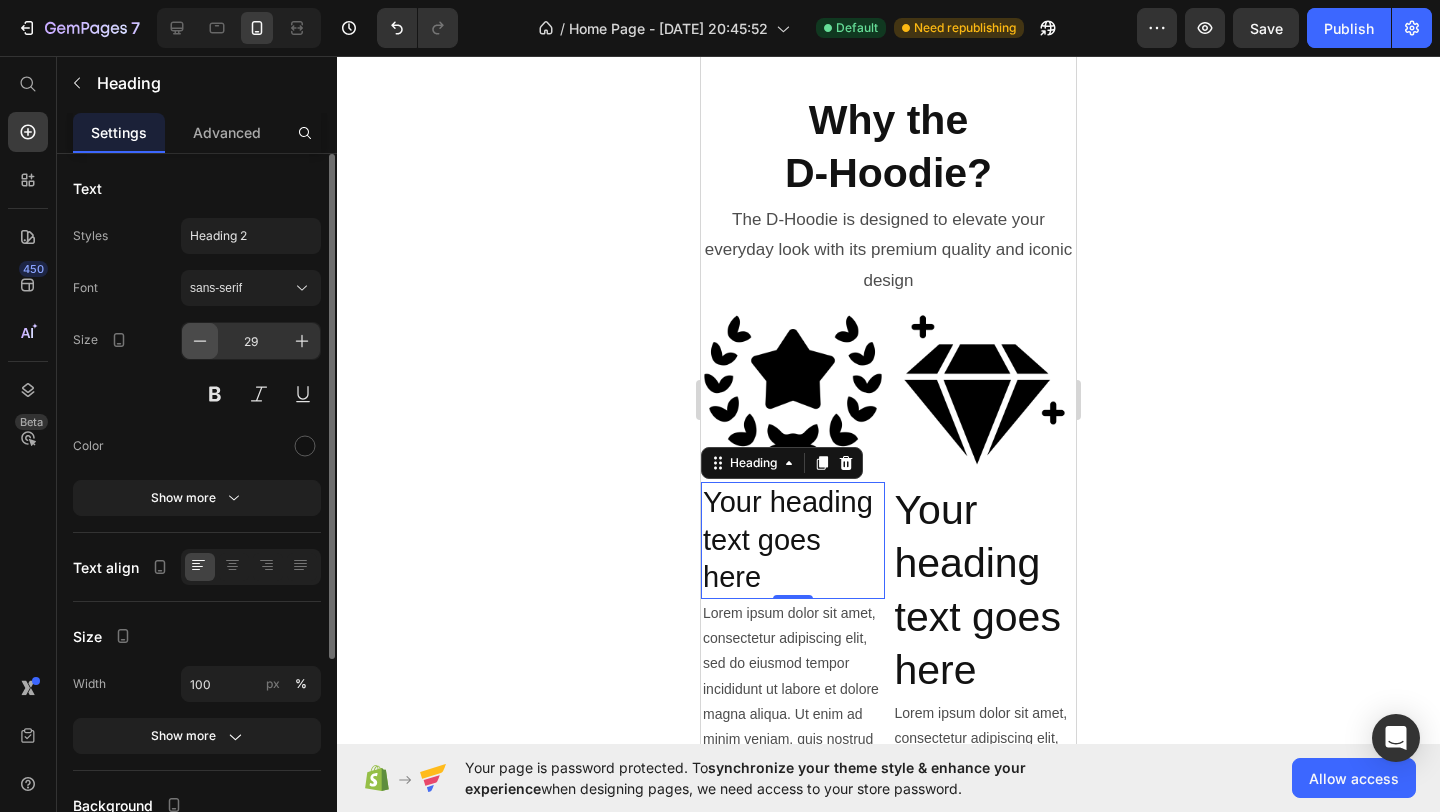 click 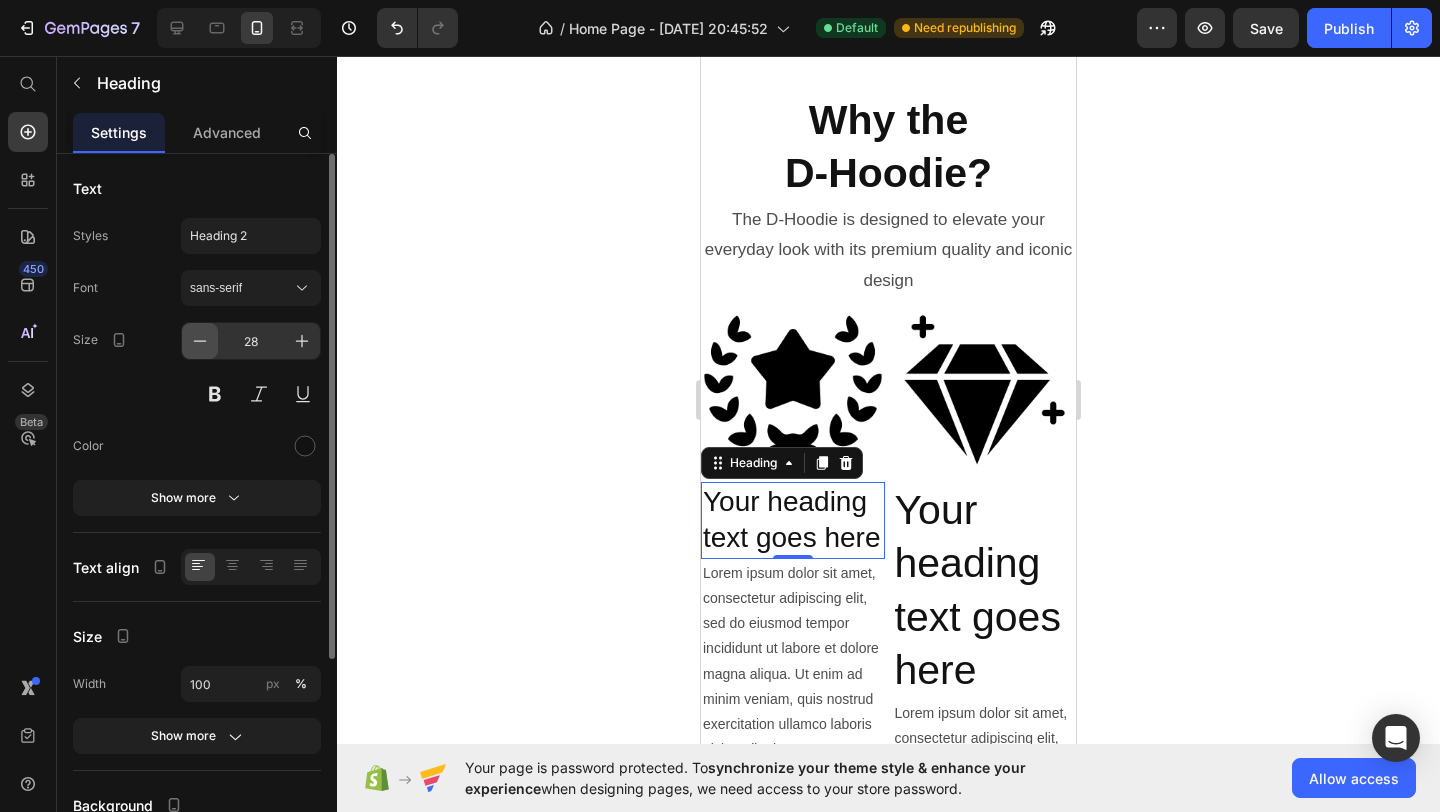 click 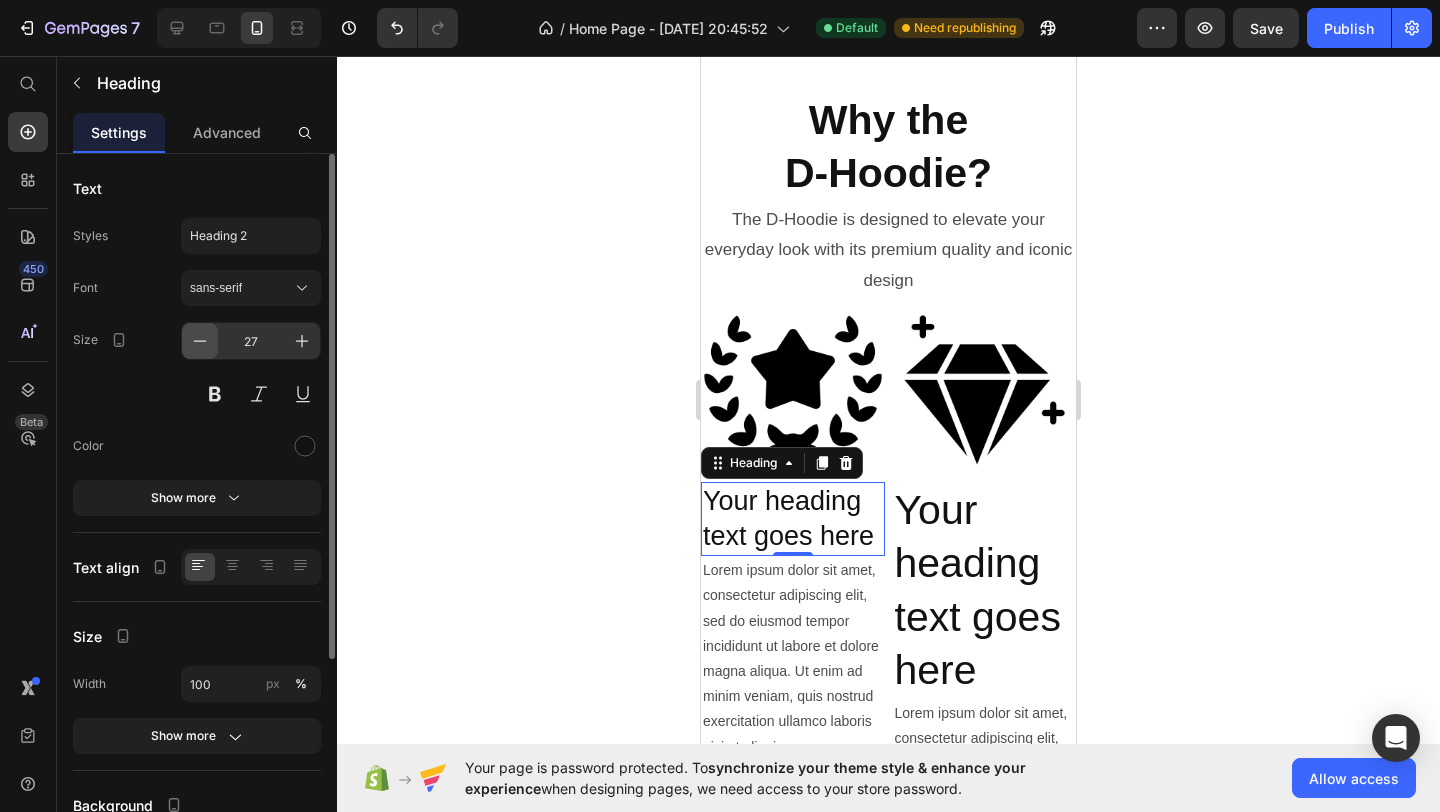 click 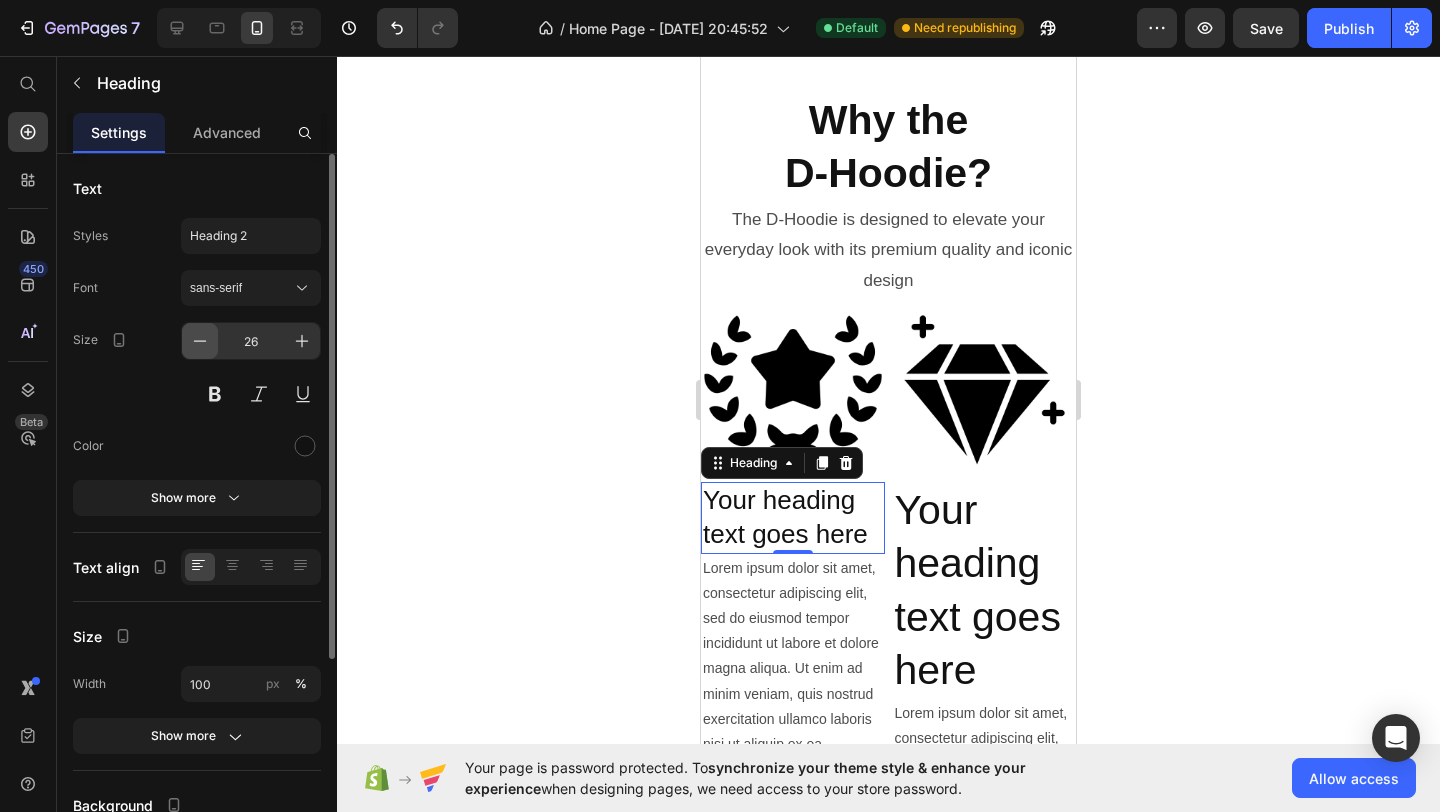 click 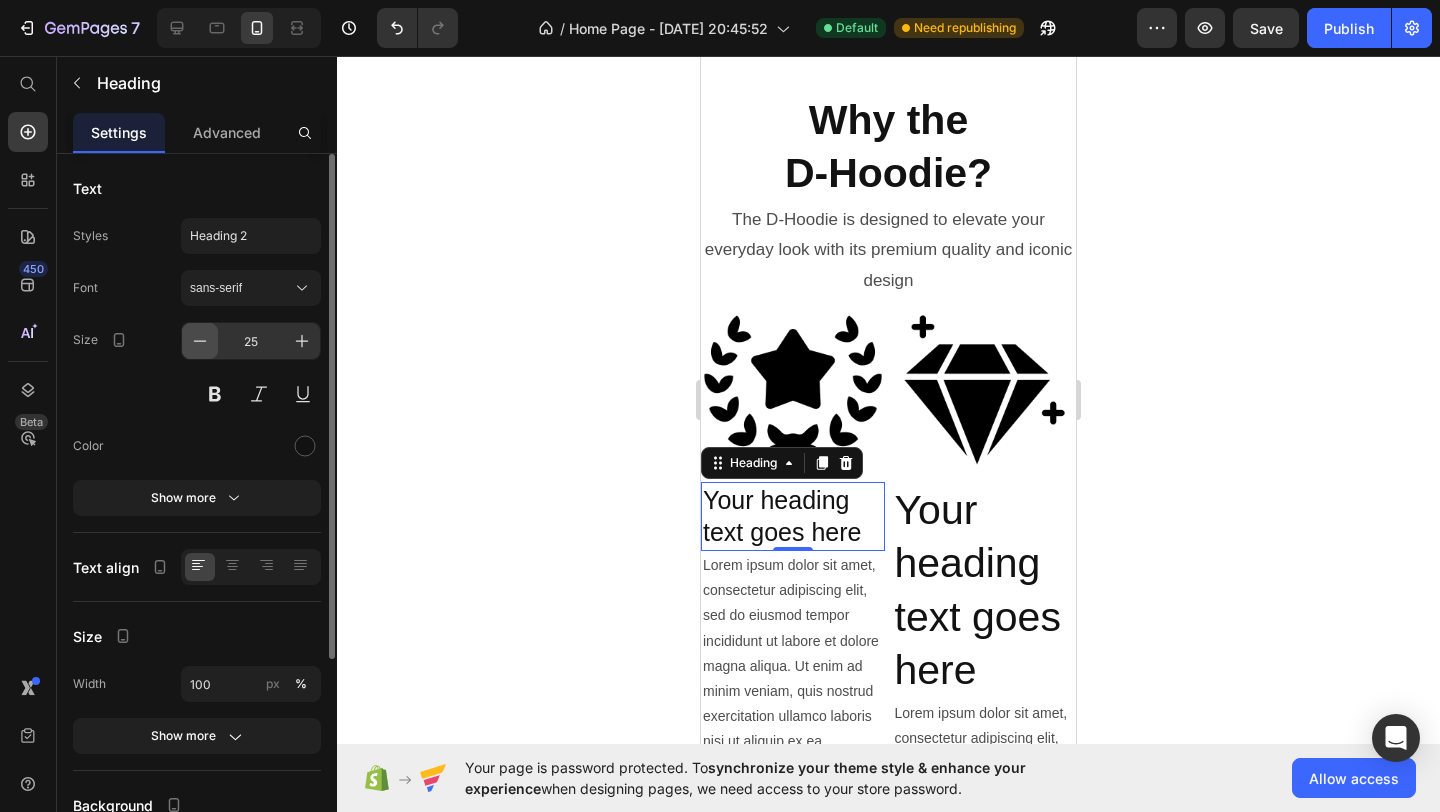 click 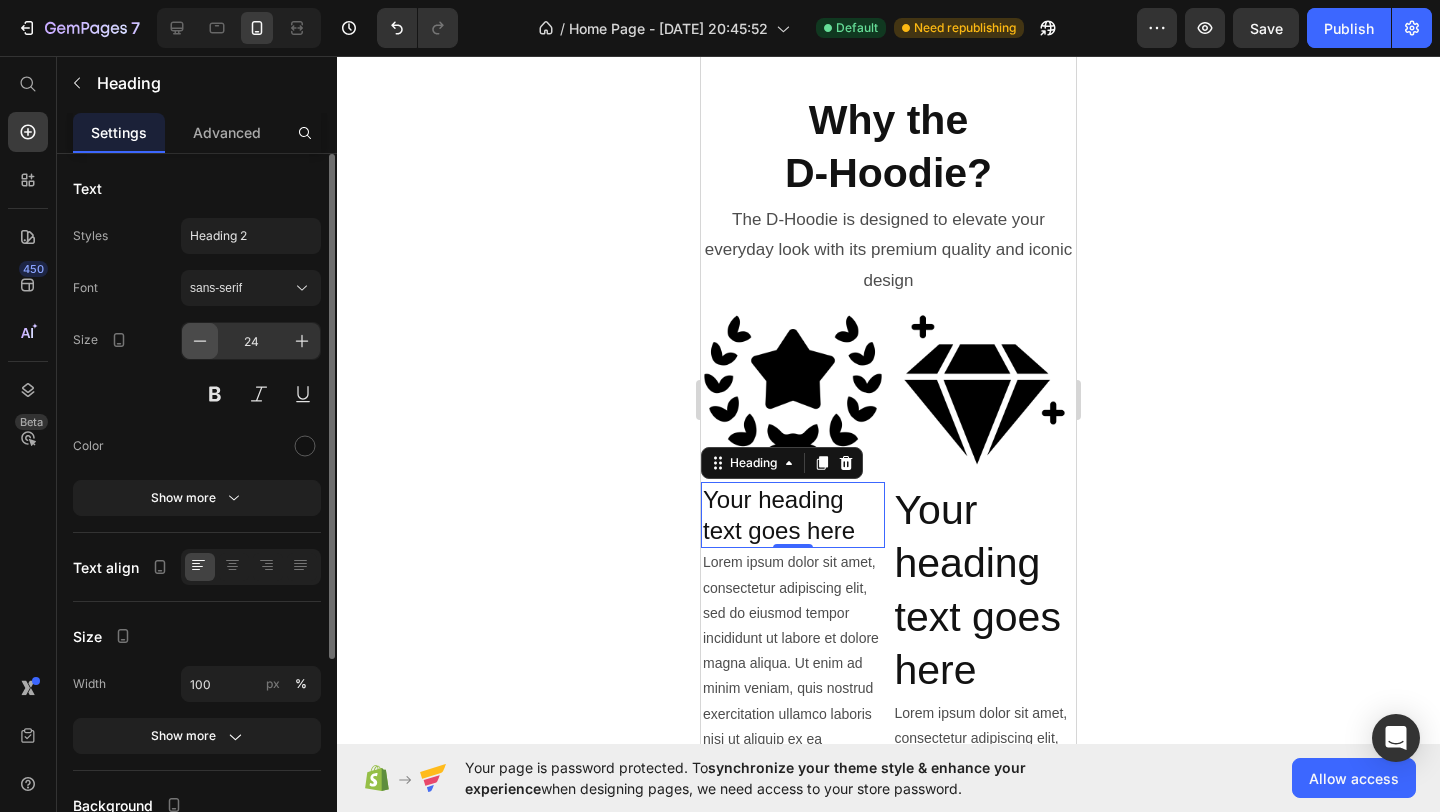 click 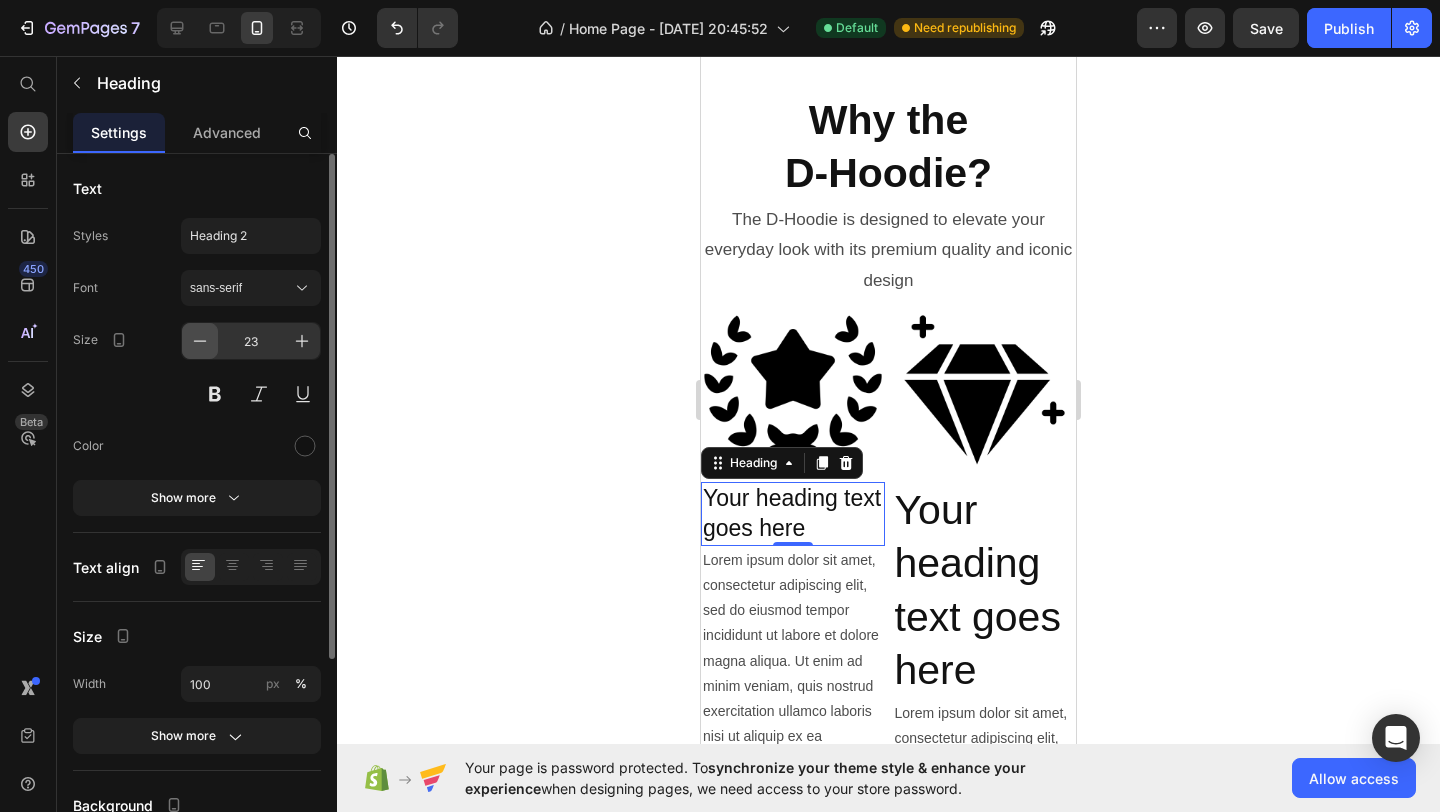 click 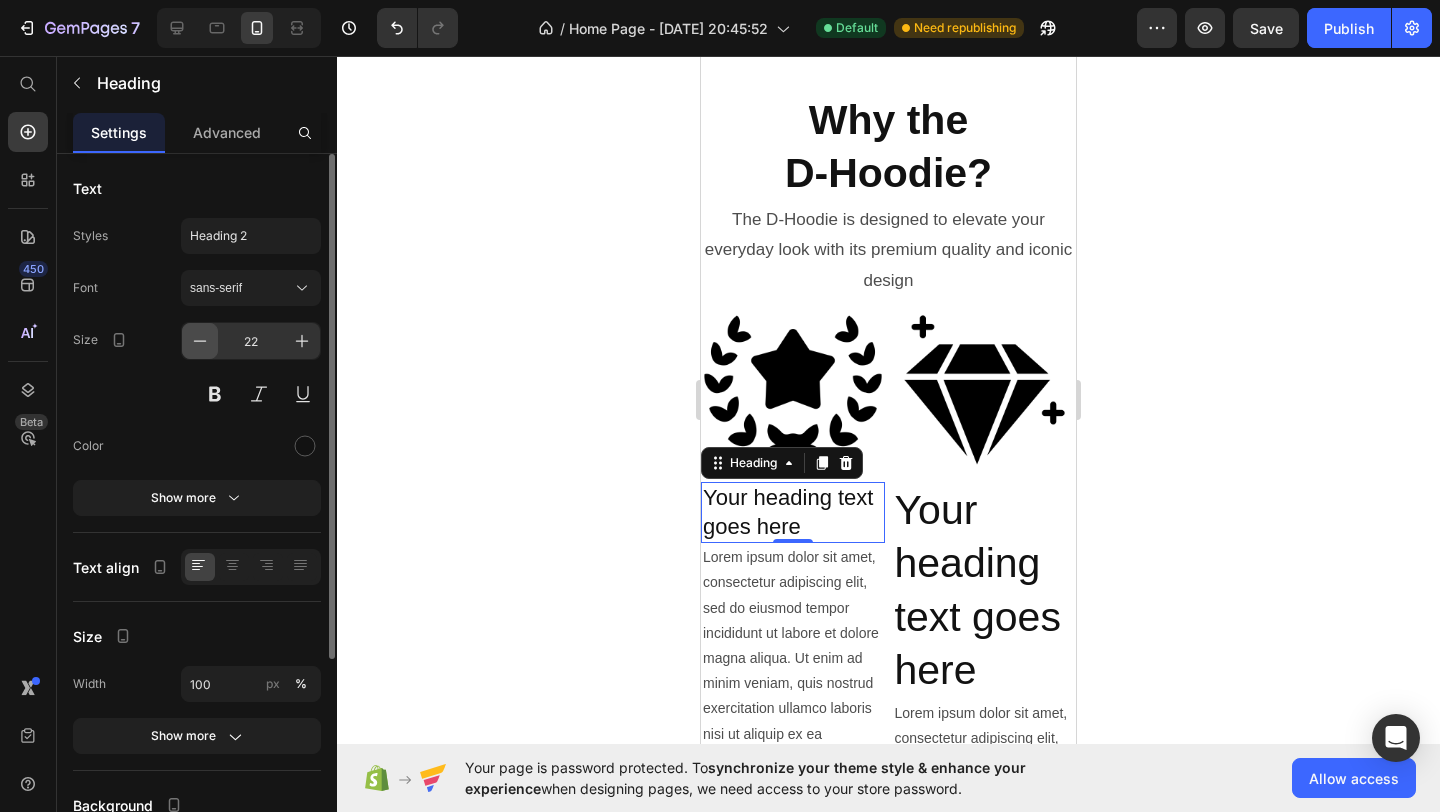 click 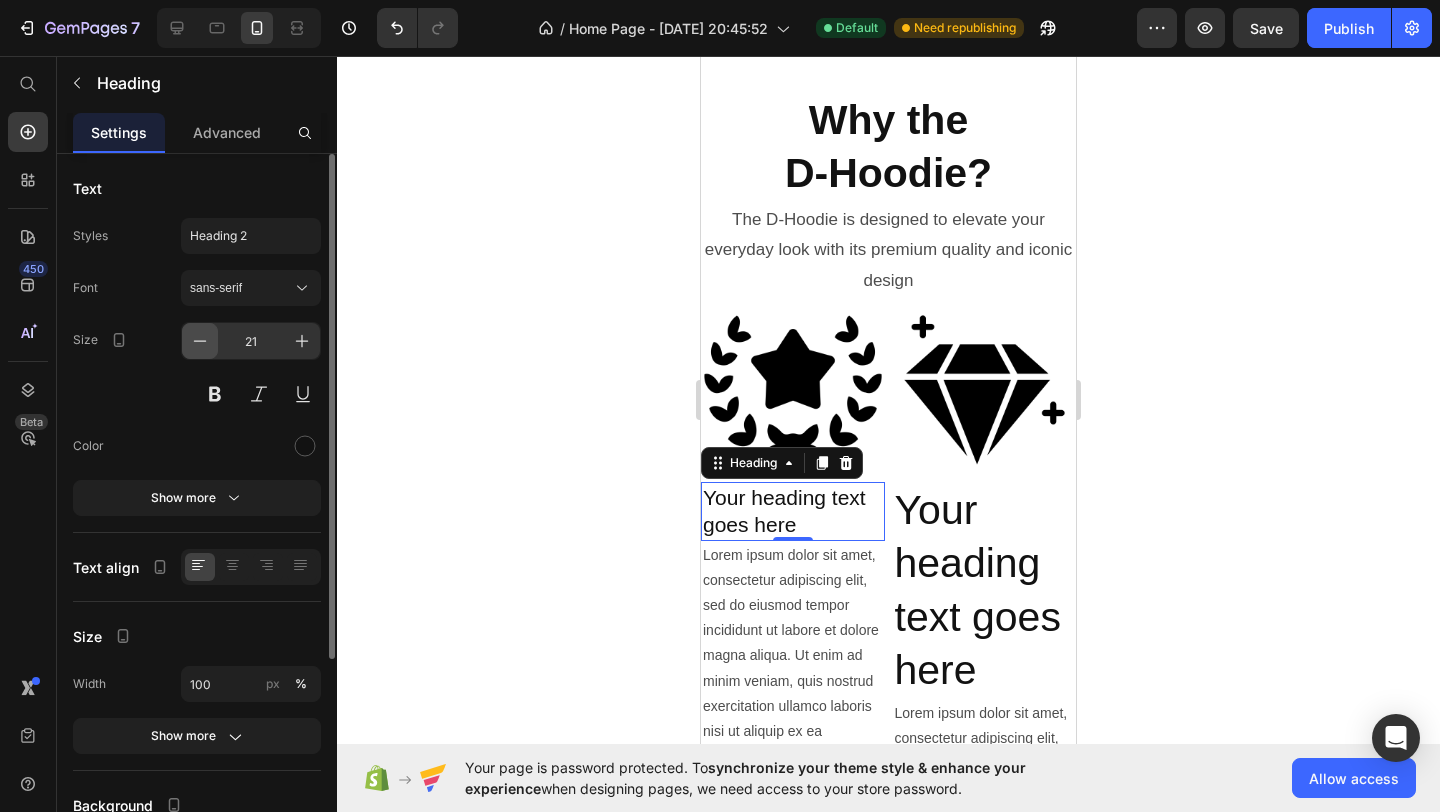 click 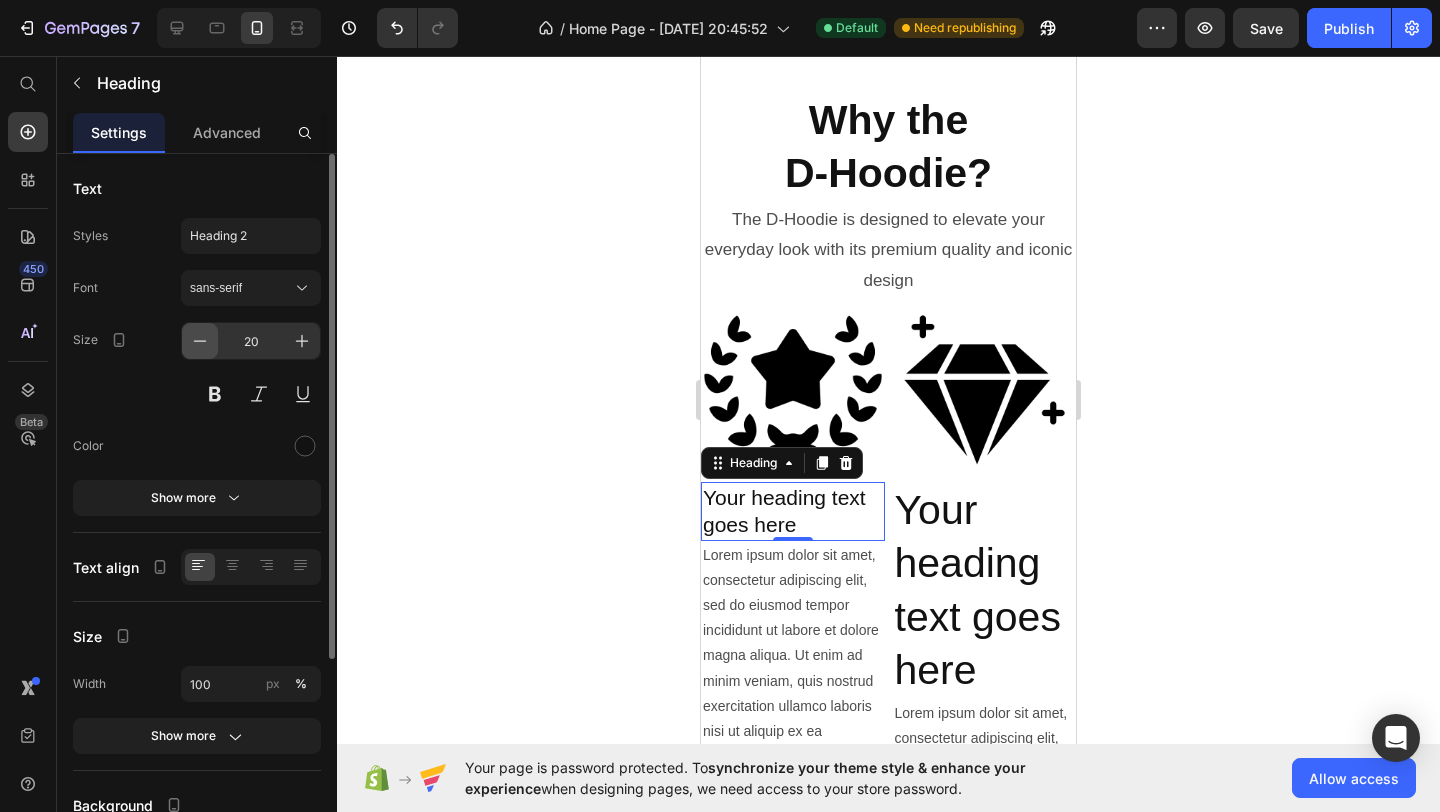 click 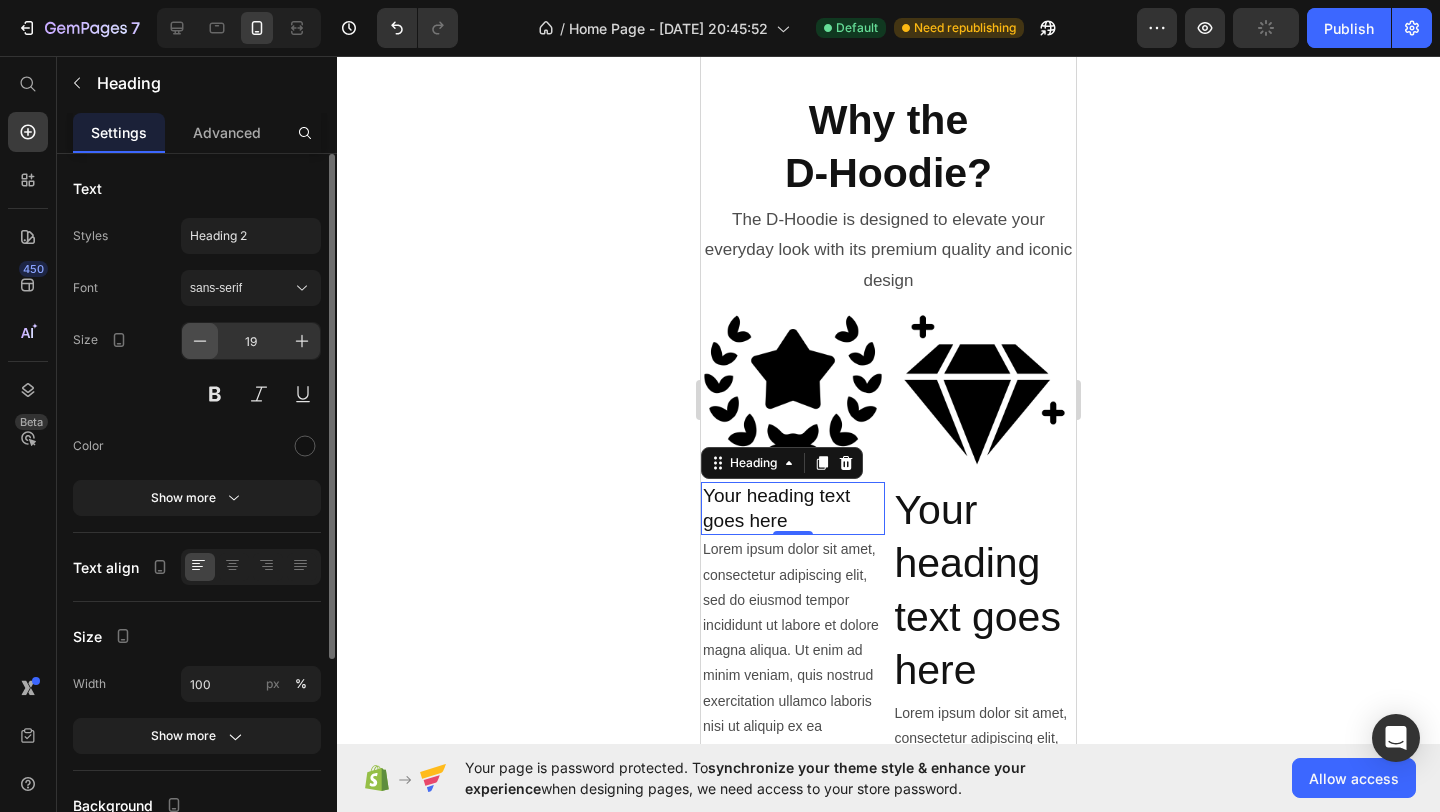 click 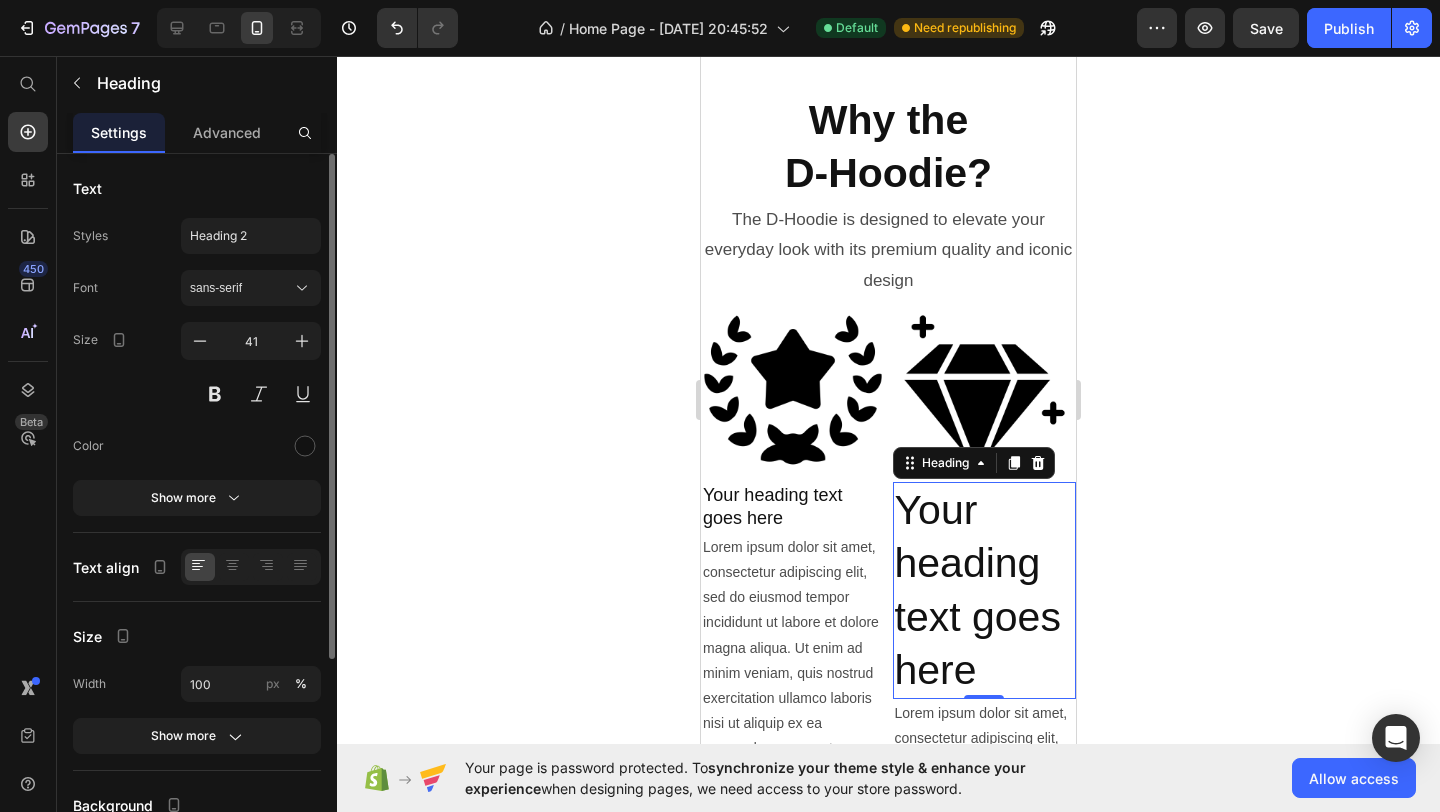 click on "Your heading text goes here" at bounding box center (985, 590) 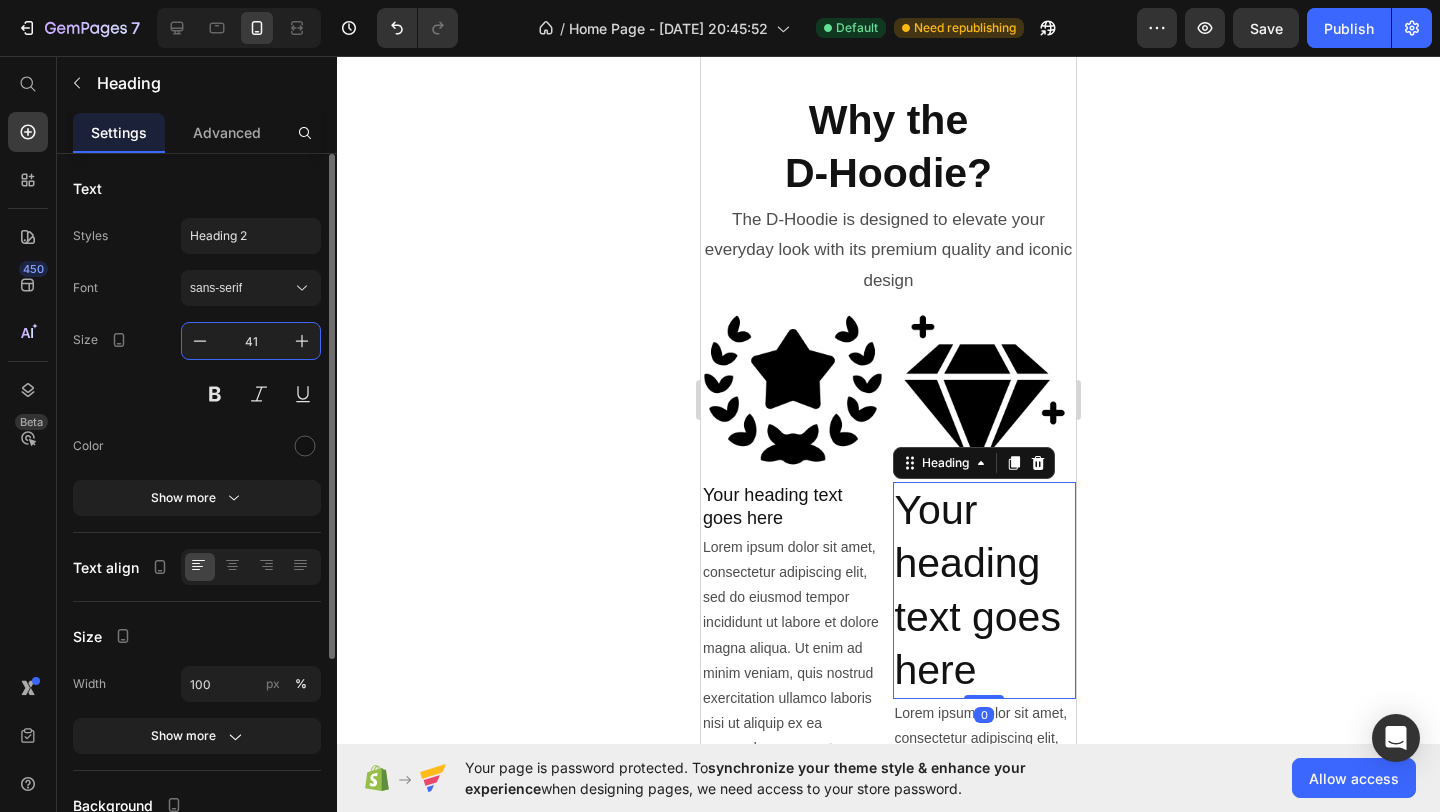 click on "41" at bounding box center (251, 341) 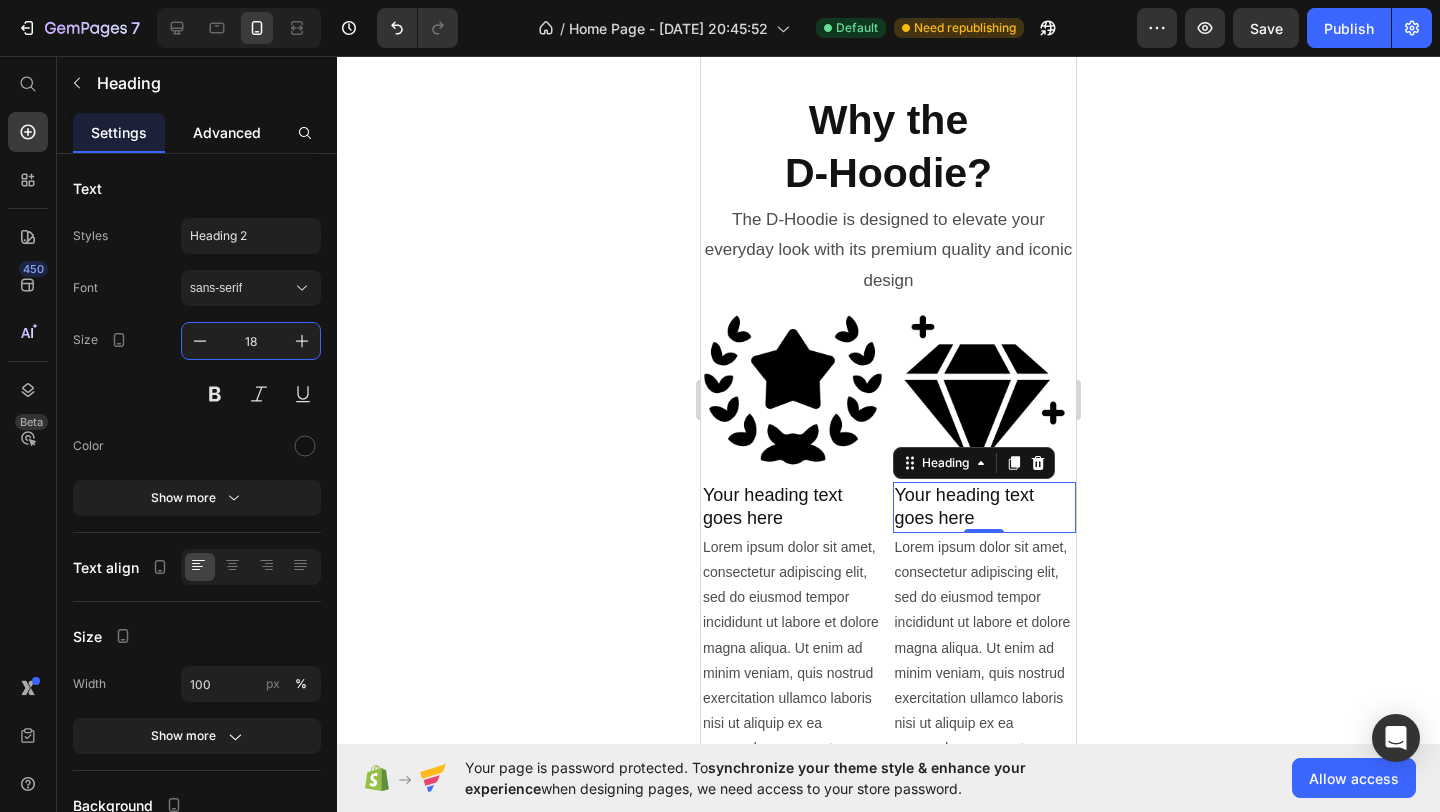 type on "18" 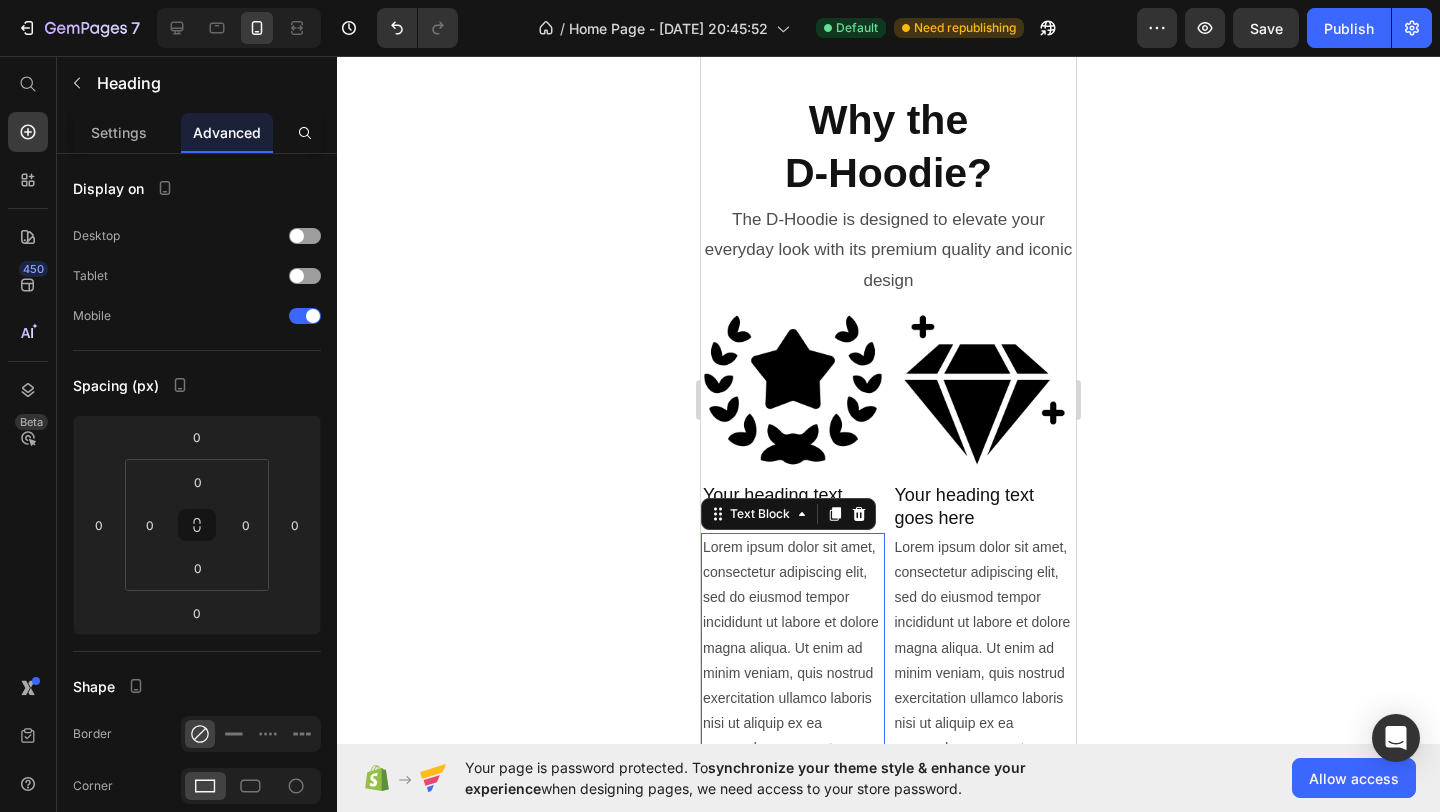 click on "Lorem ipsum dolor sit amet, consectetur adipiscing elit, sed do eiusmod tempor incididunt ut labore et dolore magna aliqua. Ut enim ad minim veniam, quis nostrud exercitation ullamco laboris nisi ut aliquip ex ea commodo consequat." at bounding box center (793, 648) 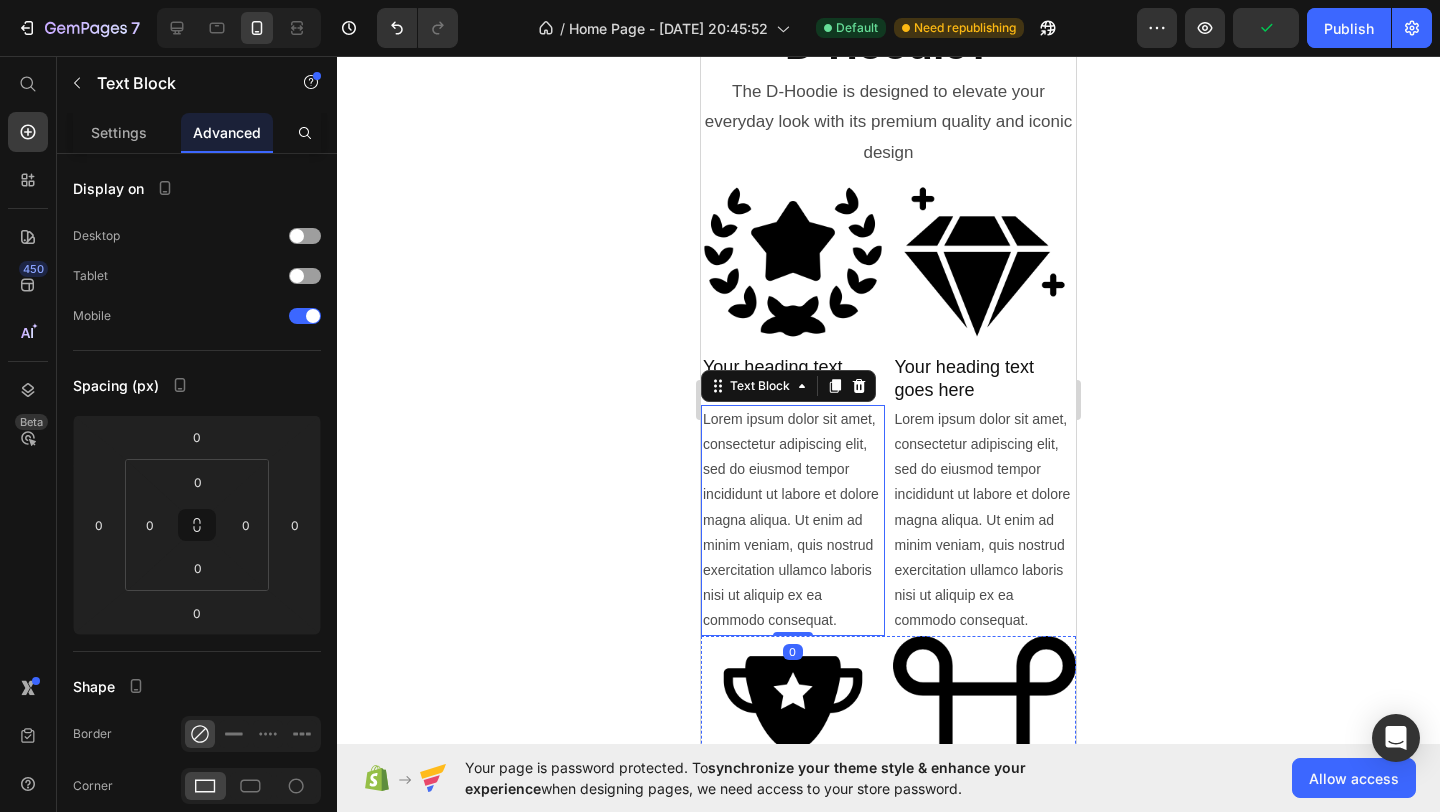 scroll, scrollTop: 1900, scrollLeft: 0, axis: vertical 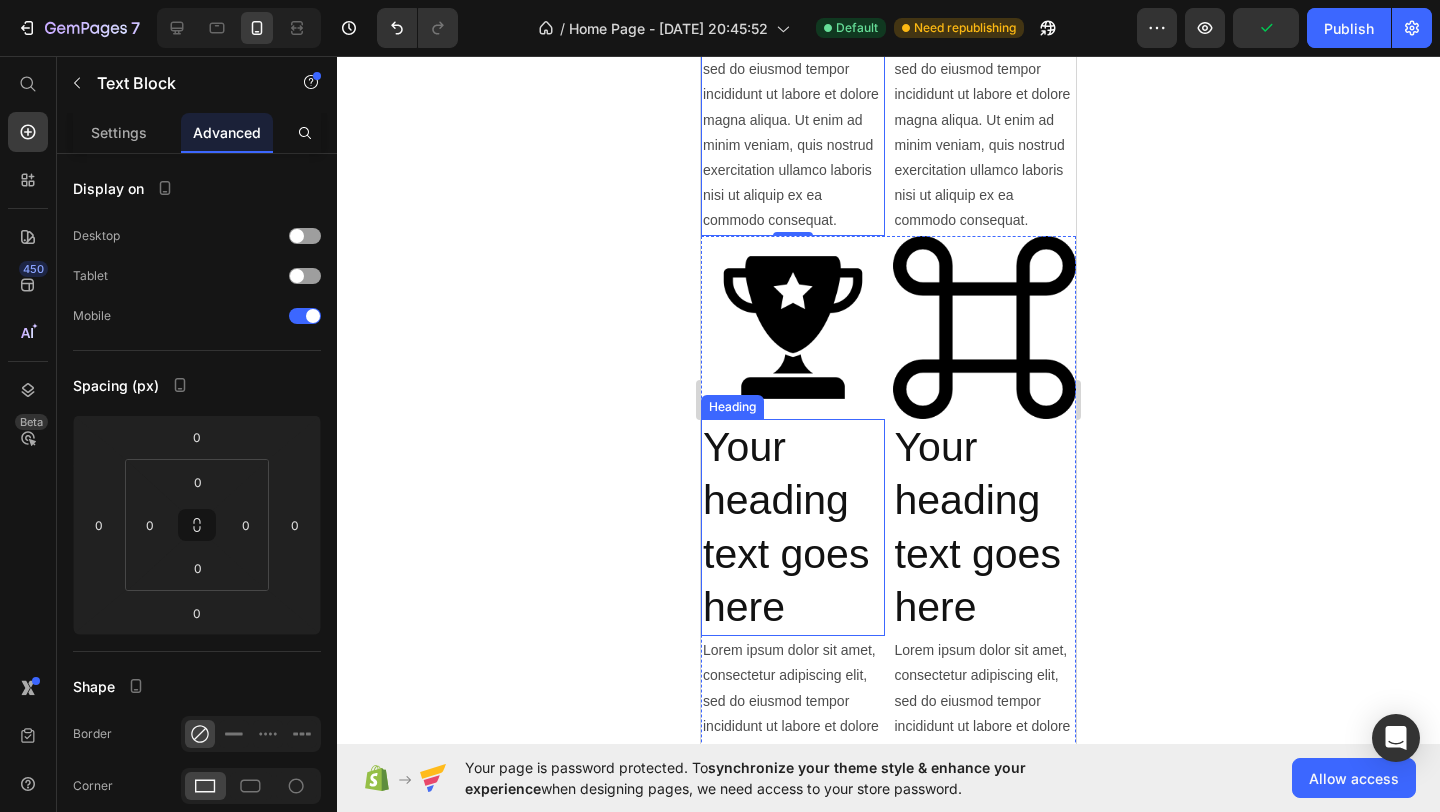 click on "Lorem ipsum dolor sit amet, consectetur adipiscing elit, sed do eiusmod tempor incididunt ut labore et dolore magna aliqua. Ut enim ad minim veniam, quis nostrud exercitation ullamco laboris nisi ut aliquip ex ea commodo consequat." at bounding box center [793, 751] 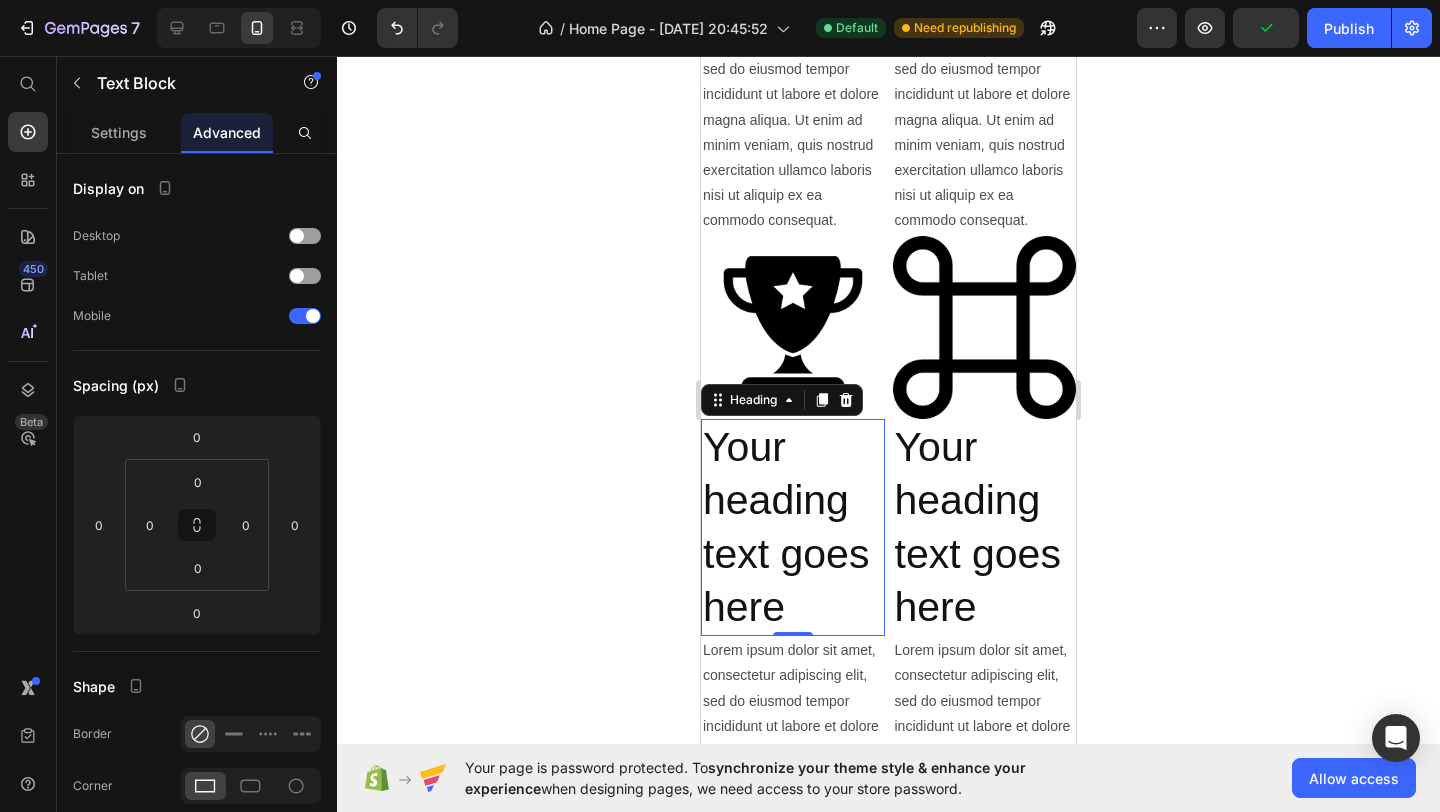 click on "Your heading text goes here" at bounding box center (793, 527) 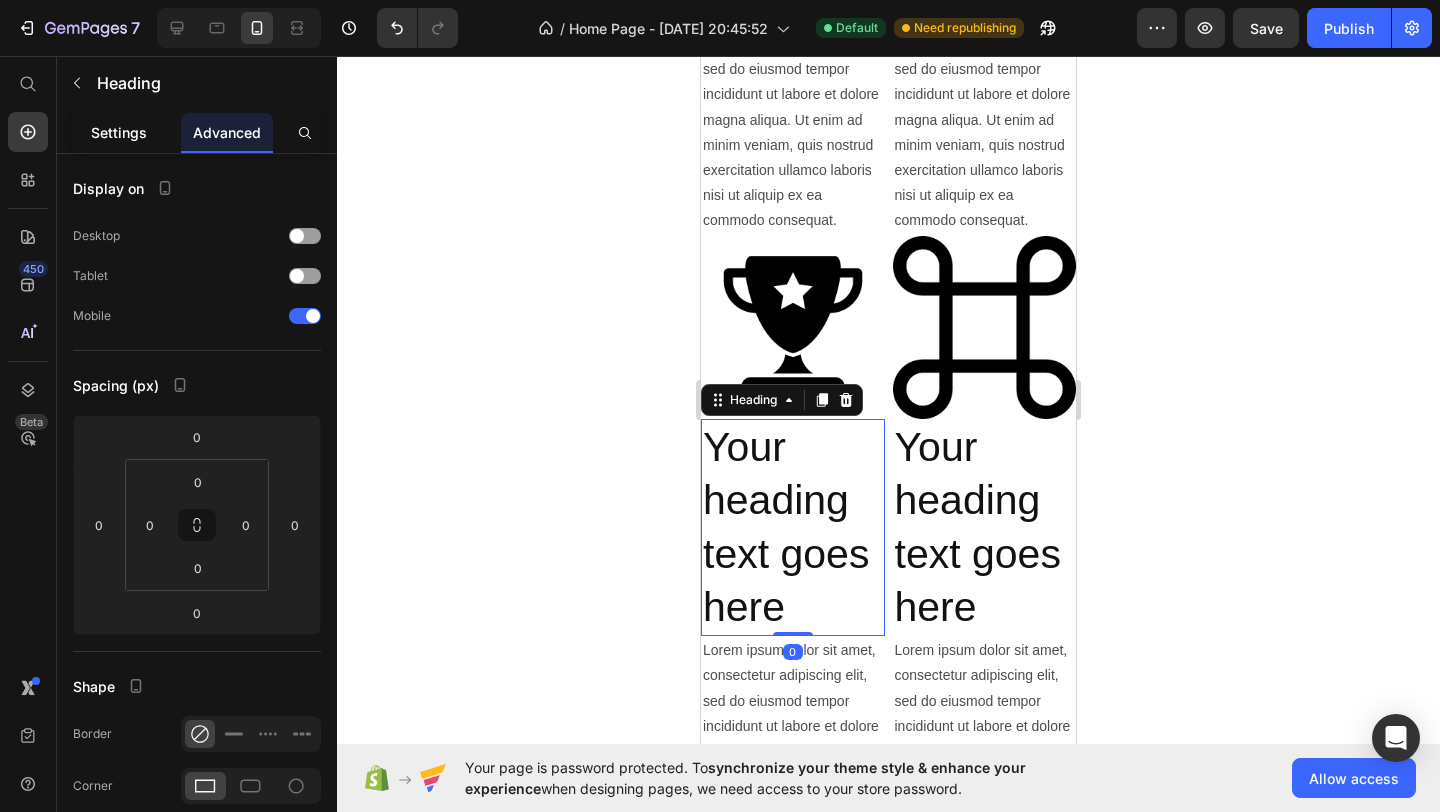 click on "Settings" at bounding box center (119, 132) 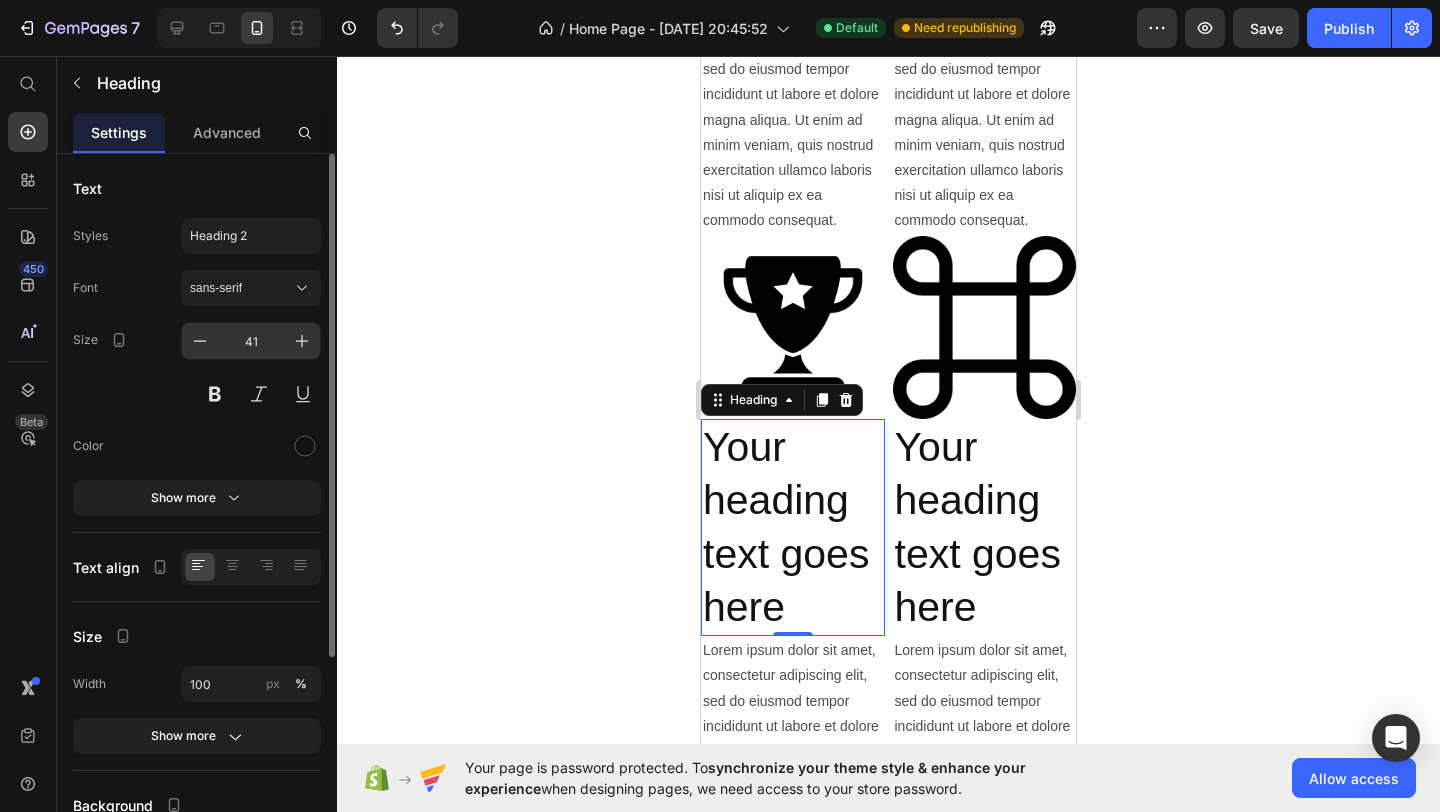 click on "41" at bounding box center (251, 341) 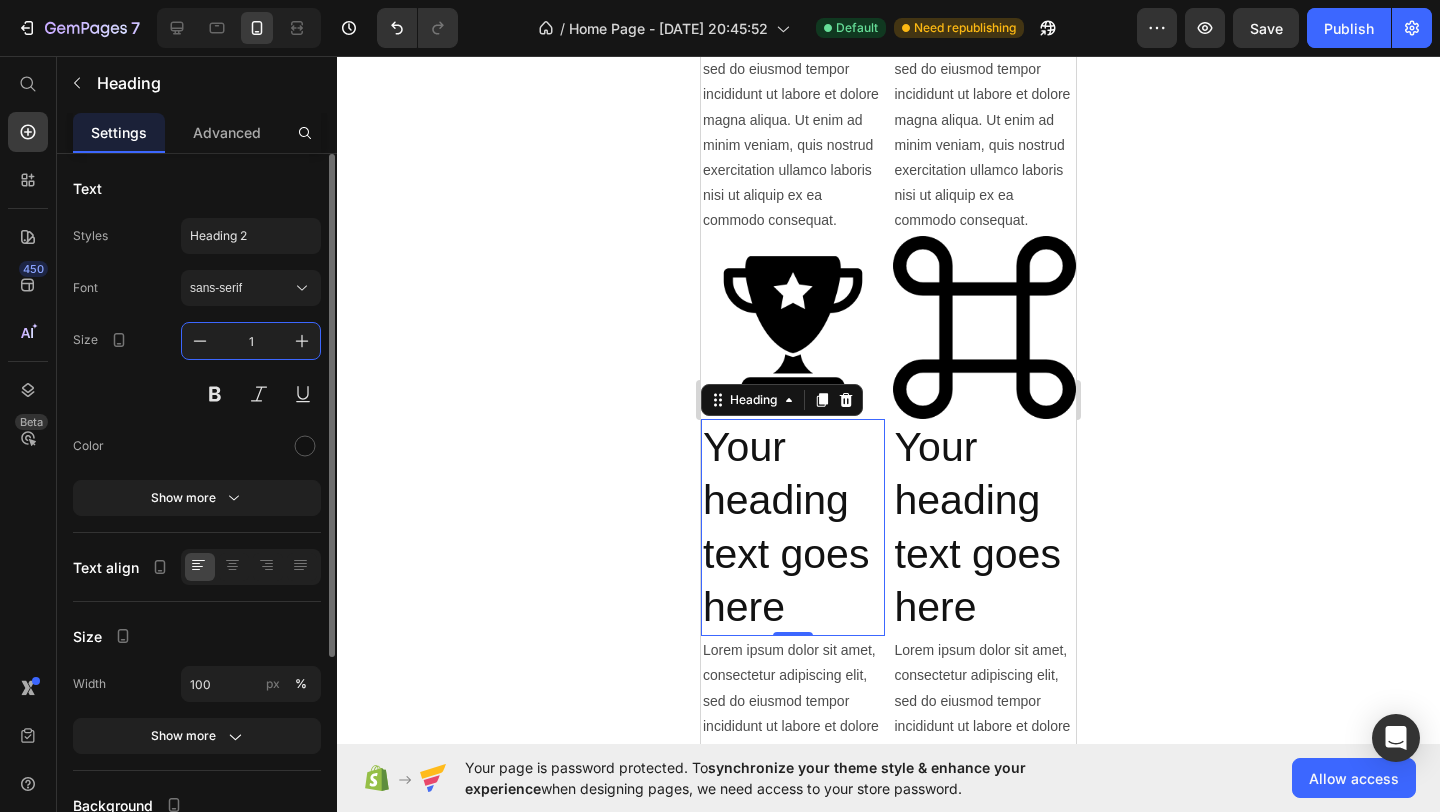 type on "18" 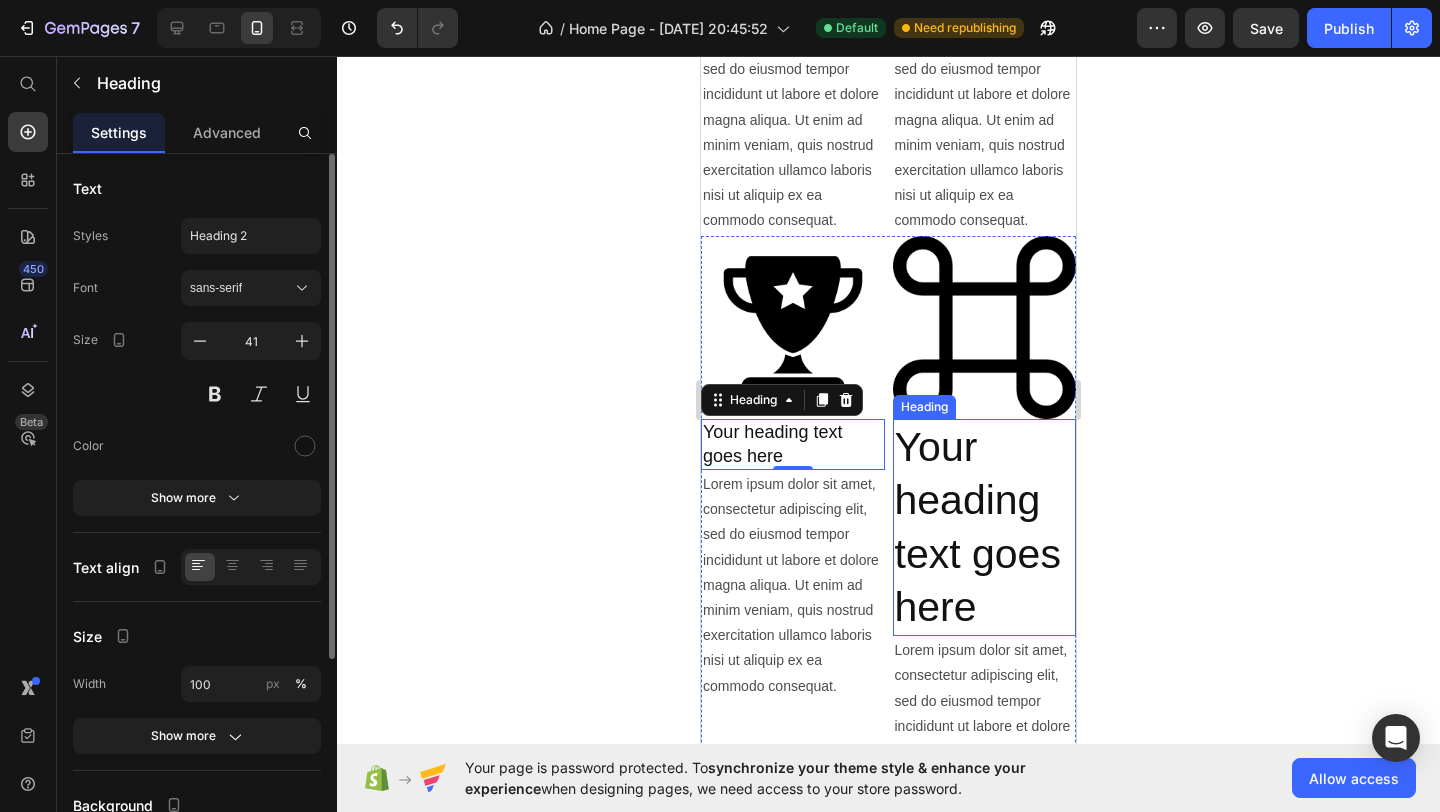 click on "Your heading text goes here" at bounding box center (985, 527) 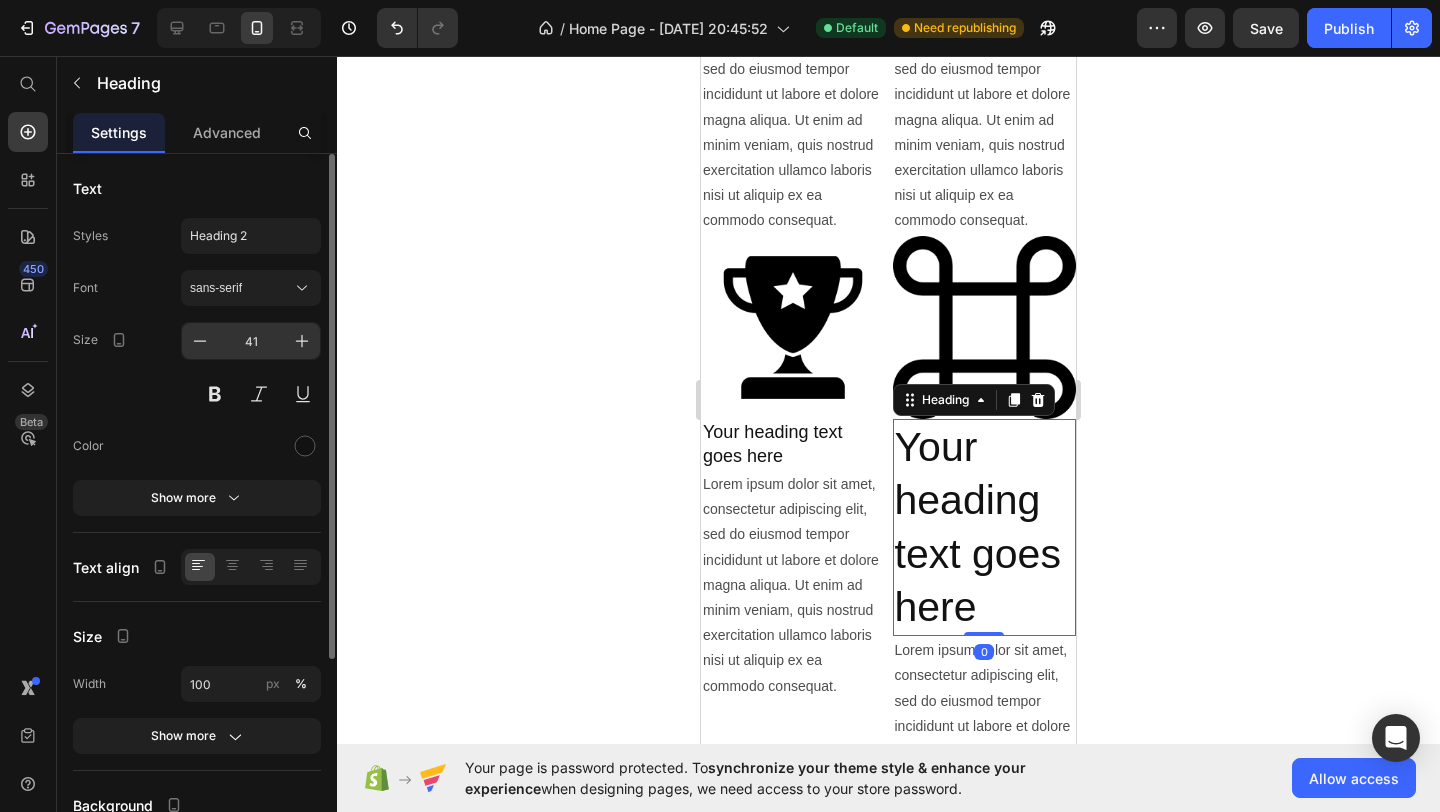 click on "41" at bounding box center (251, 341) 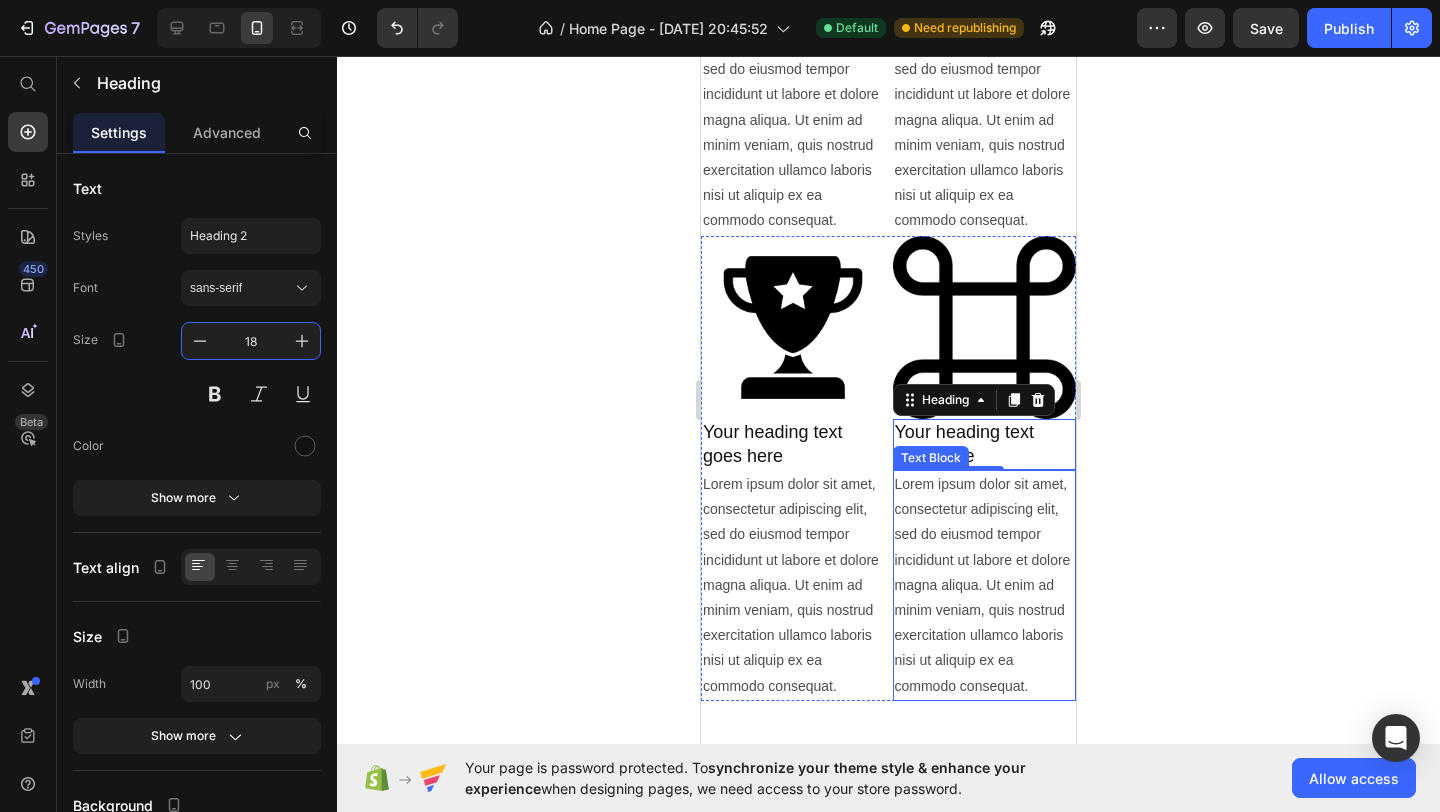 type on "18" 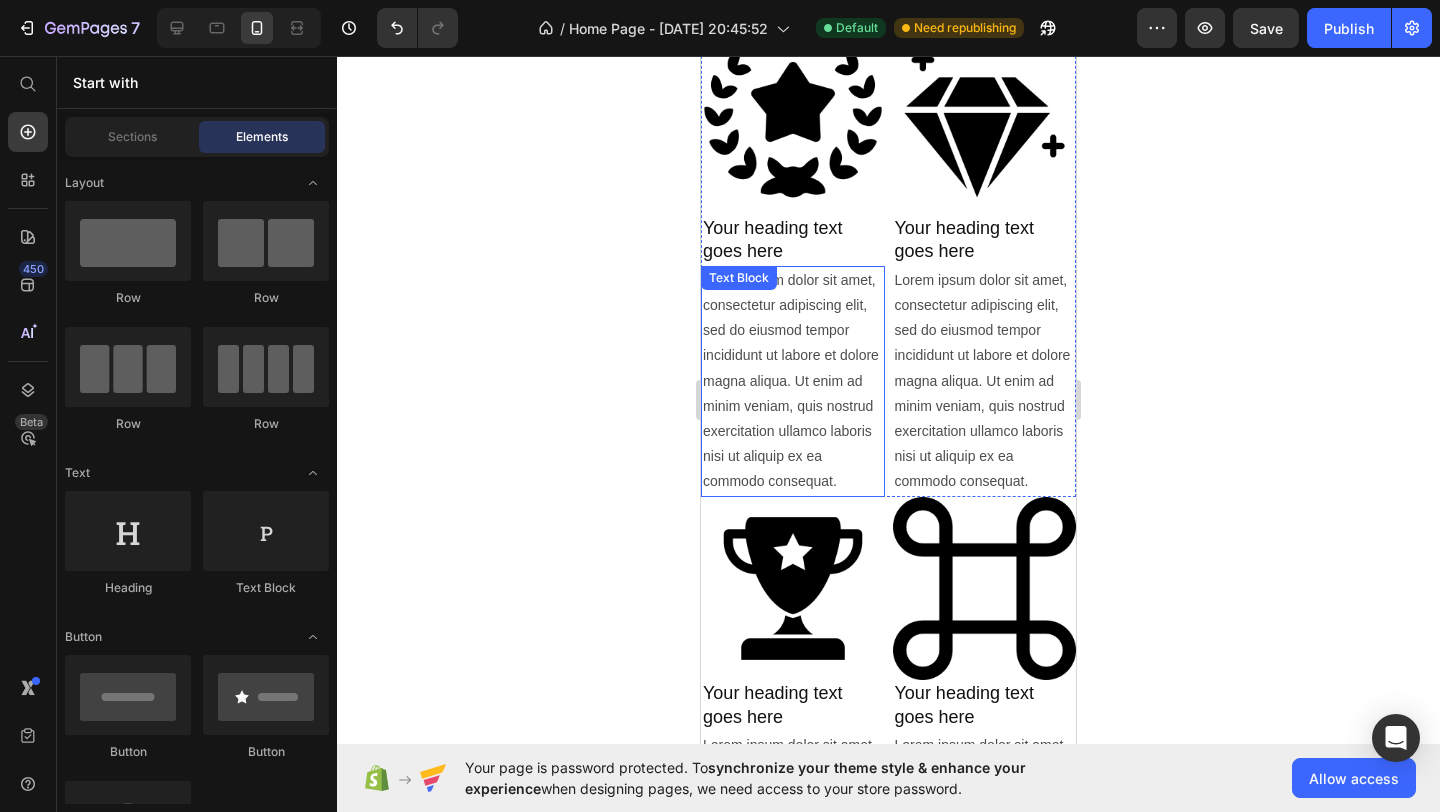scroll, scrollTop: 1630, scrollLeft: 0, axis: vertical 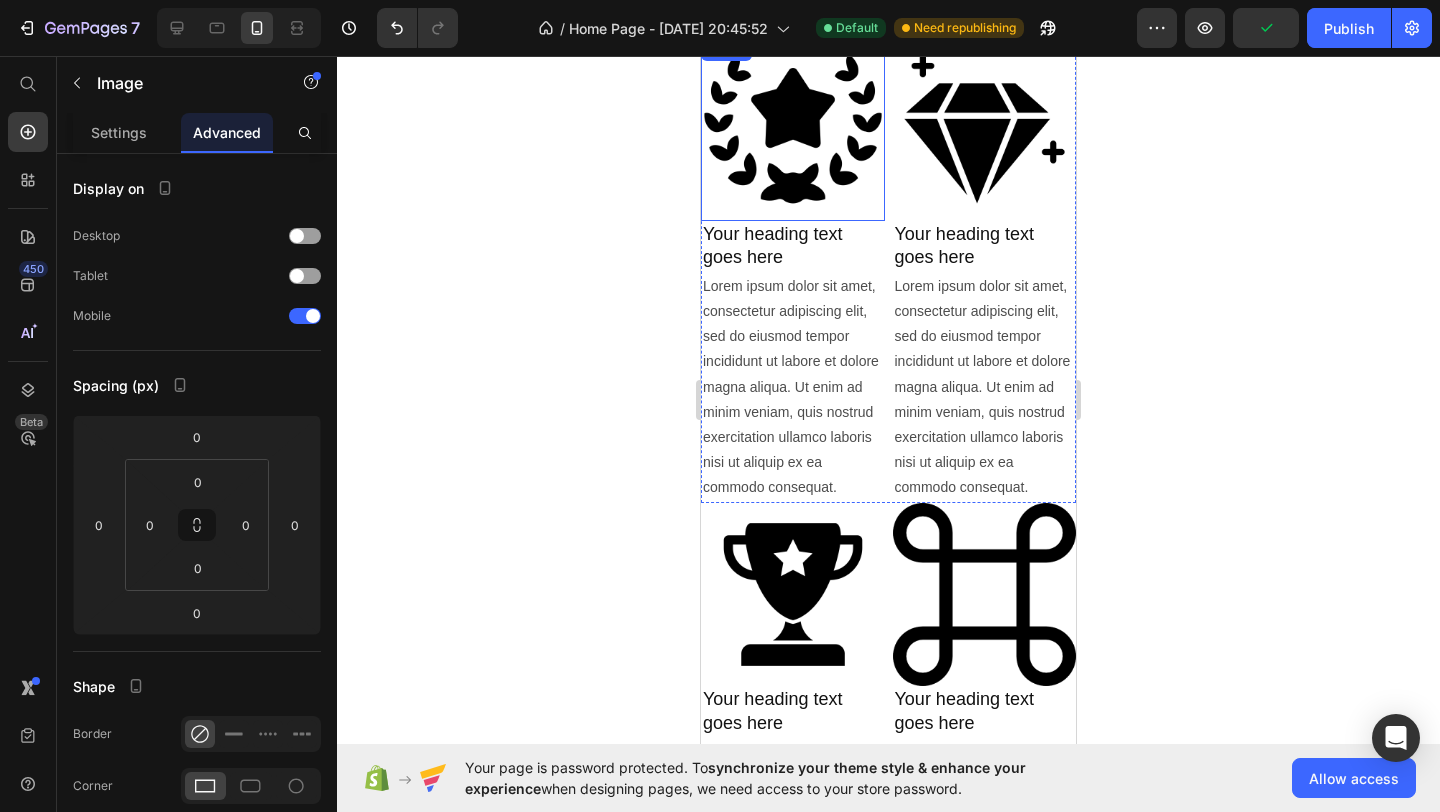 click at bounding box center (793, 129) 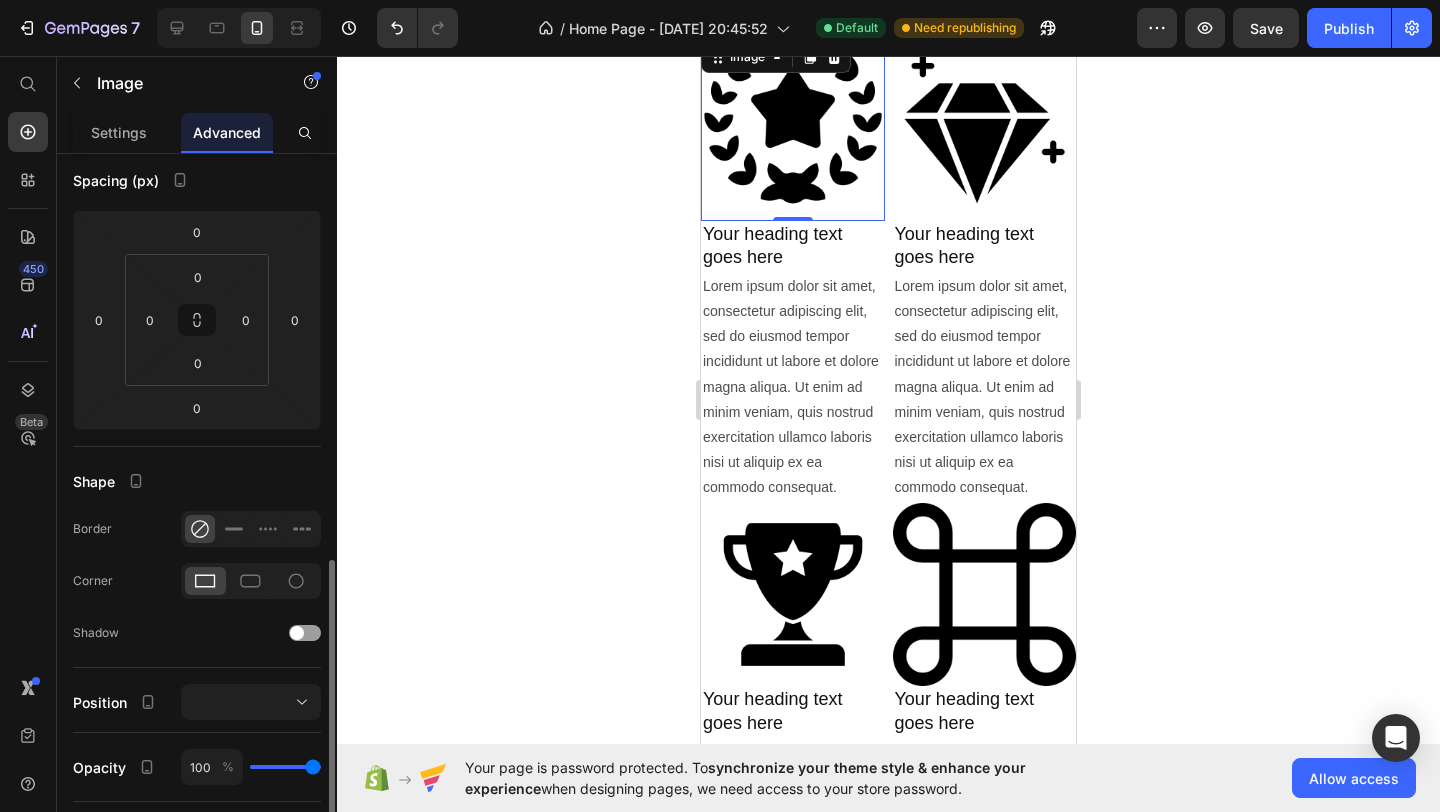 scroll, scrollTop: 85, scrollLeft: 0, axis: vertical 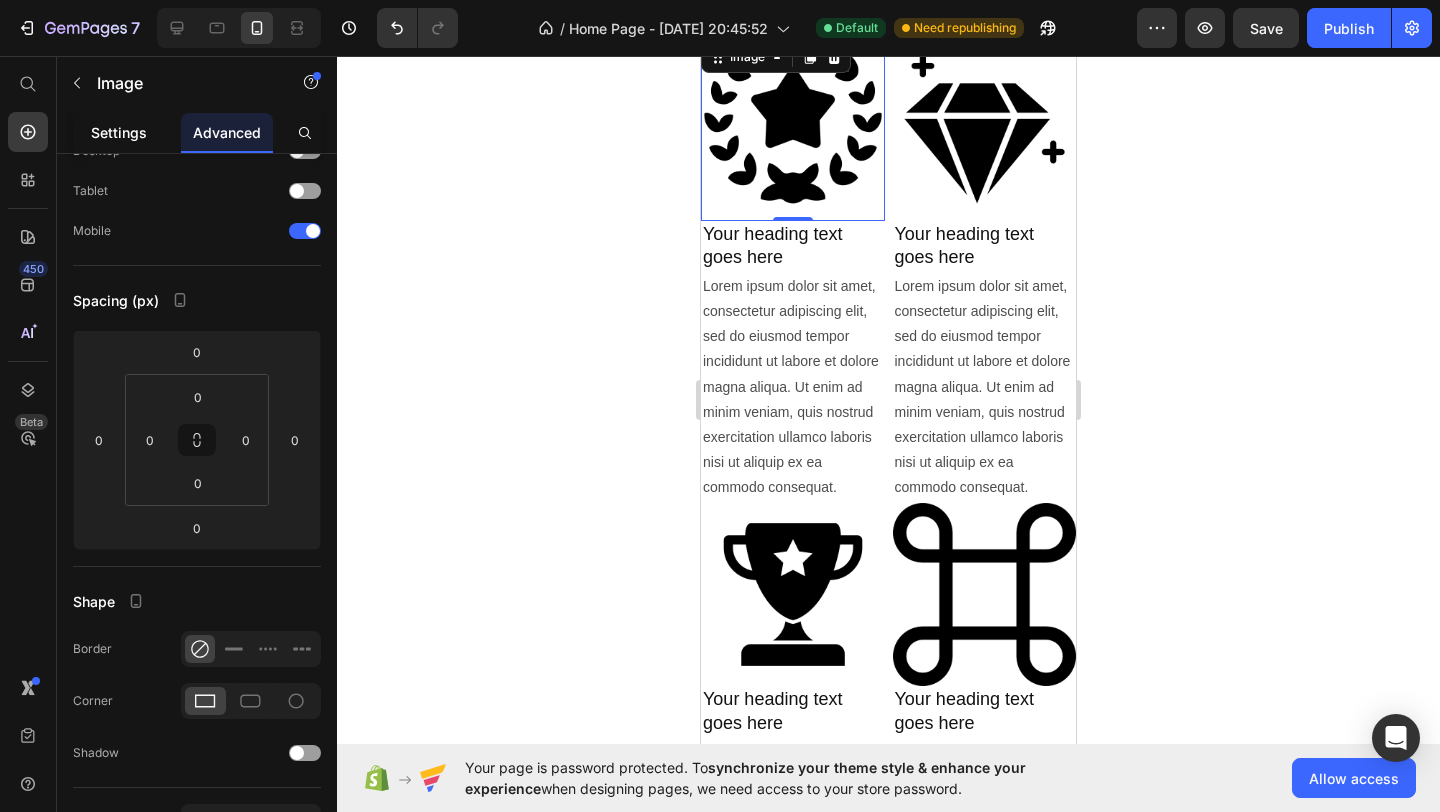 click on "Settings" at bounding box center [119, 132] 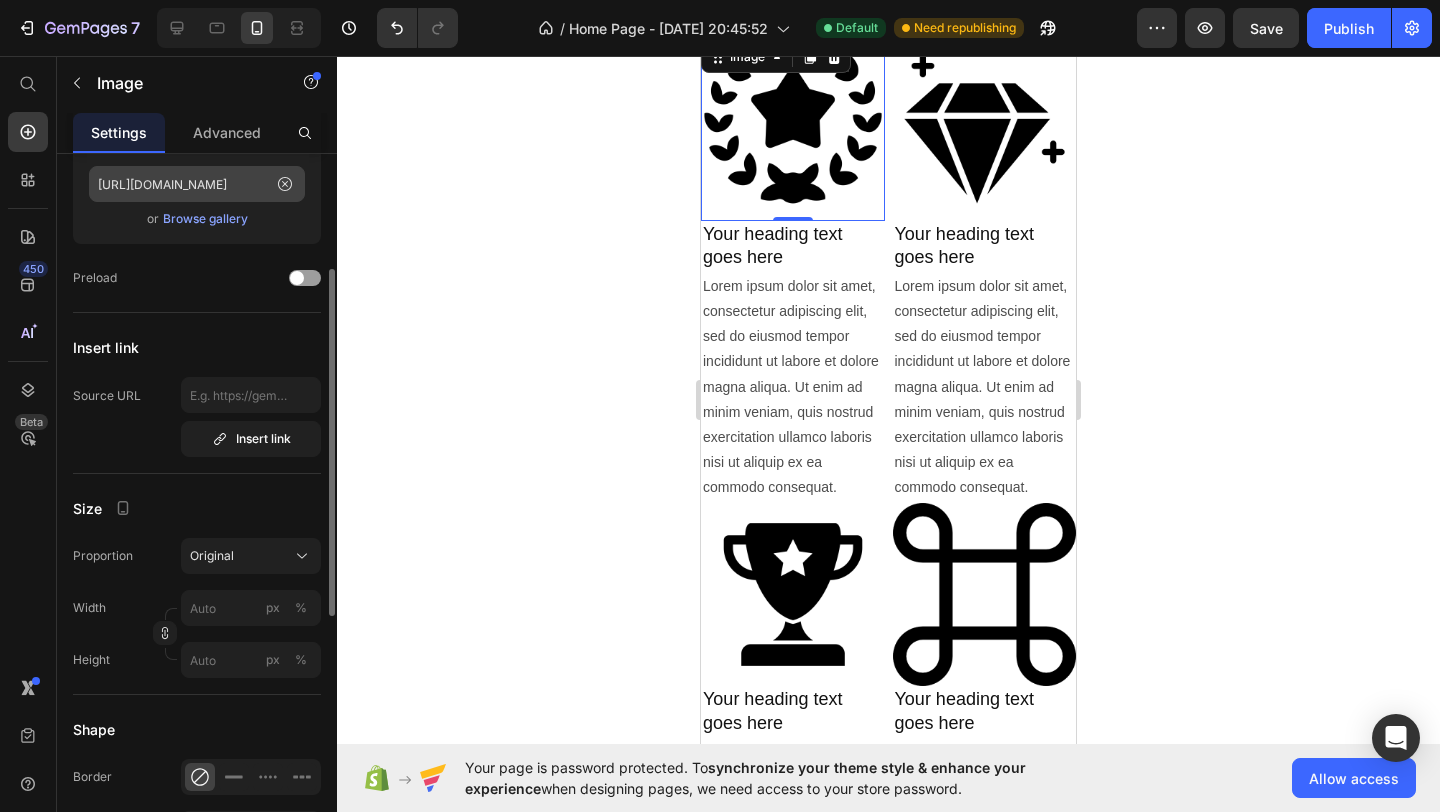 scroll, scrollTop: 327, scrollLeft: 0, axis: vertical 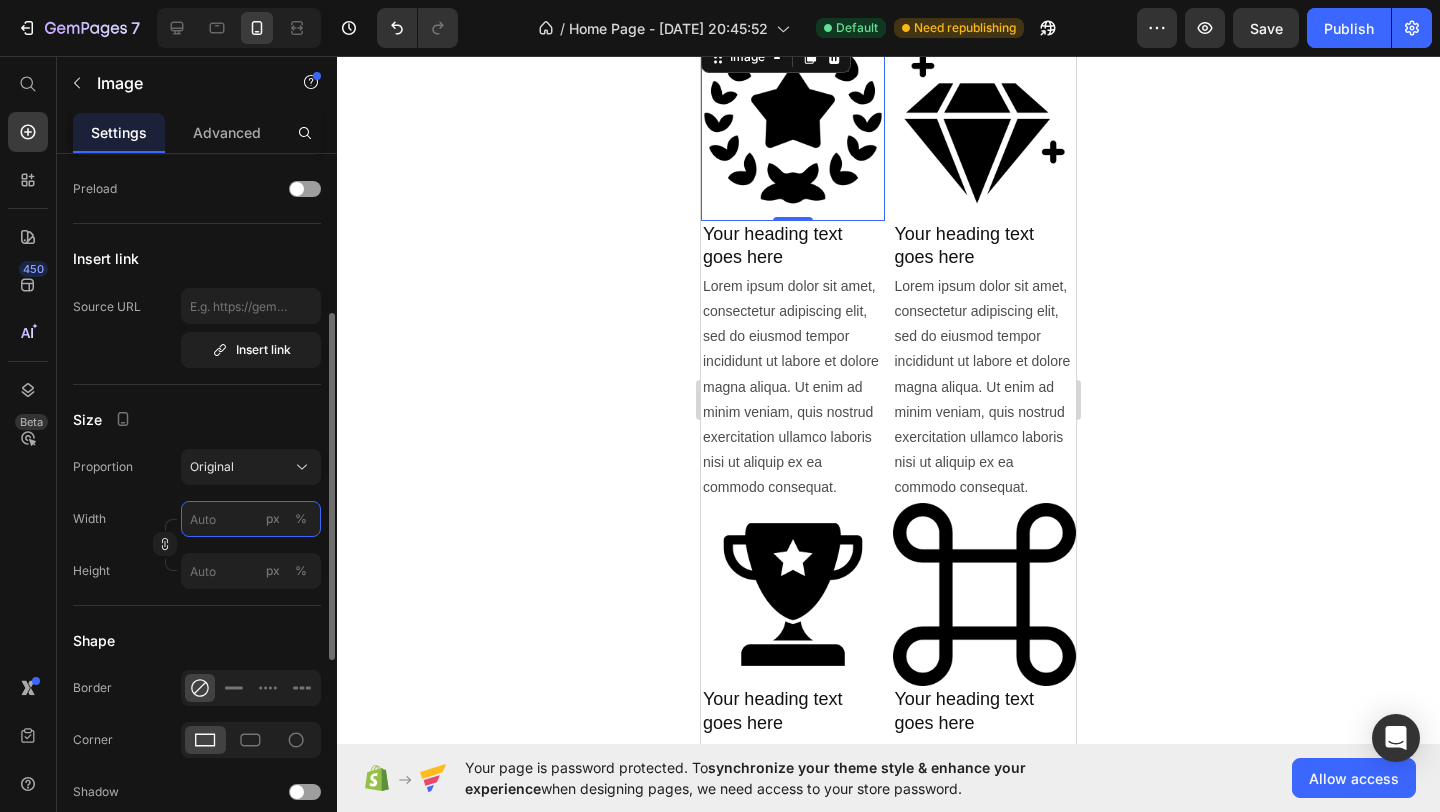 click on "px %" at bounding box center [251, 519] 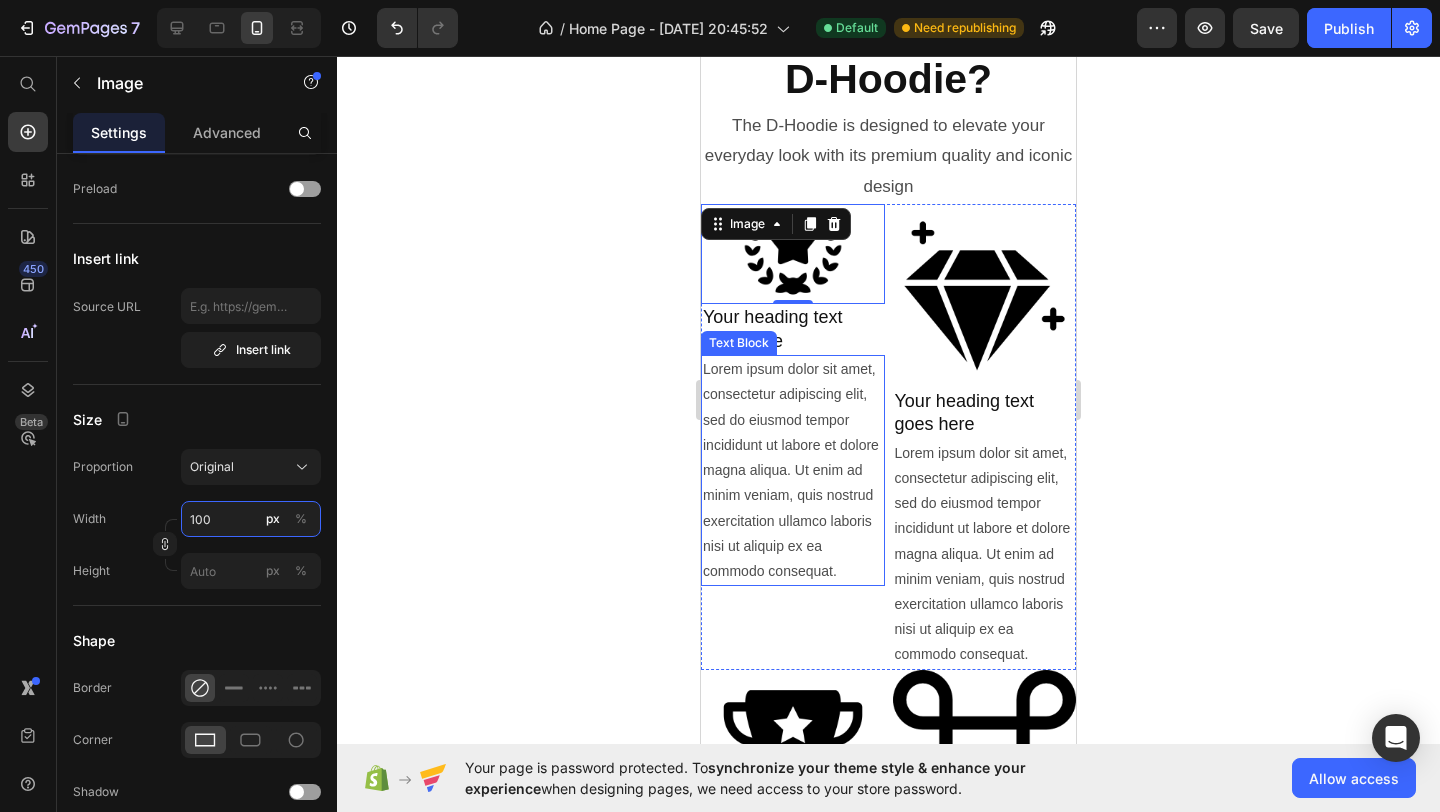 scroll, scrollTop: 1459, scrollLeft: 0, axis: vertical 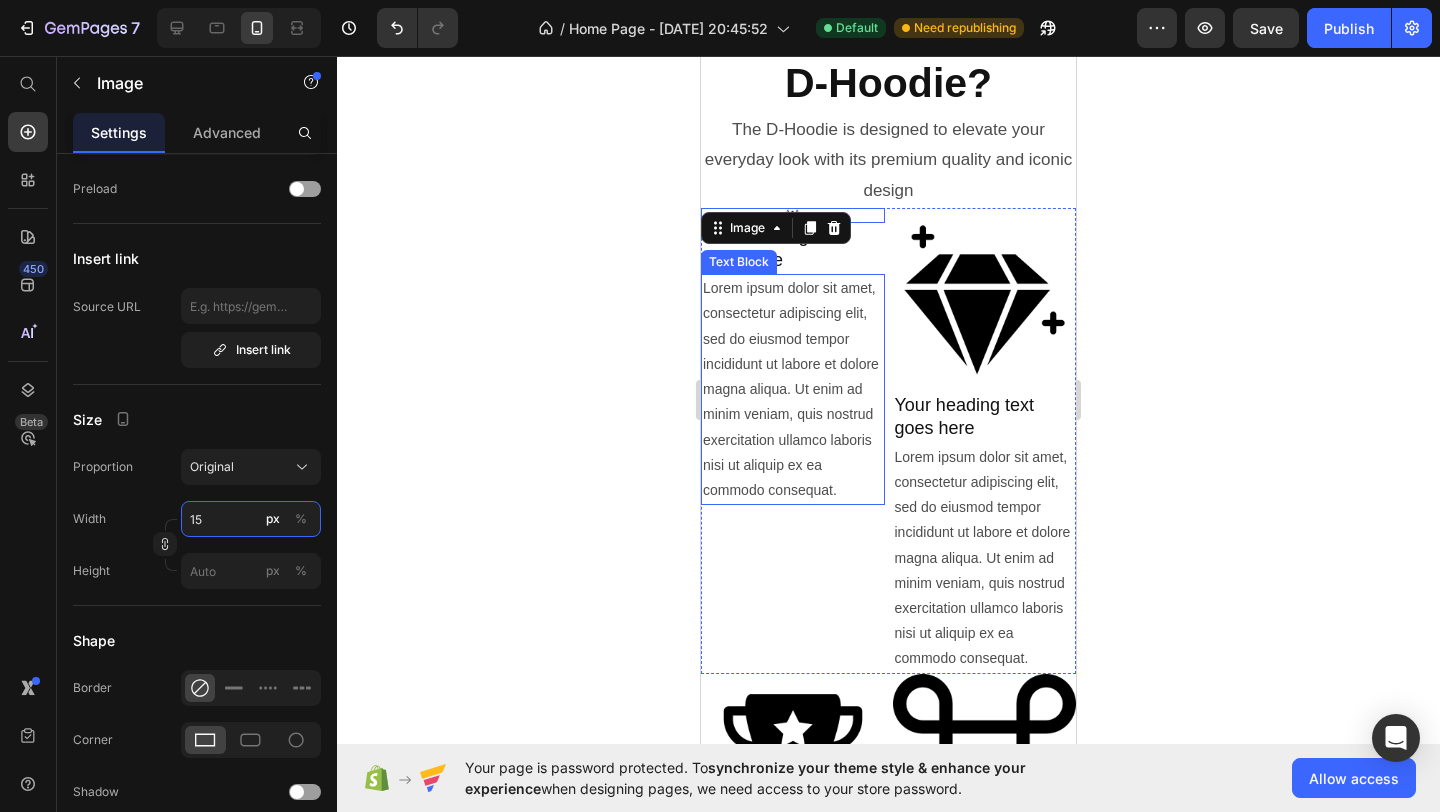 type on "1" 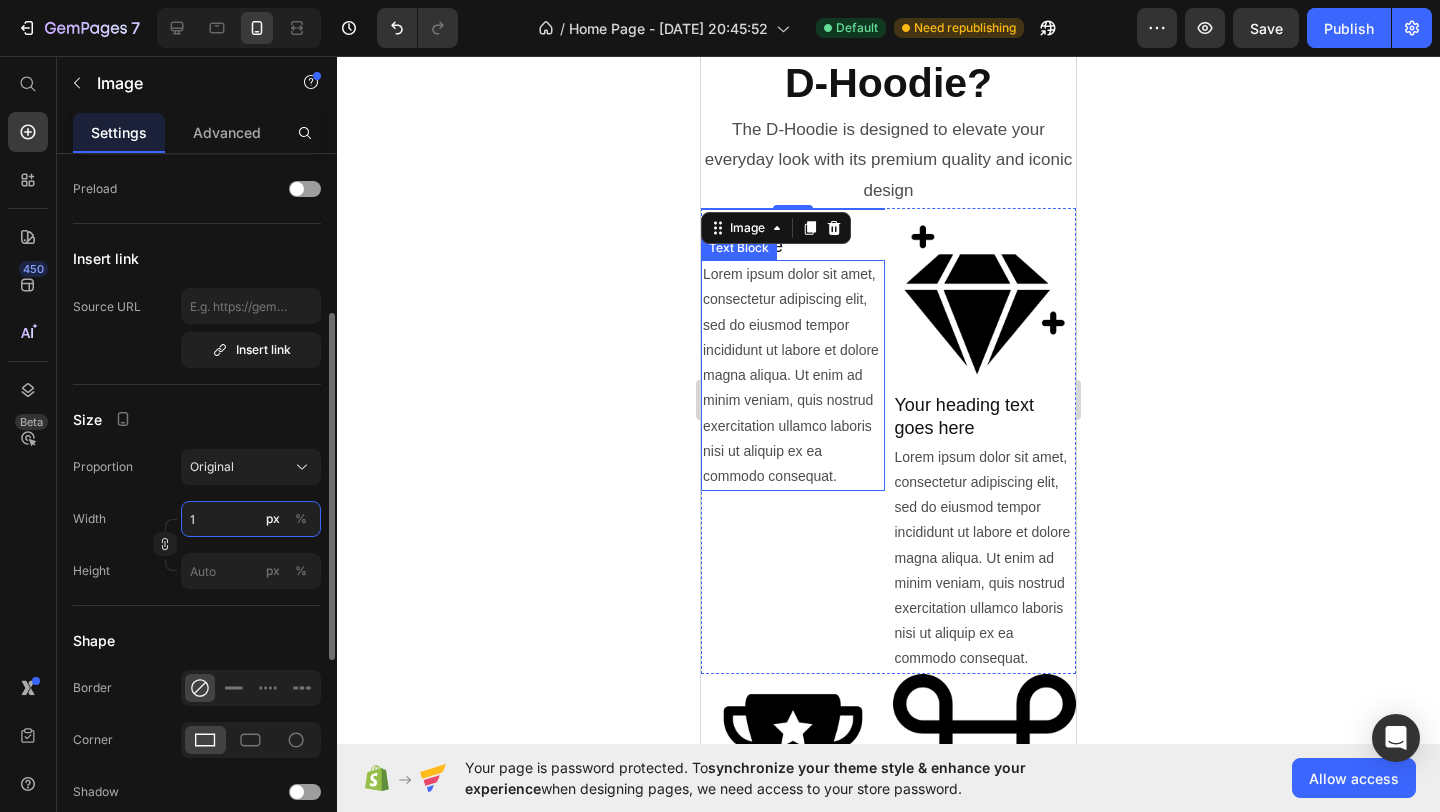 click on "1" at bounding box center [251, 519] 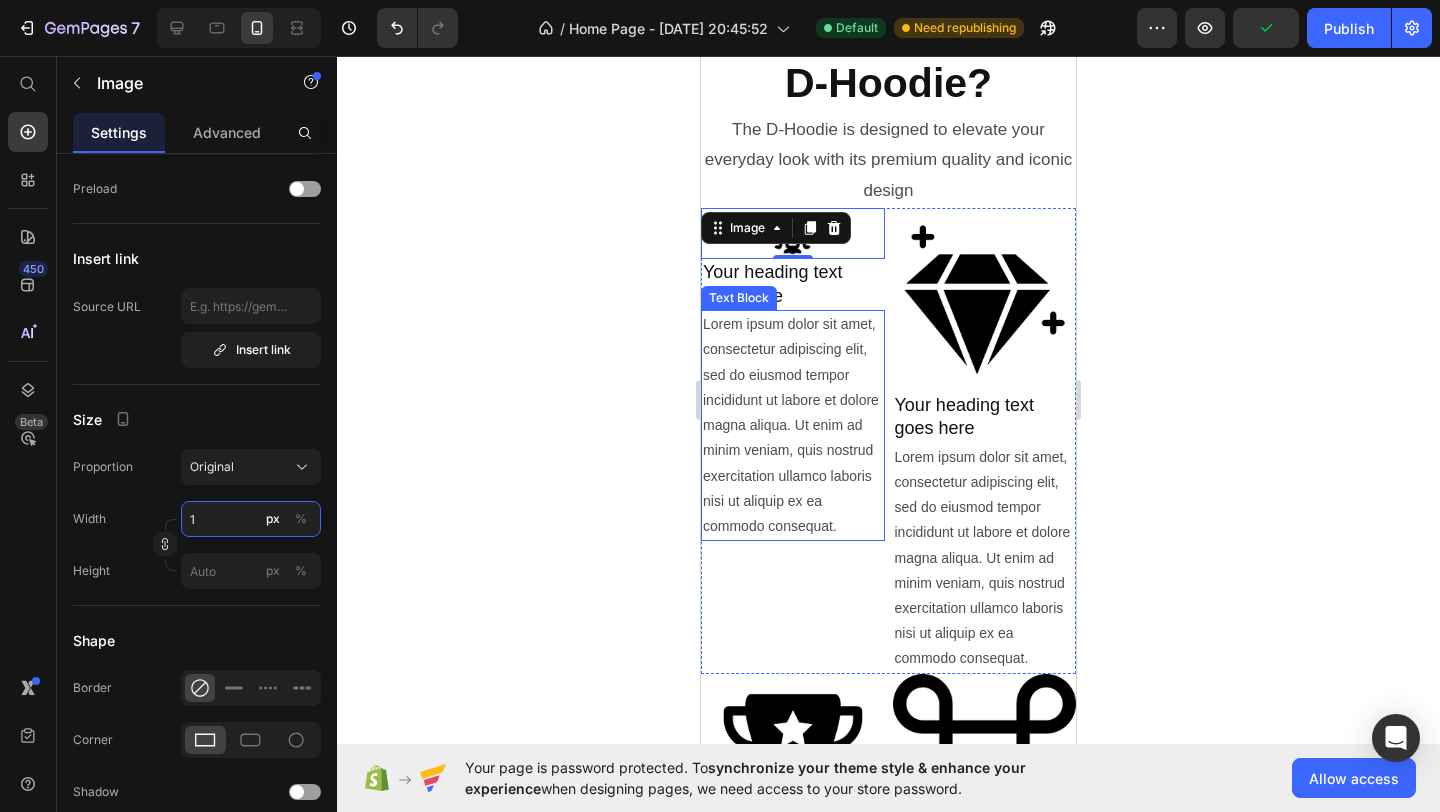type on "51" 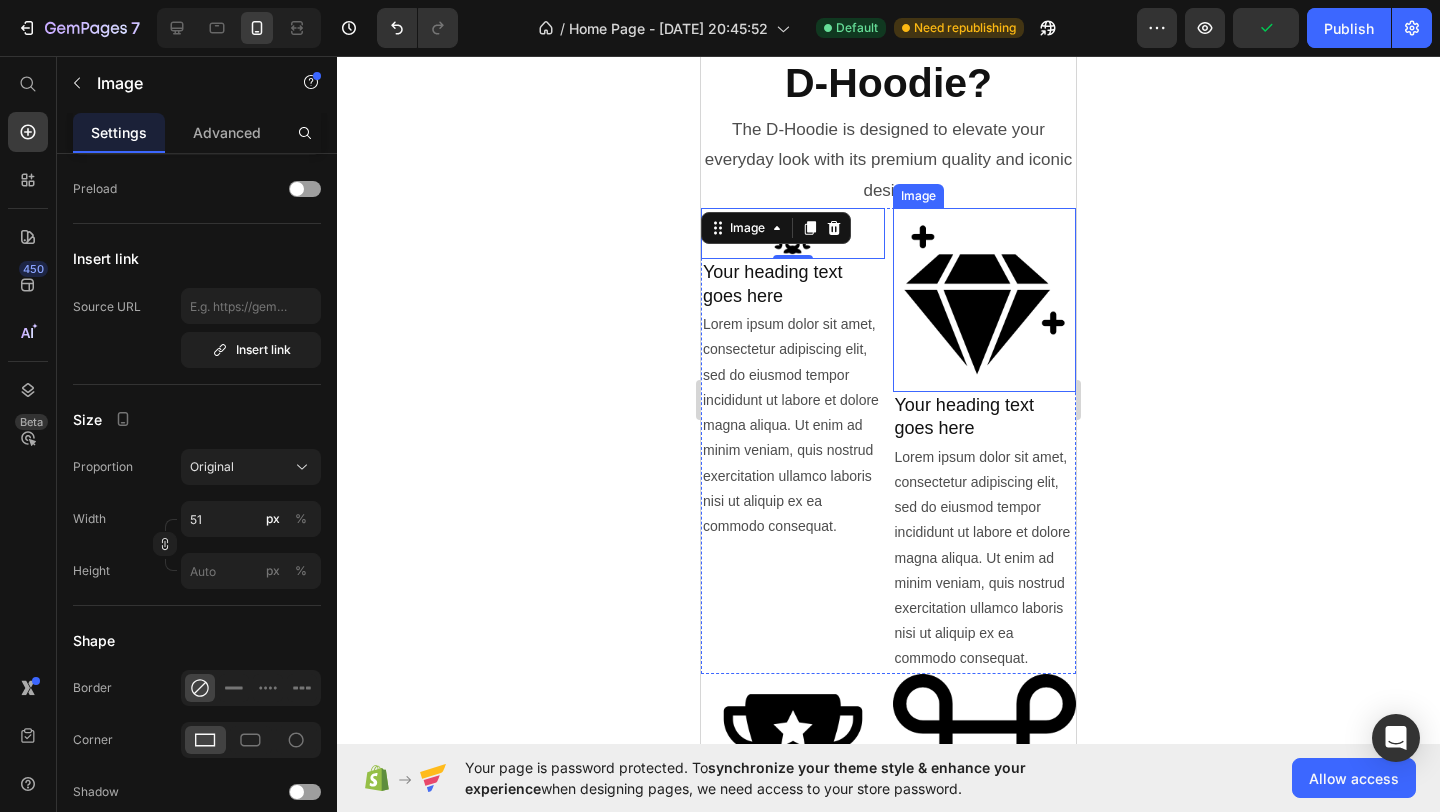 click at bounding box center [985, 300] 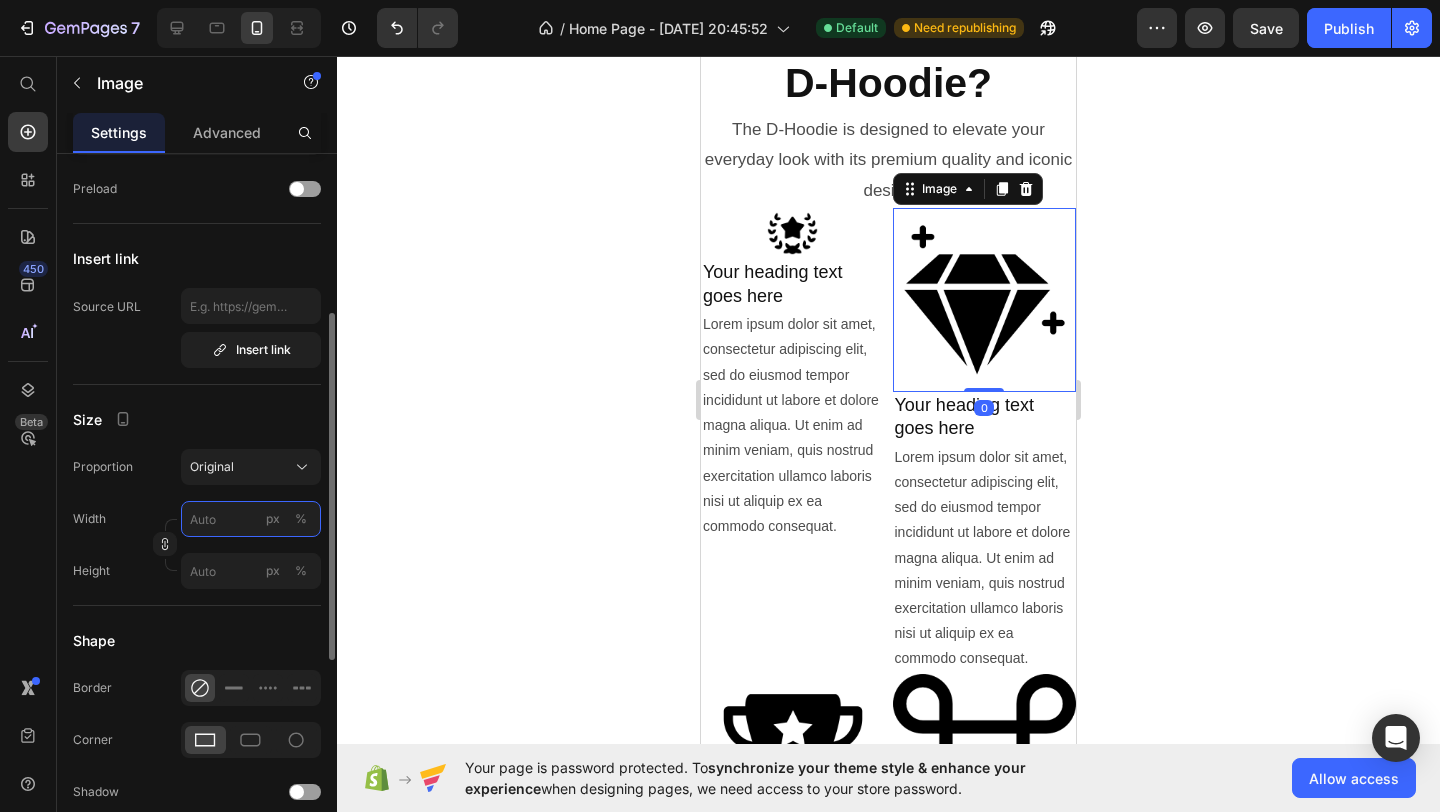 click on "px %" at bounding box center [251, 519] 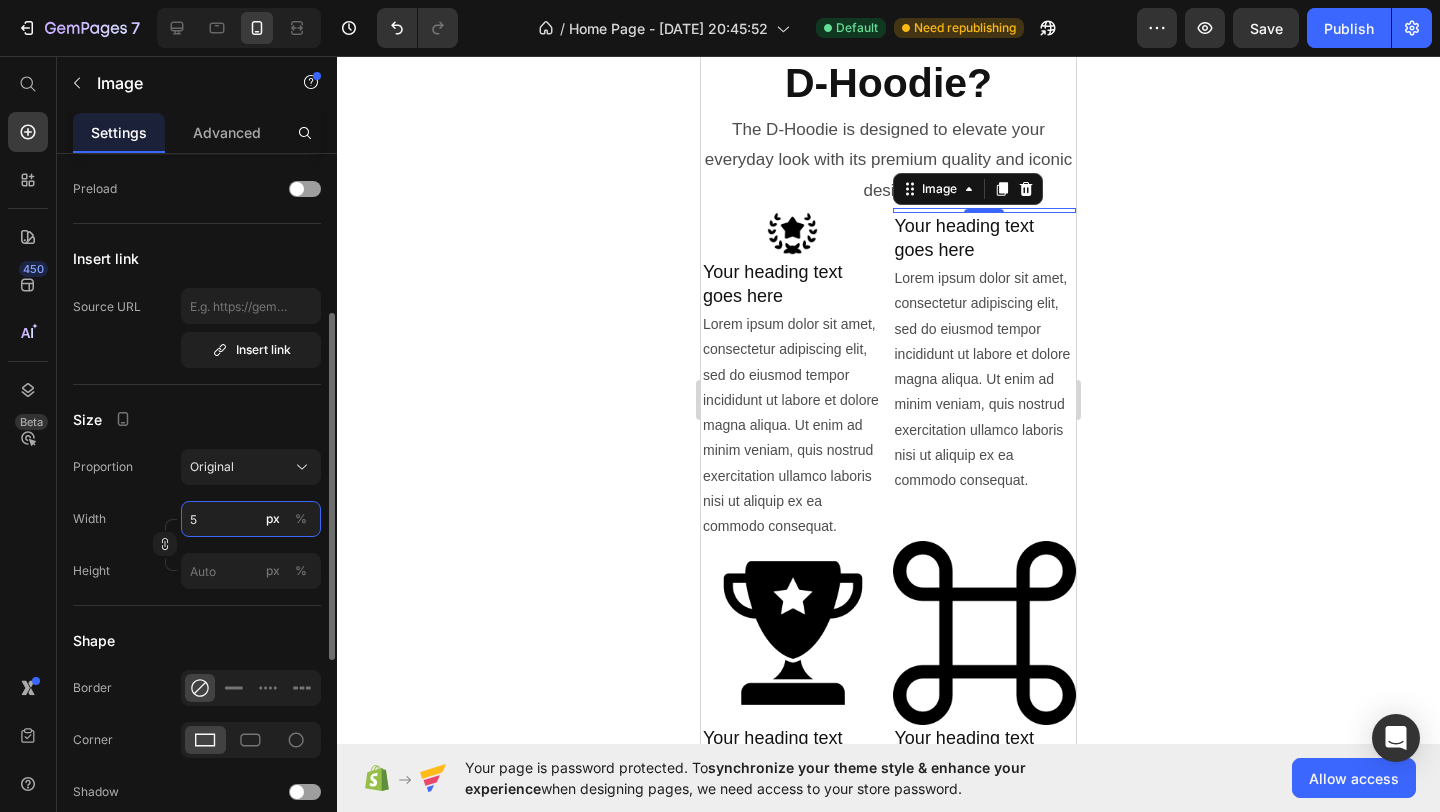 type on "50" 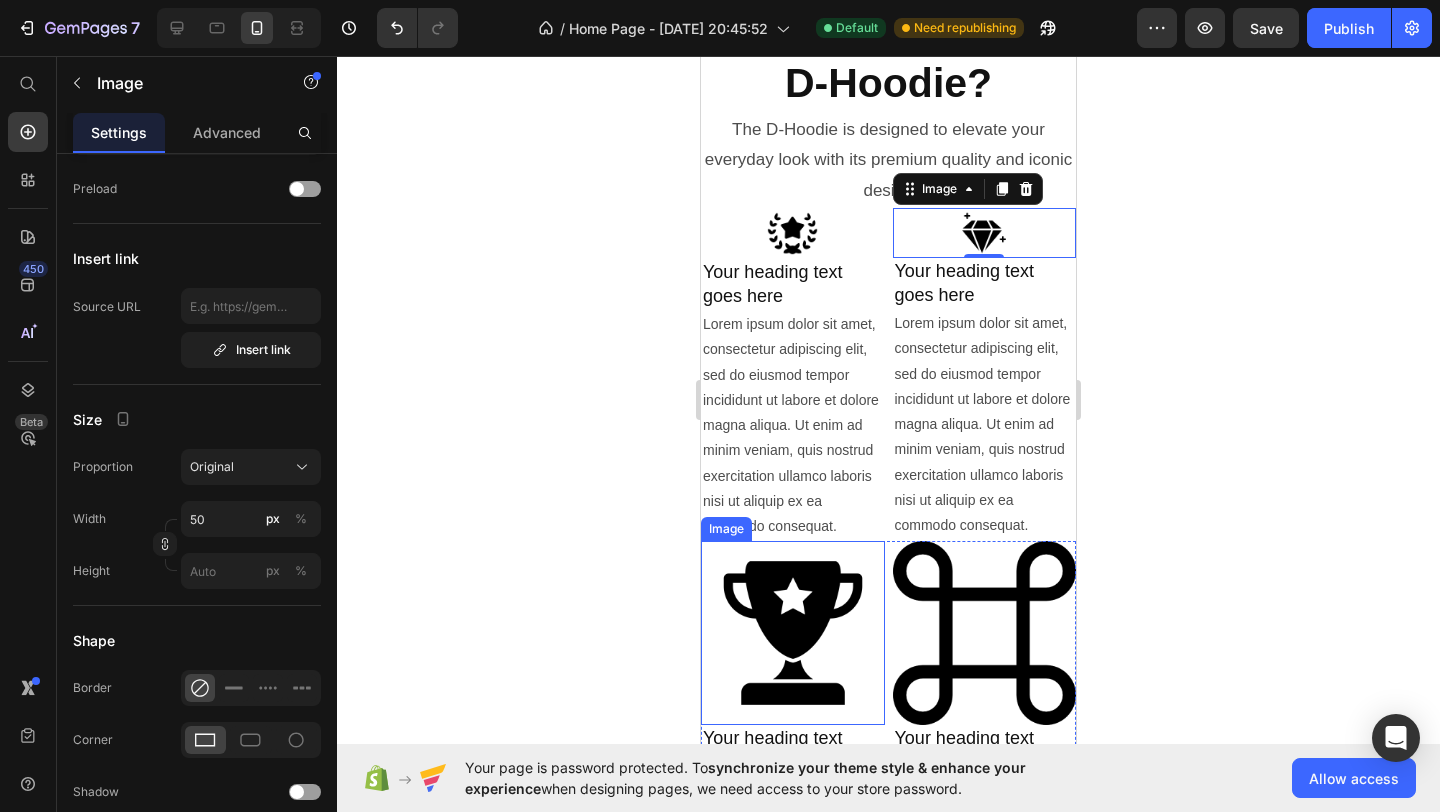click at bounding box center (793, 633) 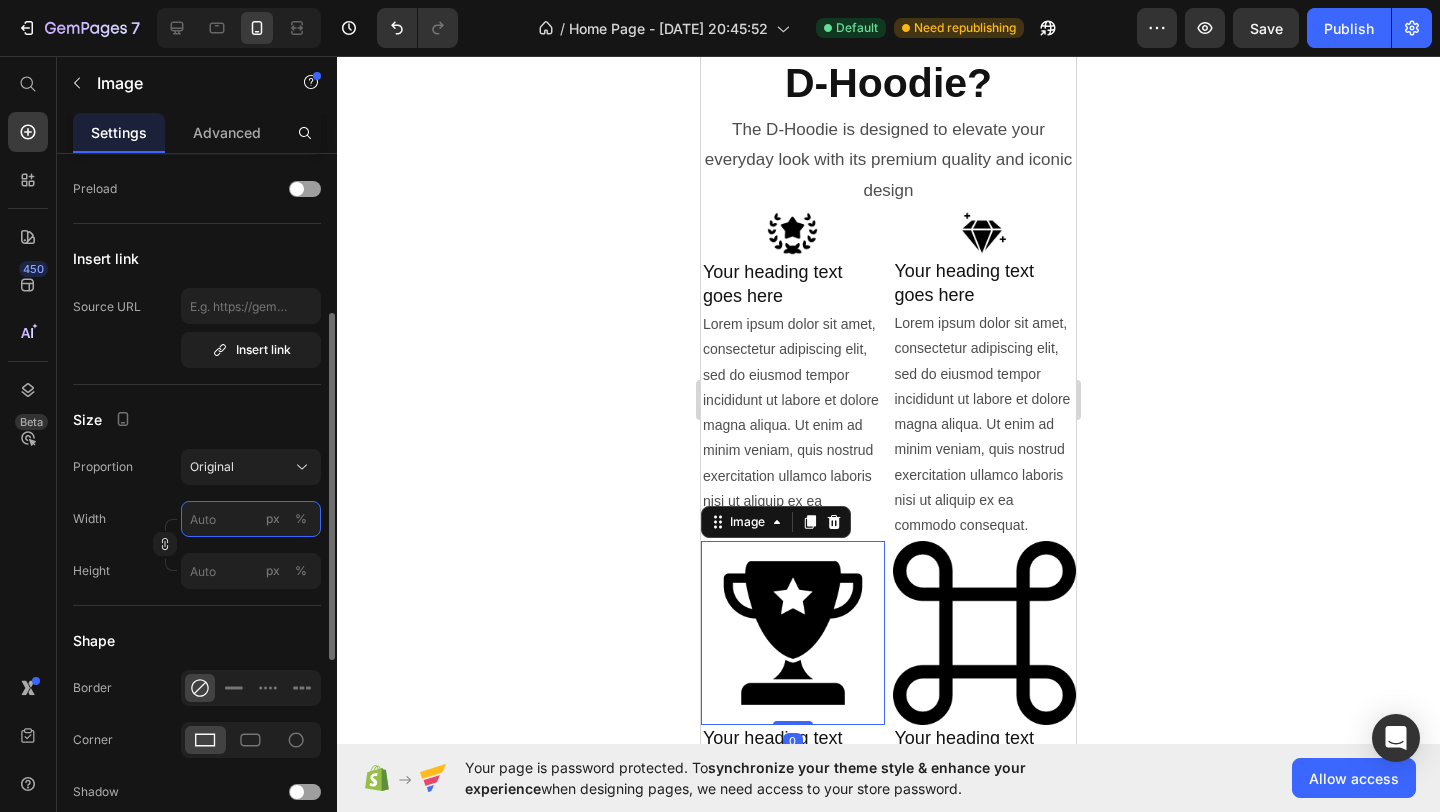 click on "px %" at bounding box center [251, 519] 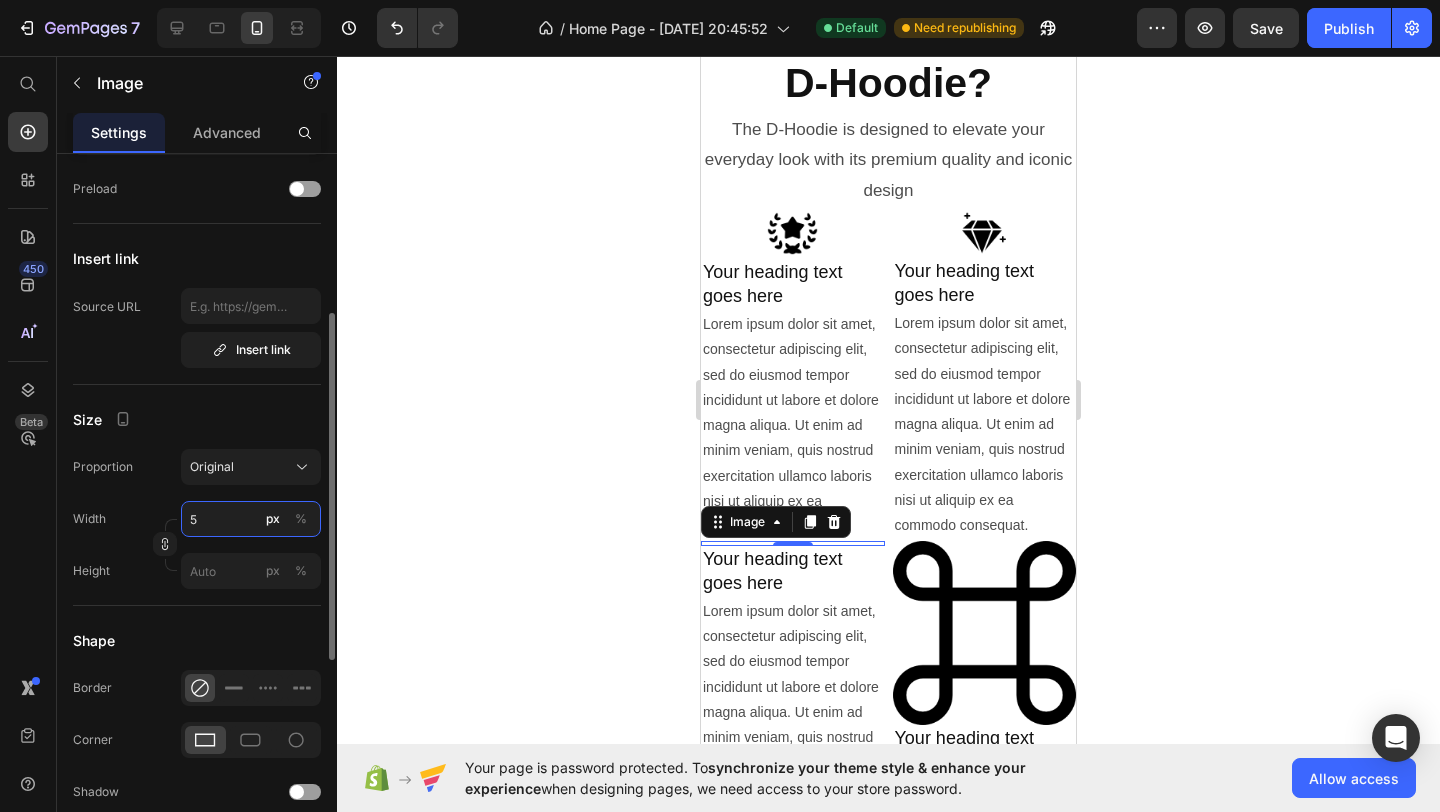 type on "50" 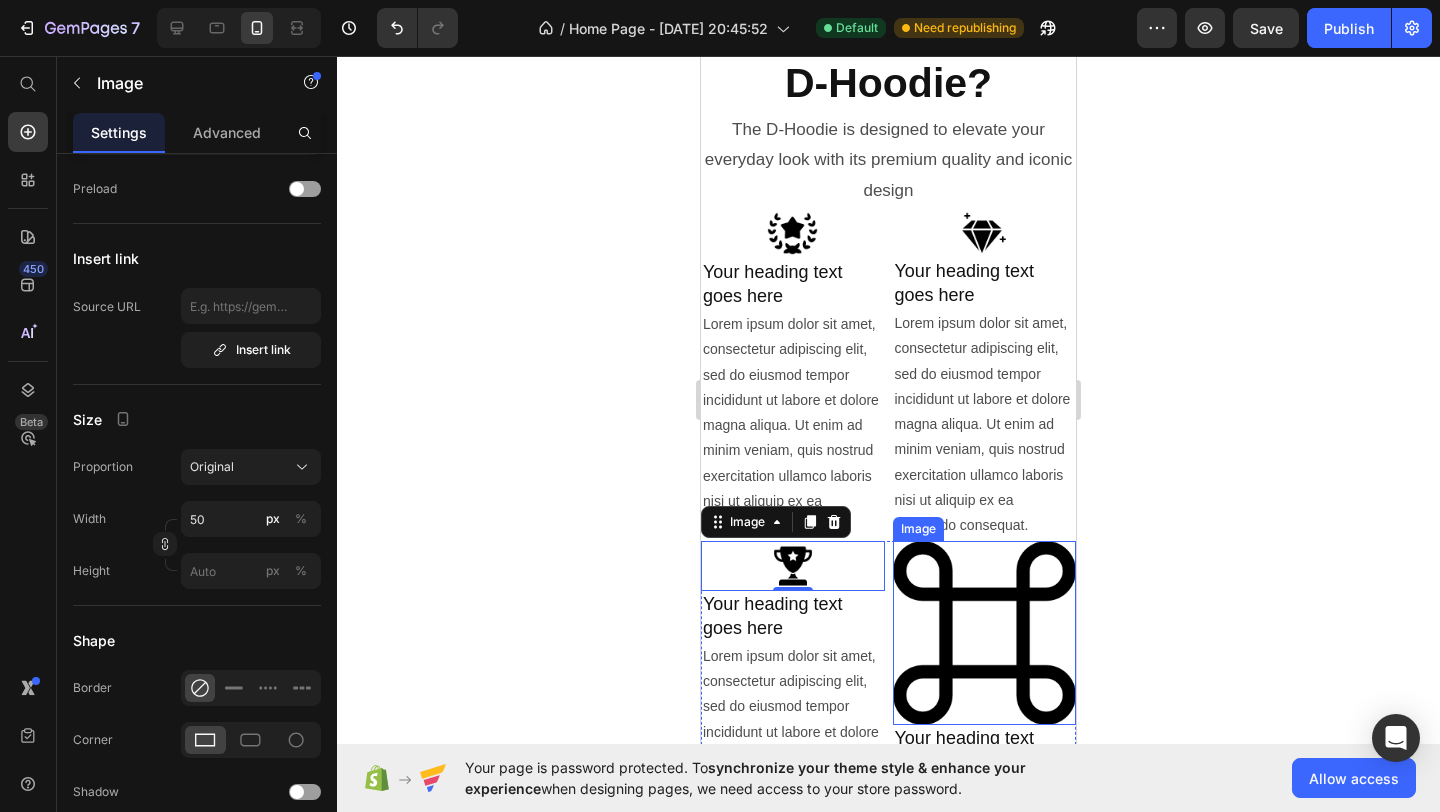 click at bounding box center (985, 633) 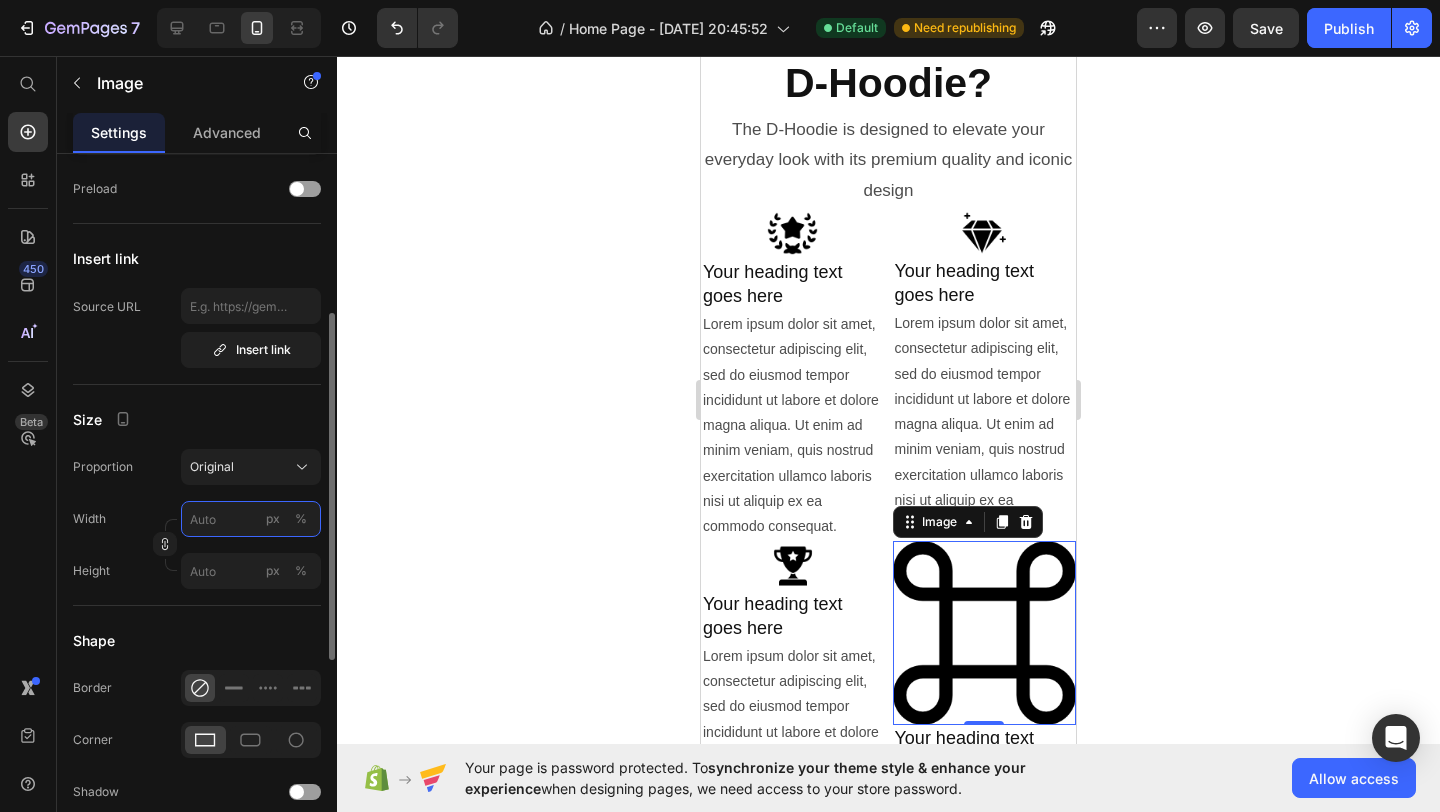 click on "px %" at bounding box center [251, 519] 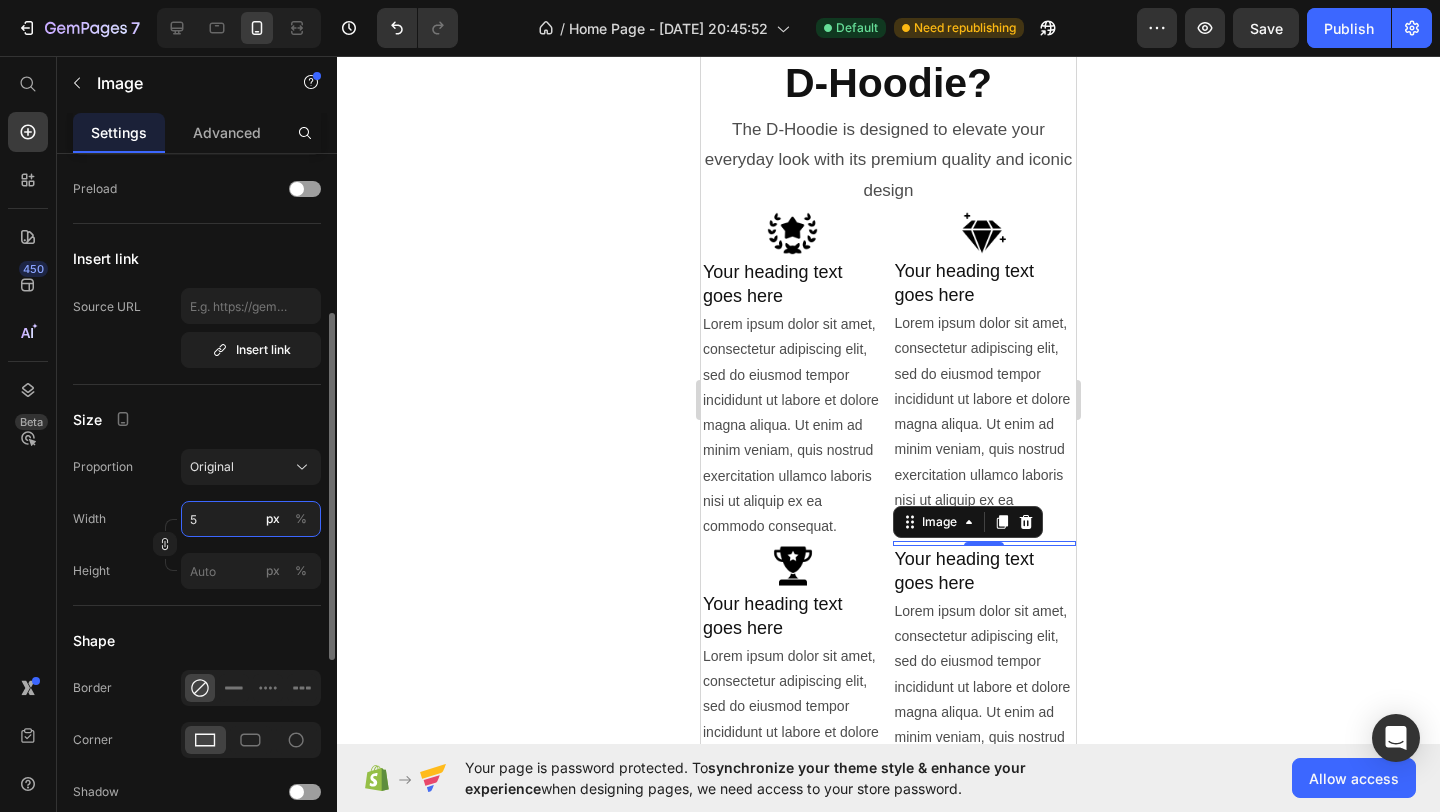 type on "50" 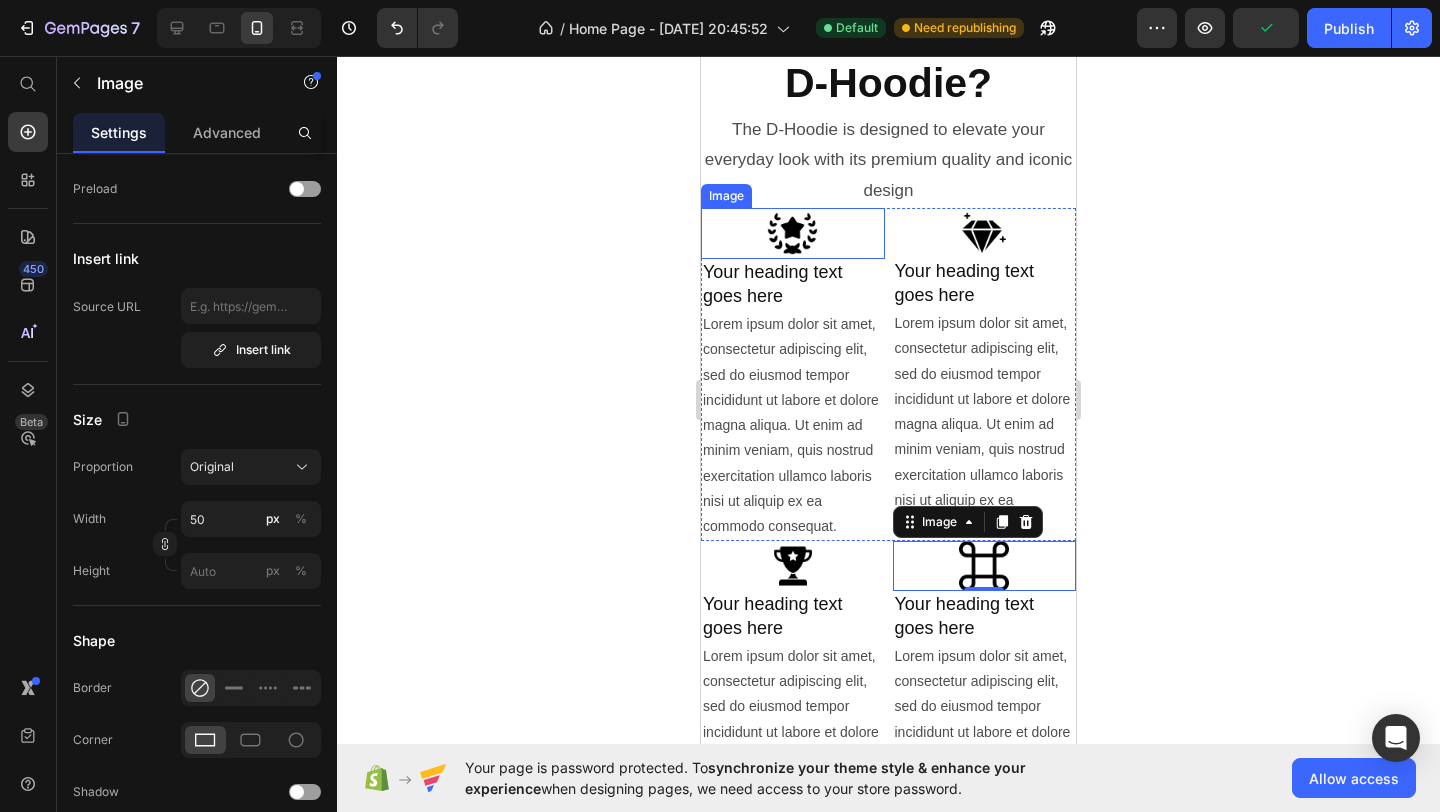 click at bounding box center [793, 233] 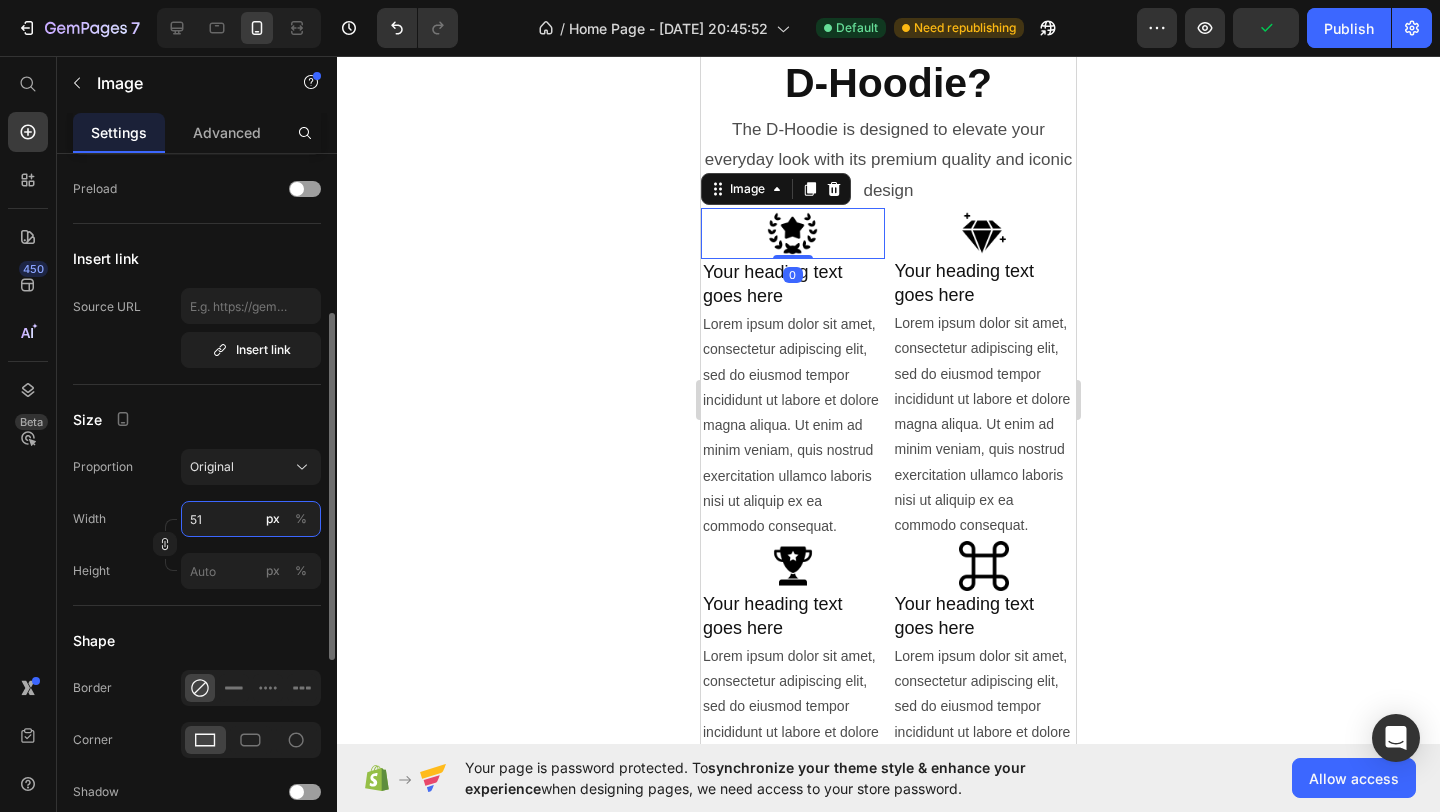 click on "51" at bounding box center [251, 519] 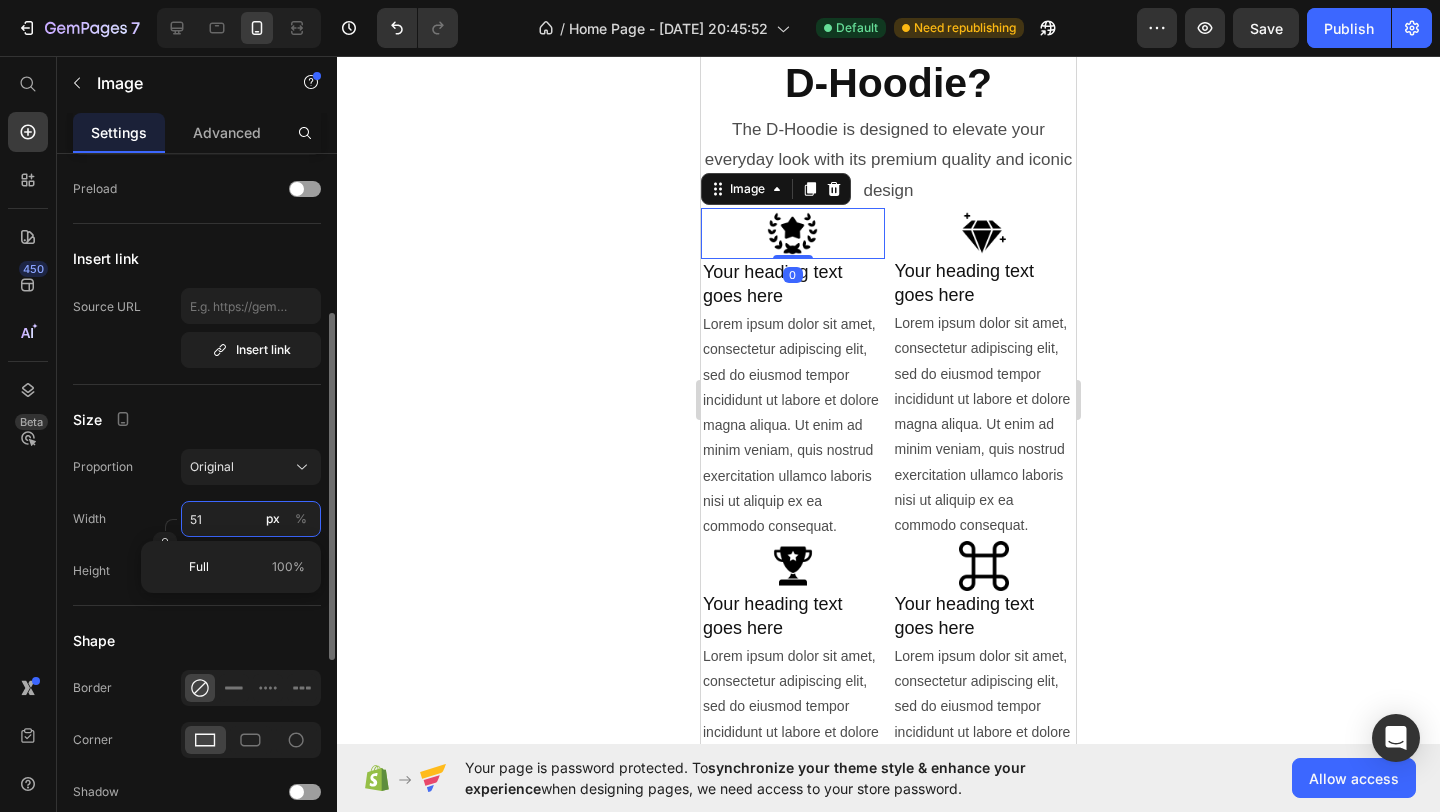click on "51" at bounding box center [251, 519] 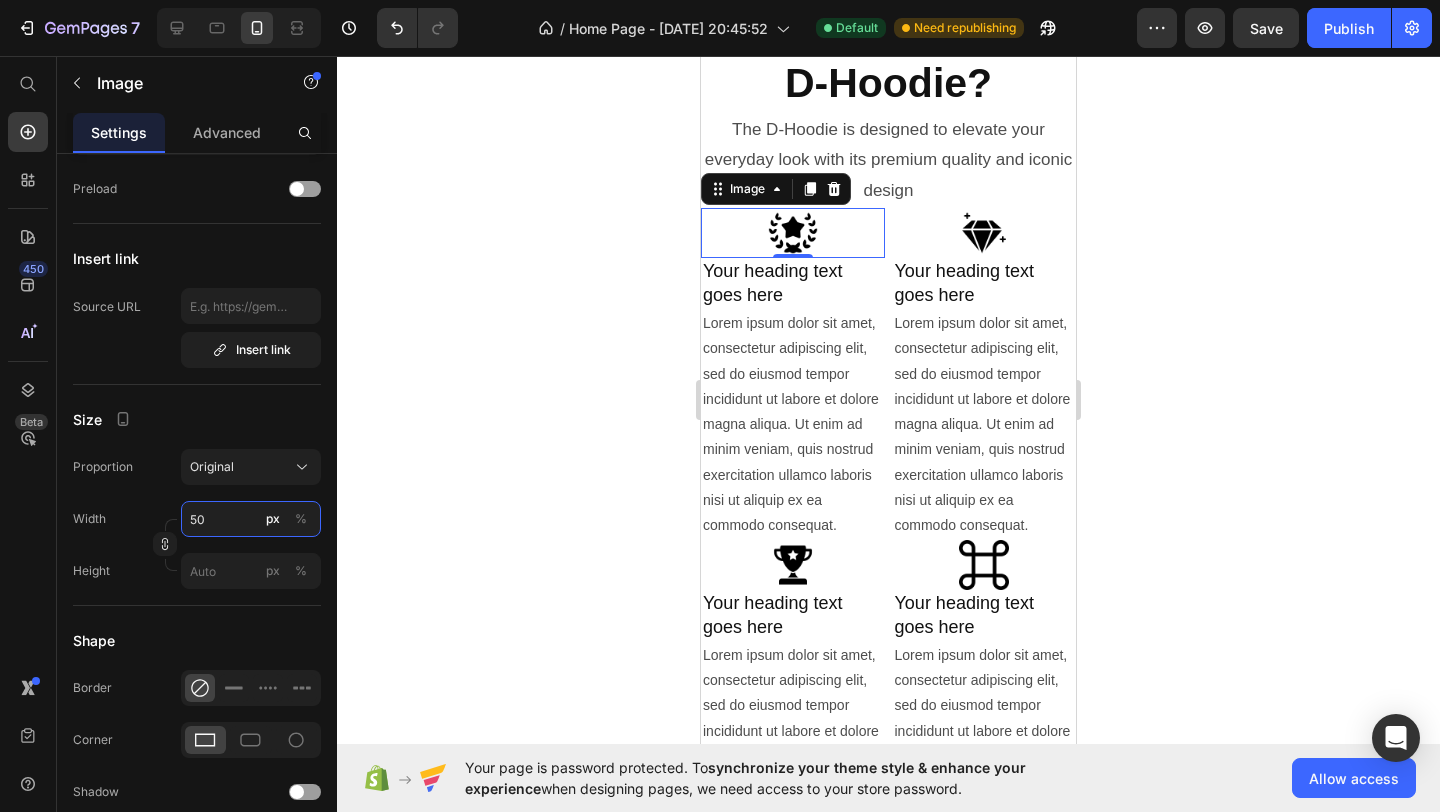 type on "50" 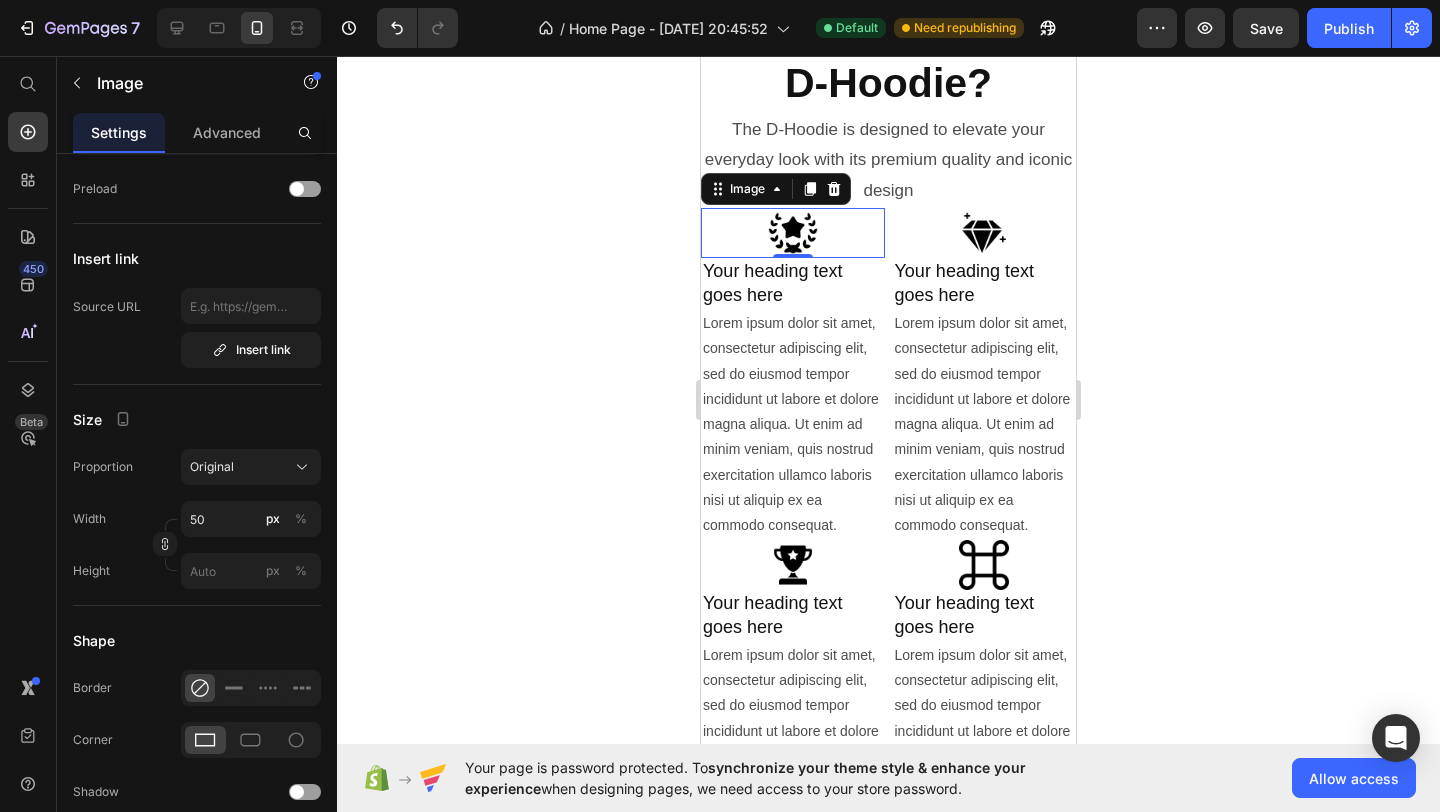click 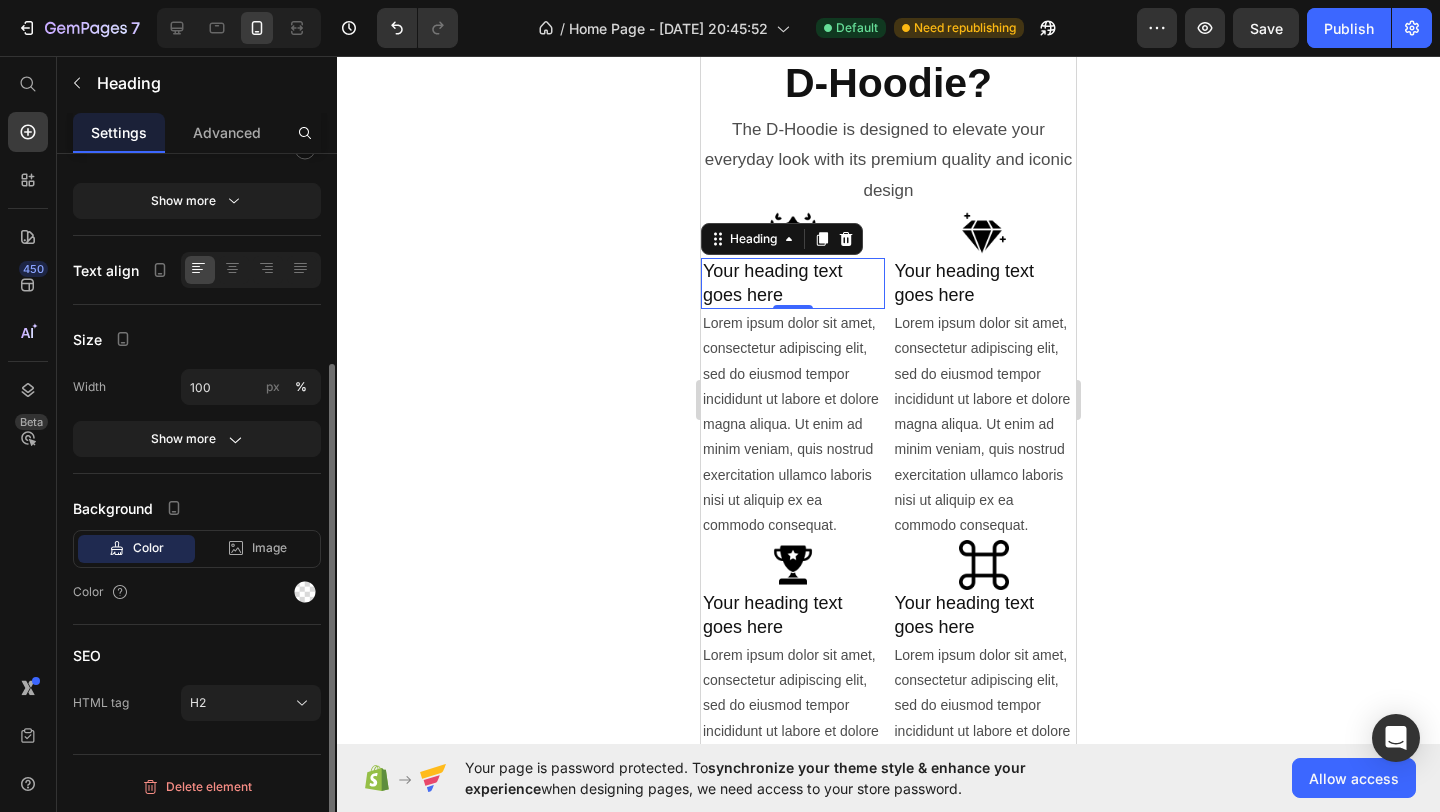 scroll, scrollTop: 0, scrollLeft: 0, axis: both 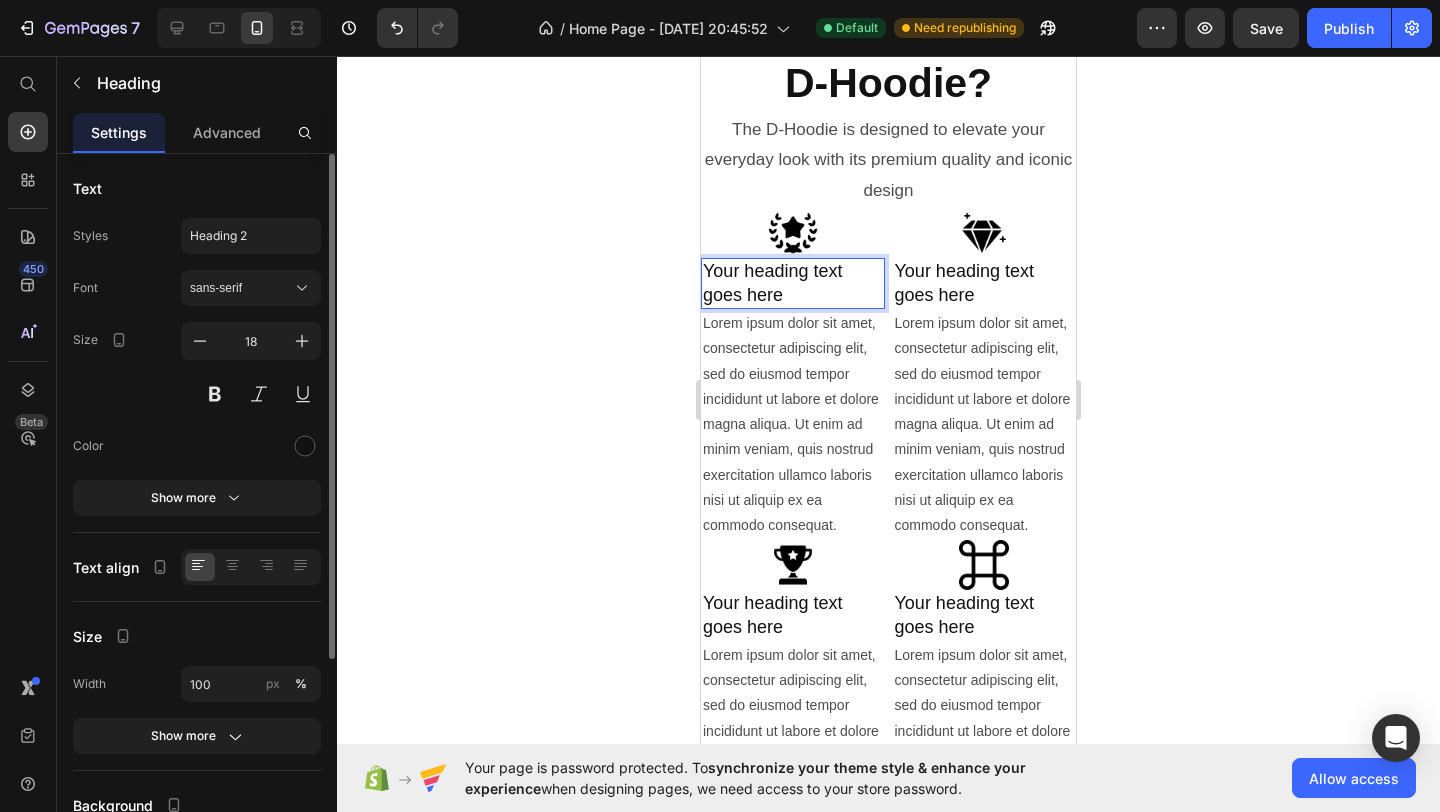 click on "Your heading text goes here" at bounding box center (793, 283) 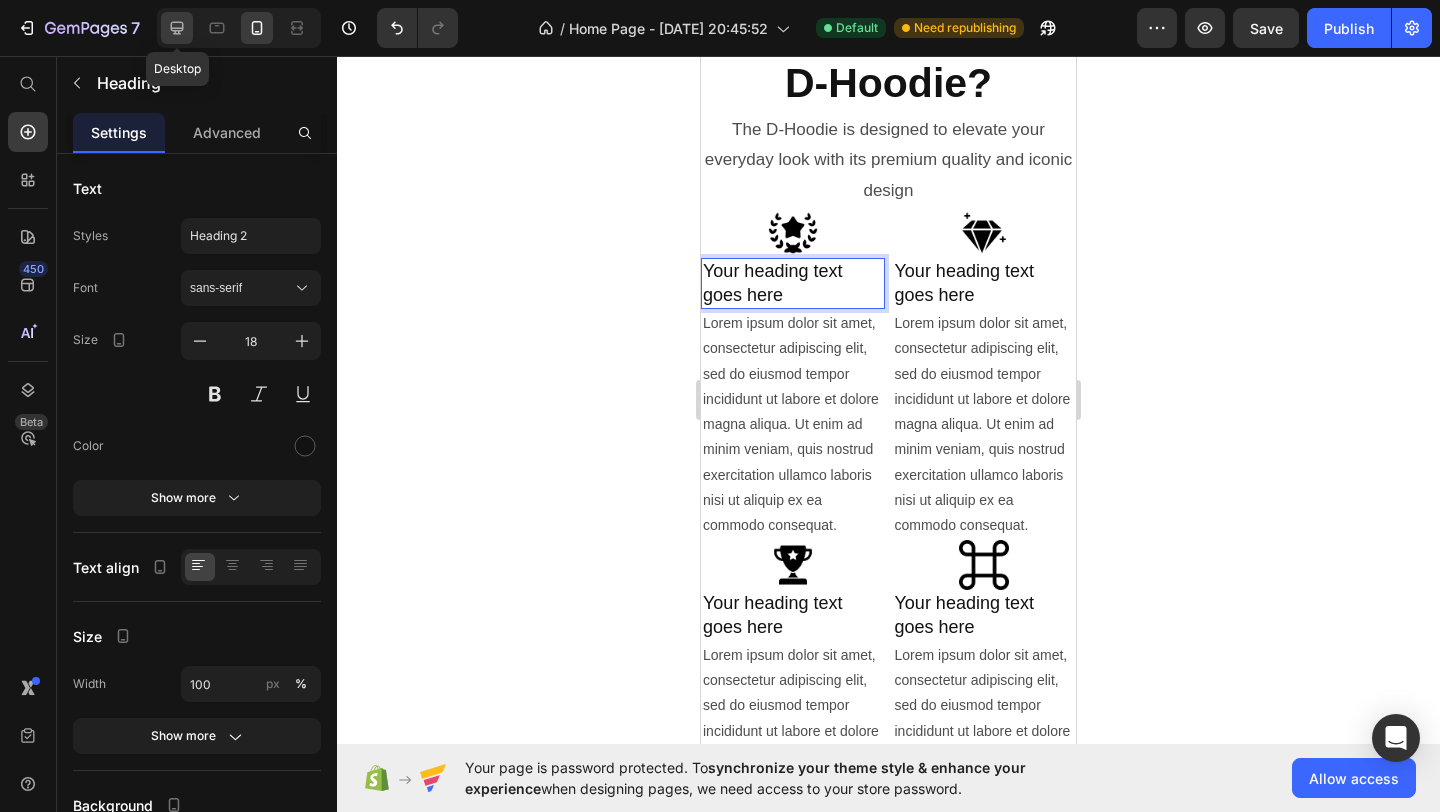 click 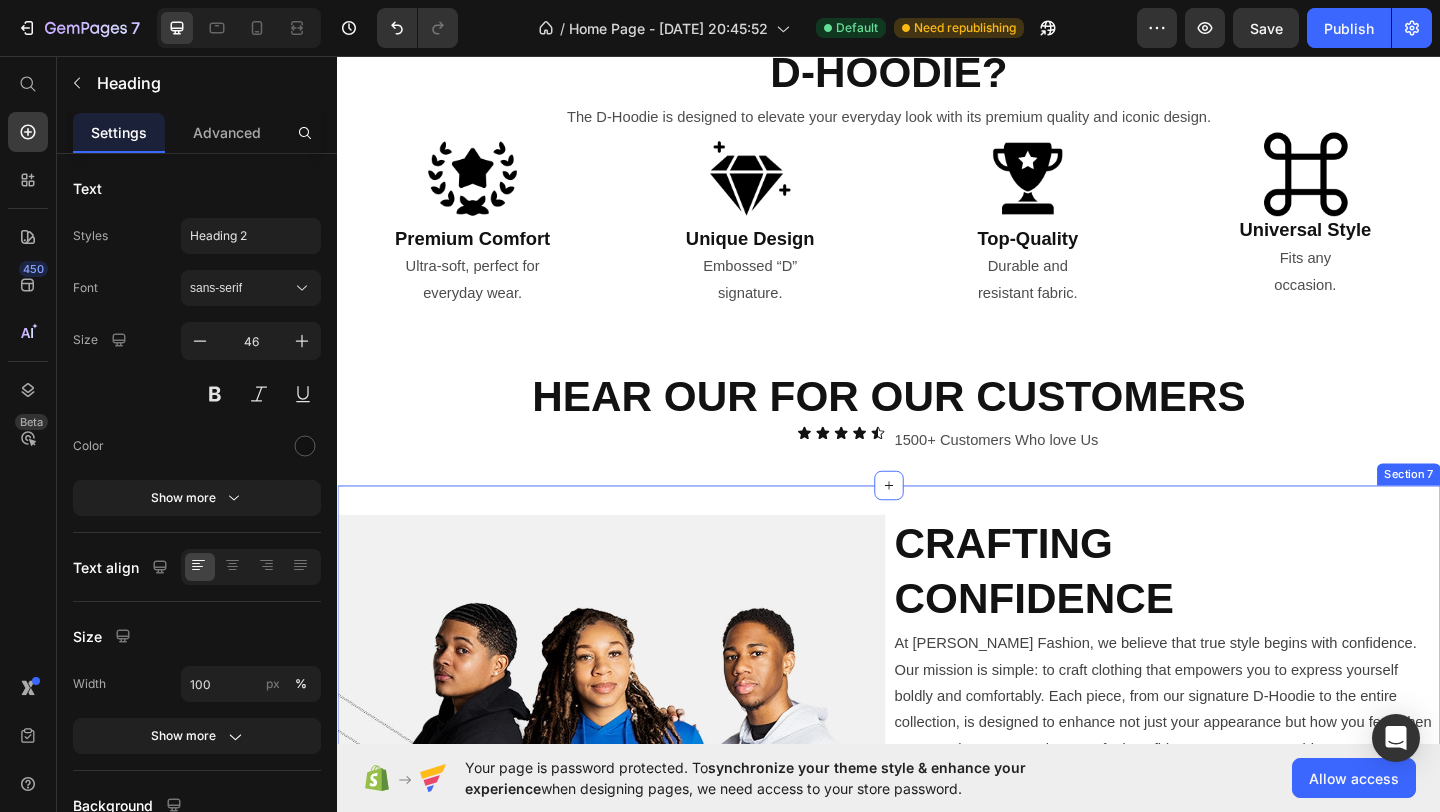 scroll, scrollTop: 1275, scrollLeft: 0, axis: vertical 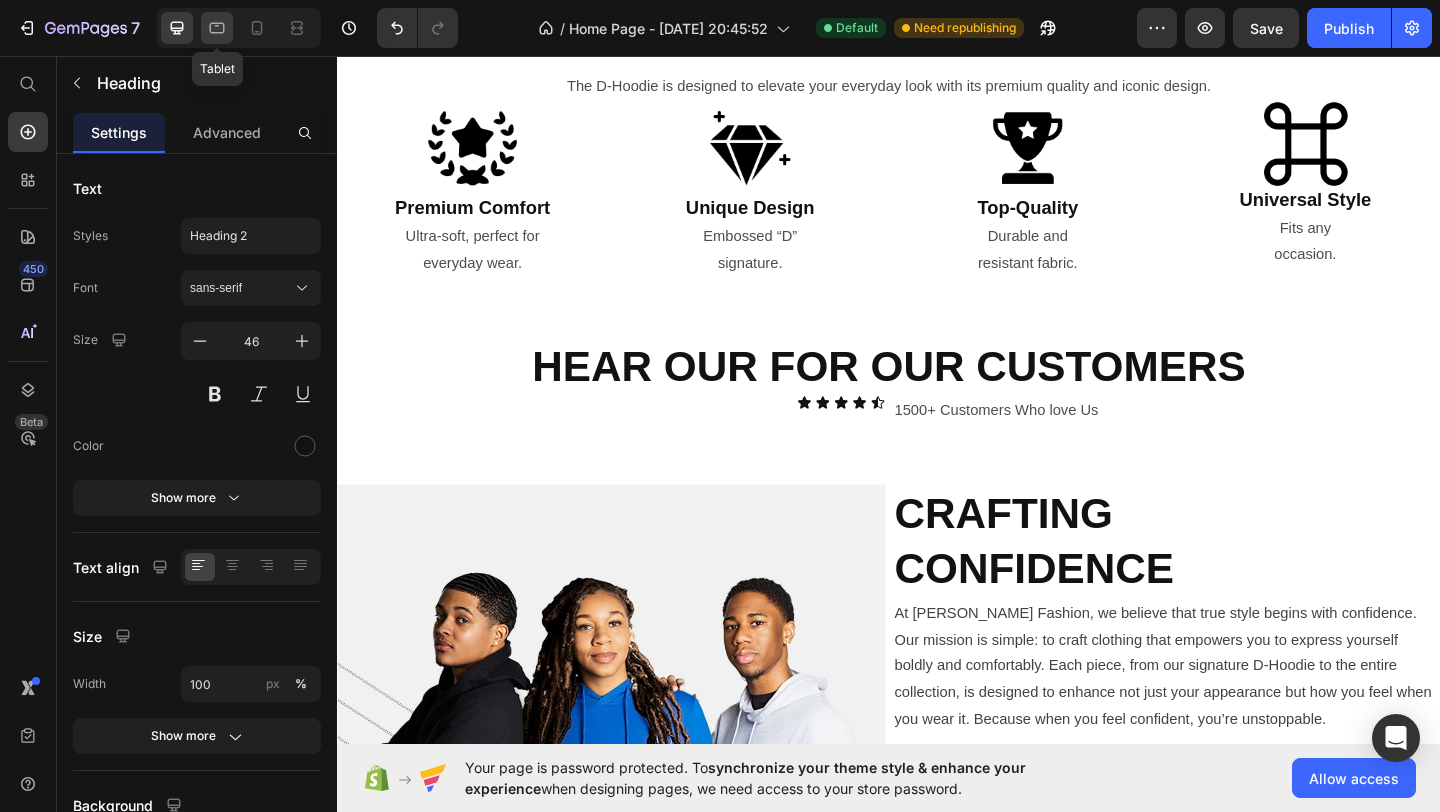 click 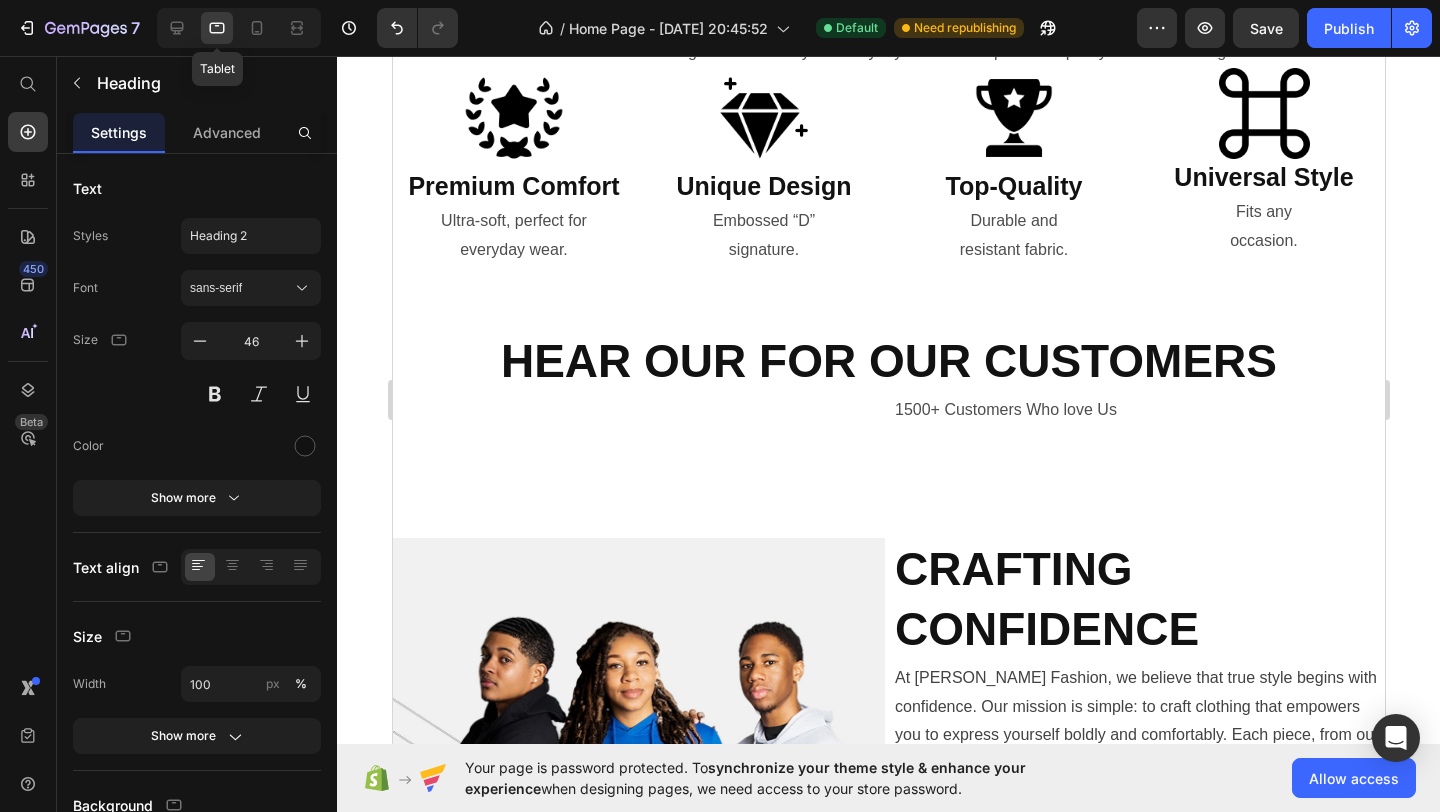scroll, scrollTop: 1208, scrollLeft: 0, axis: vertical 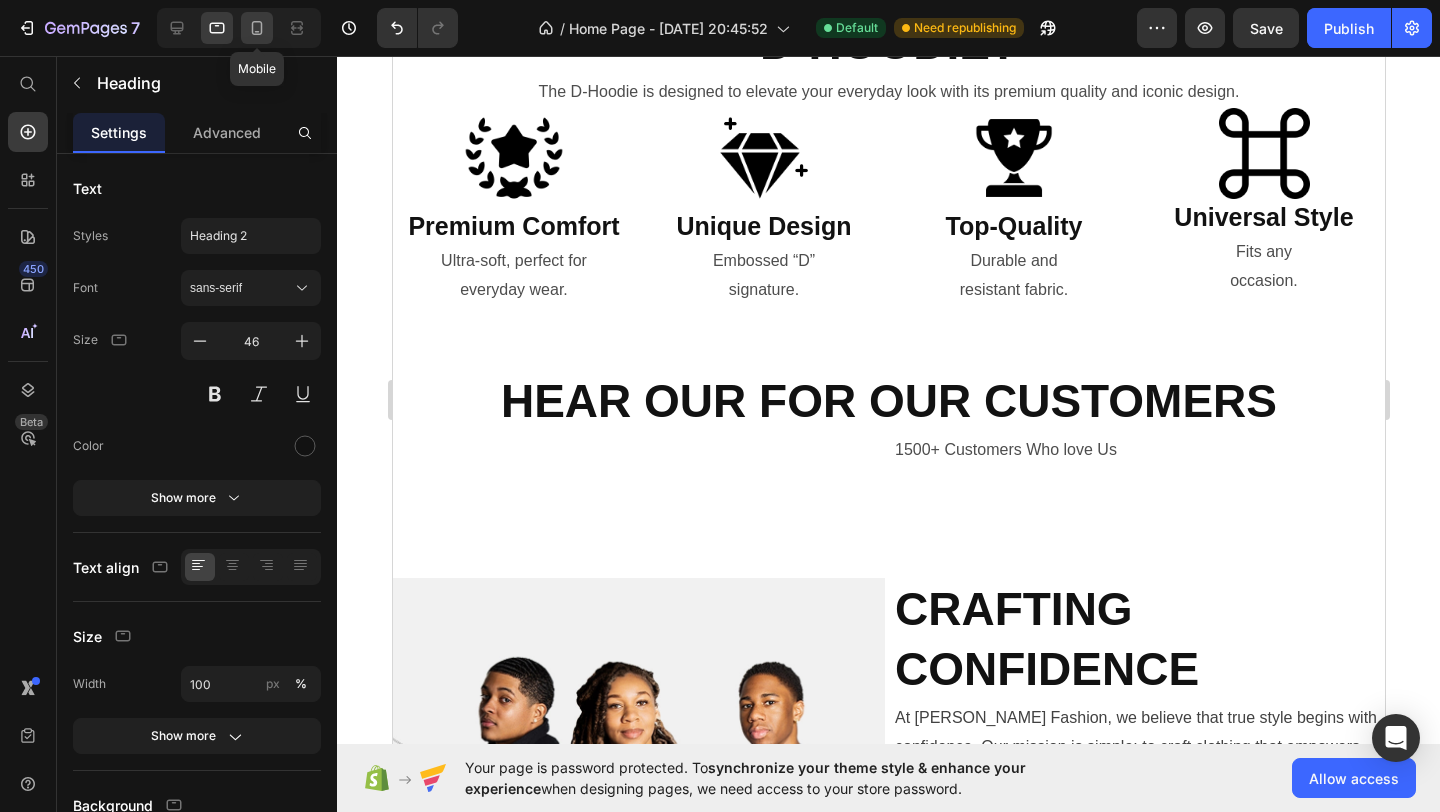 click 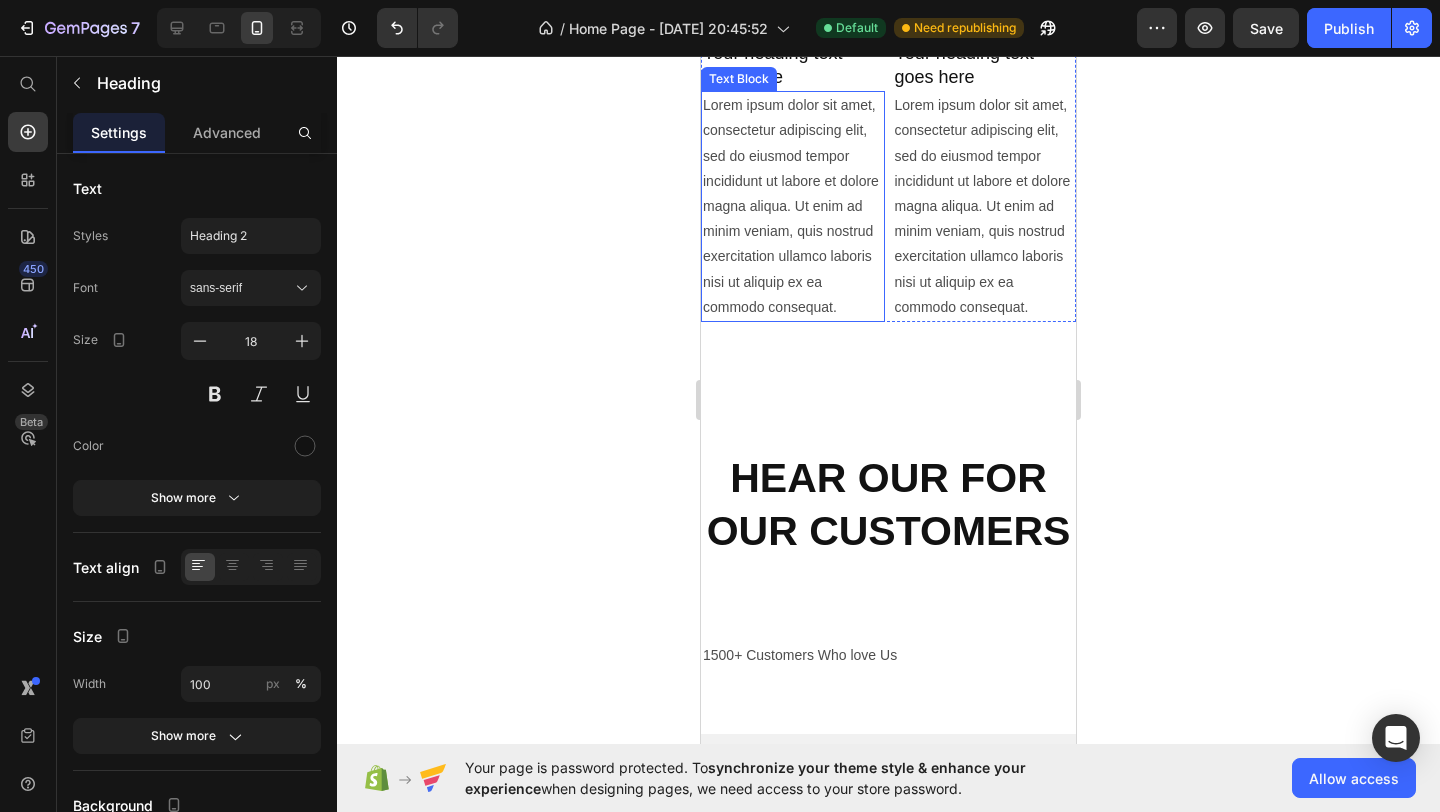 scroll, scrollTop: 1404, scrollLeft: 0, axis: vertical 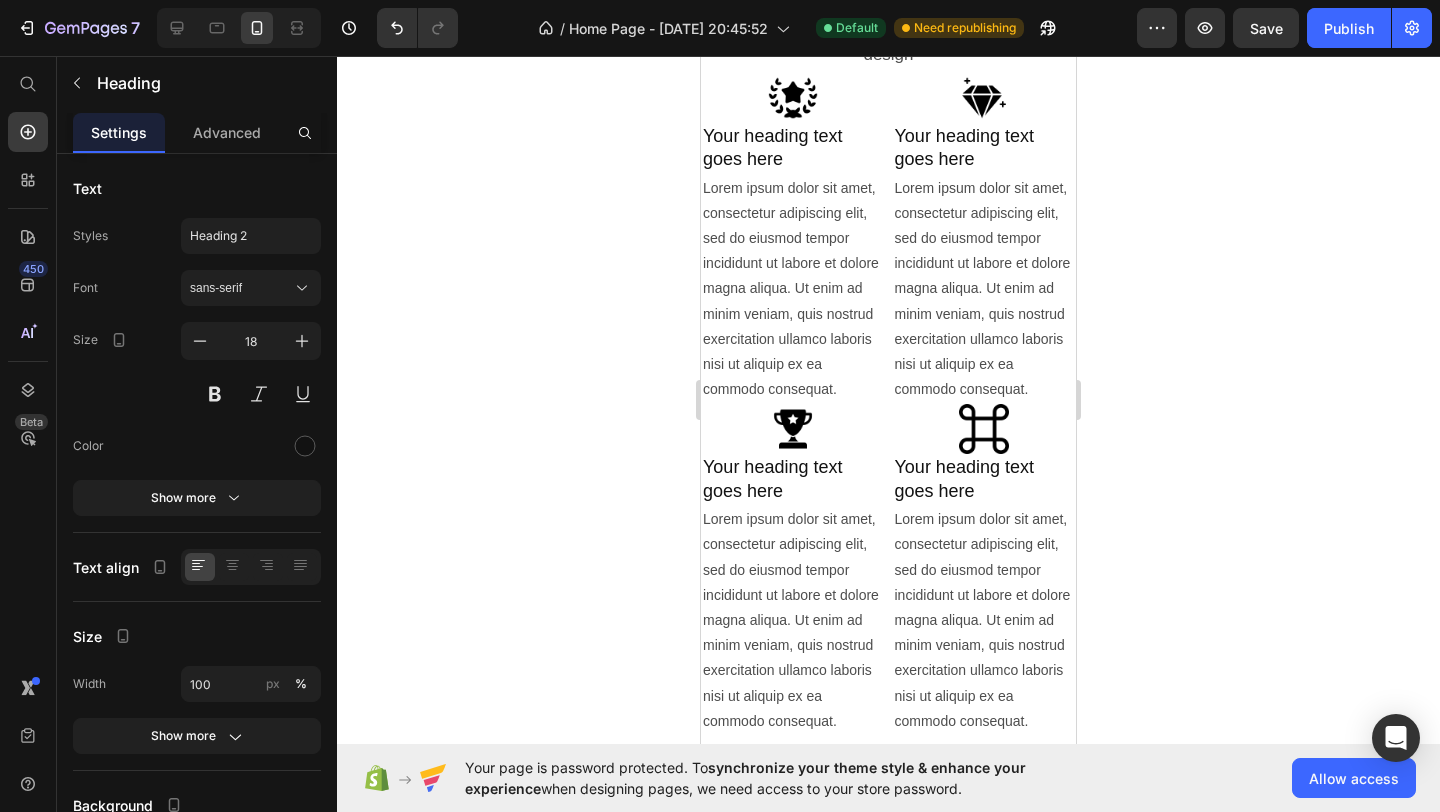 click on "Your heading text goes here" at bounding box center [793, 148] 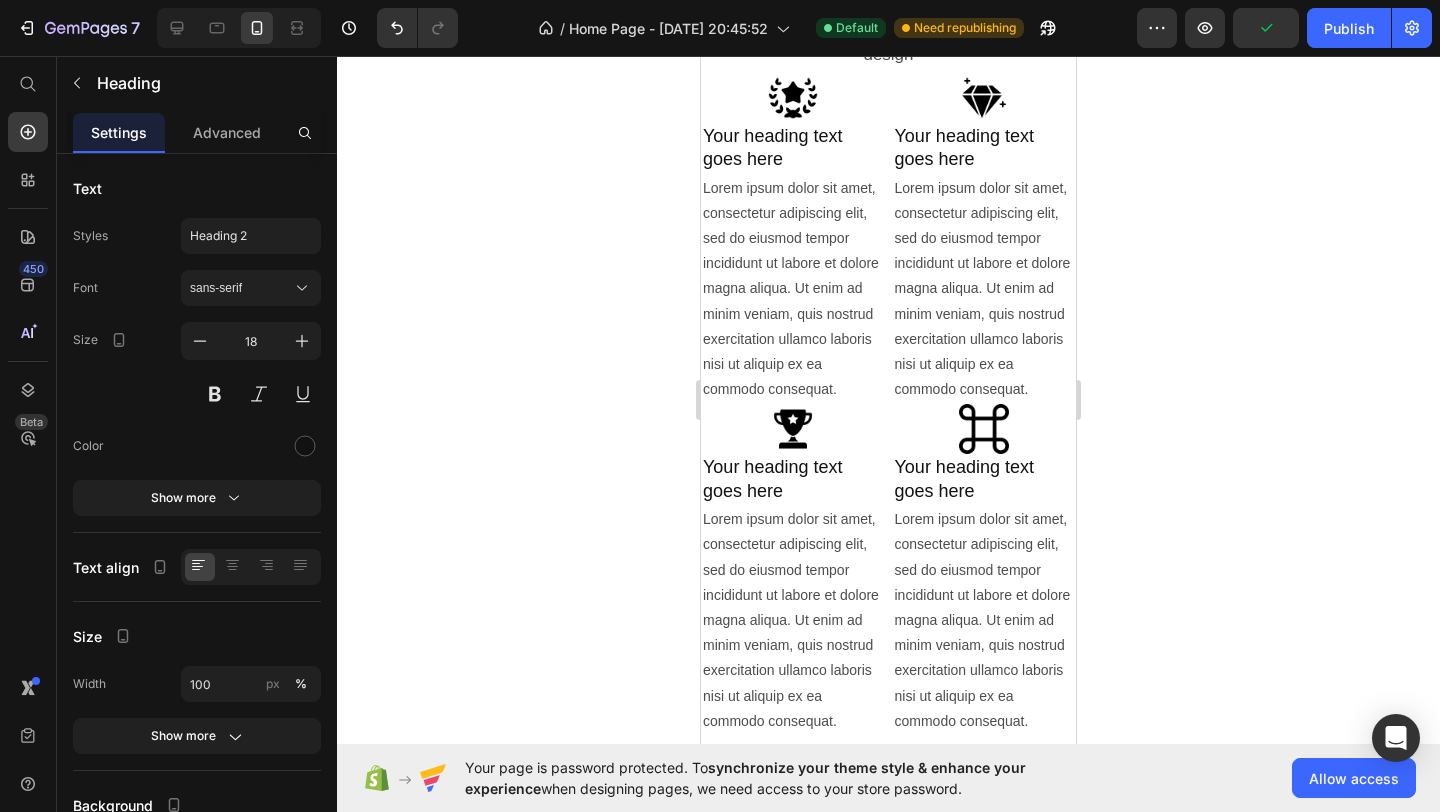 click on "Your heading text goes here" at bounding box center [793, 148] 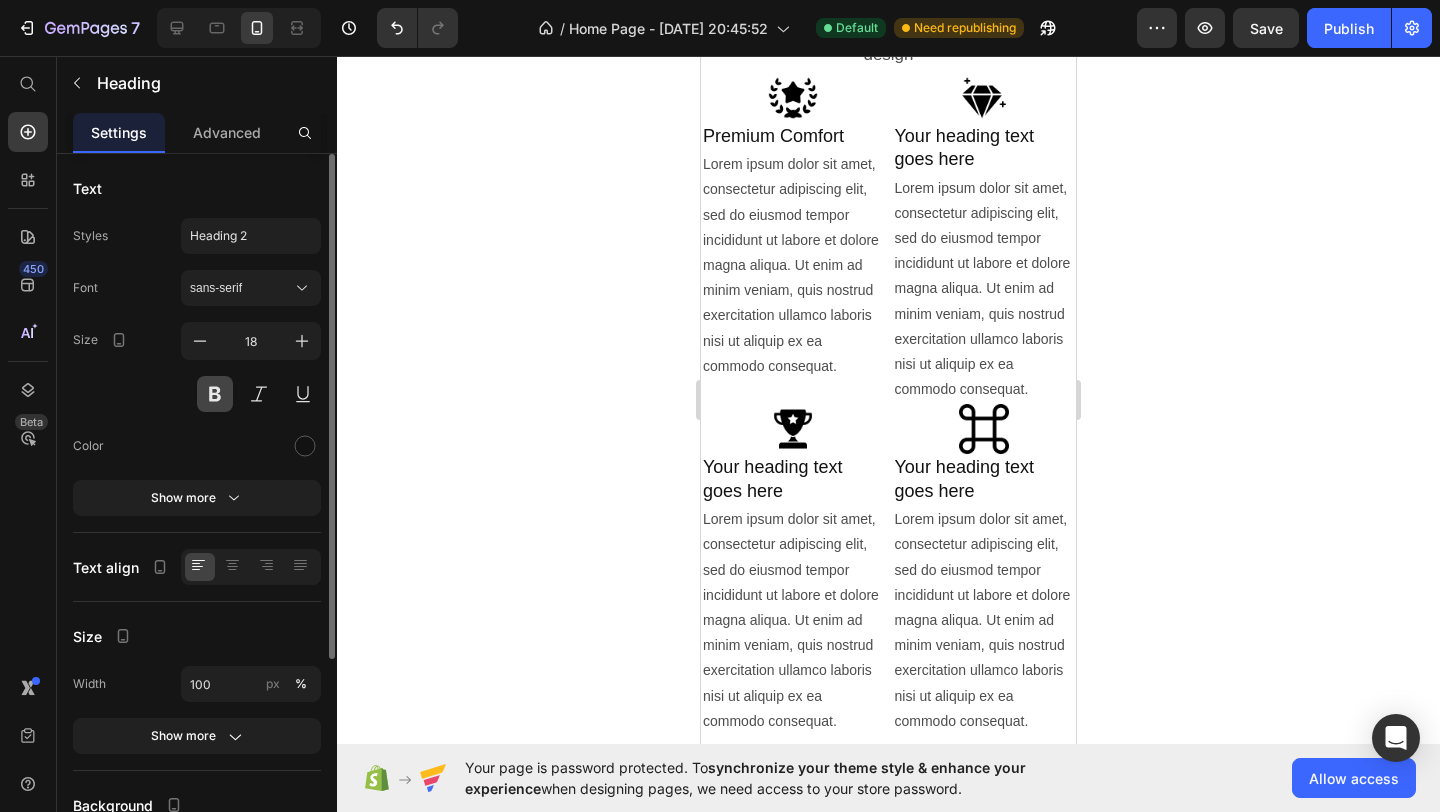 click at bounding box center (215, 394) 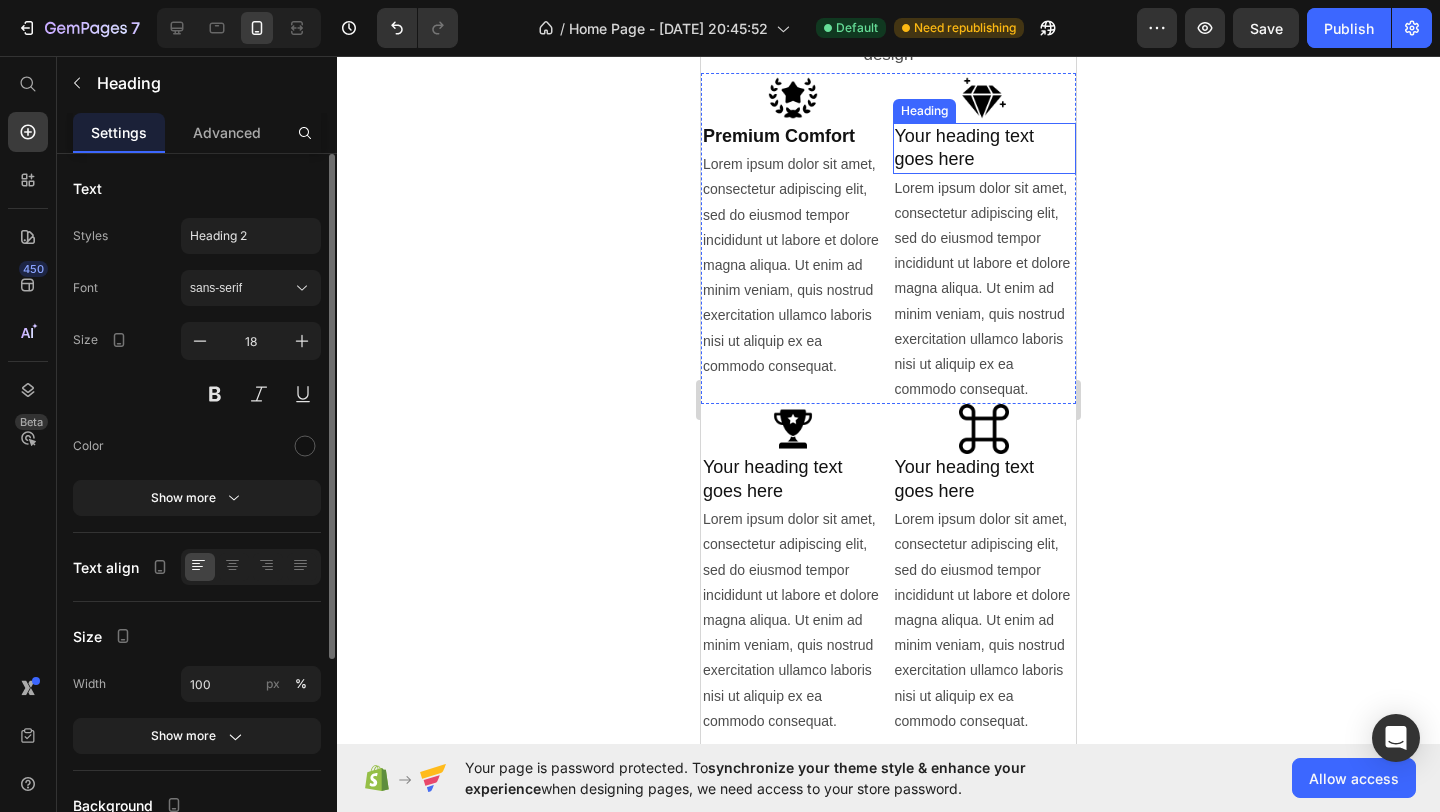 click on "Your heading text goes here" at bounding box center [985, 148] 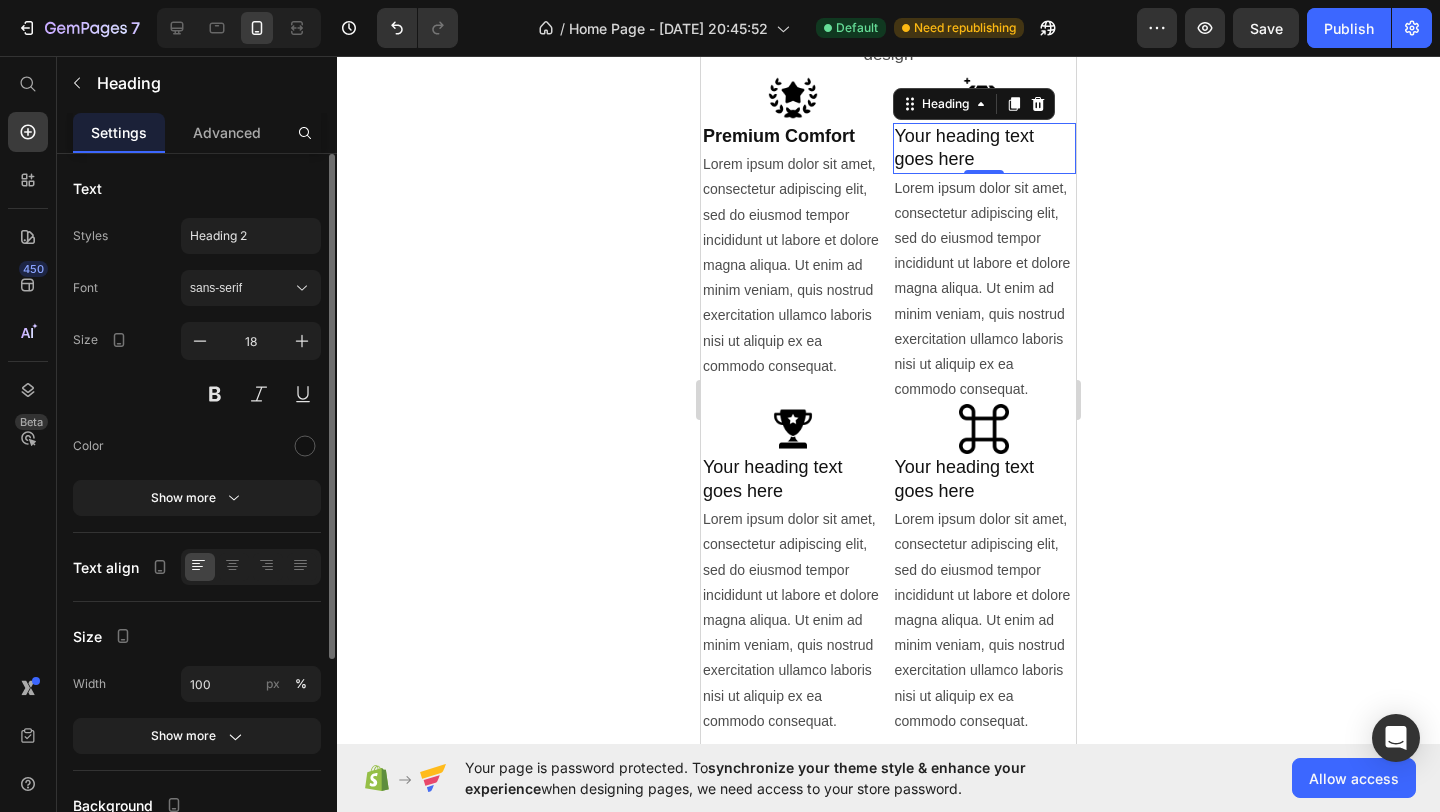 click on "Your heading text goes here" at bounding box center [985, 148] 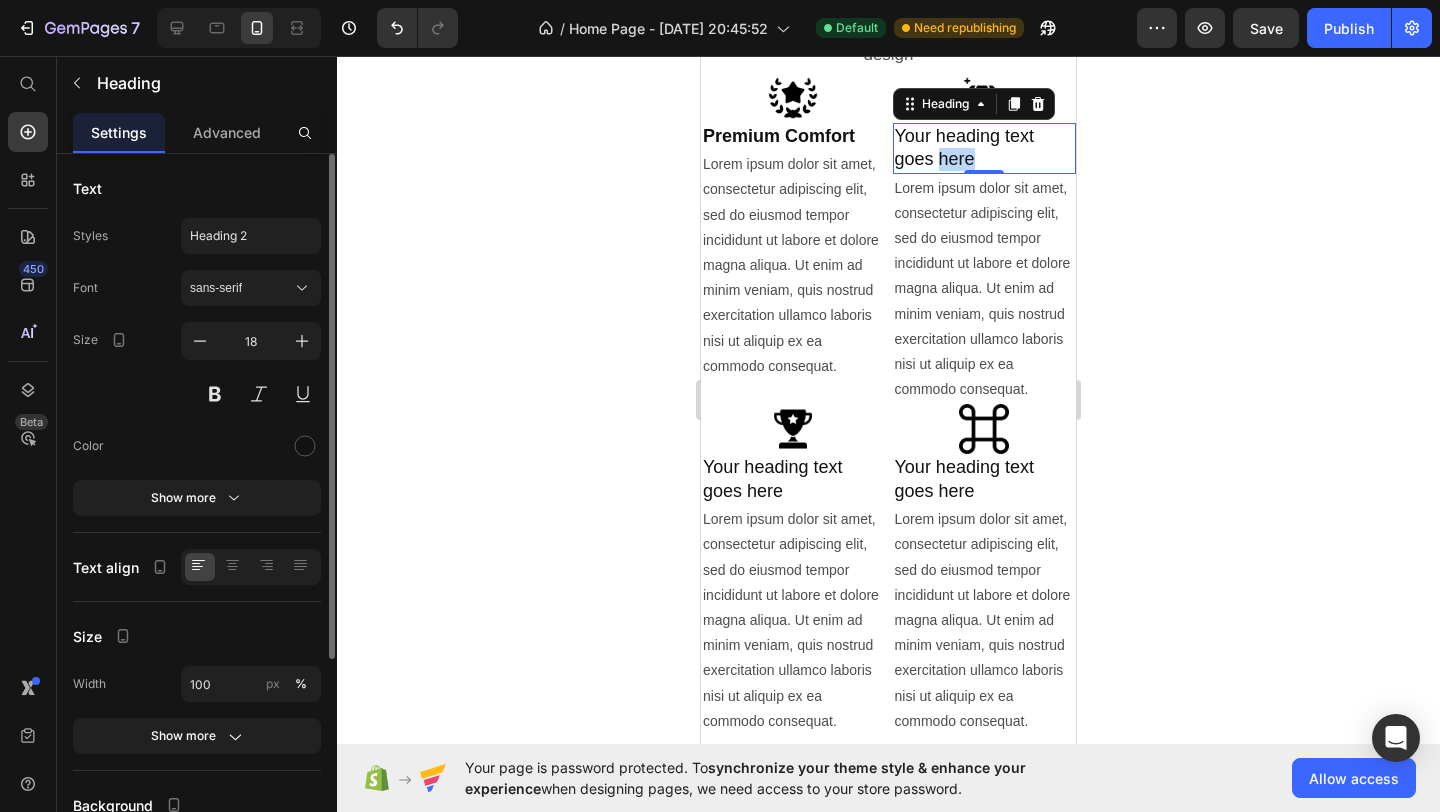 click on "Your heading text goes here" at bounding box center [985, 148] 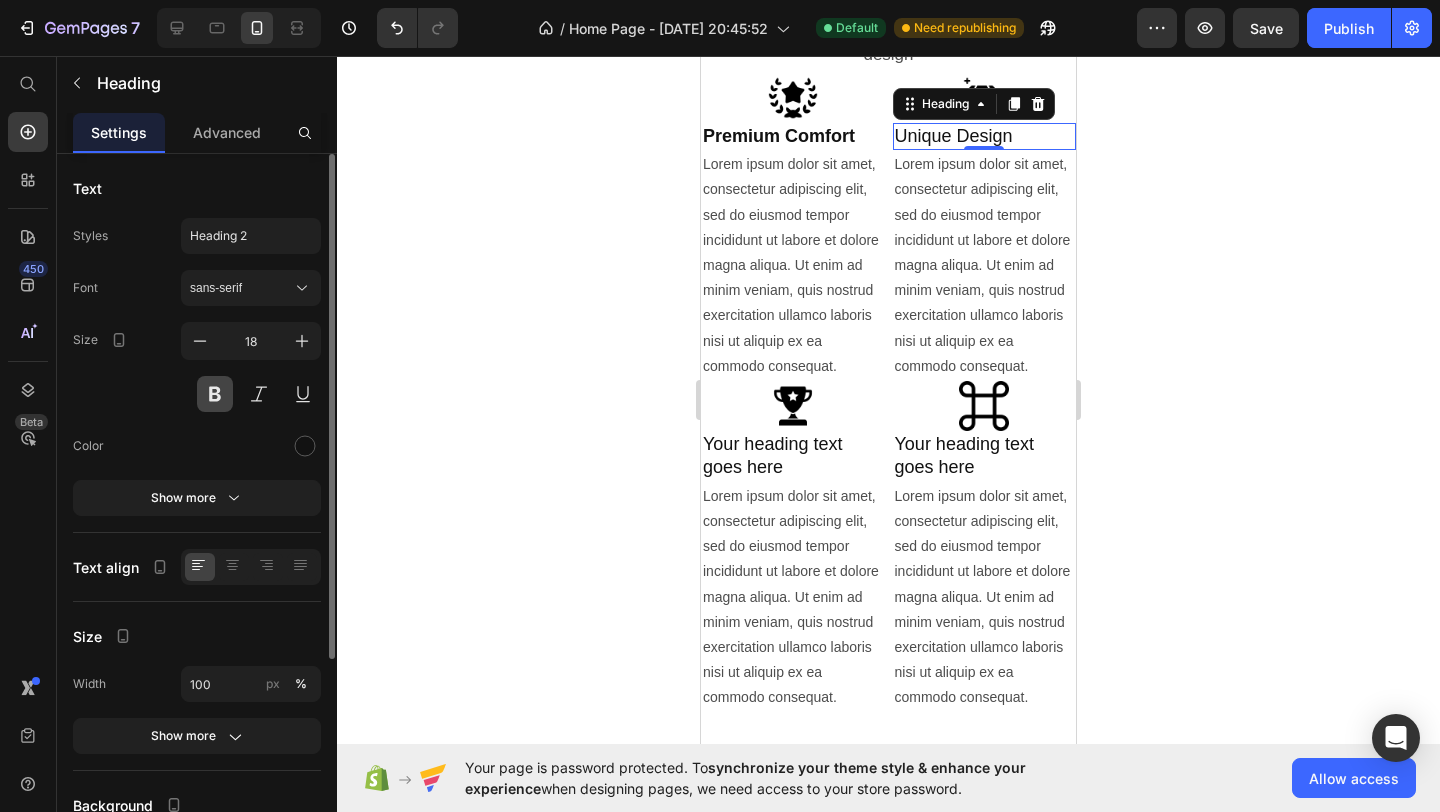 click at bounding box center [215, 394] 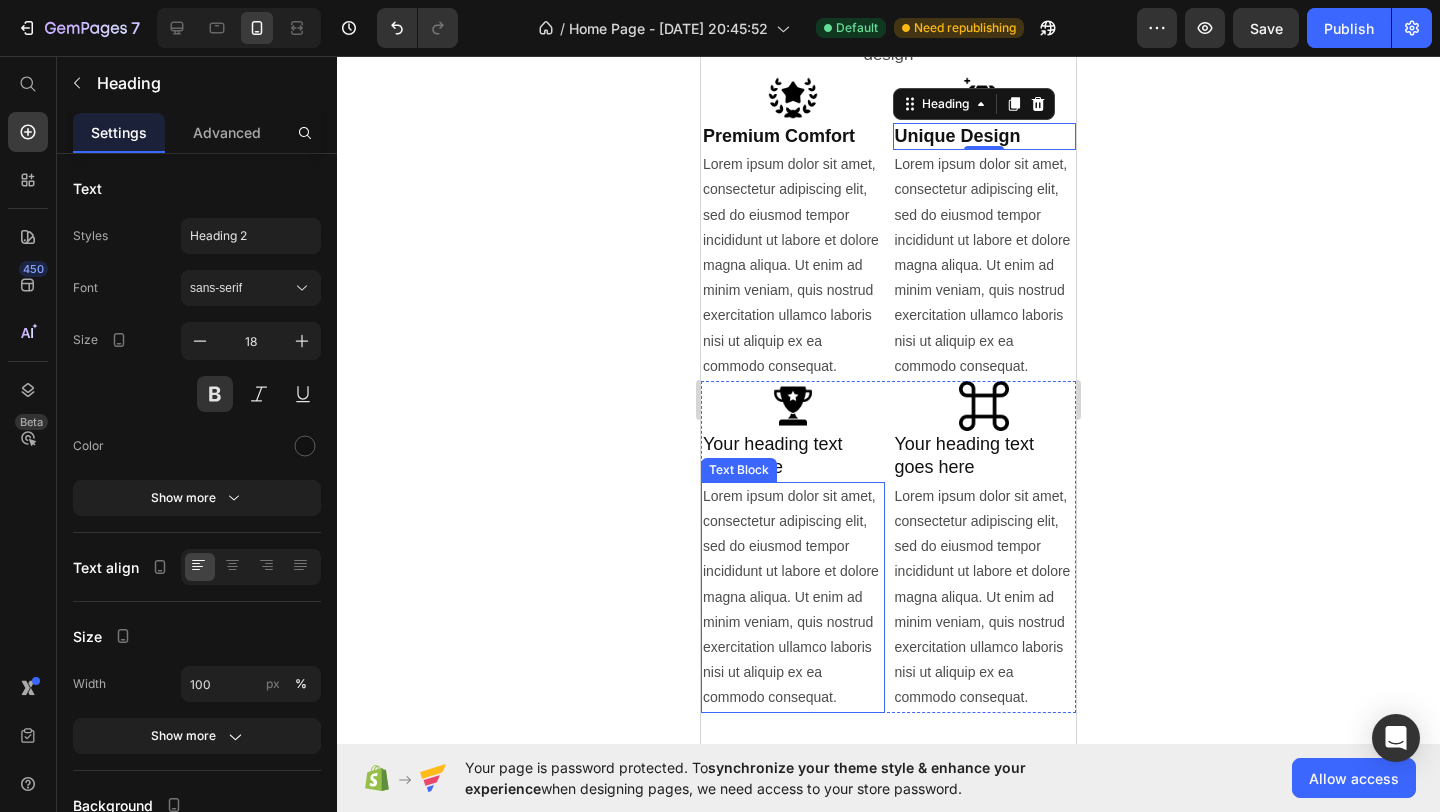 click on "Text Block" at bounding box center (739, 470) 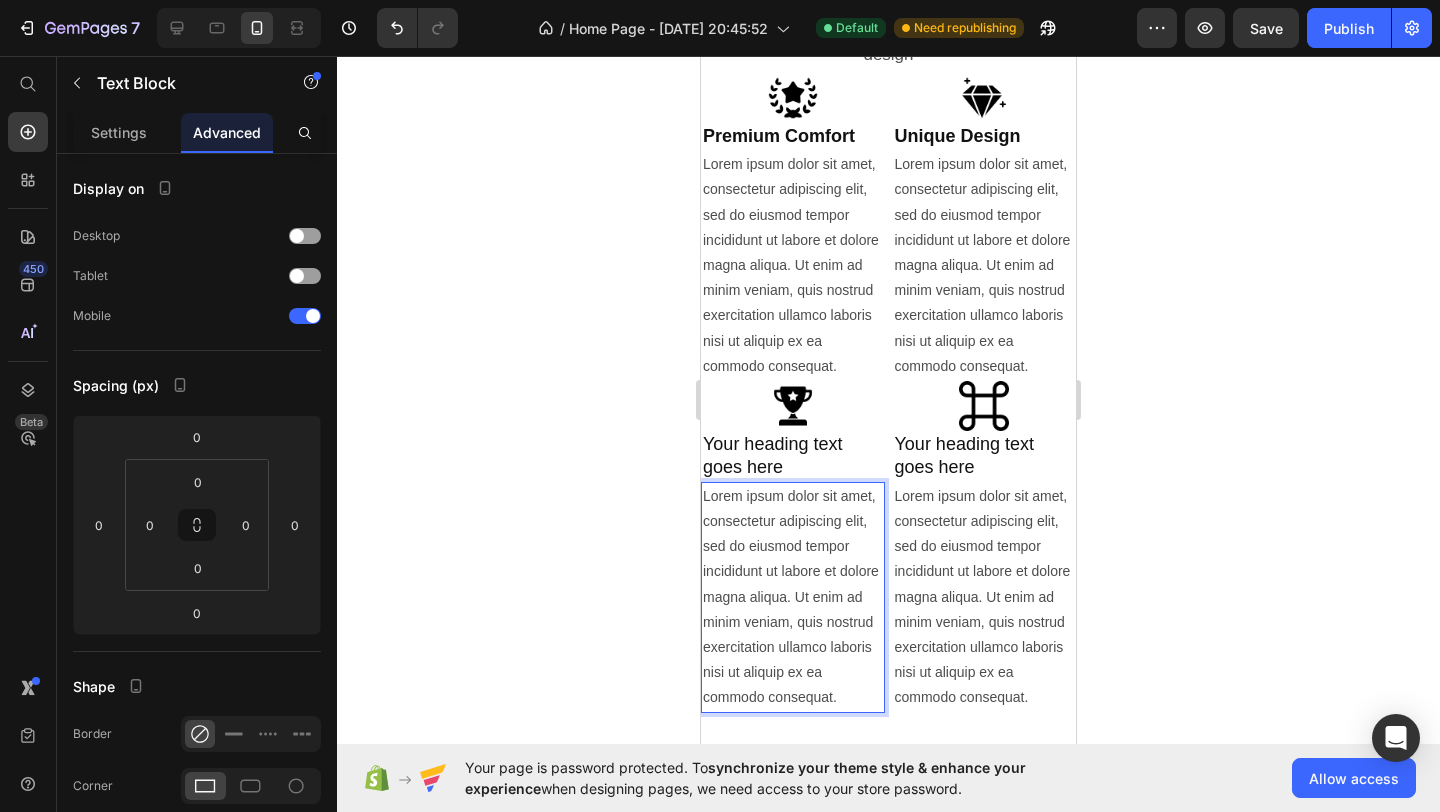 click on "Your heading text goes here" at bounding box center (793, 456) 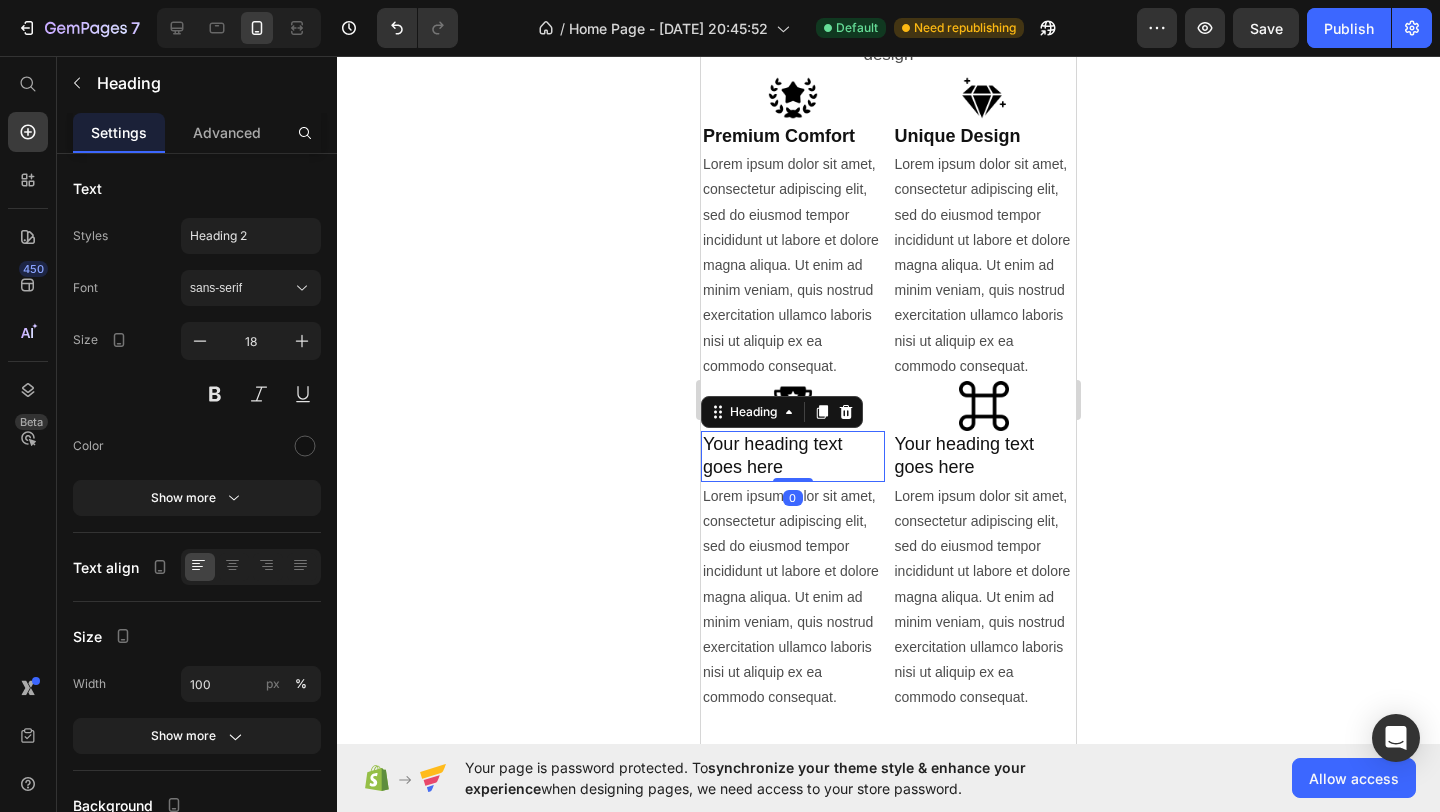 click on "Your heading text goes here" at bounding box center [793, 456] 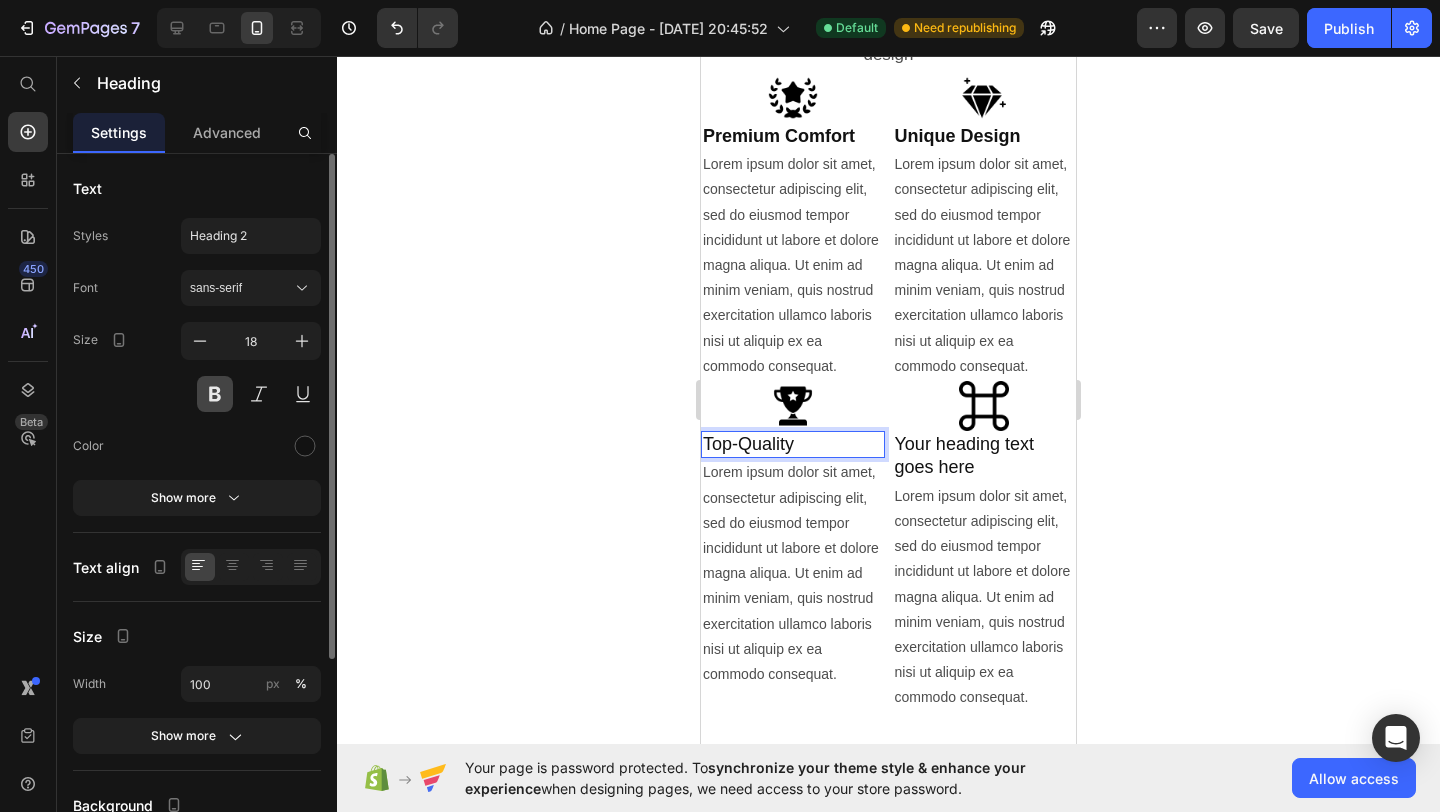 click at bounding box center (215, 394) 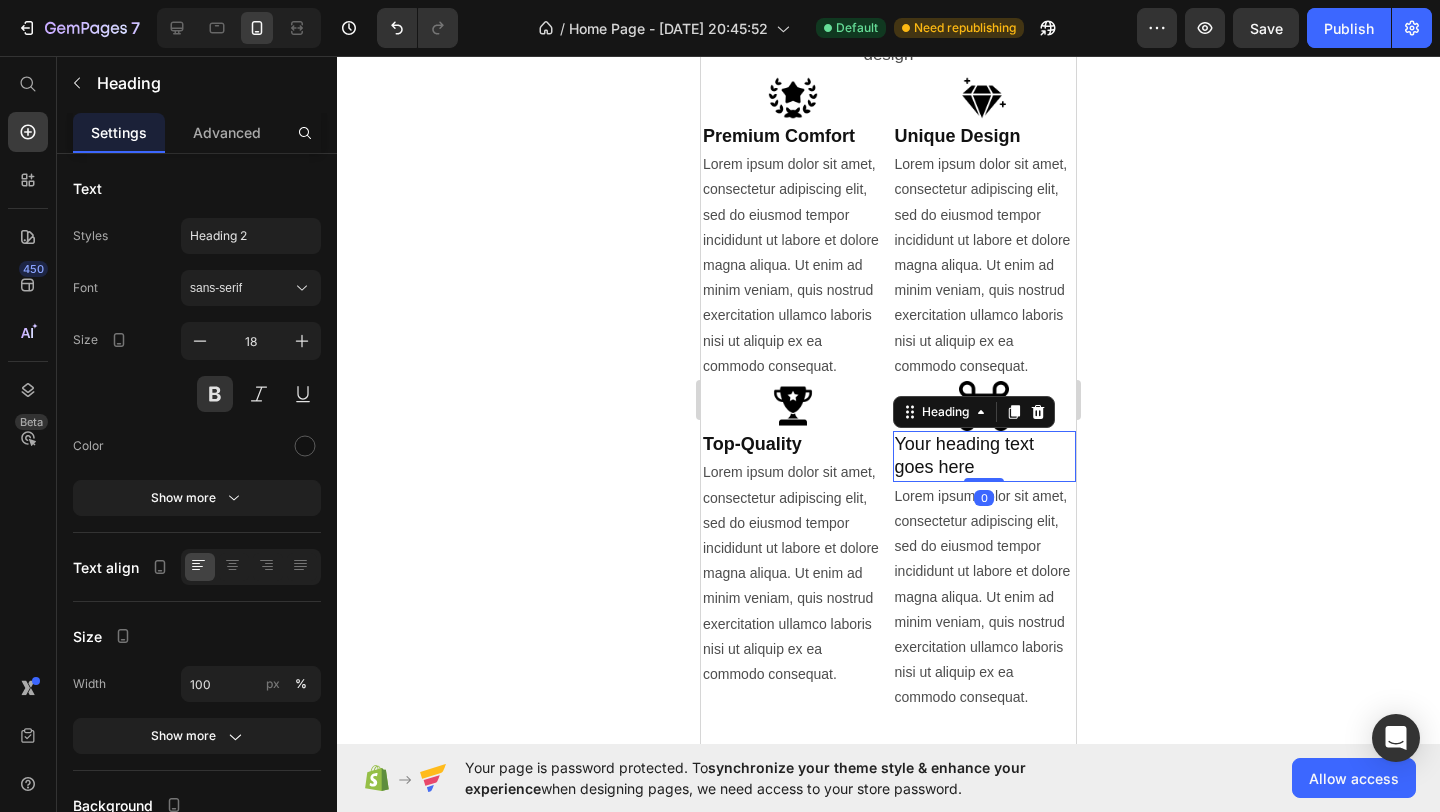 click on "Your heading text goes here" at bounding box center (985, 456) 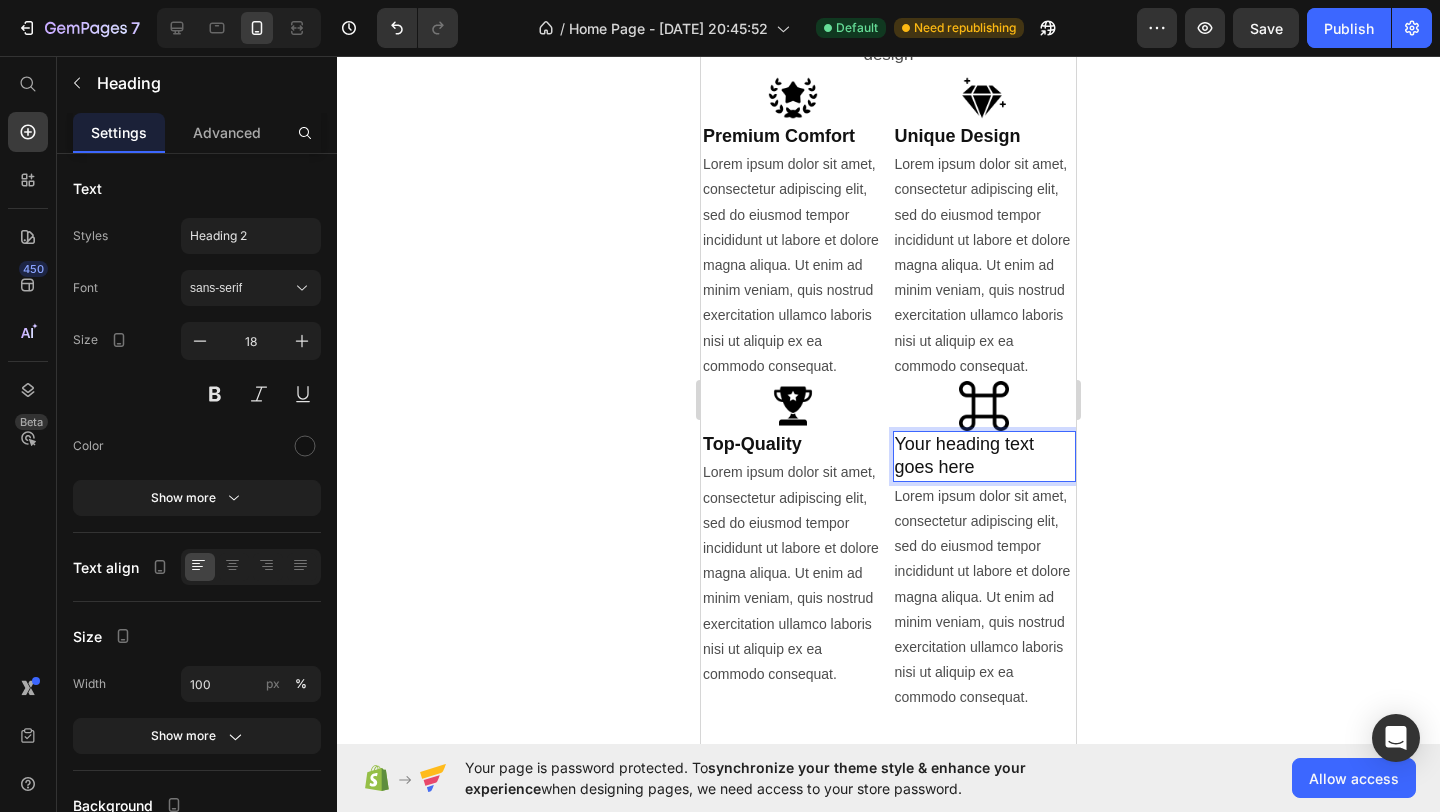 click on "Your heading text goes here" at bounding box center [985, 456] 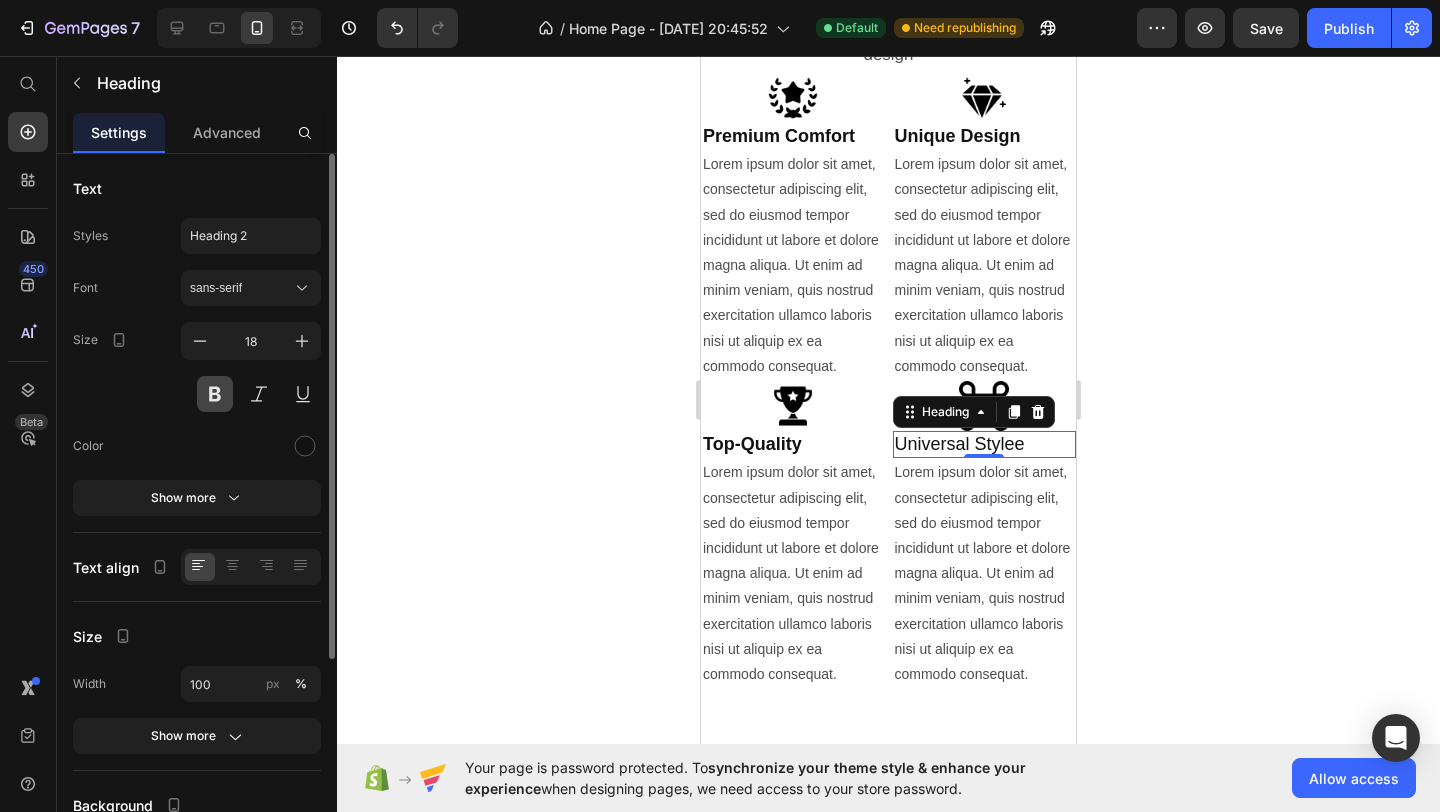 click at bounding box center (215, 394) 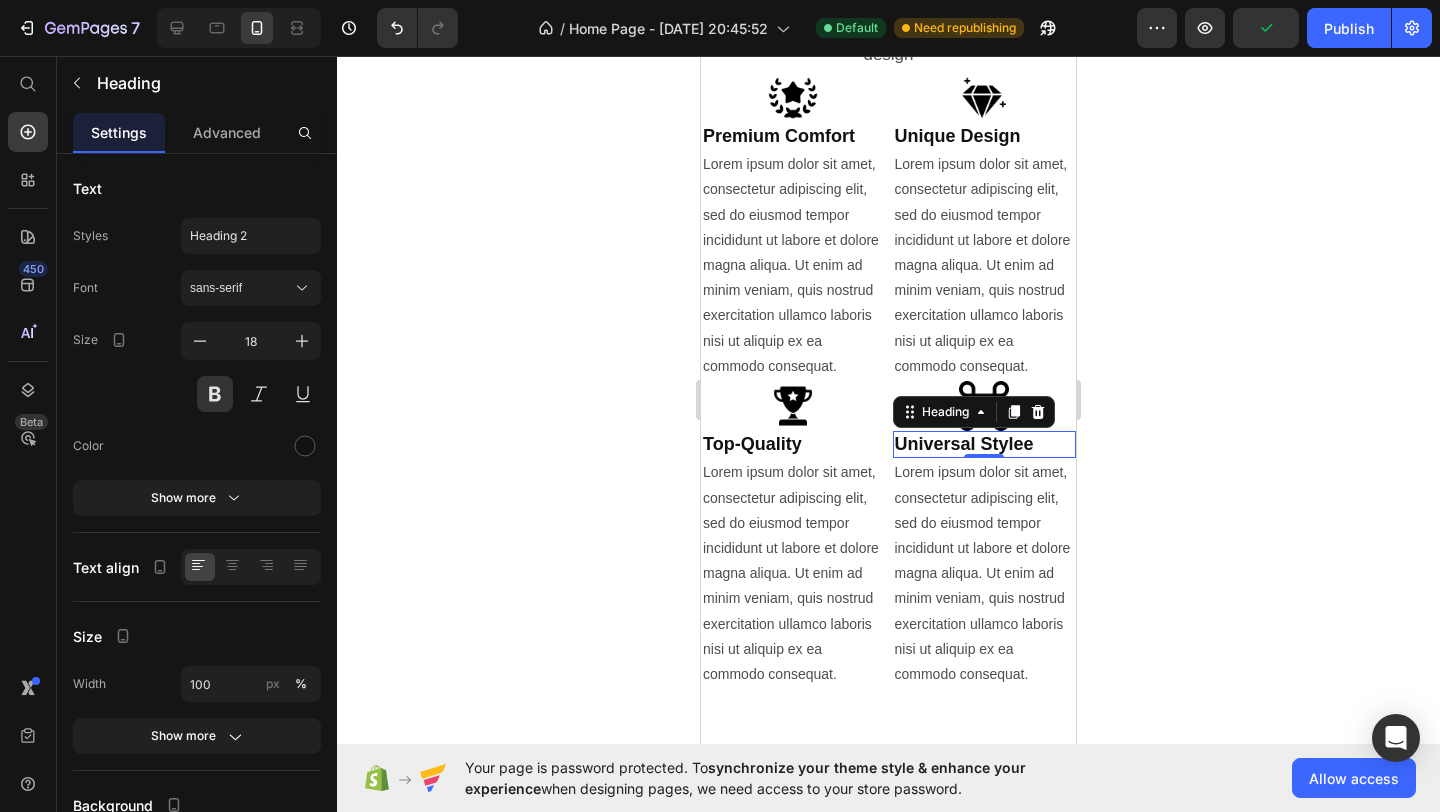 click on "Universal Stylee" at bounding box center (985, 444) 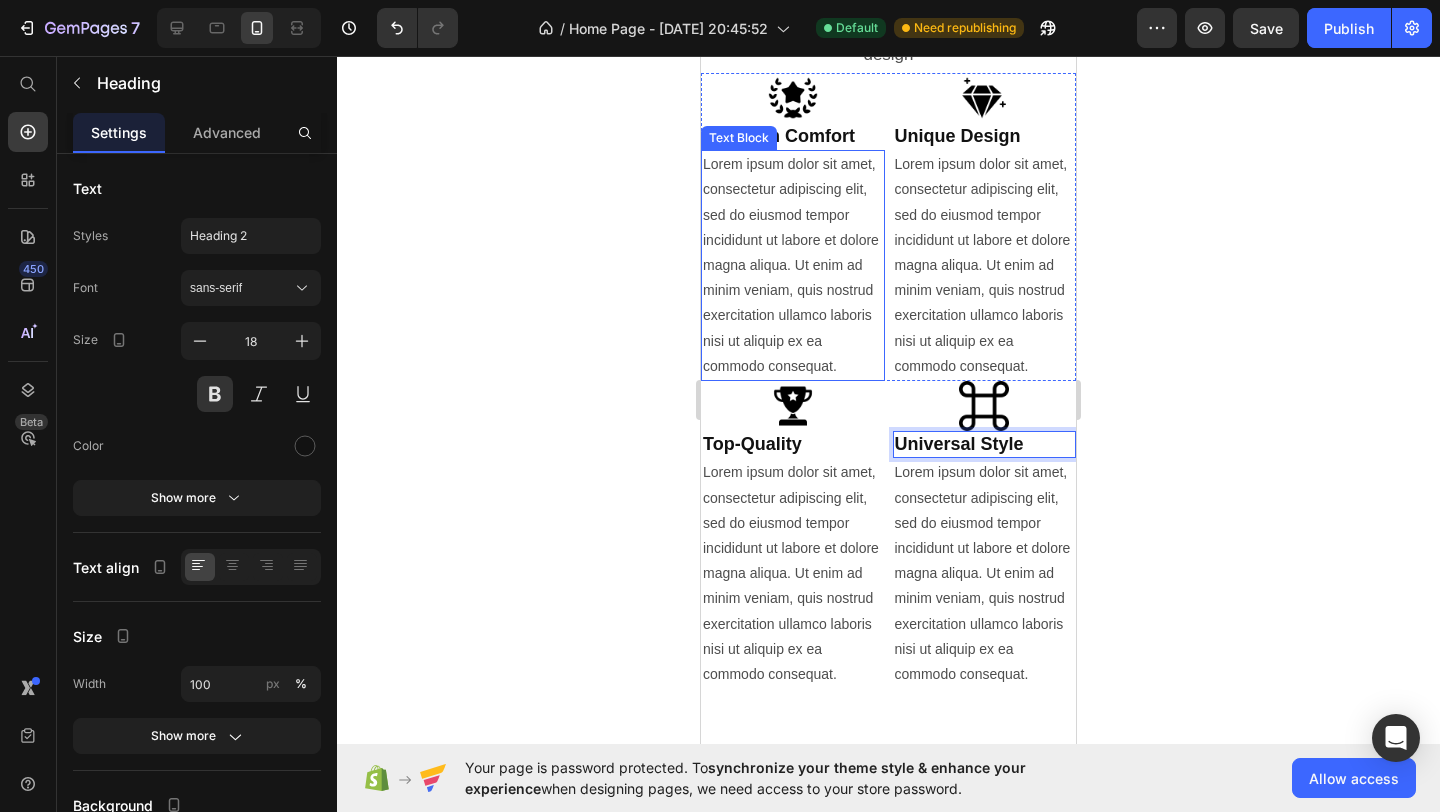 click on "Lorem ipsum dolor sit amet, consectetur adipiscing elit, sed do eiusmod tempor incididunt ut labore et dolore magna aliqua. Ut enim ad minim veniam, quis nostrud exercitation ullamco laboris nisi ut aliquip ex ea commodo consequat." at bounding box center (793, 265) 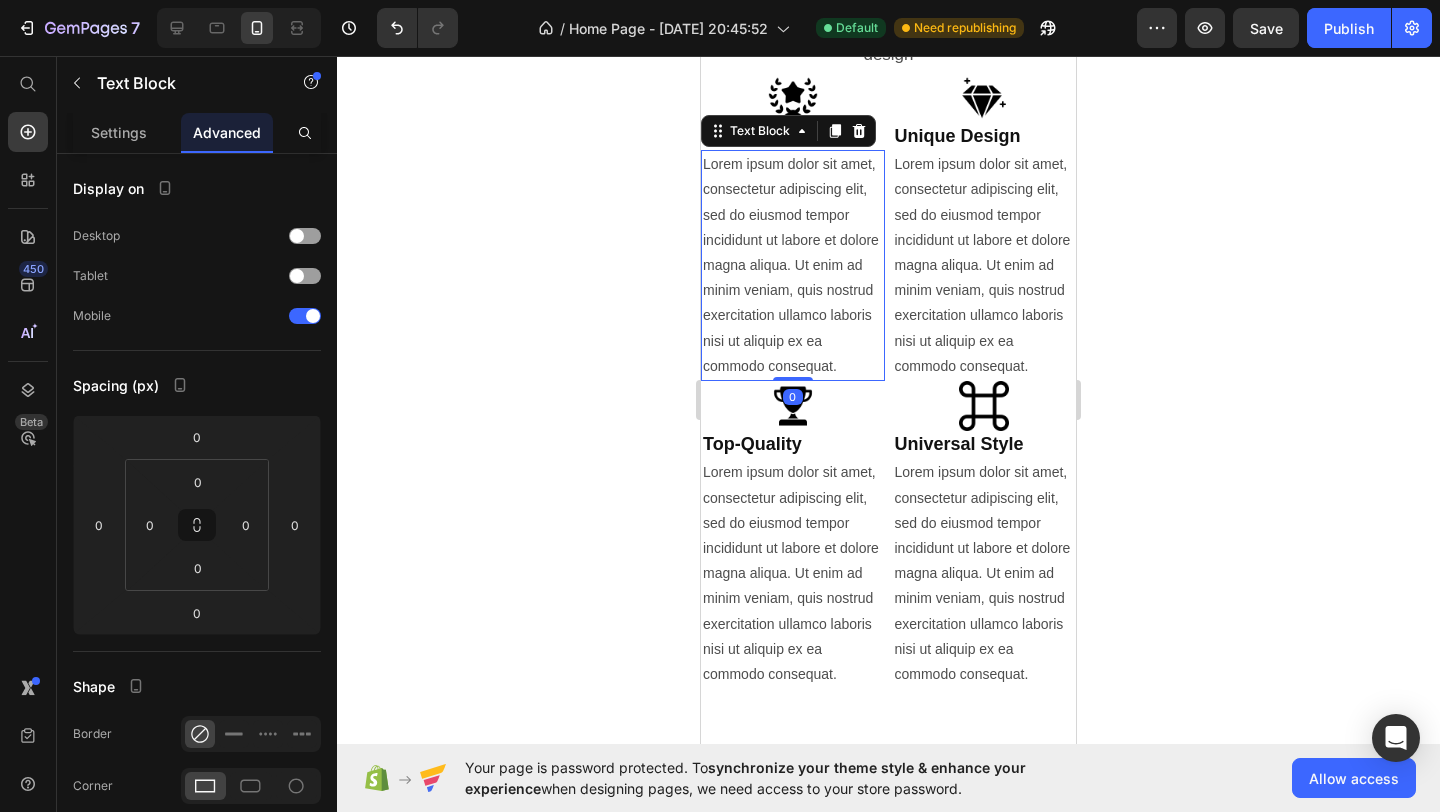 click on "Lorem ipsum dolor sit amet, consectetur adipiscing elit, sed do eiusmod tempor incididunt ut labore et dolore magna aliqua. Ut enim ad minim veniam, quis nostrud exercitation ullamco laboris nisi ut aliquip ex ea commodo consequat." at bounding box center [793, 265] 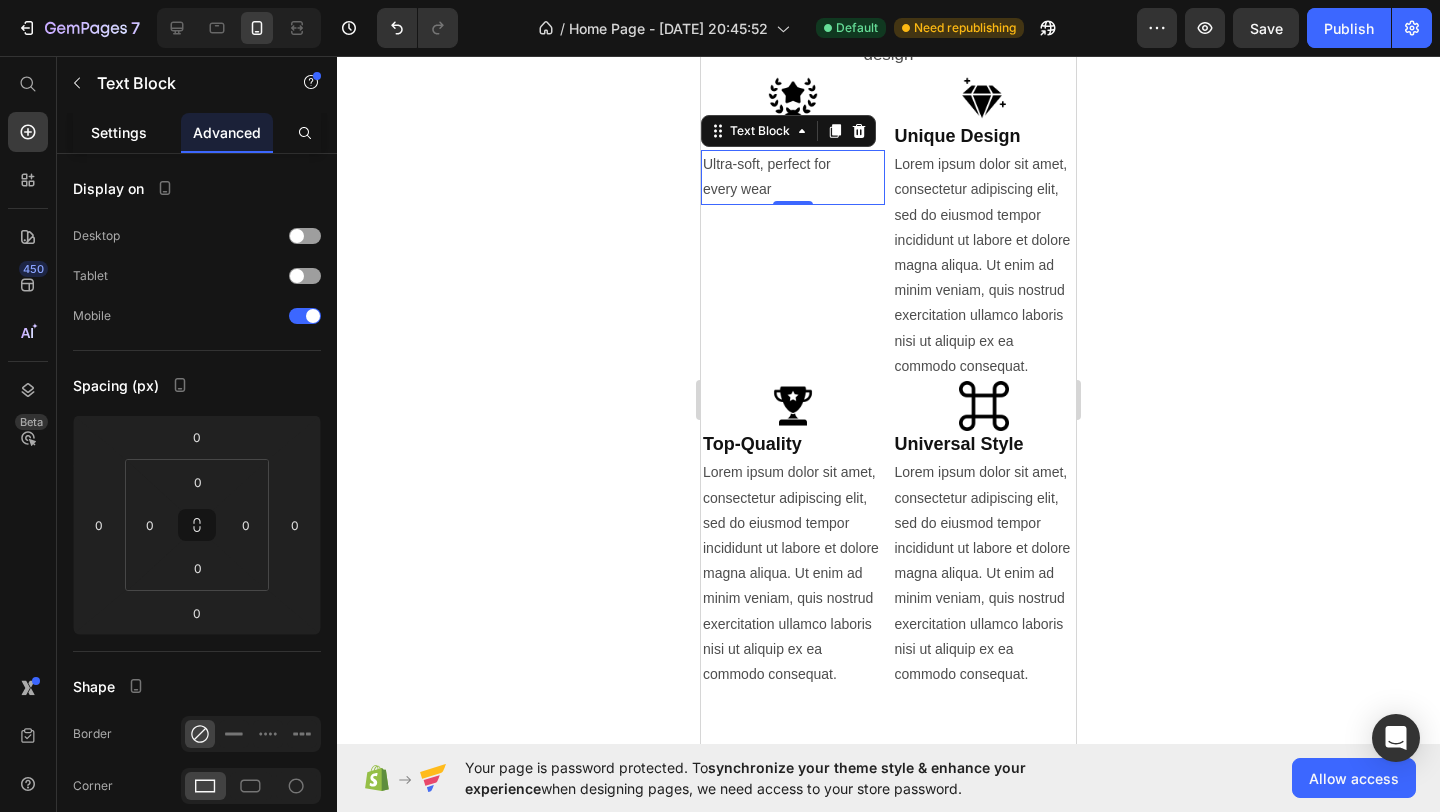 click on "Settings" at bounding box center [119, 132] 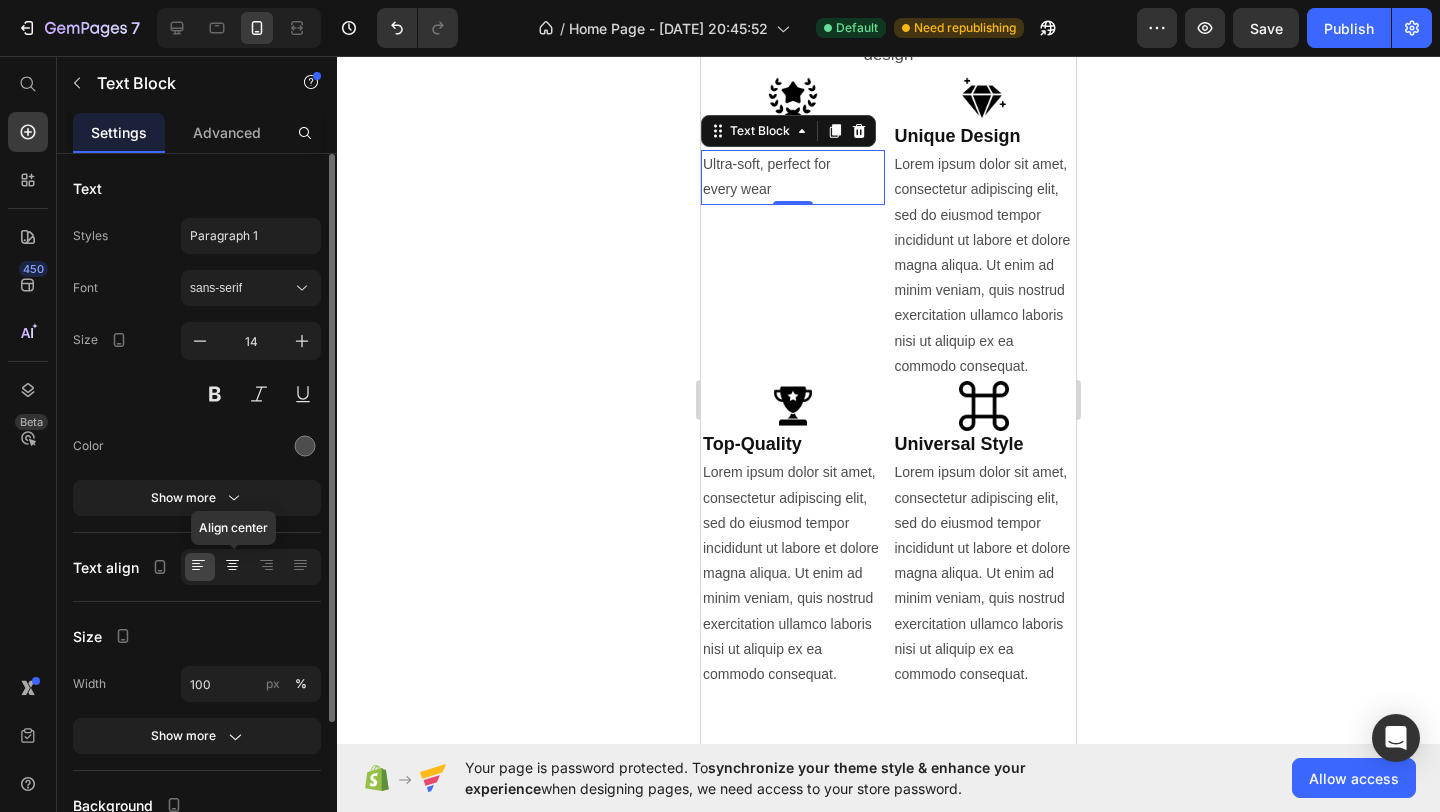 click 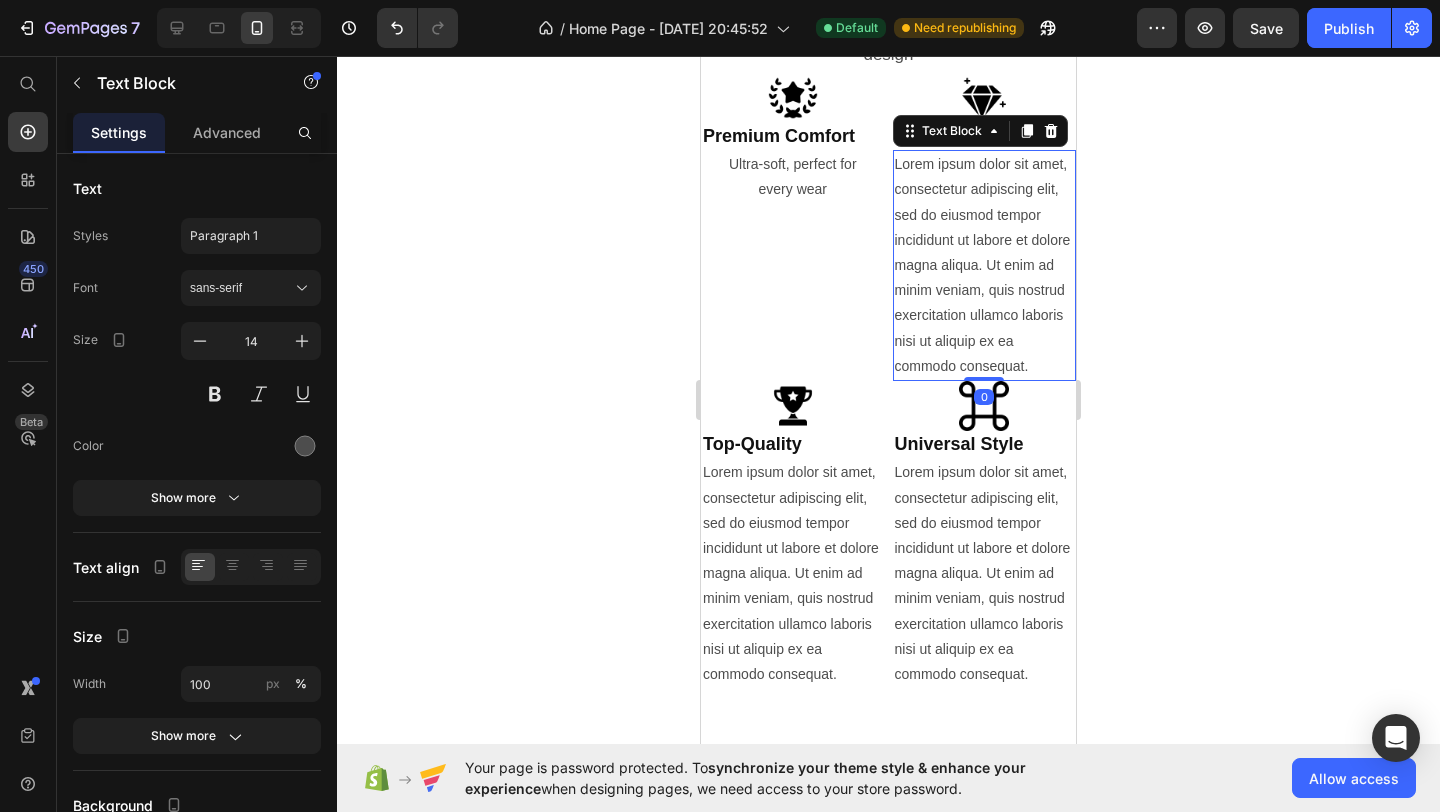 click on "Lorem ipsum dolor sit amet, consectetur adipiscing elit, sed do eiusmod tempor incididunt ut labore et dolore magna aliqua. Ut enim ad minim veniam, quis nostrud exercitation ullamco laboris nisi ut aliquip ex ea commodo consequat." at bounding box center [985, 265] 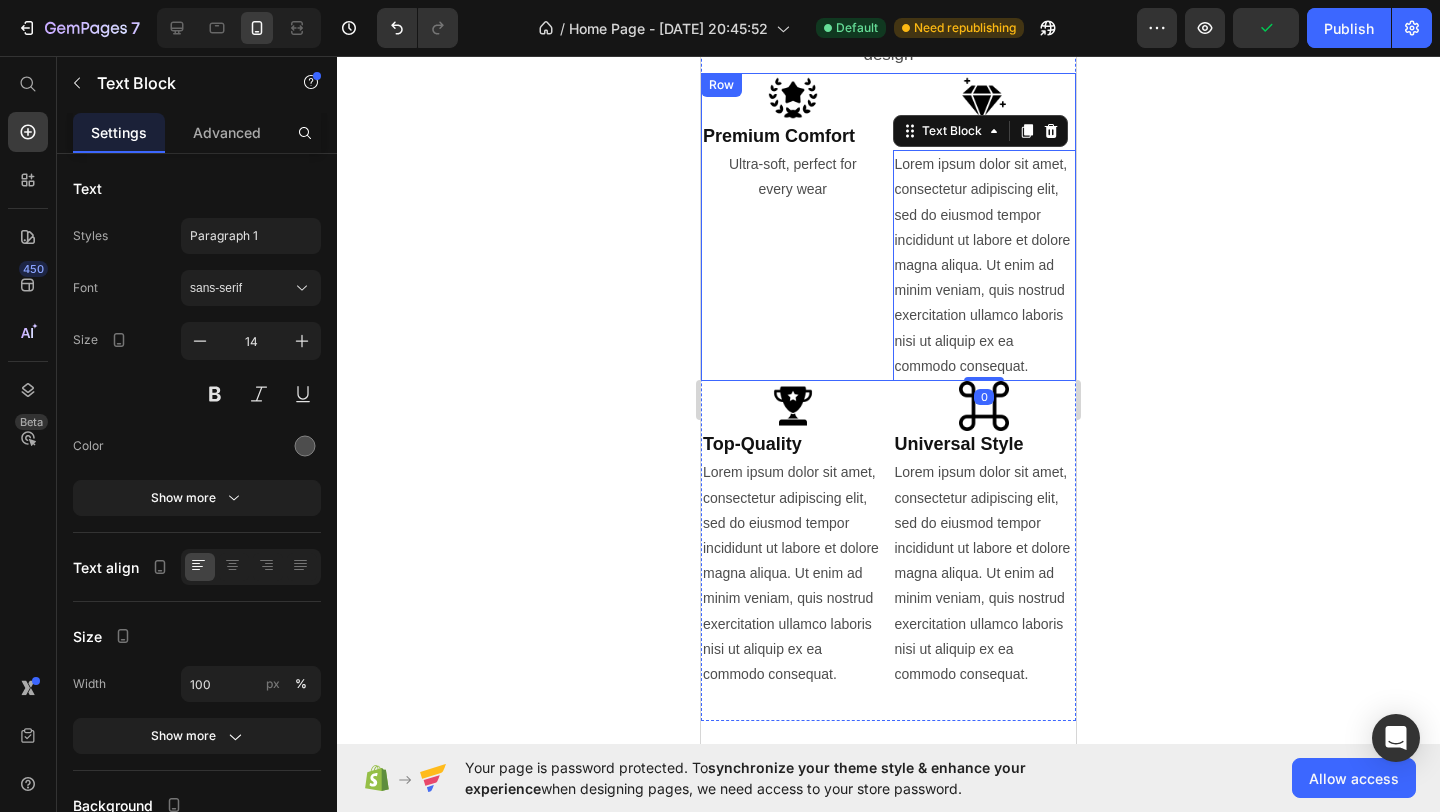 click on "Image Premium Comfort  Heading Ultra-soft, perfect for  every wear Text Block" at bounding box center [793, 227] 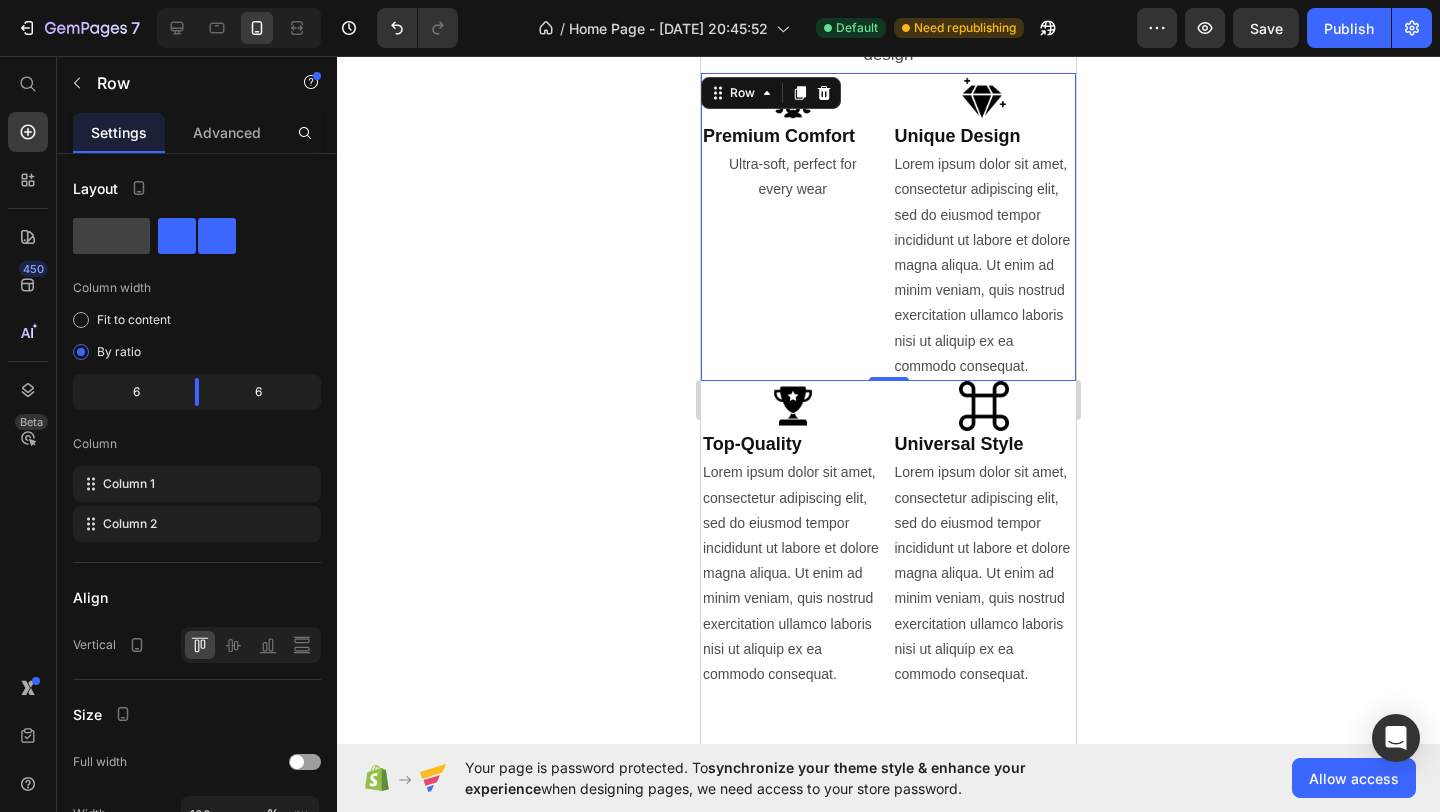 click on "Image Premium Comfort  Heading Ultra-soft, perfect for  every wear Text Block" at bounding box center (793, 227) 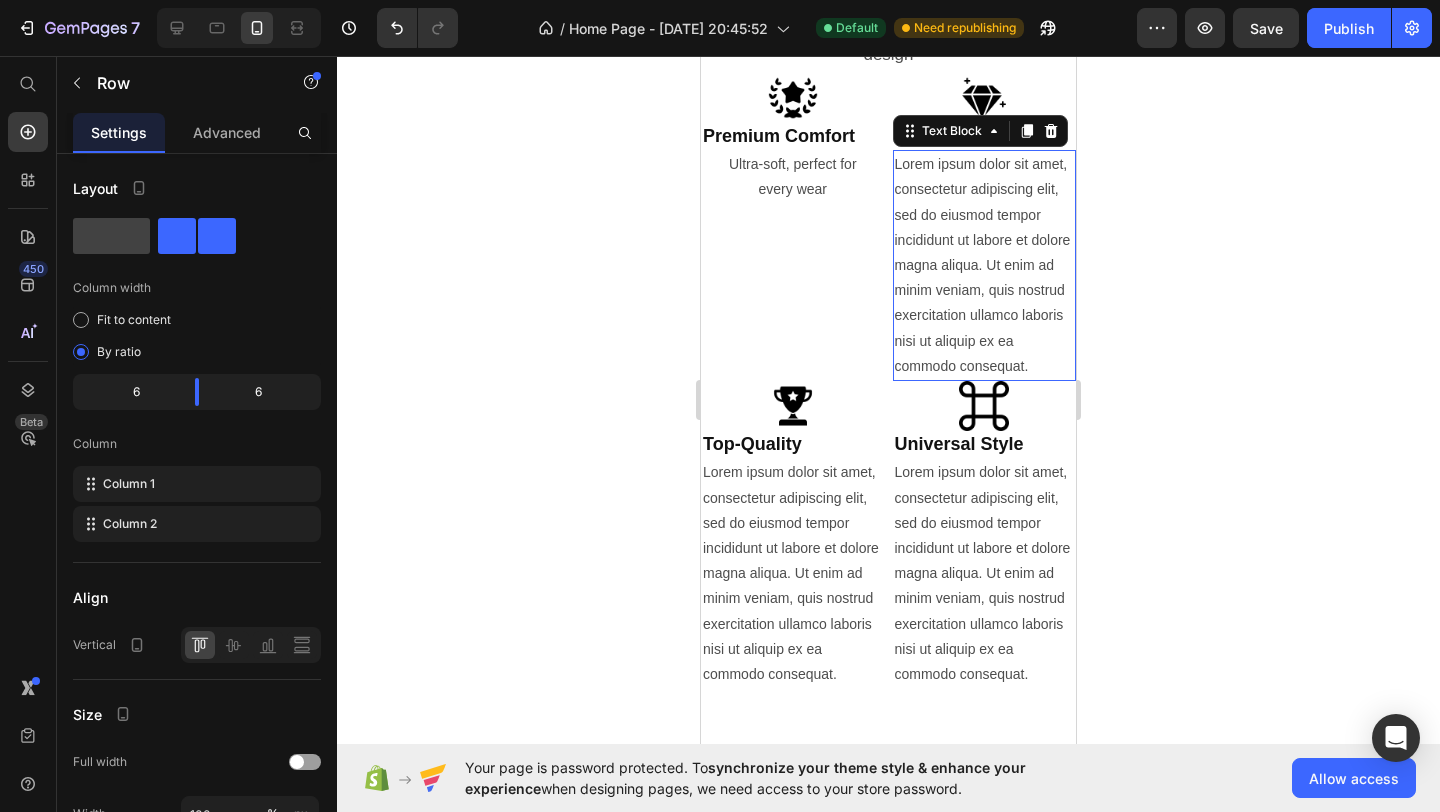 click on "Lorem ipsum dolor sit amet, consectetur adipiscing elit, sed do eiusmod tempor incididunt ut labore et dolore magna aliqua. Ut enim ad minim veniam, quis nostrud exercitation ullamco laboris nisi ut aliquip ex ea commodo consequat." at bounding box center [985, 265] 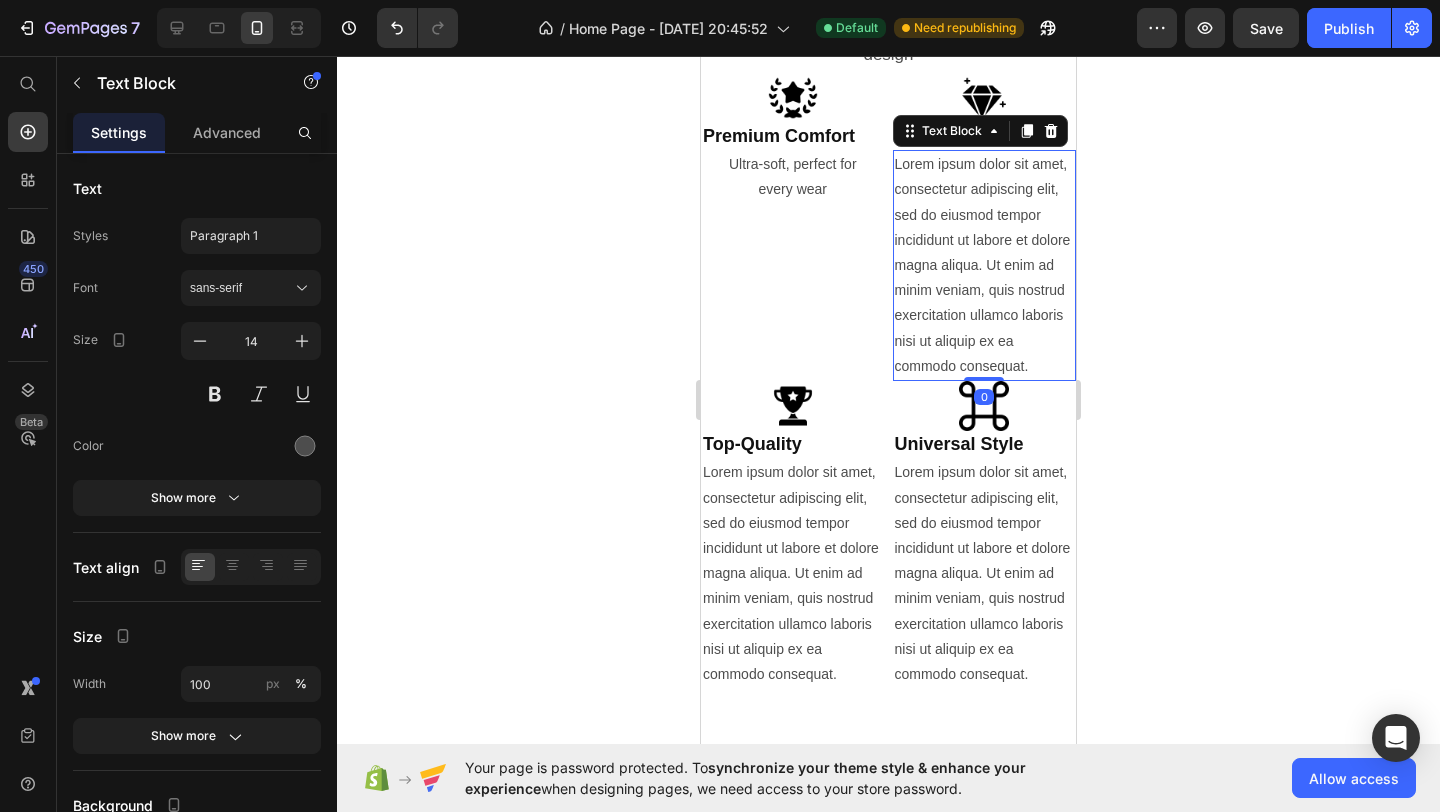 click on "Lorem ipsum dolor sit amet, consectetur adipiscing elit, sed do eiusmod tempor incididunt ut labore et dolore magna aliqua. Ut enim ad minim veniam, quis nostrud exercitation ullamco laboris nisi ut aliquip ex ea commodo consequat." at bounding box center (985, 265) 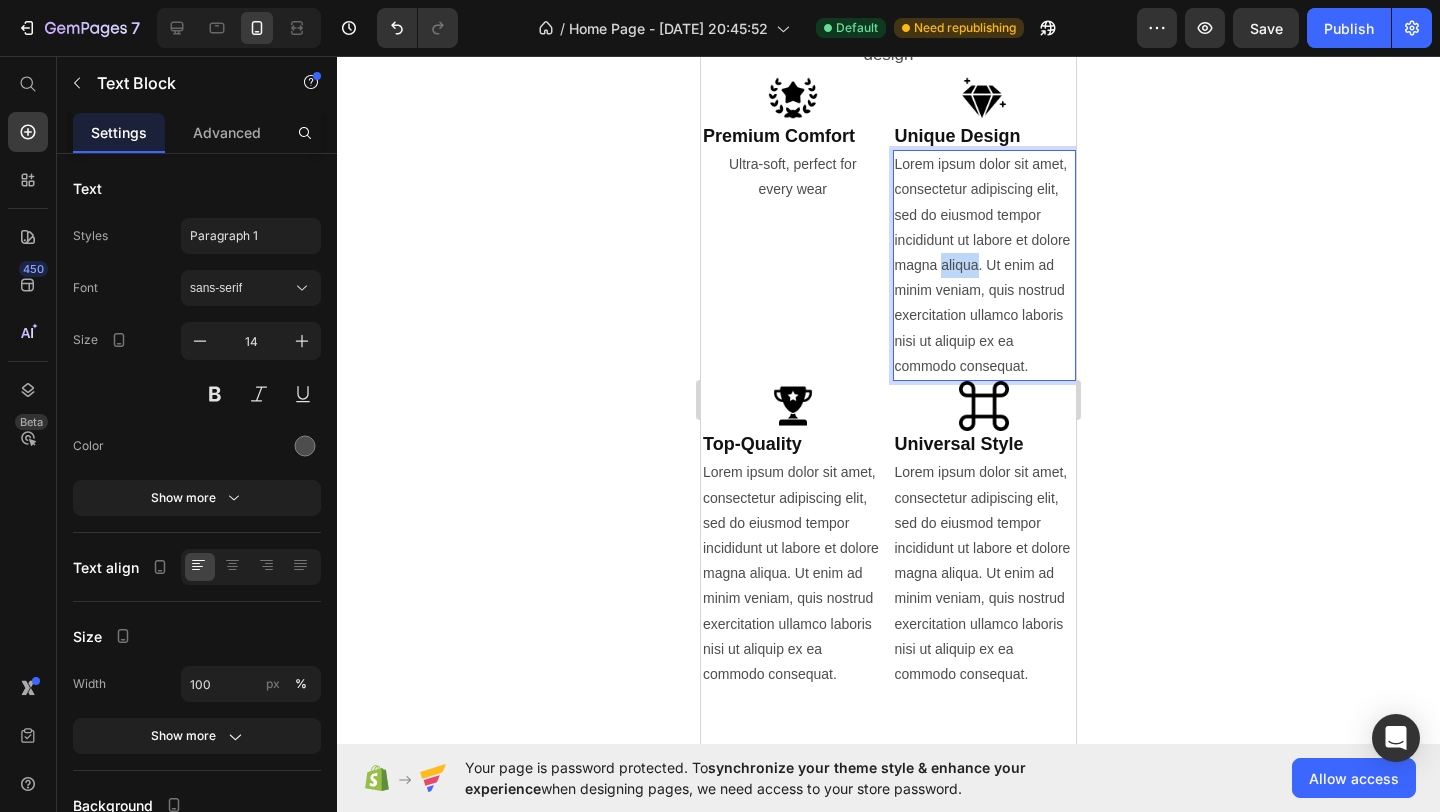 click on "Lorem ipsum dolor sit amet, consectetur adipiscing elit, sed do eiusmod tempor incididunt ut labore et dolore magna aliqua. Ut enim ad minim veniam, quis nostrud exercitation ullamco laboris nisi ut aliquip ex ea commodo consequat." at bounding box center [985, 265] 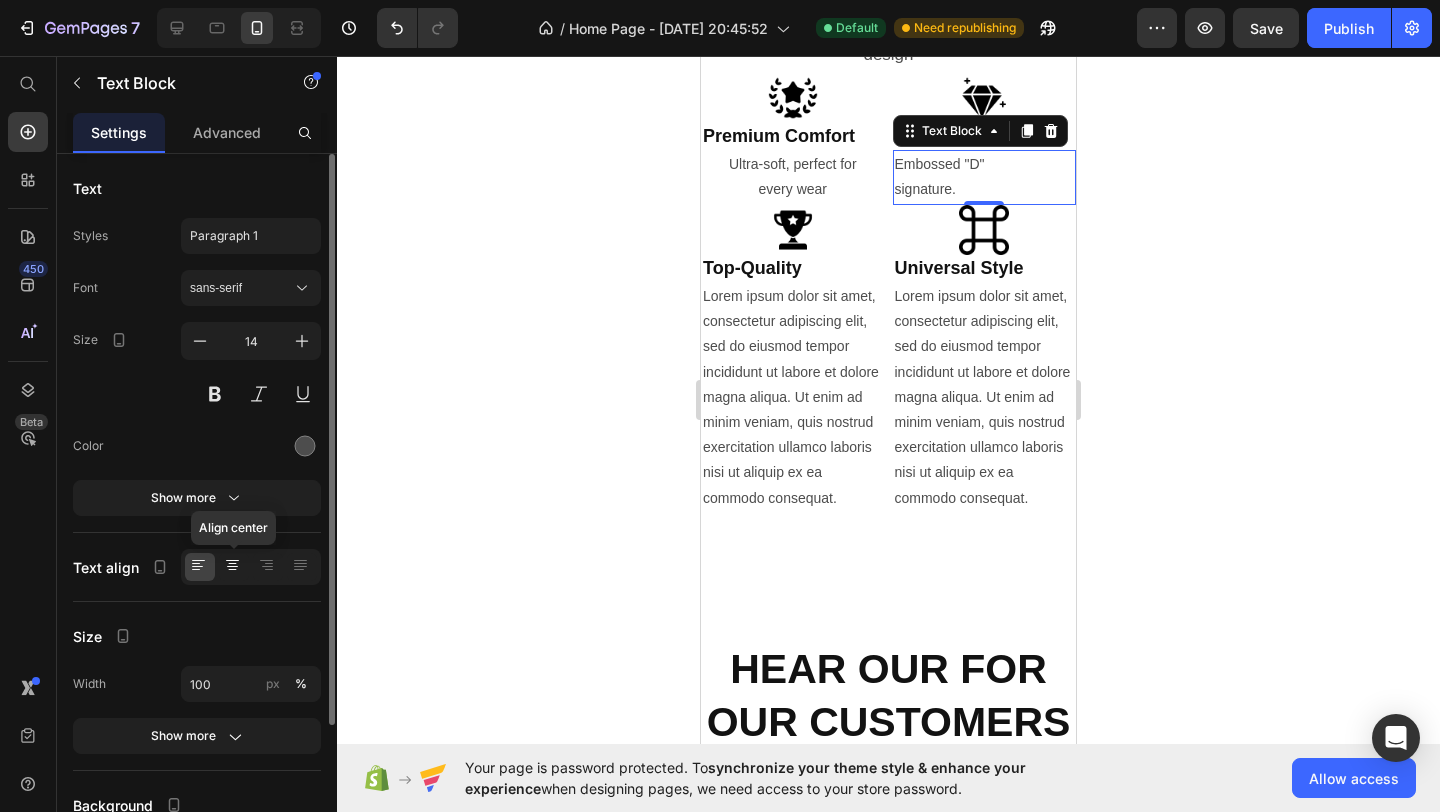 click 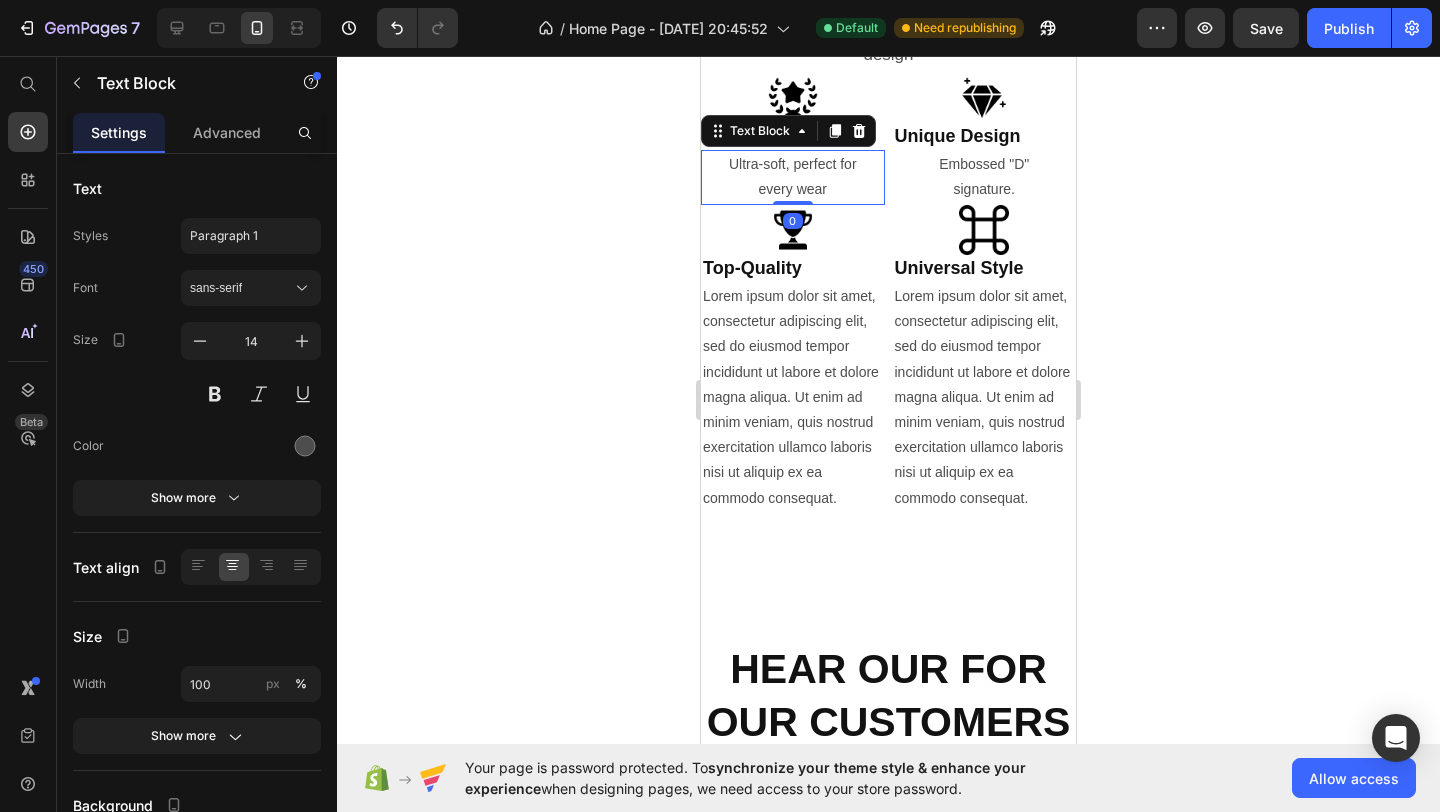 click on "every wear" at bounding box center [793, 189] 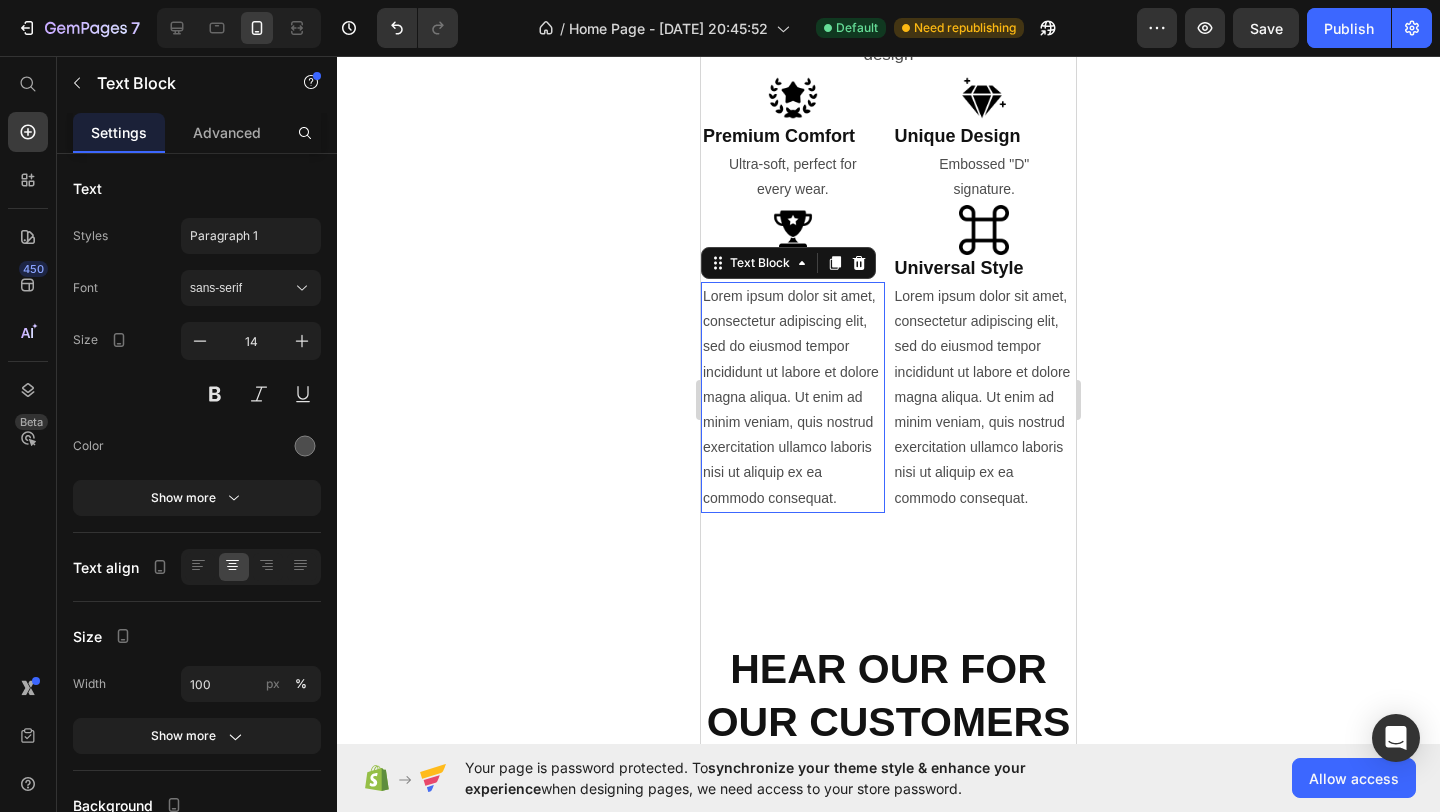 click on "Lorem ipsum dolor sit amet, consectetur adipiscing elit, sed do eiusmod tempor incididunt ut labore et dolore magna aliqua. Ut enim ad minim veniam, quis nostrud exercitation ullamco laboris nisi ut aliquip ex ea commodo consequat." at bounding box center (793, 397) 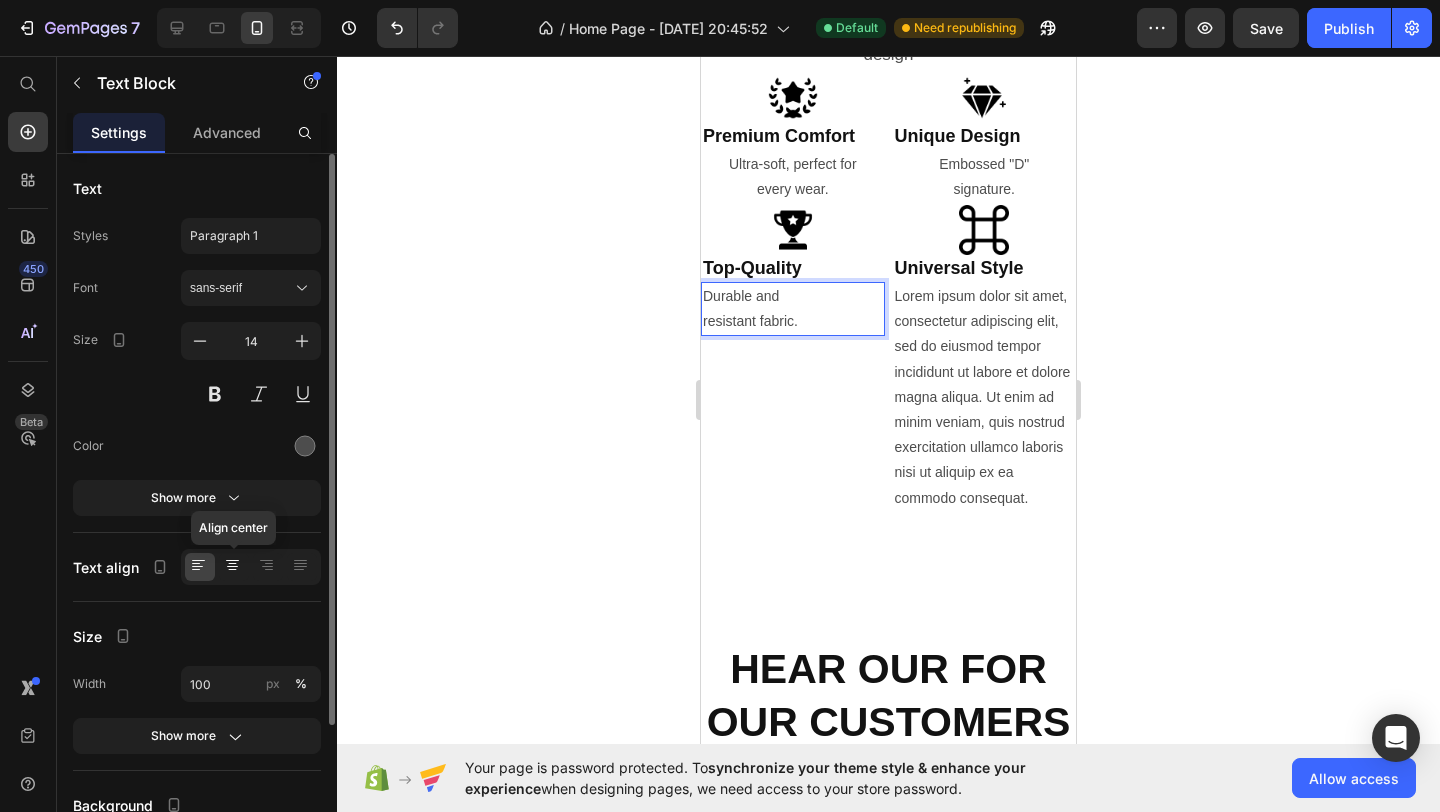 click 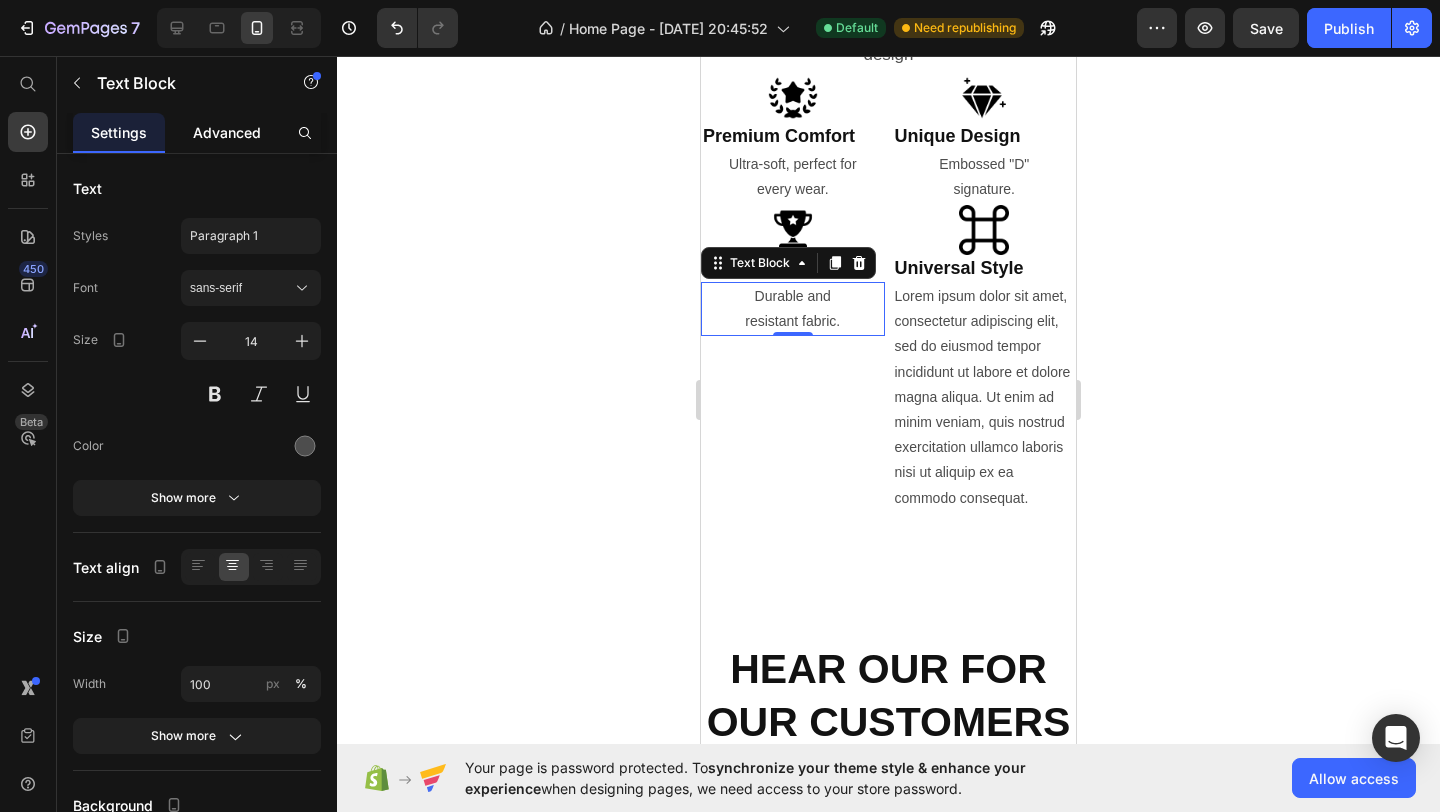 click on "Advanced" at bounding box center (227, 132) 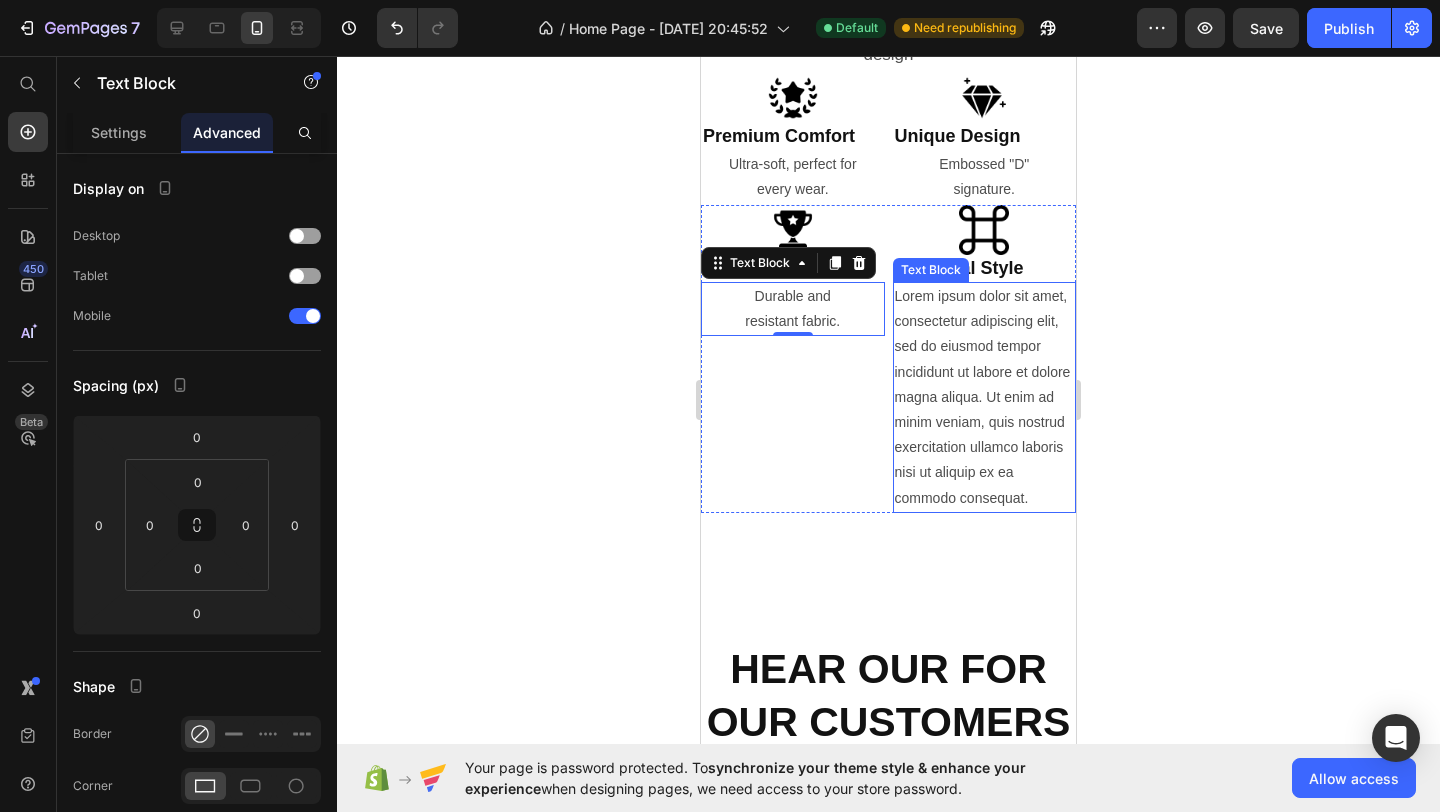 click on "Lorem ipsum dolor sit amet, consectetur adipiscing elit, sed do eiusmod tempor incididunt ut labore et dolore magna aliqua. Ut enim ad minim veniam, quis nostrud exercitation ullamco laboris nisi ut aliquip ex ea commodo consequat." at bounding box center [985, 397] 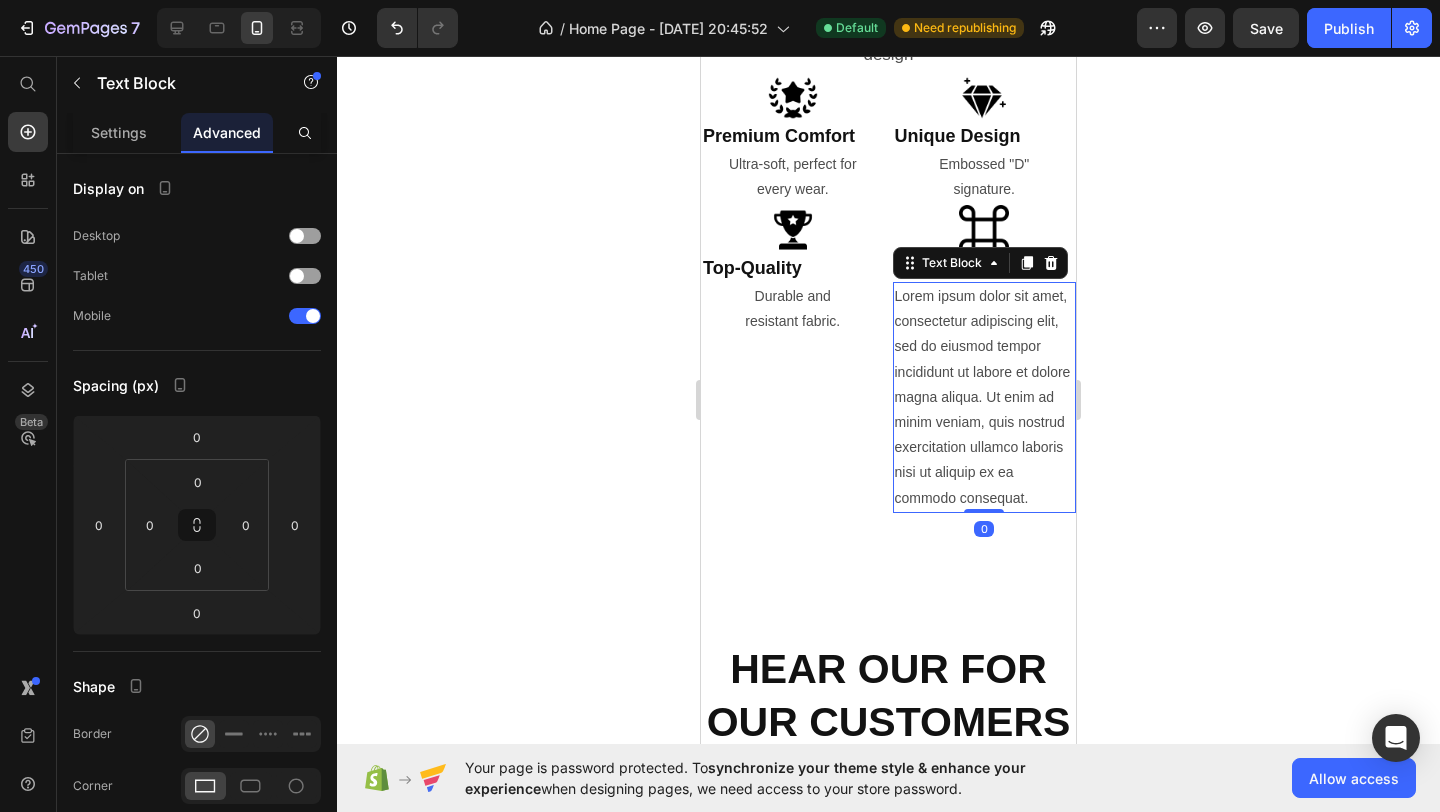 click on "Lorem ipsum dolor sit amet, consectetur adipiscing elit, sed do eiusmod tempor incididunt ut labore et dolore magna aliqua. Ut enim ad minim veniam, quis nostrud exercitation ullamco laboris nisi ut aliquip ex ea commodo consequat." at bounding box center [985, 397] 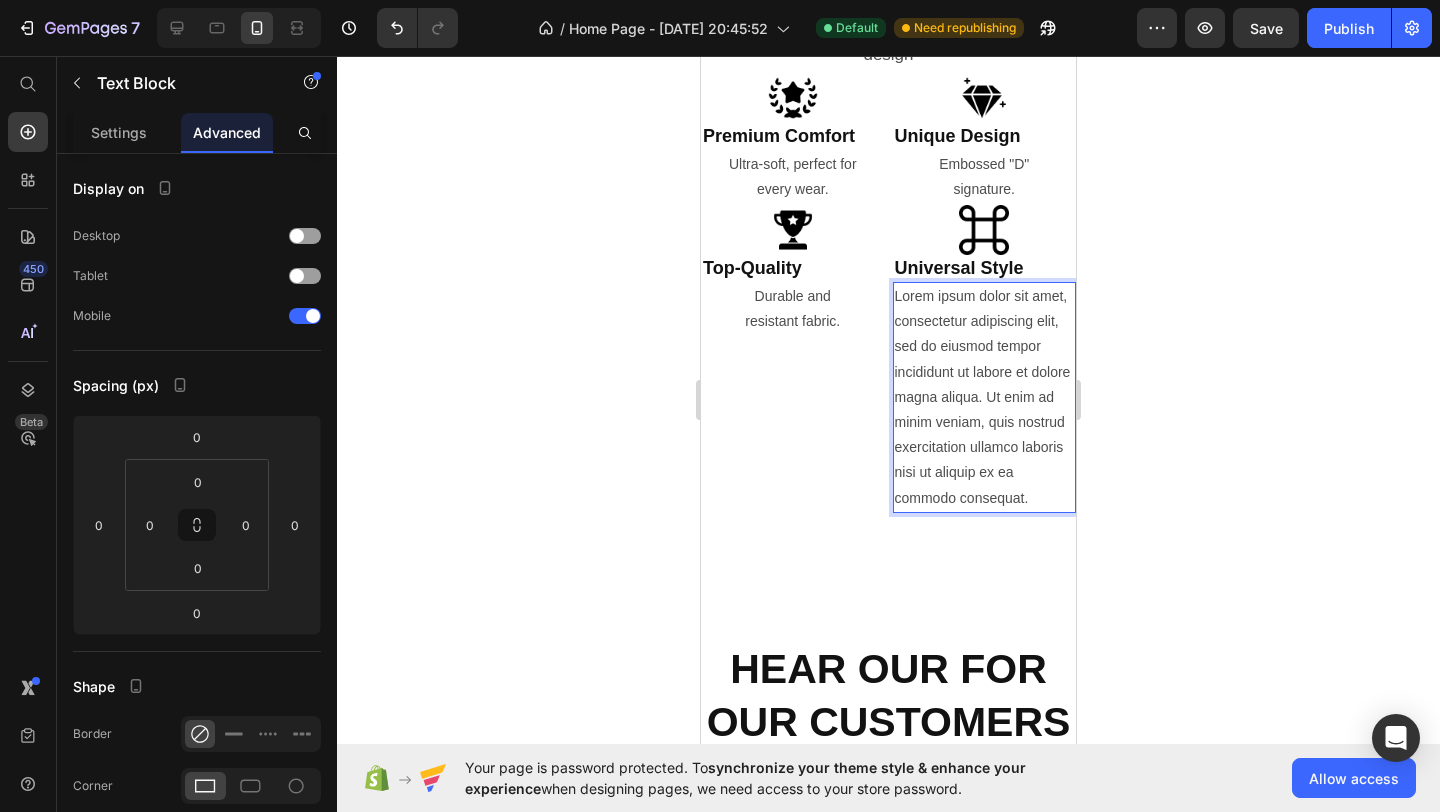 click on "Lorem ipsum dolor sit amet, consectetur adipiscing elit, sed do eiusmod tempor incididunt ut labore et dolore magna aliqua. Ut enim ad minim veniam, quis nostrud exercitation ullamco laboris nisi ut aliquip ex ea commodo consequat." at bounding box center (985, 397) 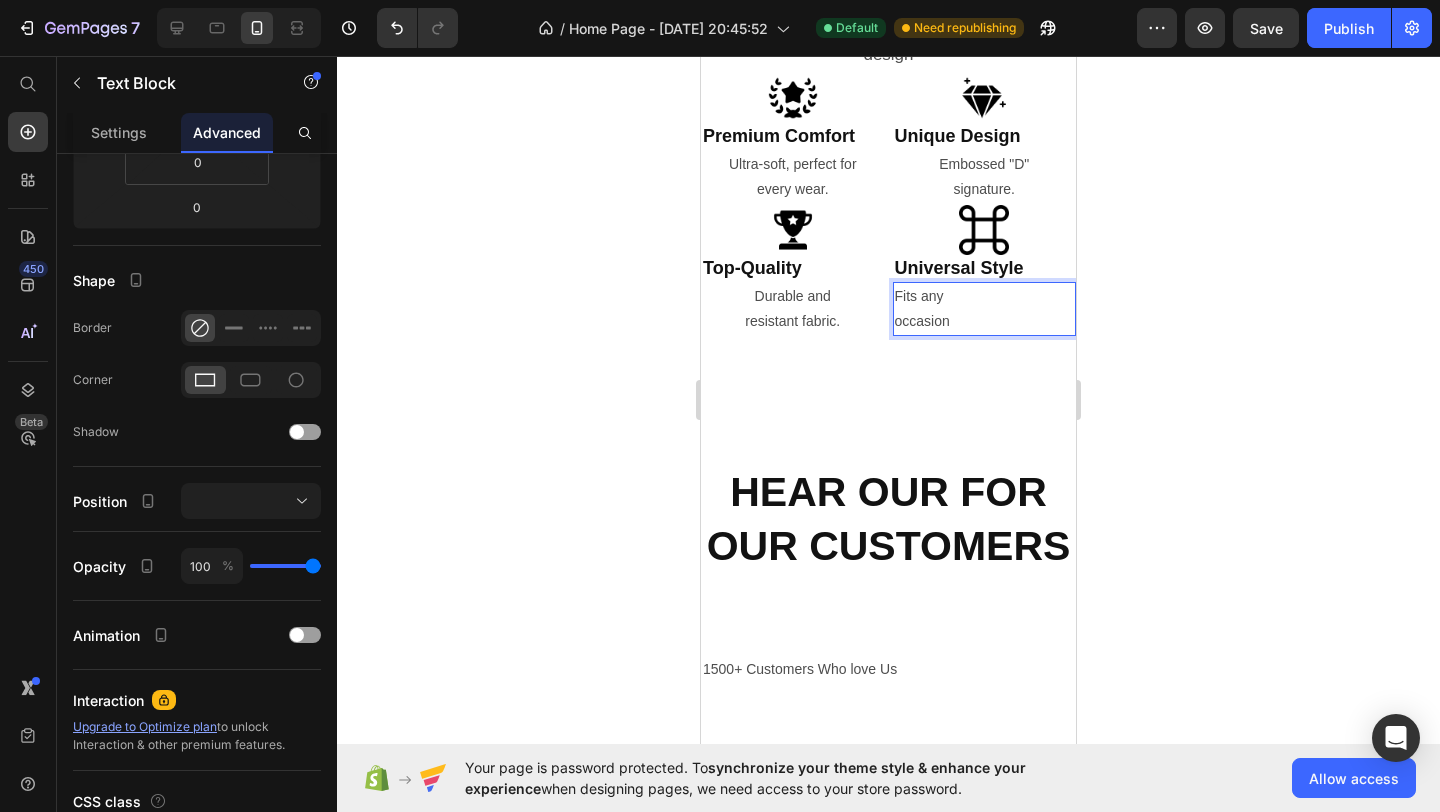 scroll, scrollTop: 0, scrollLeft: 0, axis: both 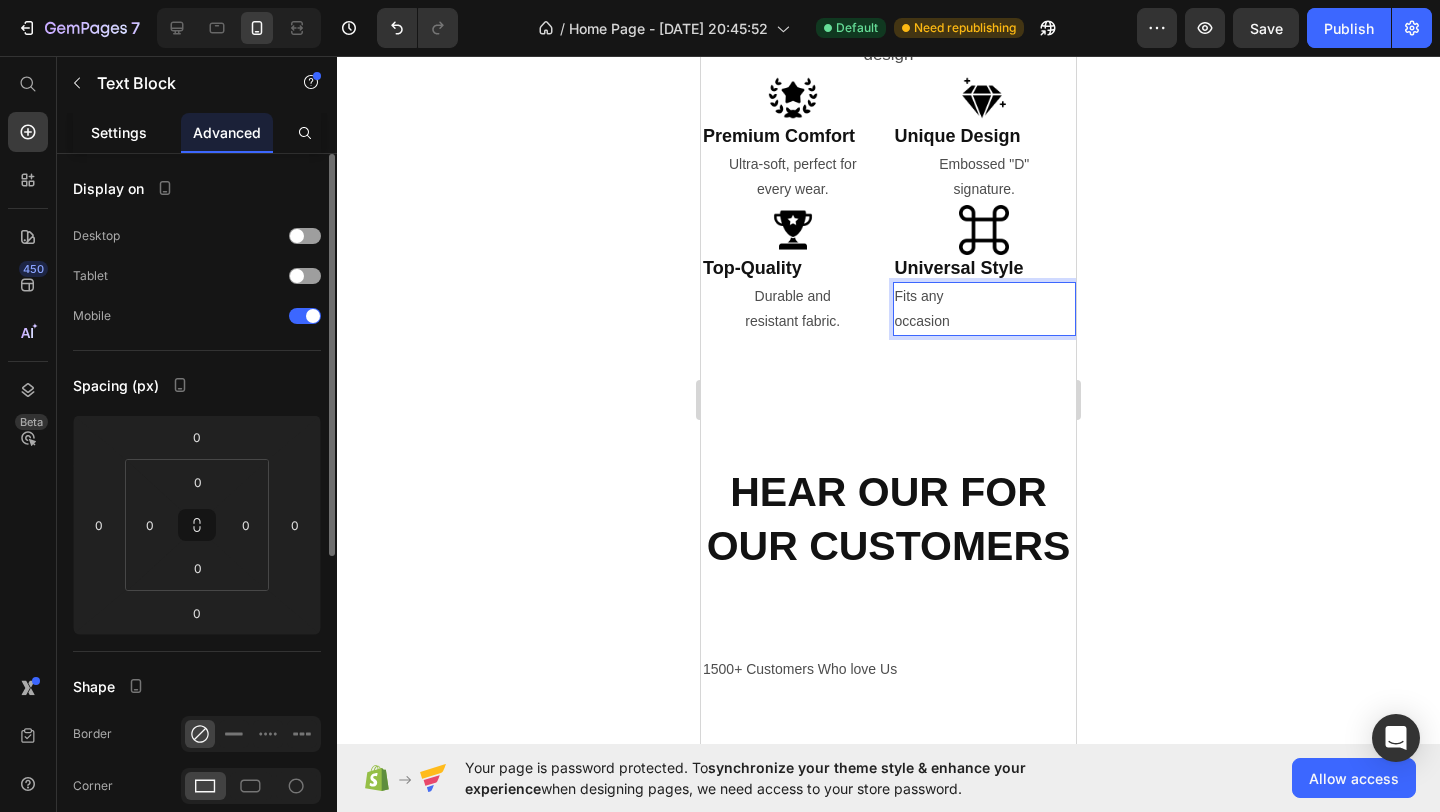 click on "Settings" at bounding box center (119, 132) 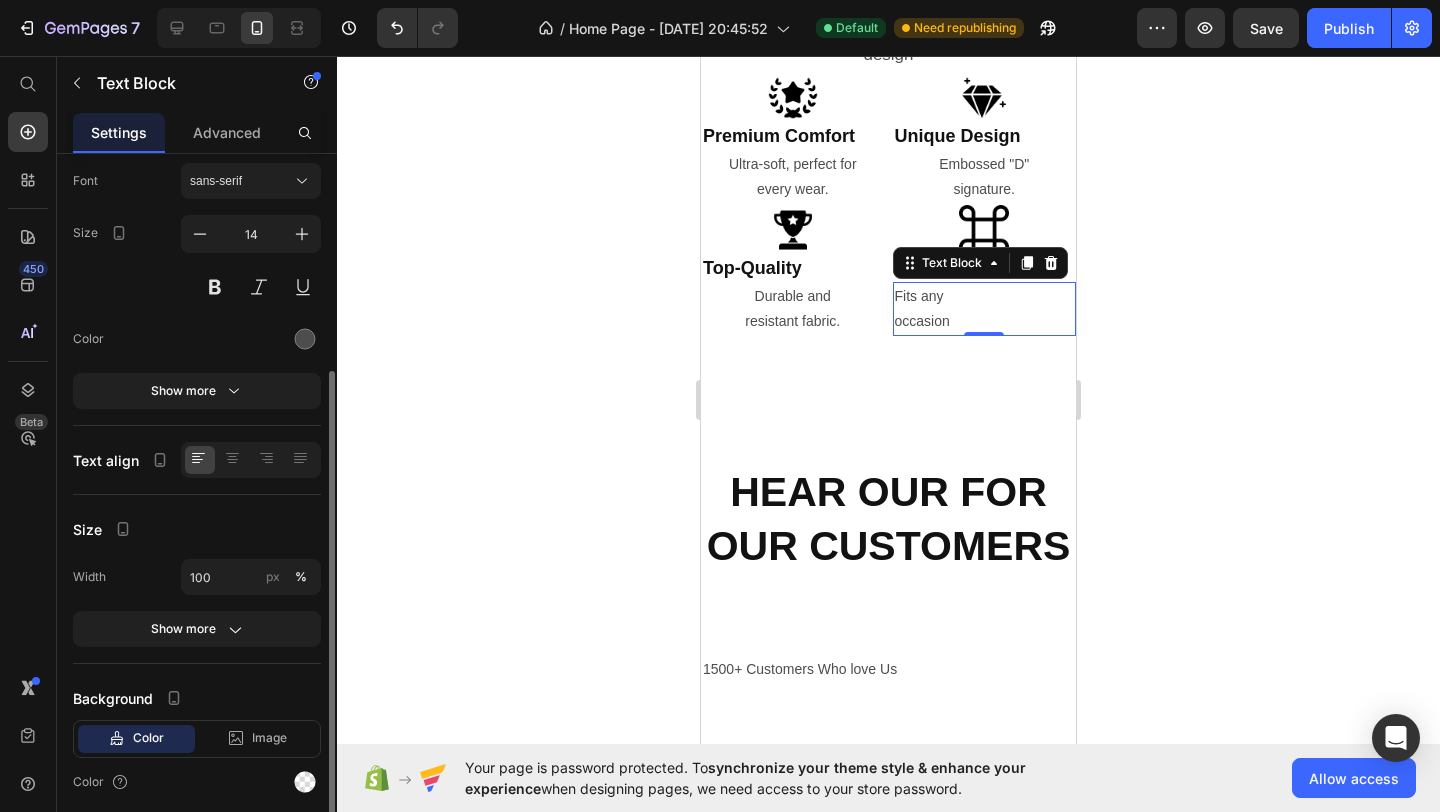 scroll, scrollTop: 180, scrollLeft: 0, axis: vertical 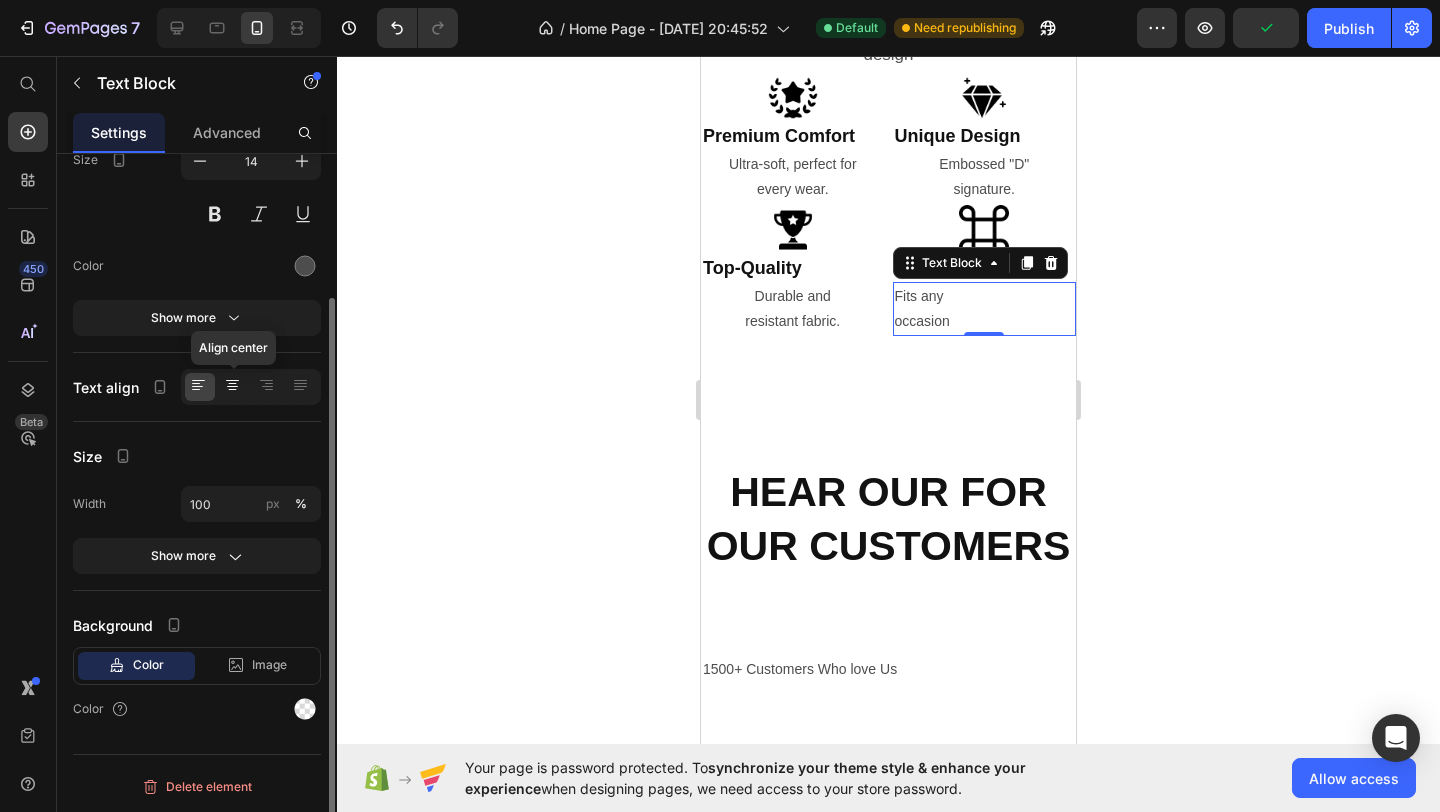 click 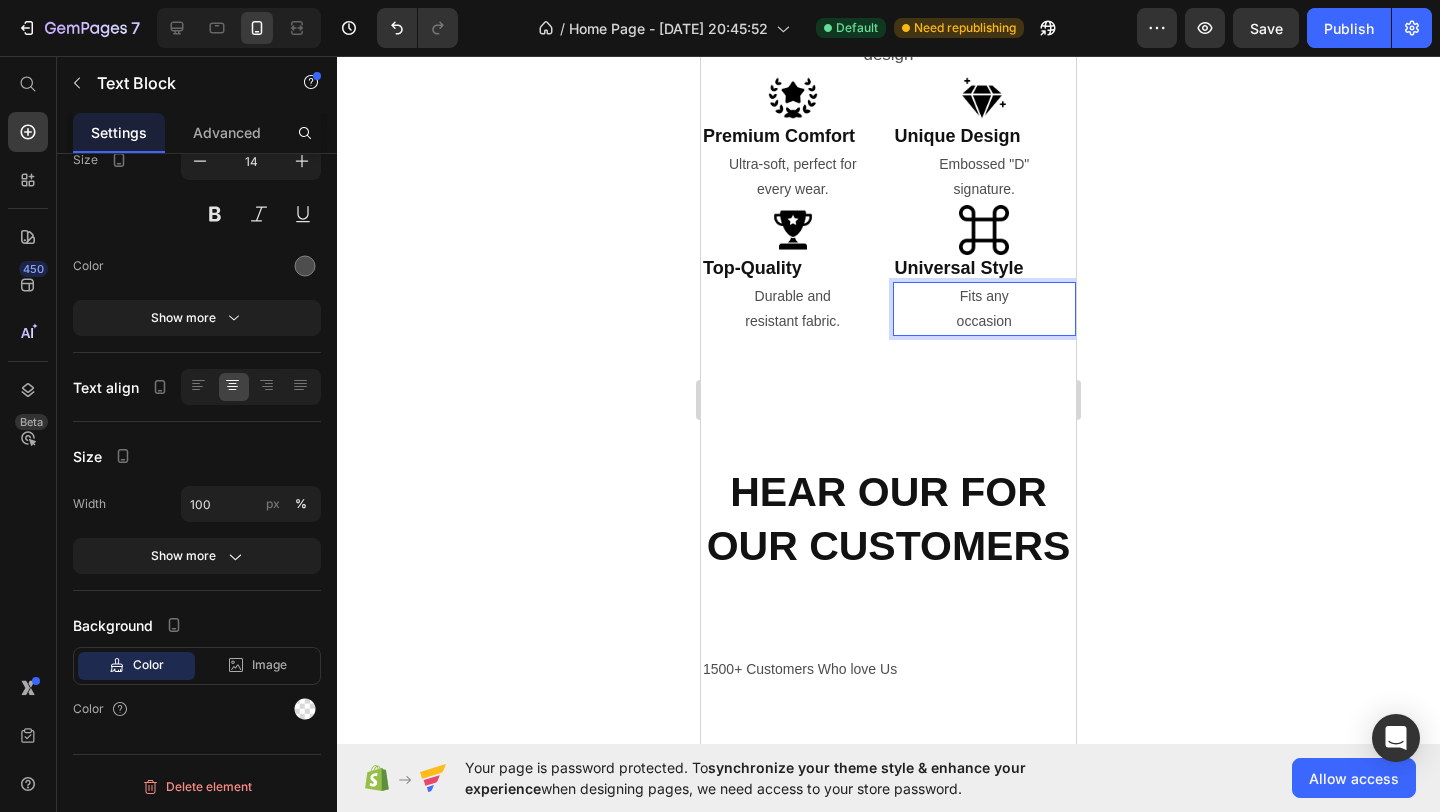 click on "occasion" at bounding box center [985, 321] 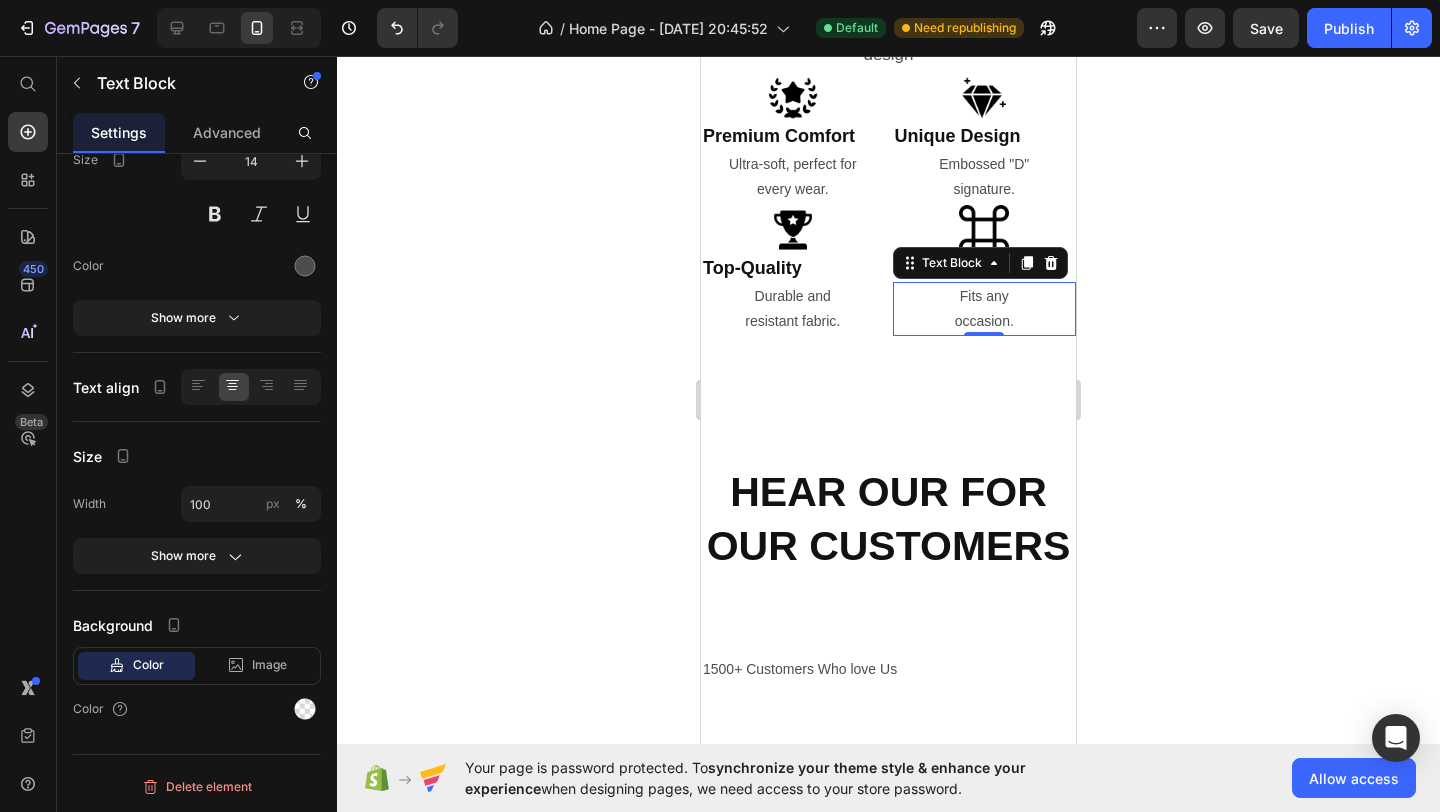 click 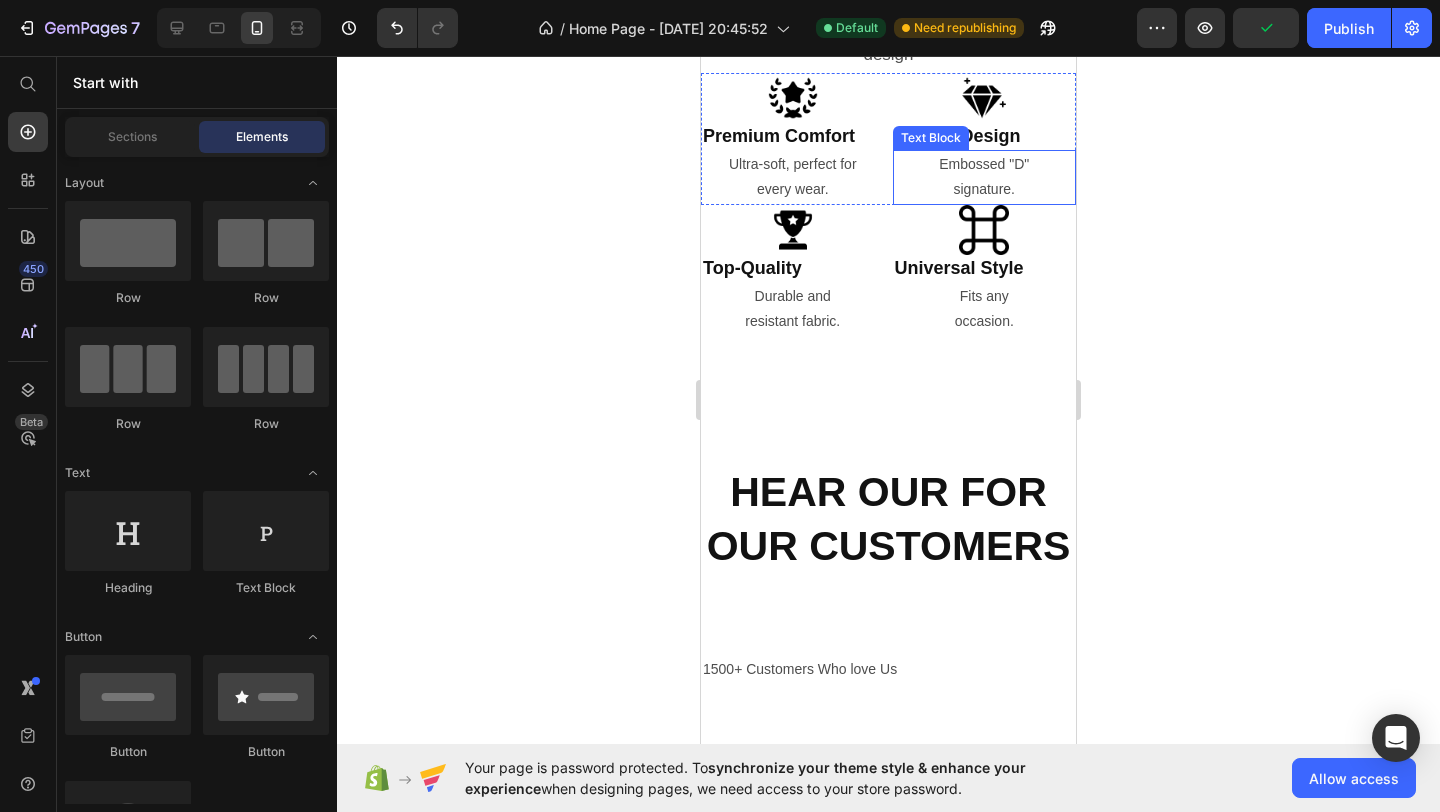 scroll, scrollTop: 1250, scrollLeft: 0, axis: vertical 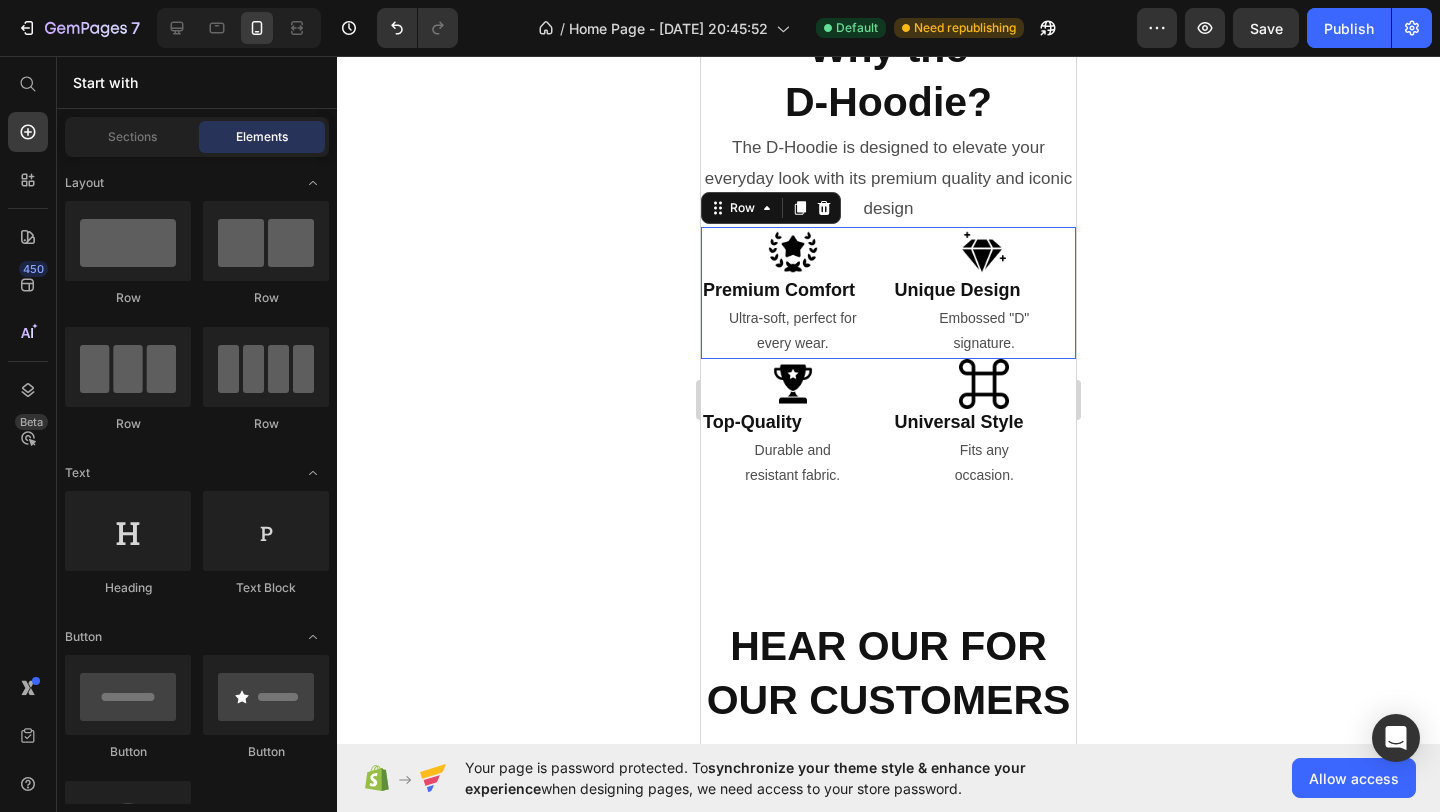 click on "Image Premium Comfort  Heading Ultra-soft, perfect for  every wear. Text Block Image Unique Design Heading Embossed "D"  signature. Text Block Row   0" at bounding box center [888, 293] 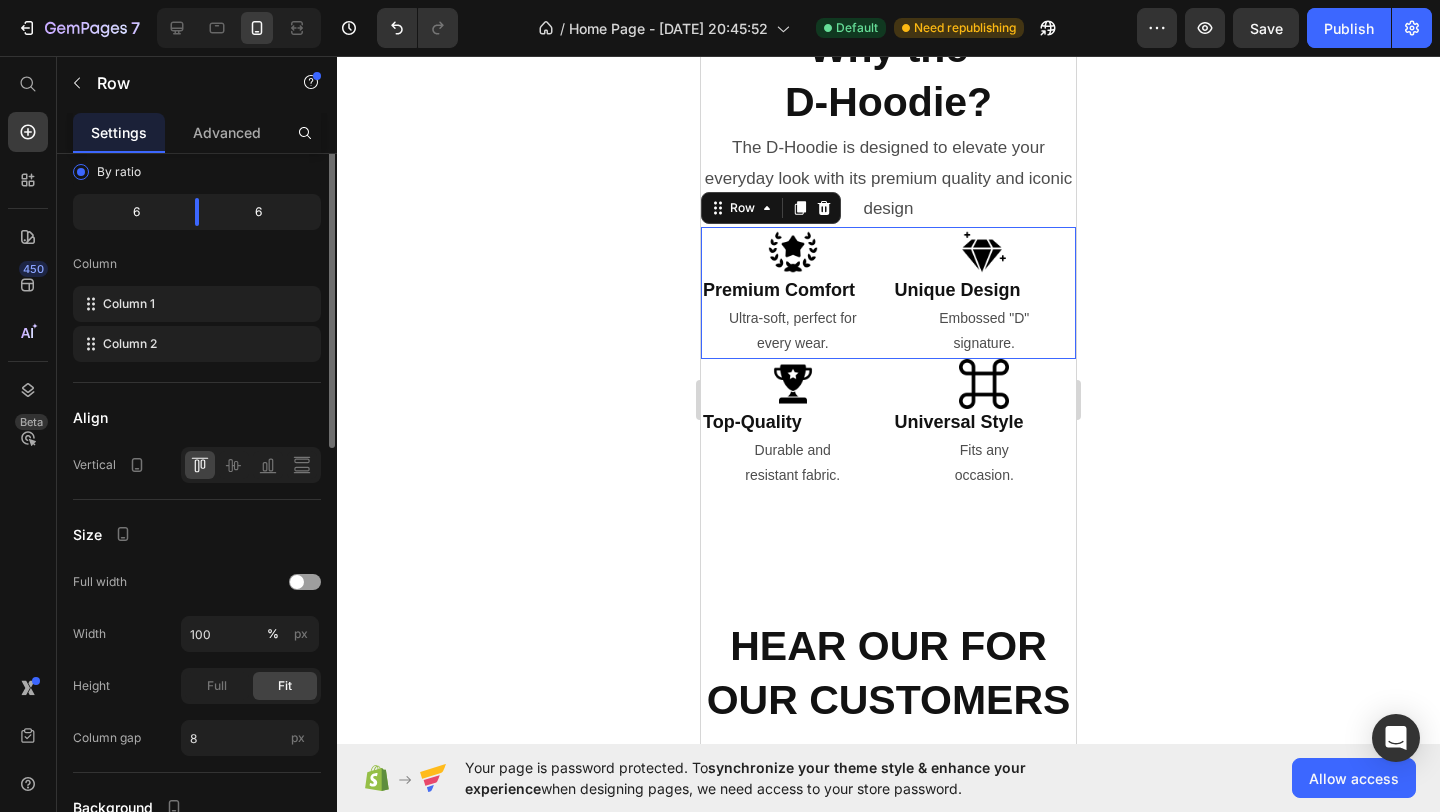 scroll, scrollTop: 0, scrollLeft: 0, axis: both 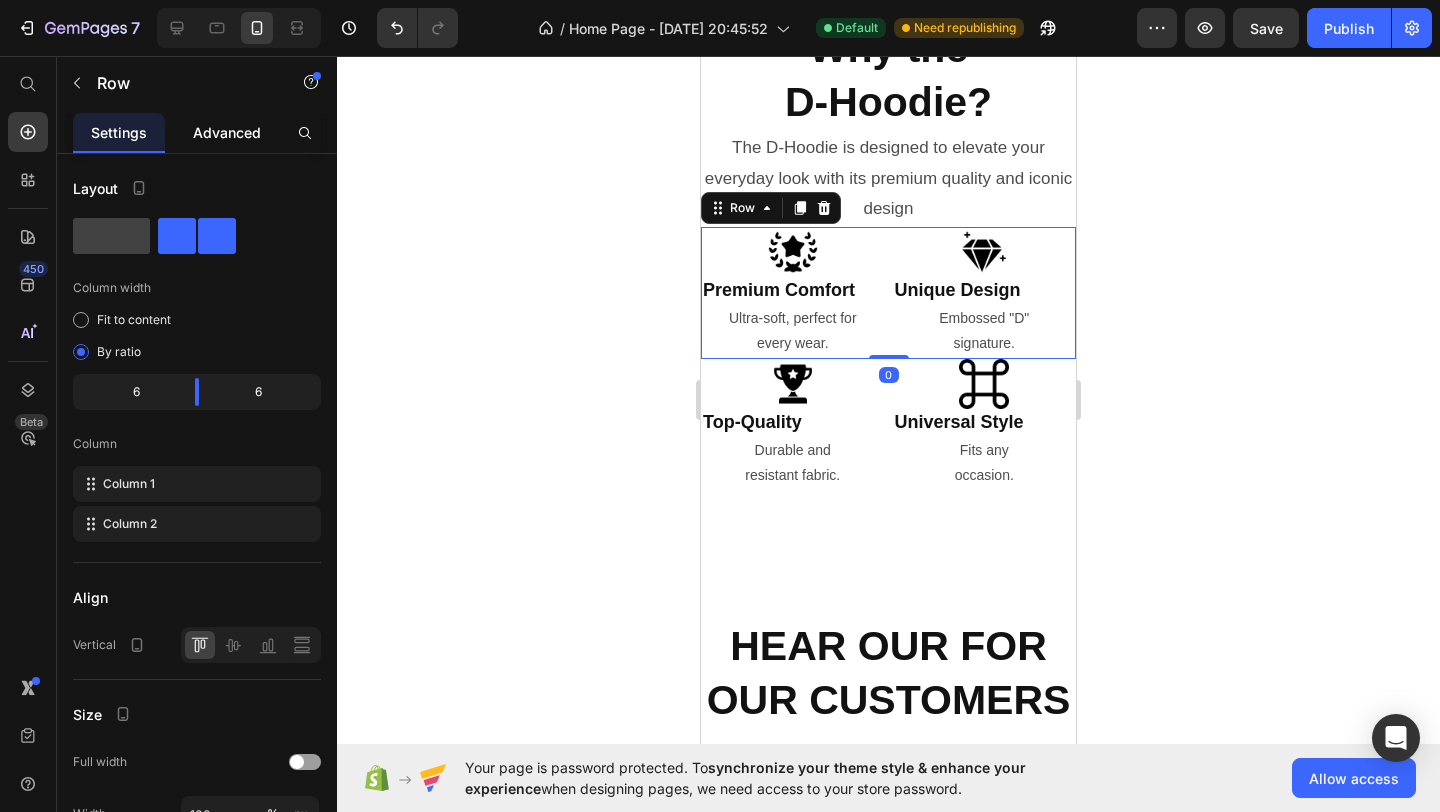 click on "Advanced" at bounding box center [227, 132] 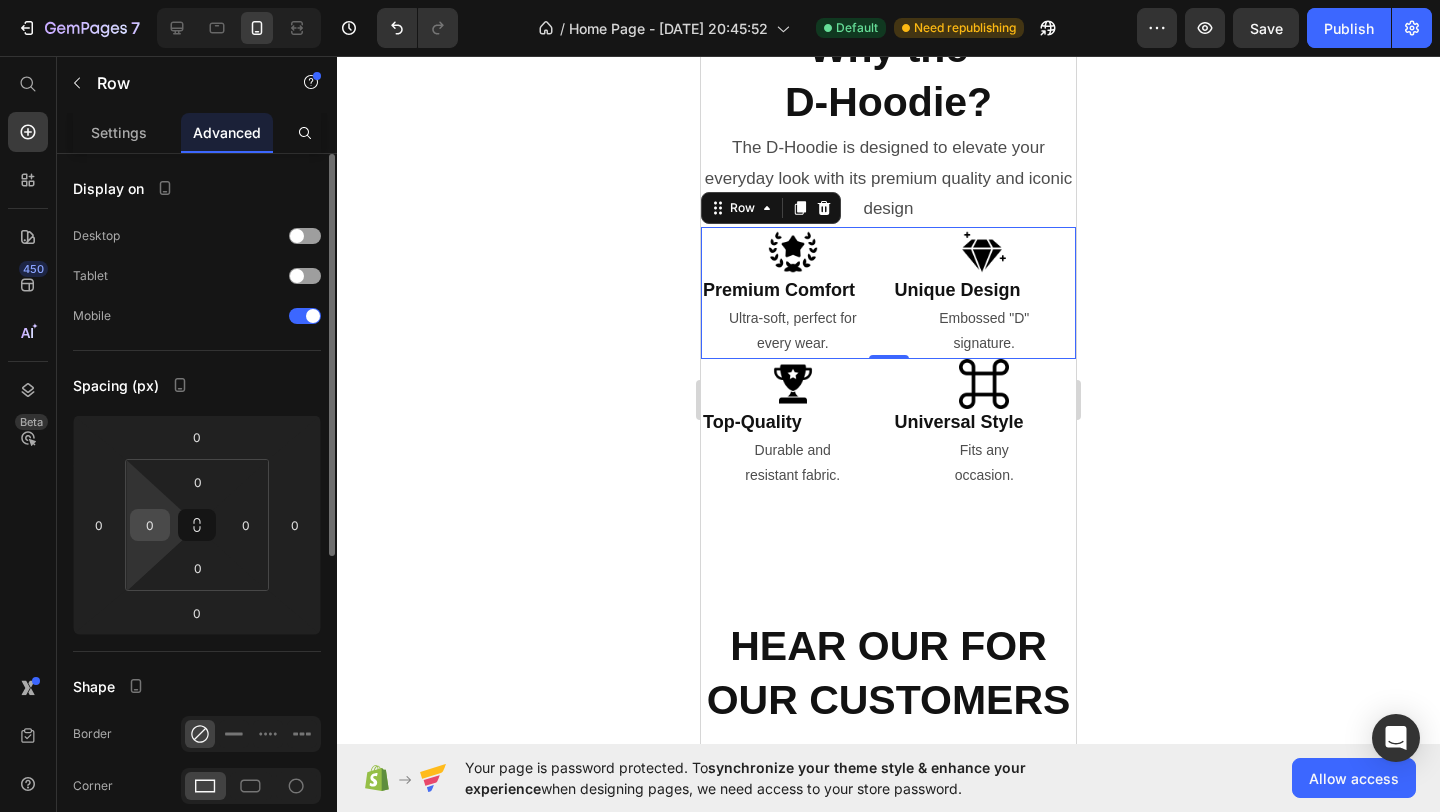 click on "0" at bounding box center [150, 525] 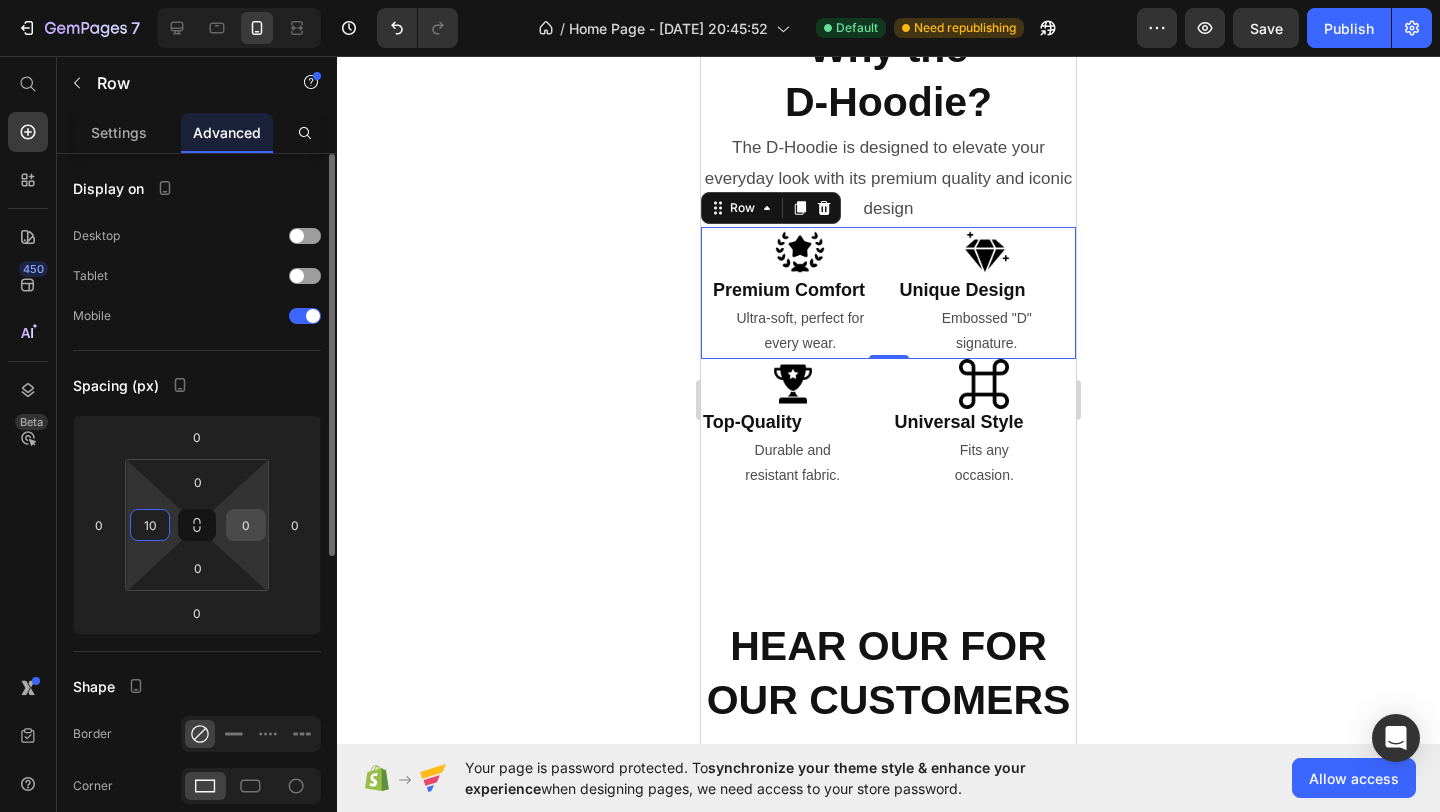 type on "10" 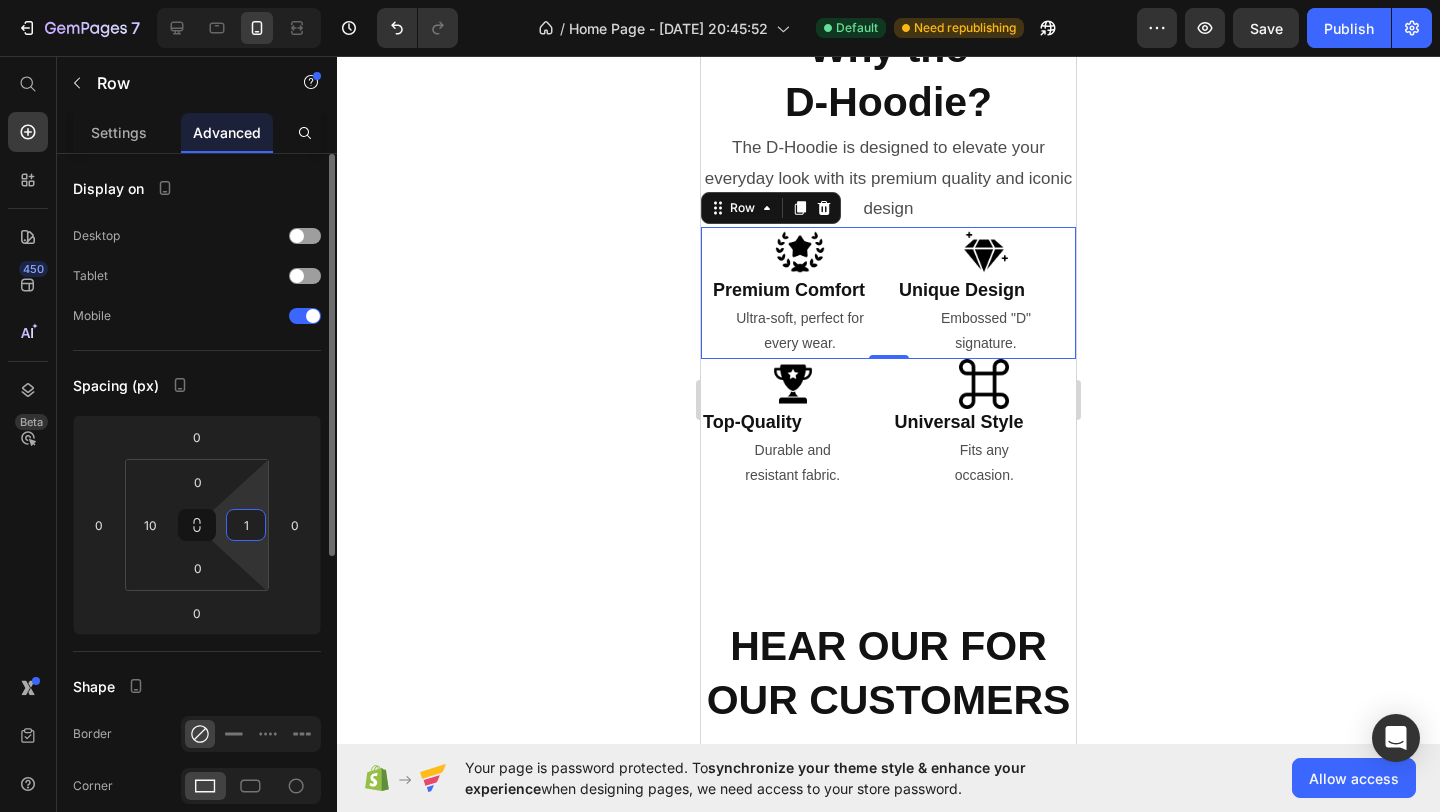 type on "10" 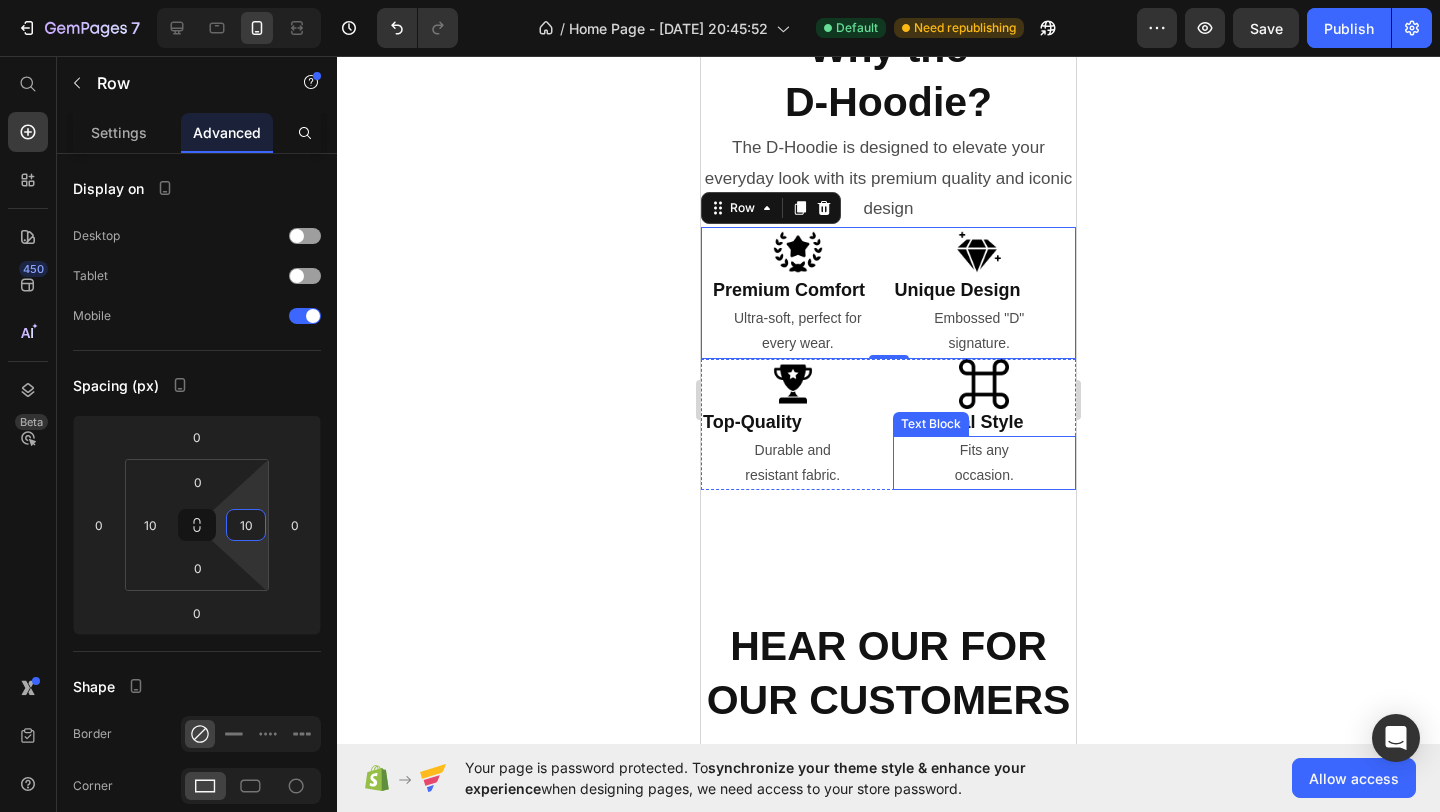 click on "Fits any occasion." at bounding box center (985, 463) 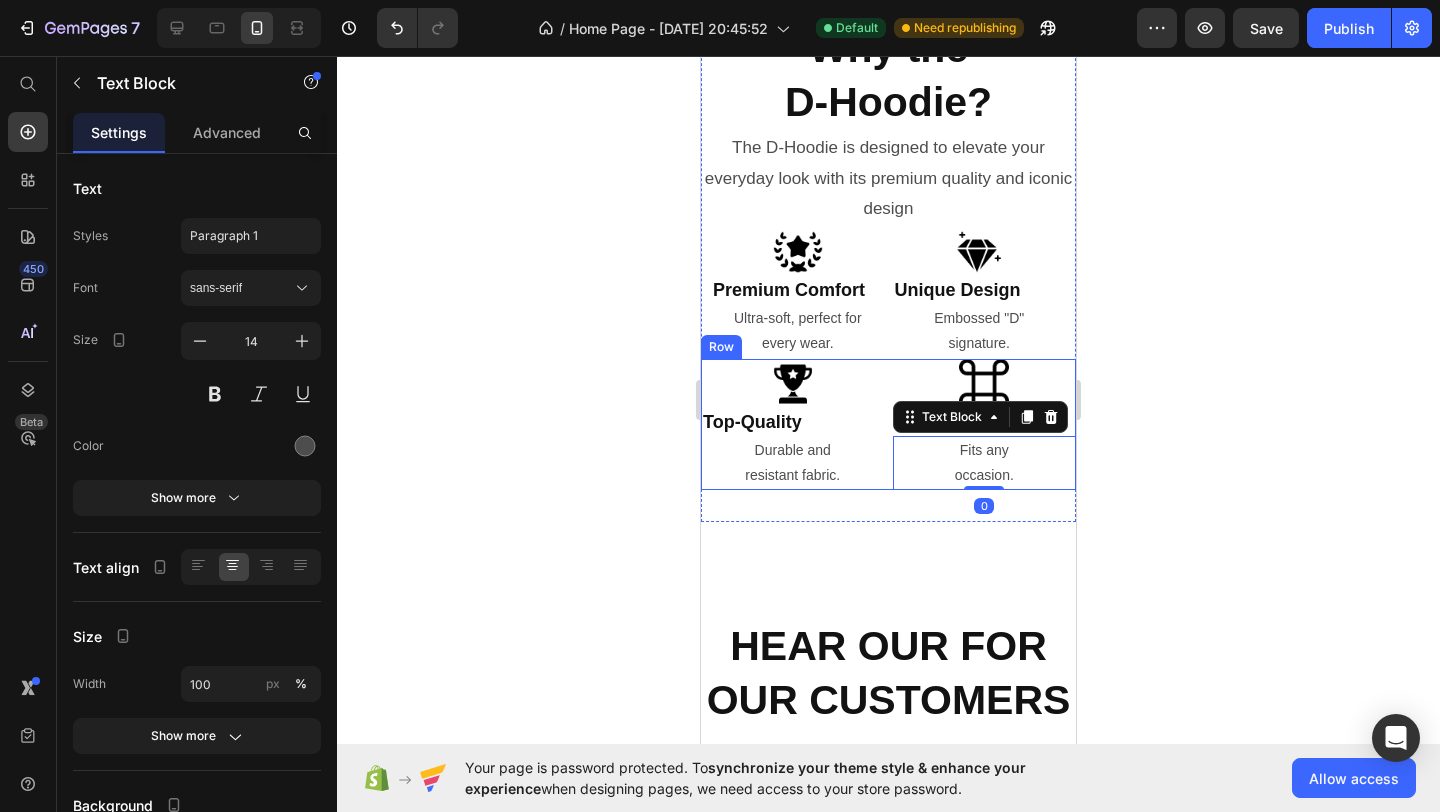 click on "Image Top-Quality Heading Durable and  resistant fabric. Text Block Image Universal Style Heading Fits any occasion.  Text Block   0 Row" at bounding box center [888, 425] 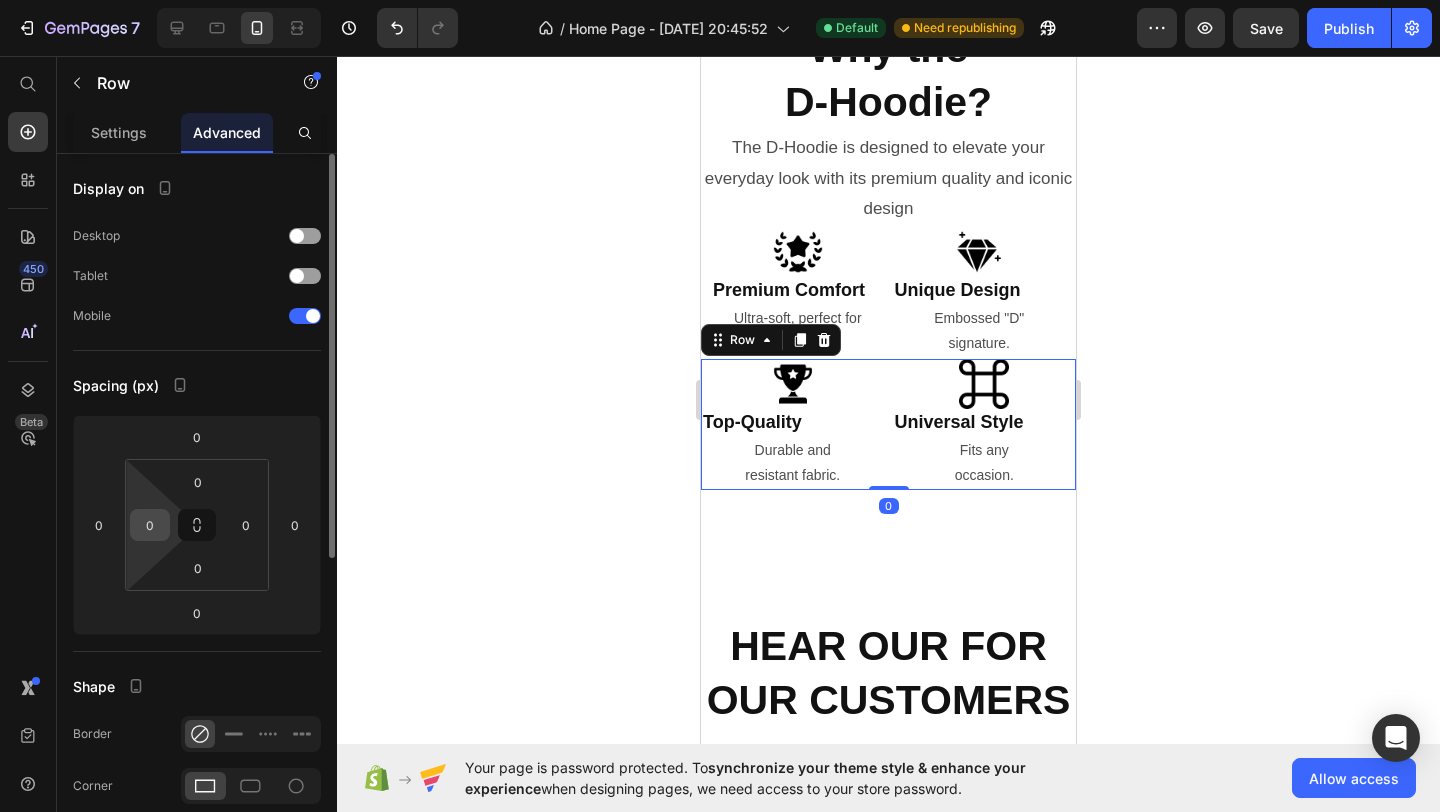 click on "0" at bounding box center [150, 525] 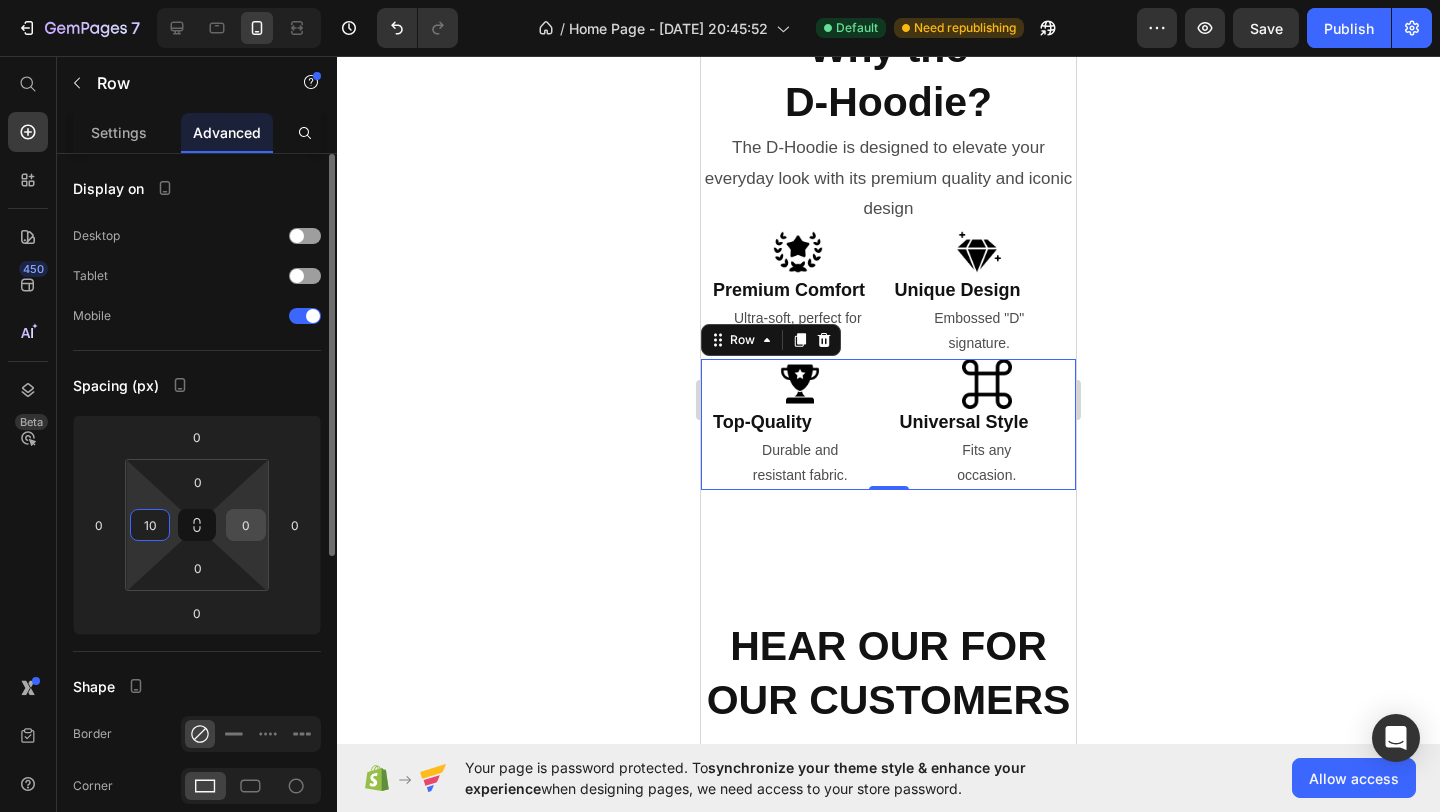 type on "10" 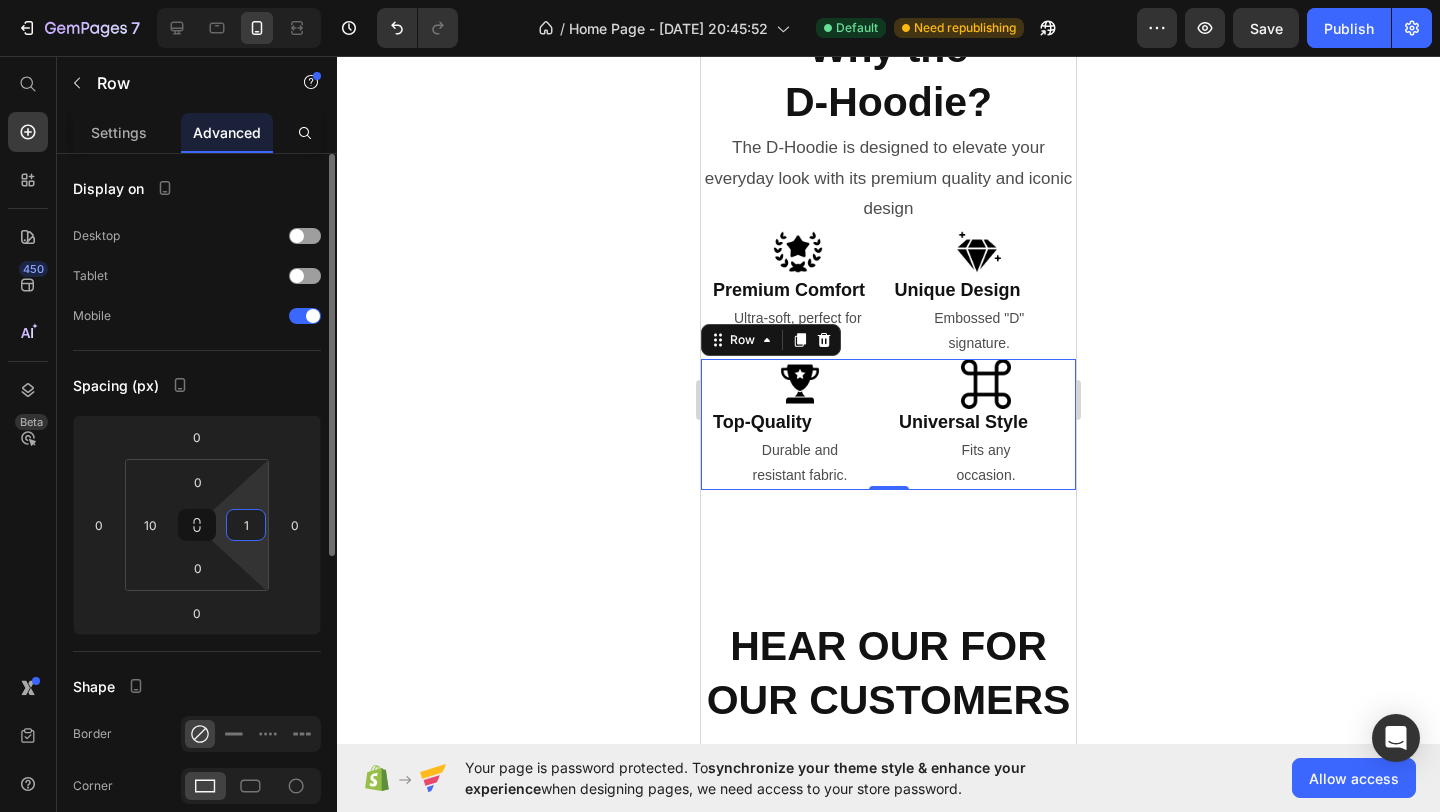 type on "10" 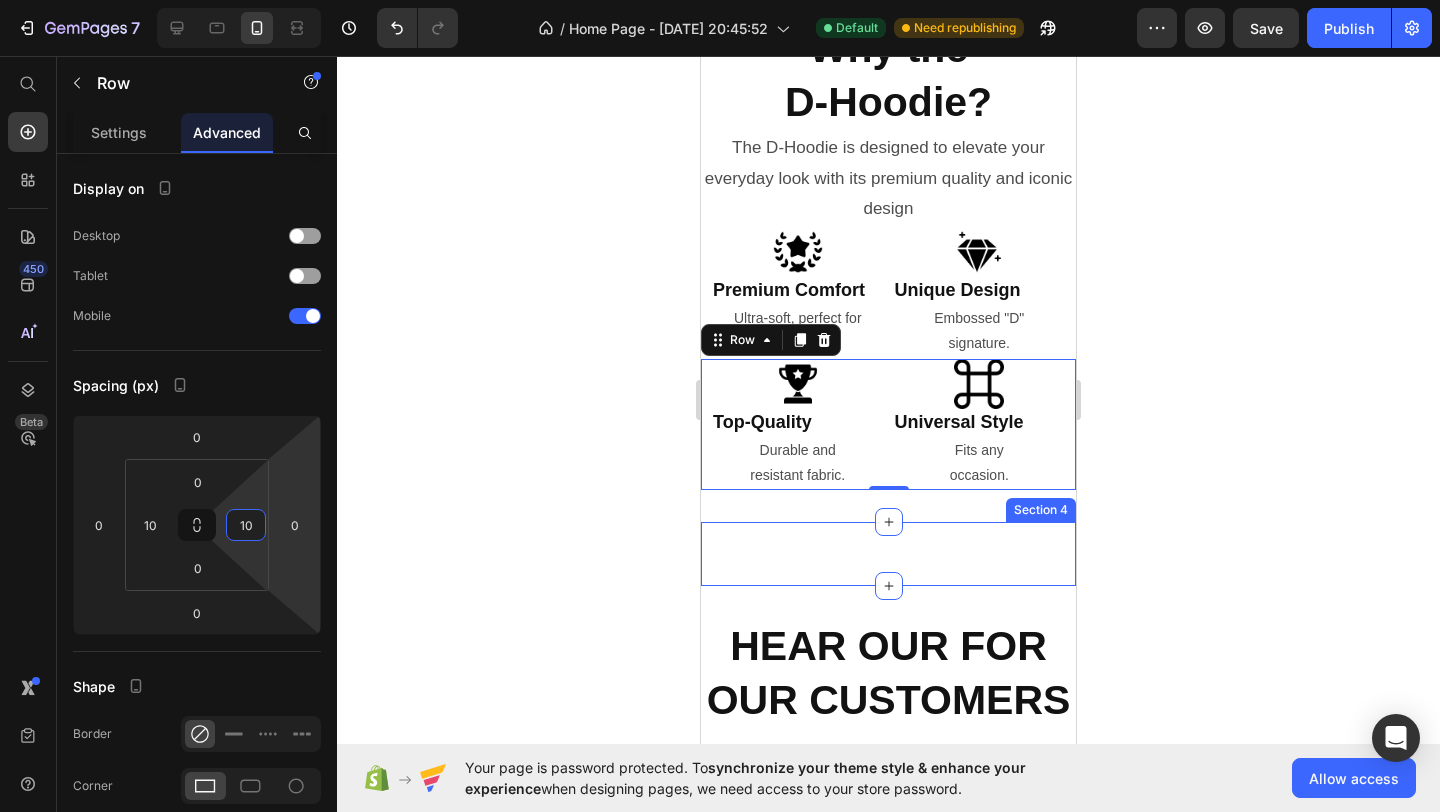 click on "Image Image Row COMFORT MEETS STREET STYLE. Heading The D-Hoodie brings together the best of both wolds: ultimate comfort and striking style. Get ready to impress effortlessly. Text Block EXPLORE NOW   Button Row Section 4" at bounding box center (888, 554) 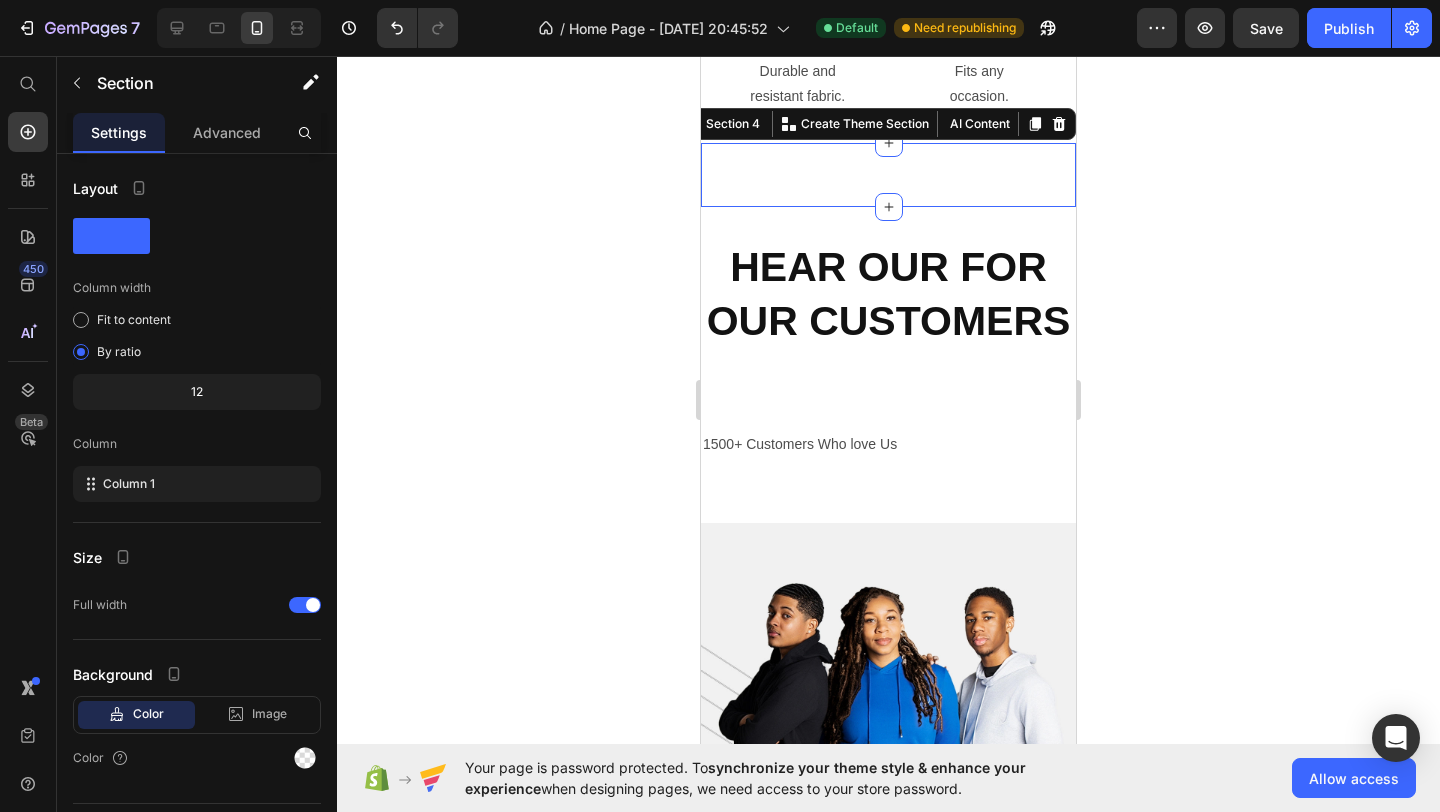 scroll, scrollTop: 1631, scrollLeft: 0, axis: vertical 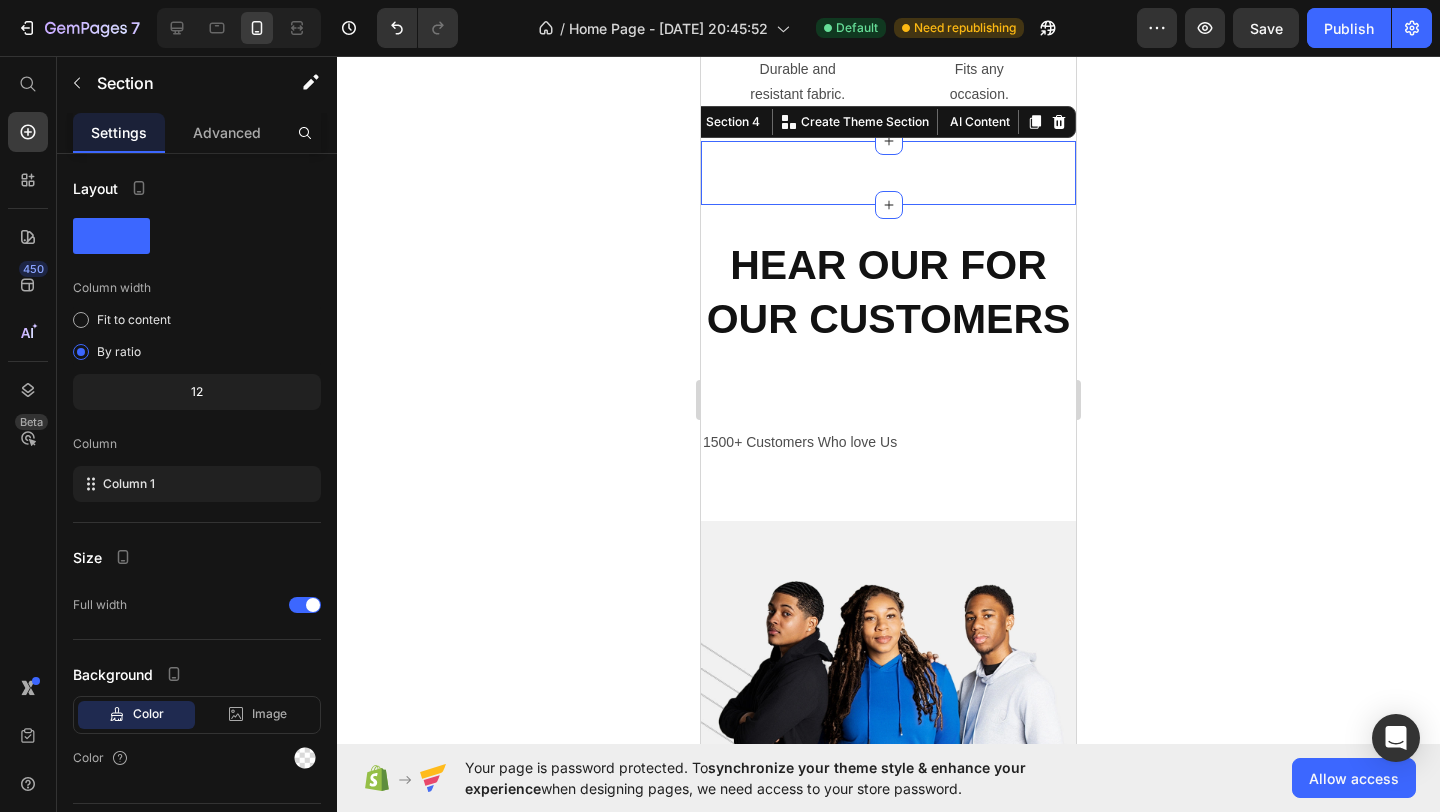 click on "Image Image Row COMFORT MEETS STREET STYLE. Heading The D-Hoodie brings together the best of both wolds: ultimate comfort and striking style. Get ready to impress effortlessly. Text Block EXPLORE NOW   Button Row Section 4   You can create reusable sections Create Theme Section AI Content Write with GemAI What would you like to describe here? Tone and Voice Persuasive Product Show more Generate" at bounding box center [888, 173] 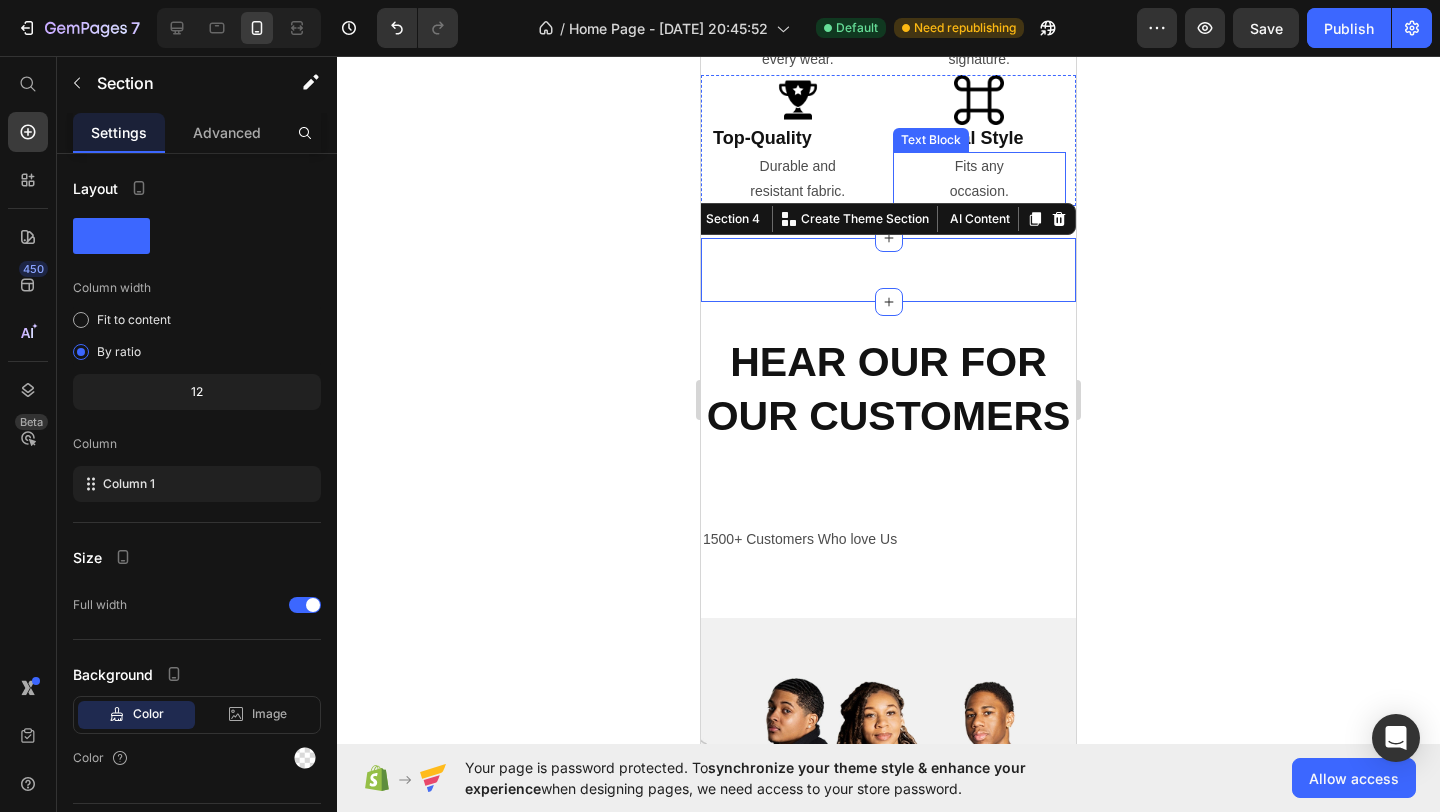 scroll, scrollTop: 1511, scrollLeft: 0, axis: vertical 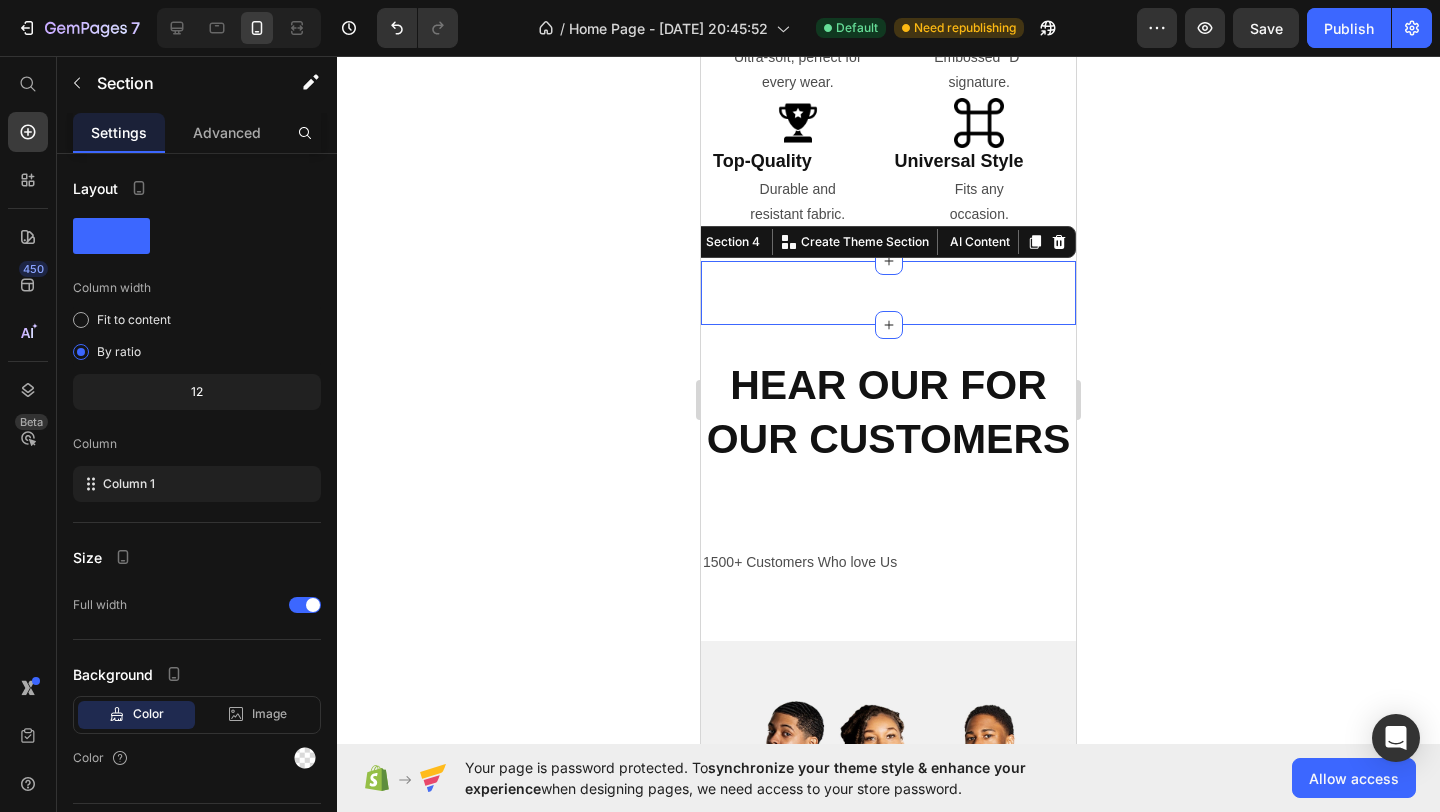 click 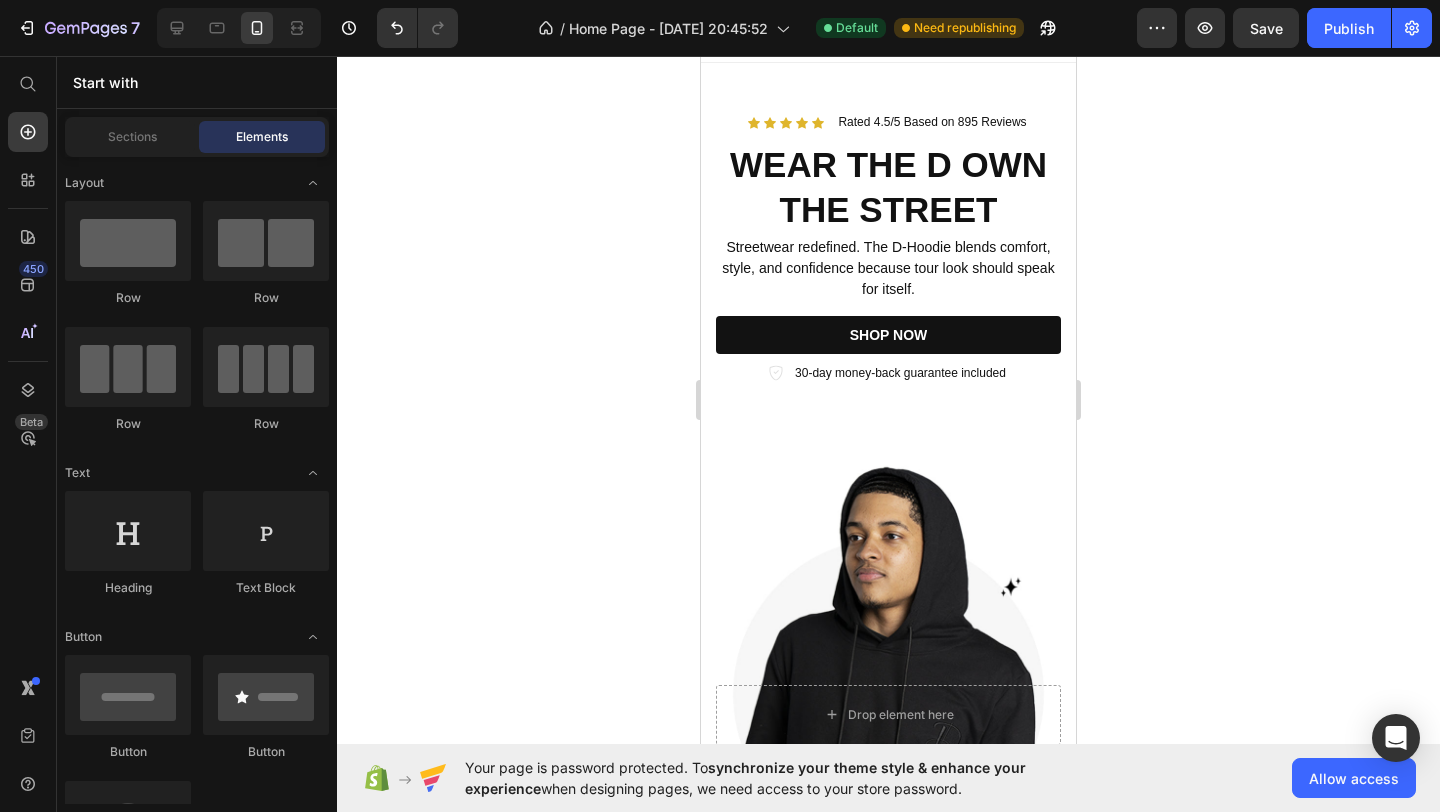 scroll, scrollTop: 0, scrollLeft: 0, axis: both 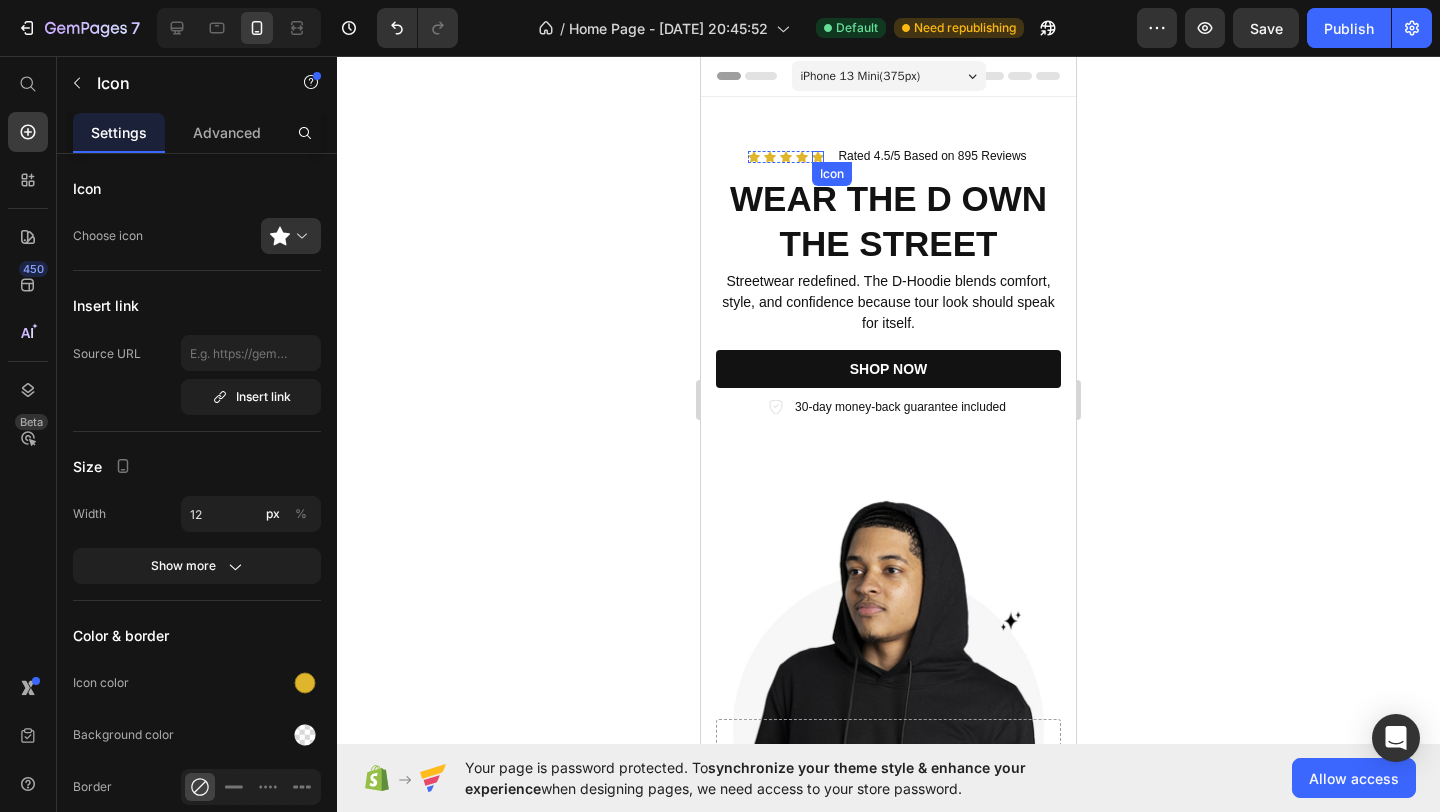 click on "Icon" at bounding box center [818, 157] 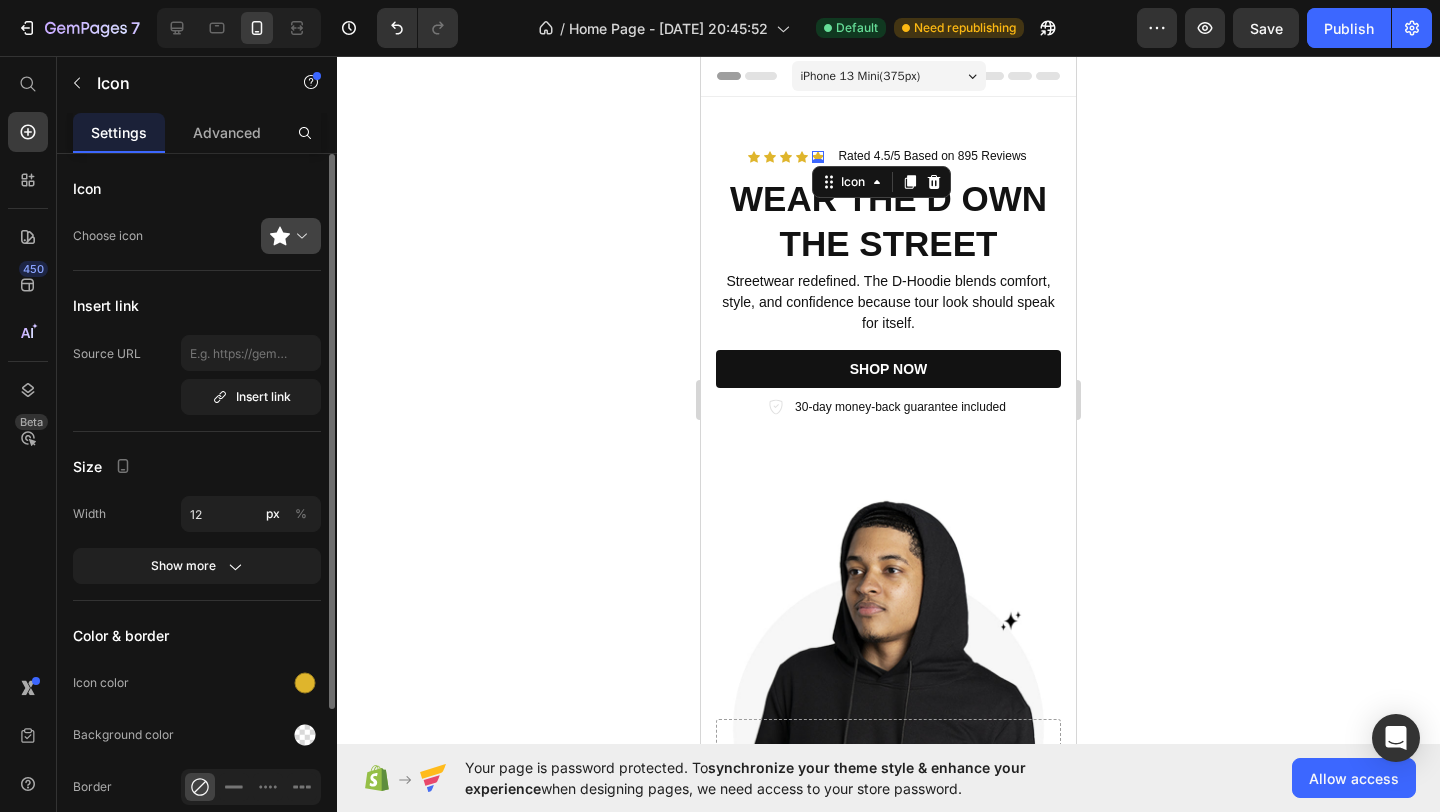 click at bounding box center (299, 236) 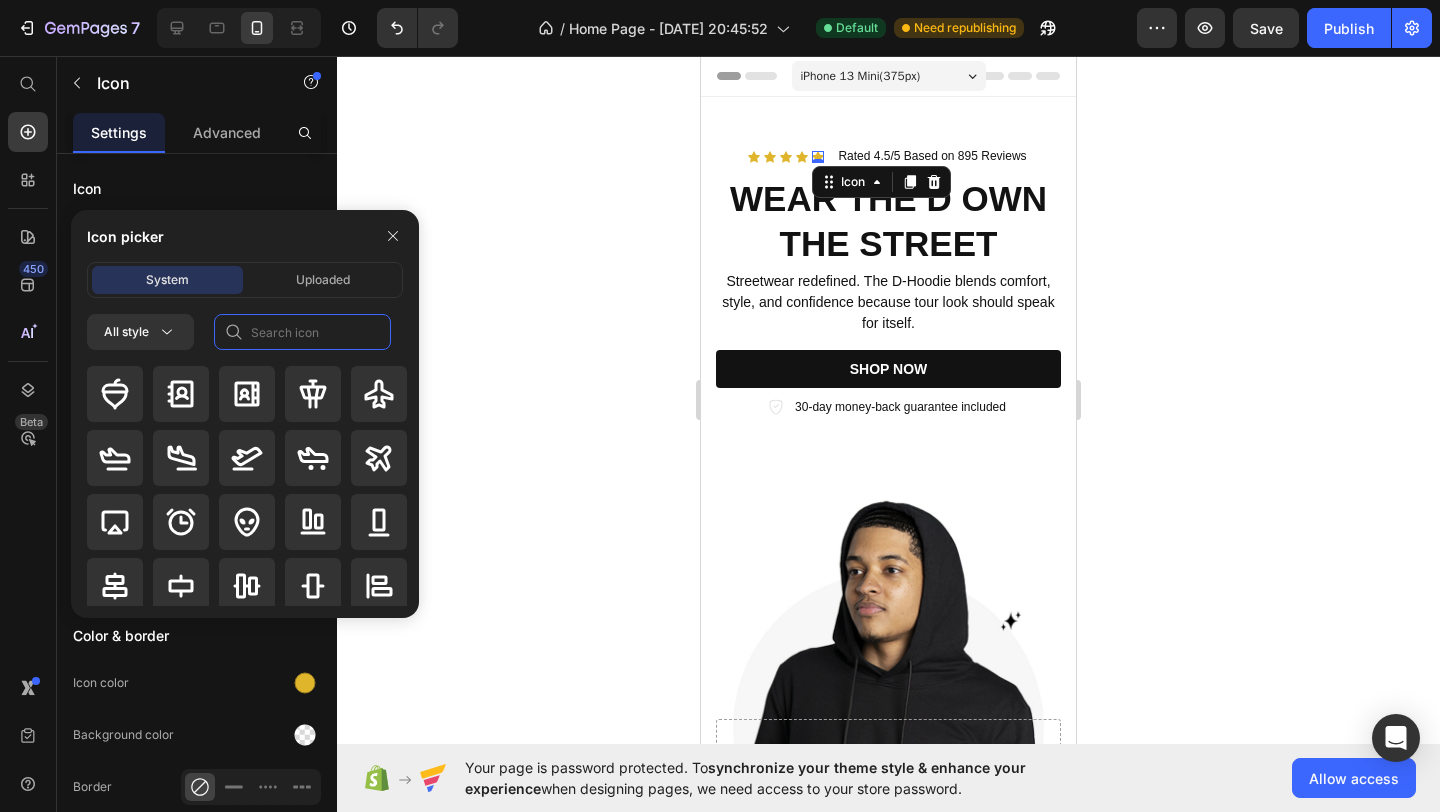 click 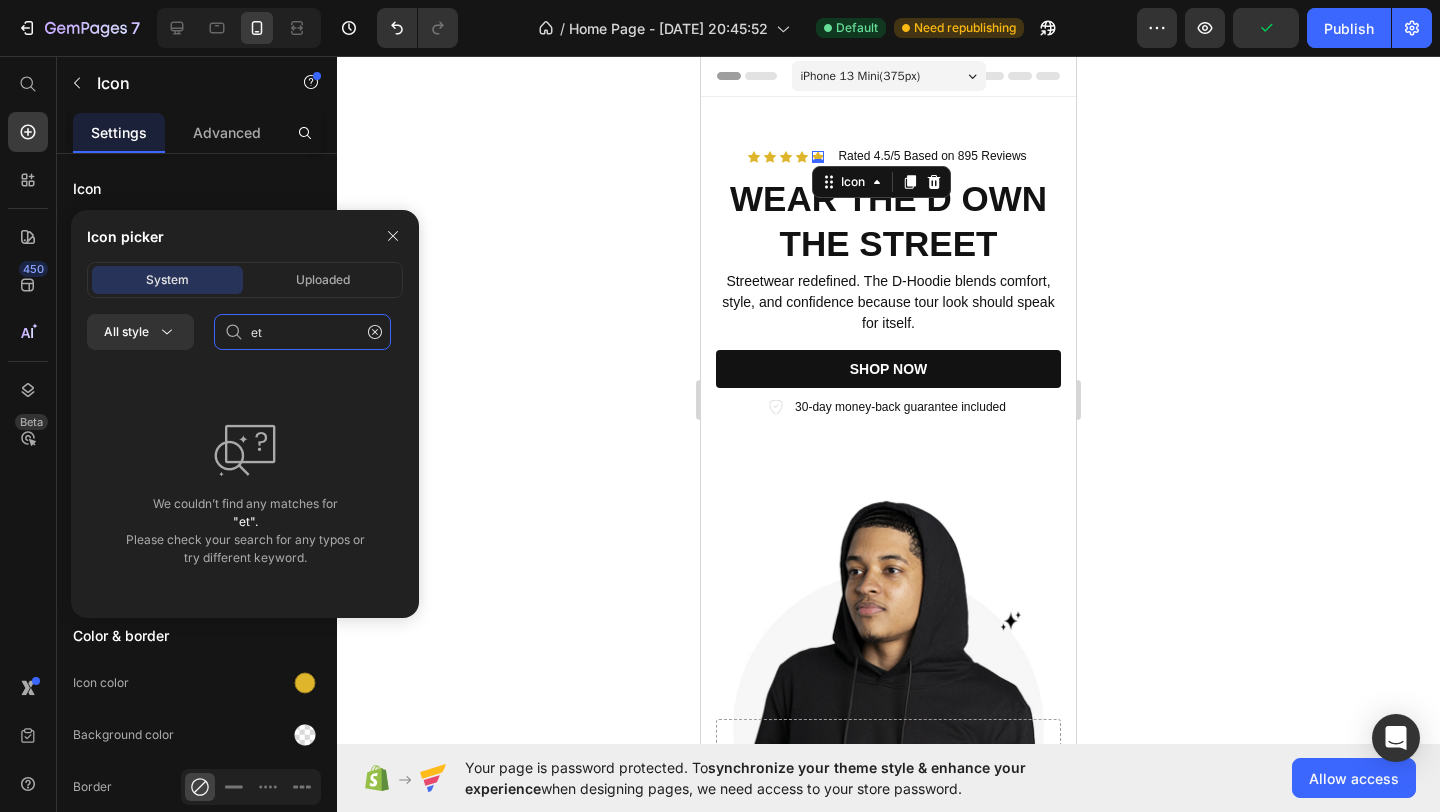 type on "e" 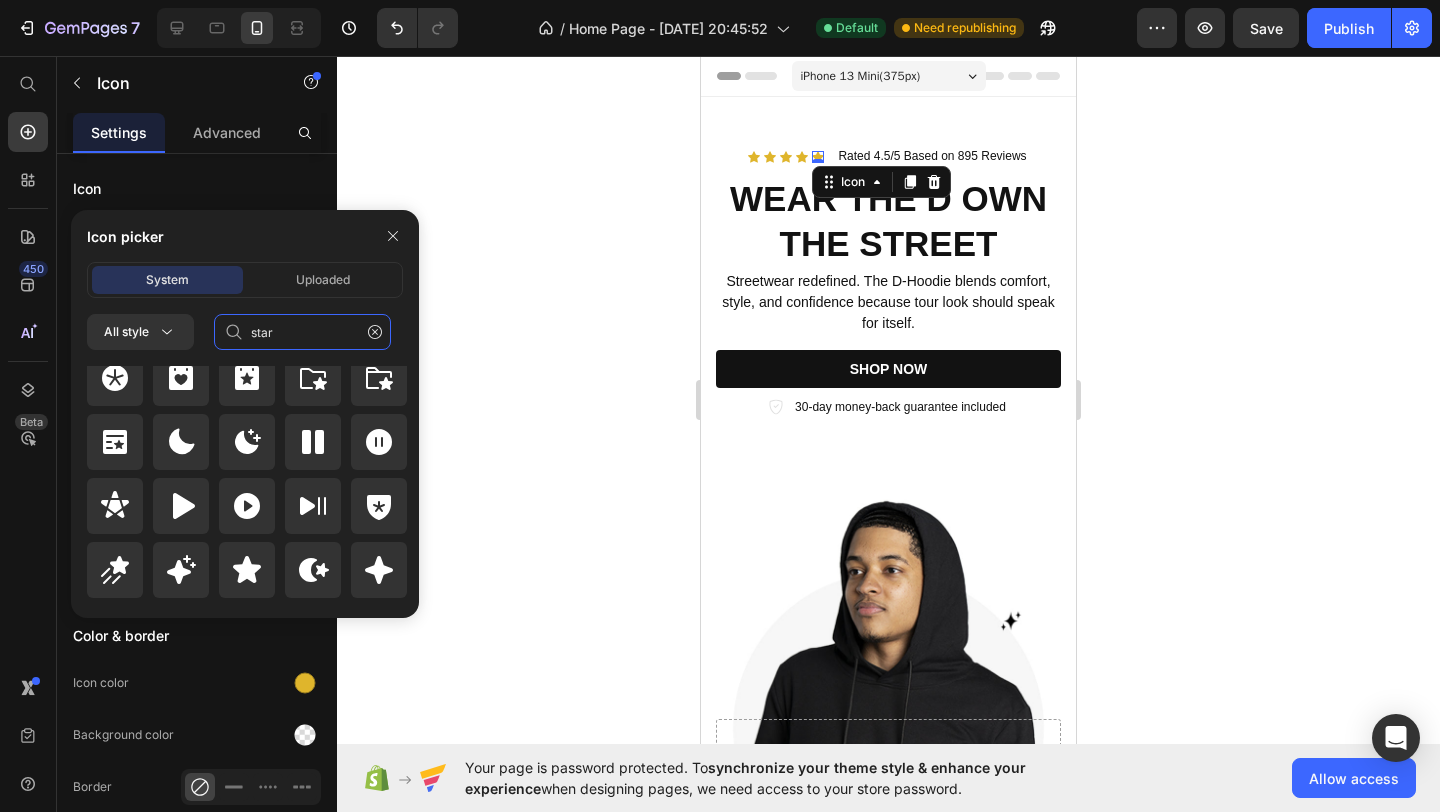 scroll, scrollTop: 872, scrollLeft: 0, axis: vertical 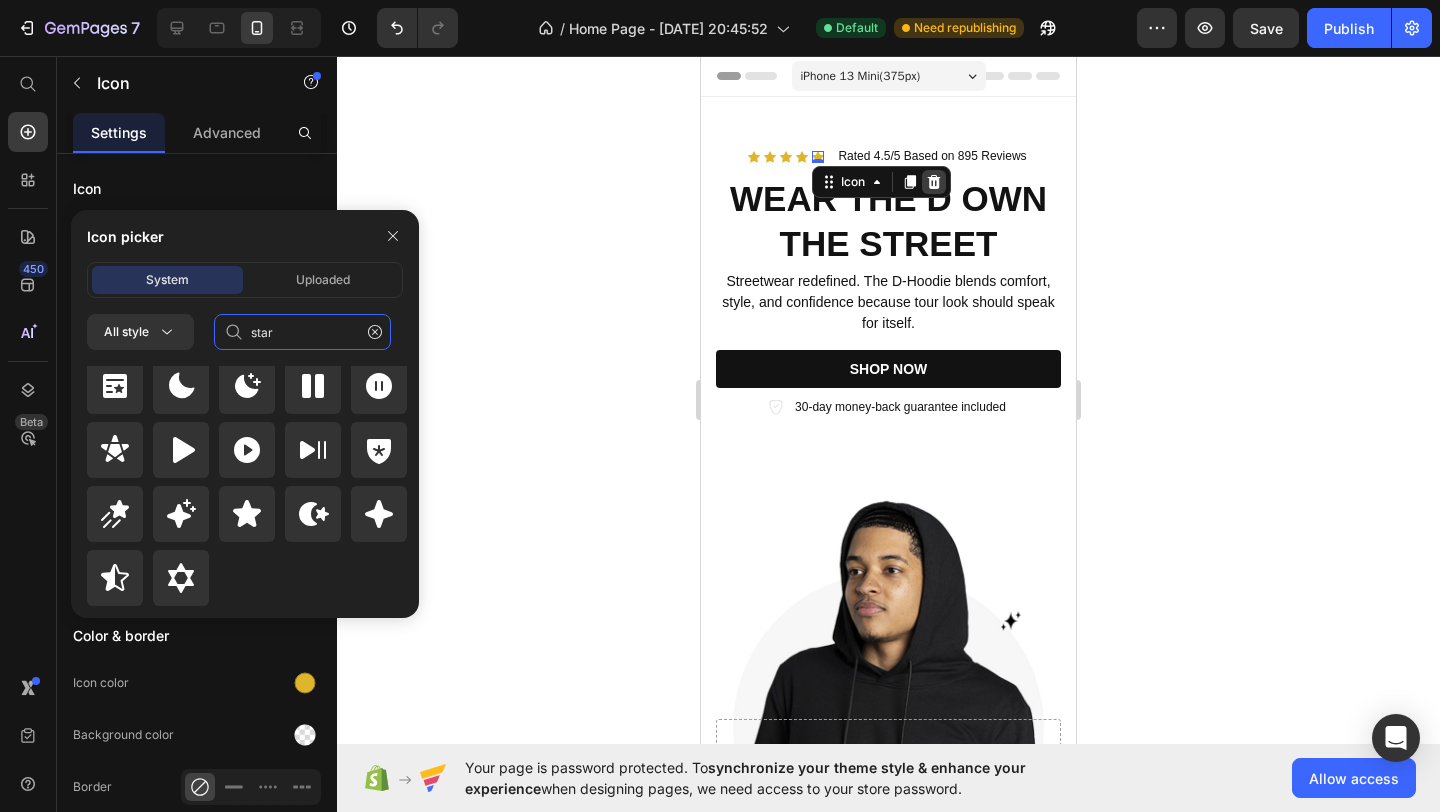 type on "star" 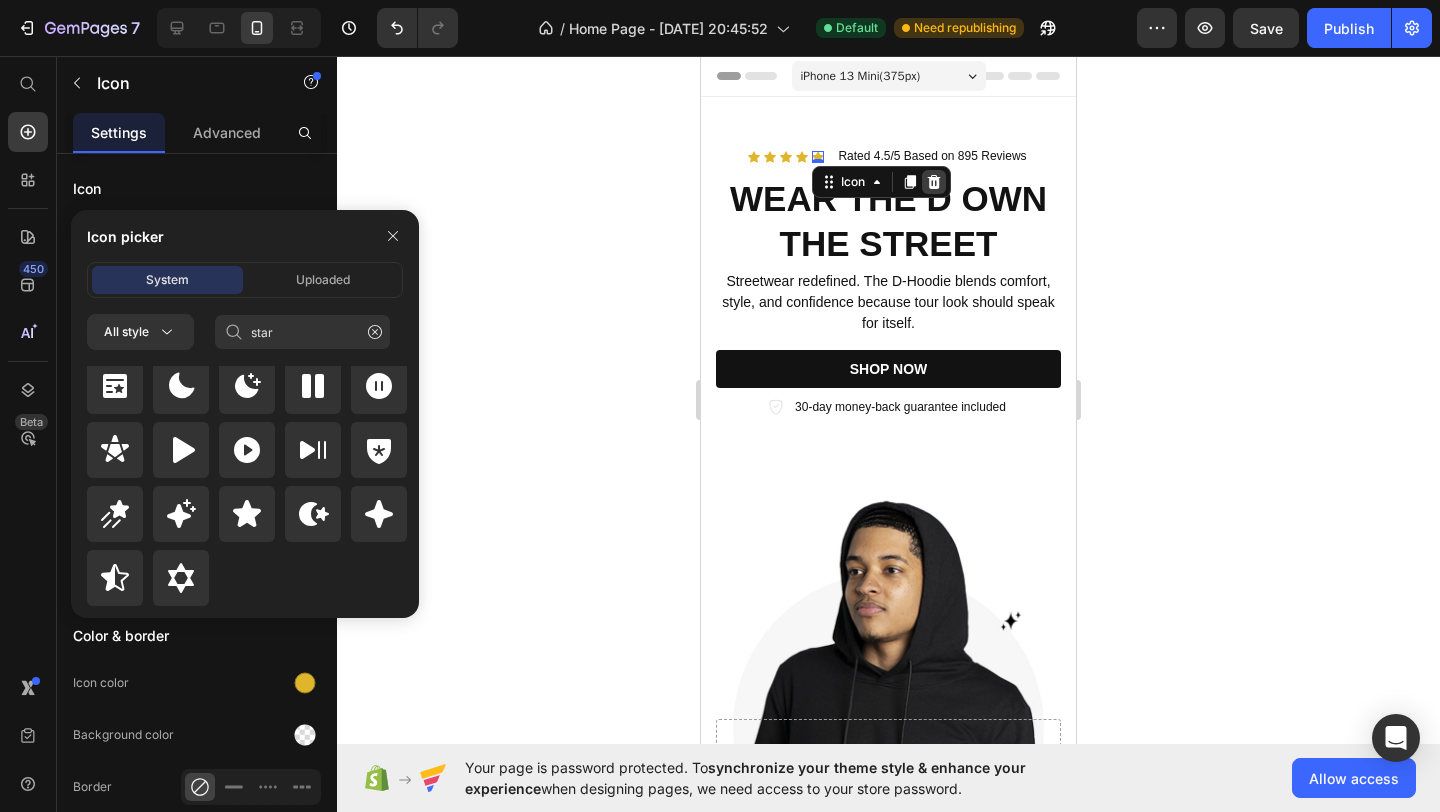 click 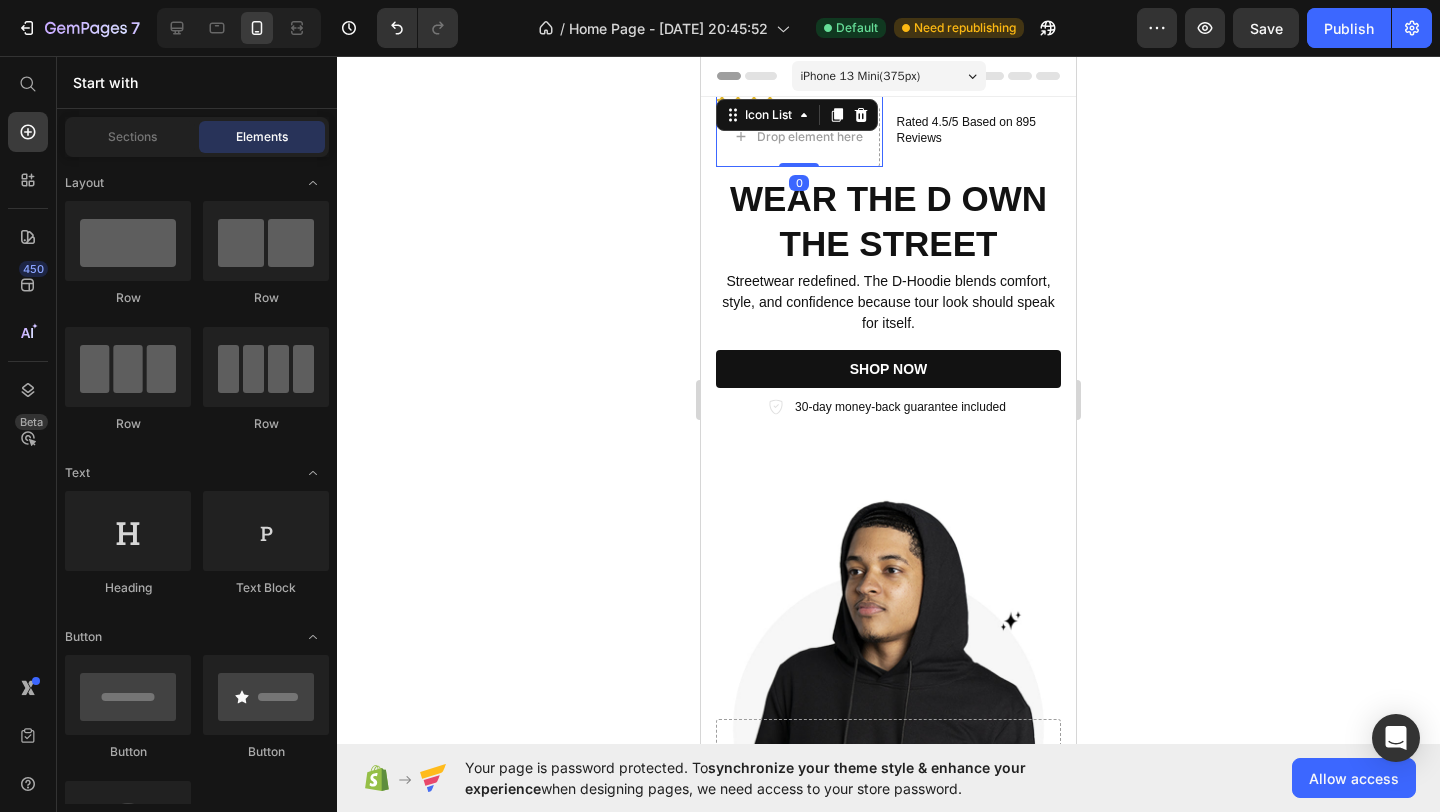 click on "Icon Icon Icon Icon
Drop element here Icon List   0" at bounding box center (799, 131) 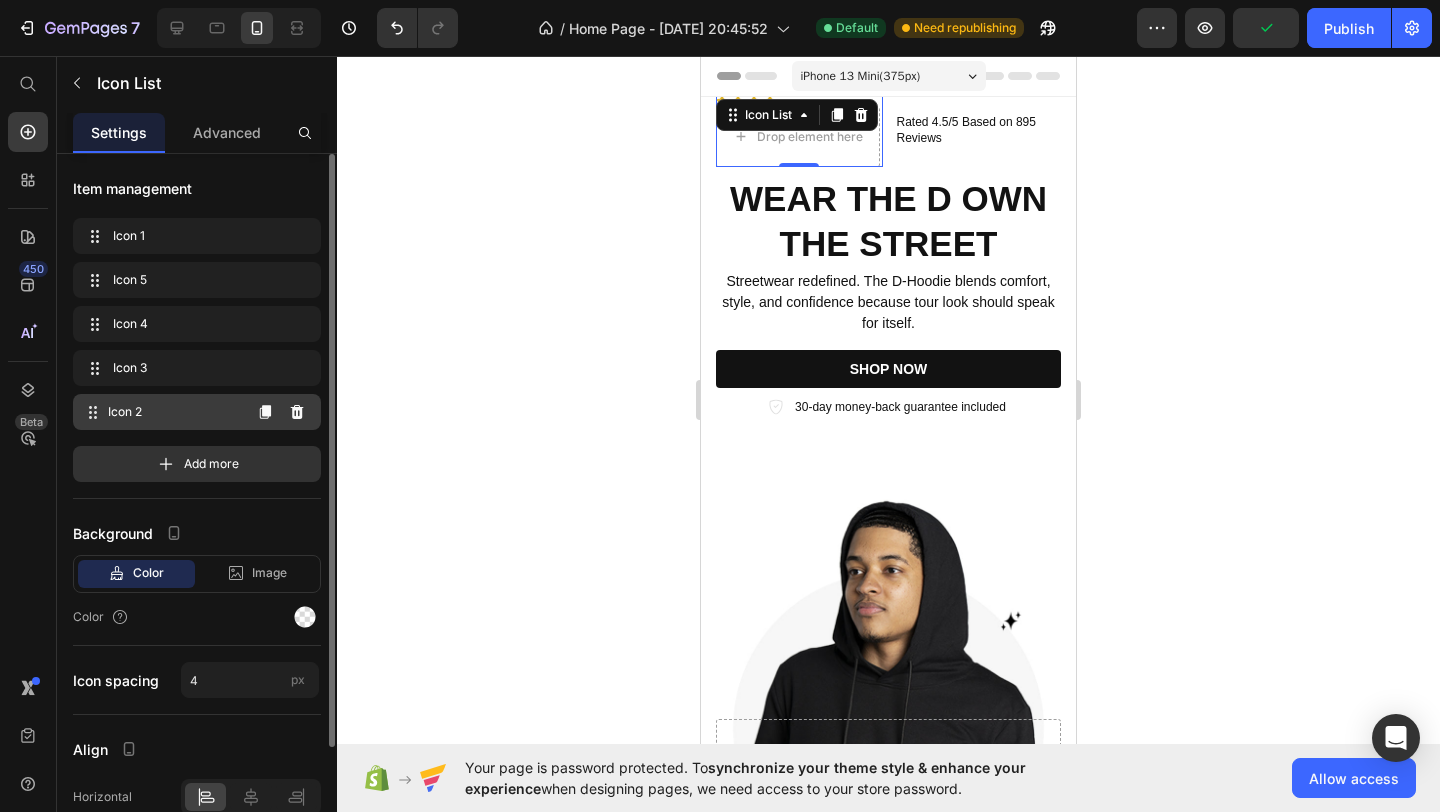 click on "Icon 2" at bounding box center [174, 412] 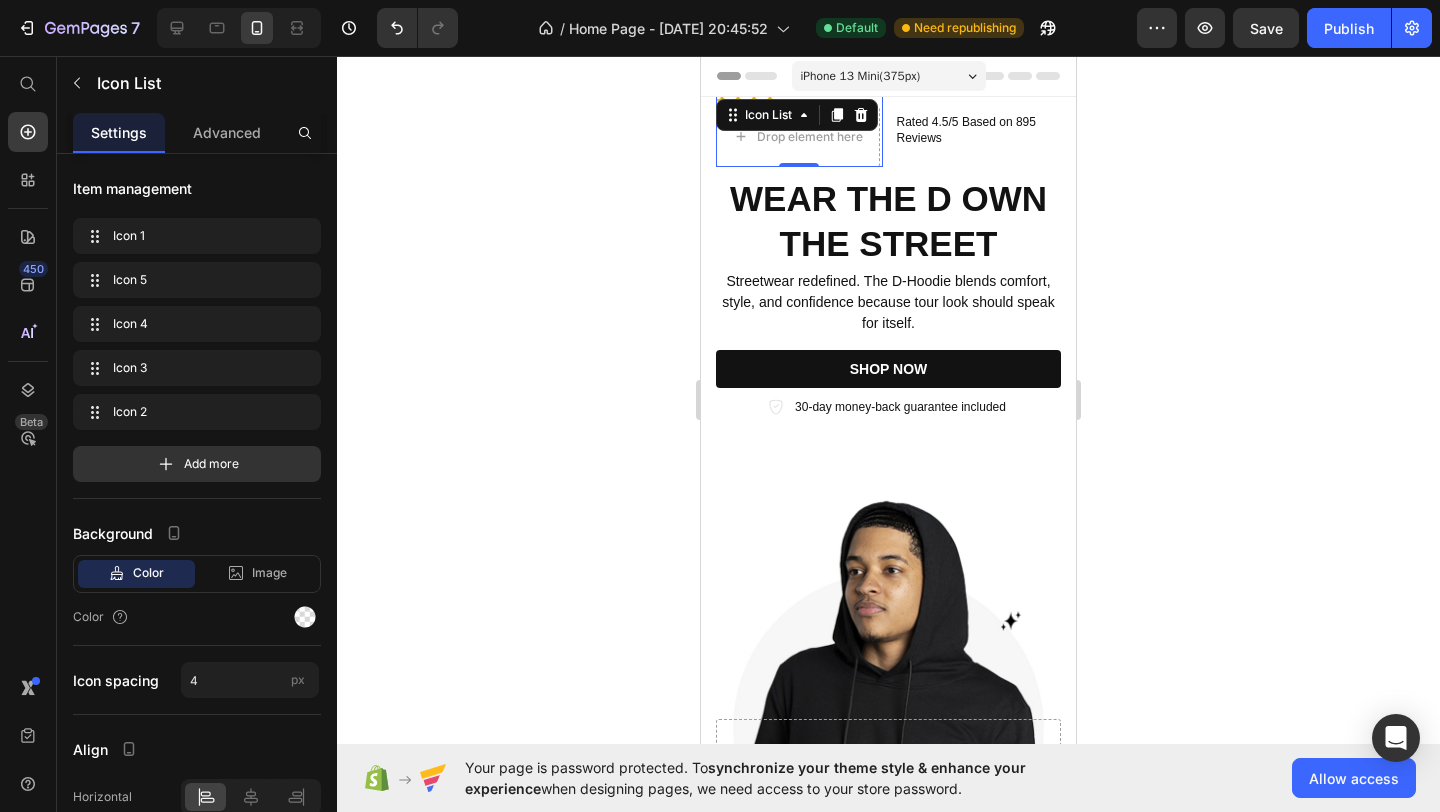 click 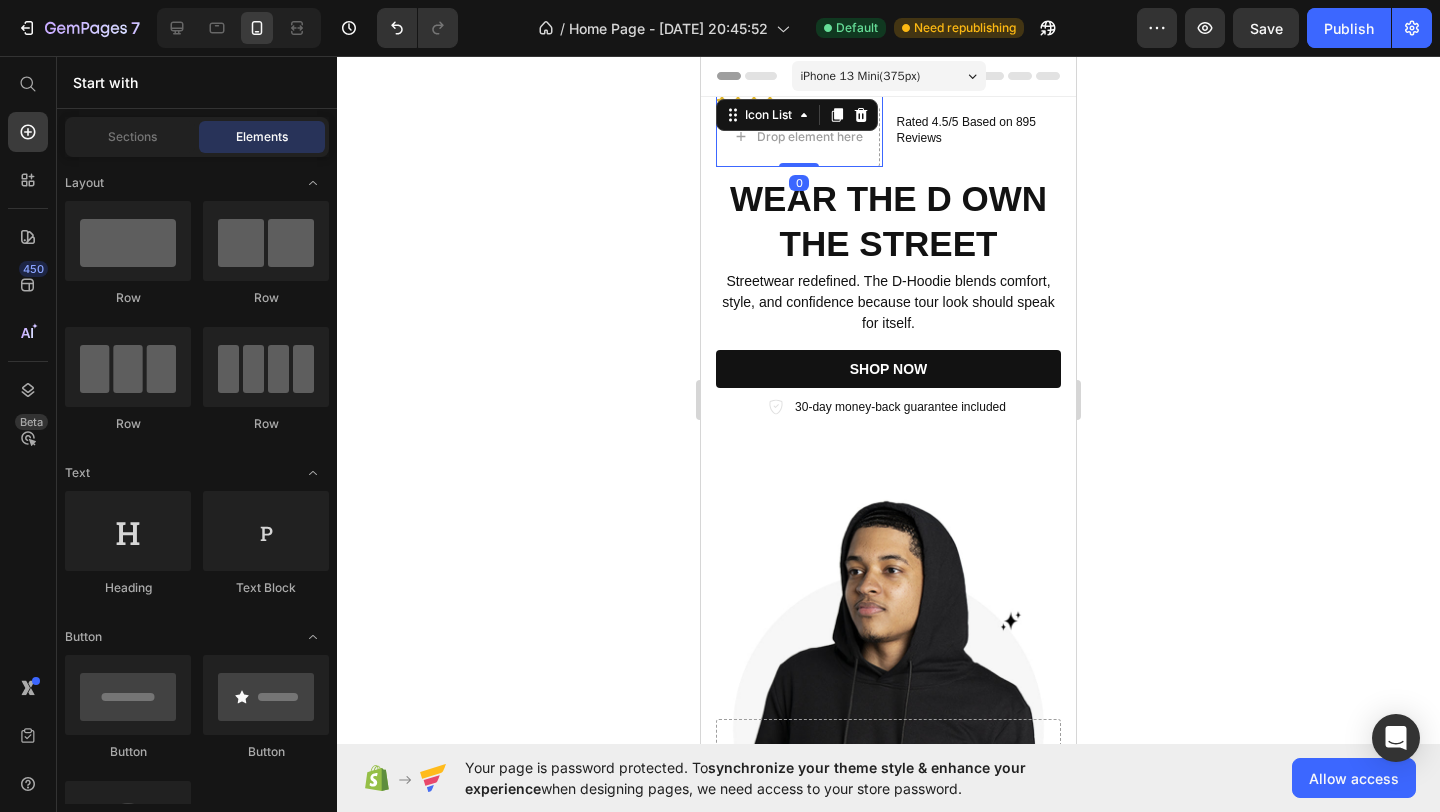 click on "Icon Icon Icon Icon
Drop element here Icon List   0" at bounding box center (799, 131) 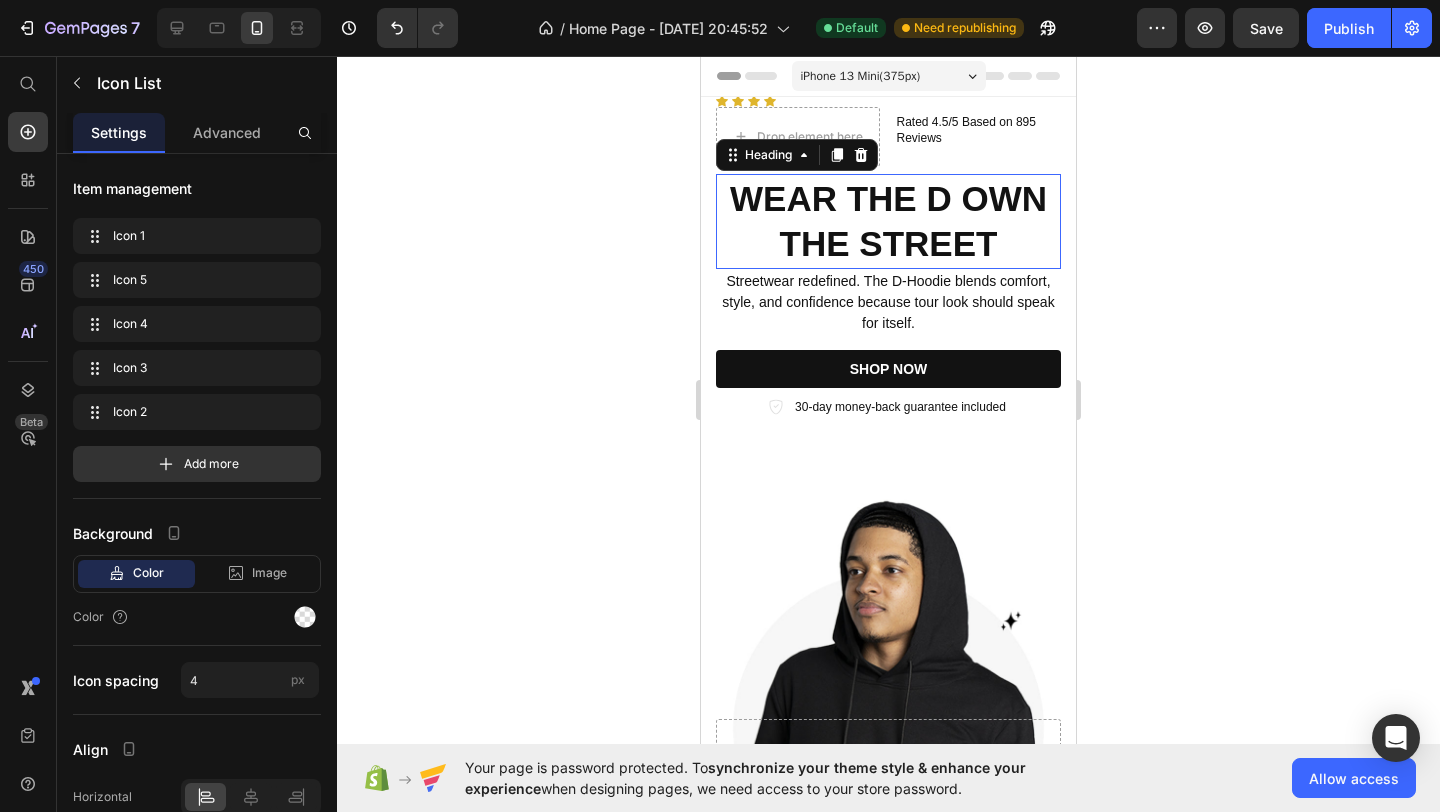 click on "WEAR THE D OWN THE STREET" at bounding box center (888, 221) 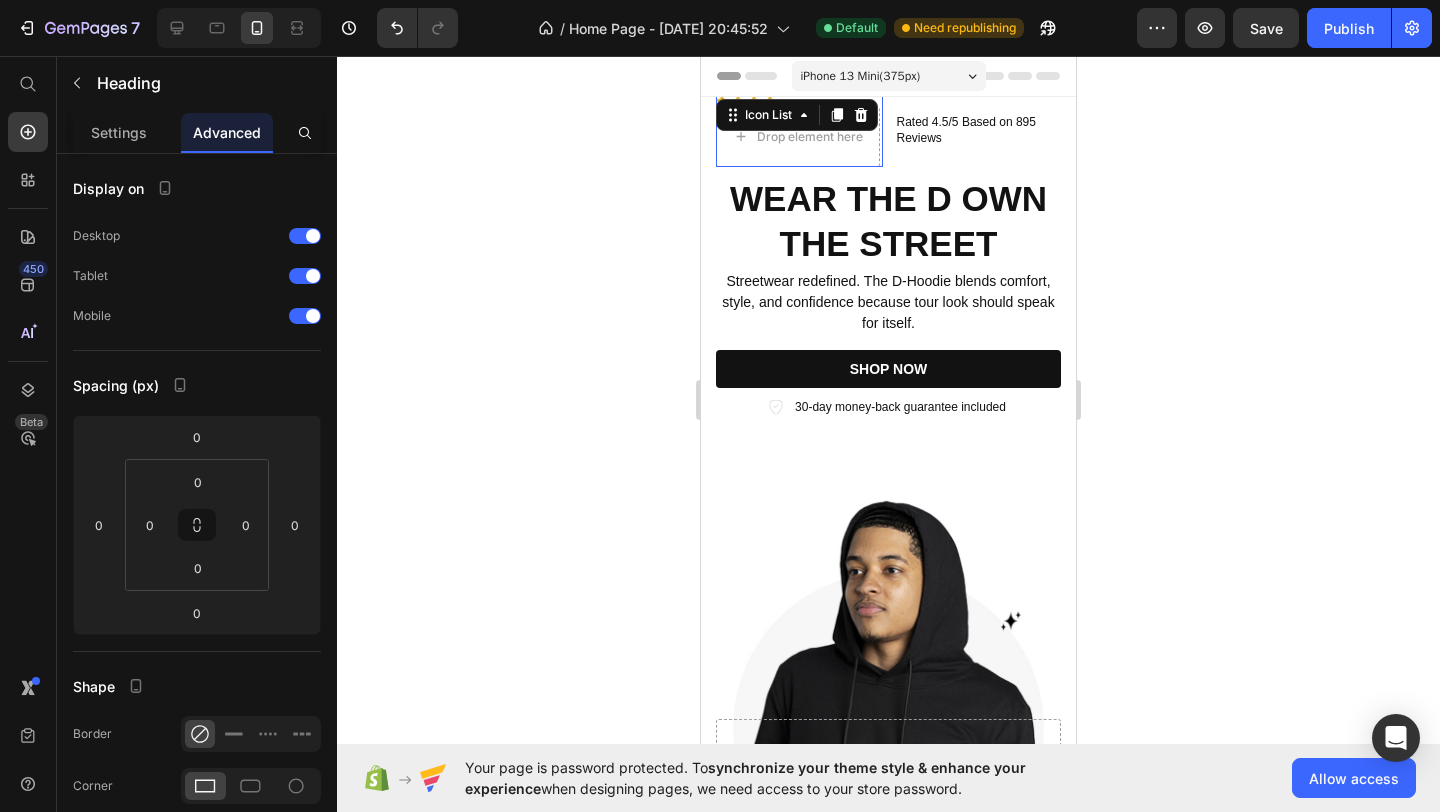 click on "Icon Icon Icon Icon
Drop element here Icon List   0" at bounding box center (799, 131) 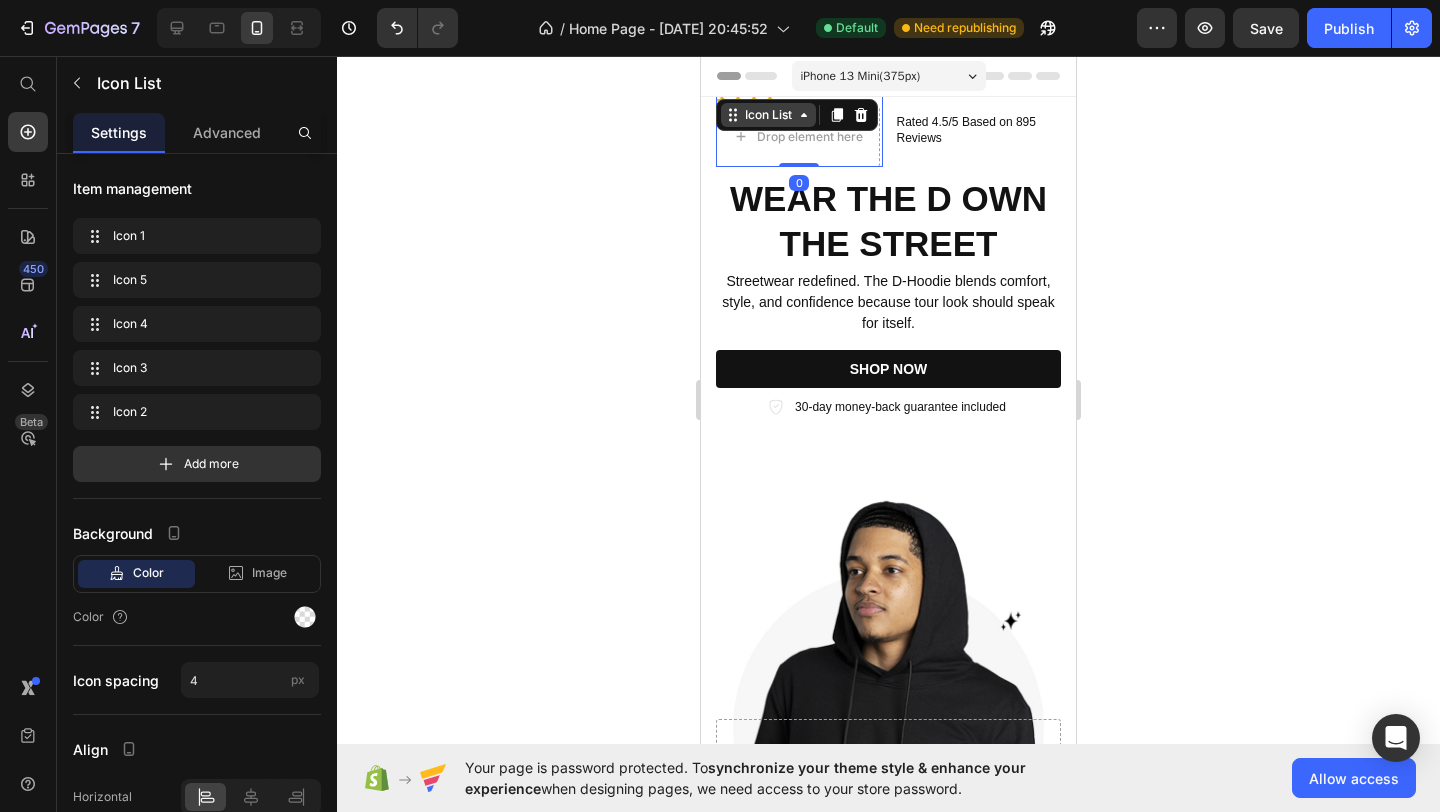 click 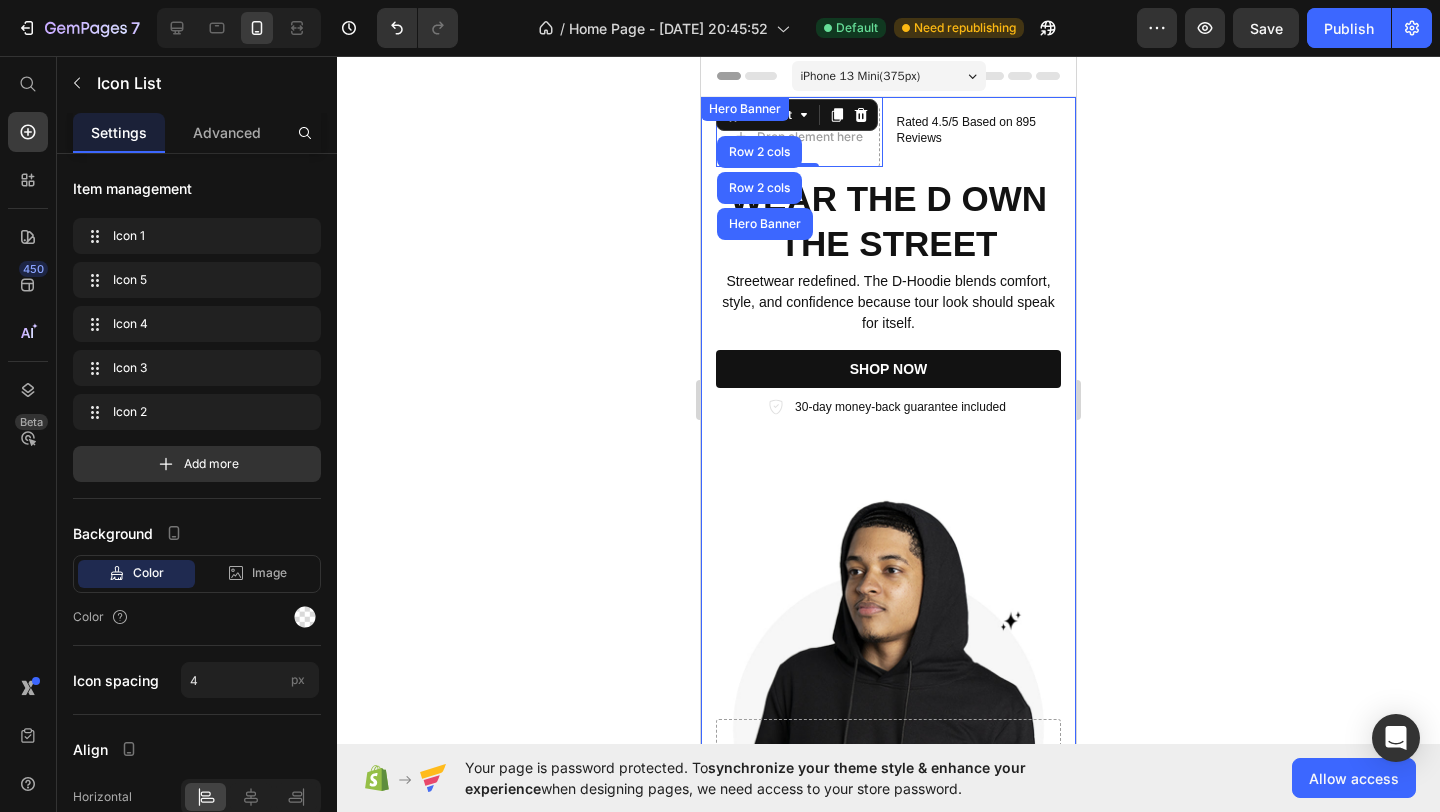 click 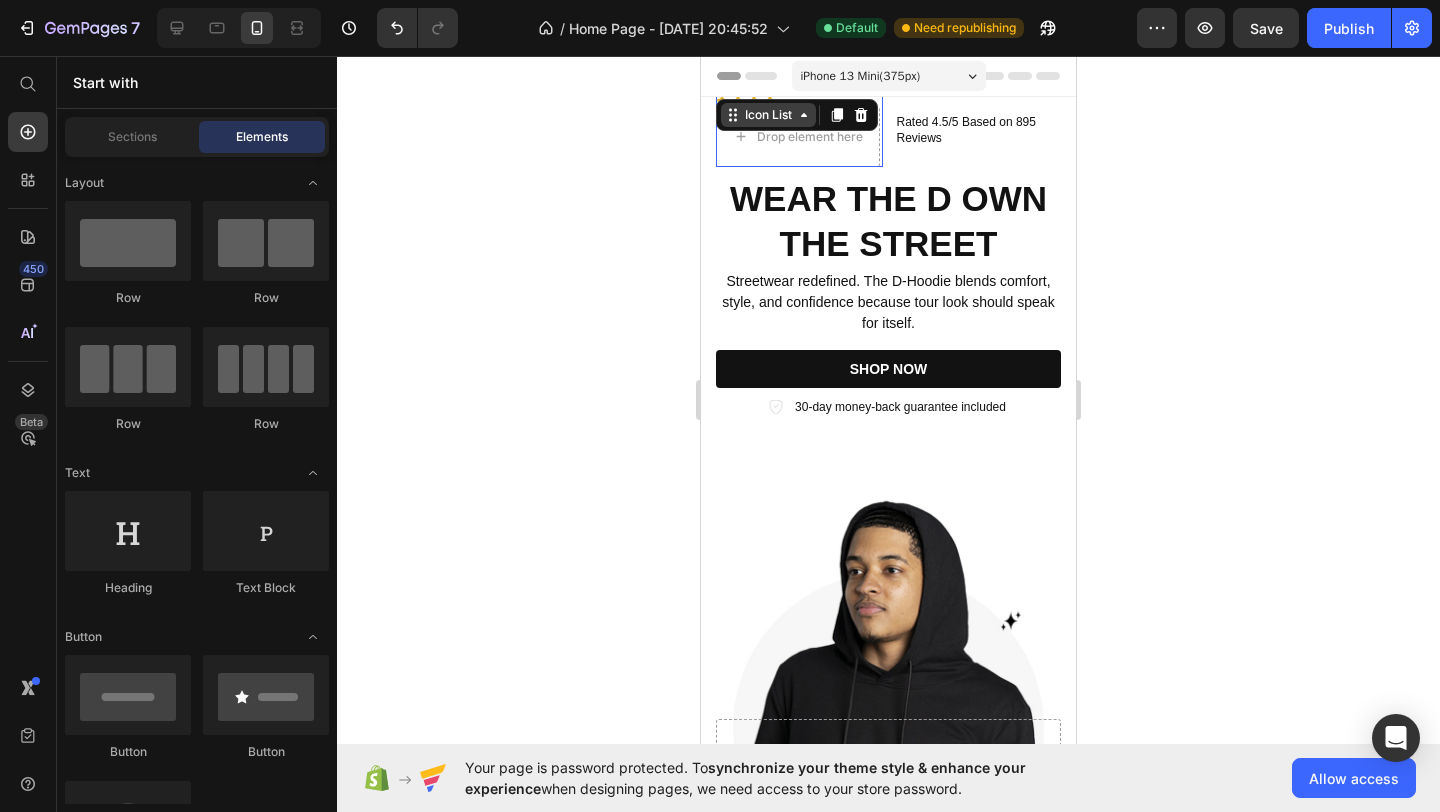 click on "Icon List" at bounding box center (768, 115) 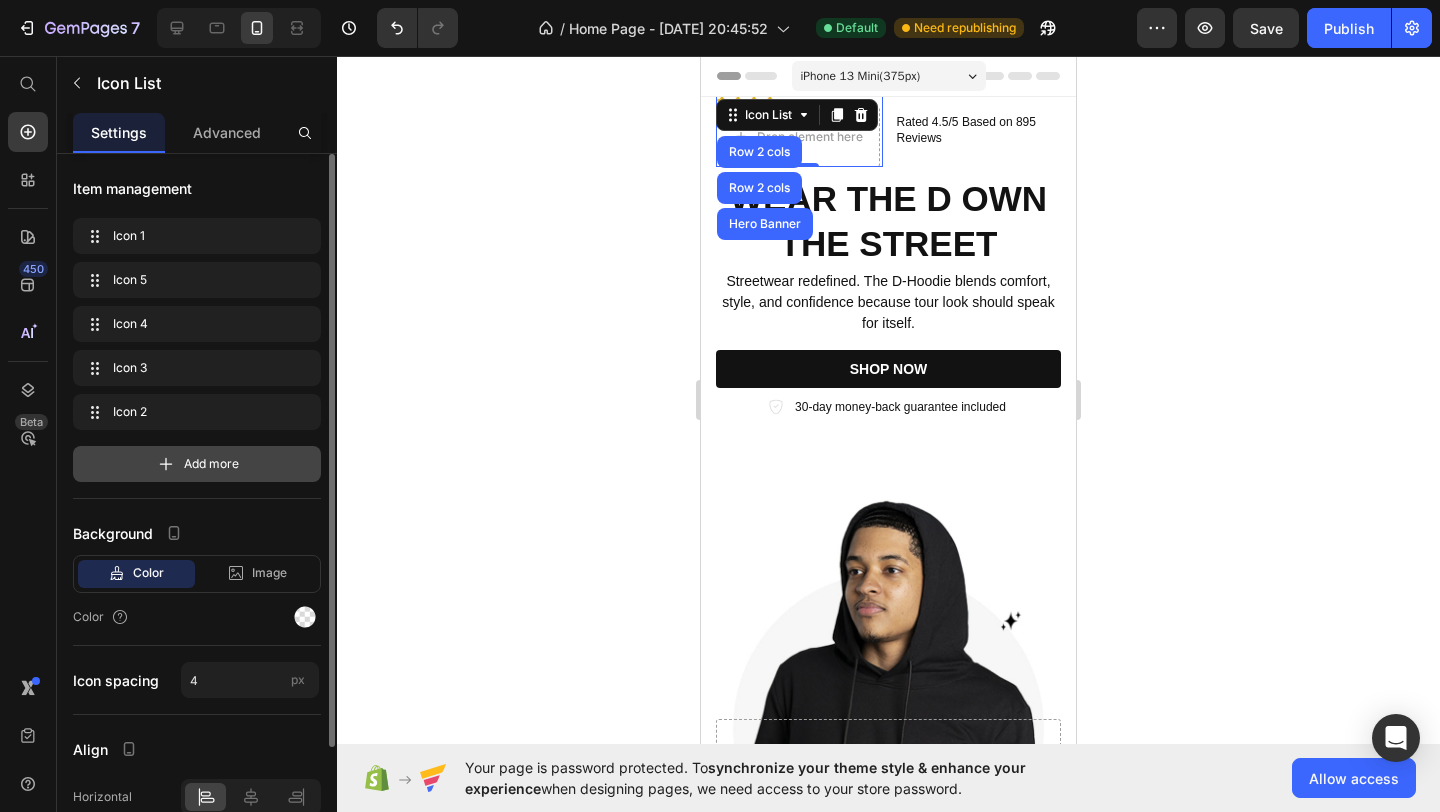 click on "Add more" at bounding box center [211, 464] 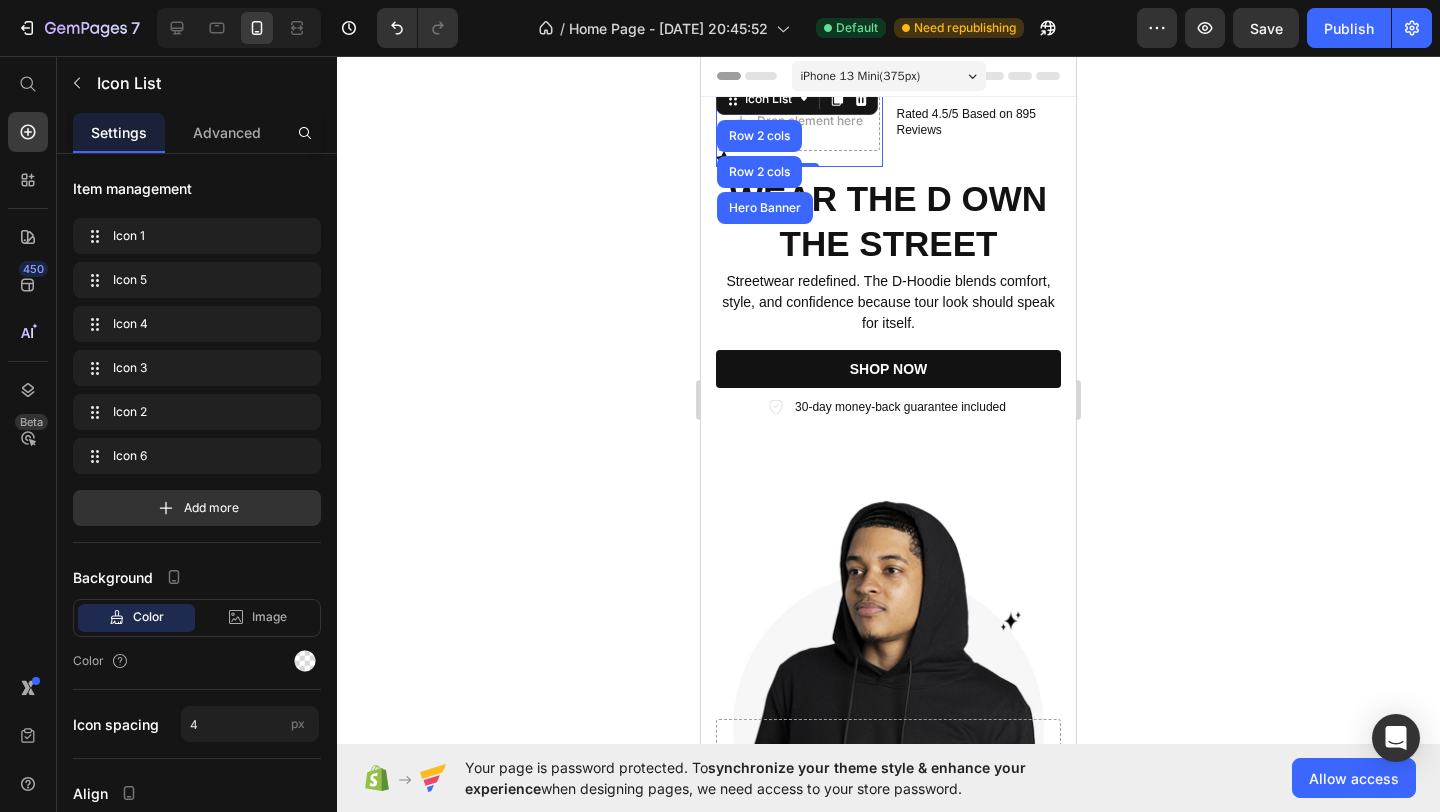 click 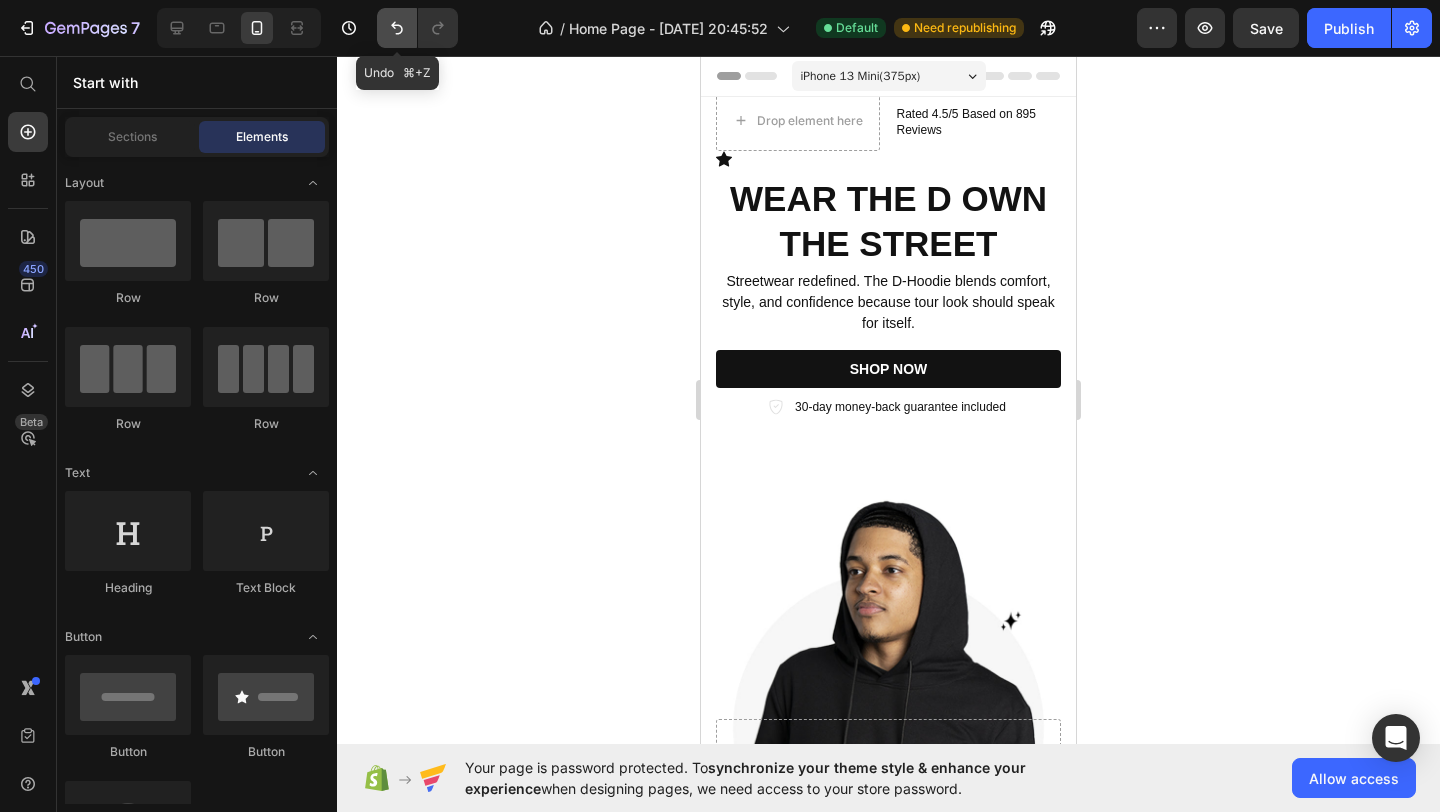 click 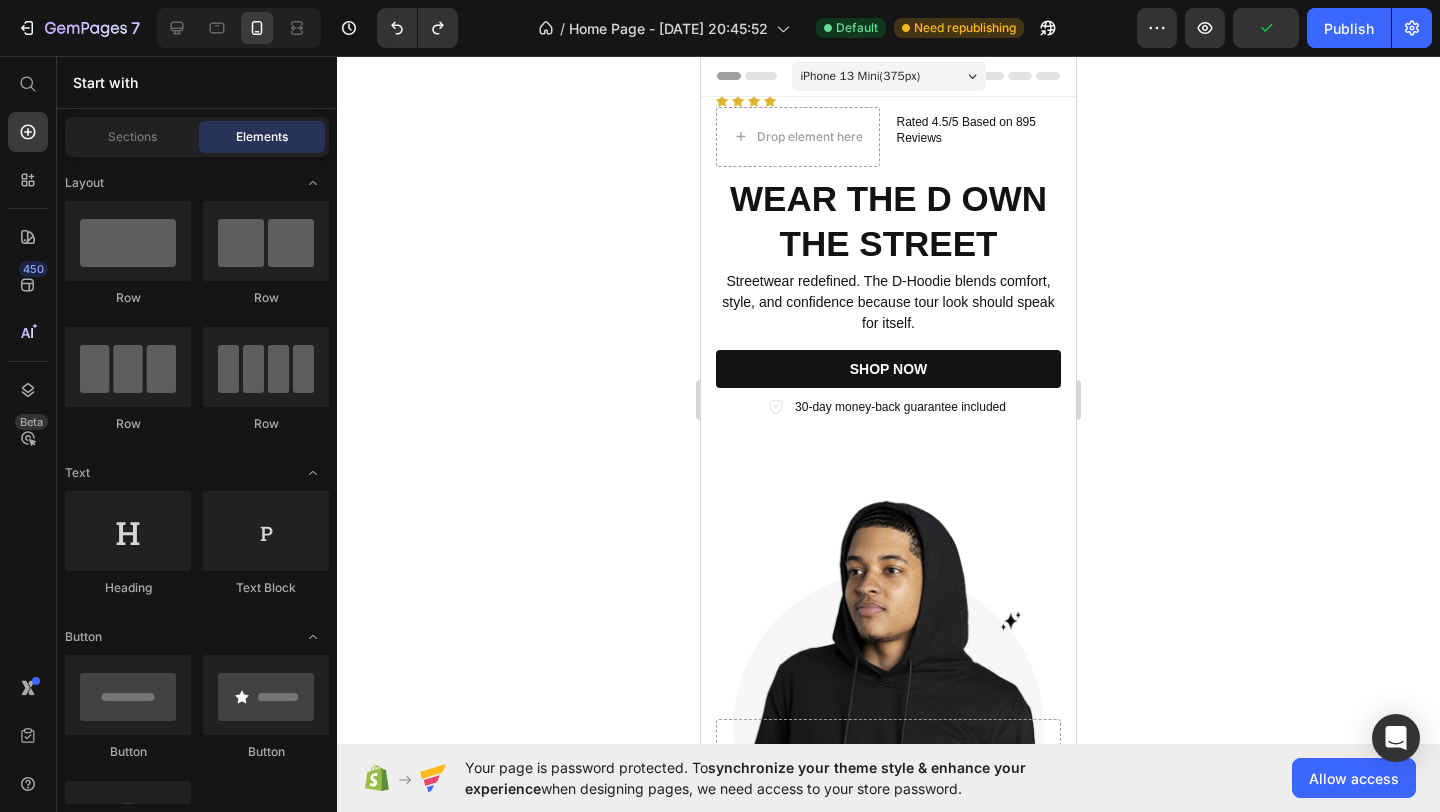 type 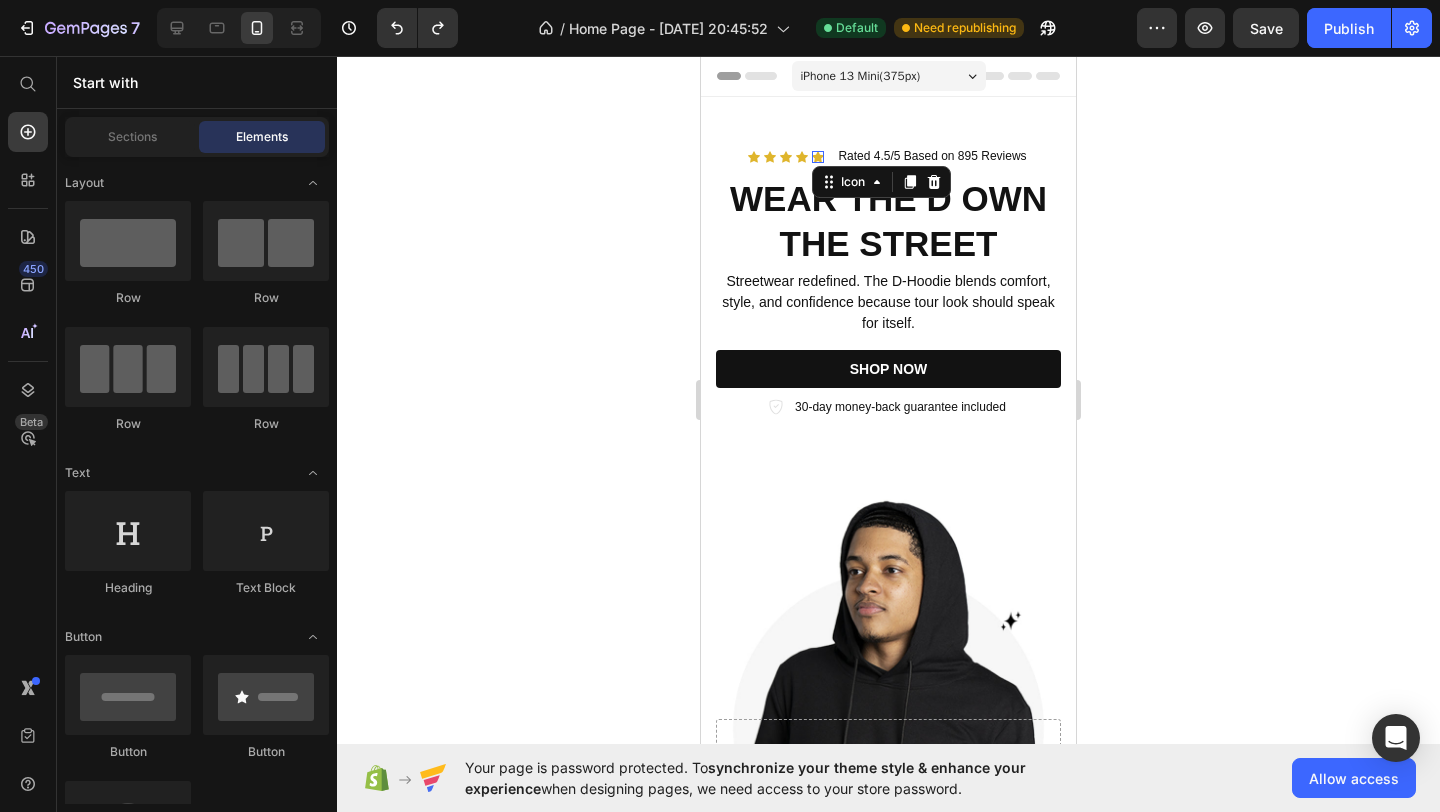 click on "Icon   0" at bounding box center (818, 157) 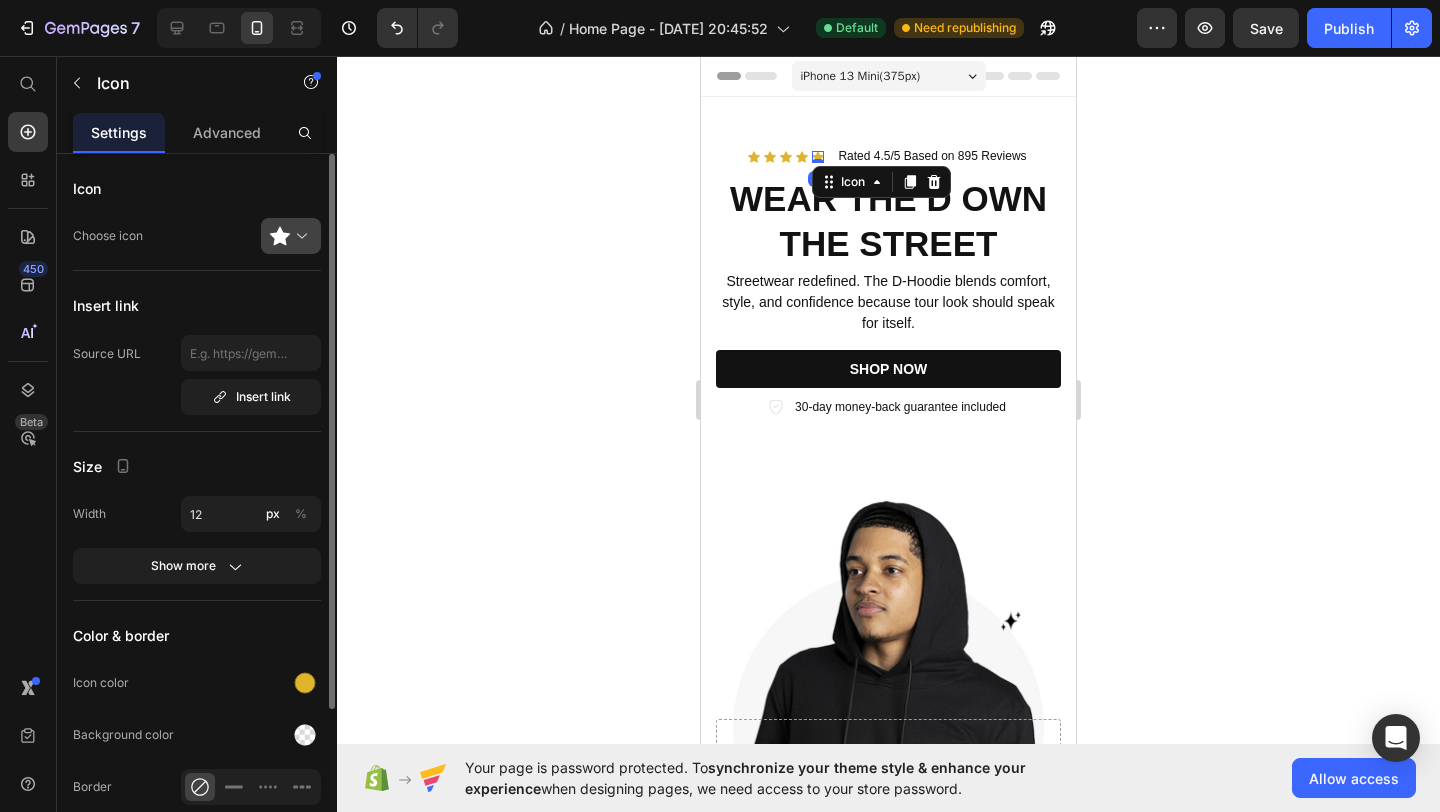 click at bounding box center (299, 236) 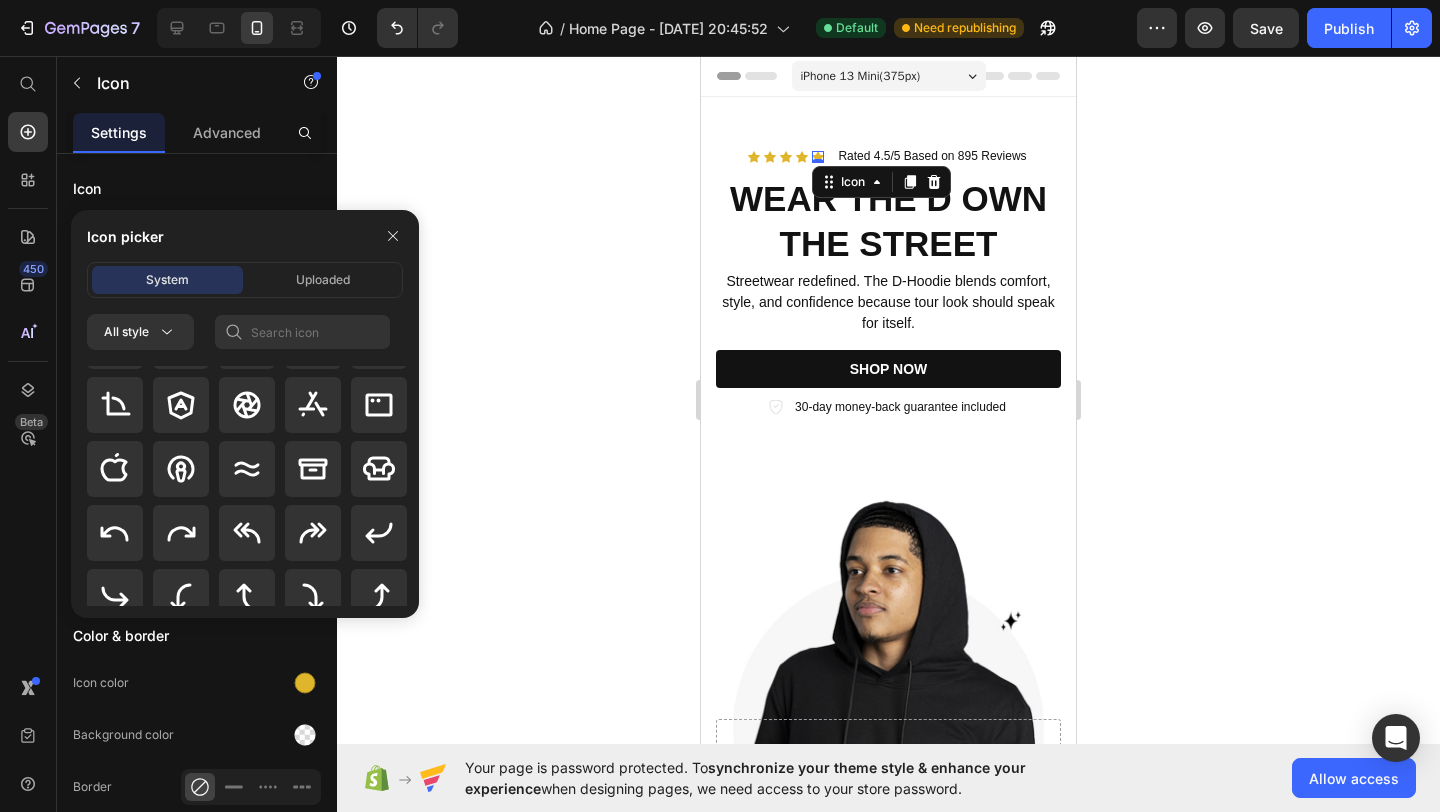 scroll, scrollTop: 206, scrollLeft: 0, axis: vertical 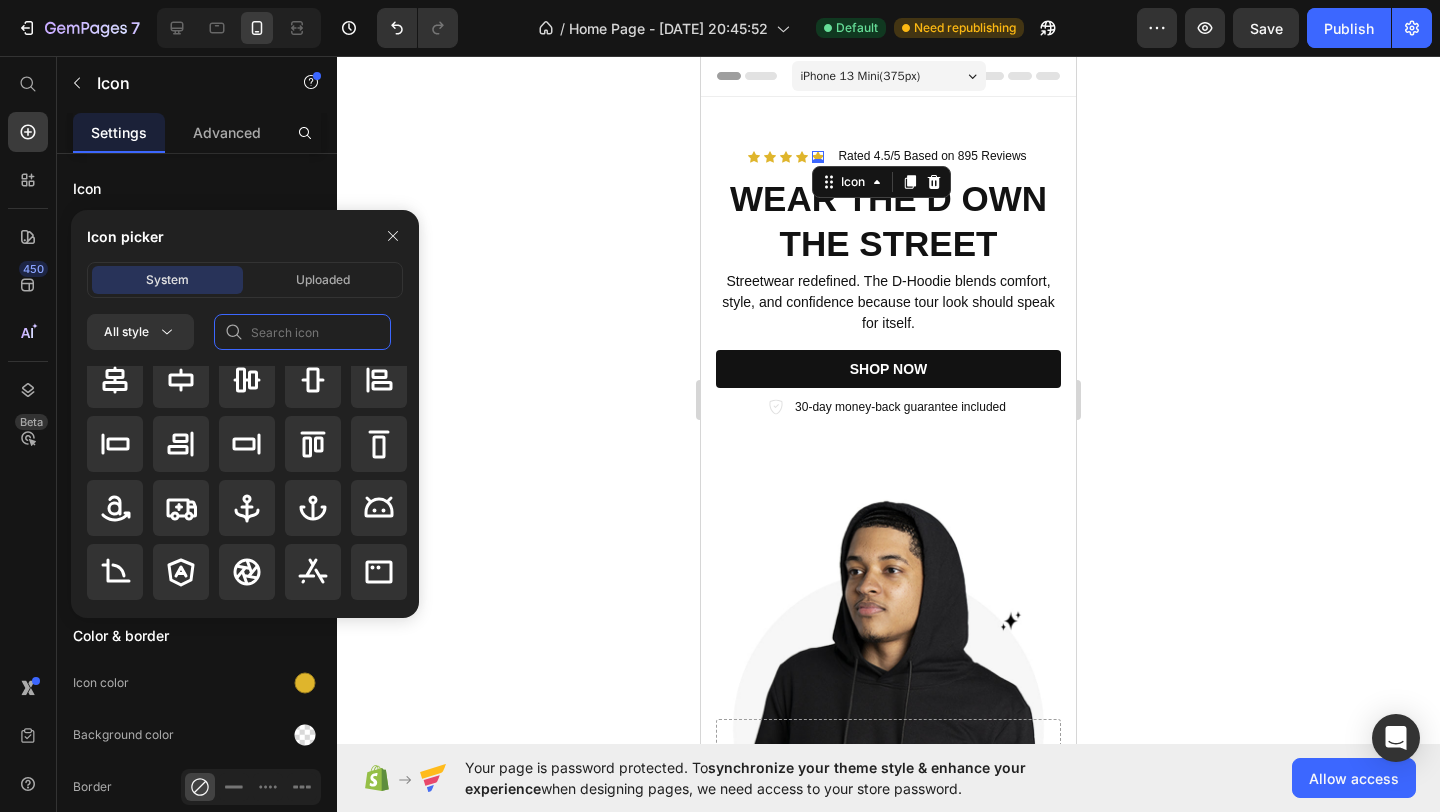 click 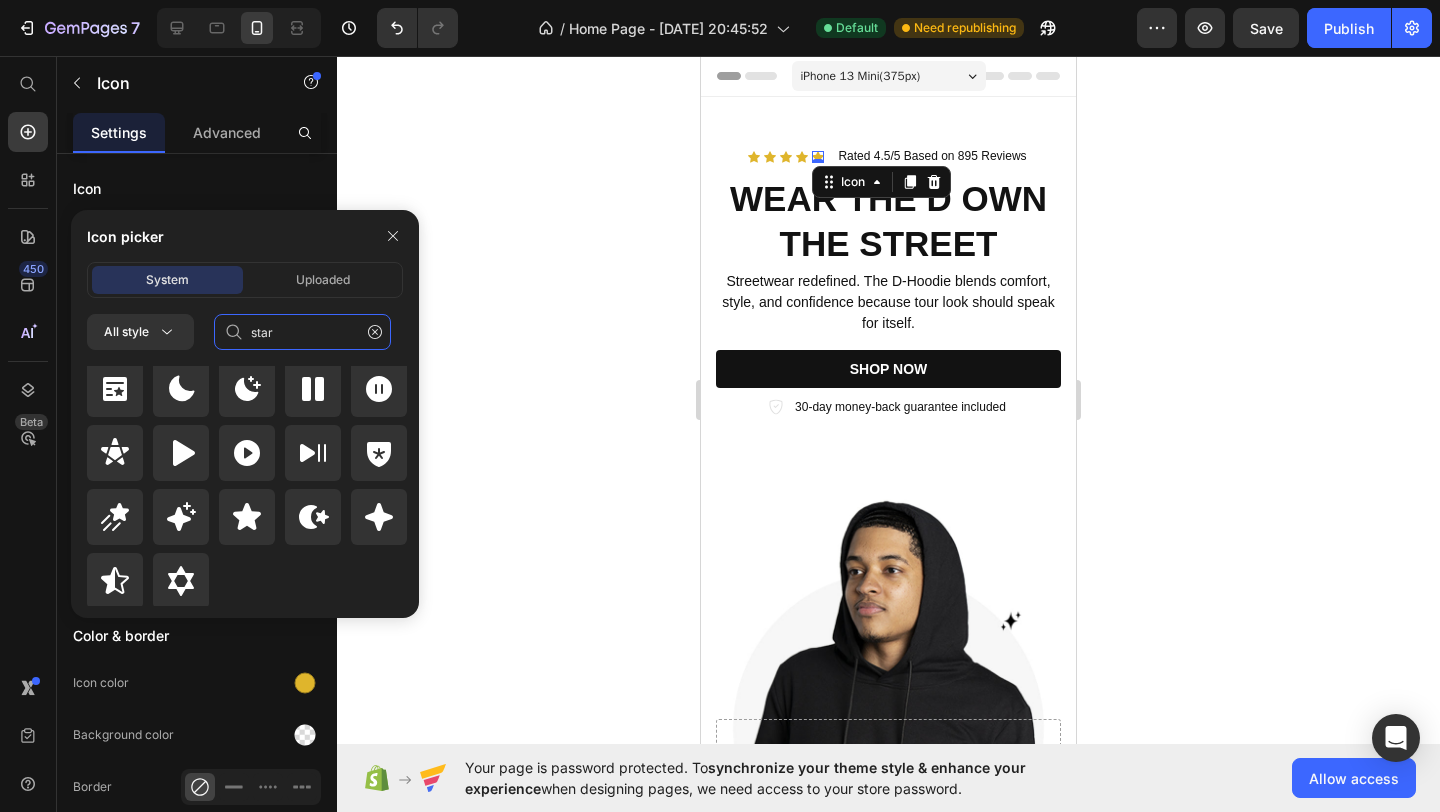 scroll, scrollTop: 872, scrollLeft: 0, axis: vertical 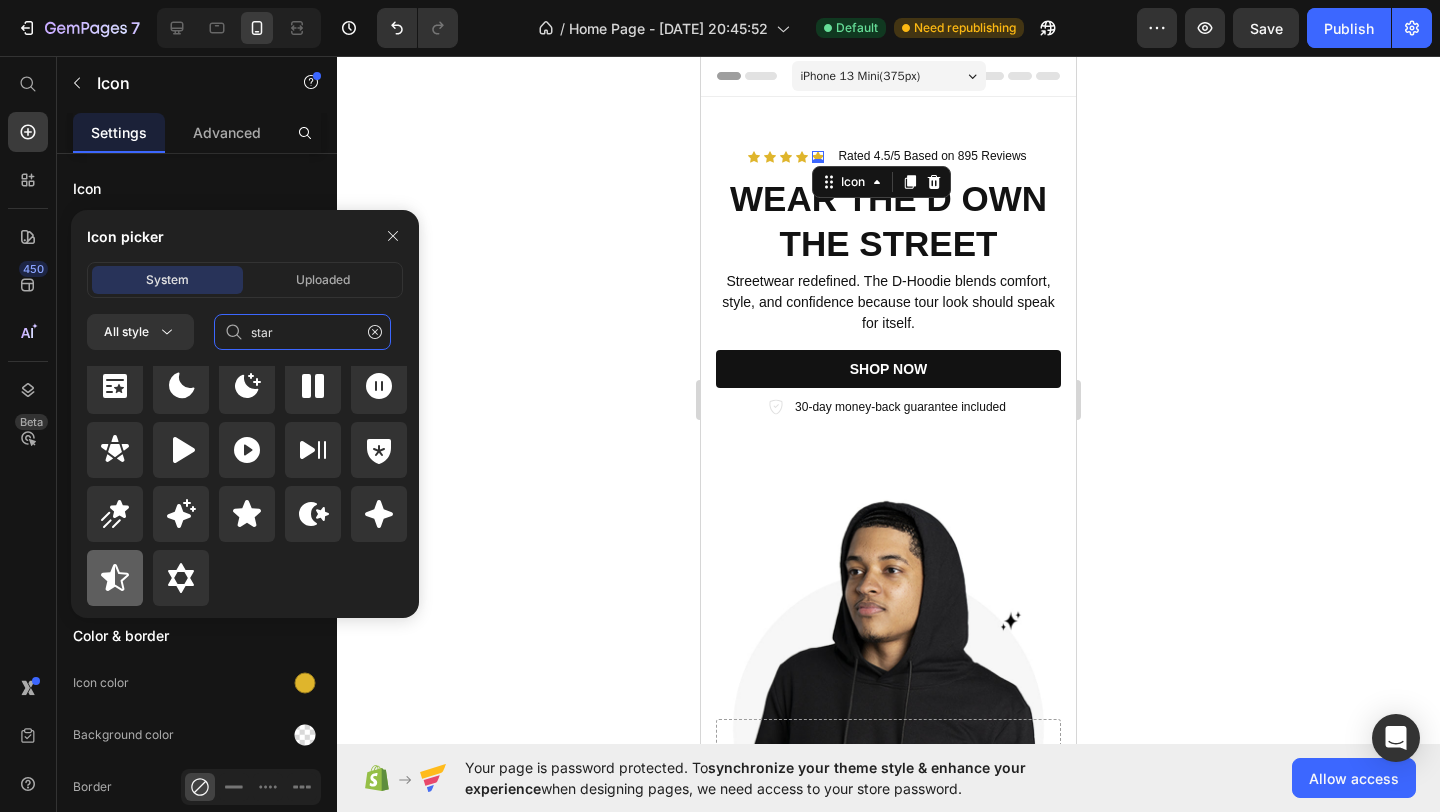 type on "star" 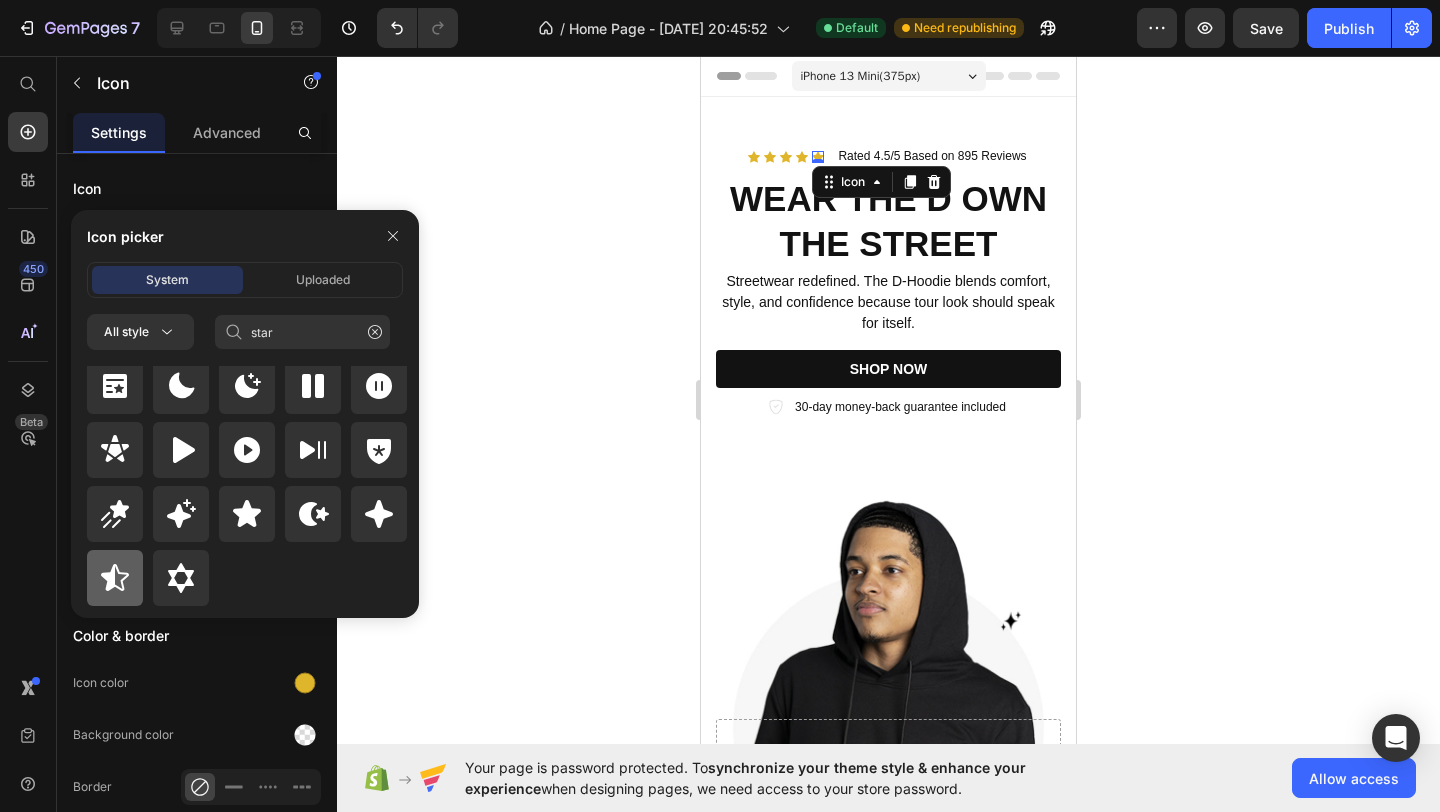 click 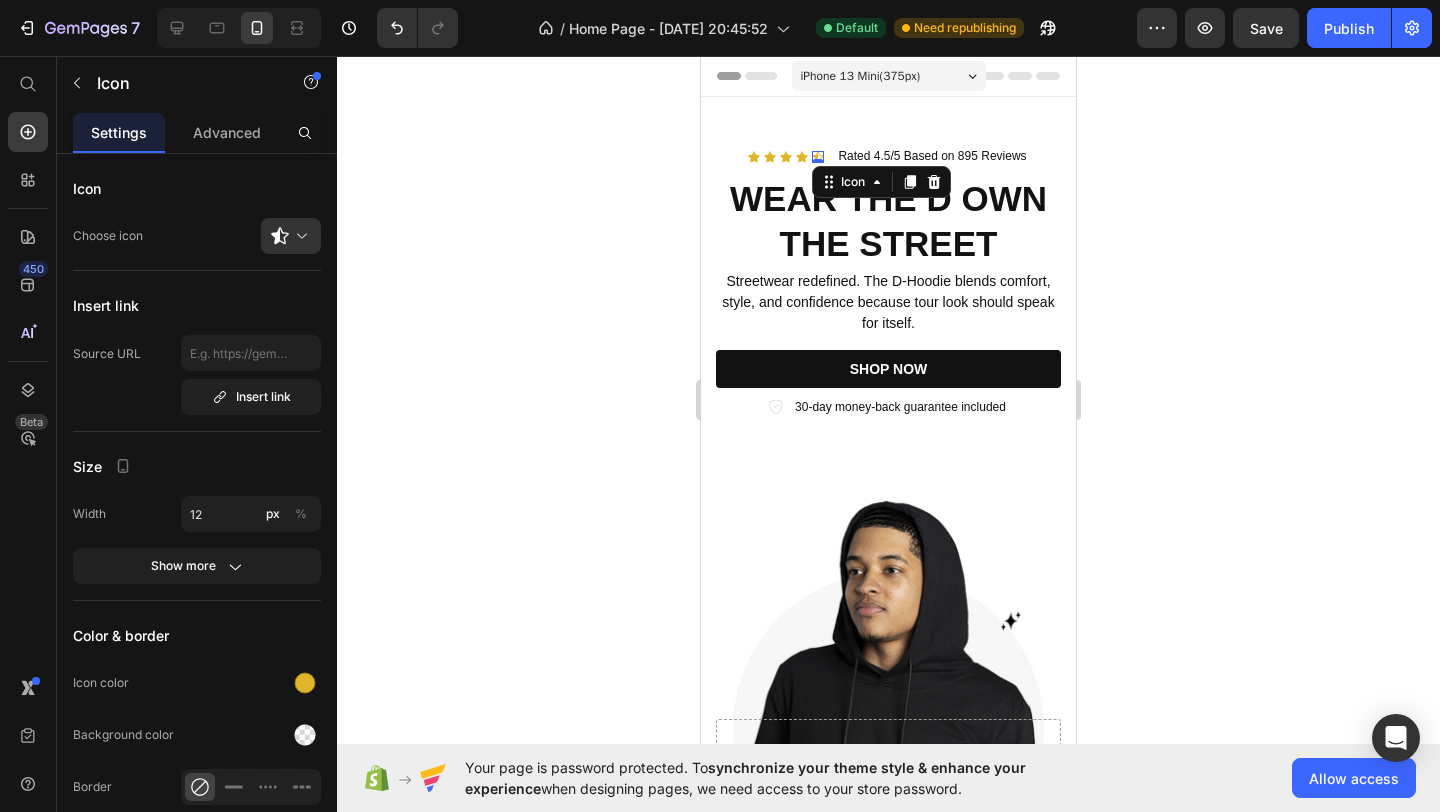 click 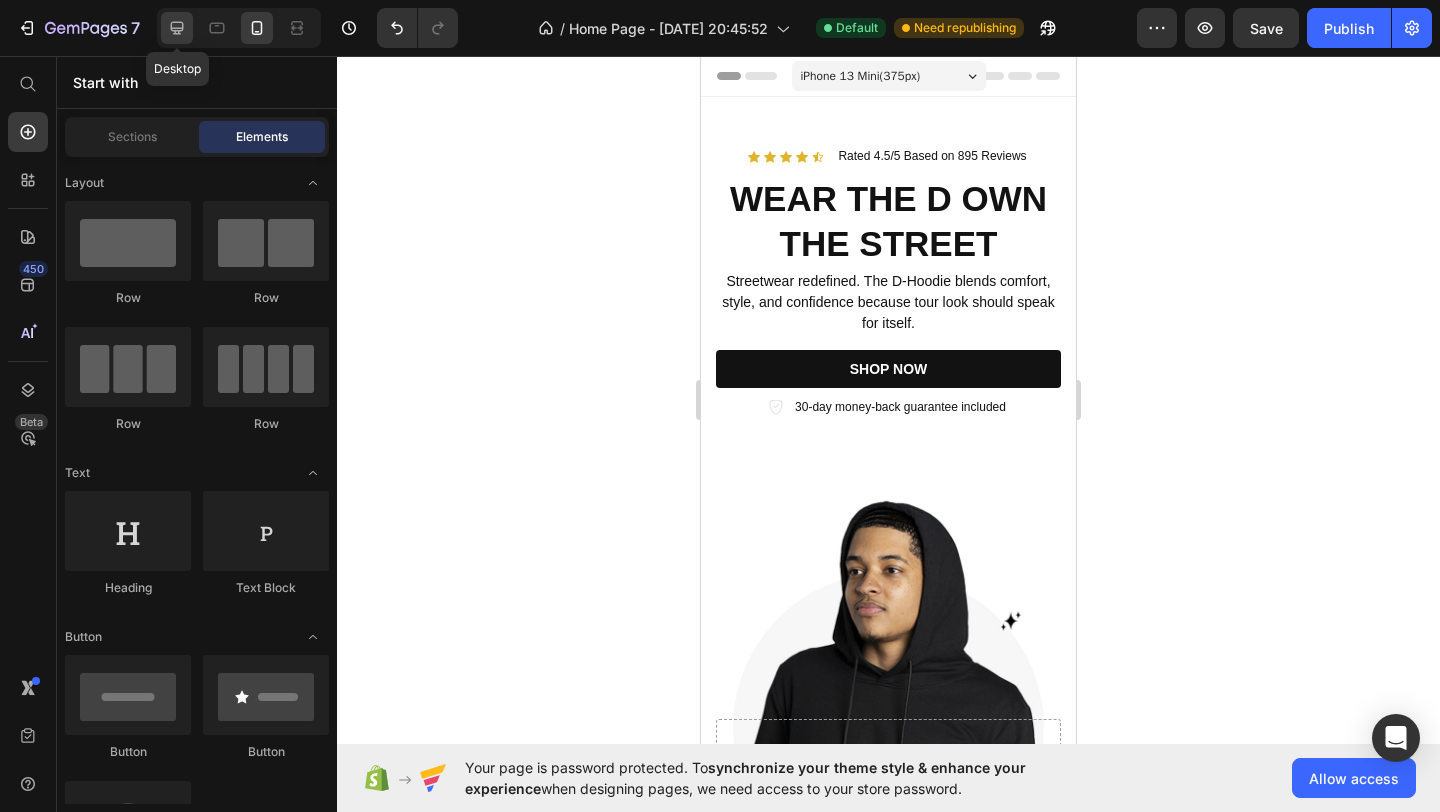 click 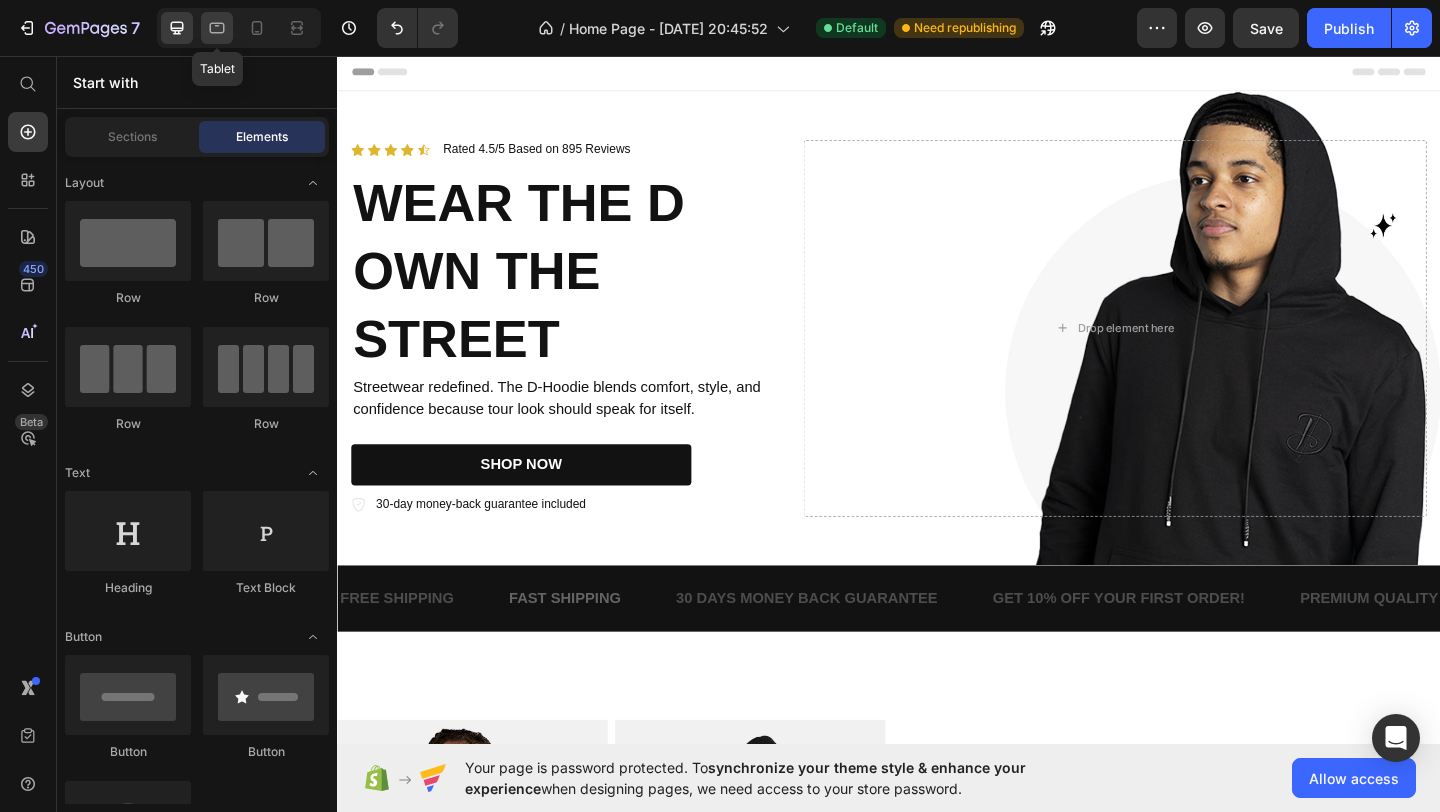 click 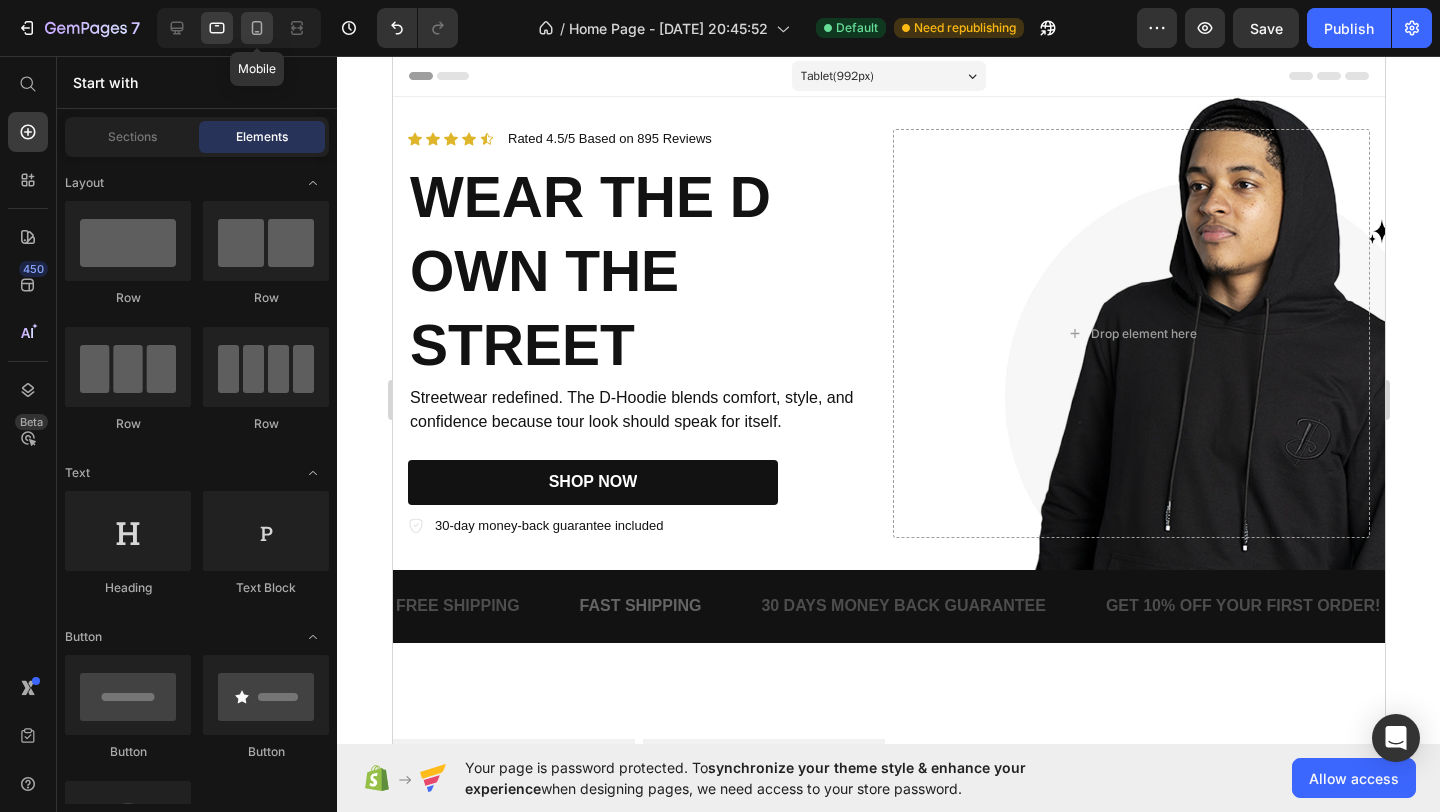 click 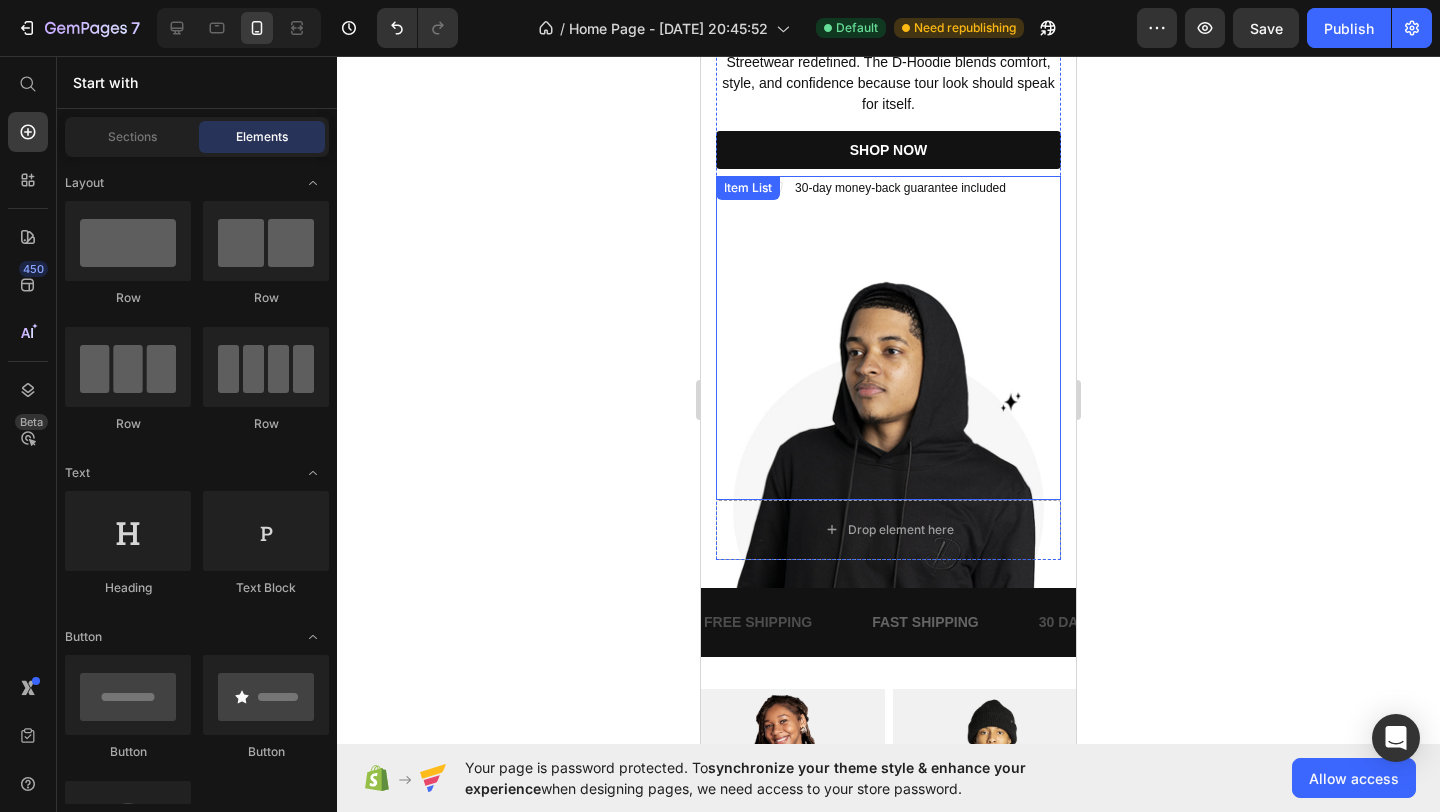 scroll, scrollTop: 39, scrollLeft: 0, axis: vertical 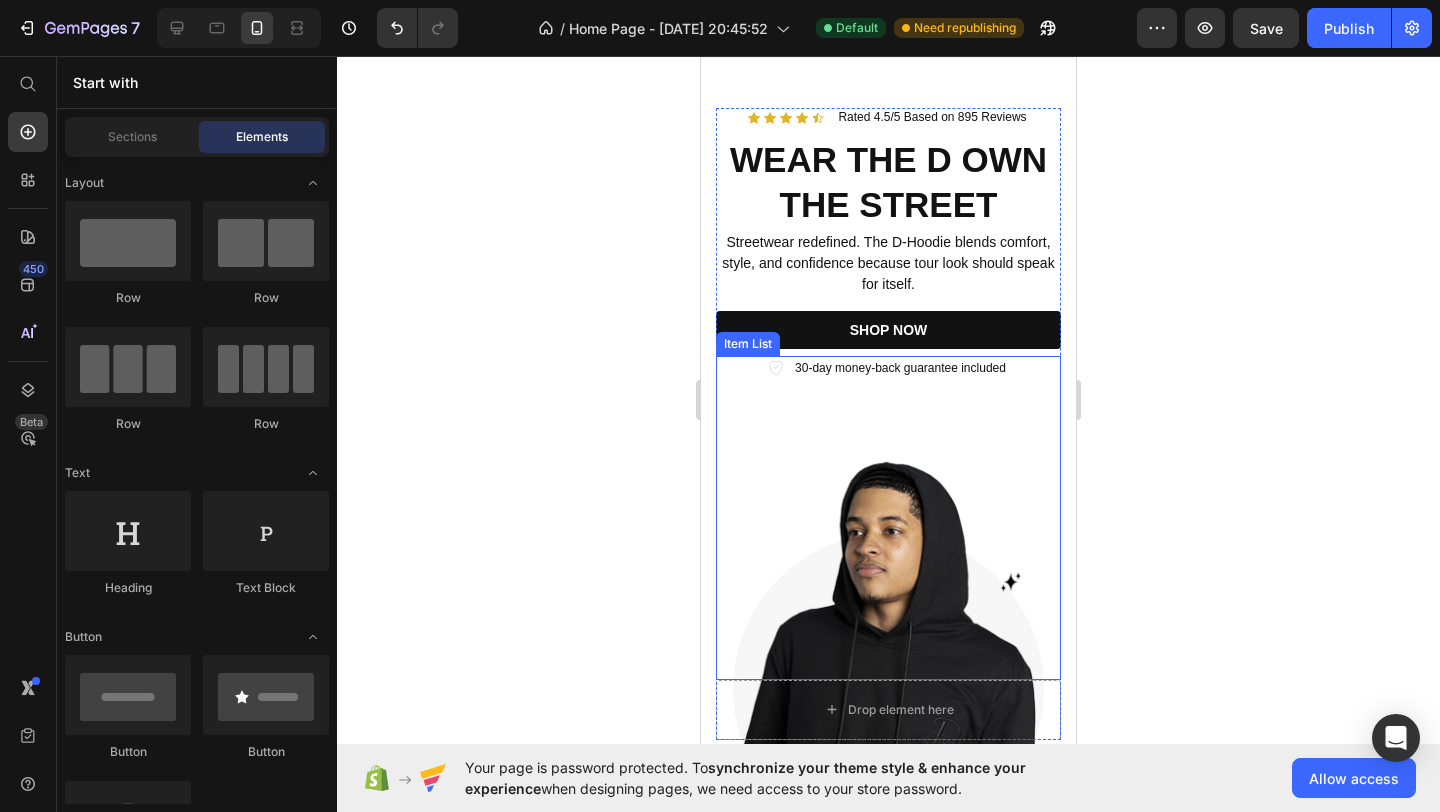 click 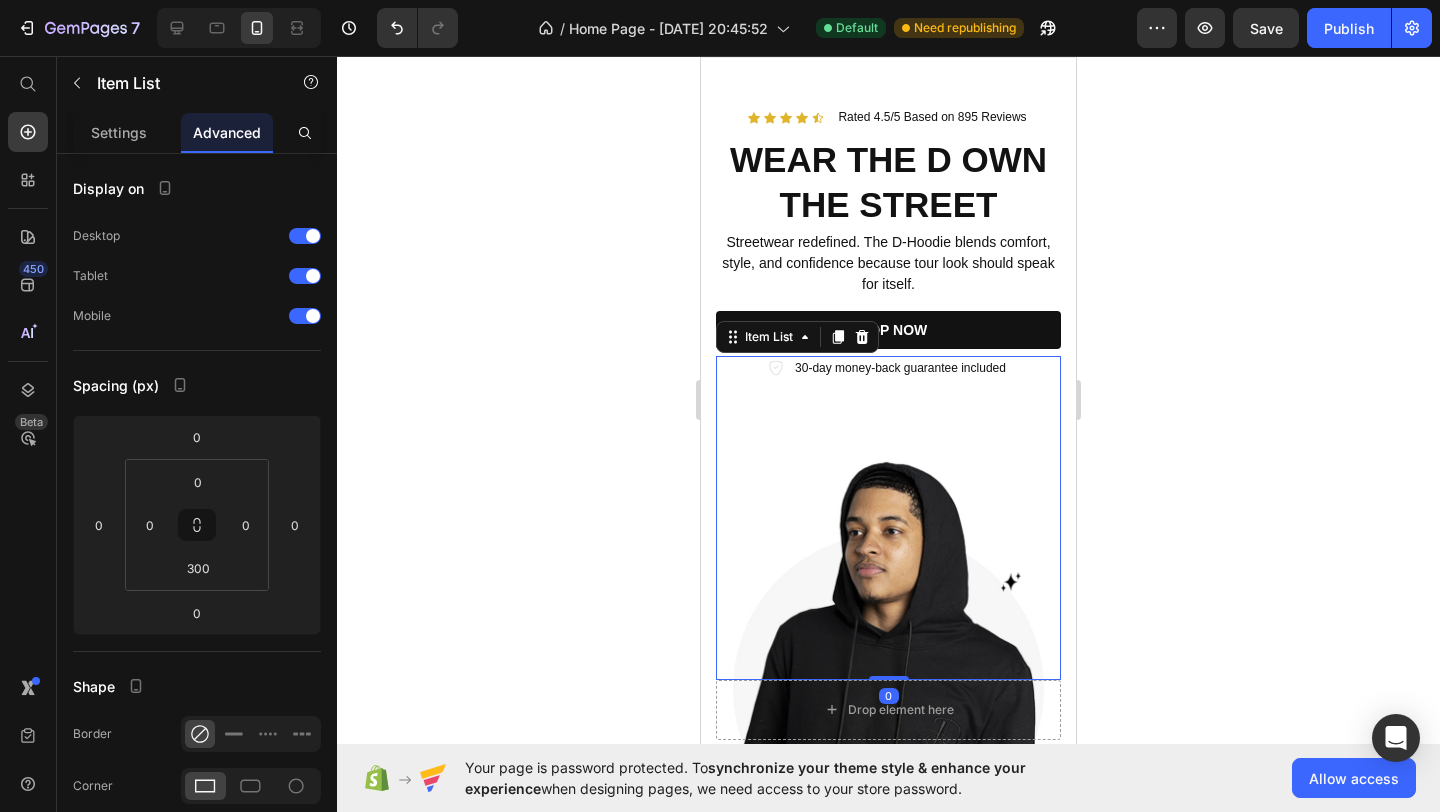 click 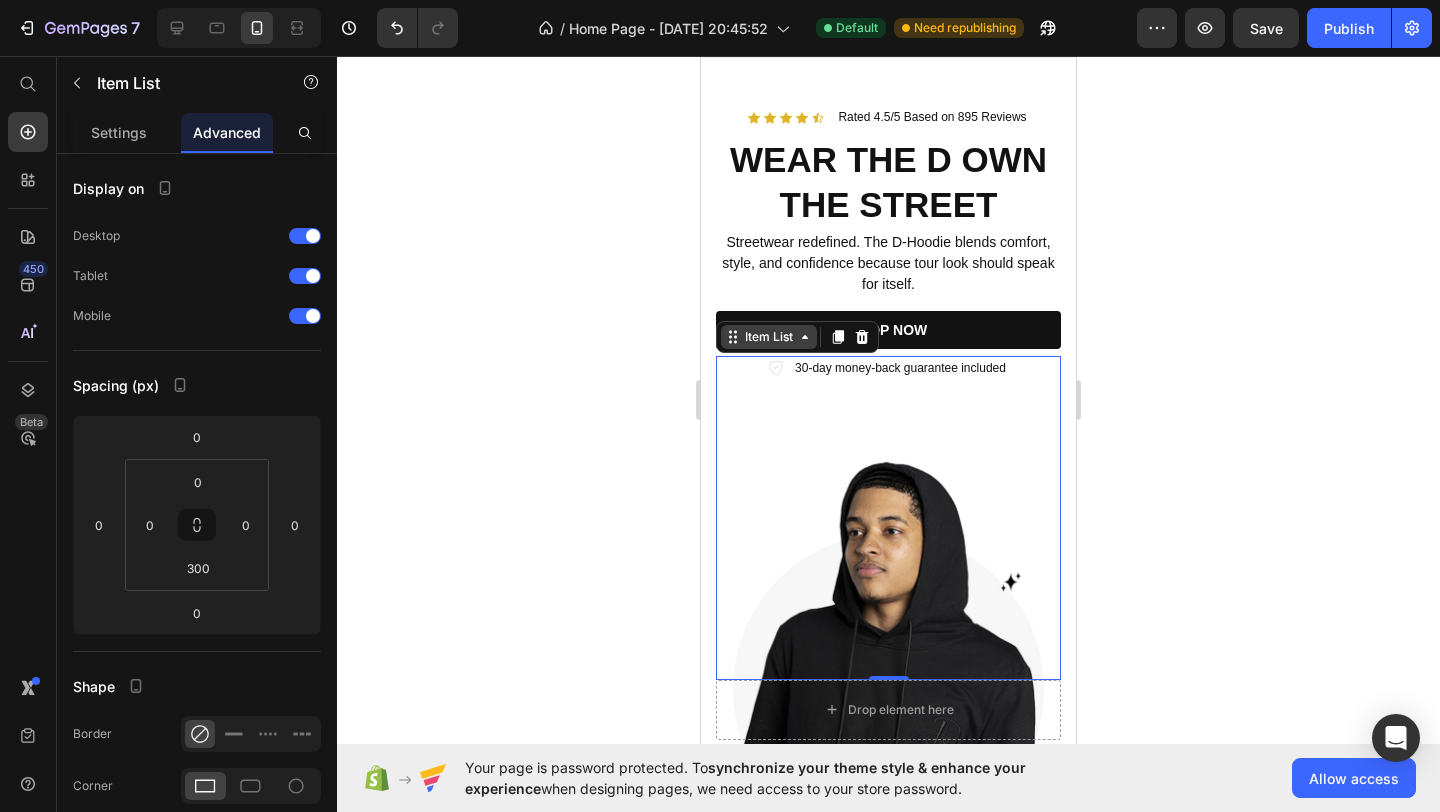 click on "Item List" at bounding box center (769, 337) 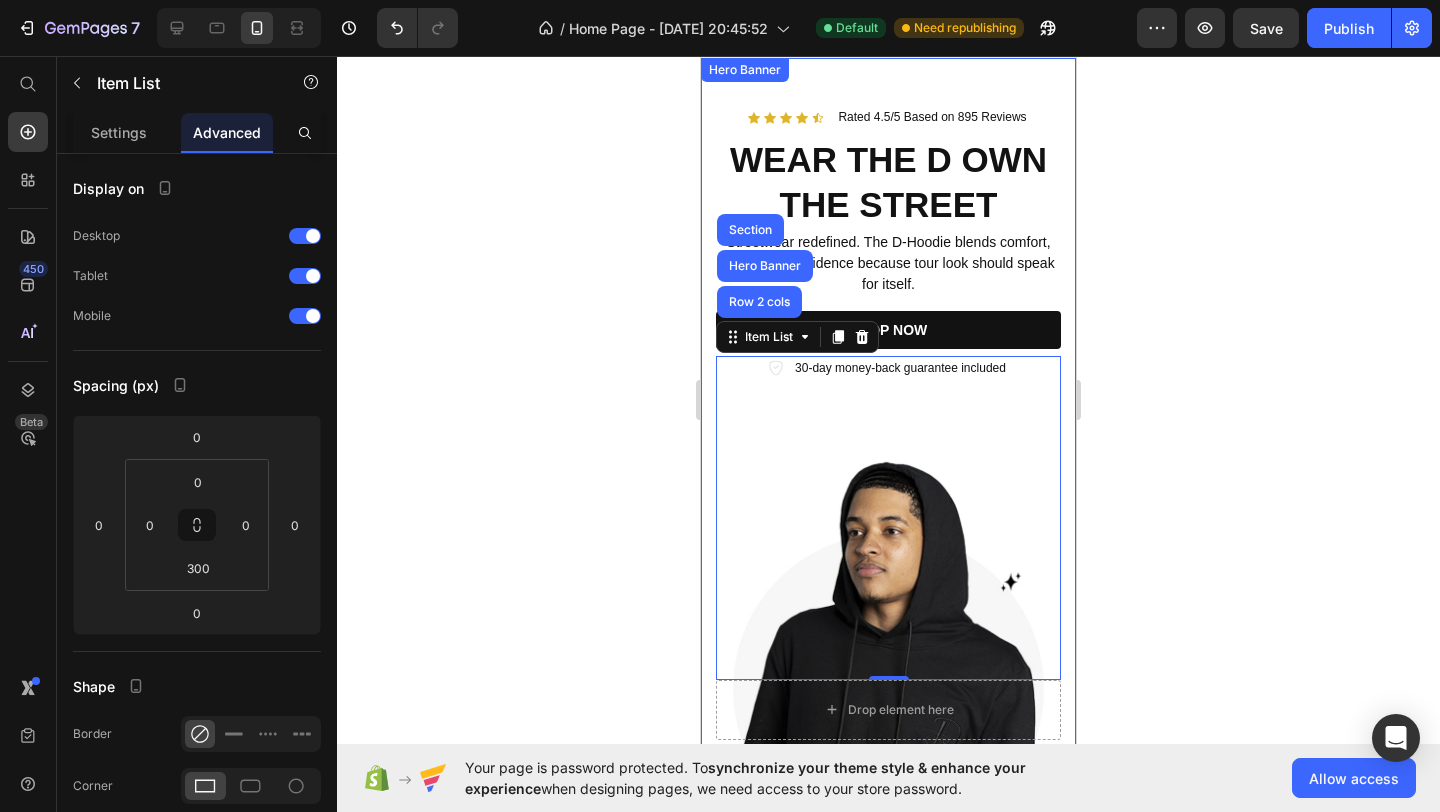 click 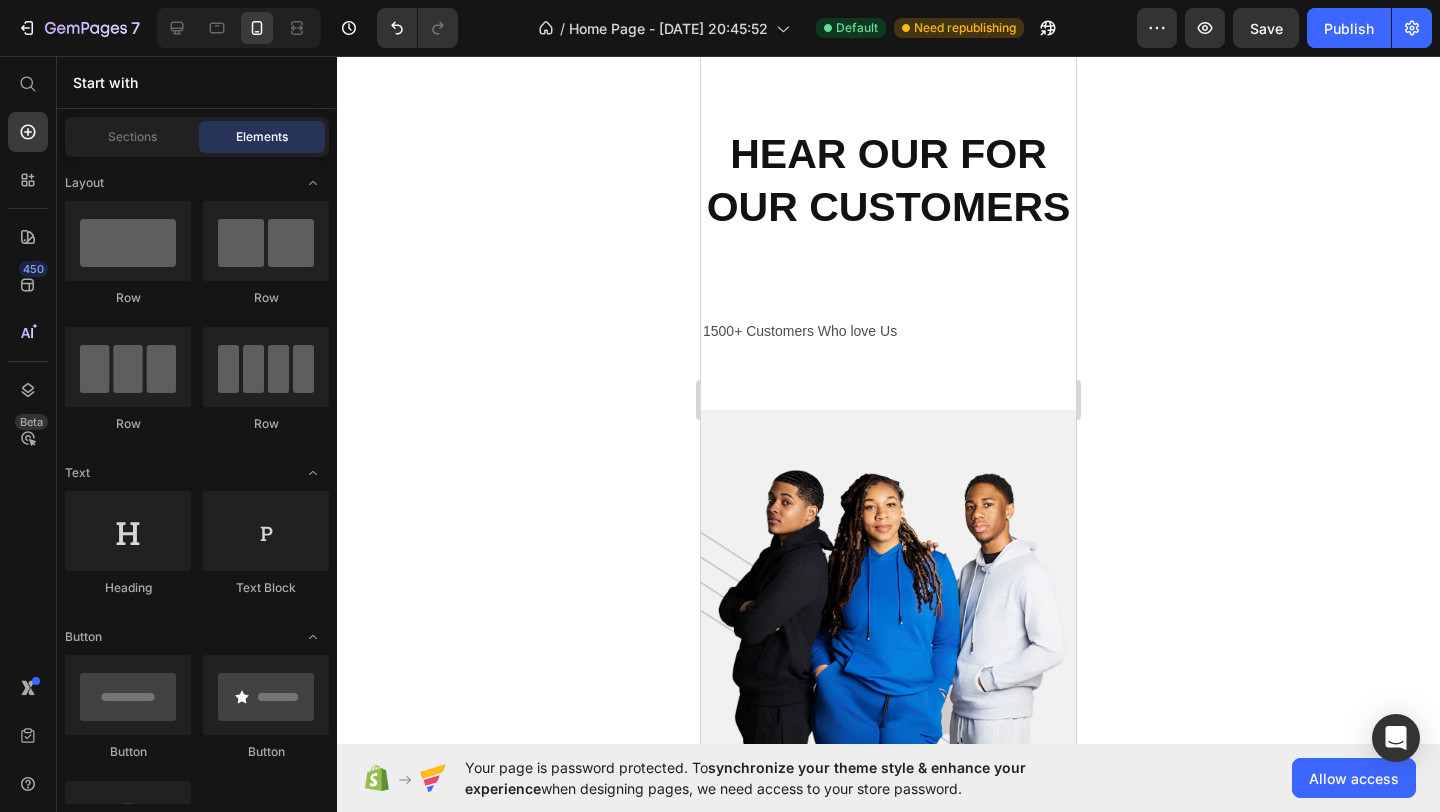 scroll, scrollTop: 1933, scrollLeft: 0, axis: vertical 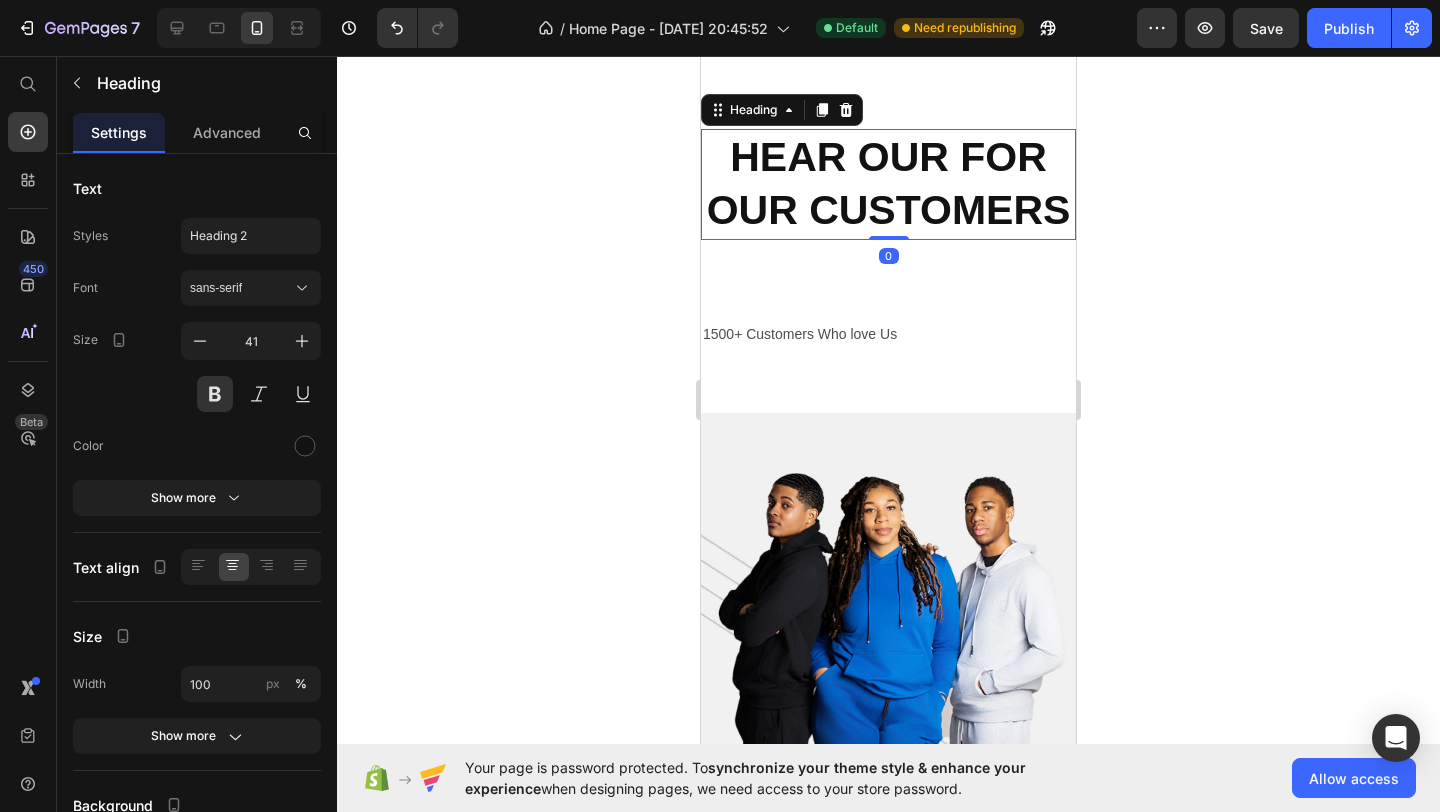 click on "HEAR OUR FOR OUR CUSTOMERS" at bounding box center [888, 184] 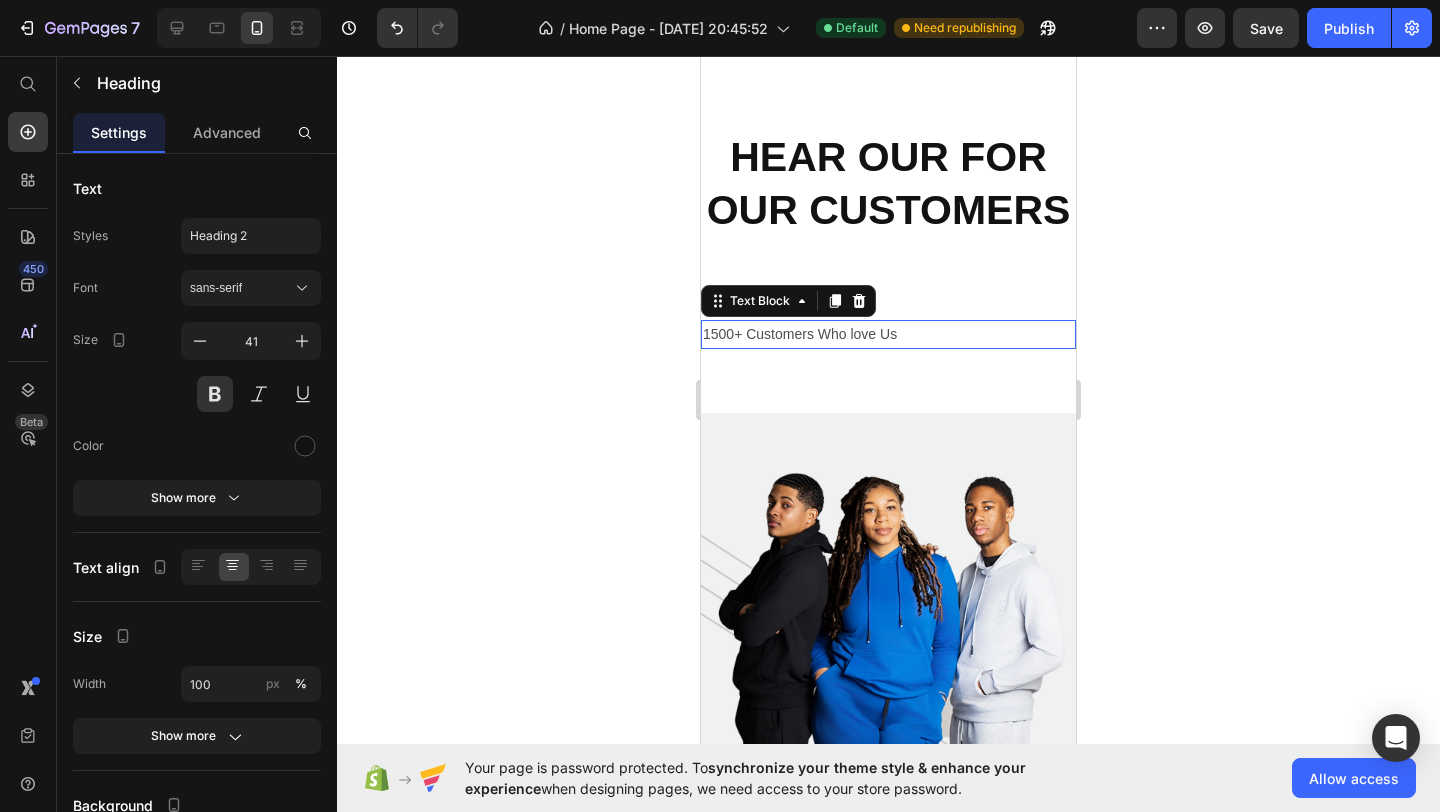 click on "1500+ Customers Who love Us" at bounding box center [888, 334] 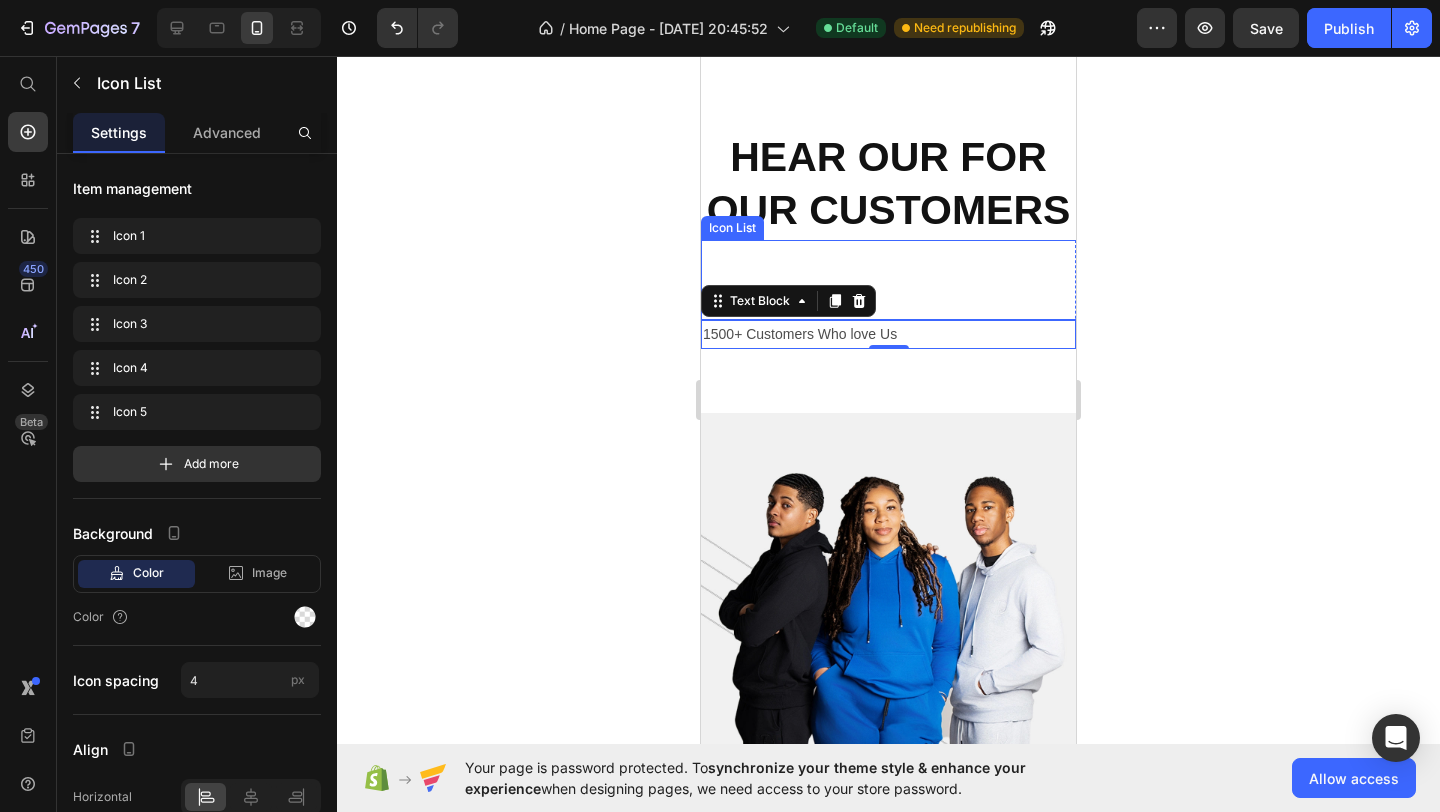 click on "Icon Icon Icon Icon Icon Icon List" at bounding box center [951, 280] 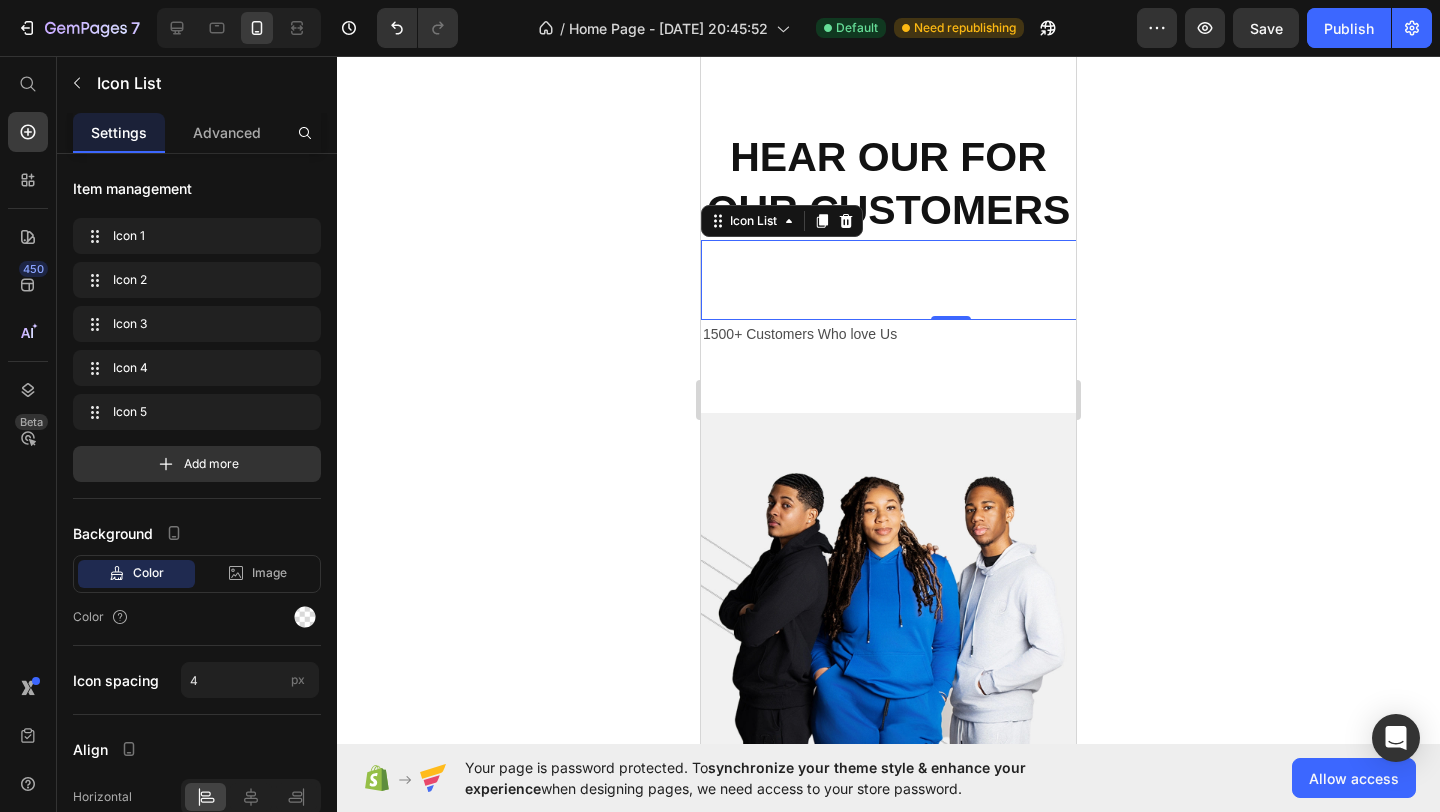 click on "Icon Icon Icon Icon Icon Icon List   0" at bounding box center [951, 280] 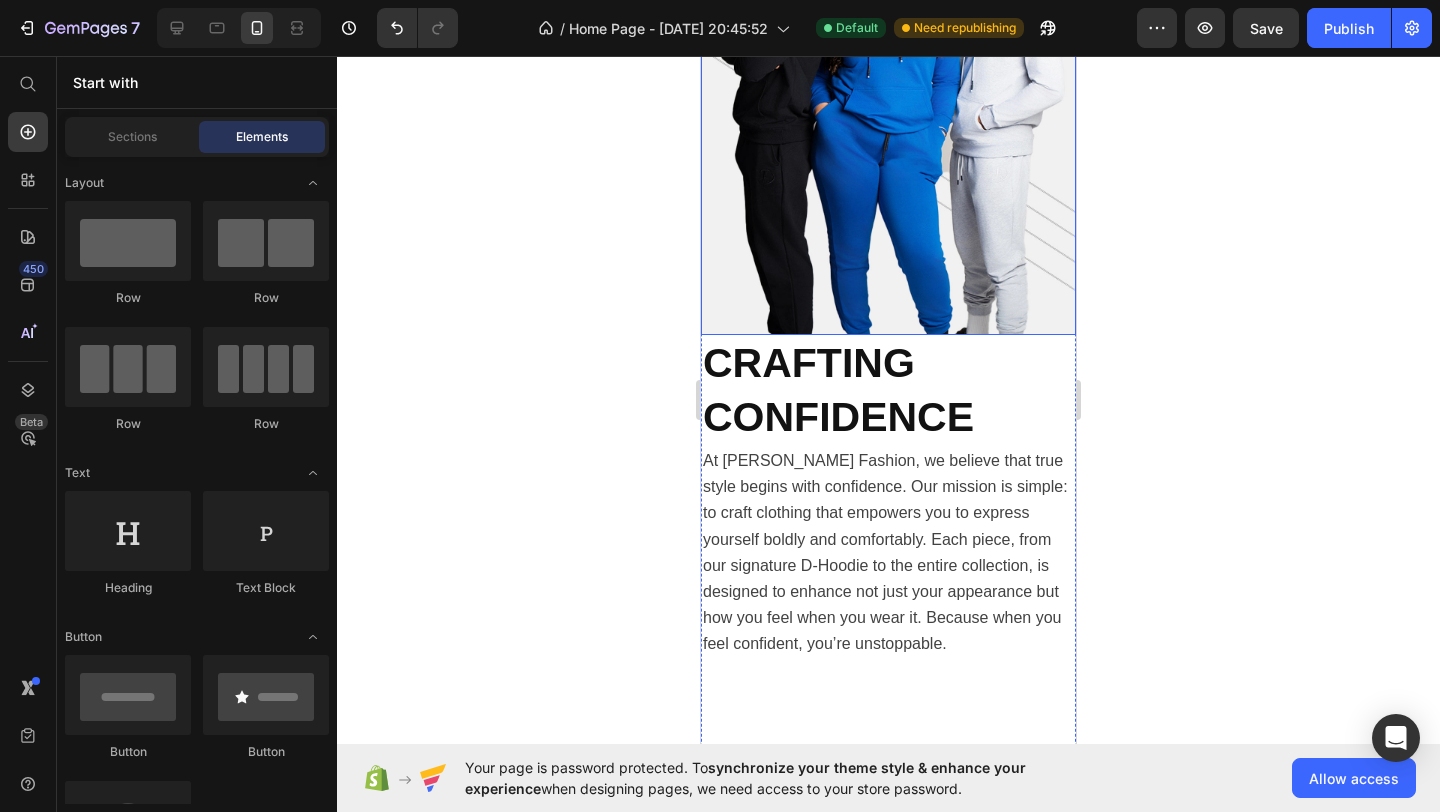 scroll, scrollTop: 2499, scrollLeft: 0, axis: vertical 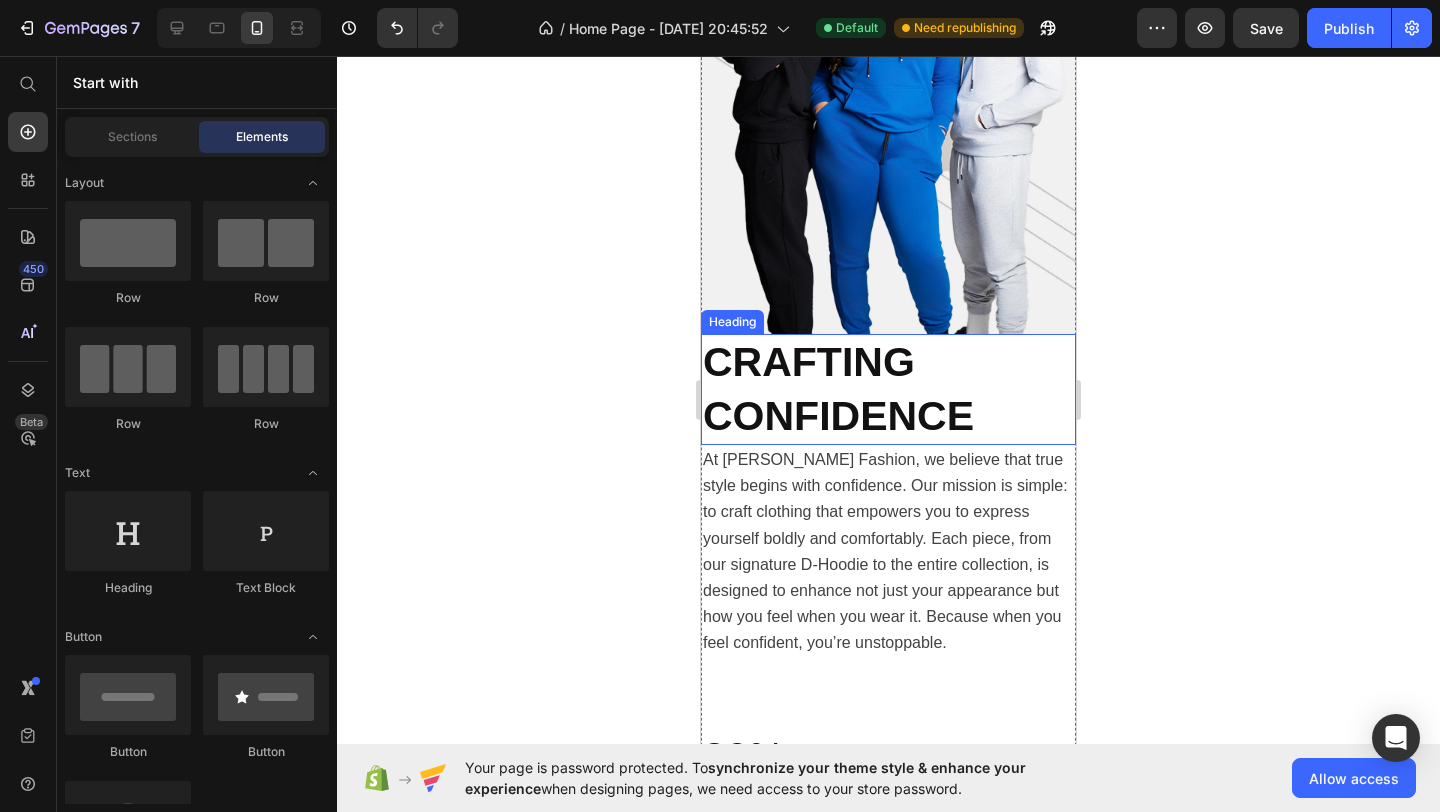 click on "CRAFTING CONFIDENCE" at bounding box center (888, 389) 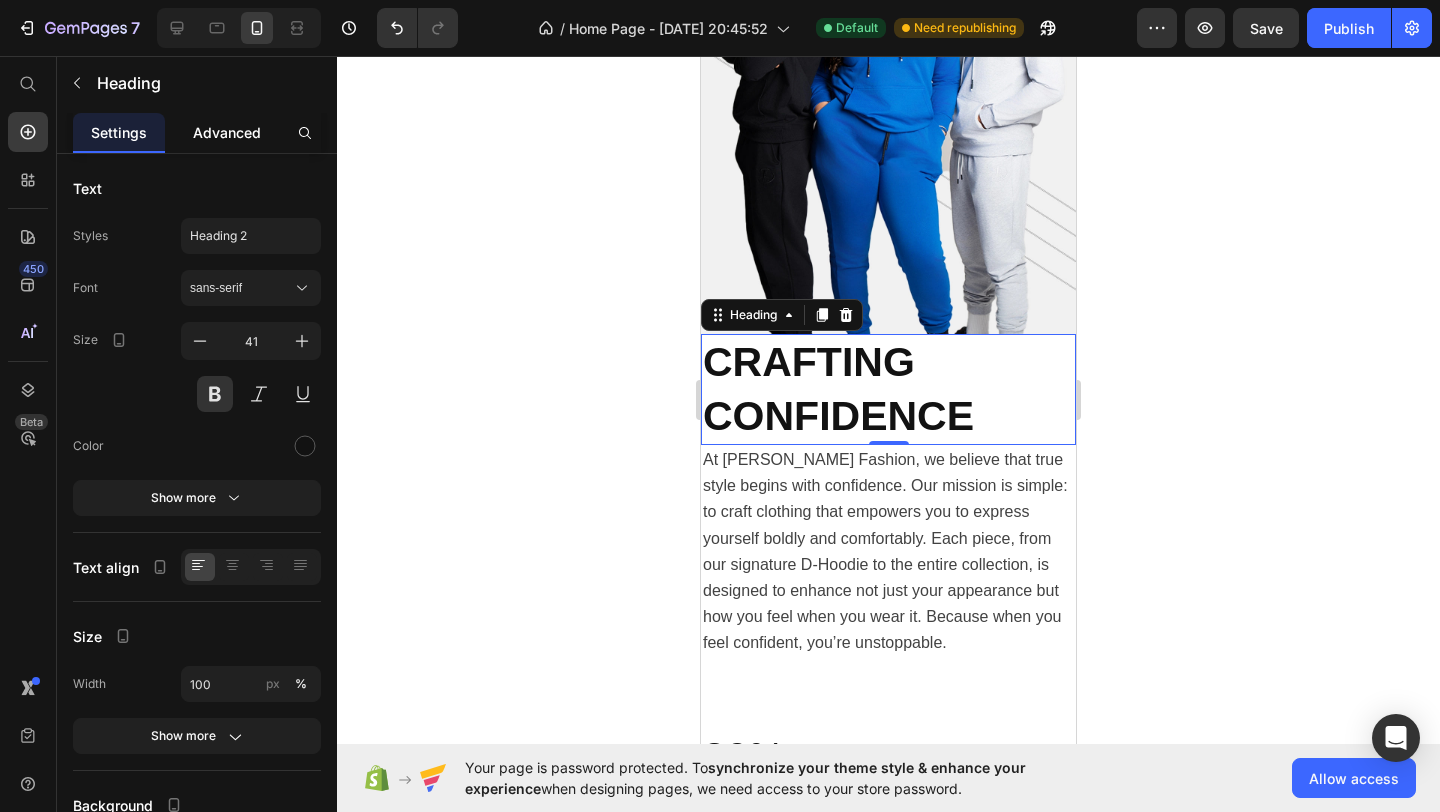 click on "Advanced" at bounding box center (227, 132) 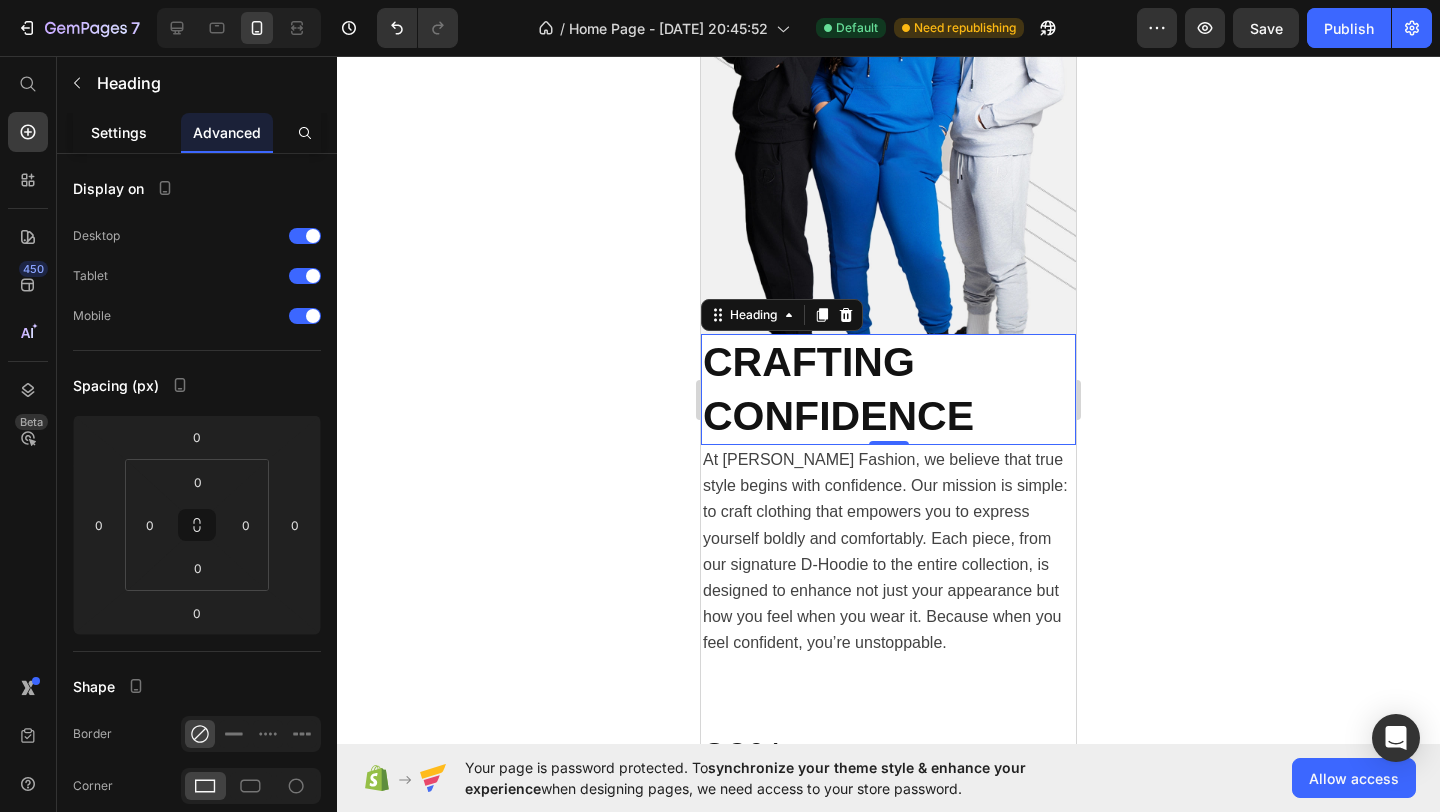 click on "Settings" at bounding box center [119, 132] 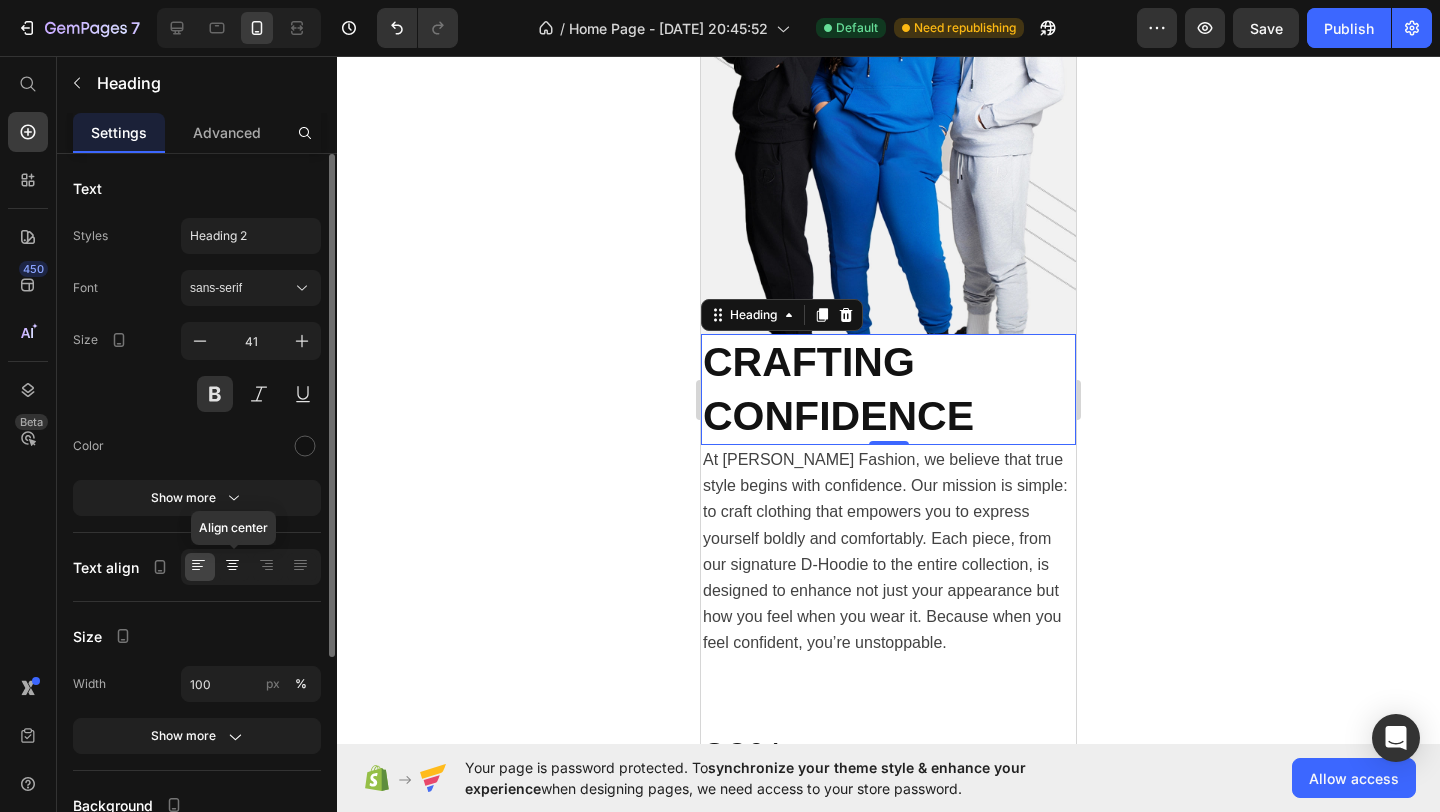 click 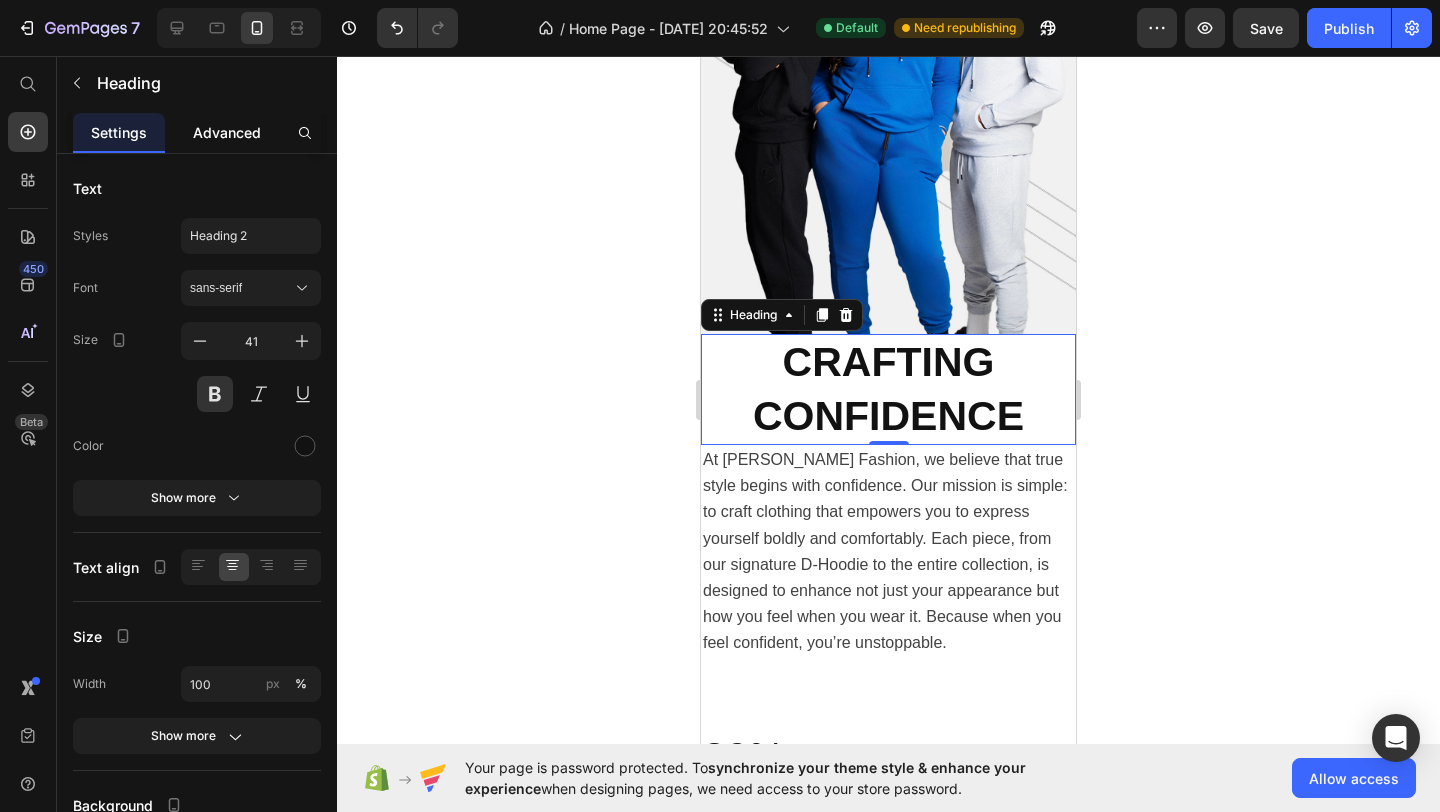 click on "Advanced" 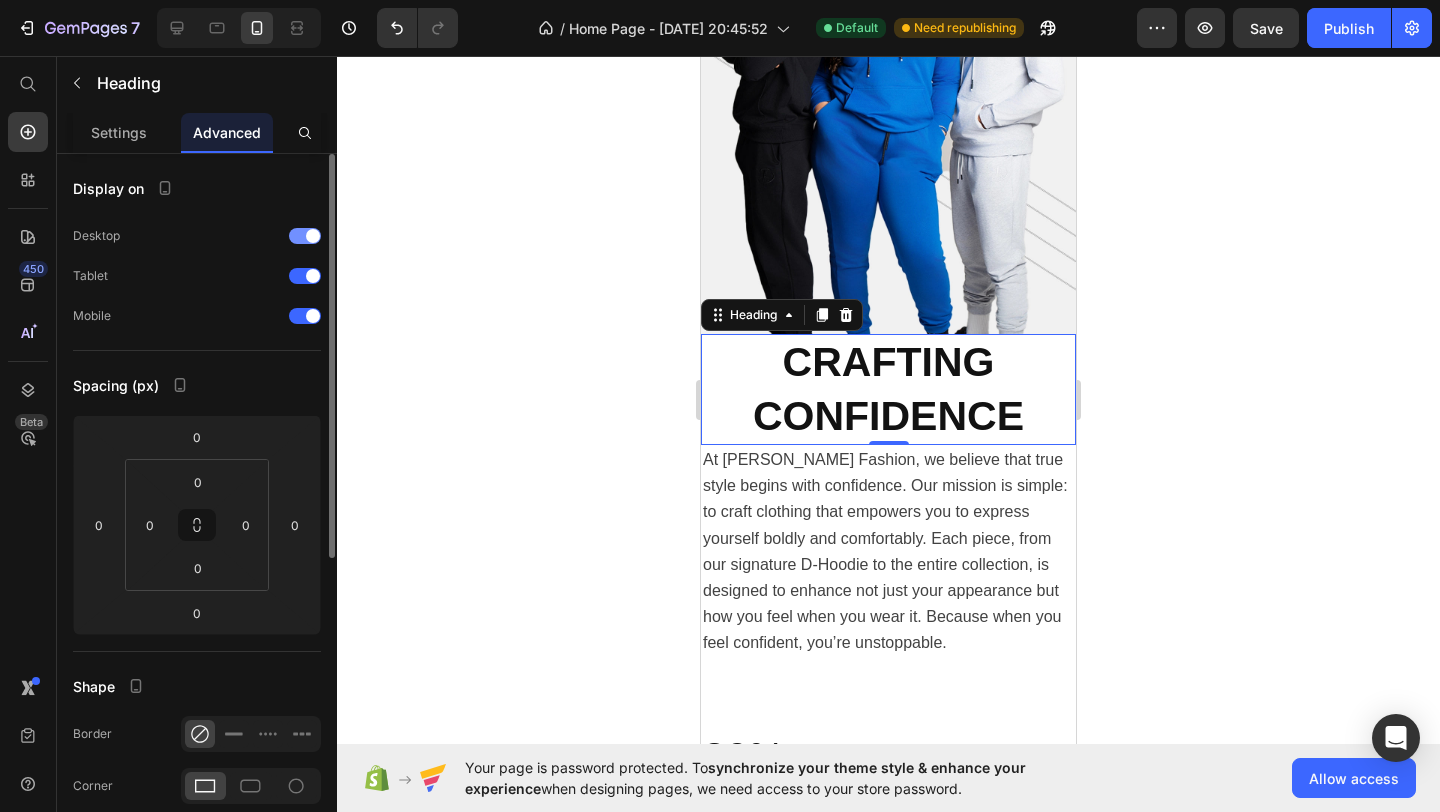 click at bounding box center [305, 236] 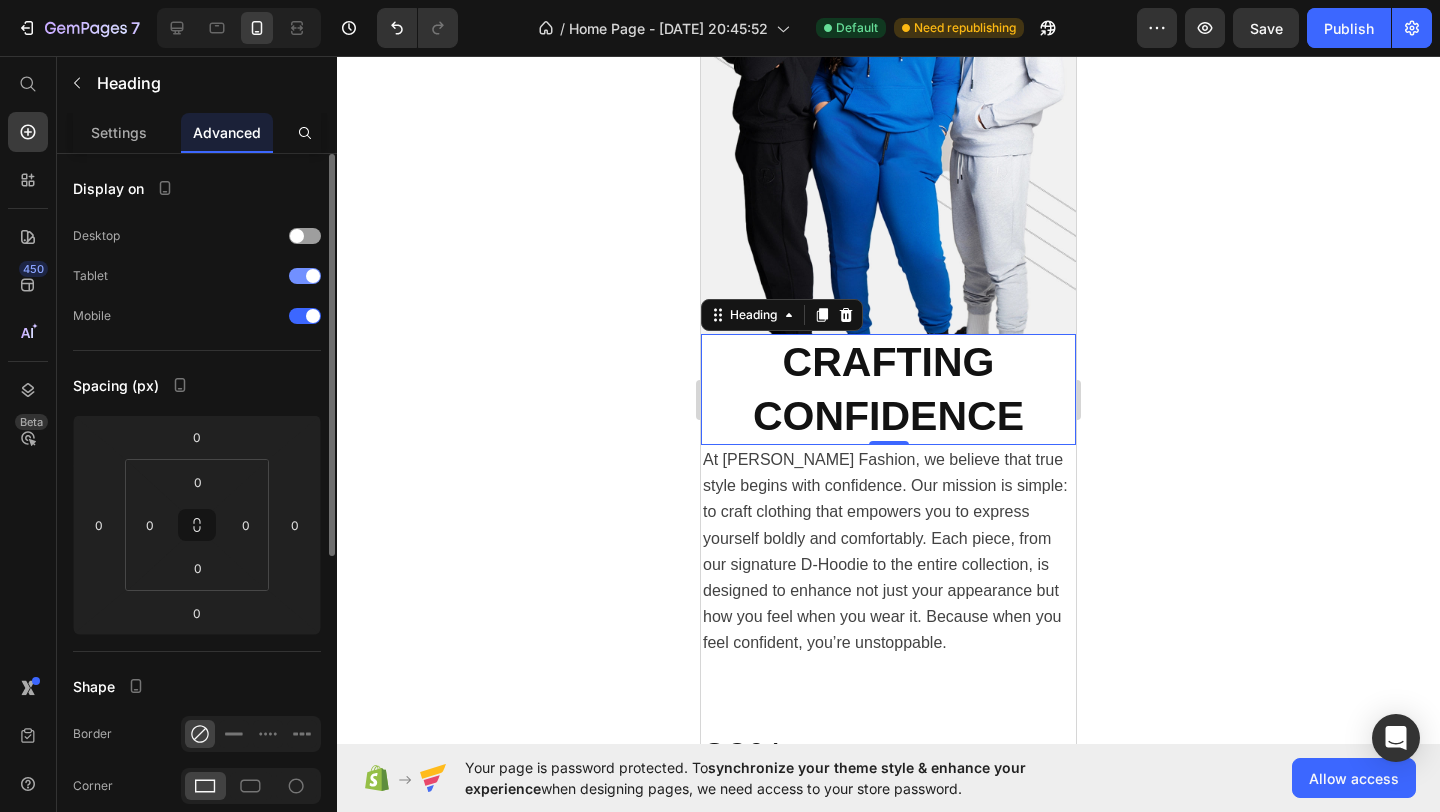 click at bounding box center (305, 276) 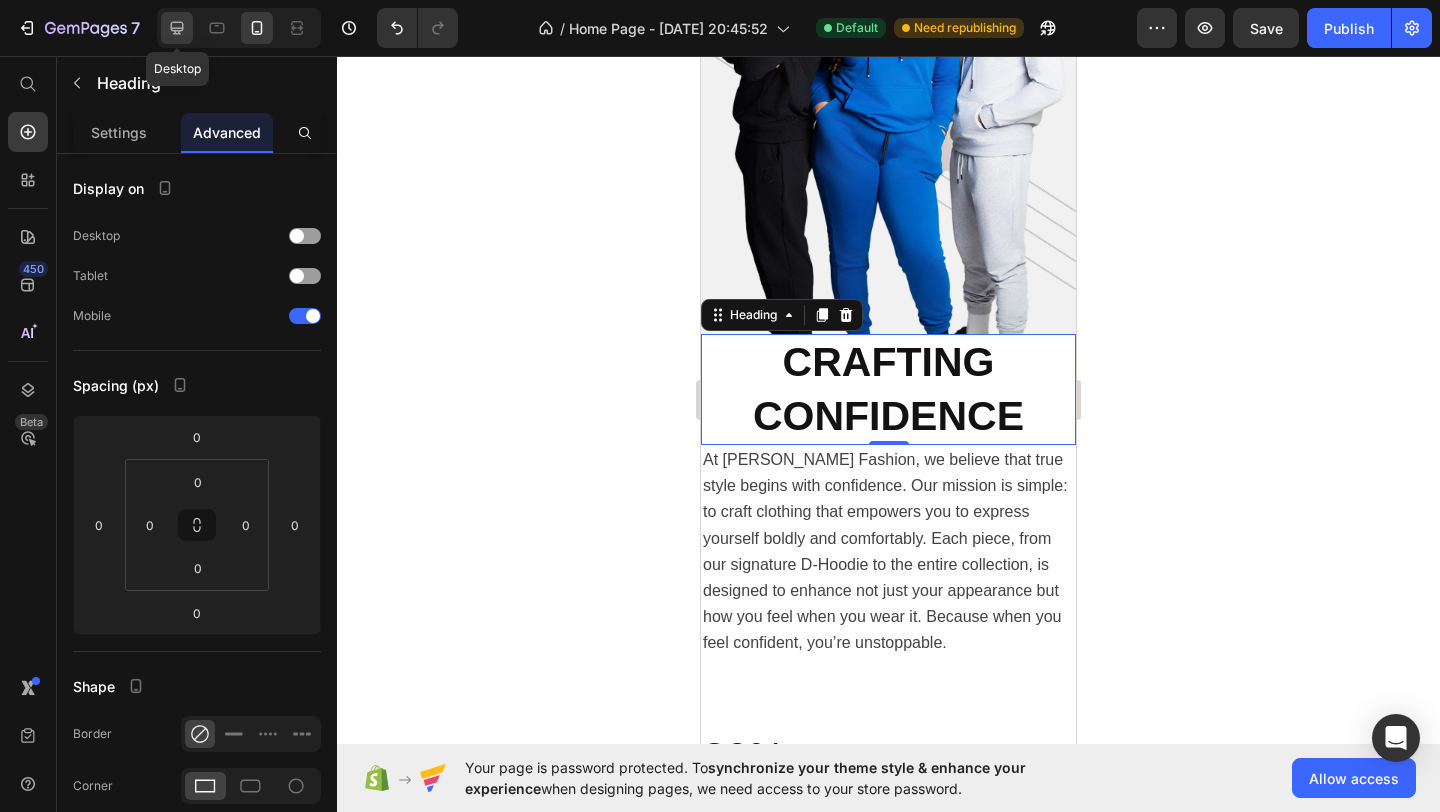 click 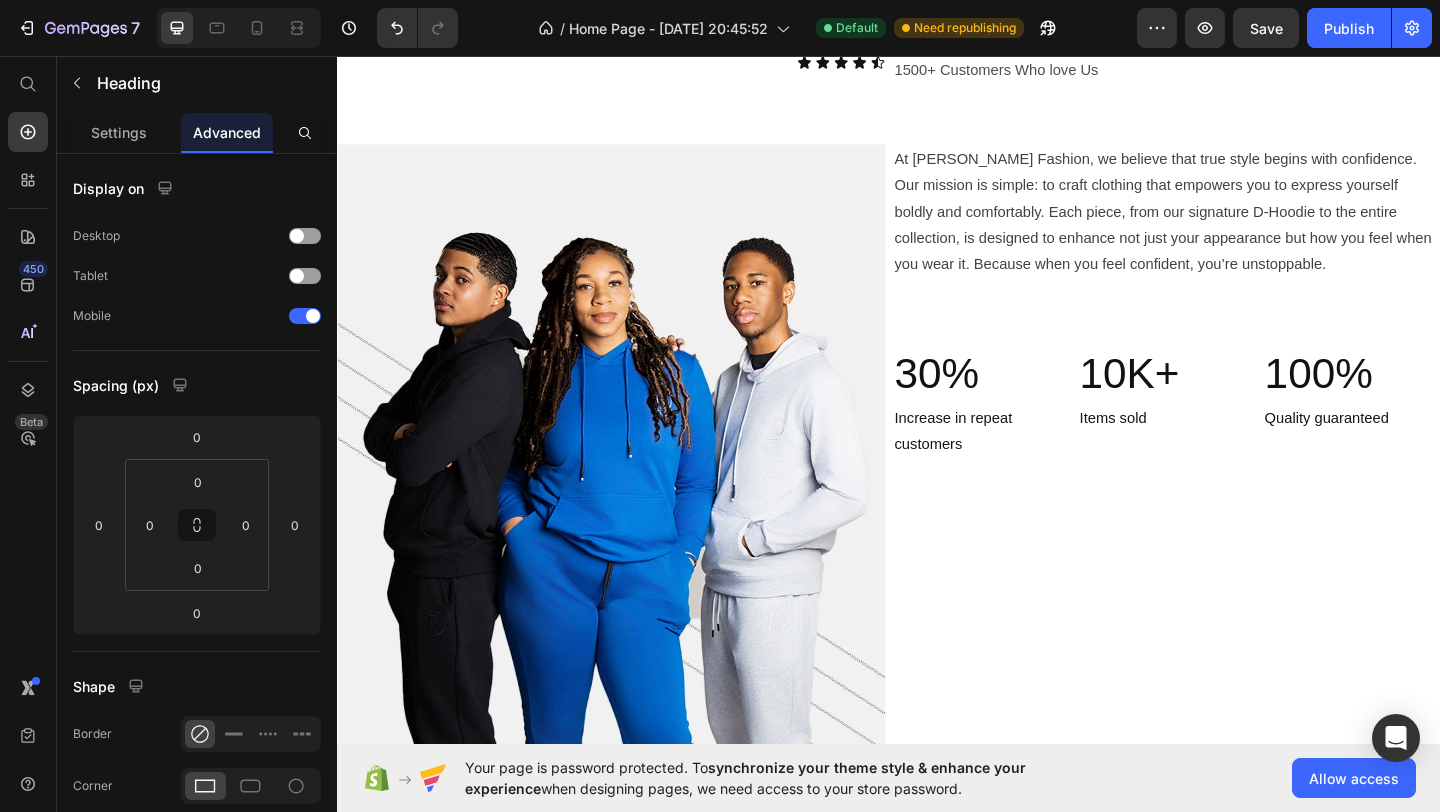 scroll, scrollTop: 1856, scrollLeft: 0, axis: vertical 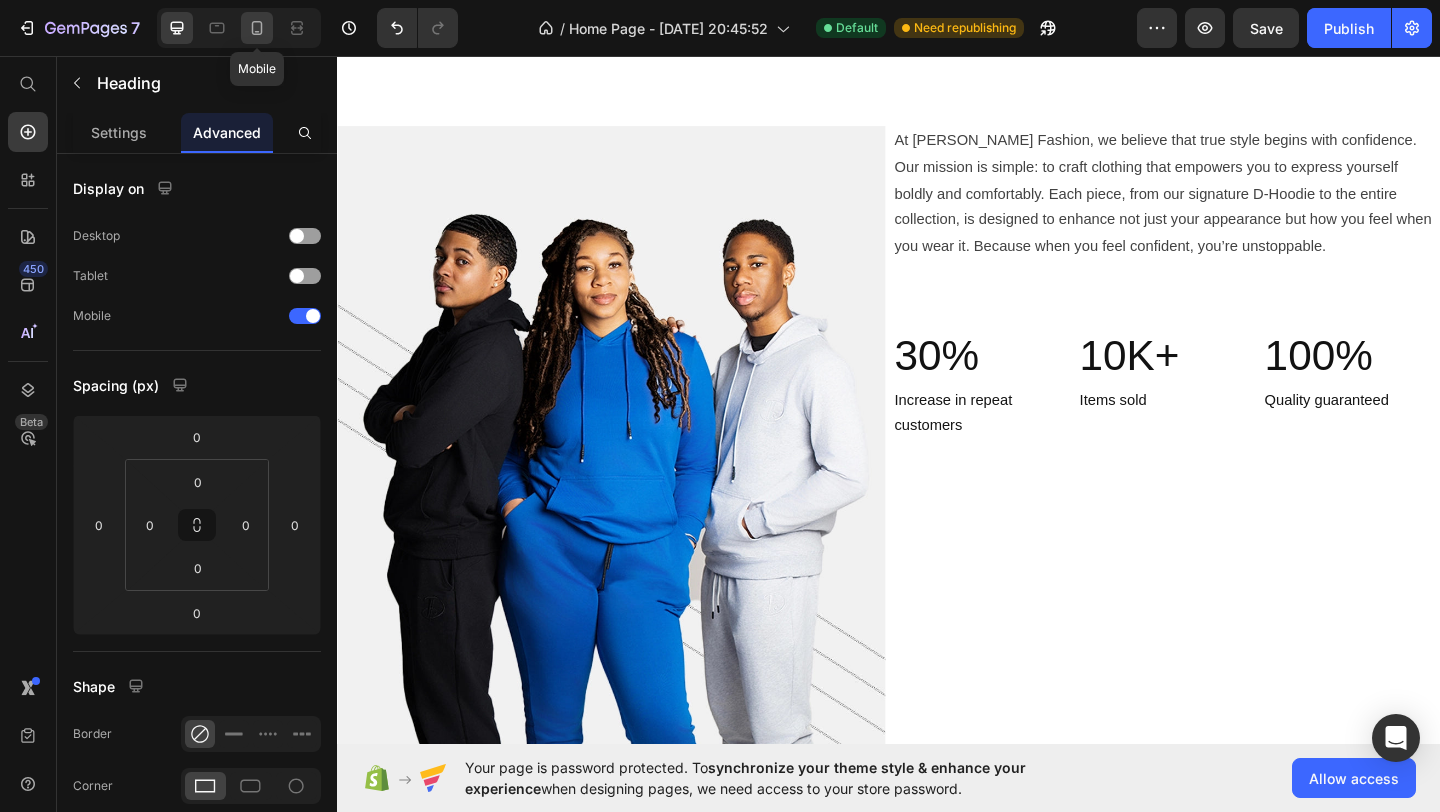 click 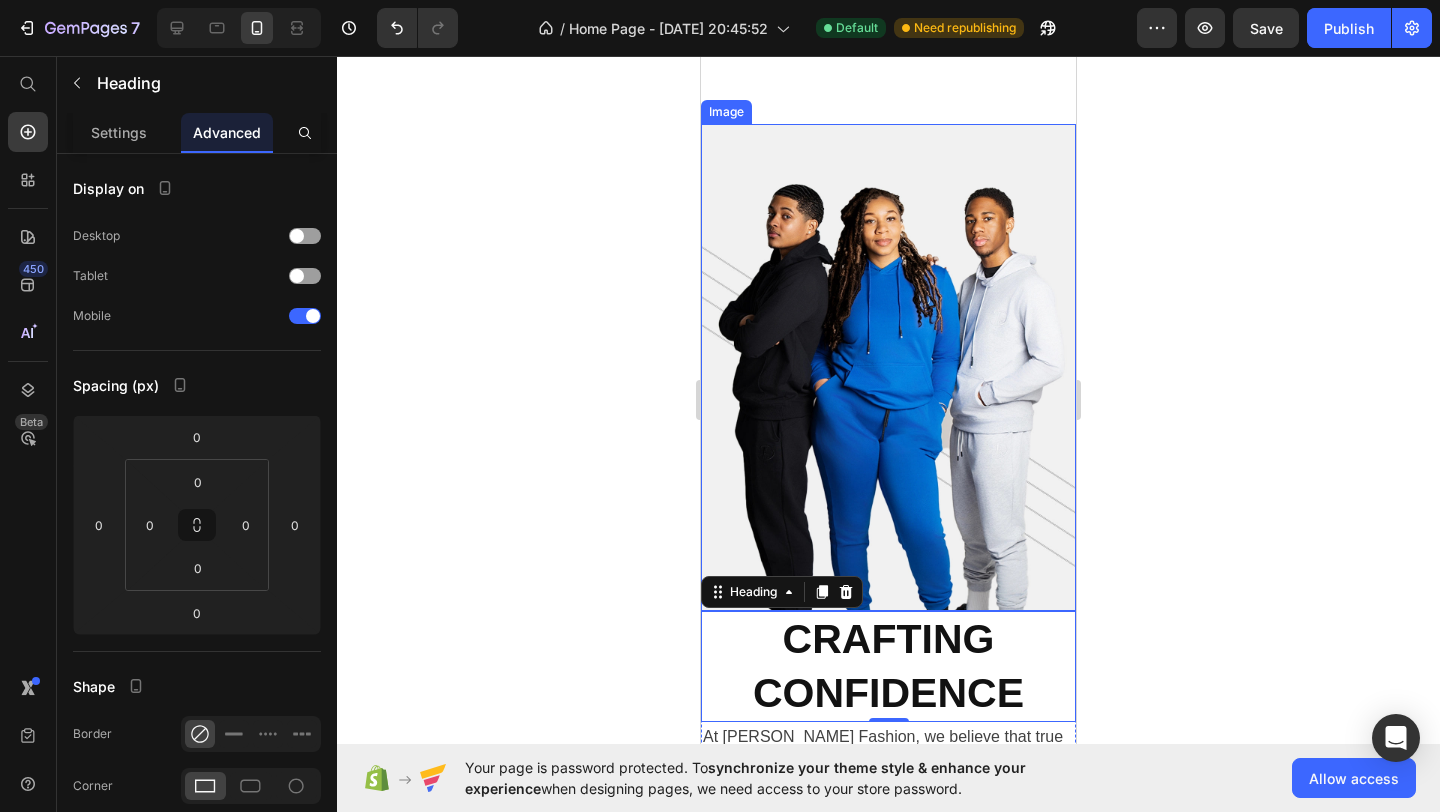 scroll, scrollTop: 2237, scrollLeft: 0, axis: vertical 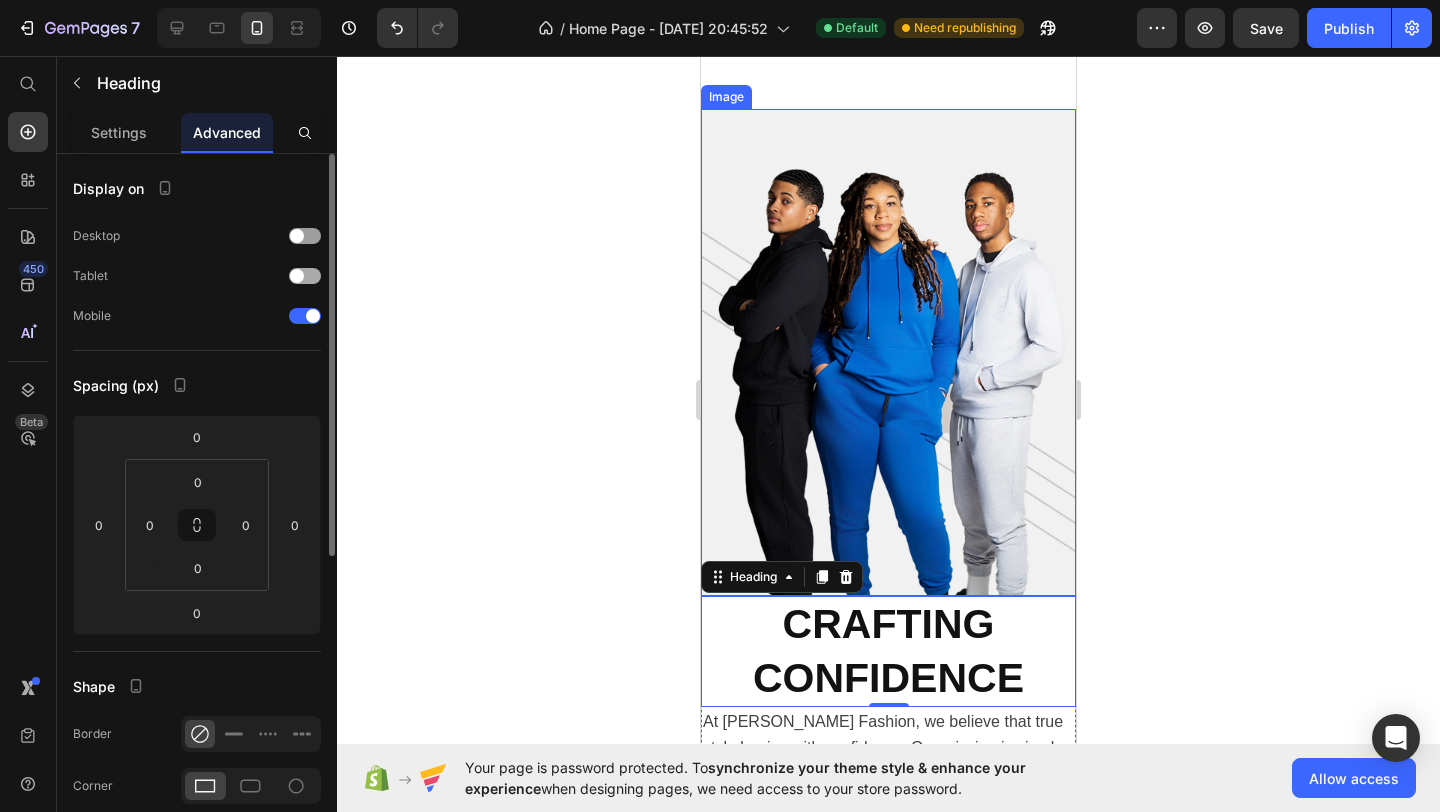 click at bounding box center [305, 276] 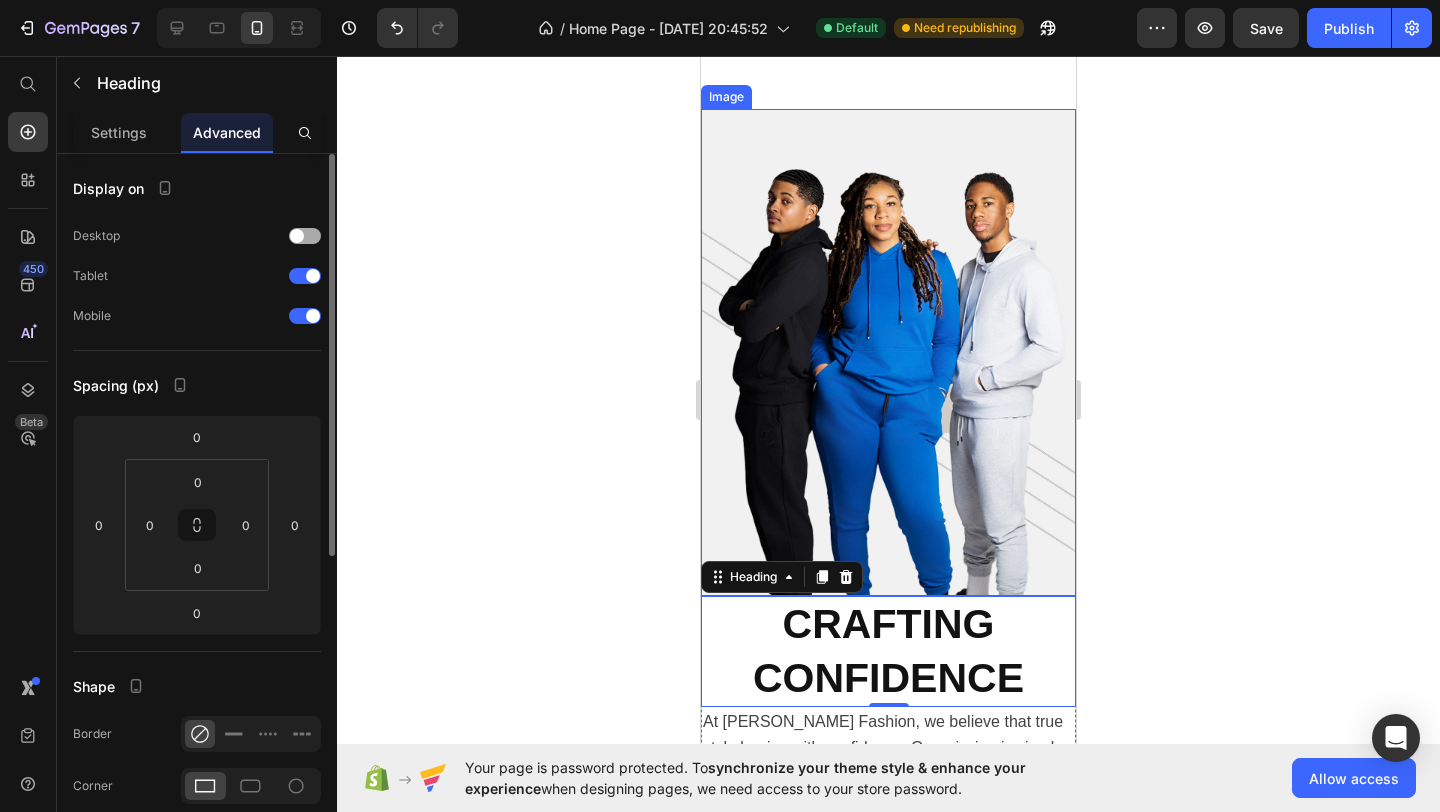 click at bounding box center [305, 236] 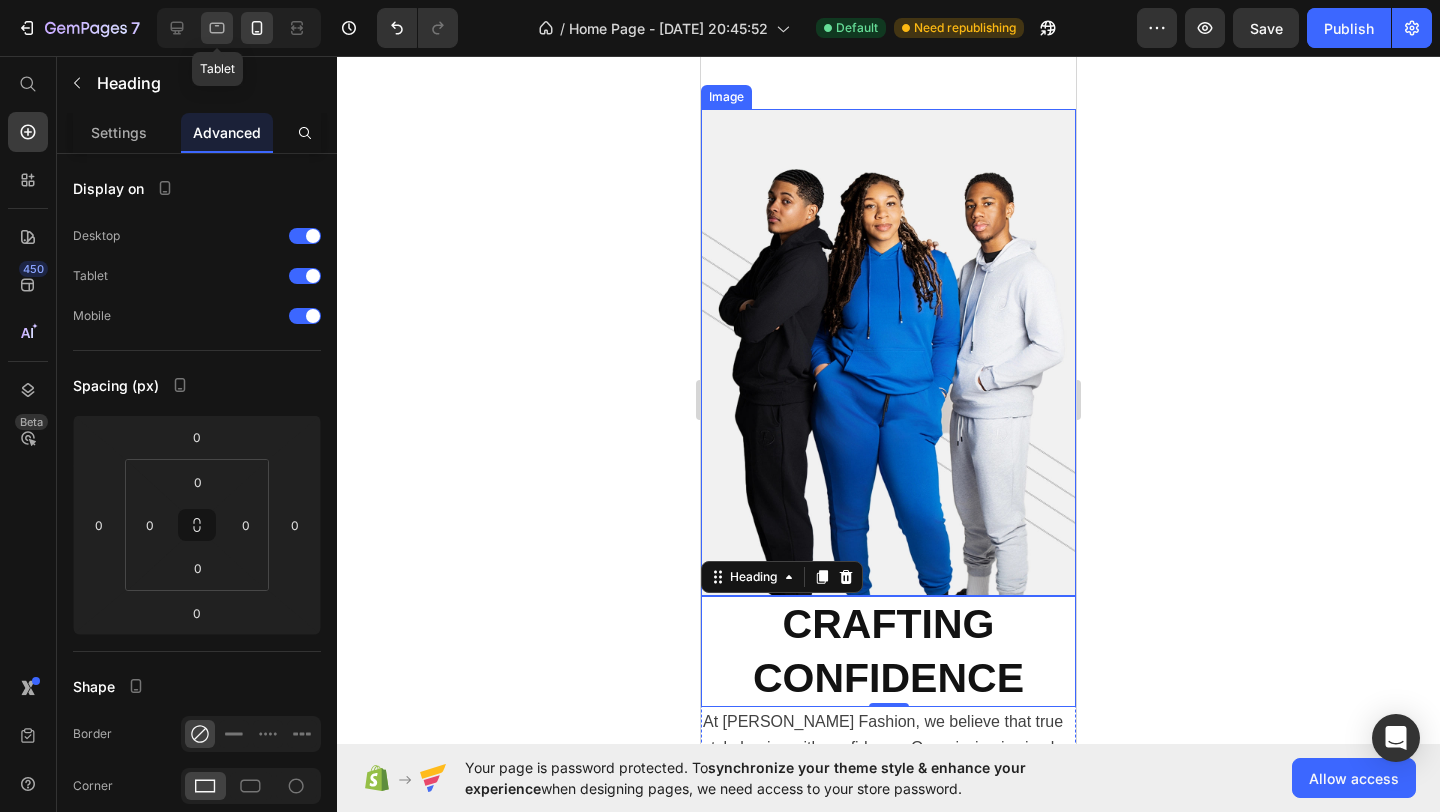 click 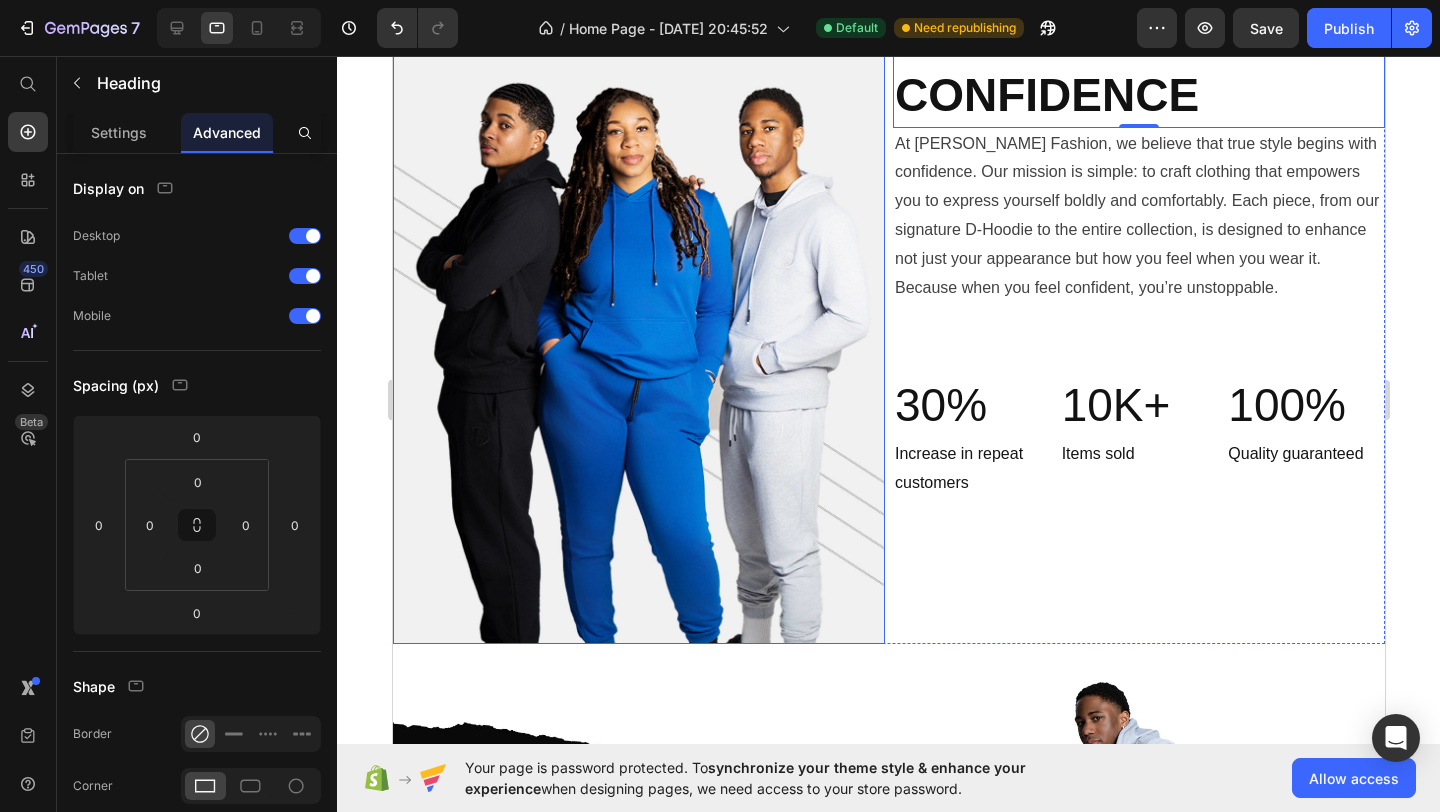 scroll, scrollTop: 1979, scrollLeft: 0, axis: vertical 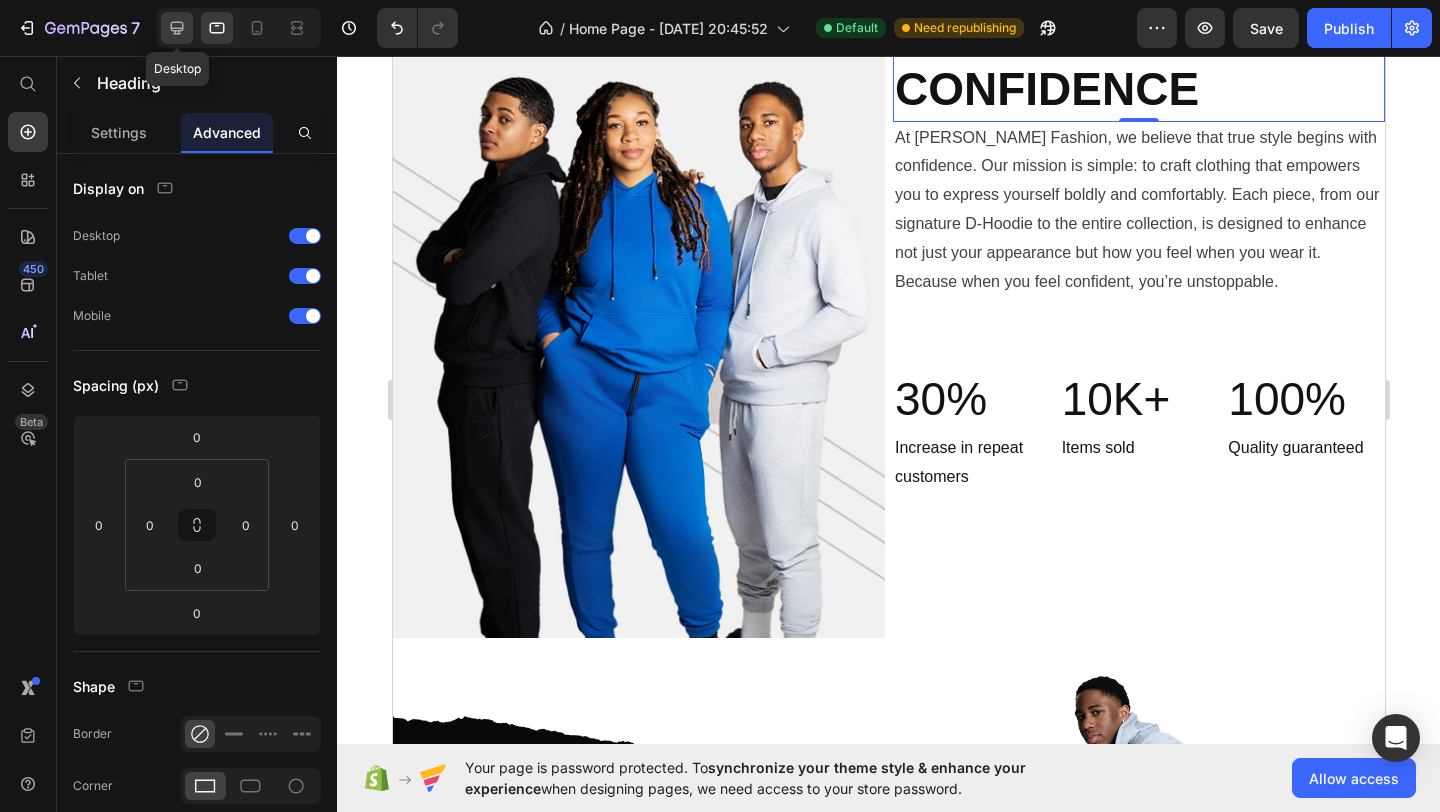 click 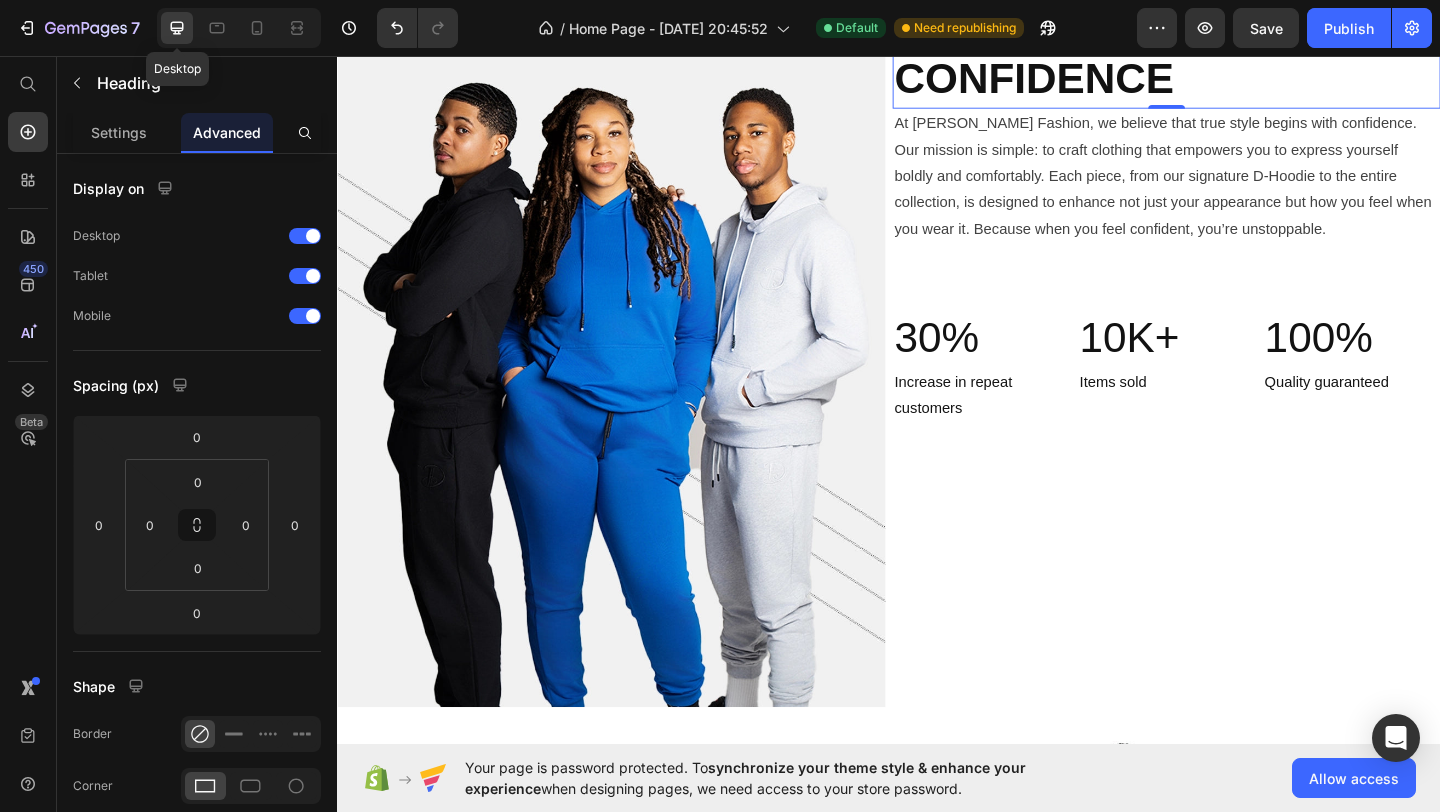 scroll, scrollTop: 1797, scrollLeft: 0, axis: vertical 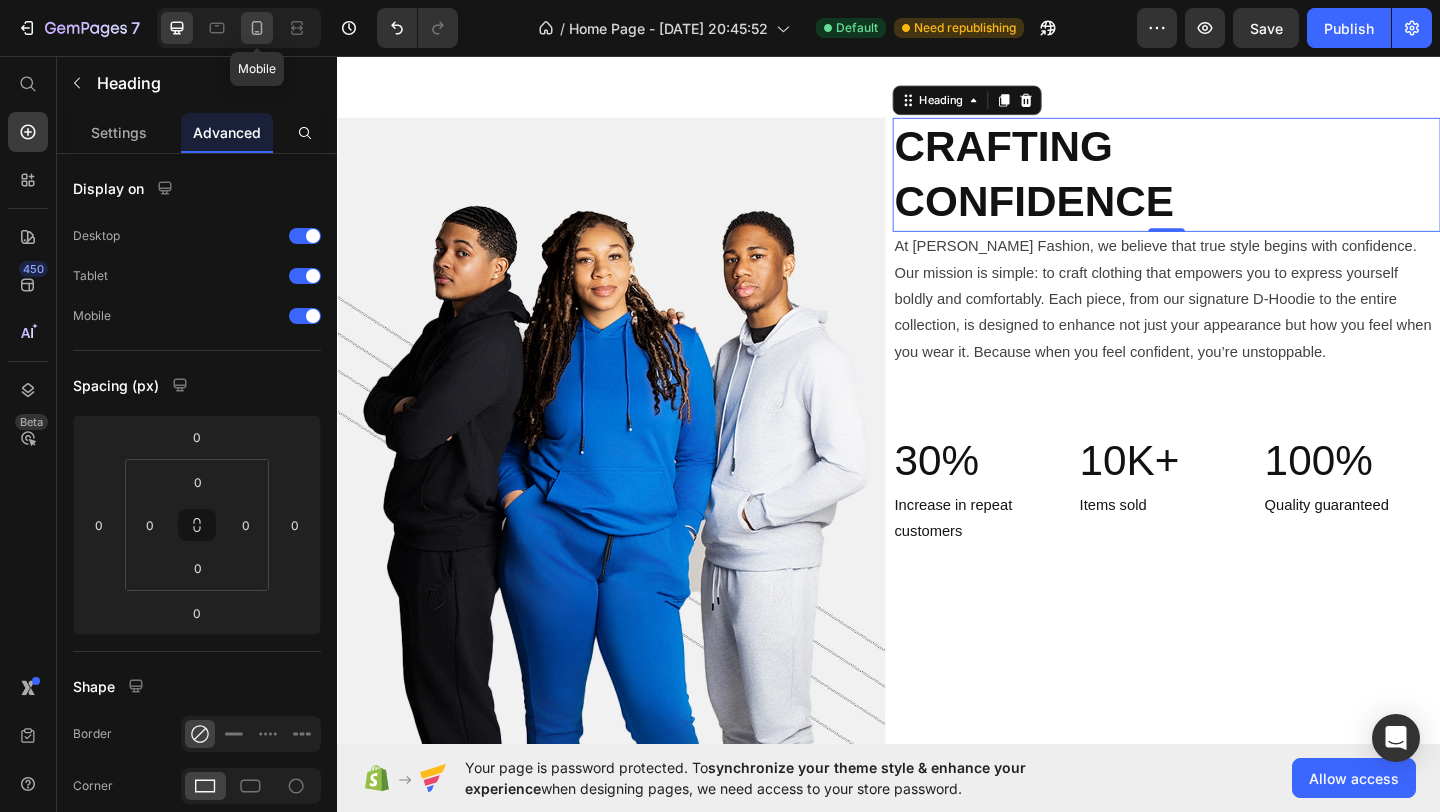 click 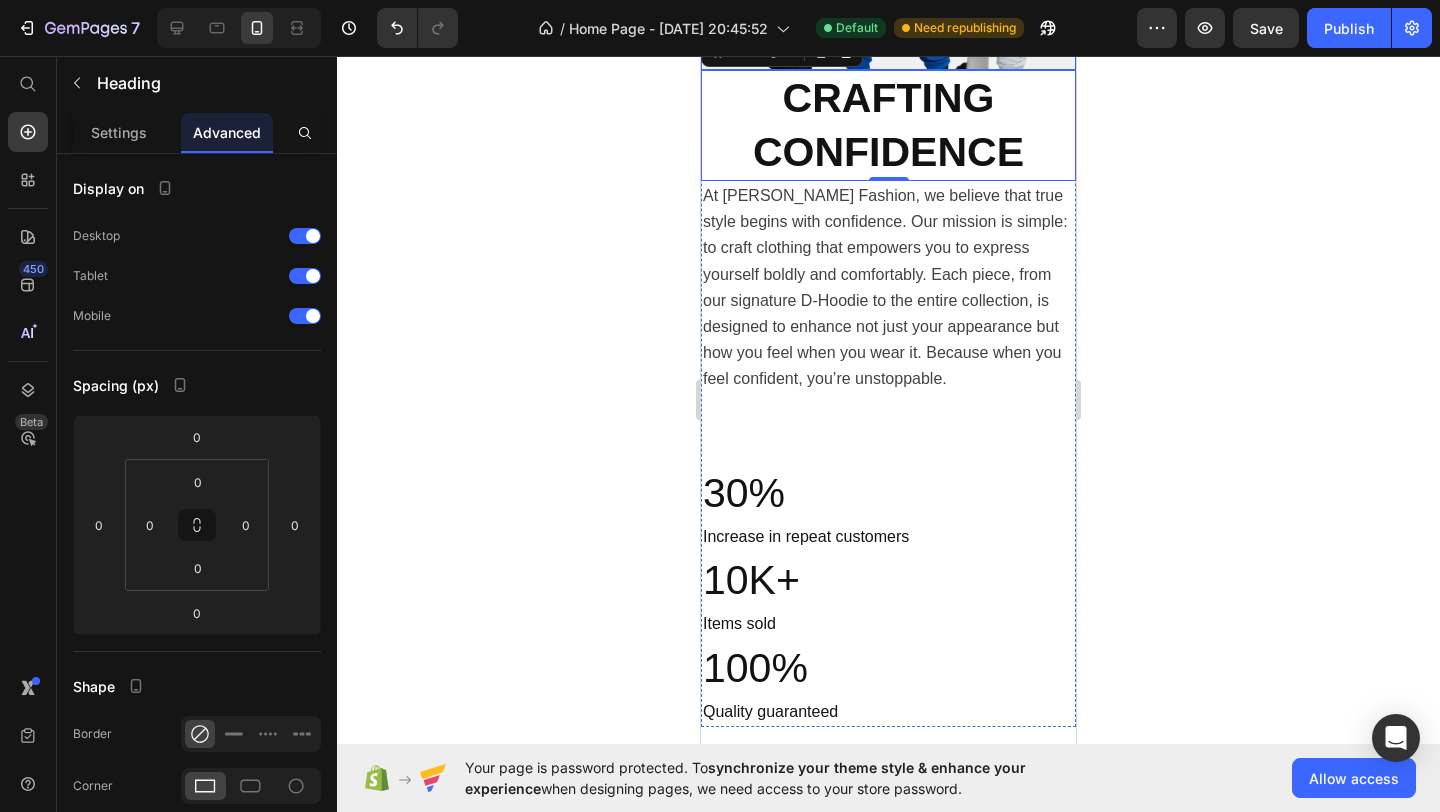 scroll, scrollTop: 2768, scrollLeft: 0, axis: vertical 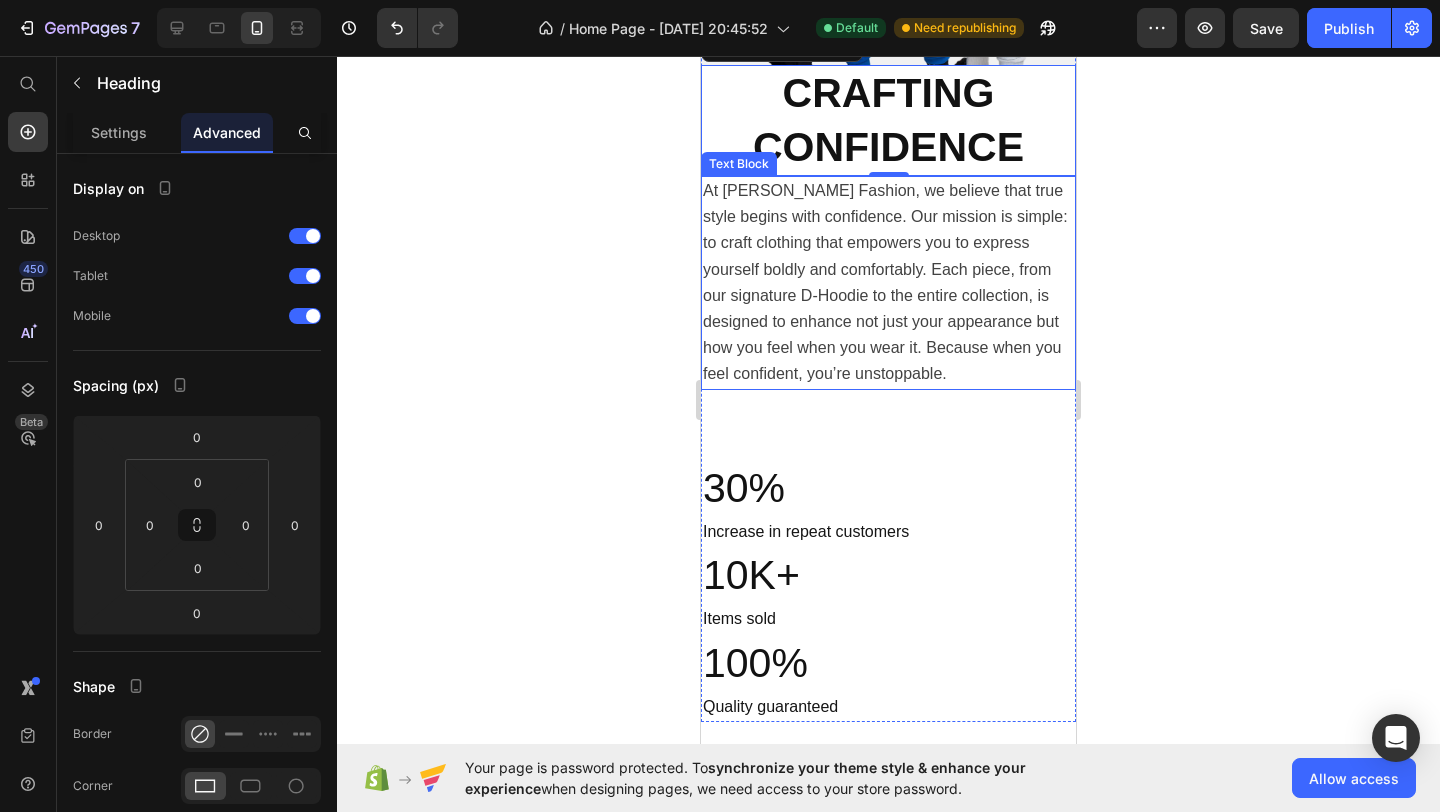 click on "At [PERSON_NAME] Fashion, we believe that true style begins with confidence. Our mission is simple: to craft clothing that empowers you to express yourself boldly and comfortably. Each piece, from our signature D-Hoodie to the entire collection, is designed to enhance not just your appearance but how you feel when you wear it. Because when you feel confident, you’re unstoppable." at bounding box center (885, 282) 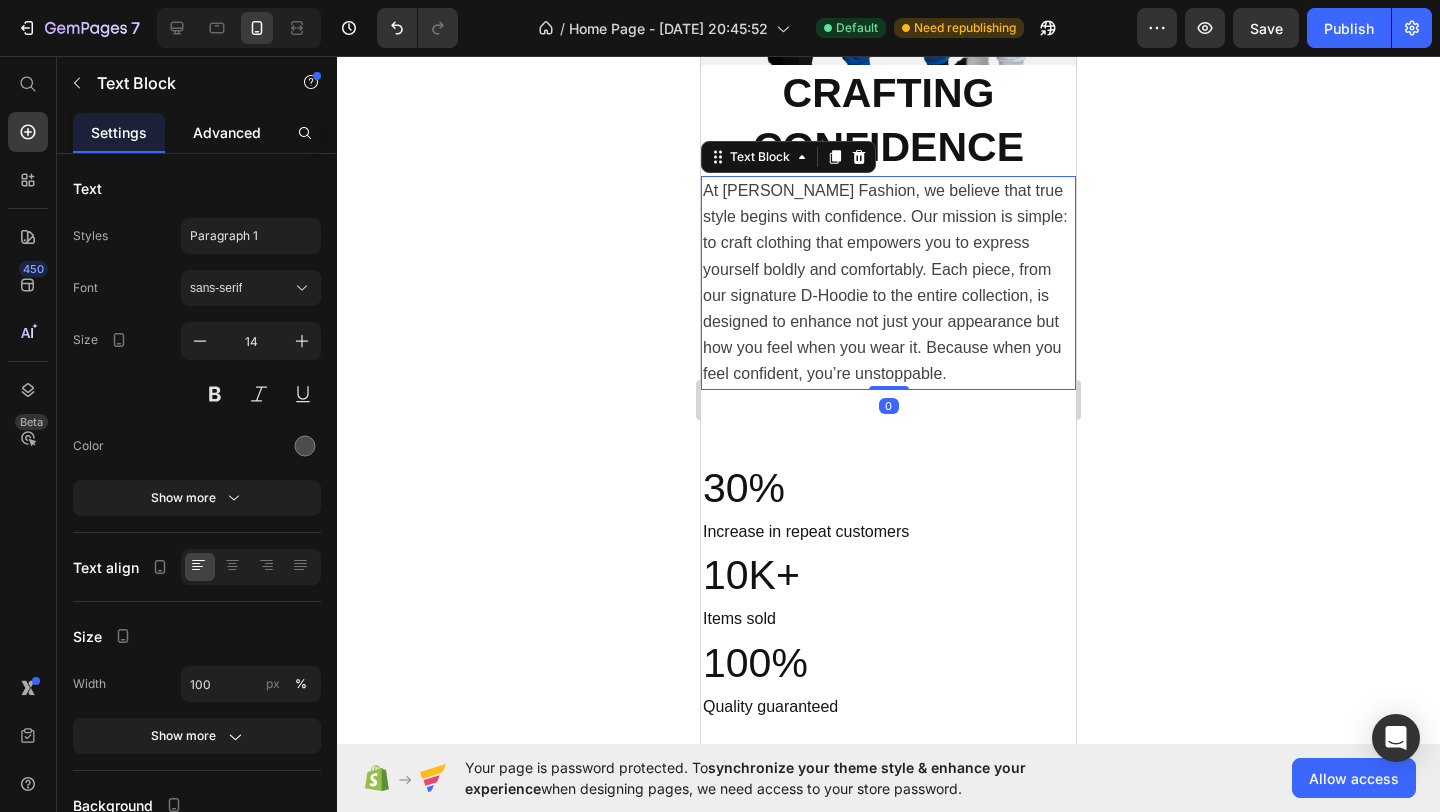 click on "Advanced" at bounding box center [227, 132] 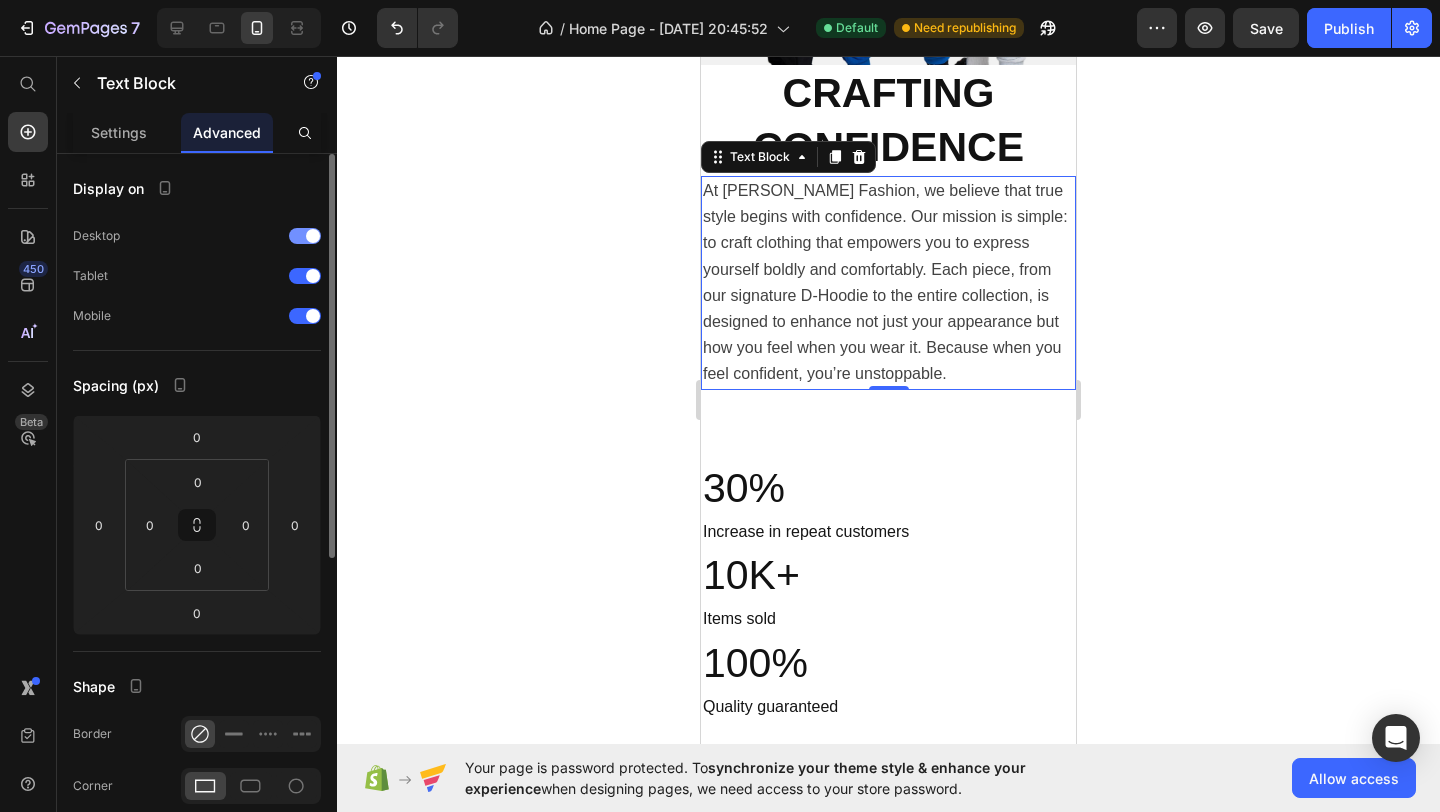 click at bounding box center [313, 236] 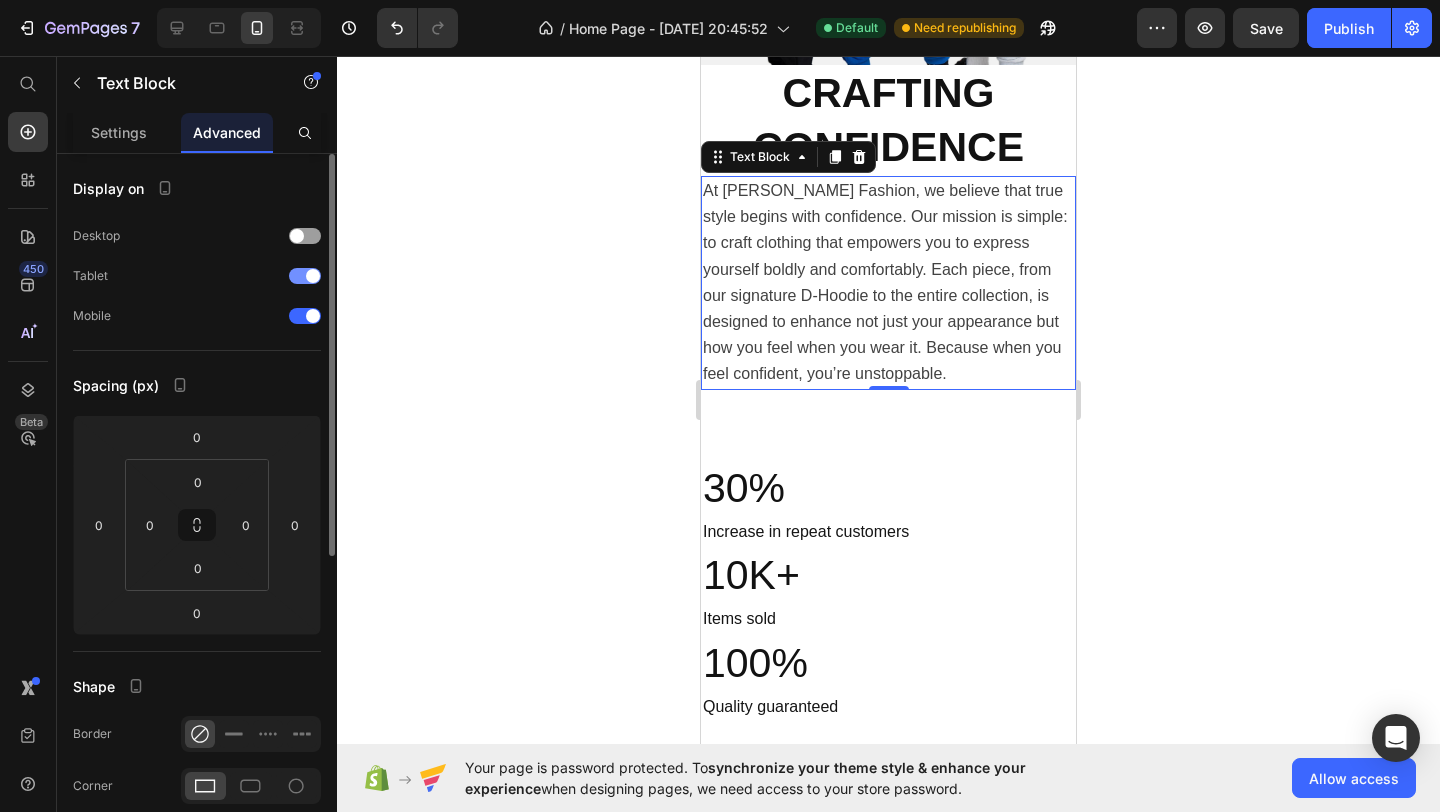 click at bounding box center (313, 276) 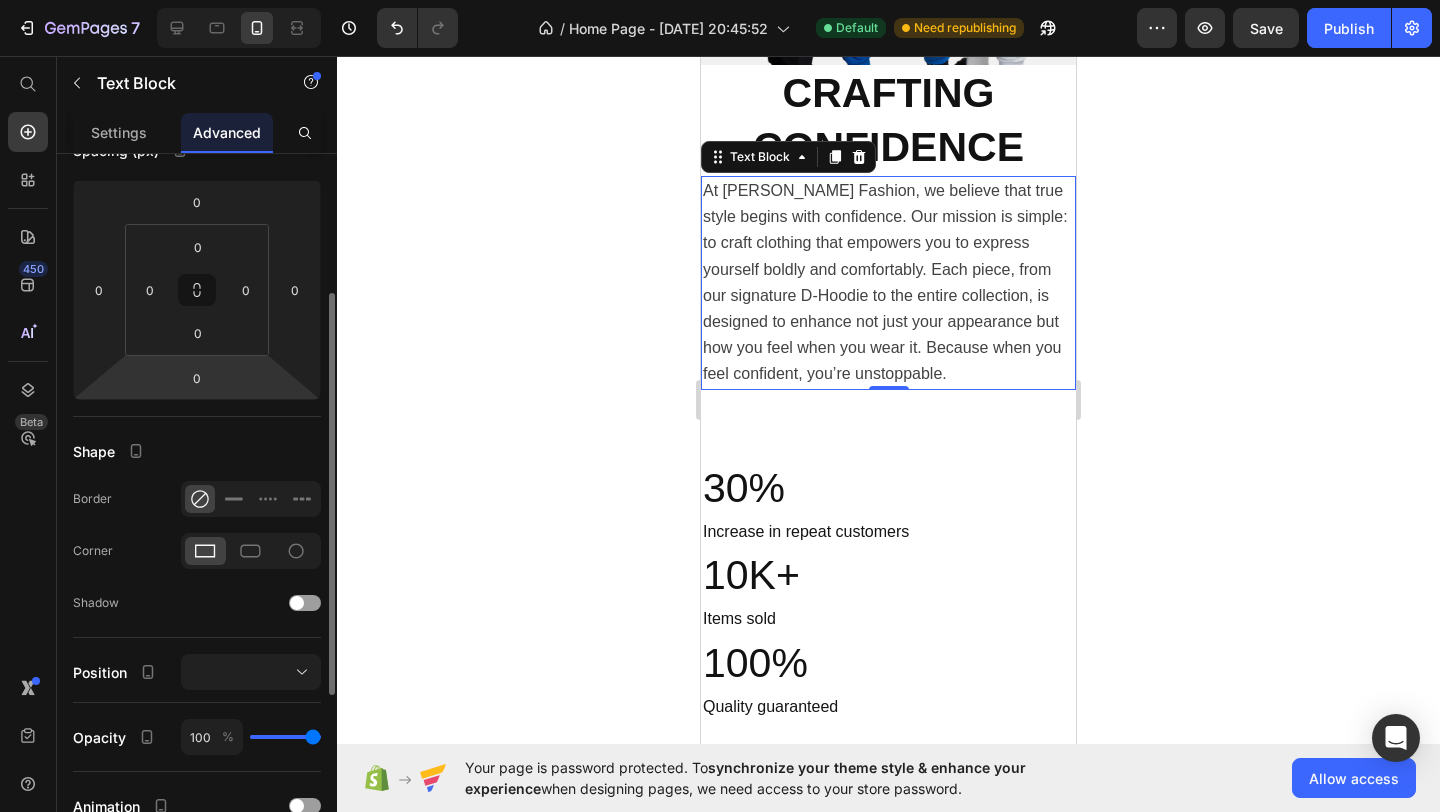 scroll, scrollTop: 554, scrollLeft: 0, axis: vertical 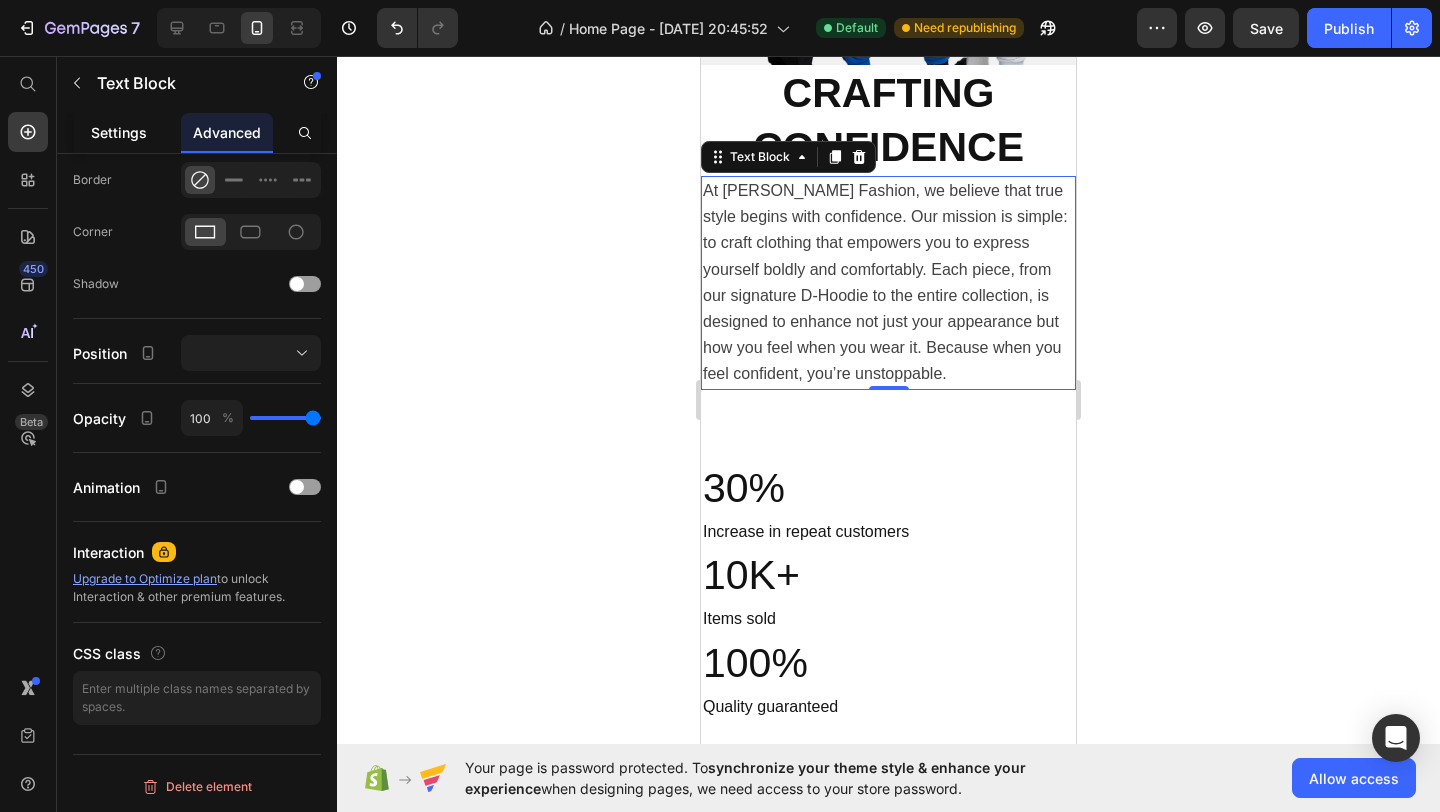 click on "Settings" at bounding box center [119, 132] 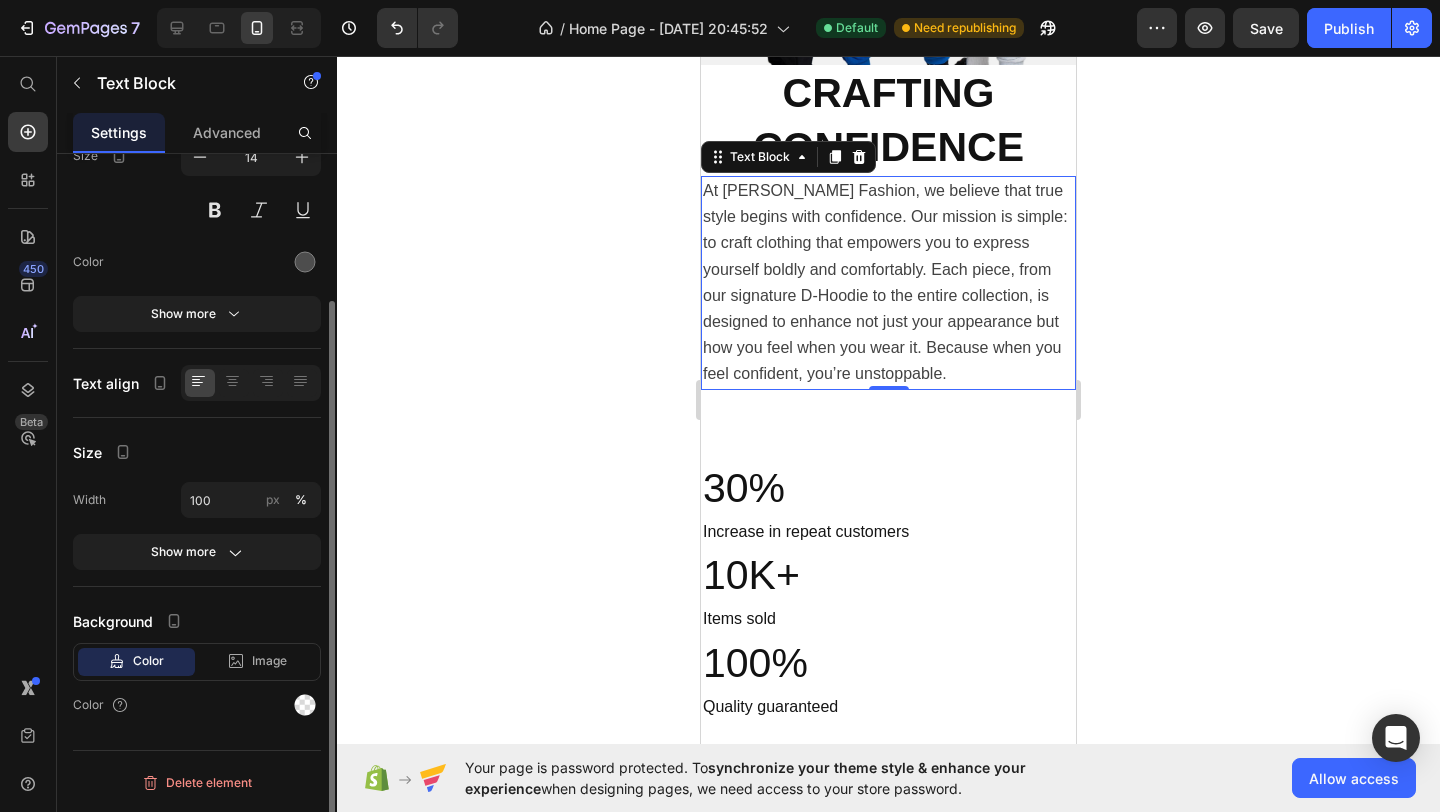 scroll, scrollTop: 0, scrollLeft: 0, axis: both 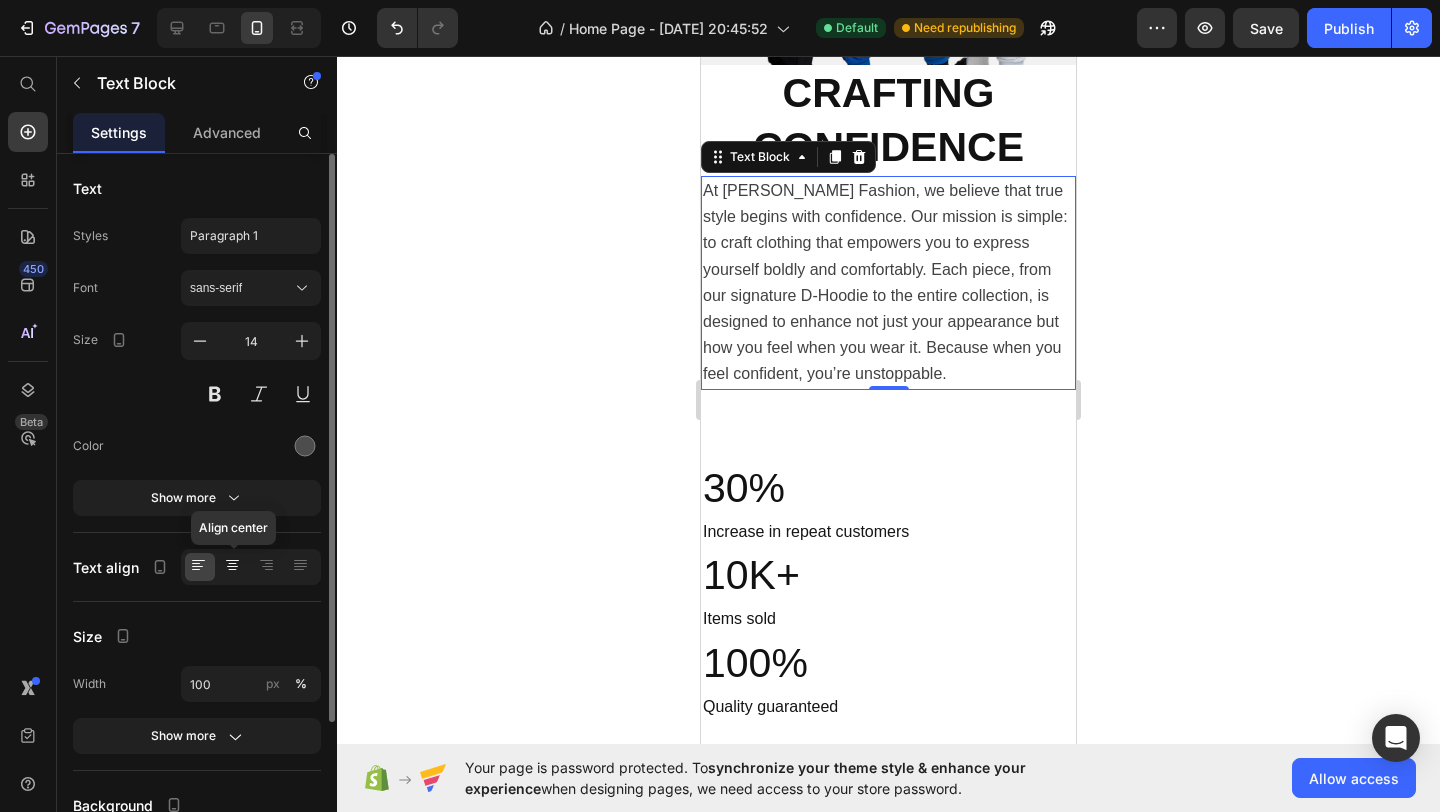 click 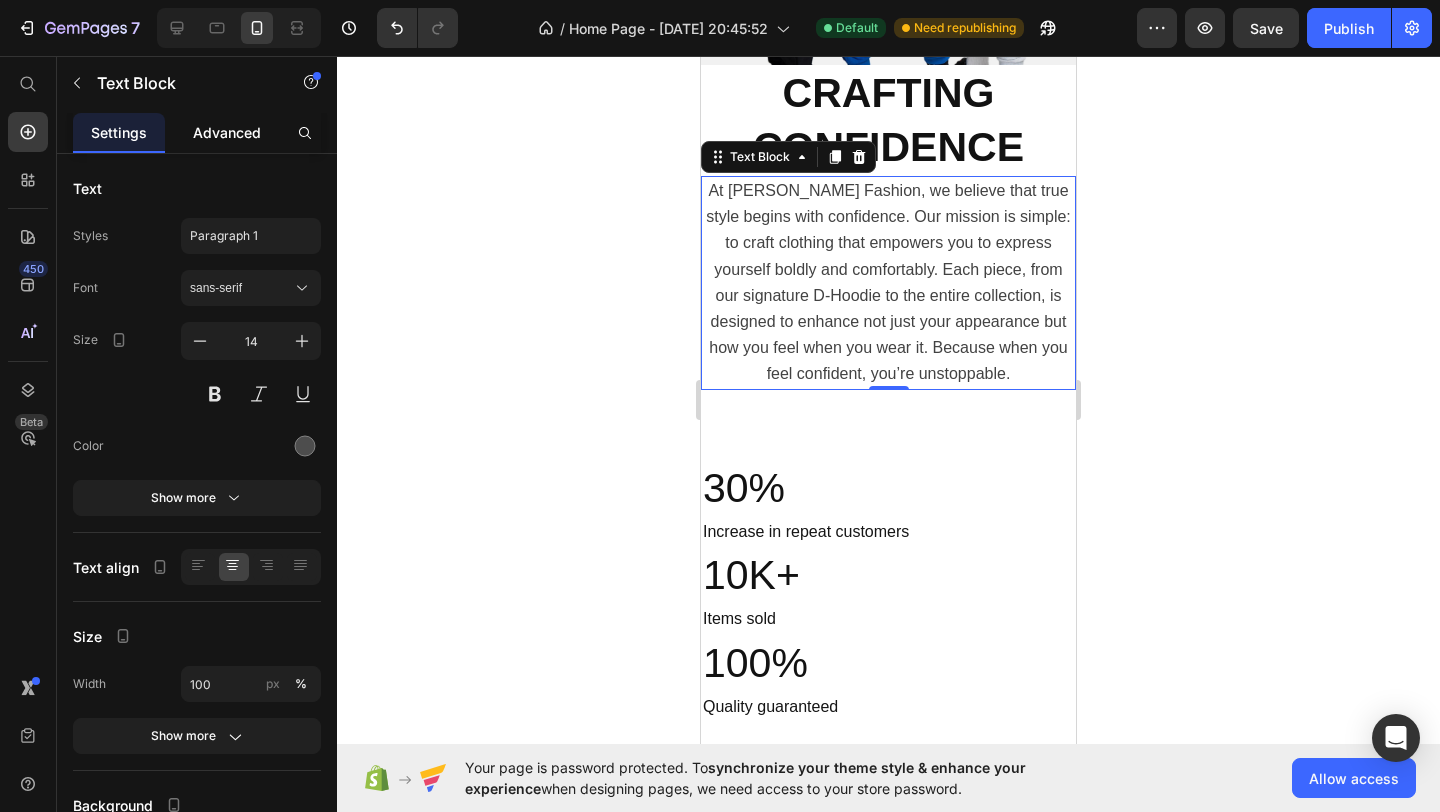 click on "Advanced" at bounding box center [227, 132] 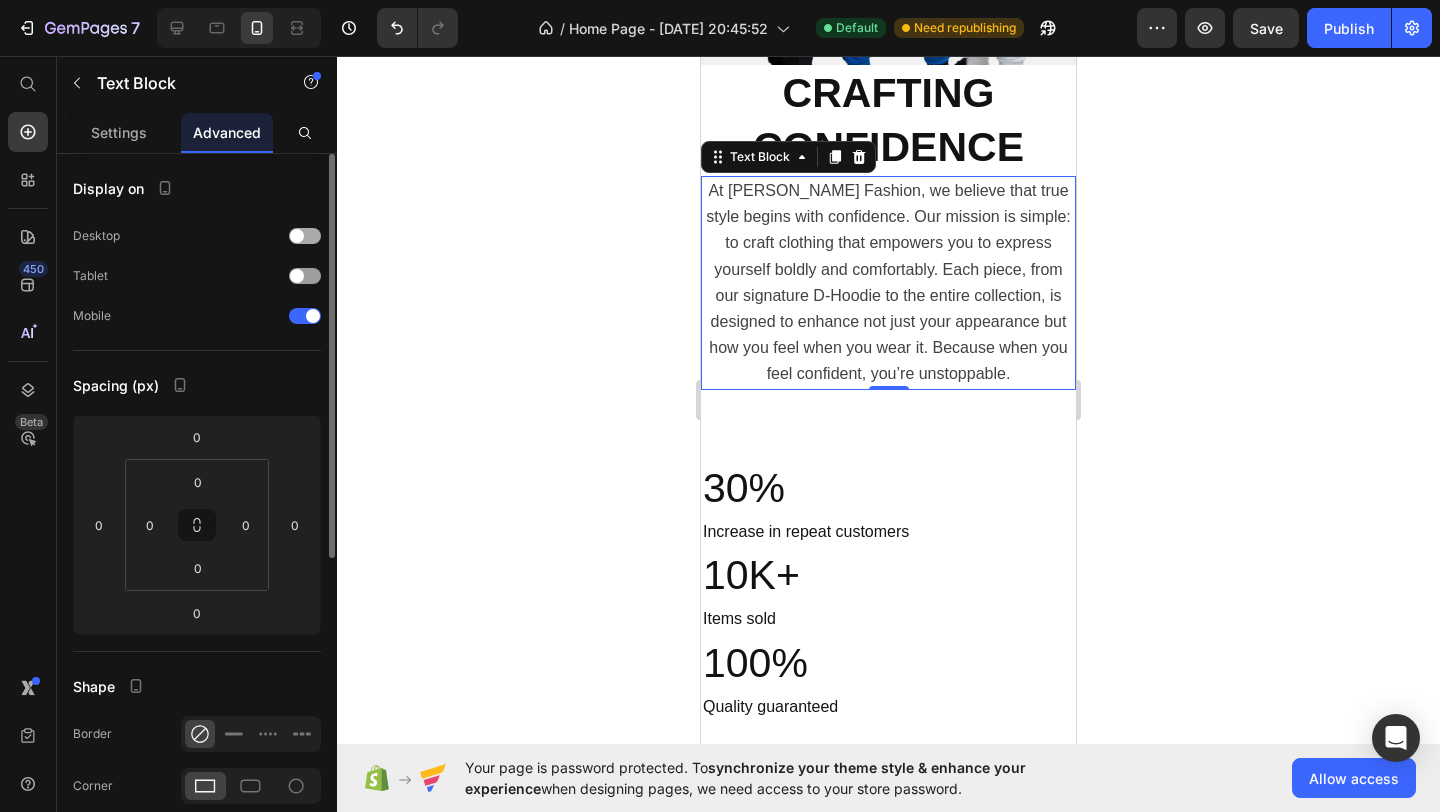 click at bounding box center (297, 236) 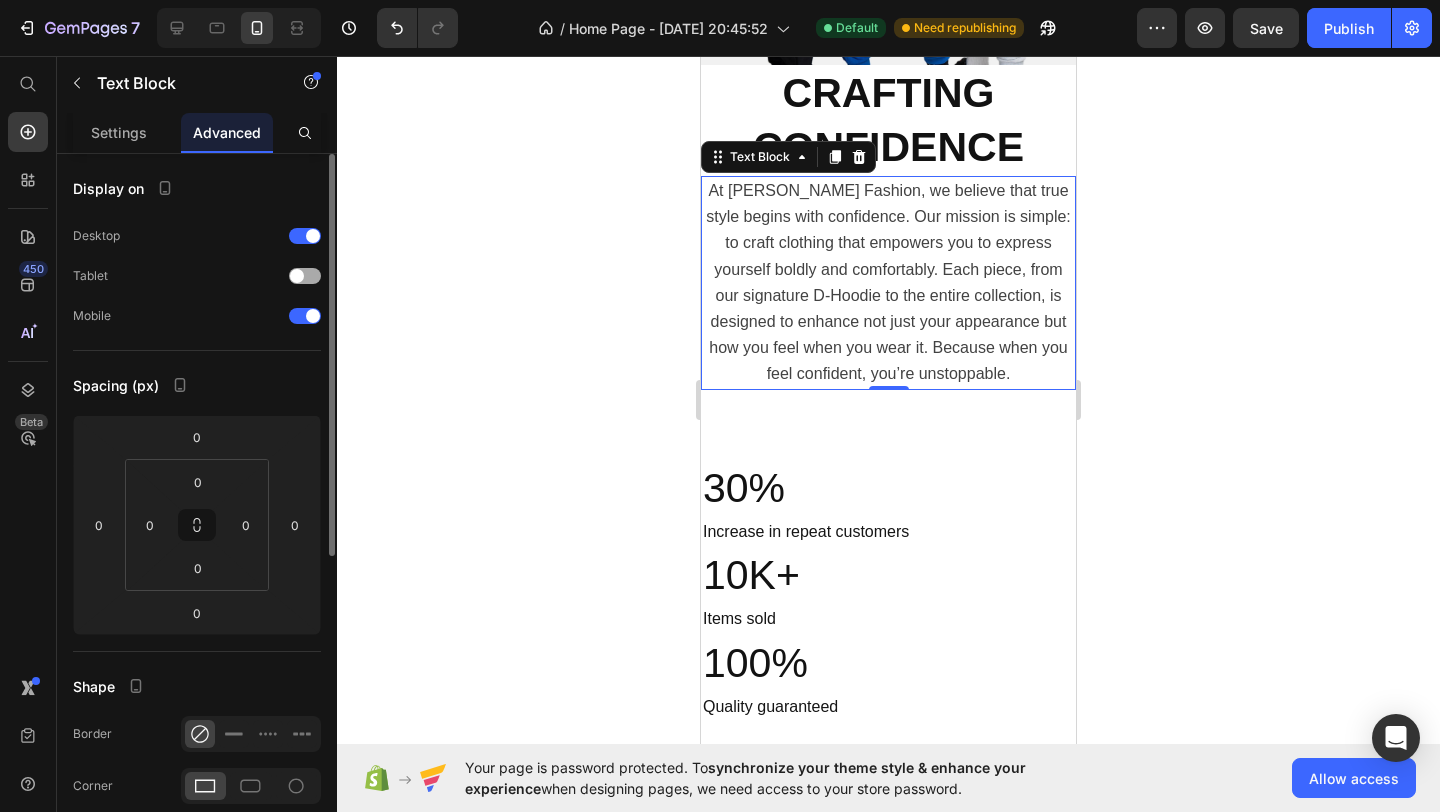 click at bounding box center (305, 276) 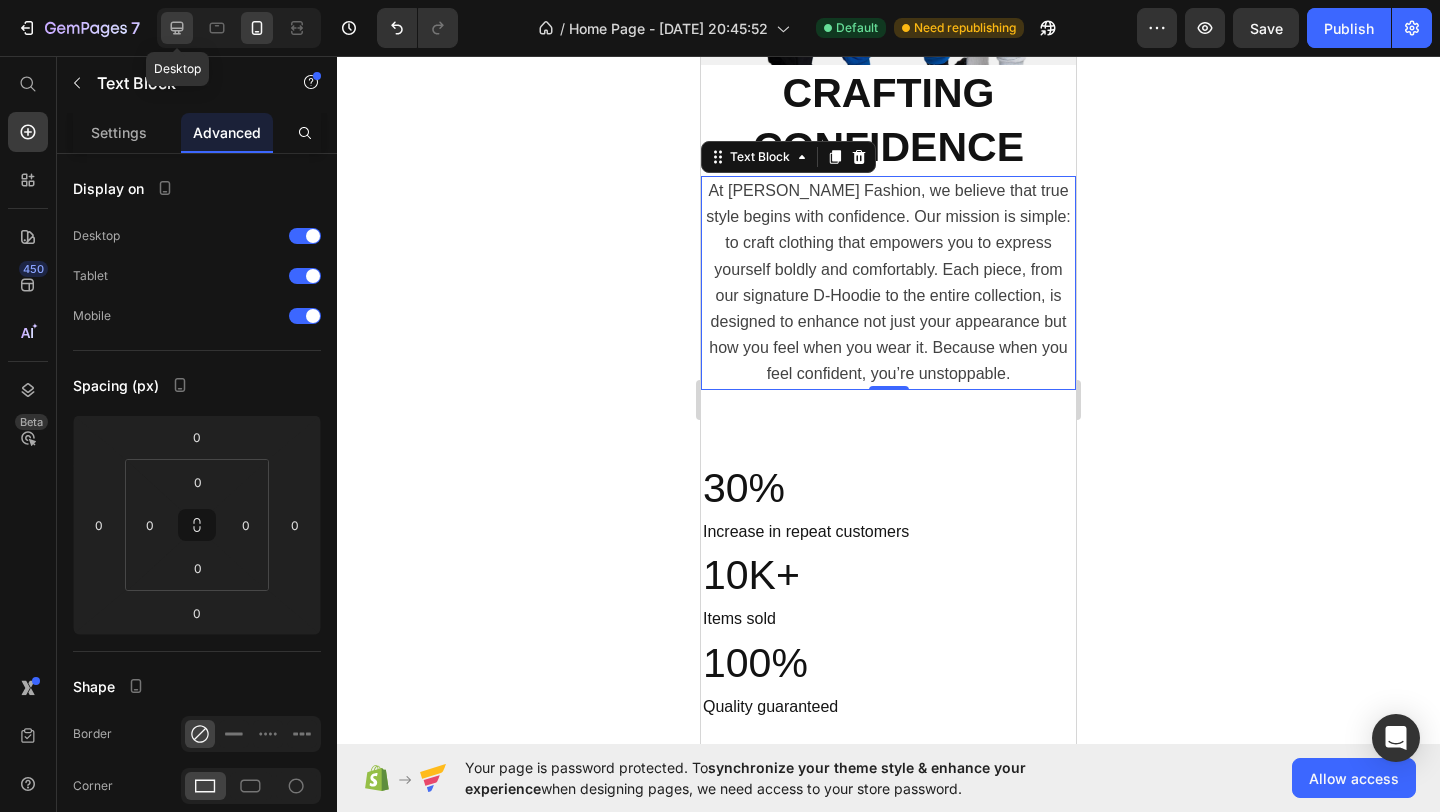 click 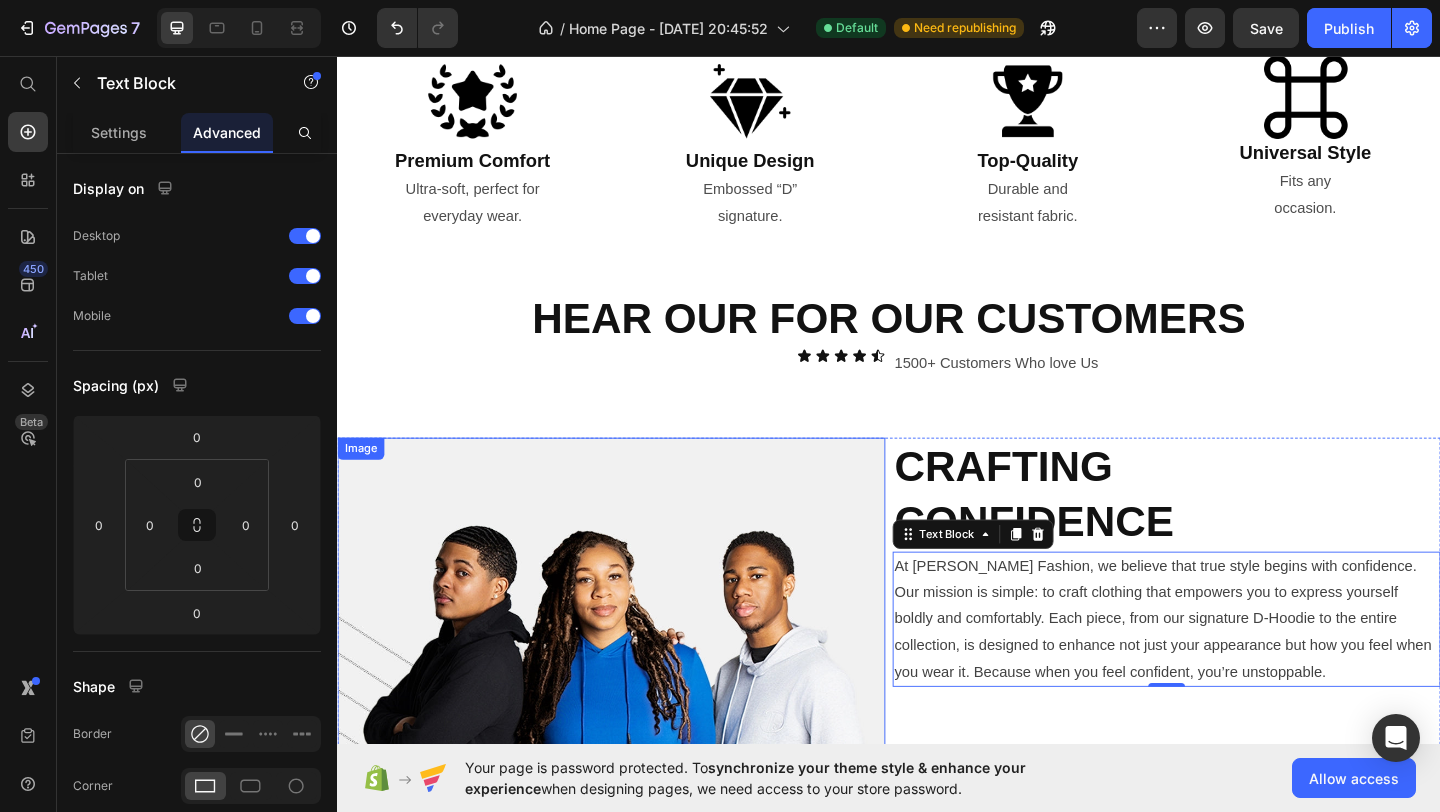 scroll, scrollTop: 2227, scrollLeft: 0, axis: vertical 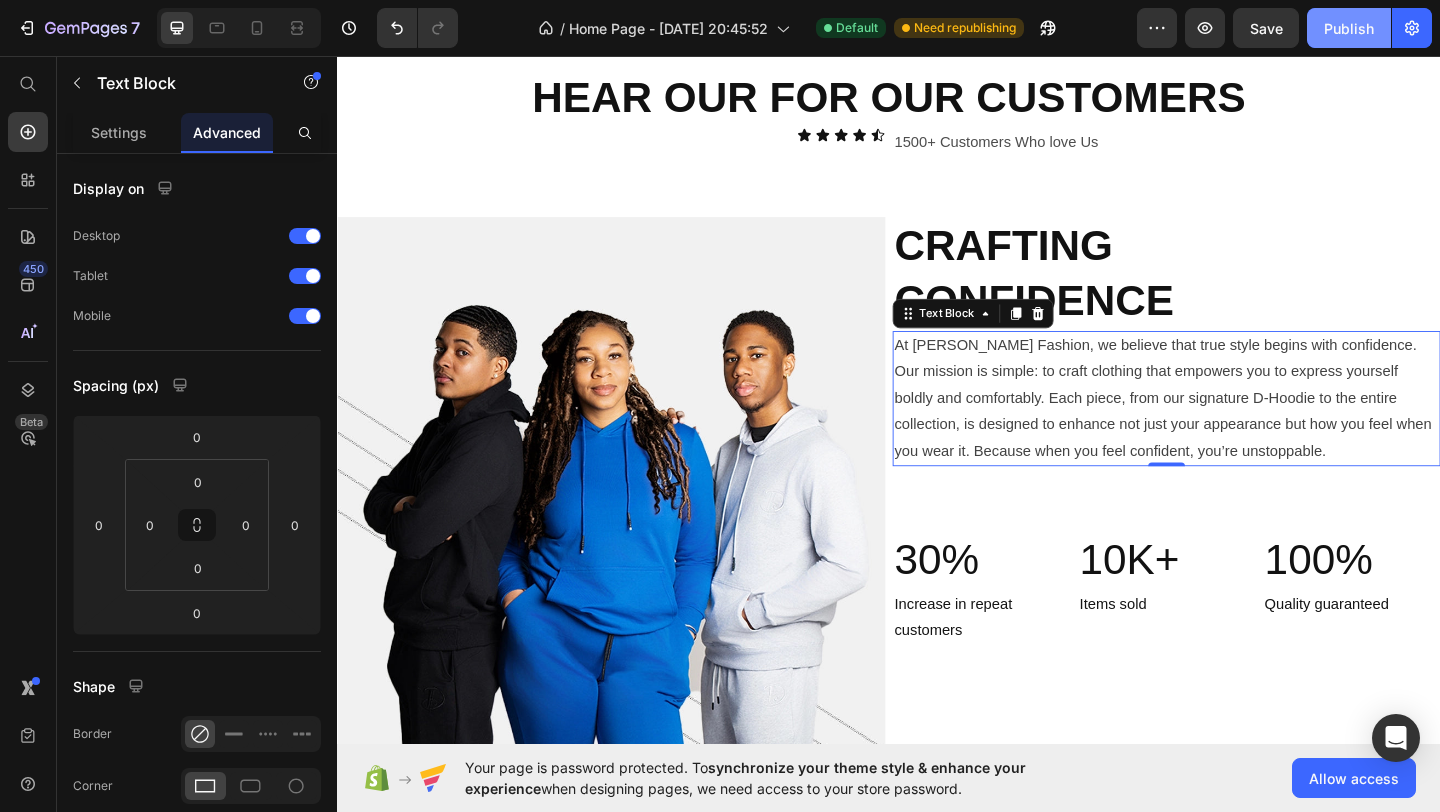 click on "Publish" at bounding box center (1349, 28) 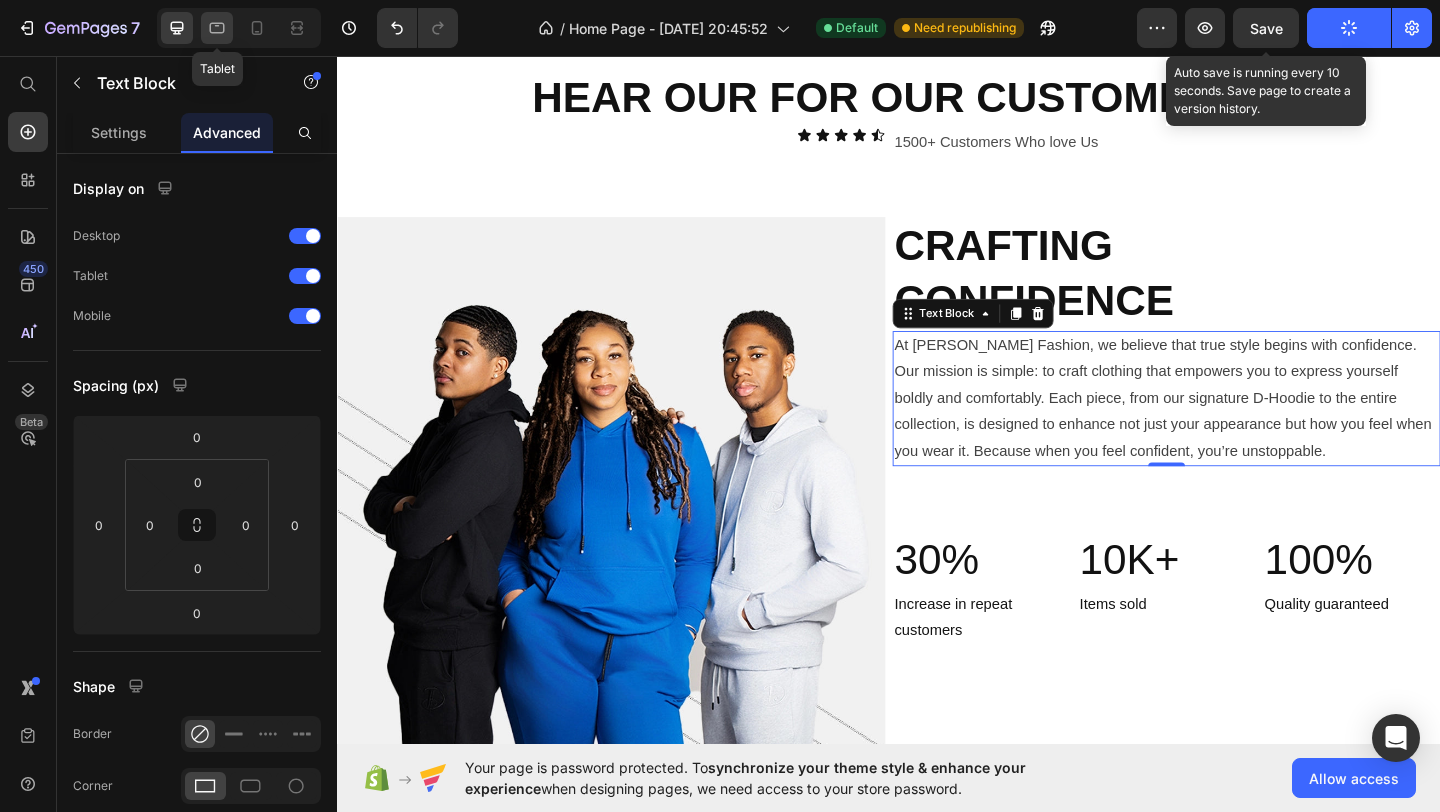 click 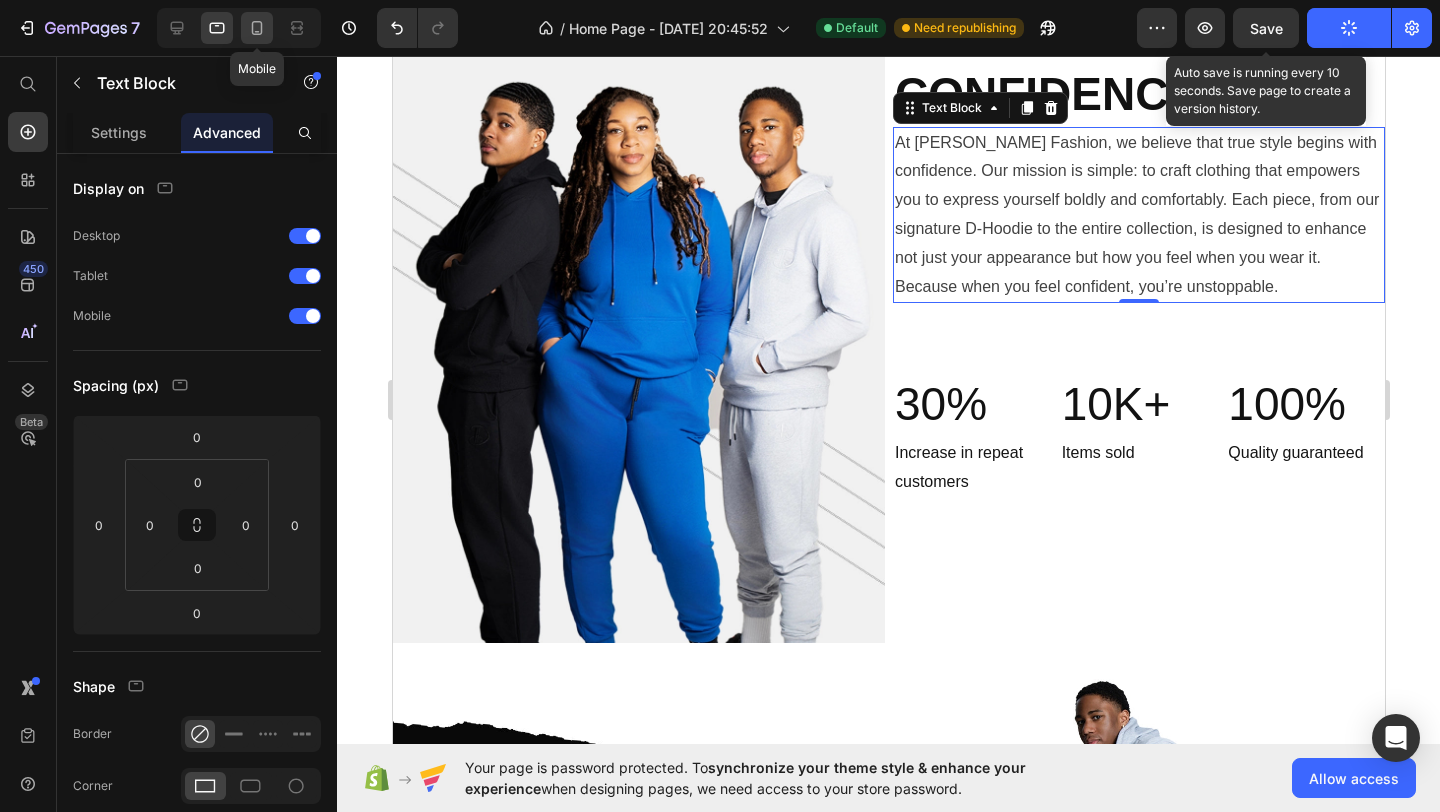 scroll, scrollTop: 2445, scrollLeft: 0, axis: vertical 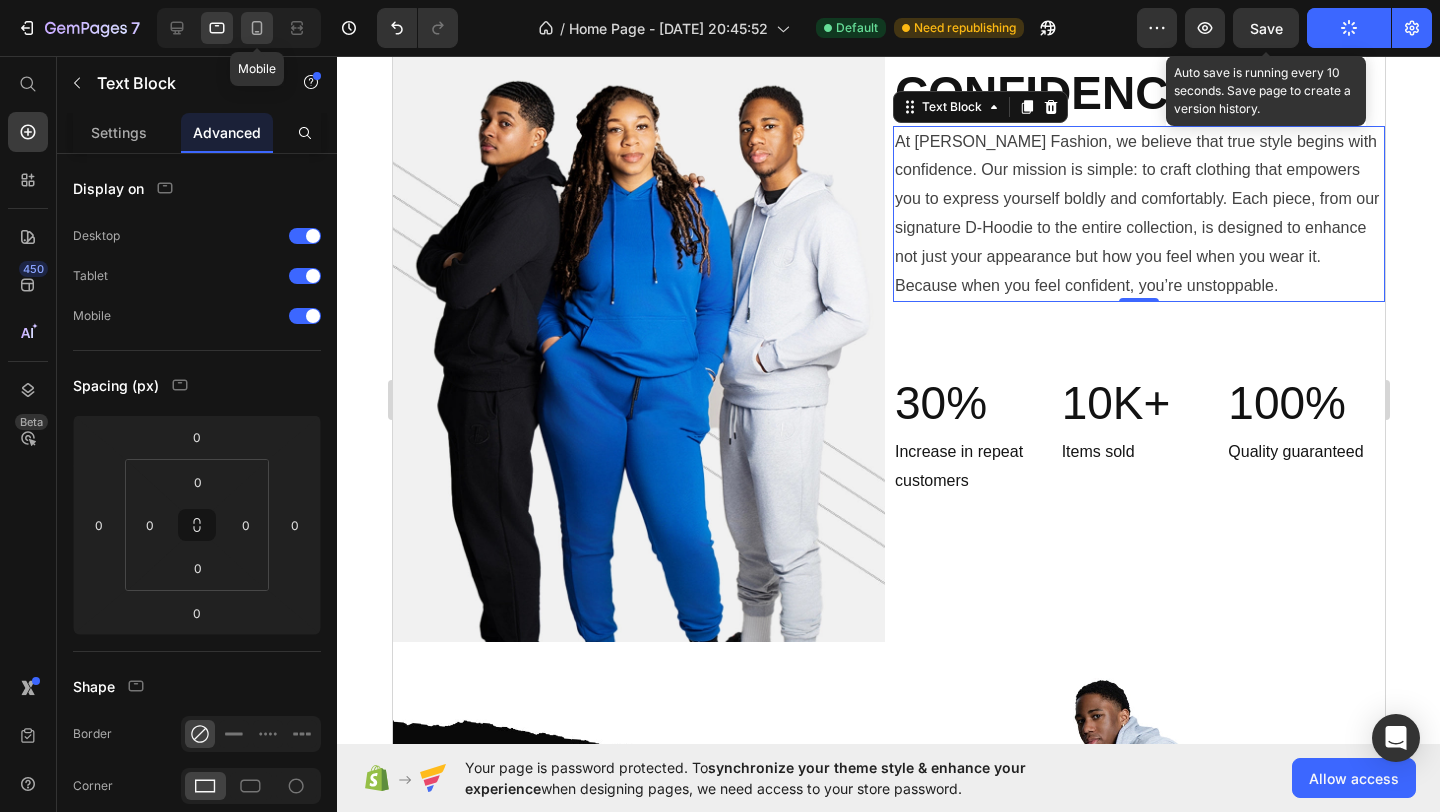 click 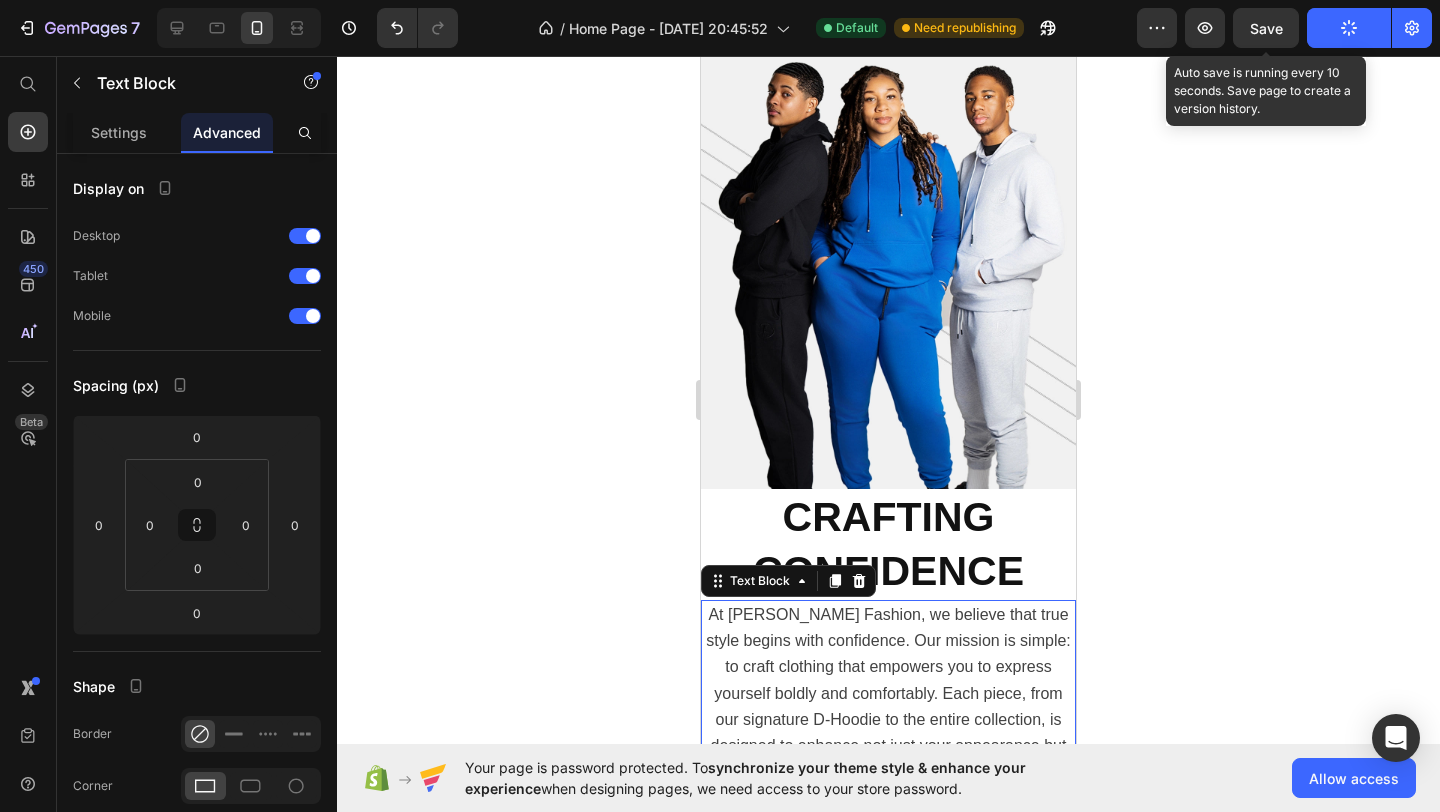 scroll, scrollTop: 2911, scrollLeft: 0, axis: vertical 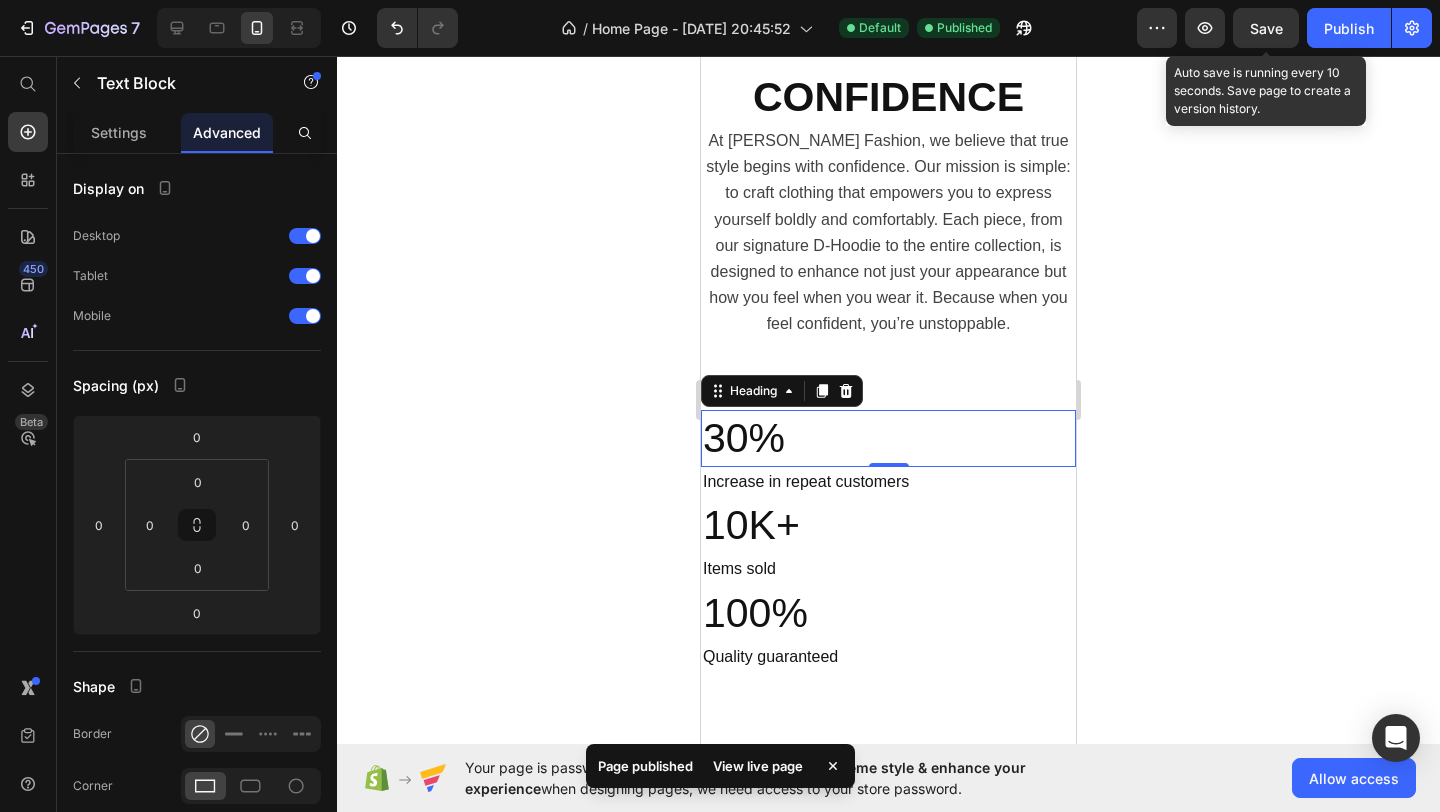 click on "30%" at bounding box center [888, 438] 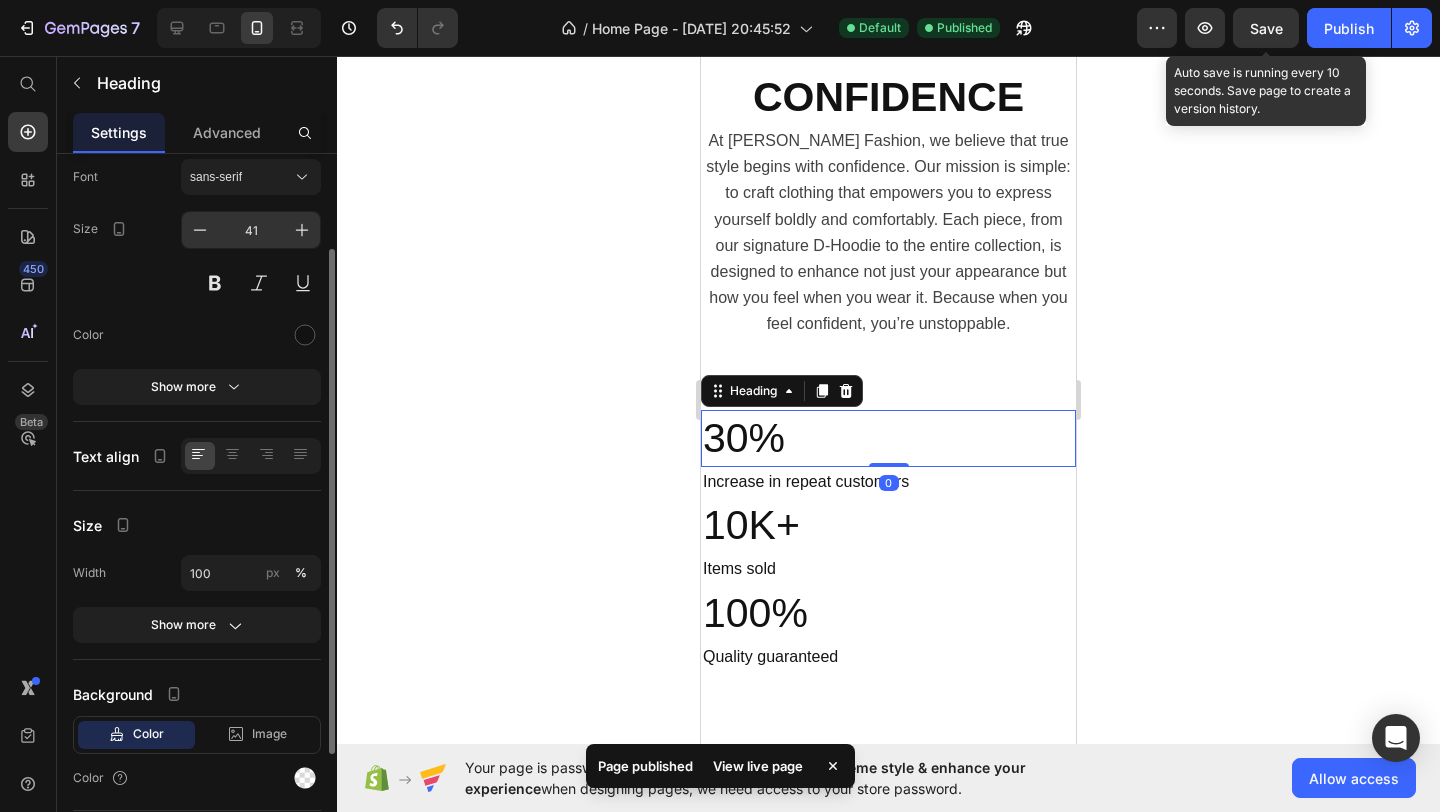 scroll, scrollTop: 121, scrollLeft: 0, axis: vertical 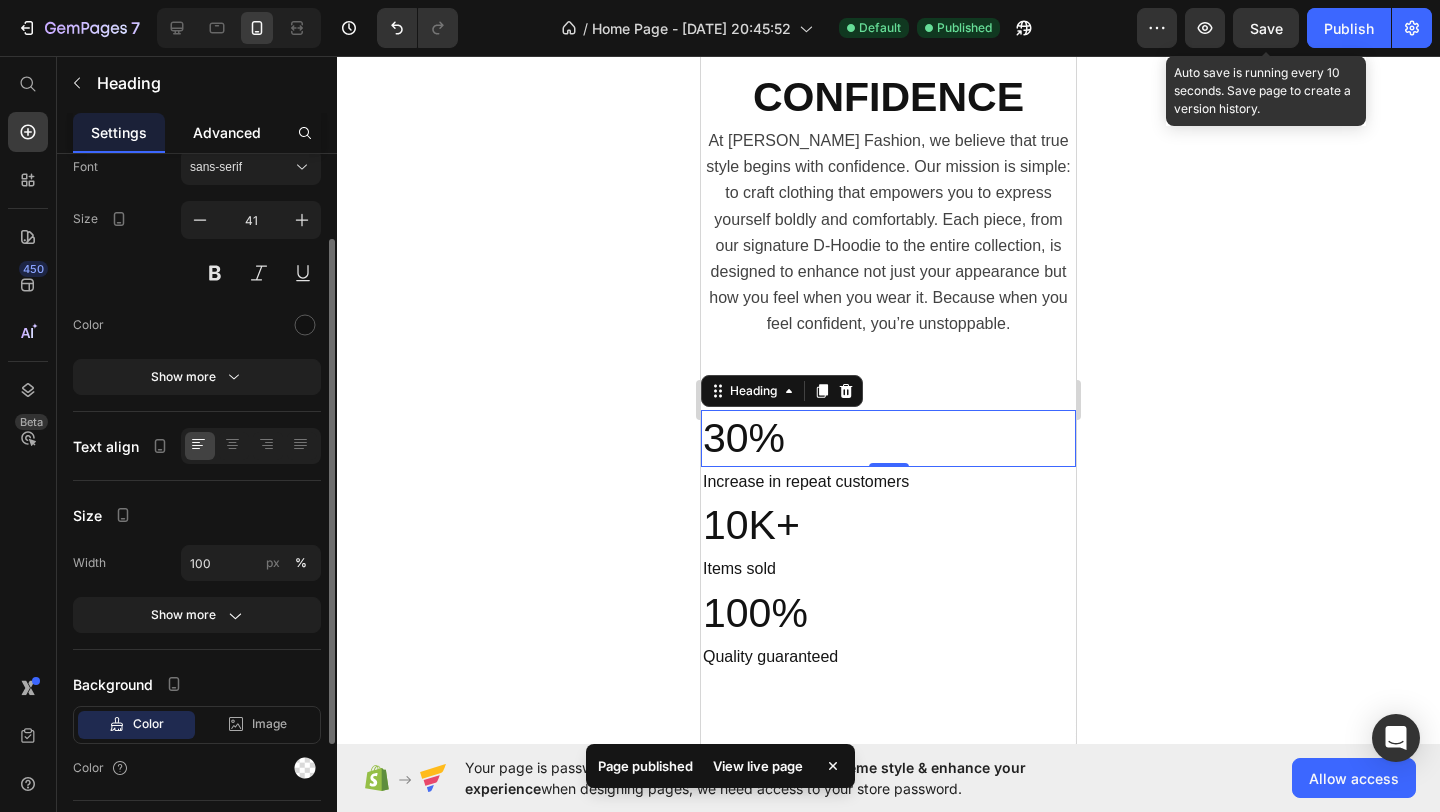 click on "Advanced" 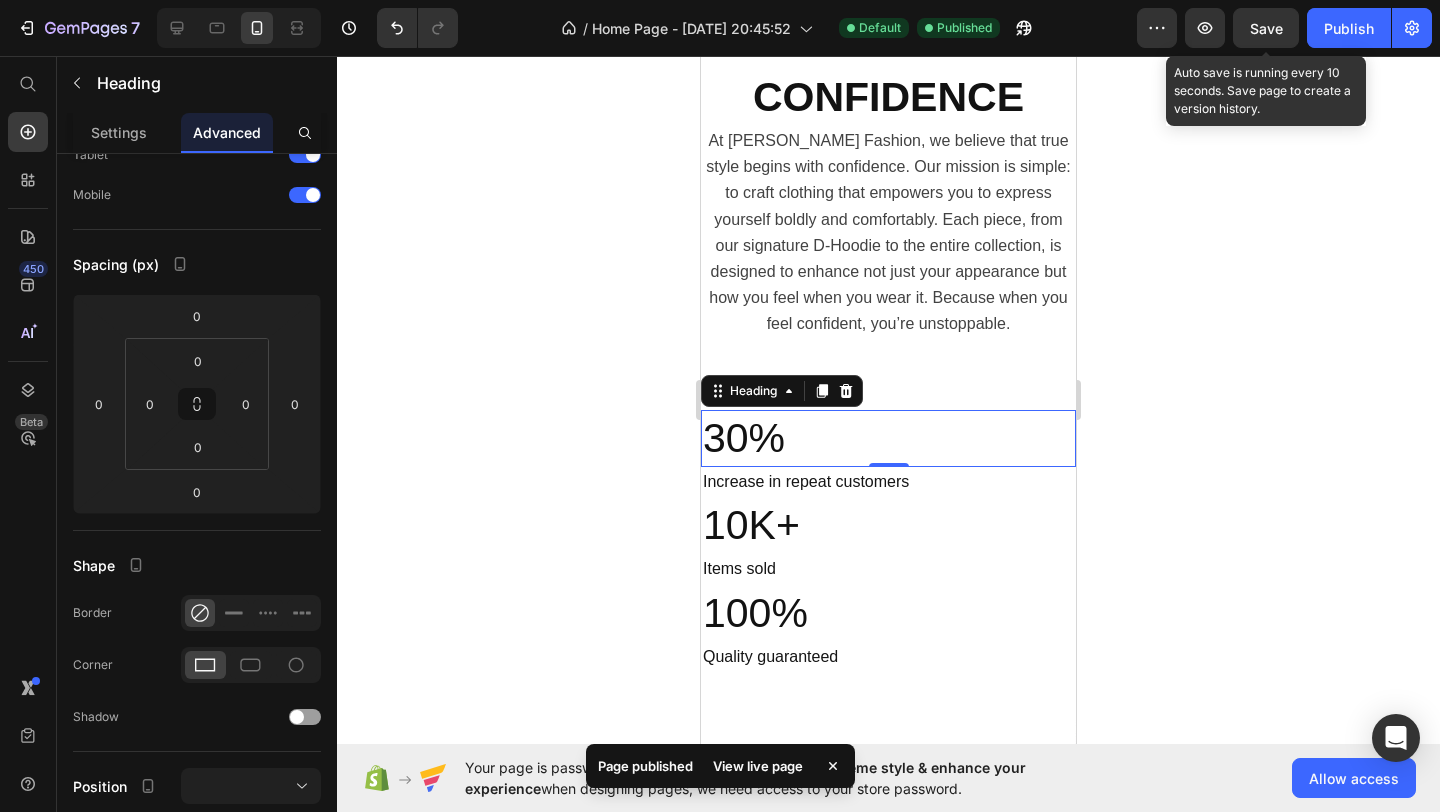 scroll, scrollTop: 0, scrollLeft: 0, axis: both 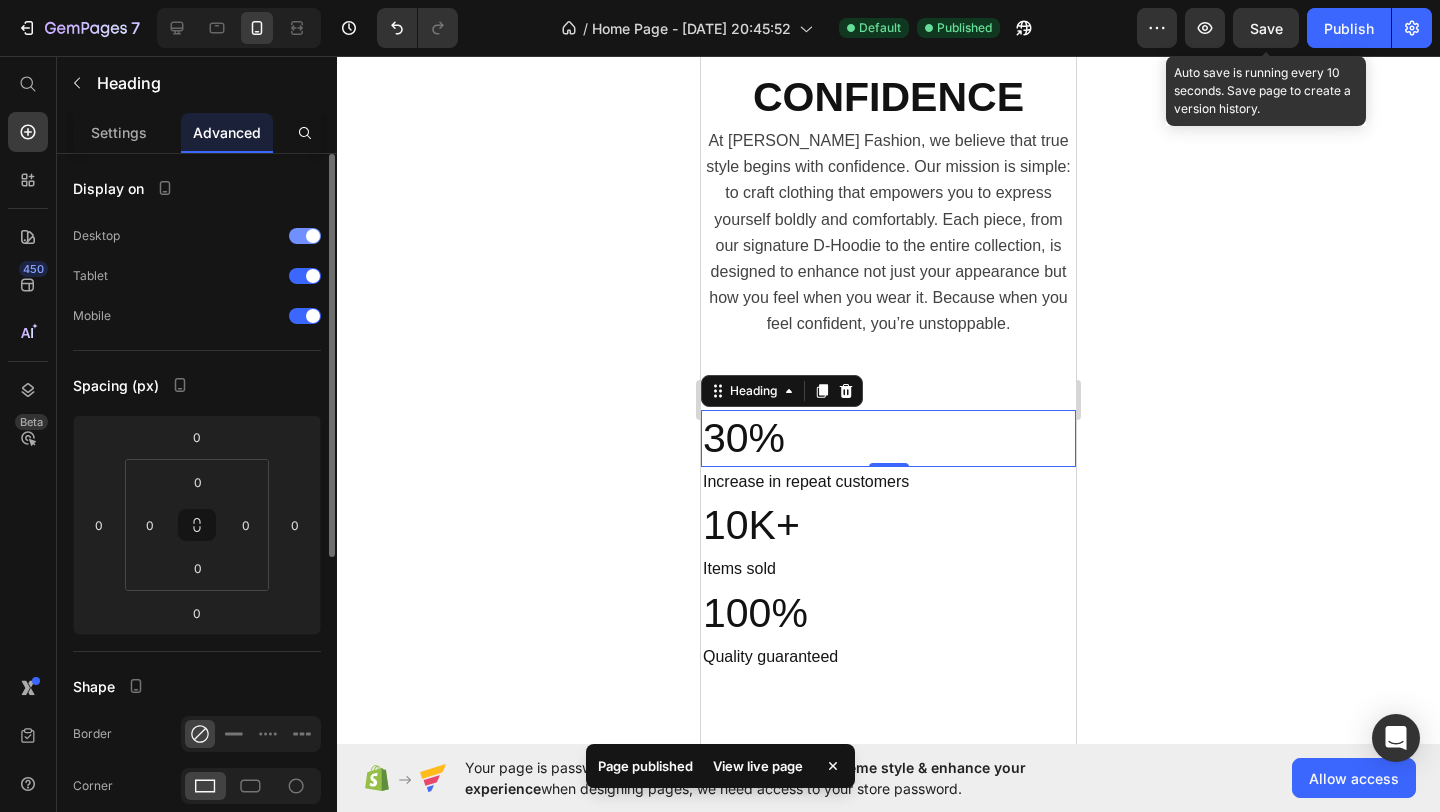 click at bounding box center (313, 236) 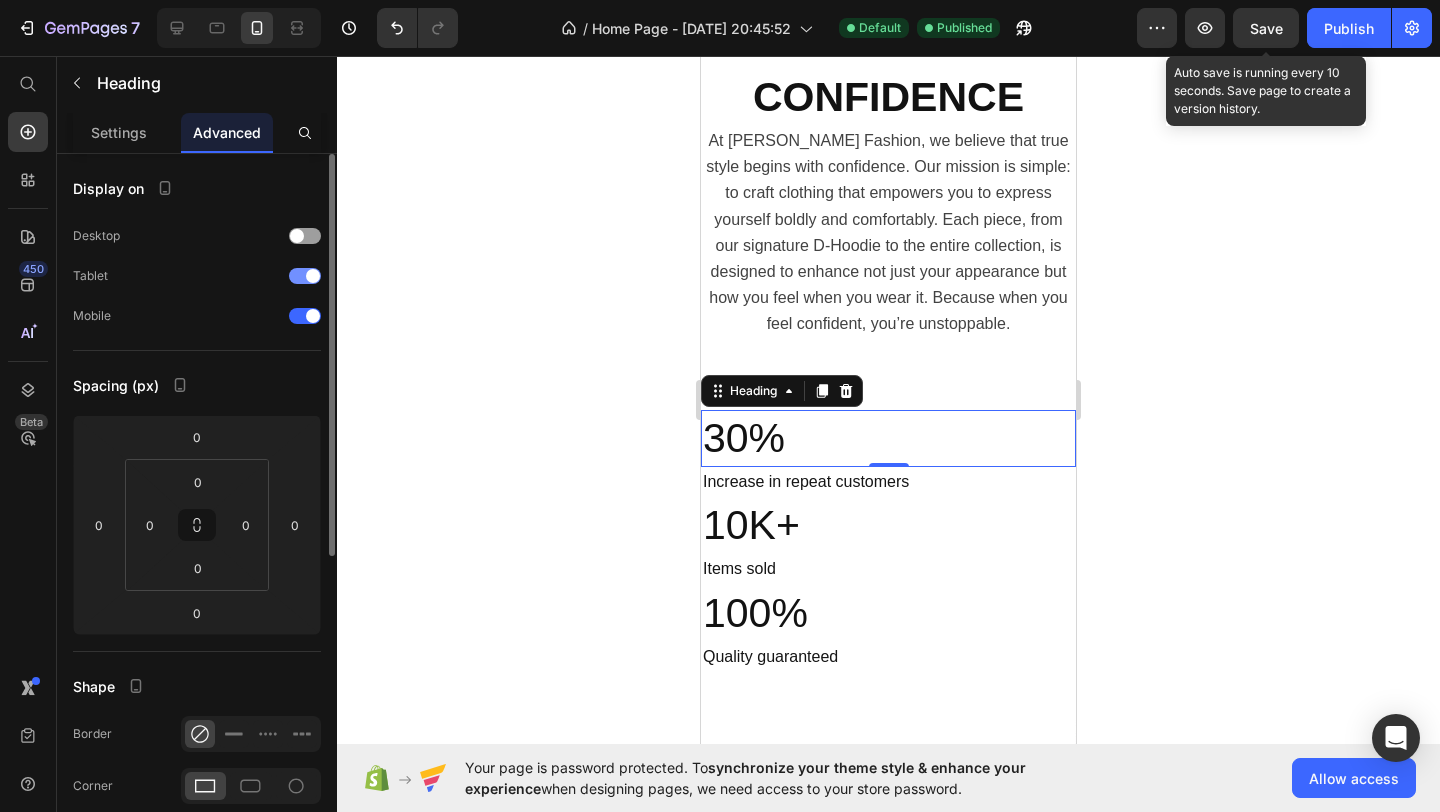 click at bounding box center (313, 276) 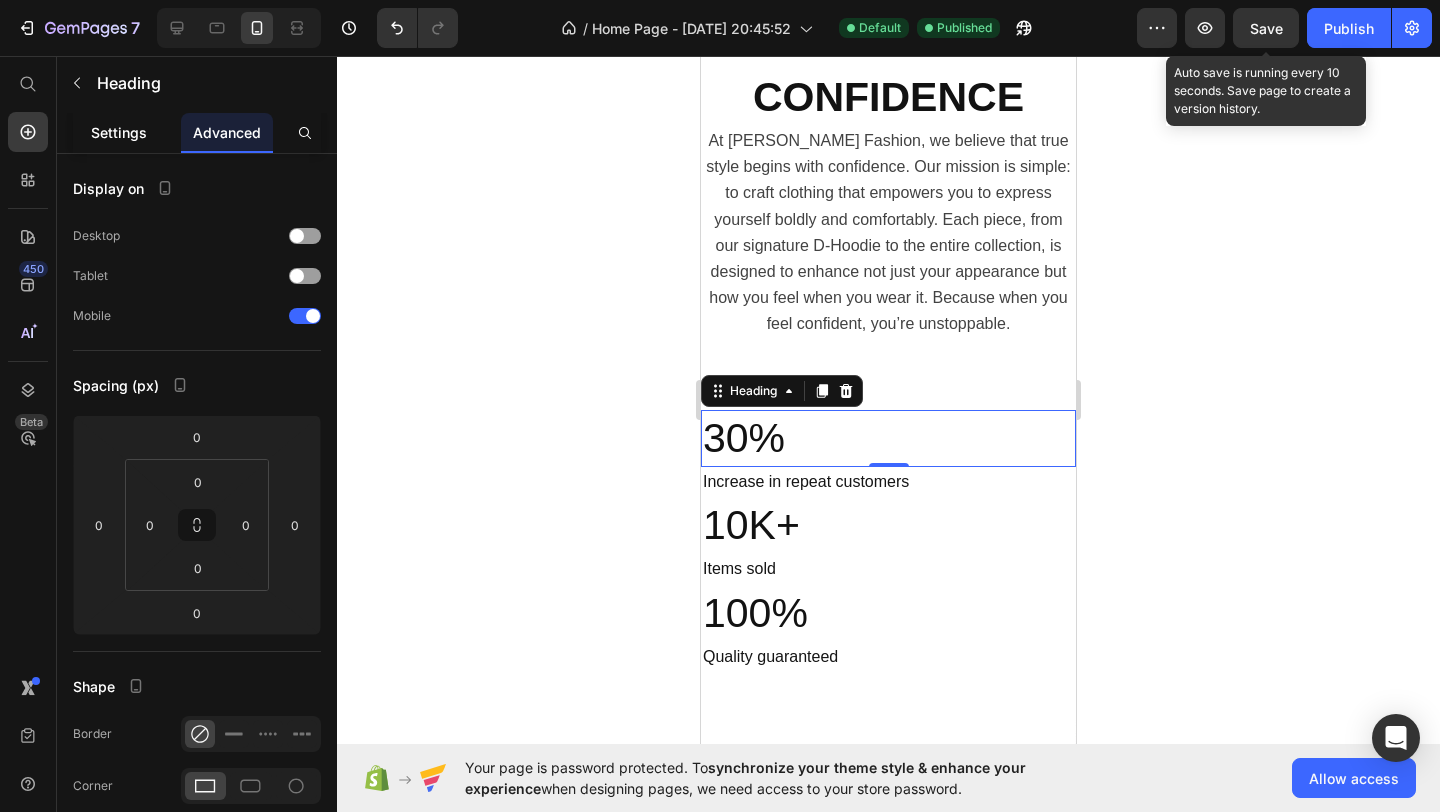 click on "Settings" at bounding box center (119, 132) 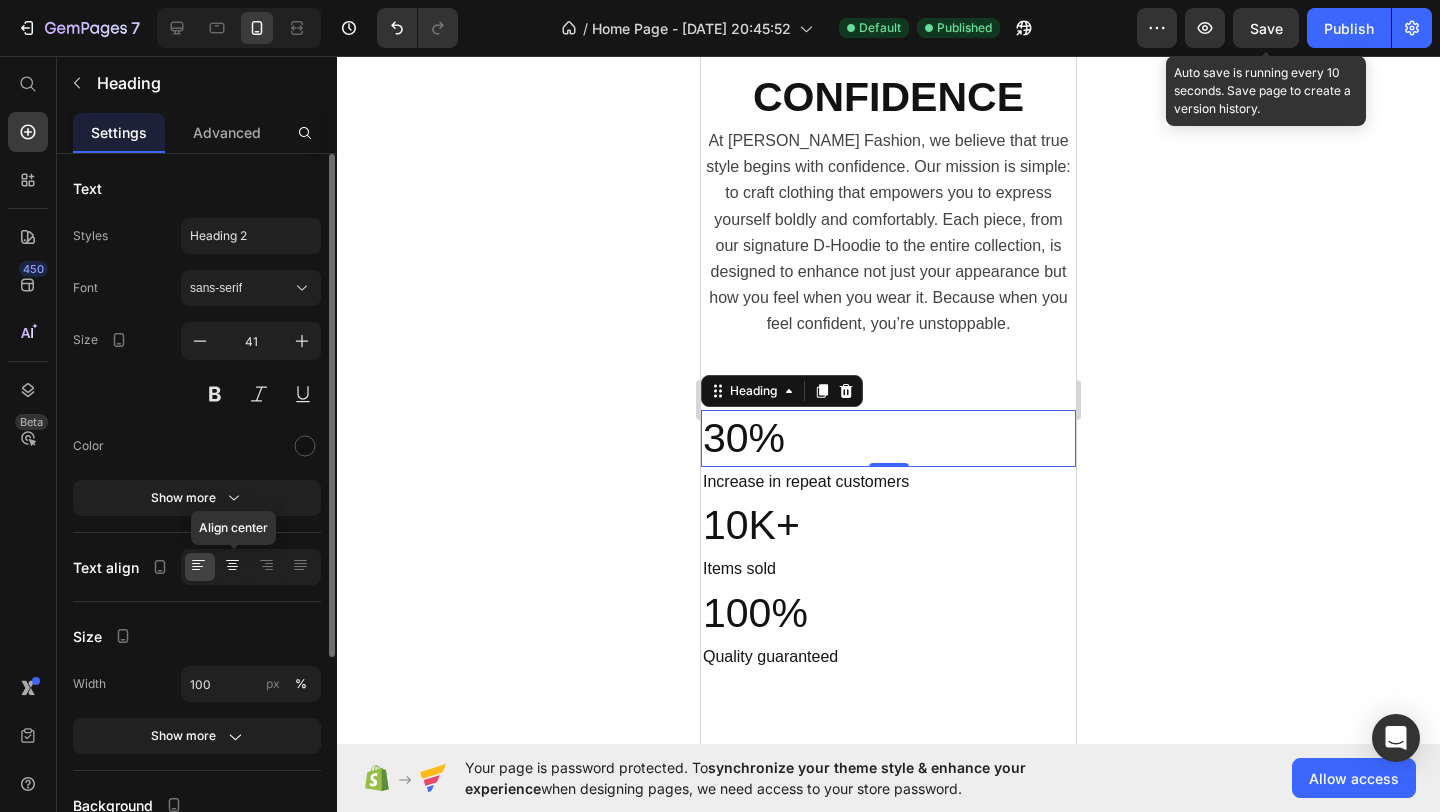 click 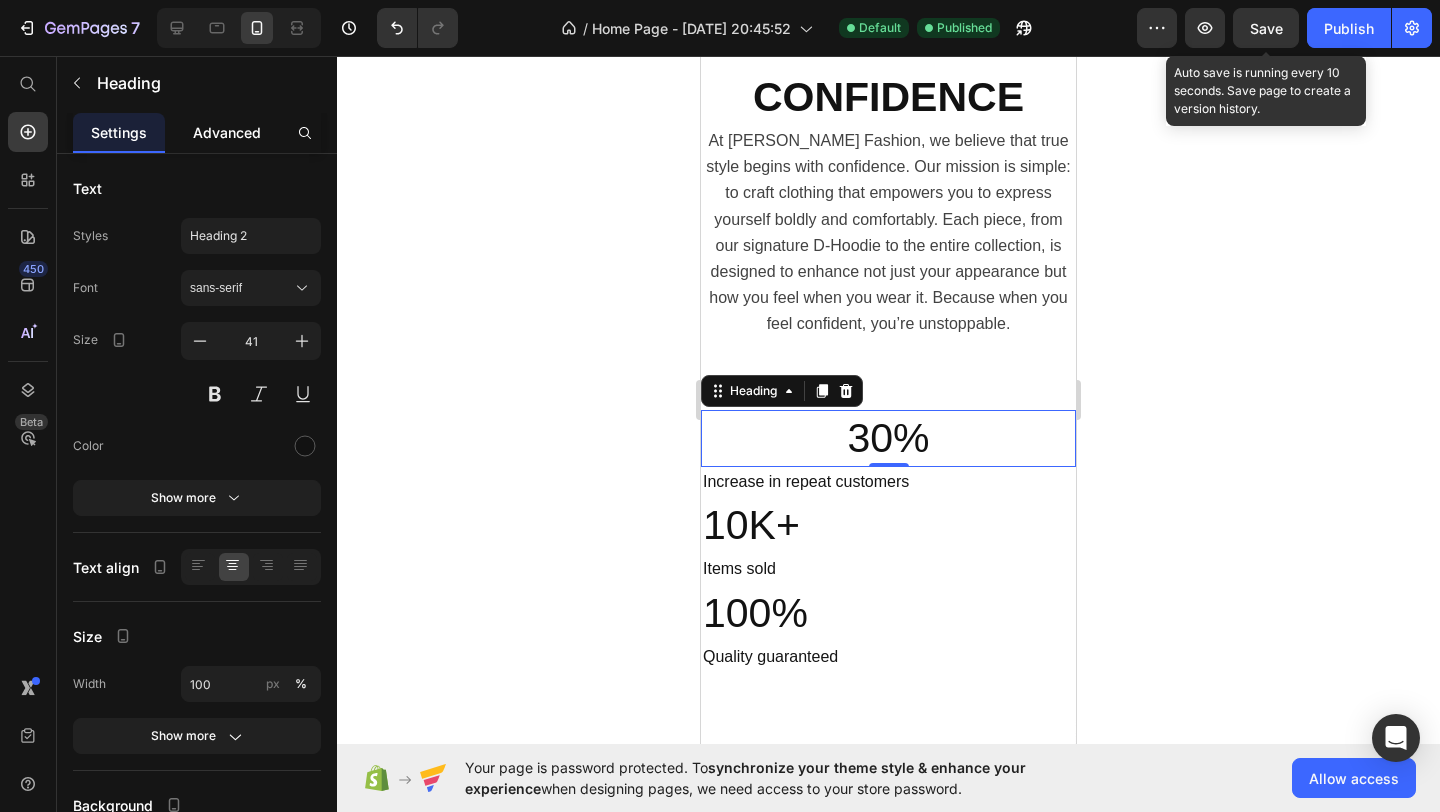 click on "Advanced" at bounding box center (227, 132) 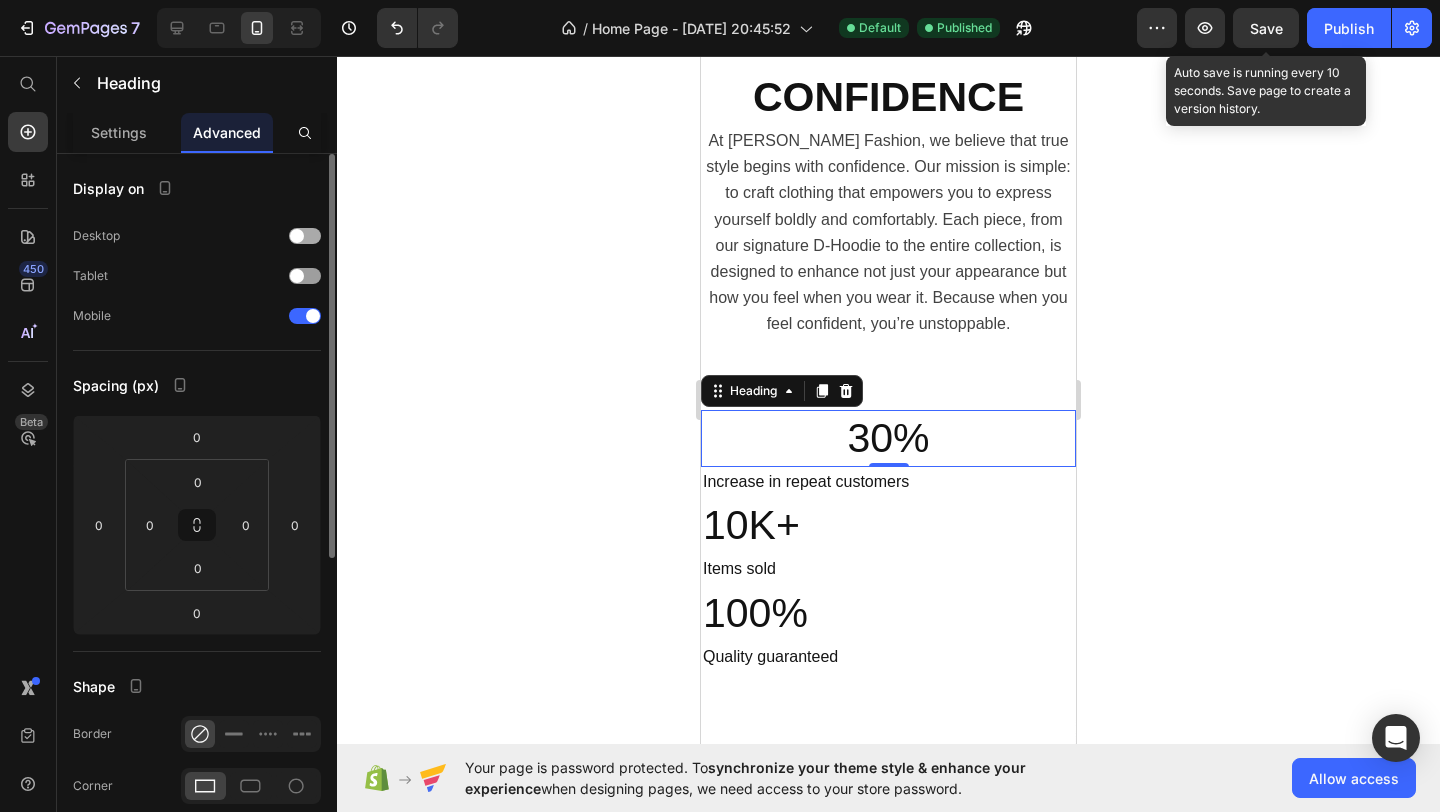click at bounding box center [305, 236] 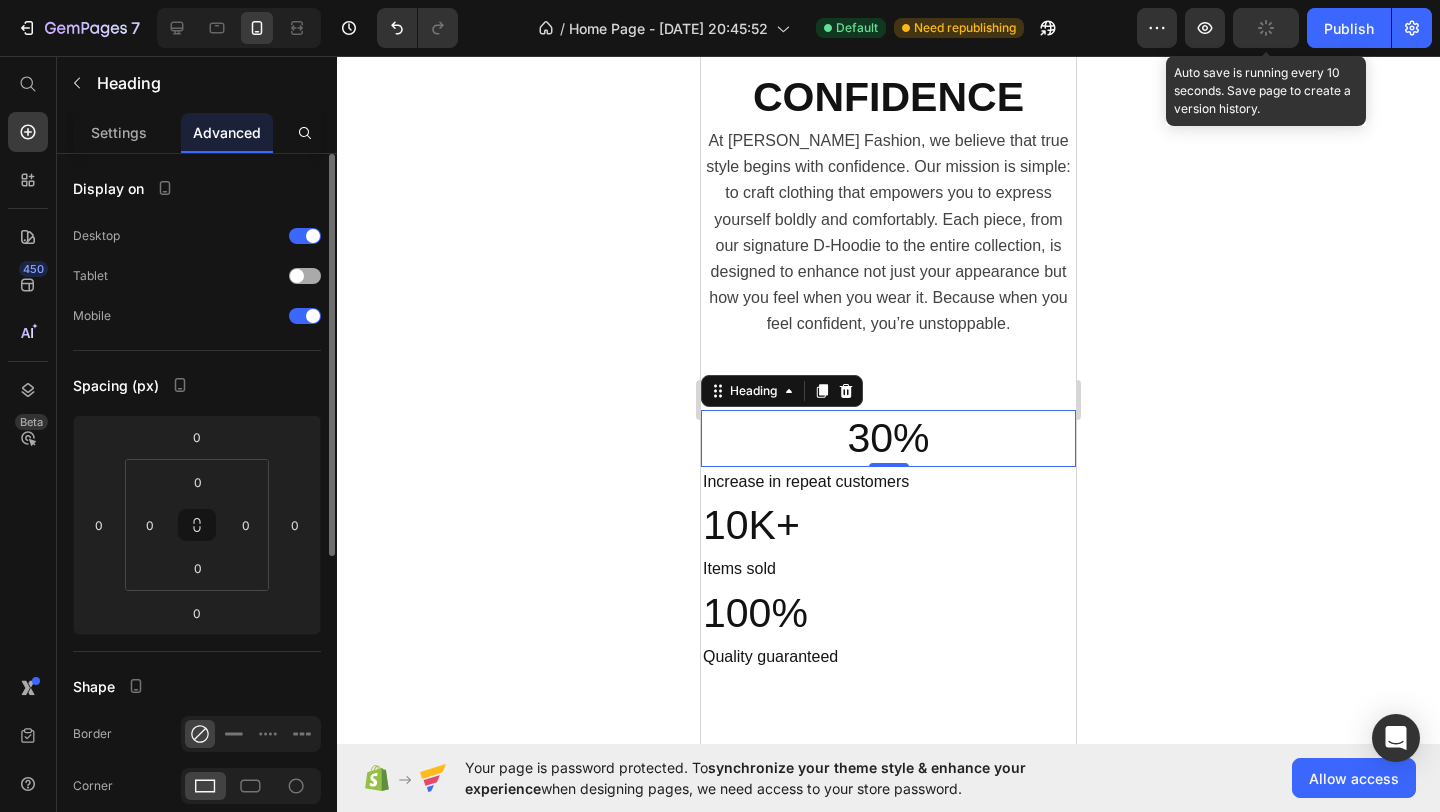 click at bounding box center (305, 276) 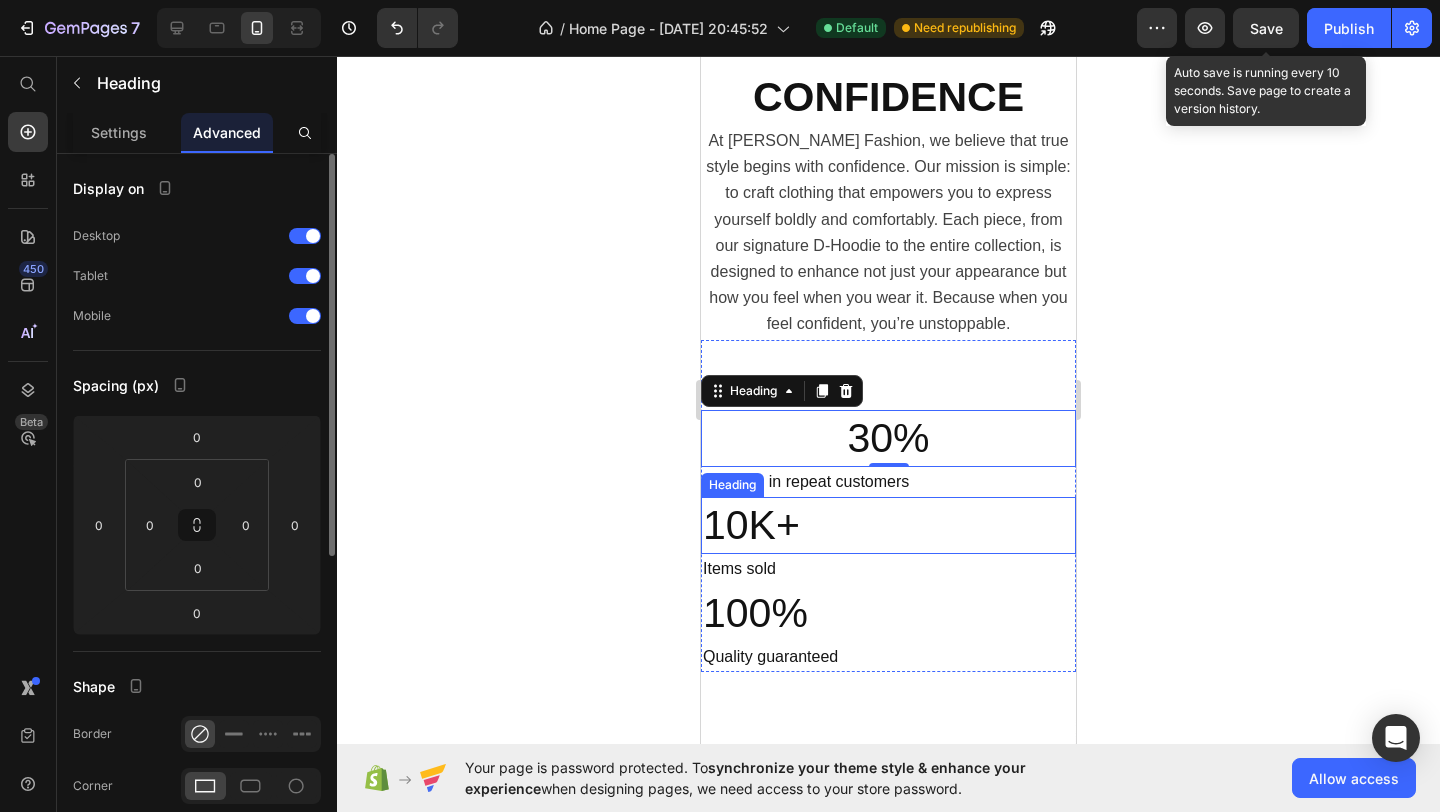 click on "10K+" at bounding box center (888, 525) 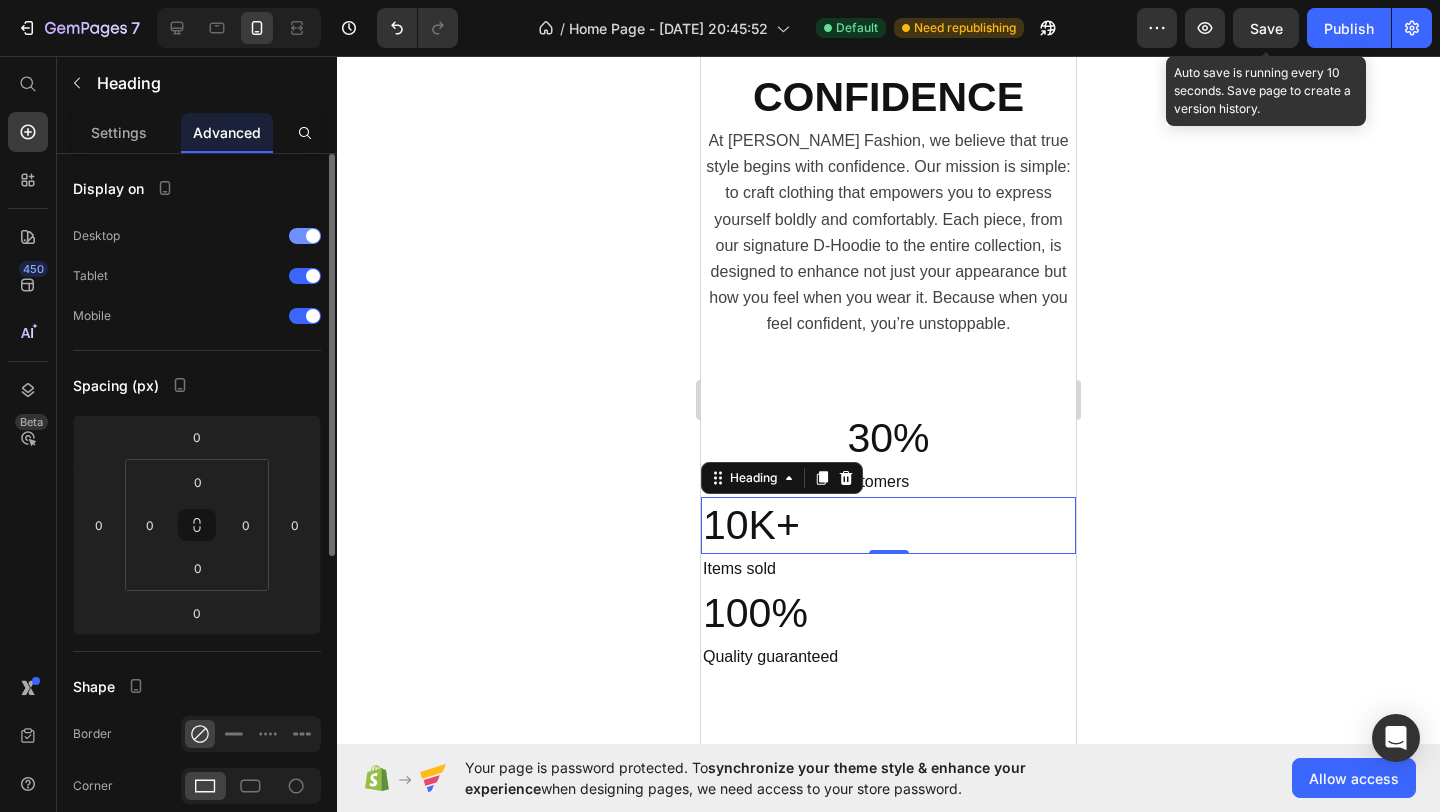 click at bounding box center (313, 236) 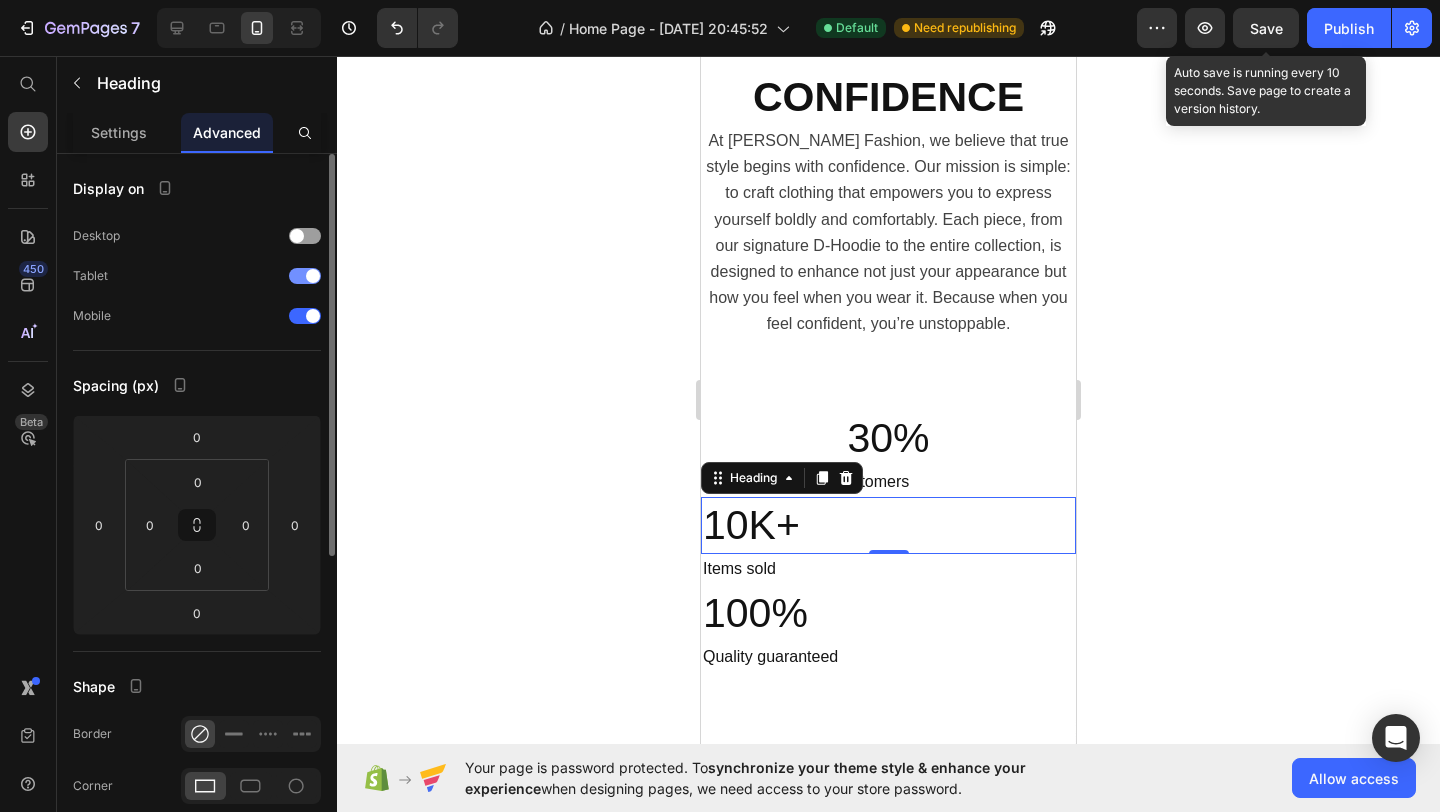 click at bounding box center (313, 276) 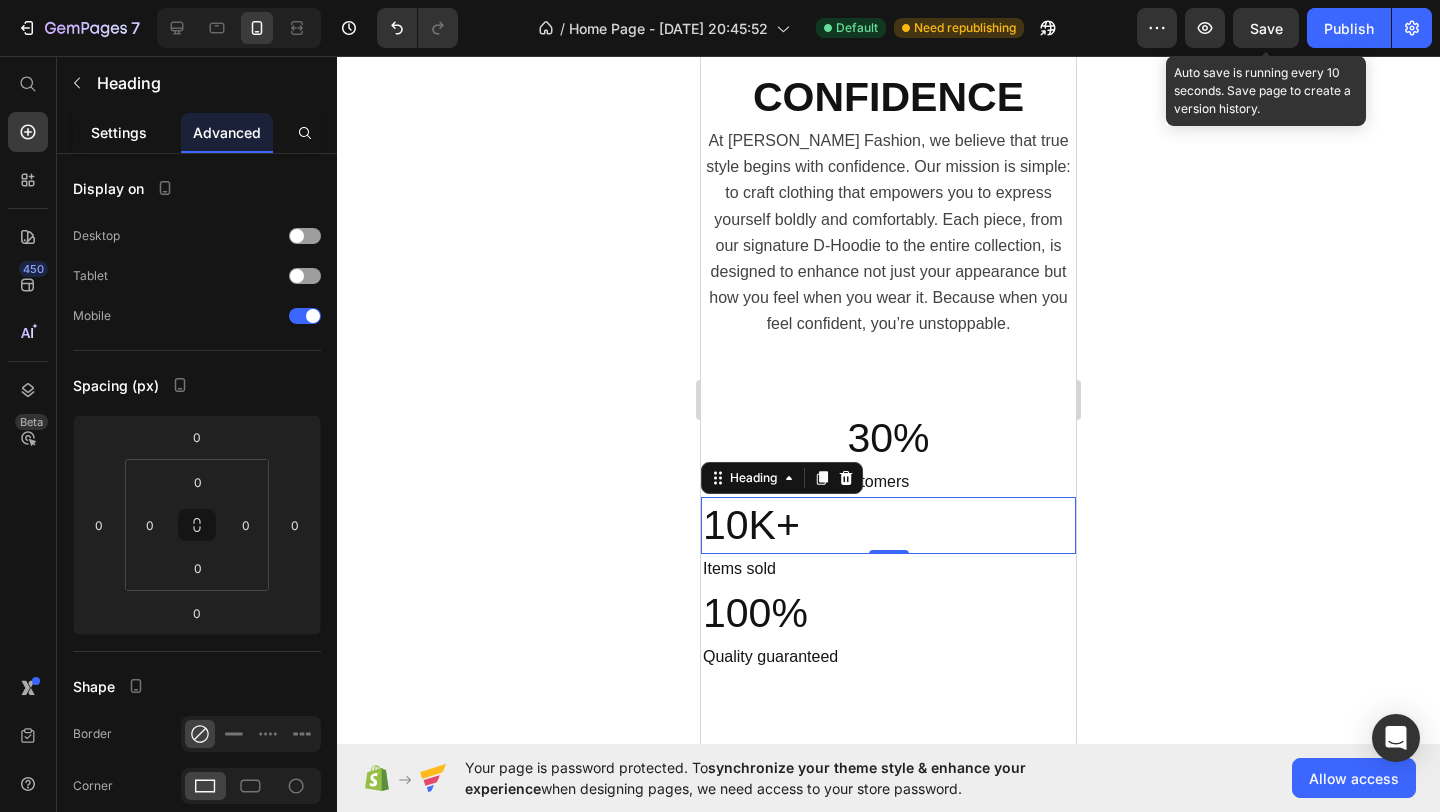 click on "Settings" at bounding box center (119, 132) 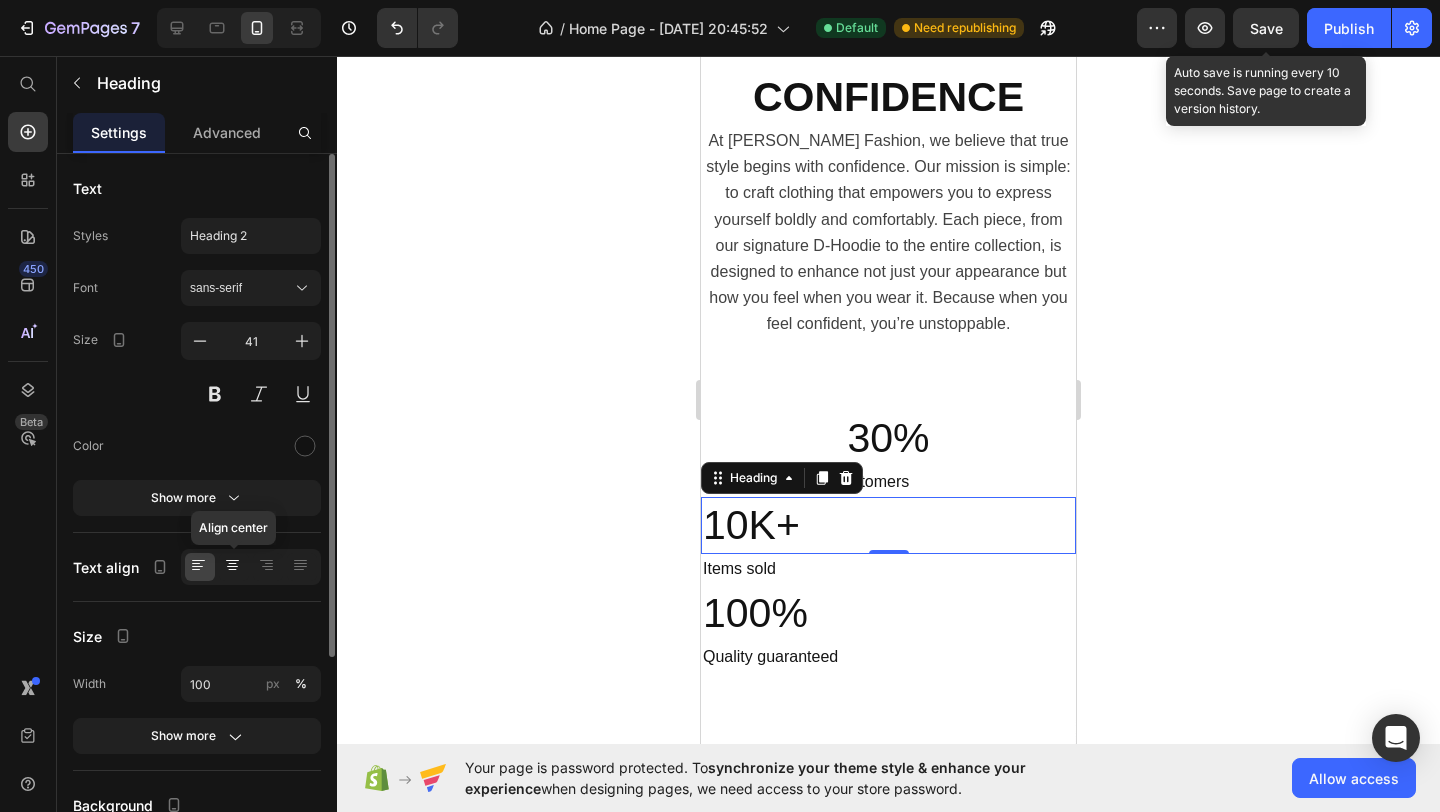 click 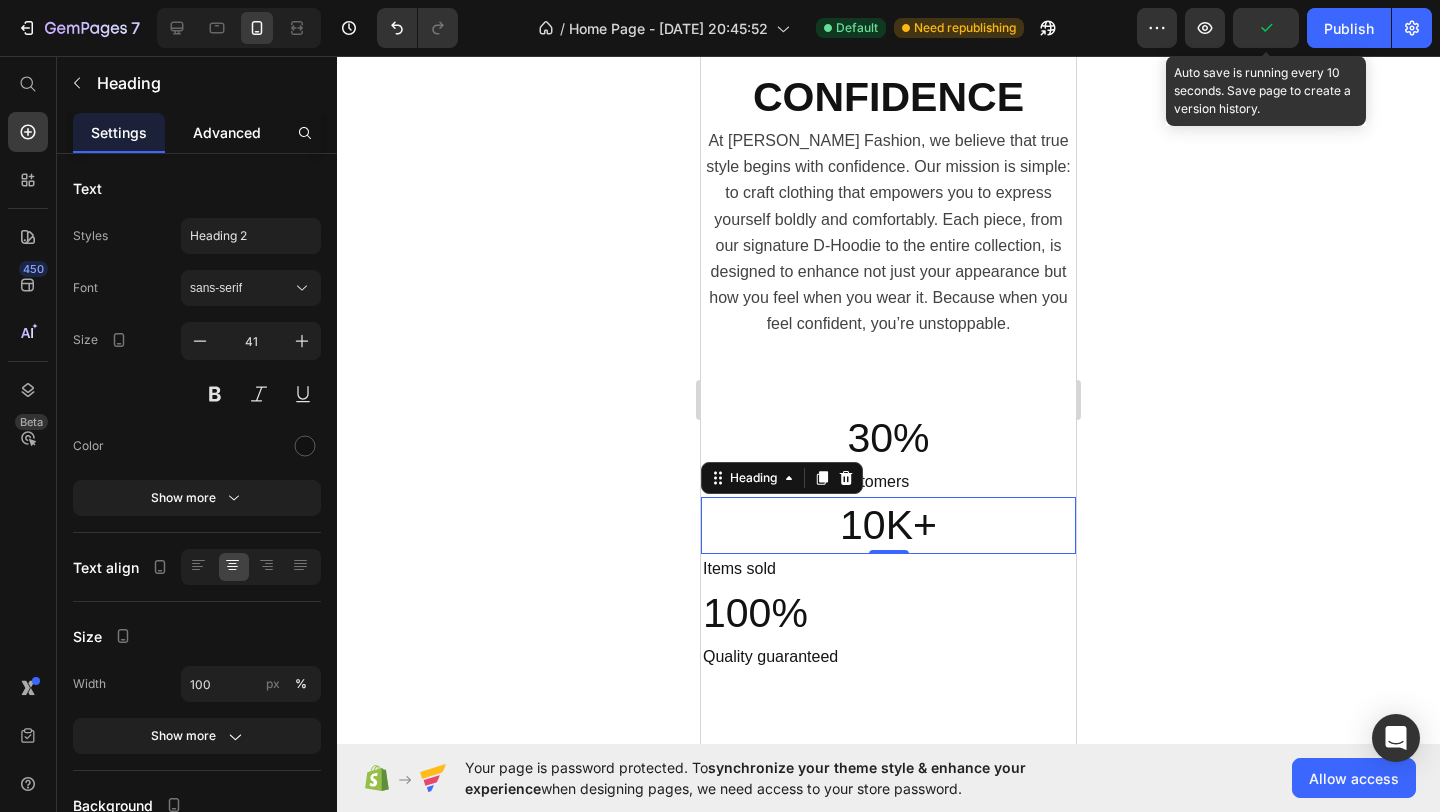 click on "Advanced" at bounding box center [227, 132] 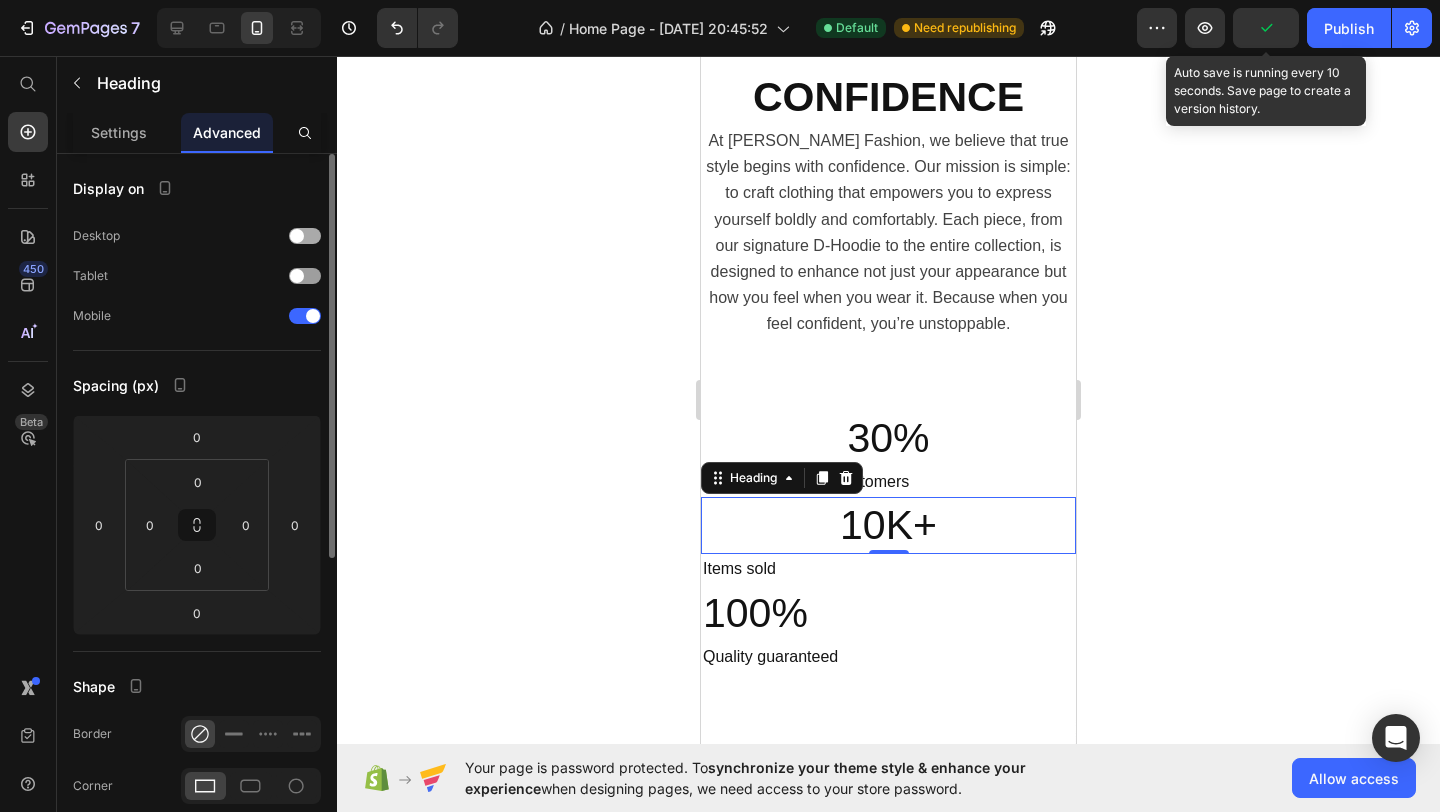 click at bounding box center [297, 236] 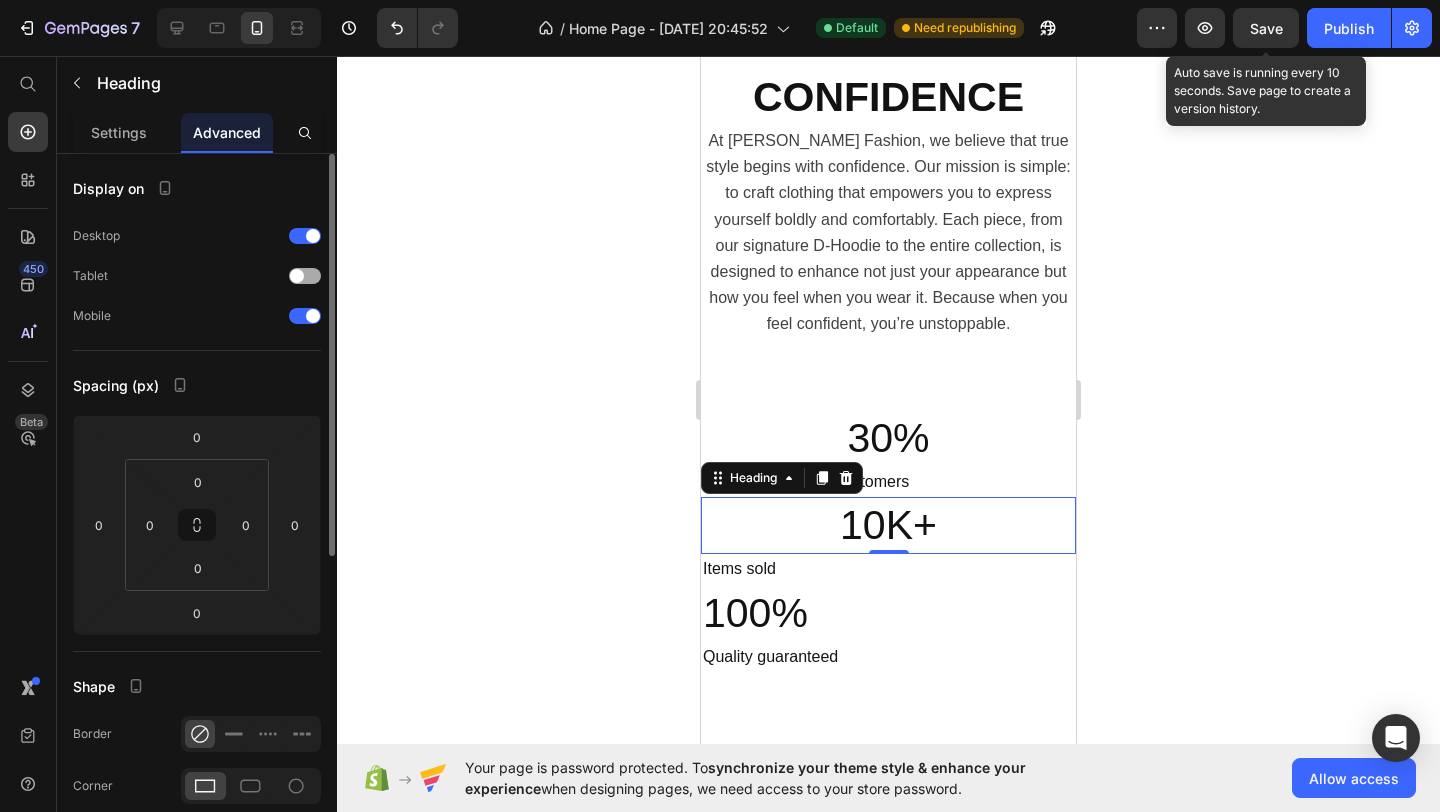 click at bounding box center (305, 276) 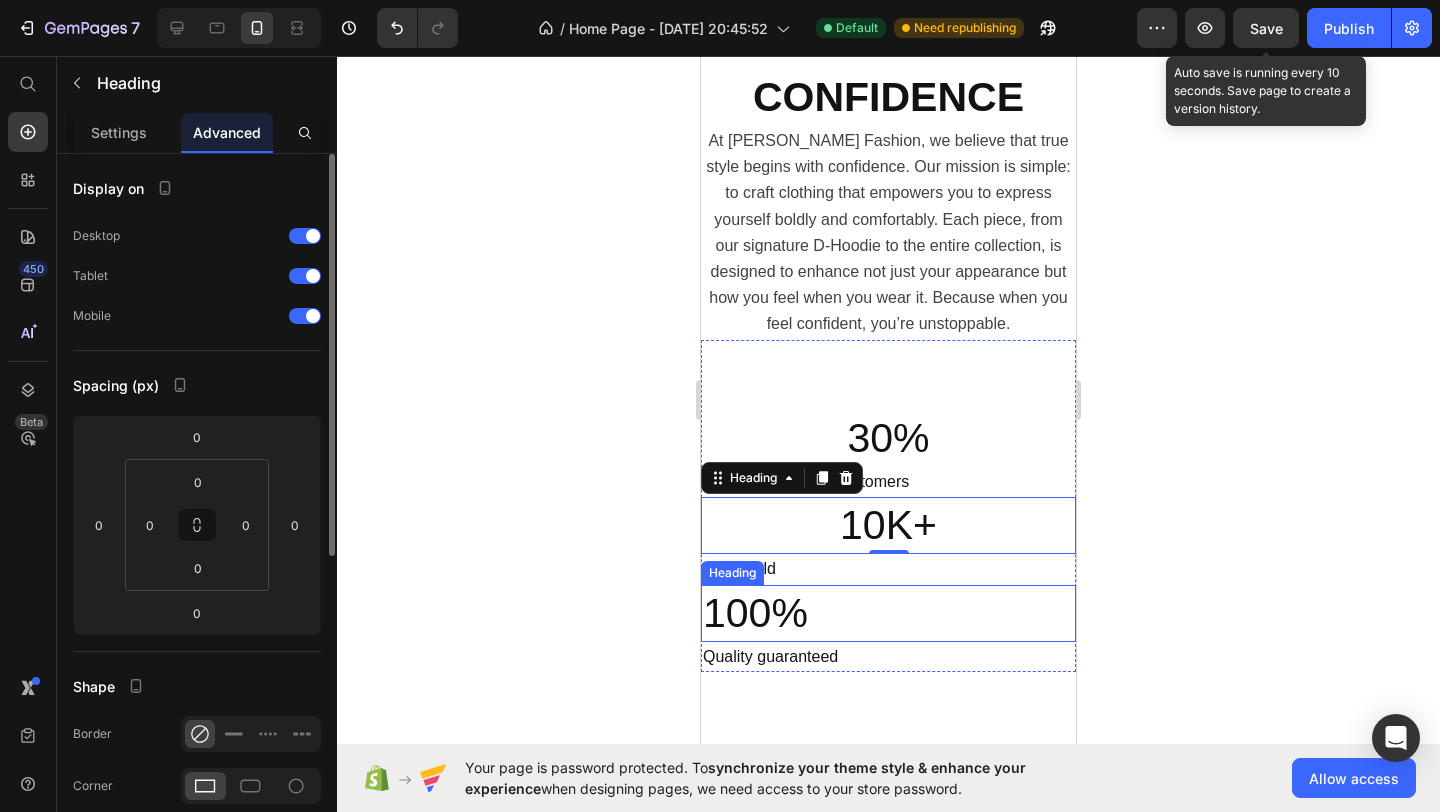 click on "100%" at bounding box center (888, 613) 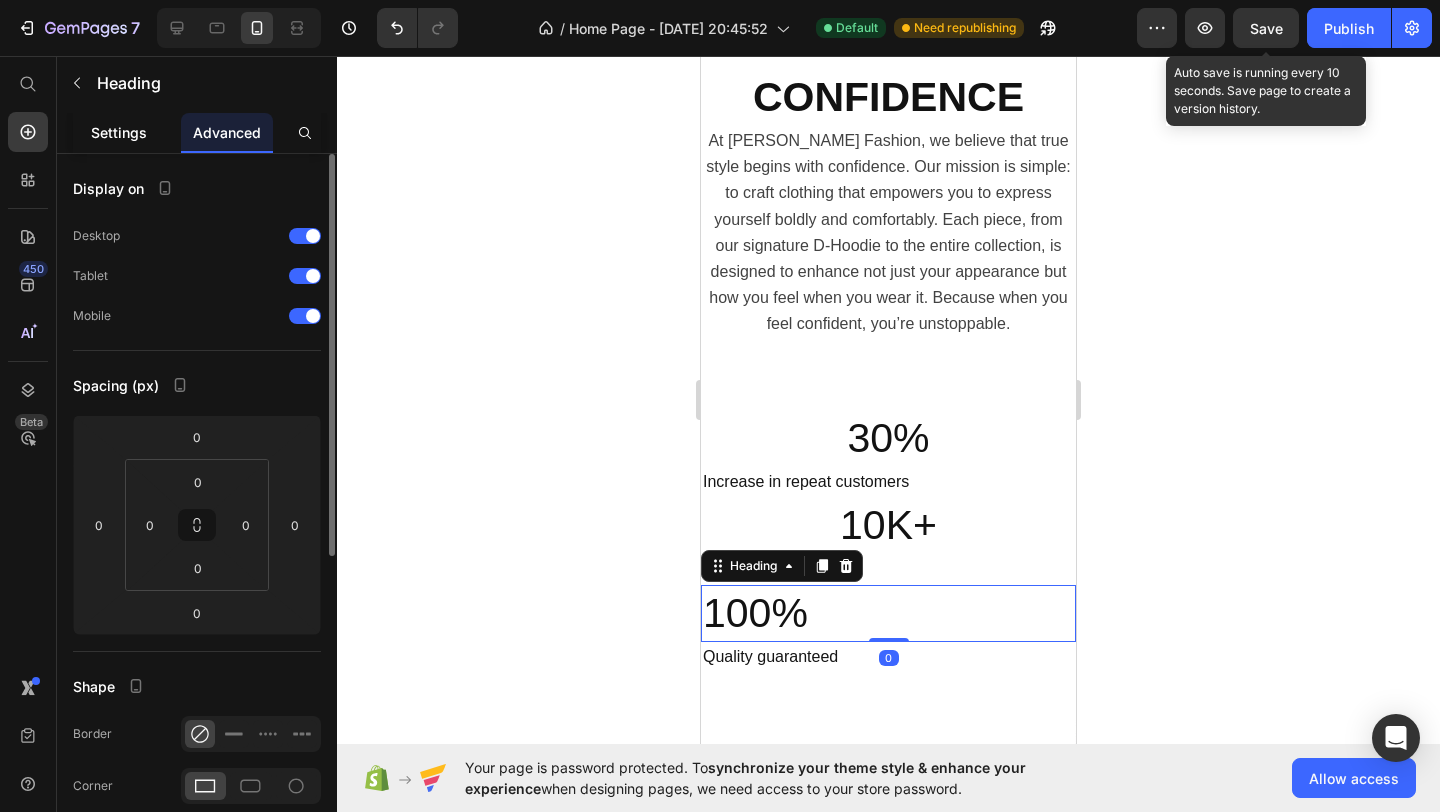 click on "Settings" at bounding box center [119, 132] 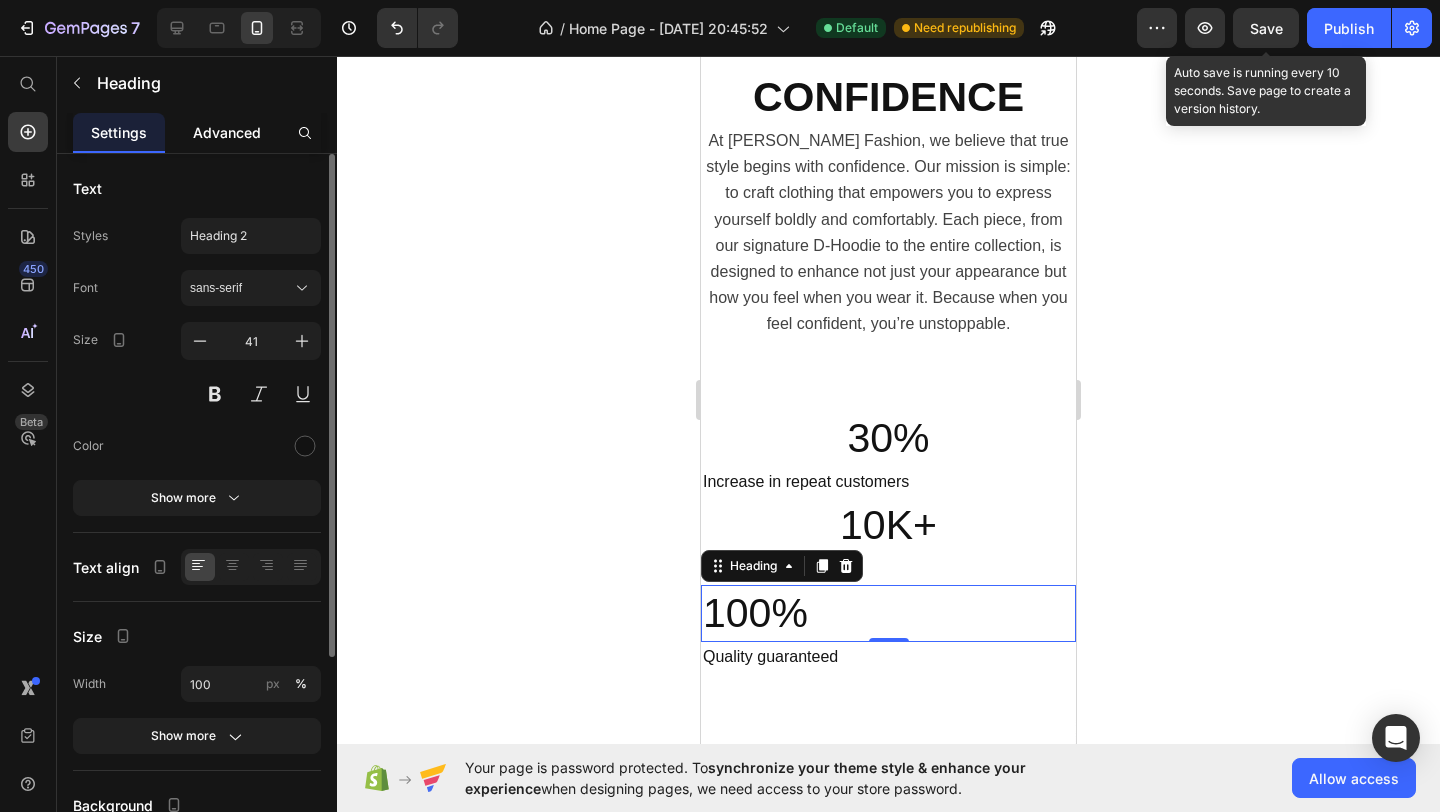click on "Advanced" 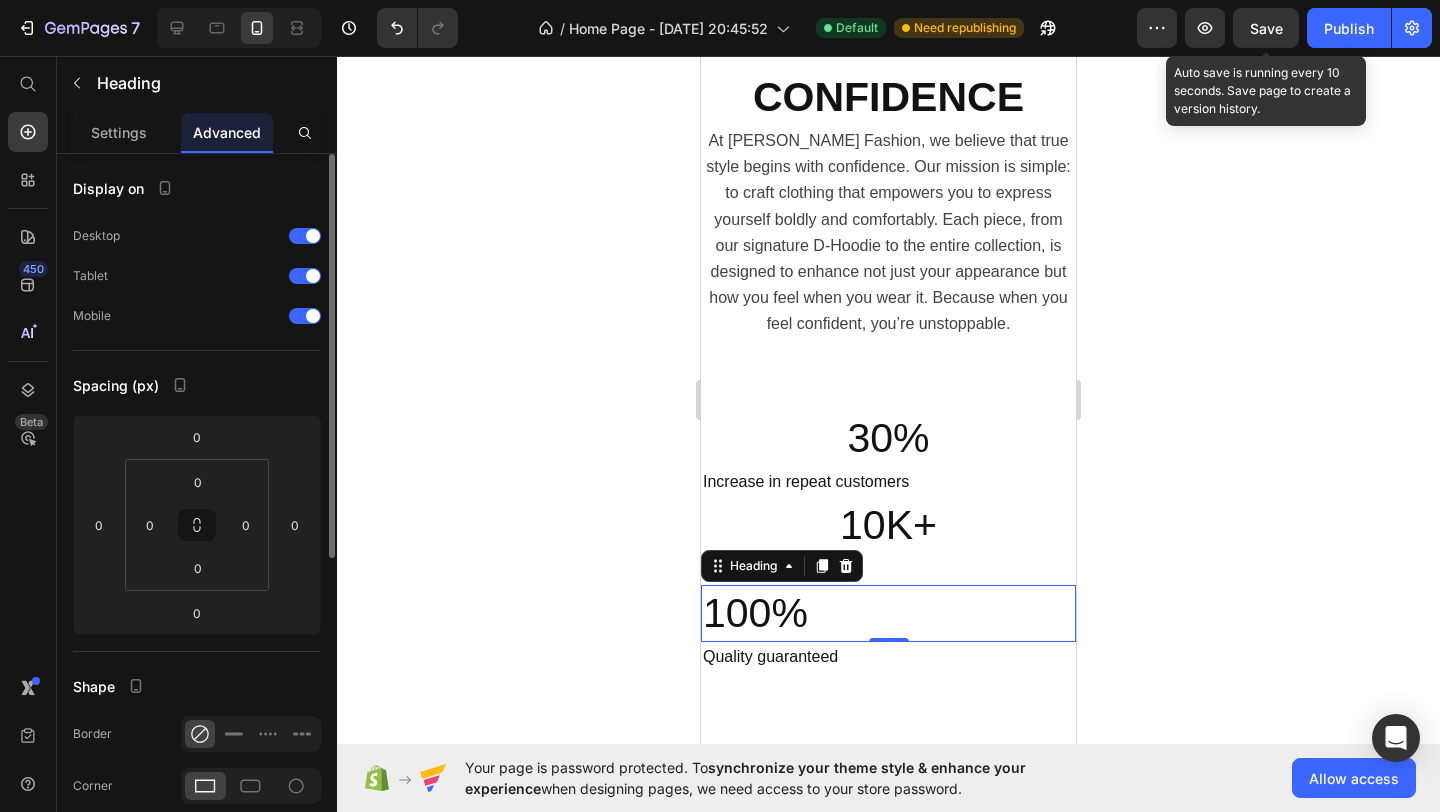 click on "Advanced" at bounding box center [227, 132] 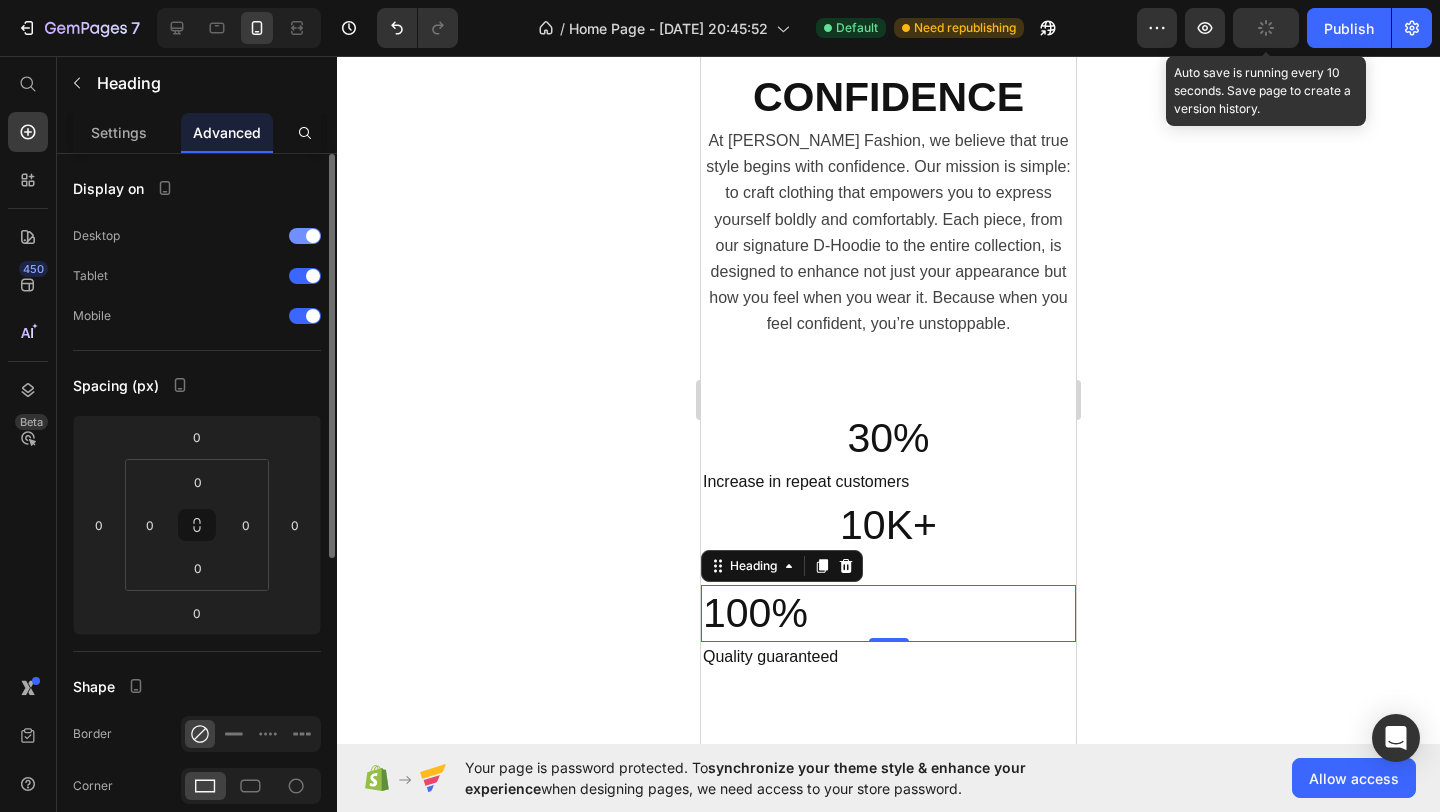 click at bounding box center [313, 236] 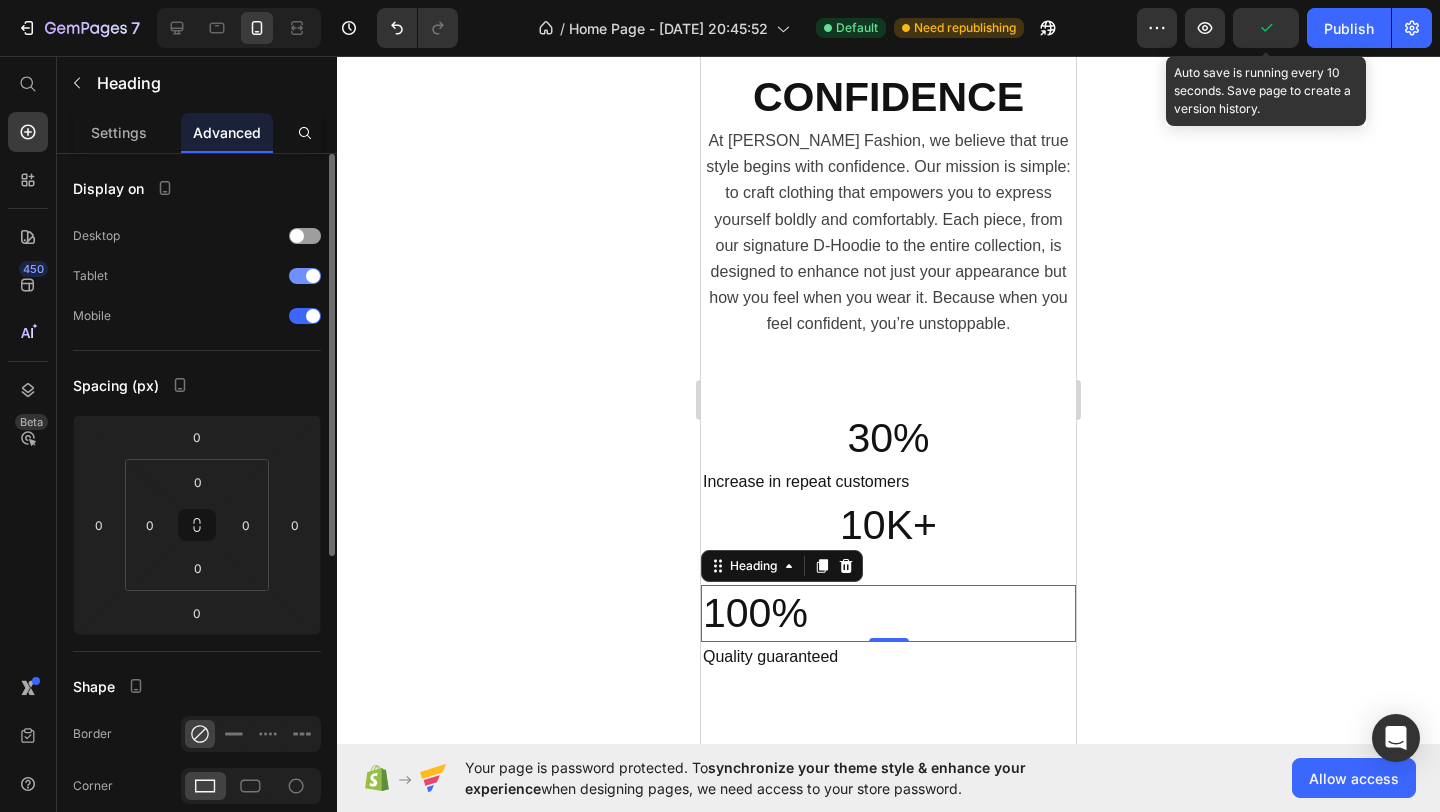 click at bounding box center [313, 276] 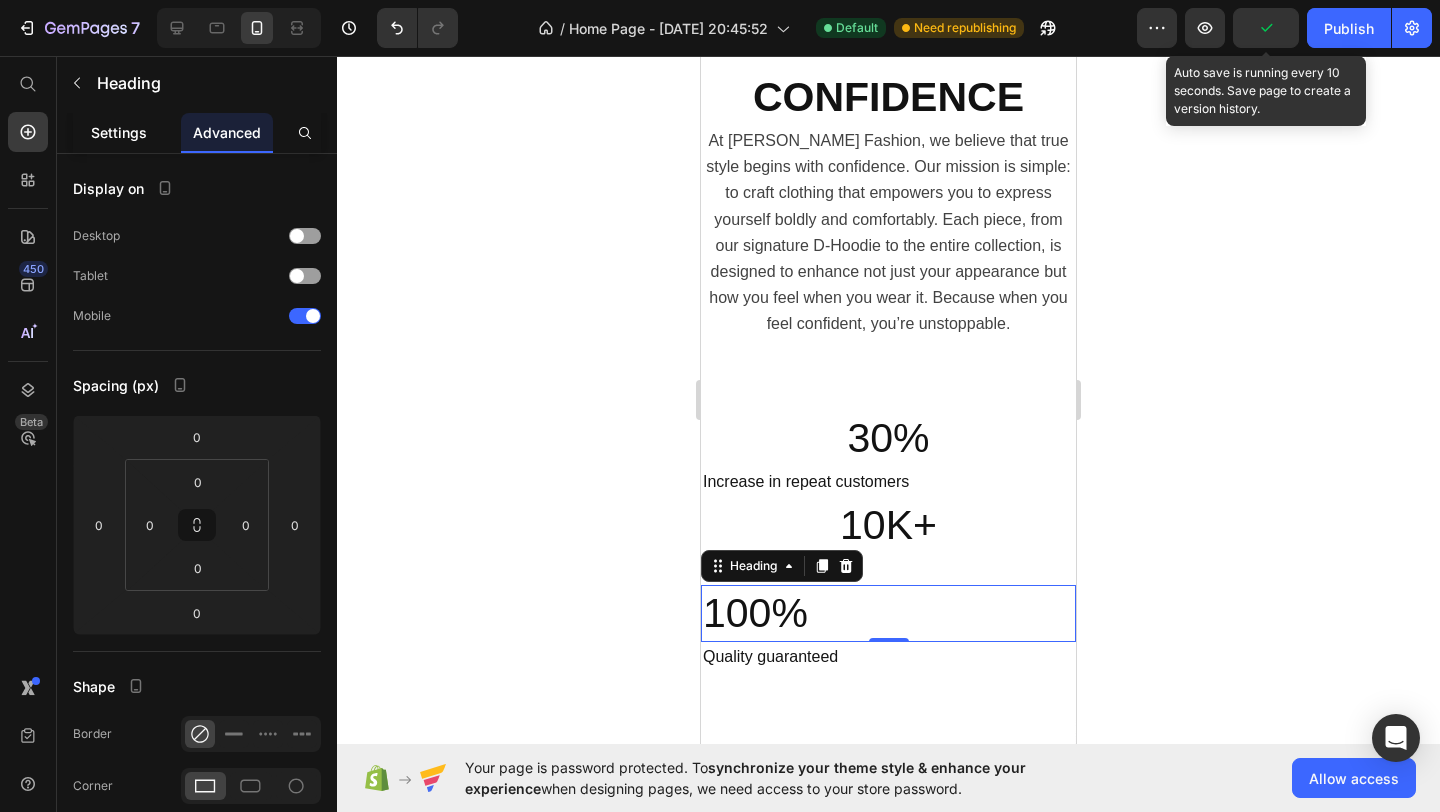 click on "Settings" at bounding box center [119, 132] 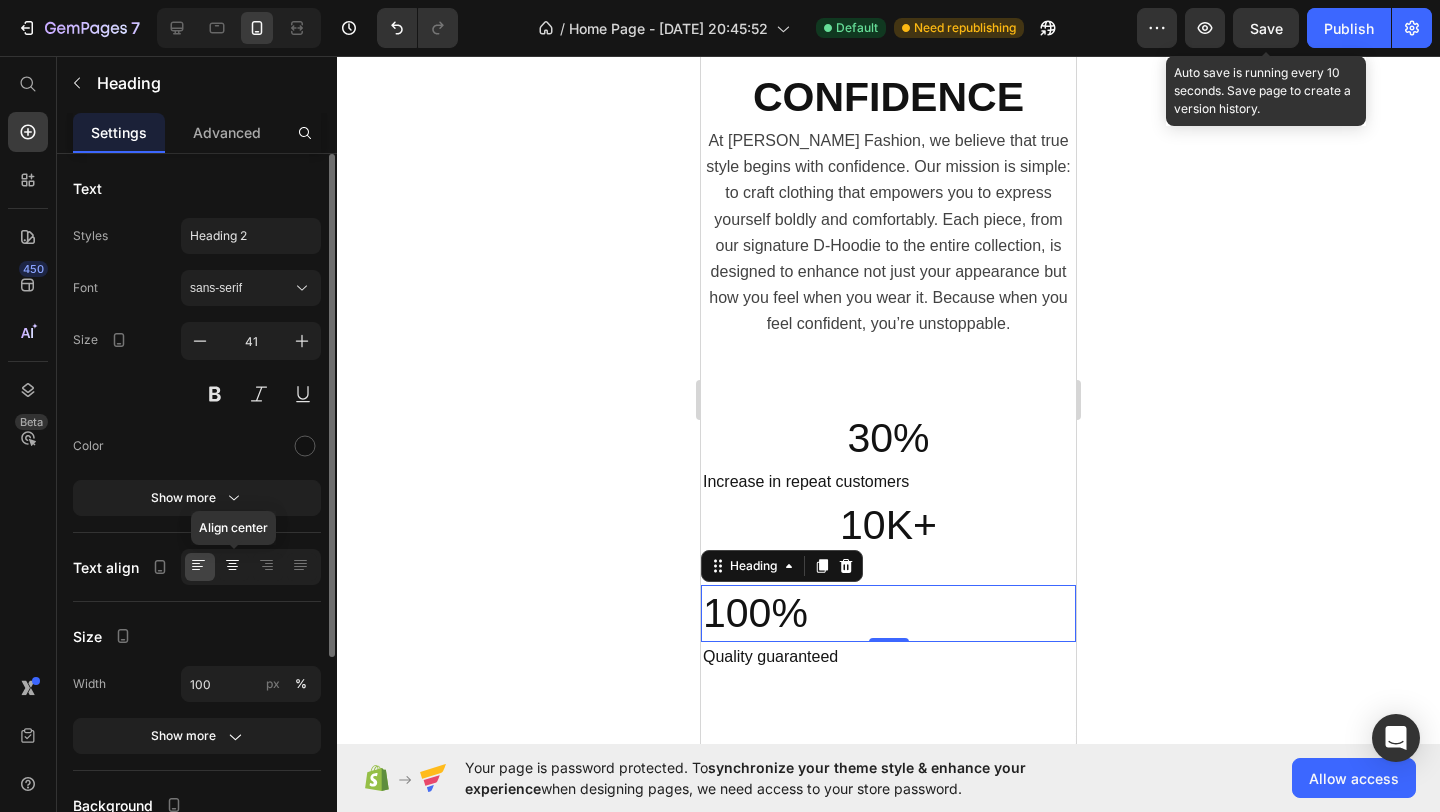 click 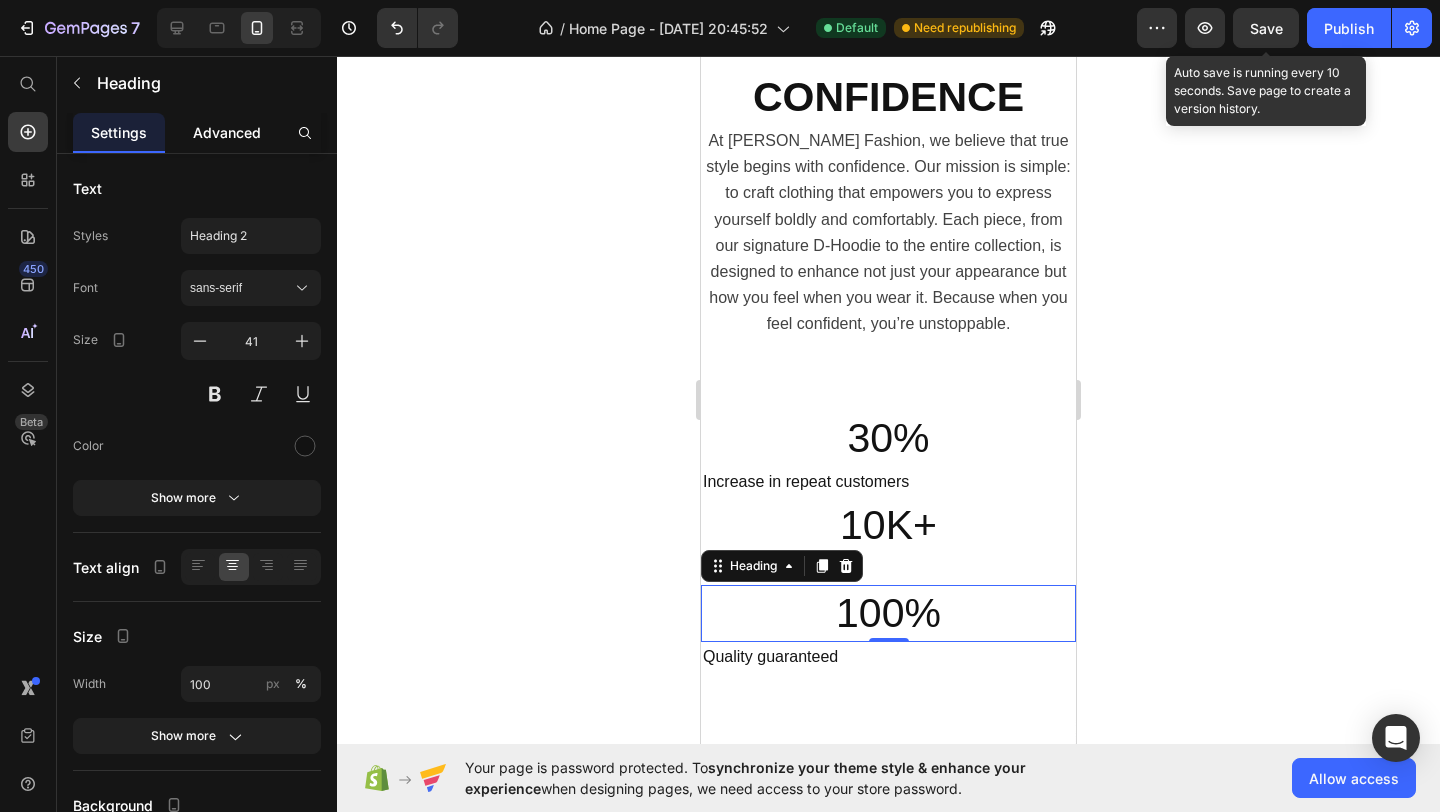 click on "Advanced" at bounding box center [227, 132] 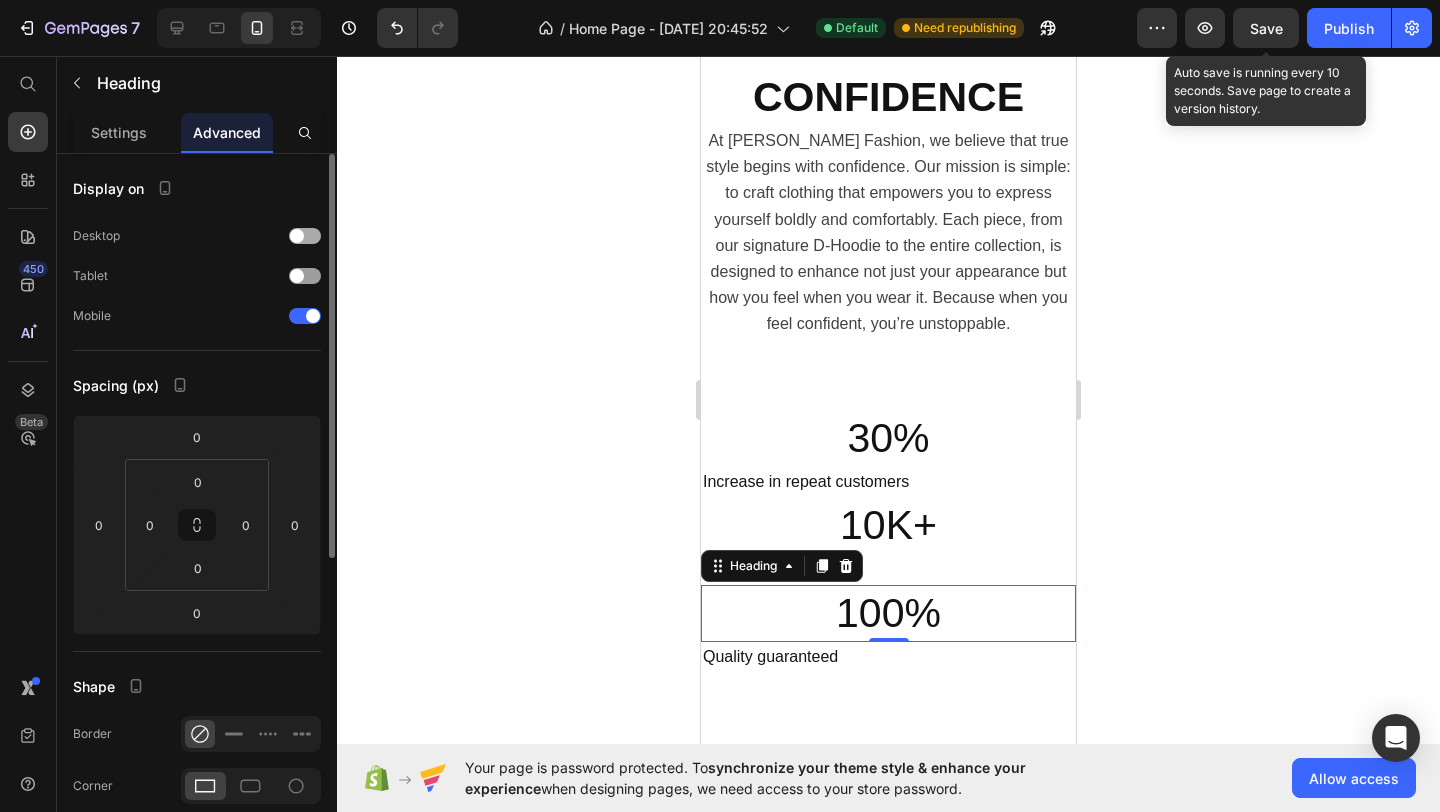 click at bounding box center [297, 236] 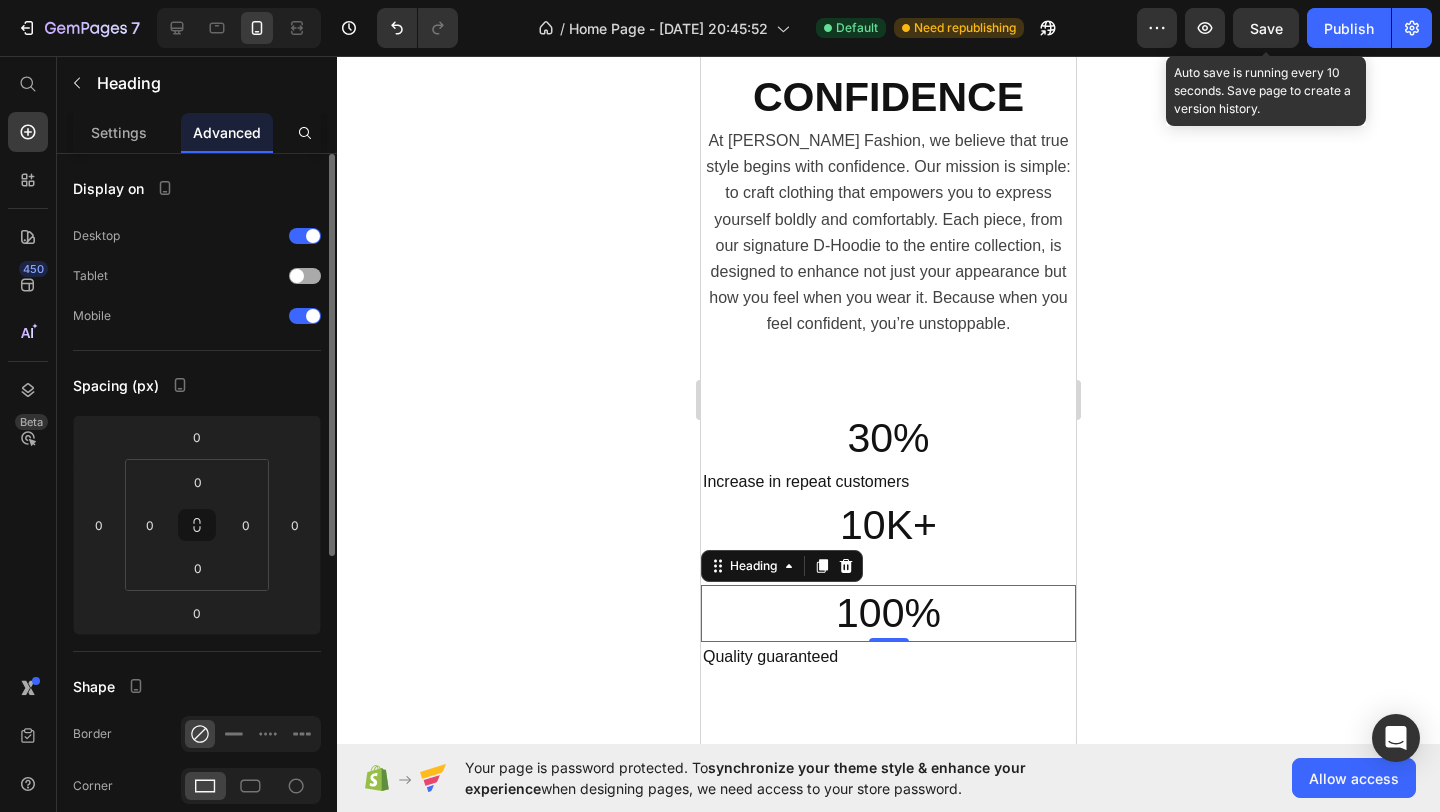 click on "Tablet" at bounding box center [197, 276] 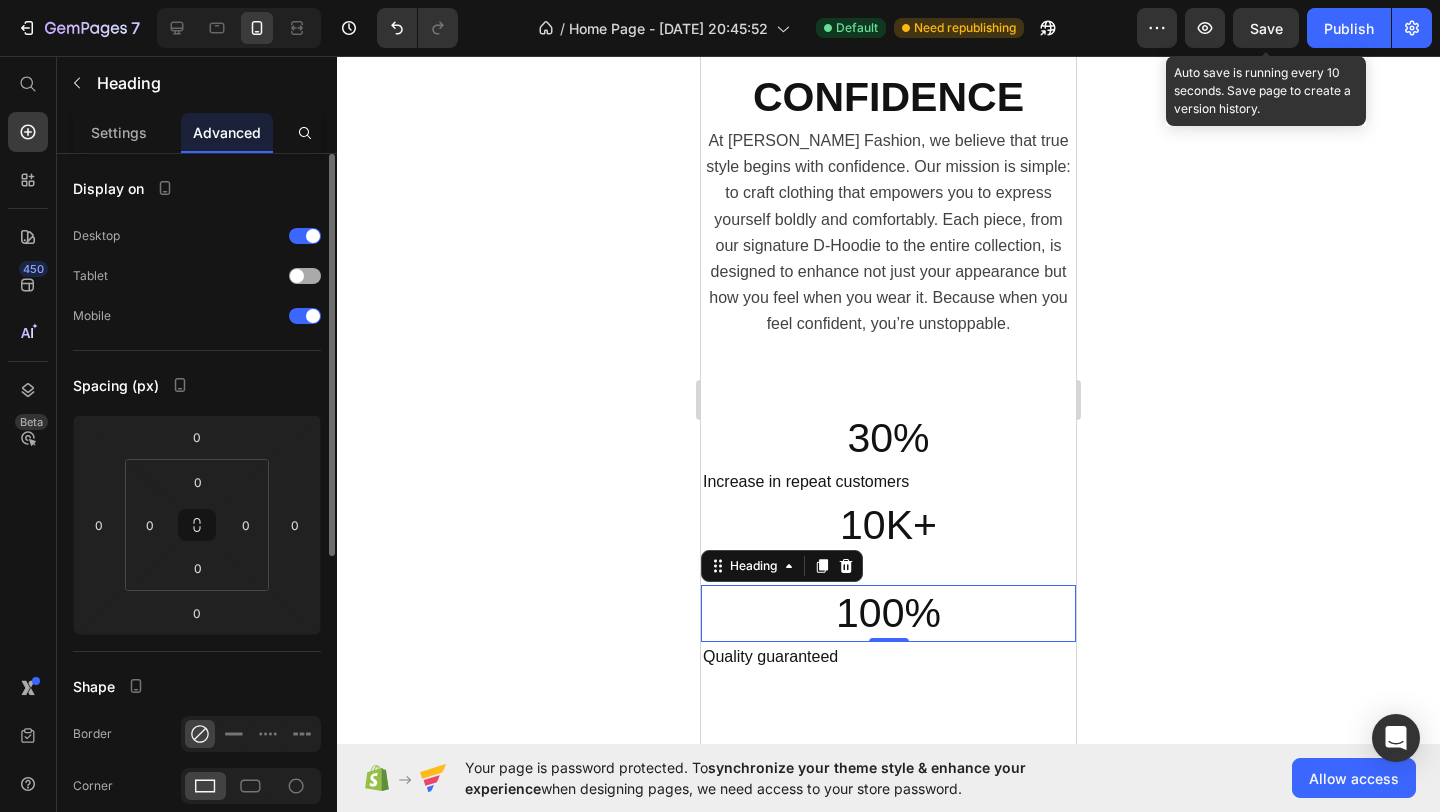 click at bounding box center [305, 276] 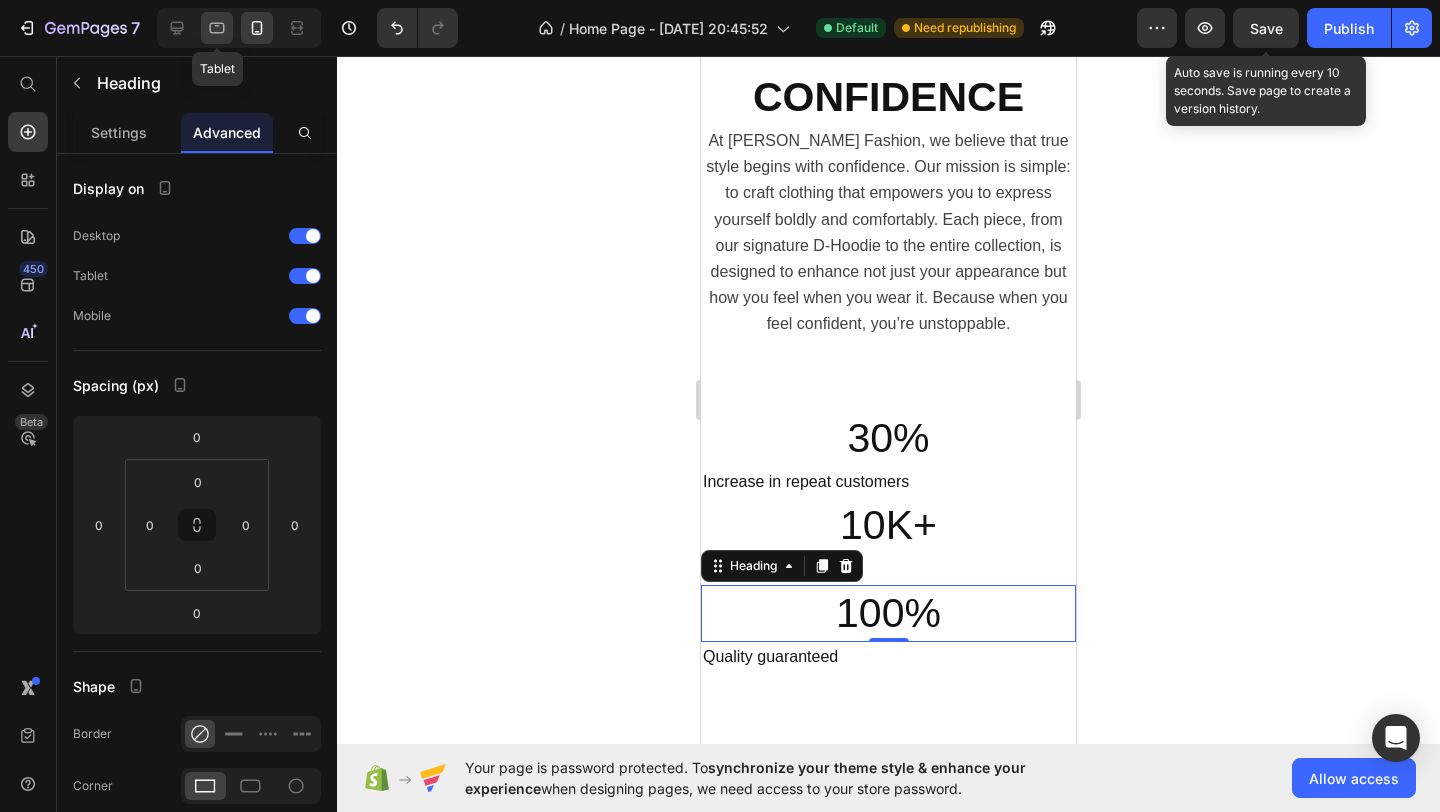 click 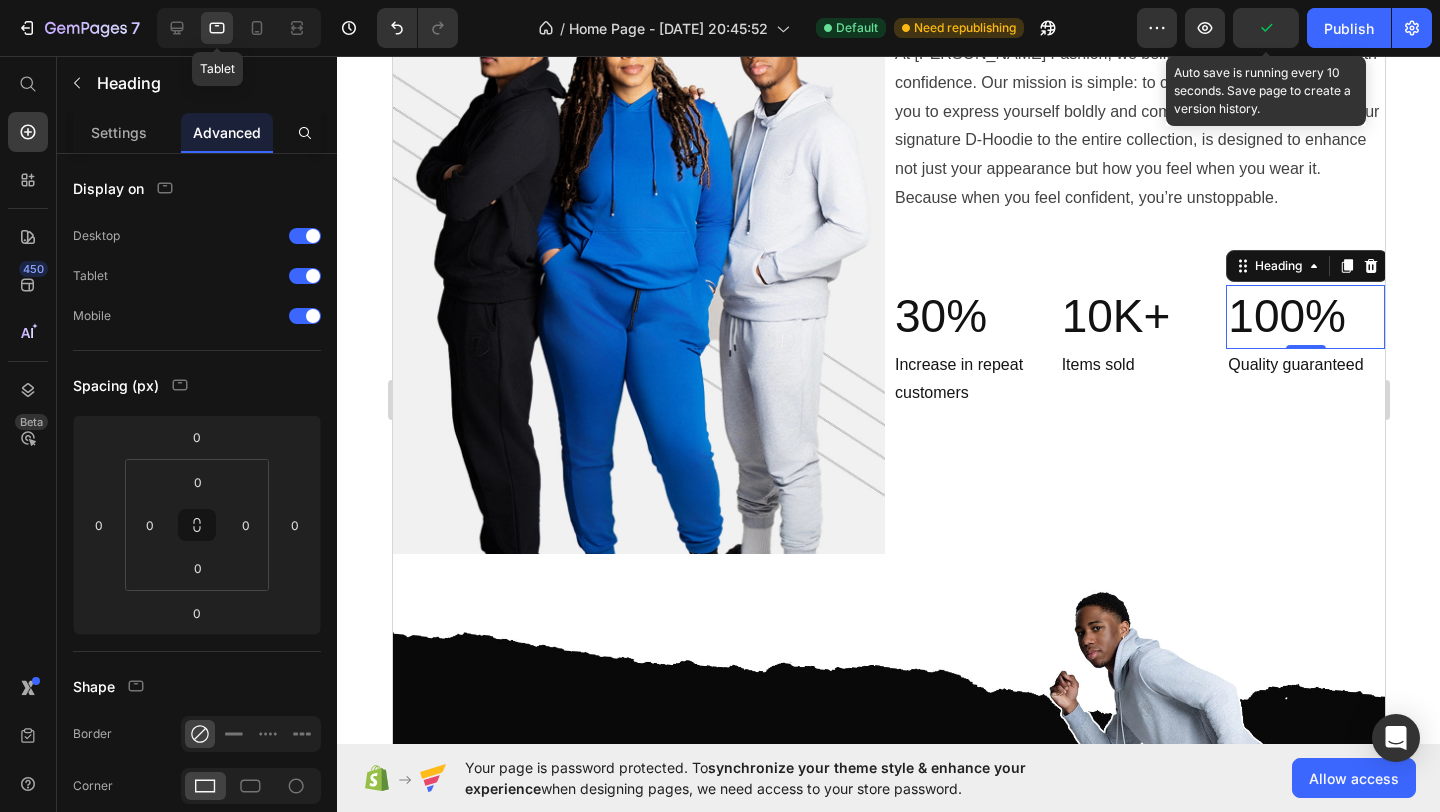 scroll, scrollTop: 2377, scrollLeft: 0, axis: vertical 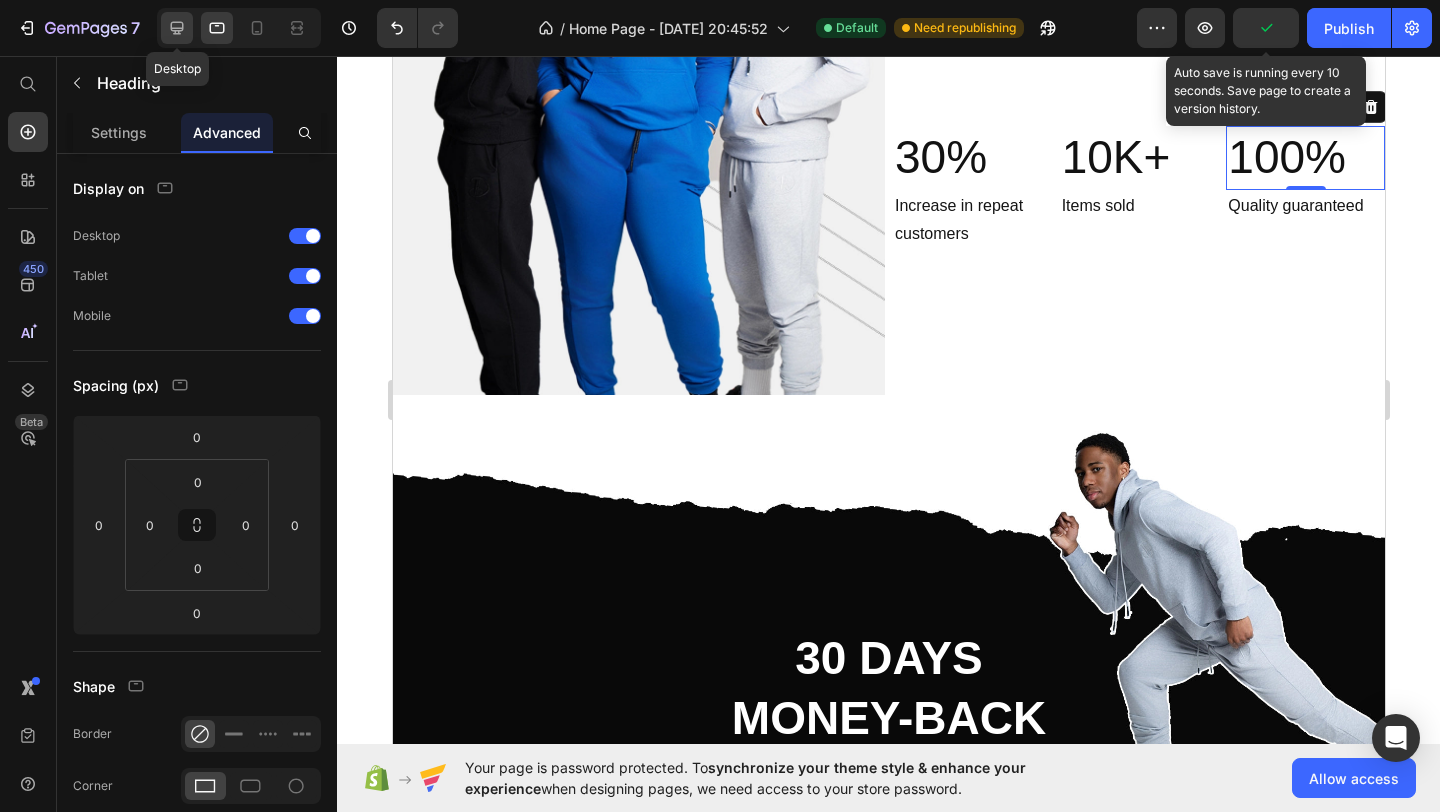 click 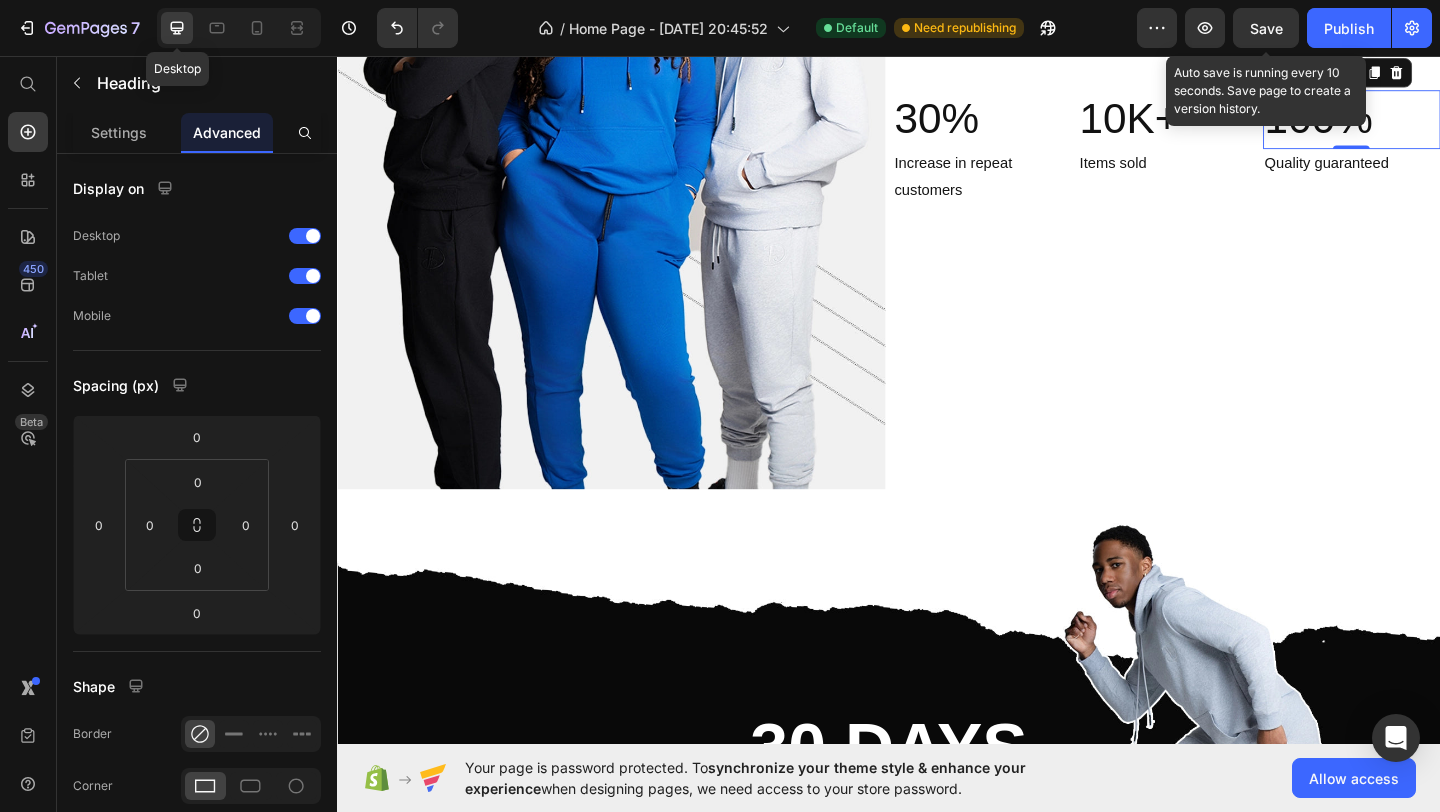 scroll, scrollTop: 2294, scrollLeft: 0, axis: vertical 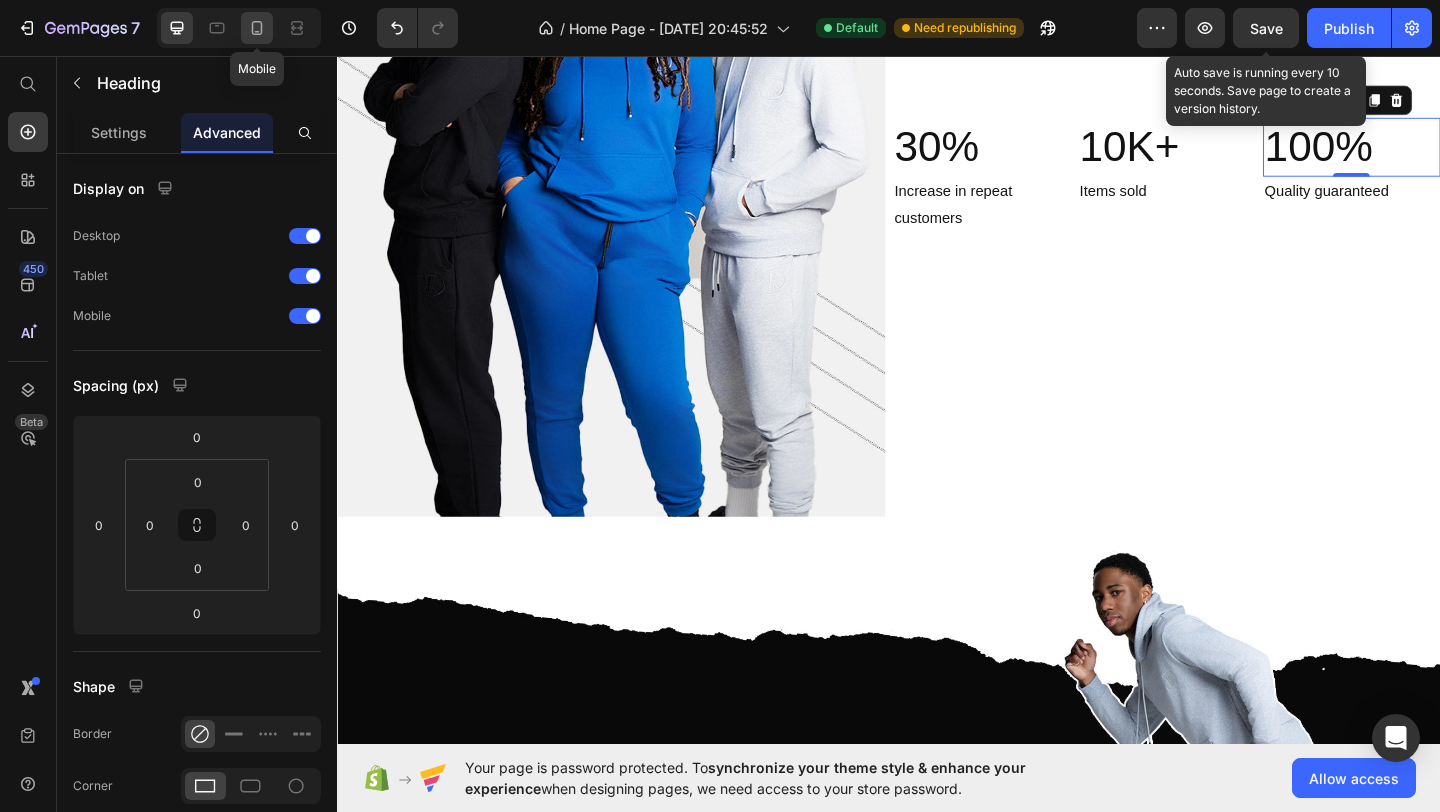 click 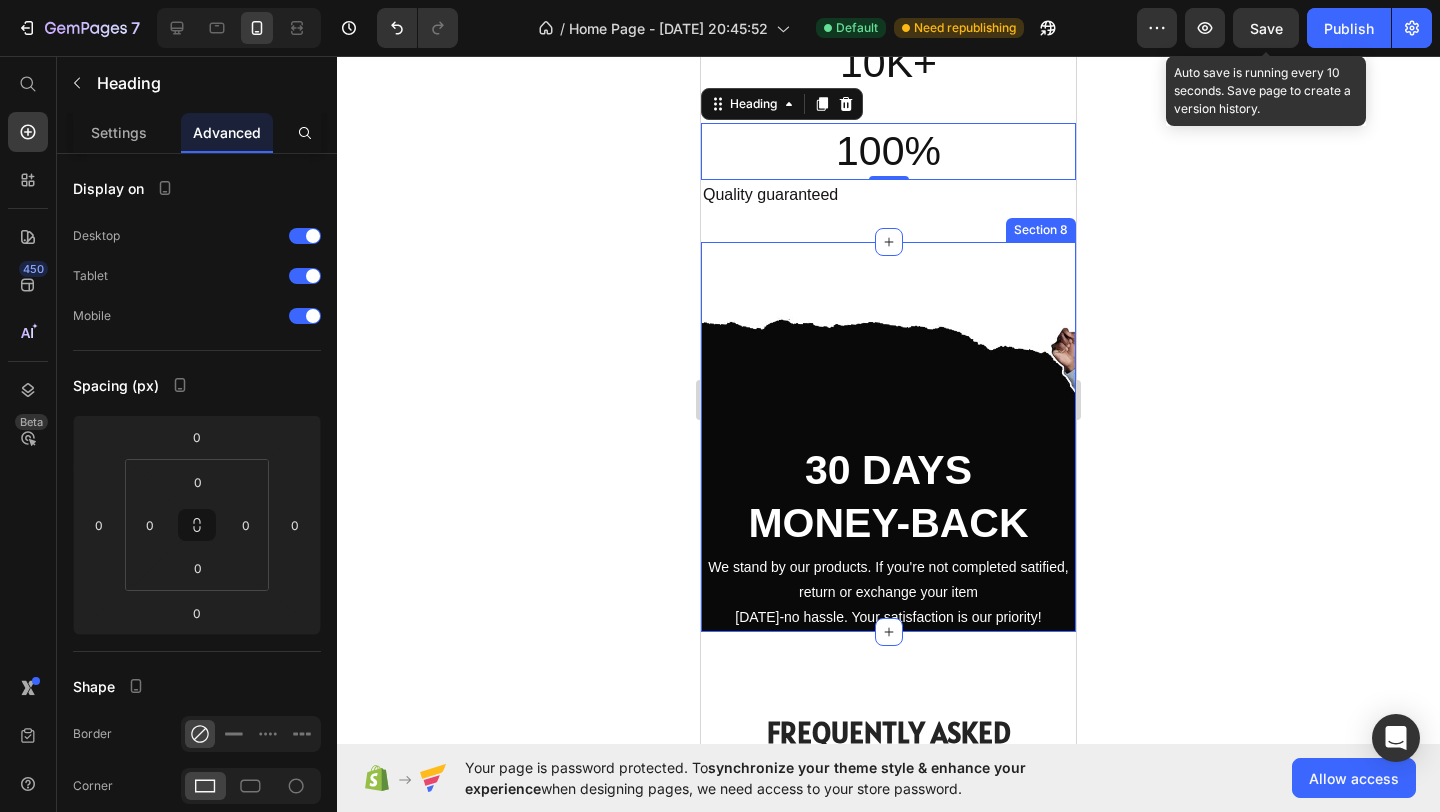 scroll, scrollTop: 3259, scrollLeft: 0, axis: vertical 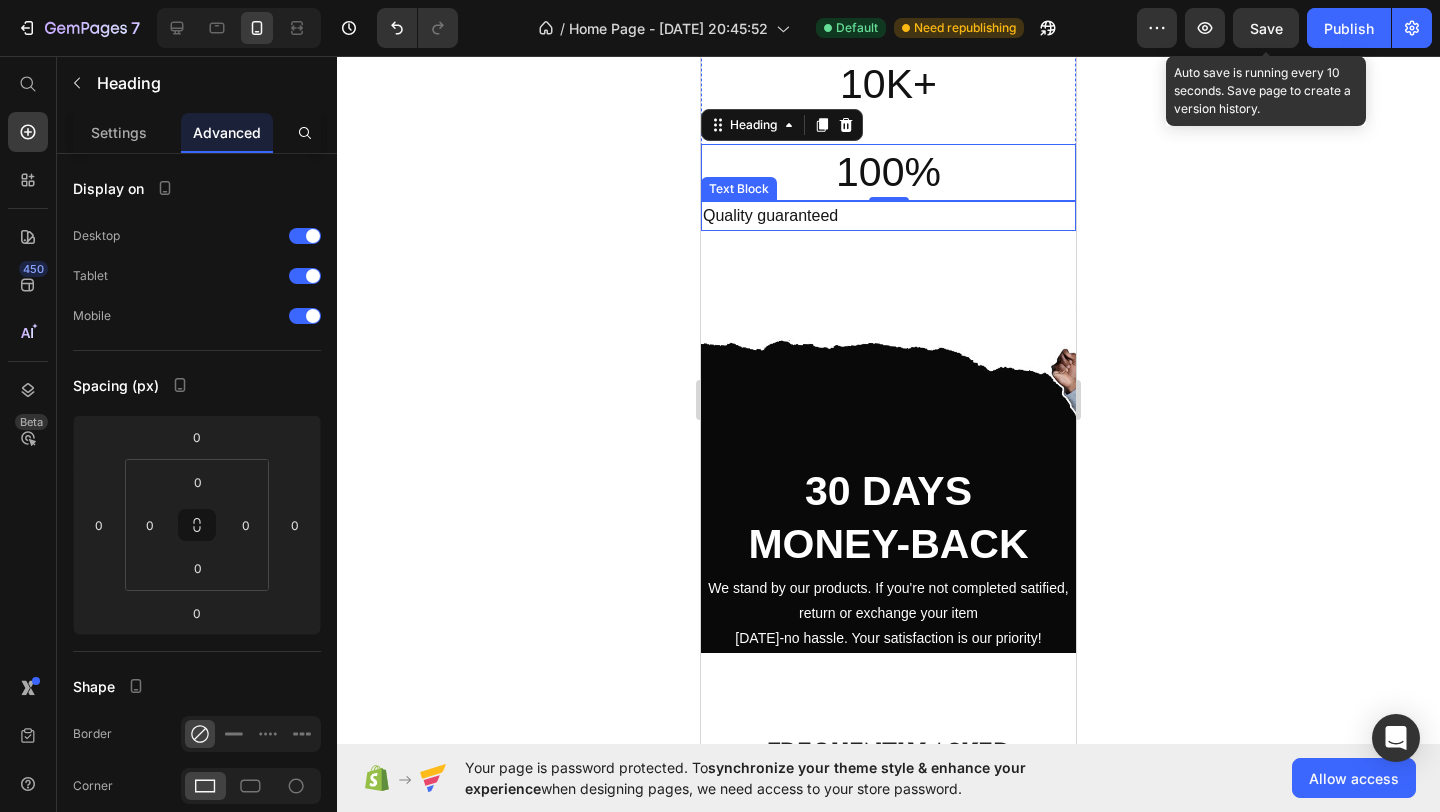 click on "Quality guaranteed" at bounding box center [888, 216] 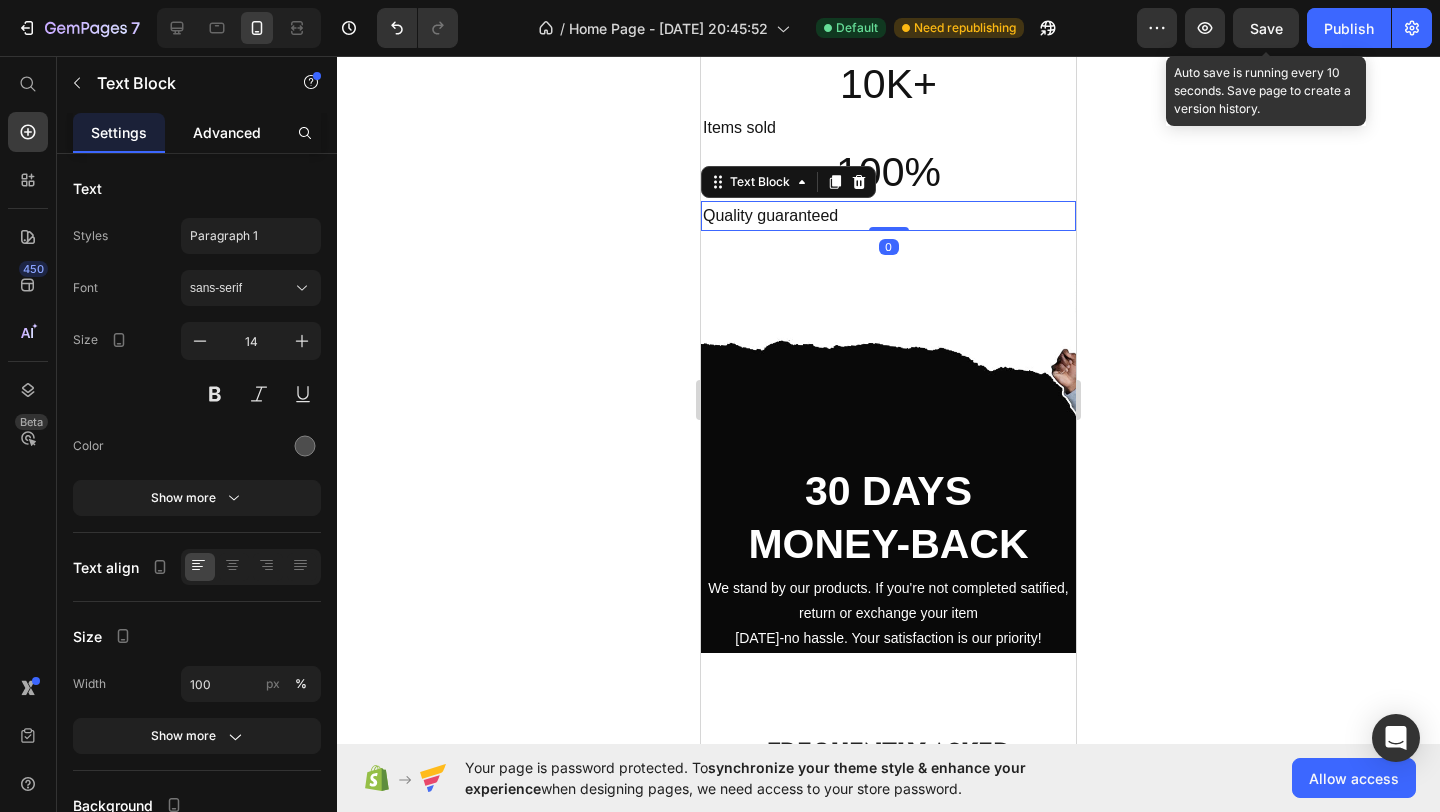 click on "Advanced" at bounding box center [227, 132] 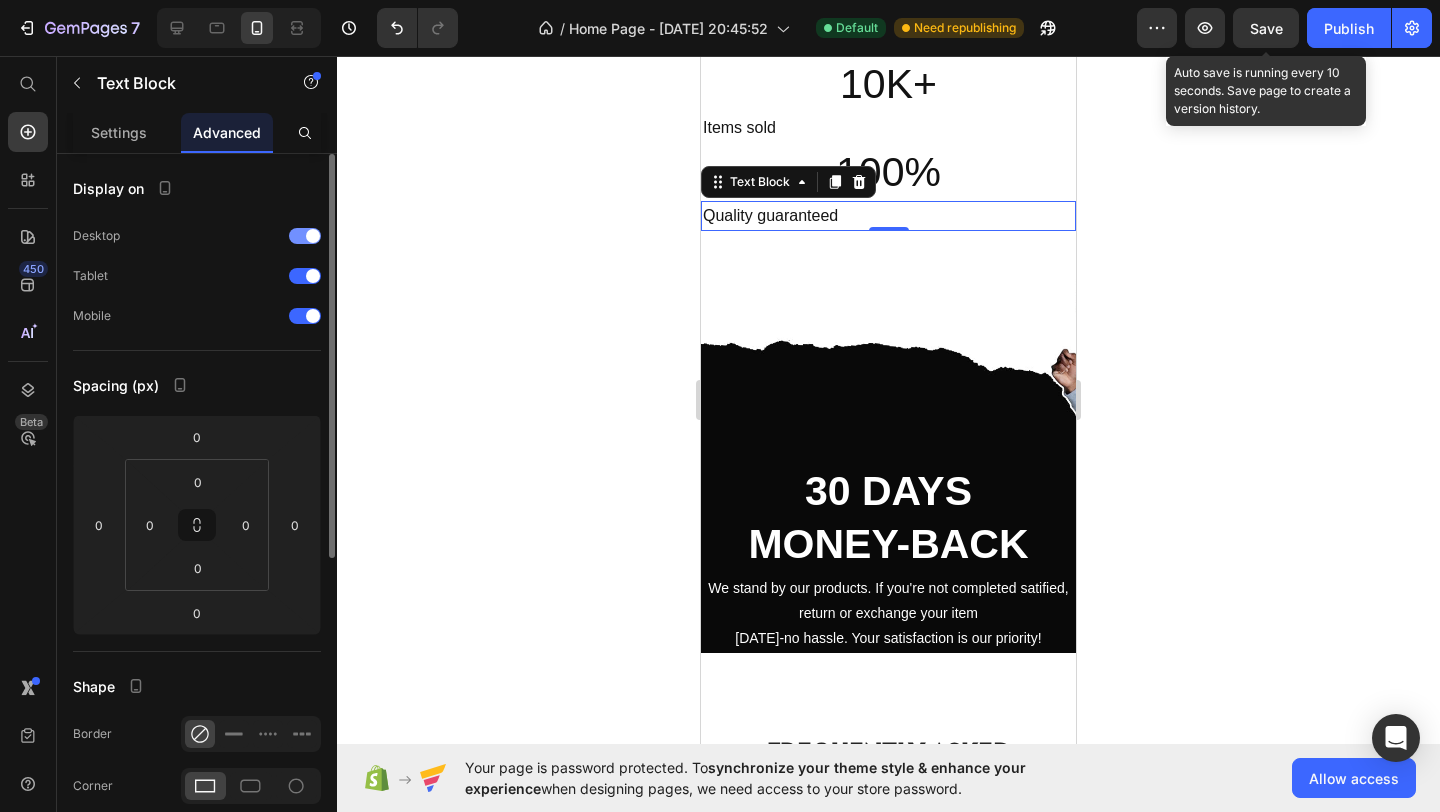 click at bounding box center [313, 236] 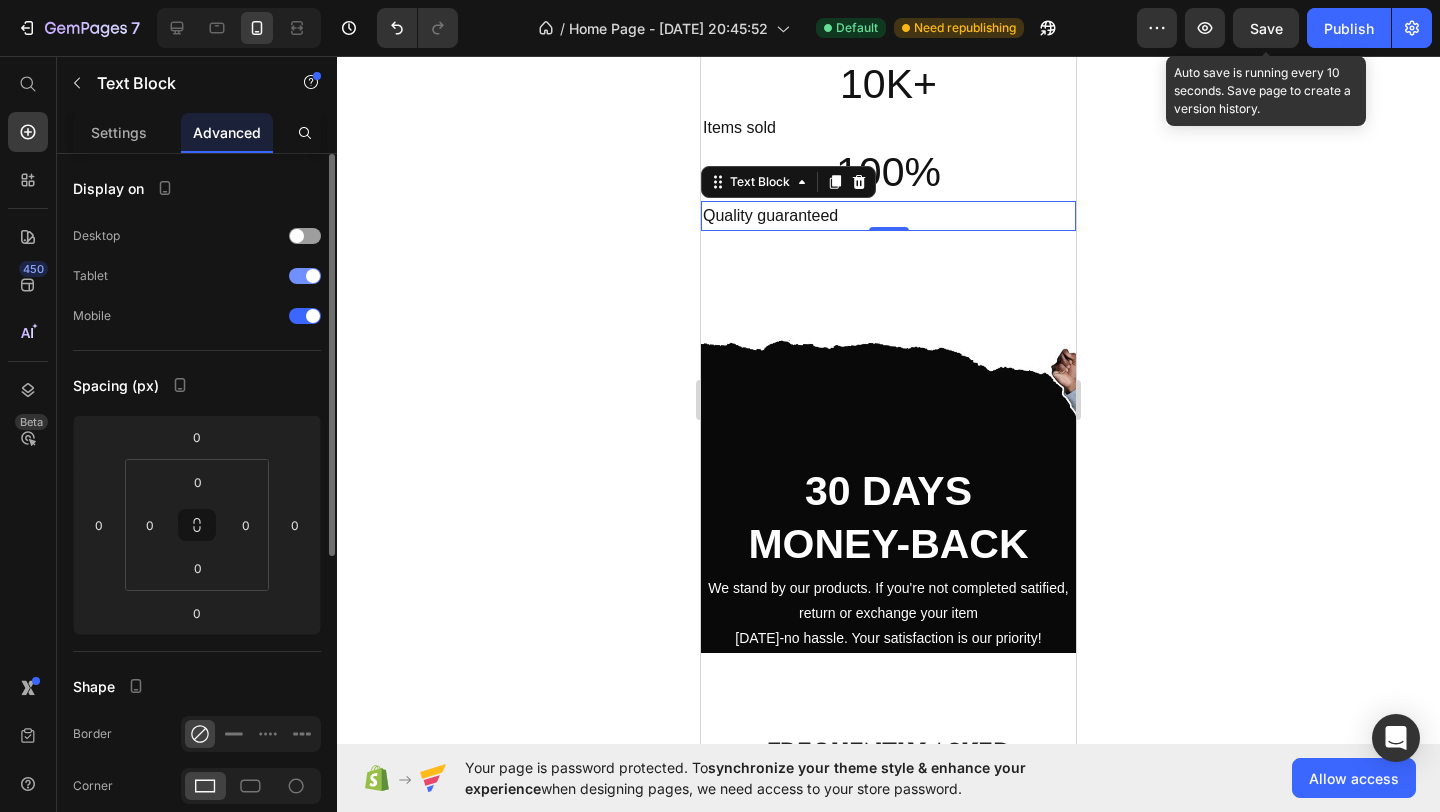 click at bounding box center [313, 276] 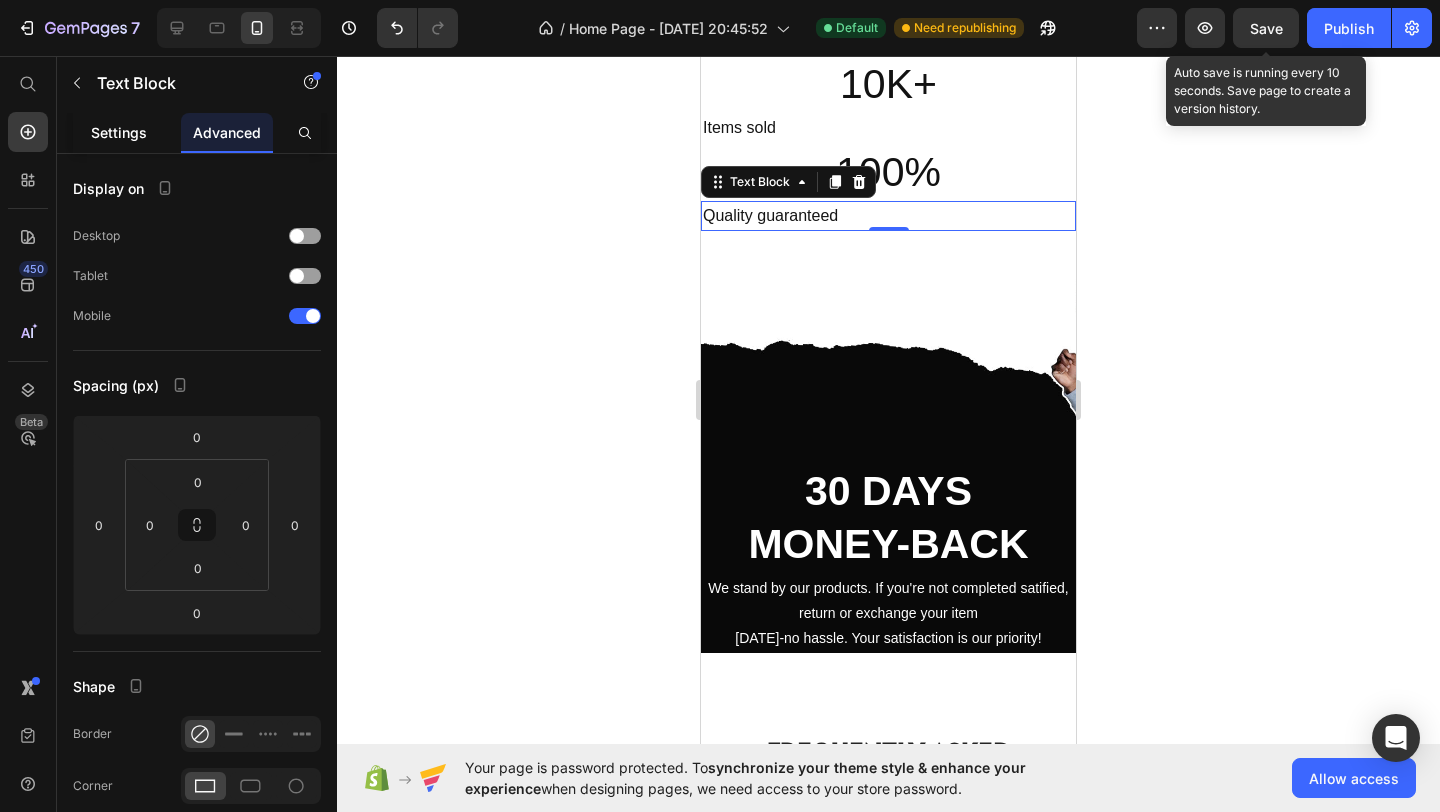 click on "Settings" at bounding box center [119, 132] 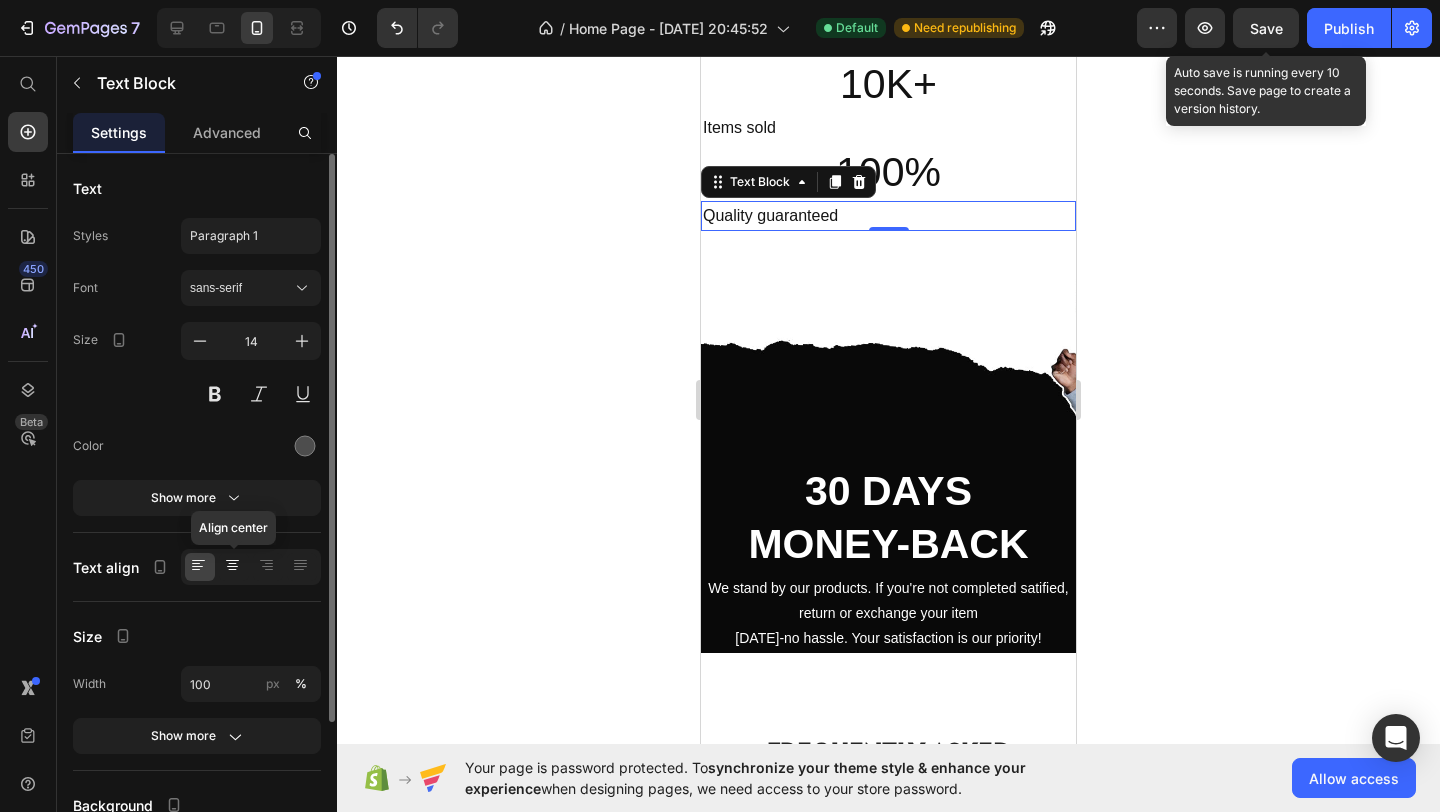 click 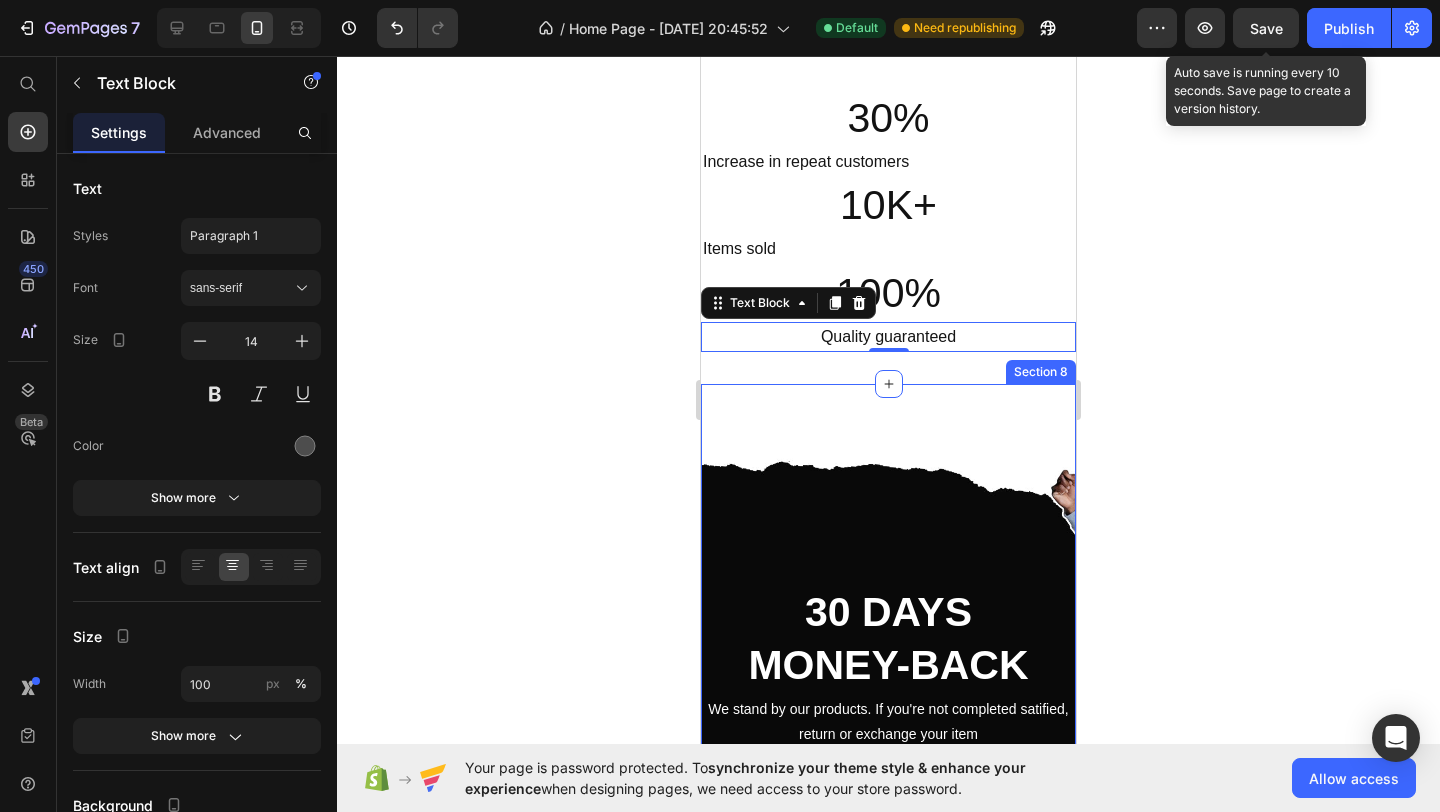scroll, scrollTop: 3135, scrollLeft: 0, axis: vertical 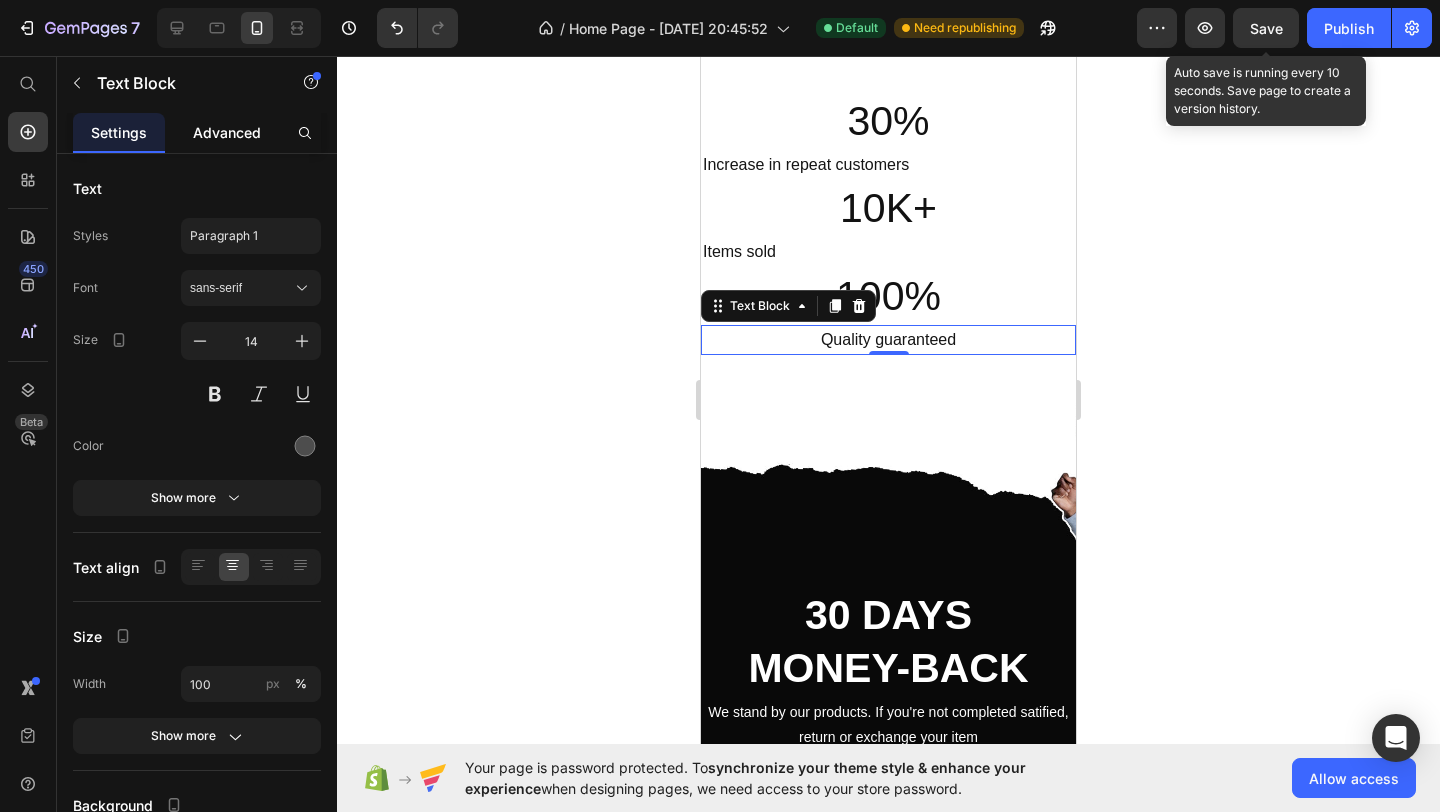 click on "Advanced" 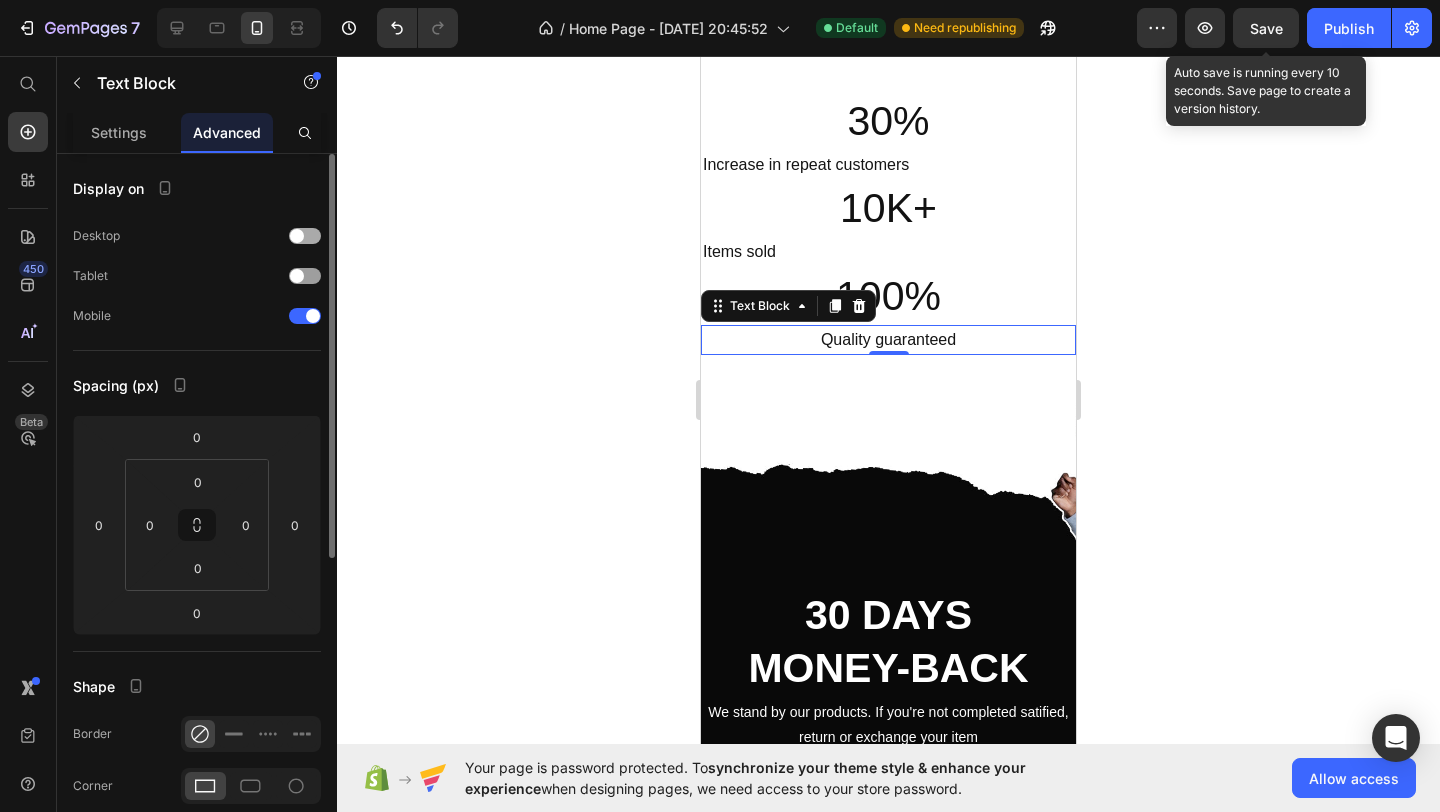 click at bounding box center [305, 236] 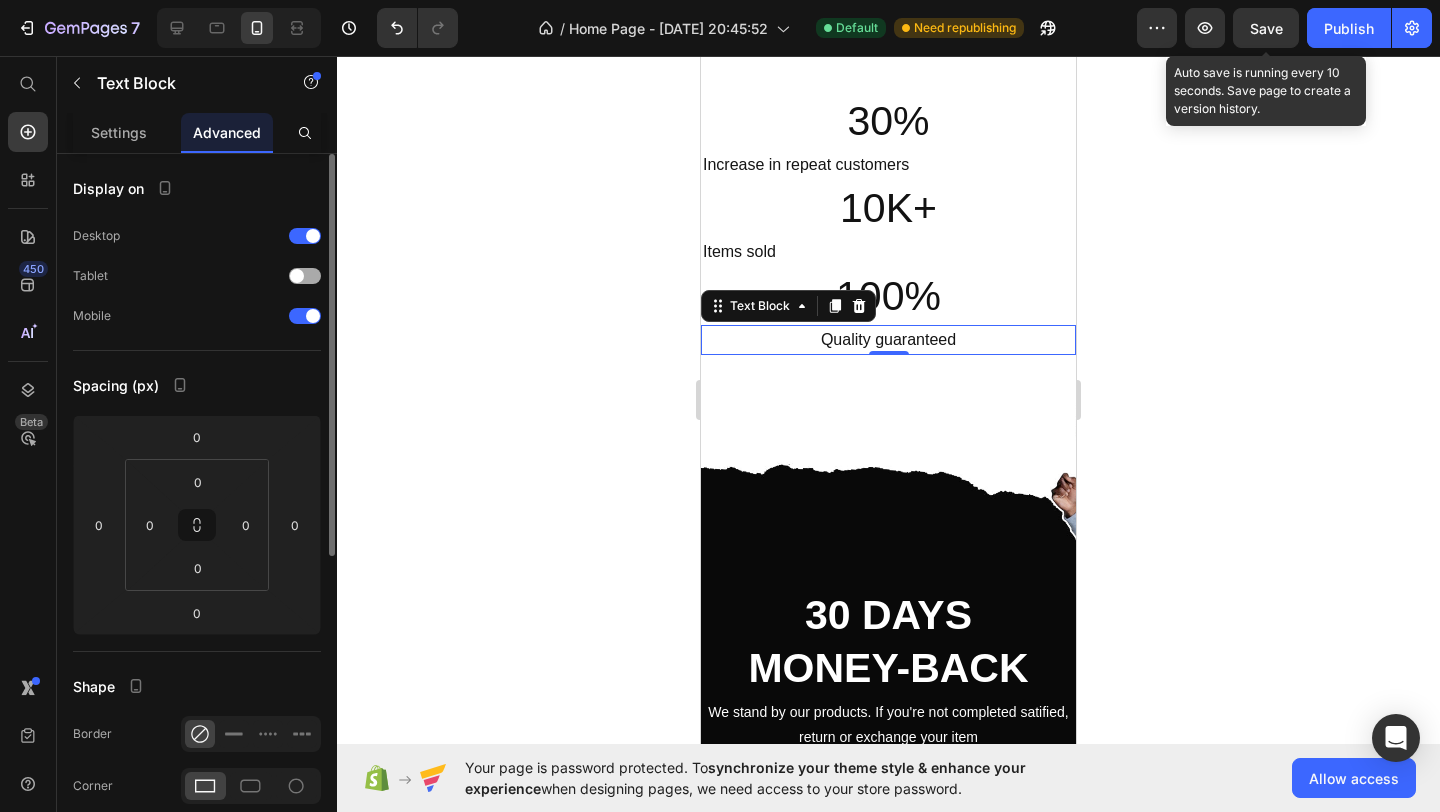 click on "Tablet" at bounding box center (197, 276) 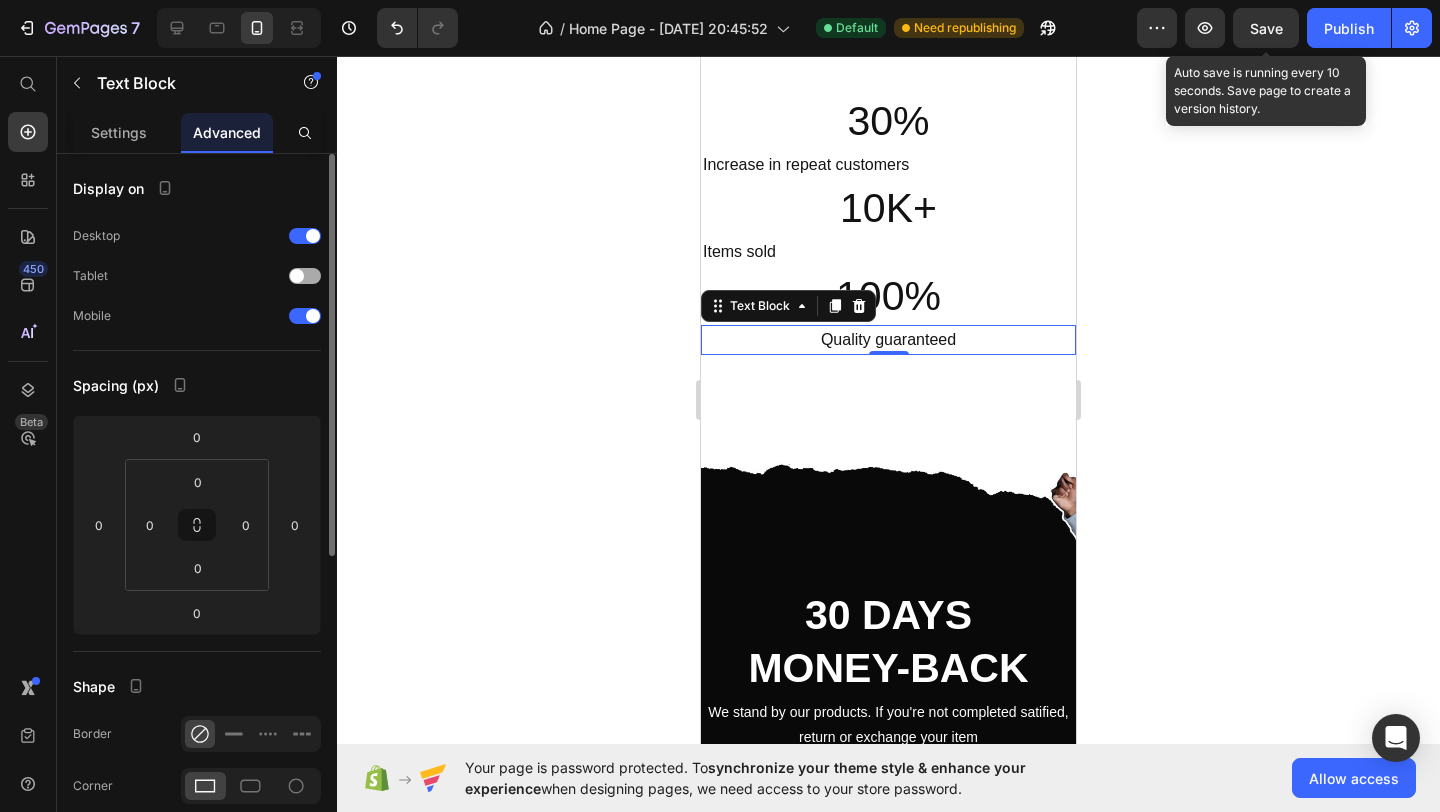 click at bounding box center [305, 276] 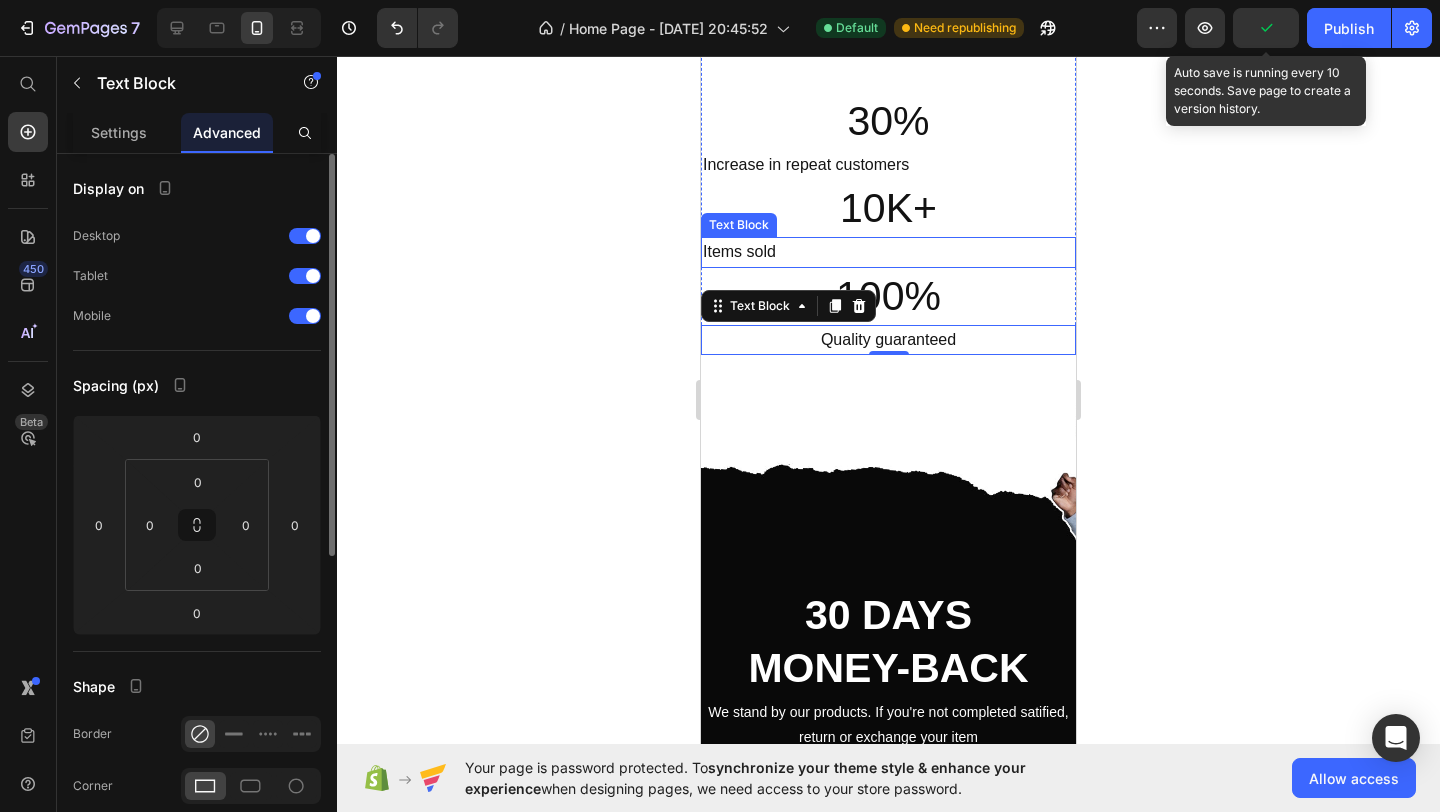 click on "Items sold" at bounding box center (739, 251) 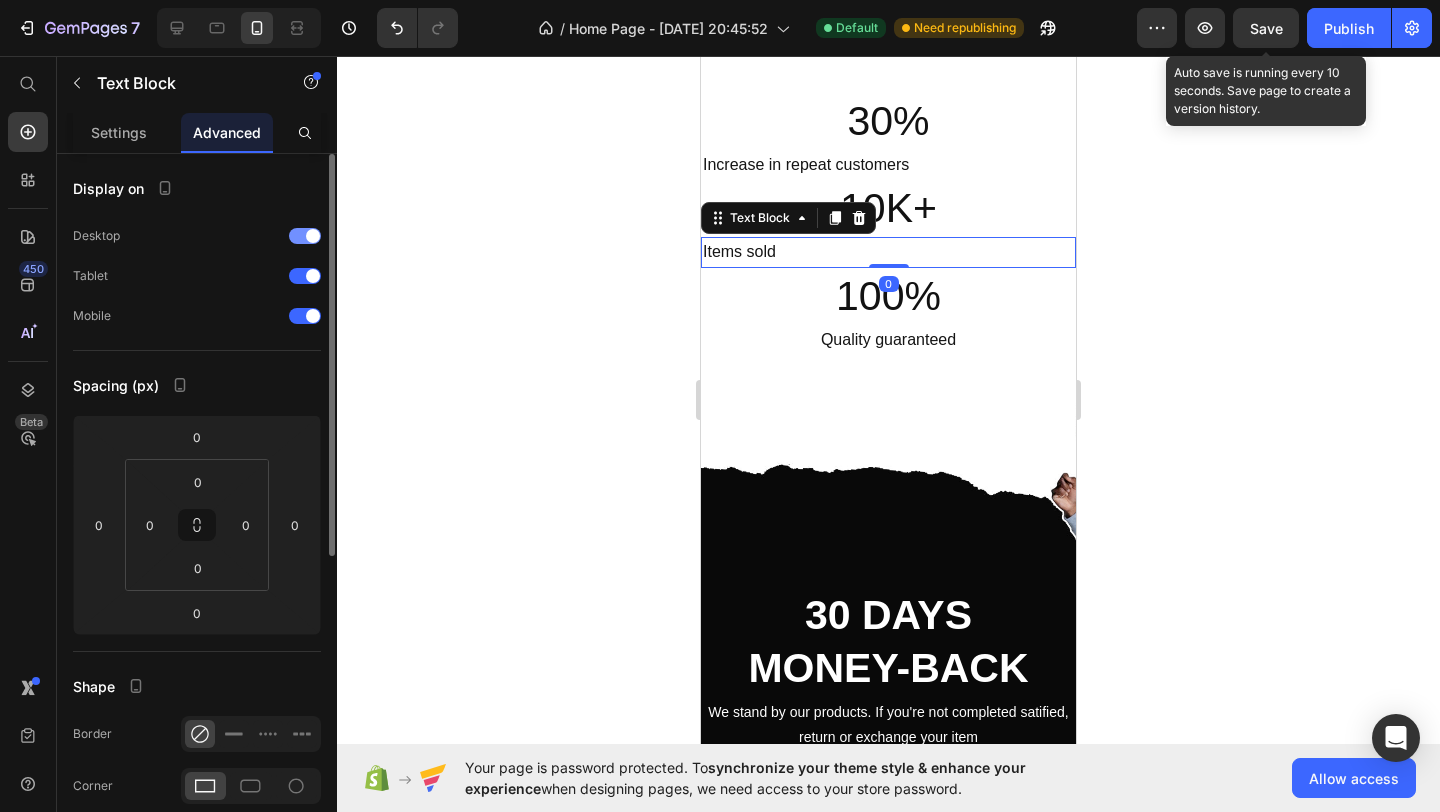 click at bounding box center [313, 236] 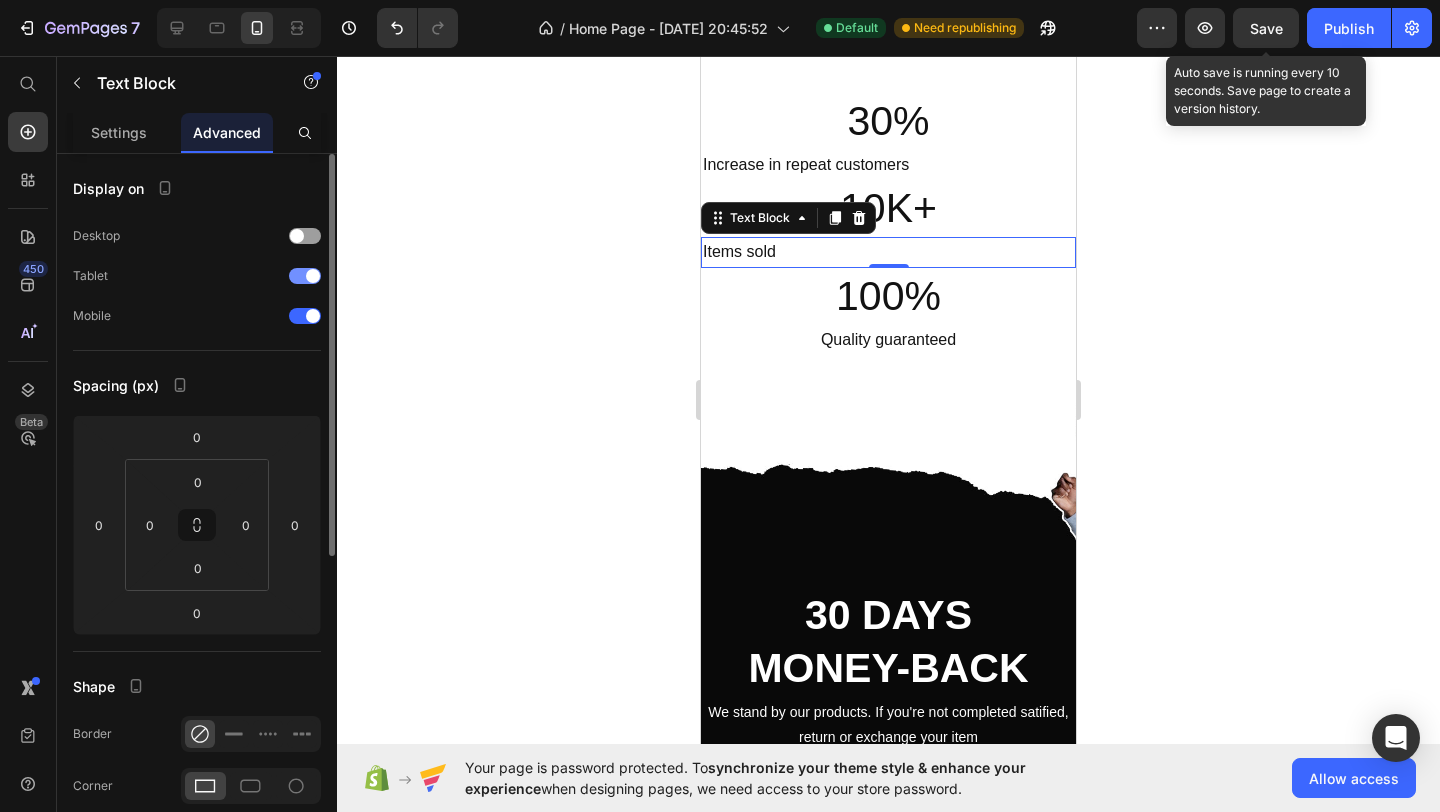 click at bounding box center (313, 276) 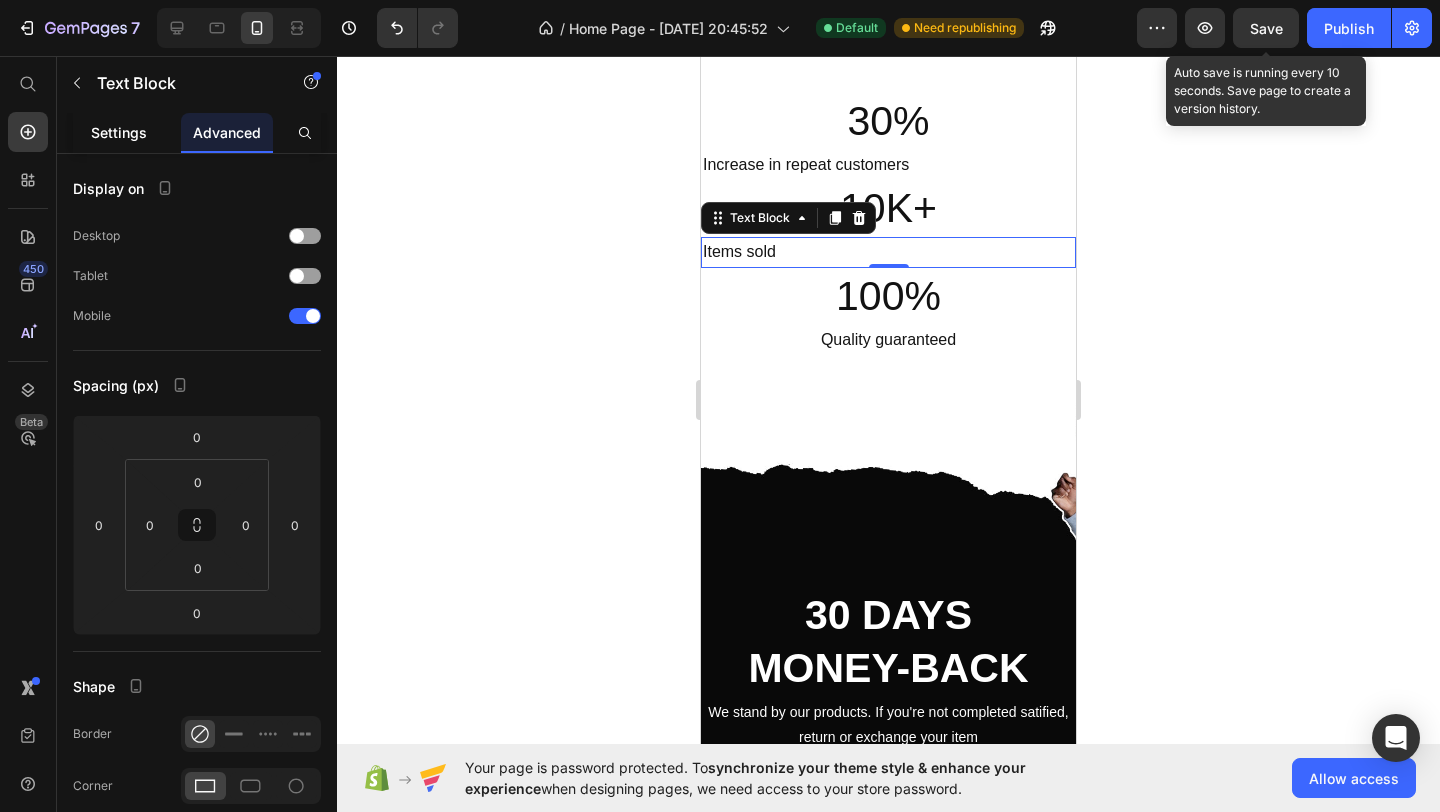 click on "Settings" at bounding box center [119, 132] 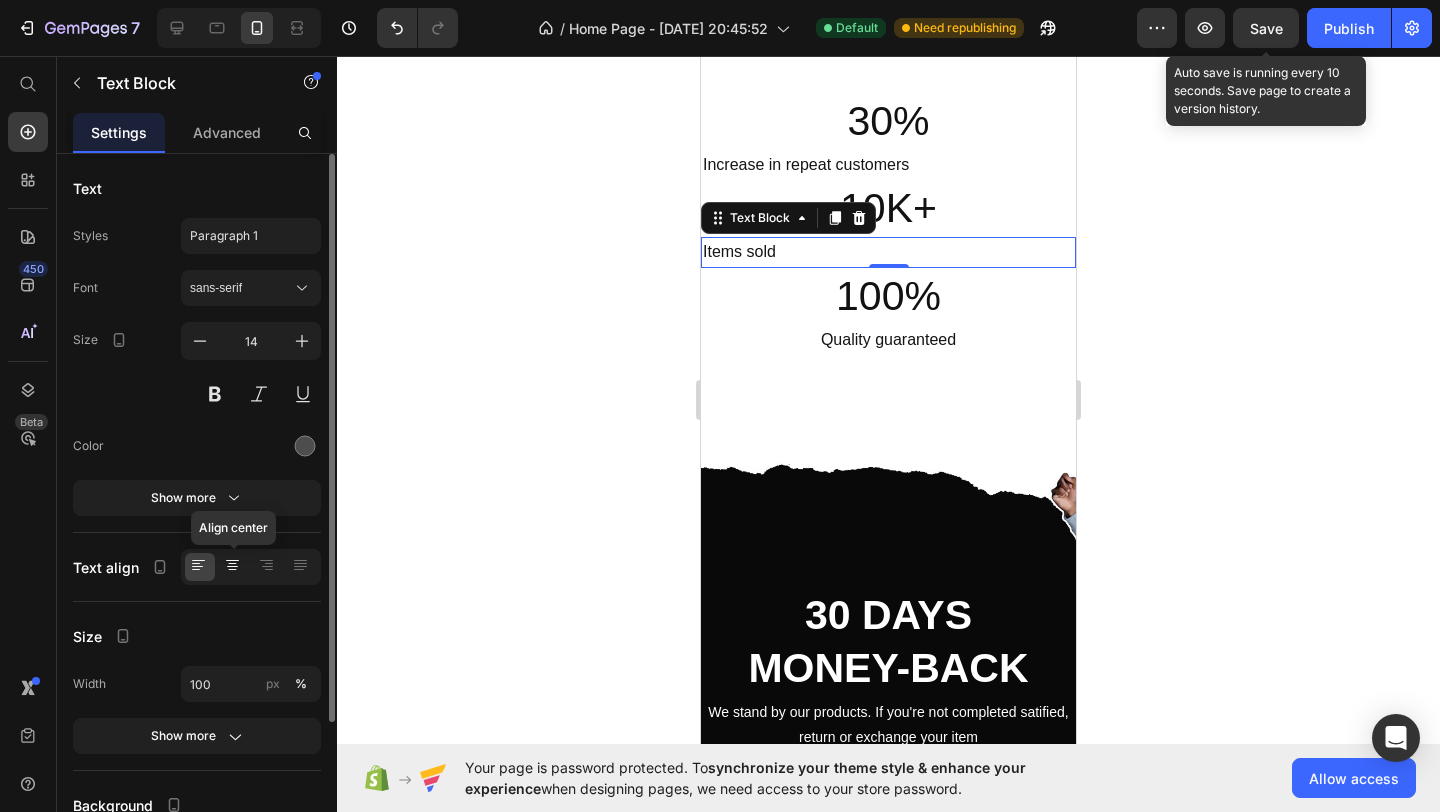 click 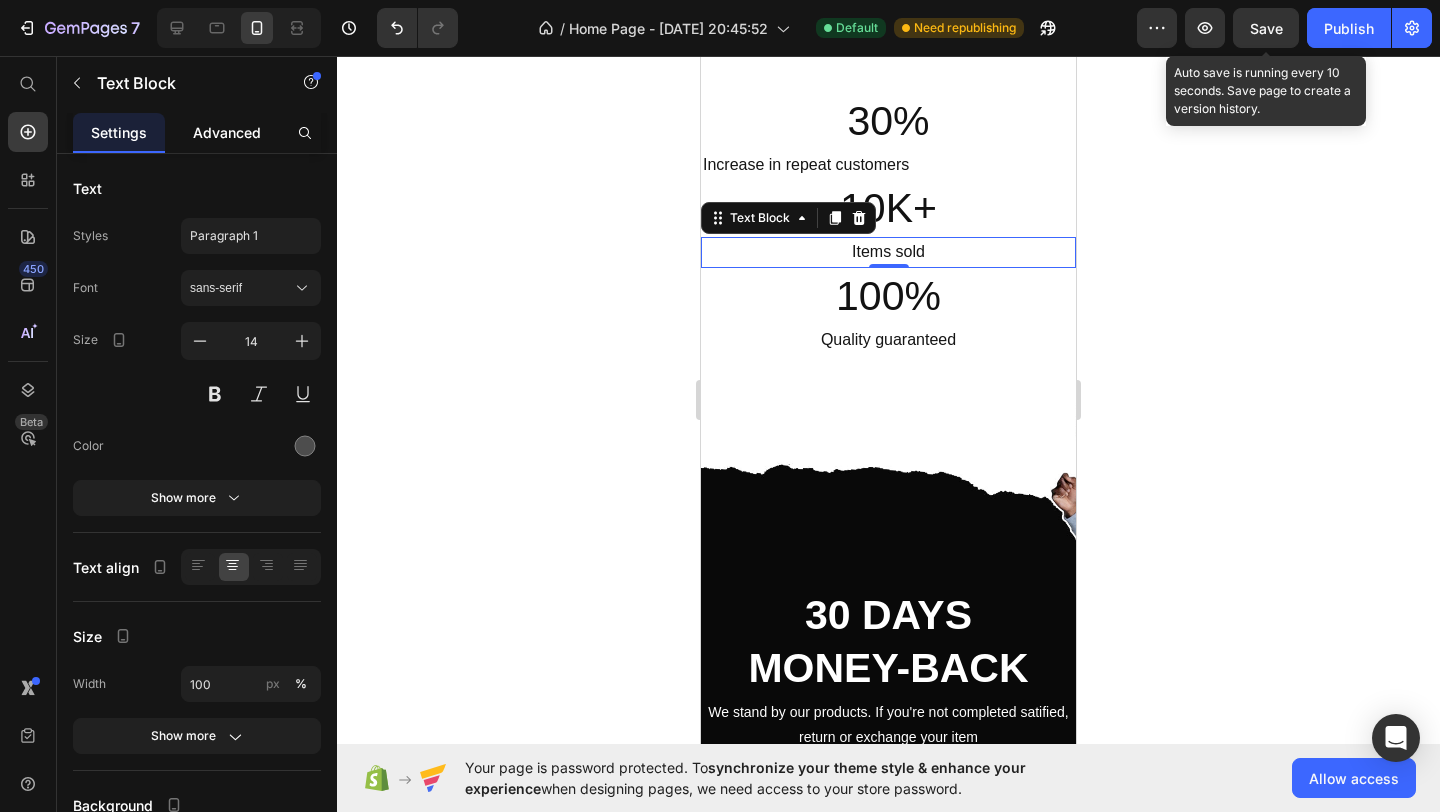 click on "Advanced" at bounding box center (227, 132) 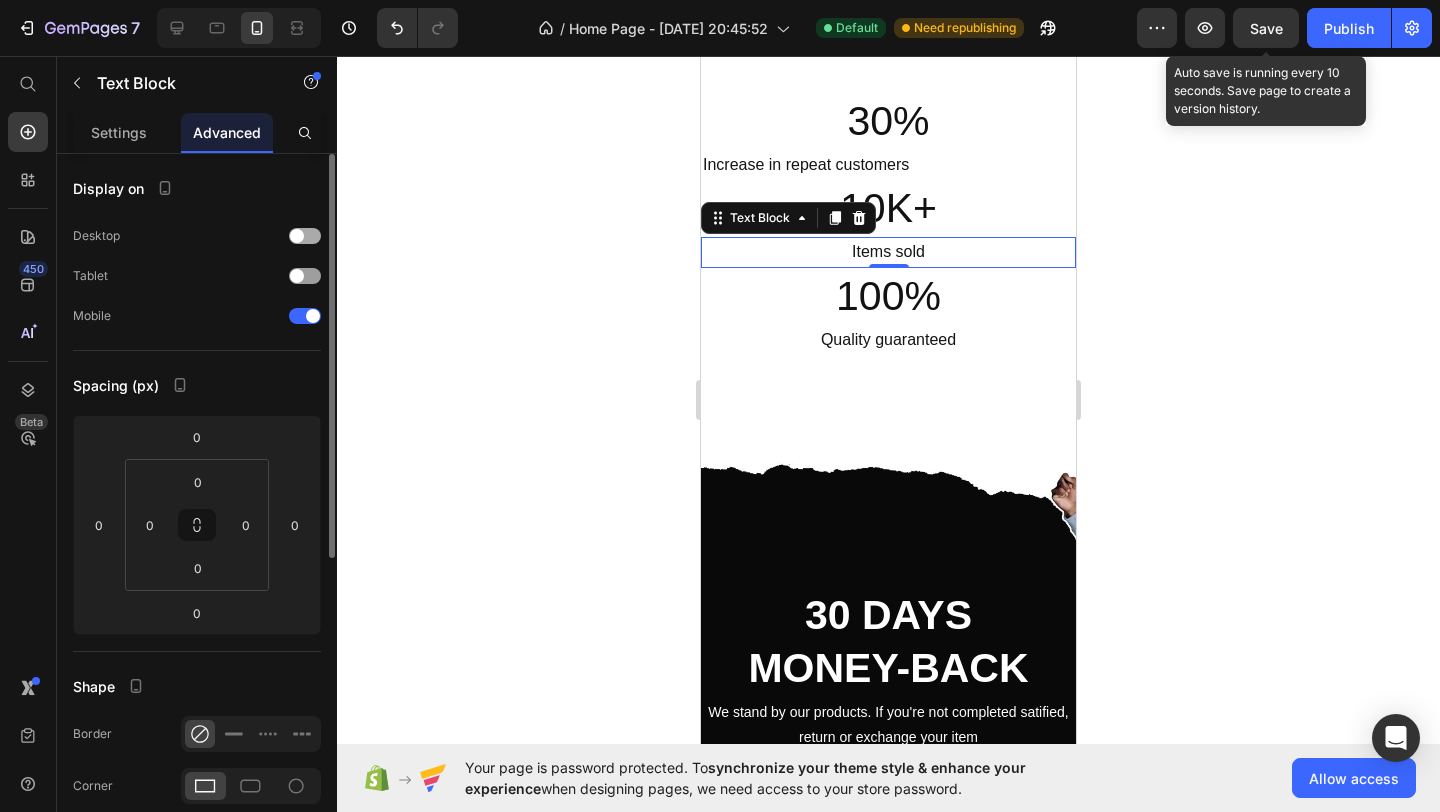 click at bounding box center (297, 236) 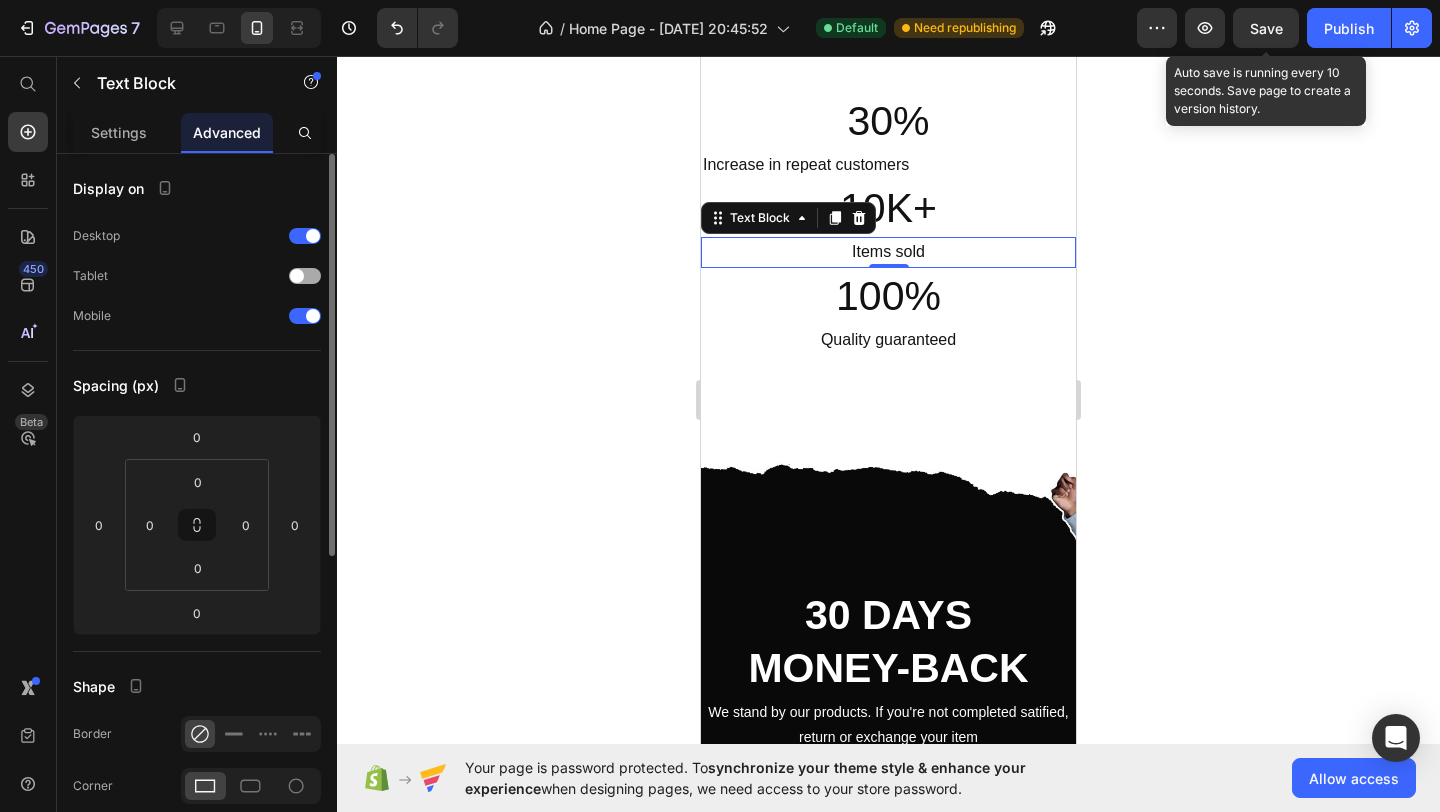 click at bounding box center [305, 276] 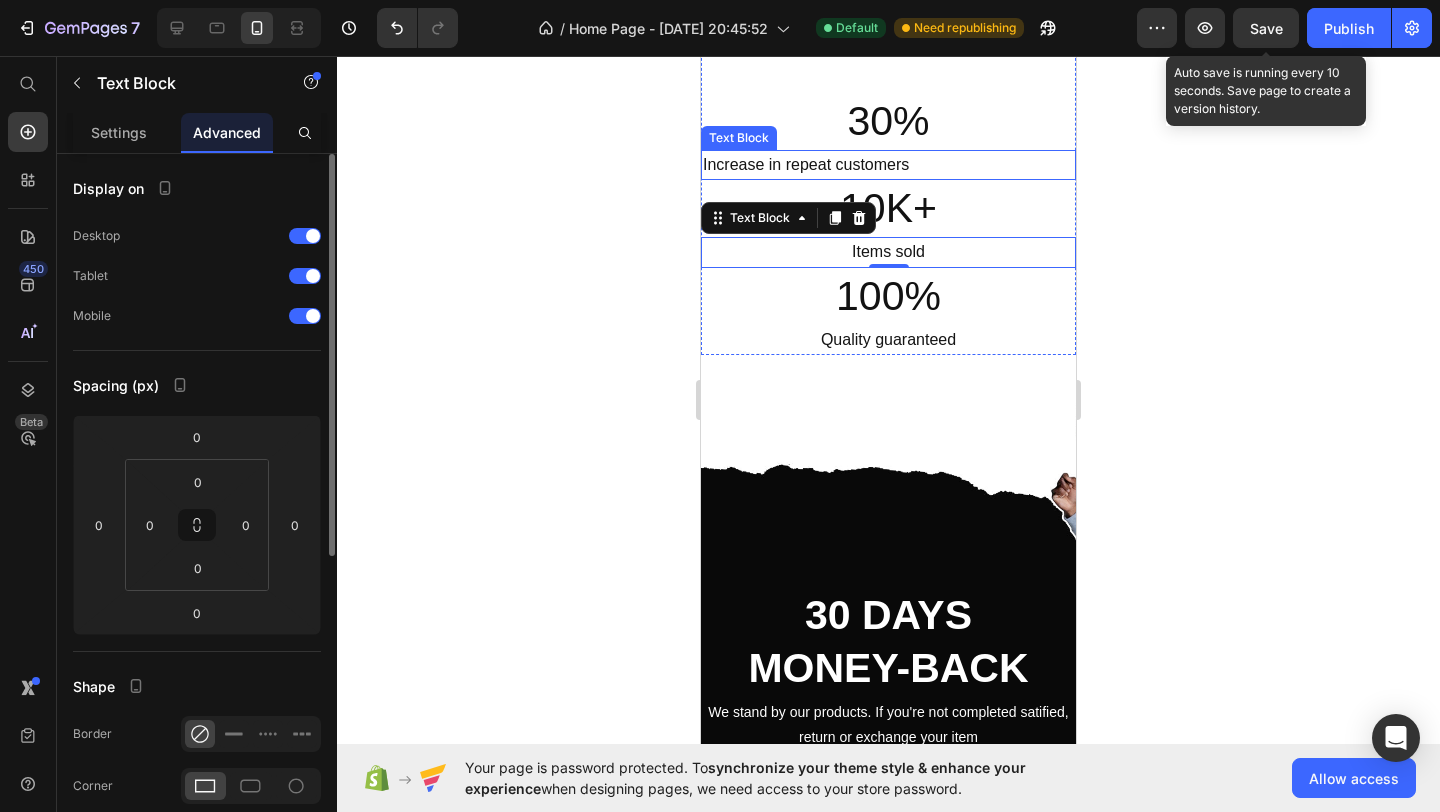 click on "Increase in repeat customers" at bounding box center (806, 164) 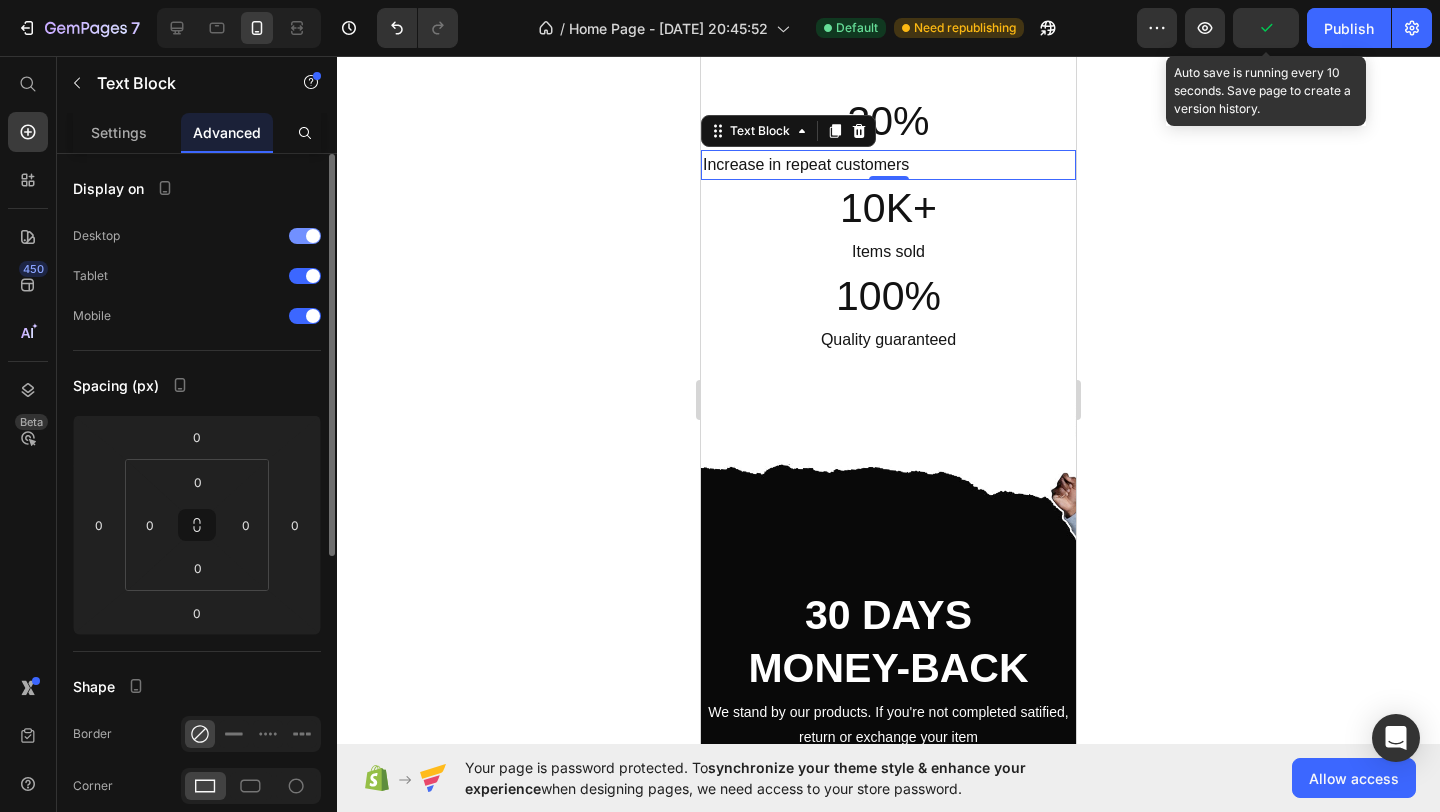 click at bounding box center [313, 236] 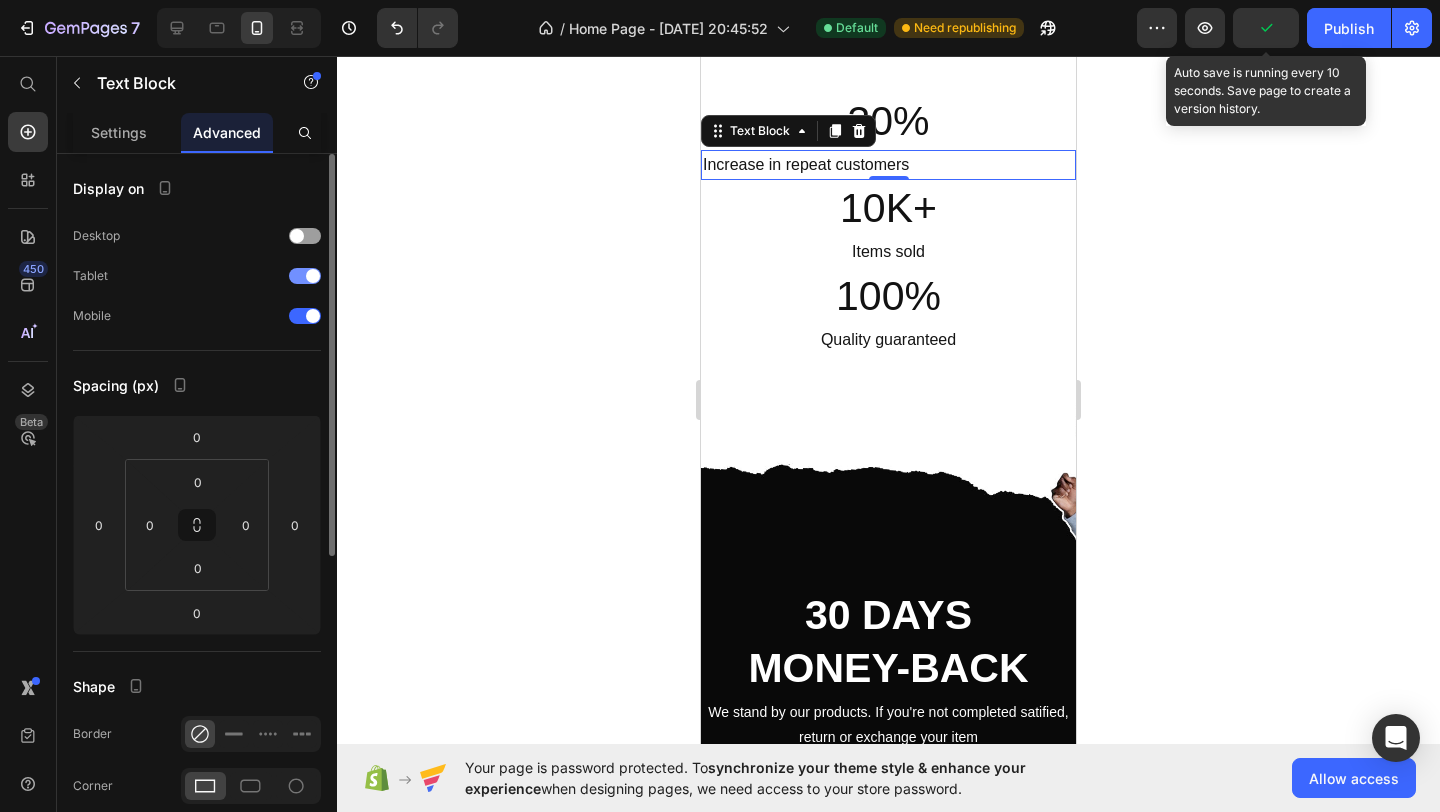 click at bounding box center [313, 276] 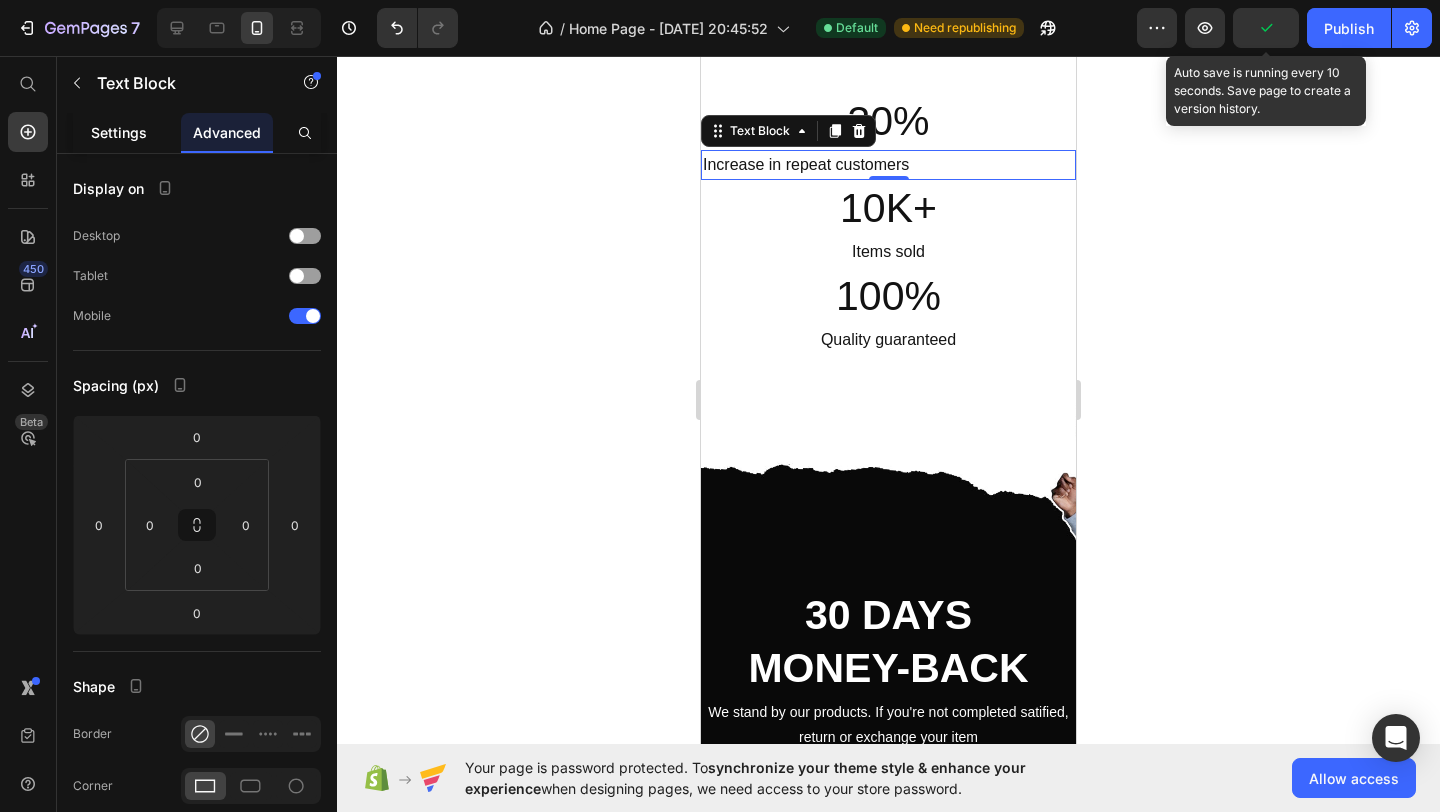 click on "Settings" at bounding box center (119, 132) 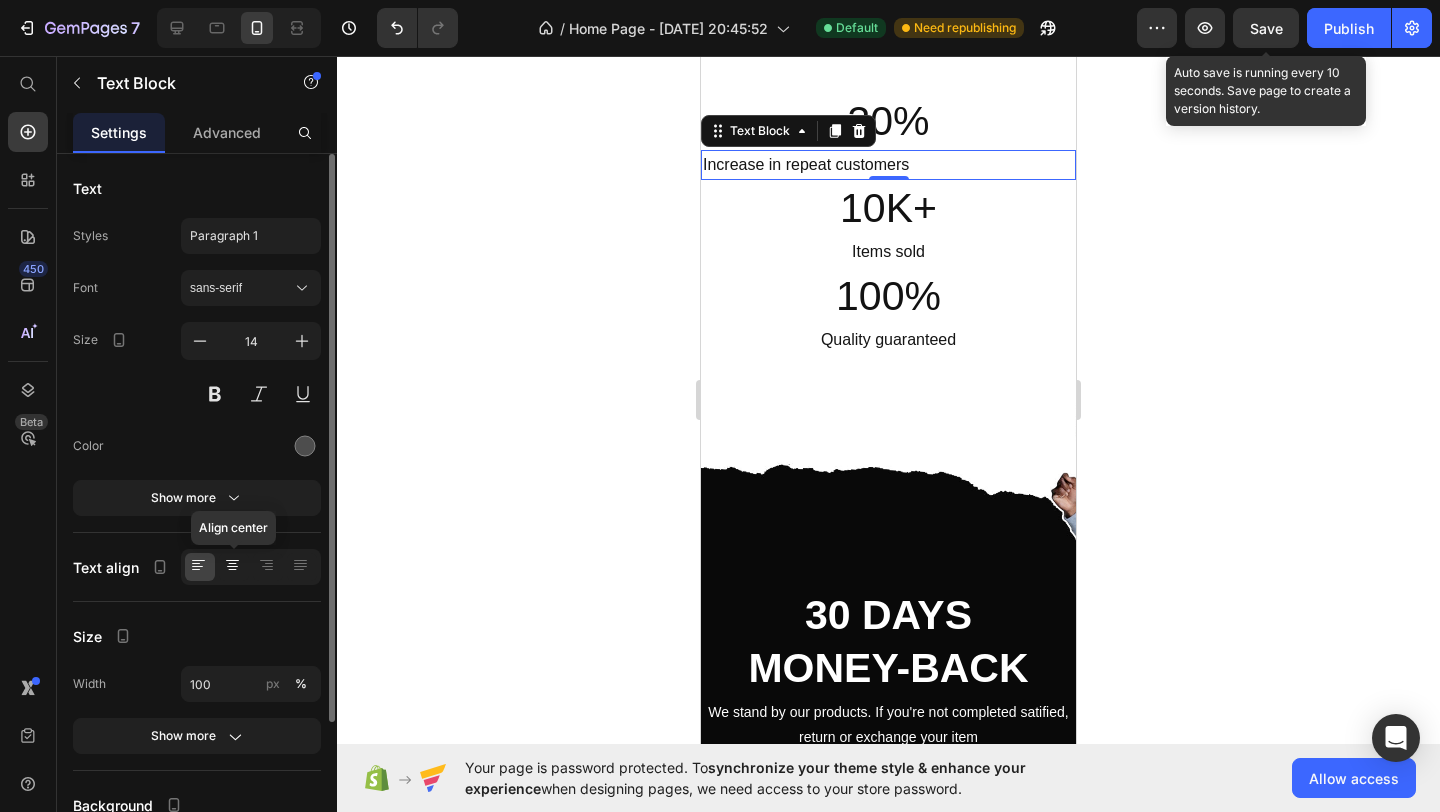 click 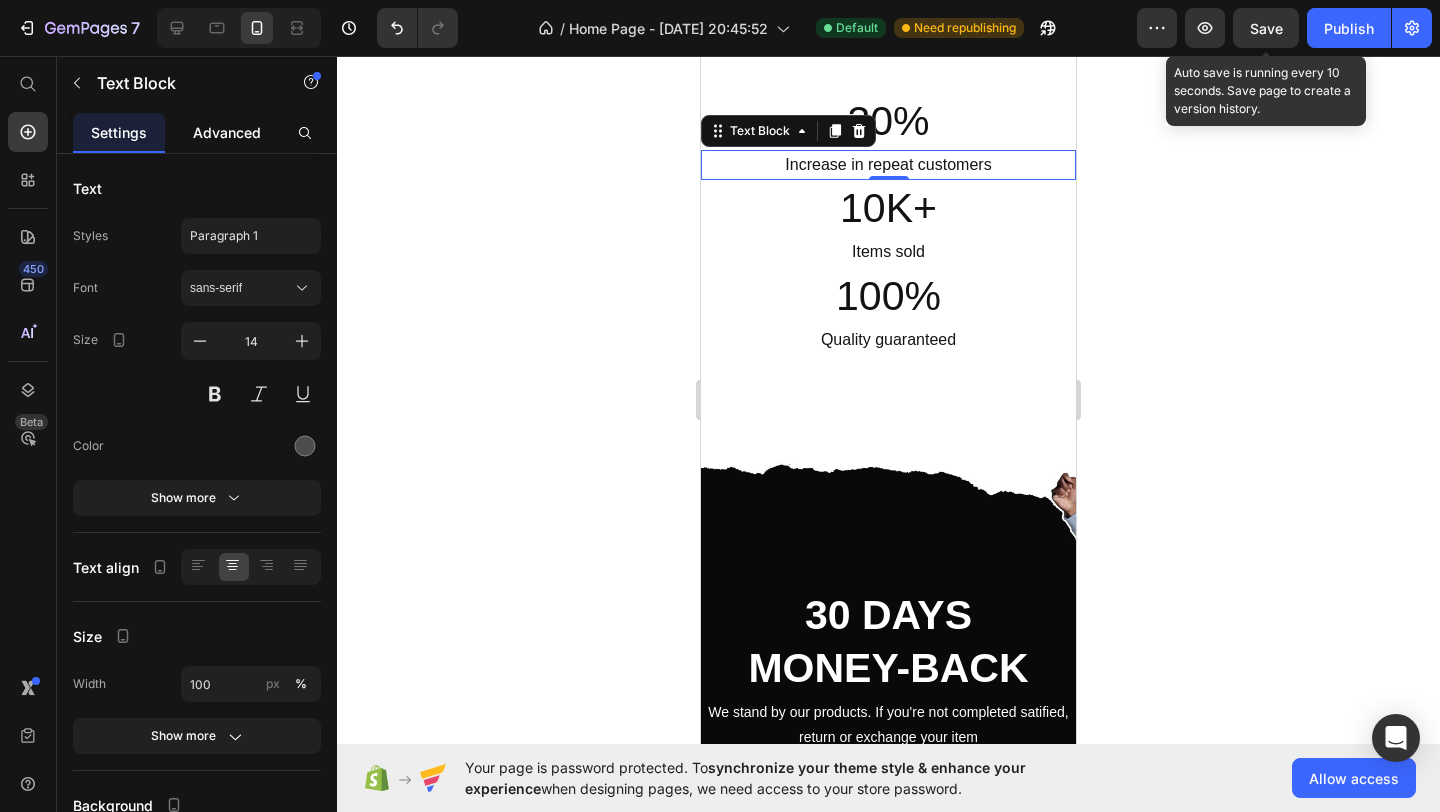 click on "Advanced" 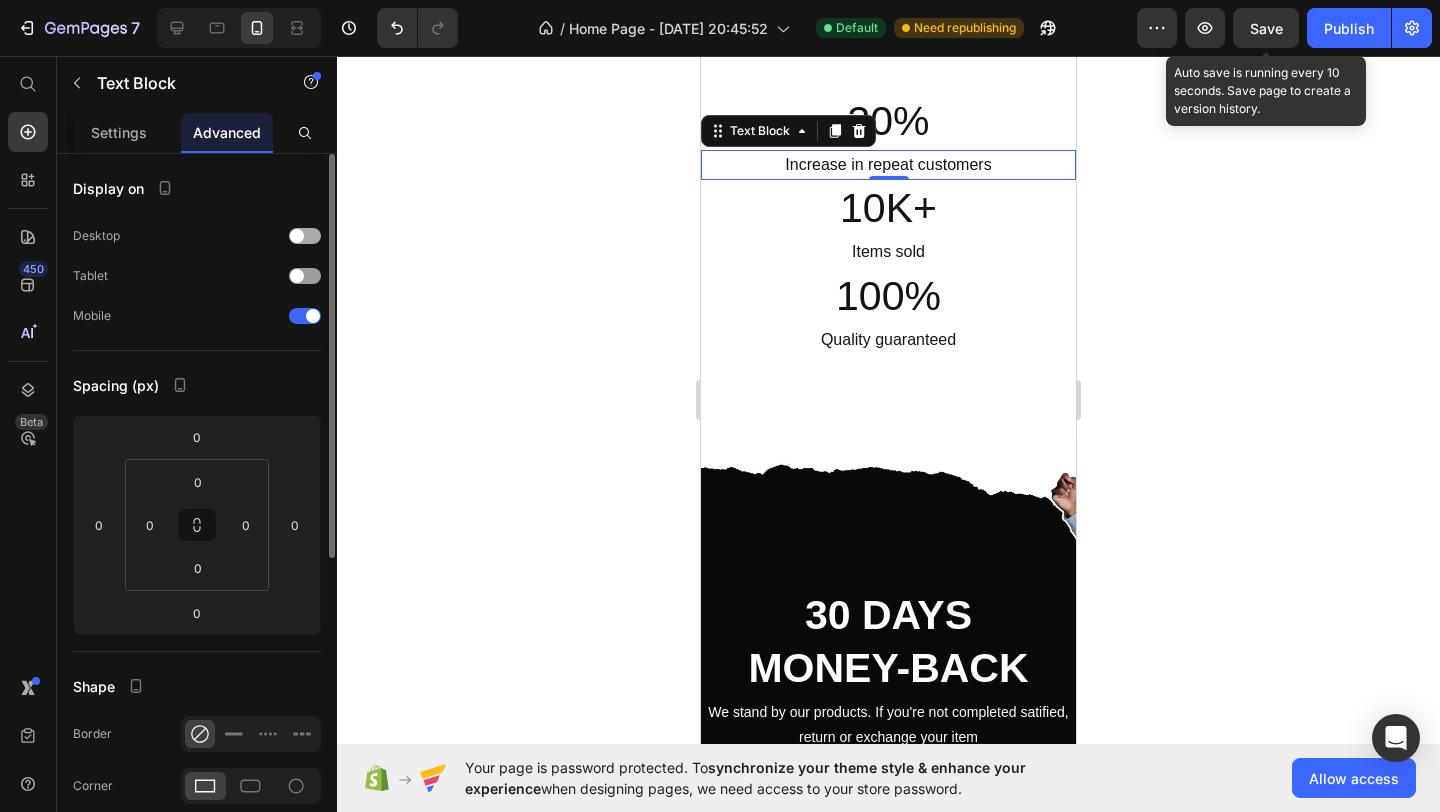 click at bounding box center [297, 236] 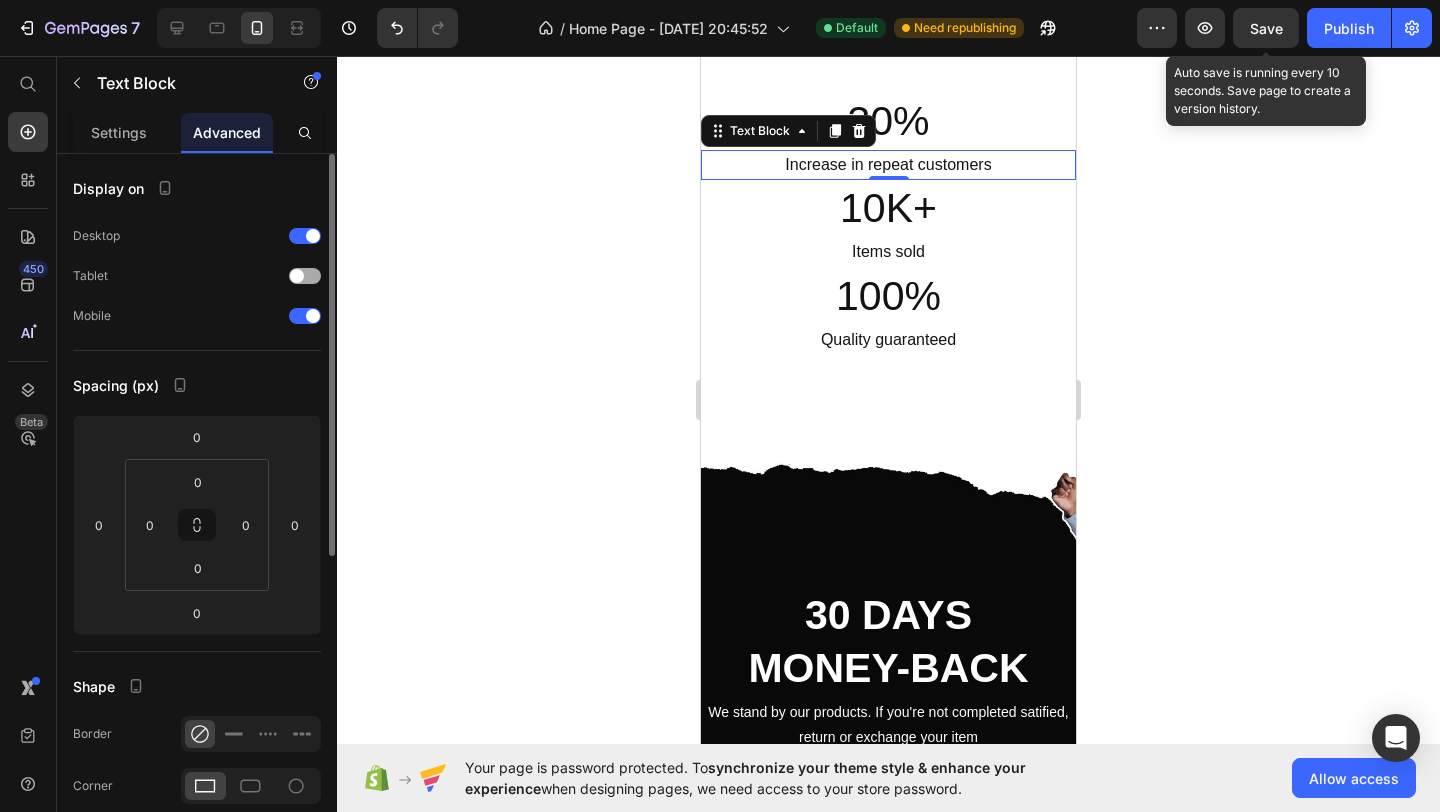 click at bounding box center (297, 276) 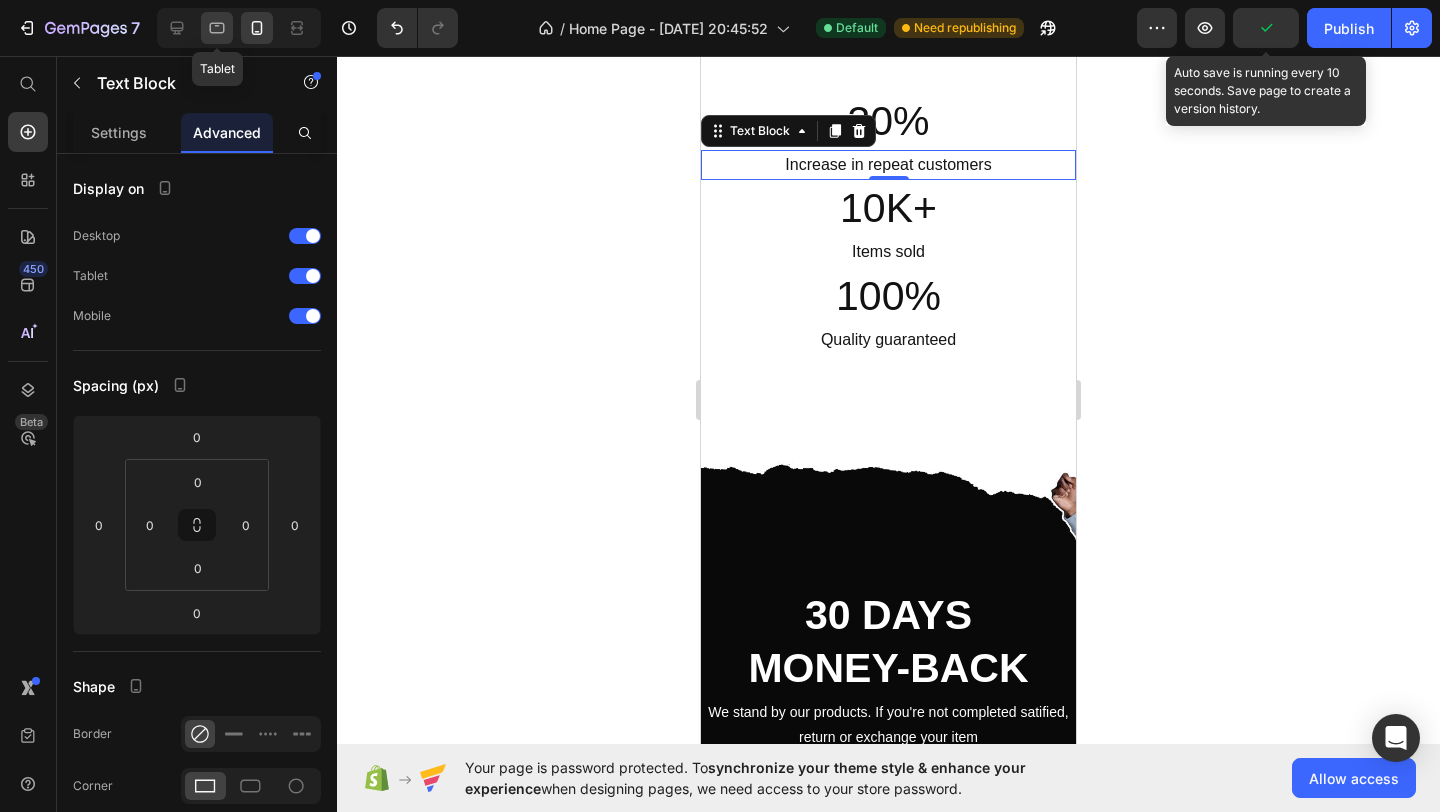 click 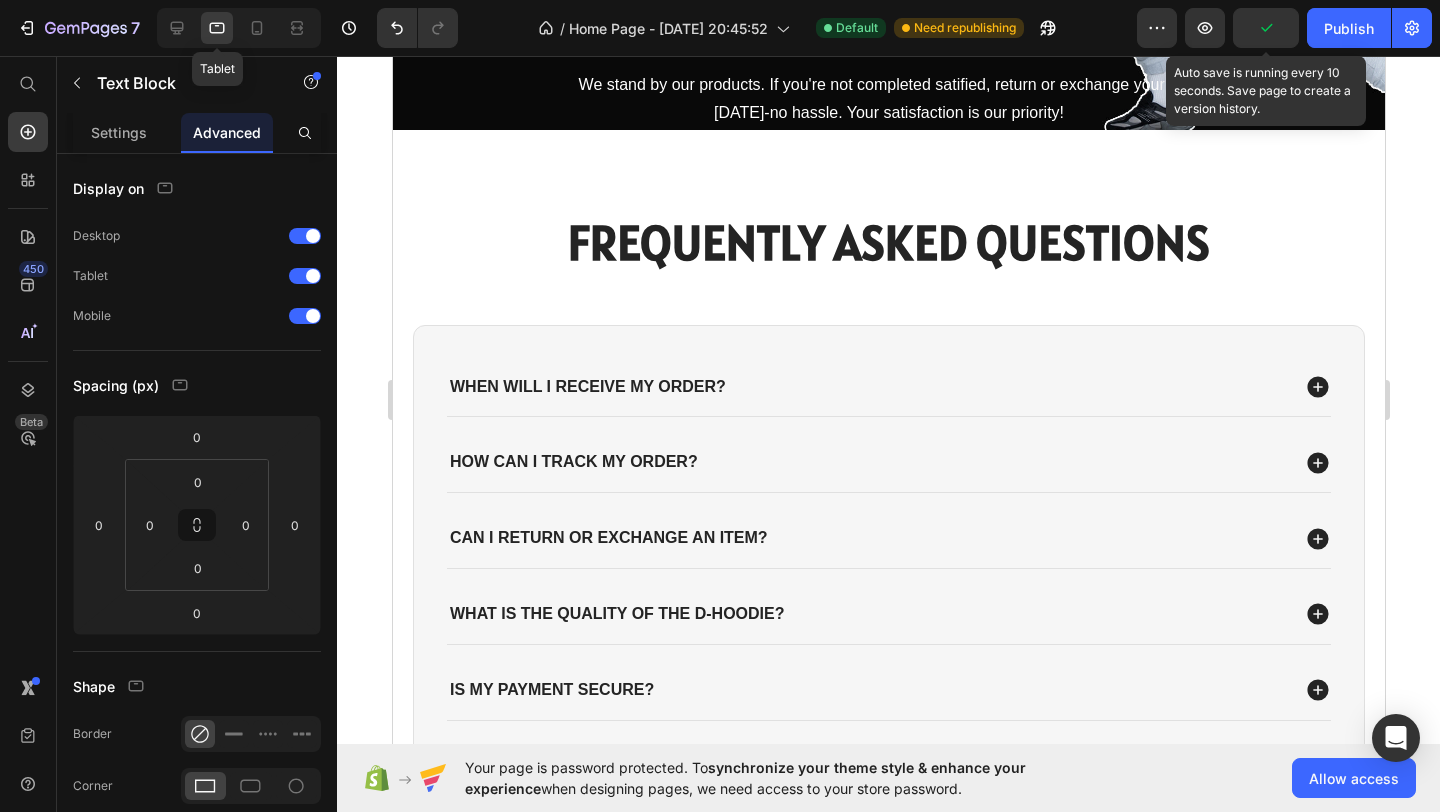 scroll, scrollTop: 2441, scrollLeft: 0, axis: vertical 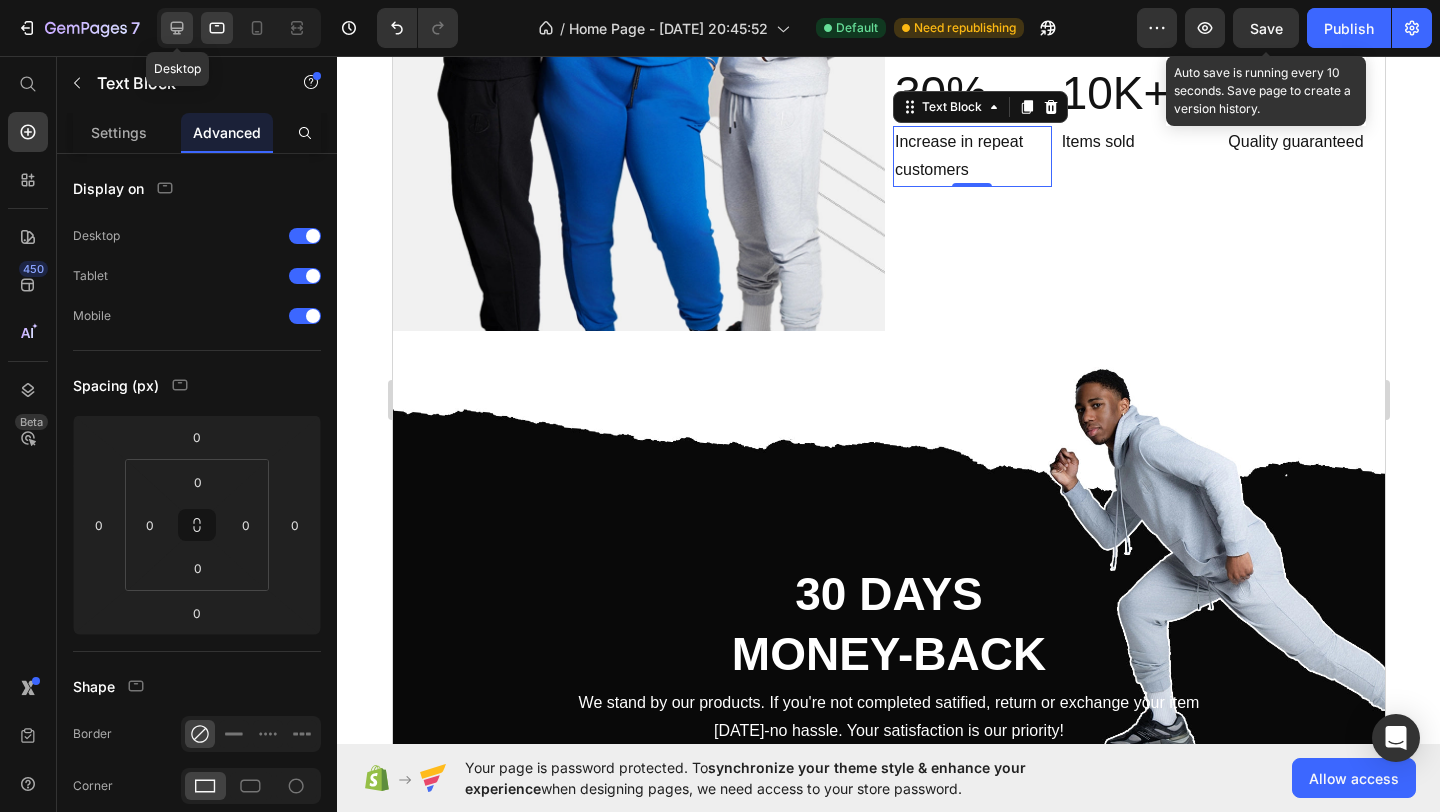click 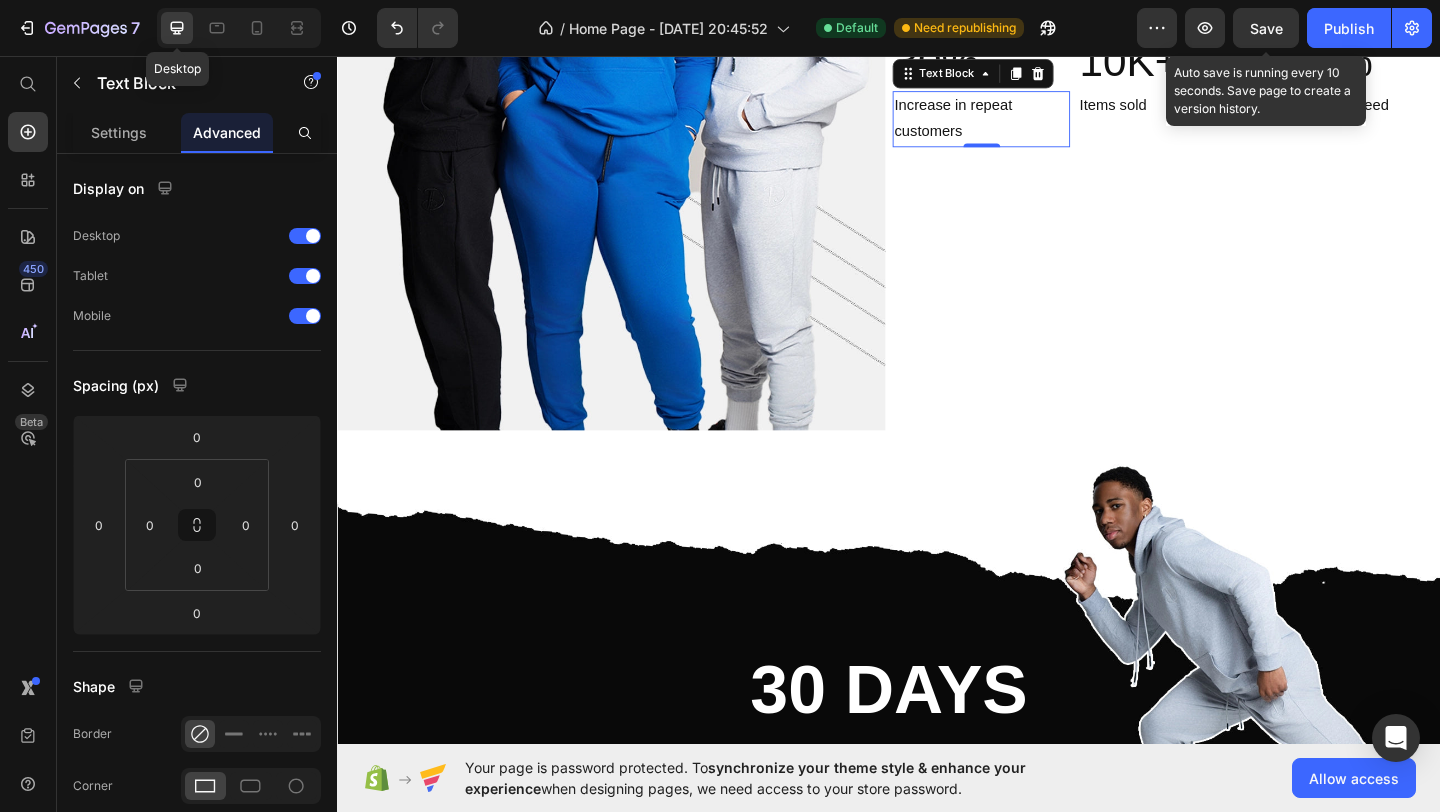 scroll, scrollTop: 2365, scrollLeft: 0, axis: vertical 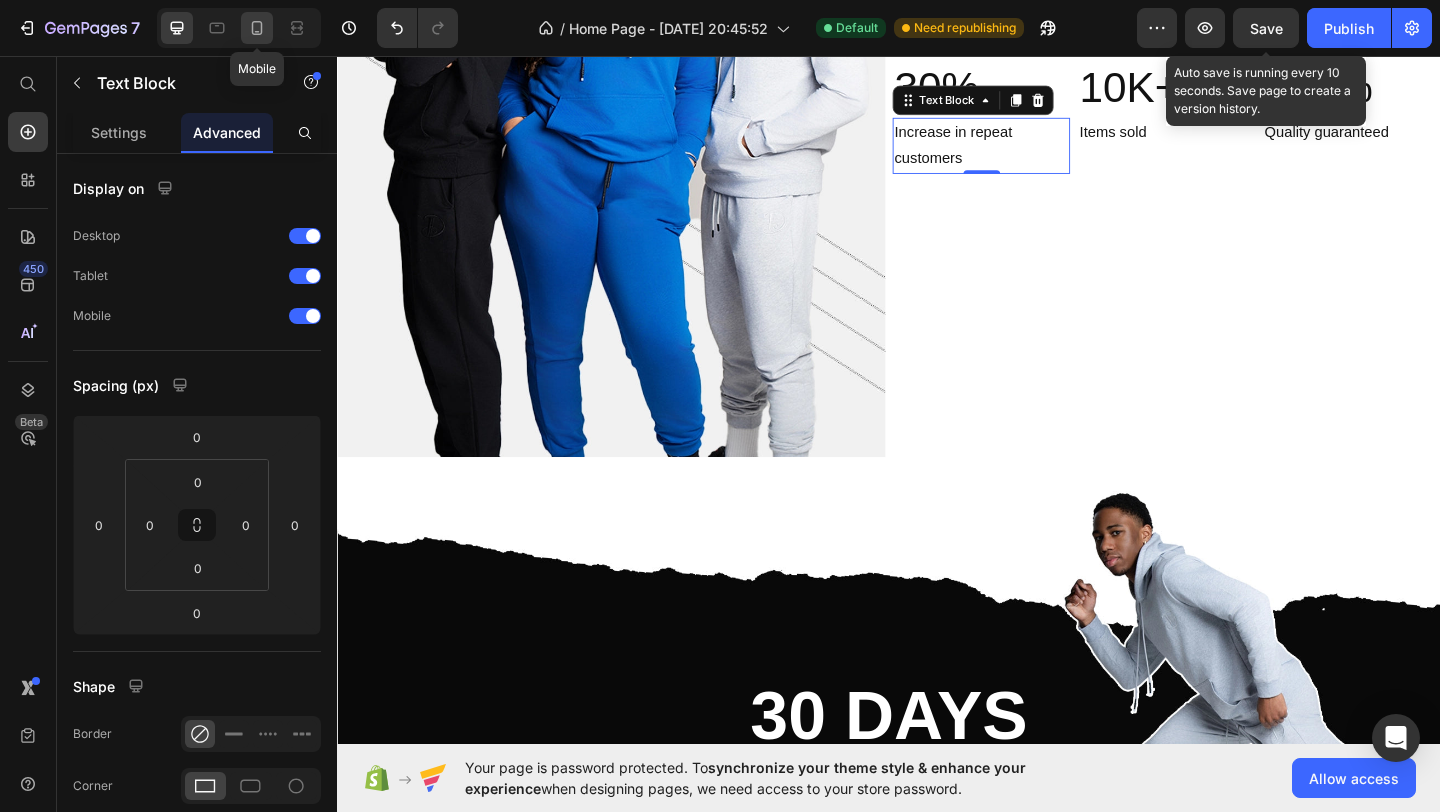 click 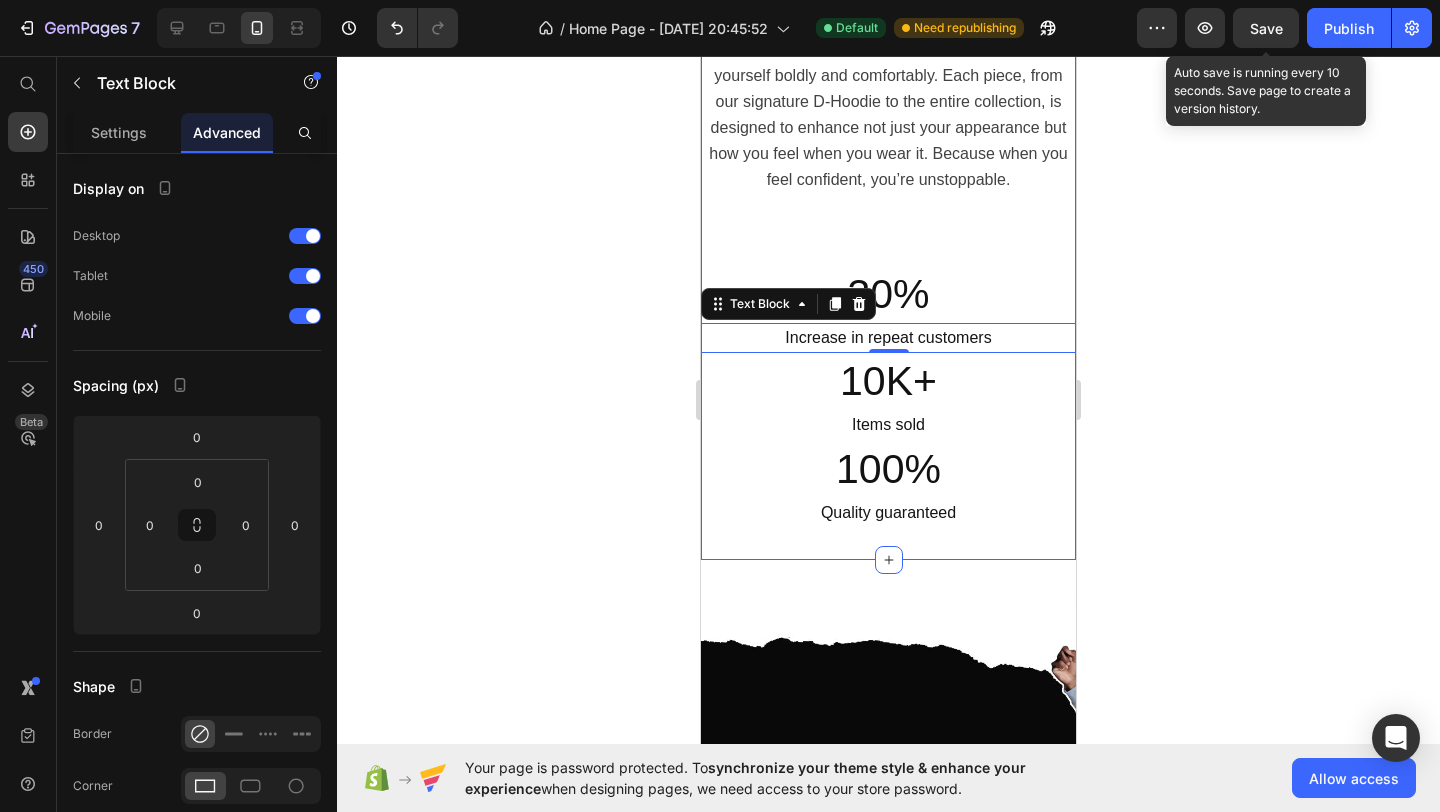 scroll, scrollTop: 2961, scrollLeft: 0, axis: vertical 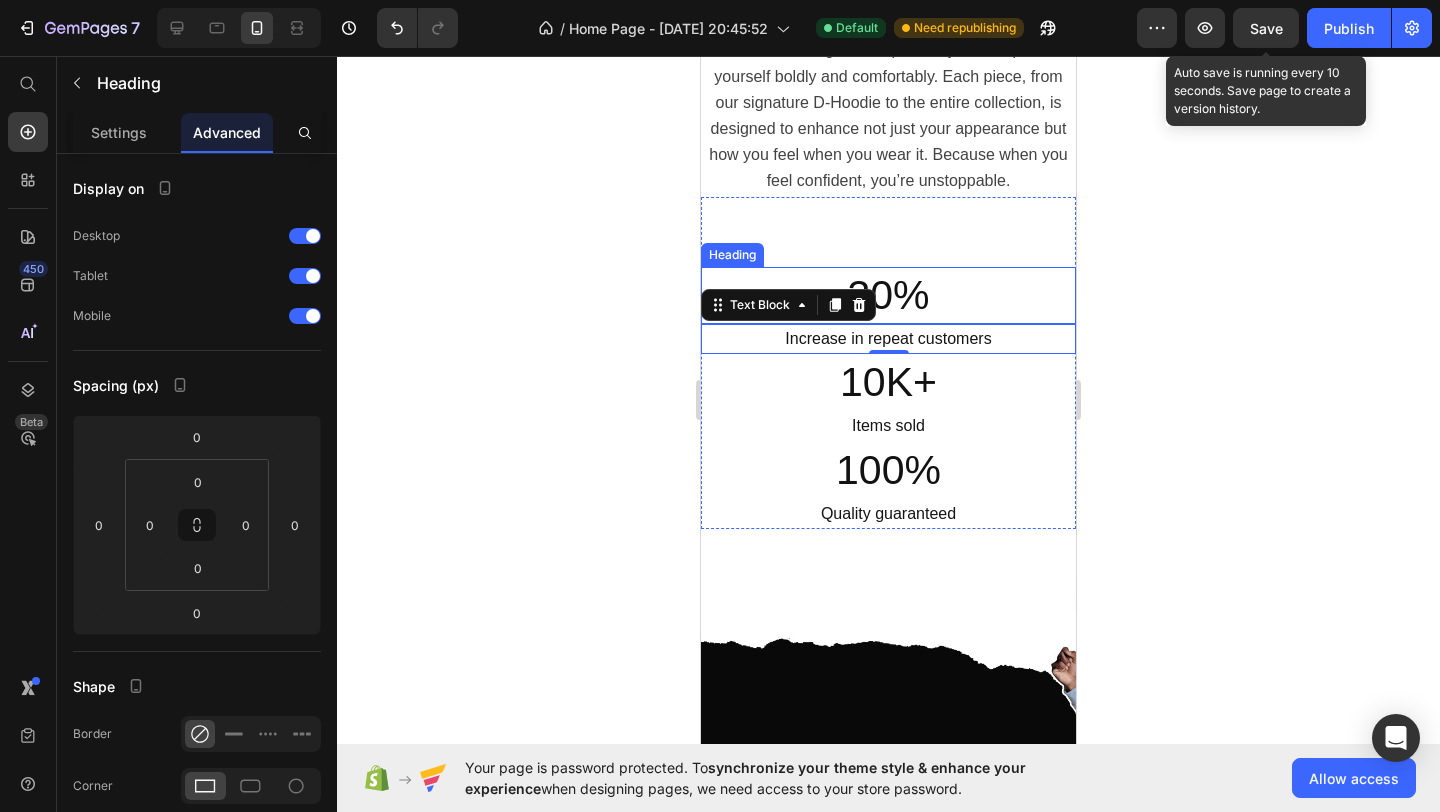 click on "30%" at bounding box center (888, 295) 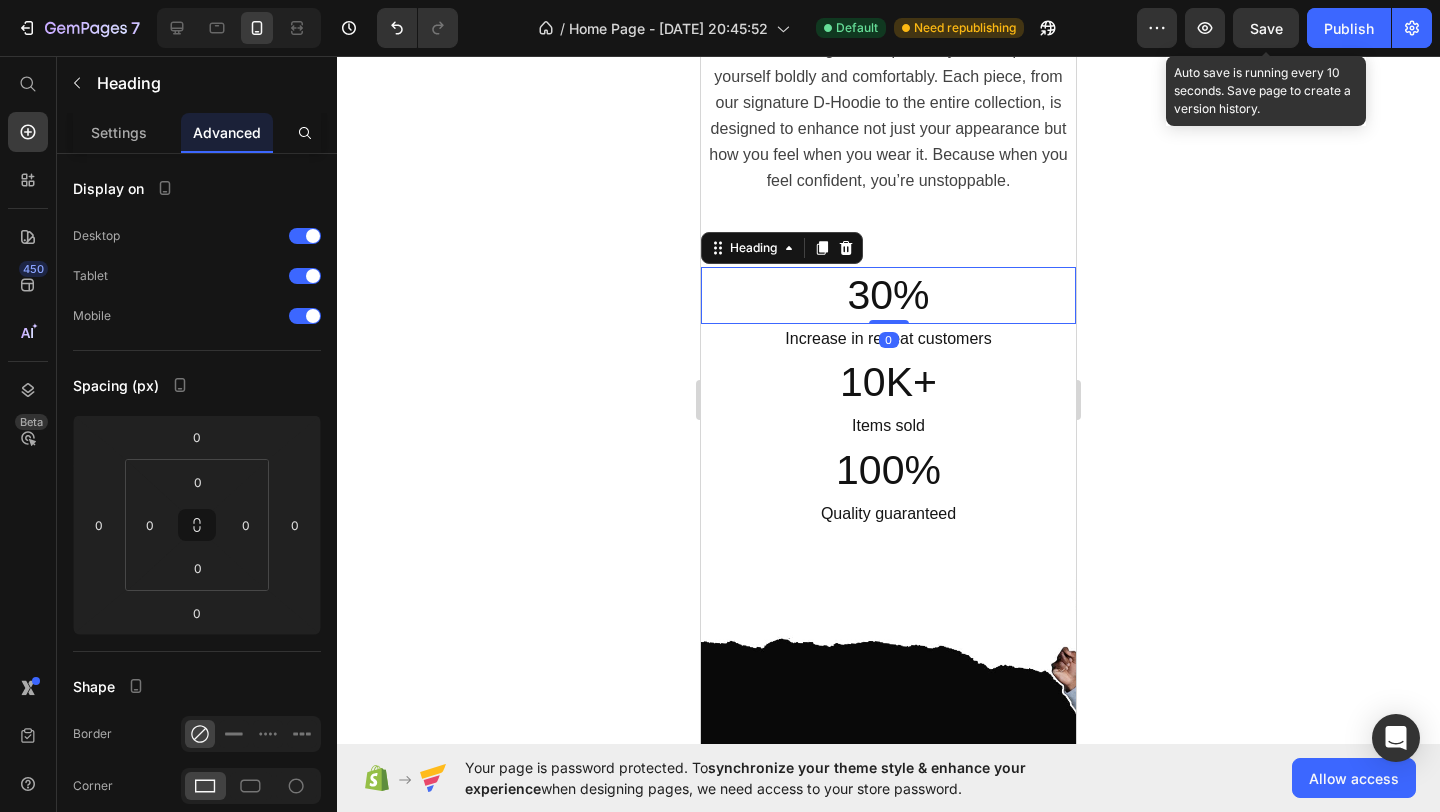 click on "30%" at bounding box center [888, 295] 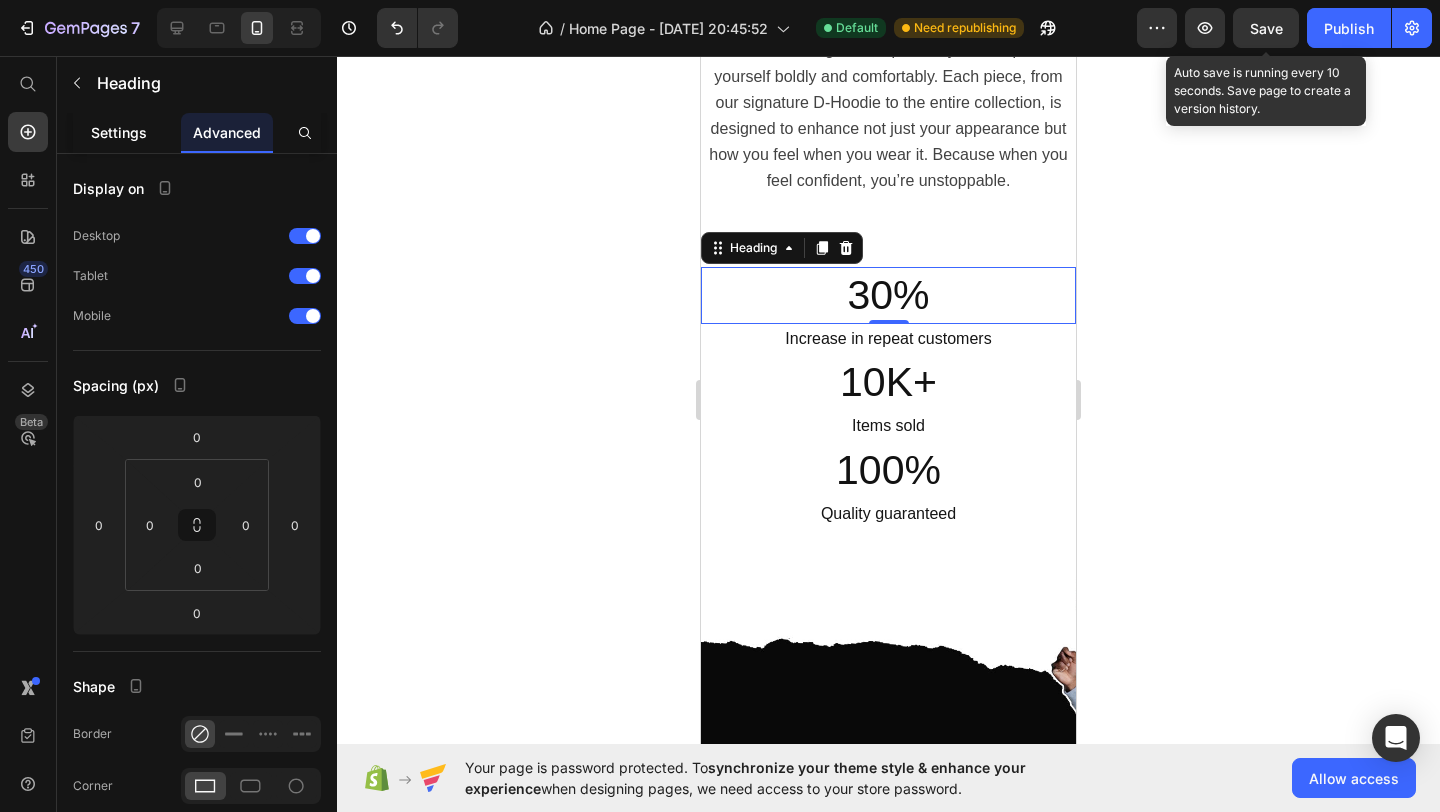 click on "Settings" at bounding box center (119, 132) 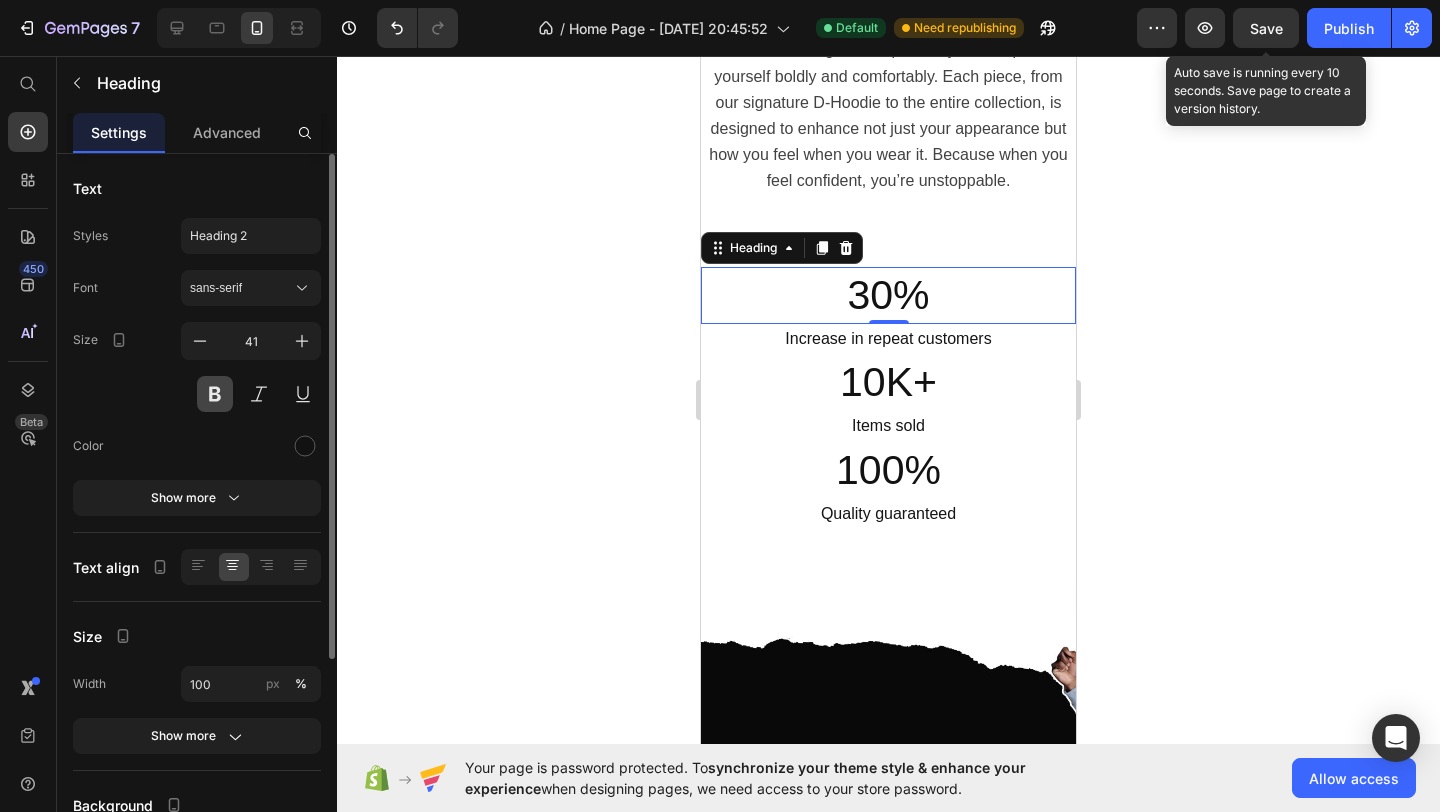 click at bounding box center (215, 394) 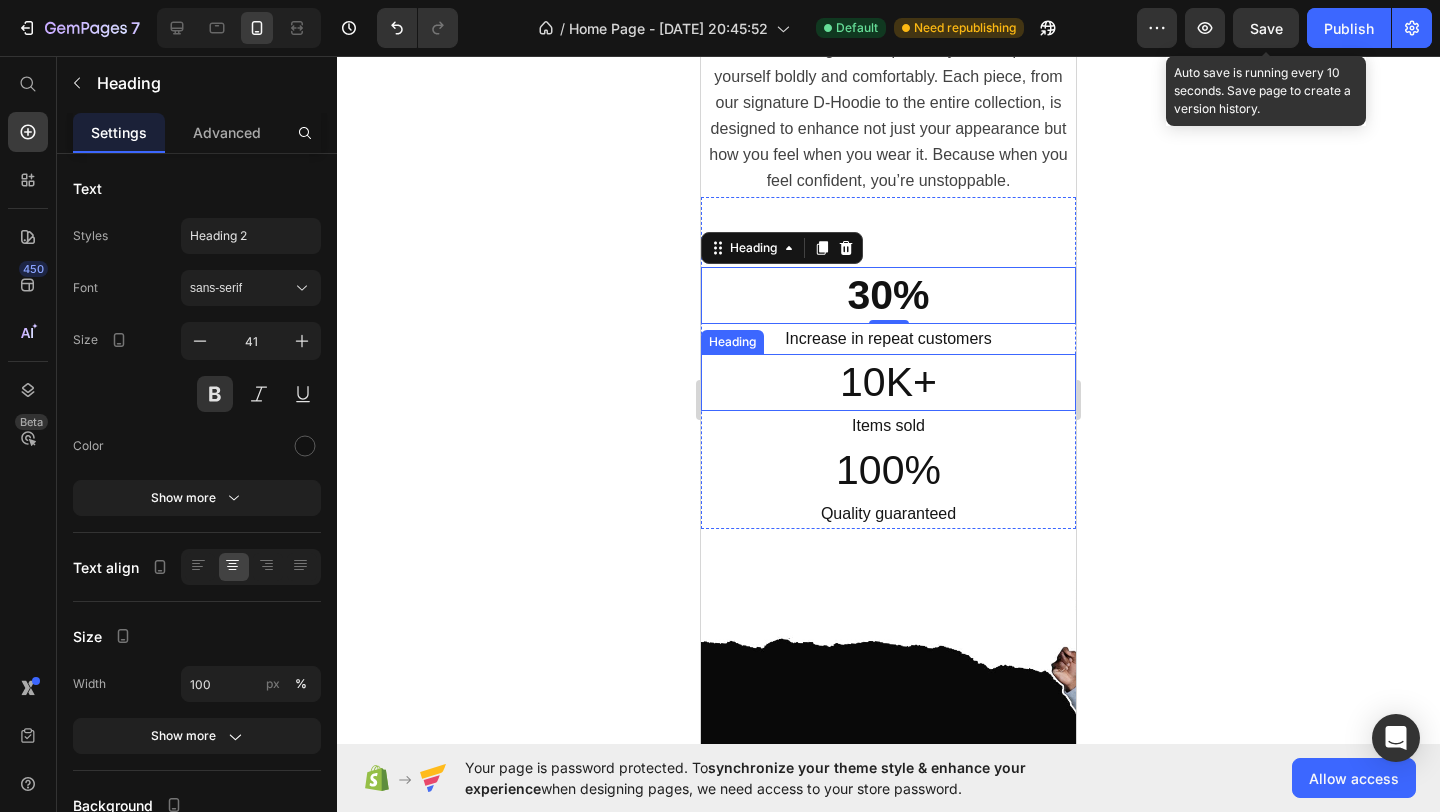 click on "10K+" at bounding box center (888, 382) 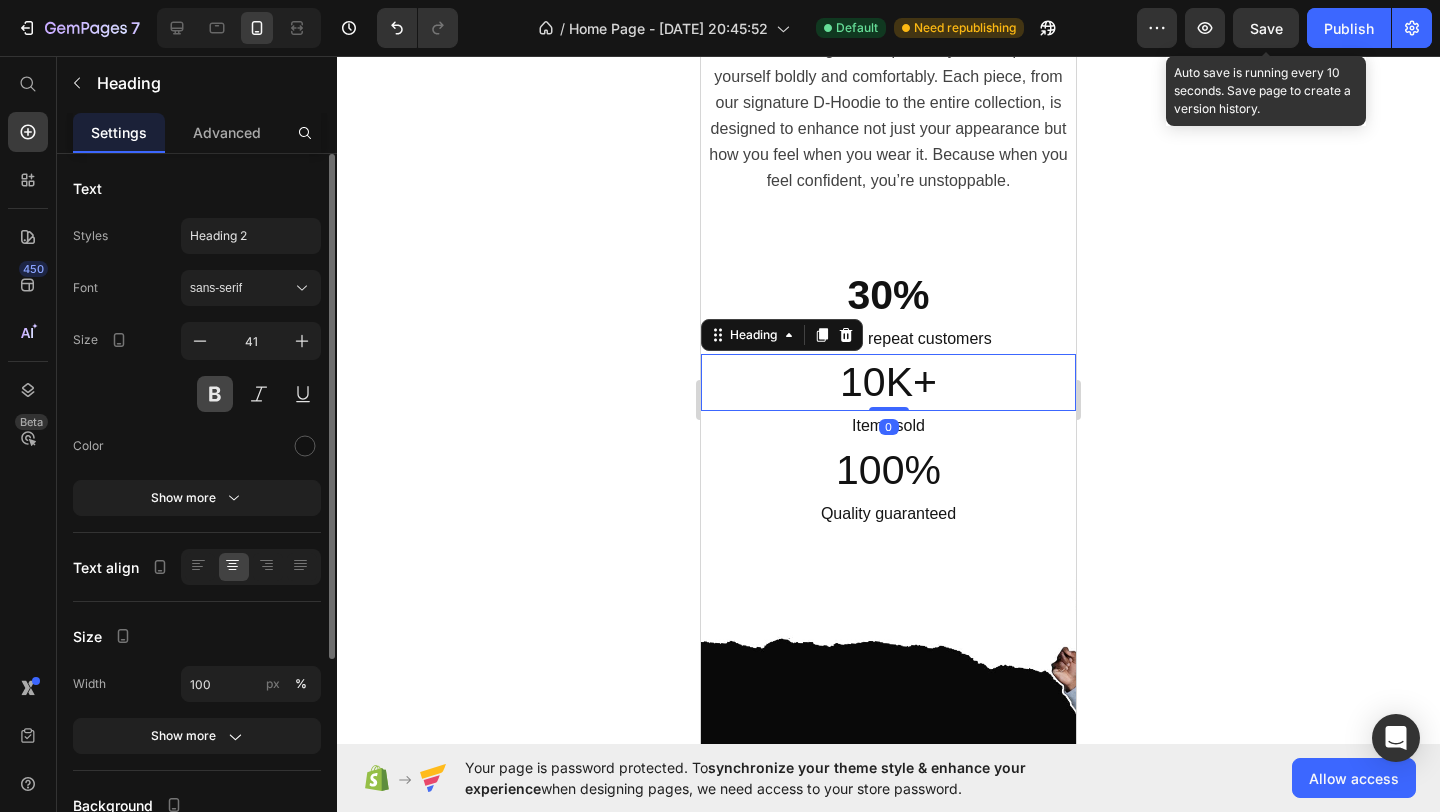 click at bounding box center [215, 394] 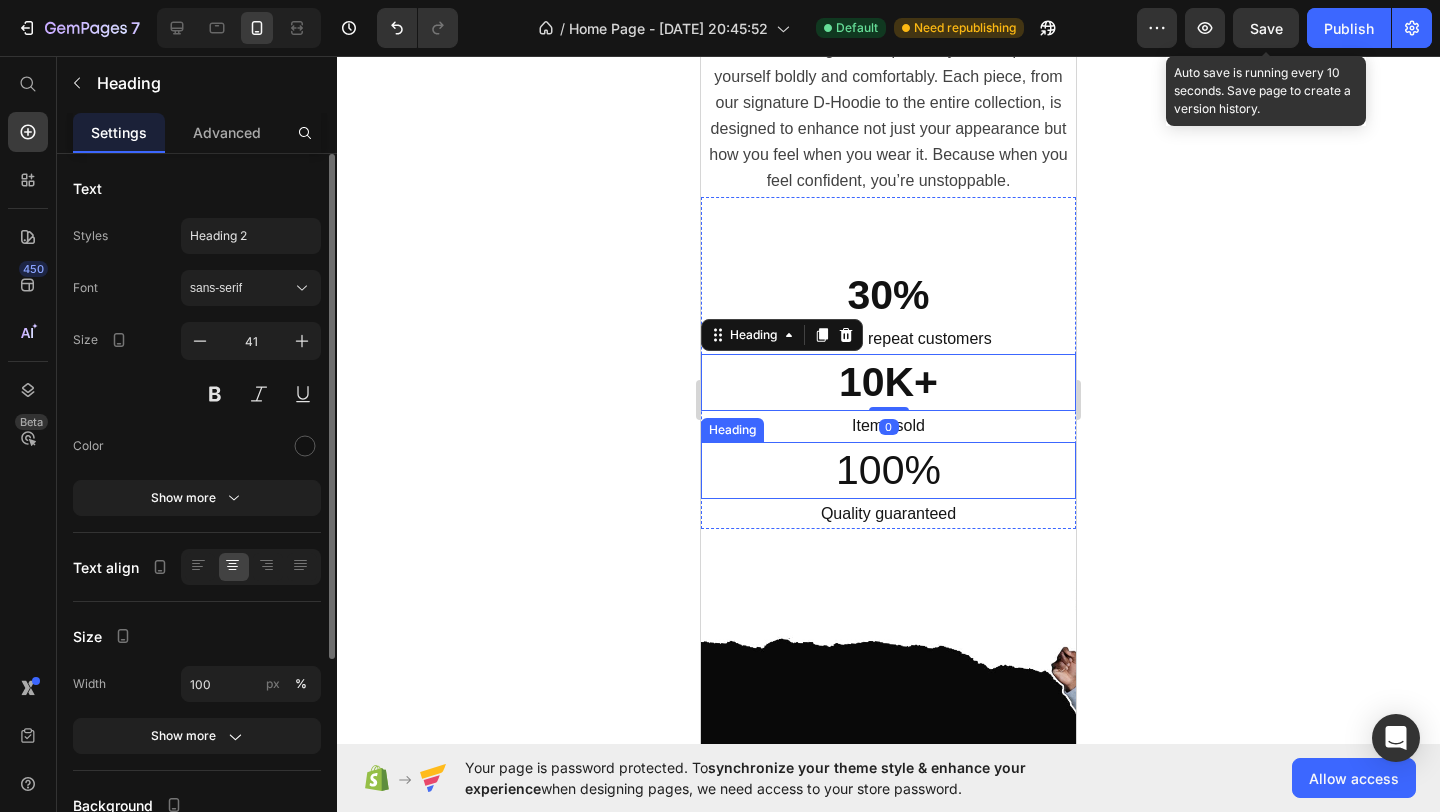 click on "100%" at bounding box center [888, 470] 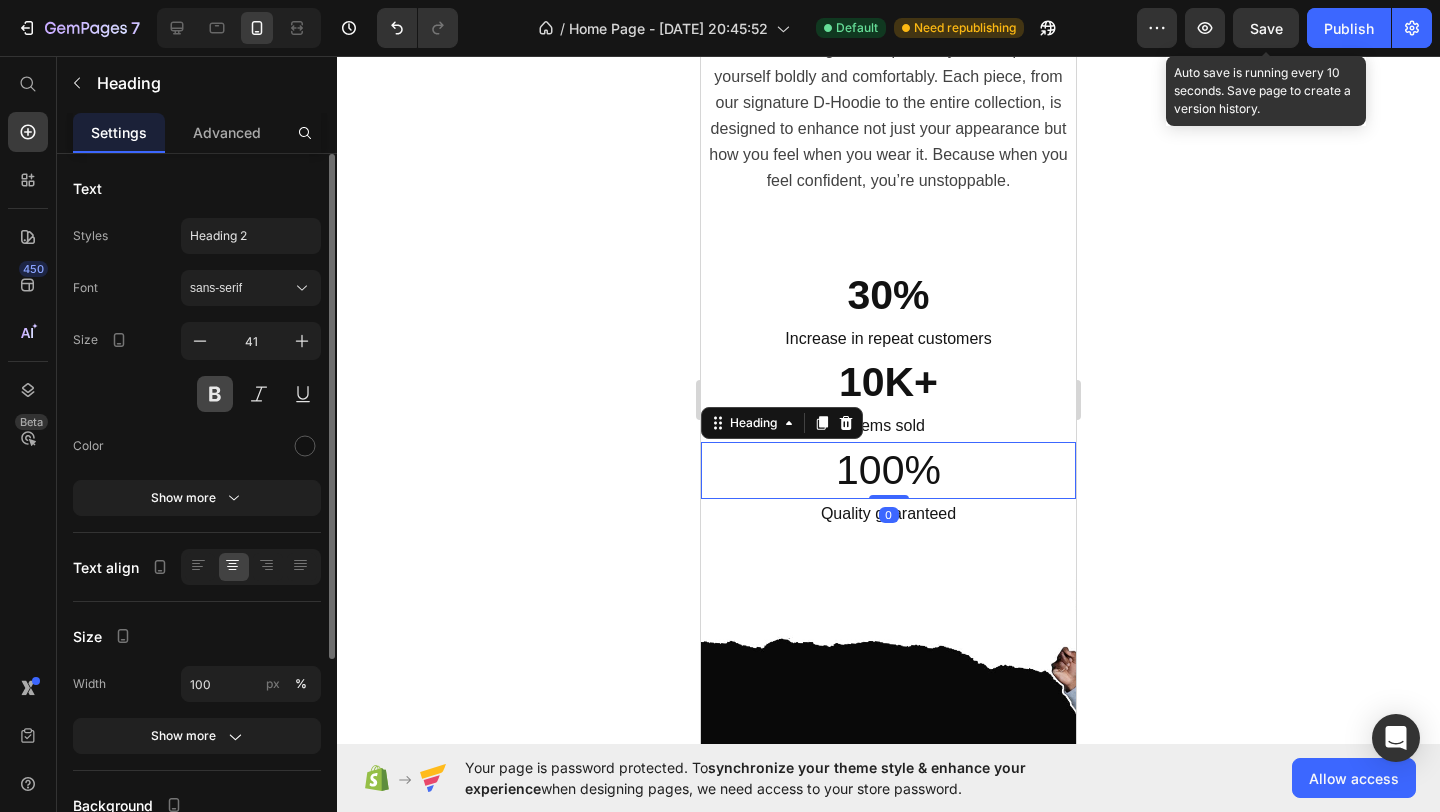 click at bounding box center [215, 394] 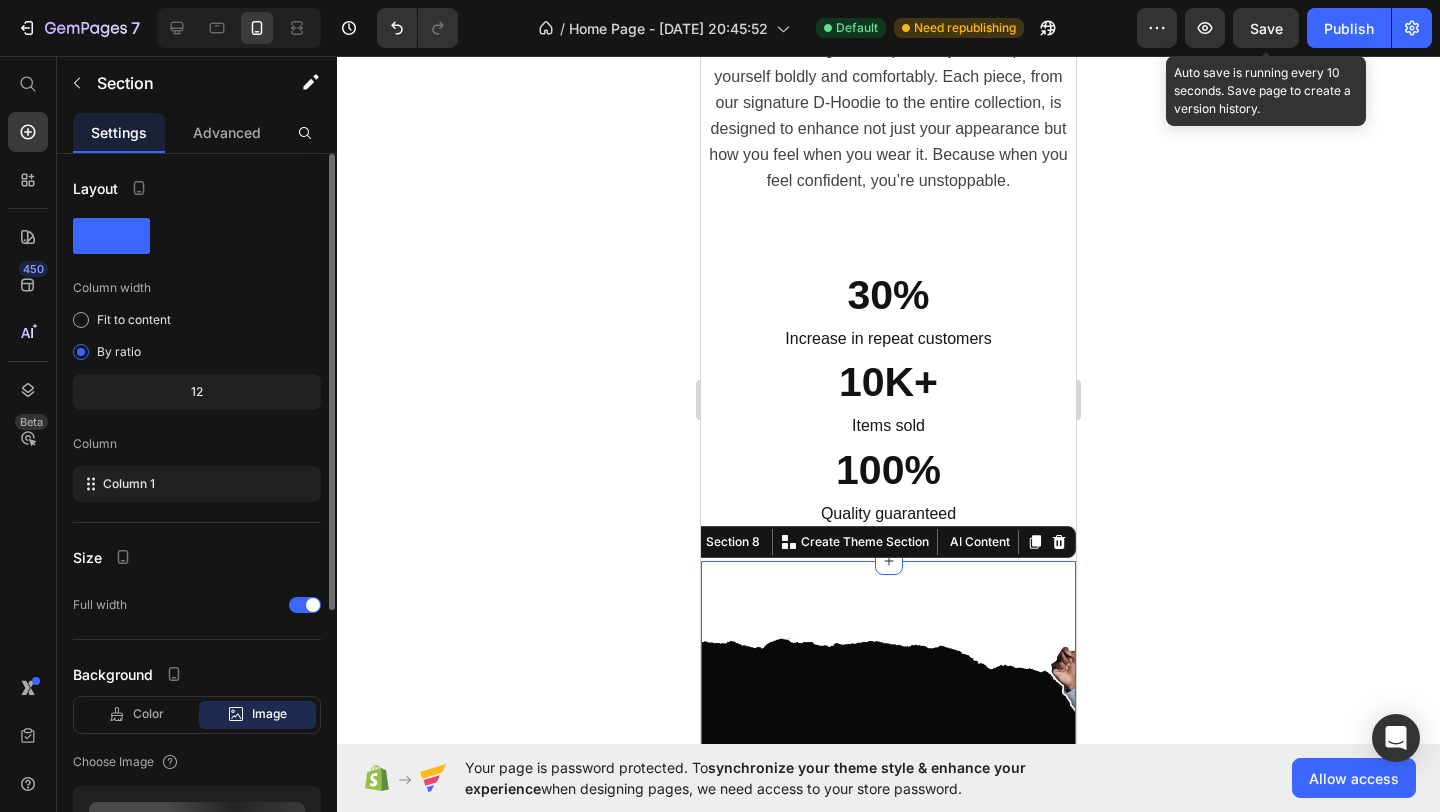 click on "30 DAYS  MONEY-BACK Heading We stand by our products. If you're not completed satified, return or exchange your item  within 30 days-no hassle. Your satisfaction is our priority! Text Block Section 8   You can create reusable sections Create Theme Section AI Content Write with GemAI What would you like to describe here? Tone and Voice Persuasive Product Show more Generate" at bounding box center [888, 756] 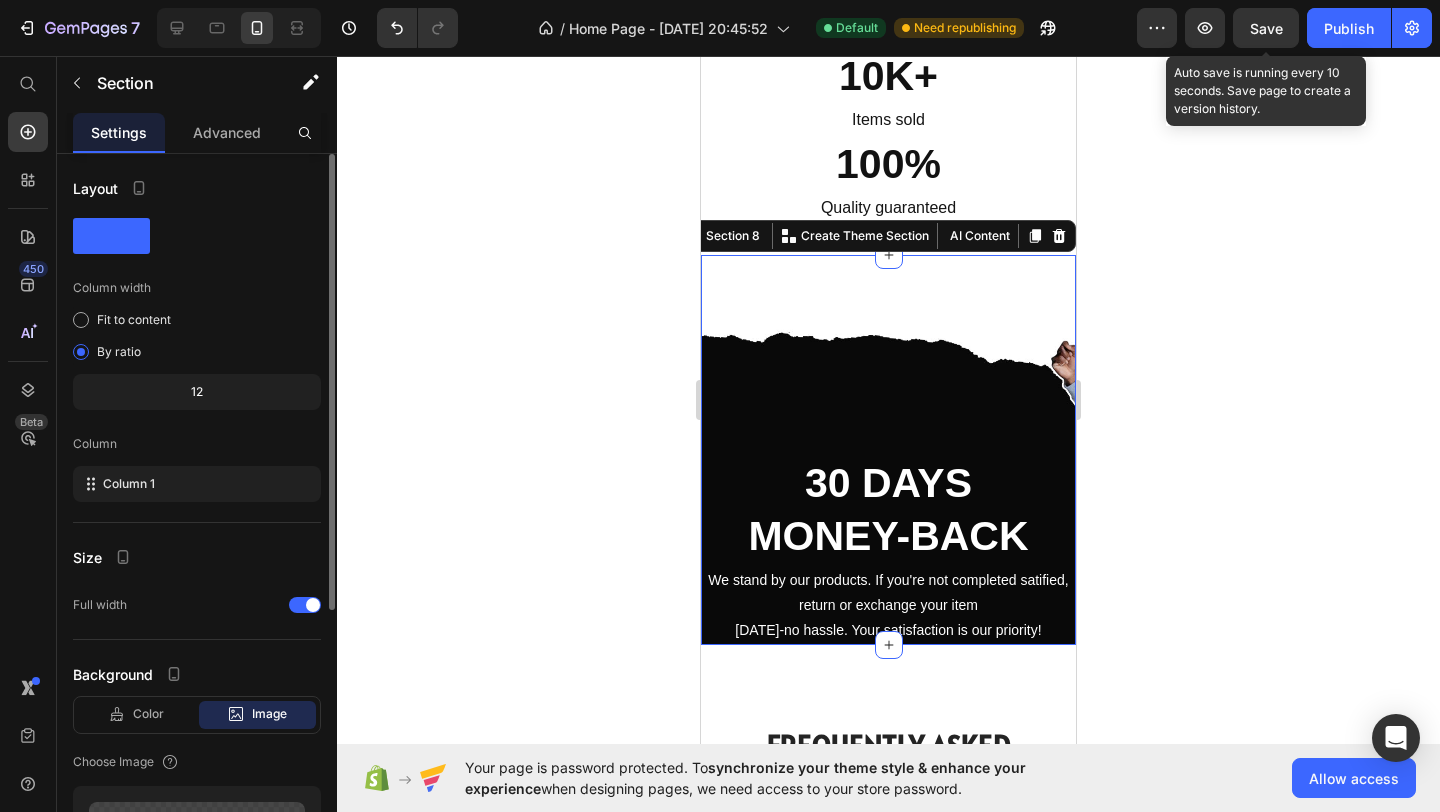 scroll, scrollTop: 3269, scrollLeft: 0, axis: vertical 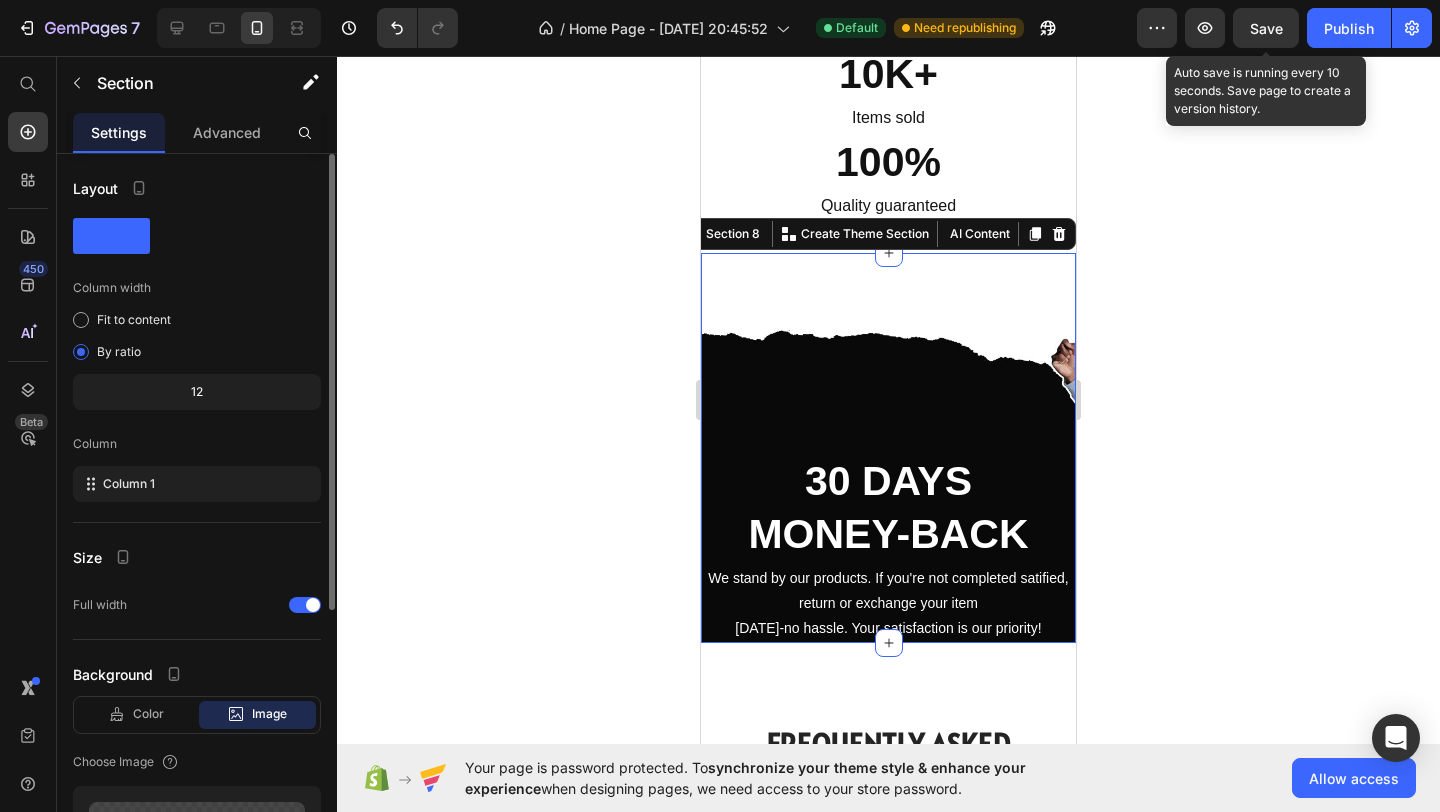 click 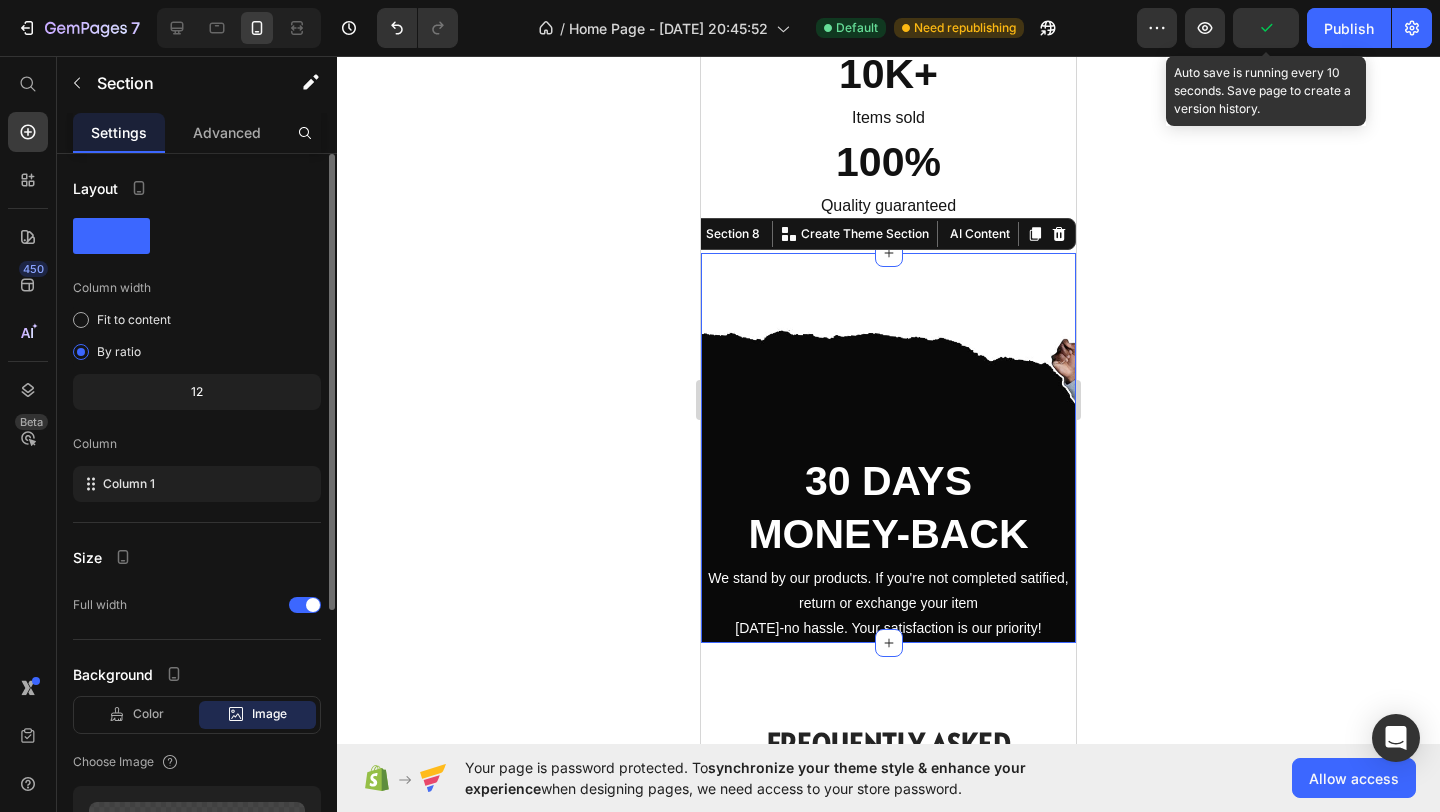 click on "30 DAYS  MONEY-BACK Heading We stand by our products. If you're not completed satified, return or exchange your item  within 30 days-no hassle. Your satisfaction is our priority! Text Block Section 8   You can create reusable sections Create Theme Section AI Content Write with GemAI What would you like to describe here? Tone and Voice Persuasive Product Show more Generate" at bounding box center (888, 448) 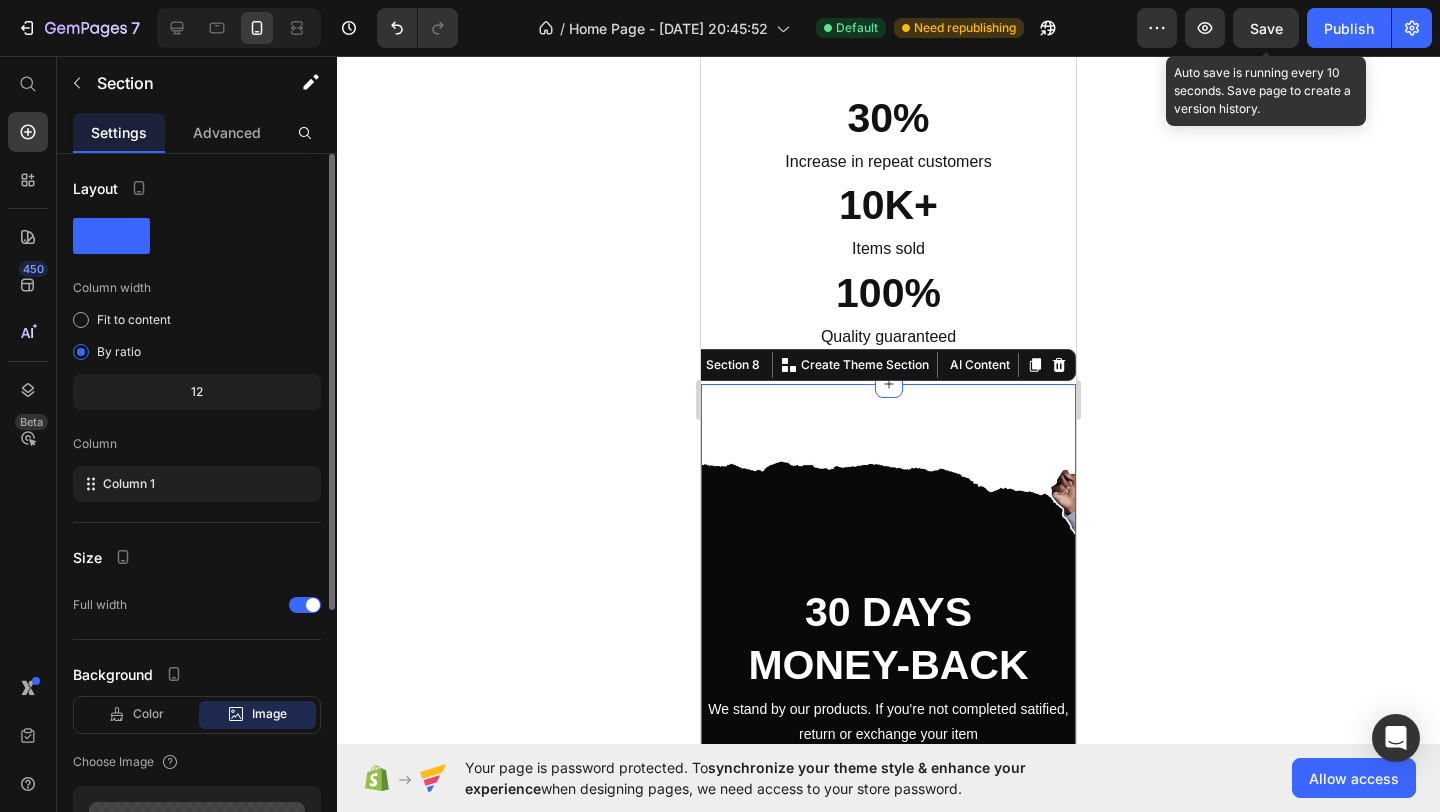 scroll, scrollTop: 3136, scrollLeft: 0, axis: vertical 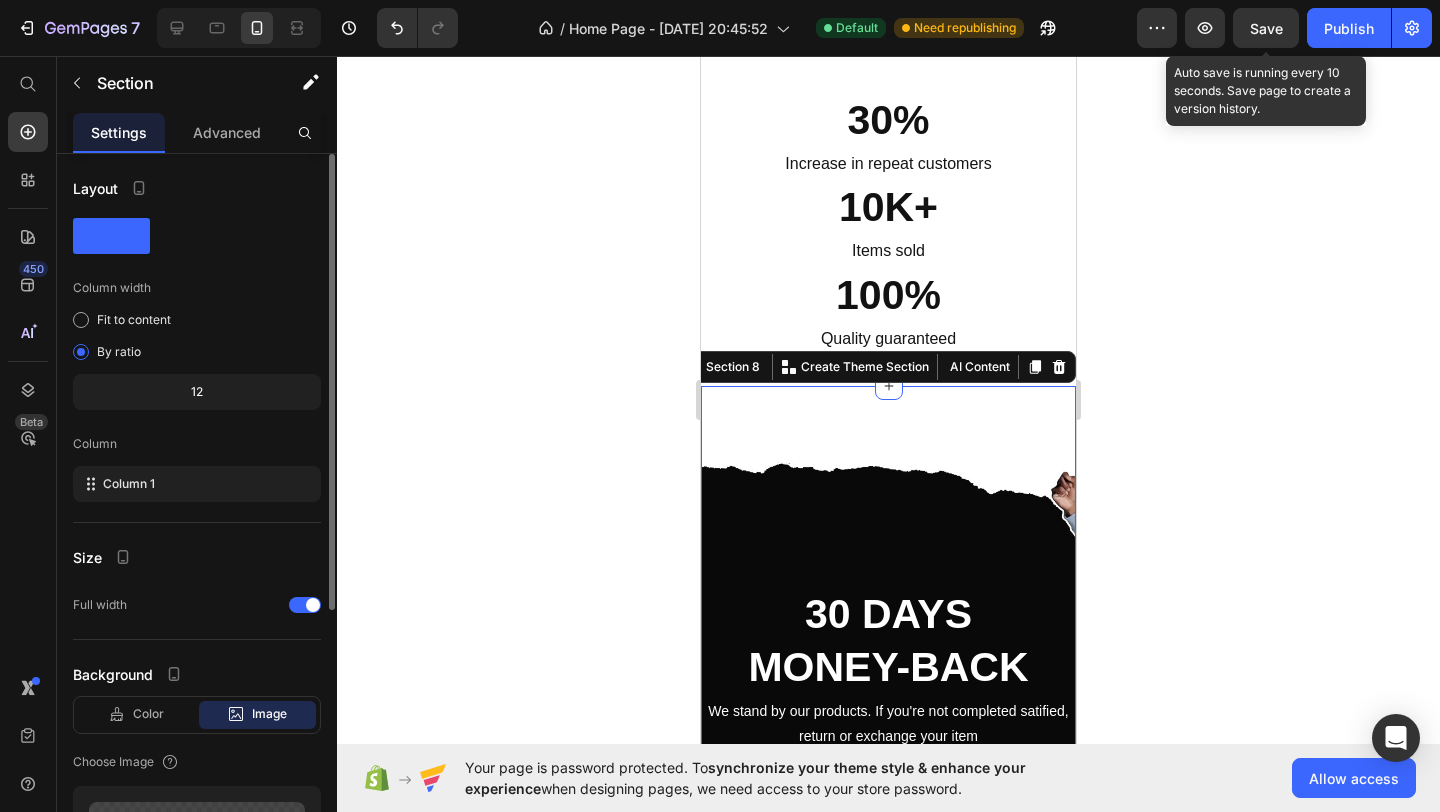 click on "30 DAYS  MONEY-BACK Heading We stand by our products. If you're not completed satified, return or exchange your item  within 30 days-no hassle. Your satisfaction is our priority! Text Block Section 8   You can create reusable sections Create Theme Section AI Content Write with GemAI What would you like to describe here? Tone and Voice Persuasive Product Show more Generate" at bounding box center [888, 581] 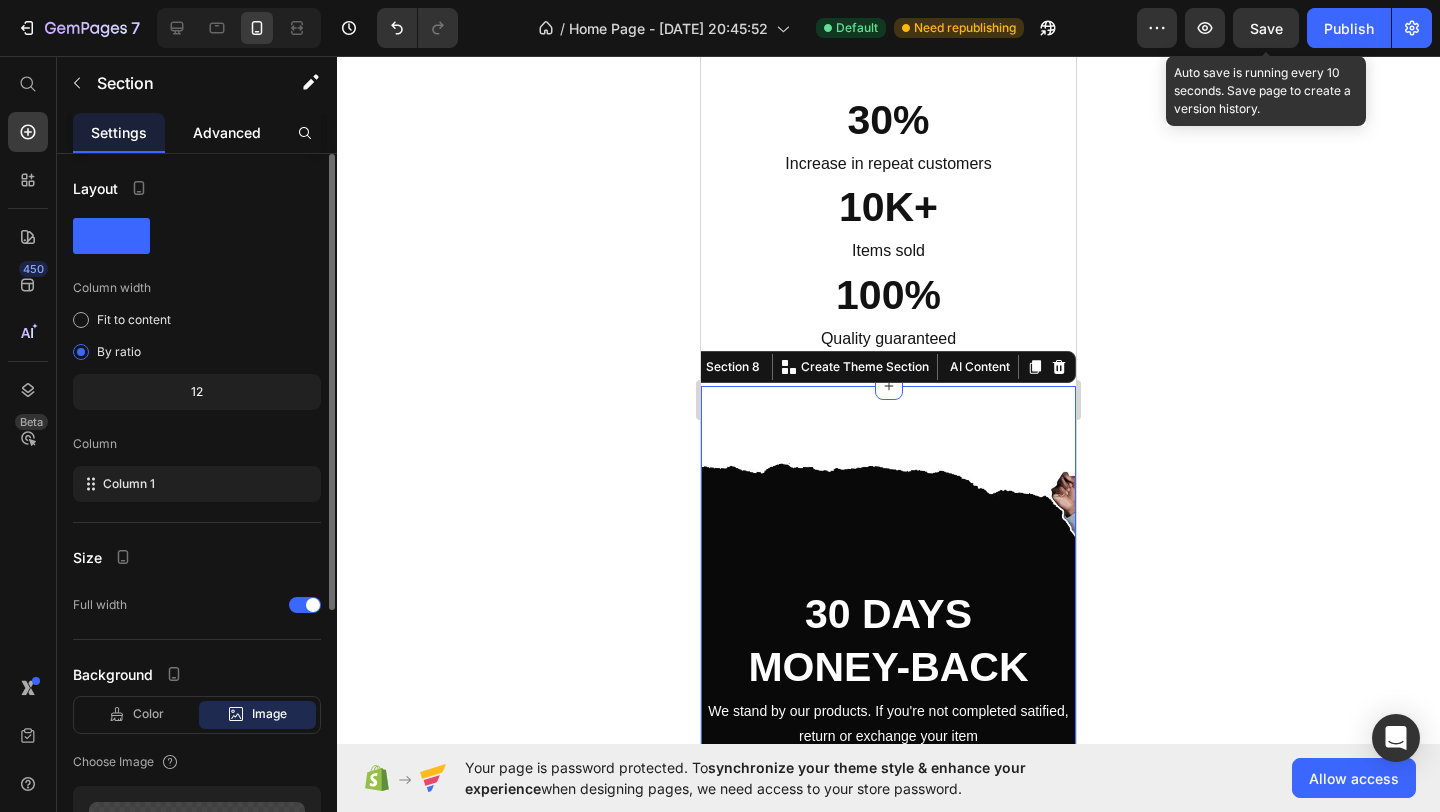 click on "Advanced" at bounding box center [227, 132] 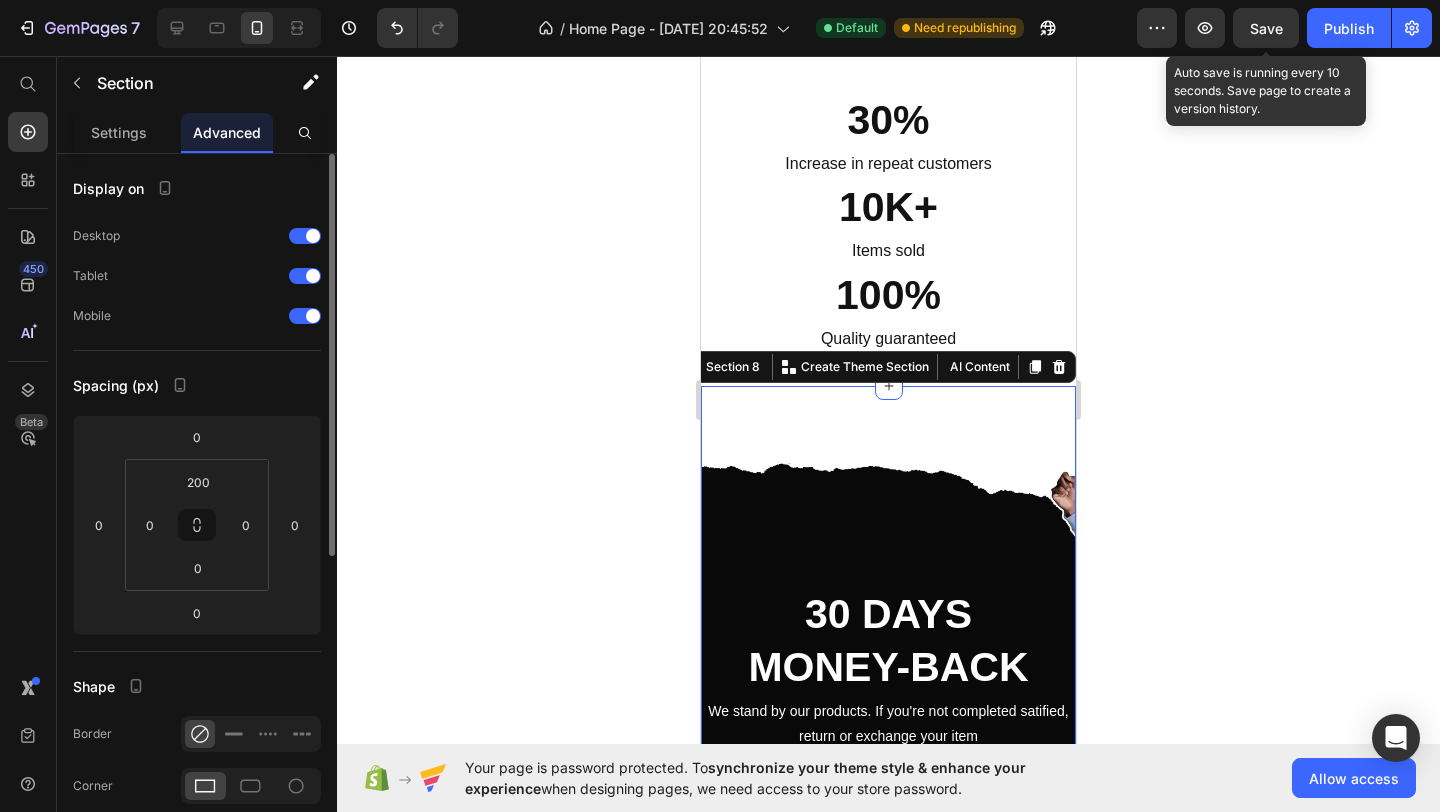 click on "30 DAYS  MONEY-BACK Heading We stand by our products. If you're not completed satified, return or exchange your item  within 30 days-no hassle. Your satisfaction is our priority! Text Block Section 8   You can create reusable sections Create Theme Section AI Content Write with GemAI What would you like to describe here? Tone and Voice Persuasive Product Show more Generate" at bounding box center [888, 581] 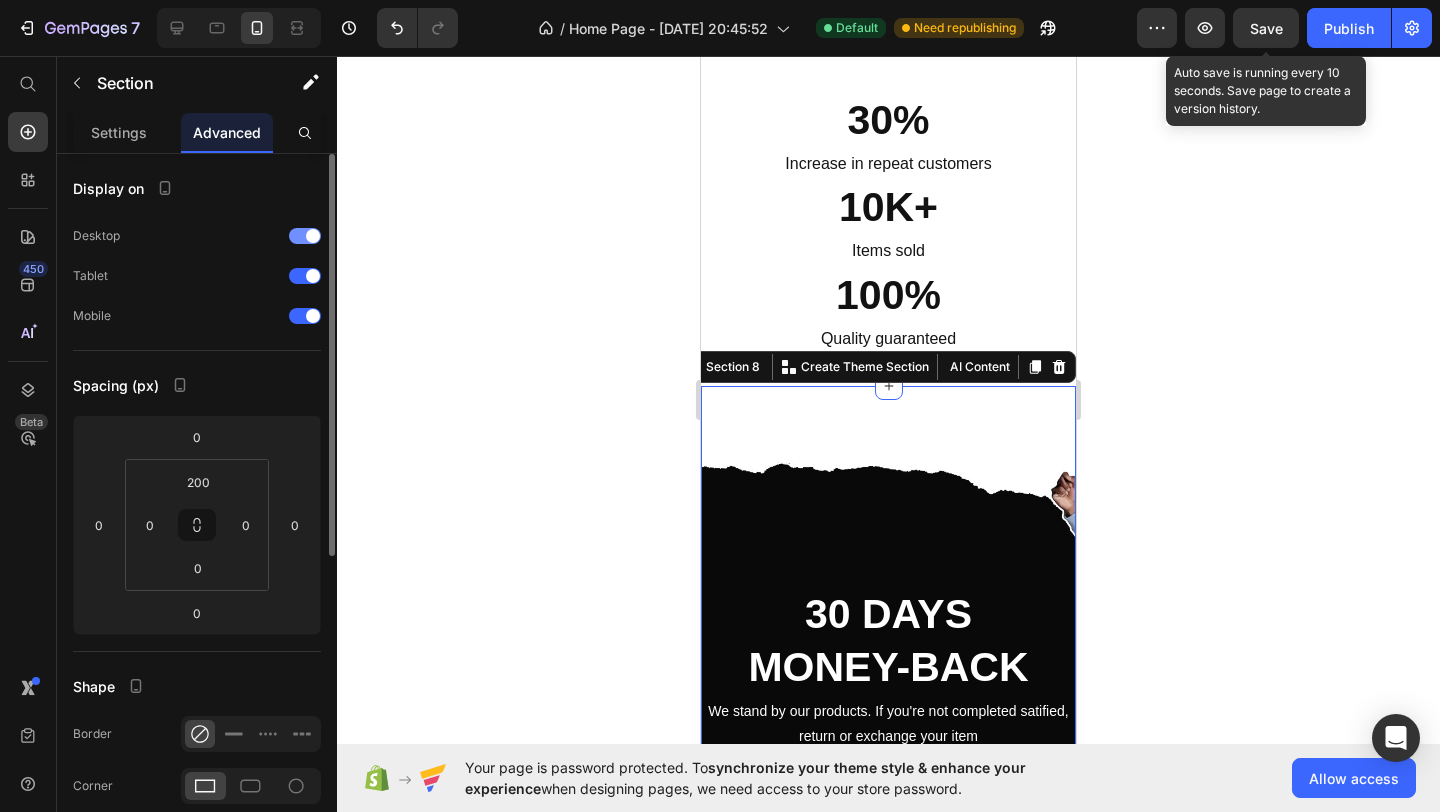 click at bounding box center (313, 236) 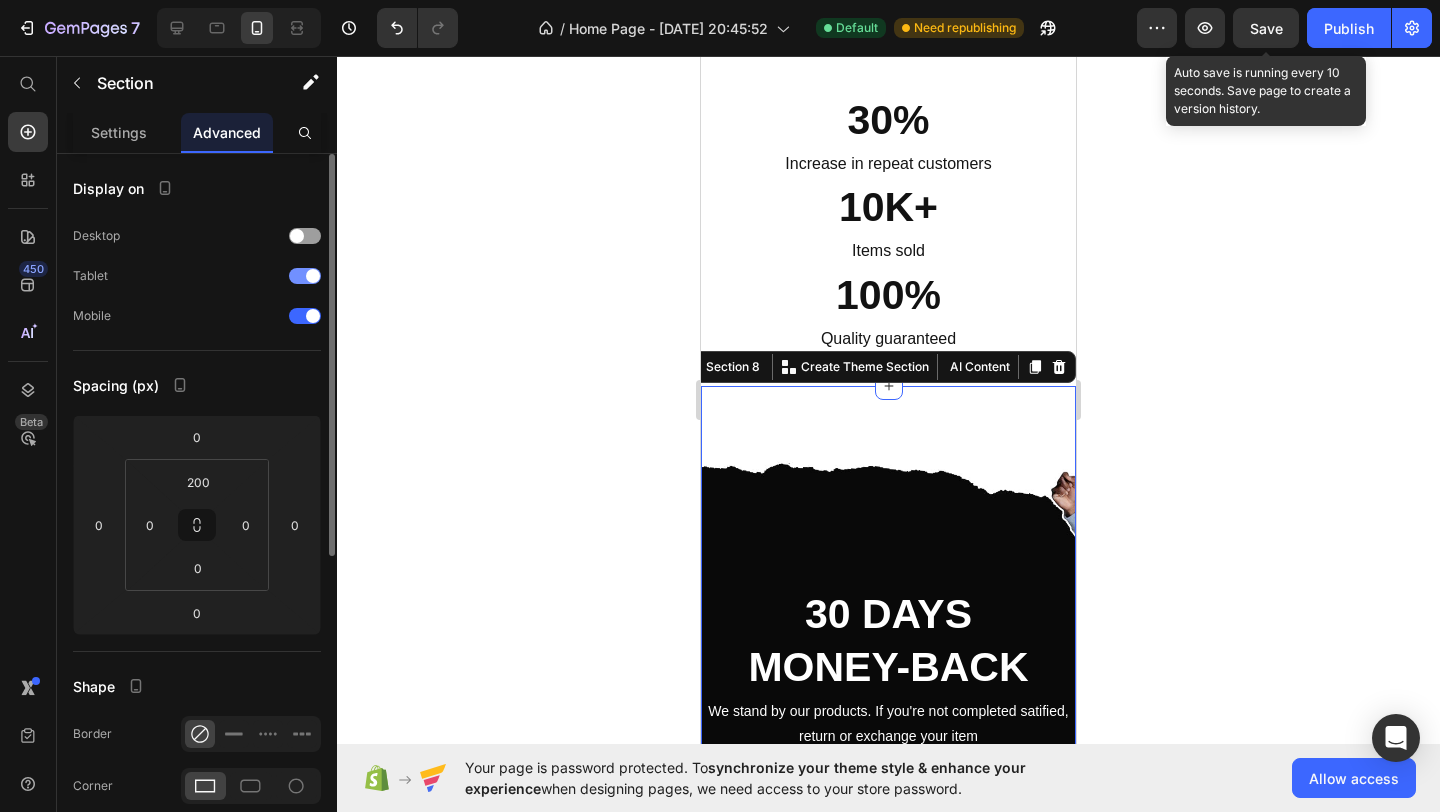 click at bounding box center (313, 276) 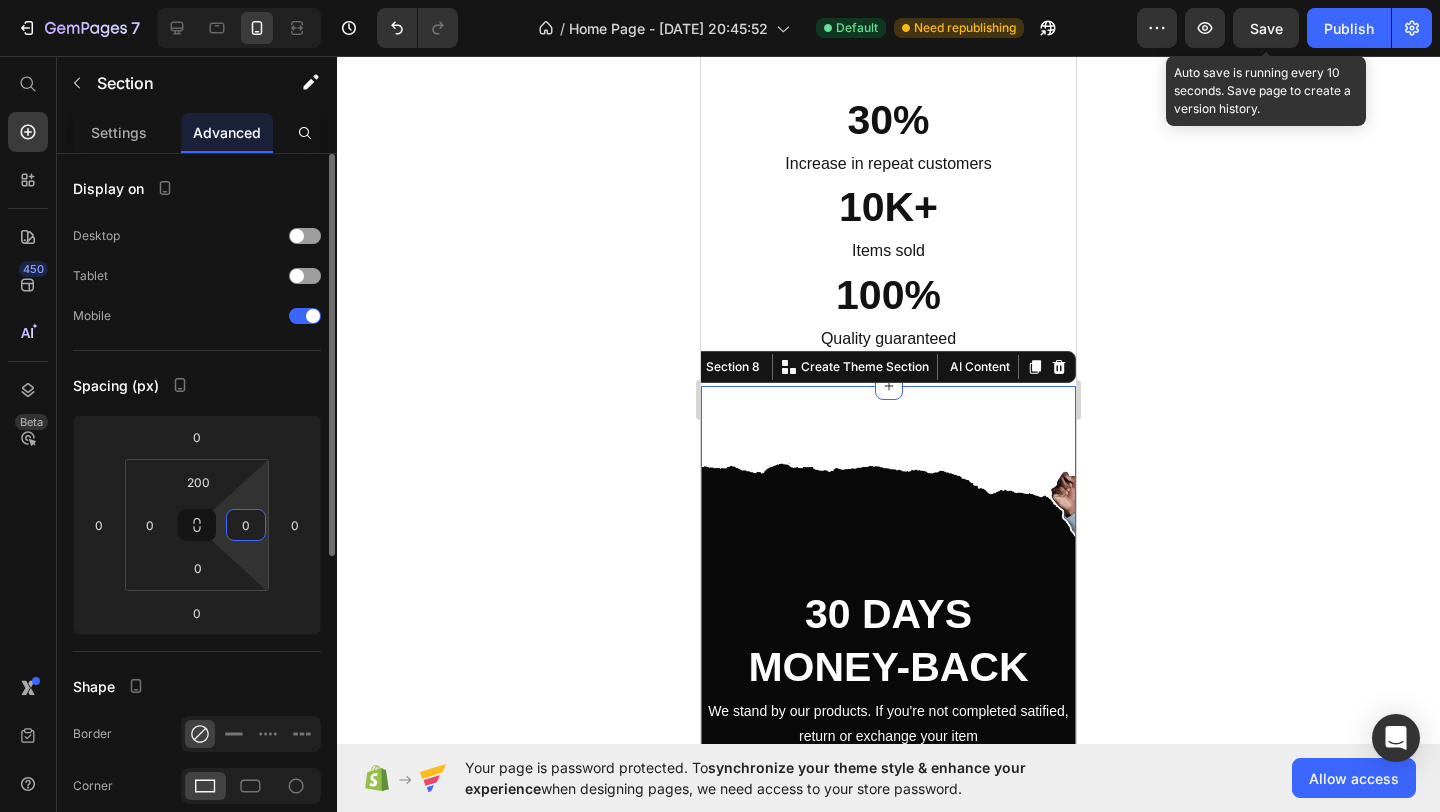 click on "0" at bounding box center [246, 525] 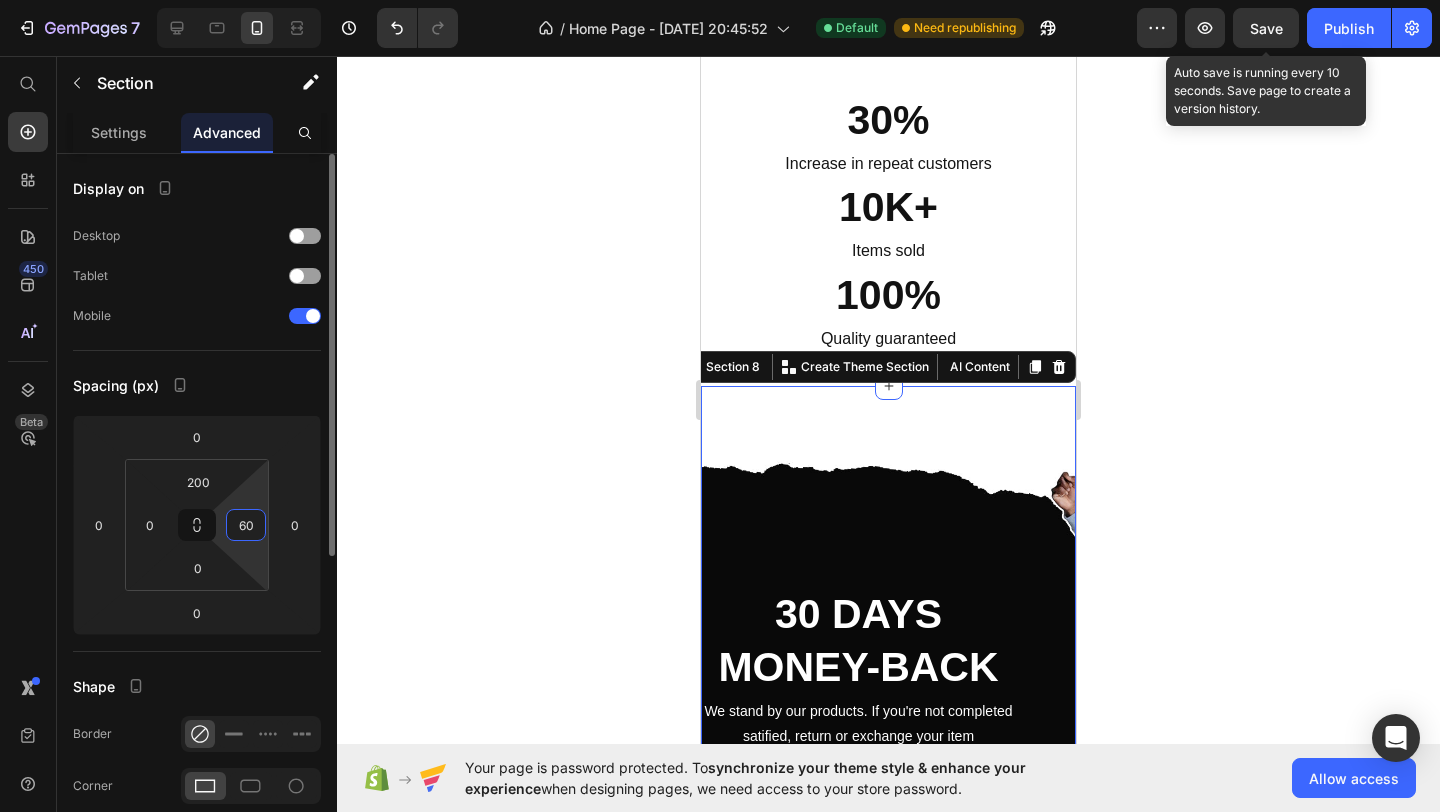type on "6" 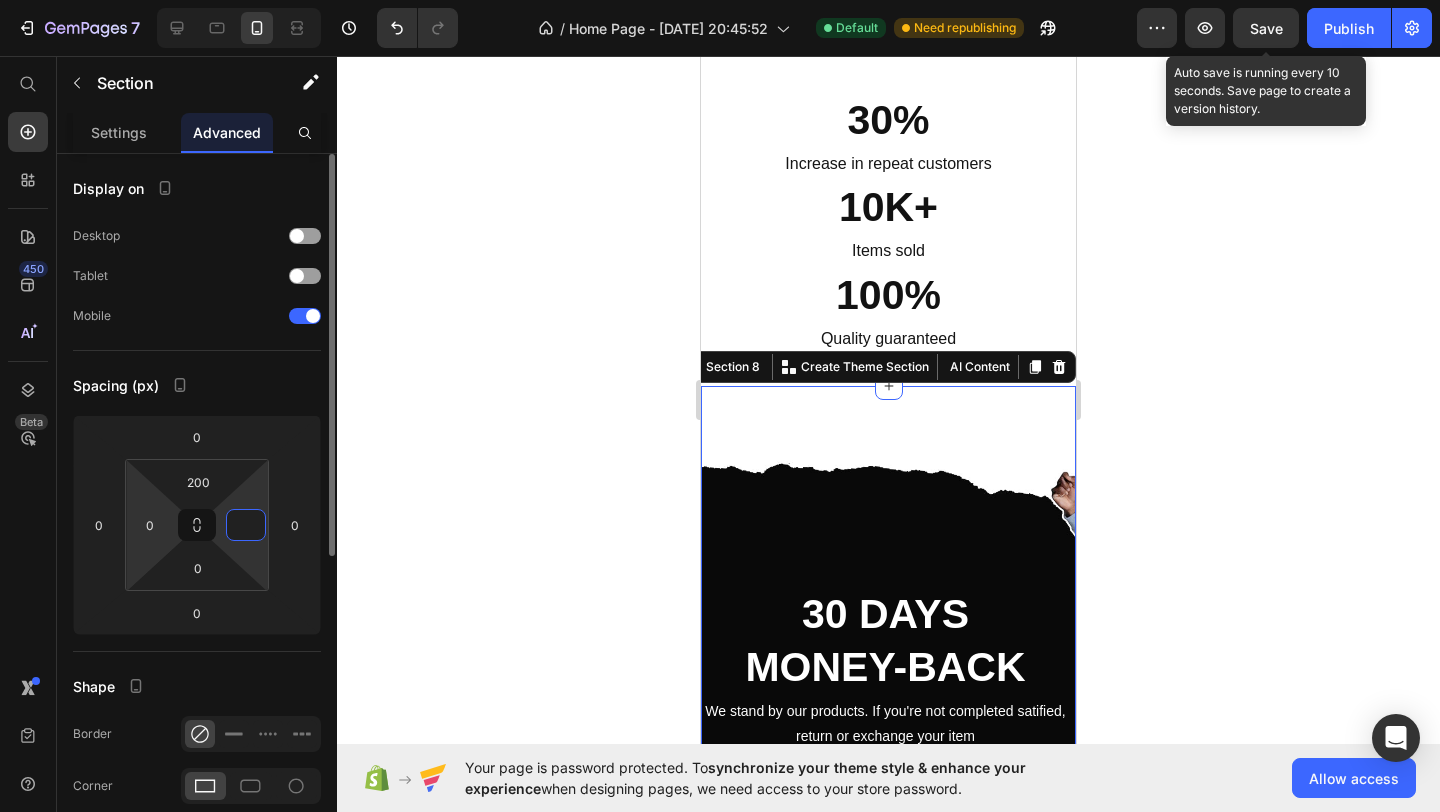 type on "0" 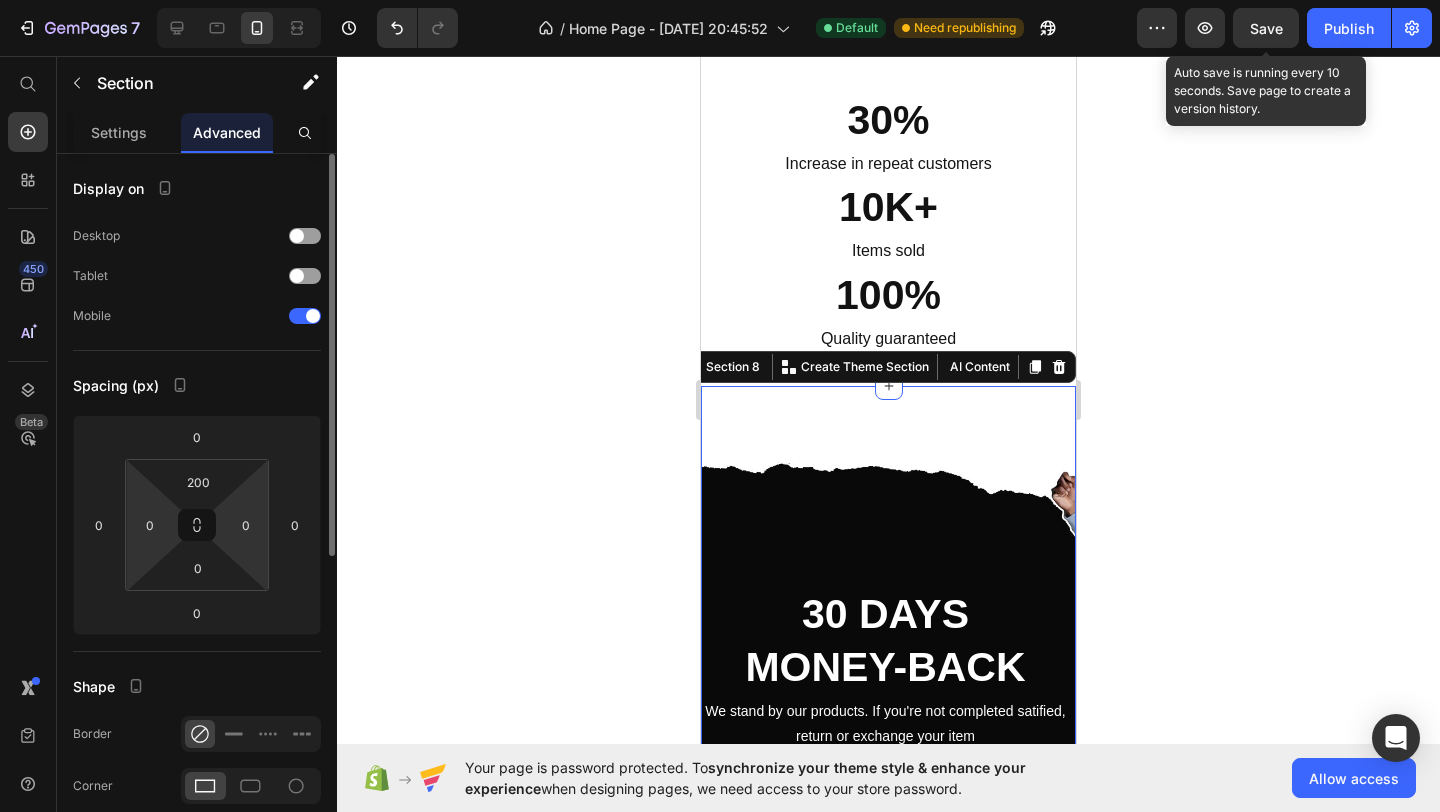 click on "0" at bounding box center [150, 525] 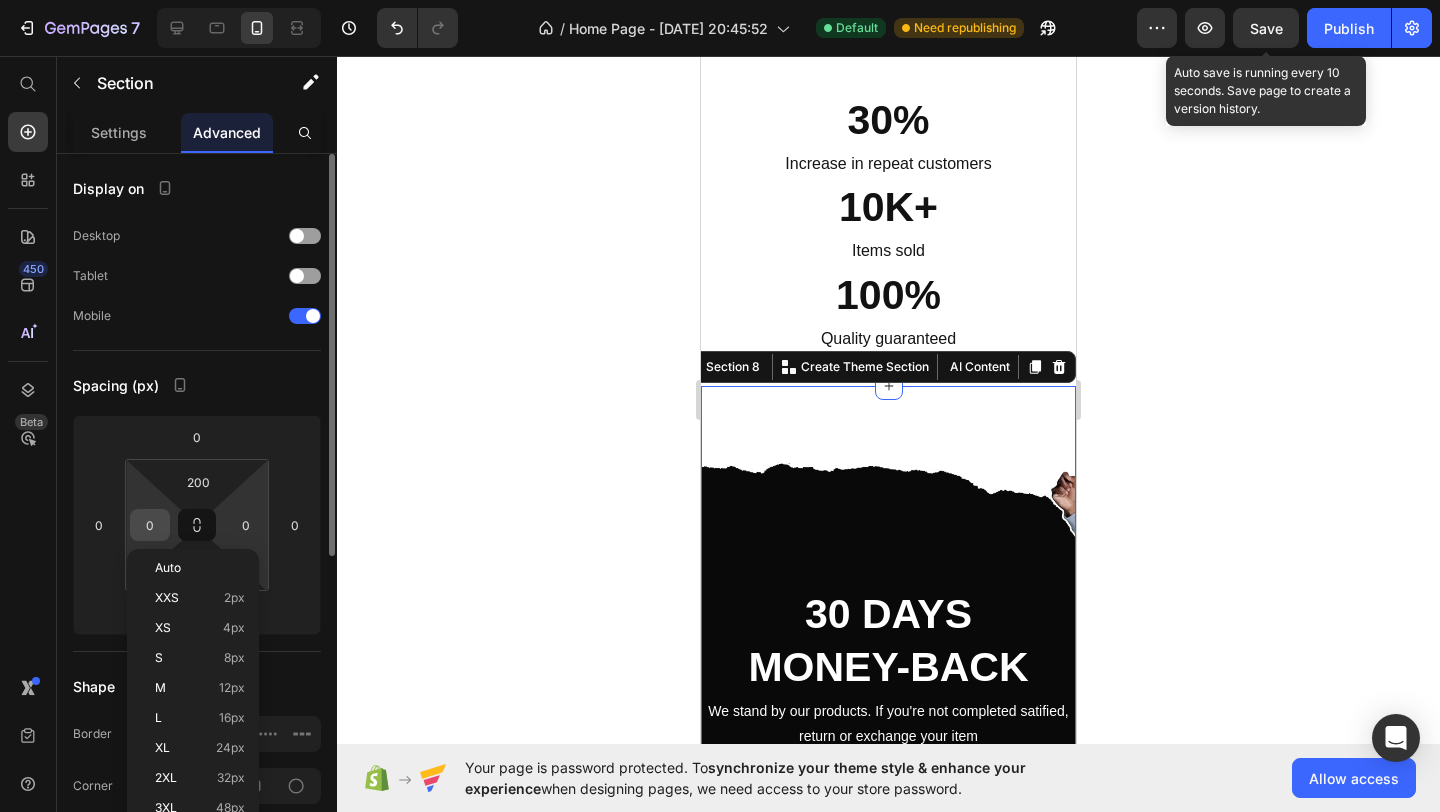 click on "0" at bounding box center (150, 525) 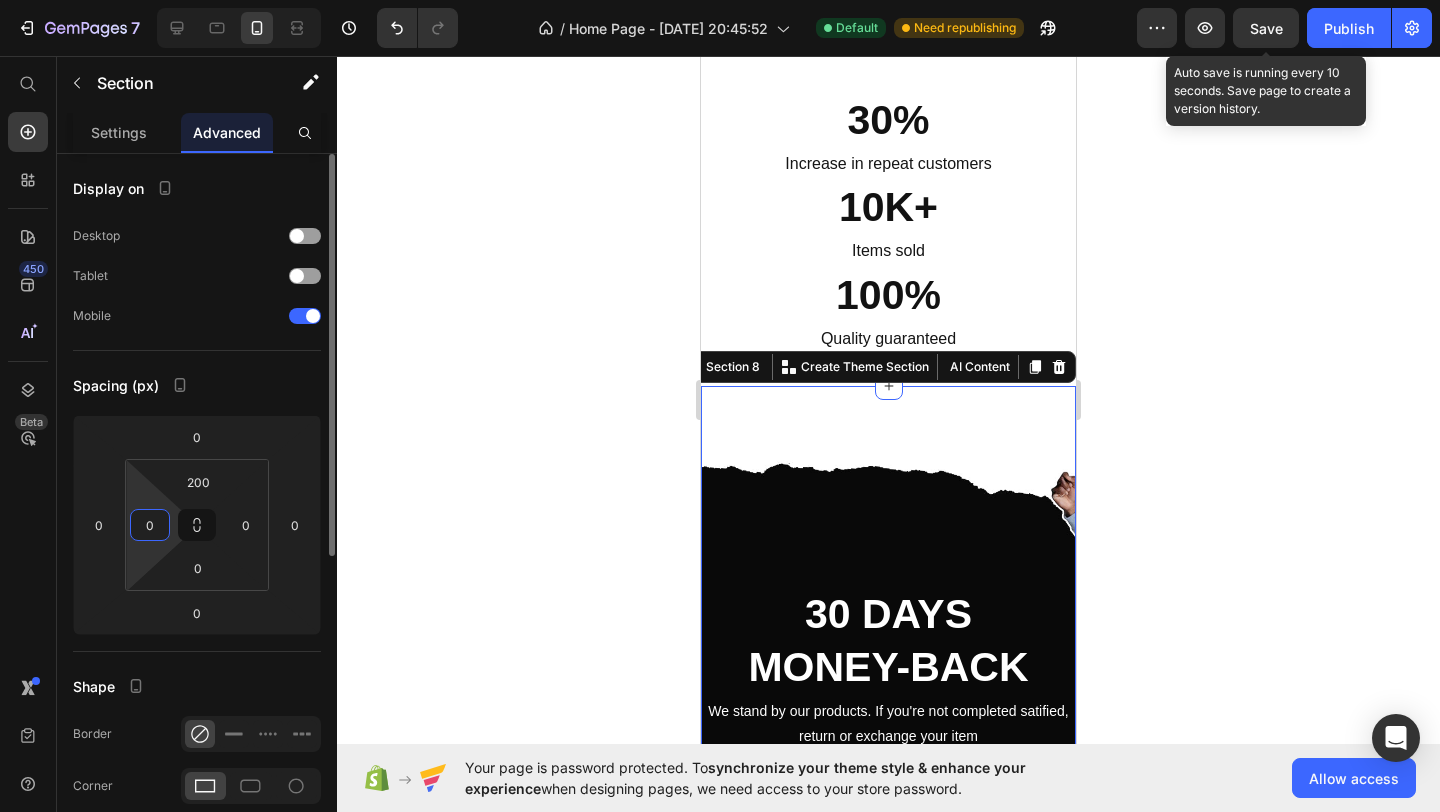 click on "0" at bounding box center [150, 525] 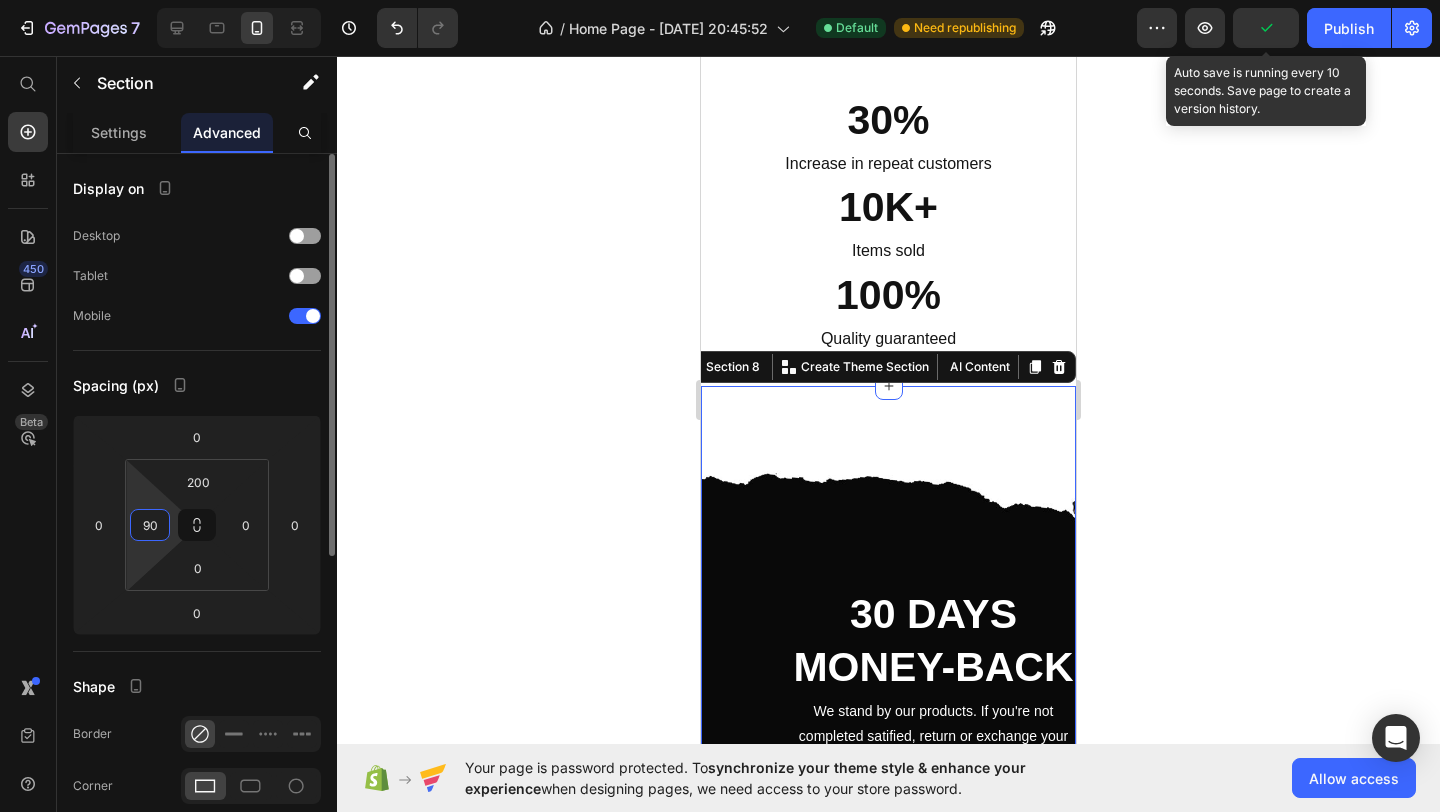 type on "9" 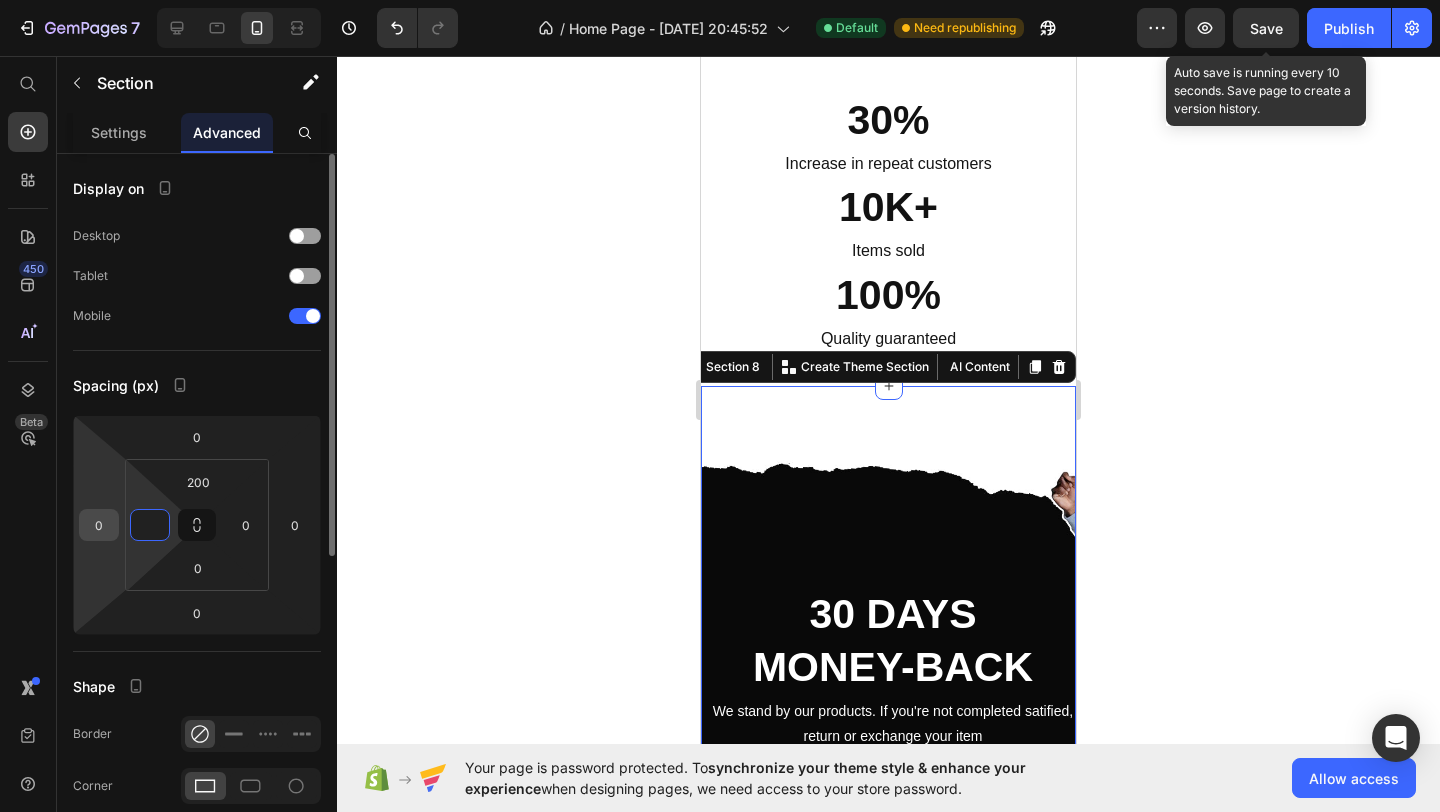 type on "0" 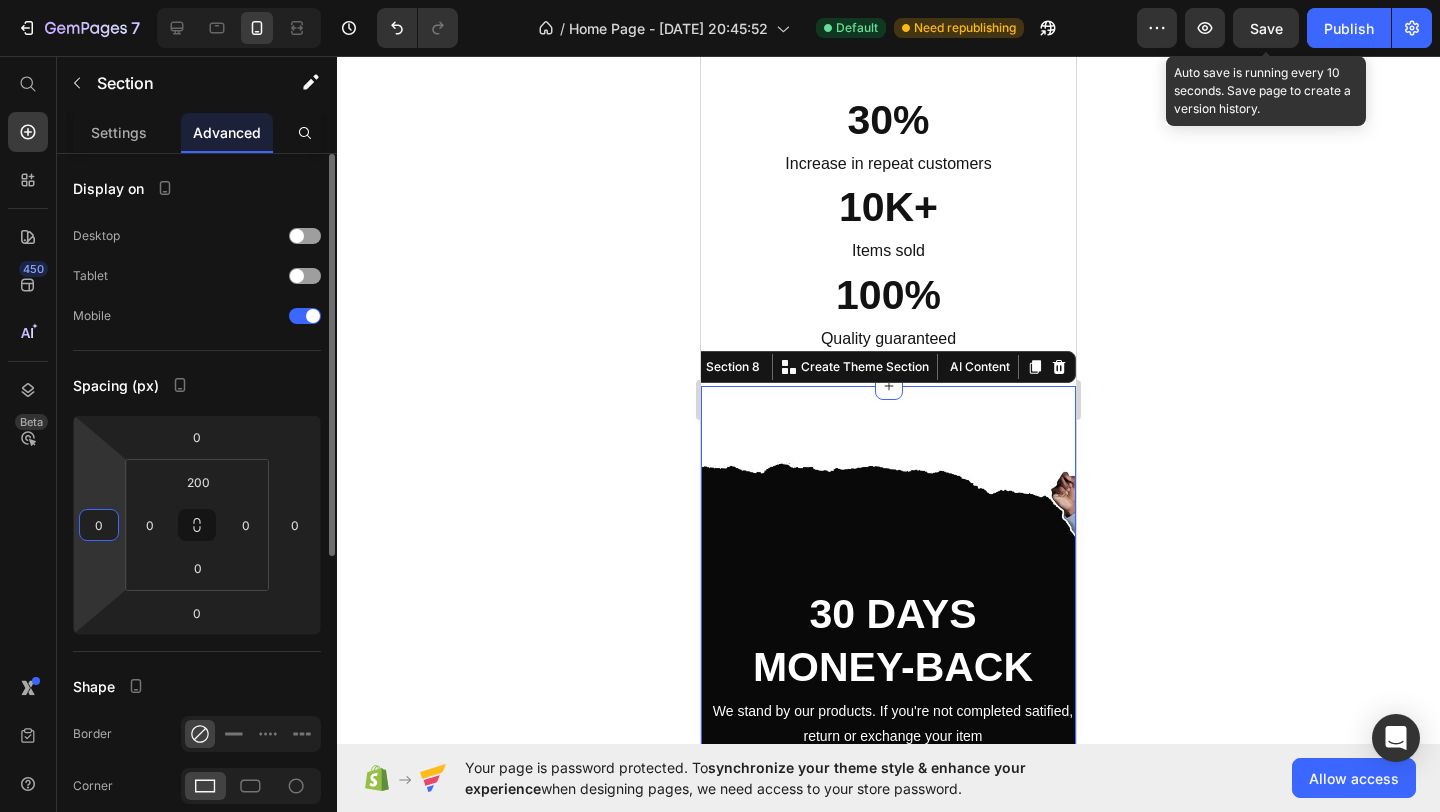 click on "0" at bounding box center (99, 525) 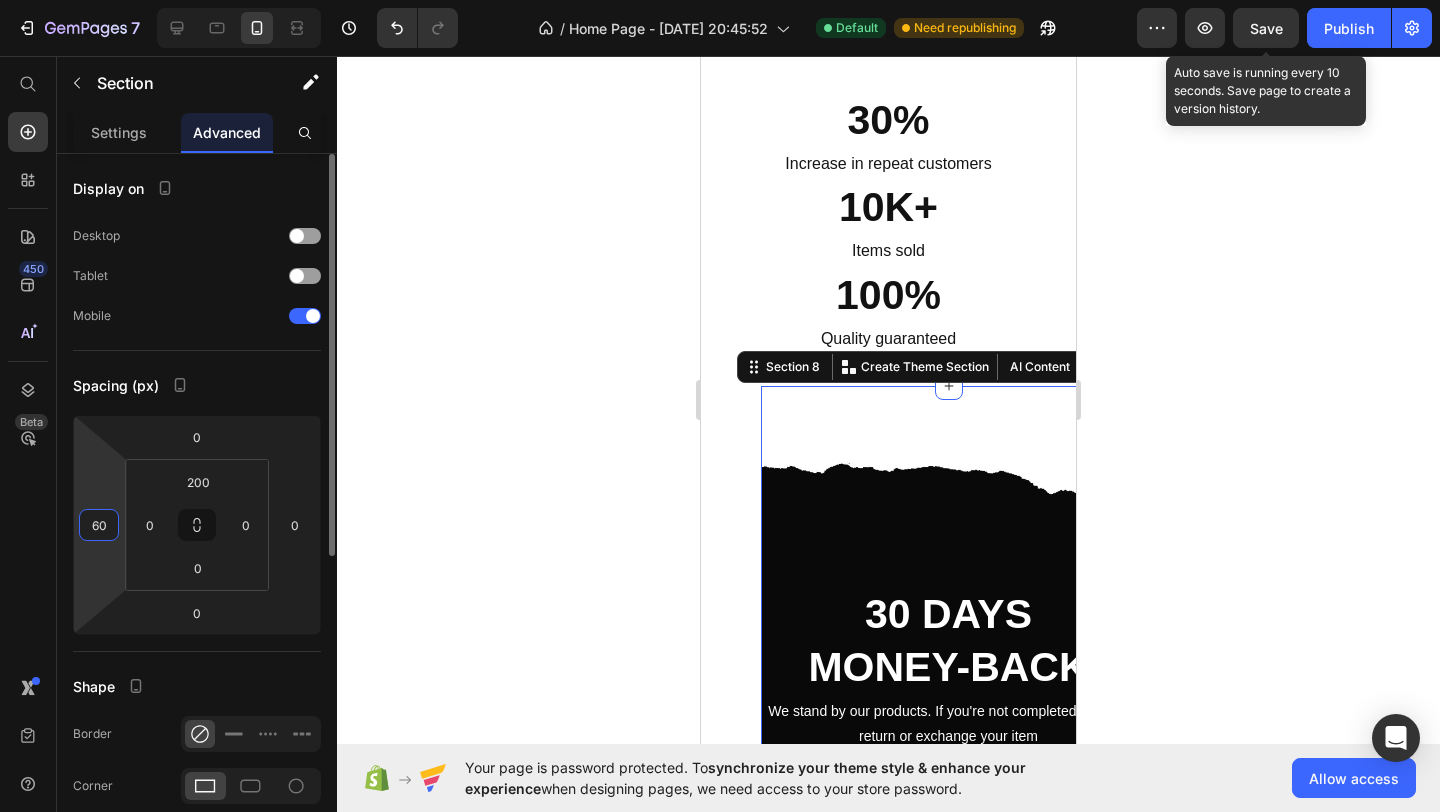 type on "6" 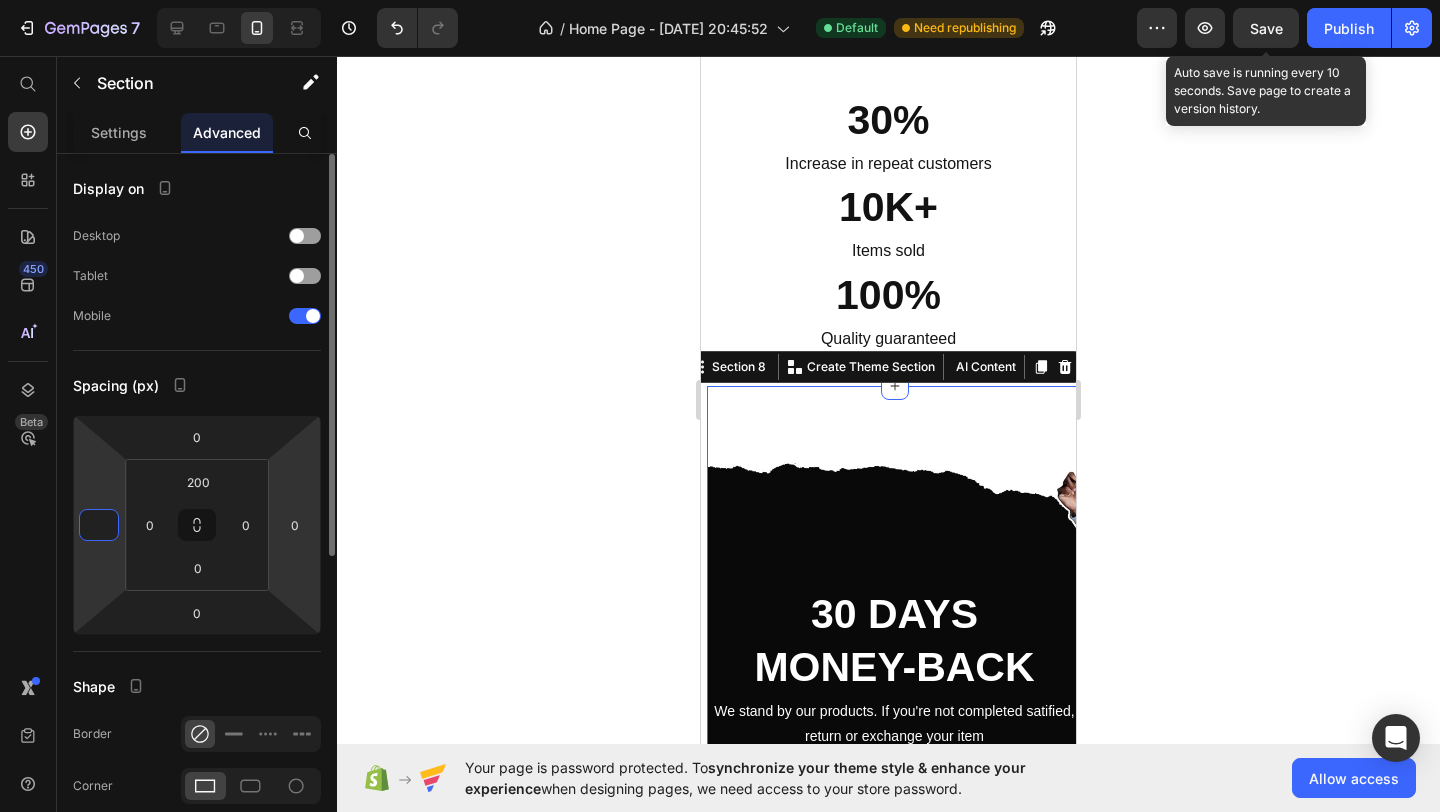 type on "0" 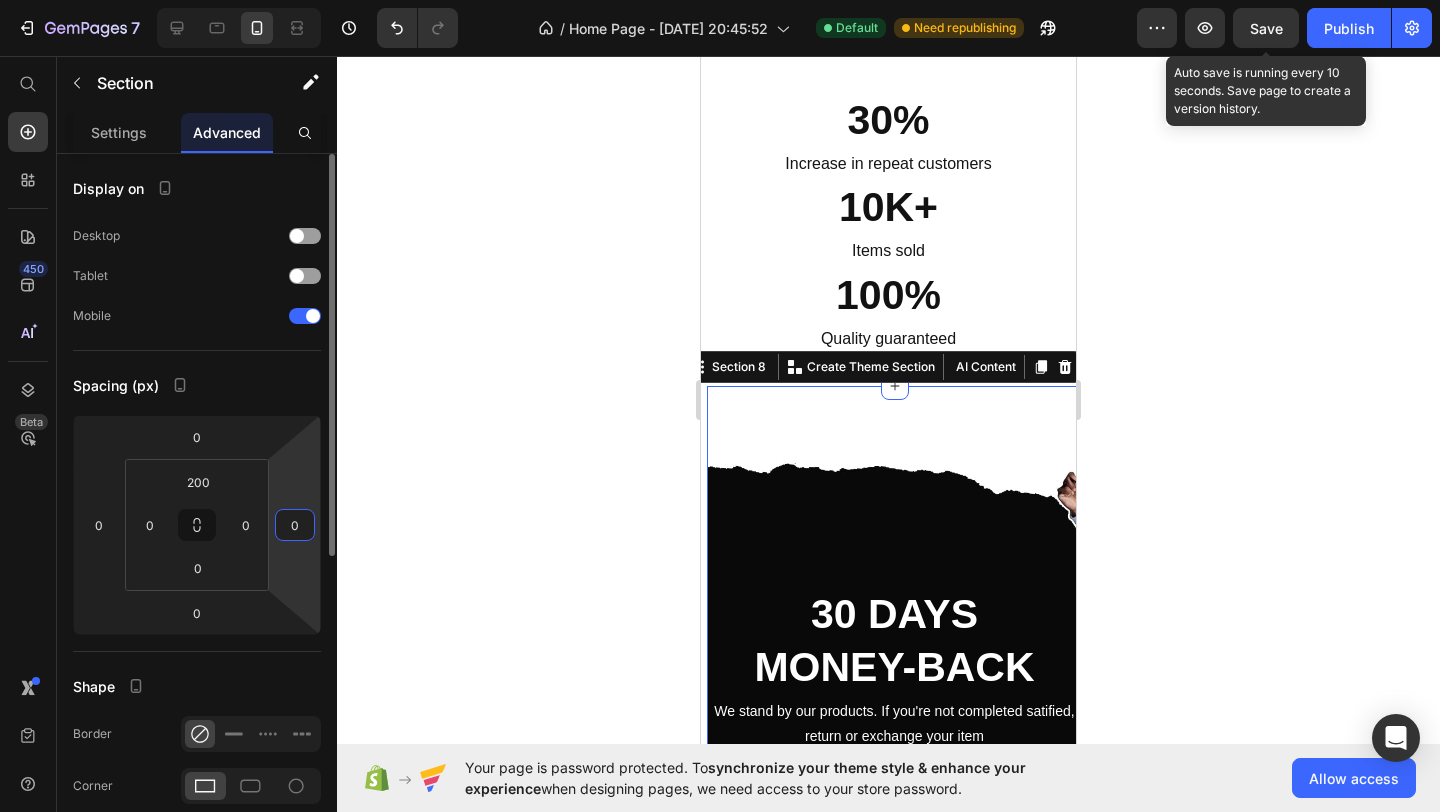 click on "7  Version history  /  Home Page - Jul 9, 20:45:52 Default Need republishing Preview  Save  Auto save is running every 10 seconds. Save page to create a version history.  Publish  450 Beta Start with Sections Elements Hero Section Product Detail Brands Trusted Badges Guarantee Product Breakdown How to use Testimonials Compare Bundle FAQs Social Proof Brand Story Product List Collection Blog List Contact Sticky Add to Cart Custom Footer Browse Library 450 Layout
Row
Row
Row
Row Text
Heading
Text Block Button
Button
Button
Media Image" at bounding box center (720, 0) 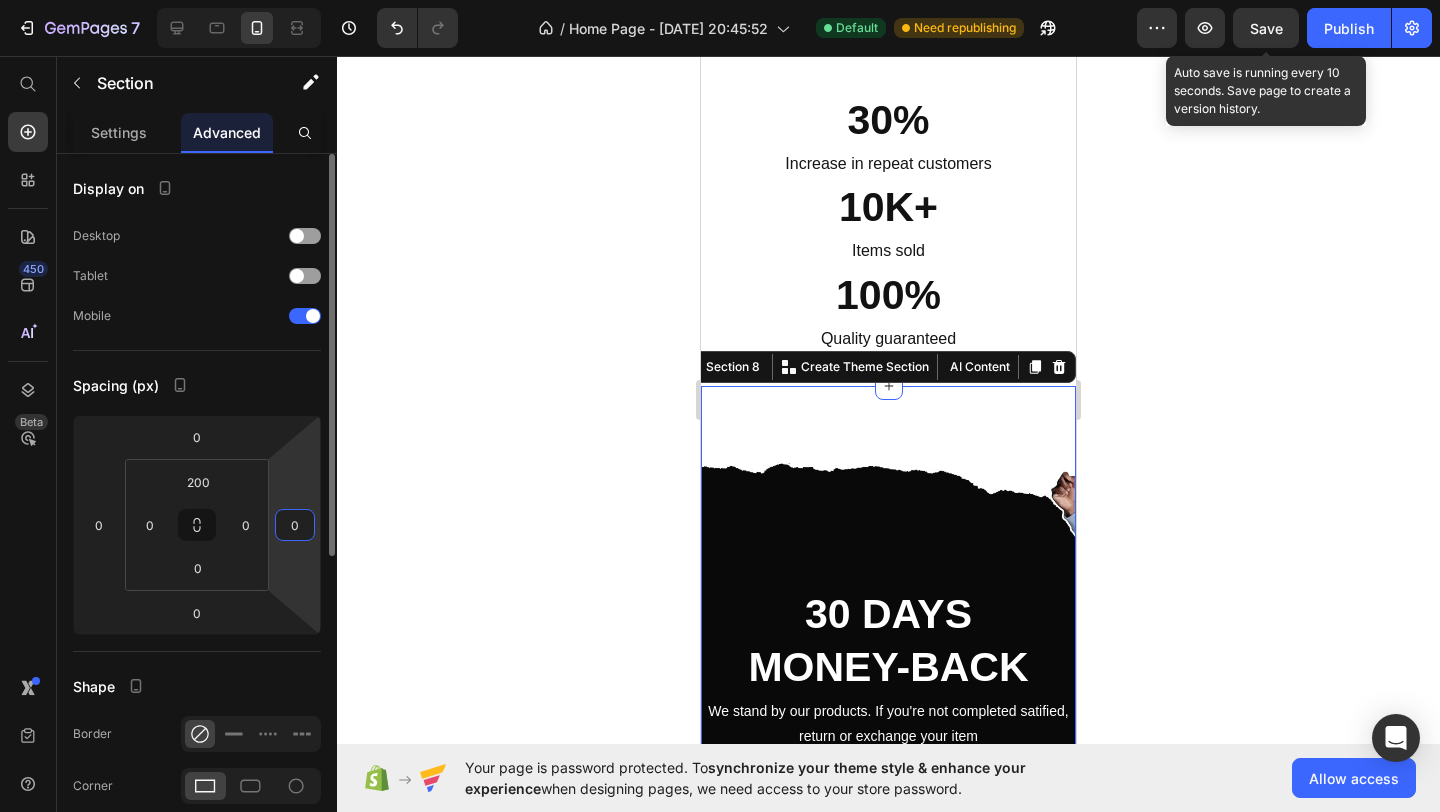 click on "0" at bounding box center [295, 525] 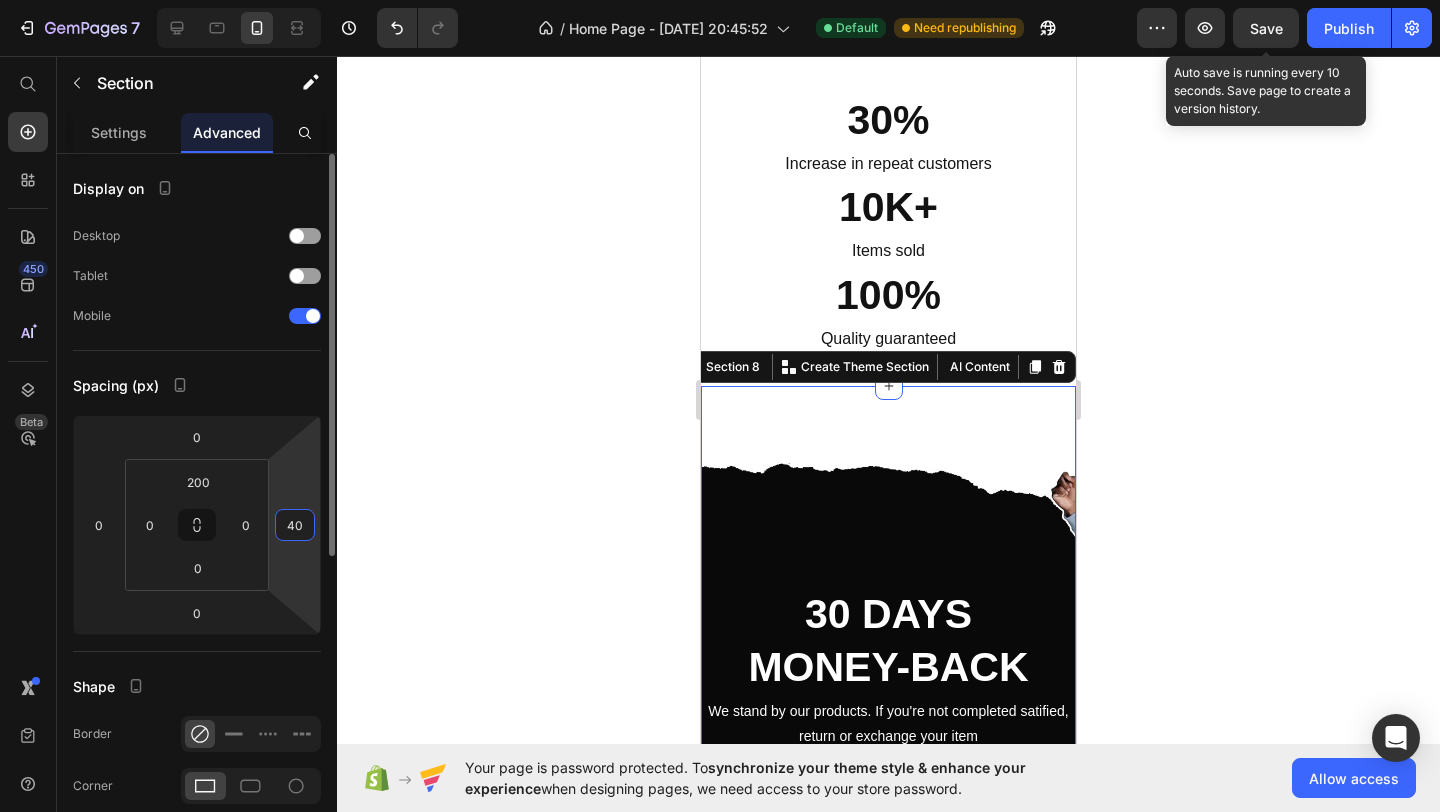 type on "4" 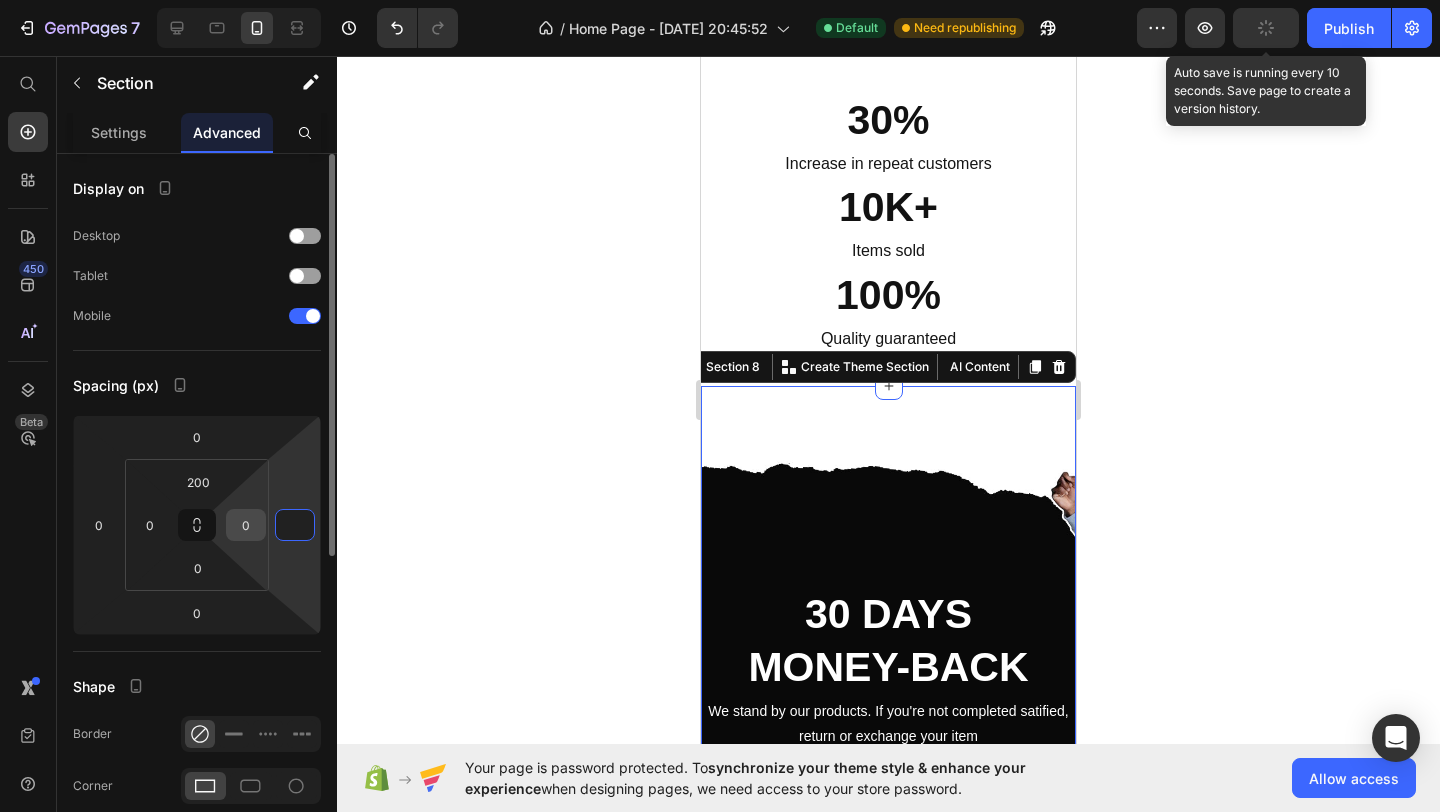 type on "0" 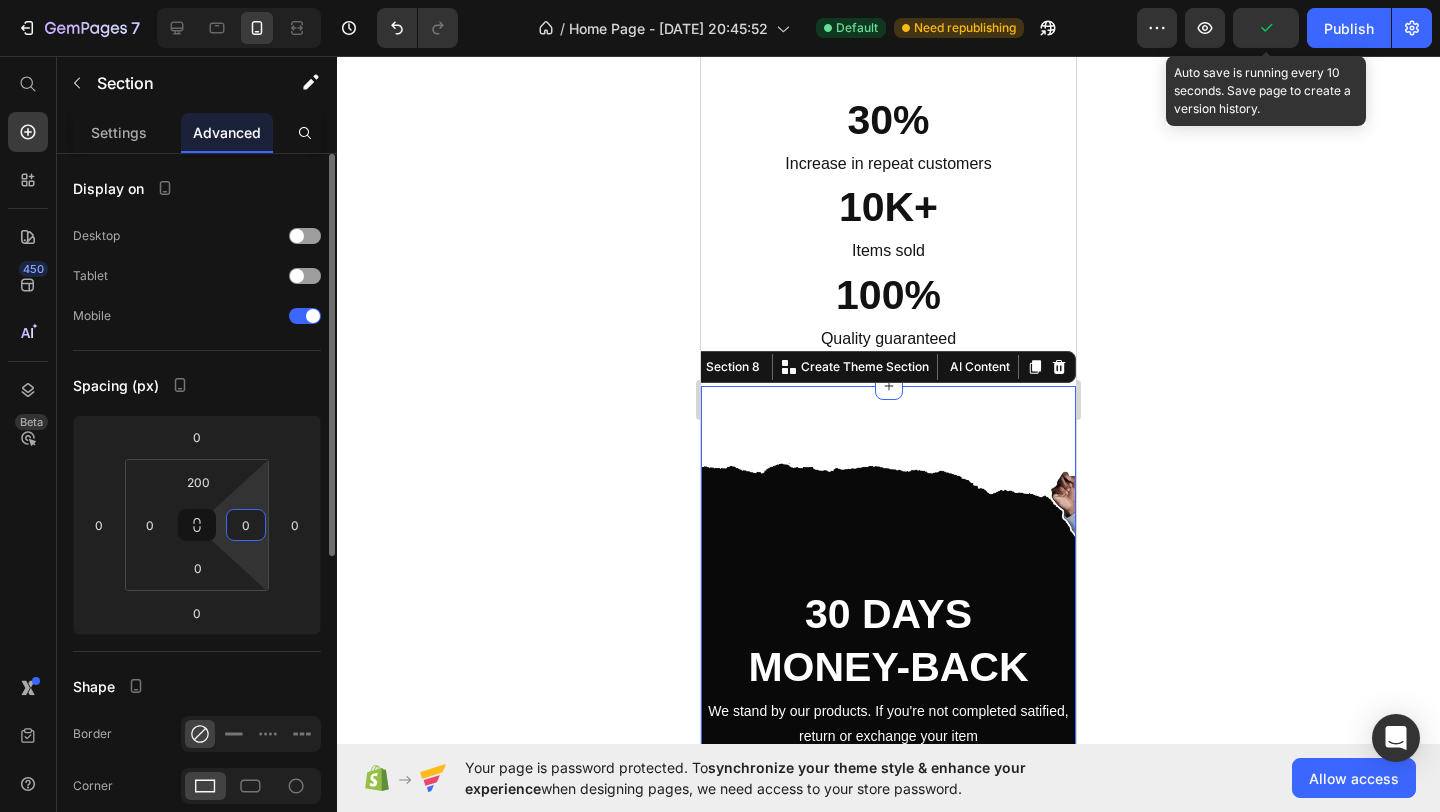 click on "0" at bounding box center [246, 525] 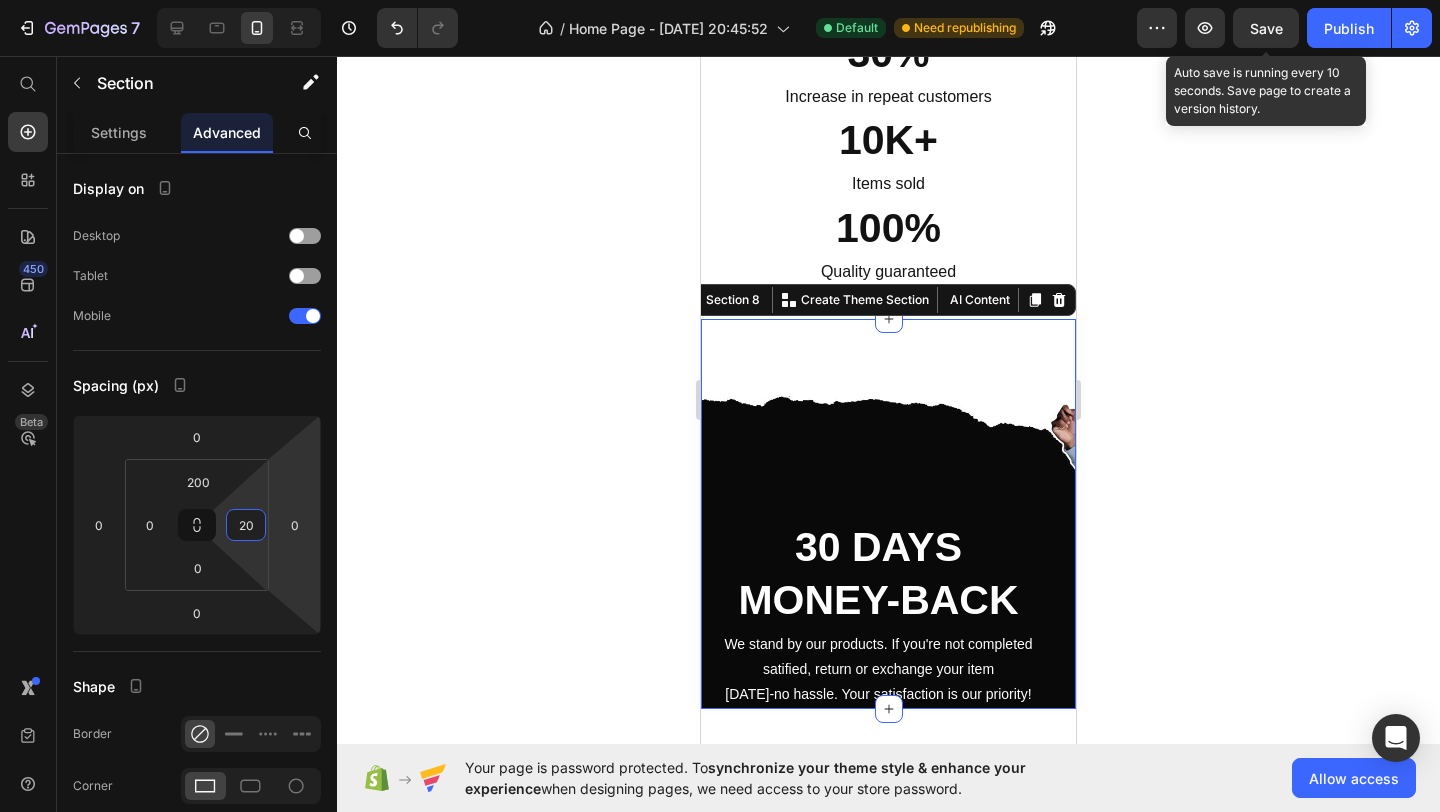 scroll, scrollTop: 3211, scrollLeft: 0, axis: vertical 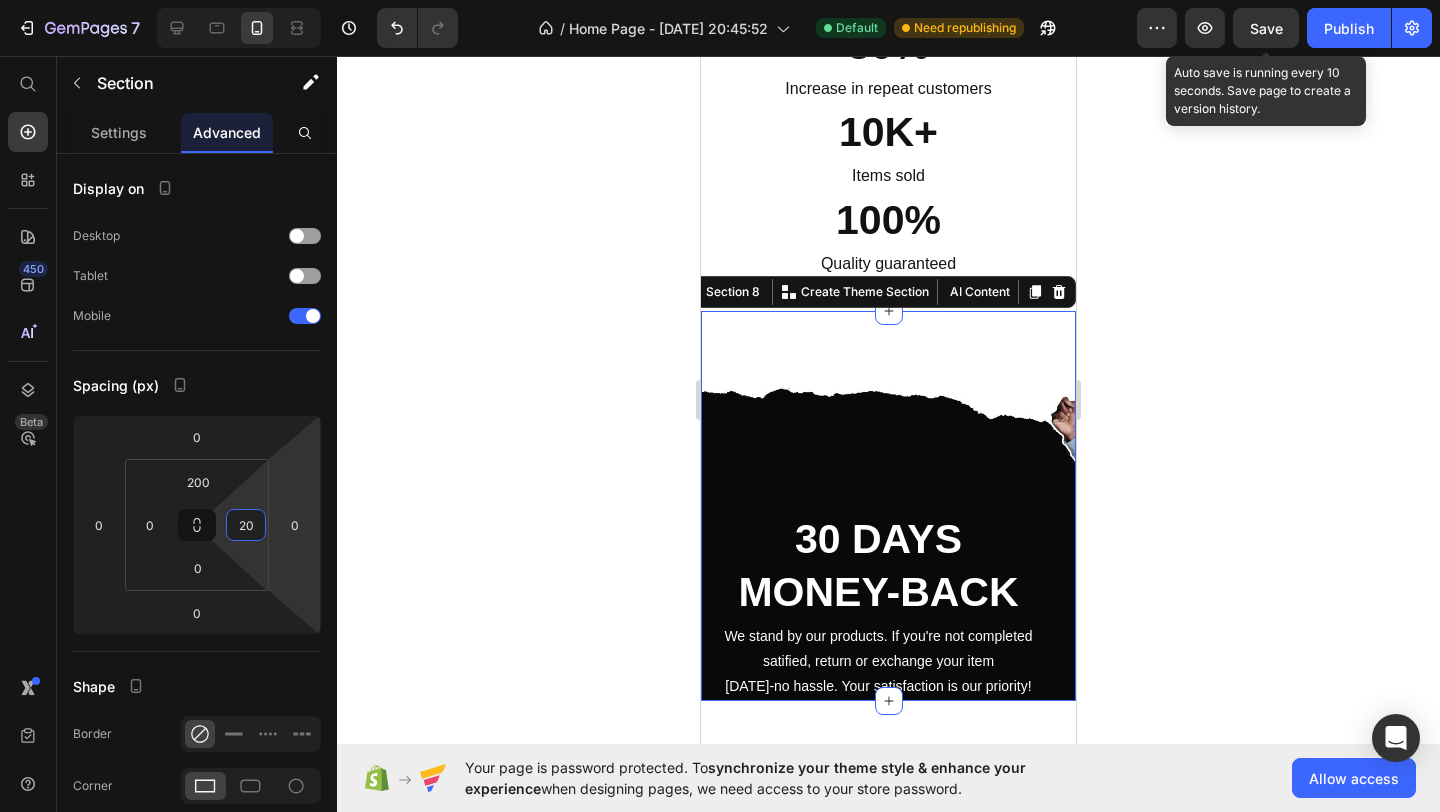type on "20" 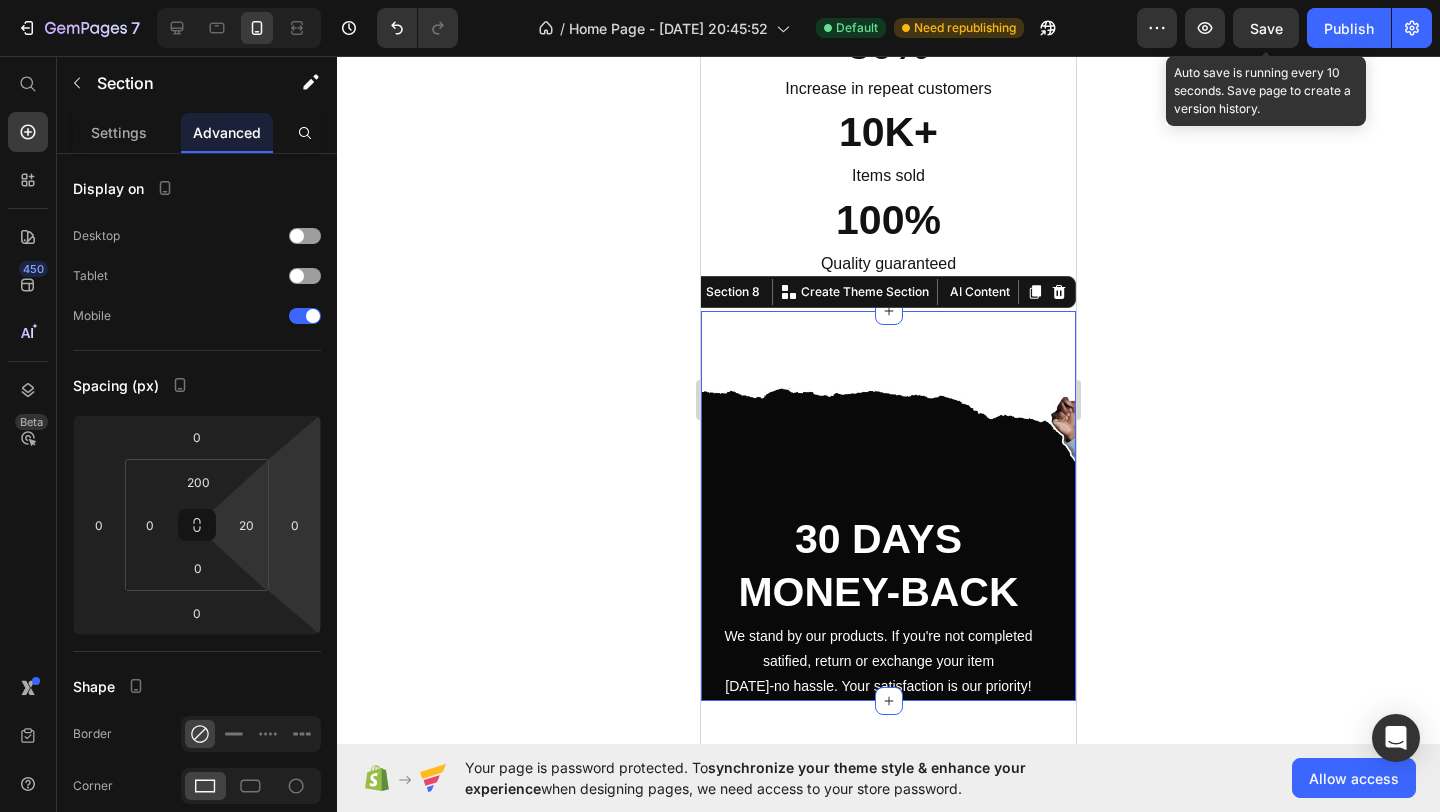 click on "30 DAYS  MONEY-BACK Heading We stand by our products. If you're not completed satified, return or exchange your item  within 30 days-no hassle. Your satisfaction is our priority! Text Block Section 8   You can create reusable sections Create Theme Section AI Content Write with GemAI What would you like to describe here? Tone and Voice Persuasive Product Show more Generate" at bounding box center [888, 506] 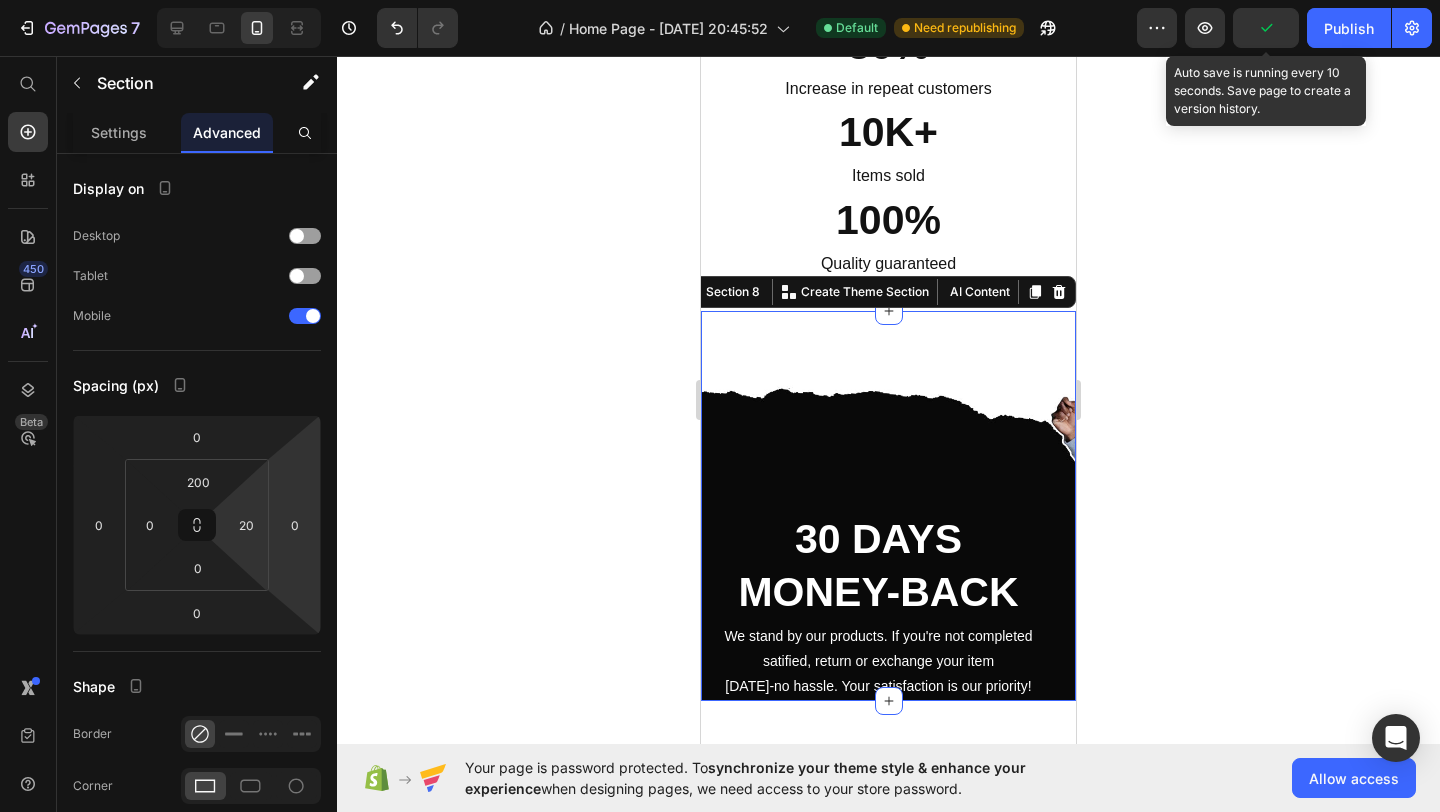 click on "30 DAYS  MONEY-BACK Heading We stand by our products. If you're not completed satified, return or exchange your item  within 30 days-no hassle. Your satisfaction is our priority! Text Block Section 8   You can create reusable sections Create Theme Section AI Content Write with GemAI What would you like to describe here? Tone and Voice Persuasive Product Show more Generate" at bounding box center [888, 506] 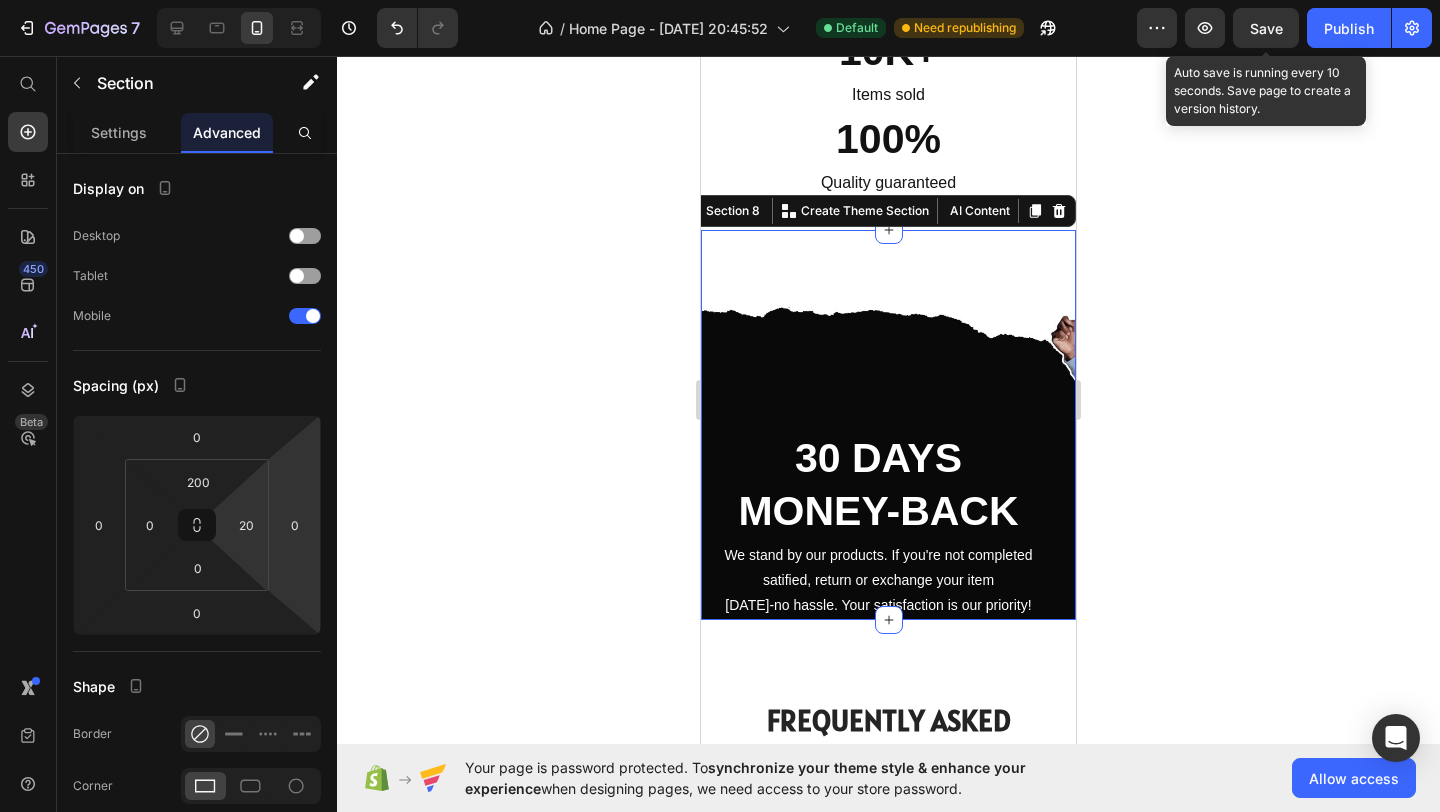 scroll, scrollTop: 3303, scrollLeft: 0, axis: vertical 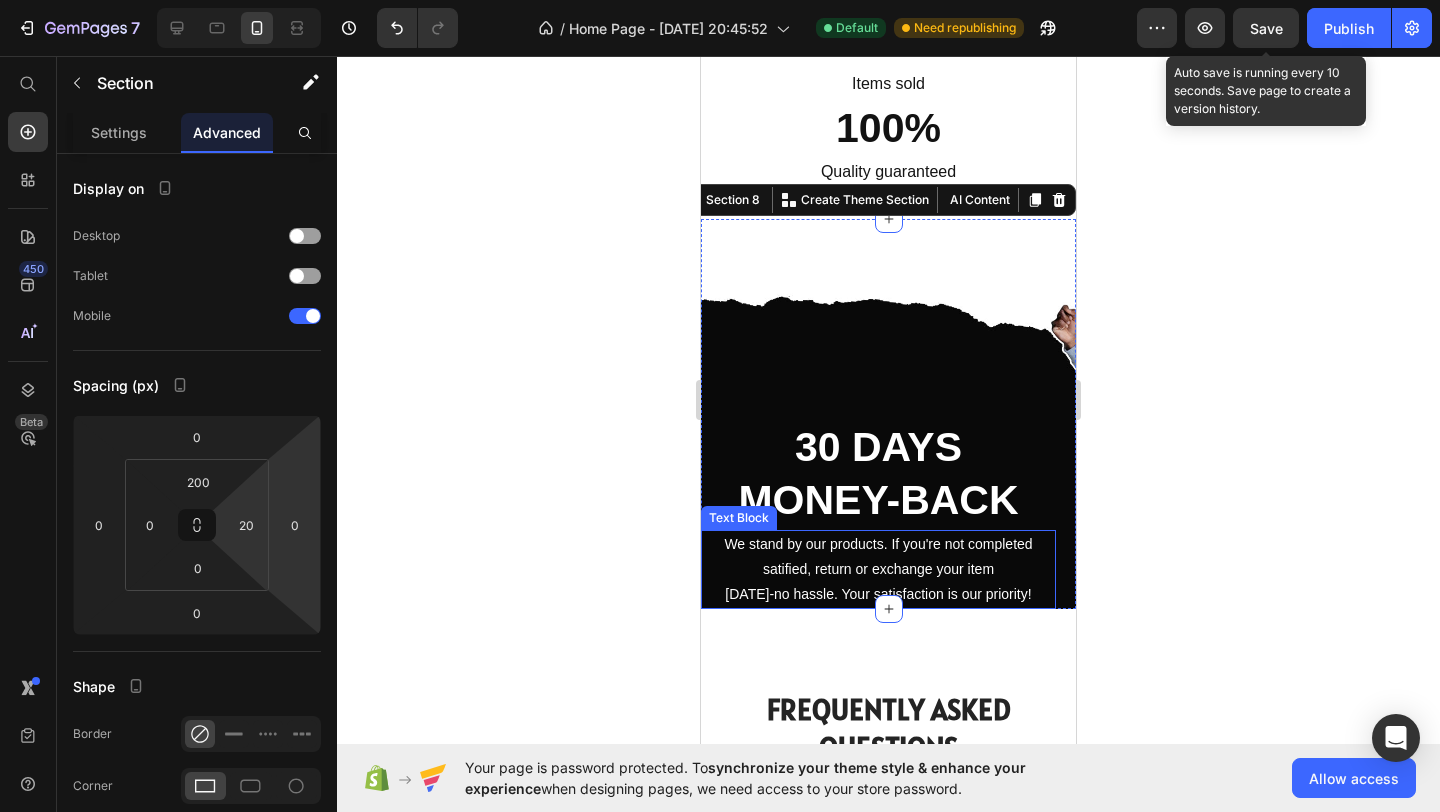 click on "We stand by our products. If you're not completed satified, return or exchange your item" at bounding box center [878, 557] 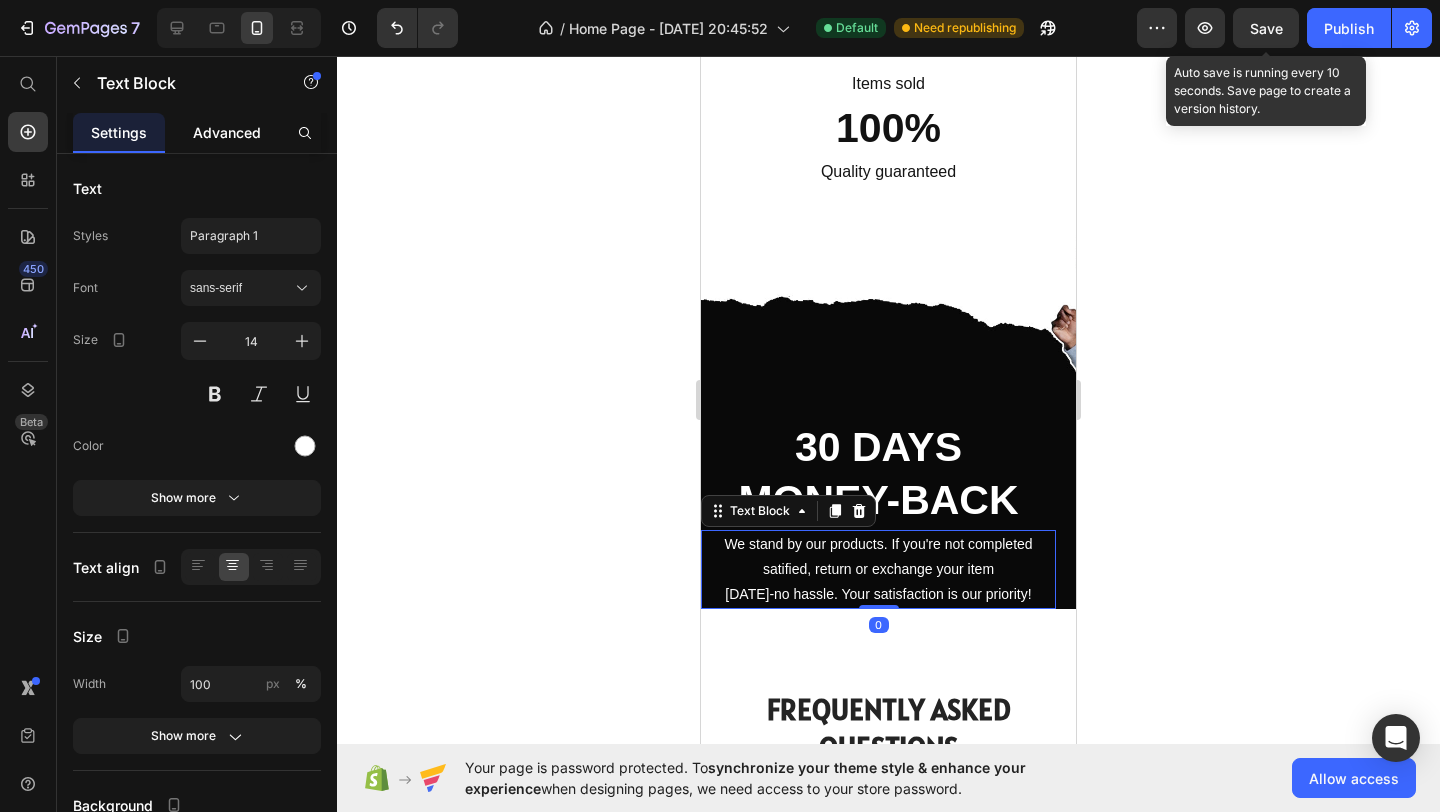 click on "Advanced" at bounding box center (227, 132) 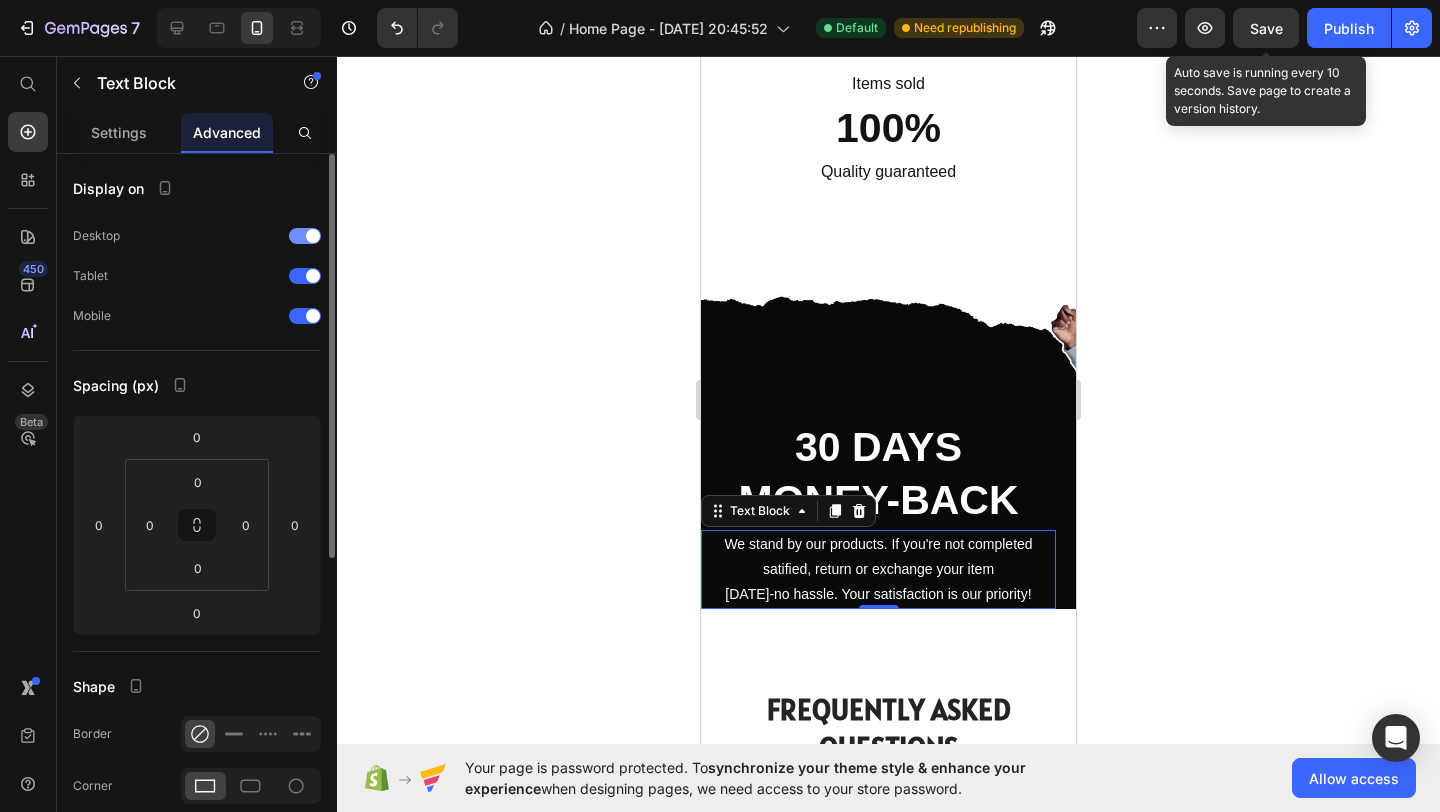 click at bounding box center [313, 236] 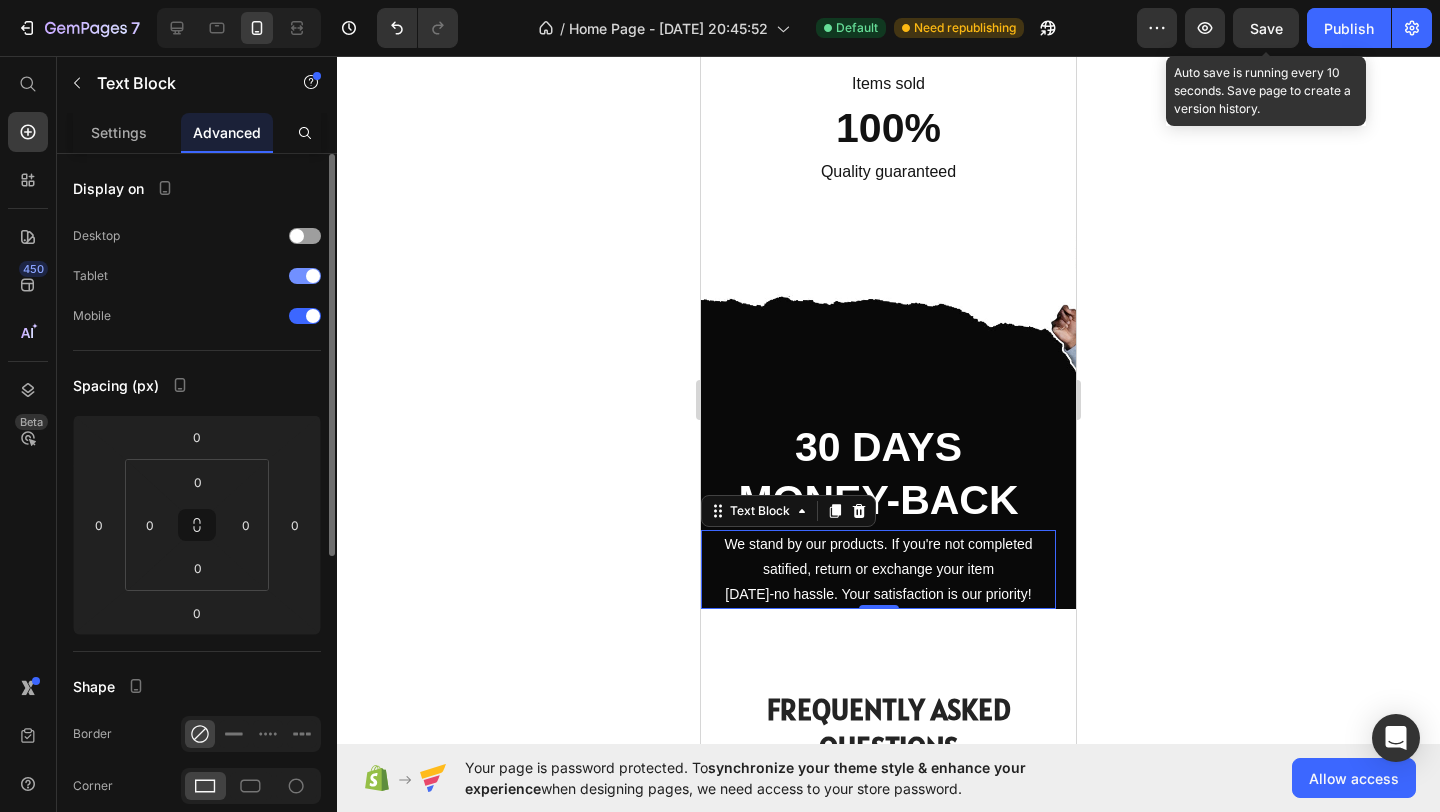 click on "Tablet" at bounding box center (197, 276) 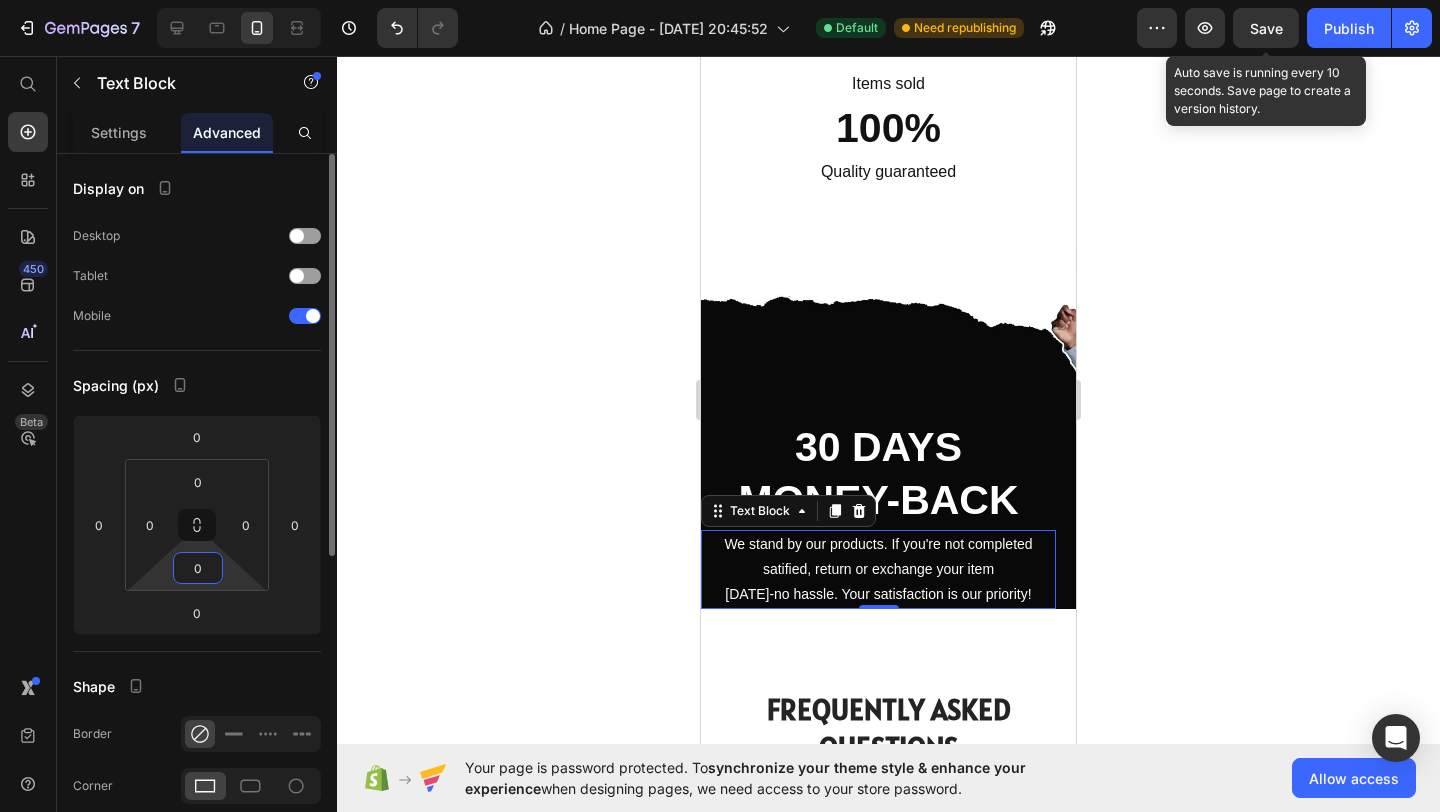 click on "0" at bounding box center (198, 568) 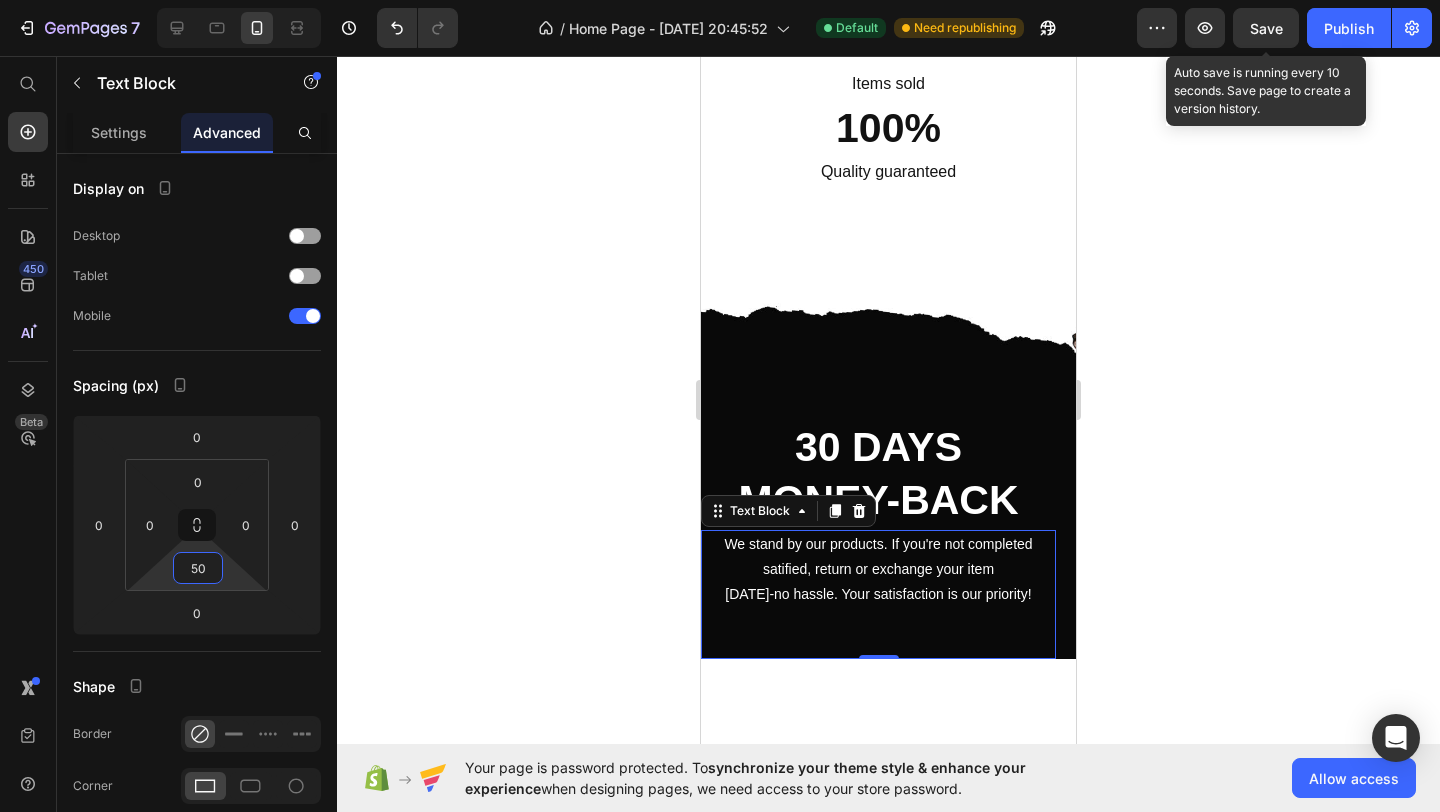 type on "50" 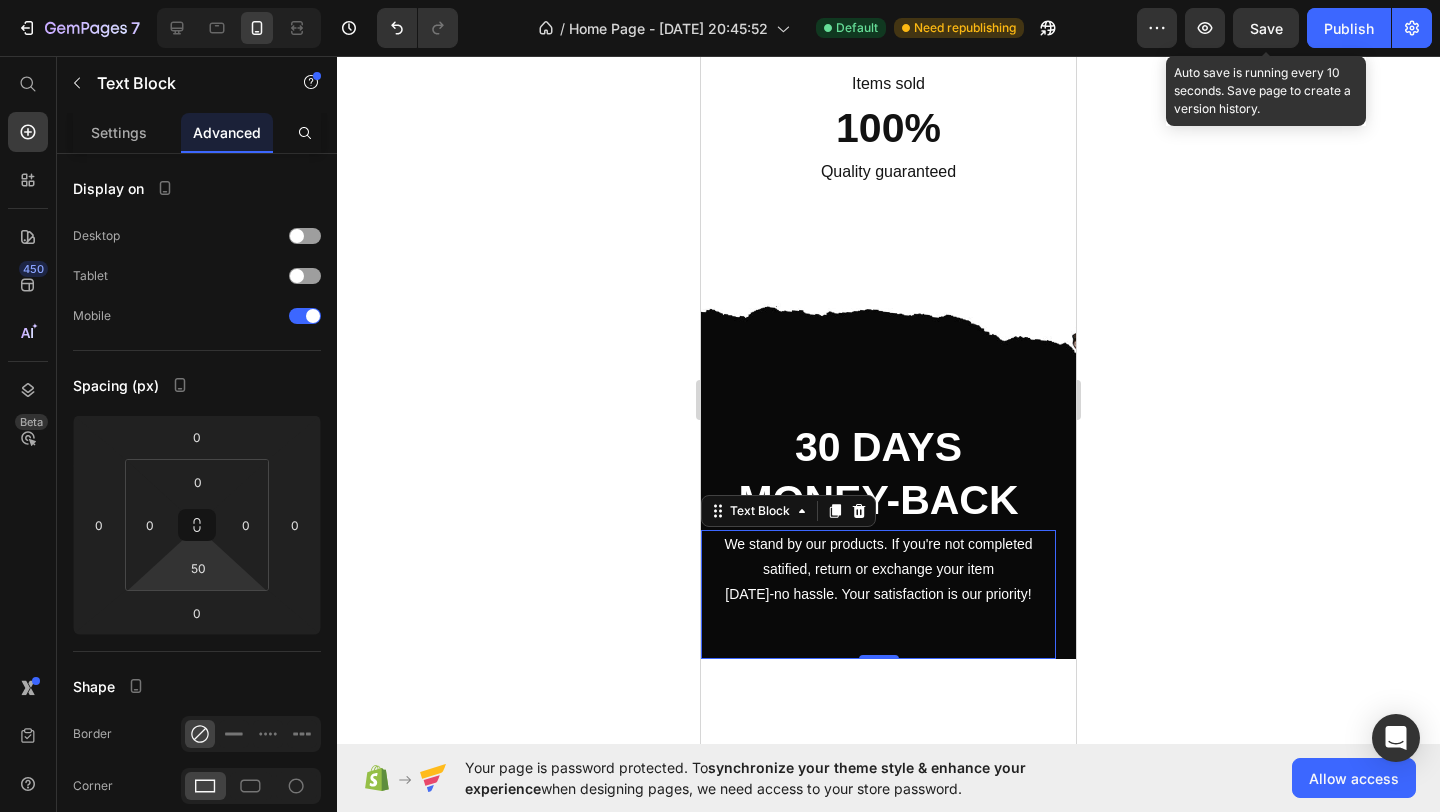 click 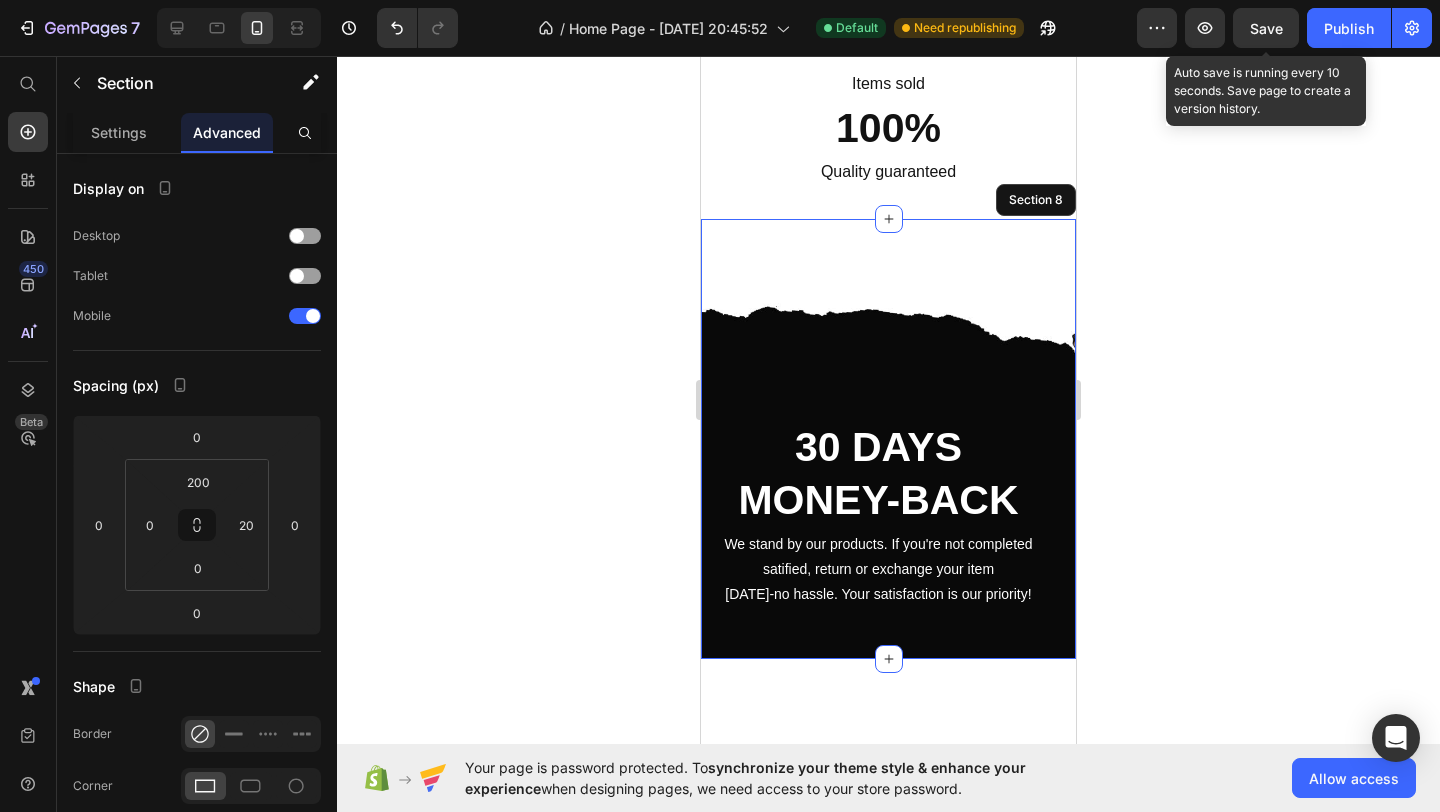 click on "30 DAYS  MONEY-BACK Heading We stand by our products. If you're not completed satified, return or exchange your item  within 30 days-no hassle. Your satisfaction is our priority! Text Block   0 Section 8" at bounding box center (888, 439) 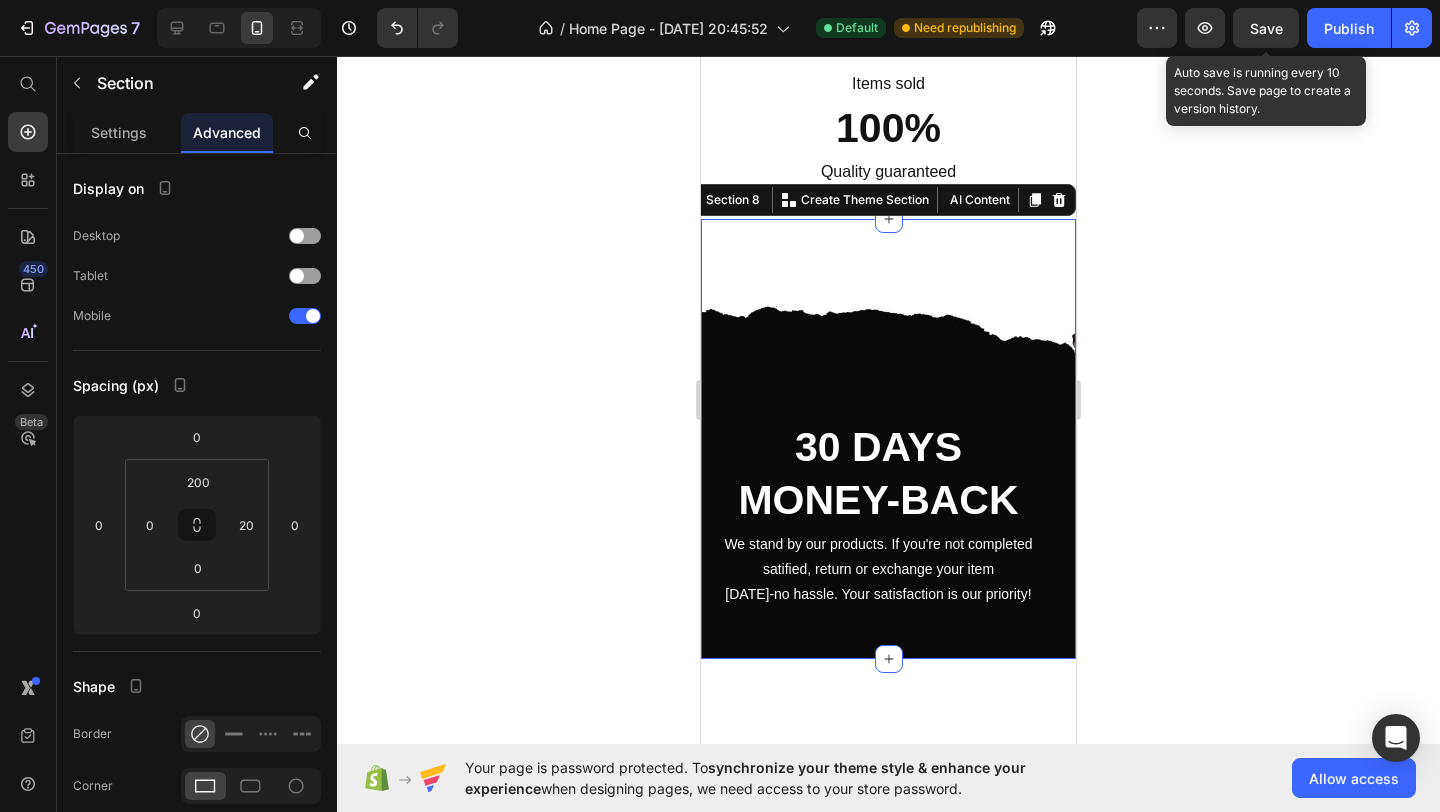 click on "30 DAYS  MONEY-BACK Heading We stand by our products. If you're not completed satified, return or exchange your item  within 30 days-no hassle. Your satisfaction is our priority! Text Block Section 8   You can create reusable sections Create Theme Section AI Content Write with GemAI What would you like to describe here? Tone and Voice Persuasive Product Show more Generate" at bounding box center (888, 439) 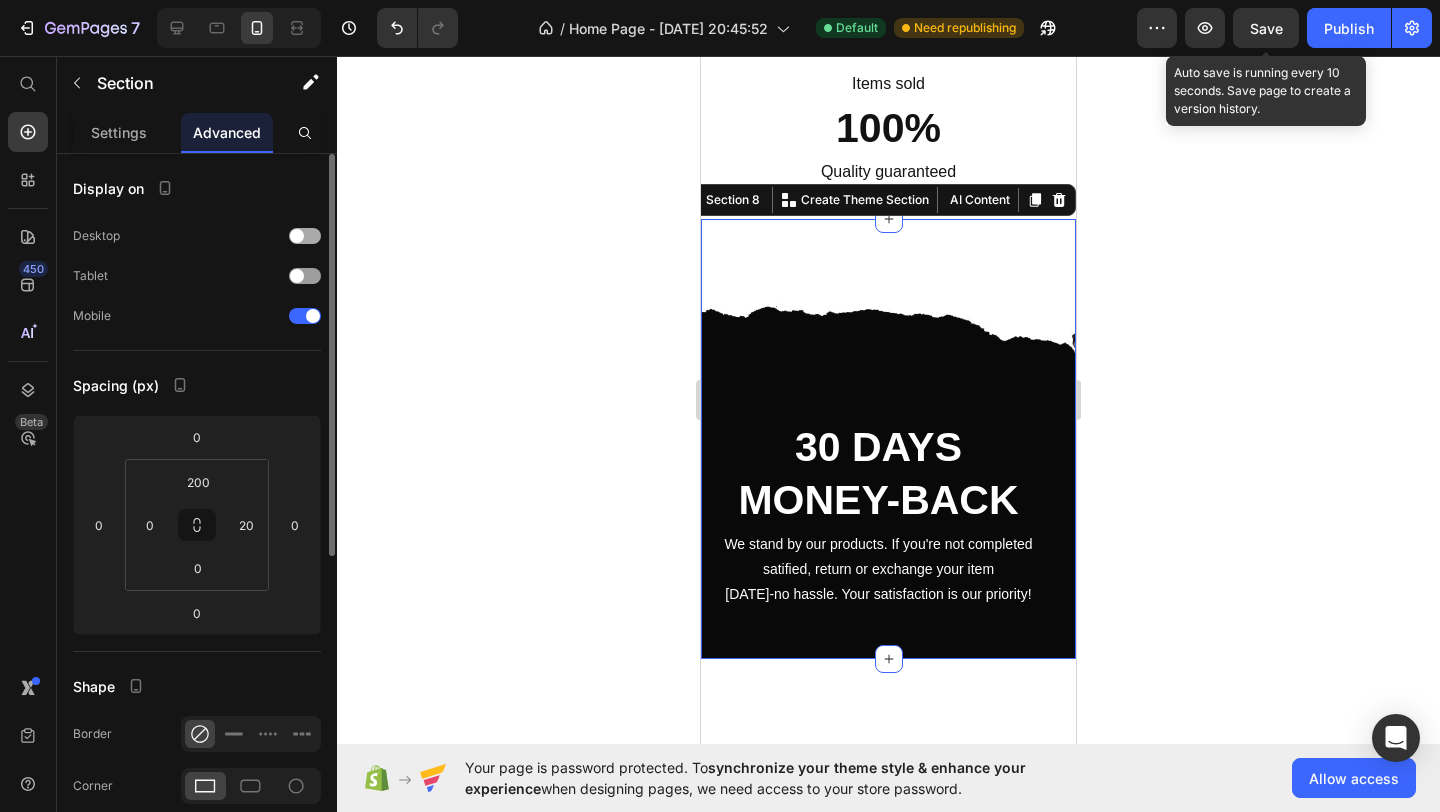 click at bounding box center [297, 236] 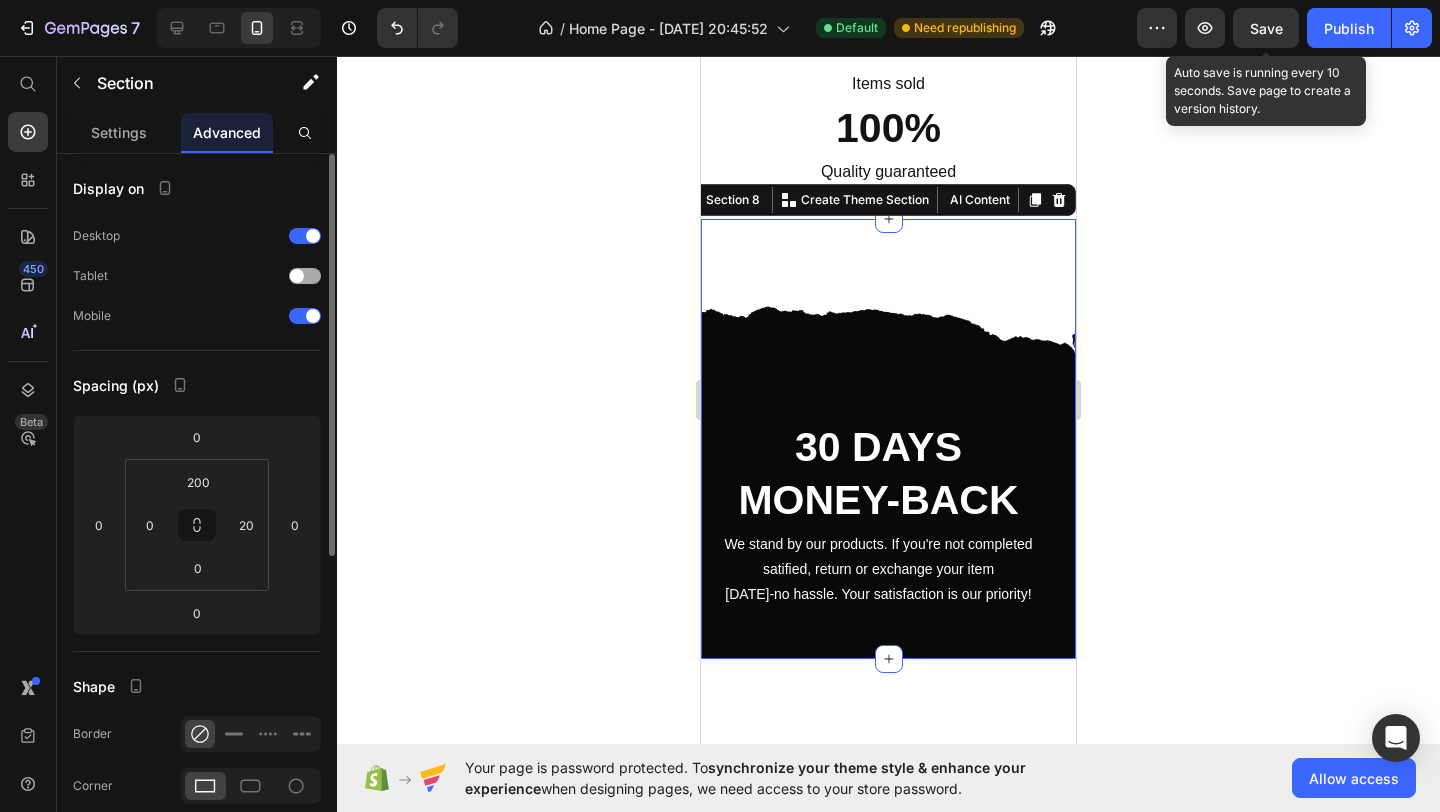 click at bounding box center [305, 276] 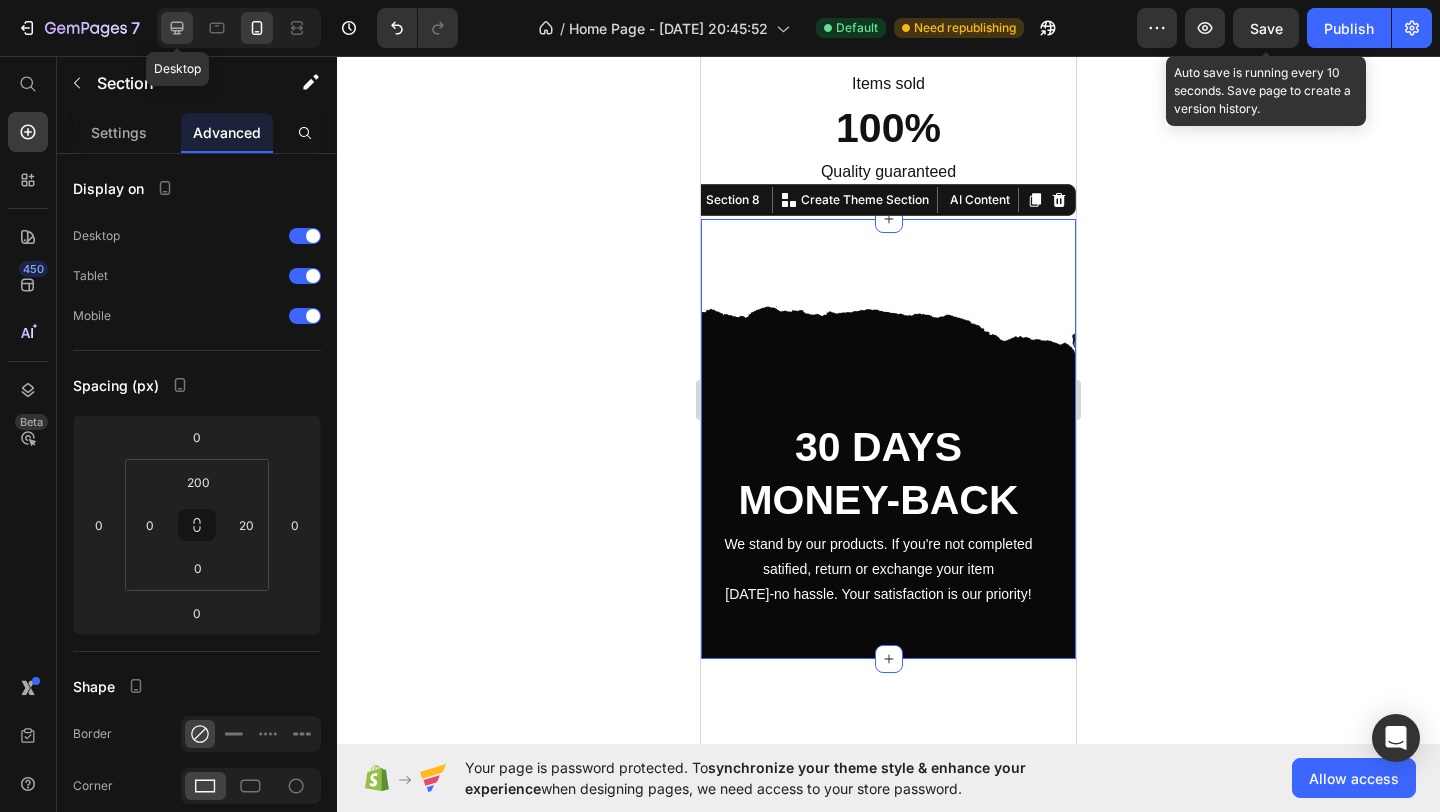 click 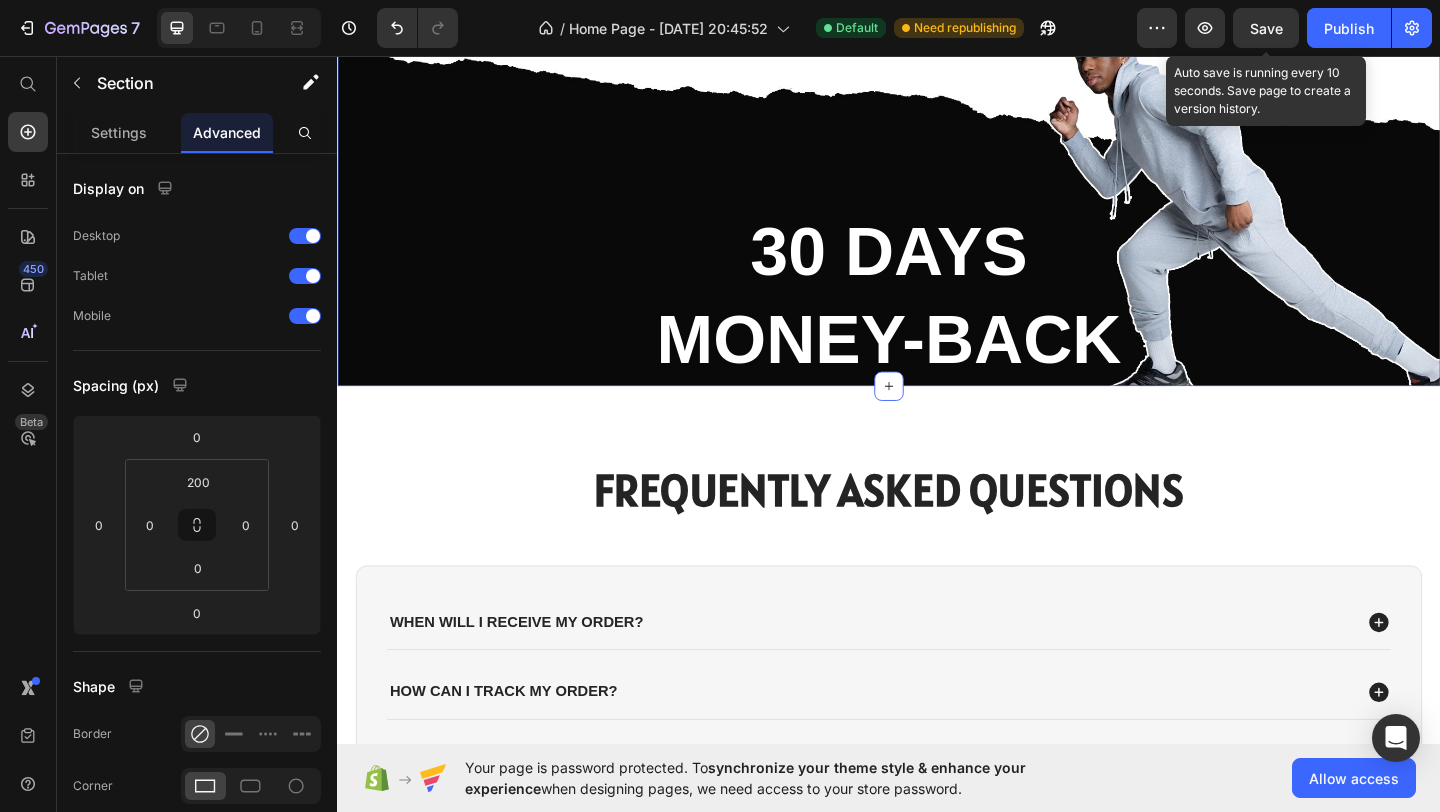 scroll, scrollTop: 2883, scrollLeft: 0, axis: vertical 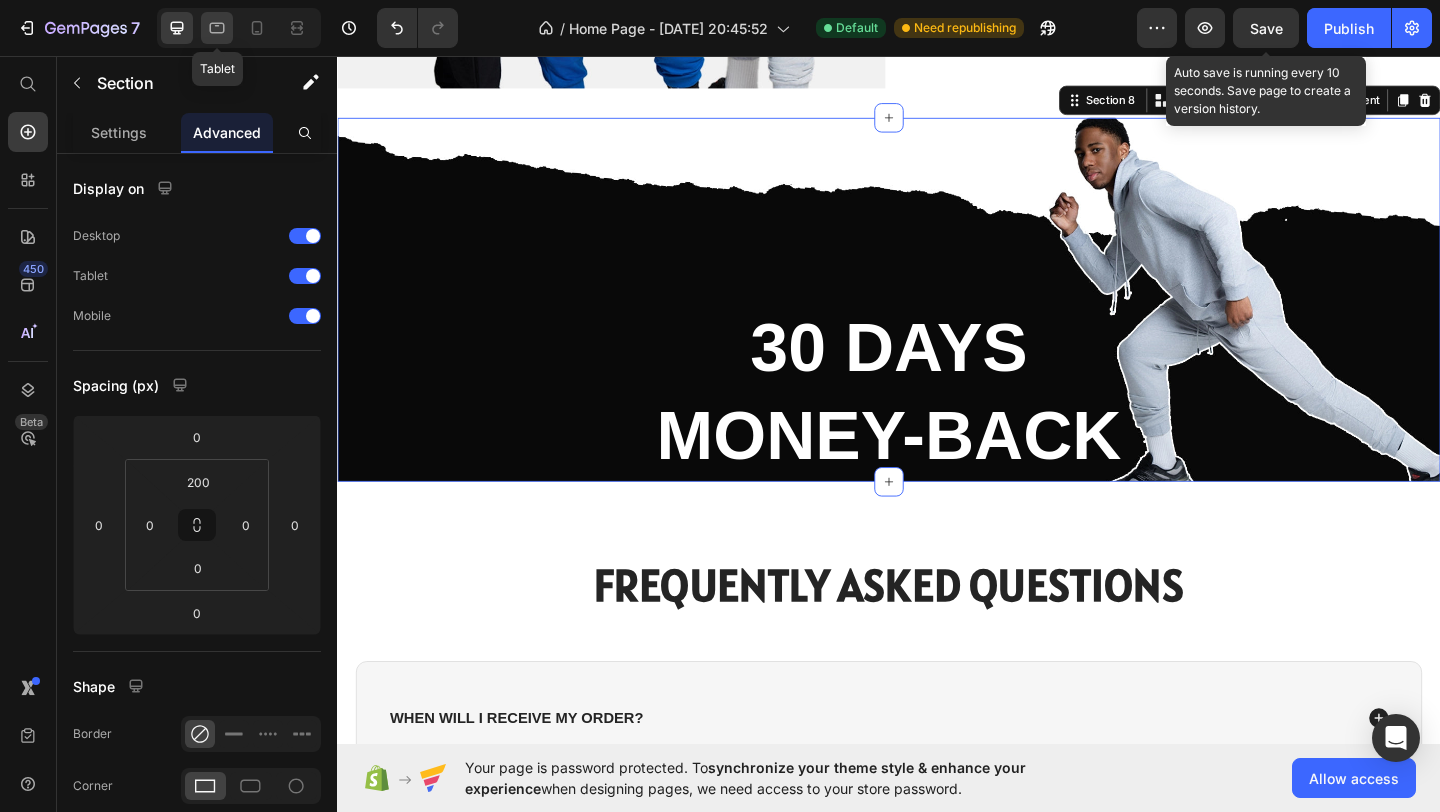 click 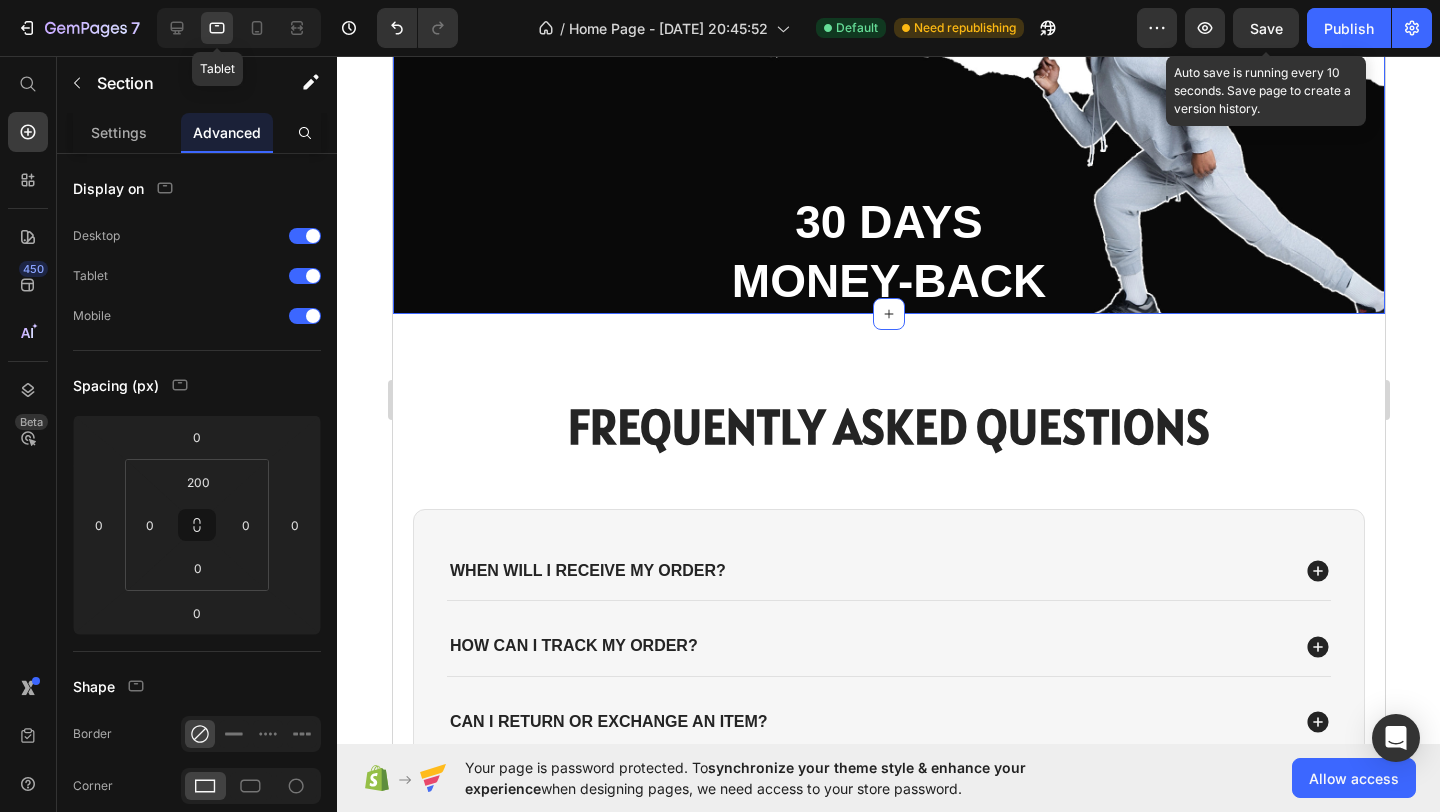 scroll, scrollTop: 2748, scrollLeft: 0, axis: vertical 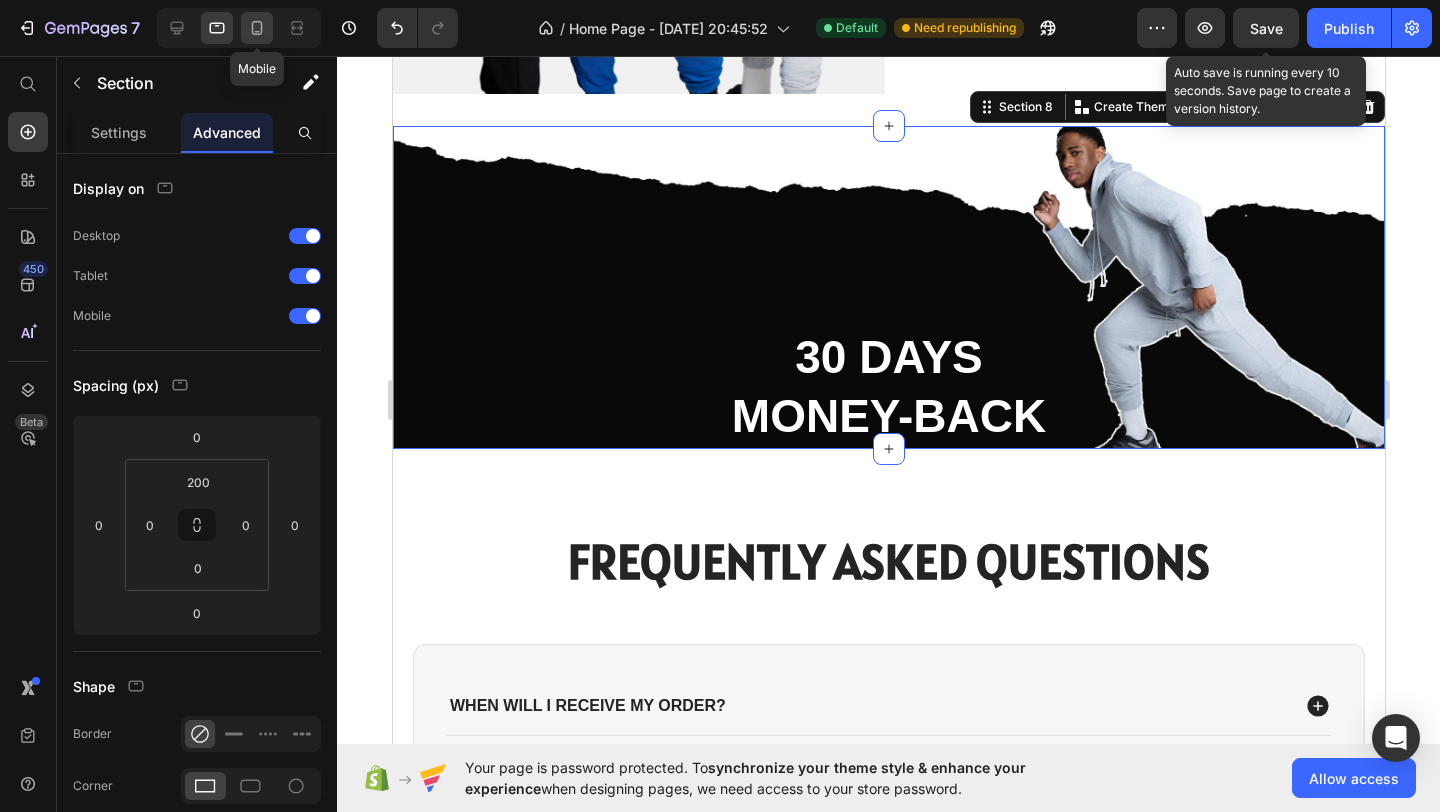click 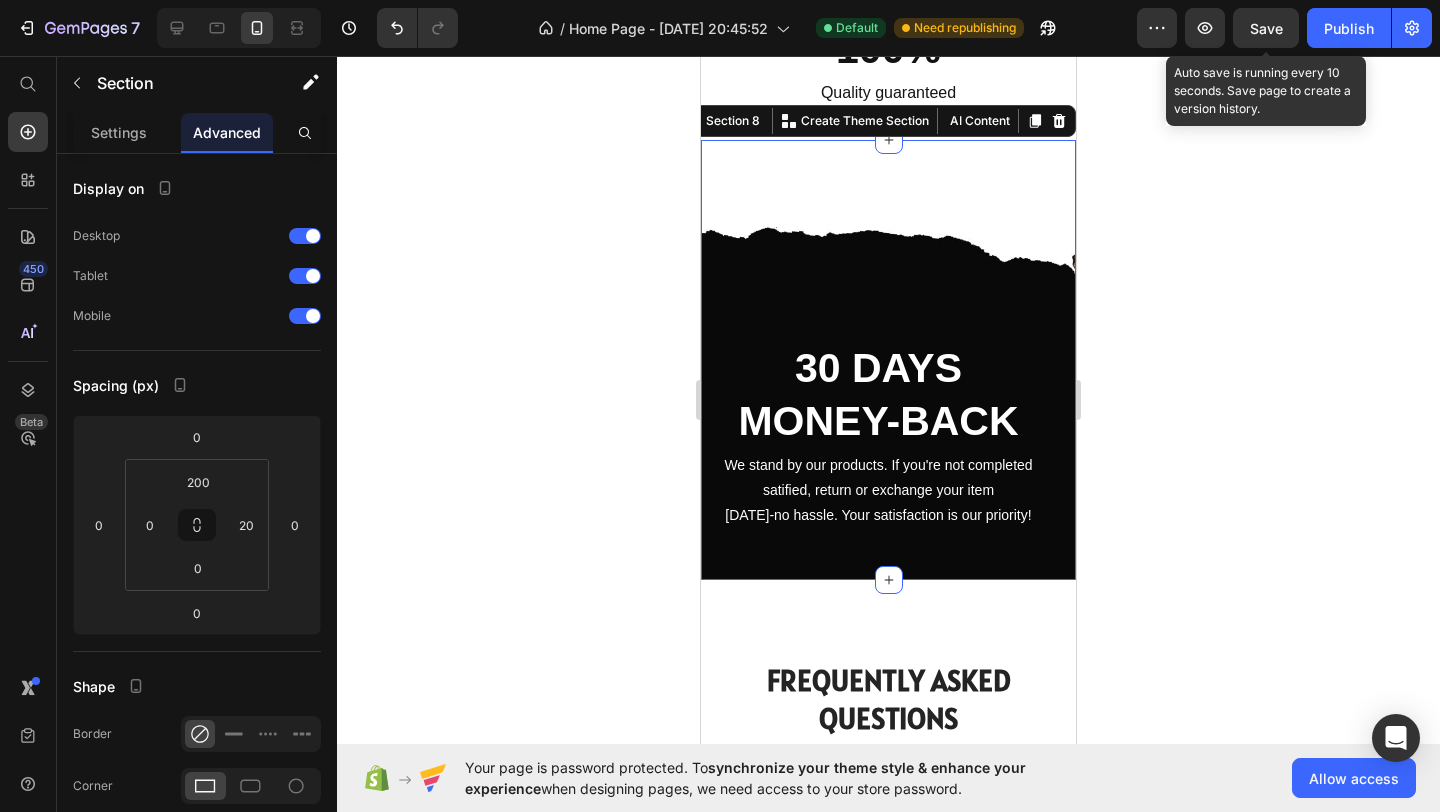 scroll, scrollTop: 3385, scrollLeft: 0, axis: vertical 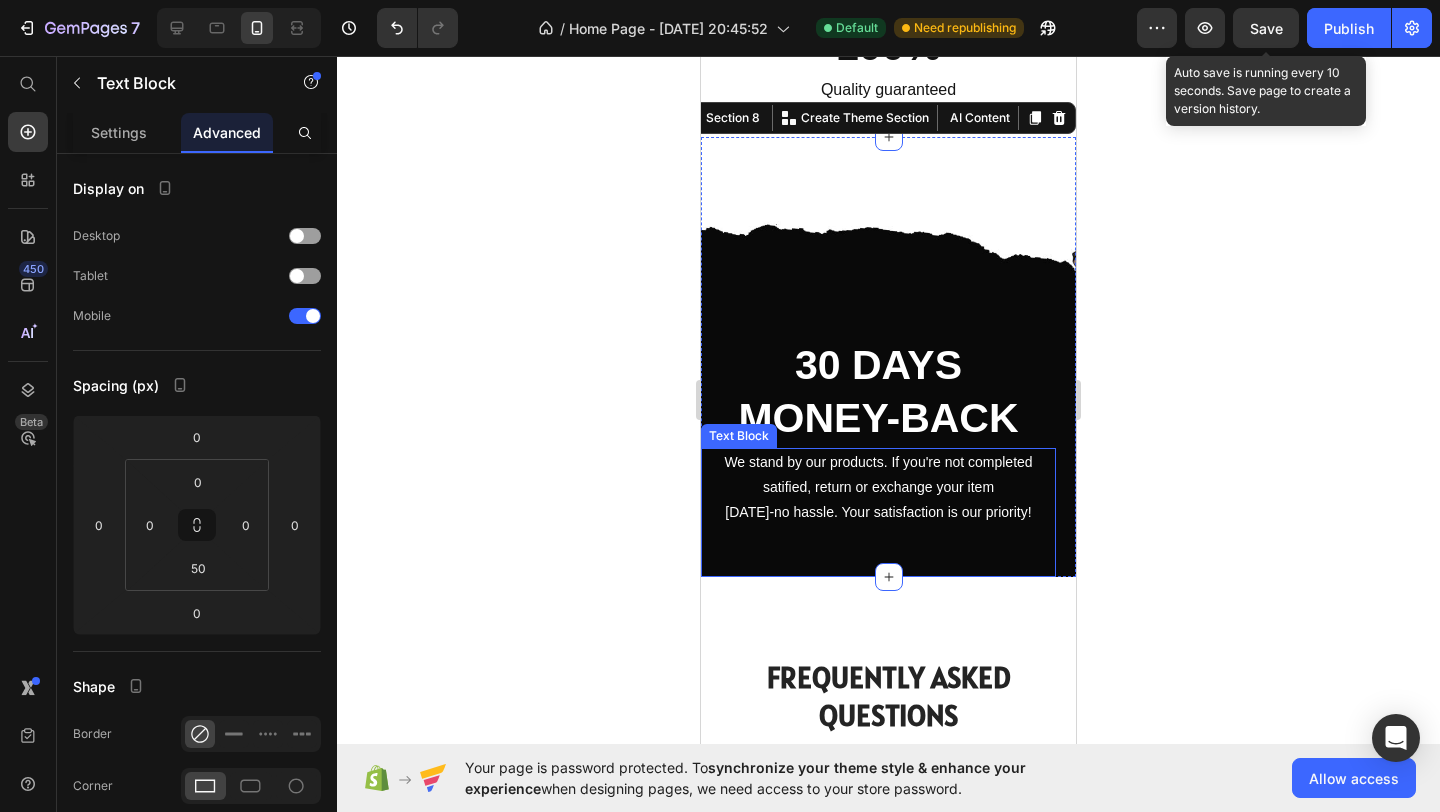 click on "We stand by our products. If you're not completed satified, return or exchange your item" at bounding box center [878, 475] 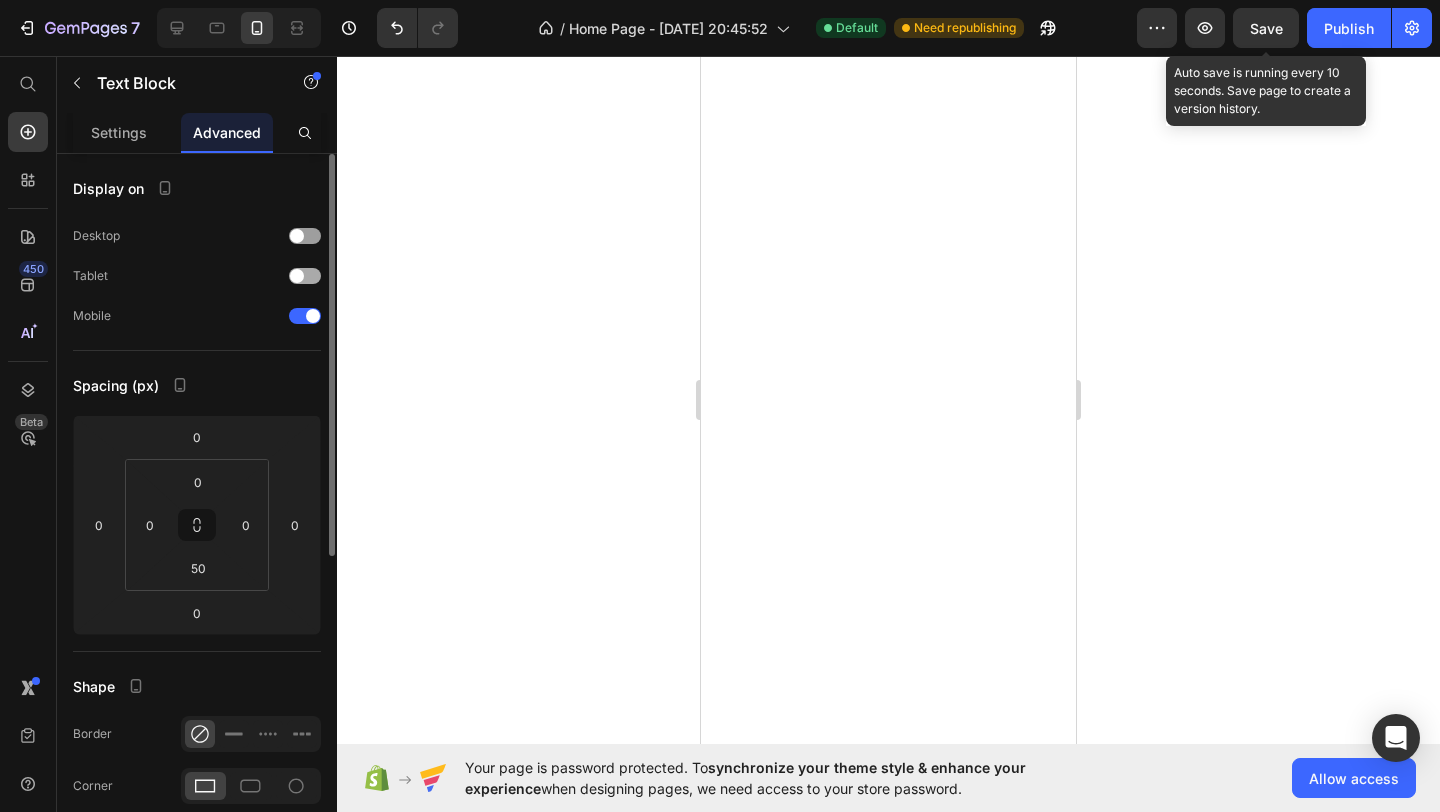 scroll, scrollTop: 0, scrollLeft: 0, axis: both 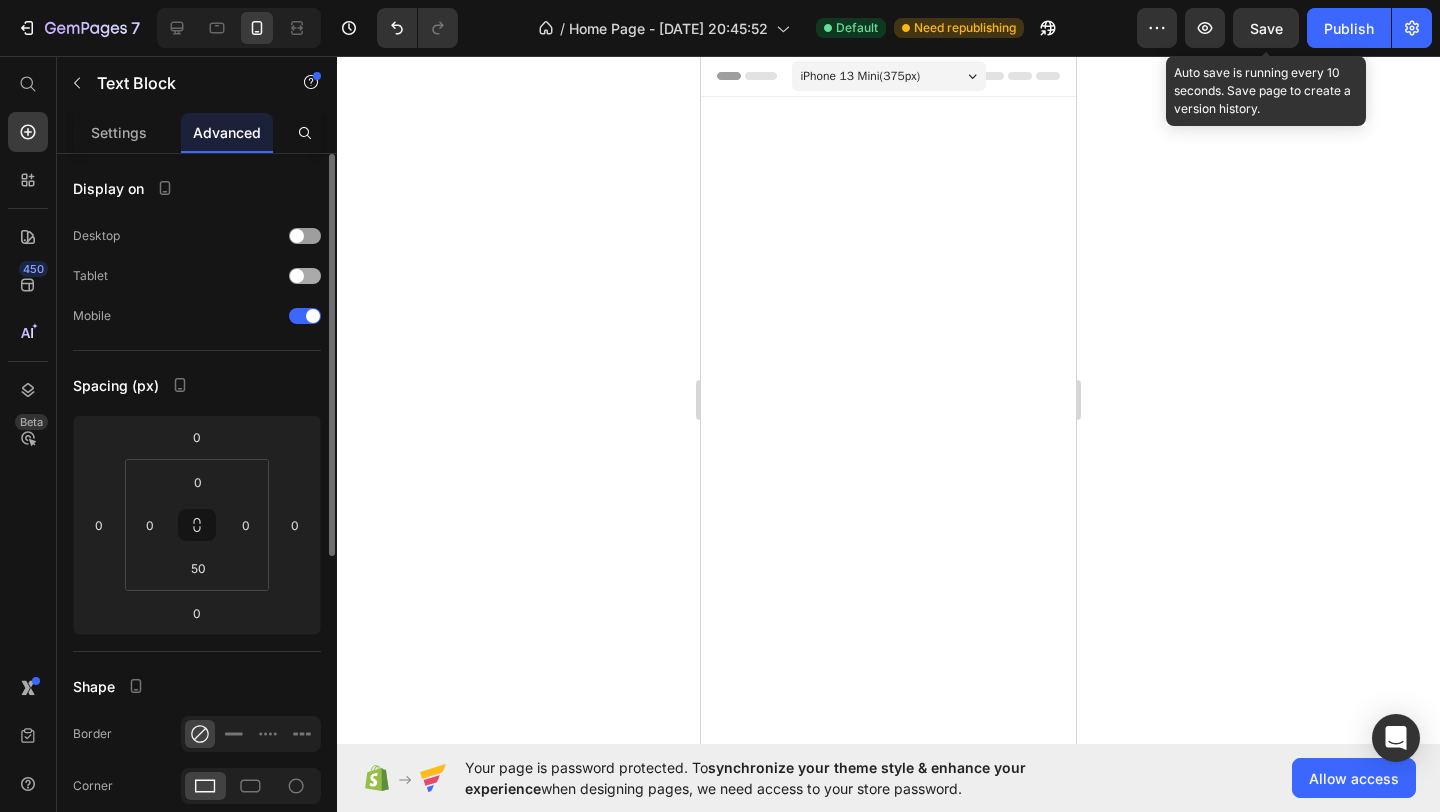click at bounding box center (297, 276) 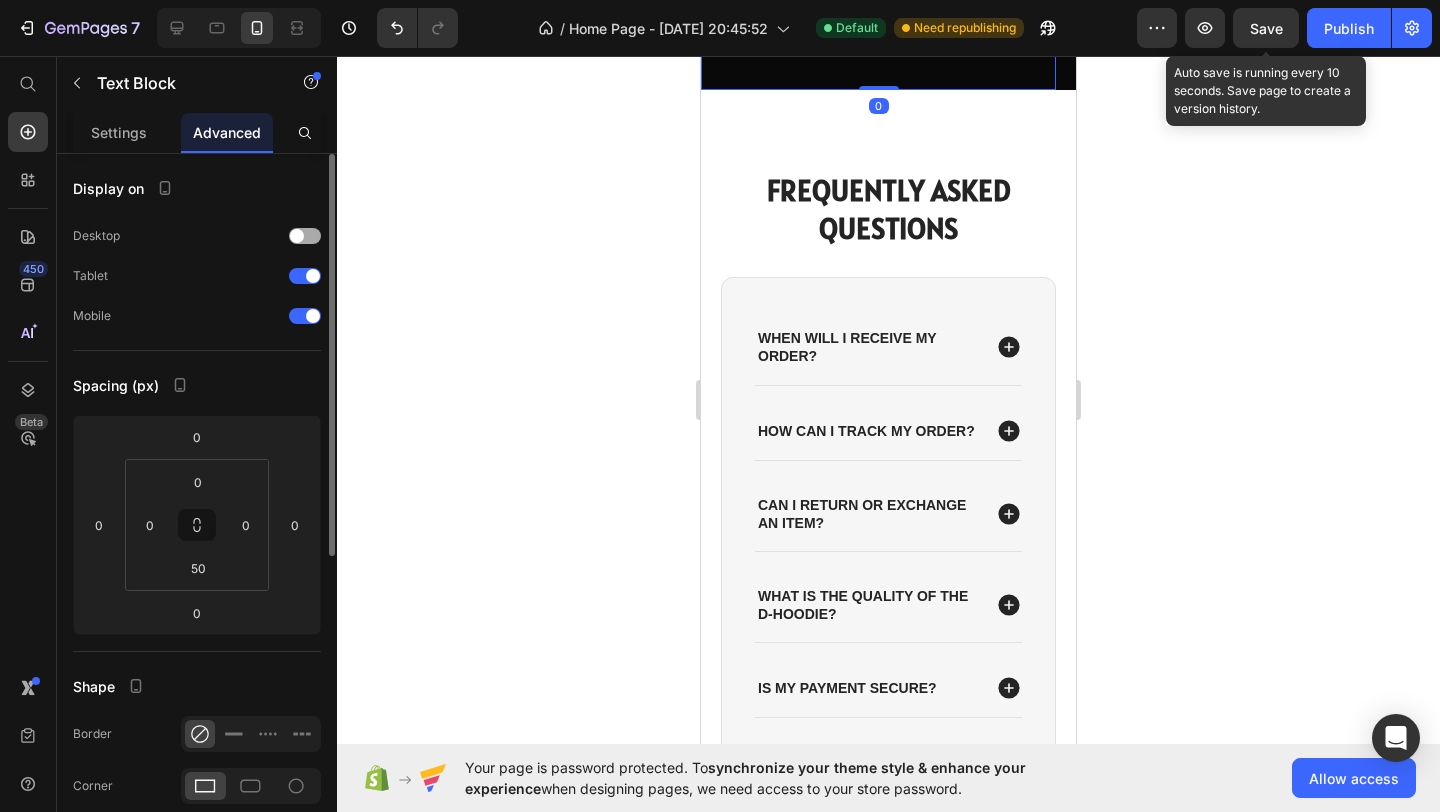 click at bounding box center (305, 236) 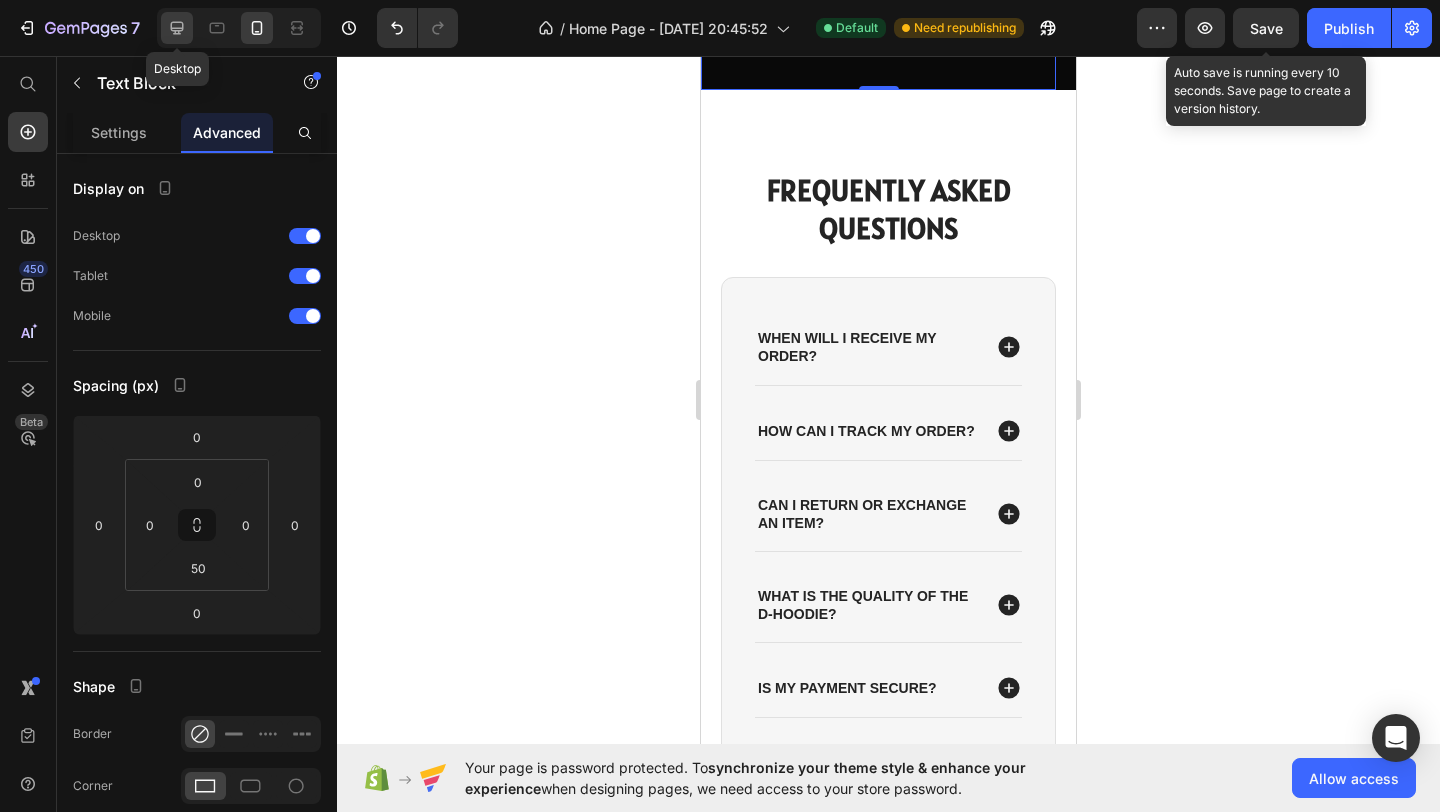 click 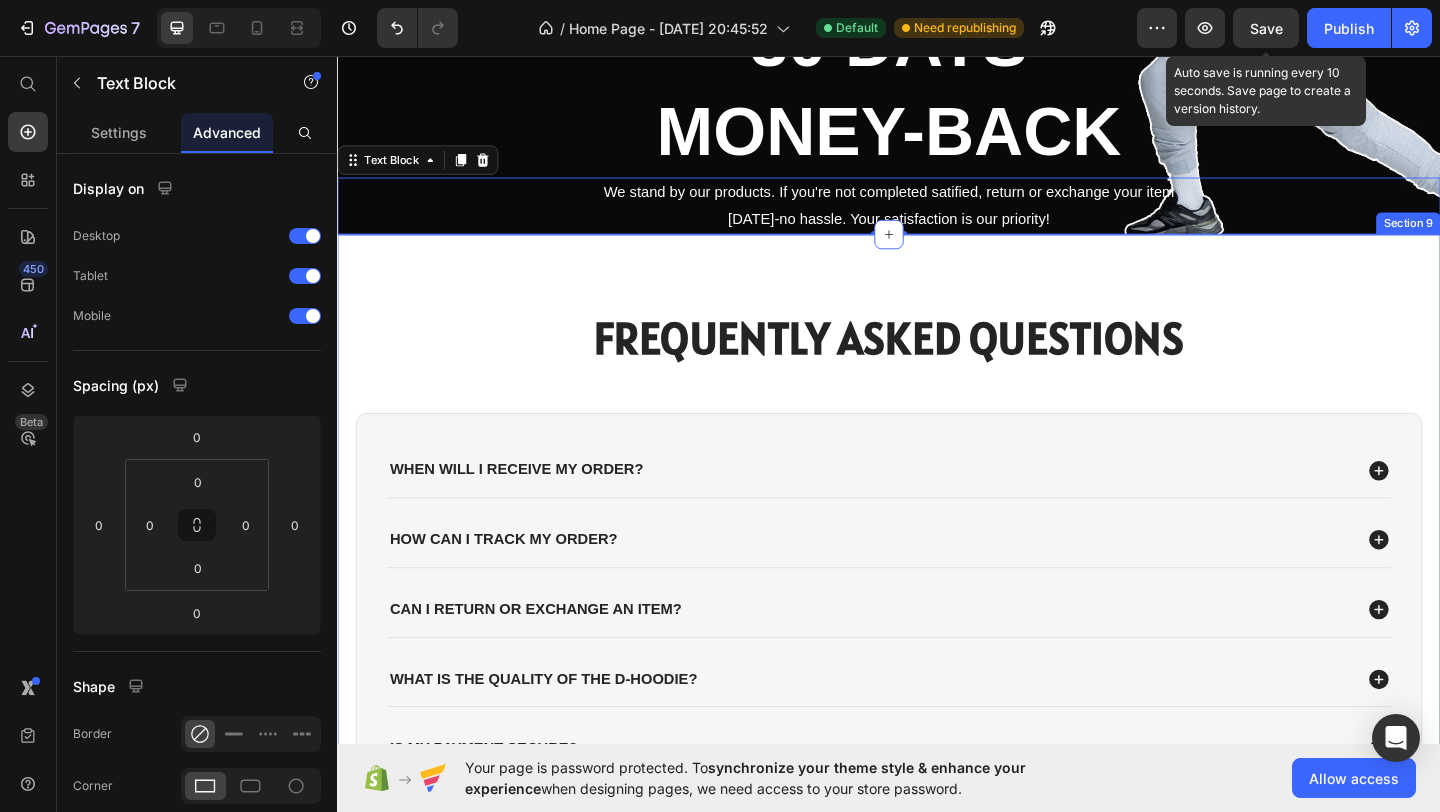 scroll, scrollTop: 2893, scrollLeft: 0, axis: vertical 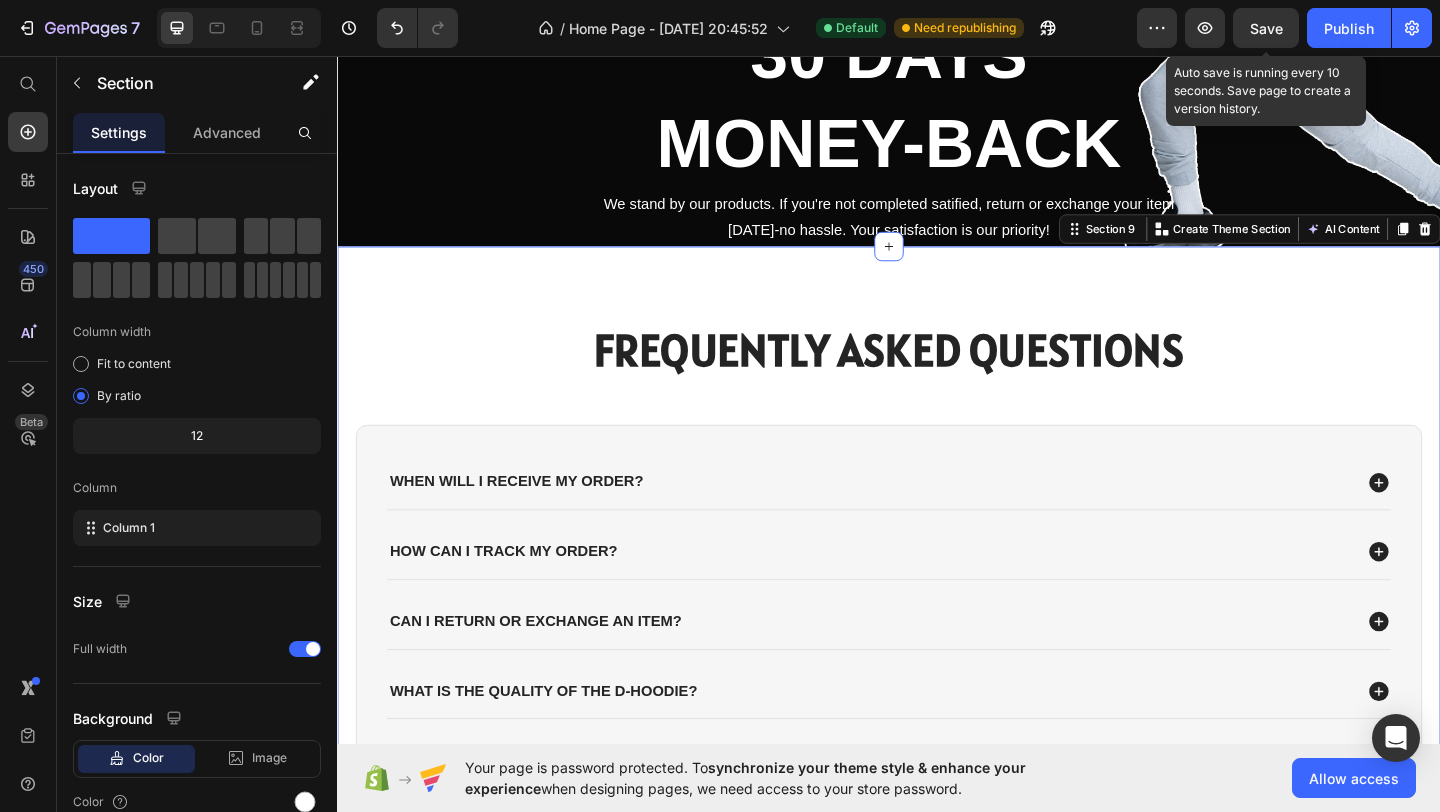 click on "FREQUENTLY ASKED QUESTIONS  Heading
WHEN WILL I RECEIVE MY ORDER?
HOW CAN I TRACK MY ORDER?
CAN I RETURN OR EXCHANGE AN ITEM?
WHAT IS THE QUALITY OF THE D-HOODIE?
IS MY PAYMENT SECURE? Accordion Row Row Section 9   You can create reusable sections Create Theme Section AI Content Write with GemAI What would you like to describe here? Tone and Voice Persuasive Product Show more Generate" at bounding box center [937, 614] 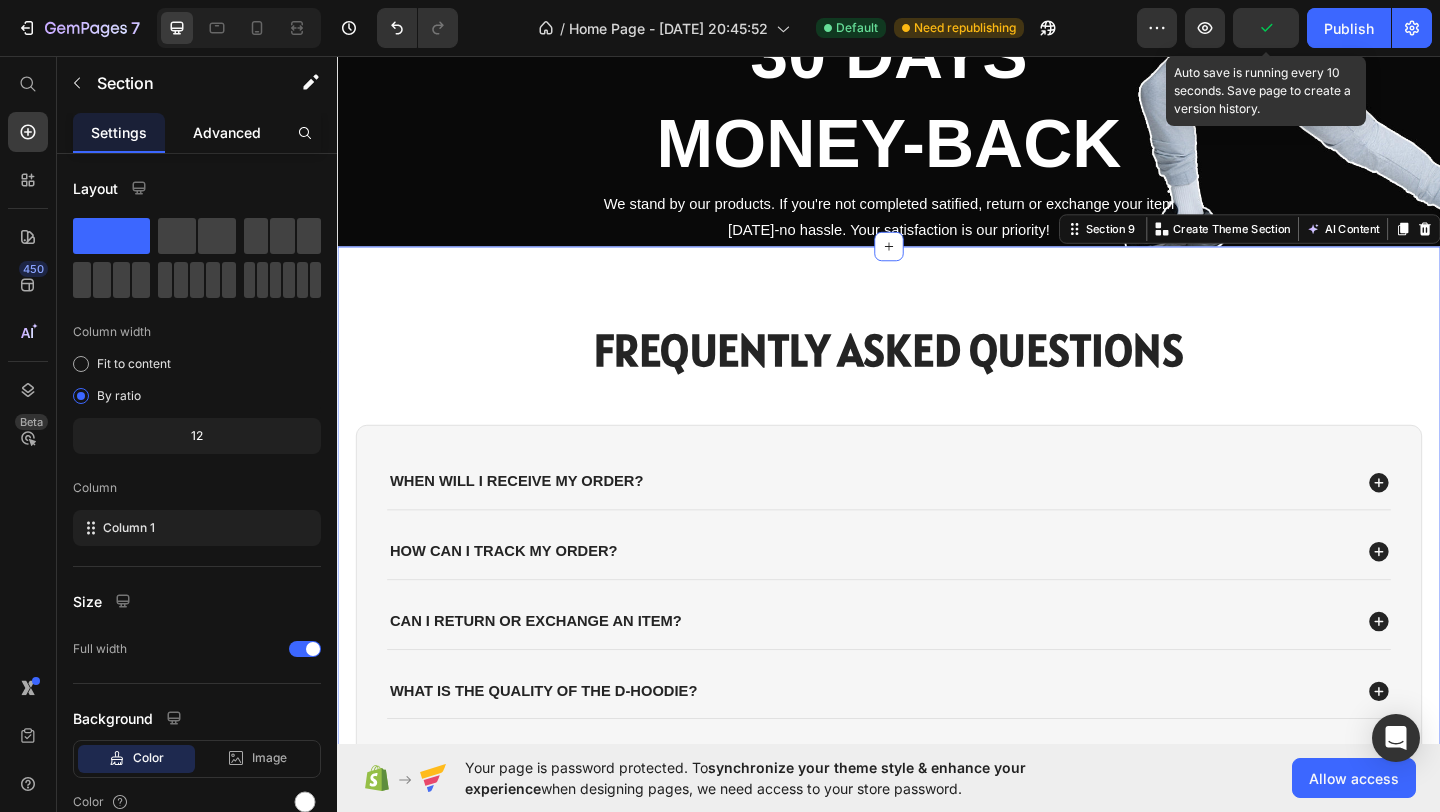 click on "Advanced" at bounding box center (227, 132) 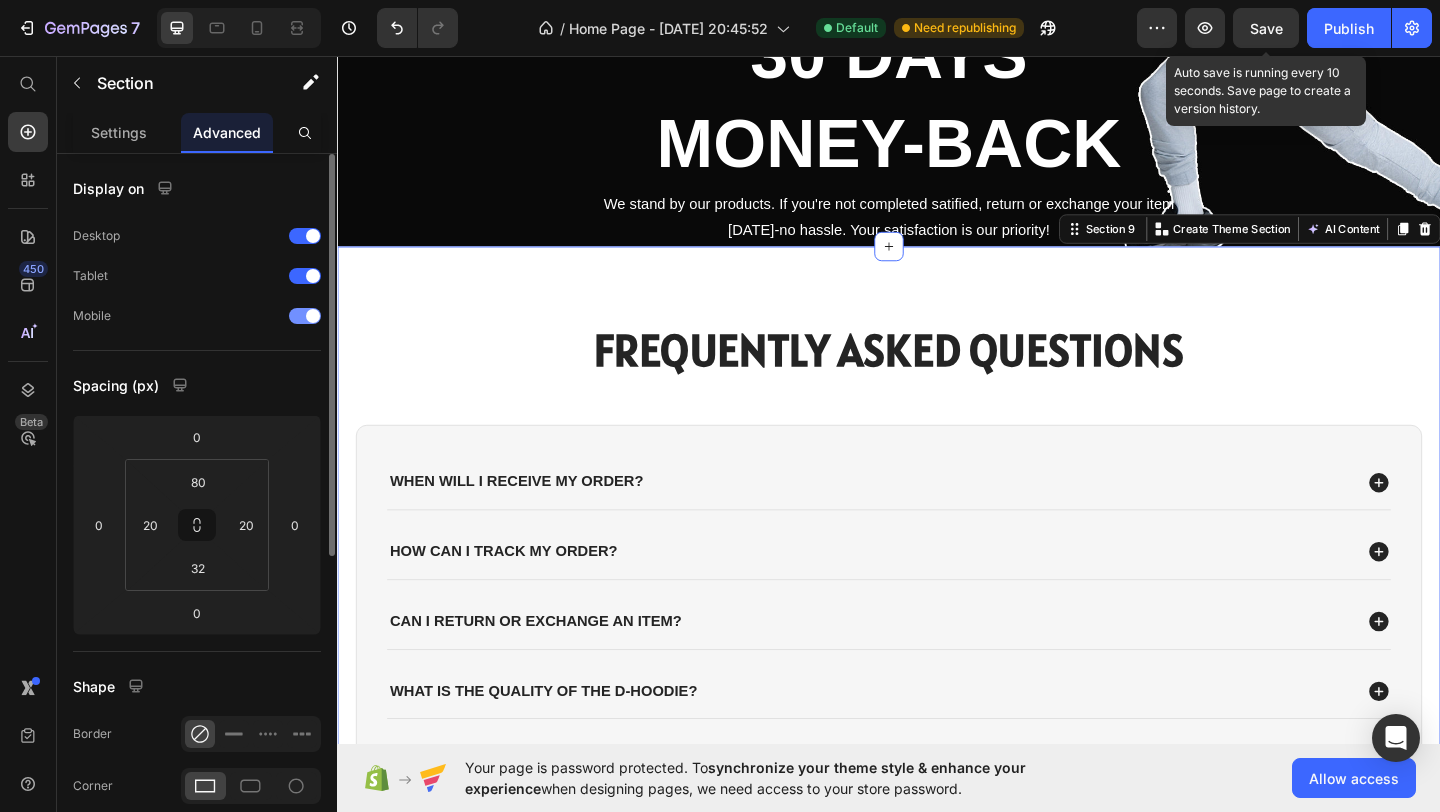 click at bounding box center [305, 316] 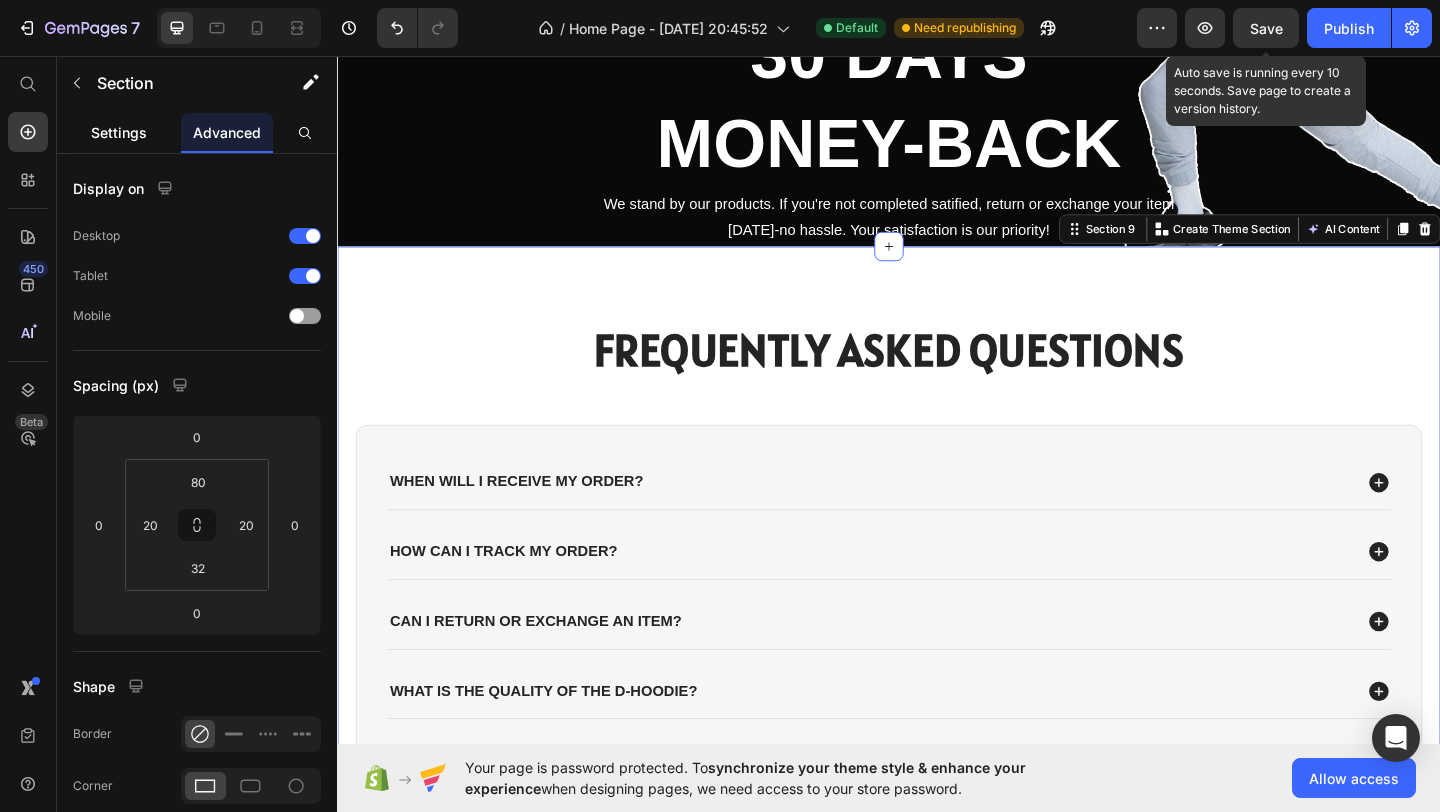 click on "Settings" at bounding box center (119, 132) 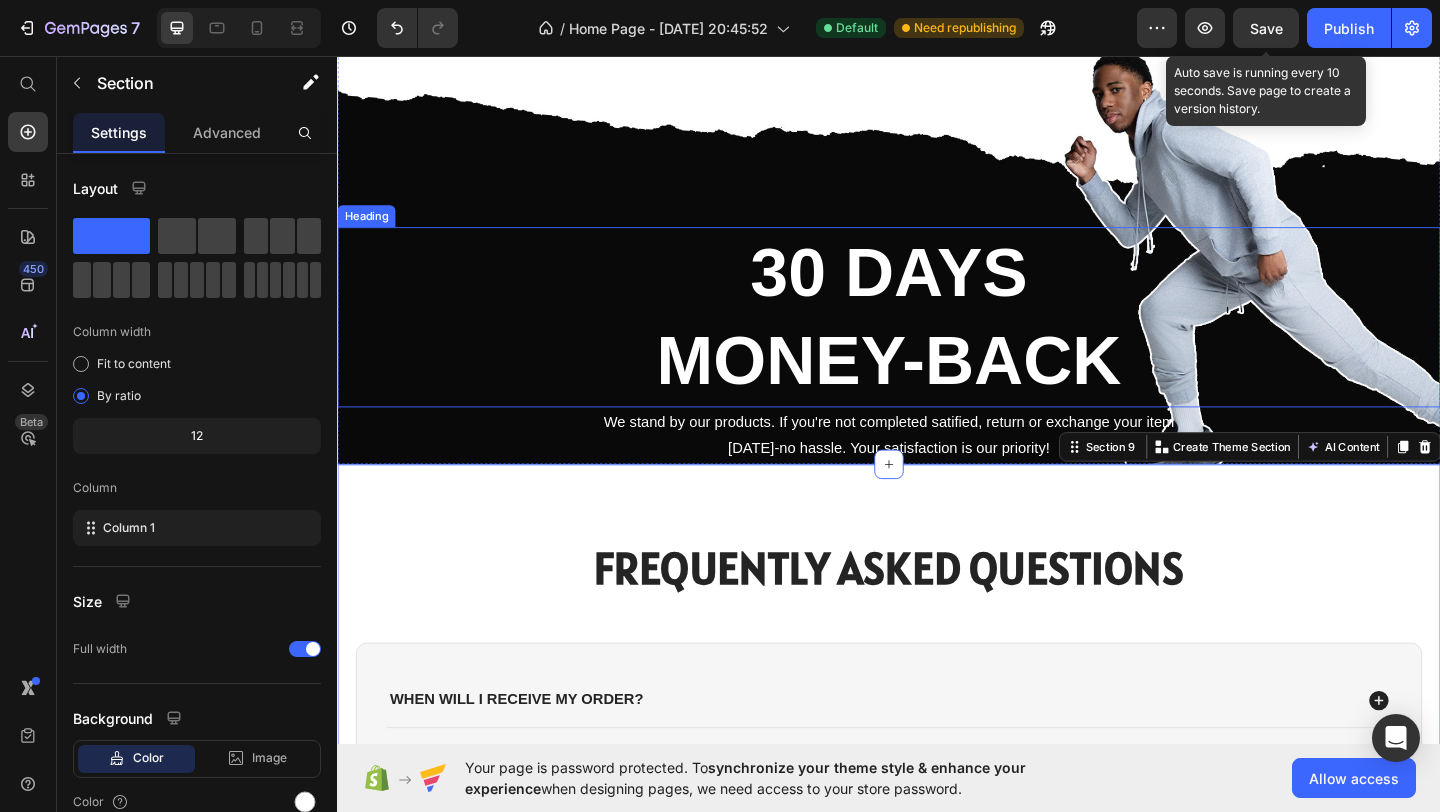 scroll, scrollTop: 2623, scrollLeft: 0, axis: vertical 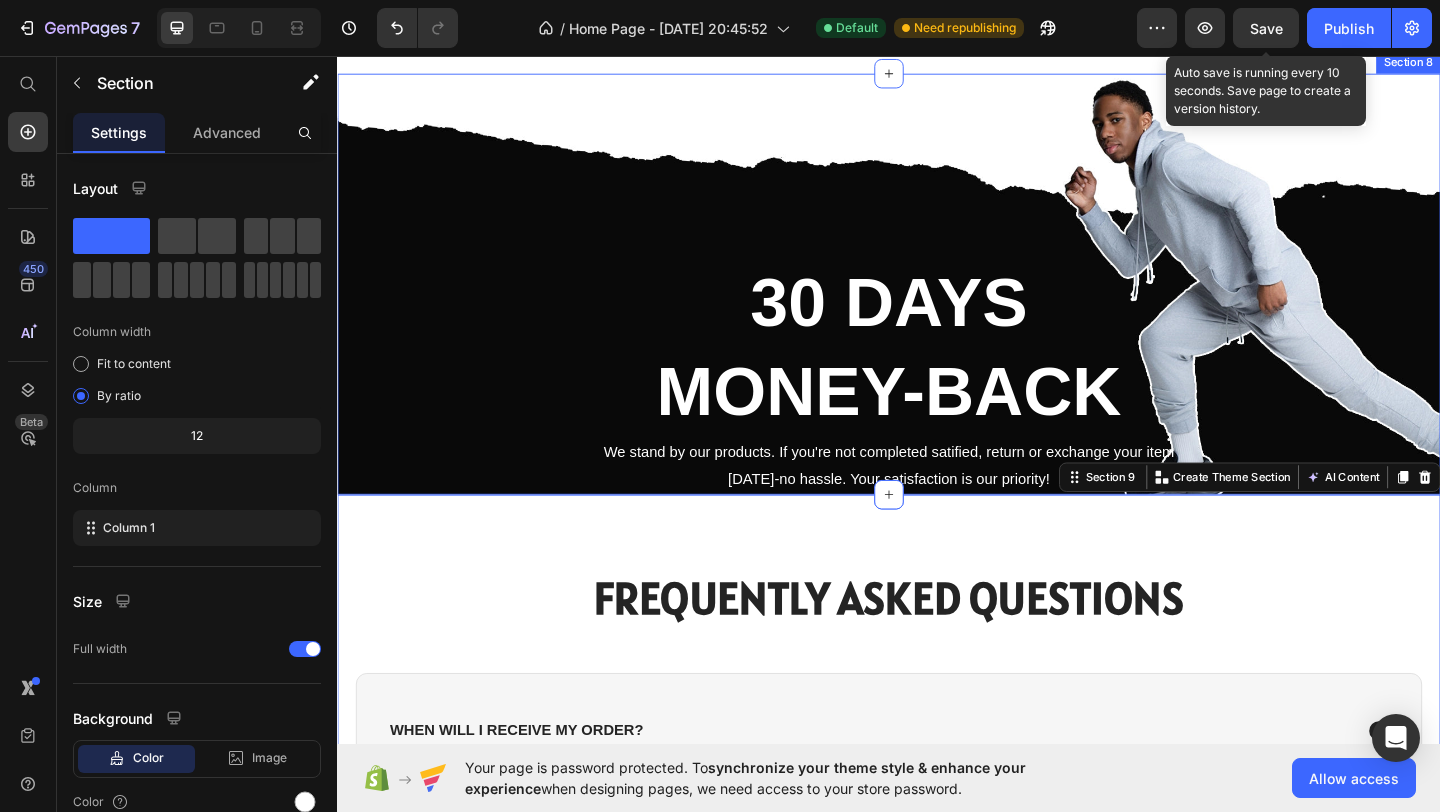 click on "30 DAYS  MONEY-BACK Heading We stand by our products. If you're not completed satified, return or exchange your item  [DATE]-no hassle. Your satisfaction is our priority! Text Block Section 8" at bounding box center (937, 304) 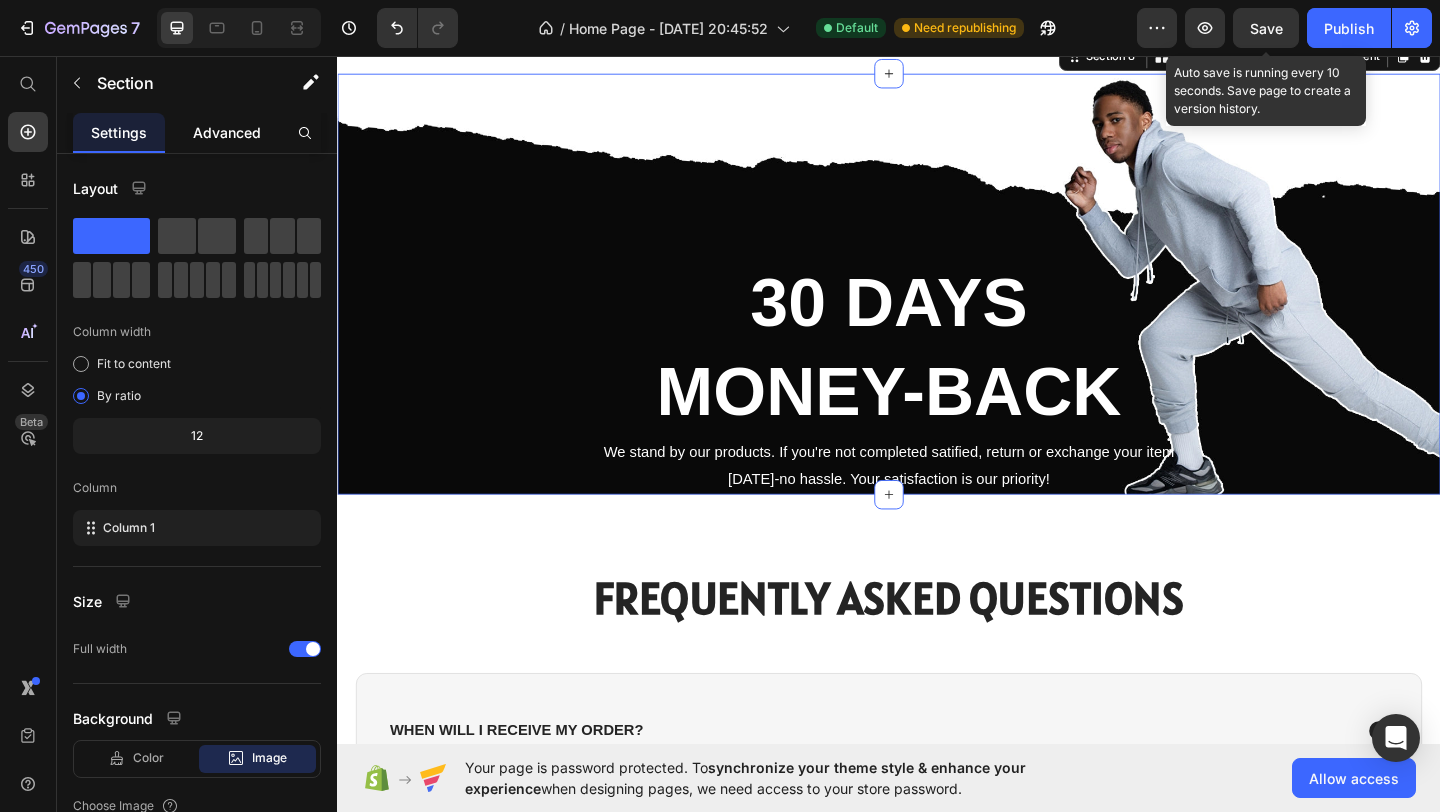 click on "Advanced" at bounding box center [227, 132] 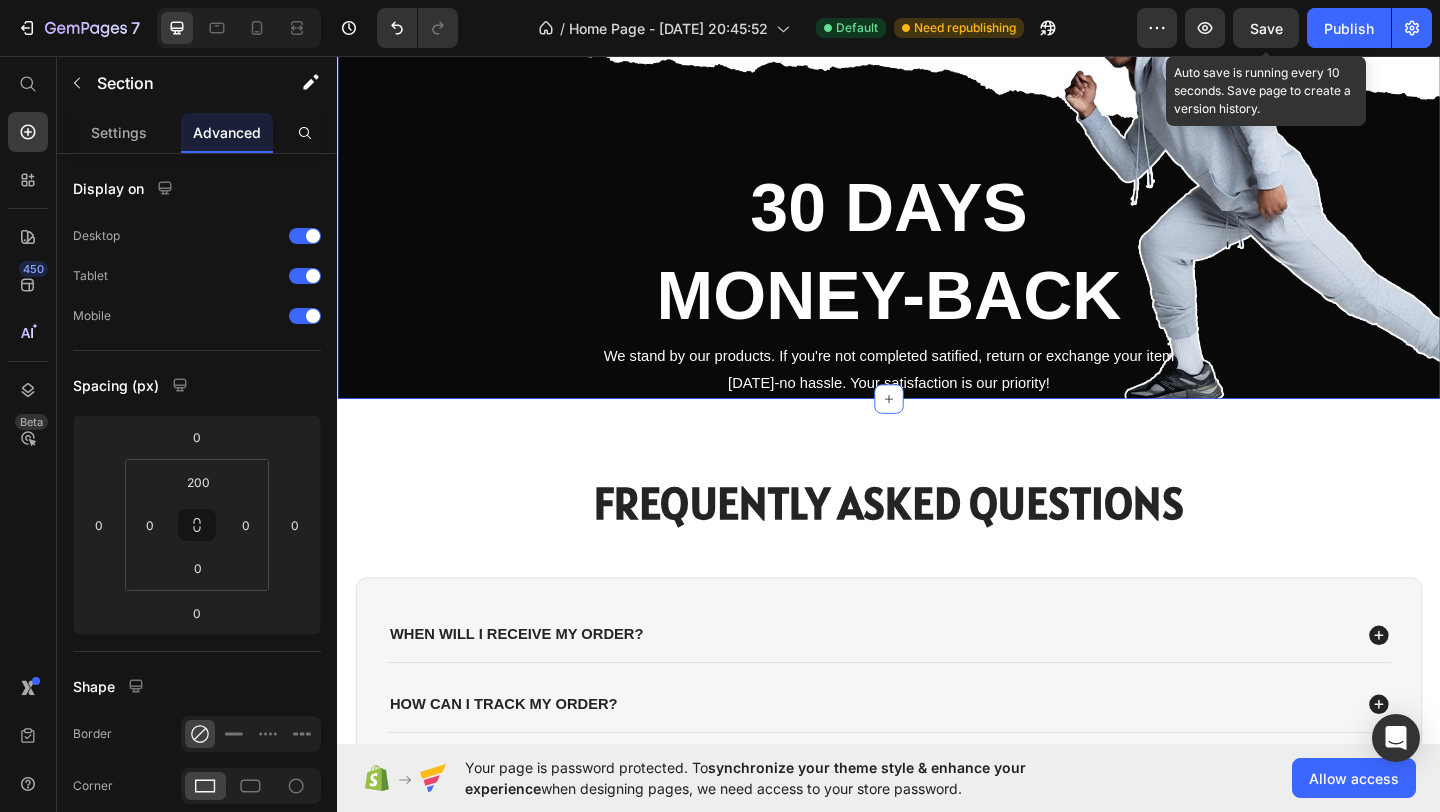 scroll, scrollTop: 2790, scrollLeft: 0, axis: vertical 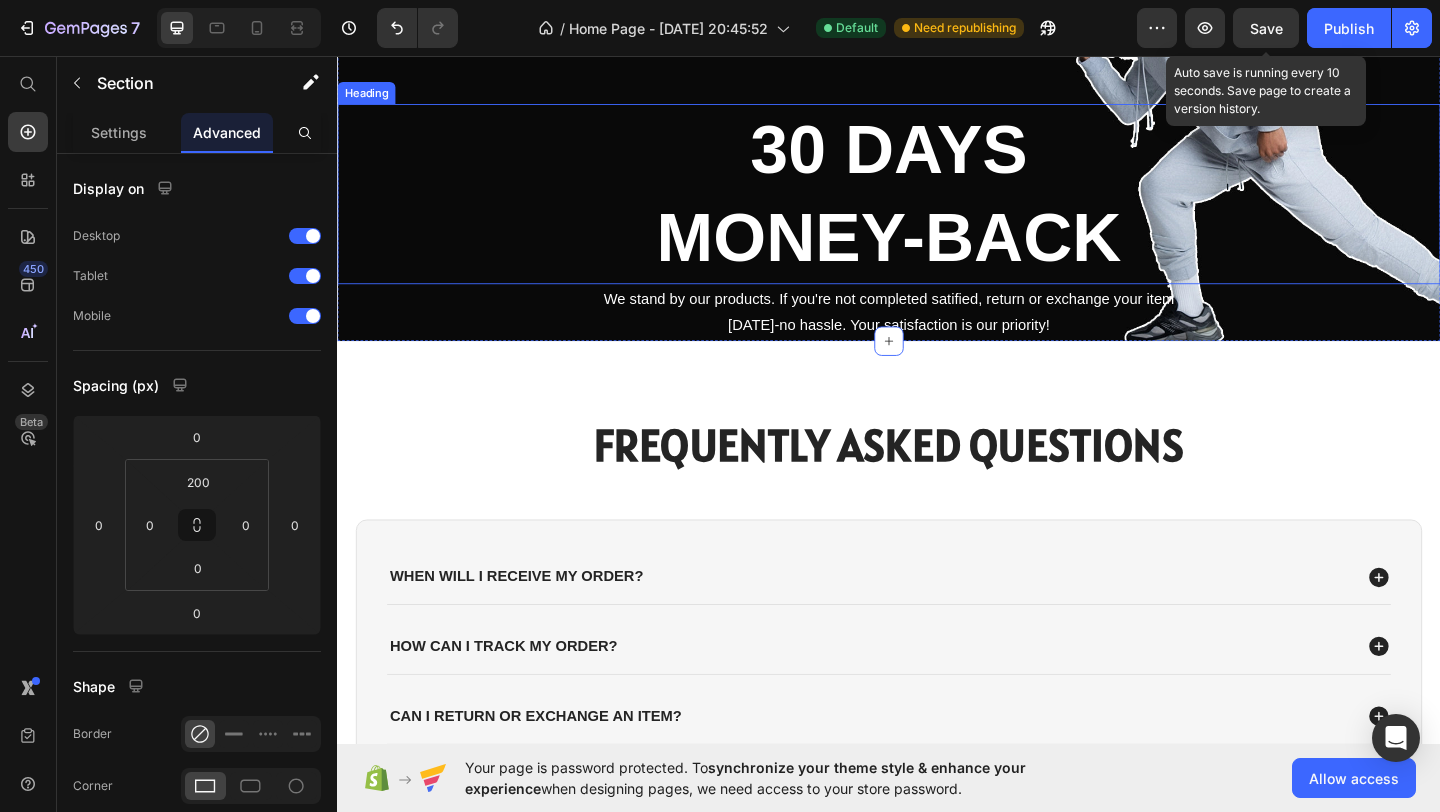 click on "30 DAYS  MONEY-BACK" at bounding box center (937, 206) 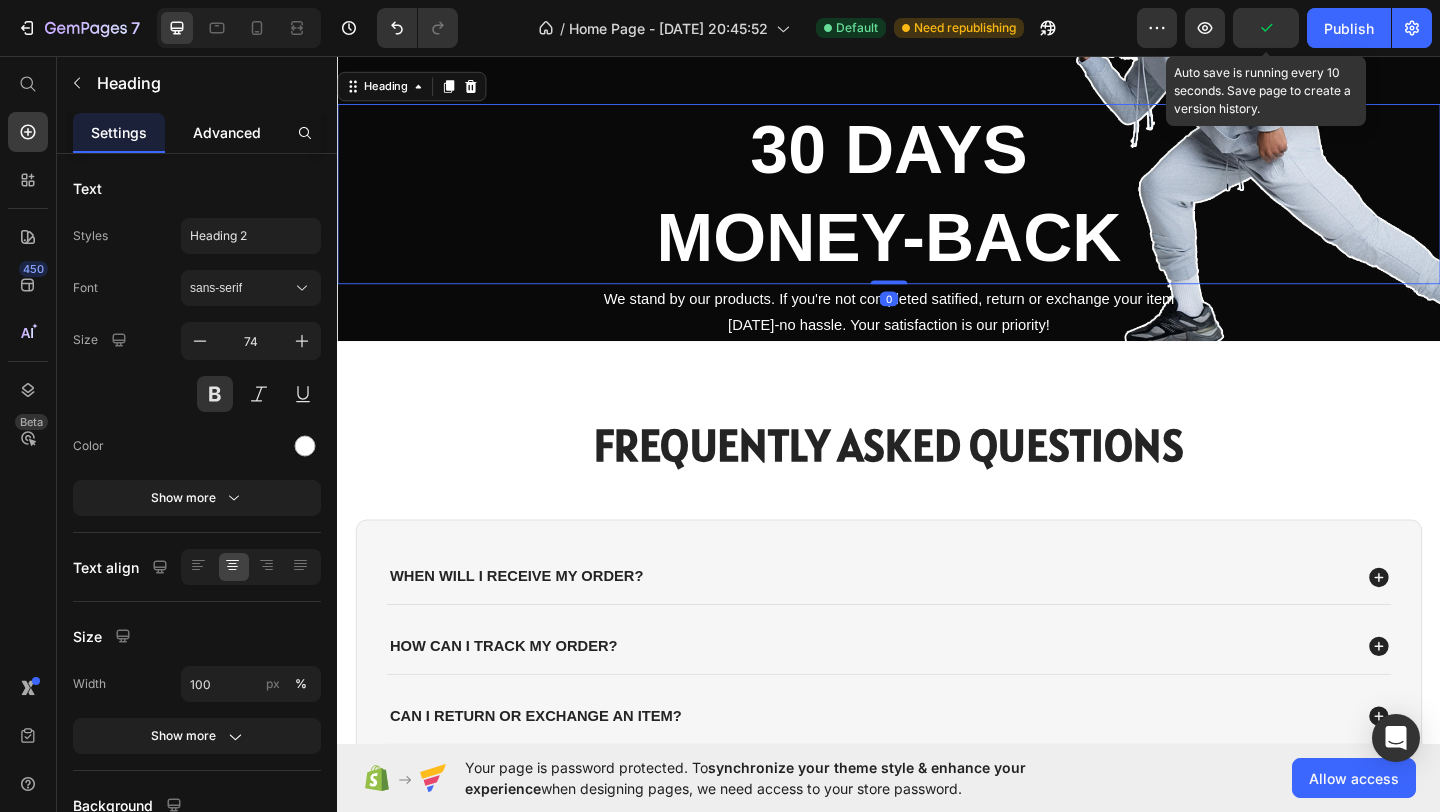 click on "Advanced" at bounding box center (227, 132) 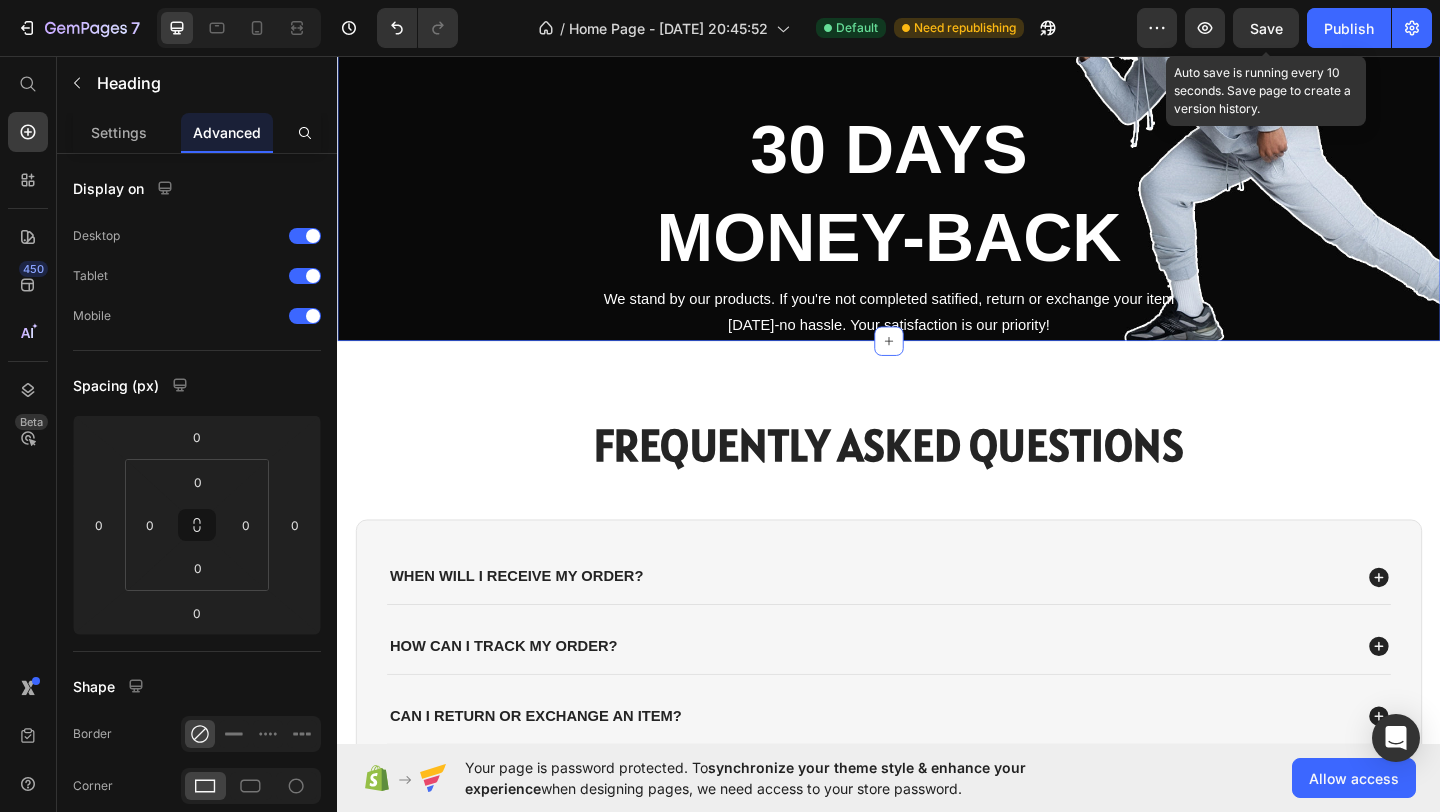 click on "30 DAYS  MONEY-BACK Heading We stand by our products. If you're not completed satified, return or exchange your item  [DATE]-no hassle. Your satisfaction is our priority! Text Block Section 8   You can create reusable sections Create Theme Section AI Content Write with GemAI What would you like to describe here? Tone and Voice Persuasive Product Show more Generate" at bounding box center [937, 137] 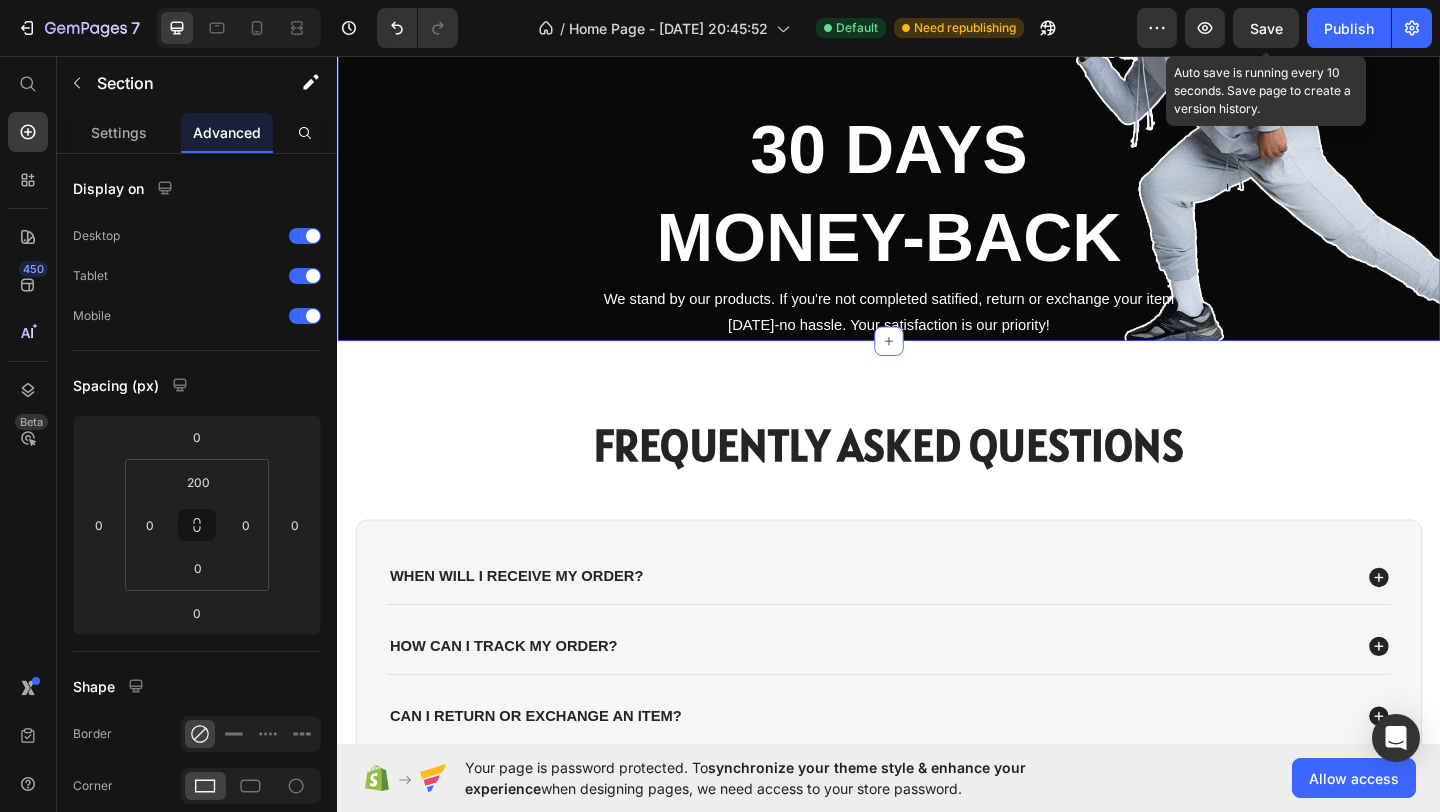 click on "30 DAYS  MONEY-BACK Heading We stand by our products. If you're not completed satified, return or exchange your item  [DATE]-no hassle. Your satisfaction is our priority! Text Block Section 8   You can create reusable sections Create Theme Section AI Content Write with GemAI What would you like to describe here? Tone and Voice Persuasive Product Show more Generate" at bounding box center (937, 137) 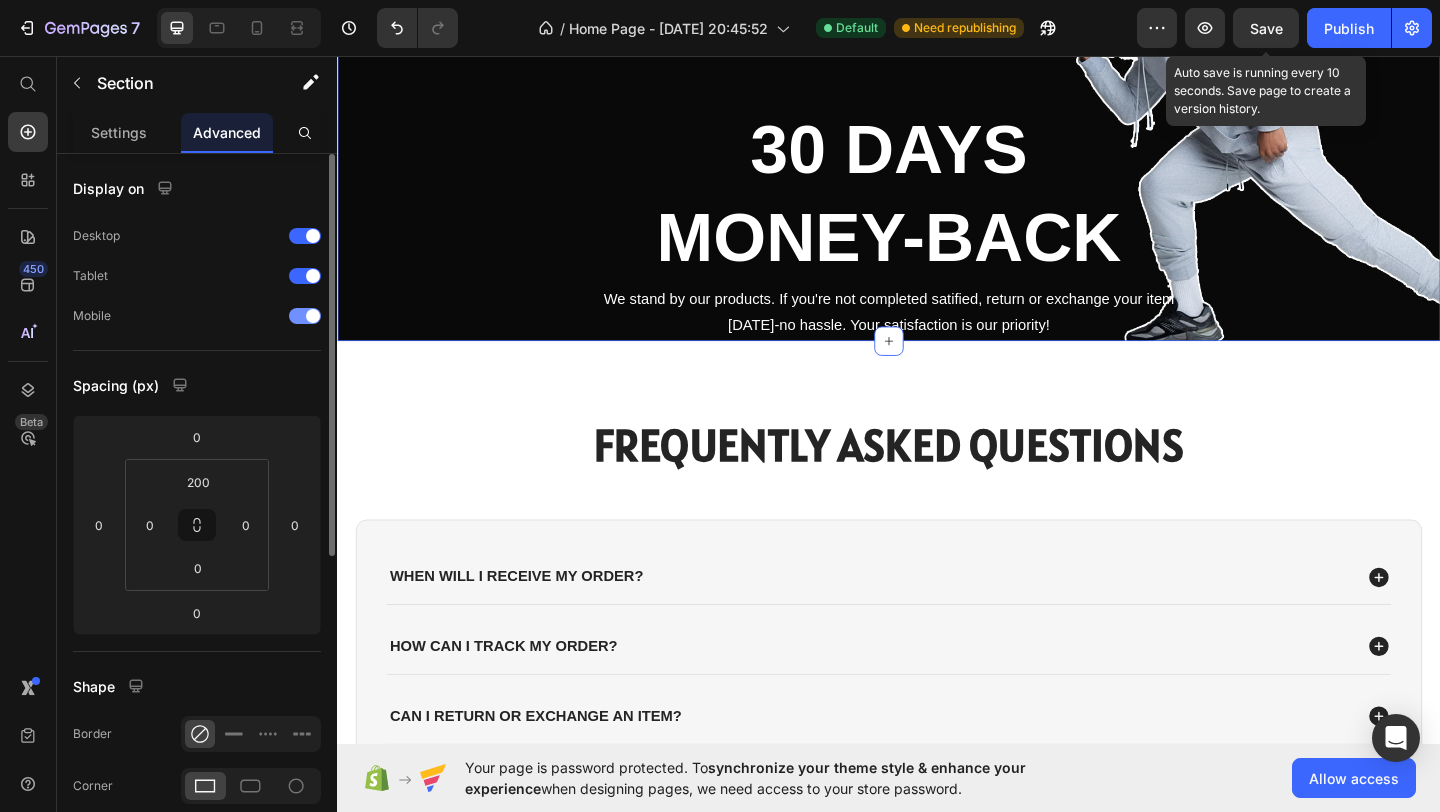 click at bounding box center [313, 316] 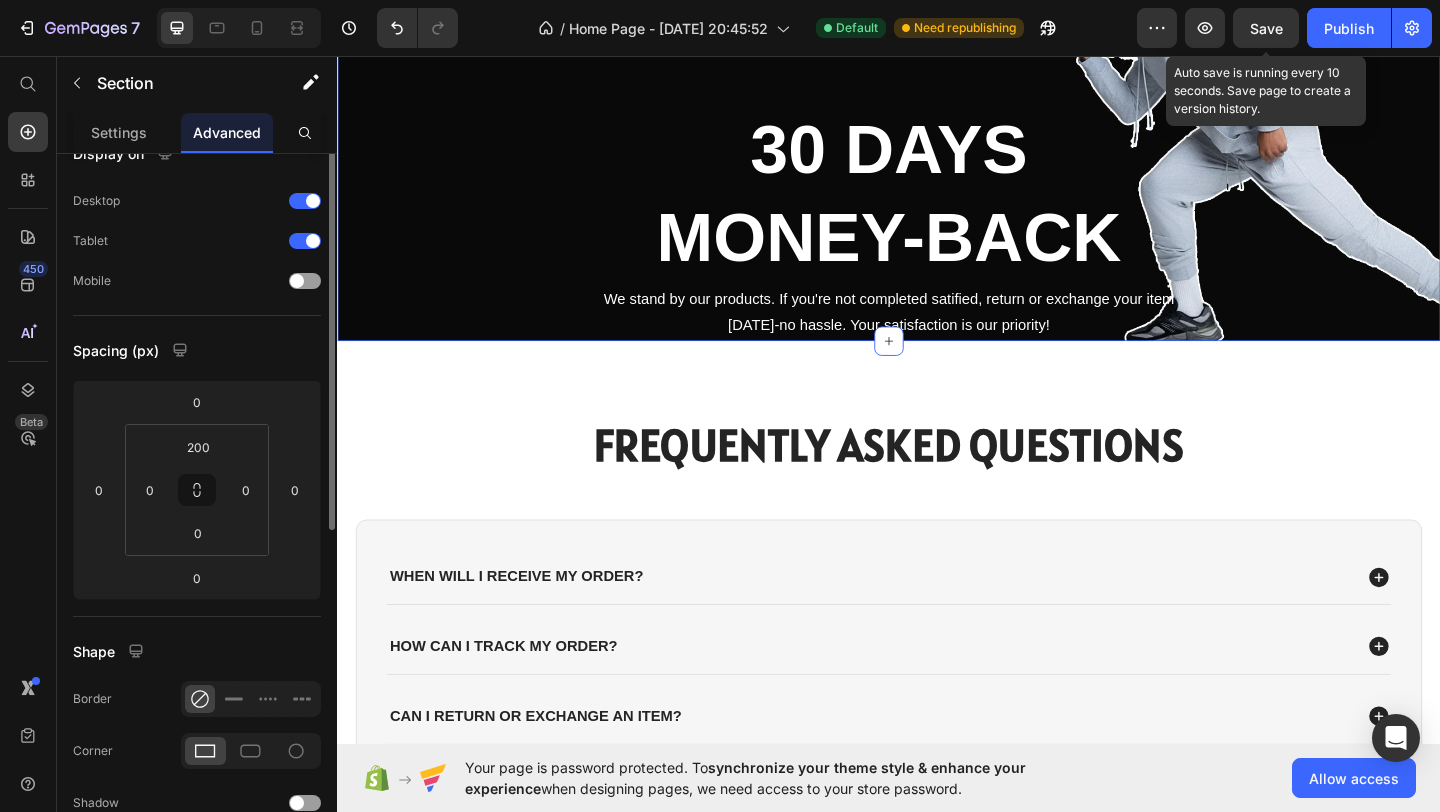 scroll, scrollTop: 554, scrollLeft: 0, axis: vertical 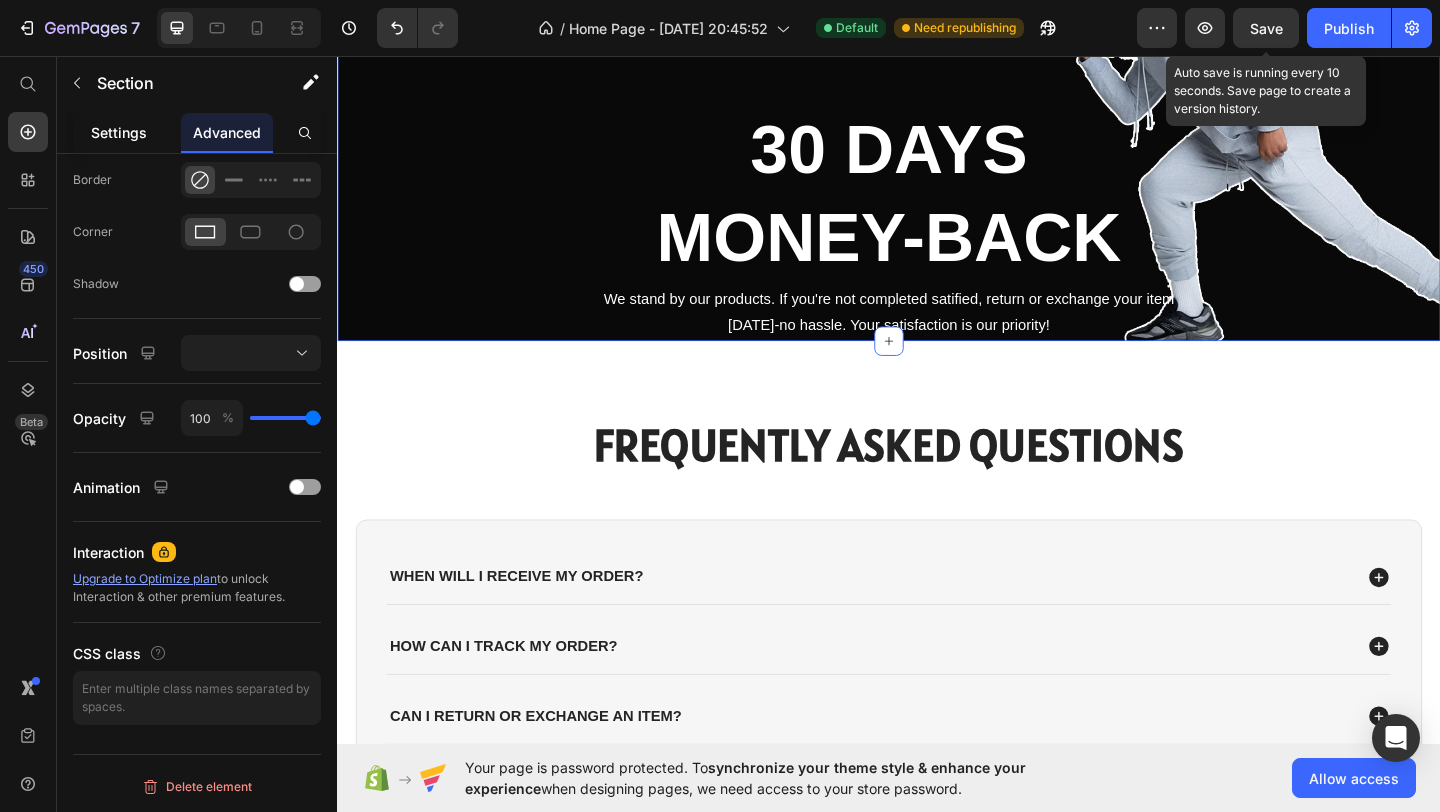 click on "Settings" at bounding box center [119, 132] 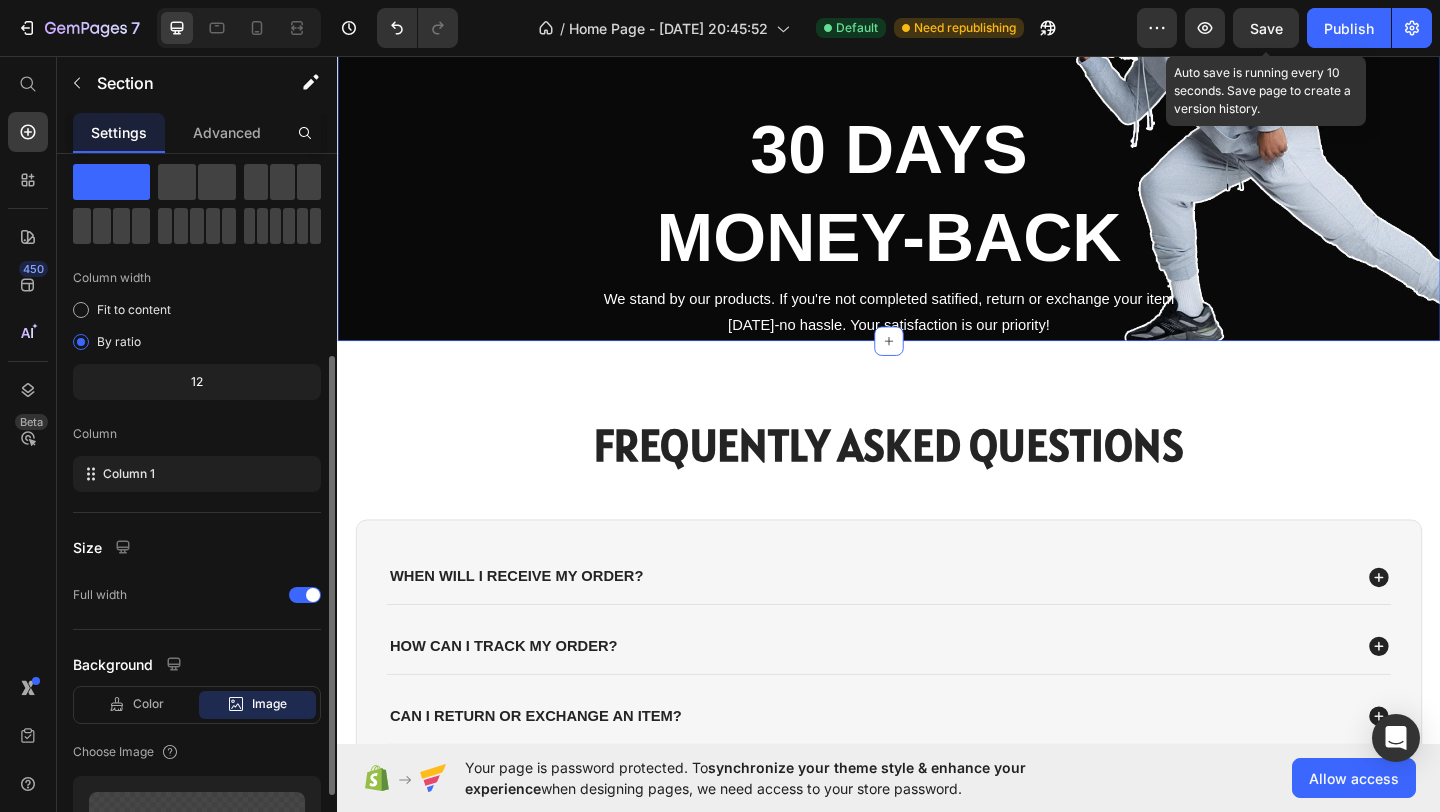 scroll, scrollTop: 0, scrollLeft: 0, axis: both 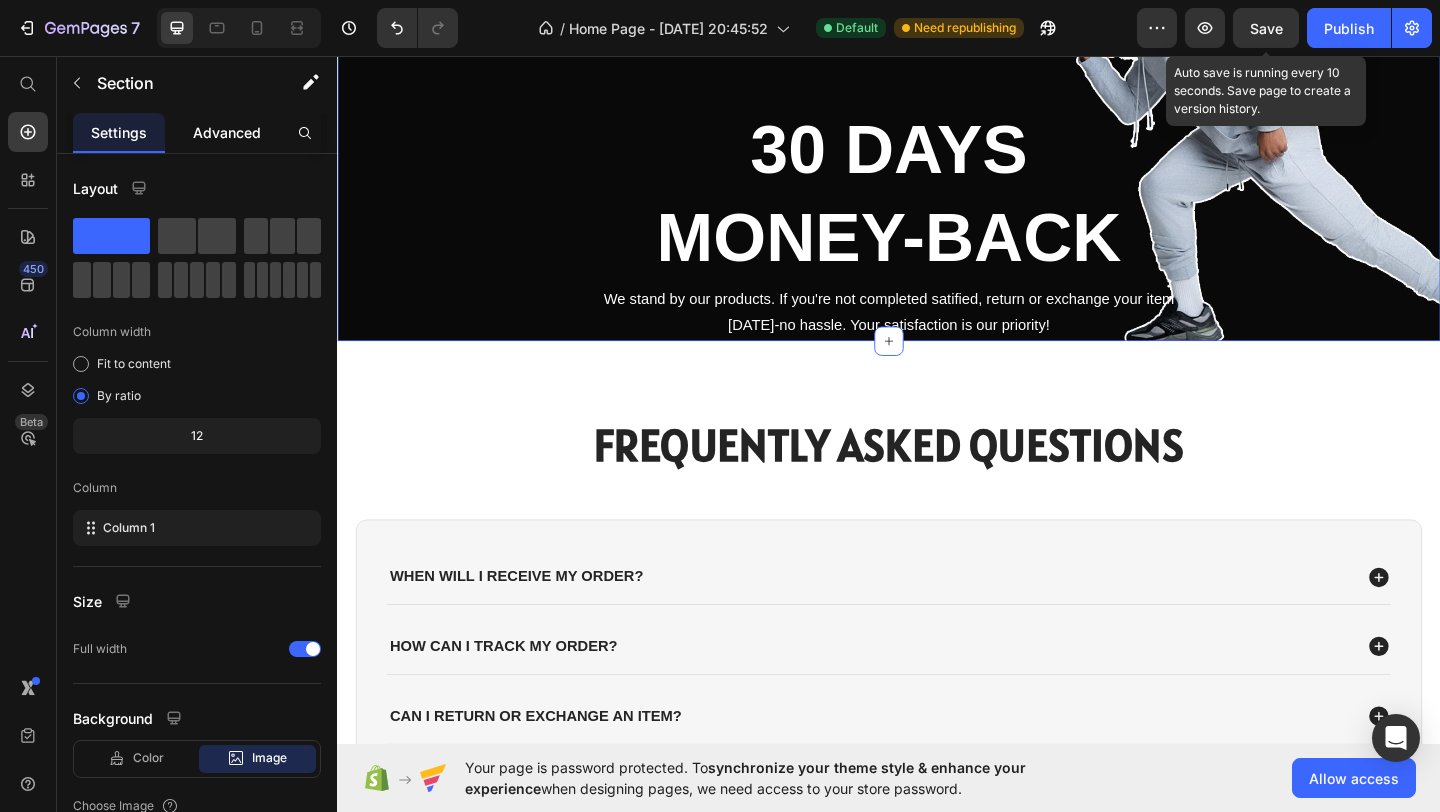 click on "Advanced" at bounding box center (227, 132) 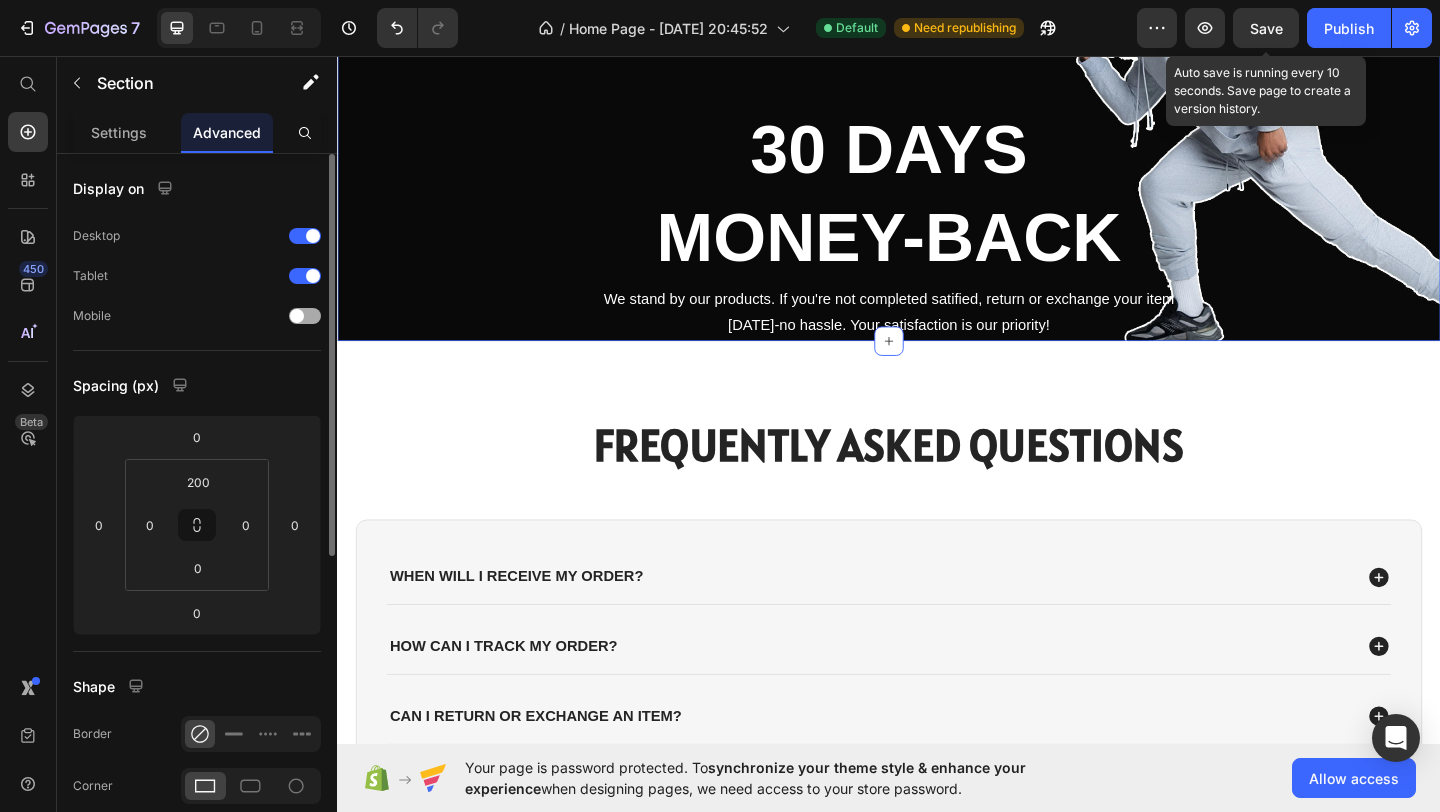 click on "Mobile" at bounding box center [197, 316] 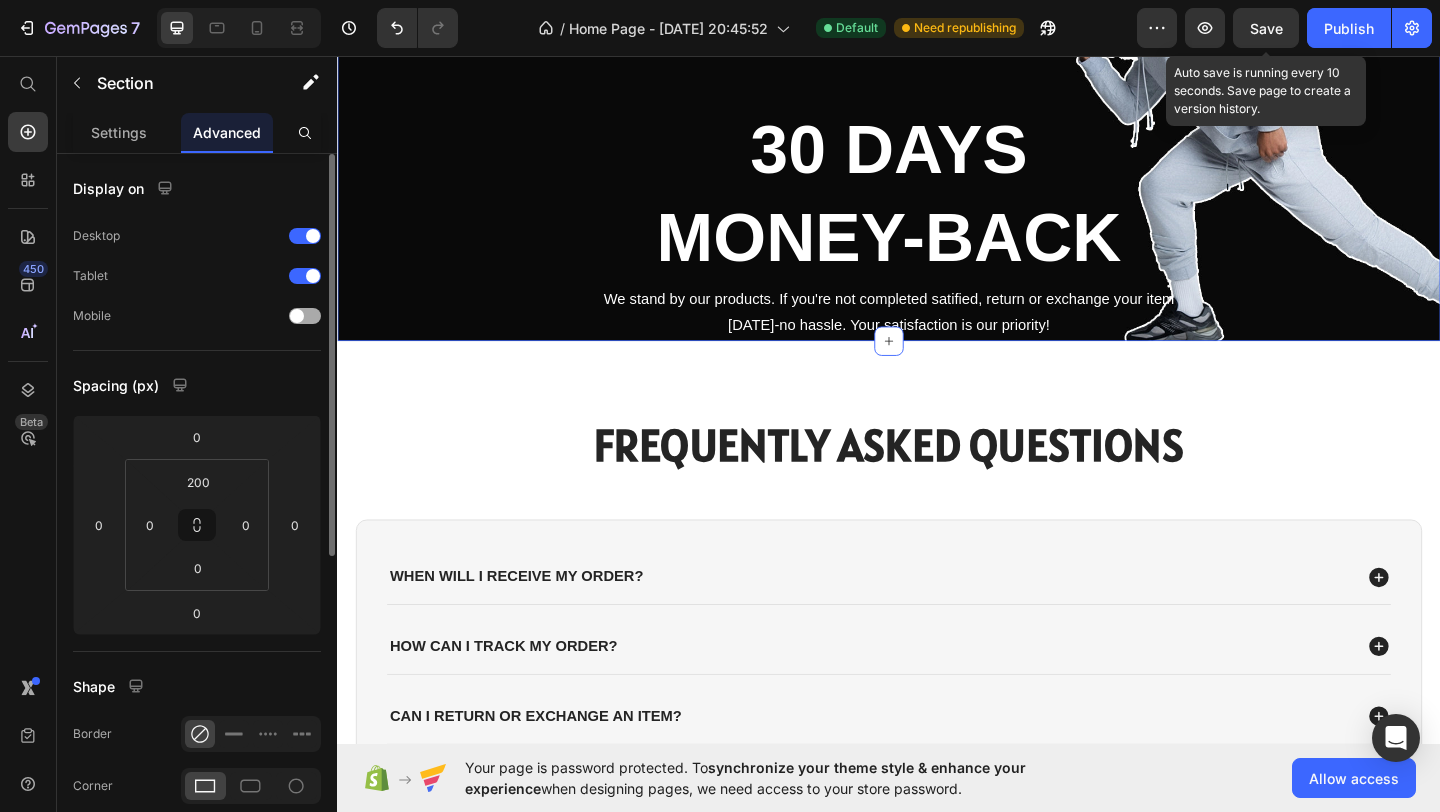 click at bounding box center [297, 316] 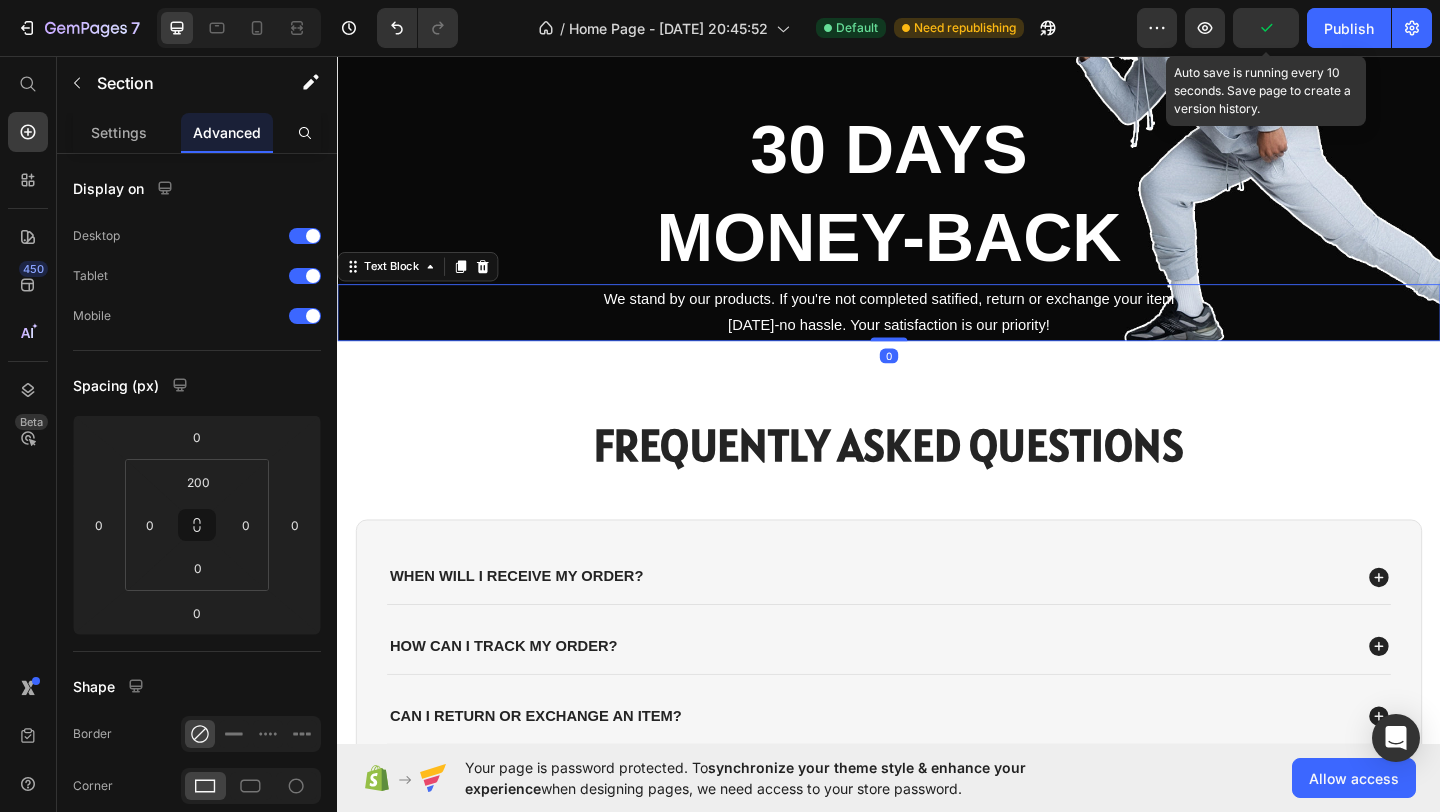 click on "[DATE]-no hassle. Your satisfaction is our priority!" at bounding box center [937, 349] 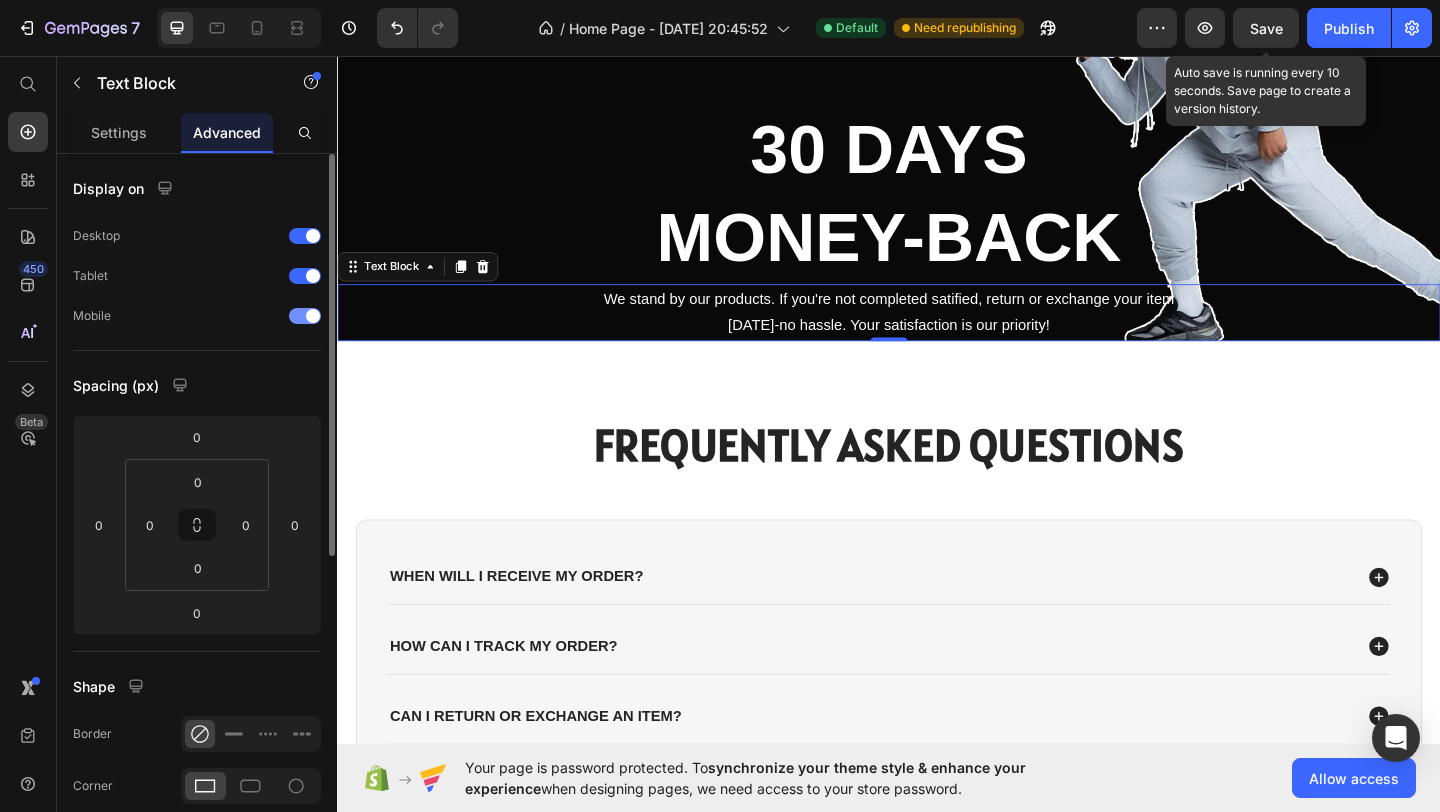click at bounding box center [313, 316] 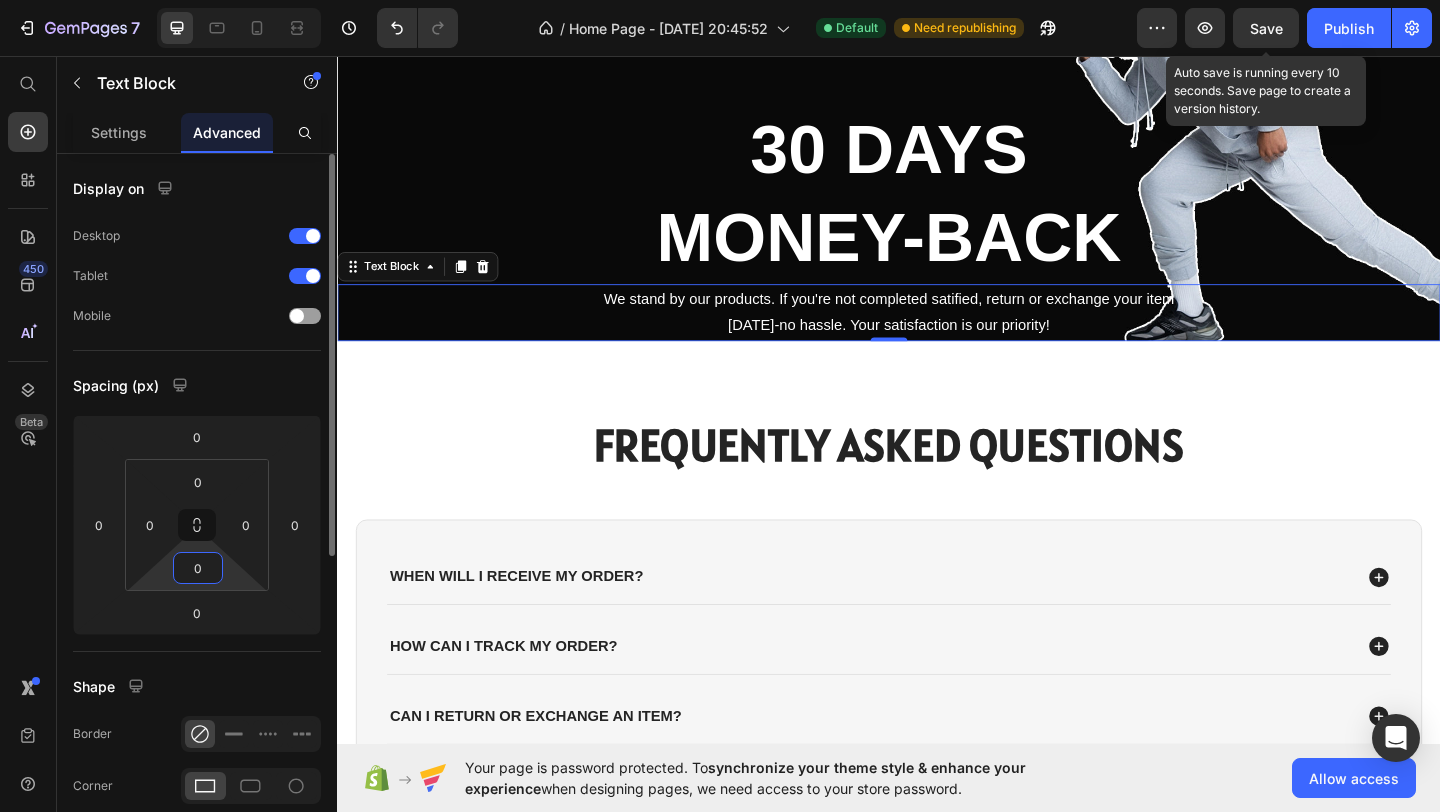 click on "0" at bounding box center [198, 568] 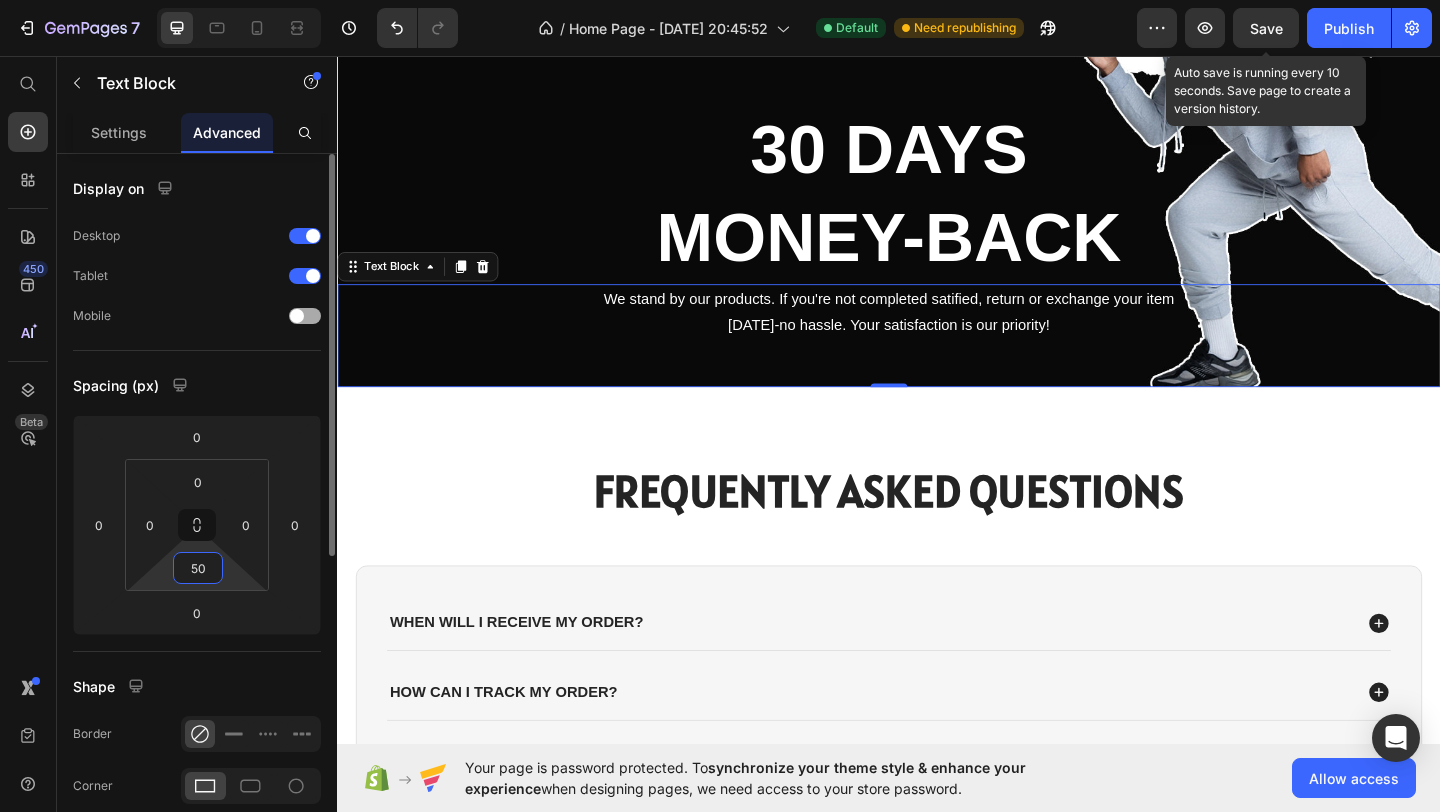 type on "50" 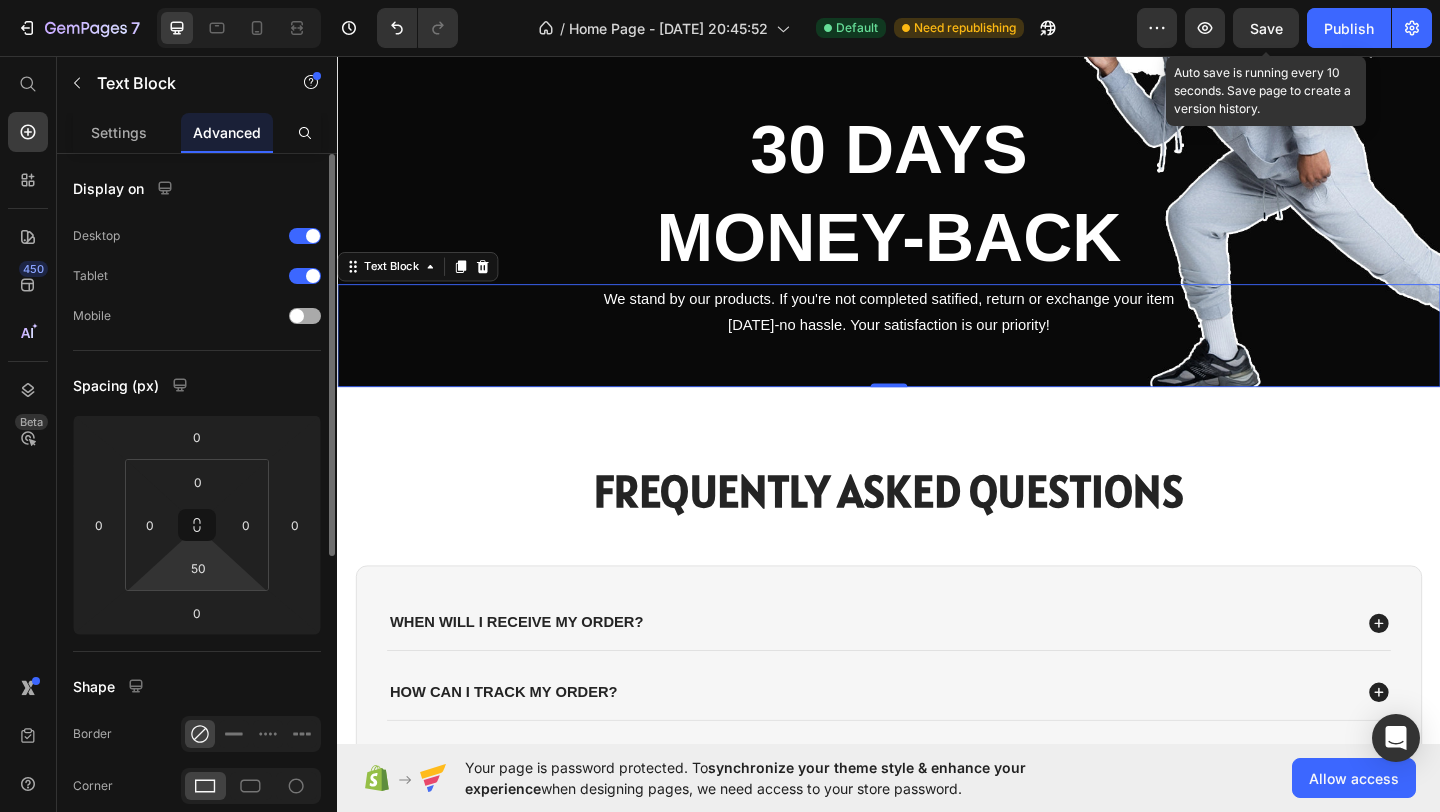 click at bounding box center [305, 316] 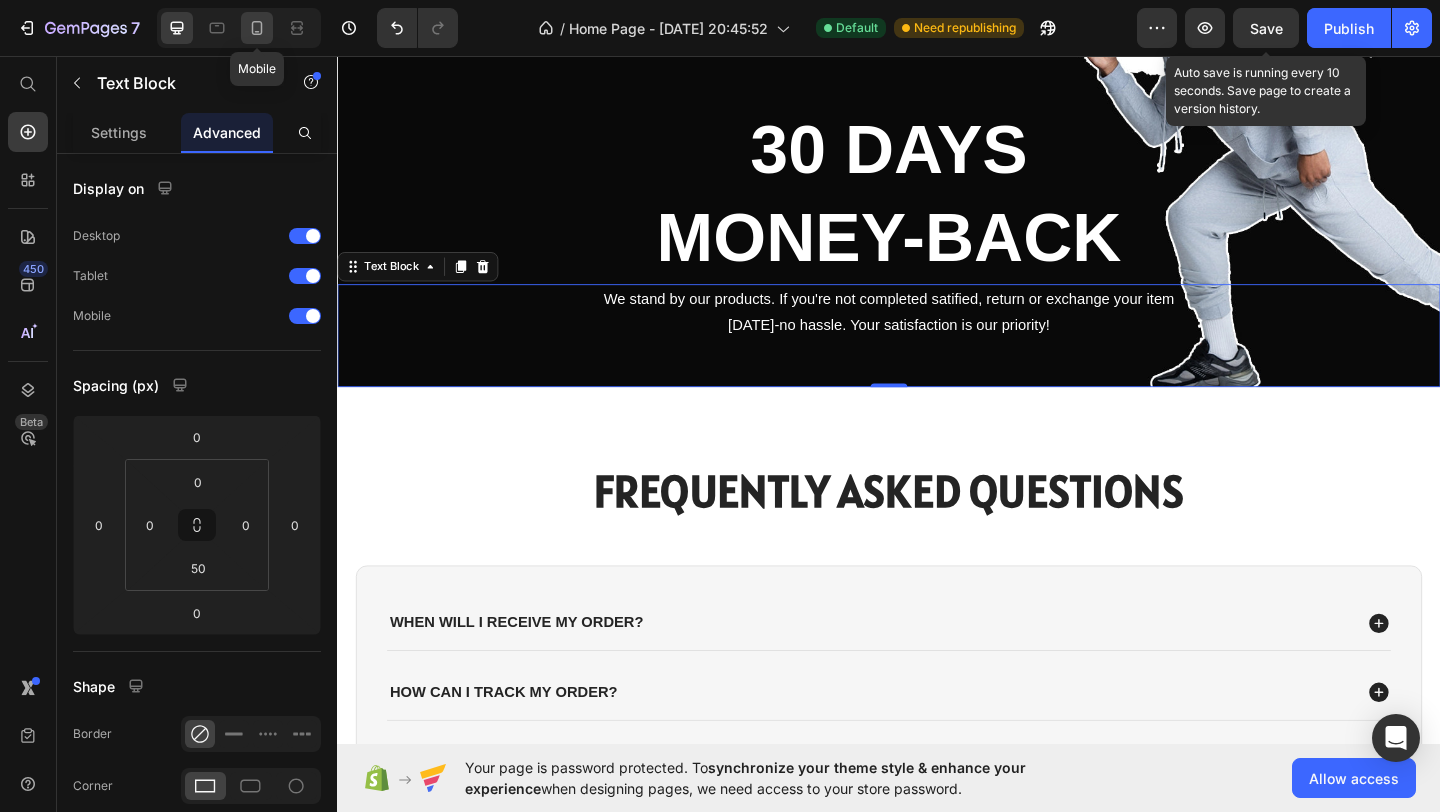 click 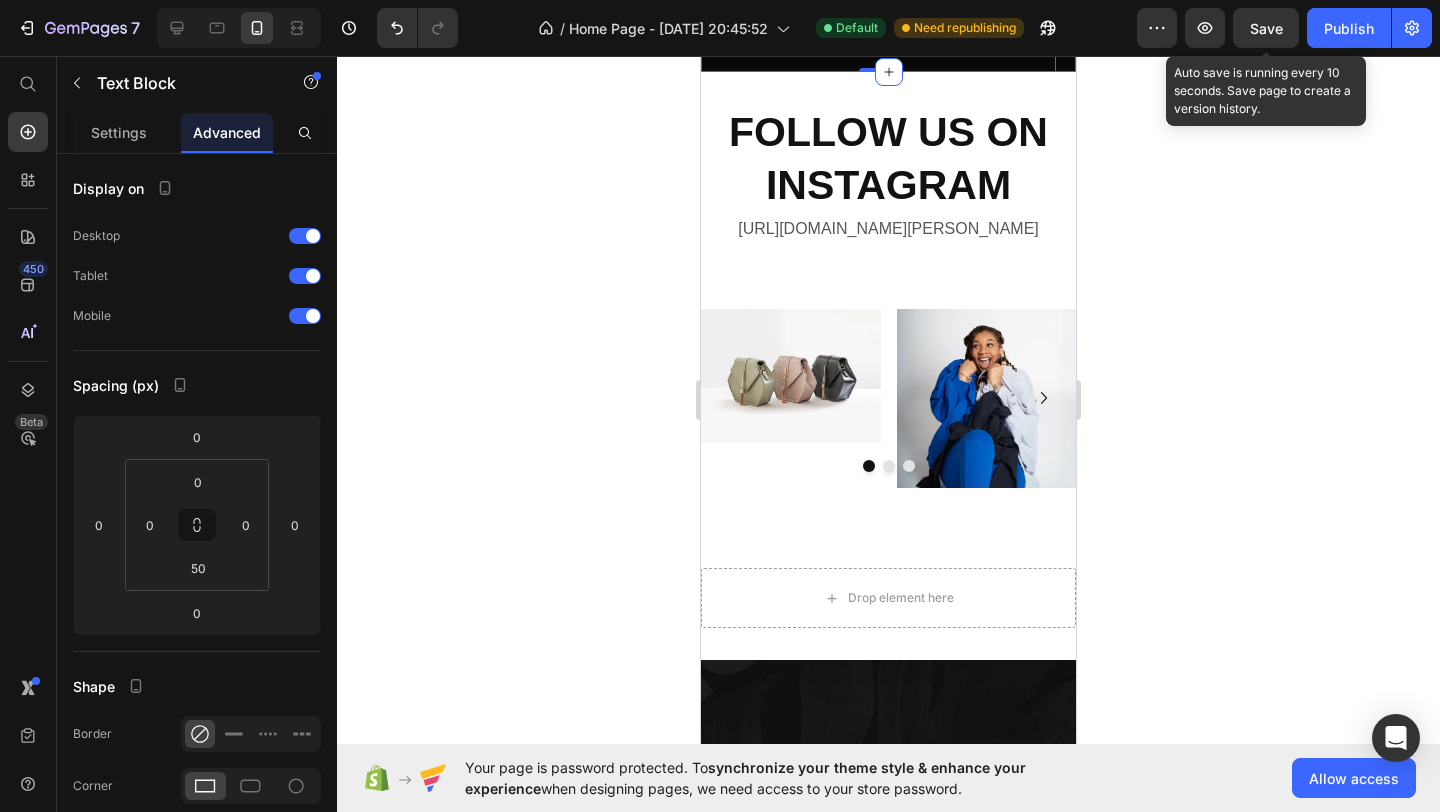 scroll, scrollTop: 3429, scrollLeft: 0, axis: vertical 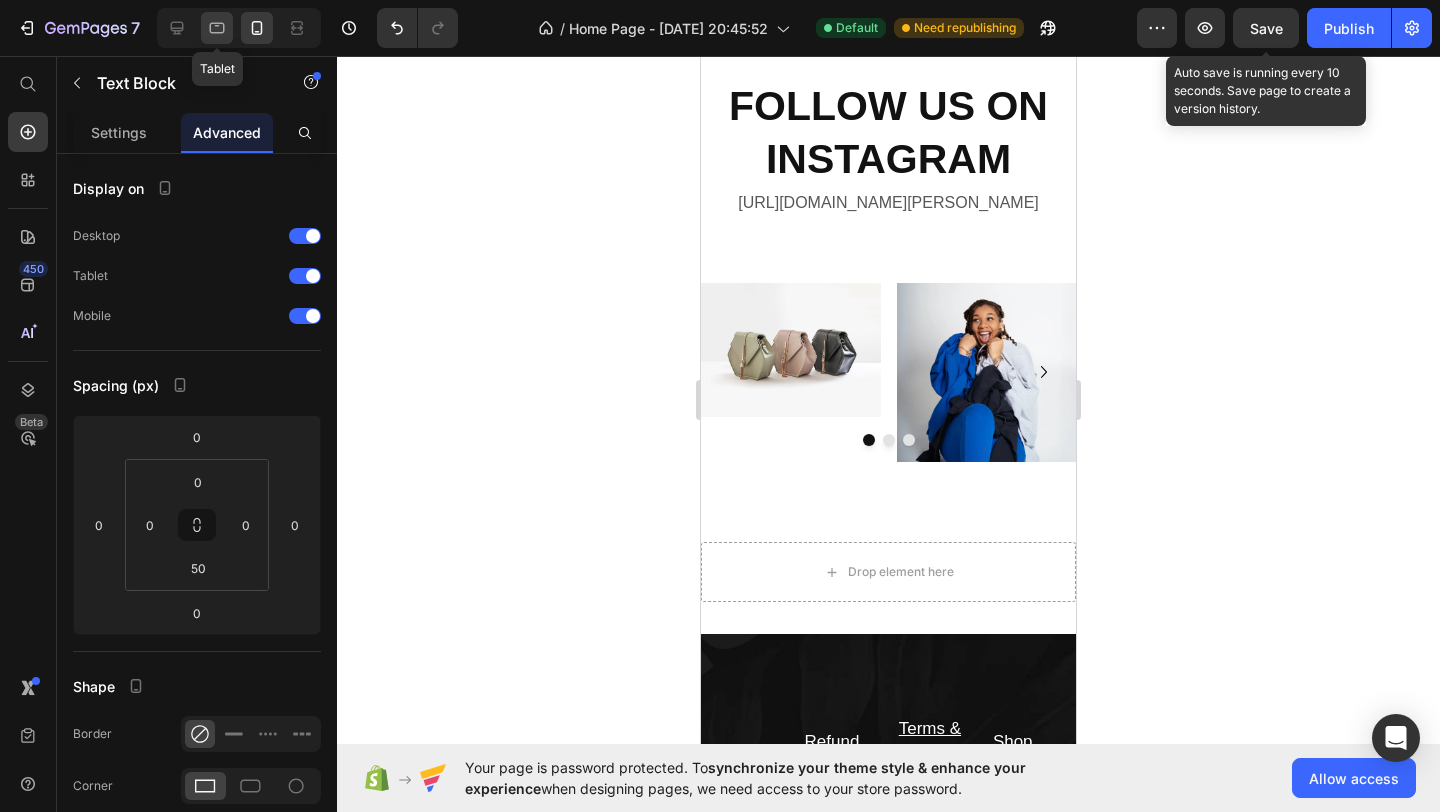 click 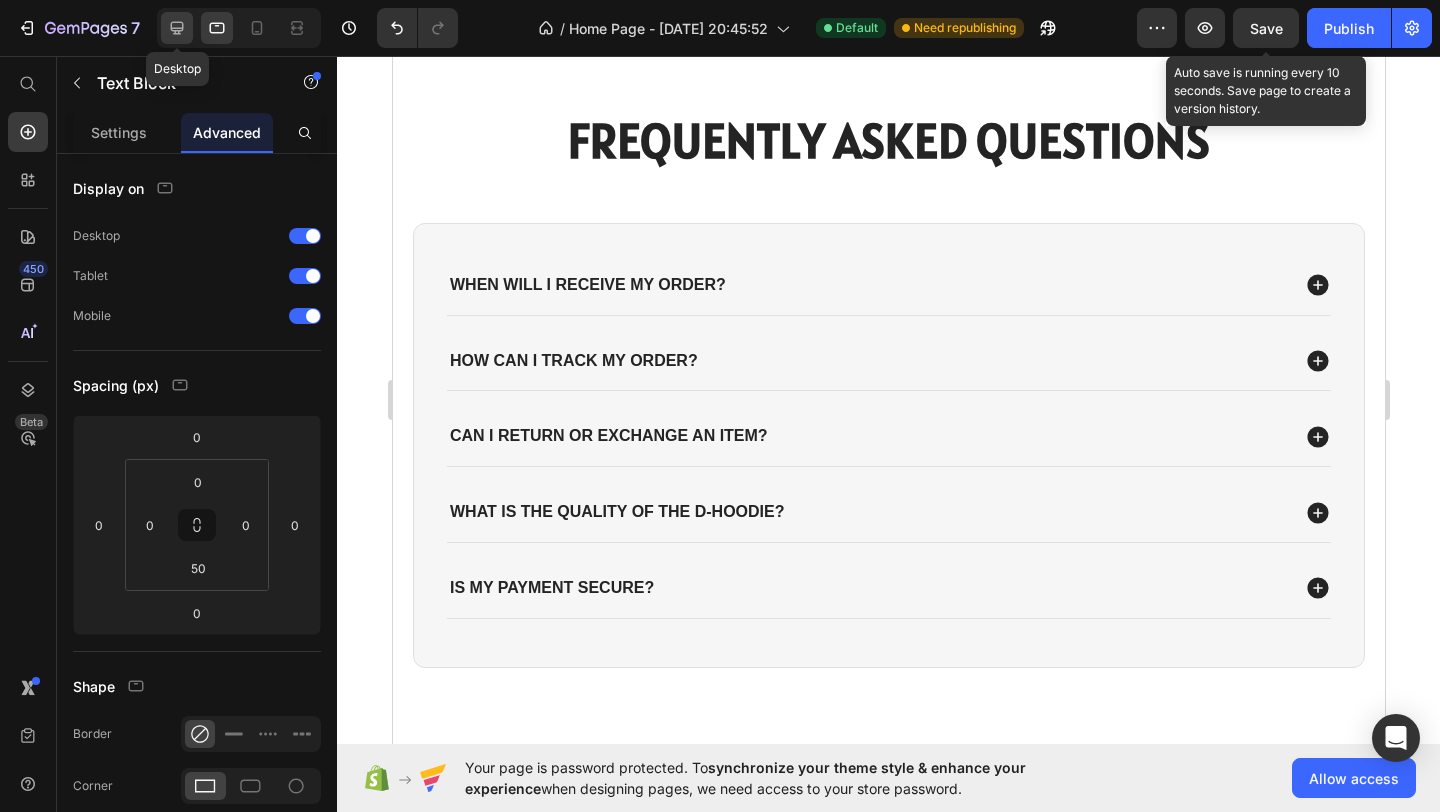 scroll, scrollTop: 3078, scrollLeft: 0, axis: vertical 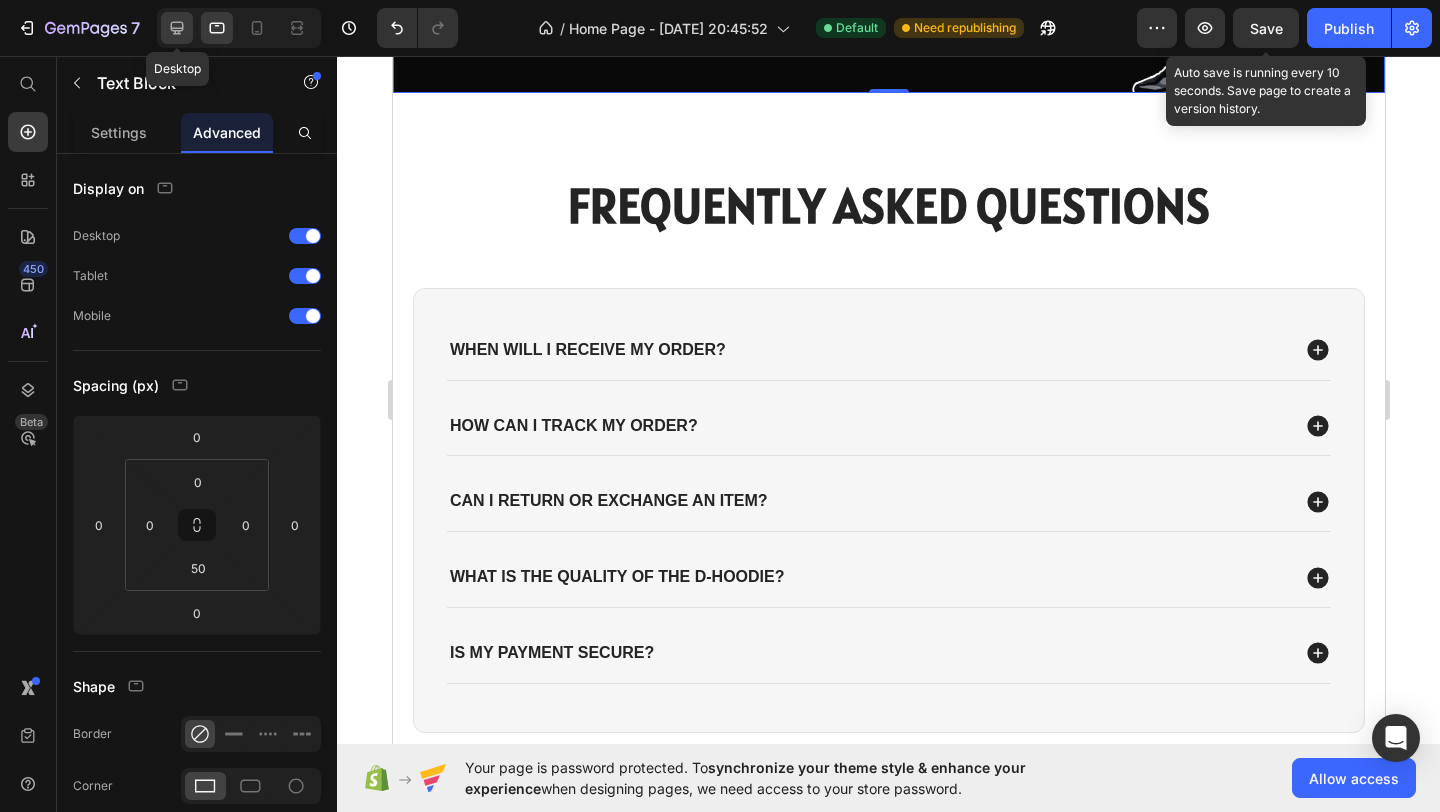 click 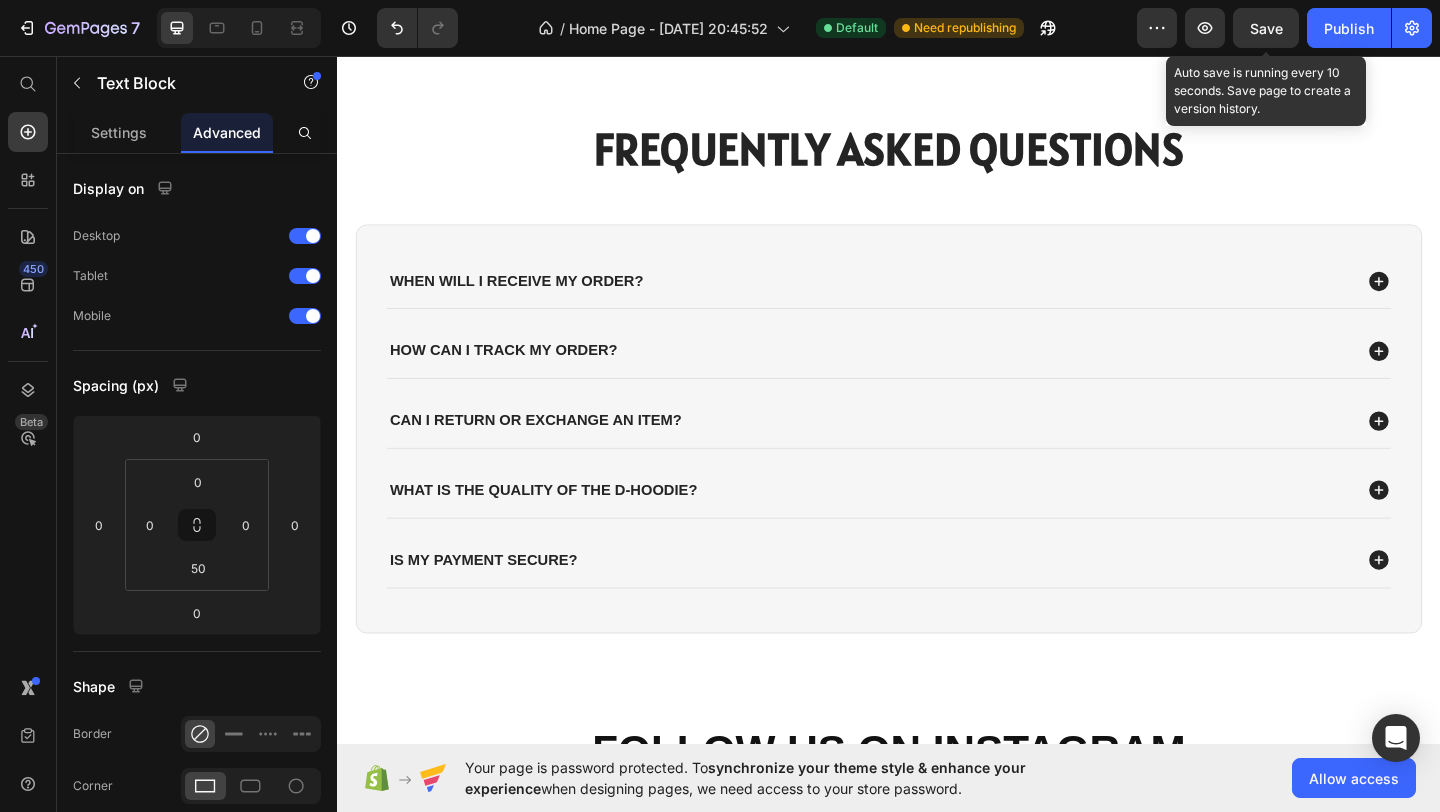 scroll, scrollTop: 2842, scrollLeft: 0, axis: vertical 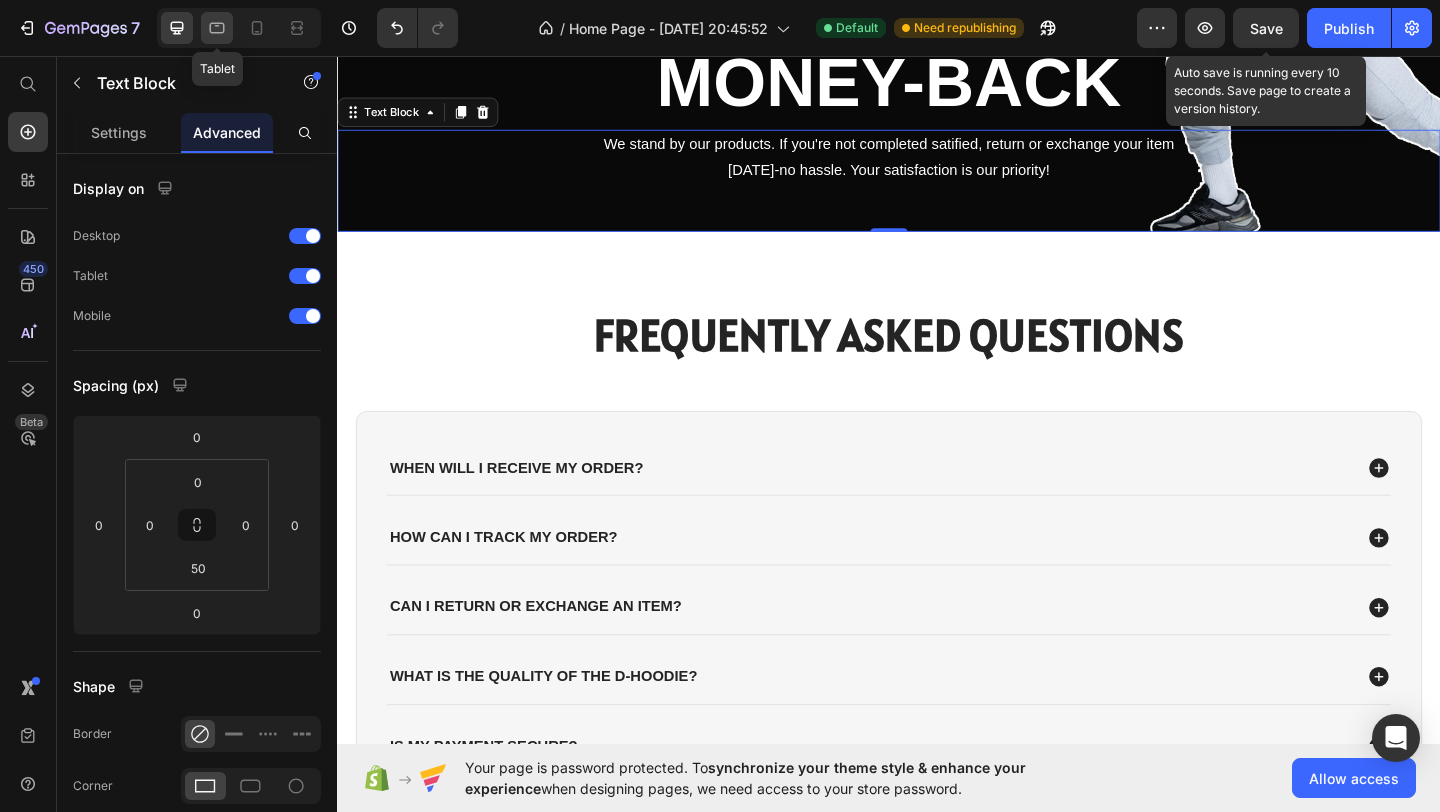 click 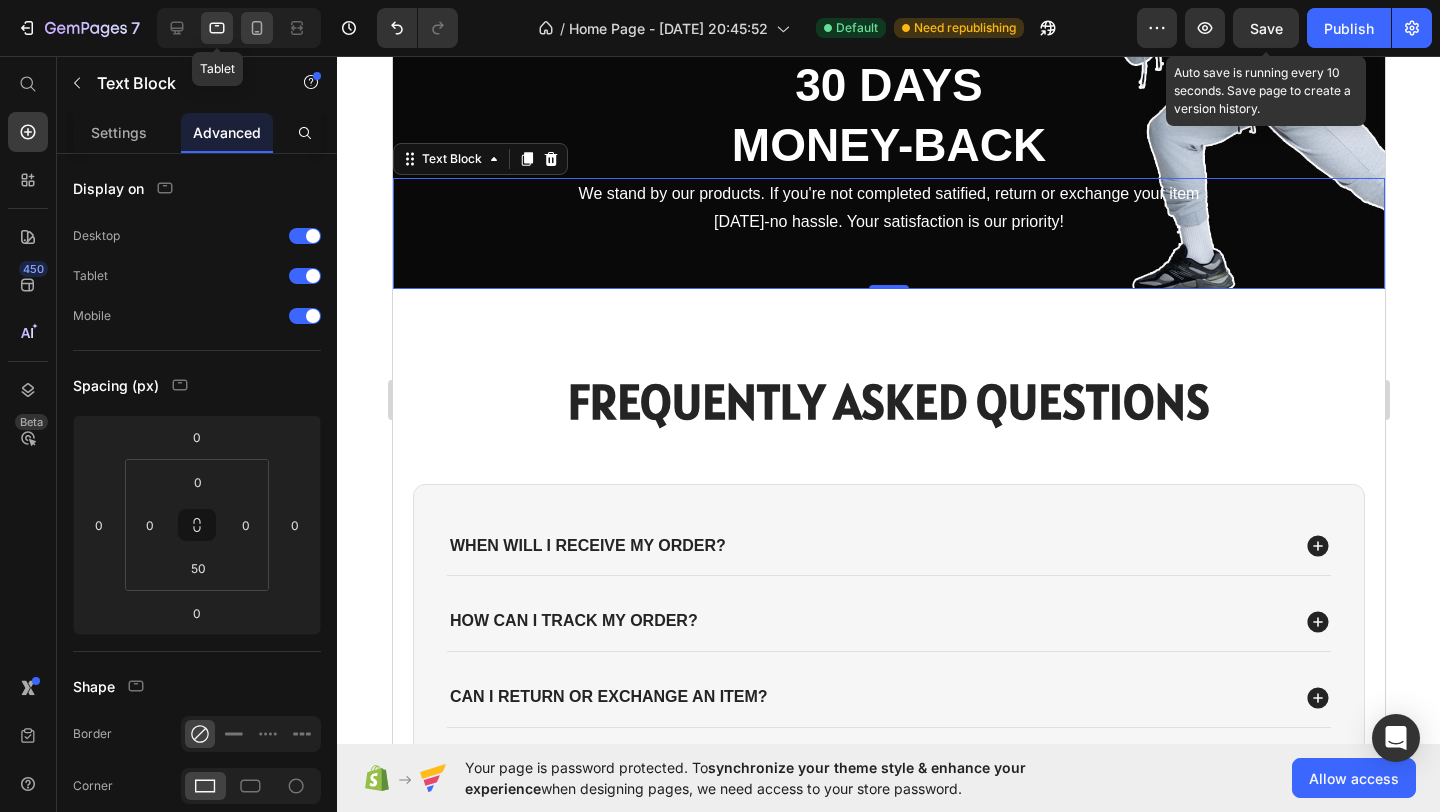 scroll, scrollTop: 2954, scrollLeft: 0, axis: vertical 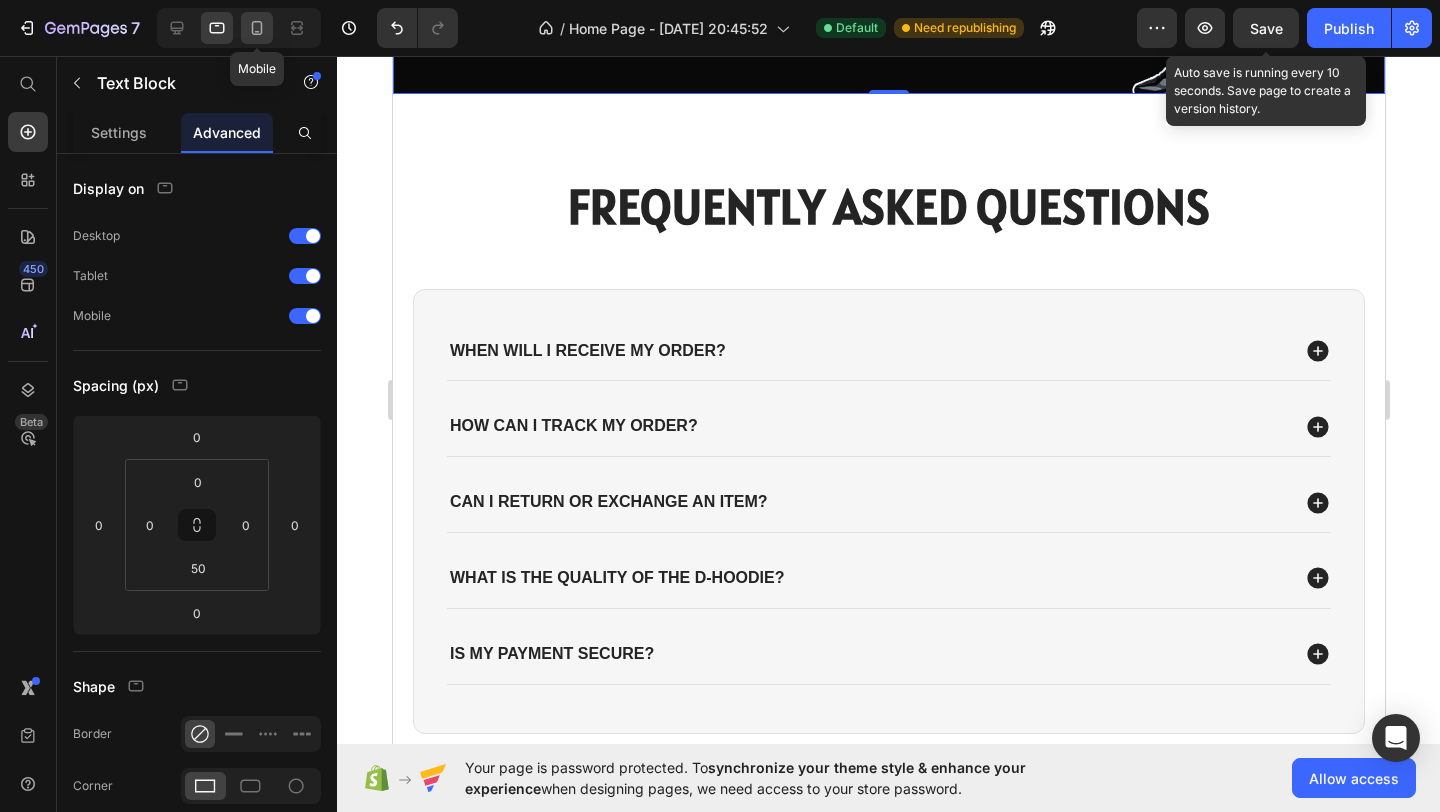 click 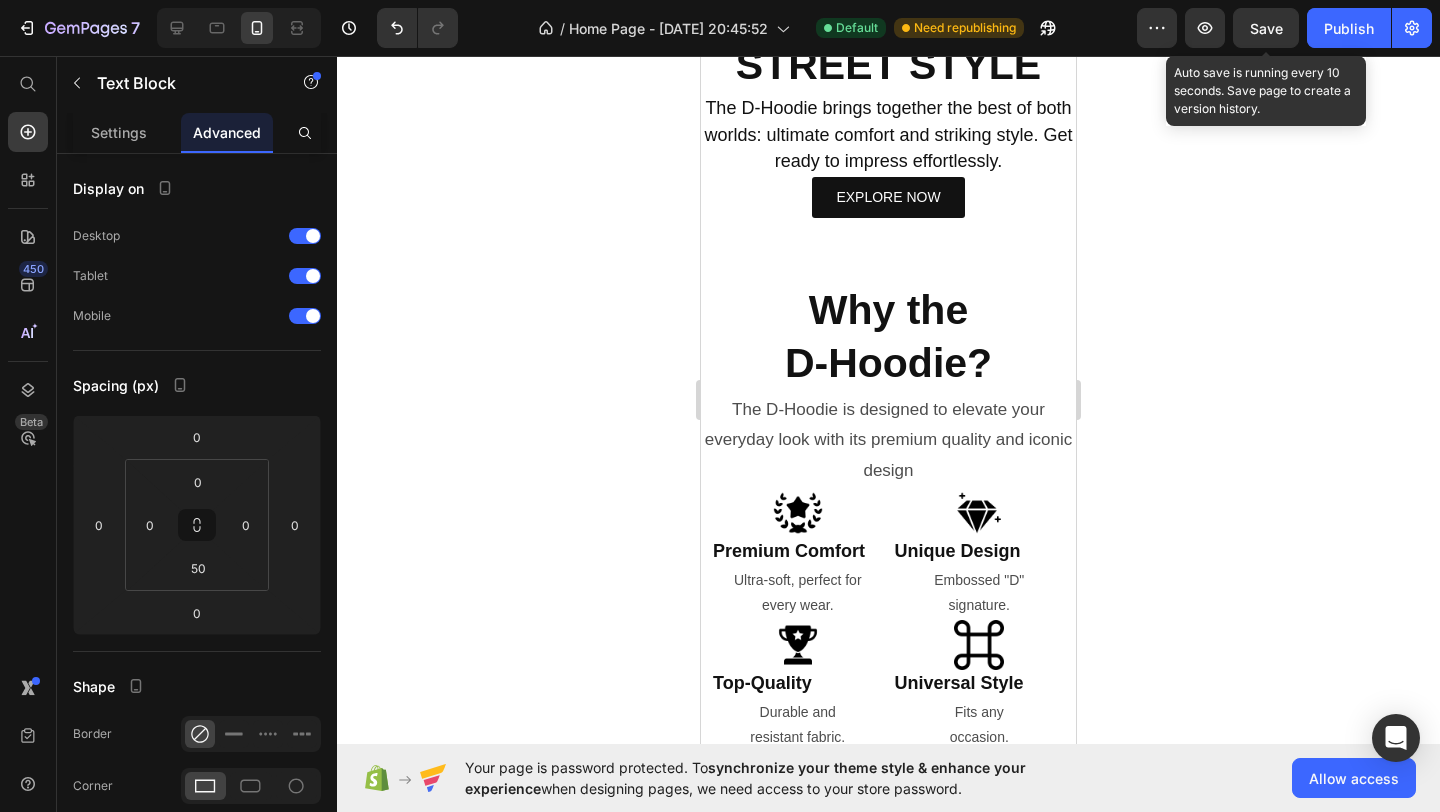 scroll, scrollTop: 1160, scrollLeft: 0, axis: vertical 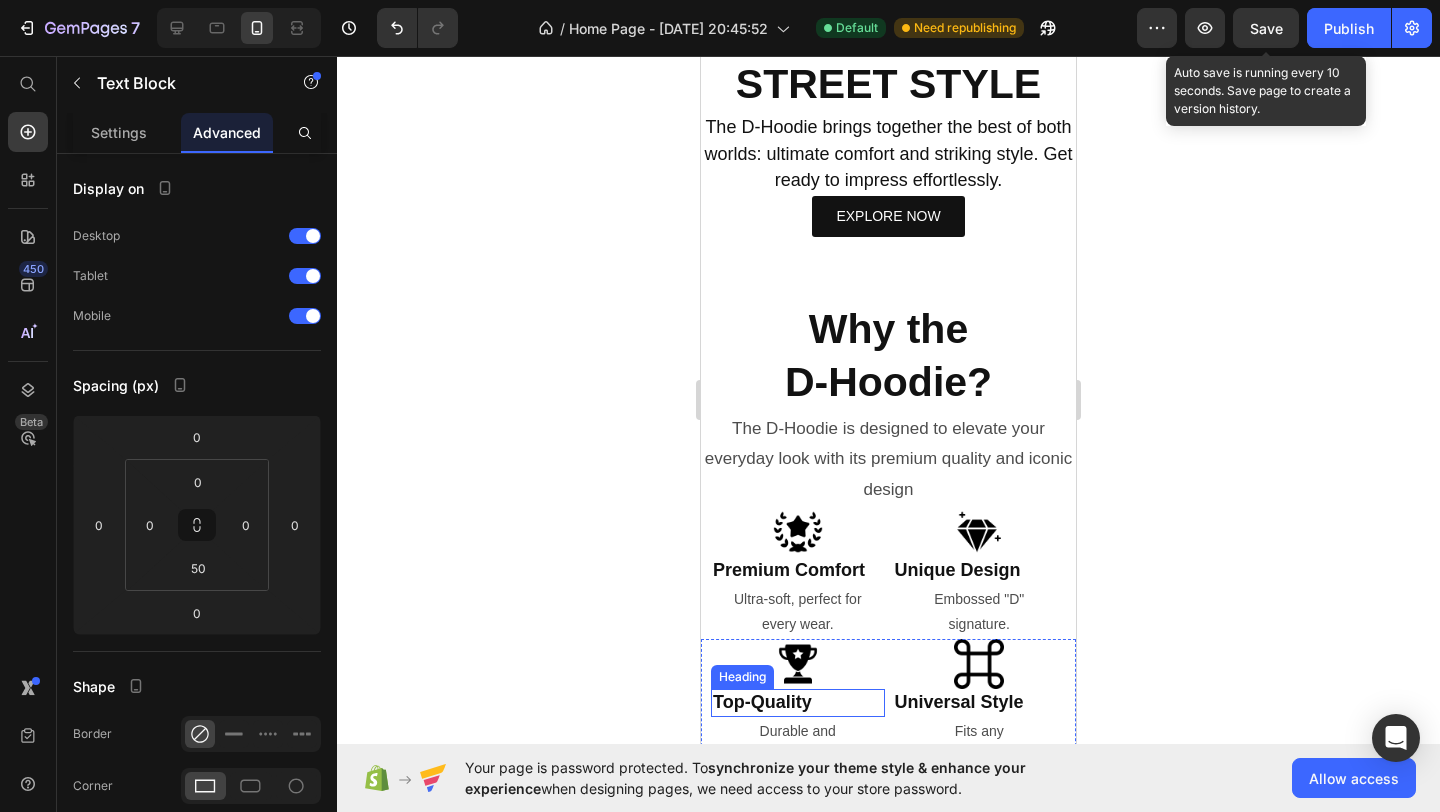 click on "Top-Quality" at bounding box center [798, 702] 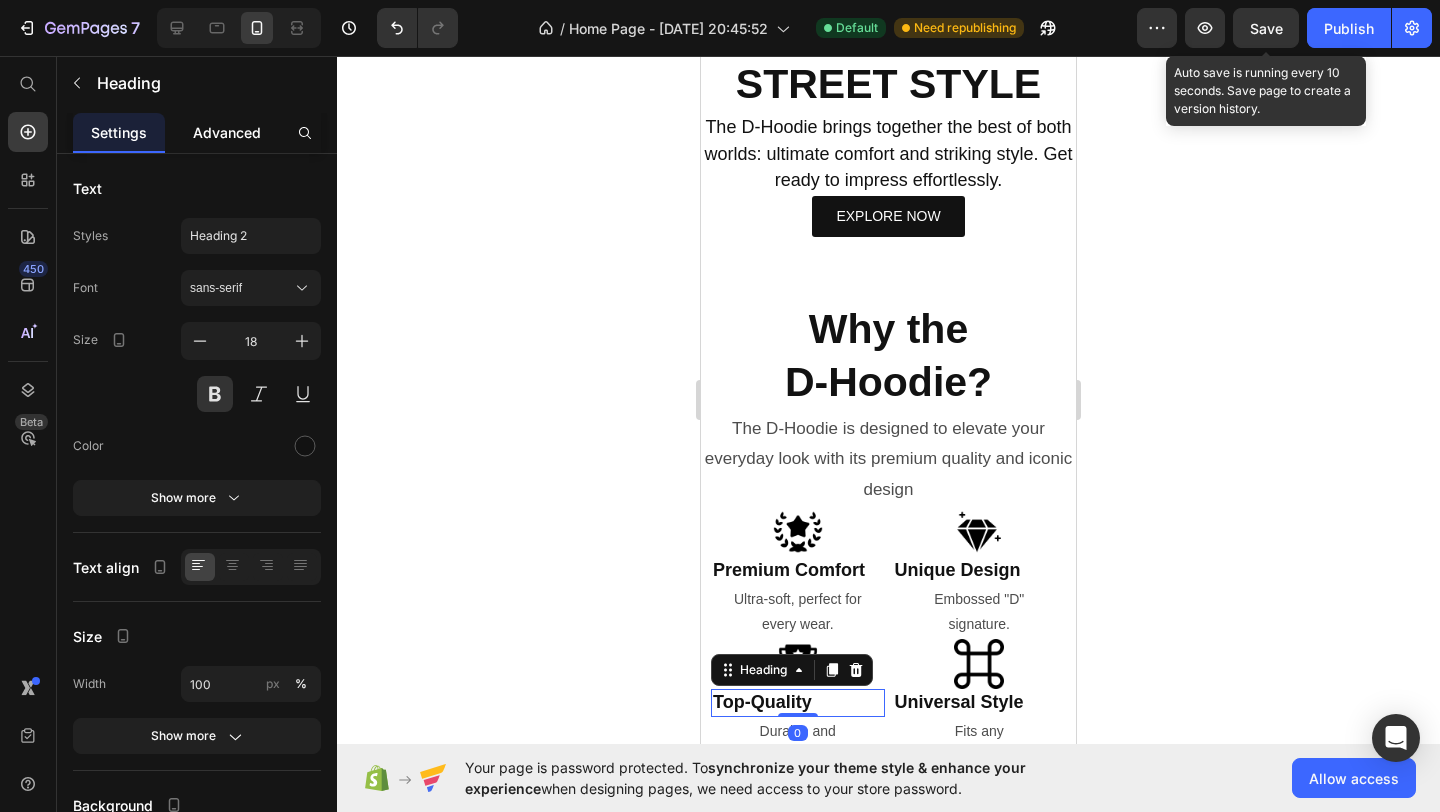 click on "Advanced" at bounding box center [227, 132] 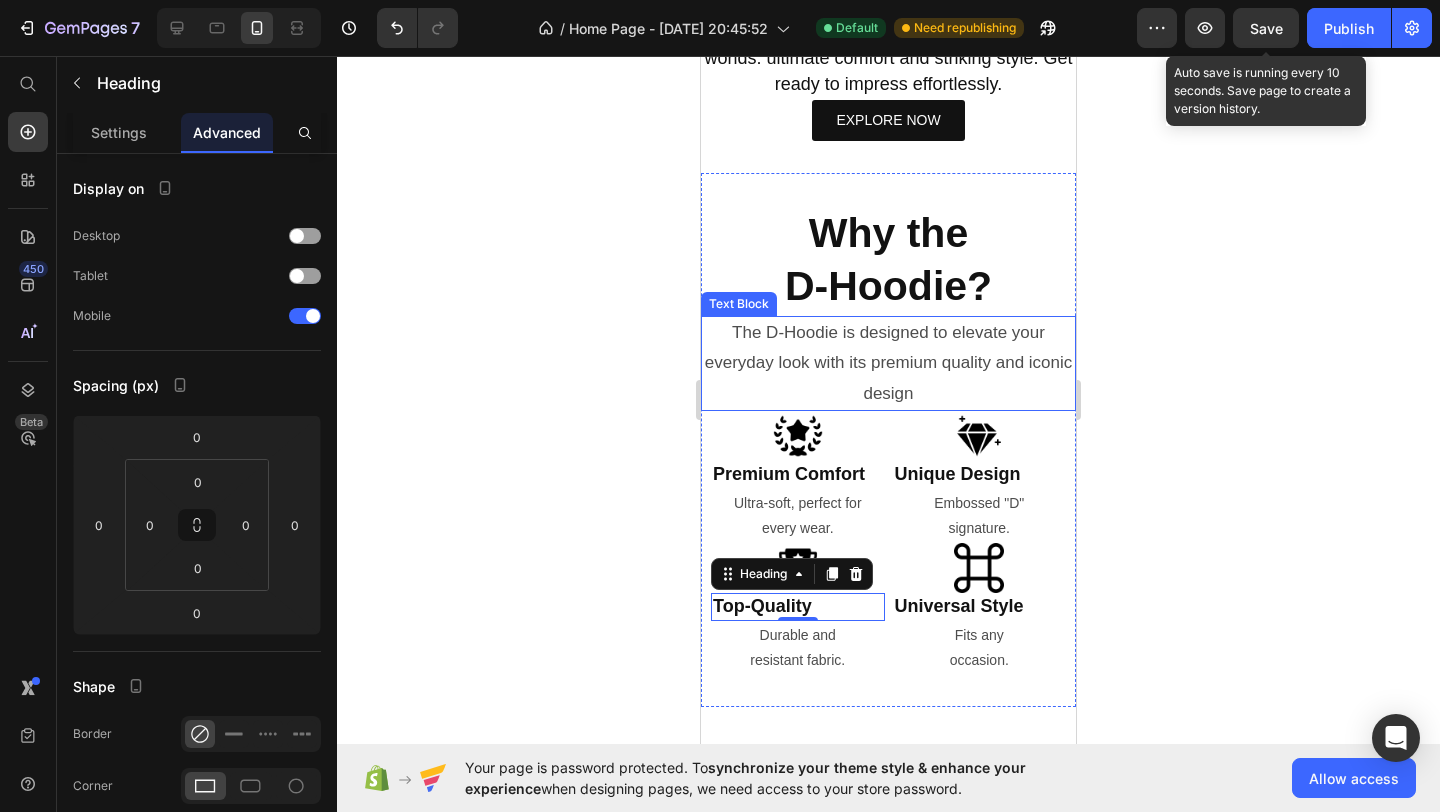 scroll, scrollTop: 1282, scrollLeft: 0, axis: vertical 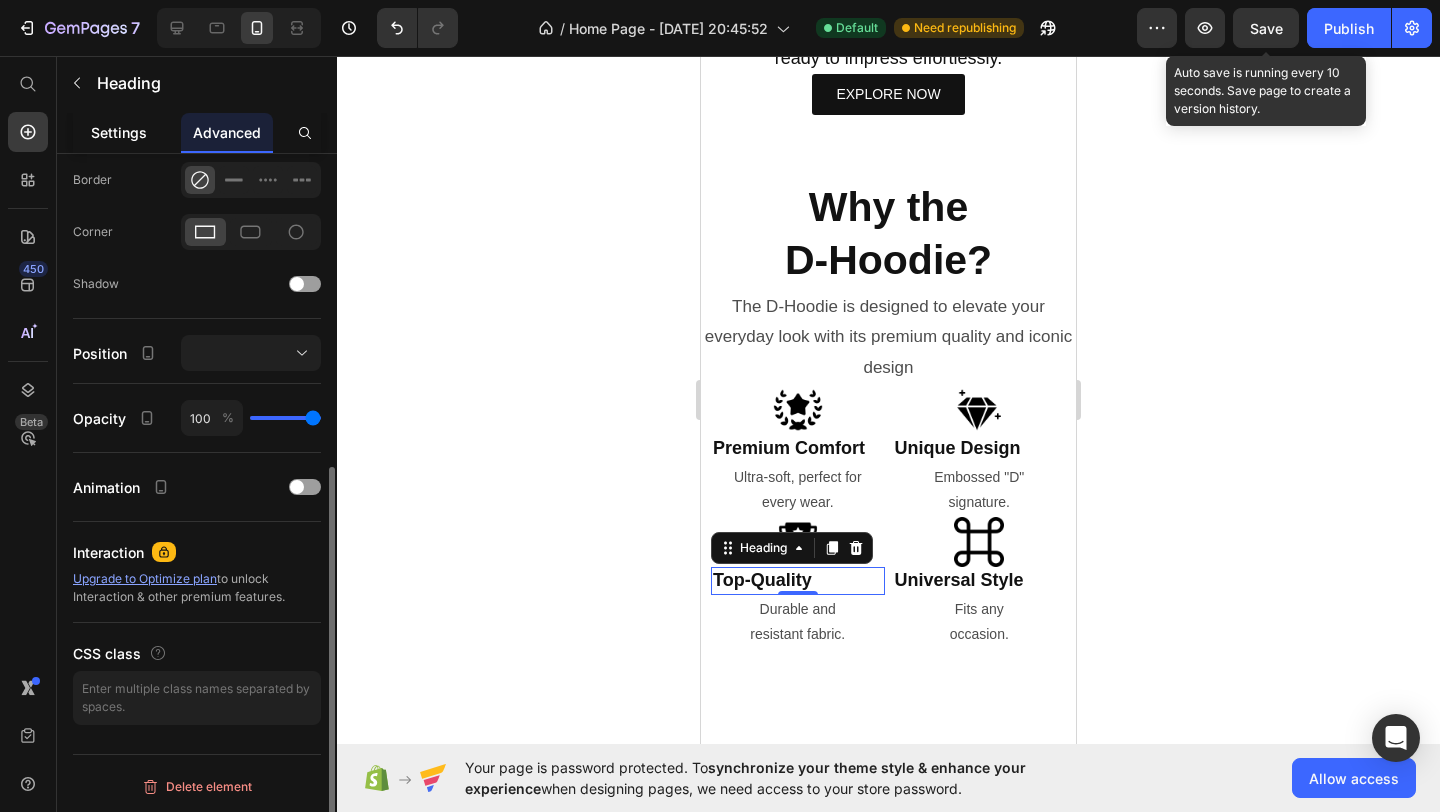 click on "Settings" at bounding box center (119, 132) 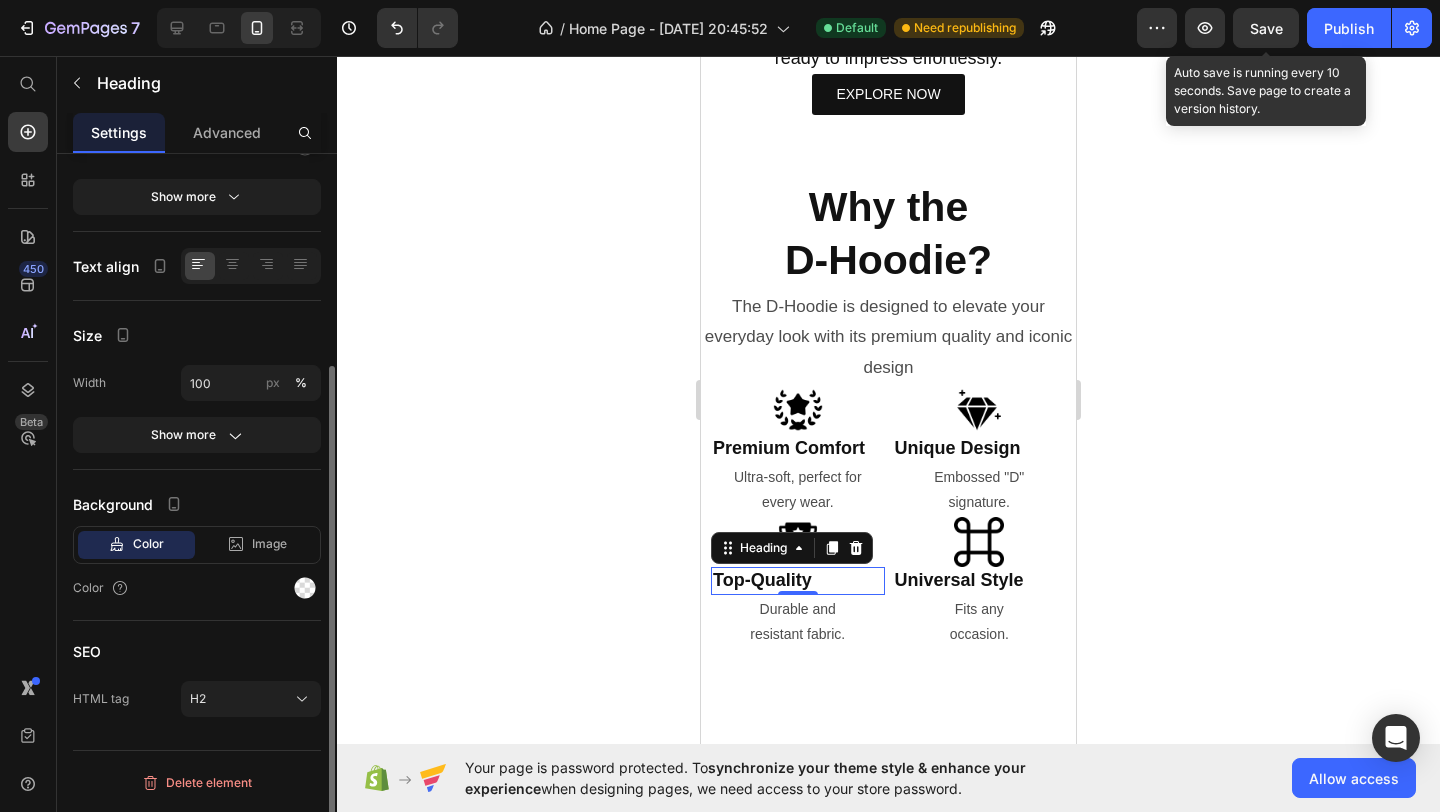 scroll, scrollTop: 0, scrollLeft: 0, axis: both 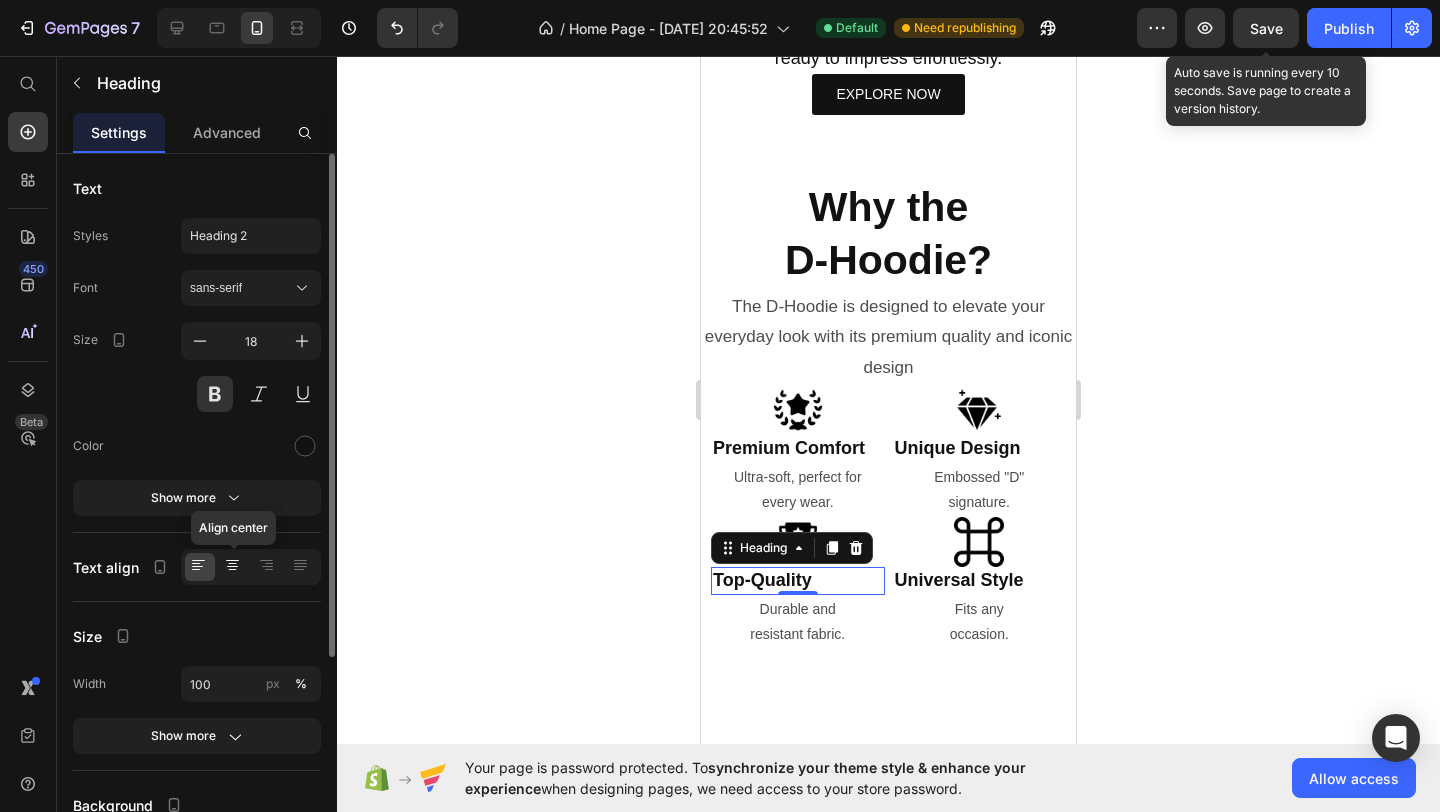 click 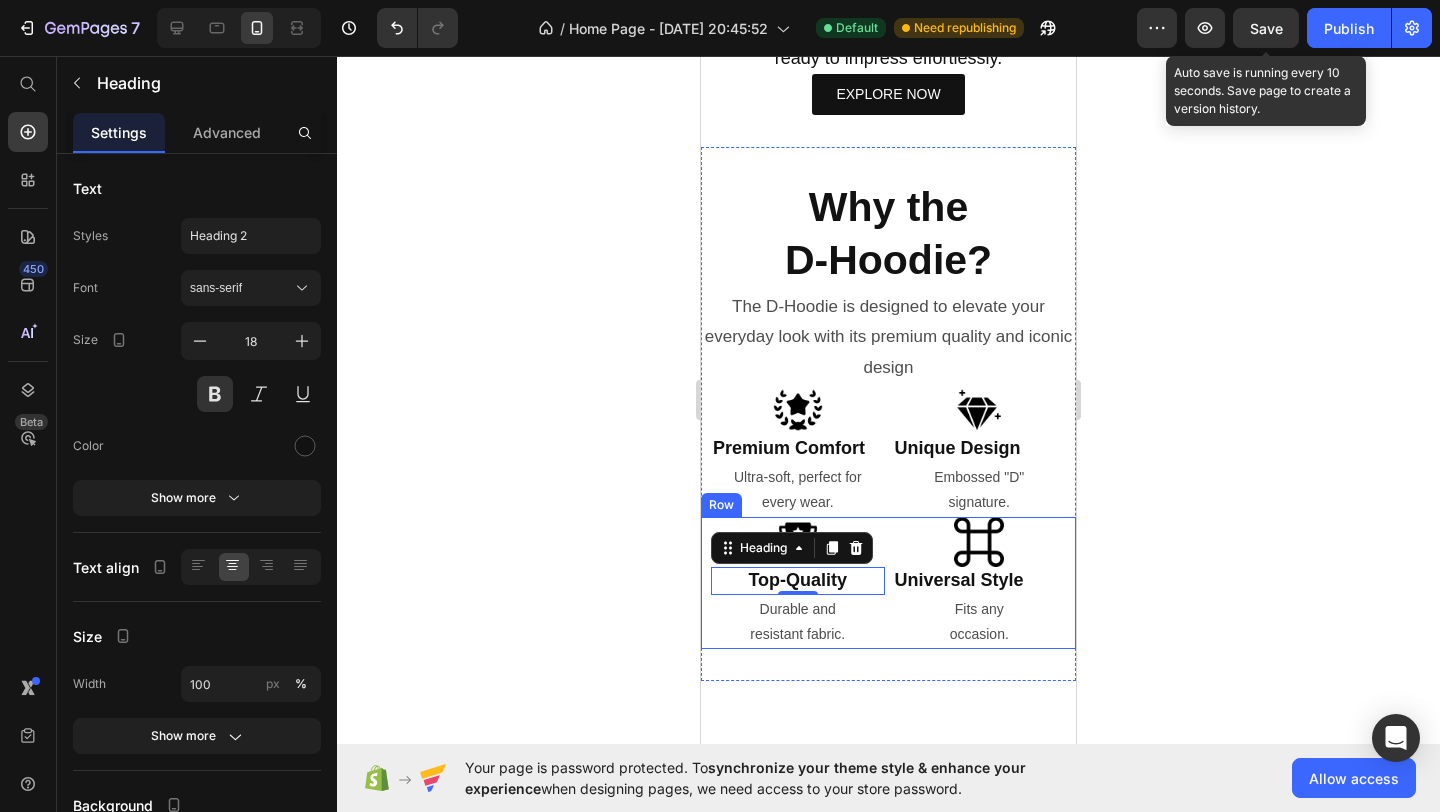 click 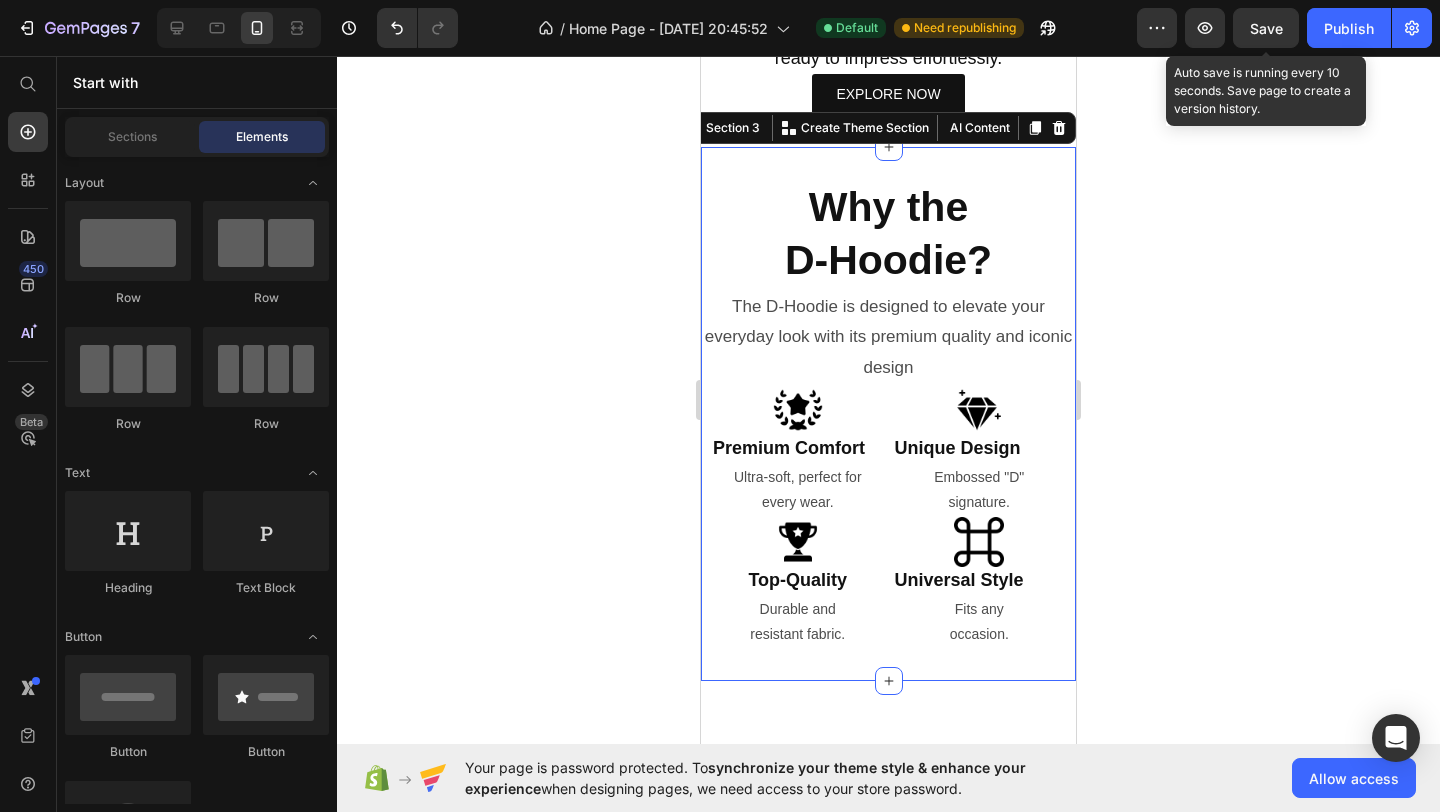 click on "Why the  D-Hoodie? Heading The D-Hoodie is designed to elevate your everyday look with its premium quality and iconic design  Text Block Image Premium Comfort  Heading Ultra-soft, perfect for  every wear. Text Block Image Unique Design Heading Embossed "D"  signature. Text Block Row Image Top-Quality Heading Durable and  resistant fabric. Text Block Image Universal Style Heading Fits any occasion.  Text Block Row Section 3   You can create reusable sections Create Theme Section AI Content Write with GemAI What would you like to describe here? Tone and Voice Persuasive Product Show more Generate" at bounding box center (888, 414) 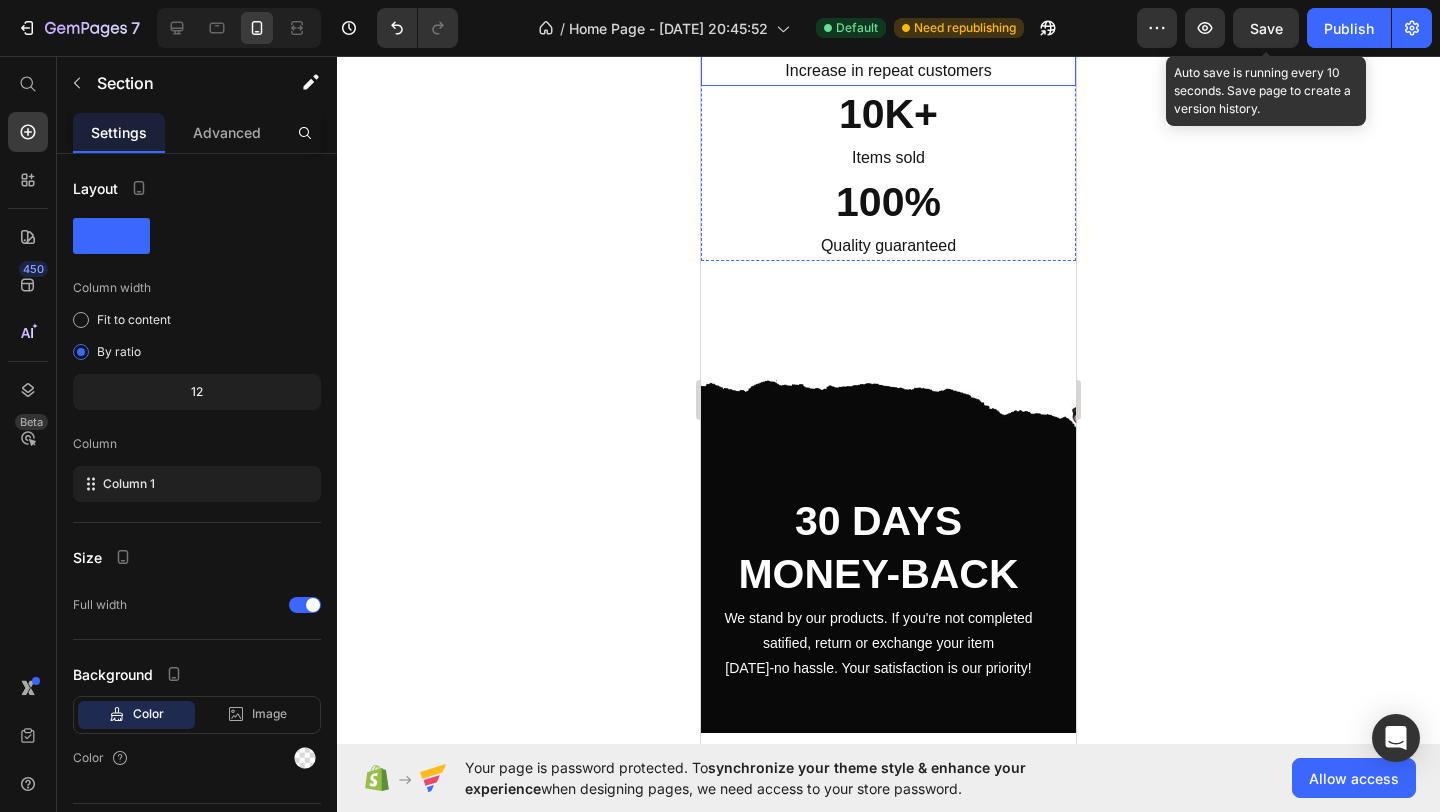 scroll, scrollTop: 3225, scrollLeft: 0, axis: vertical 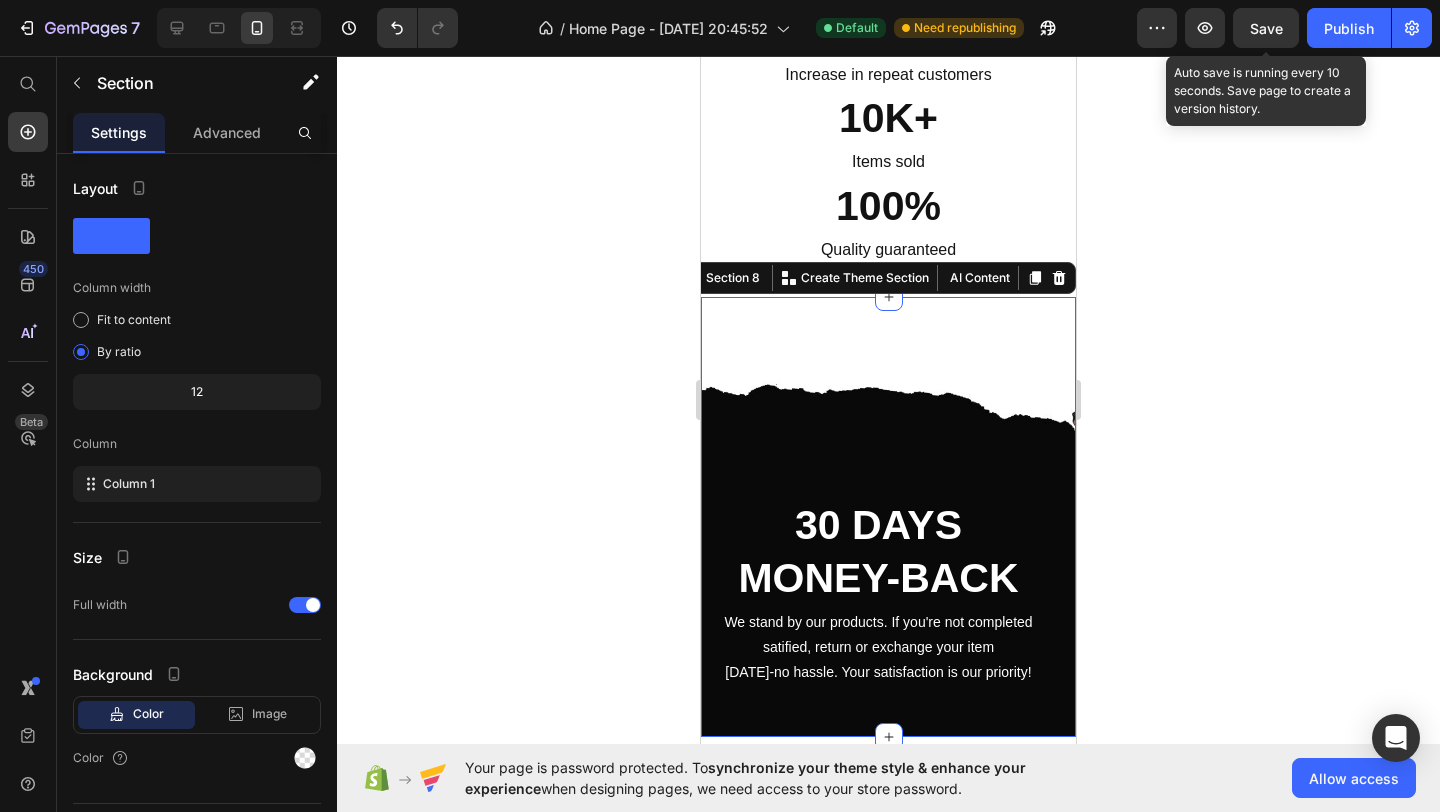 click on "30 DAYS  MONEY-BACK Heading We stand by our products. If you're not completed satified, return or exchange your item  [DATE]-no hassle. Your satisfaction is our priority! Text Block Section 8   You can create reusable sections Create Theme Section AI Content Write with GemAI What would you like to describe here? Tone and Voice Persuasive Product Show more Generate" at bounding box center (888, 517) 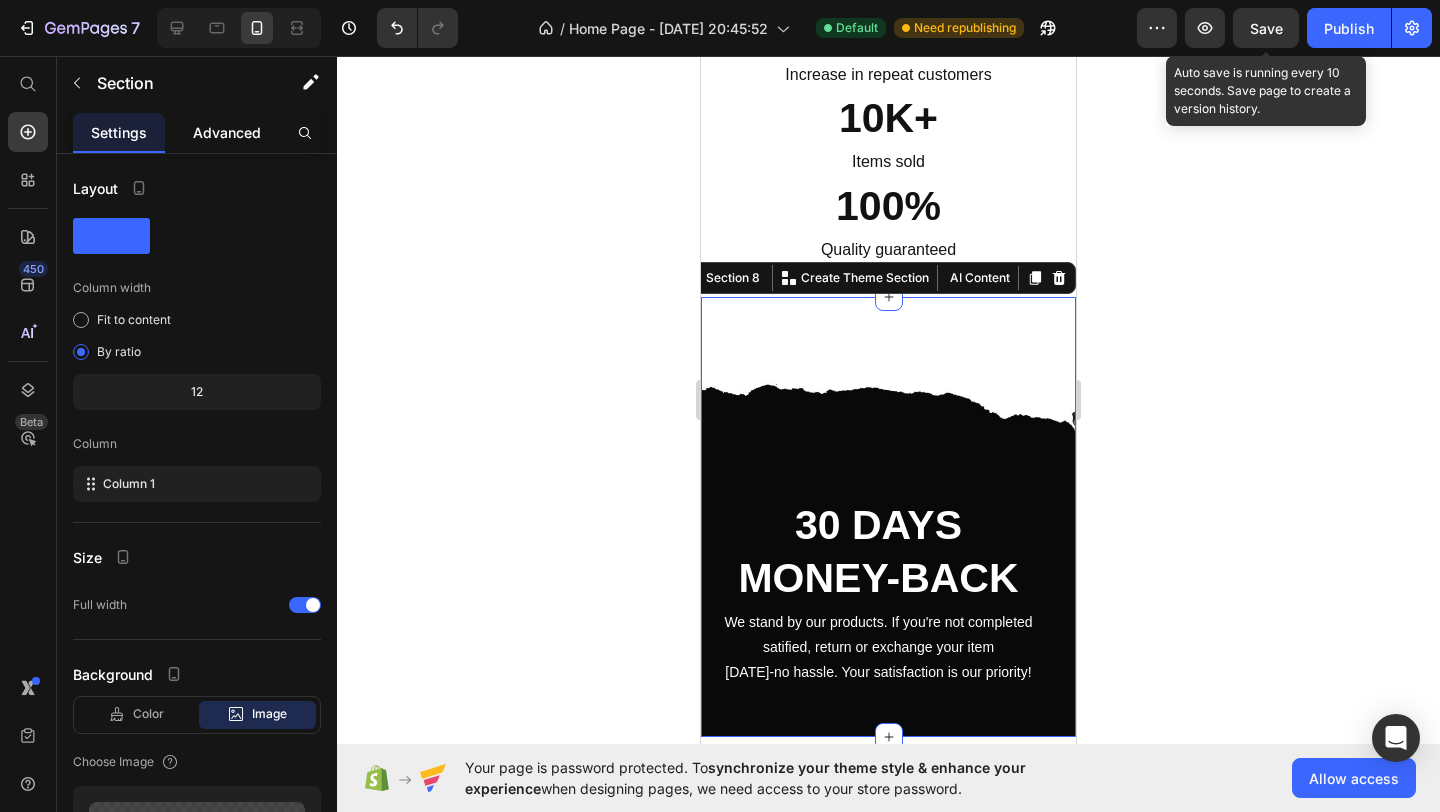 click on "Advanced" at bounding box center [227, 132] 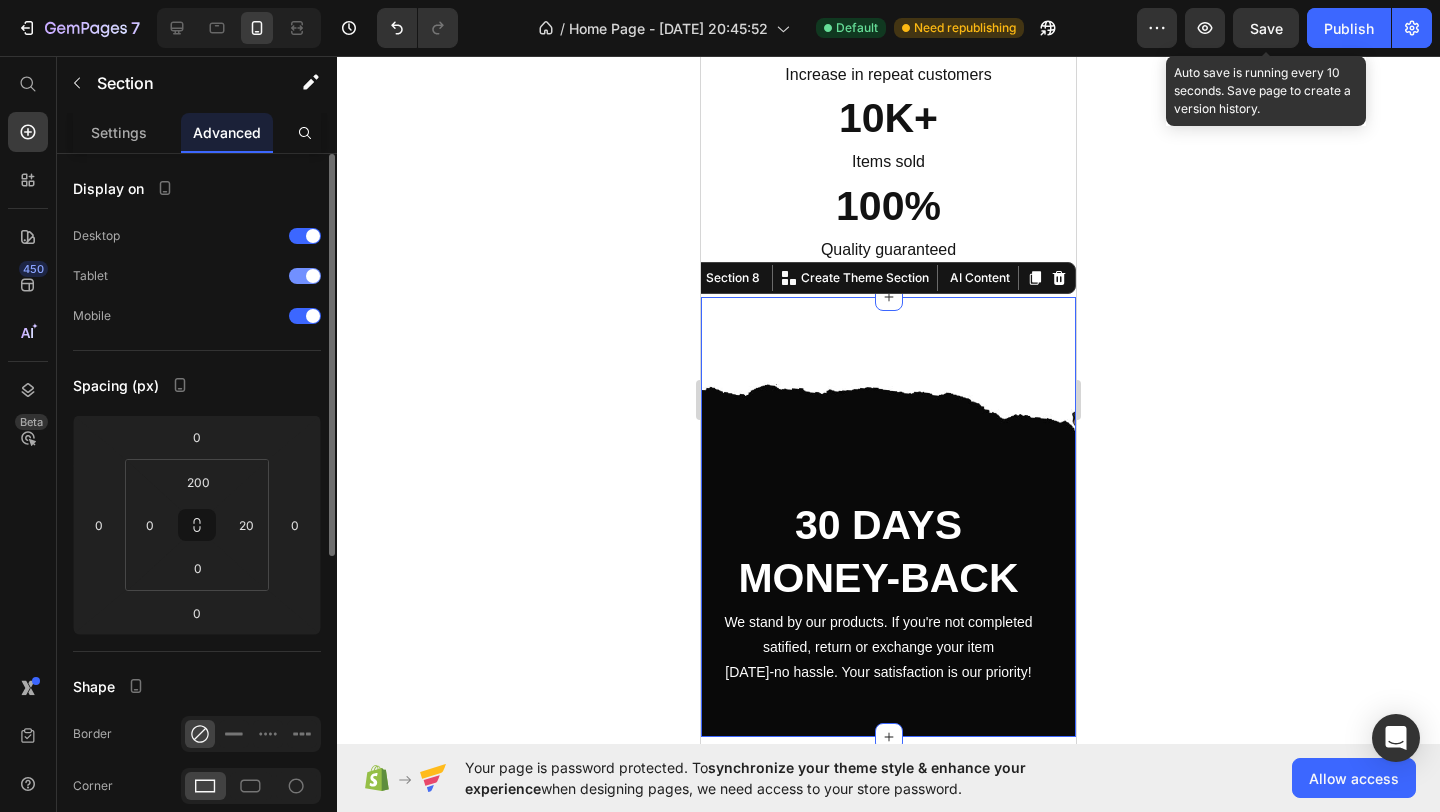 click at bounding box center (305, 276) 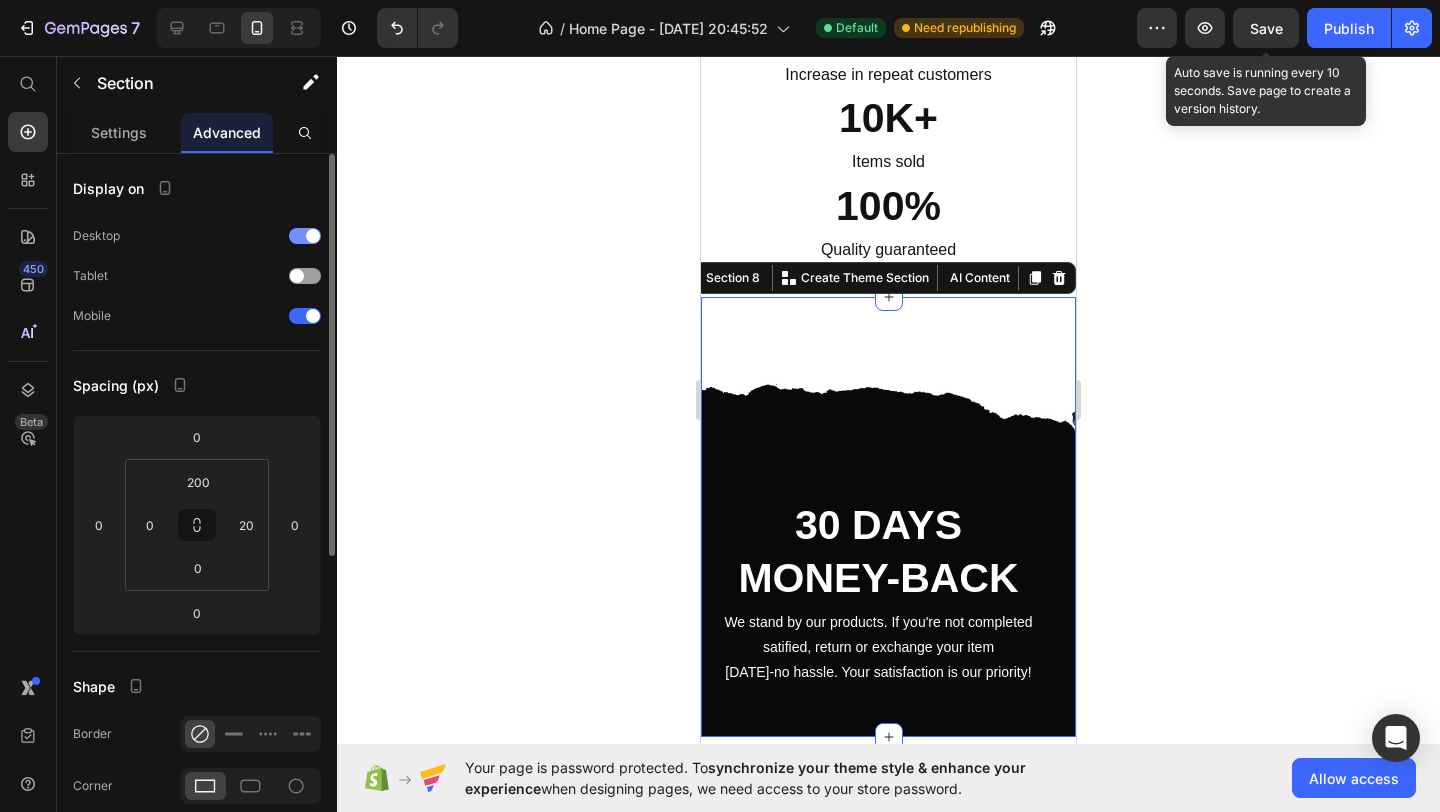 click at bounding box center [313, 236] 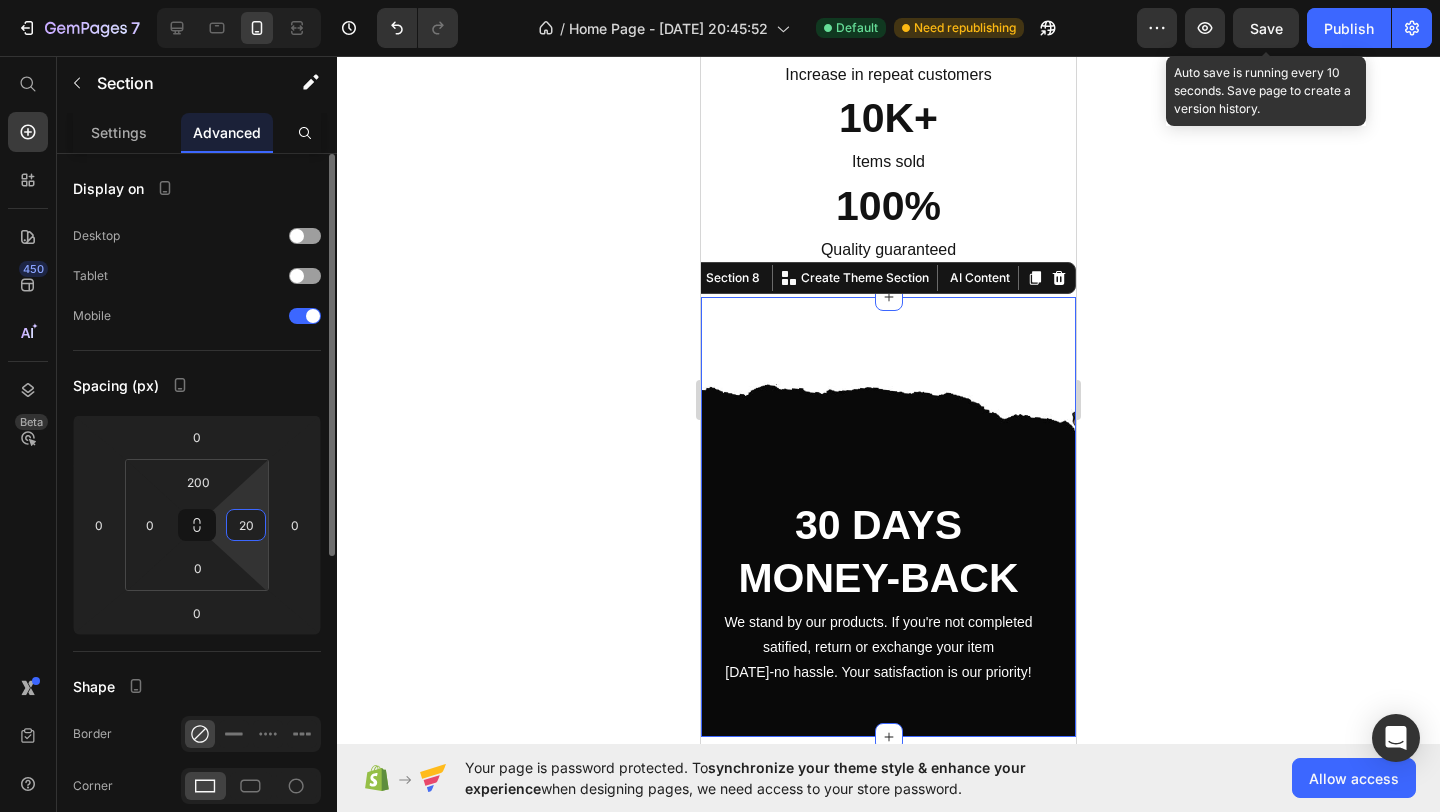 click on "20" at bounding box center [246, 525] 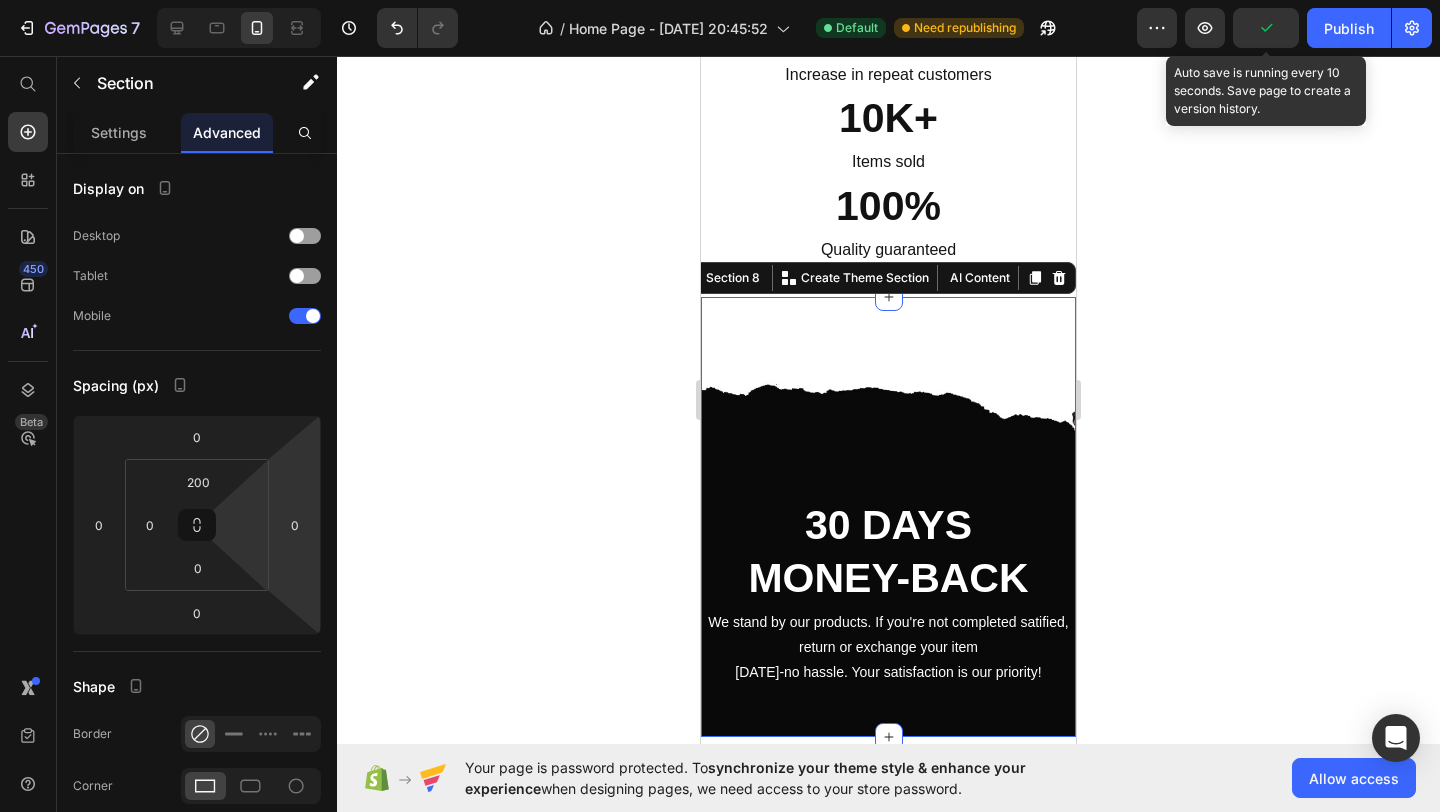 type on "0" 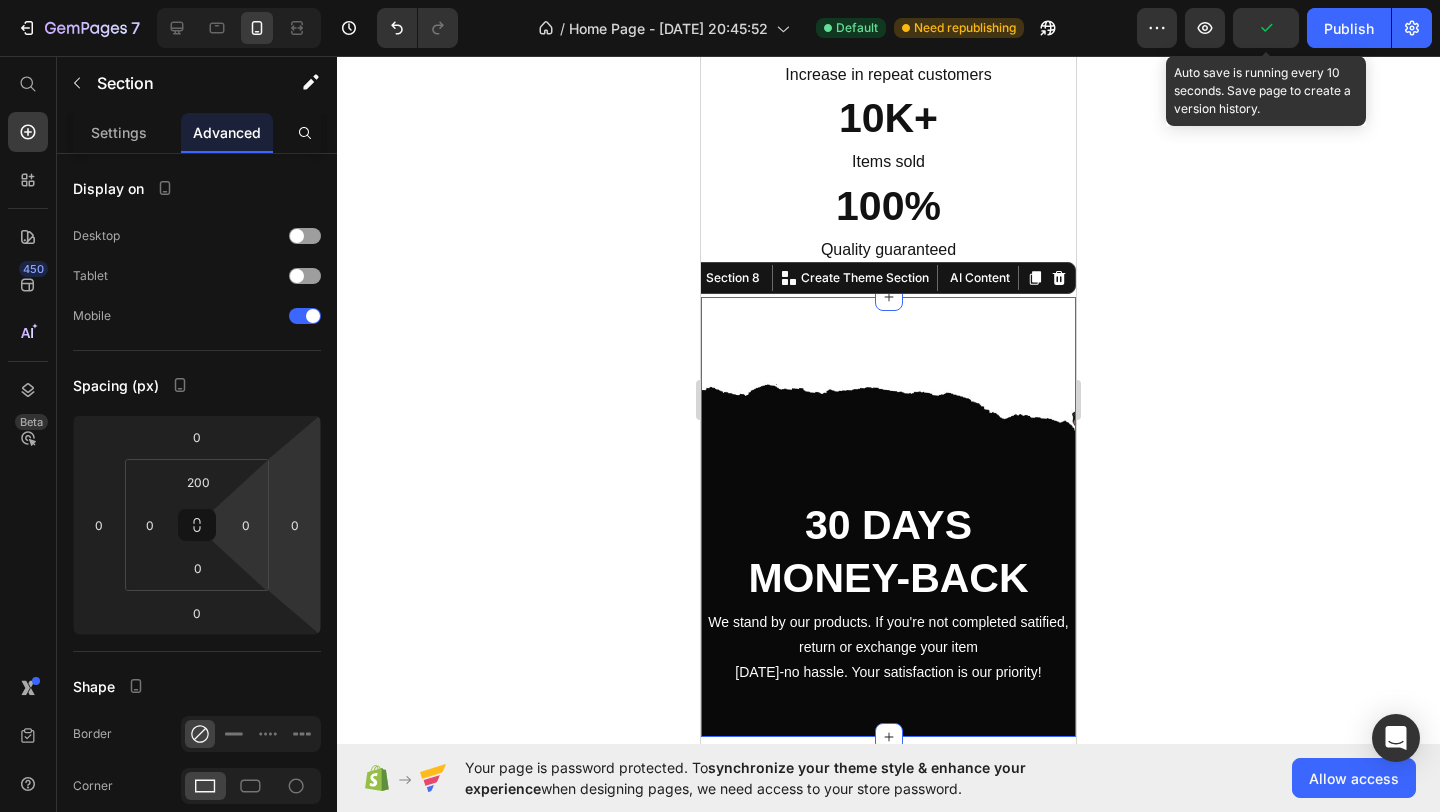 click on "30 DAYS  MONEY-BACK Heading We stand by our products. If you're not completed satified, return or exchange your item  [DATE]-no hassle. Your satisfaction is our priority! Text Block Section 8   You can create reusable sections Create Theme Section AI Content Write with GemAI What would you like to describe here? Tone and Voice Persuasive Product Show more Generate" at bounding box center [888, 517] 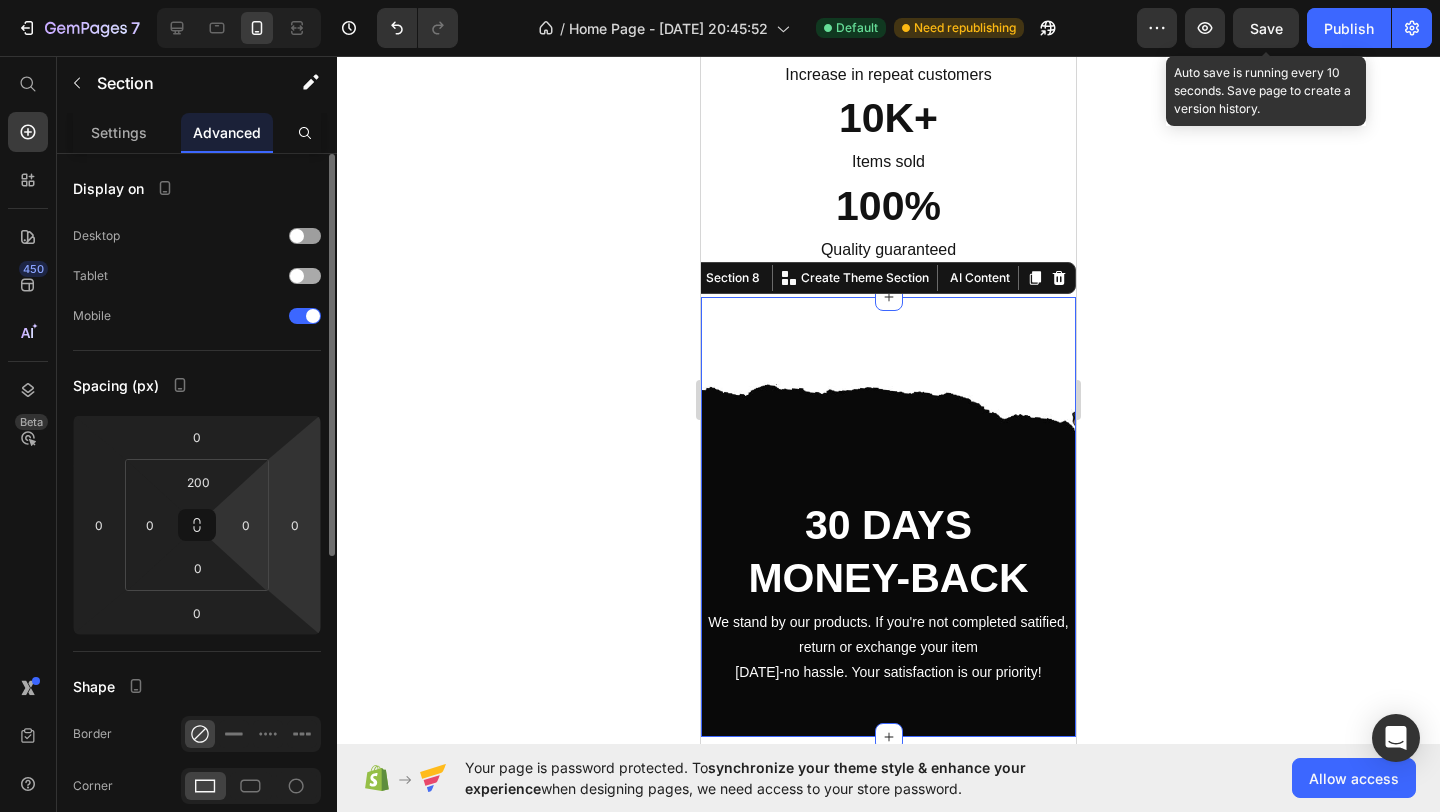 click at bounding box center (297, 276) 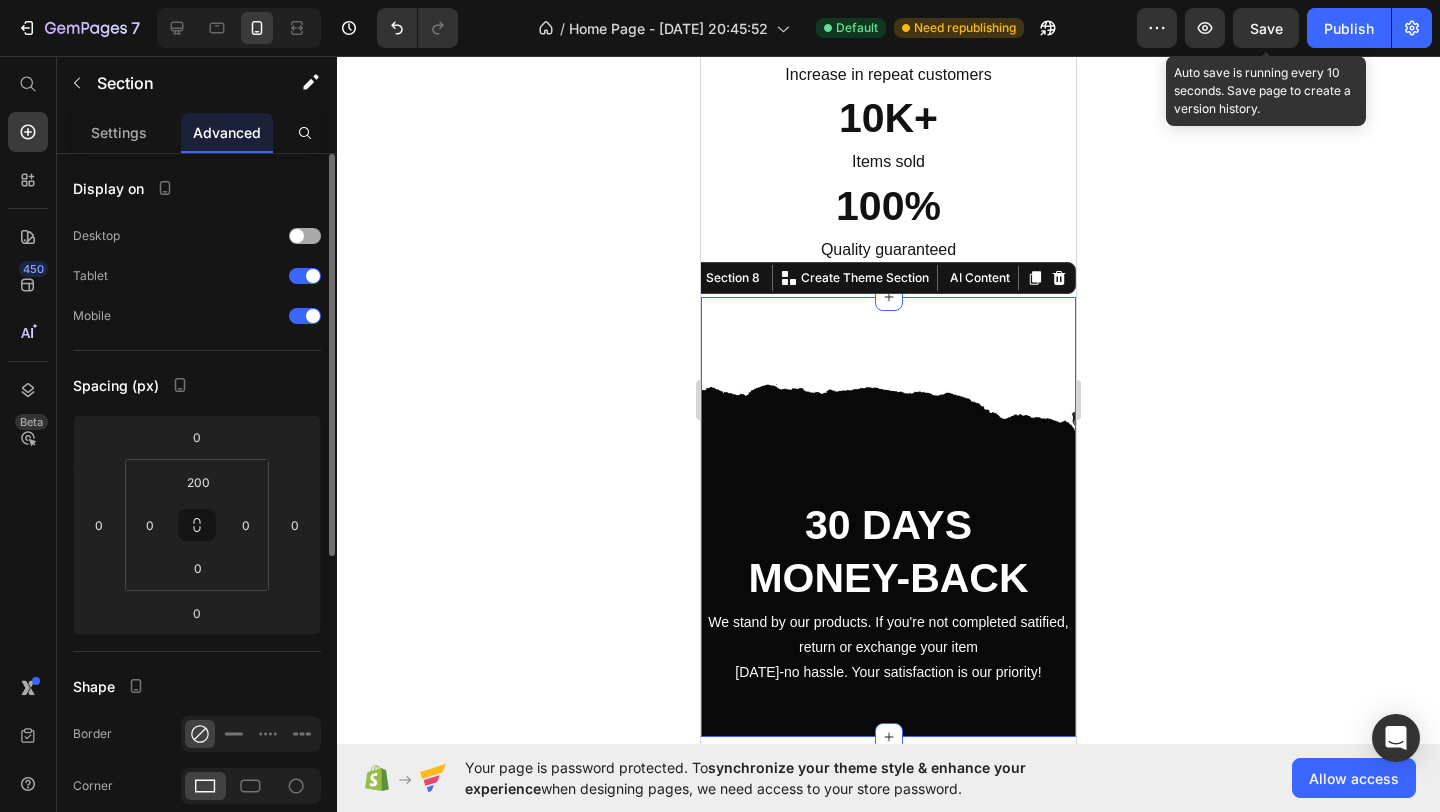 click at bounding box center [305, 236] 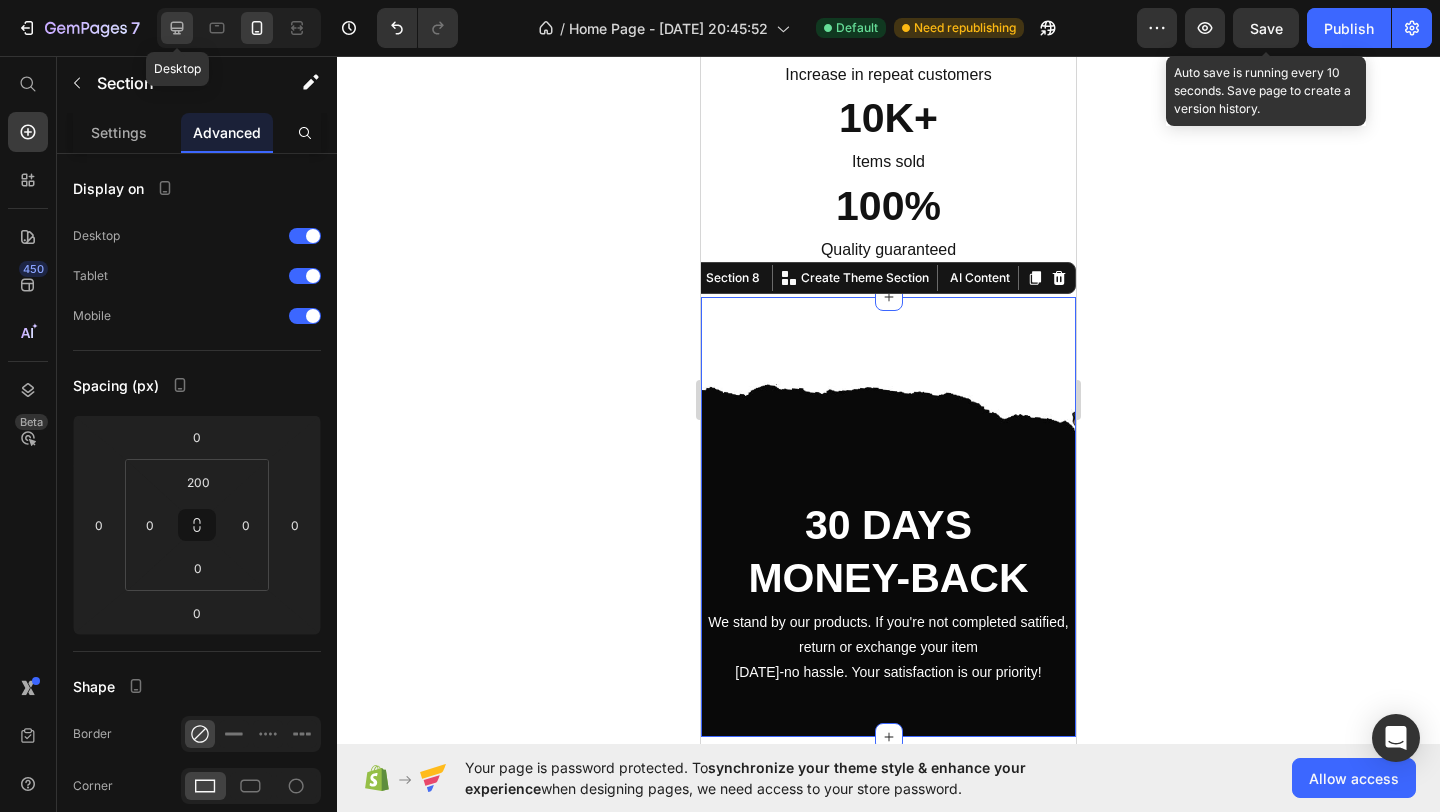 click 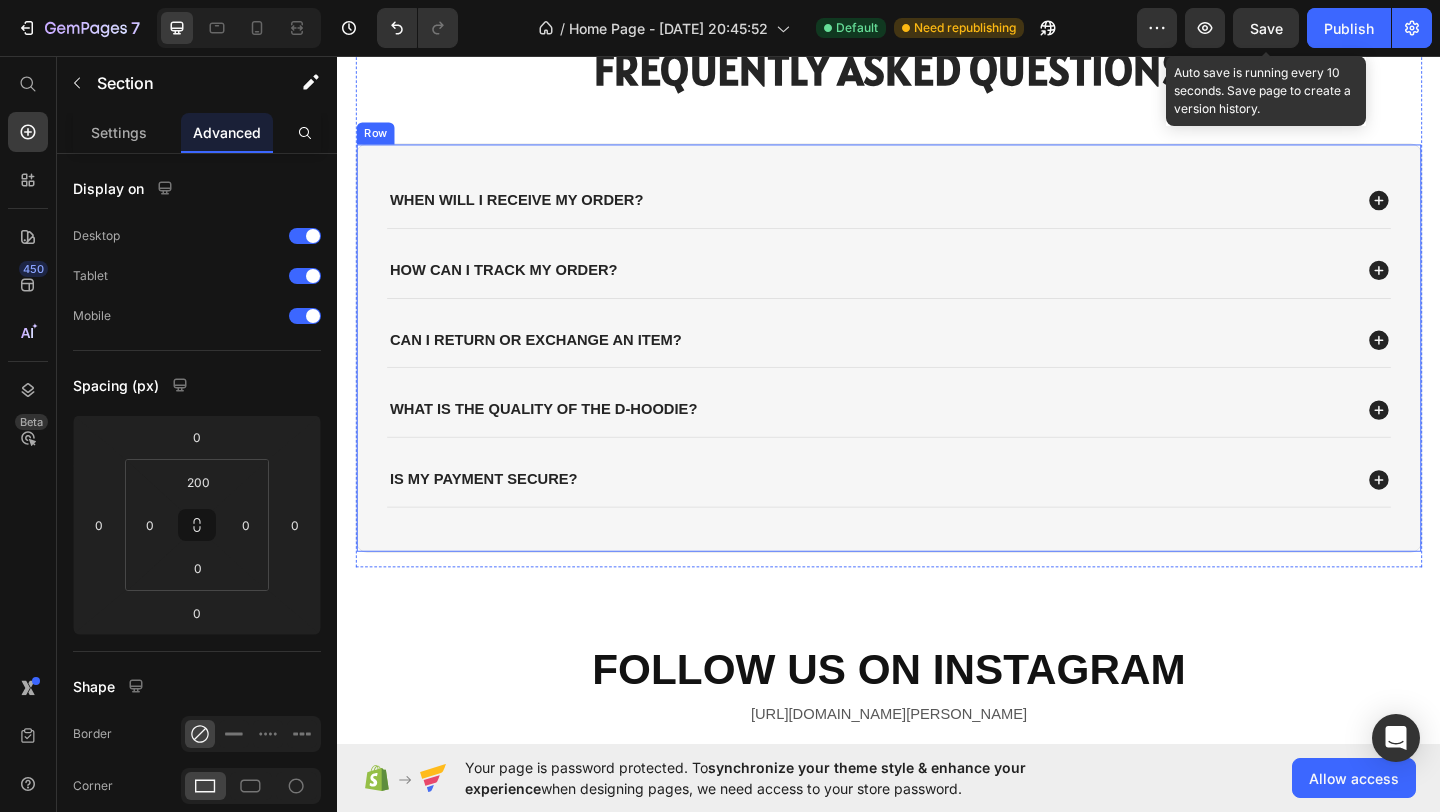 scroll, scrollTop: 3820, scrollLeft: 0, axis: vertical 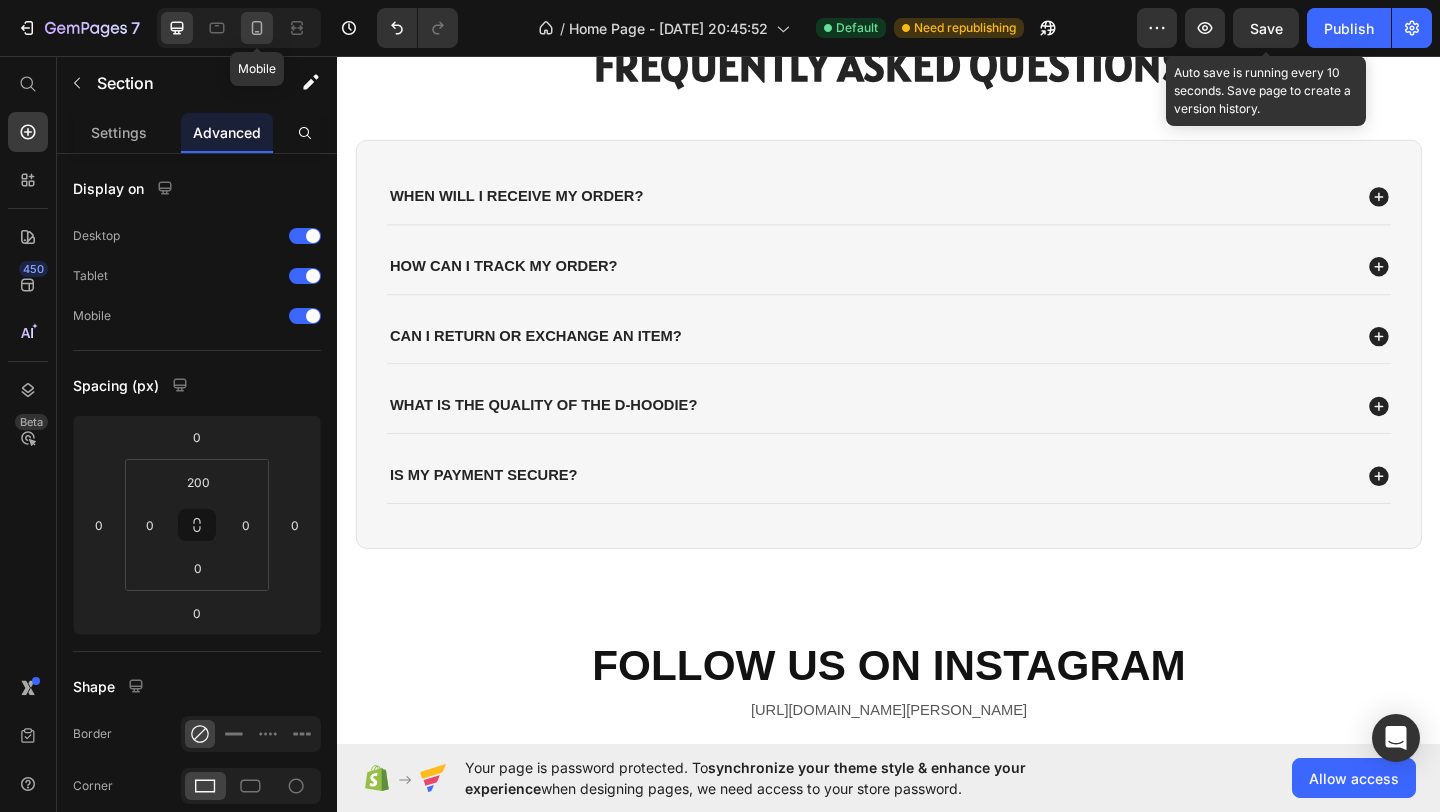 click 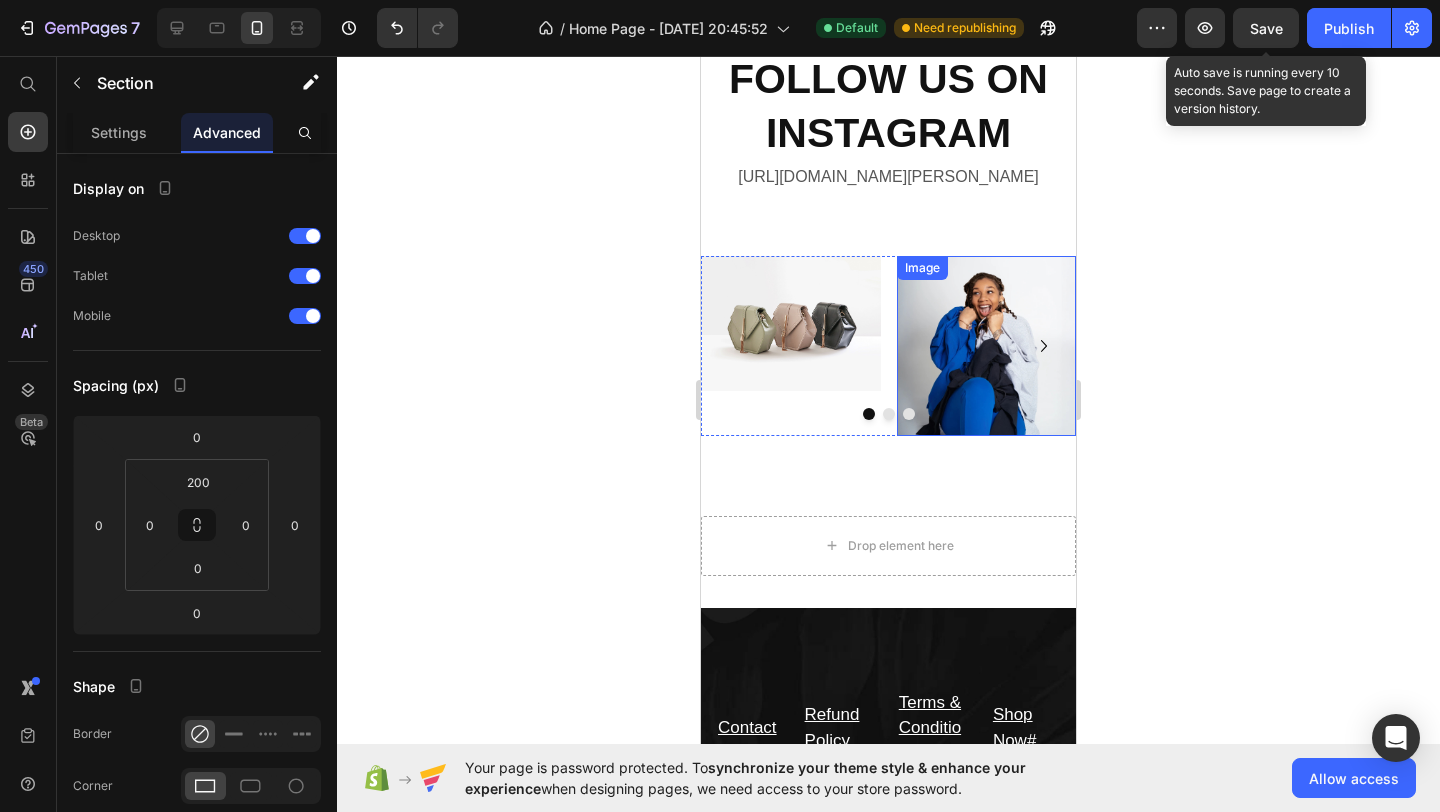 scroll, scrollTop: 4204, scrollLeft: 0, axis: vertical 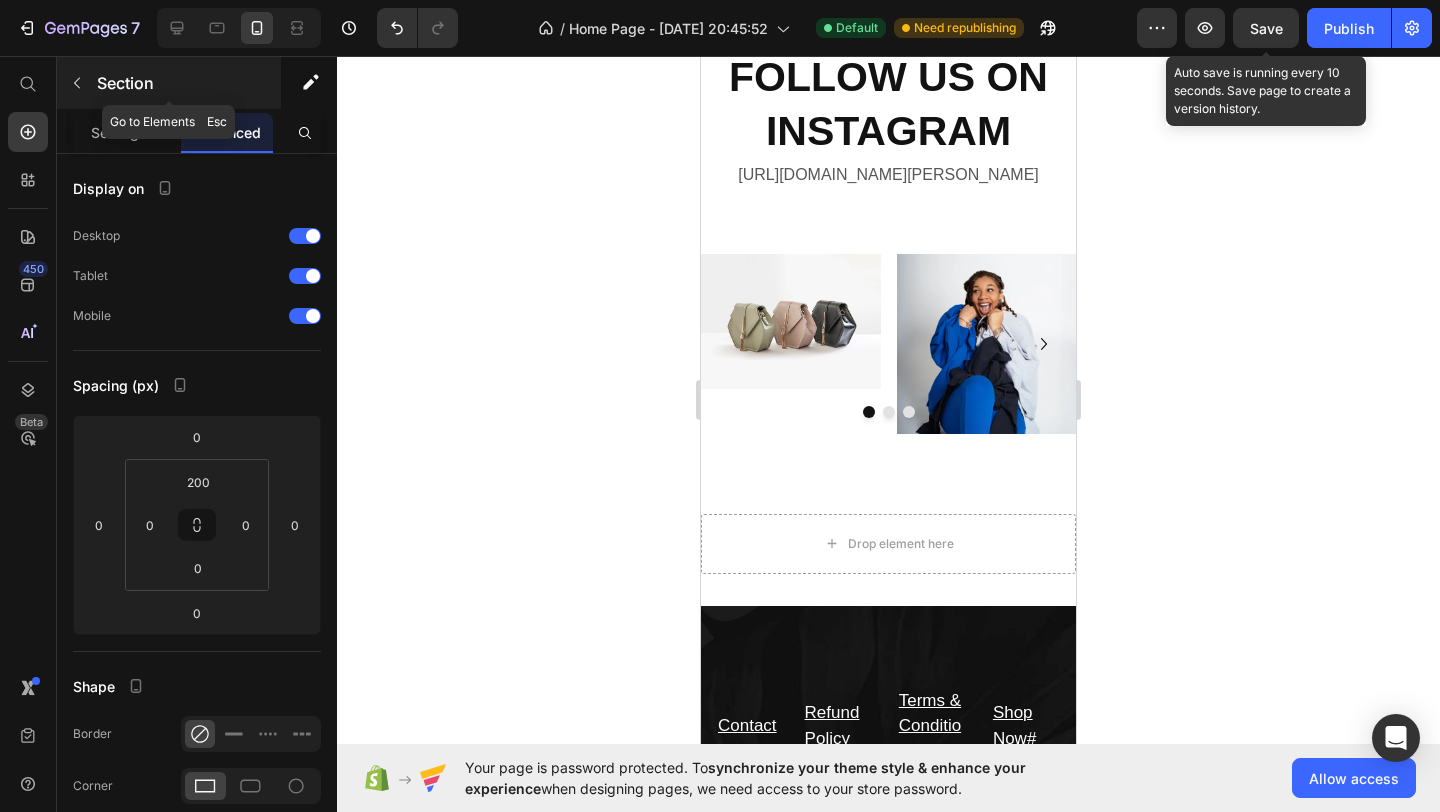 click at bounding box center (77, 83) 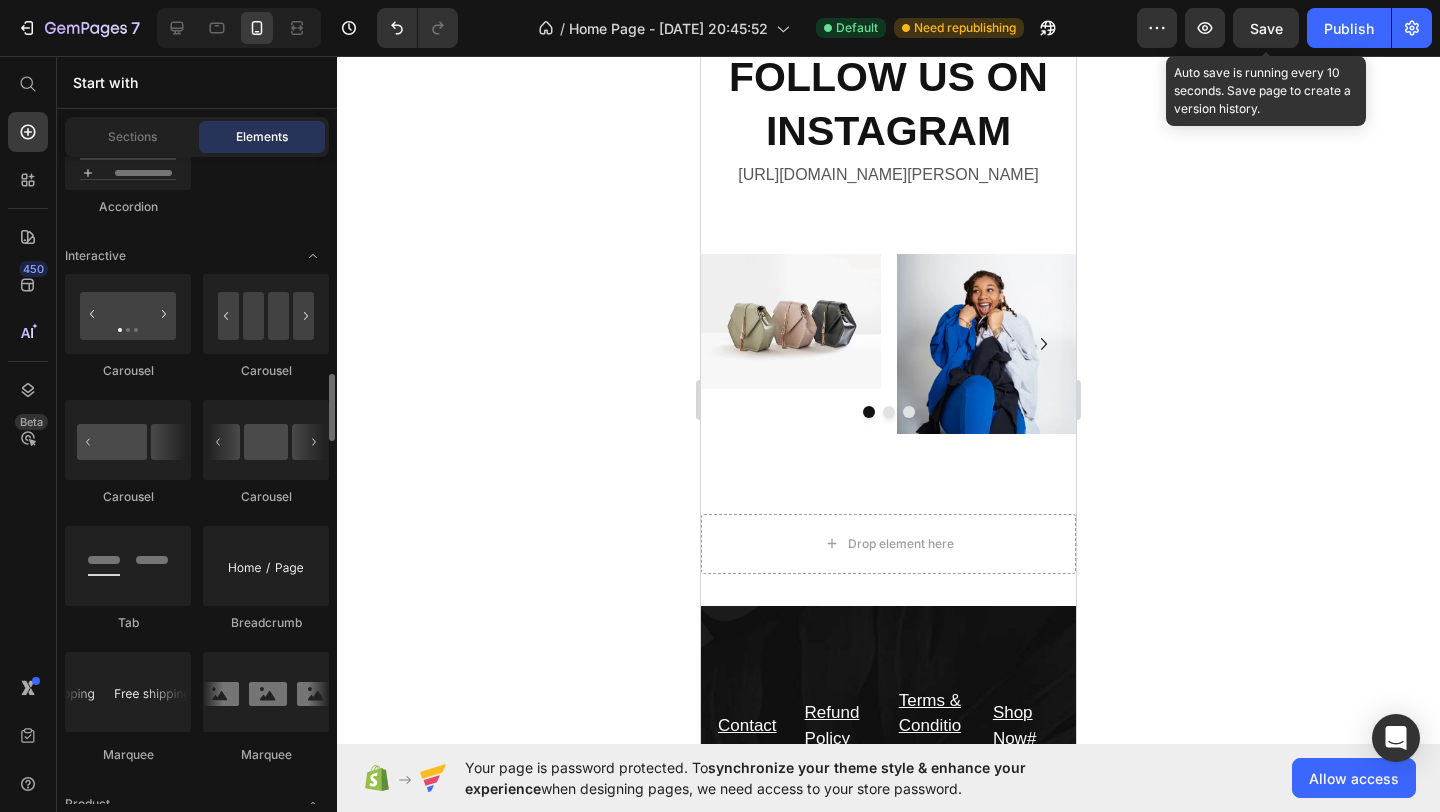 scroll, scrollTop: 2053, scrollLeft: 0, axis: vertical 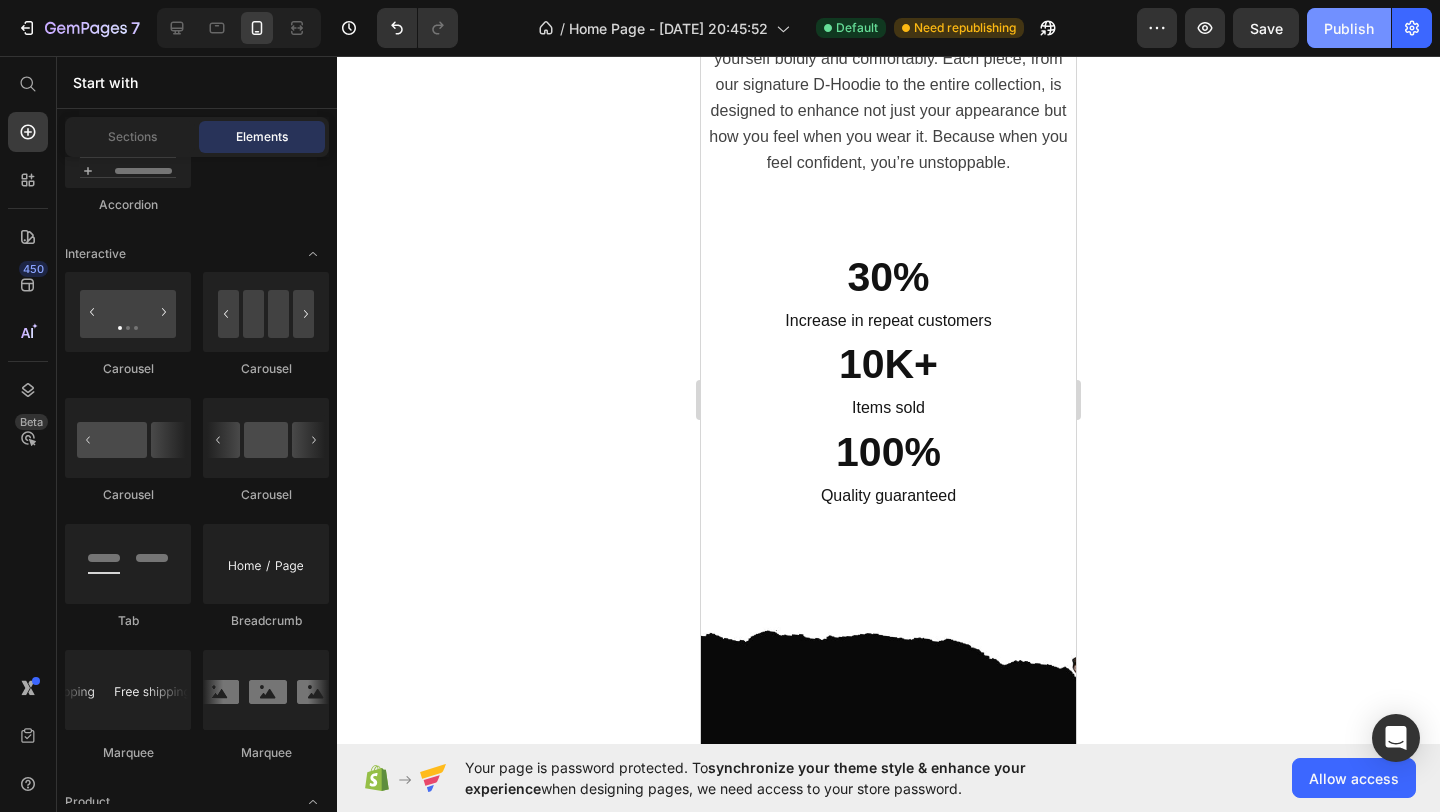 click on "Publish" 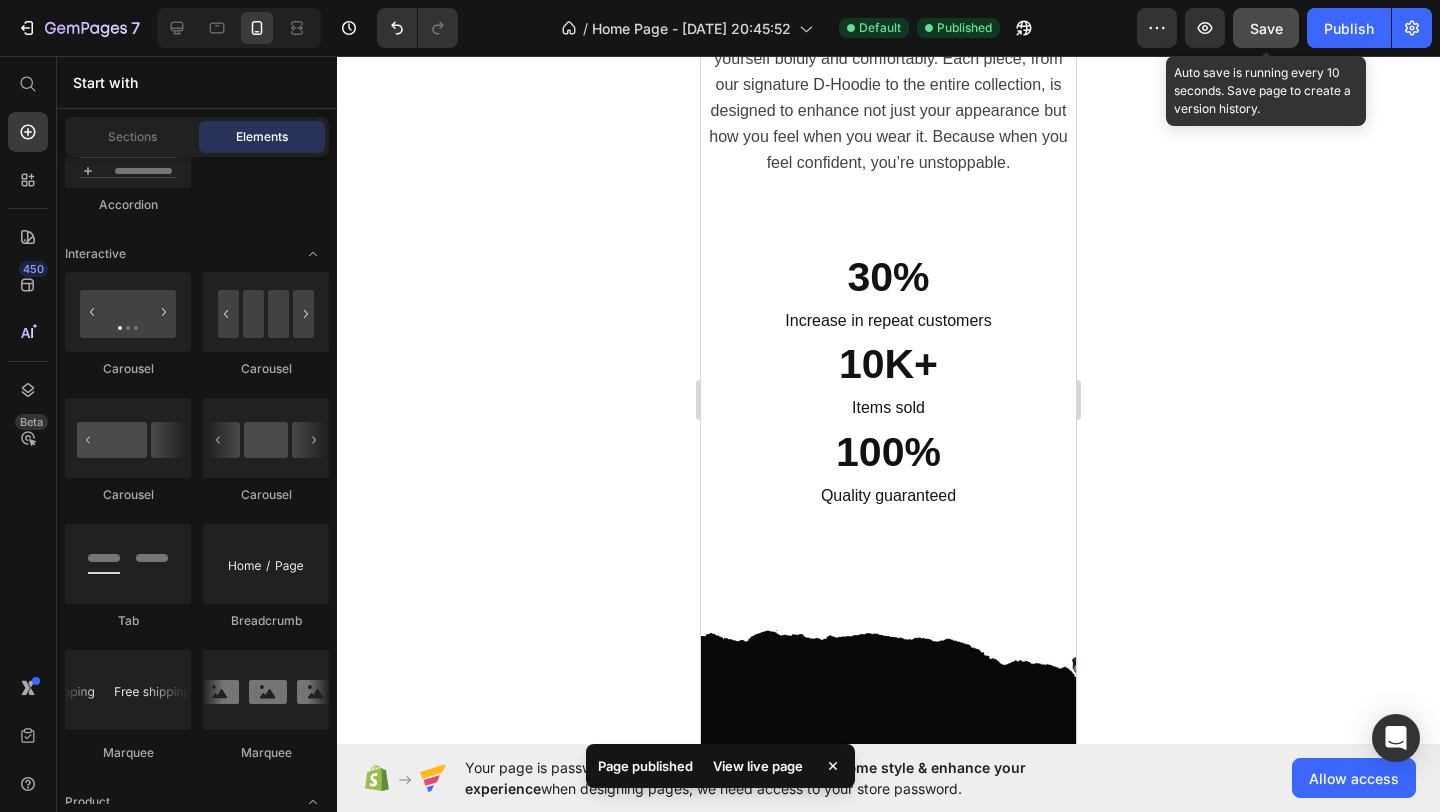click on "Save" at bounding box center [1266, 28] 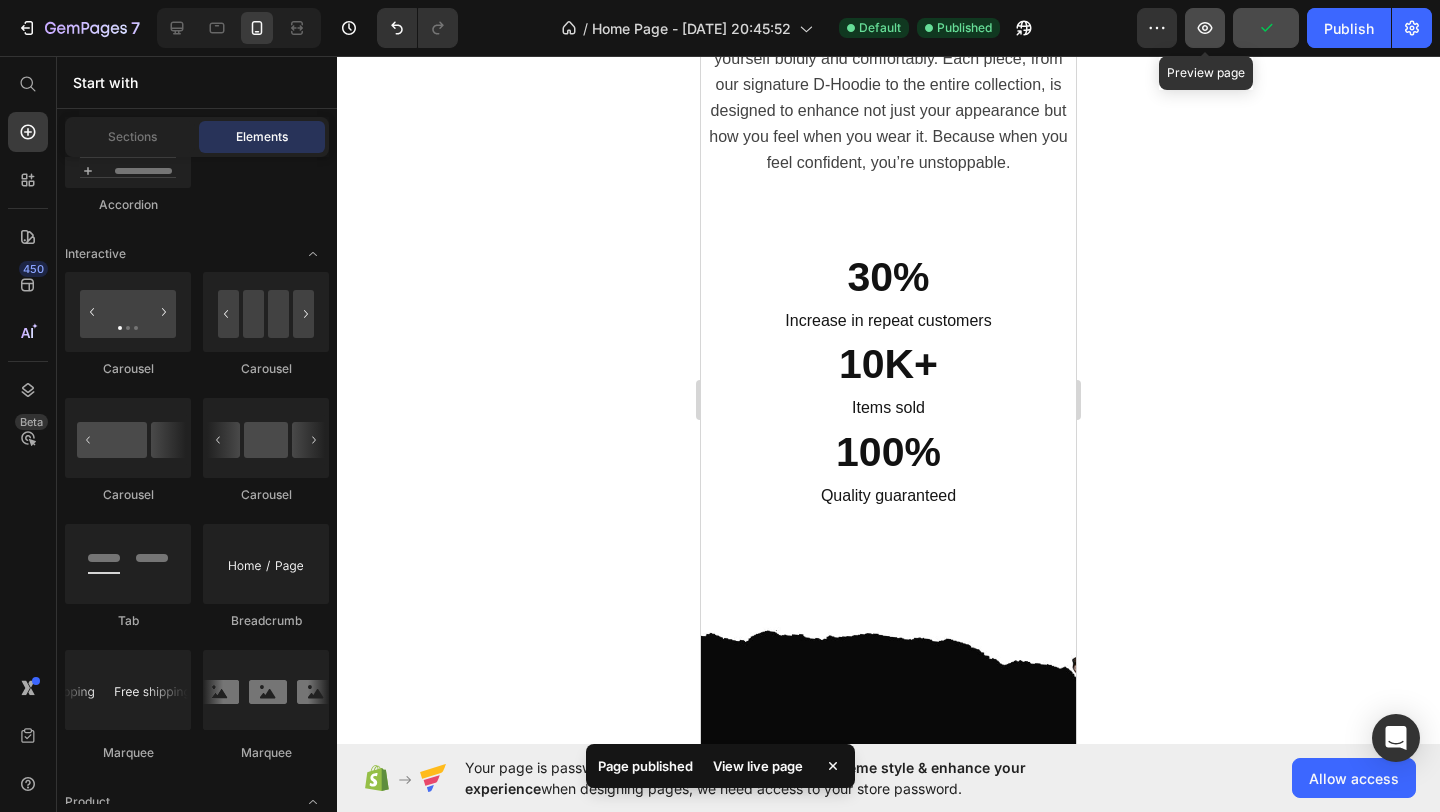 click 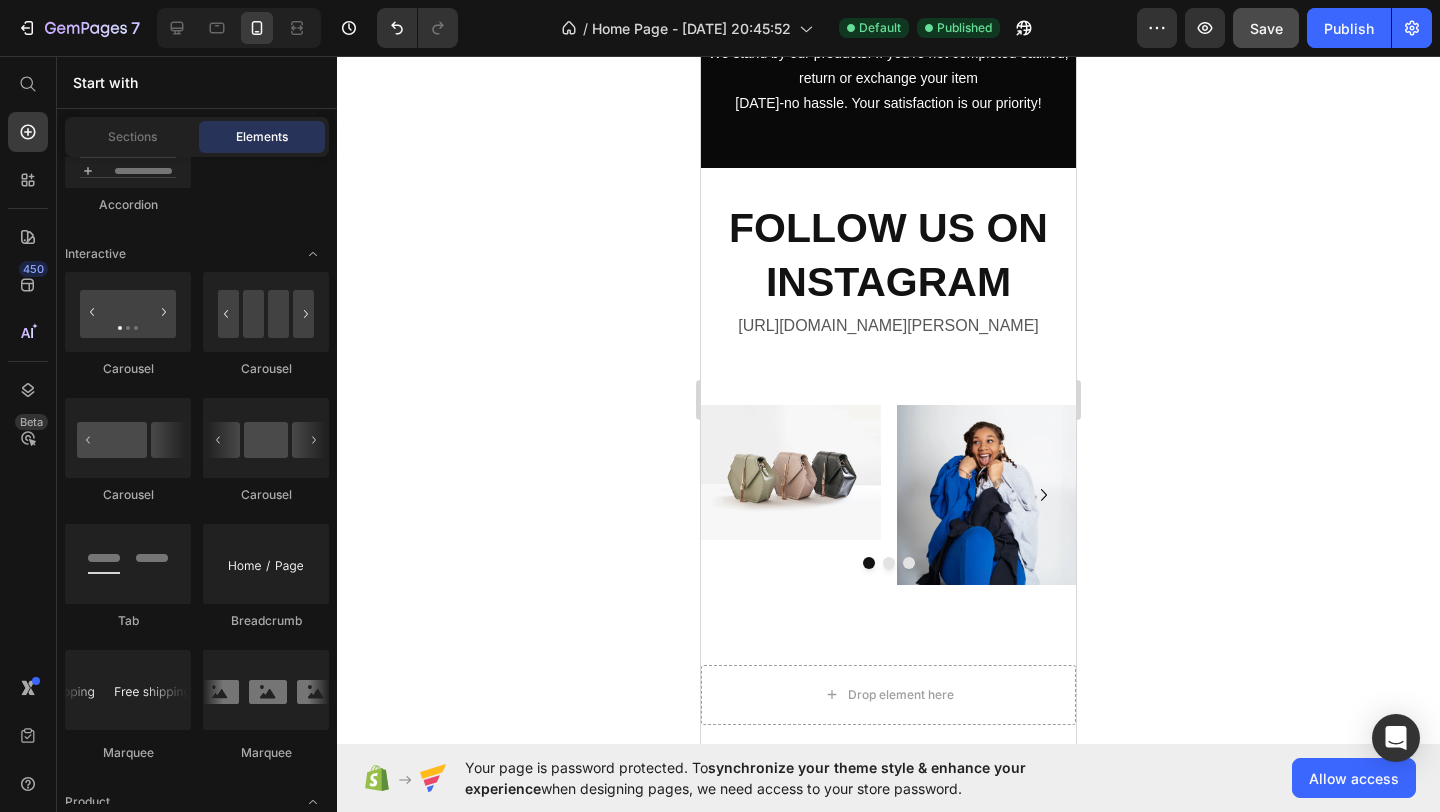 scroll, scrollTop: 3806, scrollLeft: 0, axis: vertical 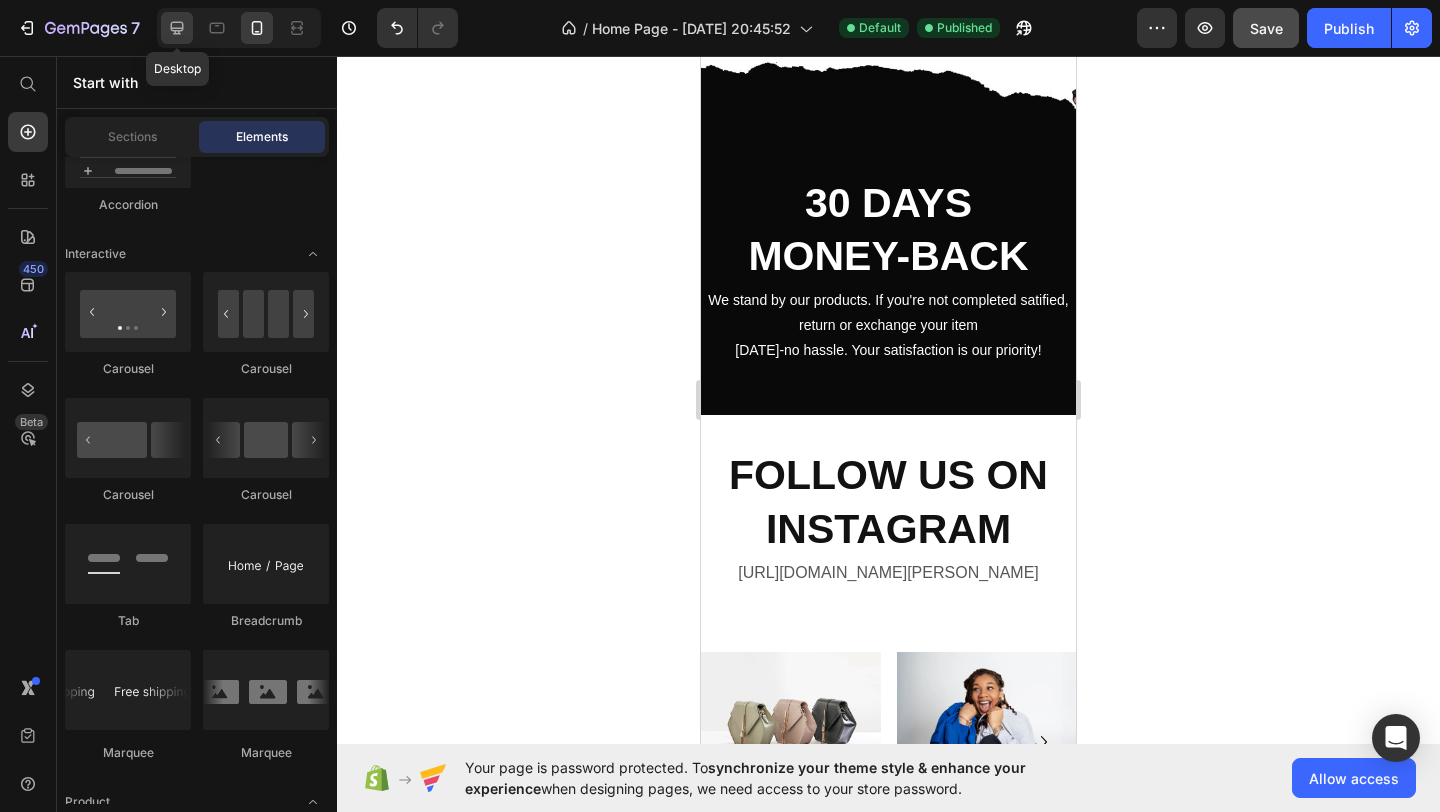click 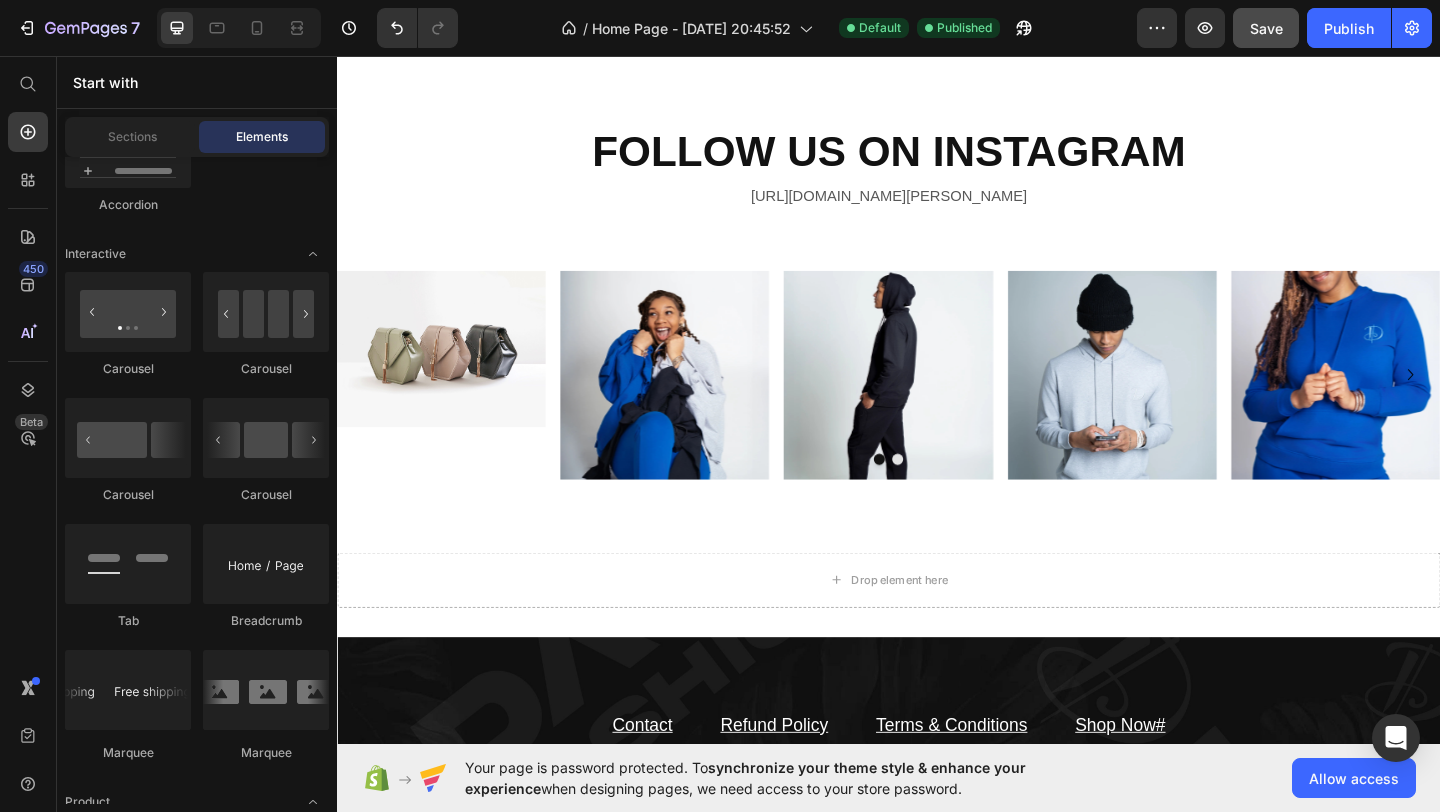 scroll, scrollTop: 4475, scrollLeft: 0, axis: vertical 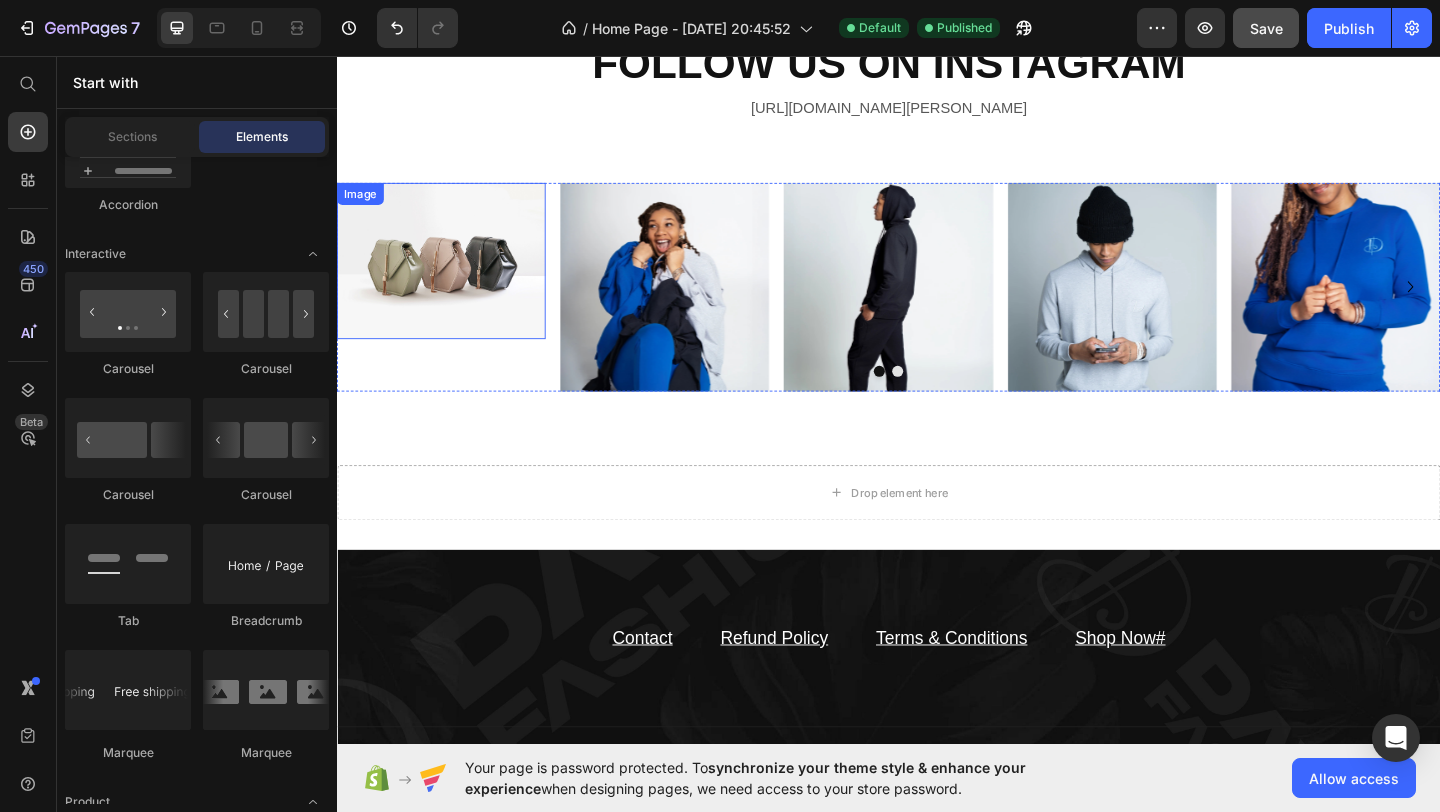 click at bounding box center (450, 279) 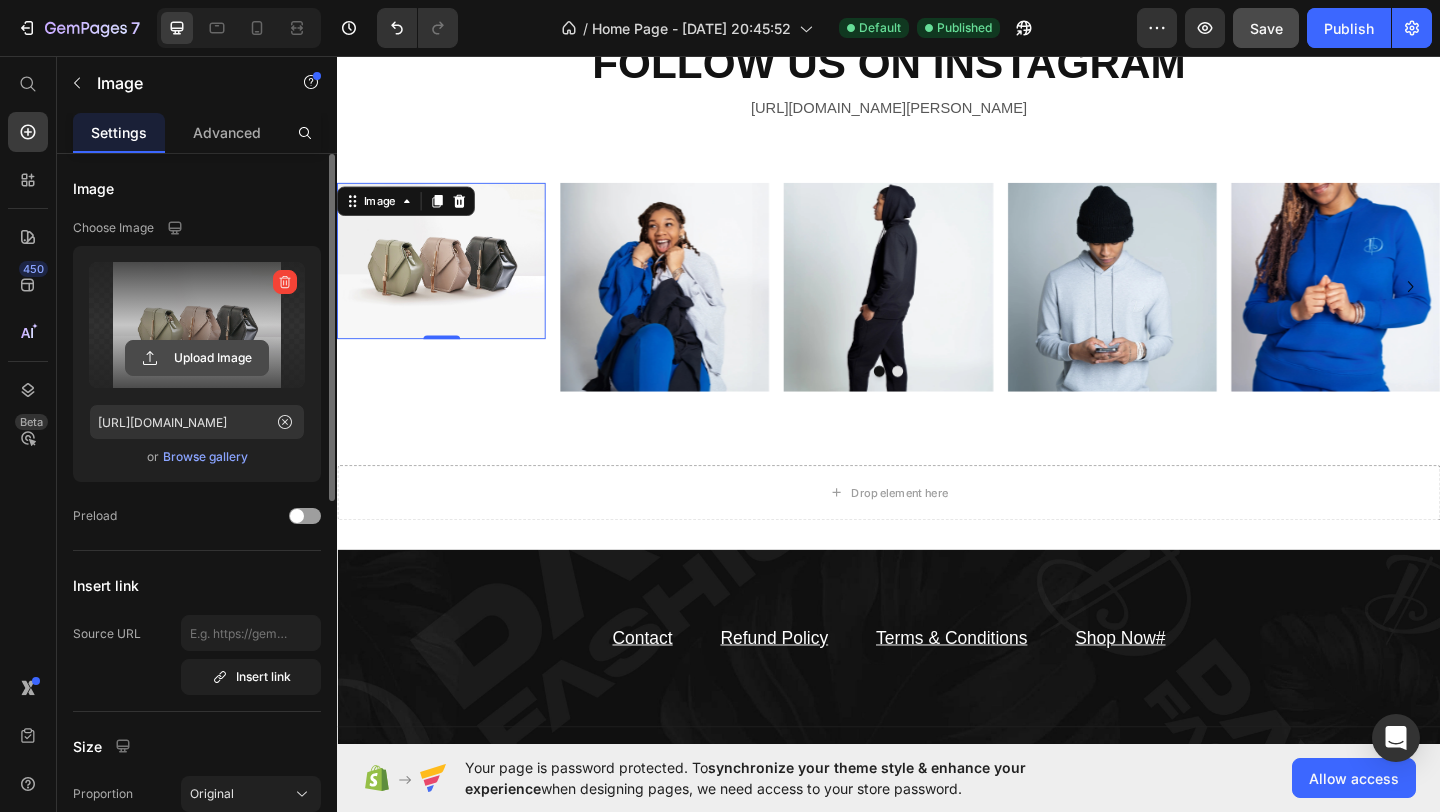 click 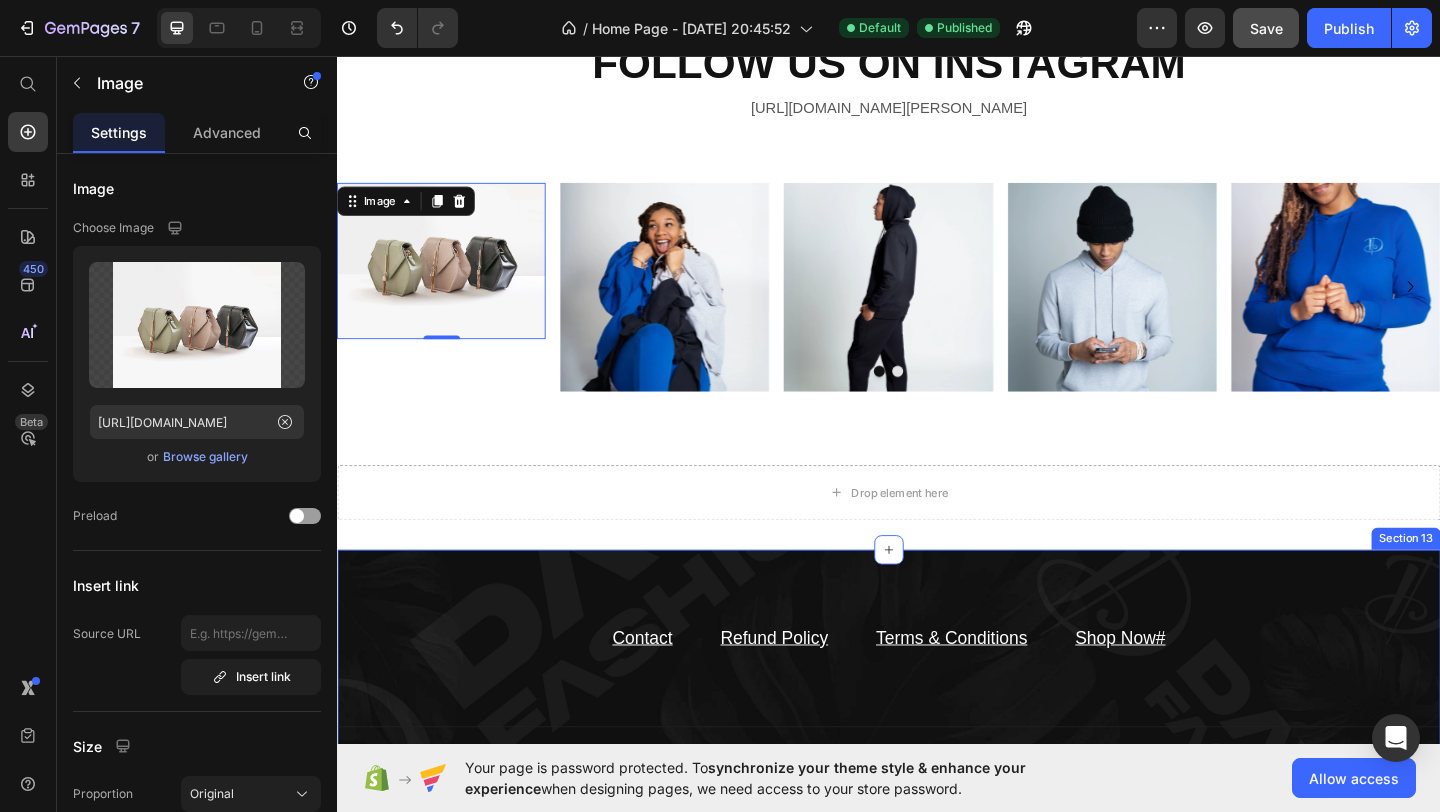 type on "[URL][DOMAIN_NAME]" 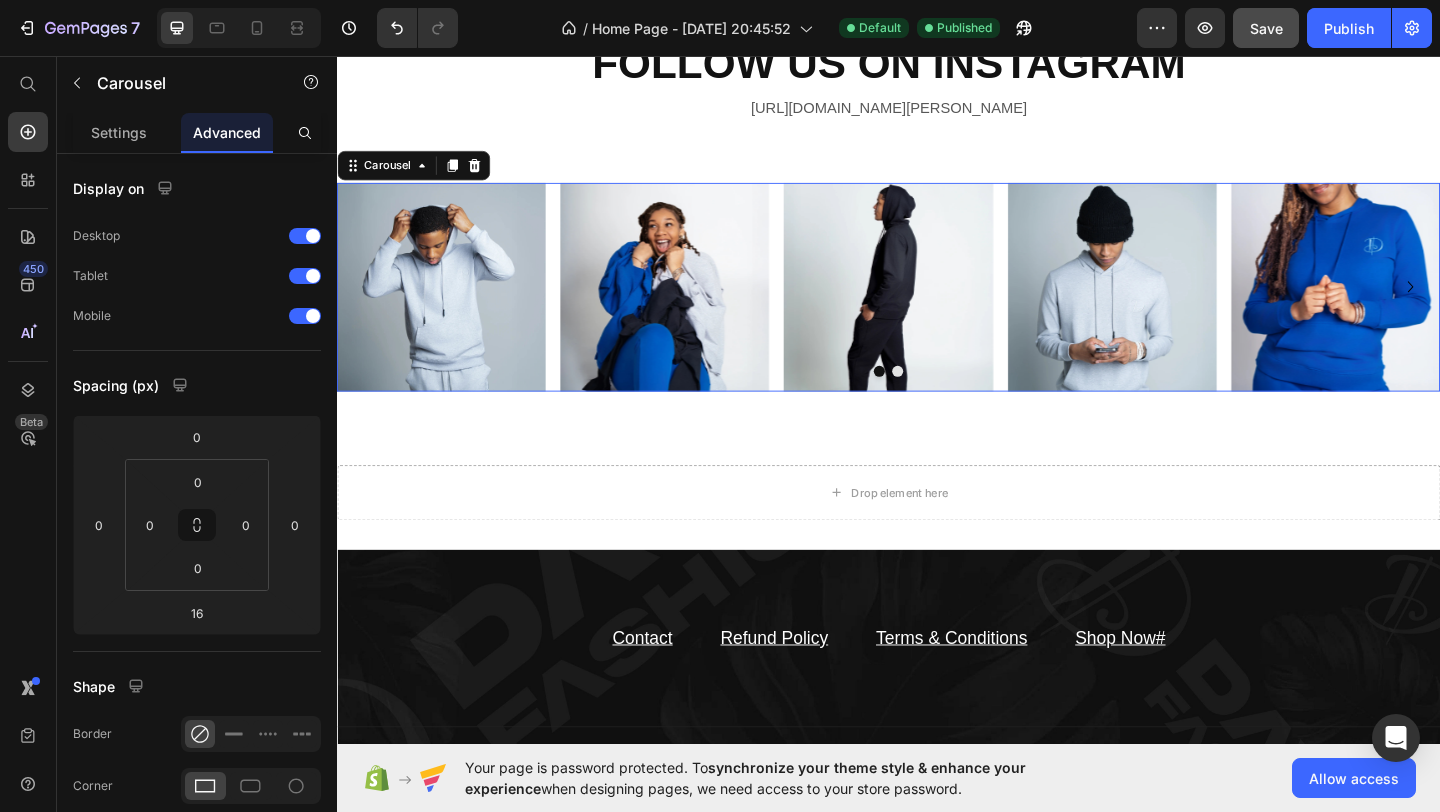 click at bounding box center (947, 399) 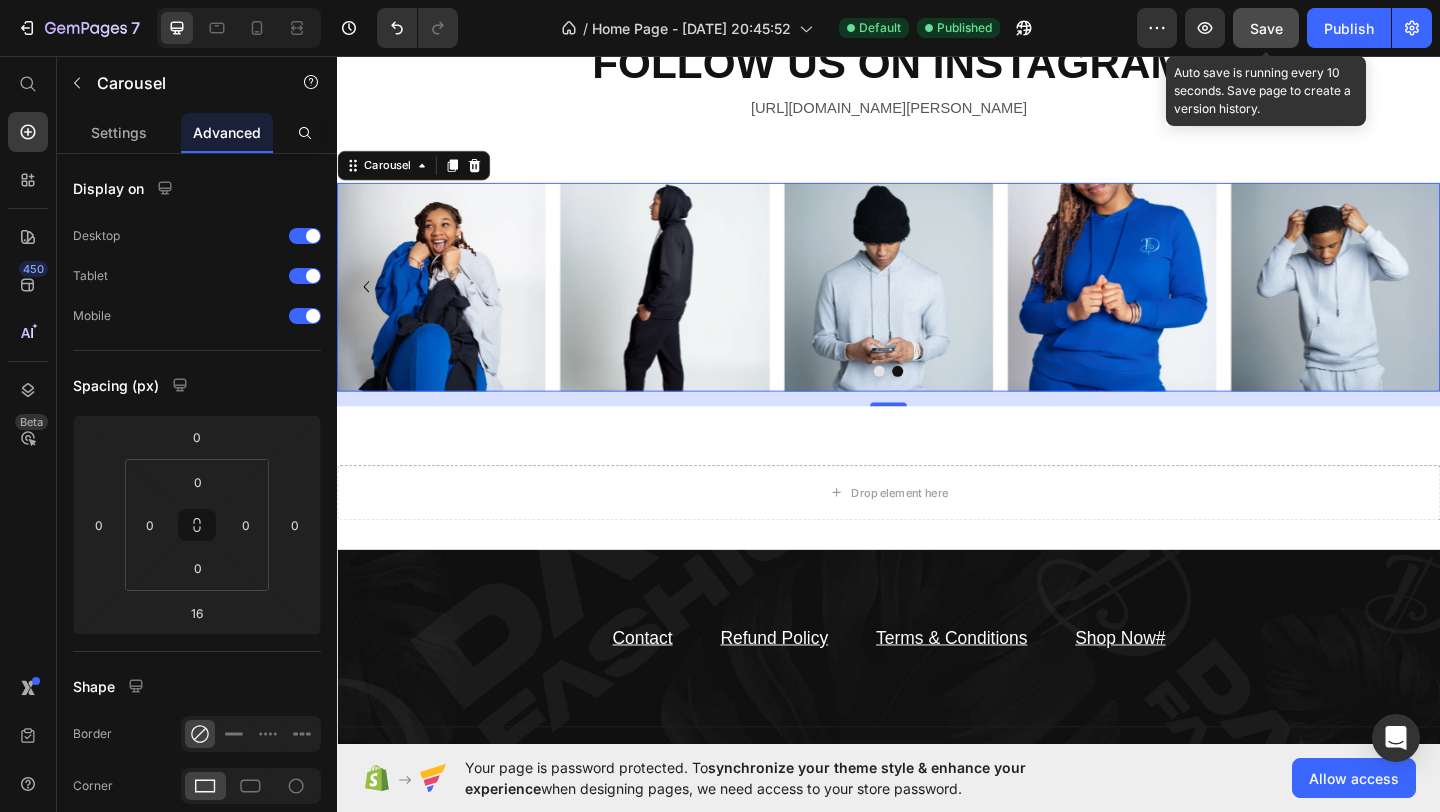 click on "Save" at bounding box center (1266, 28) 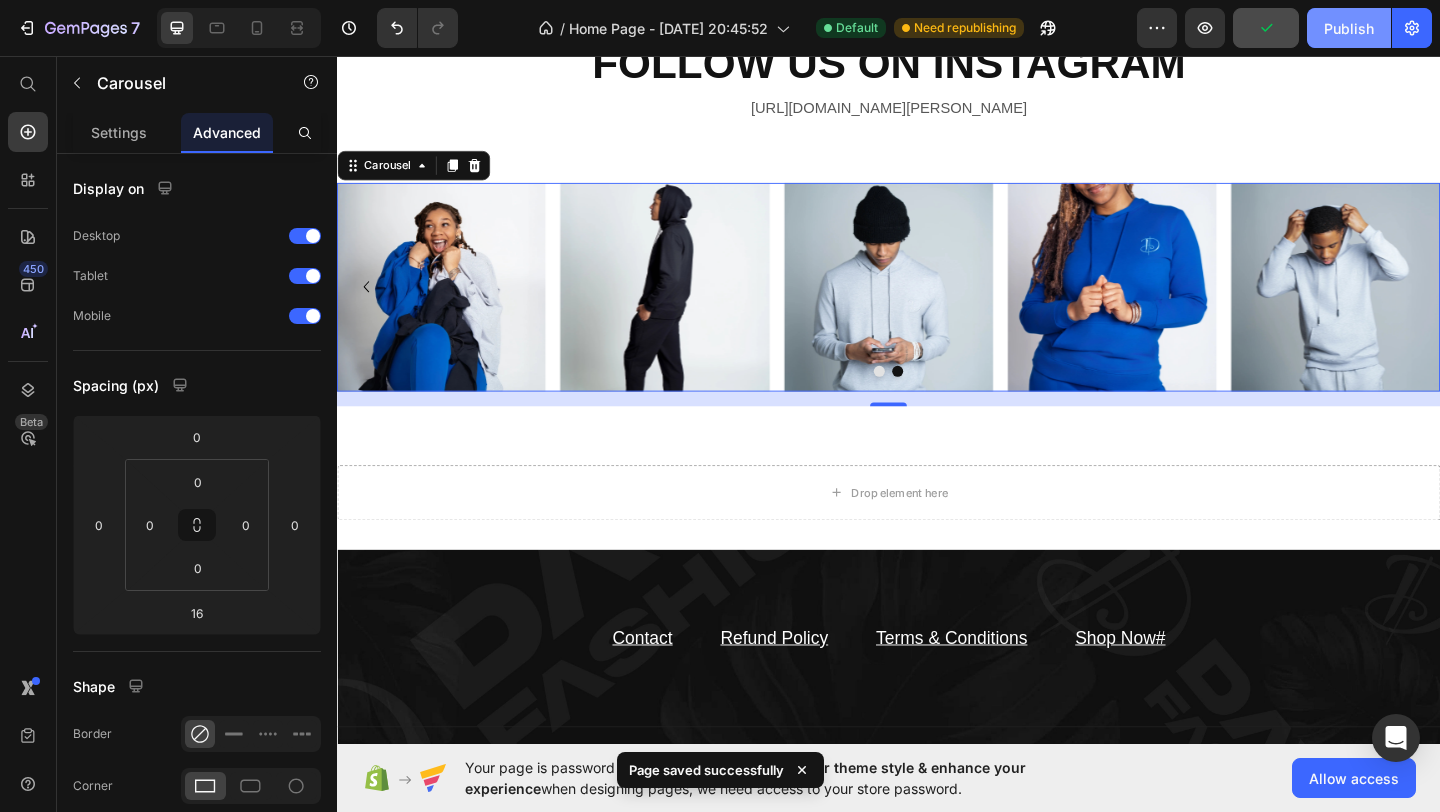 click on "Publish" at bounding box center [1349, 28] 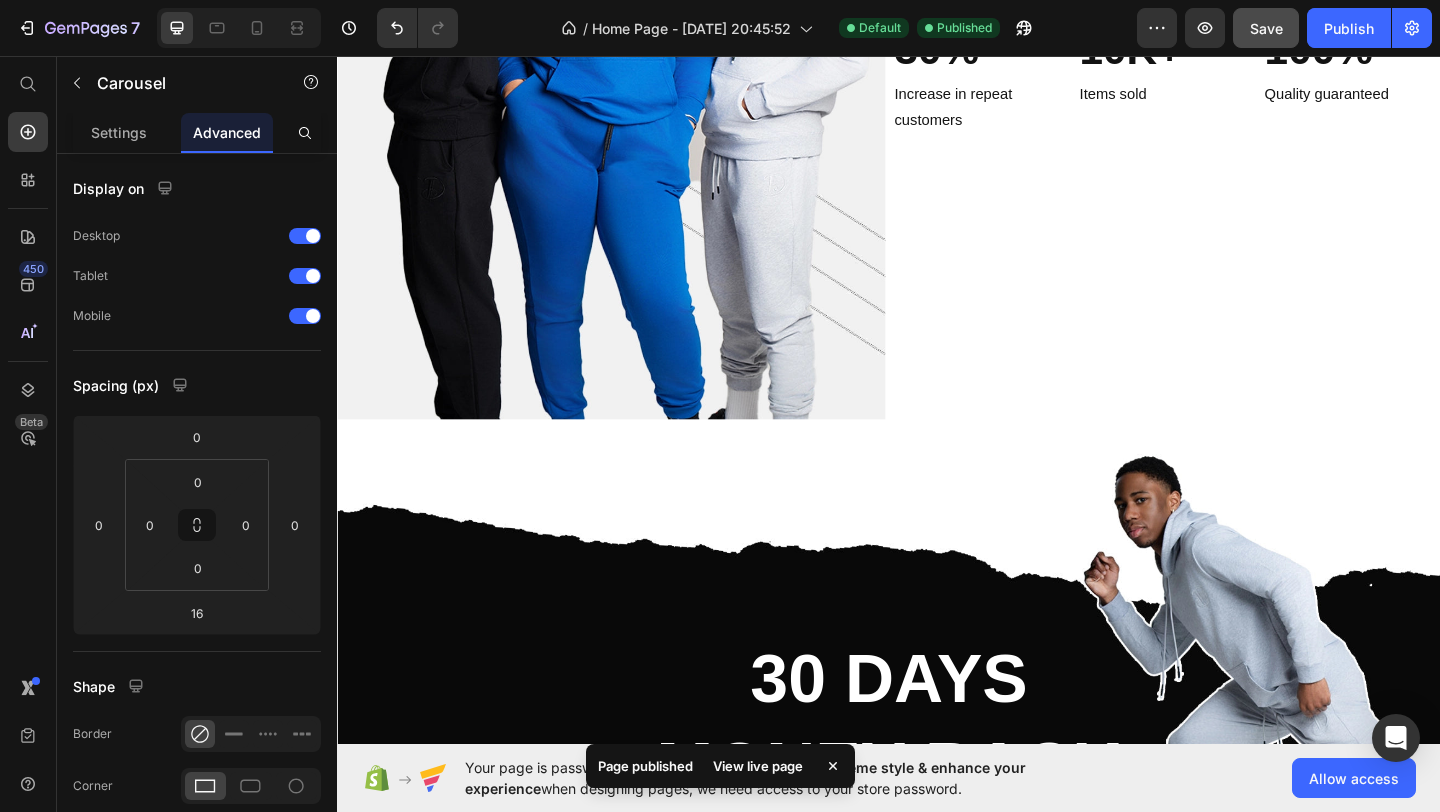 scroll, scrollTop: 2766, scrollLeft: 0, axis: vertical 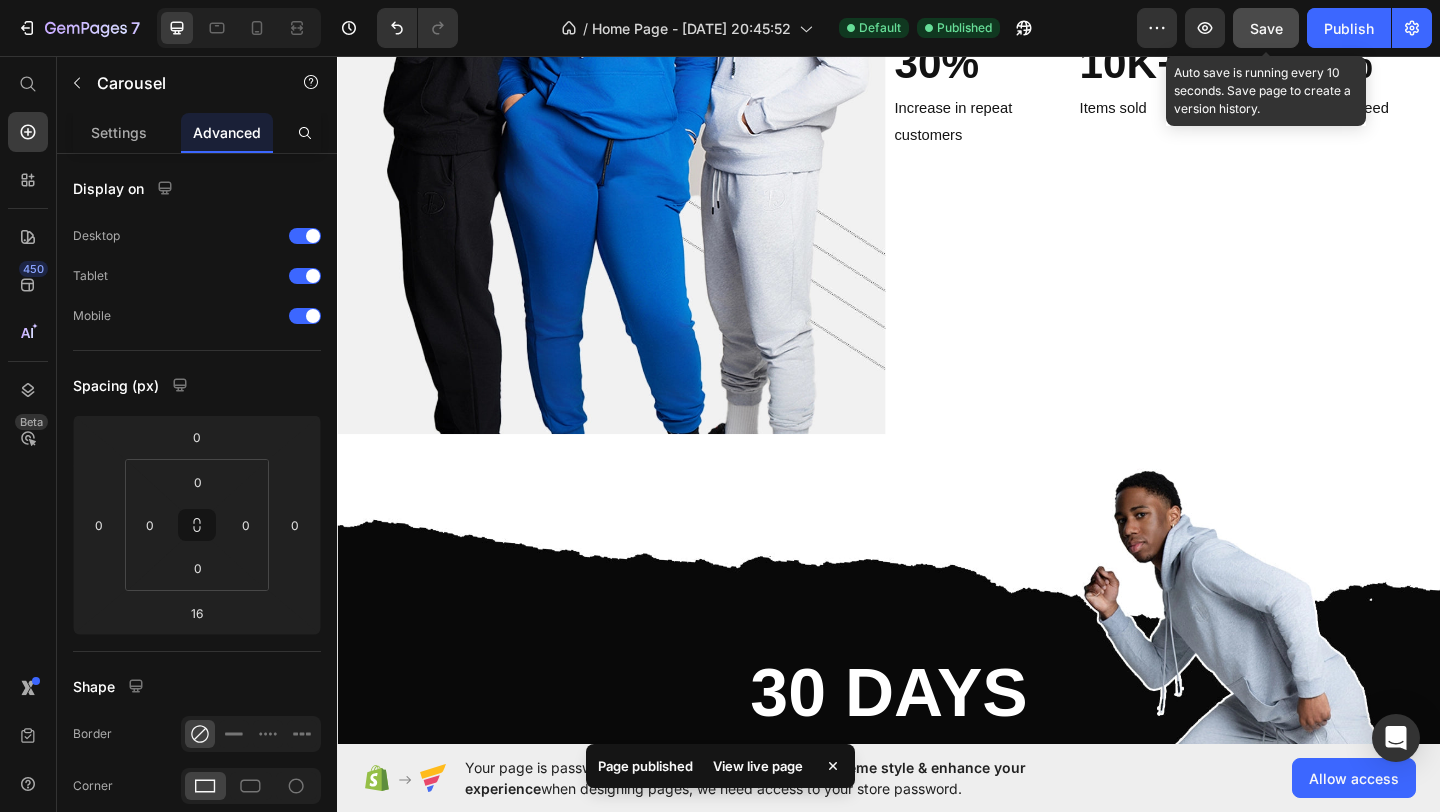 click on "Save" at bounding box center [1266, 28] 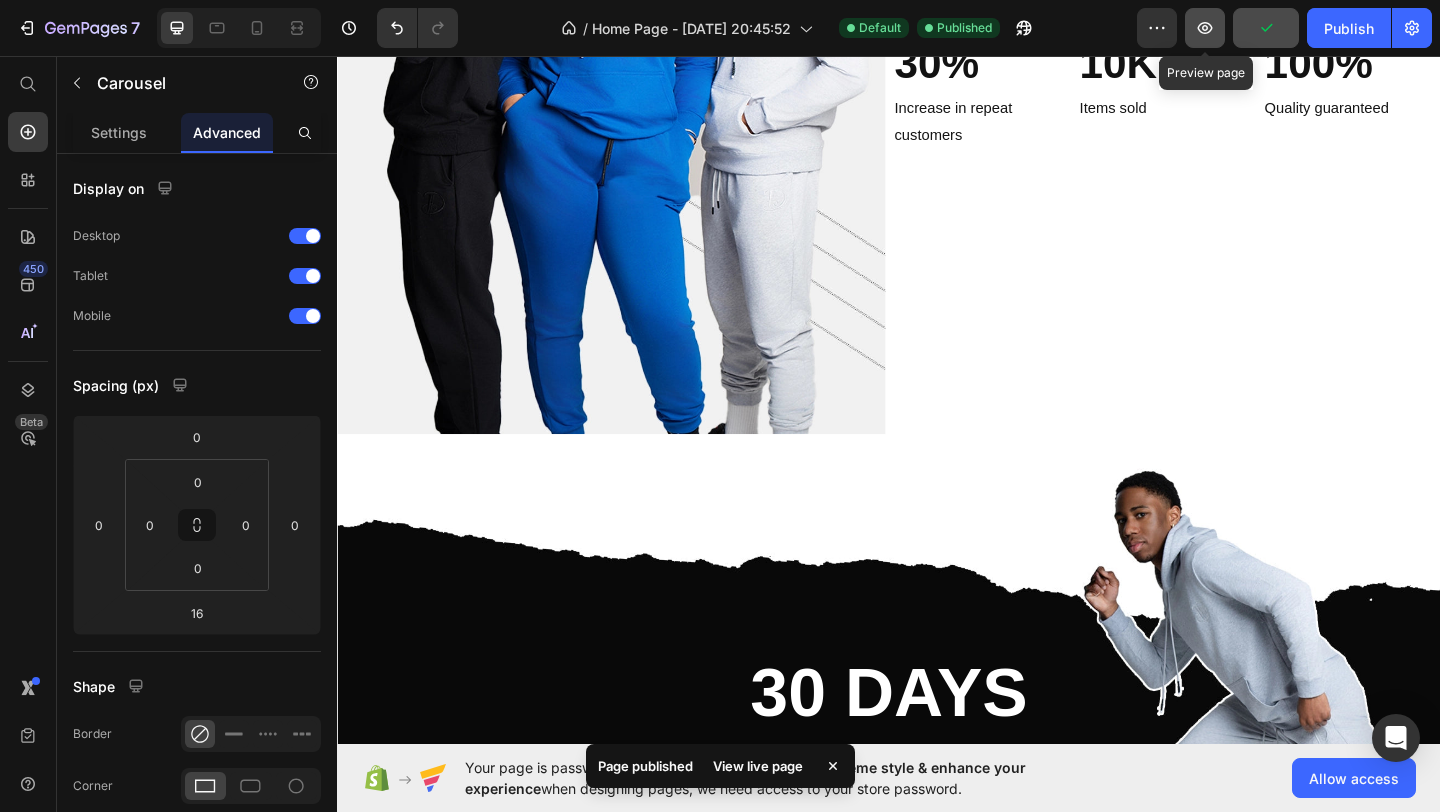 click 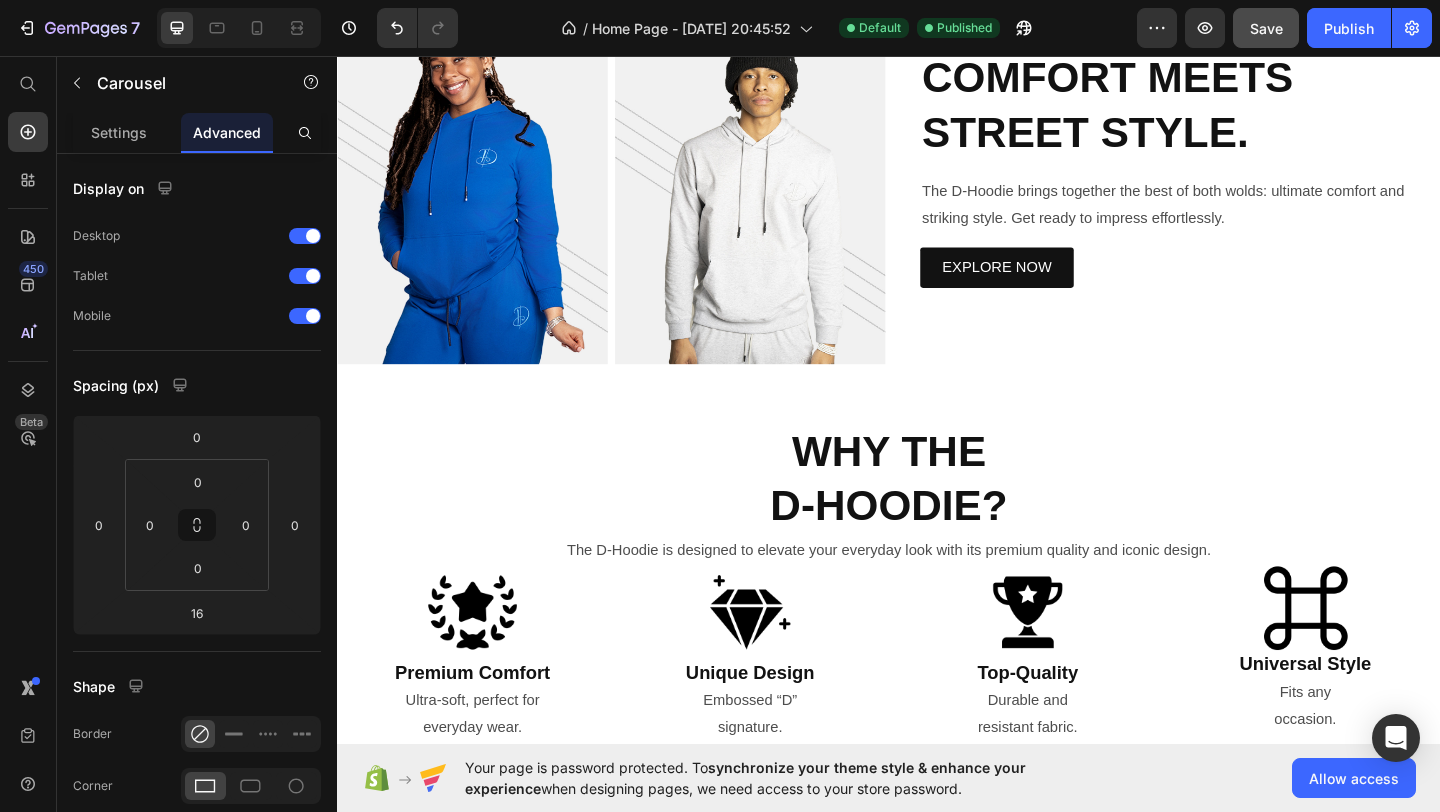 scroll, scrollTop: 0, scrollLeft: 0, axis: both 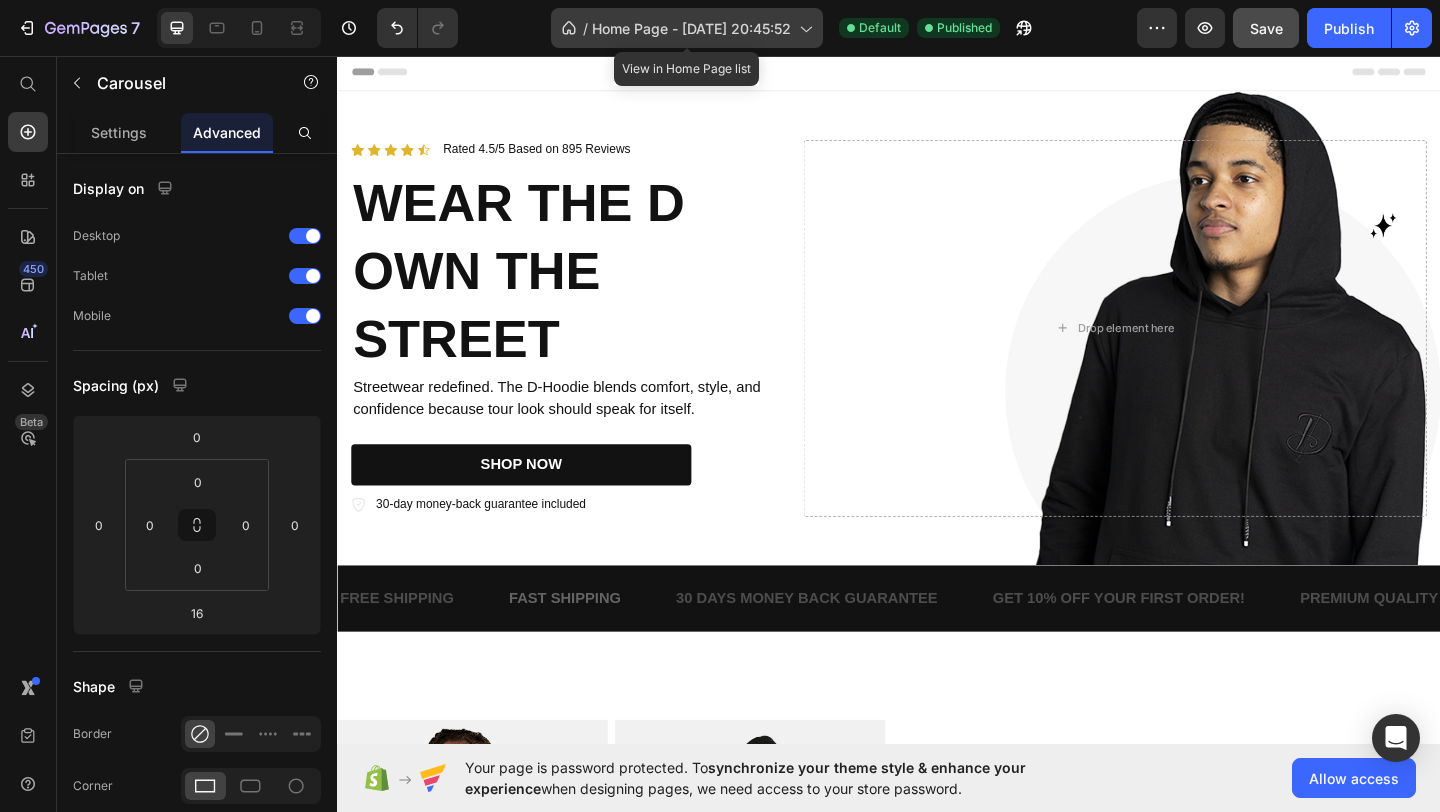 click on "/" at bounding box center [585, 28] 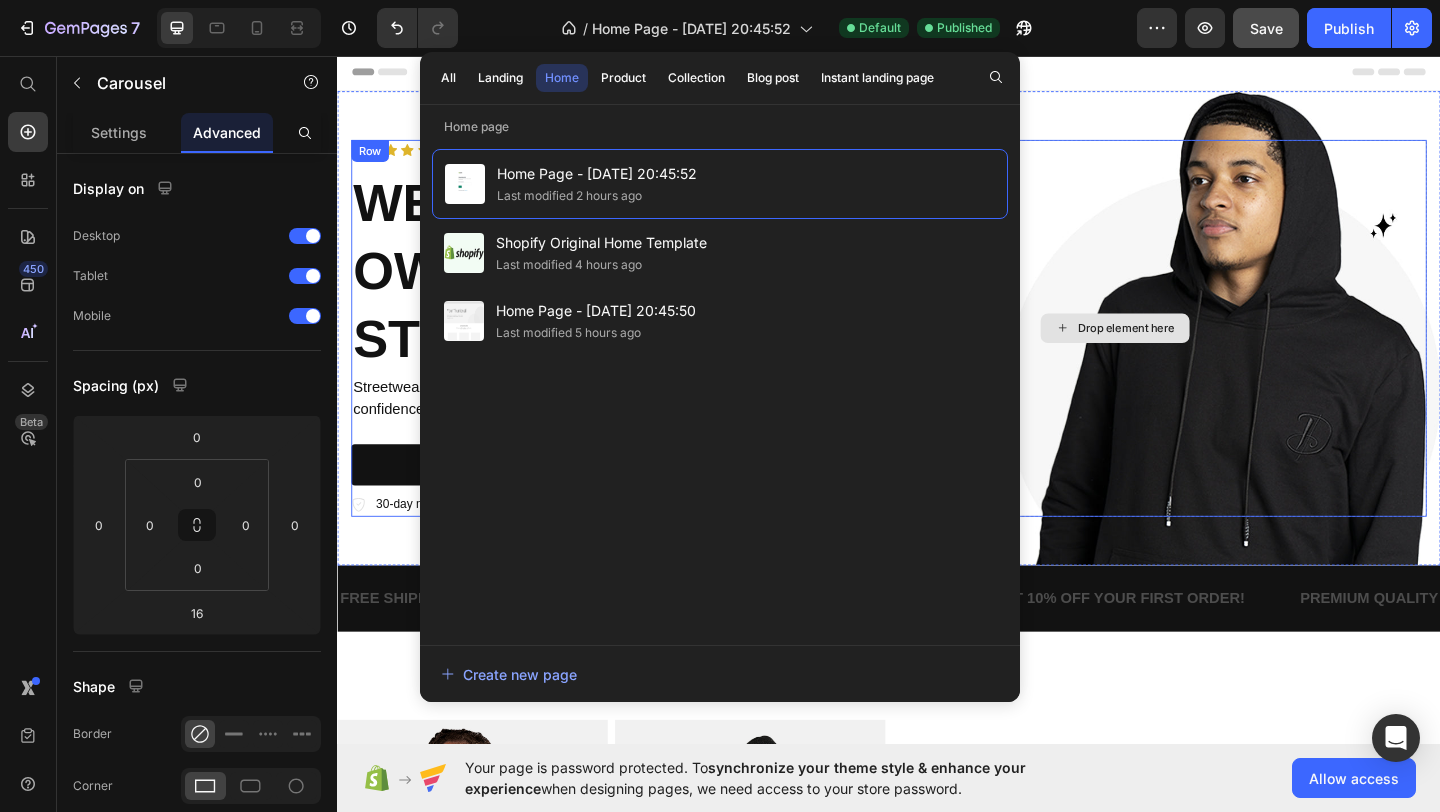 click on "Drop element here" at bounding box center (1183, 351) 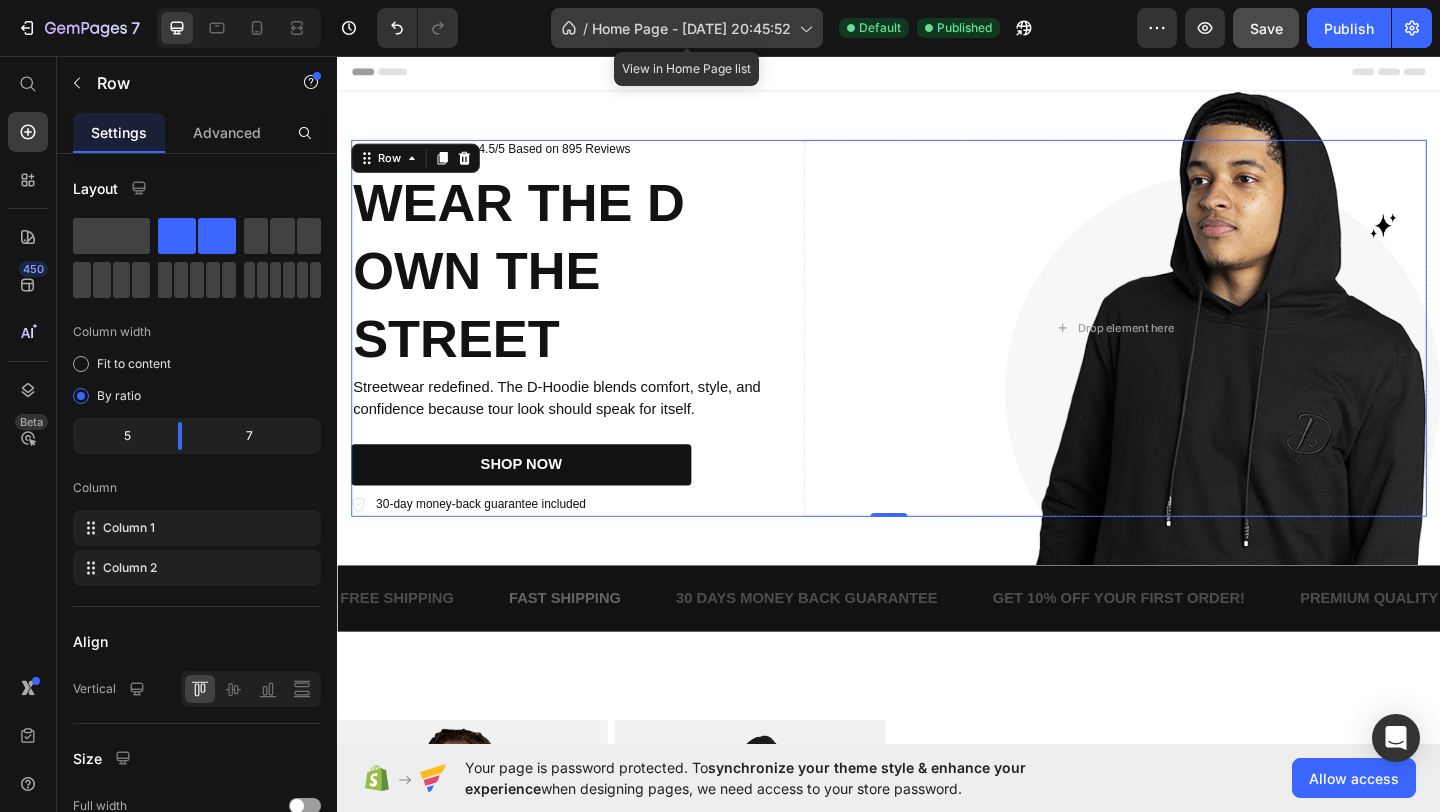 click 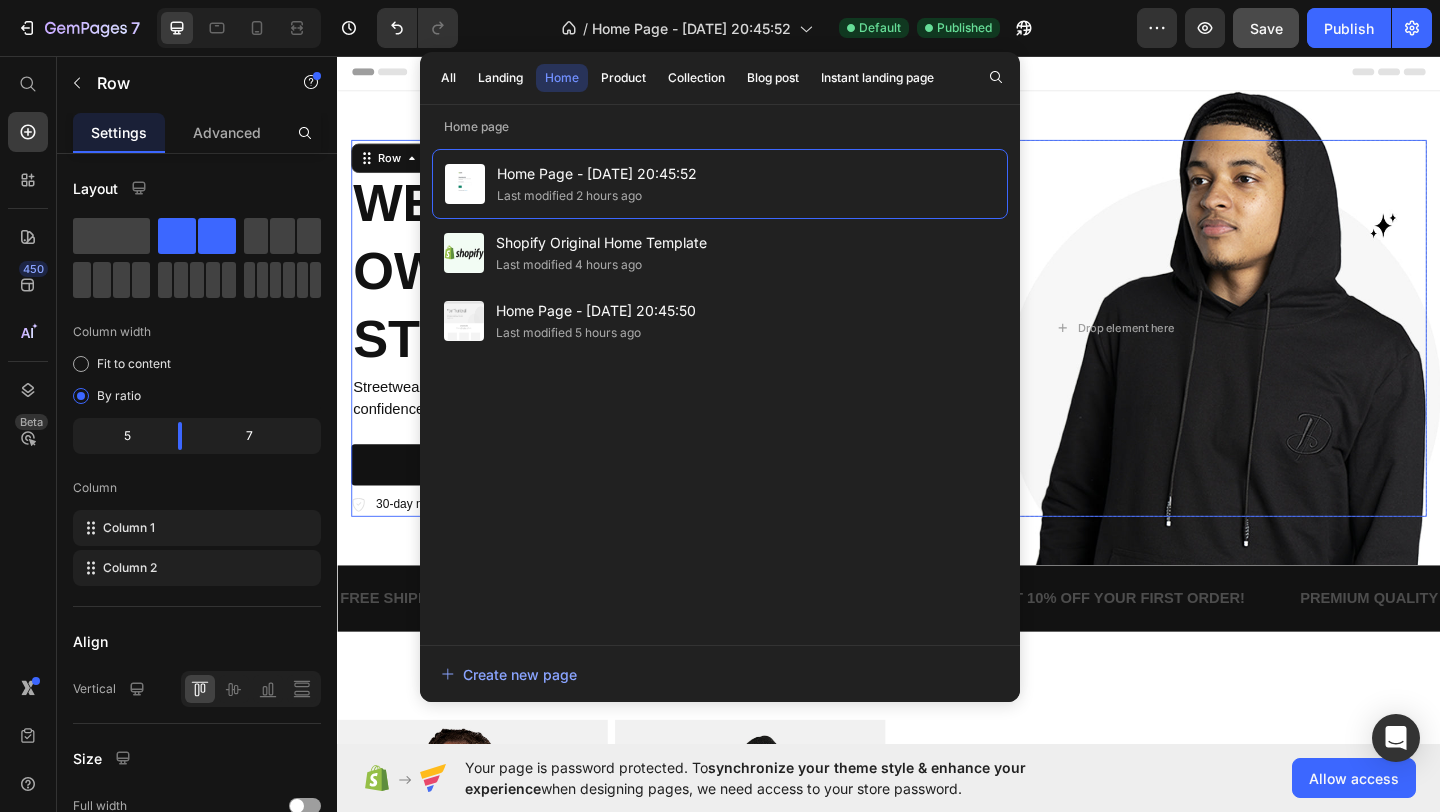 click on "Home" at bounding box center (562, 78) 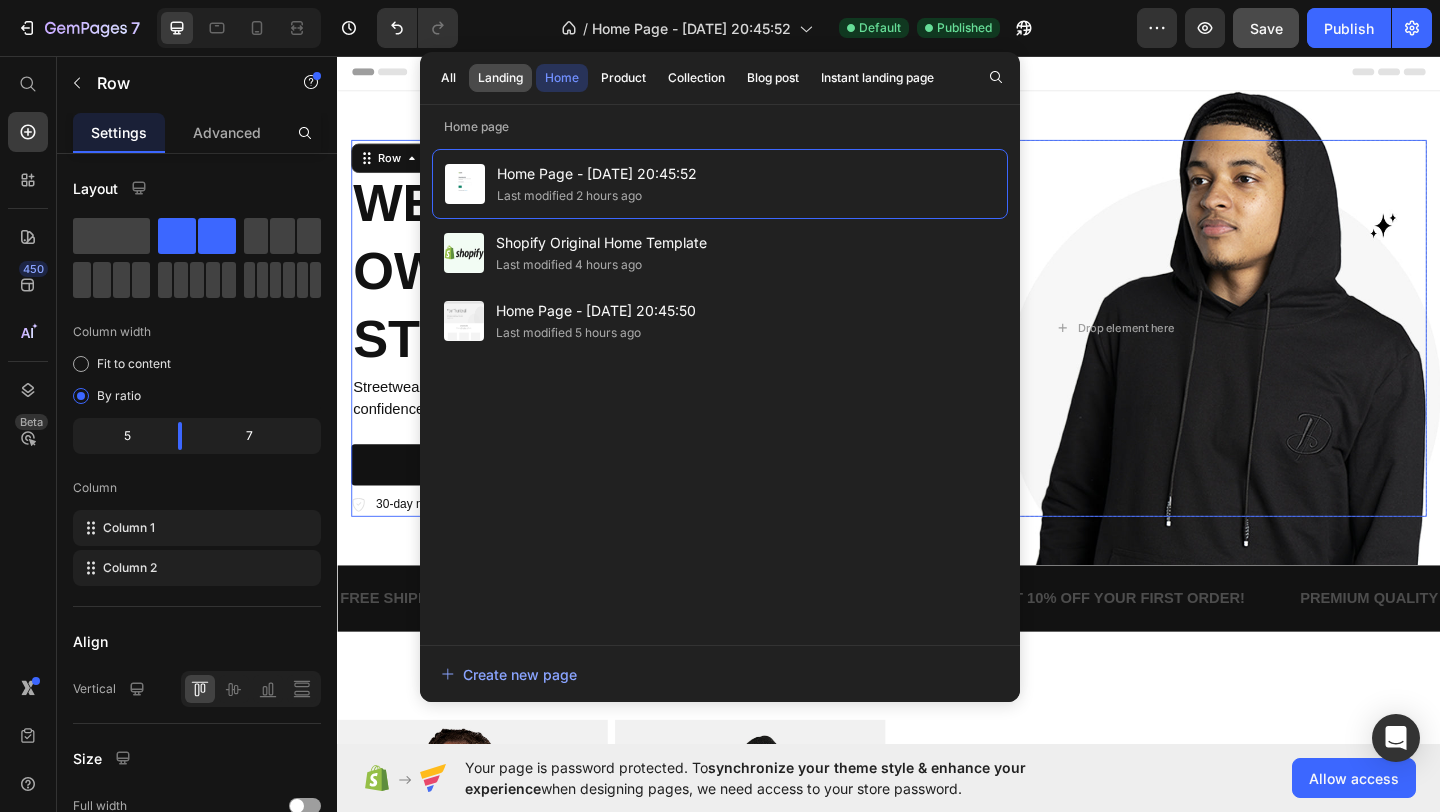 click on "Landing" at bounding box center (500, 78) 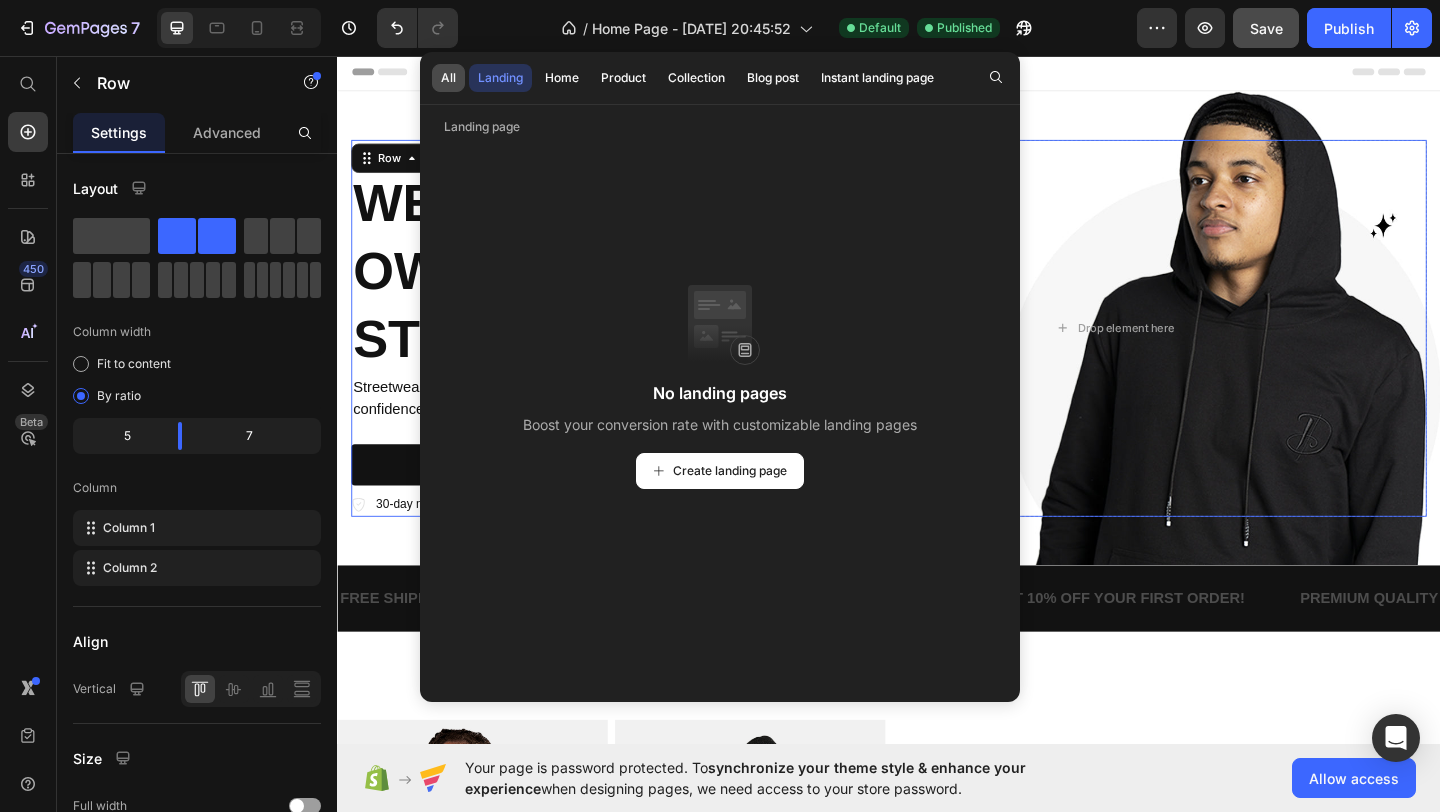 click on "All" at bounding box center (448, 78) 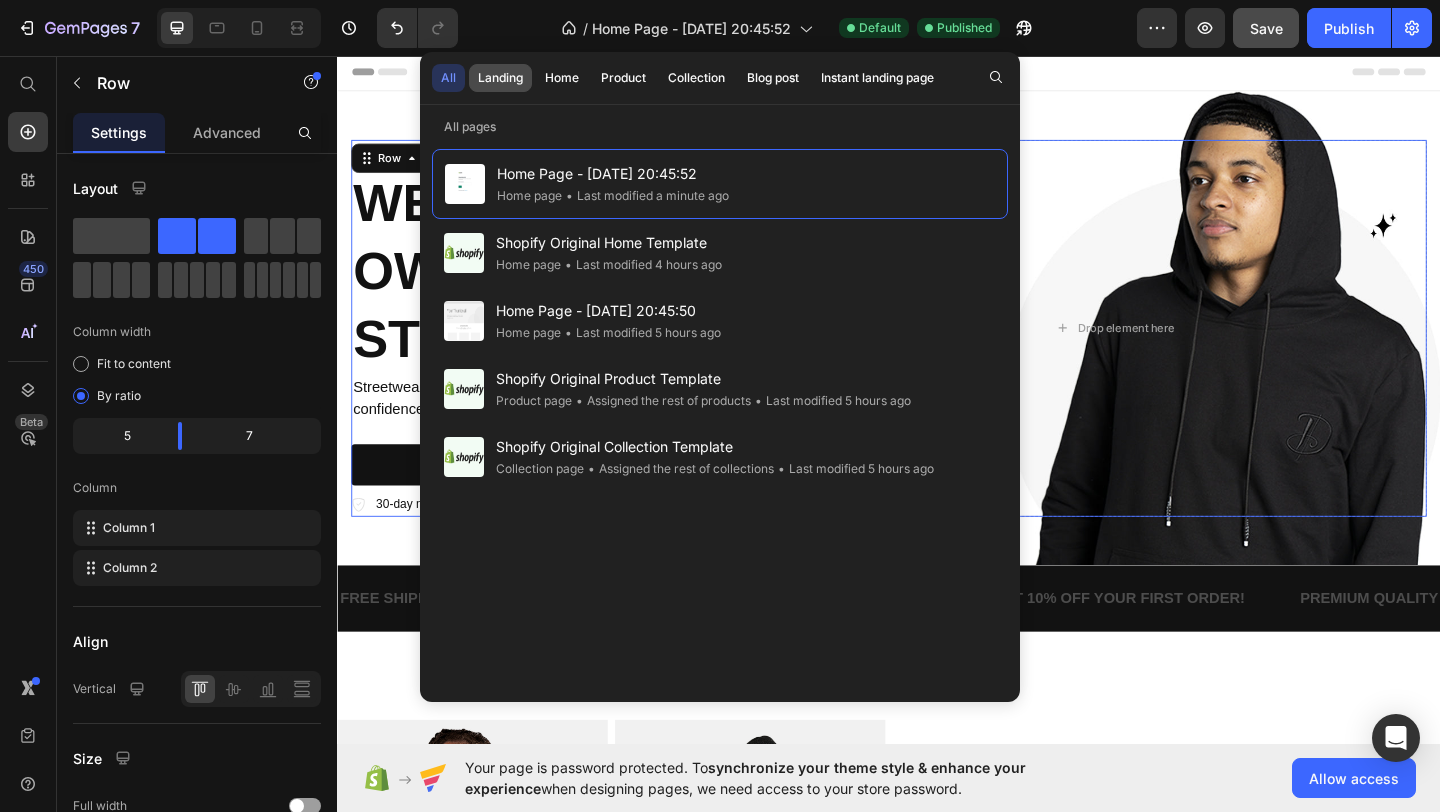 click on "Landing" at bounding box center [500, 78] 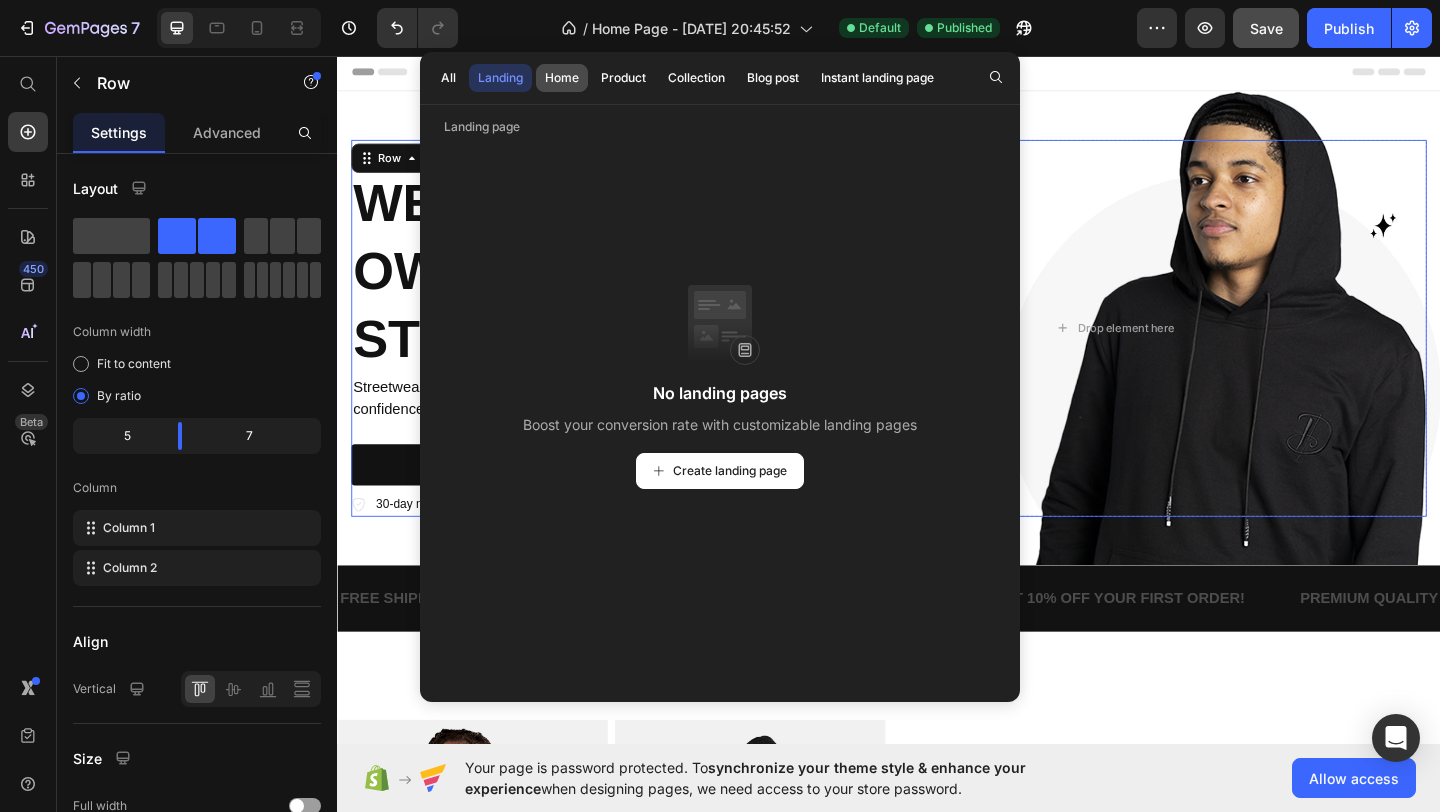 click on "Home" at bounding box center [562, 78] 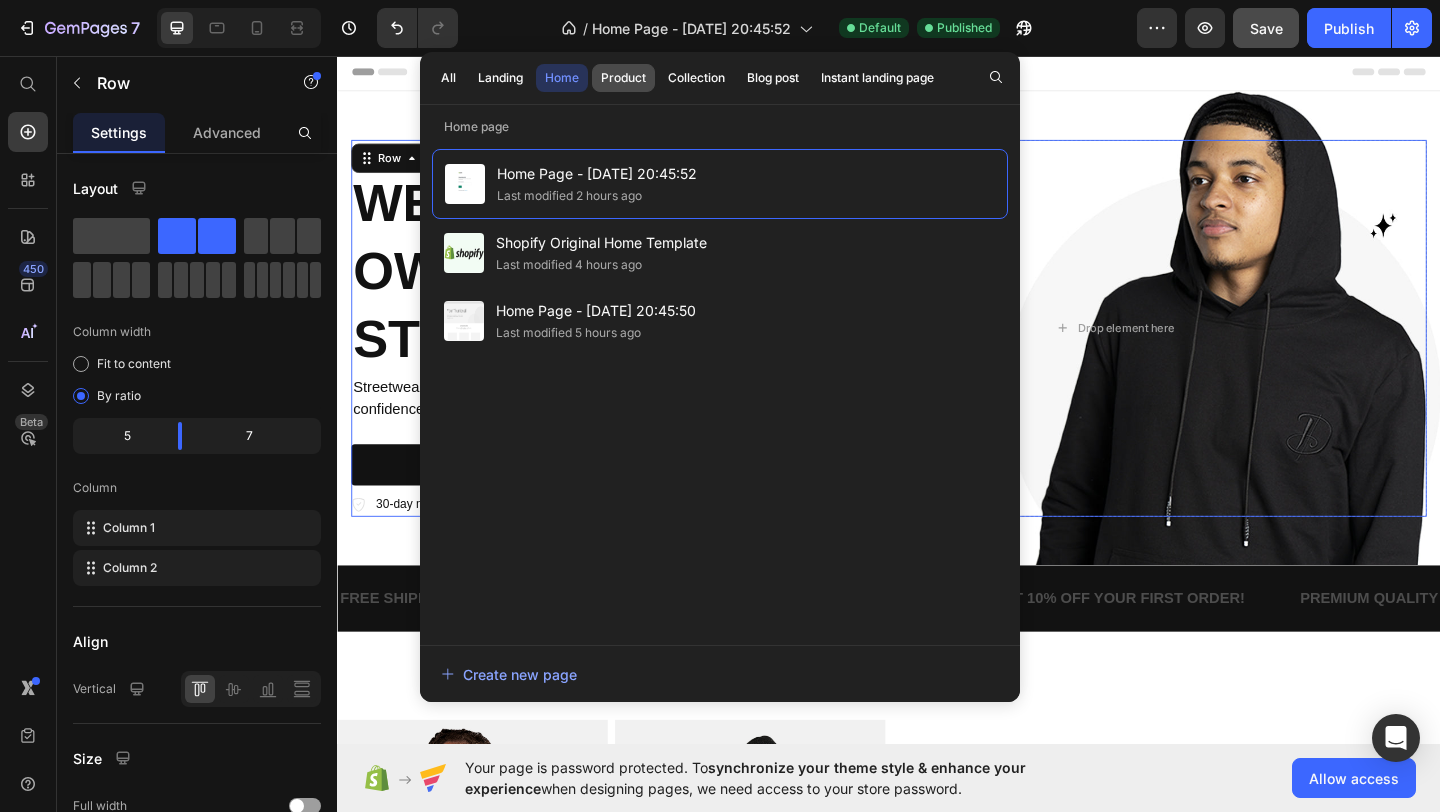 click on "Product" at bounding box center (623, 78) 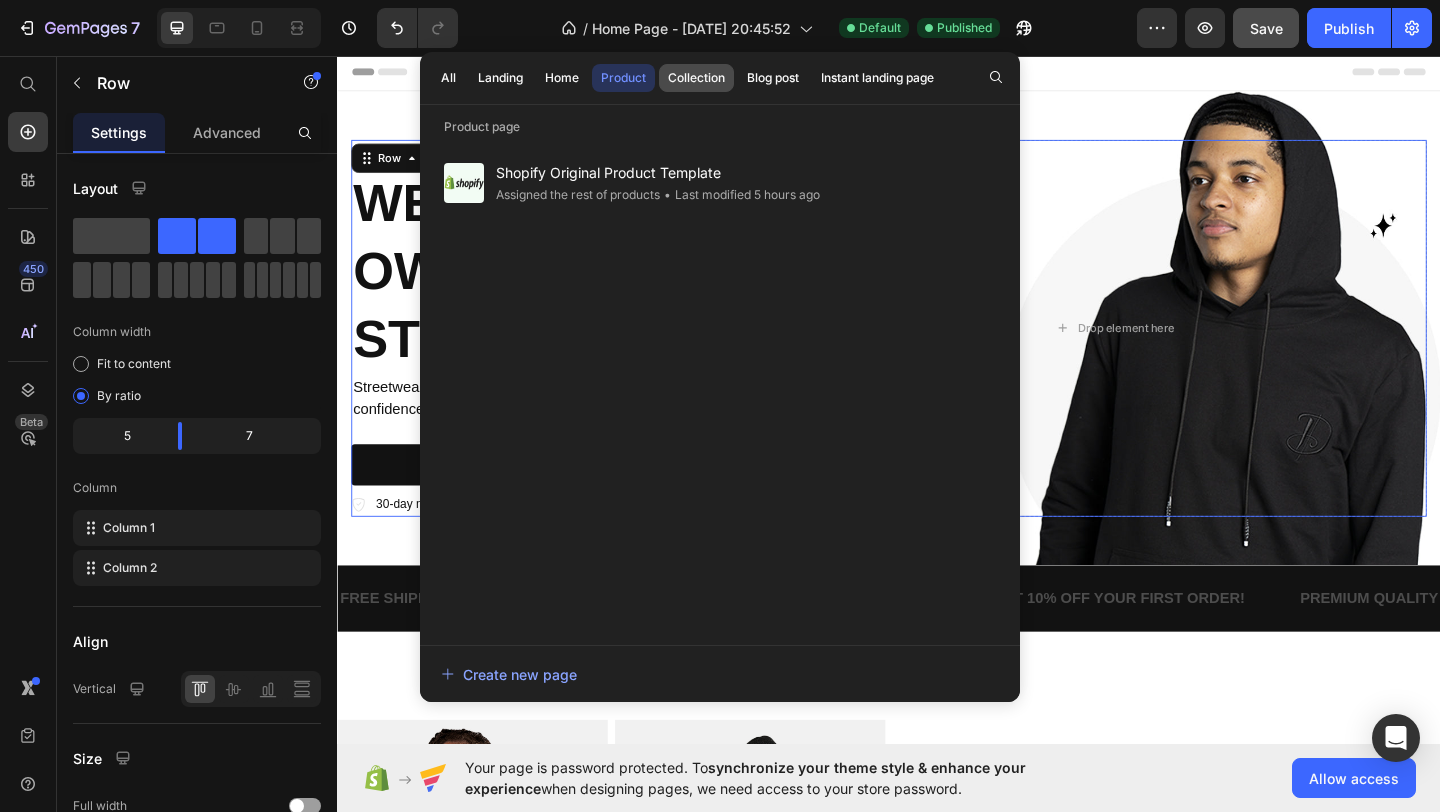 click on "Collection" at bounding box center (696, 78) 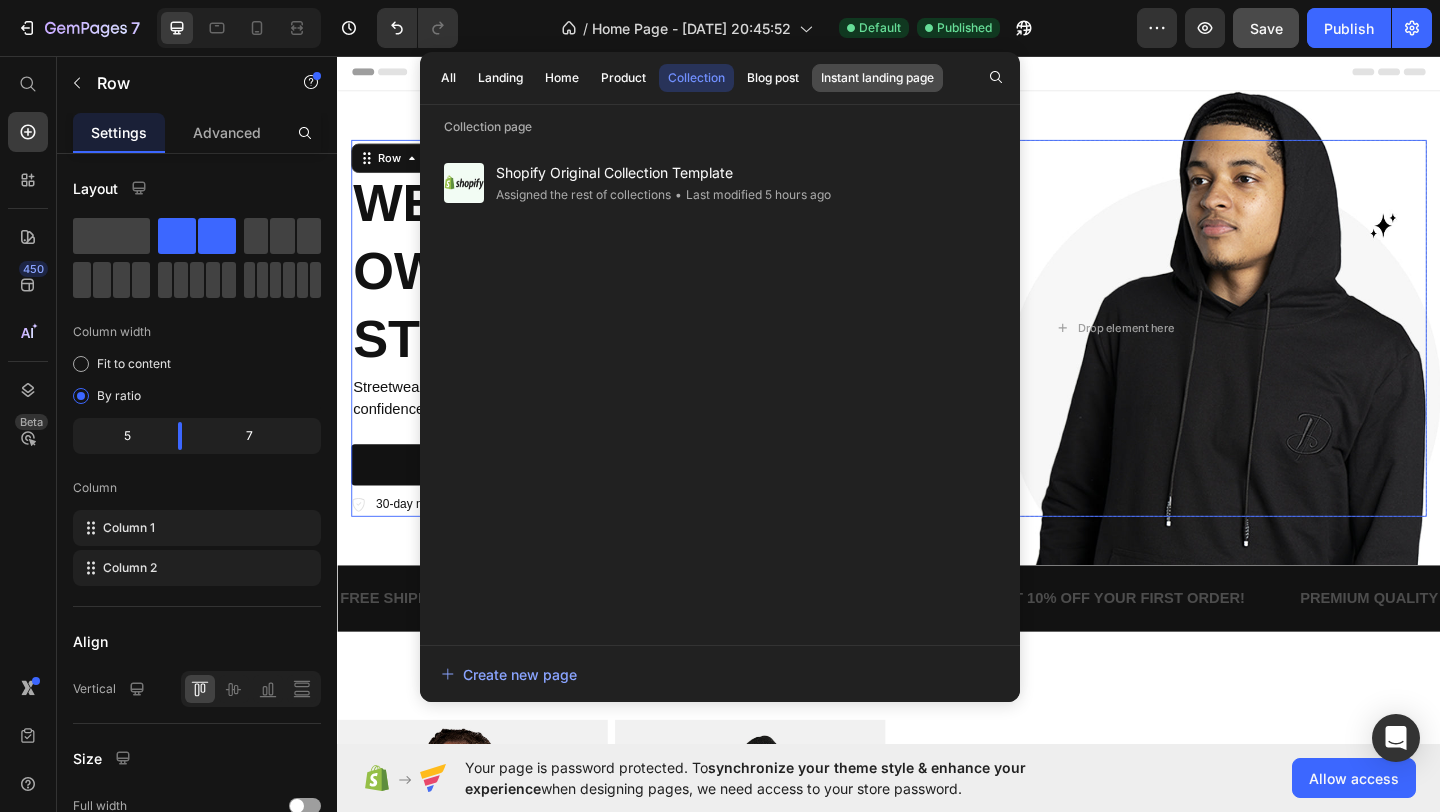 click on "Instant landing page" at bounding box center [877, 78] 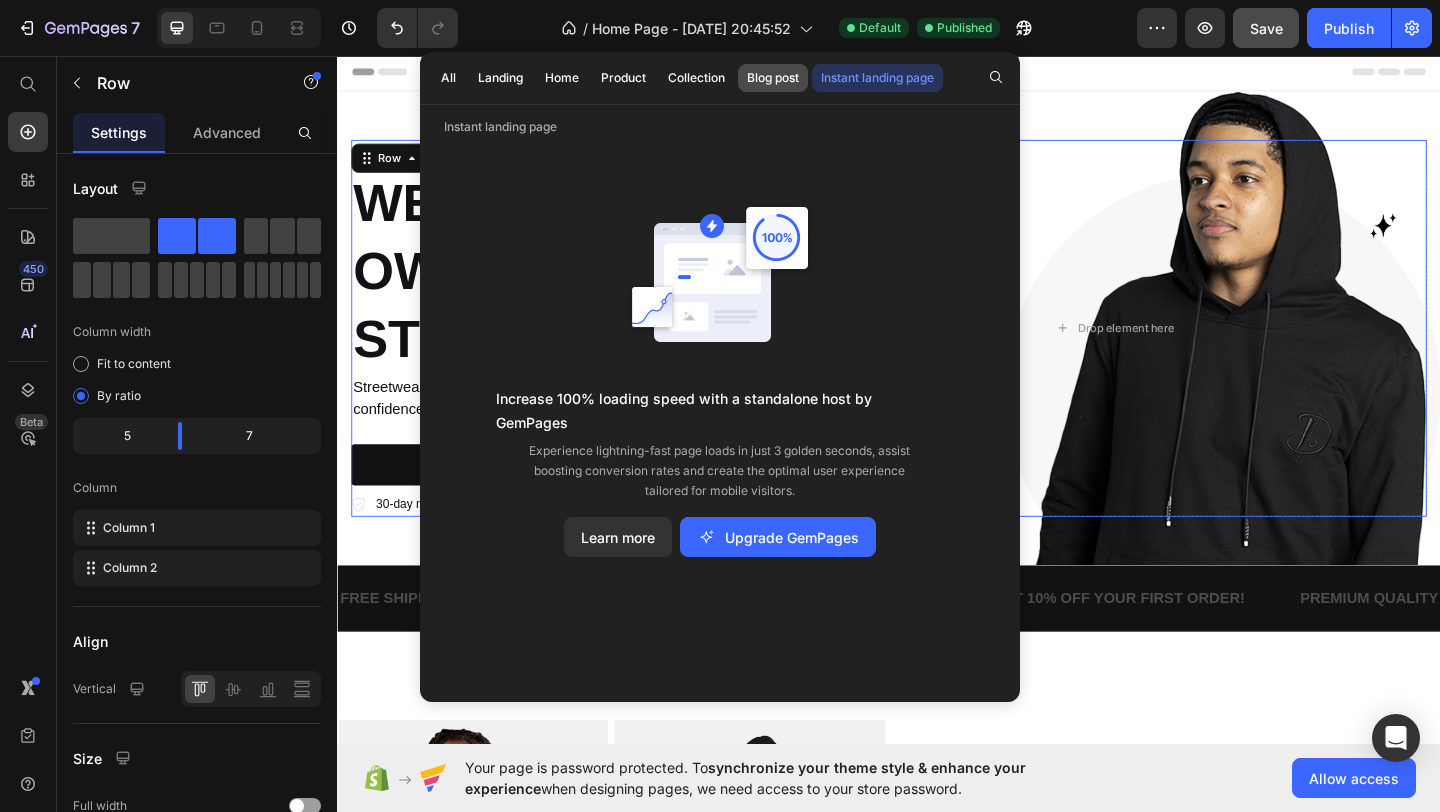 click on "Blog post" at bounding box center [773, 78] 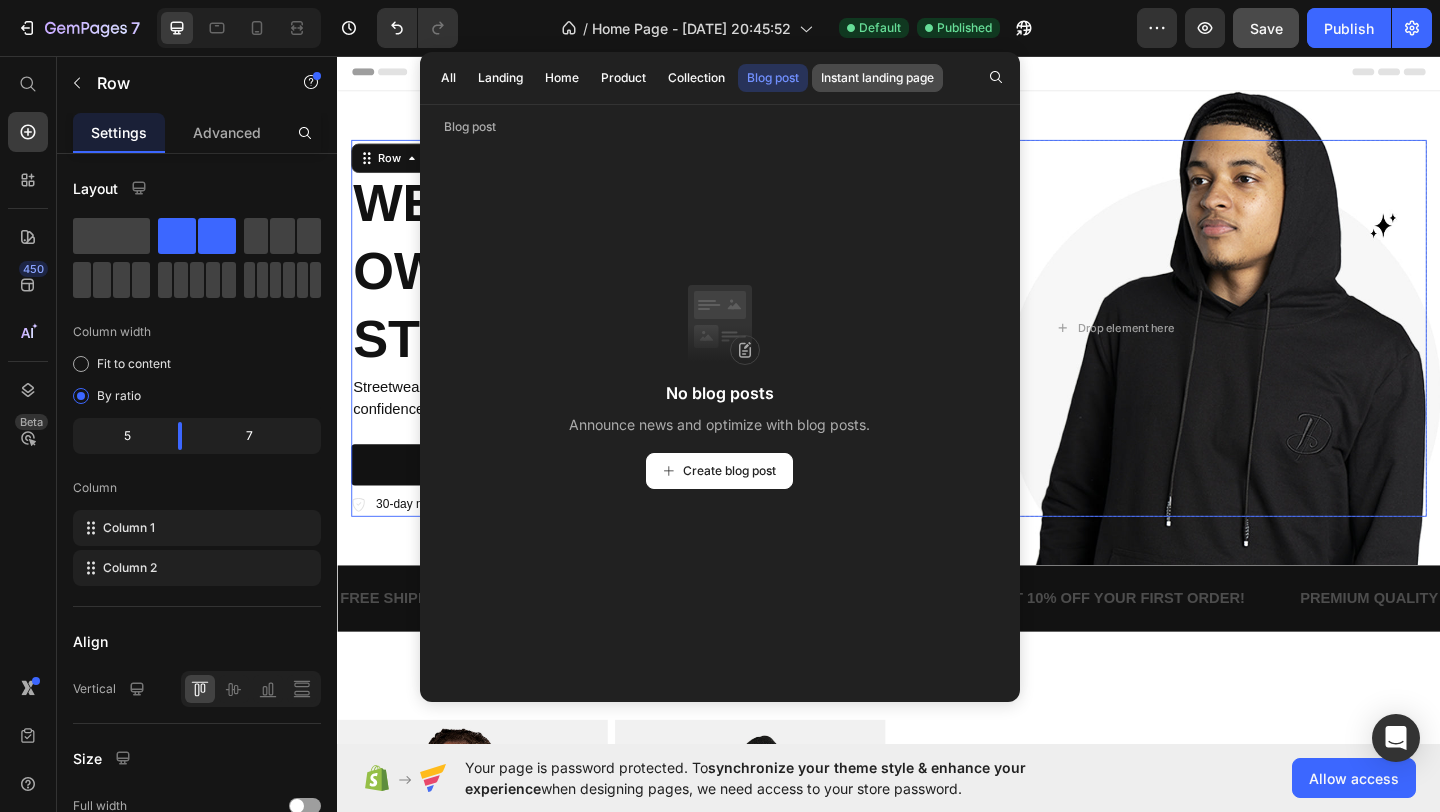click on "Instant landing page" at bounding box center [877, 78] 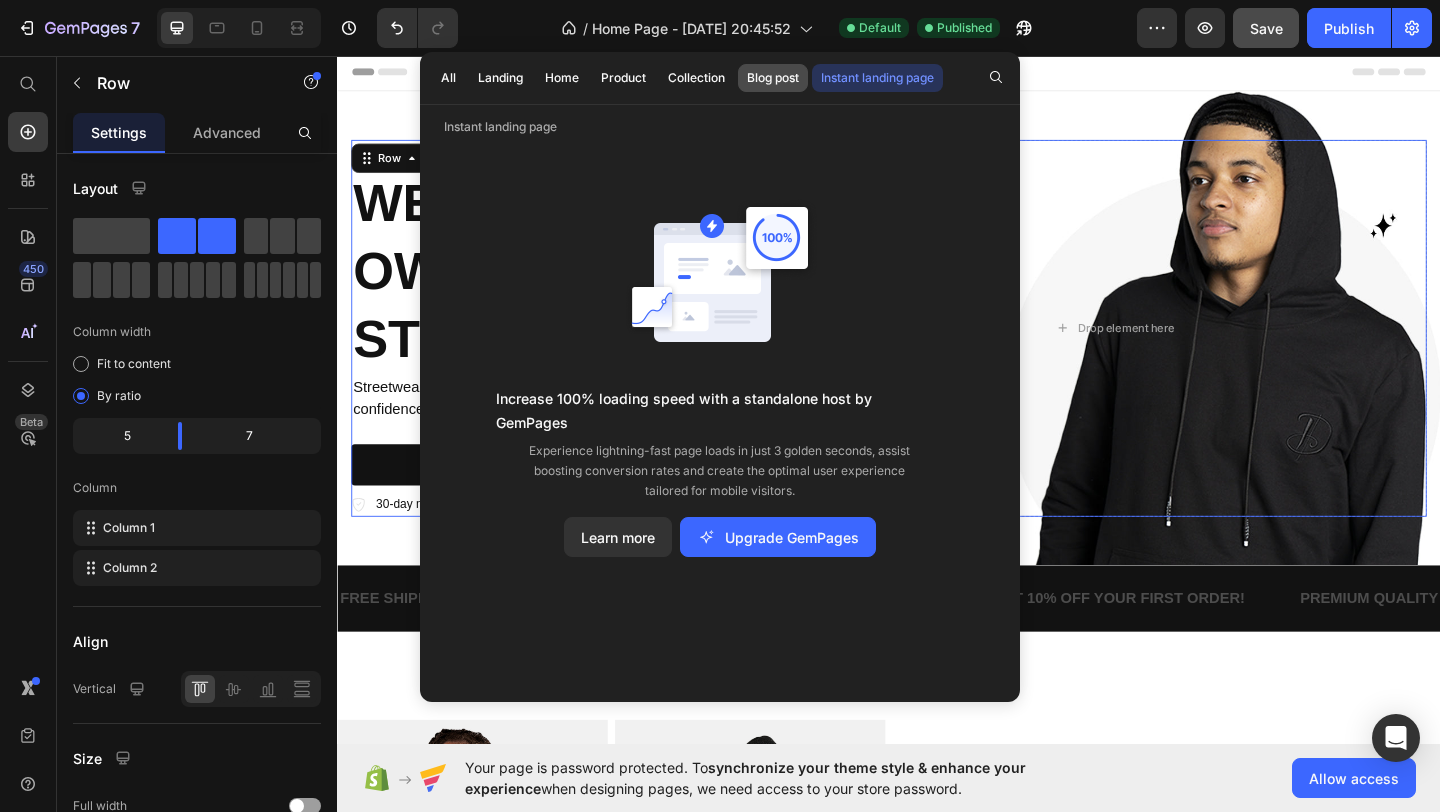 click on "Blog post" at bounding box center [773, 78] 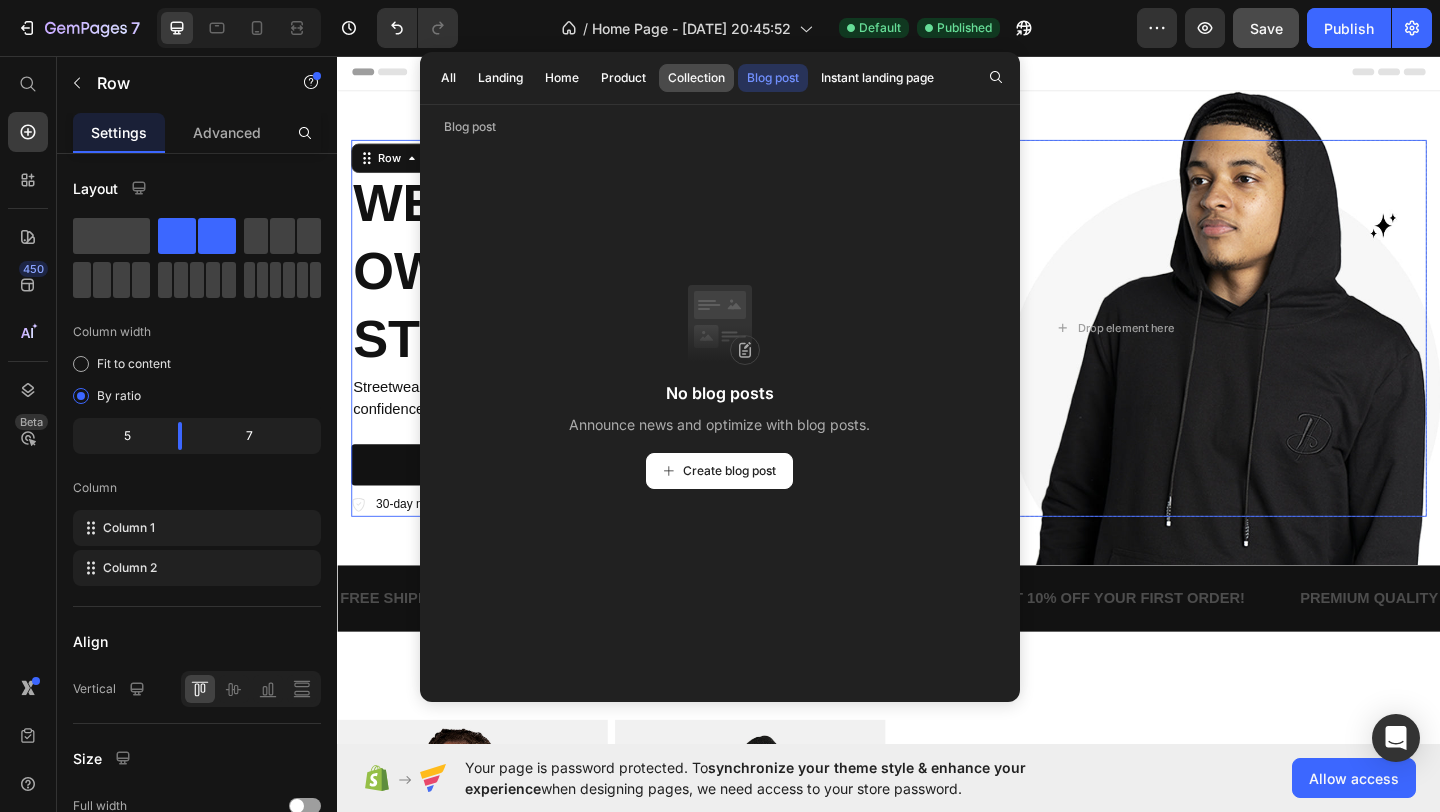 click on "Collection" at bounding box center (696, 78) 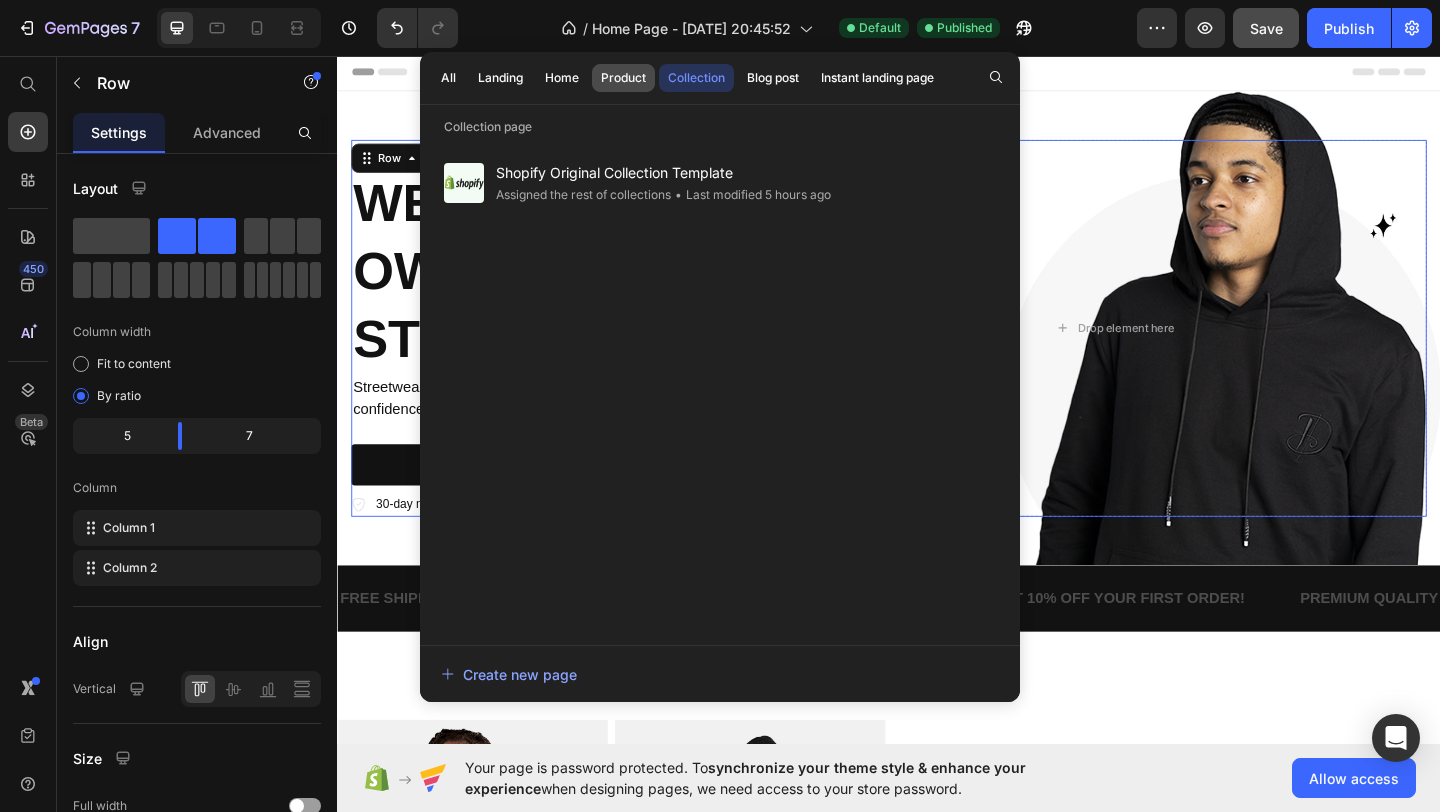 click on "Product" at bounding box center [623, 78] 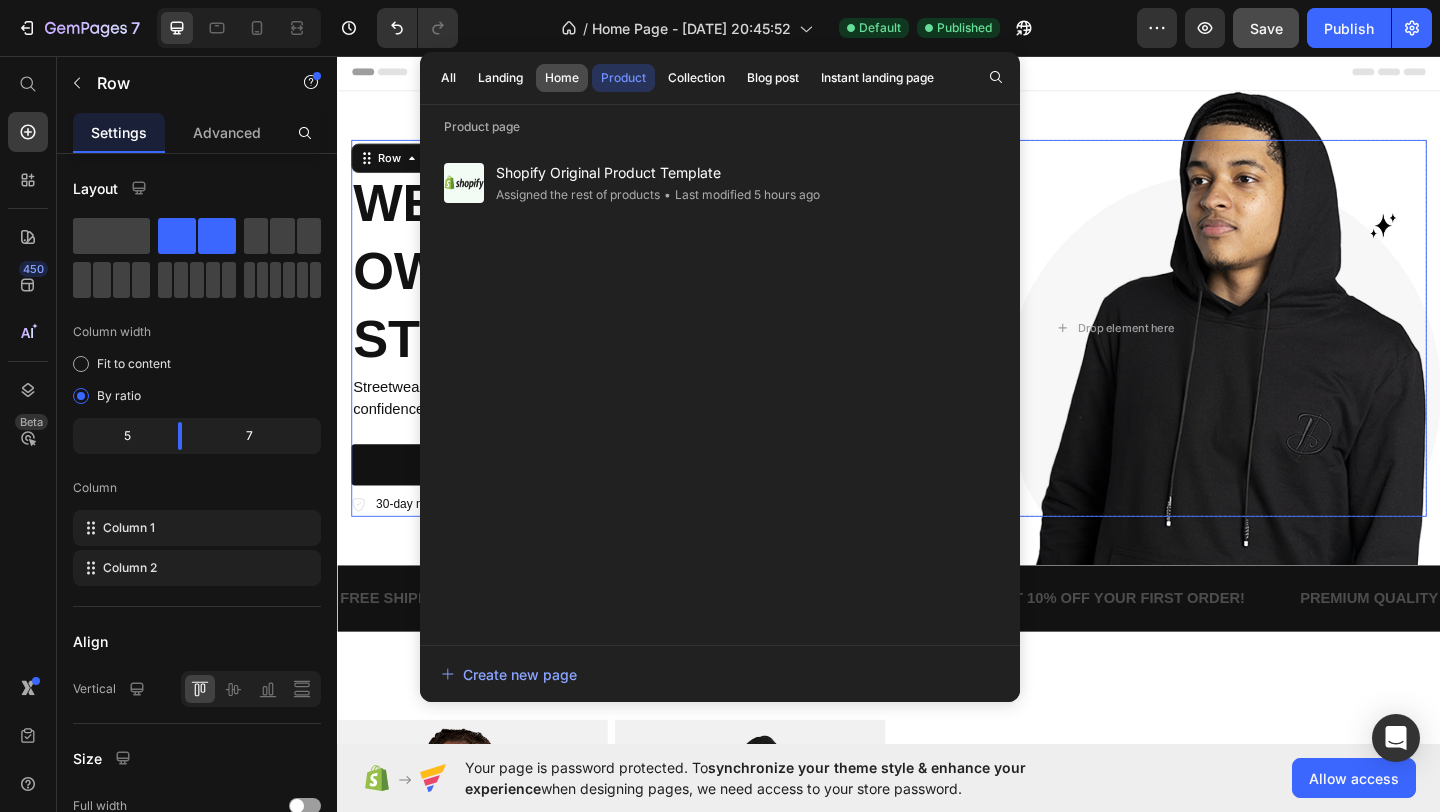 click on "Home" at bounding box center (562, 78) 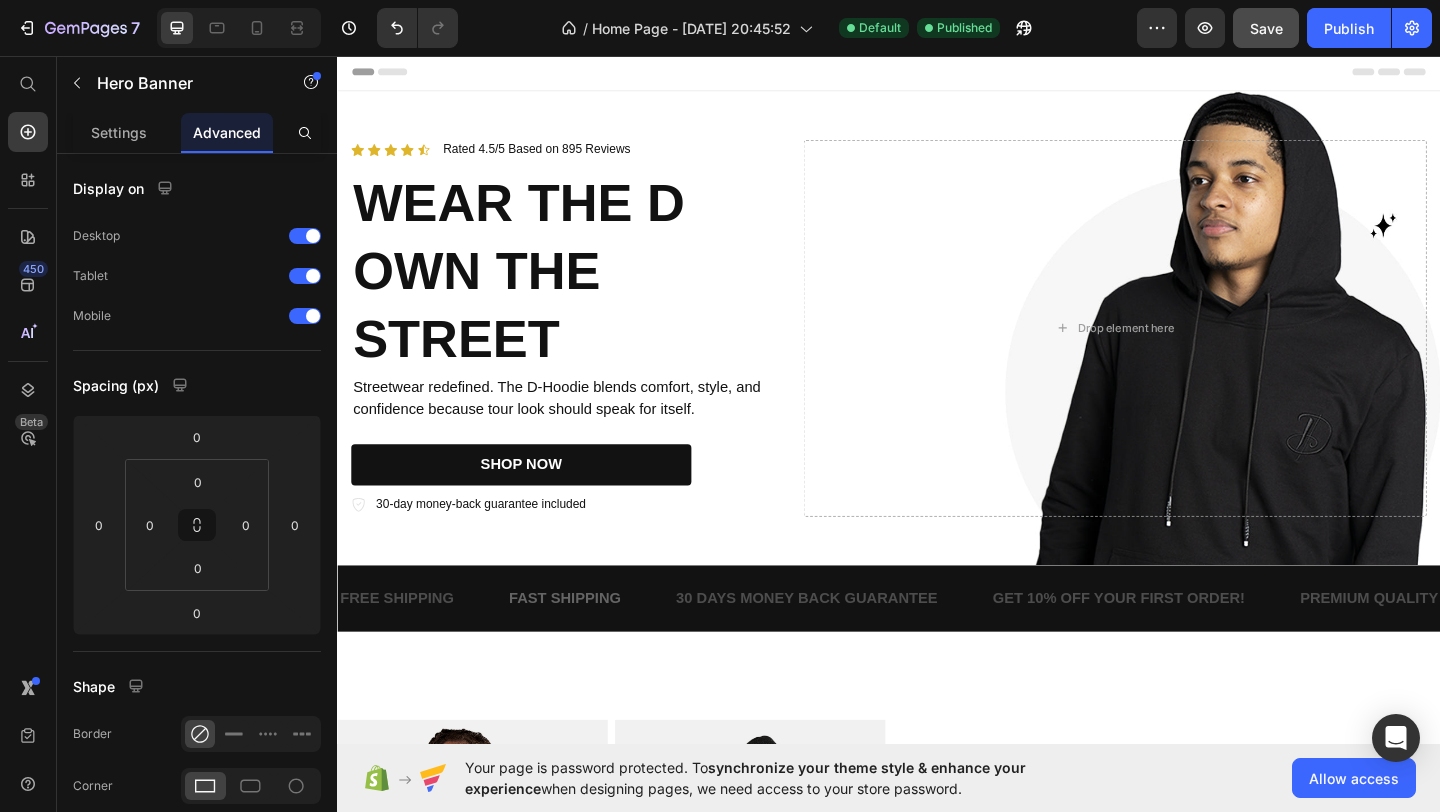 click on "Header" at bounding box center (394, 73) 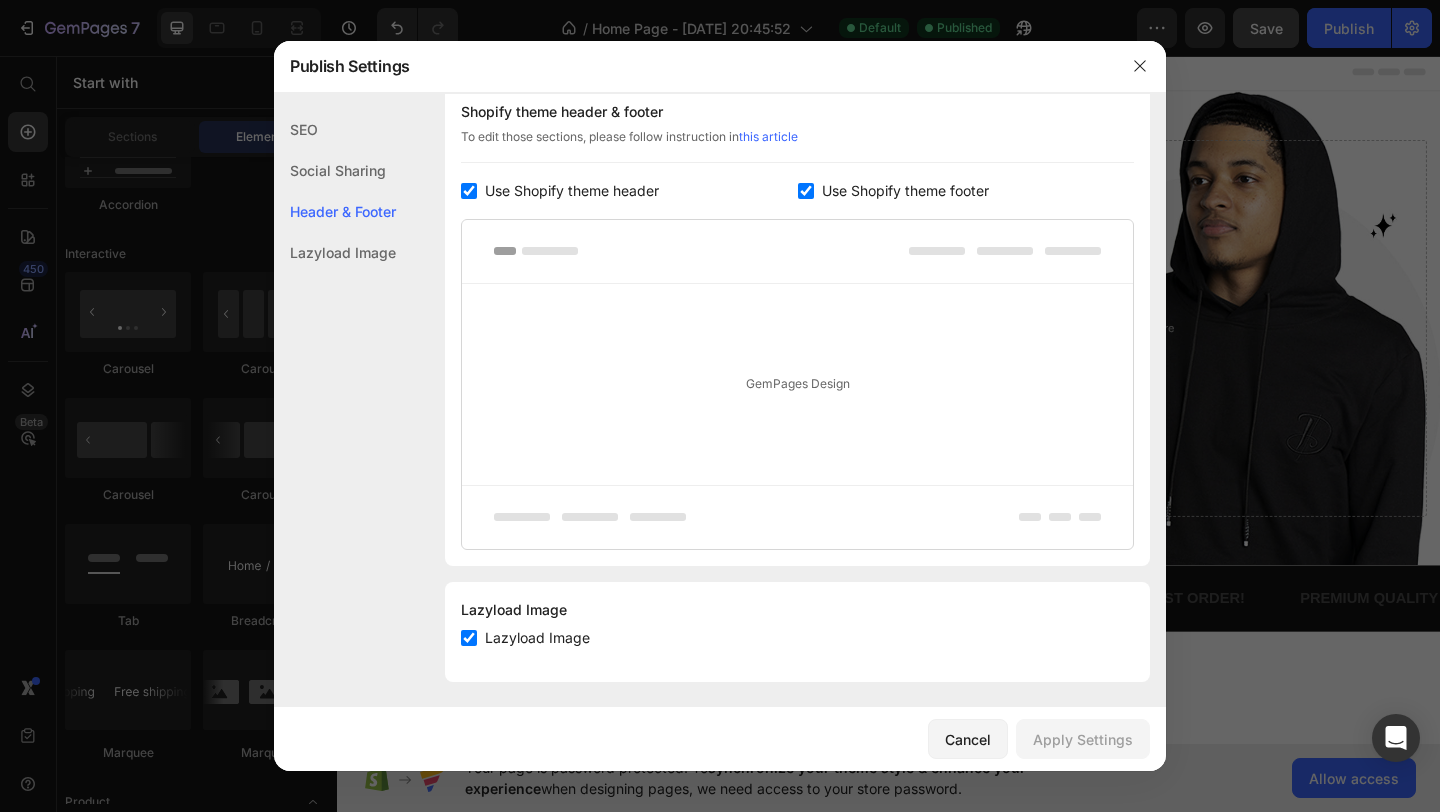 scroll, scrollTop: 305, scrollLeft: 0, axis: vertical 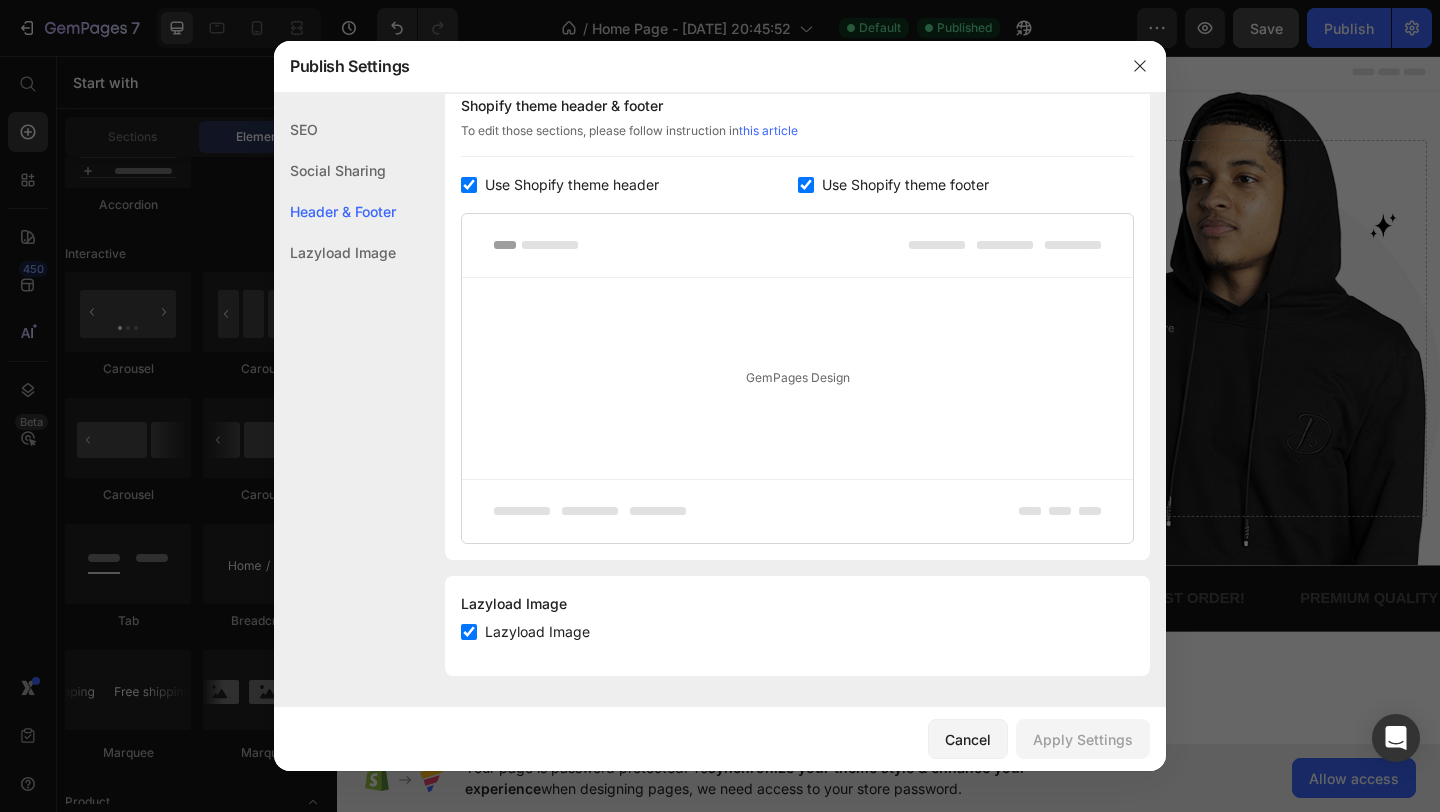 click at bounding box center [806, 185] 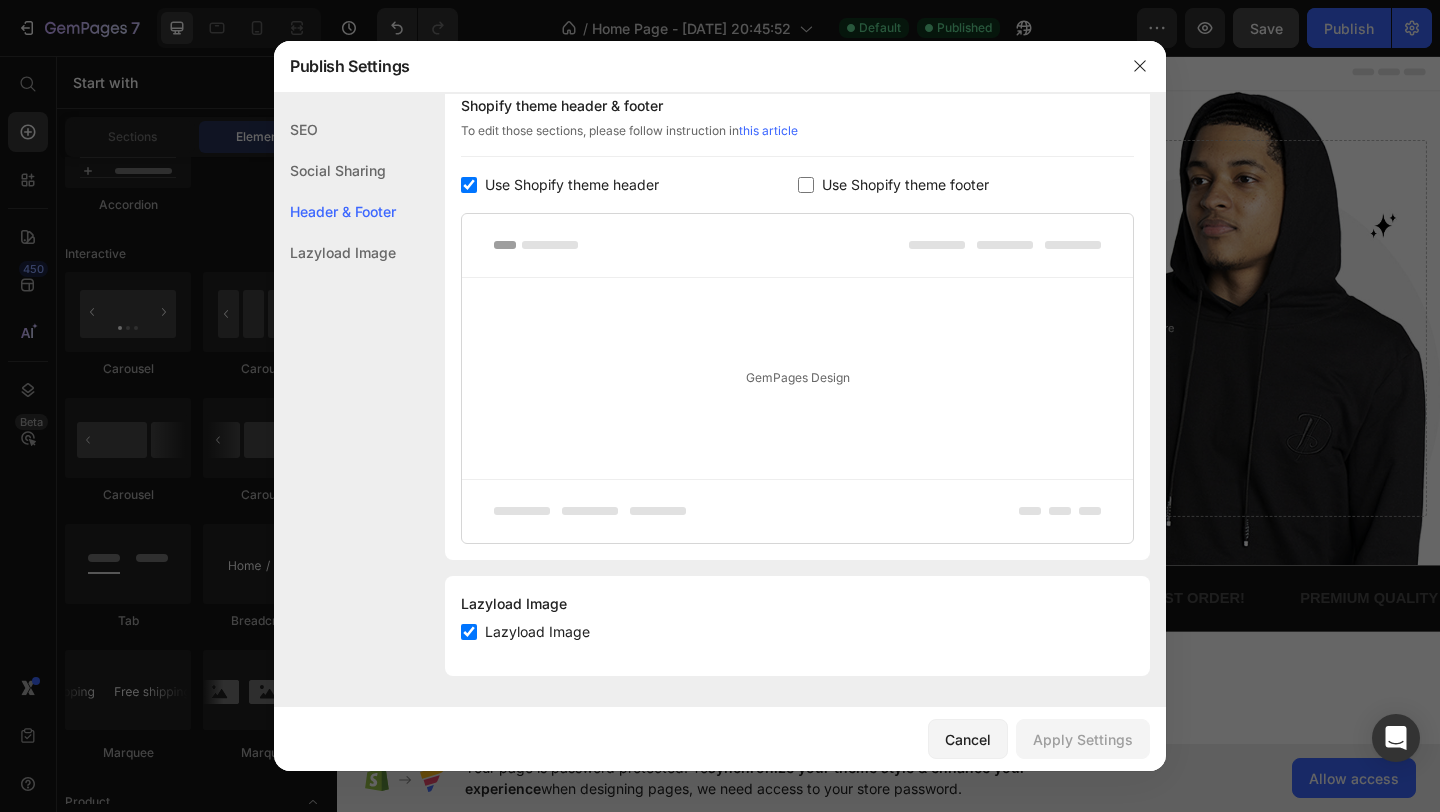 checkbox on "false" 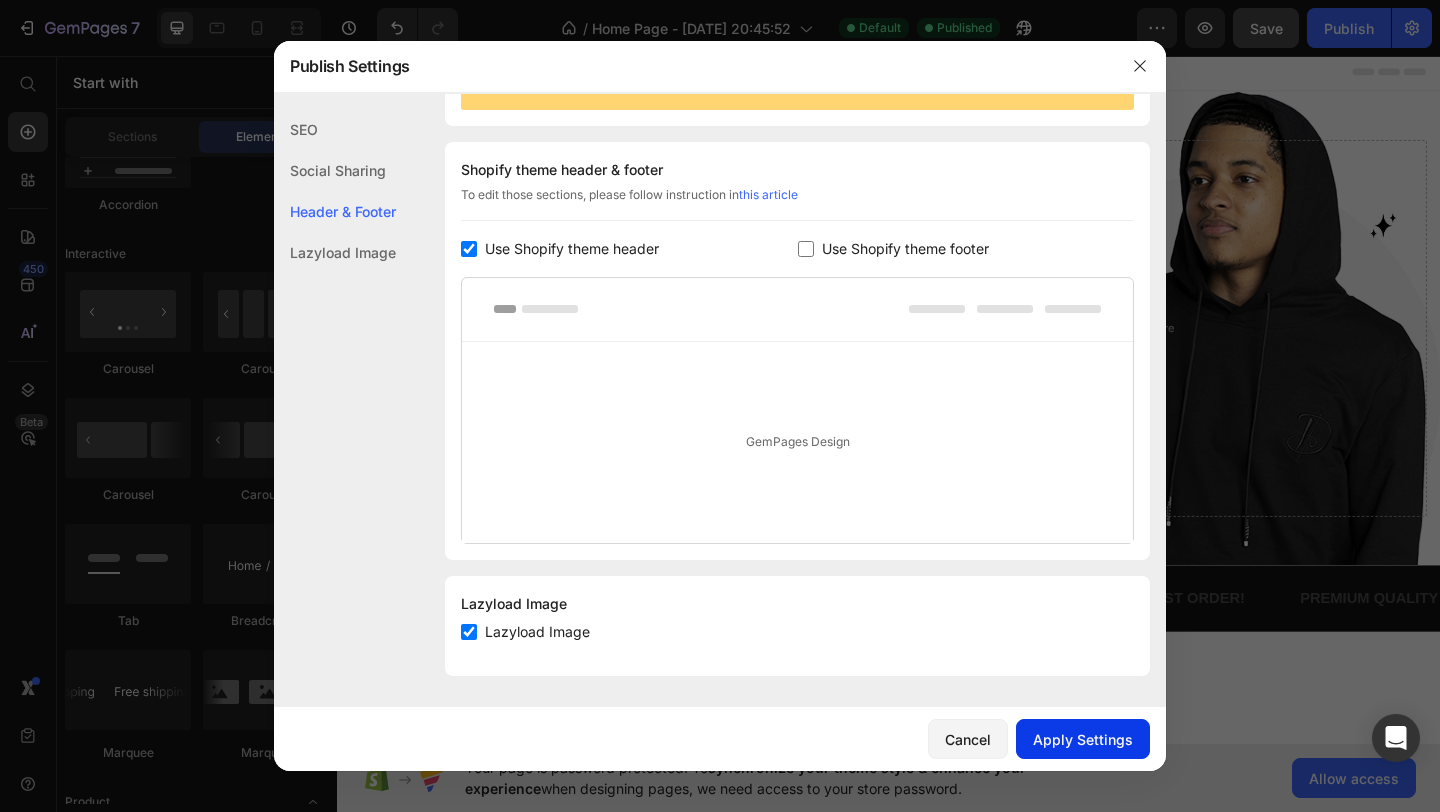 click on "Apply Settings" at bounding box center (1083, 739) 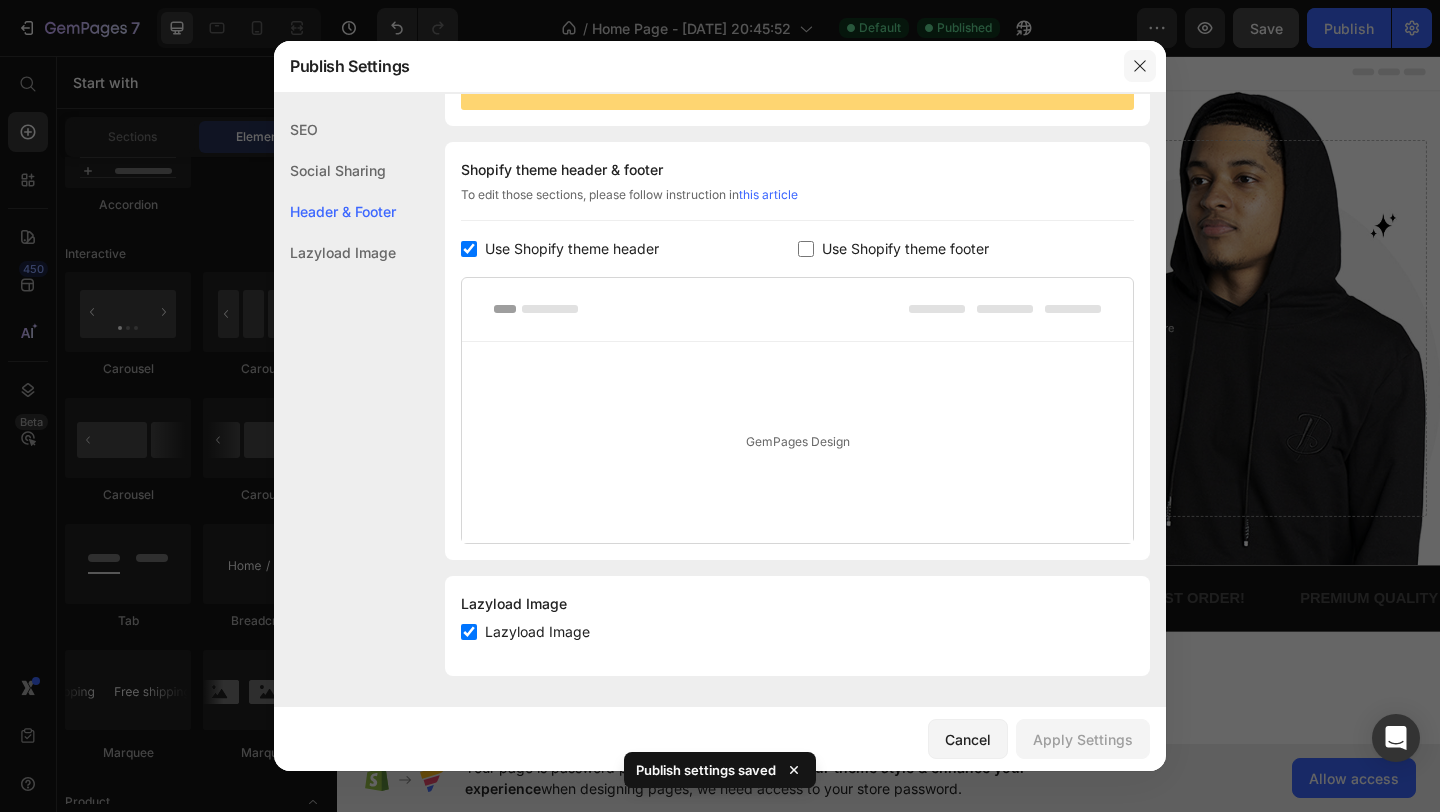 click at bounding box center [1140, 66] 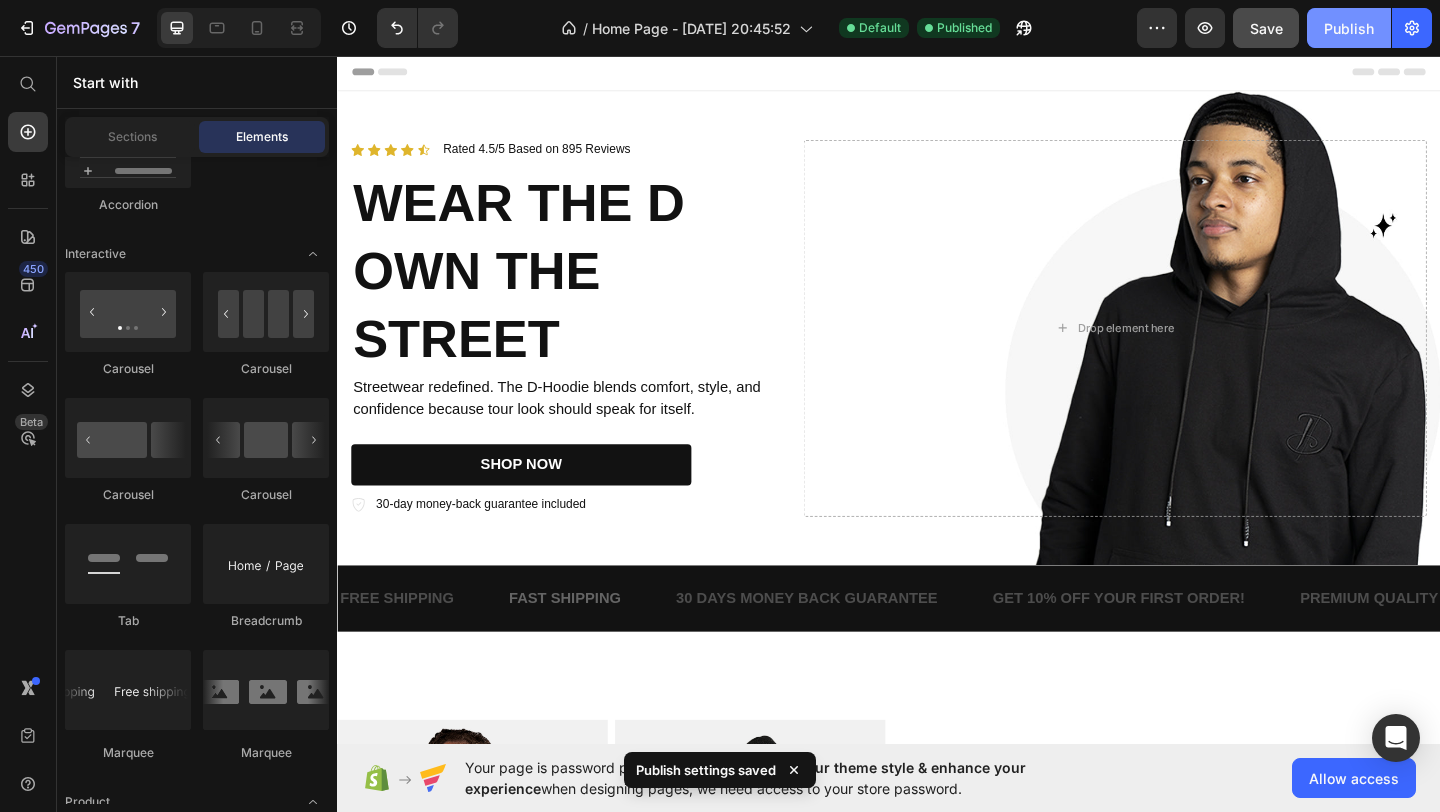 click on "Publish" 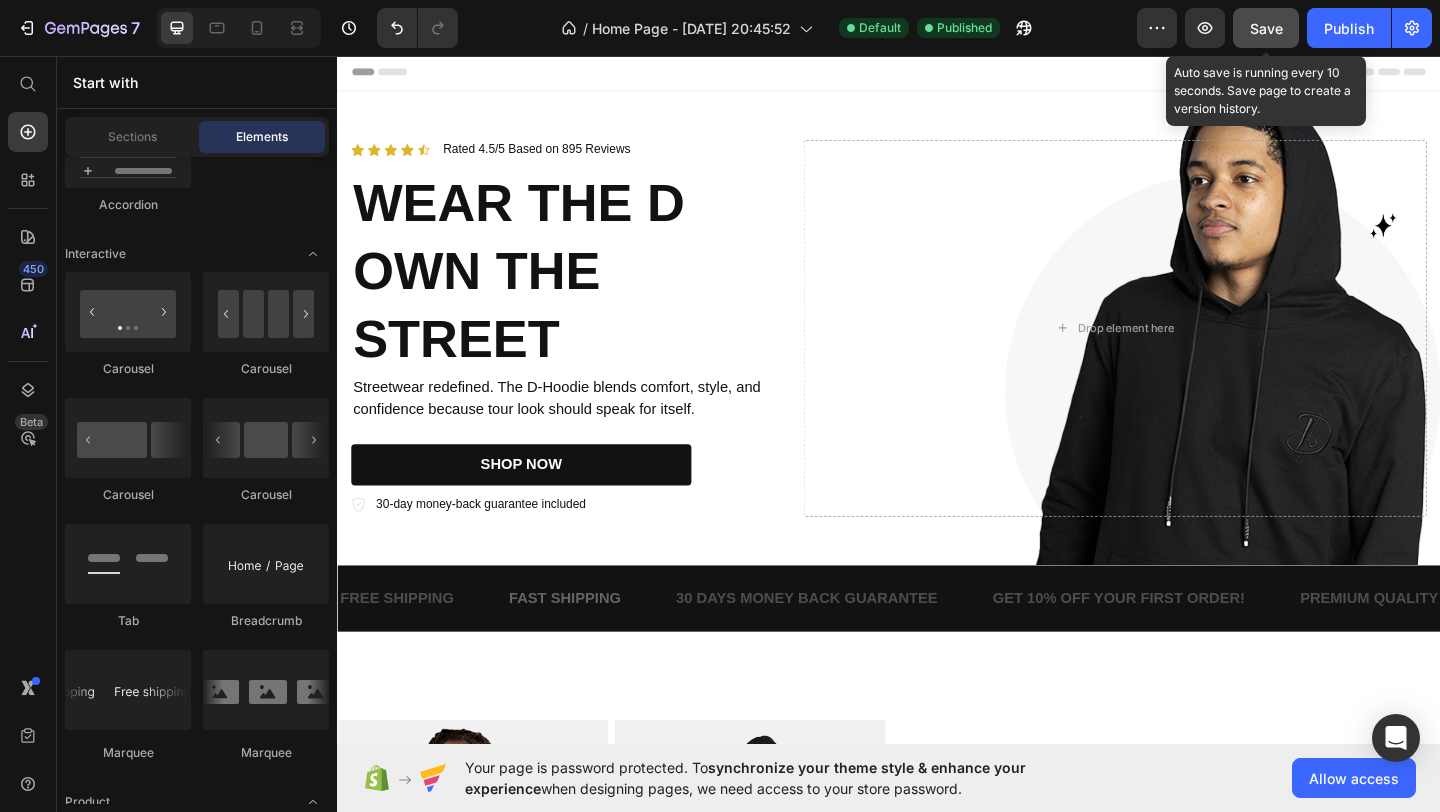 click on "Save" at bounding box center (1266, 28) 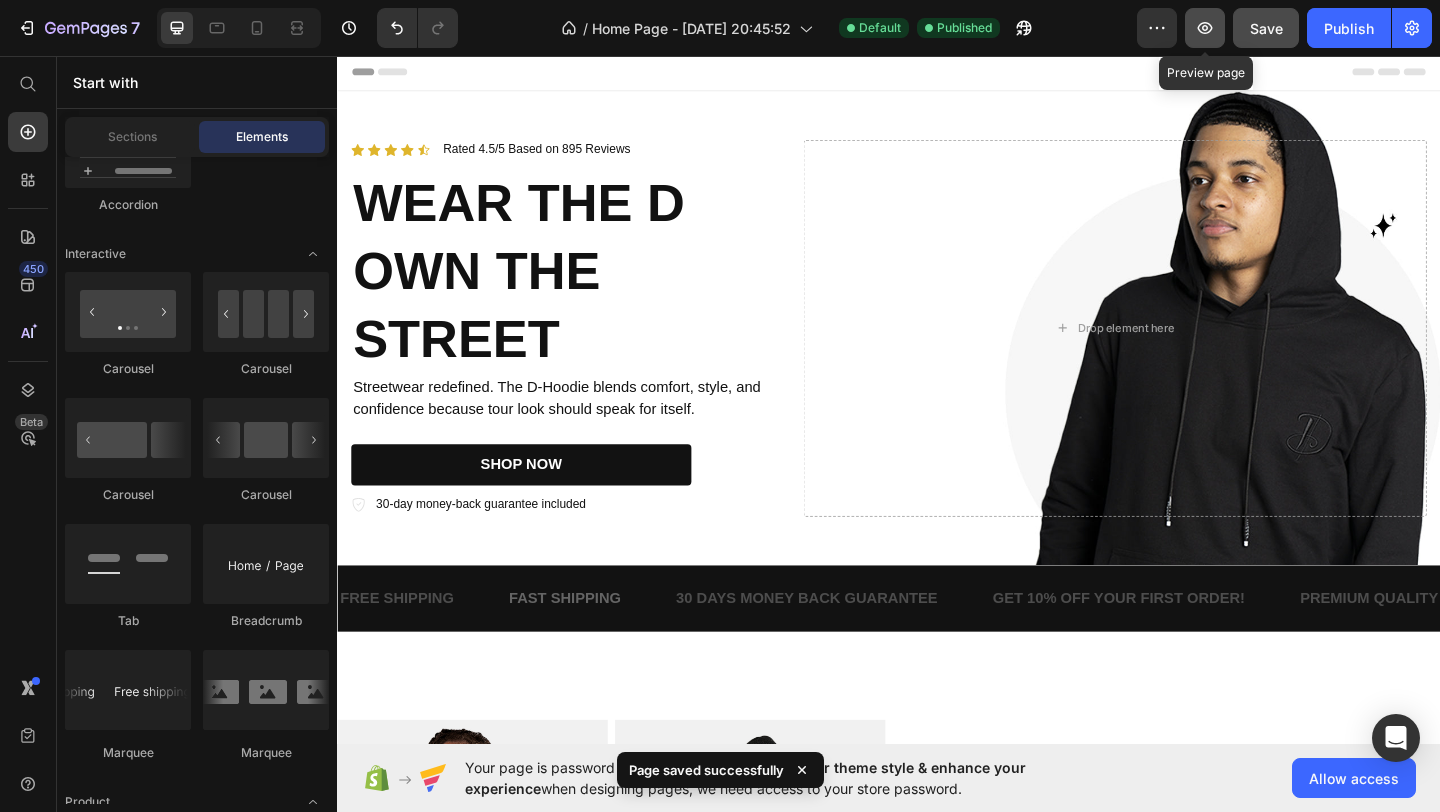 click 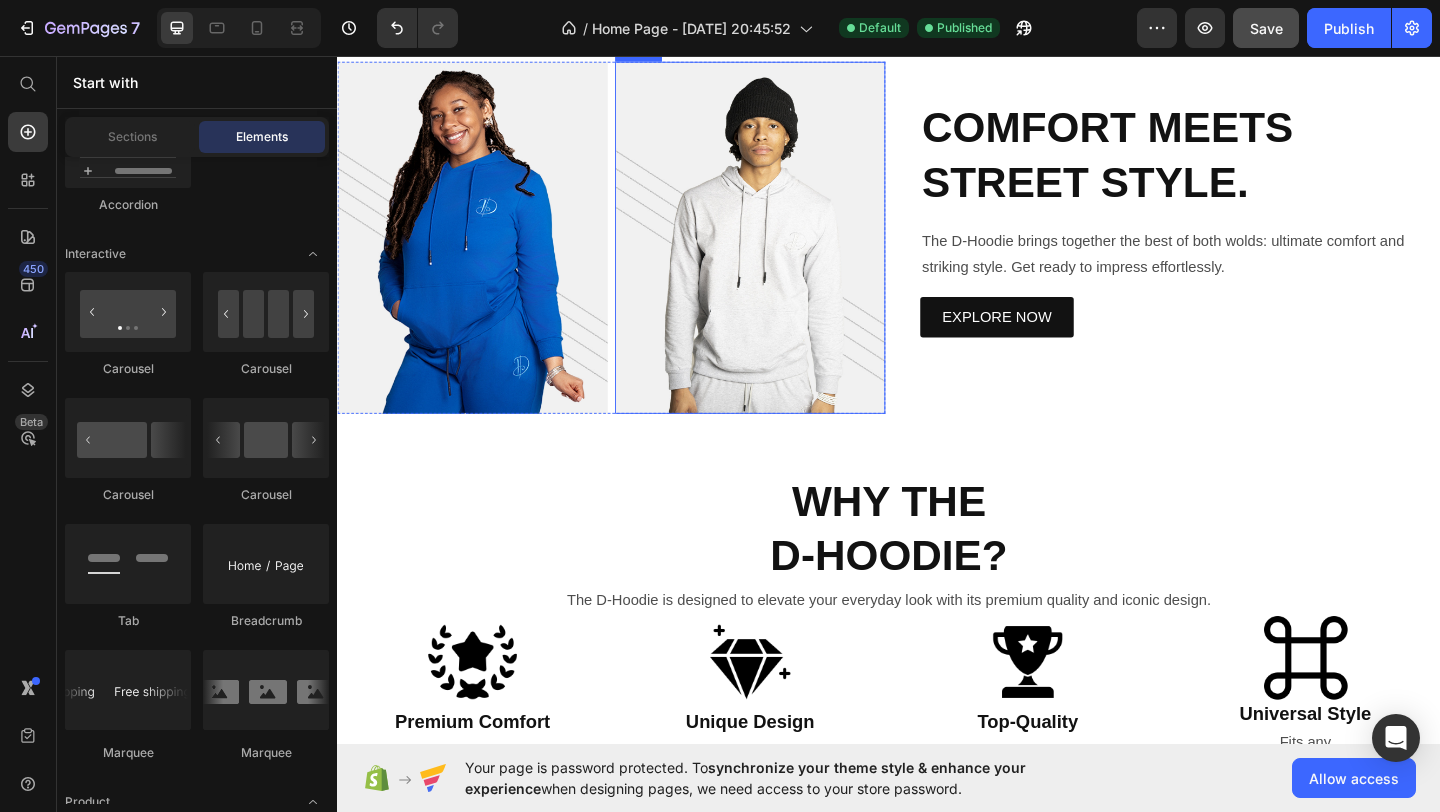 scroll, scrollTop: 720, scrollLeft: 0, axis: vertical 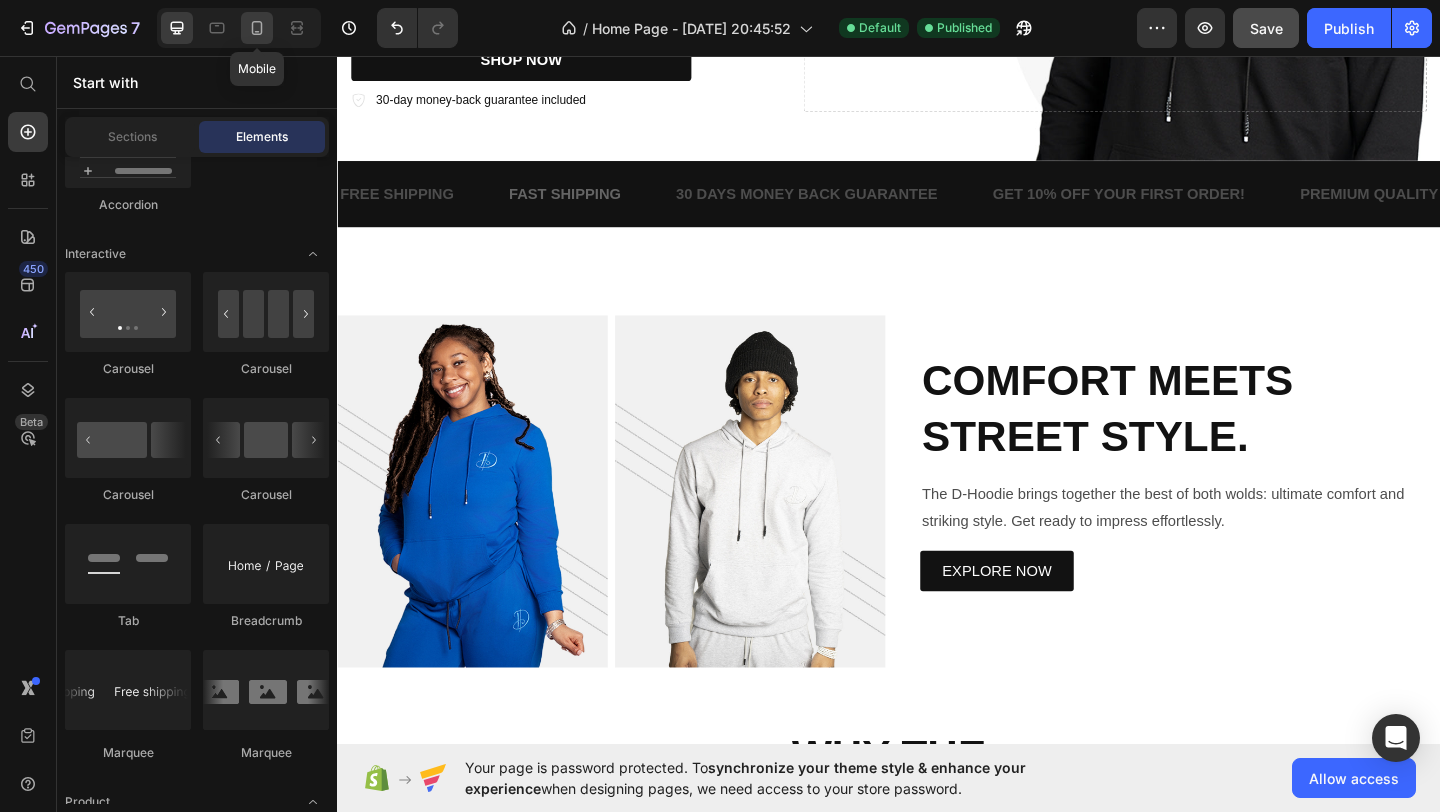 click 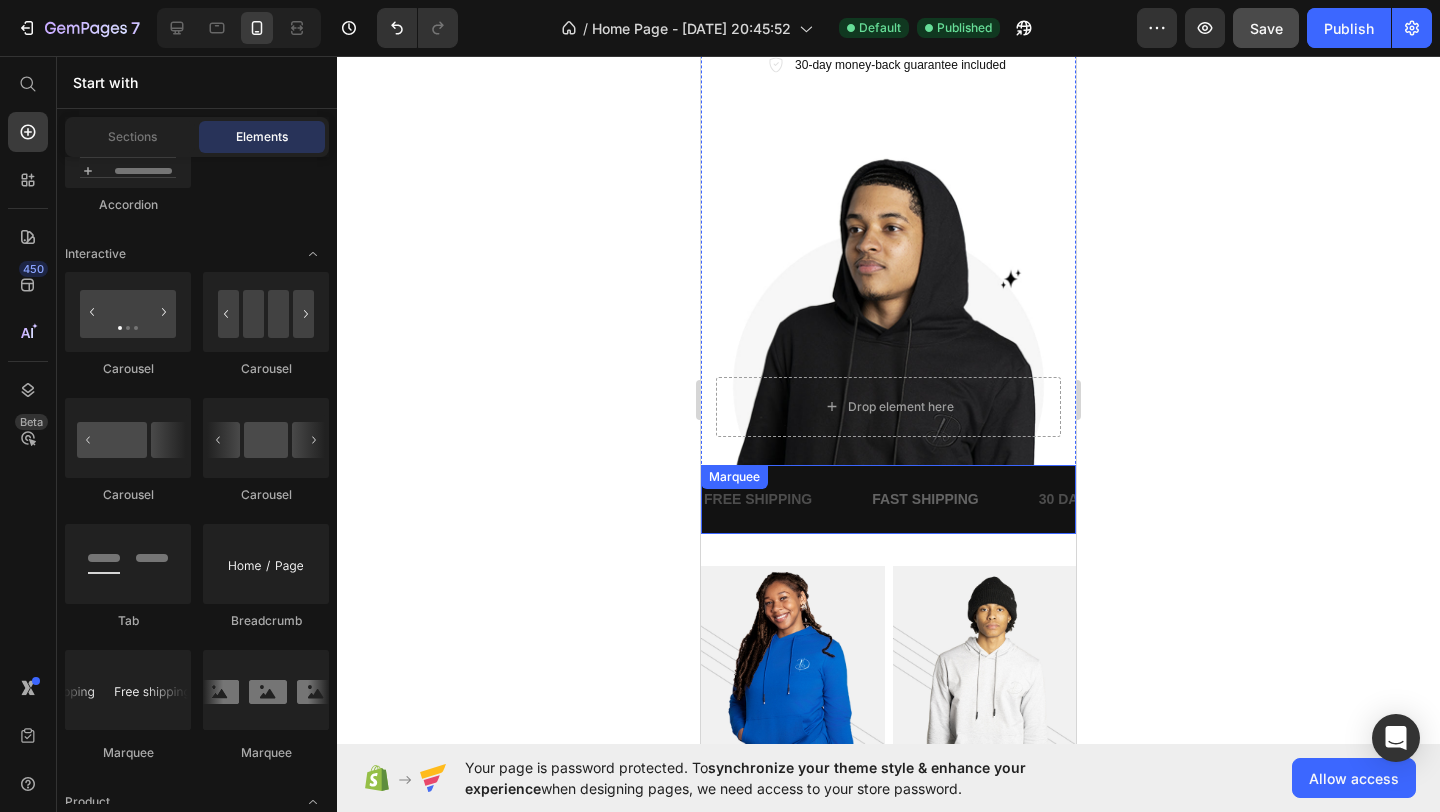 scroll, scrollTop: 0, scrollLeft: 0, axis: both 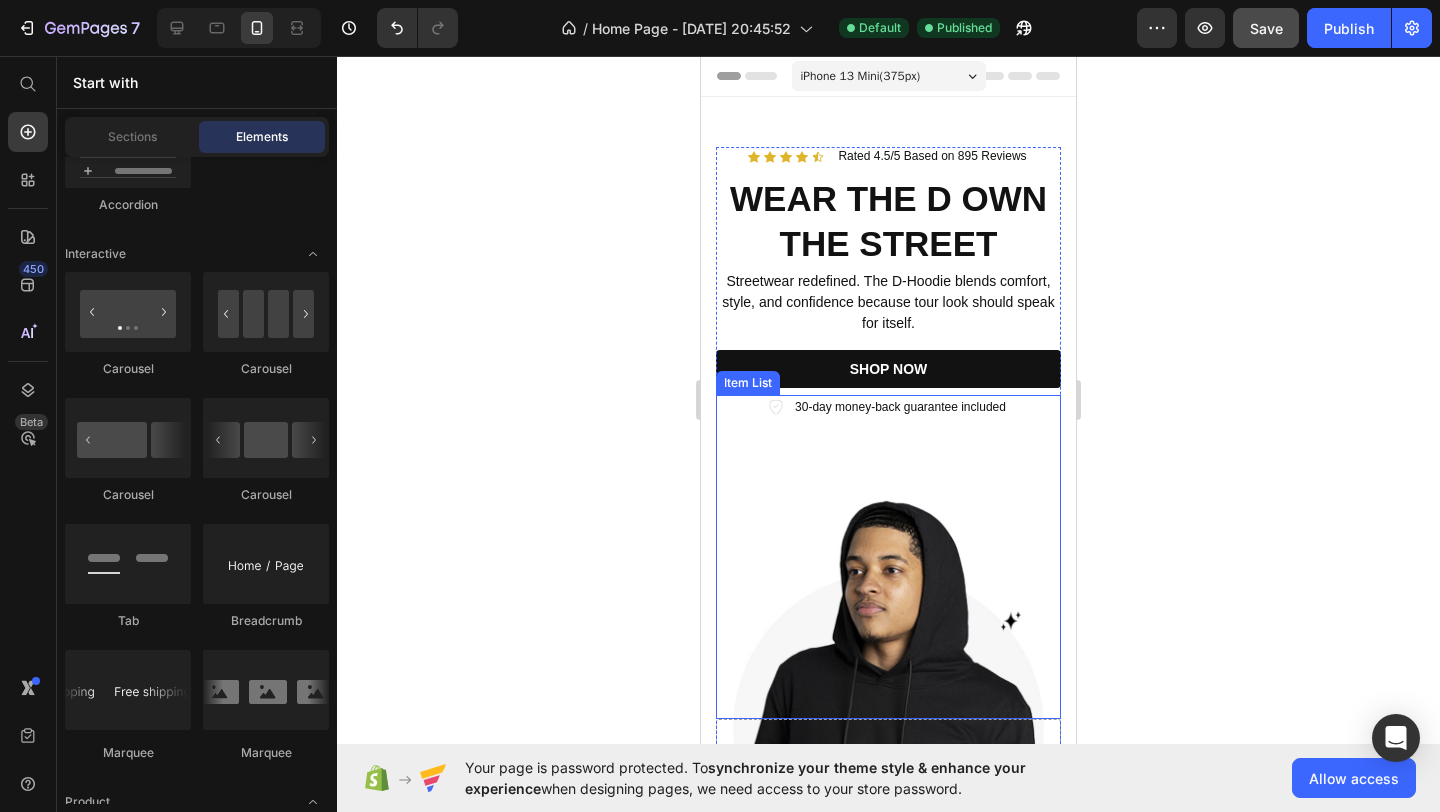 click on "30-day money-back guarantee included" at bounding box center (900, 407) 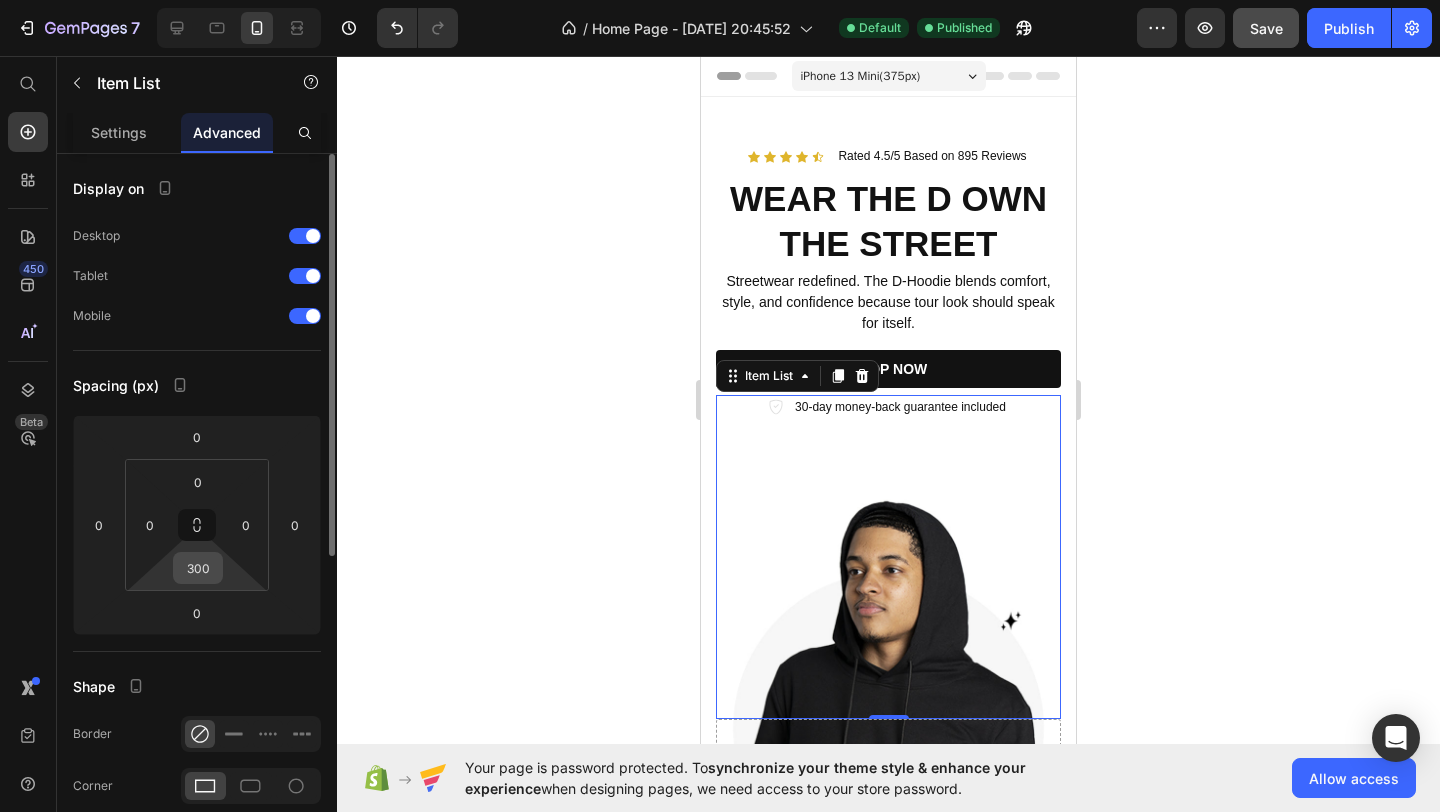 click on "300" at bounding box center [198, 568] 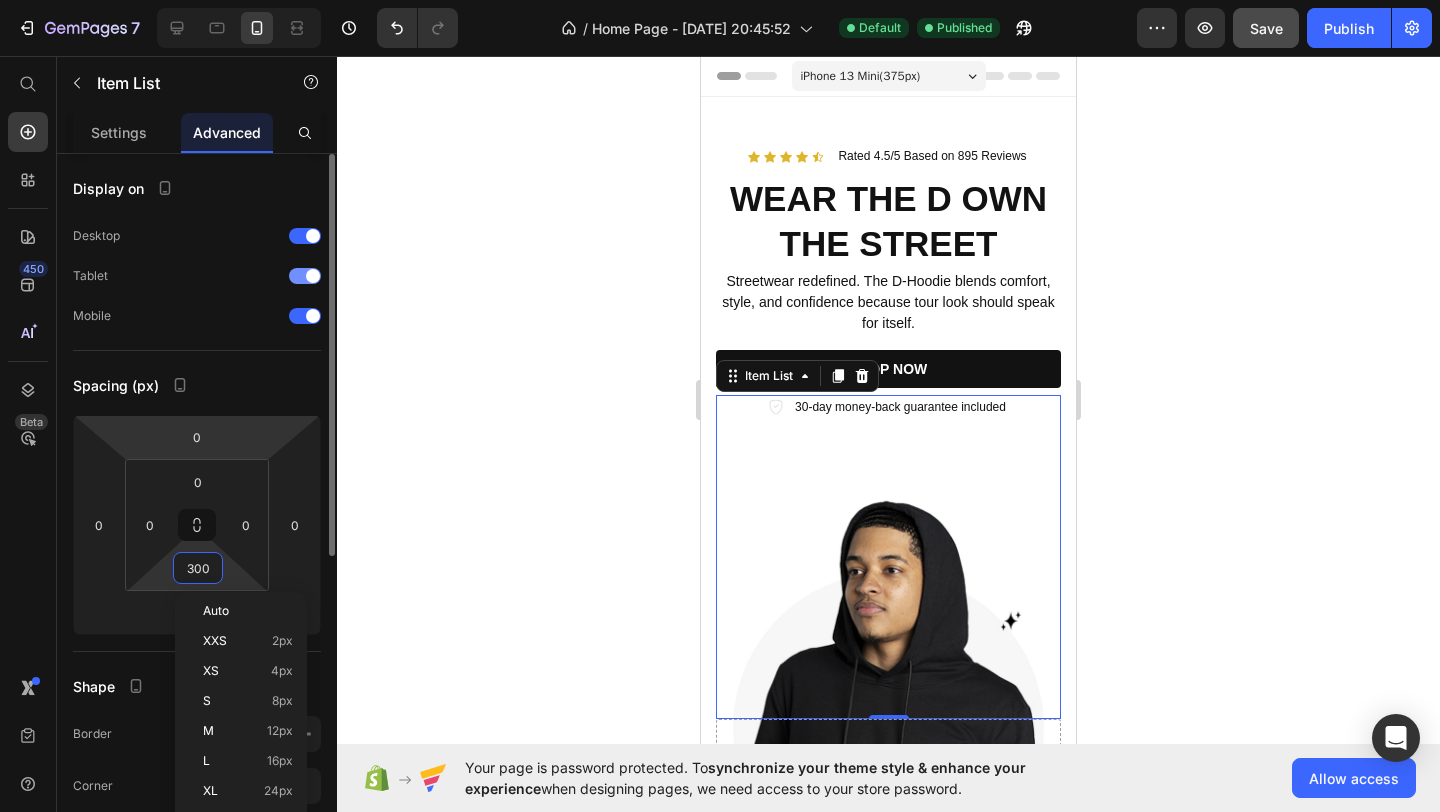 click at bounding box center (313, 276) 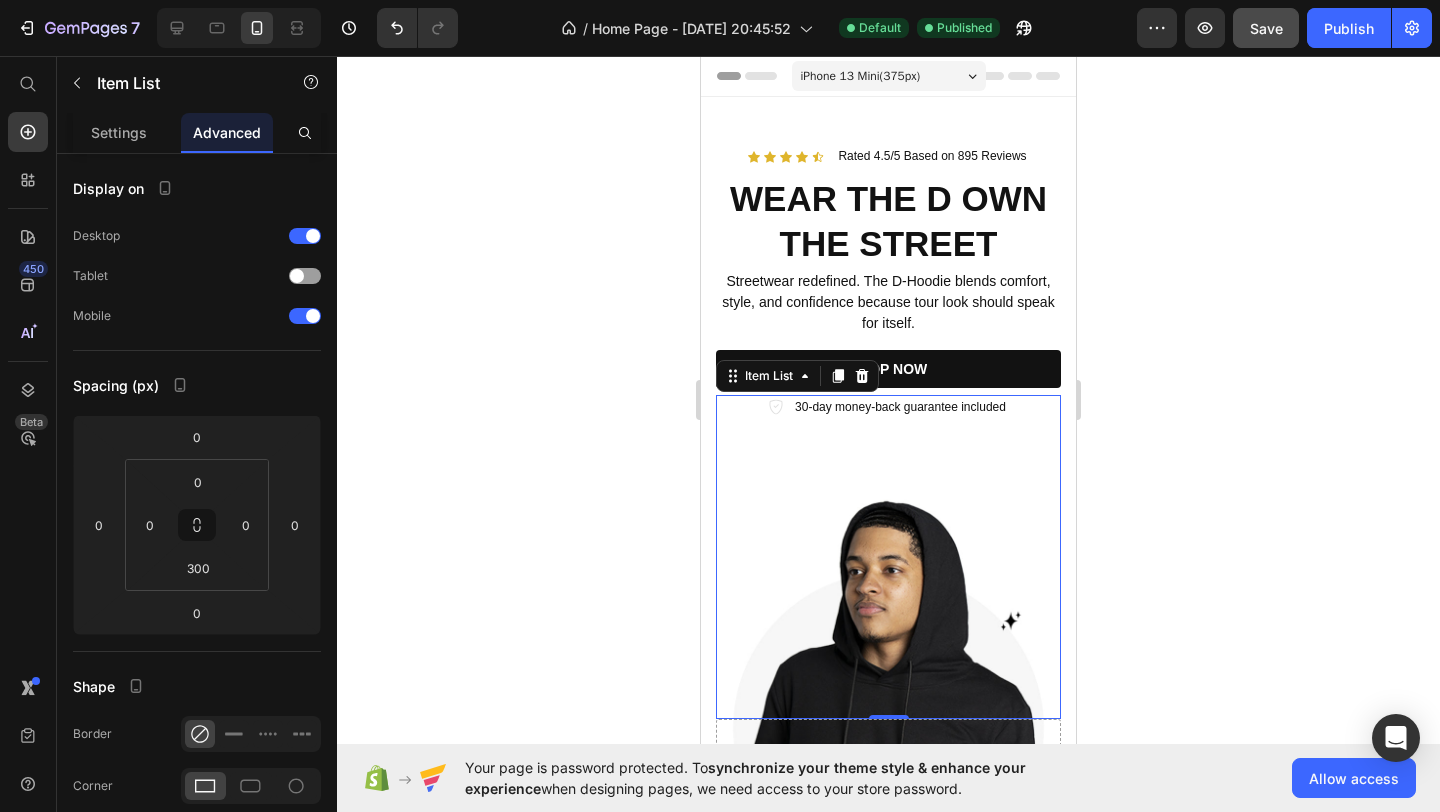 scroll, scrollTop: 554, scrollLeft: 0, axis: vertical 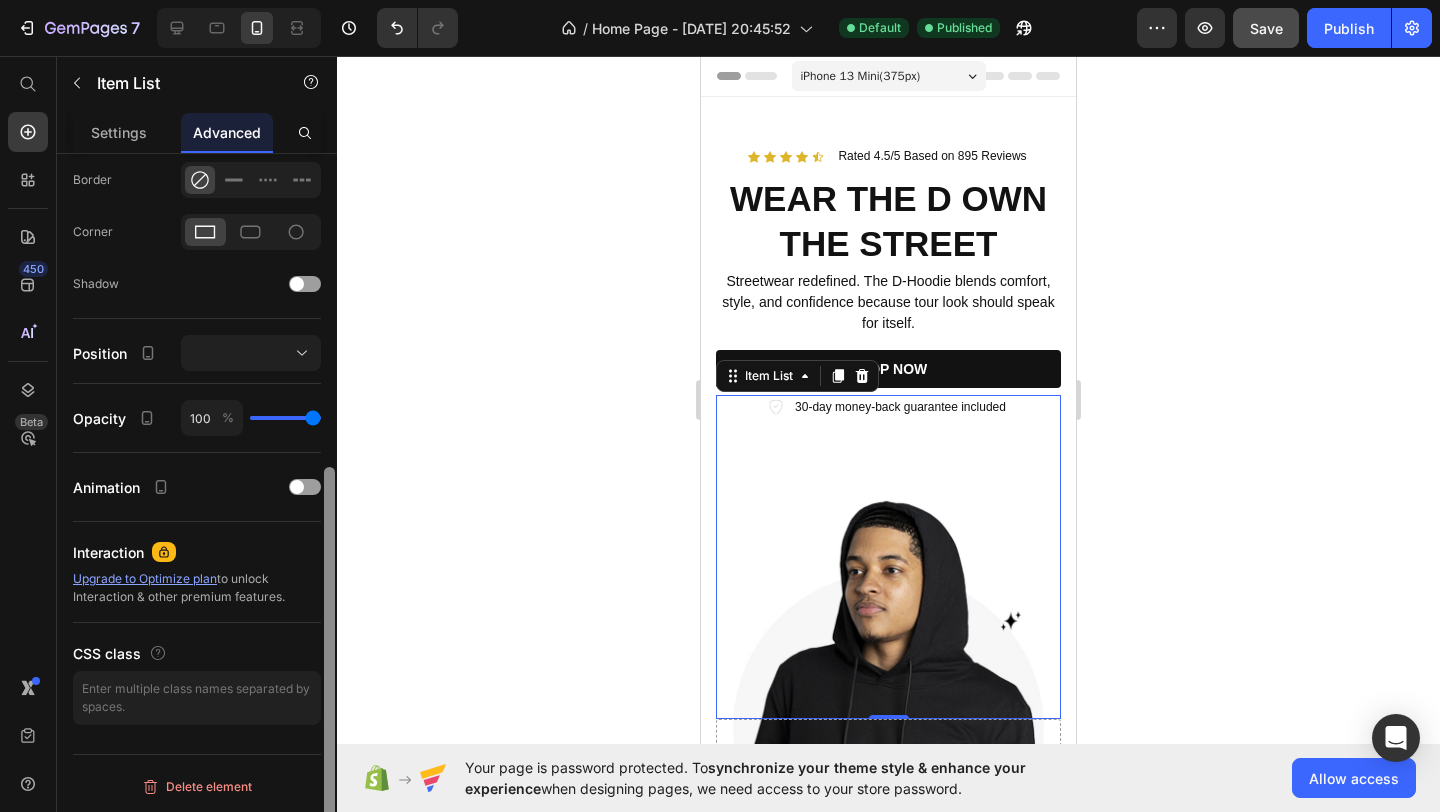 click at bounding box center (329, 511) 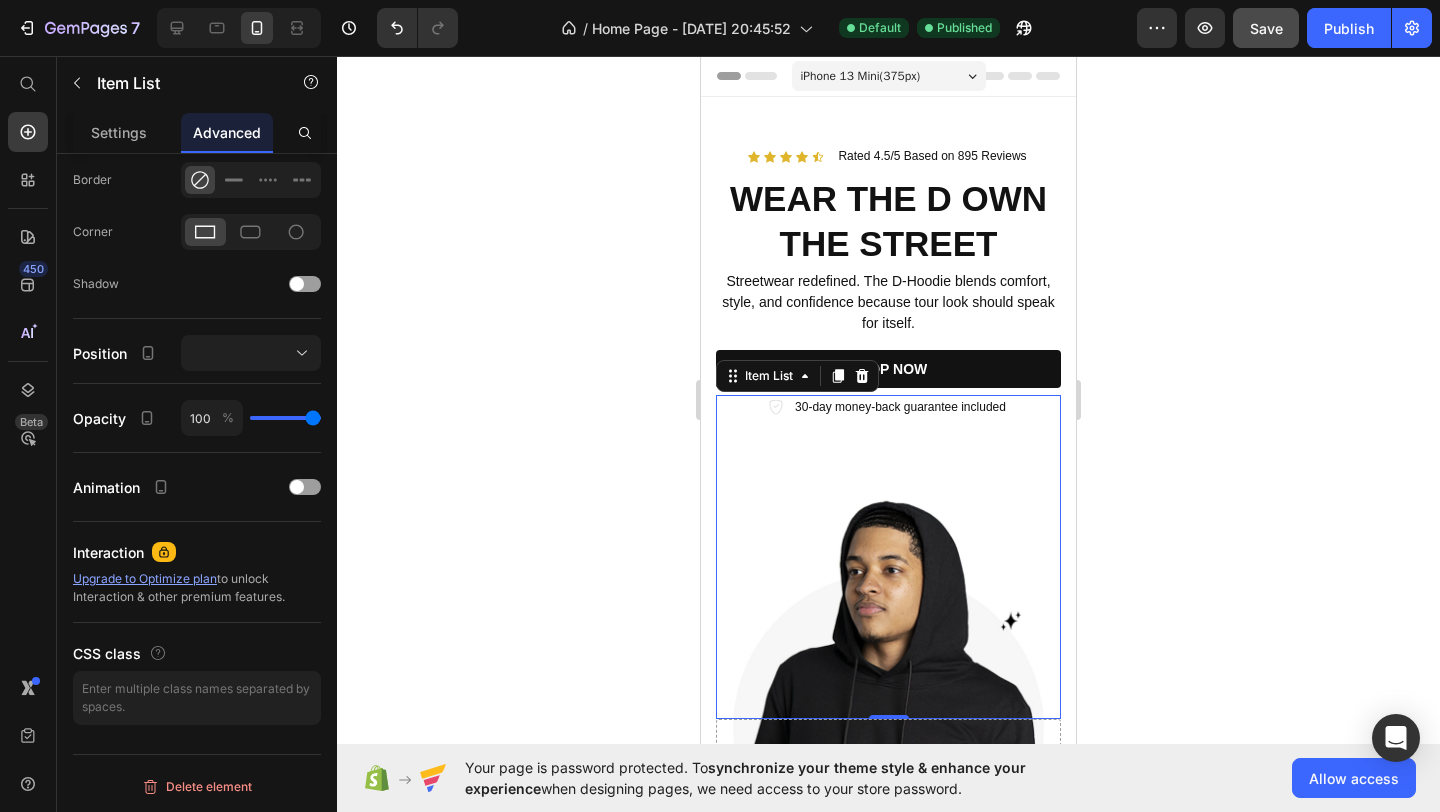 click on "Advanced" at bounding box center (227, 132) 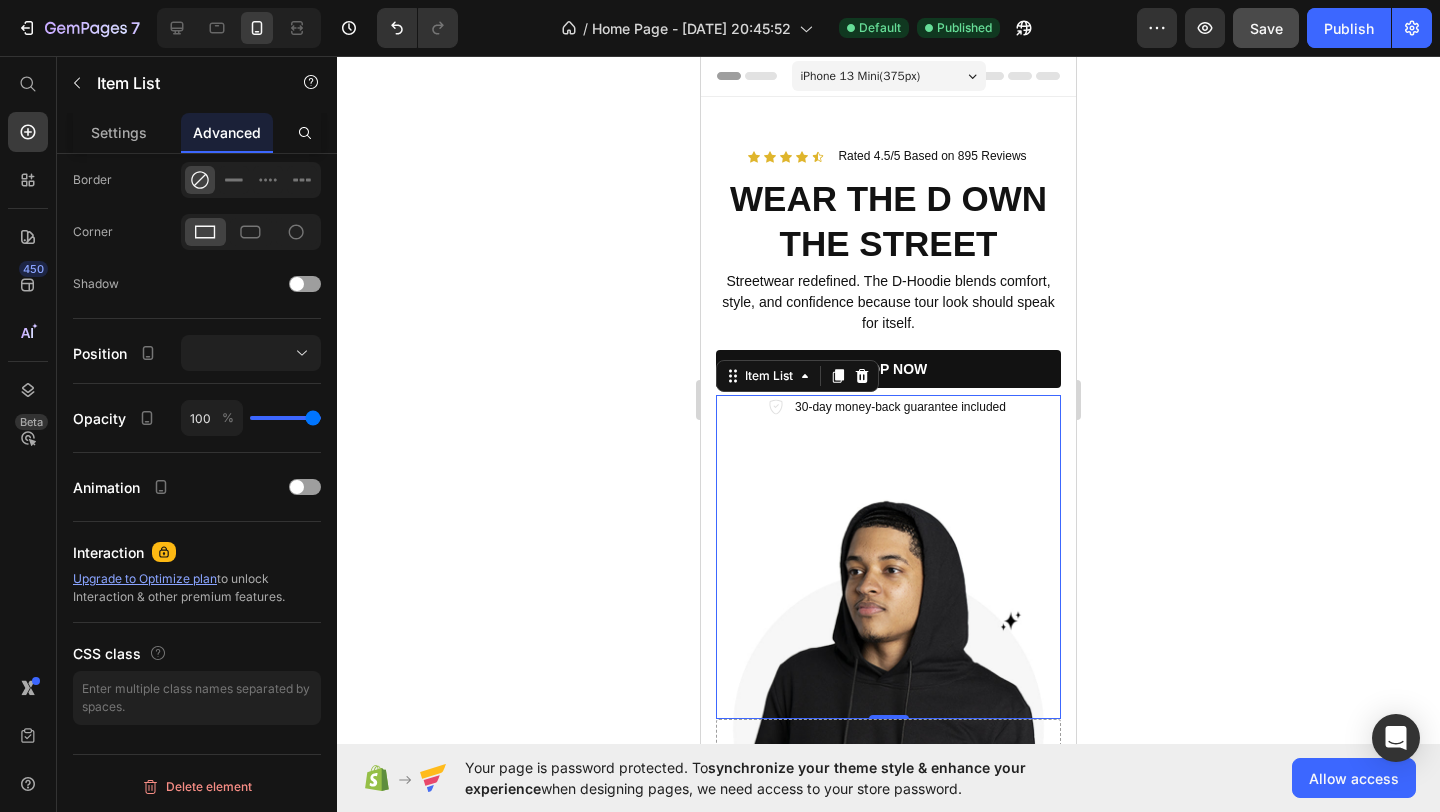 scroll, scrollTop: 0, scrollLeft: 0, axis: both 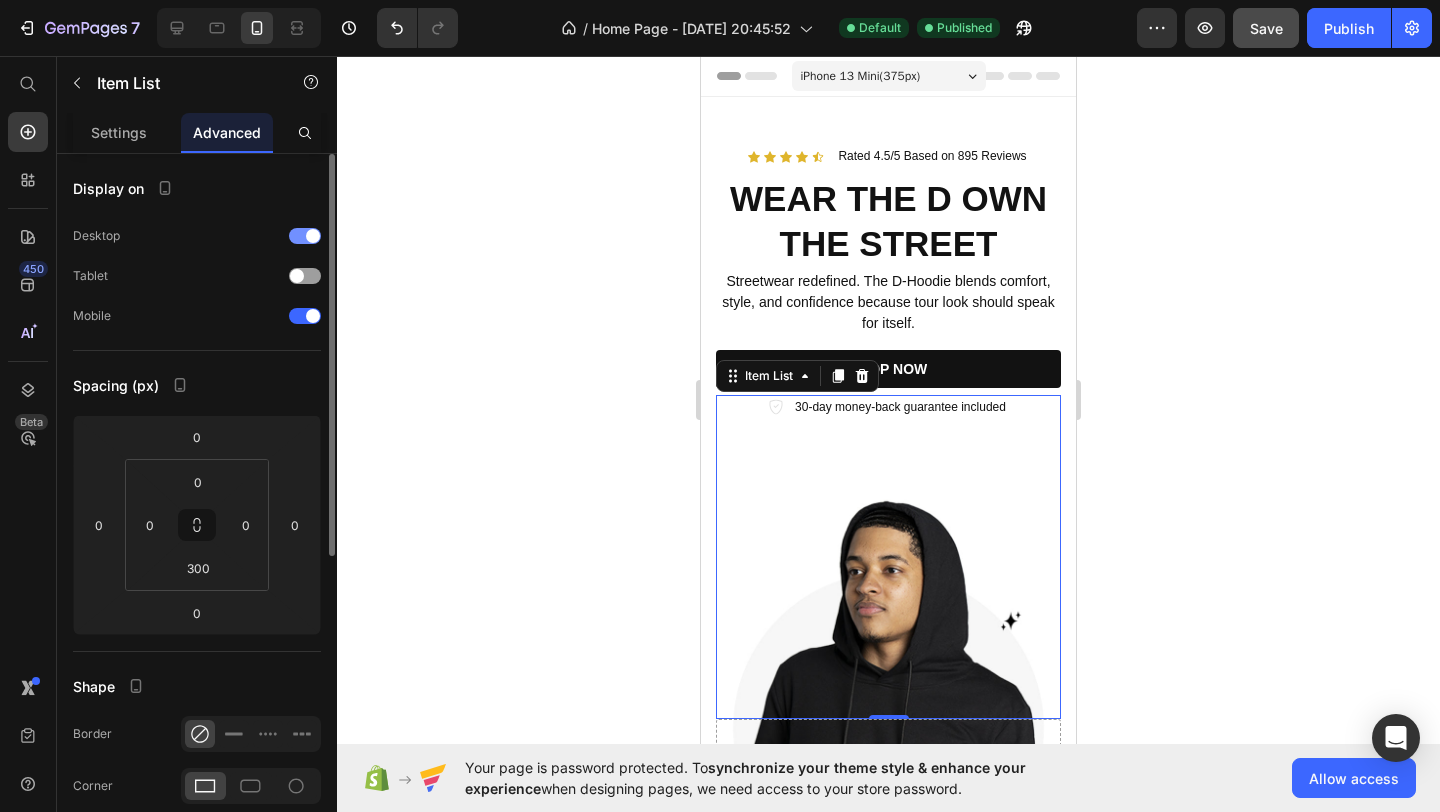 click on "Desktop" at bounding box center [197, 236] 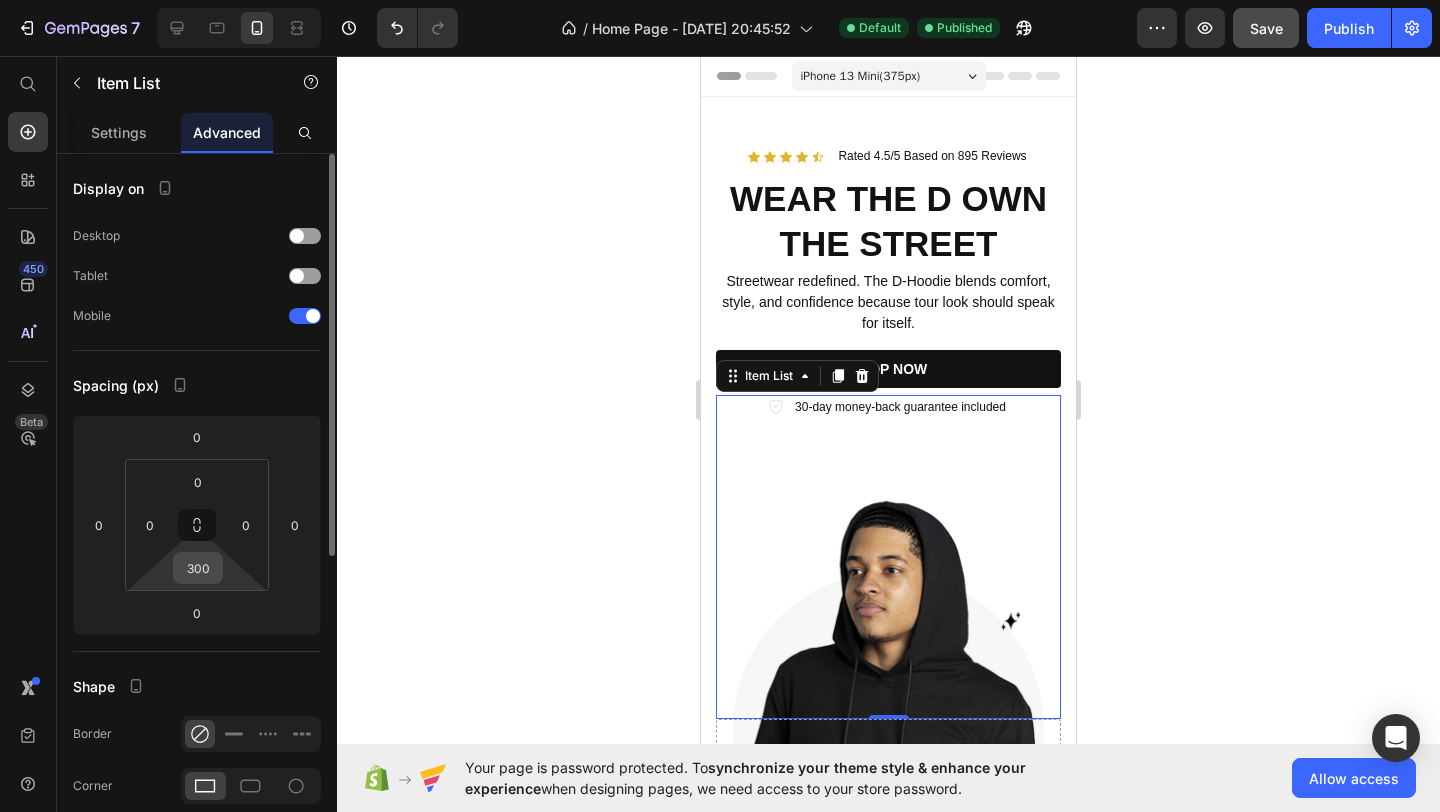 click on "300" at bounding box center [198, 568] 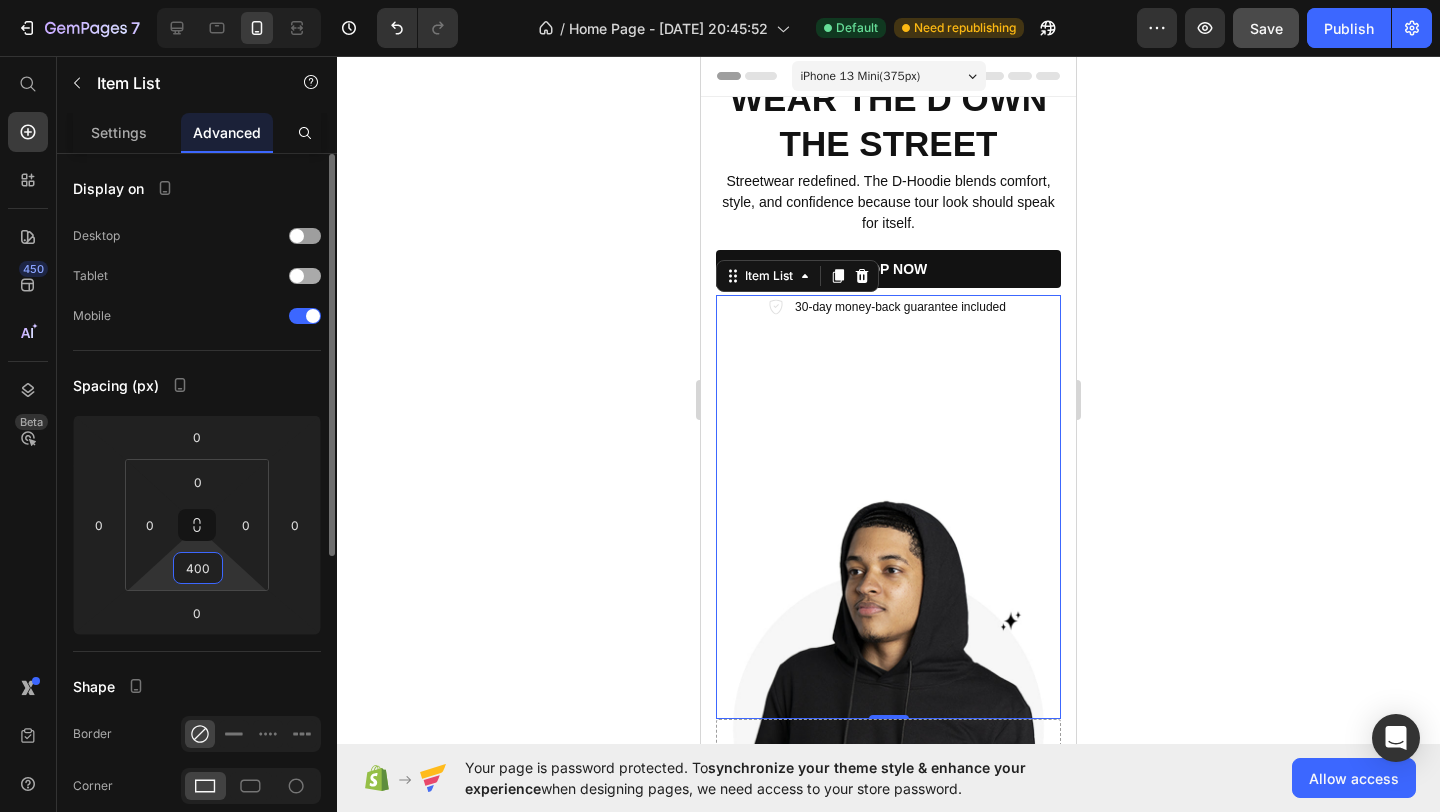 type on "400" 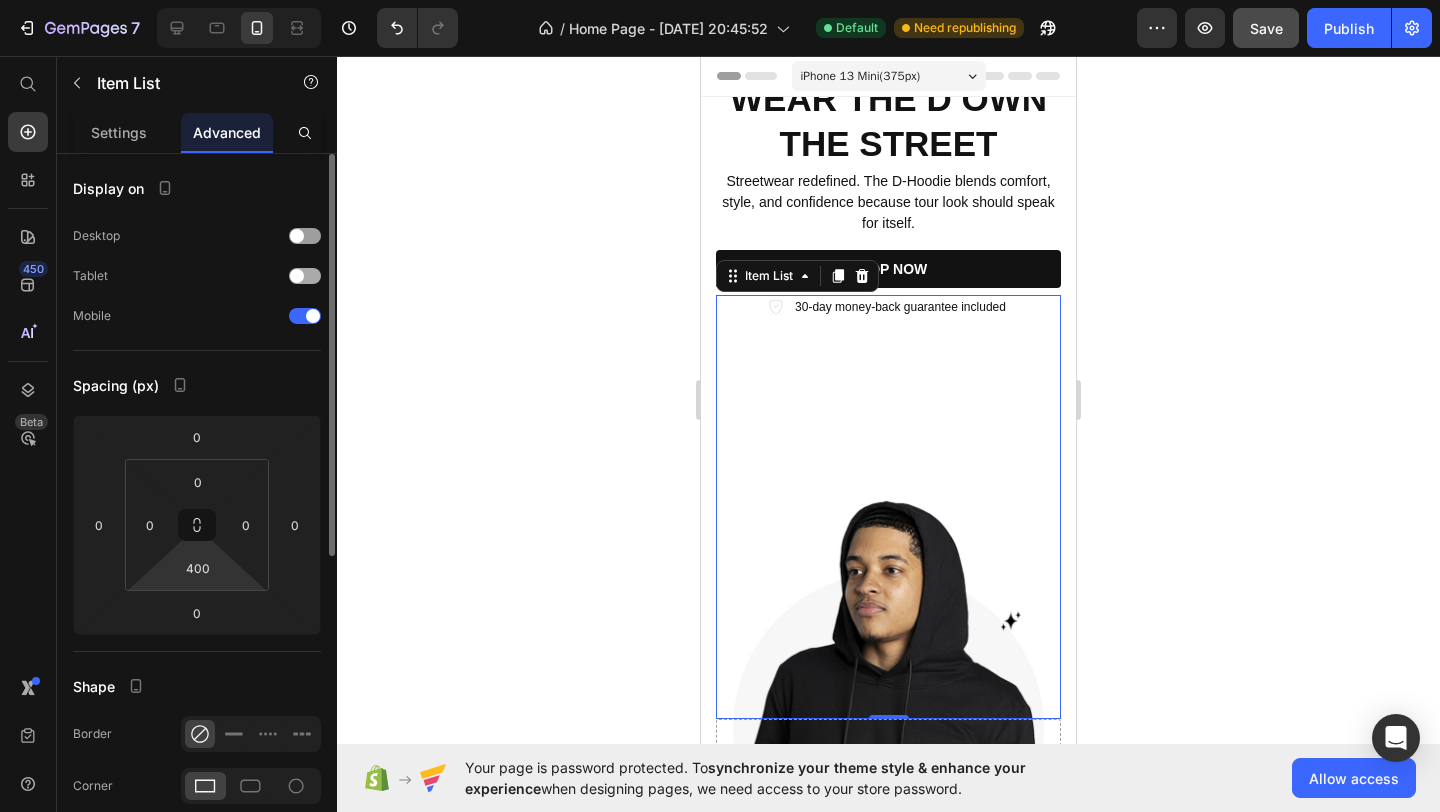 click at bounding box center [305, 276] 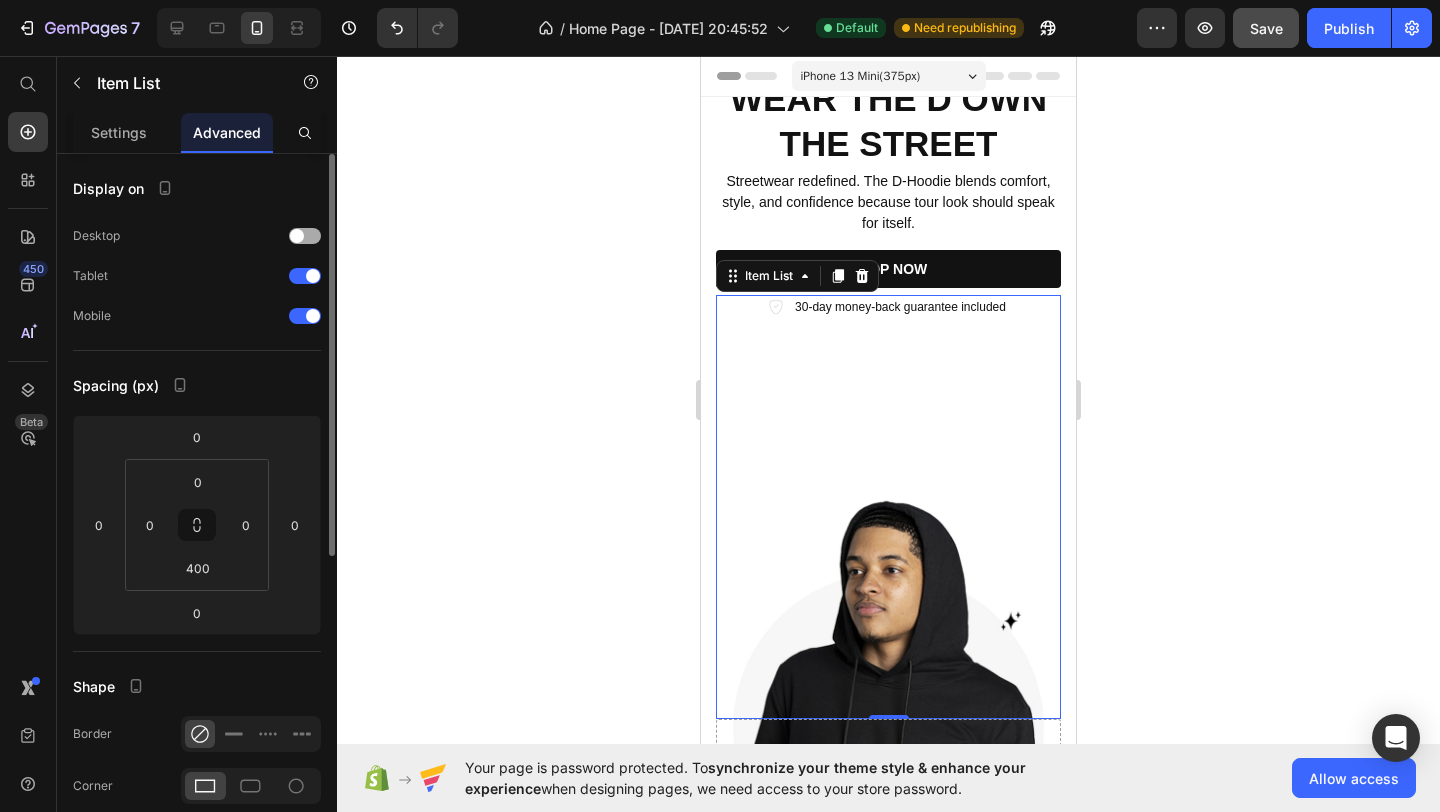 click at bounding box center [305, 236] 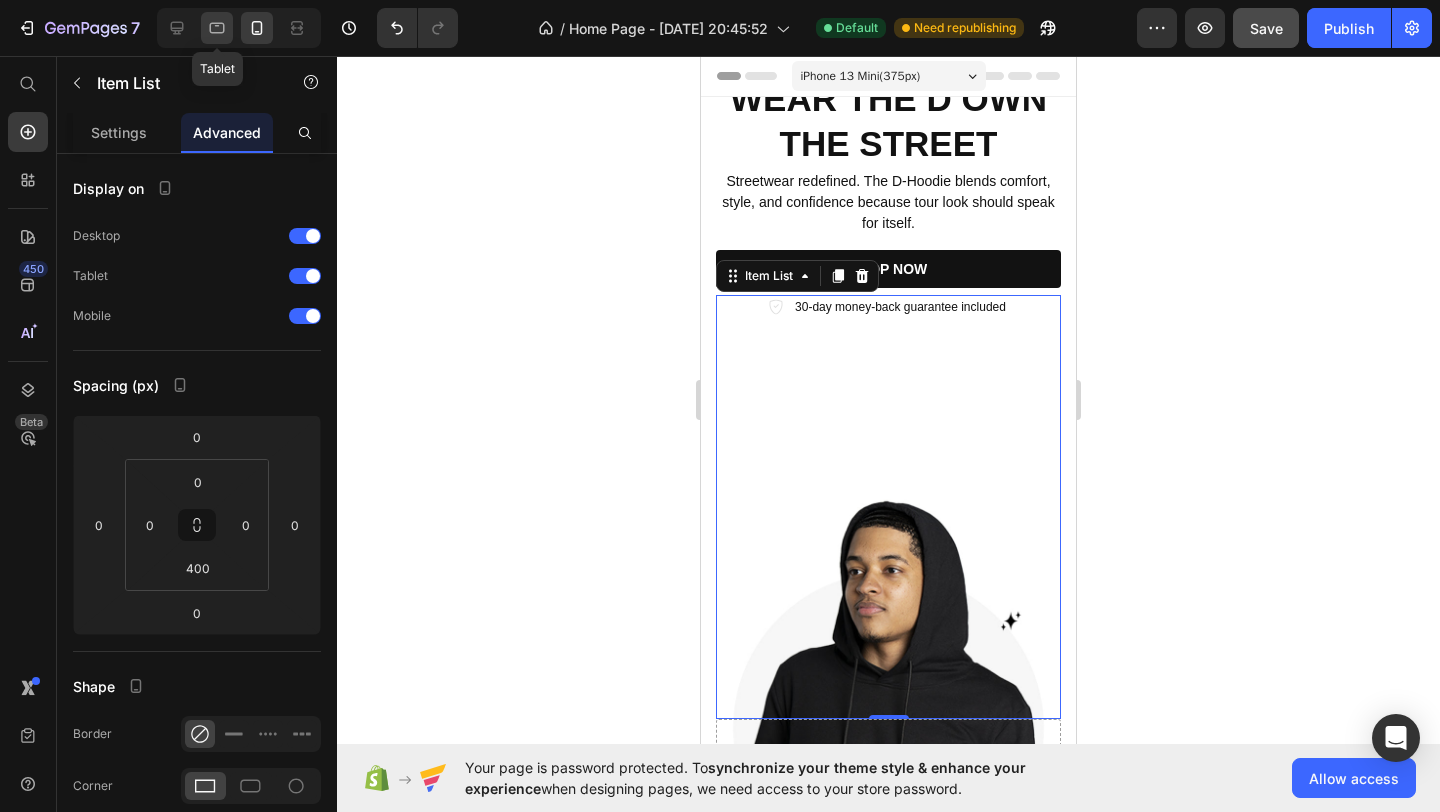 click 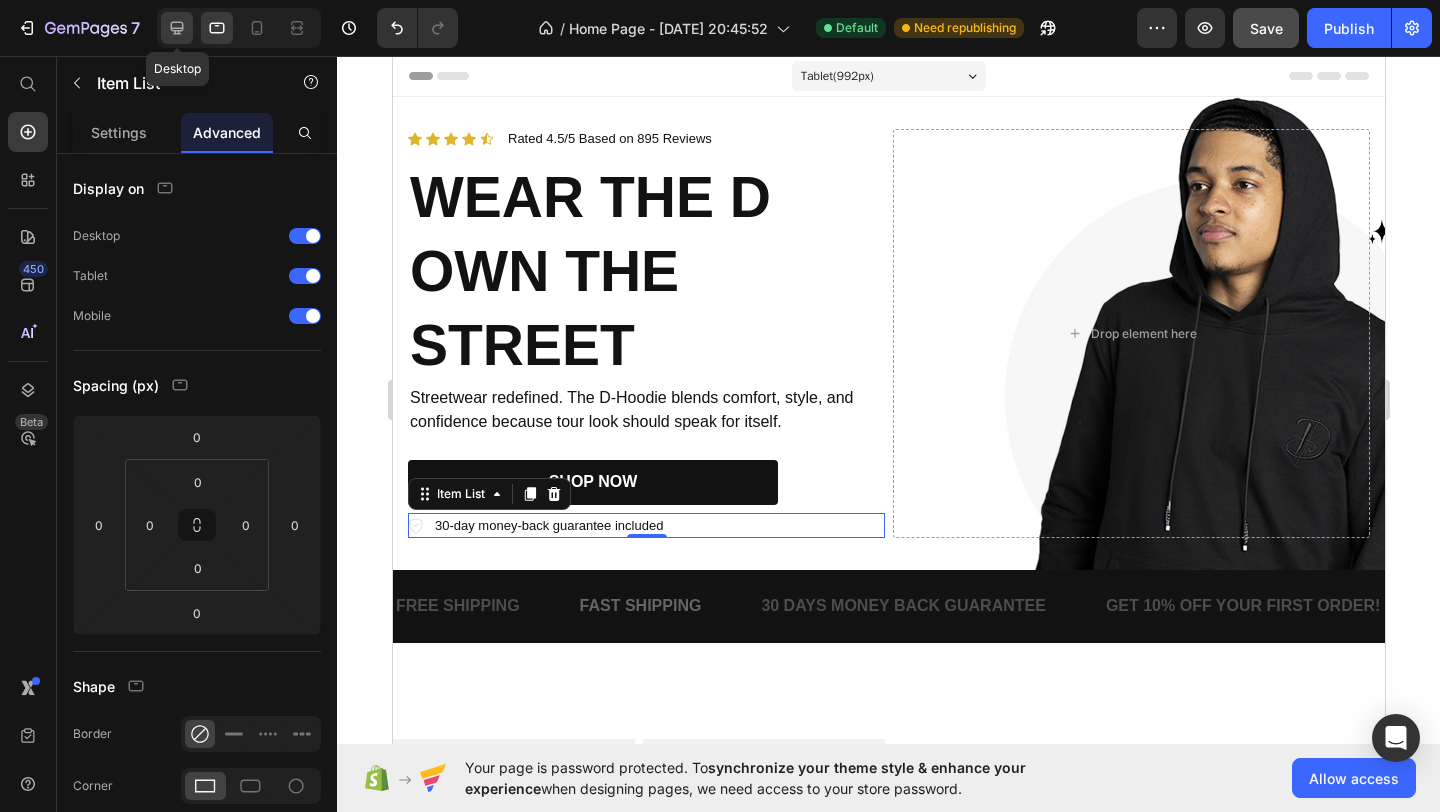 click 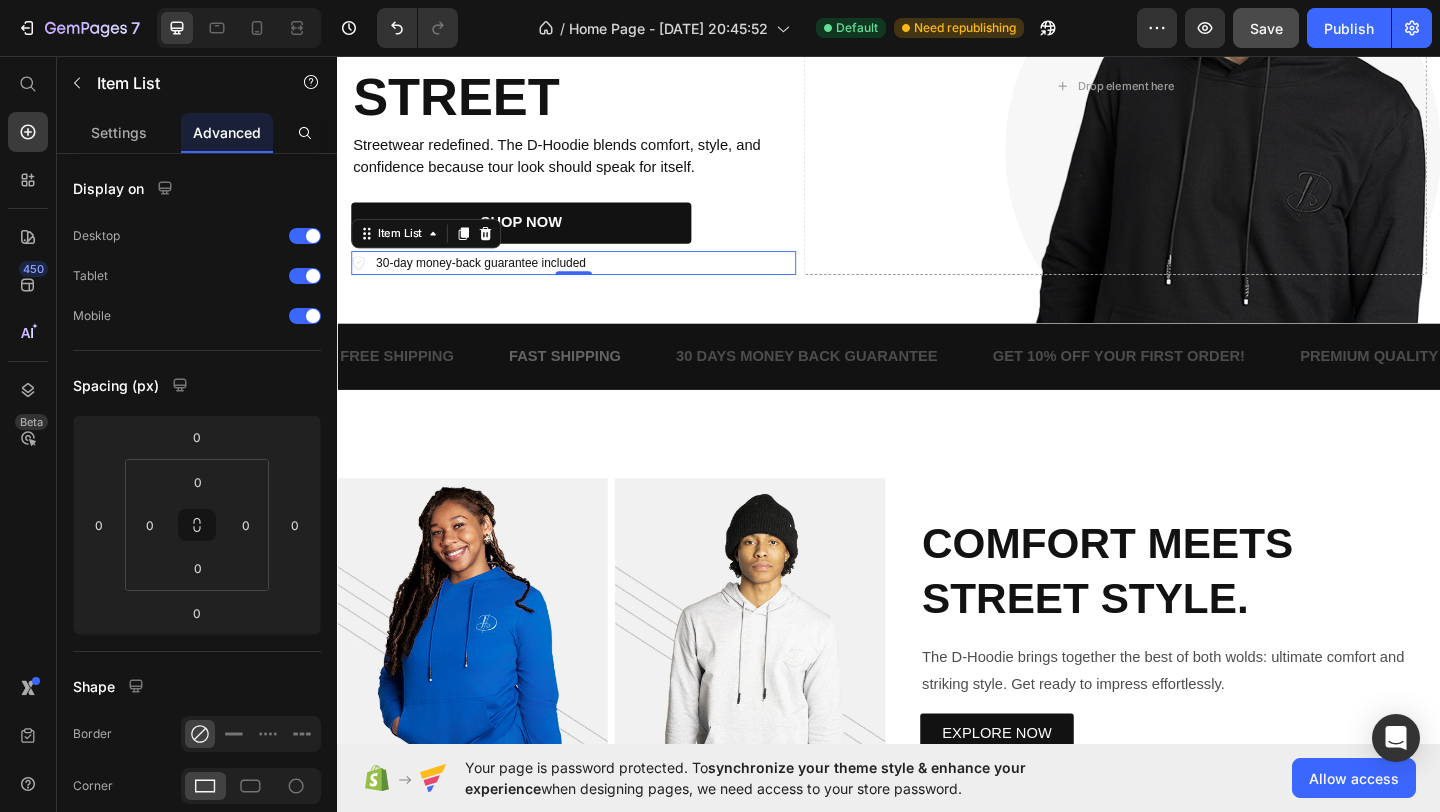 scroll, scrollTop: 0, scrollLeft: 0, axis: both 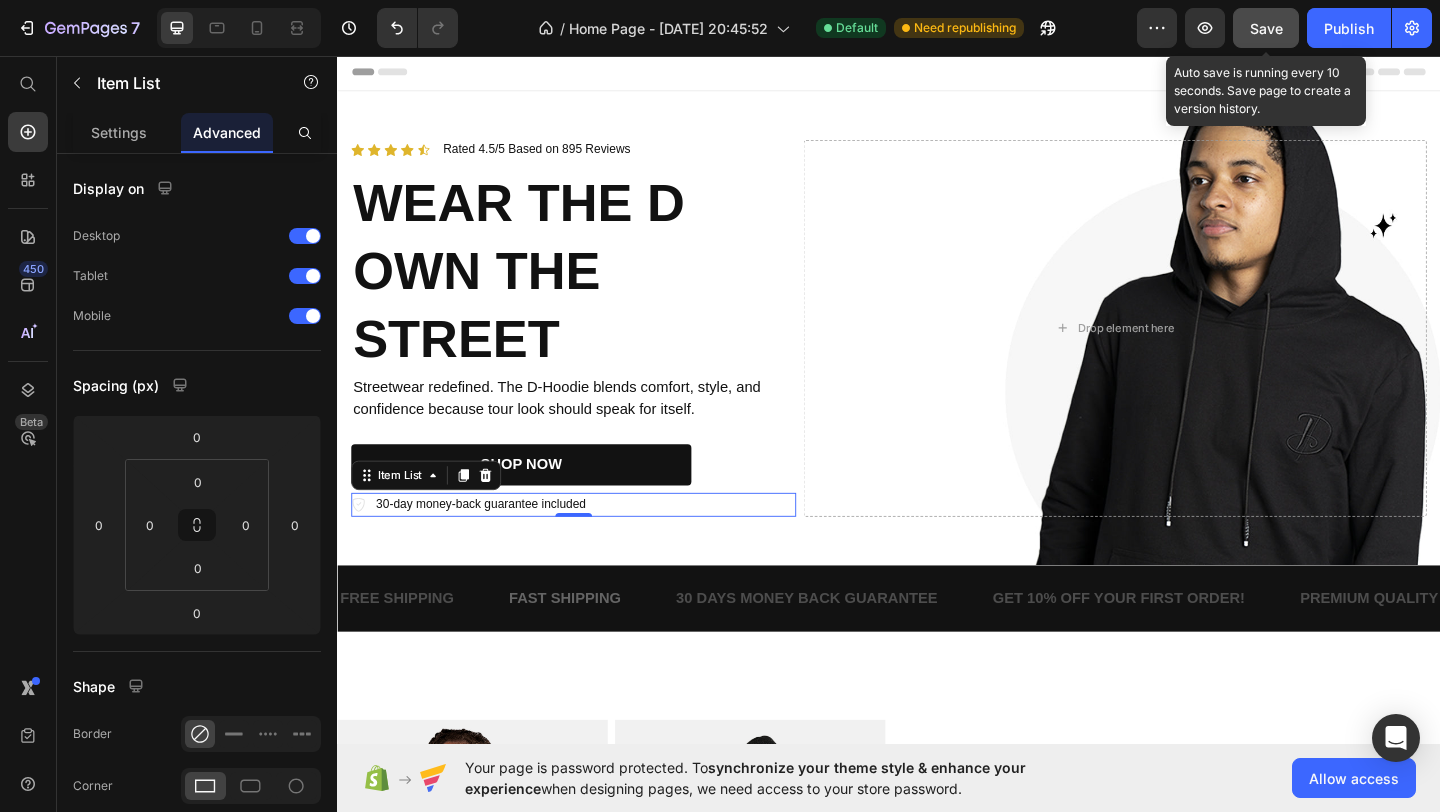 click on "Save" 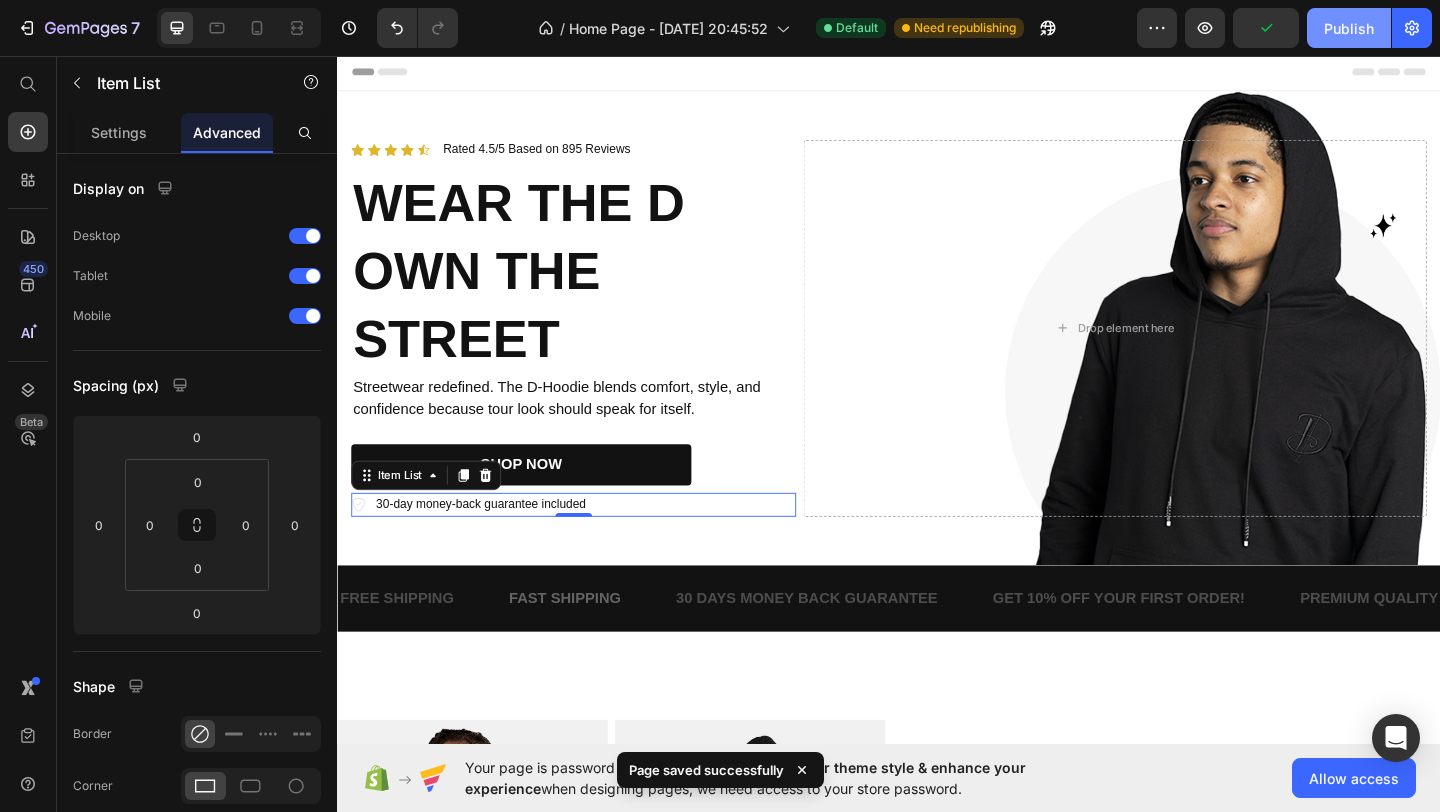 click on "Publish" 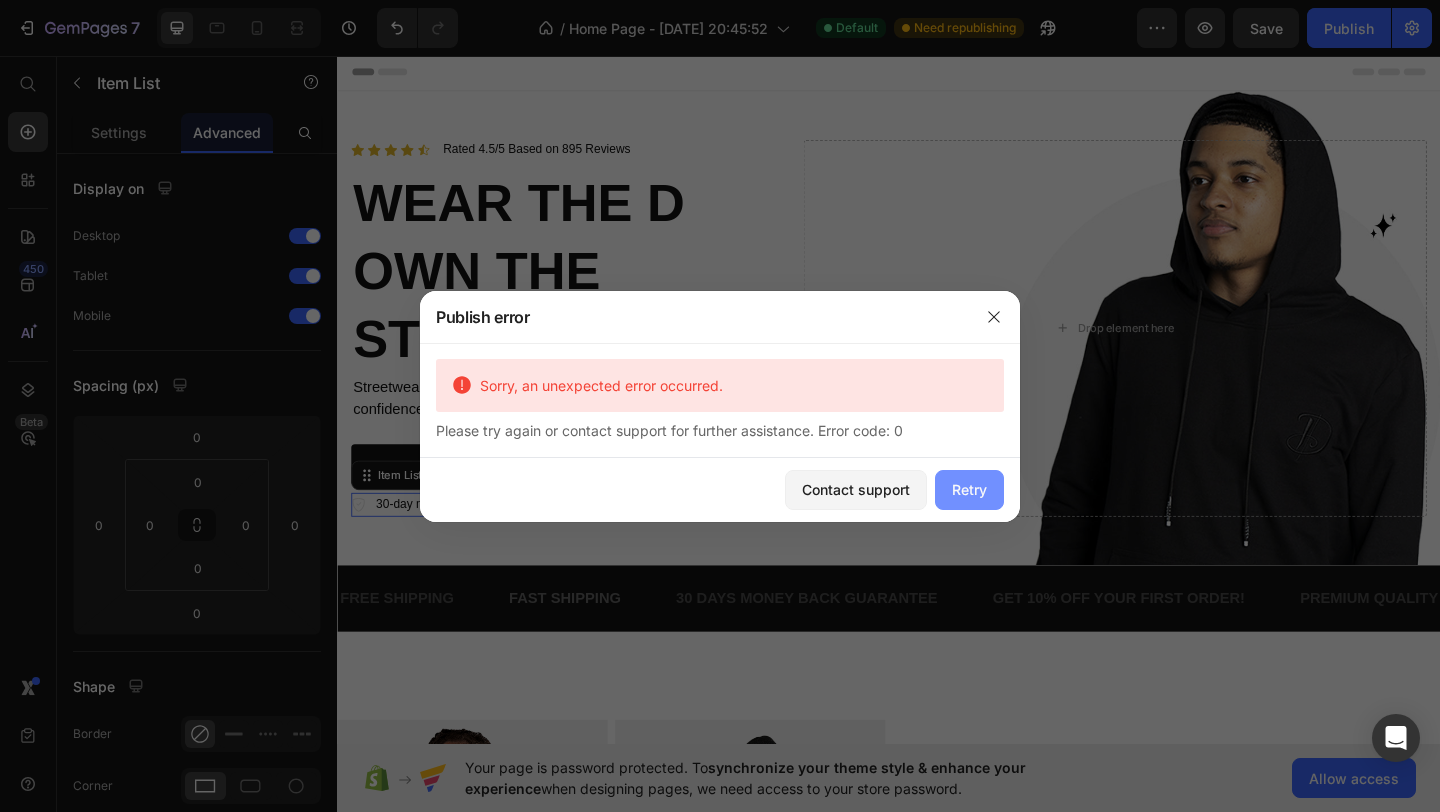 click on "Retry" at bounding box center [969, 489] 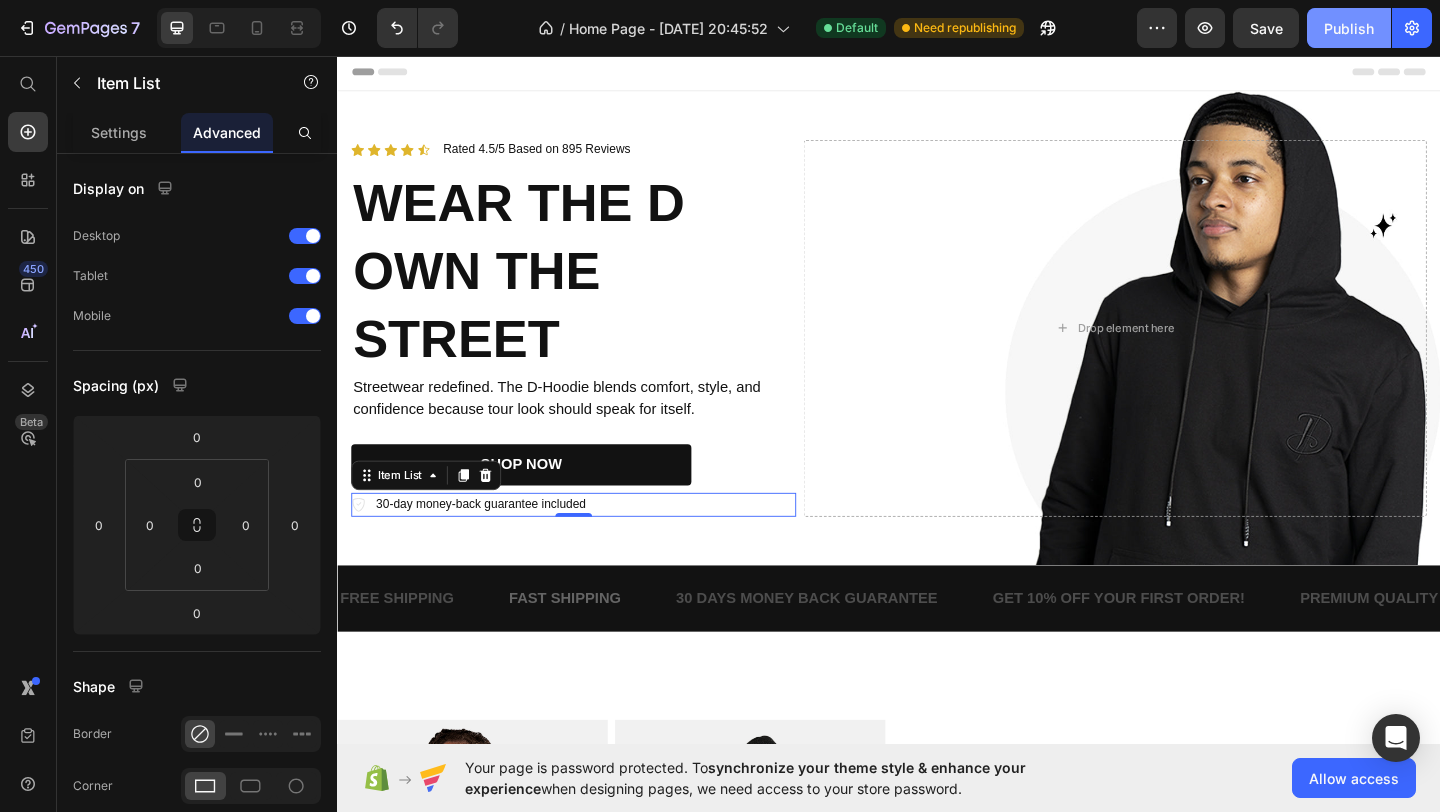 click on "Publish" at bounding box center [1349, 28] 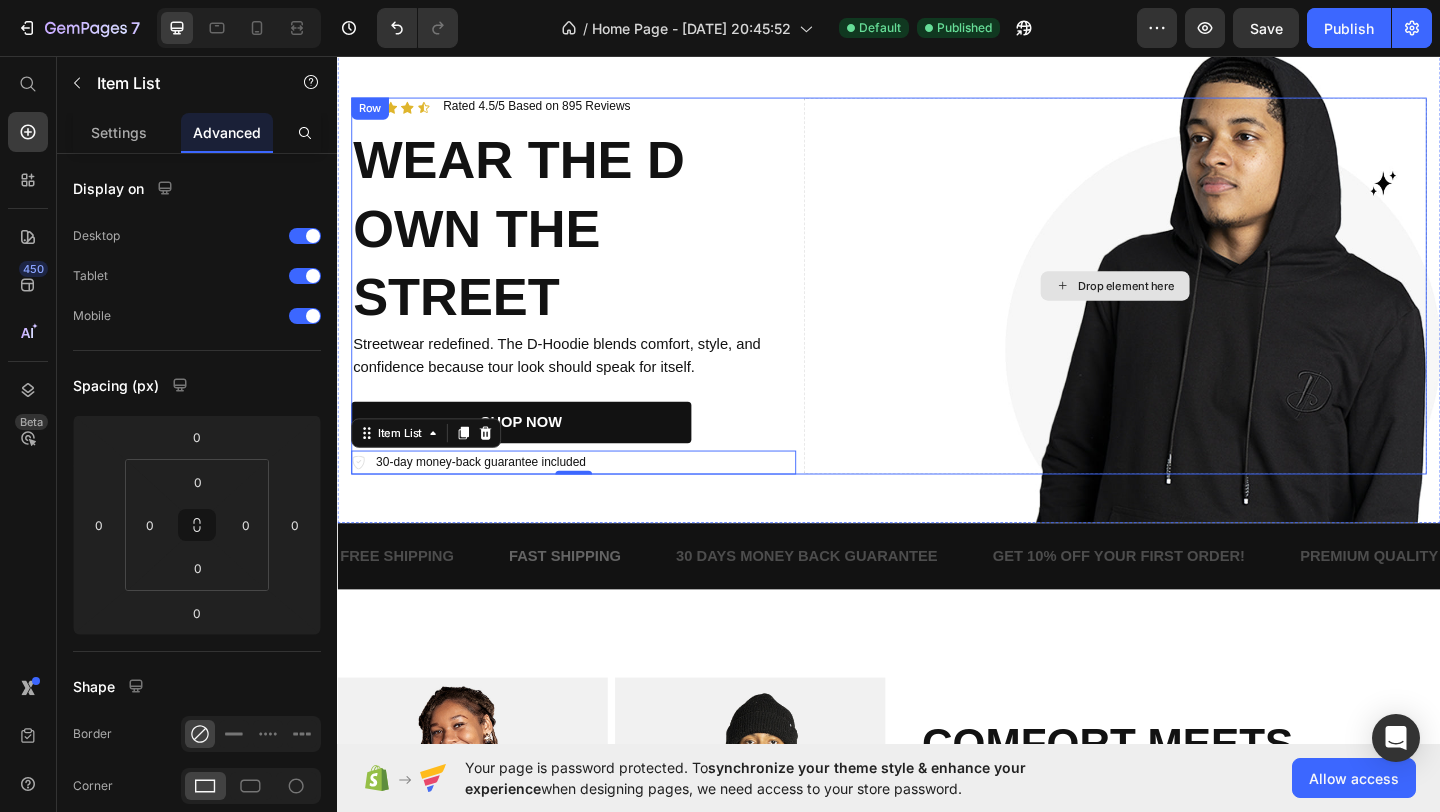 scroll, scrollTop: 85, scrollLeft: 0, axis: vertical 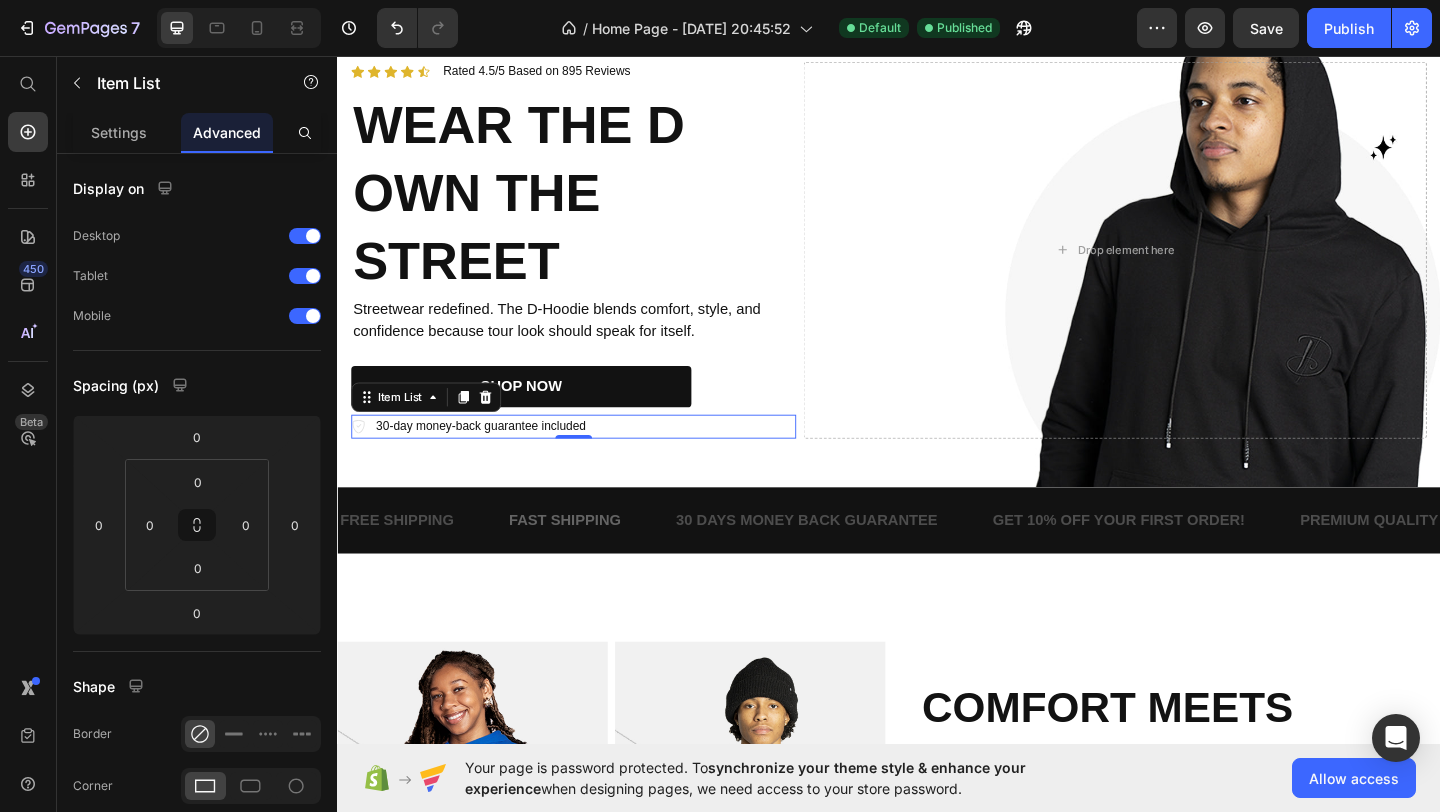 click at bounding box center (720, 0) 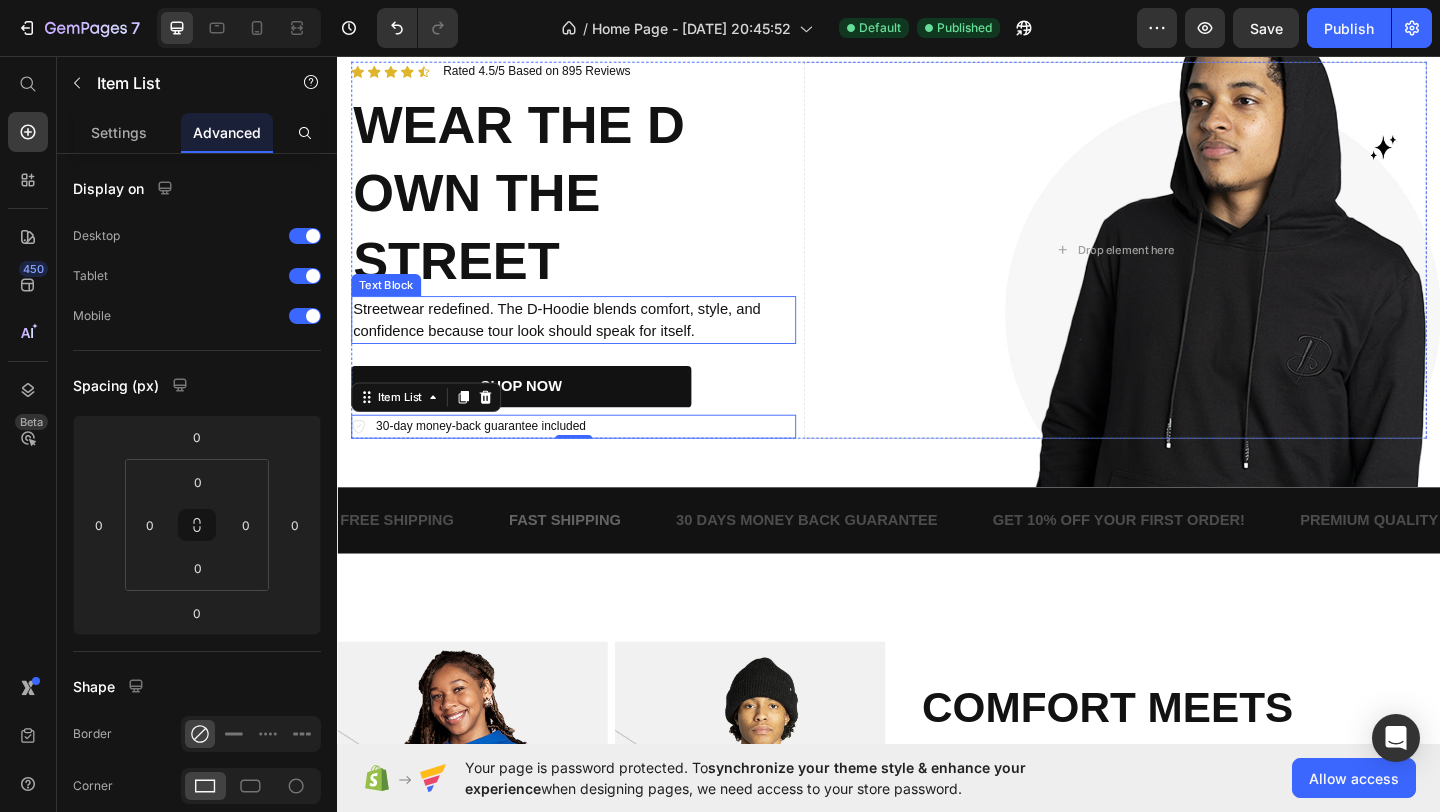 click on "Streetwear redefined. The D-Hoodie blends comfort, style, and confidence because tour look should speak for itself." at bounding box center [594, 343] 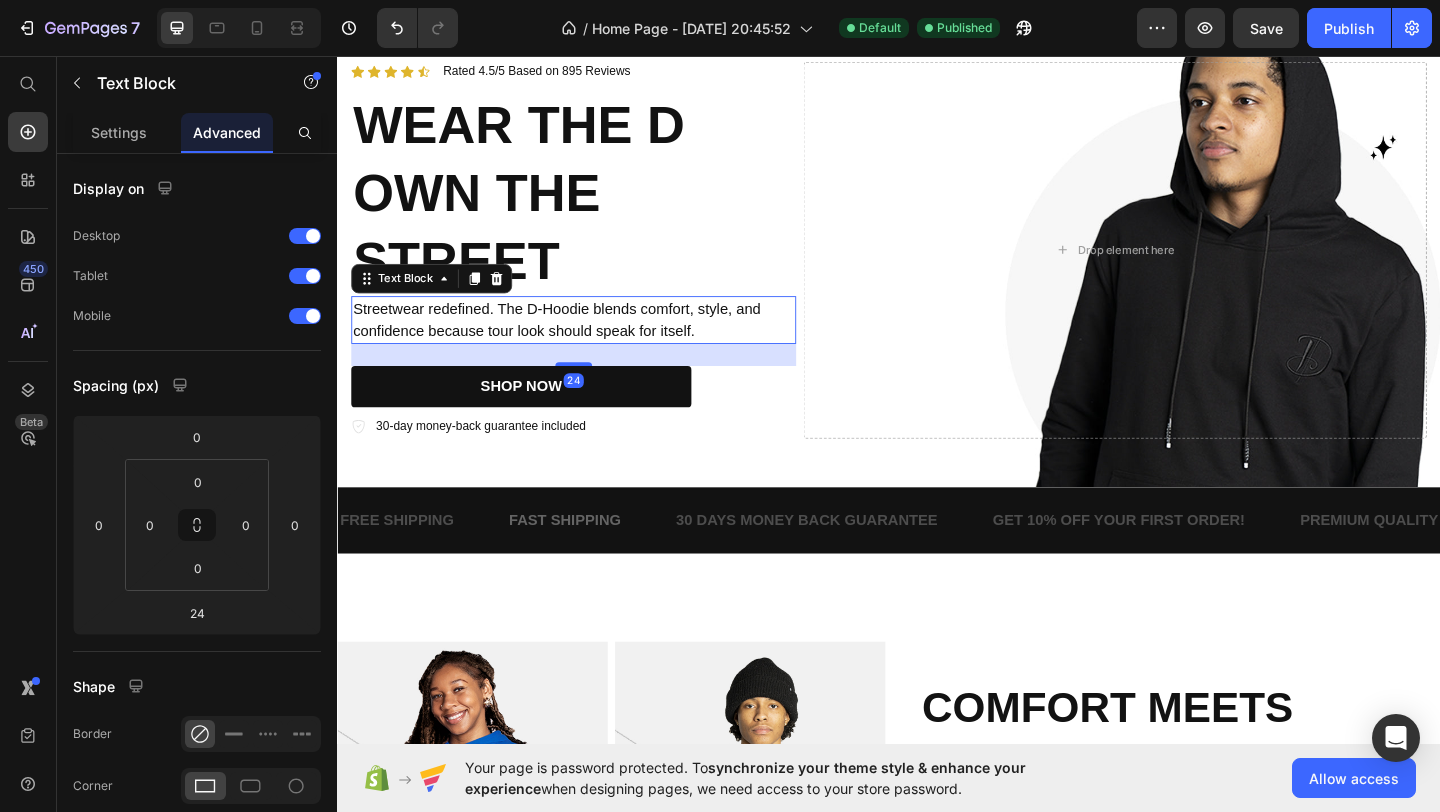 click on "Streetwear redefined. The D-Hoodie blends comfort, style, and confidence because tour look should speak for itself." at bounding box center (594, 343) 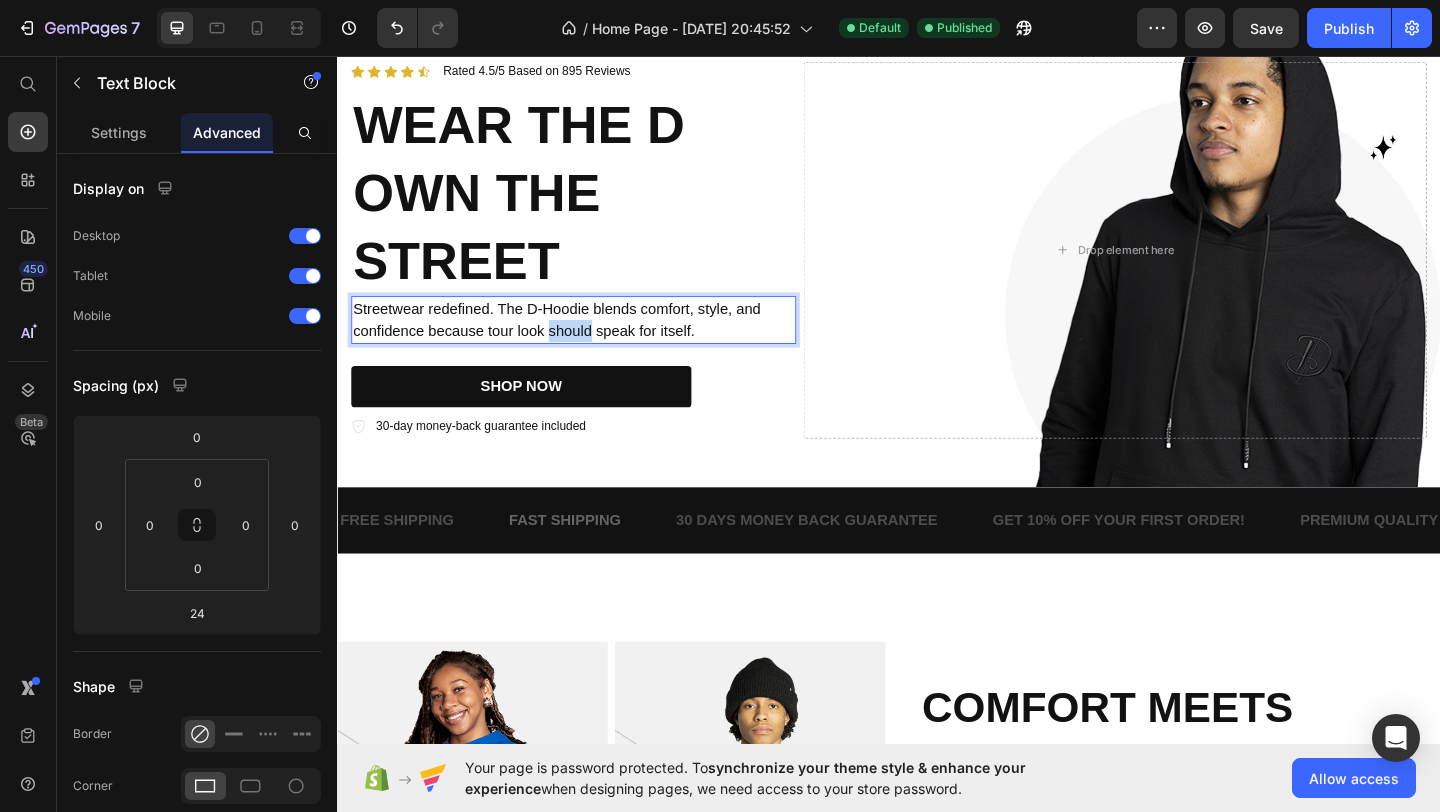 click on "Streetwear redefined. The D-Hoodie blends comfort, style, and confidence because tour look should speak for itself." at bounding box center (594, 343) 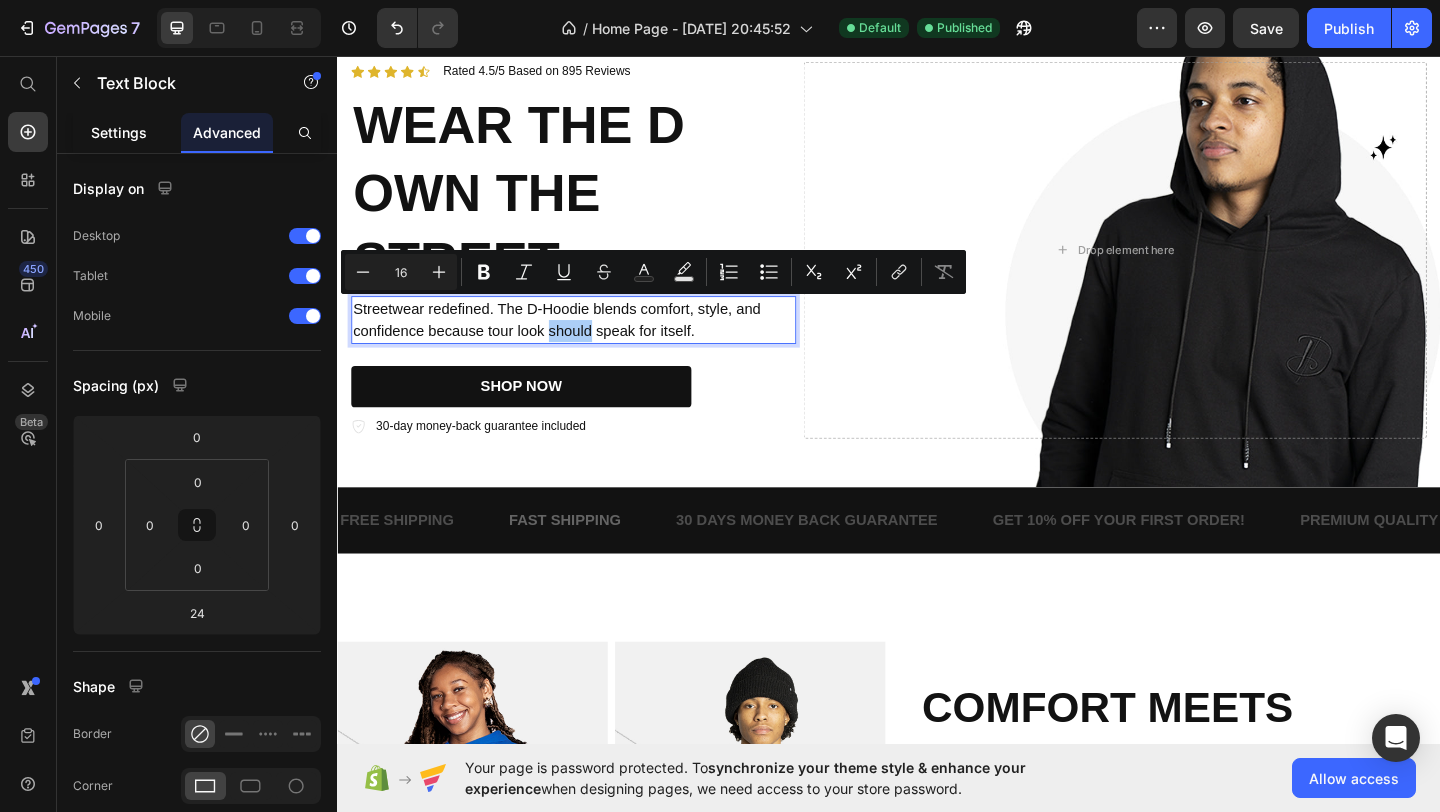 click on "Settings" at bounding box center [119, 132] 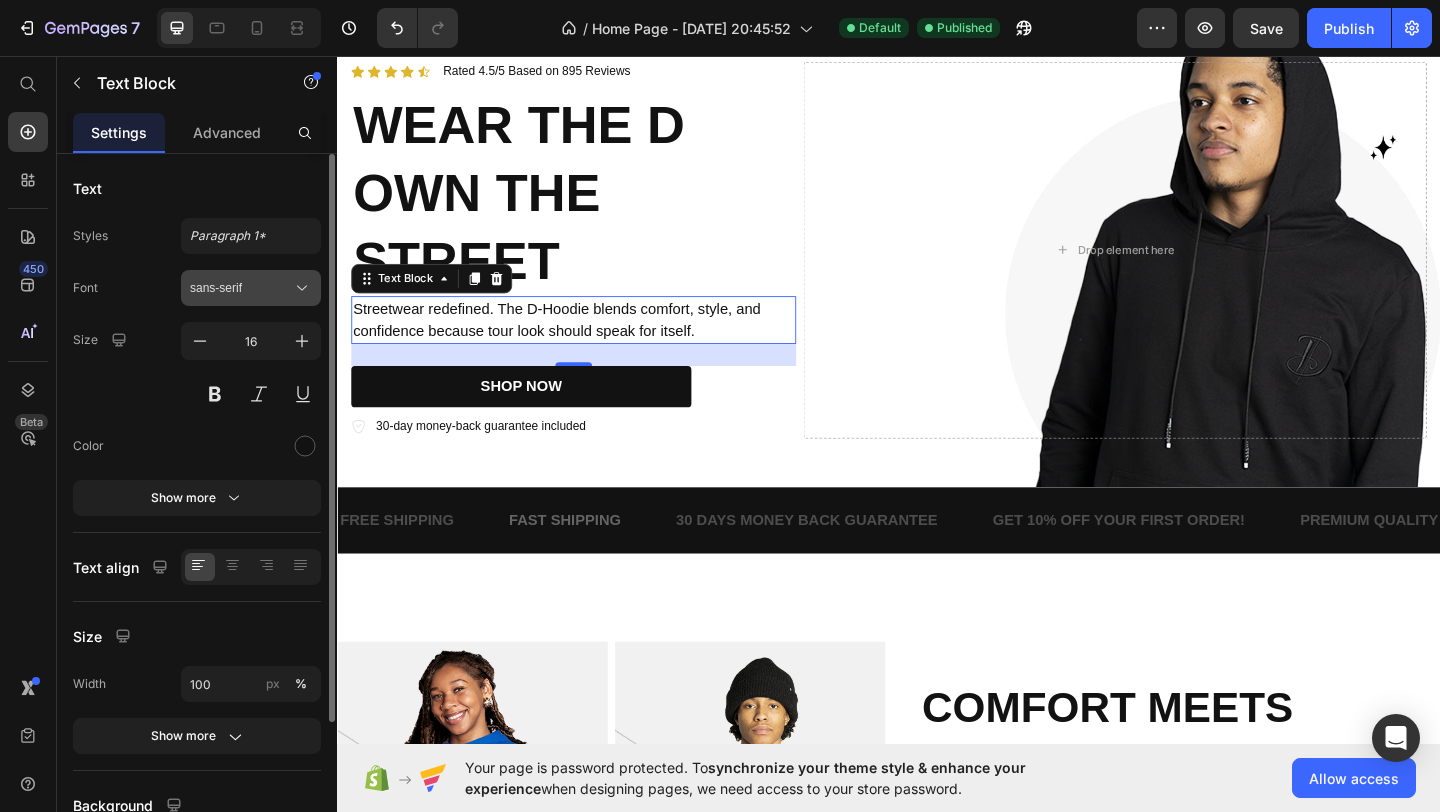 click on "sans-serif" at bounding box center [241, 288] 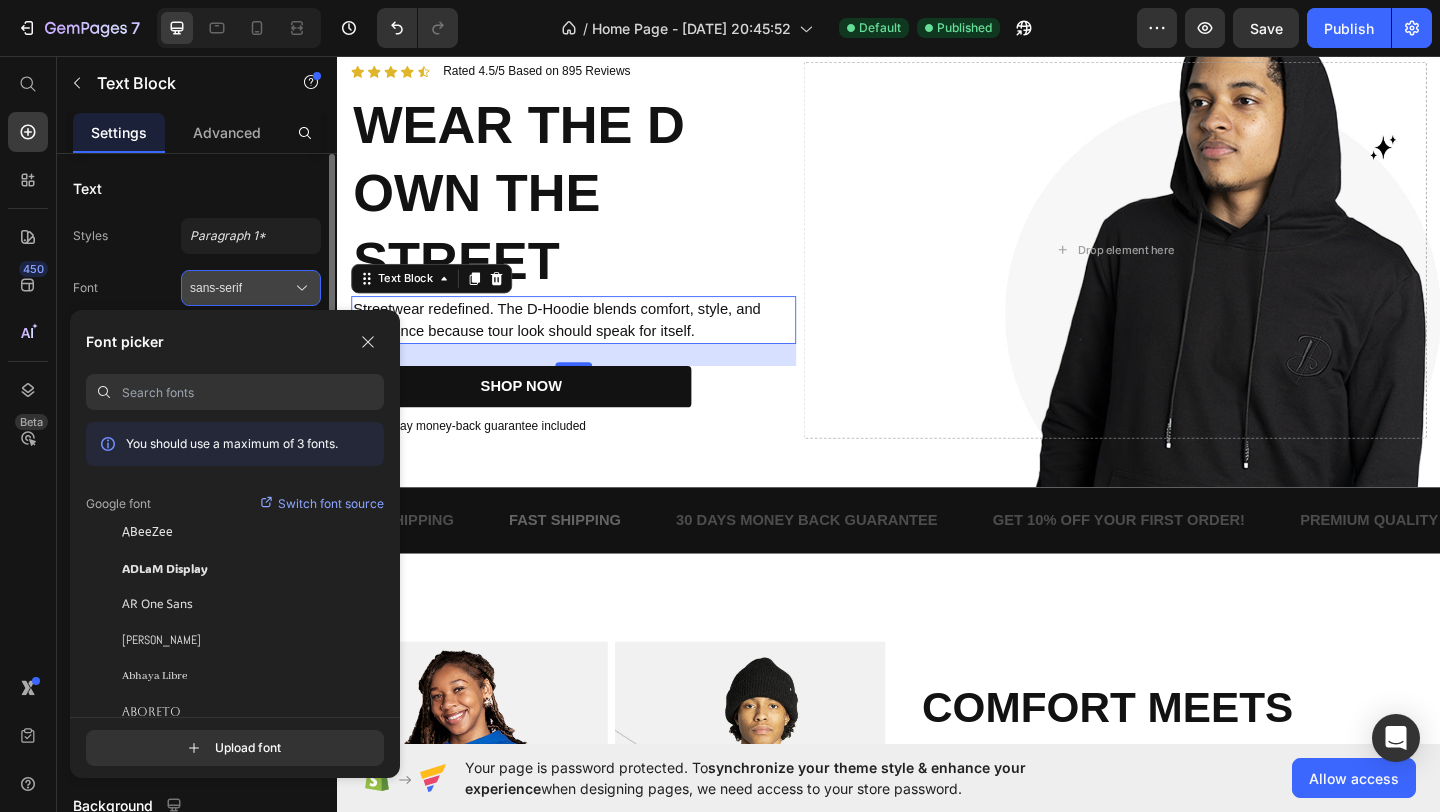 click on "sans-serif" at bounding box center (241, 288) 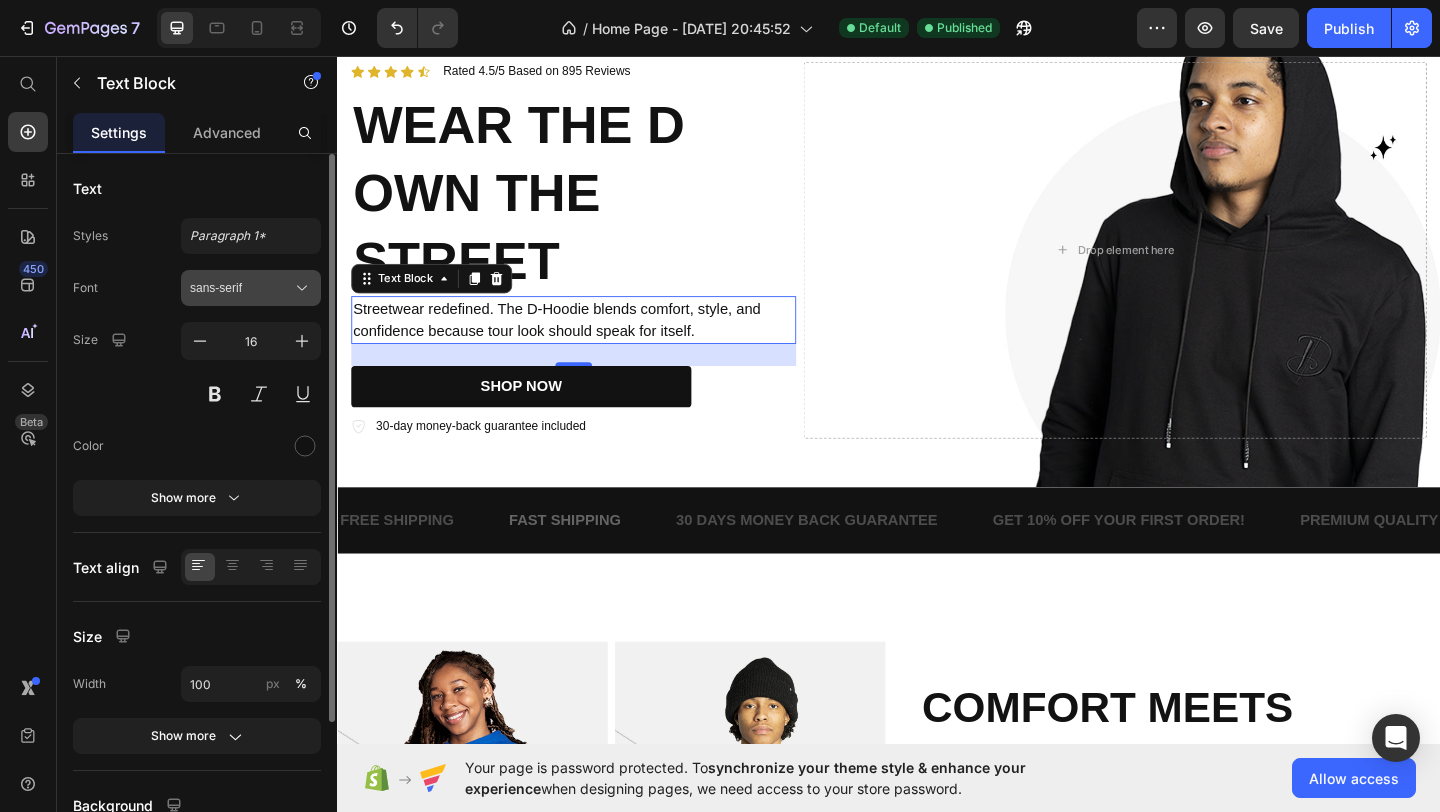 click on "sans-serif" at bounding box center [241, 288] 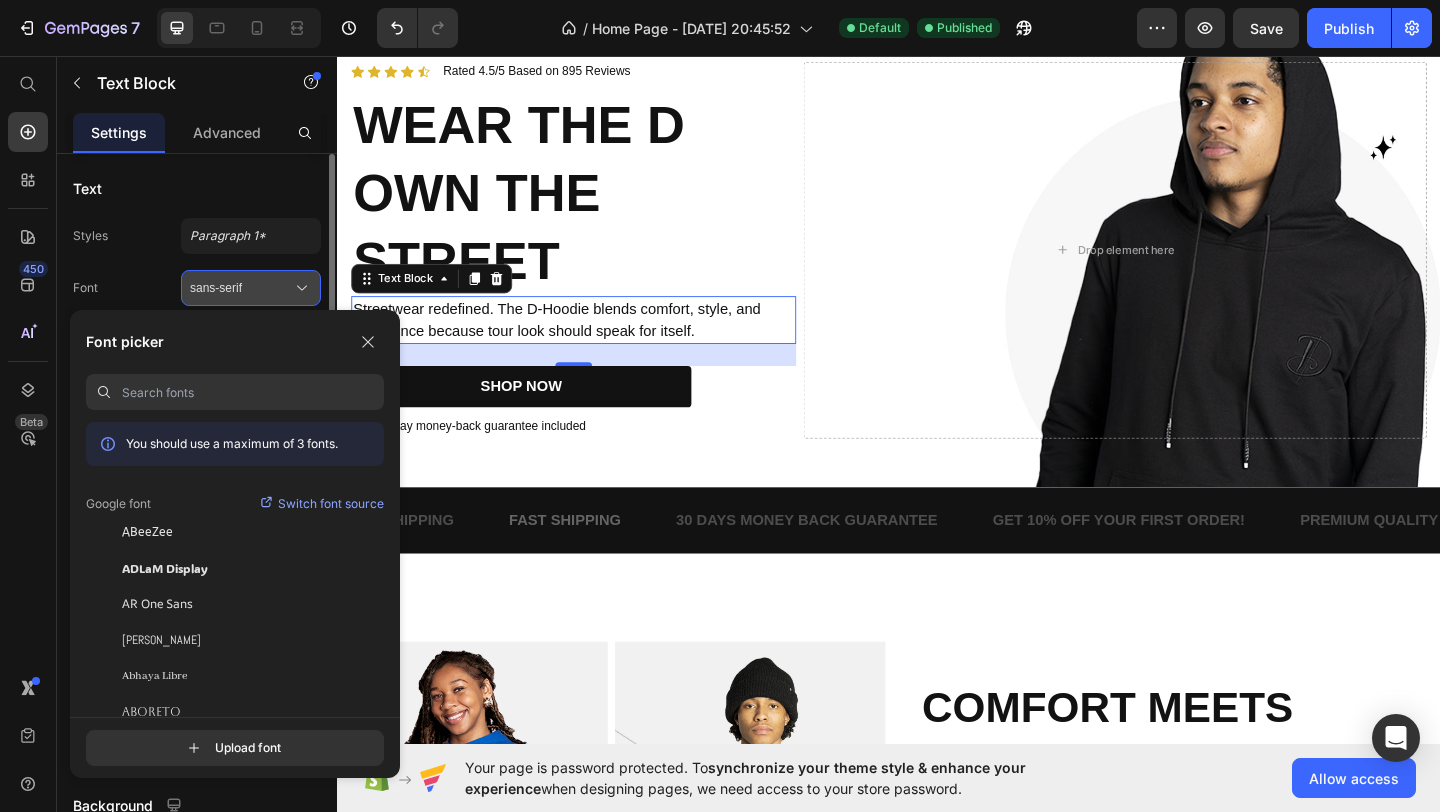 click on "sans-serif" at bounding box center [241, 288] 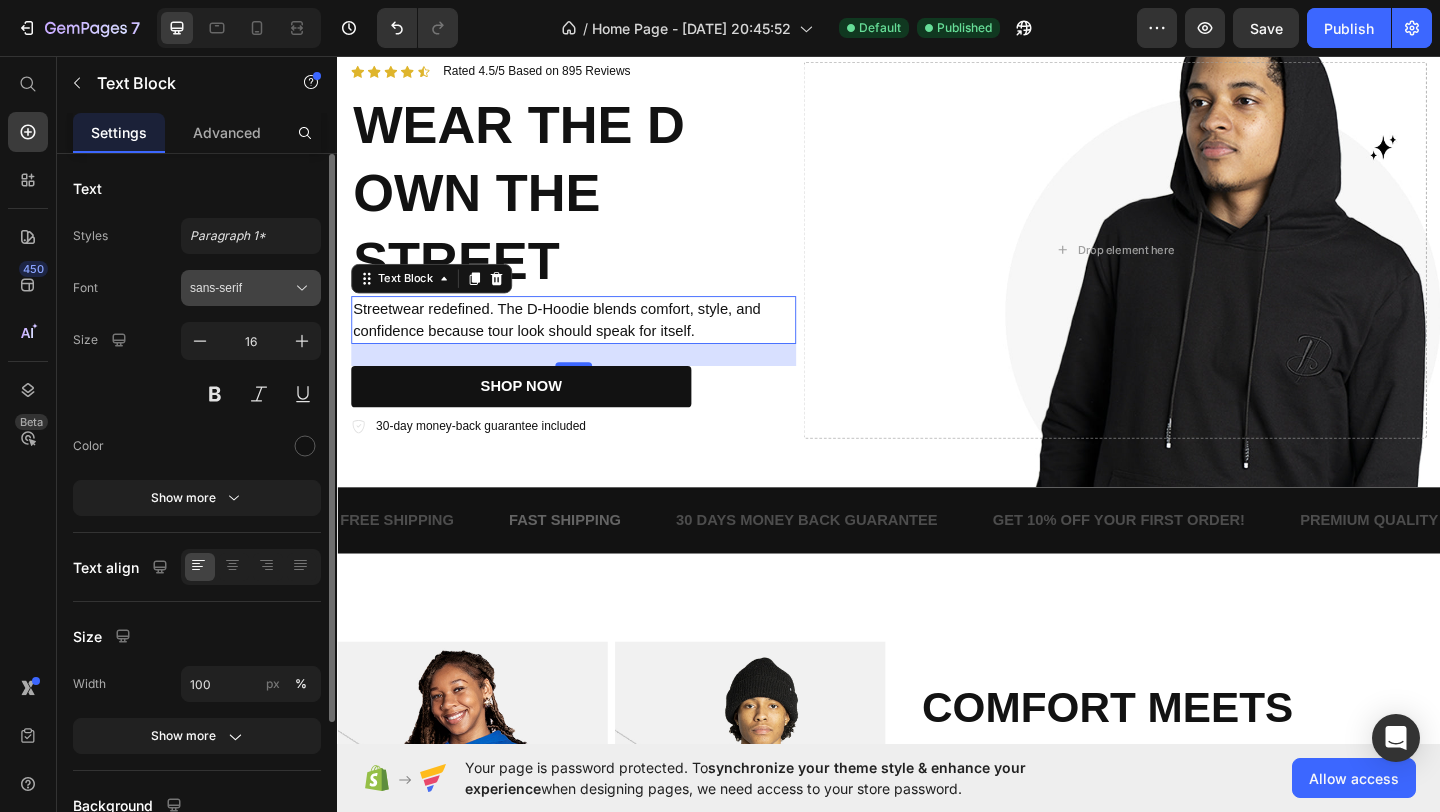 click on "sans-serif" at bounding box center [241, 288] 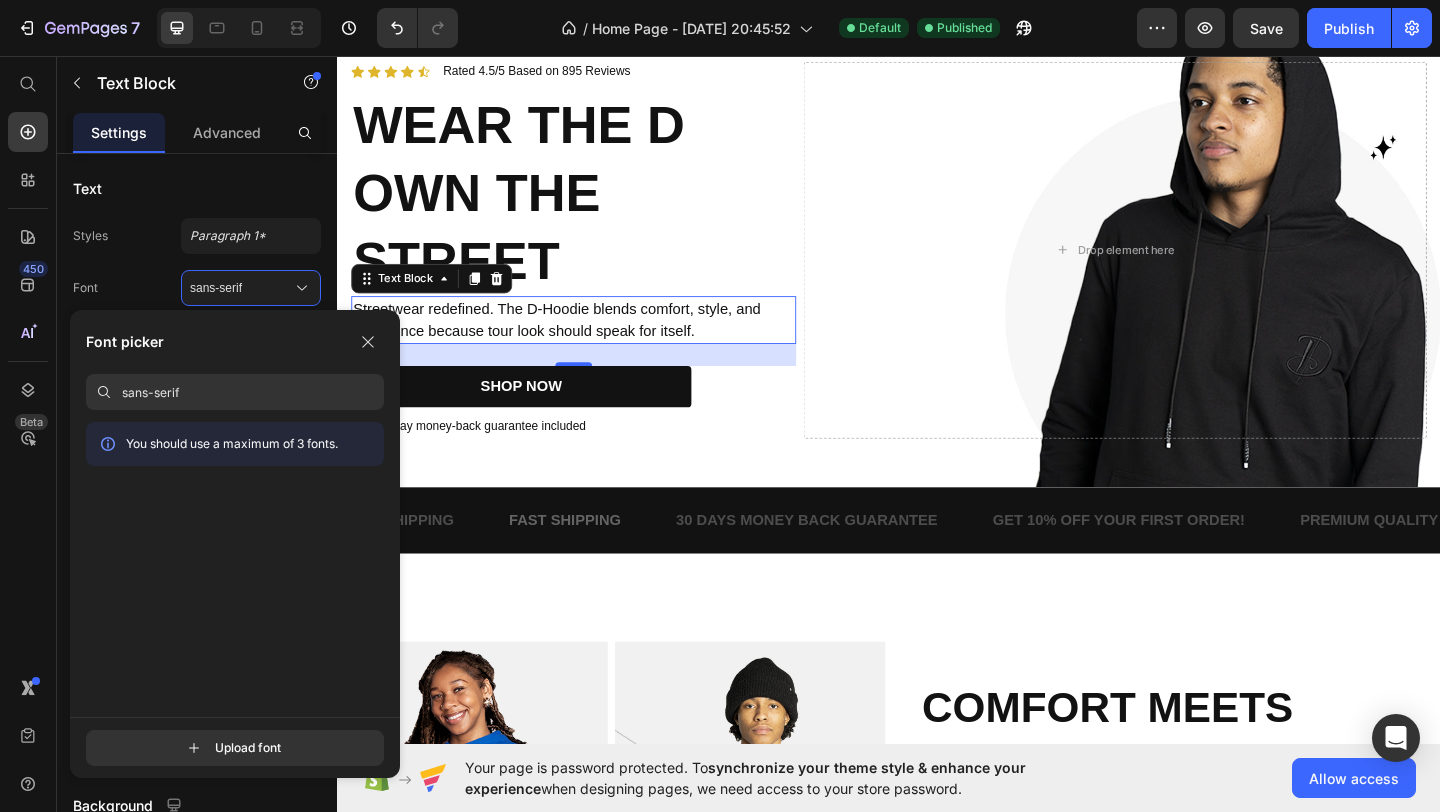 type on "sans-serif" 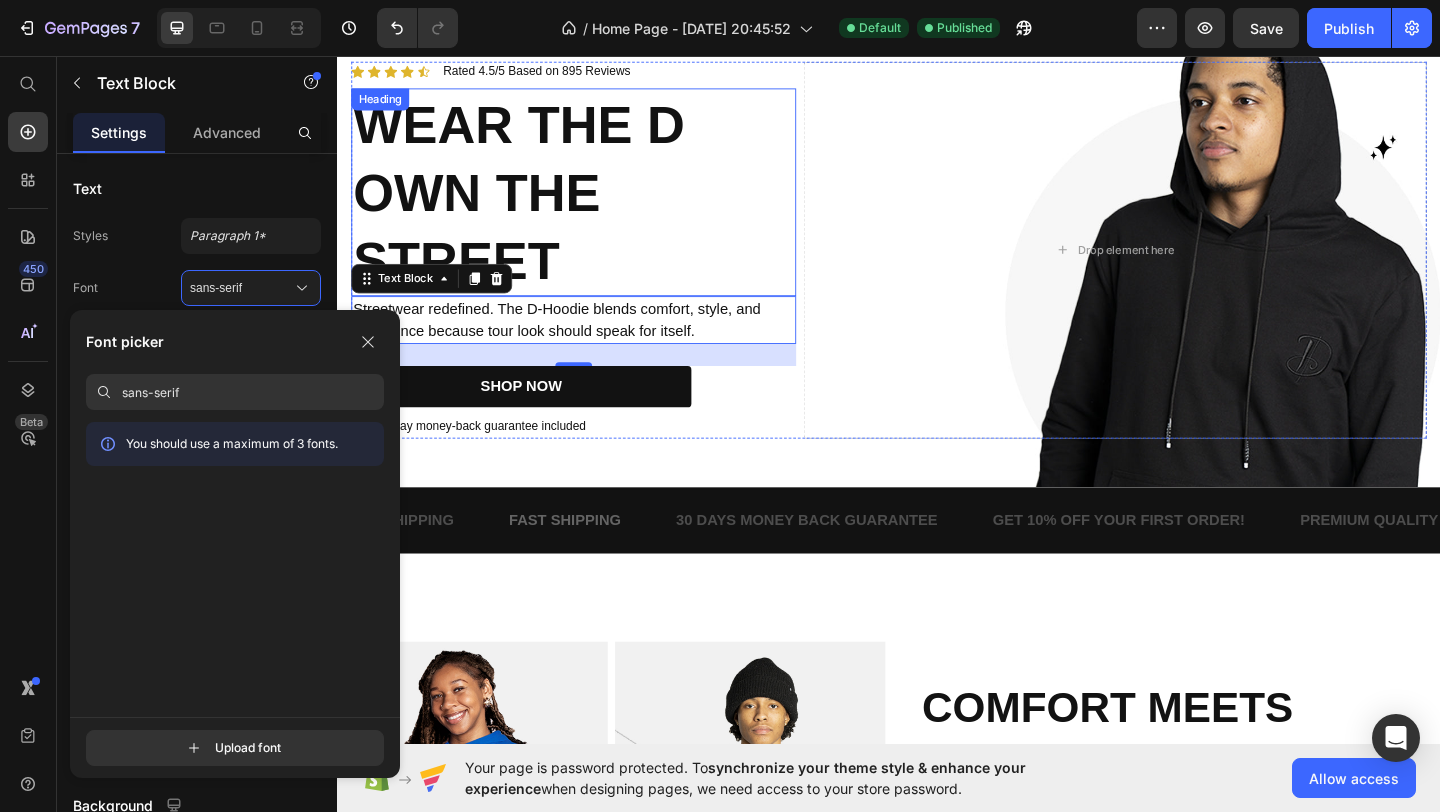 click on "WEAR THE D OWN THE STREET" at bounding box center (594, 204) 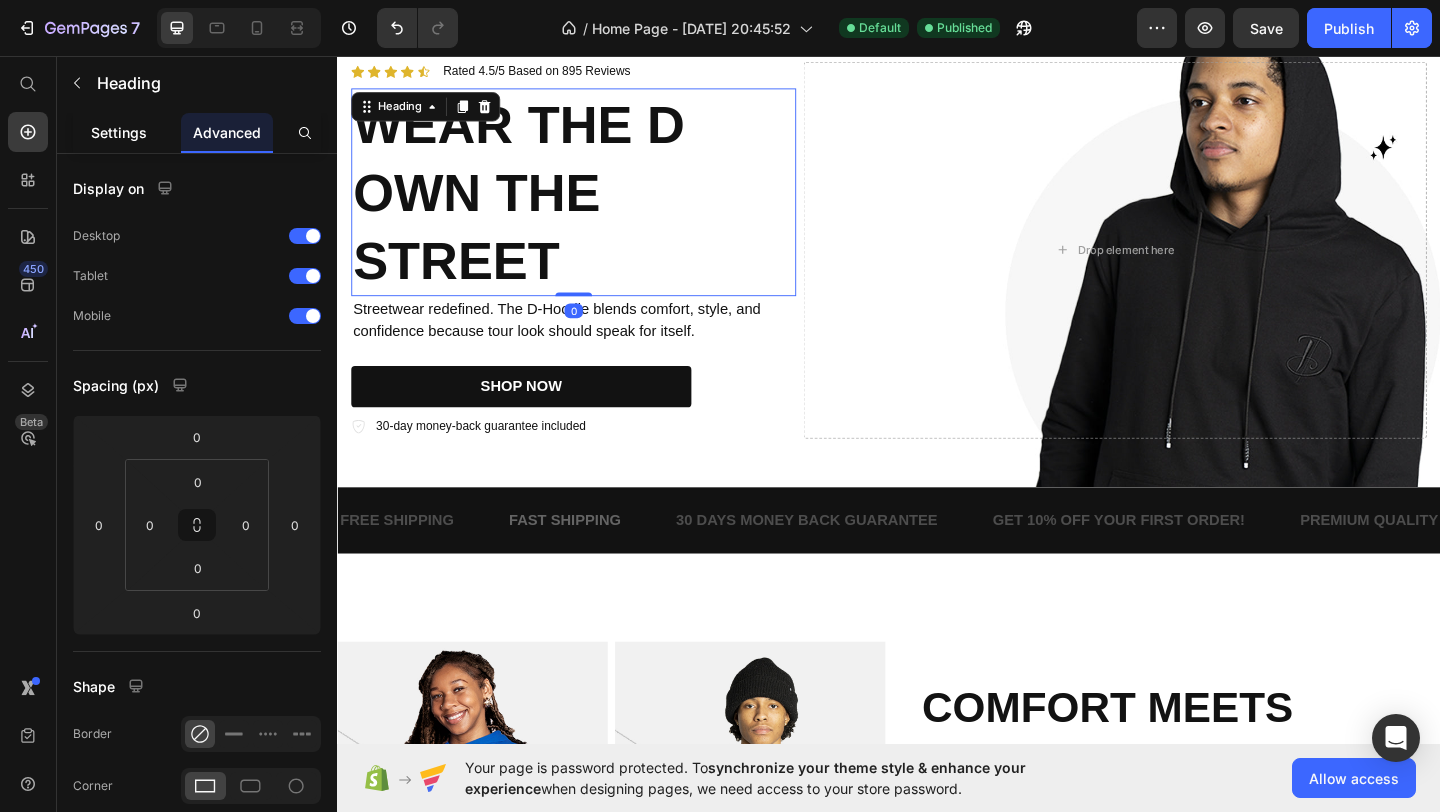 click on "Settings" at bounding box center [119, 132] 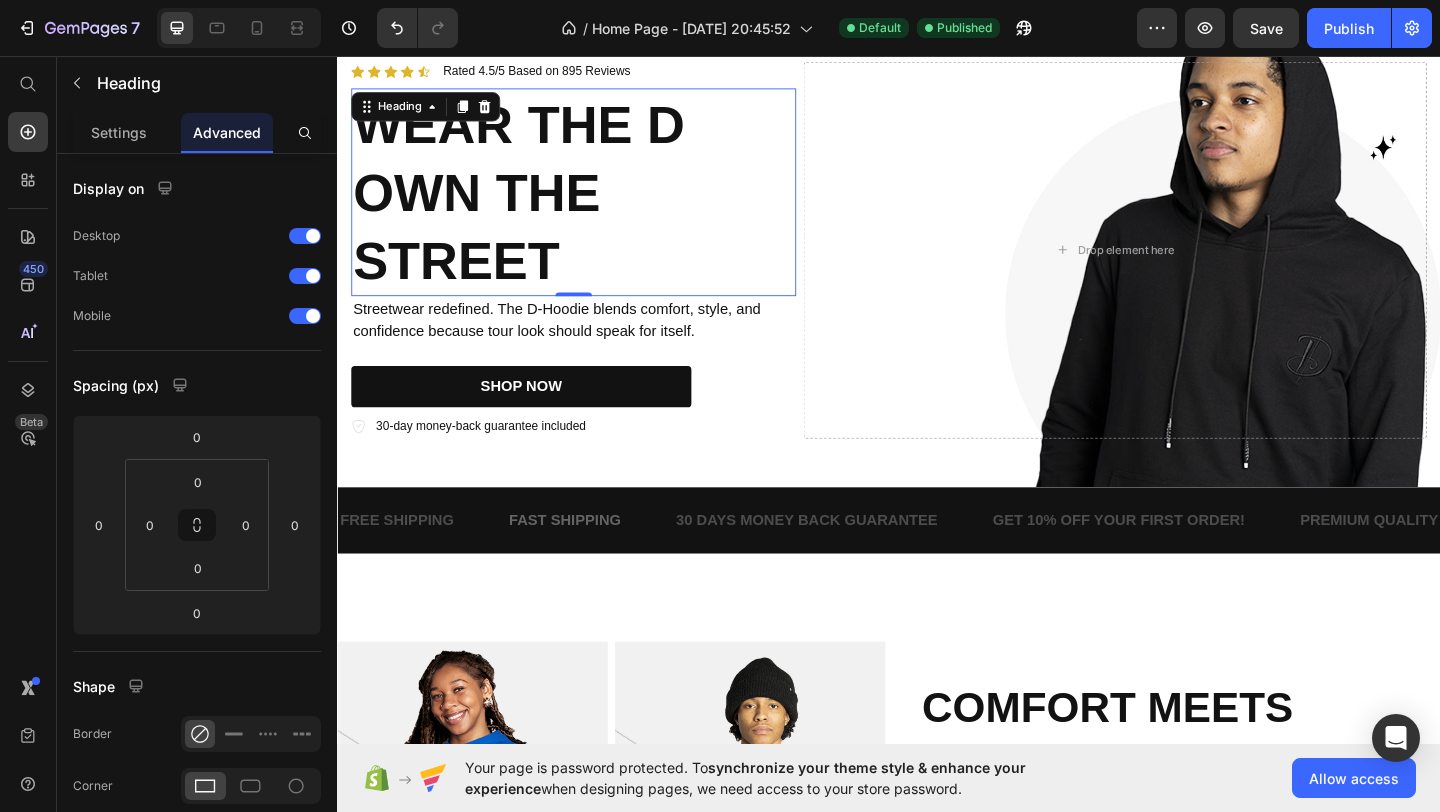 click on "WEAR THE D OWN THE STREET" at bounding box center [594, 204] 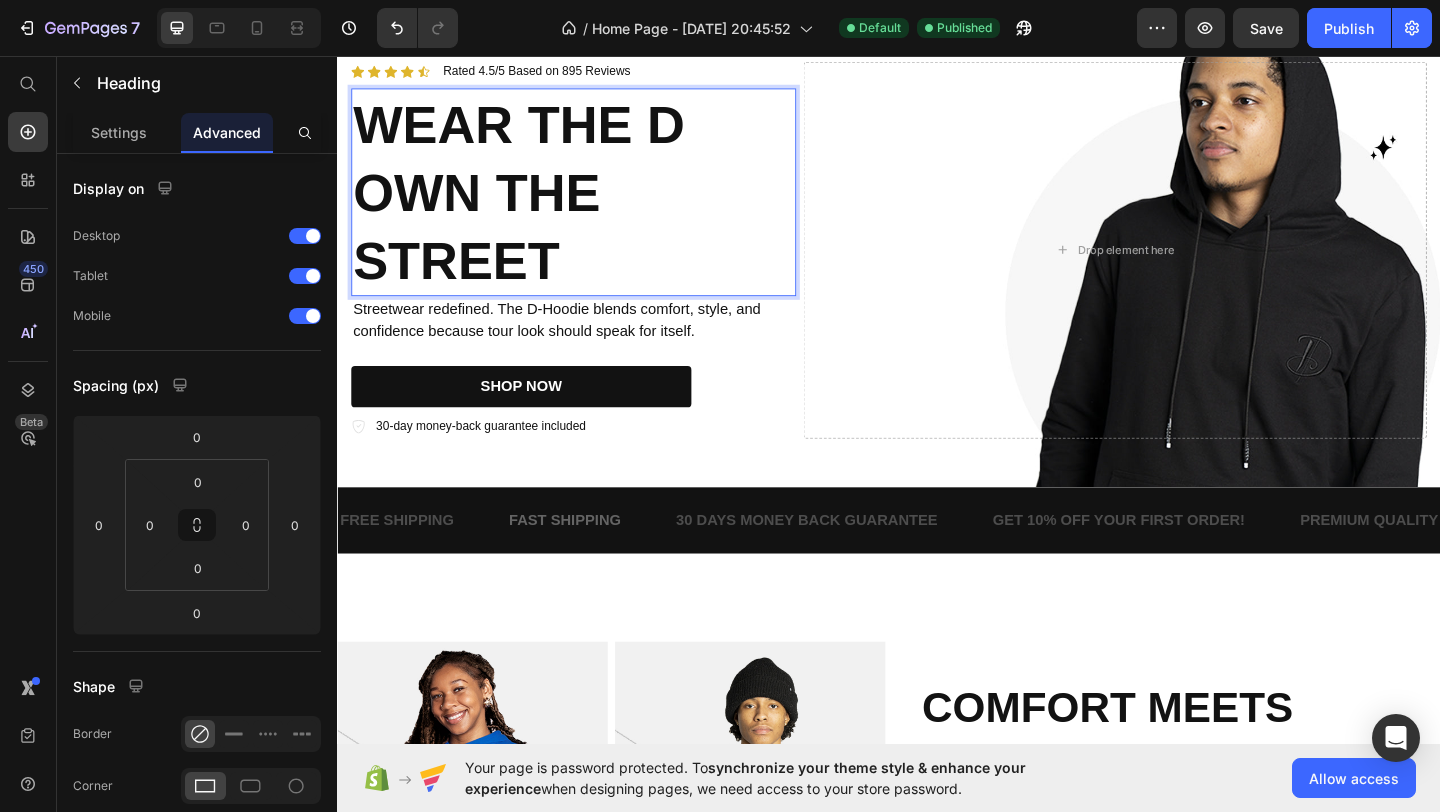 click on "WEAR THE D OWN THE STREET" at bounding box center (594, 204) 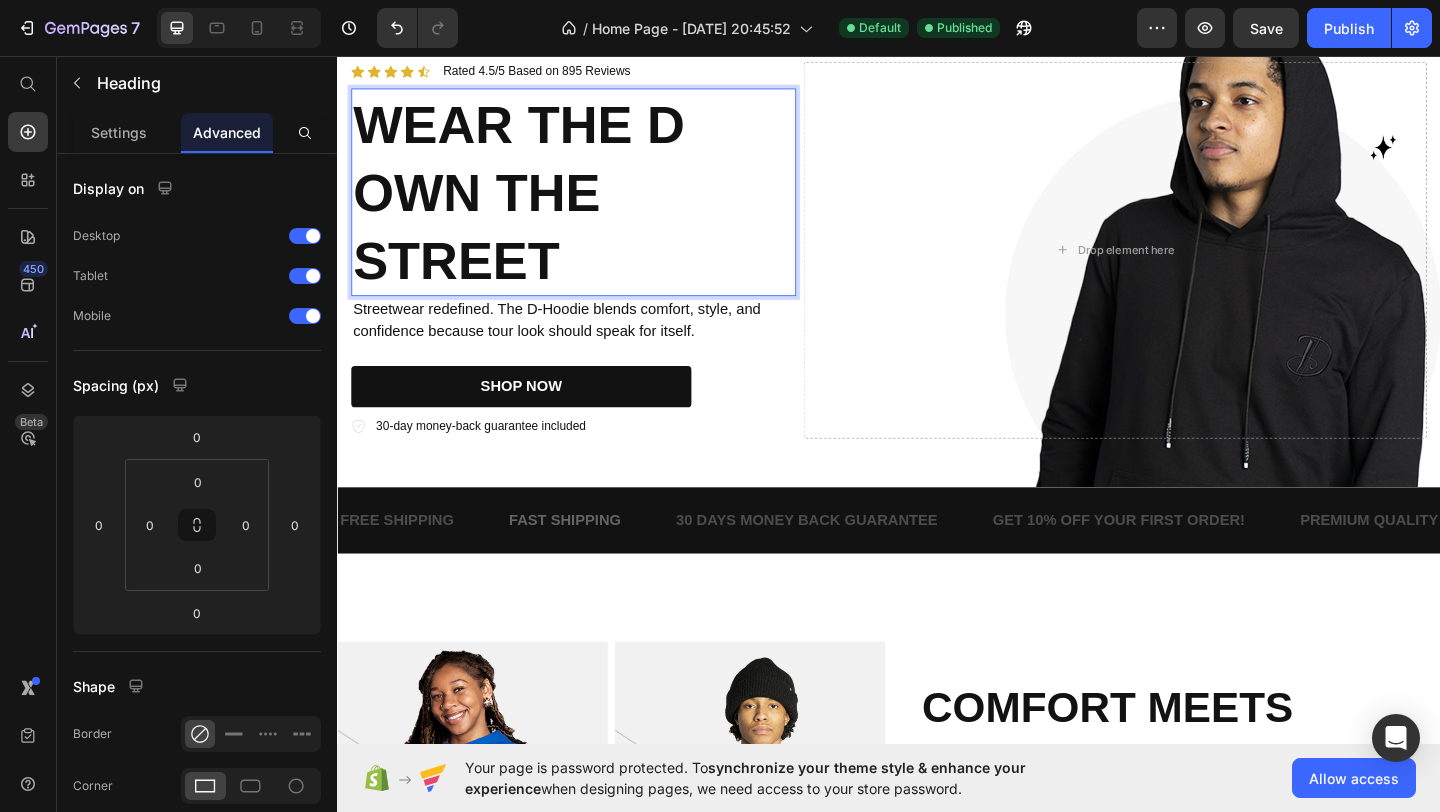 click at bounding box center (720, 0) 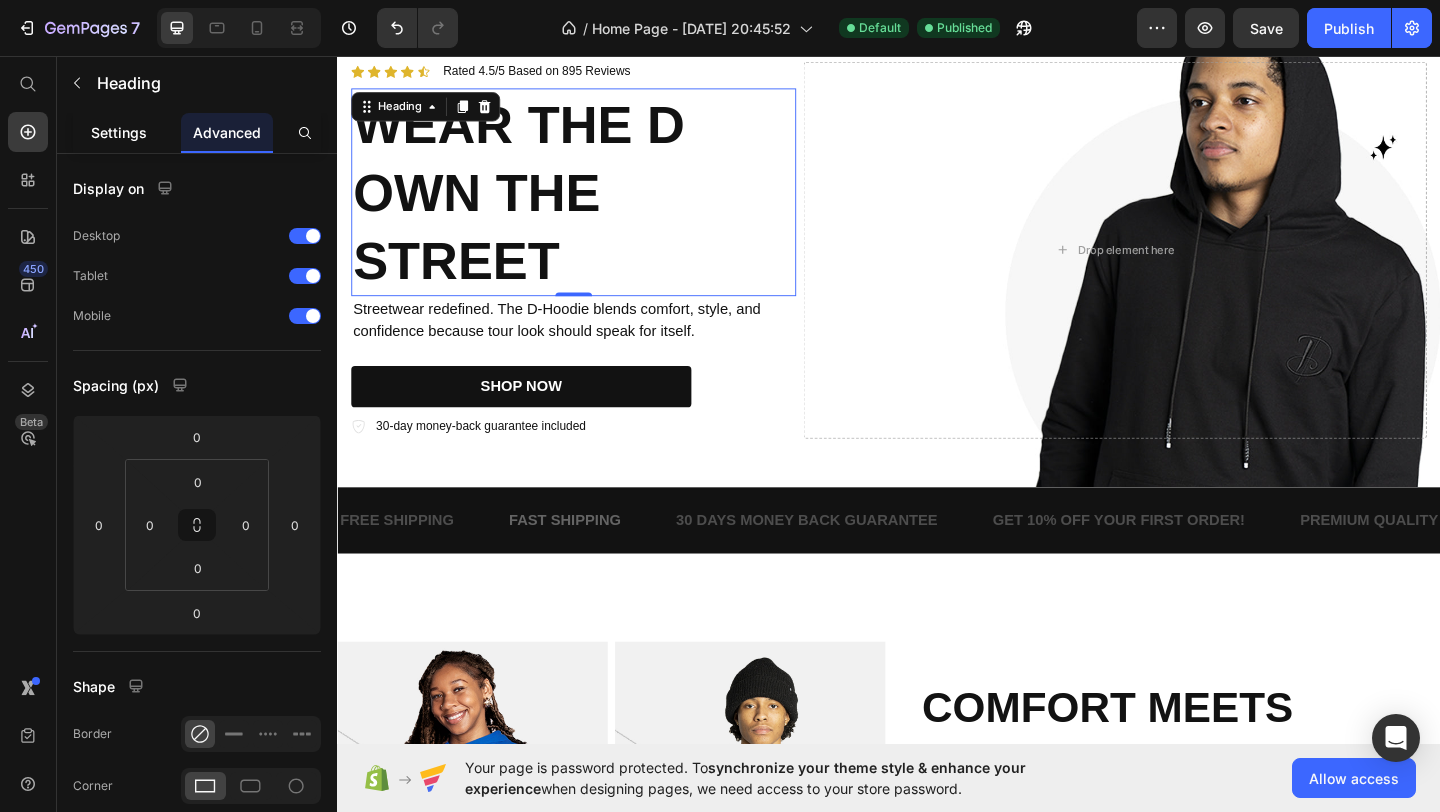 click on "Settings" at bounding box center [119, 132] 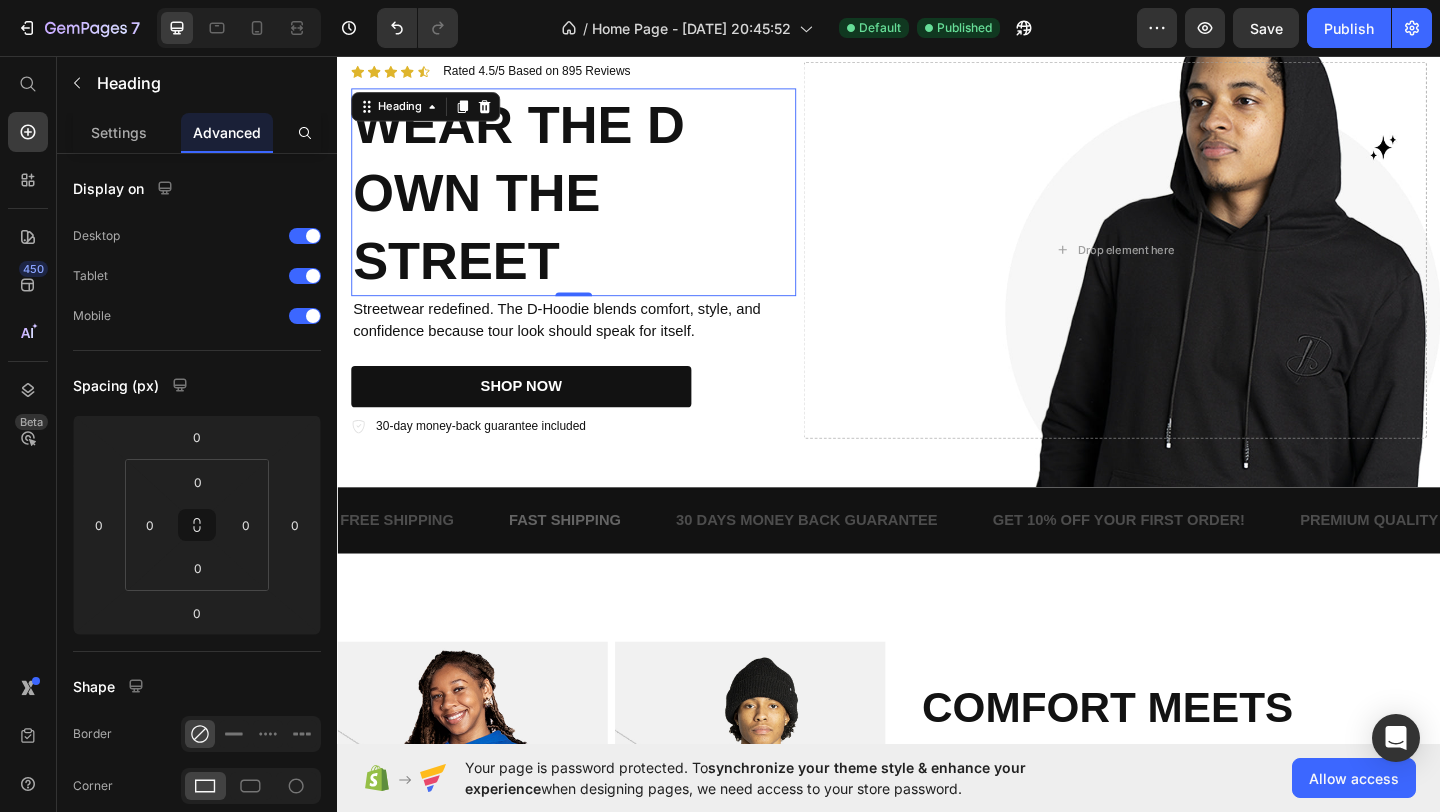 click at bounding box center [720, 0] 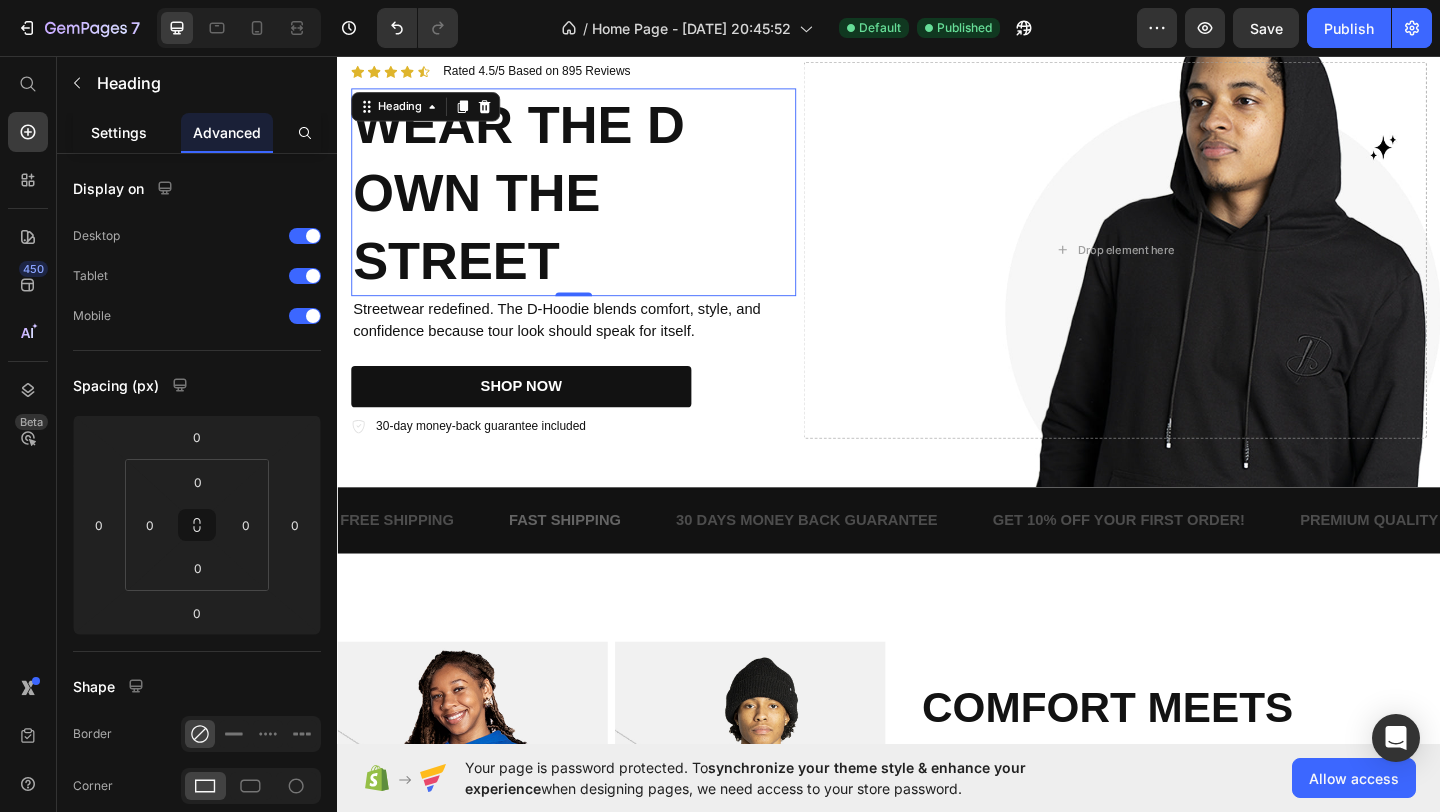 click on "Settings" at bounding box center [119, 132] 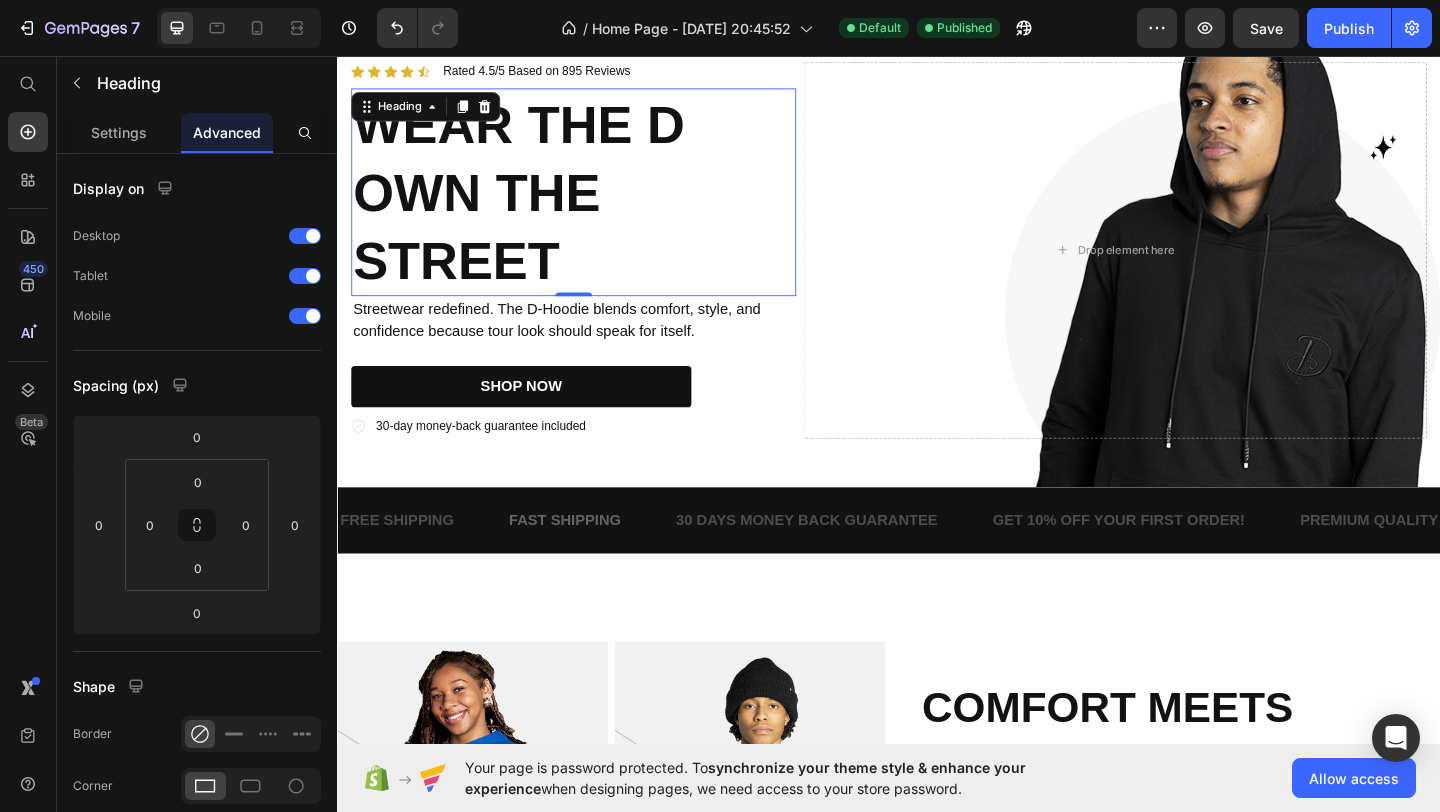 click at bounding box center (720, 0) 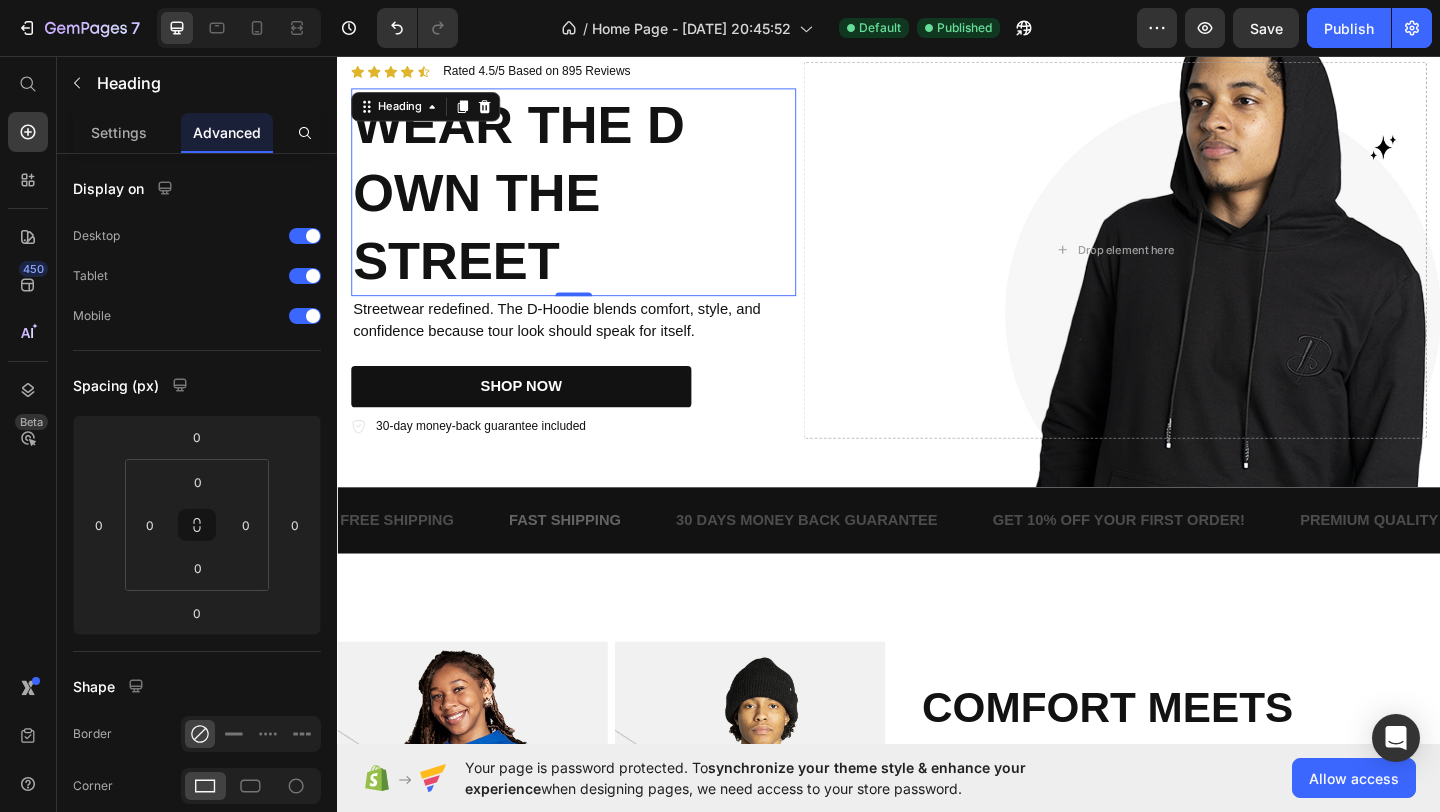 click at bounding box center (720, 0) 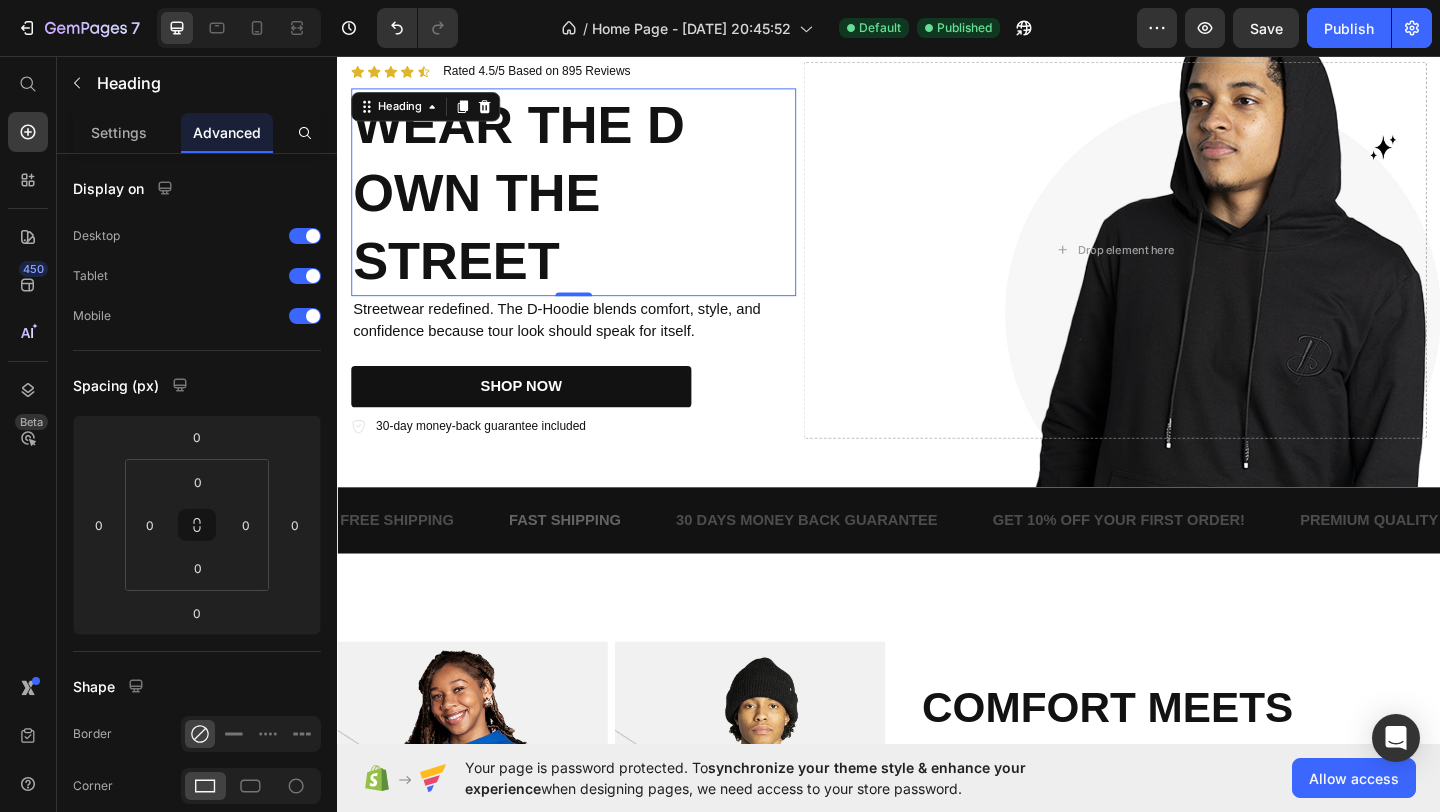 click at bounding box center (720, 0) 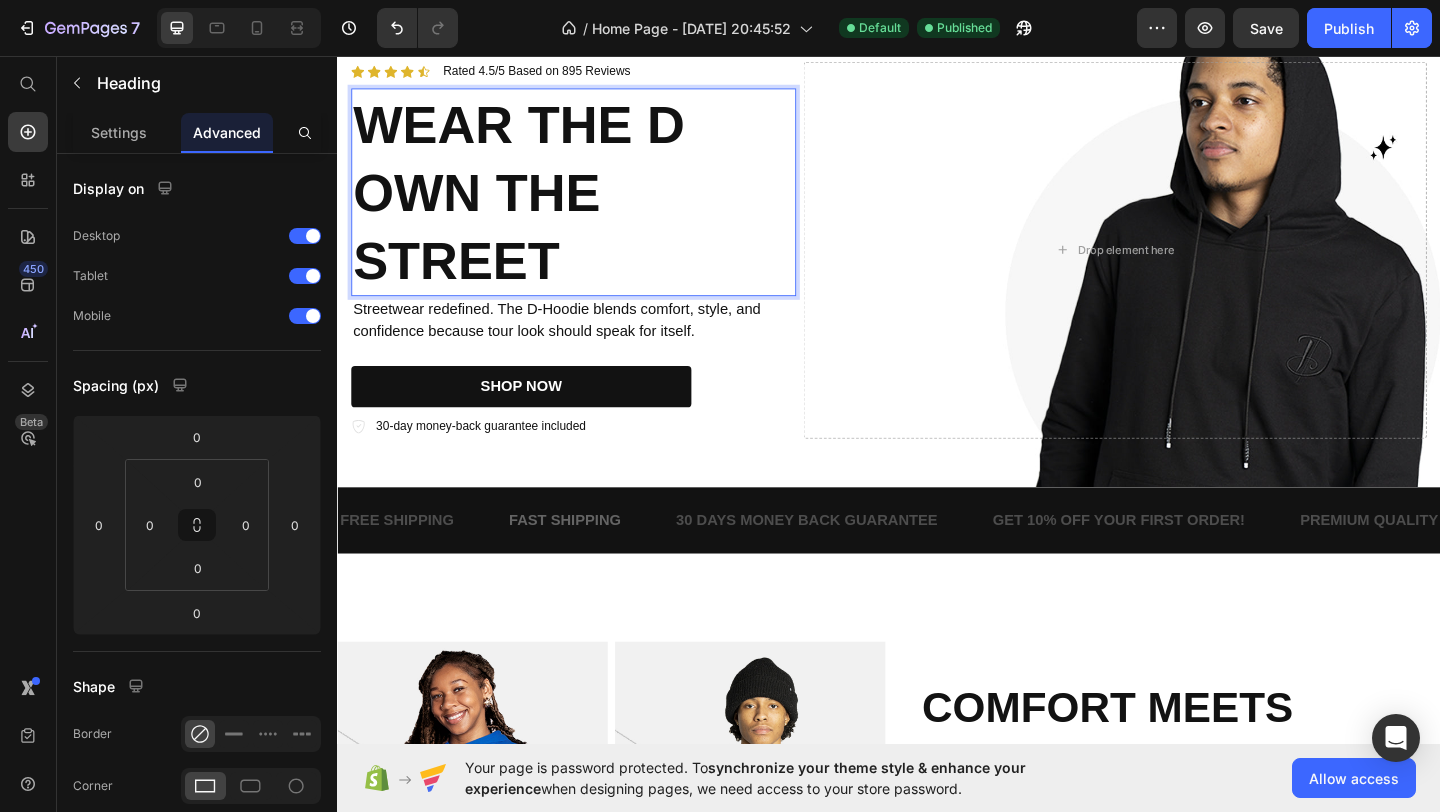 click on "WEAR THE D OWN THE STREET" at bounding box center [594, 204] 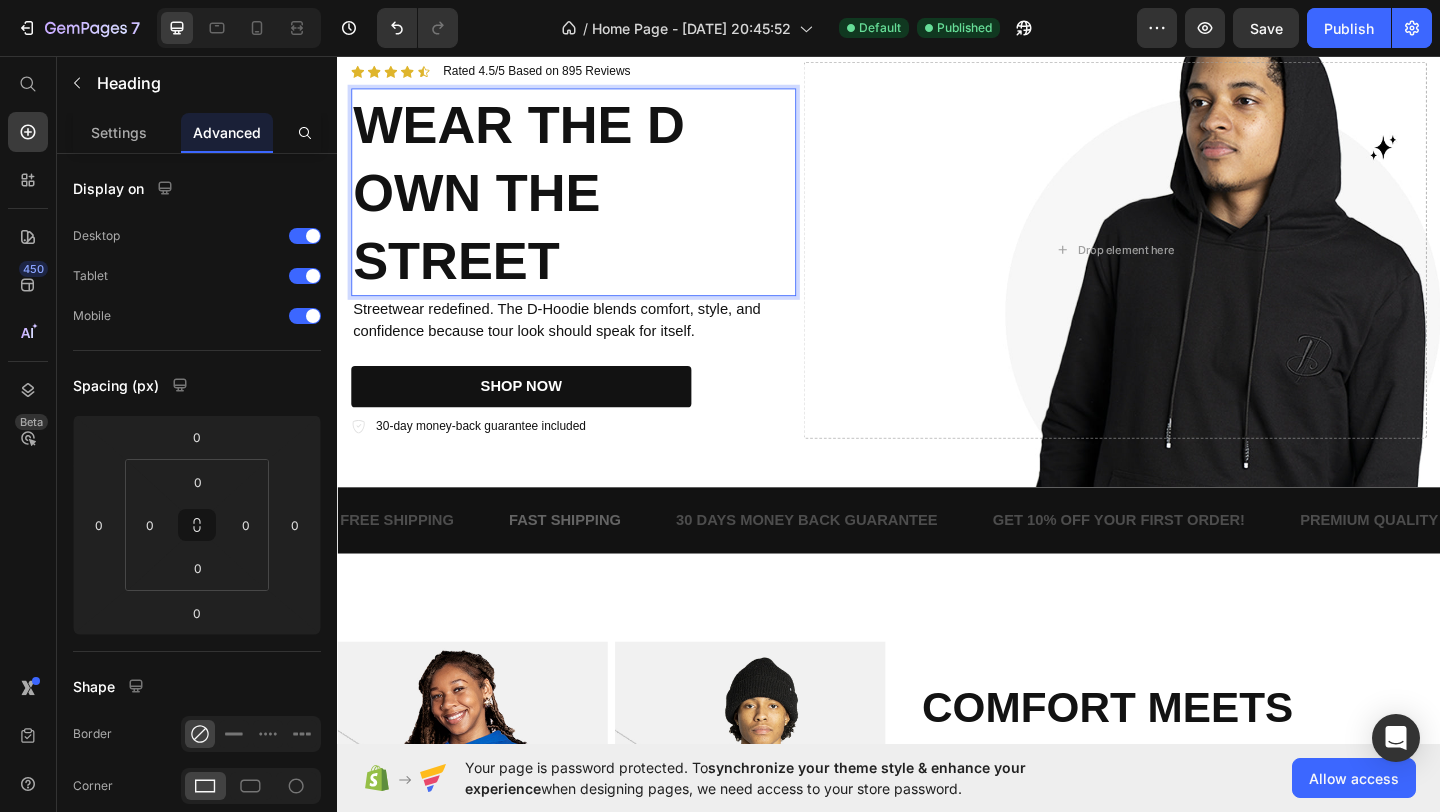 click at bounding box center [720, 0] 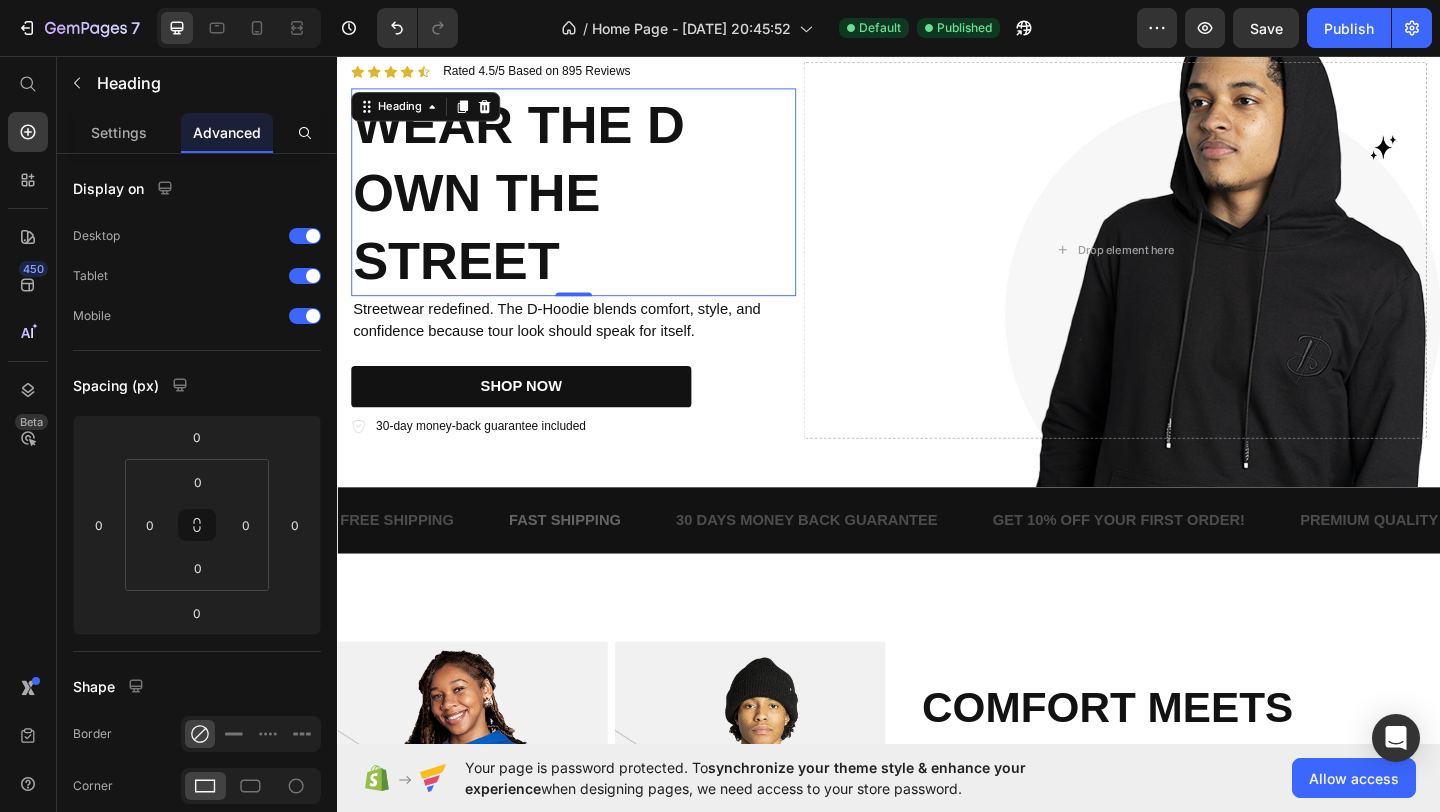 click at bounding box center [720, 0] 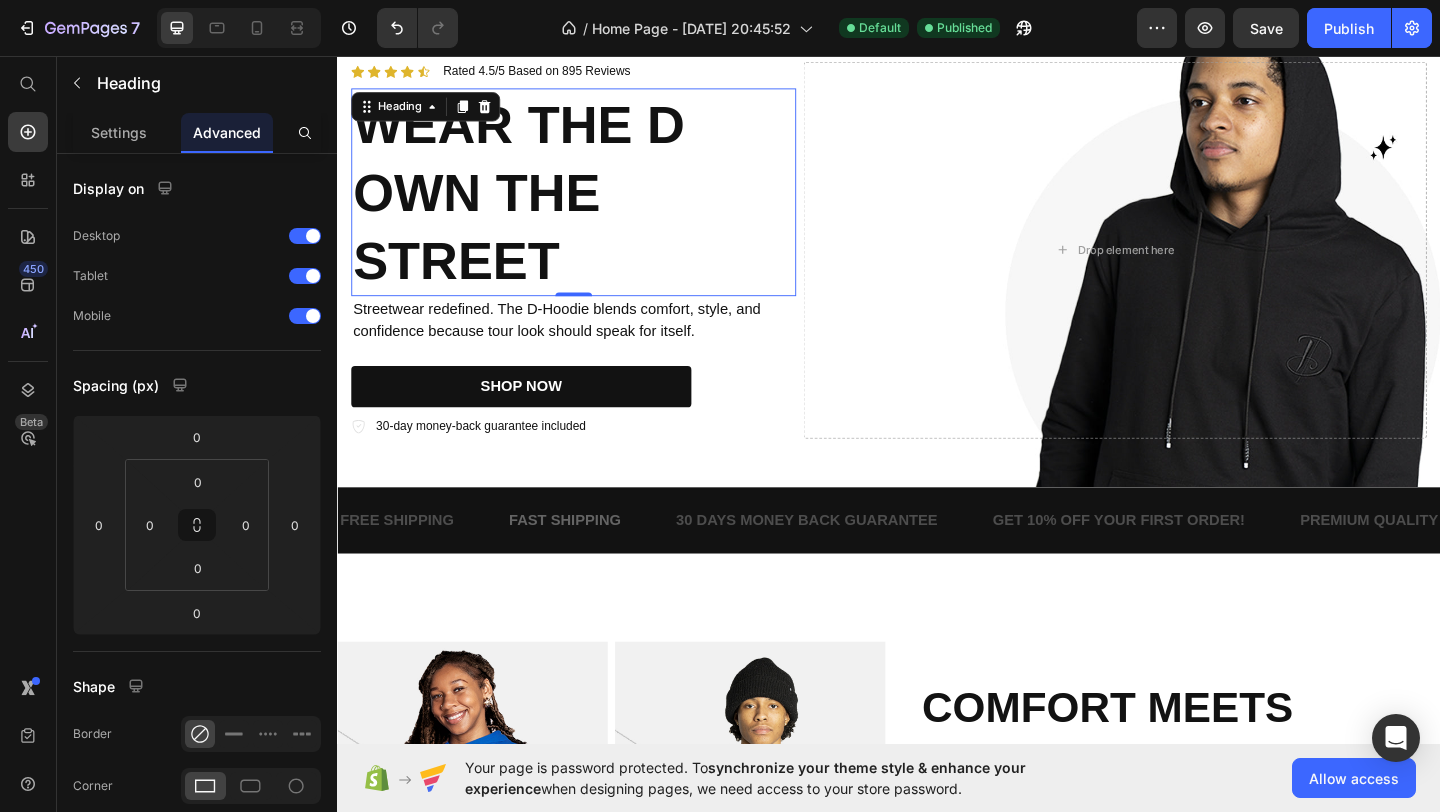 click at bounding box center (720, 0) 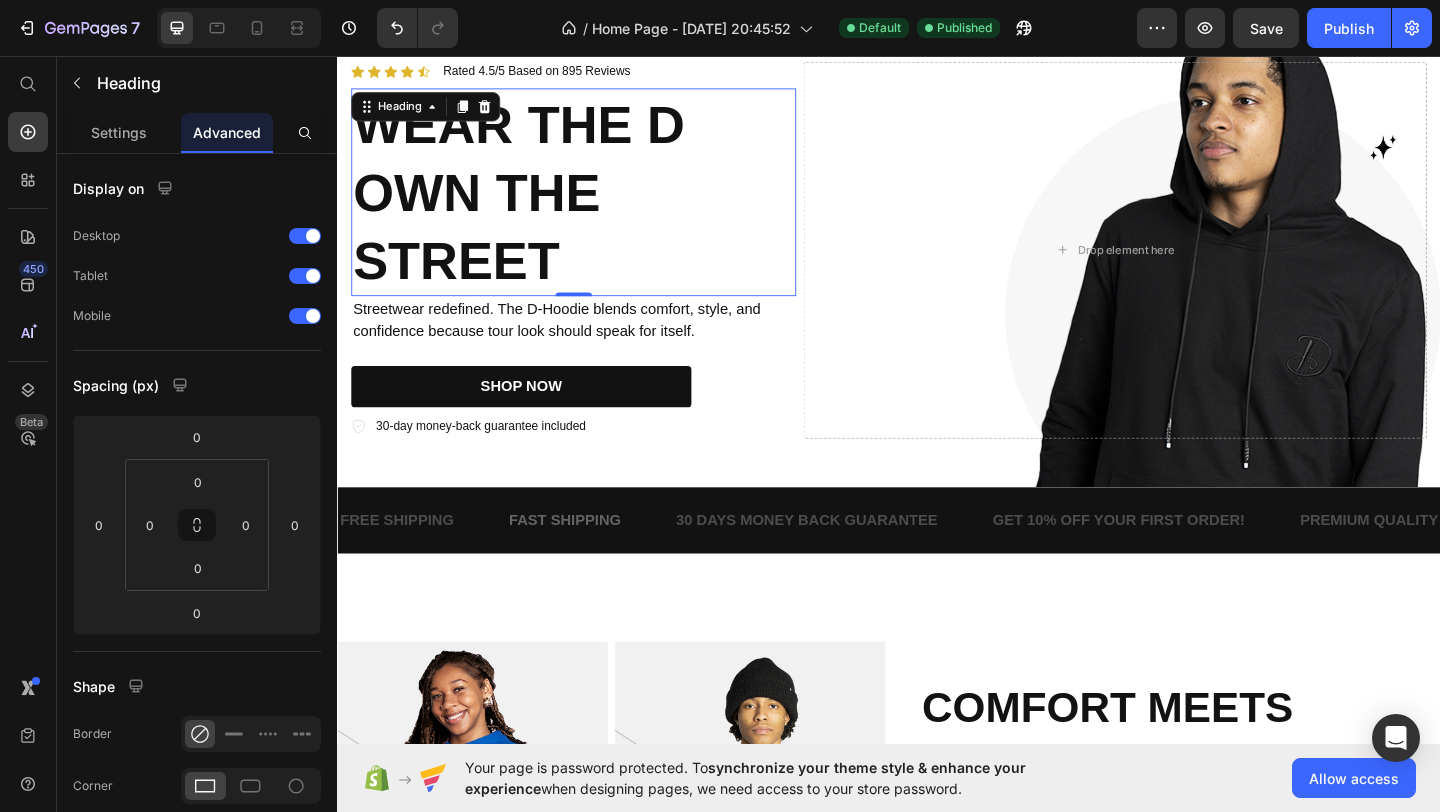drag, startPoint x: 683, startPoint y: 235, endPoint x: 481, endPoint y: 123, distance: 230.97186 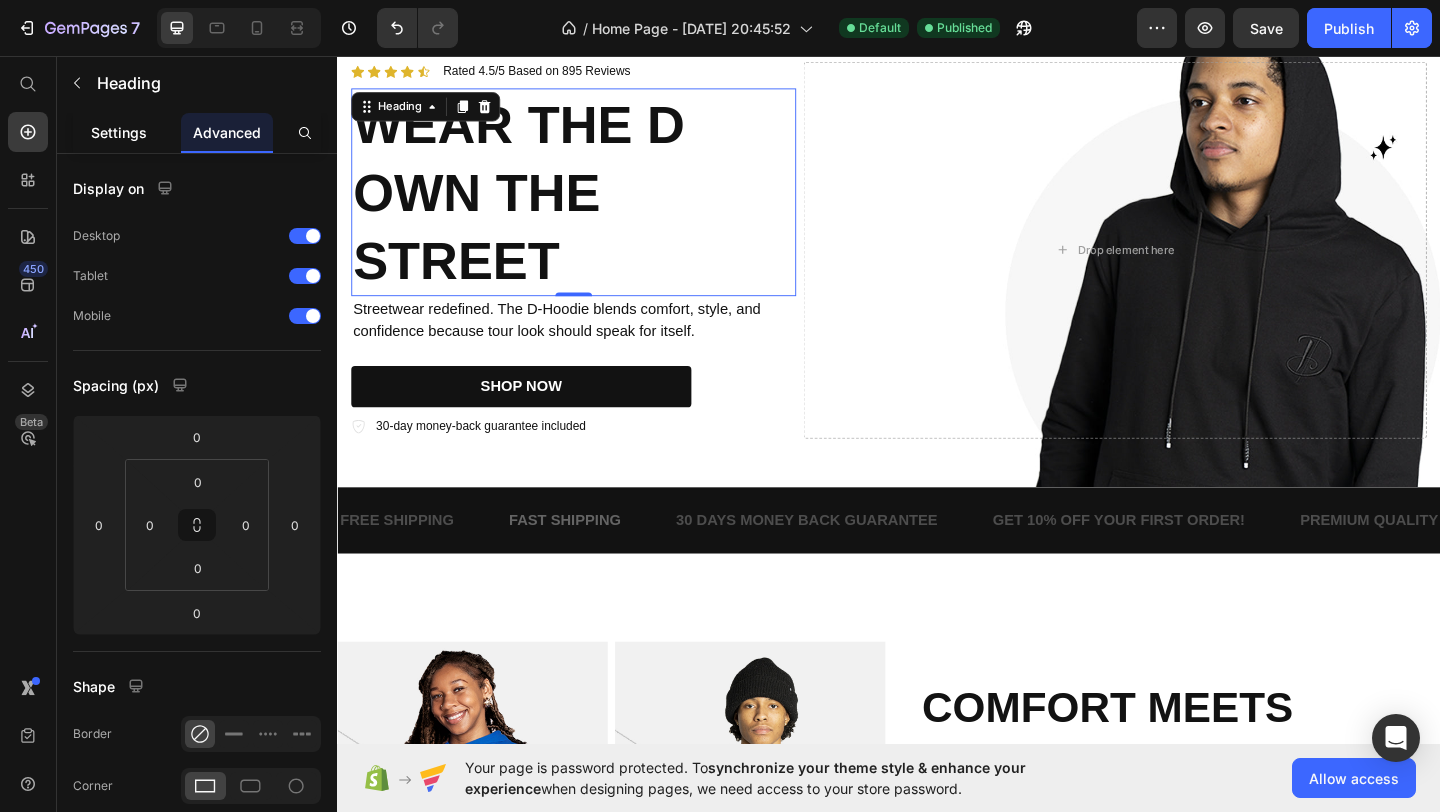click on "Settings" at bounding box center [119, 132] 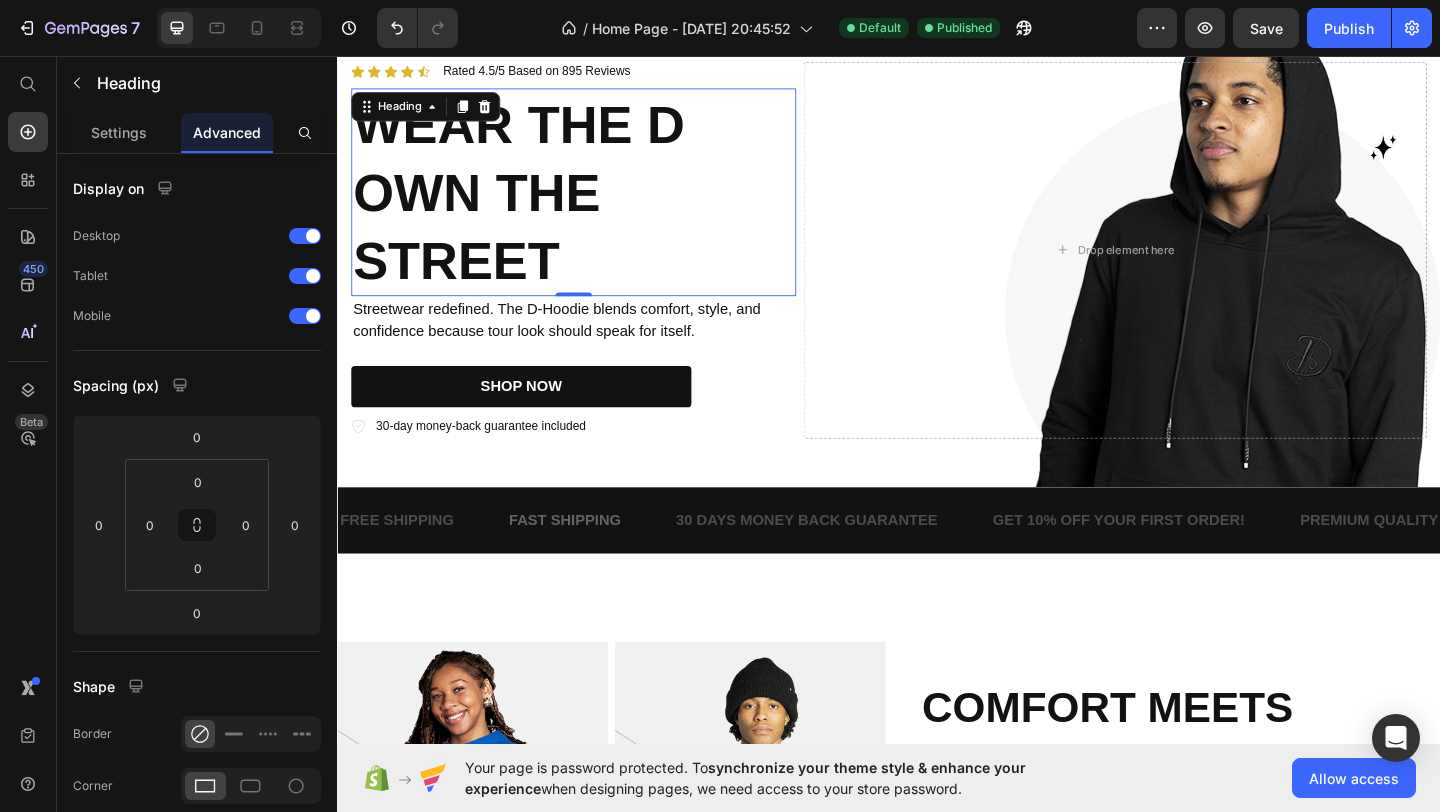 click at bounding box center (720, 0) 